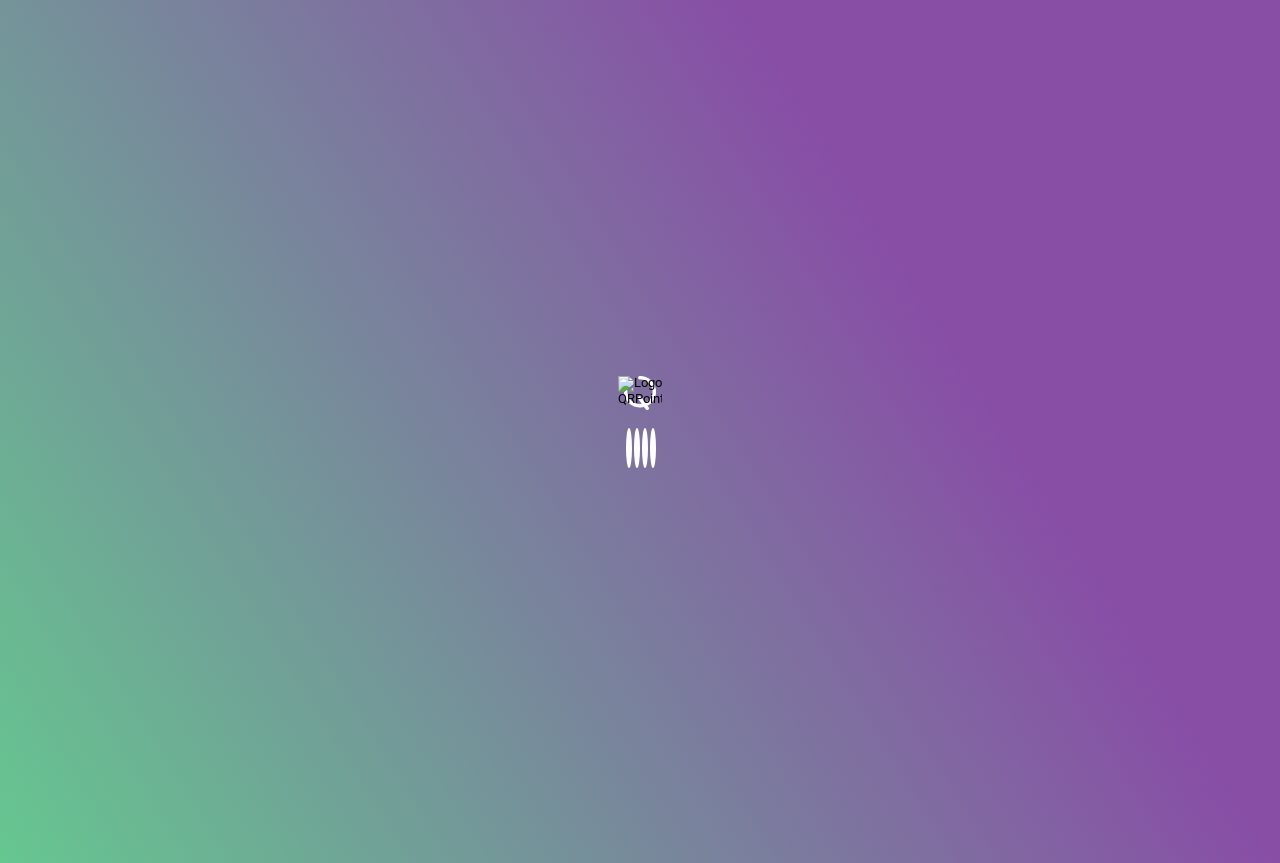 scroll, scrollTop: 0, scrollLeft: 0, axis: both 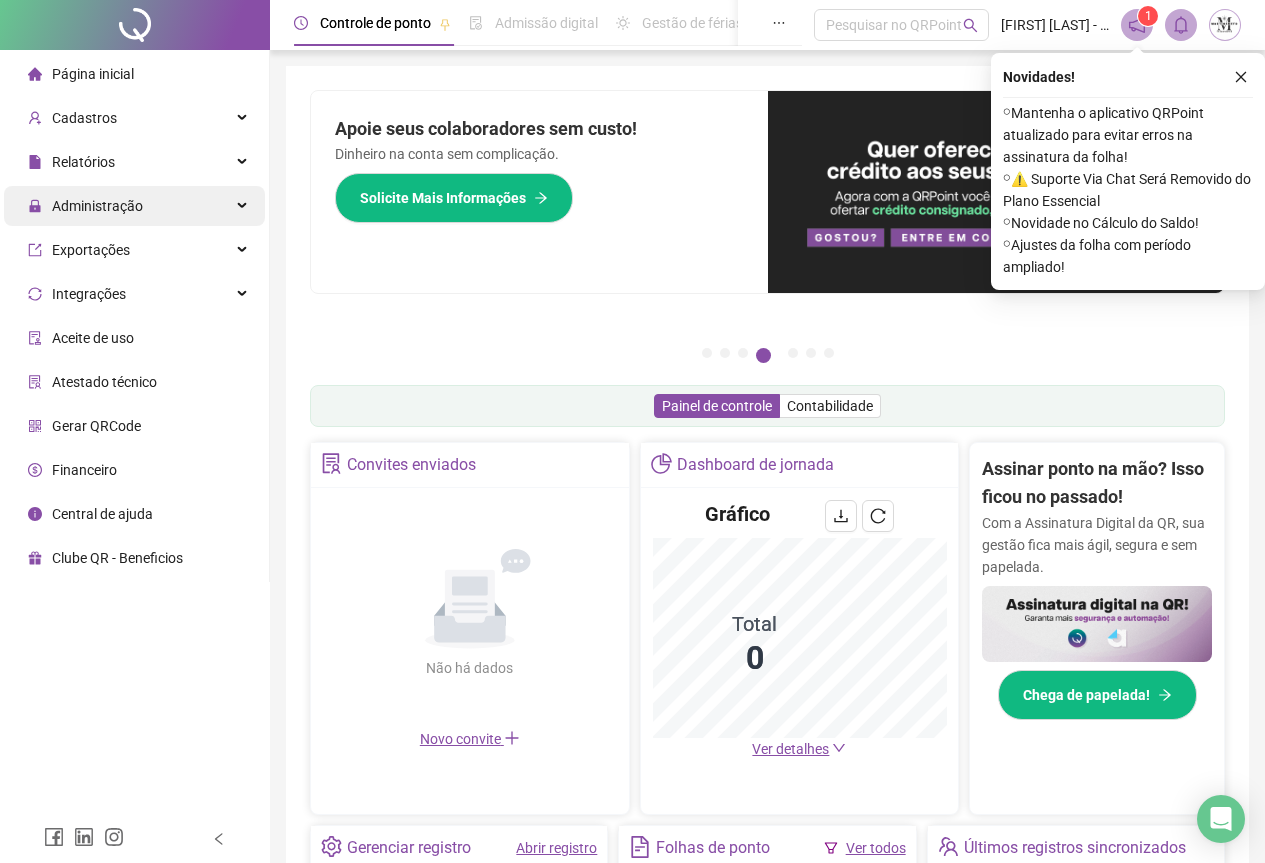 click on "Administração" at bounding box center [97, 206] 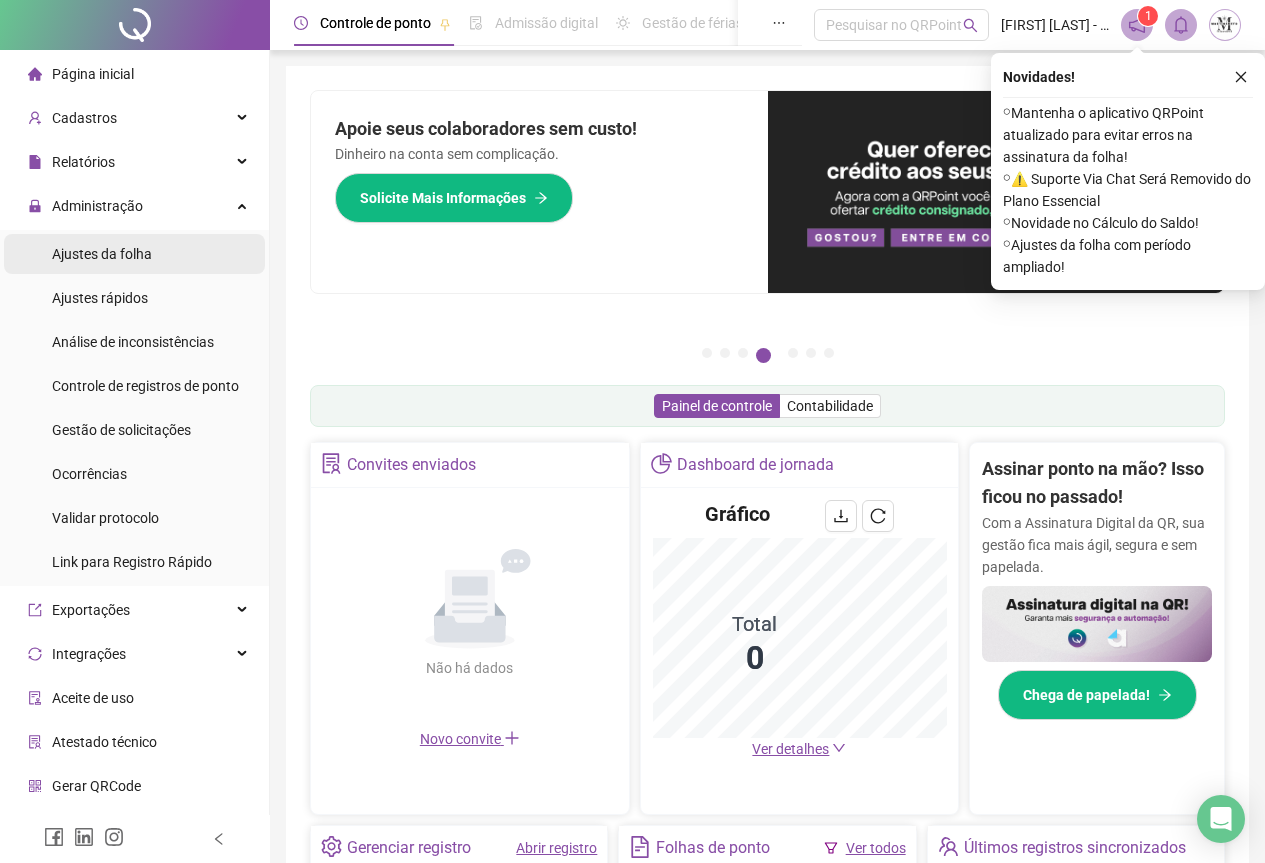 click on "Ajustes da folha" at bounding box center [102, 254] 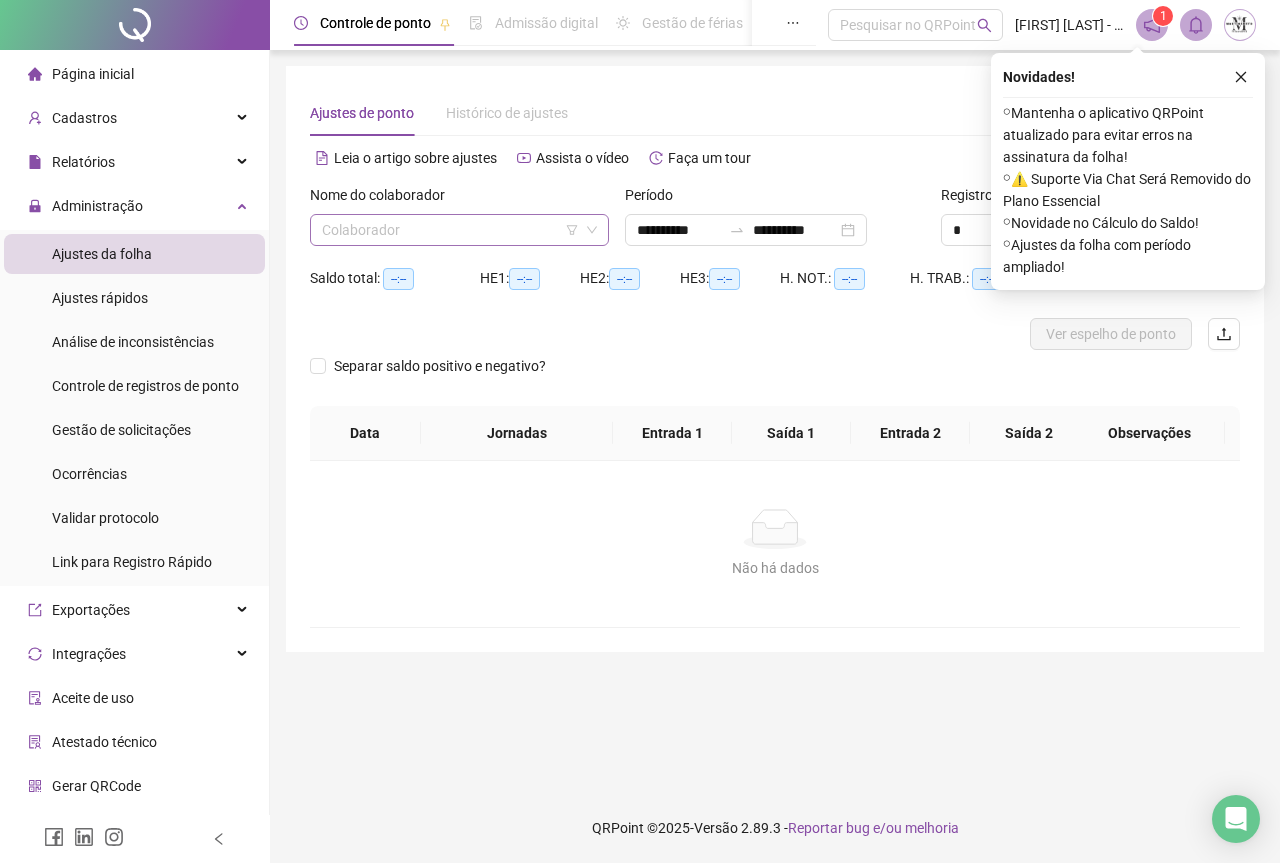 click at bounding box center (450, 230) 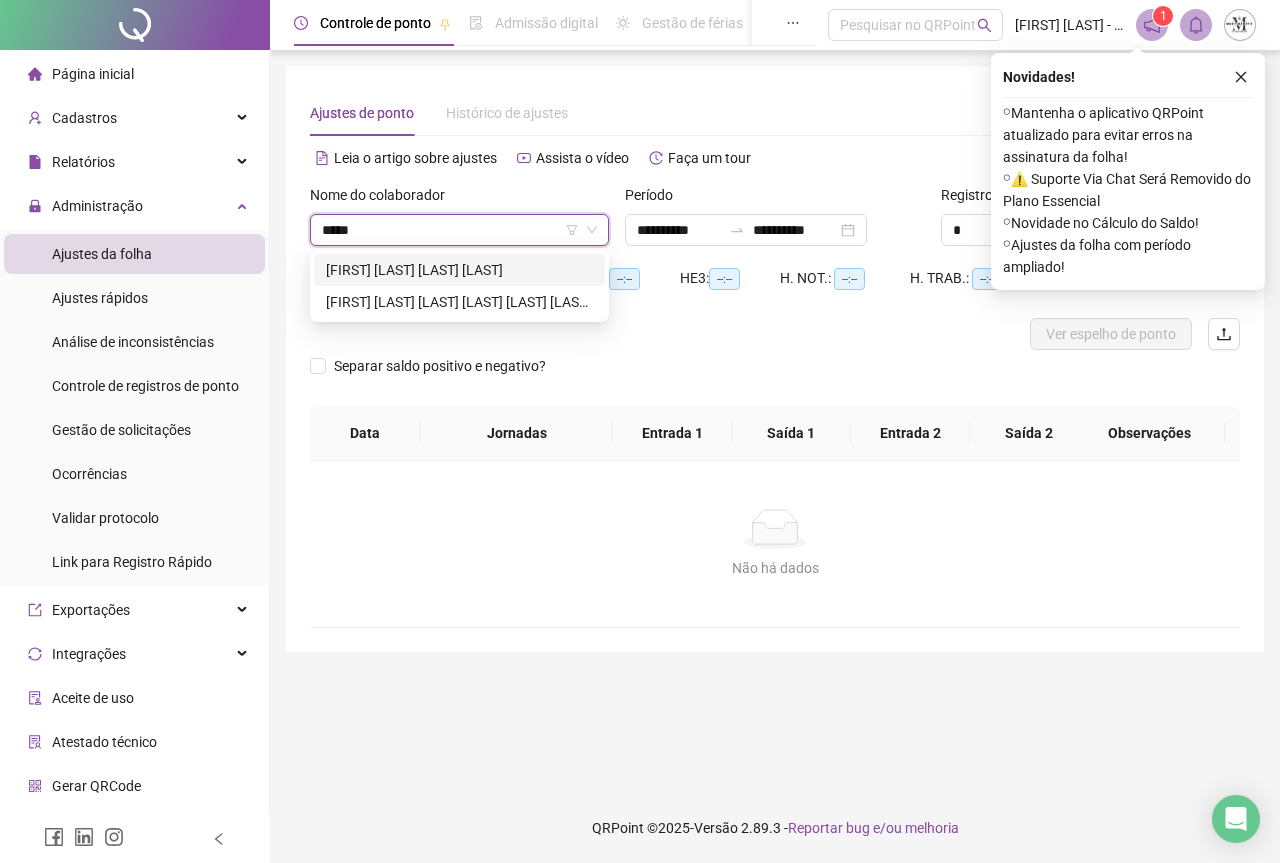 type on "******" 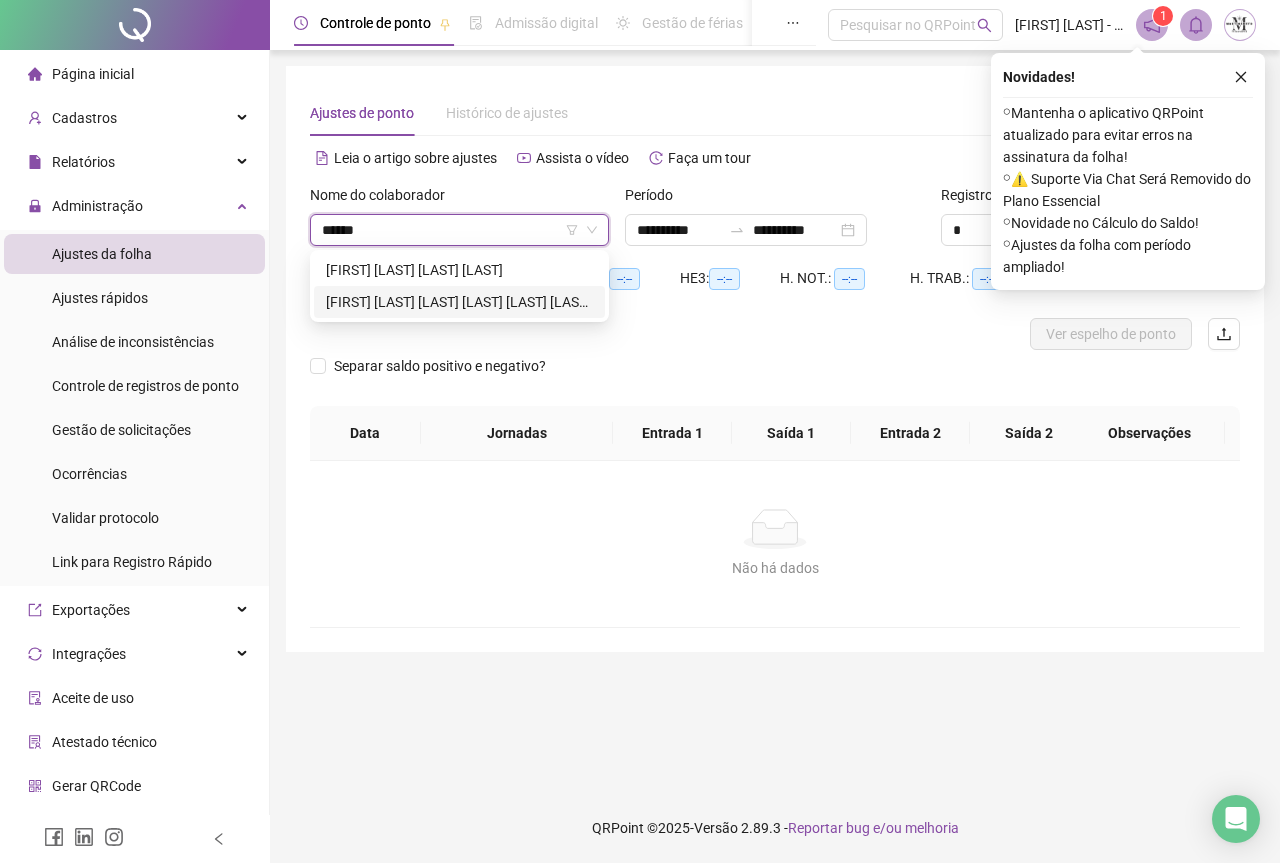click on "[FIRST] [LAST] [LAST] [LAST] [LAST] [LAST] [LAST]" at bounding box center [459, 302] 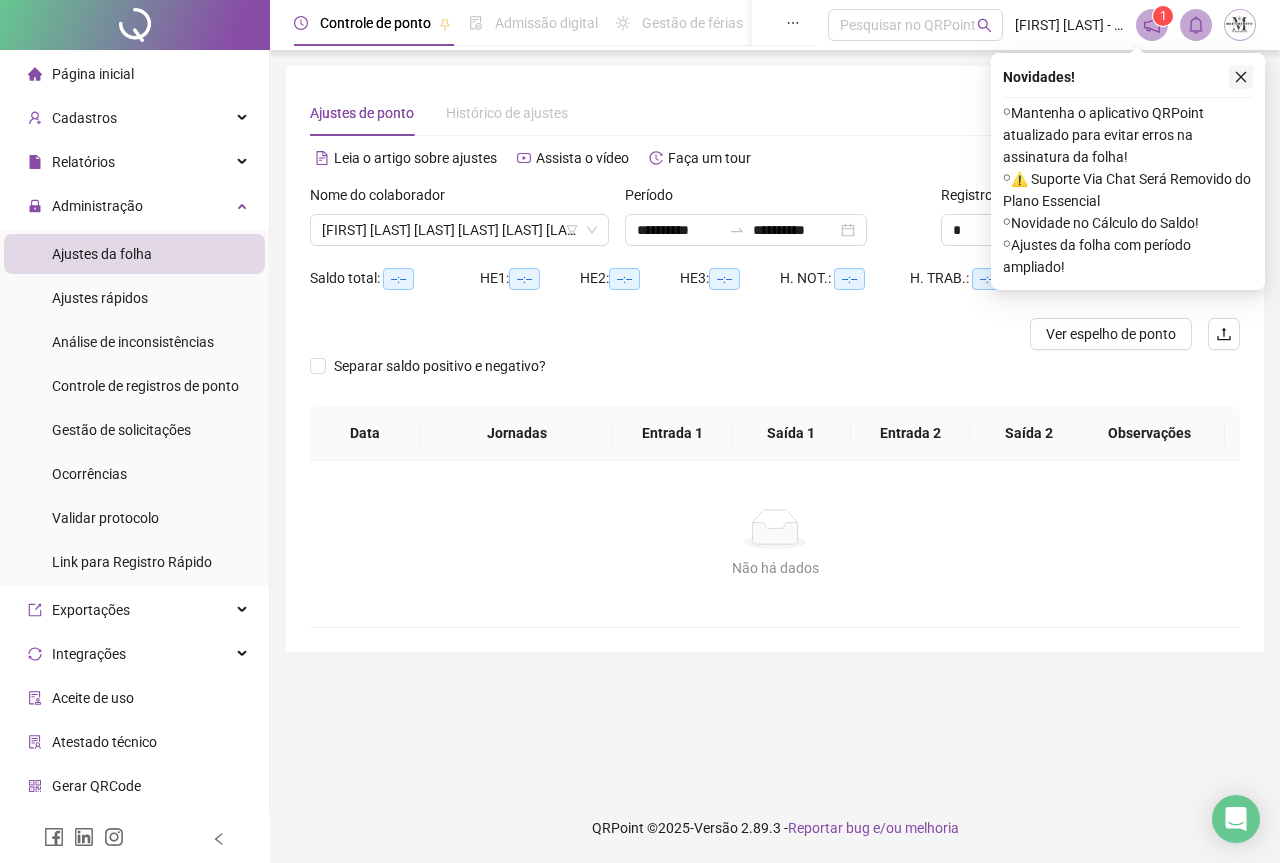 click at bounding box center [1241, 77] 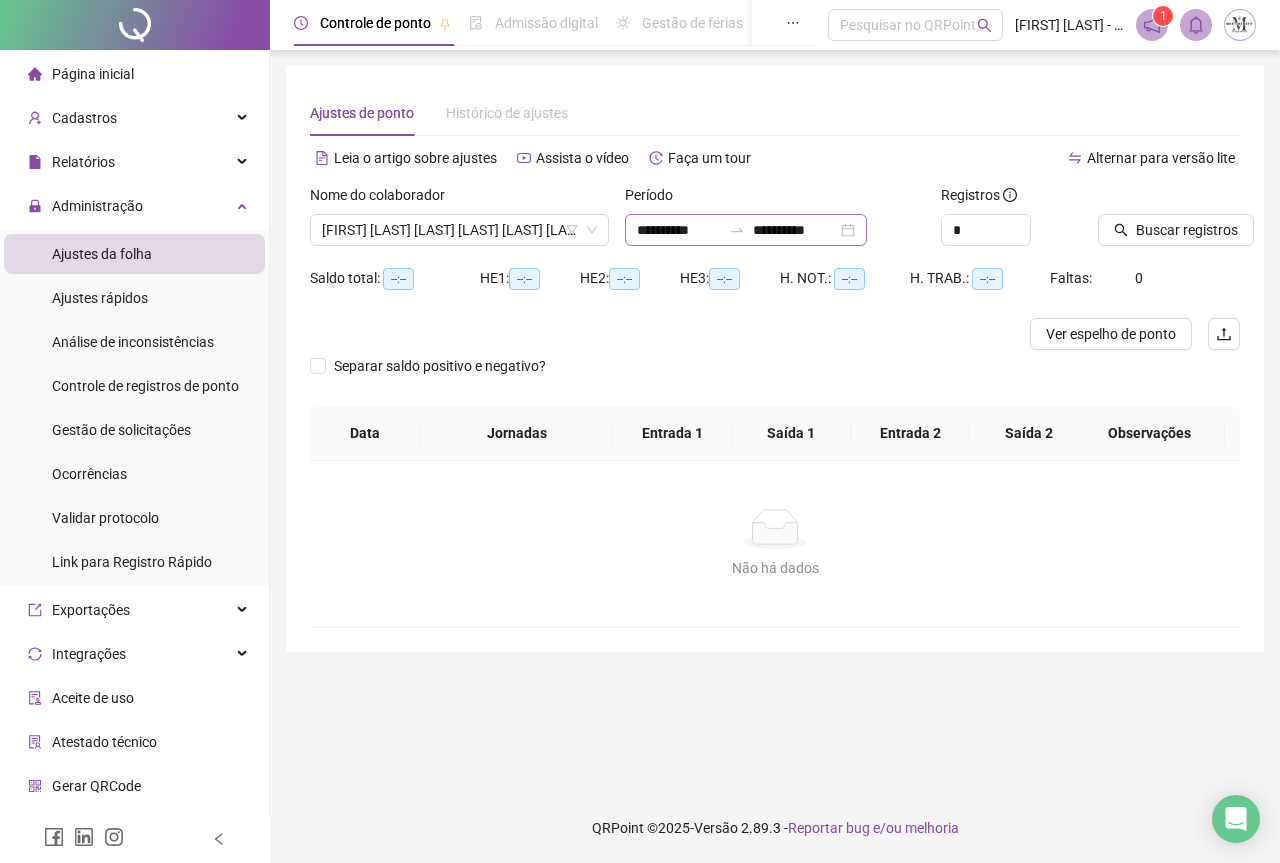 click at bounding box center [737, 230] 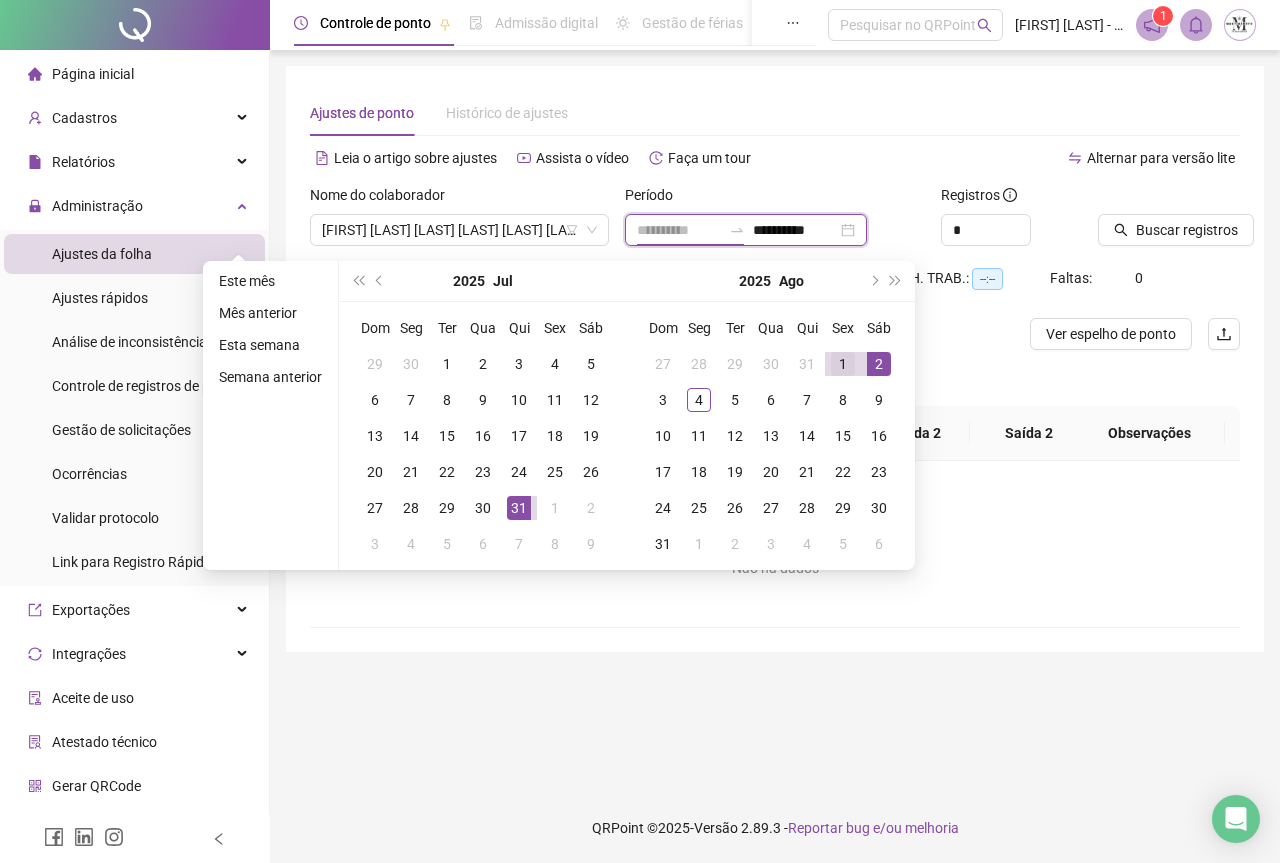 type on "**********" 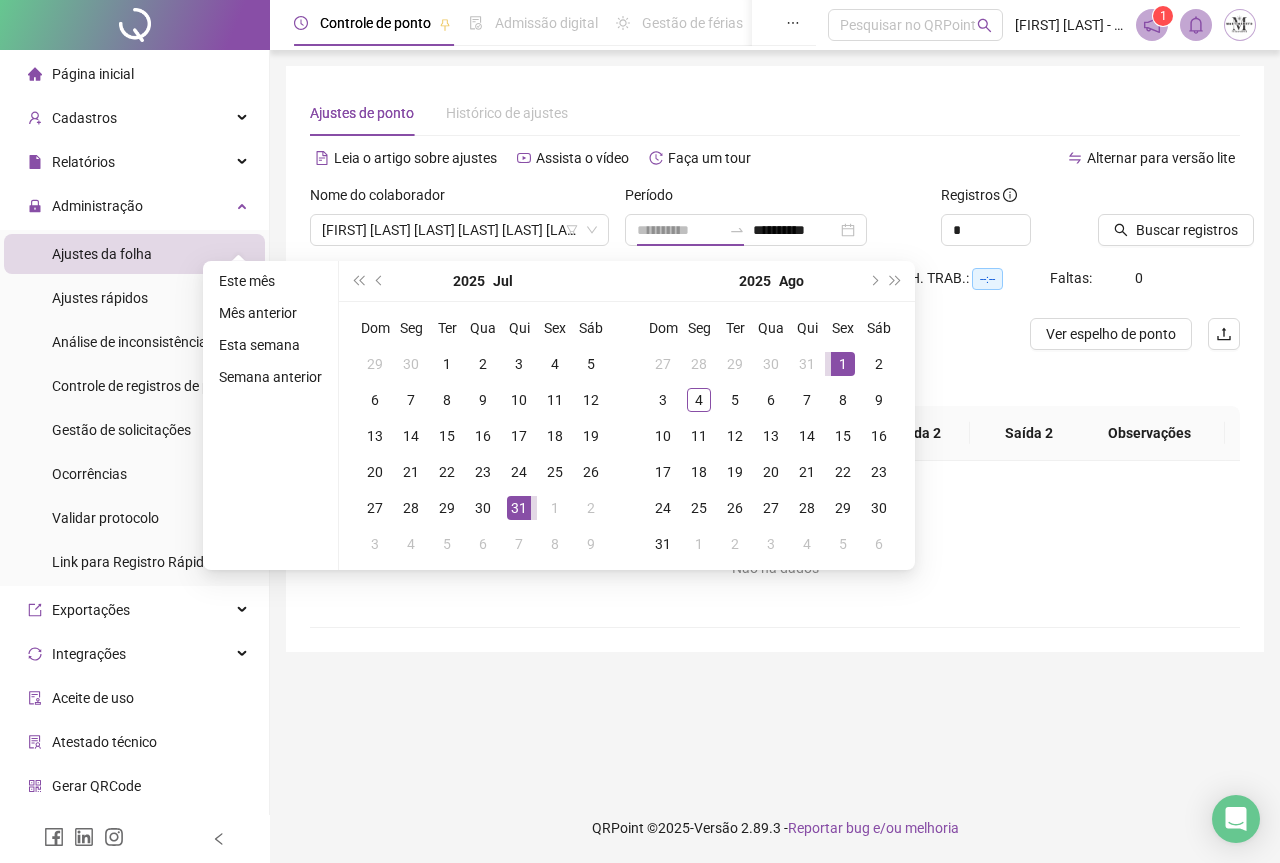 click on "1" at bounding box center (843, 364) 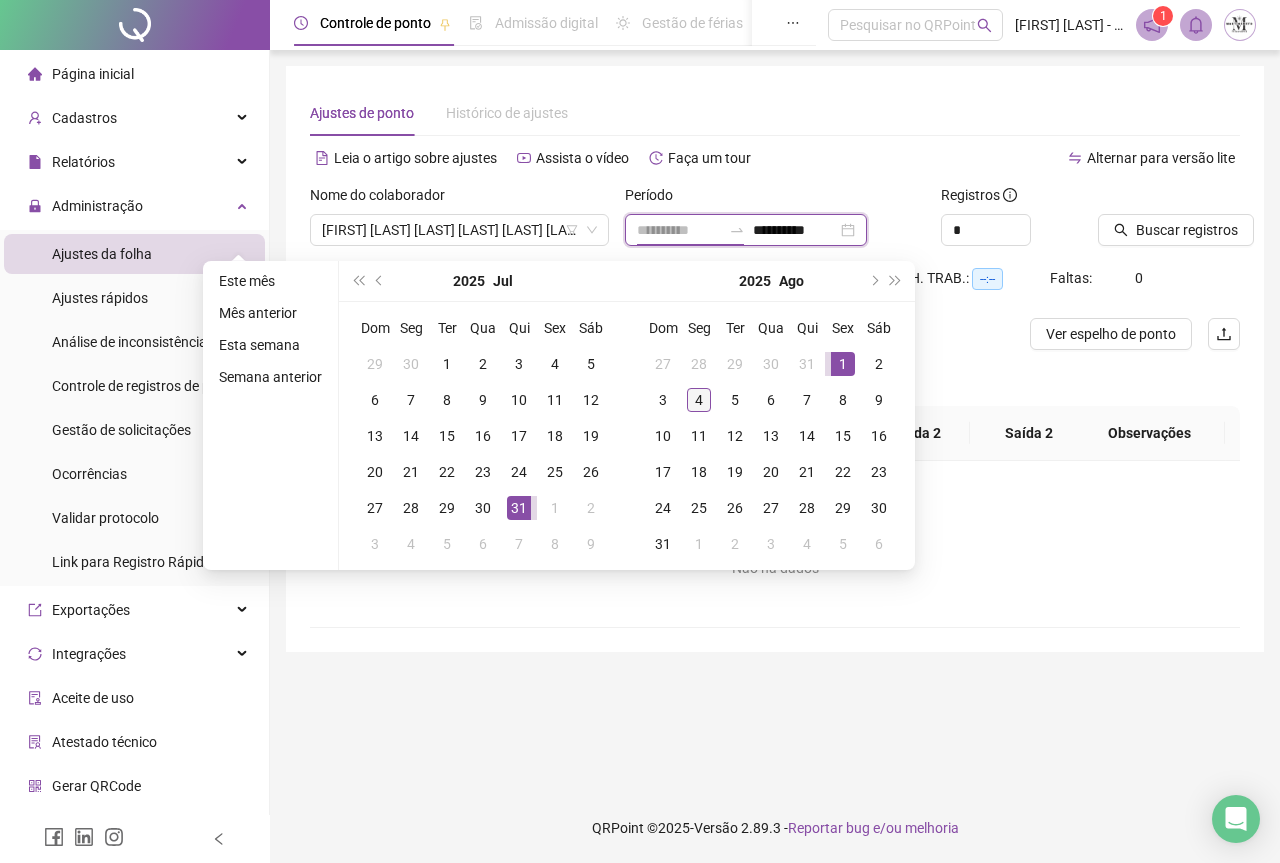 type on "**********" 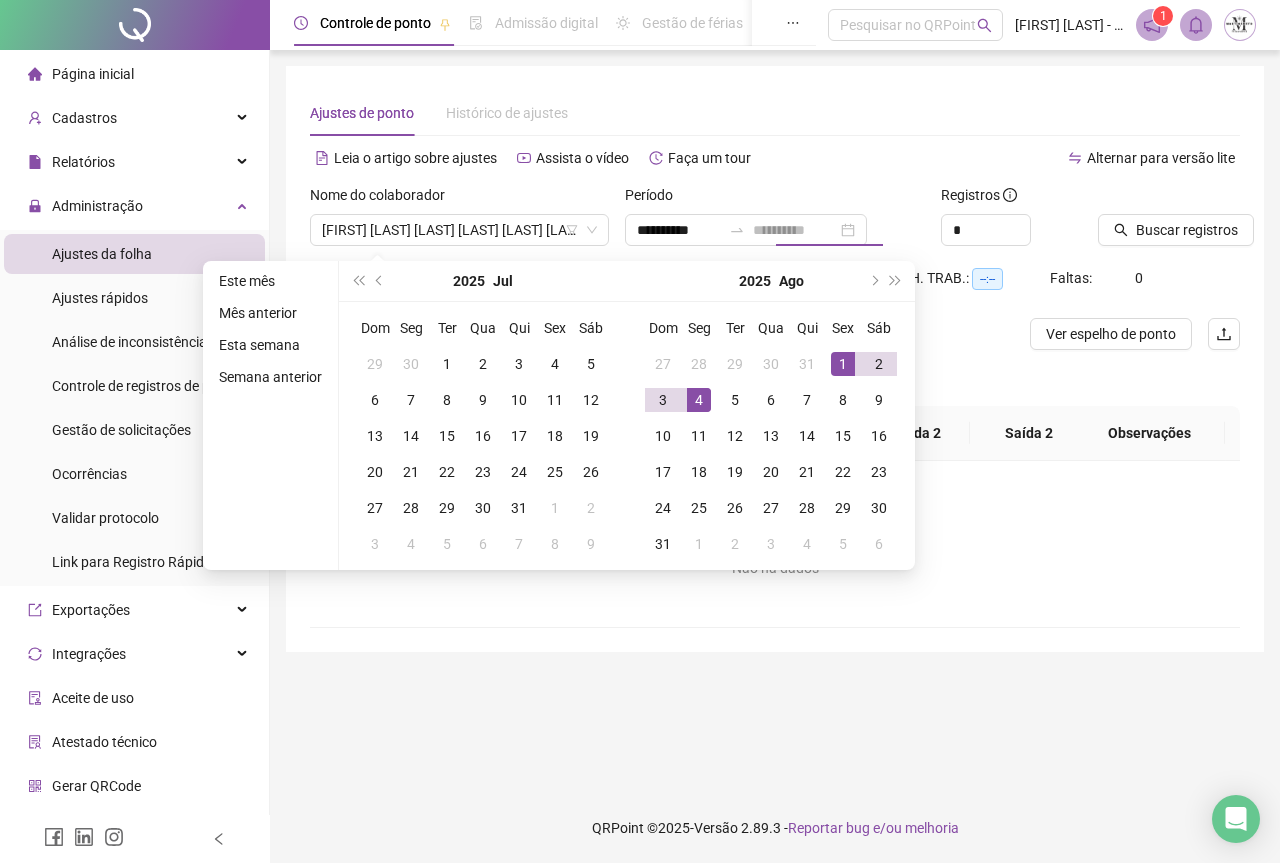 click on "4" at bounding box center (699, 400) 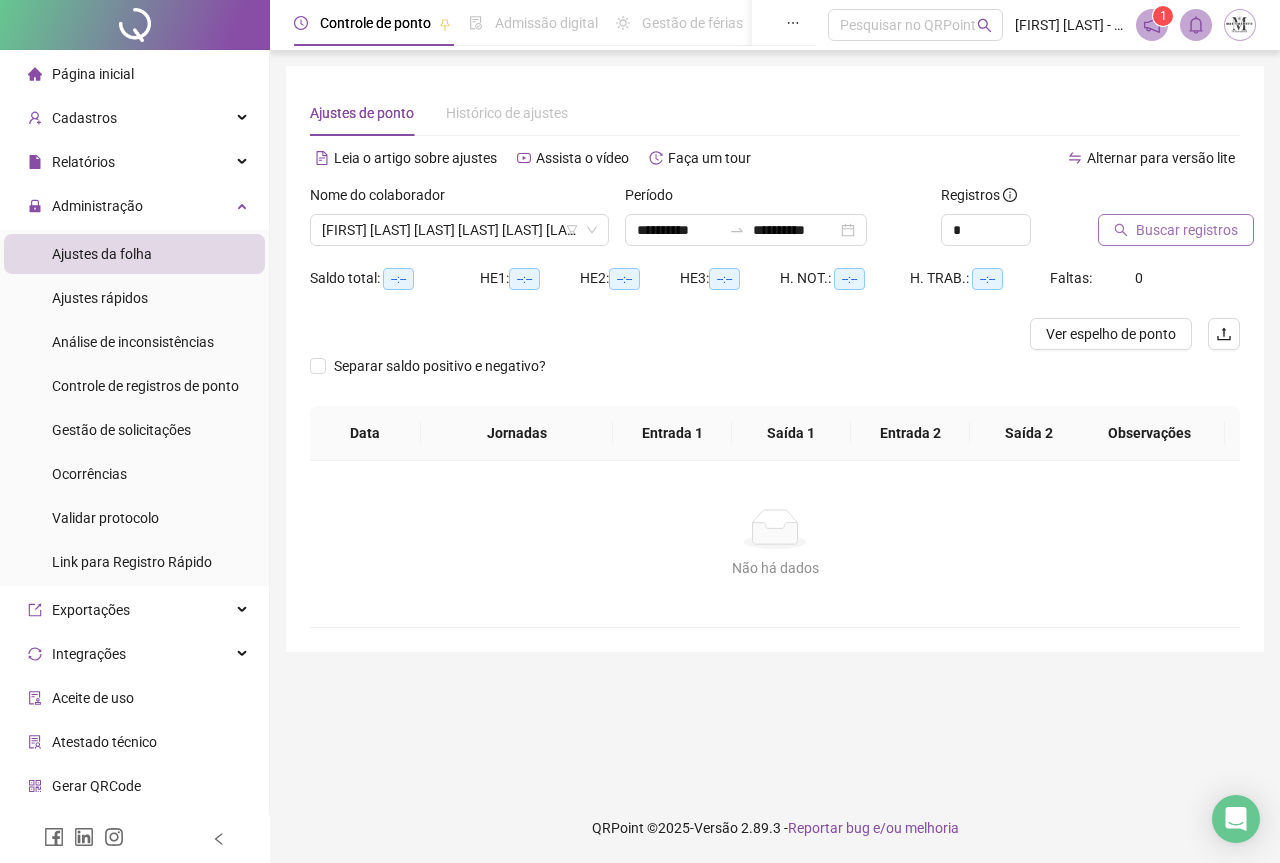 click on "Buscar registros" at bounding box center [1187, 230] 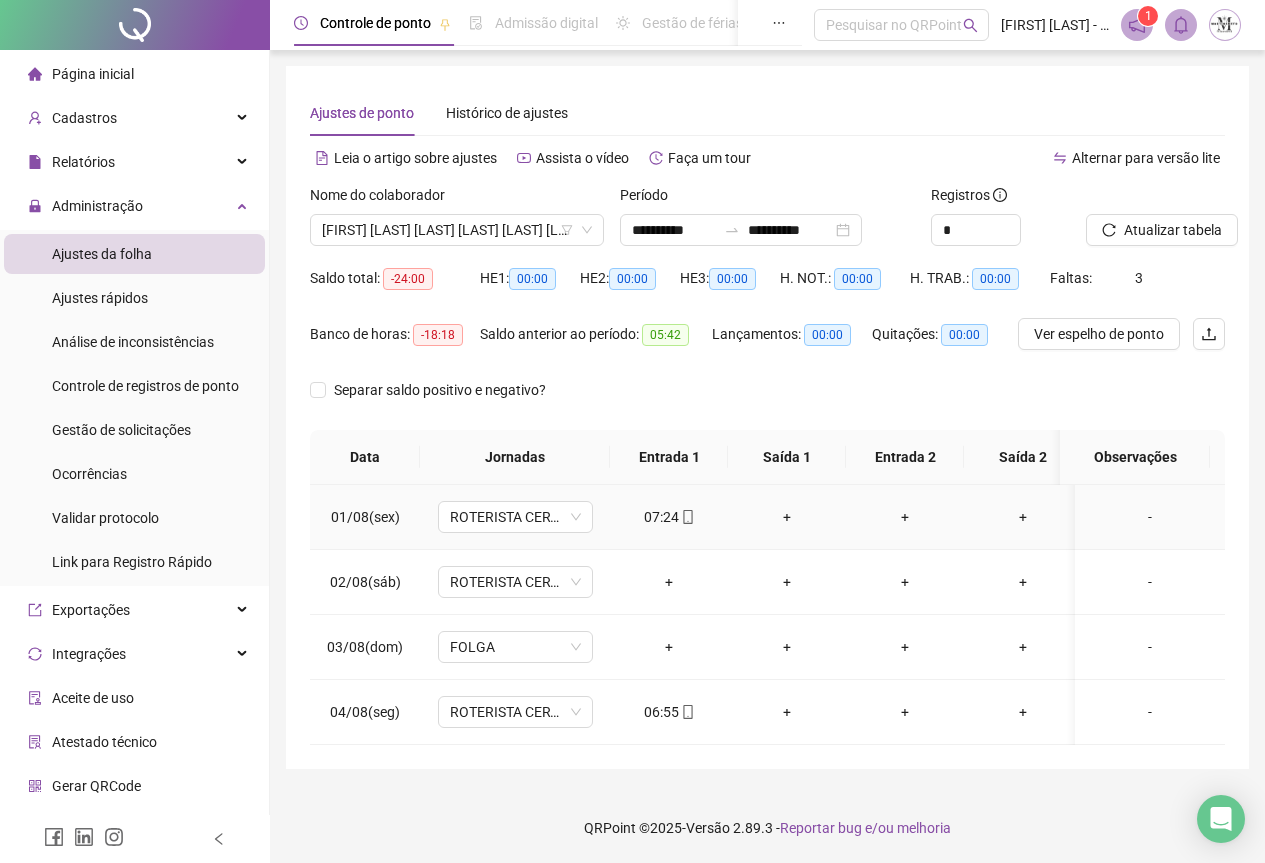 click on "+" at bounding box center (787, 517) 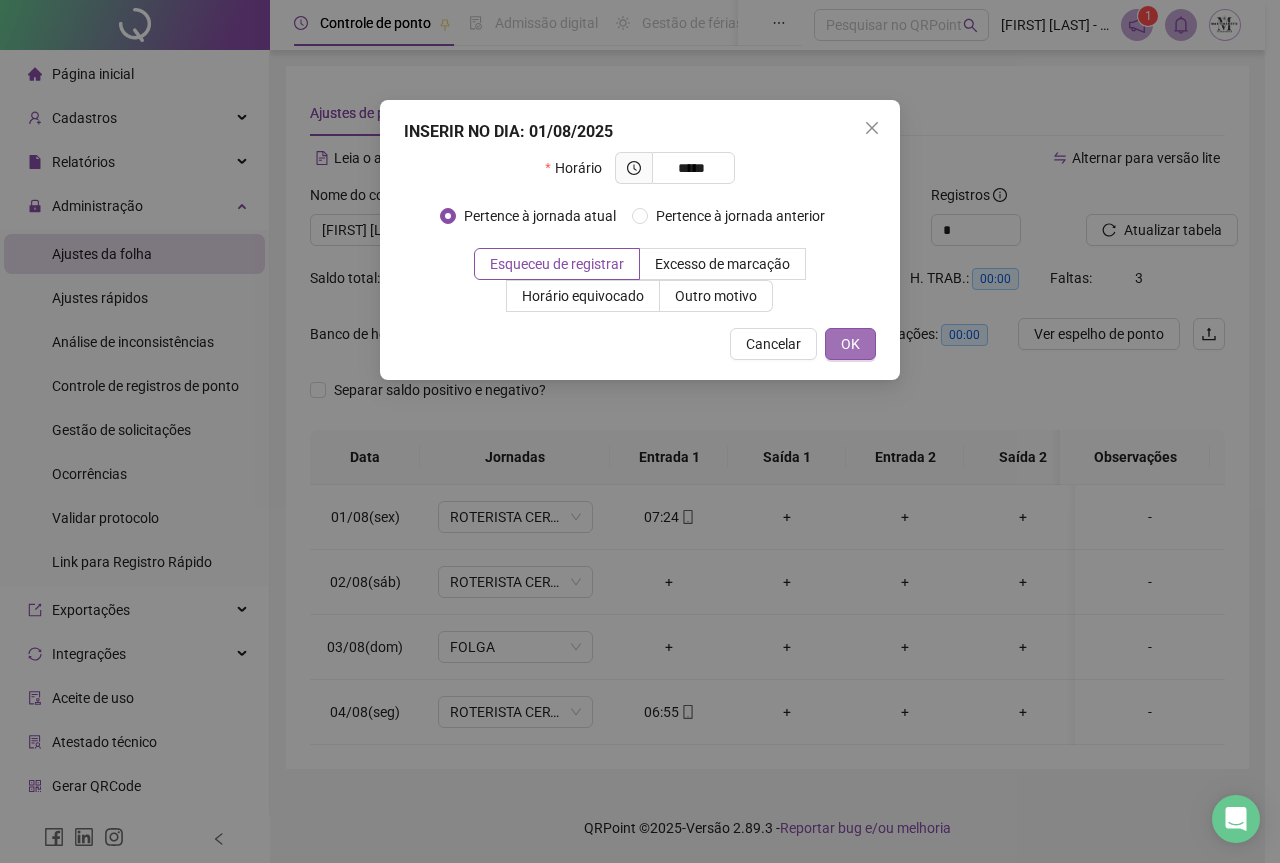 type on "*****" 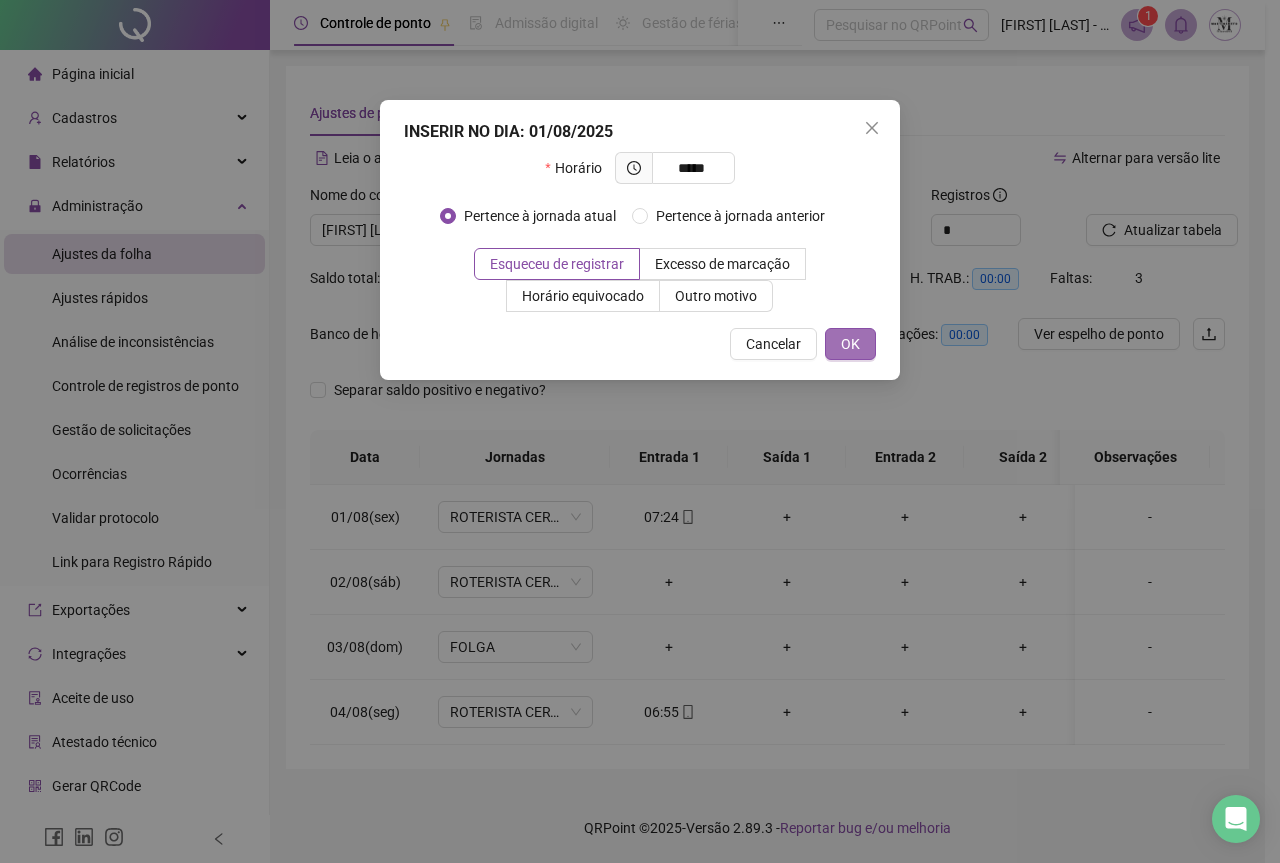 click on "OK" at bounding box center [850, 344] 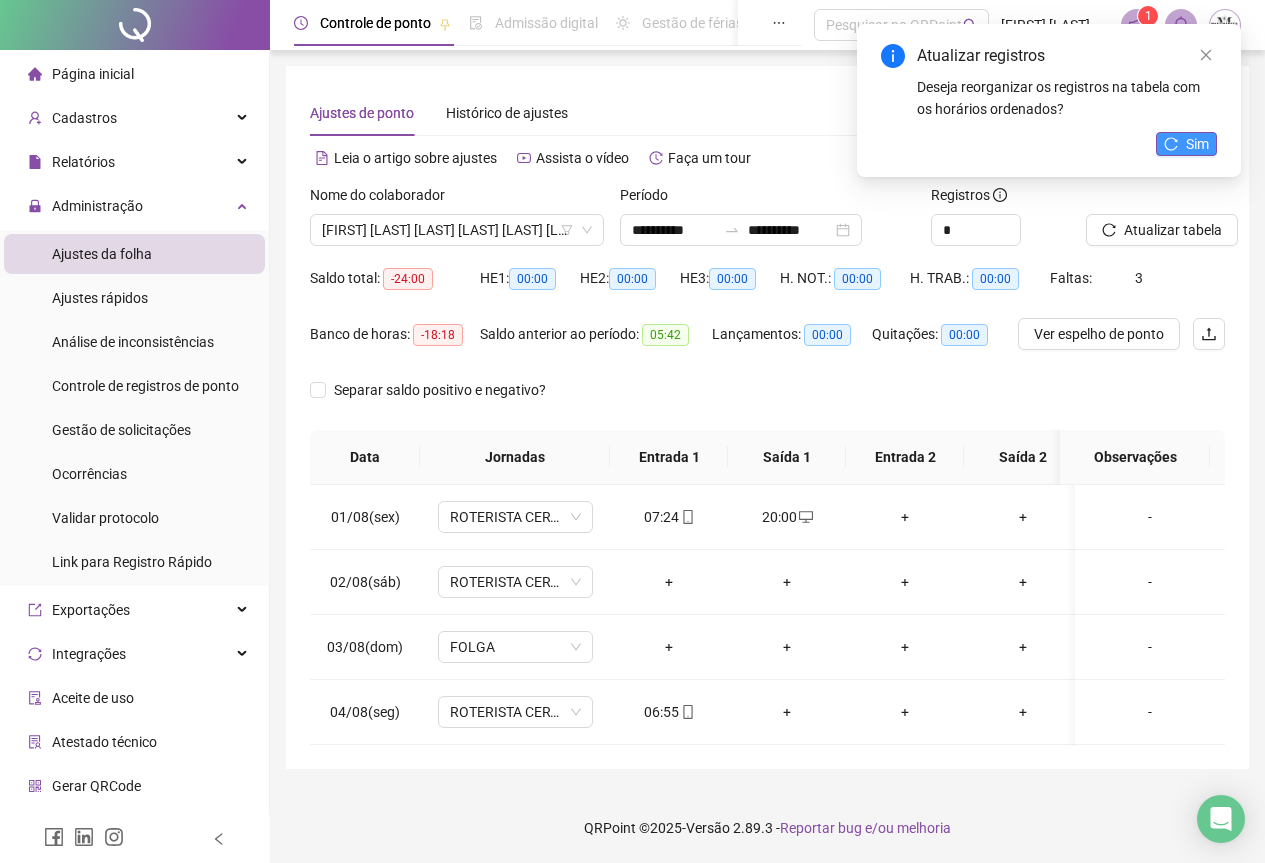 click on "Sim" at bounding box center [1197, 144] 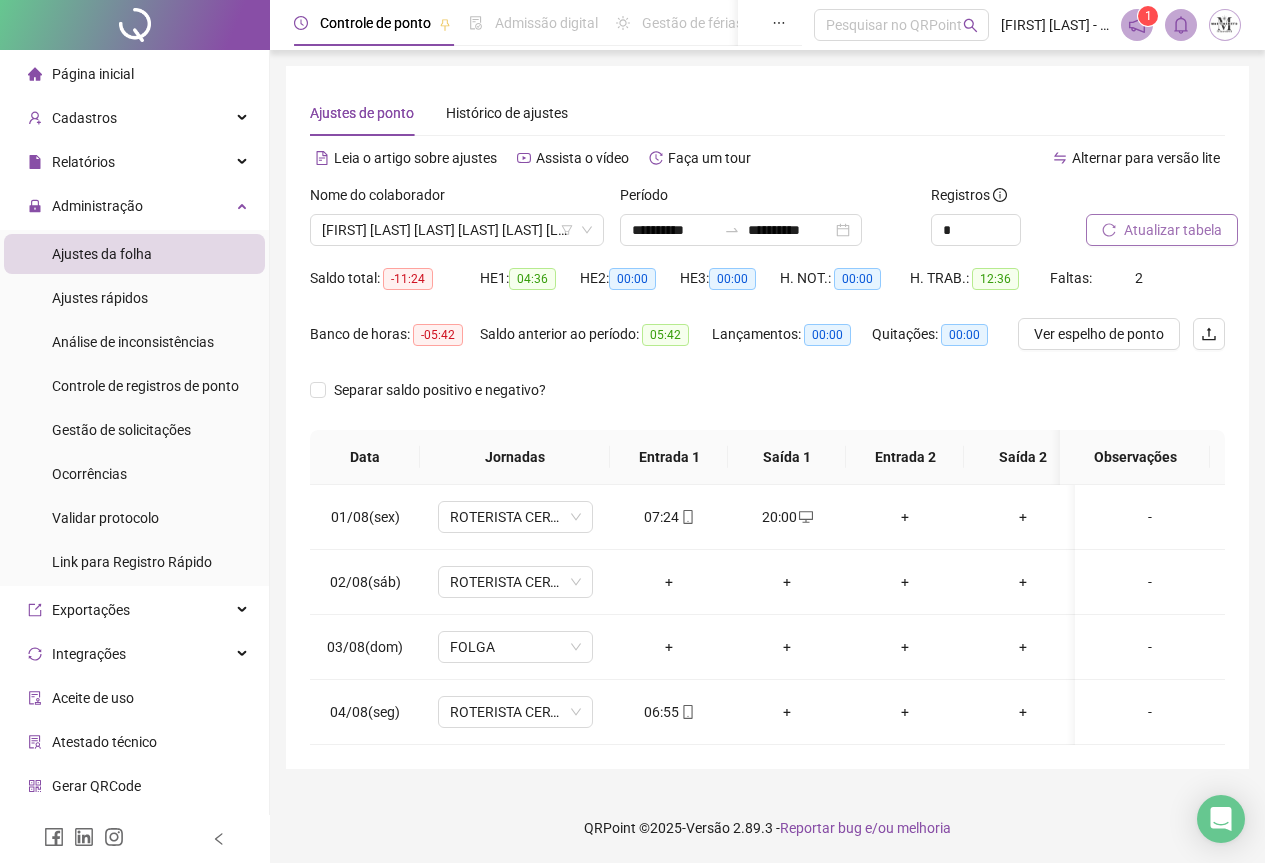 click on "Atualizar tabela" at bounding box center [1173, 230] 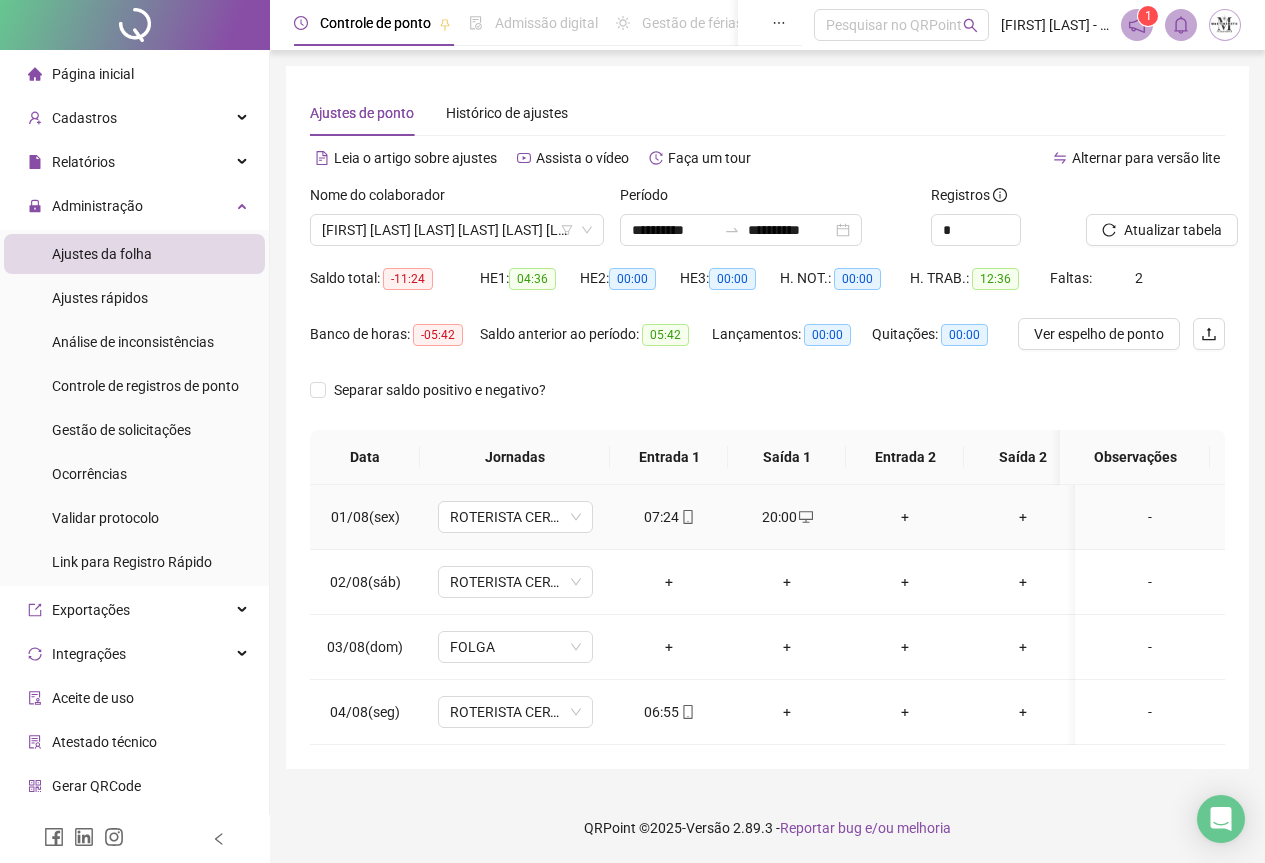 scroll, scrollTop: 7, scrollLeft: 0, axis: vertical 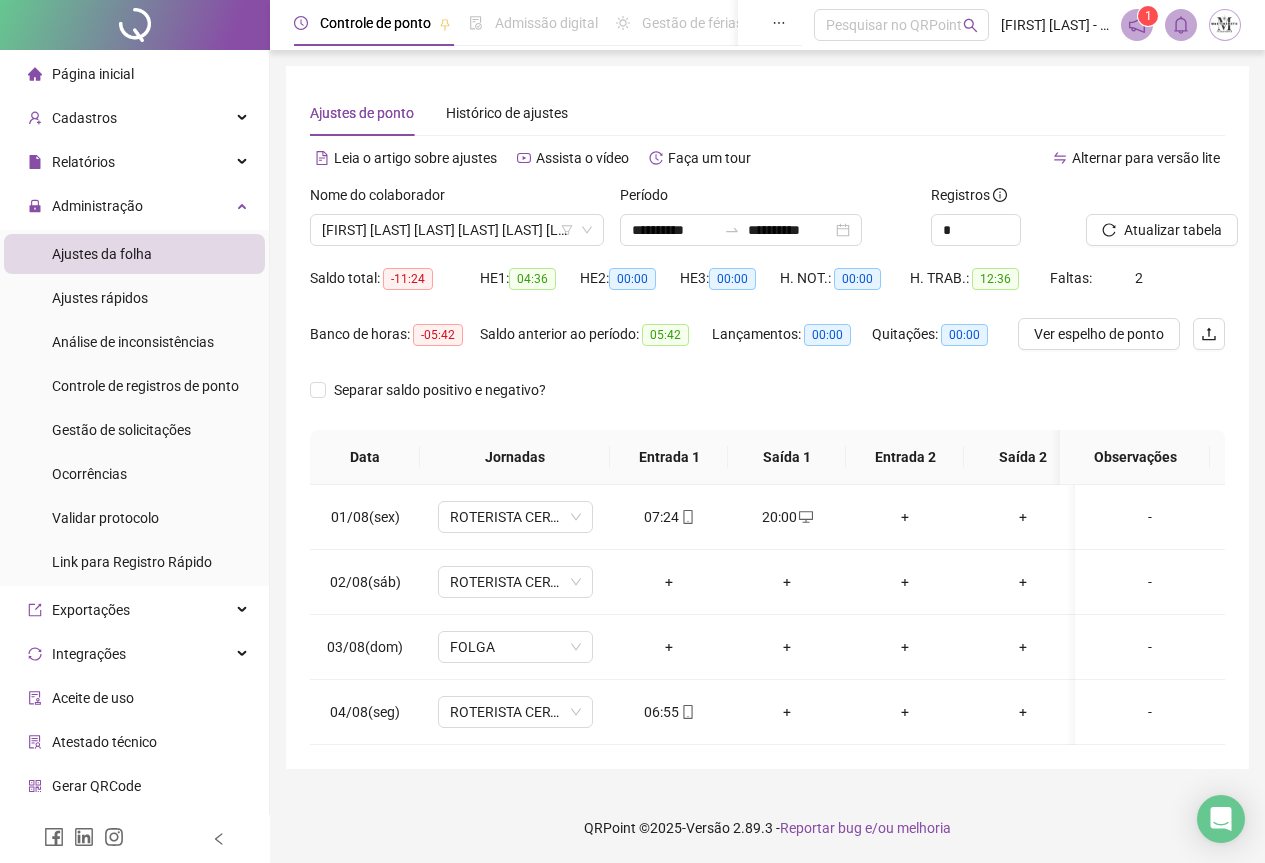 click on "Página inicial" at bounding box center (93, 74) 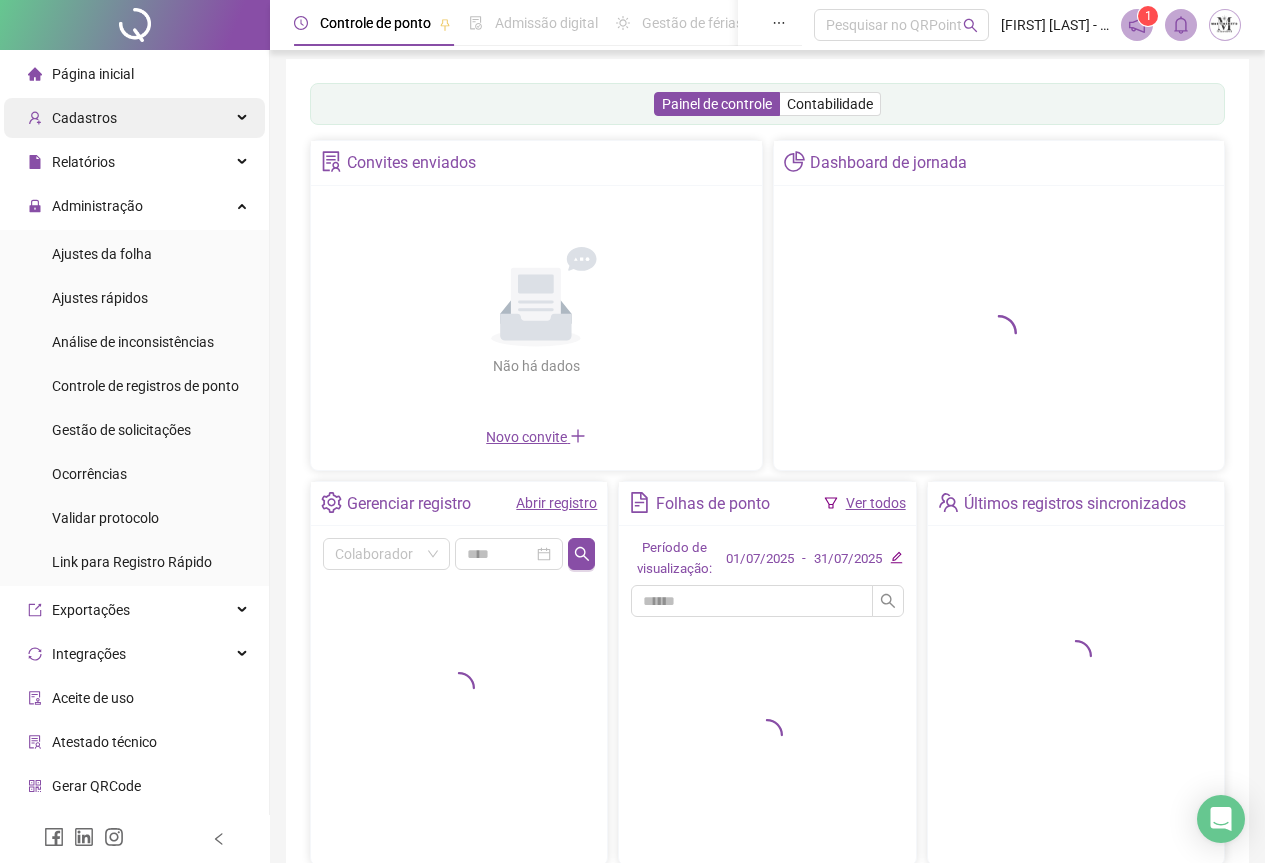 click on "Cadastros" at bounding box center [84, 118] 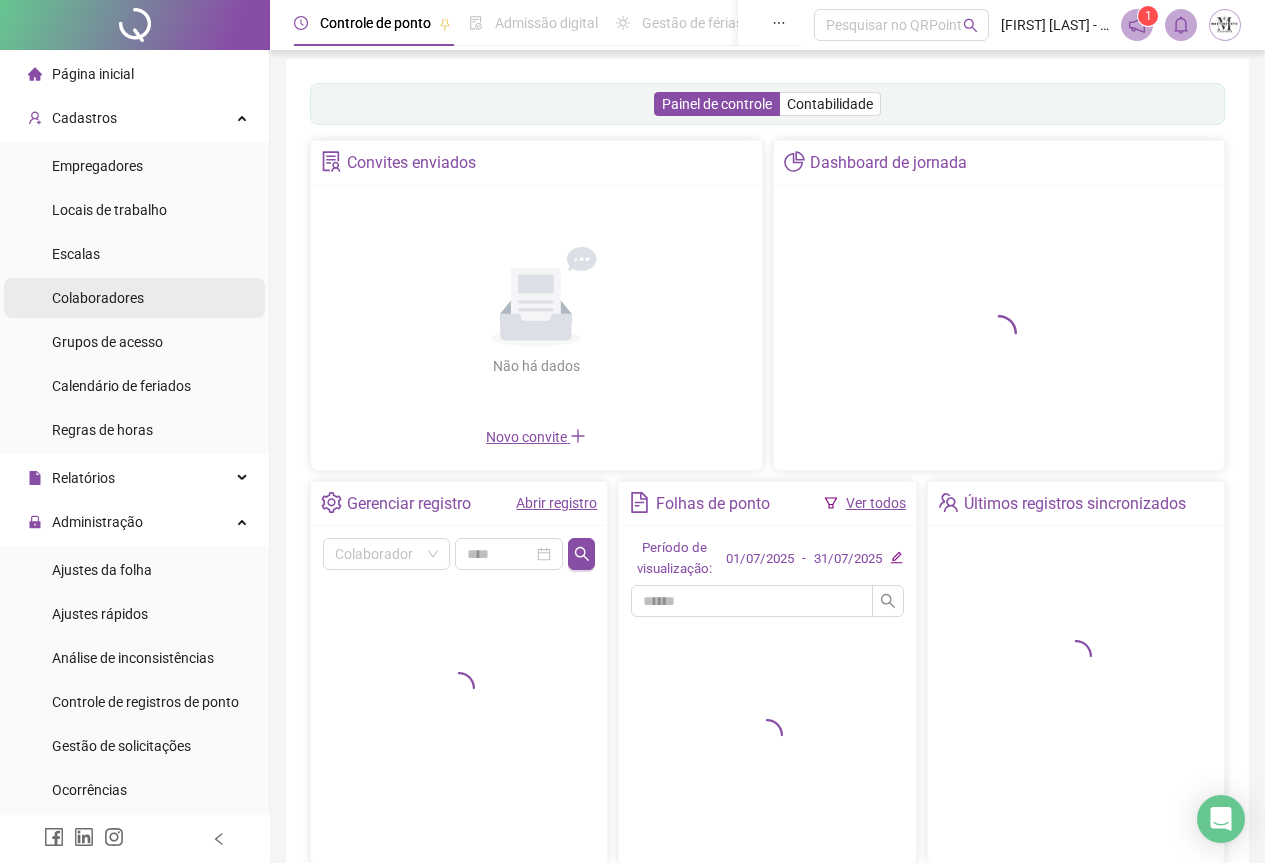 click on "Colaboradores" at bounding box center [98, 298] 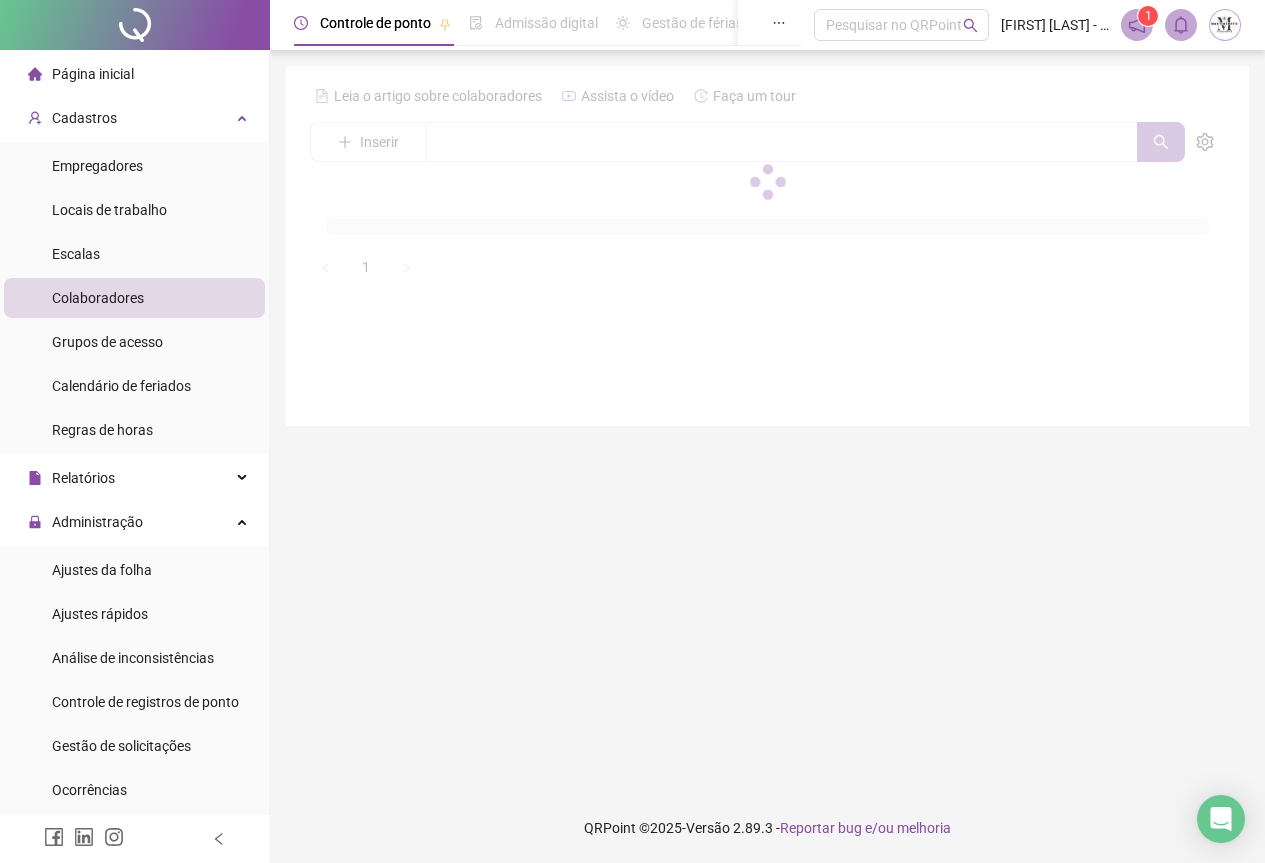 scroll, scrollTop: 0, scrollLeft: 0, axis: both 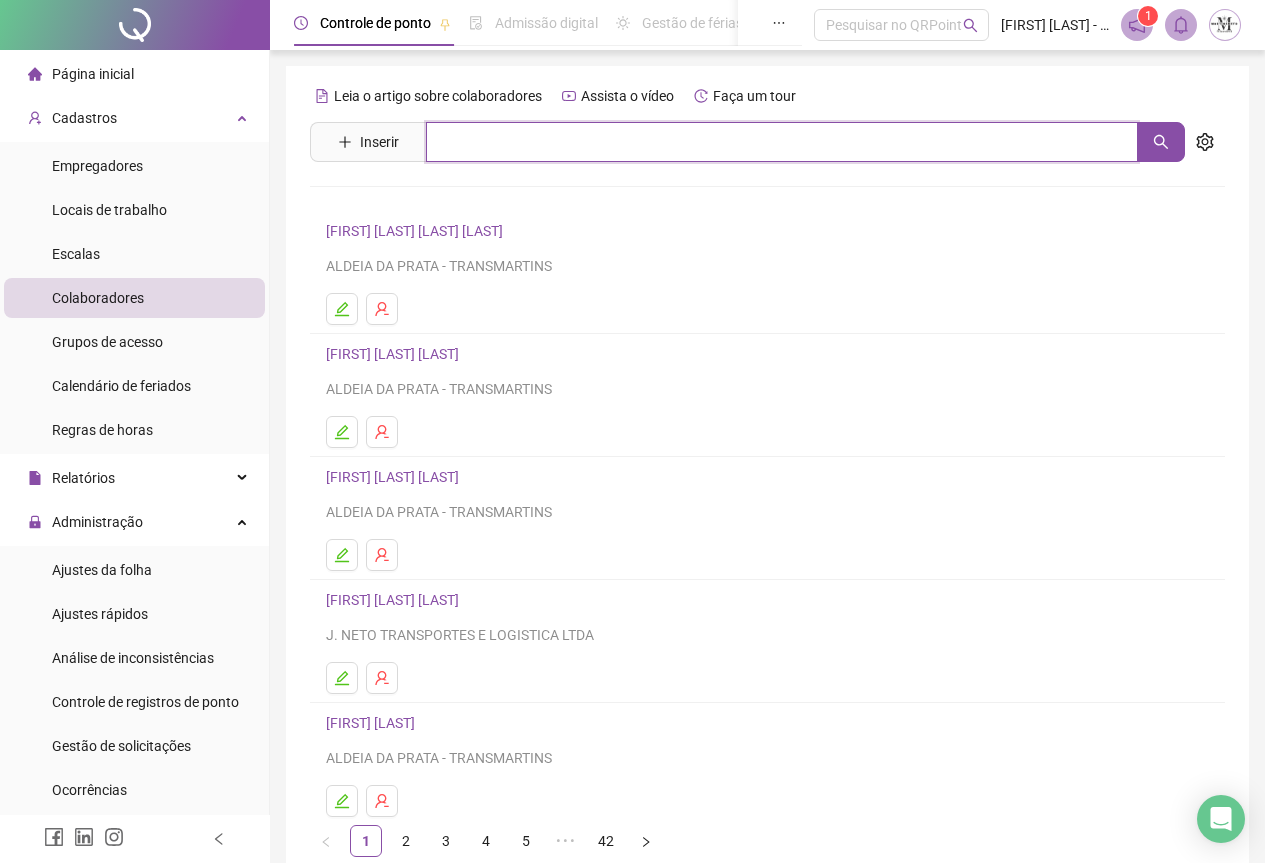 click at bounding box center (782, 142) 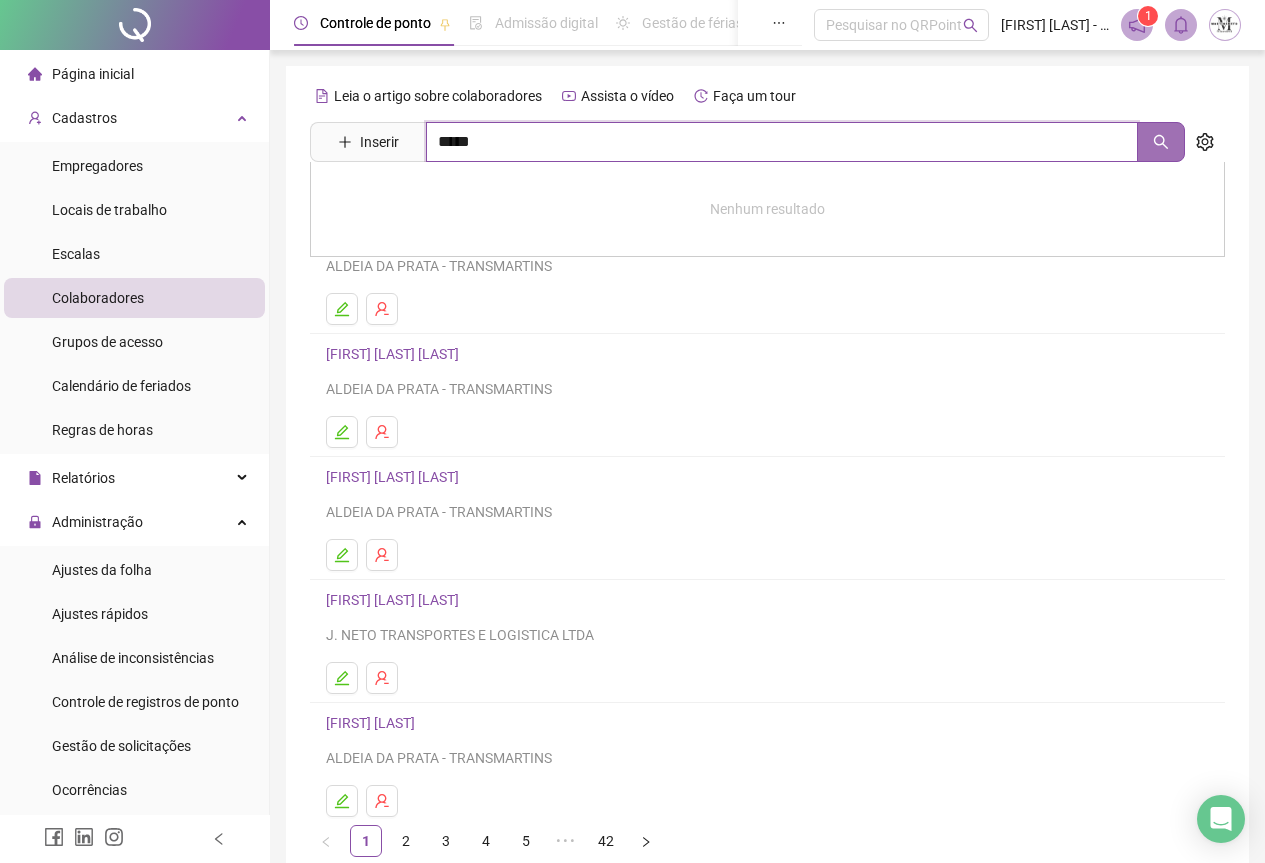 click at bounding box center [1161, 142] 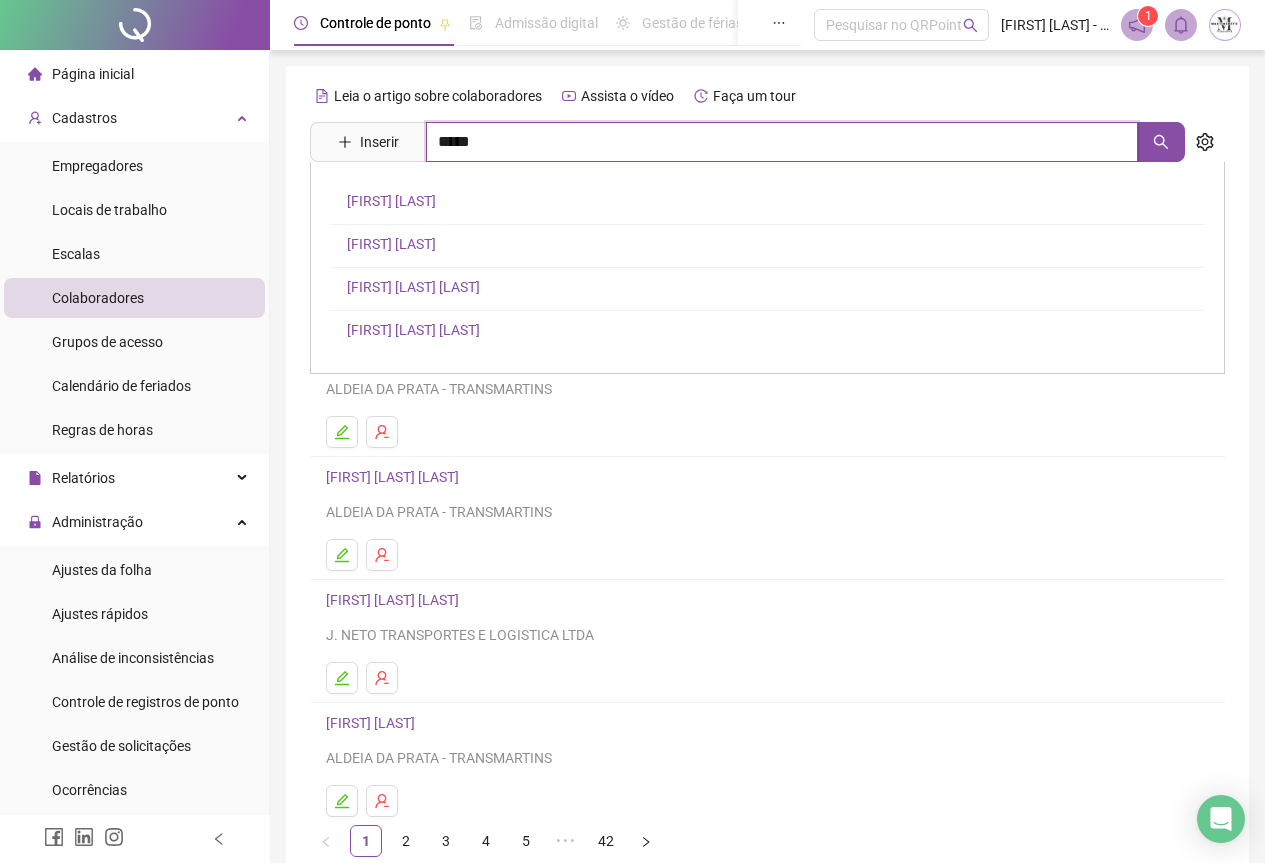 type on "*****" 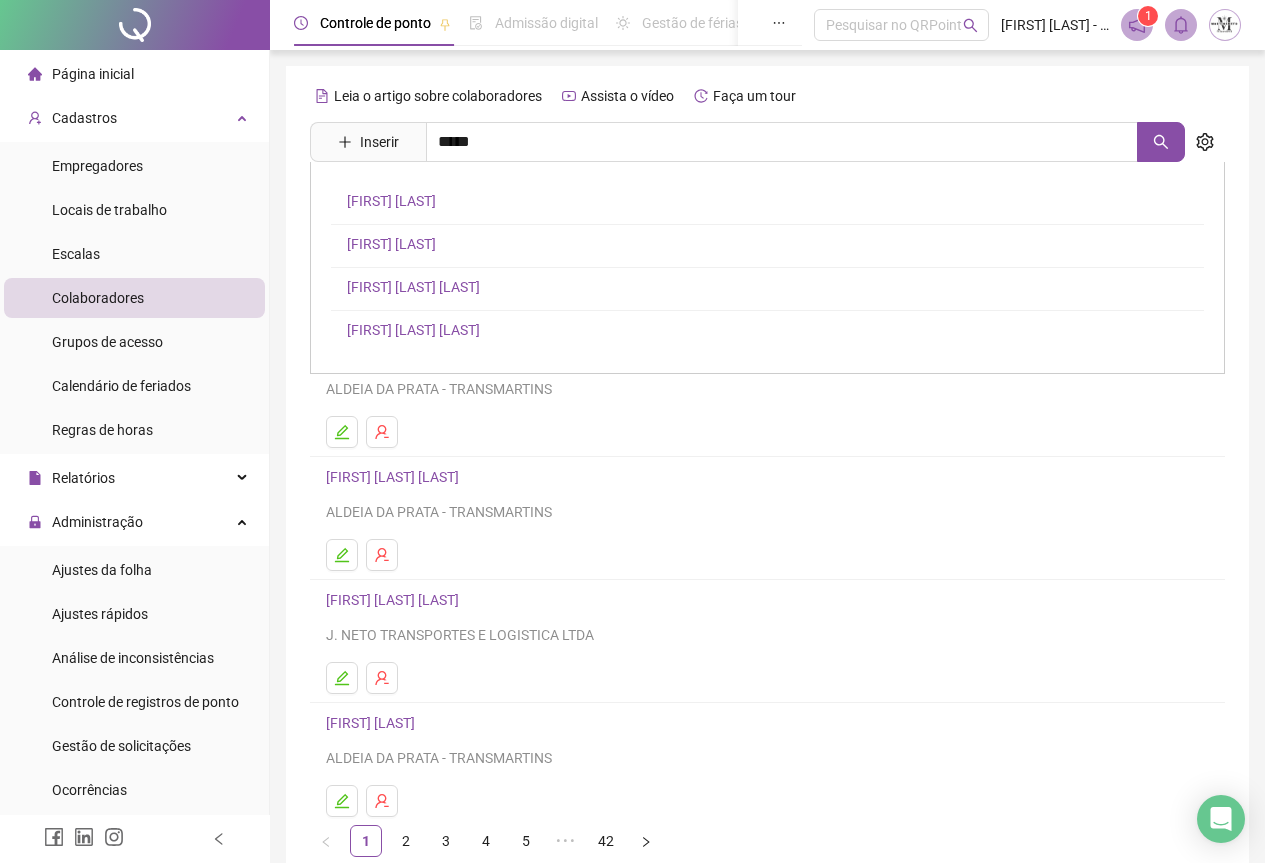 click on "[FIRST] [LAST]" at bounding box center (391, 201) 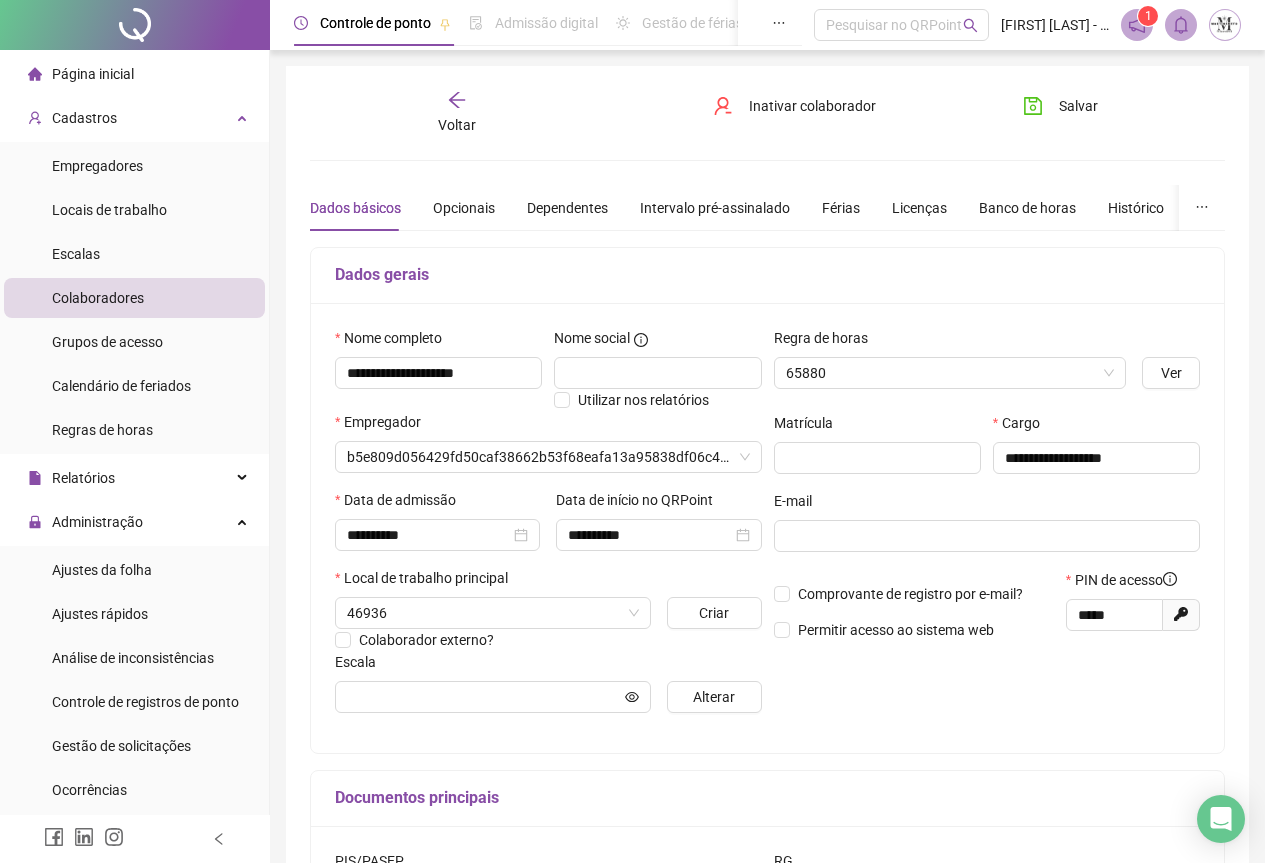 type on "*******" 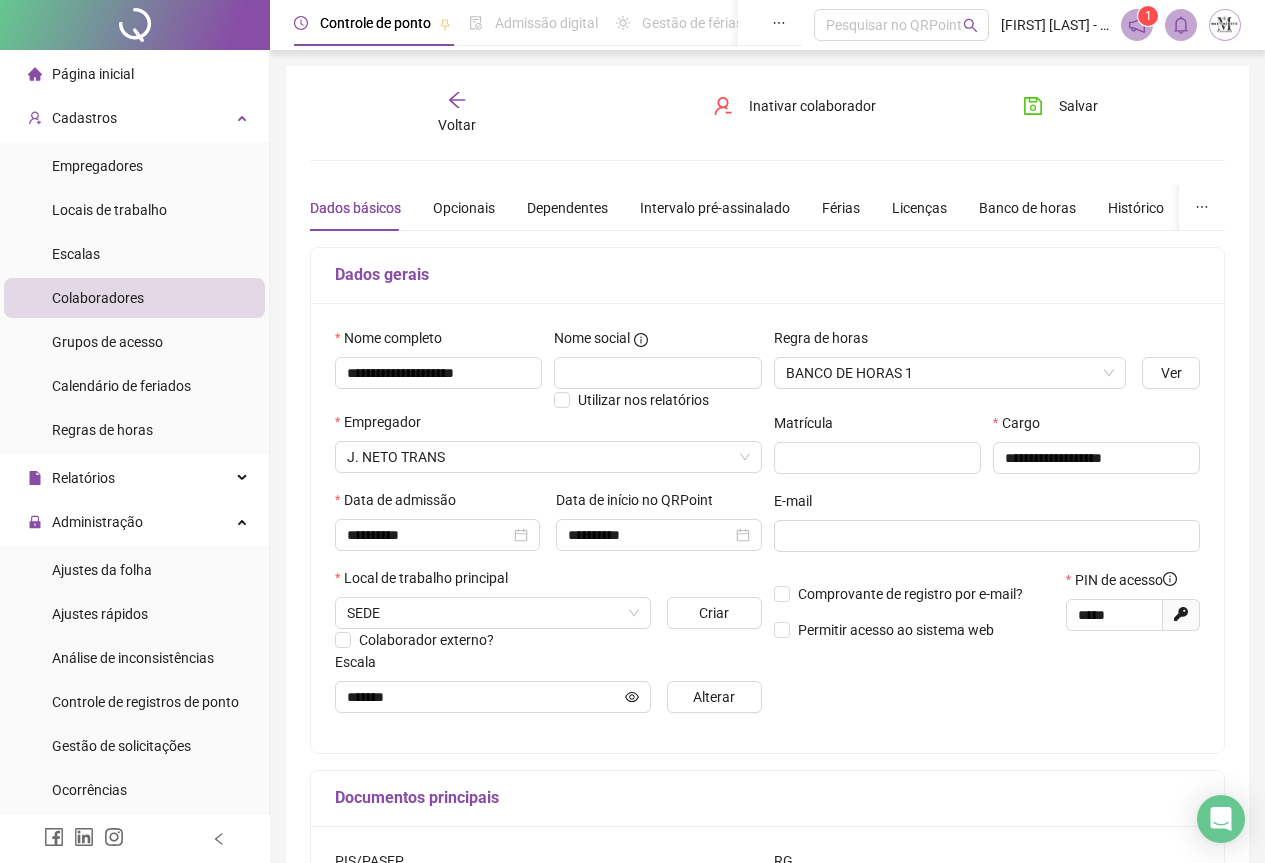 click at bounding box center (135, 25) 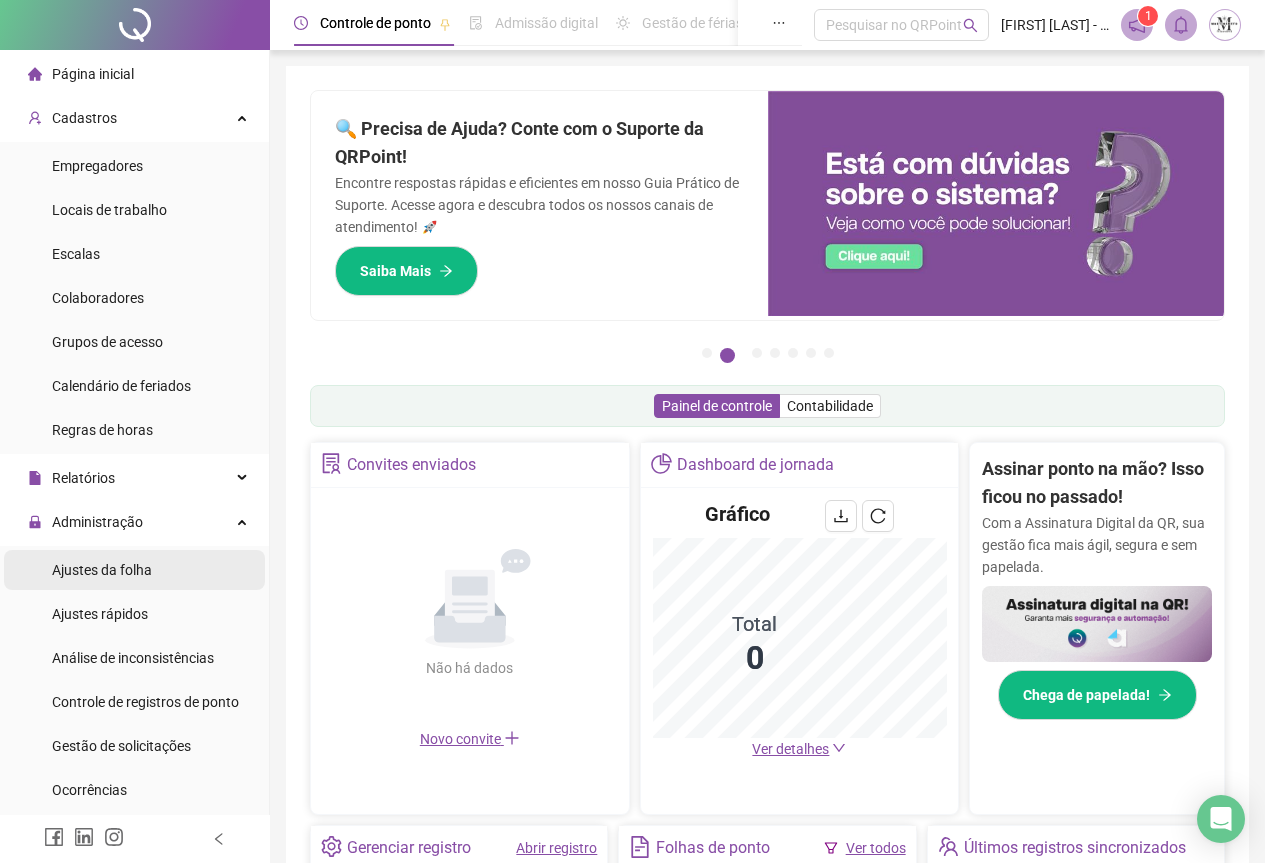 click on "Ajustes da folha" at bounding box center [102, 570] 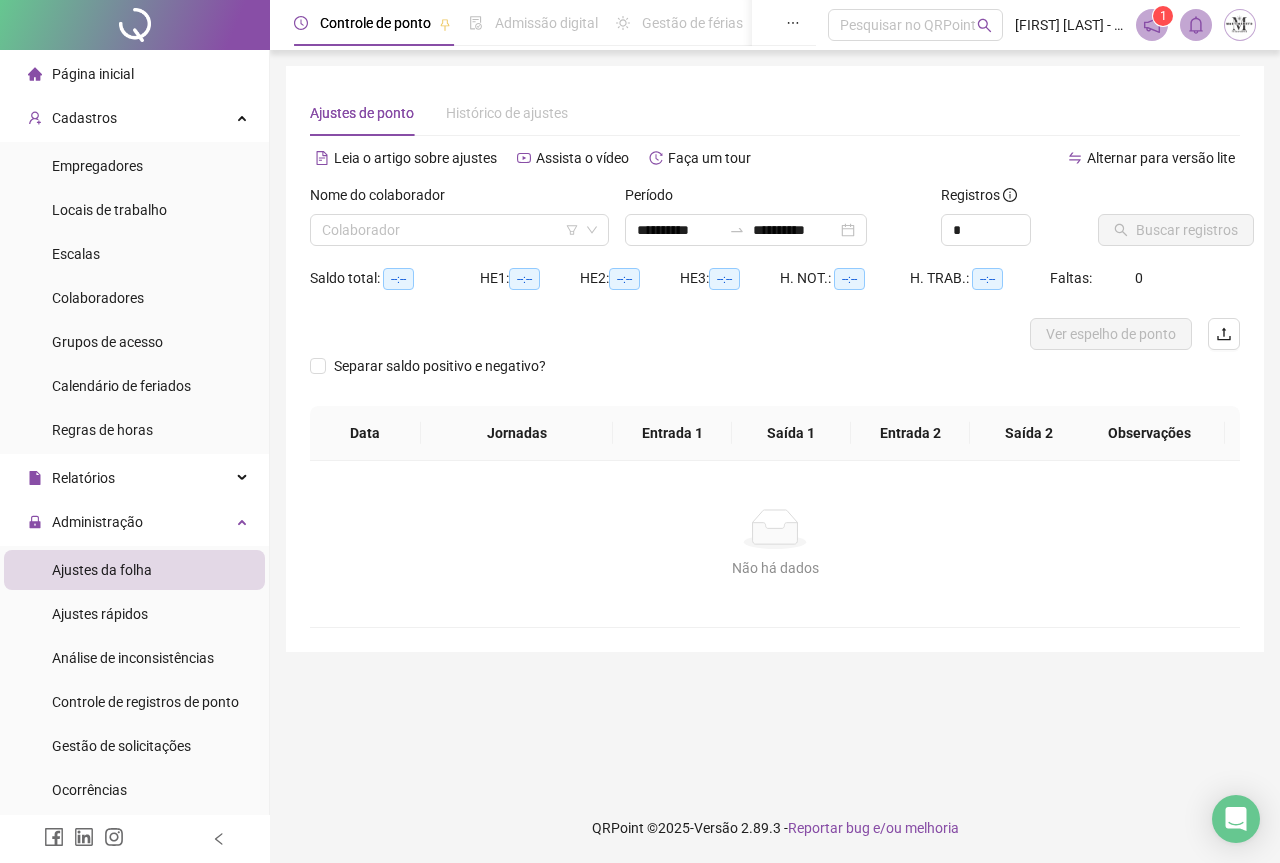 click on "Nome do colaborador" at bounding box center [384, 195] 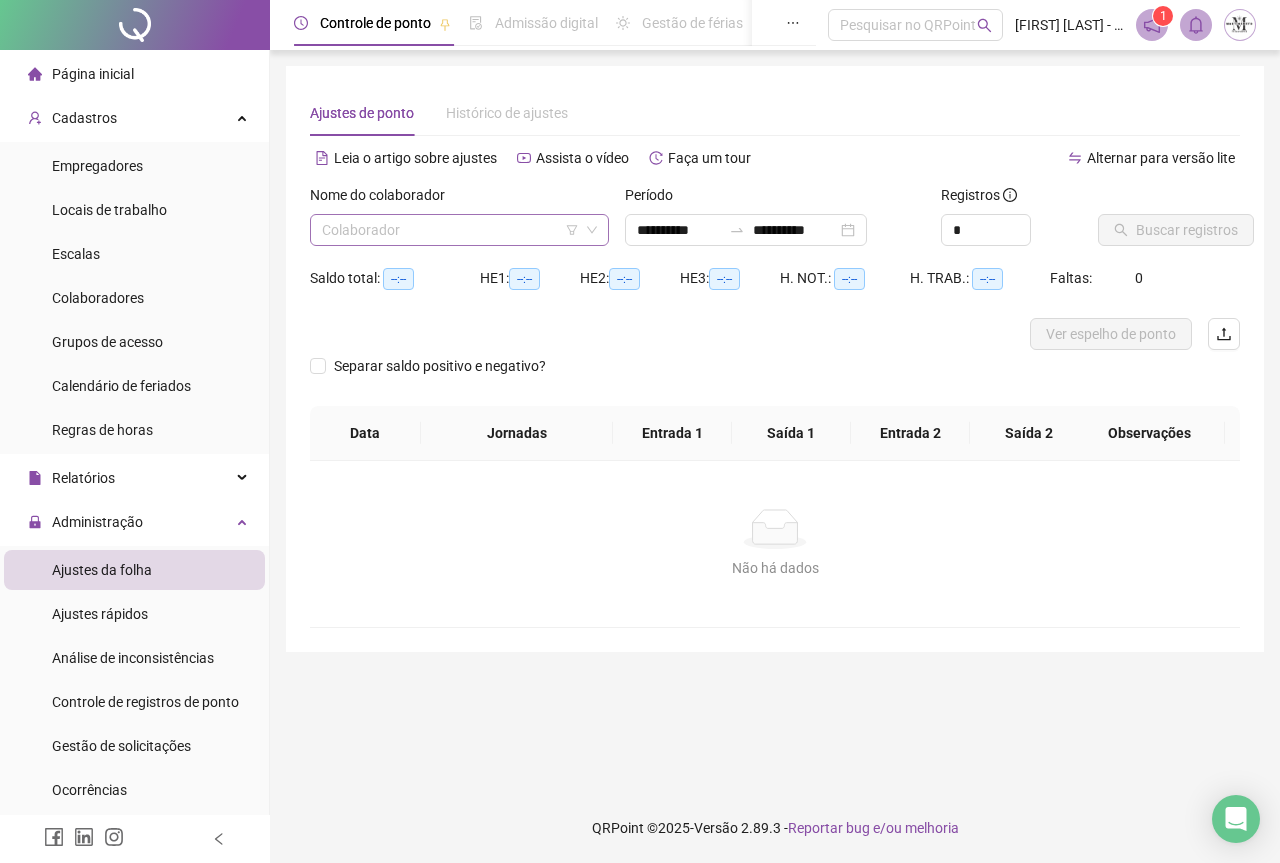 click at bounding box center (450, 230) 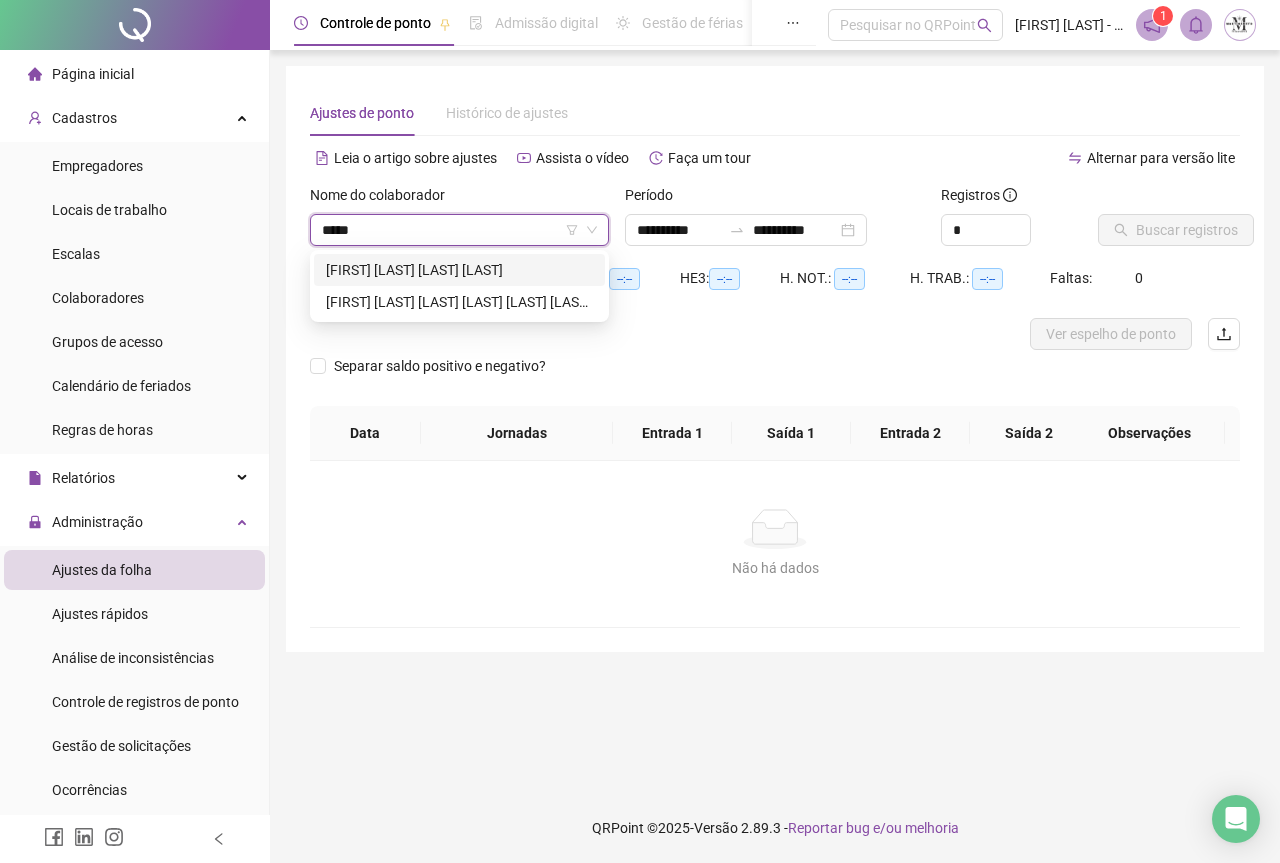 type on "******" 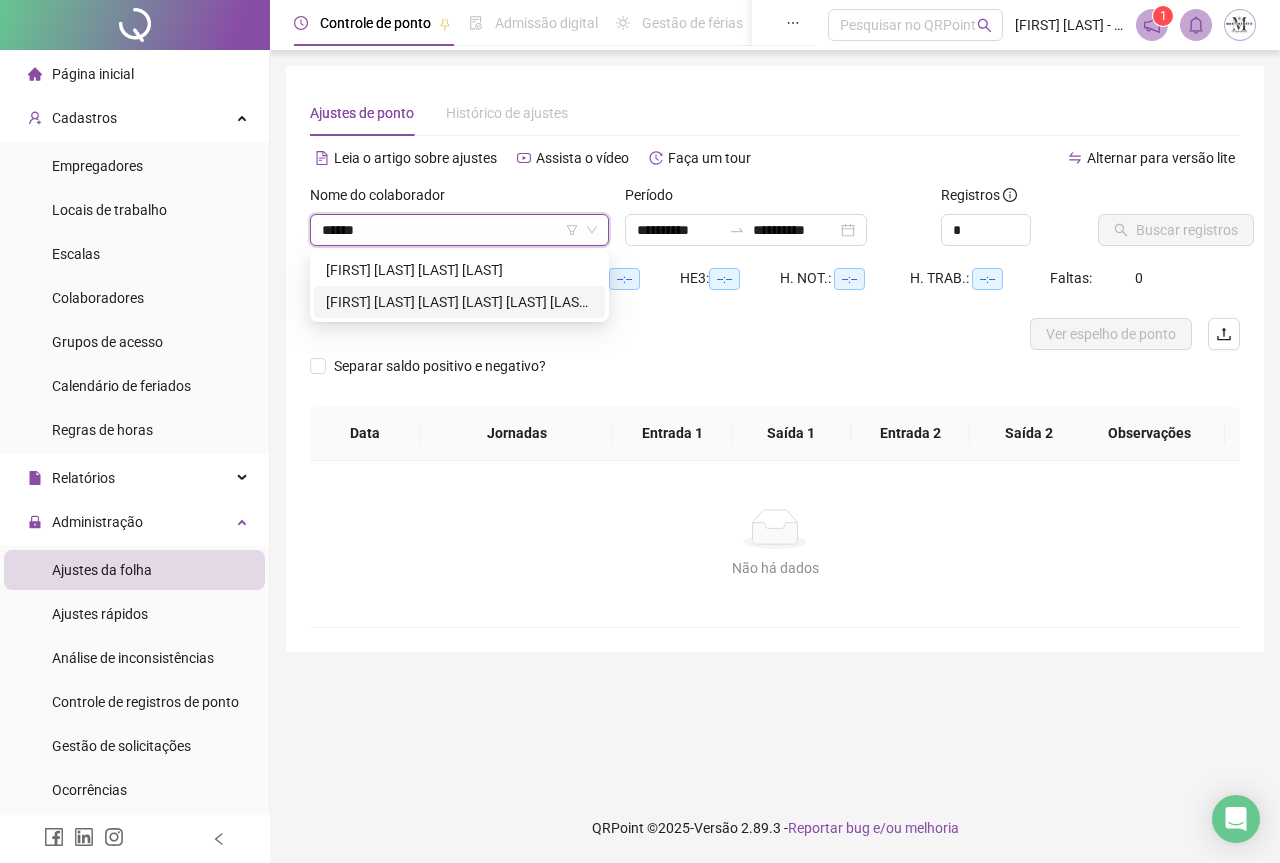 click on "[FIRST] [LAST] [LAST] [LAST] [LAST] [LAST] [LAST]" at bounding box center (459, 302) 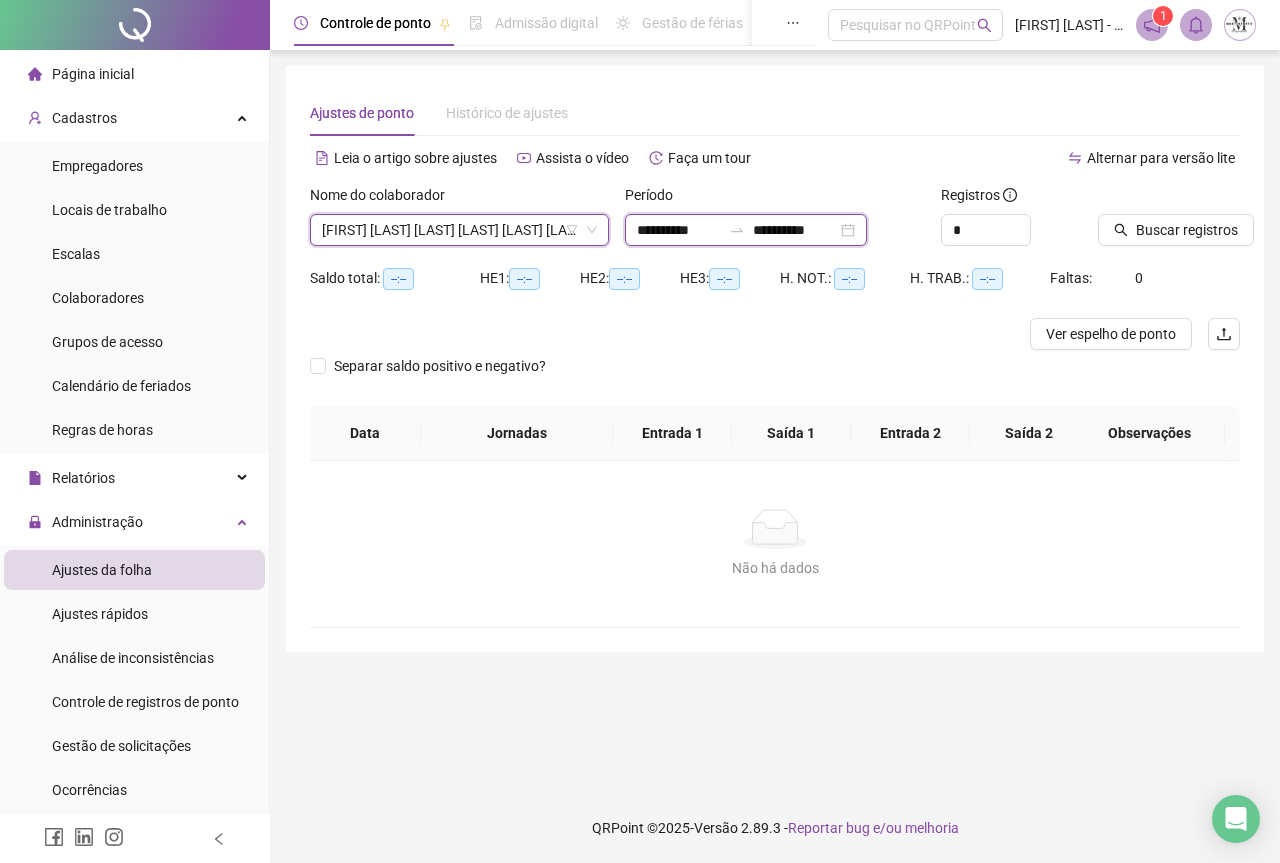 click on "**********" at bounding box center [795, 230] 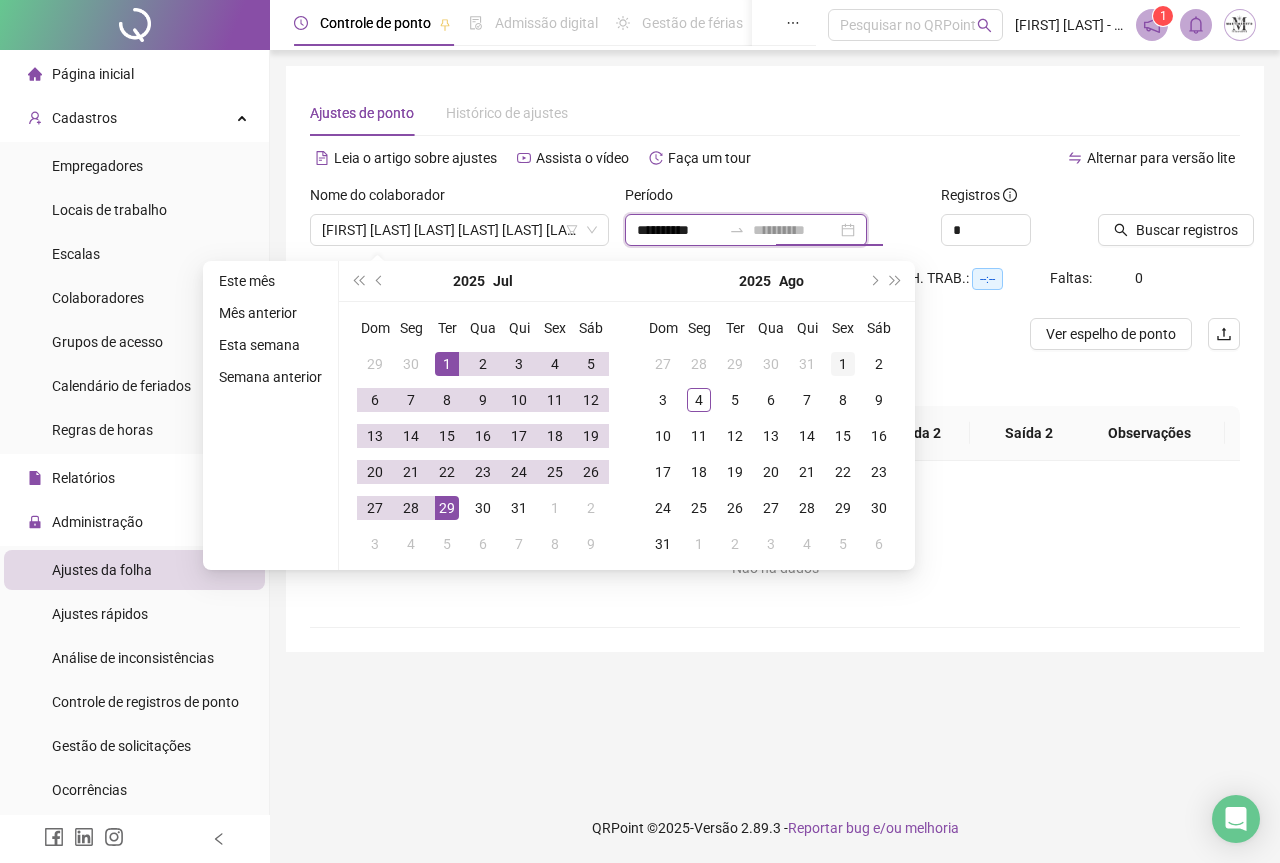 type on "**********" 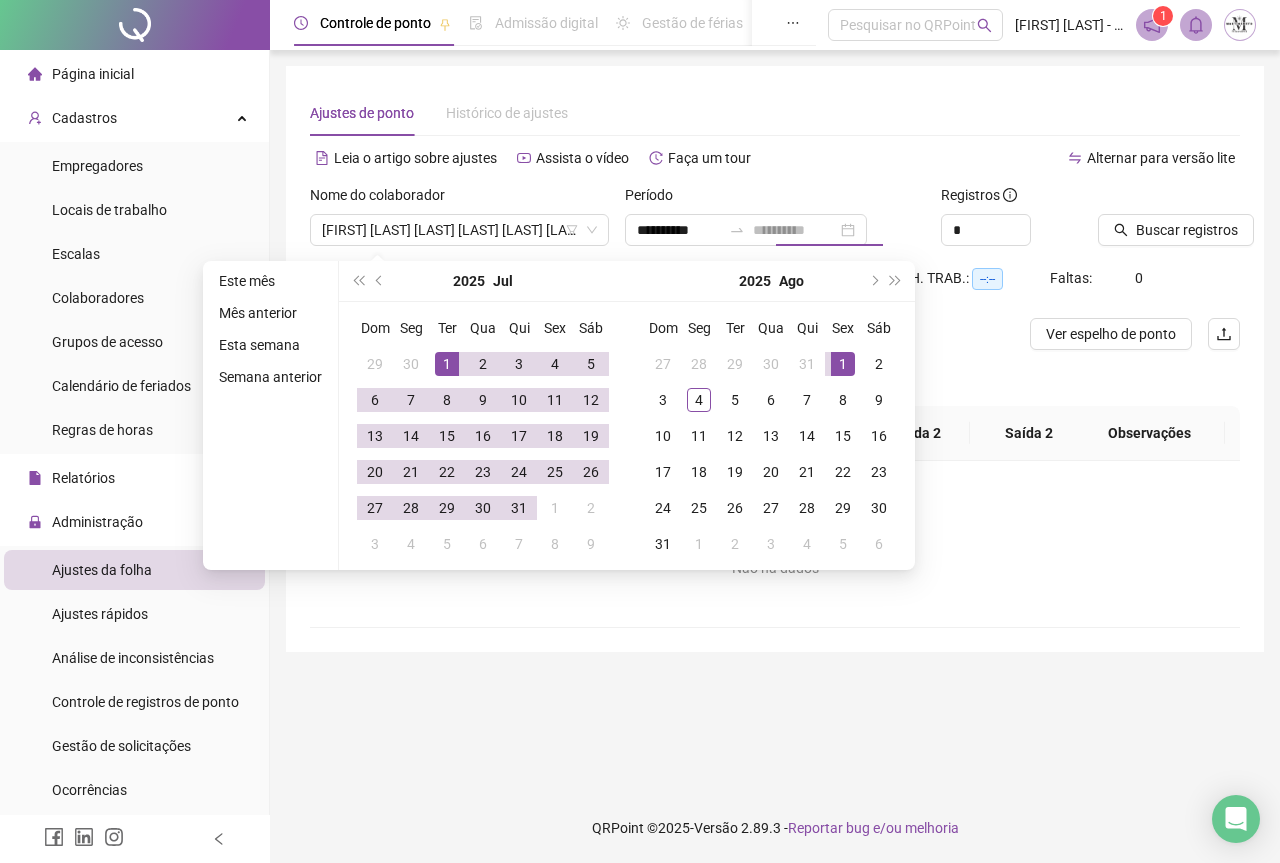click on "1" at bounding box center (843, 364) 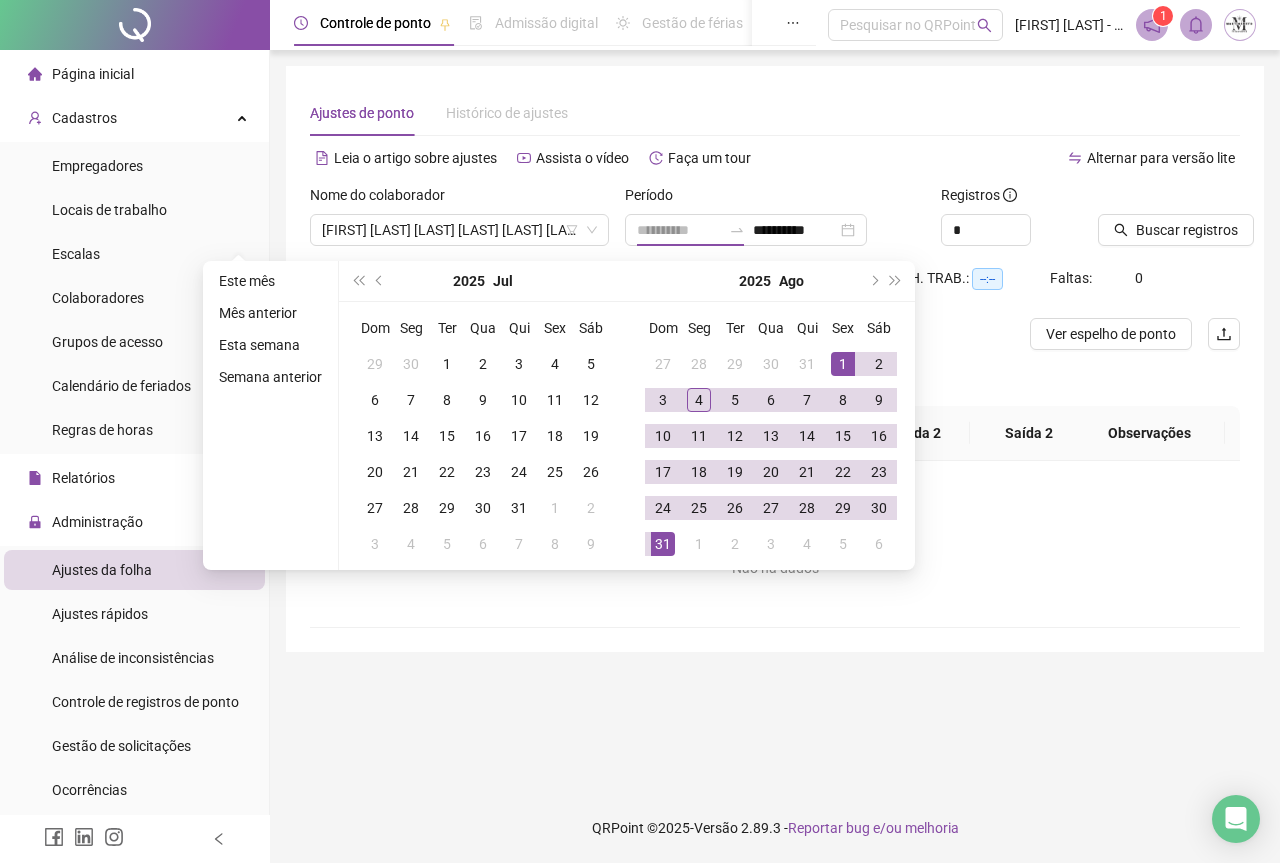 click on "31" at bounding box center (663, 544) 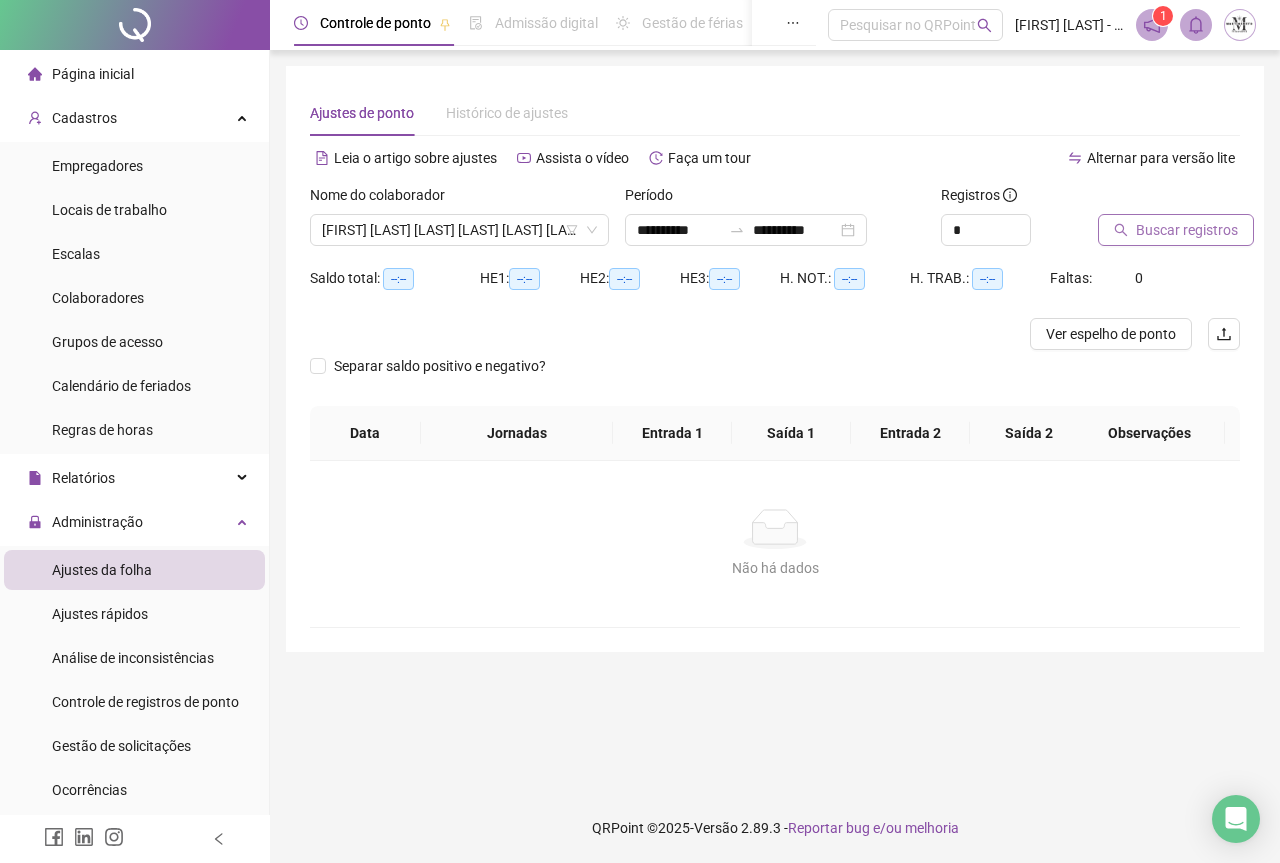 click on "Buscar registros" at bounding box center (1187, 230) 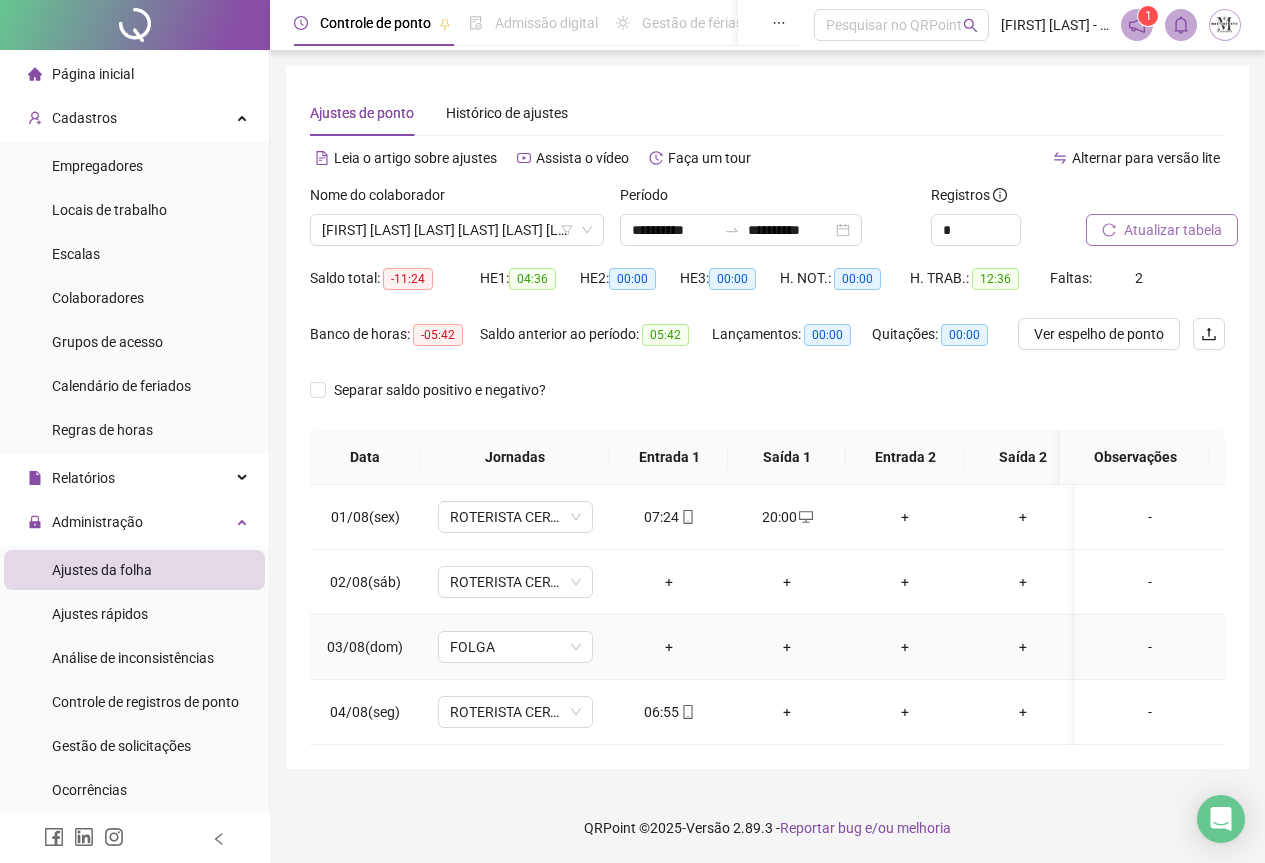 scroll, scrollTop: 7, scrollLeft: 0, axis: vertical 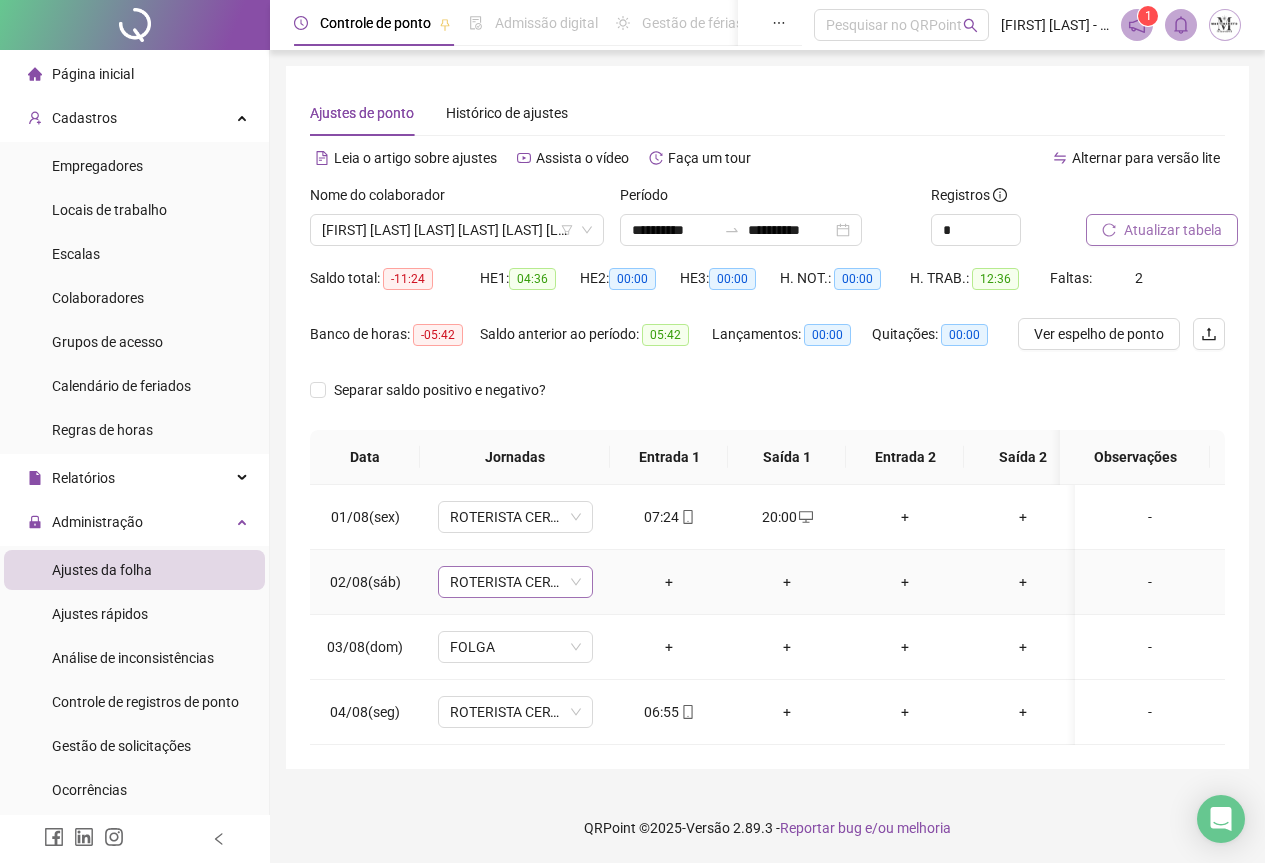 click on "ROTERISTA CERTO SG" at bounding box center [515, 582] 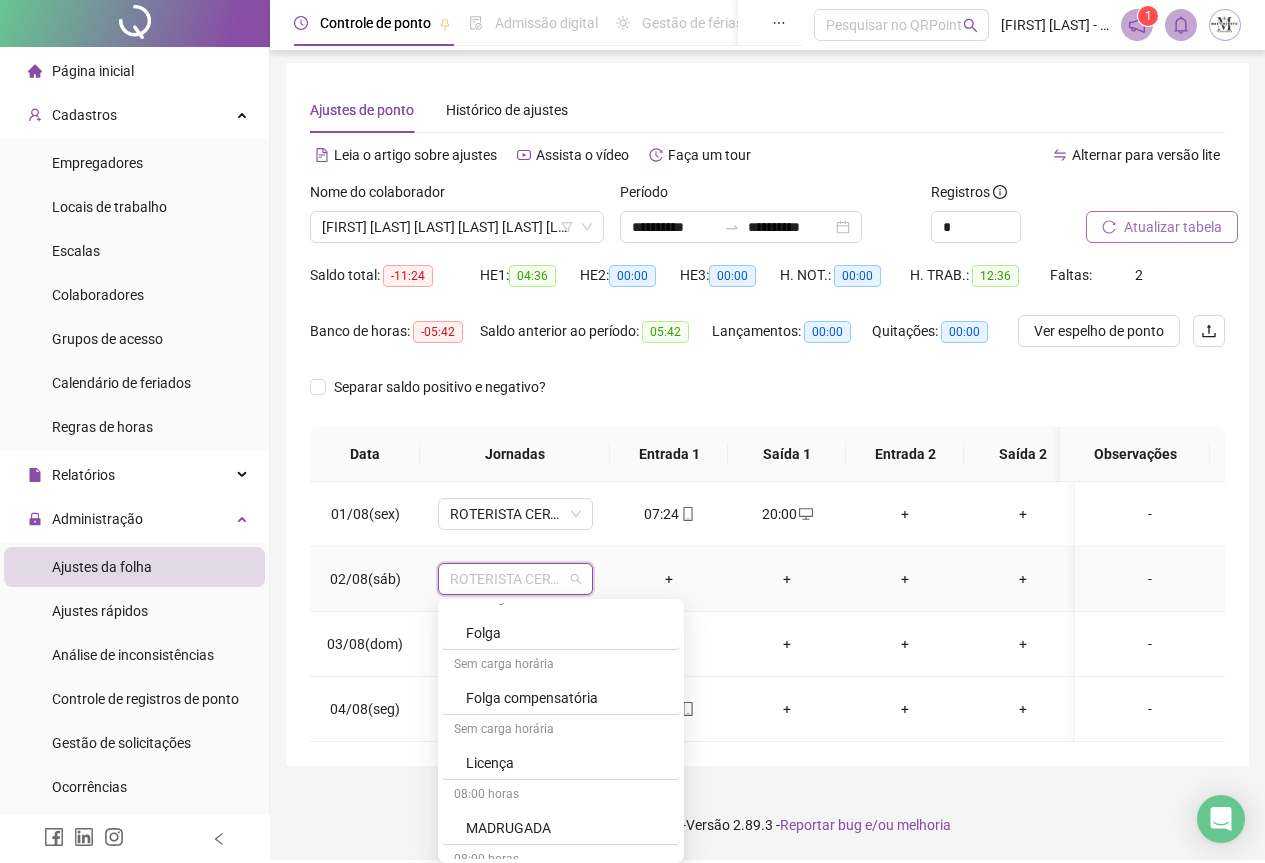 scroll, scrollTop: 1200, scrollLeft: 0, axis: vertical 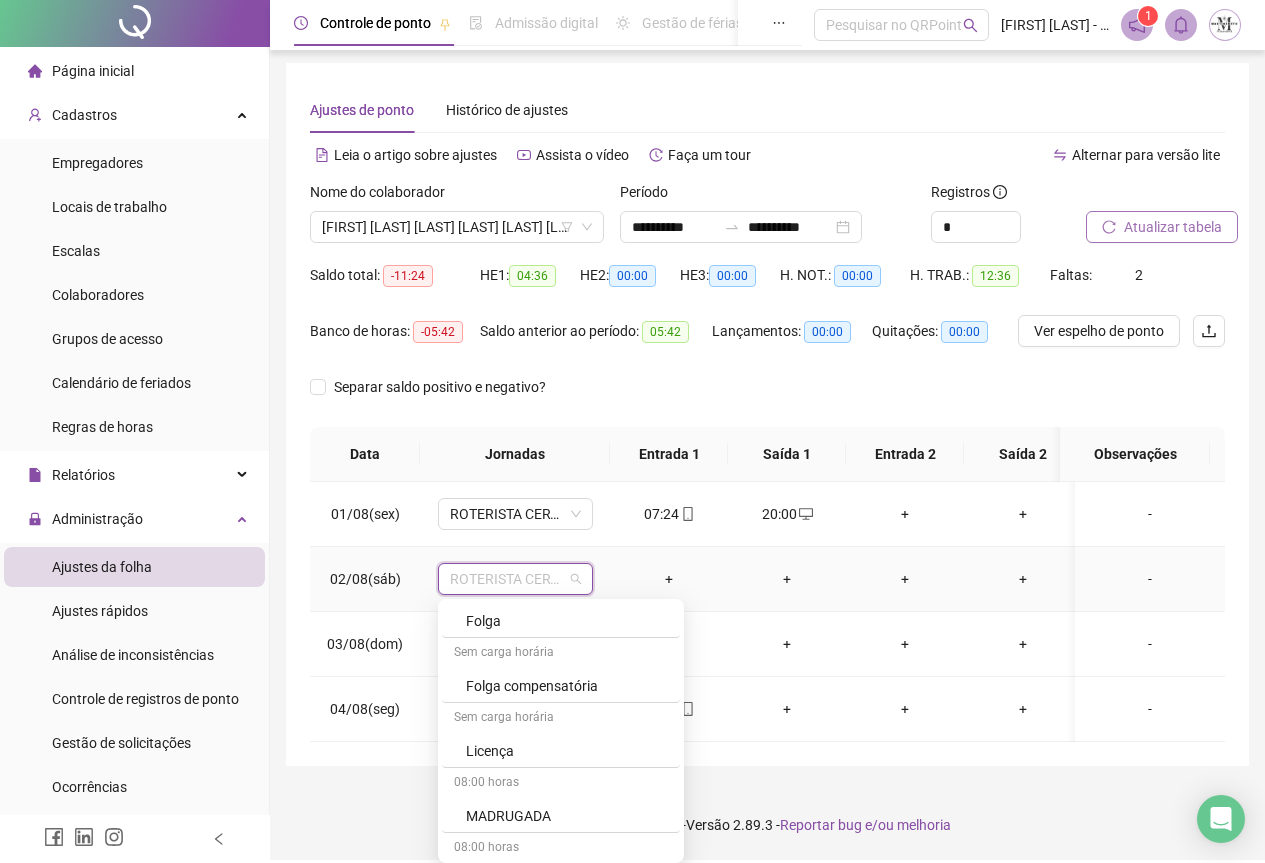 click on "Folga compensatória" at bounding box center [567, 686] 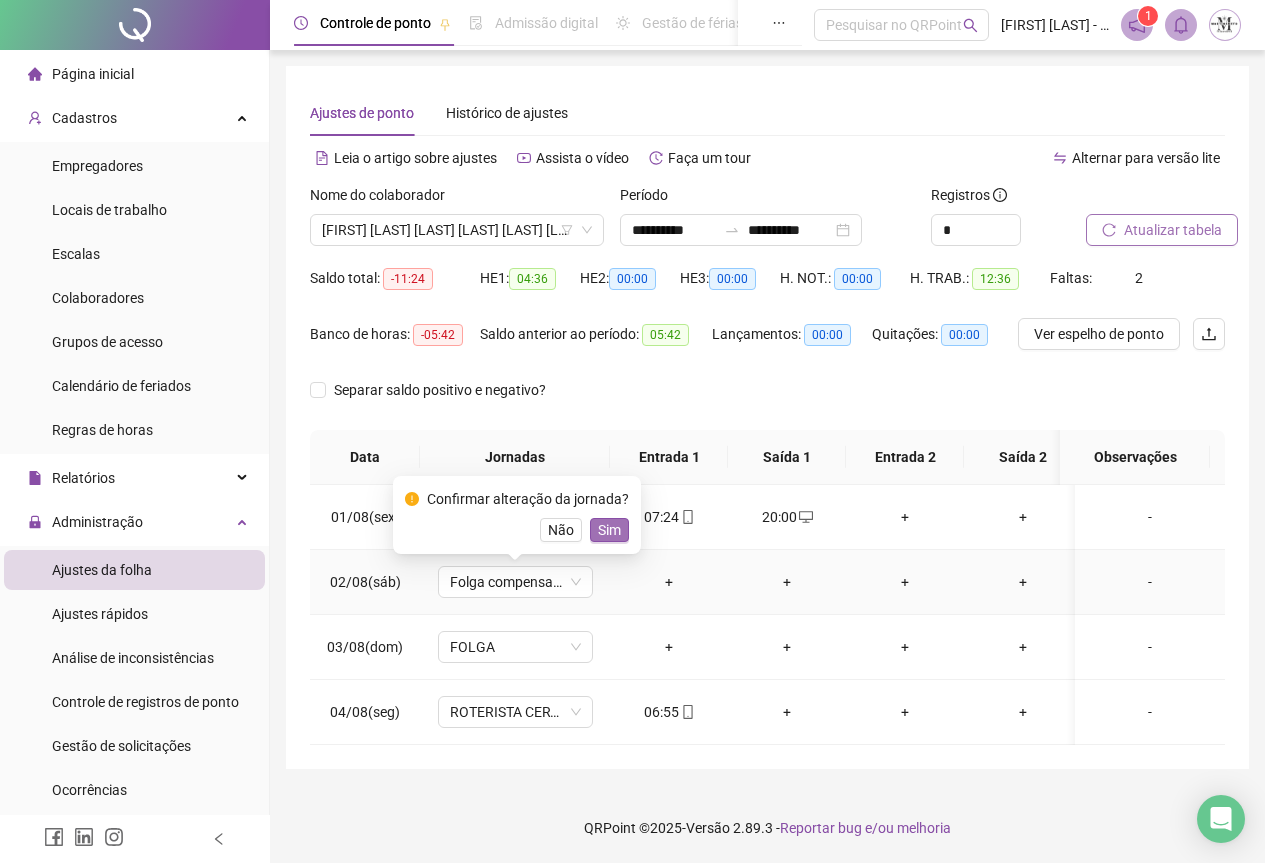 click on "Sim" at bounding box center (609, 530) 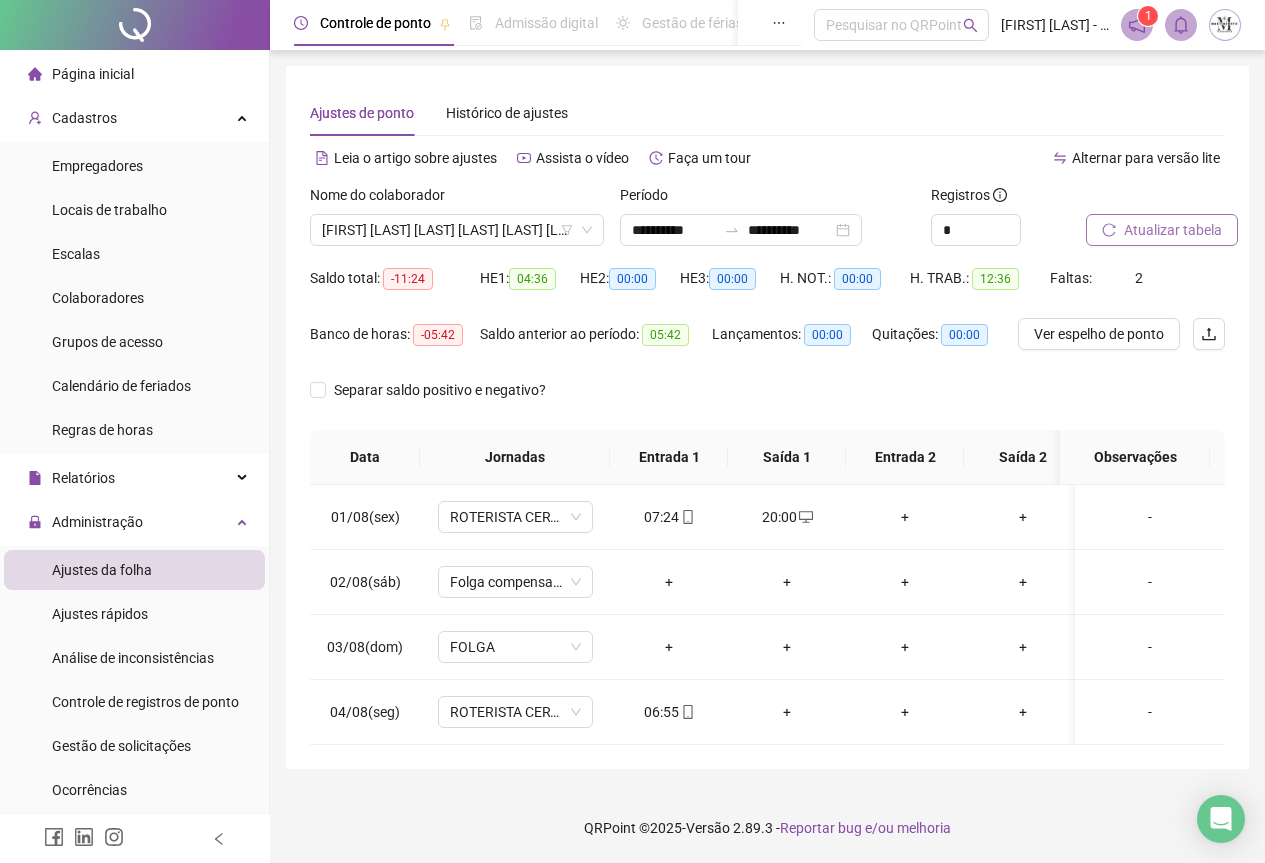 click on "Atualizar tabela" at bounding box center [1173, 230] 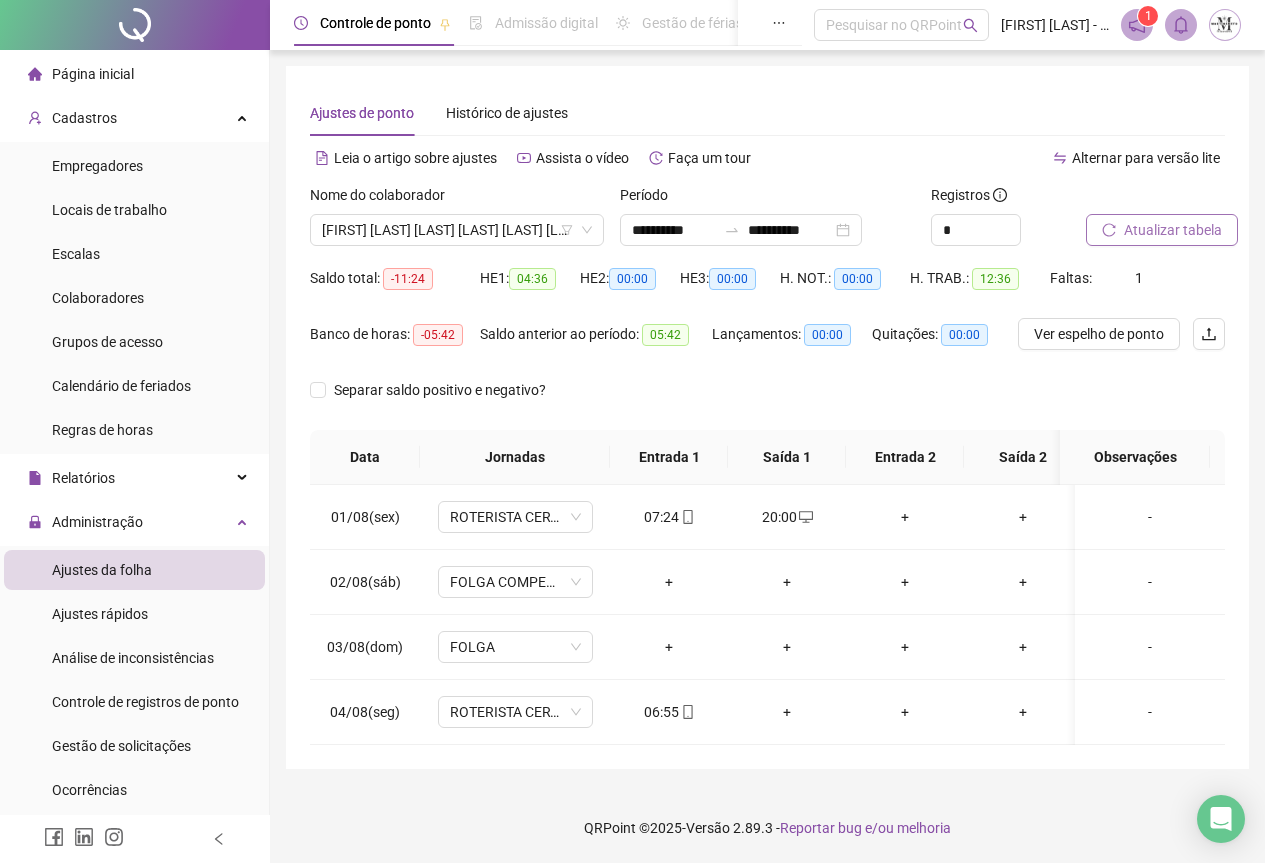 click on "Atualizar tabela" at bounding box center (1173, 230) 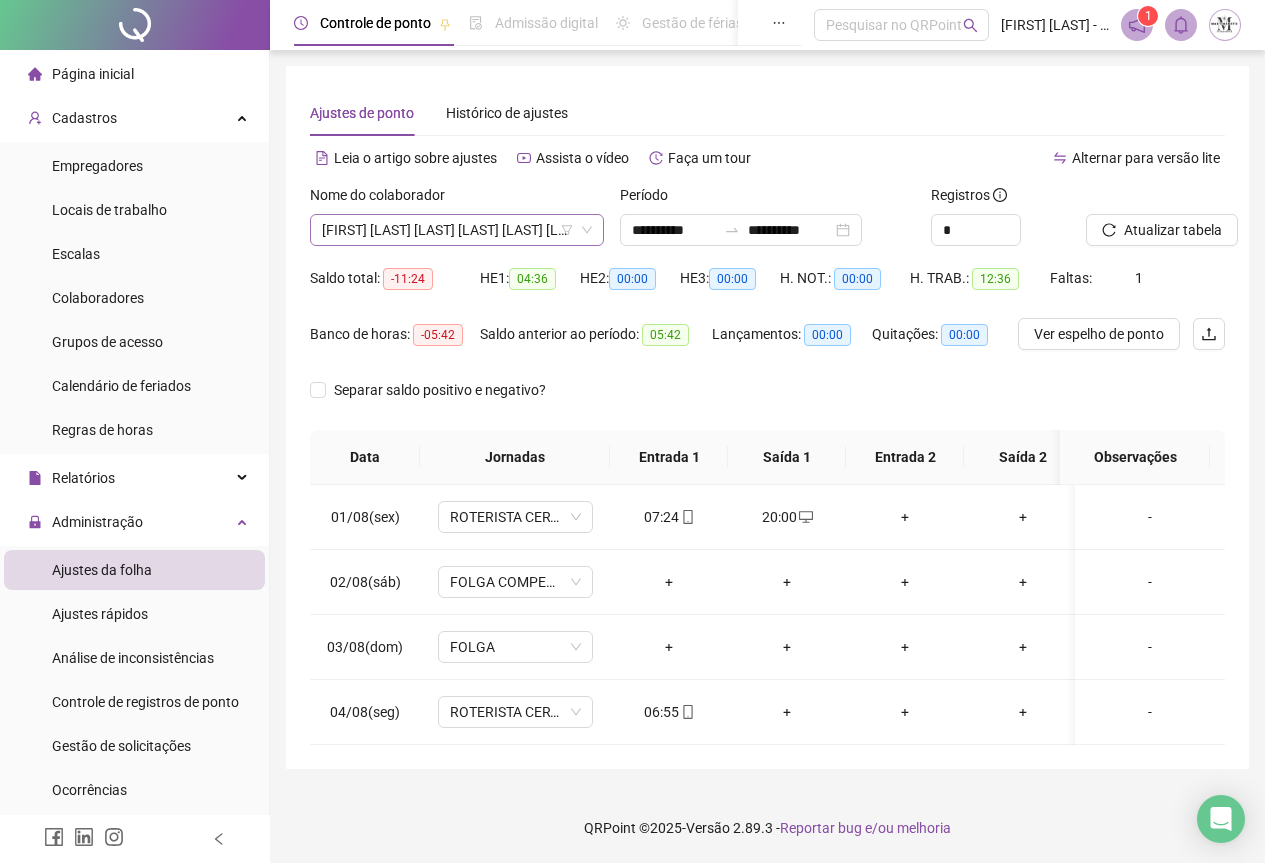 click on "[FIRST] [LAST] [LAST] [LAST] [LAST] [LAST] [LAST]" at bounding box center (457, 230) 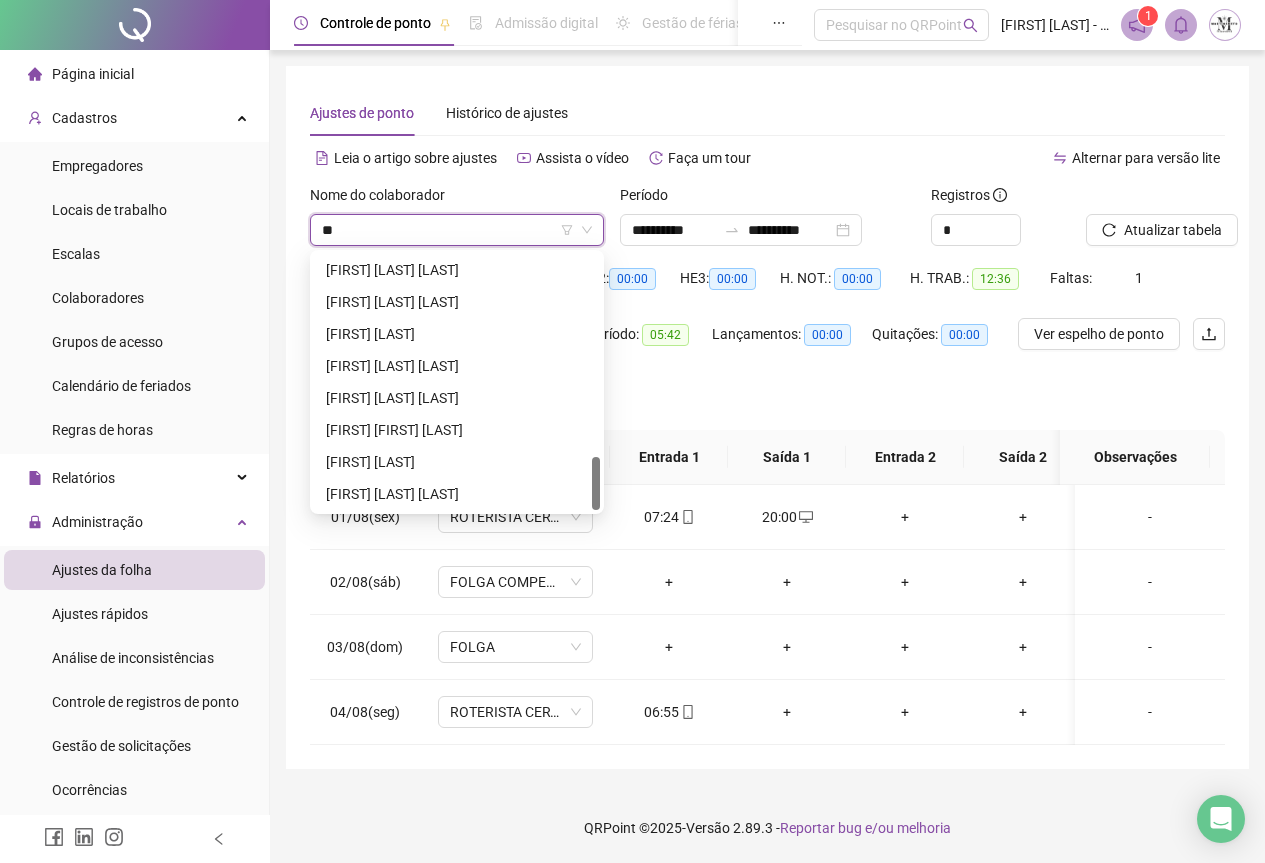 scroll, scrollTop: 0, scrollLeft: 0, axis: both 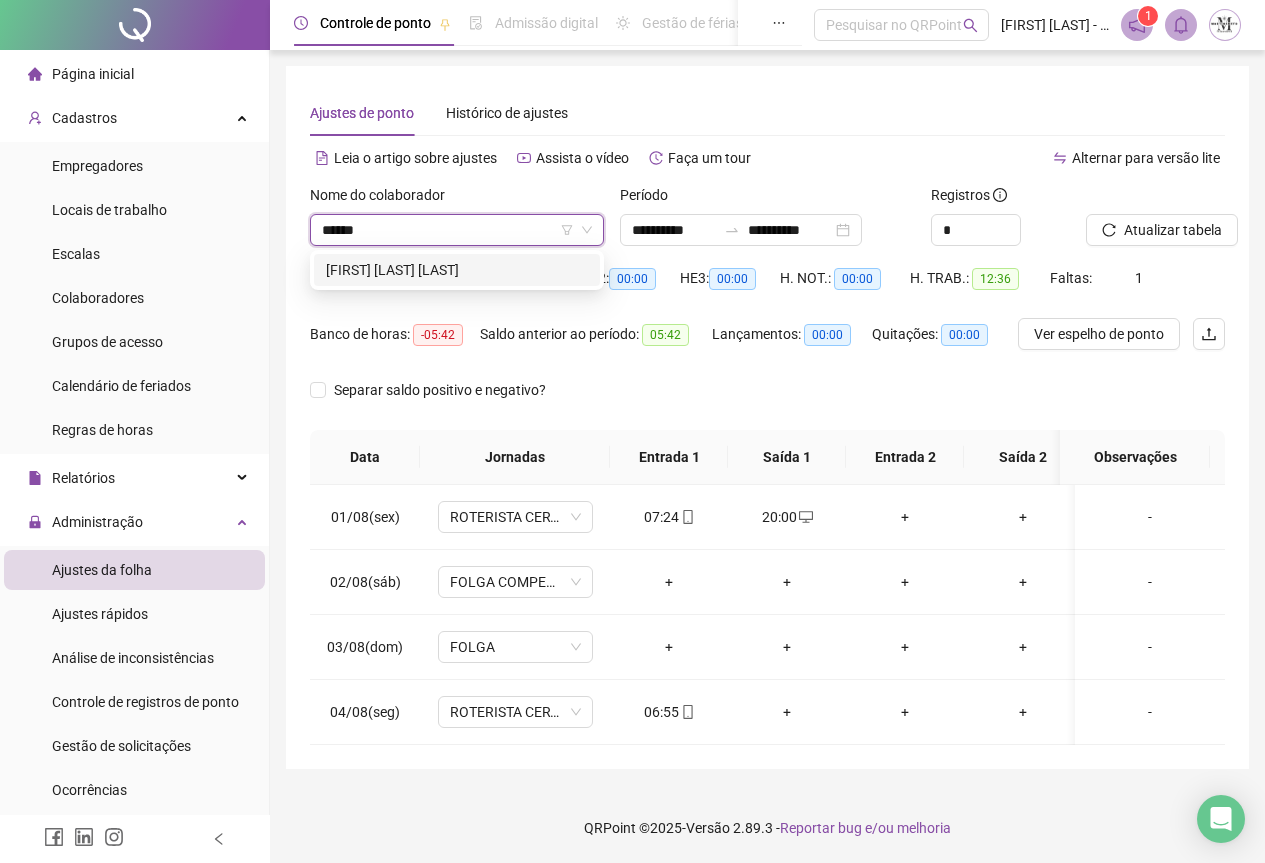 type on "*******" 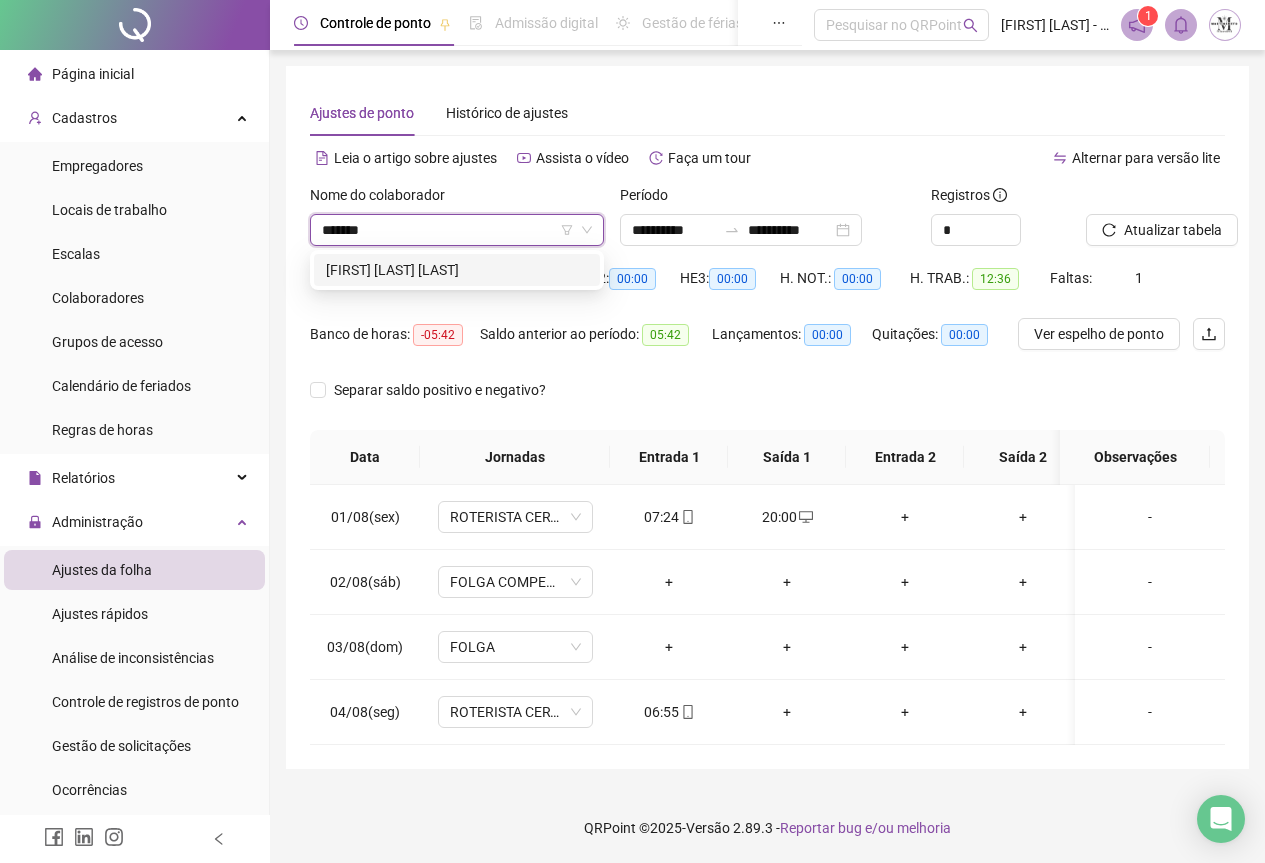 click on "[FIRST] [LAST] [LAST]" at bounding box center (457, 270) 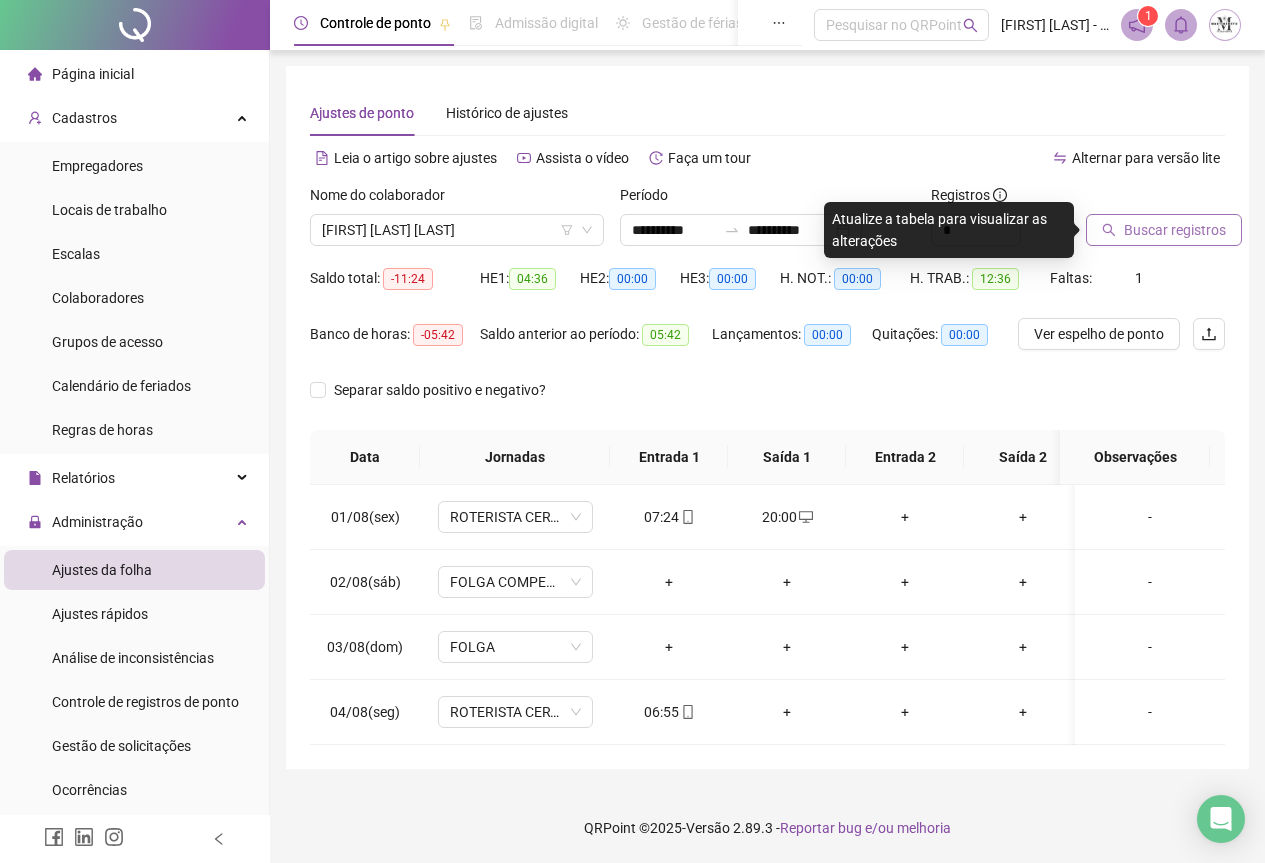 click on "Buscar registros" at bounding box center (1175, 230) 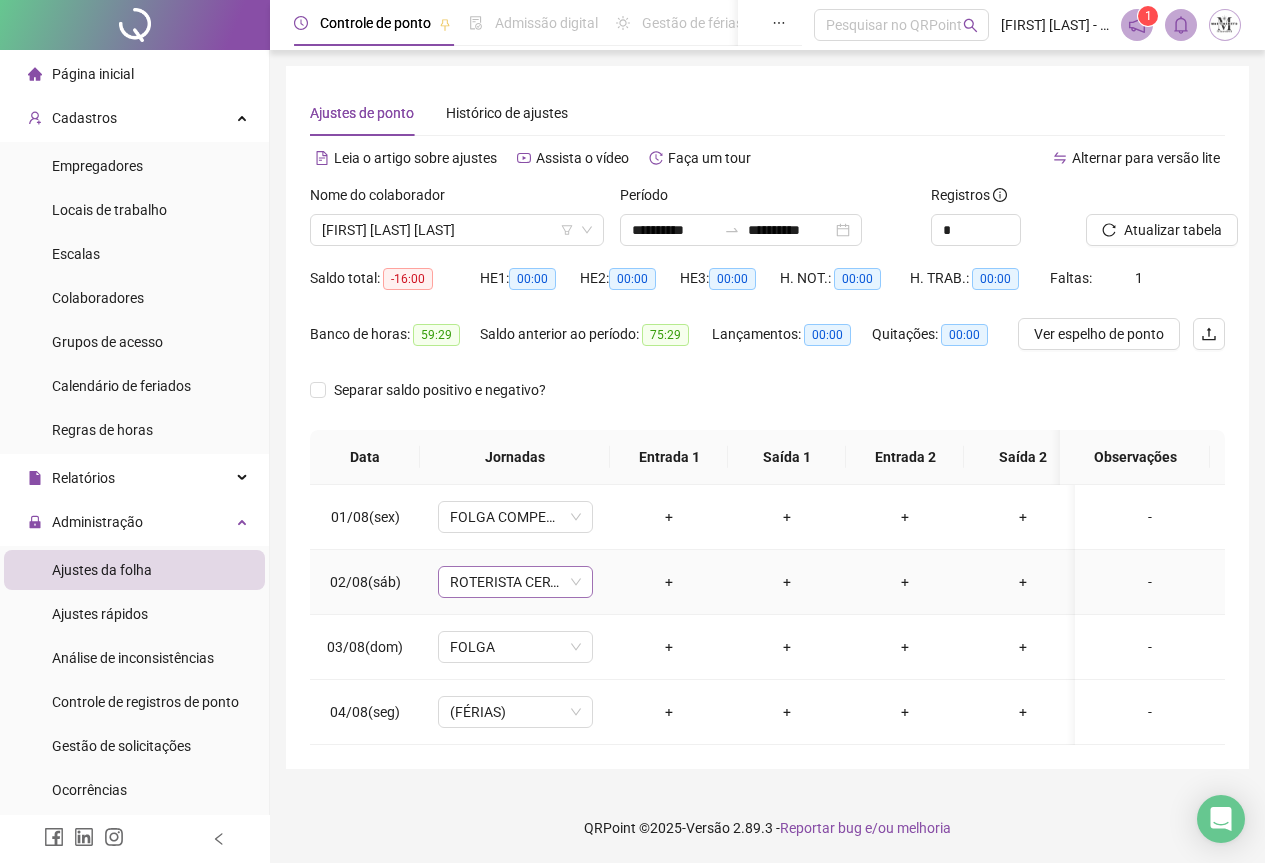click on "ROTERISTA CERTO SG" at bounding box center [515, 582] 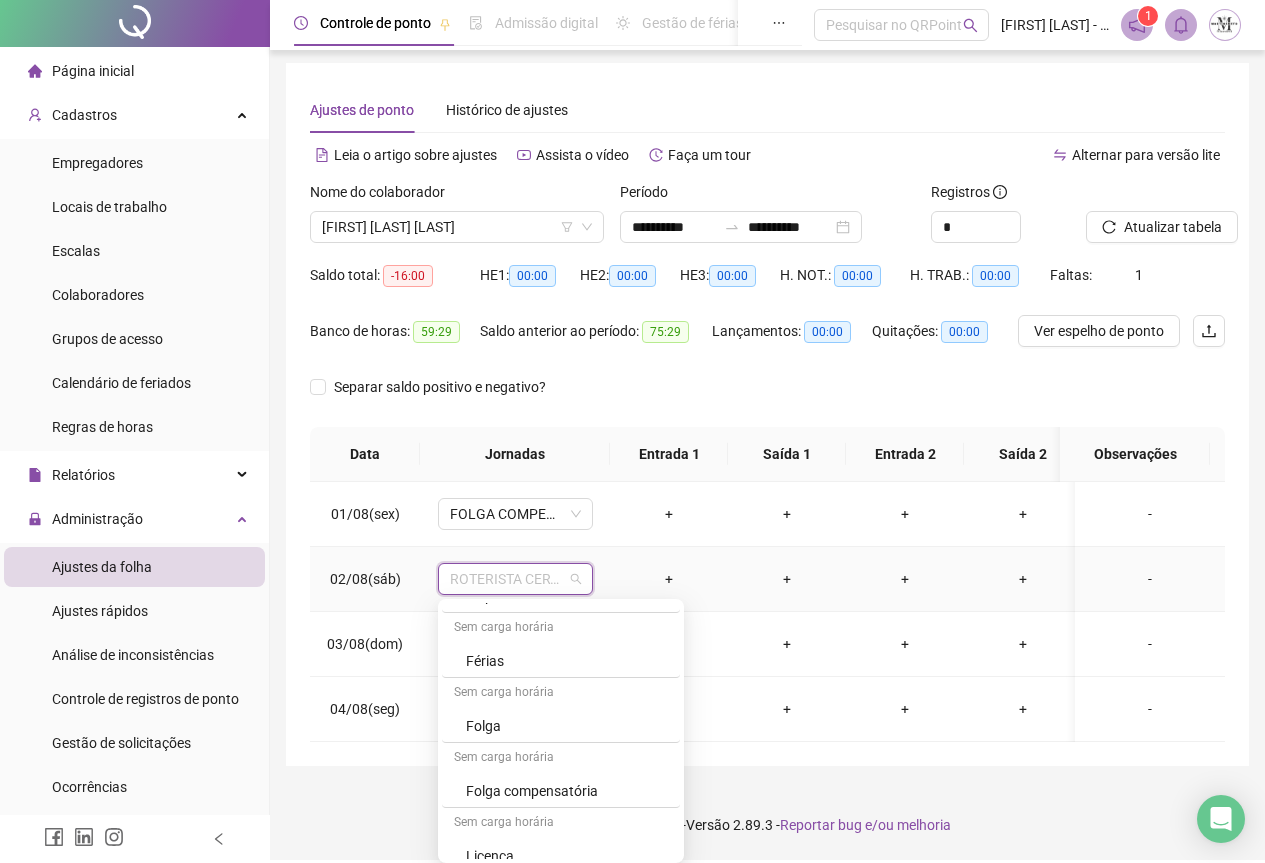 scroll, scrollTop: 1100, scrollLeft: 0, axis: vertical 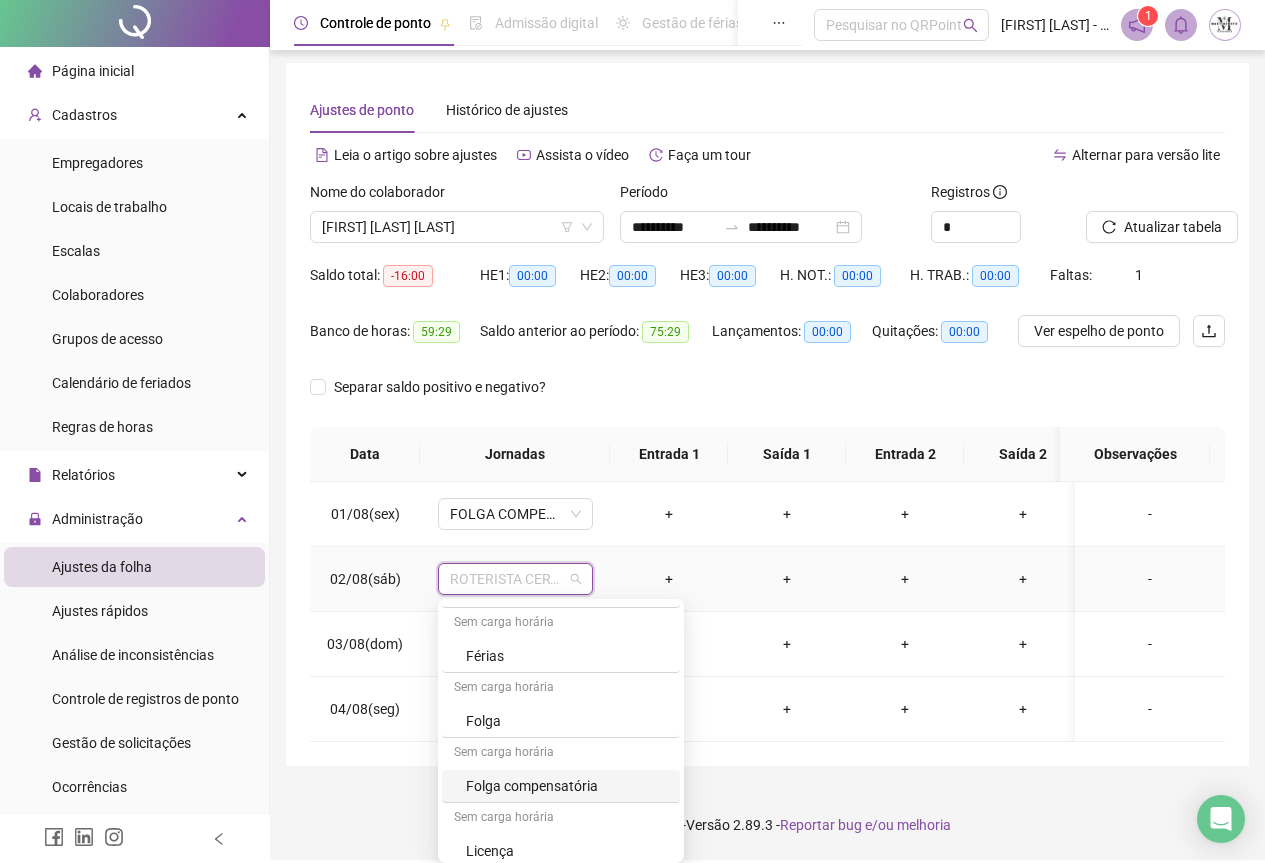 click on "Folga compensatória" at bounding box center [567, 786] 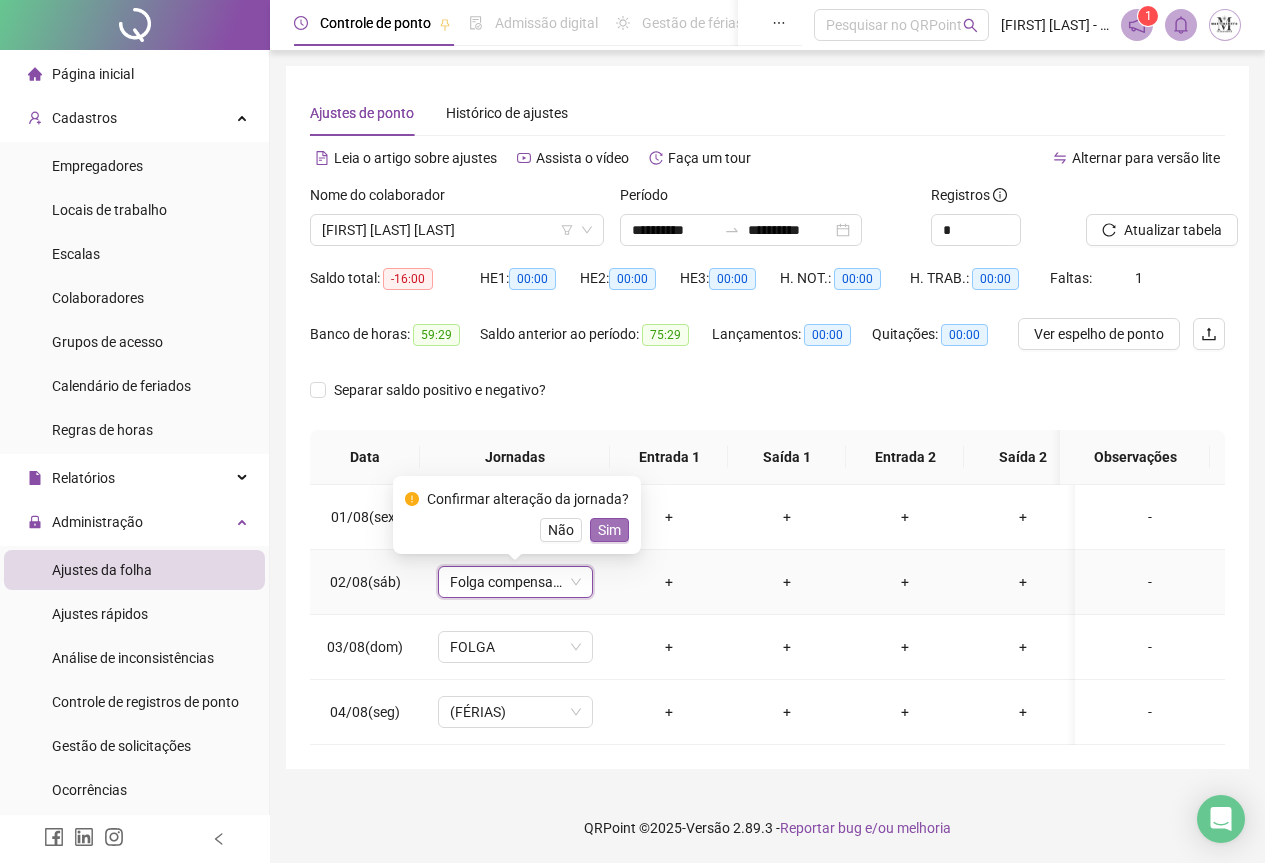 click on "Sim" at bounding box center (609, 530) 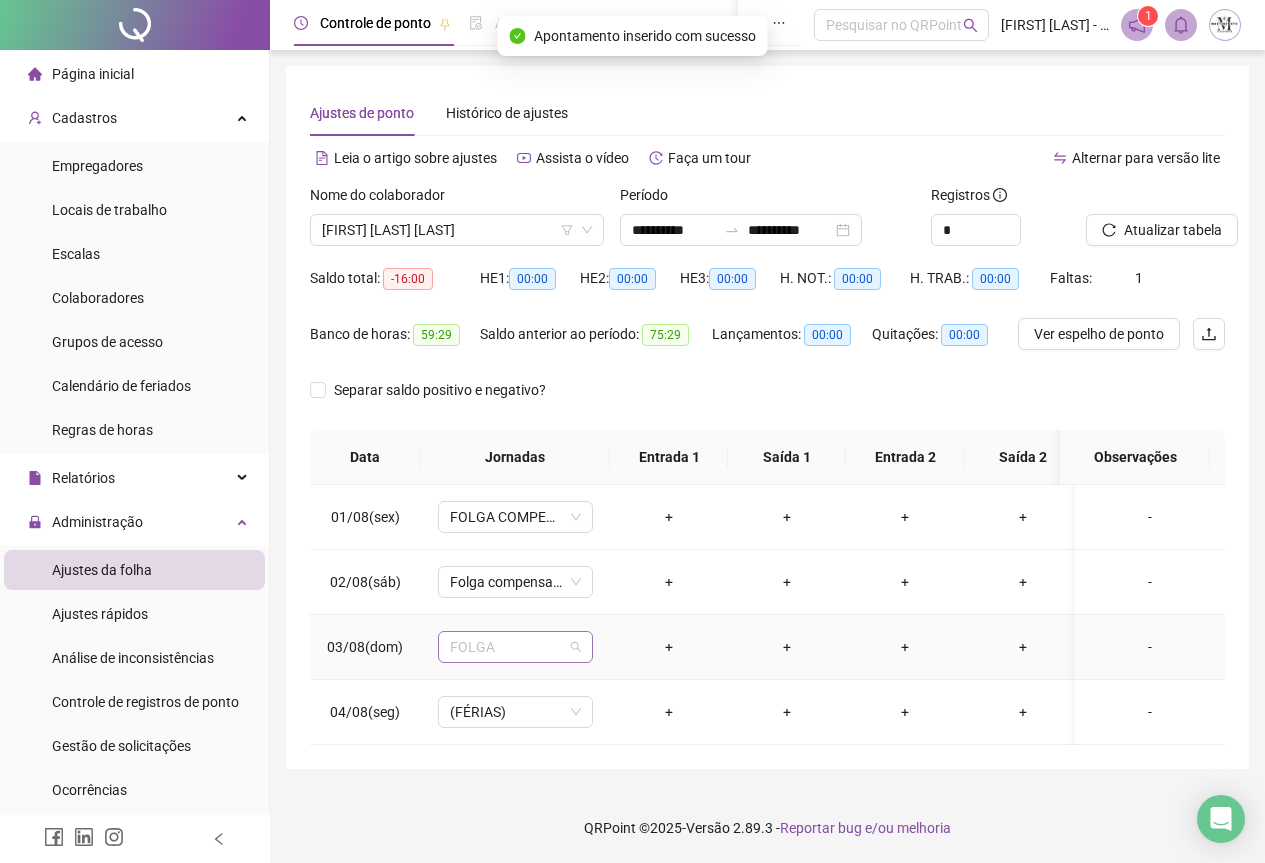 click on "FOLGA" at bounding box center (515, 647) 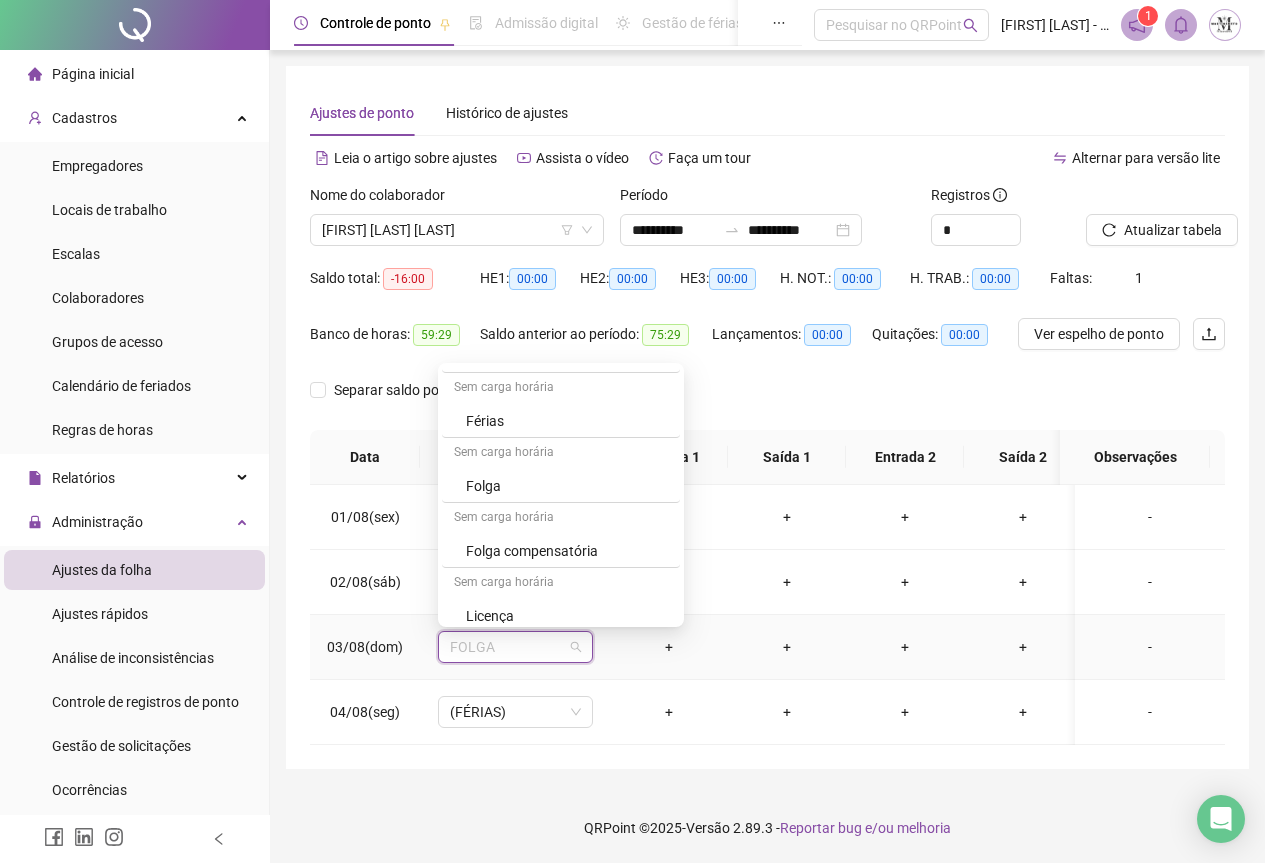 scroll, scrollTop: 1100, scrollLeft: 0, axis: vertical 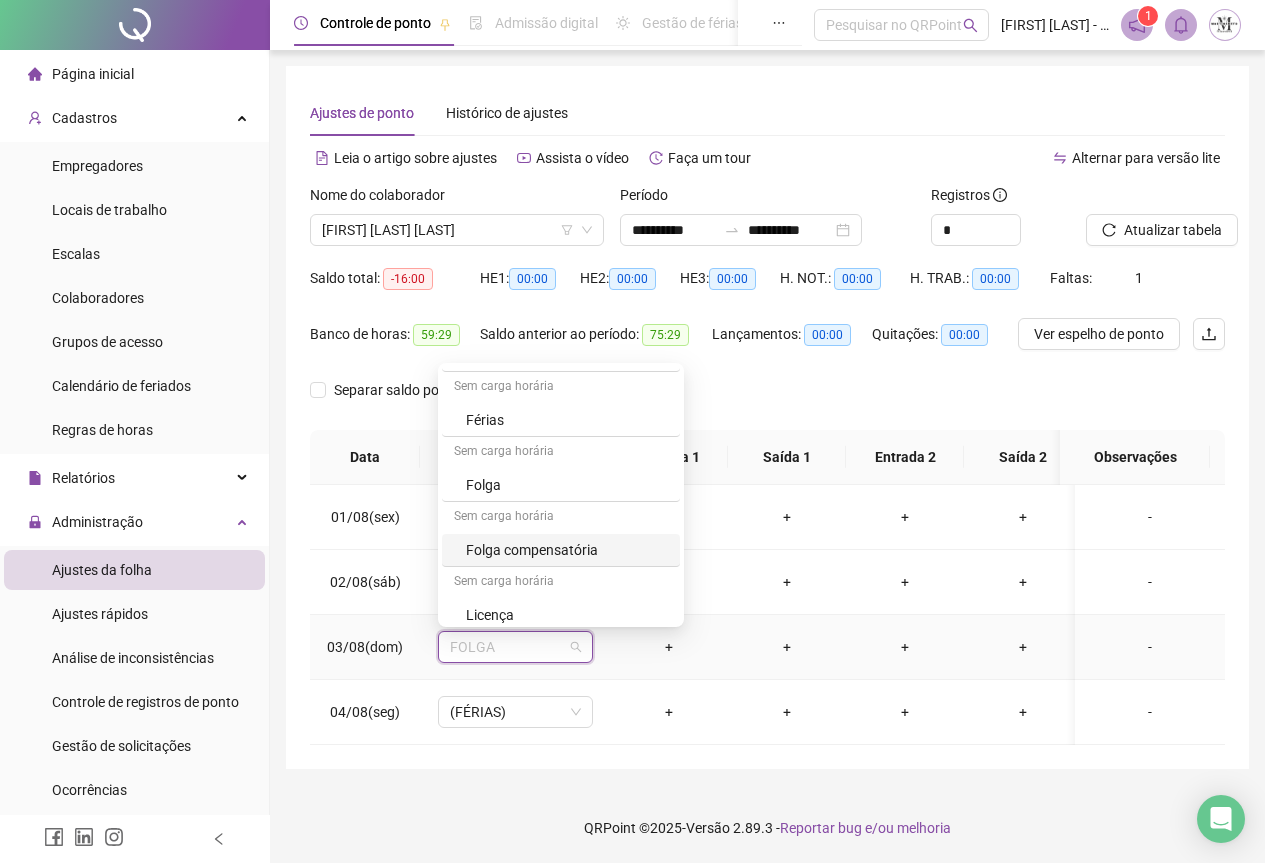 click on "Folga compensatória" at bounding box center [567, 550] 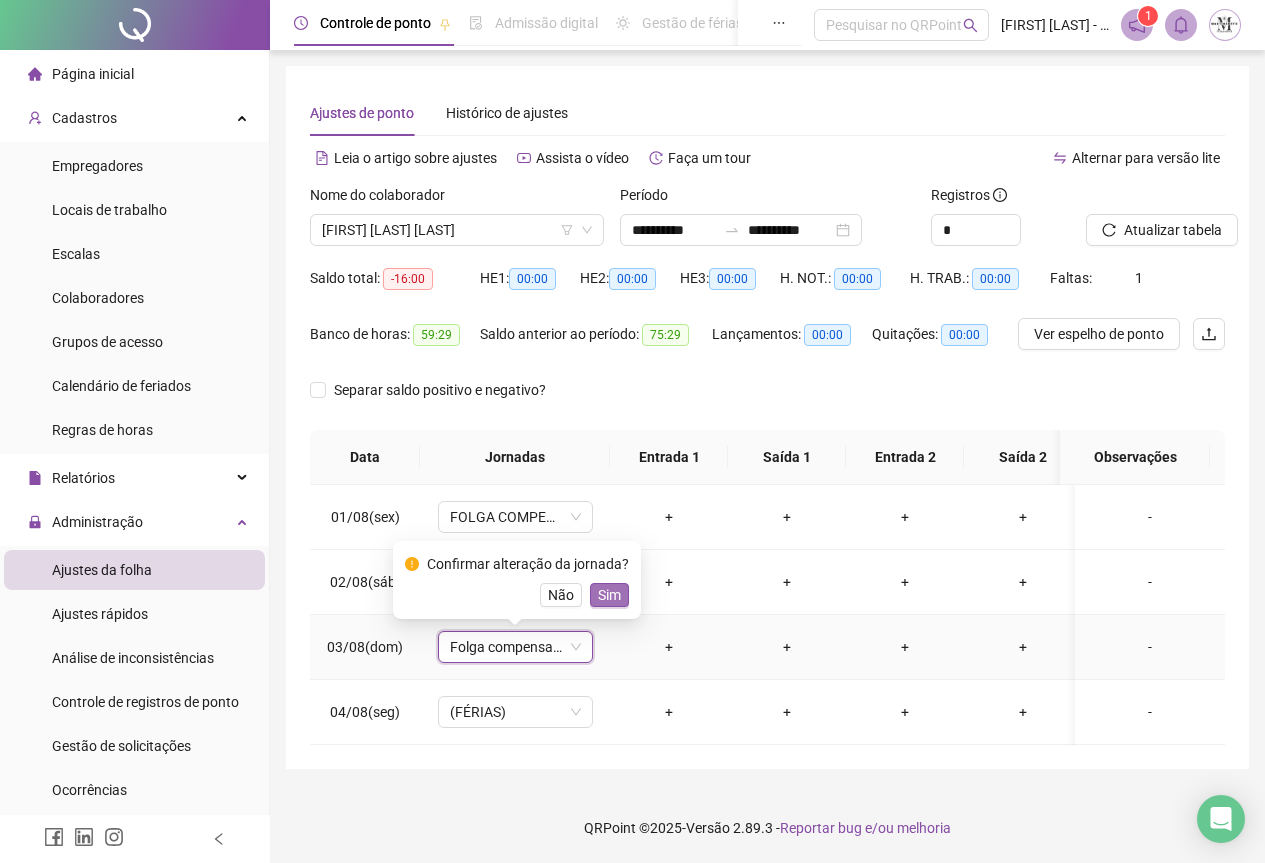 click on "Sim" at bounding box center [609, 595] 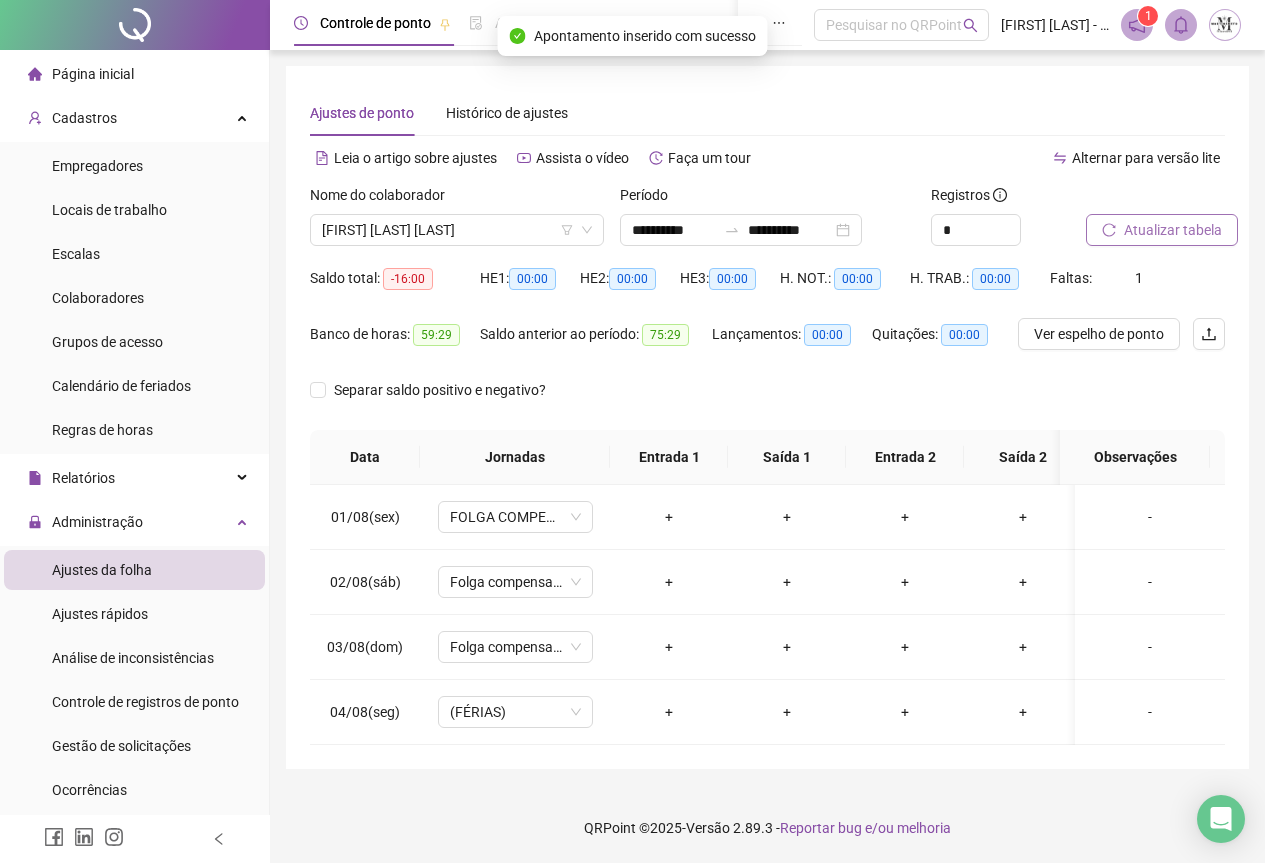 click on "Atualizar tabela" at bounding box center [1173, 230] 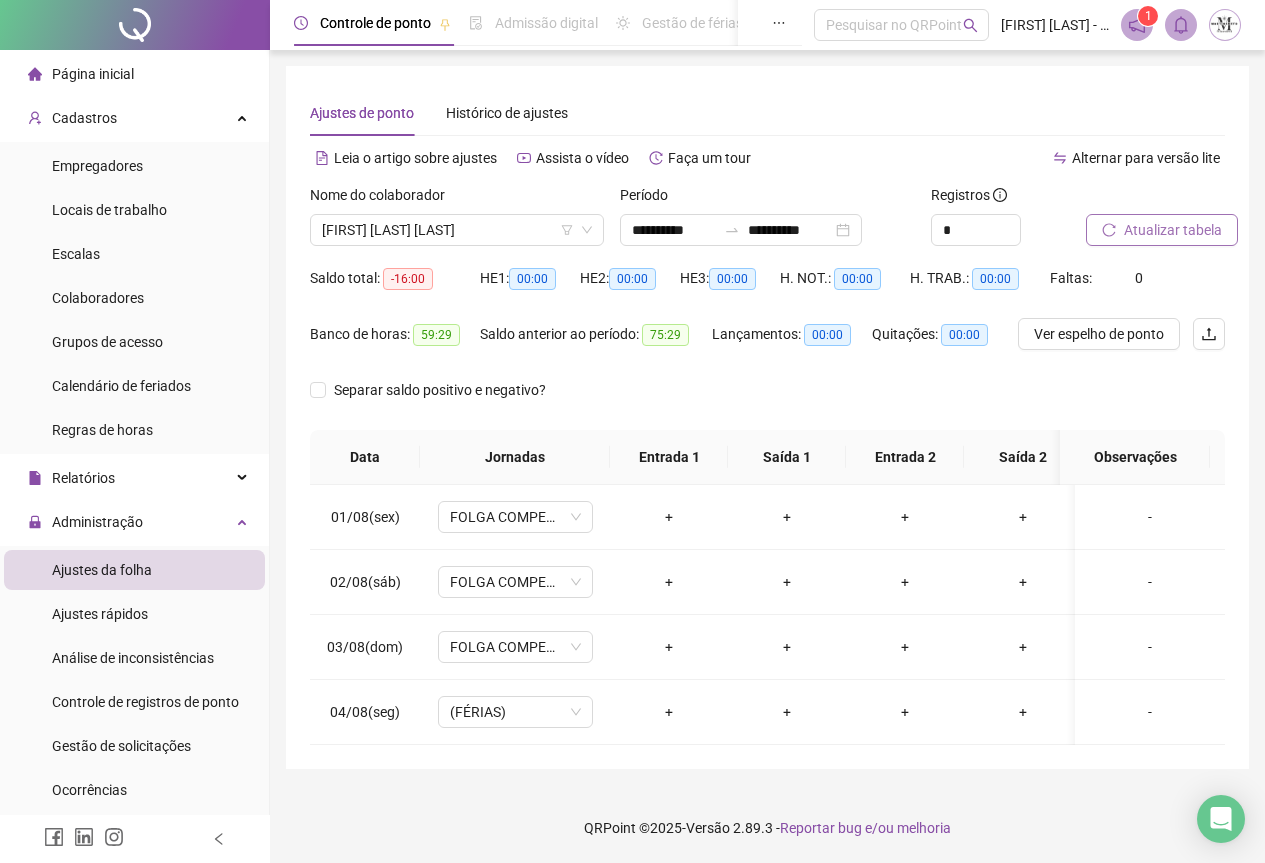 click on "Atualizar tabela" at bounding box center (1173, 230) 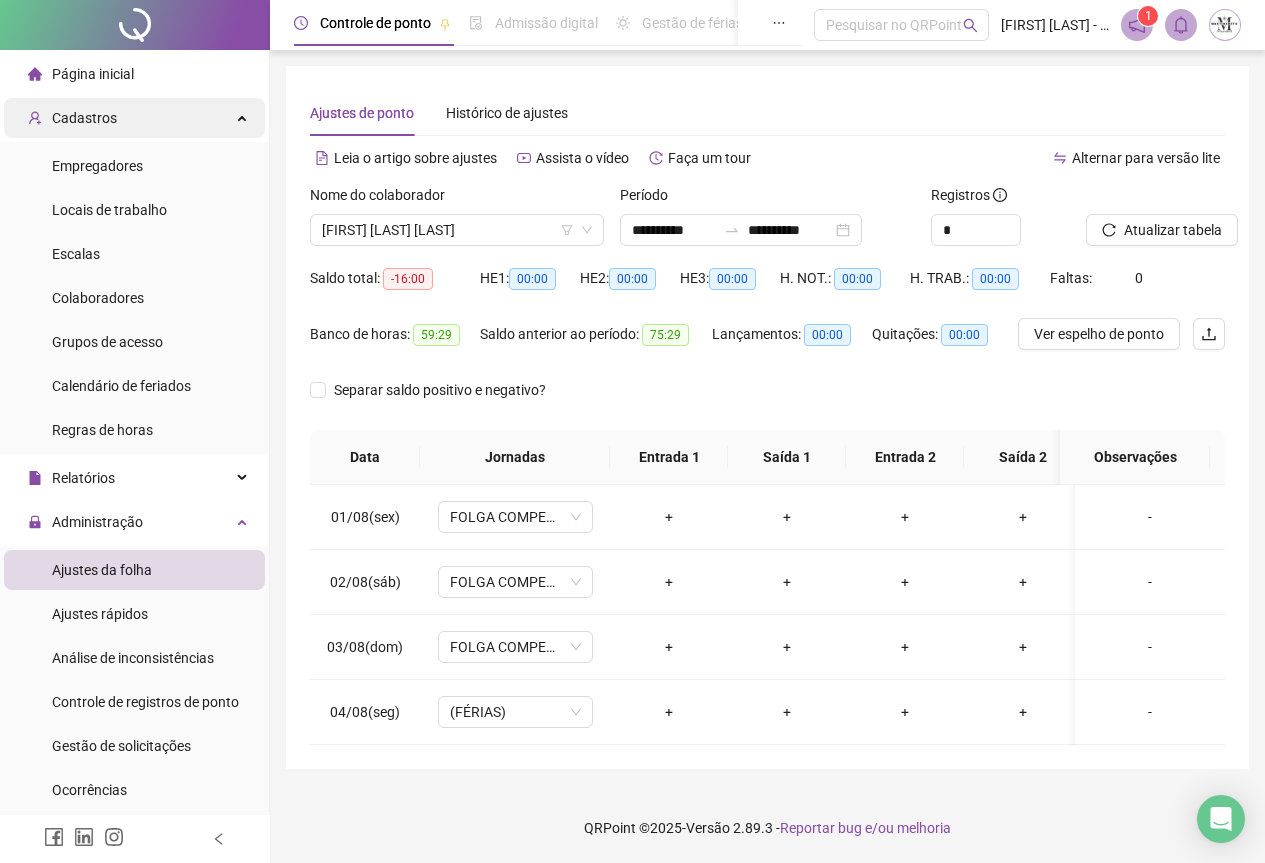 click on "Cadastros" at bounding box center (84, 118) 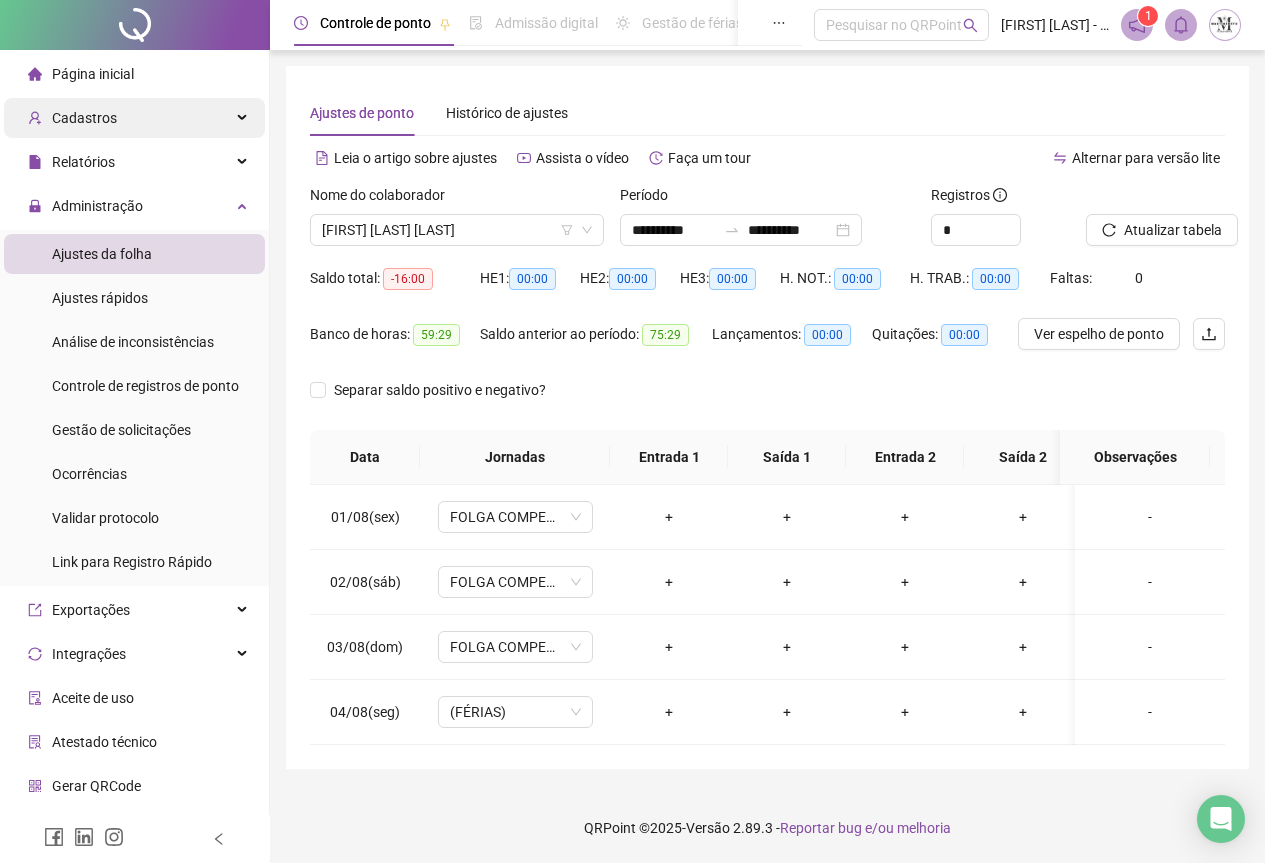 click on "Cadastros" at bounding box center [84, 118] 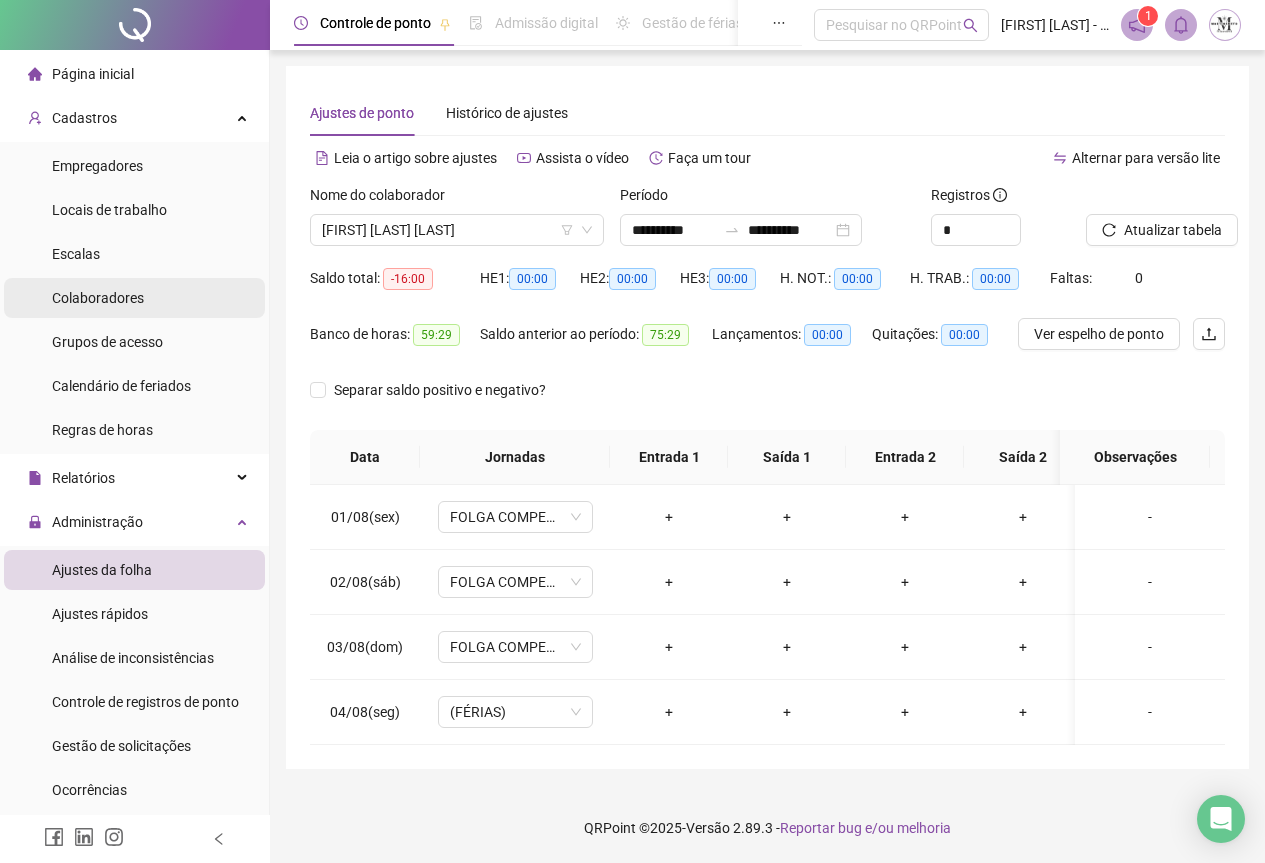 click on "Colaboradores" at bounding box center [98, 298] 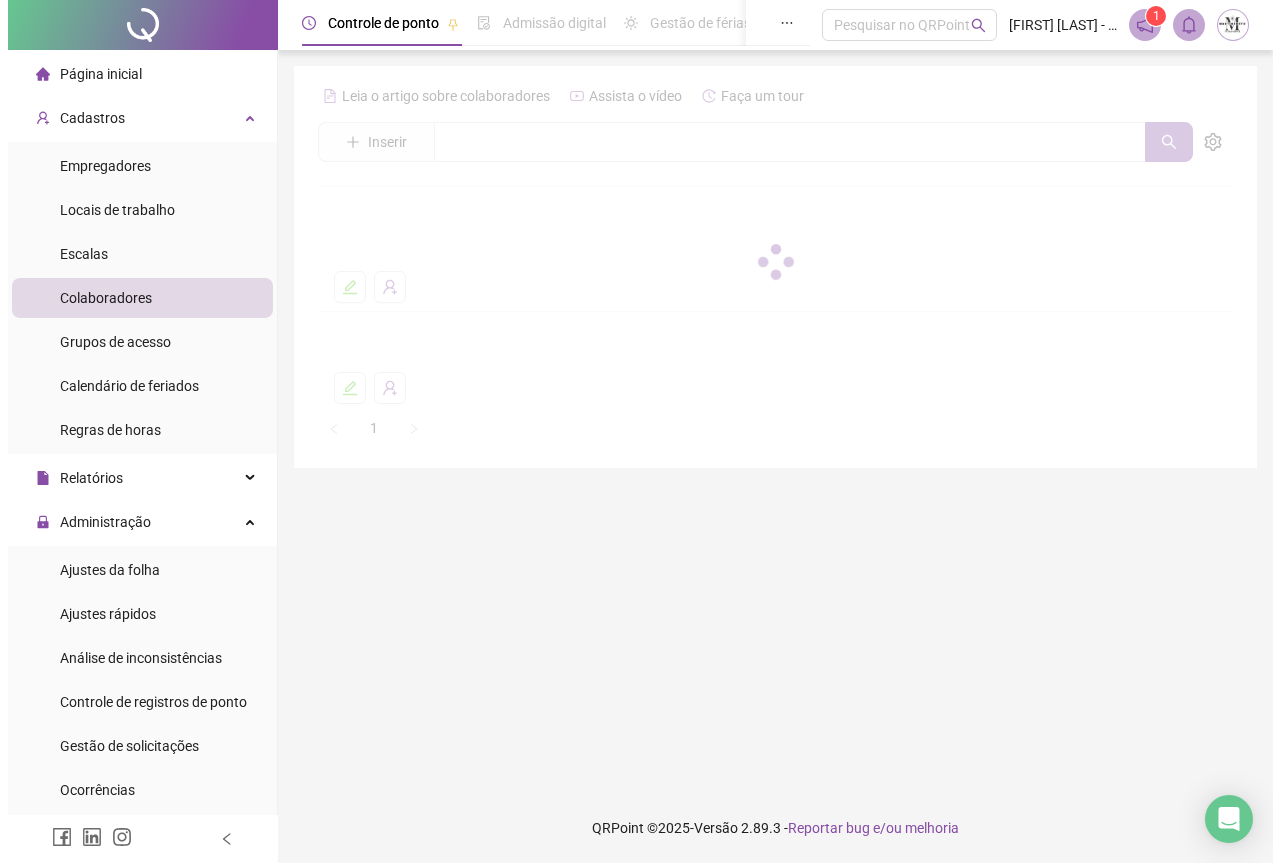 scroll, scrollTop: 0, scrollLeft: 0, axis: both 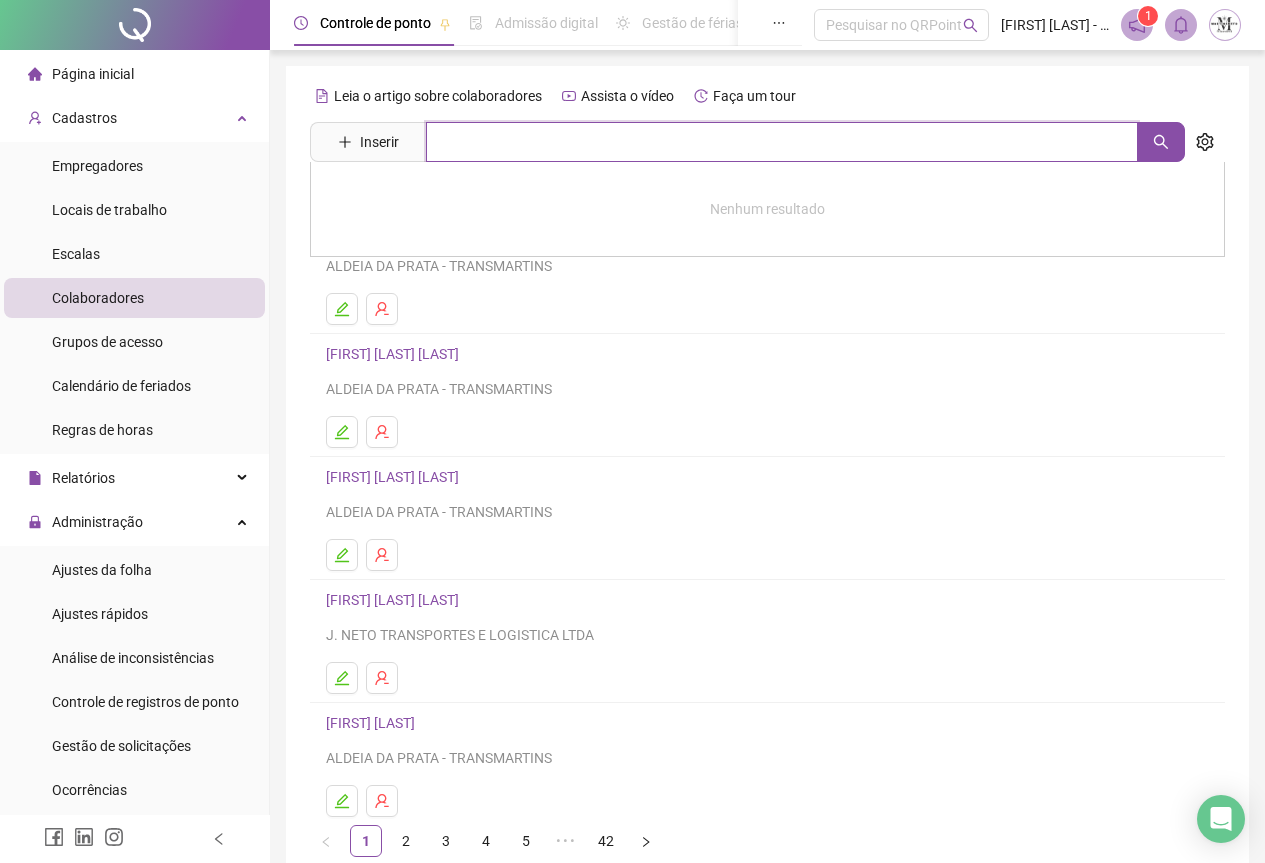click at bounding box center [782, 142] 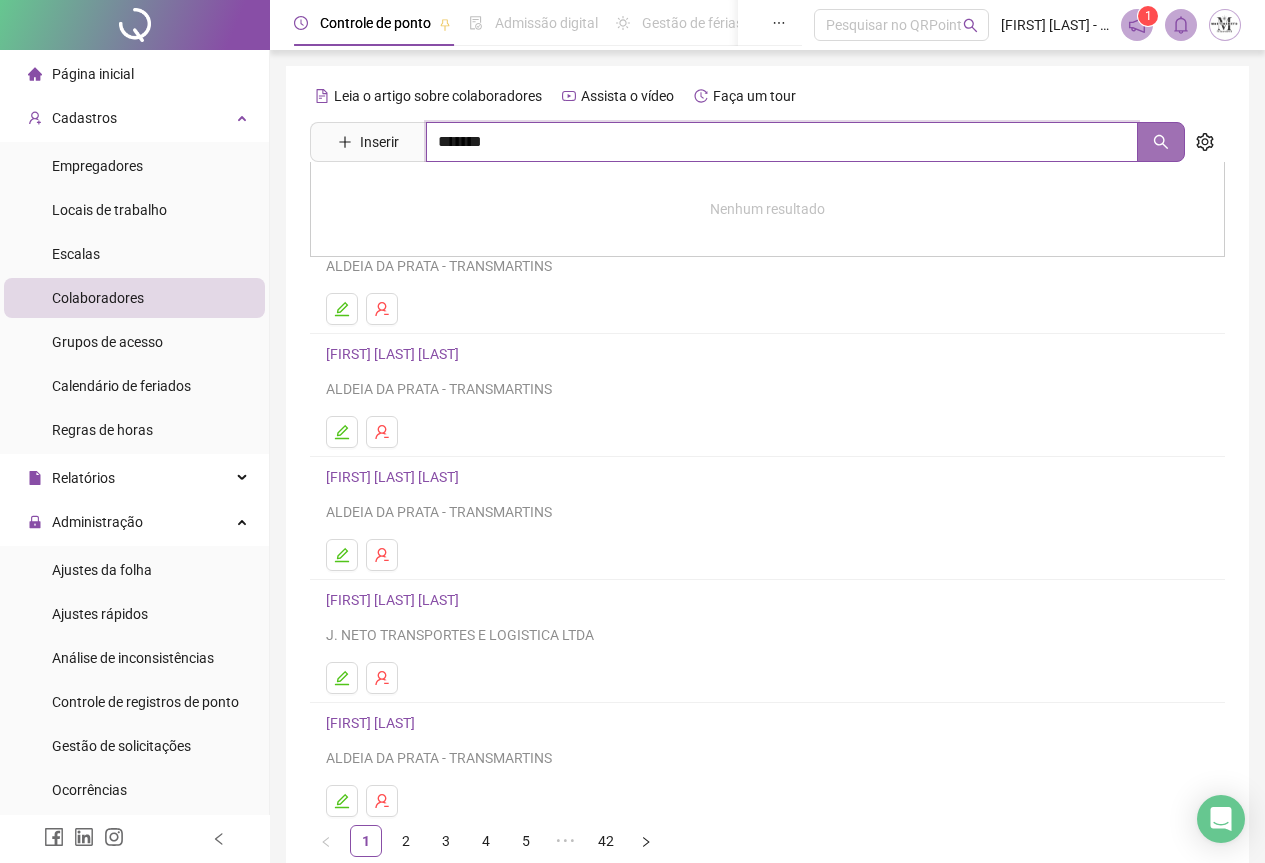 click 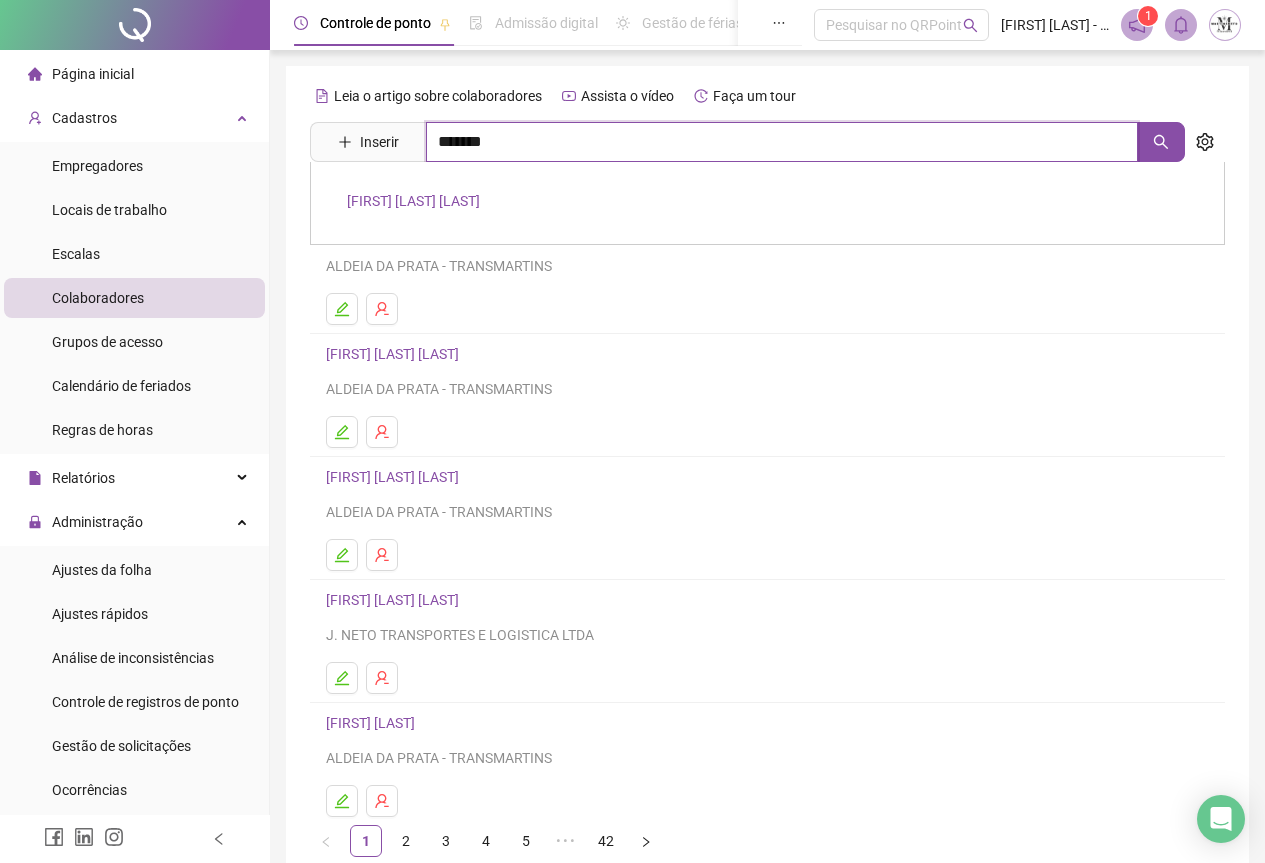 type on "*******" 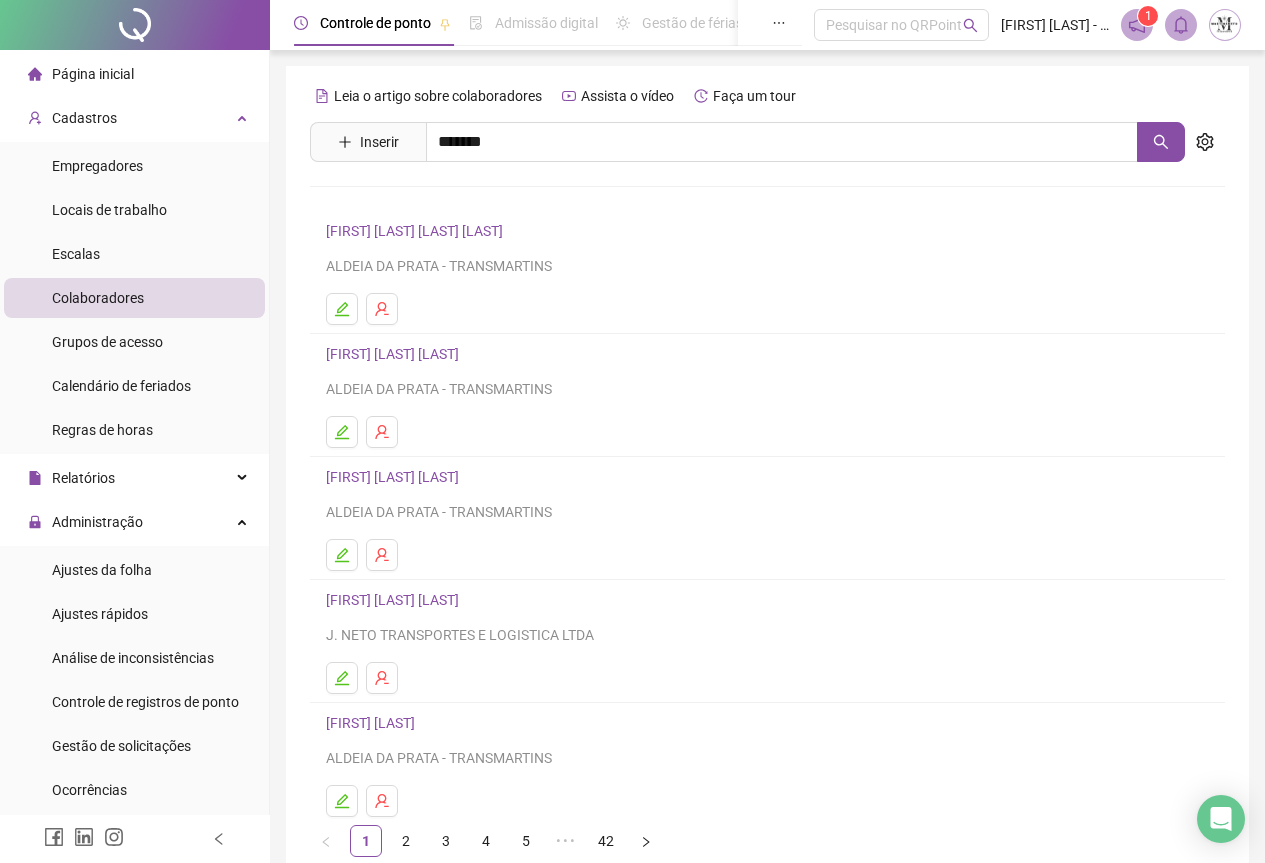 click on "[FIRST] [LAST] [LAST]" at bounding box center [413, 201] 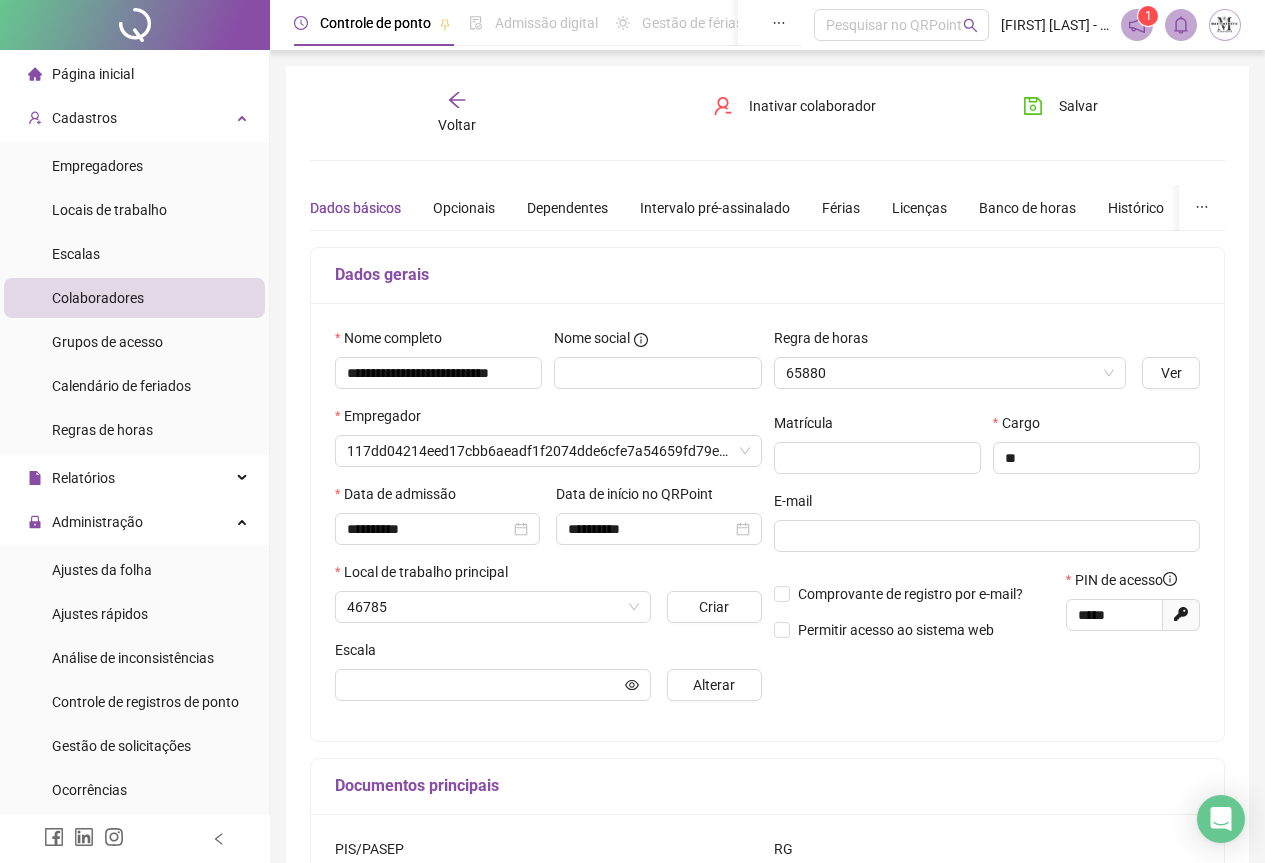 type on "**********" 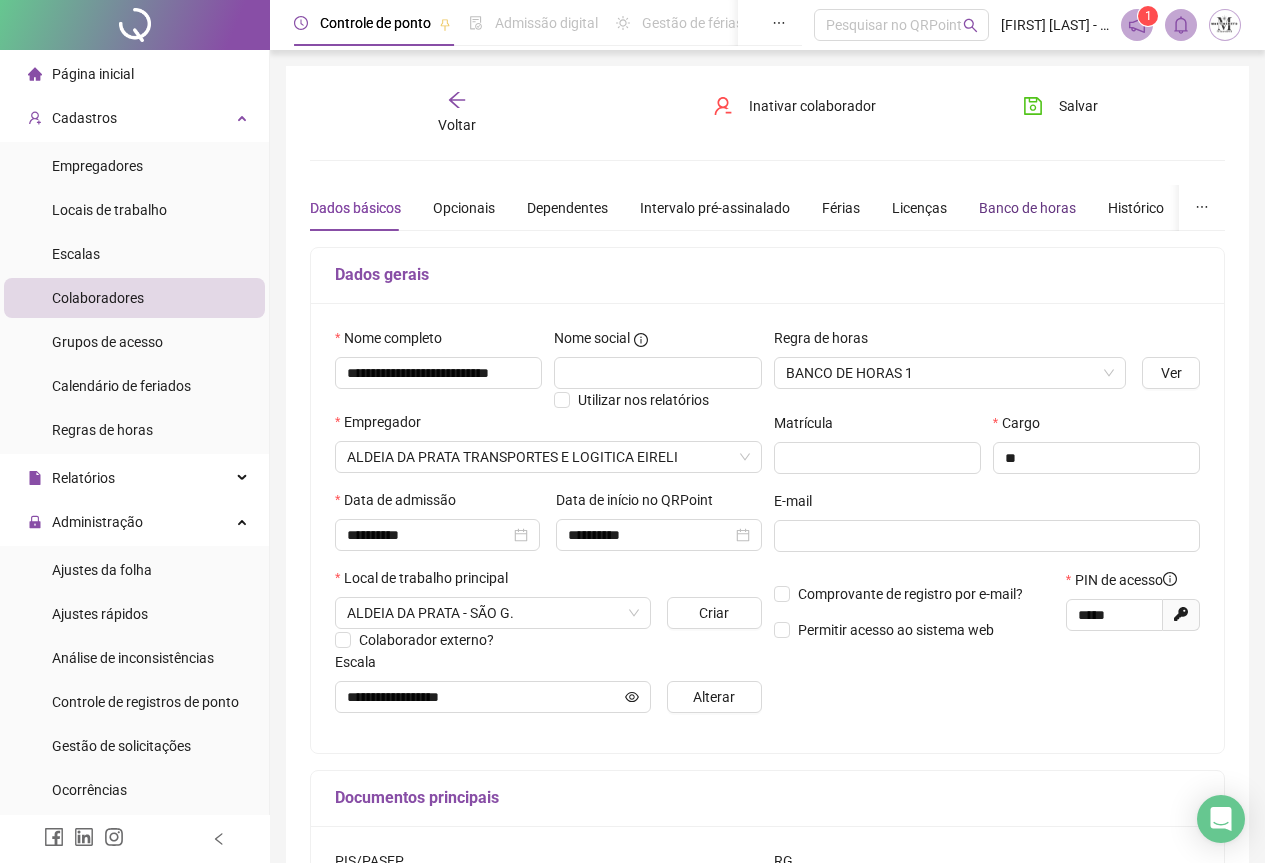 click on "Banco de horas" at bounding box center (1027, 208) 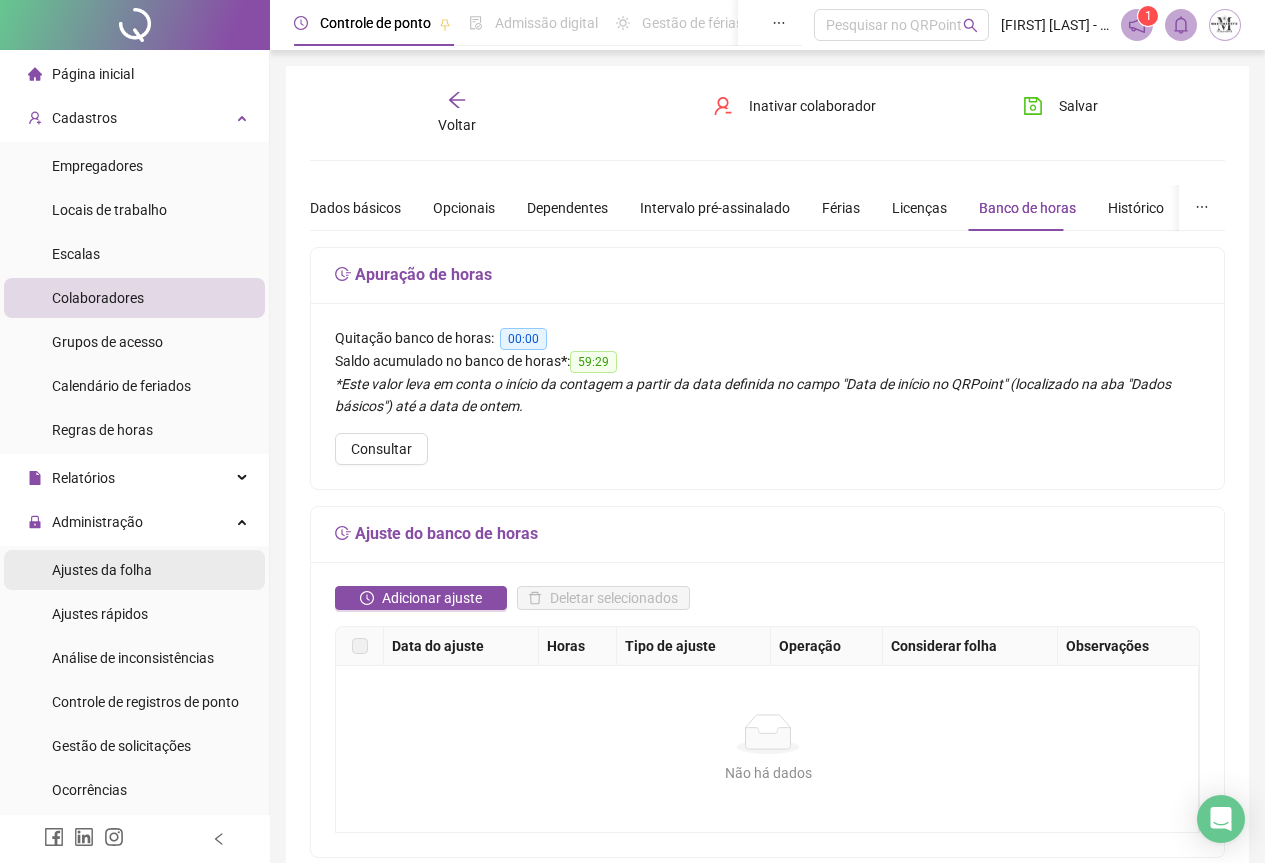 click on "Ajustes da folha" at bounding box center [102, 570] 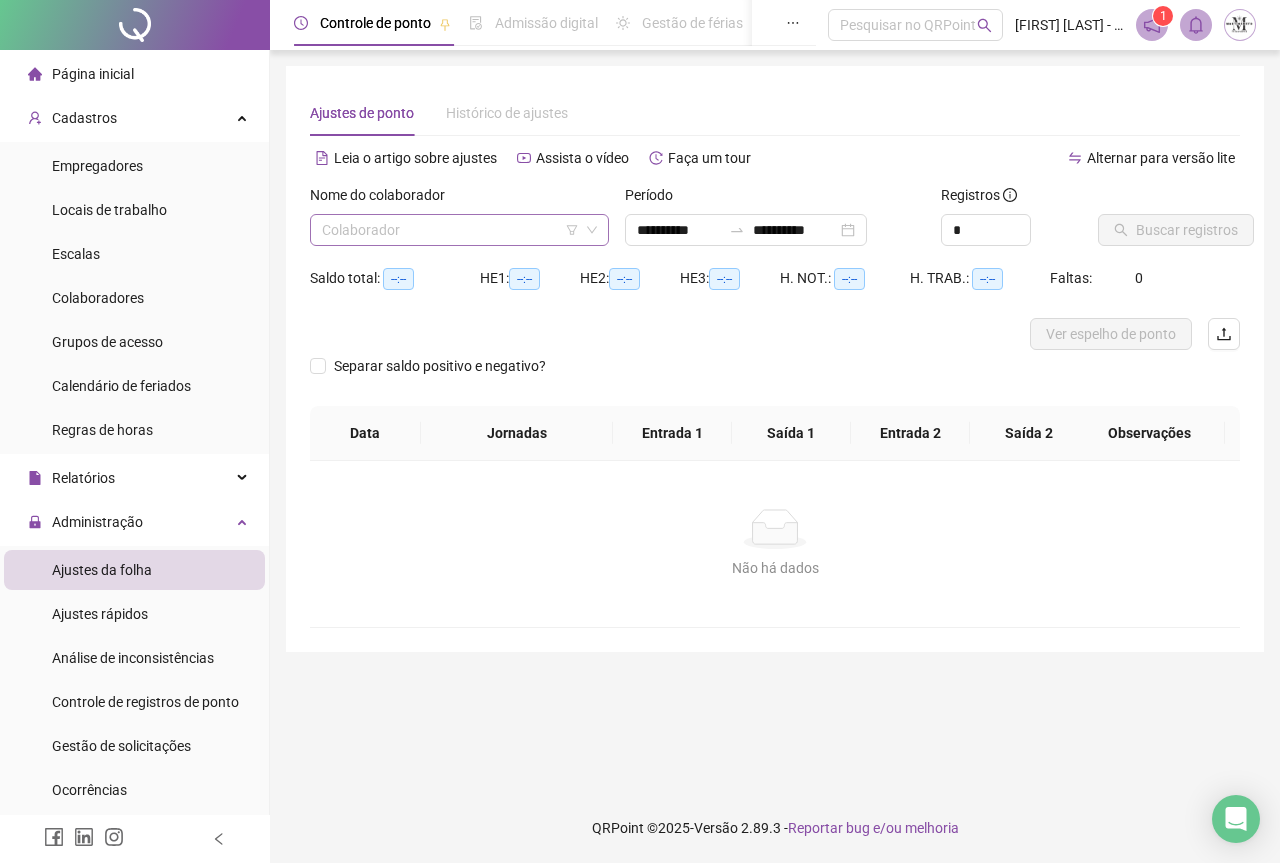 click at bounding box center [450, 230] 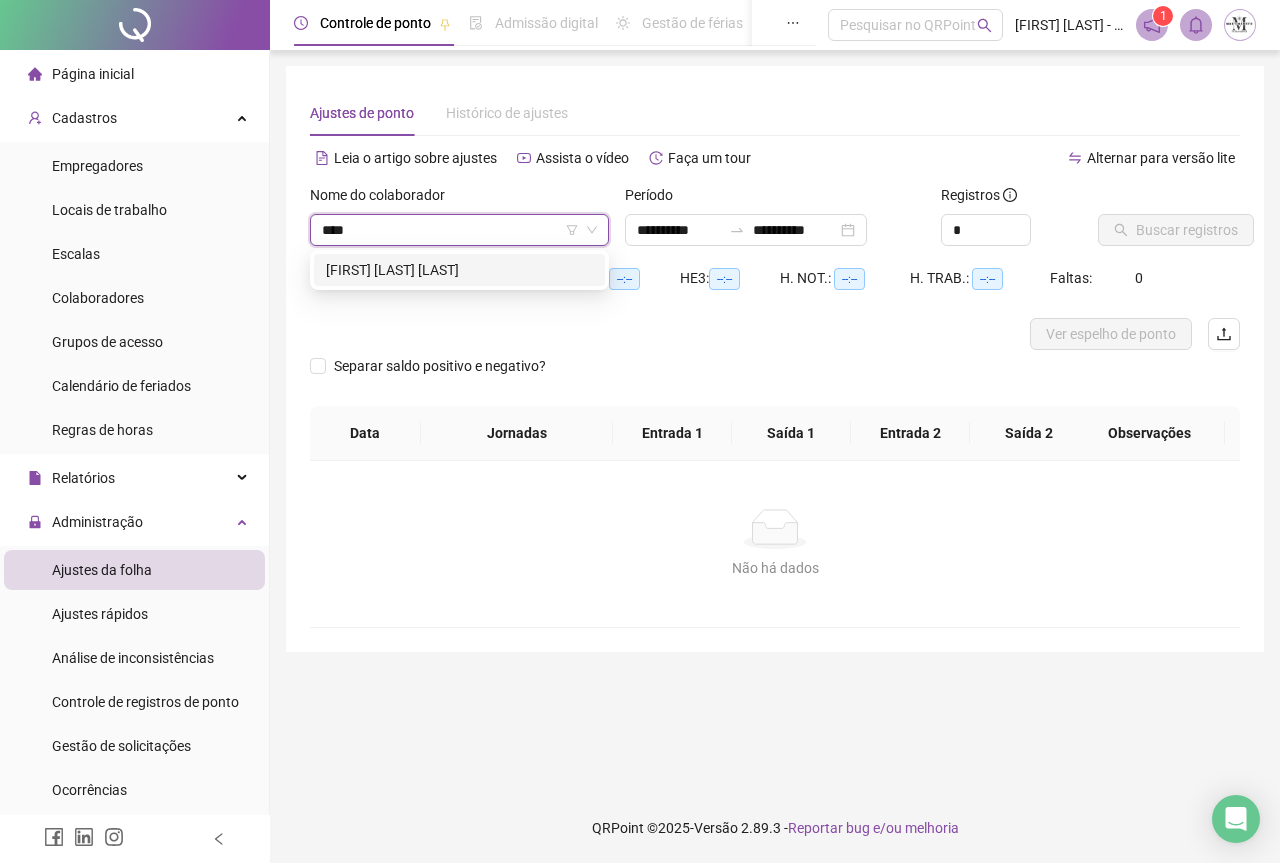 type on "****" 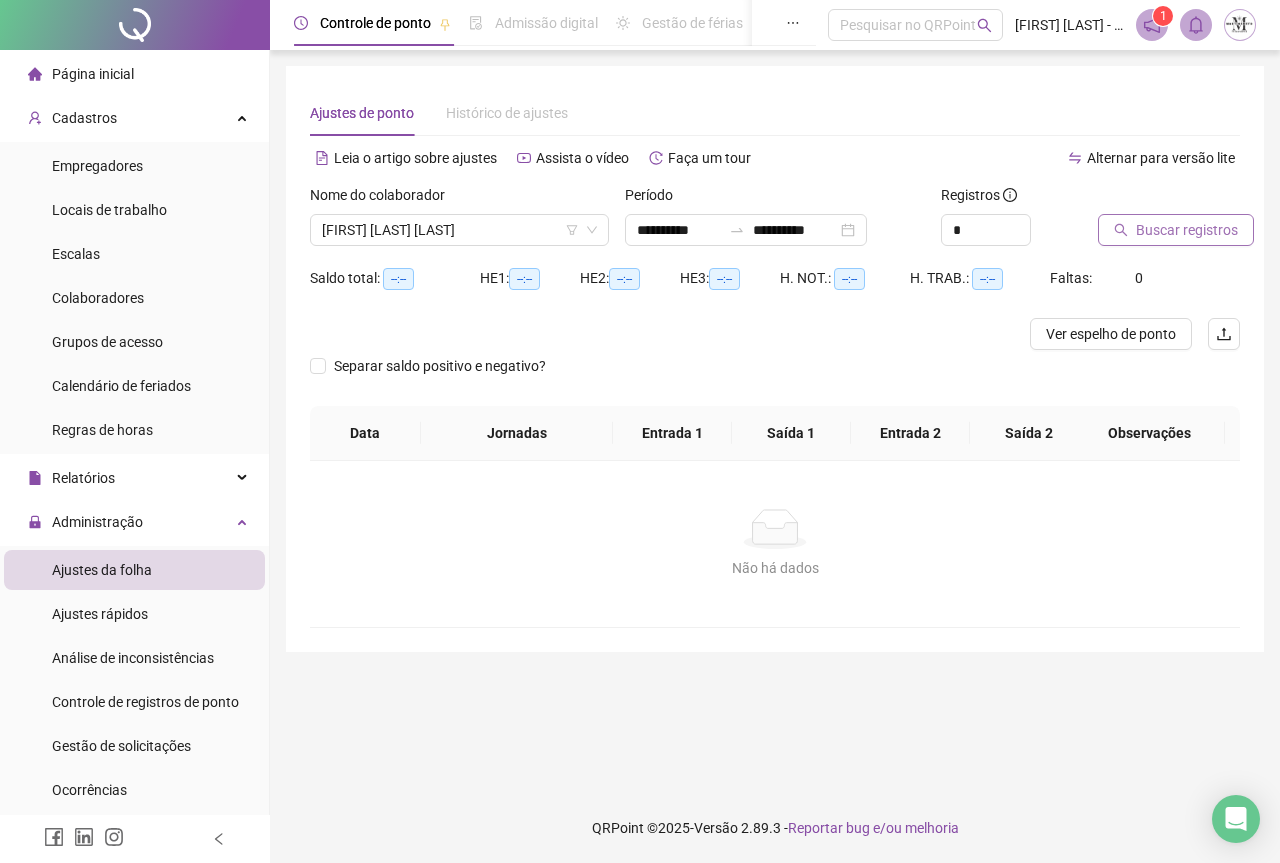 click on "Buscar registros" at bounding box center [1187, 230] 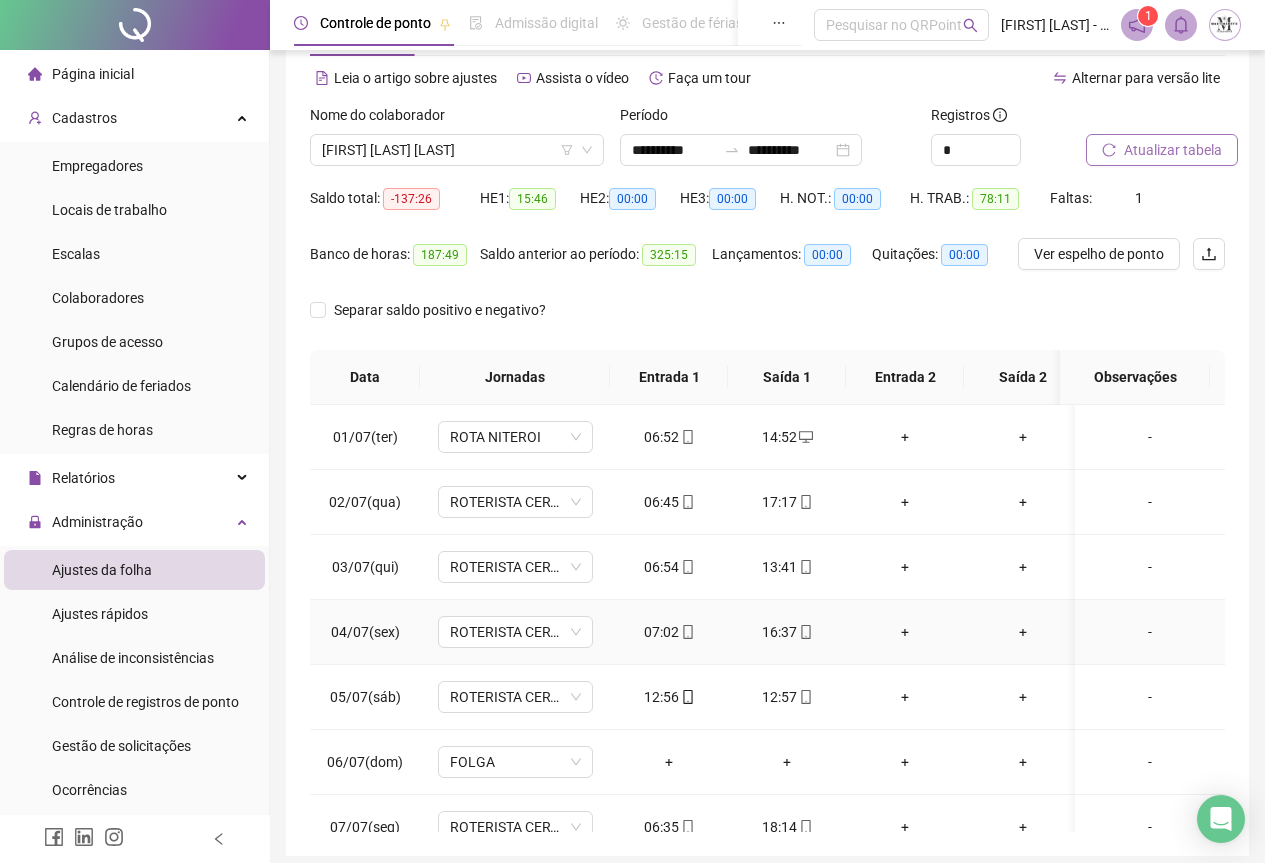 scroll, scrollTop: 100, scrollLeft: 0, axis: vertical 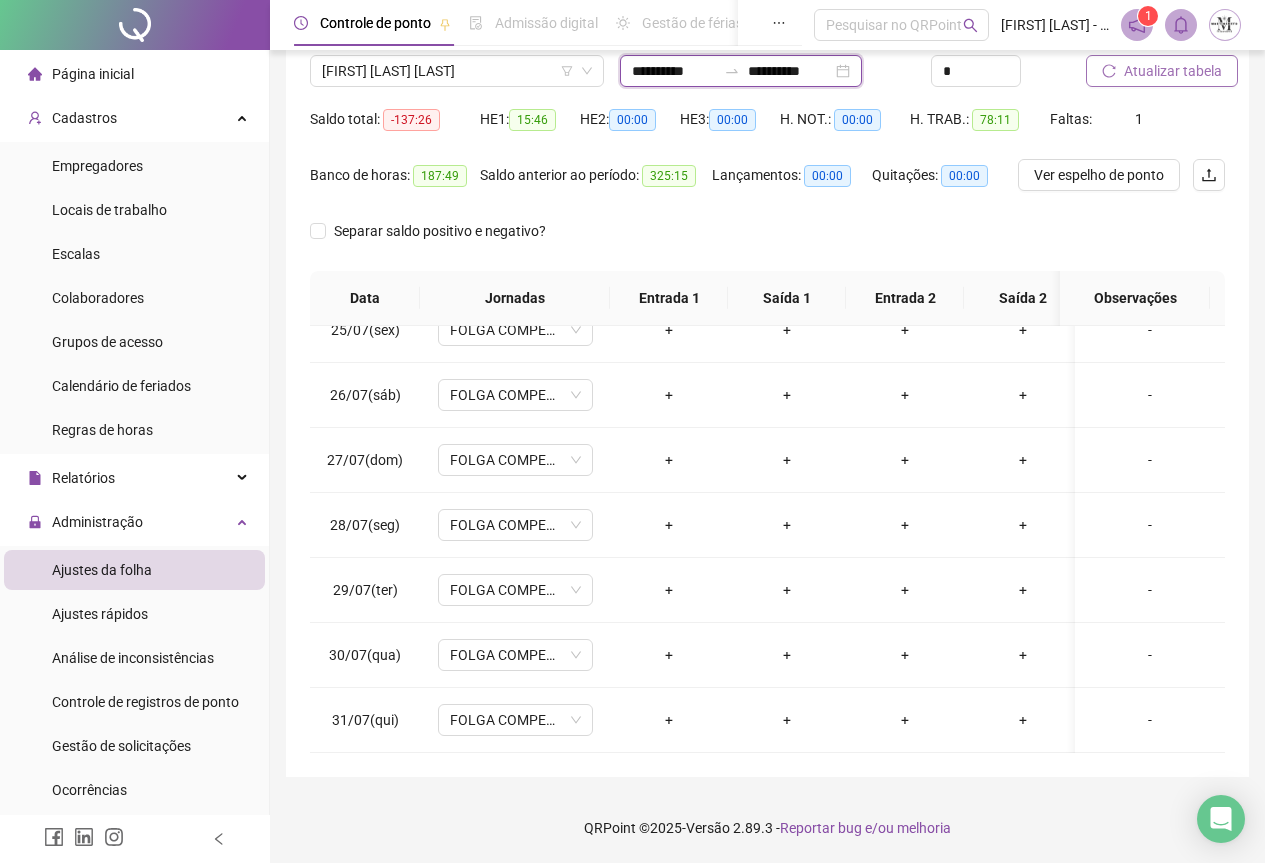 click on "**********" at bounding box center (674, 71) 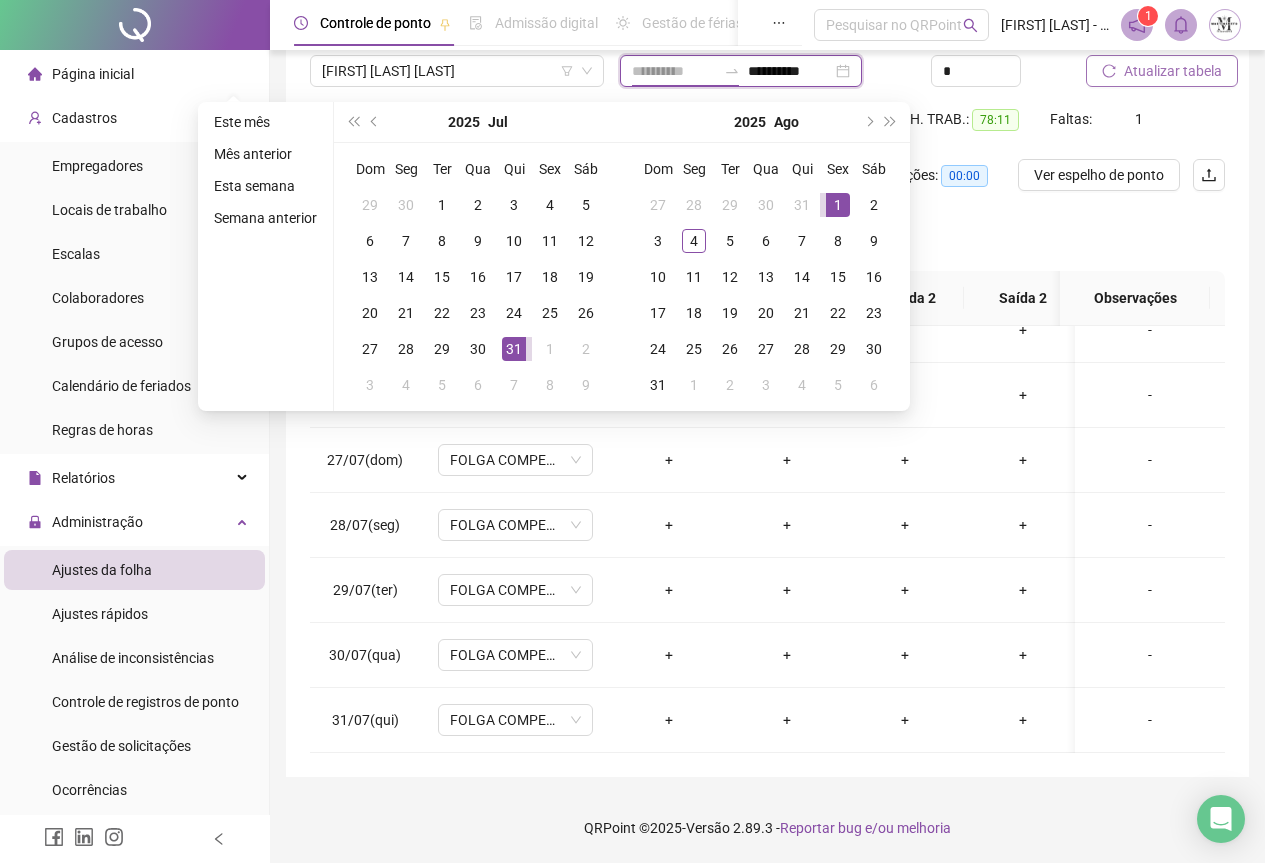 type on "**********" 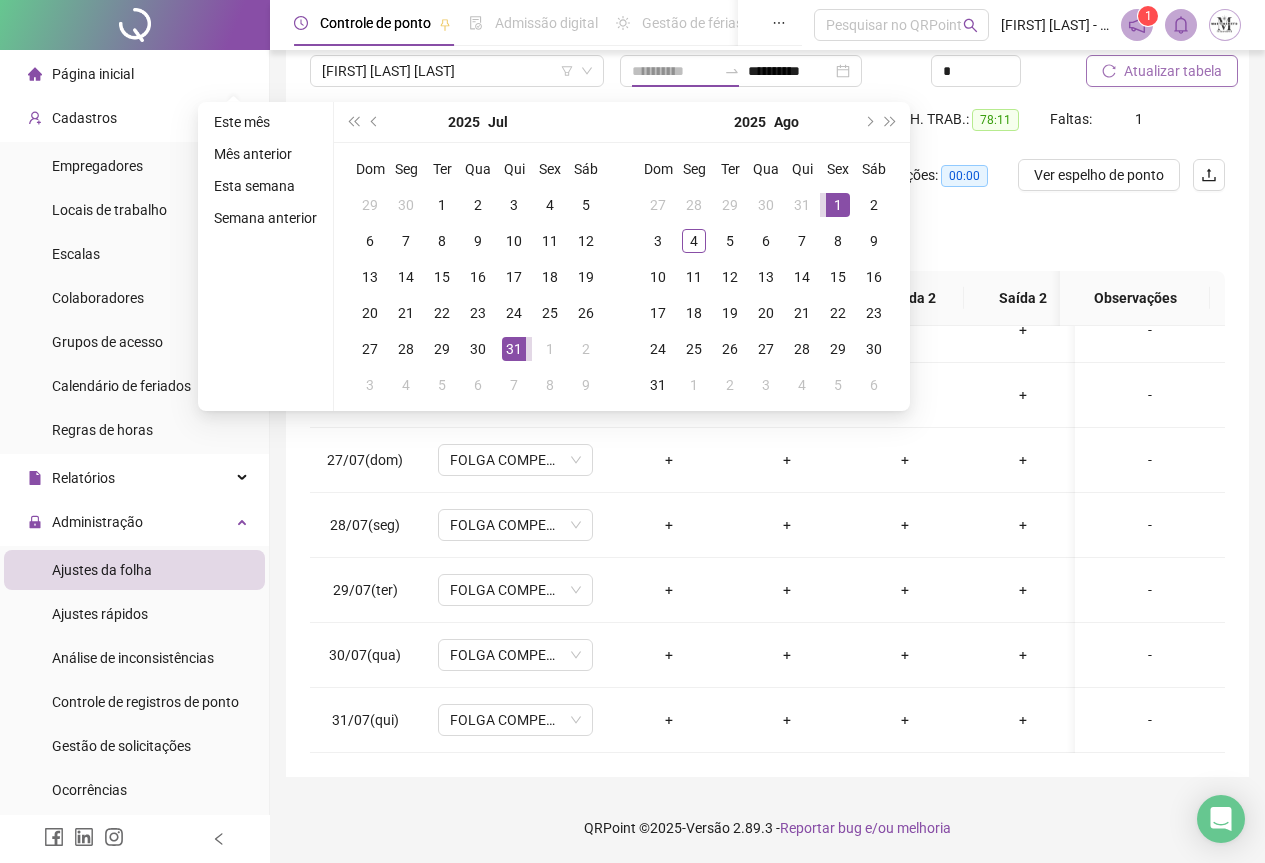 click on "1" at bounding box center [838, 205] 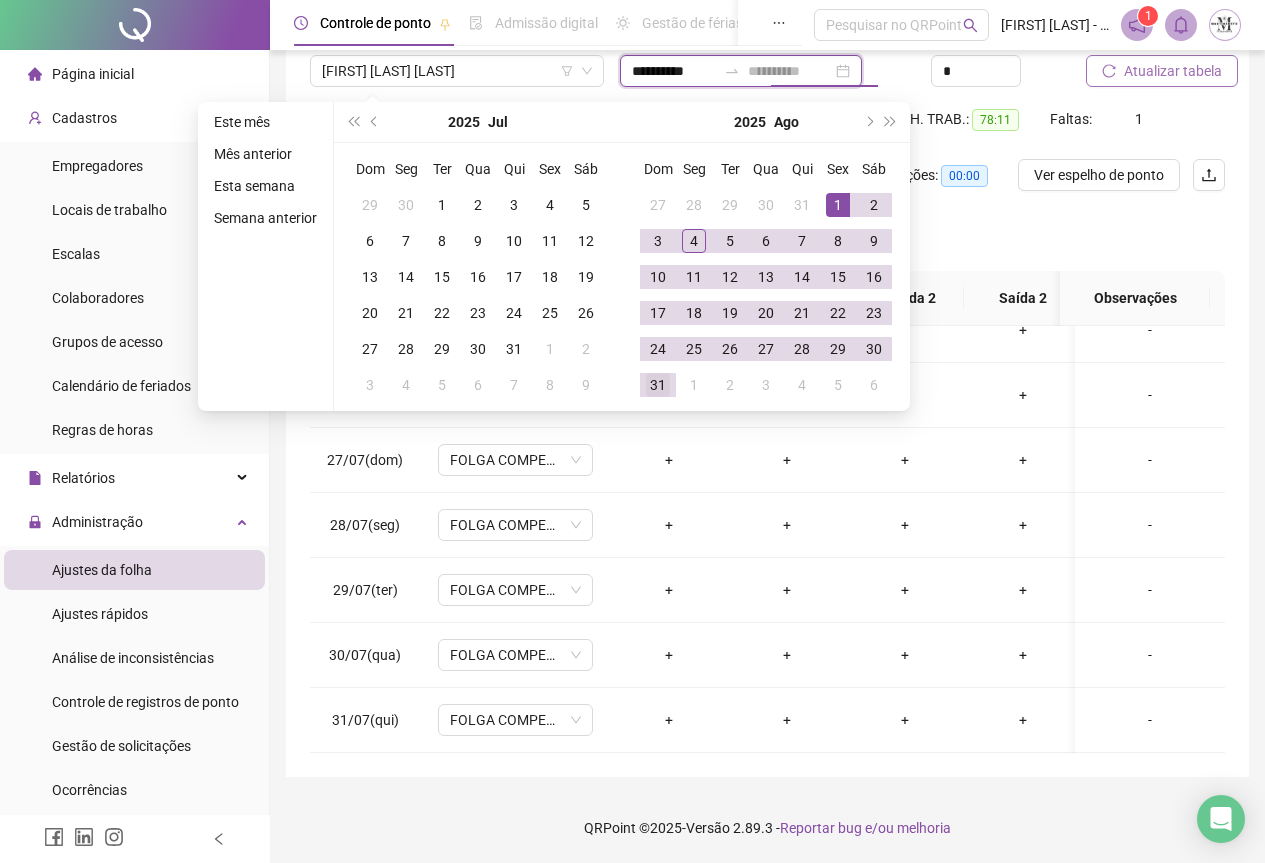 type on "**********" 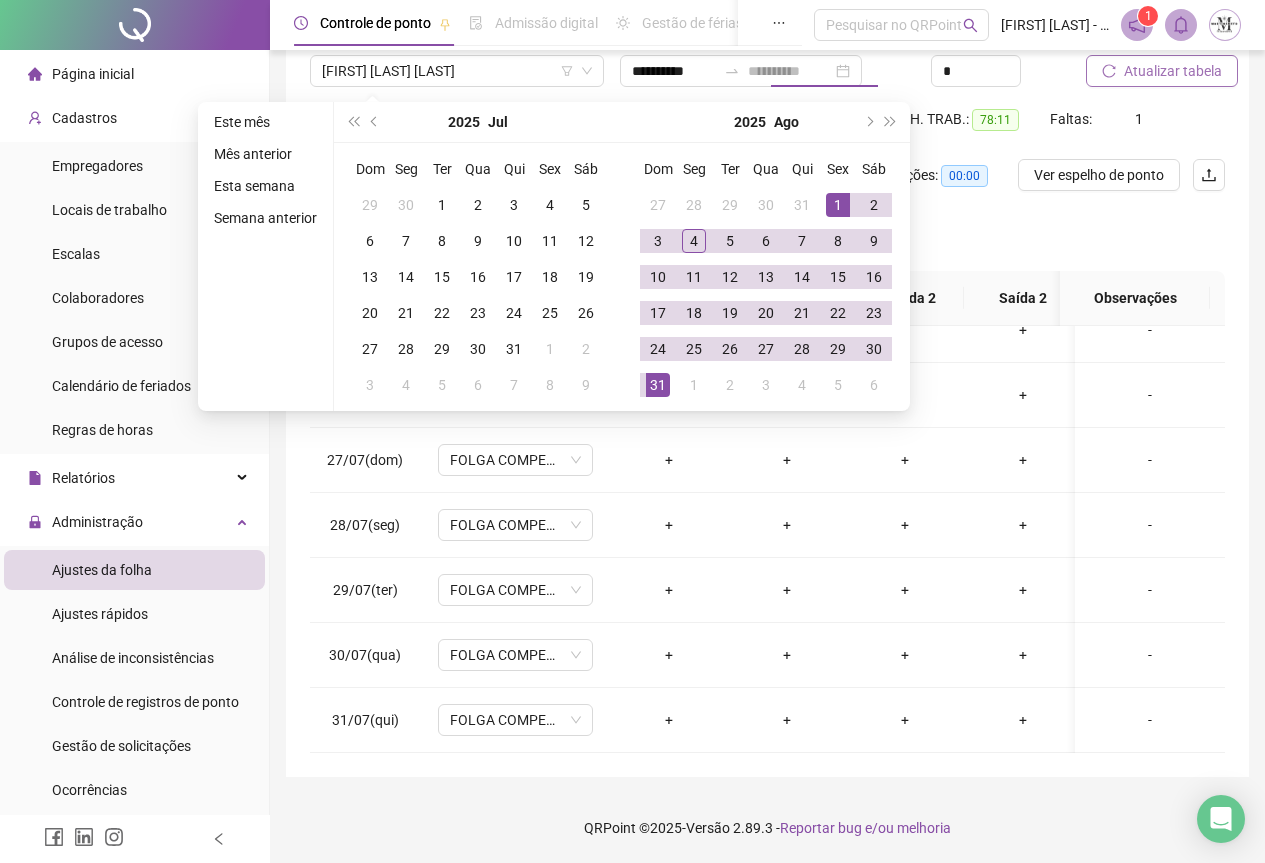 click on "31" at bounding box center [658, 385] 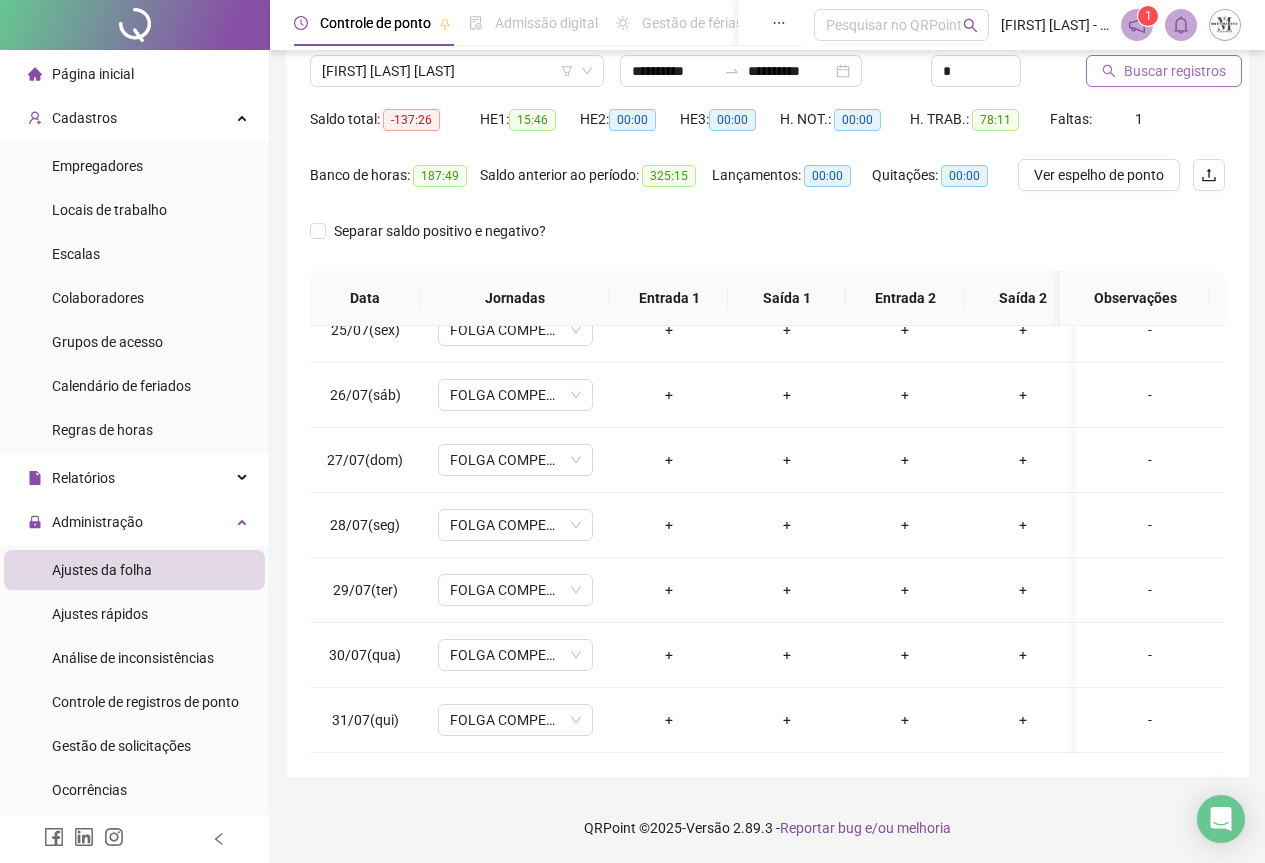 click on "Buscar registros" at bounding box center (1175, 71) 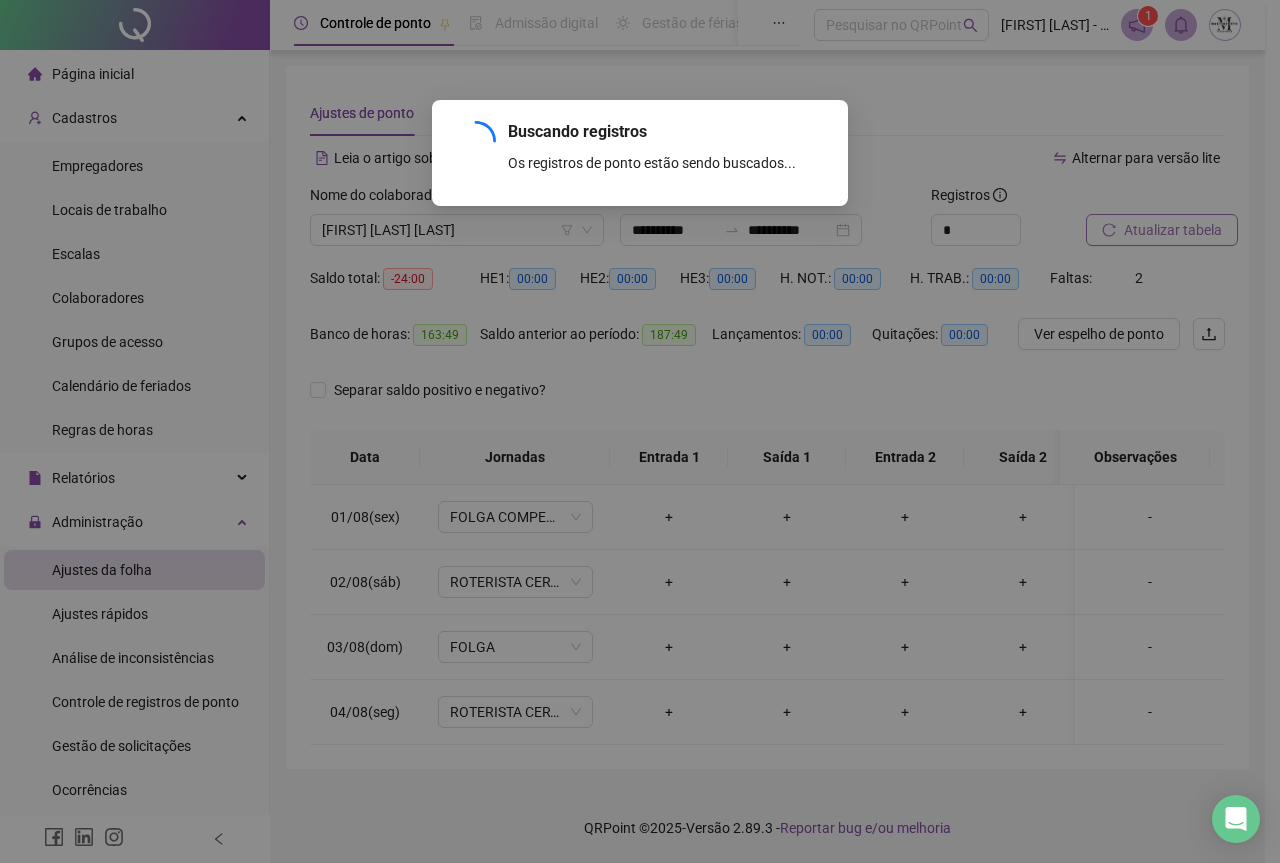 scroll, scrollTop: 7, scrollLeft: 0, axis: vertical 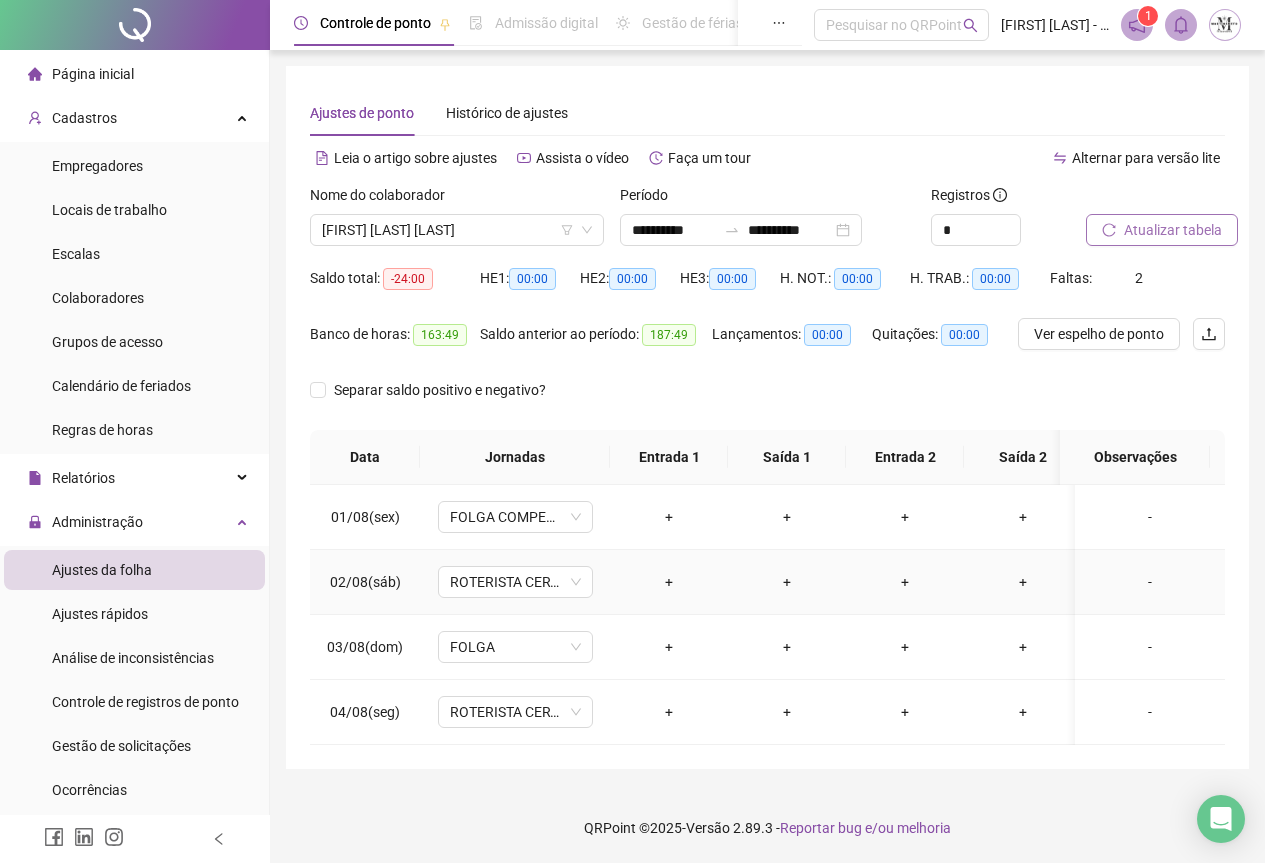 click on "ROTERISTA CERTO SG" at bounding box center [515, 582] 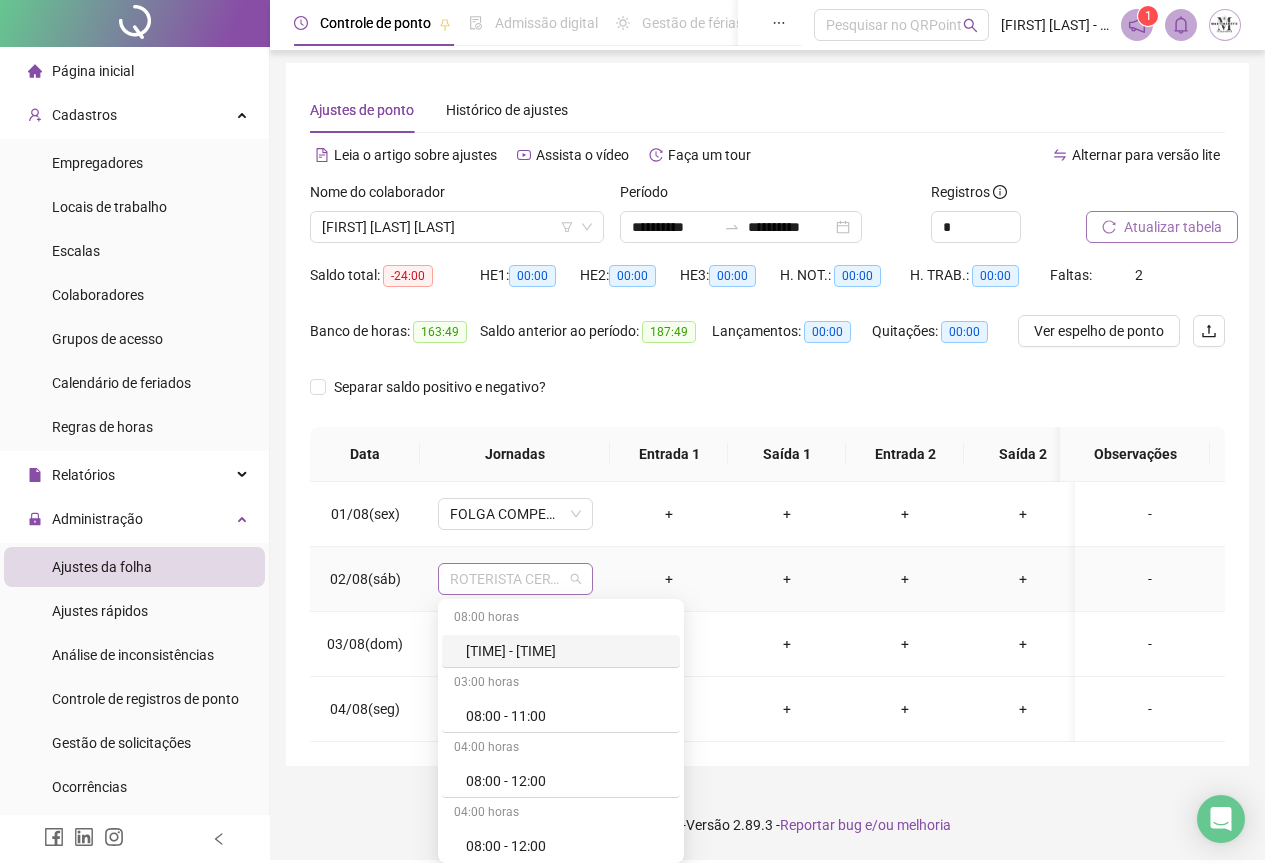 click on "ROTERISTA CERTO SG" at bounding box center (515, 579) 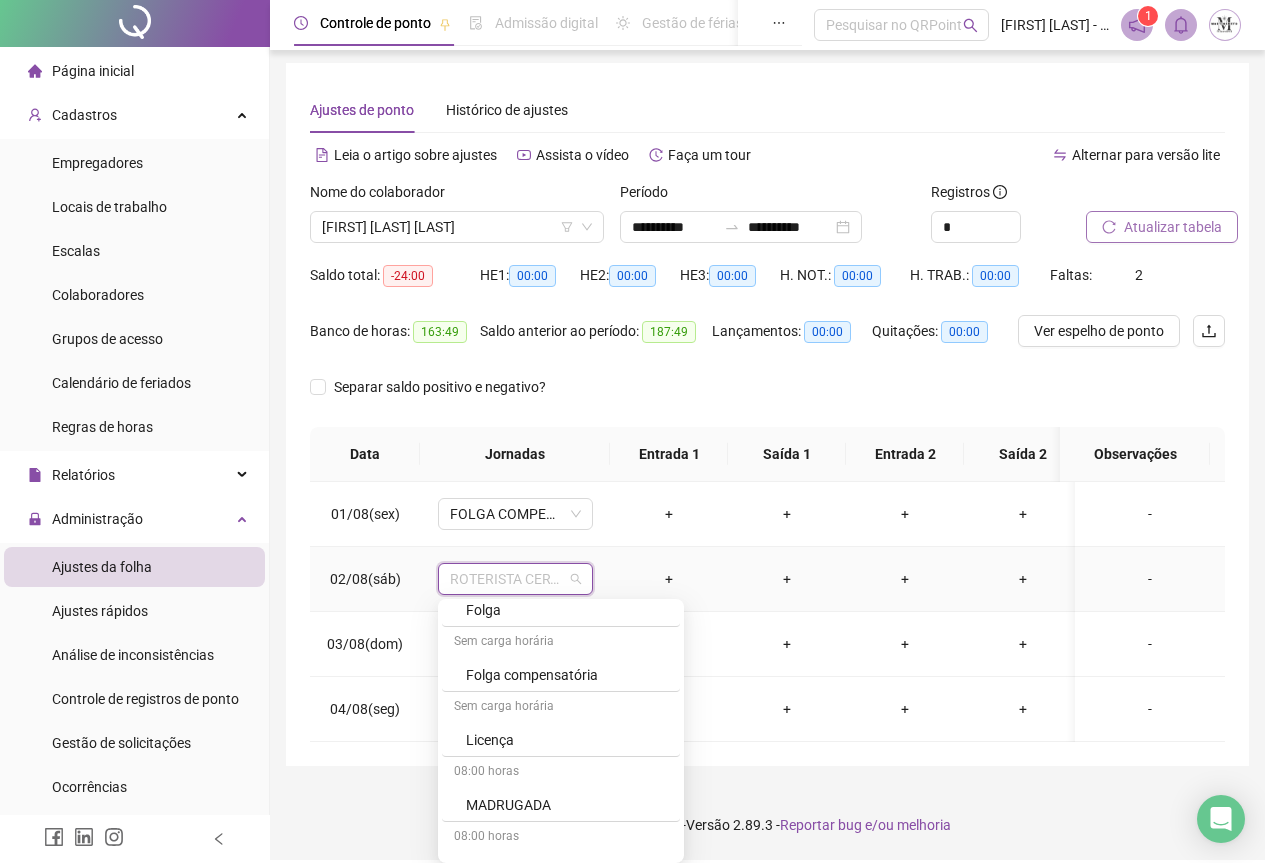 scroll, scrollTop: 1100, scrollLeft: 0, axis: vertical 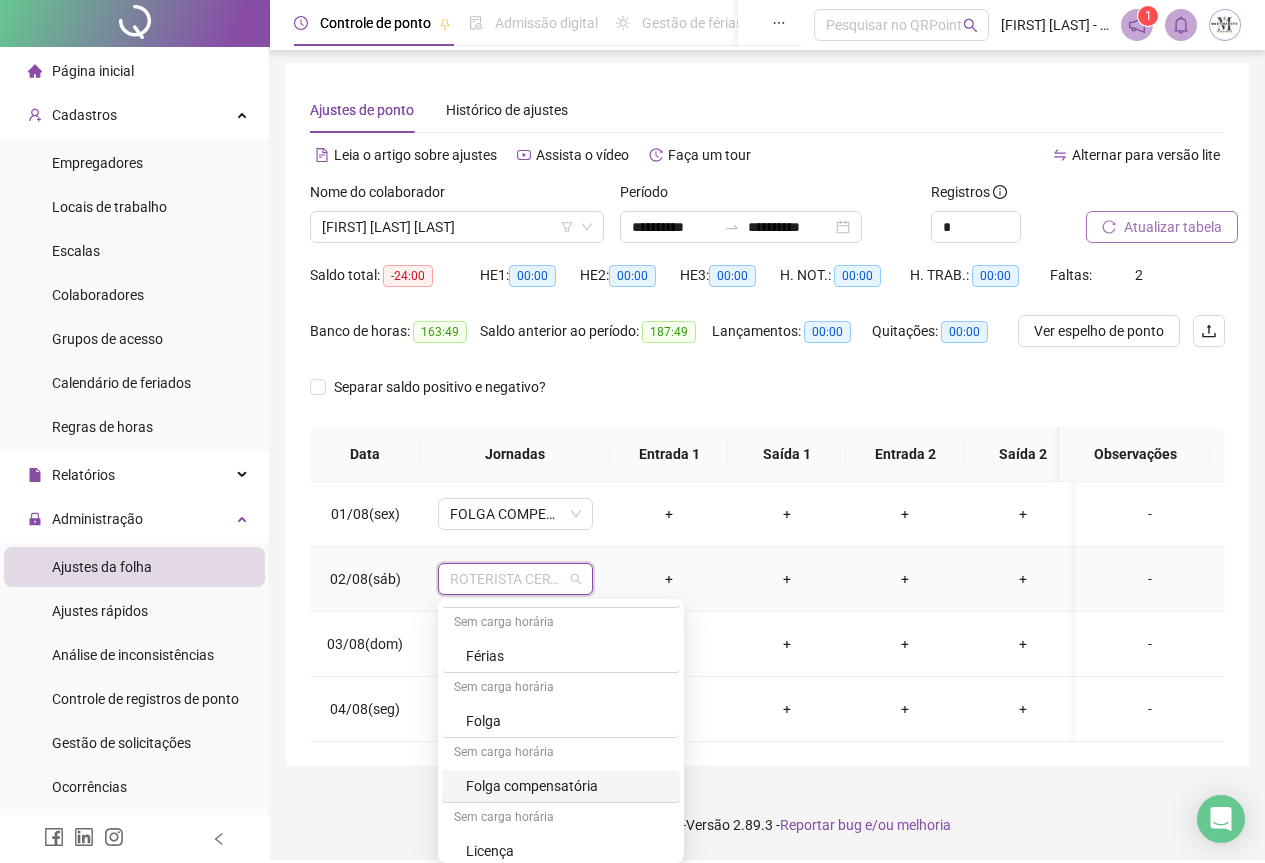 click on "Folga compensatória" at bounding box center (567, 786) 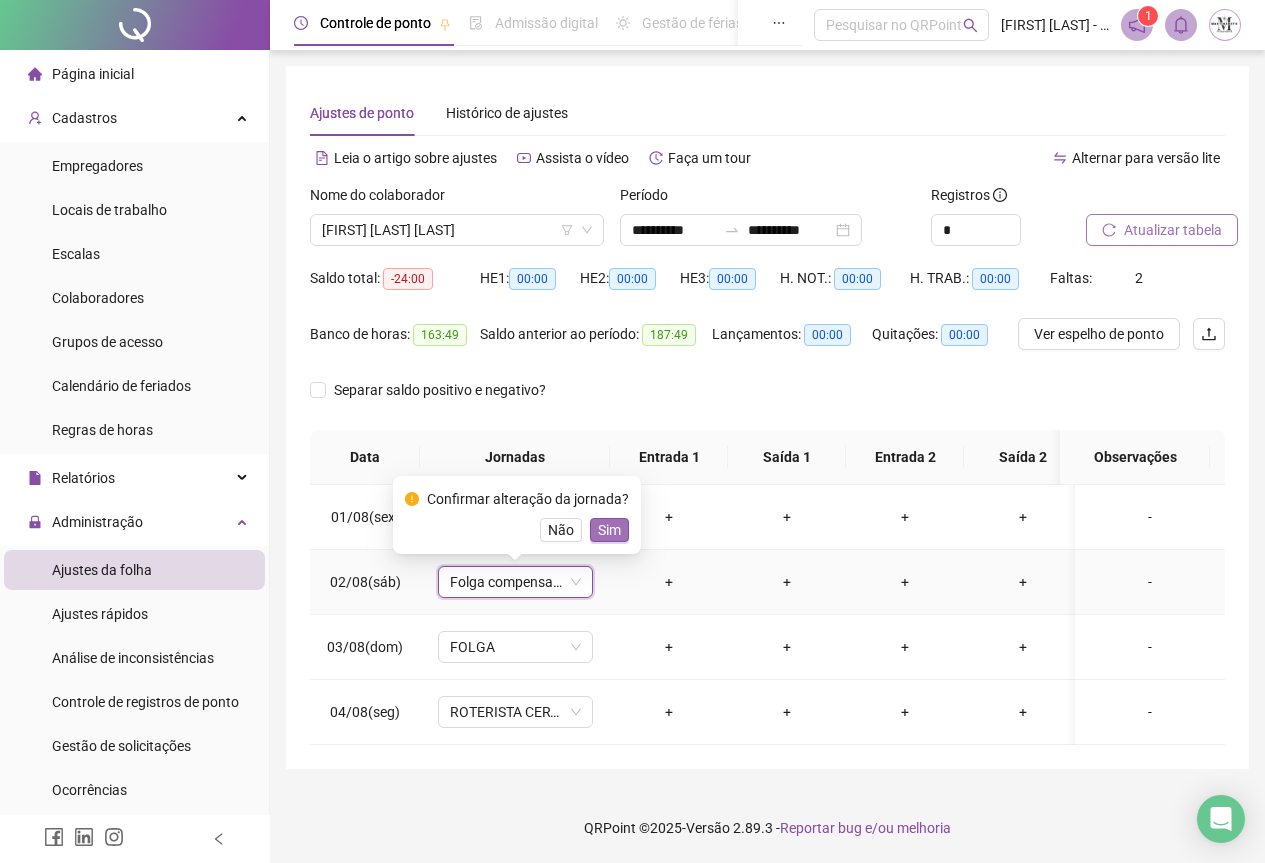 click on "Sim" at bounding box center (609, 530) 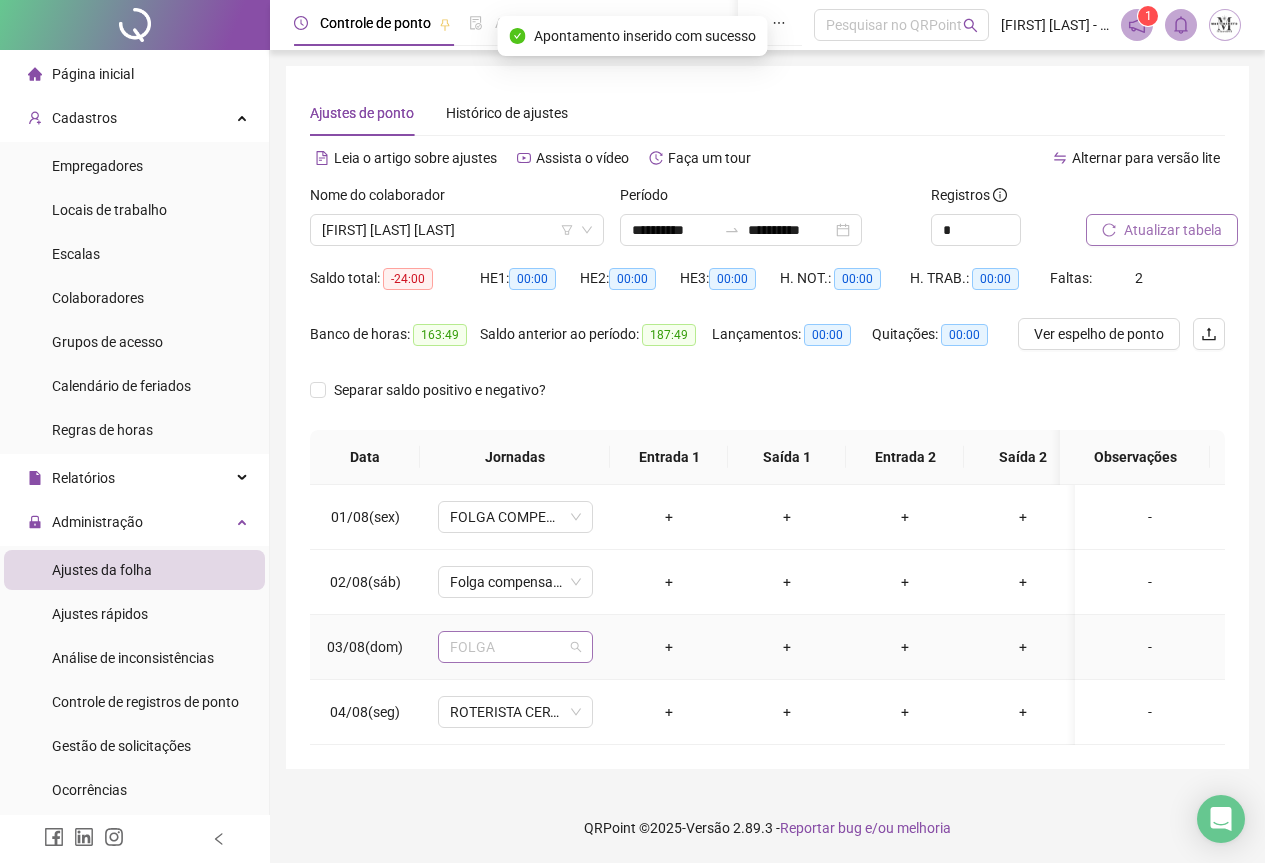 click on "FOLGA" at bounding box center [515, 647] 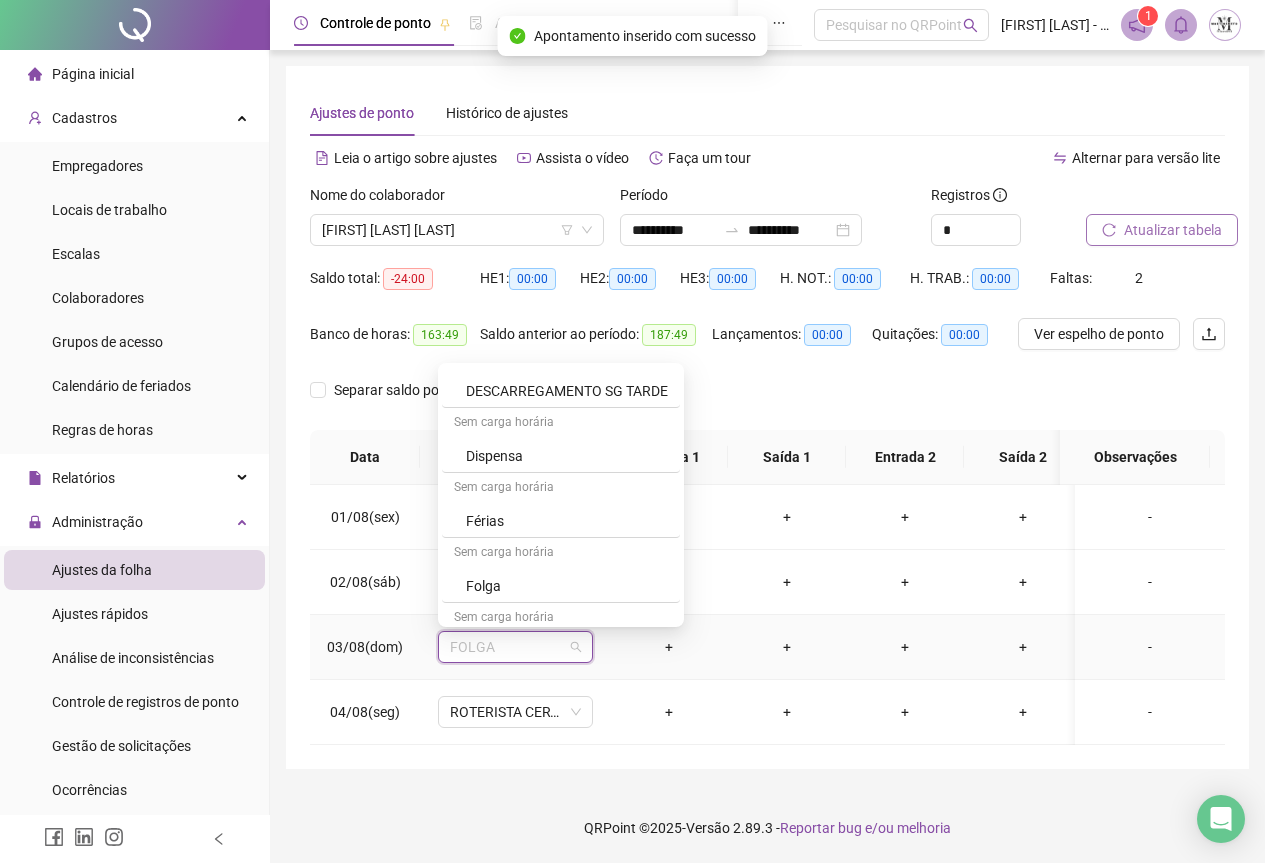 scroll, scrollTop: 1100, scrollLeft: 0, axis: vertical 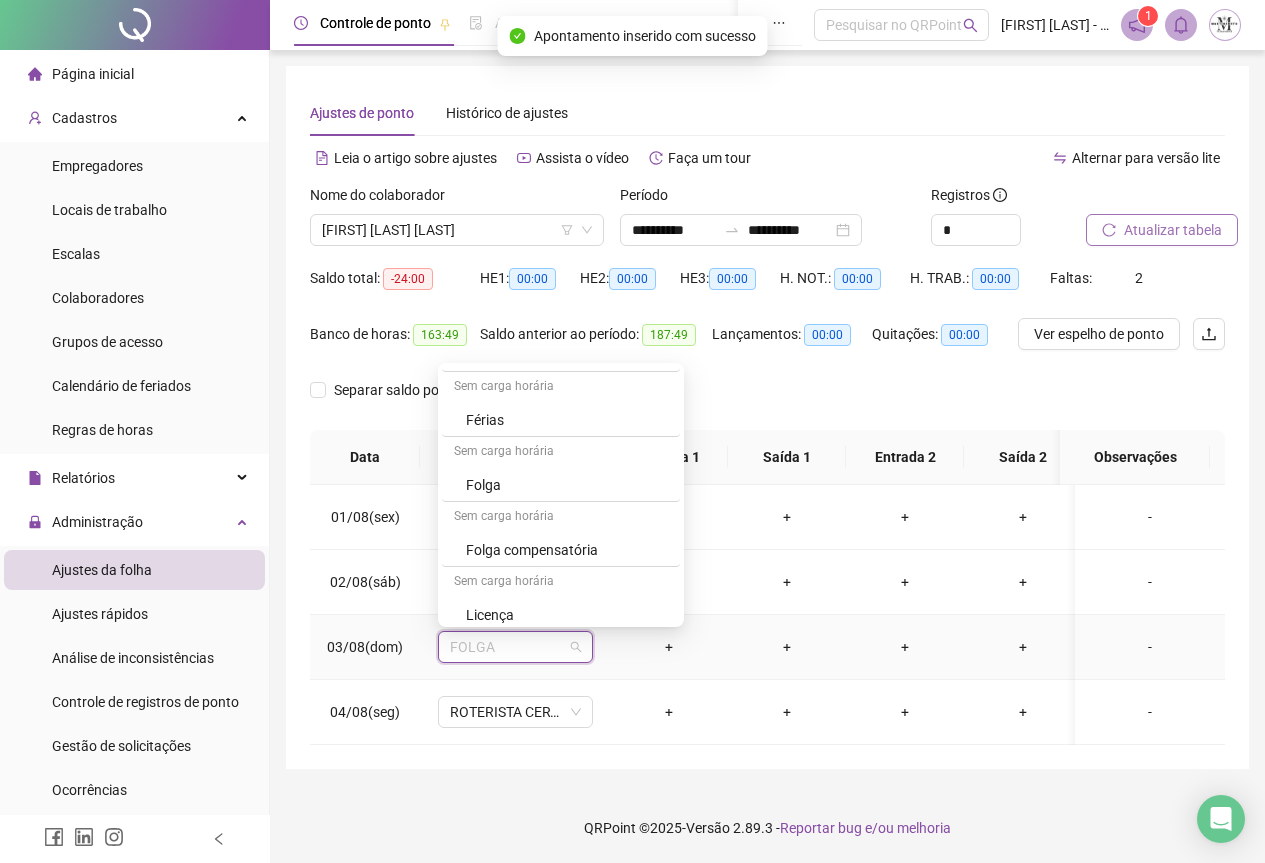 click on "Folga compensatória" at bounding box center (567, 550) 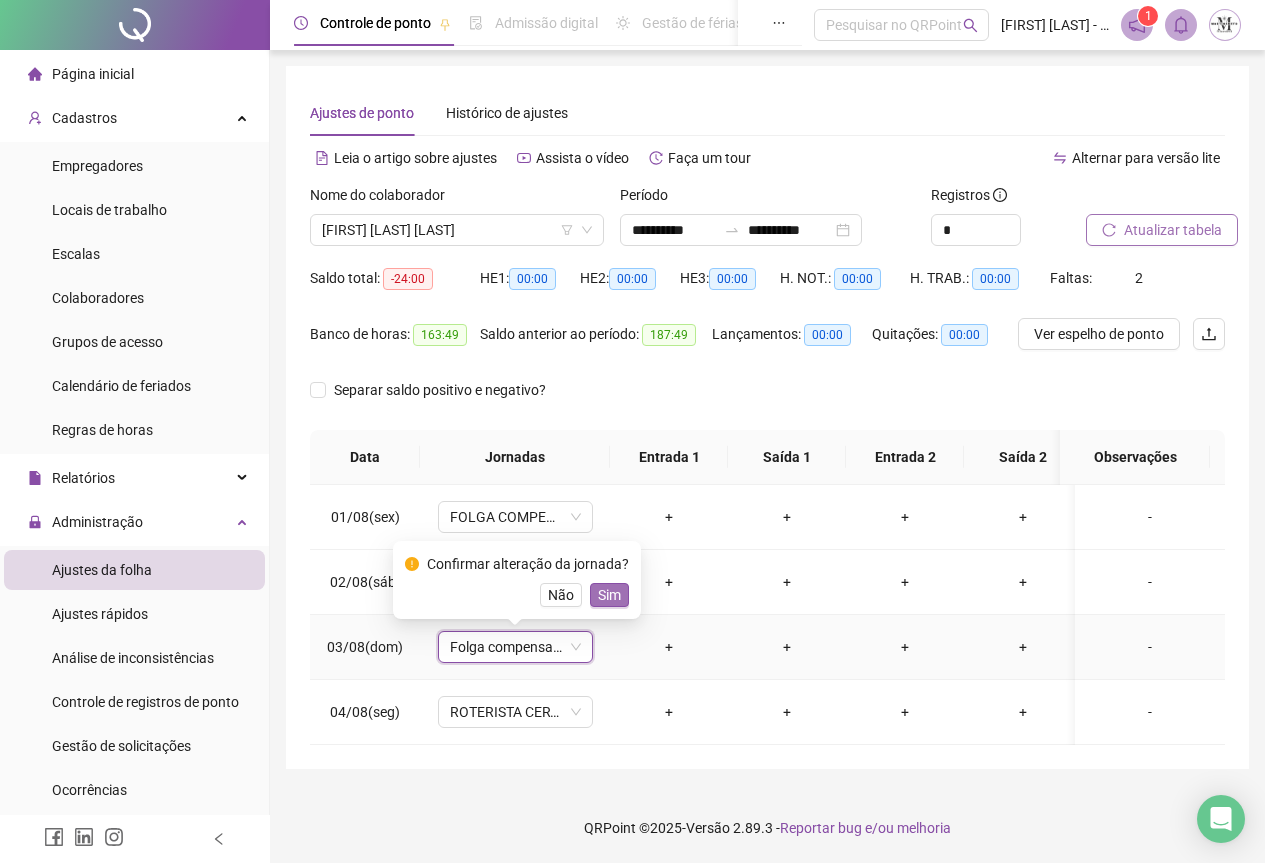 click on "Sim" at bounding box center [609, 595] 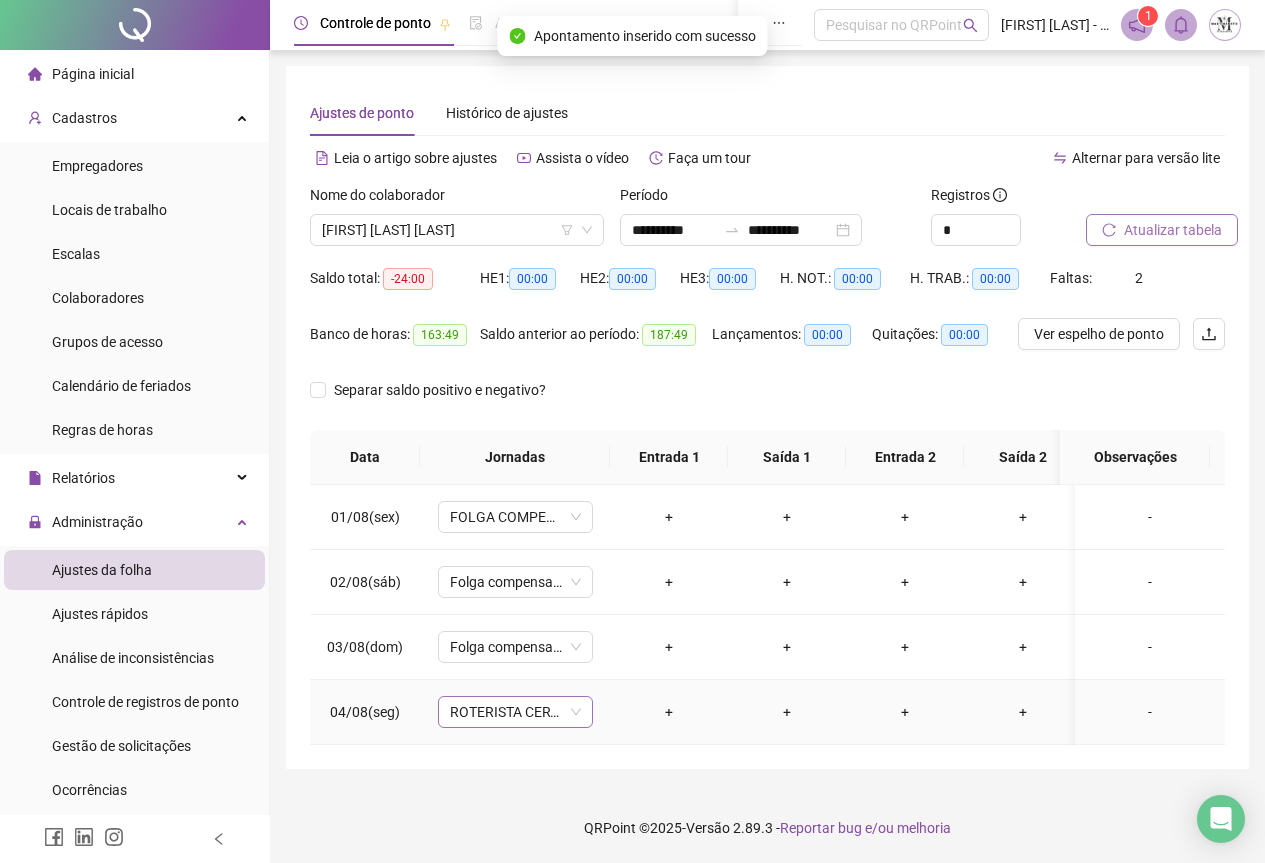 click on "ROTERISTA CERTO SG" at bounding box center [515, 712] 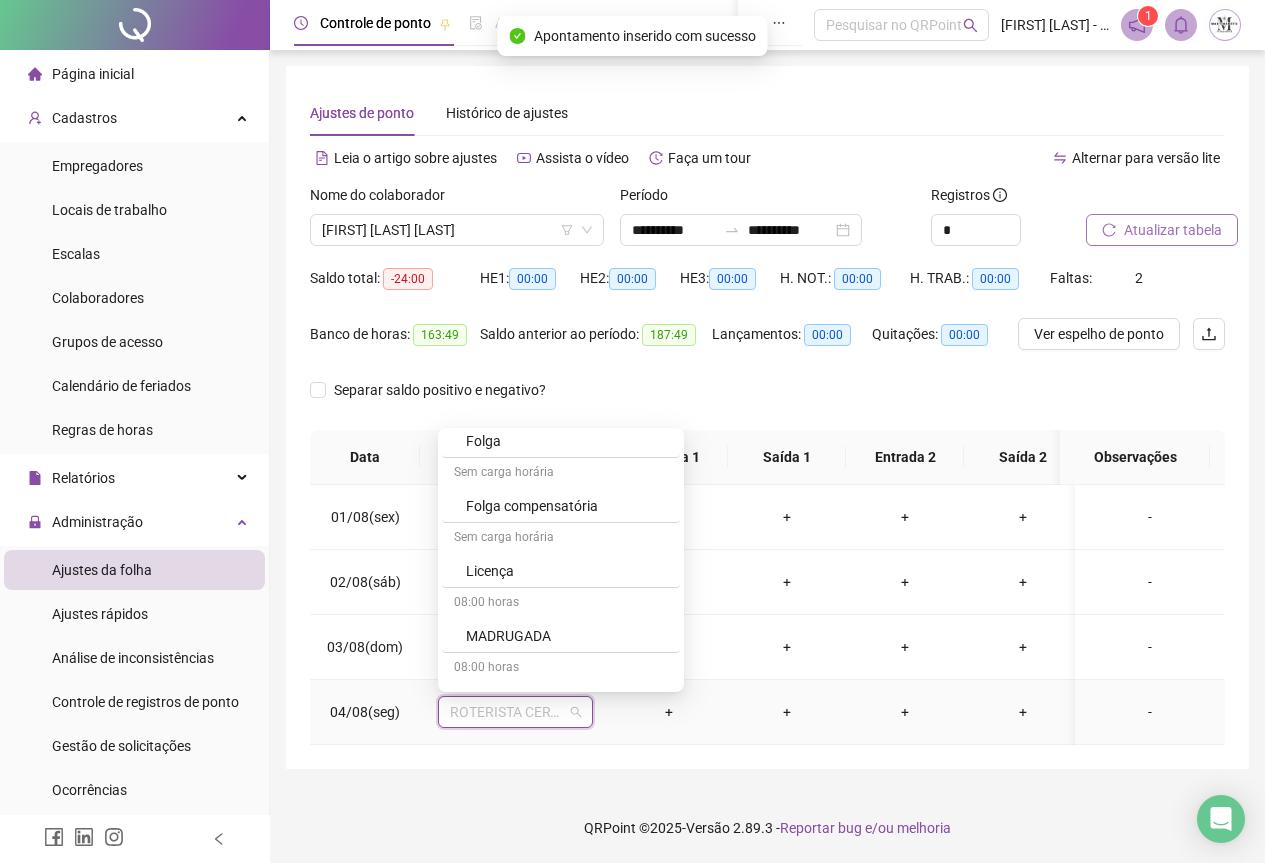 scroll, scrollTop: 1200, scrollLeft: 0, axis: vertical 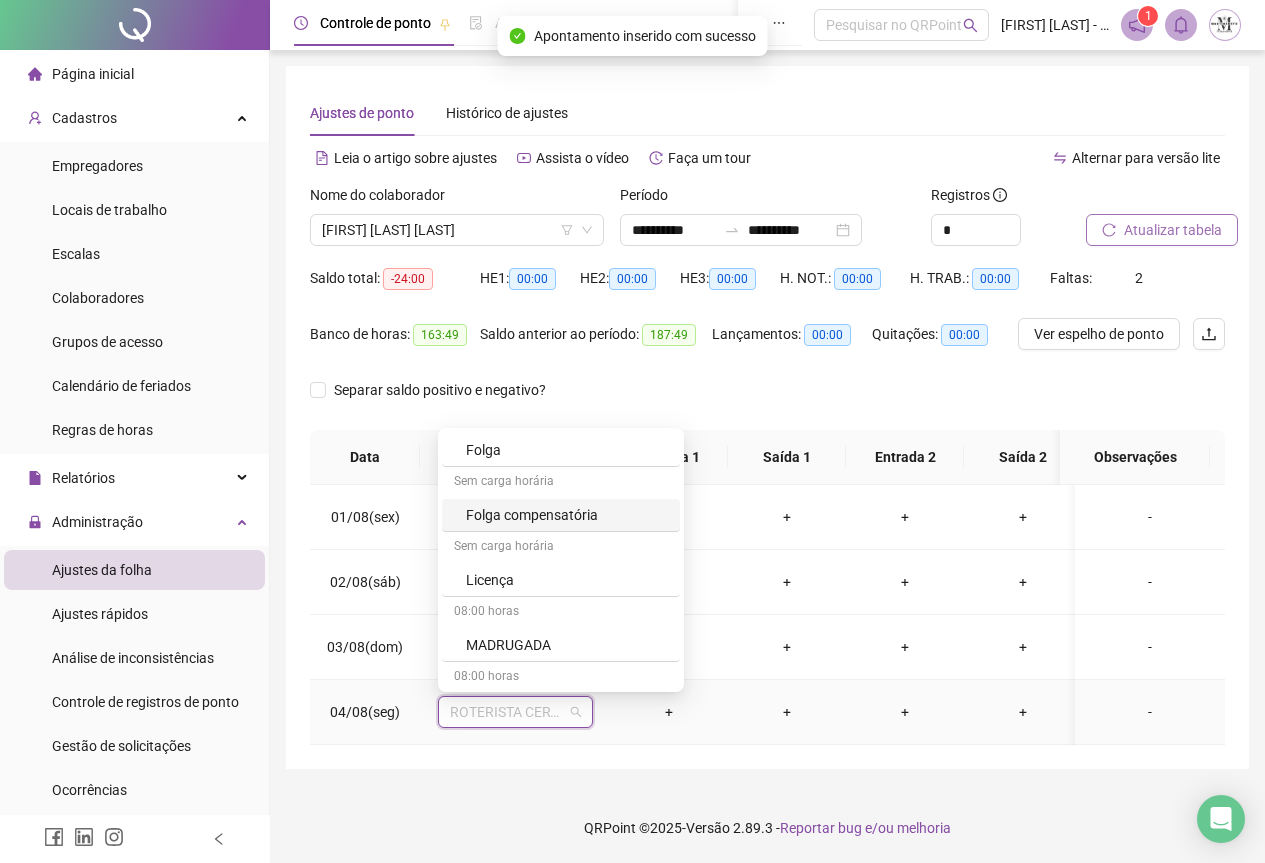click on "Folga compensatória" at bounding box center (567, 515) 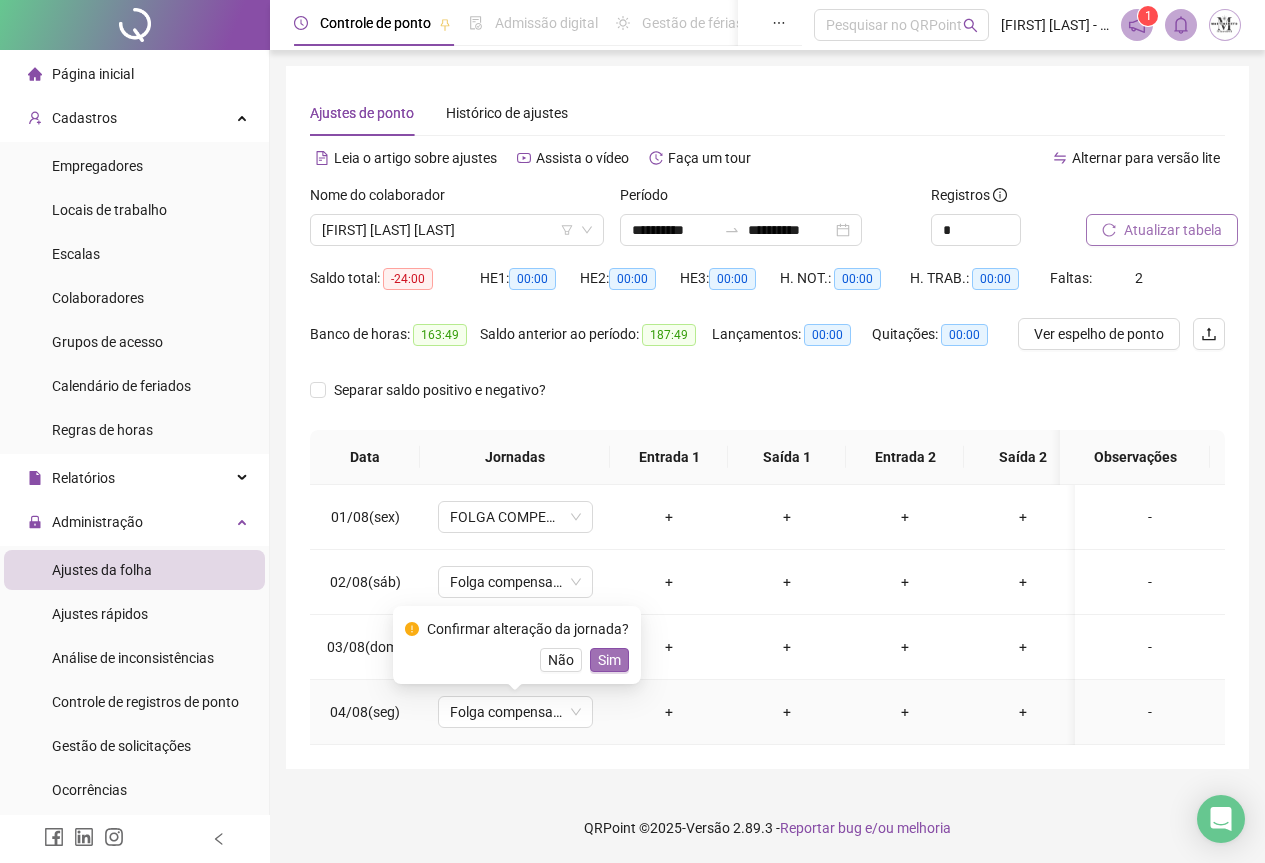click on "Sim" at bounding box center (609, 660) 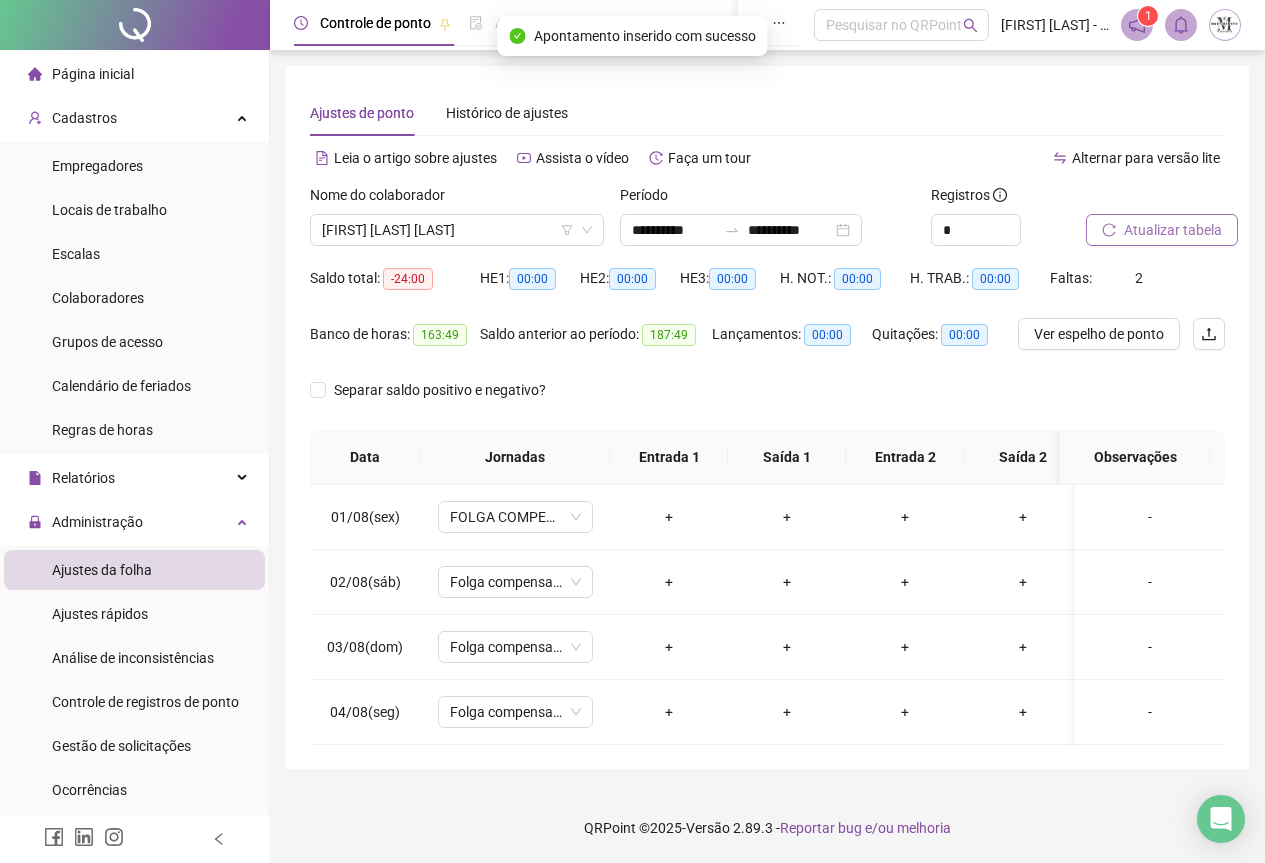 click on "Atualizar tabela" at bounding box center [1162, 230] 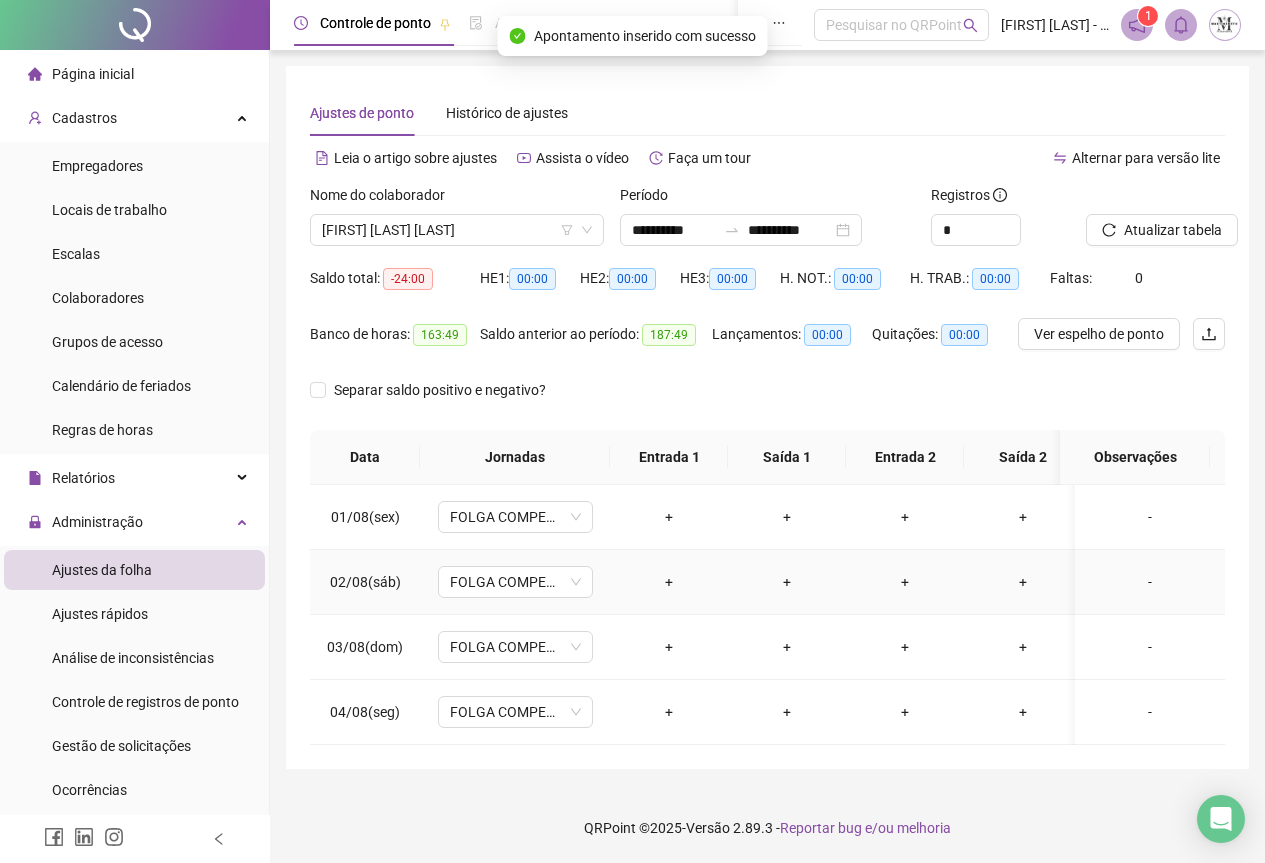 scroll, scrollTop: 0, scrollLeft: 0, axis: both 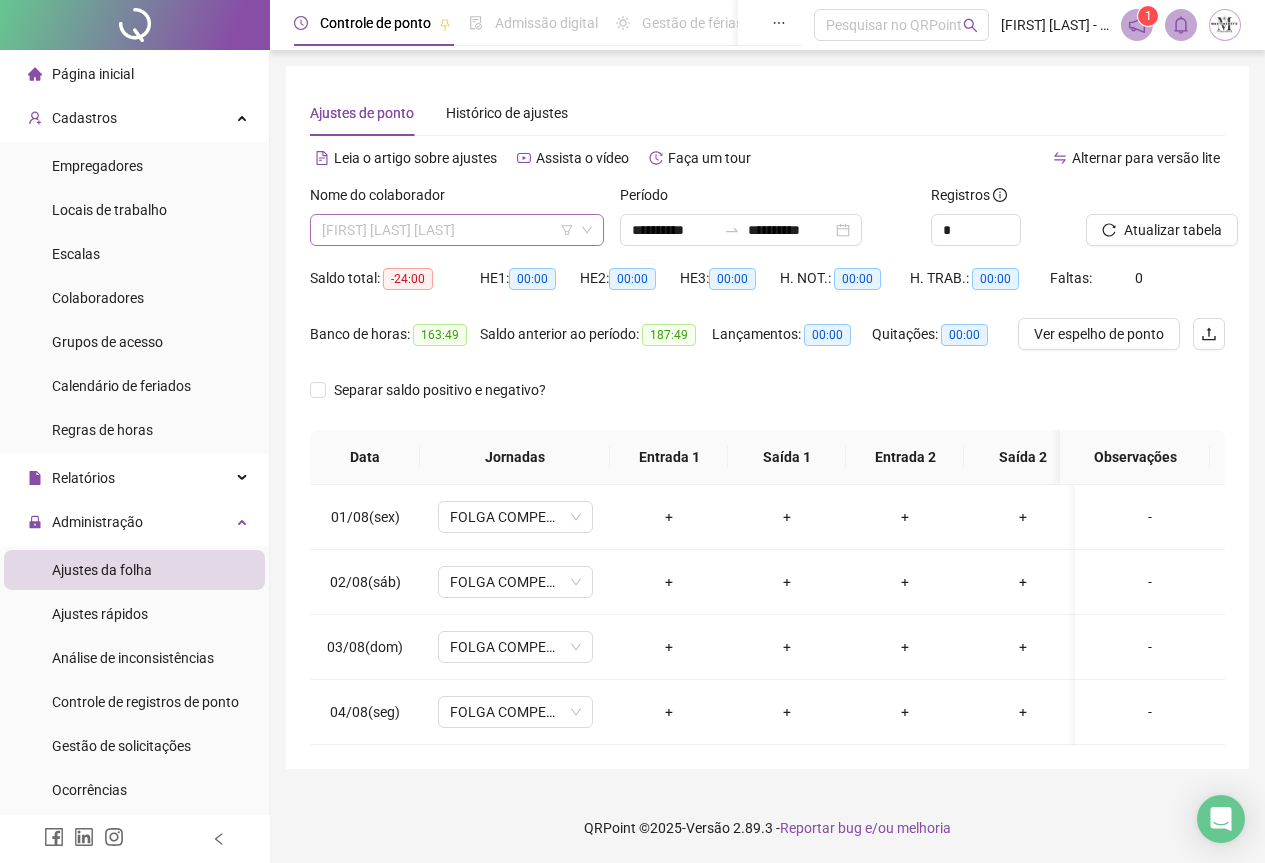 click on "[FIRST] [LAST] [LAST]" at bounding box center [457, 230] 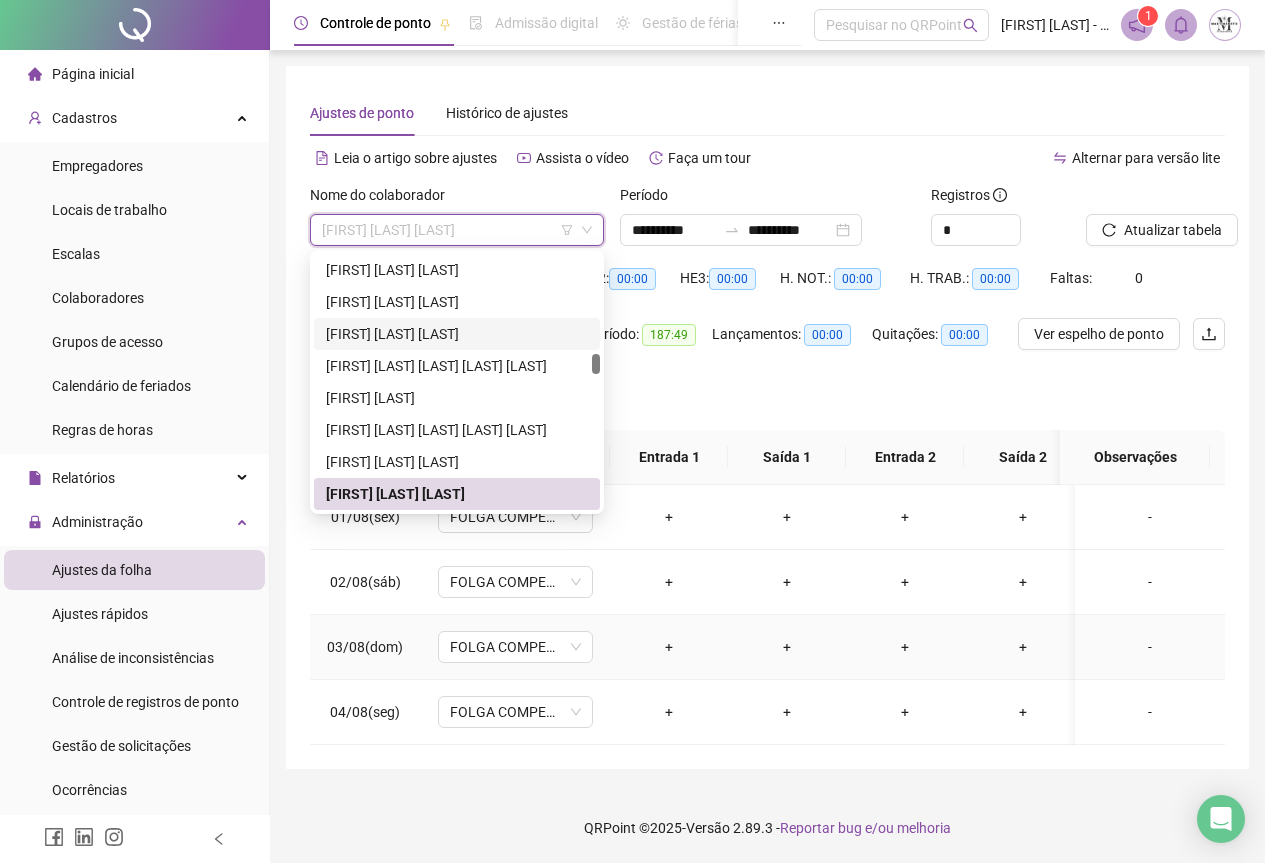 scroll, scrollTop: 7, scrollLeft: 0, axis: vertical 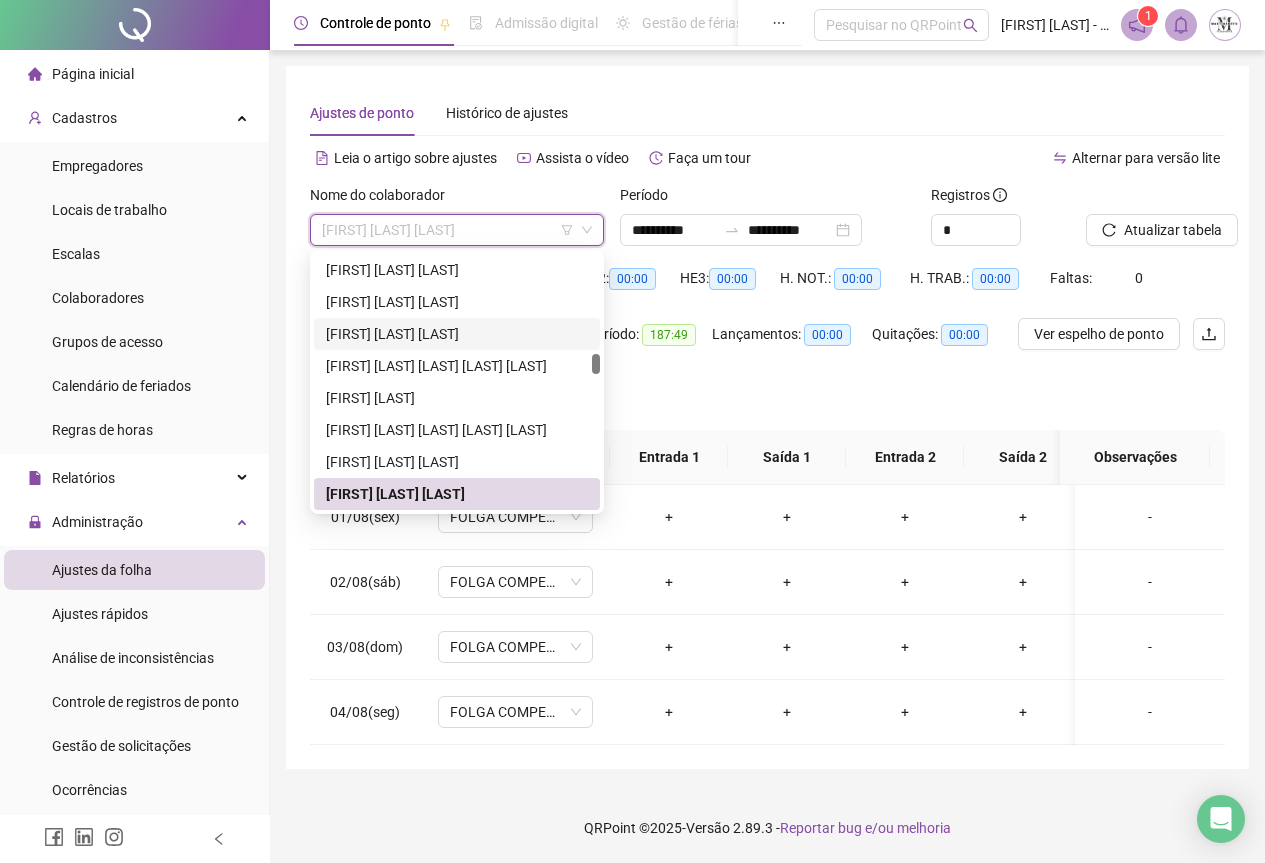 click on "**********" at bounding box center (767, 431) 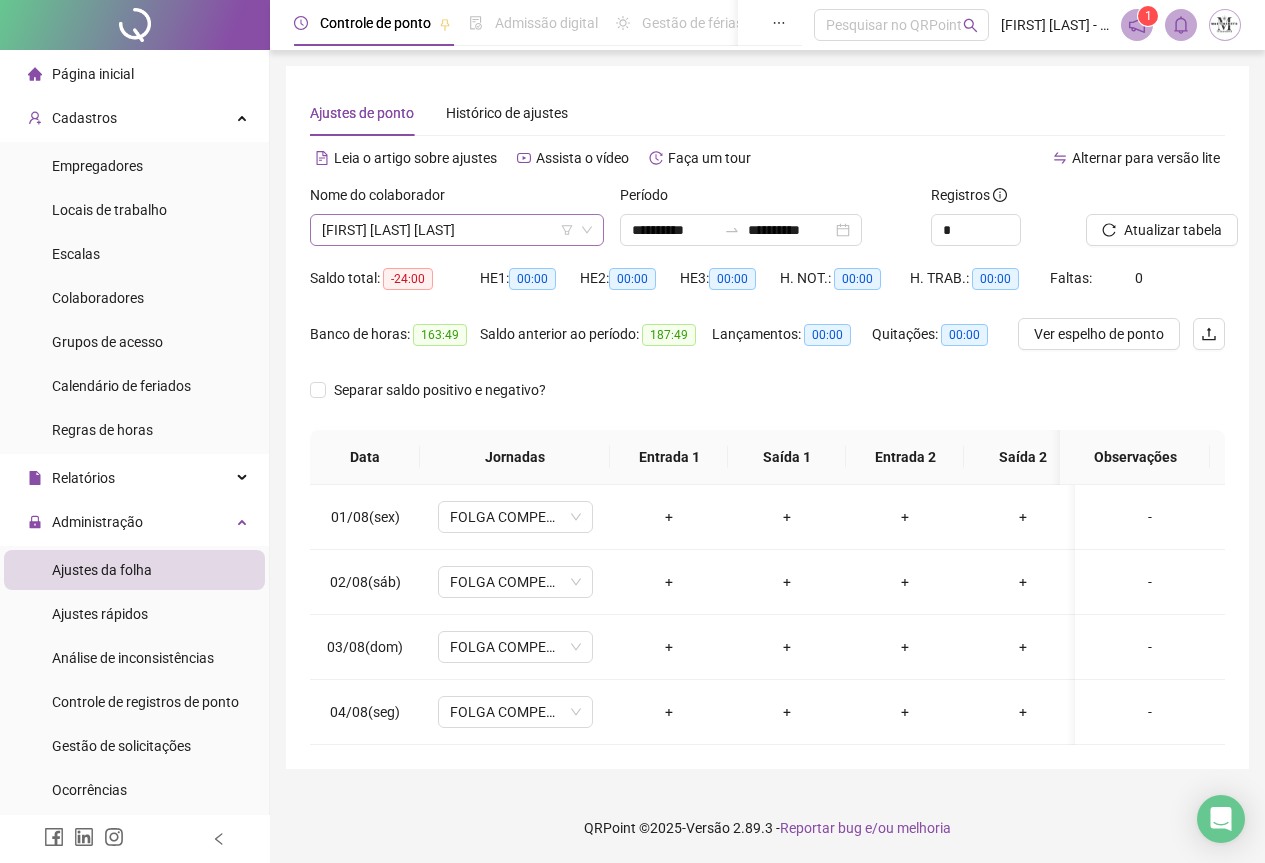 click on "[FIRST] [LAST] [LAST]" at bounding box center [457, 230] 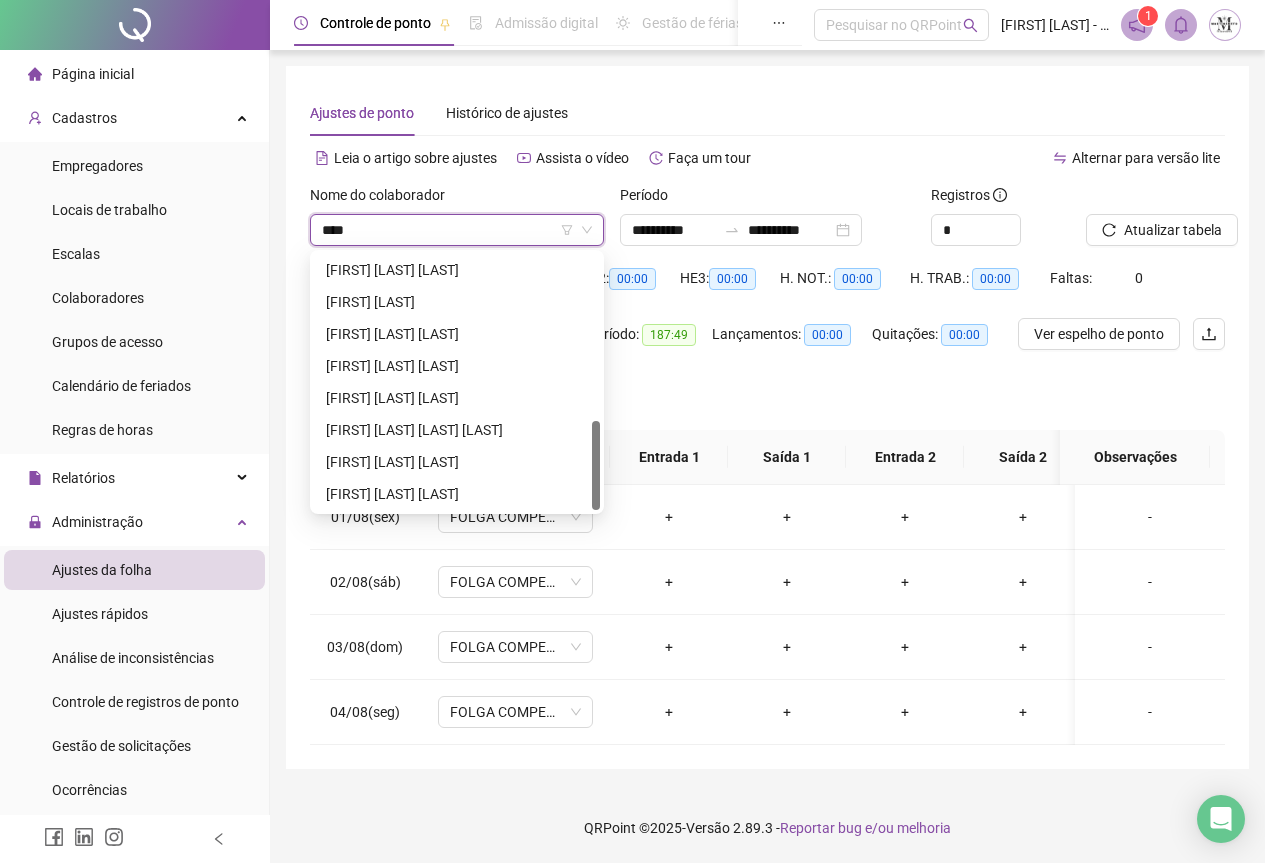 scroll, scrollTop: 160, scrollLeft: 0, axis: vertical 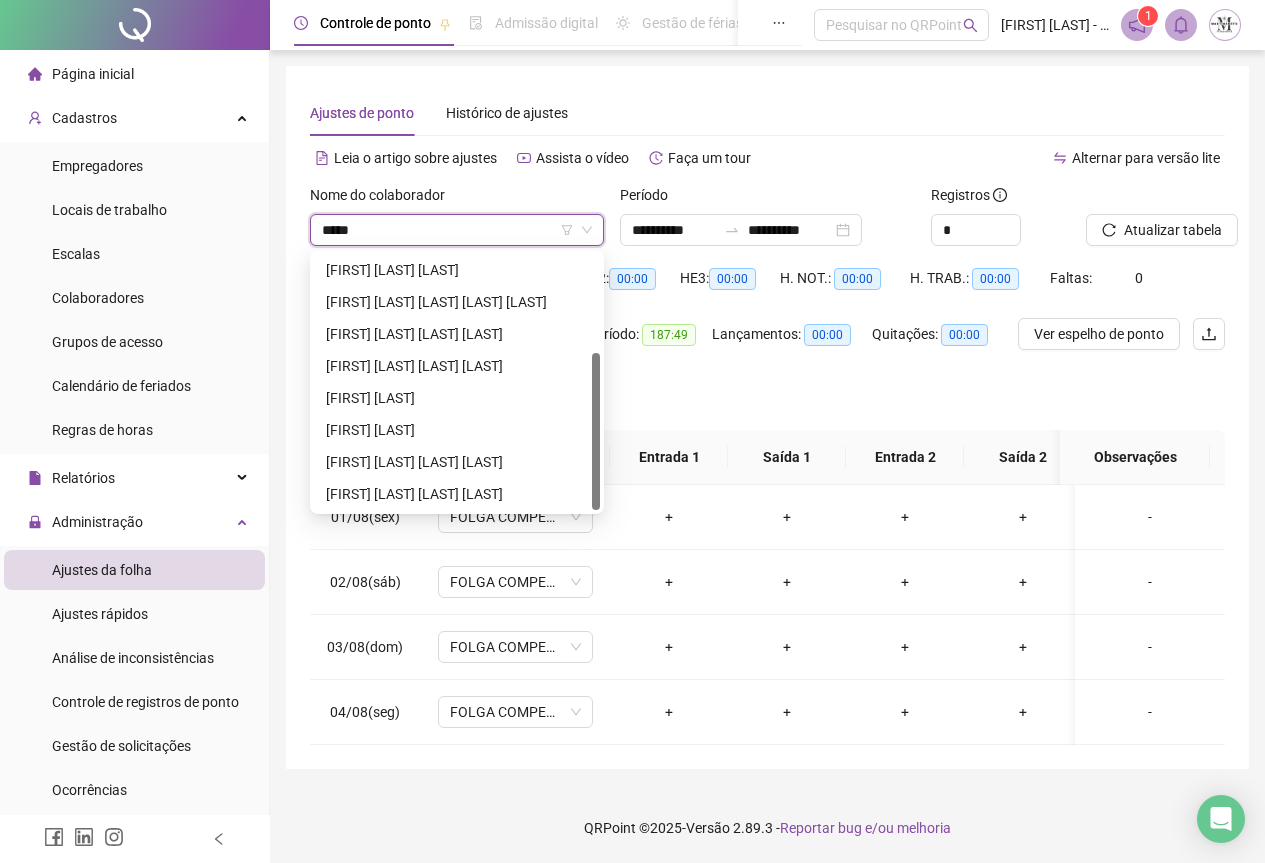 type on "******" 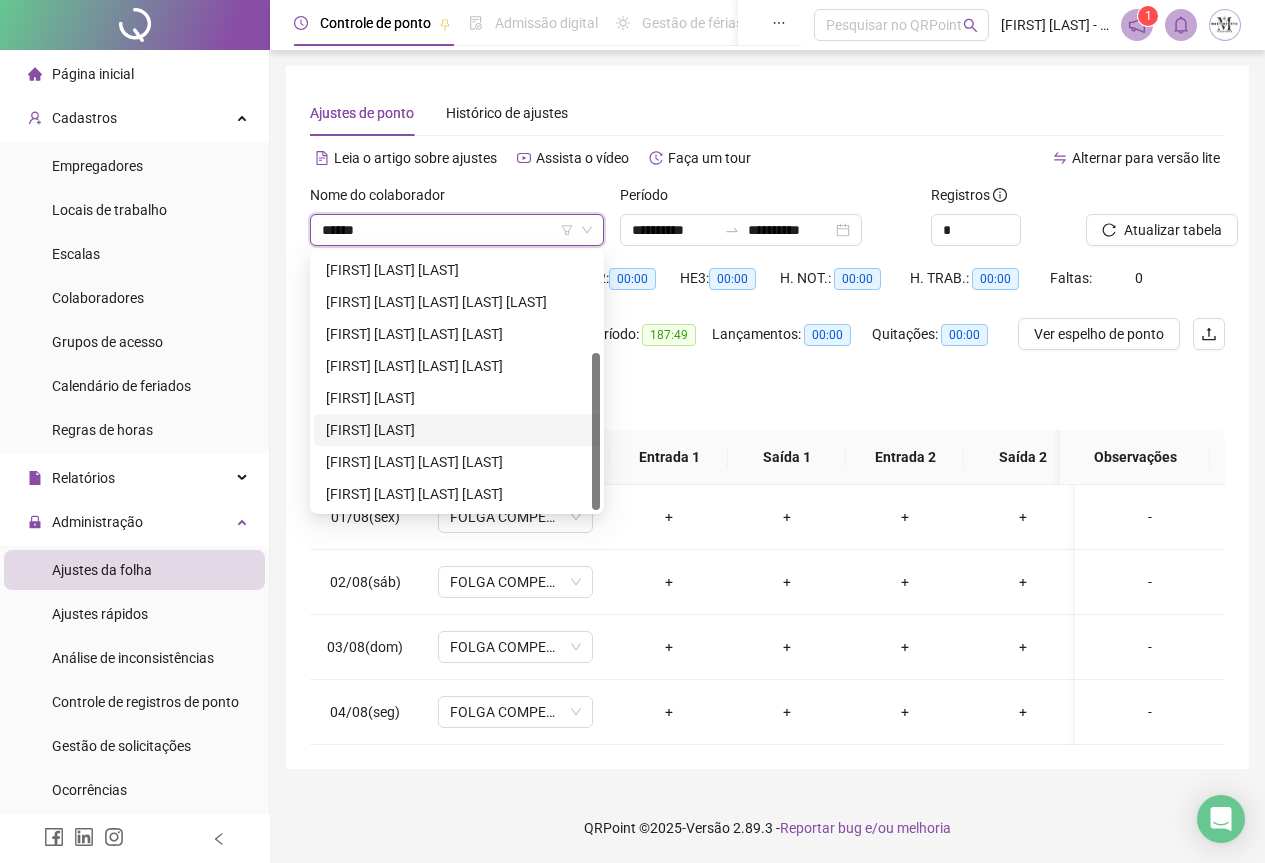 click on "[FIRST] [LAST]" at bounding box center [457, 430] 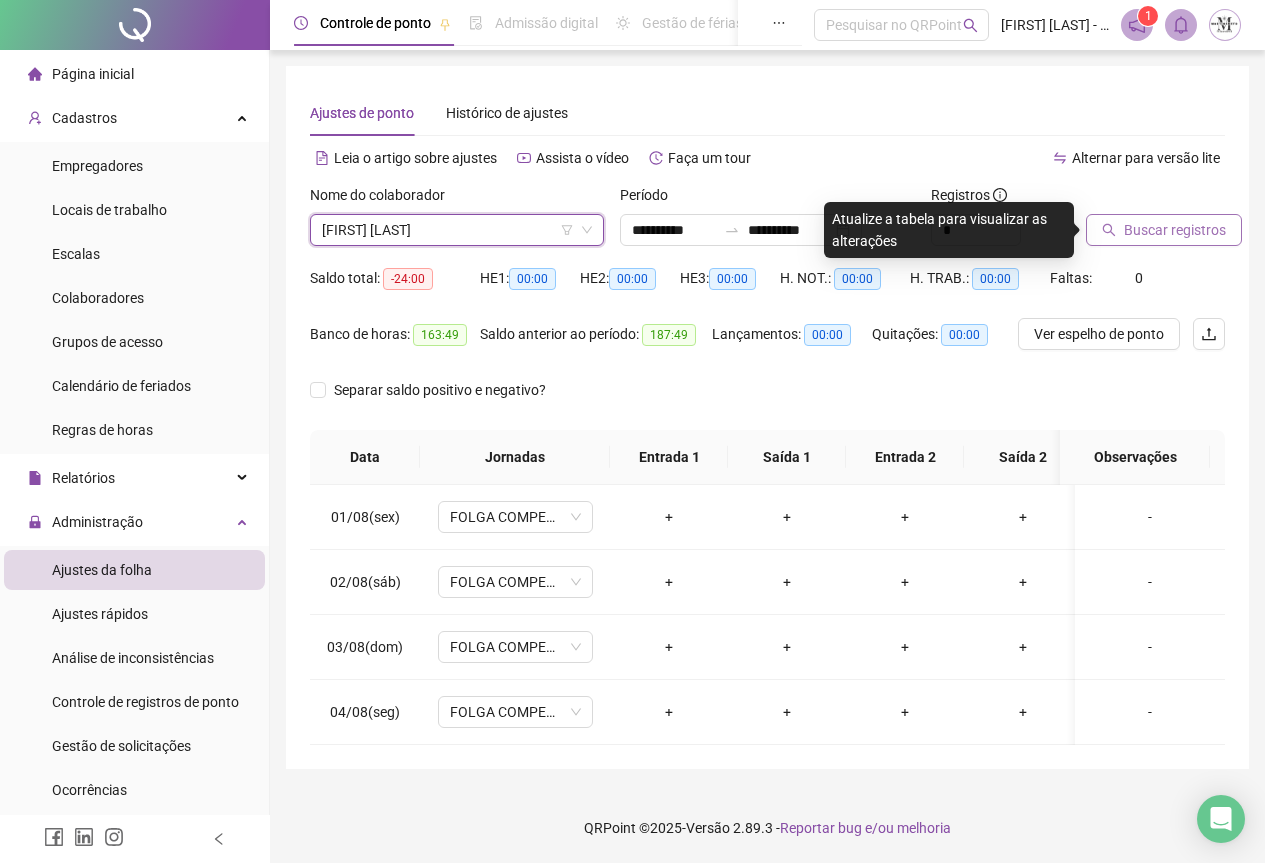 click on "Buscar registros" at bounding box center (1175, 230) 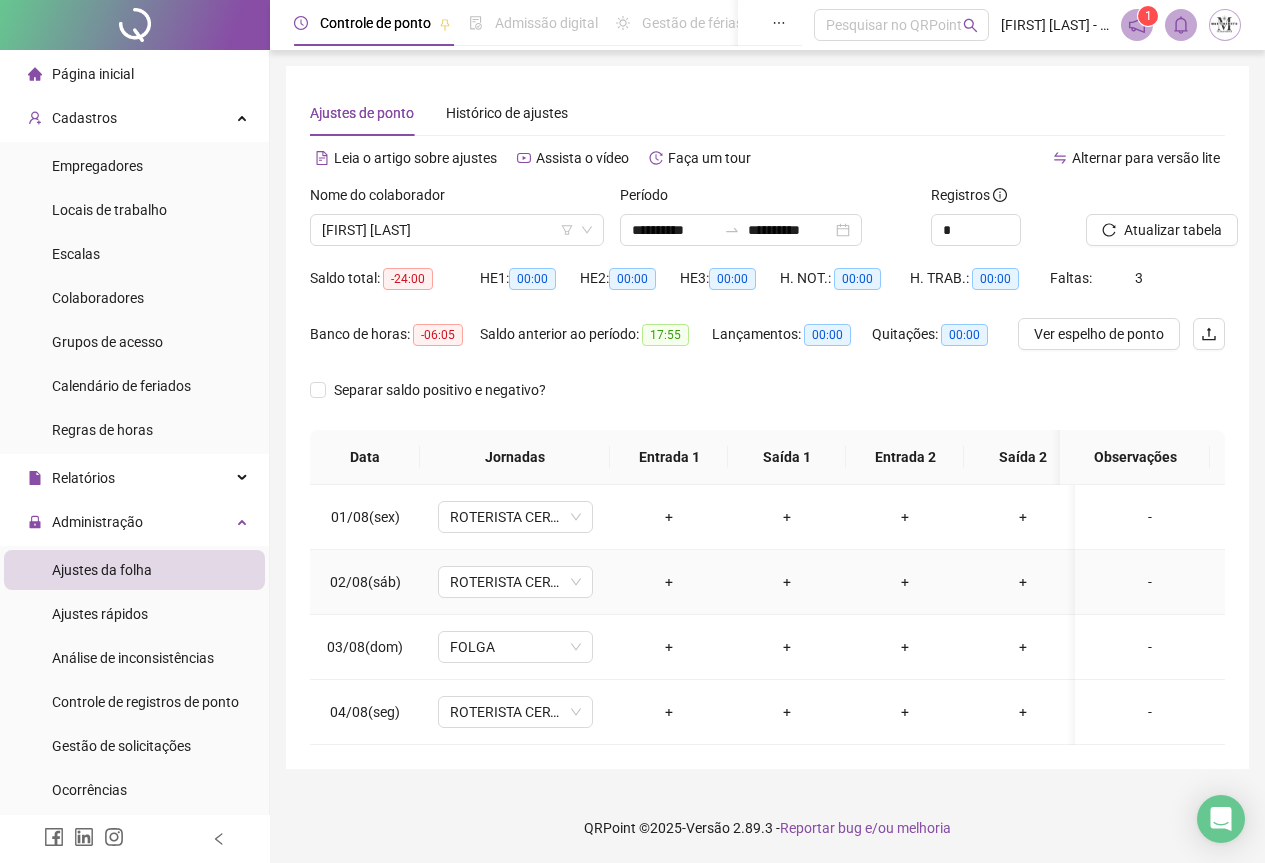 scroll, scrollTop: 7, scrollLeft: 0, axis: vertical 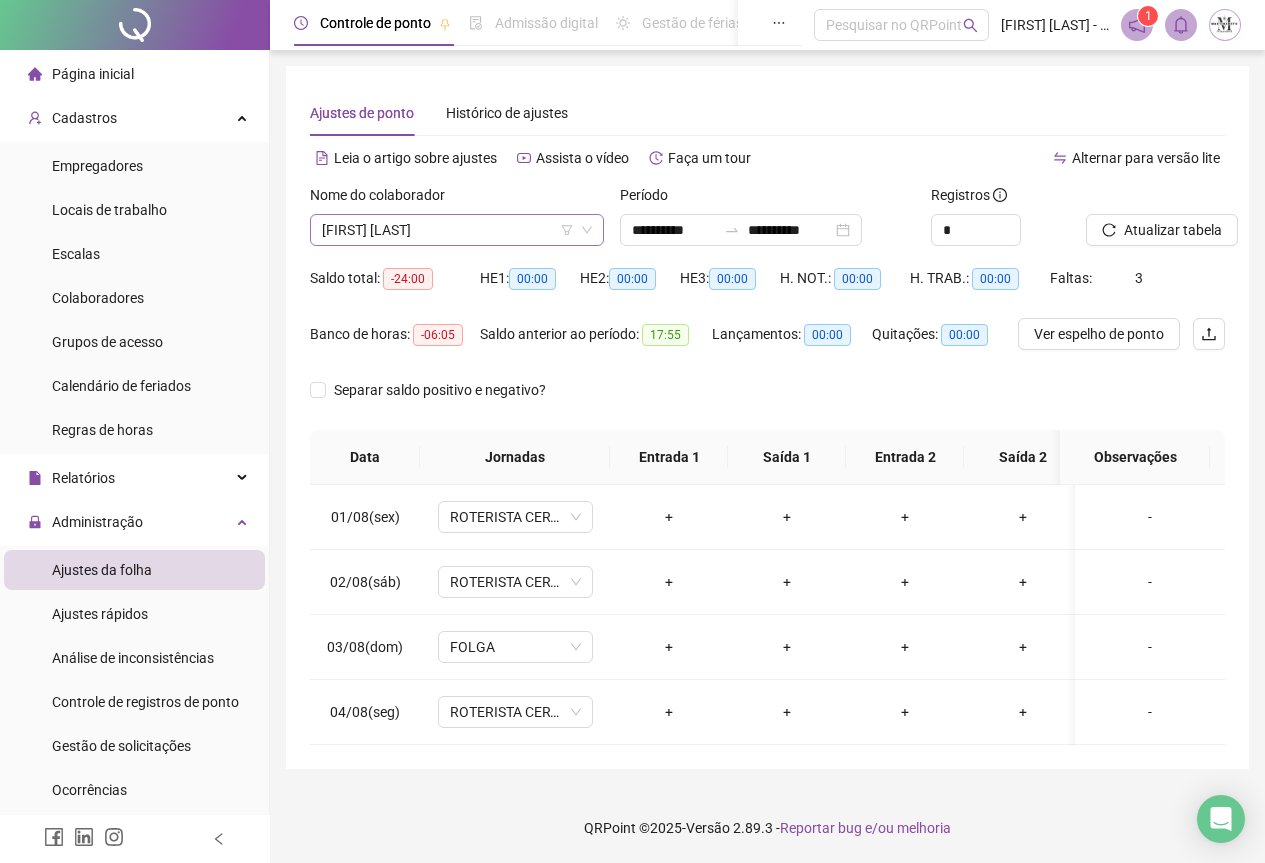 click on "[FIRST] [LAST]" at bounding box center [457, 230] 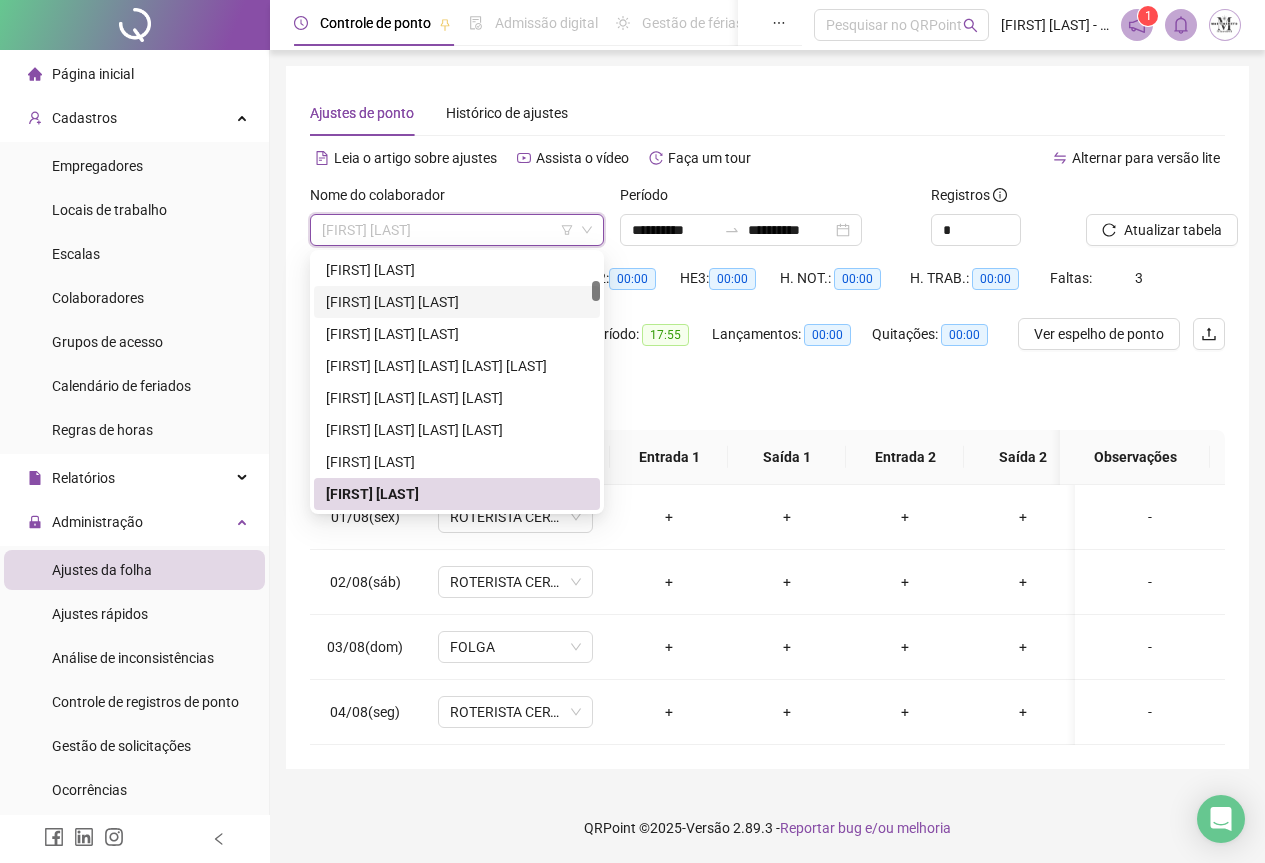 scroll, scrollTop: 936, scrollLeft: 0, axis: vertical 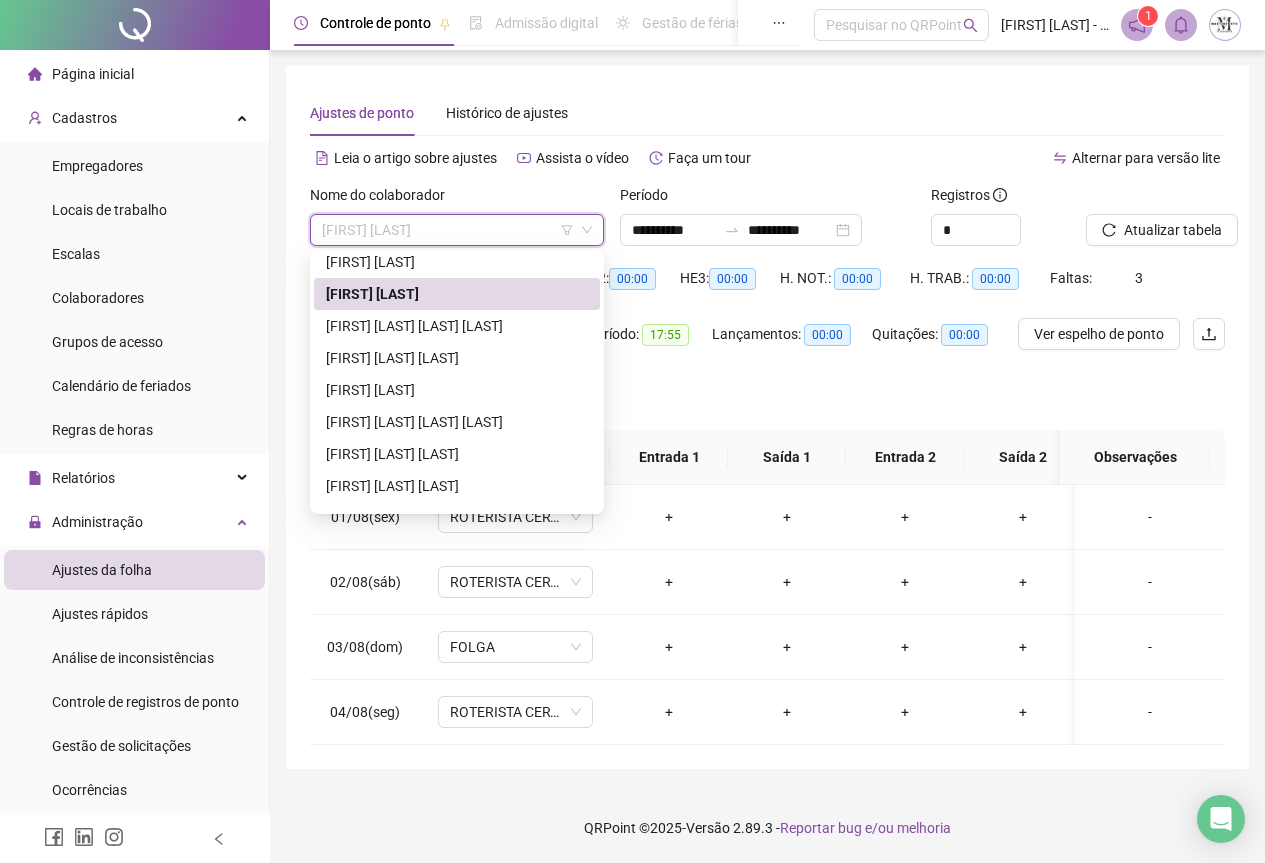 click on "[FIRST] [LAST]" at bounding box center (457, 294) 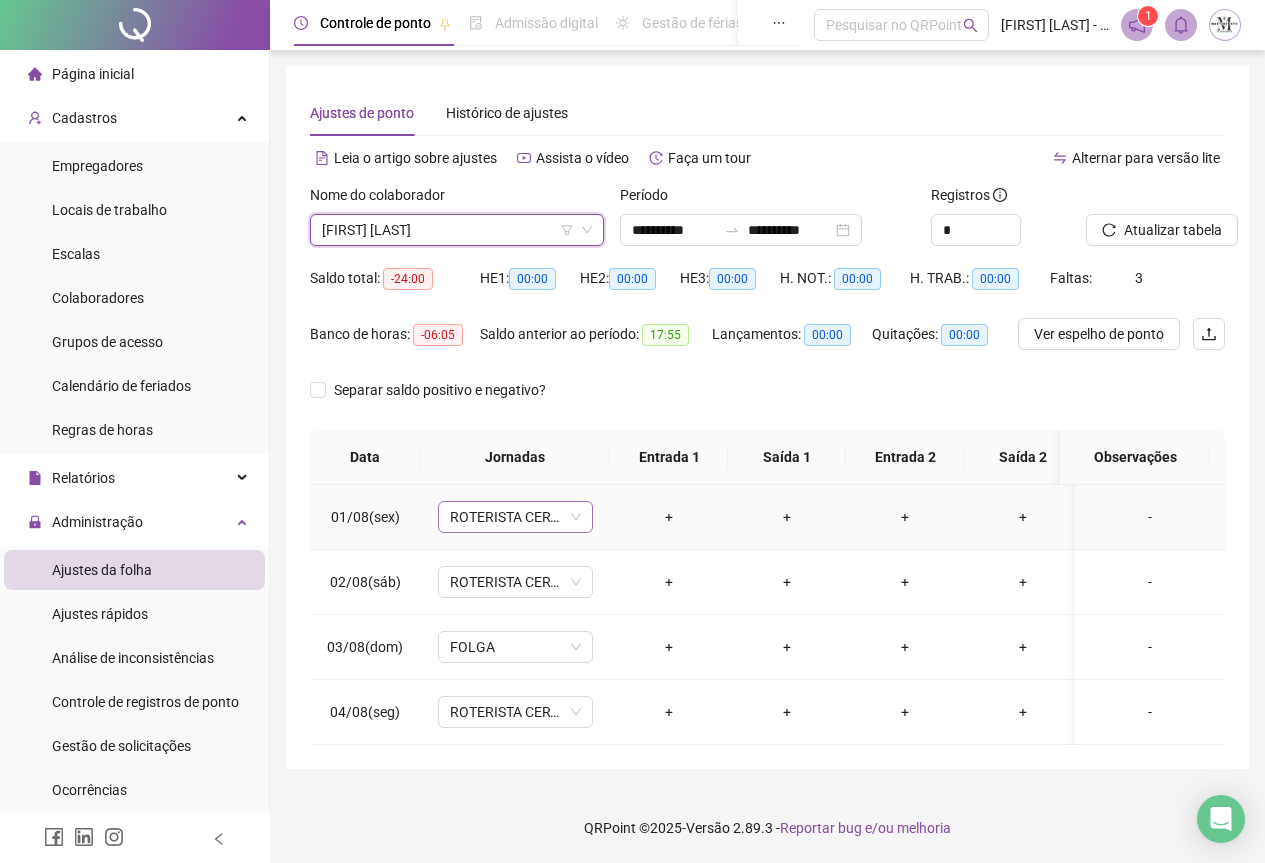 click on "ROTERISTA CERTO SG" at bounding box center (515, 517) 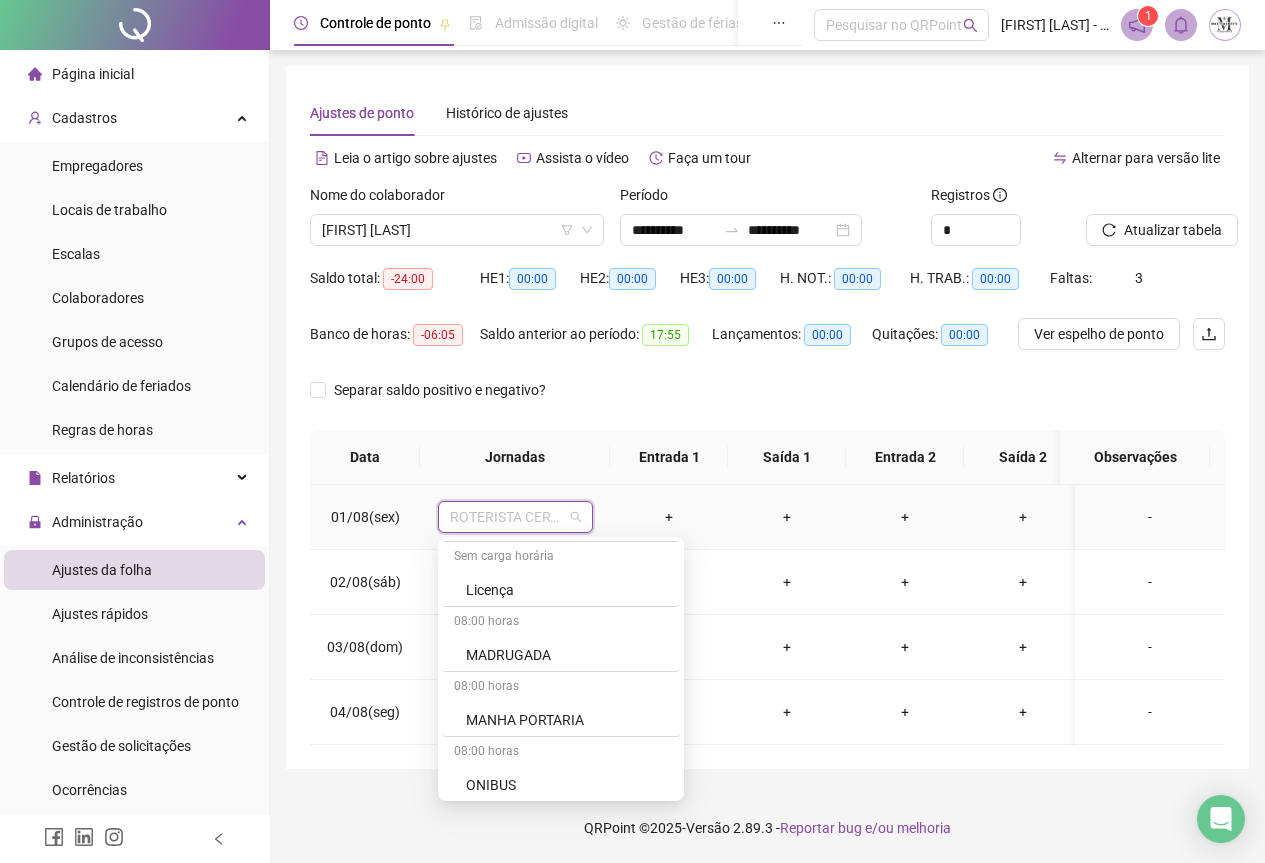 scroll, scrollTop: 1300, scrollLeft: 0, axis: vertical 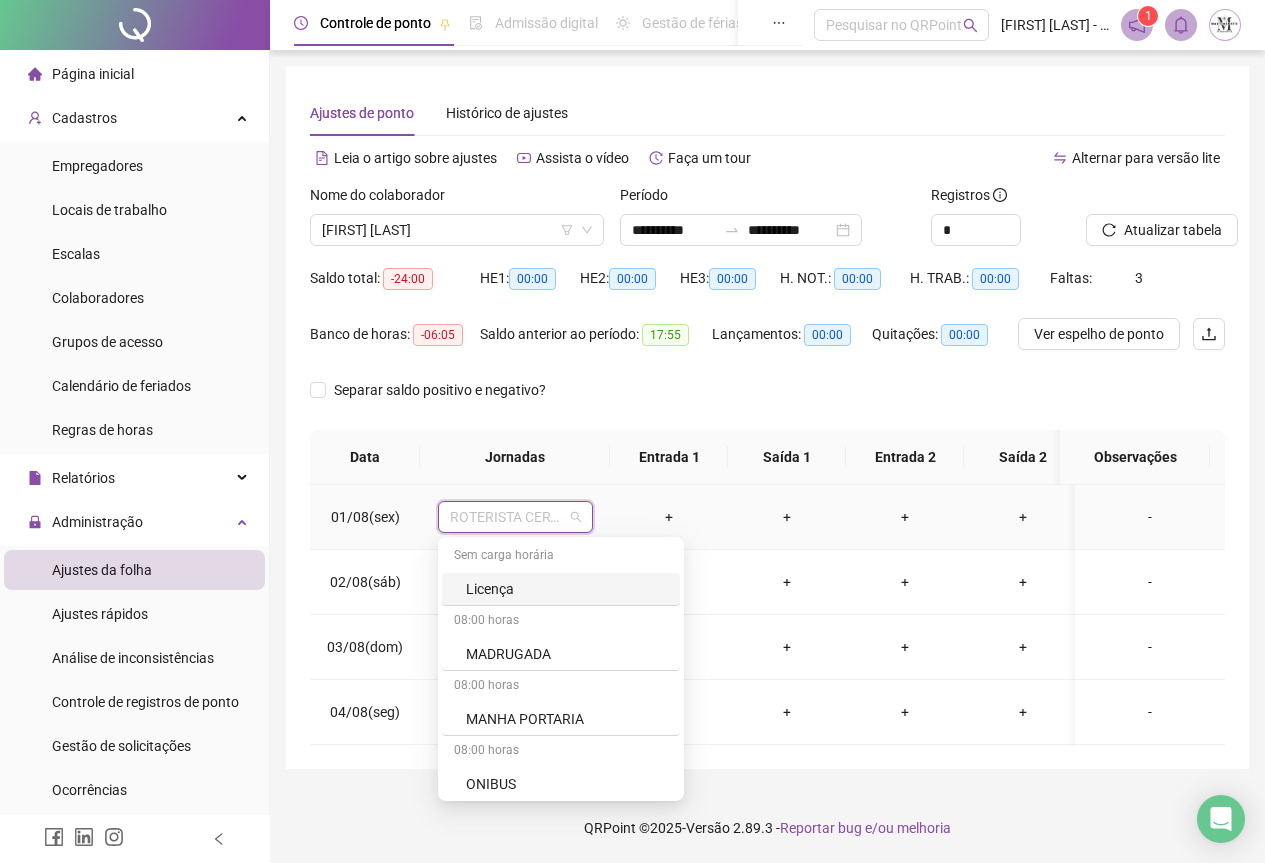 click on "Licença" at bounding box center (567, 589) 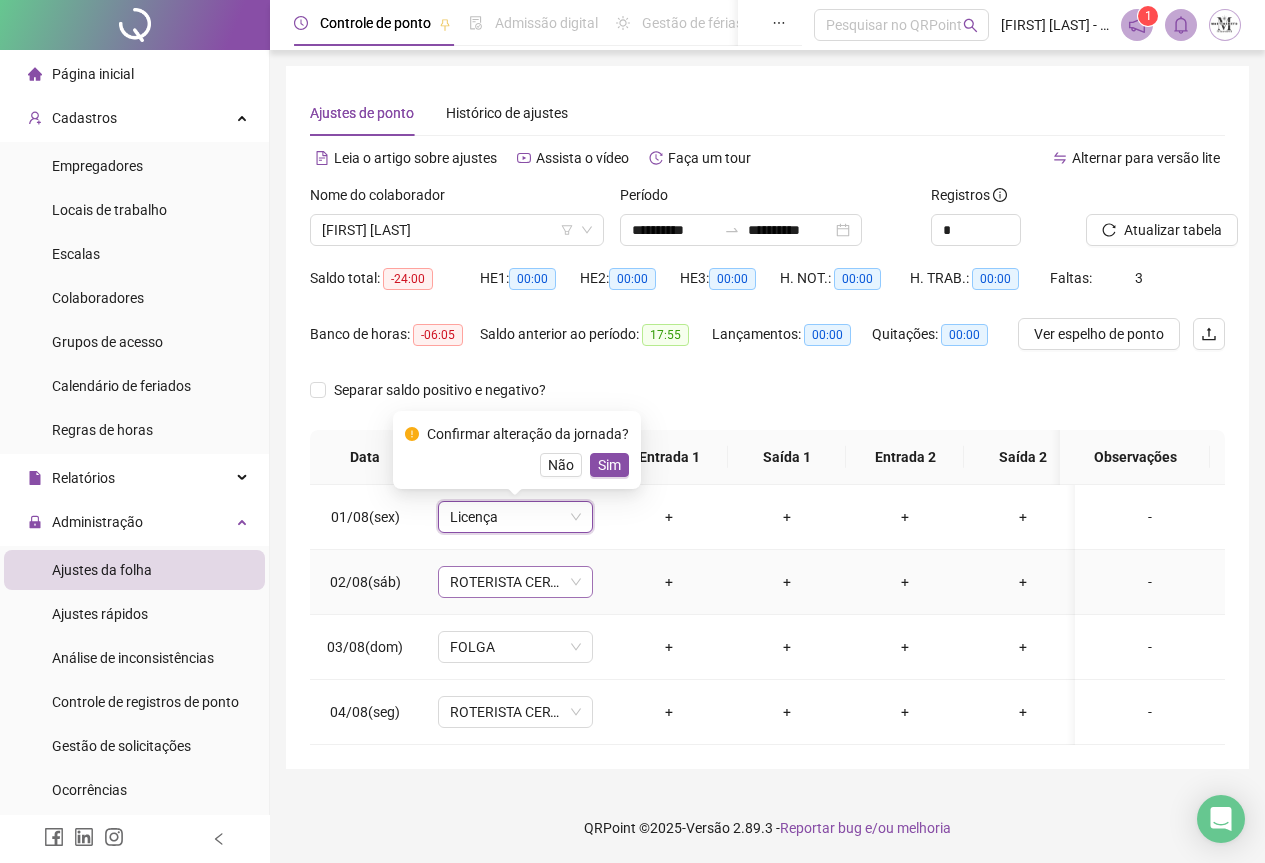 click on "ROTERISTA CERTO SG" at bounding box center (515, 582) 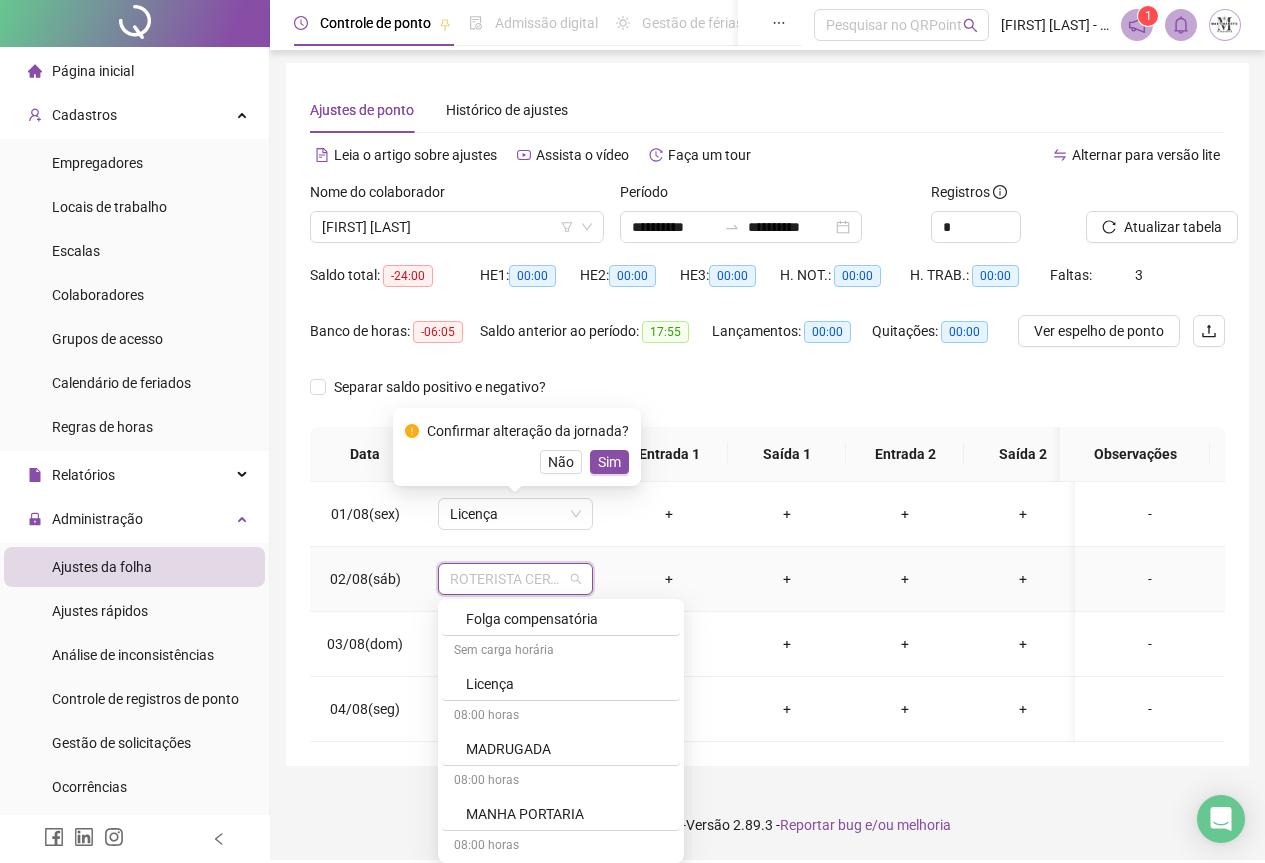 scroll, scrollTop: 1300, scrollLeft: 0, axis: vertical 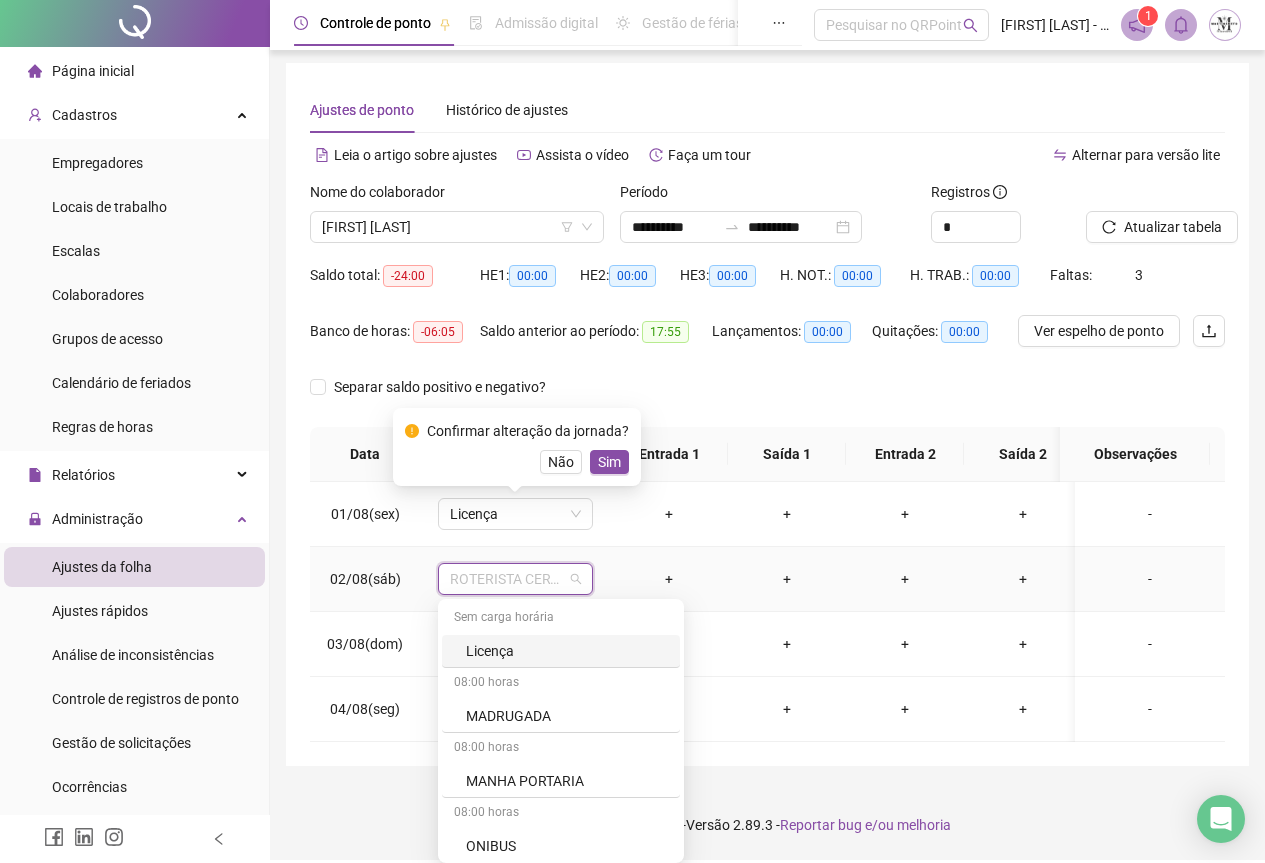 click on "Licença" at bounding box center (567, 651) 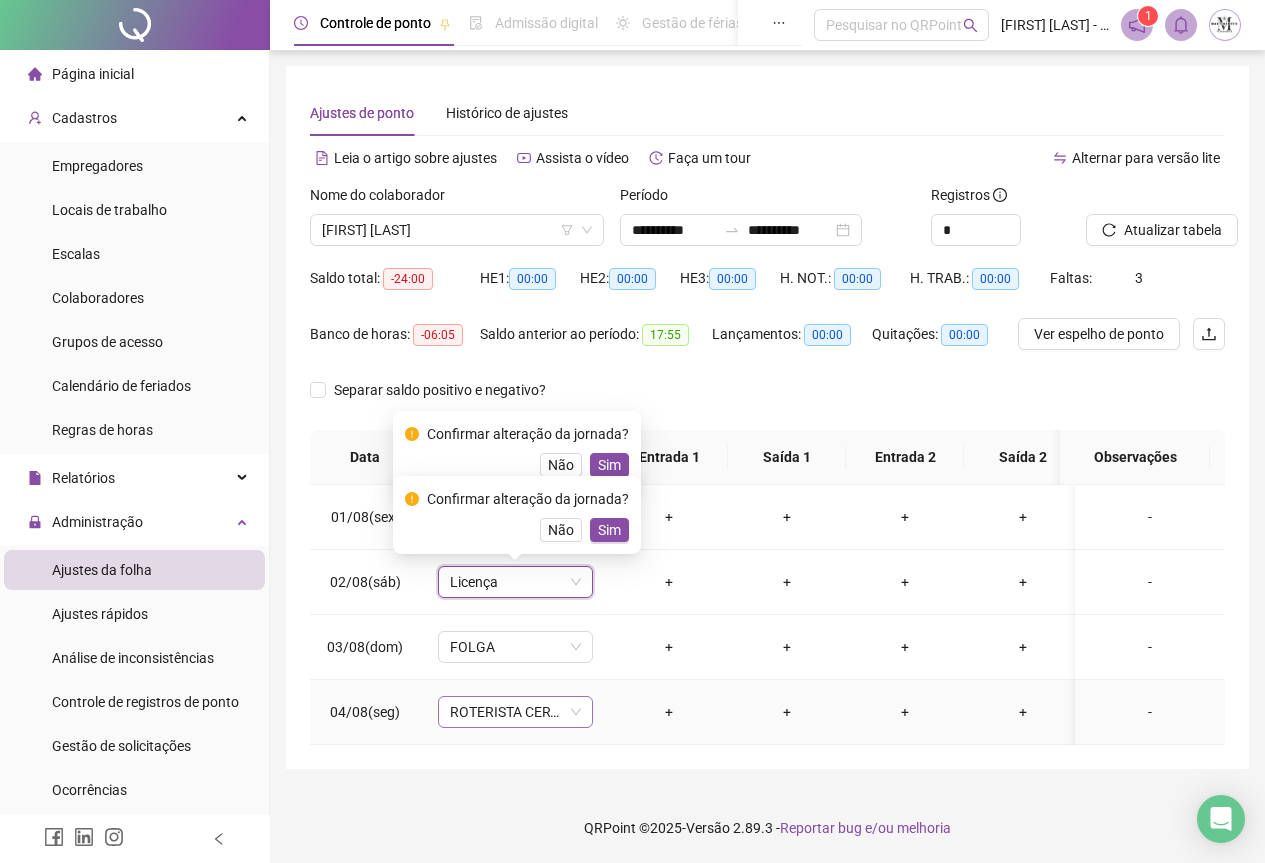 click on "ROTERISTA CERTO SG" at bounding box center (515, 712) 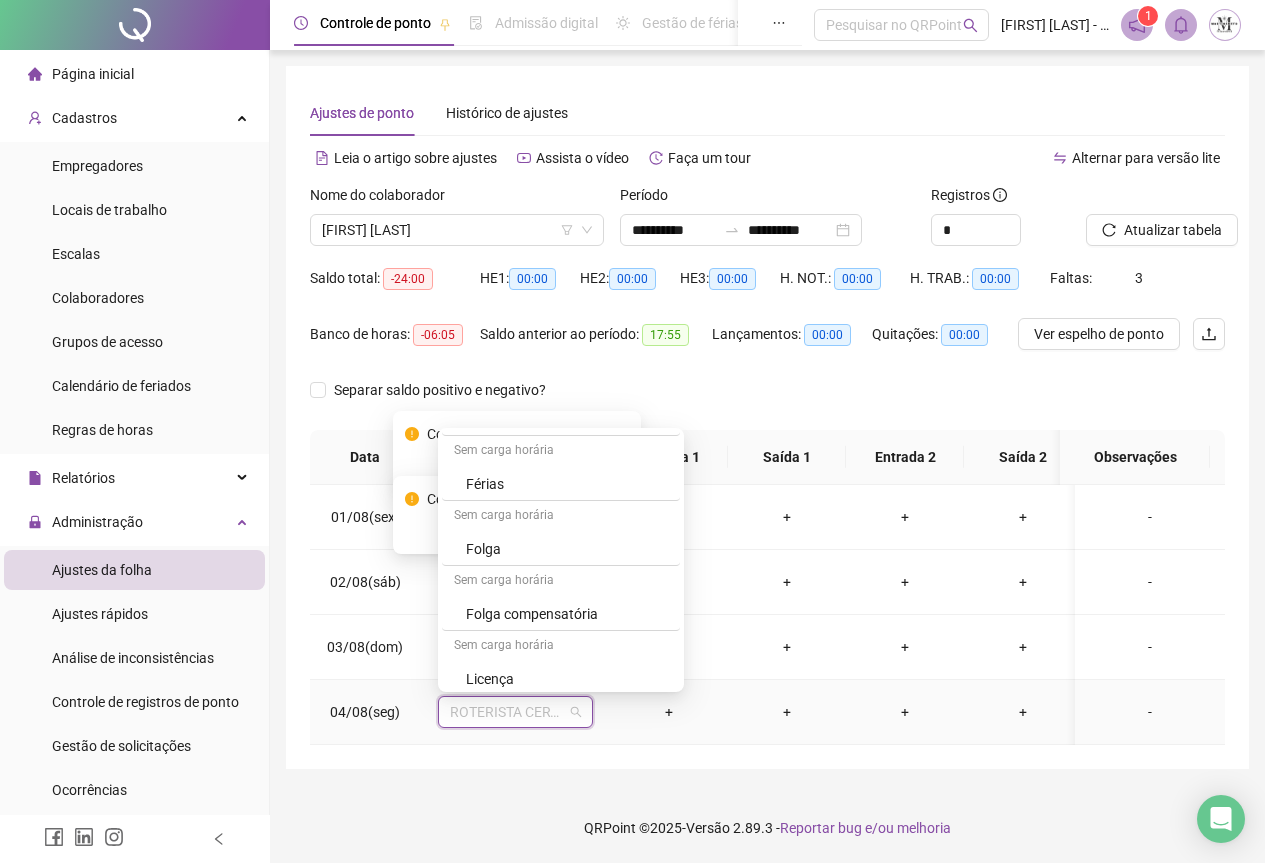scroll, scrollTop: 1100, scrollLeft: 0, axis: vertical 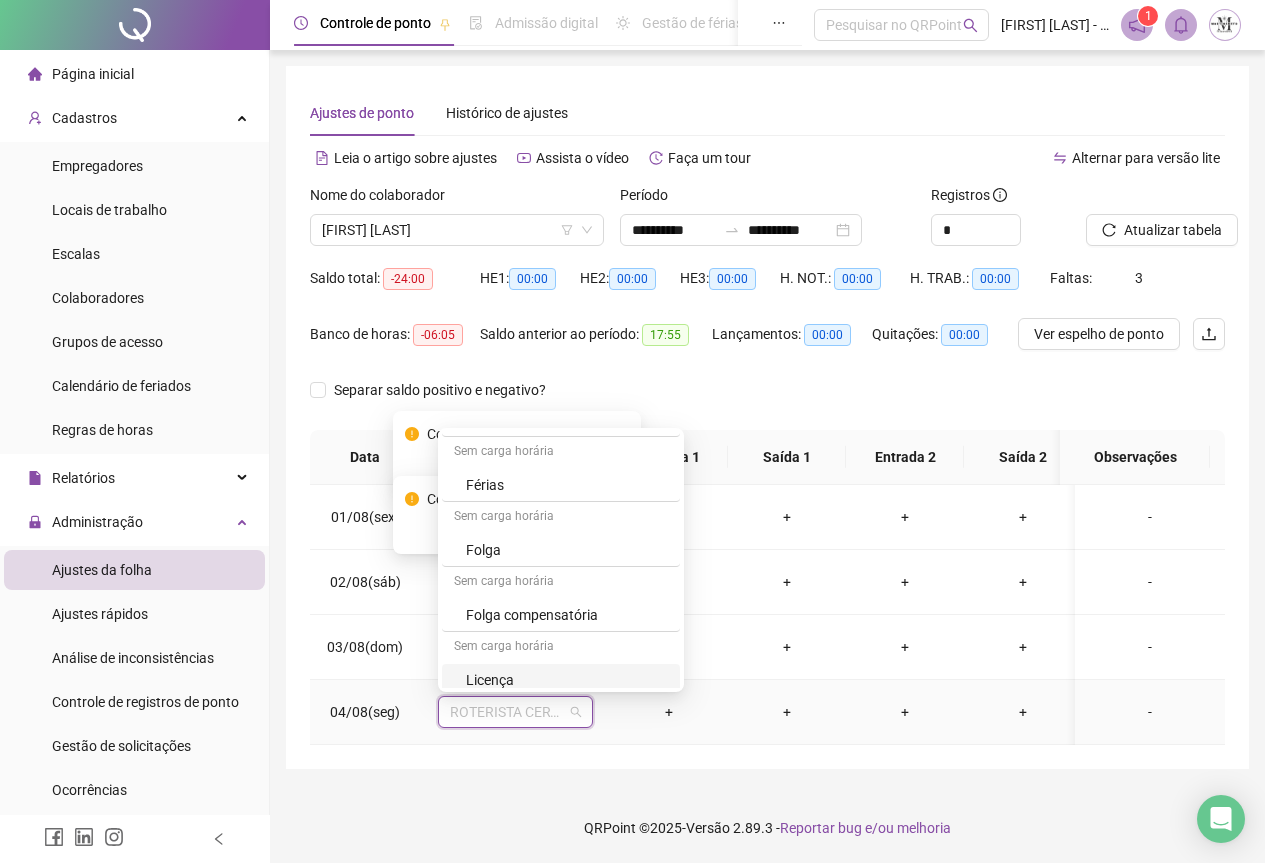 click on "Licença" at bounding box center [567, 680] 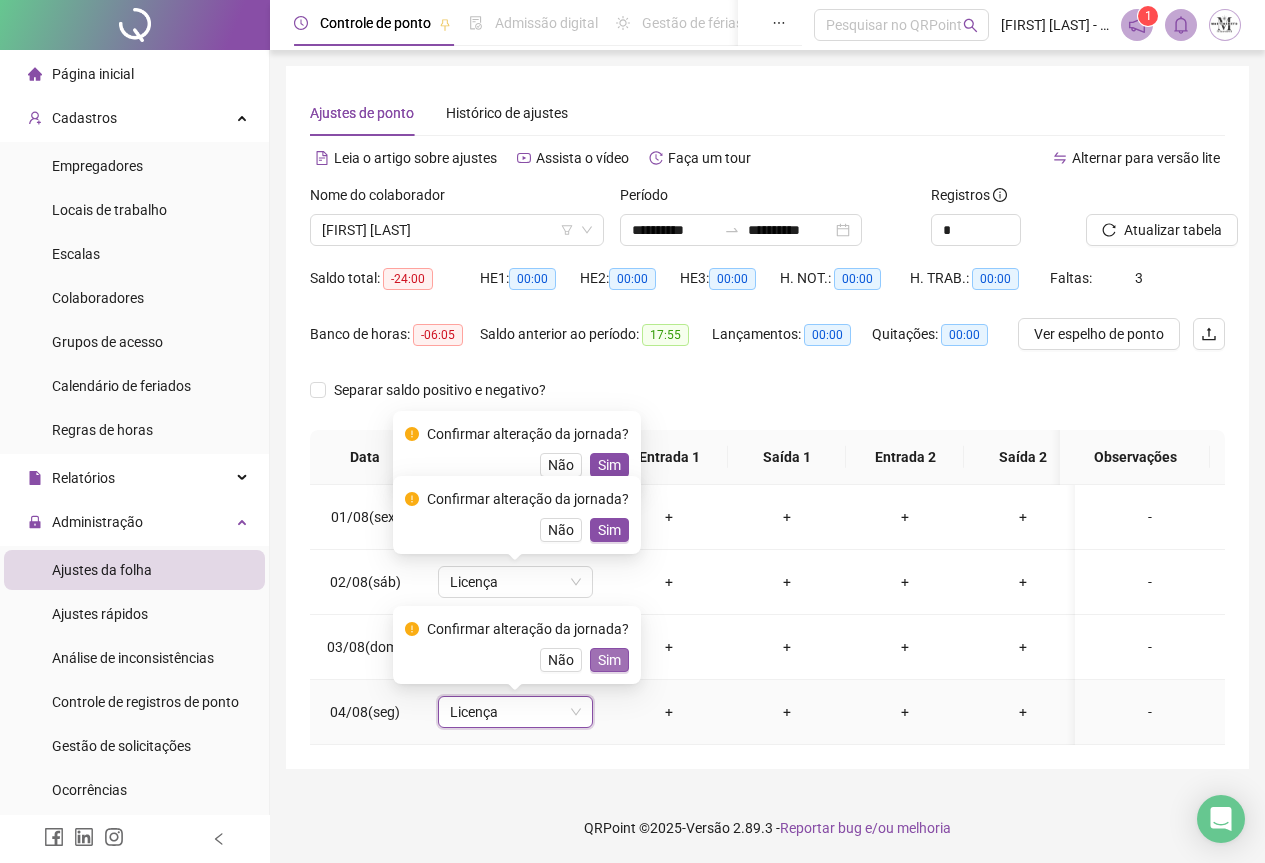click on "Sim" at bounding box center (609, 660) 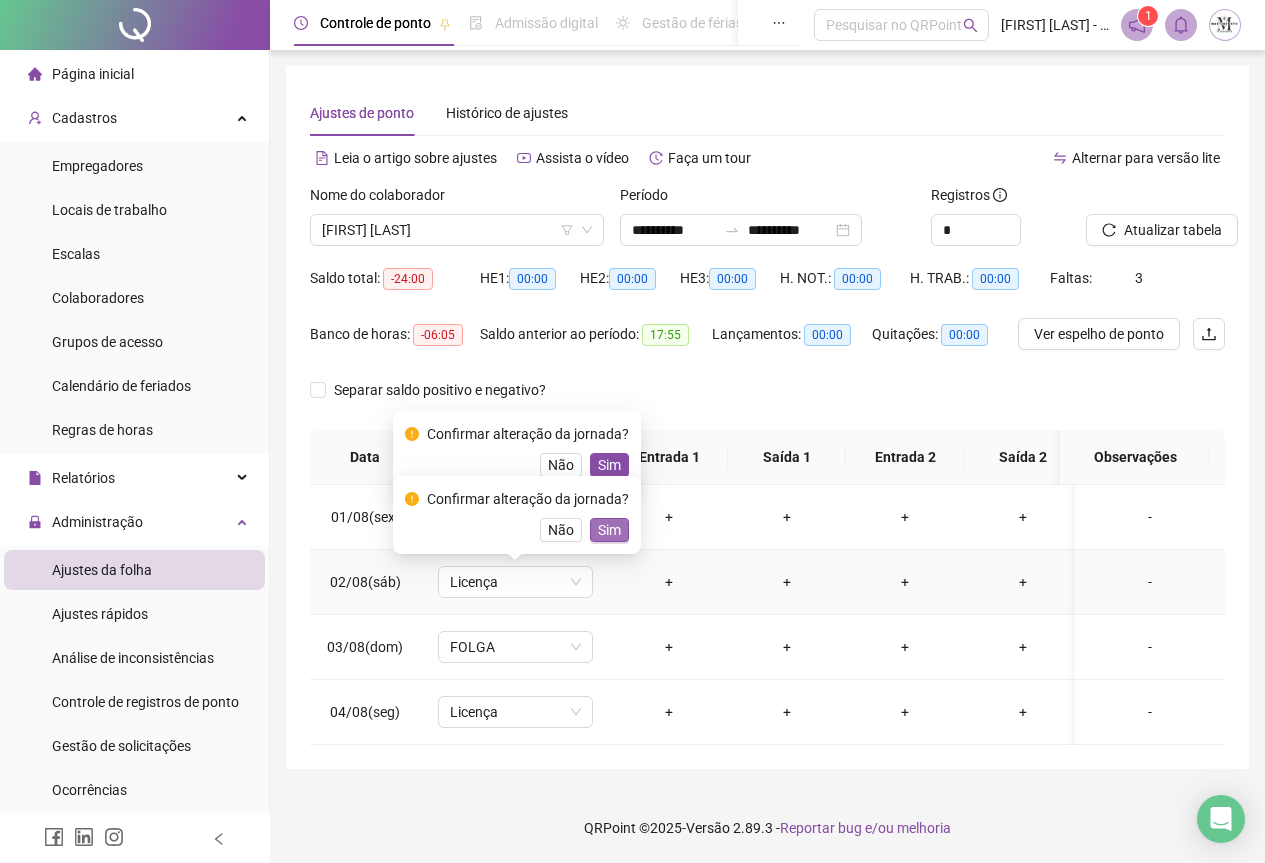 click on "Sim" at bounding box center [609, 530] 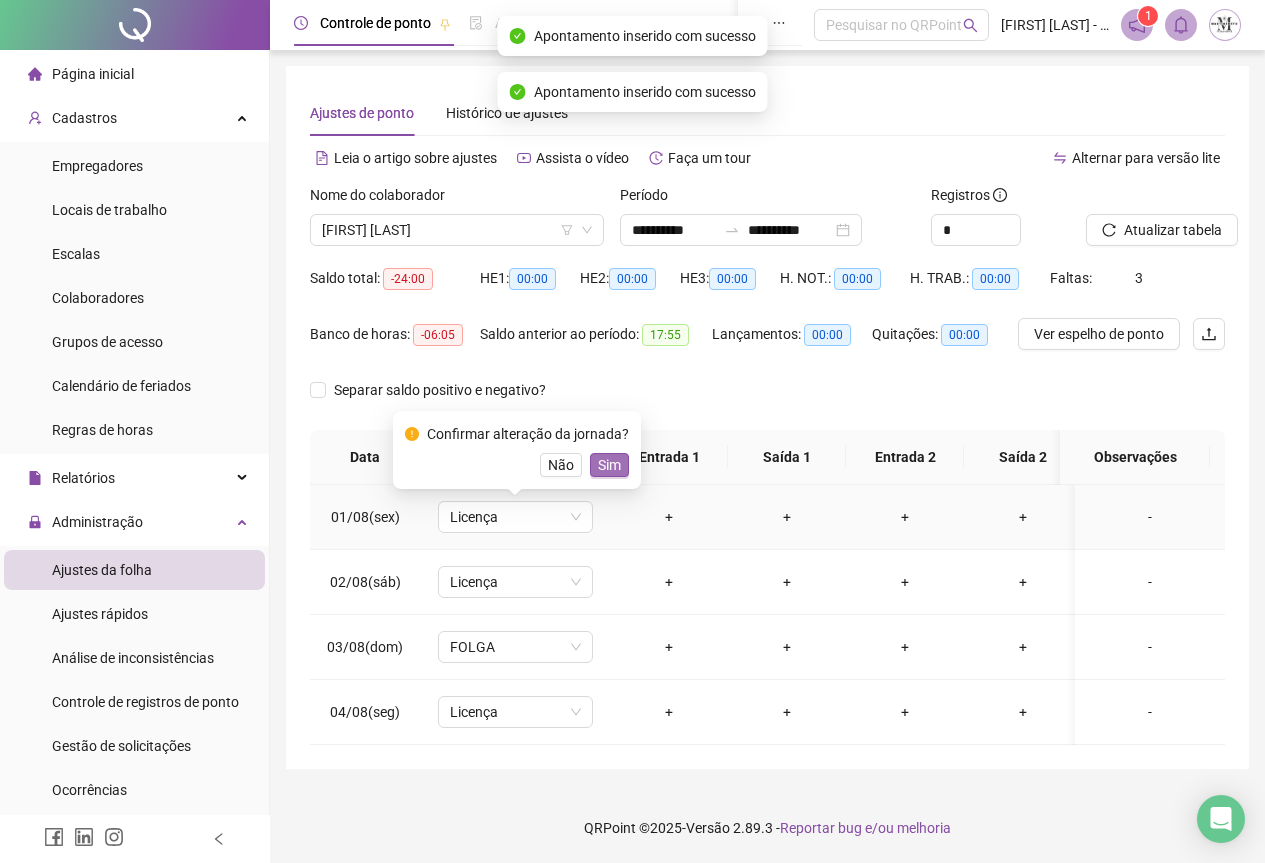 click on "Sim" at bounding box center [609, 465] 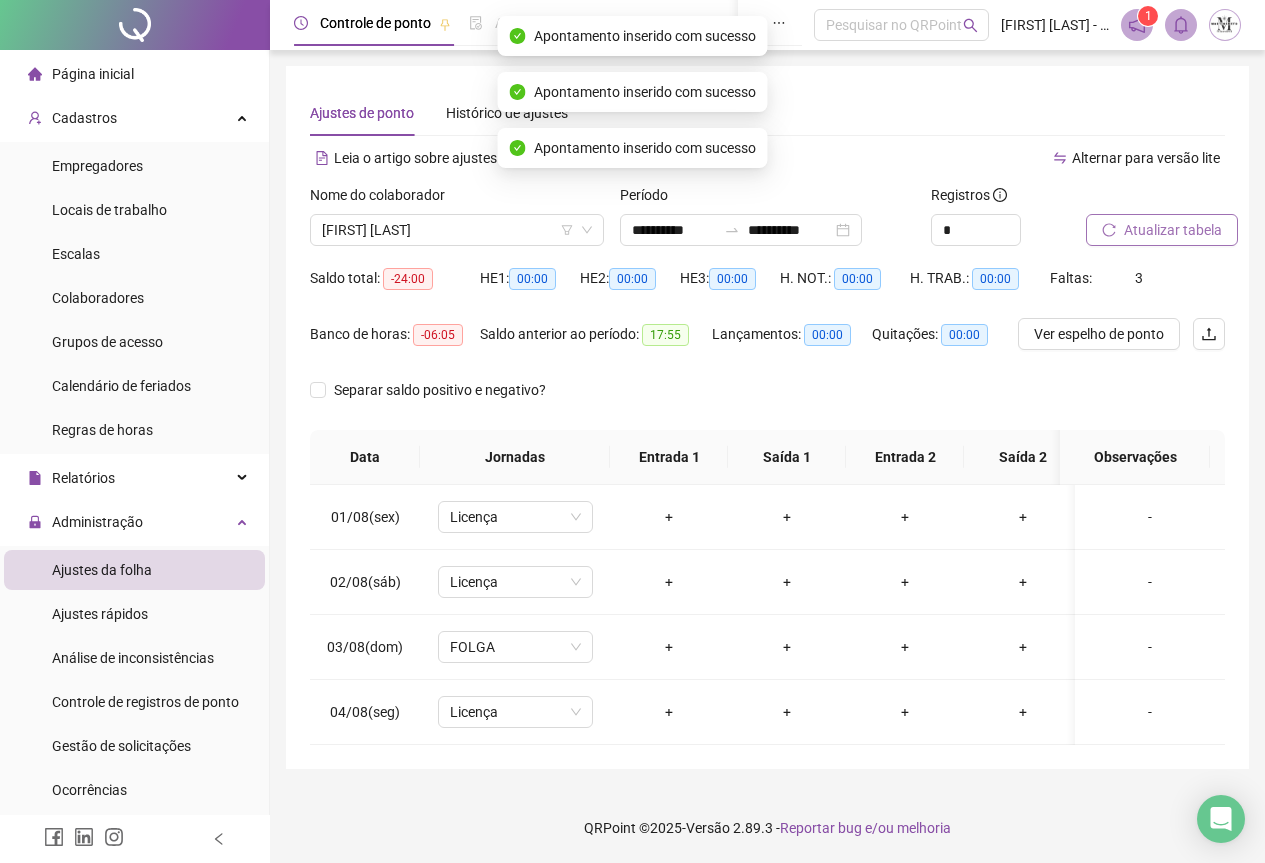click on "Atualizar tabela" at bounding box center (1162, 230) 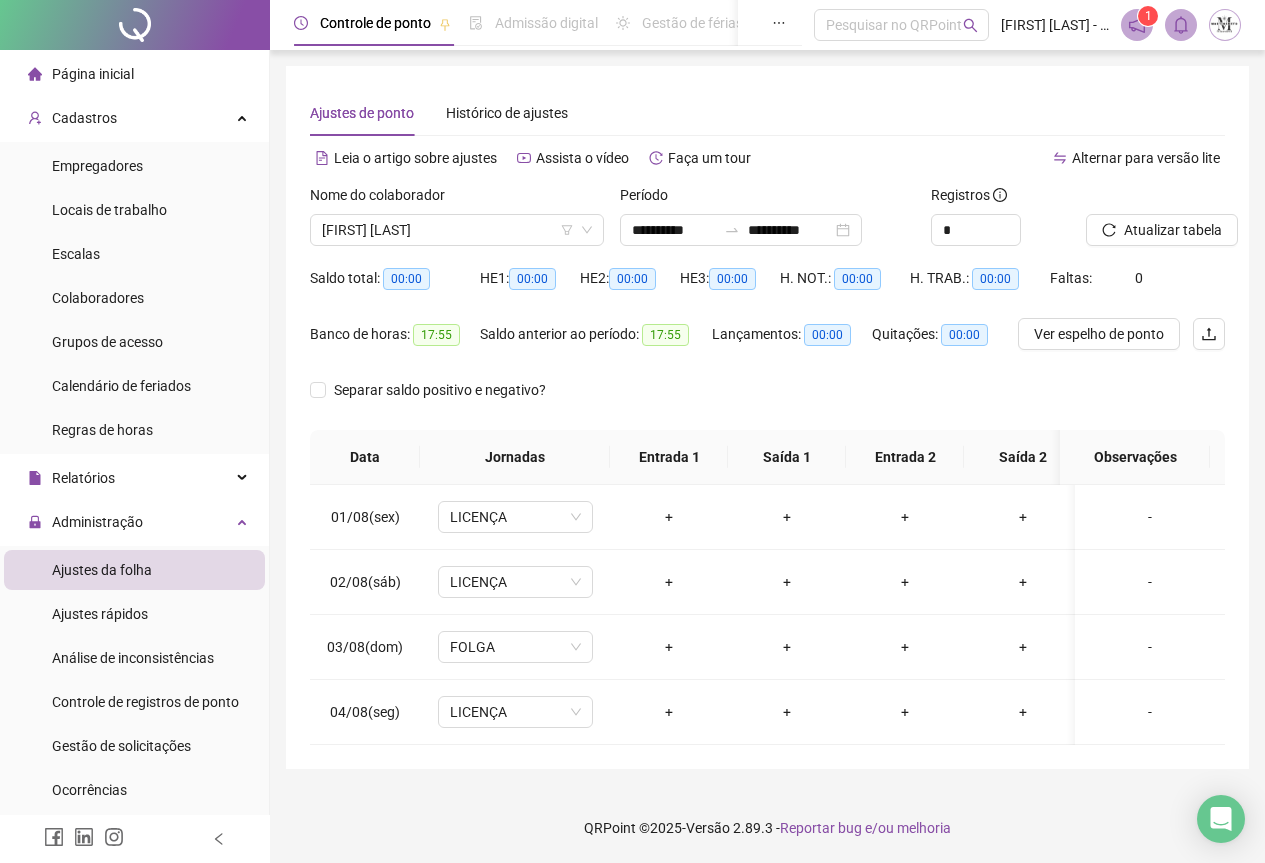 scroll, scrollTop: 0, scrollLeft: 0, axis: both 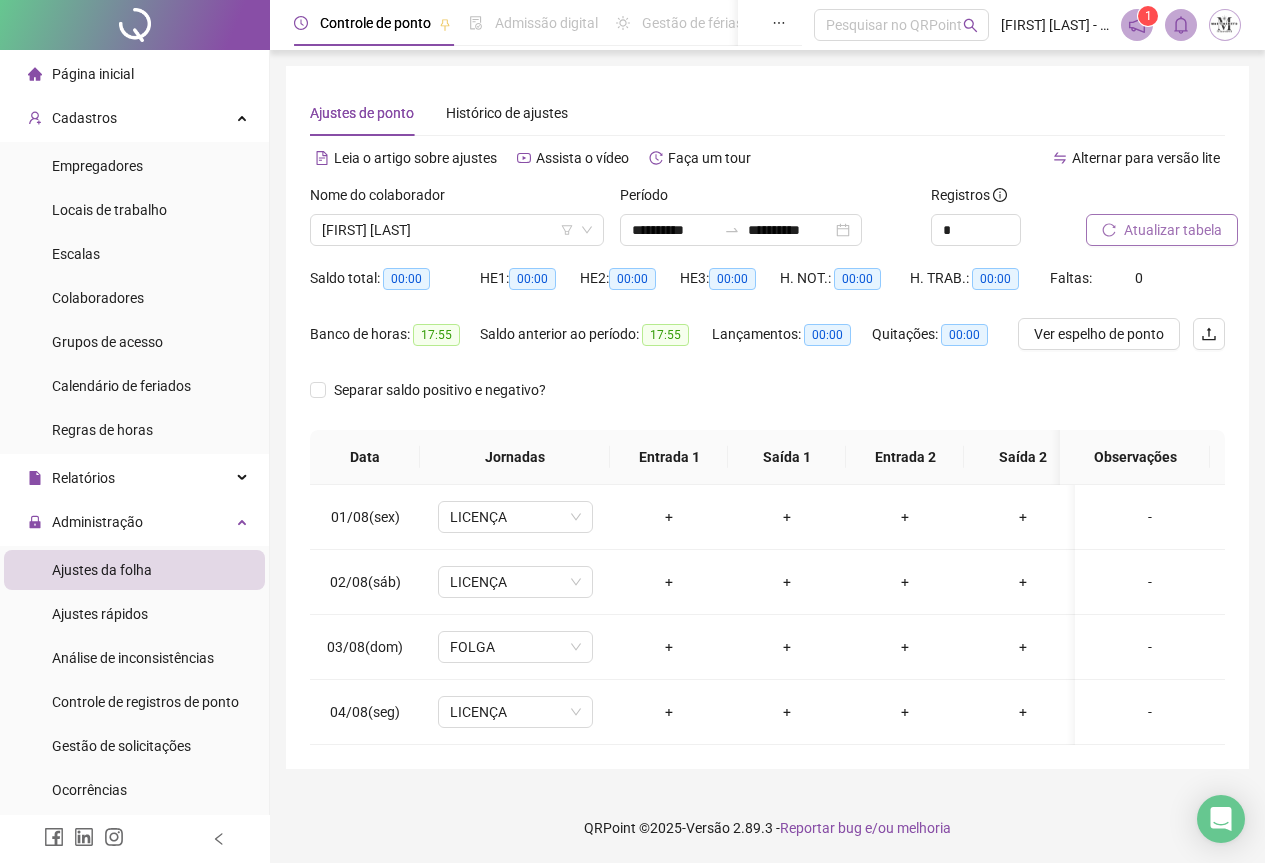 click on "Atualizar tabela" at bounding box center [1173, 230] 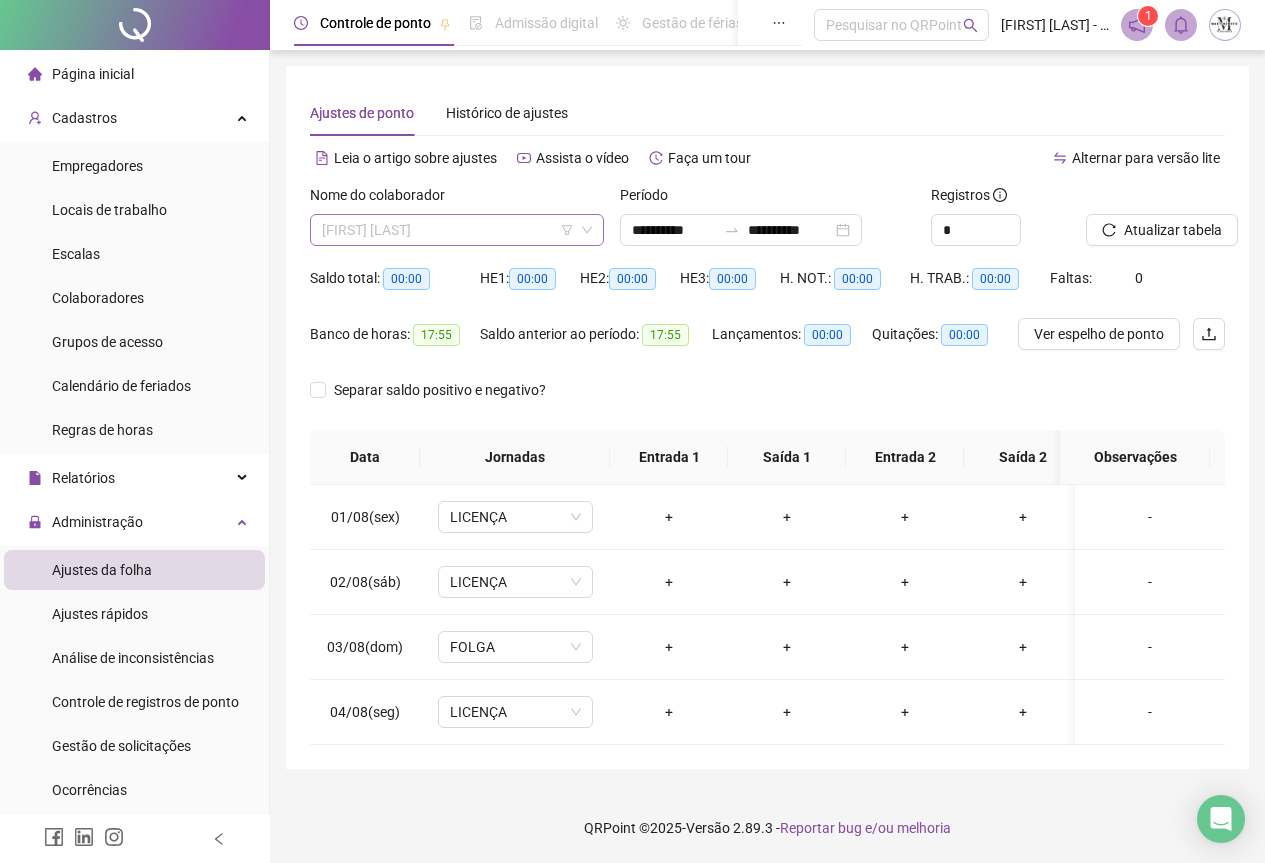 click on "[FIRST] [LAST]" at bounding box center (457, 230) 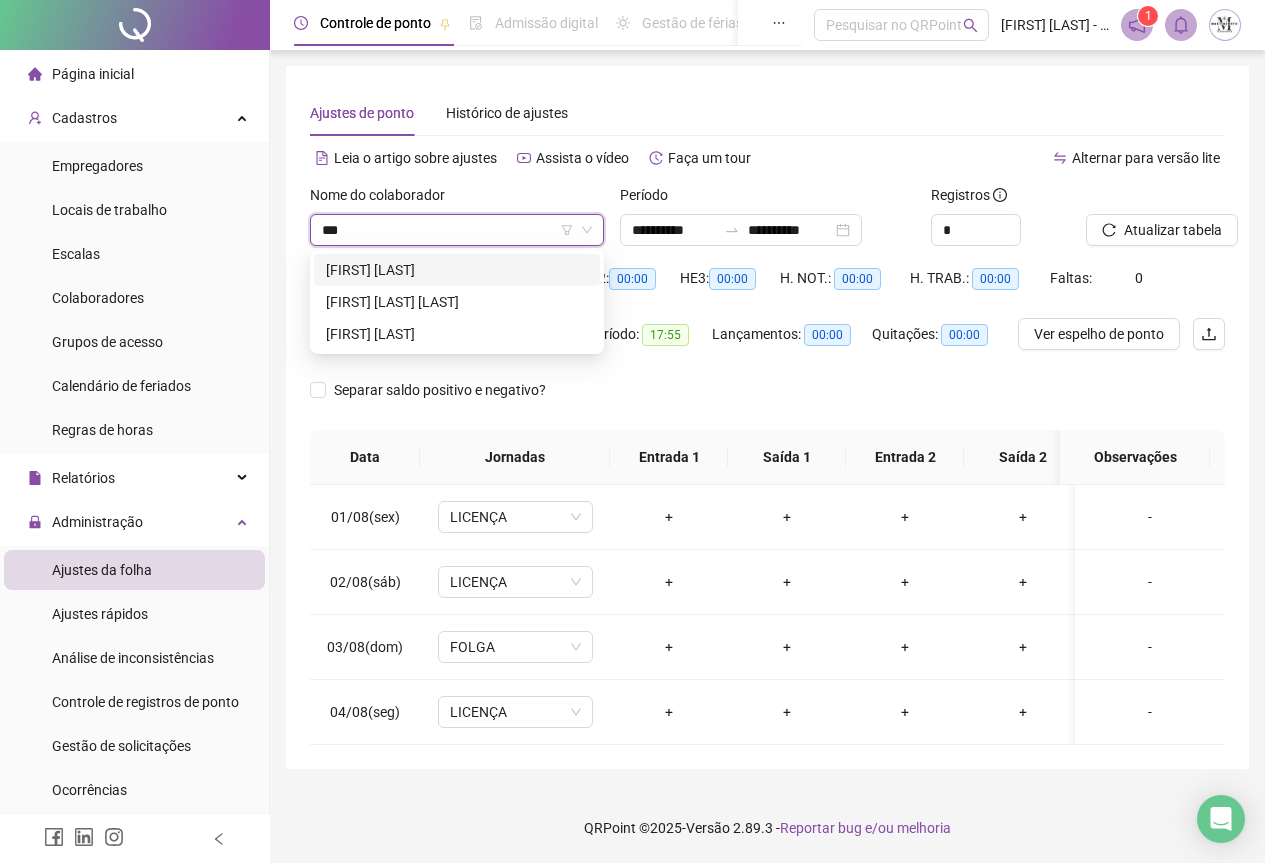 scroll, scrollTop: 0, scrollLeft: 0, axis: both 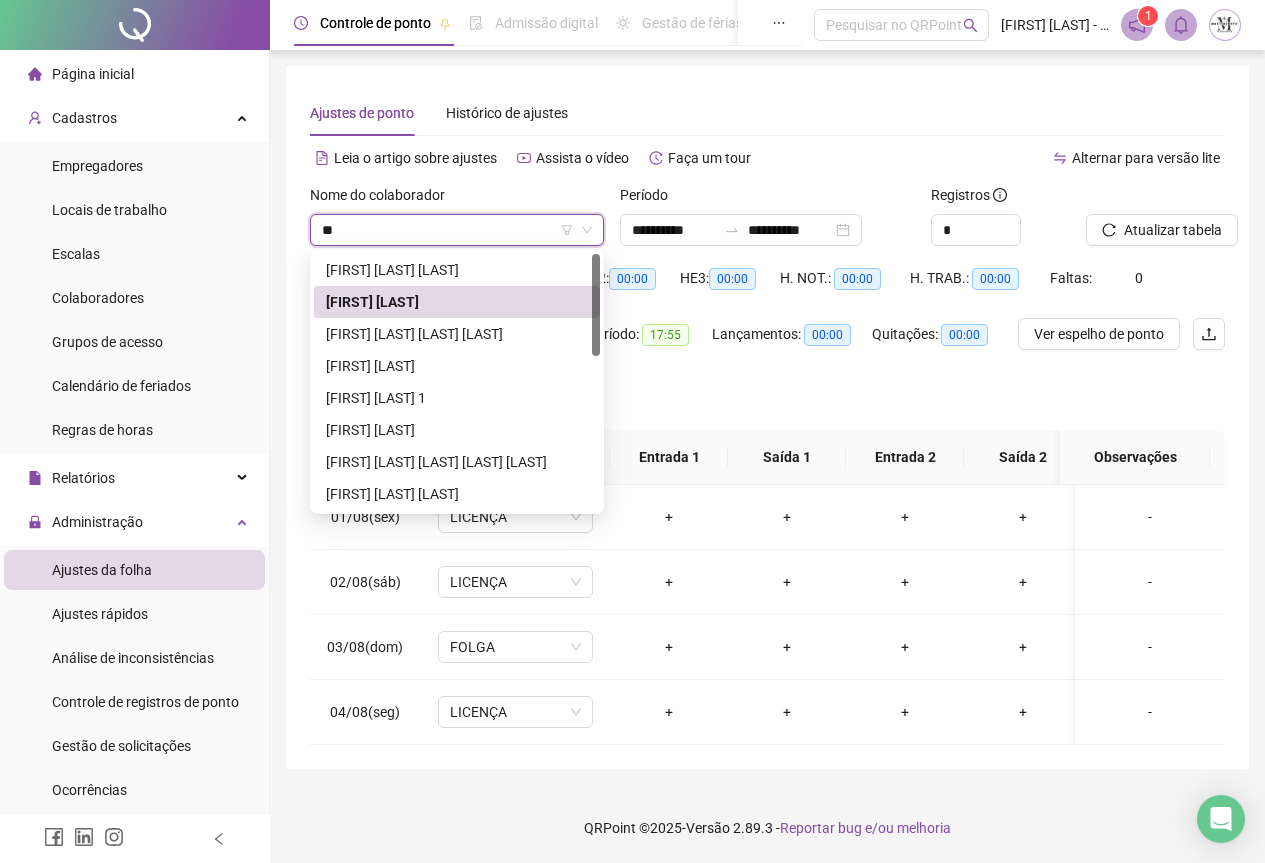 type on "*" 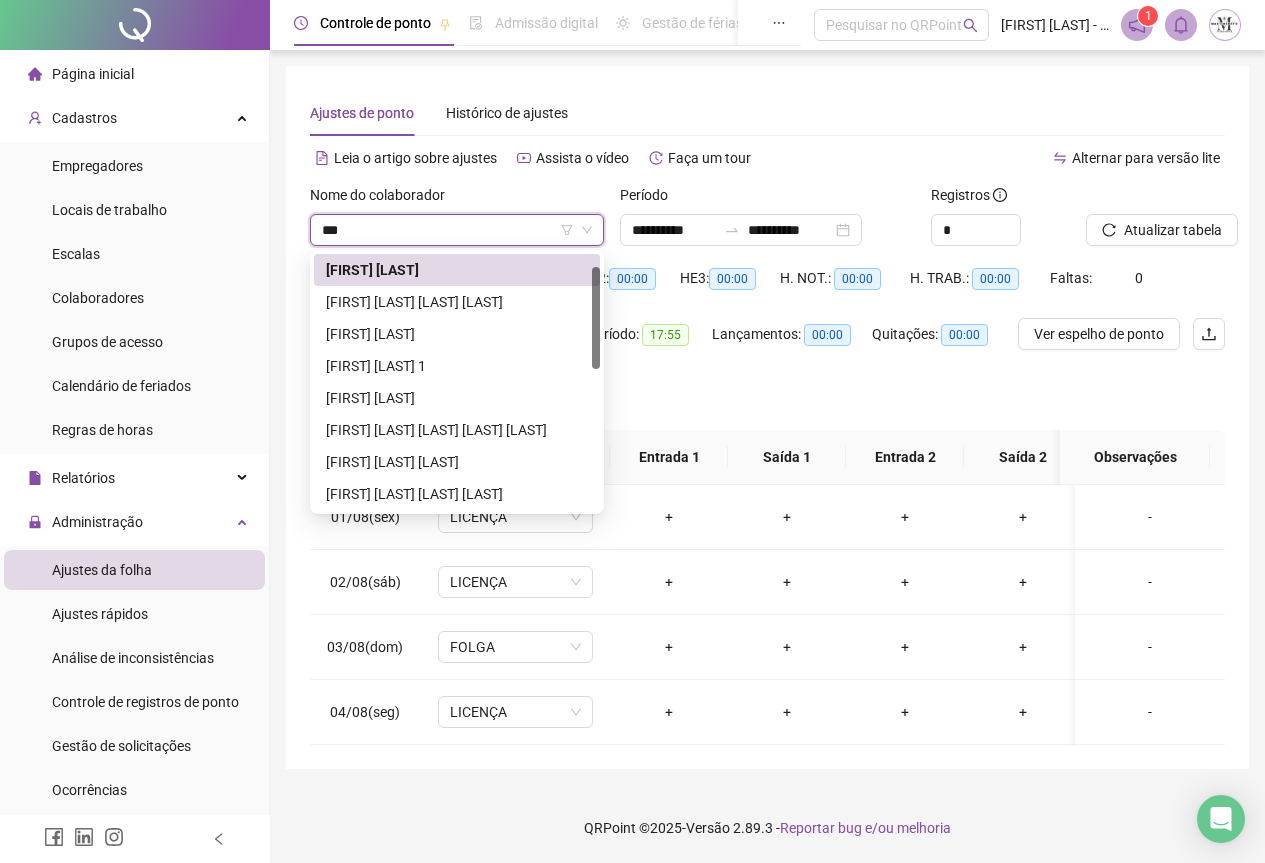 scroll, scrollTop: 0, scrollLeft: 0, axis: both 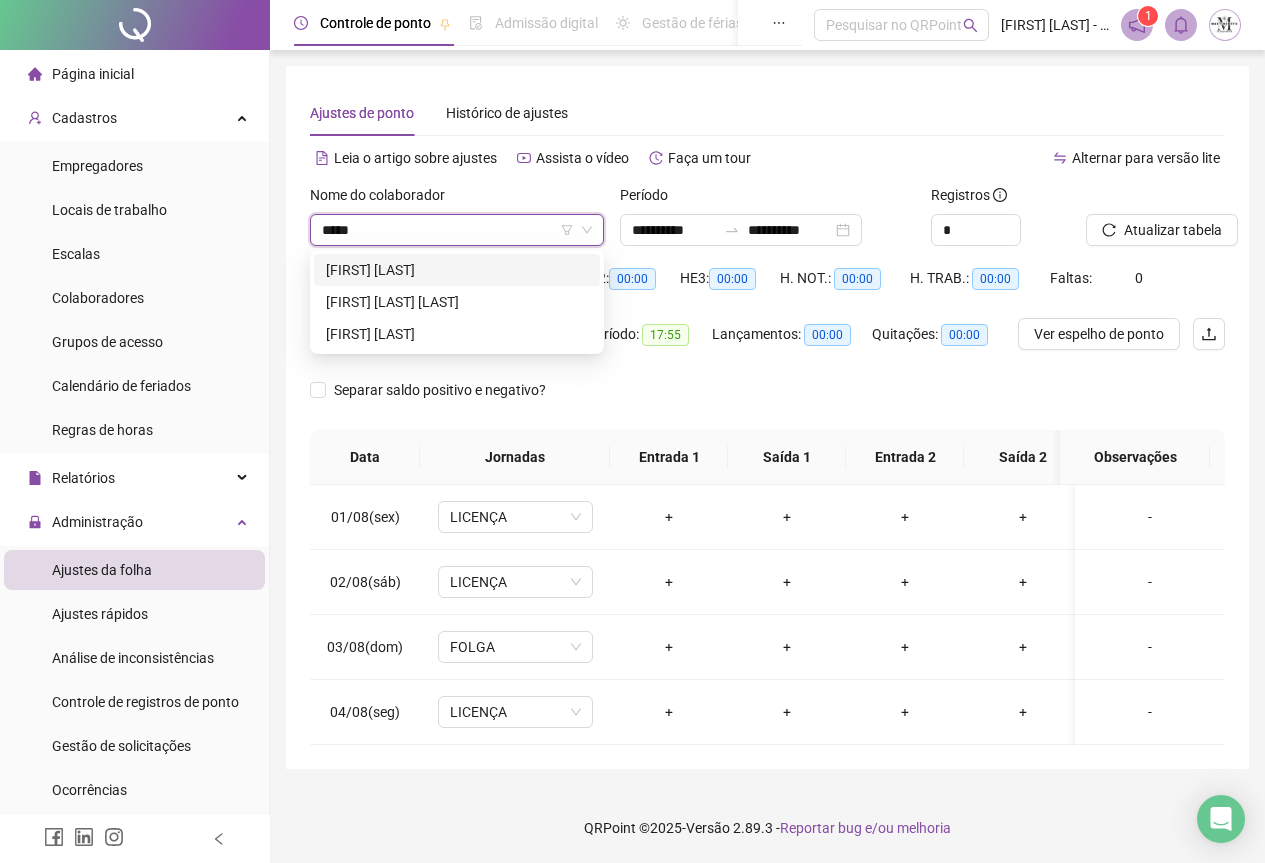 type on "*****" 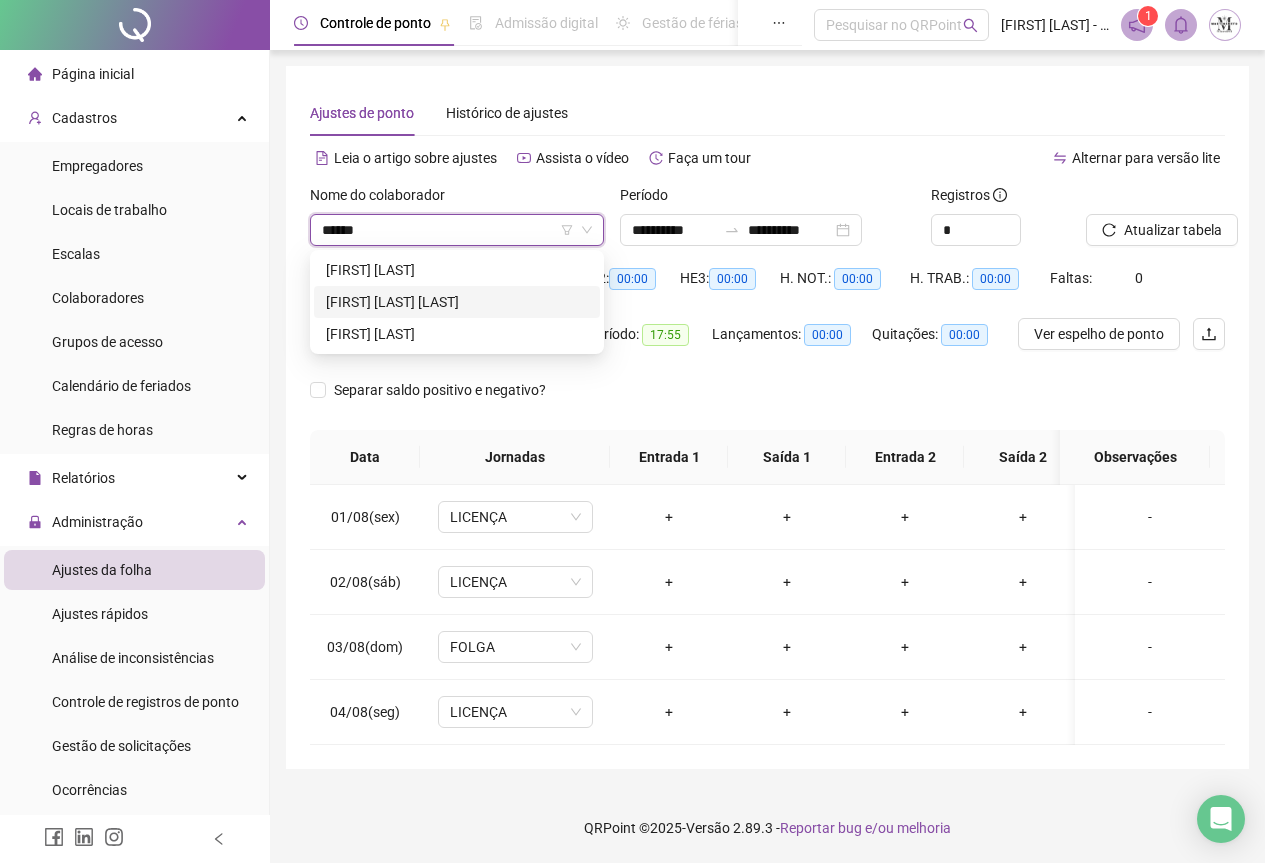 click on "[FIRST] [LAST] [LAST]" at bounding box center (457, 302) 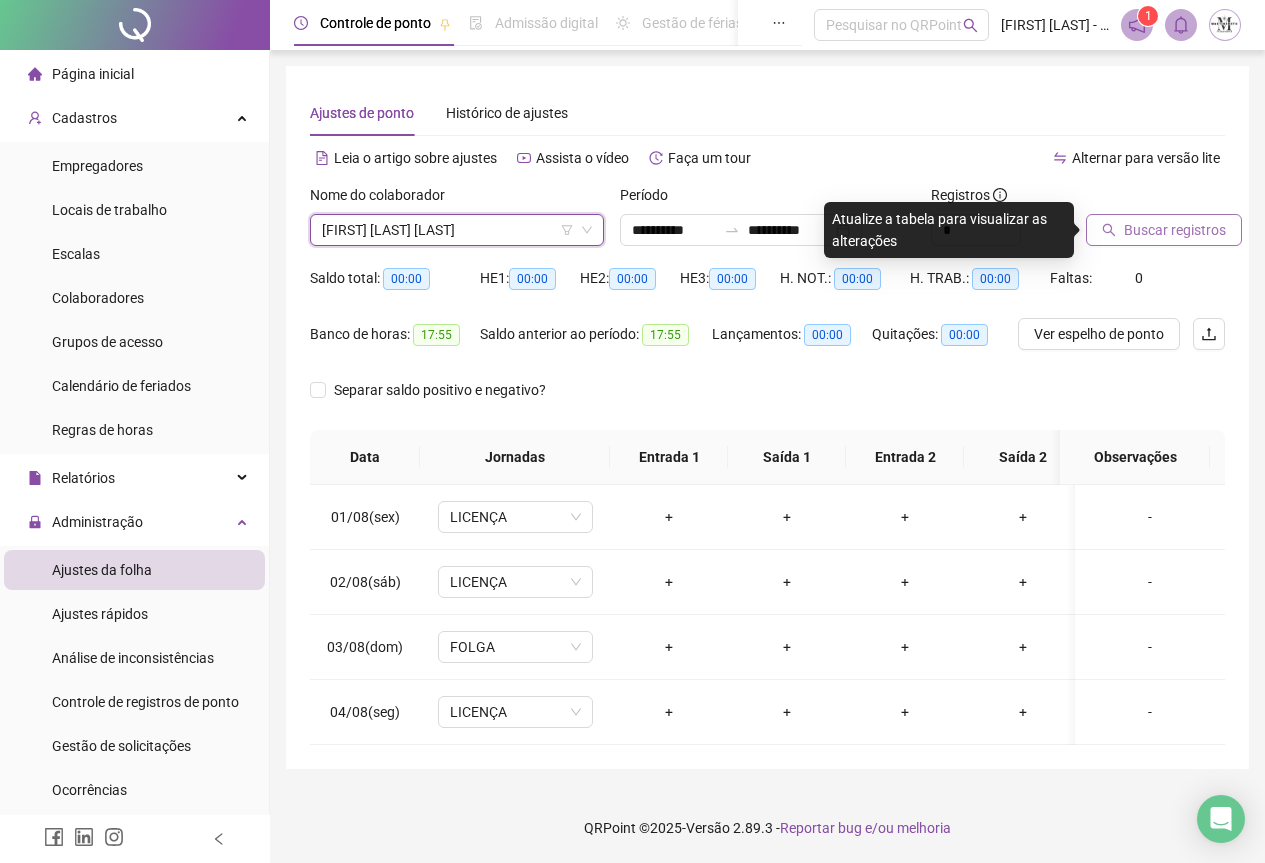 click on "Buscar registros" at bounding box center [1175, 230] 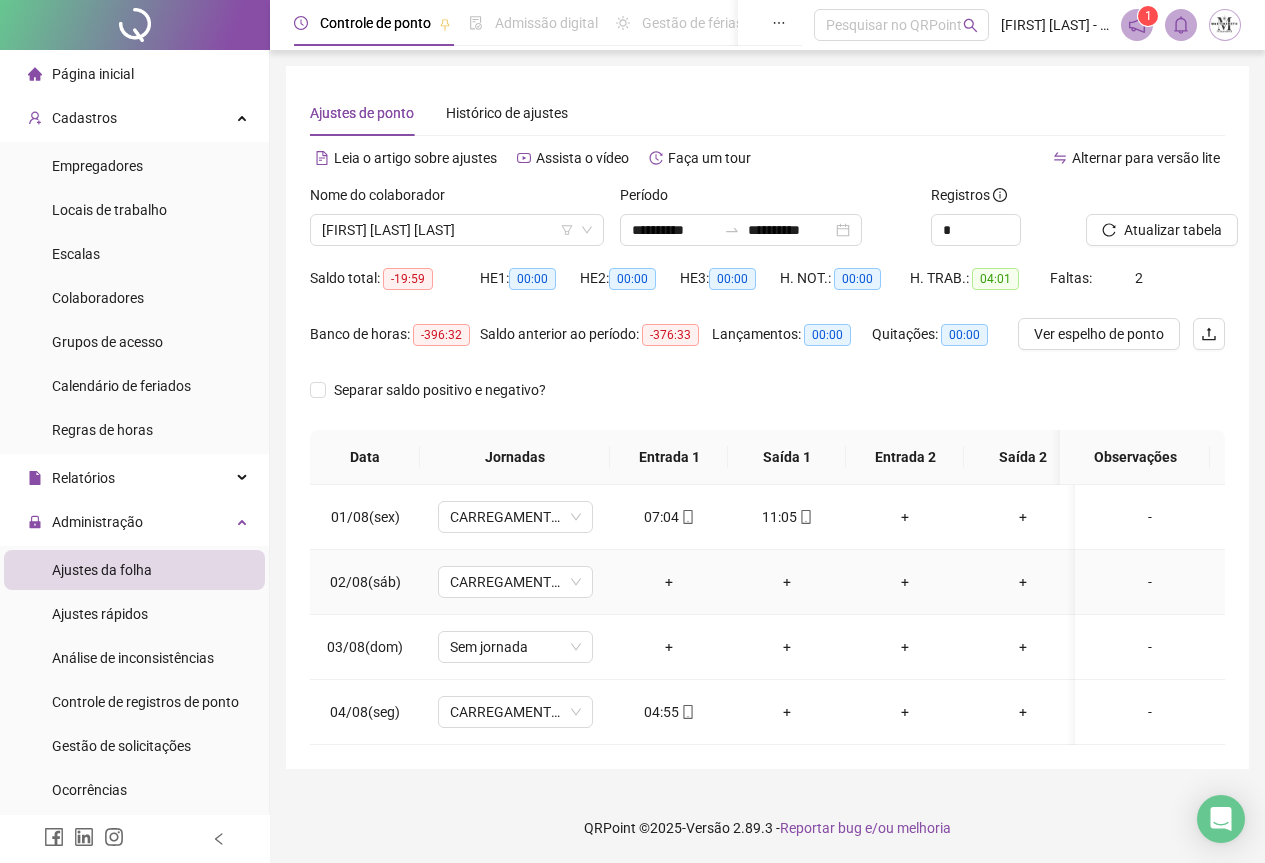 scroll, scrollTop: 7, scrollLeft: 0, axis: vertical 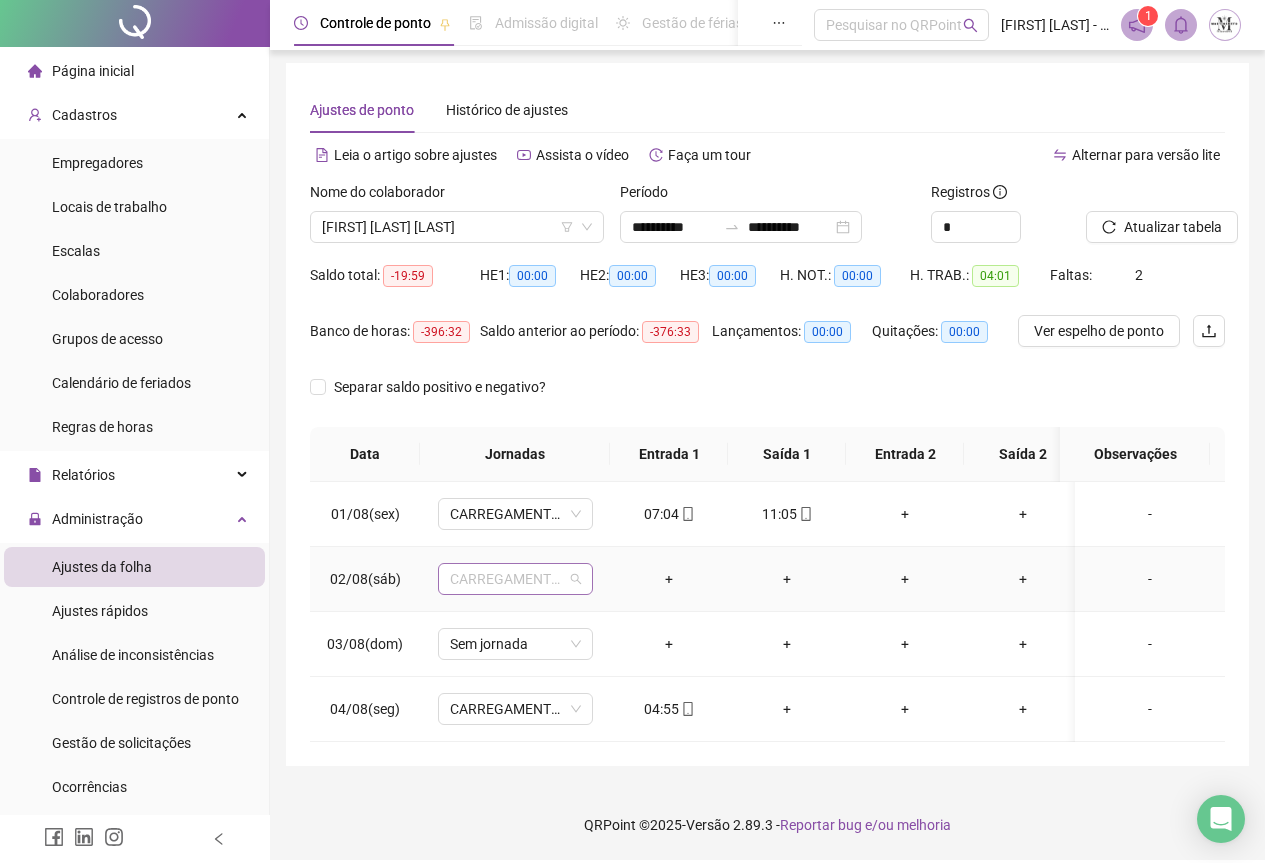 click on "CARREGAMENTO SEDE" at bounding box center (515, 579) 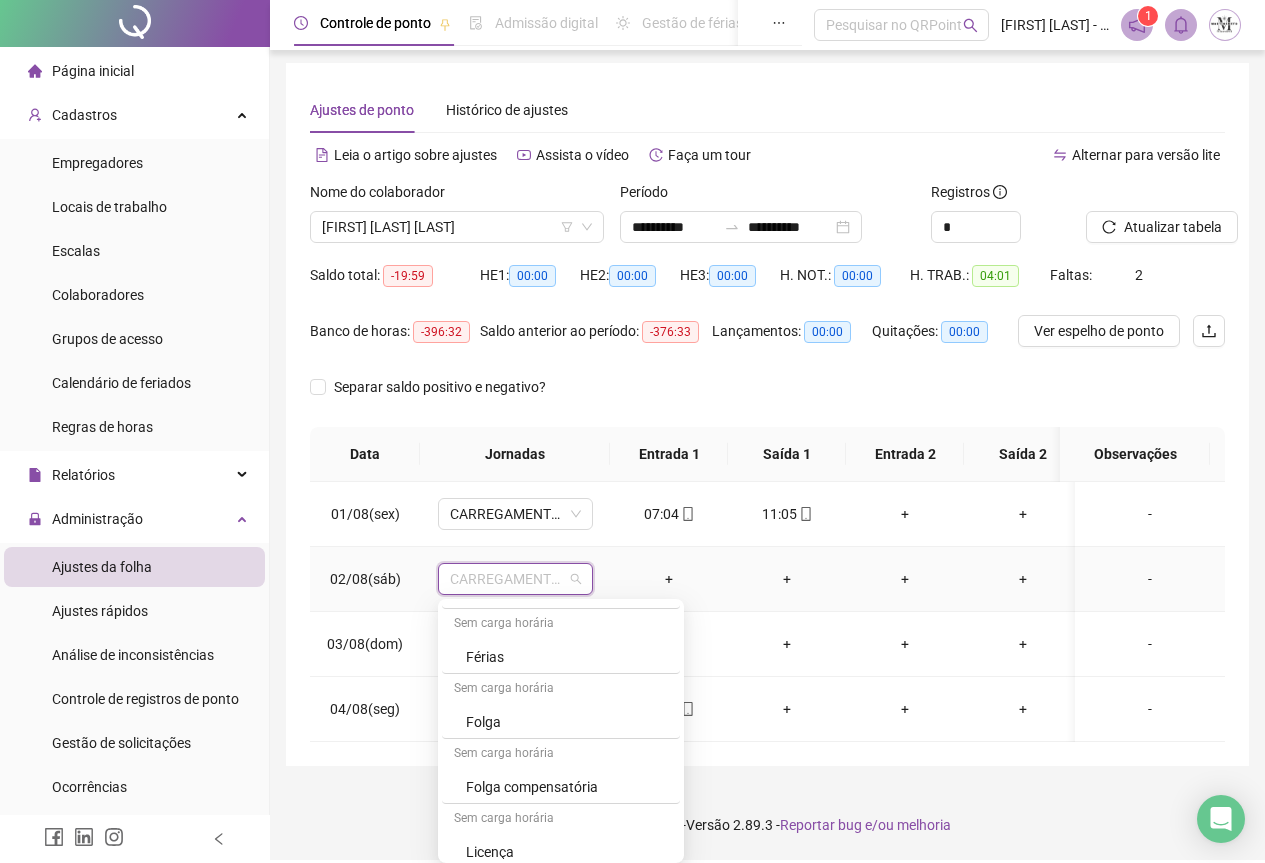scroll, scrollTop: 1100, scrollLeft: 0, axis: vertical 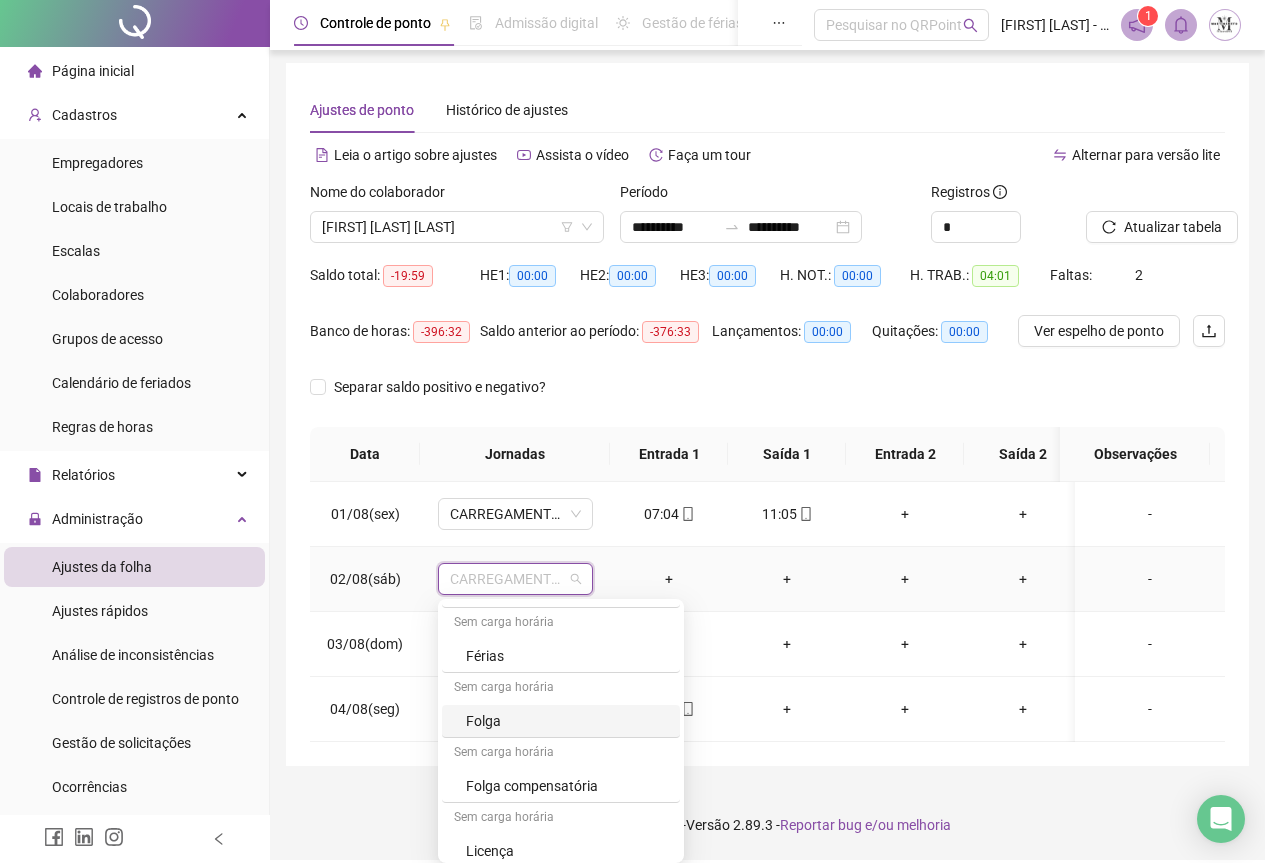 click on "Folga" at bounding box center [567, 721] 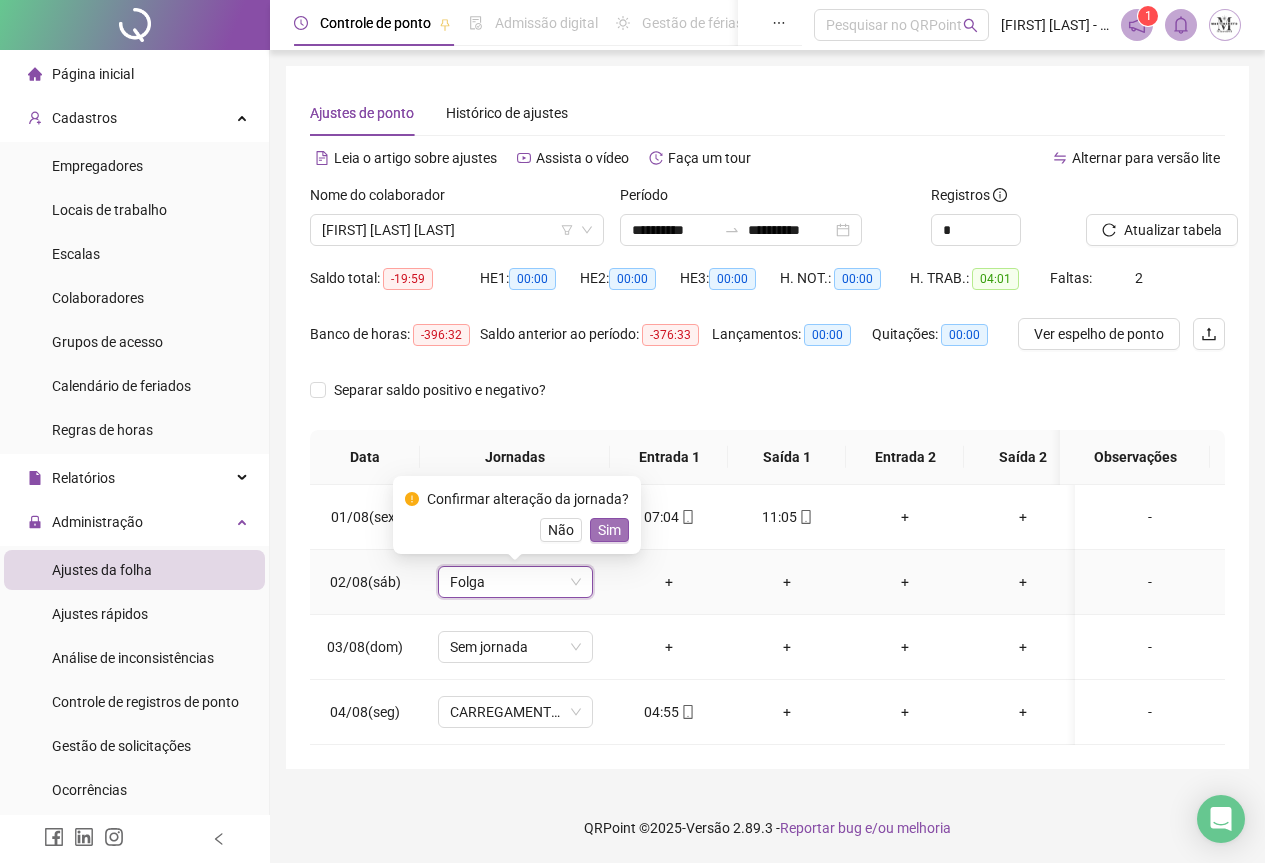 click on "Sim" at bounding box center [609, 530] 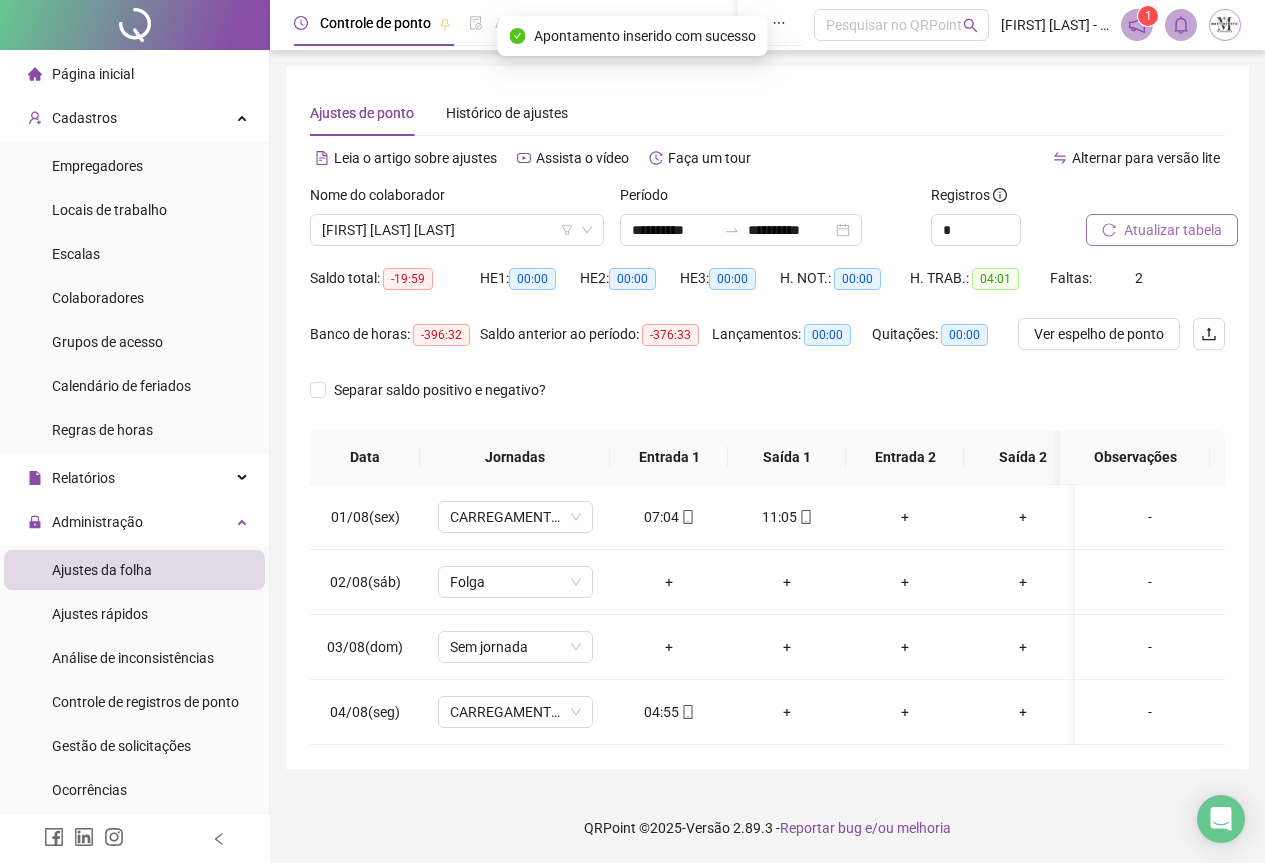 click on "Atualizar tabela" at bounding box center [1173, 230] 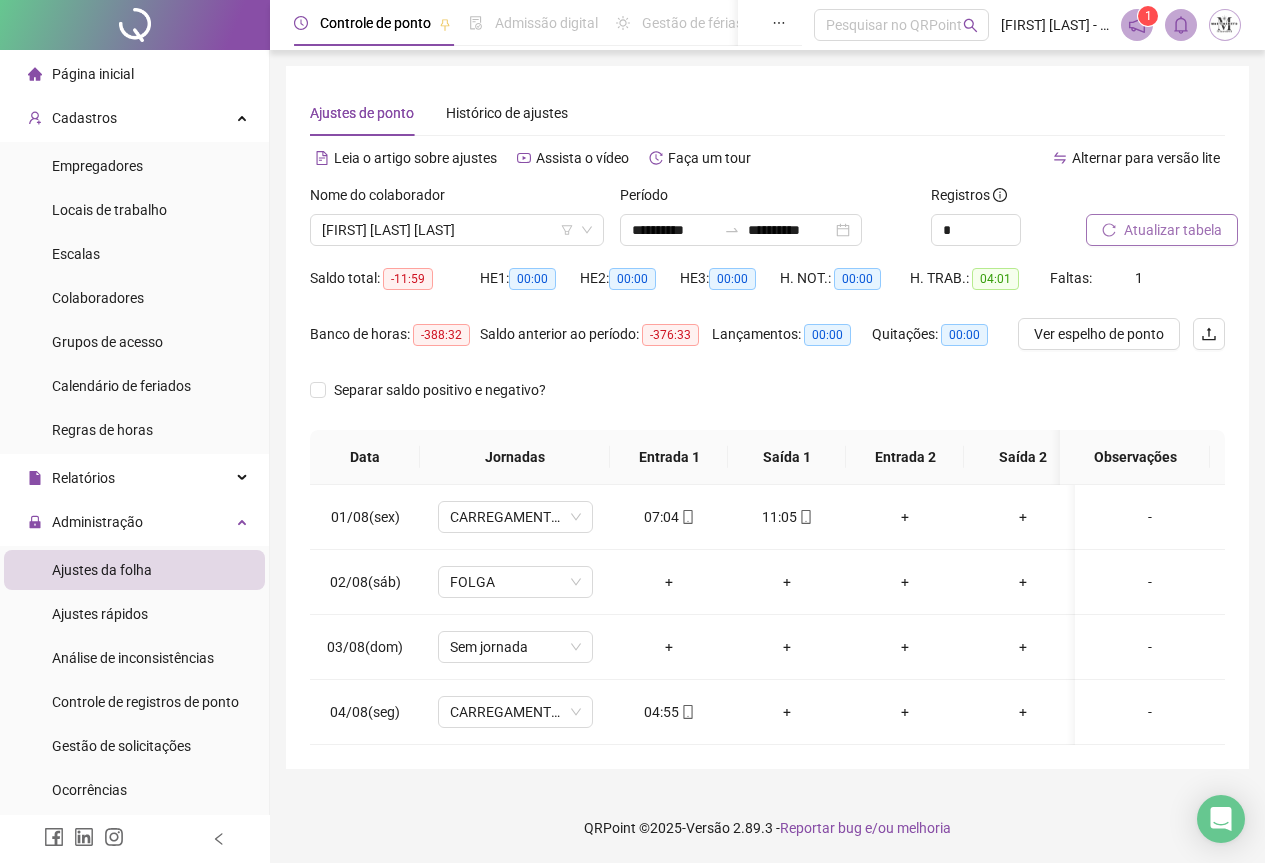click on "Atualizar tabela" at bounding box center [1173, 230] 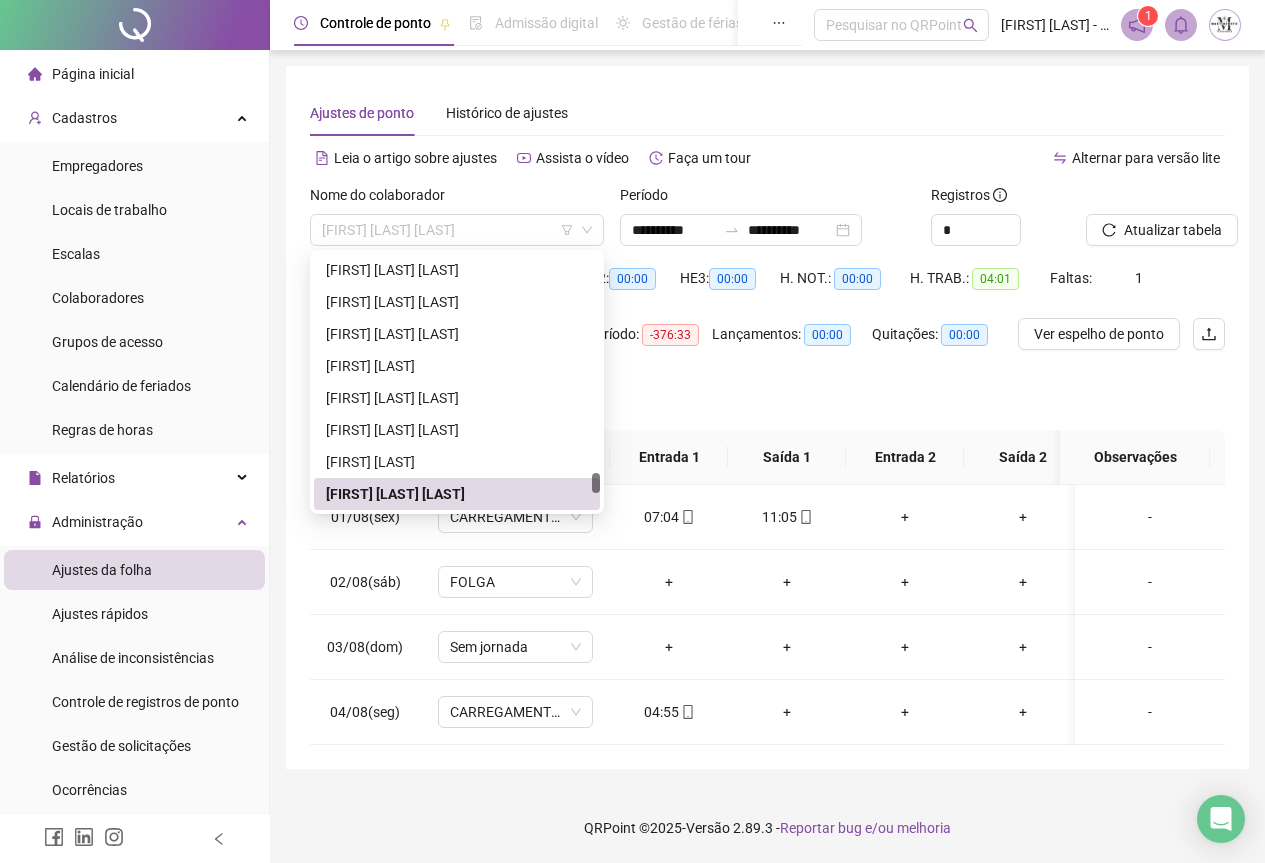click on "[FIRST] [LAST] [LAST]" at bounding box center (457, 230) 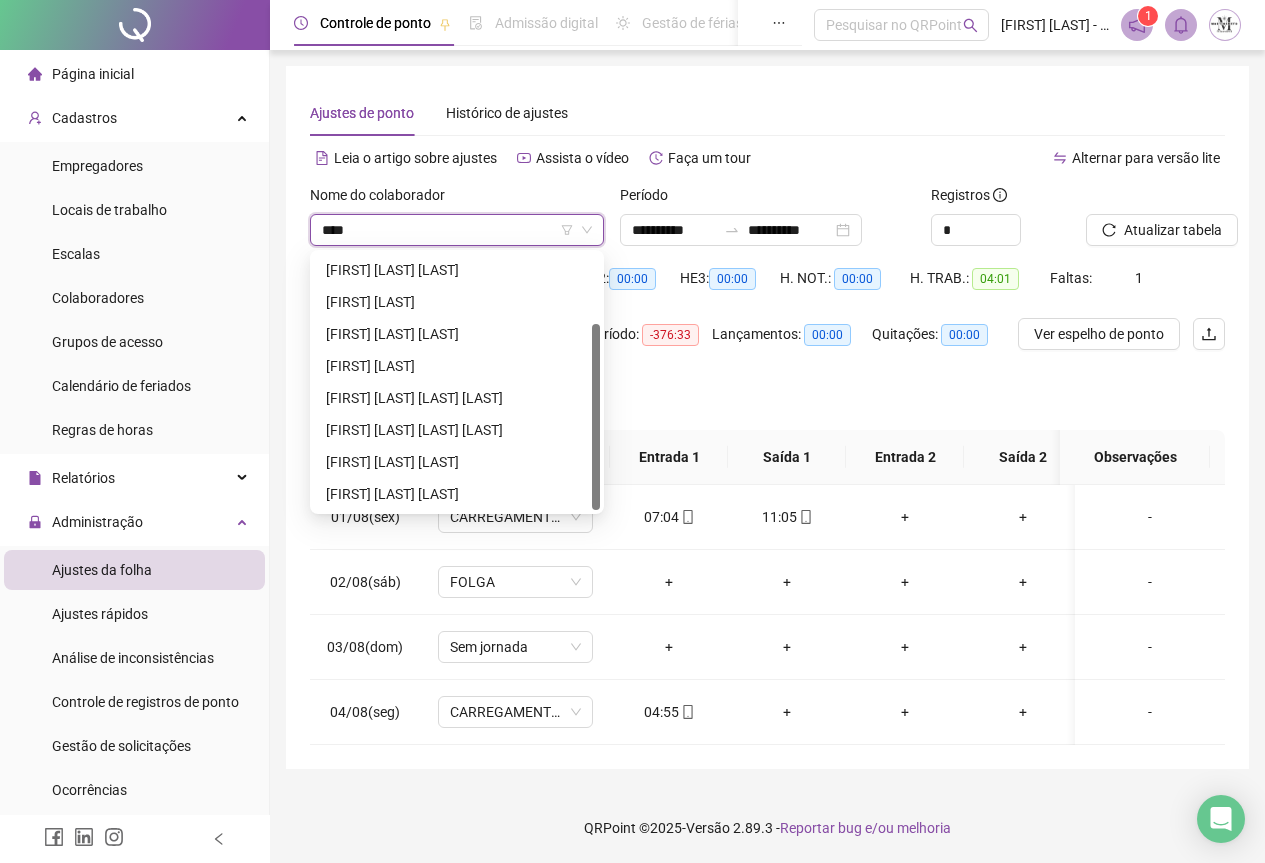 type on "*****" 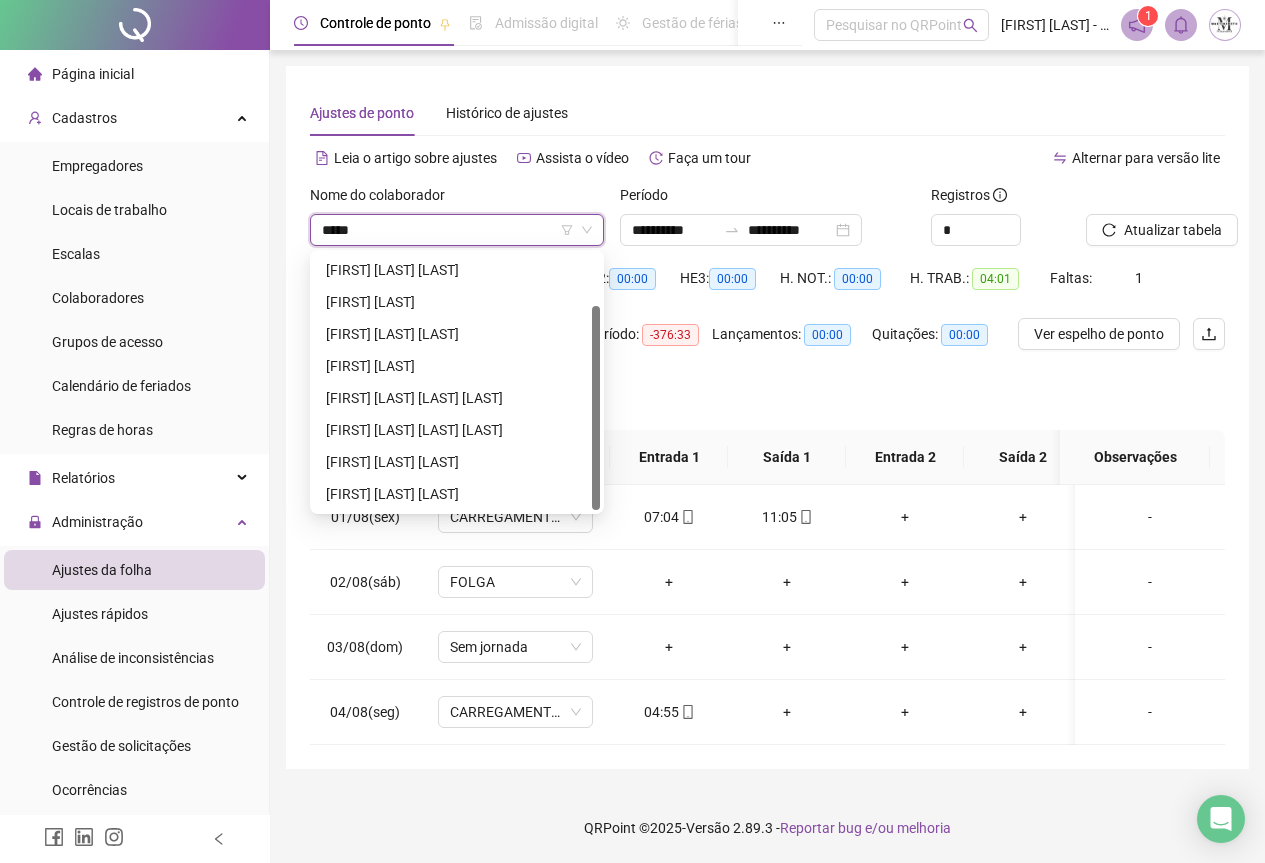 scroll, scrollTop: 64, scrollLeft: 0, axis: vertical 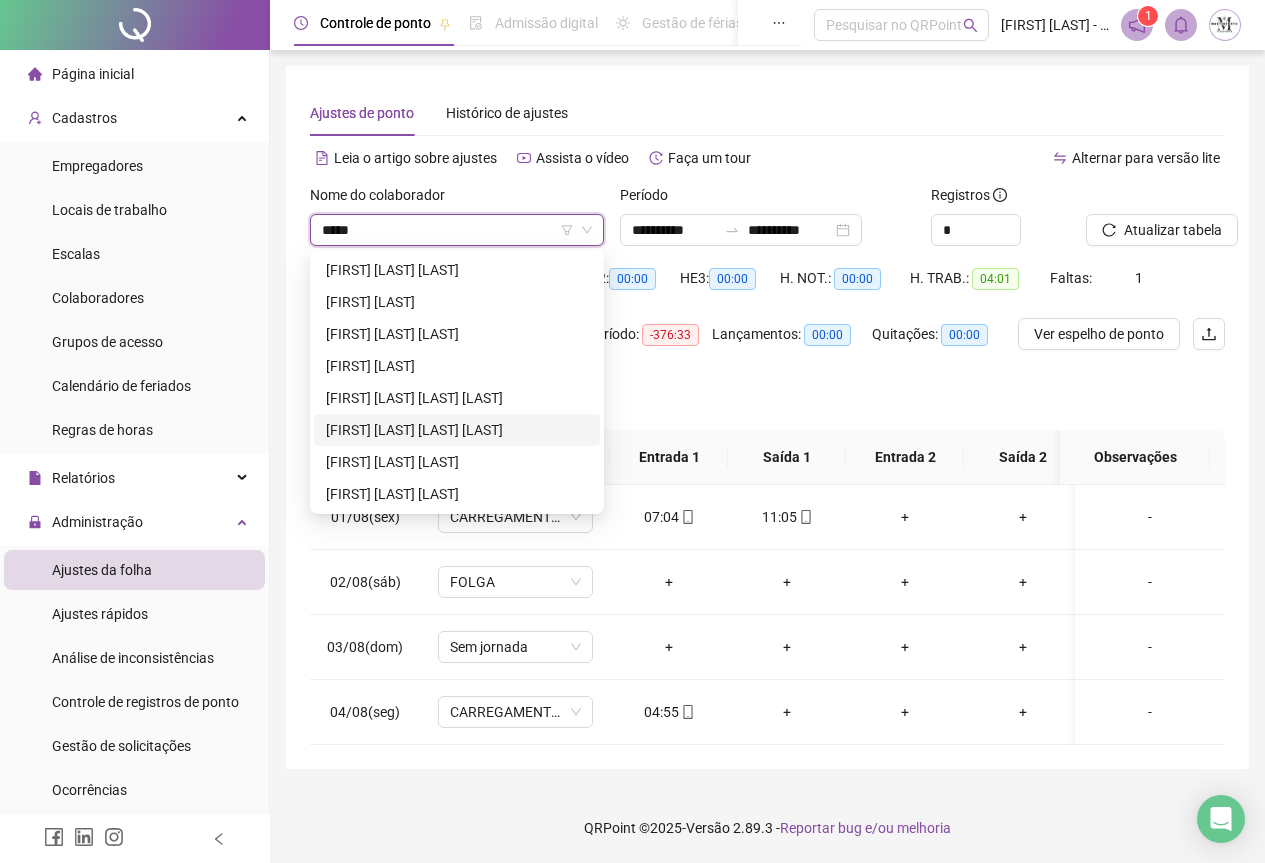 click on "[FIRST] [LAST] [LAST] [LAST]" at bounding box center (457, 430) 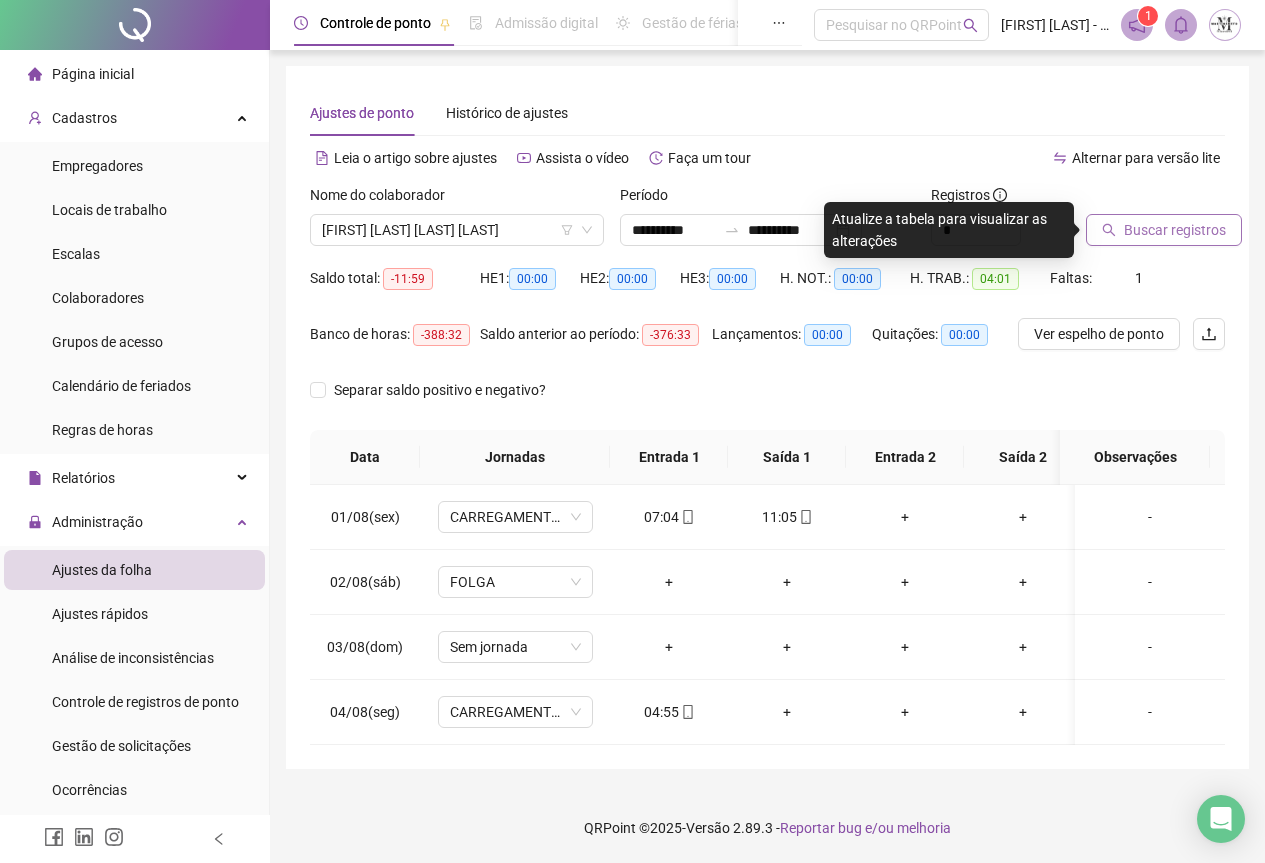 click on "Buscar registros" at bounding box center [1164, 230] 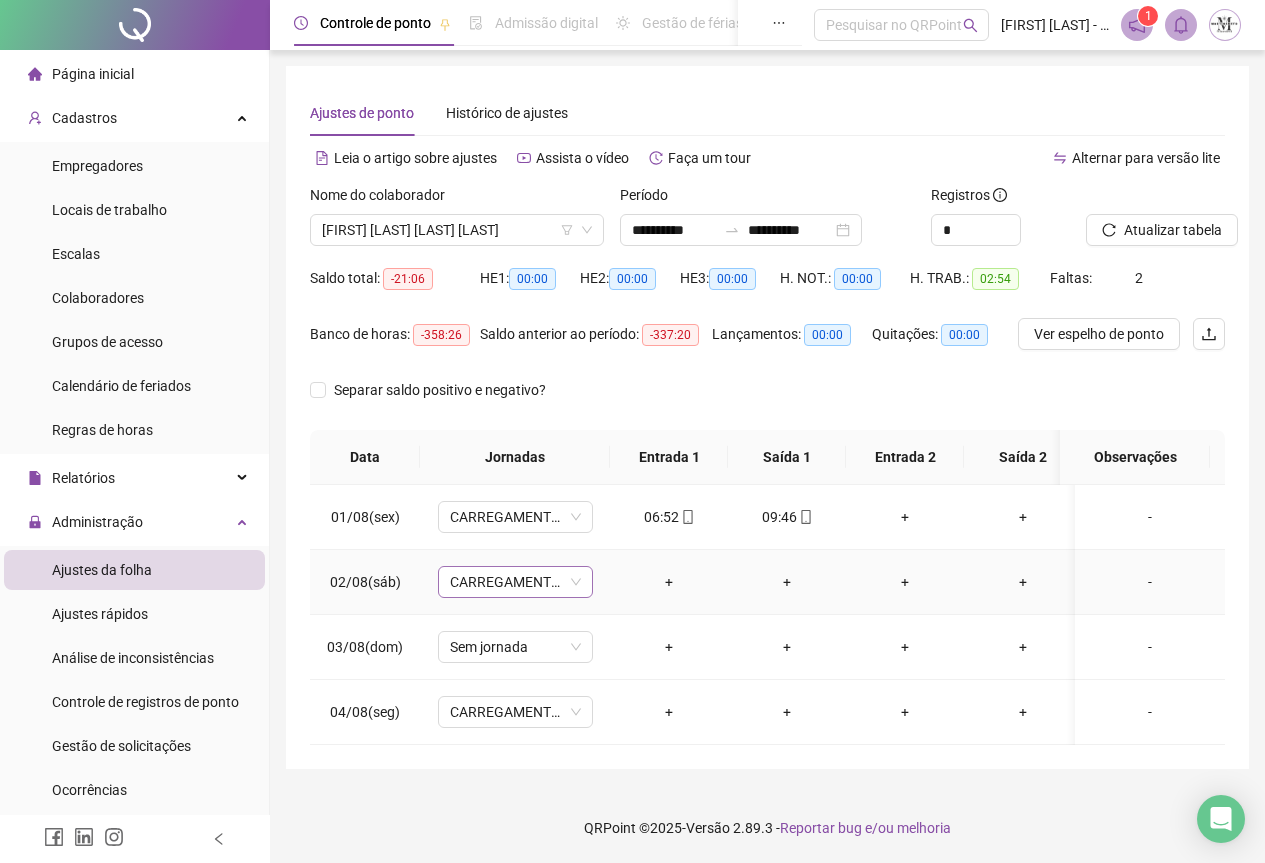 click on "CARREGAMENTO SEDE" at bounding box center (515, 582) 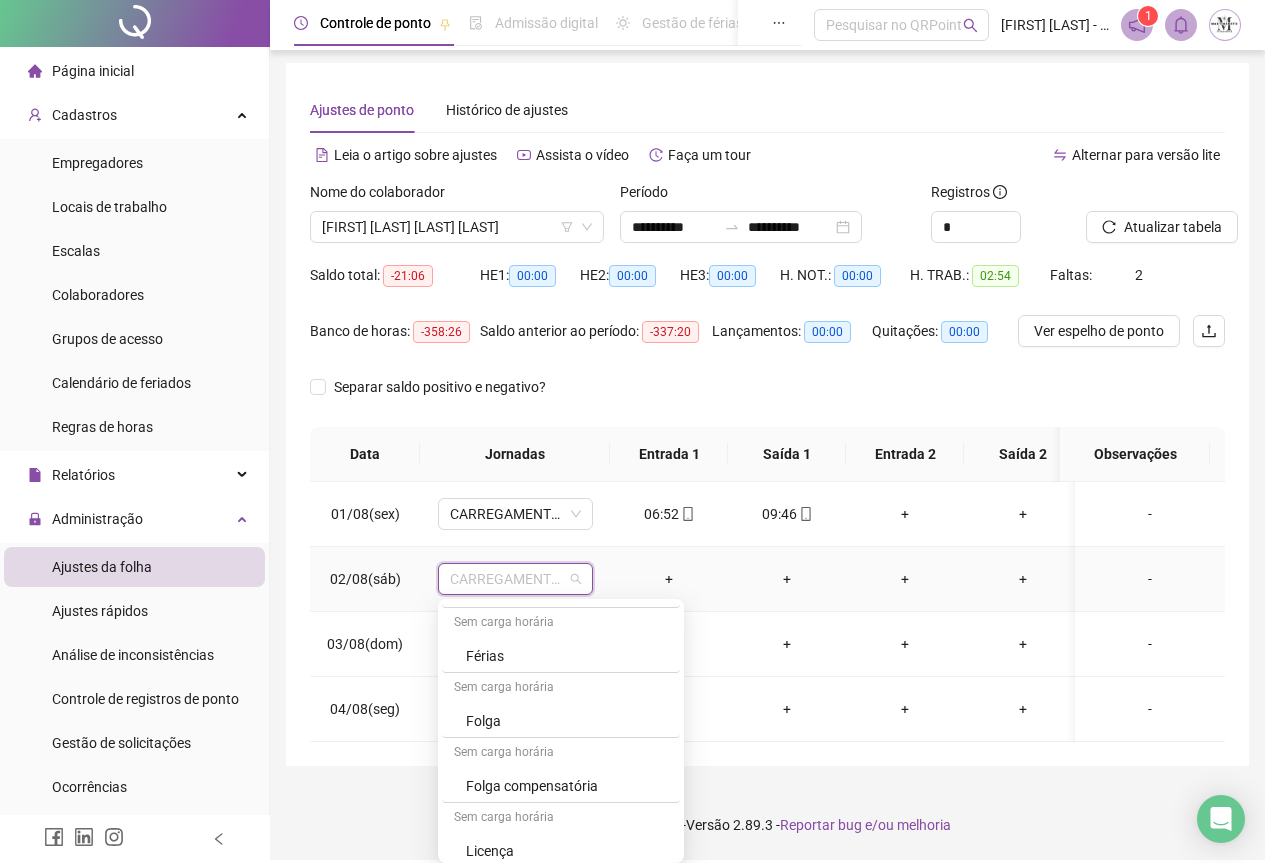 scroll, scrollTop: 1200, scrollLeft: 0, axis: vertical 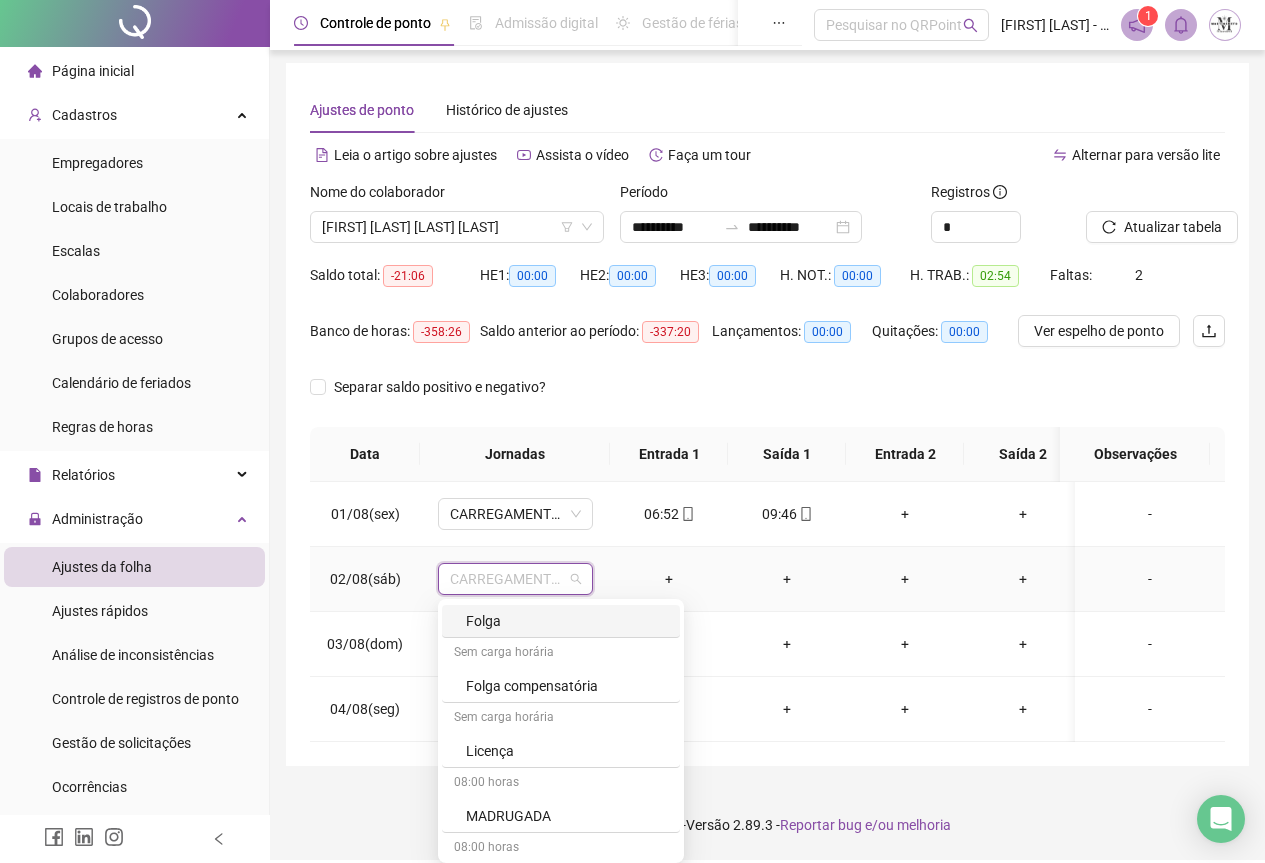 click on "Folga" at bounding box center (567, 621) 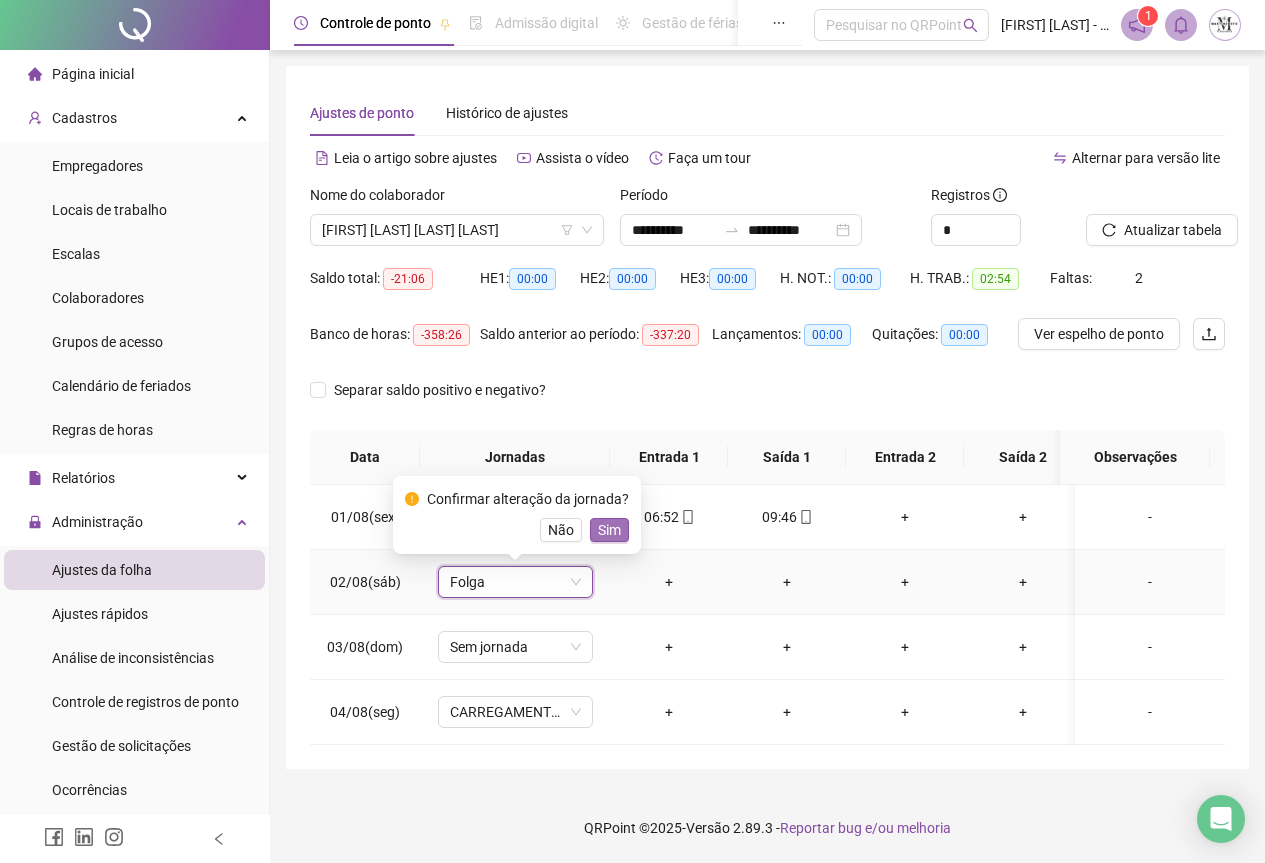 click on "Sim" at bounding box center (609, 530) 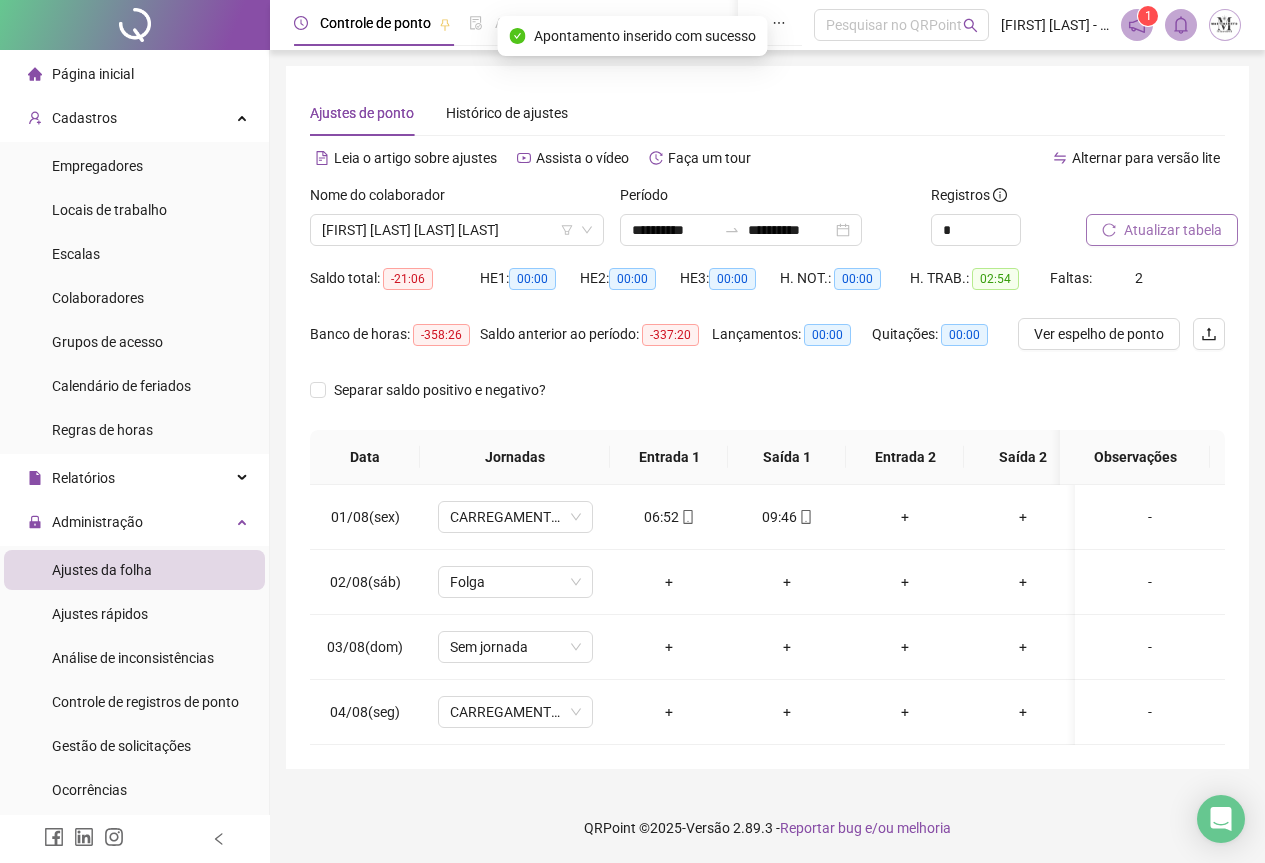 click on "Atualizar tabela" at bounding box center (1162, 230) 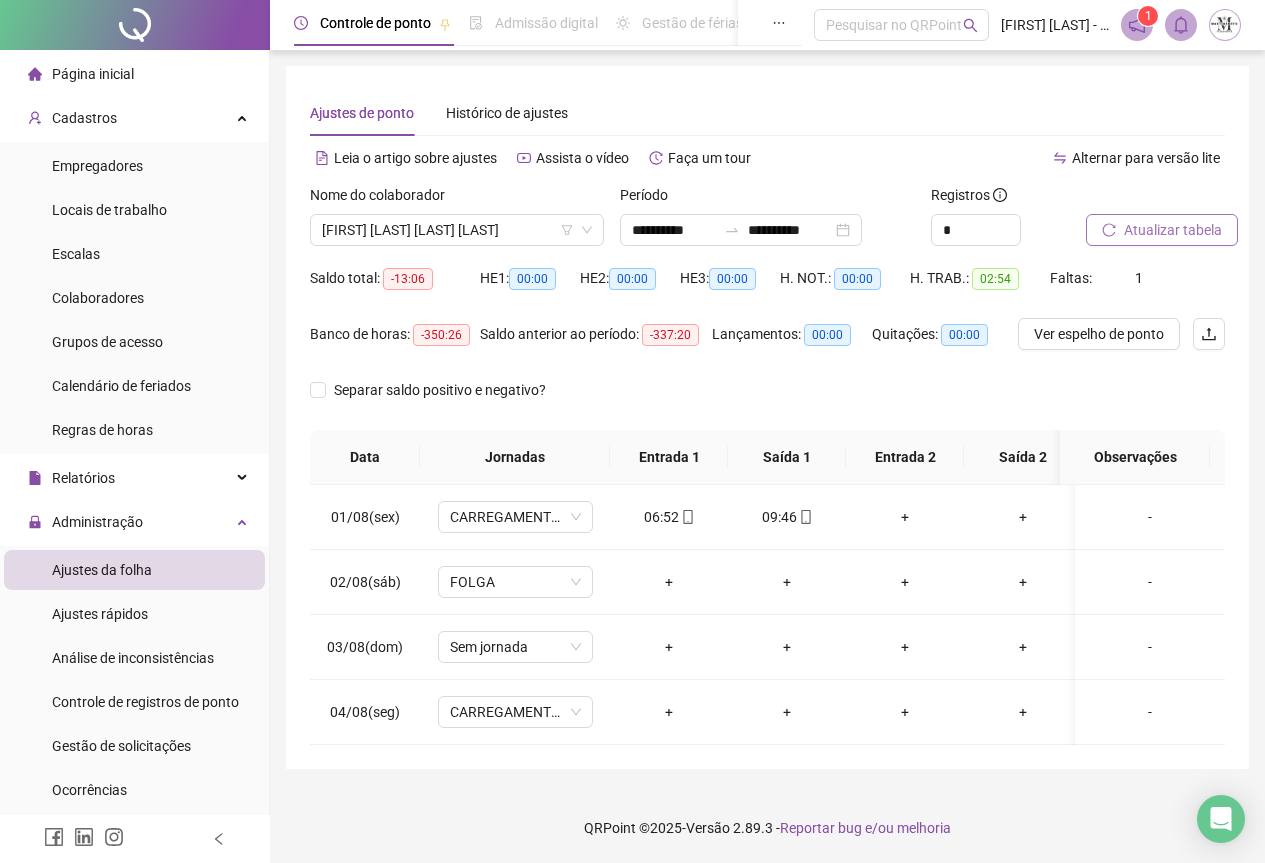click on "Atualizar tabela" at bounding box center [1173, 230] 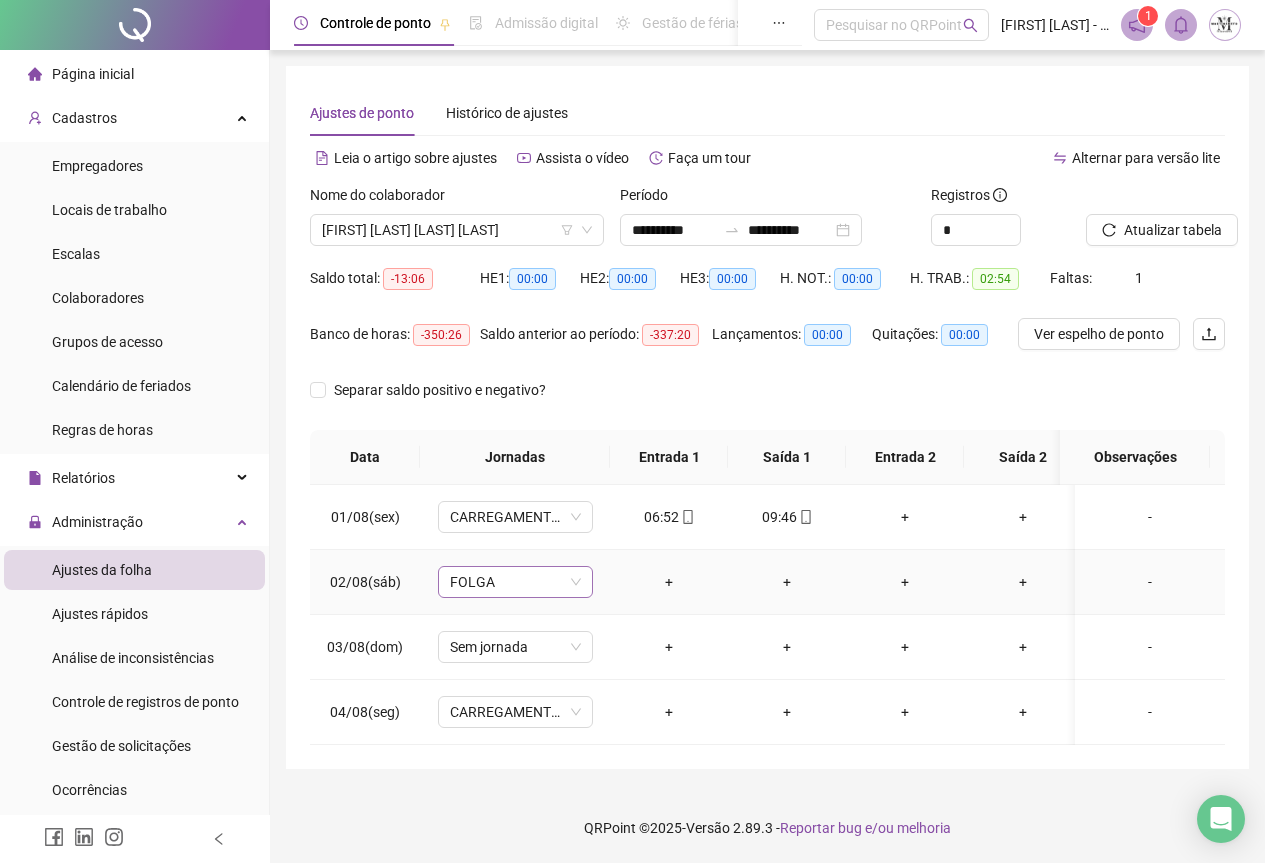 click on "FOLGA" at bounding box center (515, 582) 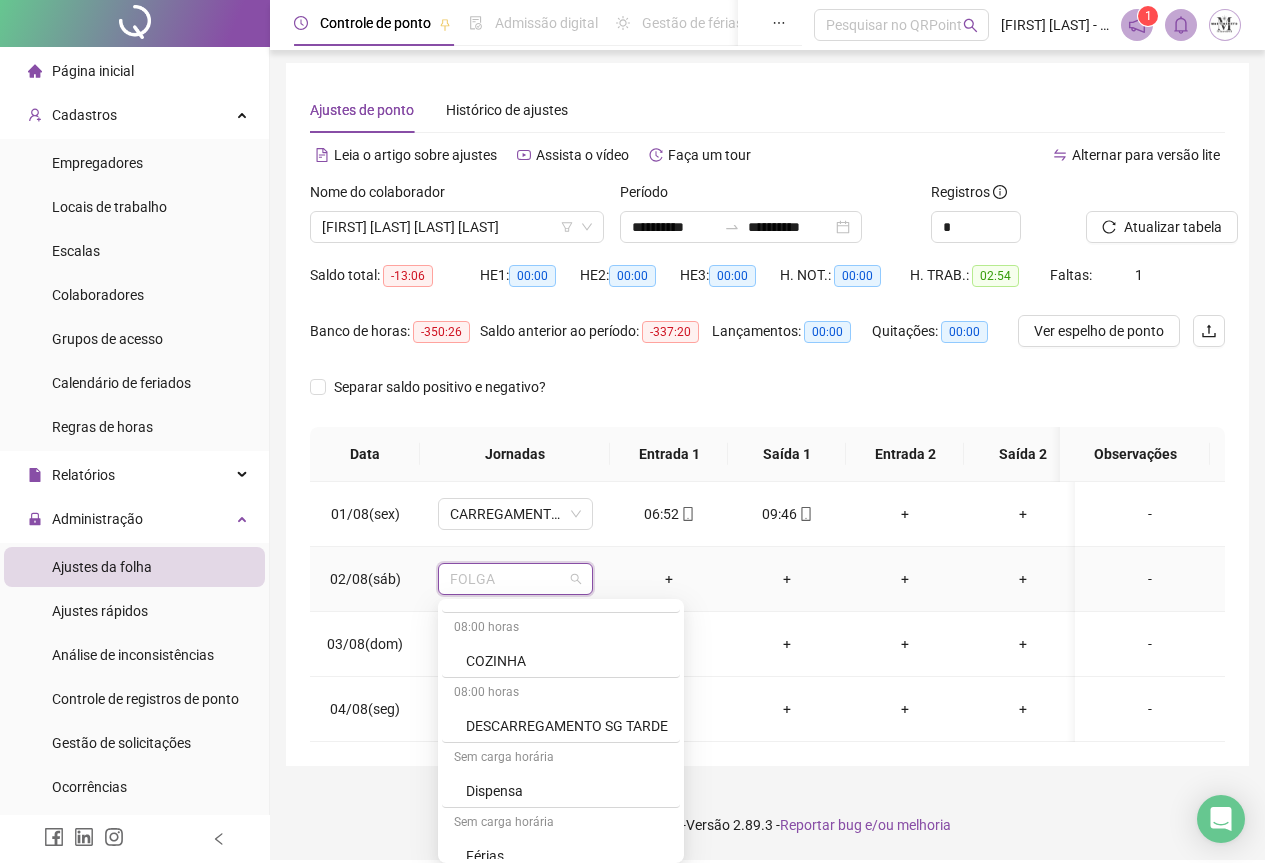 scroll, scrollTop: 800, scrollLeft: 0, axis: vertical 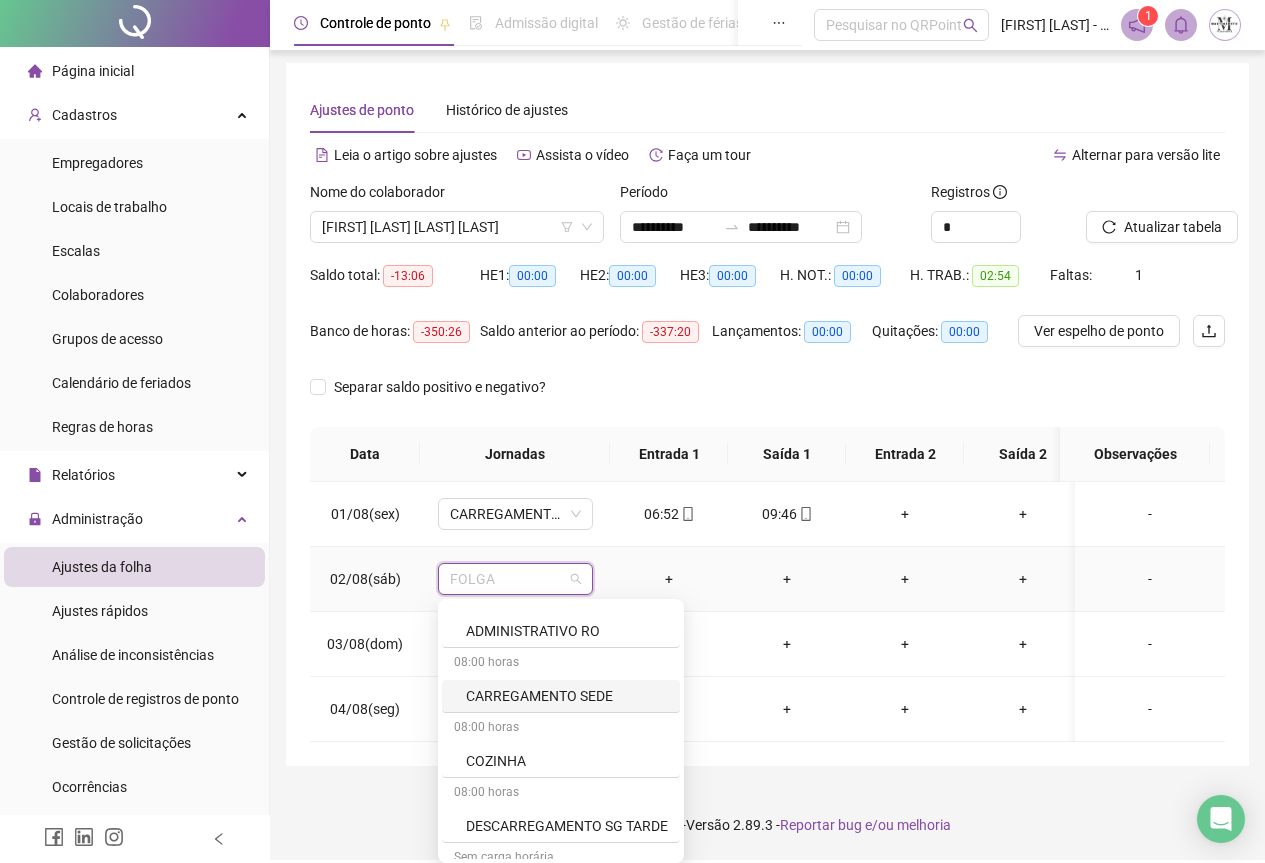 click on "CARREGAMENTO SEDE" at bounding box center [567, 696] 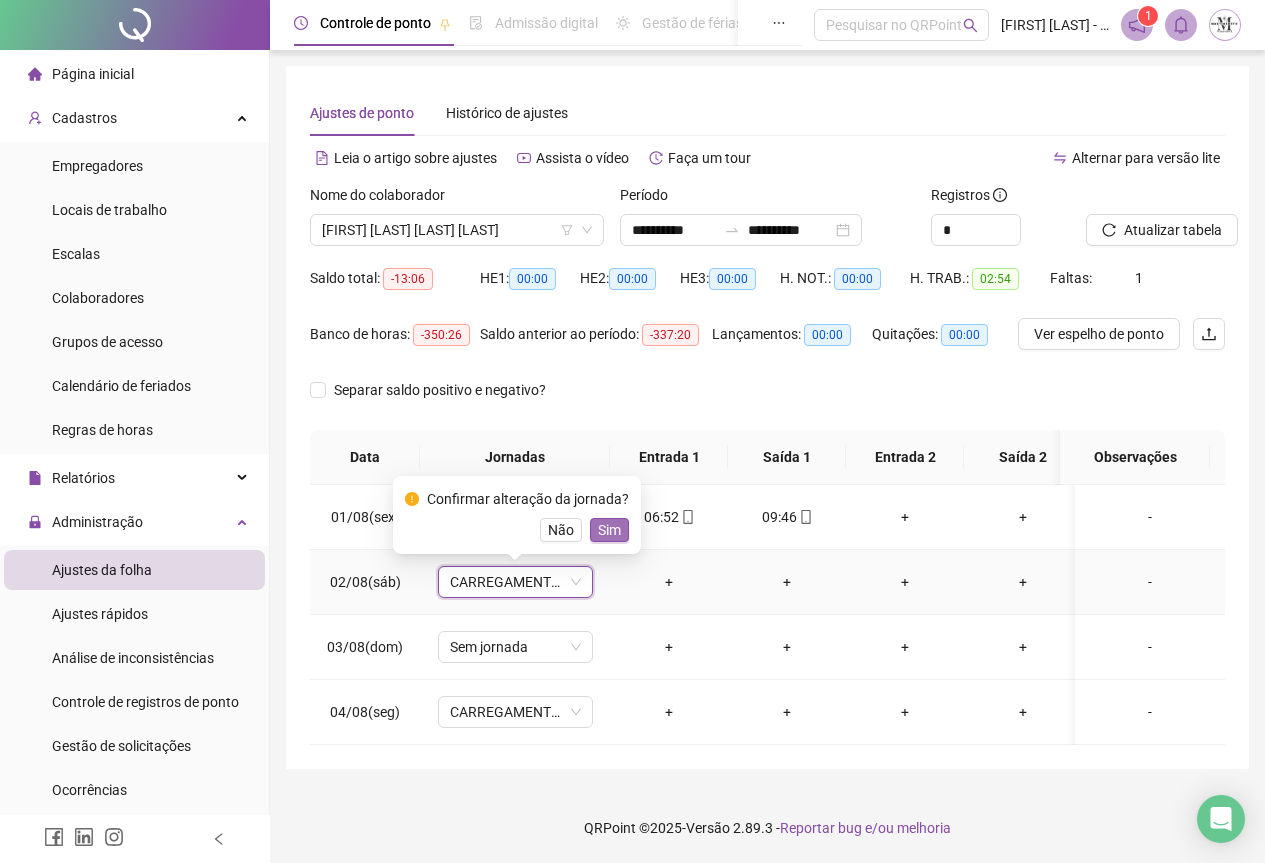 click on "Sim" at bounding box center [609, 530] 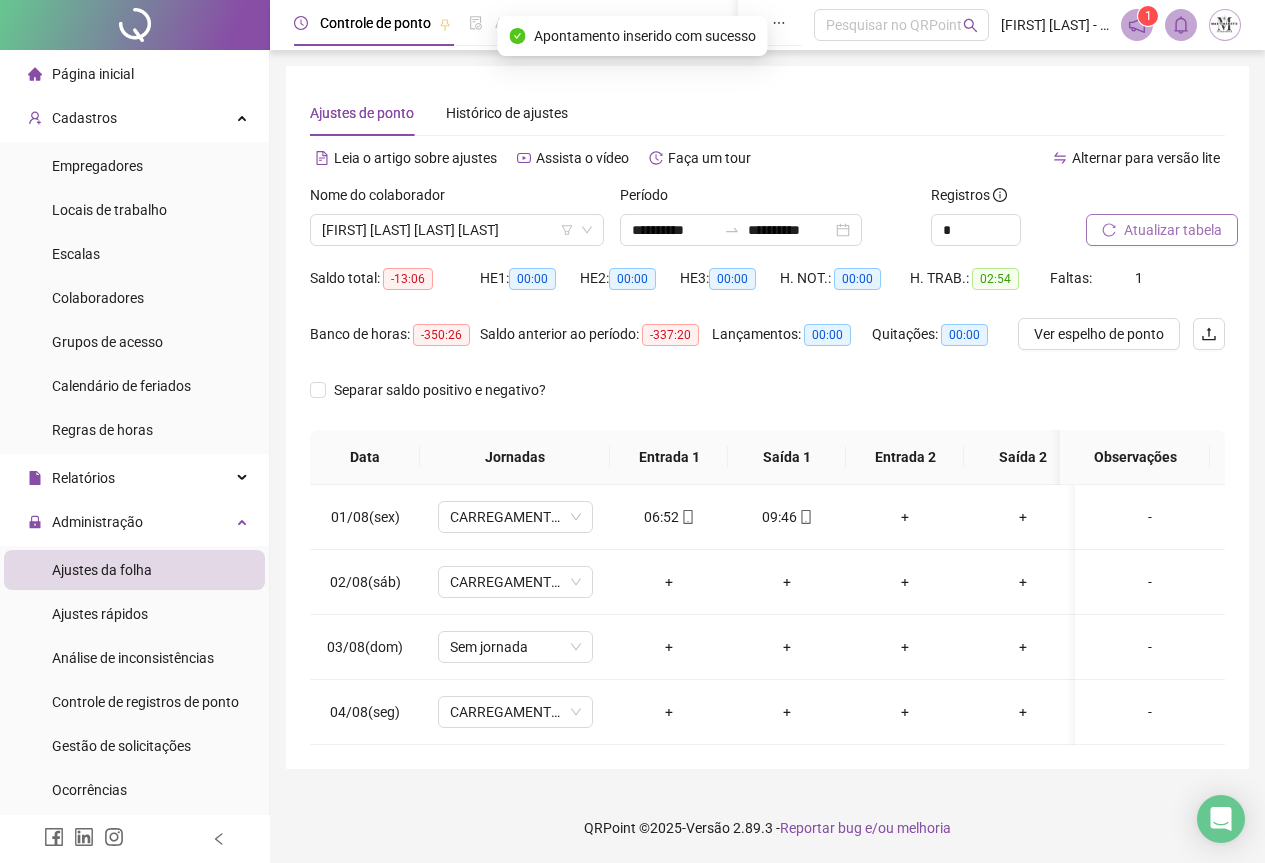 click on "Atualizar tabela" at bounding box center [1173, 230] 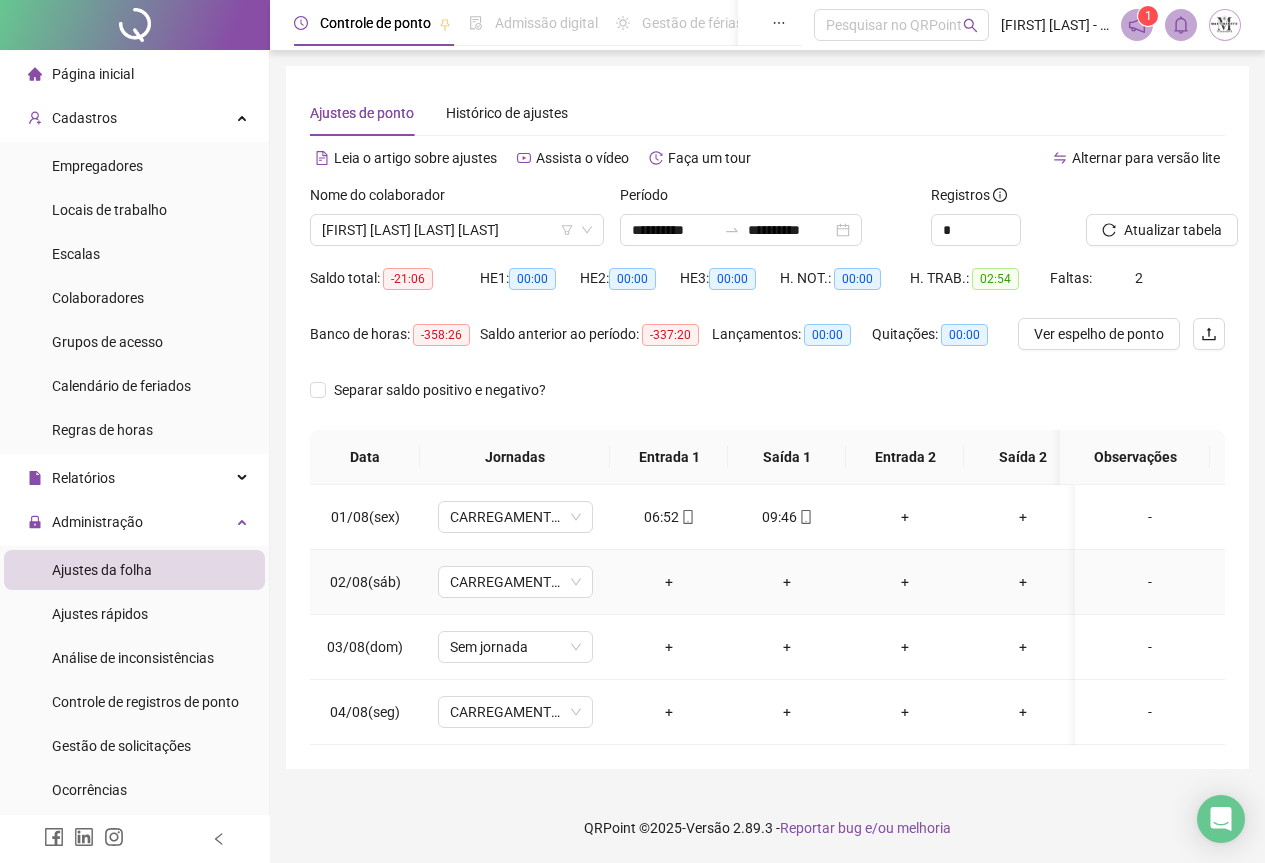 click on "-" at bounding box center [1150, 582] 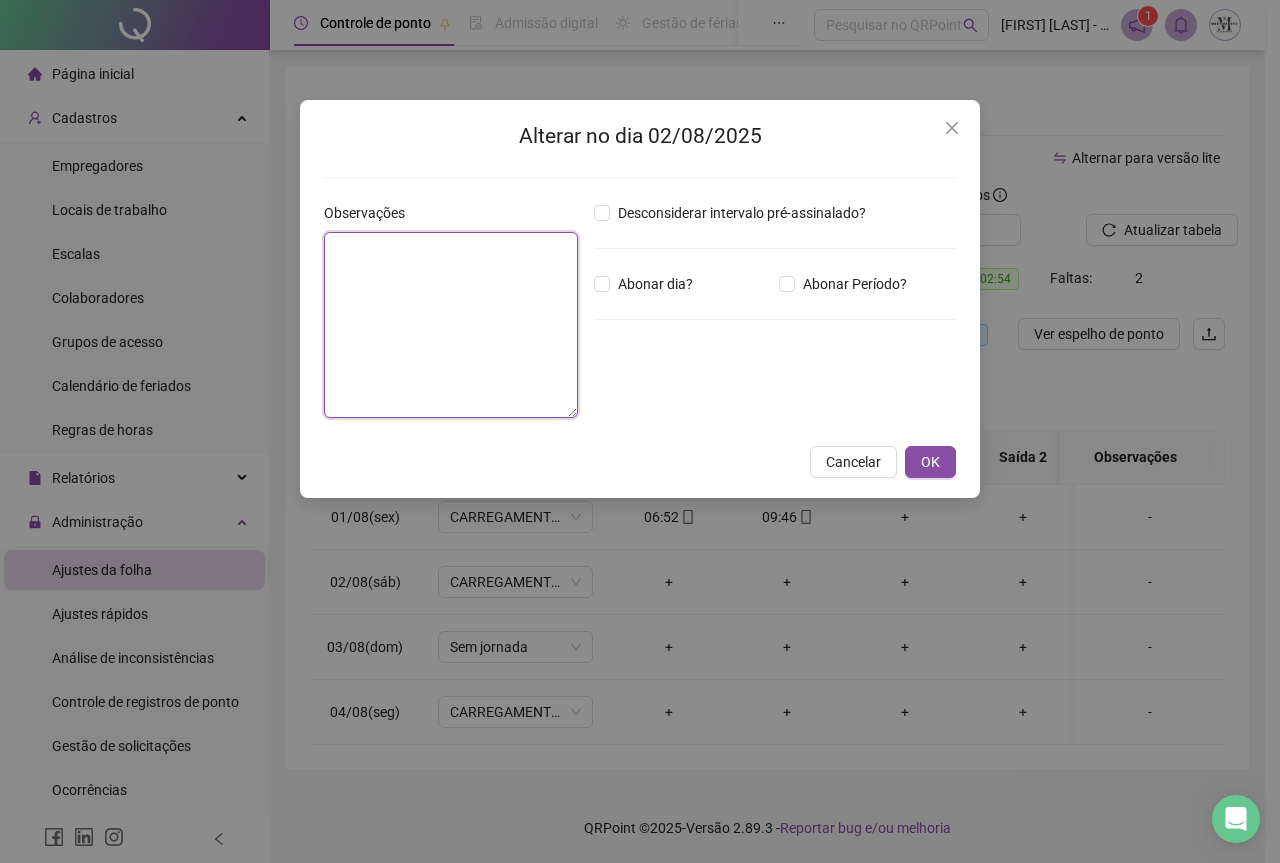 click at bounding box center [451, 325] 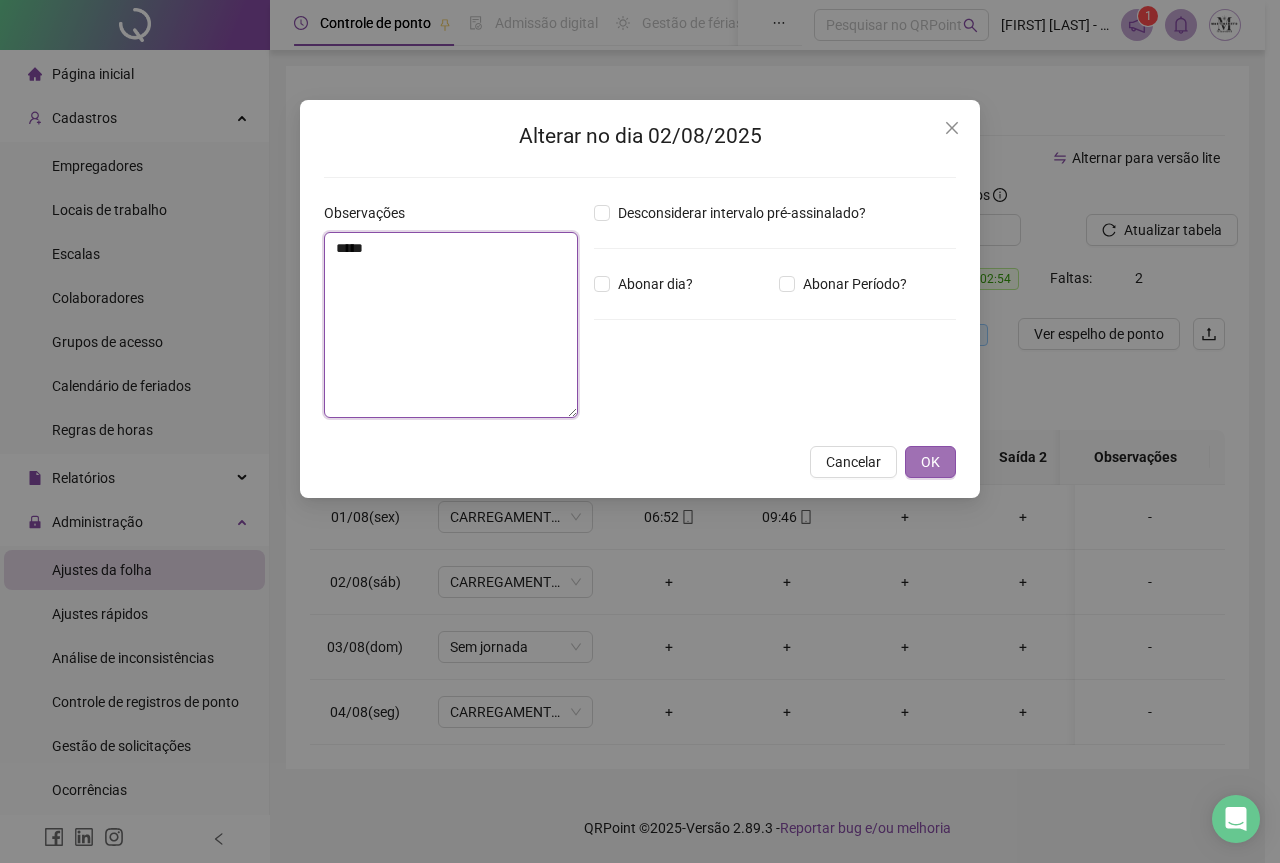 type on "*****" 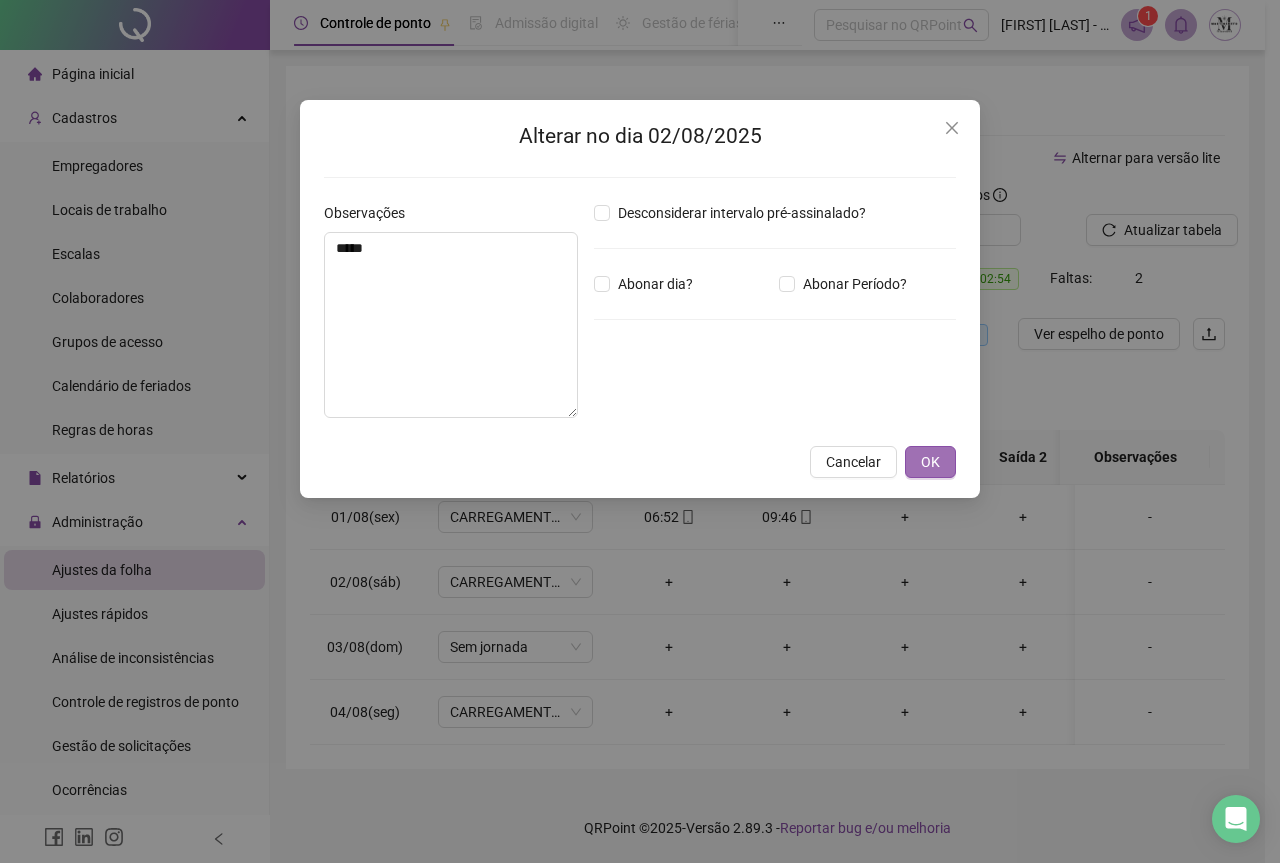 click on "OK" at bounding box center [930, 462] 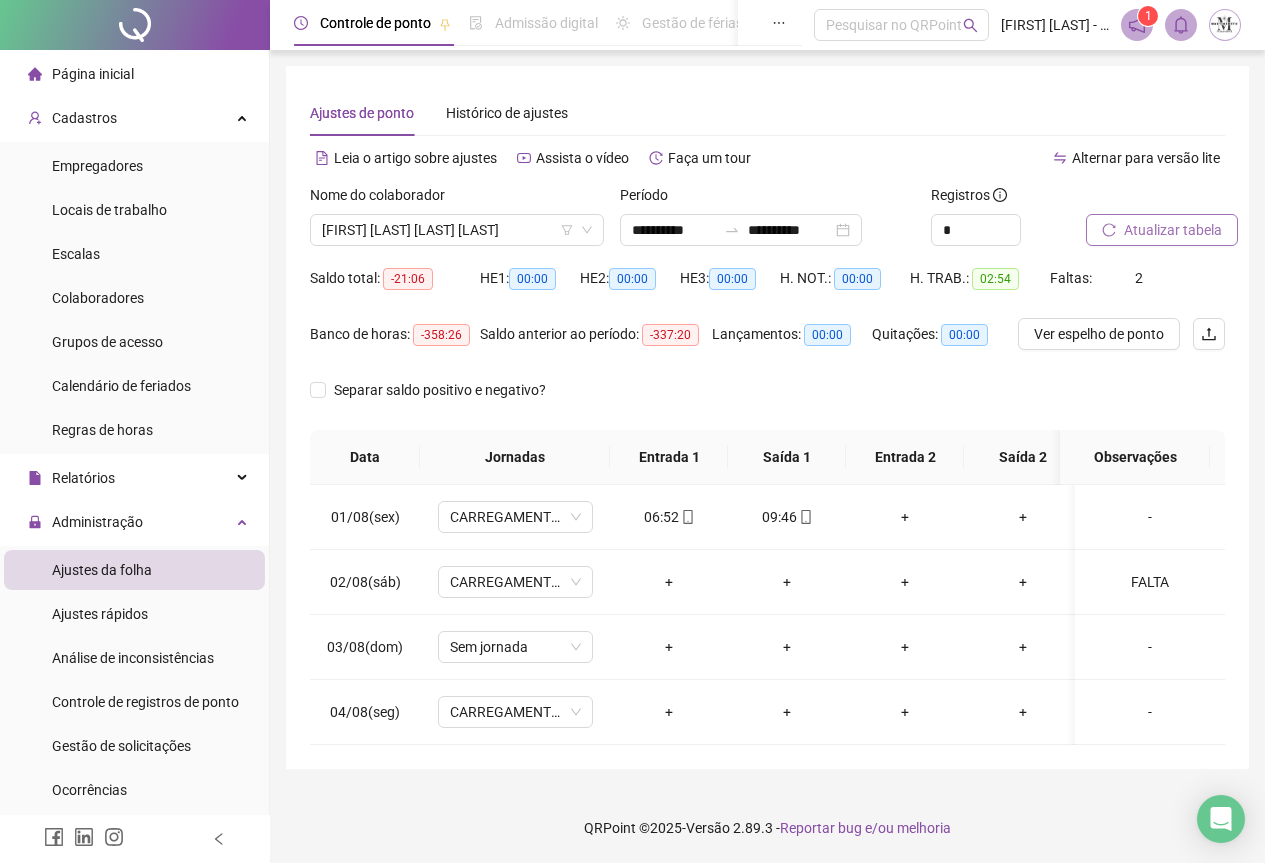 click on "Atualizar tabela" at bounding box center (1173, 230) 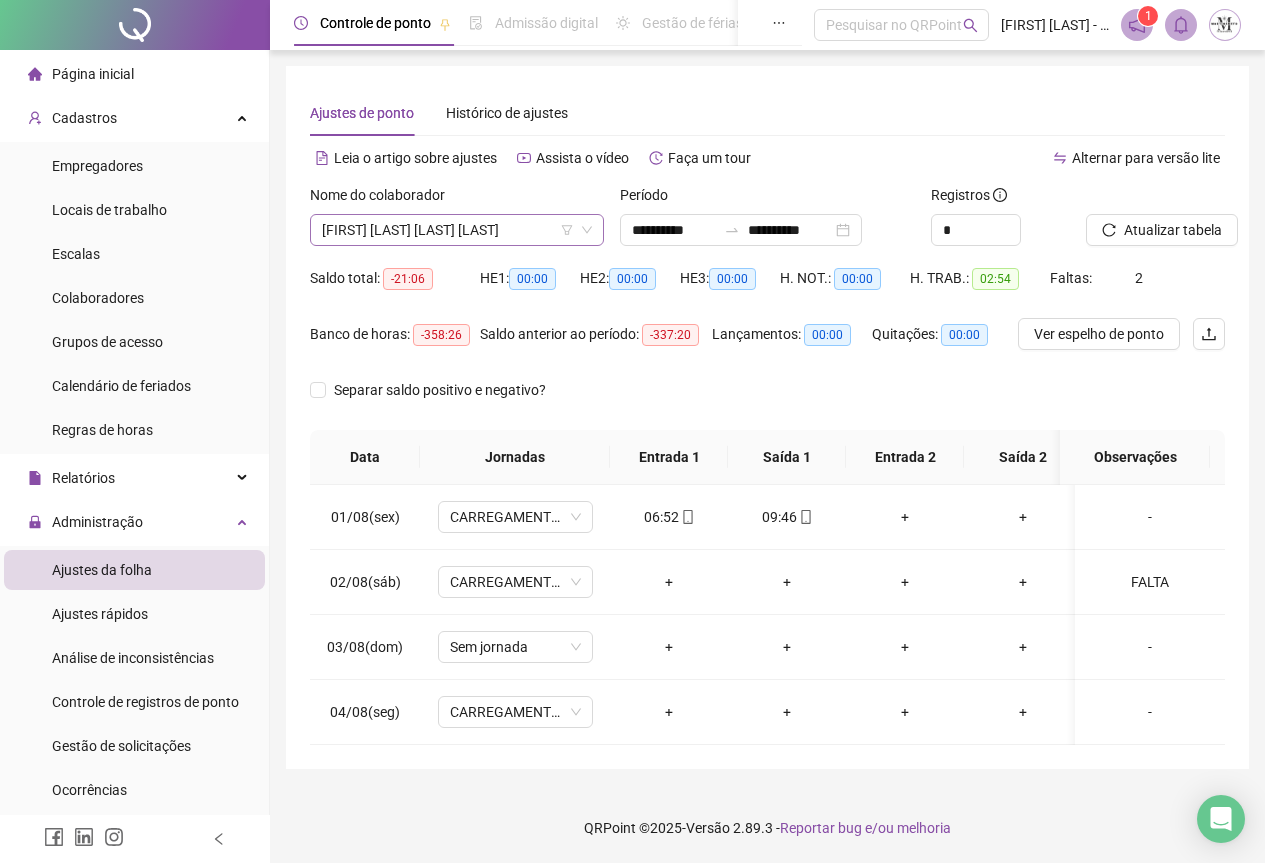 click on "[FIRST] [LAST] [LAST] [LAST]" at bounding box center [457, 230] 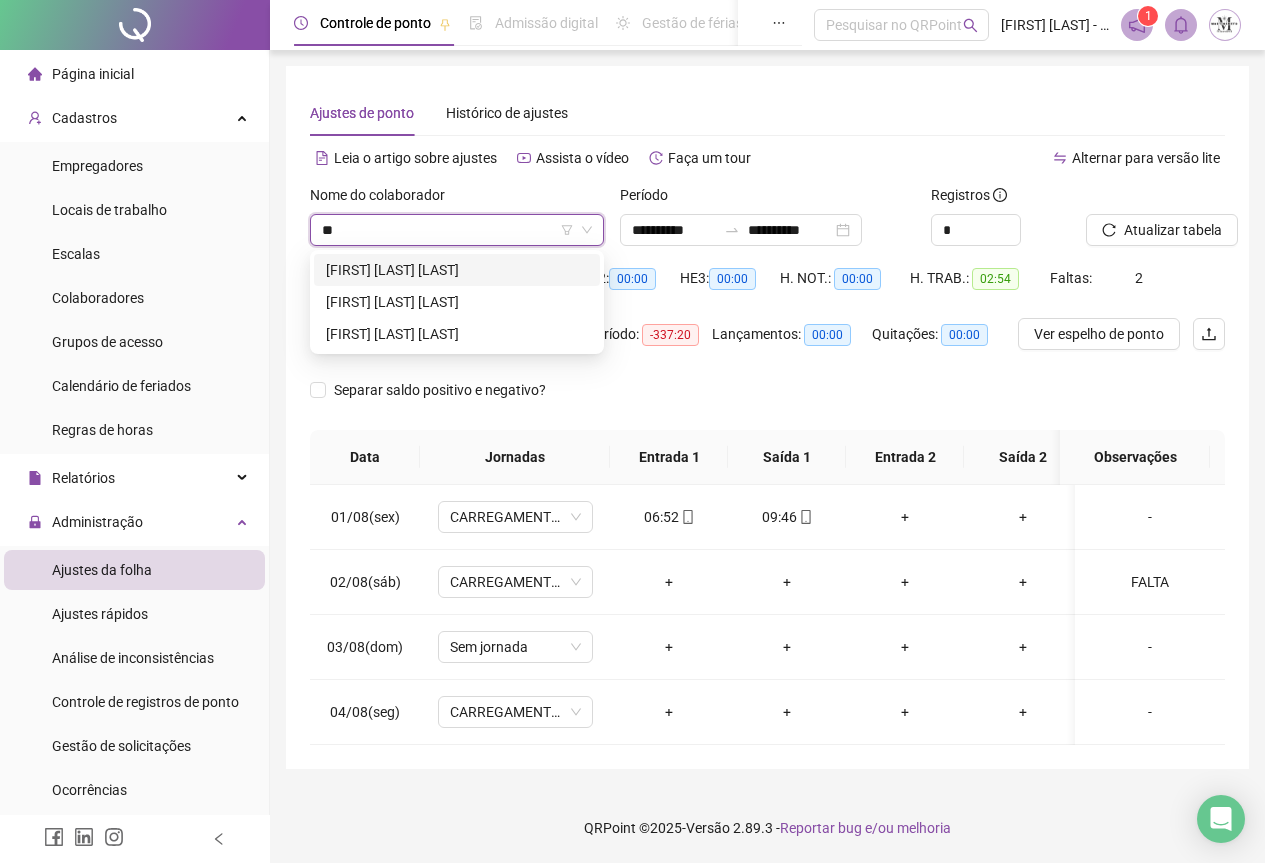 scroll, scrollTop: 0, scrollLeft: 0, axis: both 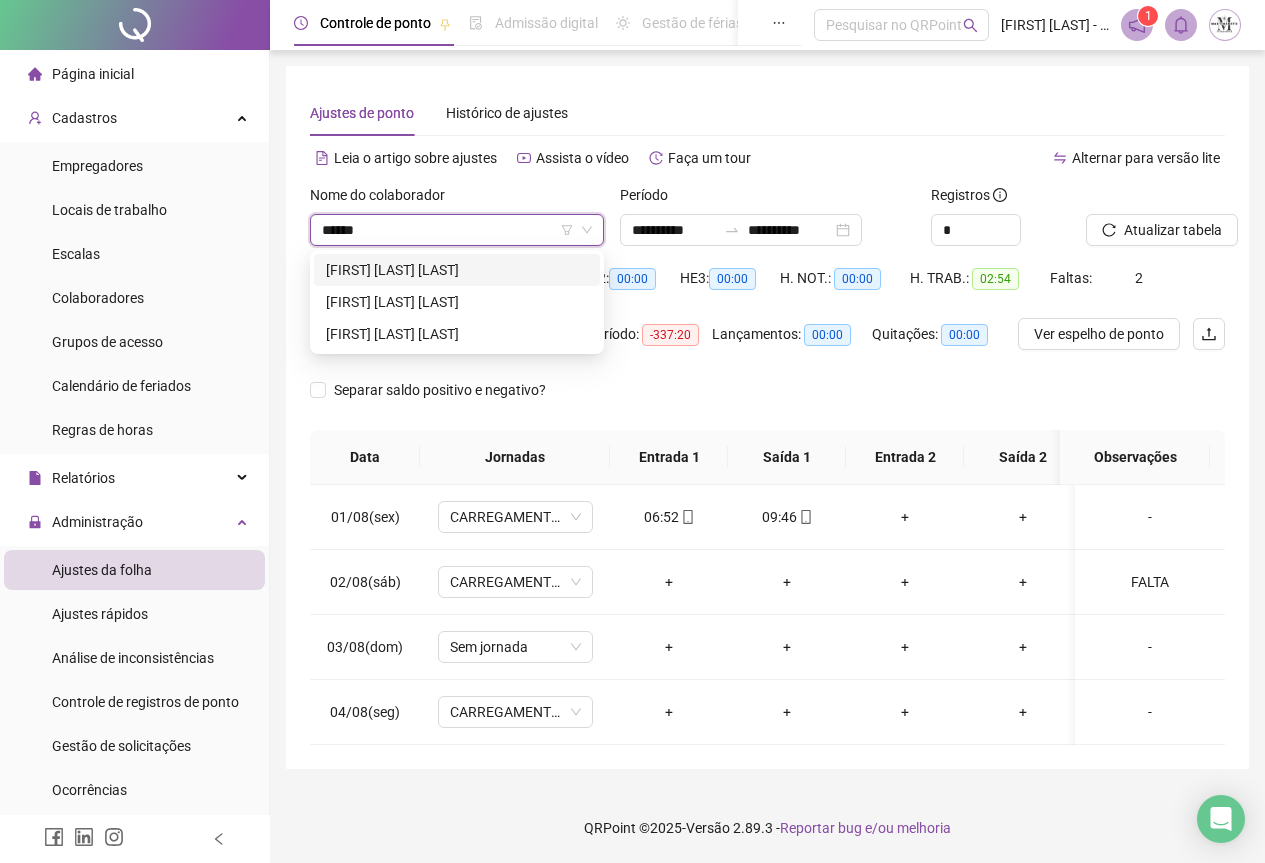 type on "*******" 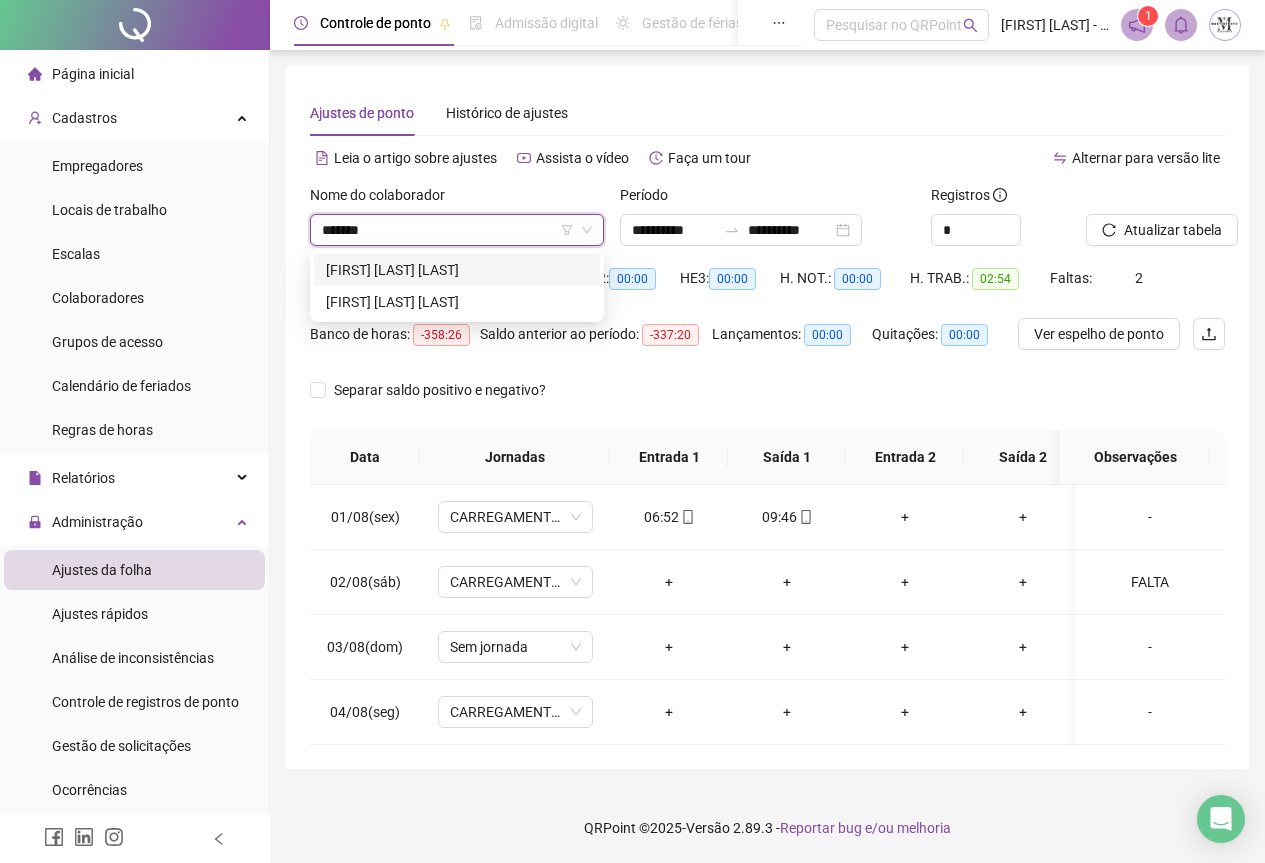 click on "[FIRST] [LAST] [LAST]" at bounding box center [457, 270] 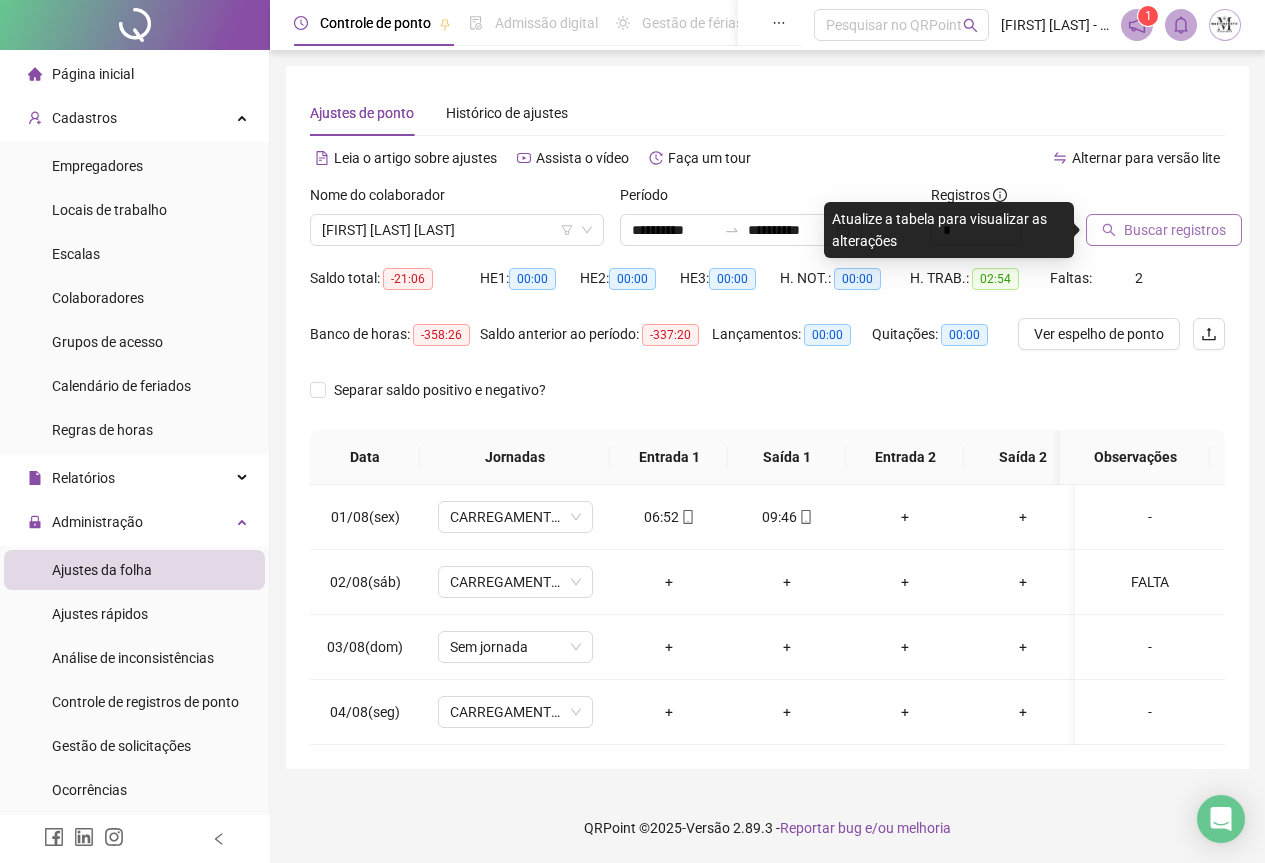 click on "Buscar registros" at bounding box center [1164, 230] 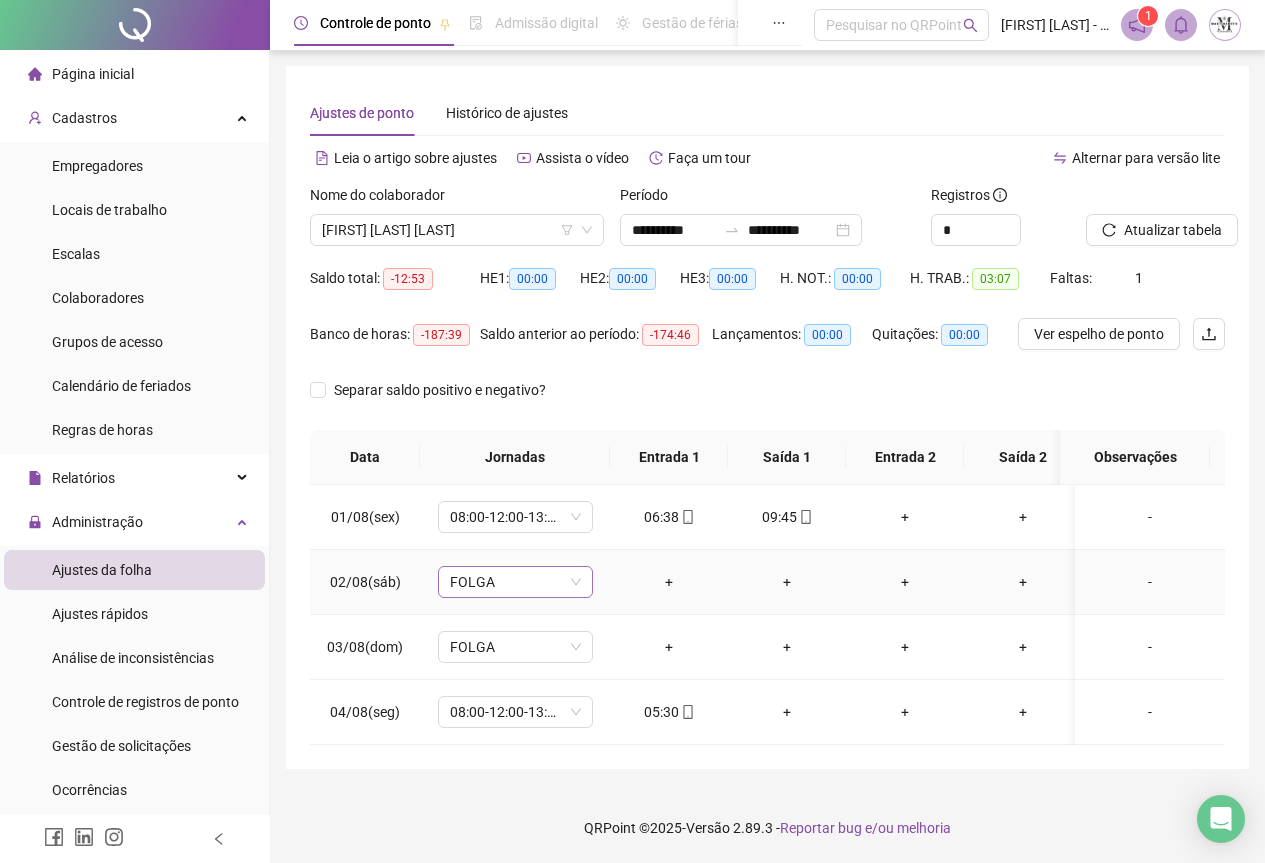 click on "FOLGA" at bounding box center (515, 582) 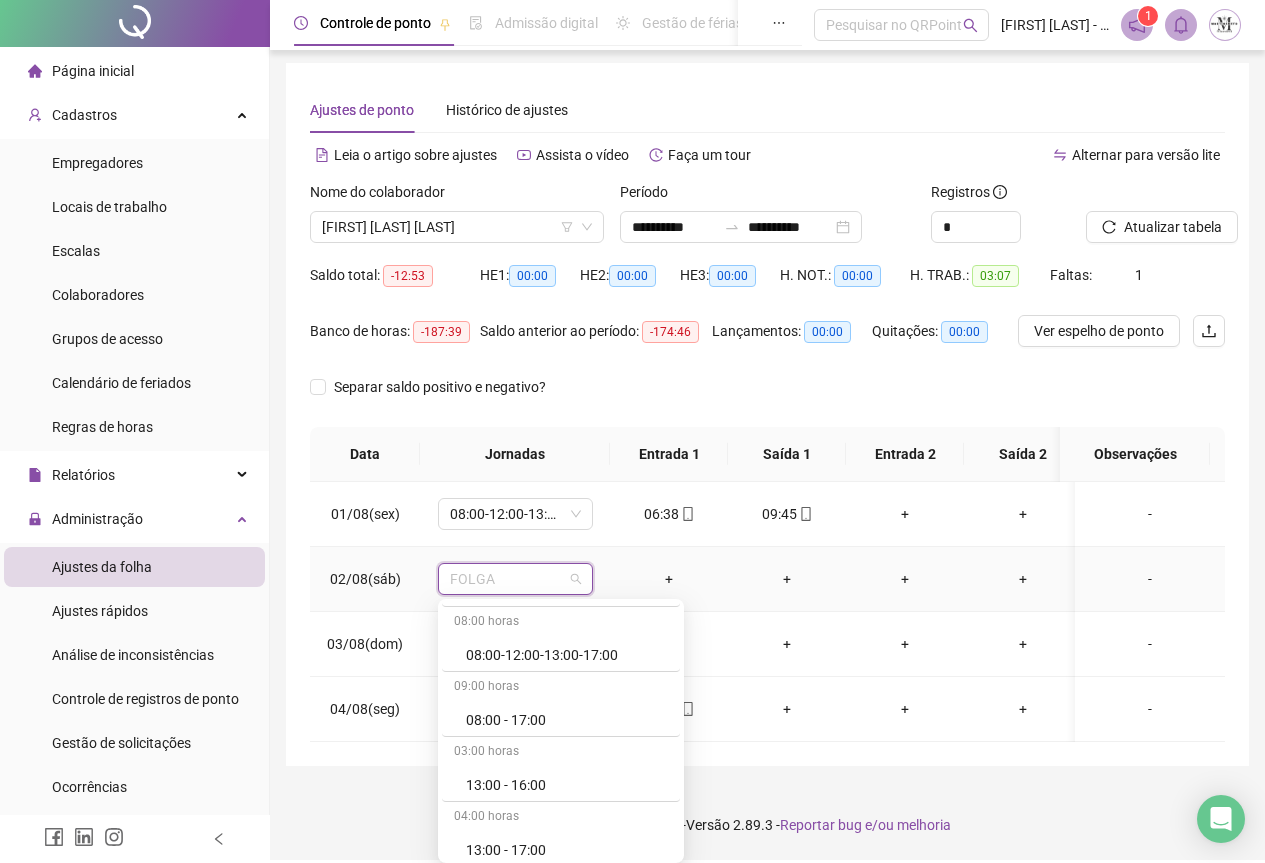 scroll, scrollTop: 300, scrollLeft: 0, axis: vertical 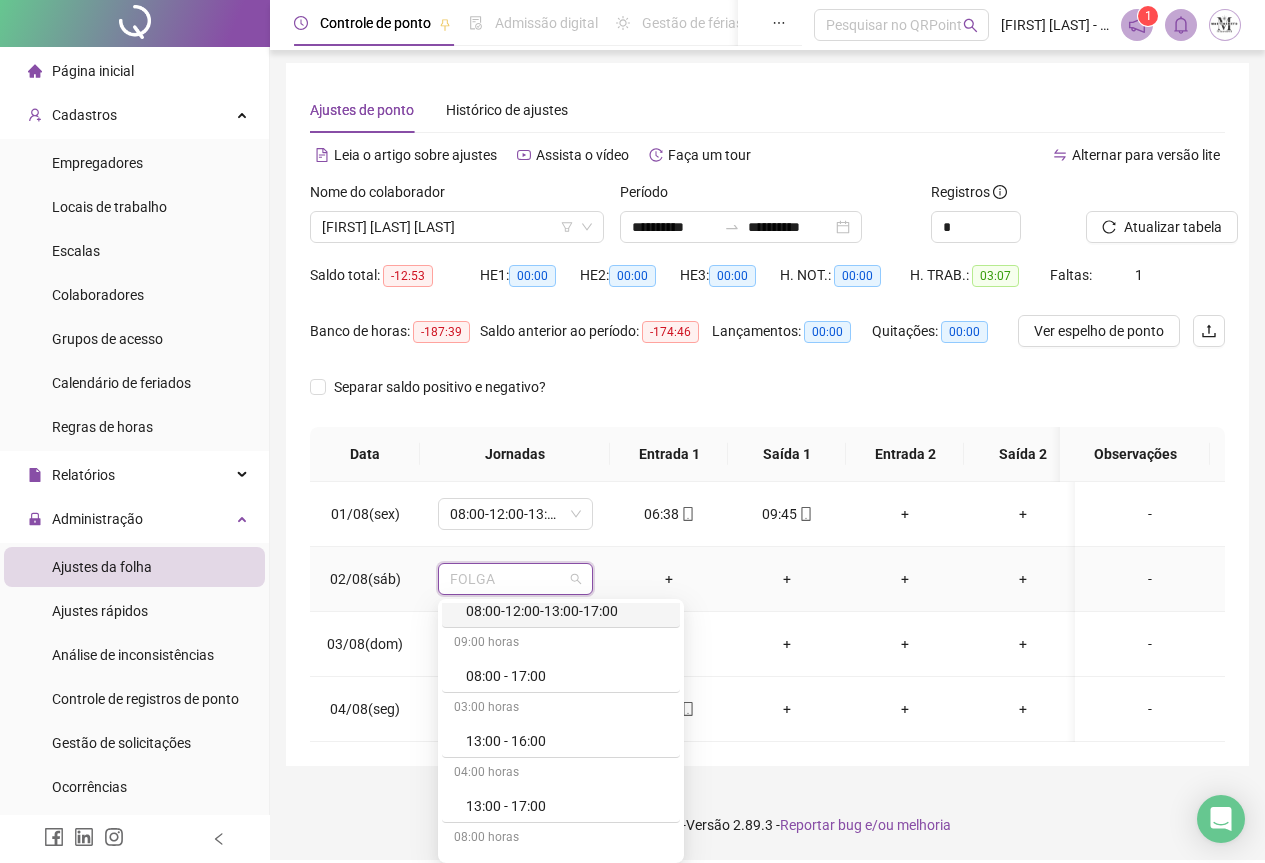 click on "08:00-12:00-13:00-17:00" at bounding box center (567, 611) 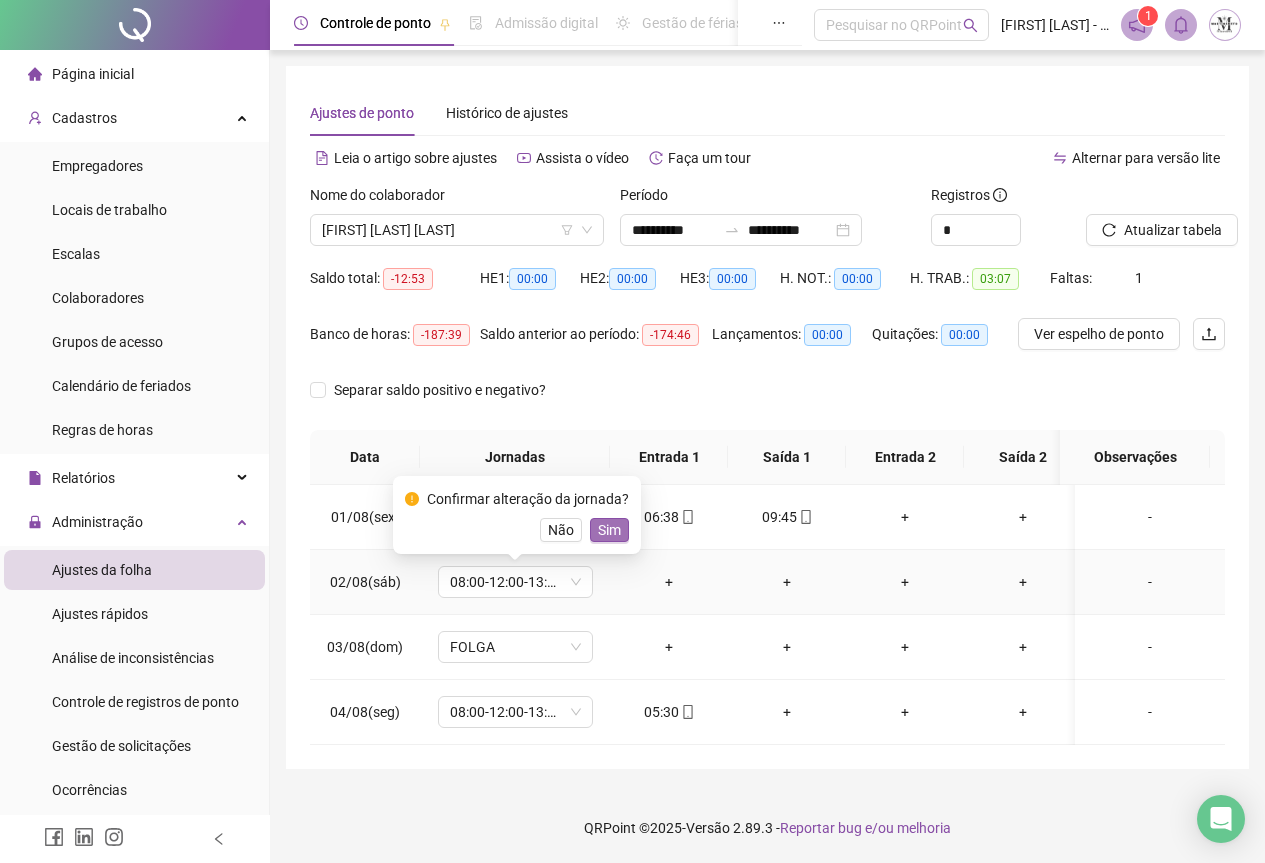 click on "Sim" at bounding box center [609, 530] 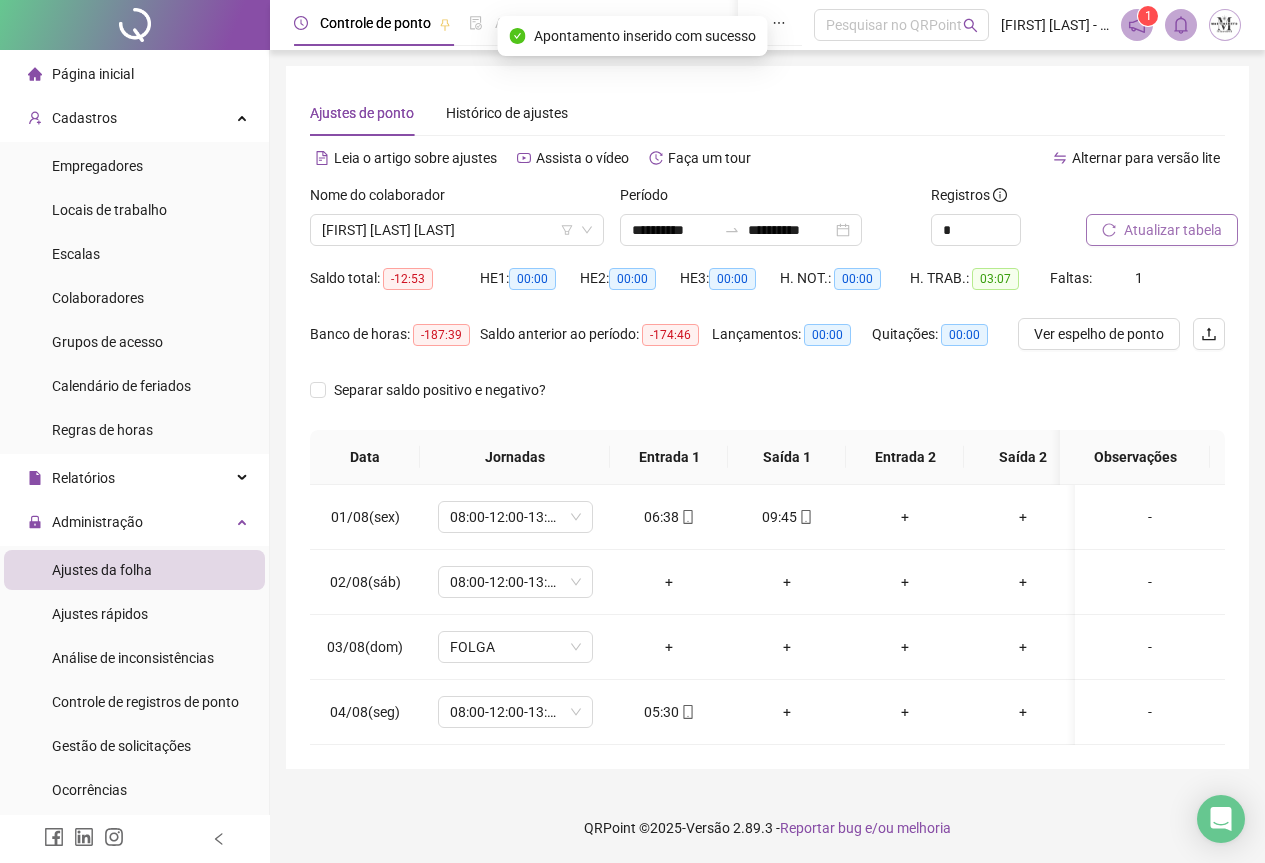 click on "Atualizar tabela" at bounding box center [1173, 230] 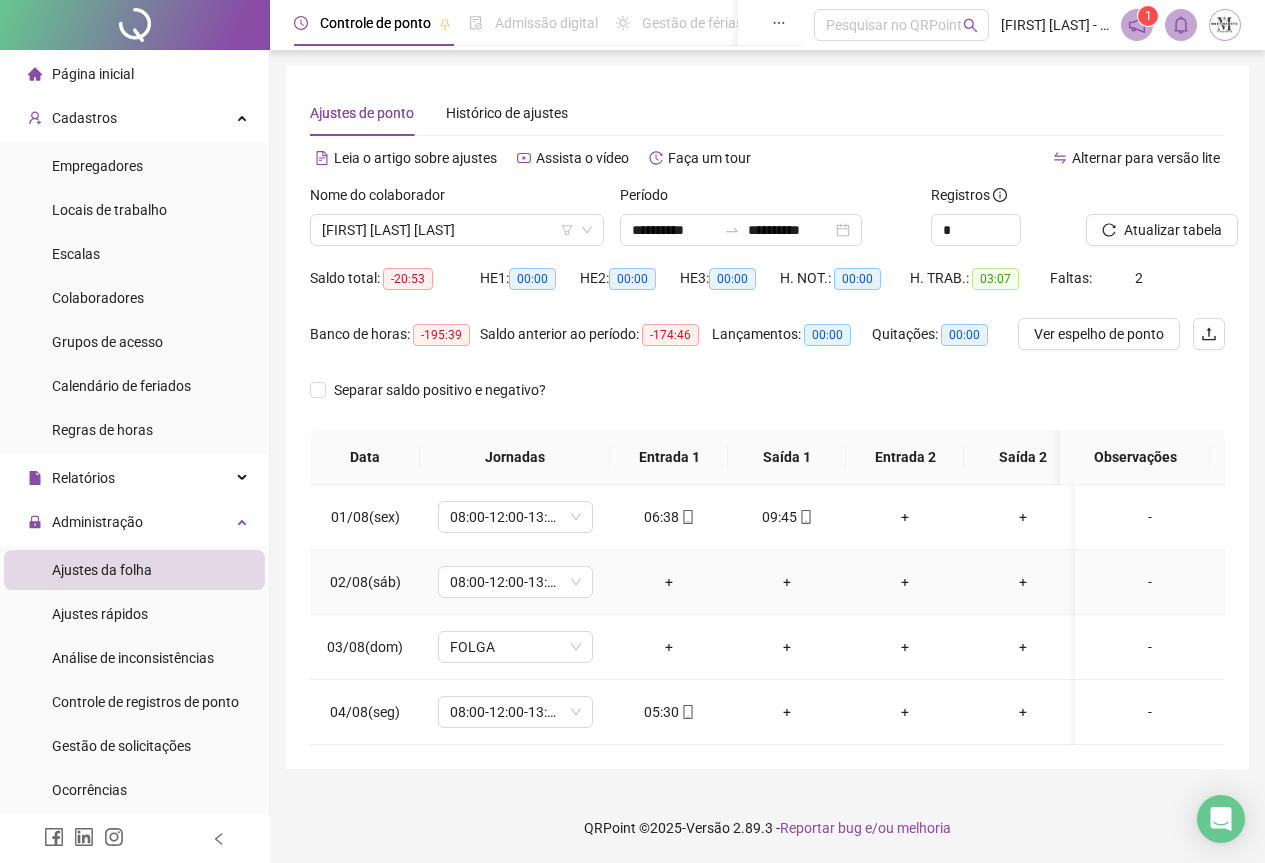 click on "-" at bounding box center (1150, 582) 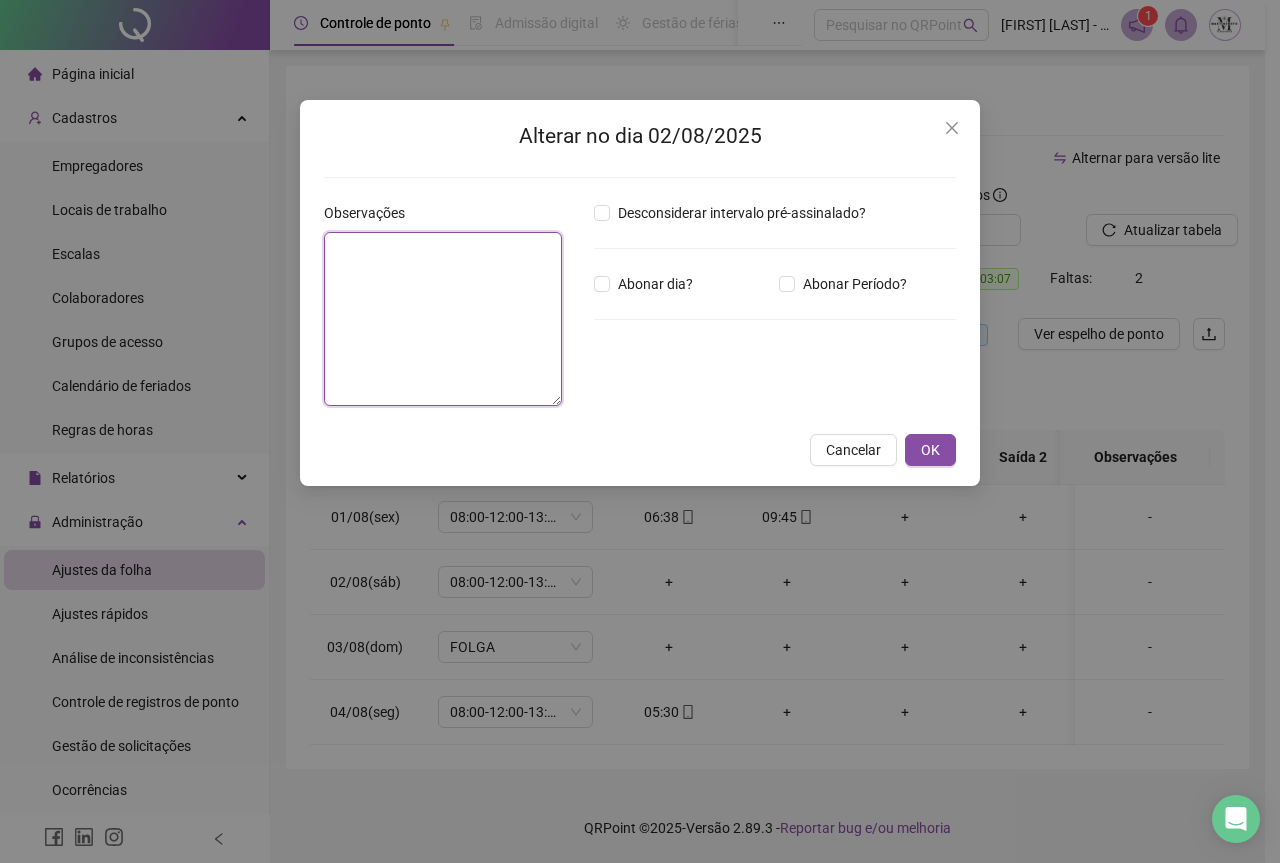 click at bounding box center (443, 319) 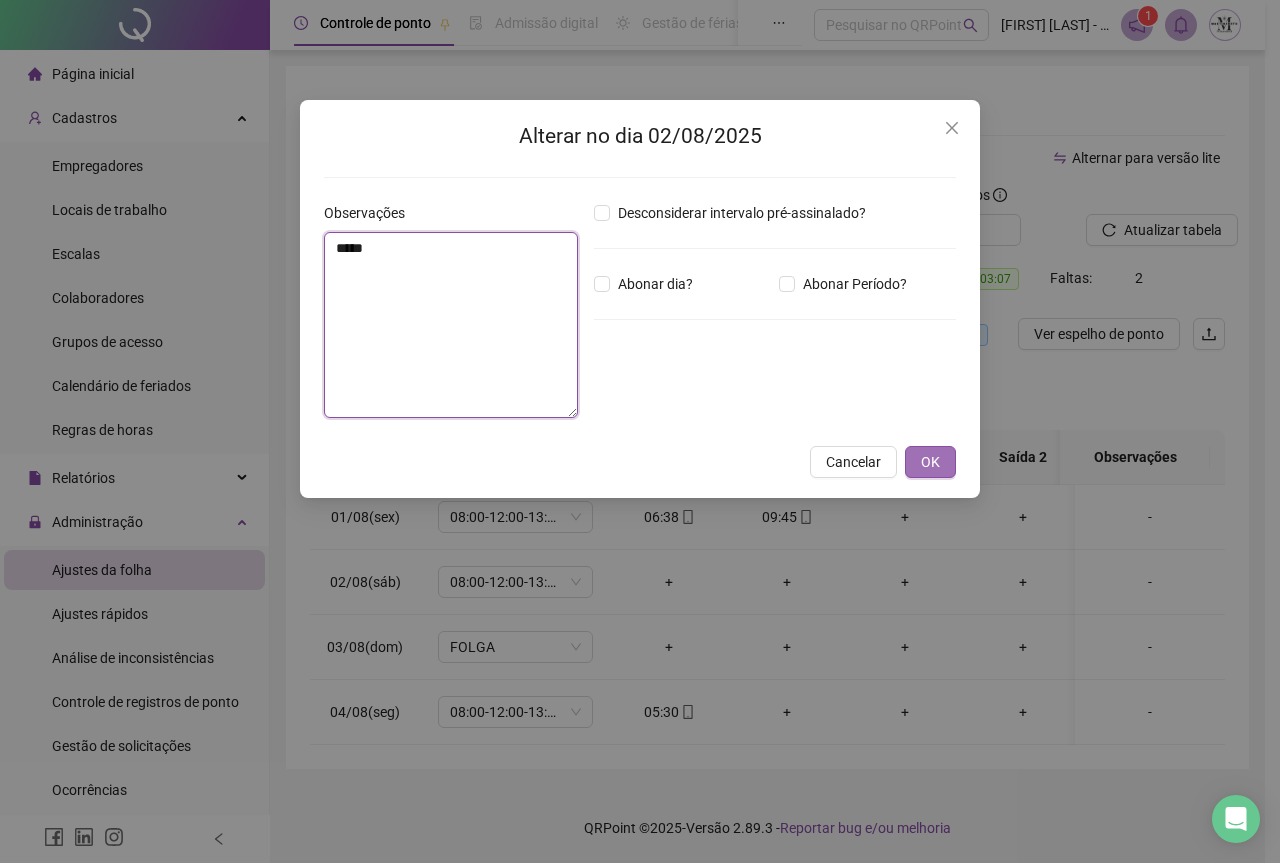 type on "*****" 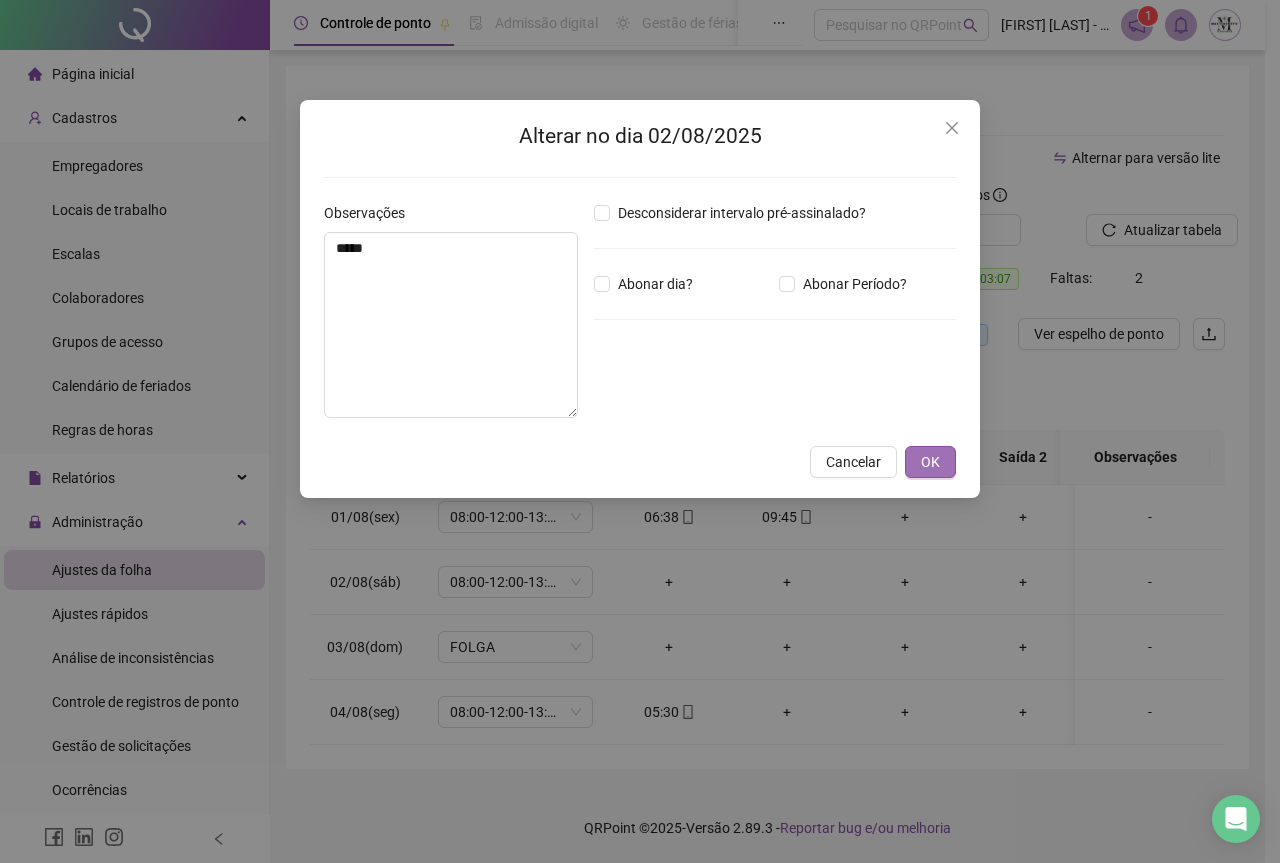 click on "OK" at bounding box center (930, 462) 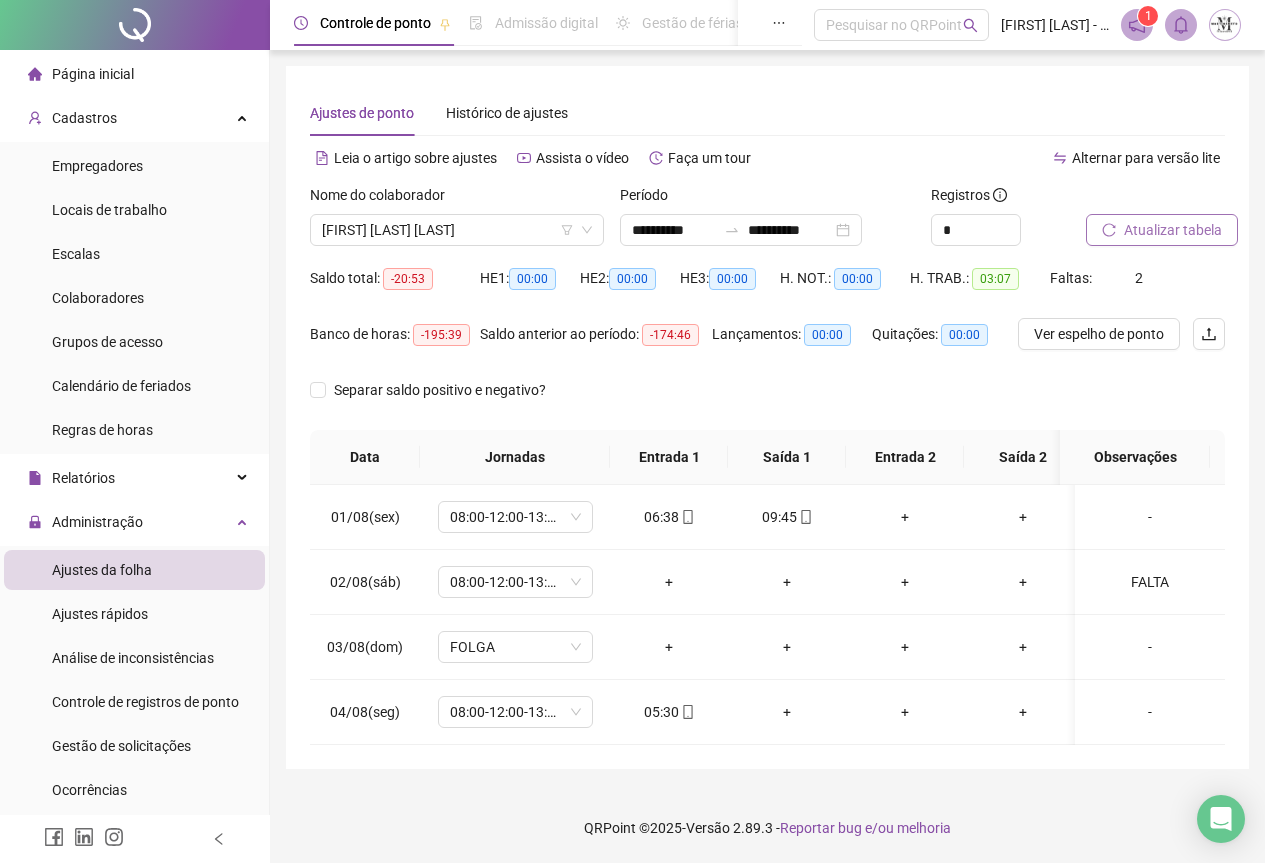click on "Atualizar tabela" at bounding box center (1162, 230) 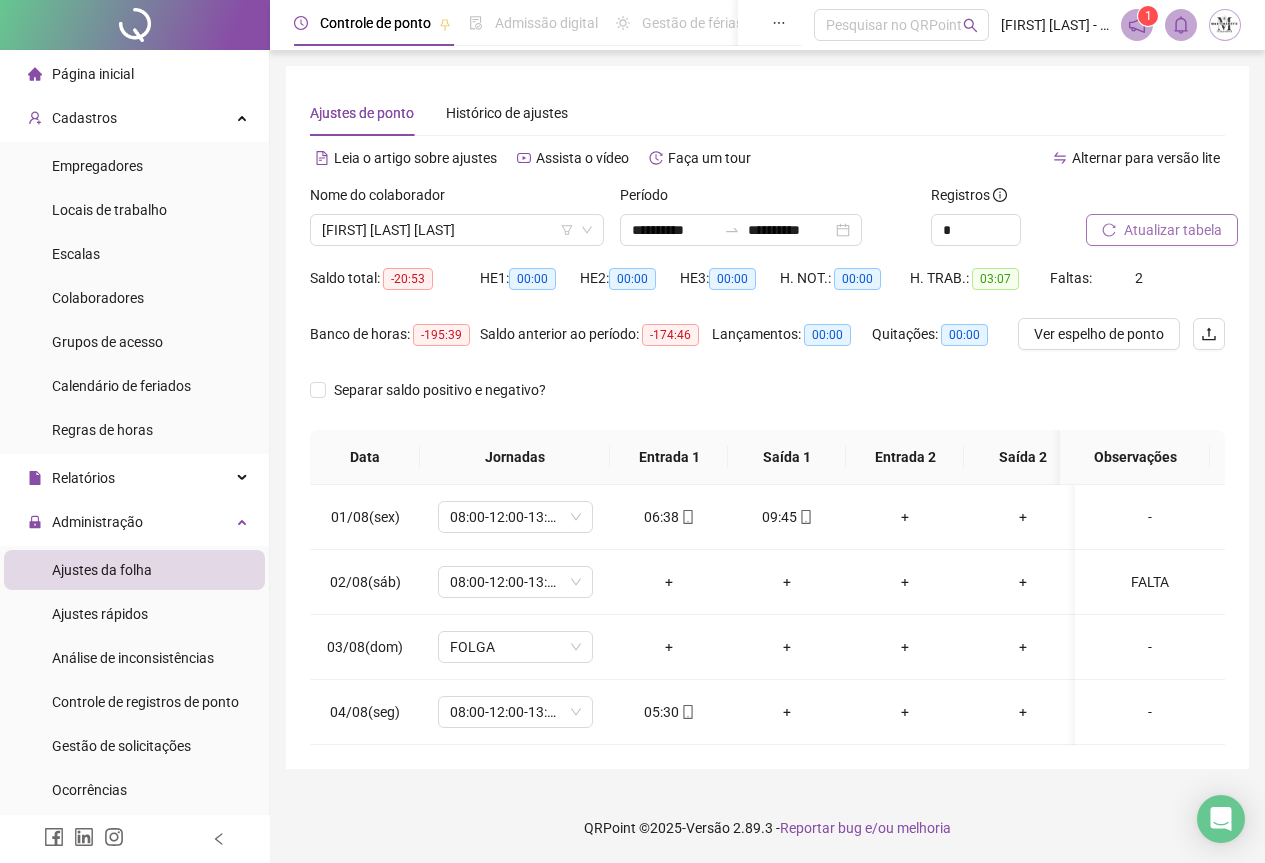 click on "Atualizar tabela" at bounding box center (1173, 230) 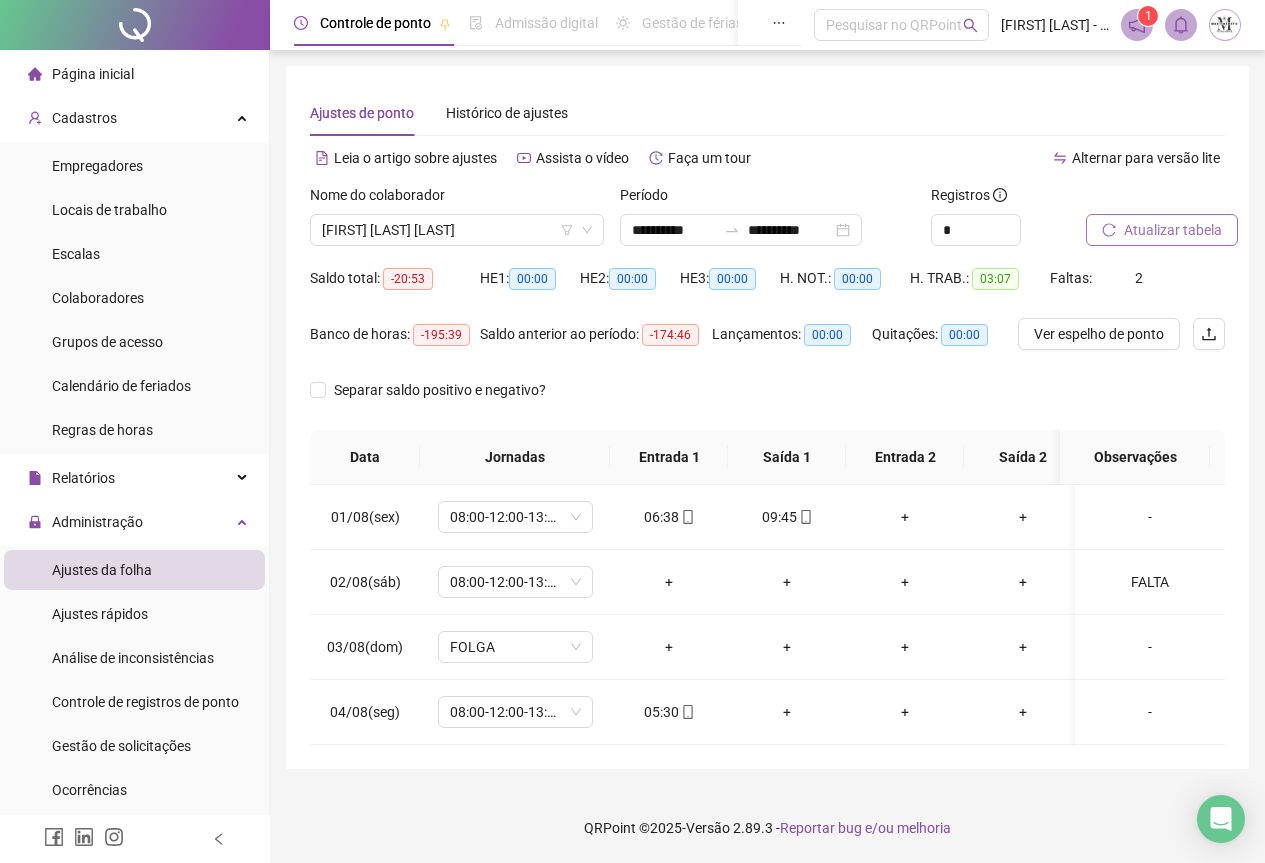 click on "Atualizar tabela" at bounding box center (1173, 230) 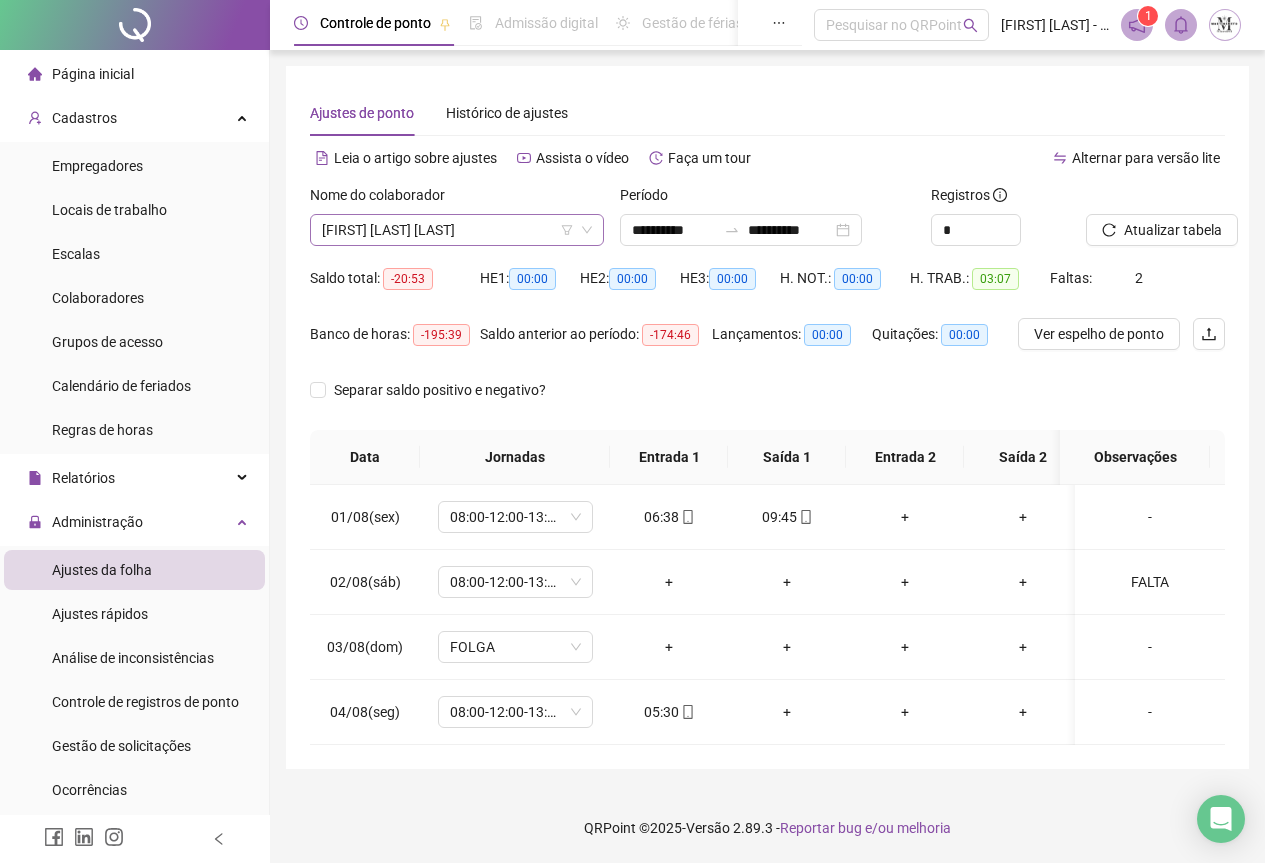 click on "[FIRST] [LAST] [LAST]" at bounding box center [457, 230] 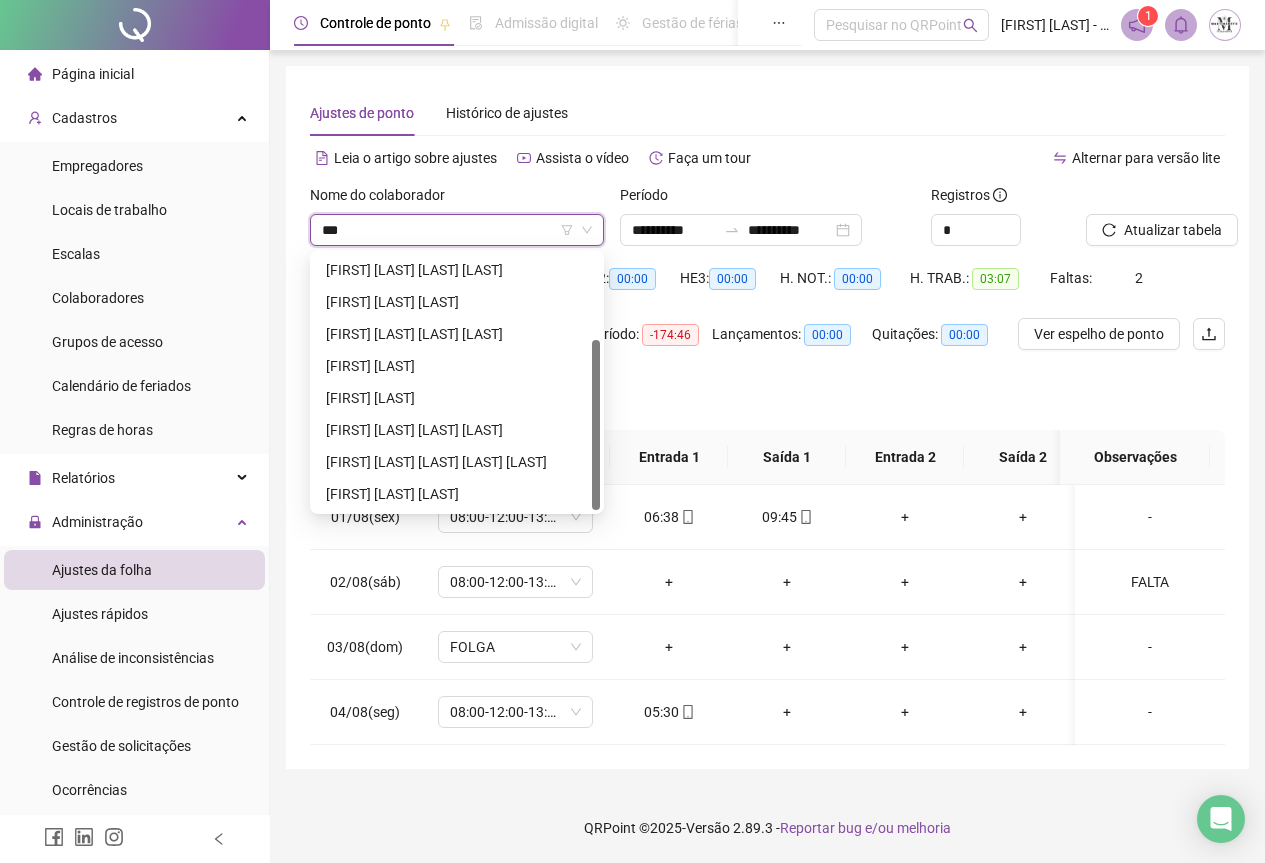 scroll, scrollTop: 0, scrollLeft: 0, axis: both 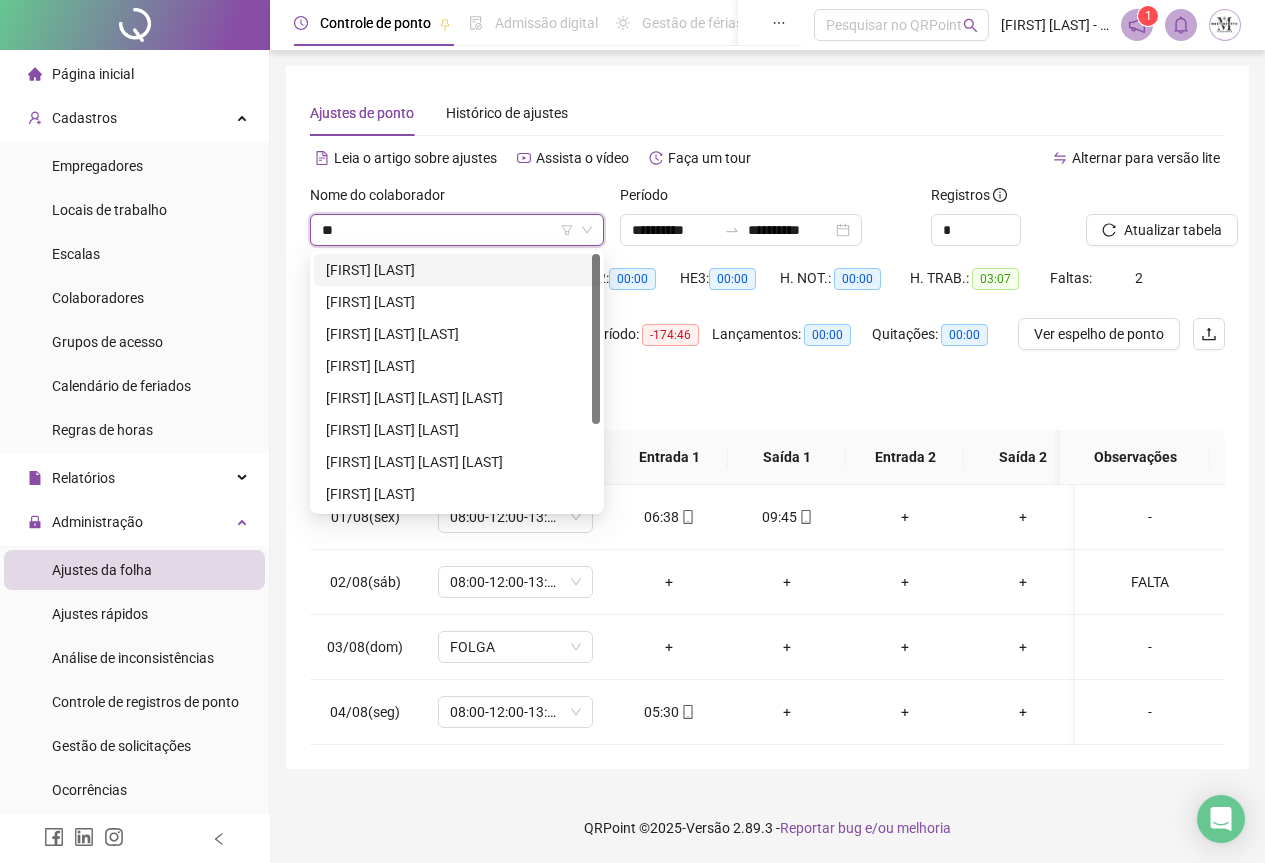 type on "*" 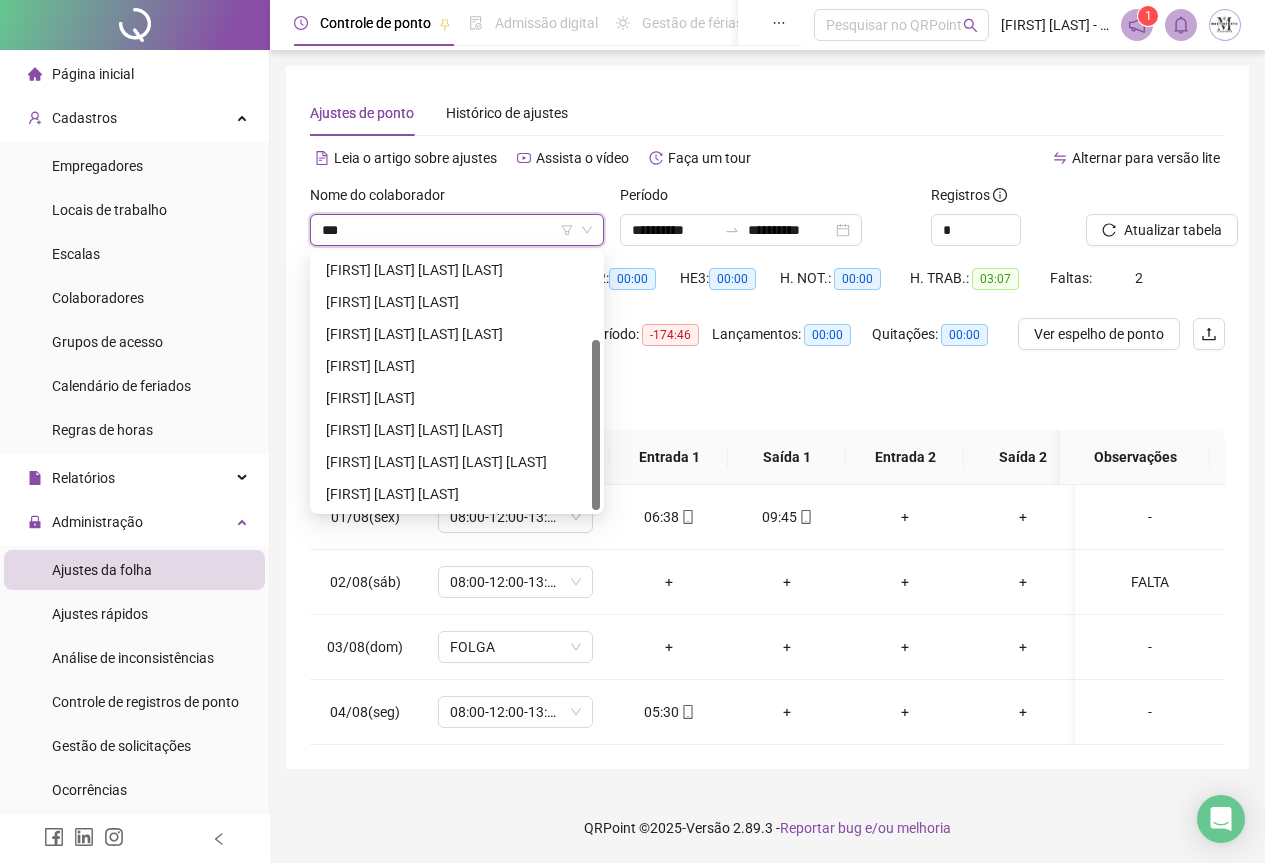scroll, scrollTop: 0, scrollLeft: 0, axis: both 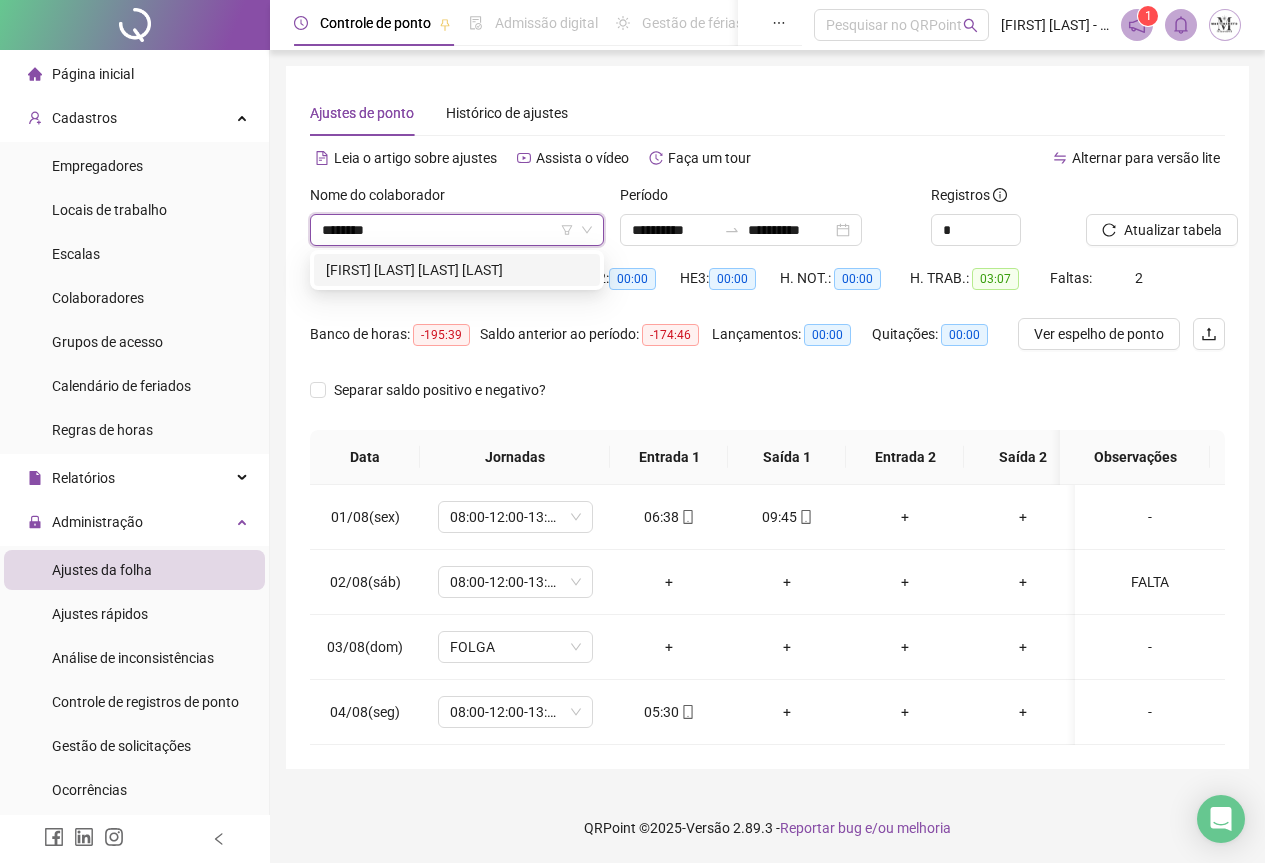 type on "*********" 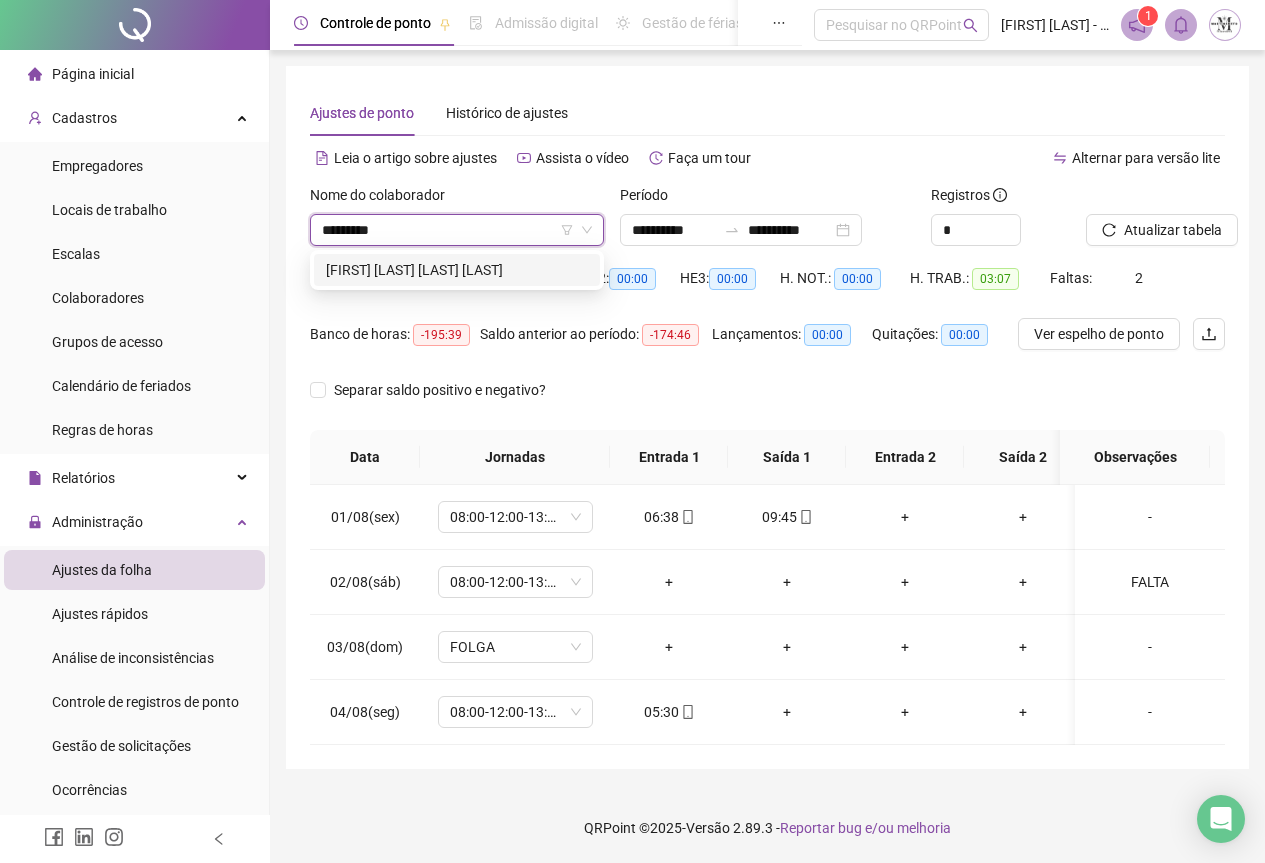 click on "[FIRST] [LAST] [LAST] [LAST]" at bounding box center (457, 270) 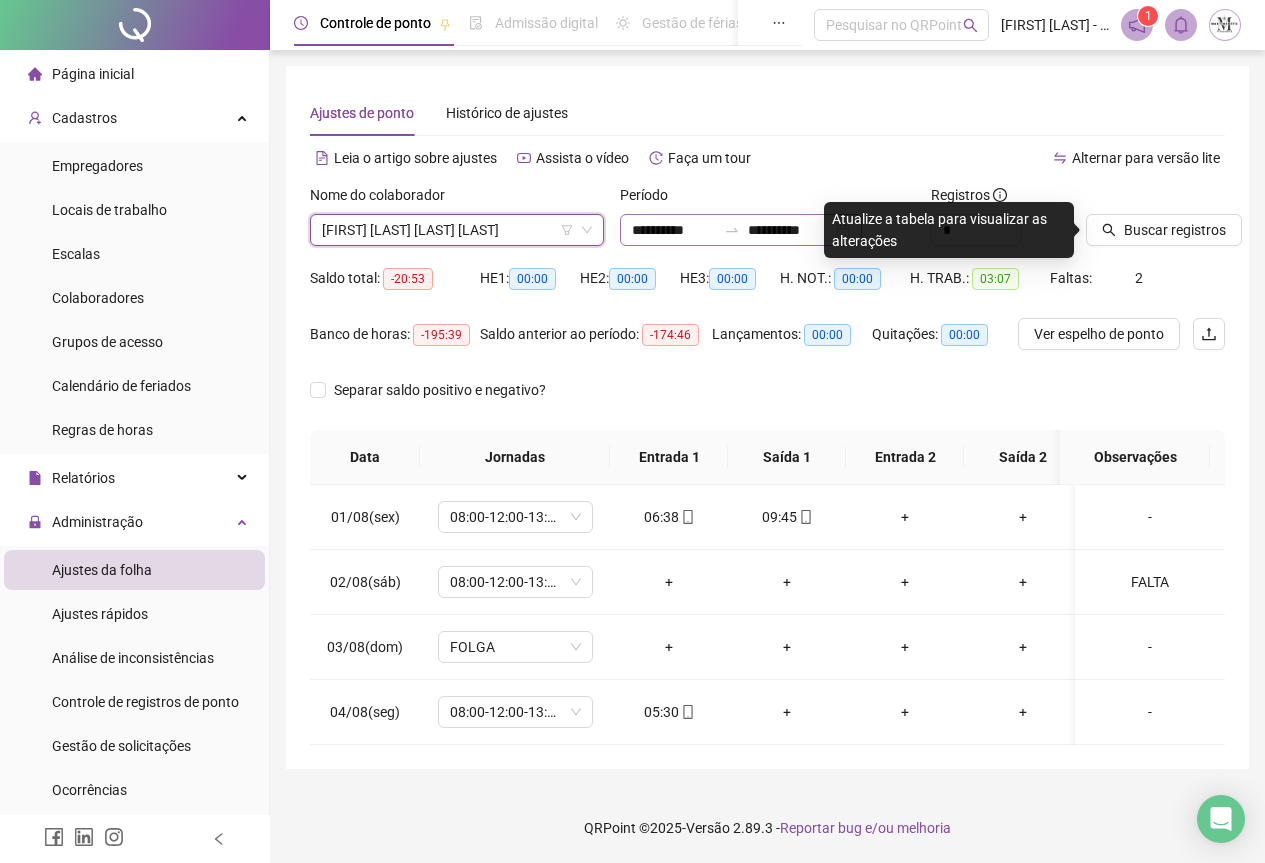 click at bounding box center (732, 230) 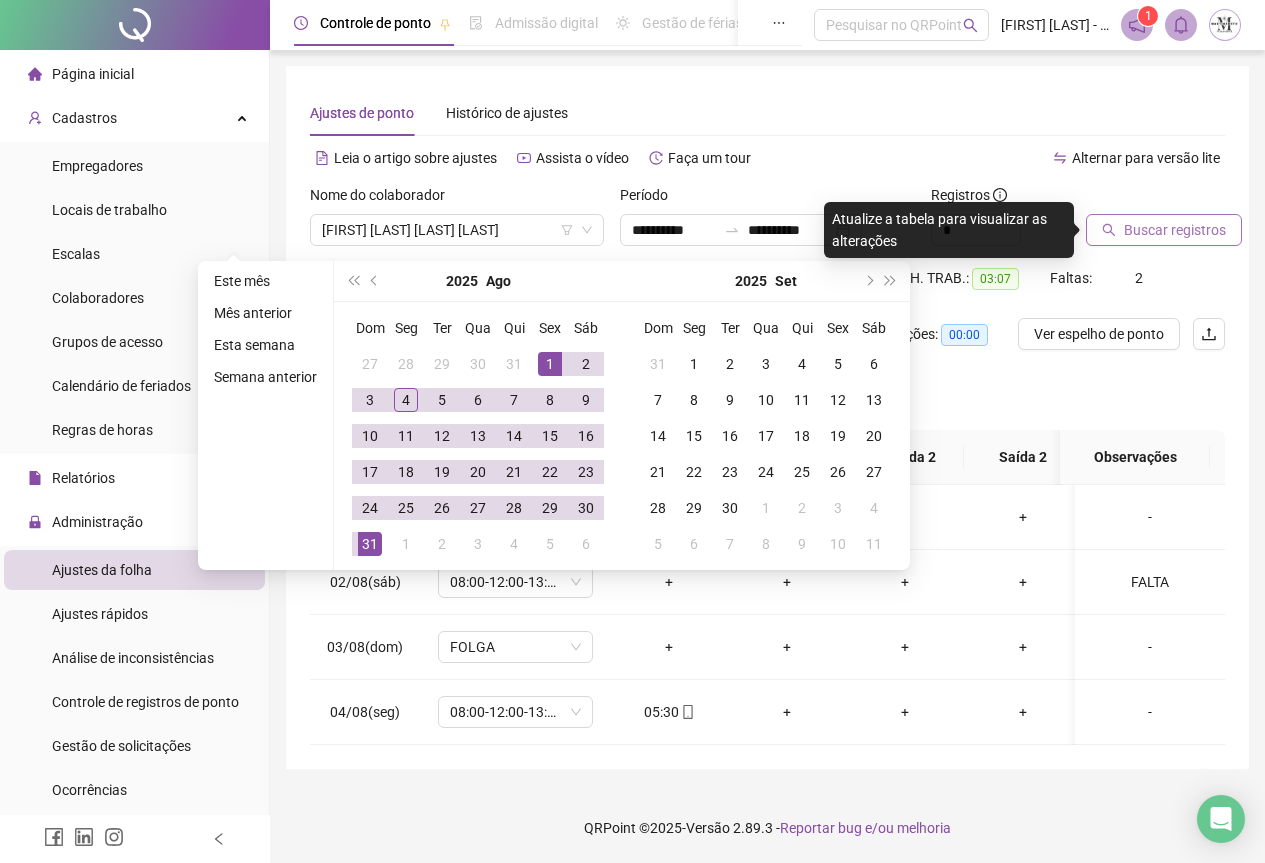 click on "Buscar registros" at bounding box center (1175, 230) 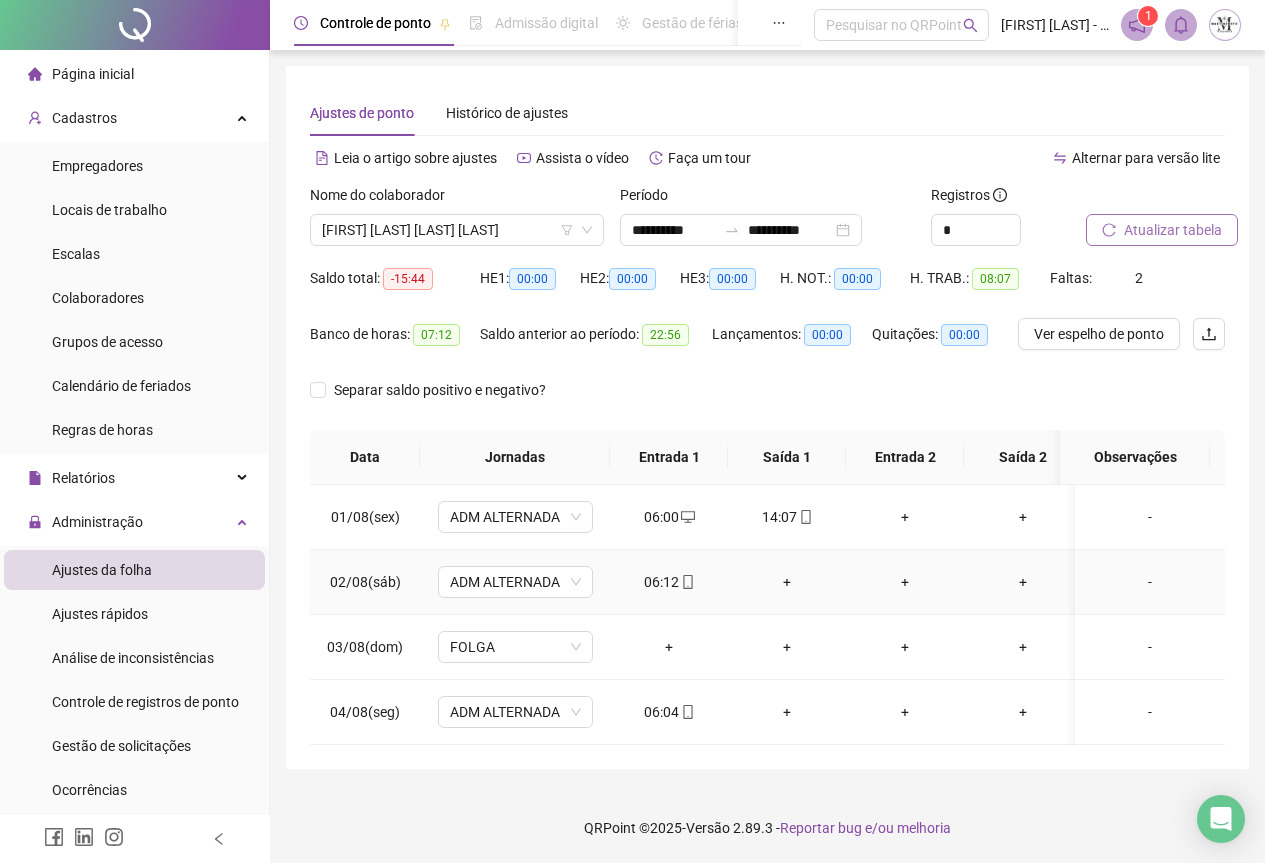 click on "+" at bounding box center [787, 582] 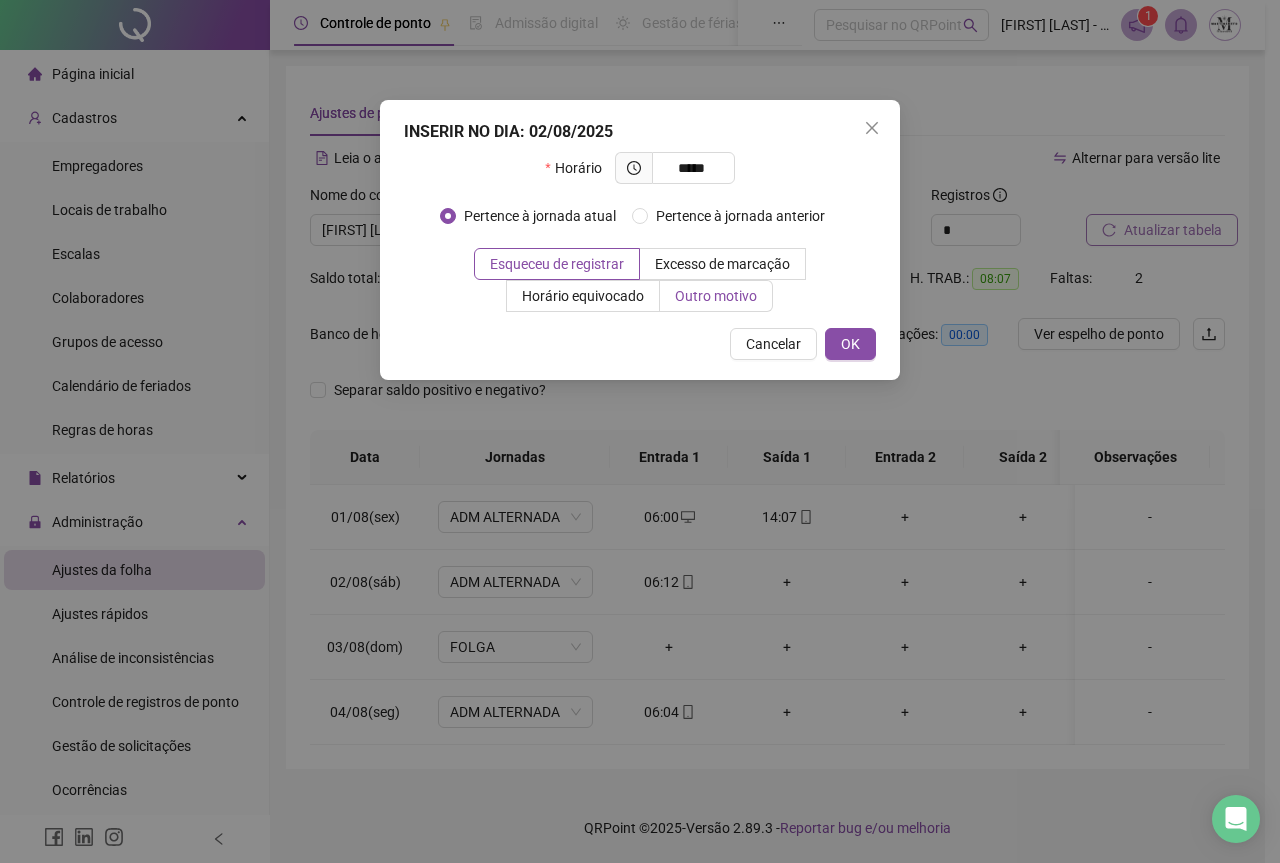 type on "*****" 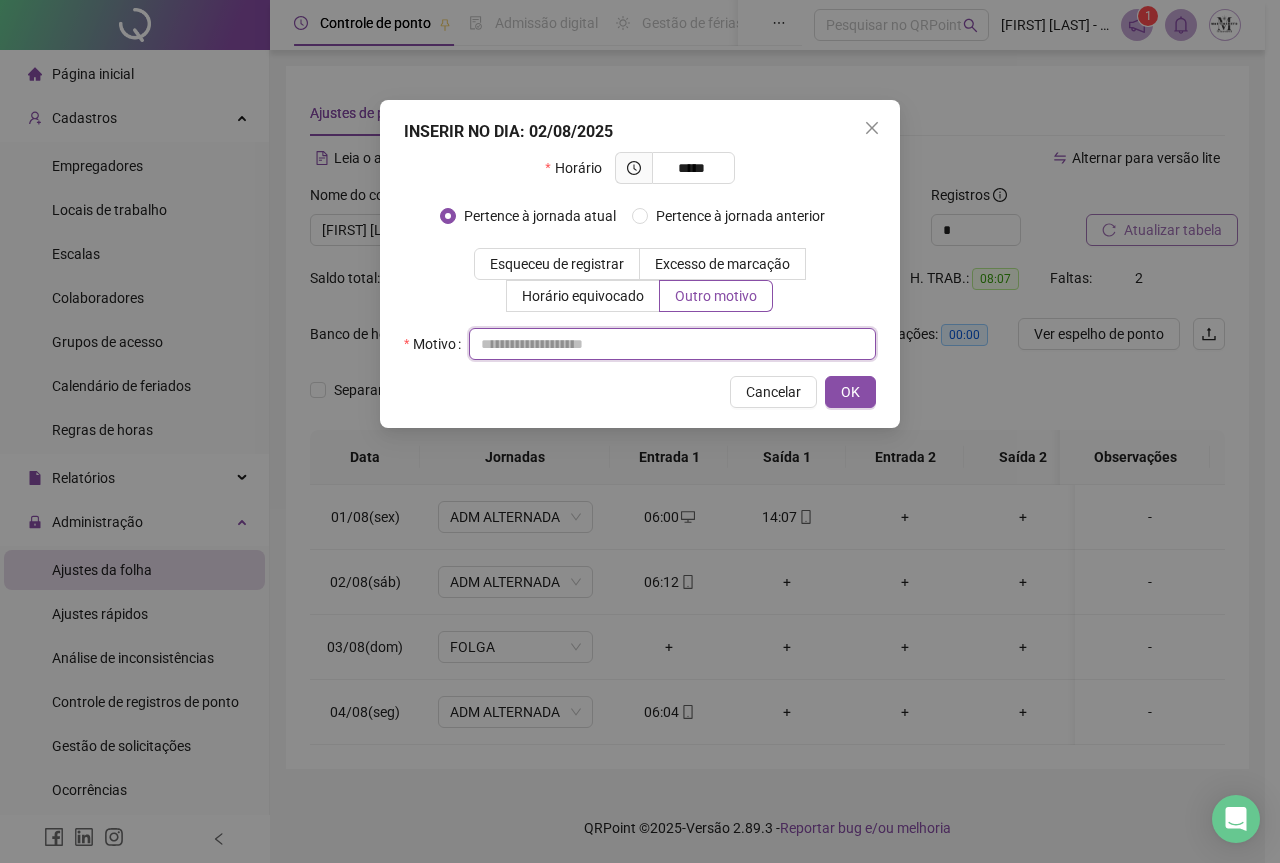click at bounding box center [672, 344] 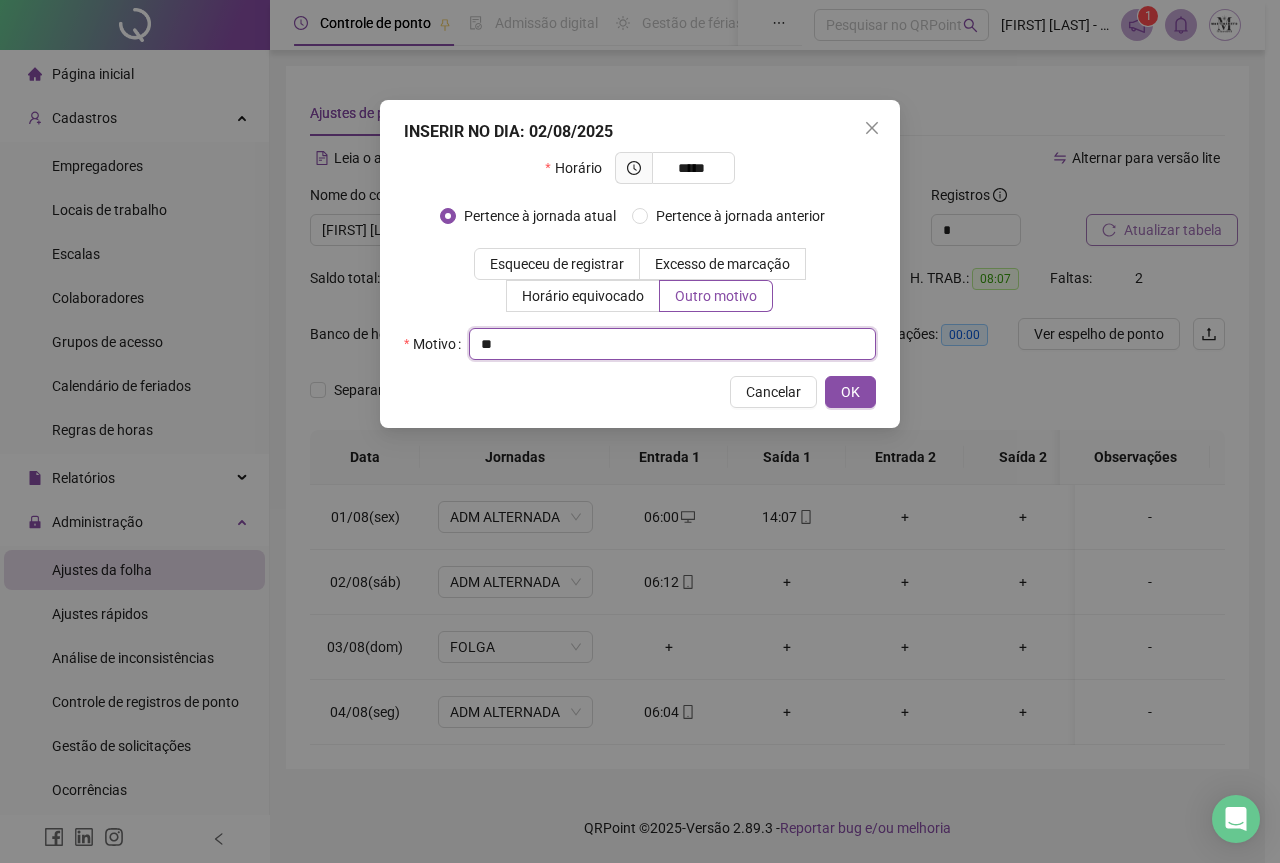 type on "*" 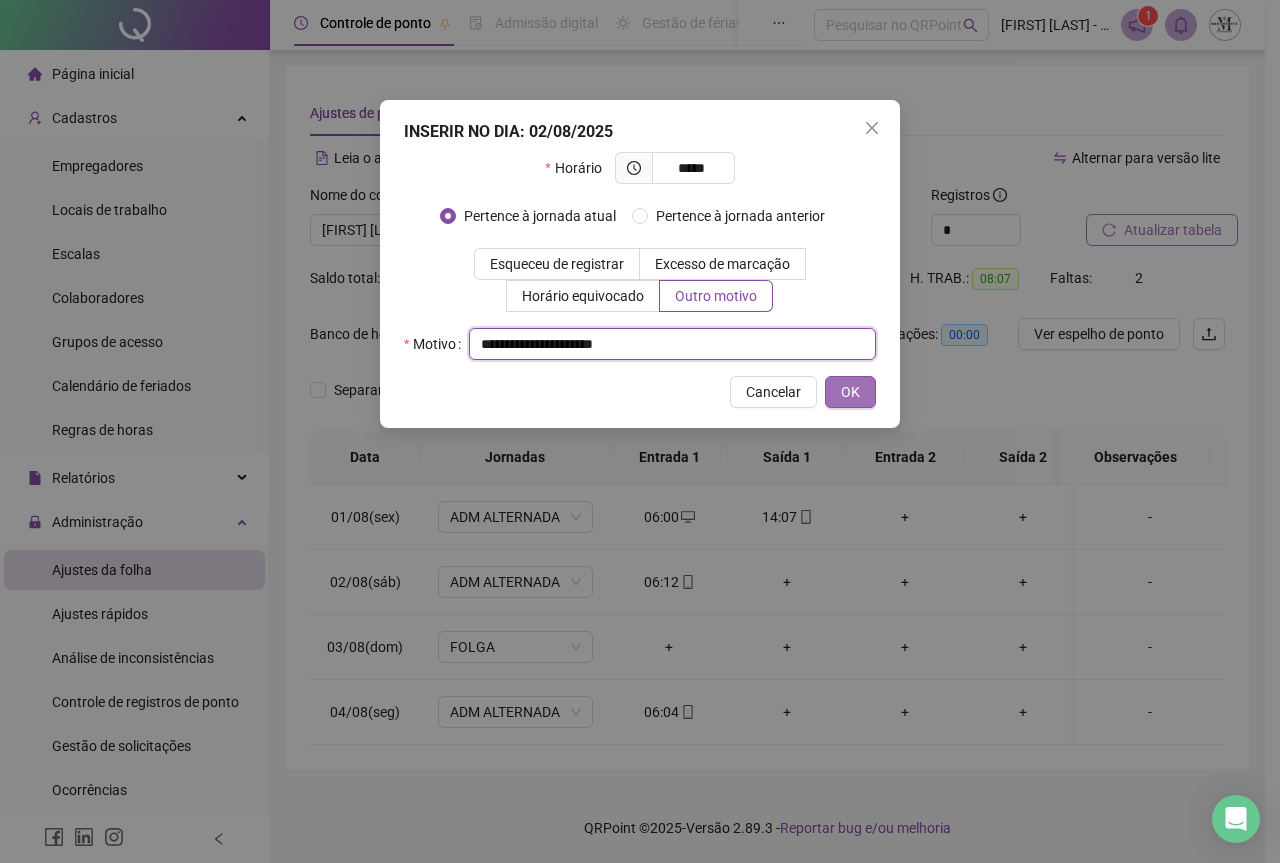 type on "**********" 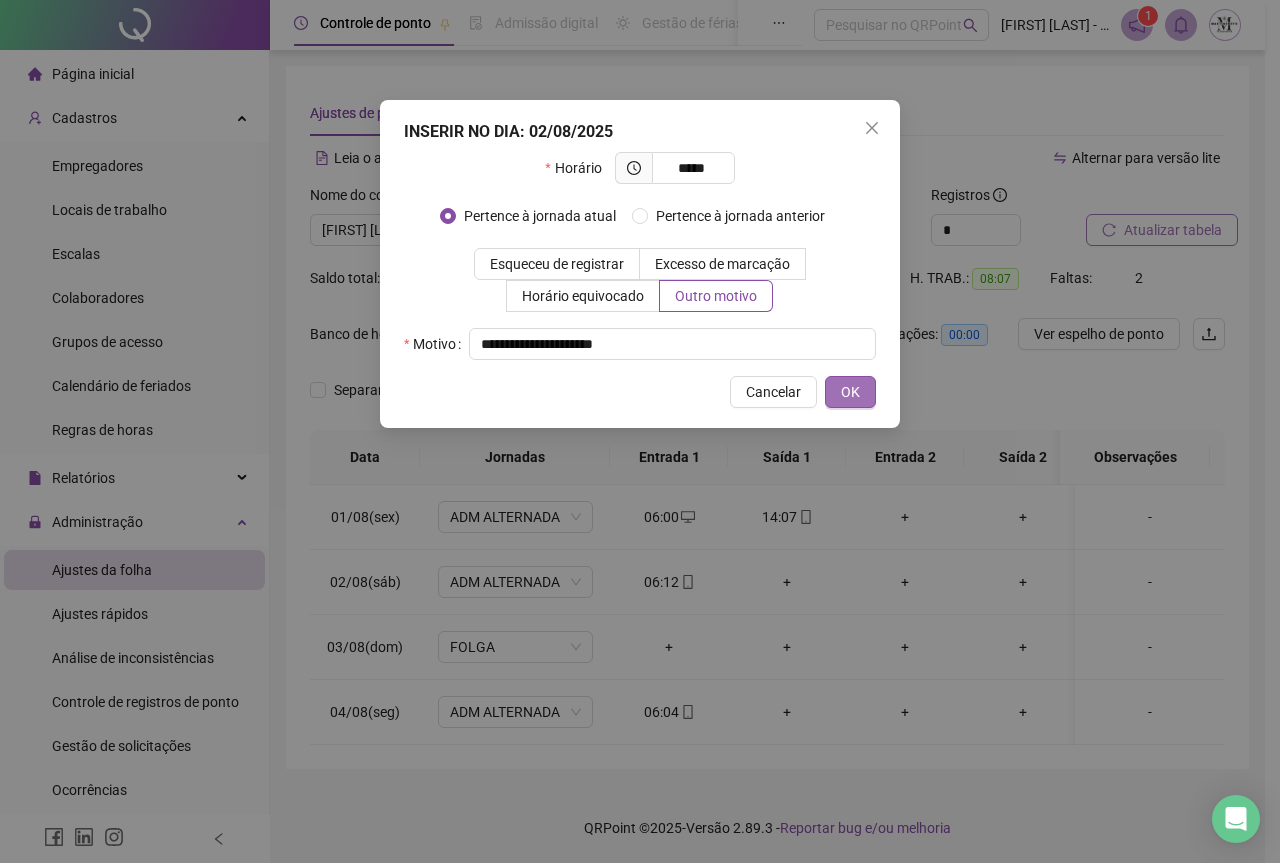 click on "OK" at bounding box center [850, 392] 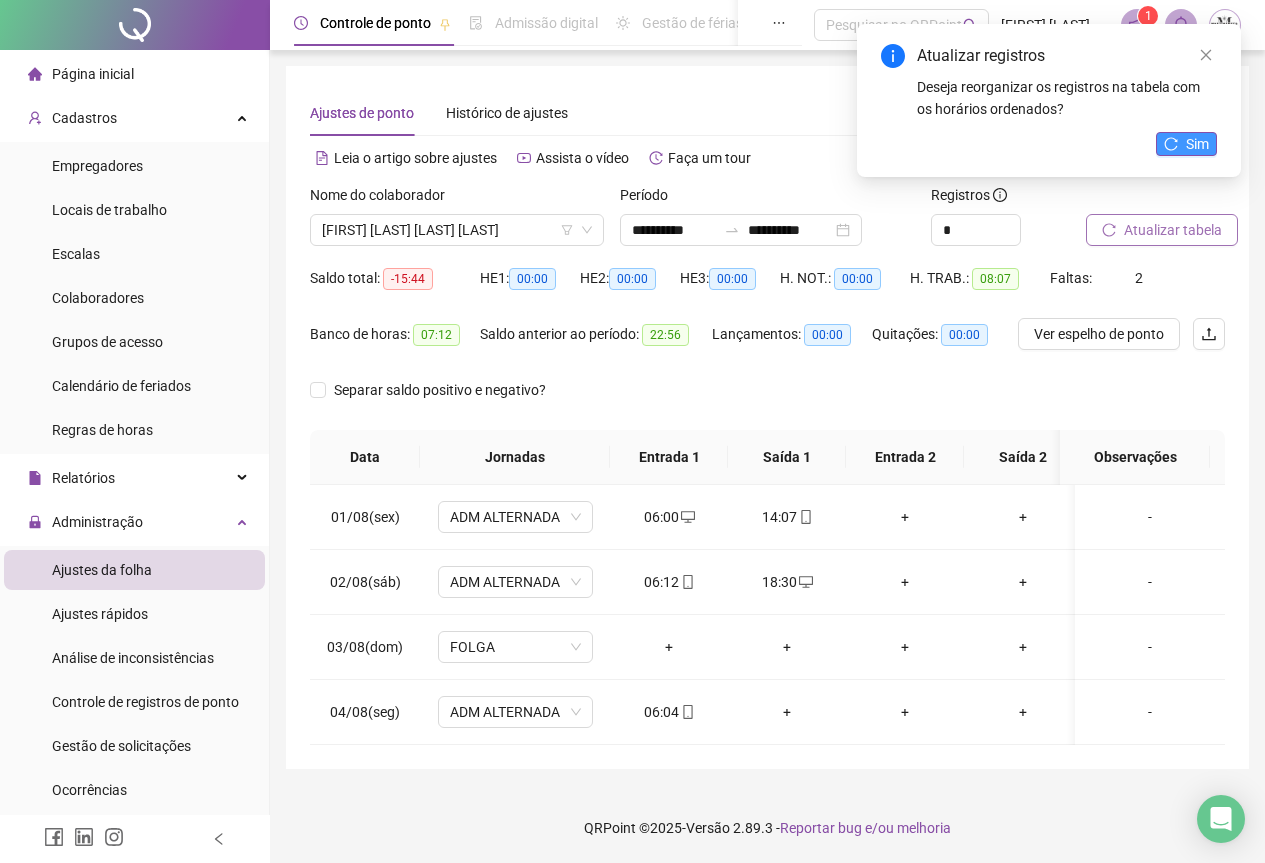 click on "Sim" at bounding box center (1186, 144) 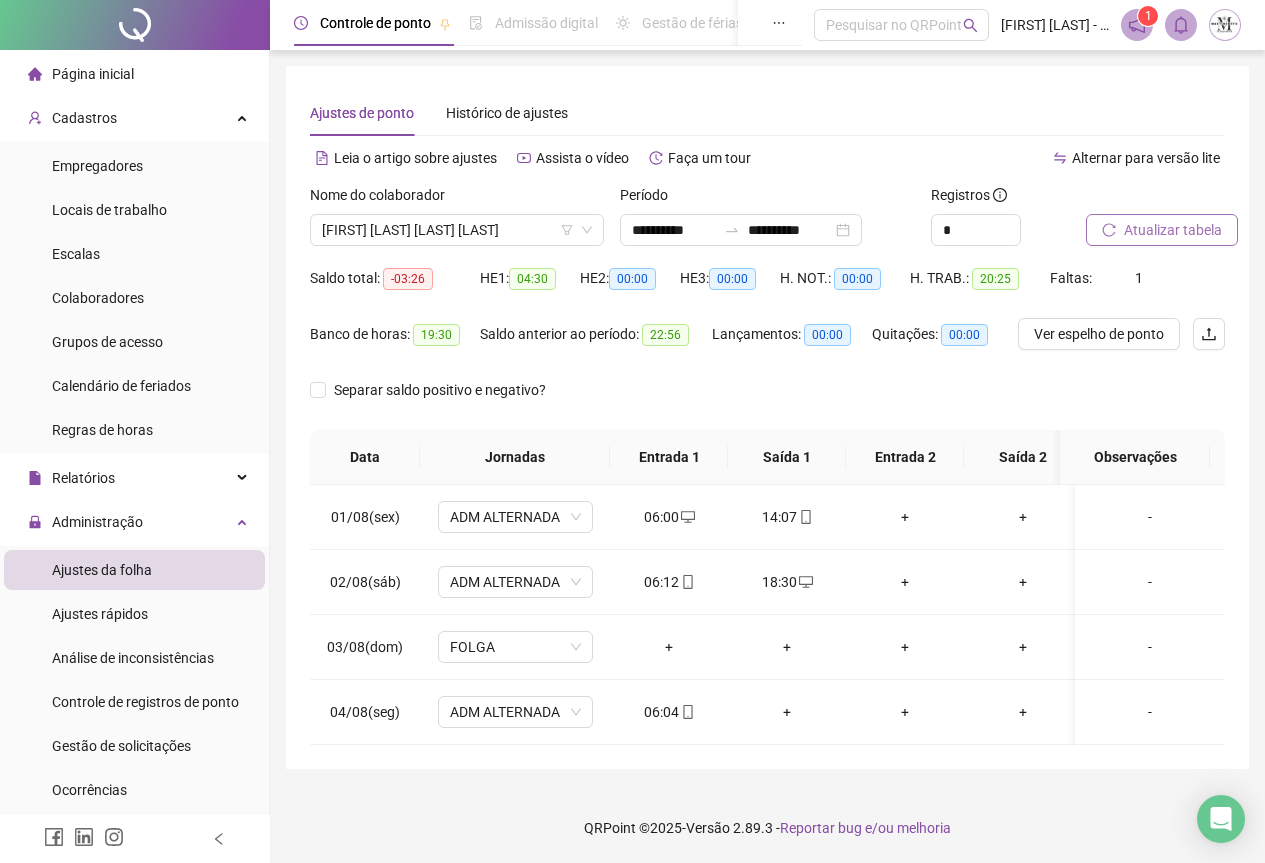 click on "Atualizar tabela" at bounding box center (1173, 230) 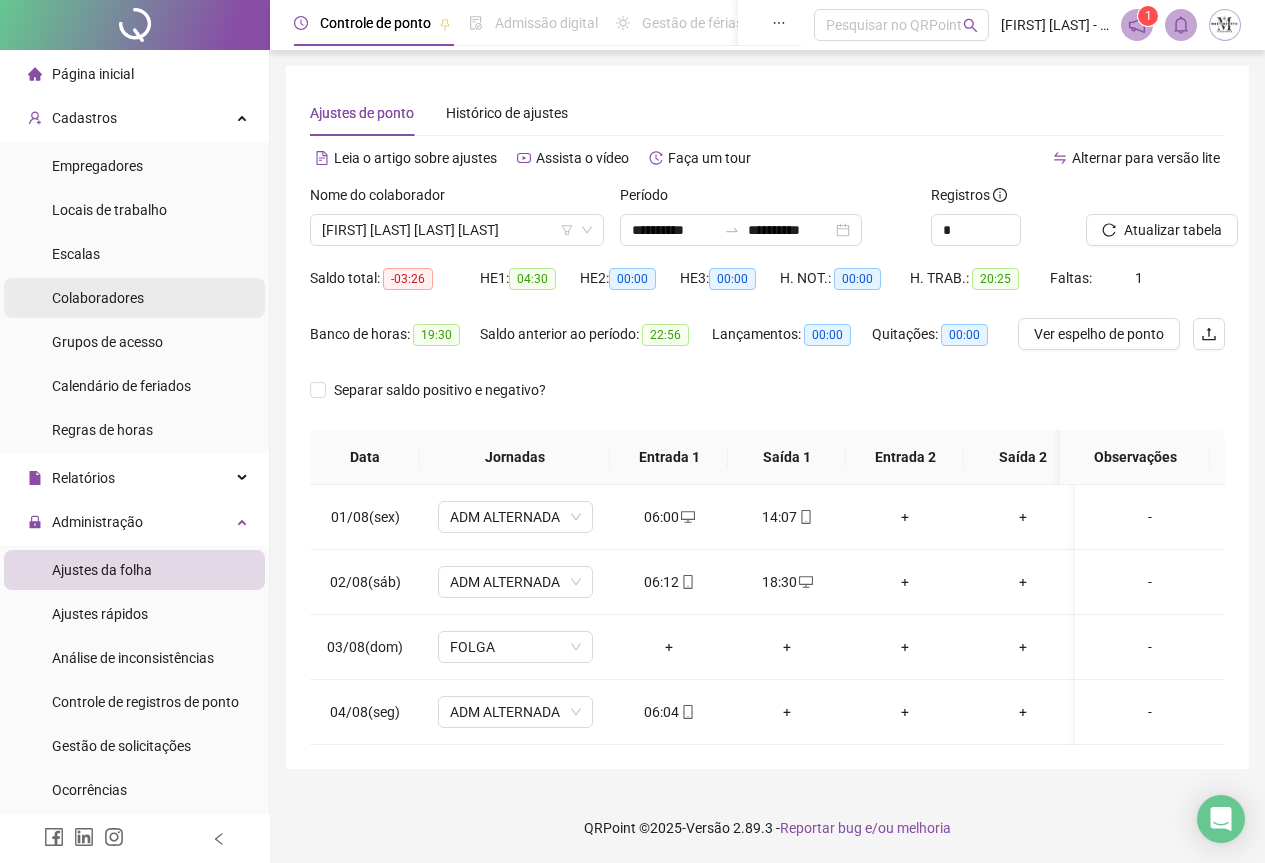 click on "Colaboradores" at bounding box center (98, 298) 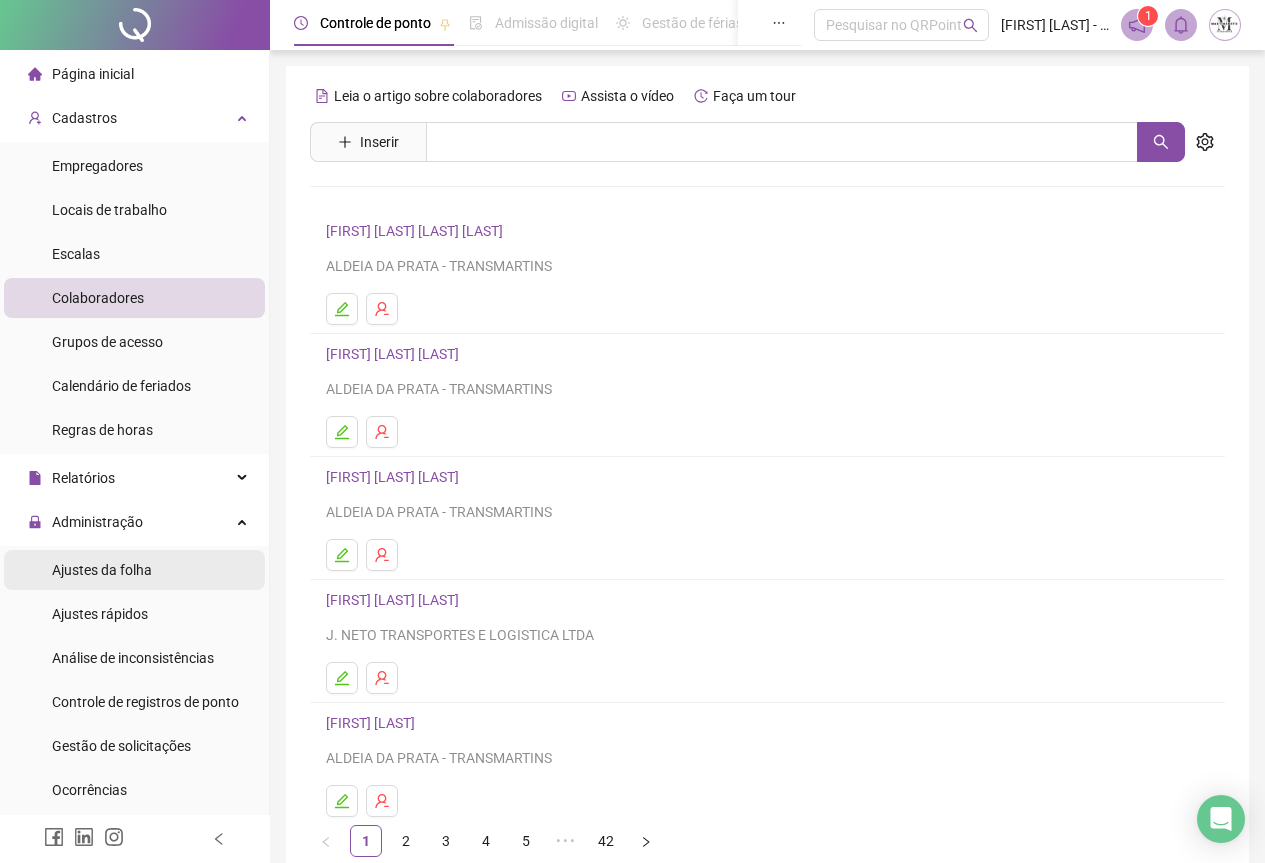 click on "Ajustes da folha" at bounding box center (102, 570) 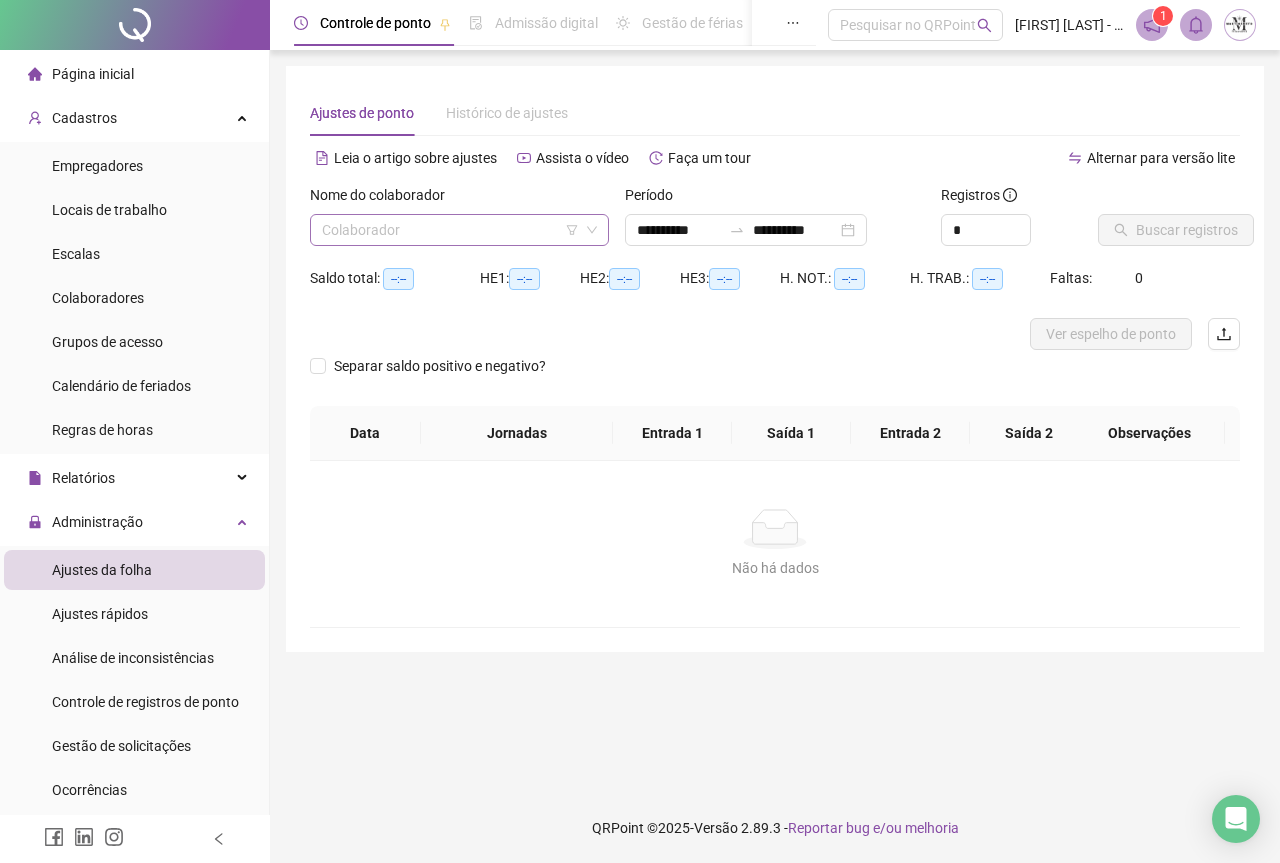 click at bounding box center (450, 230) 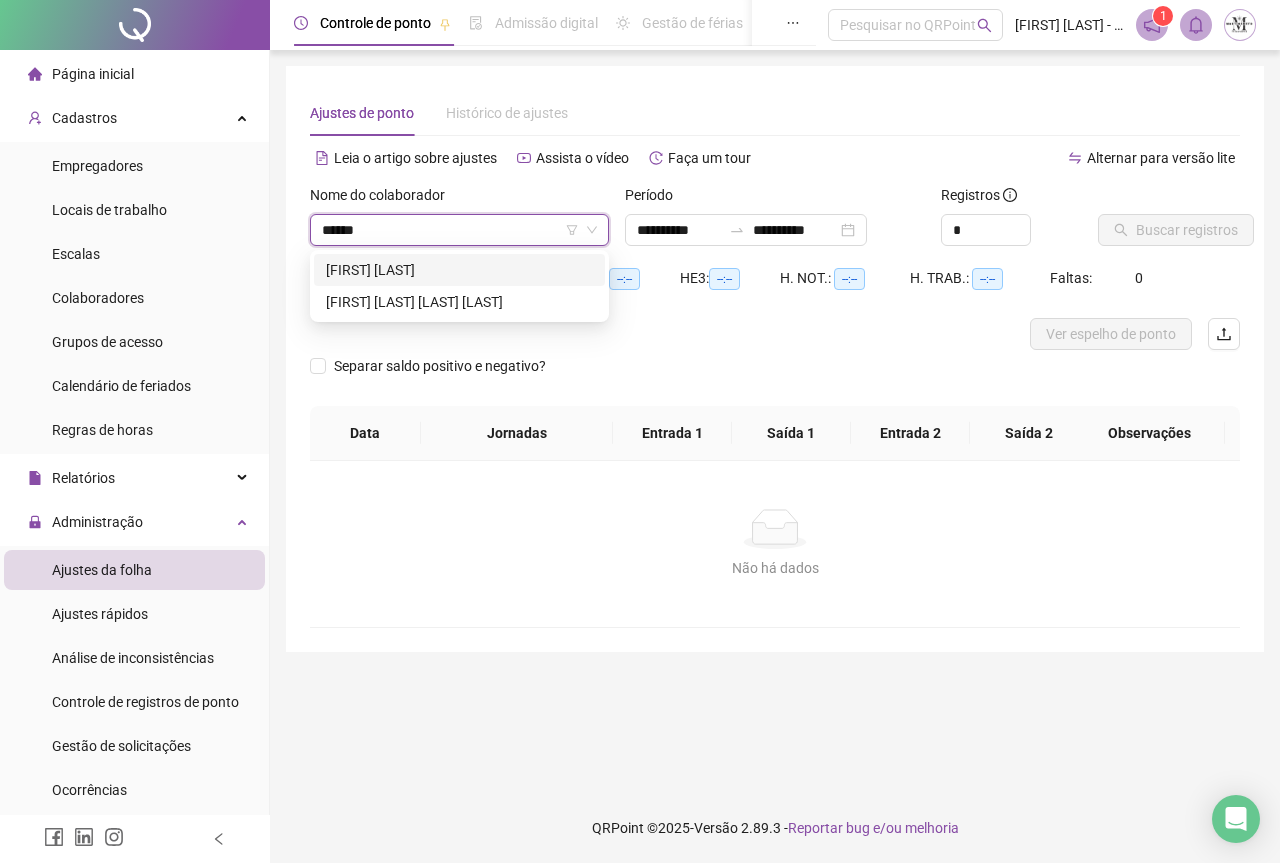 type on "*******" 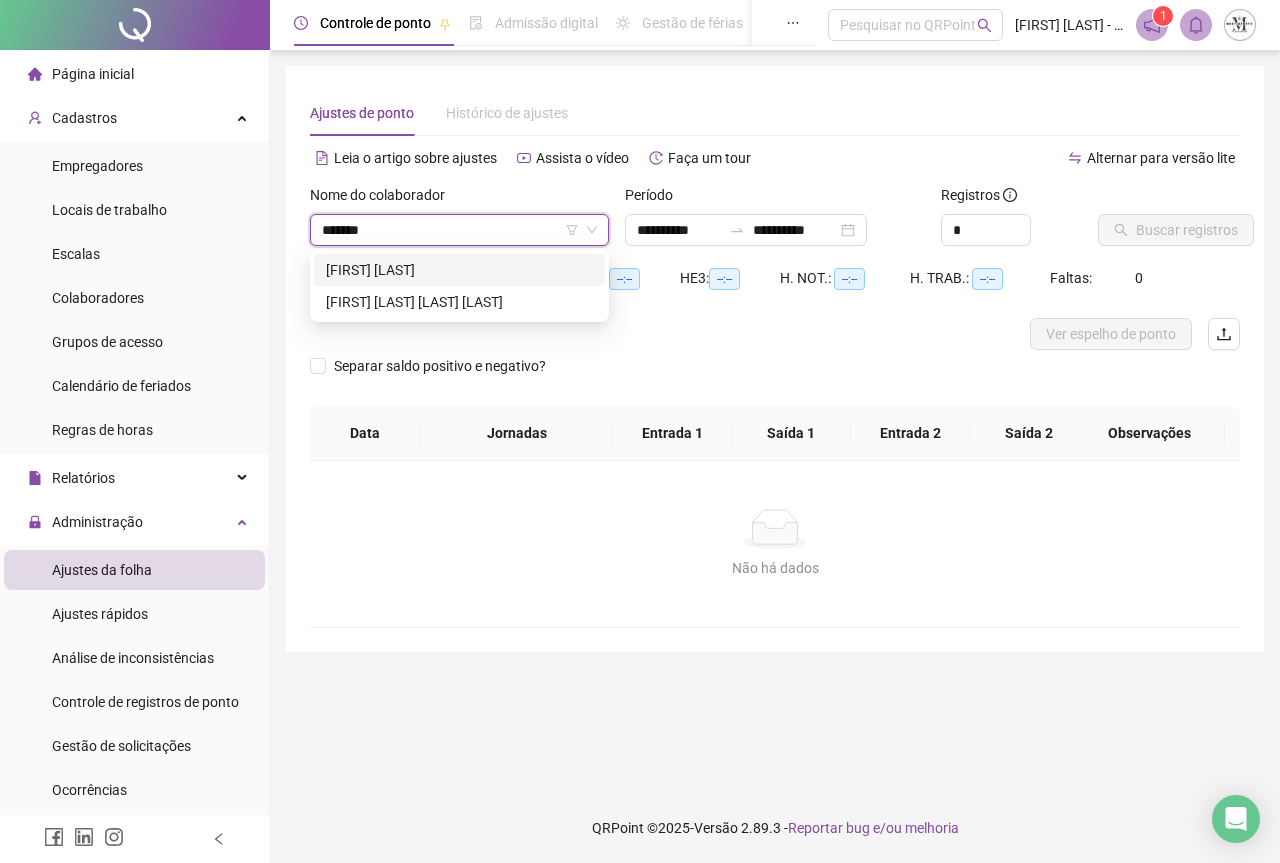 click on "[FIRST] [LAST]" at bounding box center [459, 270] 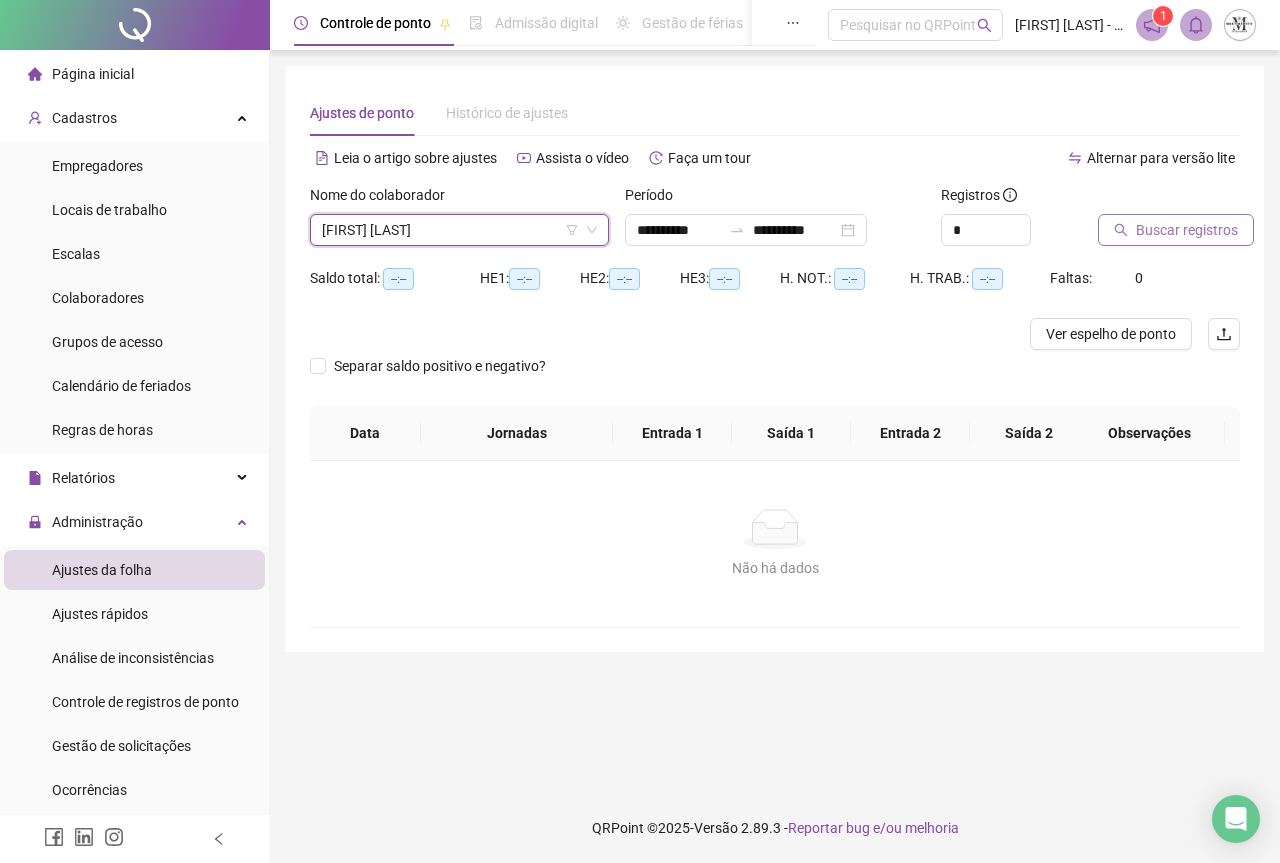 click 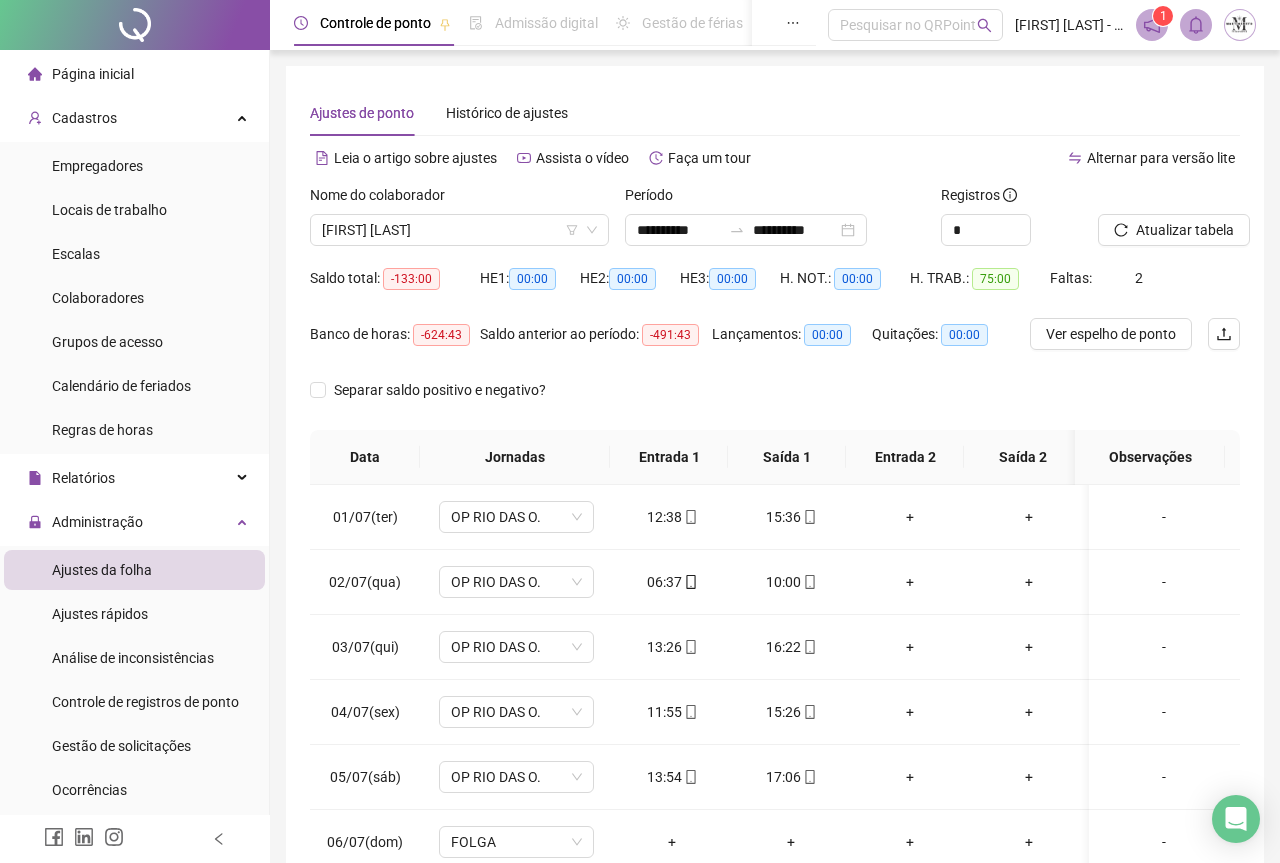 click on "Buscando registros Os registros de ponto estão sendo buscados... OK" at bounding box center (640, 431) 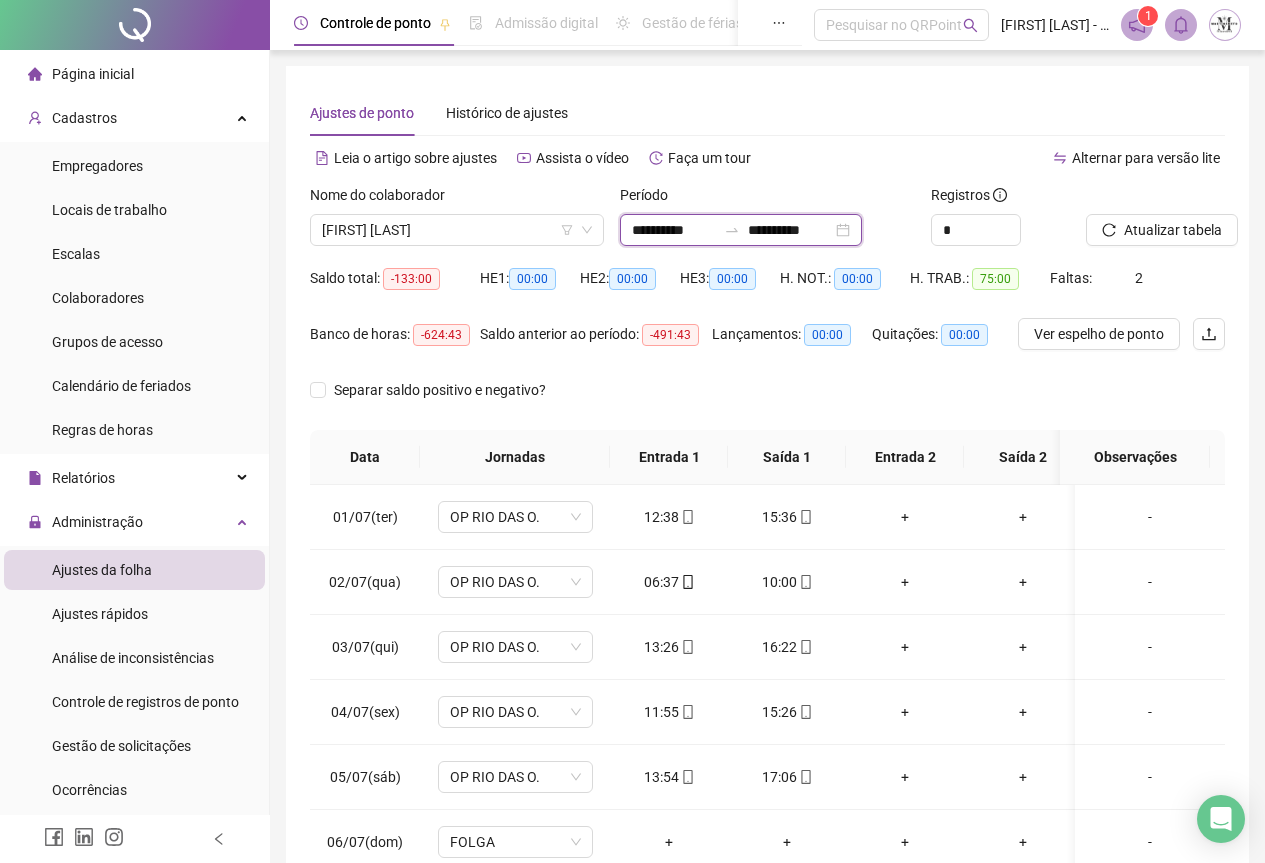 click on "**********" at bounding box center (790, 230) 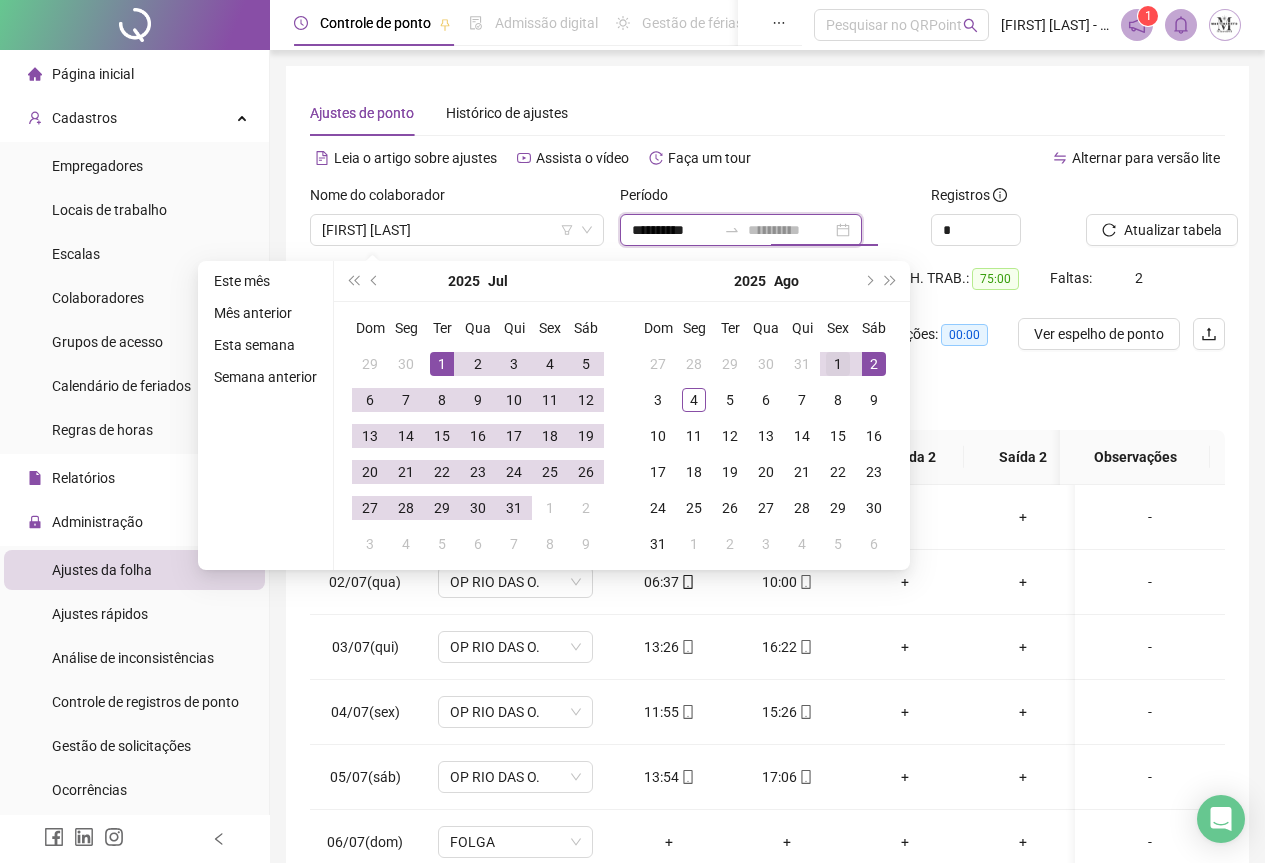 type on "**********" 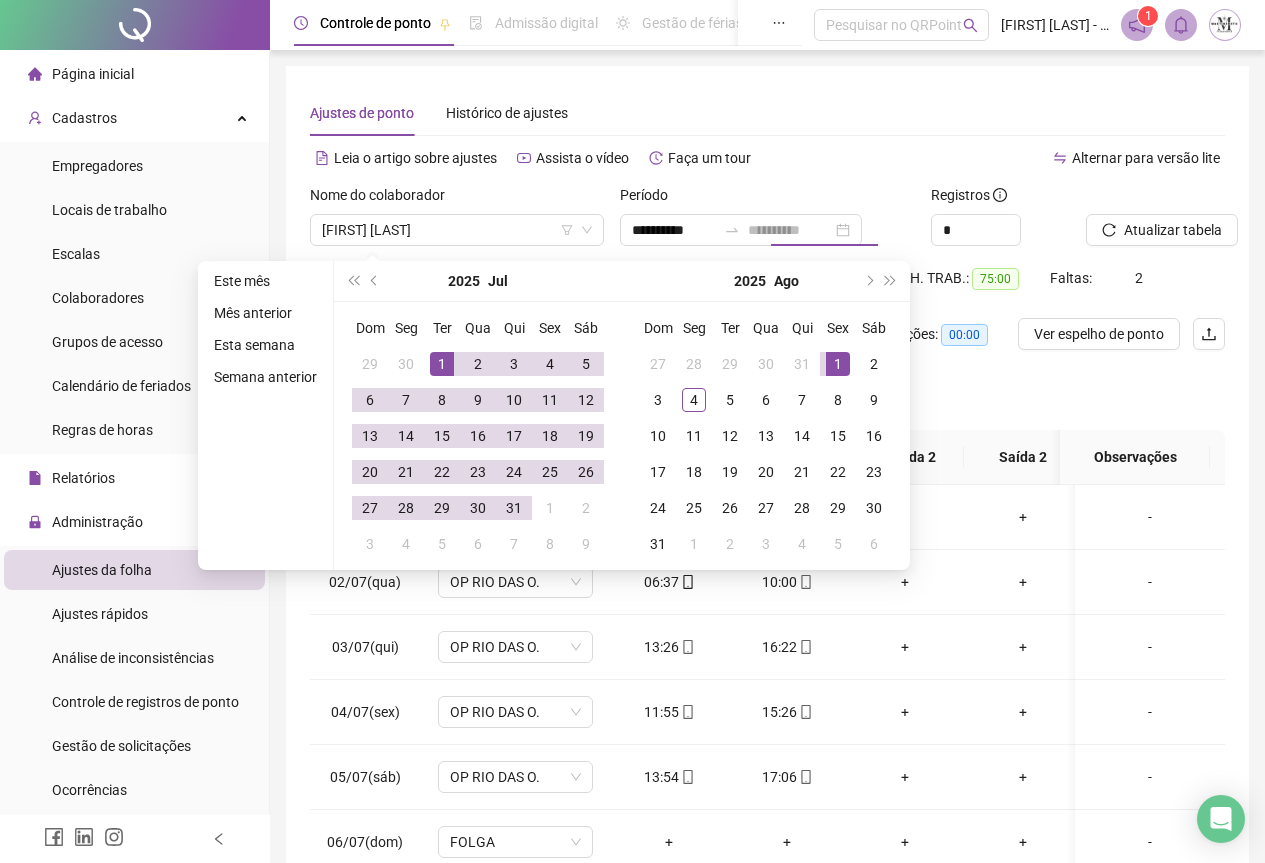 click on "1" at bounding box center [838, 364] 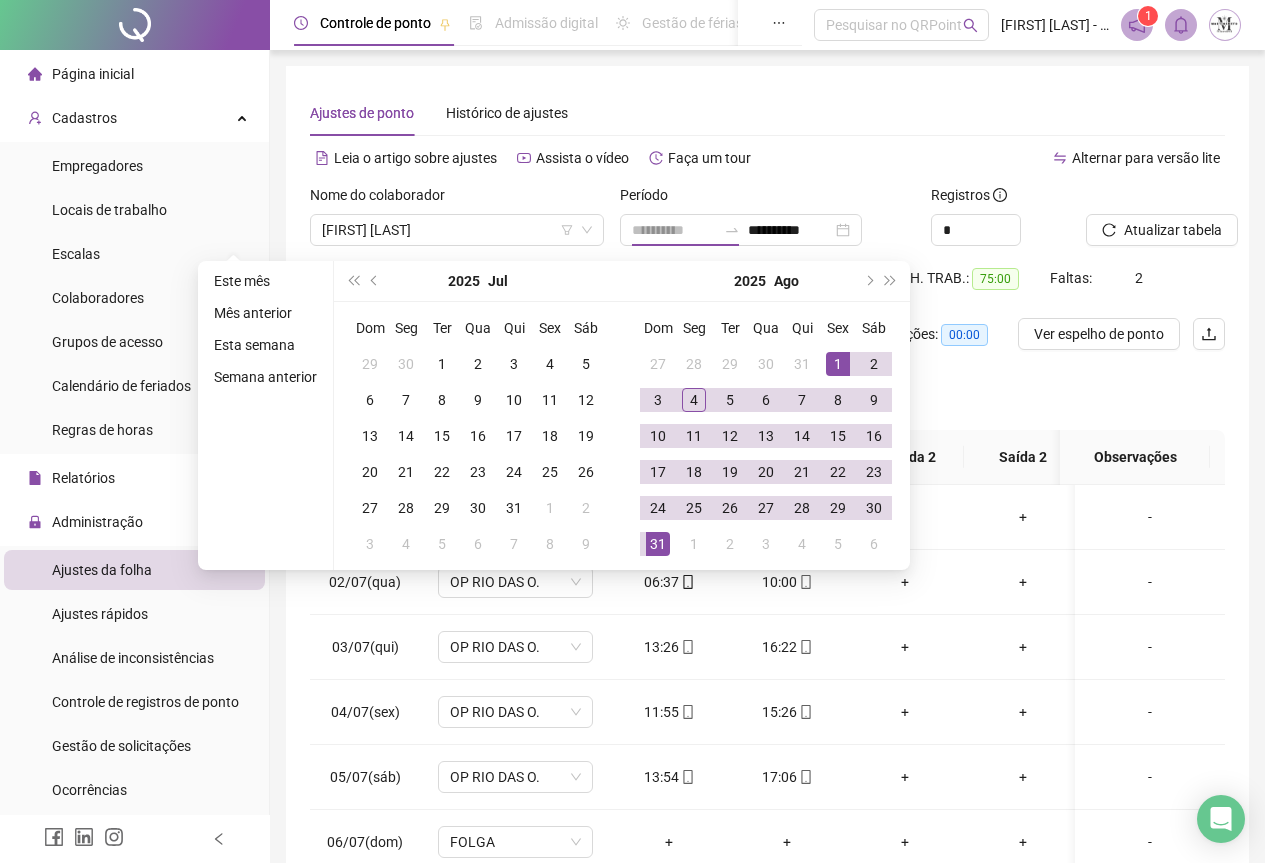 click on "31" at bounding box center (658, 544) 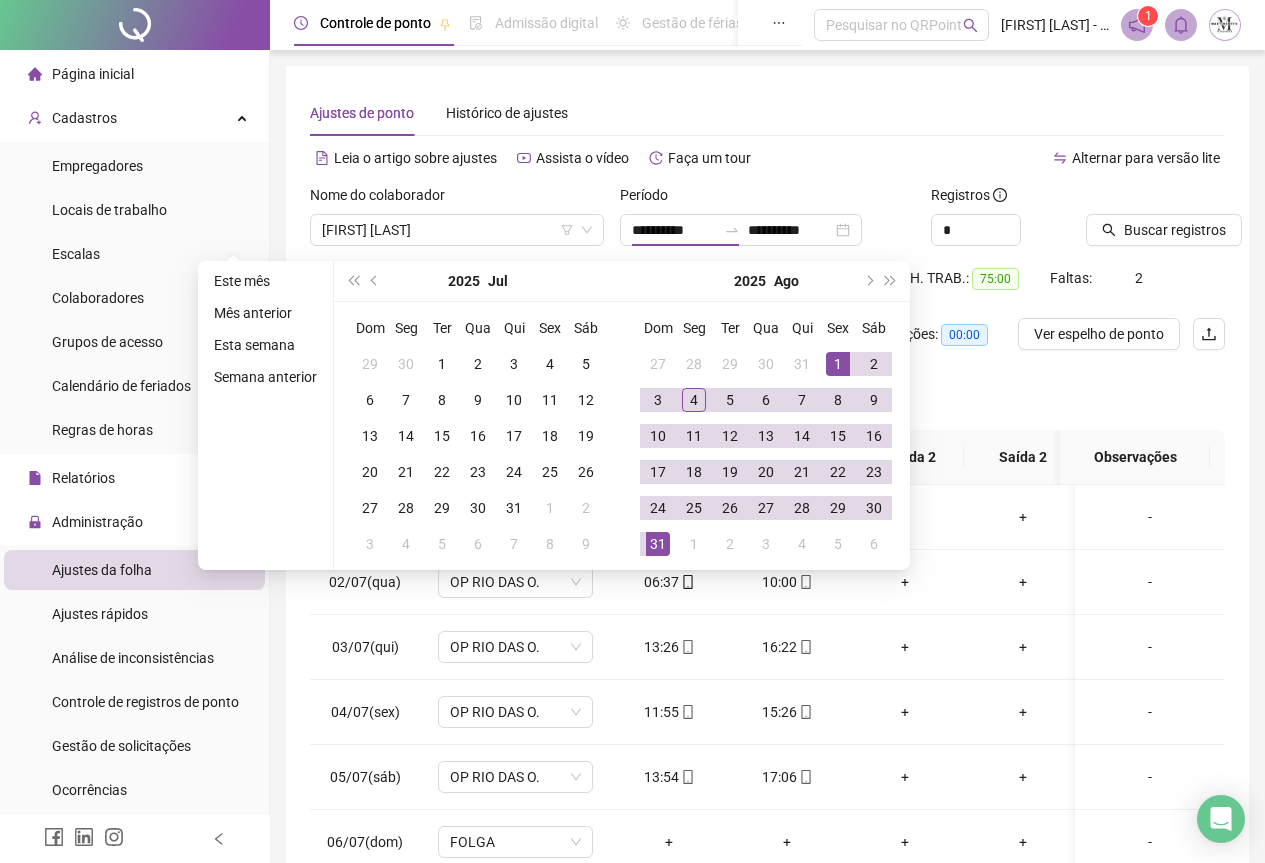 type on "**********" 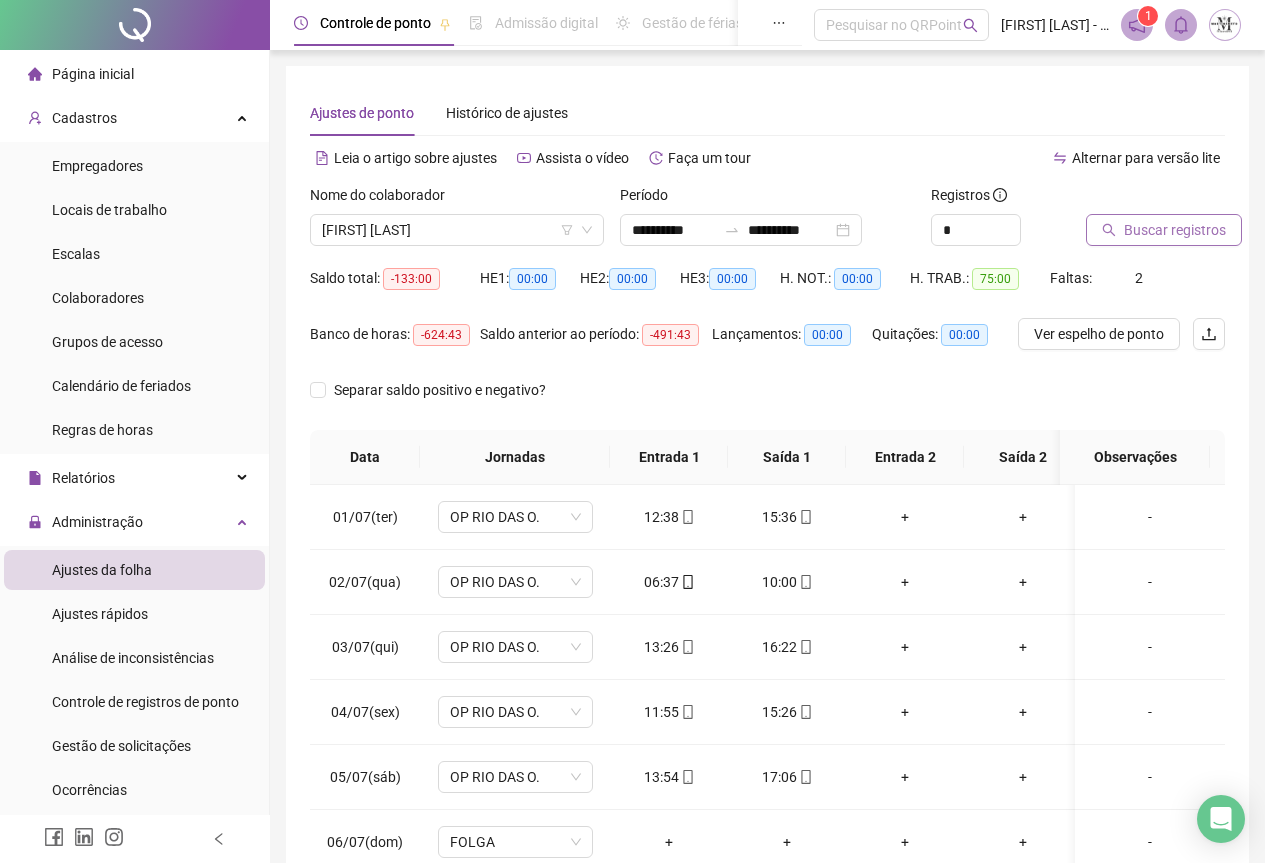 click on "Buscar registros" at bounding box center [1175, 230] 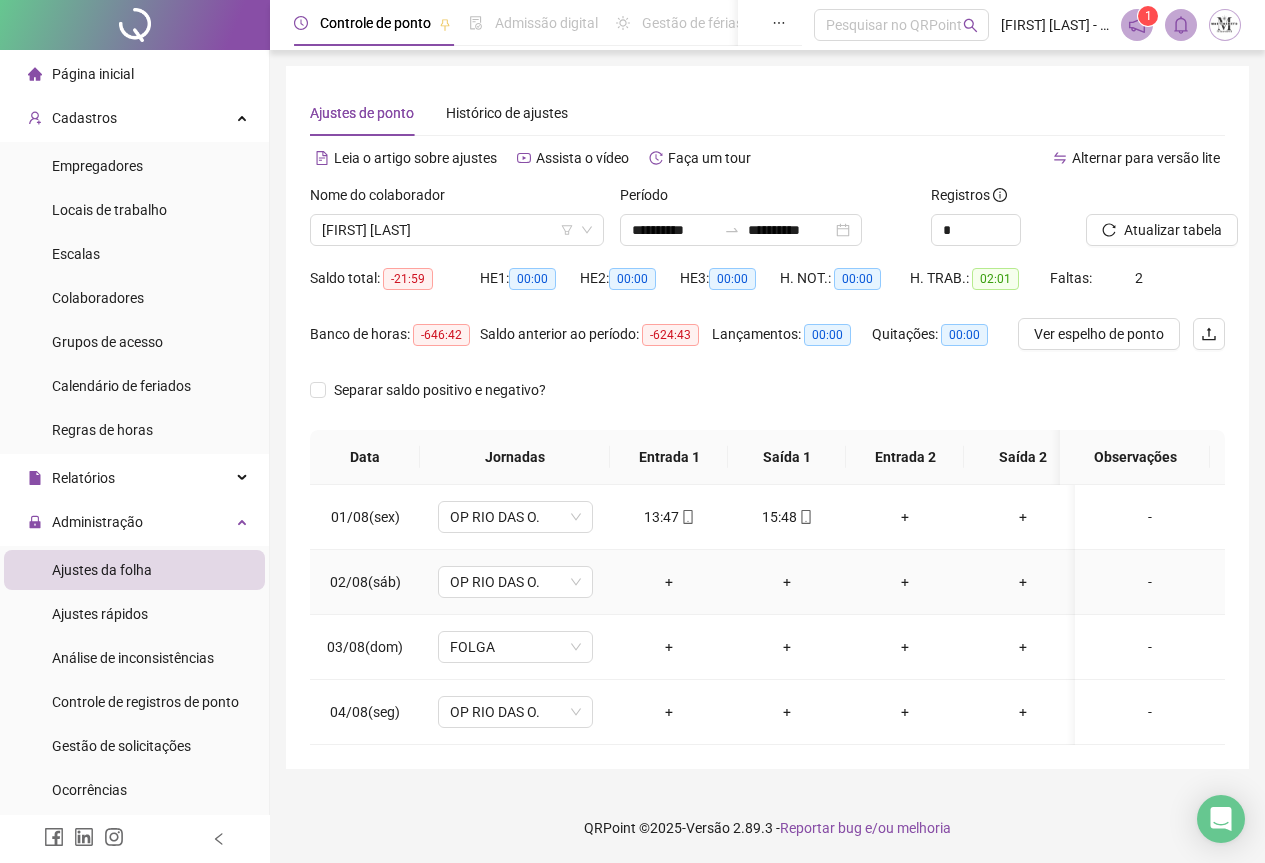 scroll, scrollTop: 7, scrollLeft: 0, axis: vertical 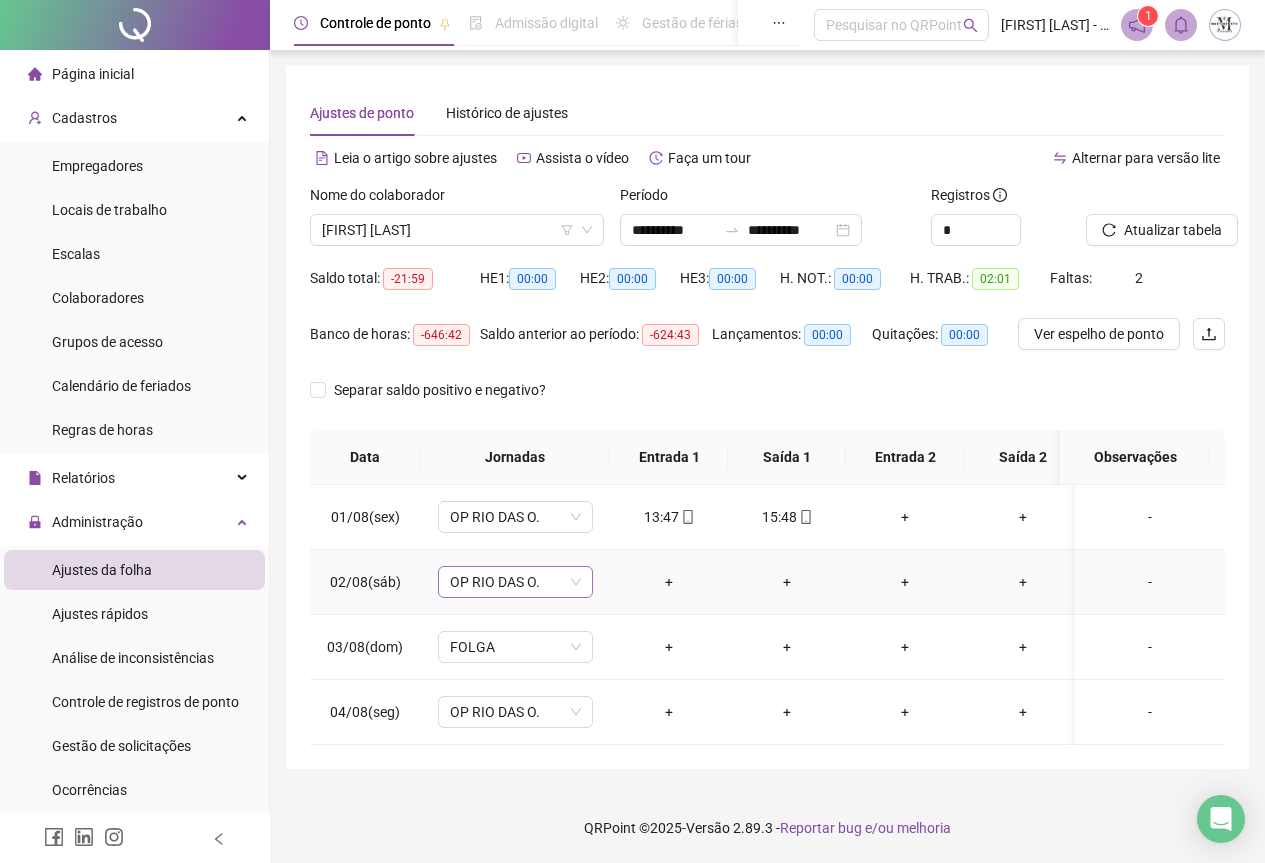 click on "OP RIO DAS O." at bounding box center (515, 582) 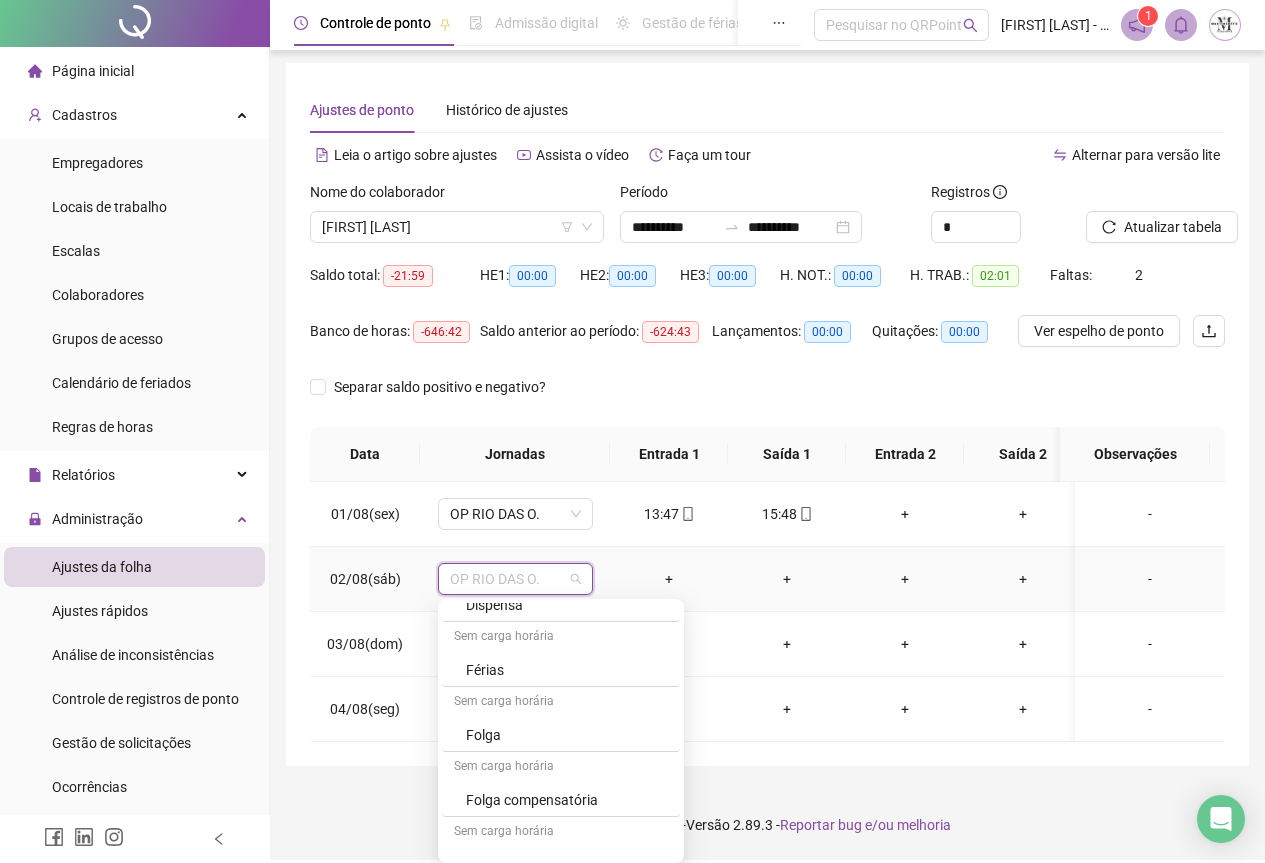 scroll, scrollTop: 1100, scrollLeft: 0, axis: vertical 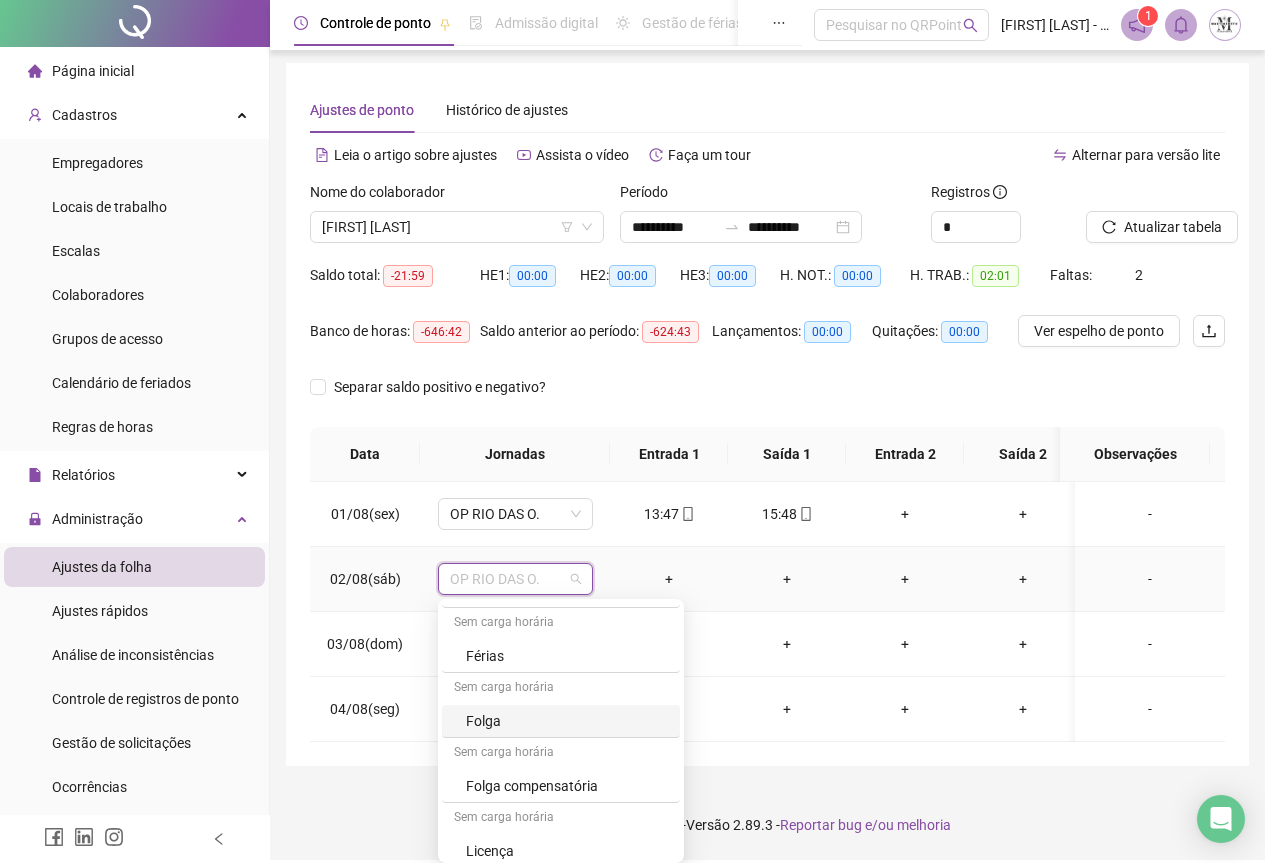 click on "Folga" at bounding box center [567, 721] 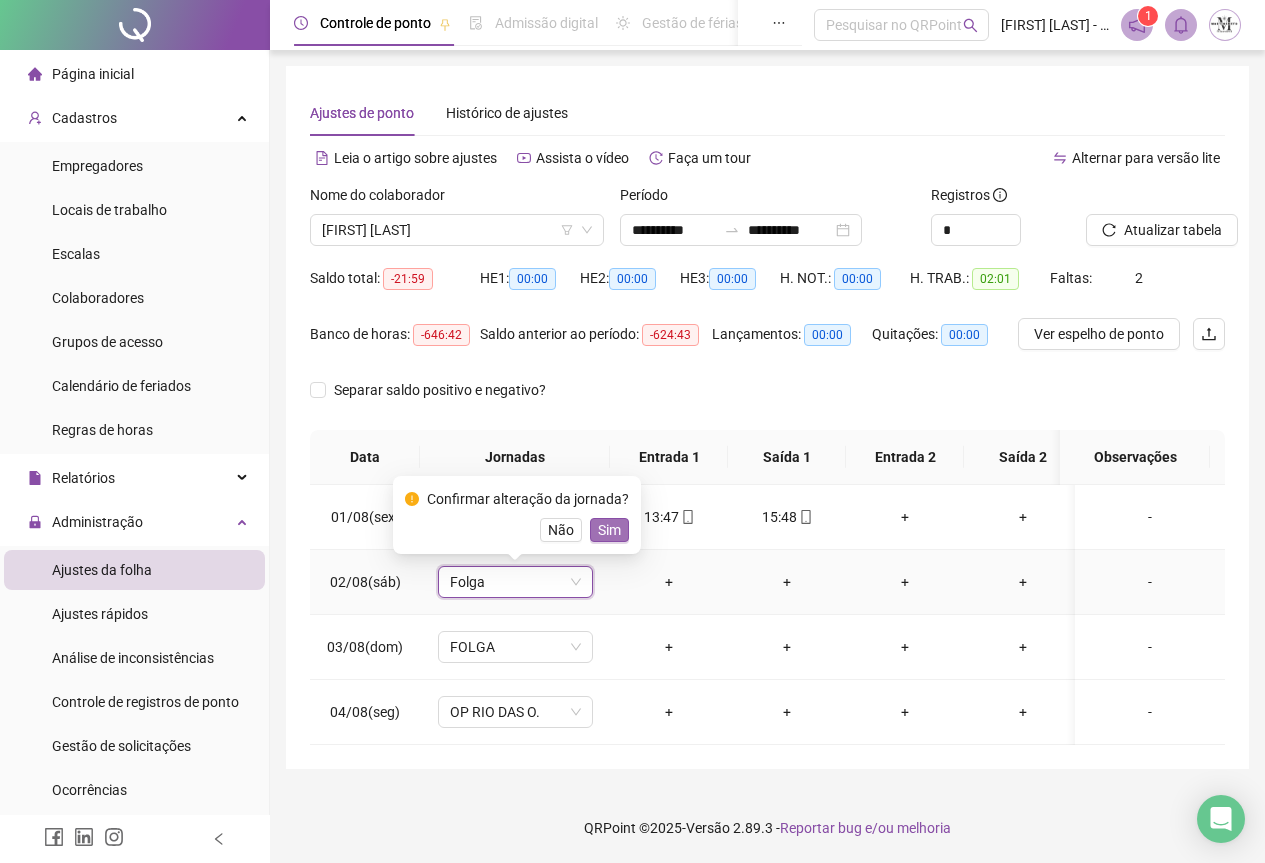 click on "Sim" at bounding box center [609, 530] 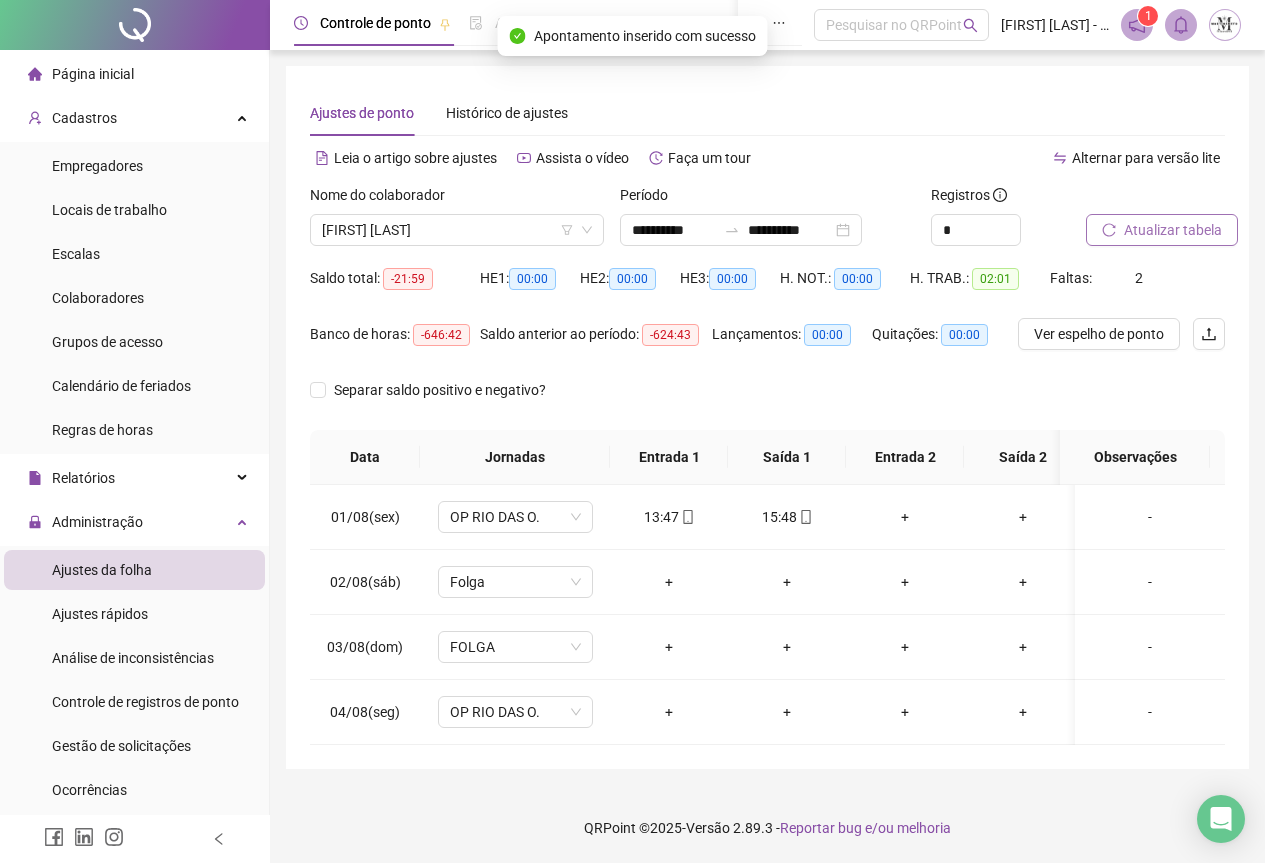 click on "Atualizar tabela" at bounding box center (1173, 230) 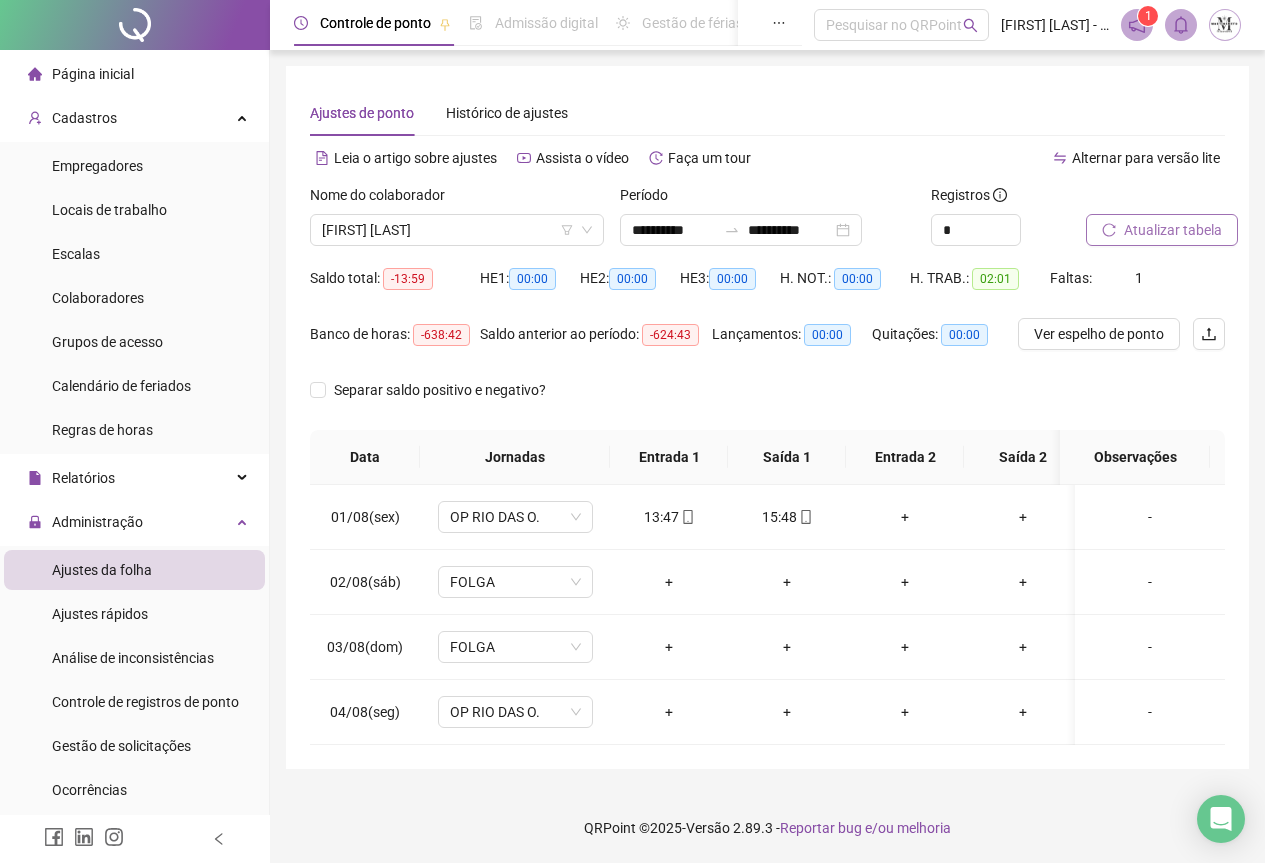 click on "Atualizar tabela" at bounding box center (1173, 230) 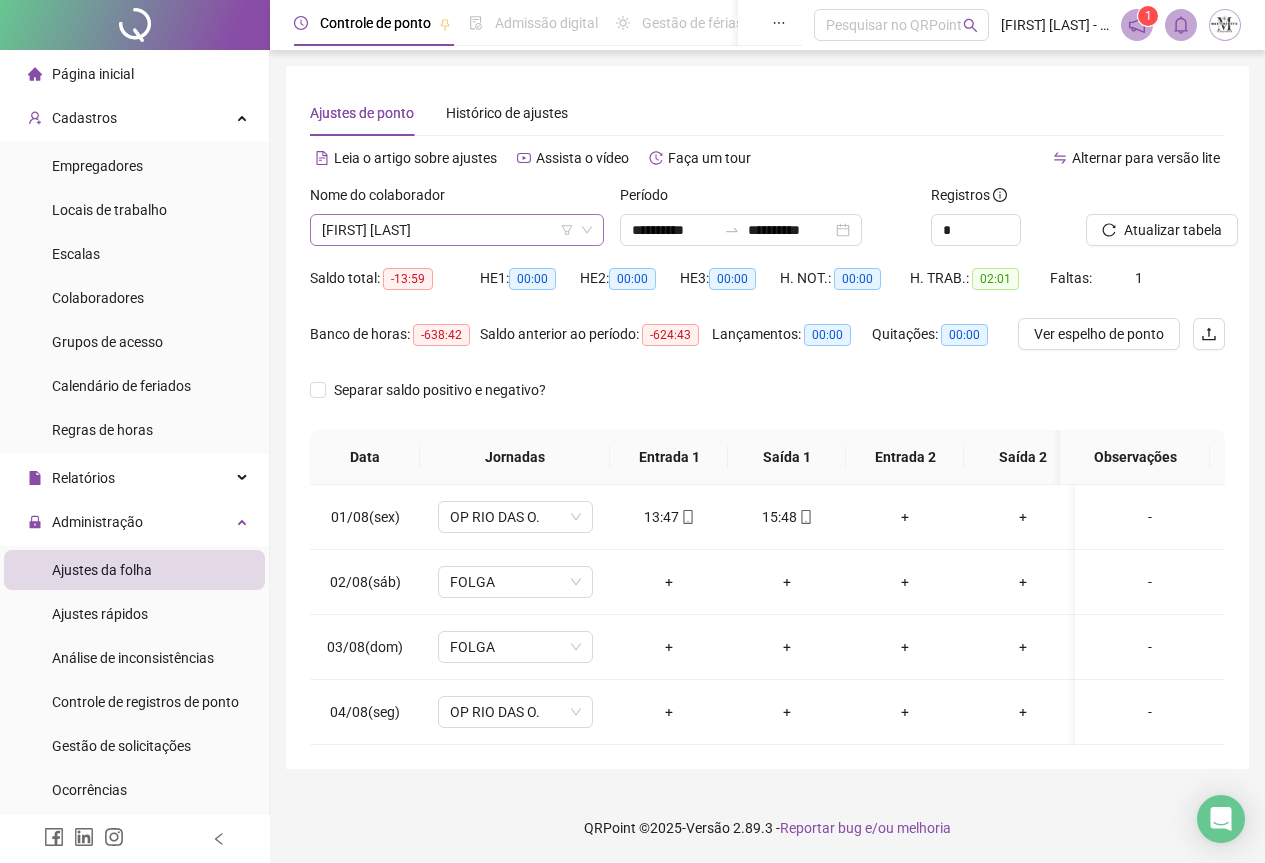 click on "[FIRST] [LAST]" at bounding box center (457, 230) 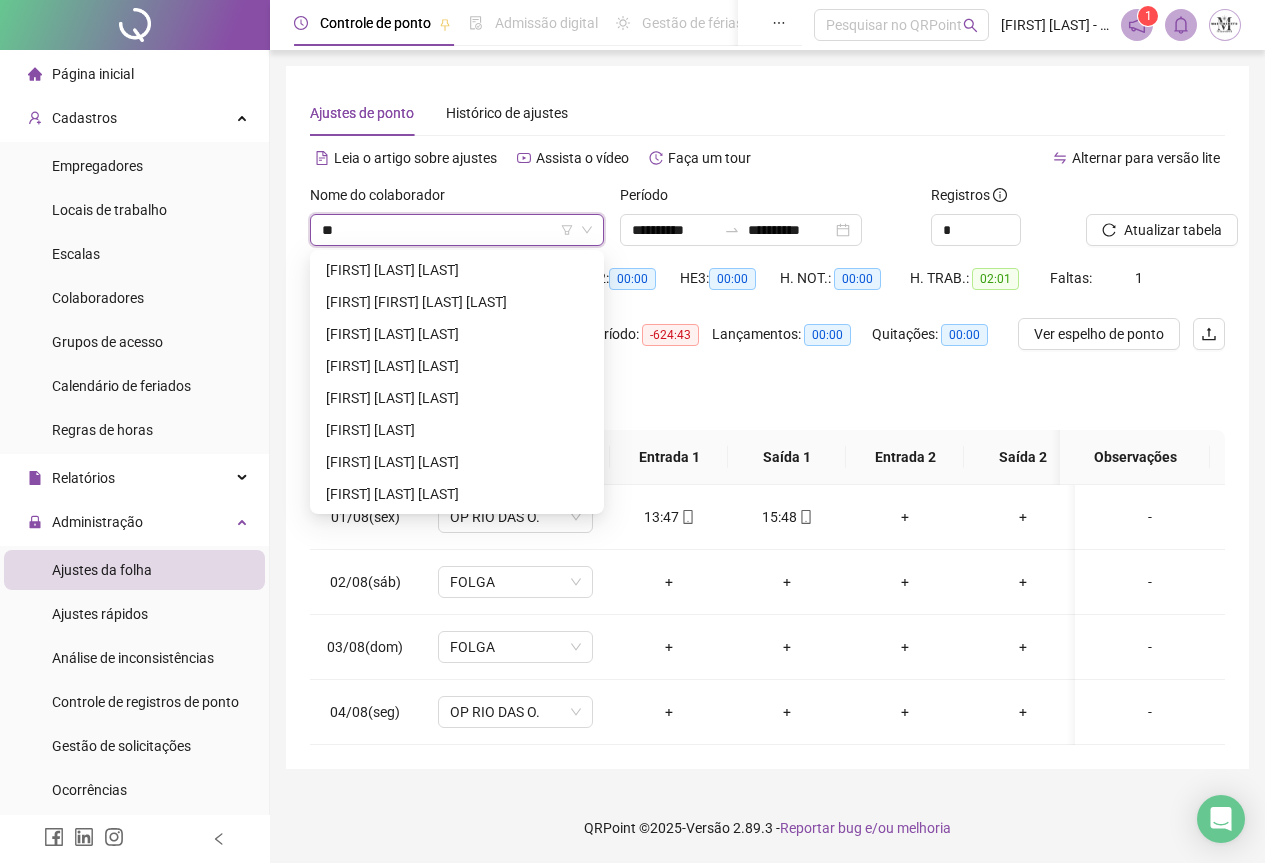 scroll, scrollTop: 0, scrollLeft: 0, axis: both 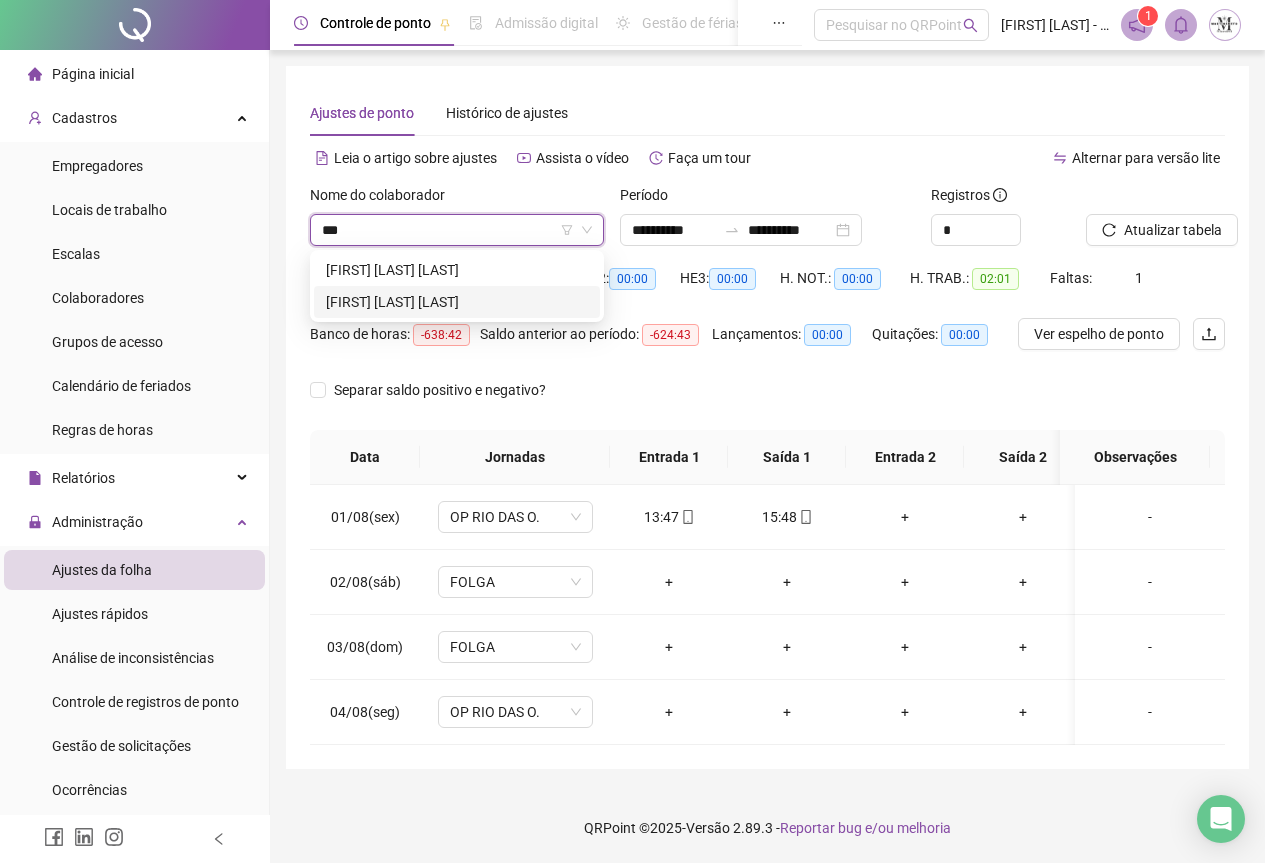 drag, startPoint x: 453, startPoint y: 294, endPoint x: 615, endPoint y: 292, distance: 162.01234 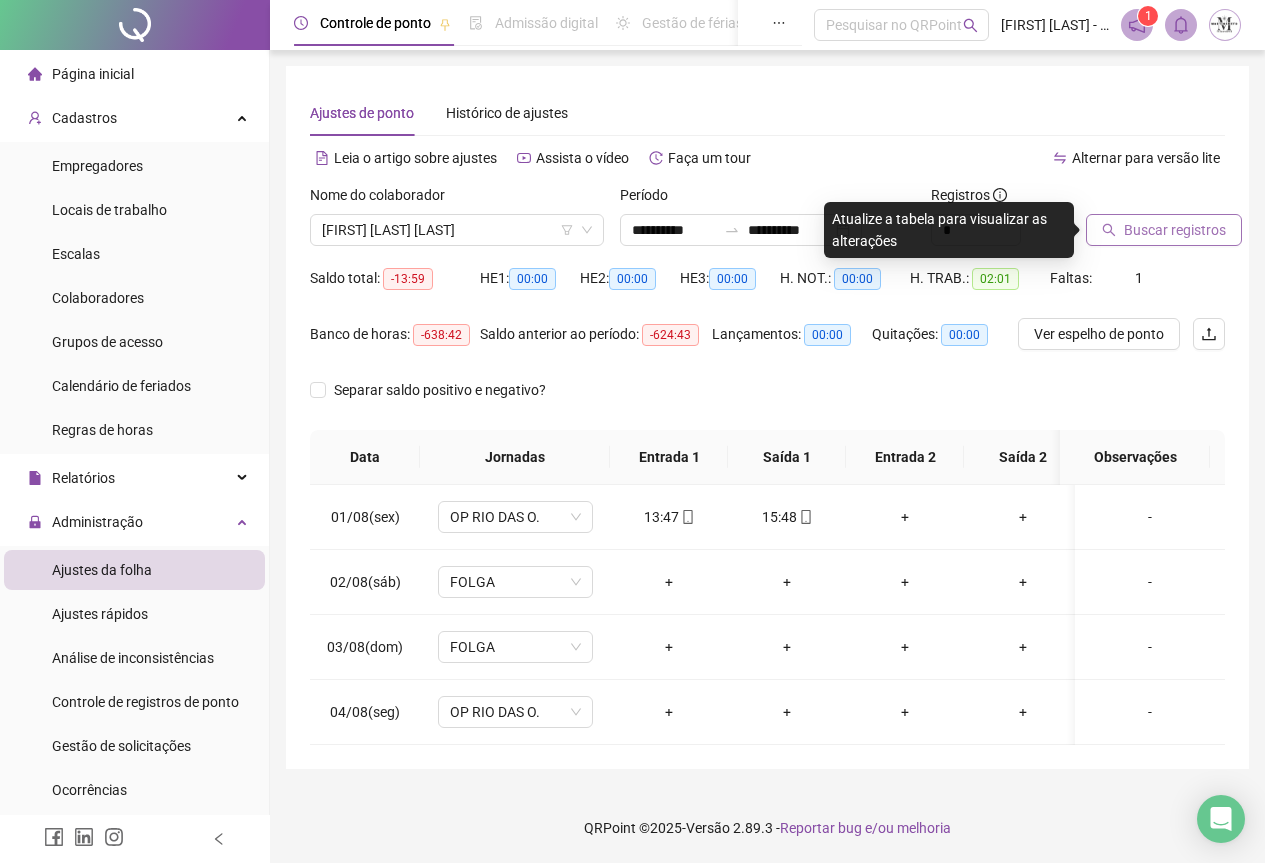 click on "Buscar registros" at bounding box center (1175, 230) 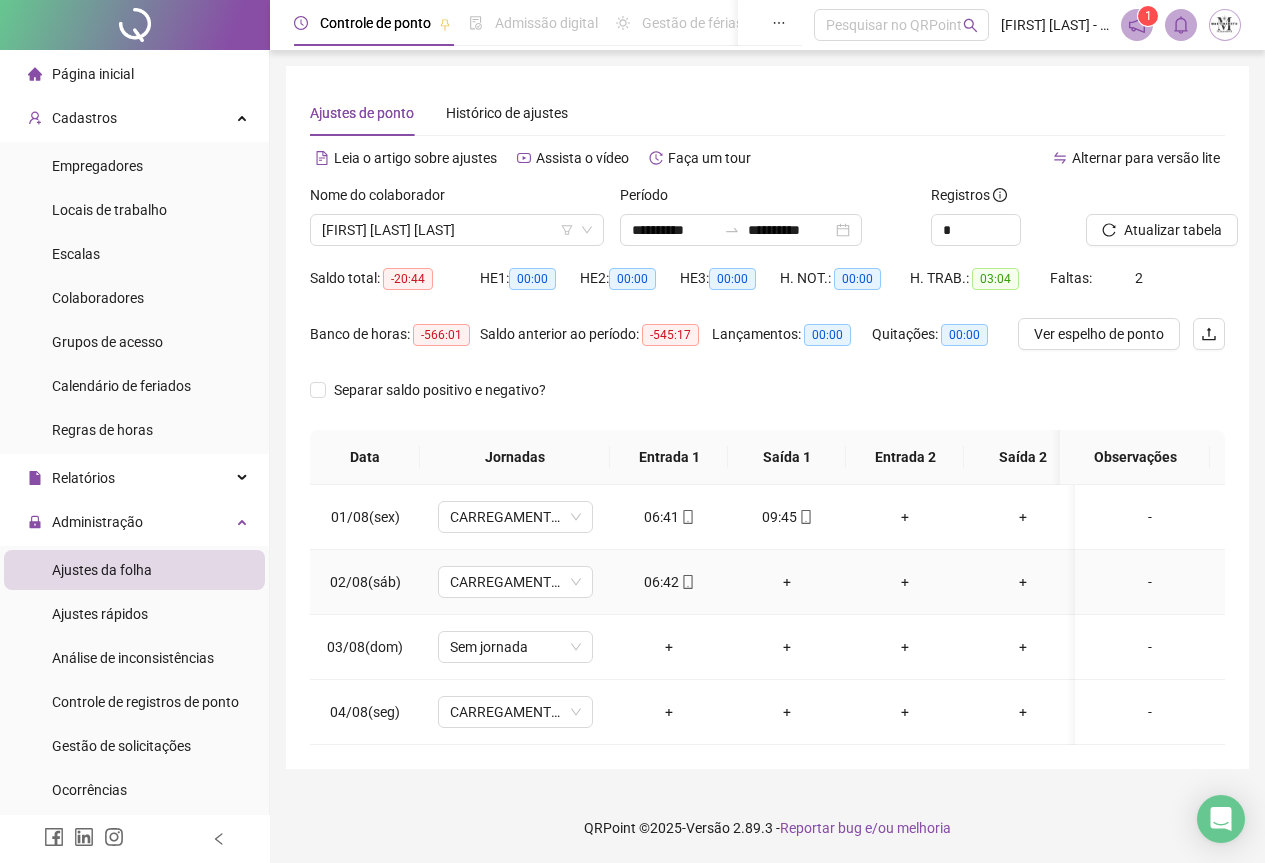 click on "+" at bounding box center [787, 582] 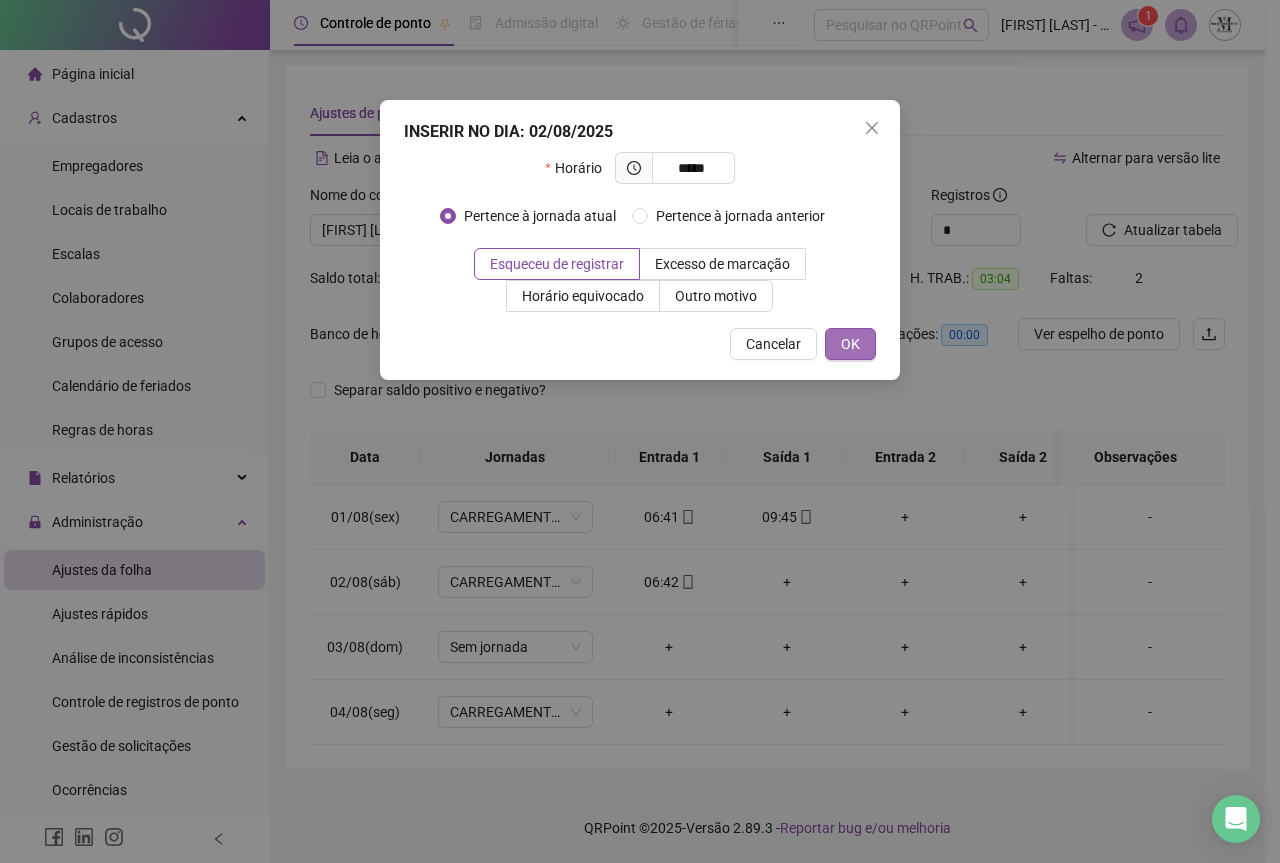 type on "*****" 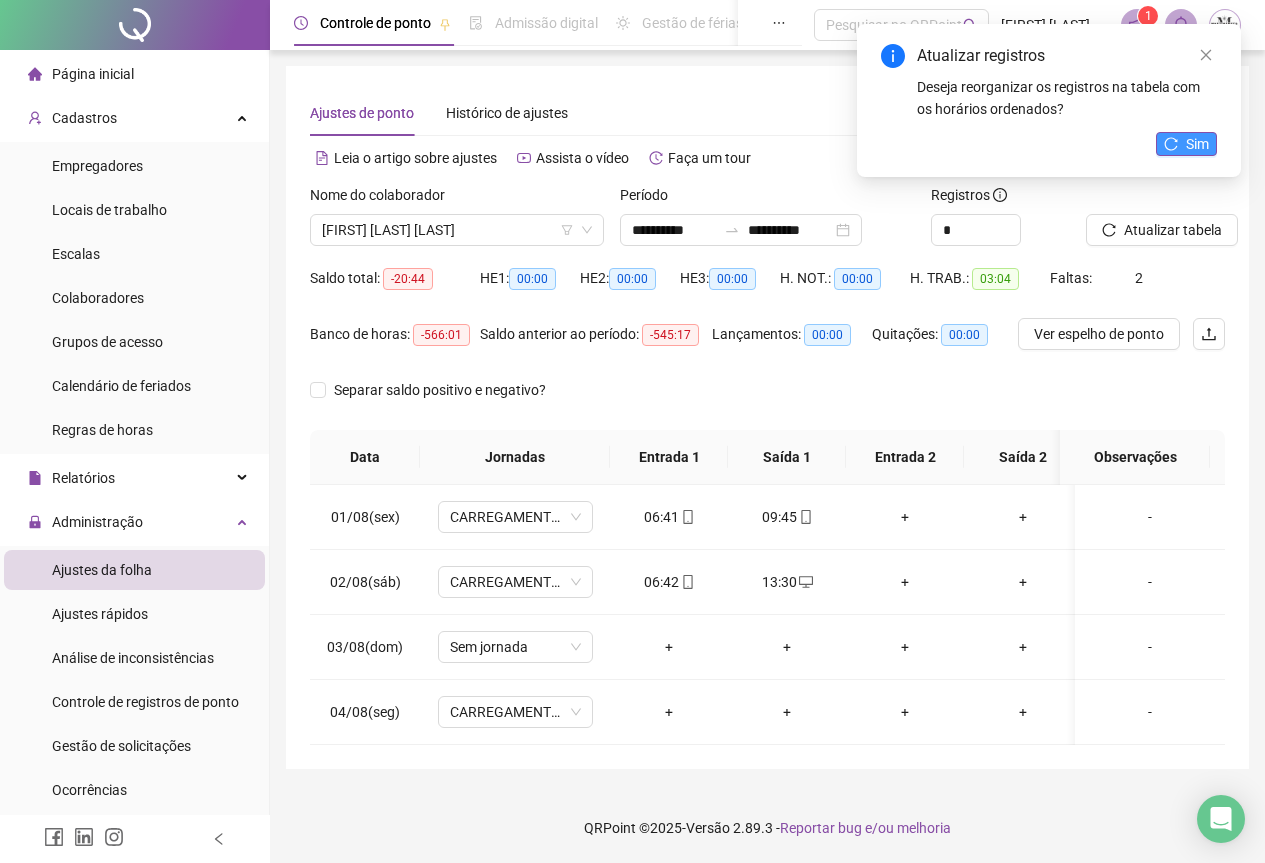 click on "Sim" at bounding box center [1197, 144] 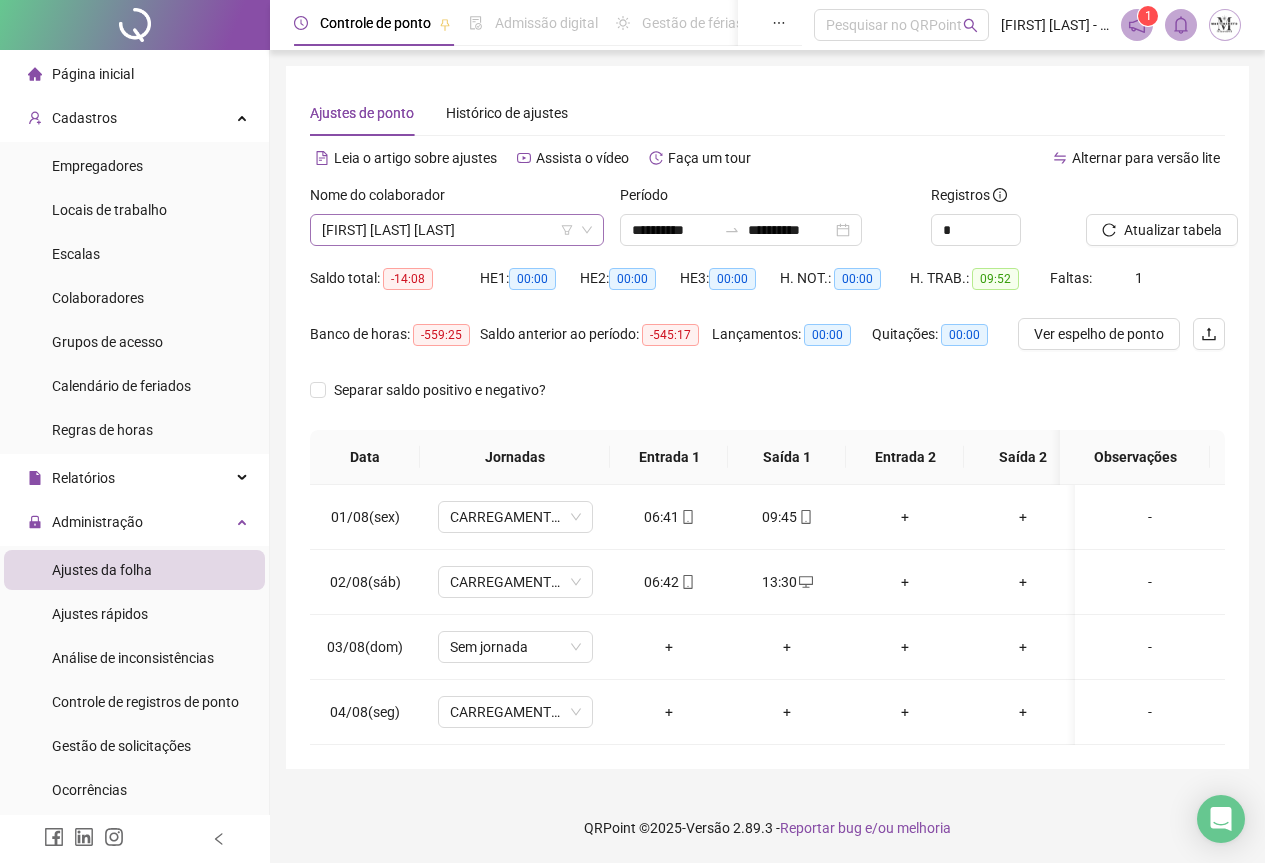 click on "[FIRST] [LAST] [LAST]" at bounding box center [457, 230] 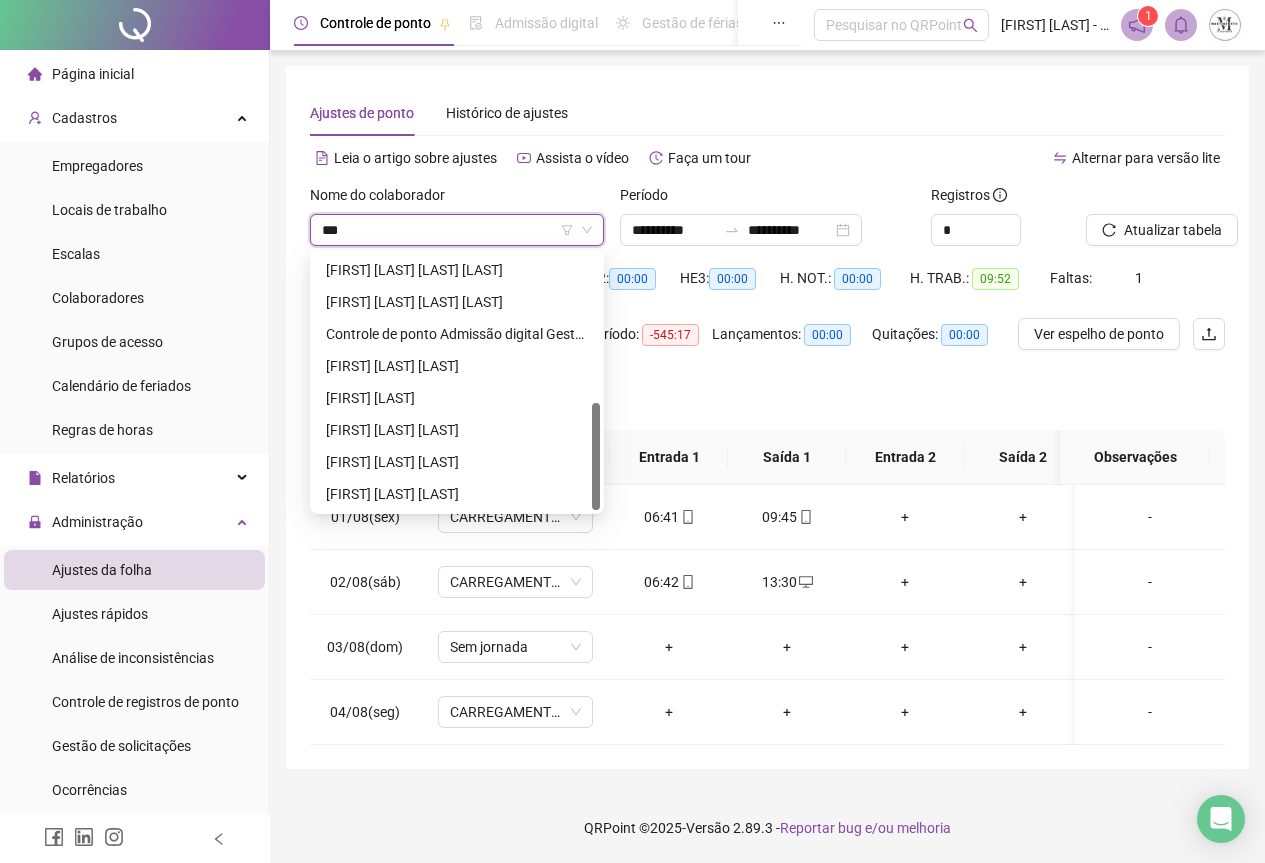 scroll, scrollTop: 0, scrollLeft: 0, axis: both 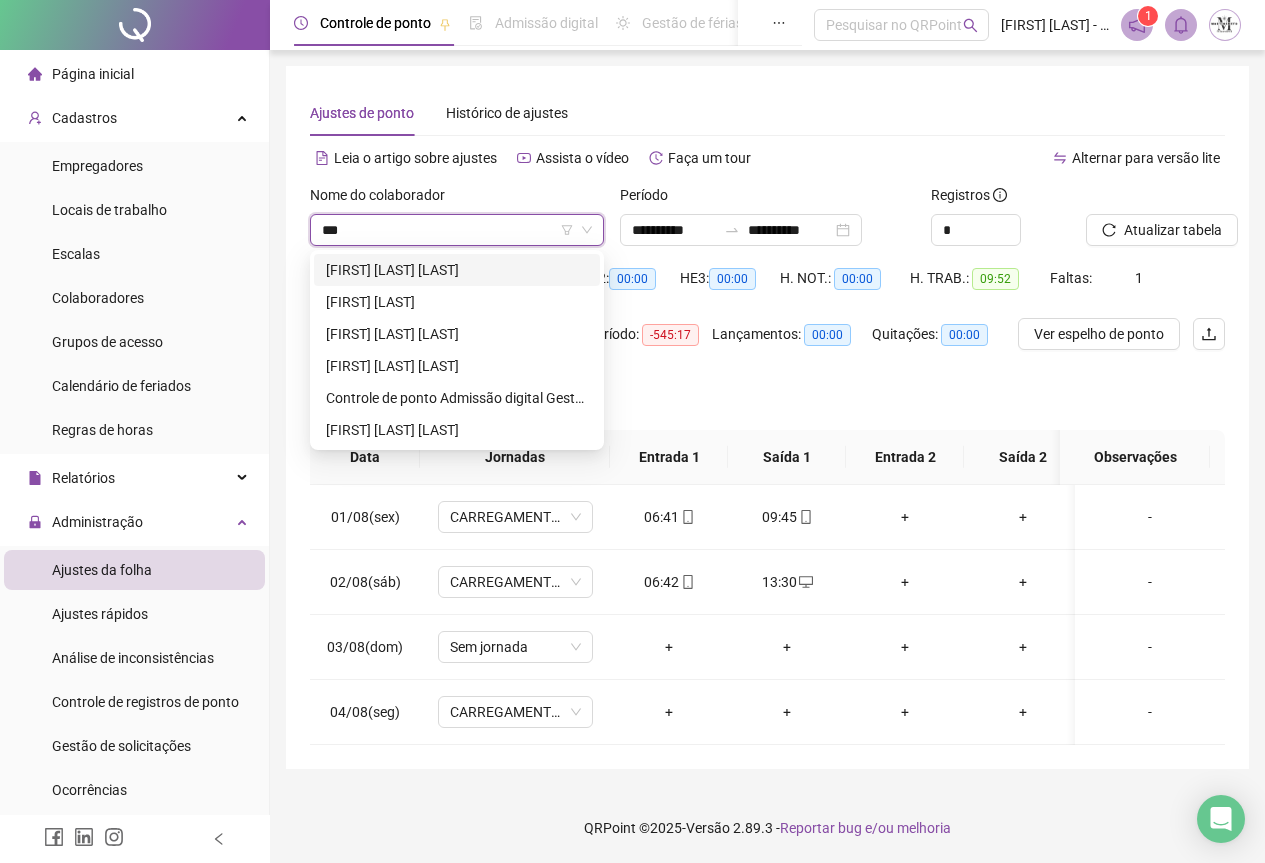 type on "****" 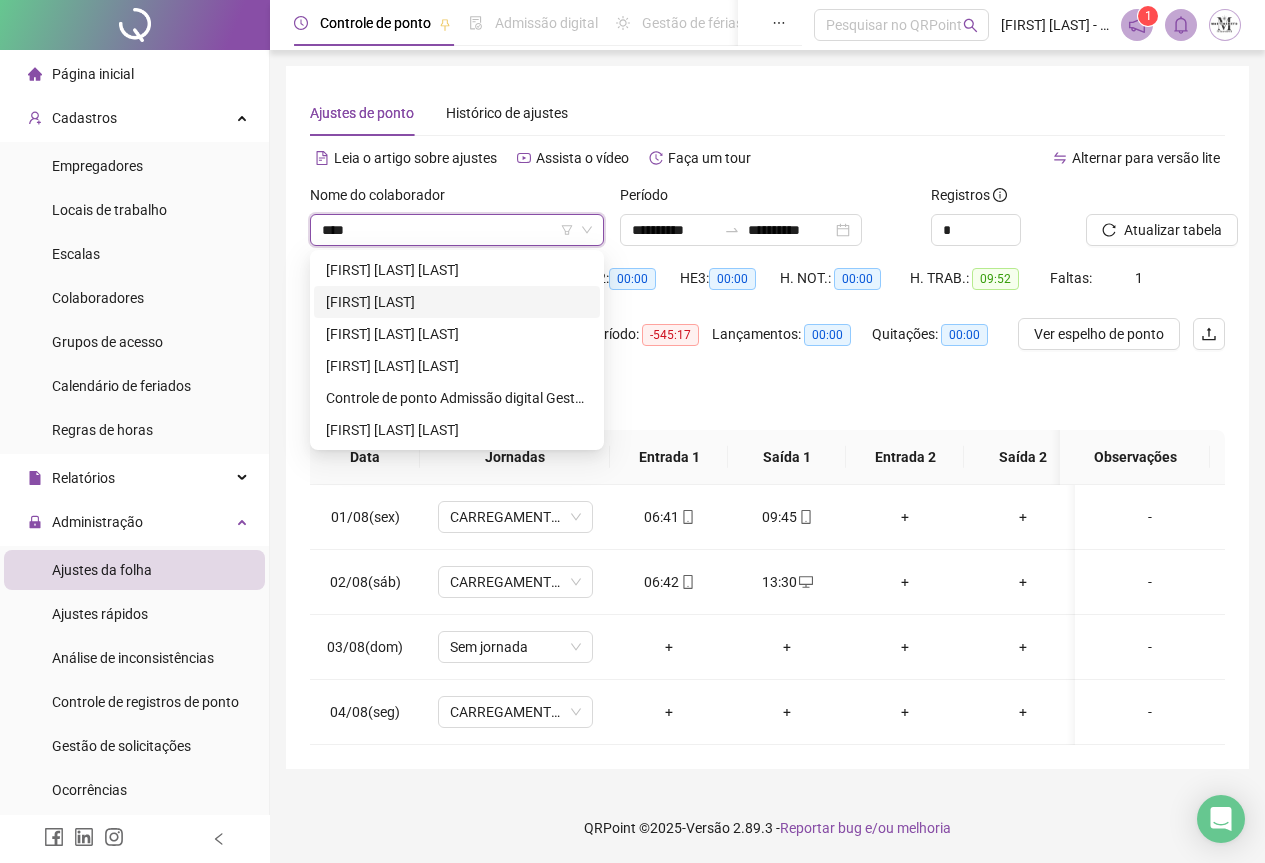 click on "[FIRST] [LAST]" at bounding box center (457, 302) 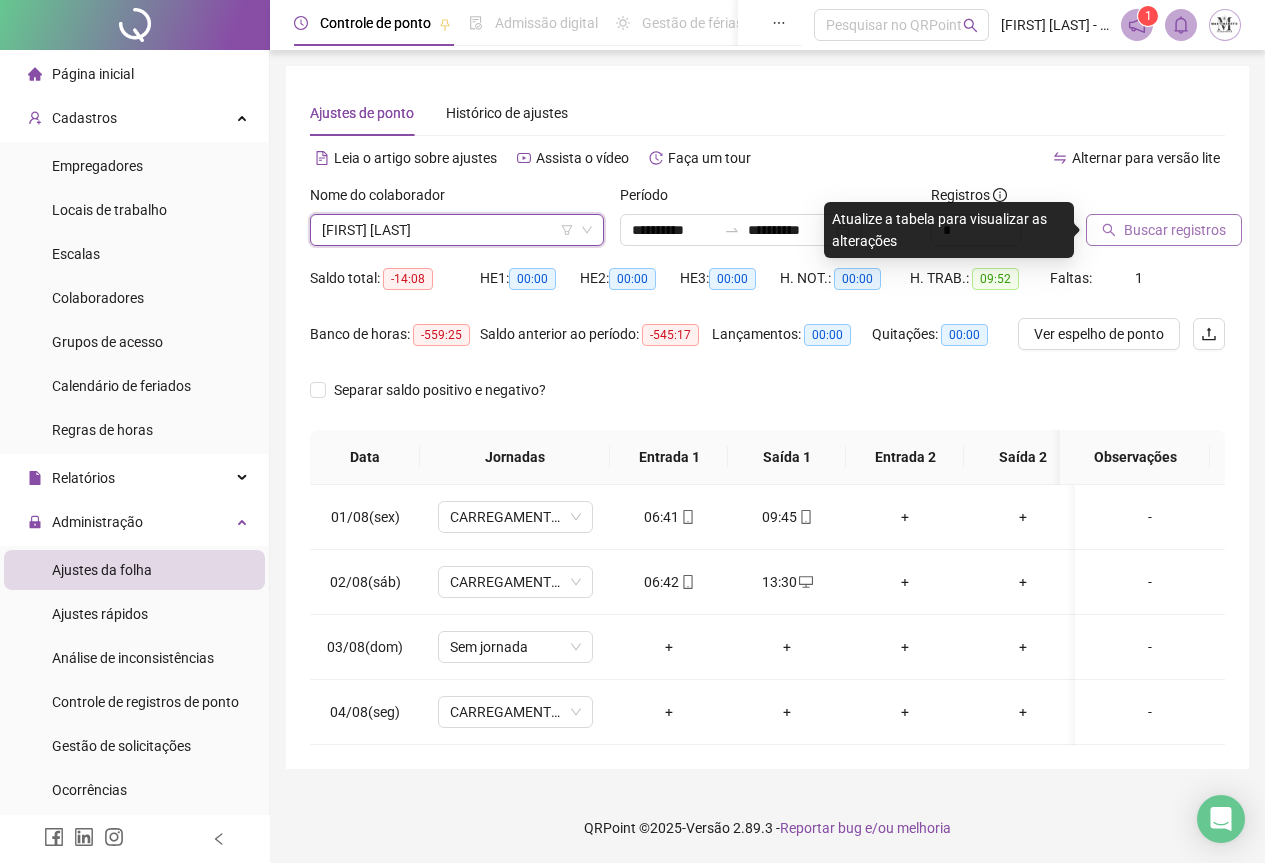 click on "Buscar registros" at bounding box center [1175, 230] 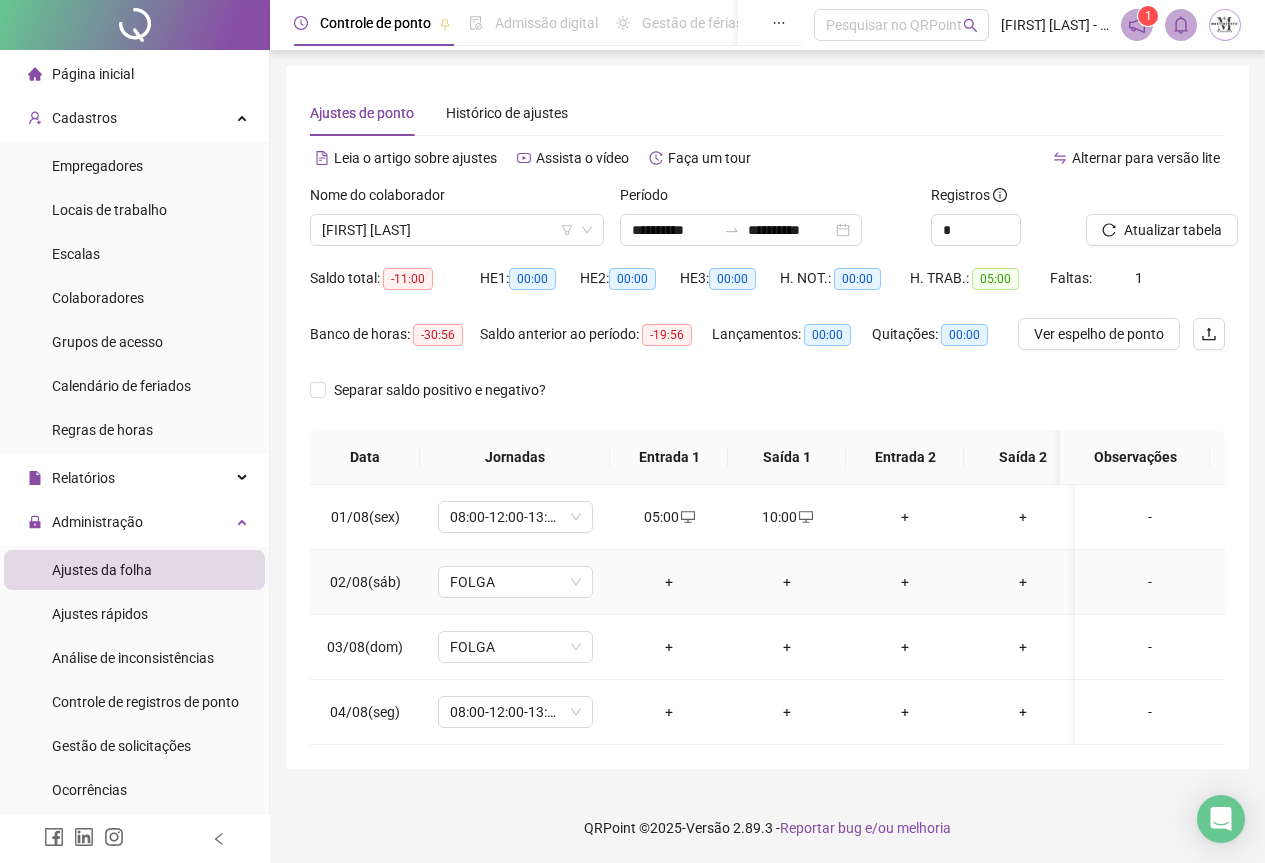 scroll, scrollTop: 0, scrollLeft: 0, axis: both 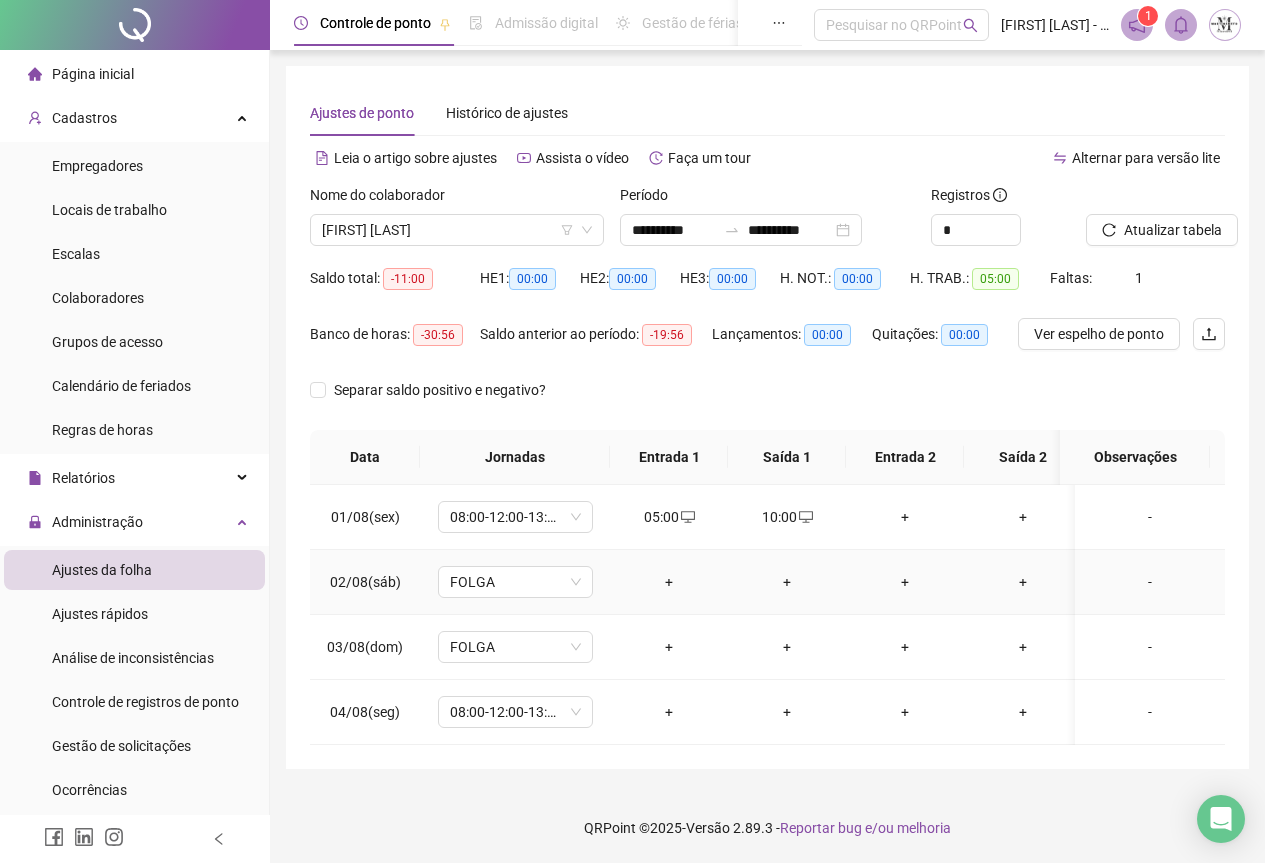 click on "+" at bounding box center (669, 582) 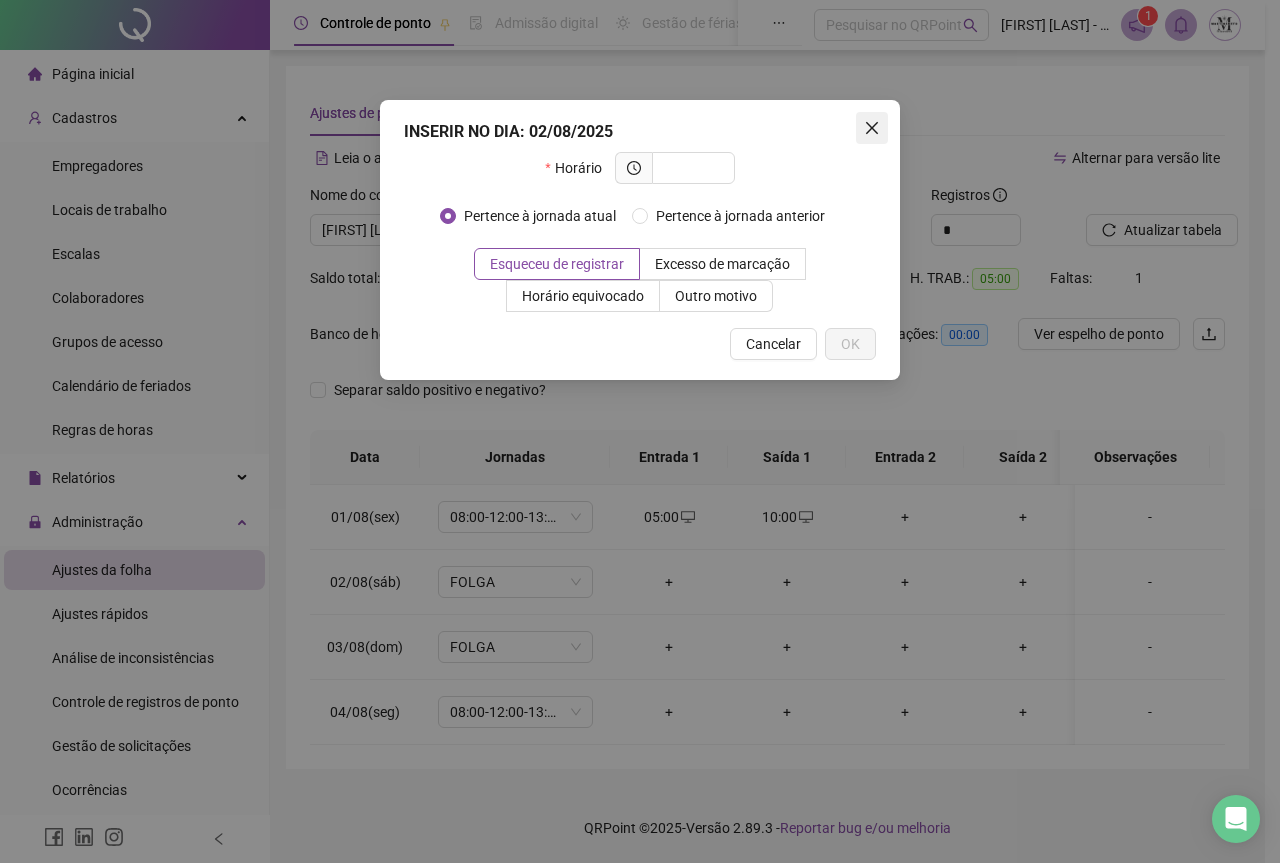 click 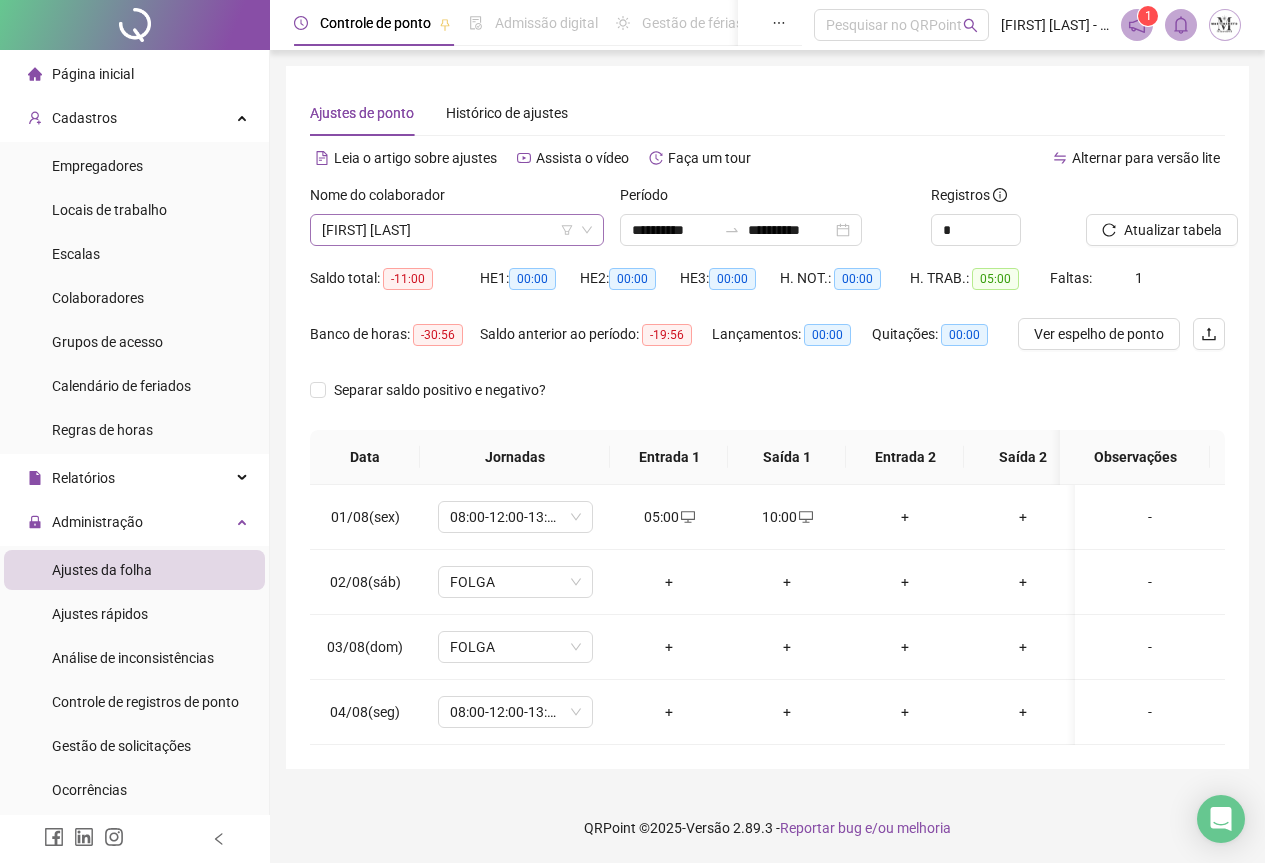click on "[FIRST] [LAST]" at bounding box center [457, 230] 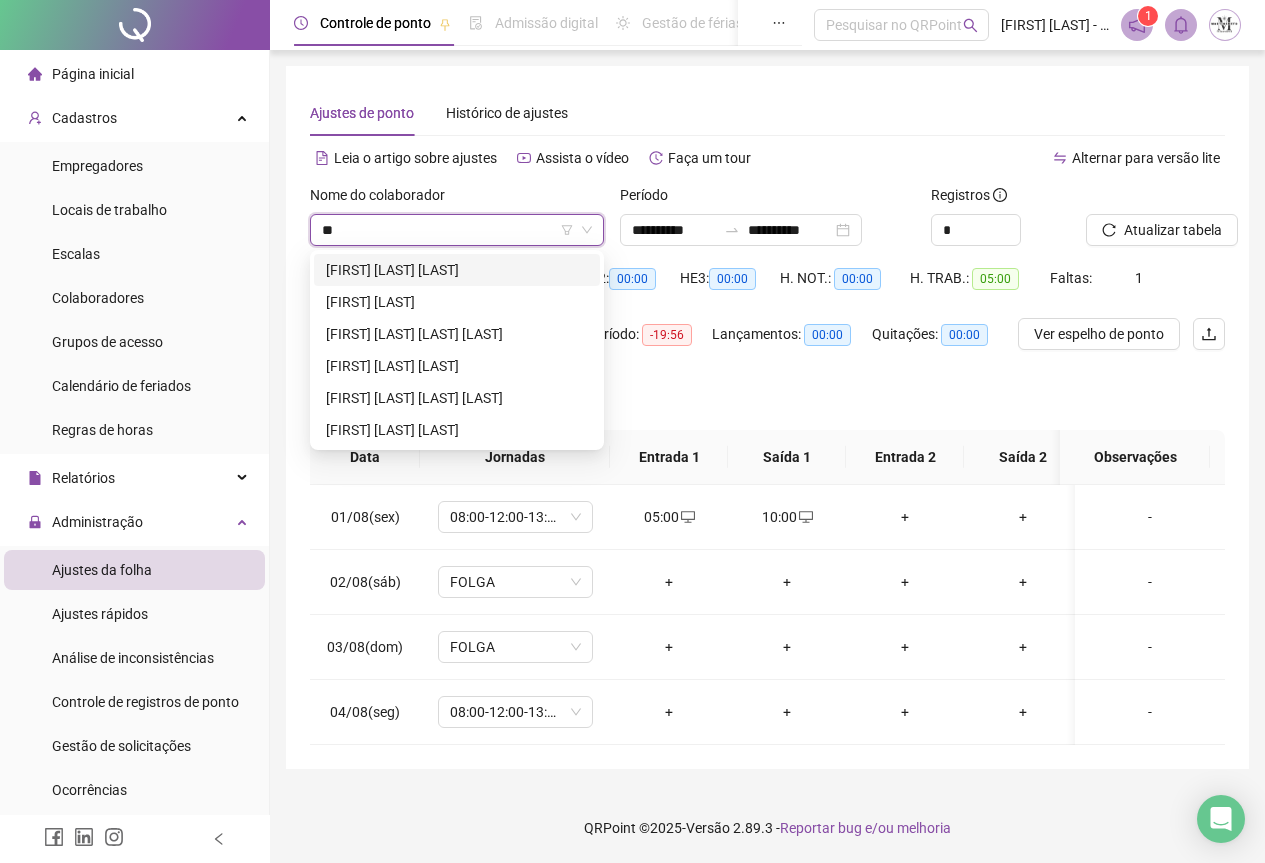 scroll, scrollTop: 0, scrollLeft: 0, axis: both 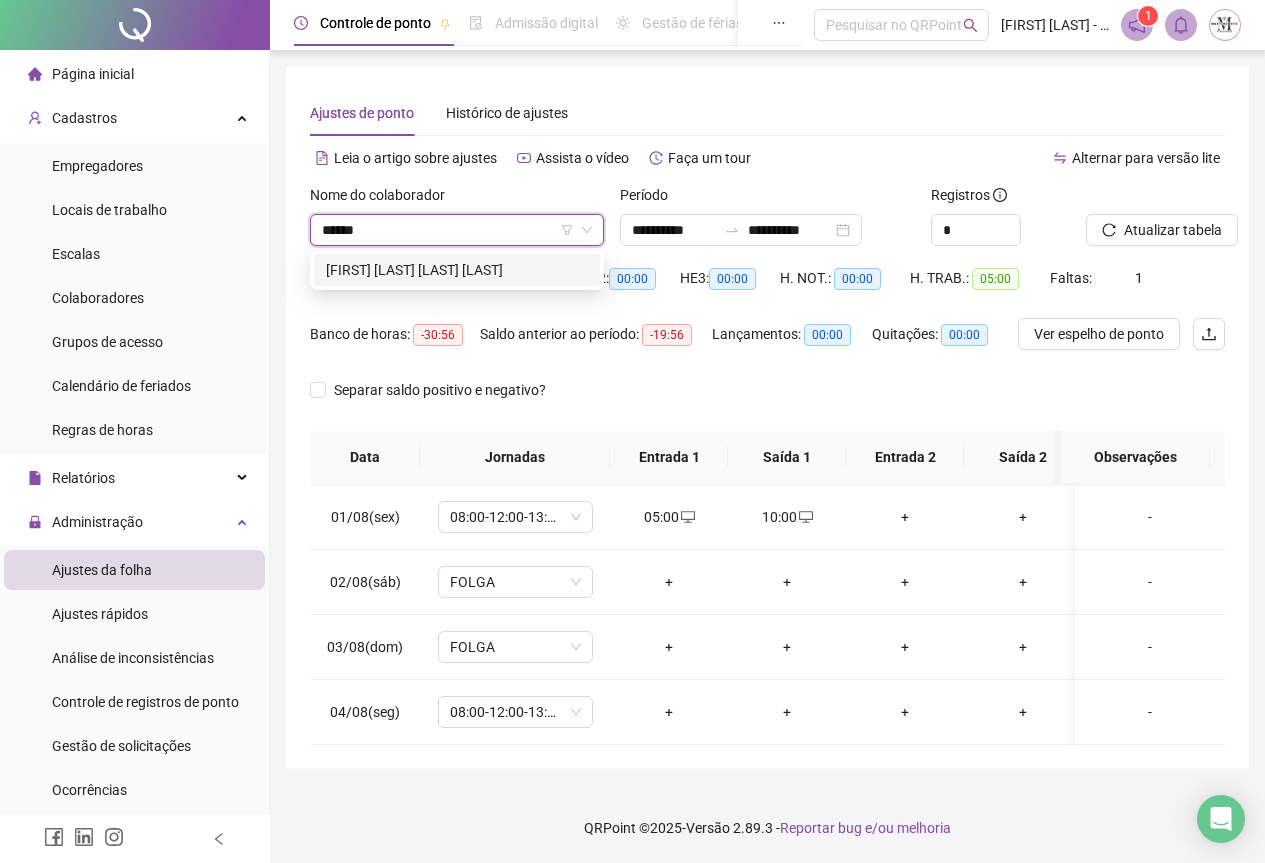 click on "******" at bounding box center (448, 230) 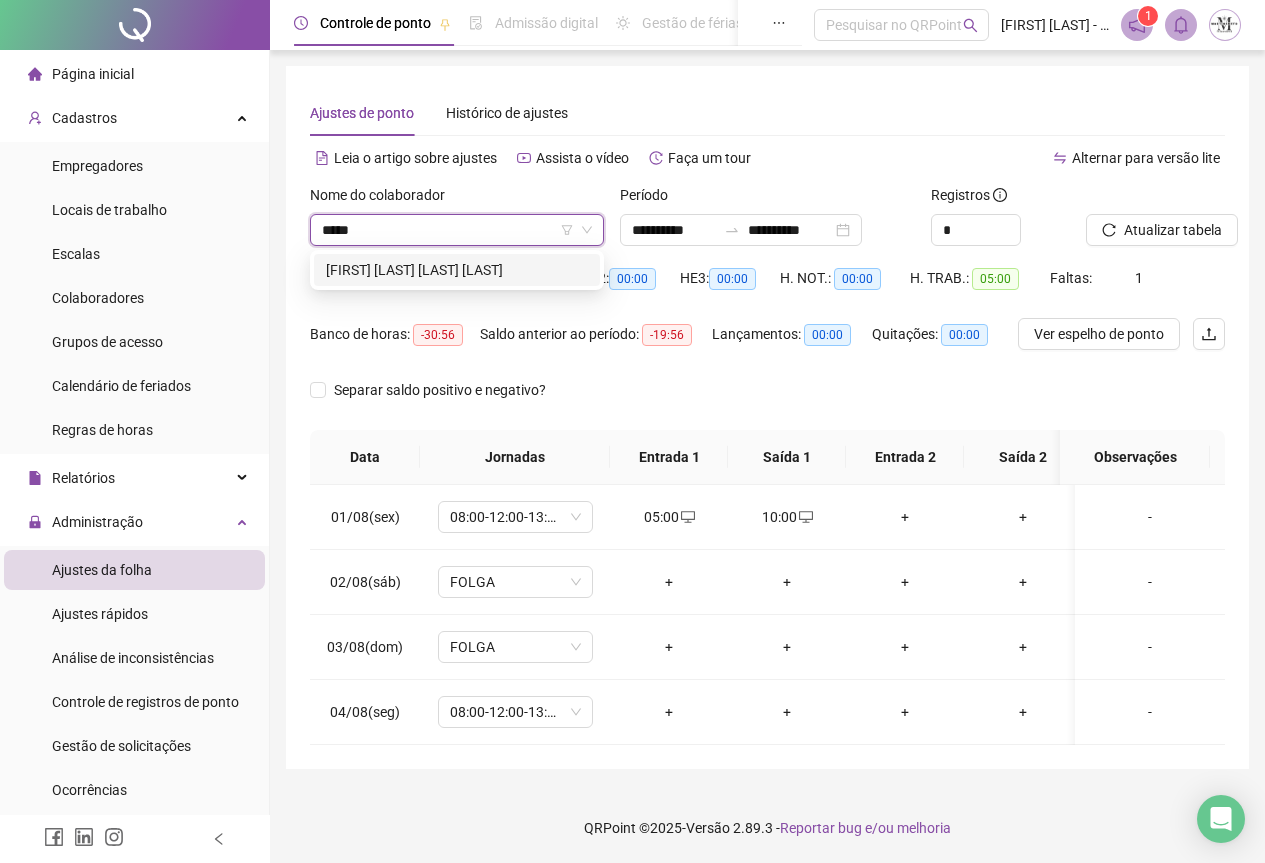 click on "*****" at bounding box center [448, 230] 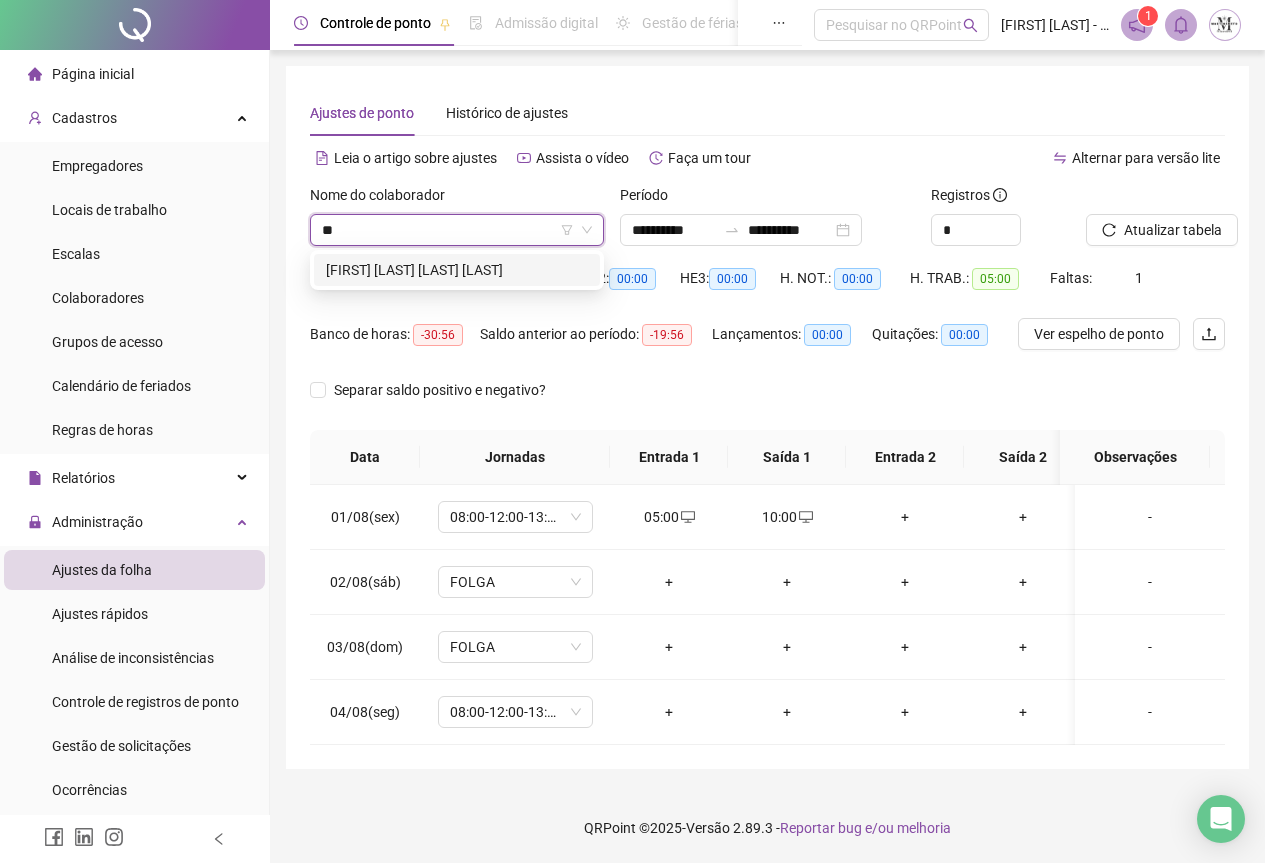 type on "*" 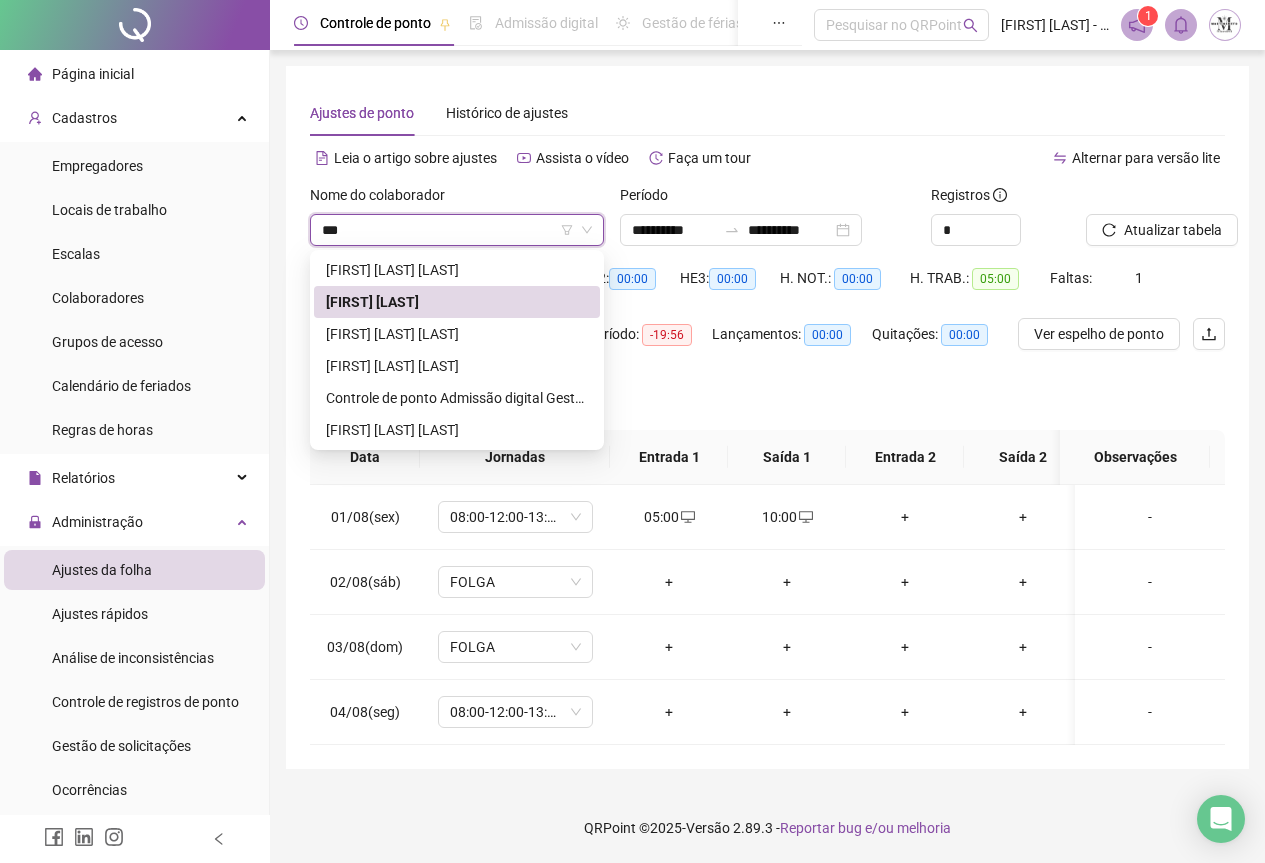 scroll, scrollTop: 0, scrollLeft: 0, axis: both 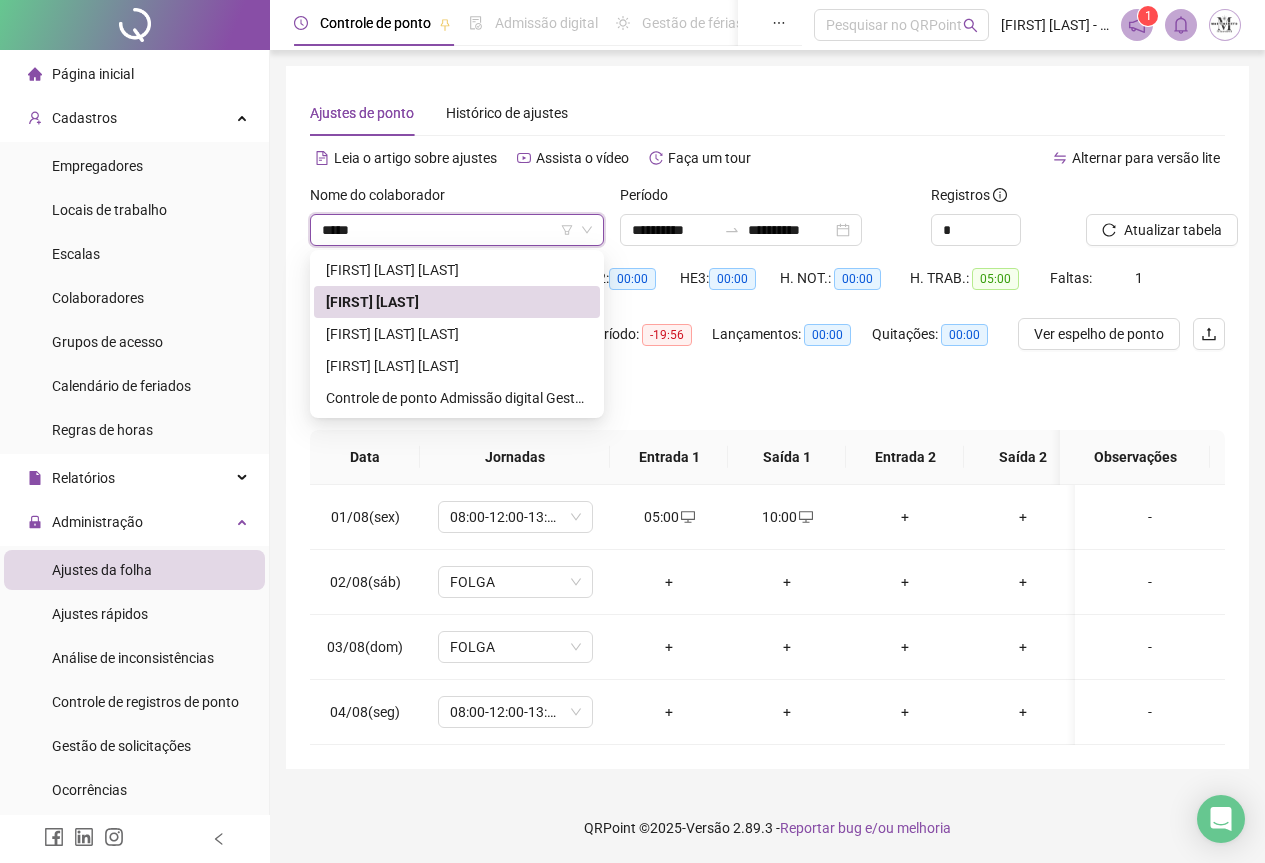 type on "******" 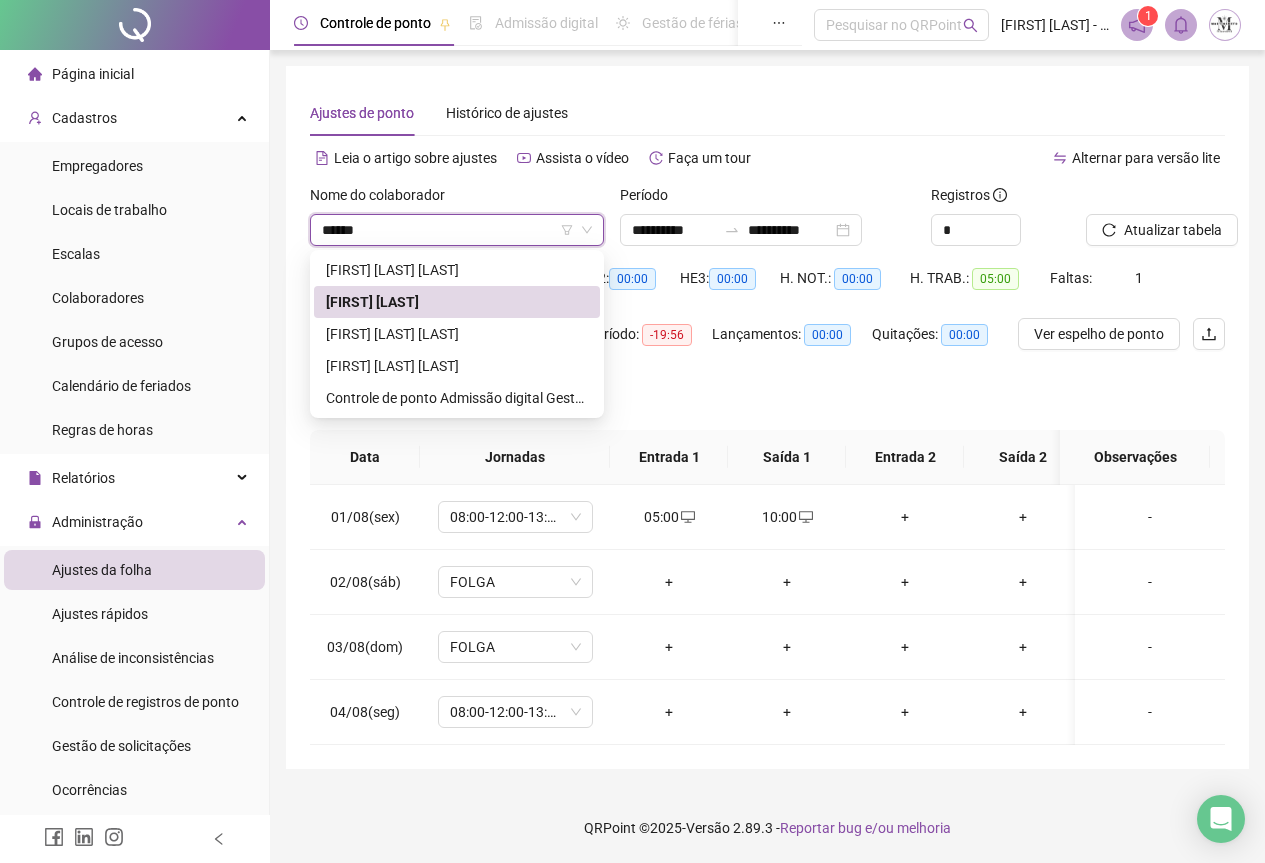 click on "[FIRST] [LAST]" at bounding box center [457, 302] 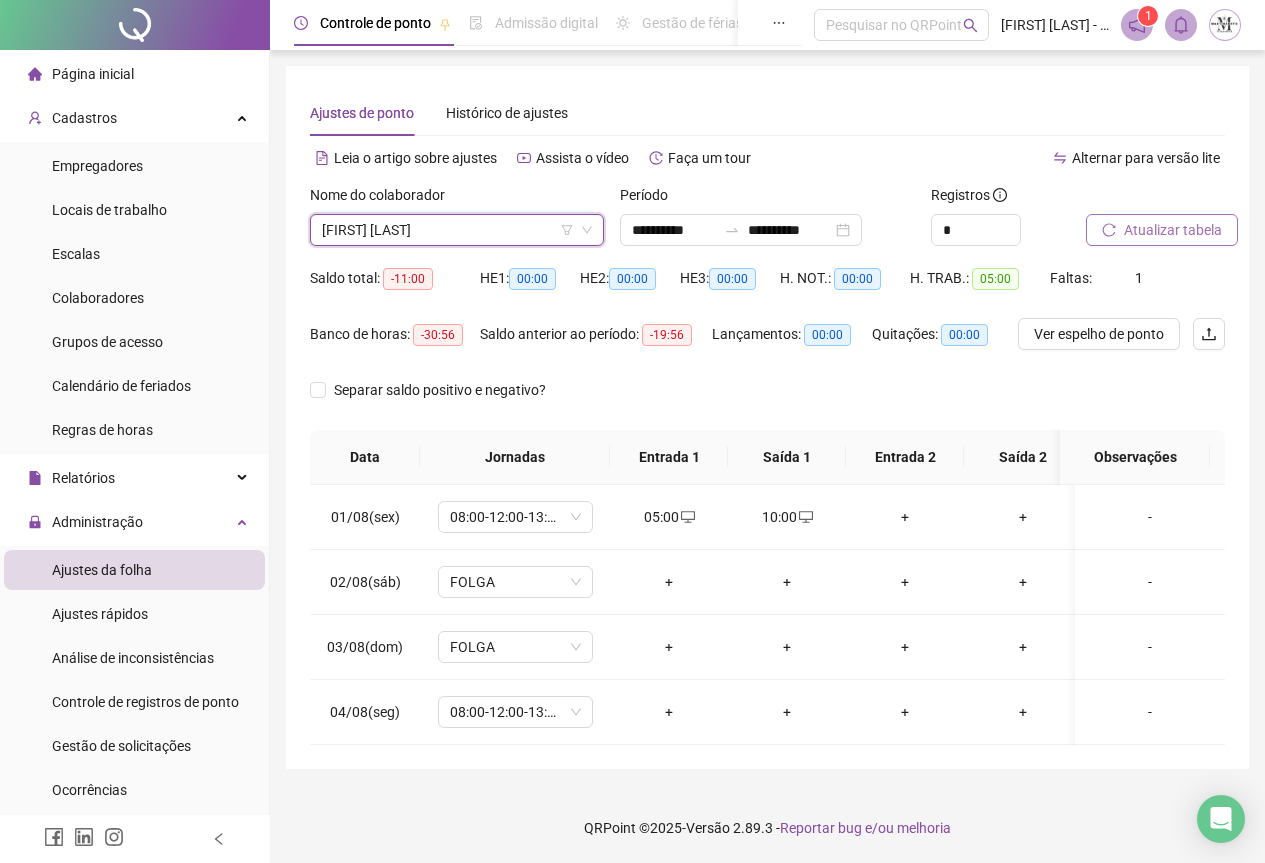 click on "Atualizar tabela" at bounding box center [1173, 230] 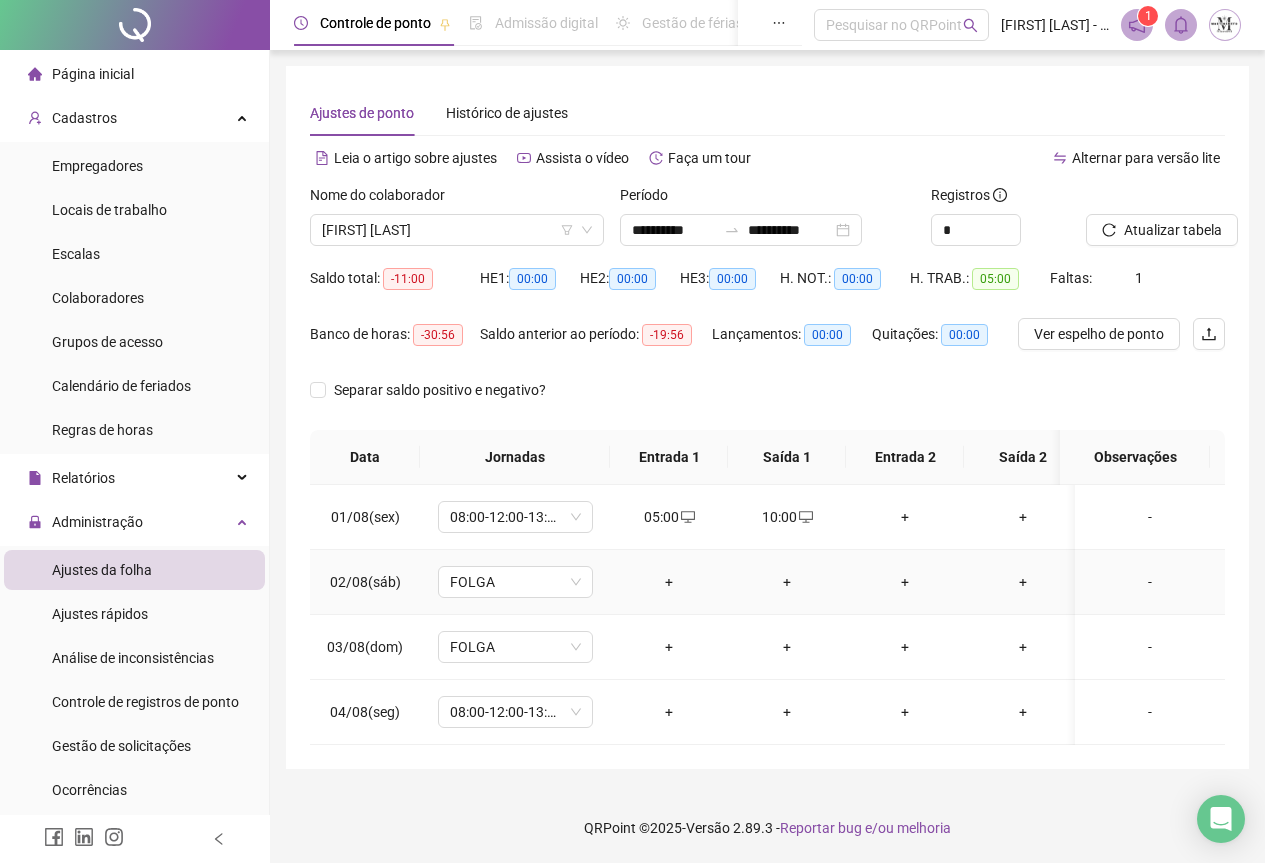 click on "+" at bounding box center [669, 582] 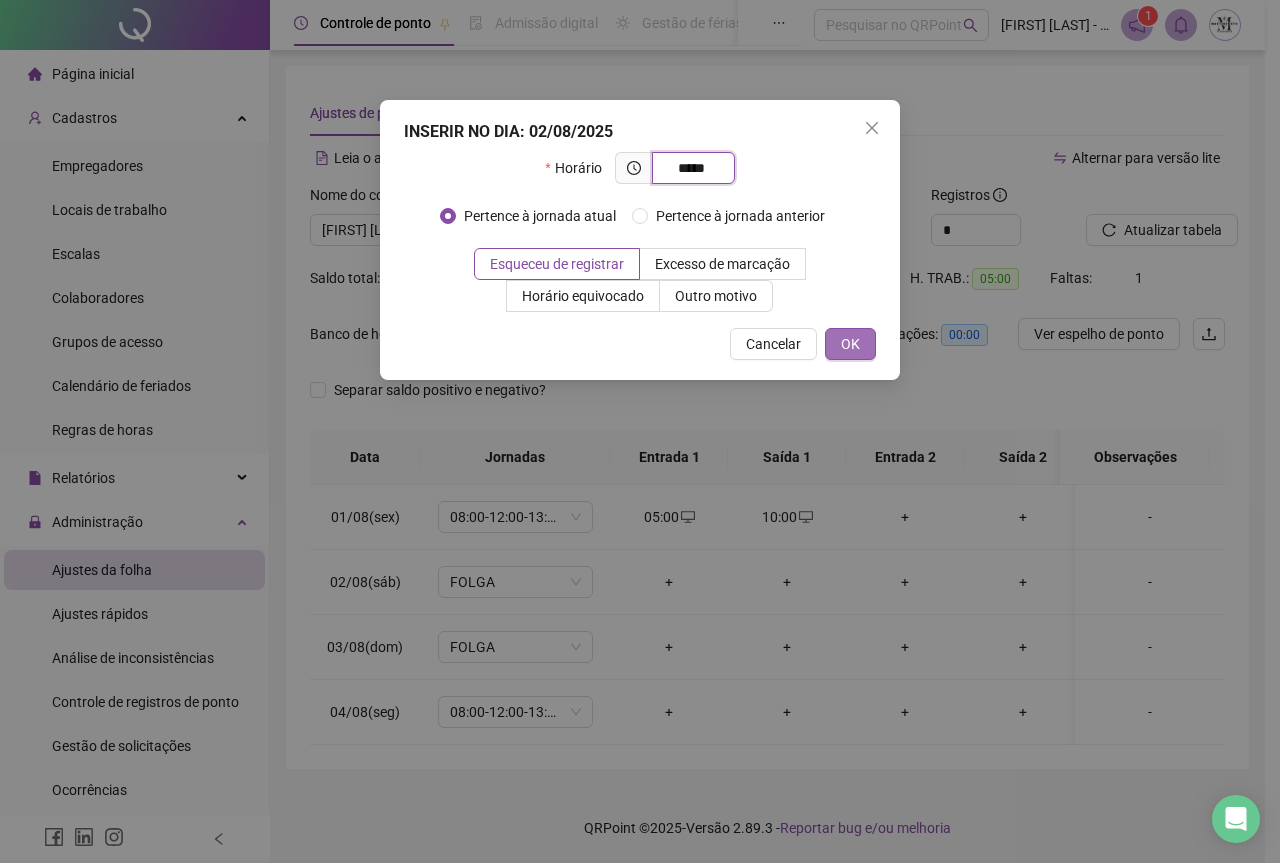 type on "*****" 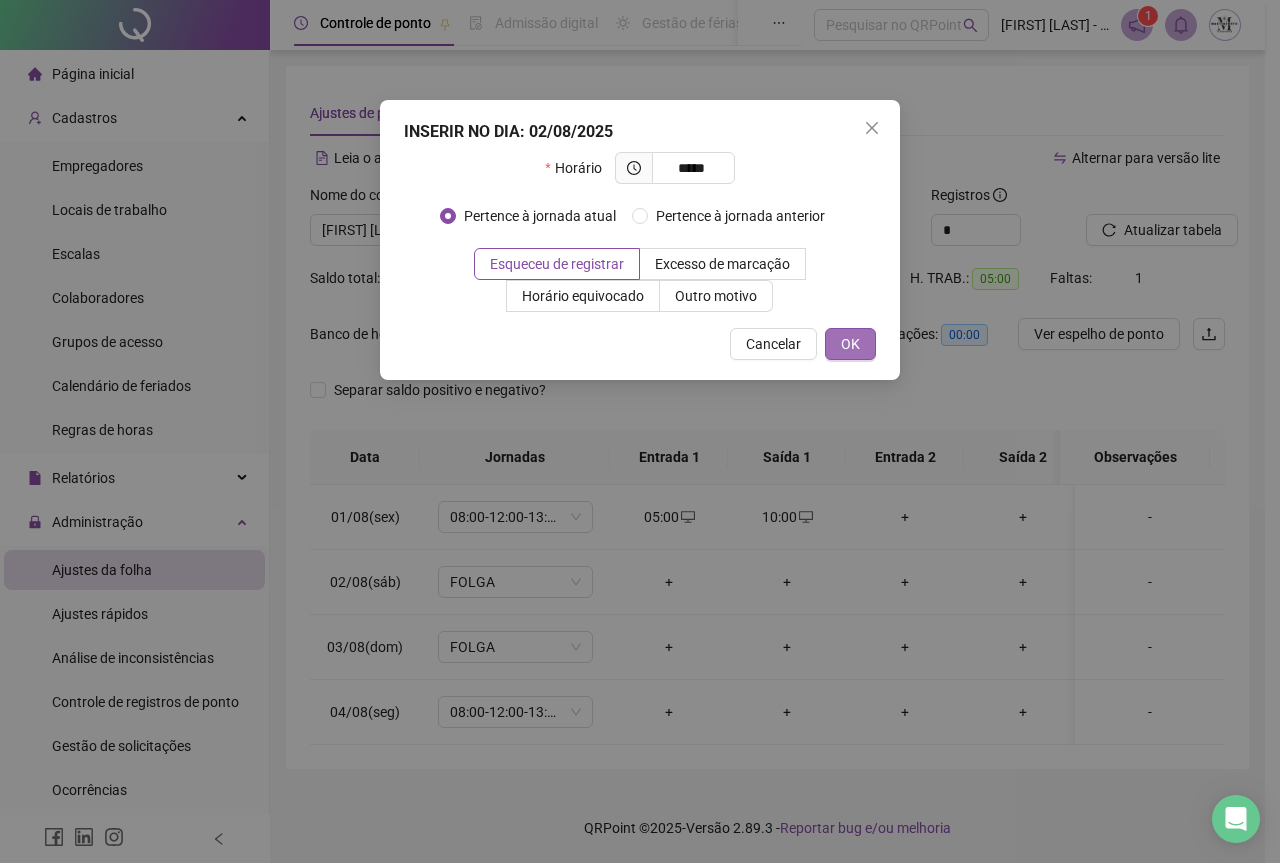 click on "OK" at bounding box center [850, 344] 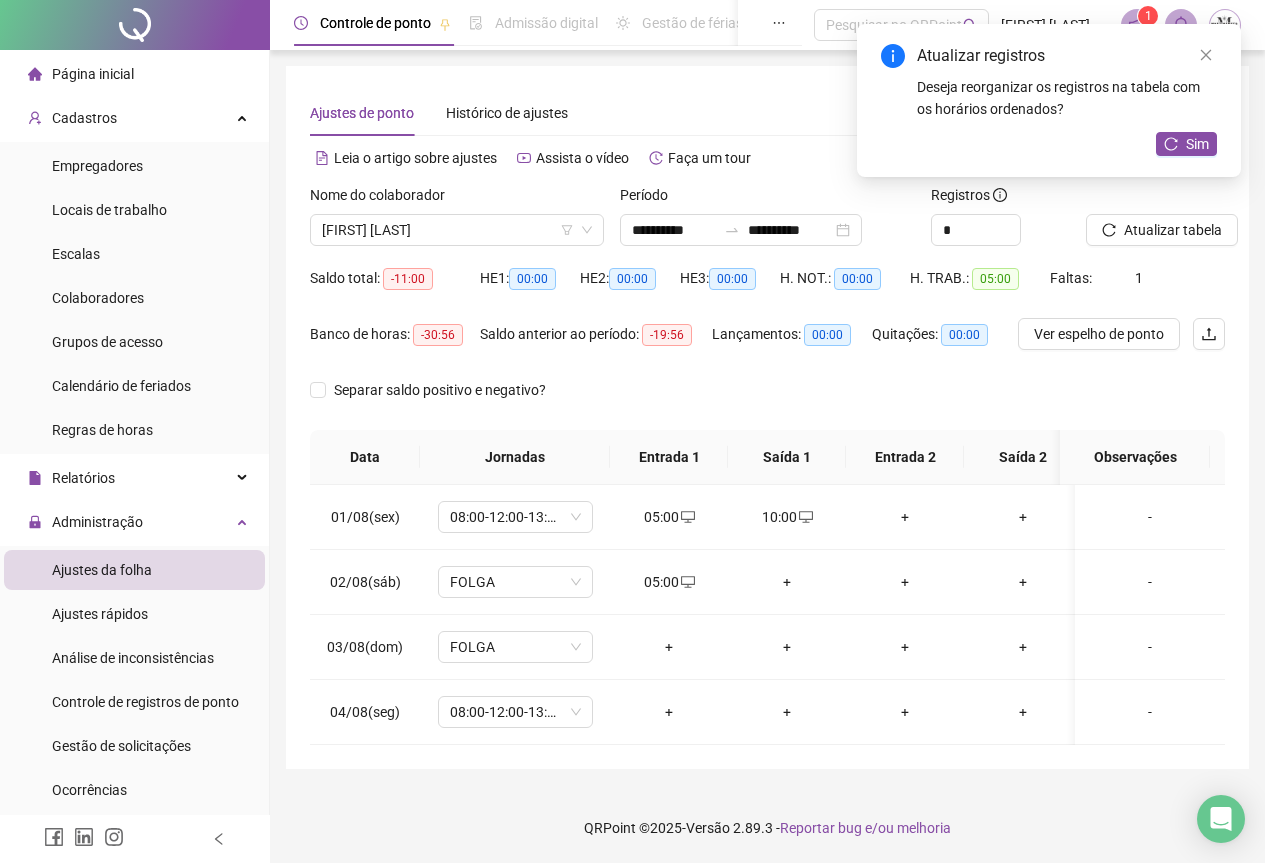 click on "+" at bounding box center [787, 582] 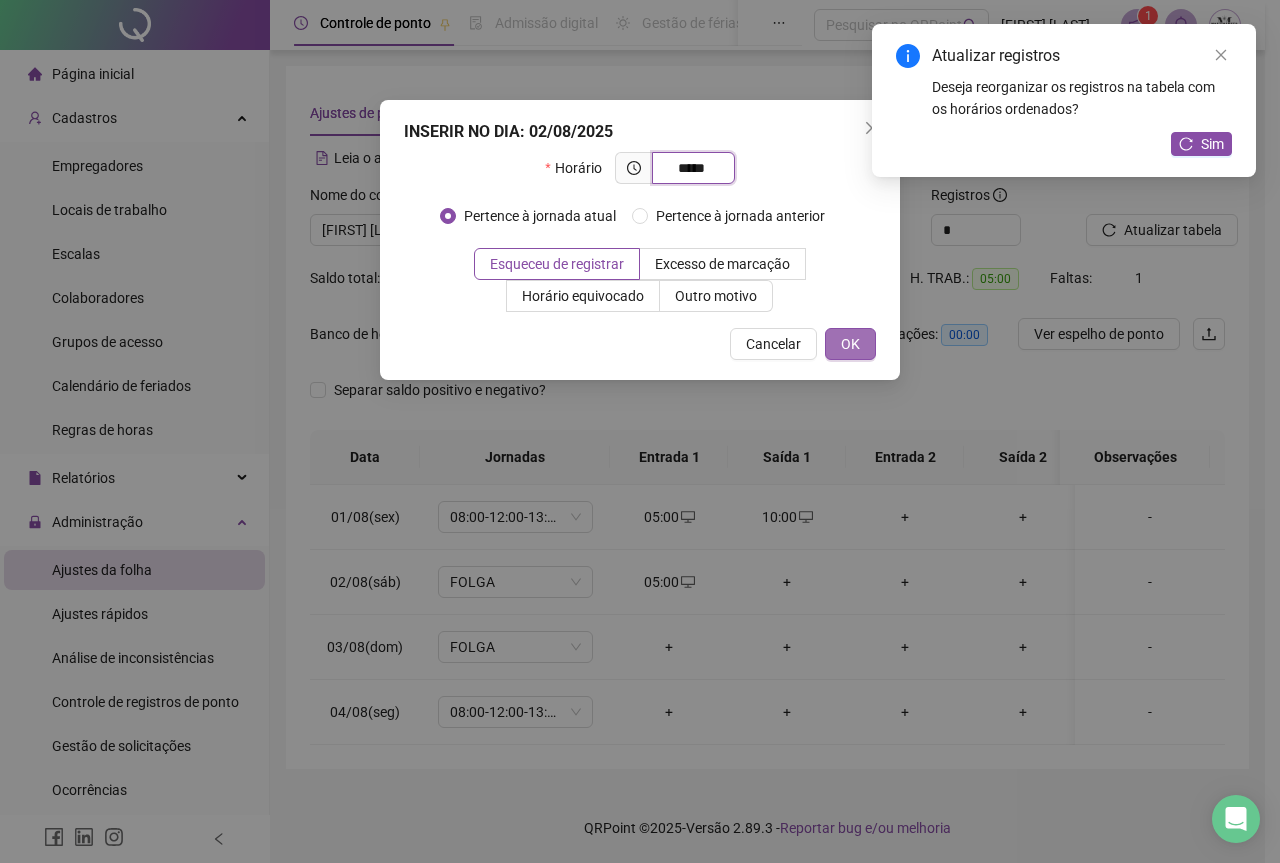 type on "*****" 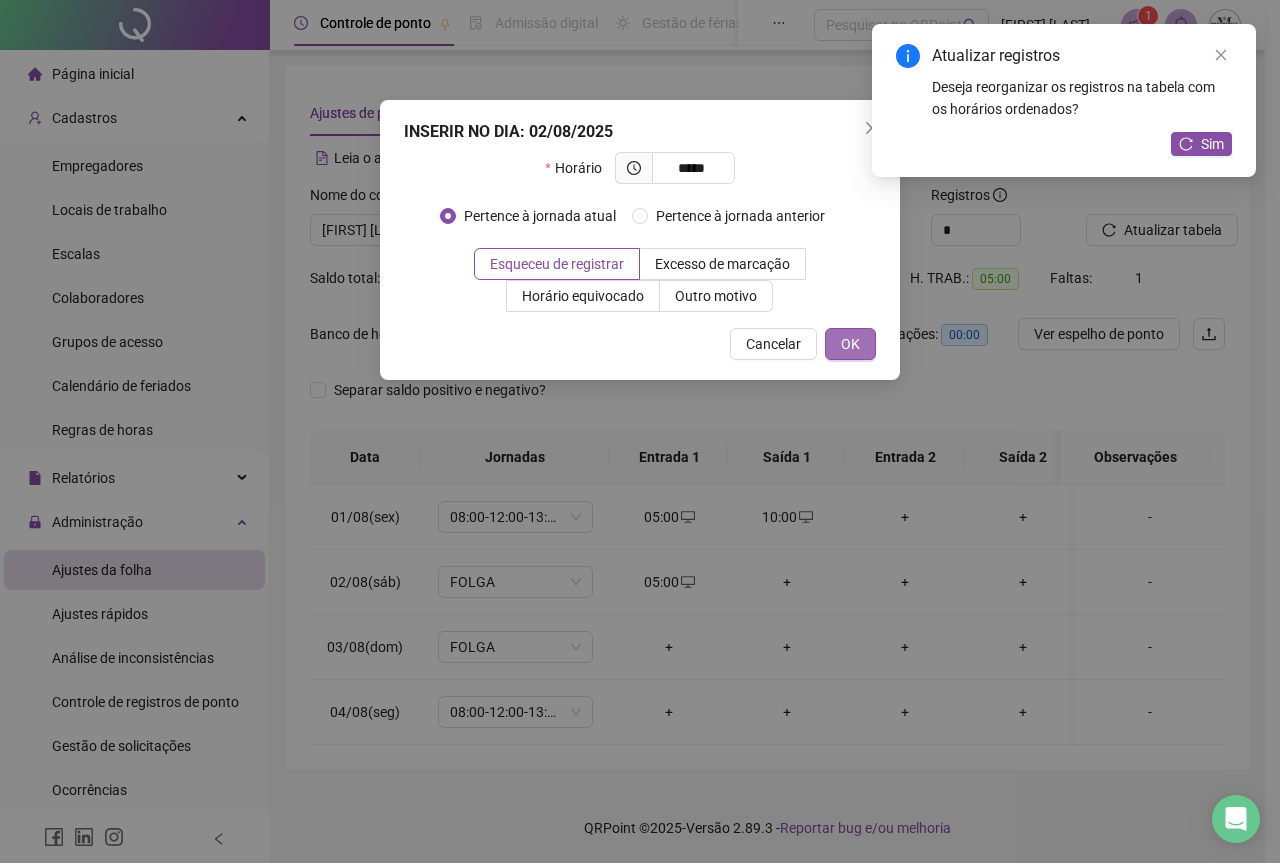 click on "OK" at bounding box center (850, 344) 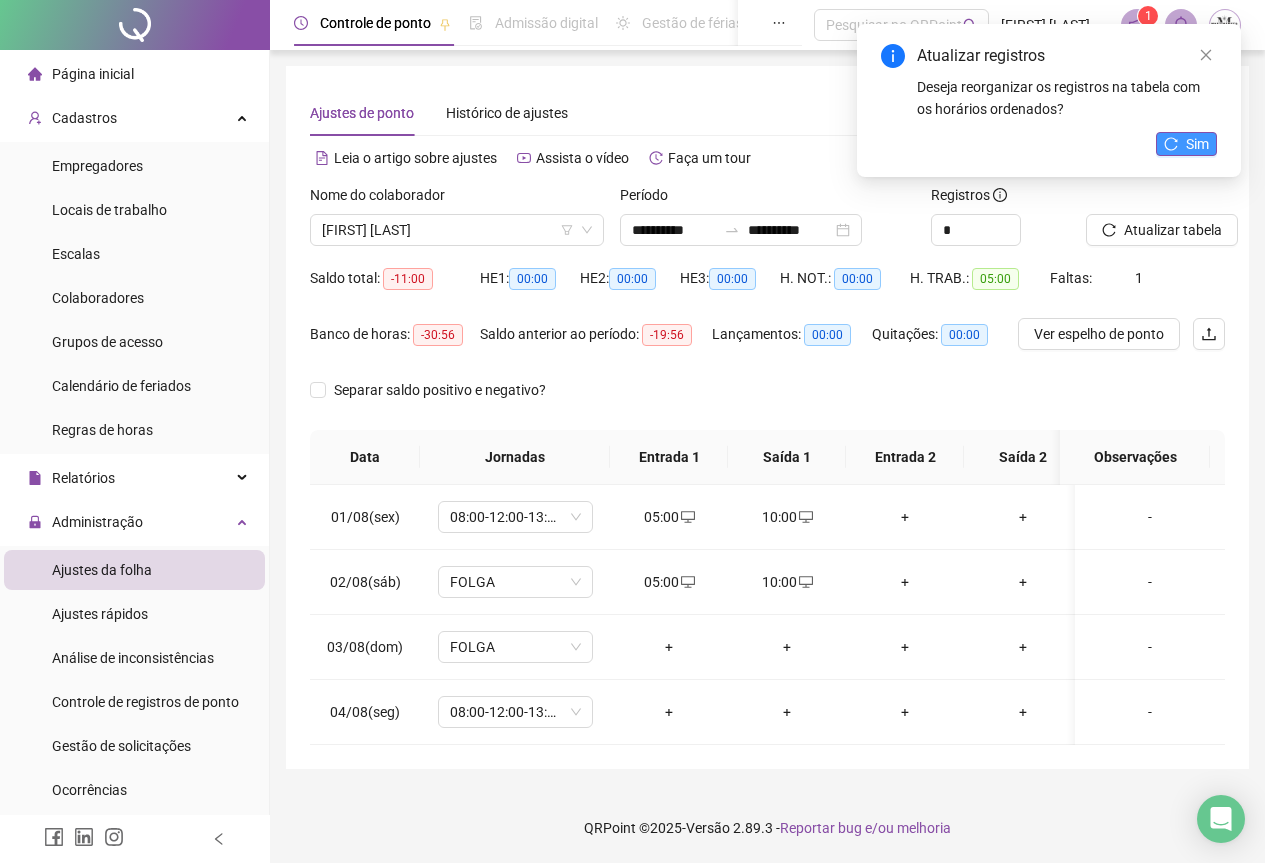 click on "Sim" at bounding box center (1186, 144) 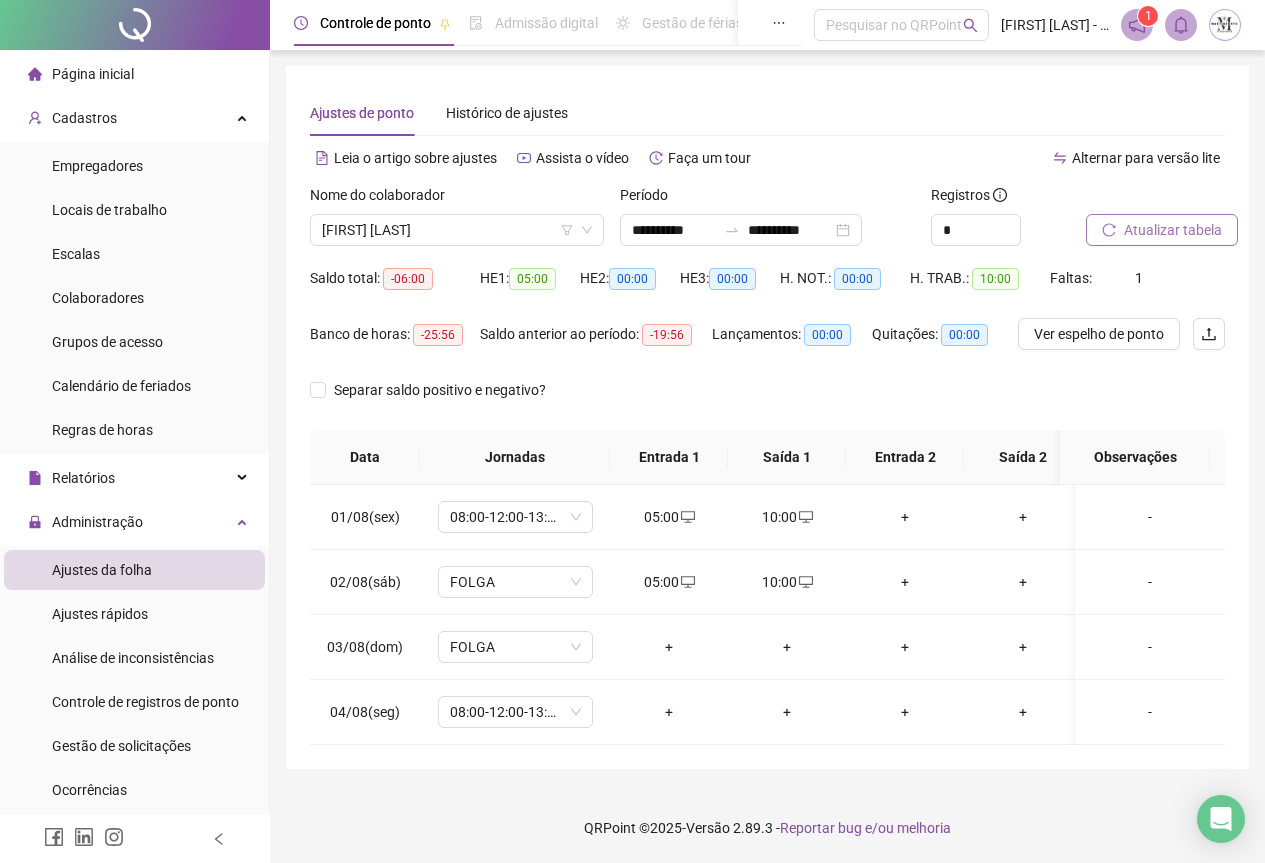 click on "Atualizar tabela" at bounding box center (1173, 230) 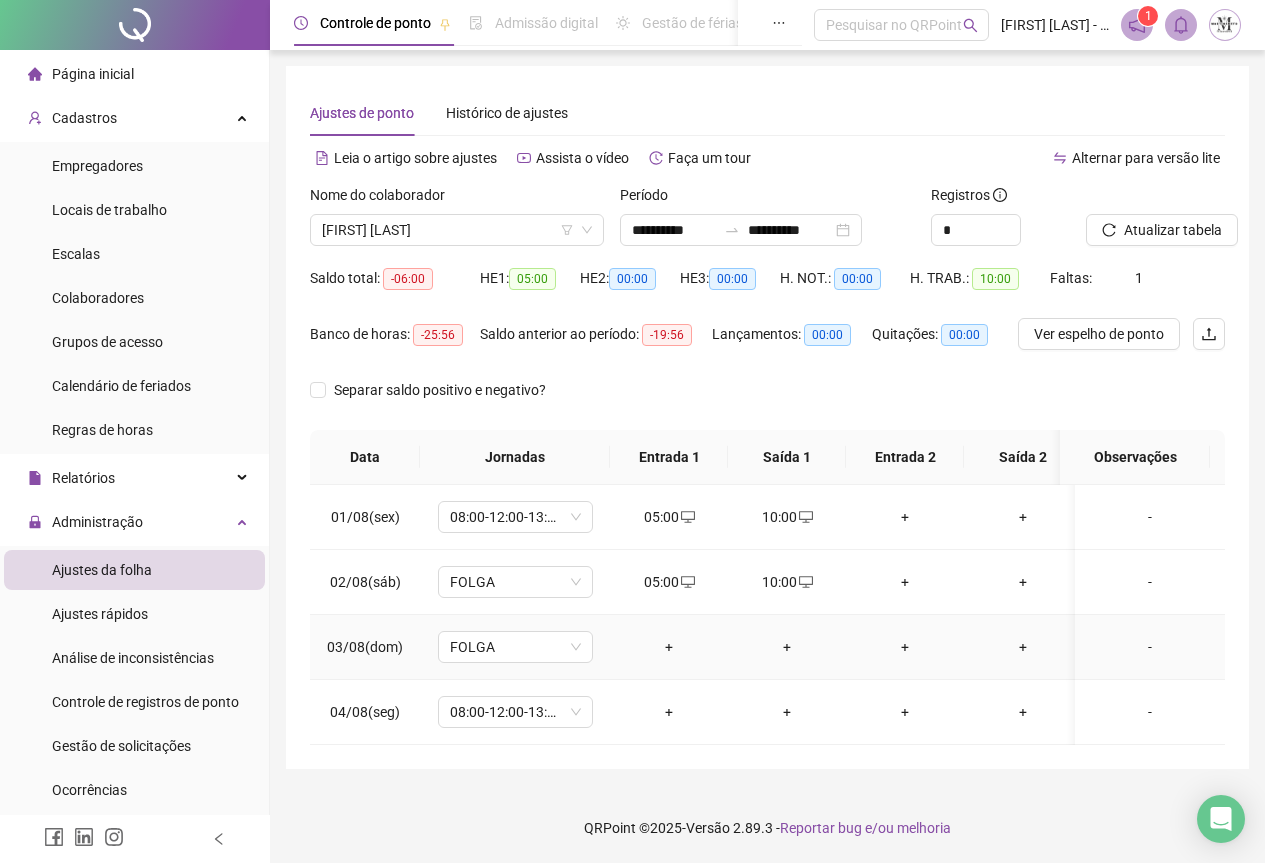 scroll, scrollTop: 7, scrollLeft: 0, axis: vertical 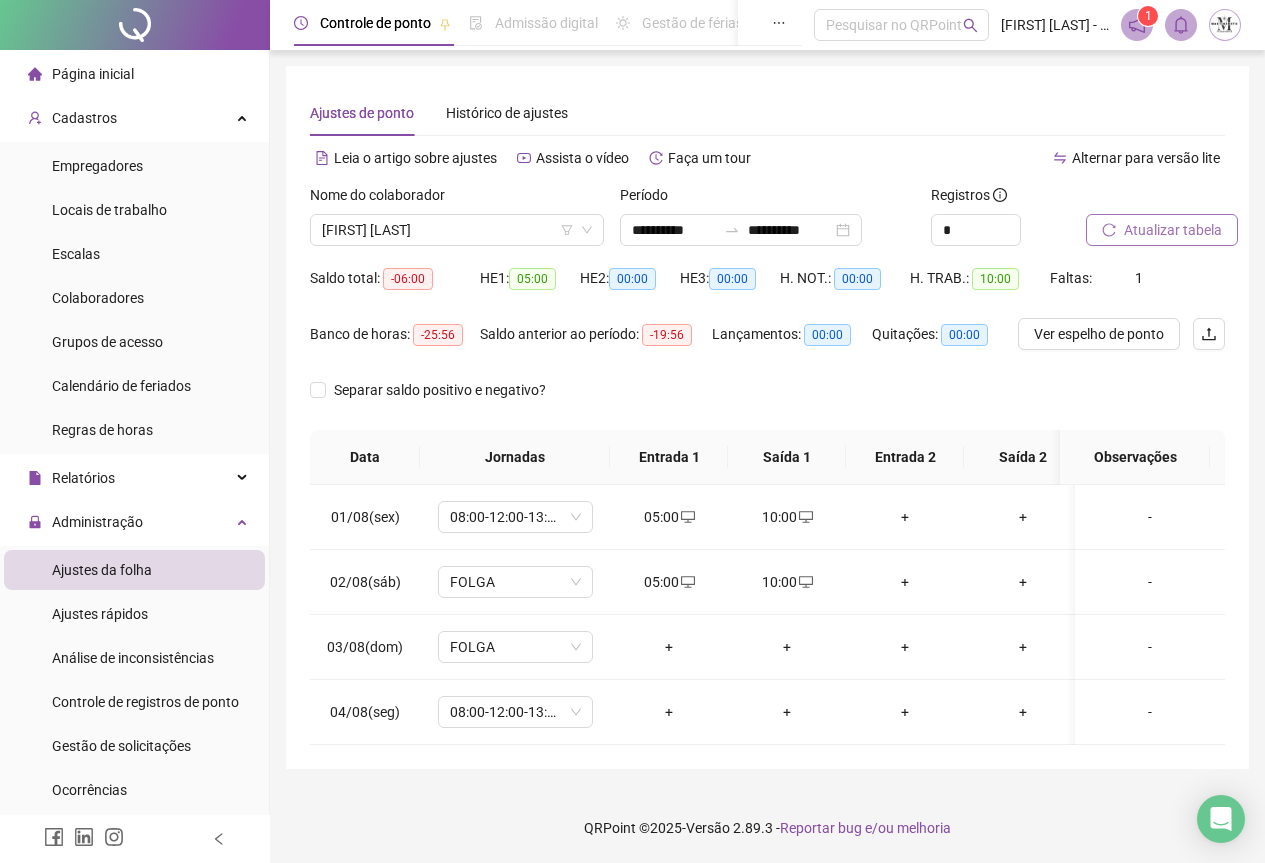 click on "Atualizar tabela" at bounding box center (1173, 230) 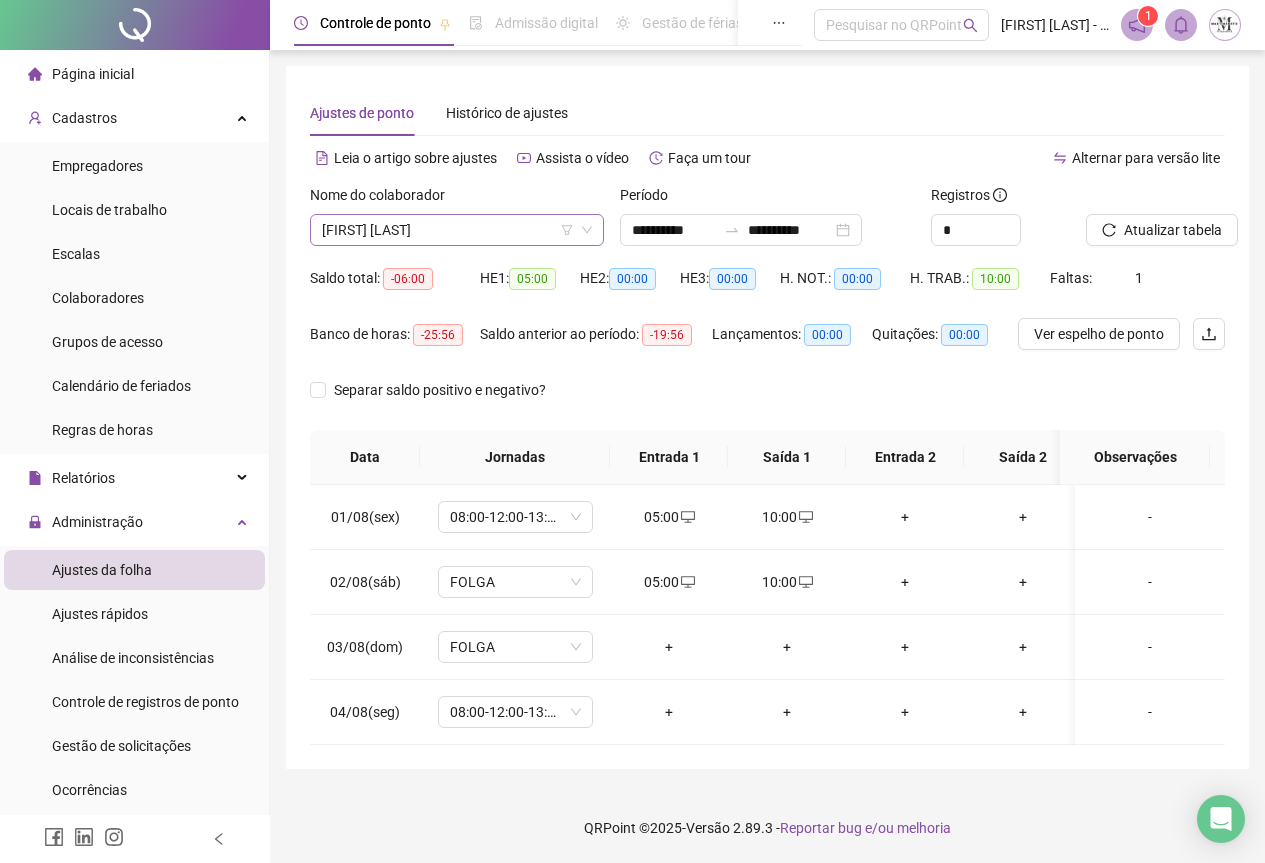 click on "[FIRST] [LAST]" at bounding box center (457, 230) 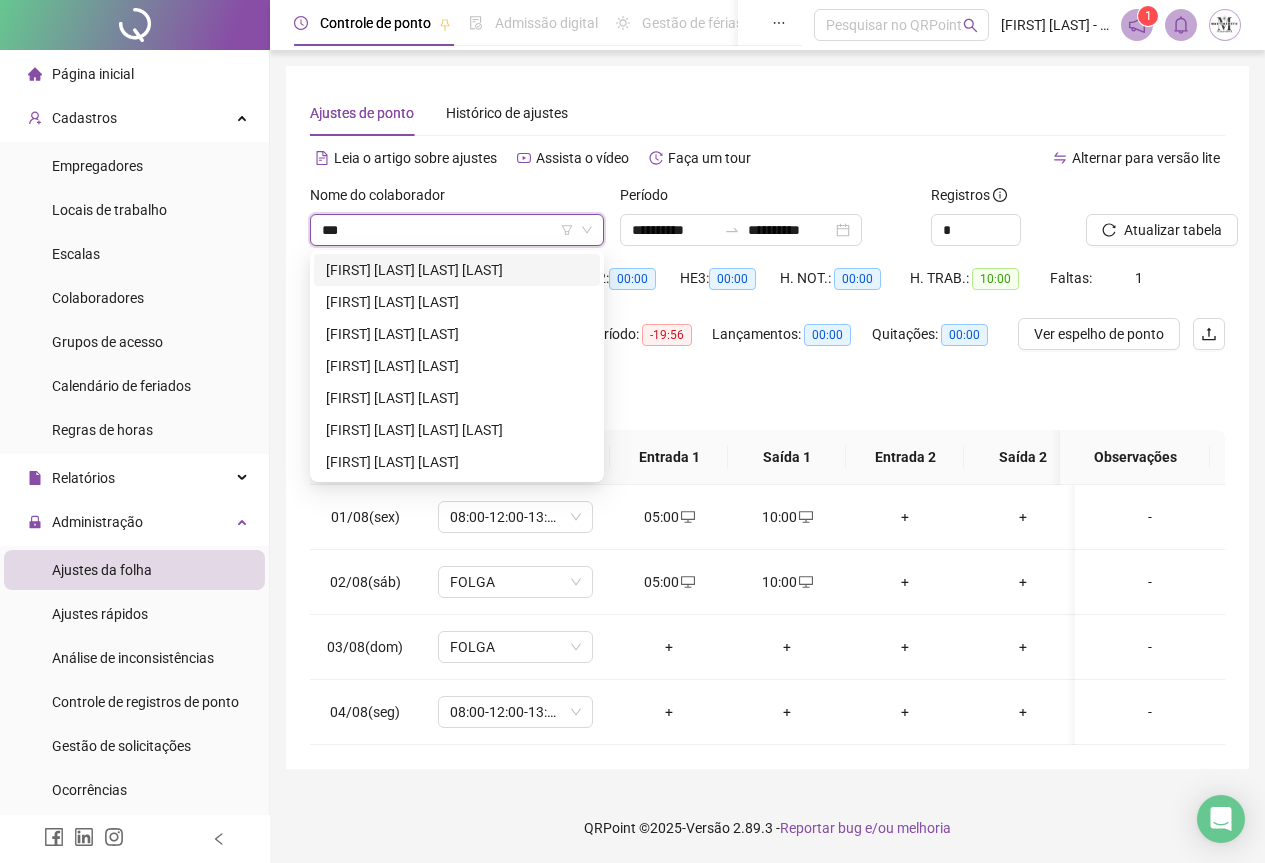 scroll, scrollTop: 0, scrollLeft: 0, axis: both 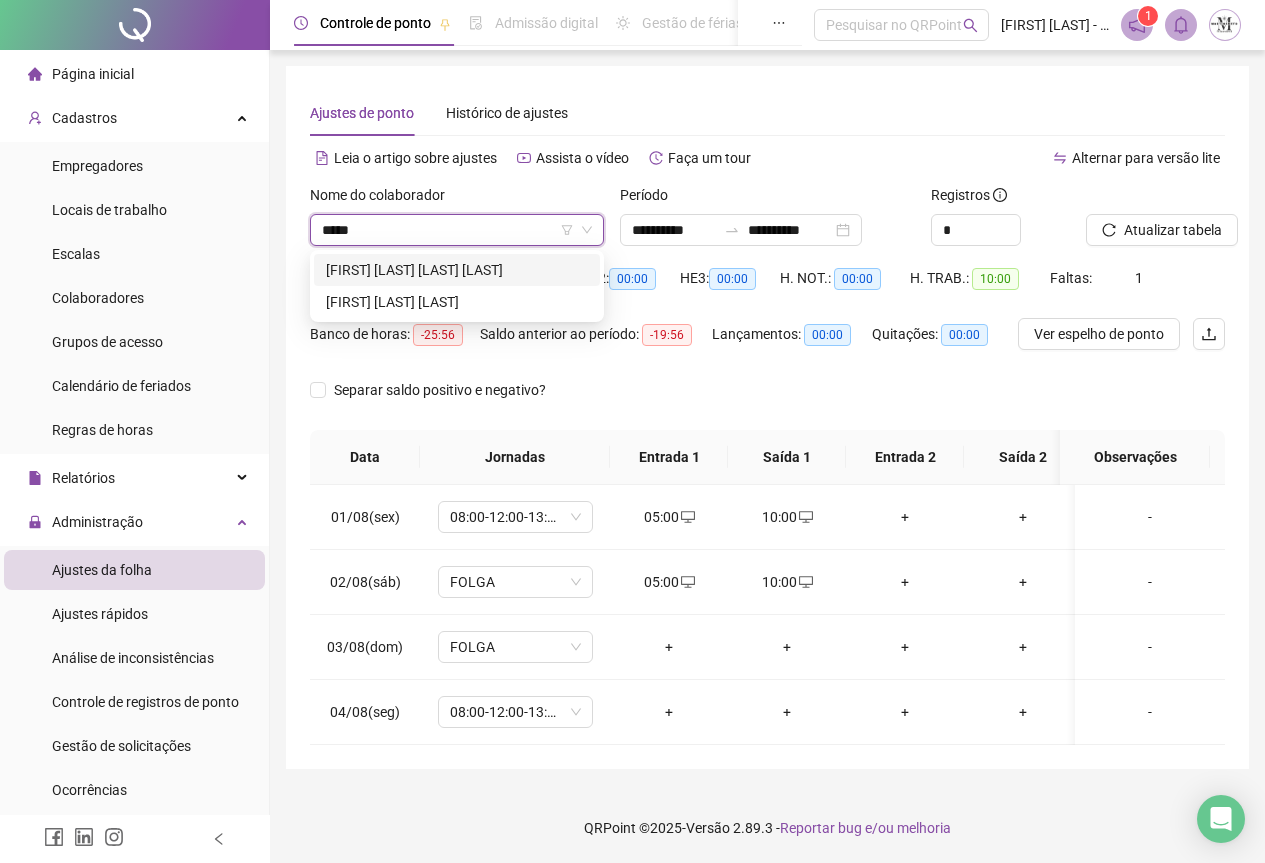 type on "******" 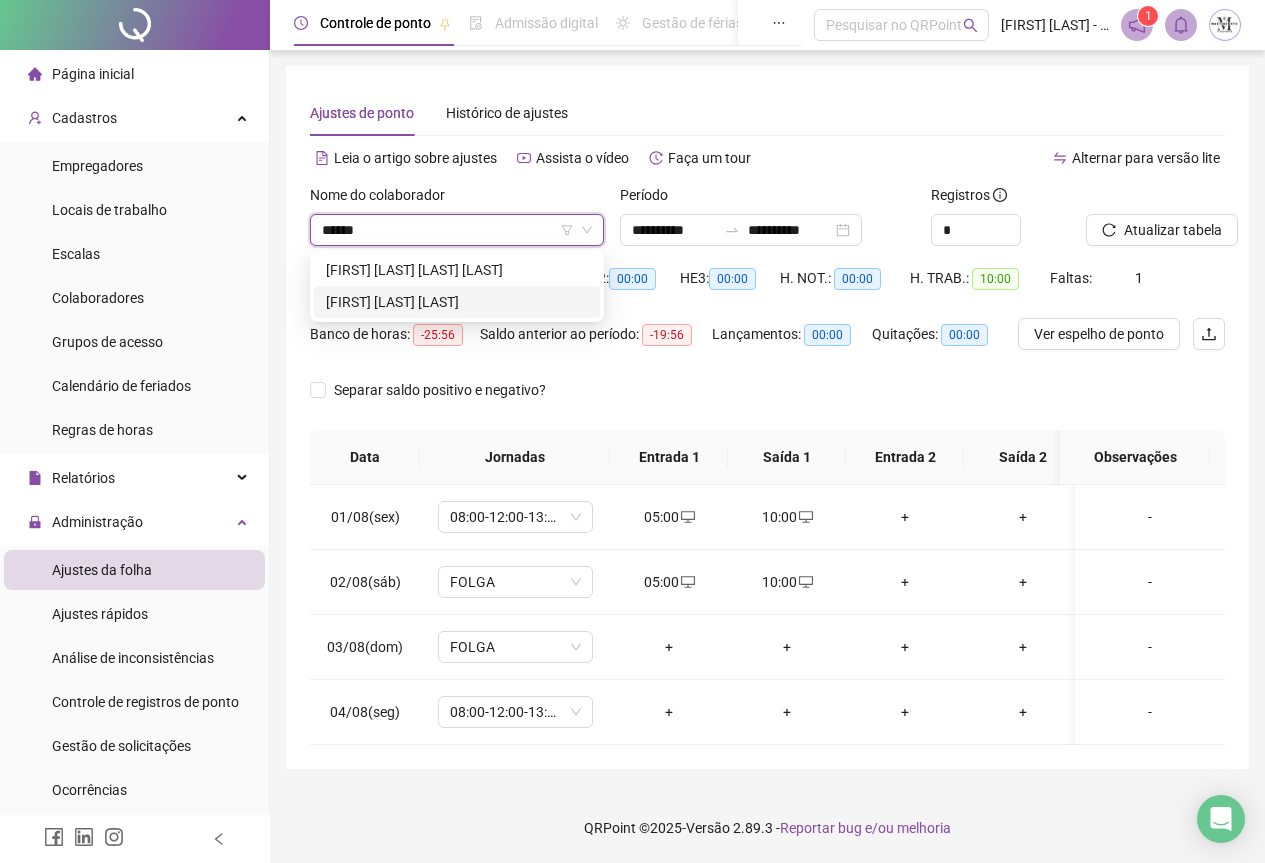 drag, startPoint x: 390, startPoint y: 293, endPoint x: 589, endPoint y: 303, distance: 199.2511 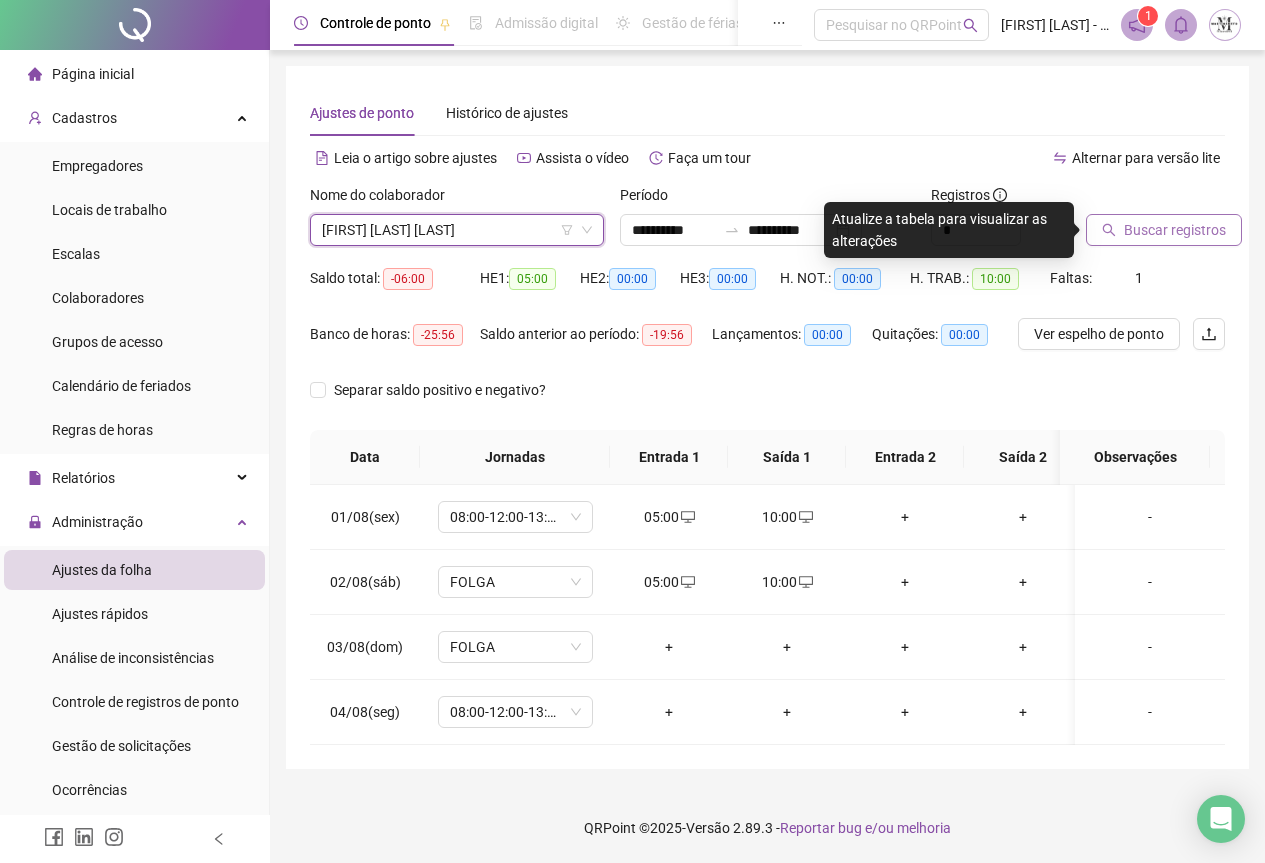 click on "Buscar registros" at bounding box center [1175, 230] 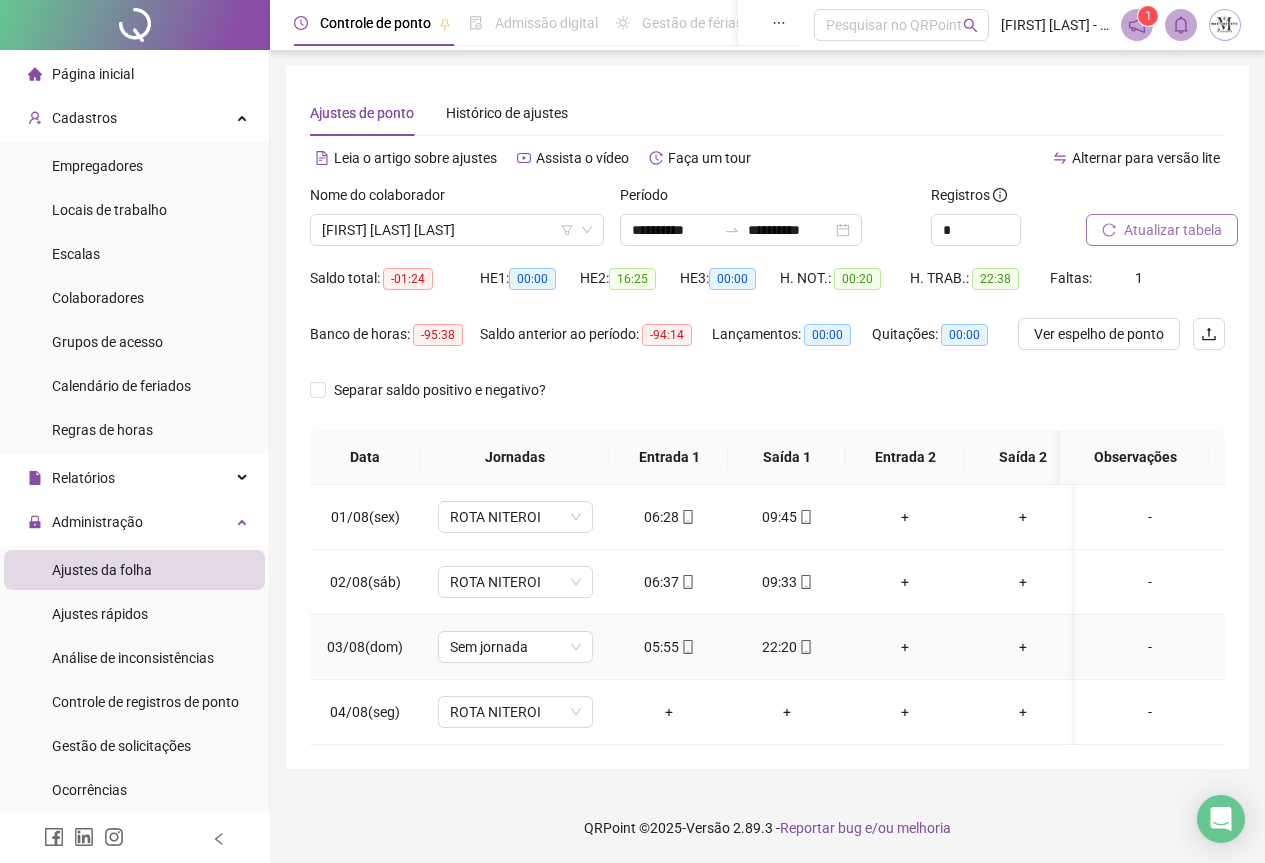 scroll, scrollTop: 7, scrollLeft: 0, axis: vertical 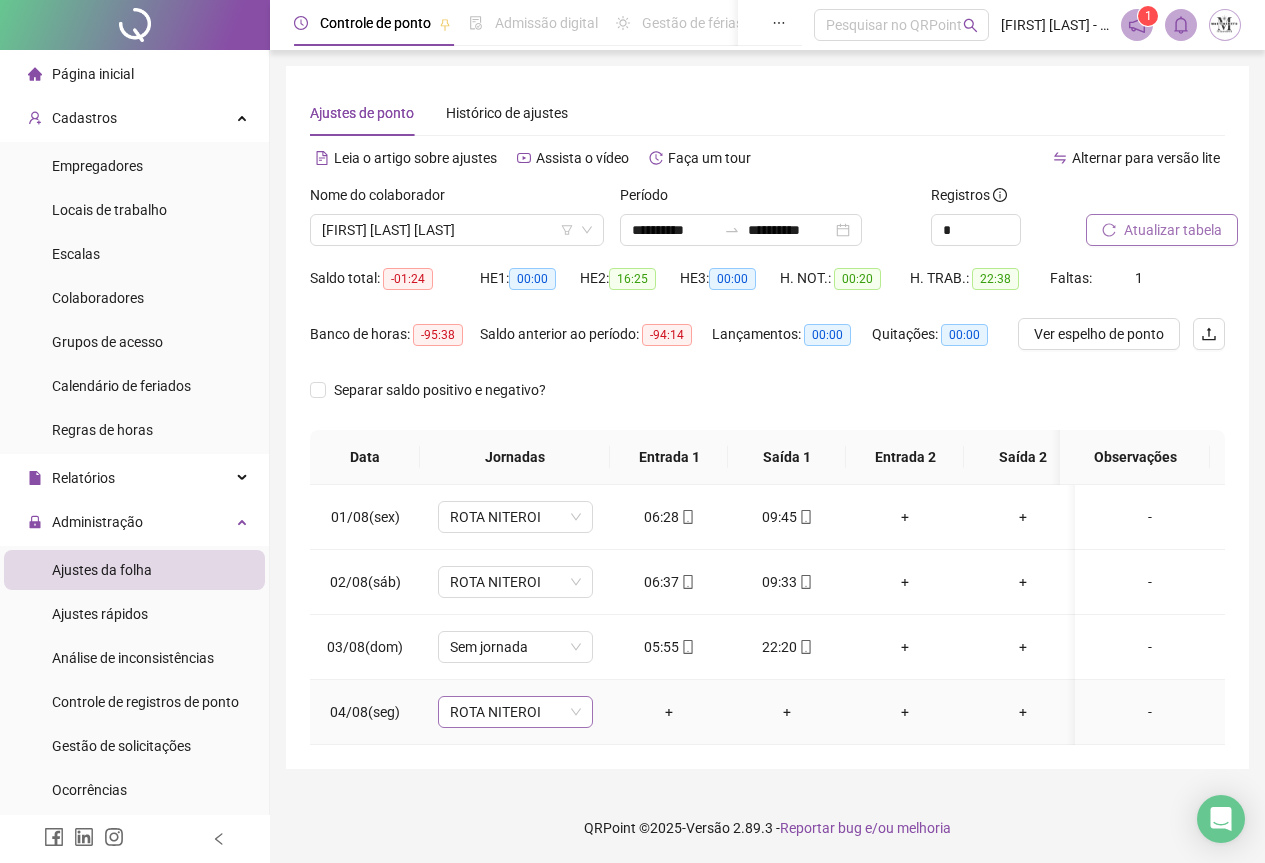 click on "ROTA NITEROI" at bounding box center (515, 712) 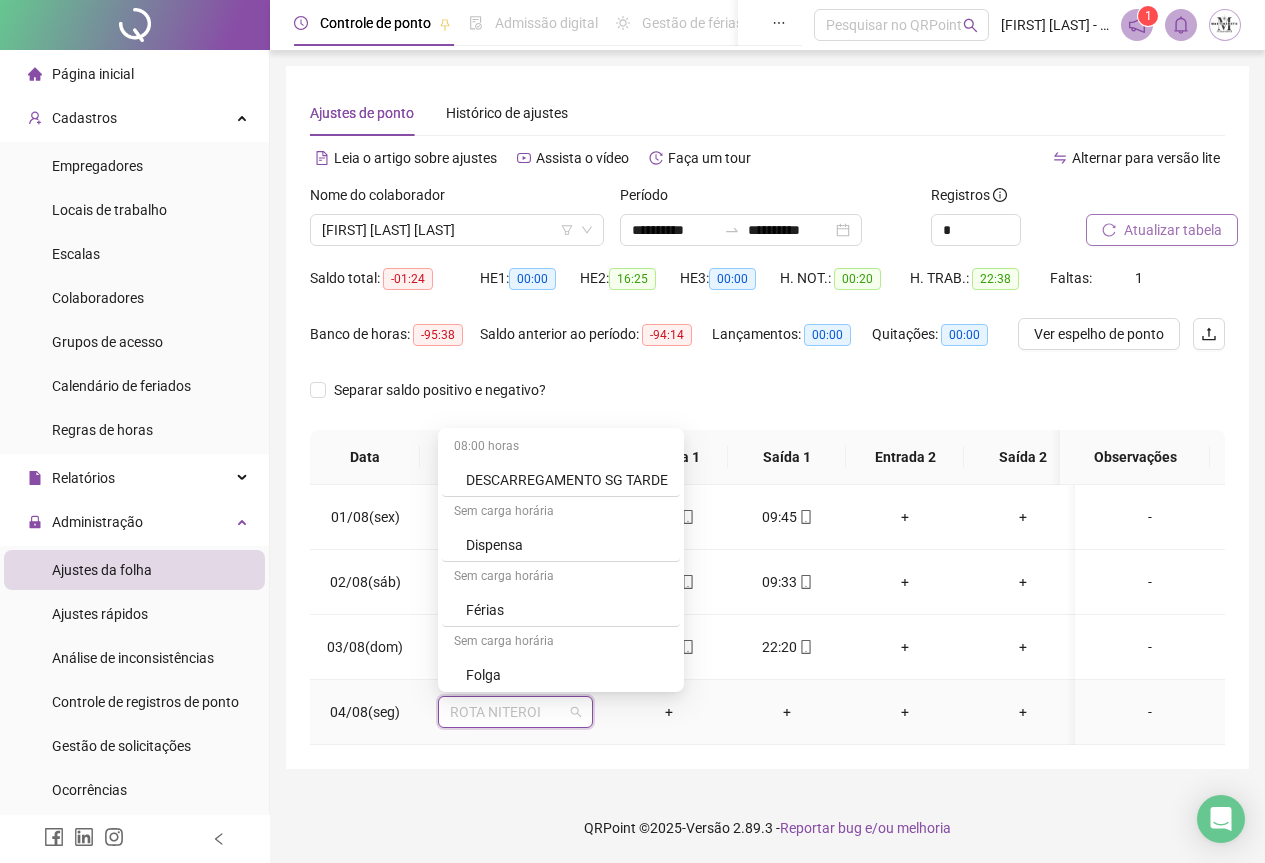 scroll, scrollTop: 1000, scrollLeft: 0, axis: vertical 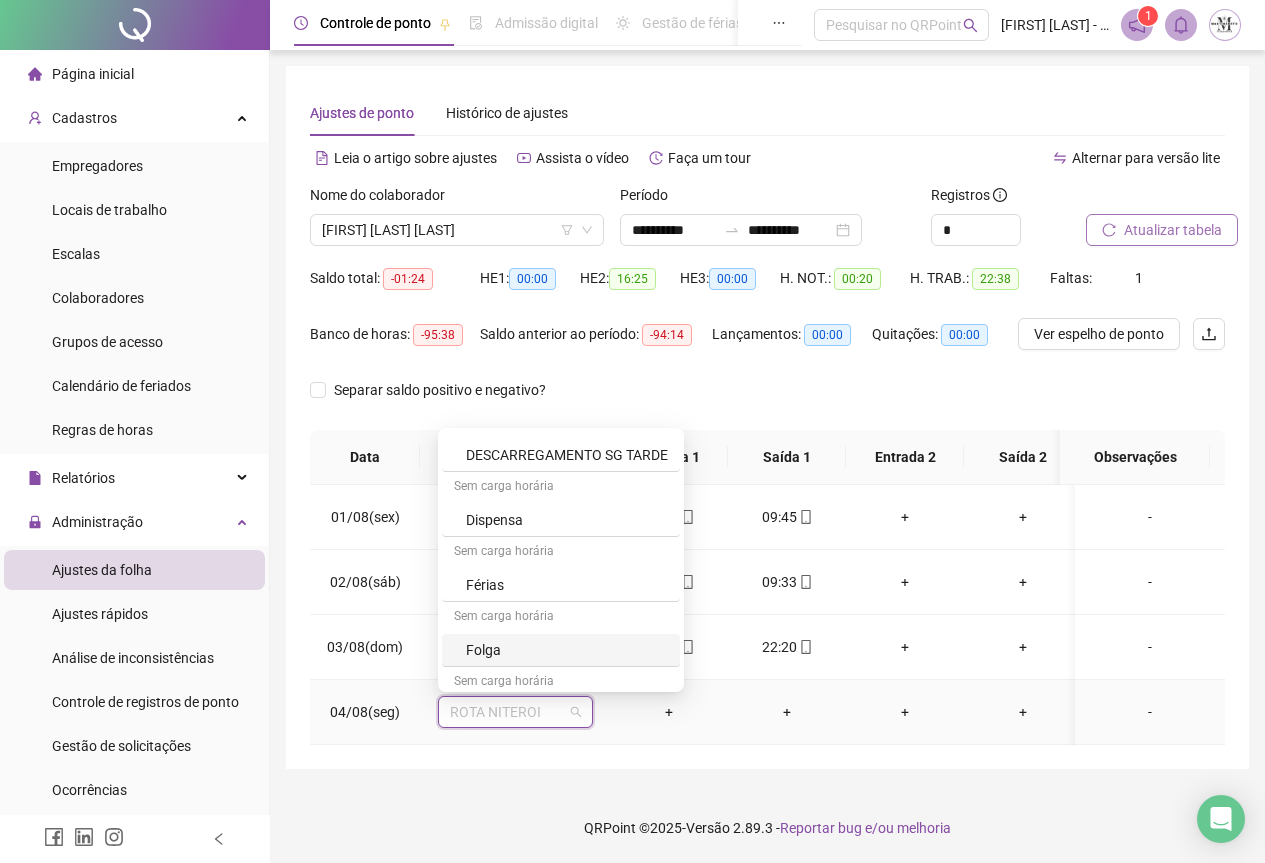 click on "Folga" at bounding box center (567, 650) 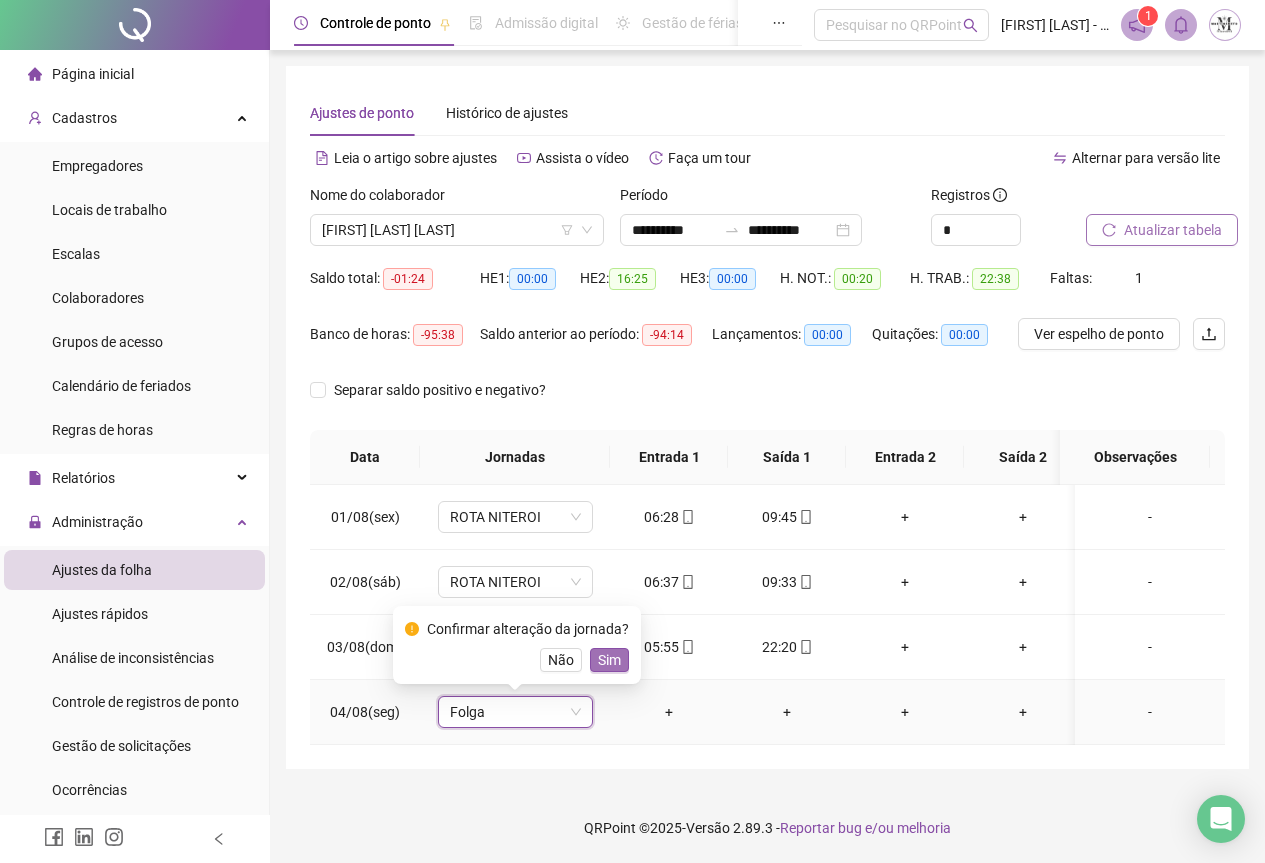 click on "Sim" at bounding box center (609, 660) 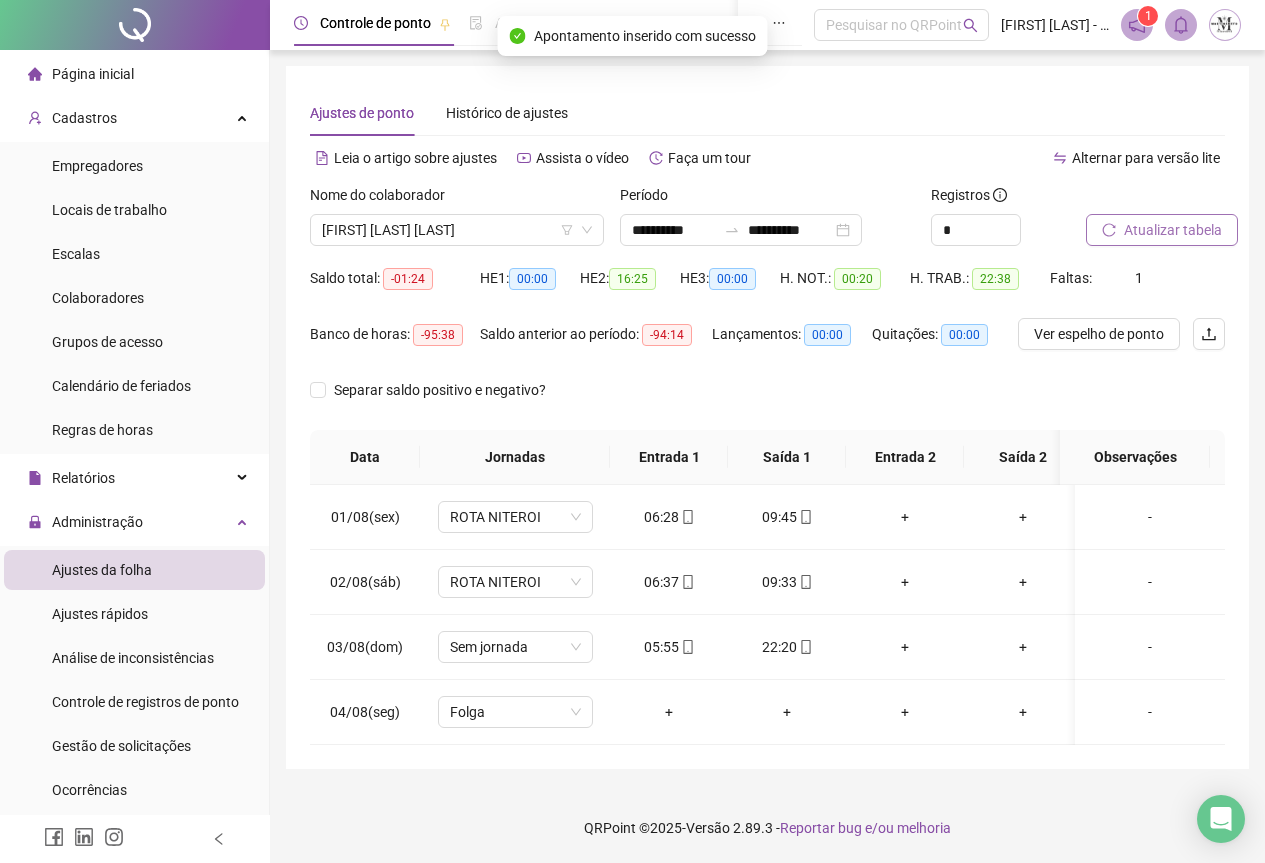 click on "Atualizar tabela" at bounding box center (1173, 230) 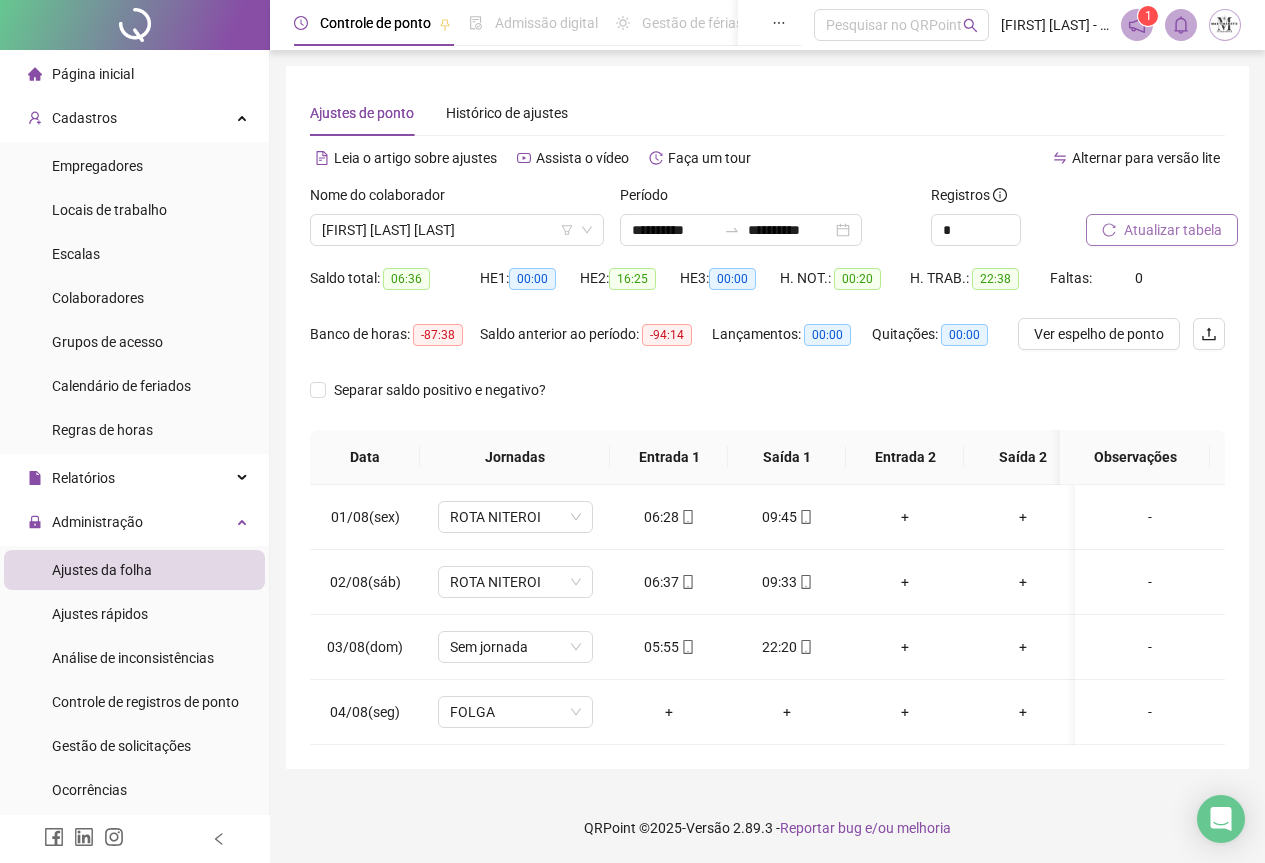 click on "Atualizar tabela" at bounding box center (1173, 230) 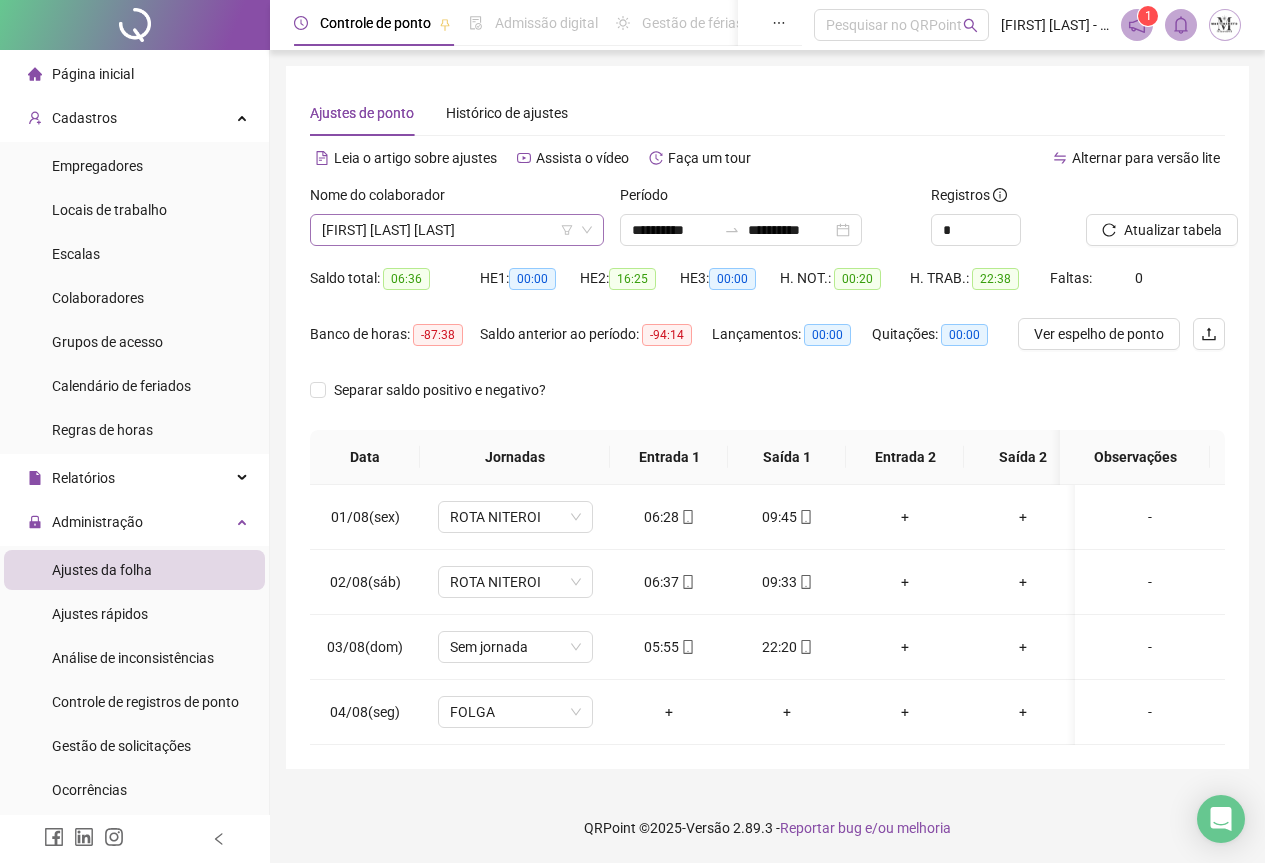 click on "[FIRST] [LAST] [LAST]" at bounding box center (457, 230) 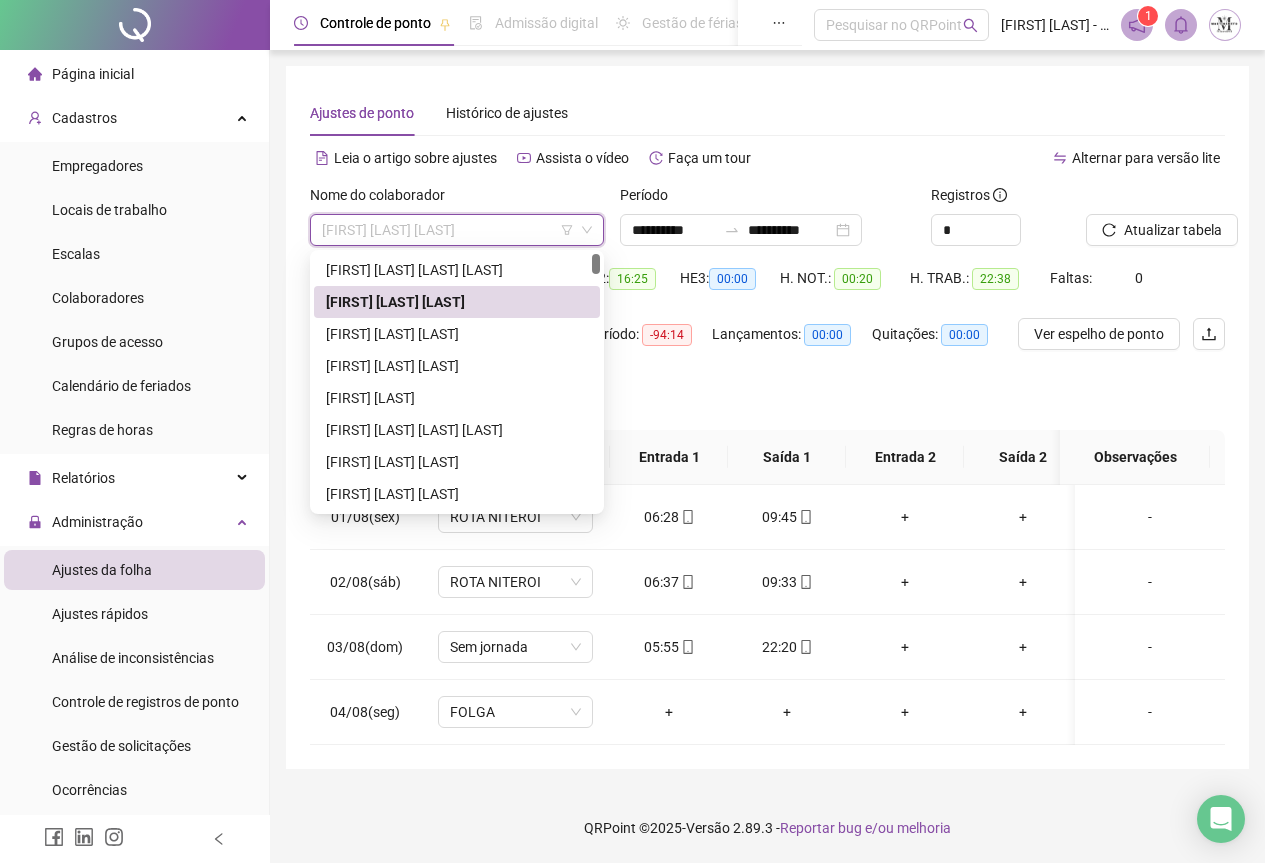 click on "[FIRST] [LAST] [LAST]" at bounding box center [457, 230] 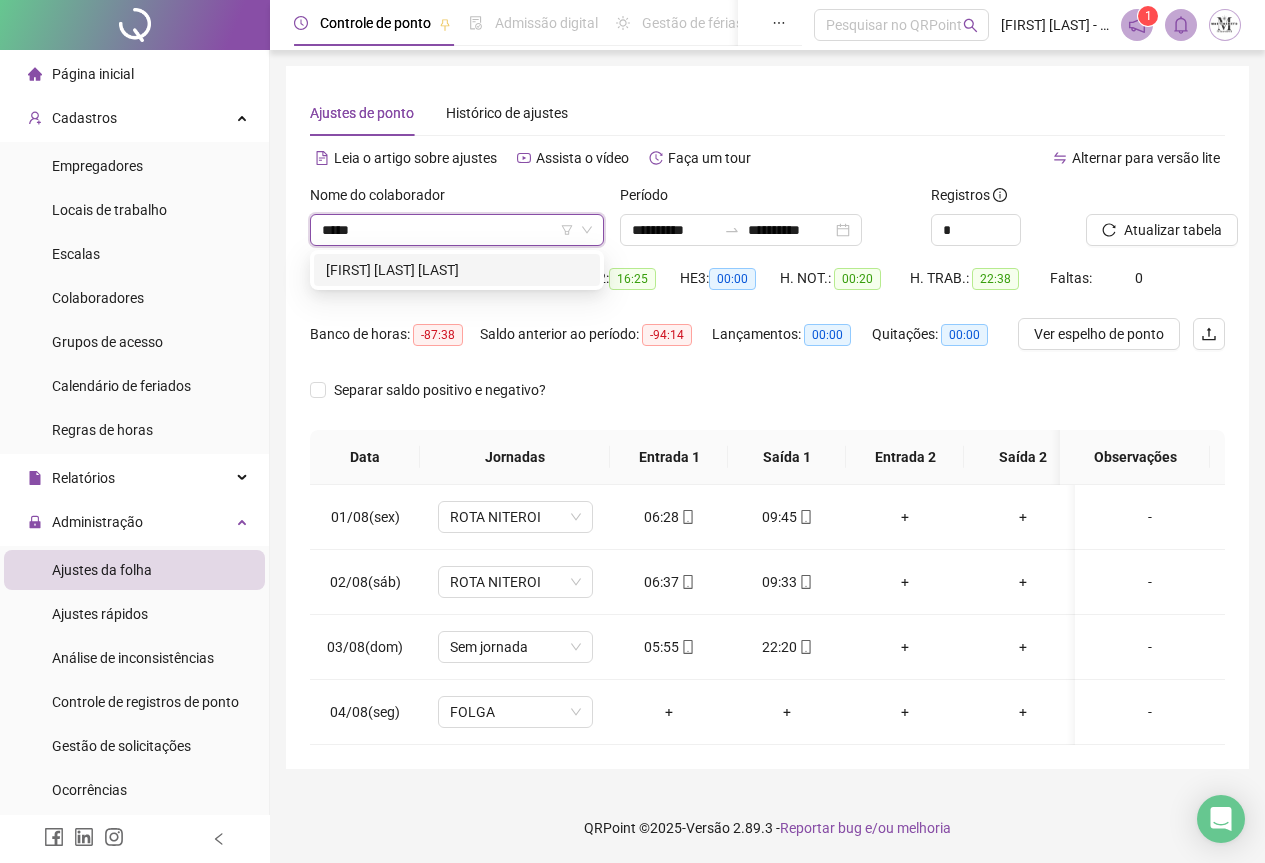 type on "******" 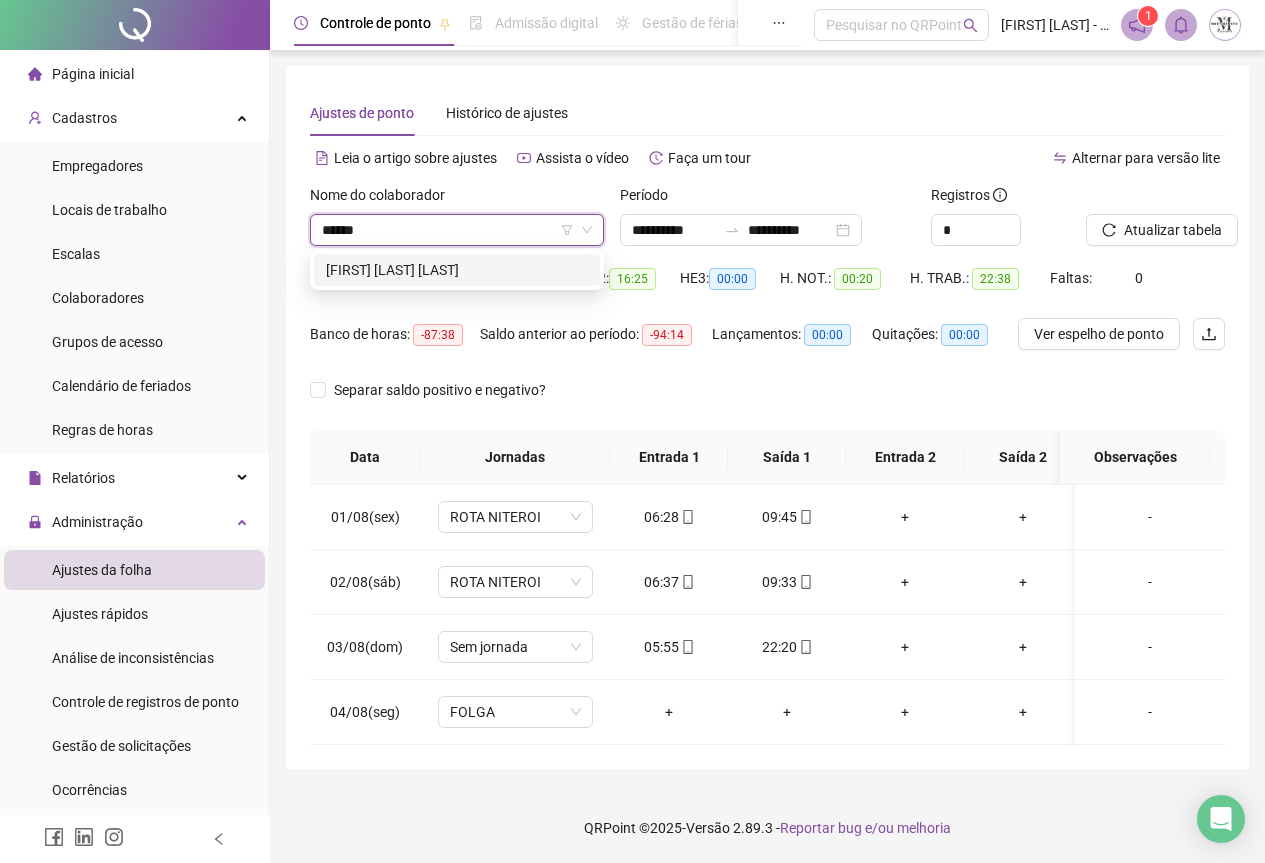 click on "[FIRST] [LAST] [LAST]" at bounding box center (457, 270) 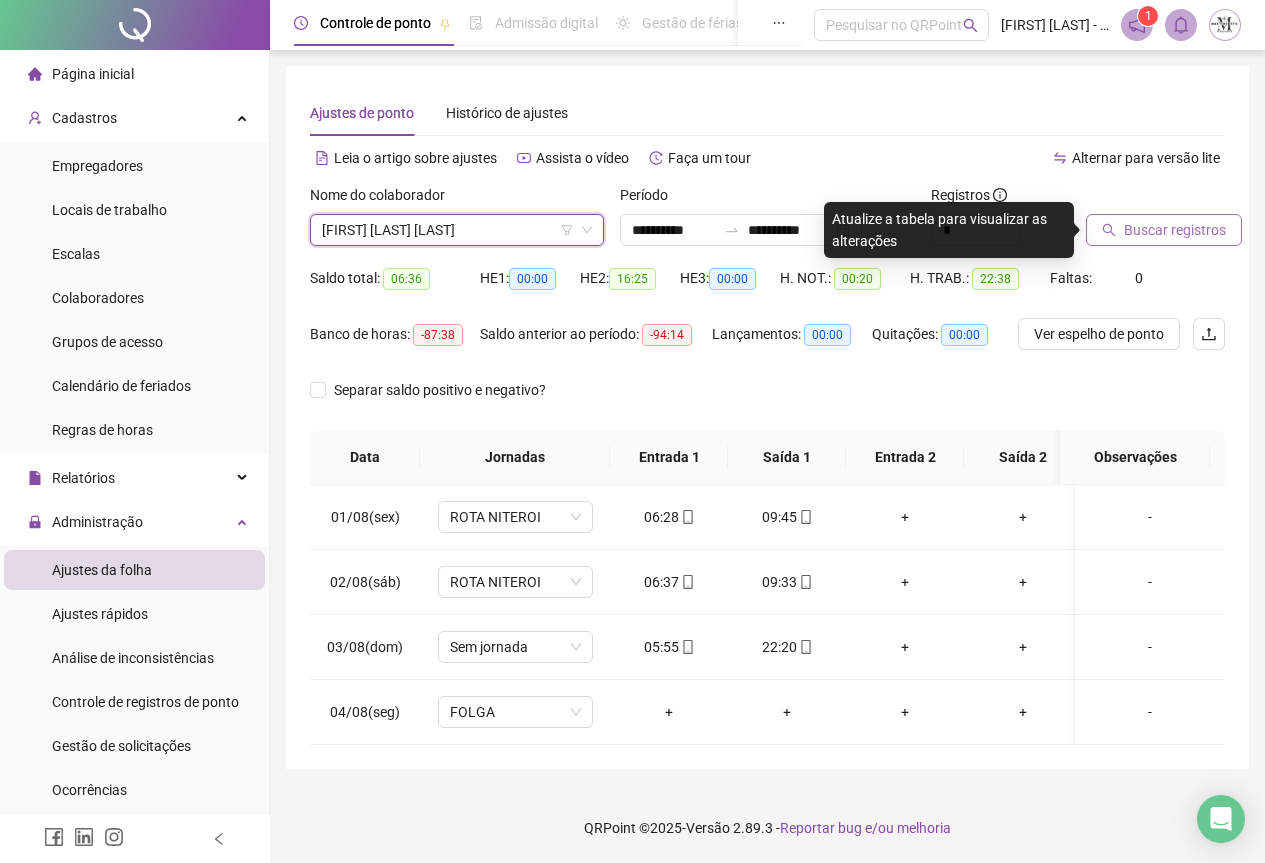 click on "Buscar registros" at bounding box center (1175, 230) 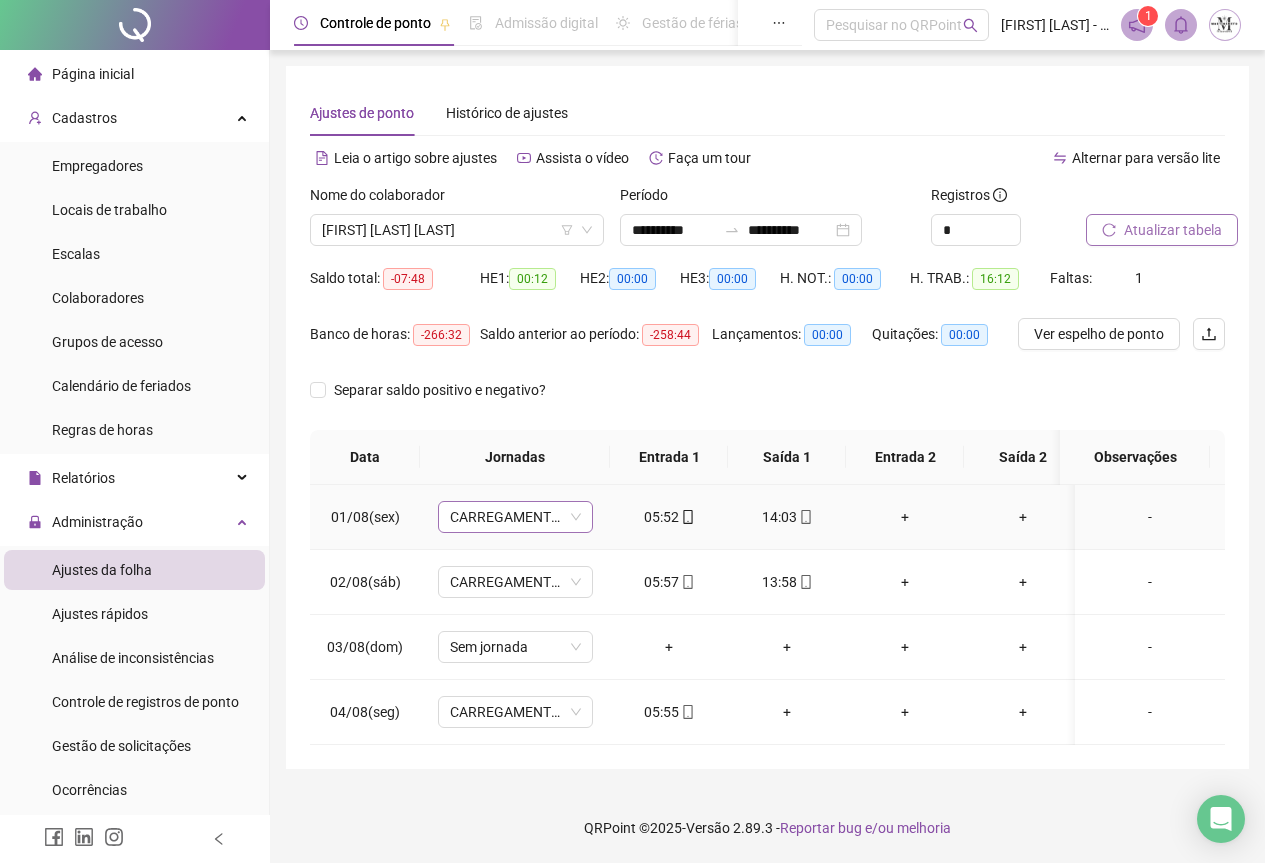 click on "CARREGAMENTO SEDE" at bounding box center [515, 517] 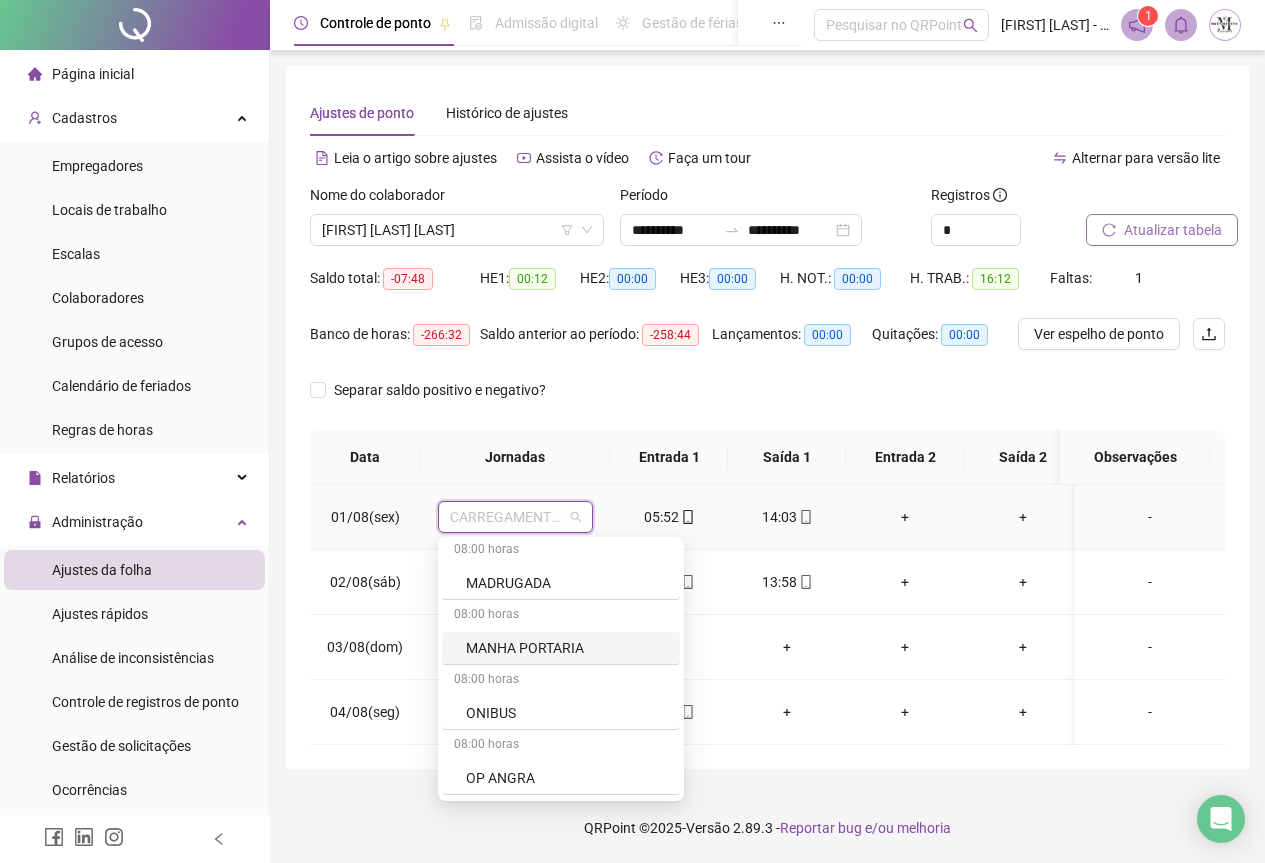 scroll, scrollTop: 1400, scrollLeft: 0, axis: vertical 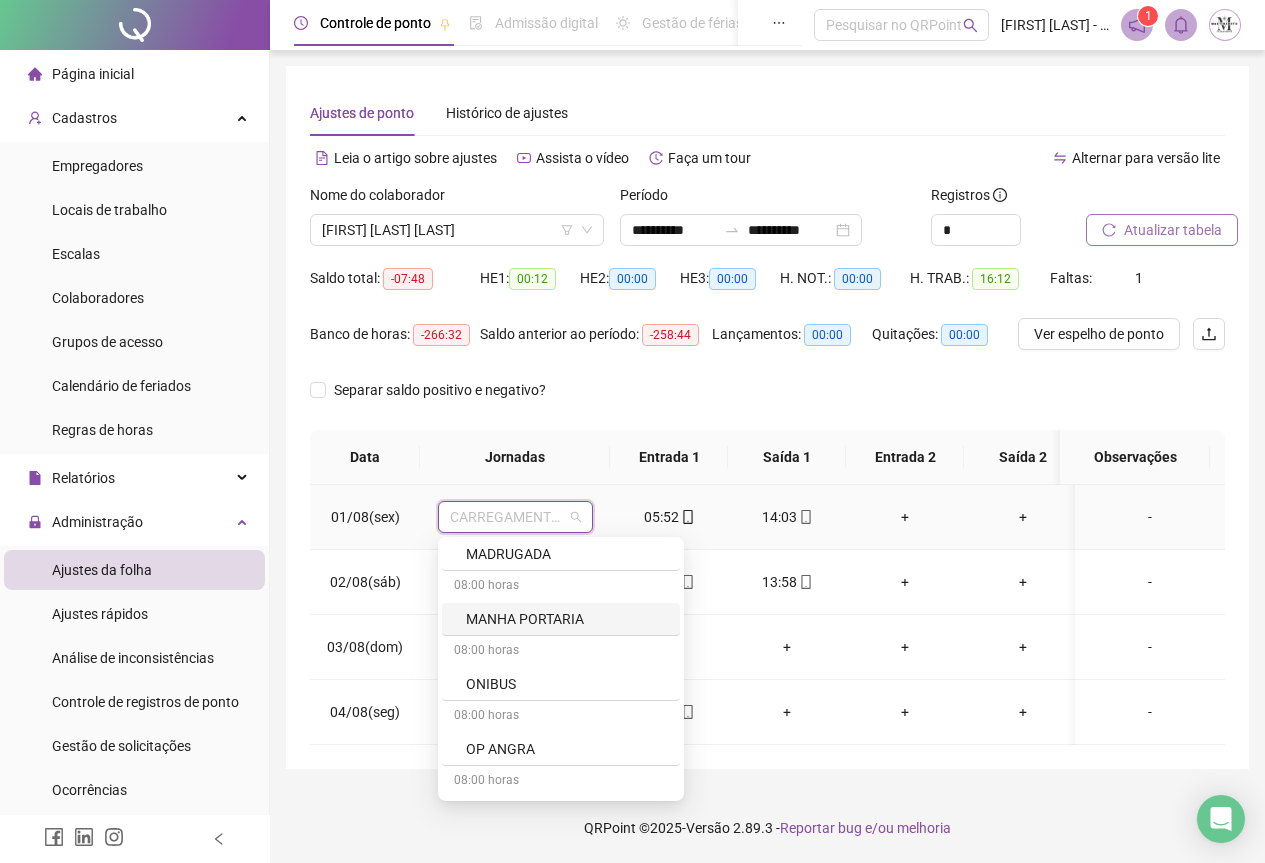 click on "MANHA PORTARIA" at bounding box center [567, 619] 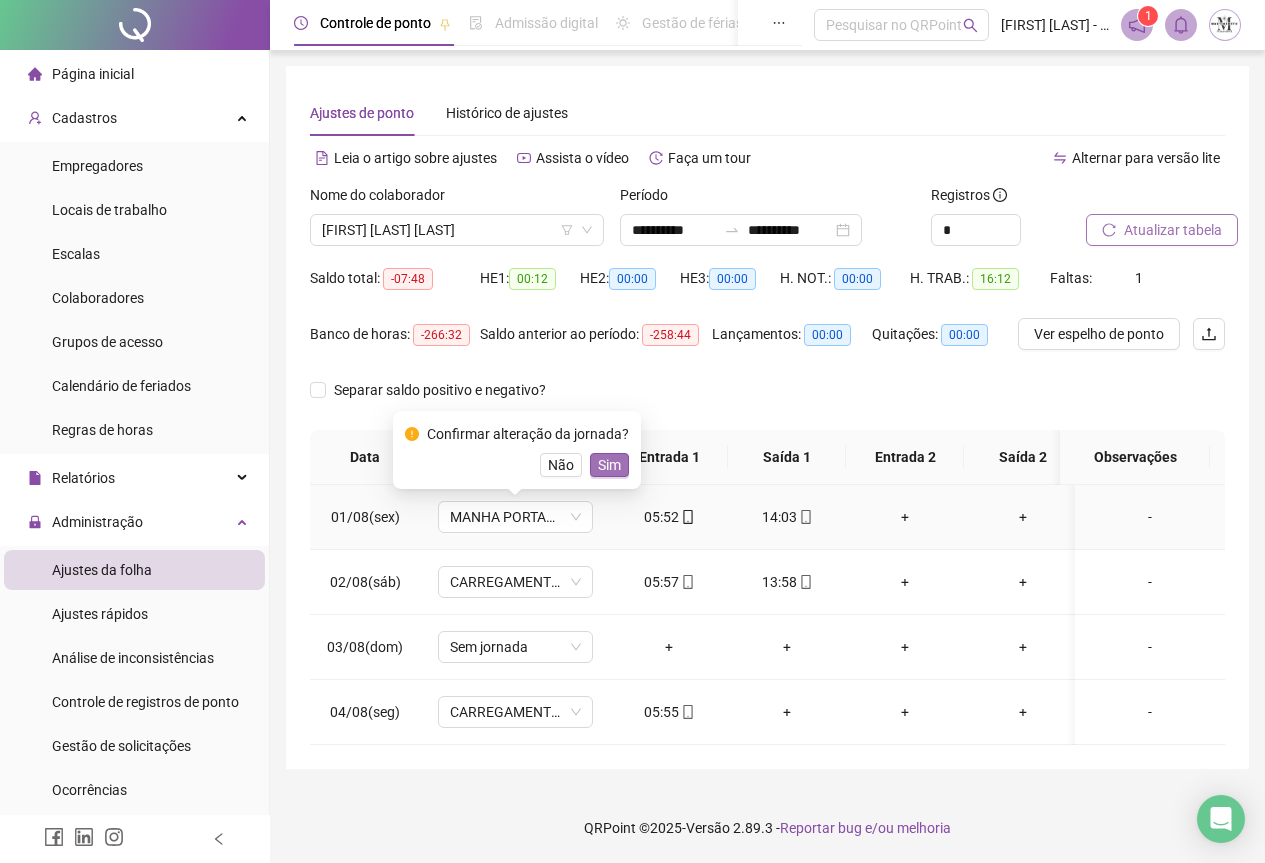 click on "Sim" at bounding box center (609, 465) 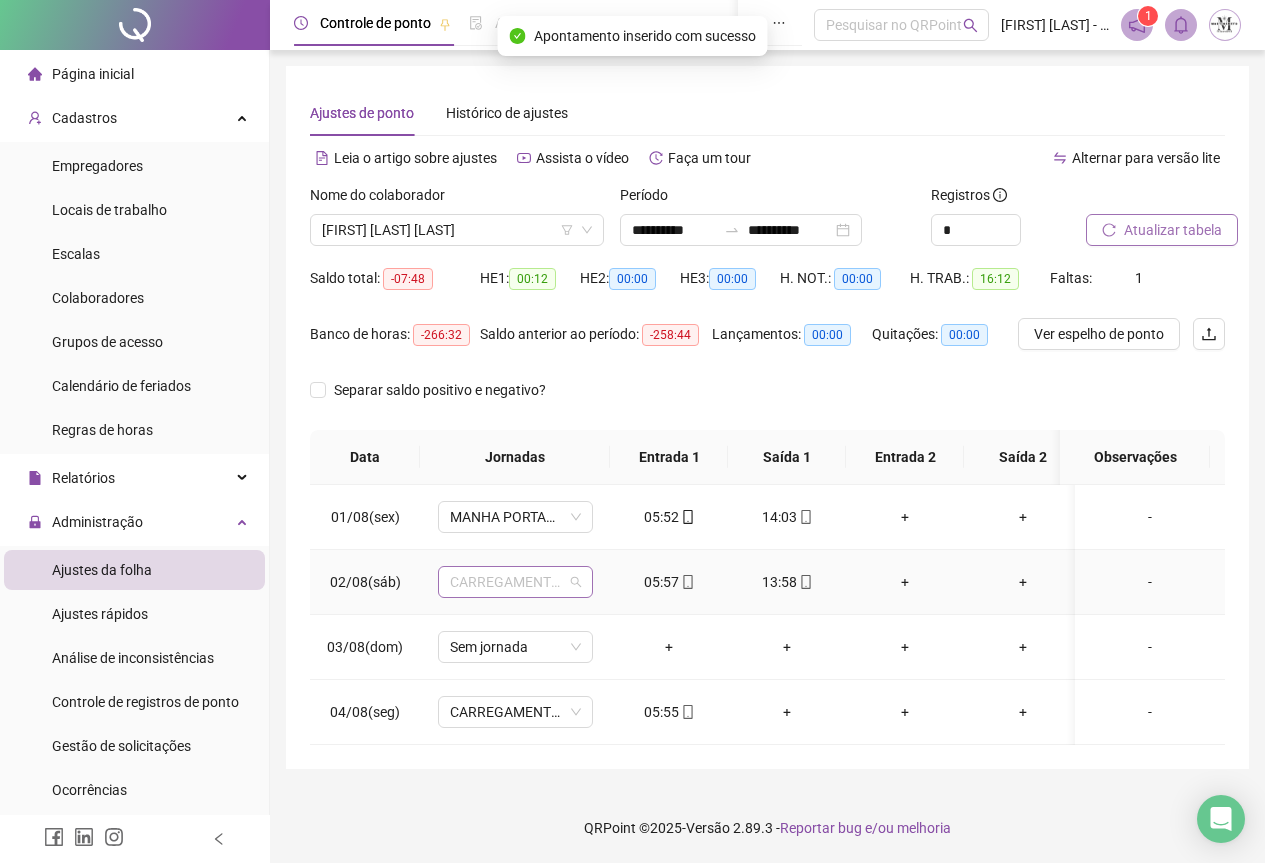 click on "CARREGAMENTO SEDE" at bounding box center (515, 582) 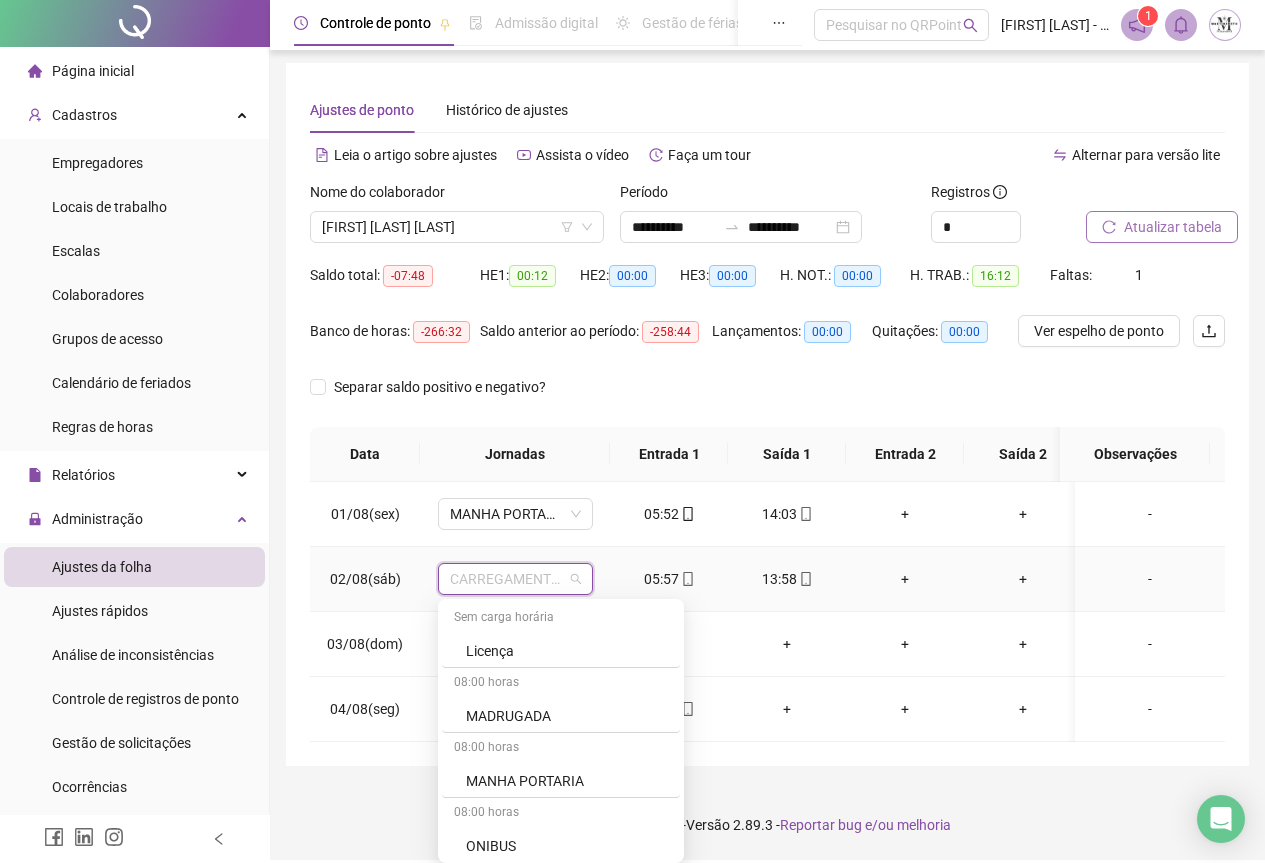 scroll, scrollTop: 1400, scrollLeft: 0, axis: vertical 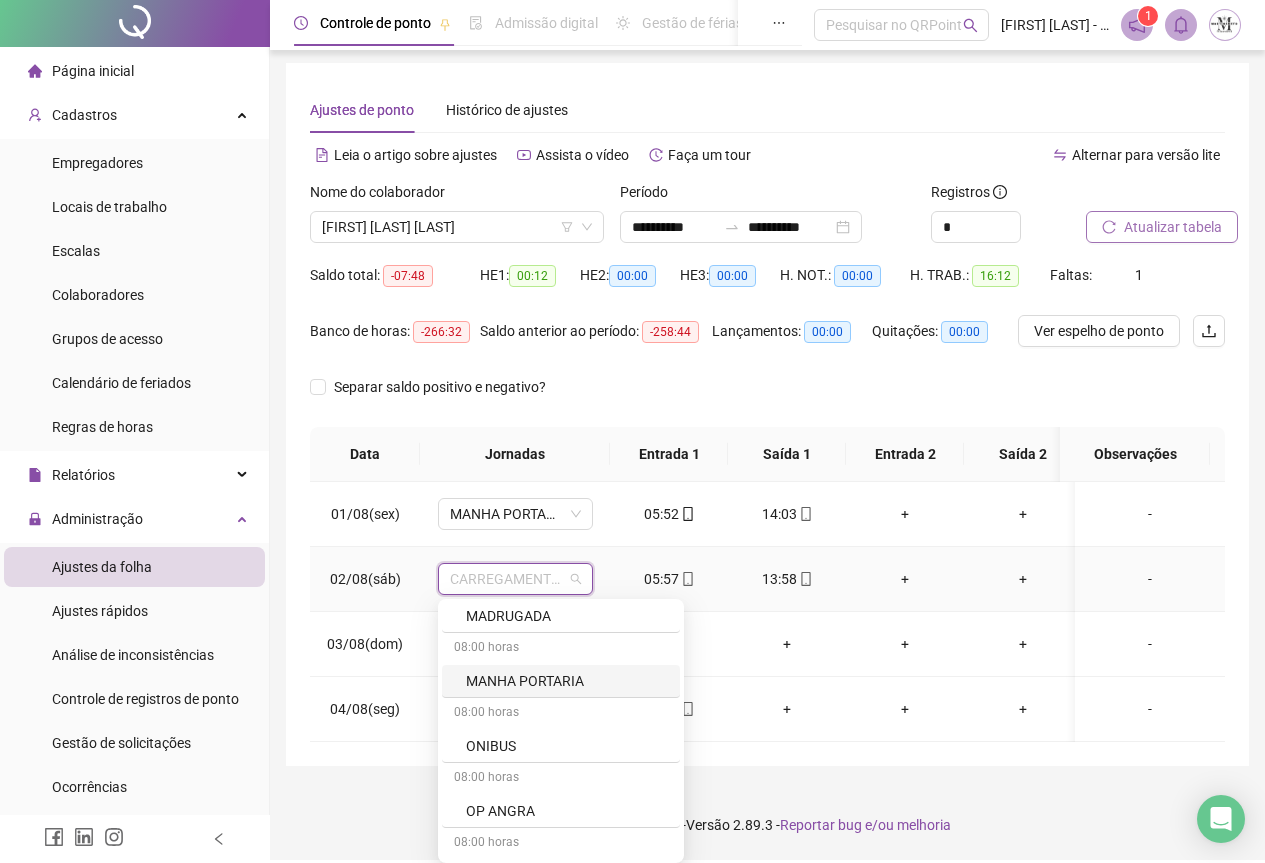 click on "MANHA PORTARIA" at bounding box center [567, 681] 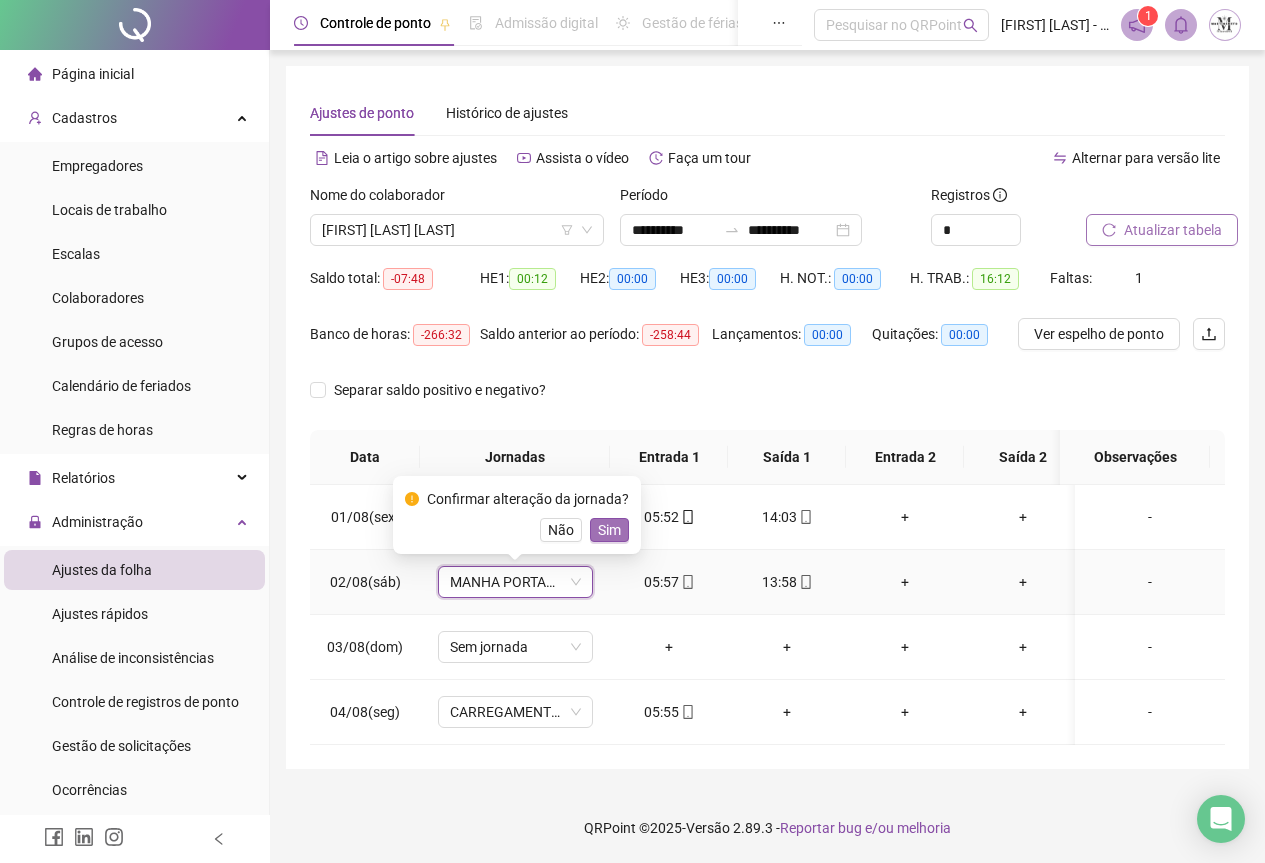 click on "Sim" at bounding box center (609, 530) 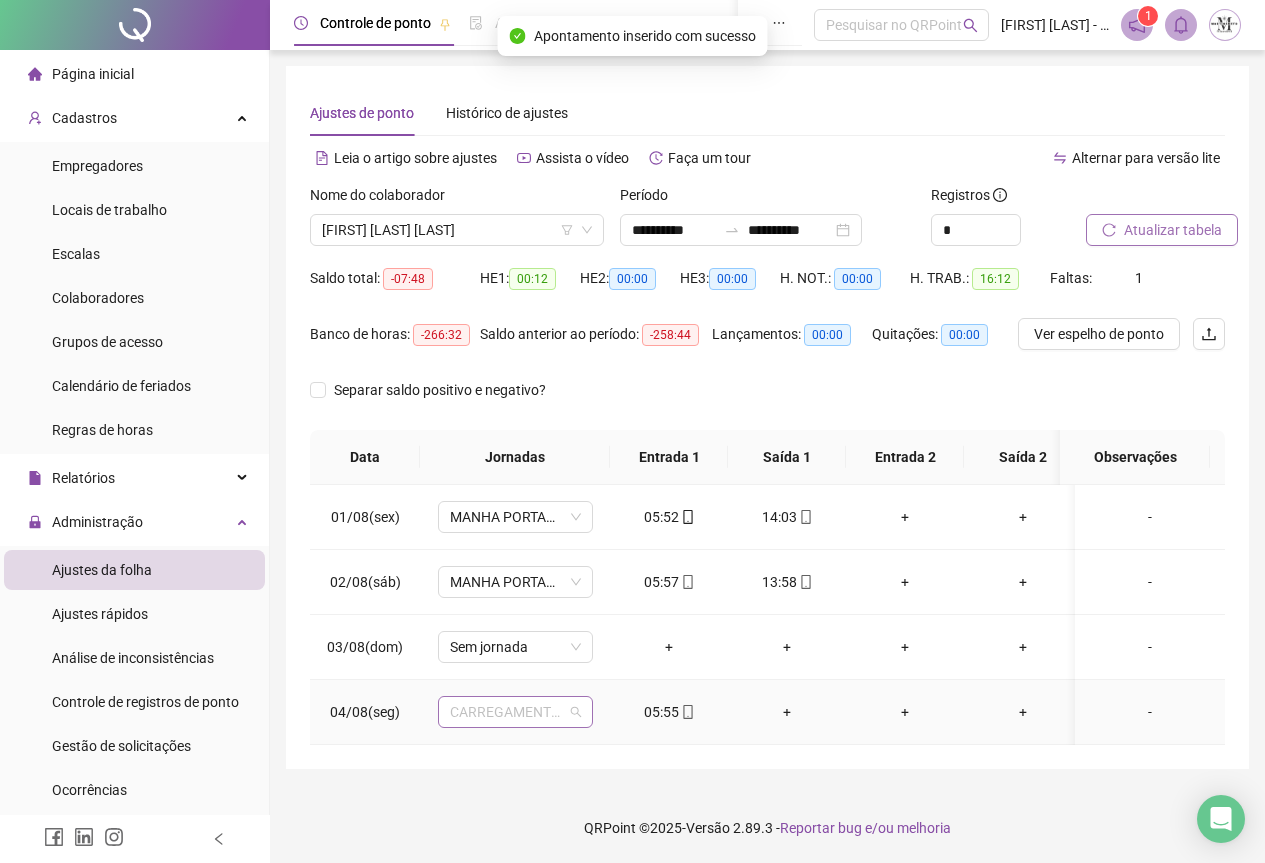 click on "CARREGAMENTO SEDE" at bounding box center (515, 712) 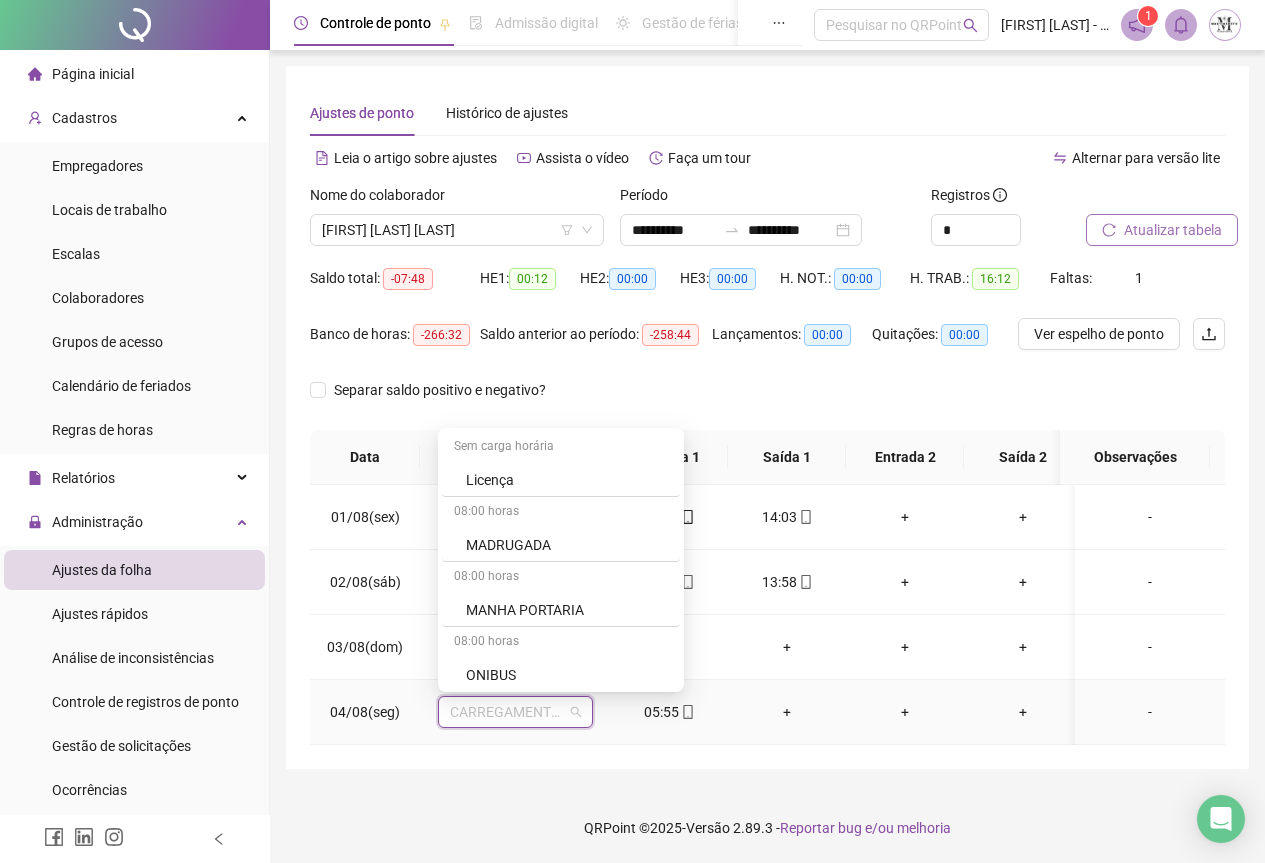 scroll, scrollTop: 1400, scrollLeft: 0, axis: vertical 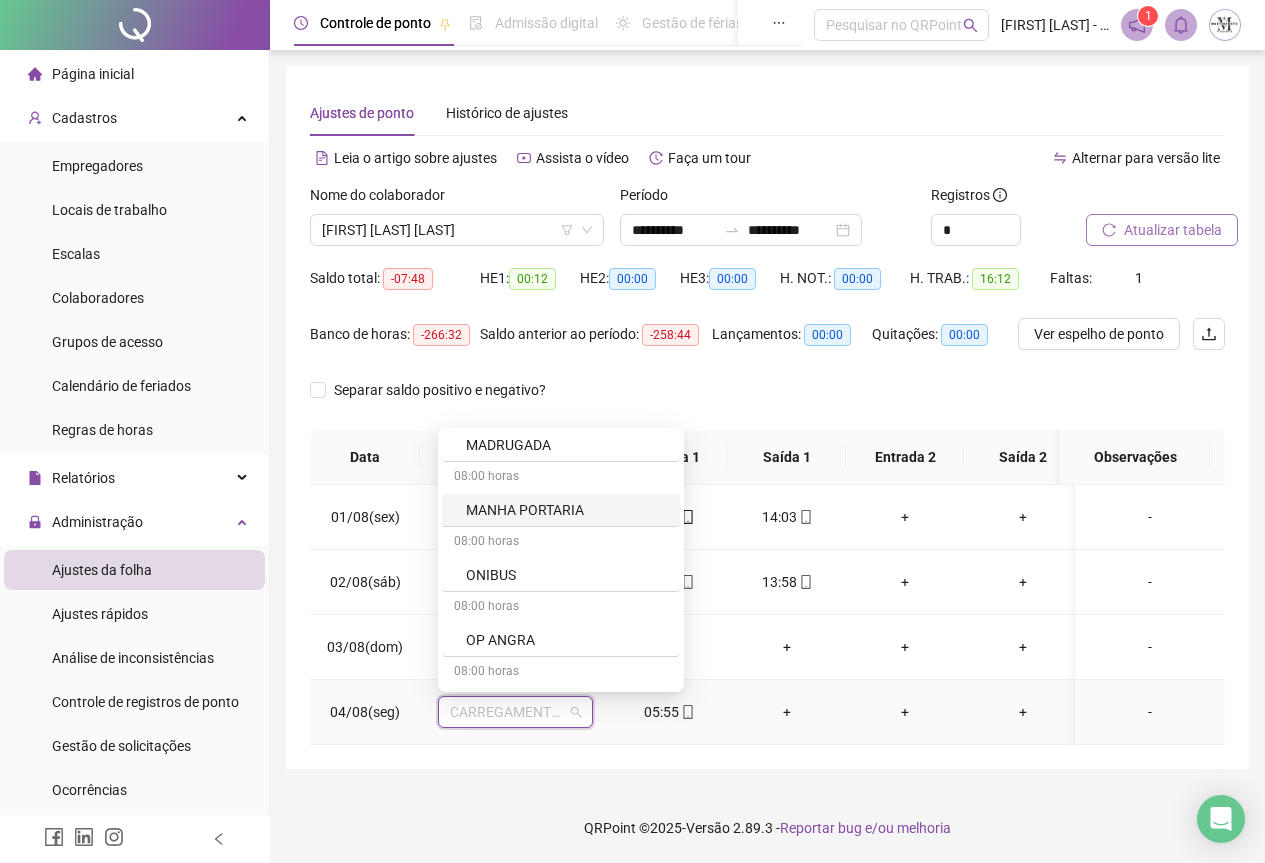 click on "MANHA PORTARIA" at bounding box center (567, 510) 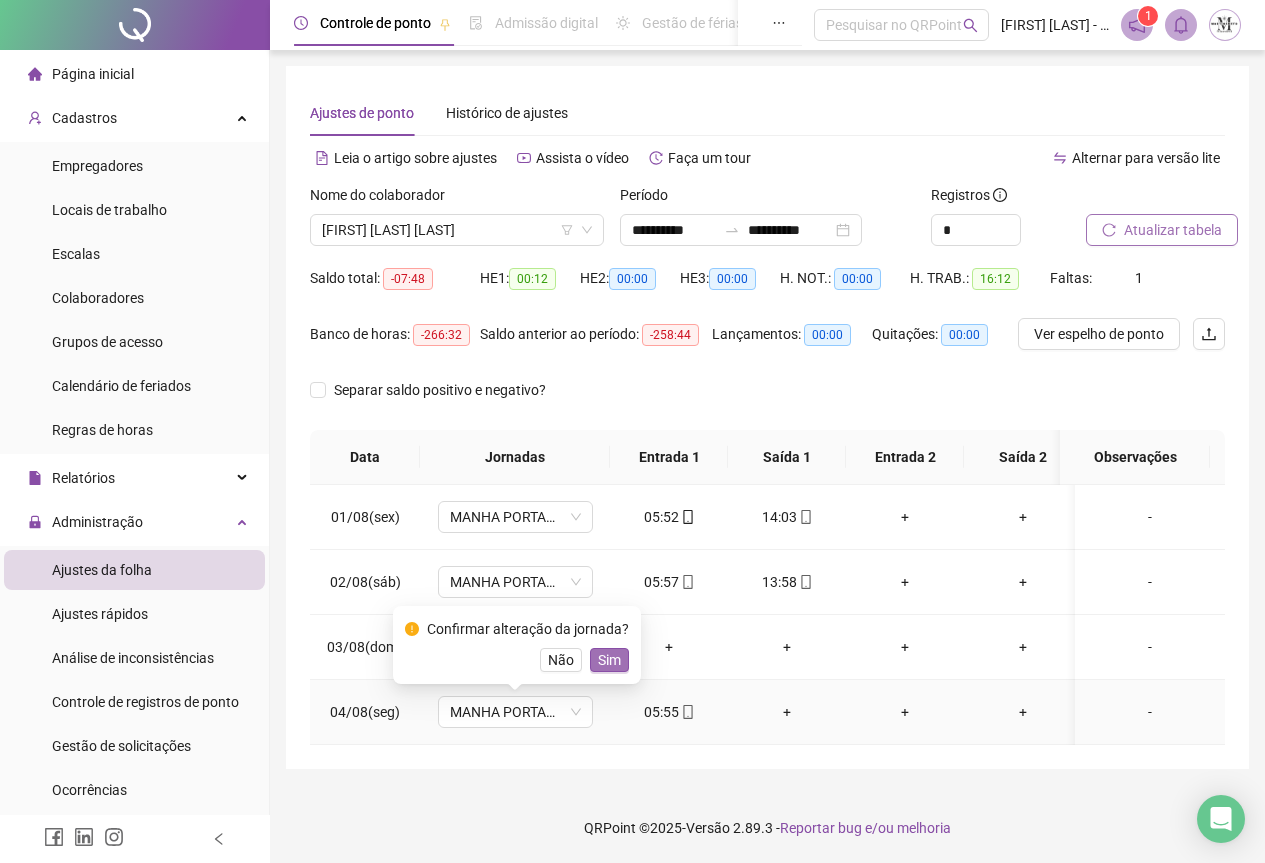 click on "Sim" at bounding box center (609, 660) 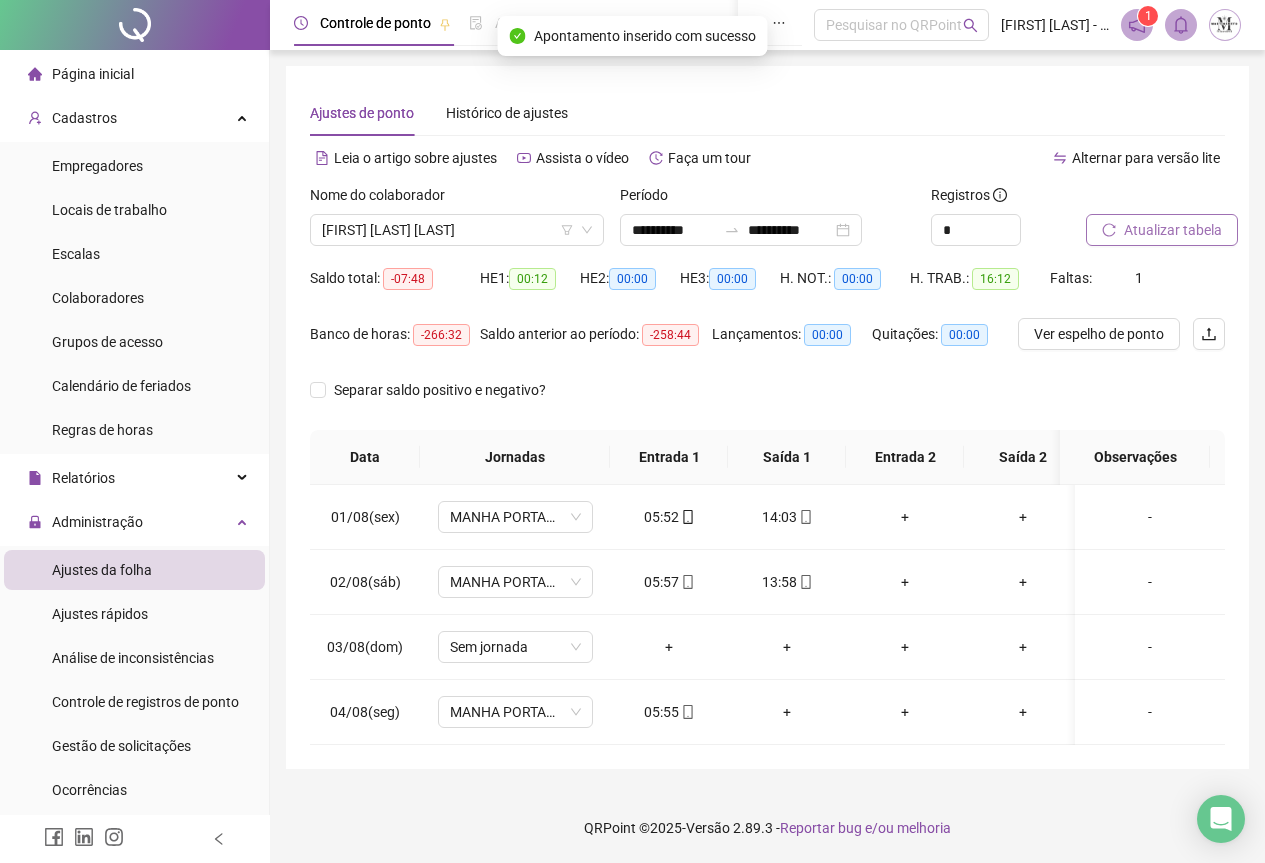 click on "Atualizar tabela" at bounding box center [1173, 230] 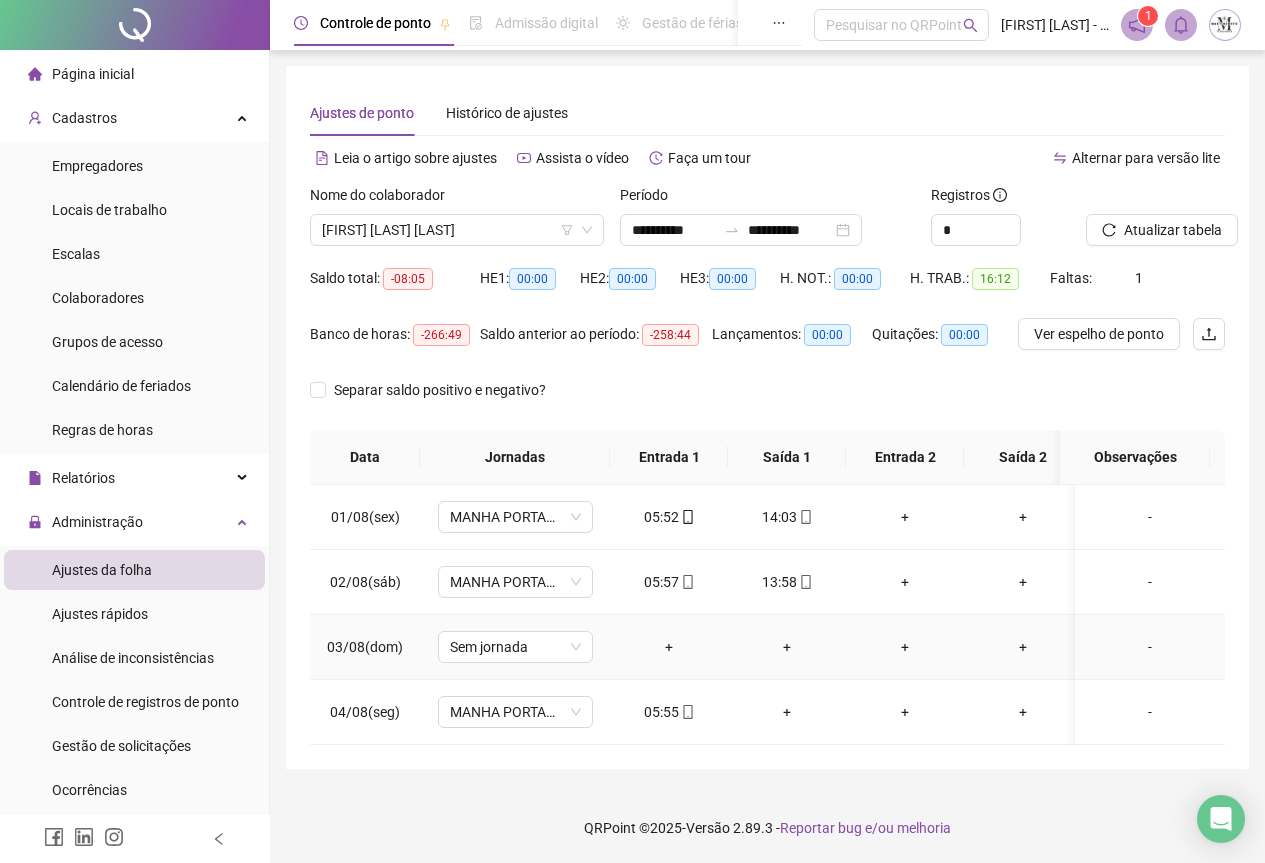 scroll, scrollTop: 0, scrollLeft: 0, axis: both 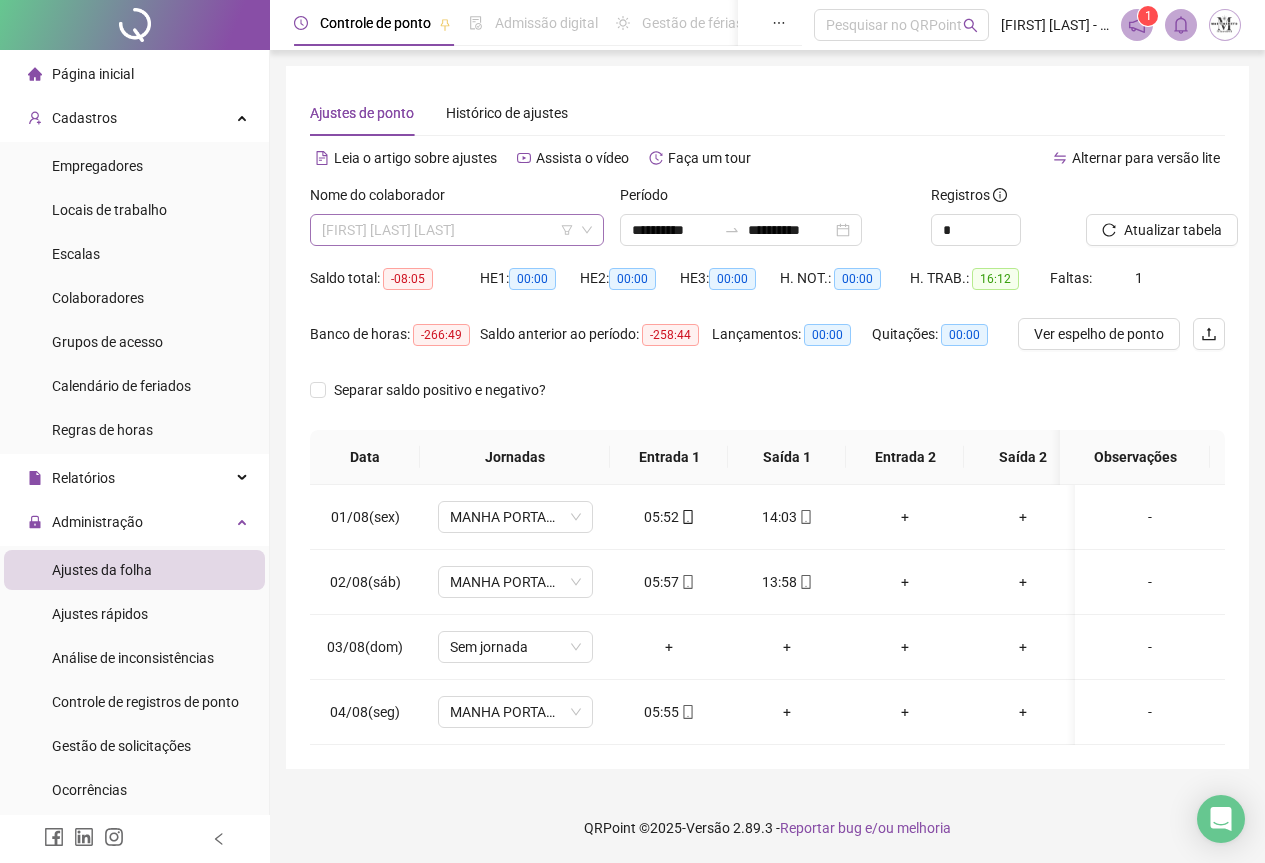 click on "[FIRST] [LAST] [LAST]" at bounding box center [457, 230] 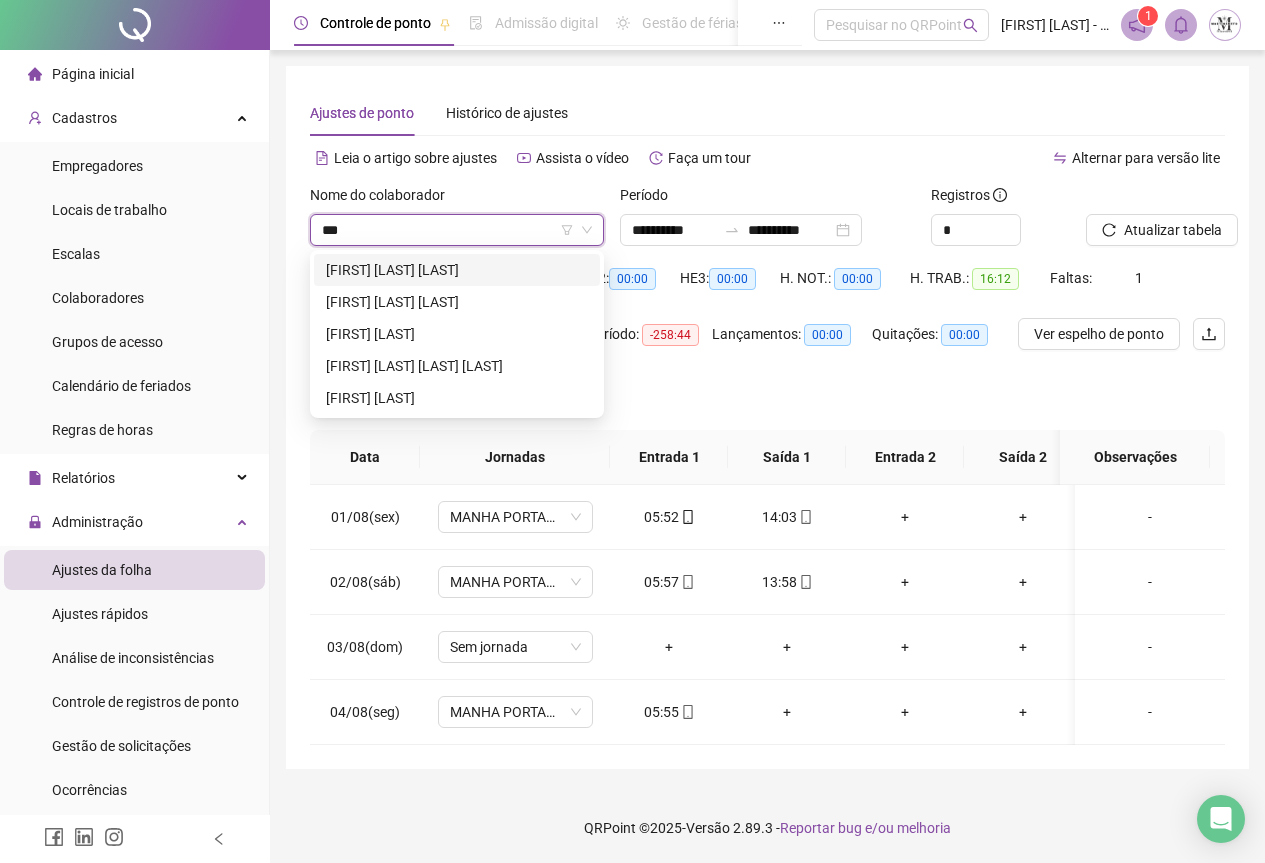 scroll, scrollTop: 0, scrollLeft: 0, axis: both 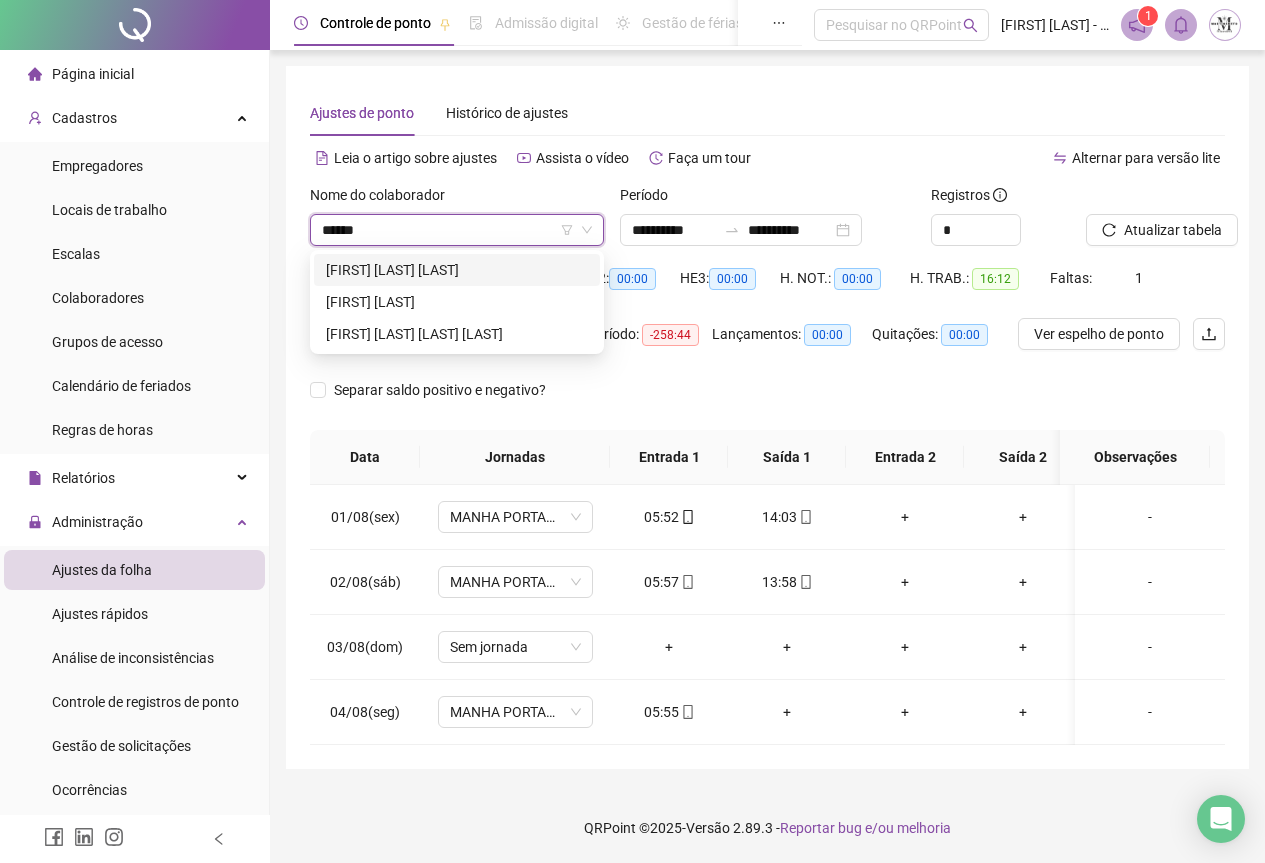 type on "*******" 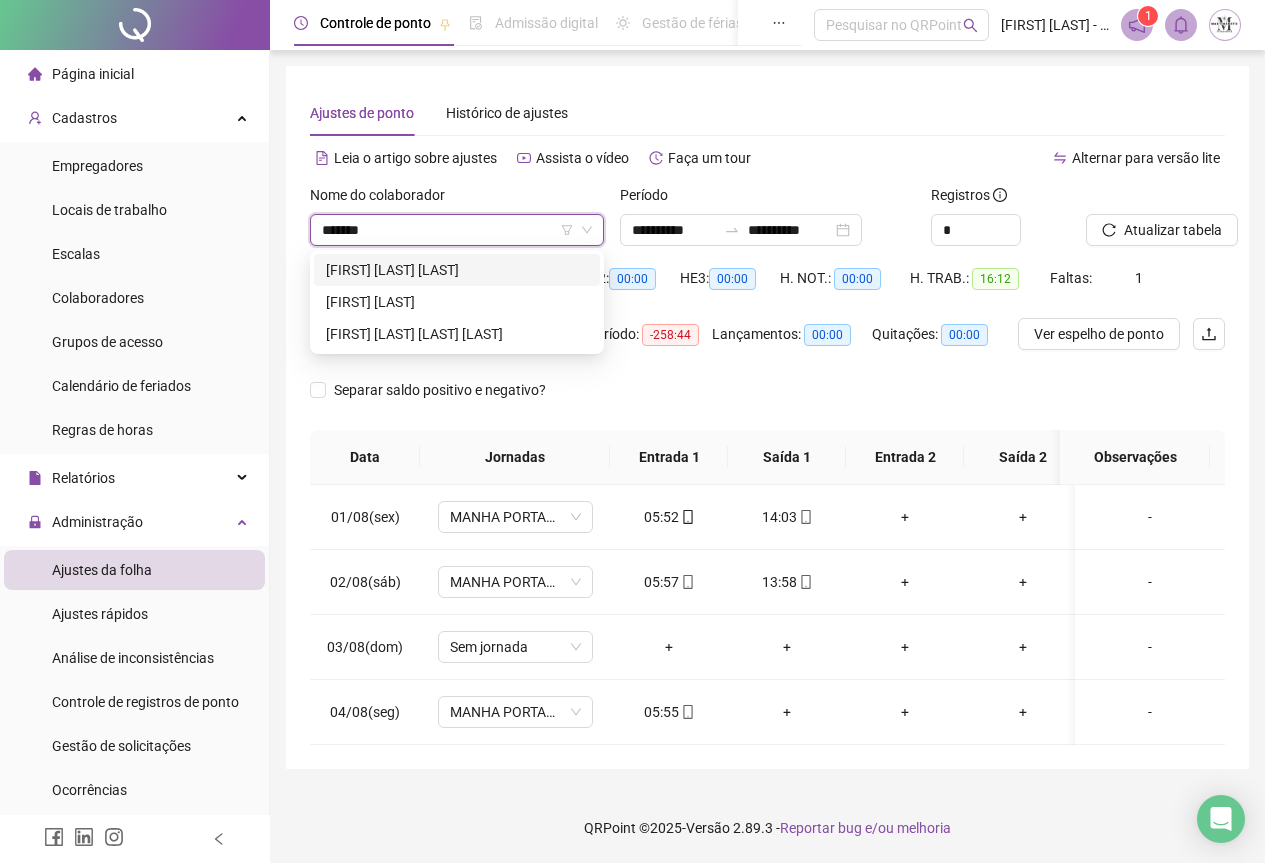 click on "[FIRST] [LAST] [LAST]" at bounding box center (457, 270) 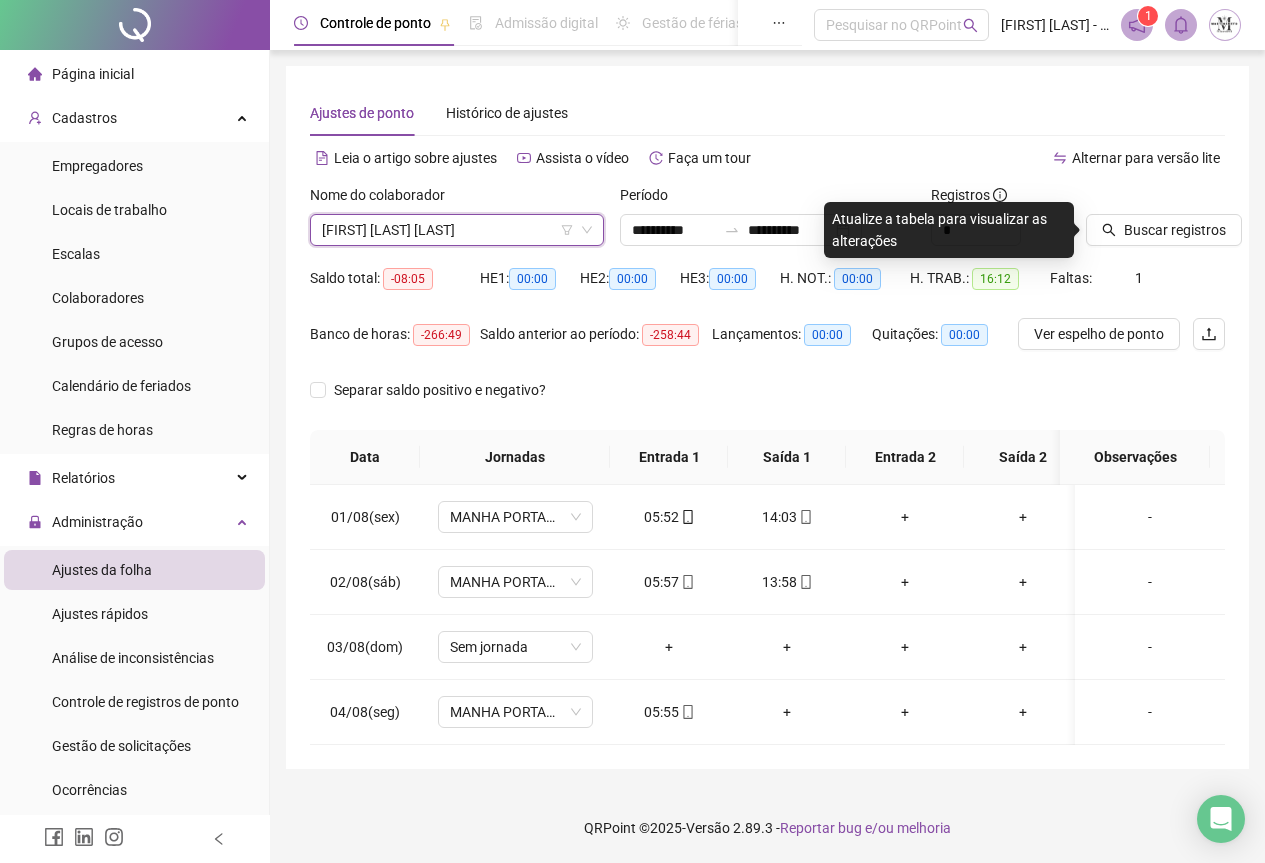 click on "[FIRST] [LAST] [LAST]" at bounding box center (457, 230) 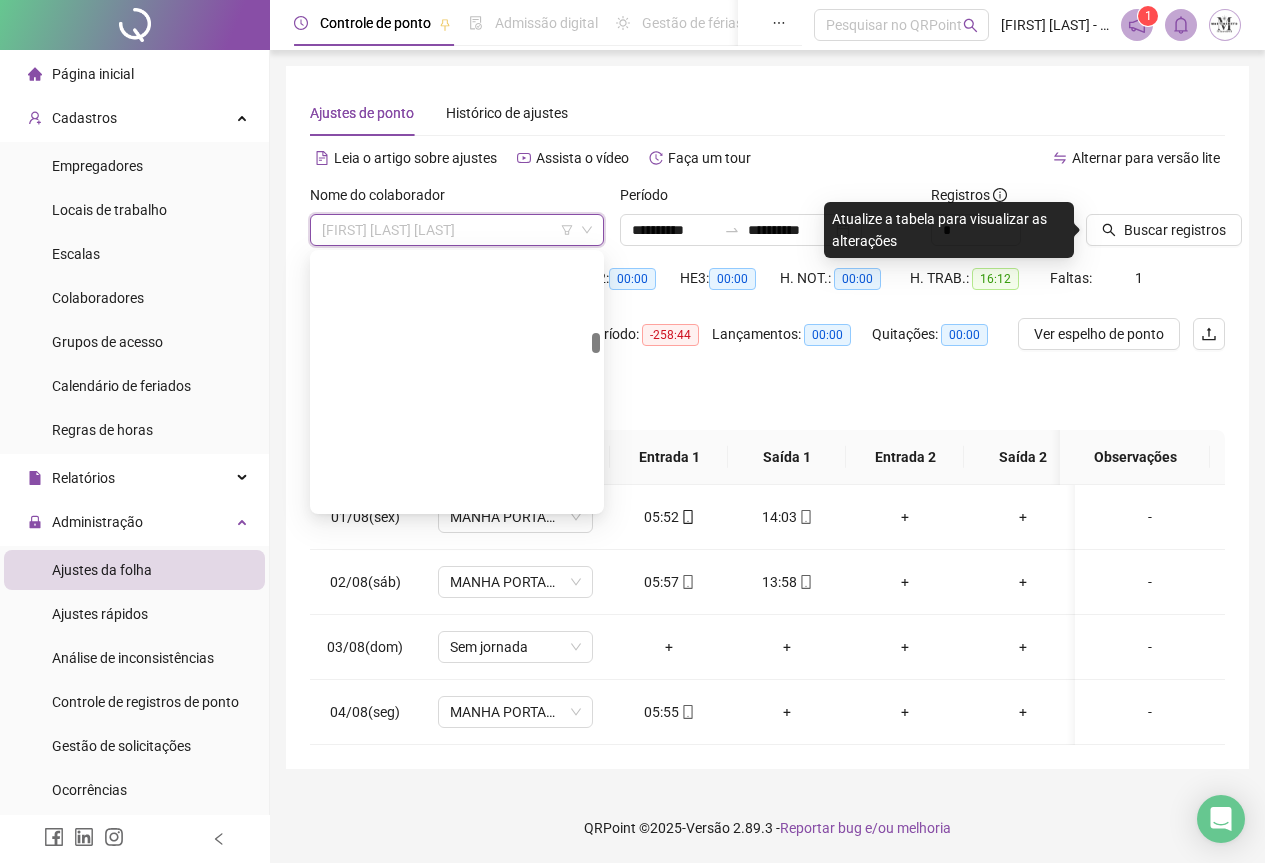 scroll, scrollTop: 2144, scrollLeft: 0, axis: vertical 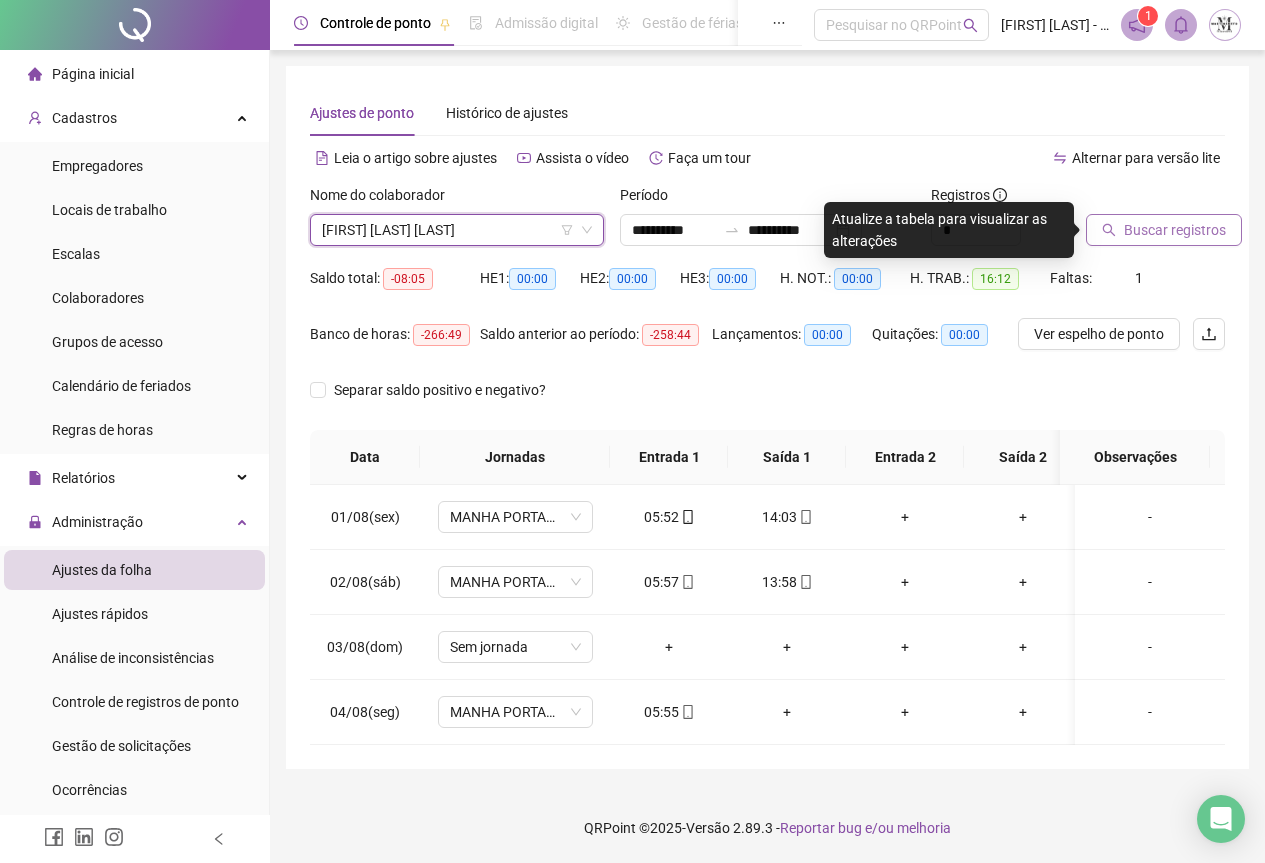 click on "Buscar registros" at bounding box center [1175, 230] 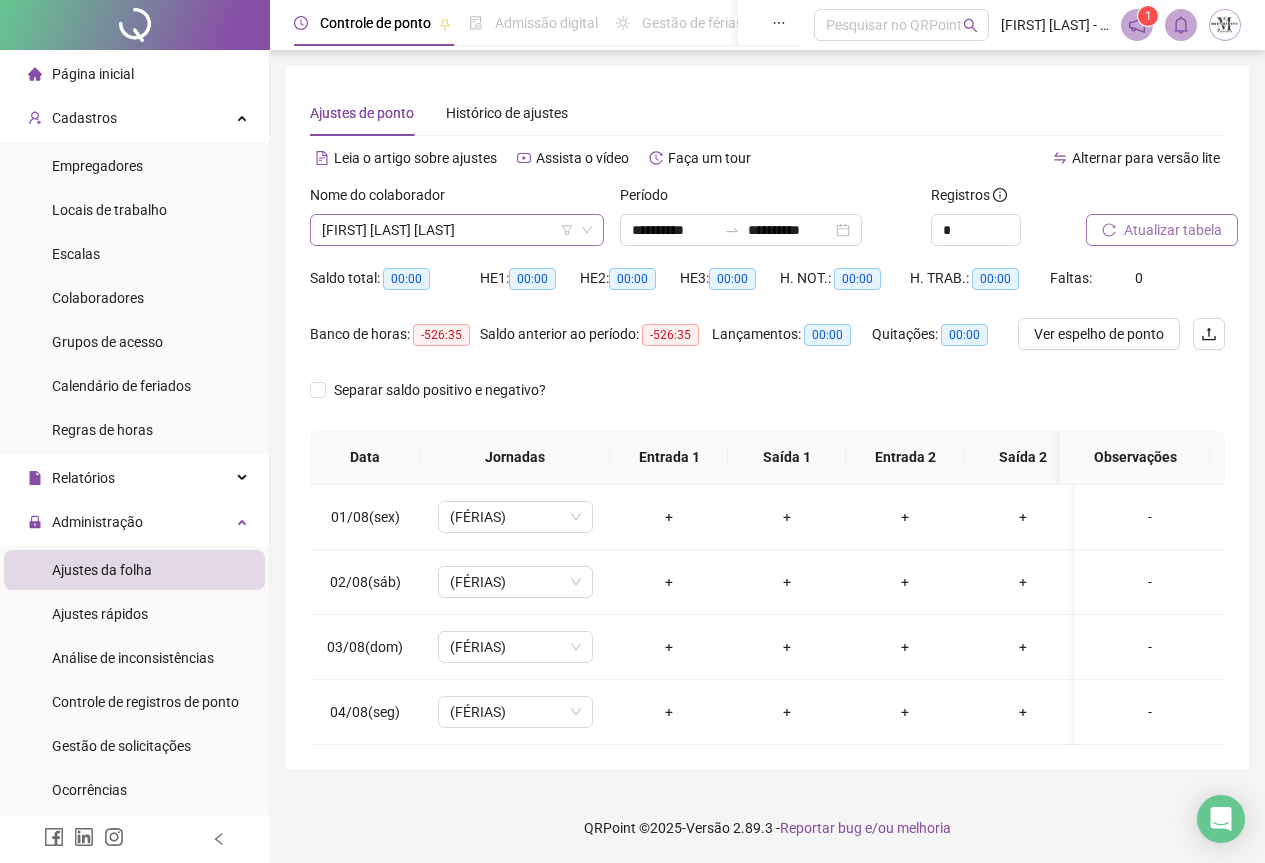 click on "[FIRST] [LAST] [LAST]" at bounding box center (457, 230) 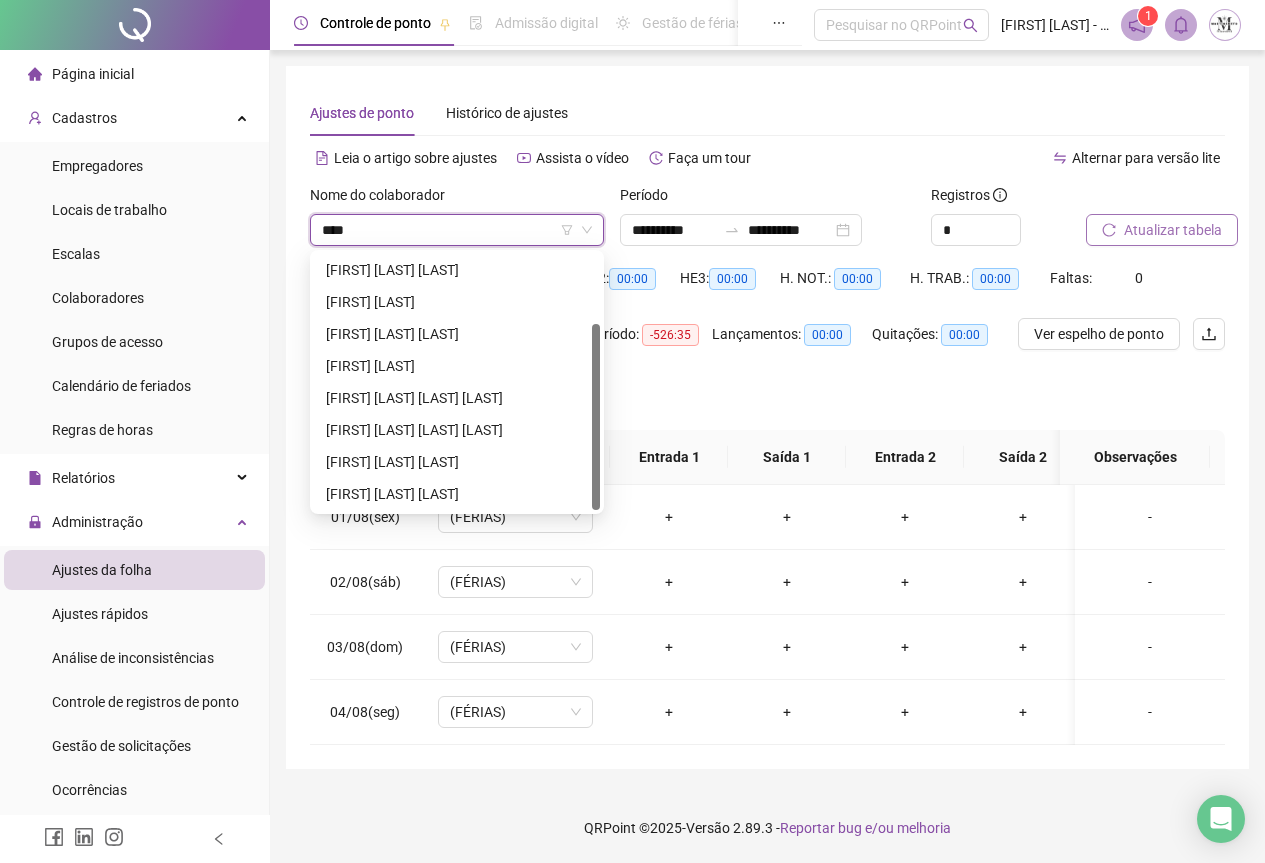 type on "*****" 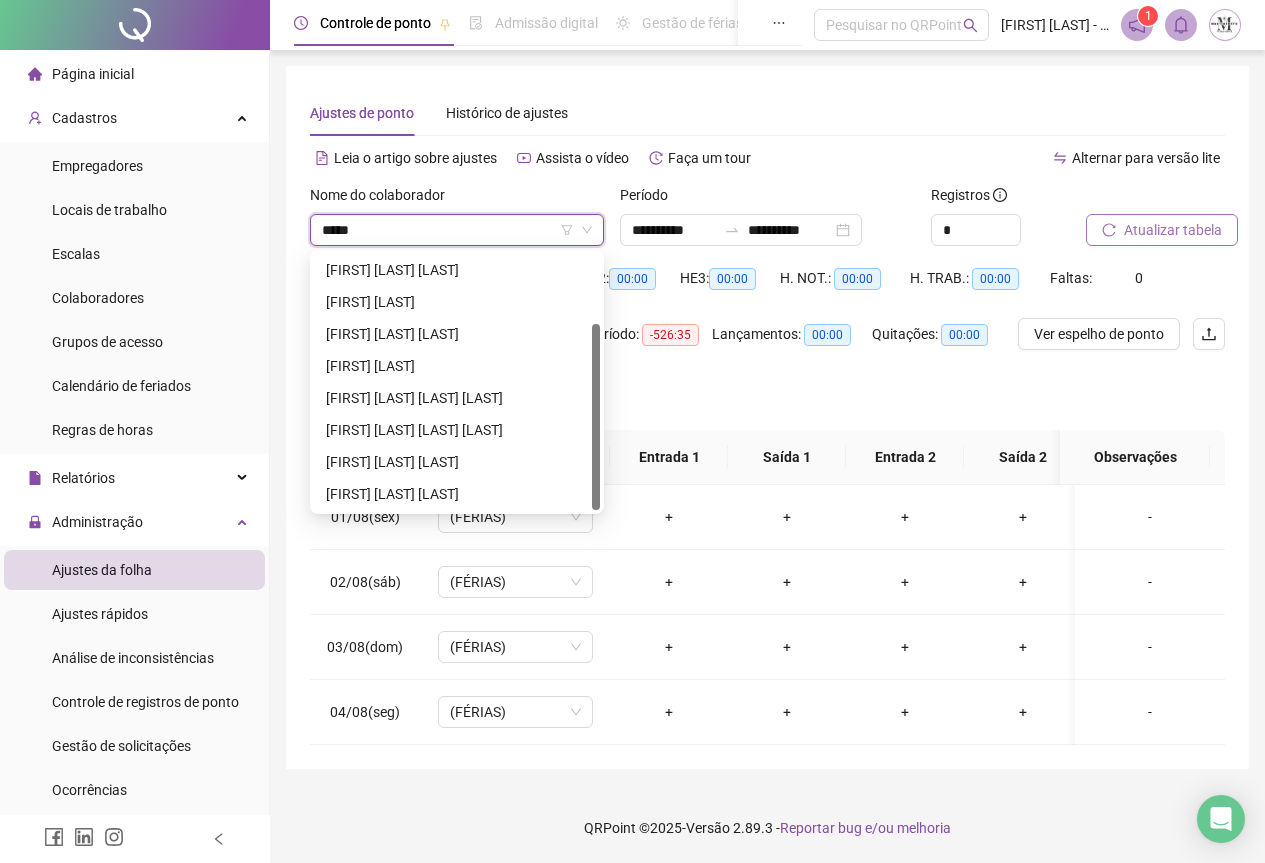 scroll, scrollTop: 64, scrollLeft: 0, axis: vertical 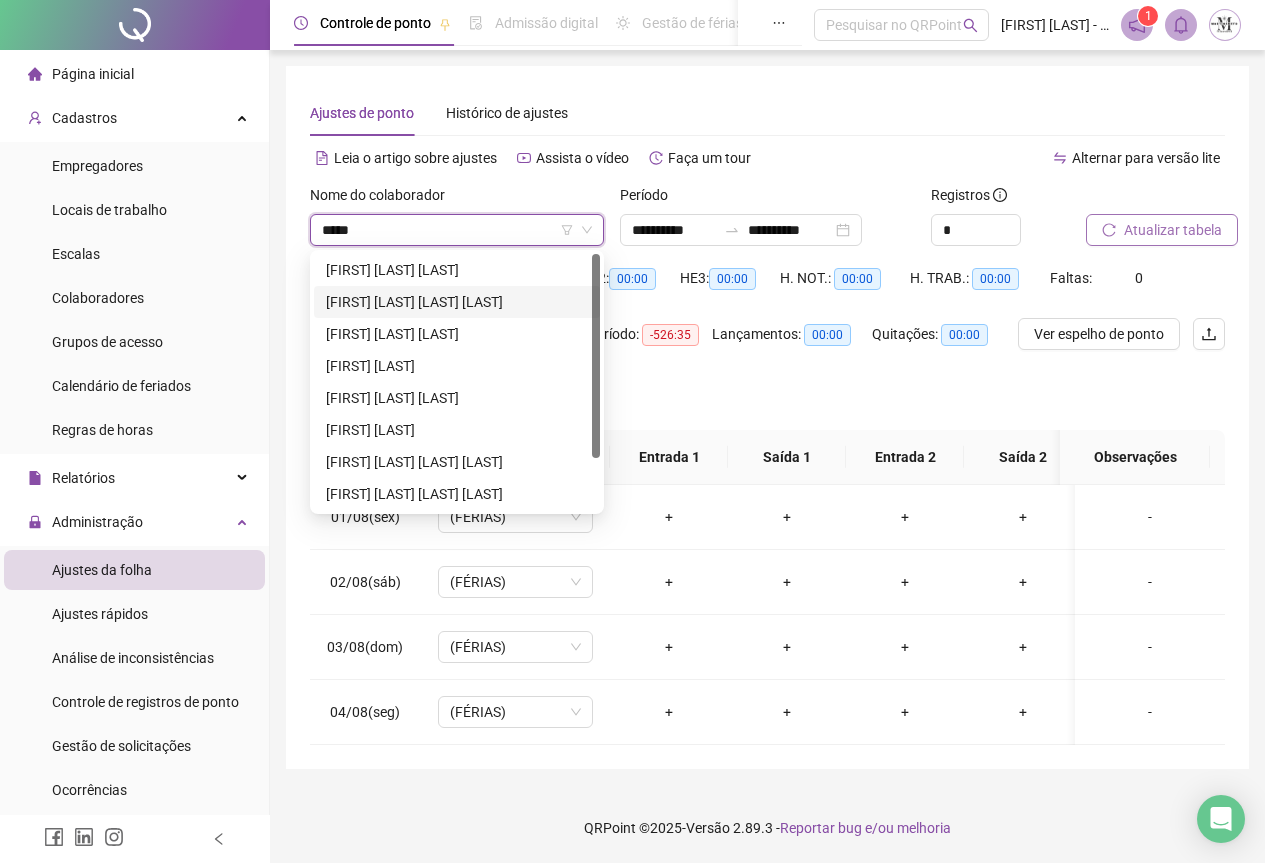 click on "[FIRST] [LAST] [LAST] [LAST]" at bounding box center (457, 302) 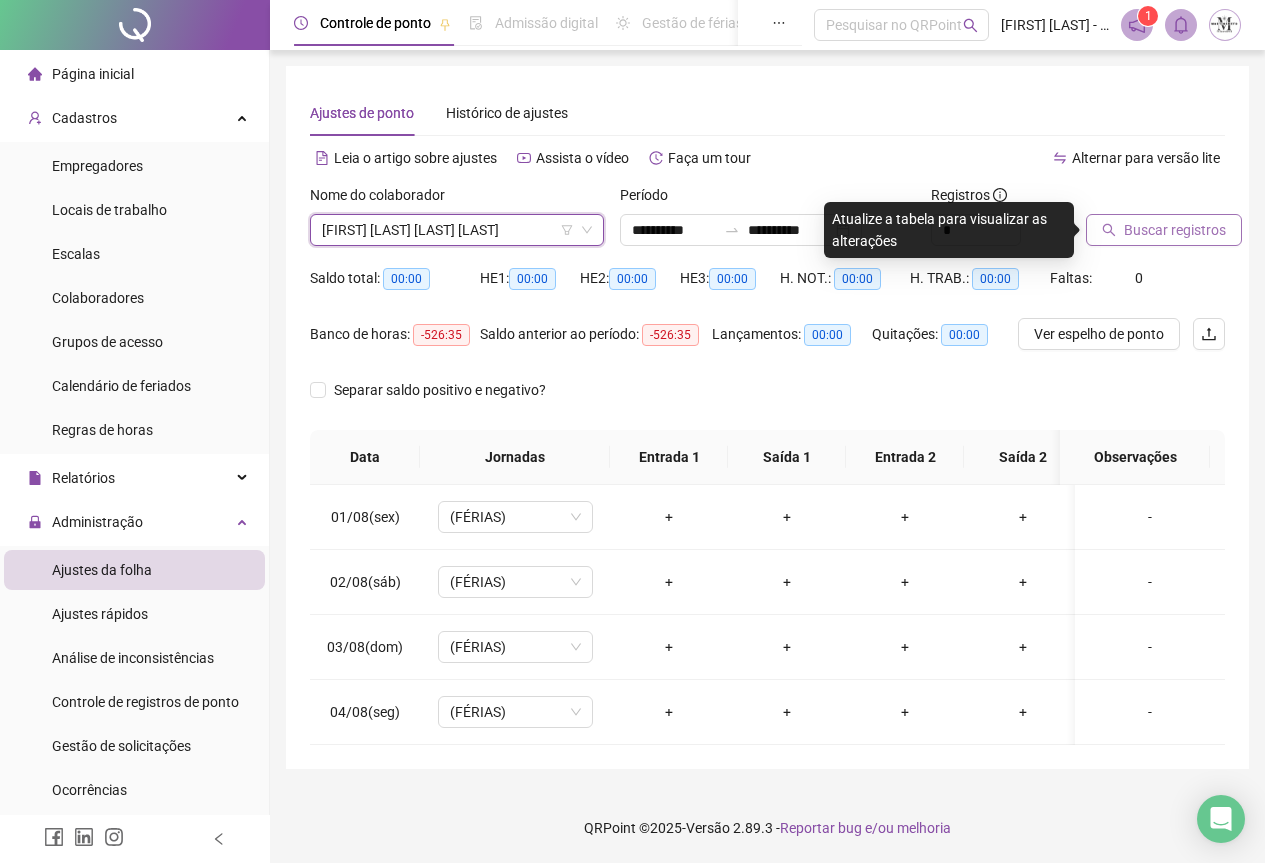 click on "Buscar registros" at bounding box center [1175, 230] 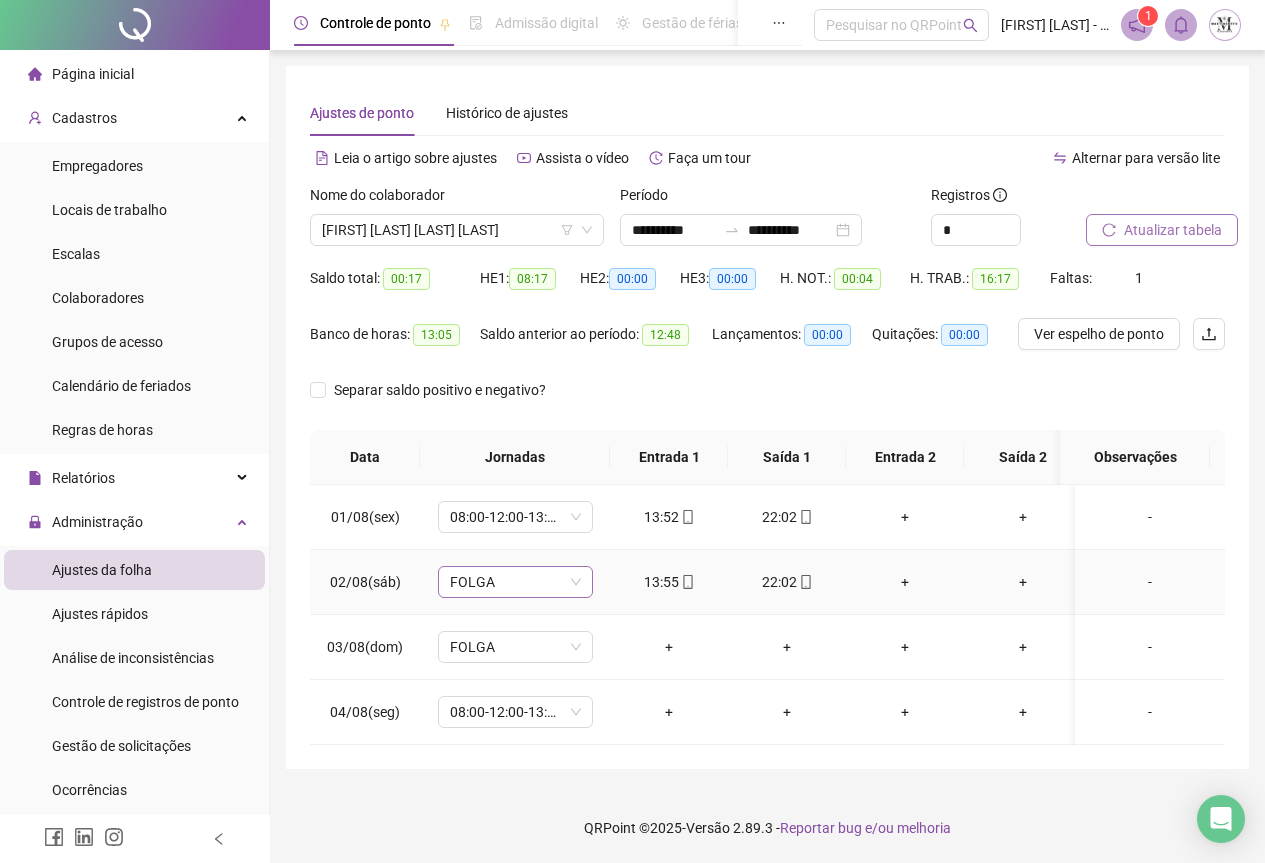 scroll, scrollTop: 0, scrollLeft: 0, axis: both 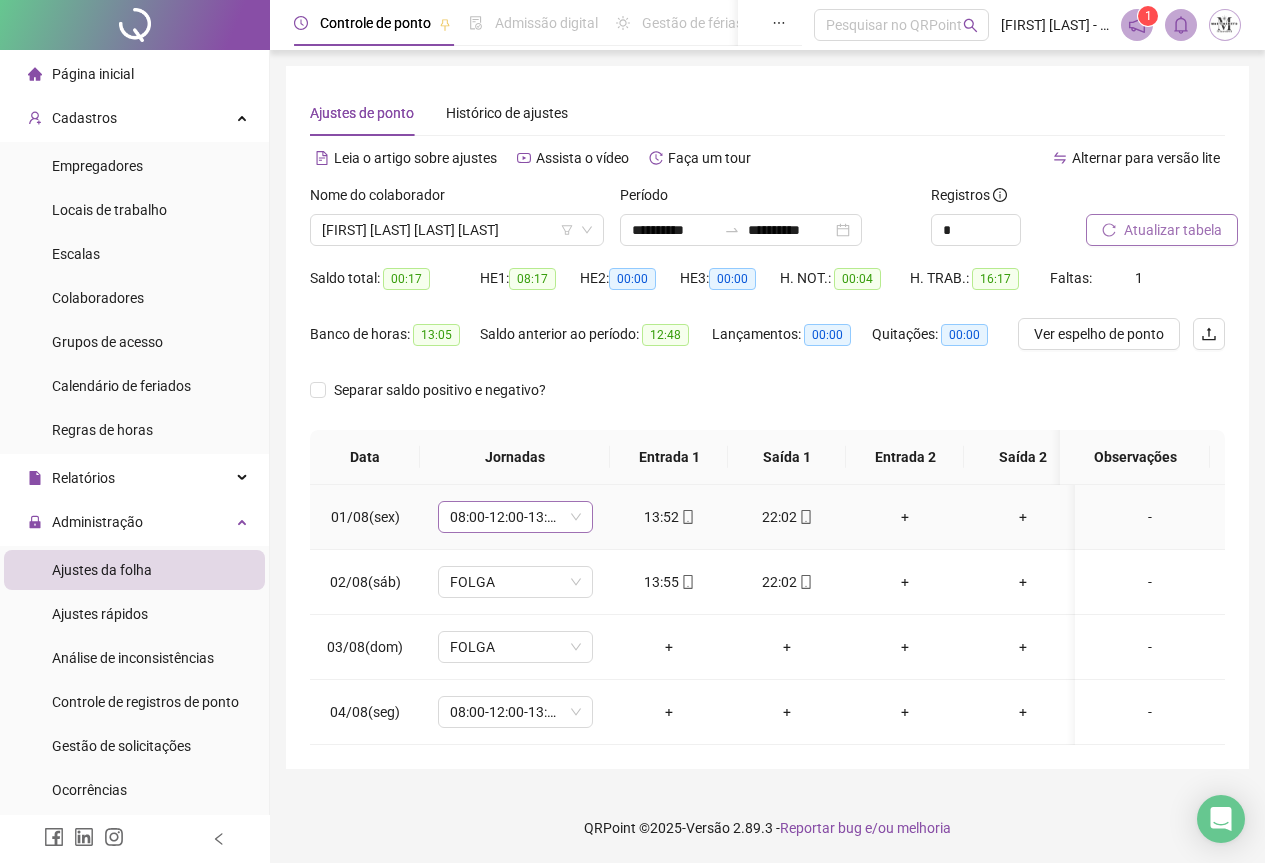 click on "08:00-12:00-13:00-17:00" at bounding box center [515, 517] 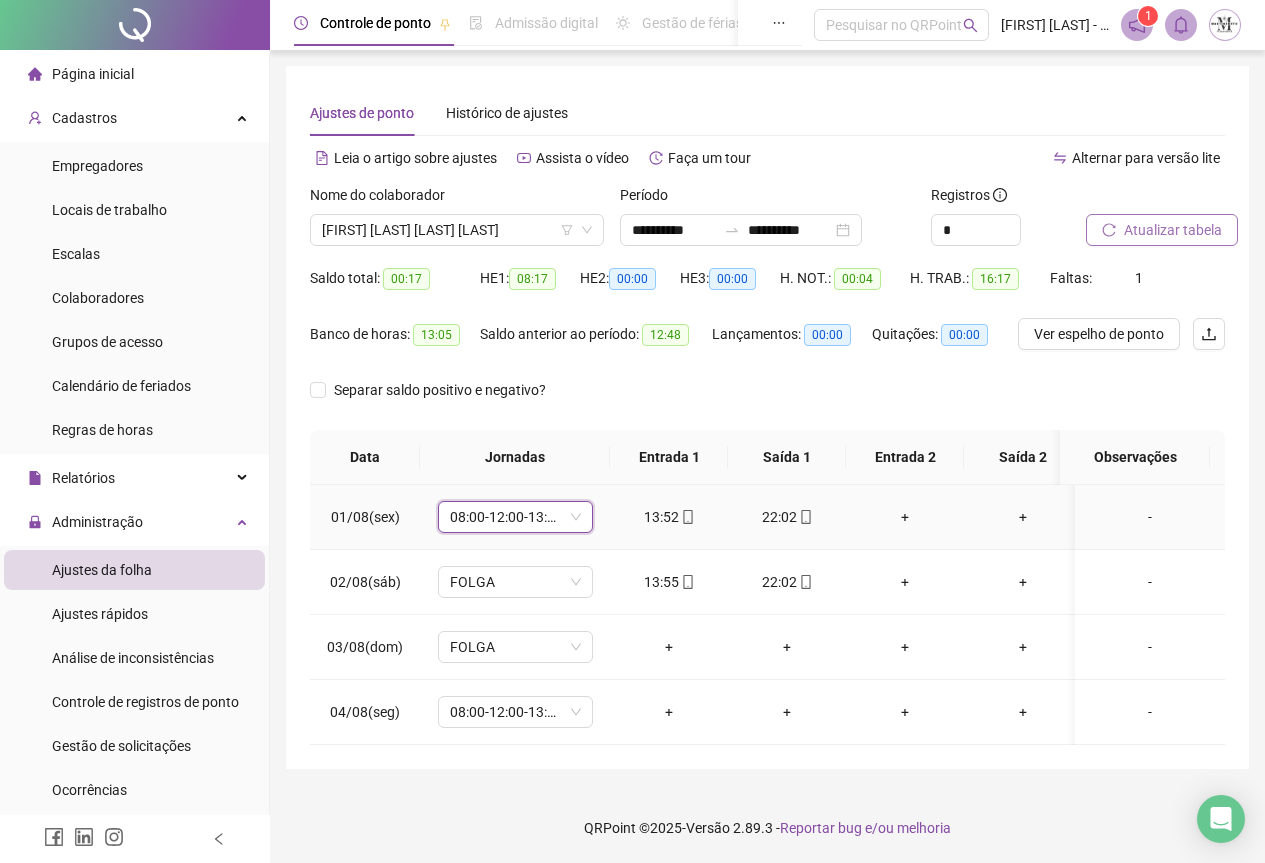 click on "08:00-12:00-13:00-17:00" at bounding box center (515, 517) 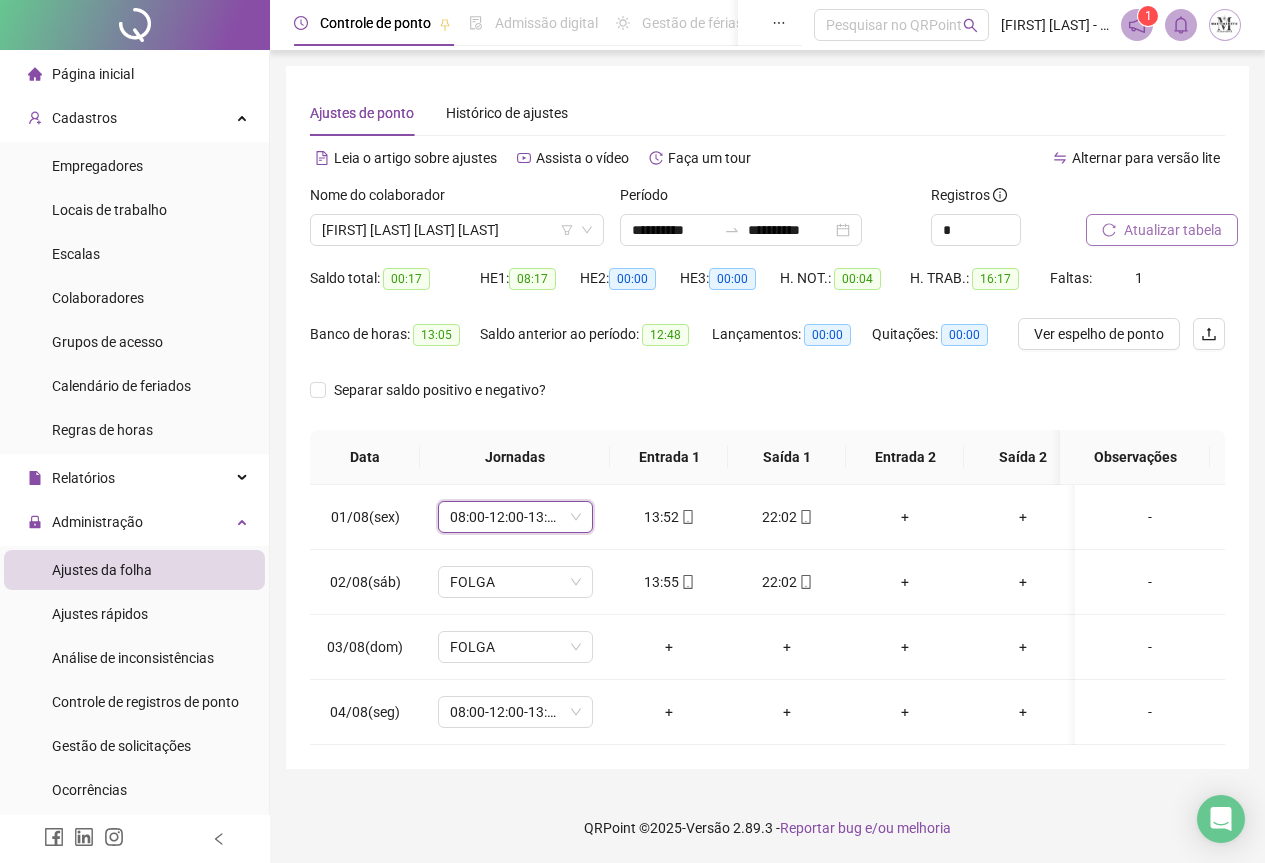 click on "Atualizar tabela" at bounding box center [1162, 230] 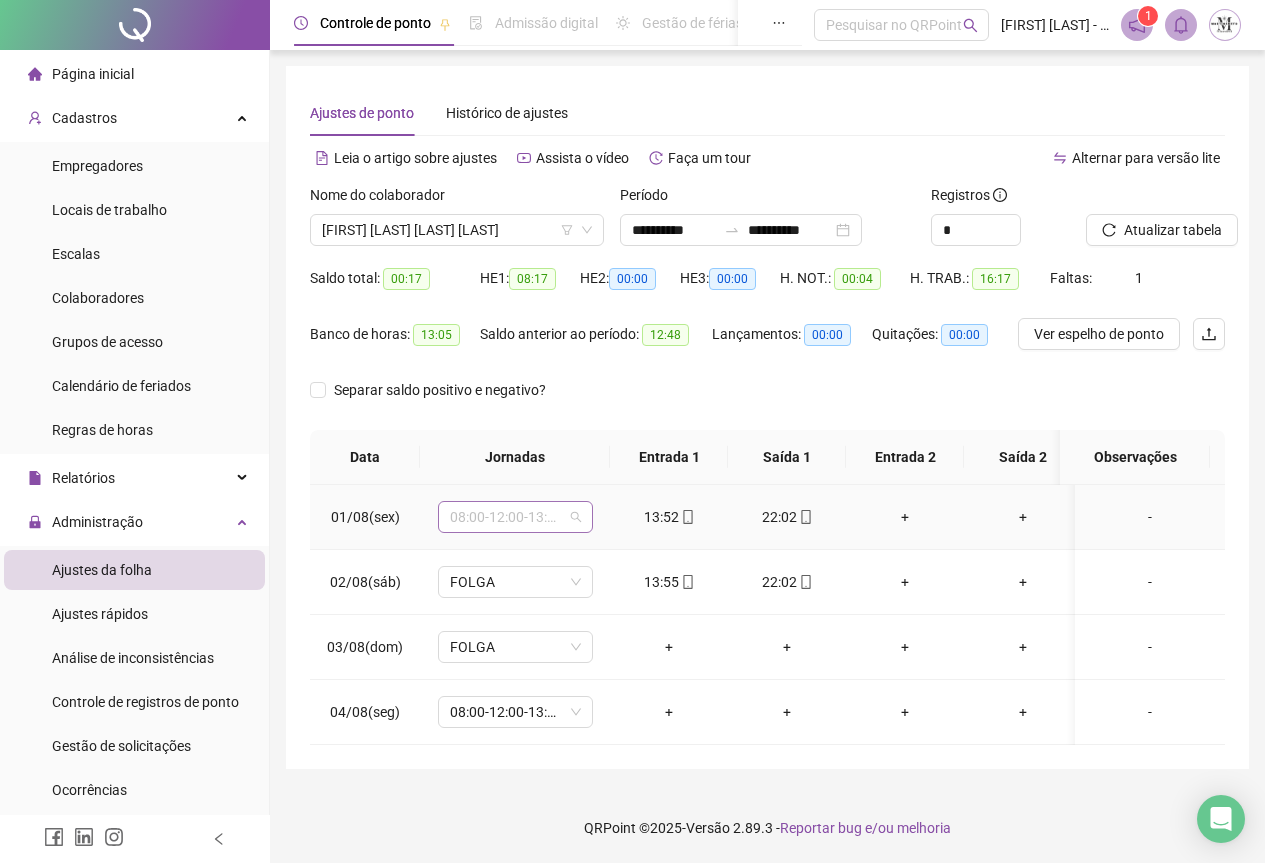 click on "08:00-12:00-13:00-17:00" at bounding box center [515, 517] 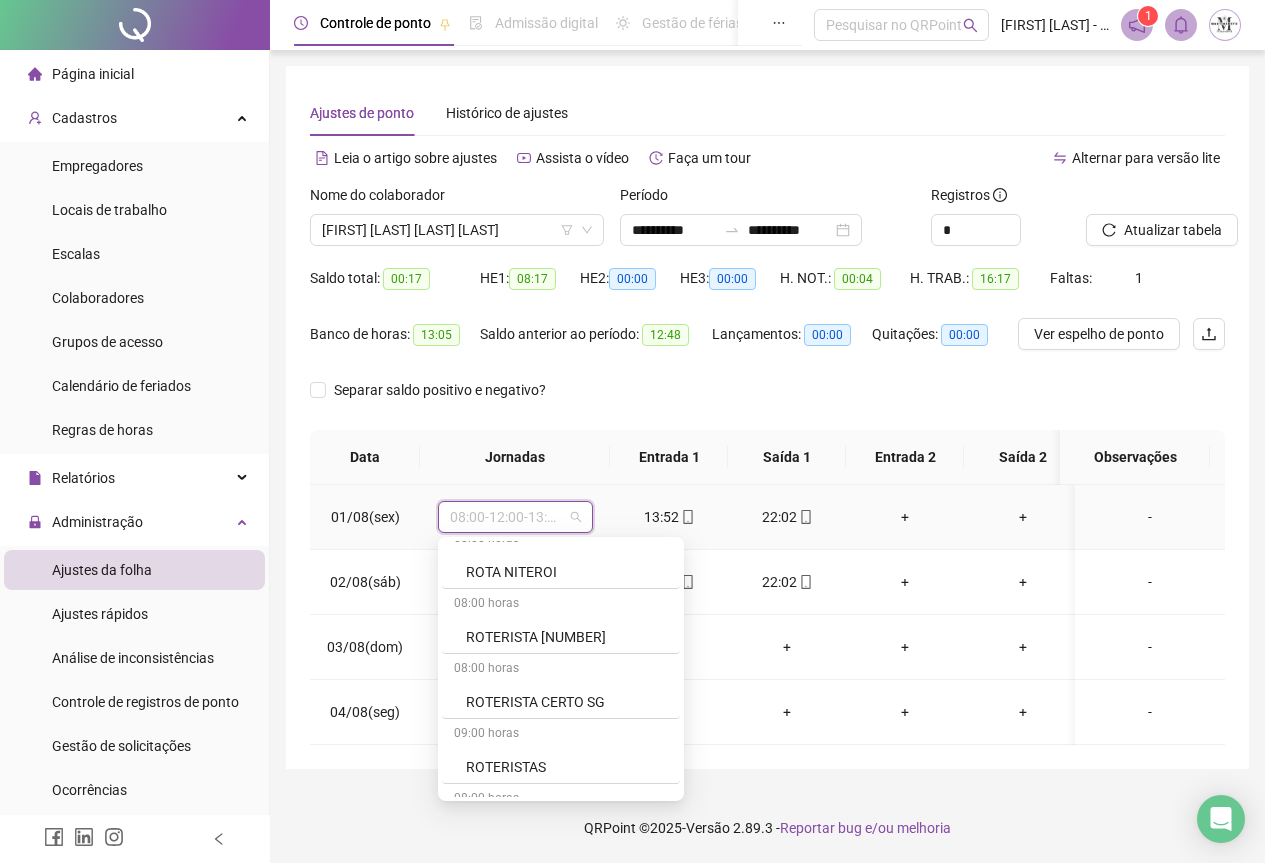 scroll, scrollTop: 1759, scrollLeft: 0, axis: vertical 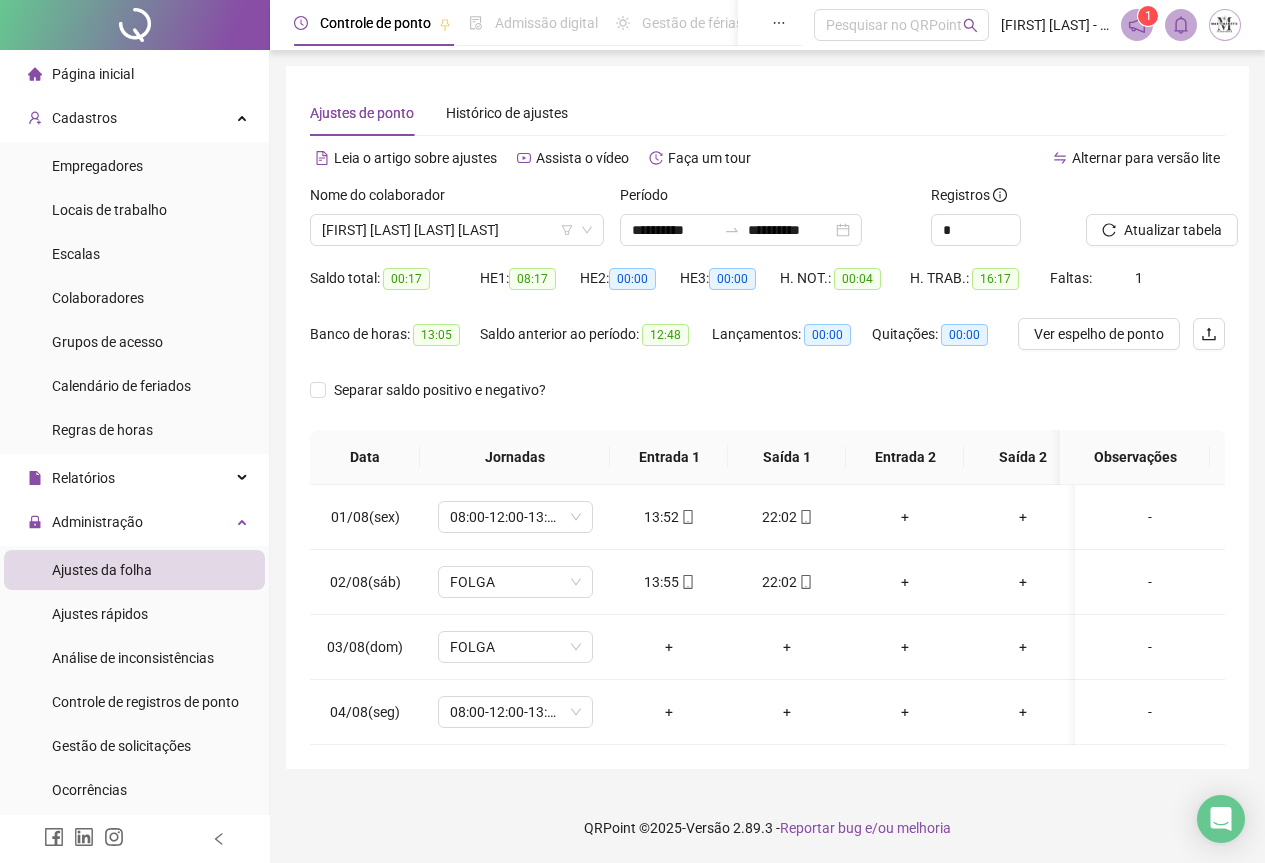 click on "**********" at bounding box center (767, 417) 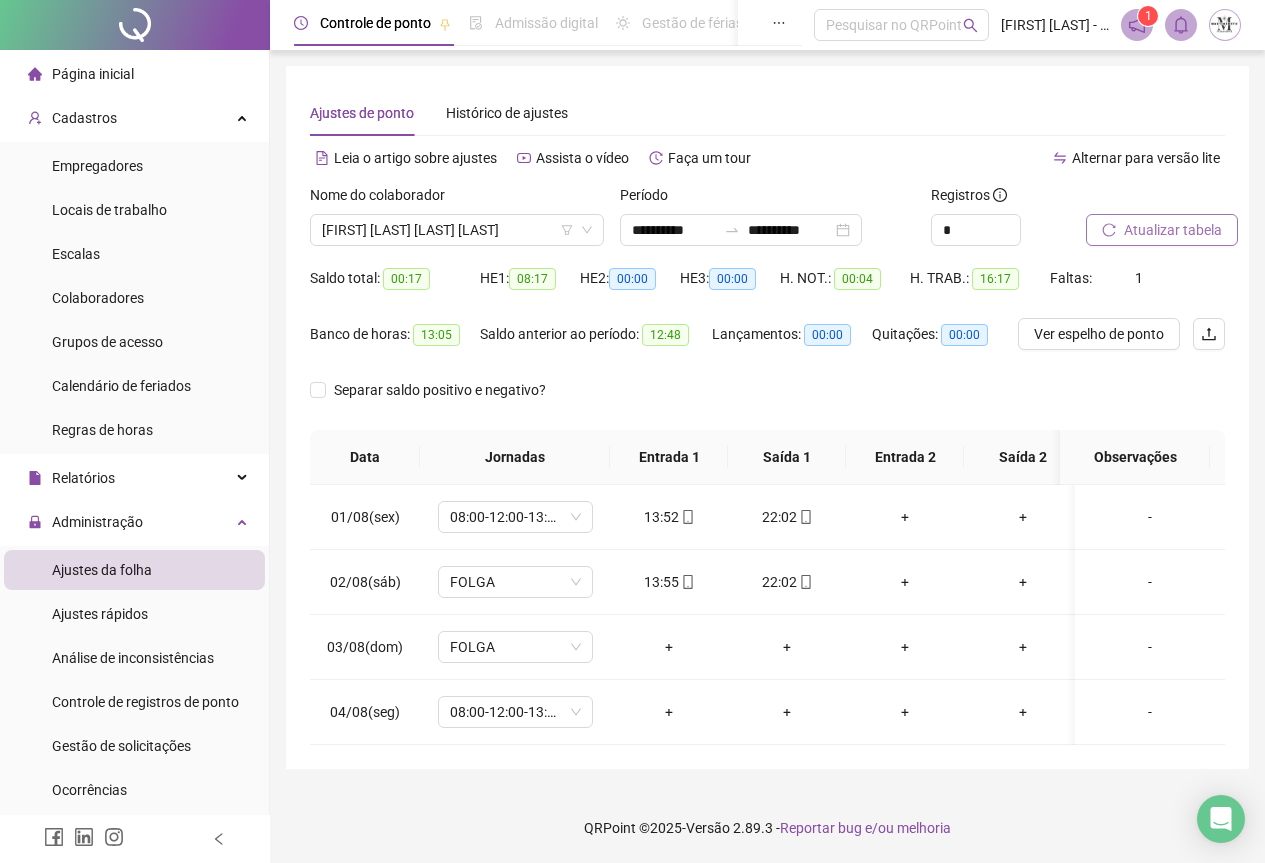 click on "Atualizar tabela" at bounding box center [1173, 230] 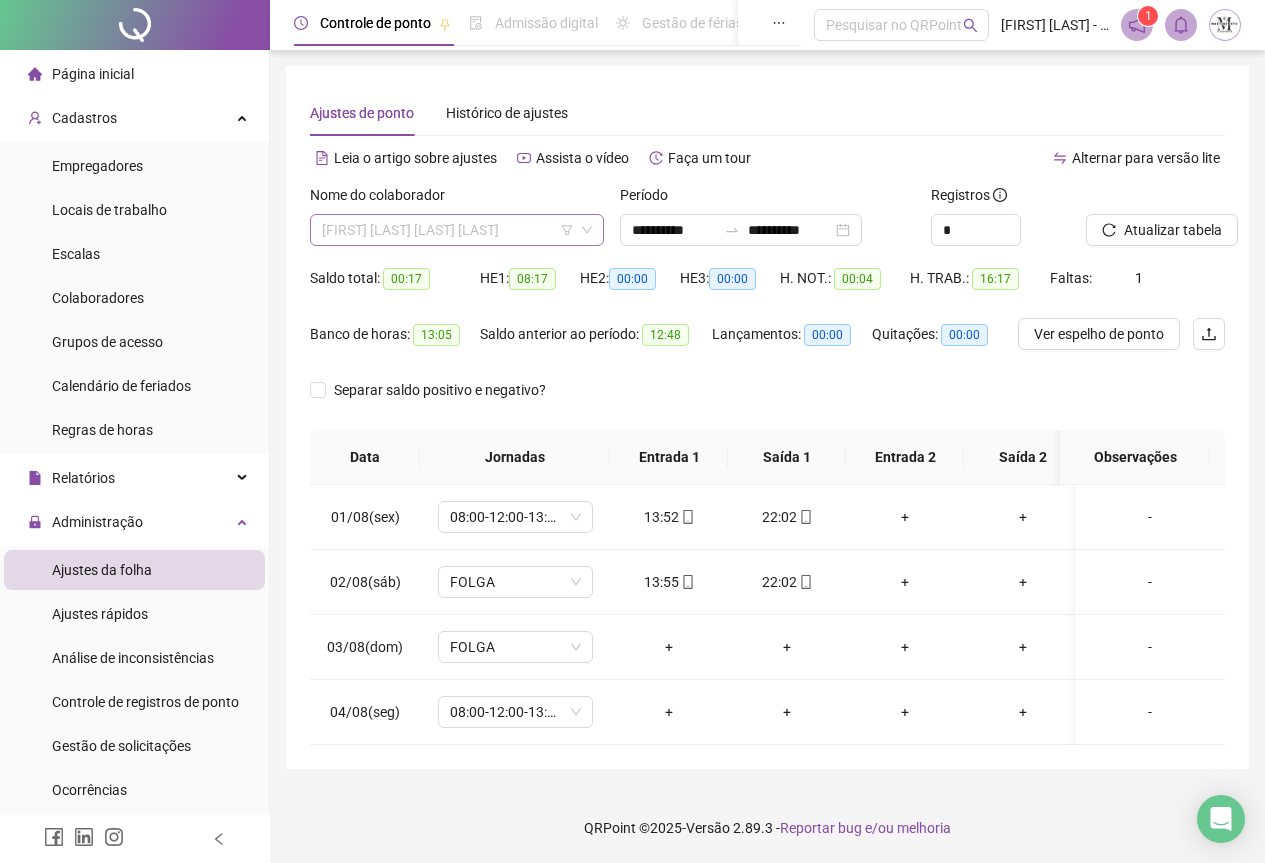click on "[FIRST] [LAST] [LAST] [LAST]" at bounding box center [457, 230] 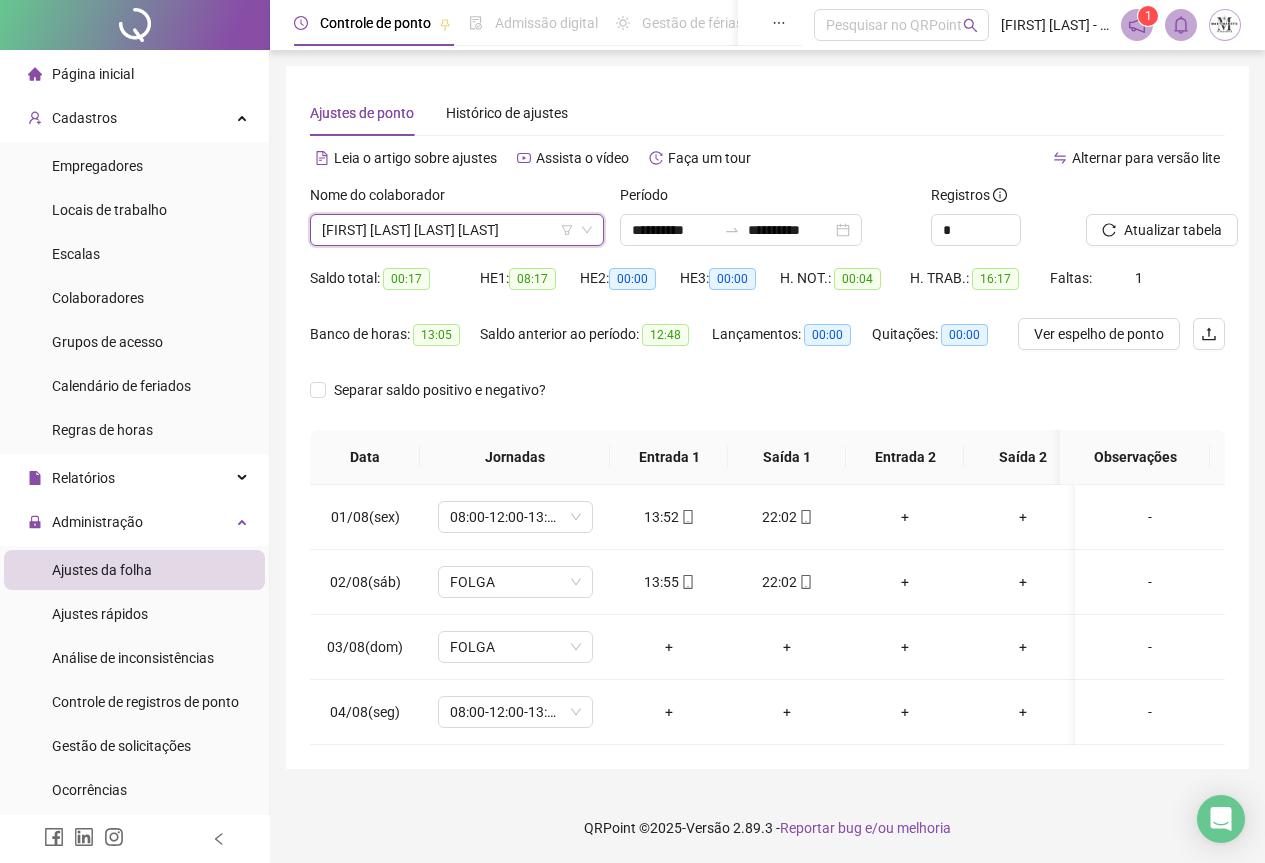 click on "[FIRST] [LAST] [LAST] [LAST]" at bounding box center (457, 230) 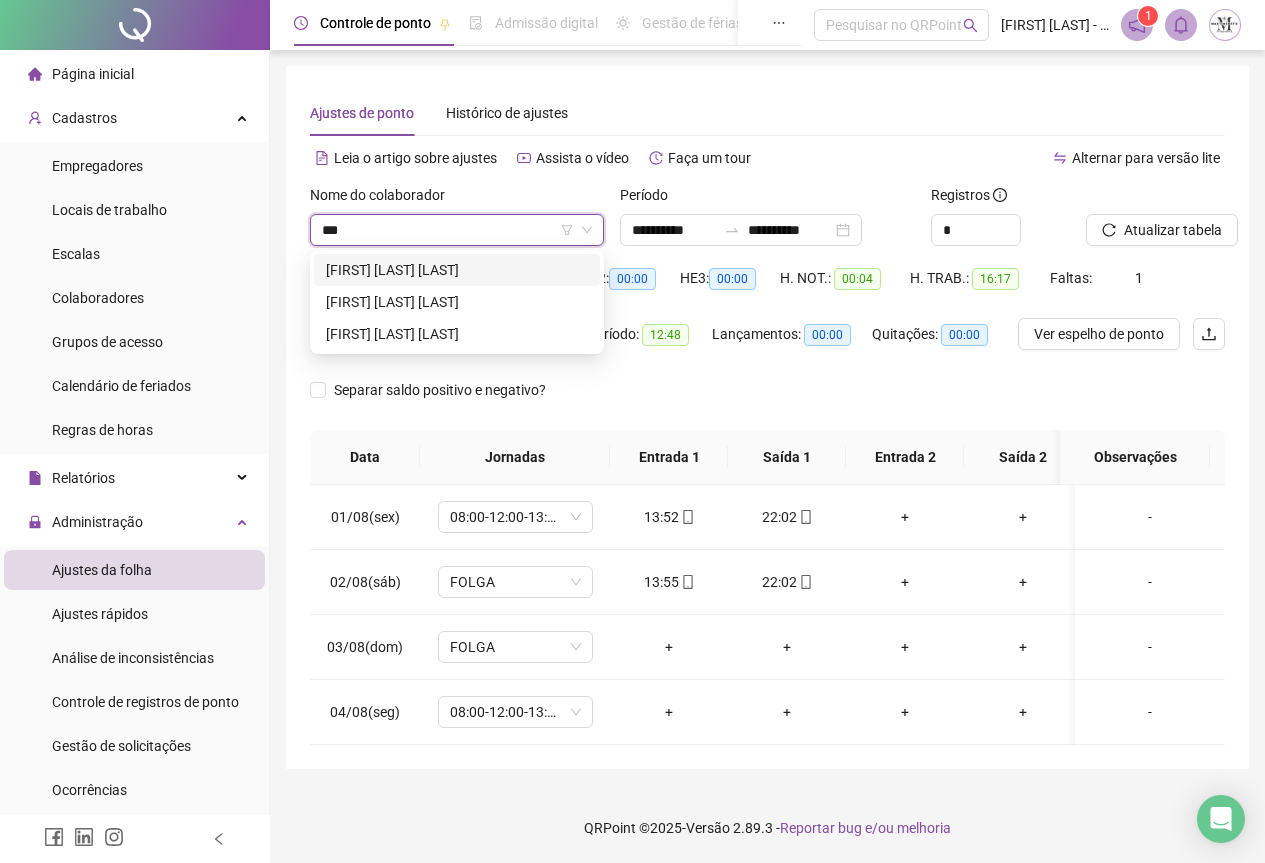 scroll, scrollTop: 0, scrollLeft: 0, axis: both 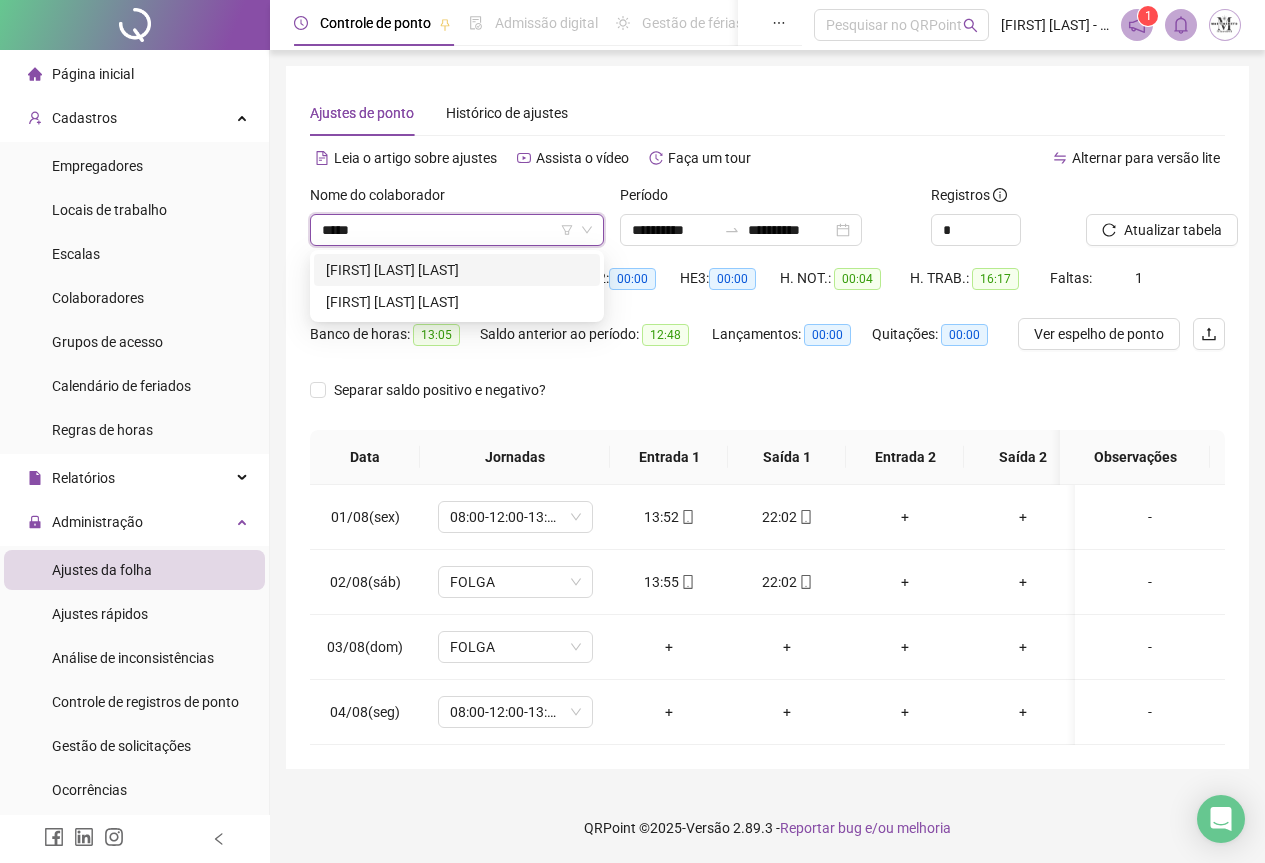 type on "******" 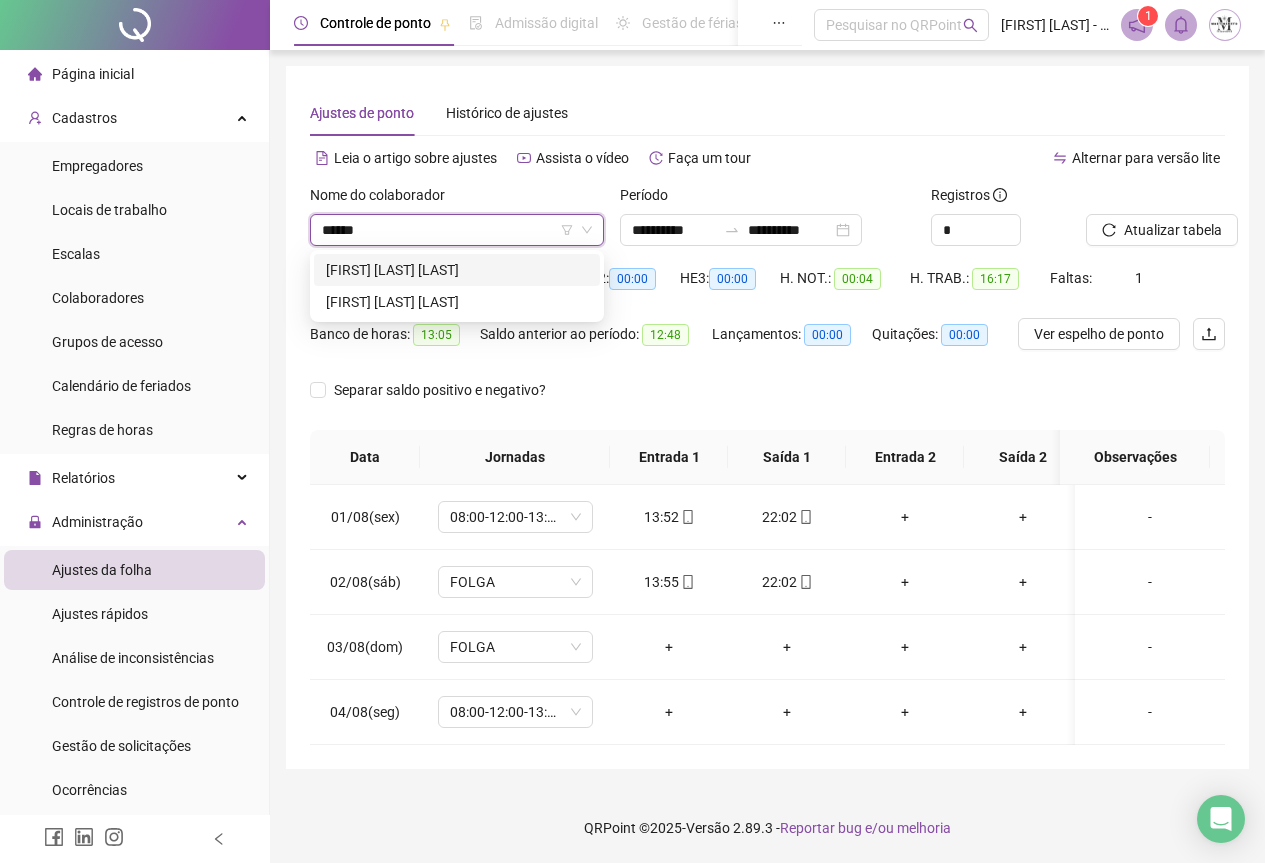 click on "[FIRST] [LAST] [LAST]" at bounding box center (457, 270) 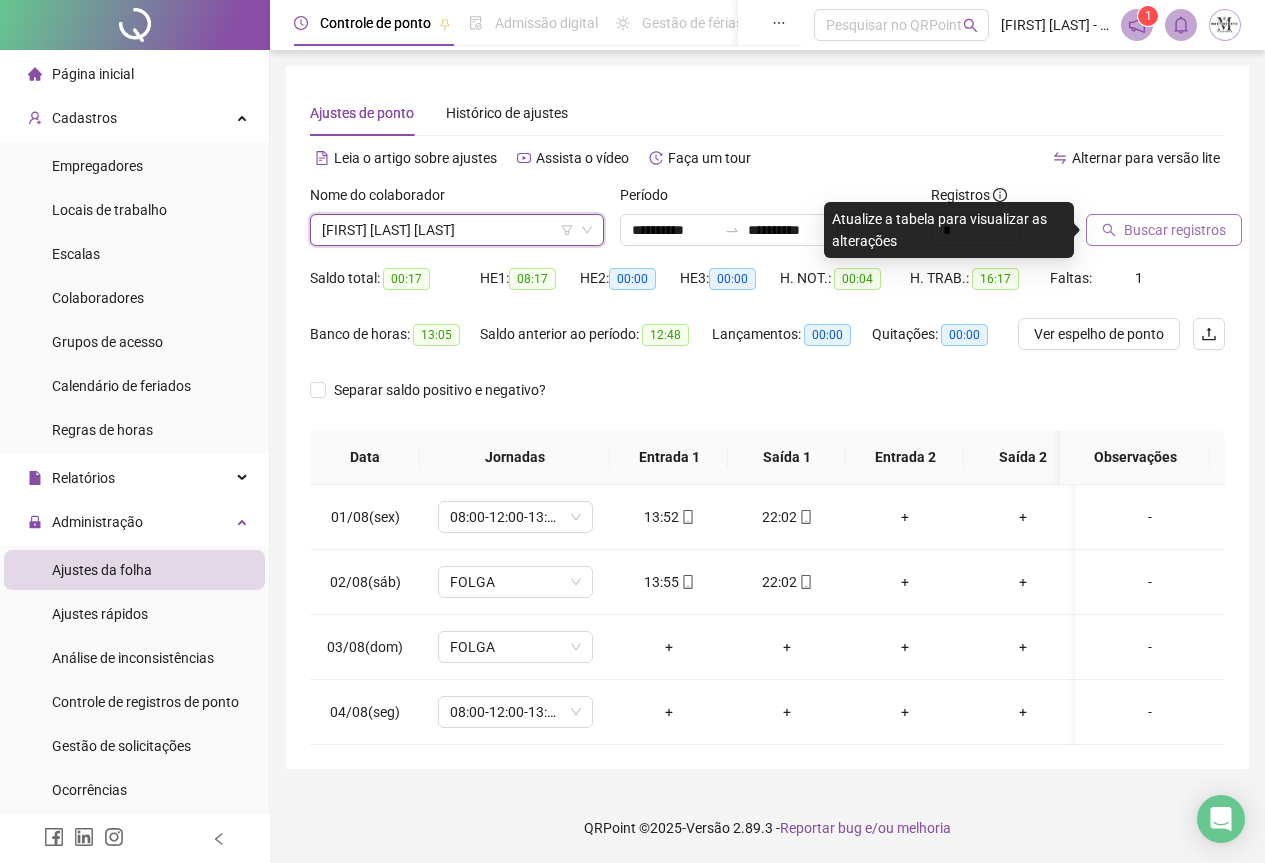 click on "Buscar registros" at bounding box center [1164, 230] 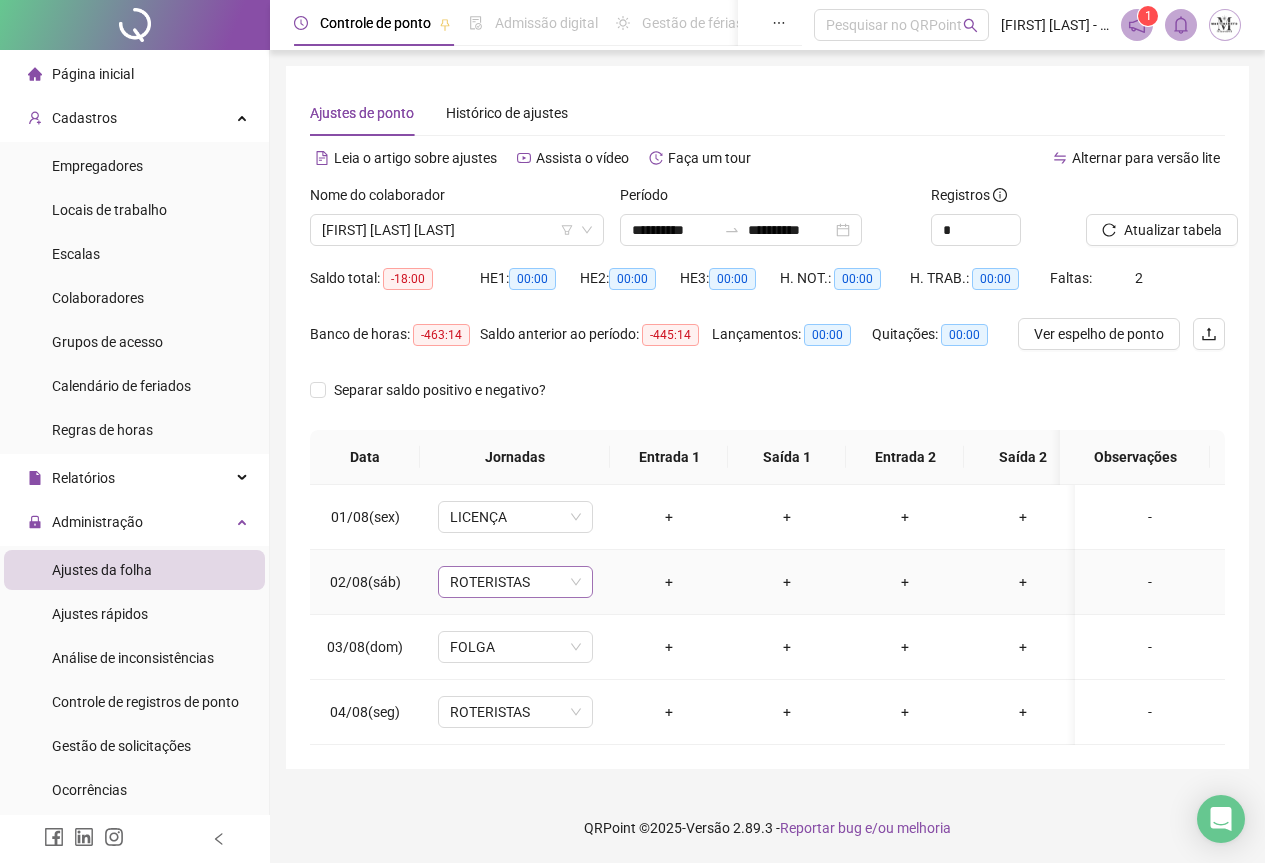 click on "ROTERISTAS" at bounding box center [515, 582] 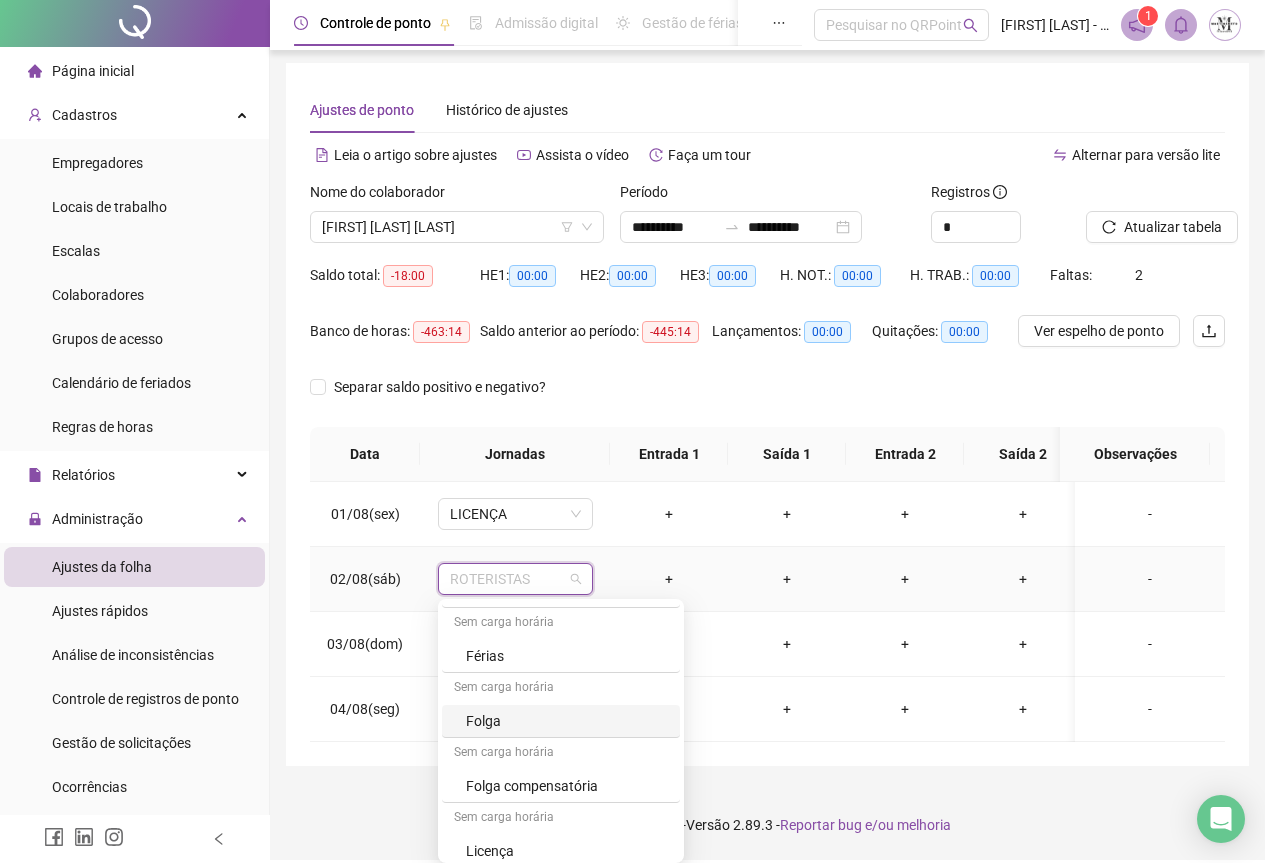 scroll, scrollTop: 1200, scrollLeft: 0, axis: vertical 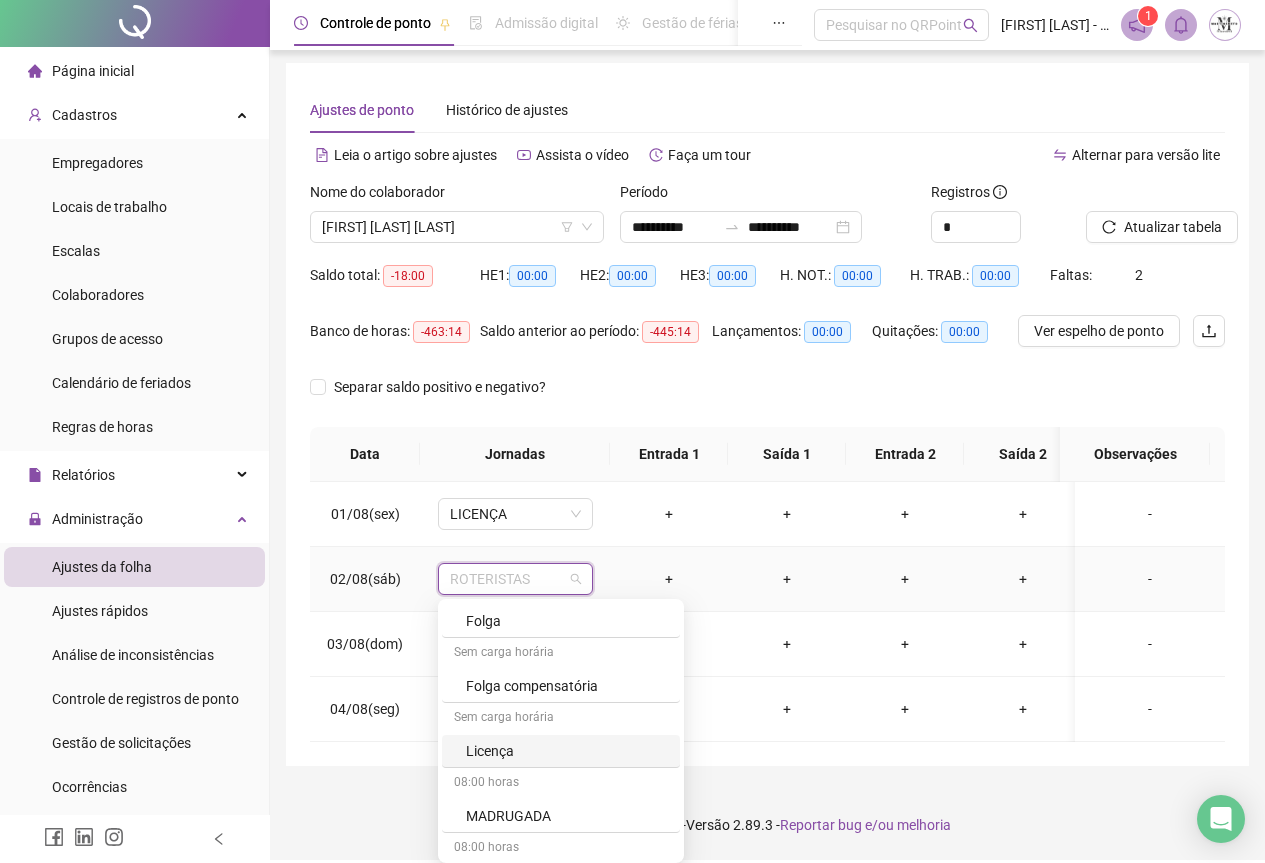 click on "Licença" at bounding box center (567, 751) 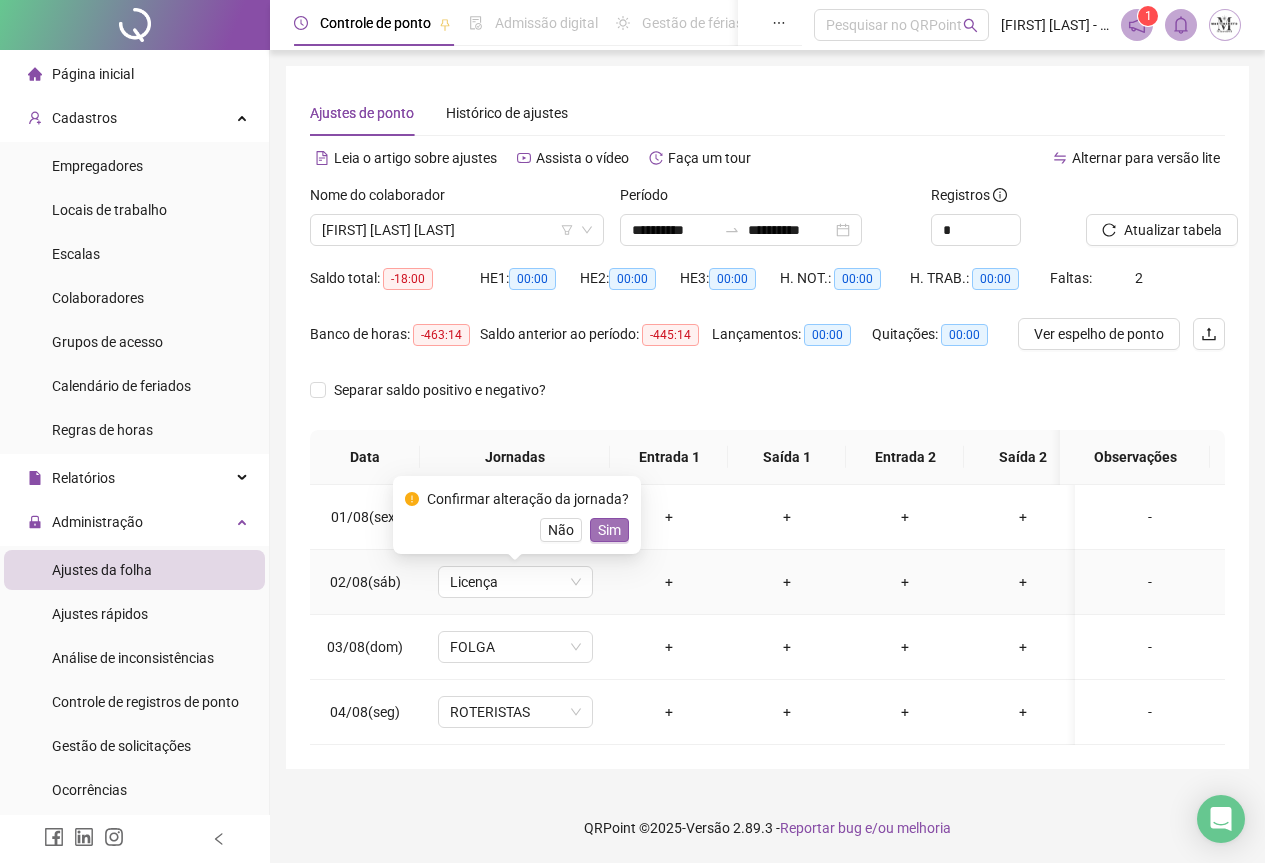 click on "Sim" at bounding box center (609, 530) 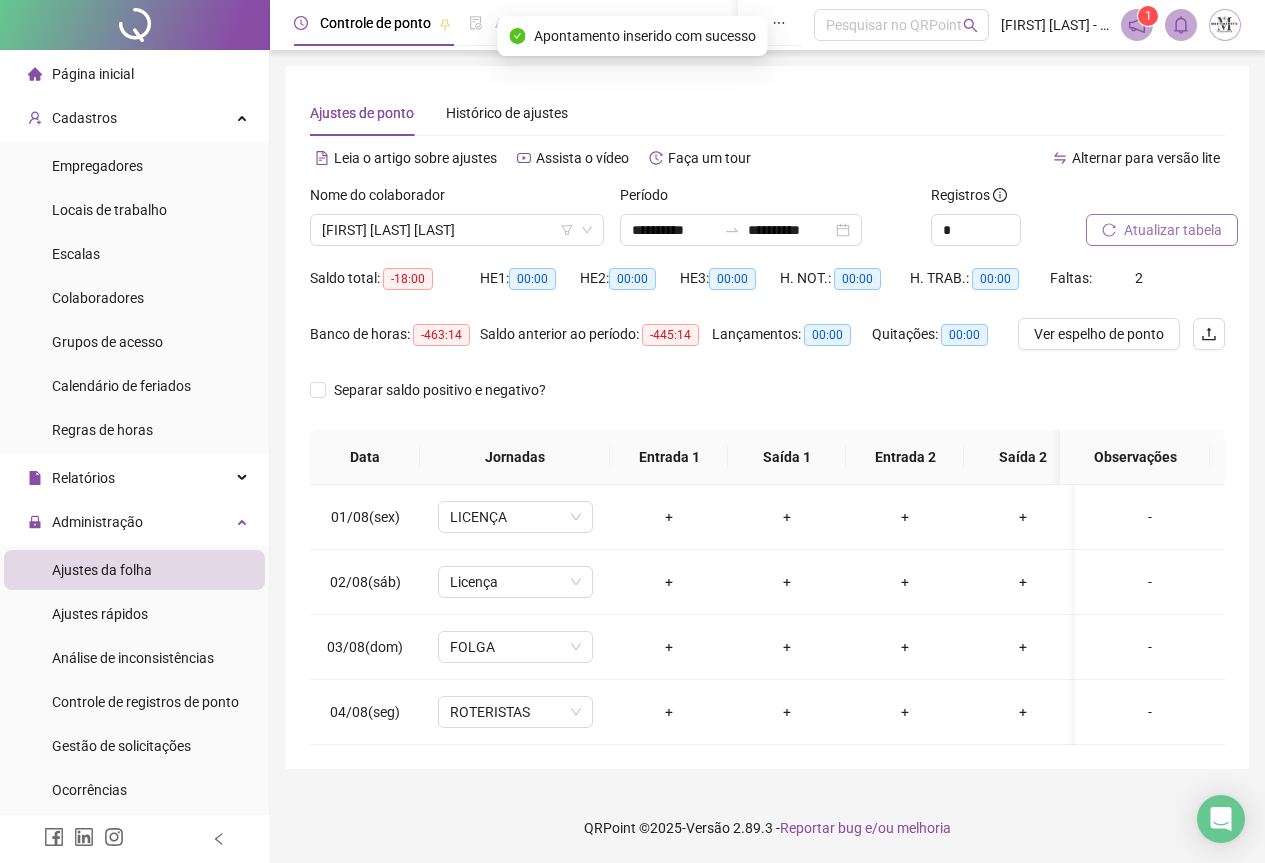 click on "Atualizar tabela" at bounding box center [1173, 230] 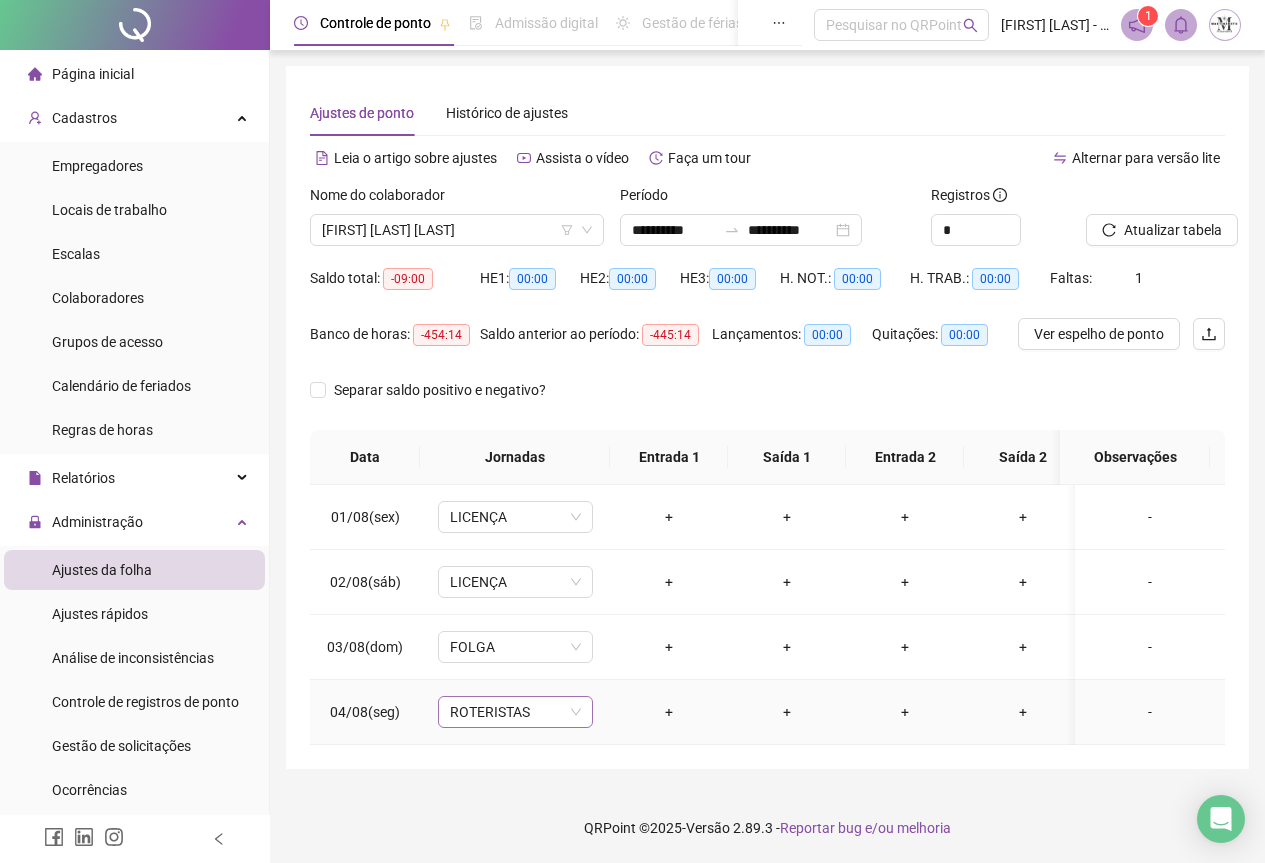click on "ROTERISTAS" at bounding box center [515, 712] 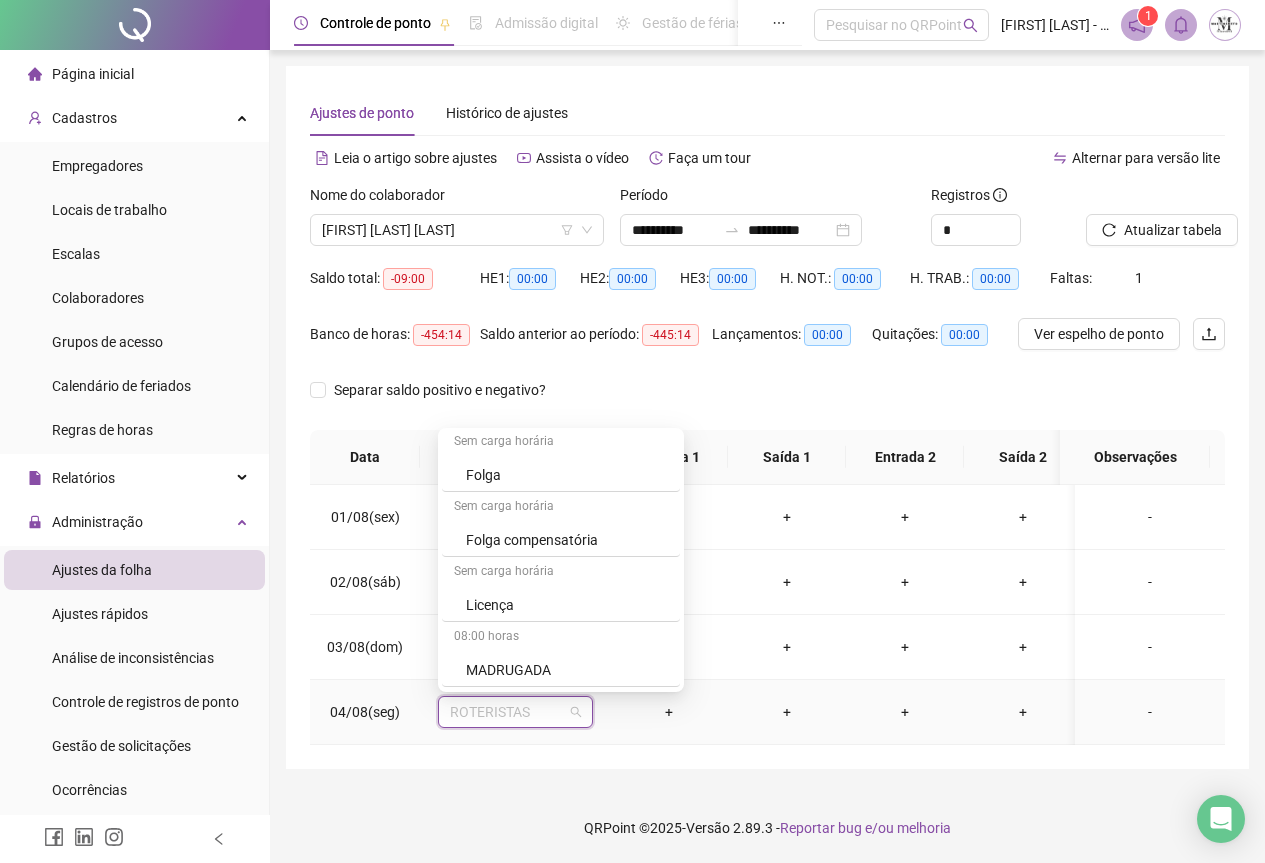 scroll, scrollTop: 1200, scrollLeft: 0, axis: vertical 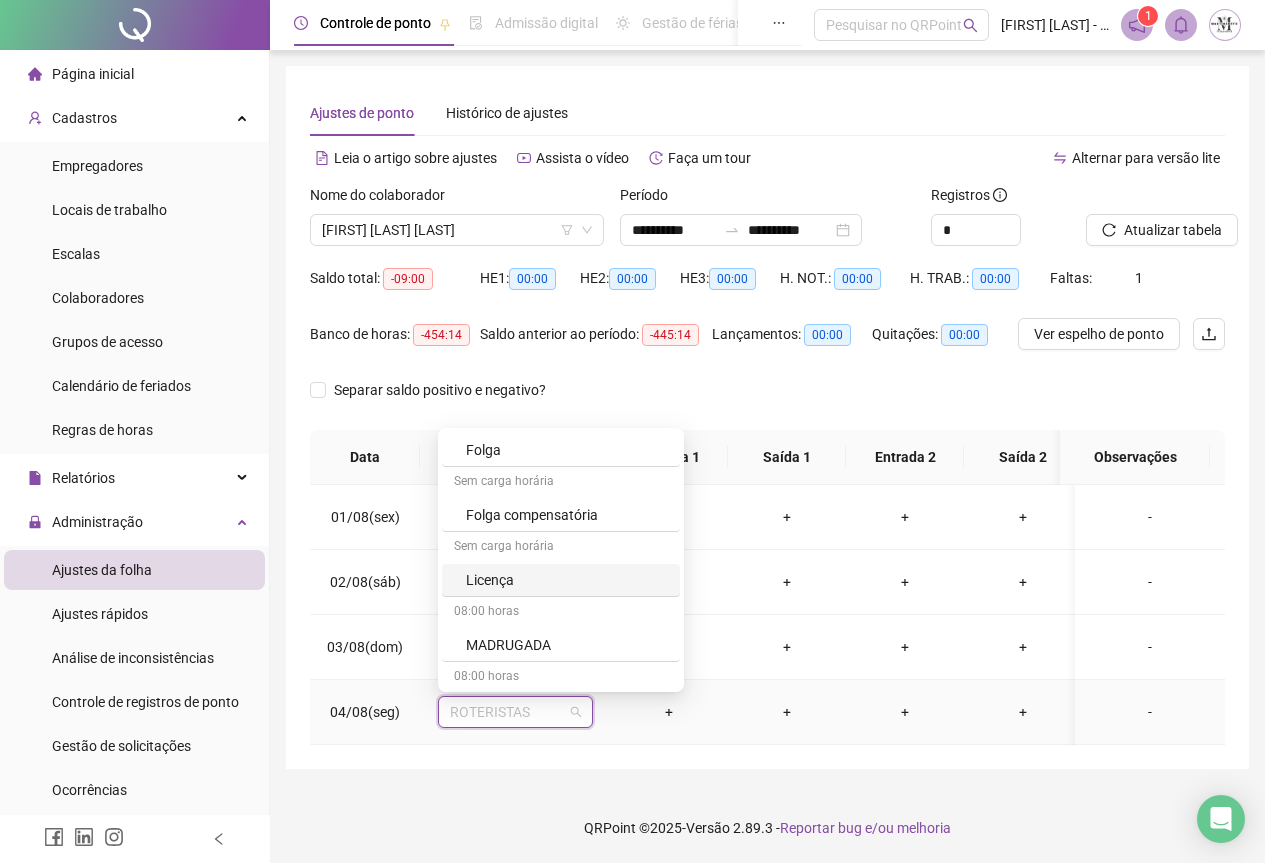 click on "Licença" at bounding box center [567, 580] 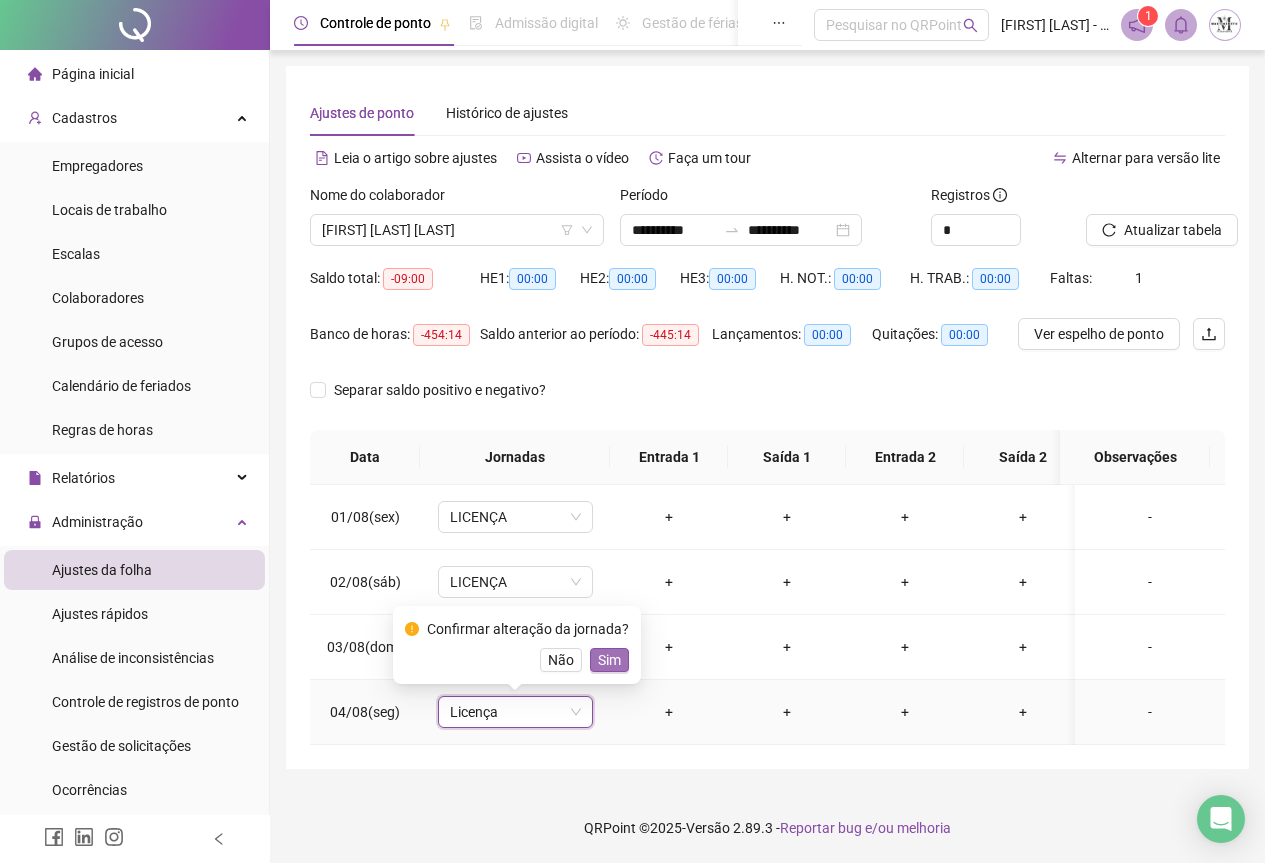 click on "Sim" at bounding box center [609, 660] 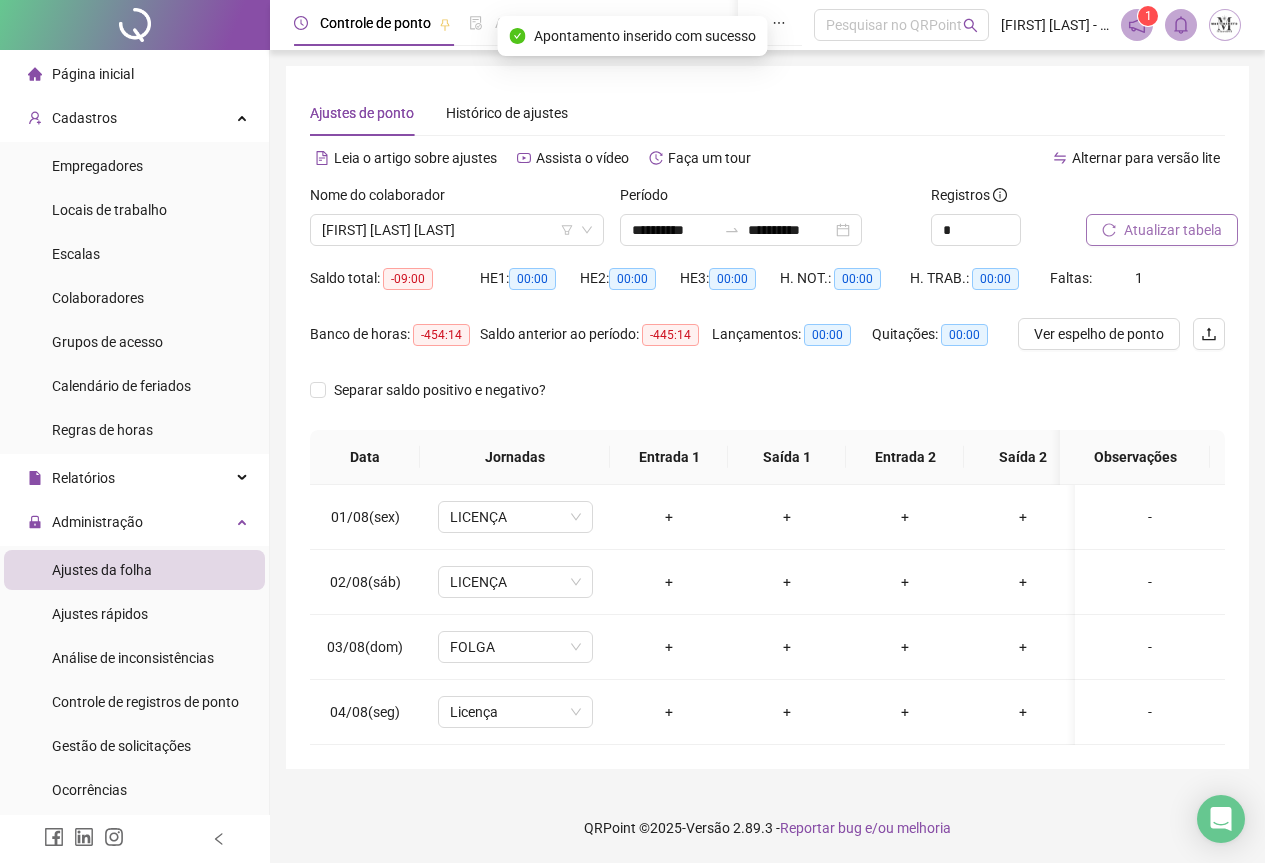 click on "Atualizar tabela" at bounding box center [1173, 230] 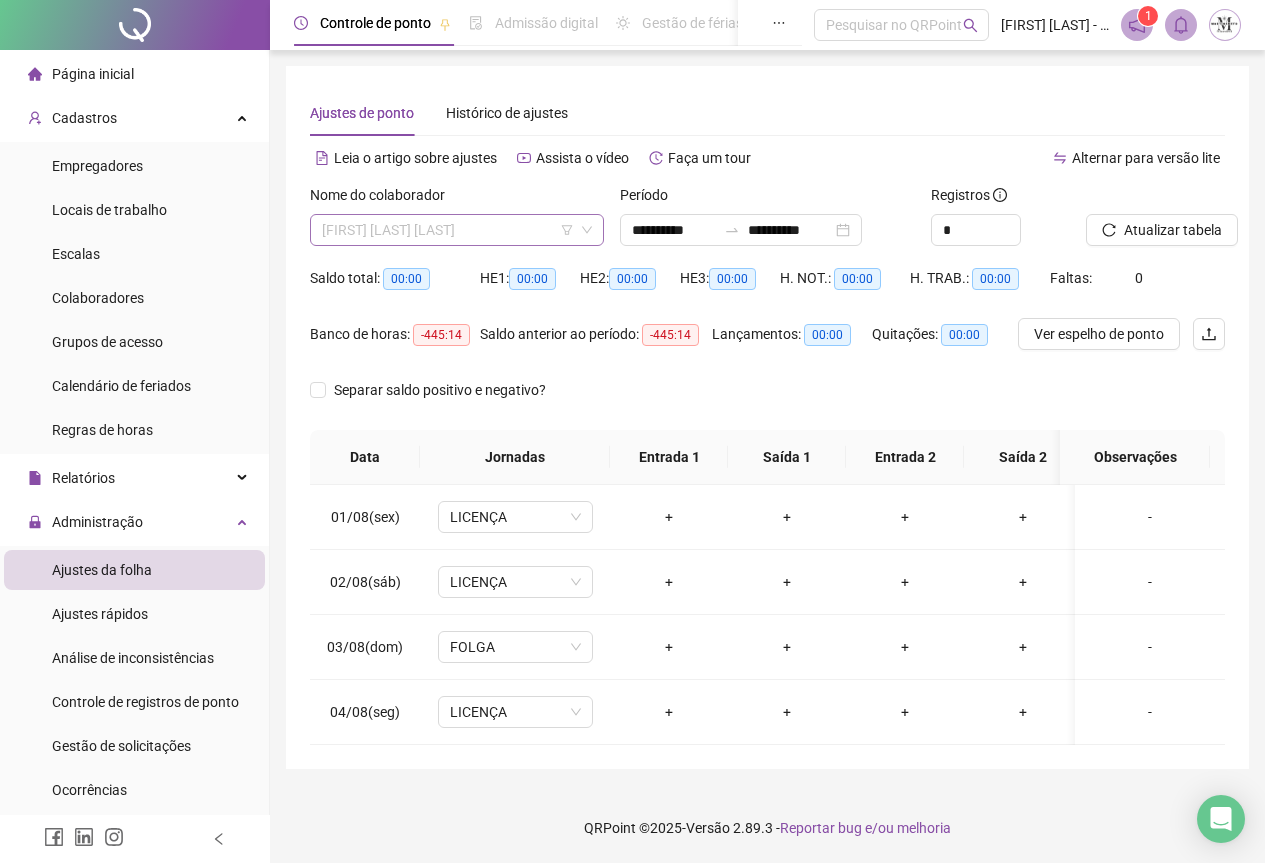click on "[FIRST] [LAST] [LAST]" at bounding box center [457, 230] 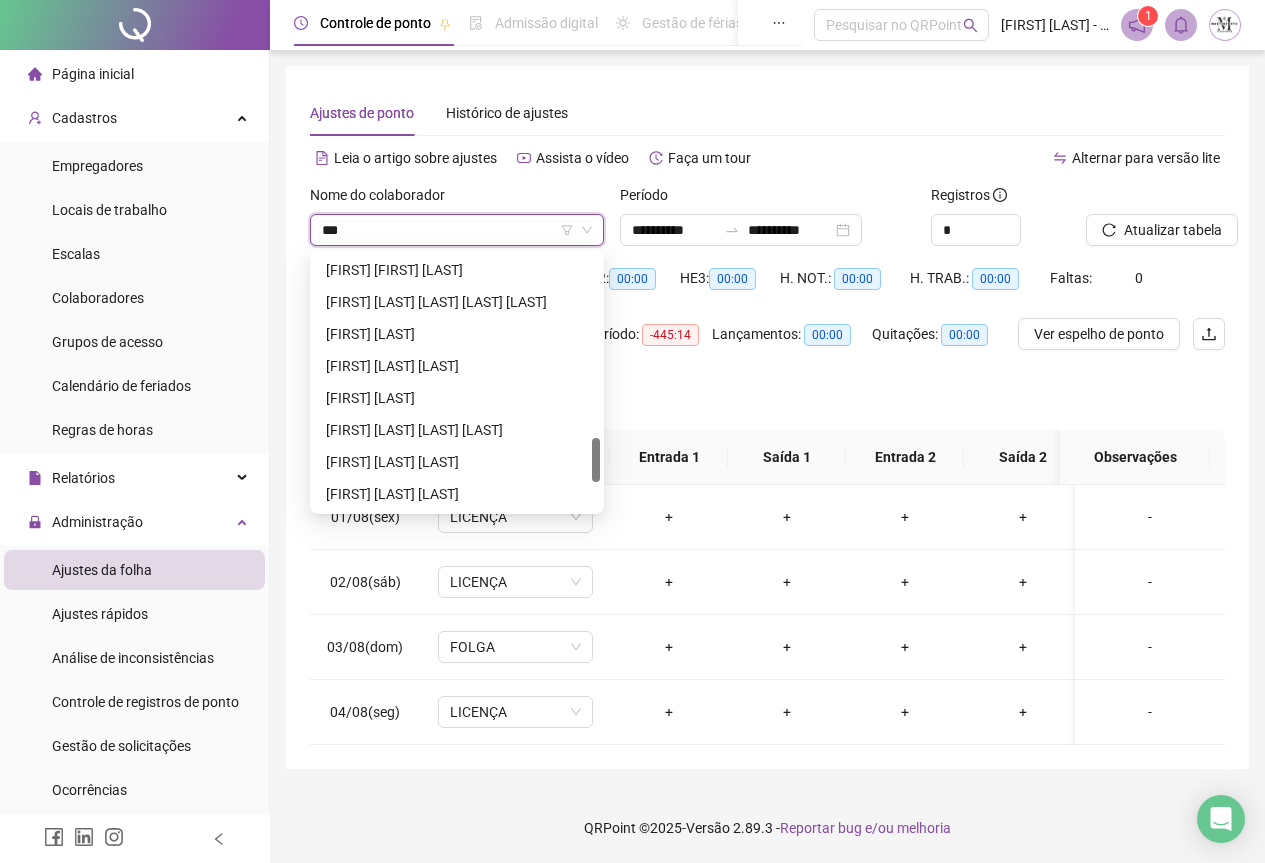 scroll, scrollTop: 96, scrollLeft: 0, axis: vertical 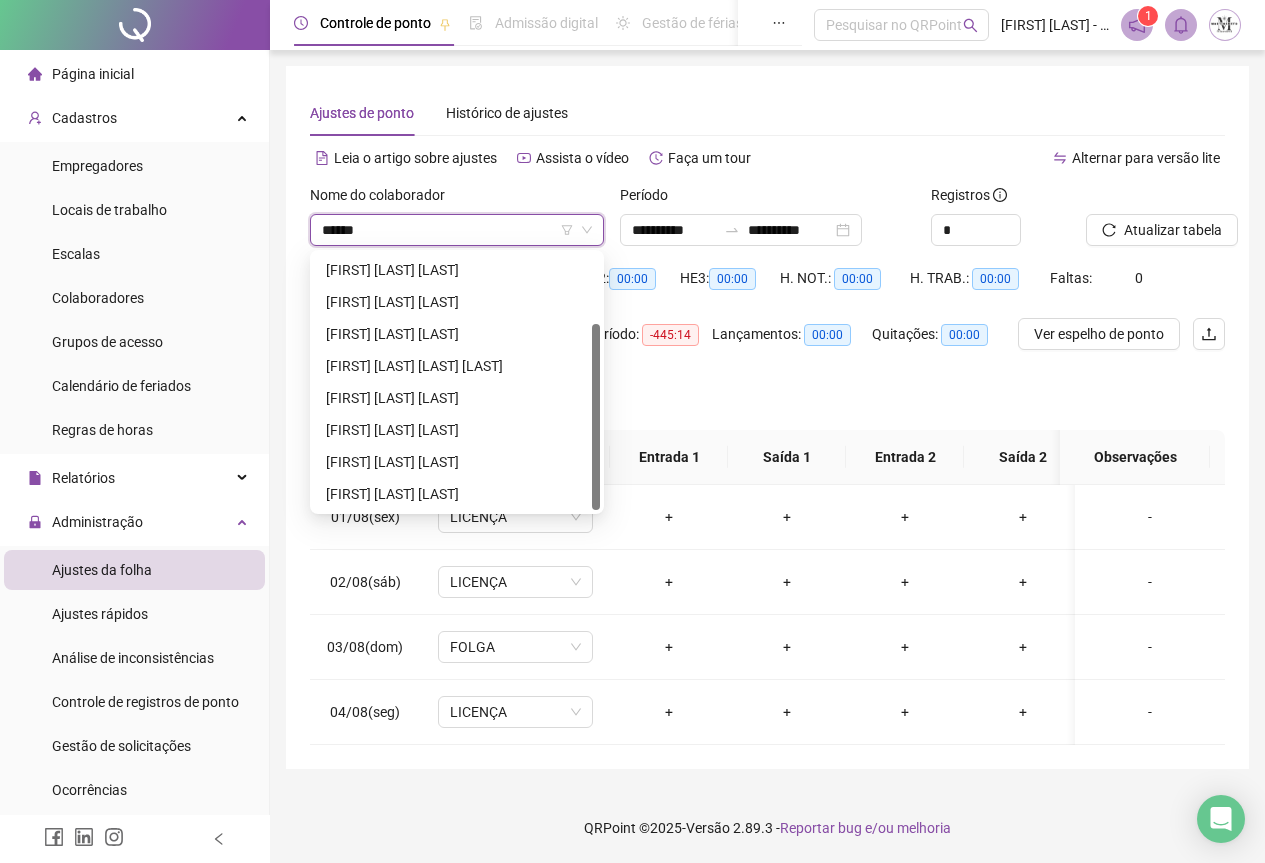 type on "*******" 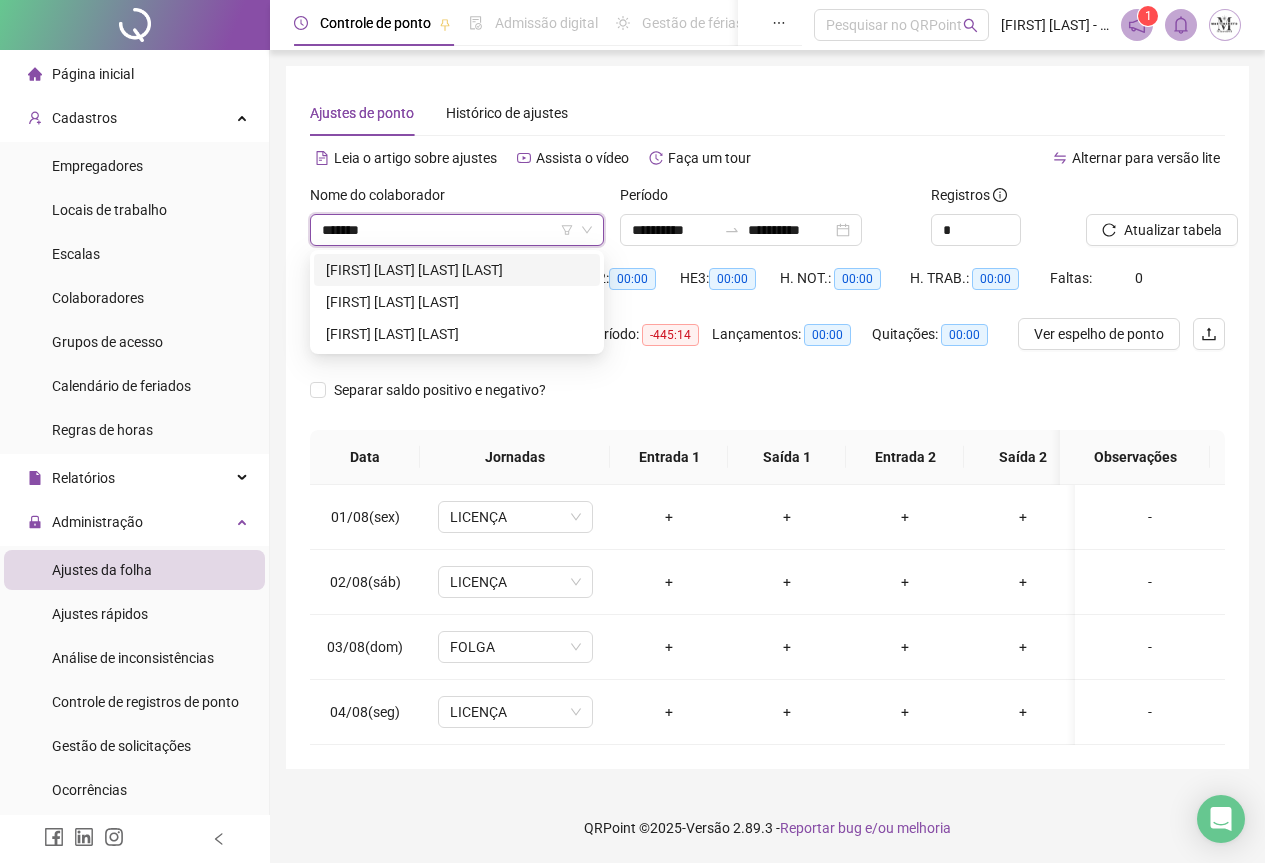 scroll, scrollTop: 0, scrollLeft: 0, axis: both 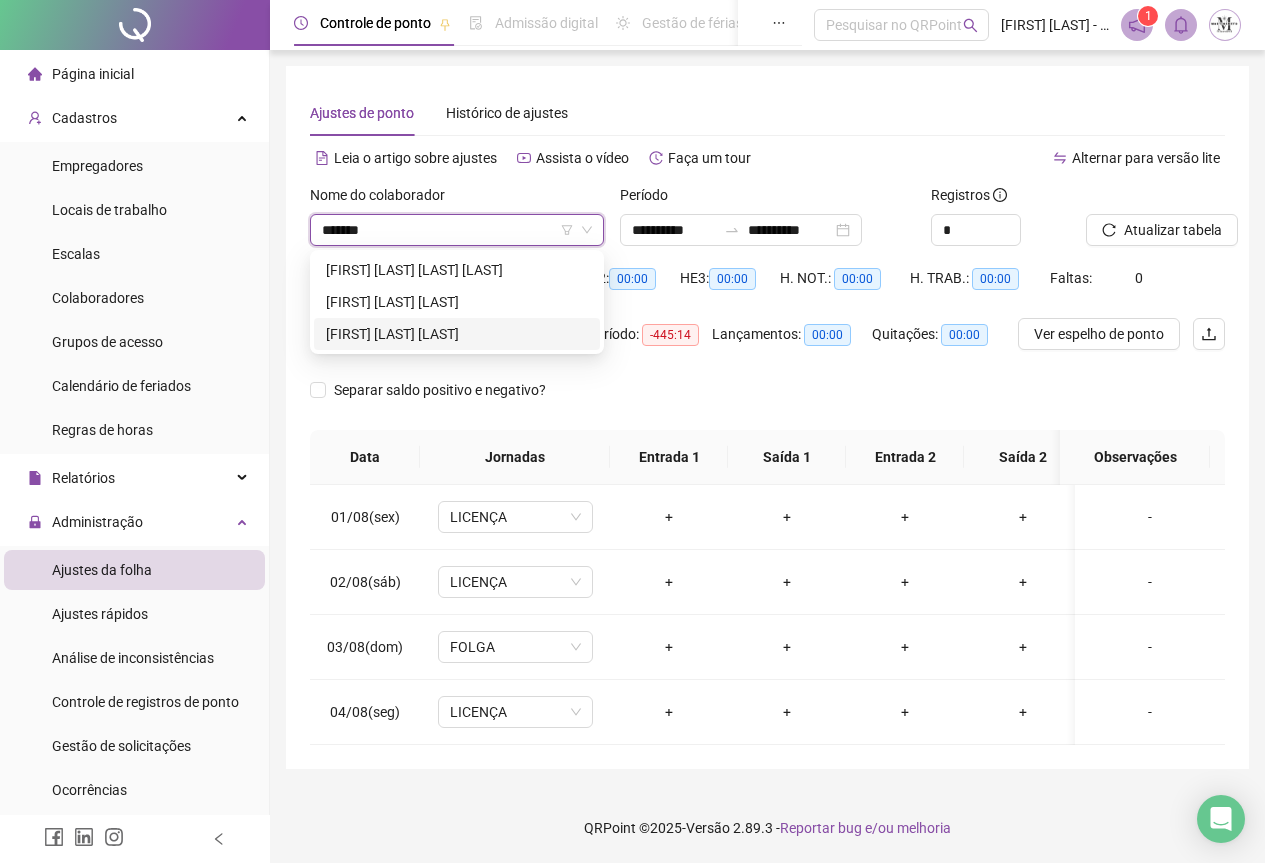 click on "[FIRST] [LAST] [LAST]" at bounding box center (457, 334) 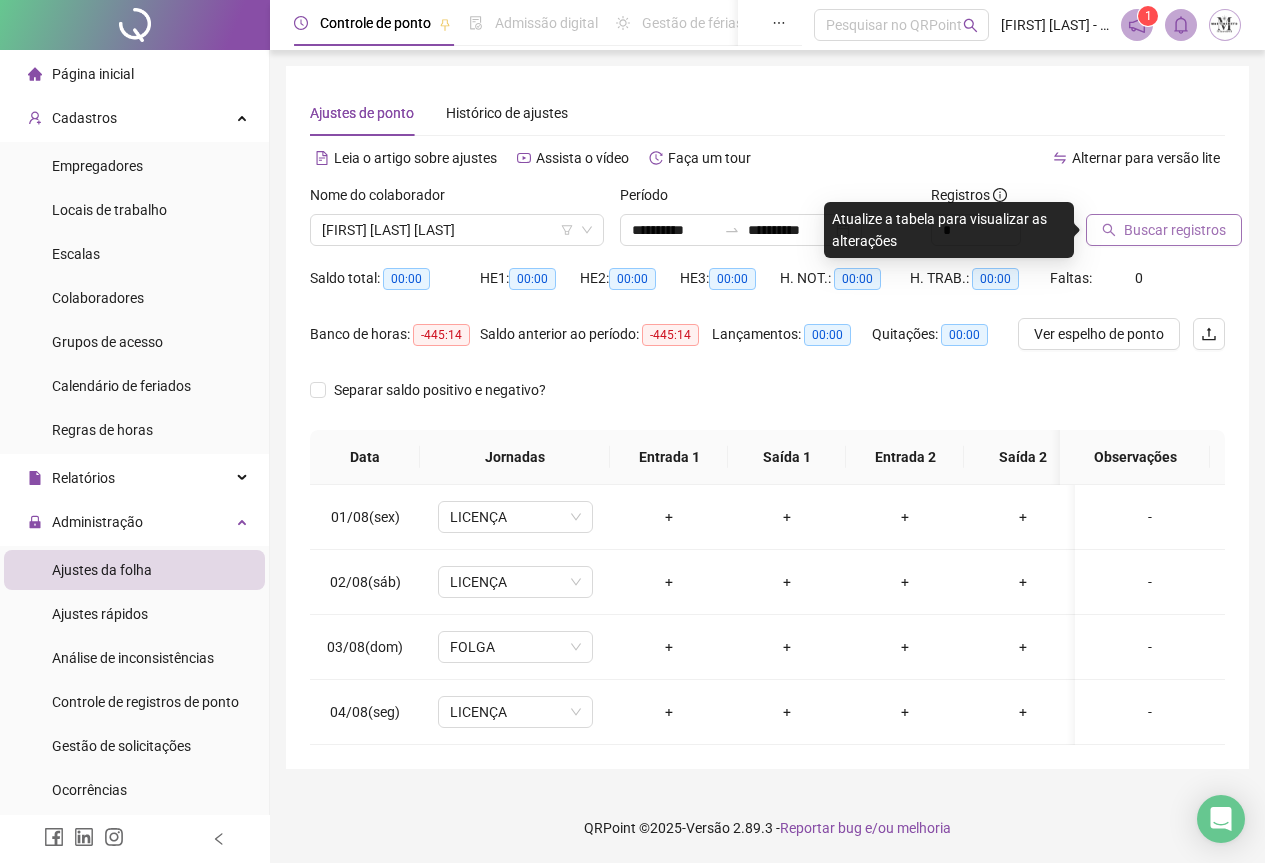 click on "Buscar registros" at bounding box center (1175, 230) 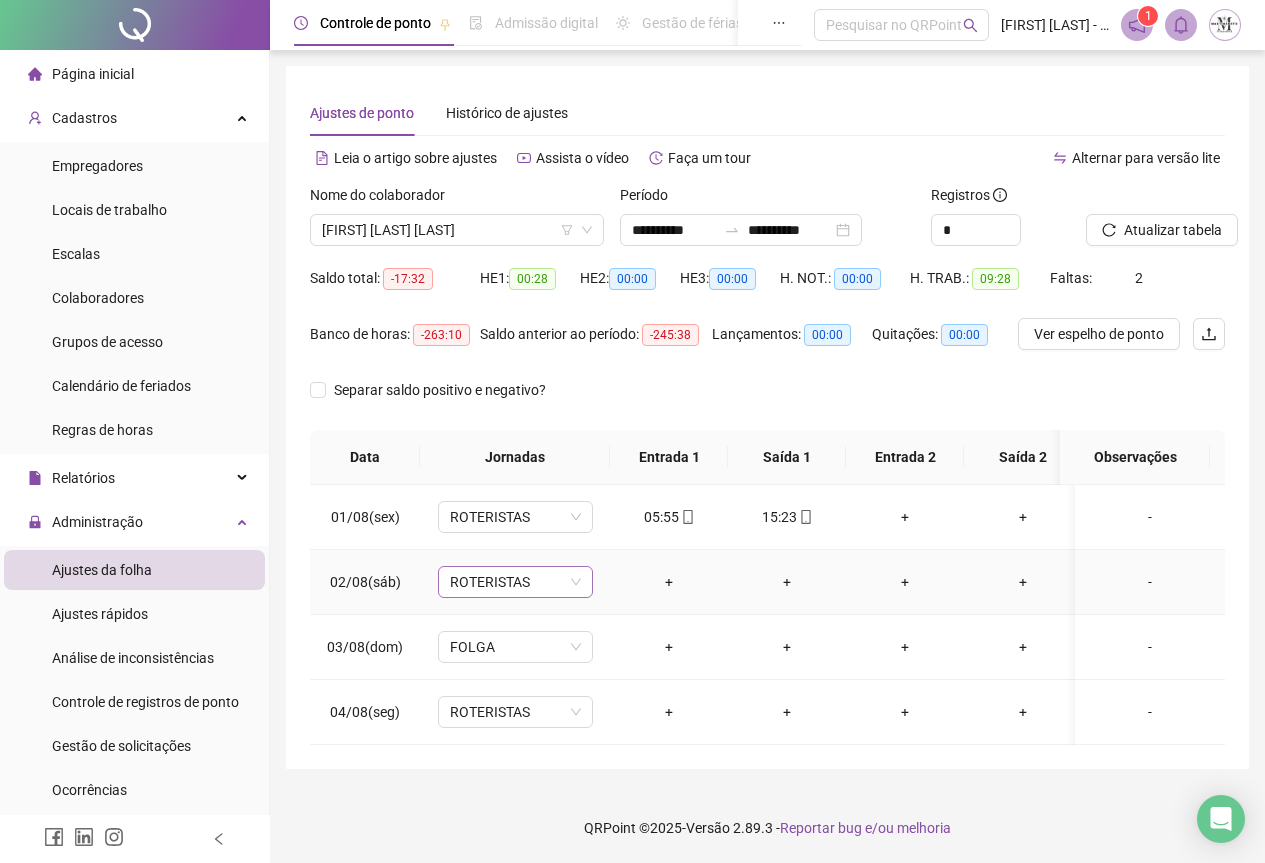 click on "ROTERISTAS" at bounding box center [515, 582] 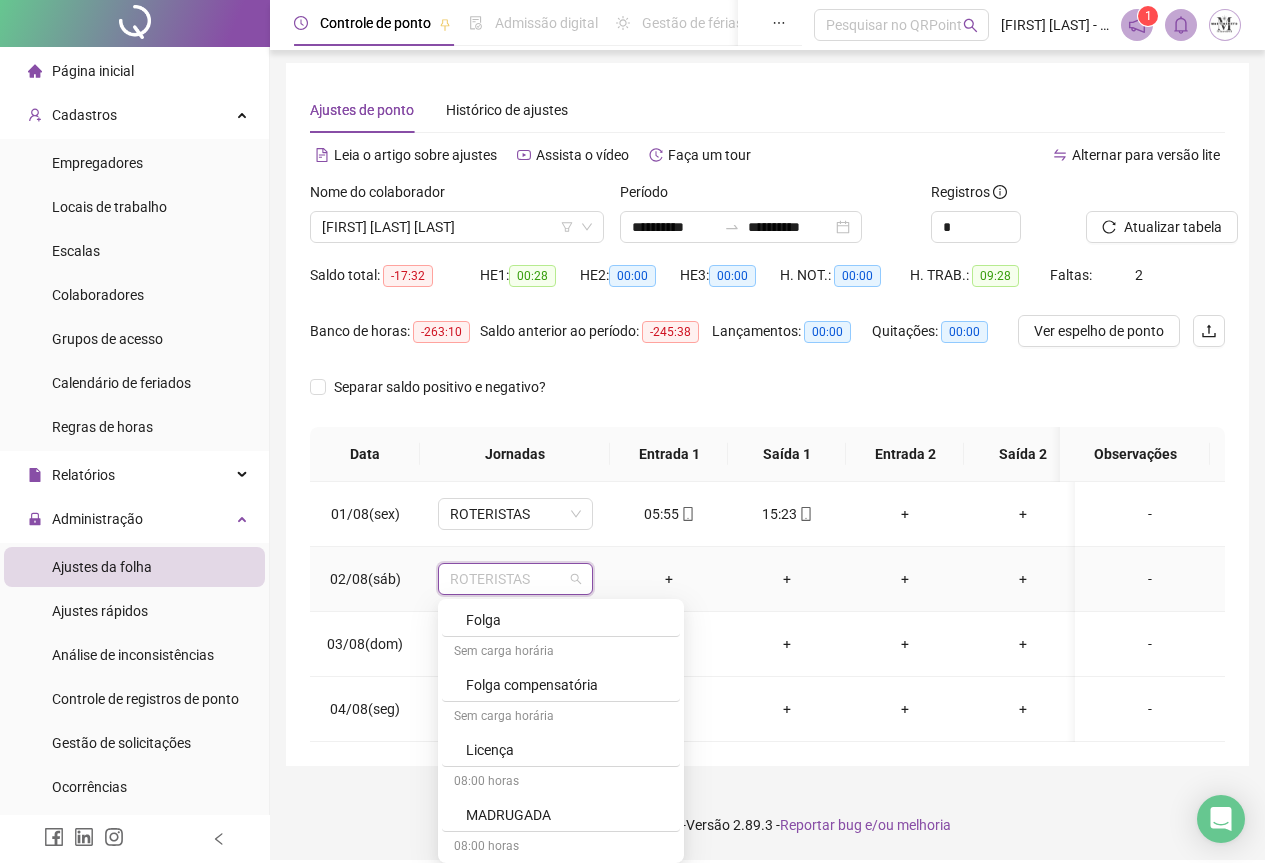 scroll, scrollTop: 1200, scrollLeft: 0, axis: vertical 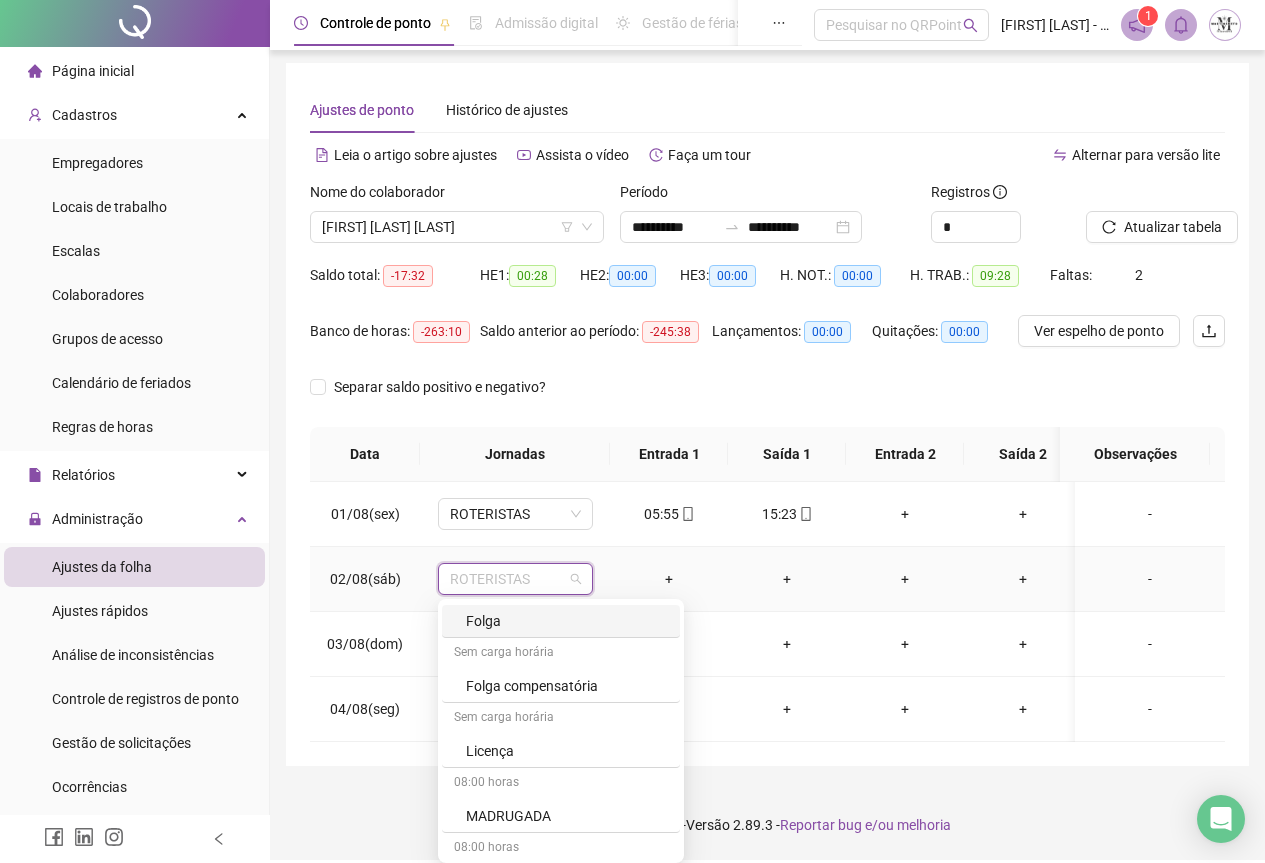 click on "Folga" at bounding box center (561, 621) 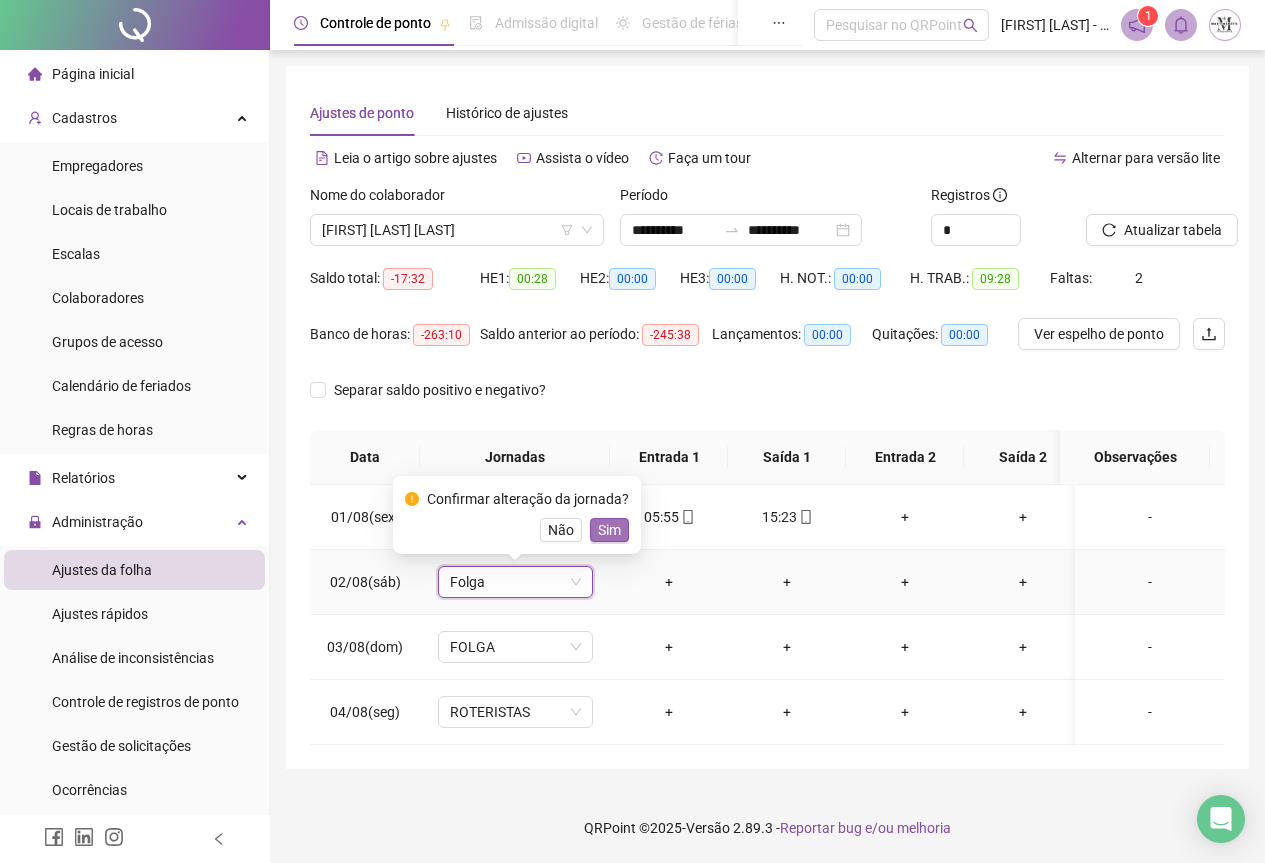 click on "Sim" at bounding box center [609, 530] 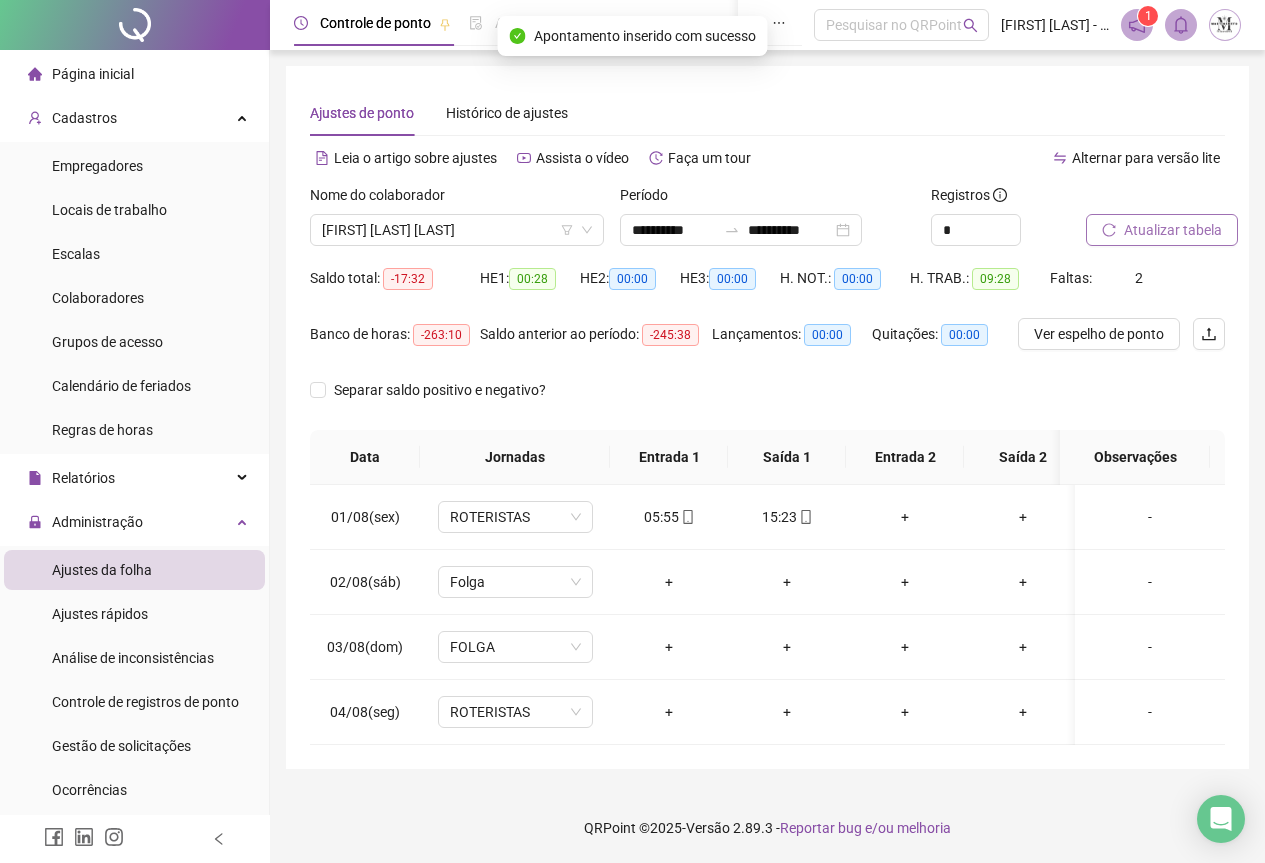 click on "Atualizar tabela" at bounding box center [1173, 230] 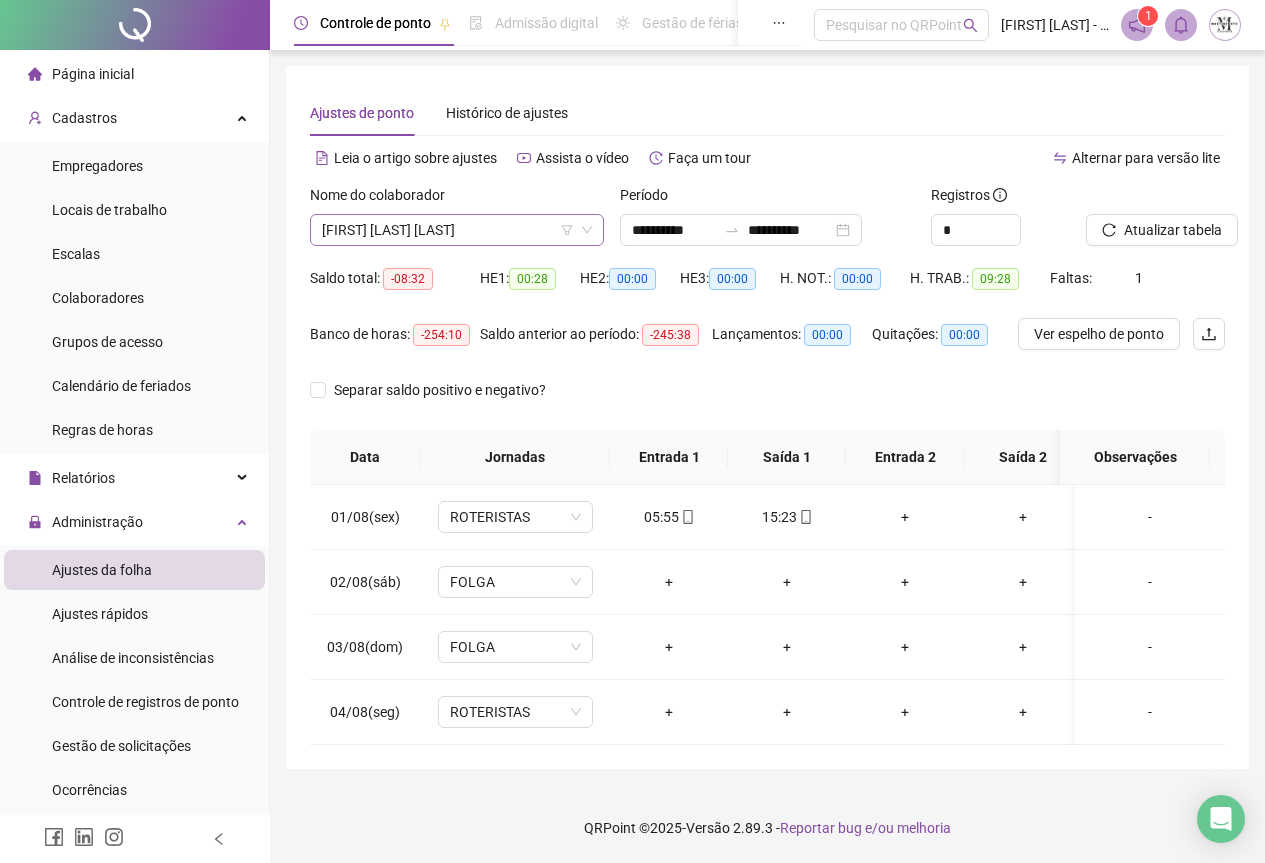 click on "[FIRST] [LAST] [LAST]" at bounding box center (457, 230) 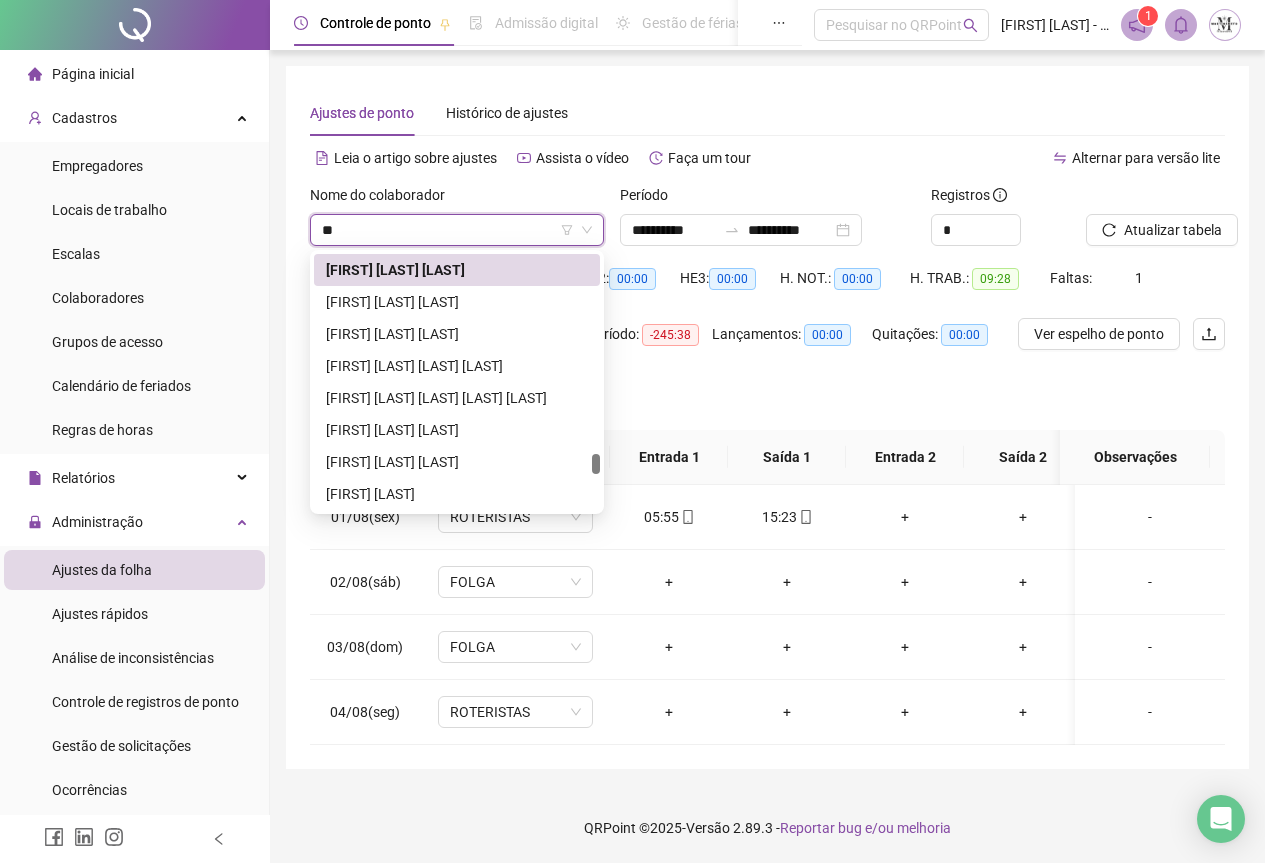 scroll, scrollTop: 0, scrollLeft: 0, axis: both 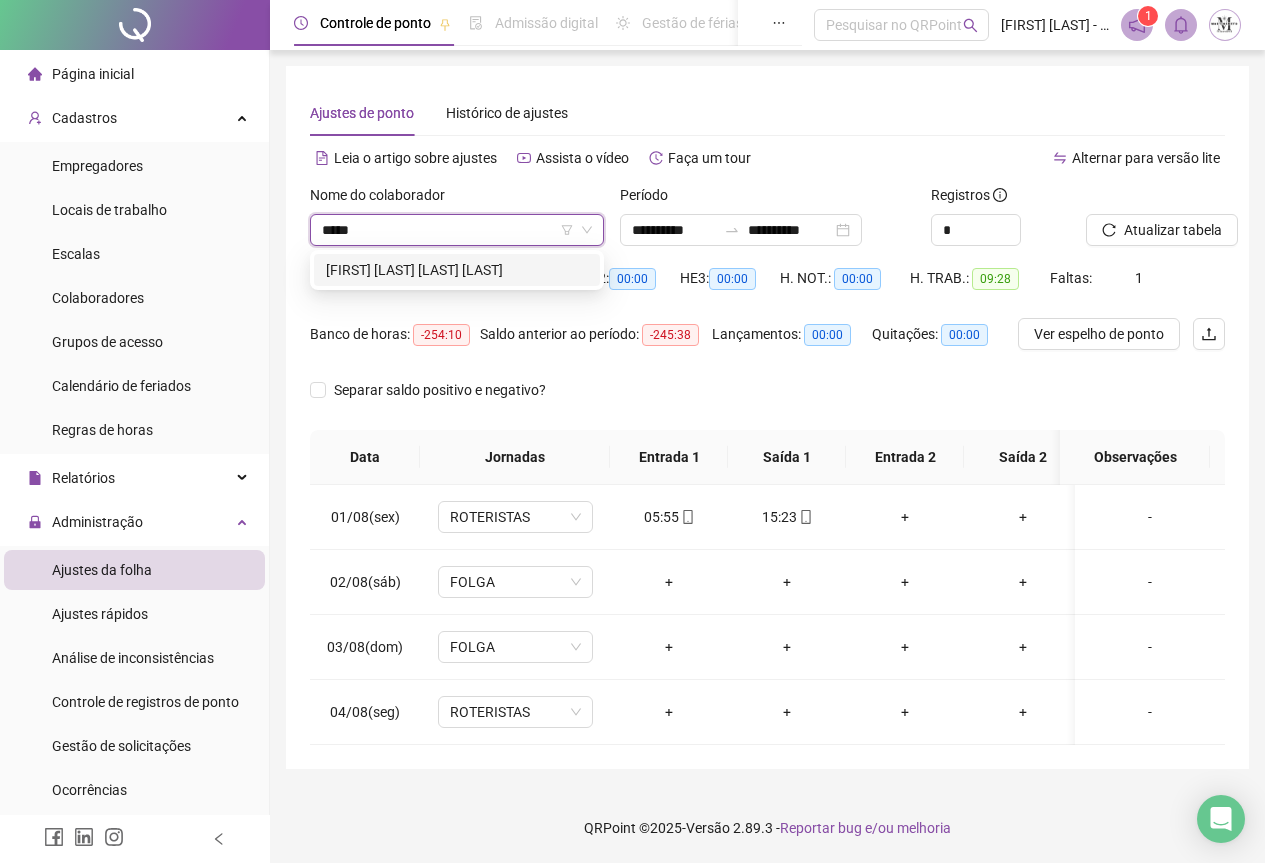 type on "******" 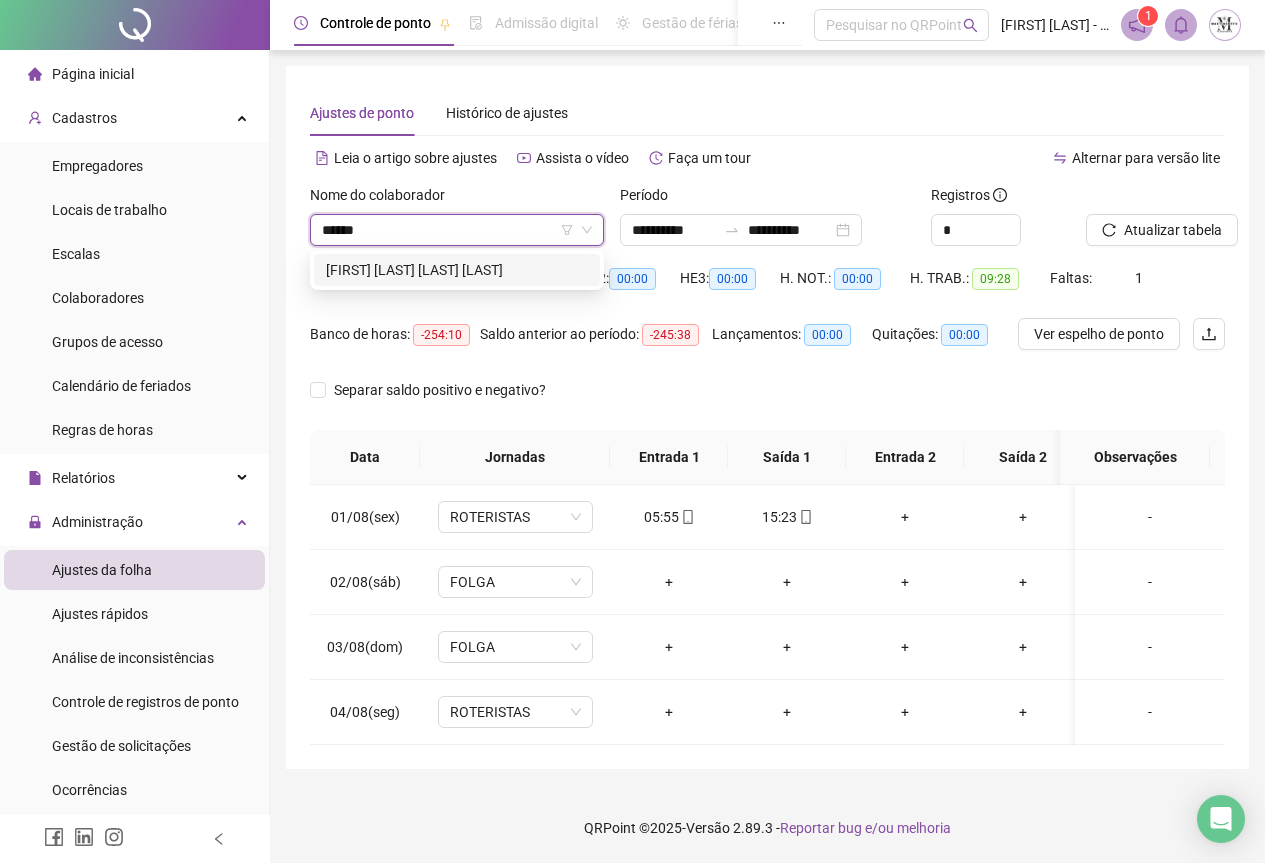 click on "[FIRST] [LAST] [LAST] [LAST]" at bounding box center (457, 270) 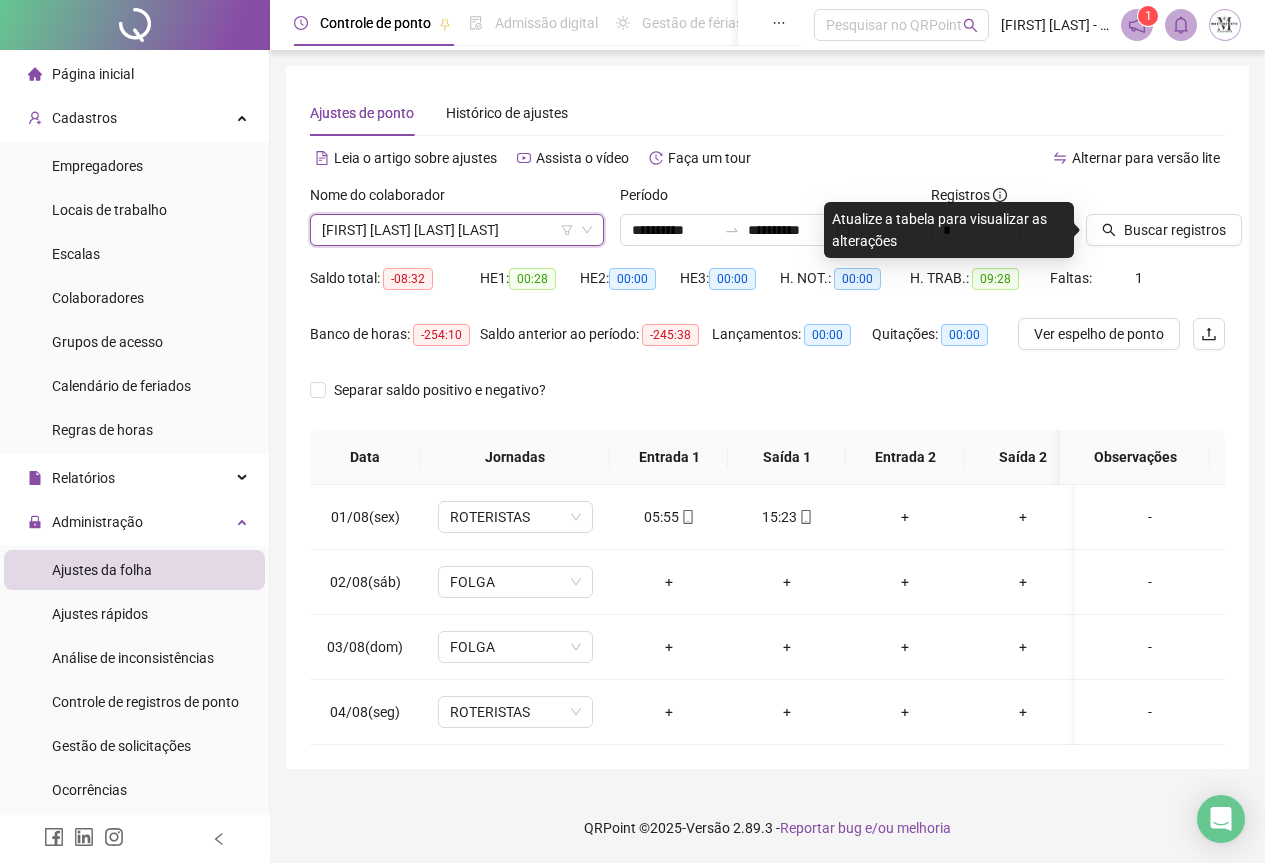 click on "Buscar registros" at bounding box center (1155, 223) 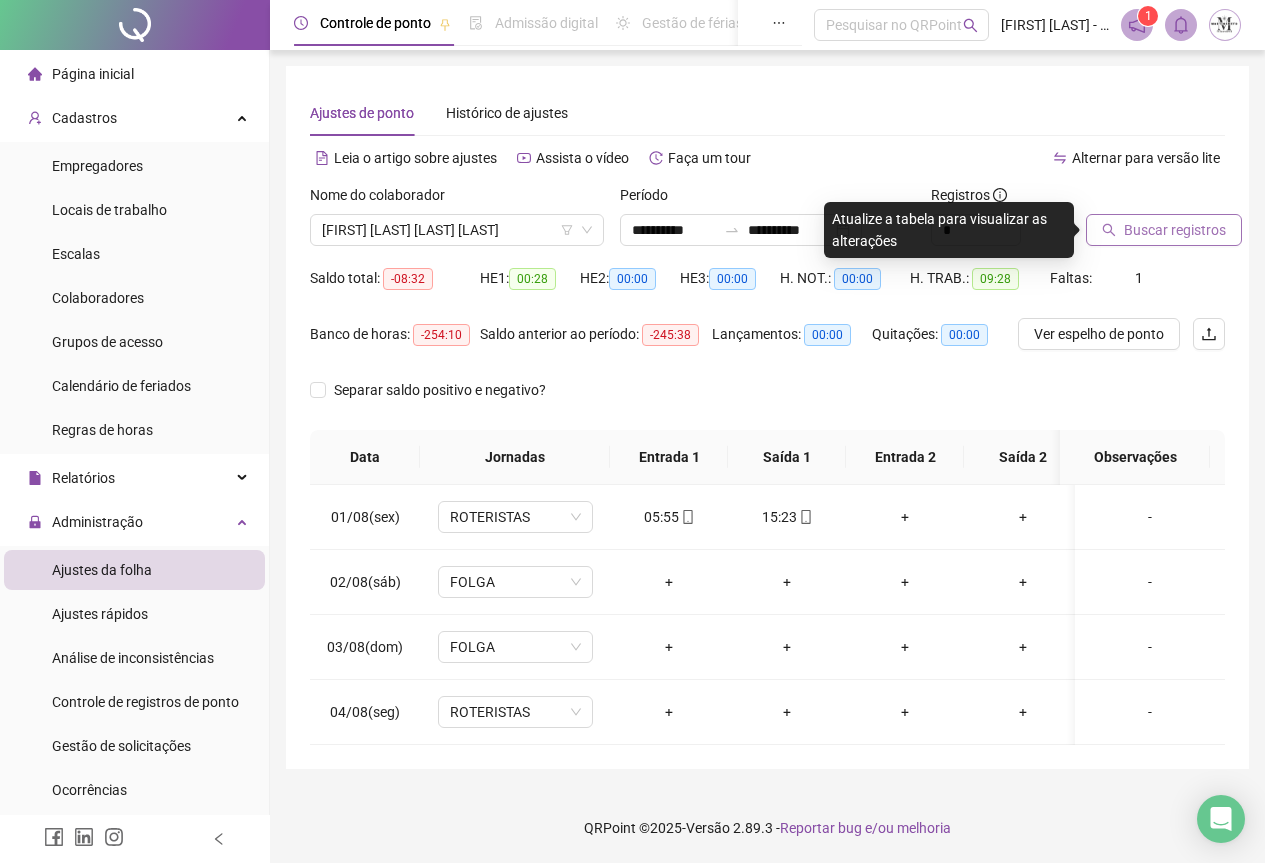 click on "Buscar registros" at bounding box center [1175, 230] 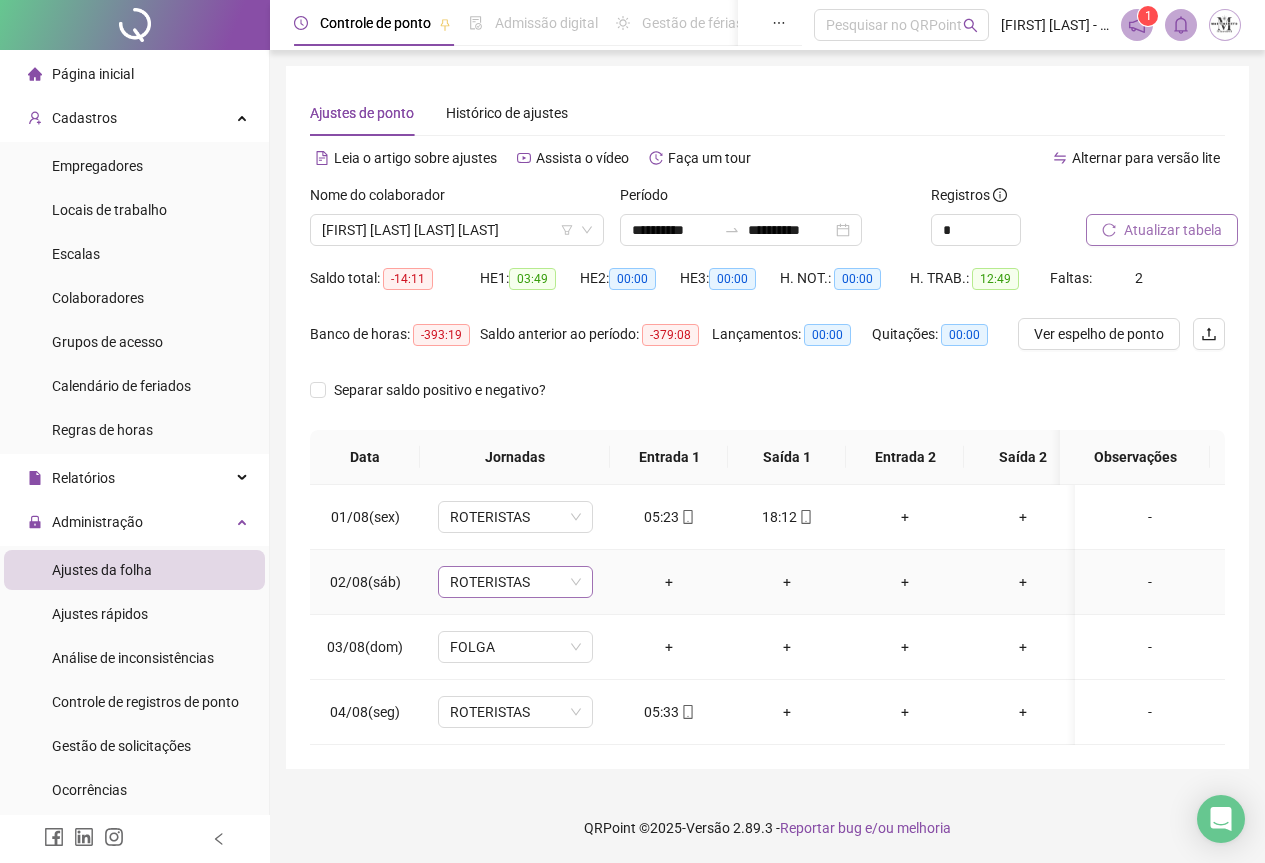 click on "ROTERISTAS" at bounding box center (515, 582) 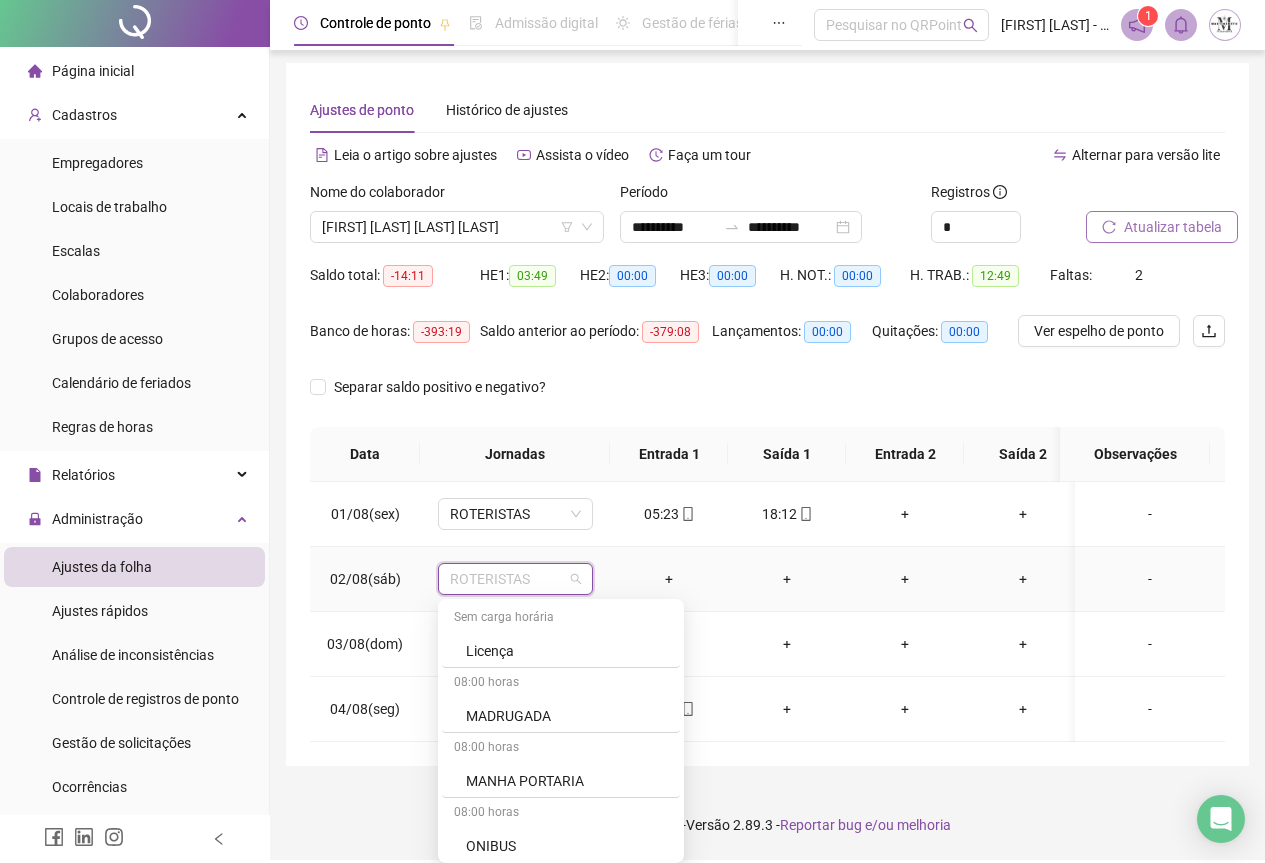 scroll, scrollTop: 1200, scrollLeft: 0, axis: vertical 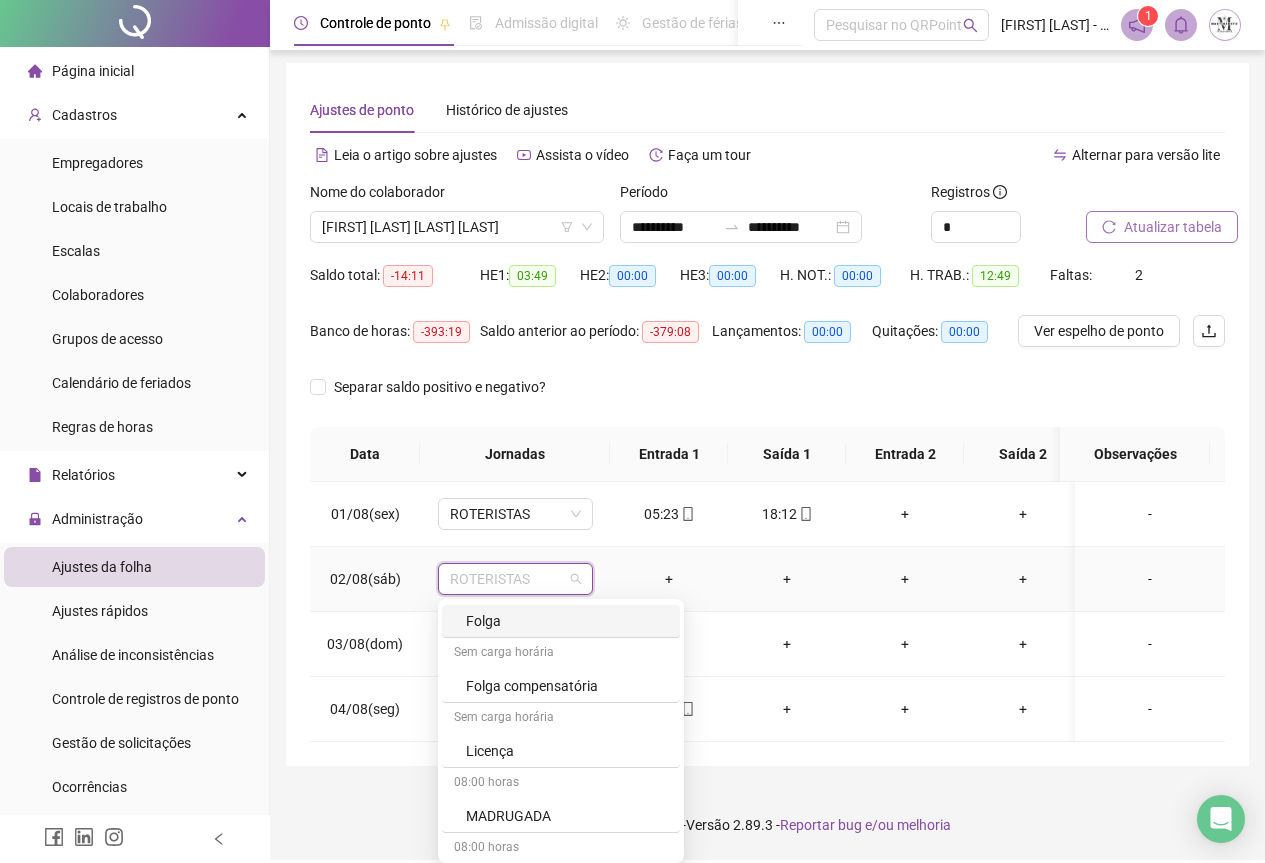 click on "Folga" at bounding box center (567, 621) 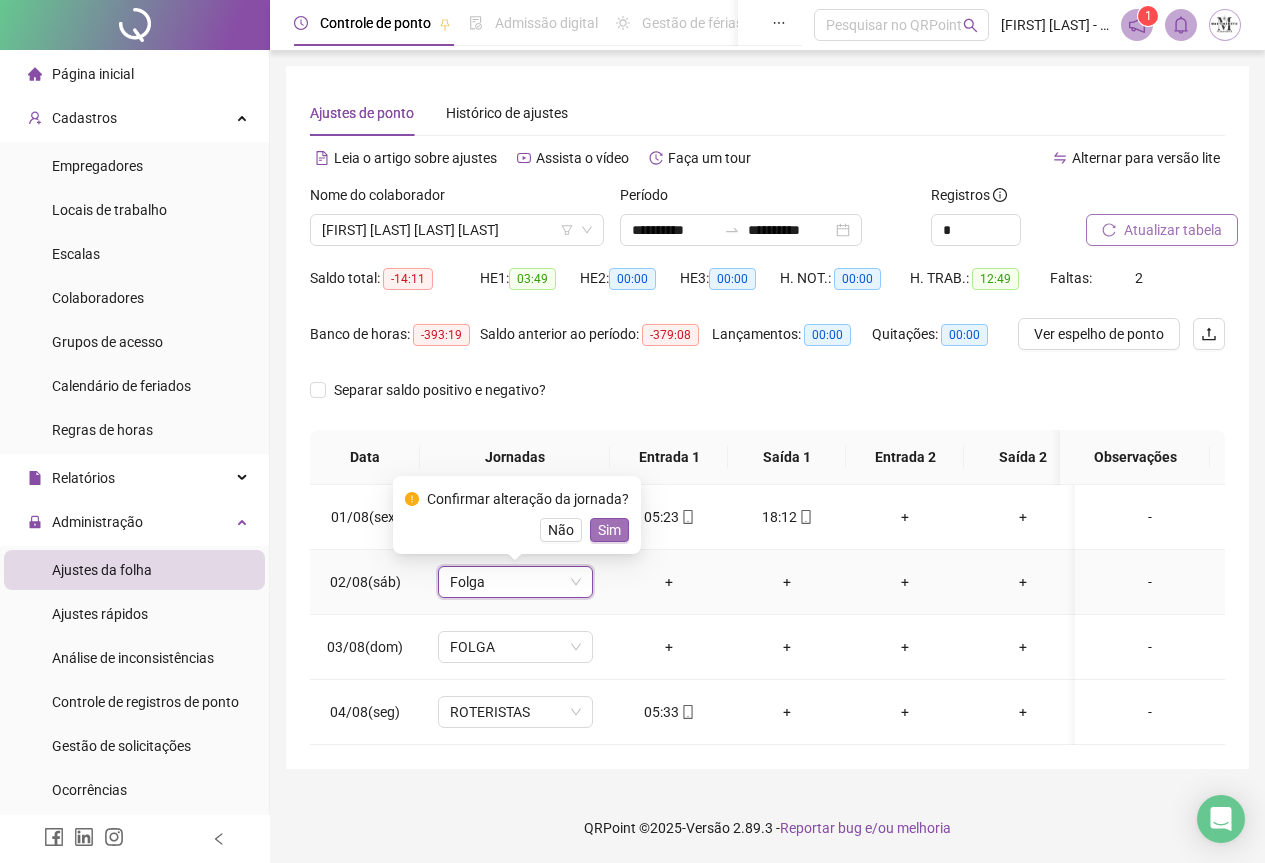click on "Sim" at bounding box center (609, 530) 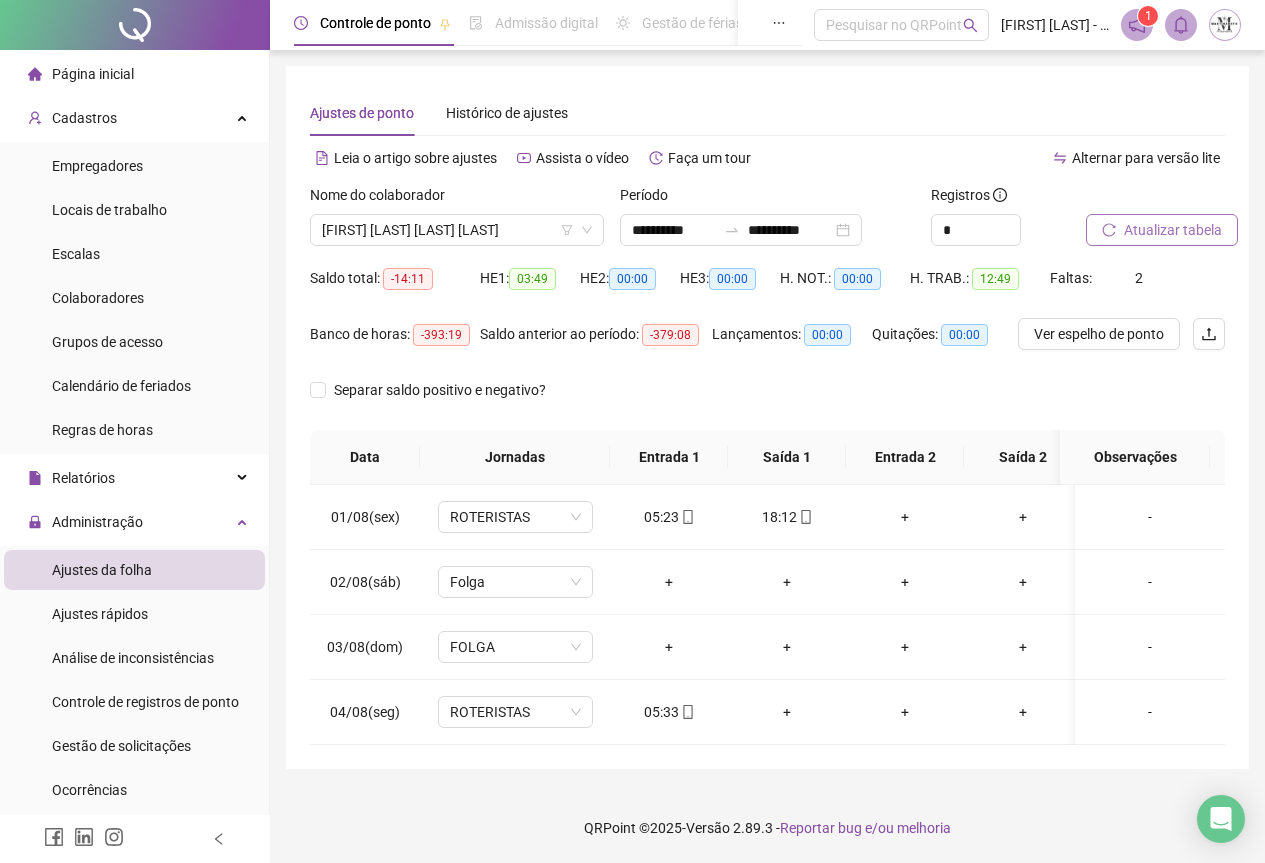 click on "Atualizar tabela" at bounding box center [1173, 230] 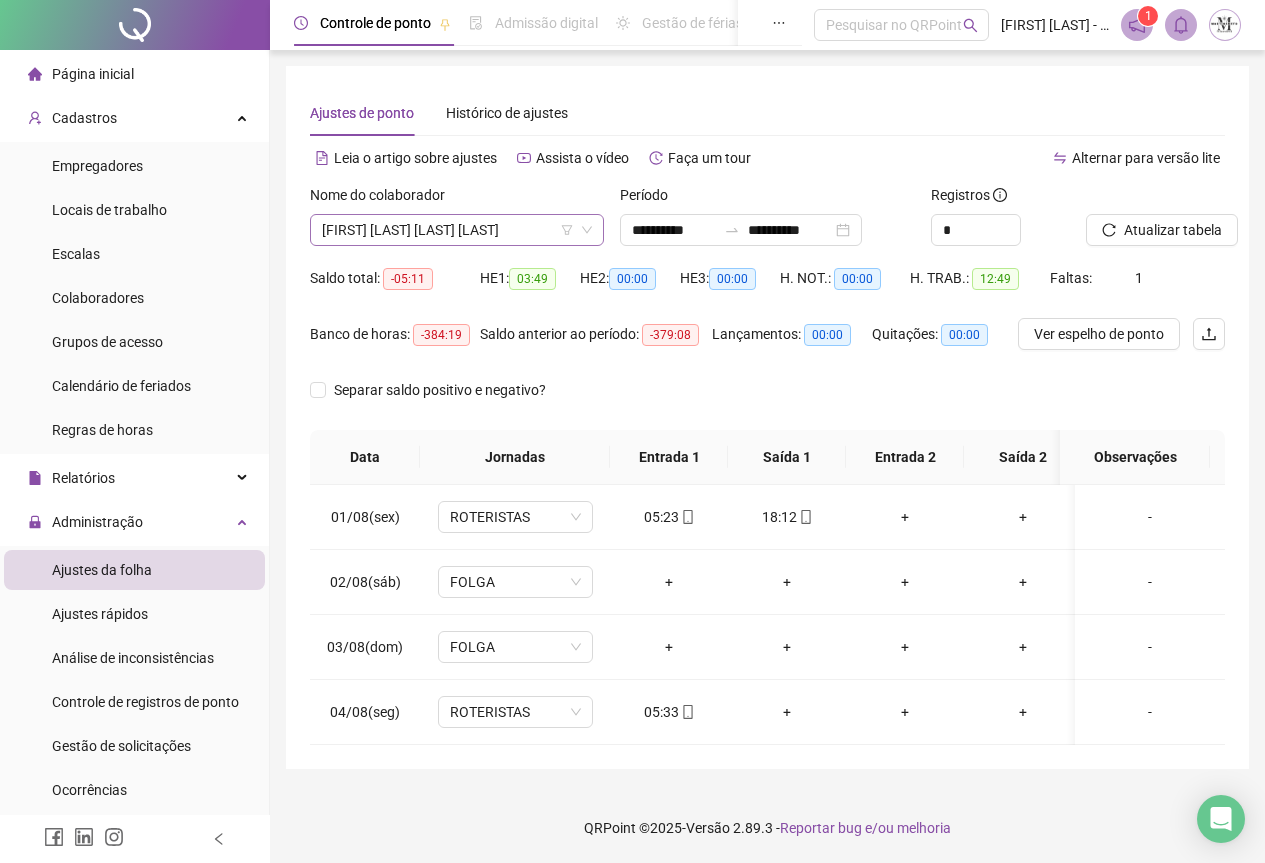 click on "[FIRST] [LAST] [LAST] [LAST]" at bounding box center [457, 230] 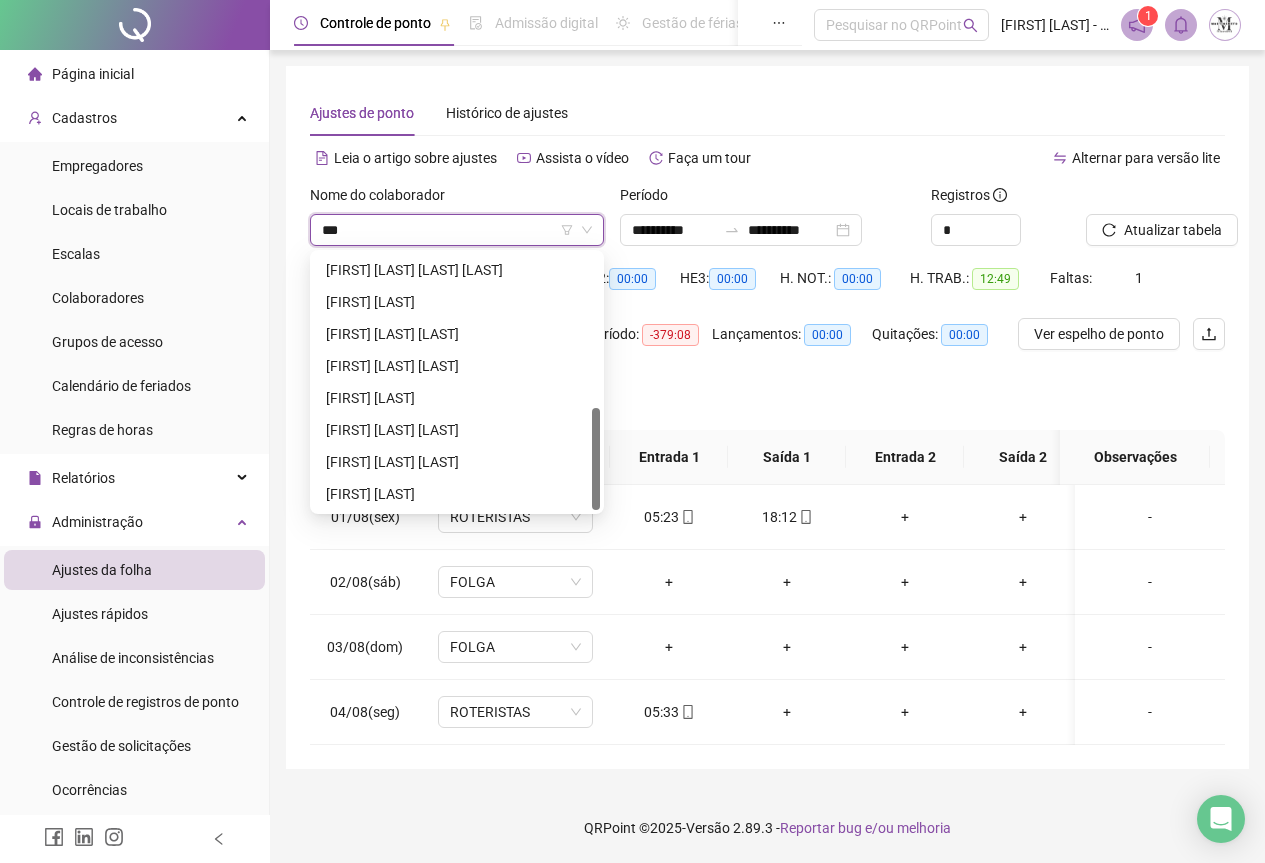 scroll, scrollTop: 0, scrollLeft: 0, axis: both 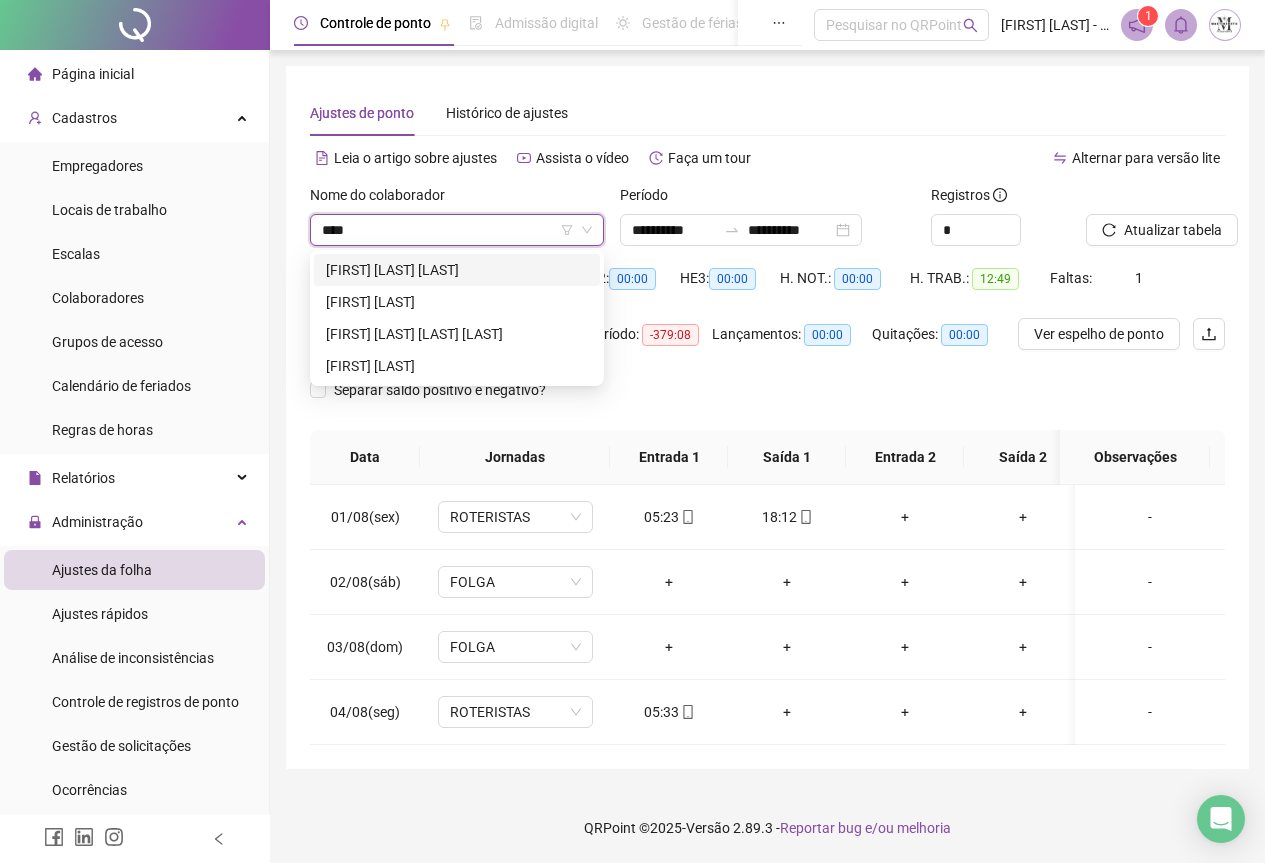 type on "*****" 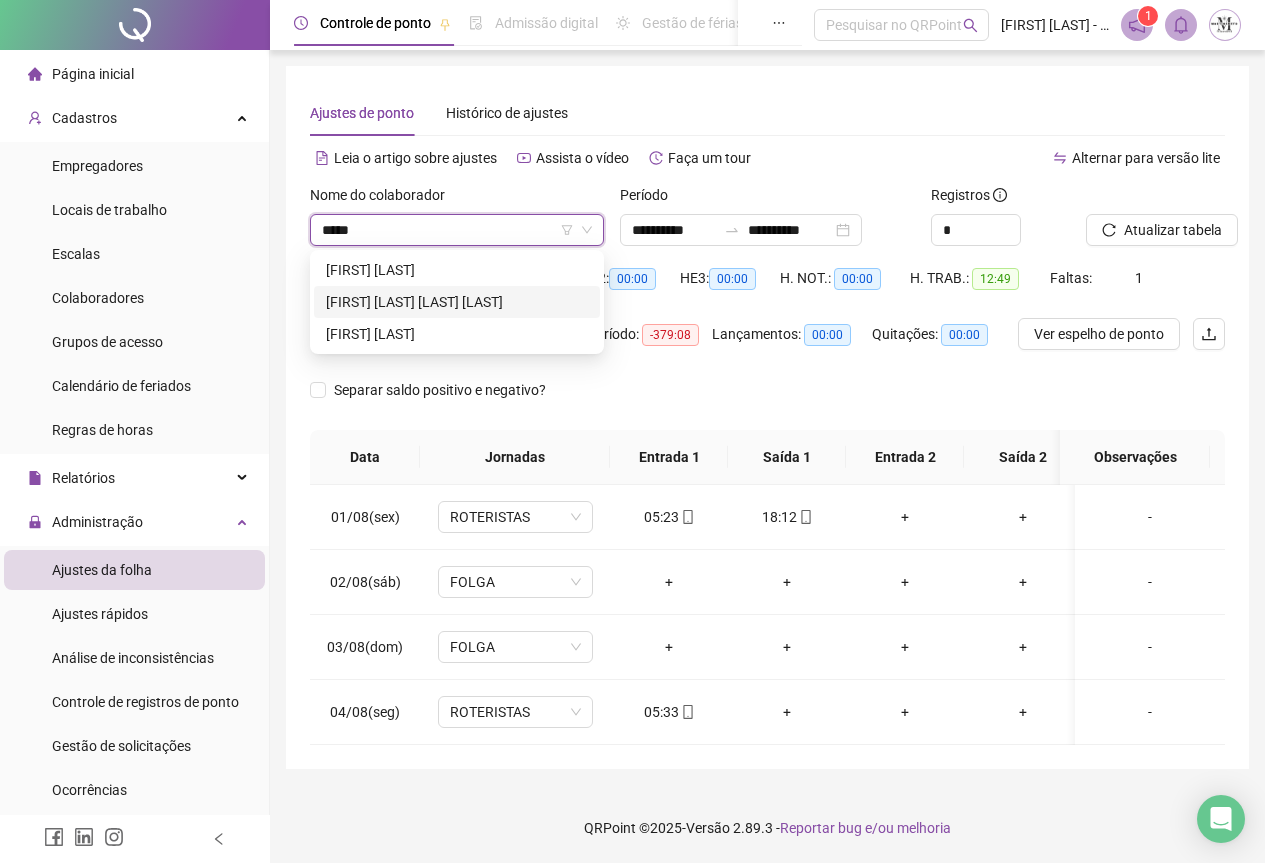 click on "[FIRST] [LAST] [LAST] [LAST]" at bounding box center (457, 302) 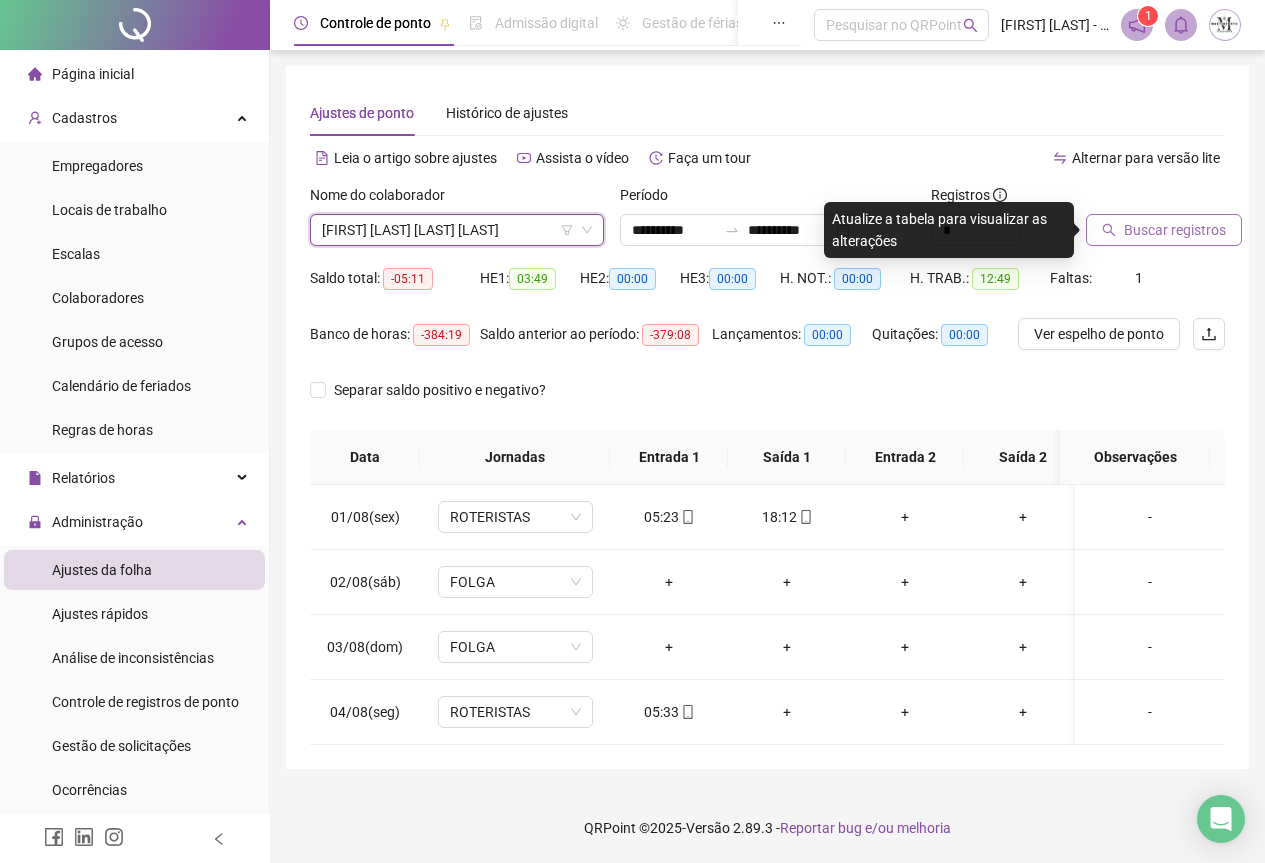 click on "Buscar registros" at bounding box center [1175, 230] 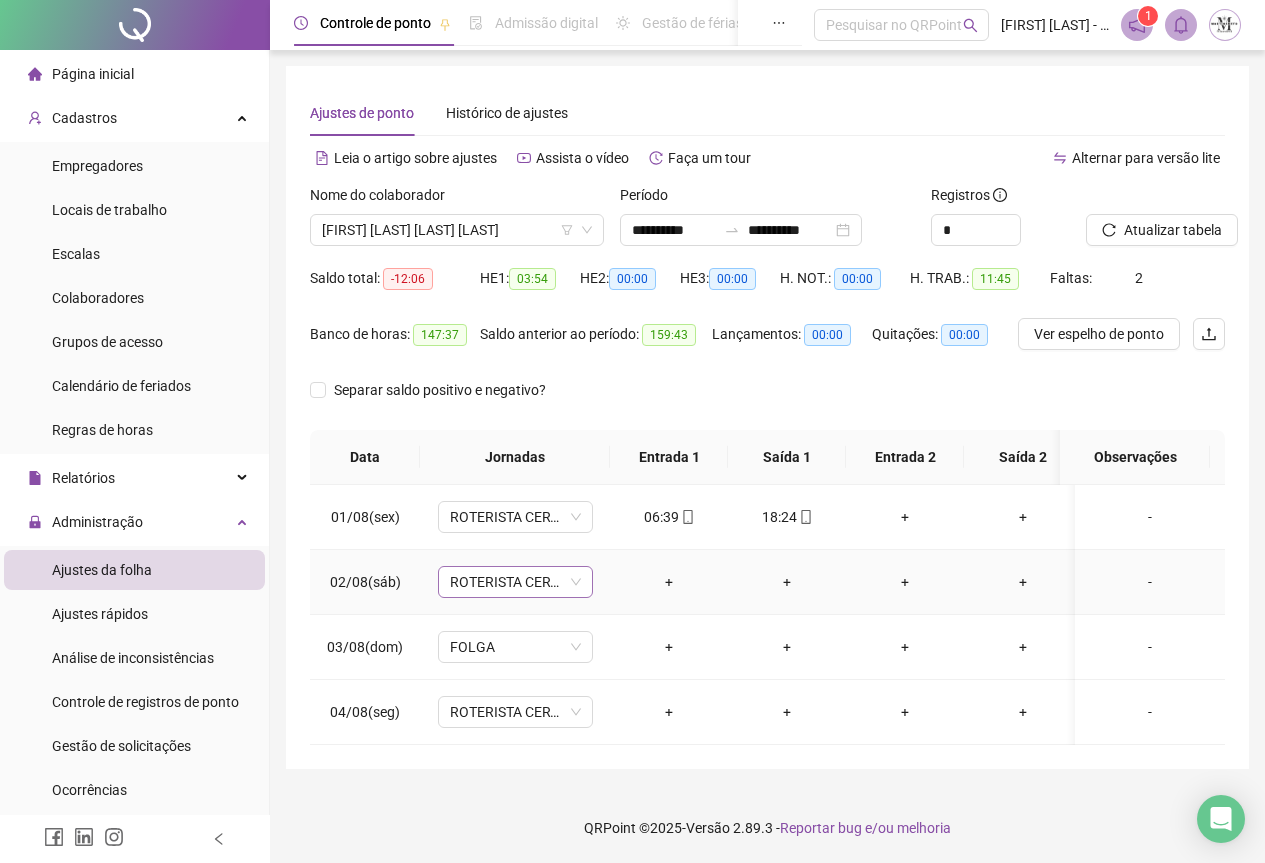 click on "ROTERISTA CERTO SG" at bounding box center [515, 582] 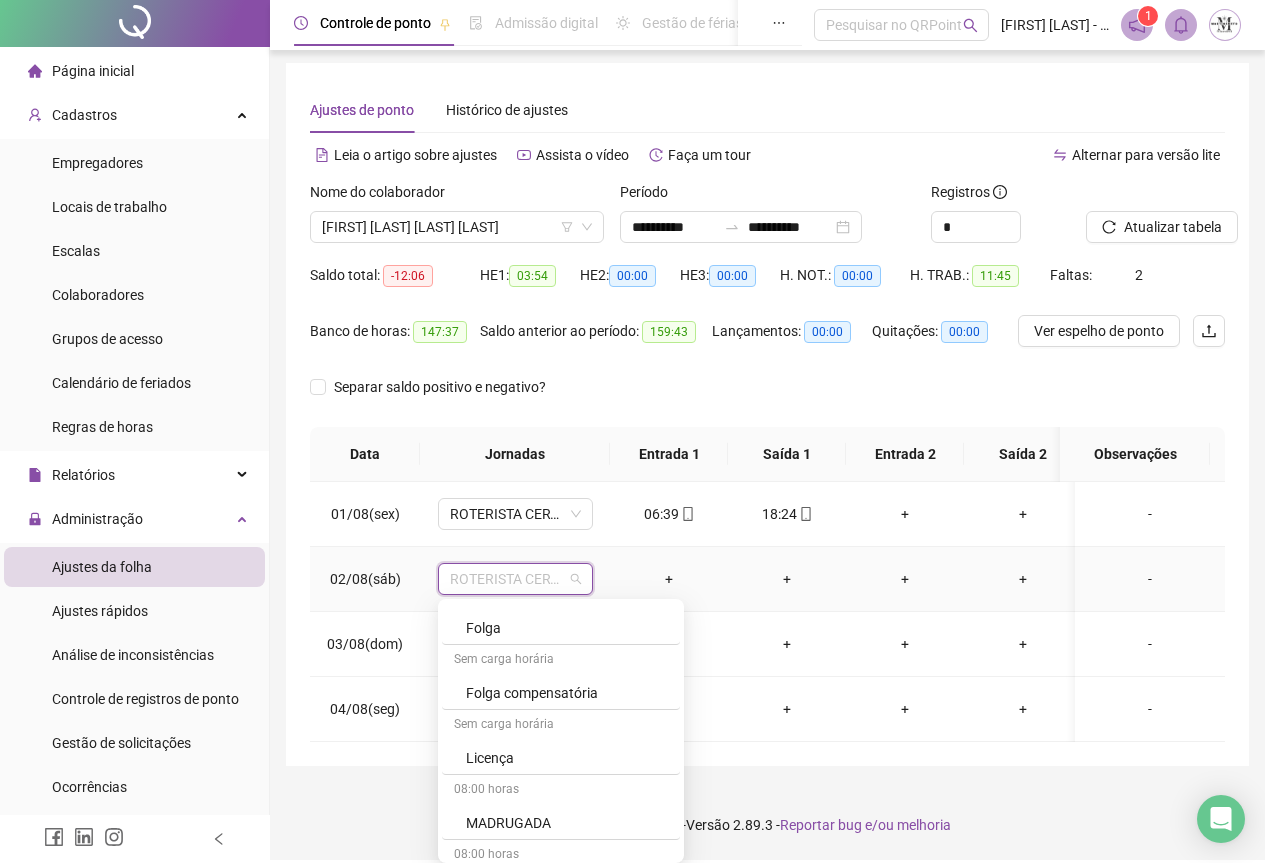 scroll, scrollTop: 1200, scrollLeft: 0, axis: vertical 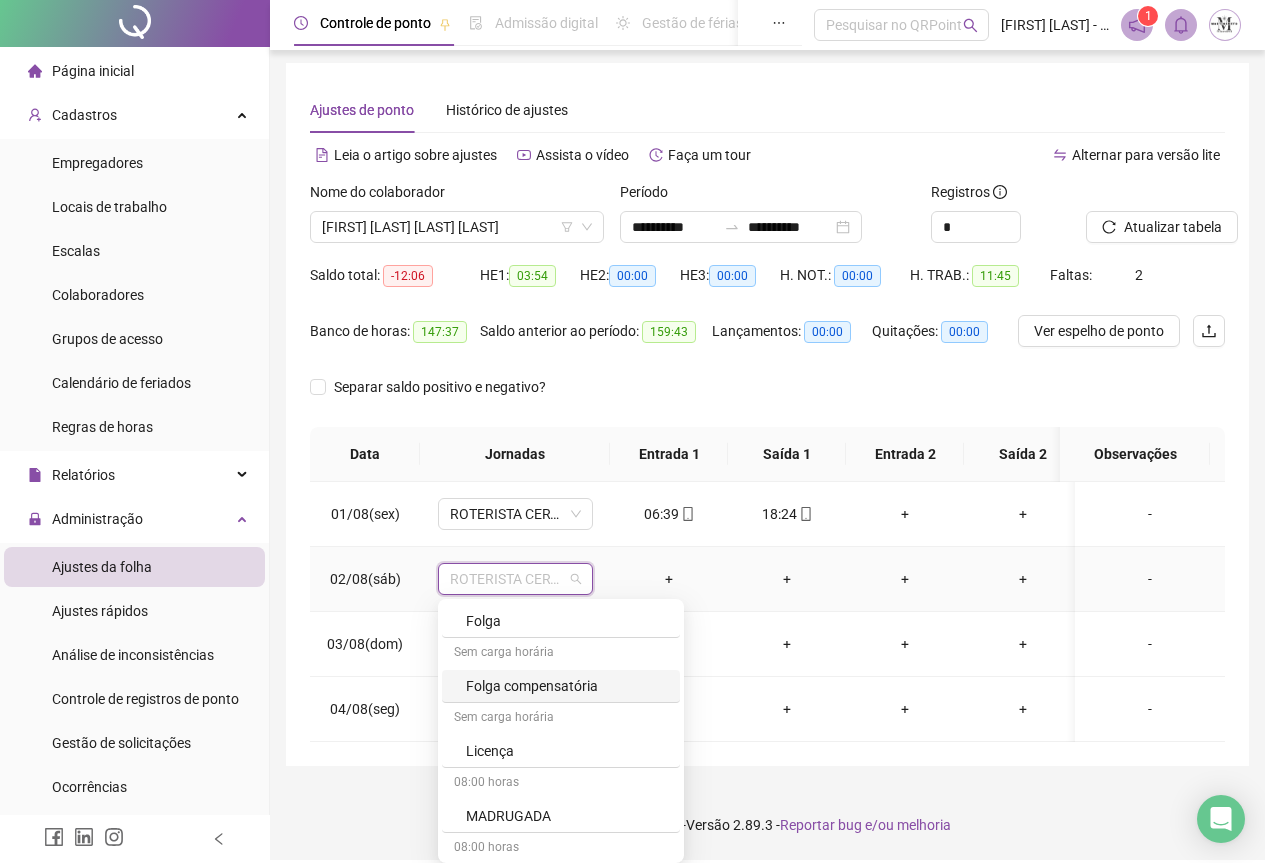 click on "Folga compensatória" at bounding box center [567, 686] 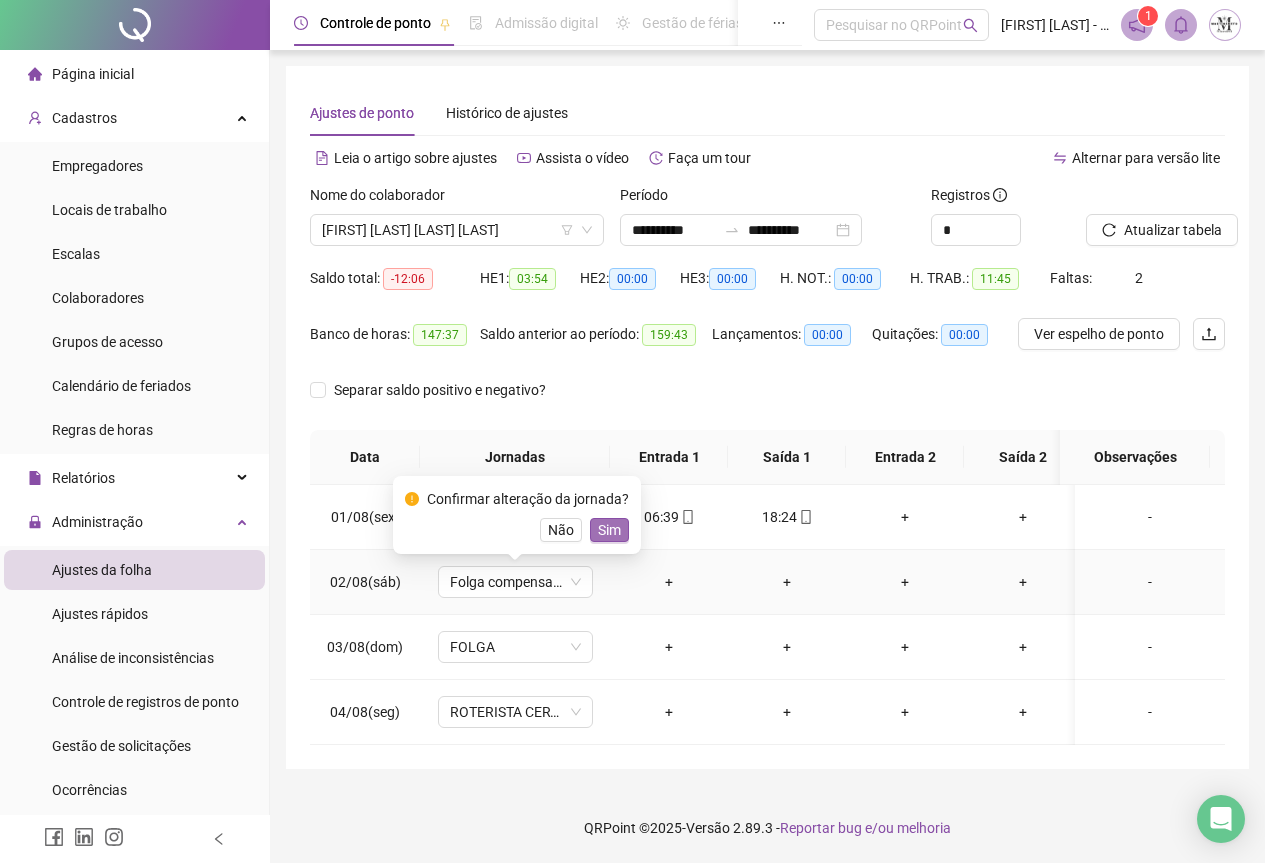 click on "Sim" at bounding box center [609, 530] 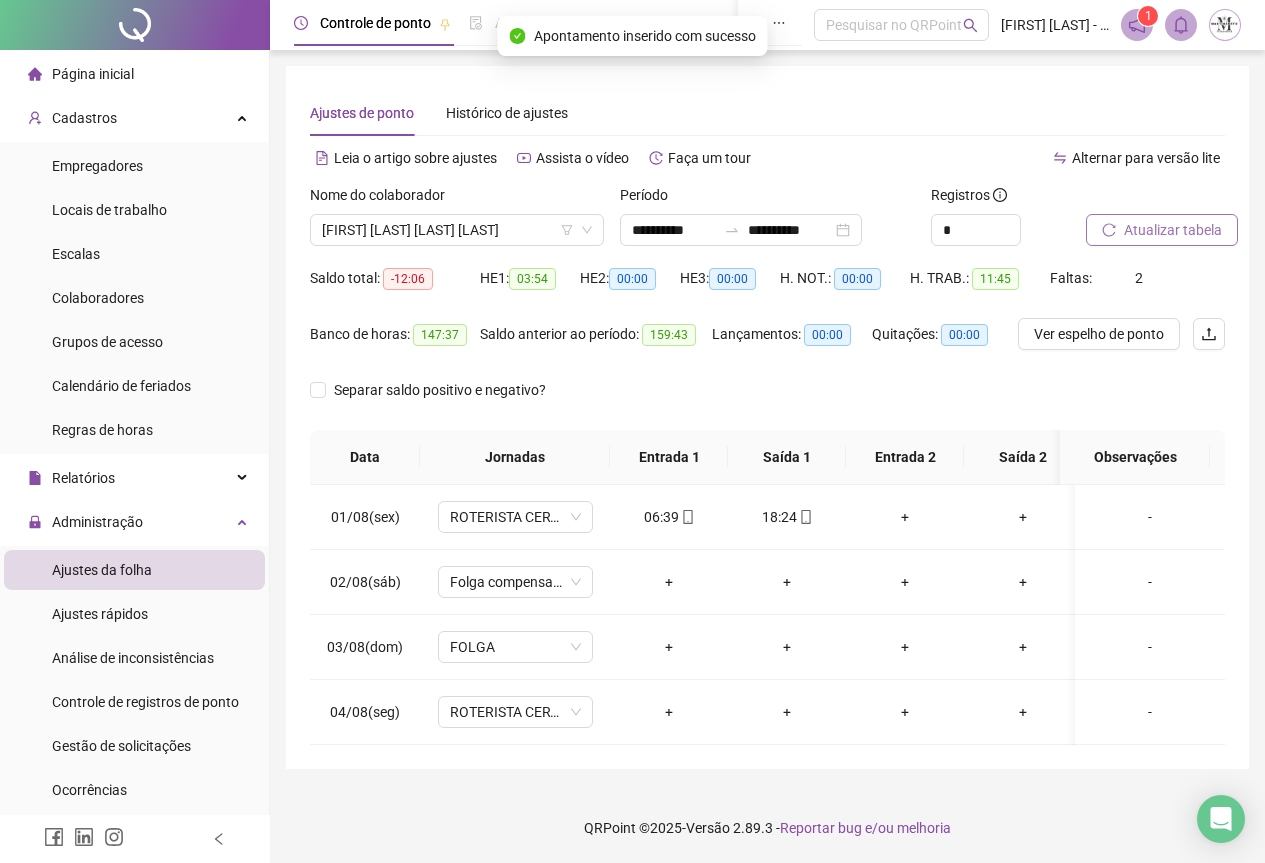 click on "Atualizar tabela" at bounding box center [1173, 230] 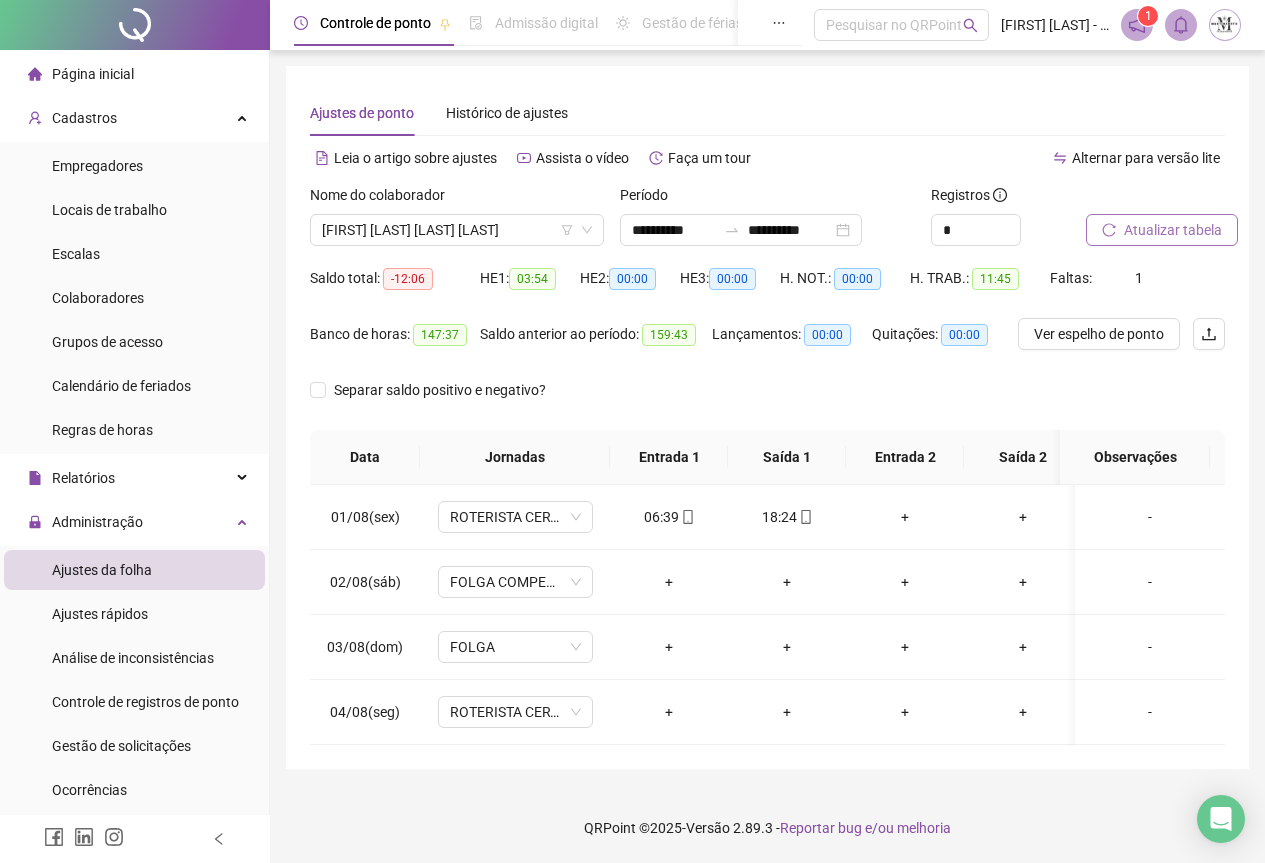 click on "Atualizar tabela" at bounding box center [1173, 230] 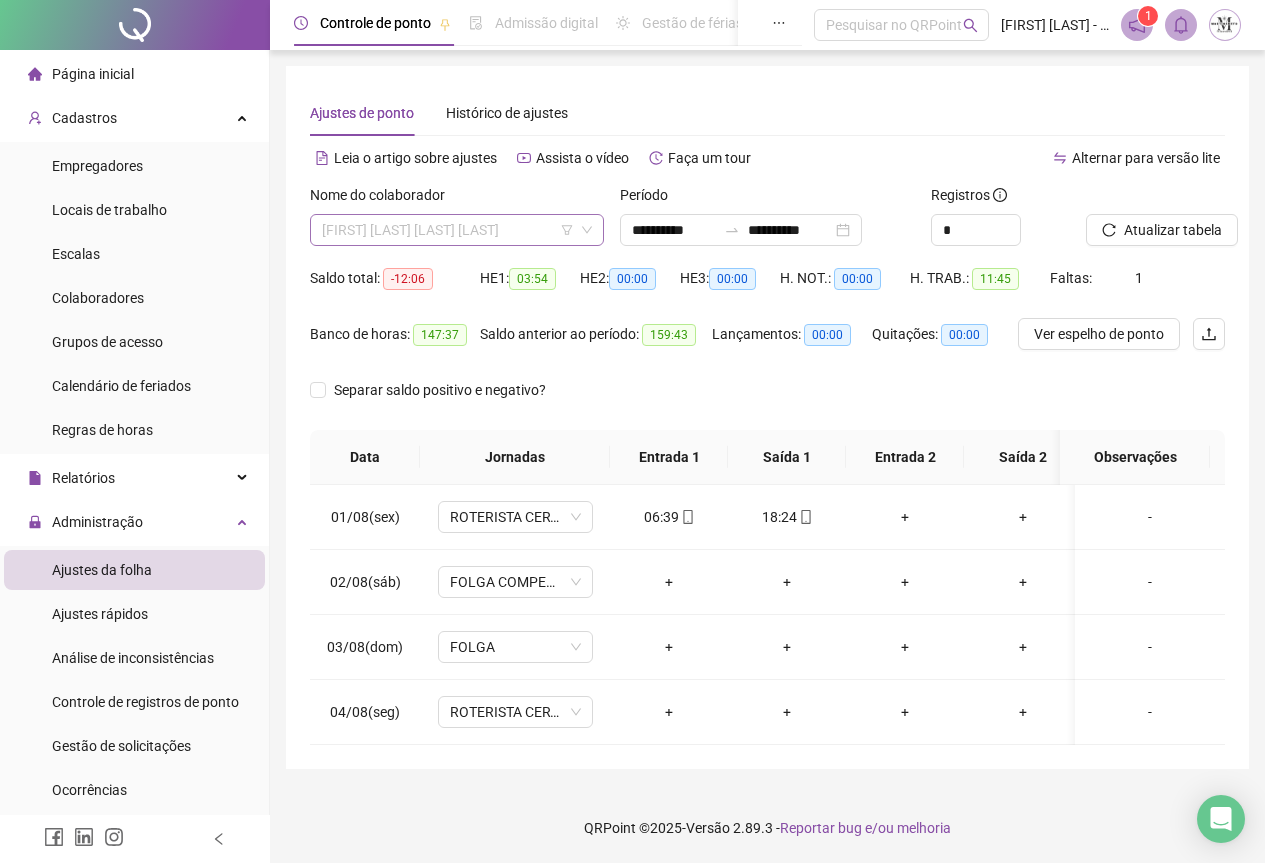 click on "[FIRST] [LAST] [LAST] [LAST]" at bounding box center (457, 230) 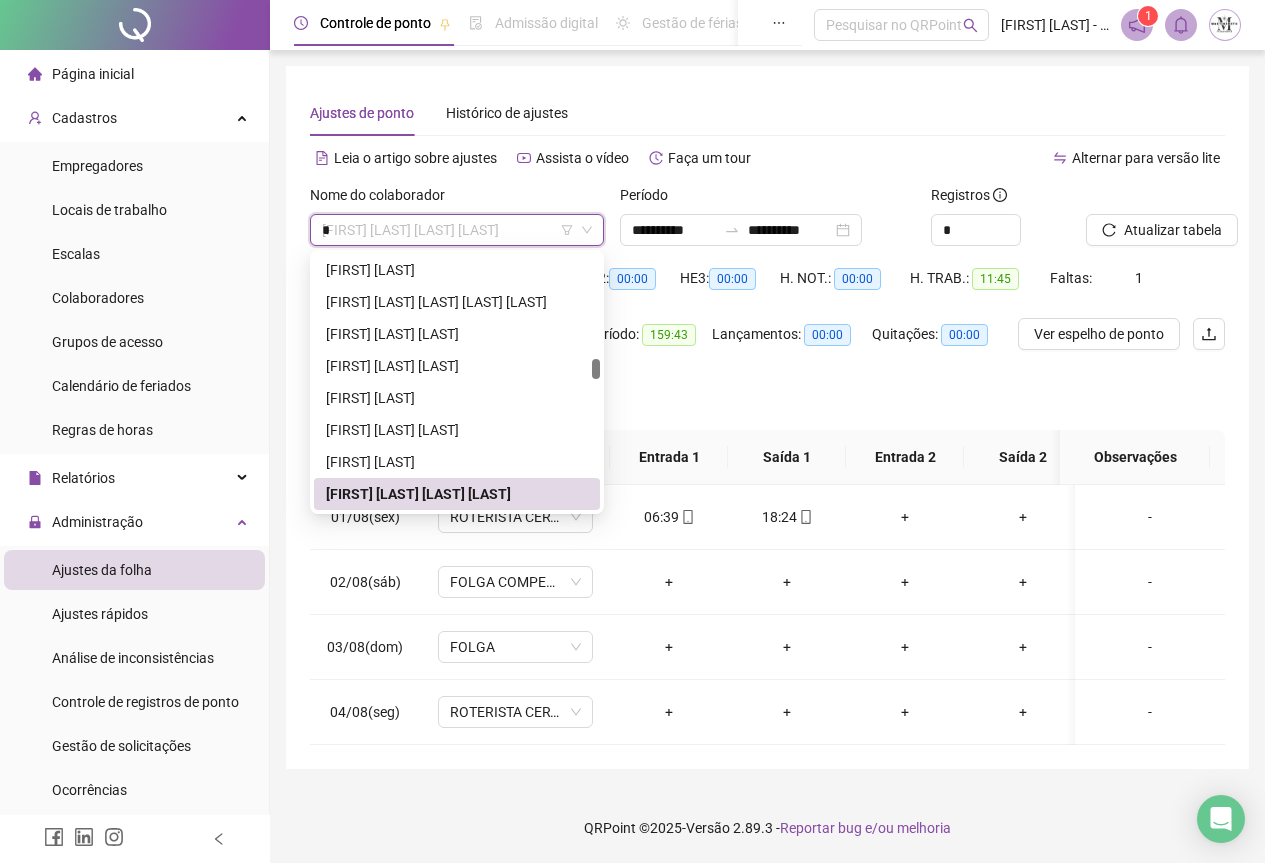 scroll, scrollTop: 0, scrollLeft: 0, axis: both 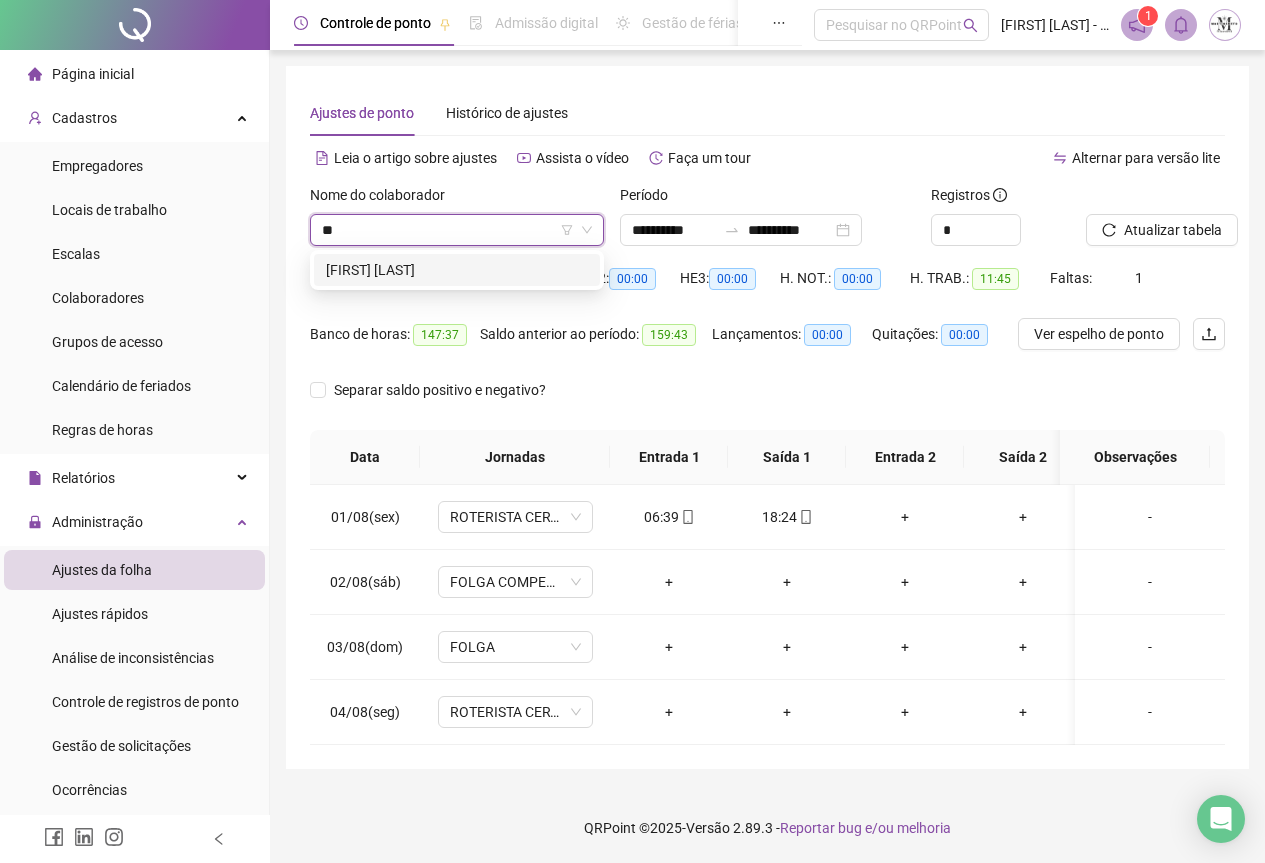 type on "*" 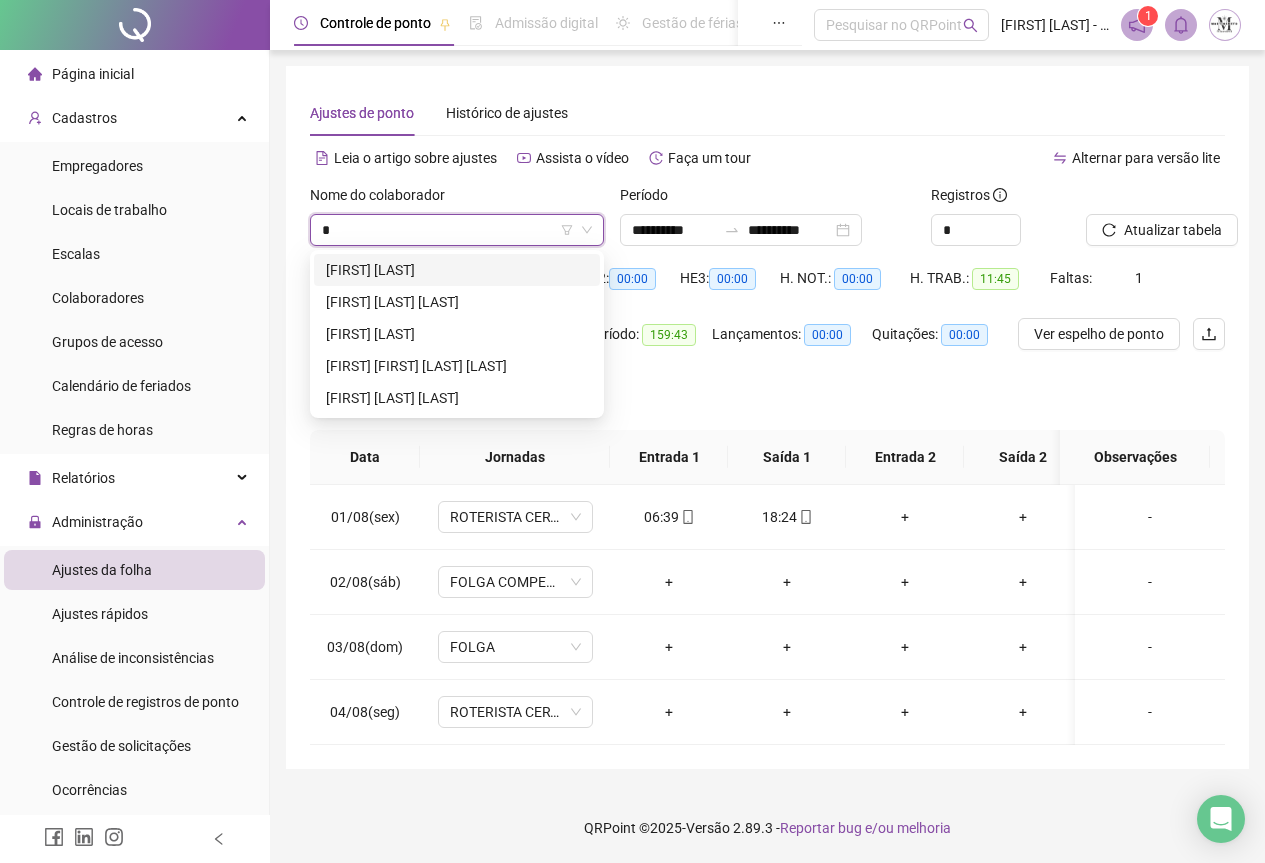 scroll, scrollTop: 0, scrollLeft: 0, axis: both 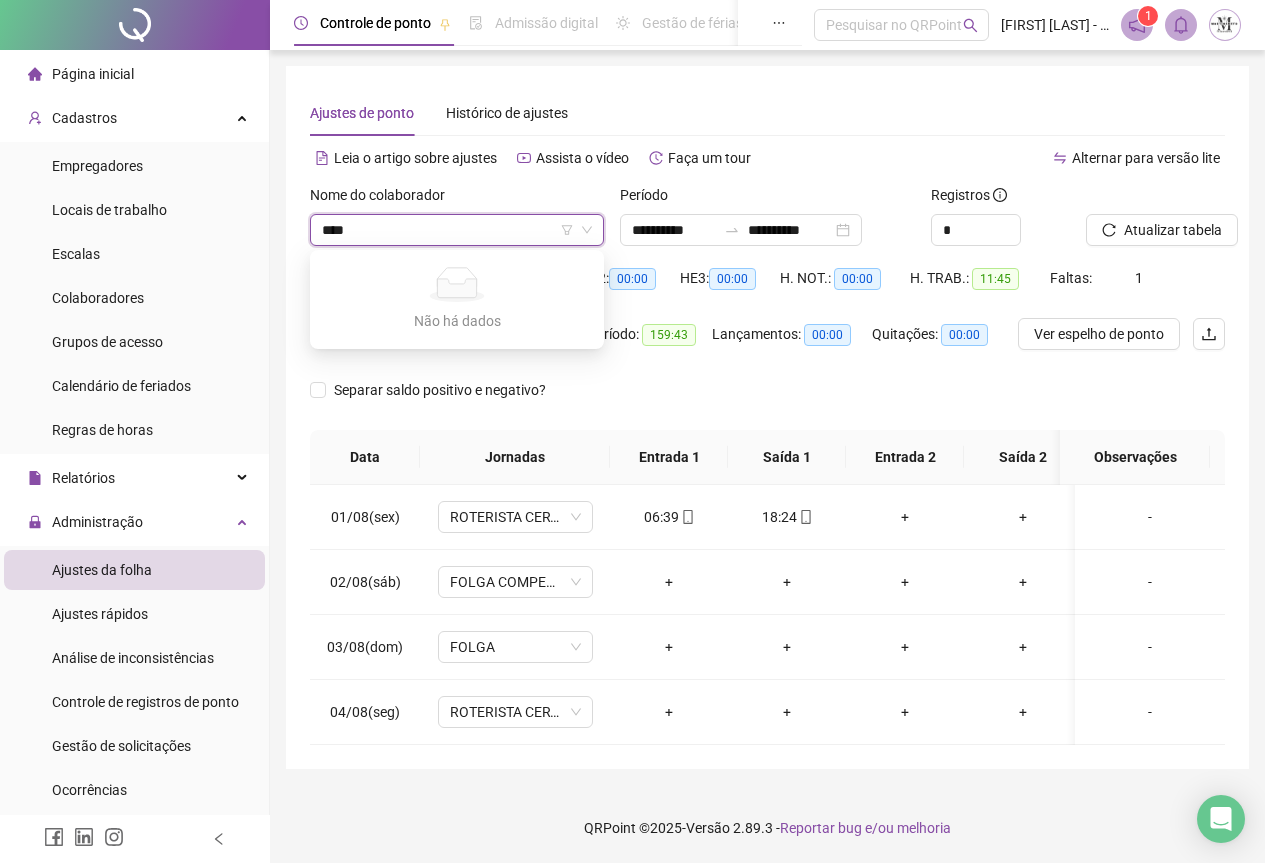 type on "***" 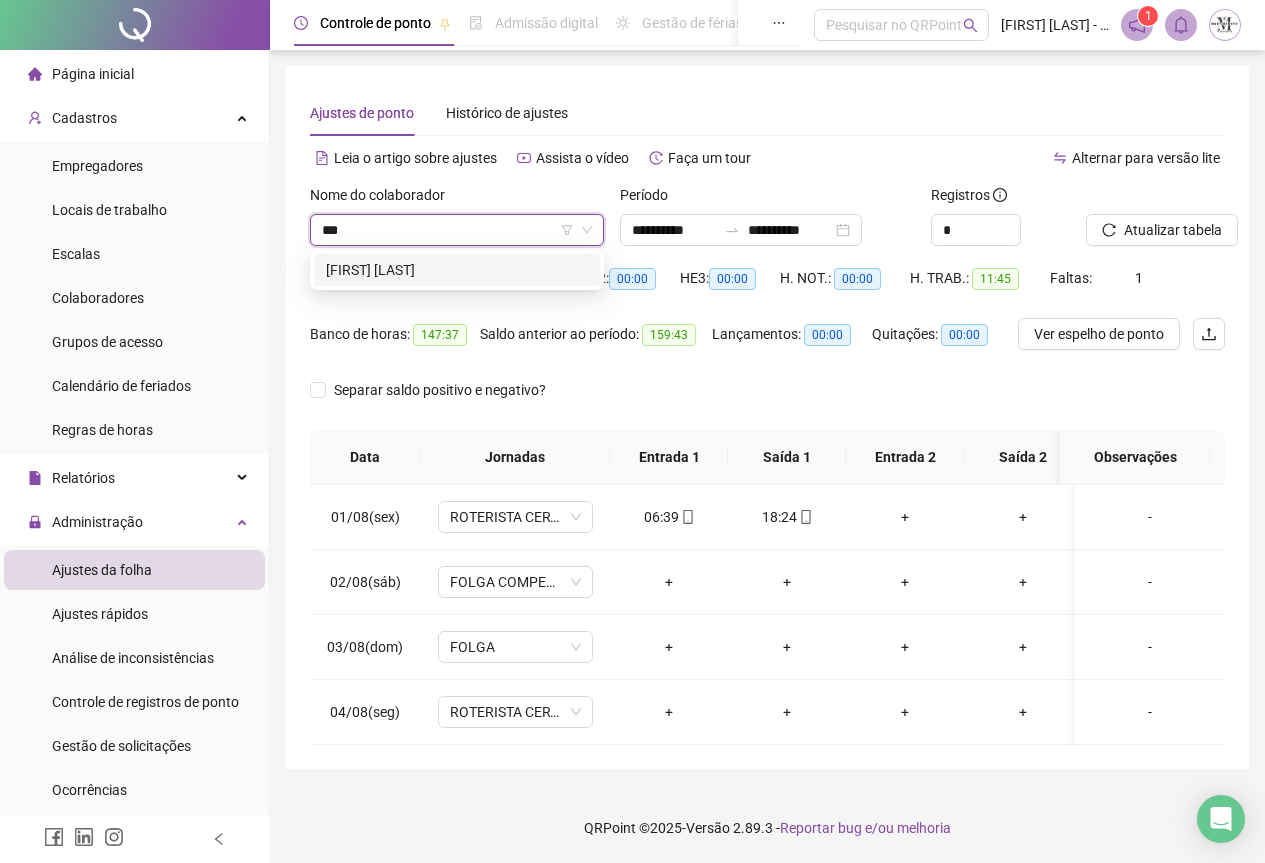 click on "[FIRST] [LAST]" at bounding box center (457, 270) 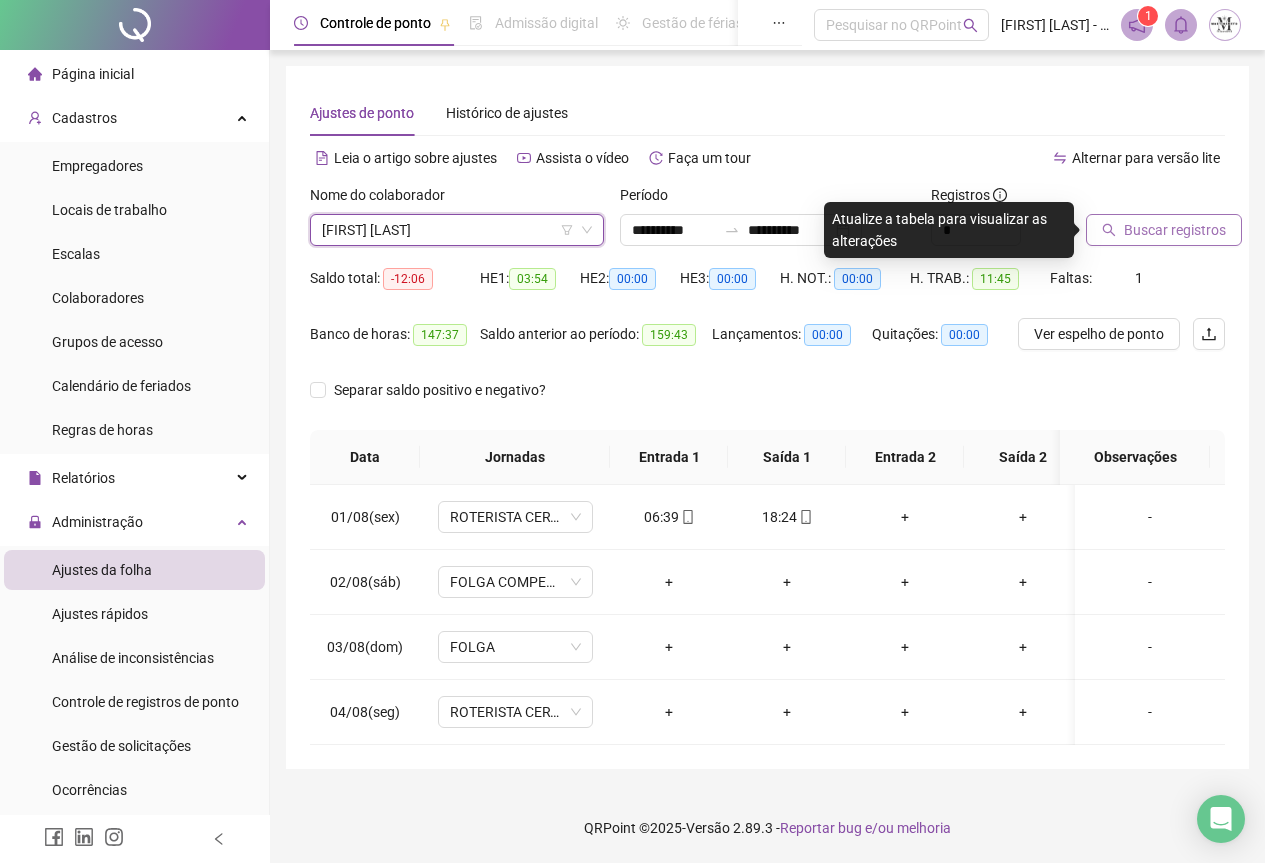 click on "Buscar registros" at bounding box center (1175, 230) 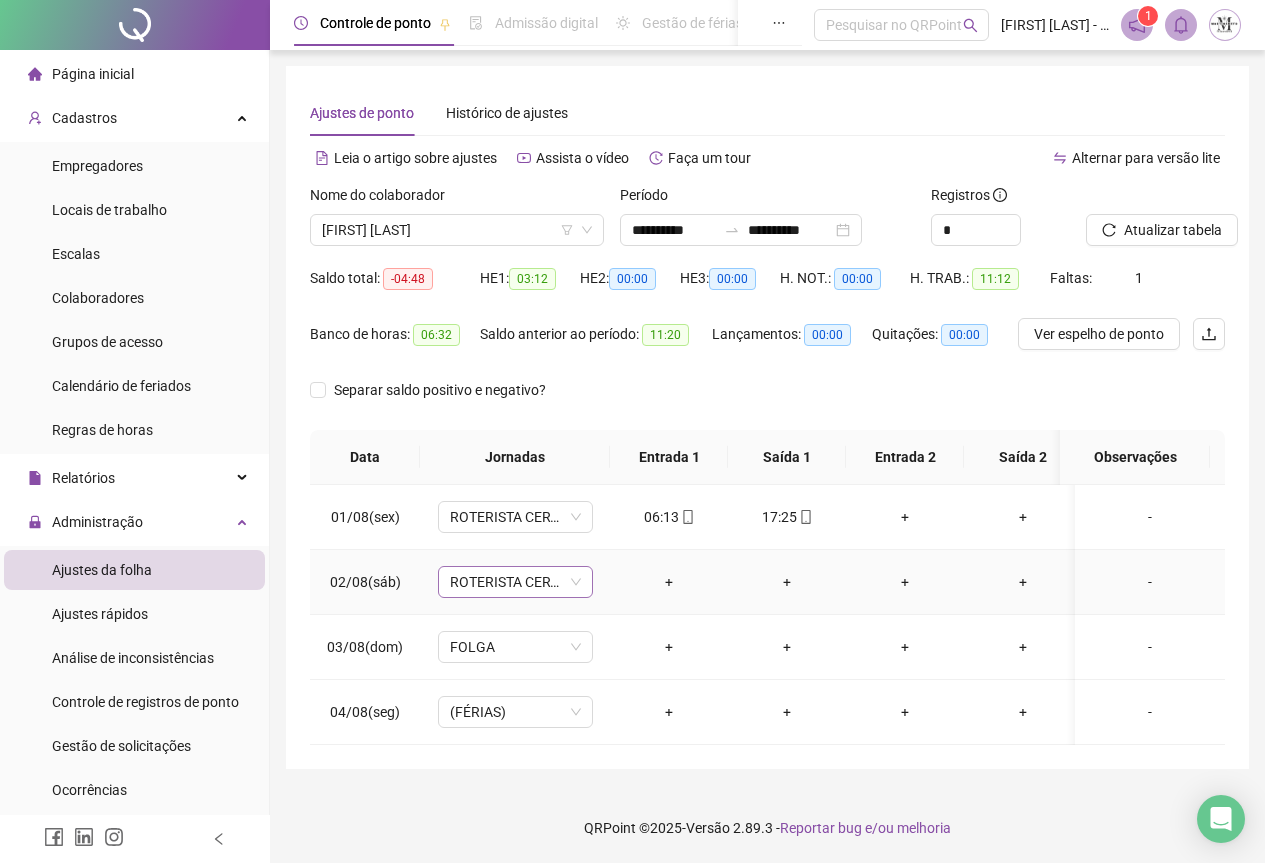 click on "ROTERISTA CERTO SG" at bounding box center (515, 582) 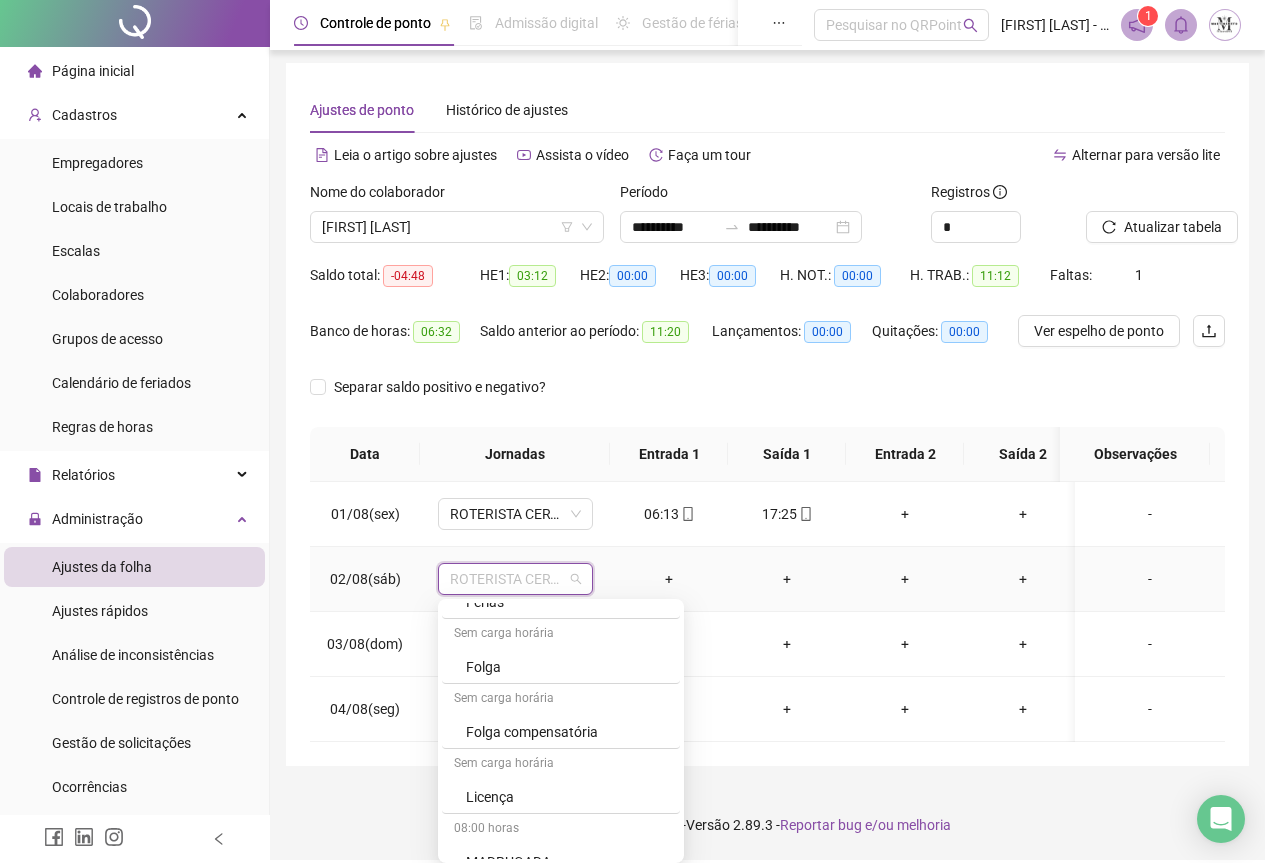 scroll, scrollTop: 1200, scrollLeft: 0, axis: vertical 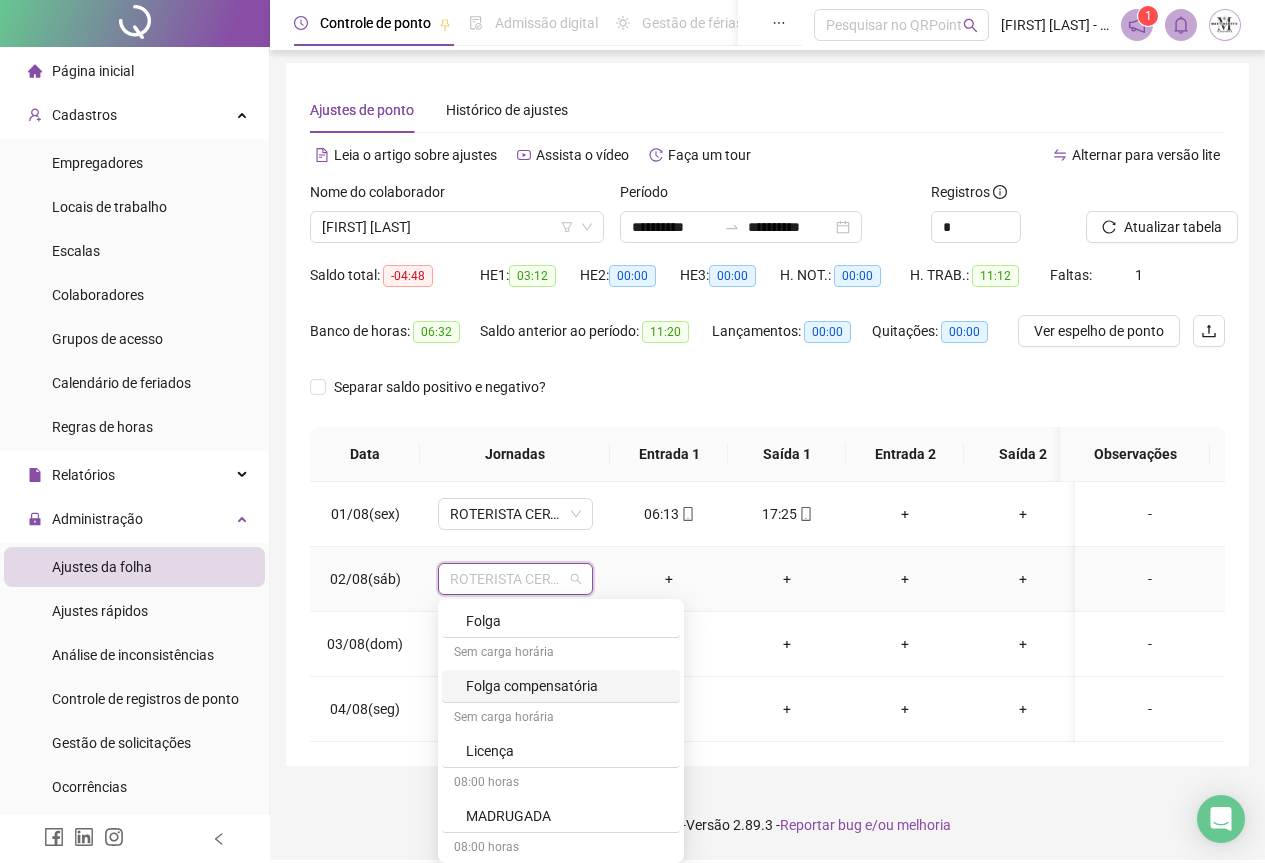 click on "Folga compensatória" at bounding box center (567, 686) 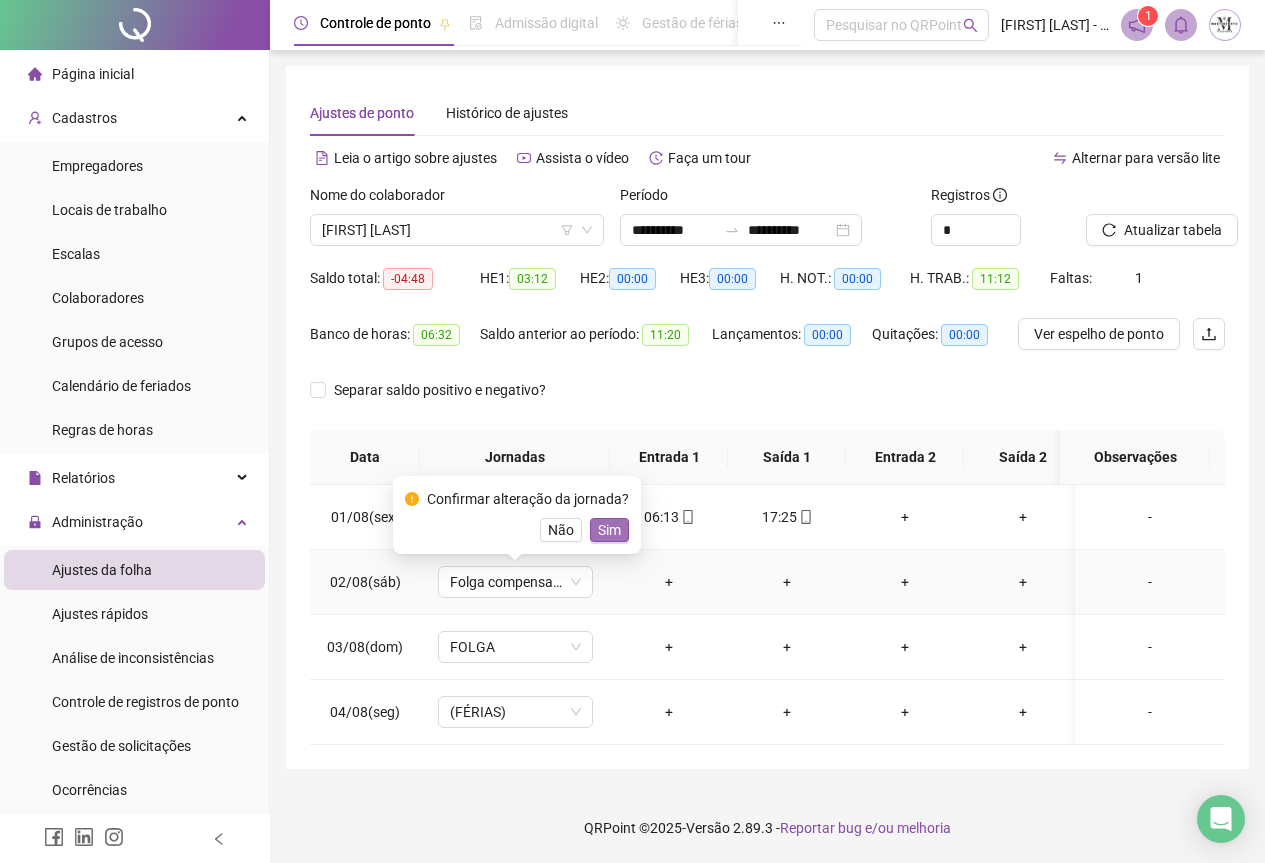 click on "Sim" at bounding box center (609, 530) 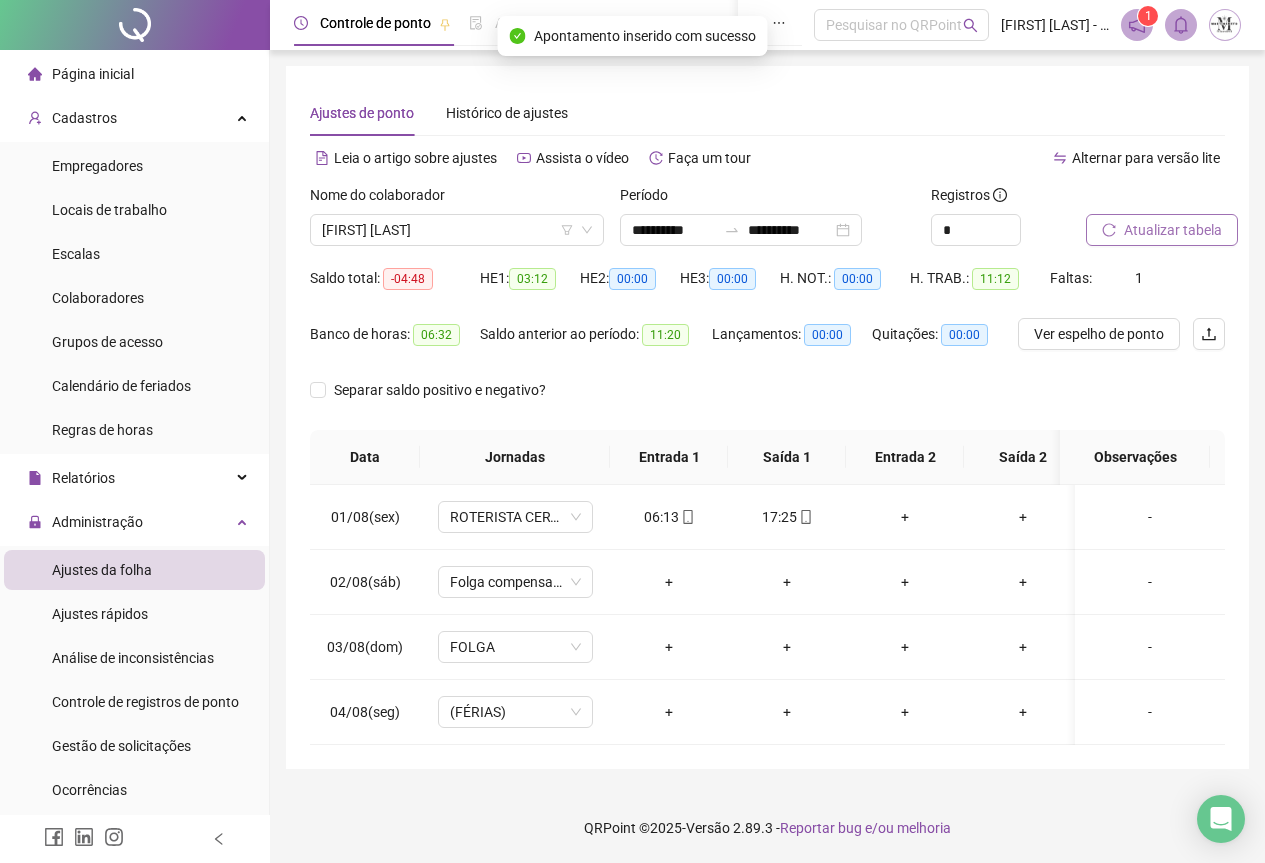 click on "Atualizar tabela" at bounding box center (1173, 230) 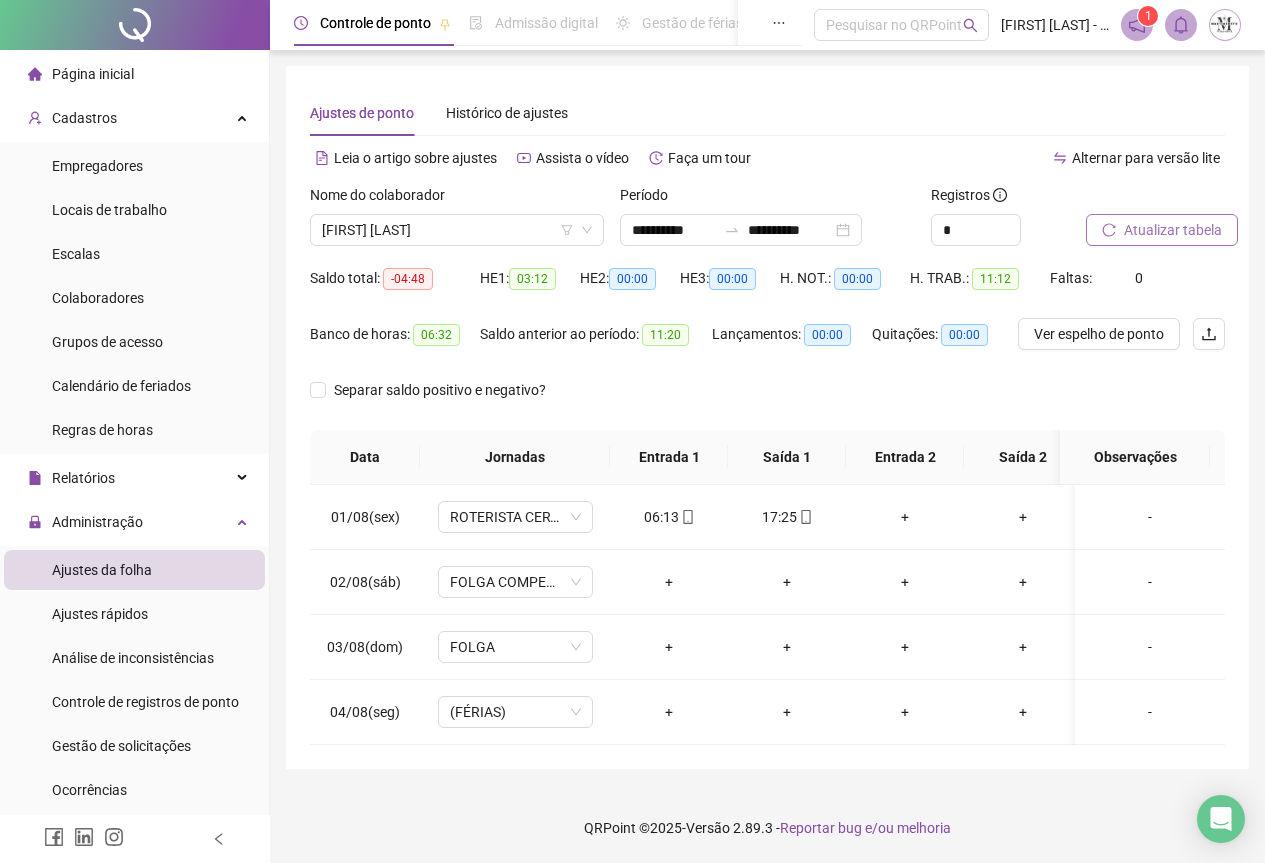 click on "Atualizar tabela" at bounding box center [1173, 230] 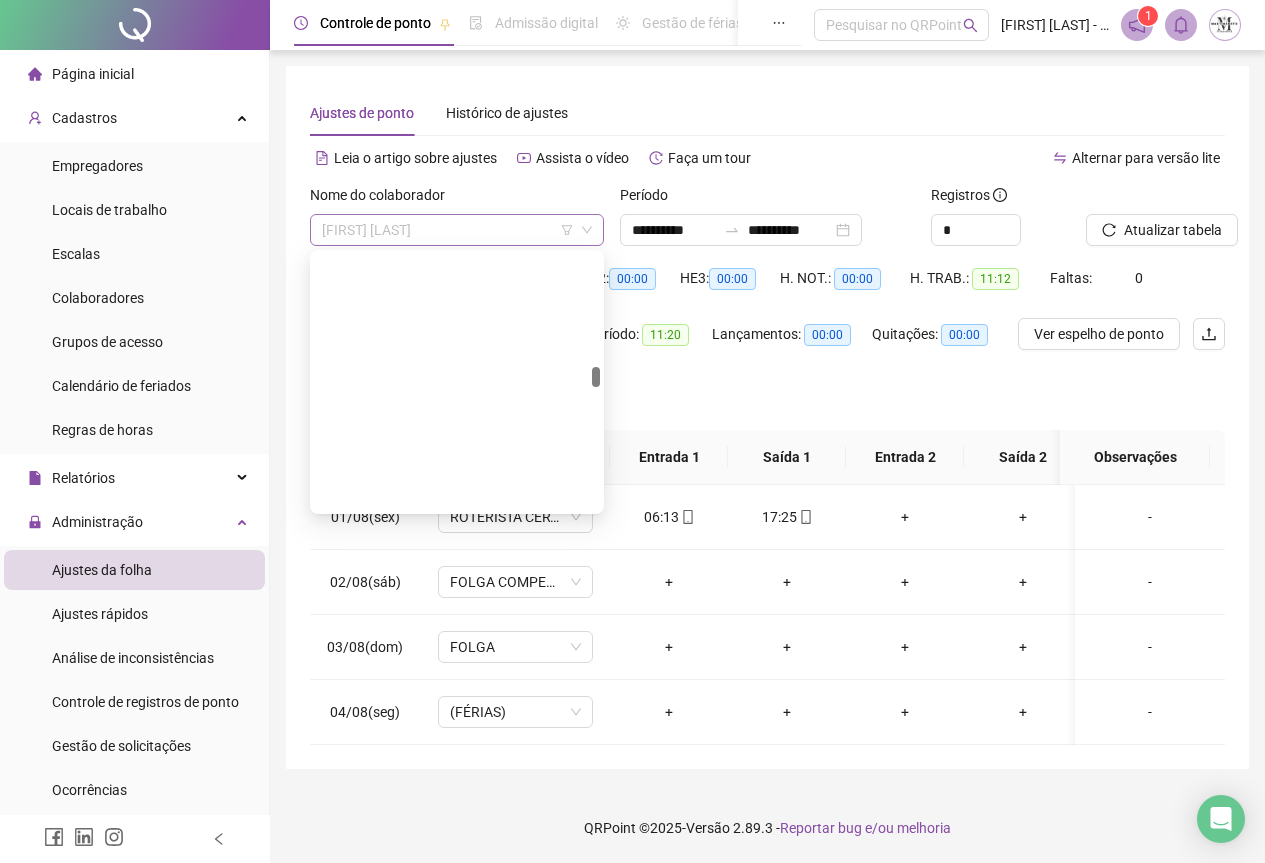 click on "[FIRST] [LAST]" at bounding box center [457, 230] 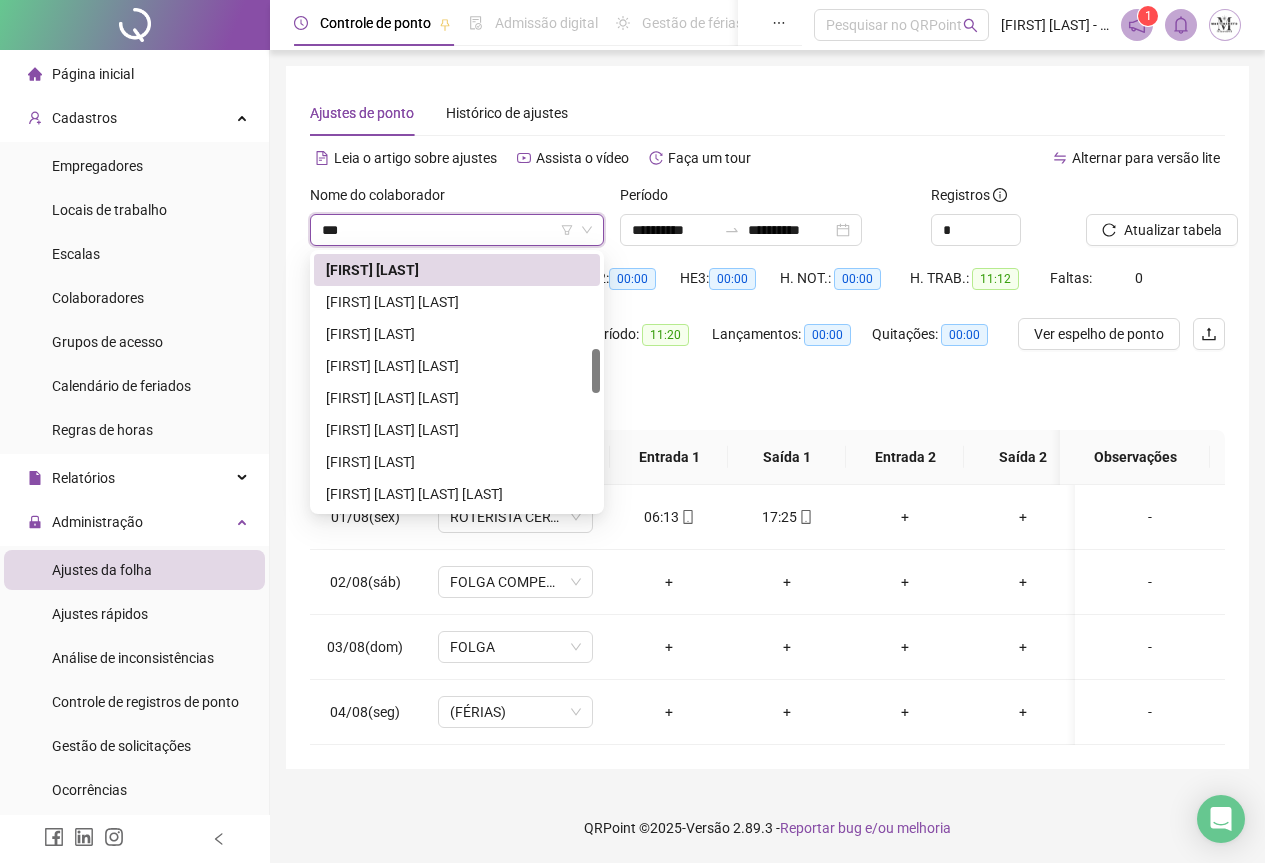 scroll, scrollTop: 96, scrollLeft: 0, axis: vertical 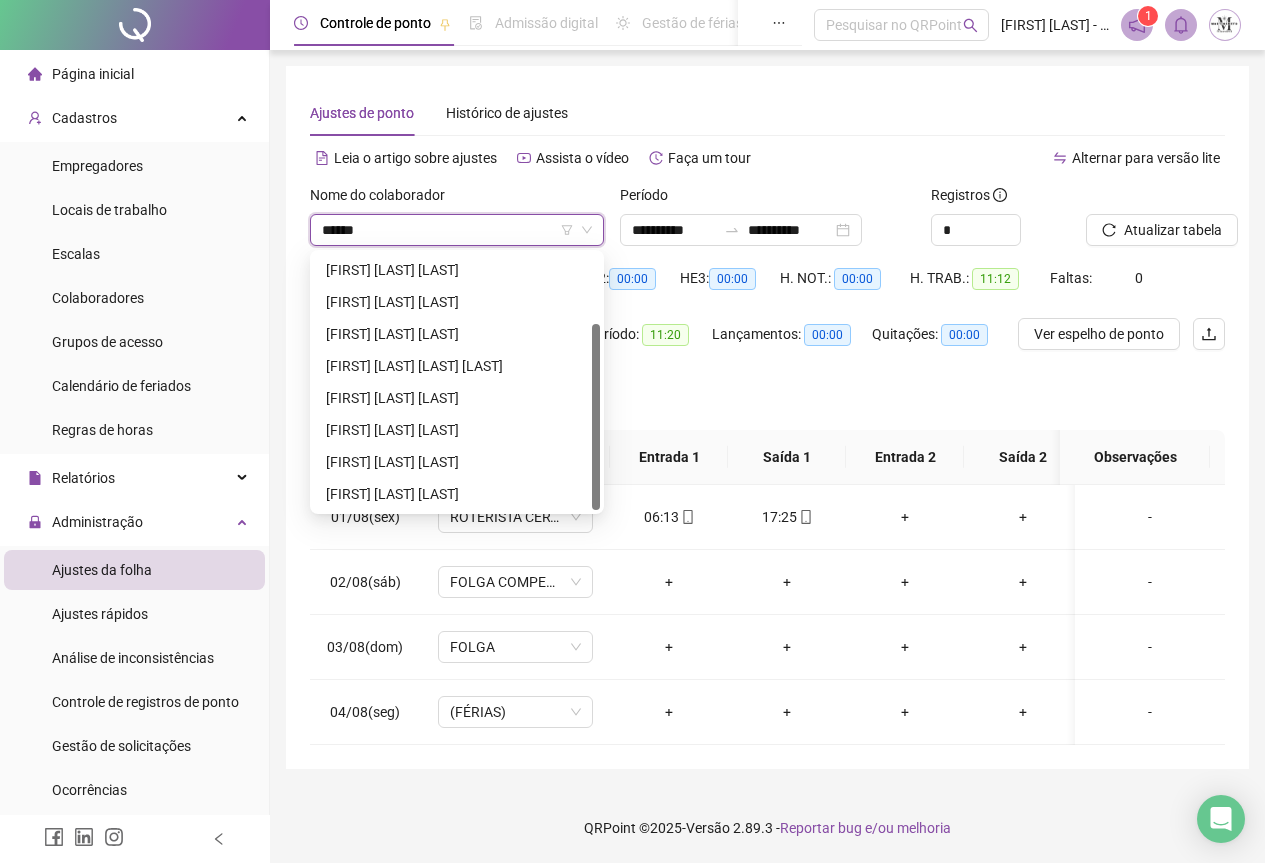 type on "*******" 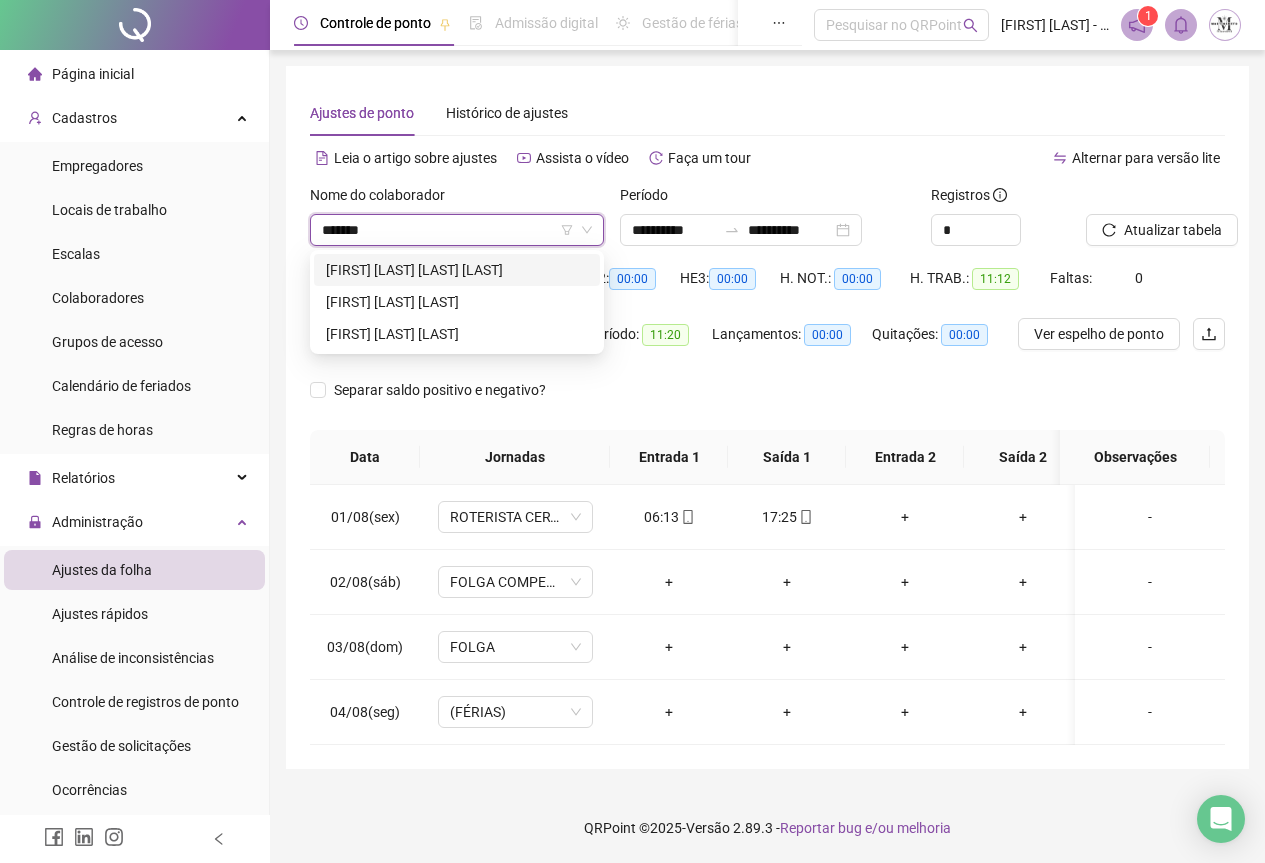 scroll, scrollTop: 0, scrollLeft: 0, axis: both 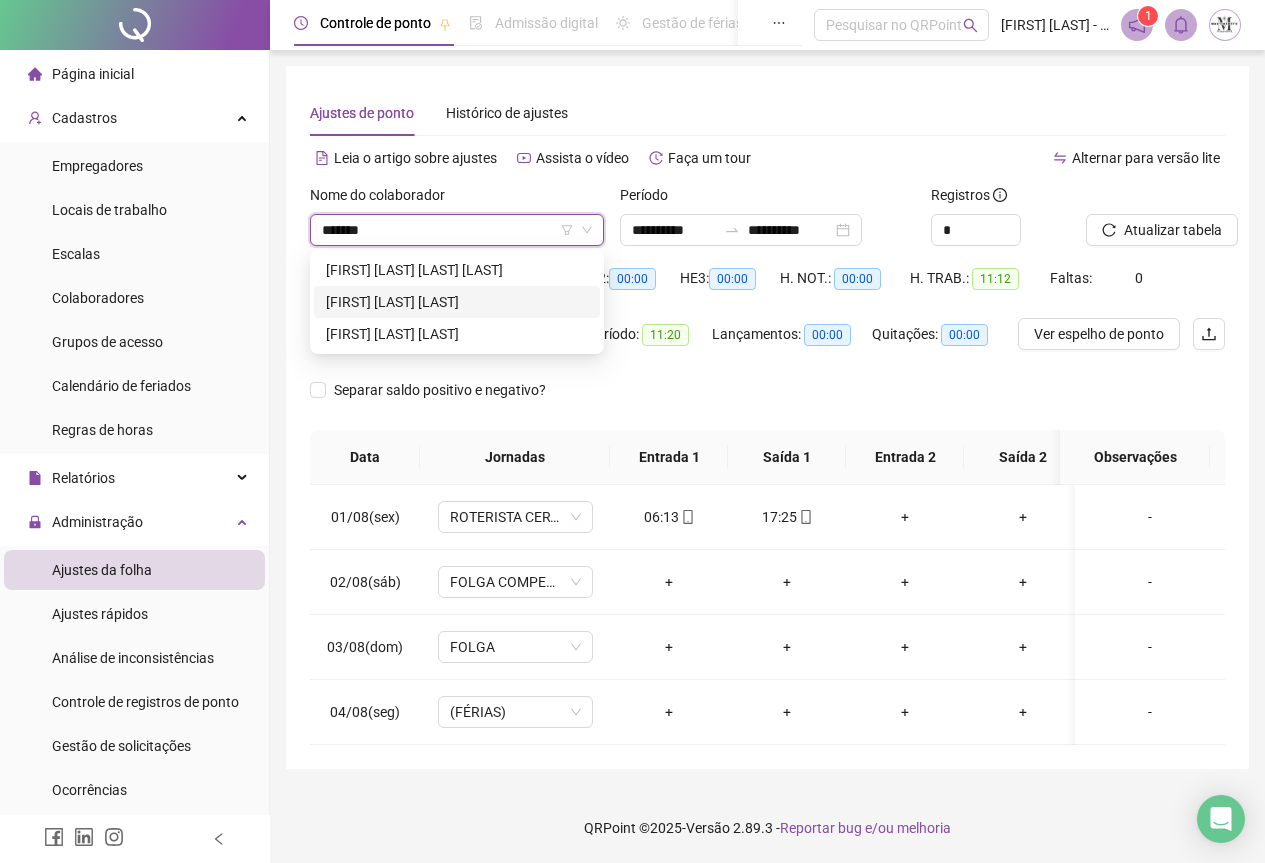 click on "[FIRST] [LAST] [LAST]" at bounding box center (457, 302) 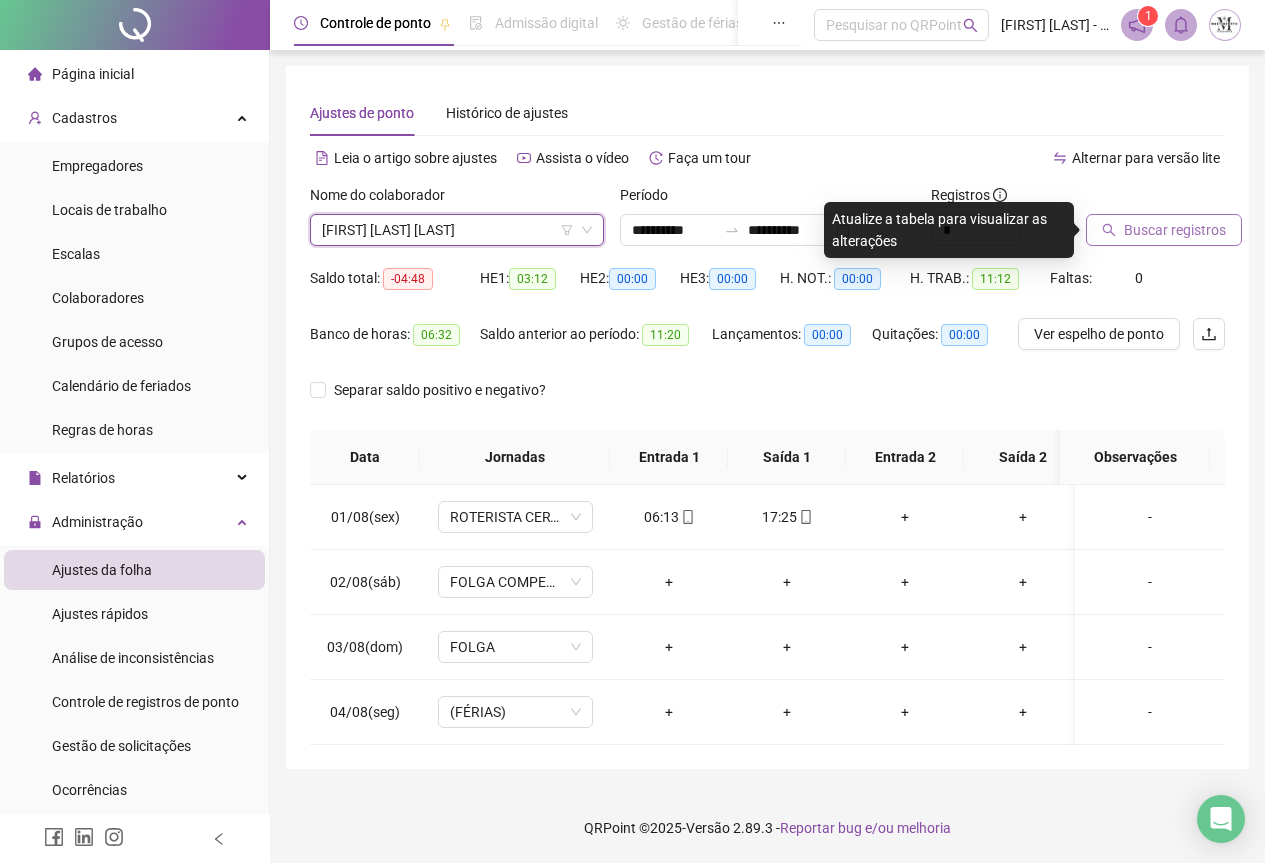 click on "Buscar registros" at bounding box center [1175, 230] 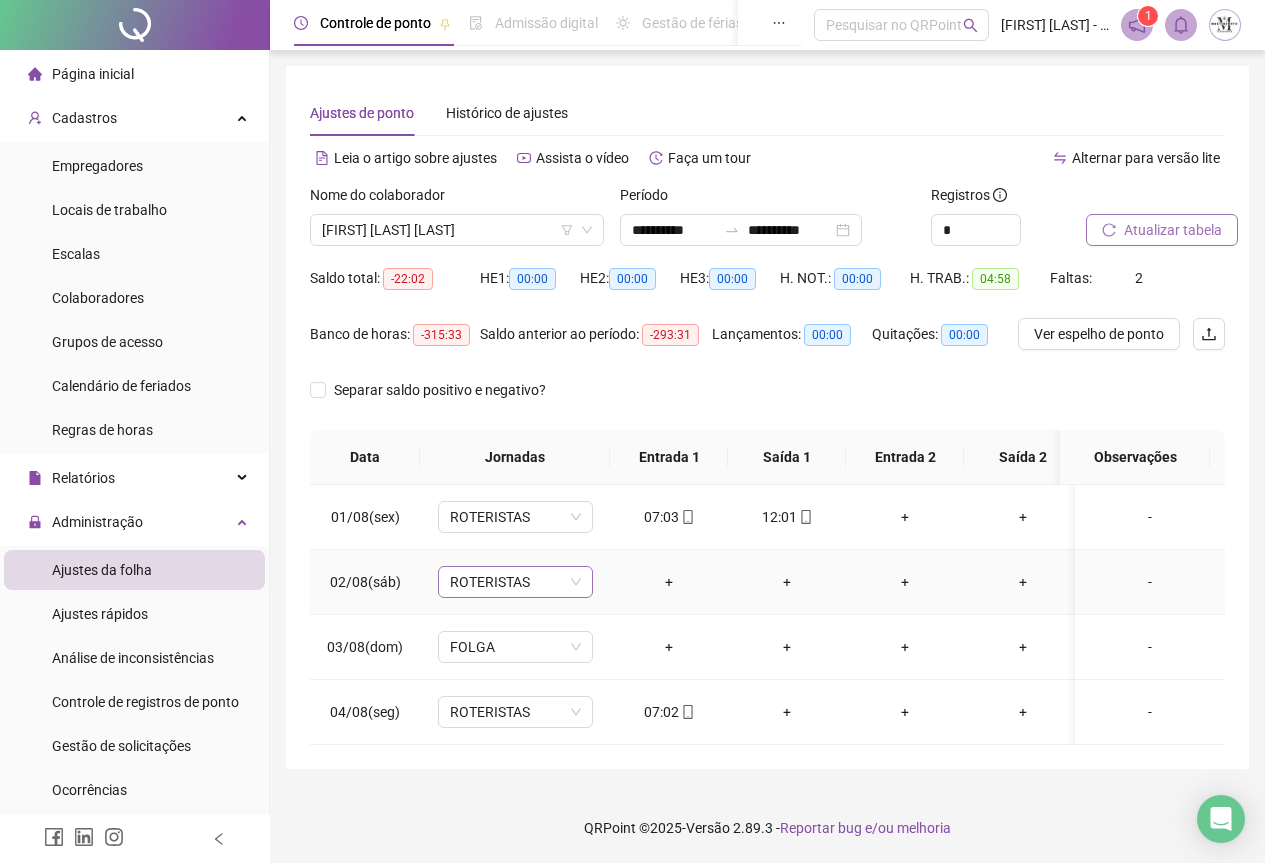 click on "ROTERISTAS" at bounding box center (515, 582) 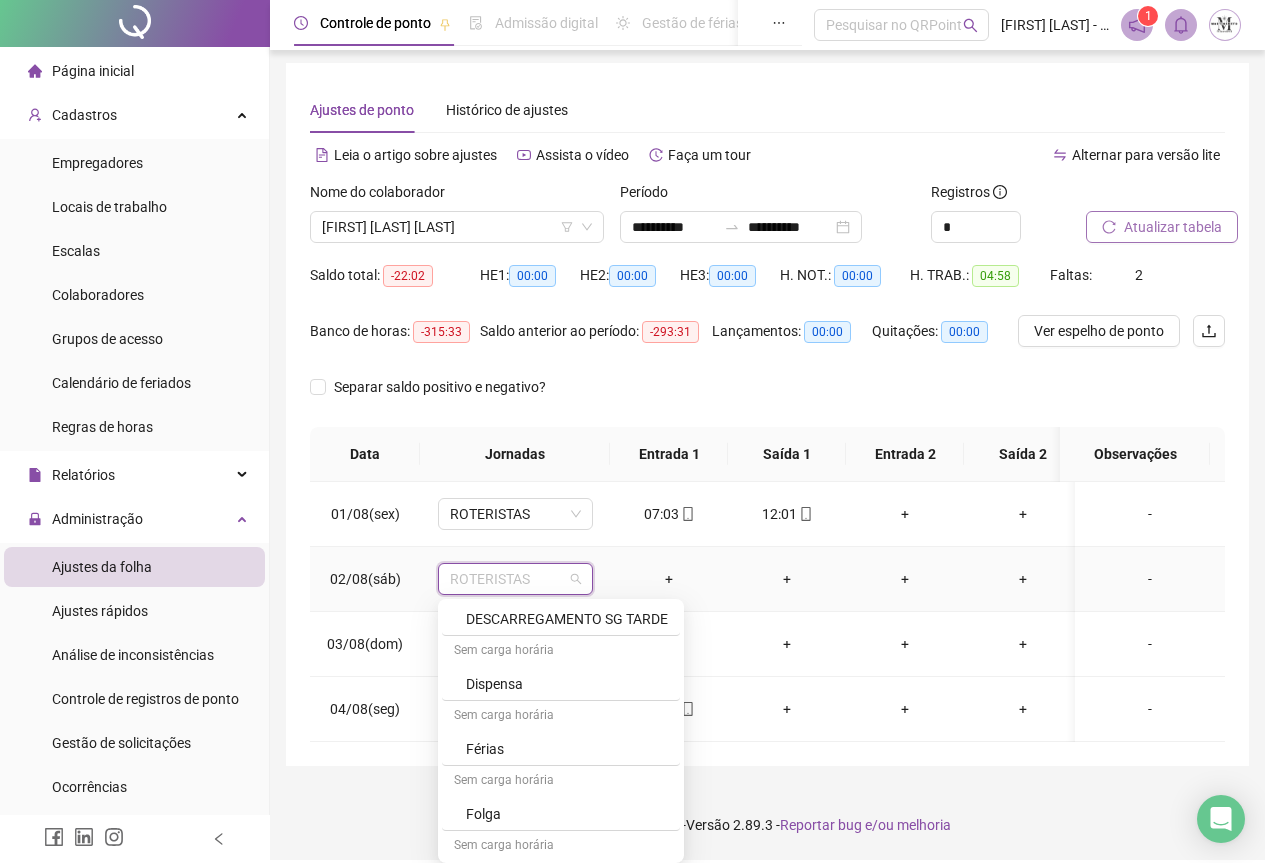 scroll, scrollTop: 1000, scrollLeft: 0, axis: vertical 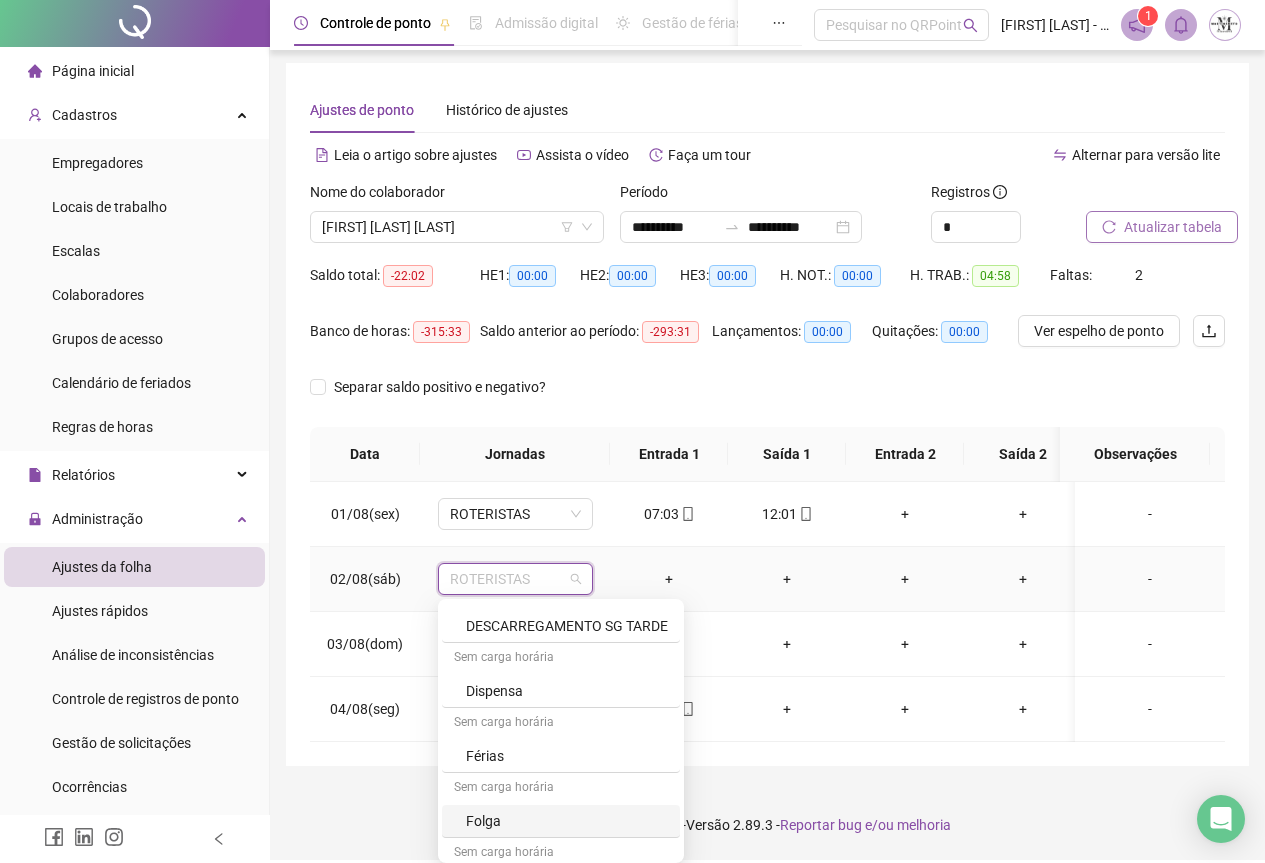 click on "Folga" at bounding box center [561, 821] 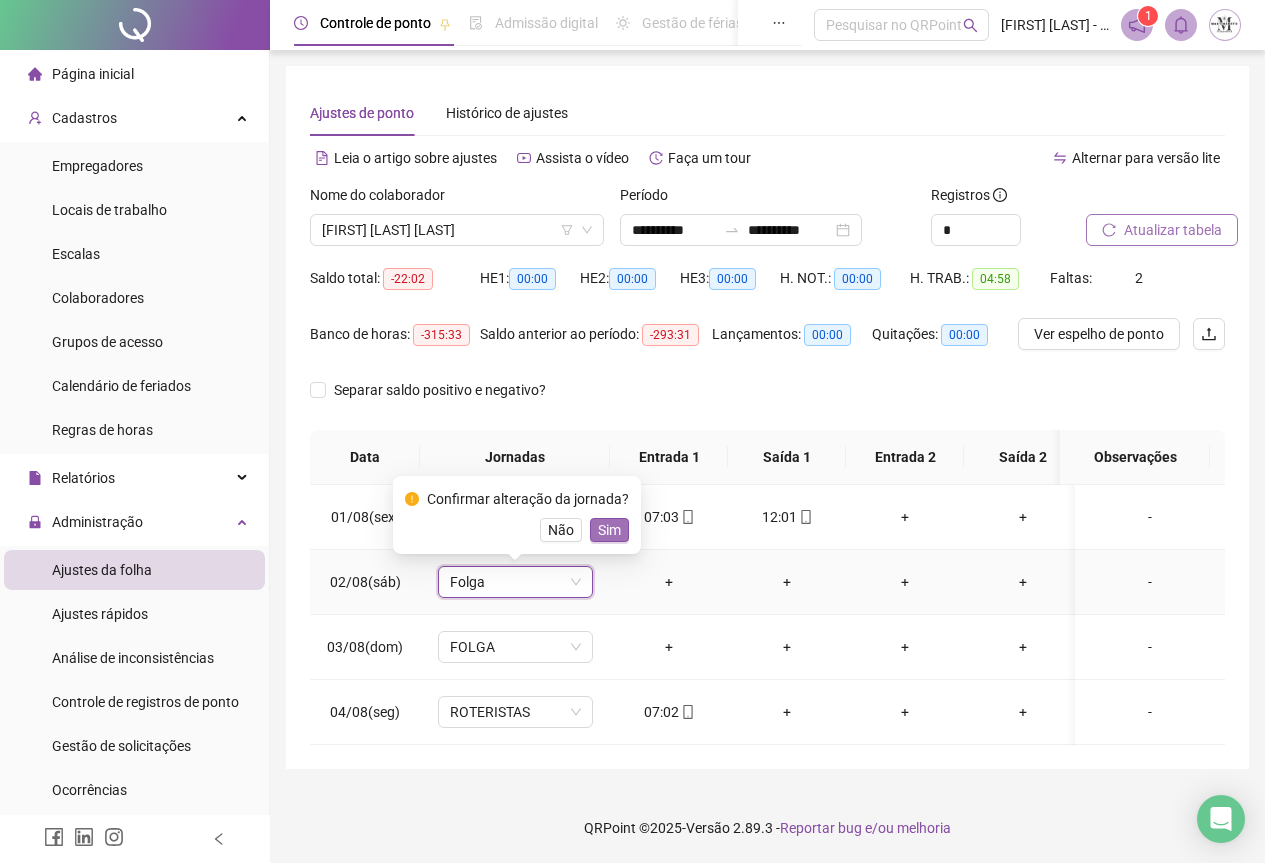 click on "Sim" at bounding box center (609, 530) 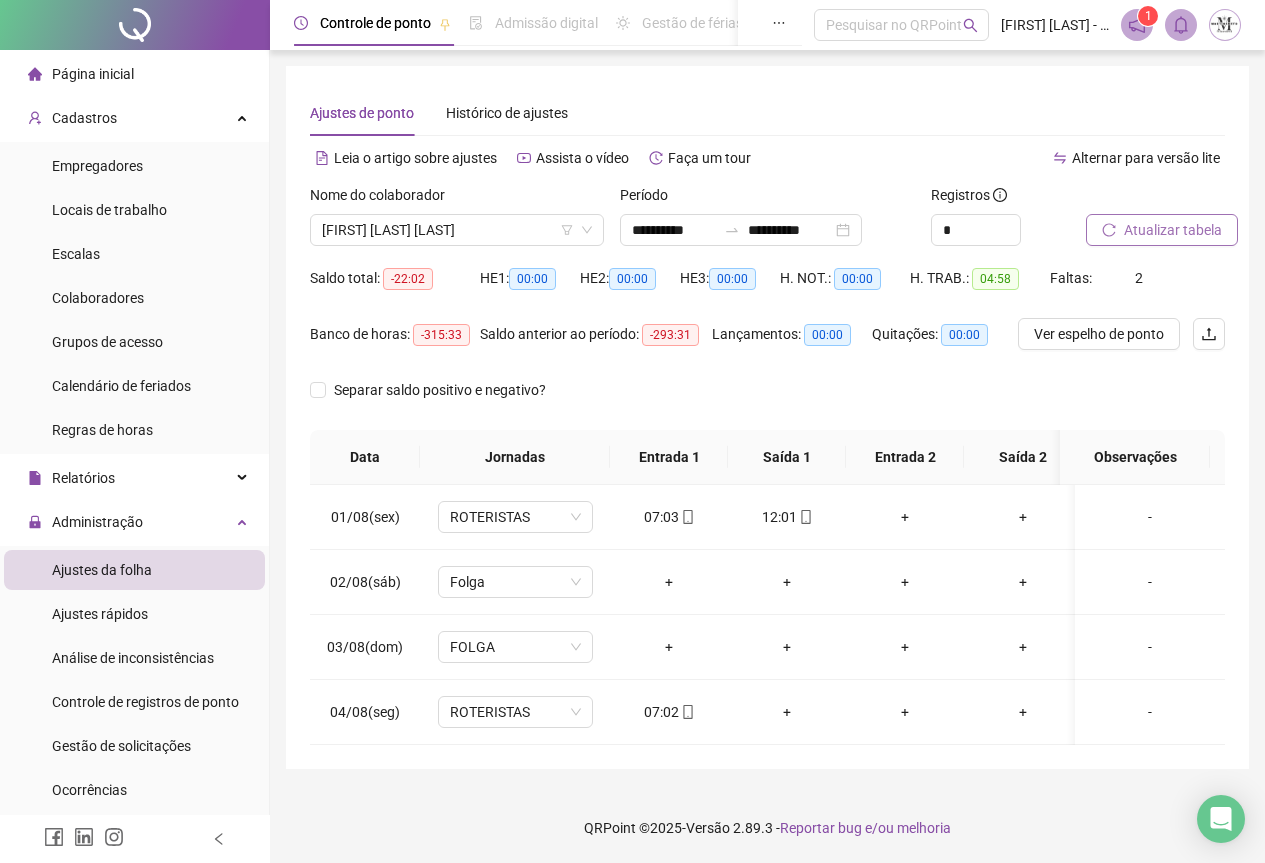 click on "Atualizar tabela" at bounding box center (1173, 230) 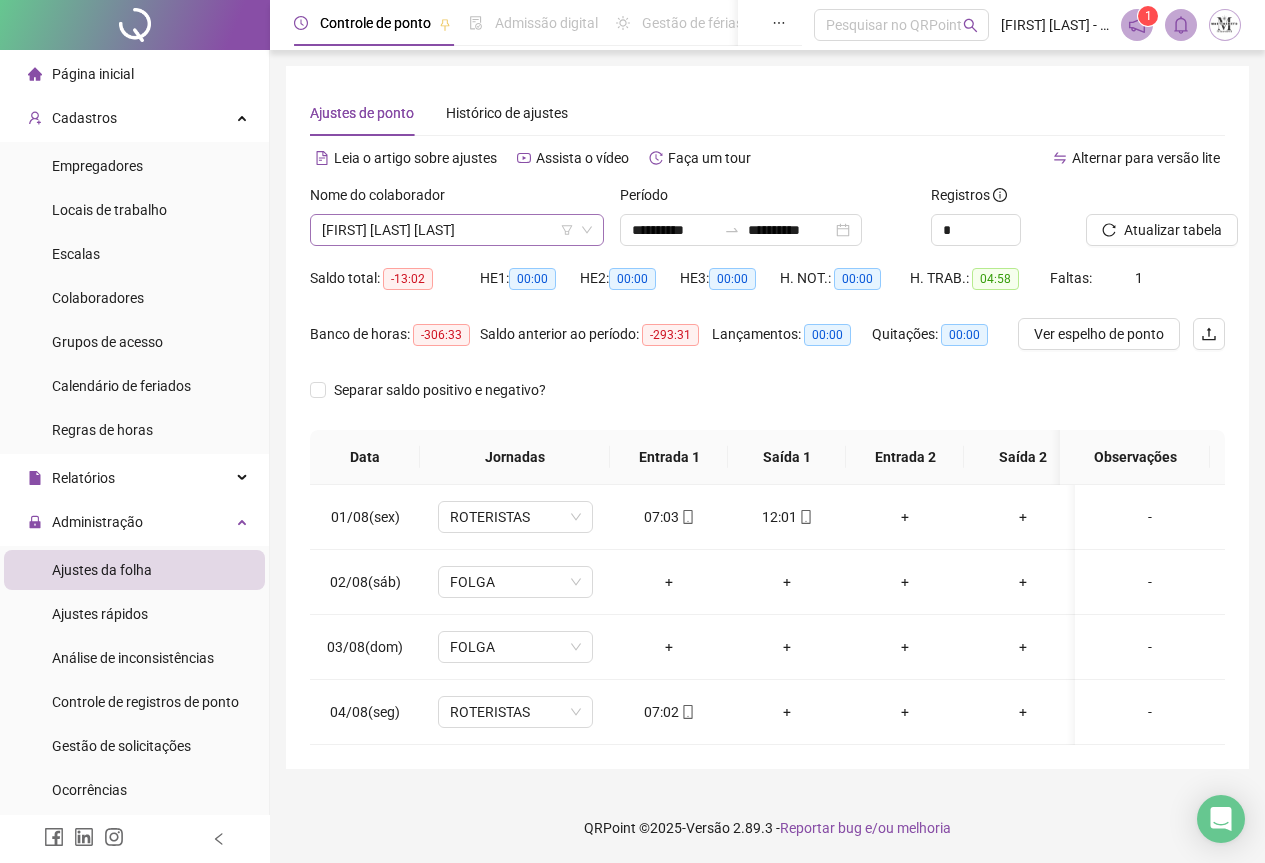click on "[FIRST] [LAST] [LAST]" at bounding box center (457, 230) 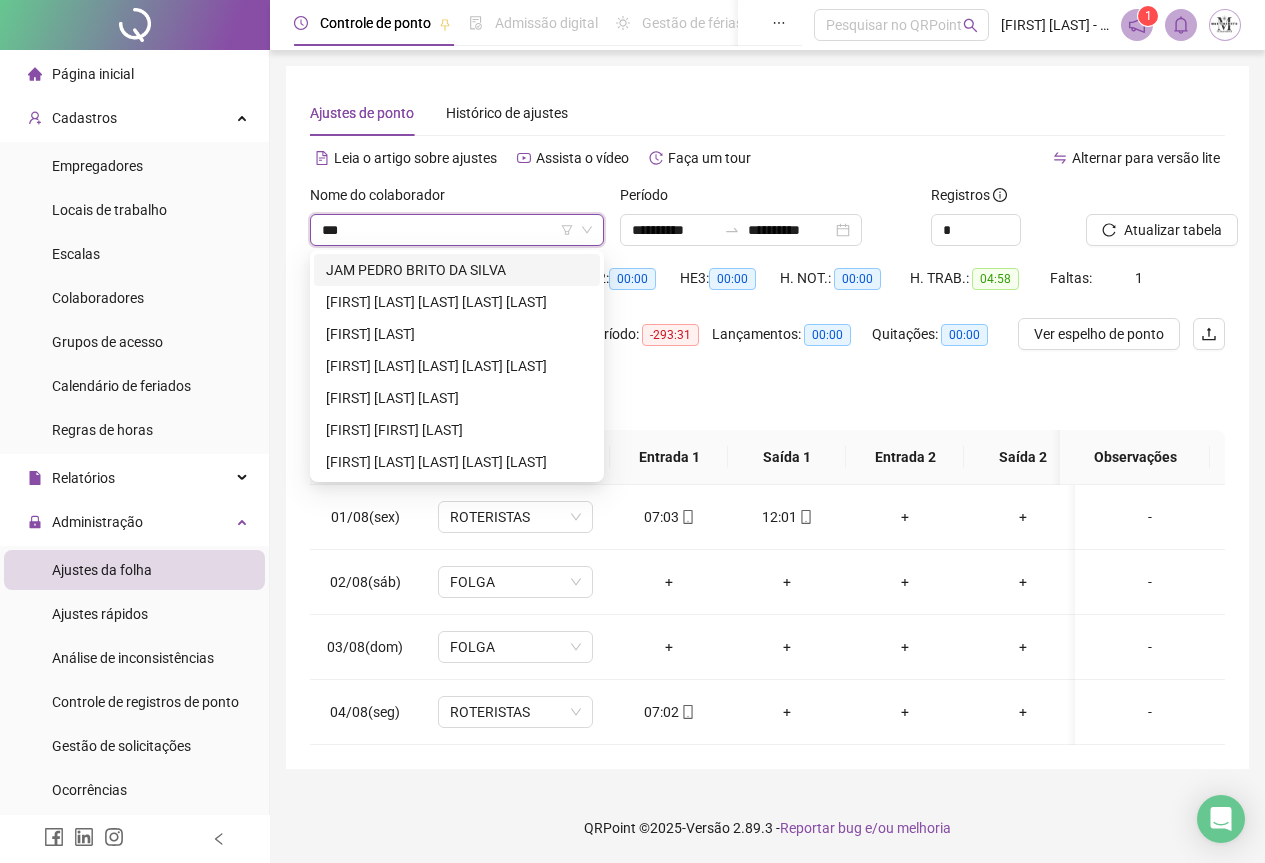 scroll, scrollTop: 0, scrollLeft: 0, axis: both 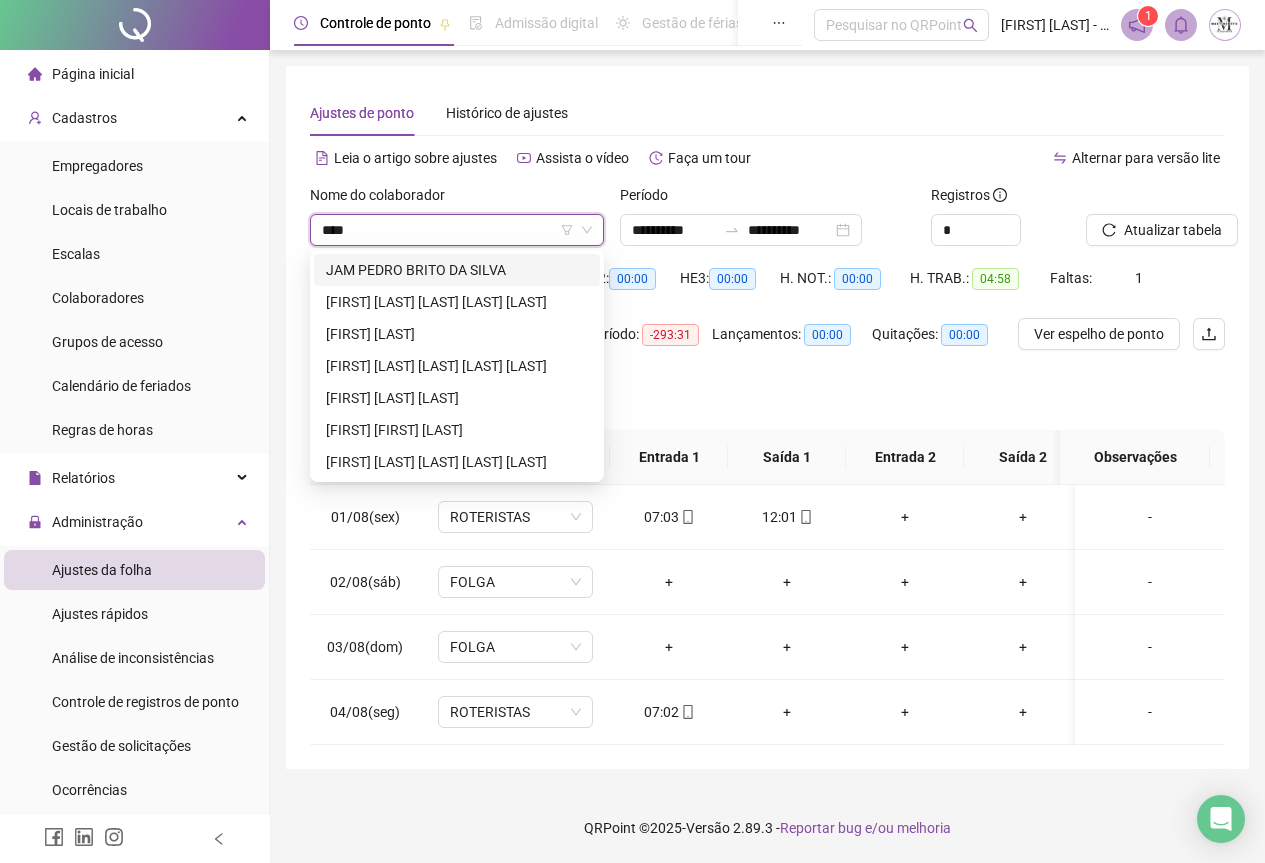 type on "*****" 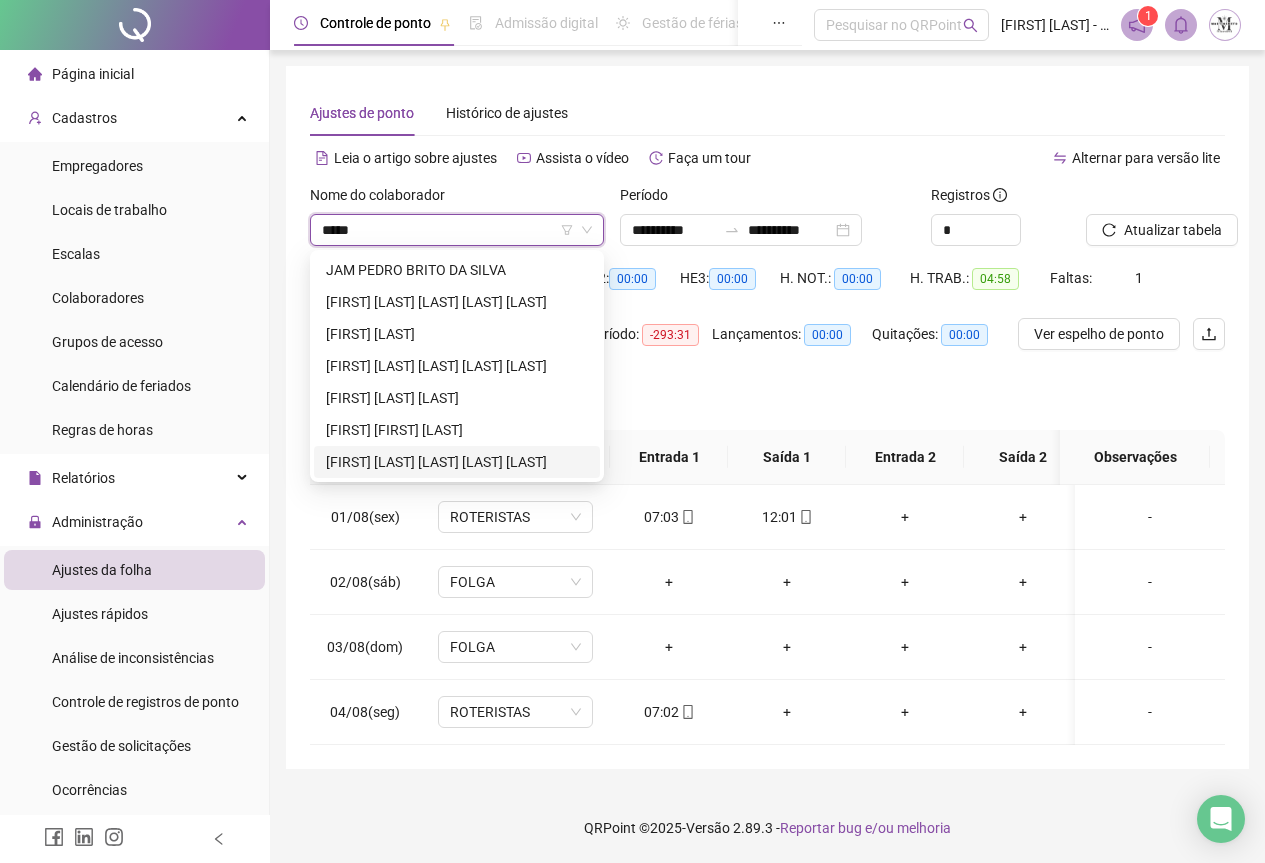 click on "[FIRST] [LAST] [LAST] [LAST] [LAST]" at bounding box center (457, 462) 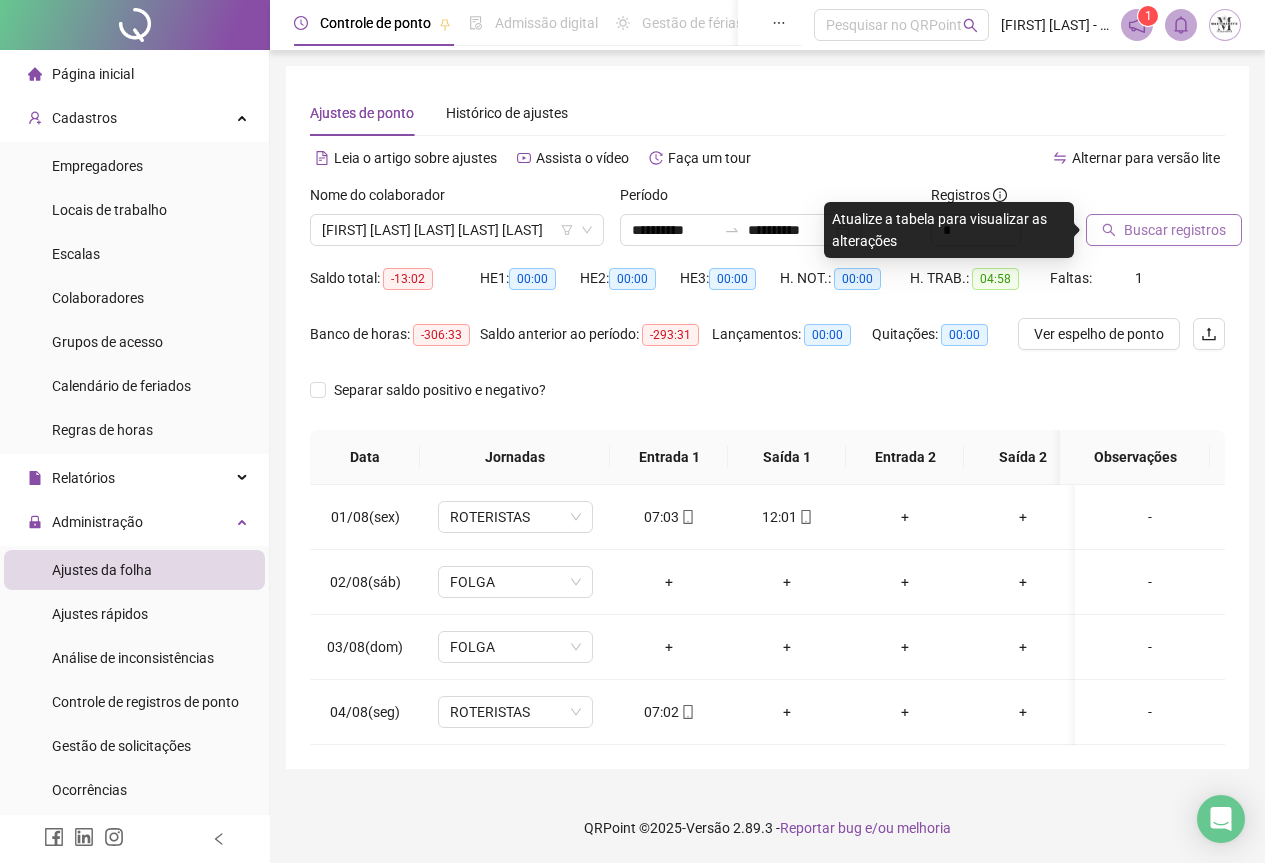 click on "Buscar registros" at bounding box center (1164, 230) 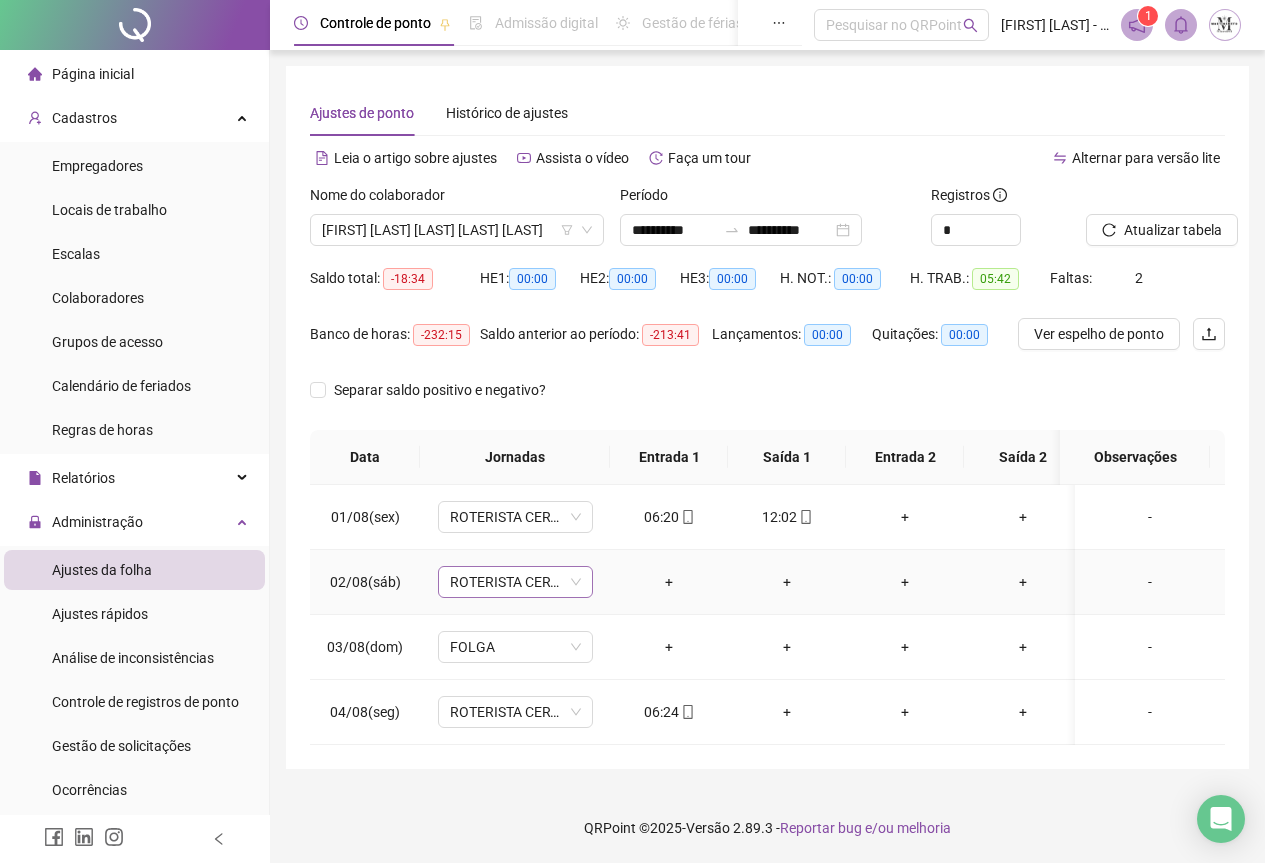click on "ROTERISTA CERTO SG" at bounding box center (515, 582) 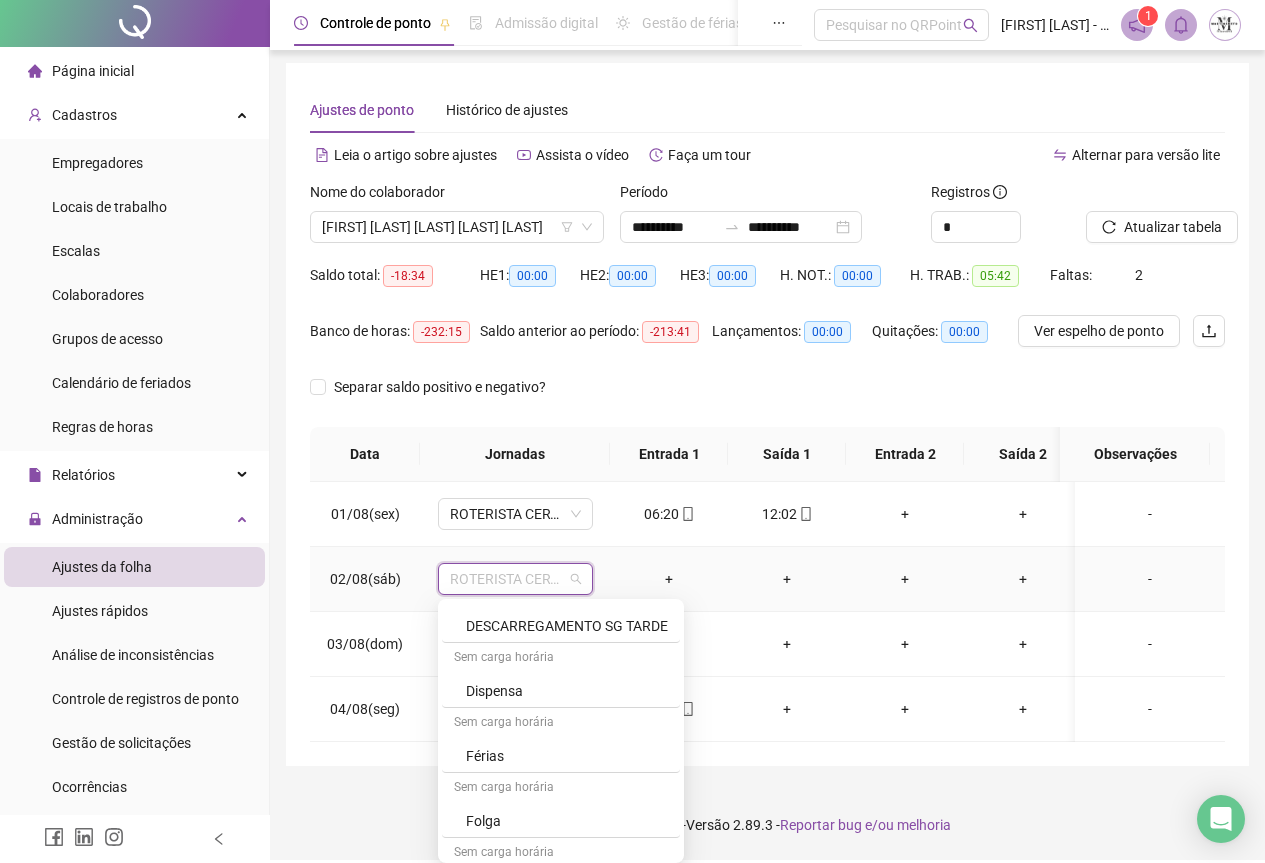 scroll, scrollTop: 1100, scrollLeft: 0, axis: vertical 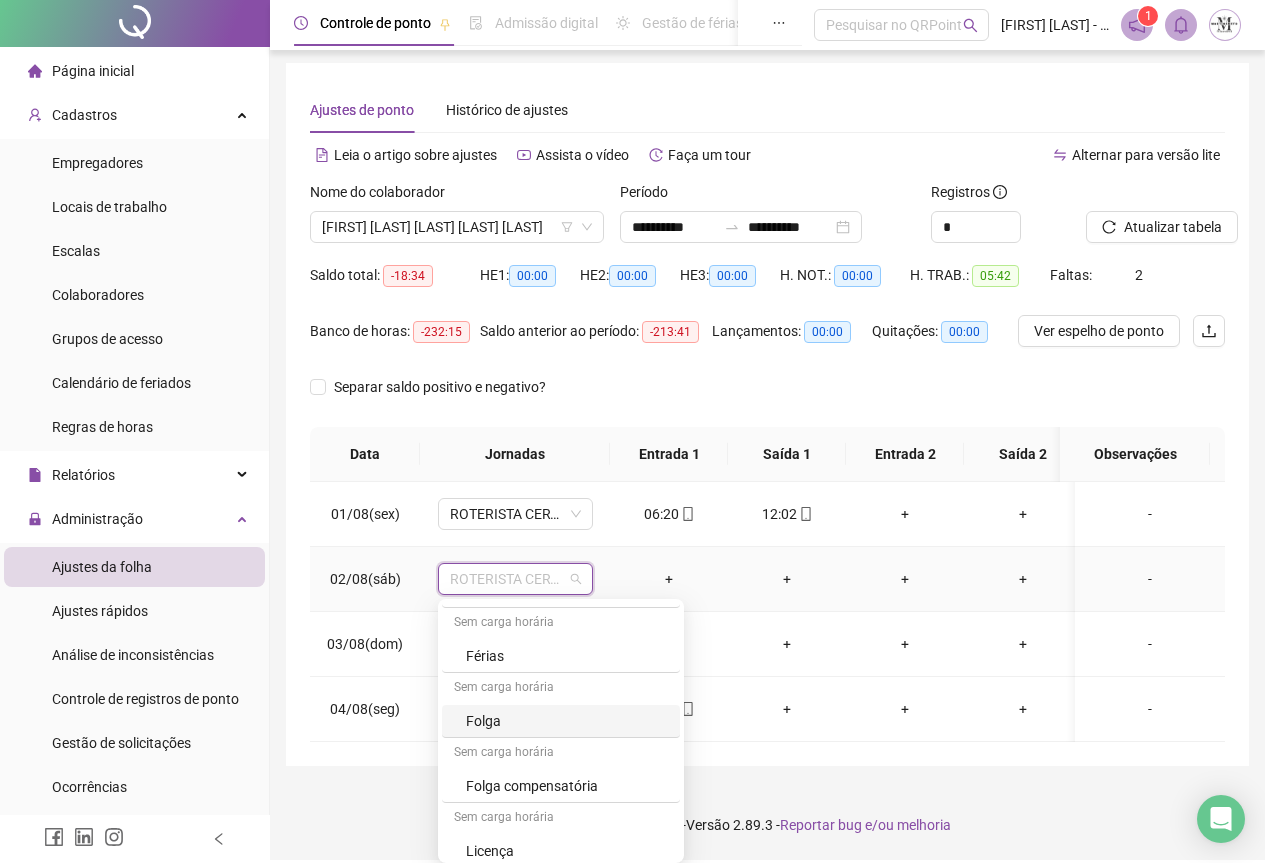click on "Folga" at bounding box center (567, 721) 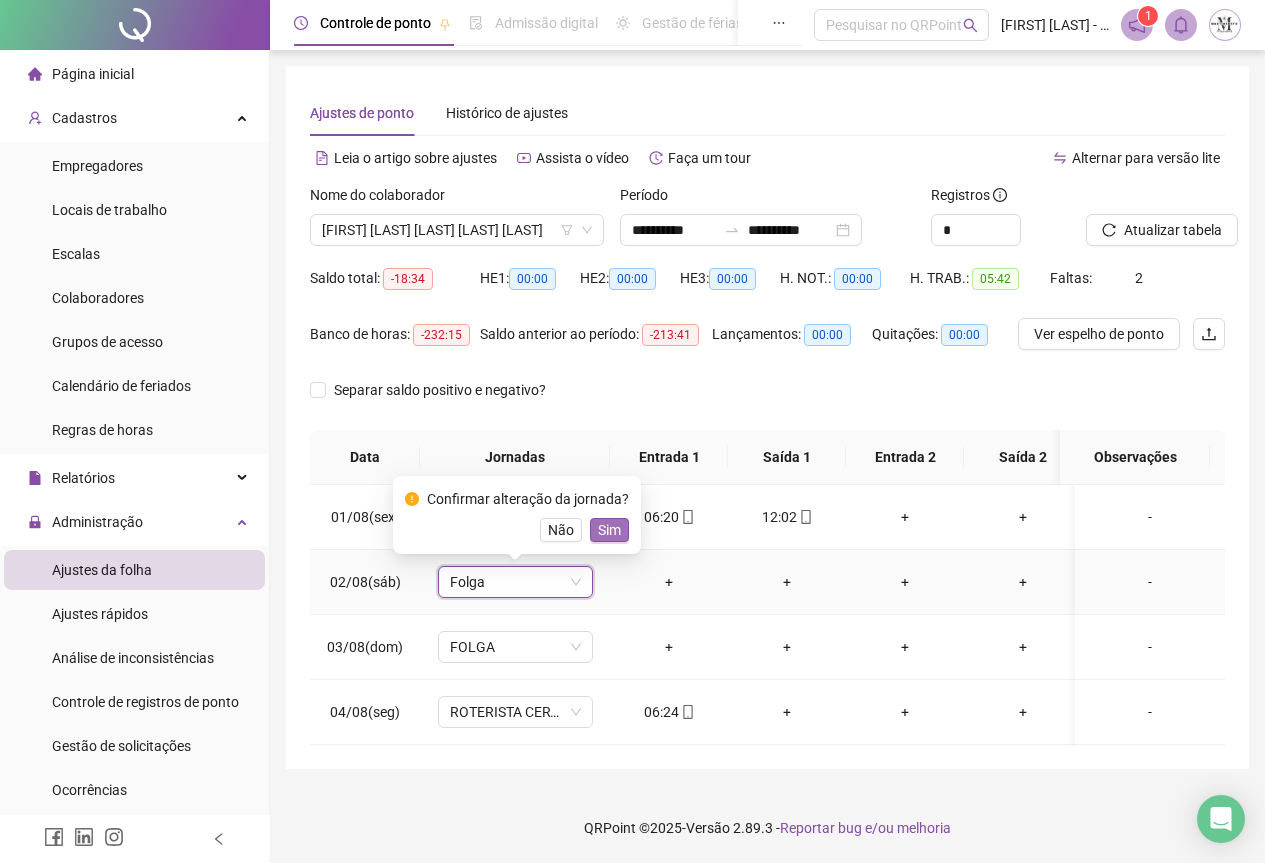 click on "Sim" at bounding box center [609, 530] 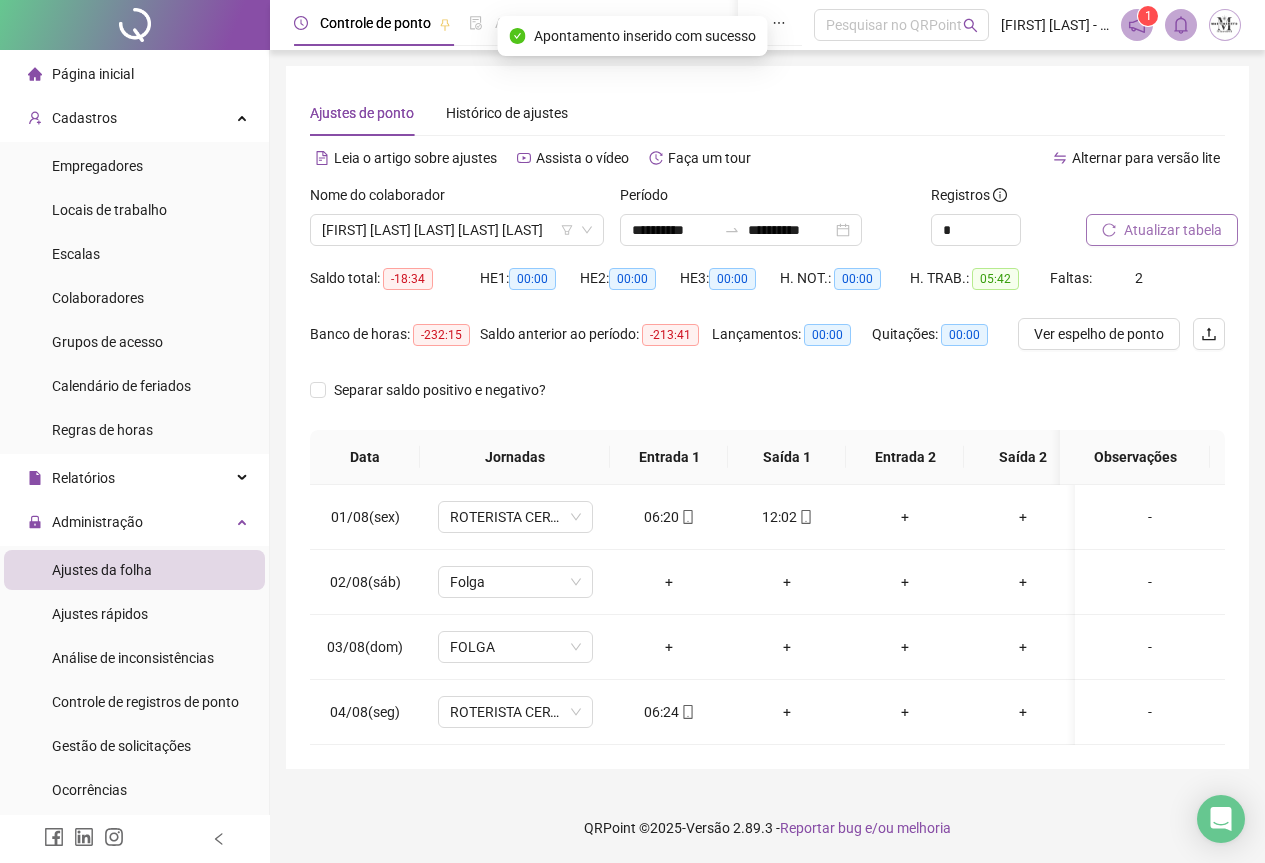 click on "Atualizar tabela" at bounding box center (1173, 230) 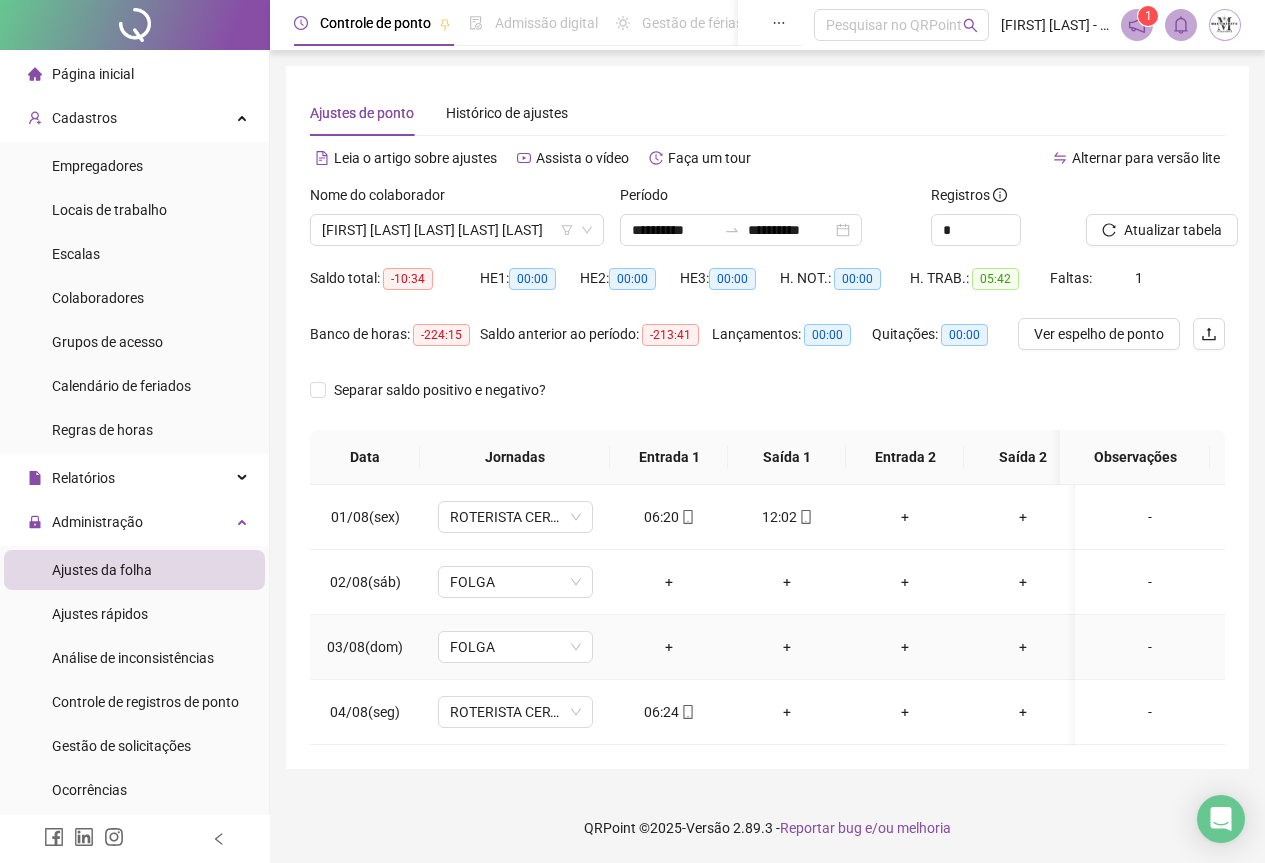 scroll, scrollTop: 0, scrollLeft: 0, axis: both 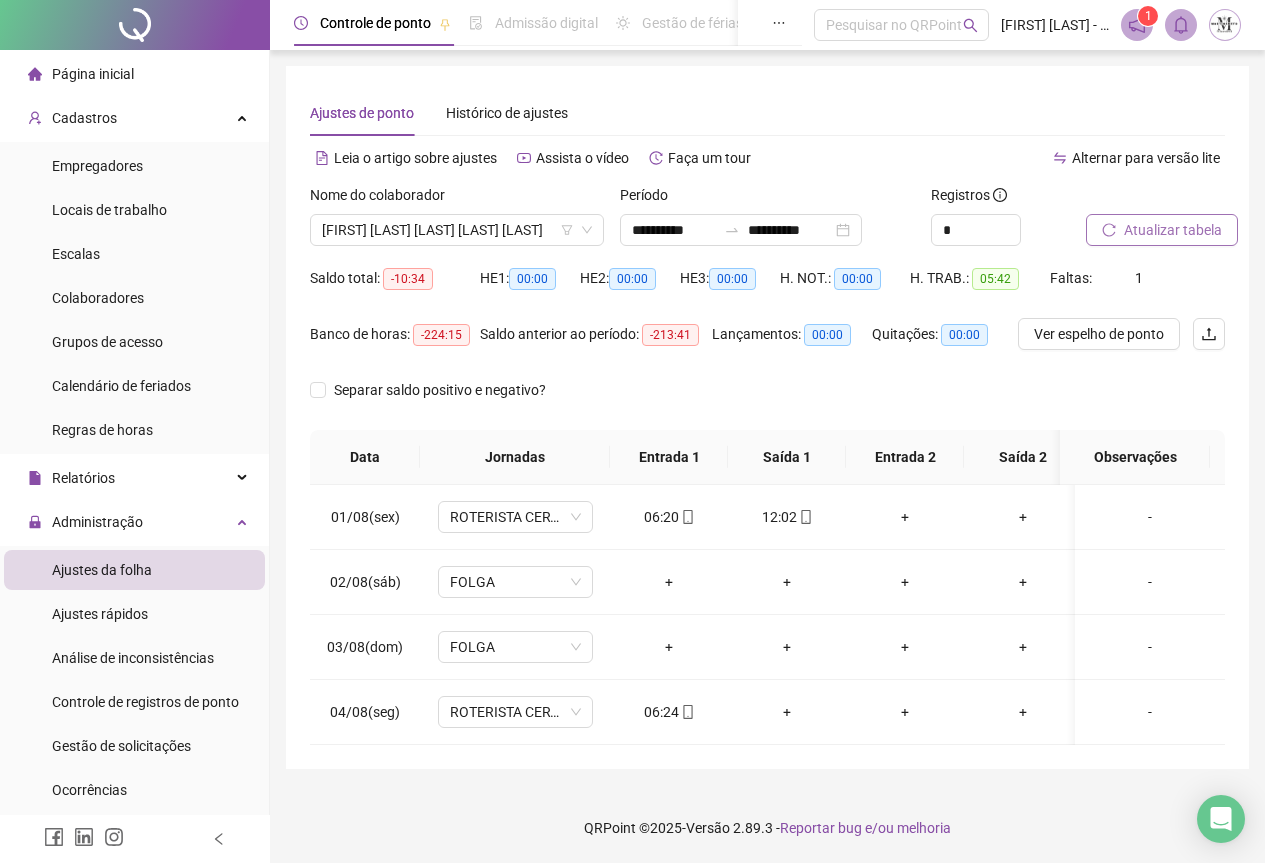 click on "Atualizar tabela" at bounding box center (1162, 230) 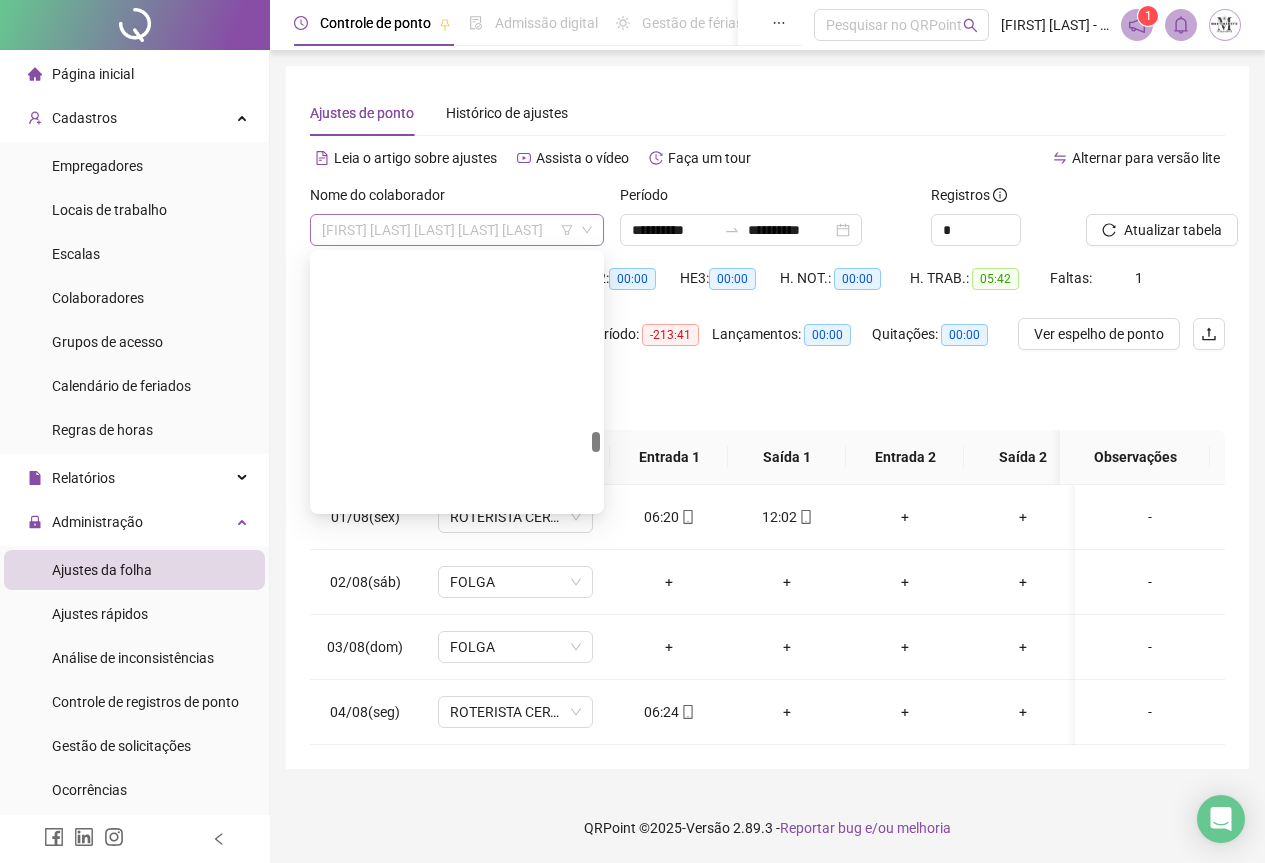 click on "[FIRST] [LAST] [LAST] [LAST] [LAST]" at bounding box center (457, 230) 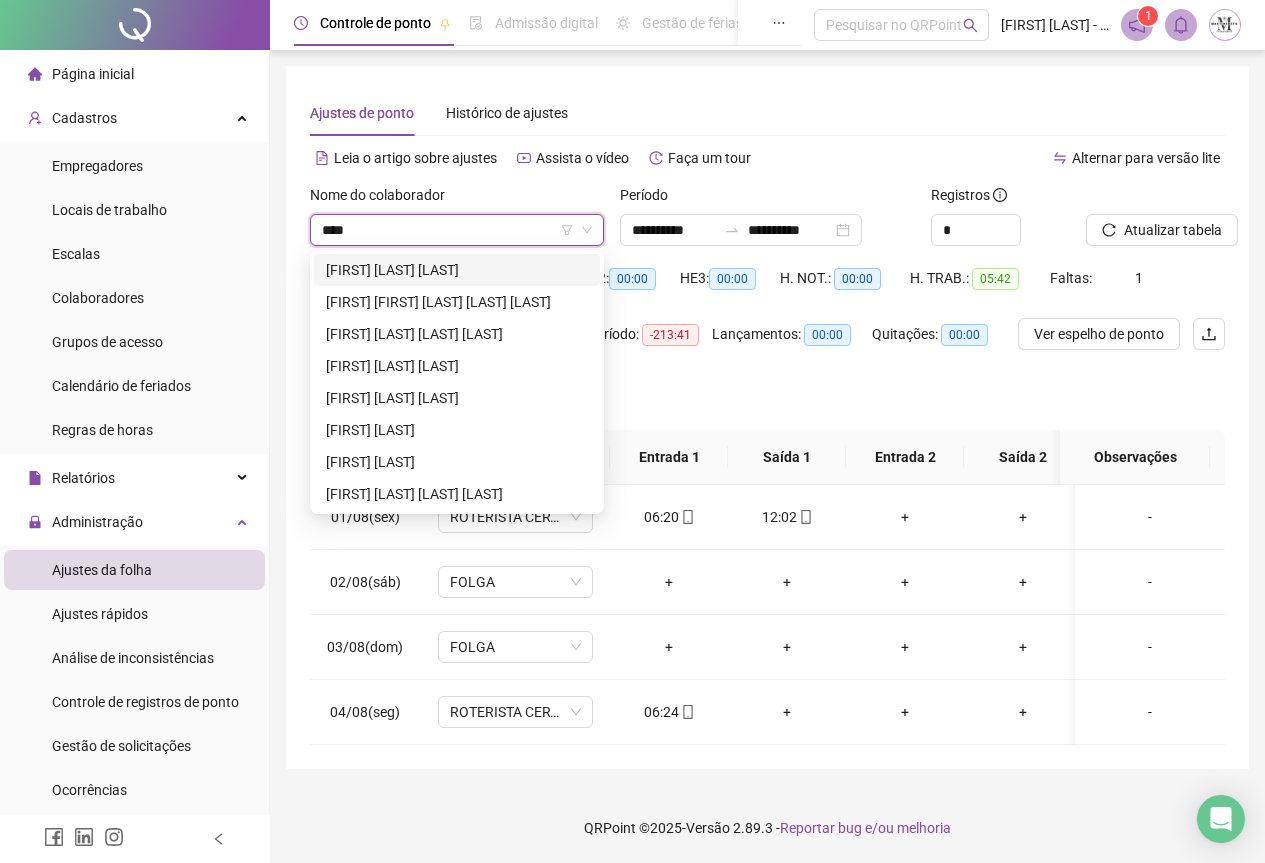 scroll, scrollTop: 0, scrollLeft: 0, axis: both 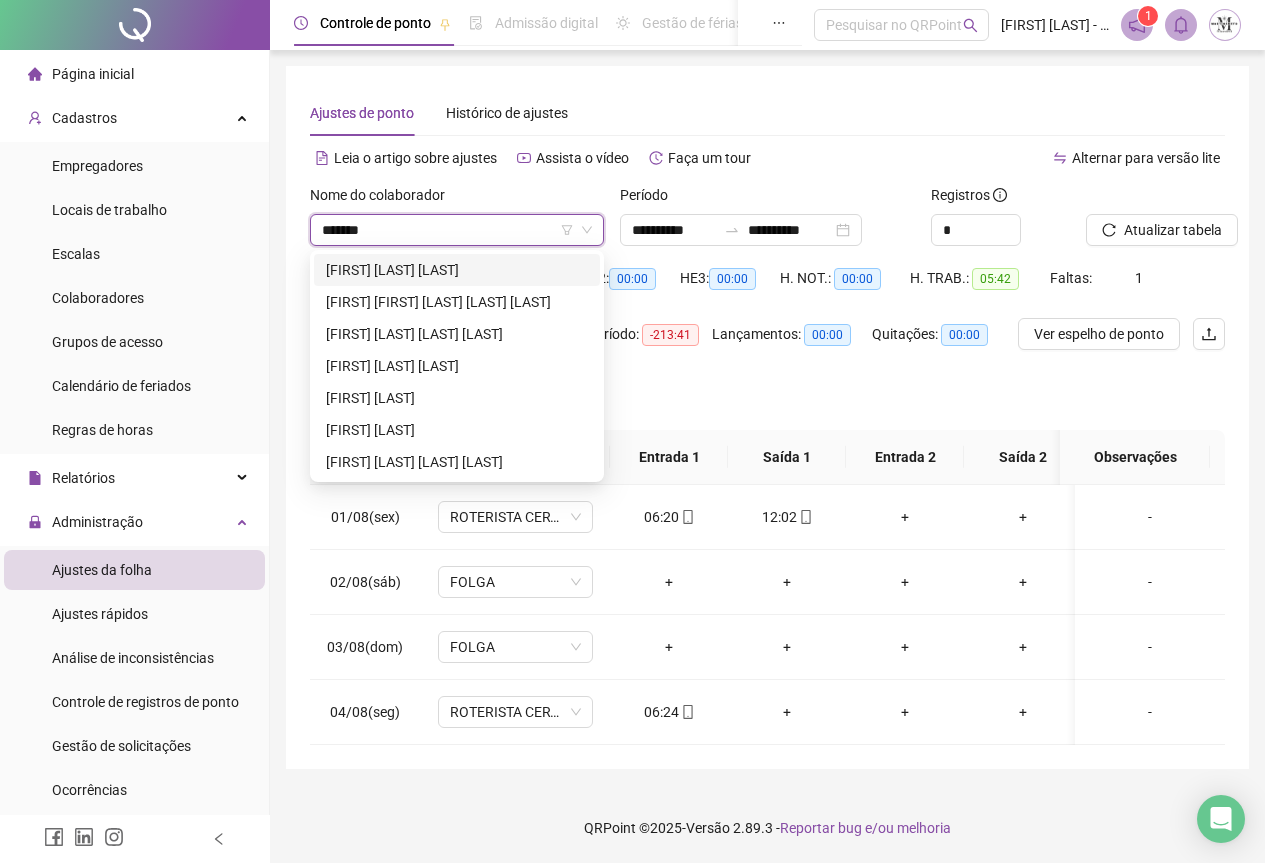 type on "******" 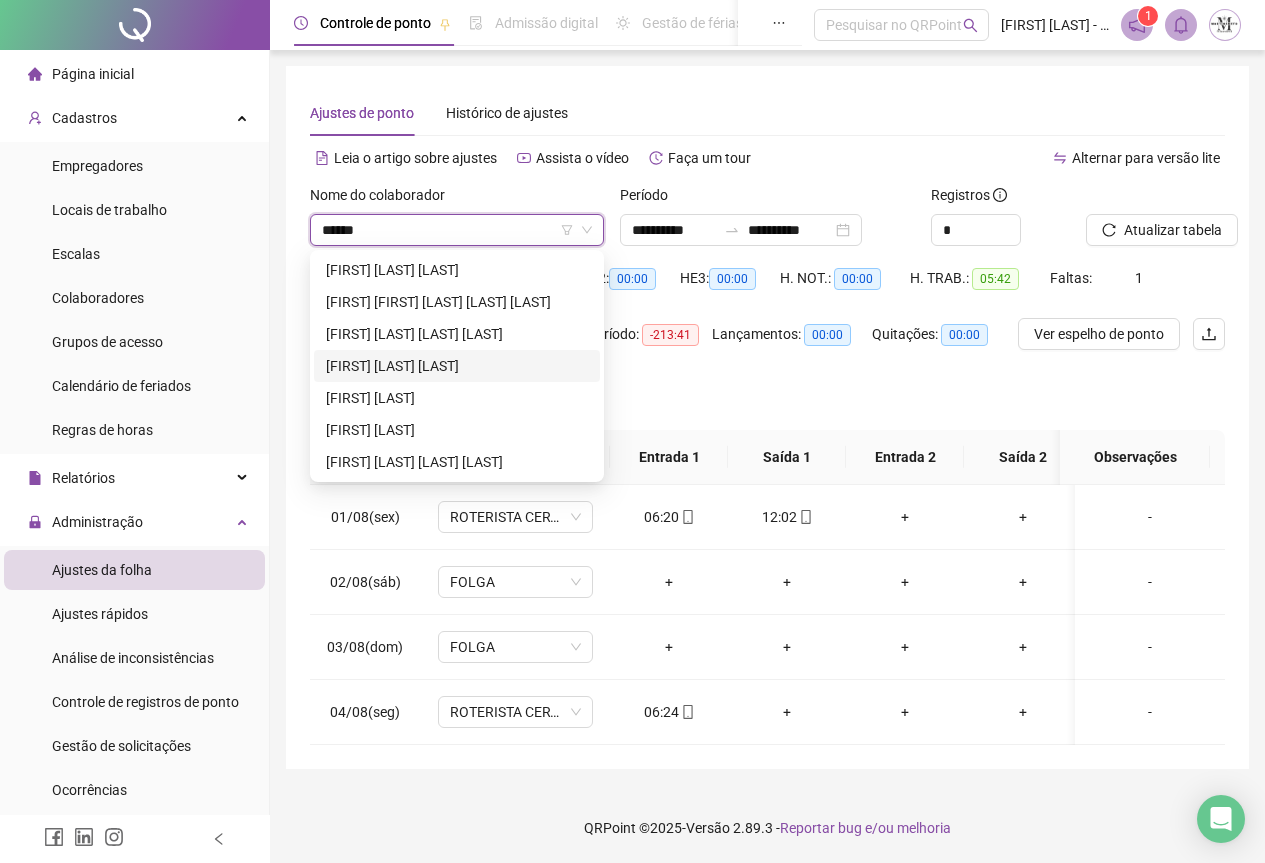 click on "[FIRST] [LAST] [LAST]" at bounding box center [457, 366] 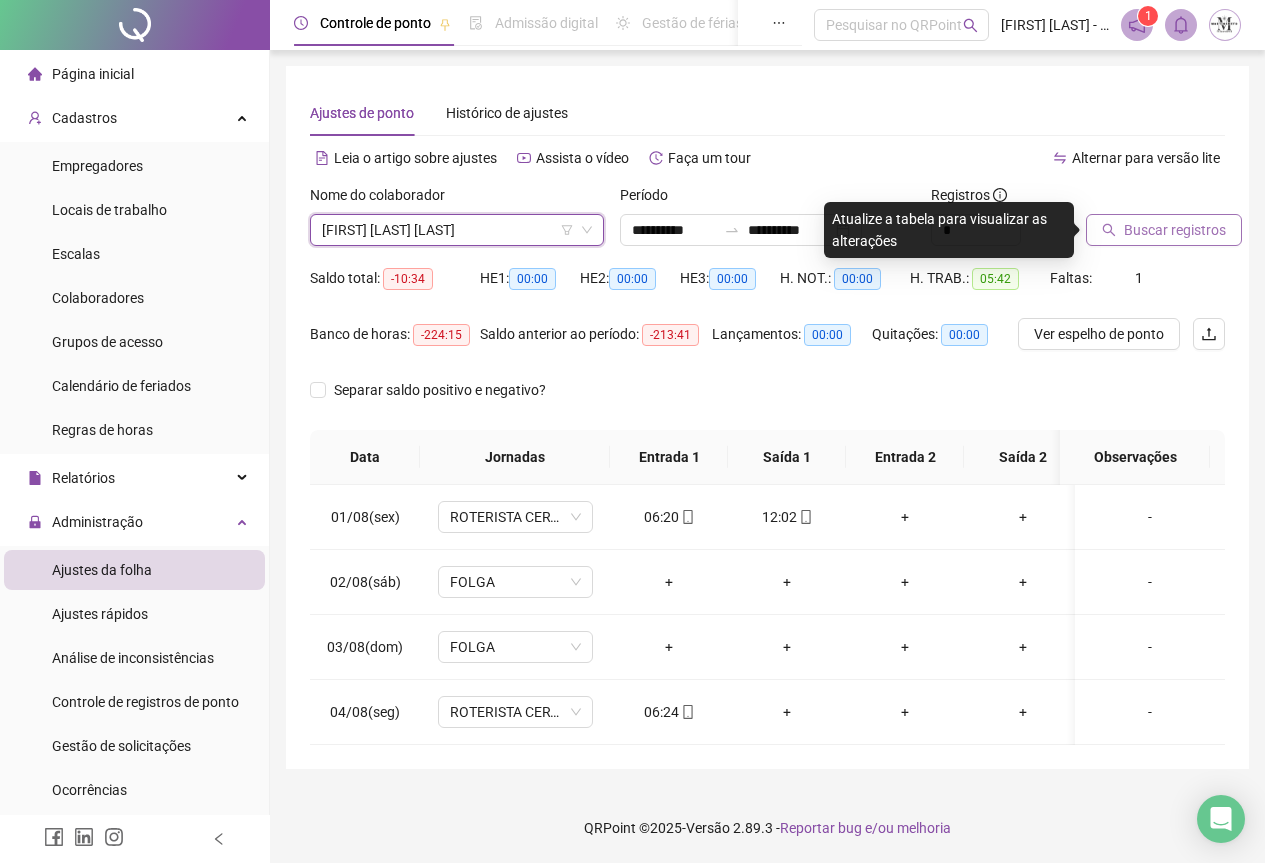 click on "Buscar registros" at bounding box center (1175, 230) 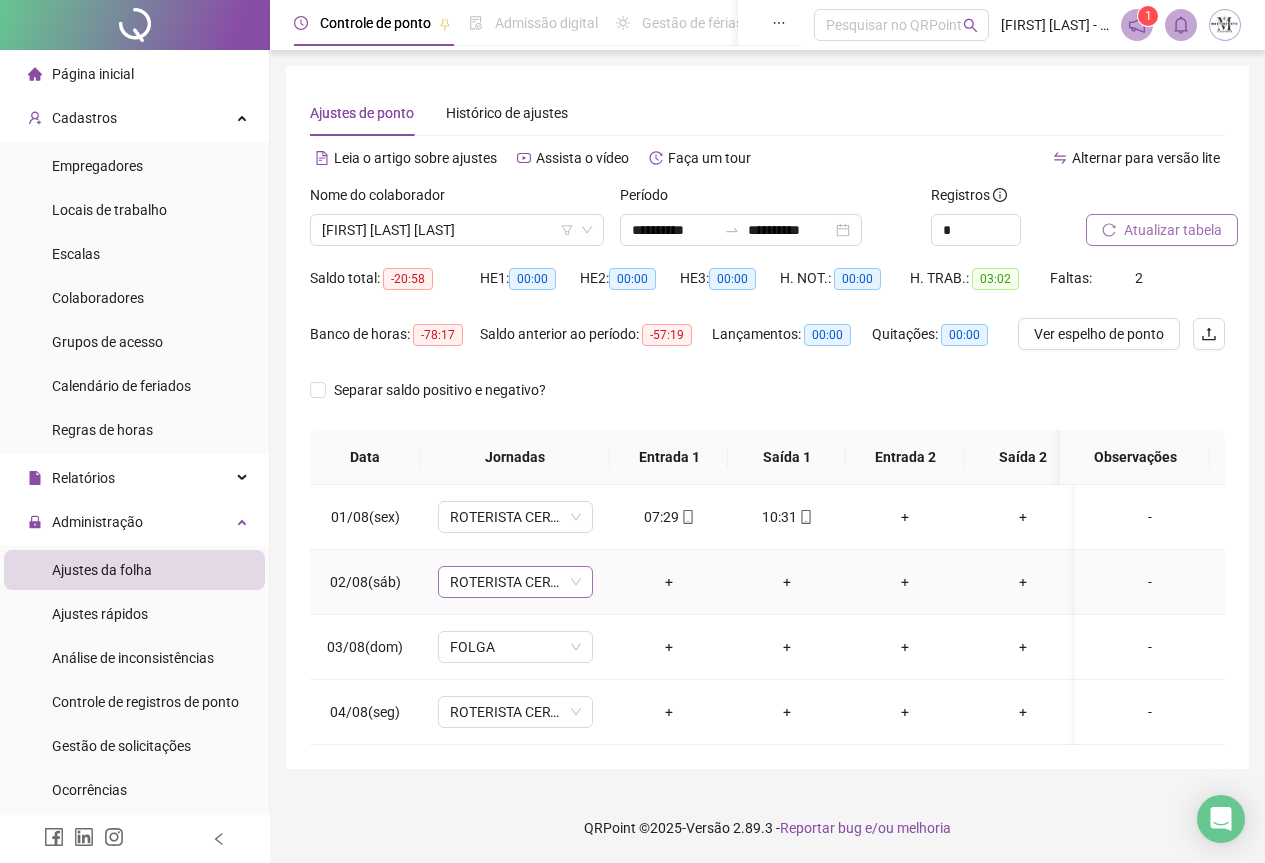 scroll, scrollTop: 7, scrollLeft: 0, axis: vertical 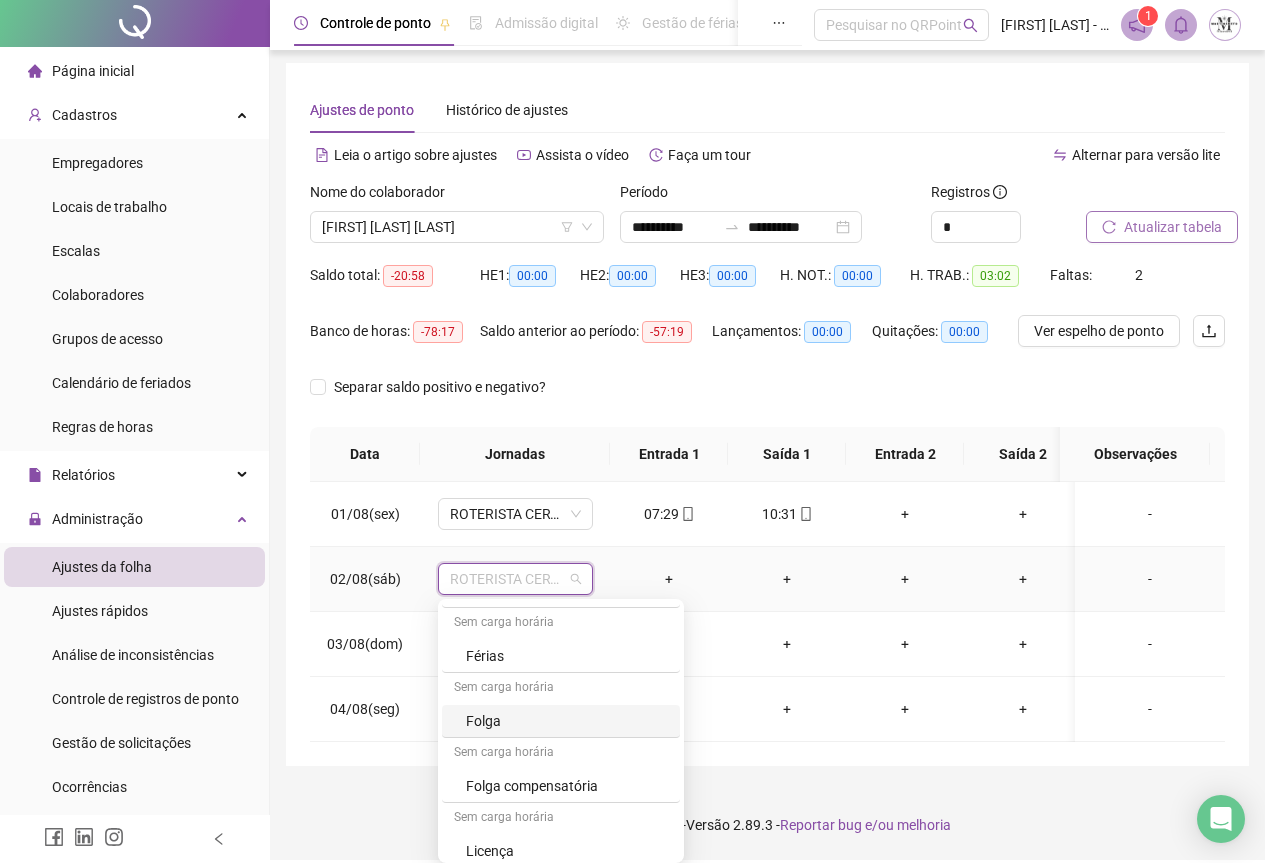 click on "Folga" at bounding box center [567, 721] 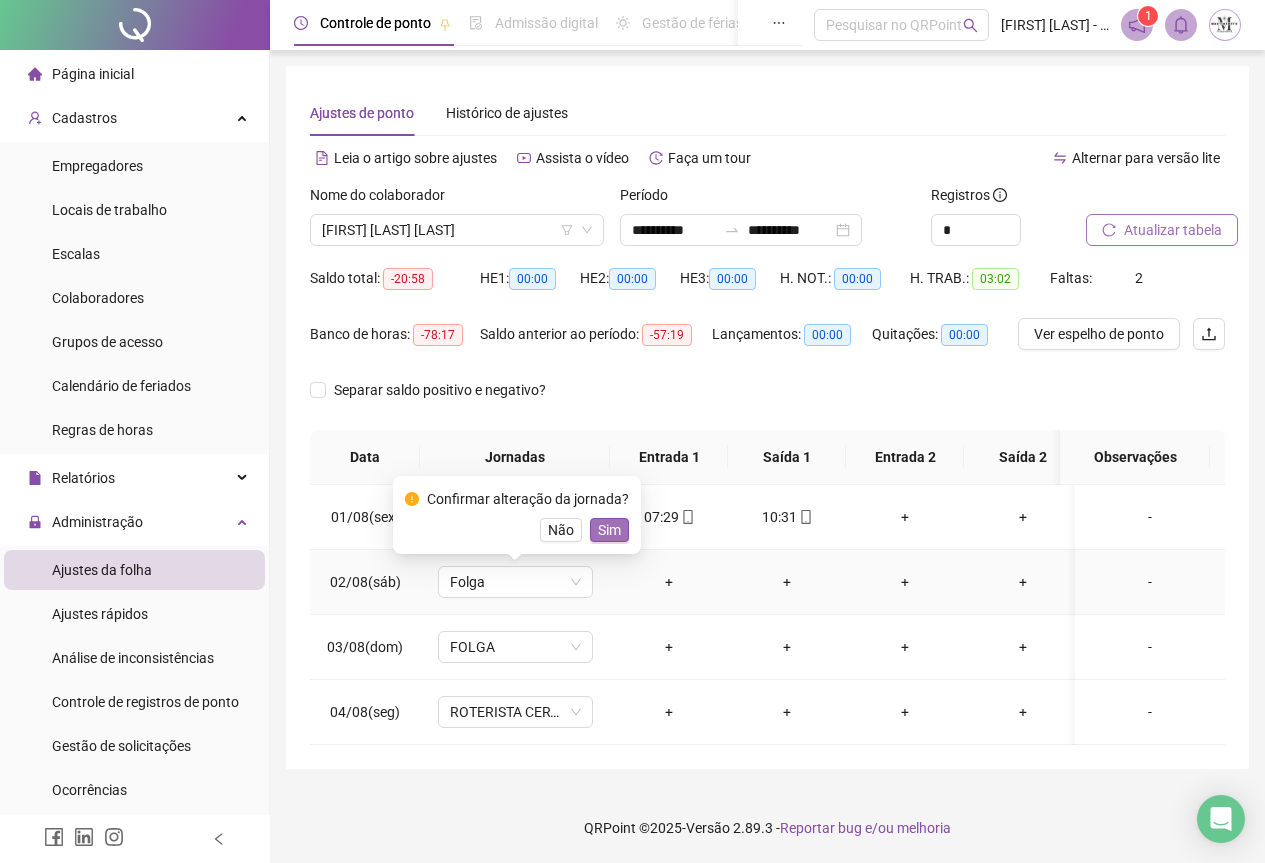 click on "Sim" at bounding box center [609, 530] 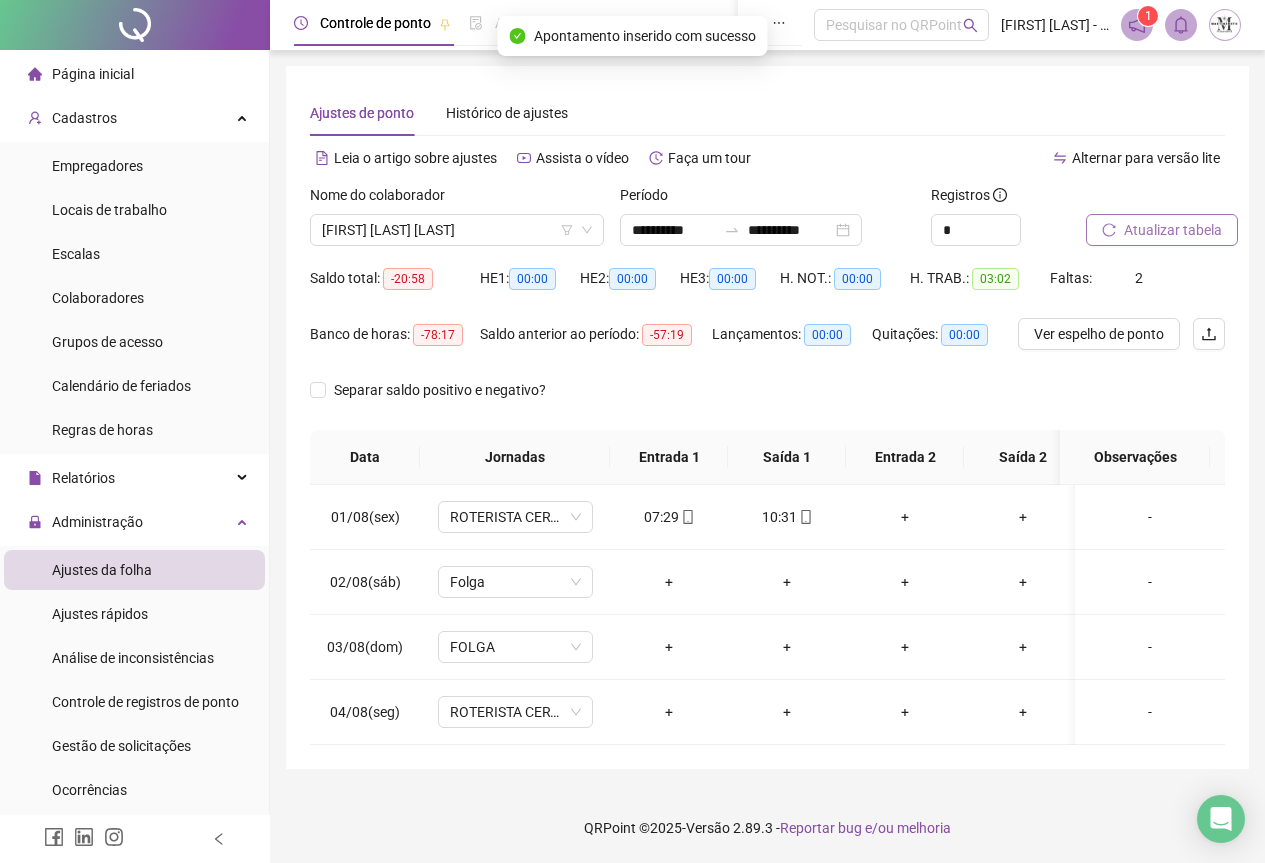 click on "Atualizar tabela" at bounding box center (1173, 230) 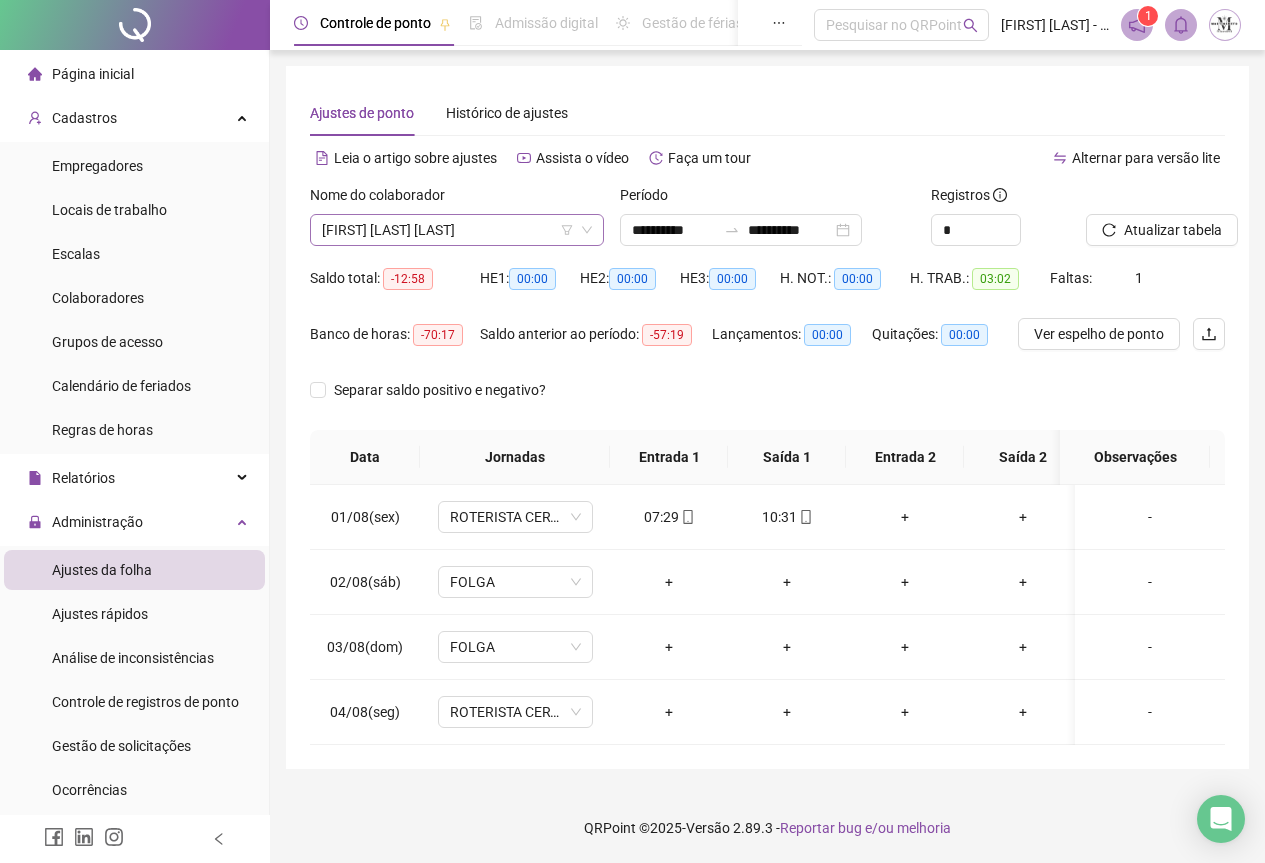 click on "[FIRST] [LAST] [LAST]" at bounding box center (457, 230) 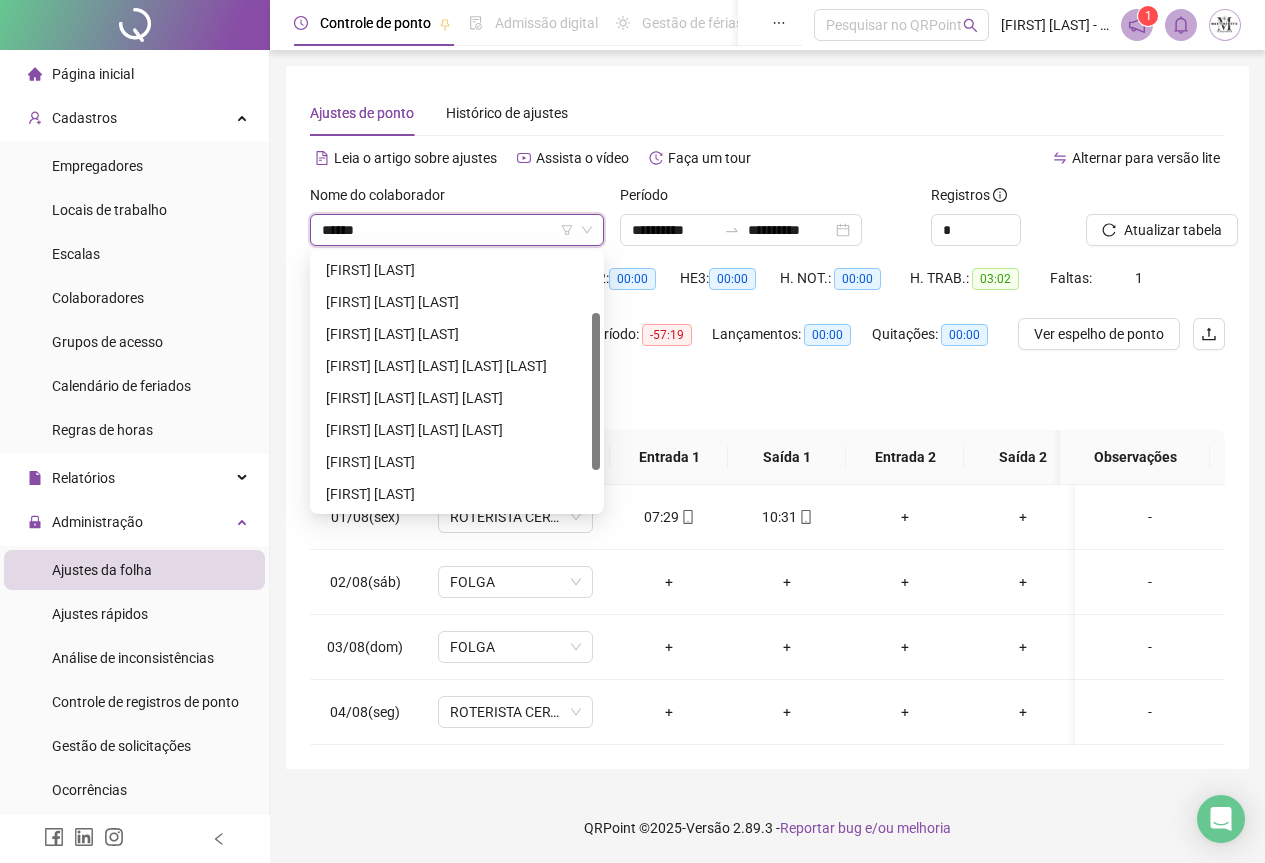 type on "******" 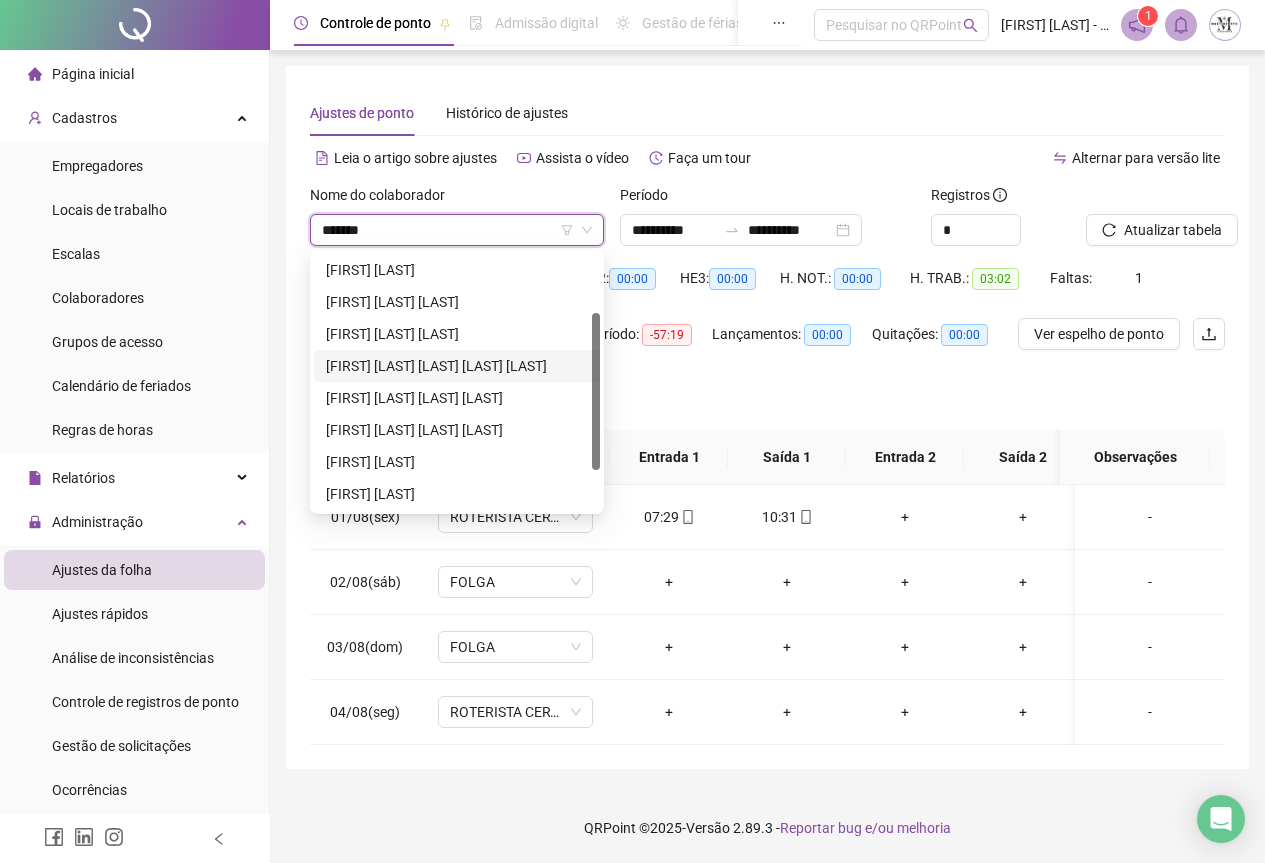 click on "[FIRST] [LAST] [LAST] [LAST] [LAST]" at bounding box center [457, 366] 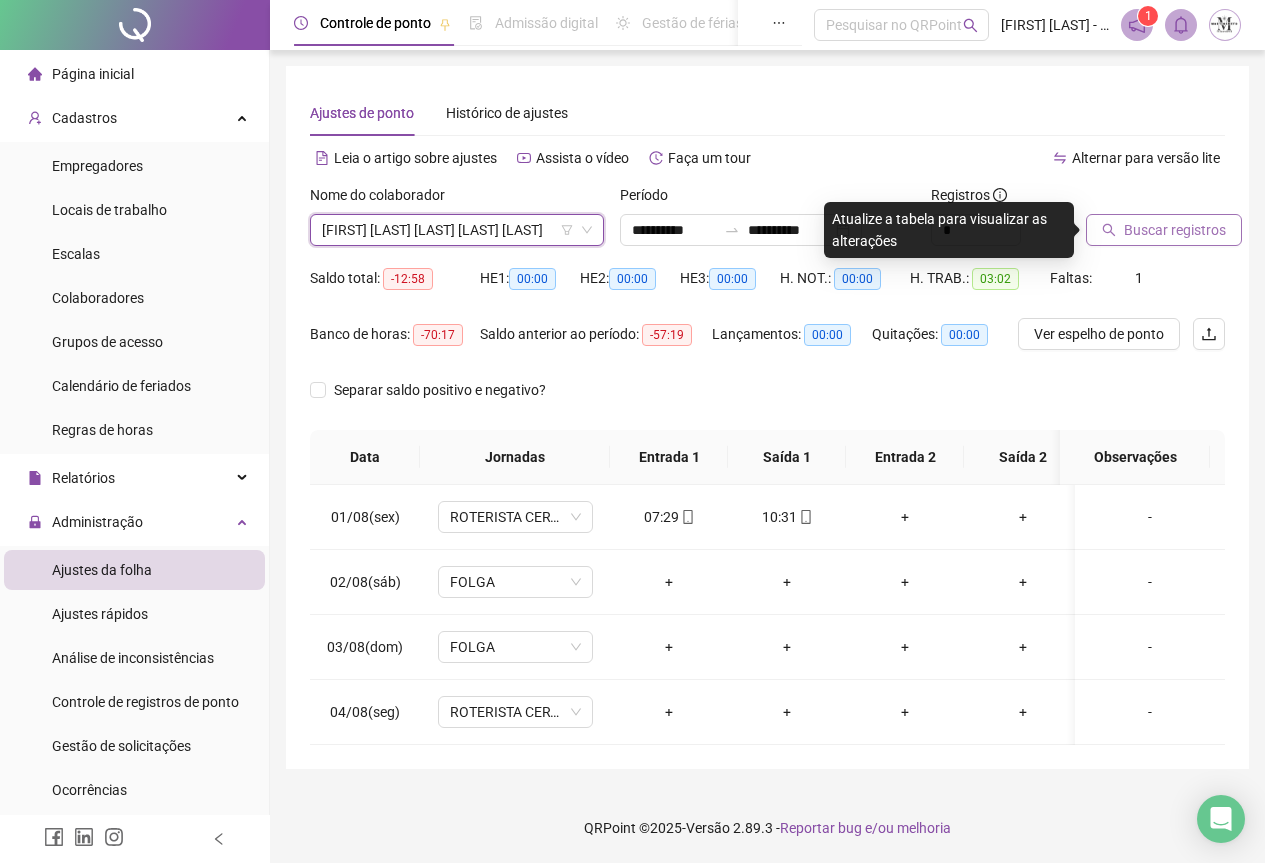 click on "Buscar registros" at bounding box center (1175, 230) 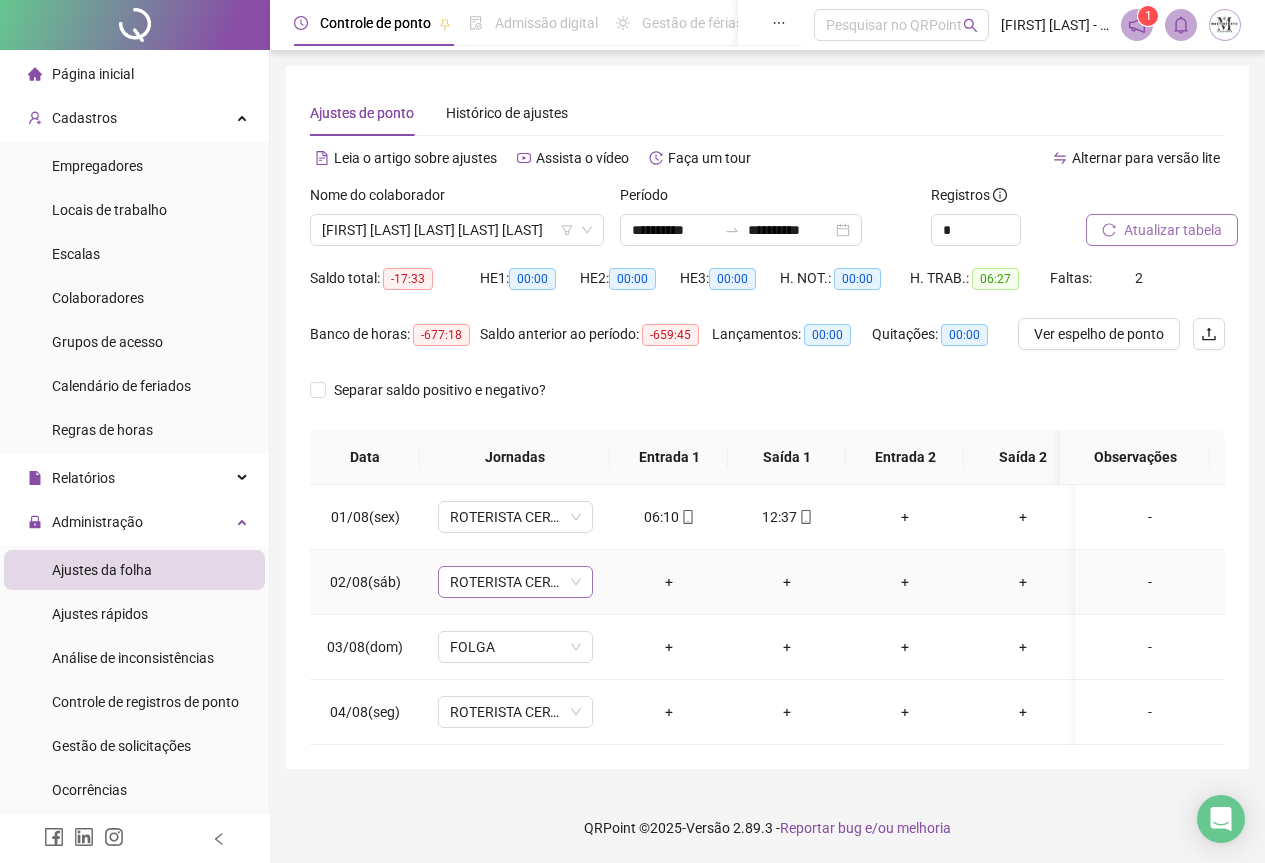 click on "ROTERISTA CERTO SG" at bounding box center (515, 582) 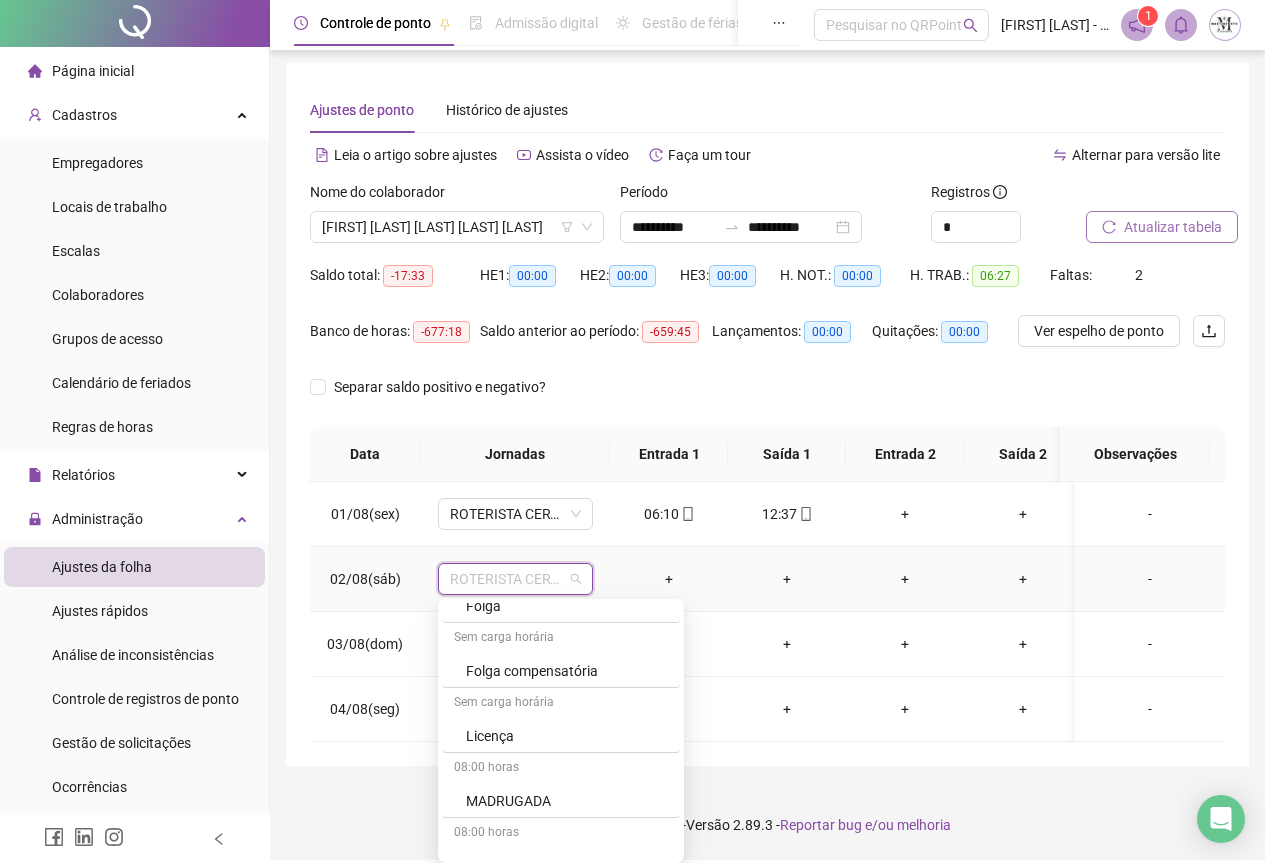 scroll, scrollTop: 1100, scrollLeft: 0, axis: vertical 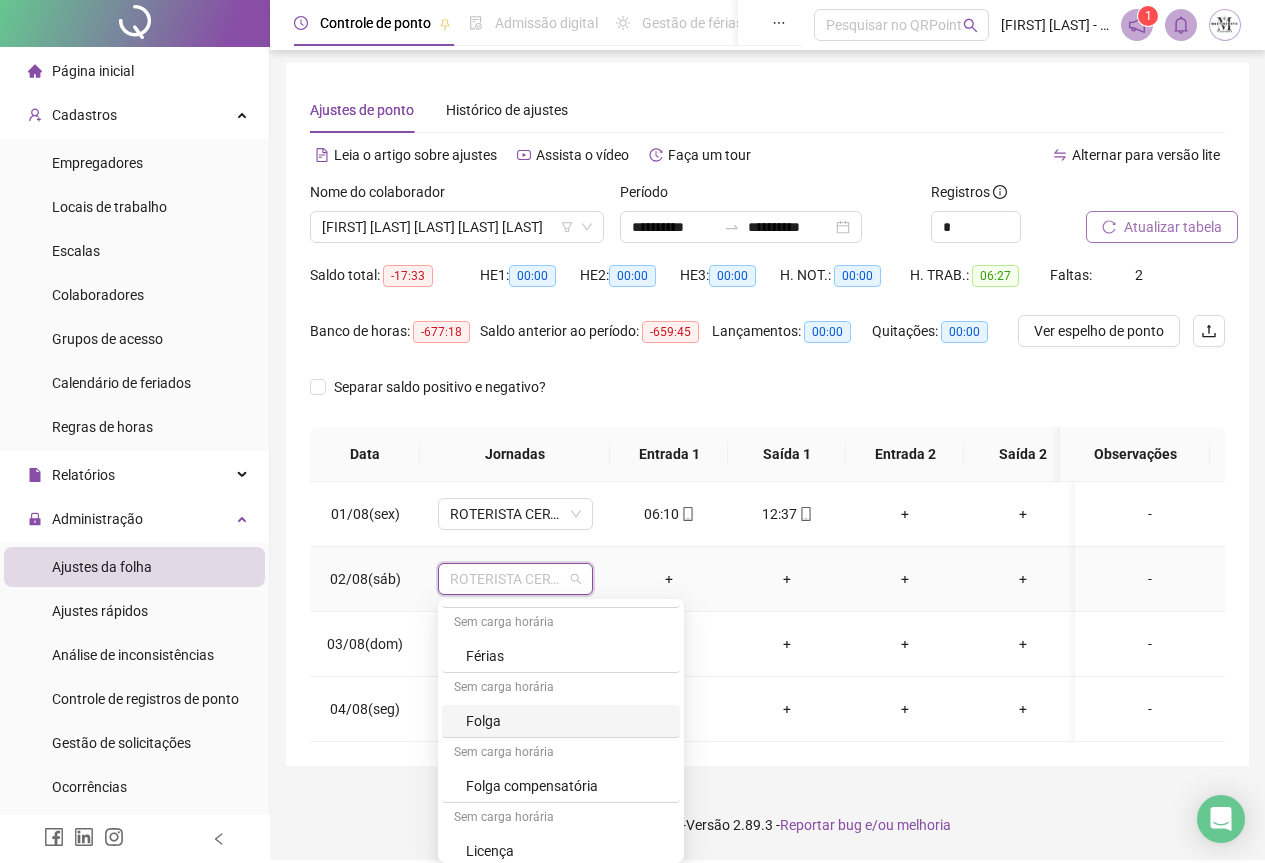 click on "Folga" at bounding box center (567, 721) 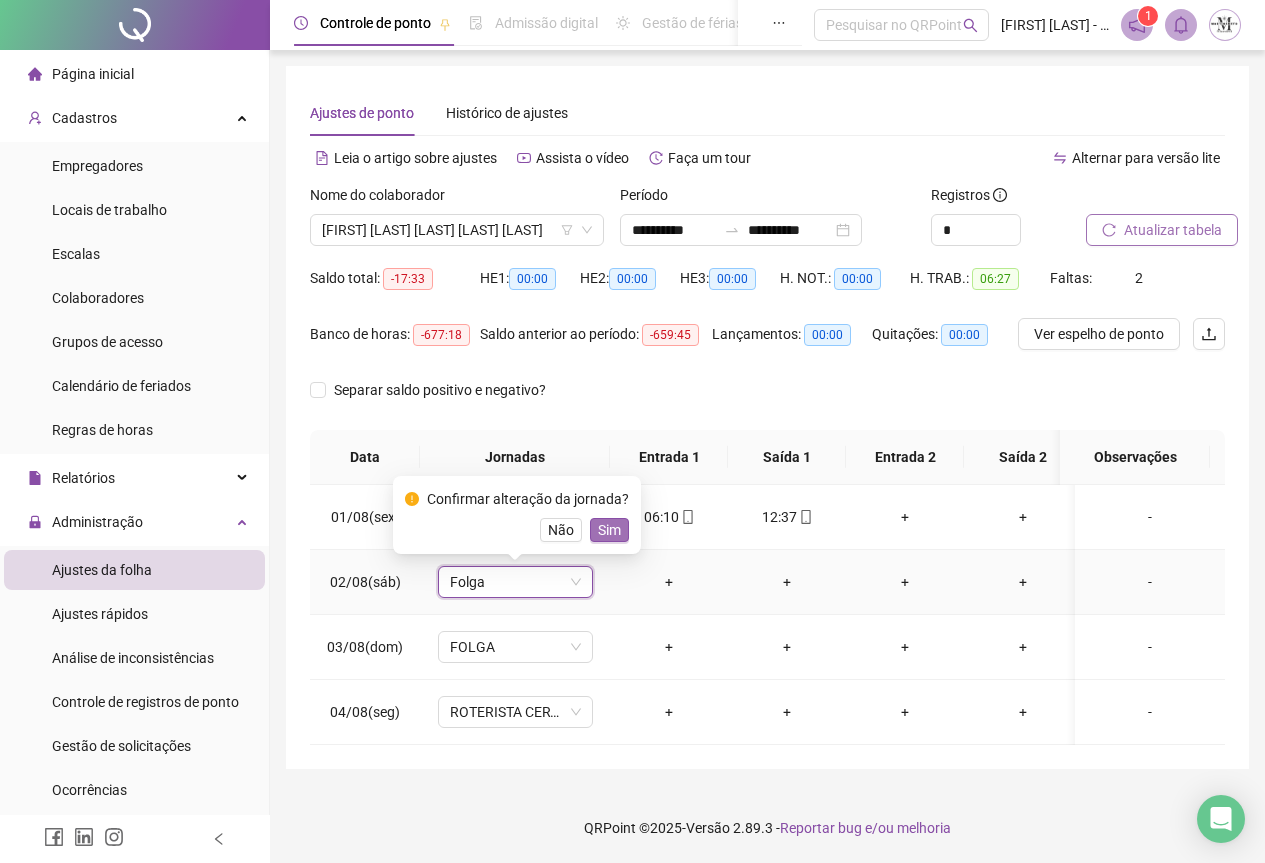 click on "Sim" at bounding box center [609, 530] 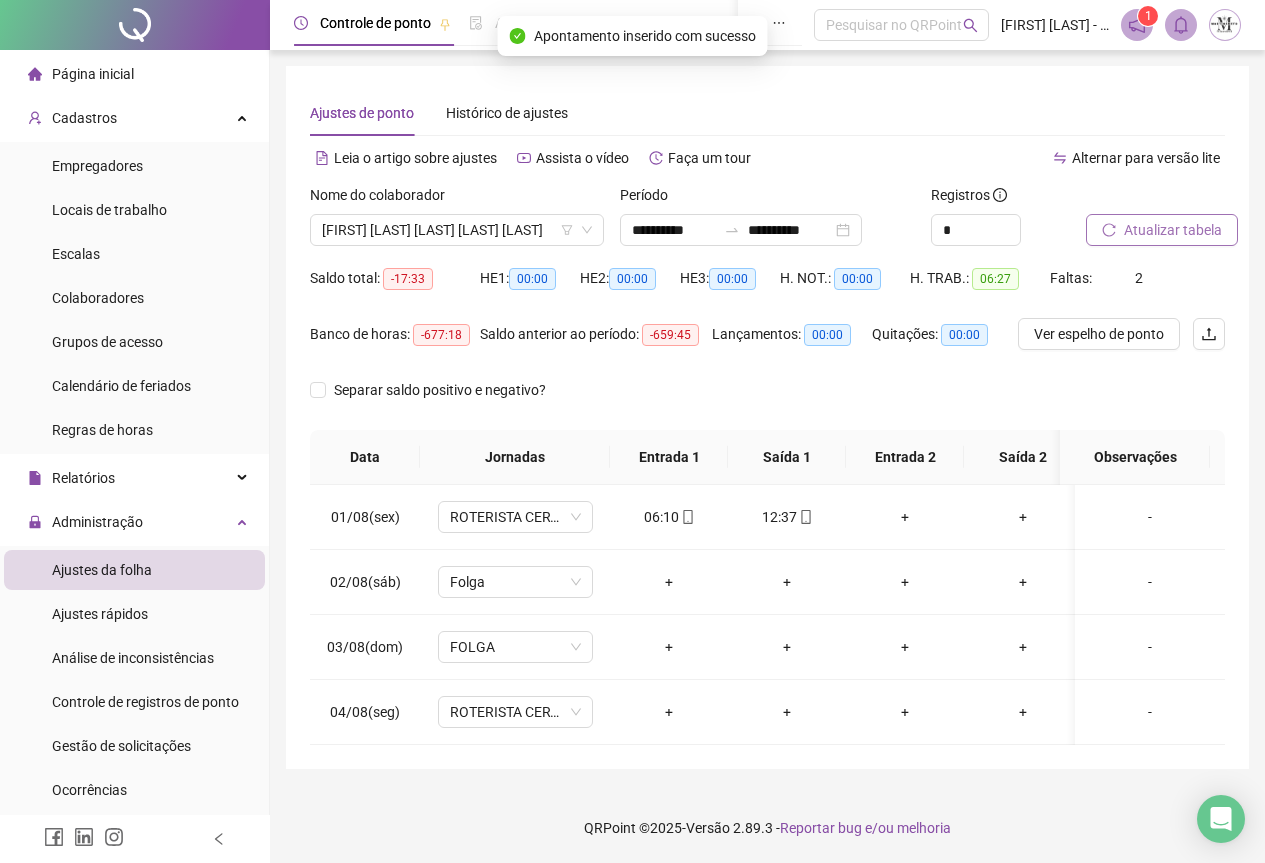 click on "Atualizar tabela" at bounding box center [1173, 230] 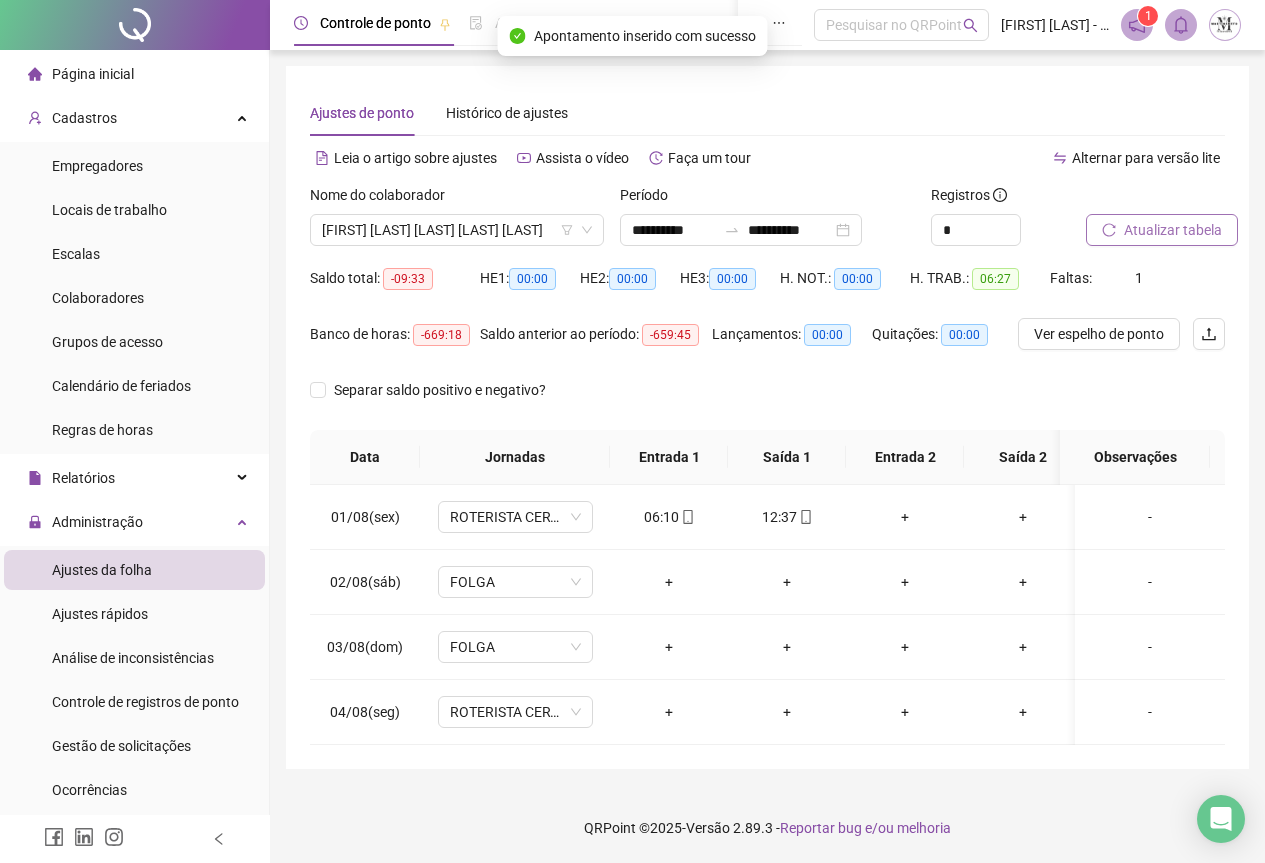 click on "Atualizar tabela" at bounding box center (1173, 230) 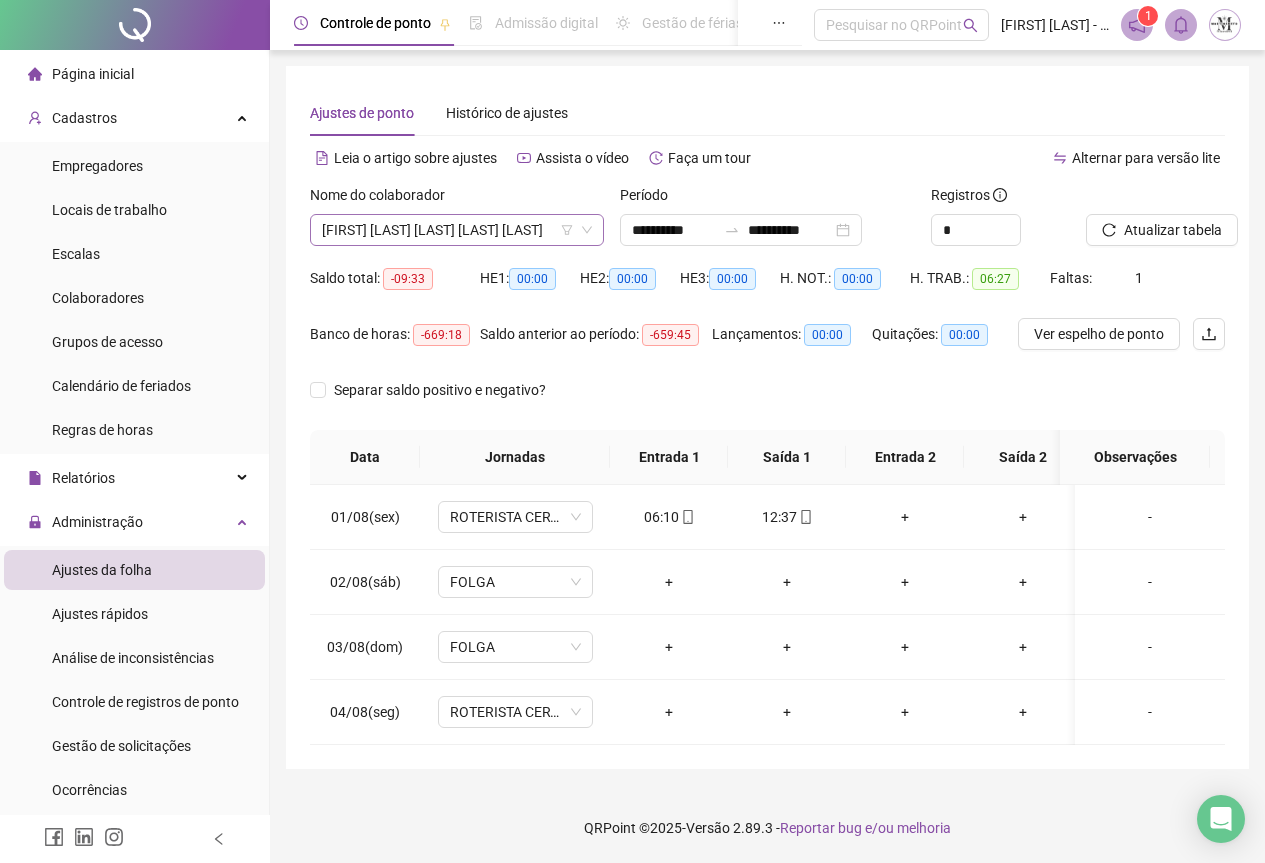 click on "[FIRST] [LAST] [LAST] [LAST] [LAST]" at bounding box center (457, 230) 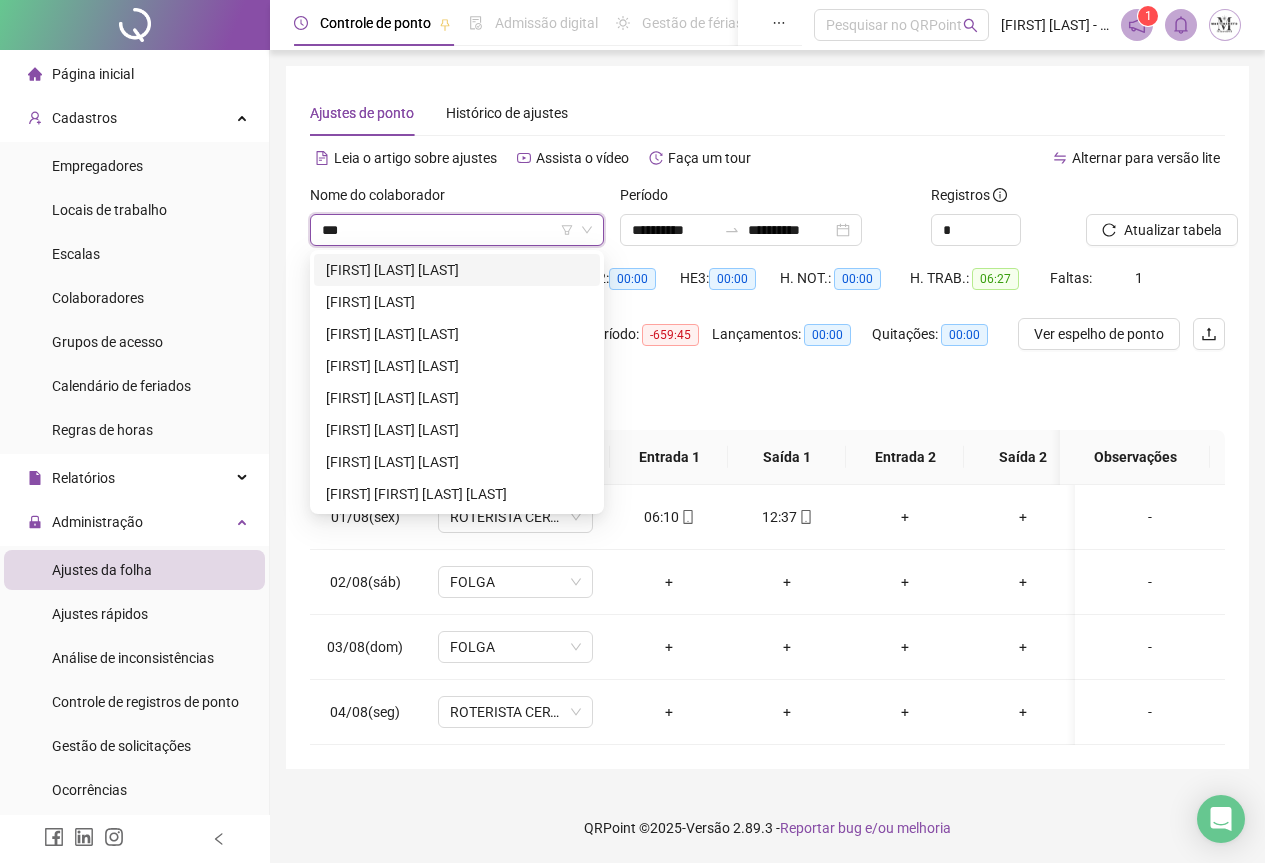 scroll, scrollTop: 0, scrollLeft: 0, axis: both 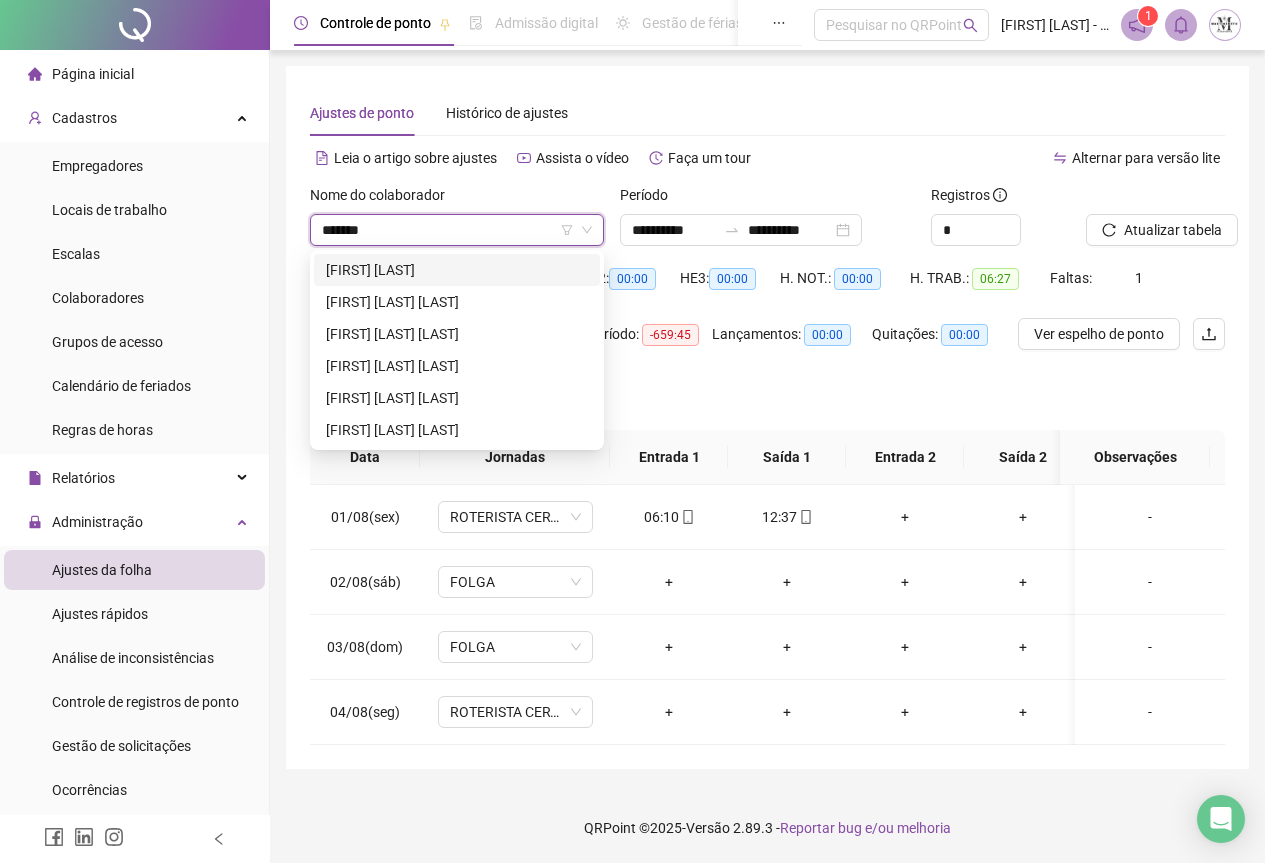 type on "********" 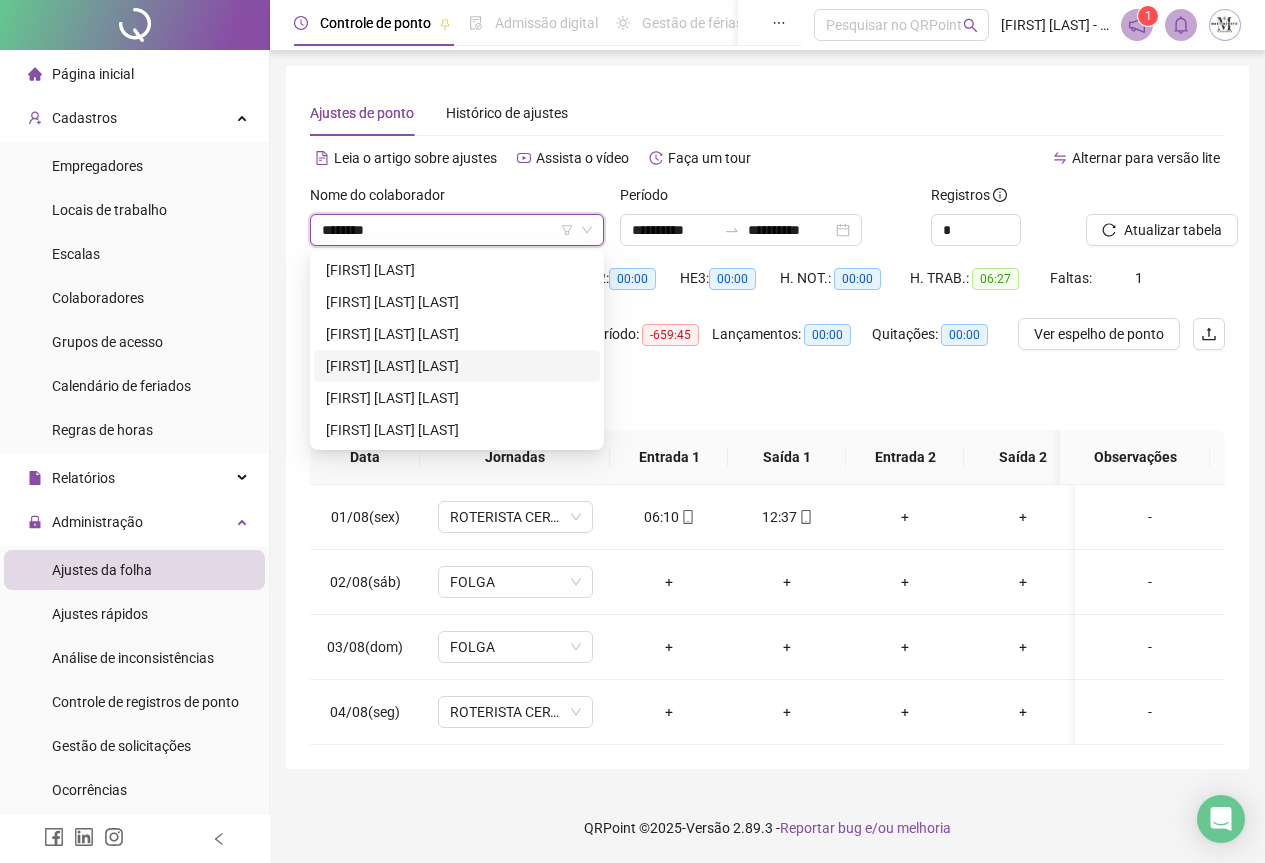 click on "[FIRST] [LAST] [LAST]" at bounding box center (457, 366) 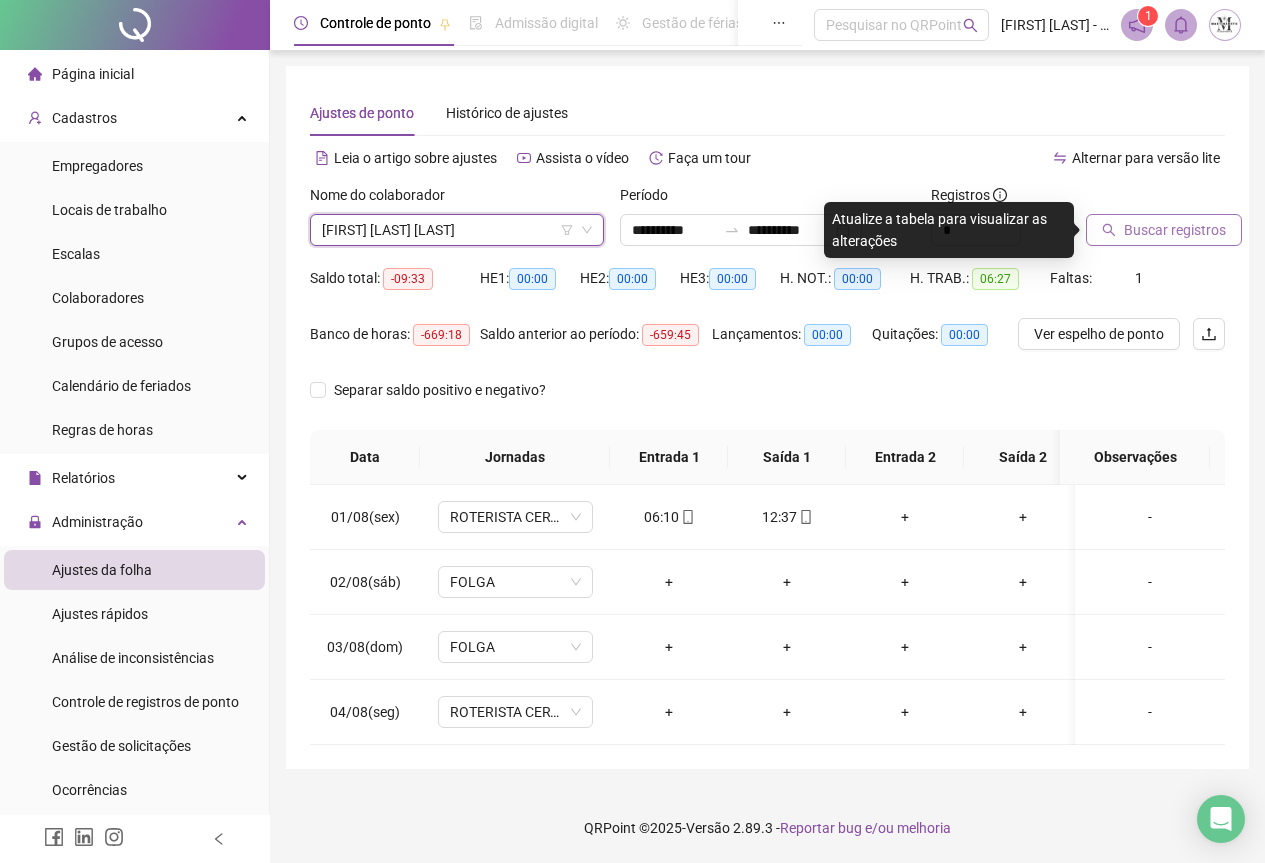 click on "Buscar registros" at bounding box center [1175, 230] 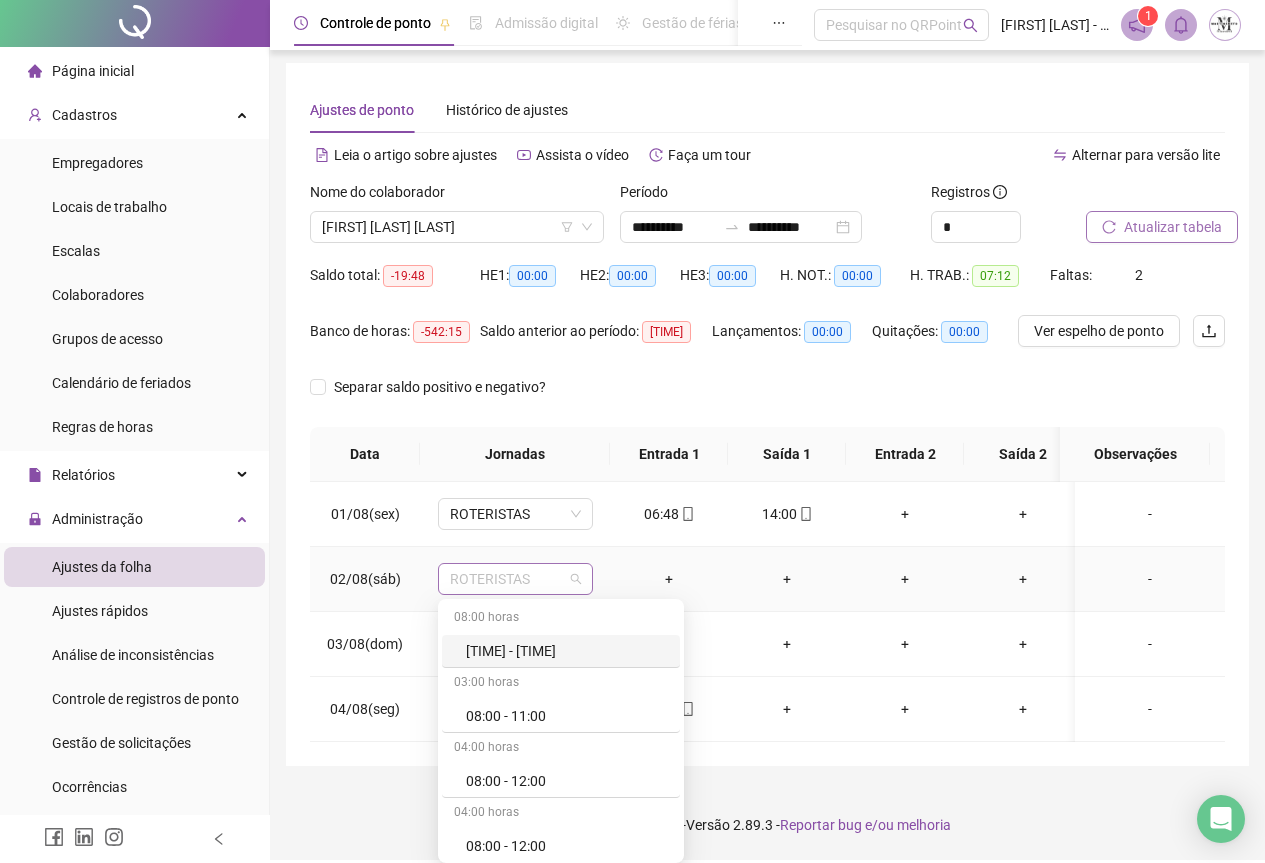 click on "ROTERISTAS" at bounding box center [515, 579] 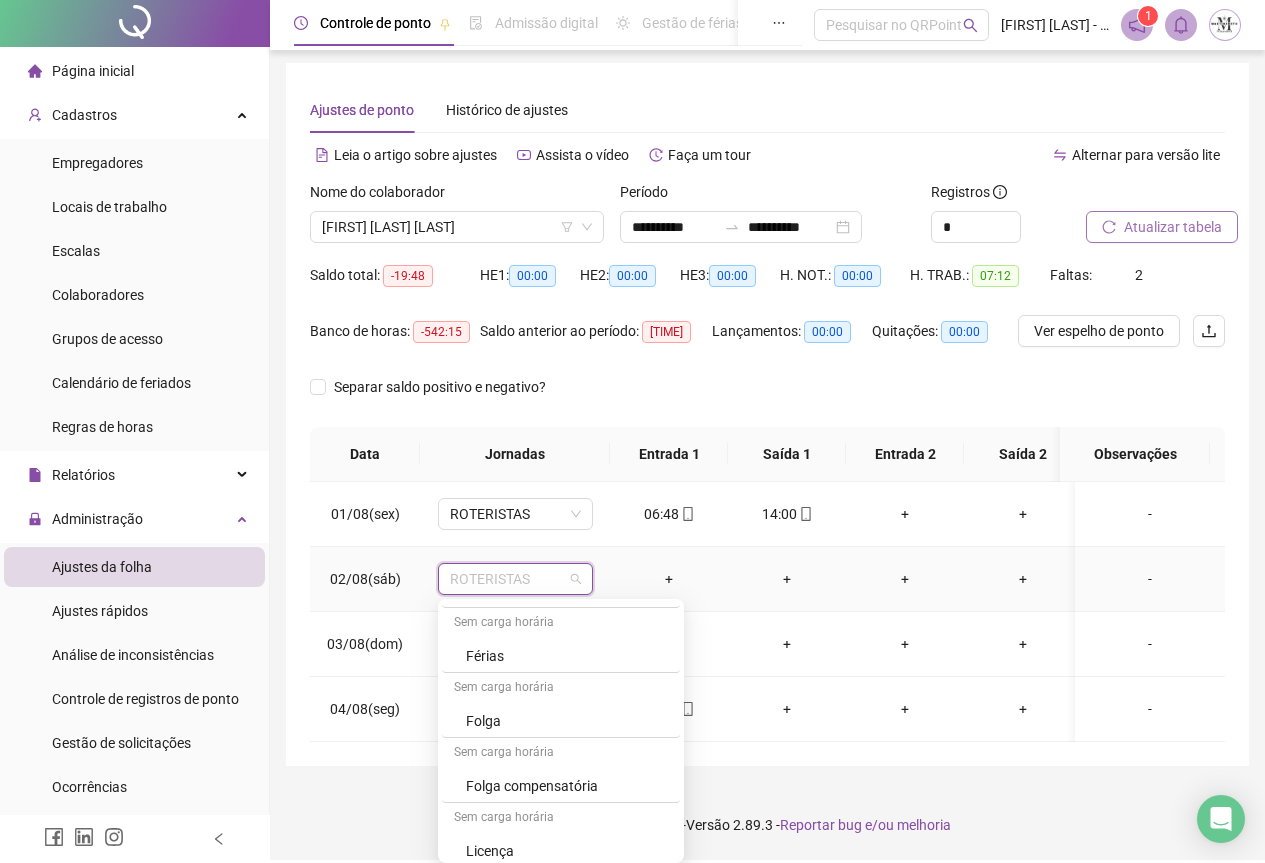 scroll, scrollTop: 1200, scrollLeft: 0, axis: vertical 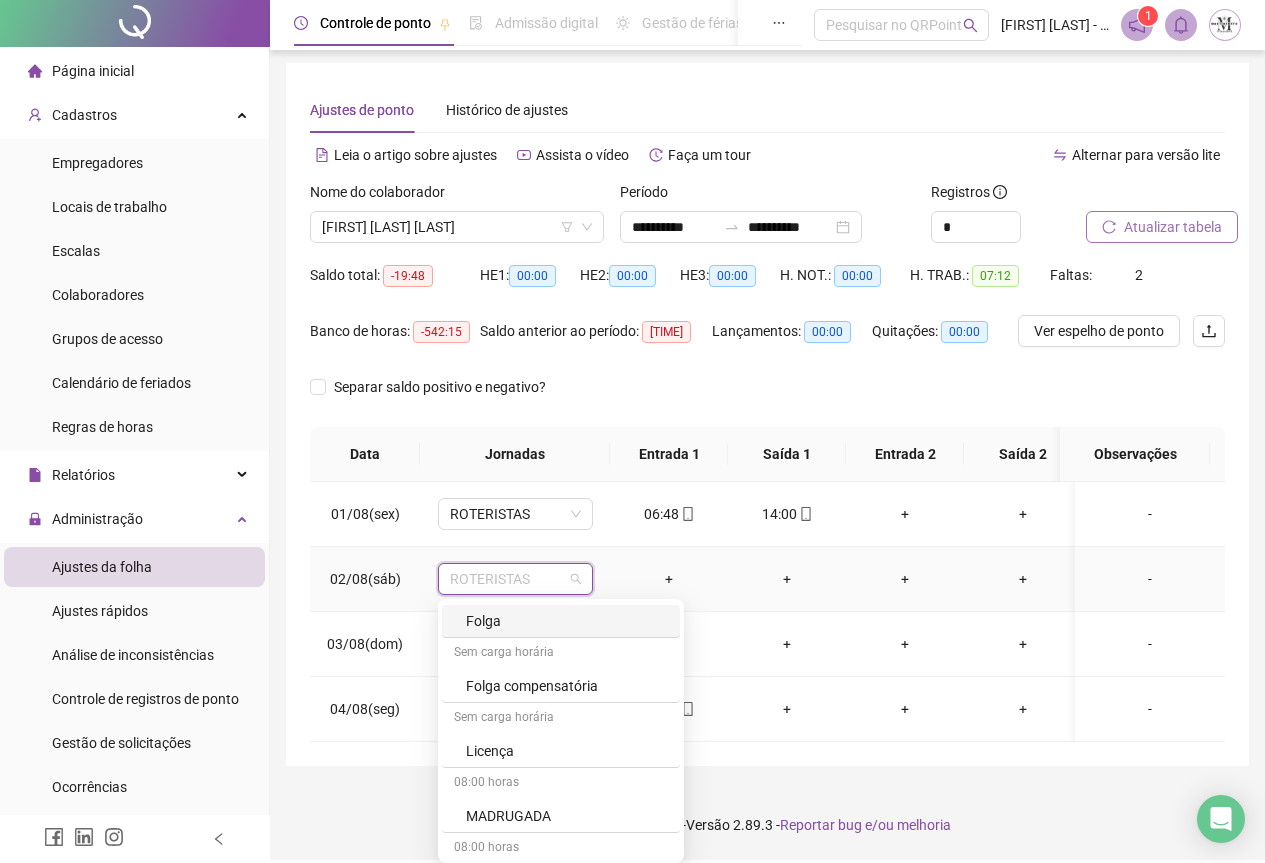 click on "Folga" at bounding box center (567, 621) 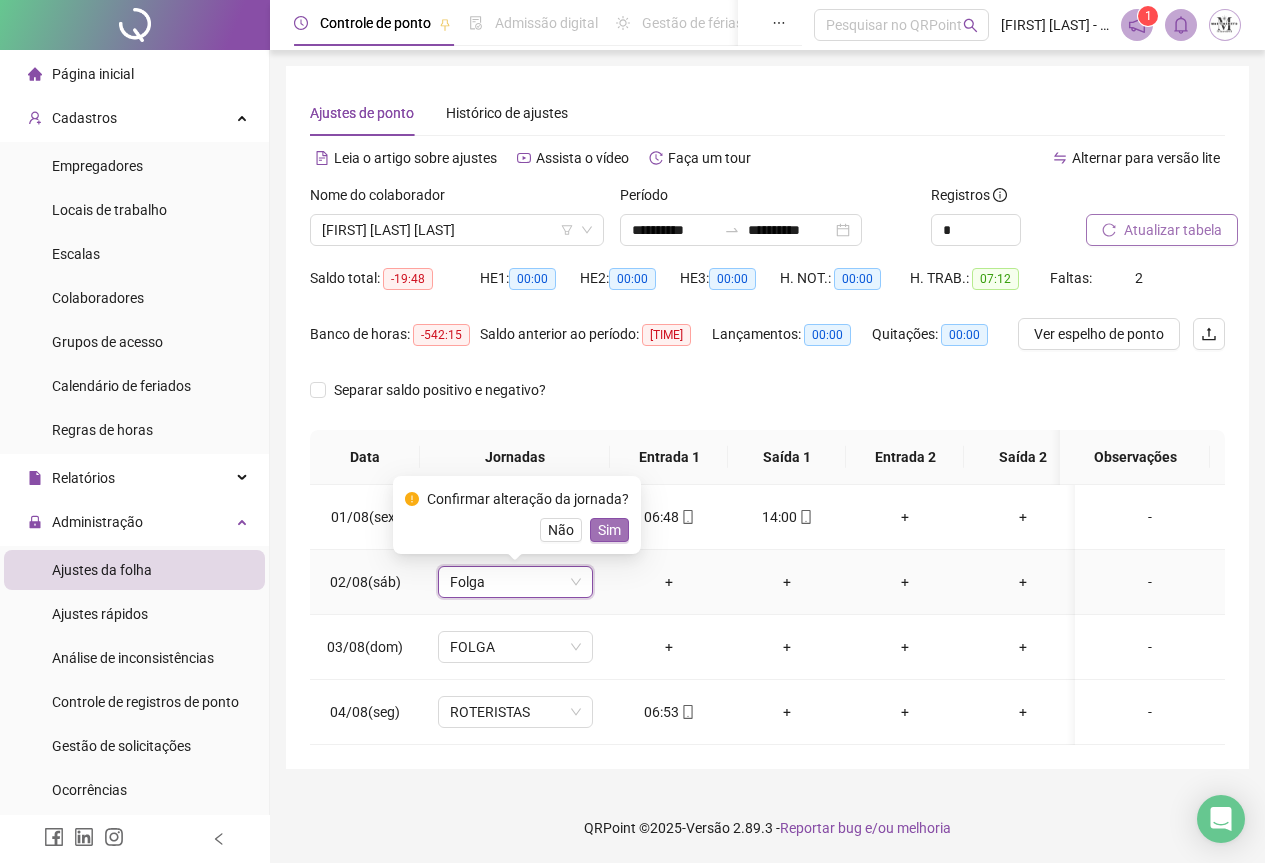 click on "Sim" at bounding box center [609, 530] 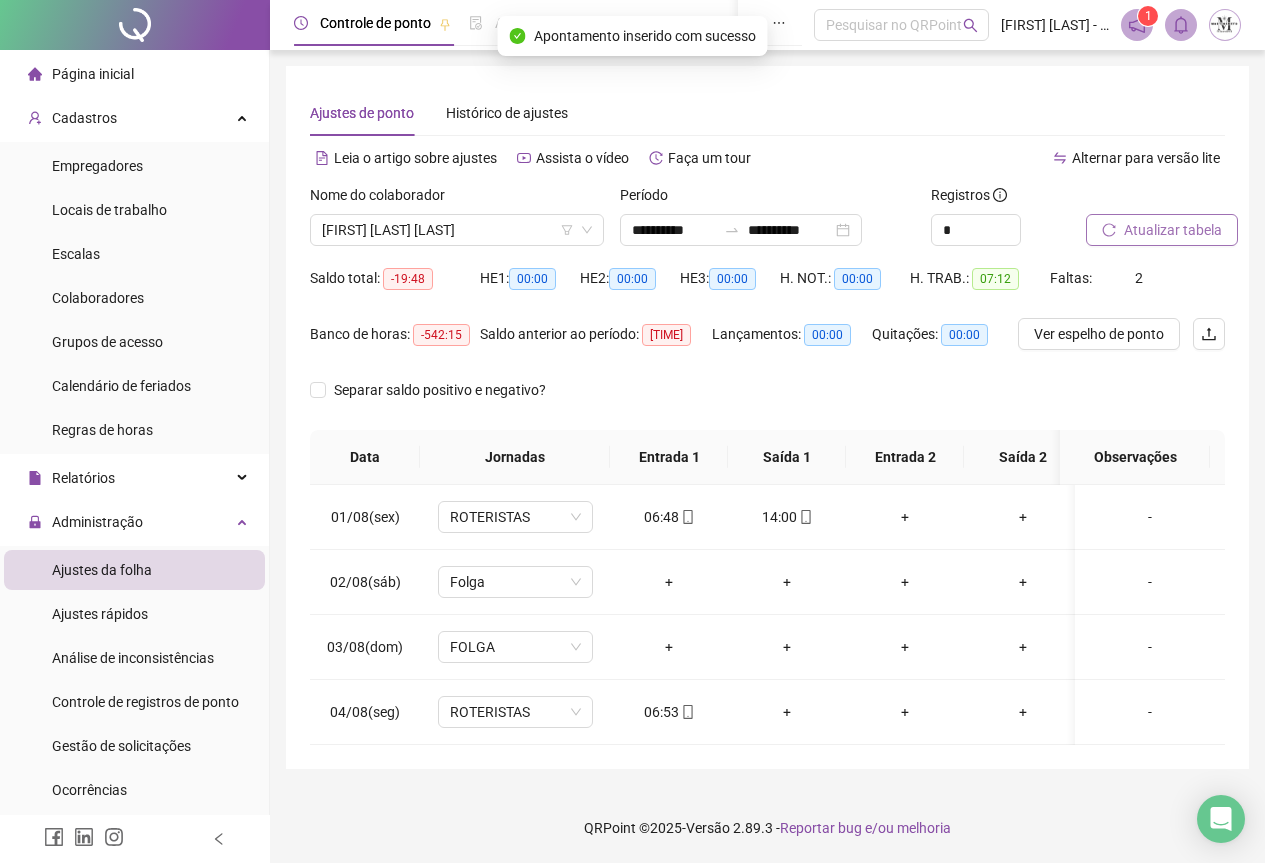 click on "Atualizar tabela" at bounding box center (1173, 230) 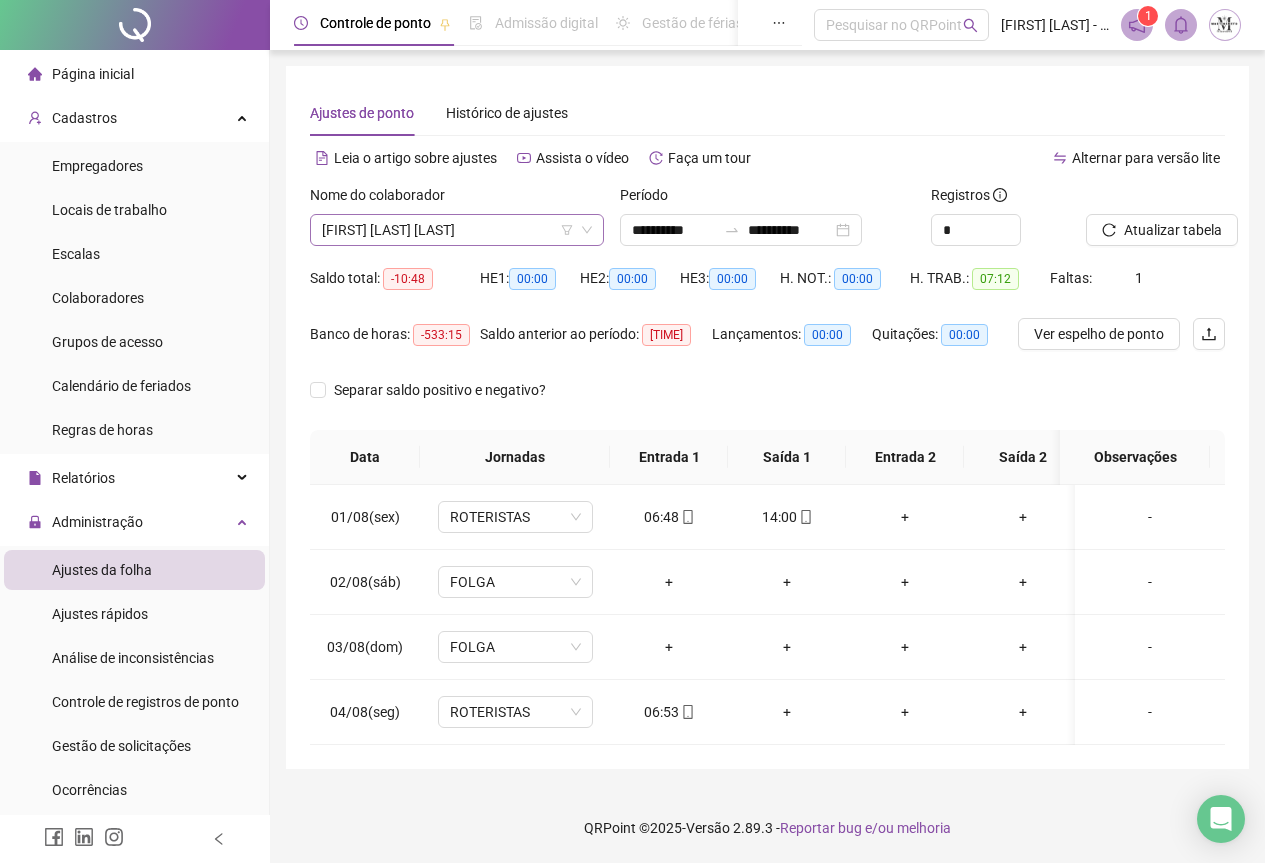 click on "[FIRST] [LAST] [LAST]" at bounding box center [457, 230] 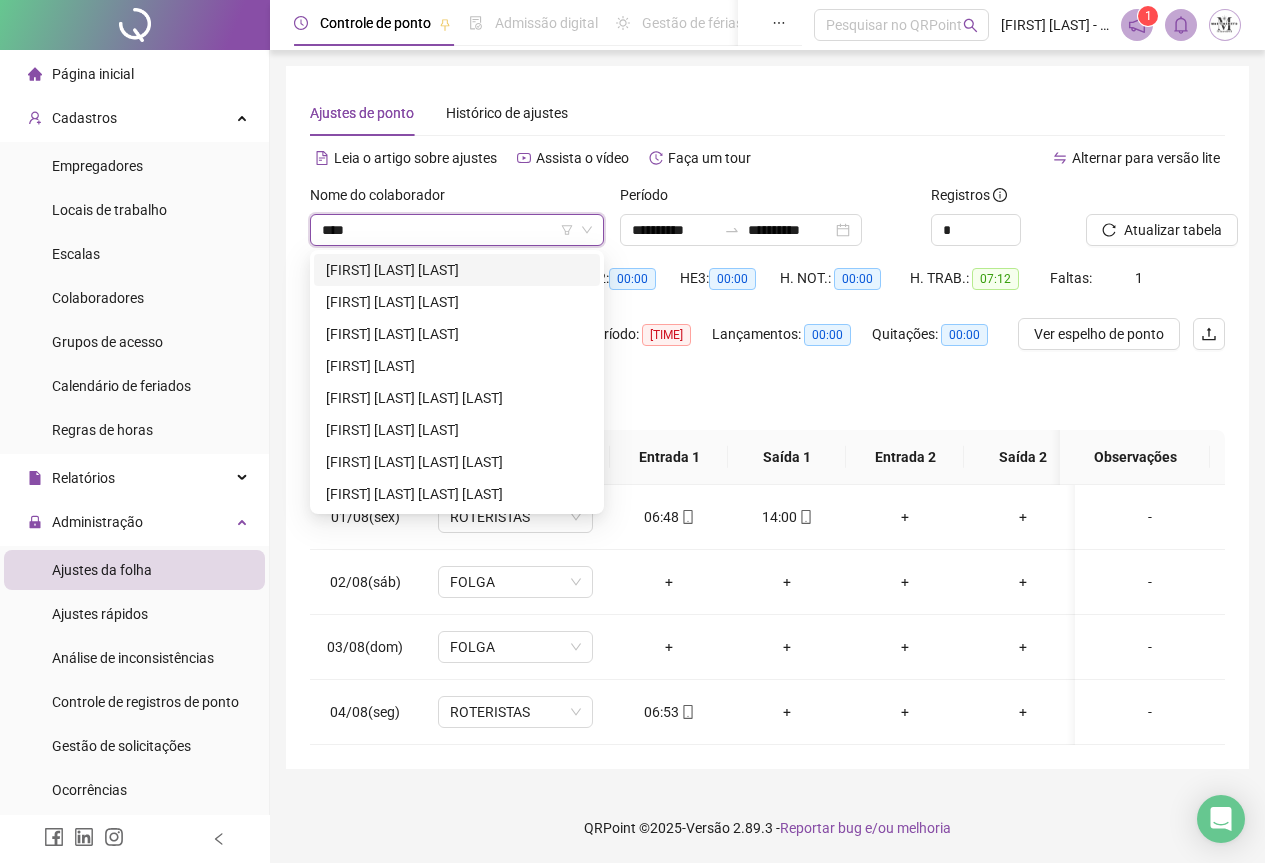 scroll, scrollTop: 0, scrollLeft: 0, axis: both 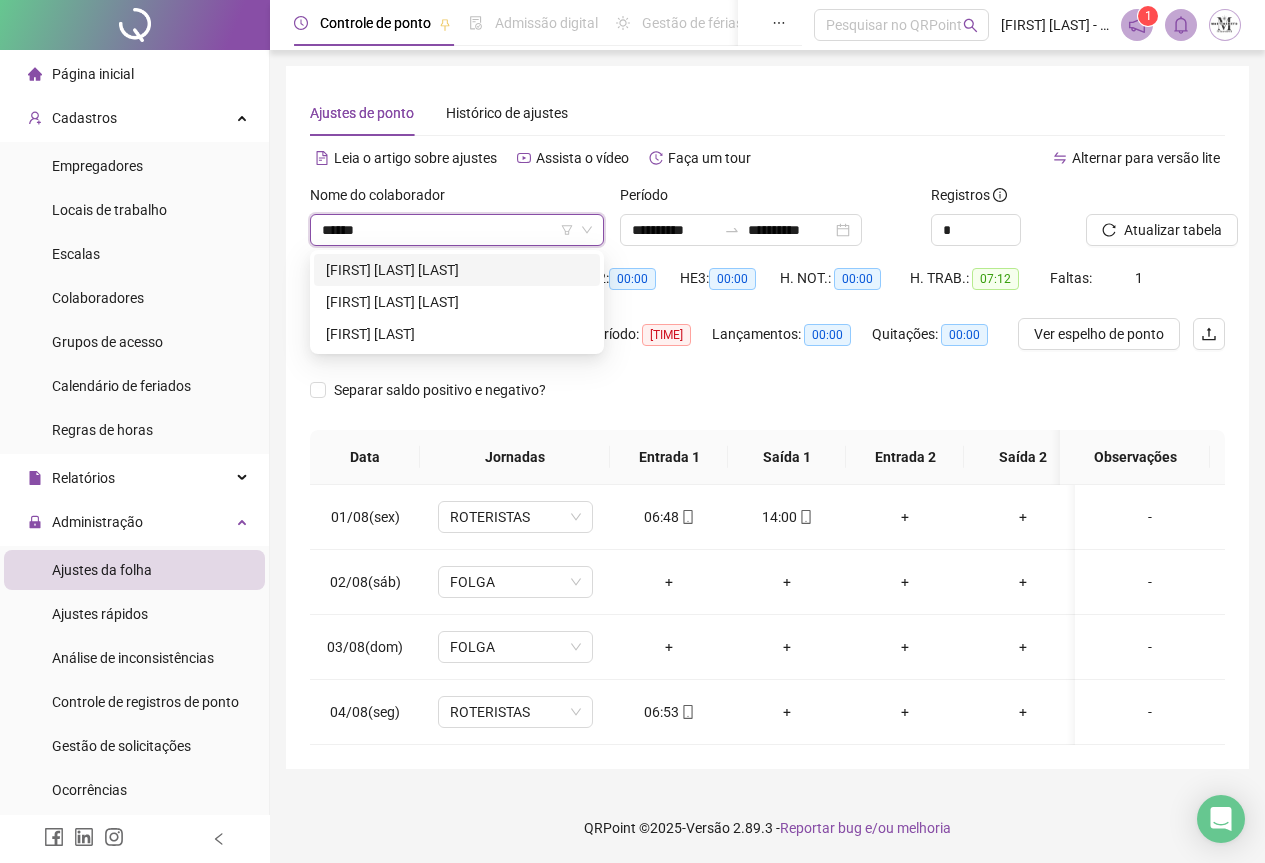 type on "*******" 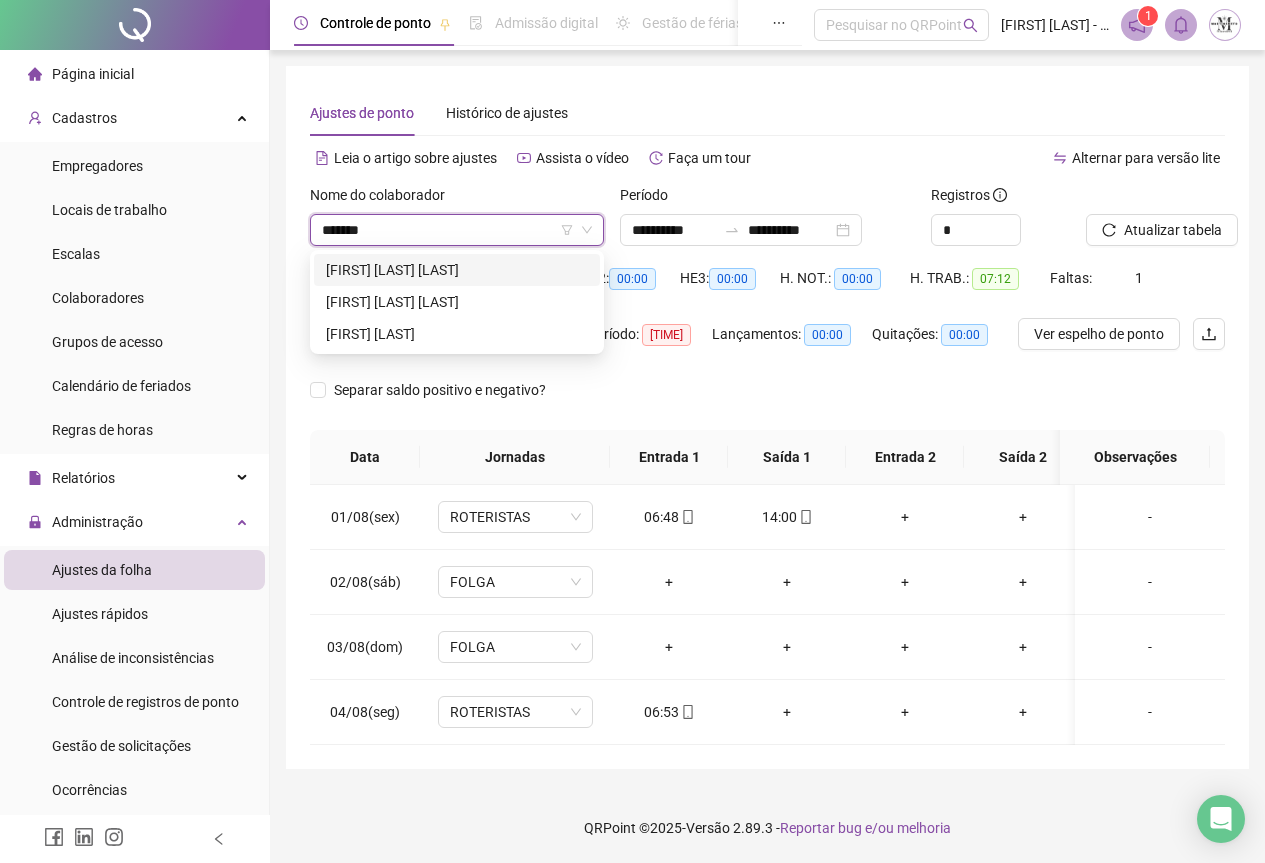 click on "[FIRST] [LAST] [LAST]" at bounding box center [457, 270] 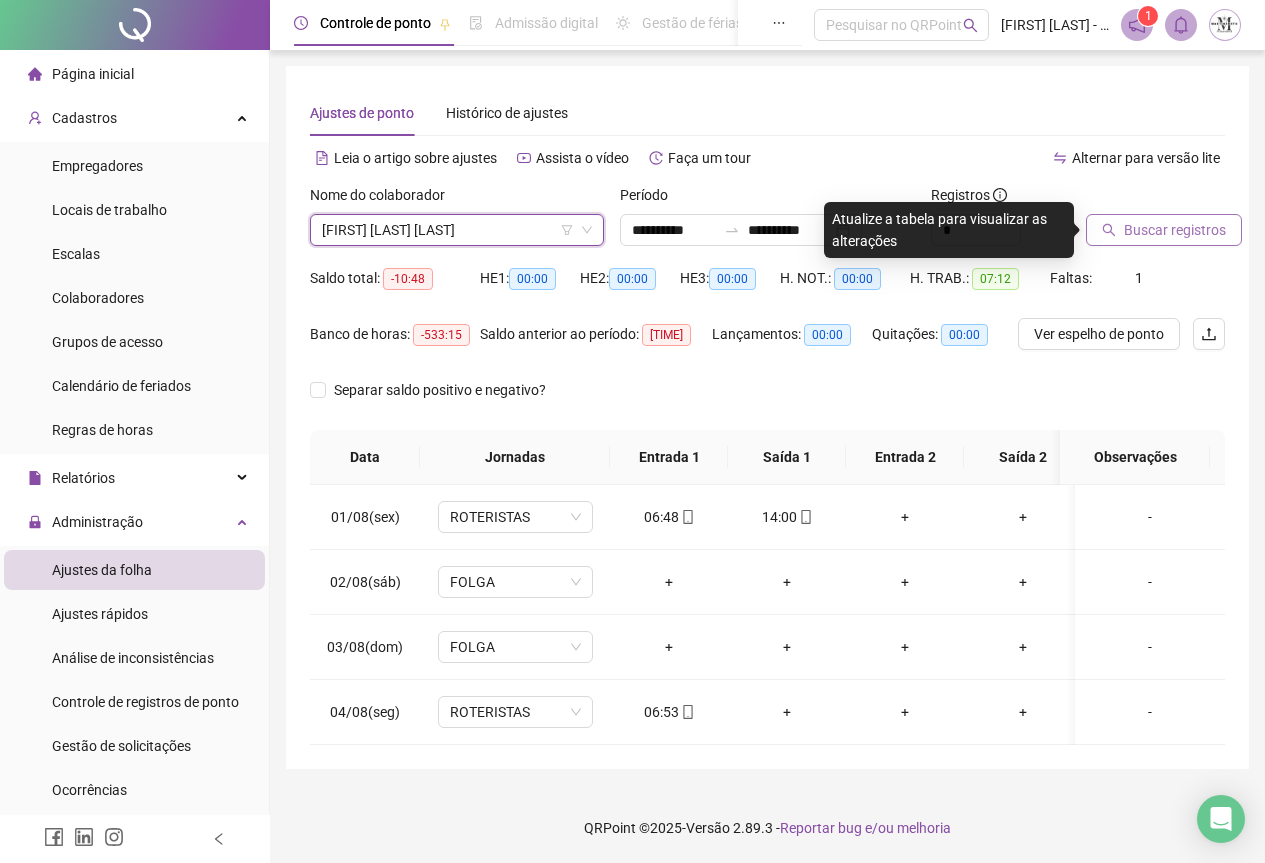 click on "Buscar registros" at bounding box center (1164, 230) 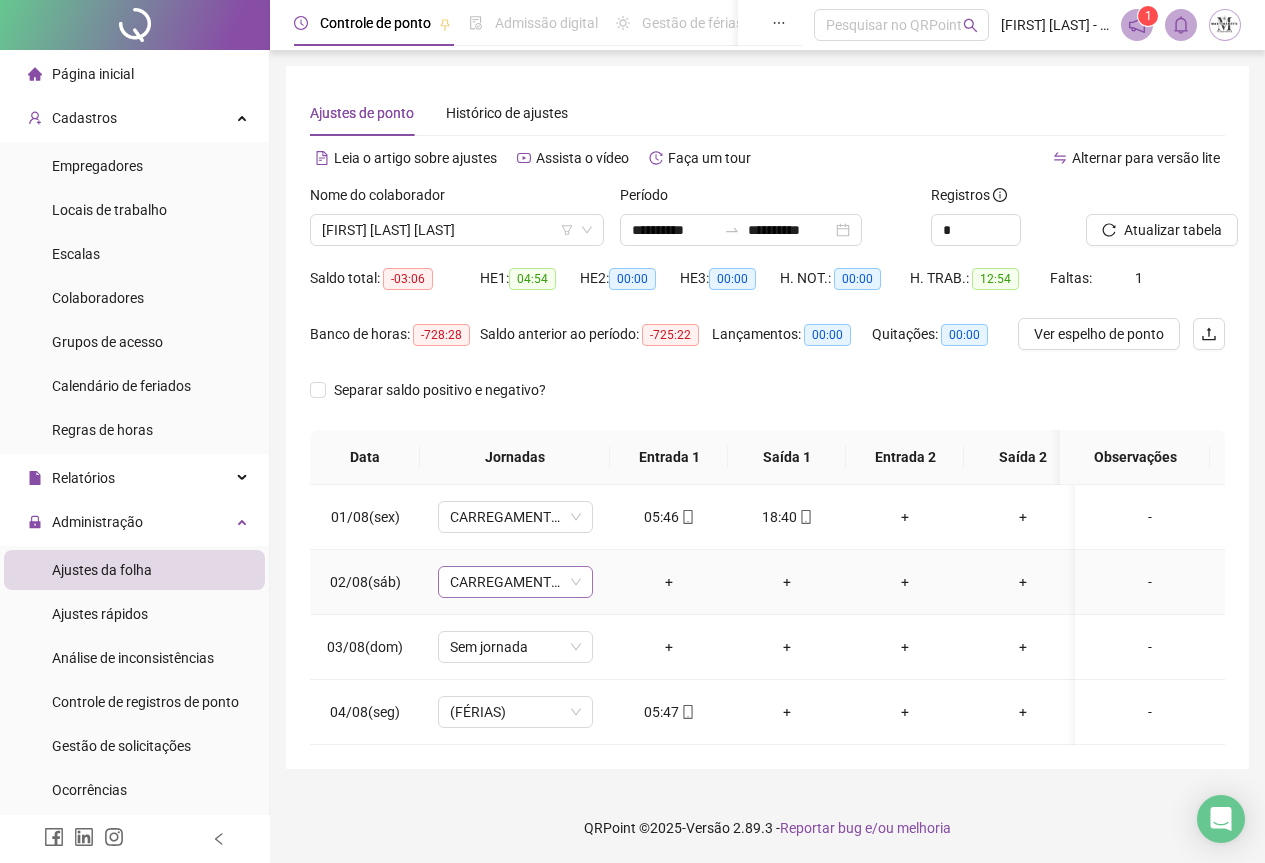 click on "CARREGAMENTO SEDE" at bounding box center [515, 582] 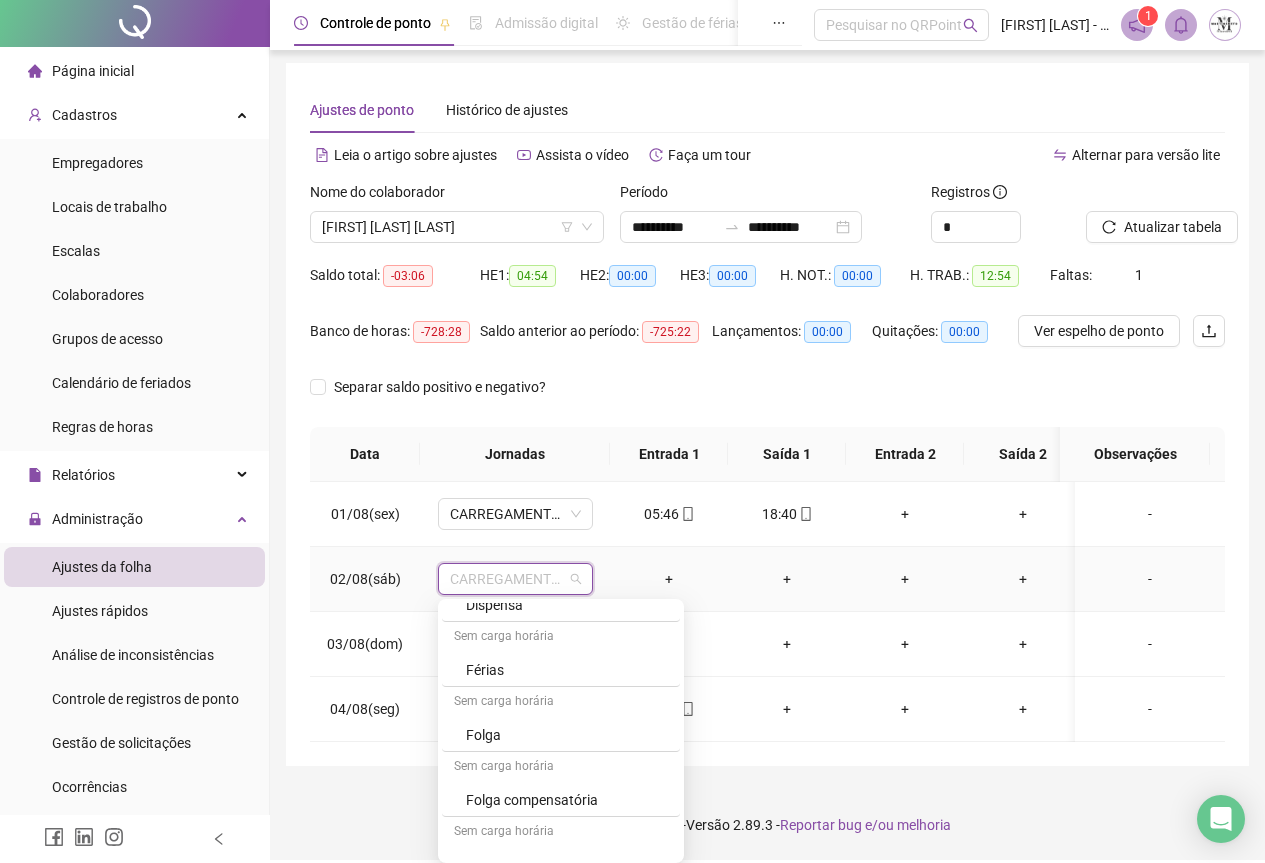 scroll, scrollTop: 1100, scrollLeft: 0, axis: vertical 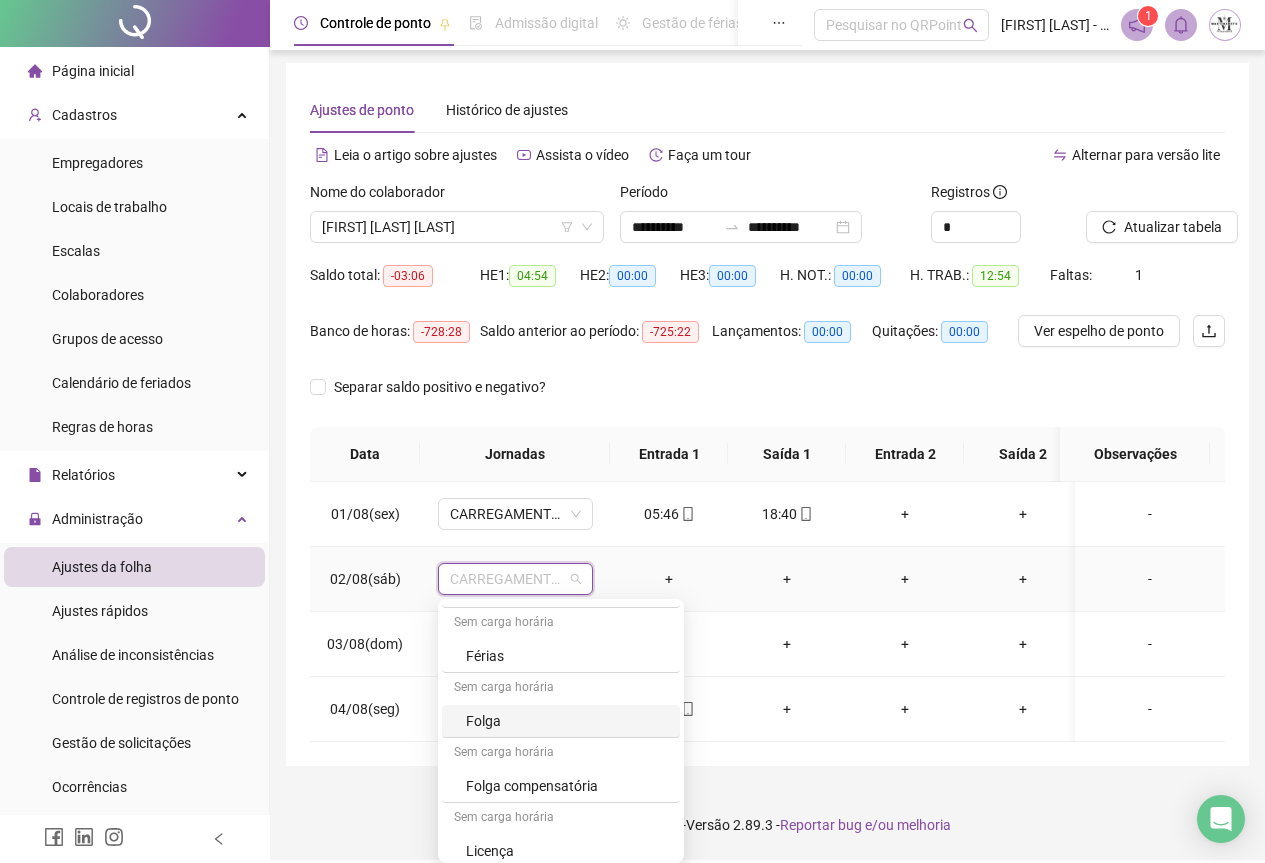 click on "Folga" at bounding box center (561, 721) 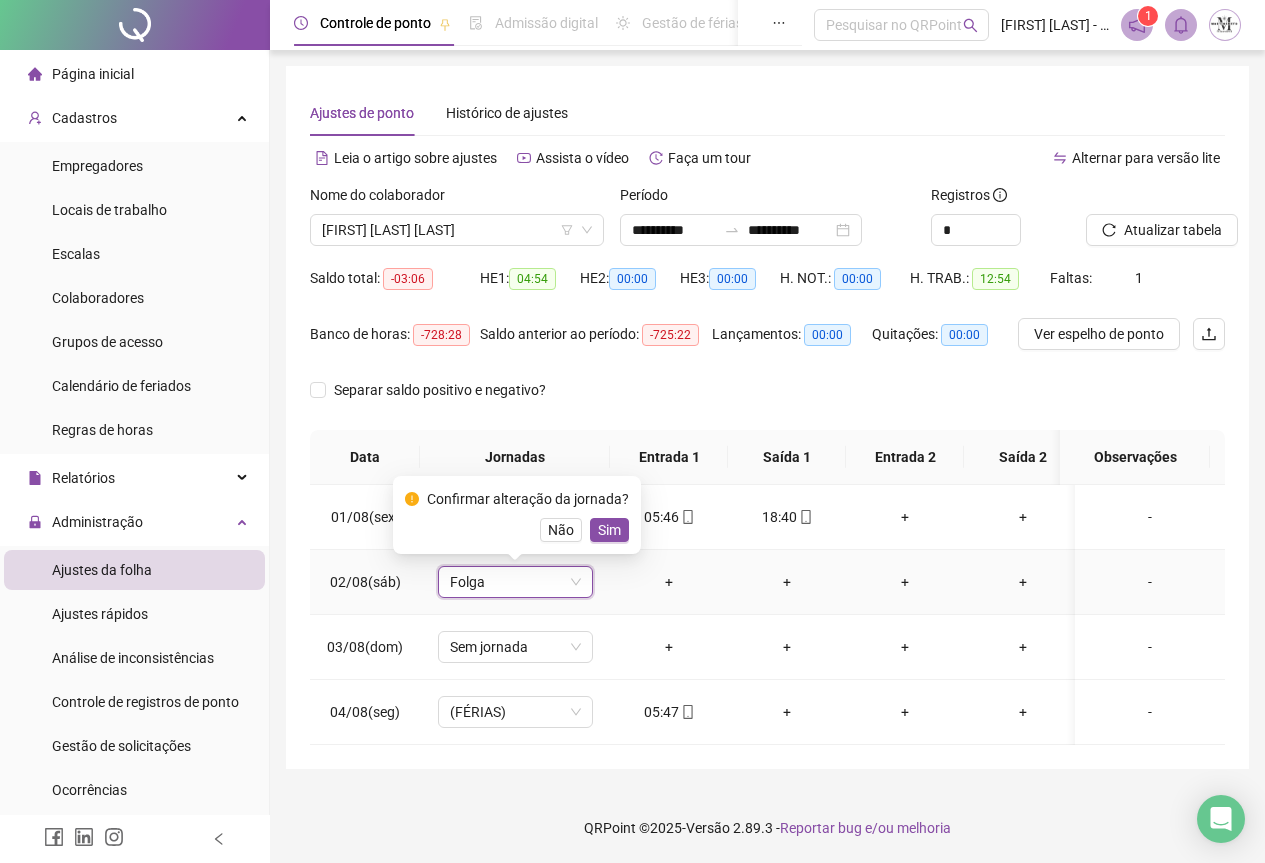 click on "Confirmar alteração da jornada? Não Sim" at bounding box center (517, 515) 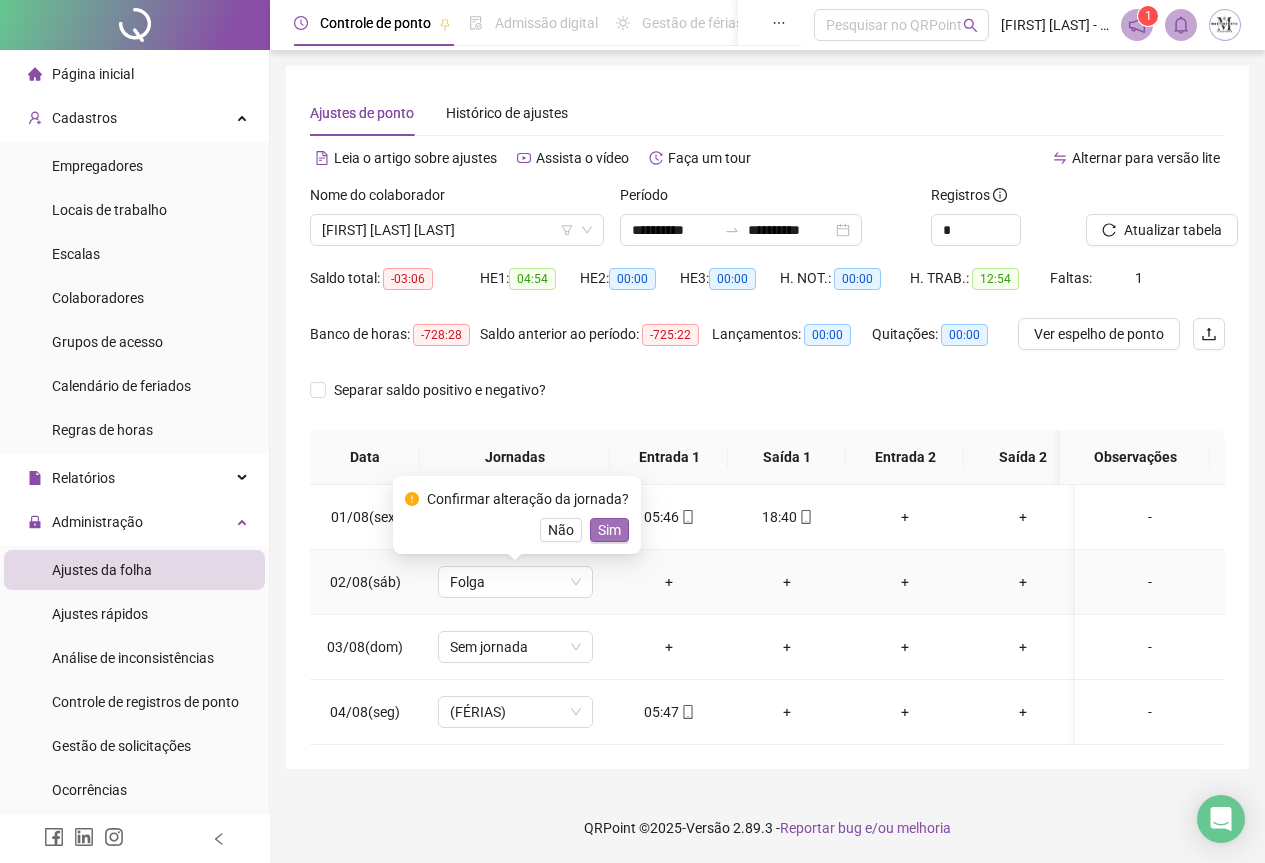click on "Sim" at bounding box center [609, 530] 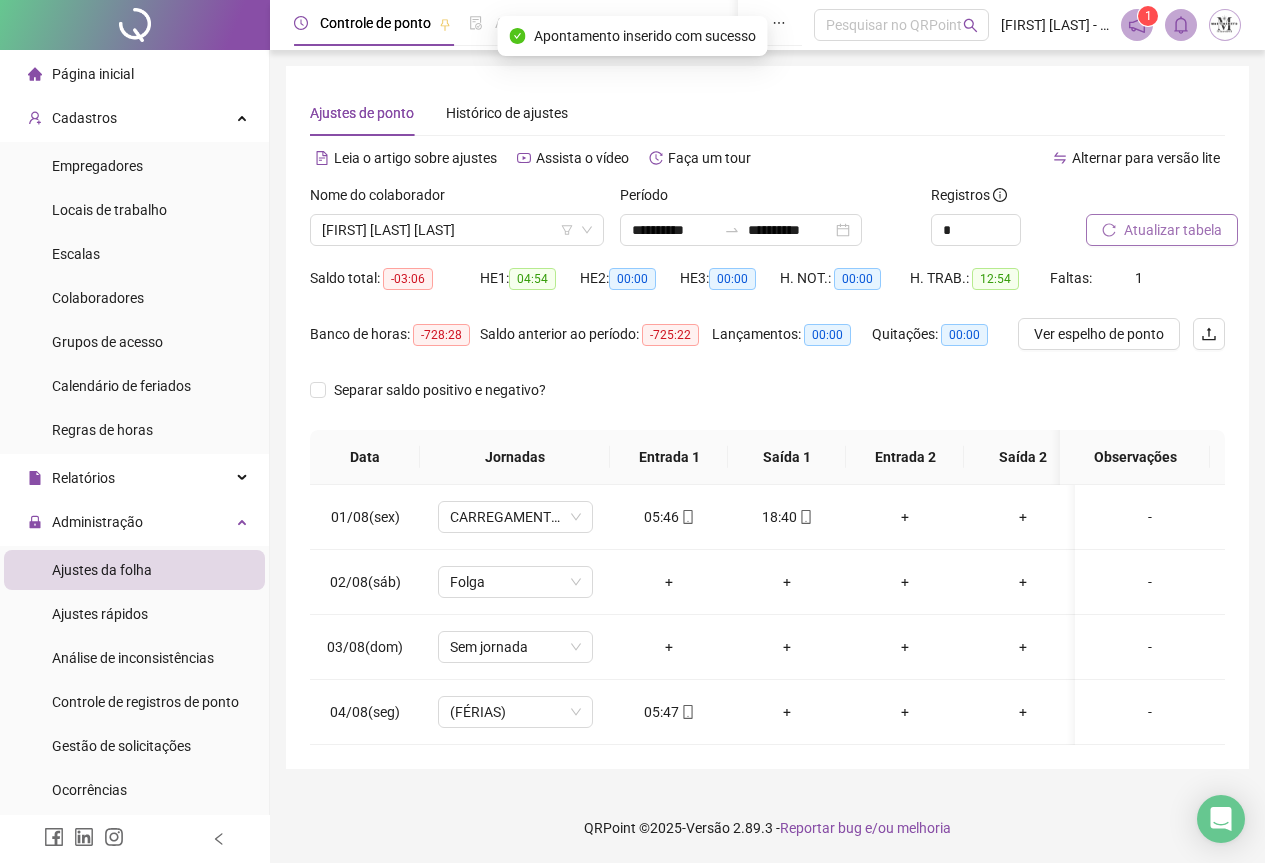 click on "Atualizar tabela" at bounding box center (1173, 230) 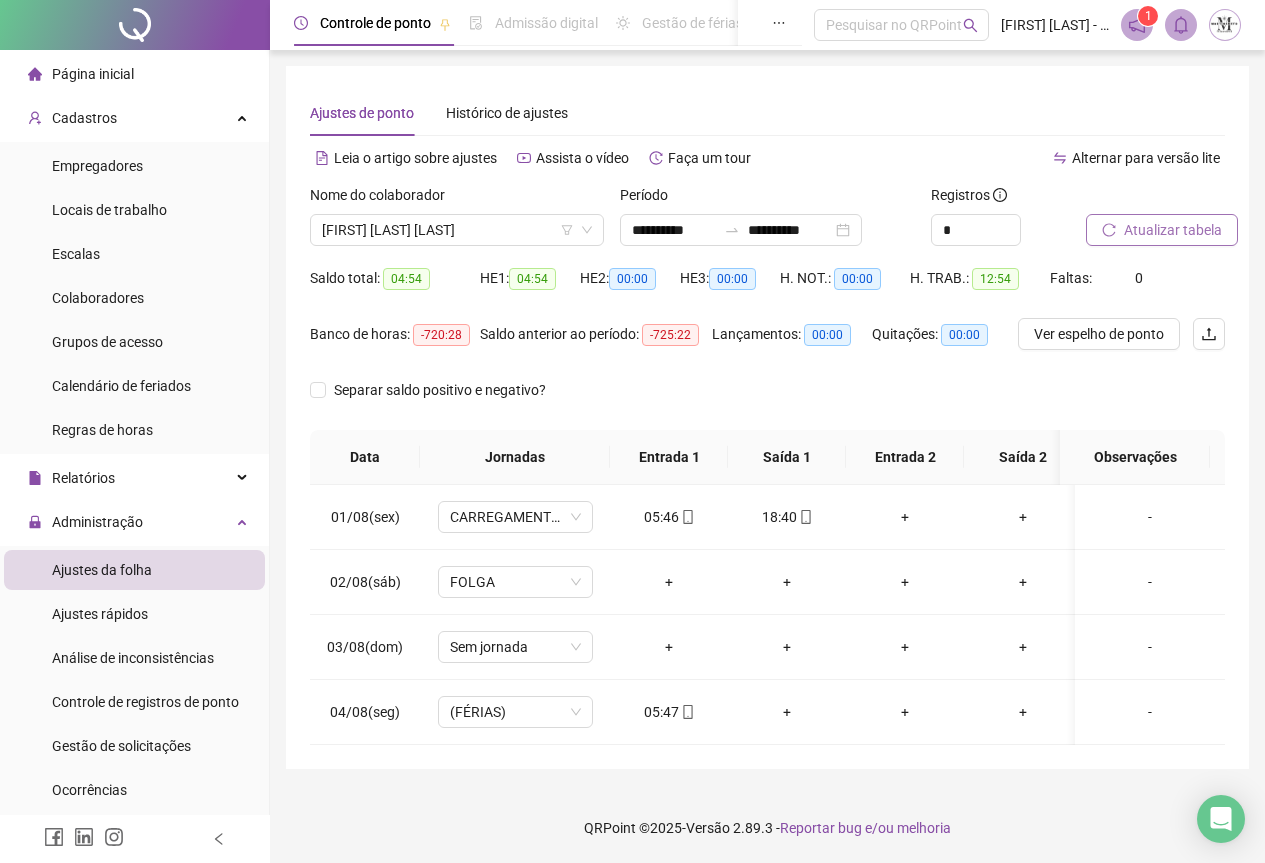 click on "Atualizar tabela" at bounding box center (1173, 230) 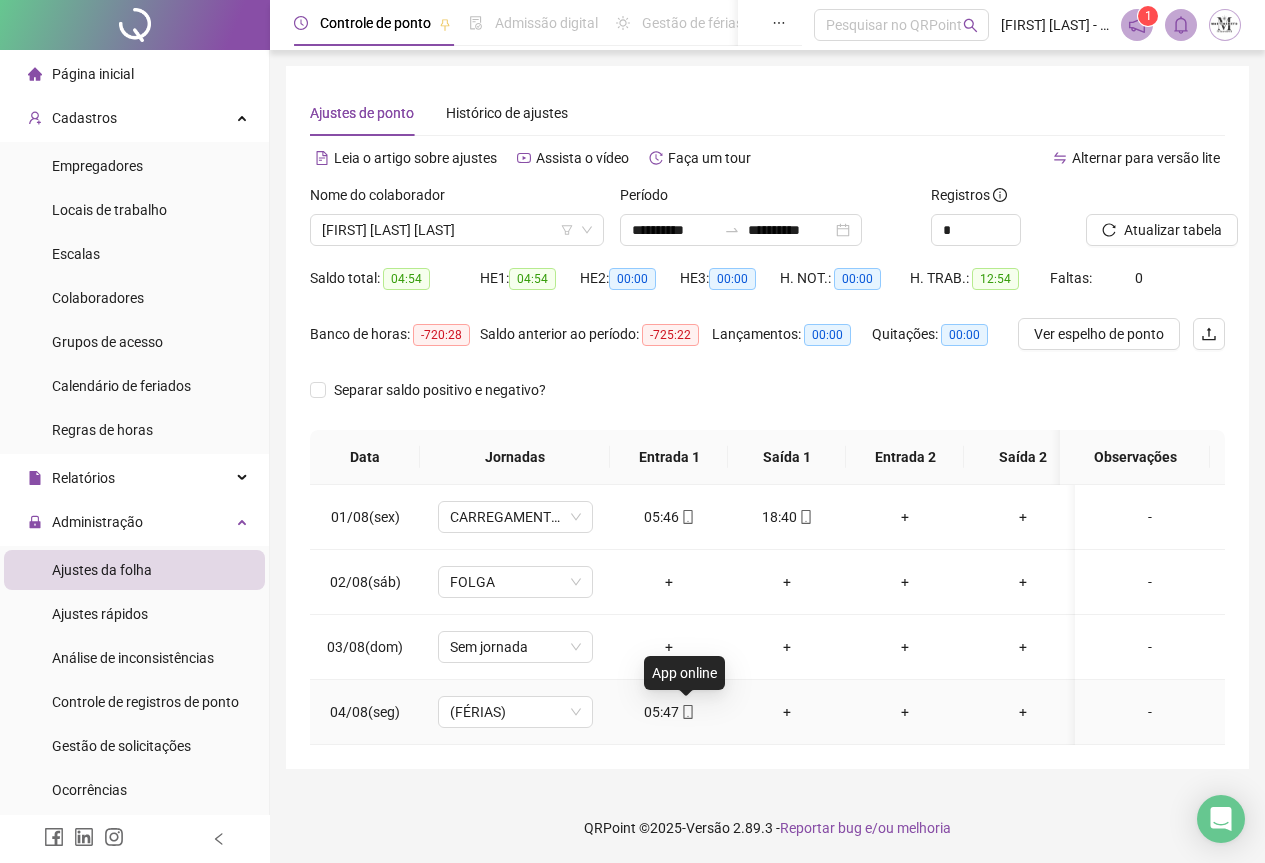 click 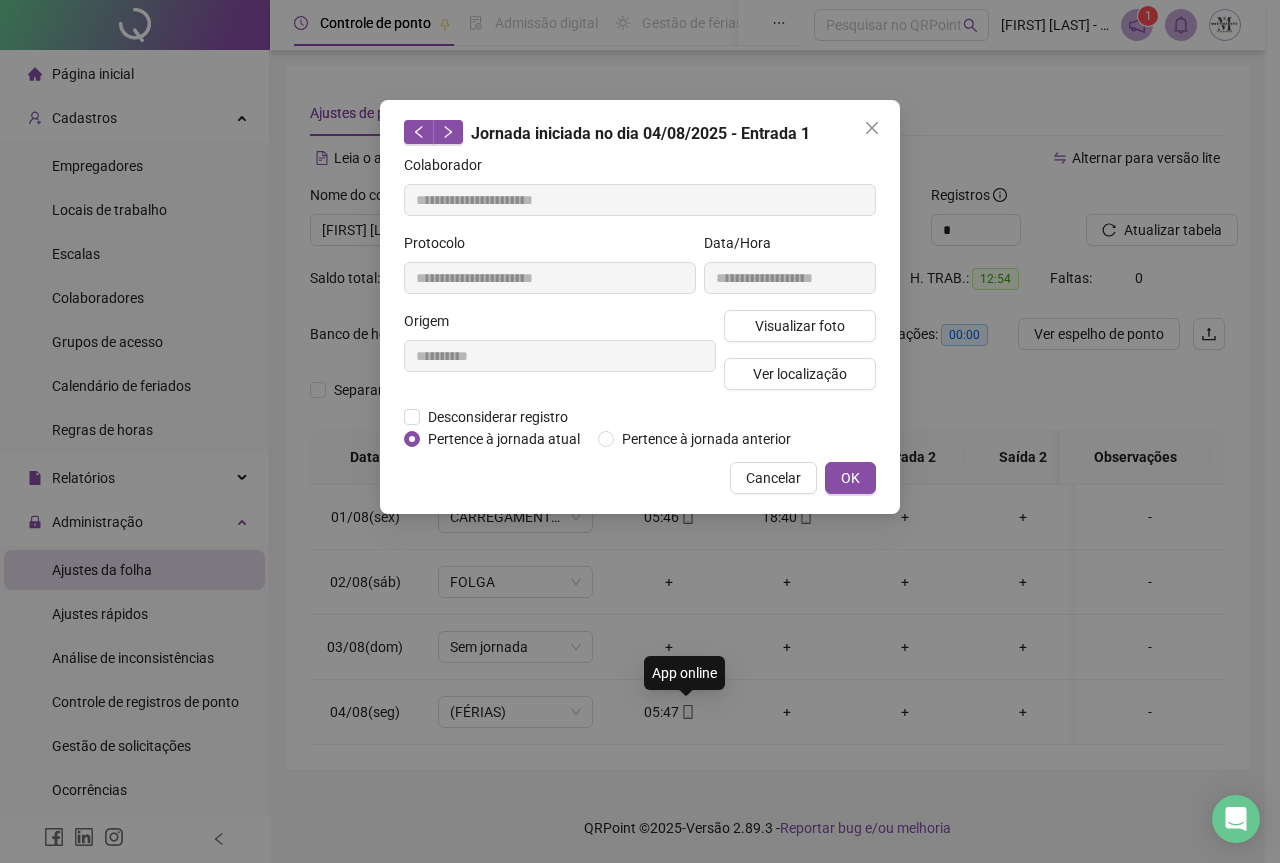 type on "**********" 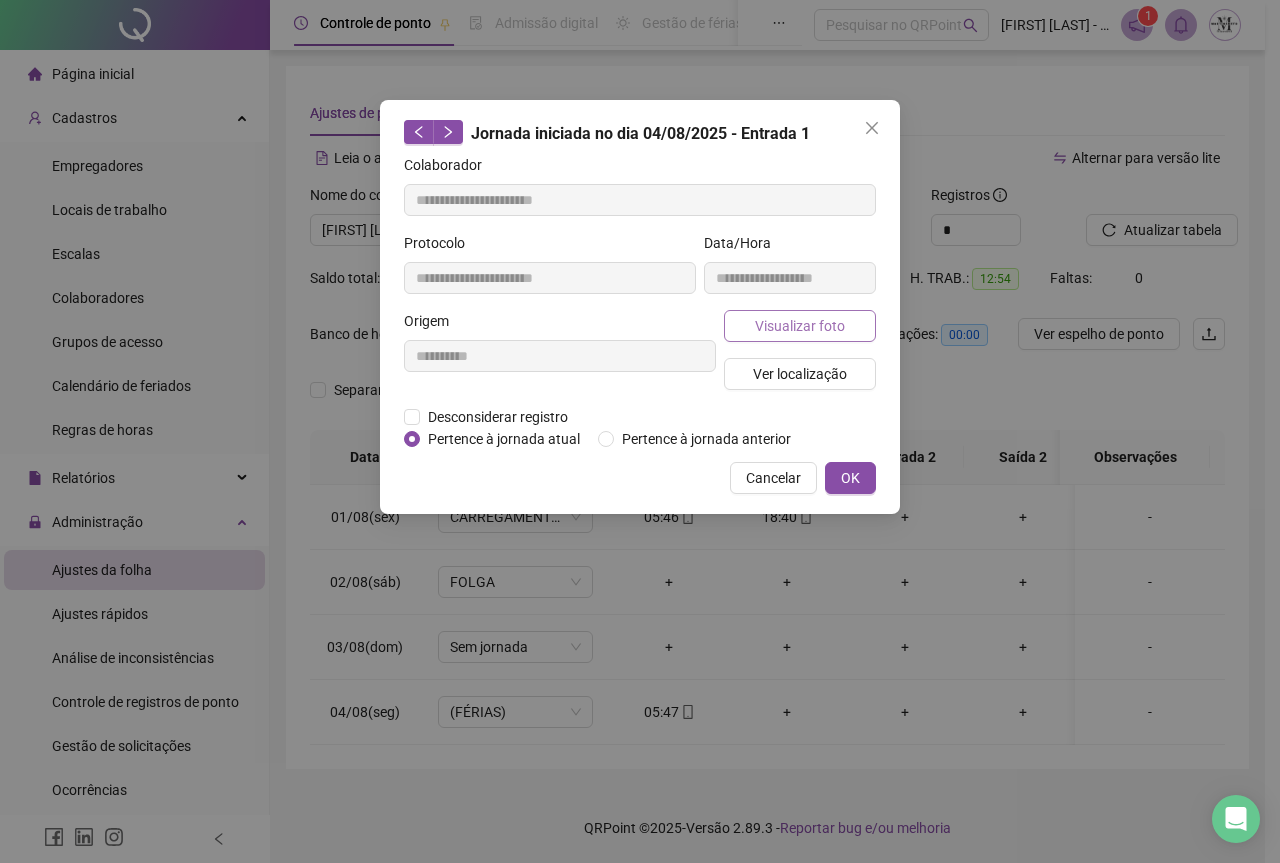 click on "Visualizar foto" at bounding box center (800, 326) 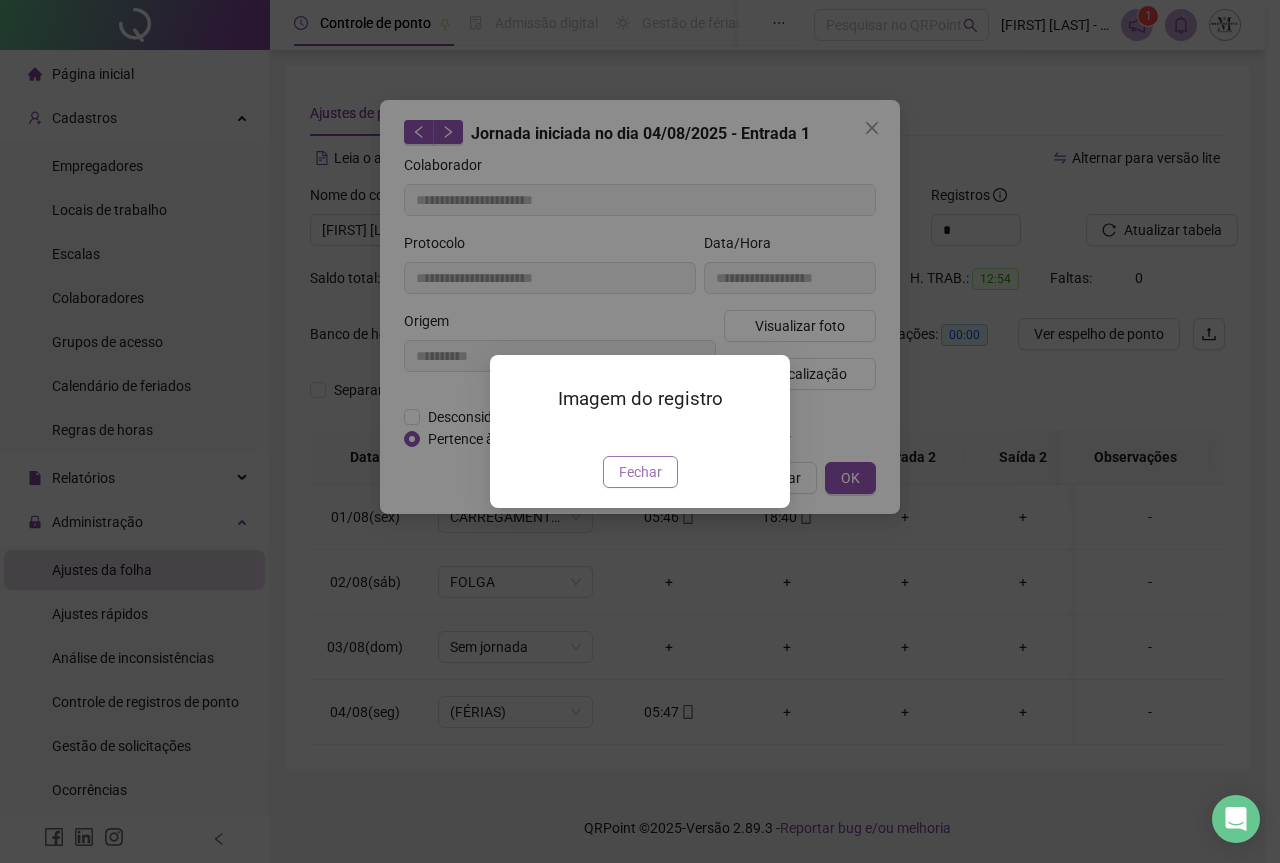 click on "Fechar" at bounding box center [640, 472] 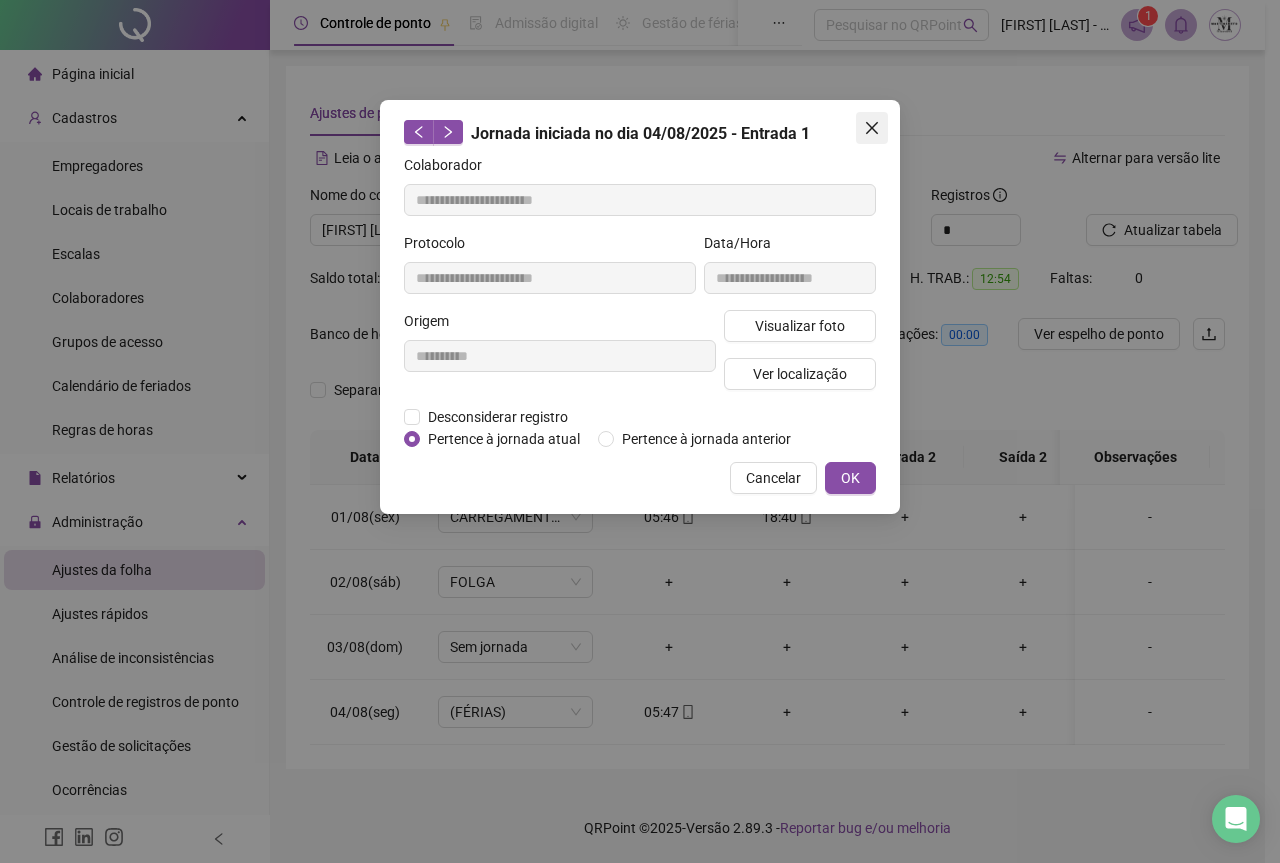 click 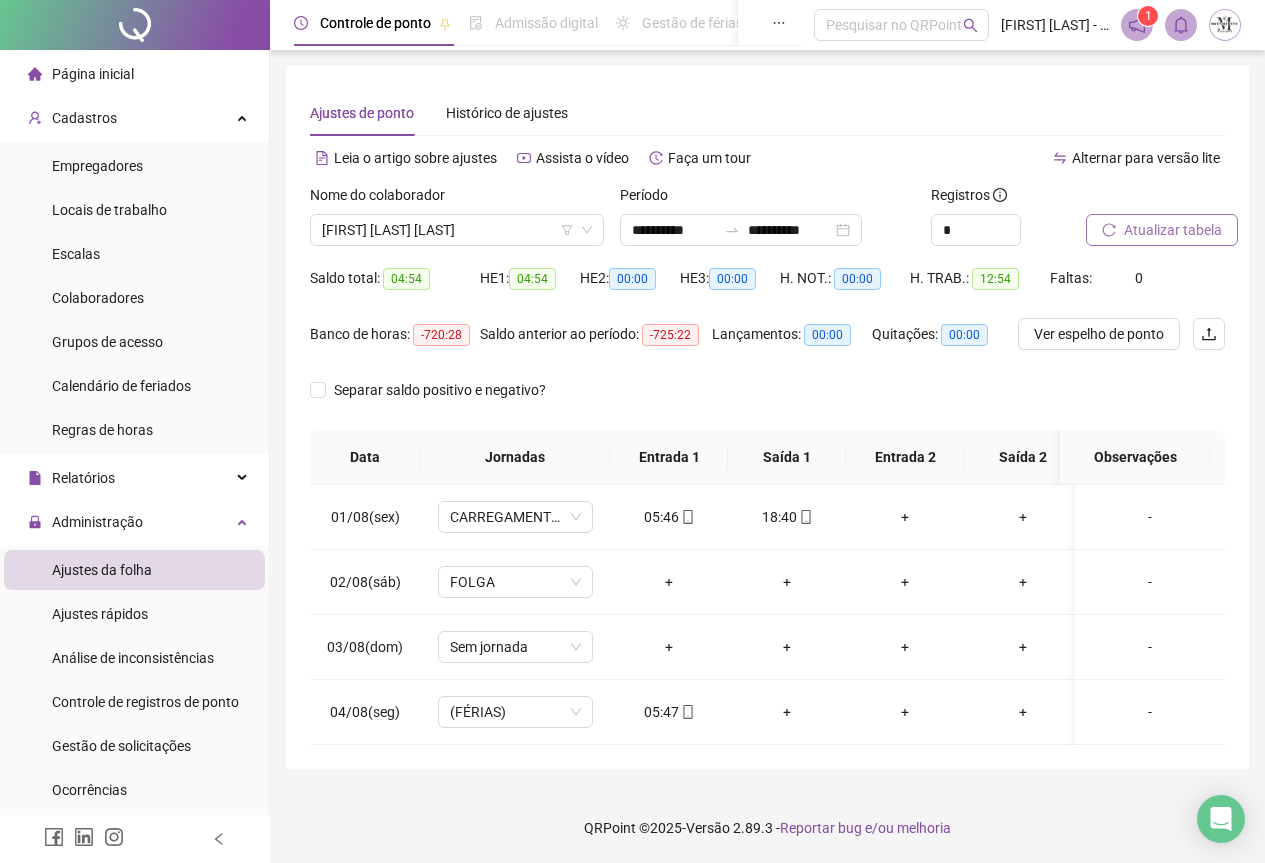 click on "Atualizar tabela" at bounding box center [1173, 230] 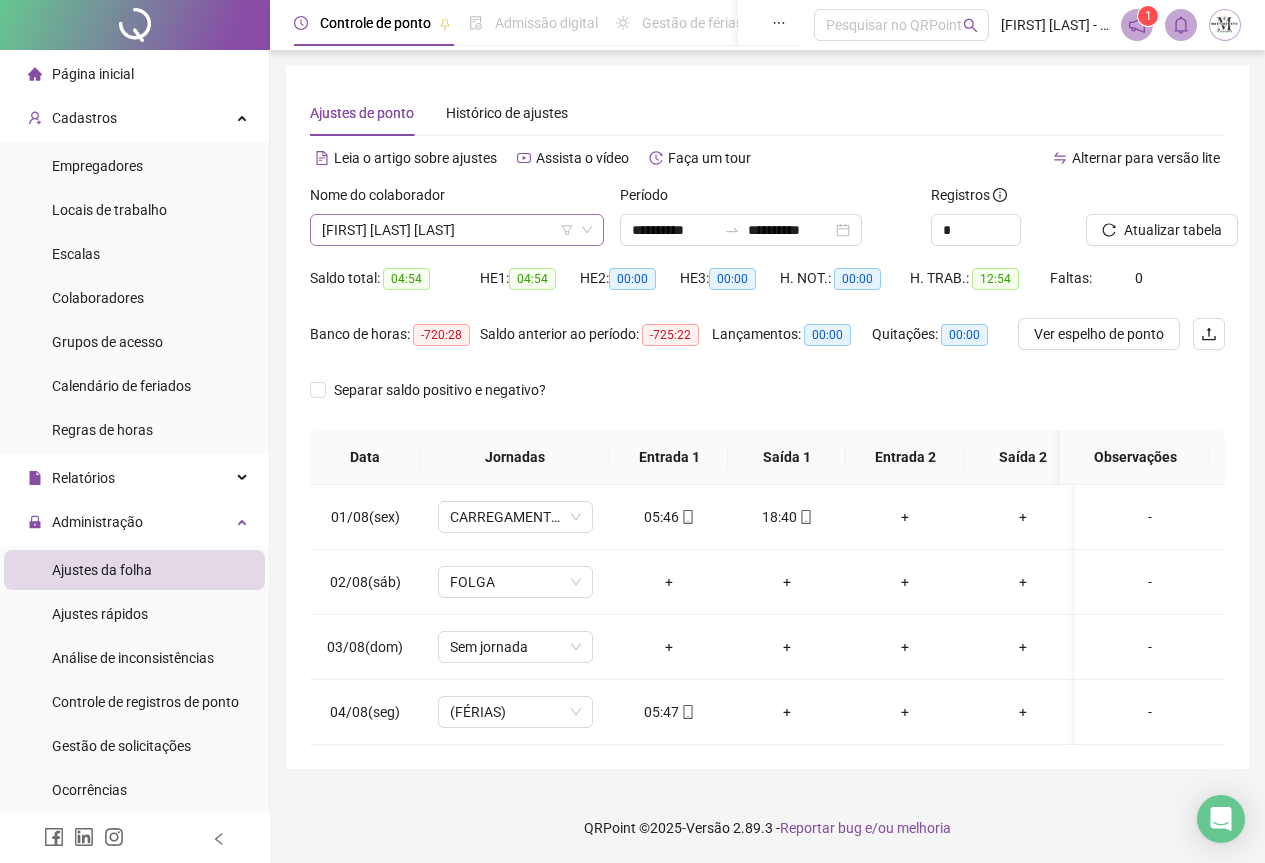 click on "[FIRST] [LAST] [LAST]" at bounding box center [457, 230] 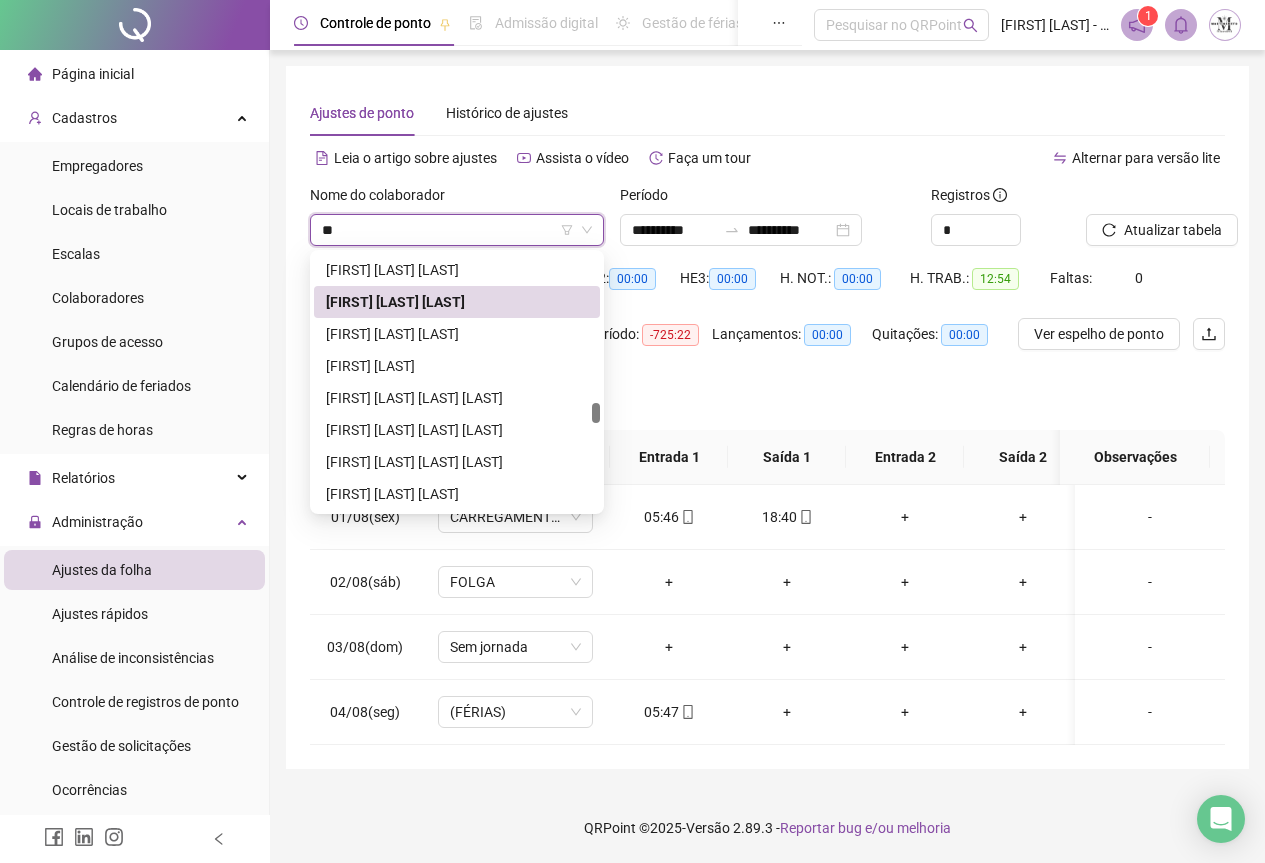 scroll, scrollTop: 0, scrollLeft: 0, axis: both 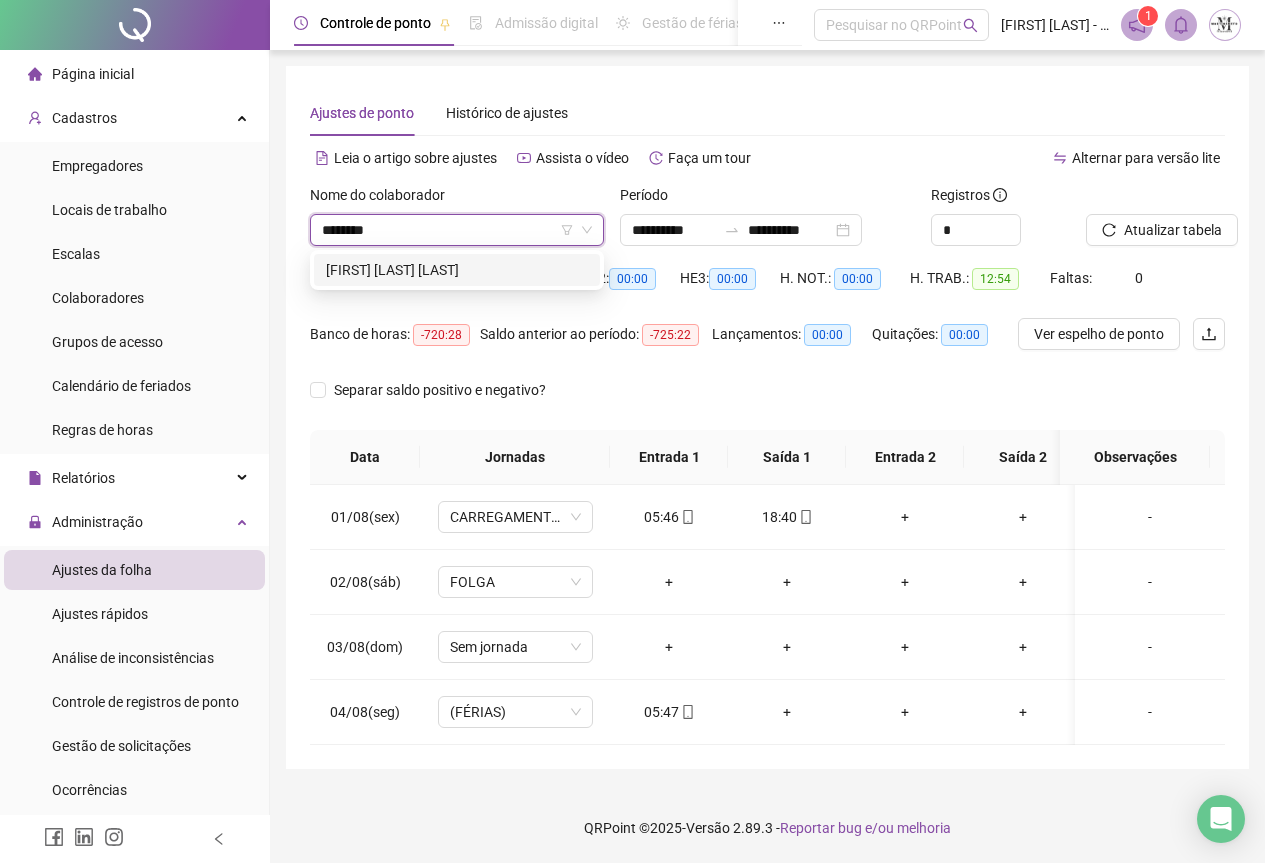 type on "********" 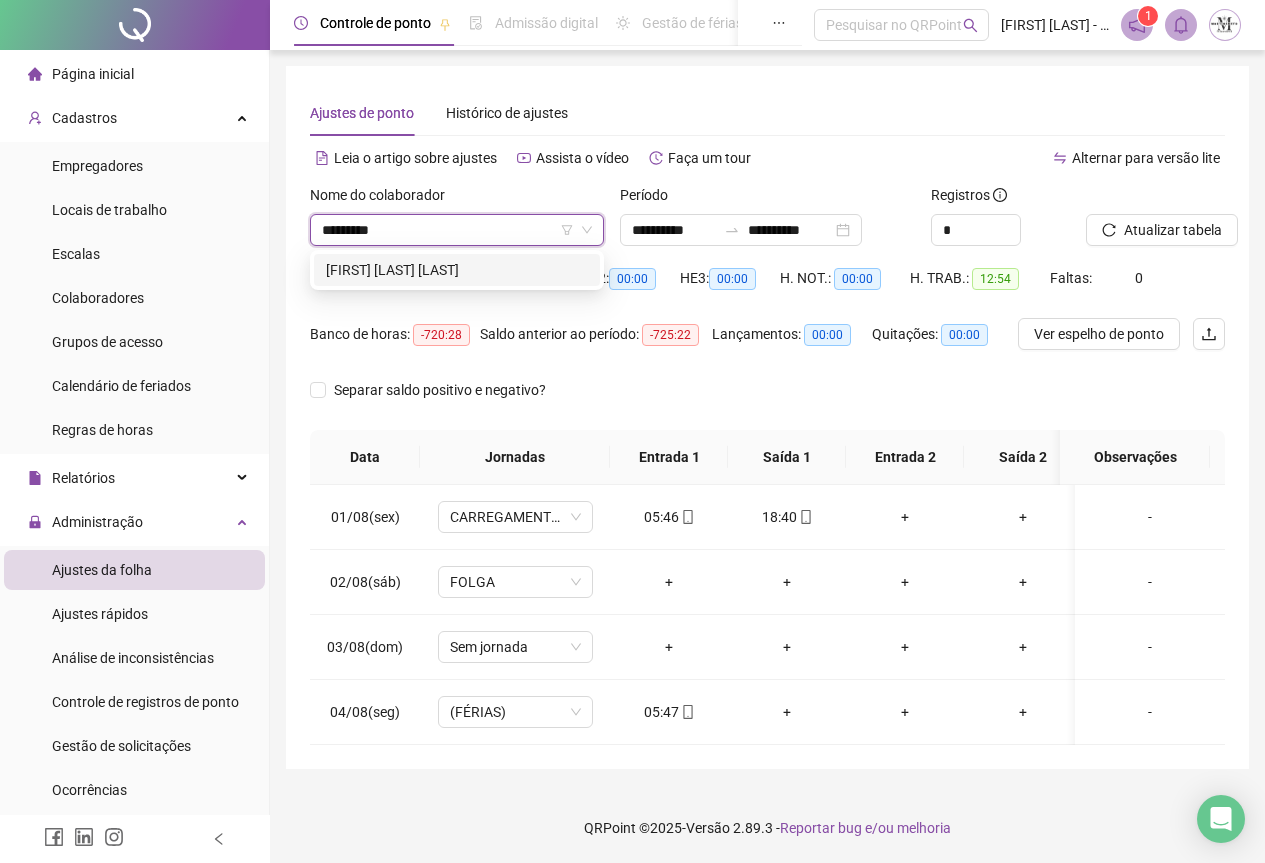 click on "[FIRST] [LAST] [LAST]" at bounding box center (457, 270) 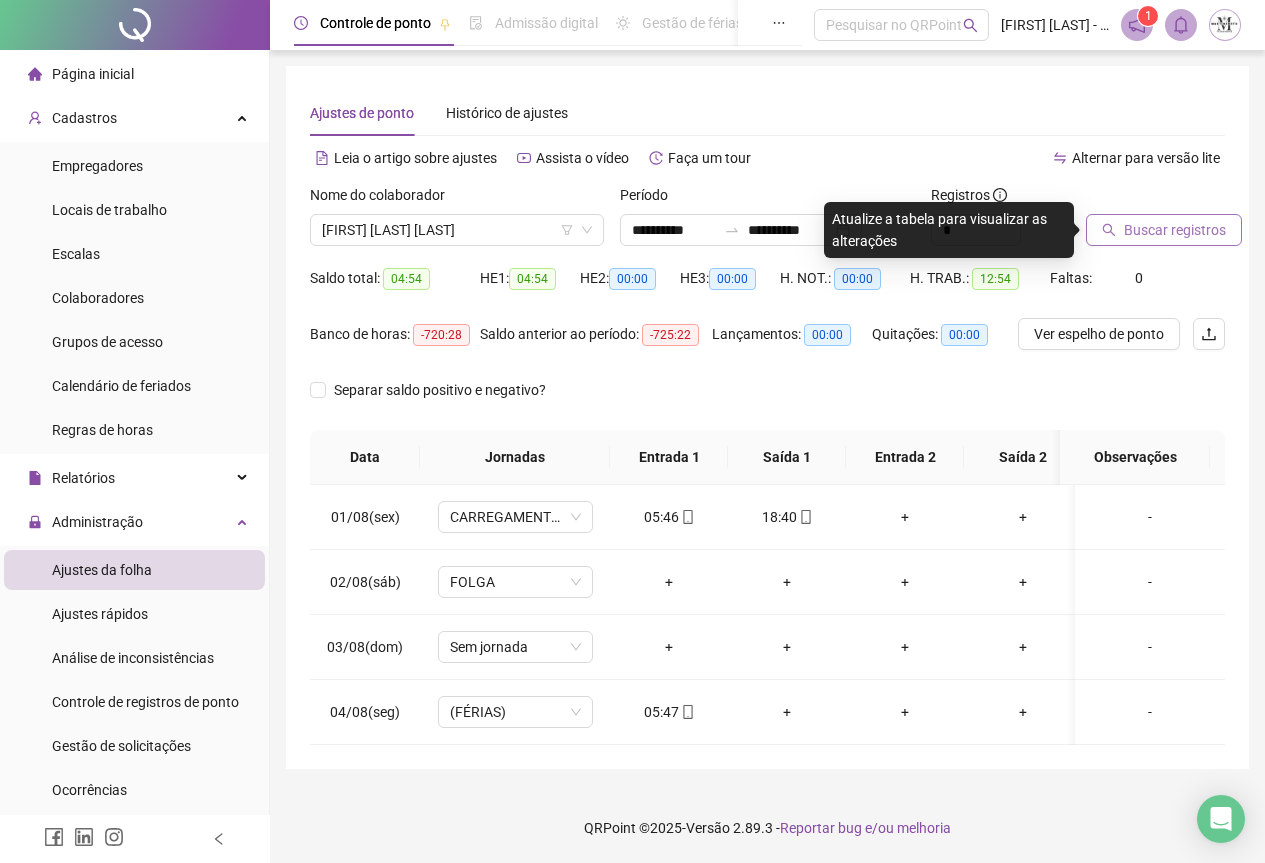click on "Buscar registros" at bounding box center [1175, 230] 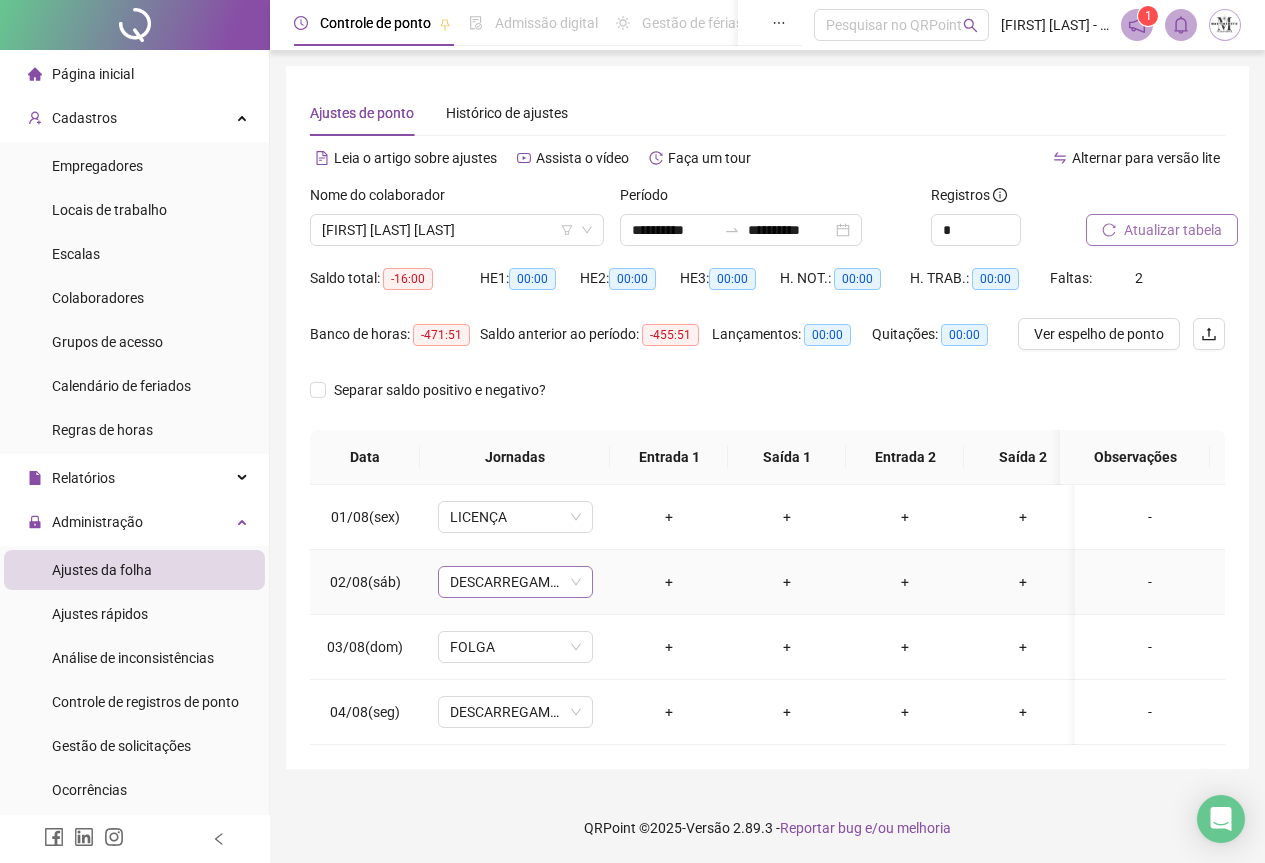 click on "DESCARREGAMENTO SG TARDE" at bounding box center (515, 582) 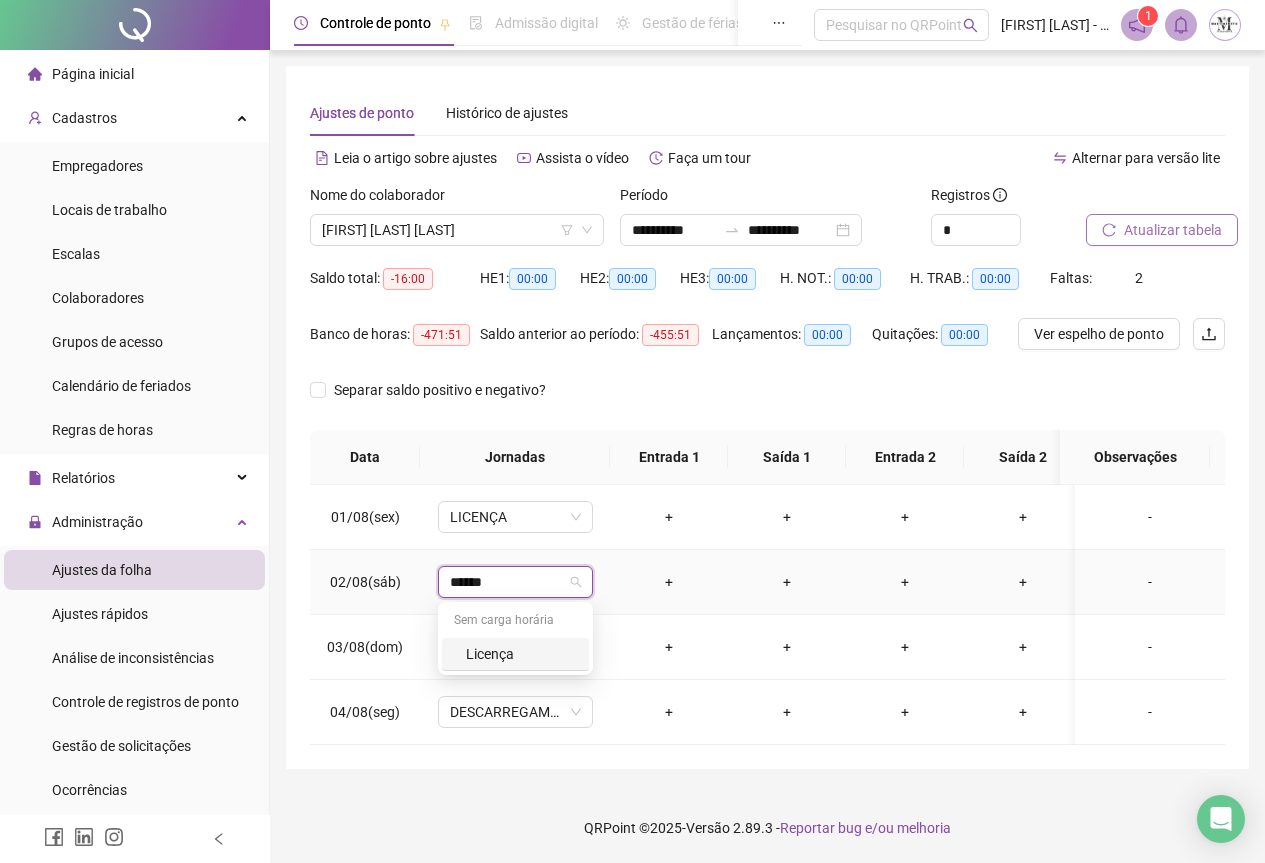 type on "*******" 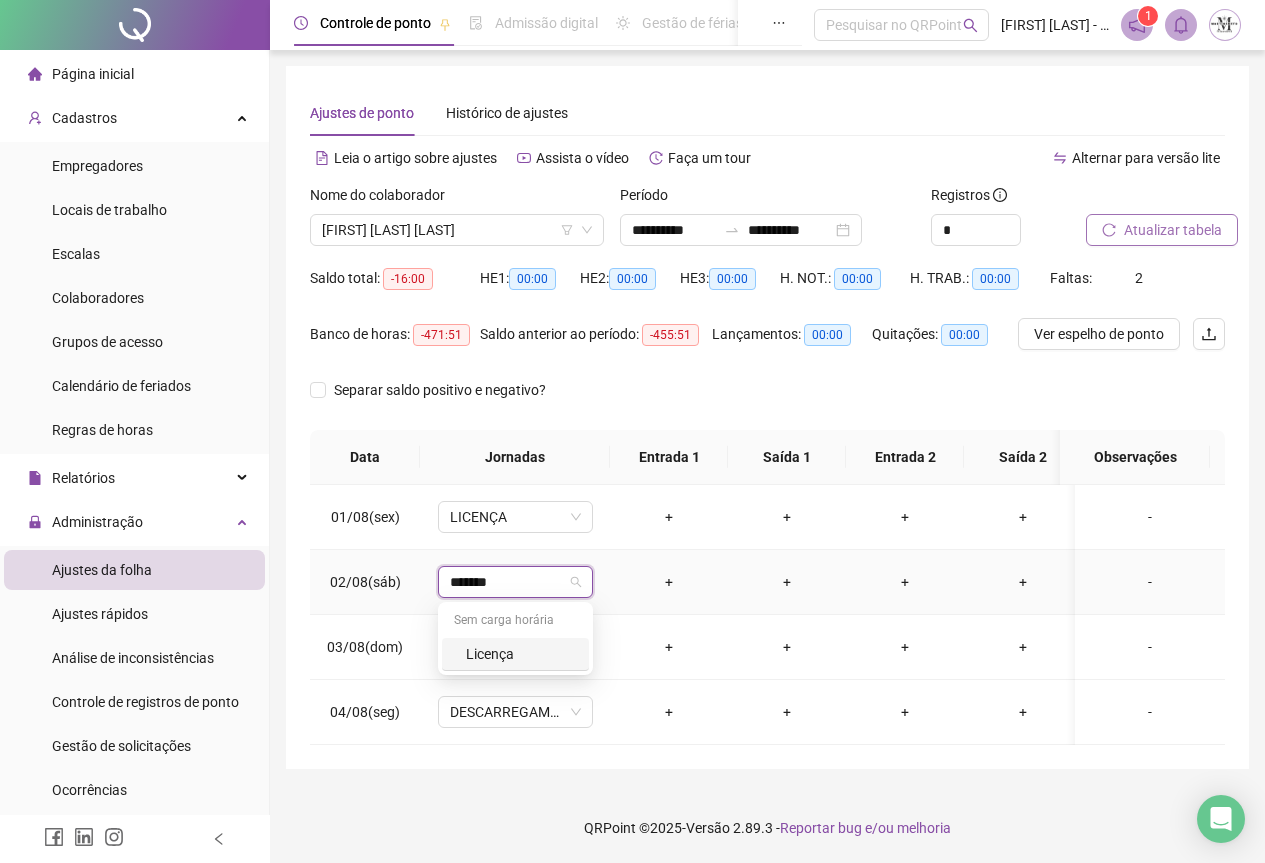 click on "Licença" at bounding box center (521, 654) 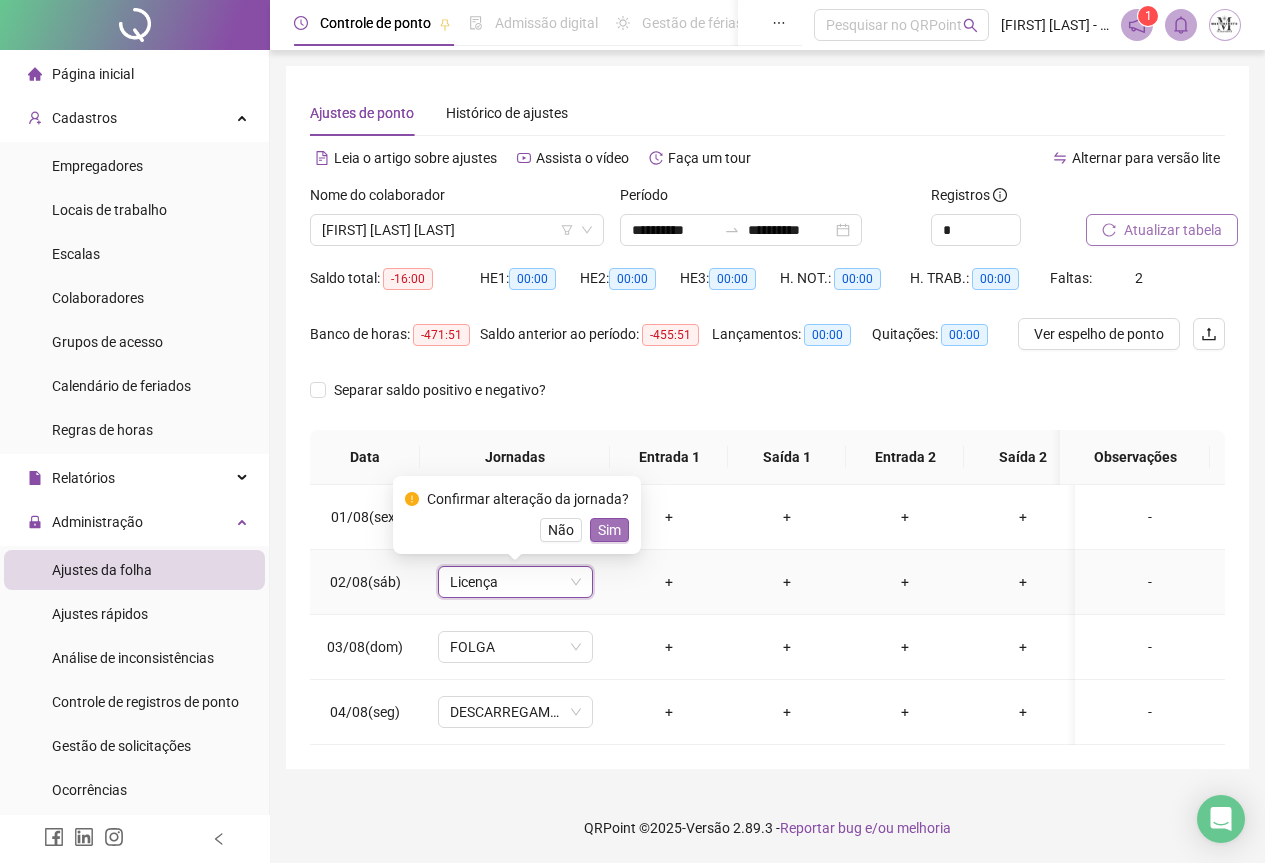 drag, startPoint x: 618, startPoint y: 512, endPoint x: 1134, endPoint y: 245, distance: 580.9862 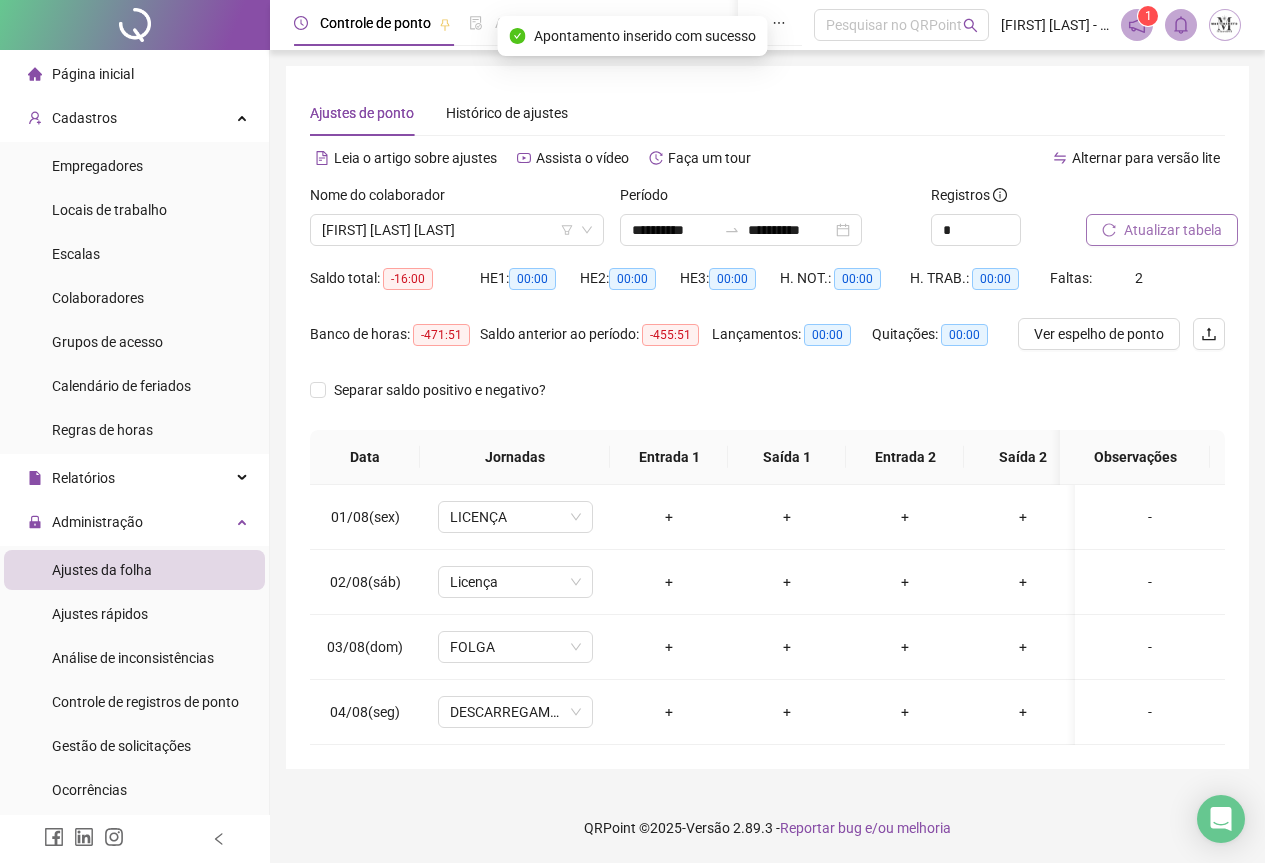 click on "Atualizar tabela" at bounding box center (1173, 230) 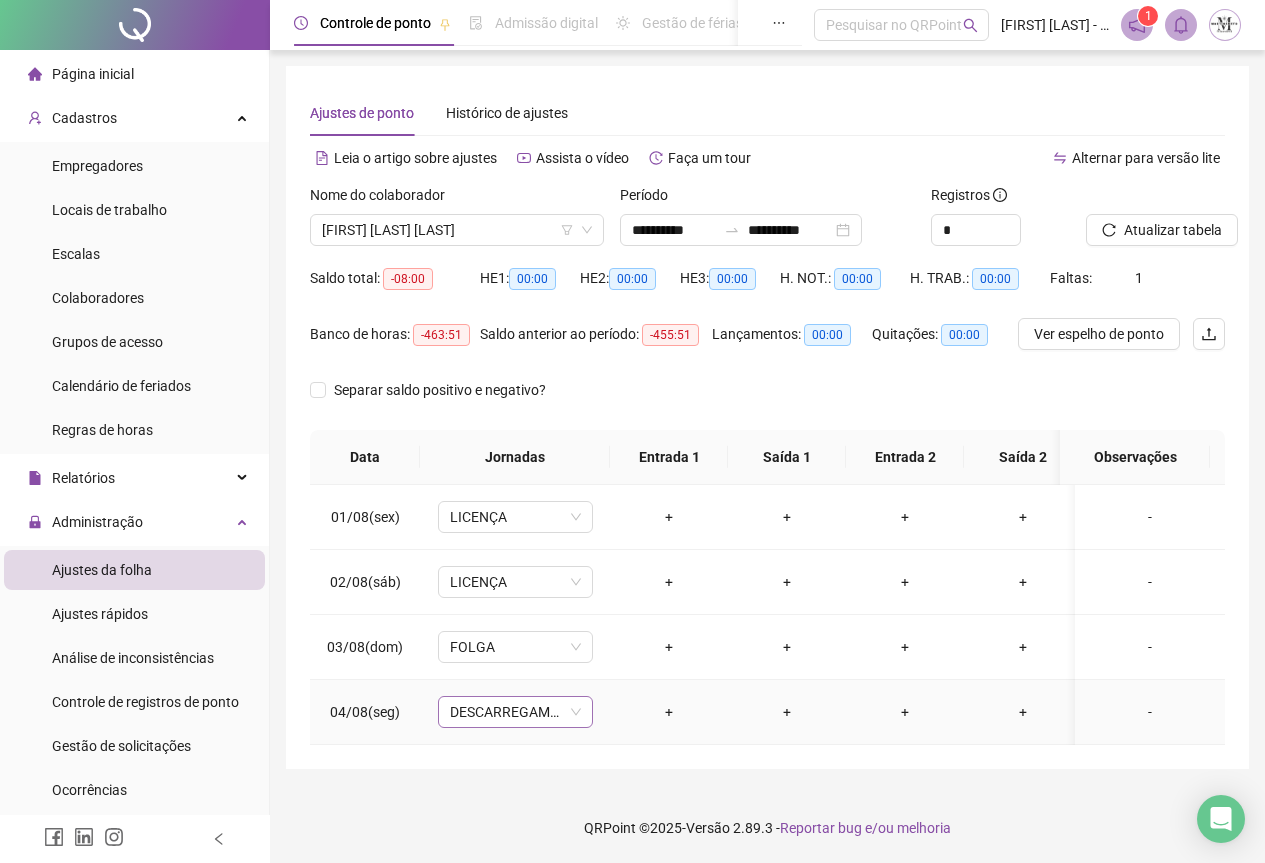 click on "DESCARREGAMENTO SG TARDE" at bounding box center (515, 712) 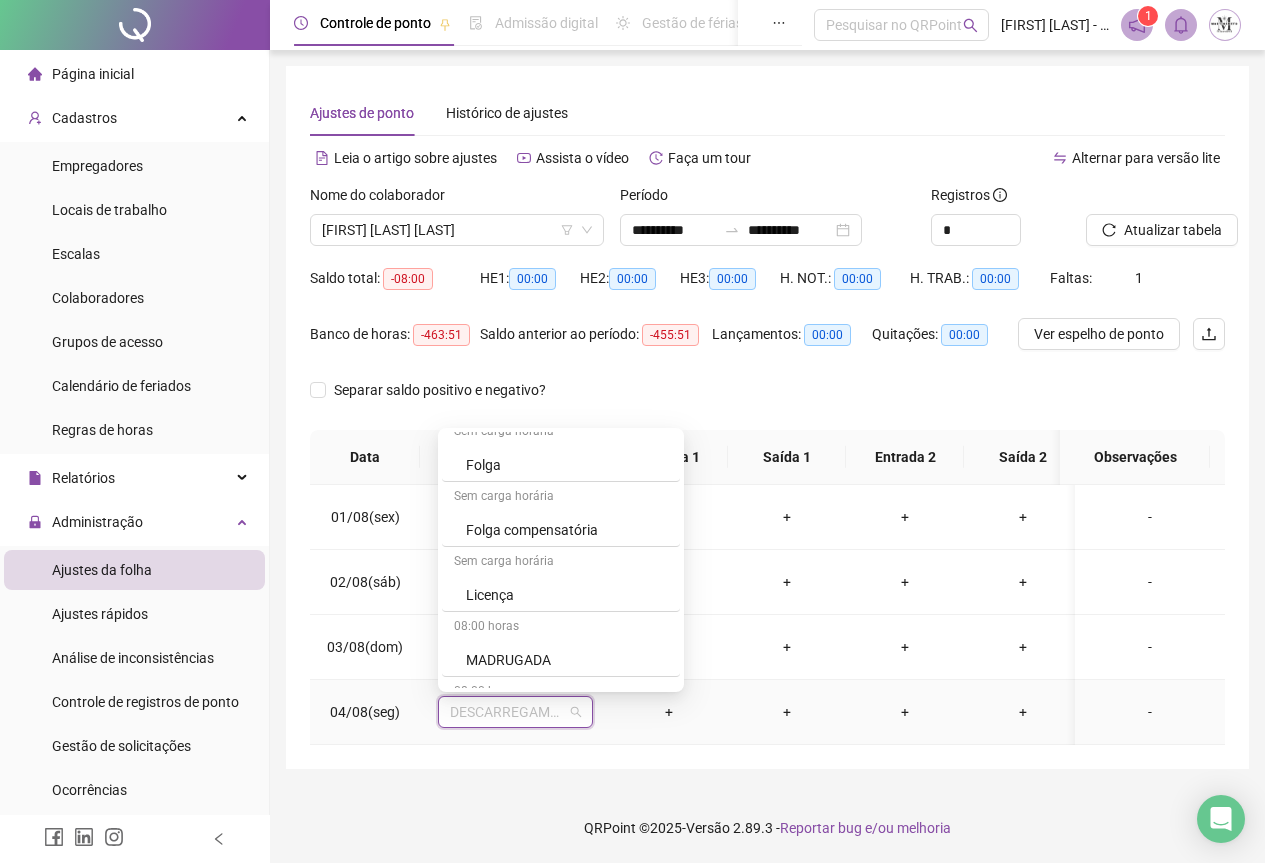 scroll, scrollTop: 1200, scrollLeft: 0, axis: vertical 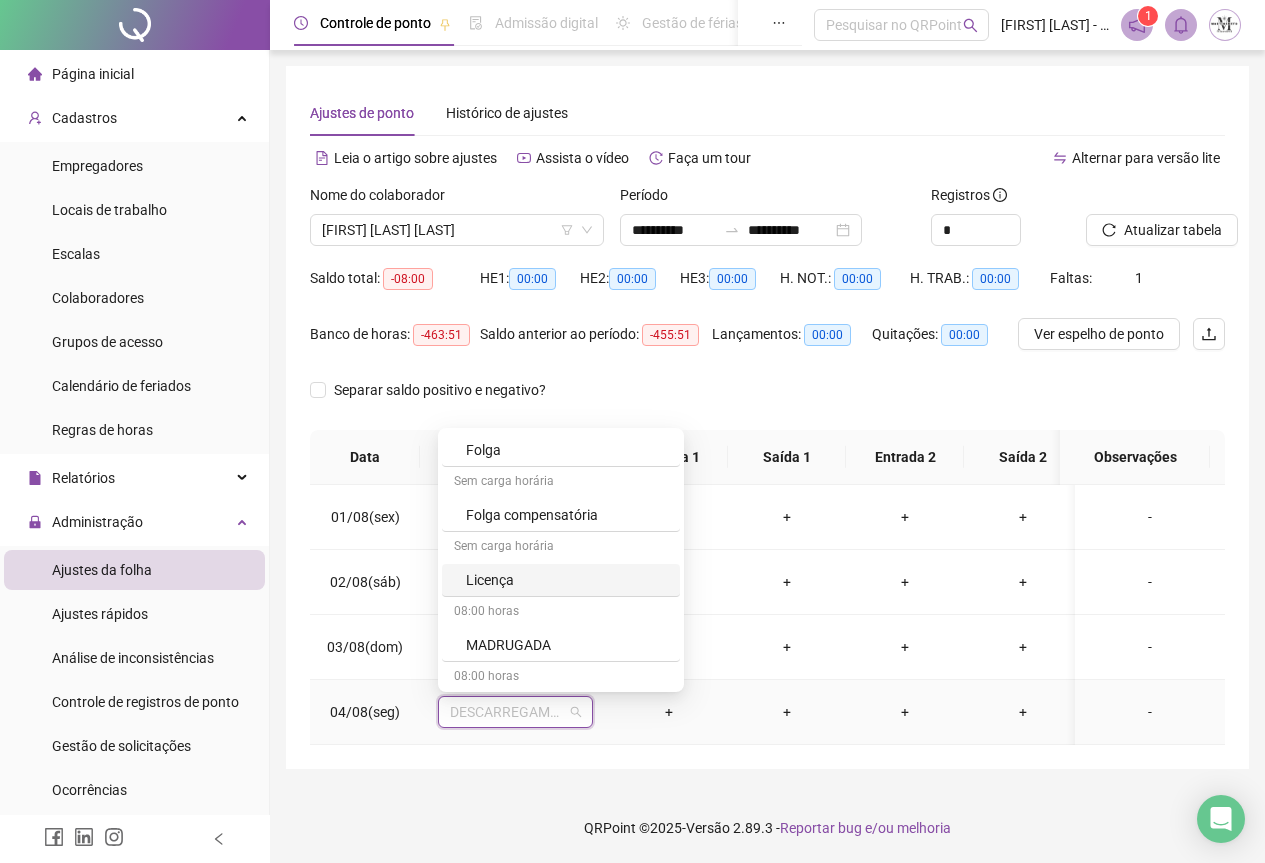 click on "Licença" at bounding box center [567, 580] 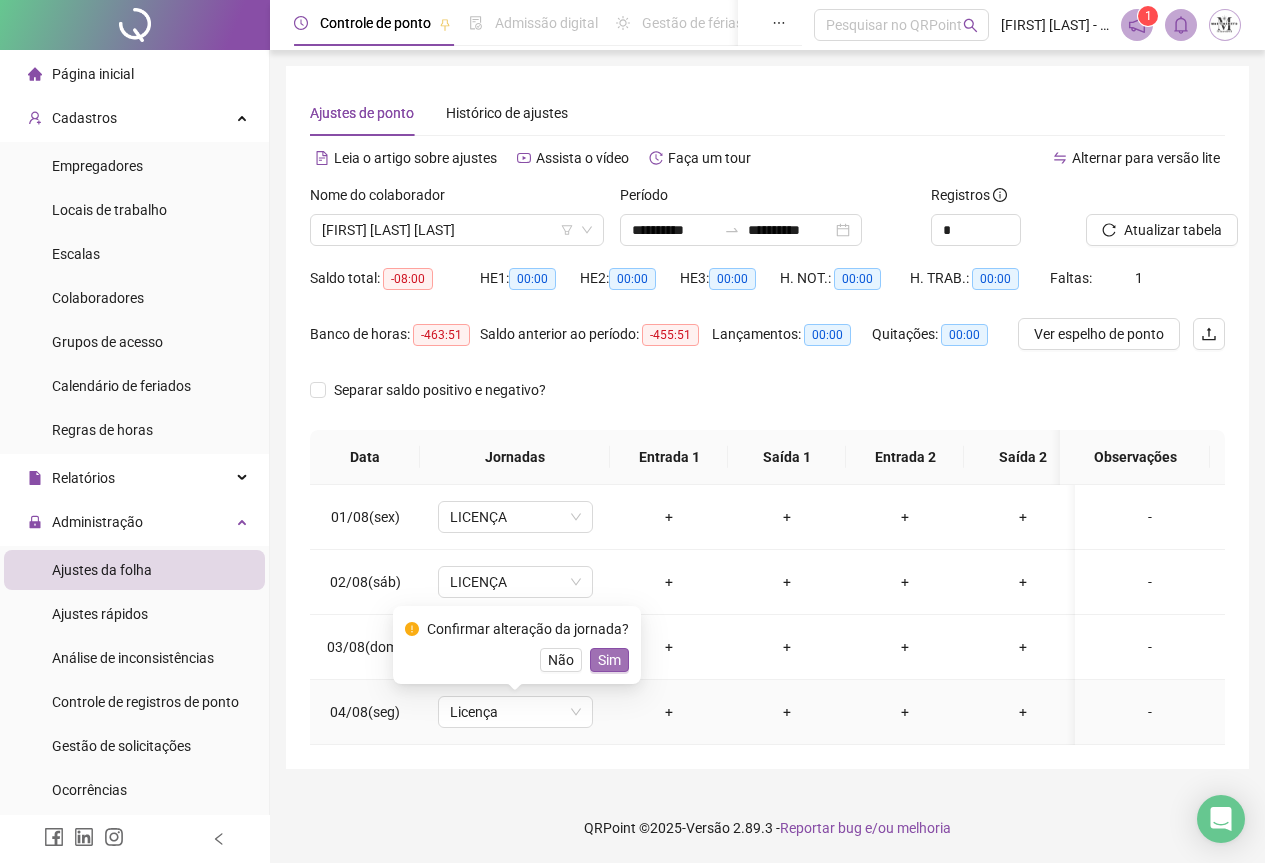 click on "Sim" at bounding box center [609, 660] 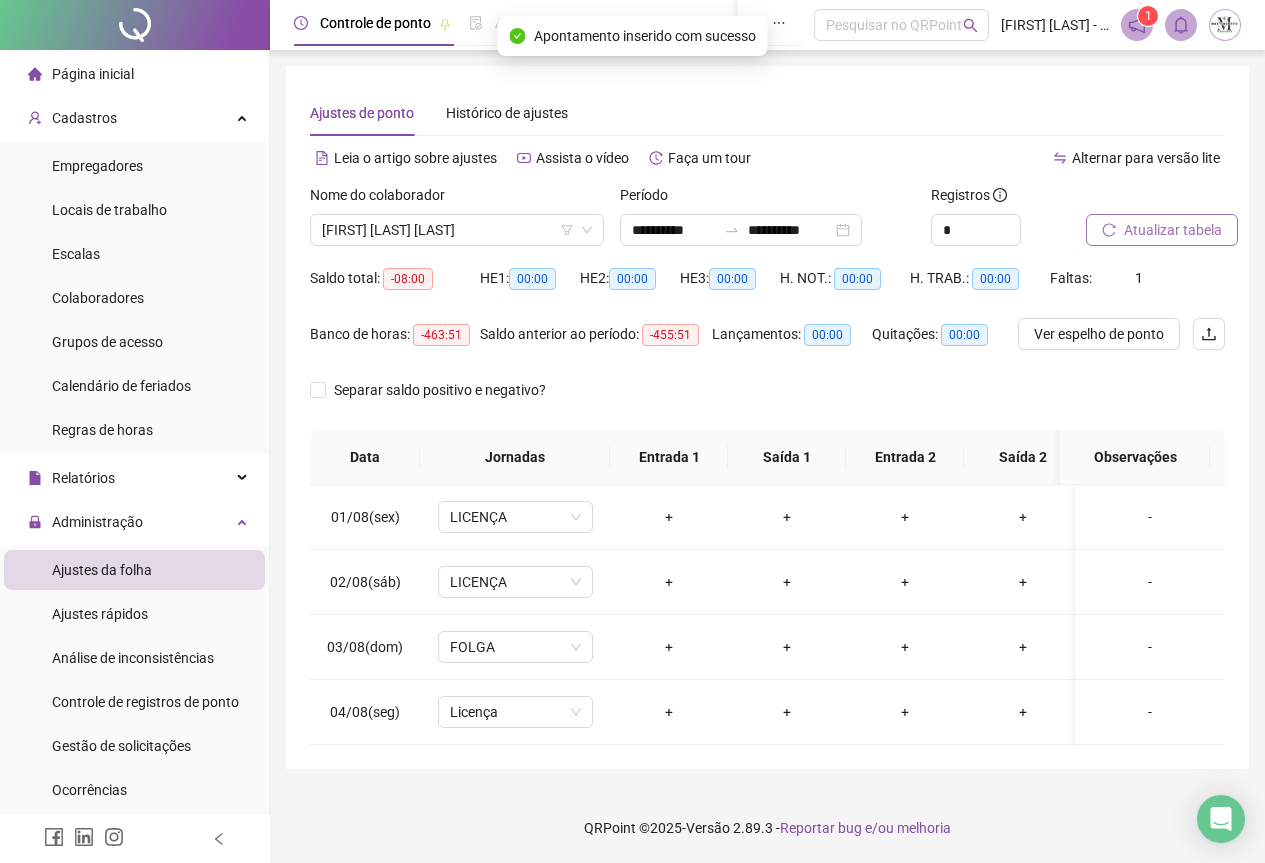click on "Atualizar tabela" at bounding box center (1173, 230) 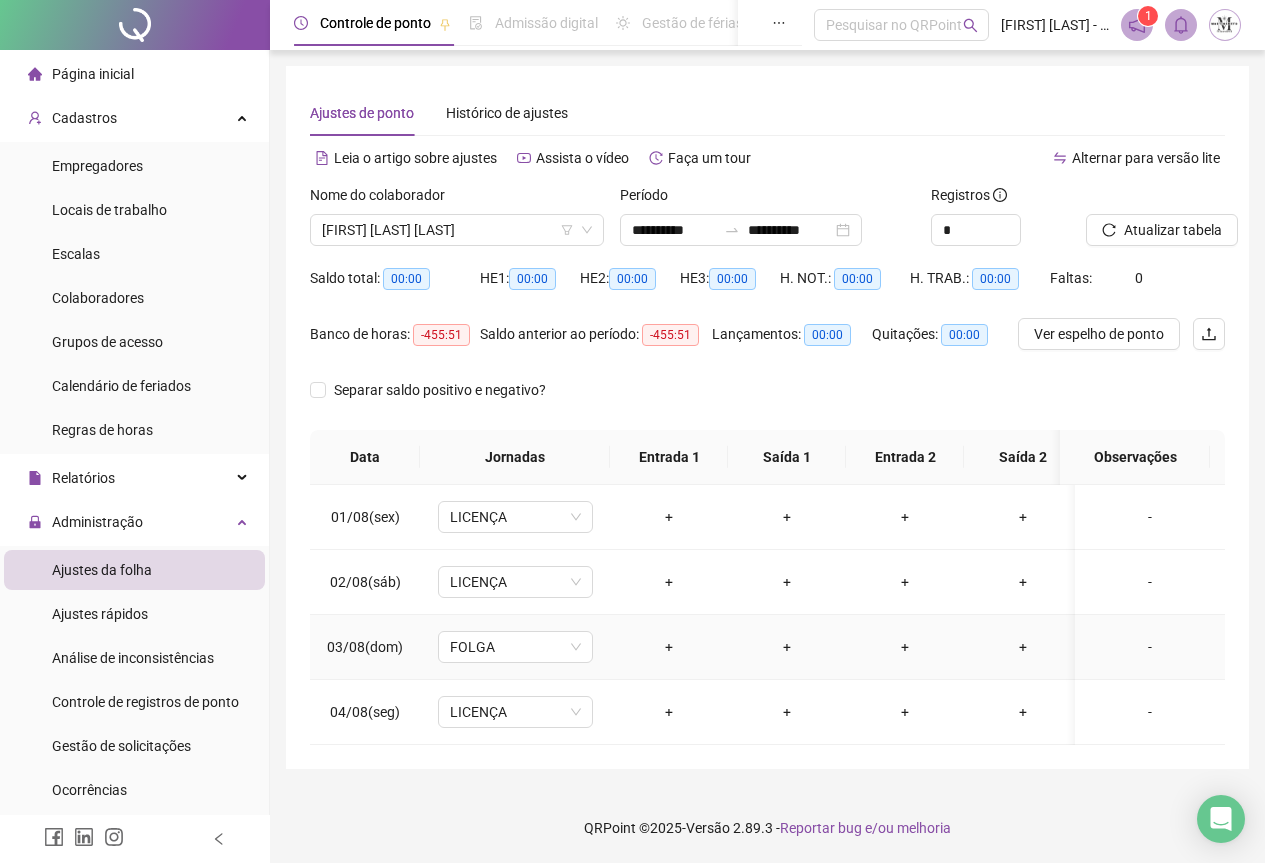 scroll, scrollTop: 7, scrollLeft: 0, axis: vertical 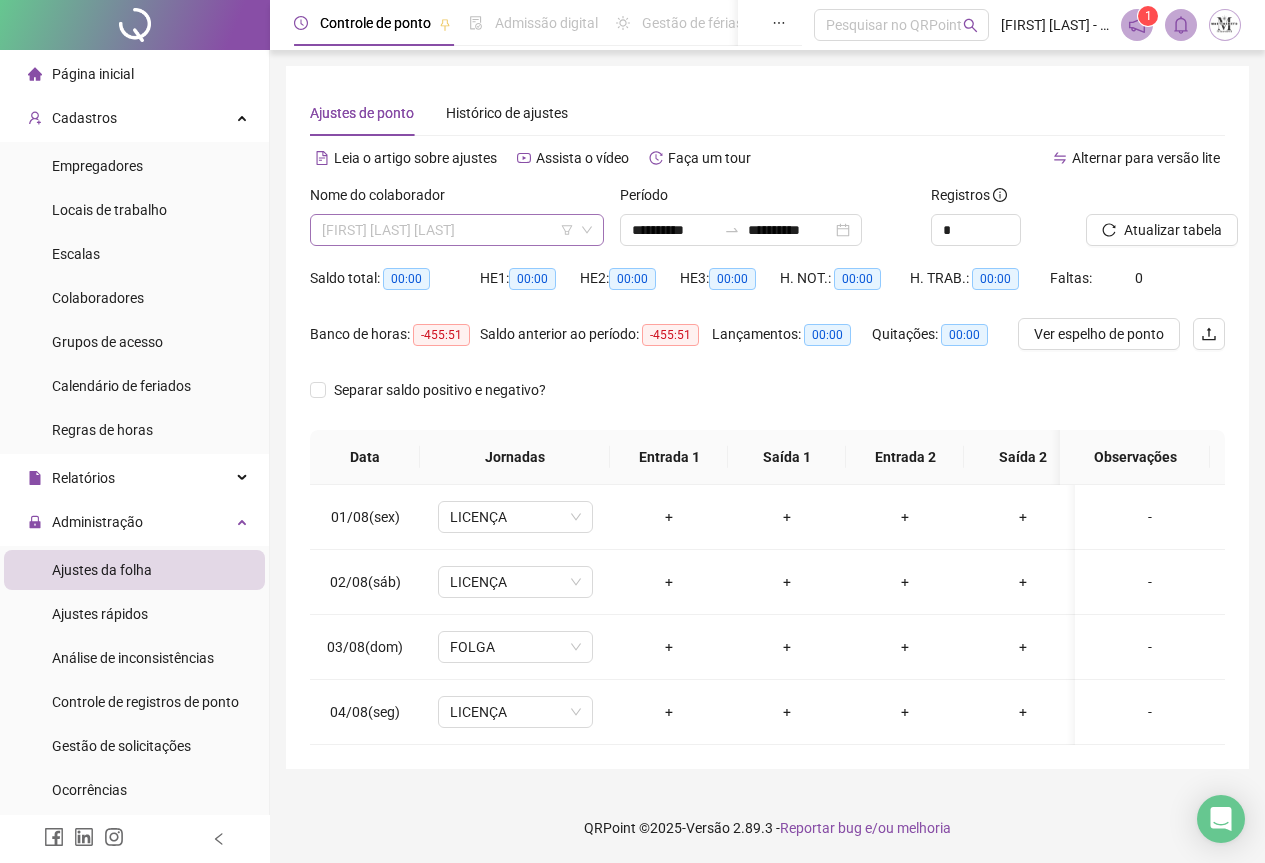 click on "[FIRST] [LAST] [LAST]" at bounding box center [457, 230] 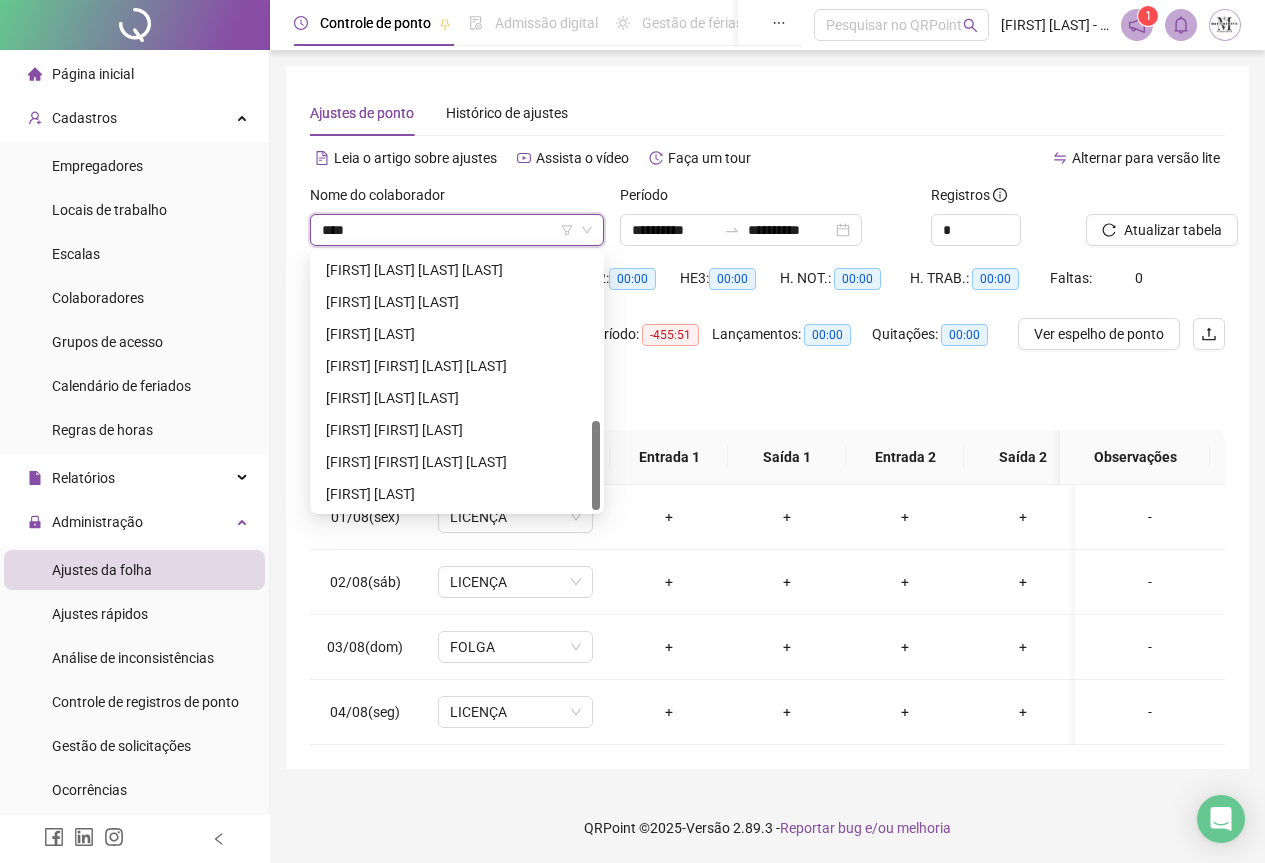 scroll, scrollTop: 0, scrollLeft: 0, axis: both 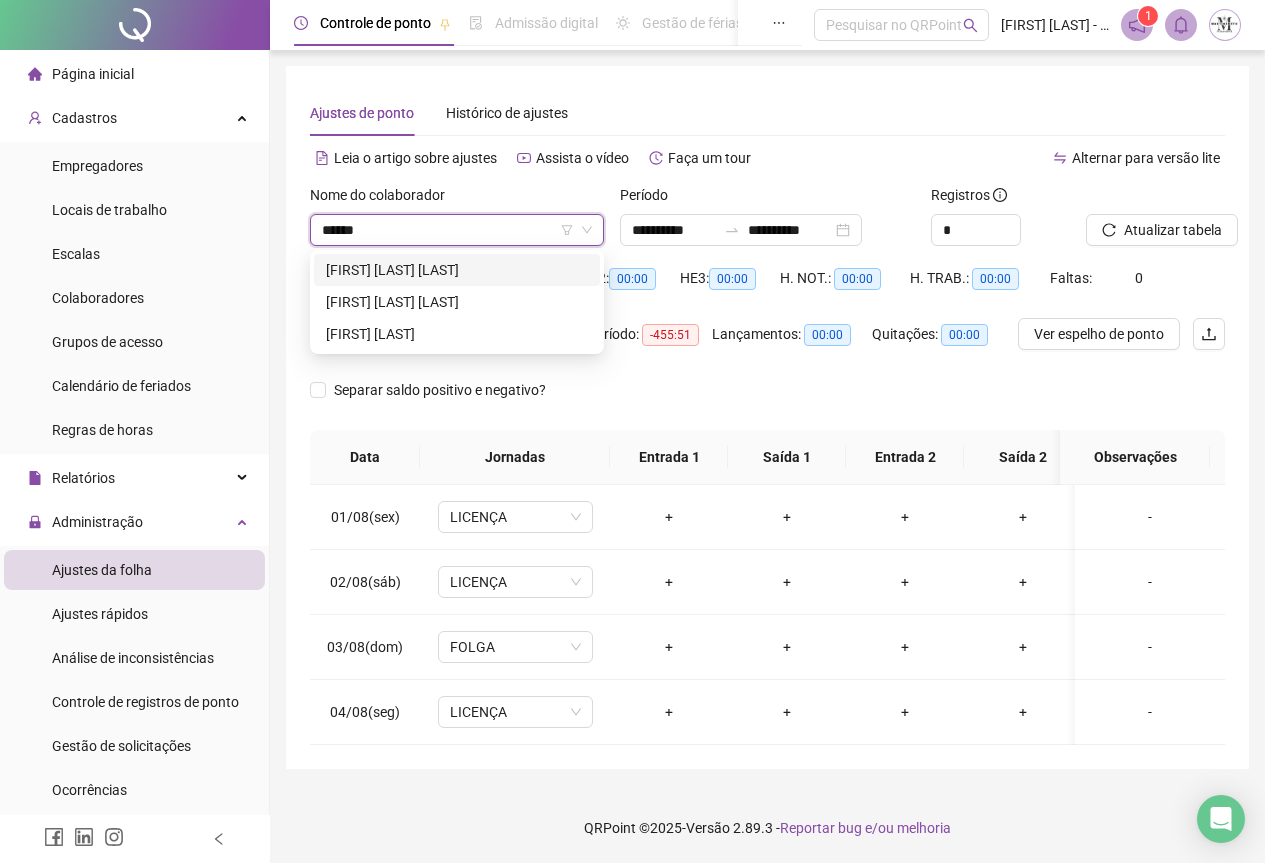 type on "*******" 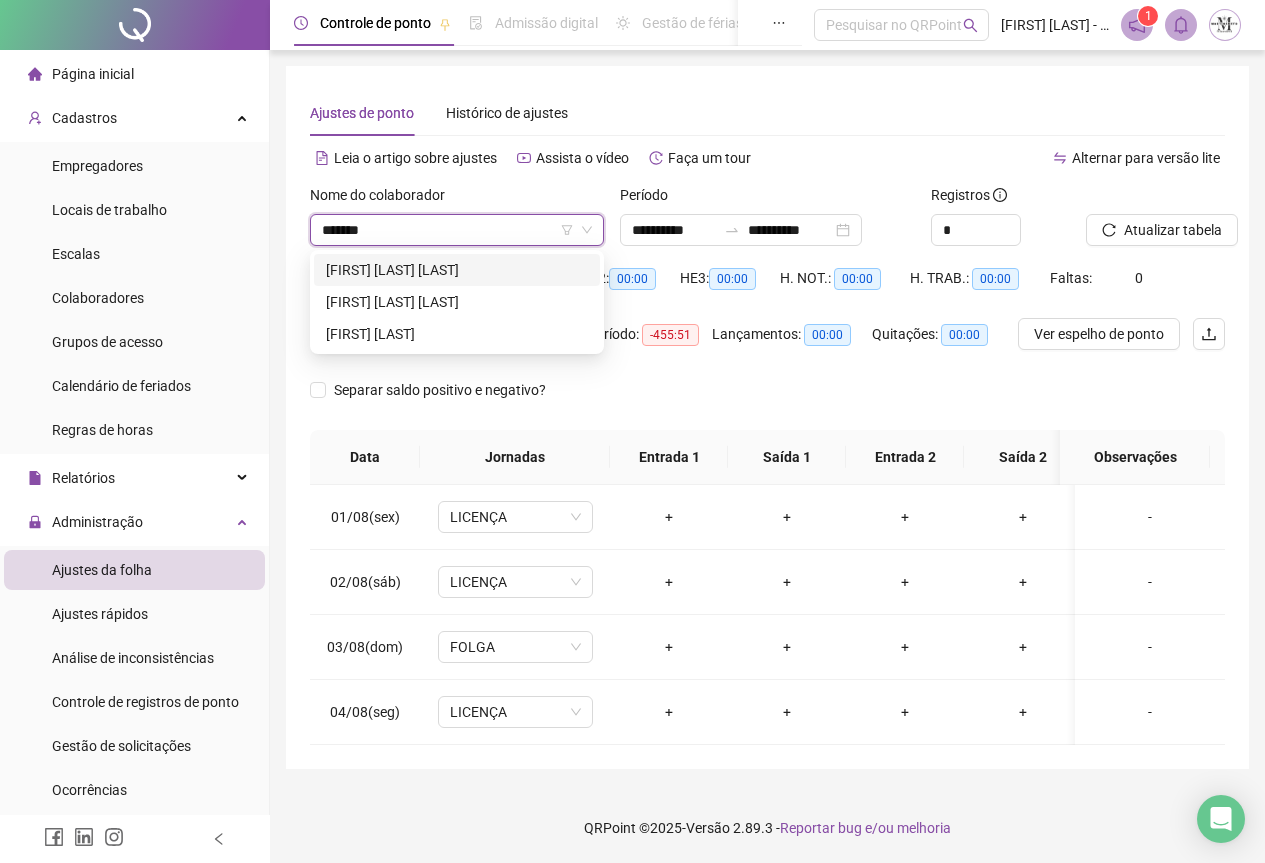 click on "[FIRST] [LAST] [LAST]" at bounding box center [457, 270] 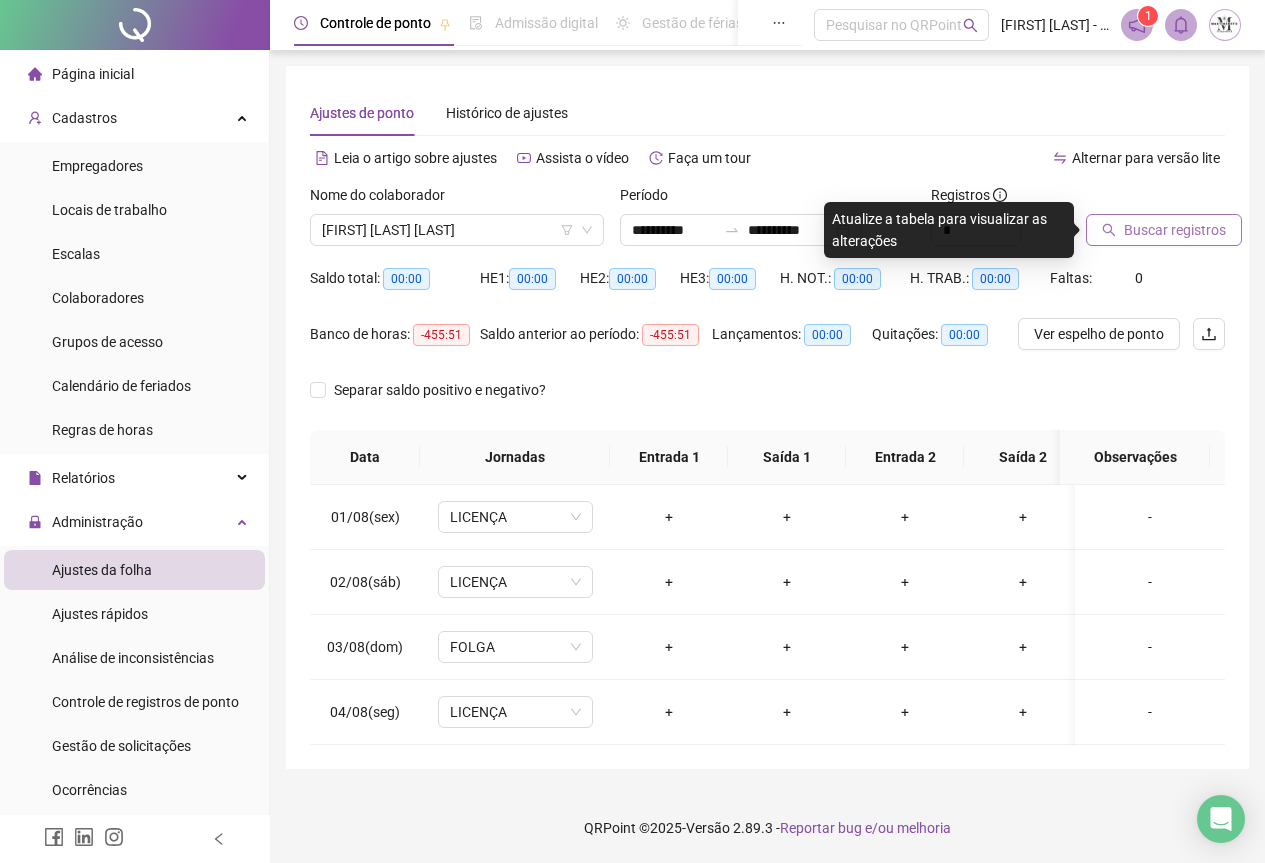 click on "Buscar registros" at bounding box center (1175, 230) 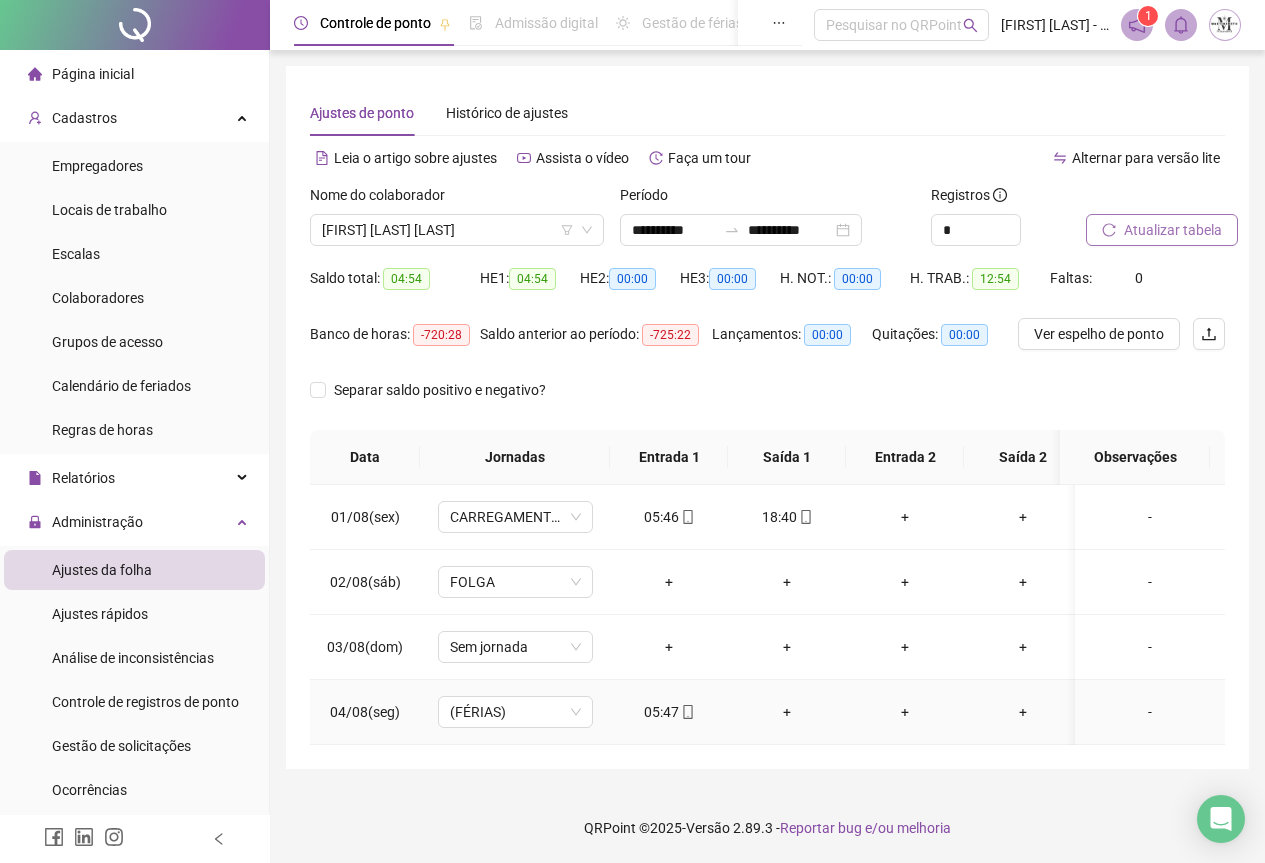 scroll, scrollTop: 0, scrollLeft: 0, axis: both 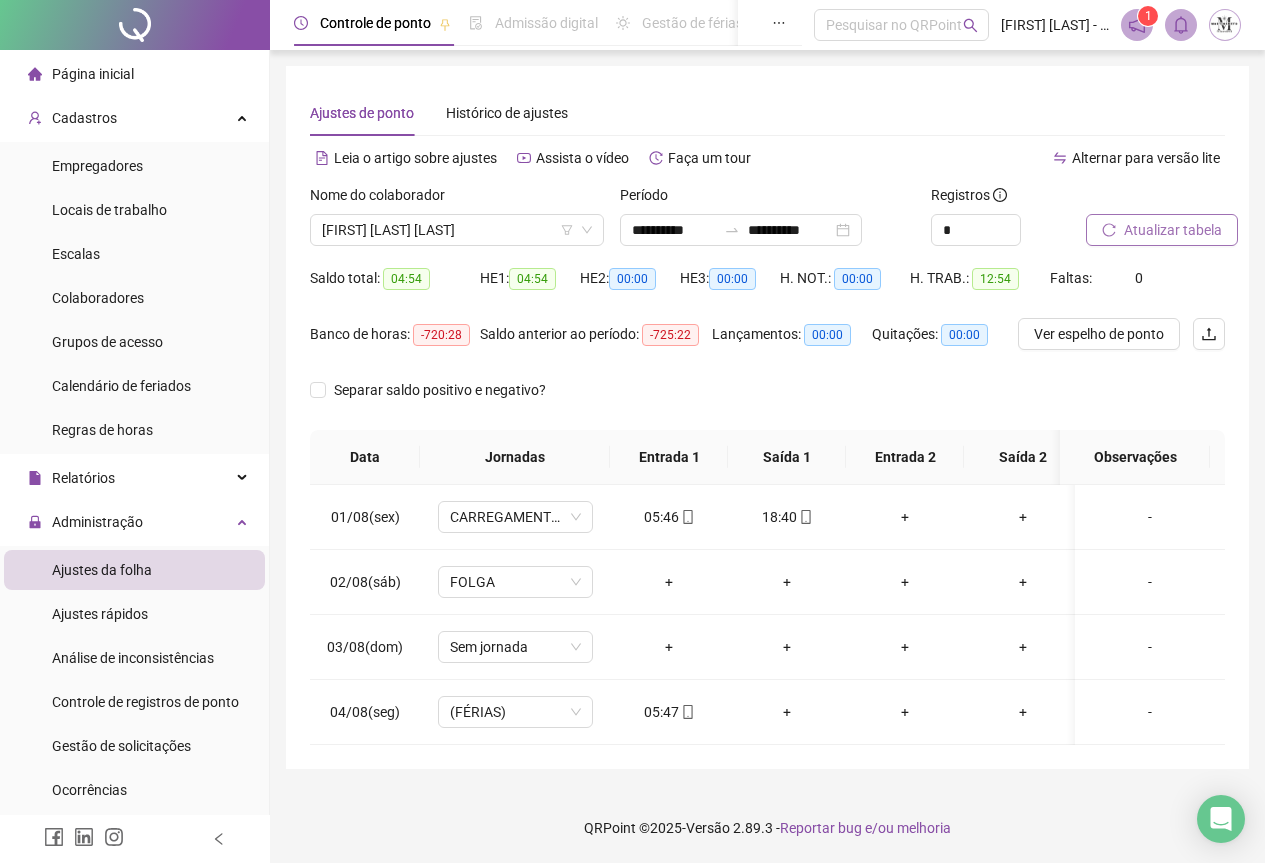 click on "Atualizar tabela" at bounding box center [1173, 230] 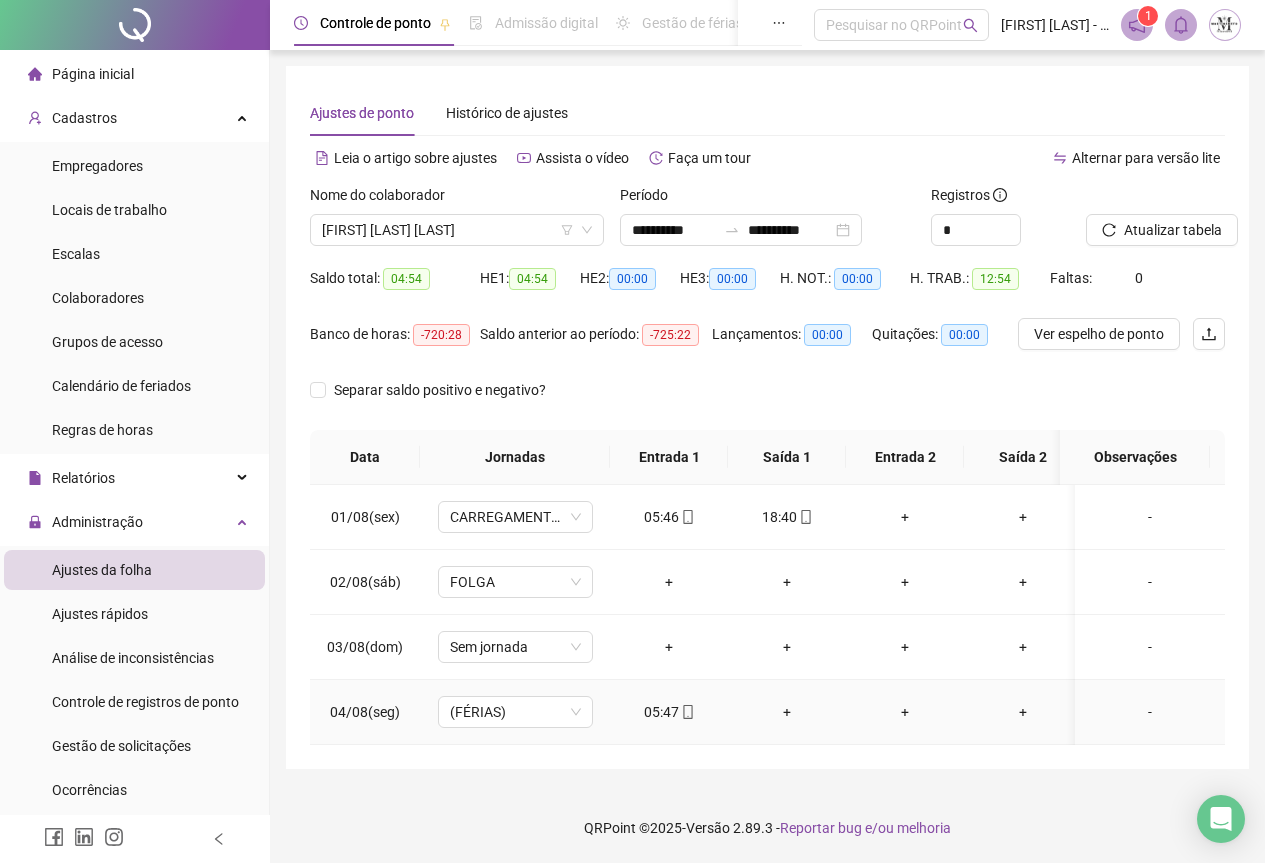 scroll, scrollTop: 7, scrollLeft: 0, axis: vertical 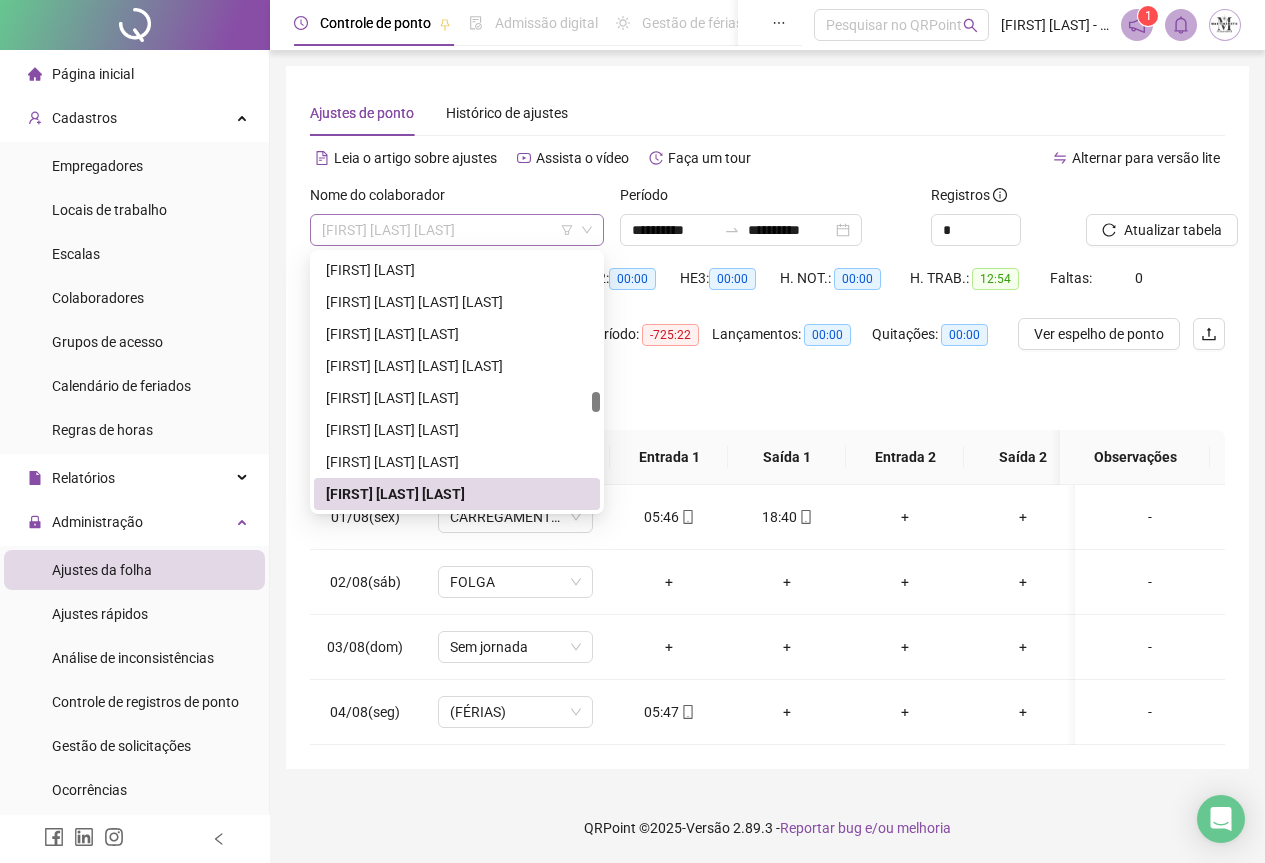 click on "[FIRST] [LAST] [LAST]" at bounding box center (457, 230) 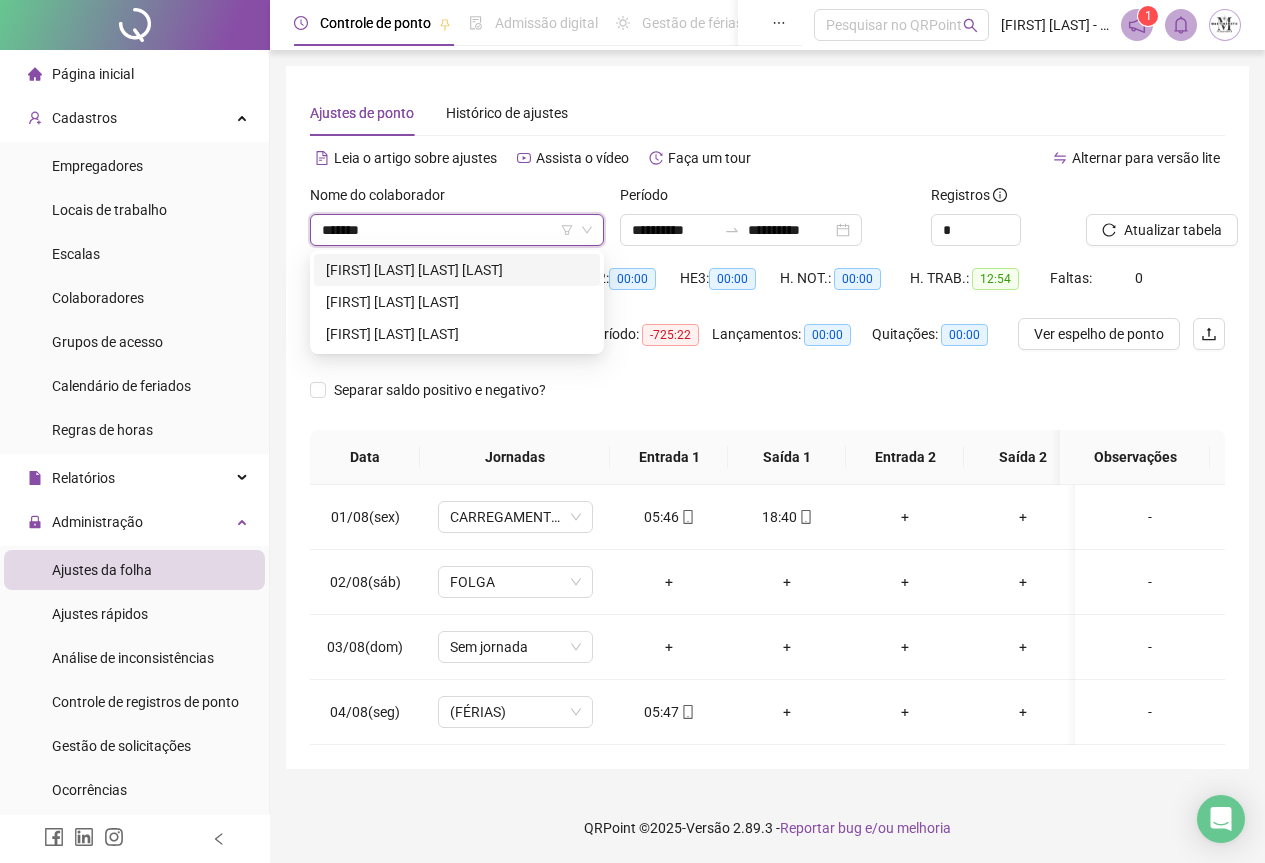 scroll, scrollTop: 0, scrollLeft: 0, axis: both 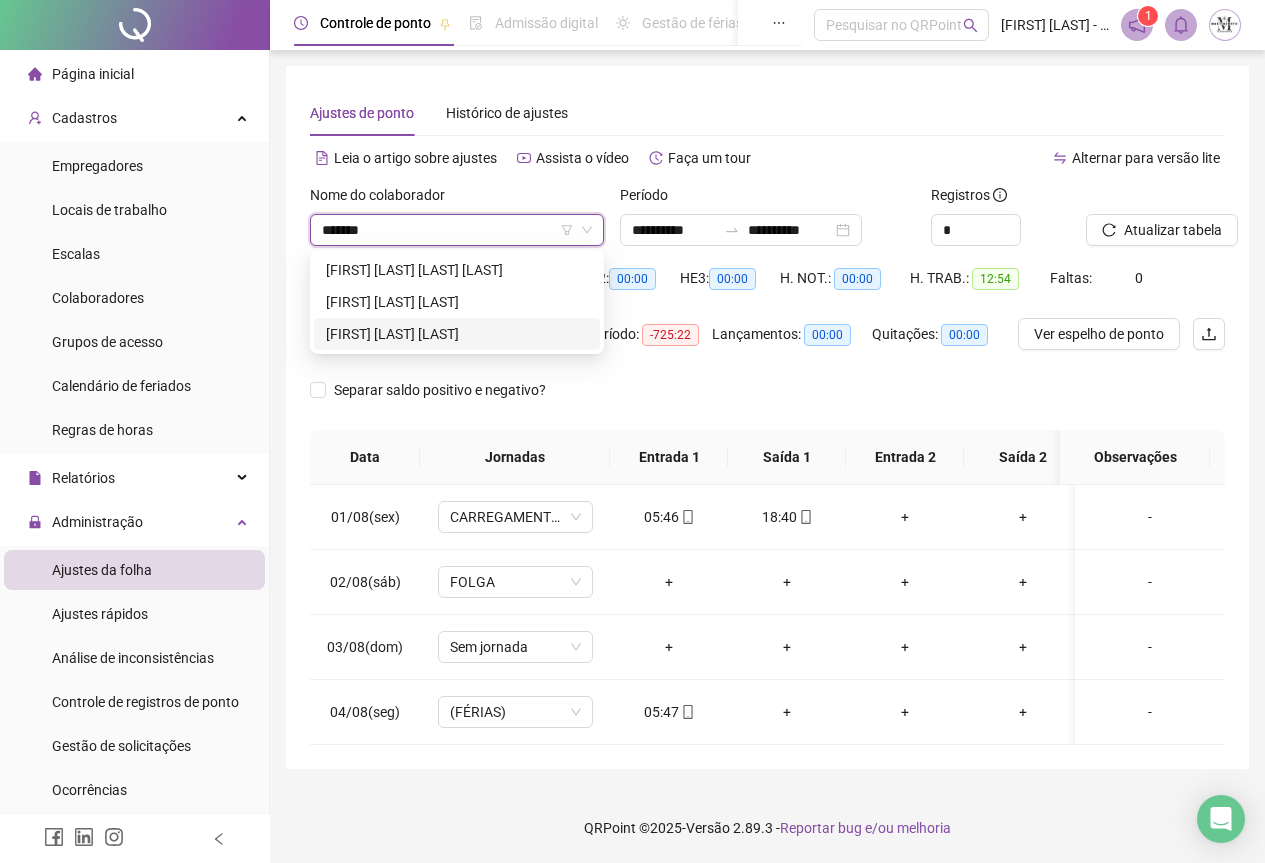 type on "*******" 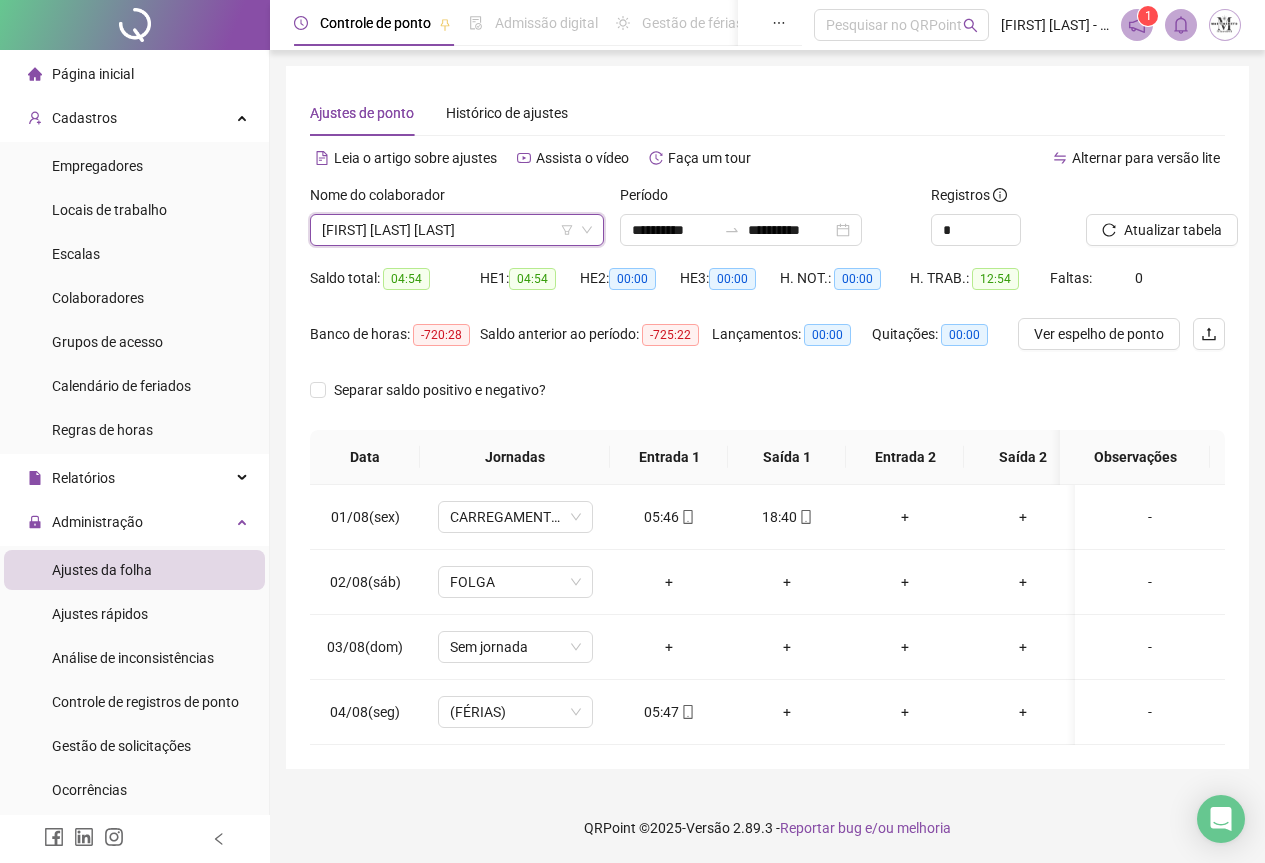 click on "[FIRST] [LAST] [LAST]" at bounding box center [457, 230] 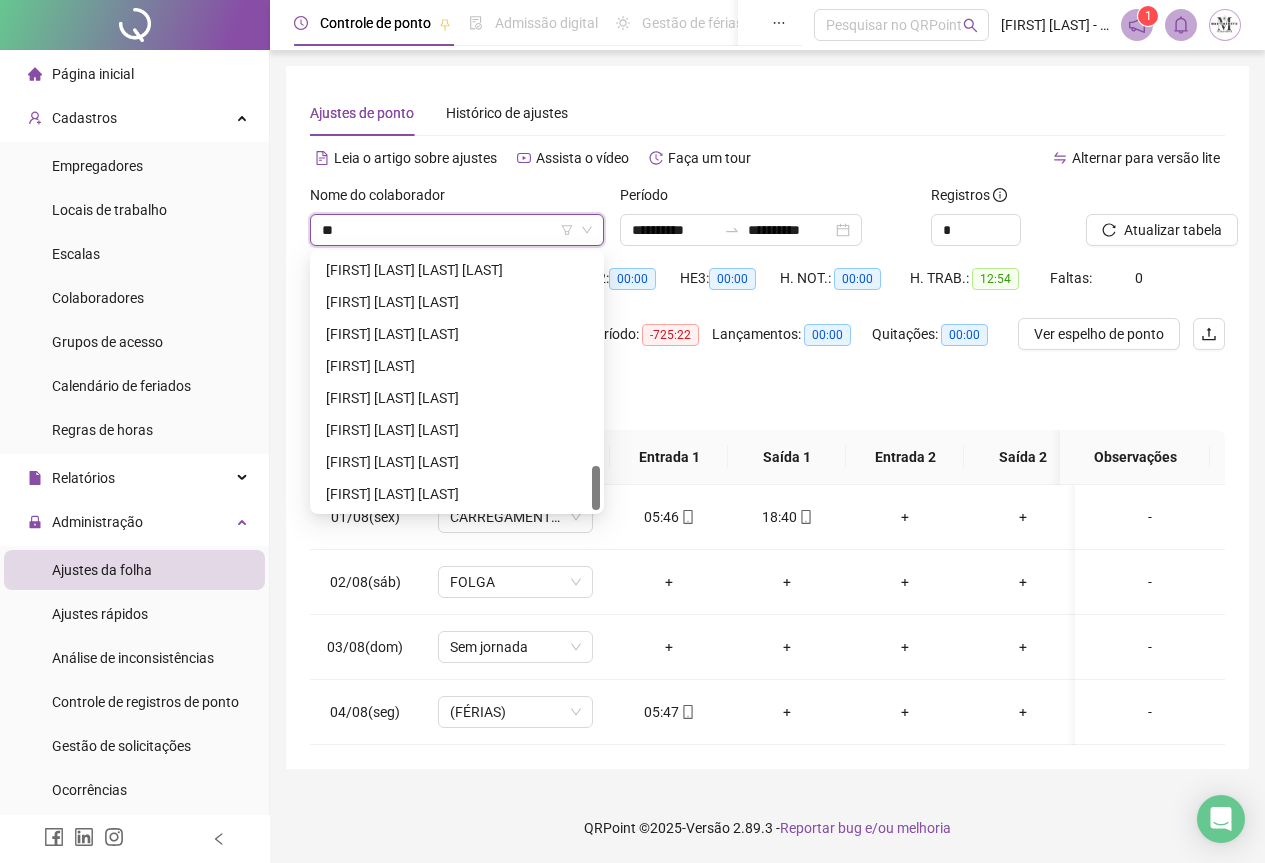 scroll, scrollTop: 1216, scrollLeft: 0, axis: vertical 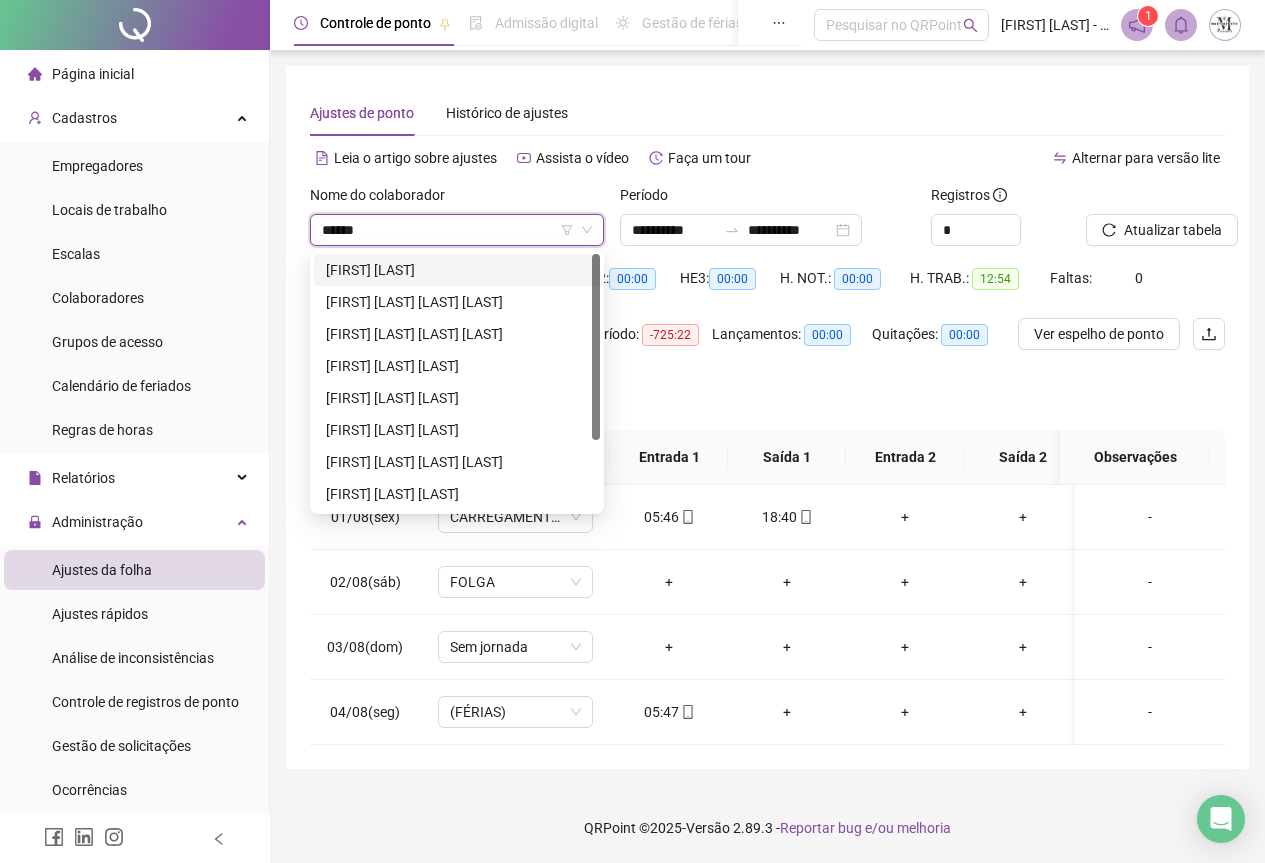 type on "*******" 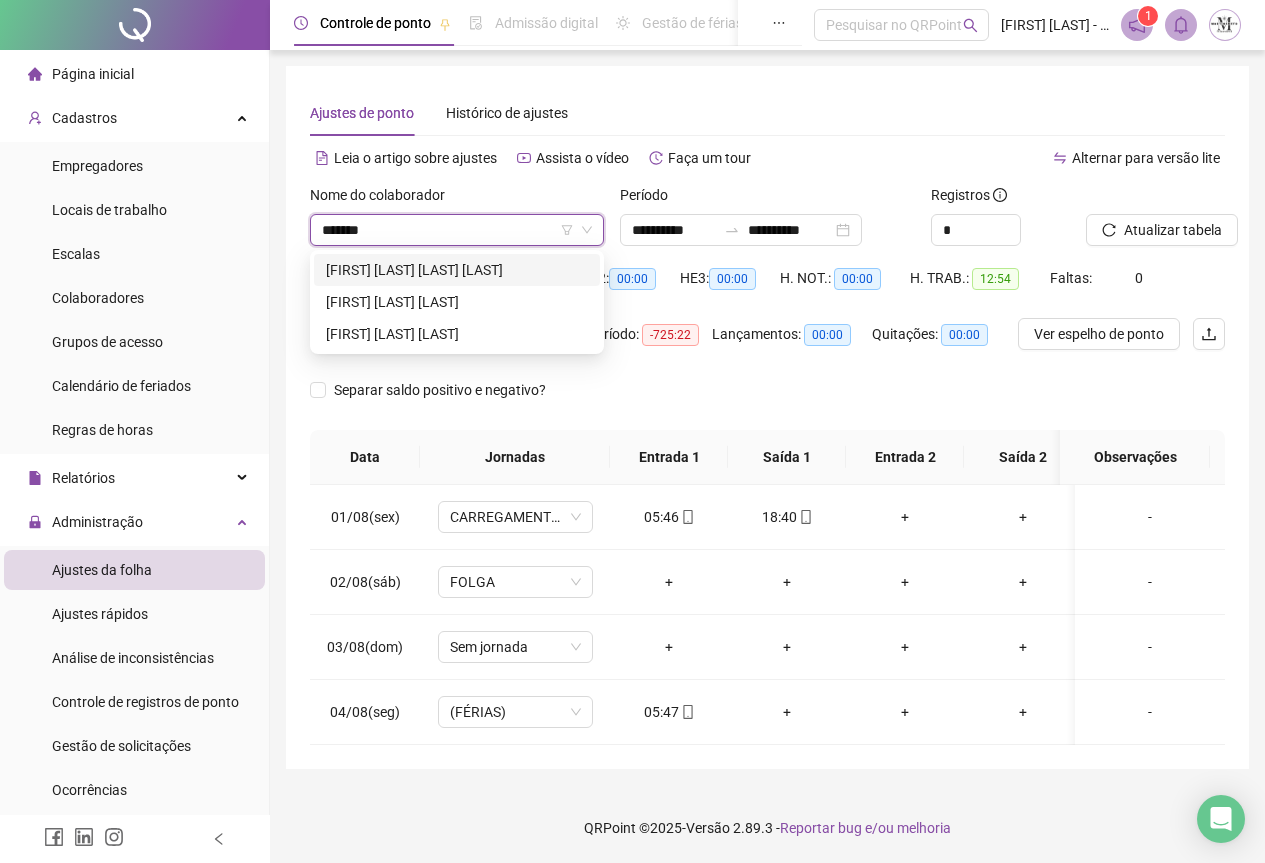 click on "[FIRST] [LAST] [LAST] [LAST]" at bounding box center [457, 270] 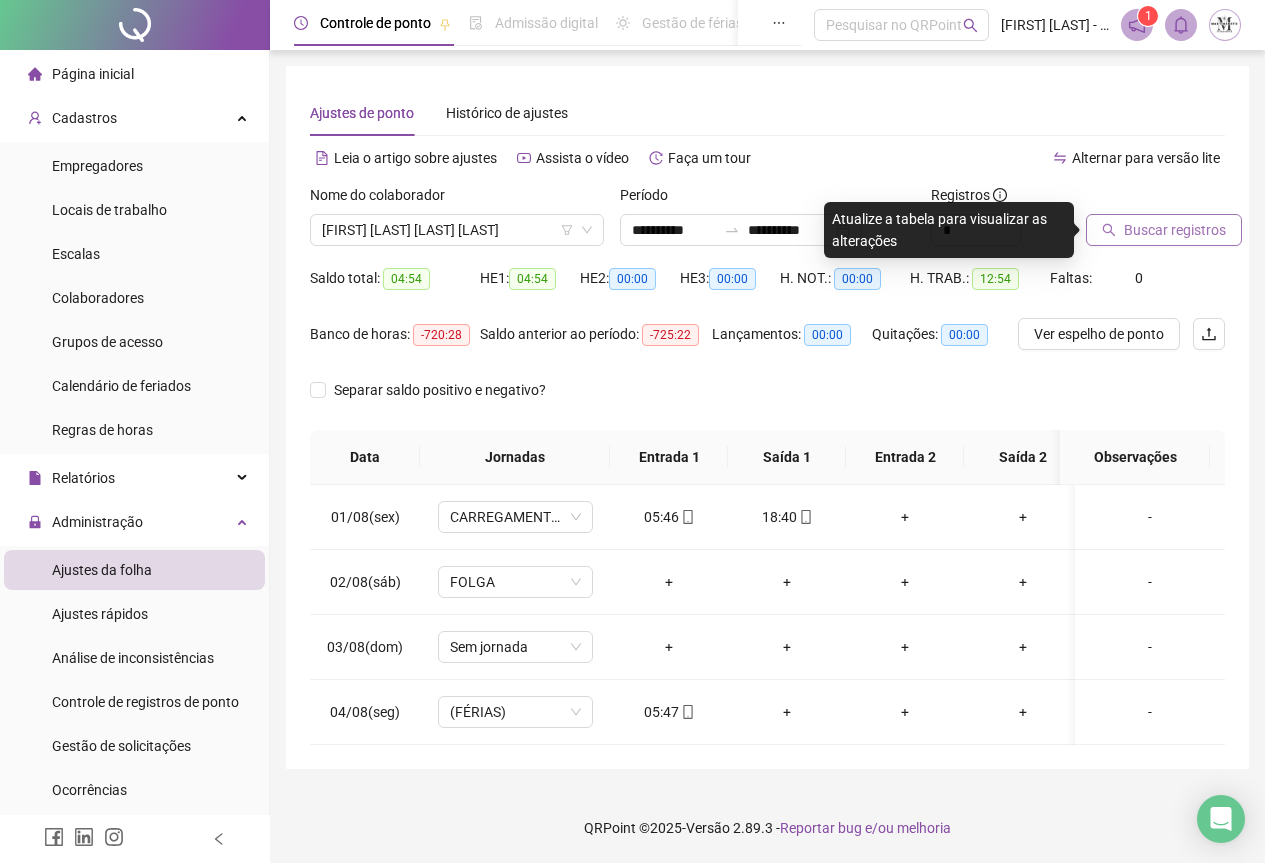 click on "Buscar registros" at bounding box center (1175, 230) 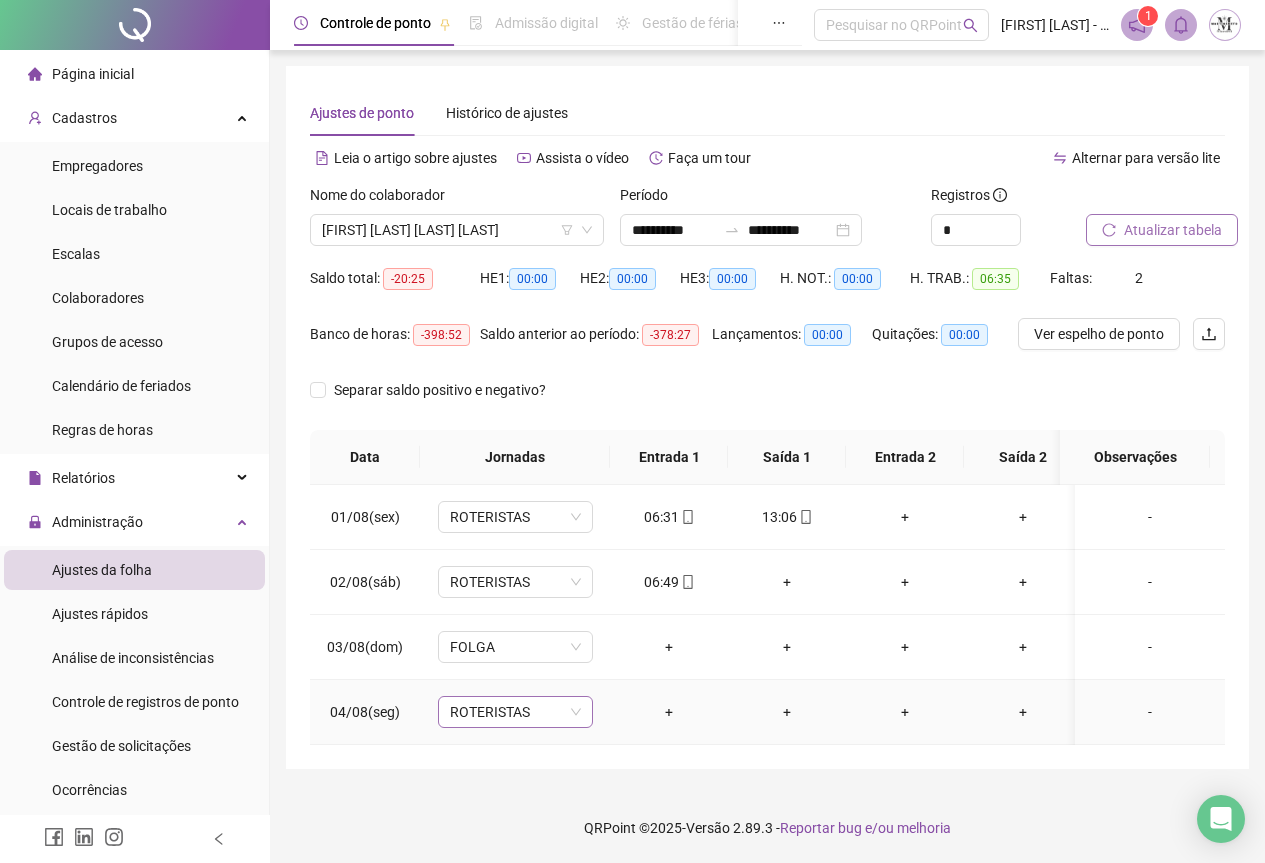 click on "ROTERISTAS" at bounding box center [515, 712] 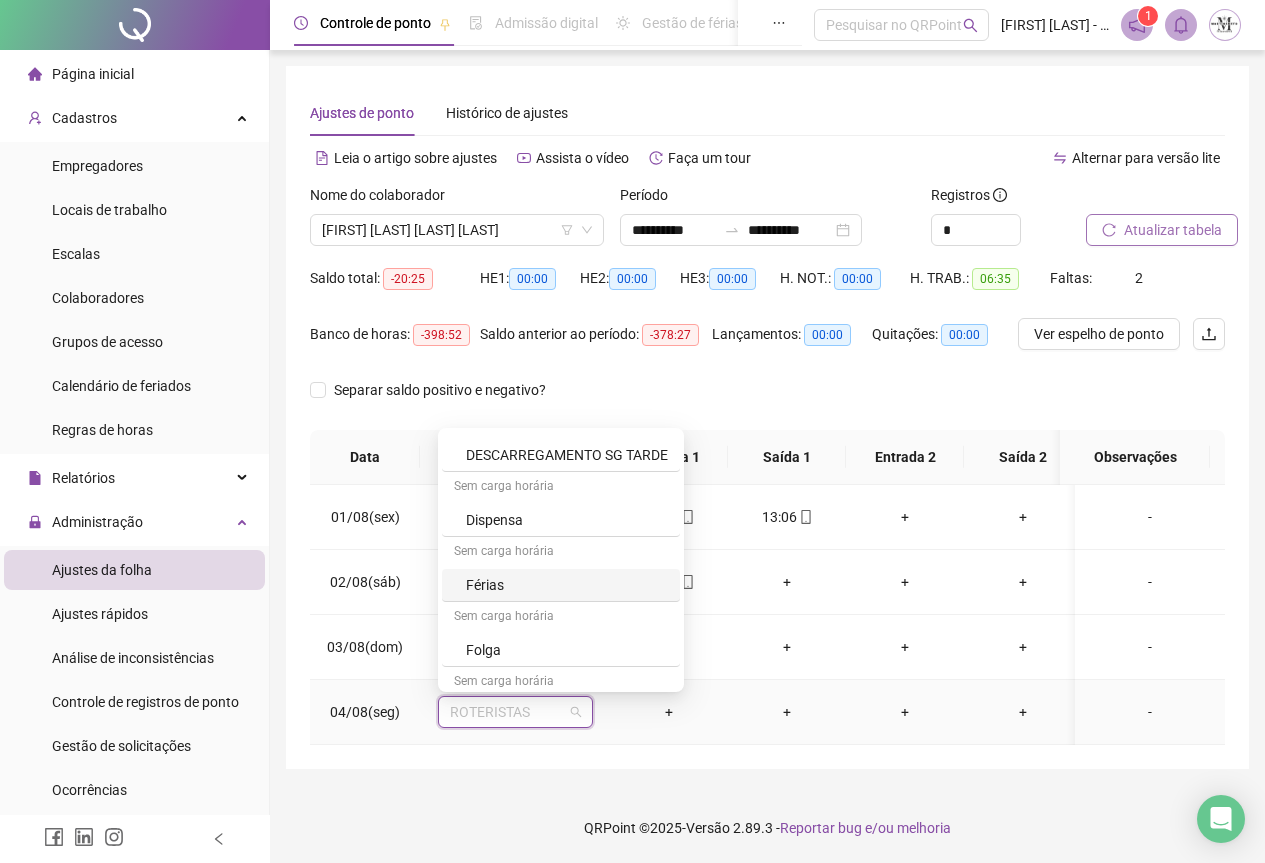 scroll, scrollTop: 1100, scrollLeft: 0, axis: vertical 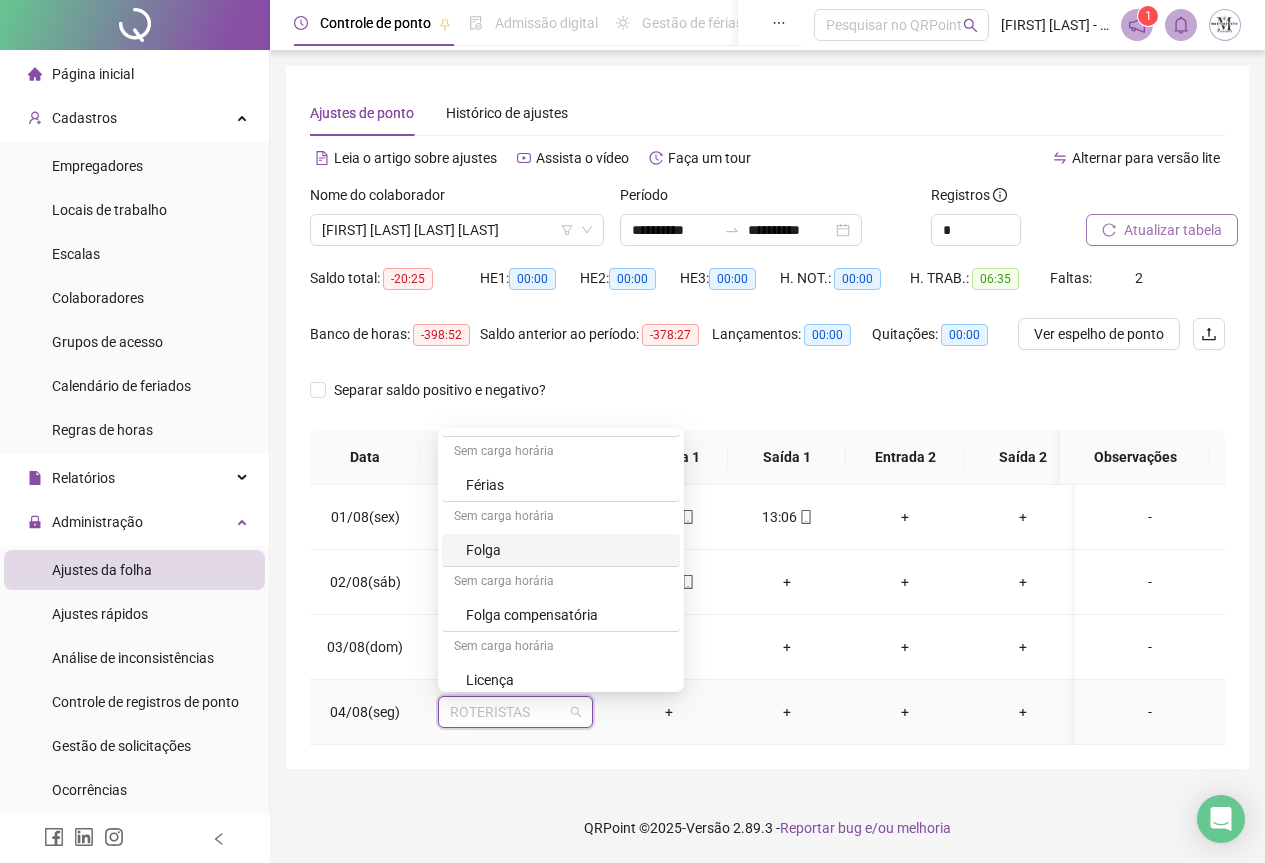 click on "Folga" at bounding box center [567, 550] 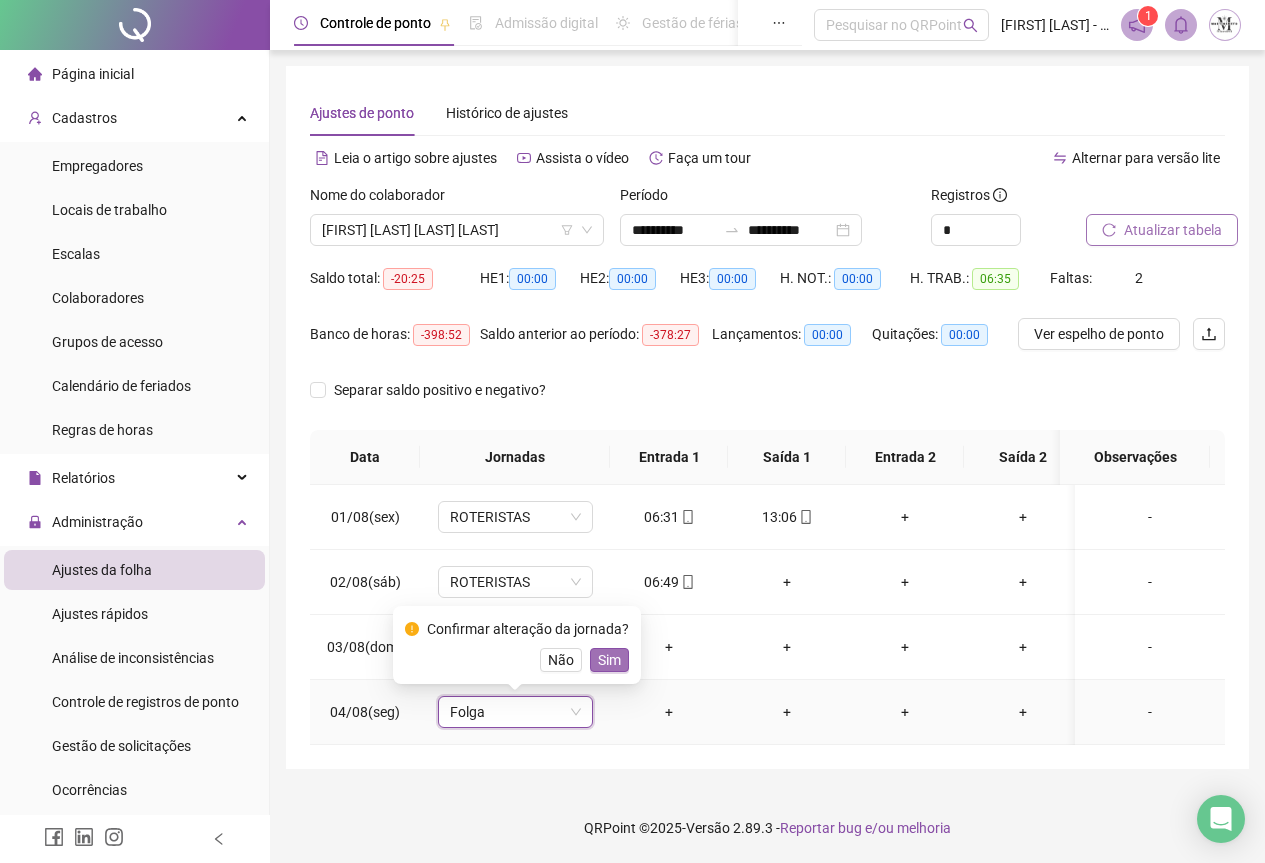 click on "Sim" at bounding box center [609, 660] 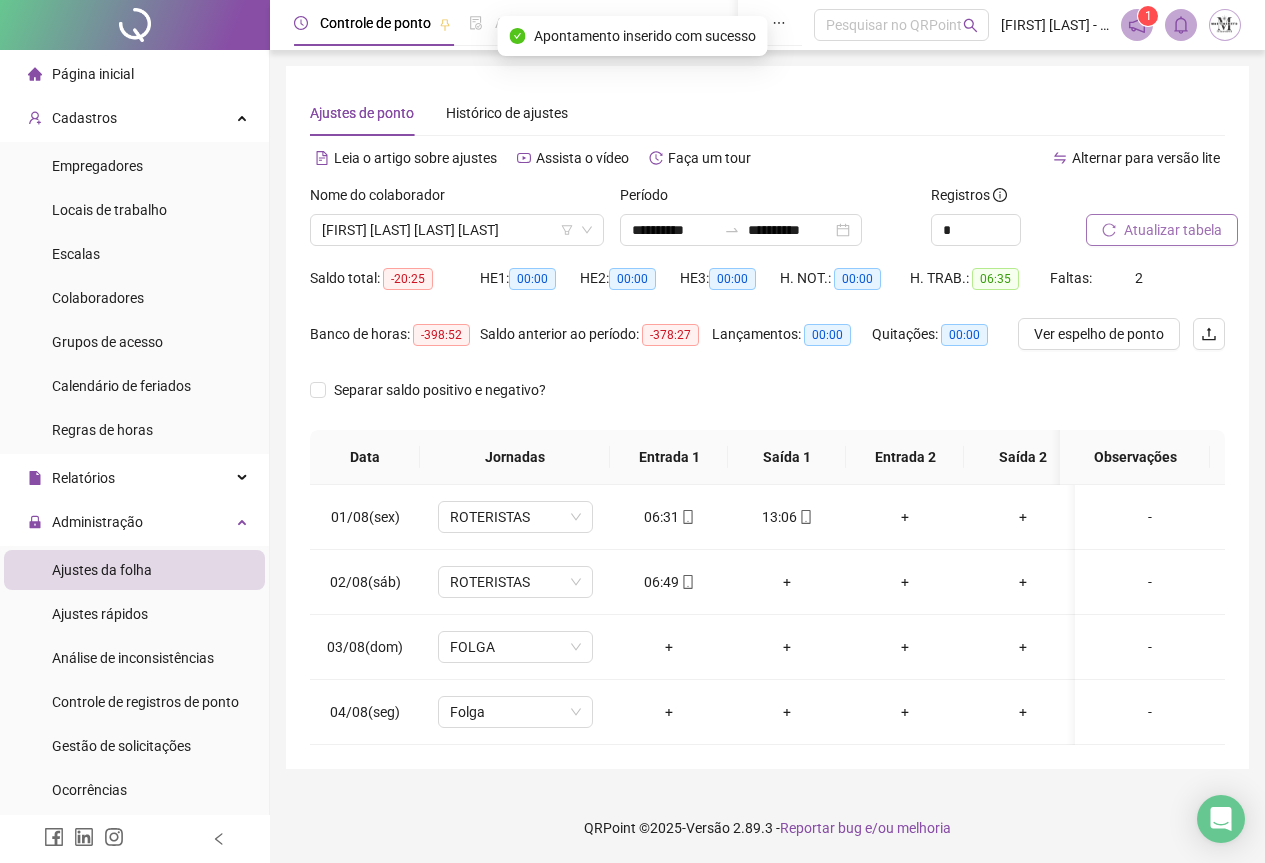click on "Atualizar tabela" at bounding box center [1173, 230] 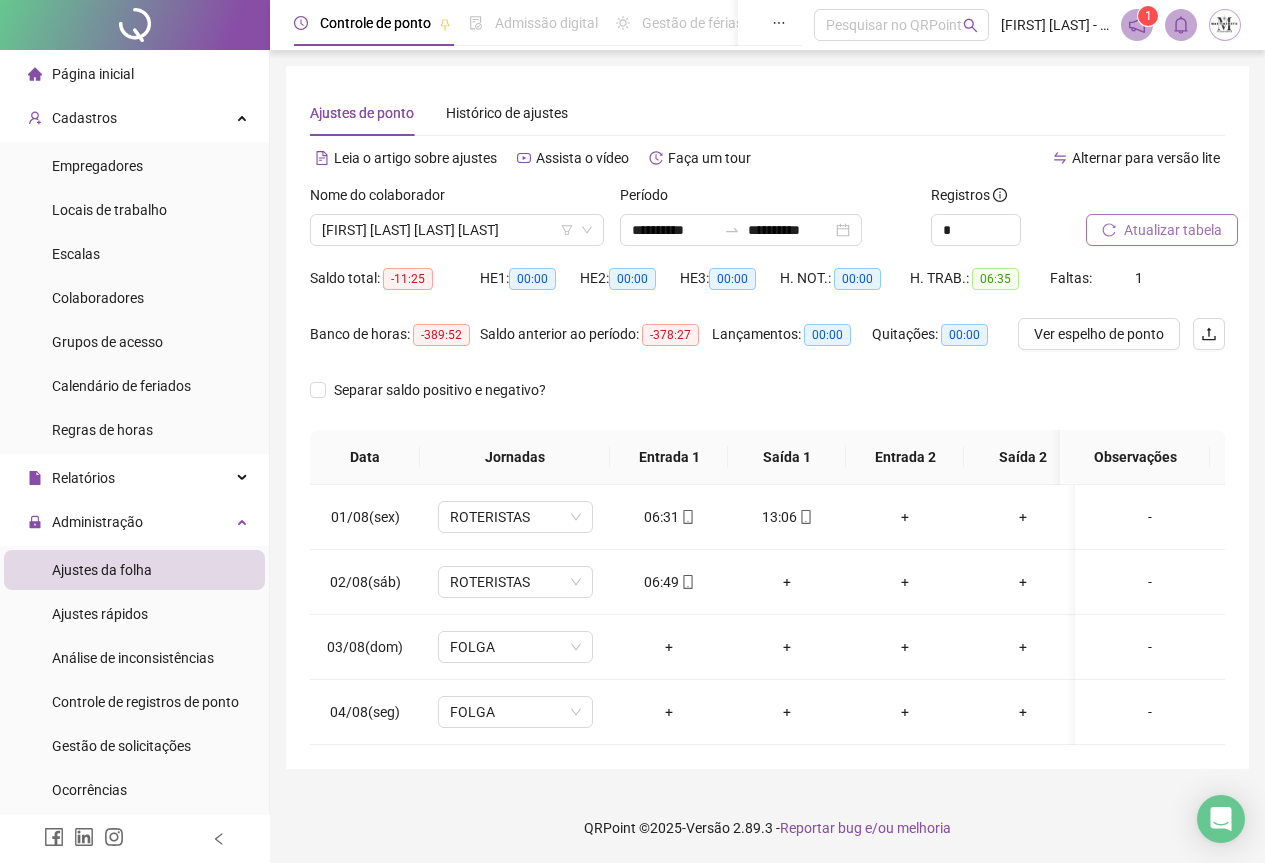 click 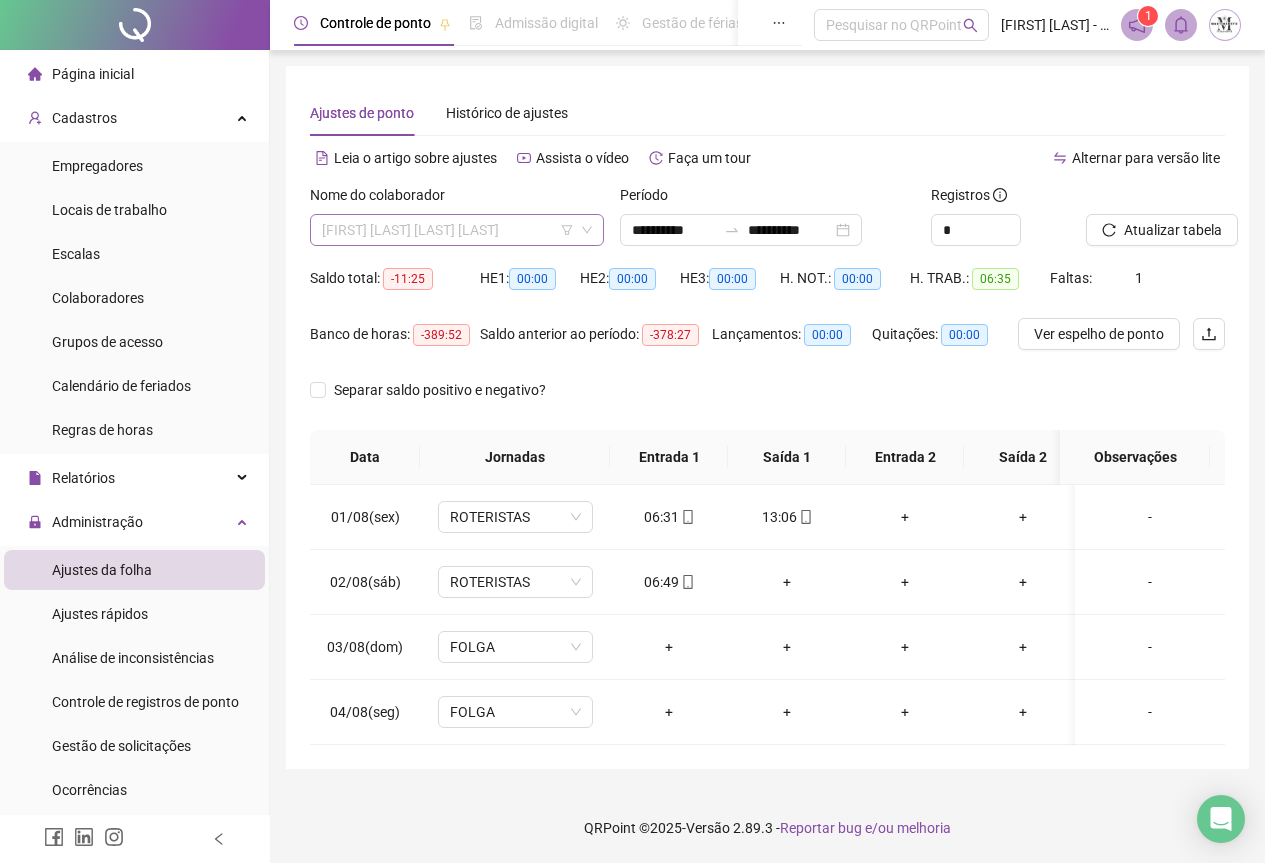 click on "[FIRST] [LAST] [LAST] [LAST]" at bounding box center [457, 230] 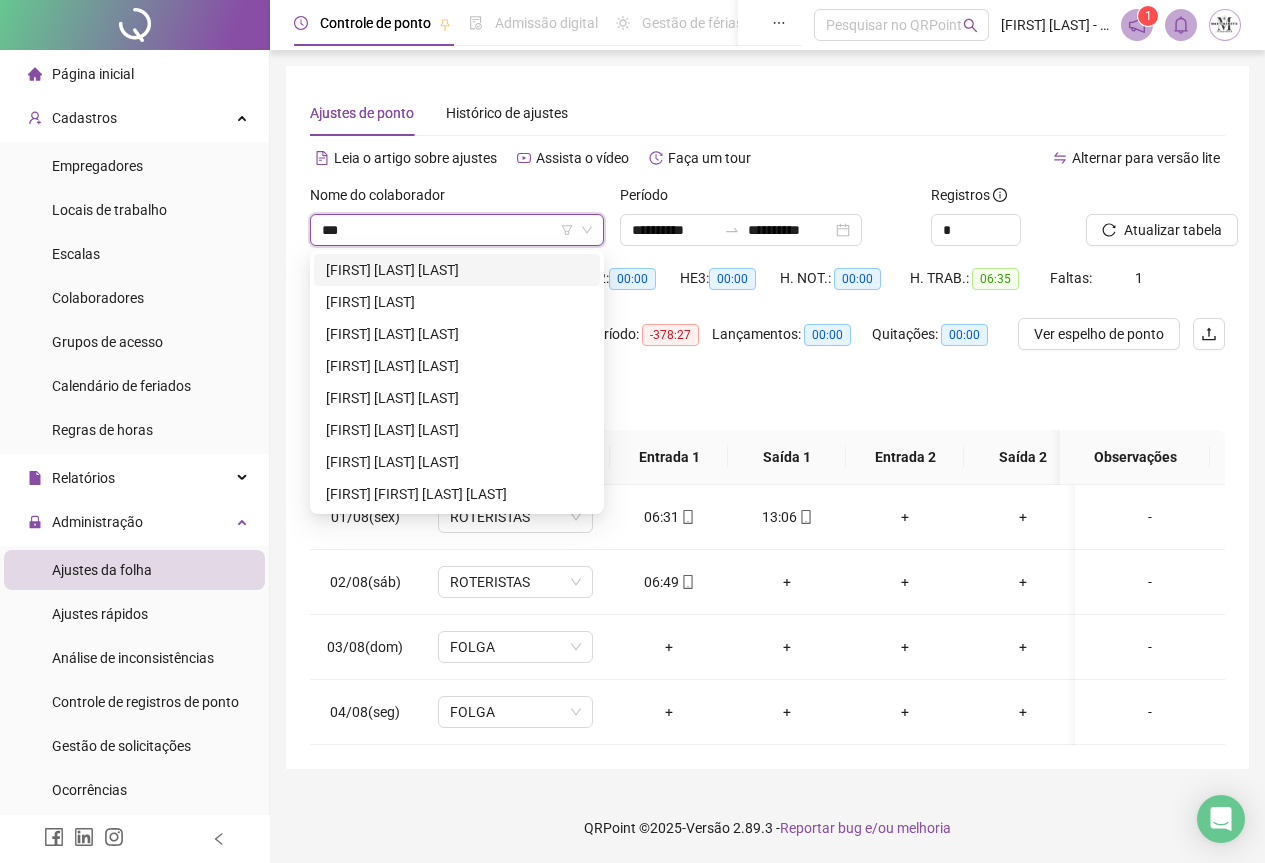 scroll, scrollTop: 0, scrollLeft: 0, axis: both 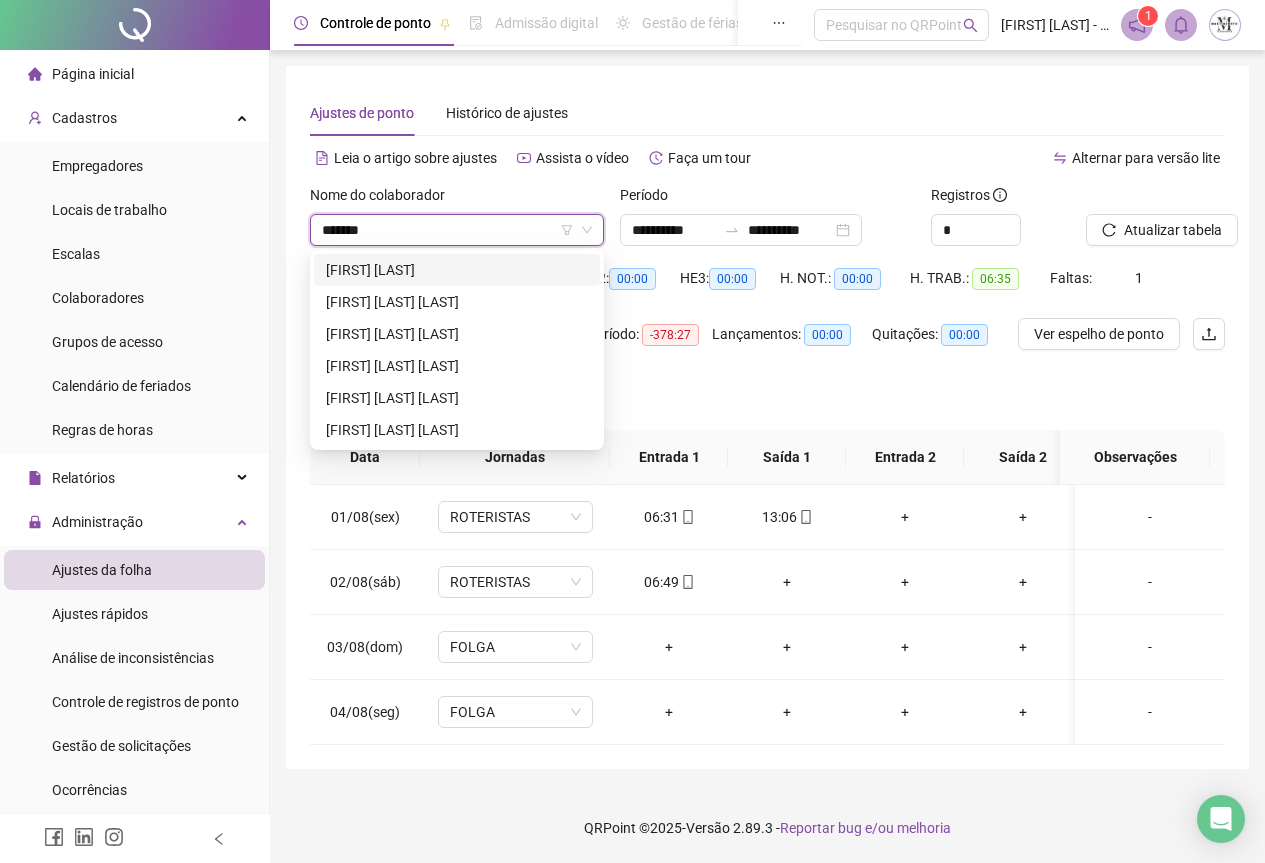 type on "********" 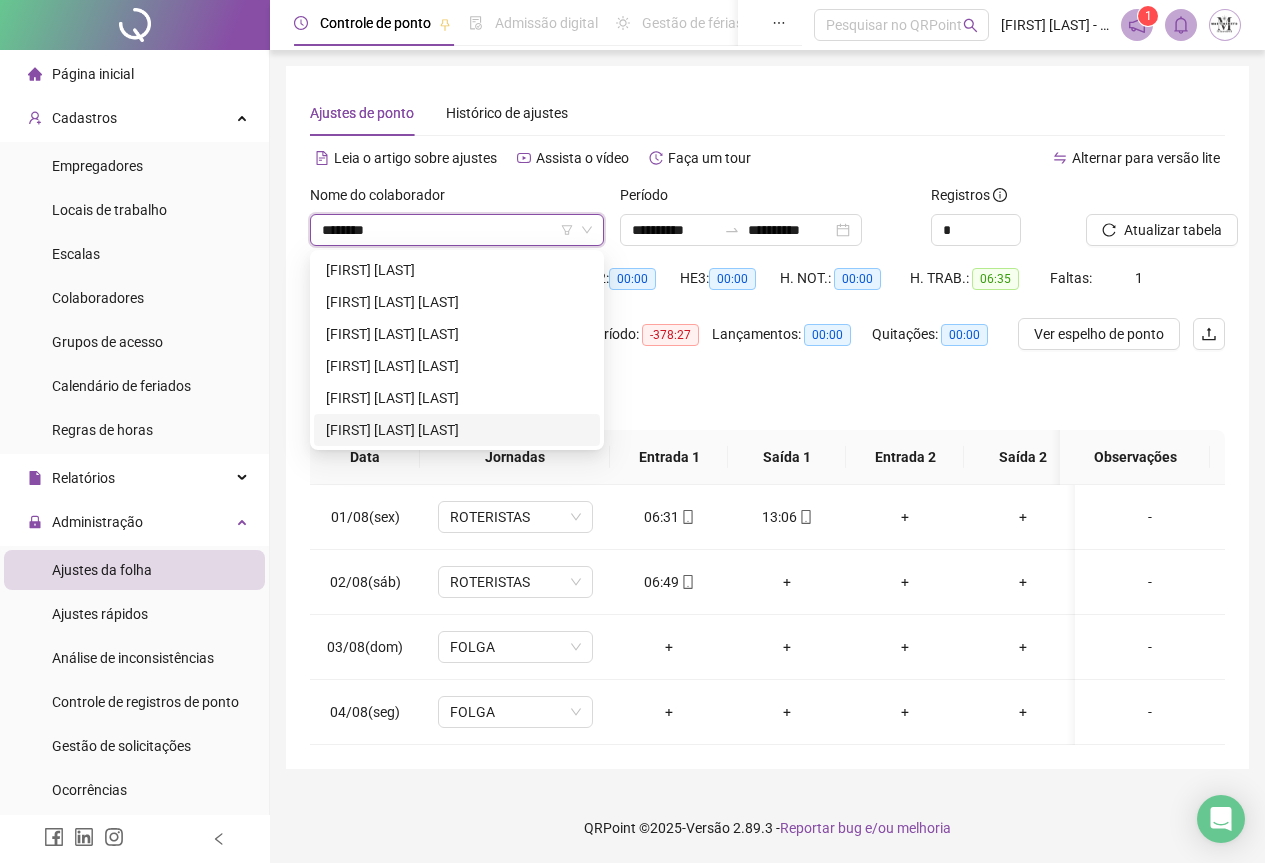 click on "[FIRST] [LAST] [LAST]" at bounding box center (457, 430) 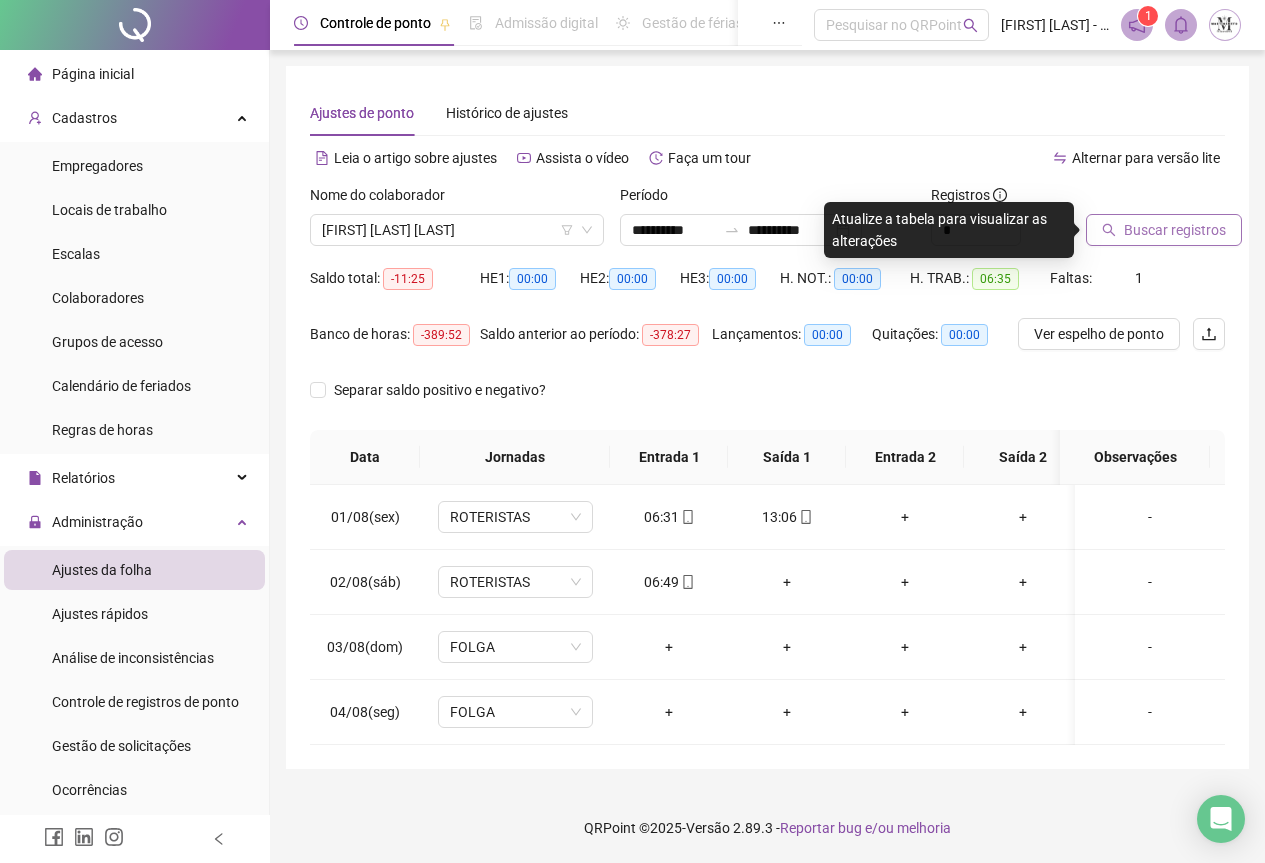 click on "Buscar registros" at bounding box center (1175, 230) 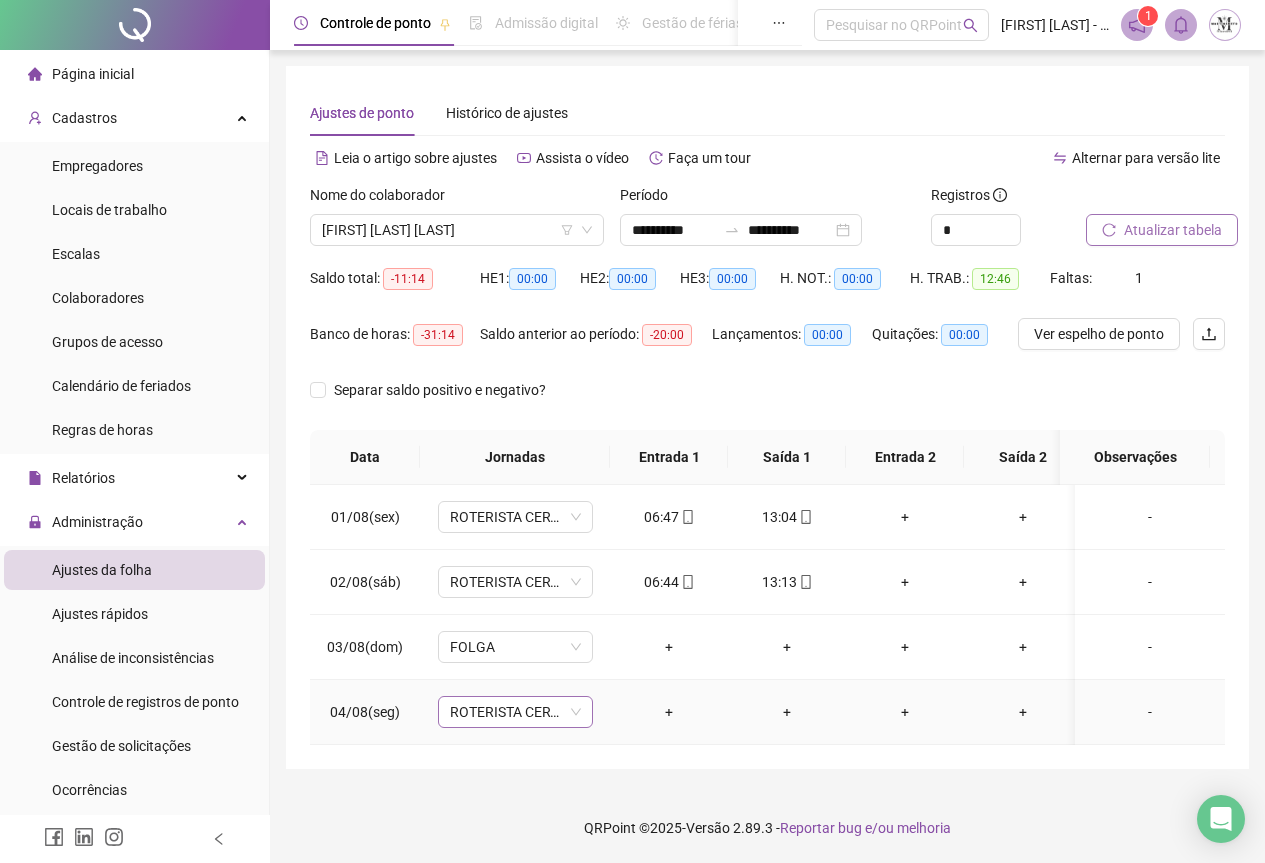 click on "ROTERISTA CERTO SG" at bounding box center (515, 712) 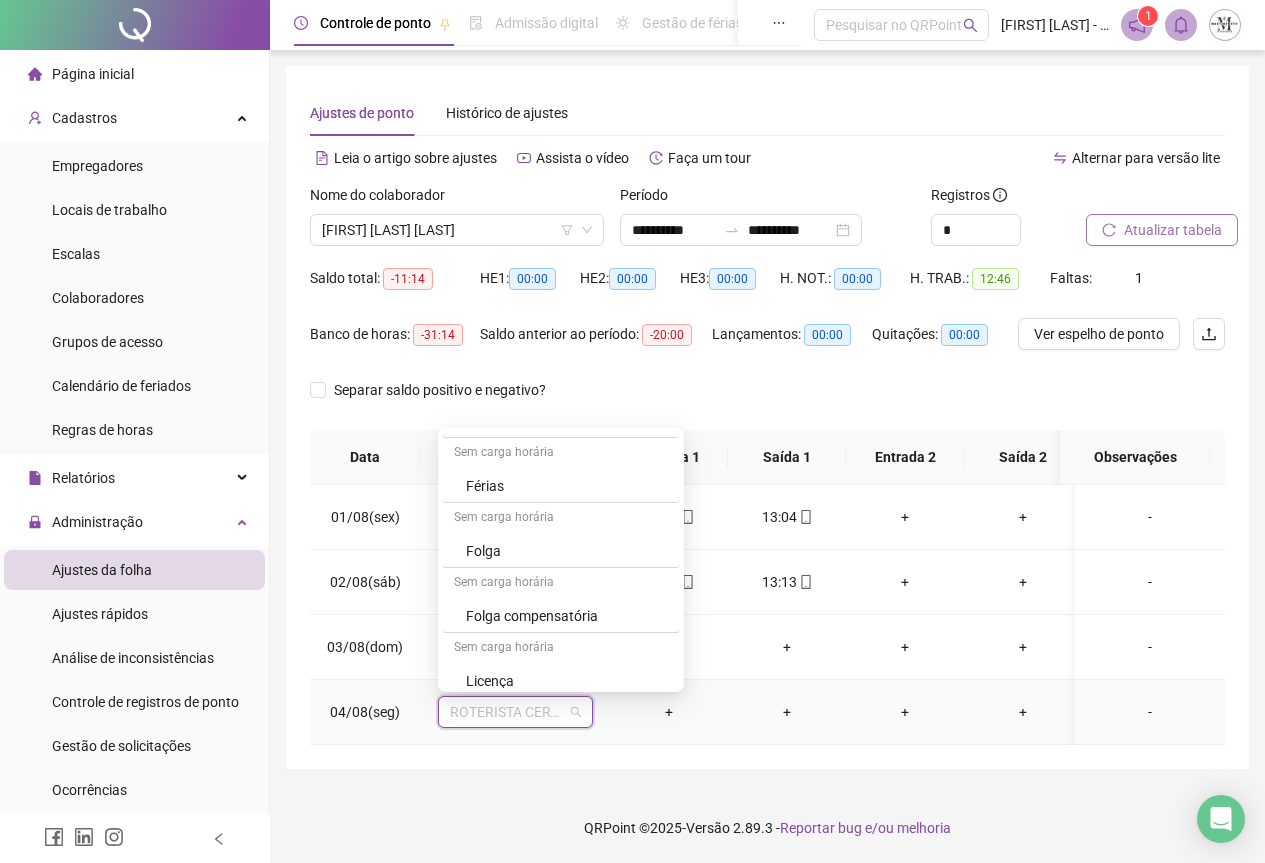 scroll, scrollTop: 1100, scrollLeft: 0, axis: vertical 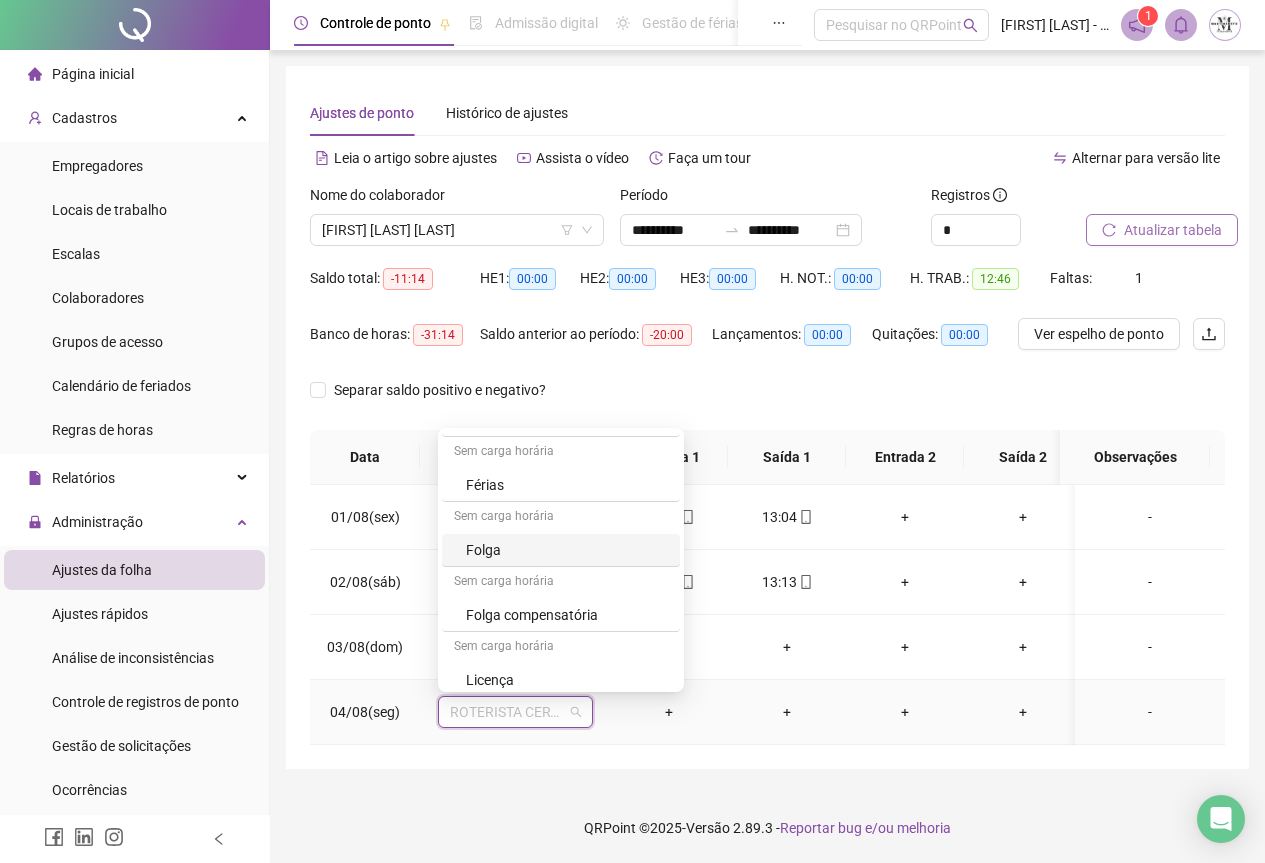 click on "Folga" at bounding box center [567, 550] 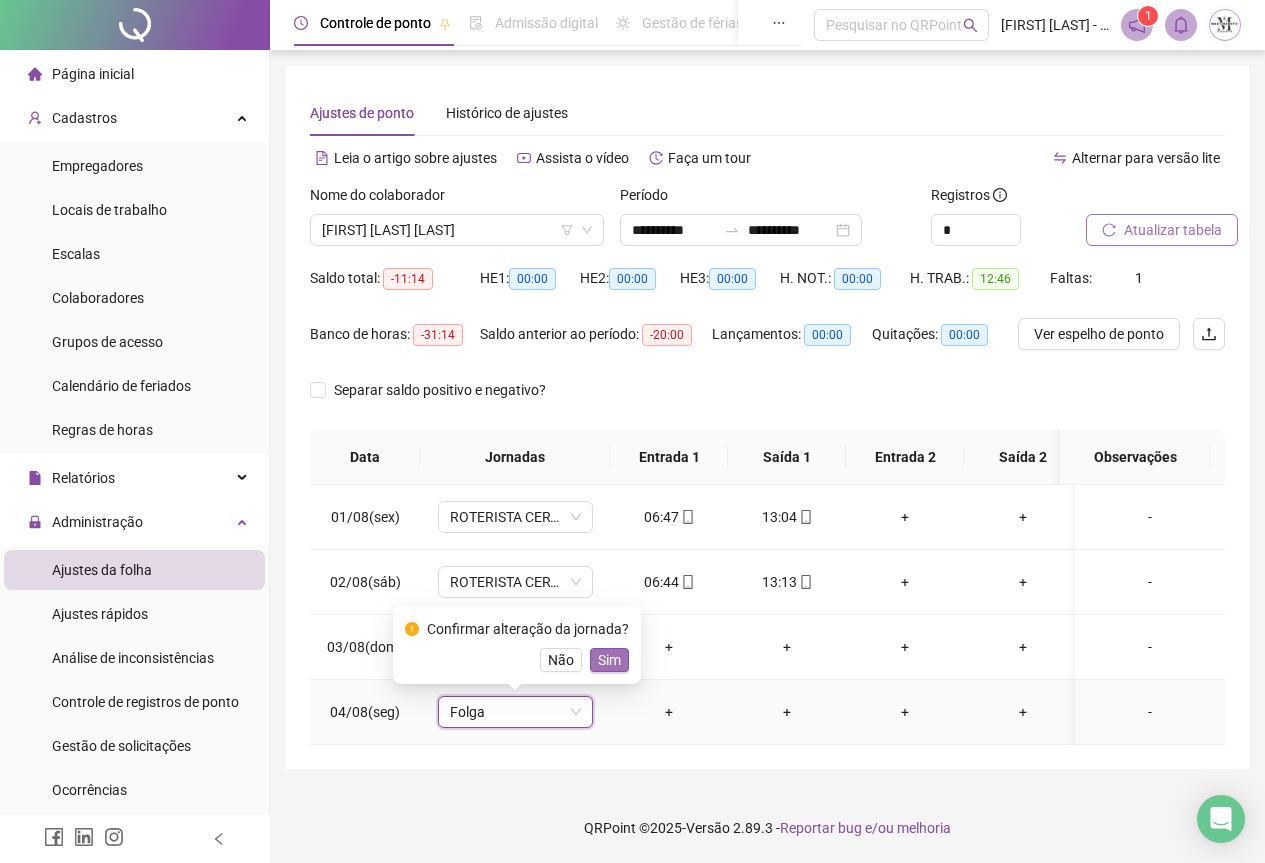 click on "Sim" at bounding box center (609, 660) 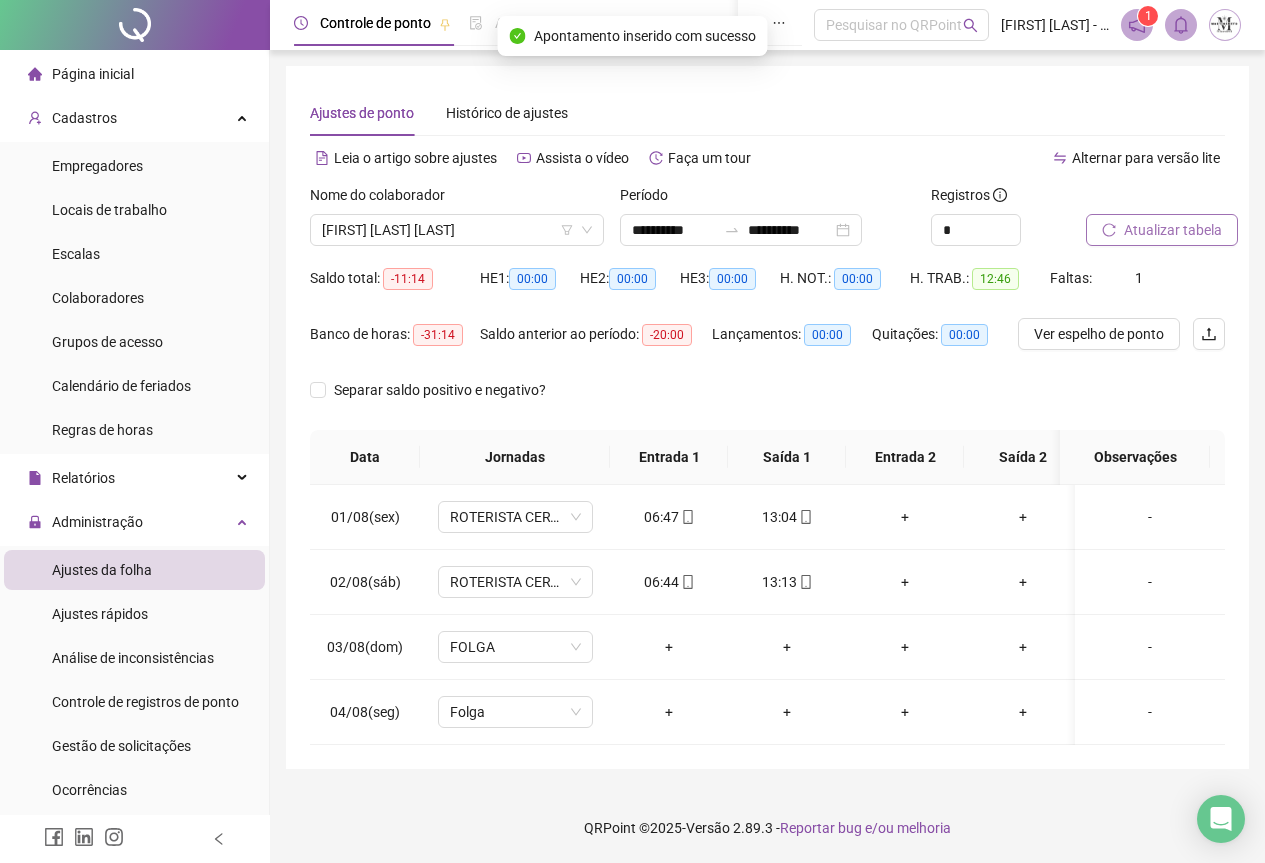 click on "Atualizar tabela" at bounding box center [1173, 230] 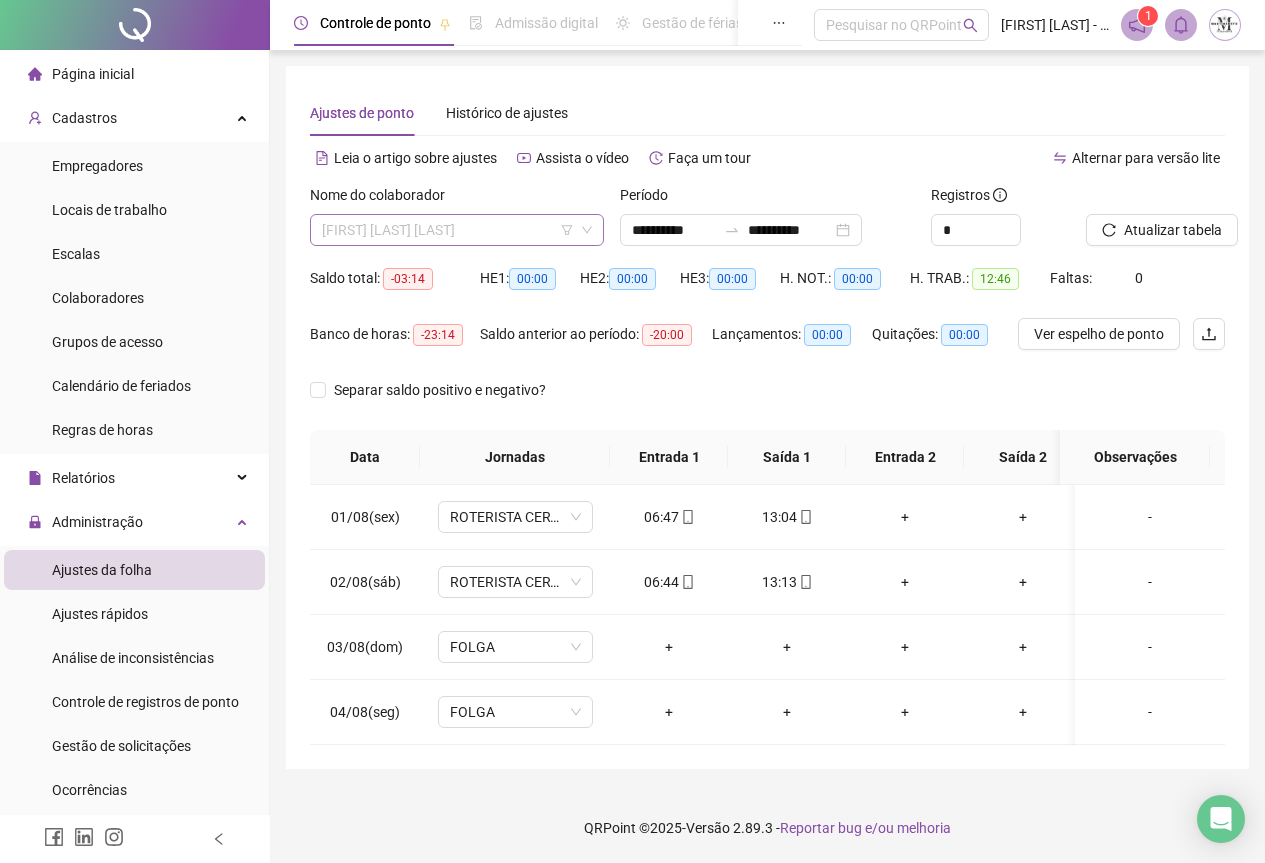 click on "[FIRST] [LAST] [LAST]" at bounding box center [457, 230] 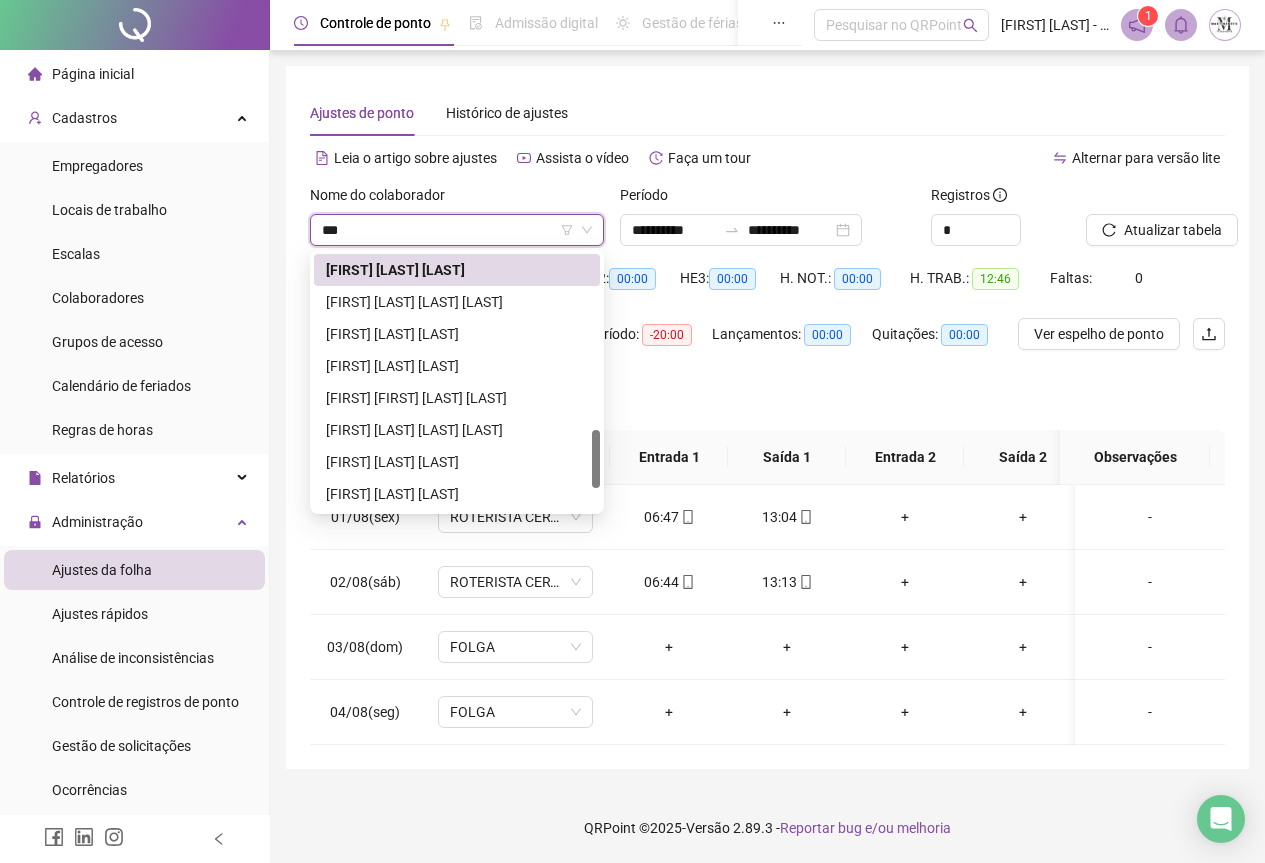 scroll, scrollTop: 0, scrollLeft: 0, axis: both 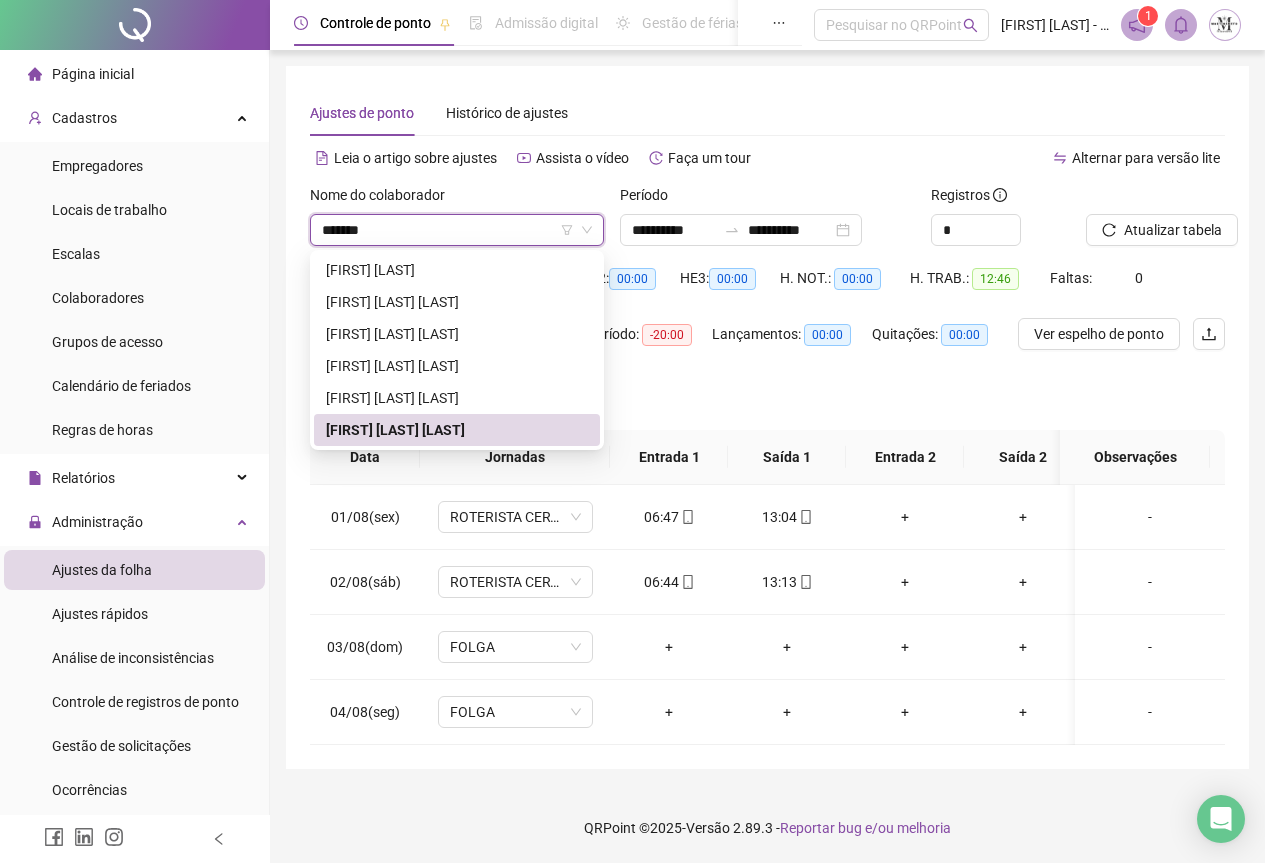 type on "********" 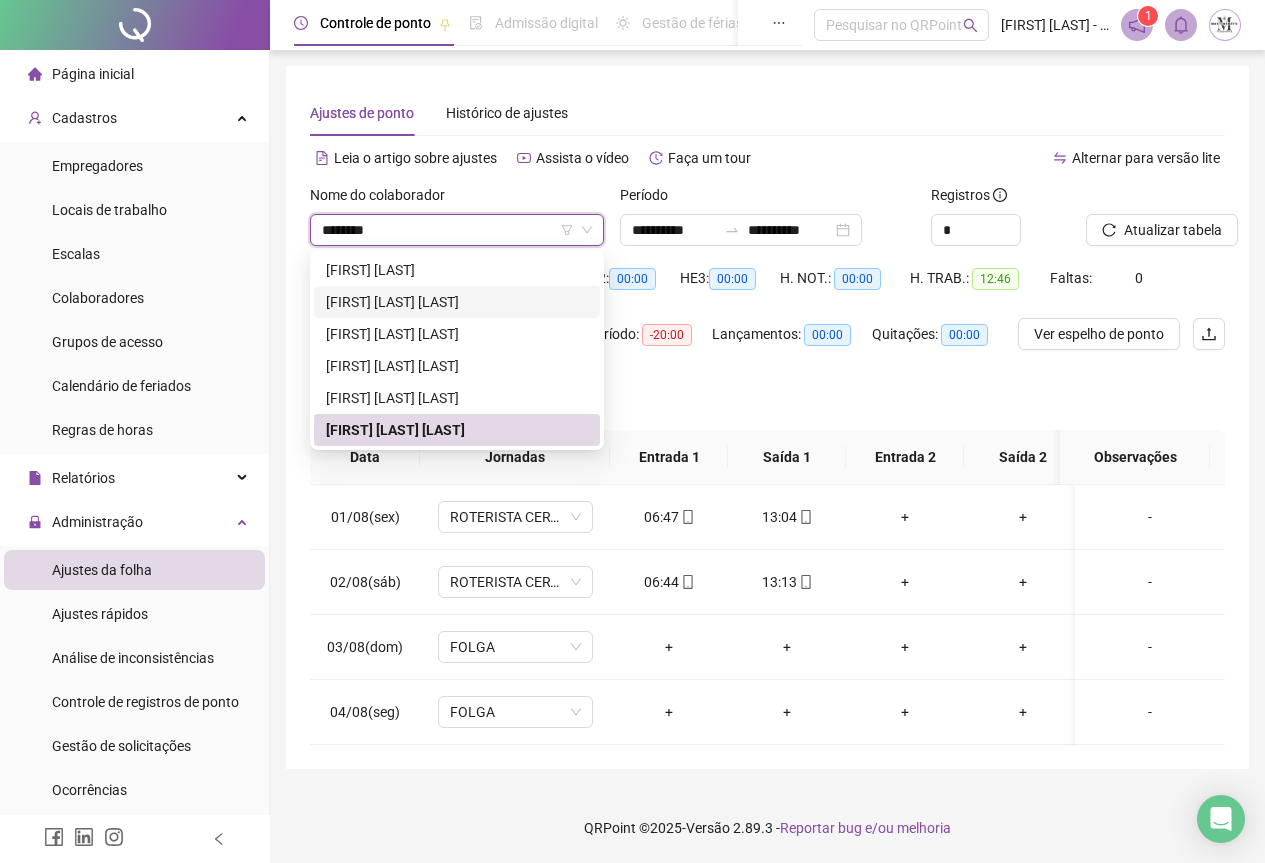 click on "[FIRST] [LAST] [LAST]" at bounding box center [457, 302] 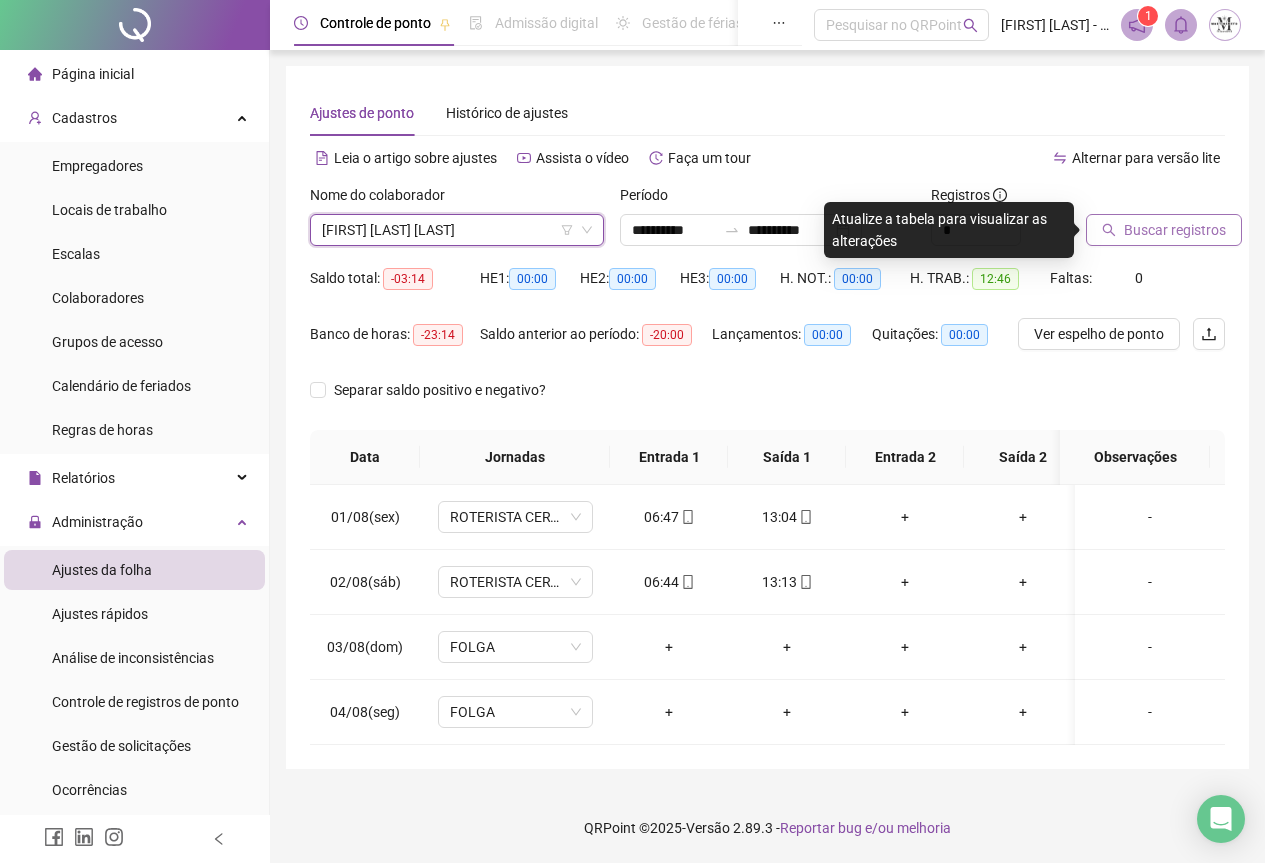 click on "Buscar registros" at bounding box center (1164, 230) 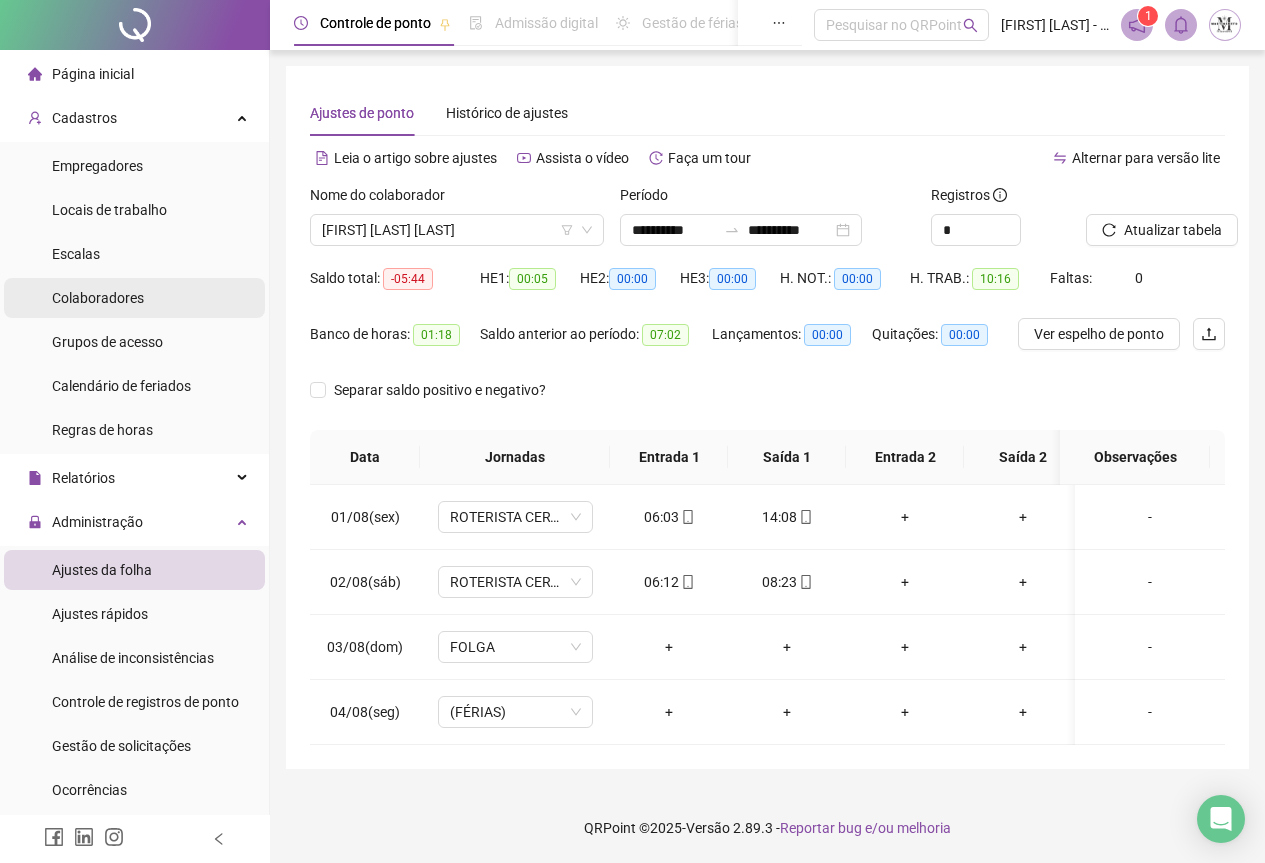 click on "Colaboradores" at bounding box center (98, 298) 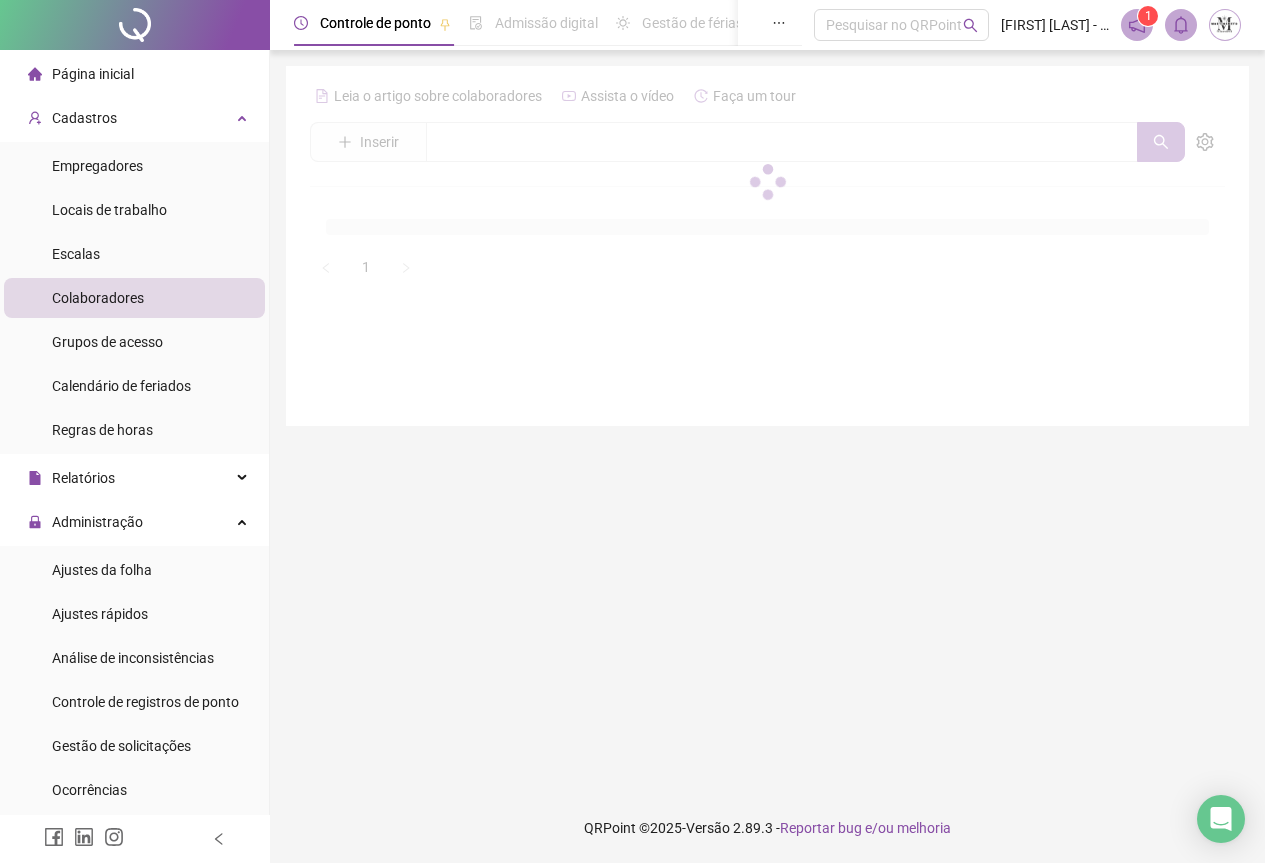 scroll, scrollTop: 0, scrollLeft: 0, axis: both 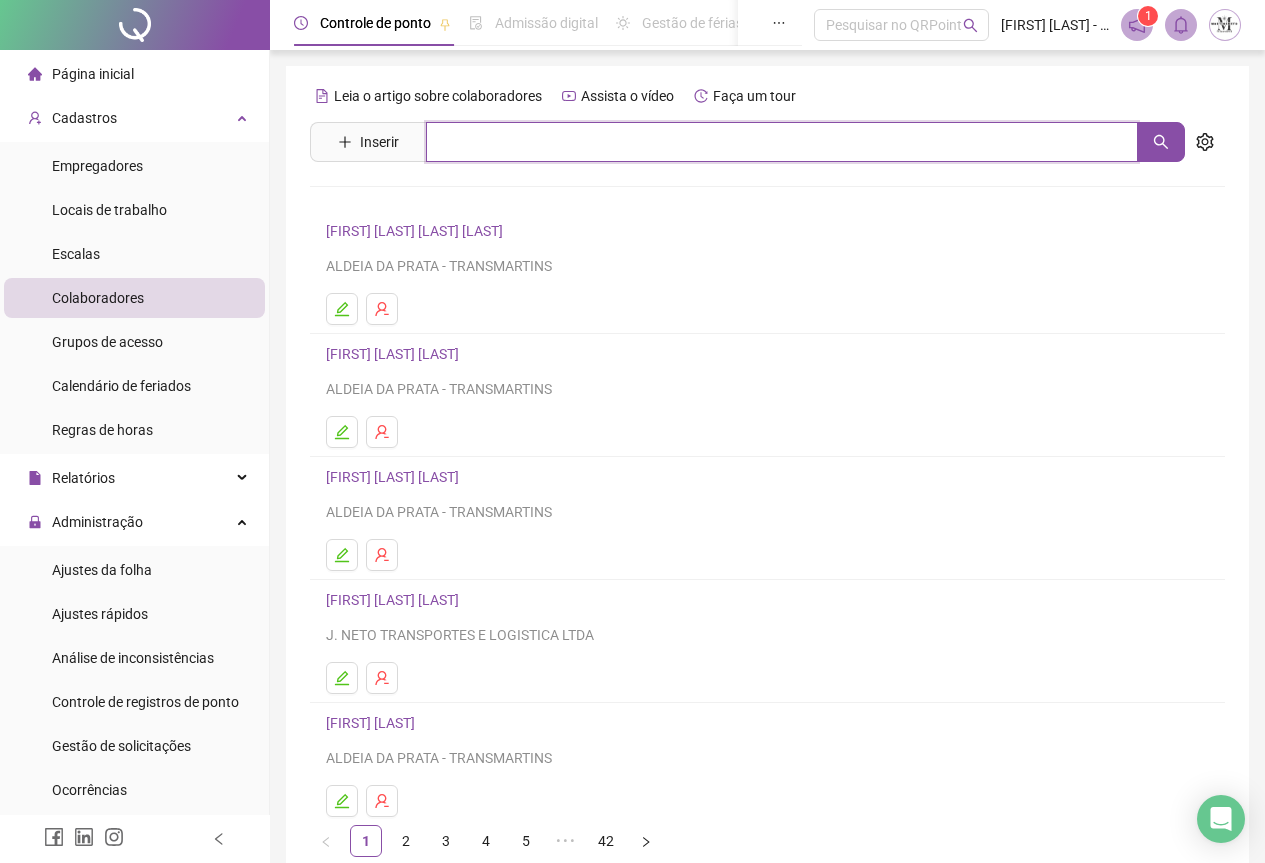 click at bounding box center [782, 142] 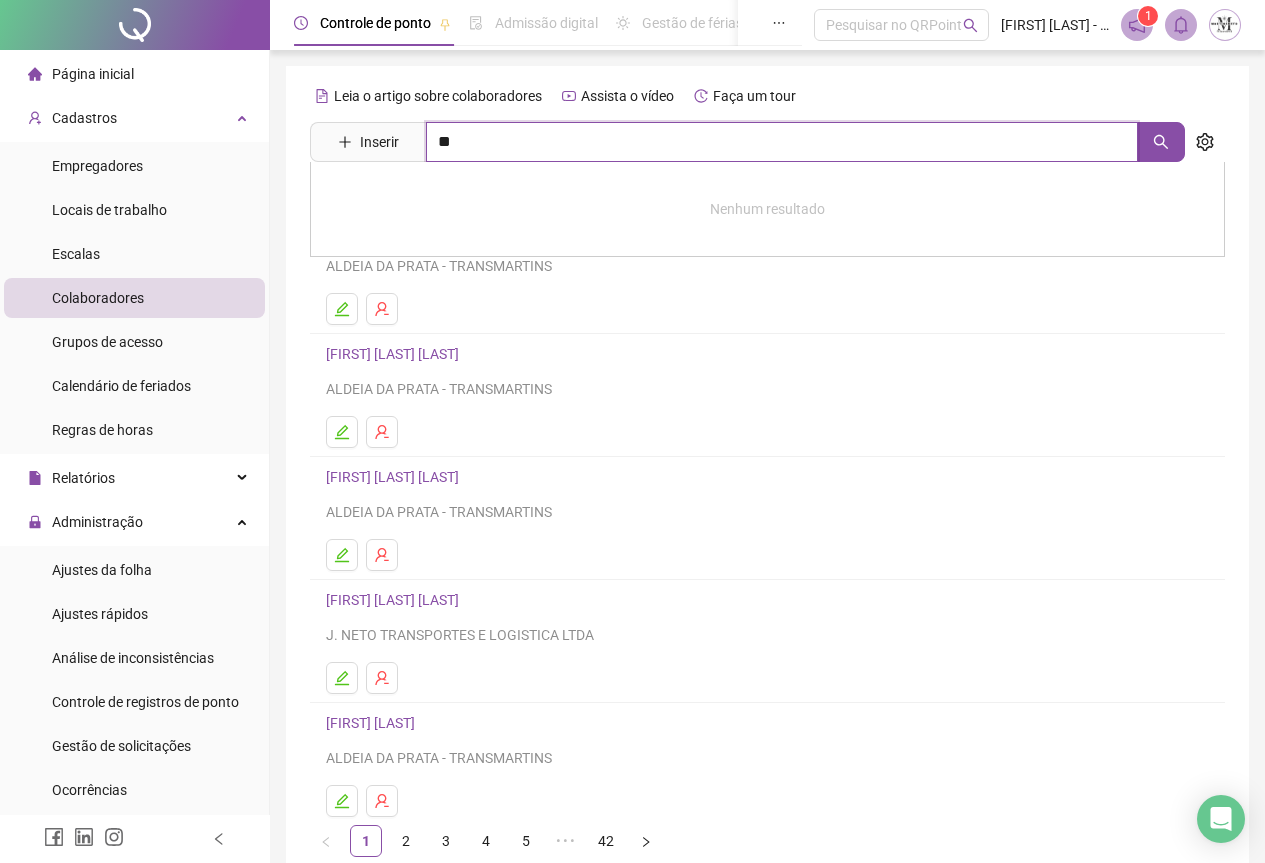 type on "*" 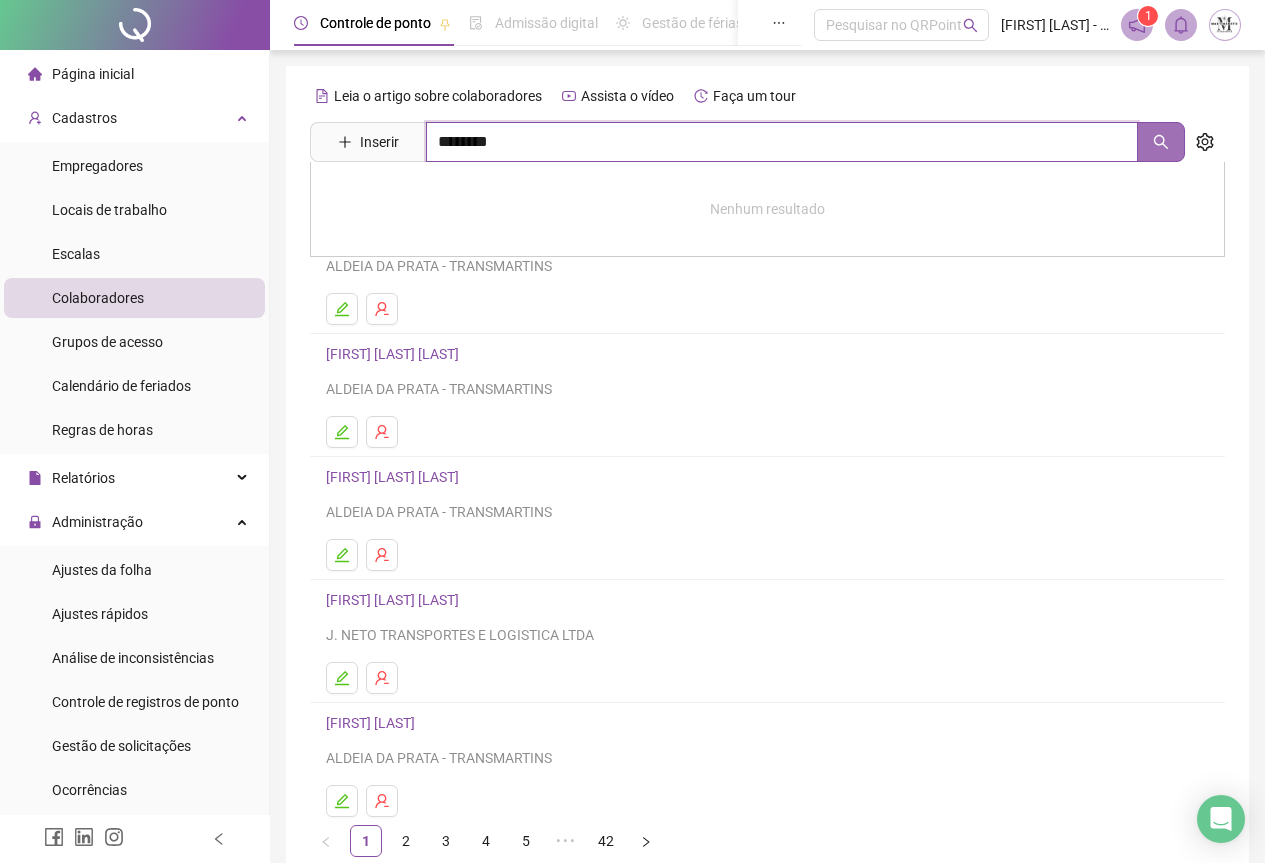 click 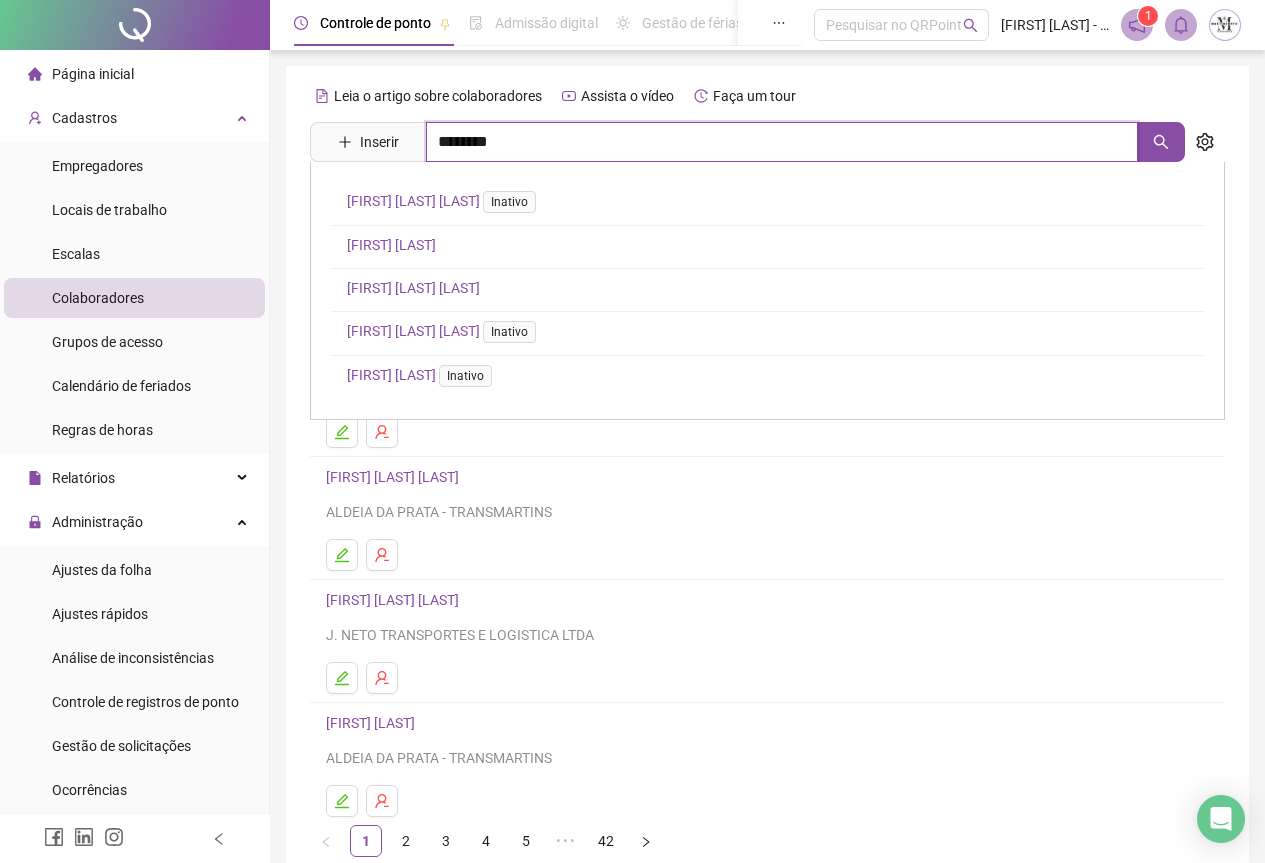 type on "********" 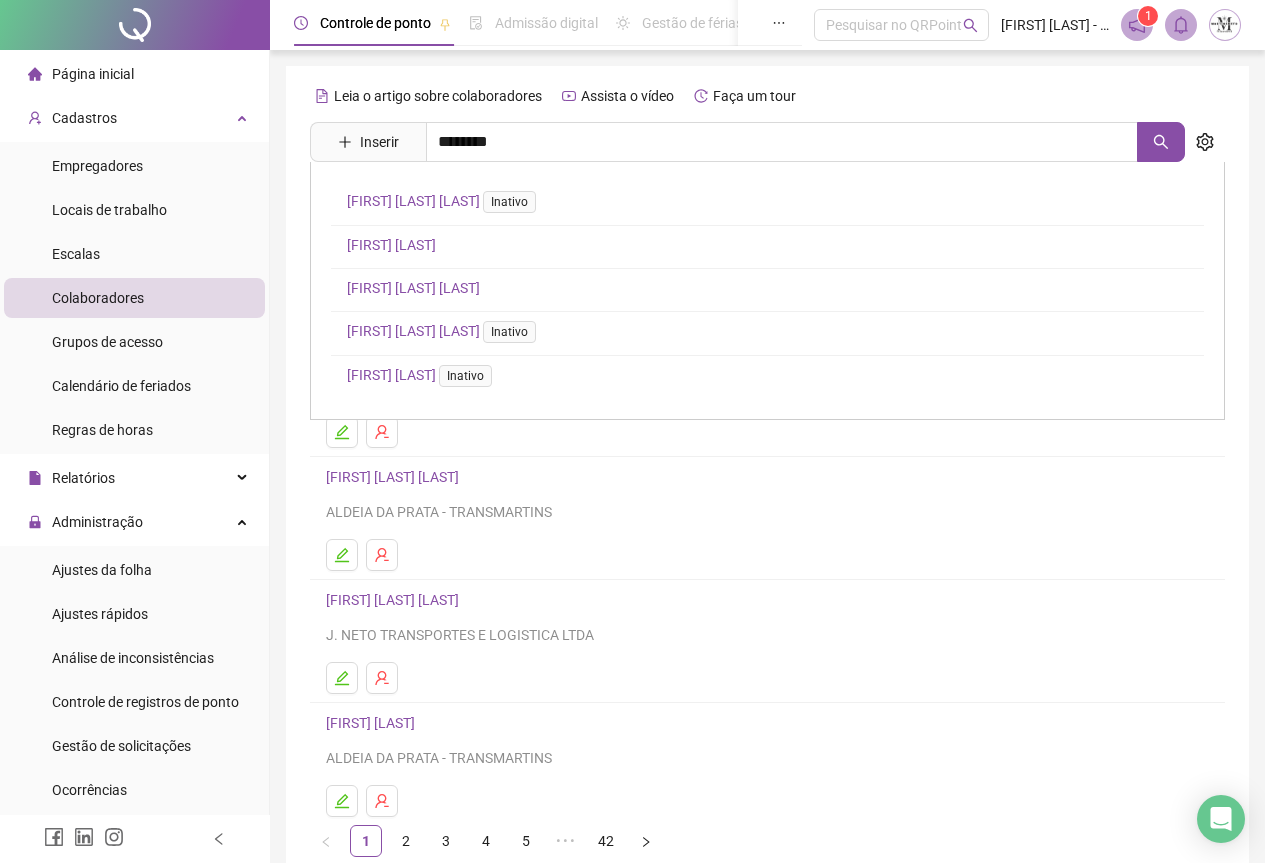 click on "[FIRST] [LAST] [LAST]" at bounding box center [413, 288] 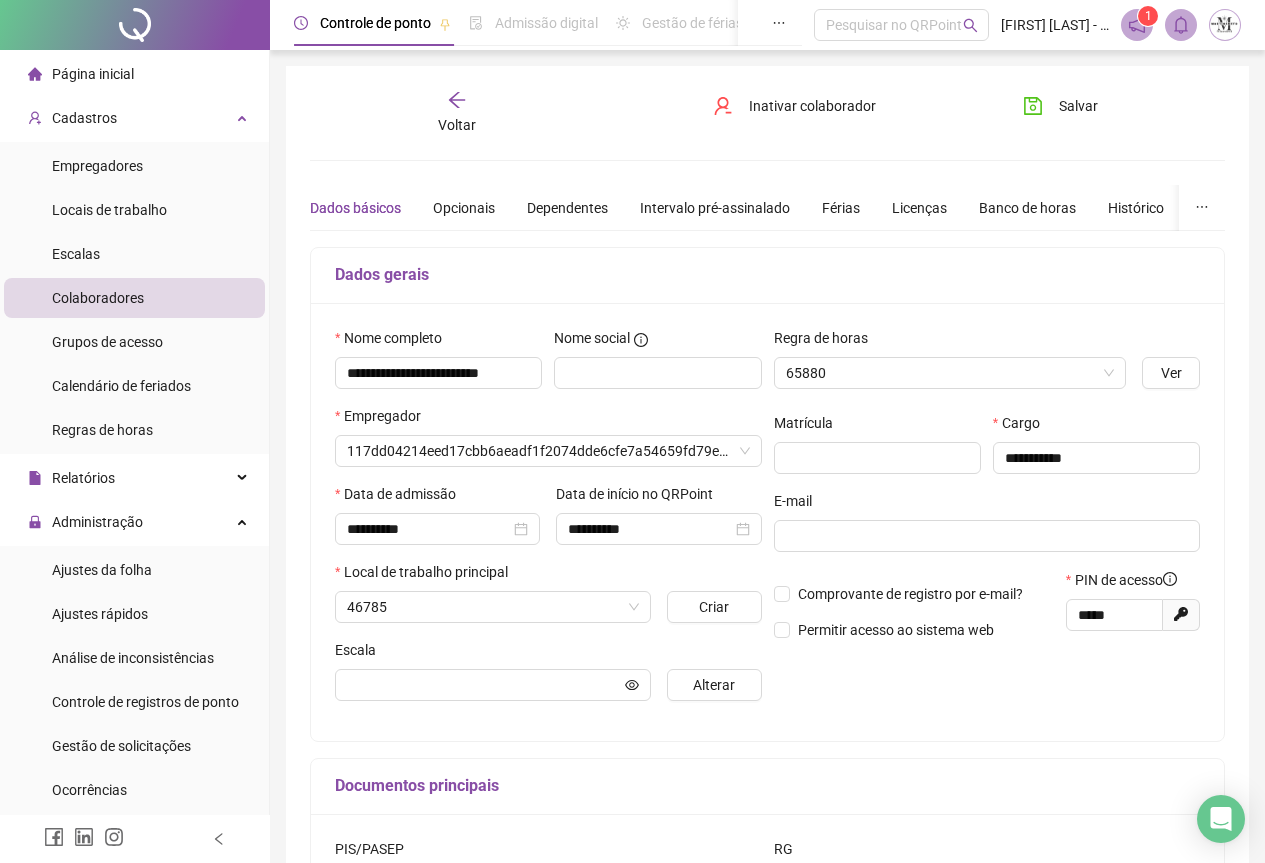 type on "**********" 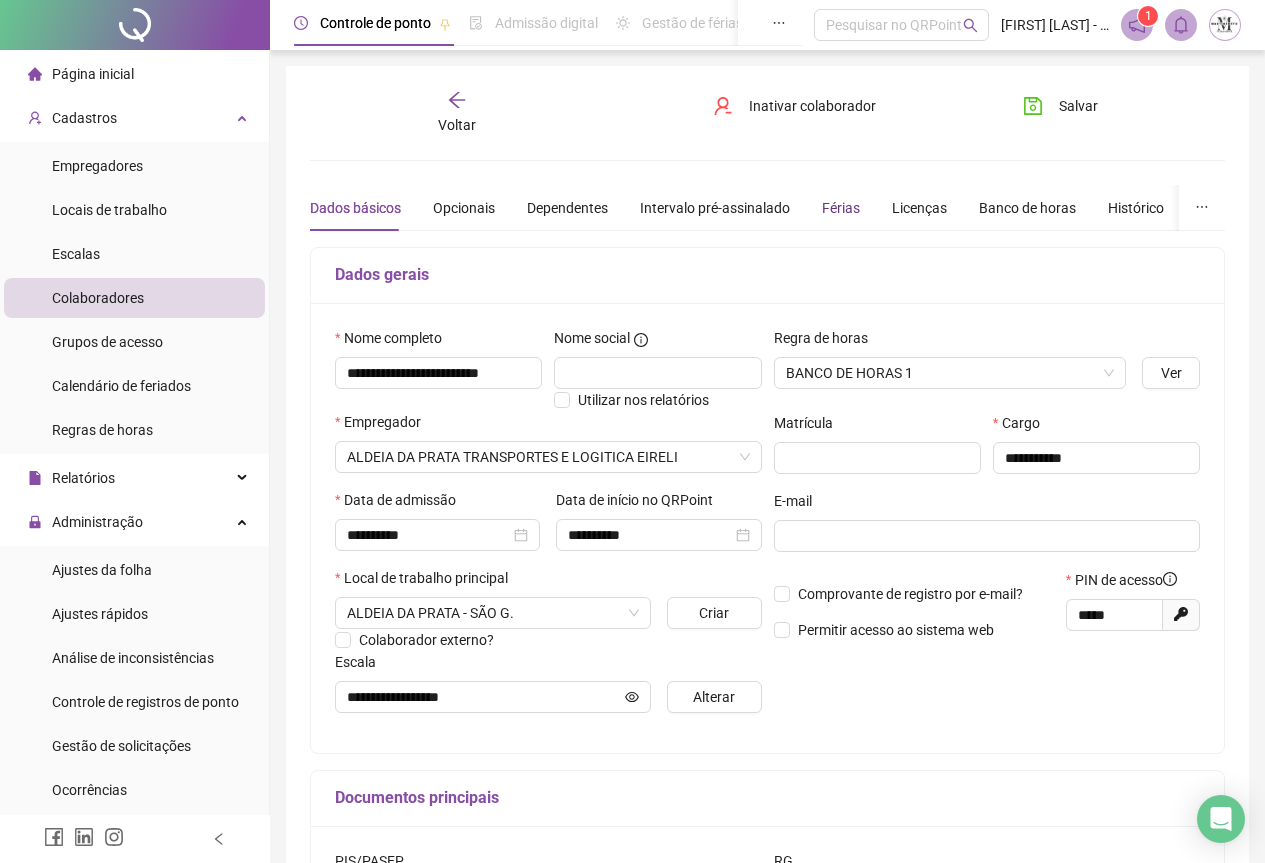 click on "Férias" at bounding box center (841, 208) 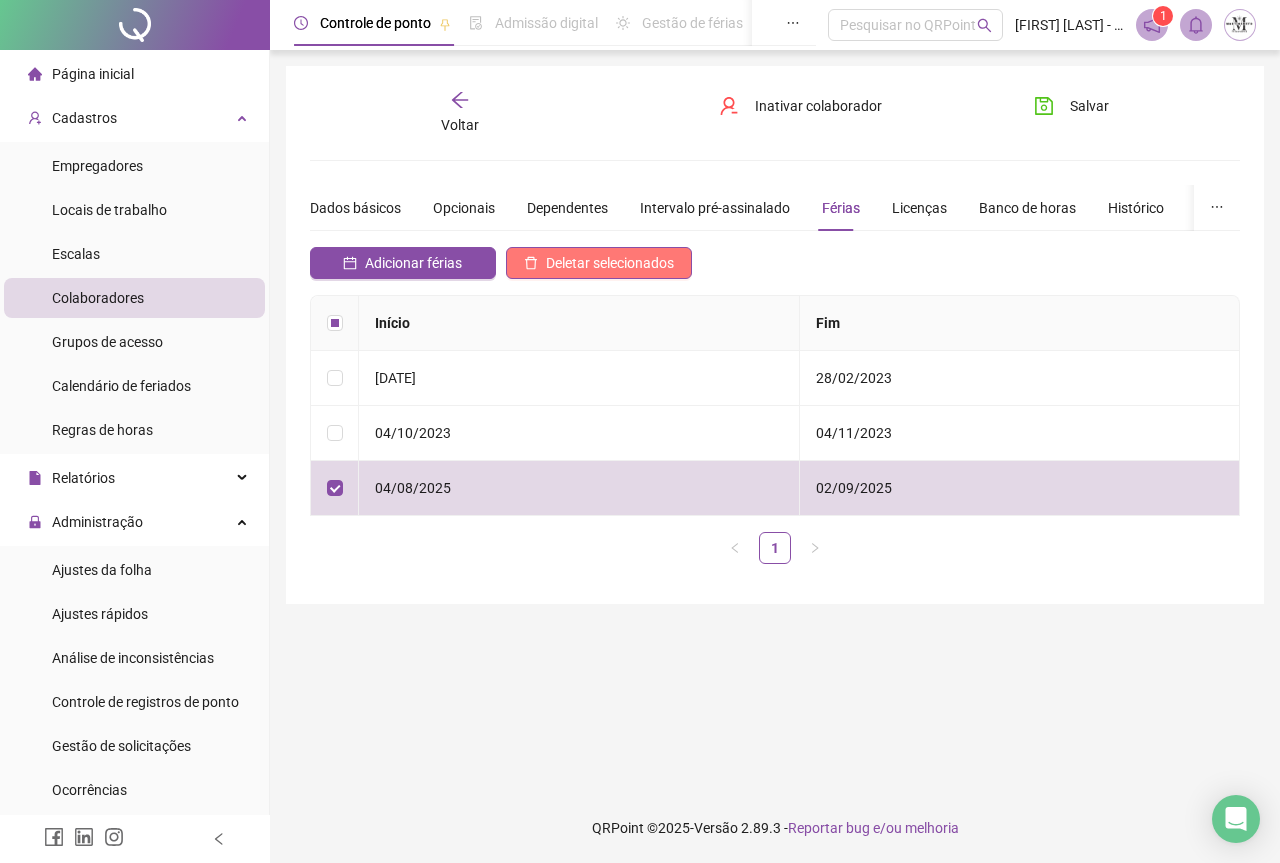 click on "Deletar selecionados" at bounding box center (610, 263) 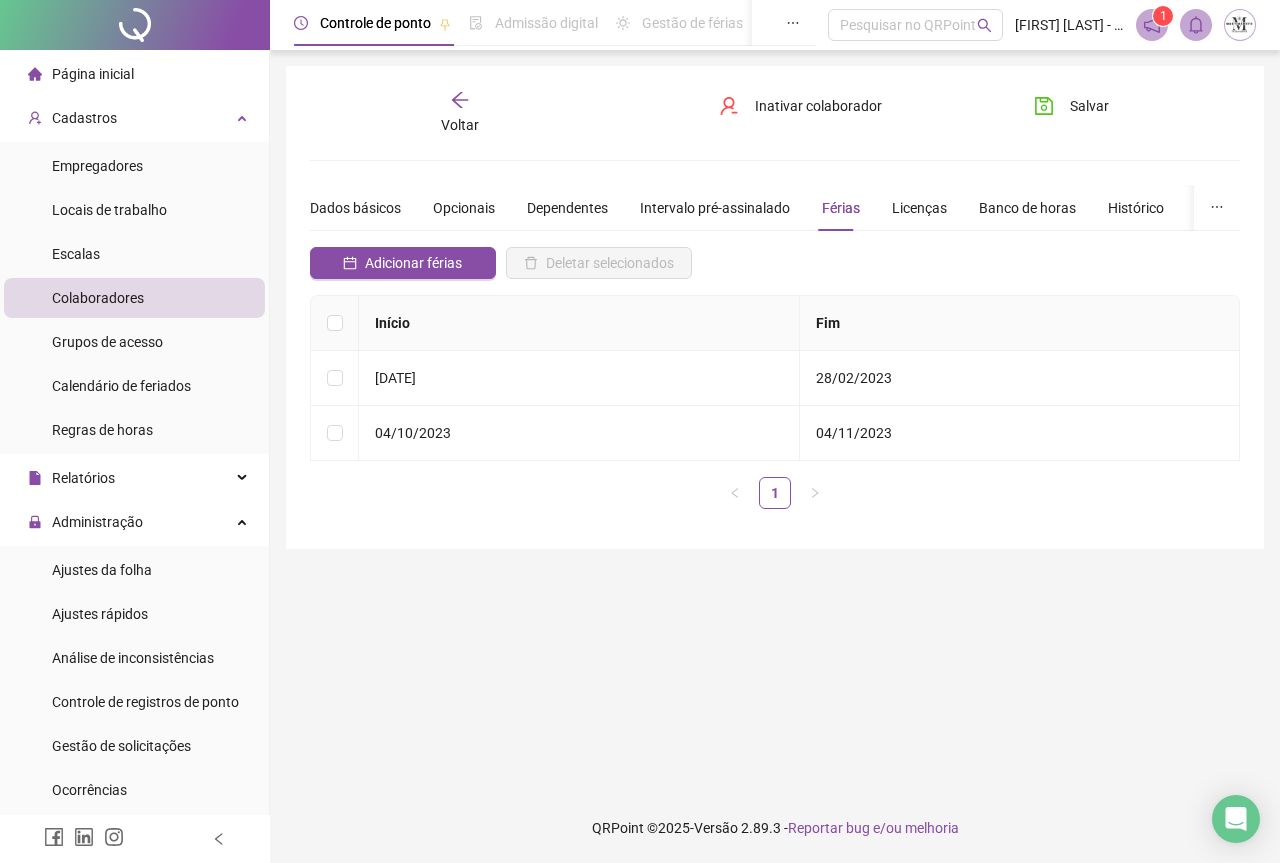 click 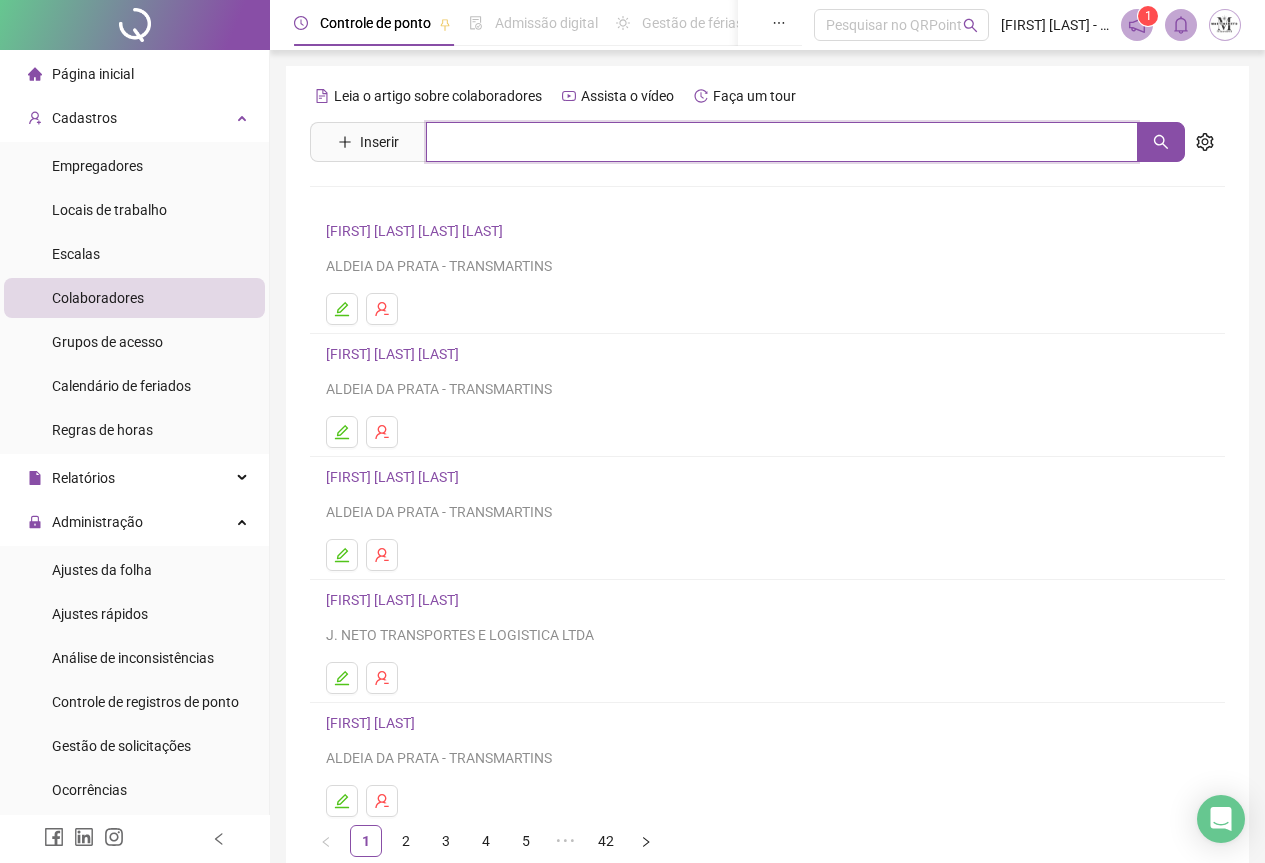 click at bounding box center (782, 142) 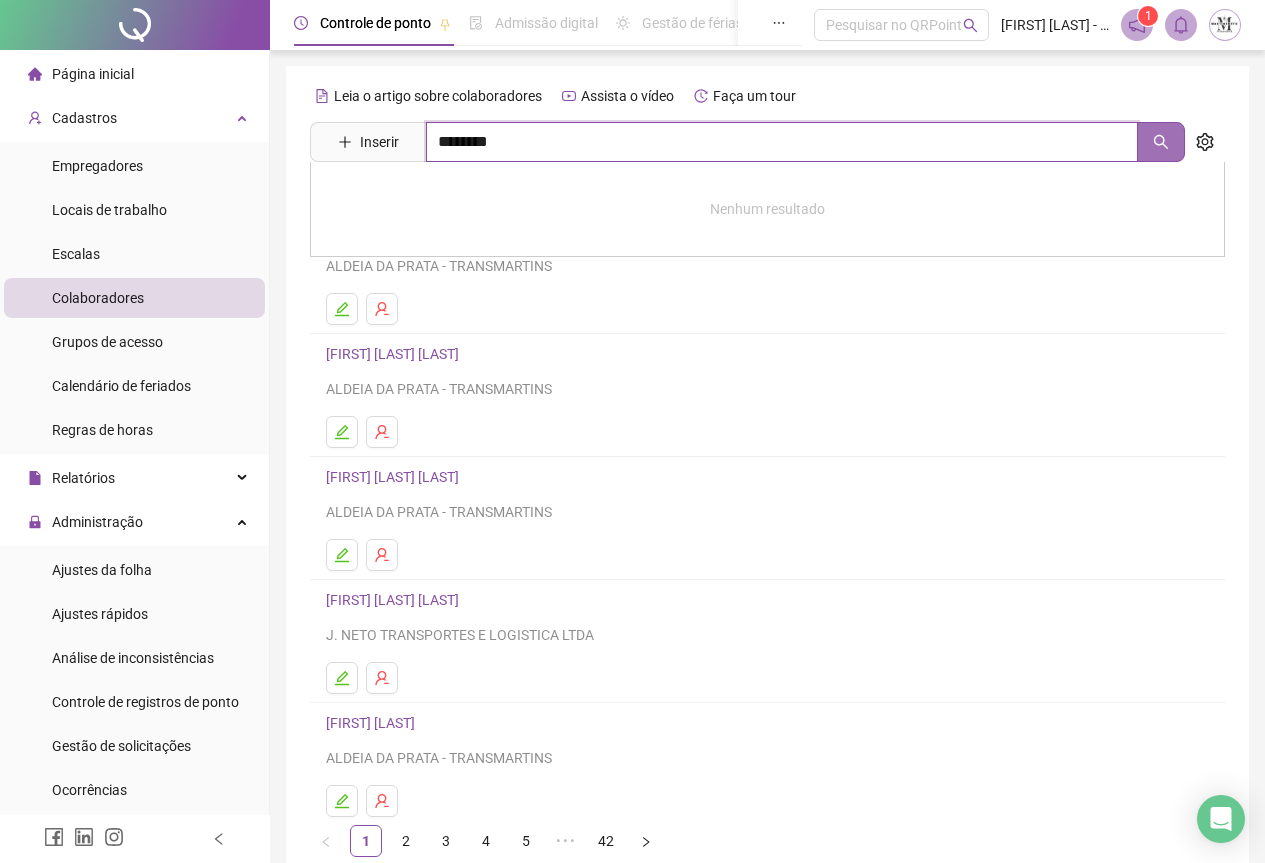 click at bounding box center [1161, 142] 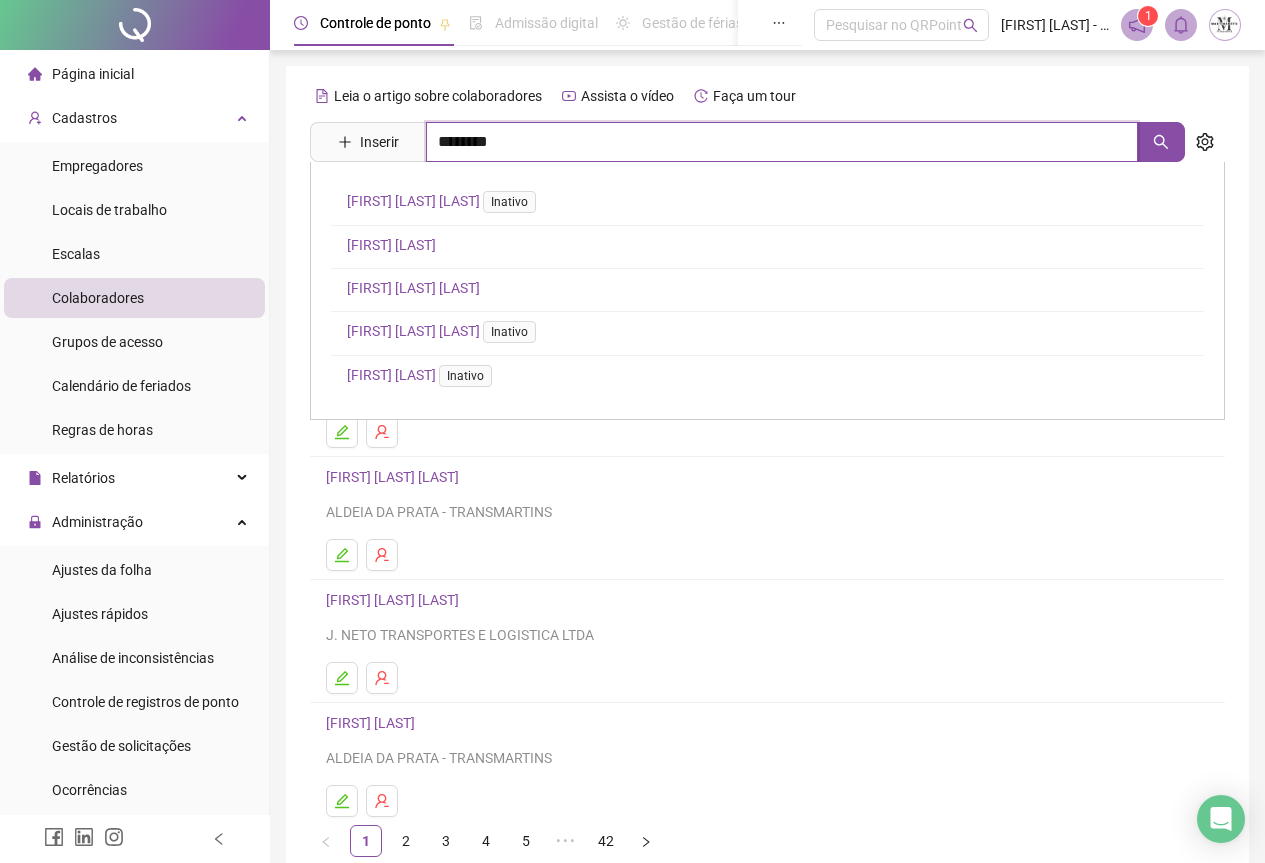 type on "********" 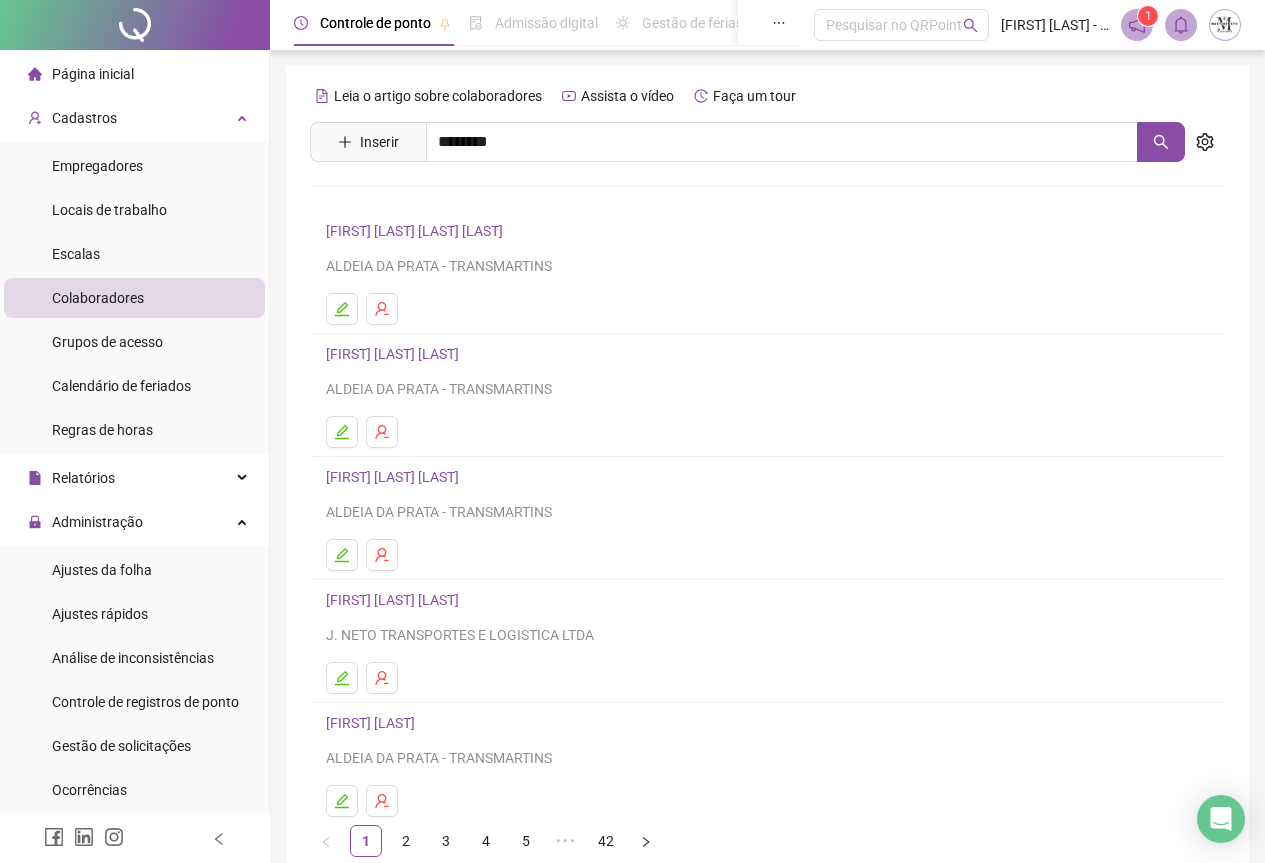 click on "[FIRST] [LAST] [LAST]" at bounding box center [413, 288] 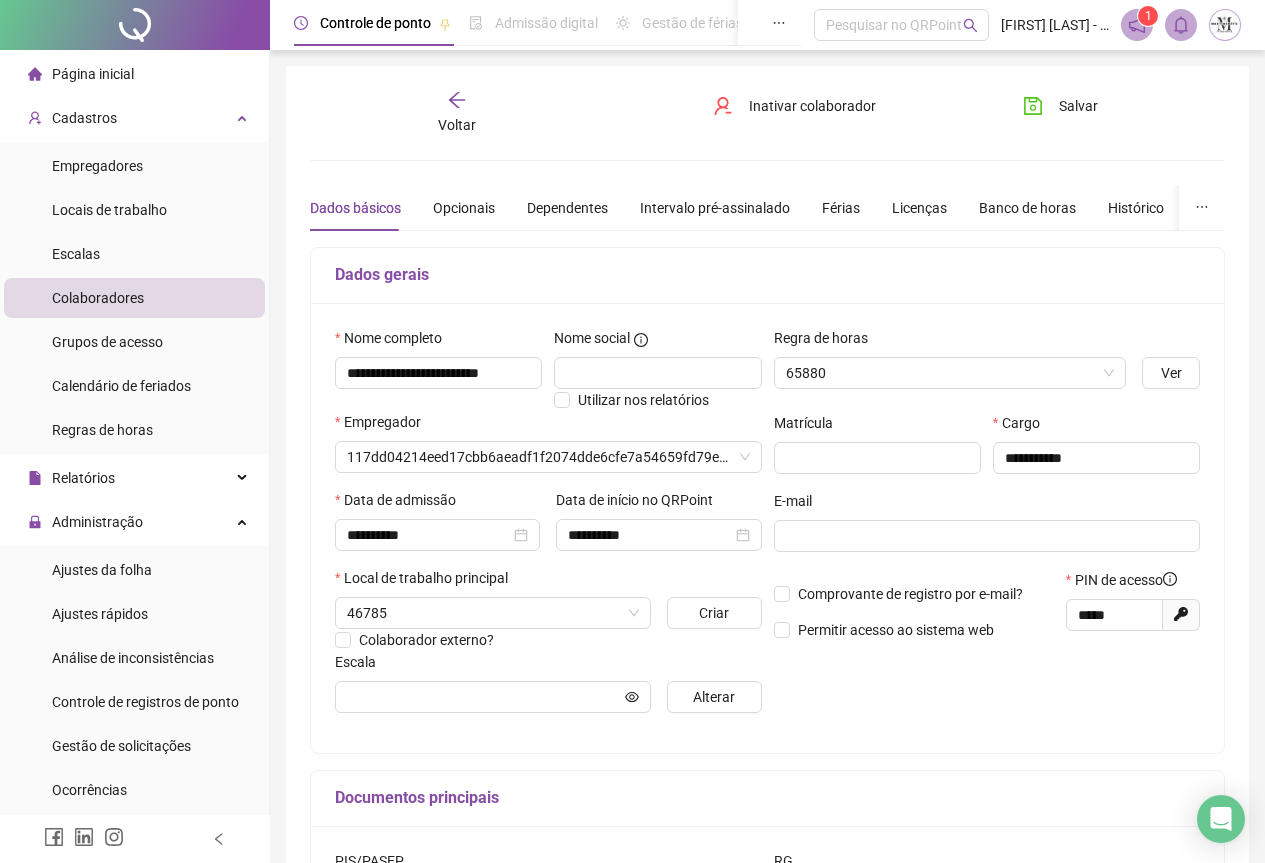 type on "**********" 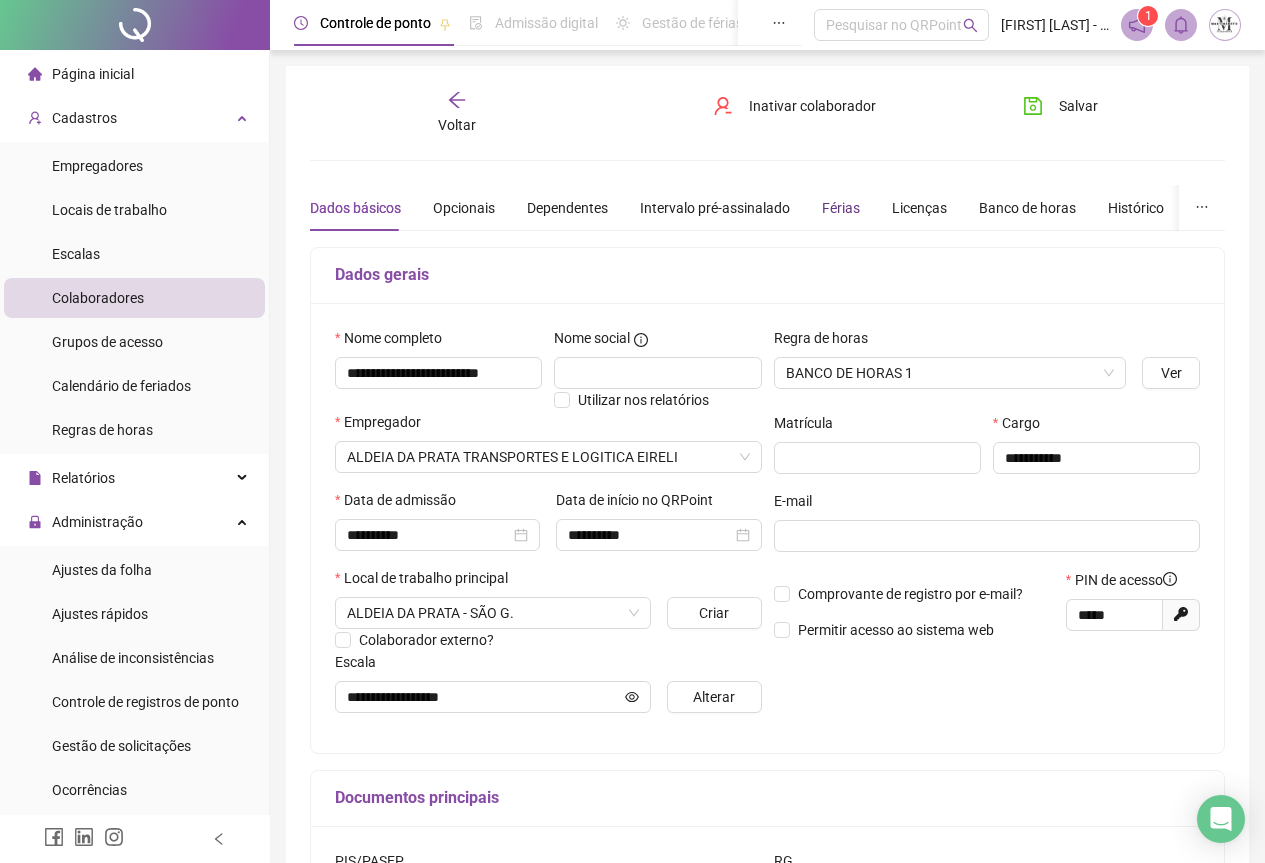 click on "Férias" at bounding box center [841, 208] 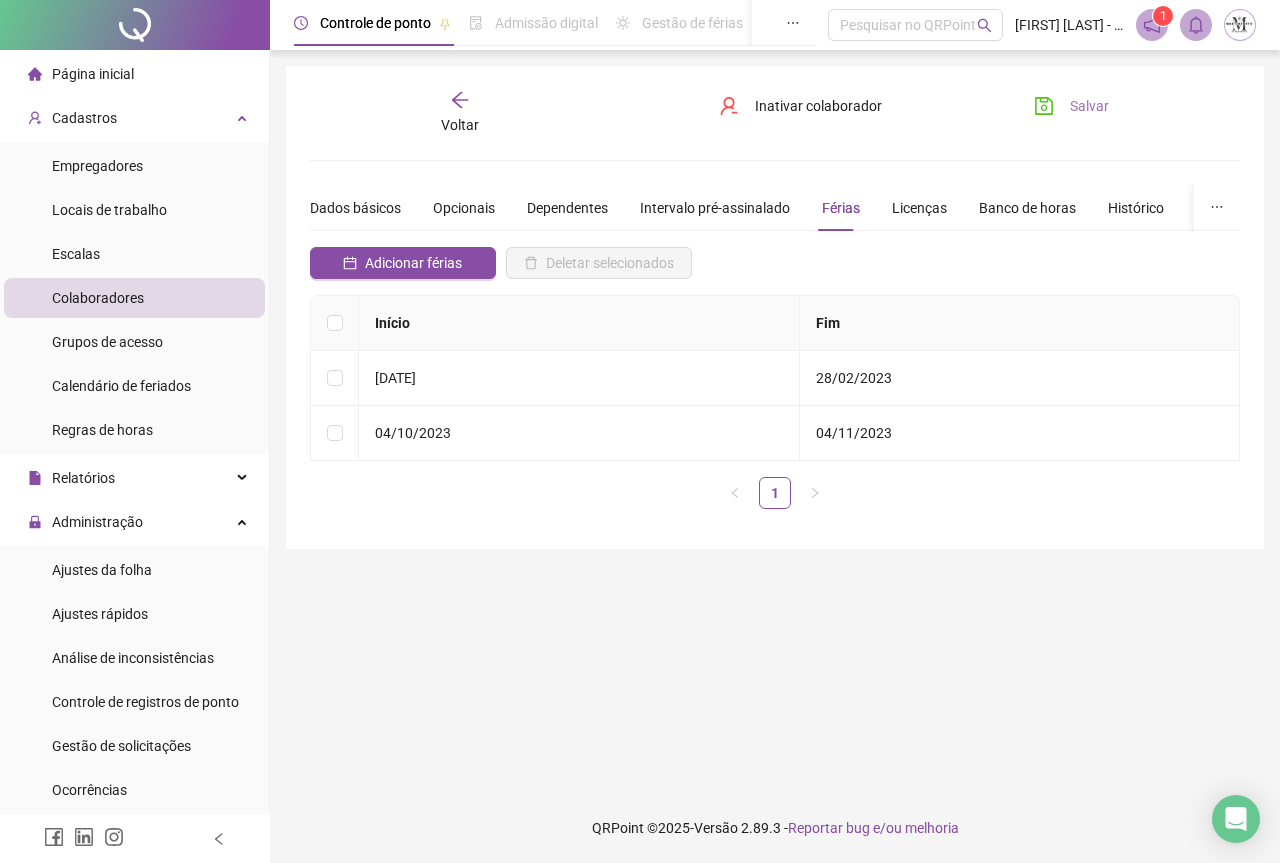 click 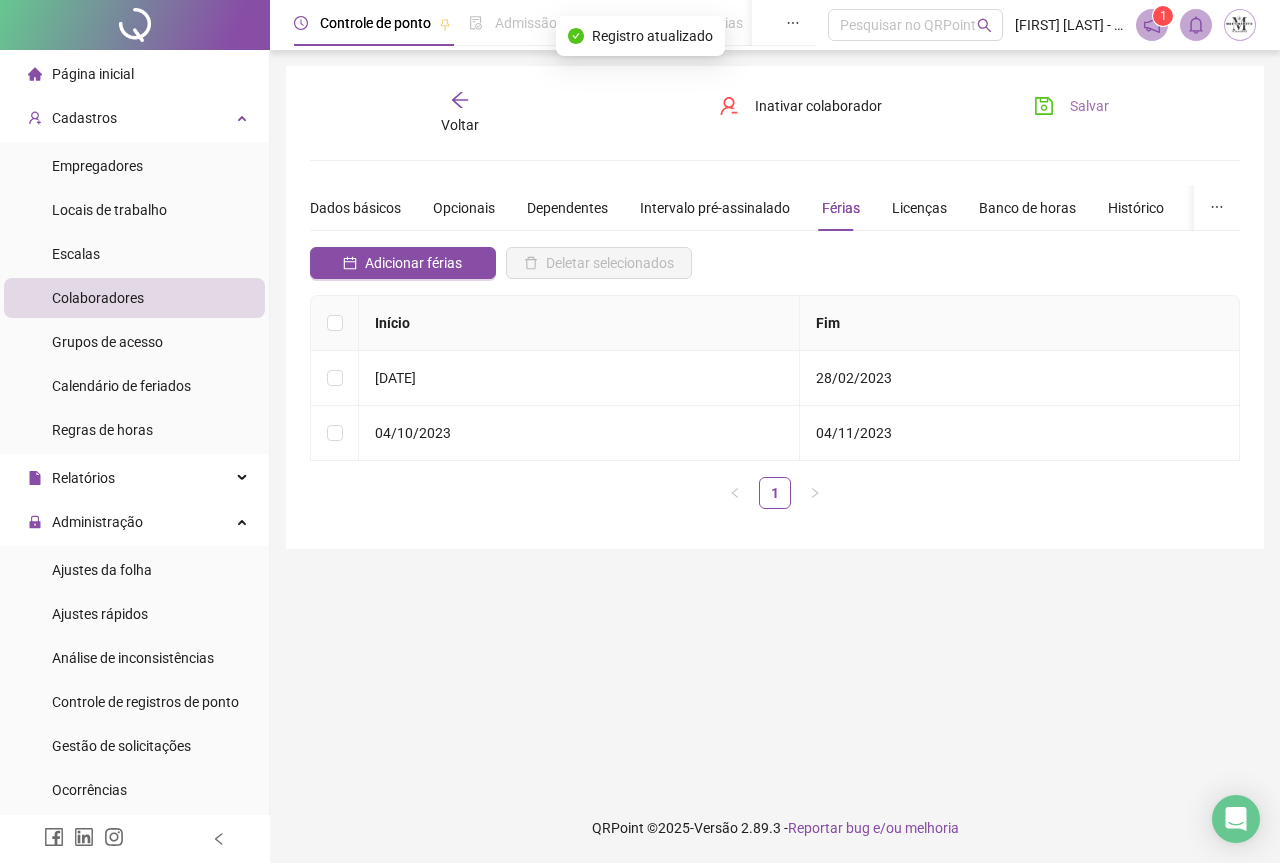 click 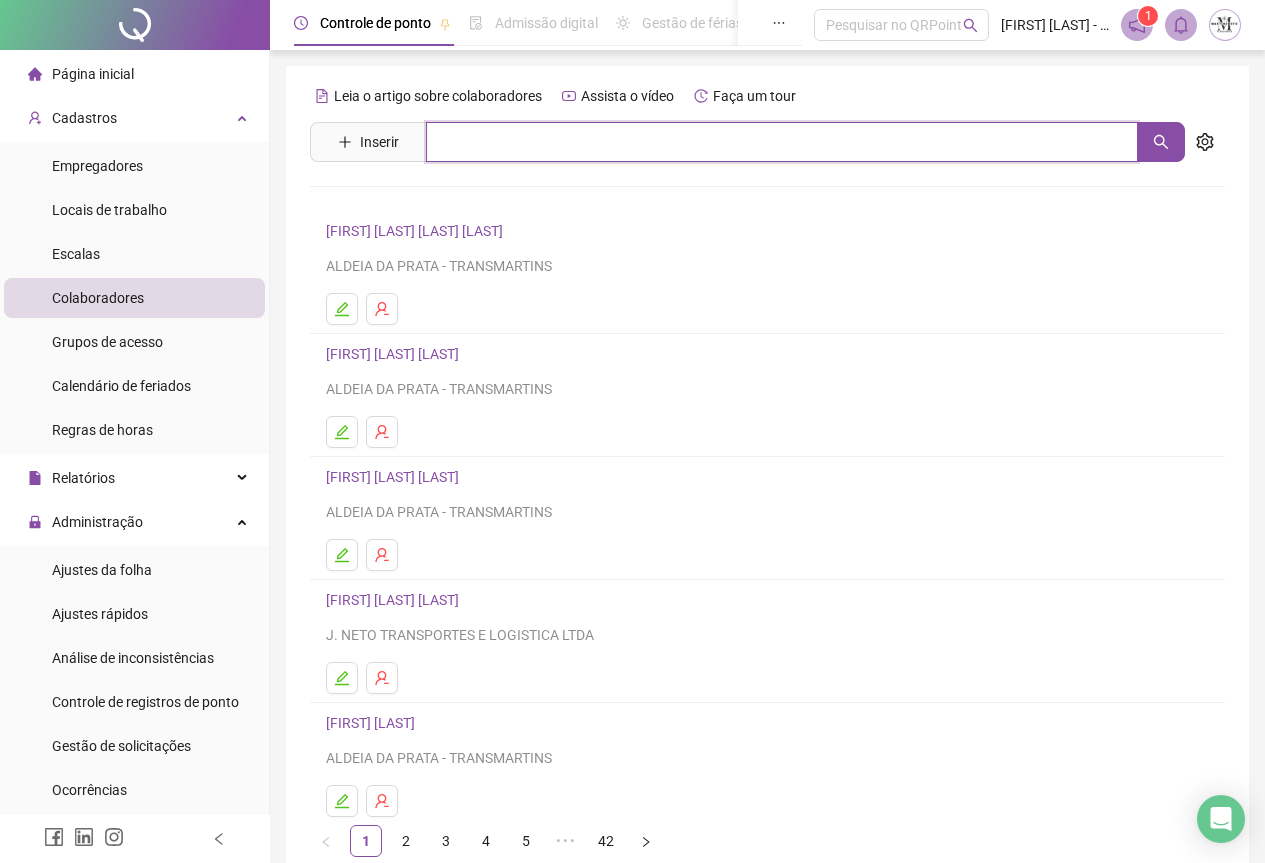 click at bounding box center (782, 142) 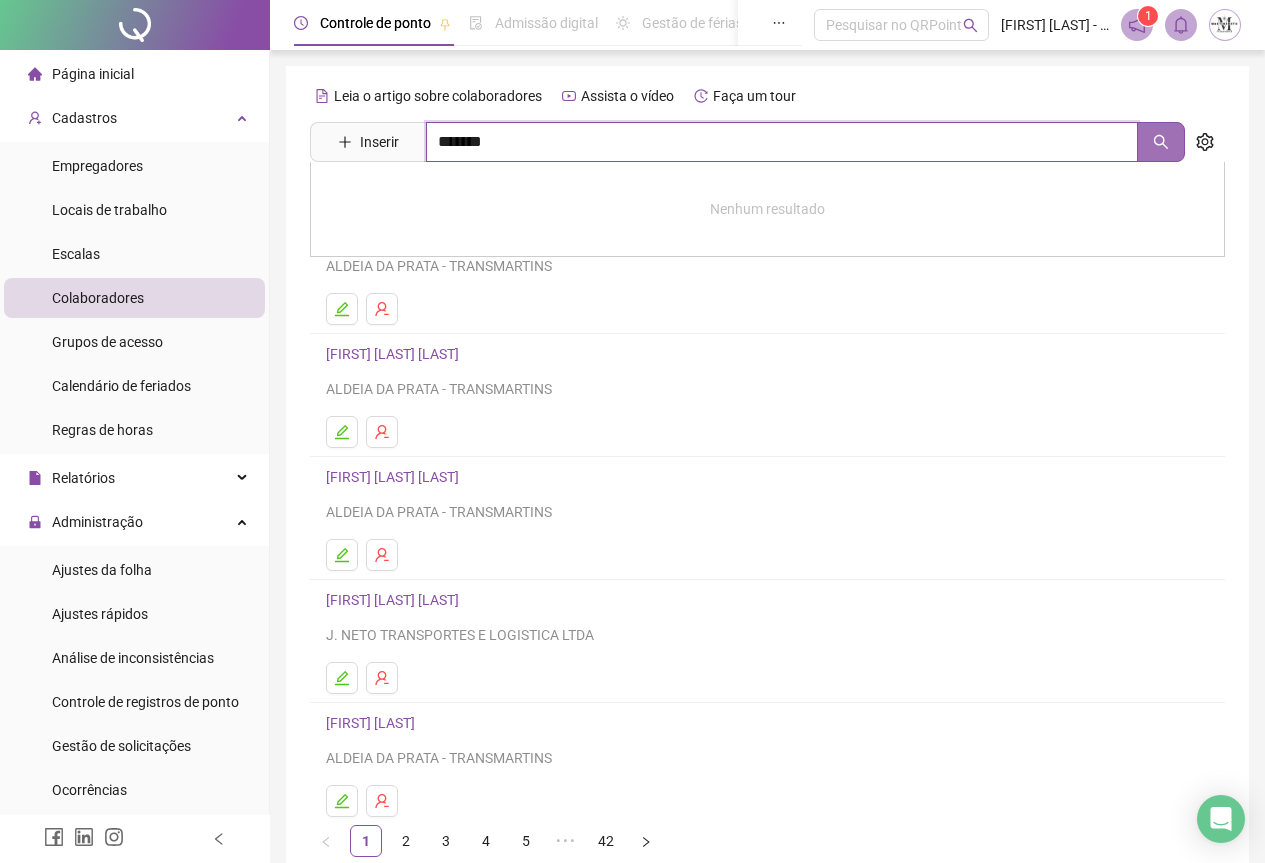 click at bounding box center [1161, 142] 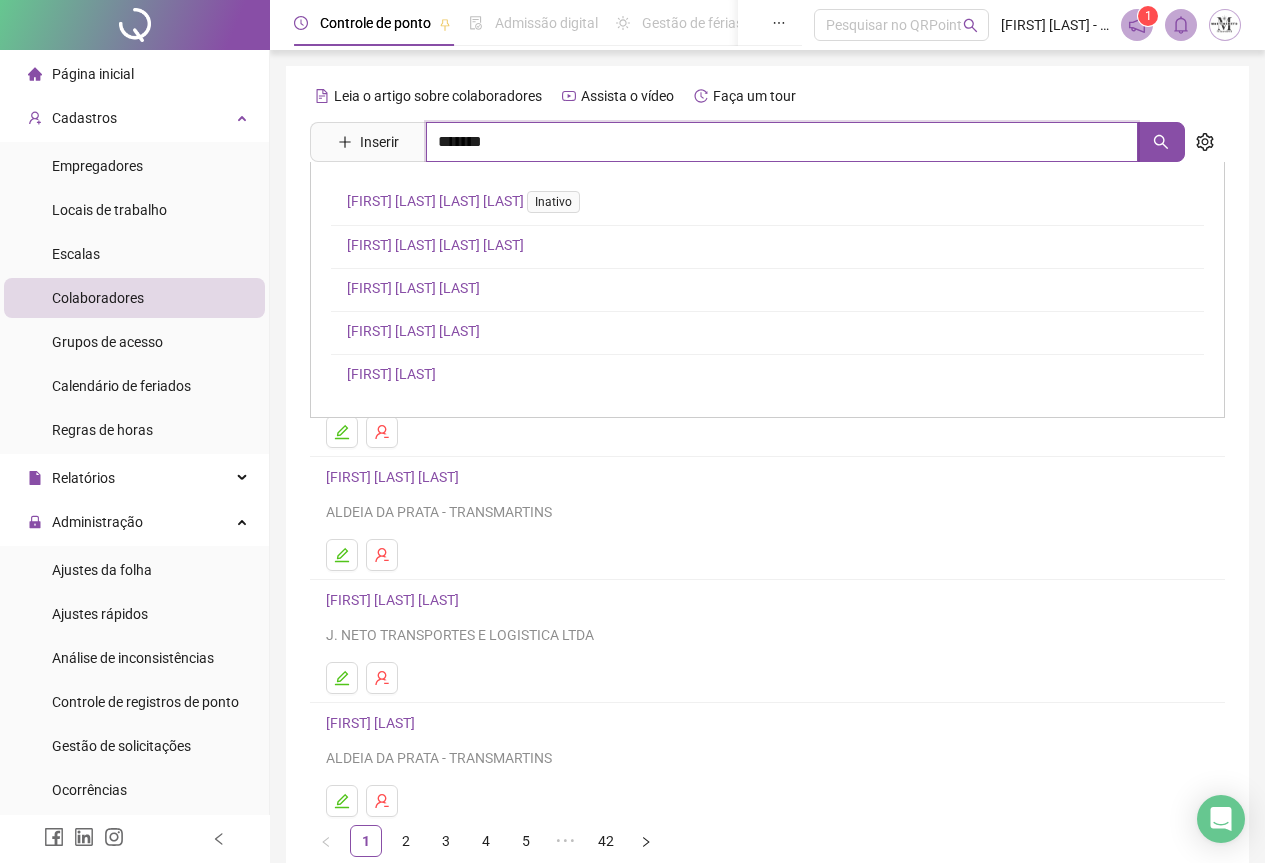 type on "*******" 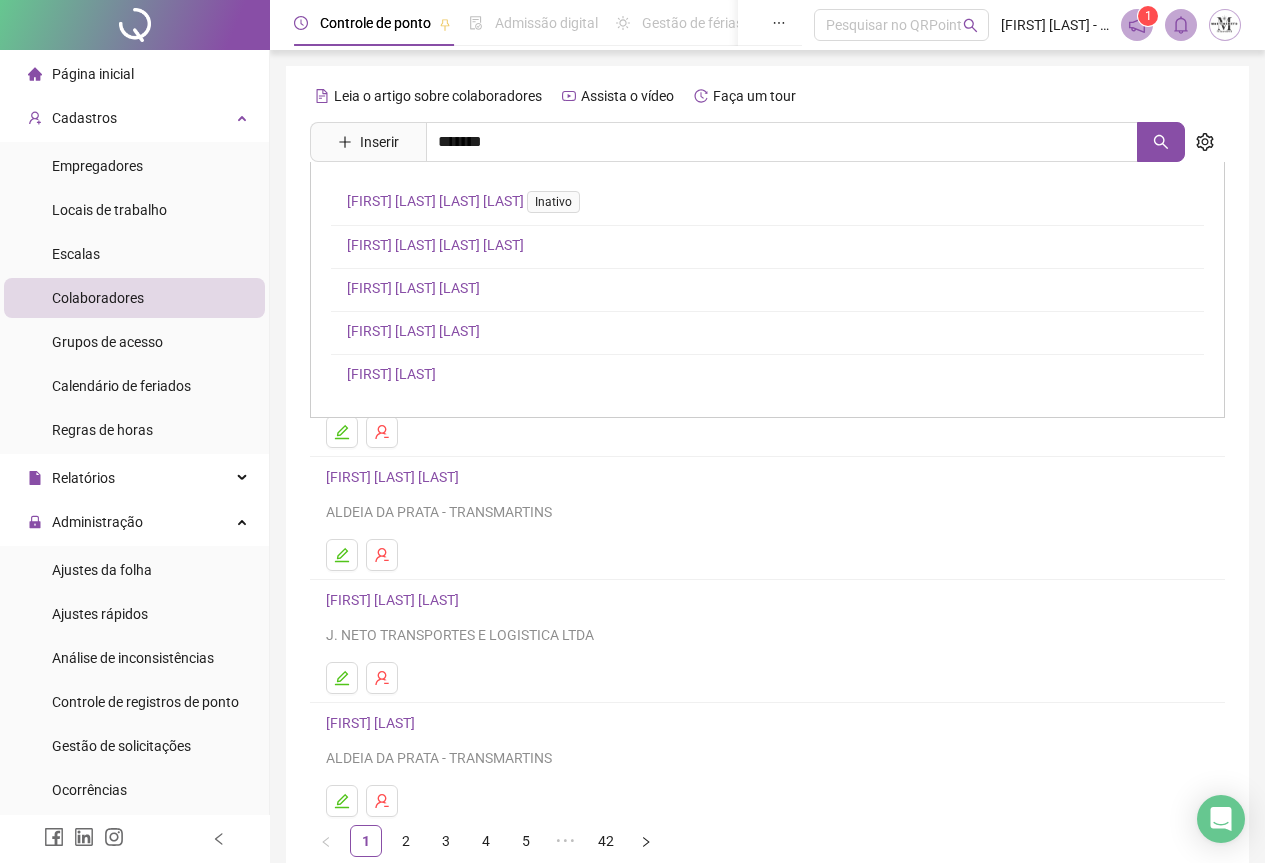 click on "[FIRST] [FIRST] [LAST] [LAST] [LAST] [FIRST] [FIRST] [LAST] [LAST] [LAST] [FIRST] [FIRST] [LAST] [LAST] [LAST] [FIRST] [FIRST] [LAST]" at bounding box center (767, 290) 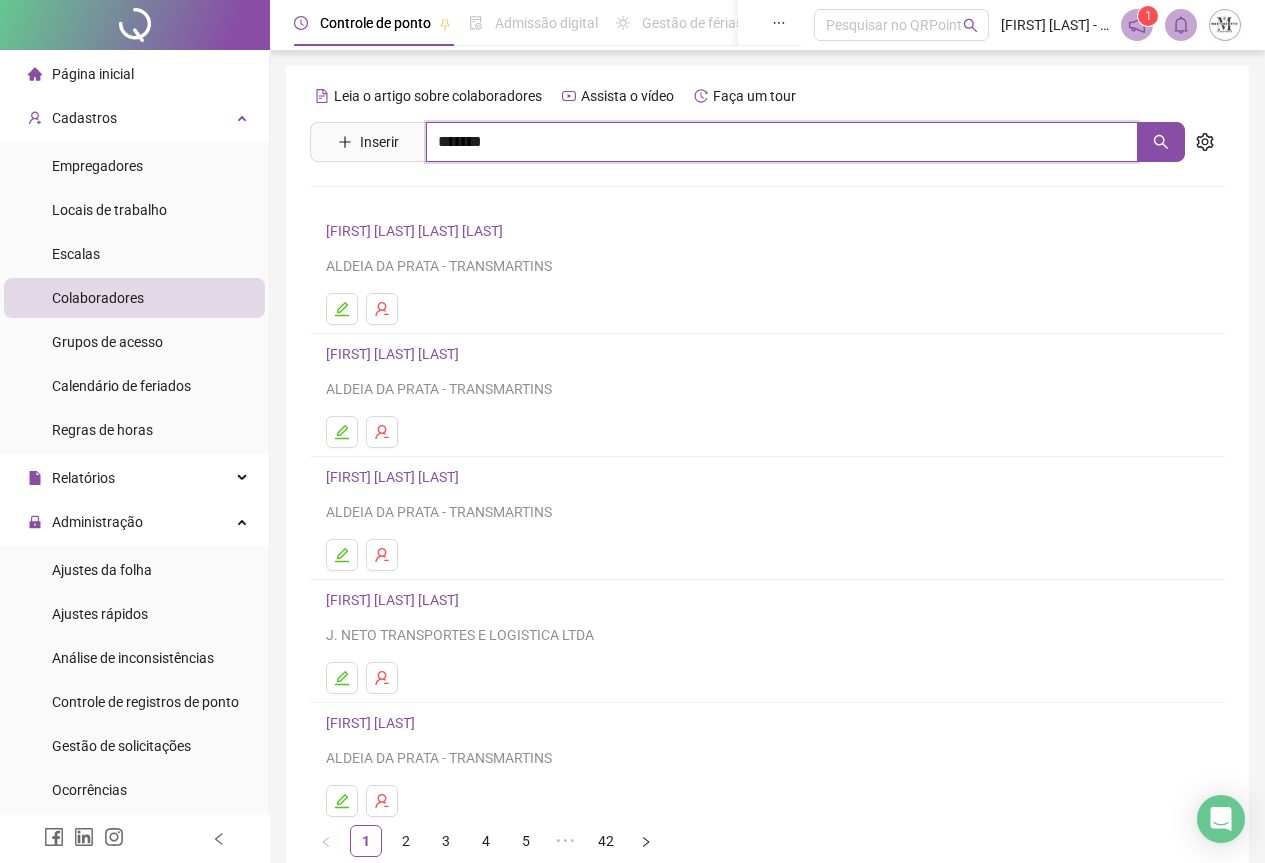 click on "*******" at bounding box center (782, 142) 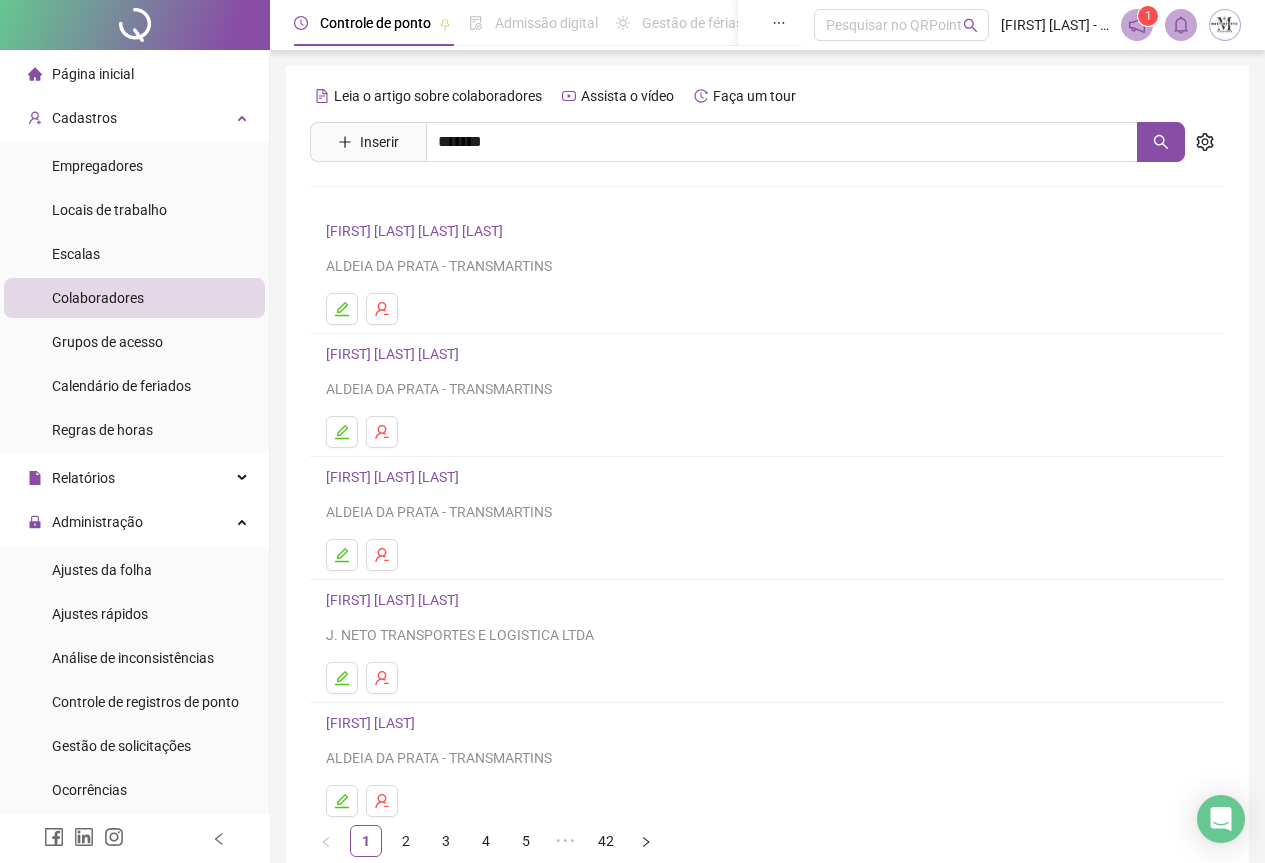 click on "[FIRST] [LAST]" at bounding box center [391, 374] 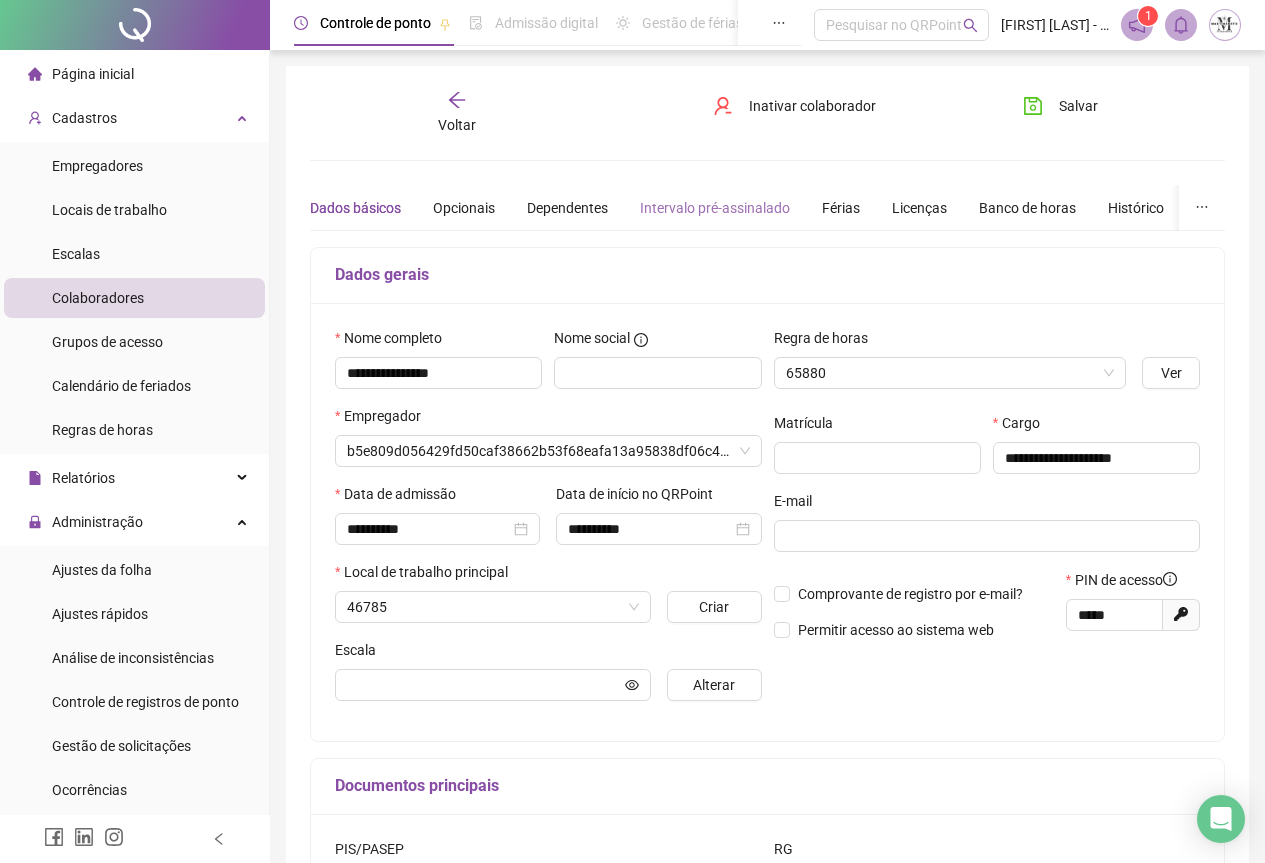 type on "**********" 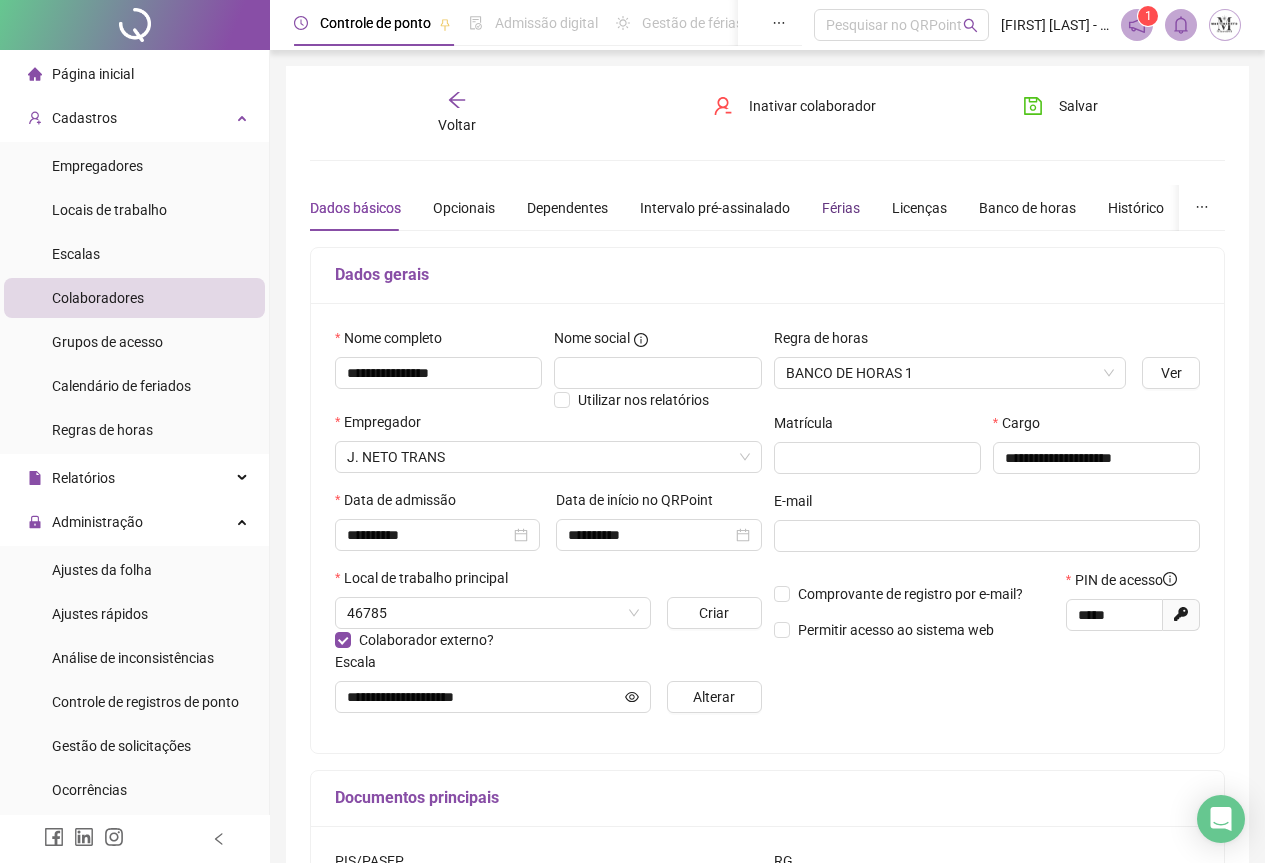 click on "Férias" at bounding box center (841, 208) 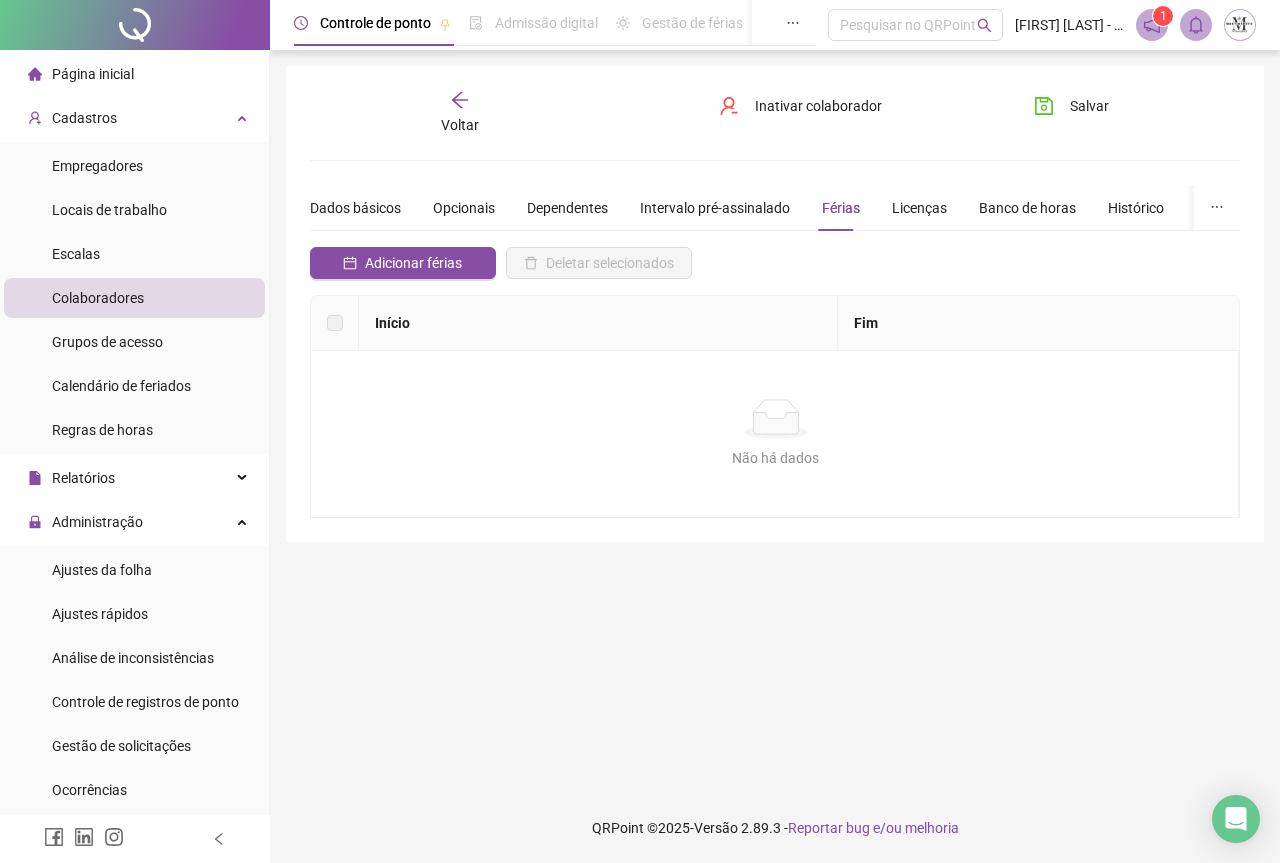 click 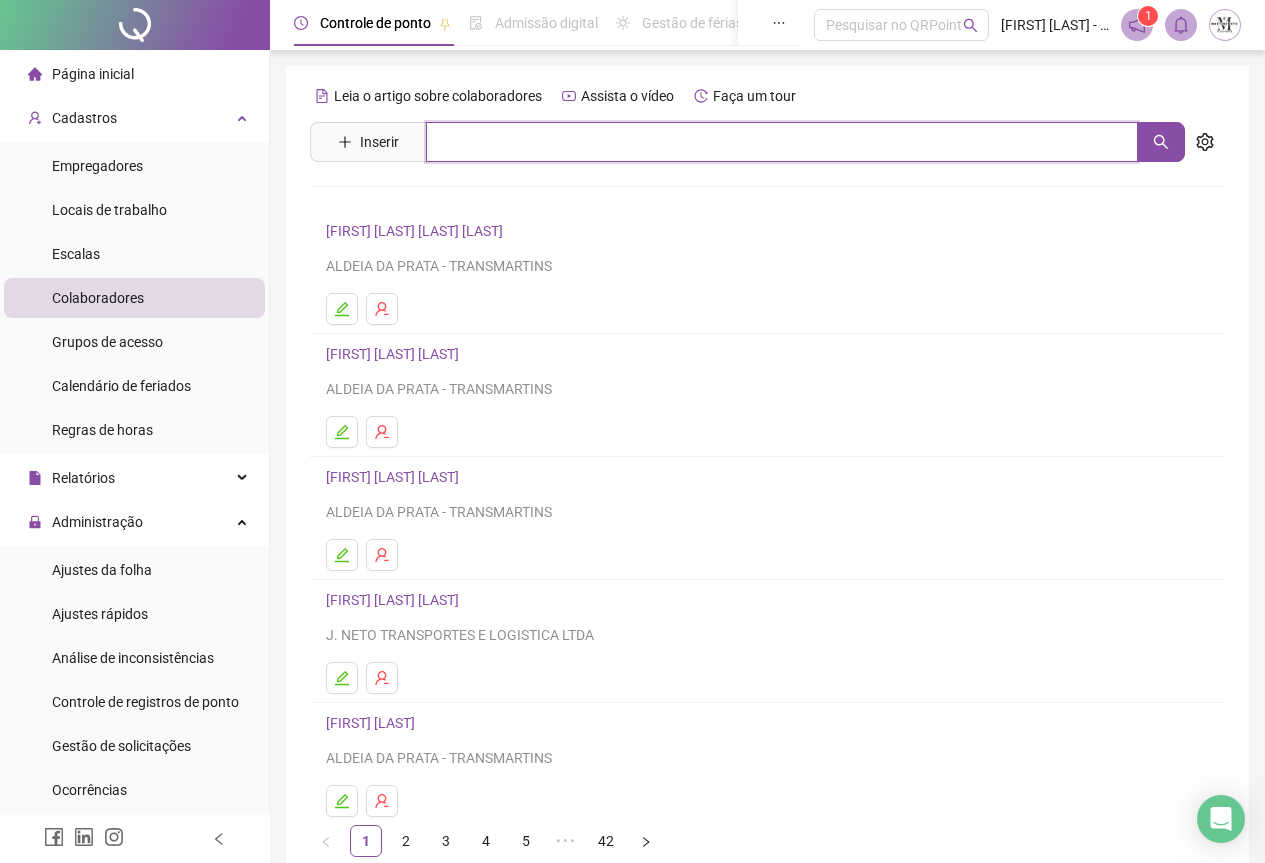 click at bounding box center [782, 142] 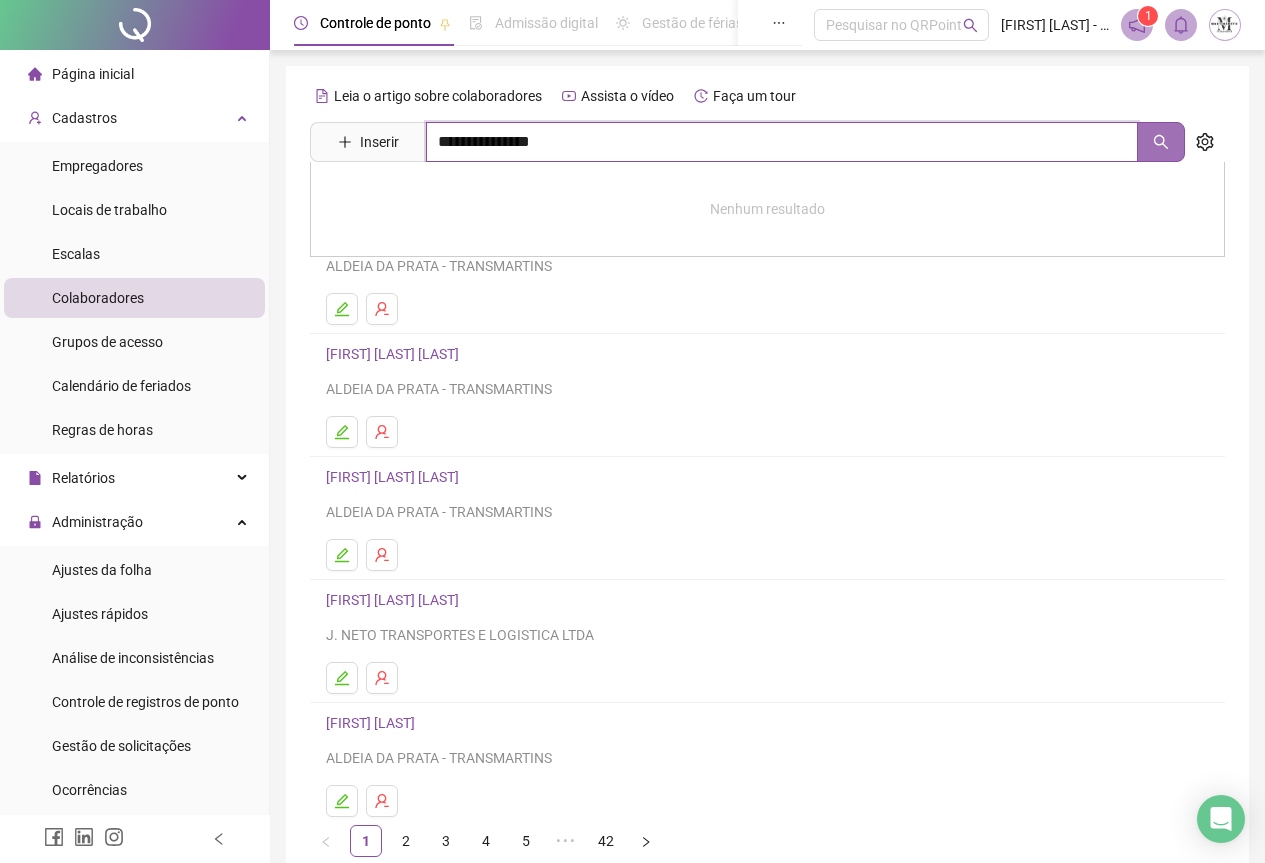 click at bounding box center [1161, 142] 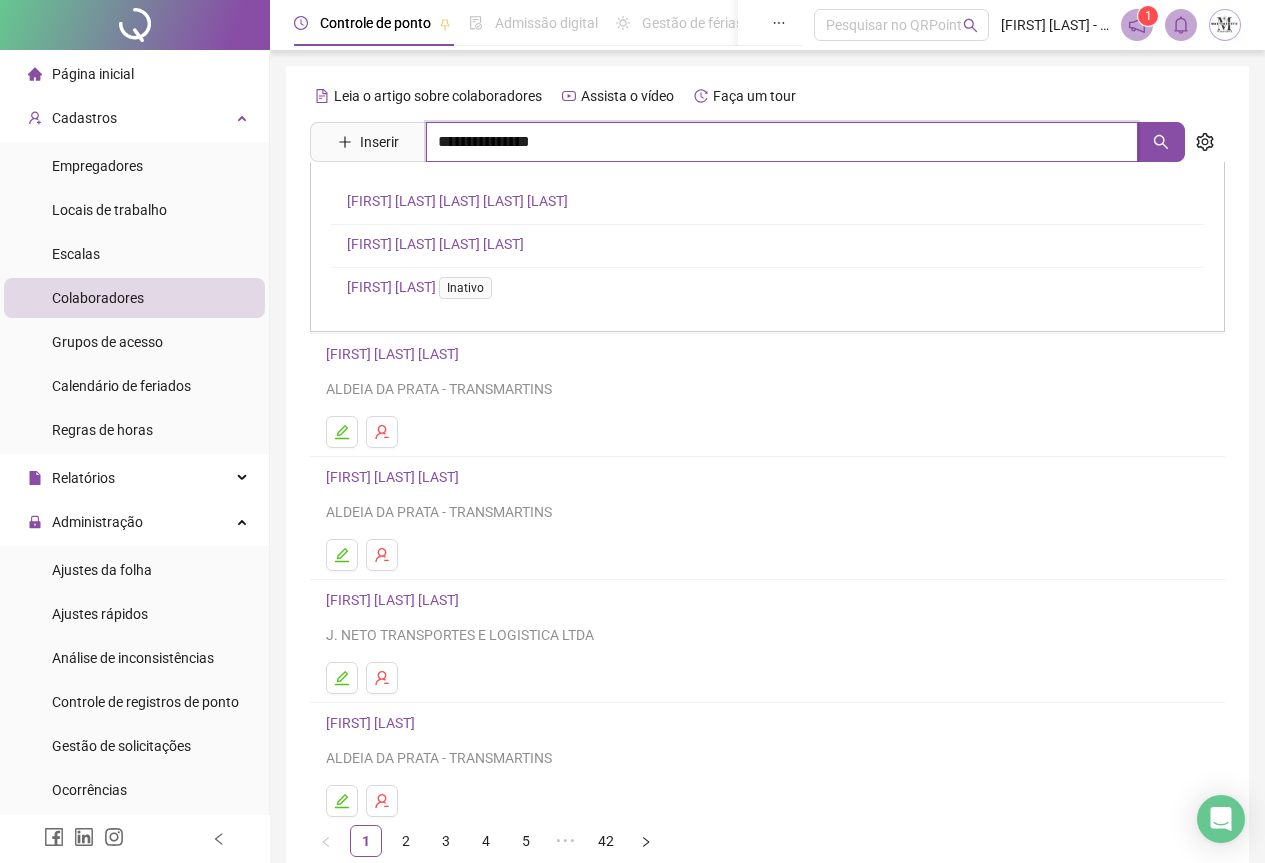 type on "**********" 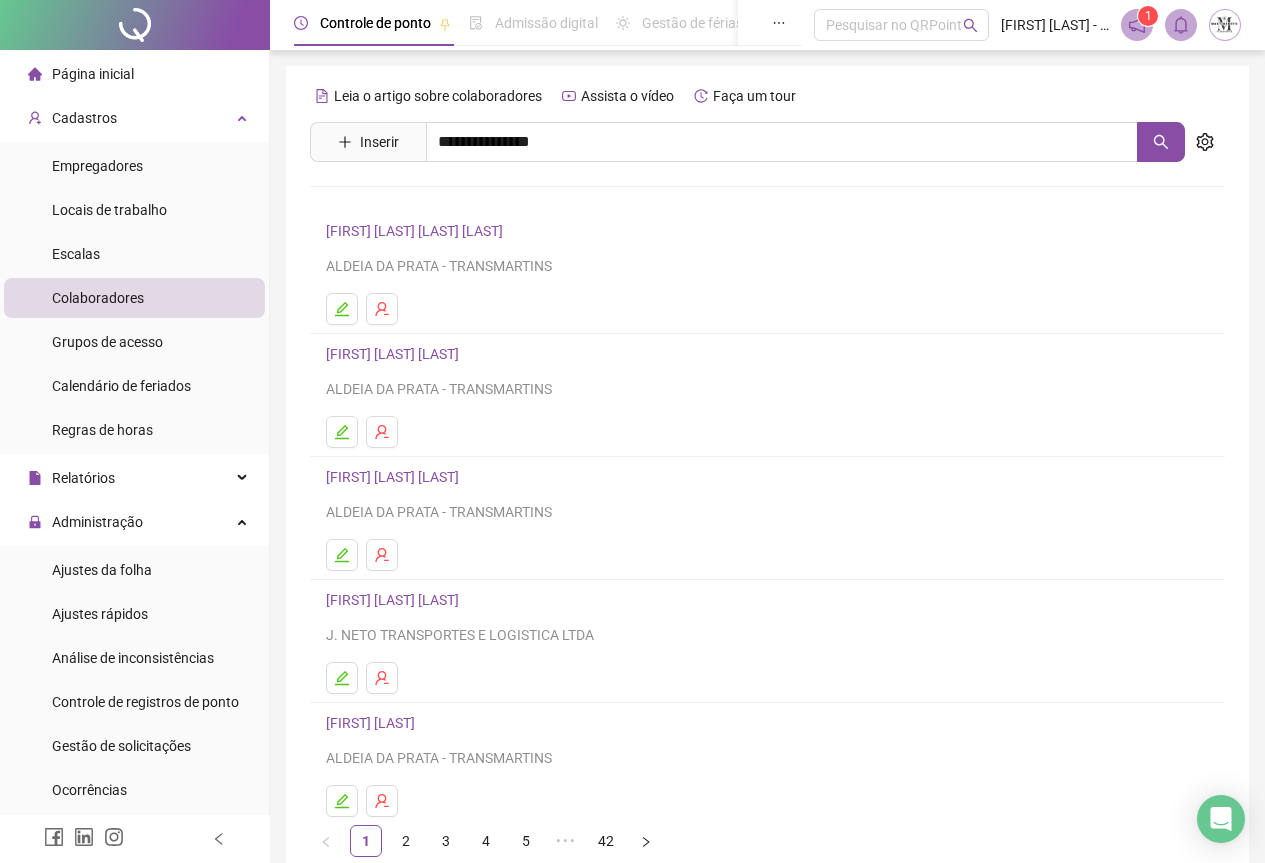 click on "[FIRST] [LAST] [LAST] [LAST] [LAST]" at bounding box center (457, 201) 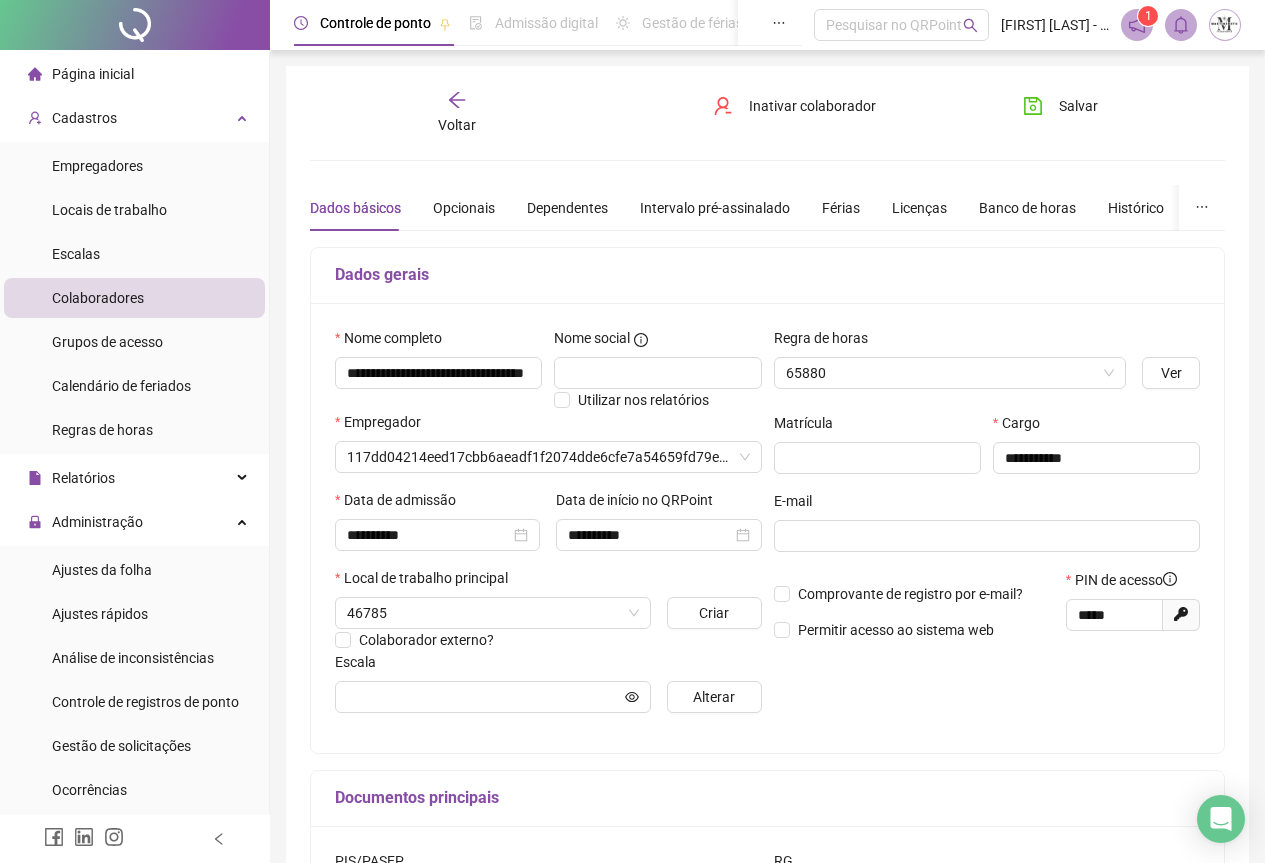 type on "**********" 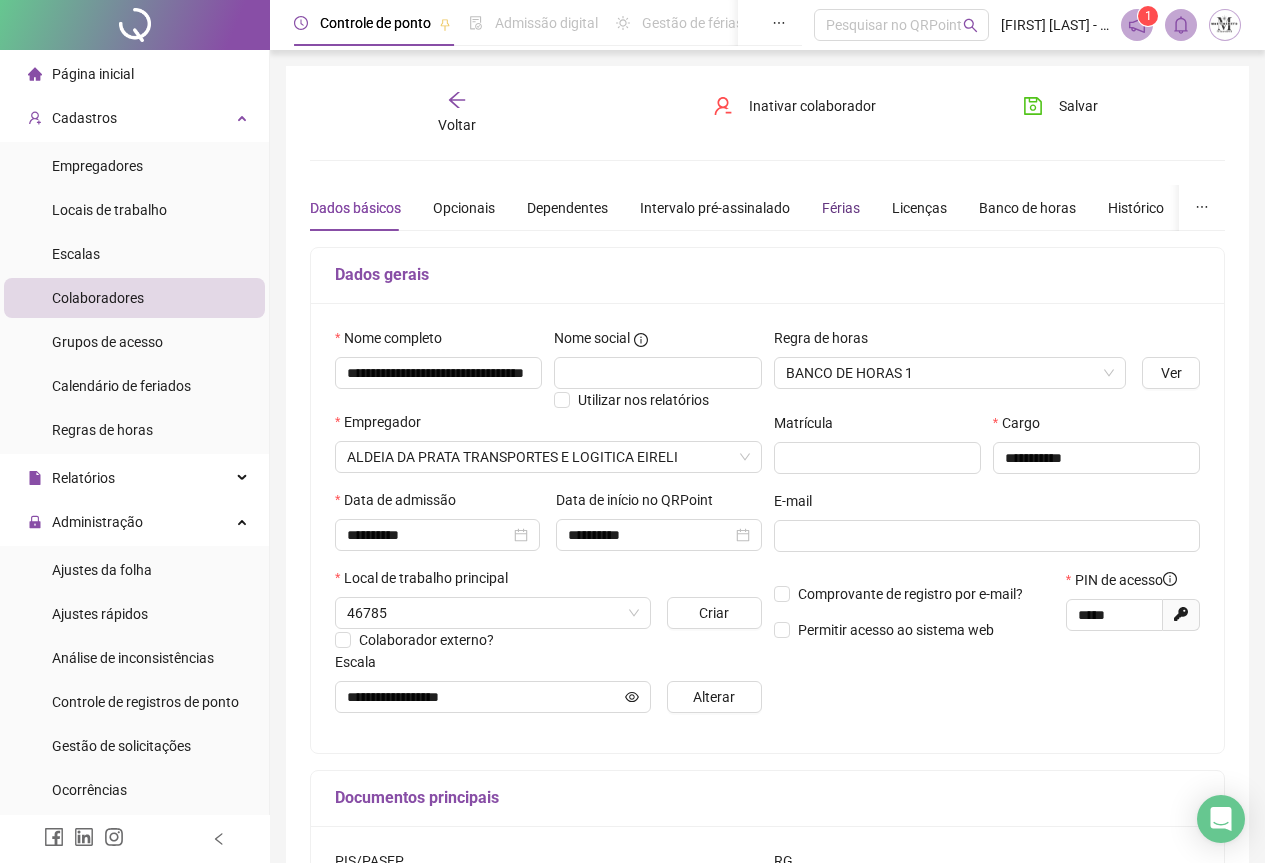 click on "Férias" at bounding box center (841, 208) 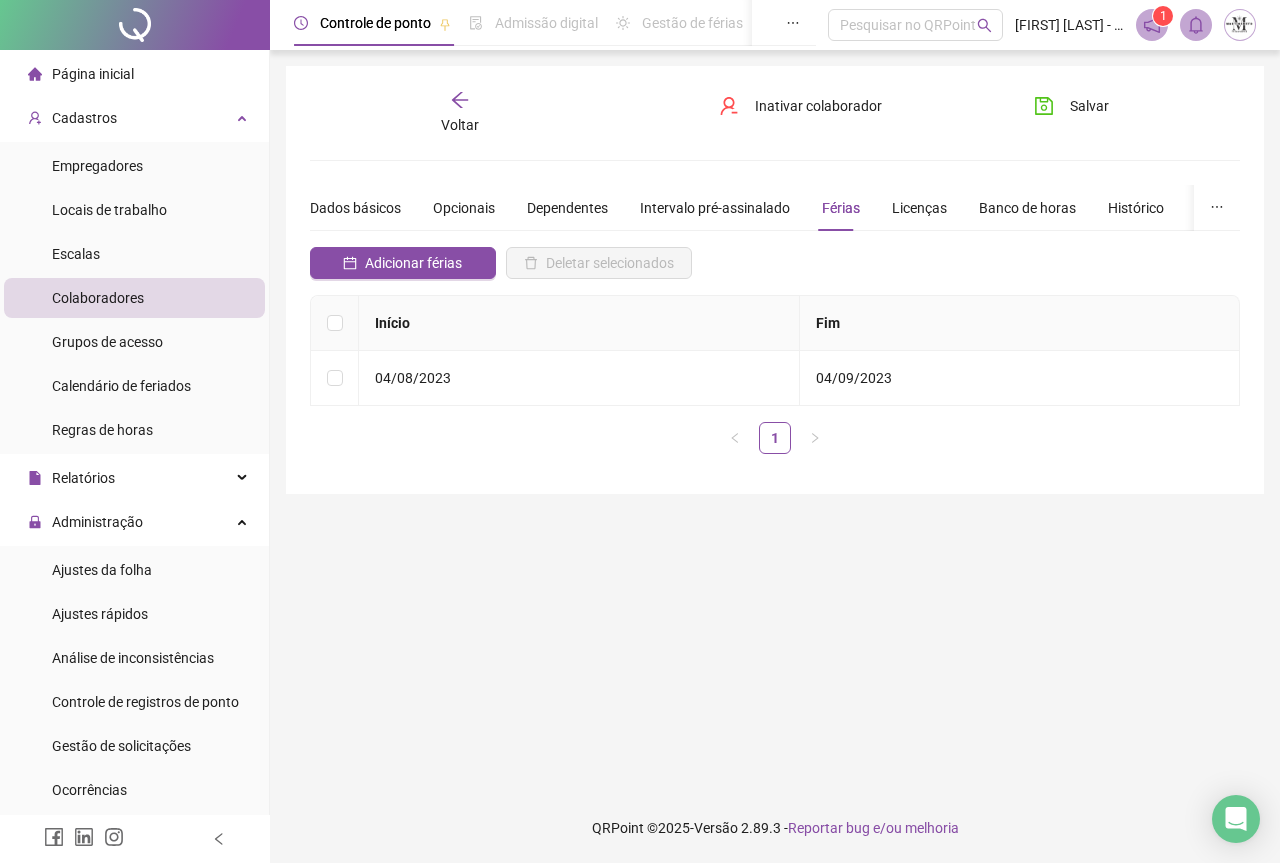click 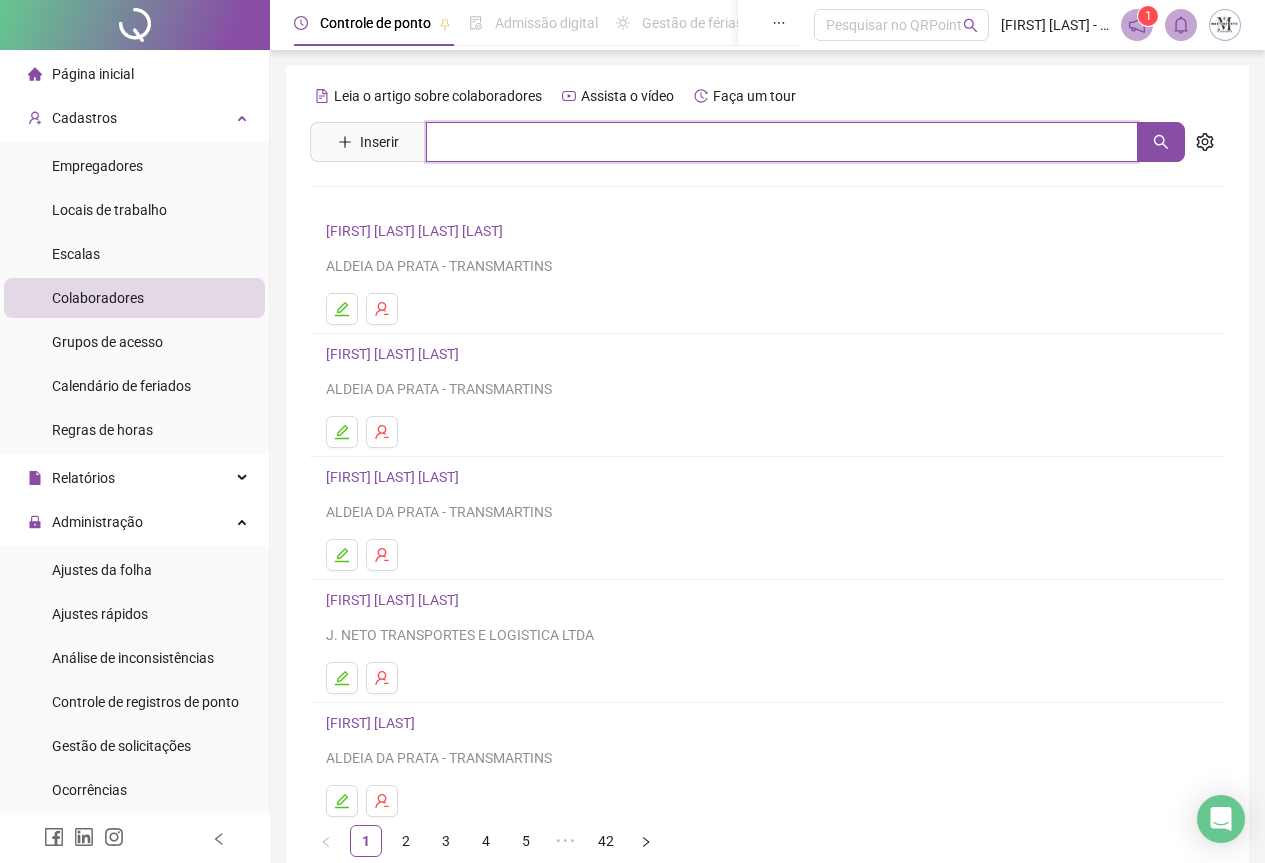 click at bounding box center [782, 142] 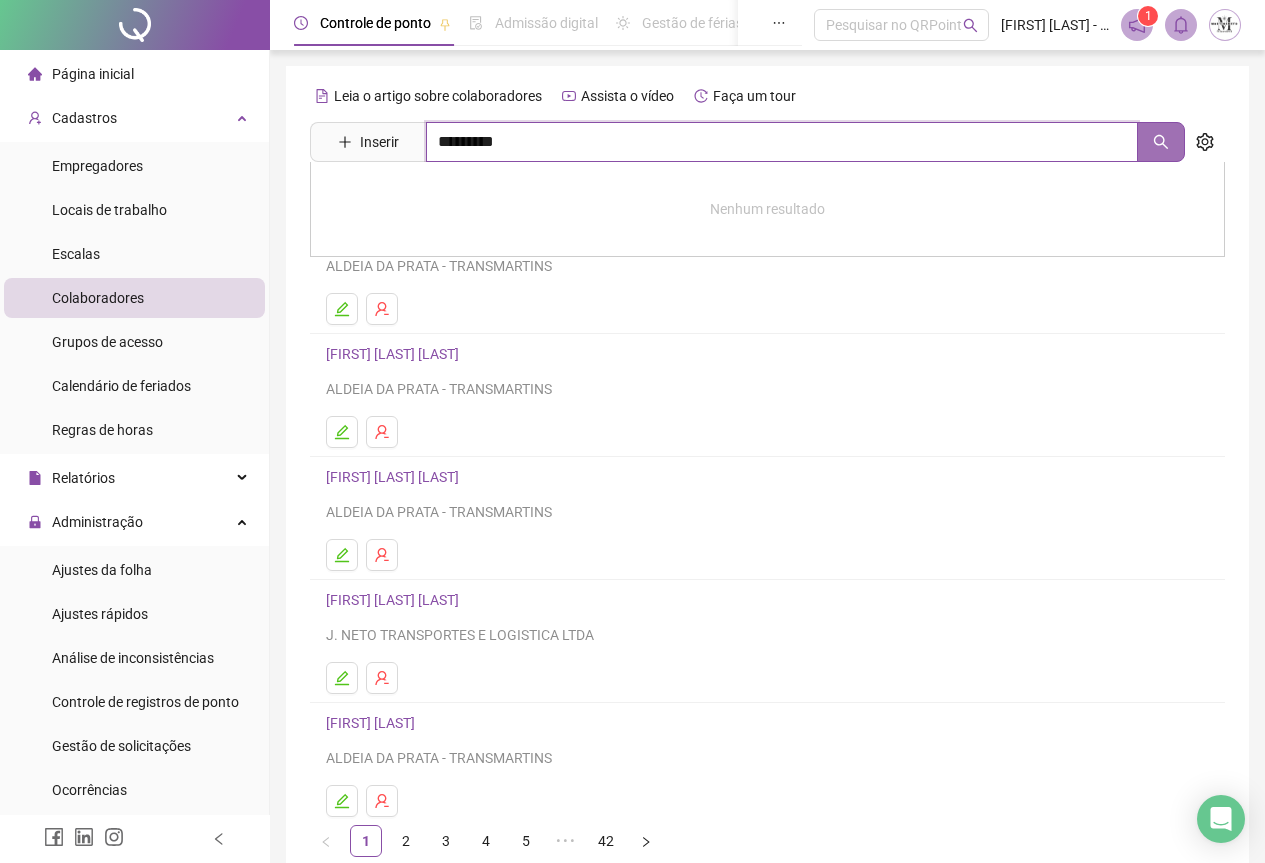 click 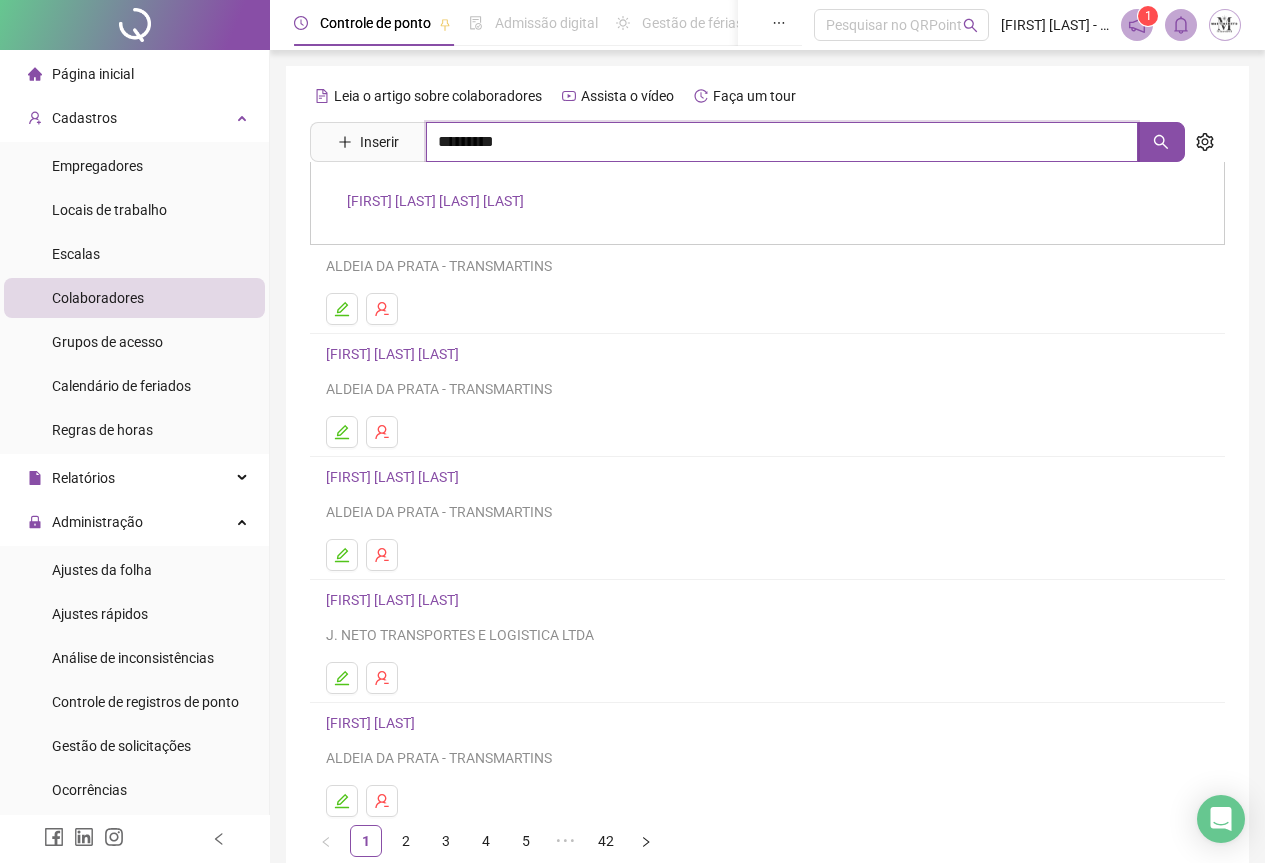 type on "*********" 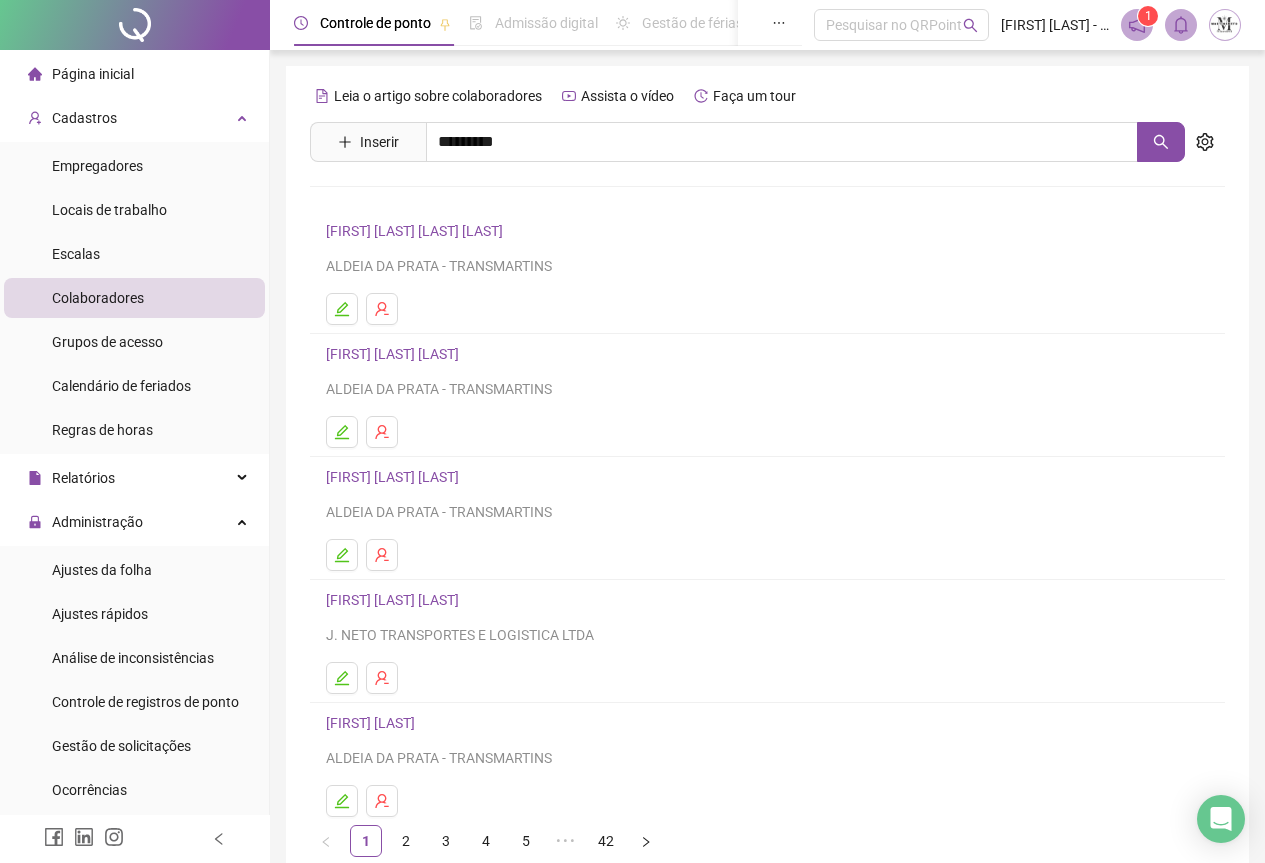 click on "[FIRST] [LAST] [LAST] [LAST]" at bounding box center (767, 203) 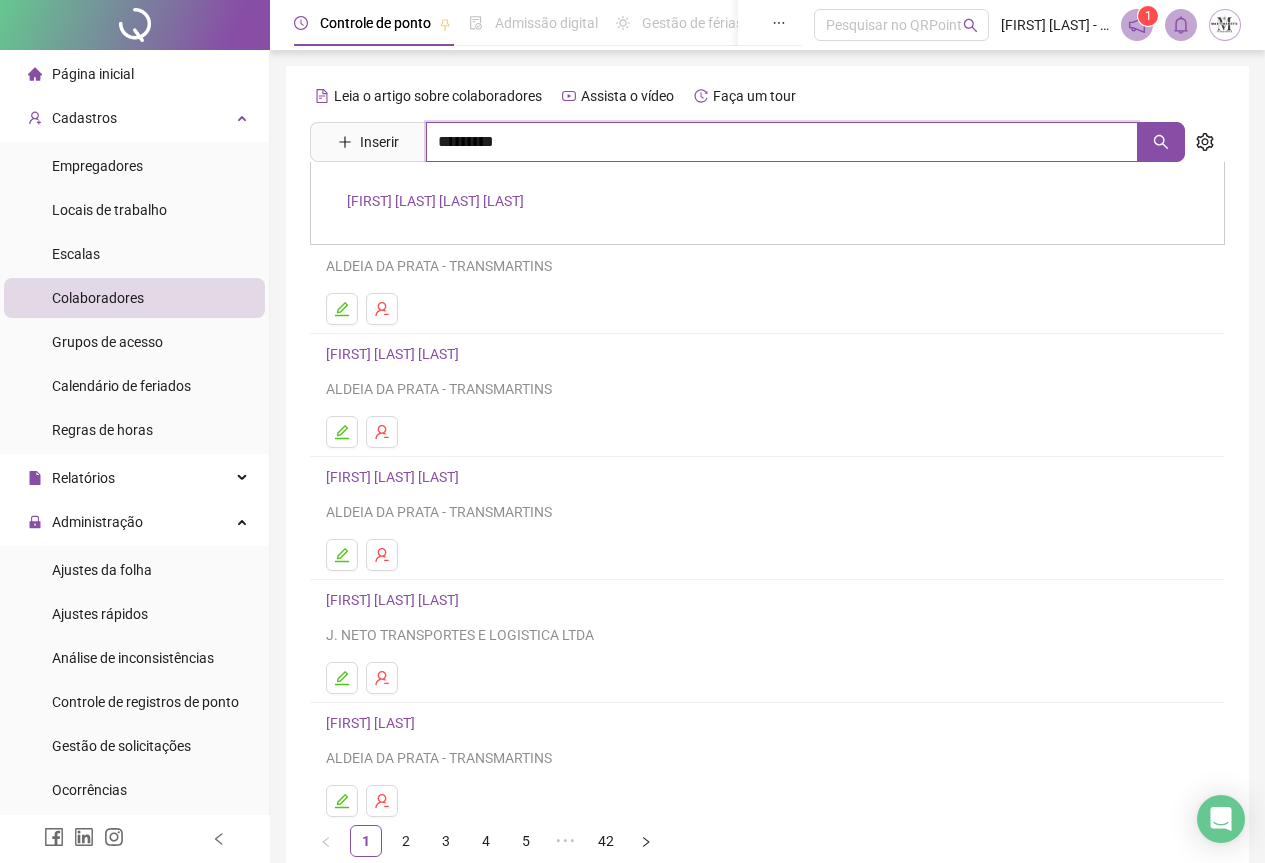 click on "*********" at bounding box center [782, 142] 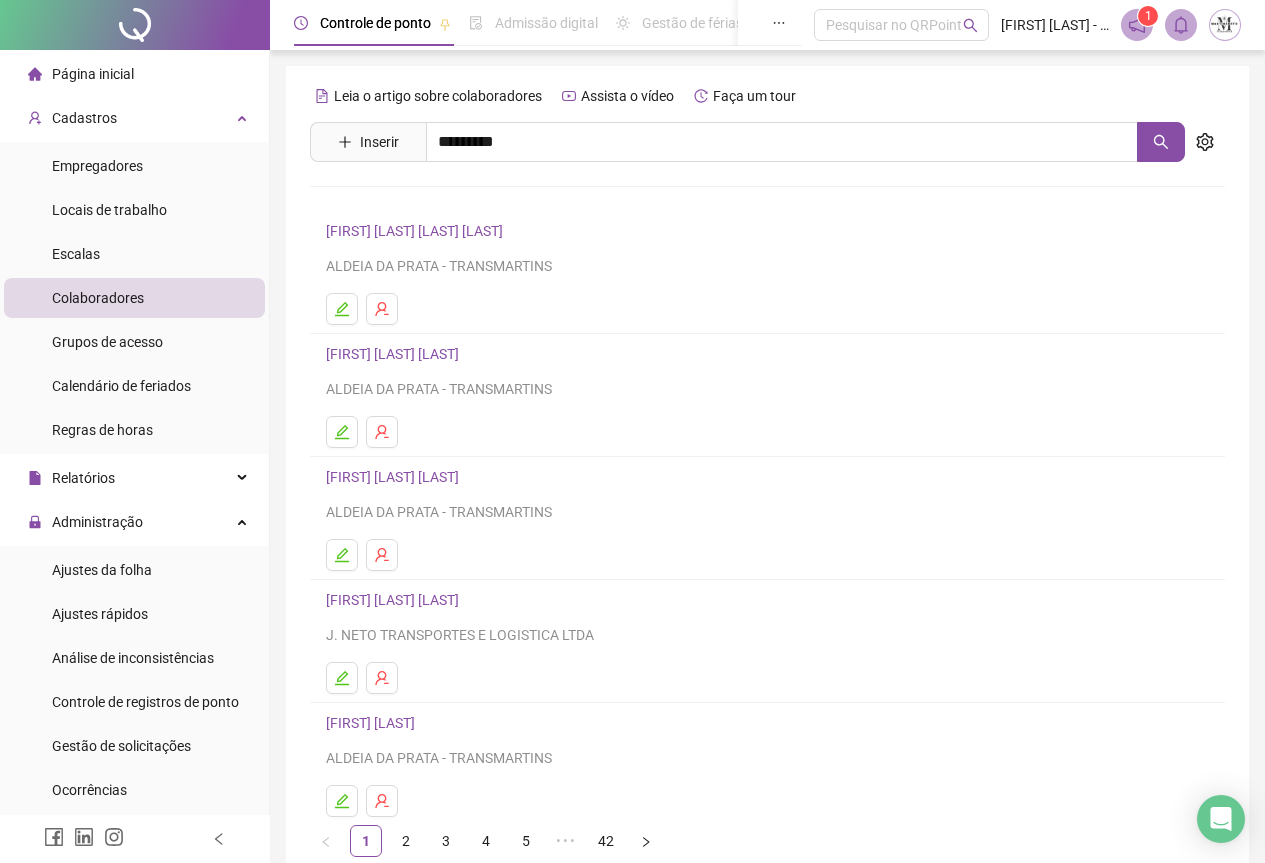 click on "[FIRST] [LAST] [LAST] [LAST]" at bounding box center (435, 201) 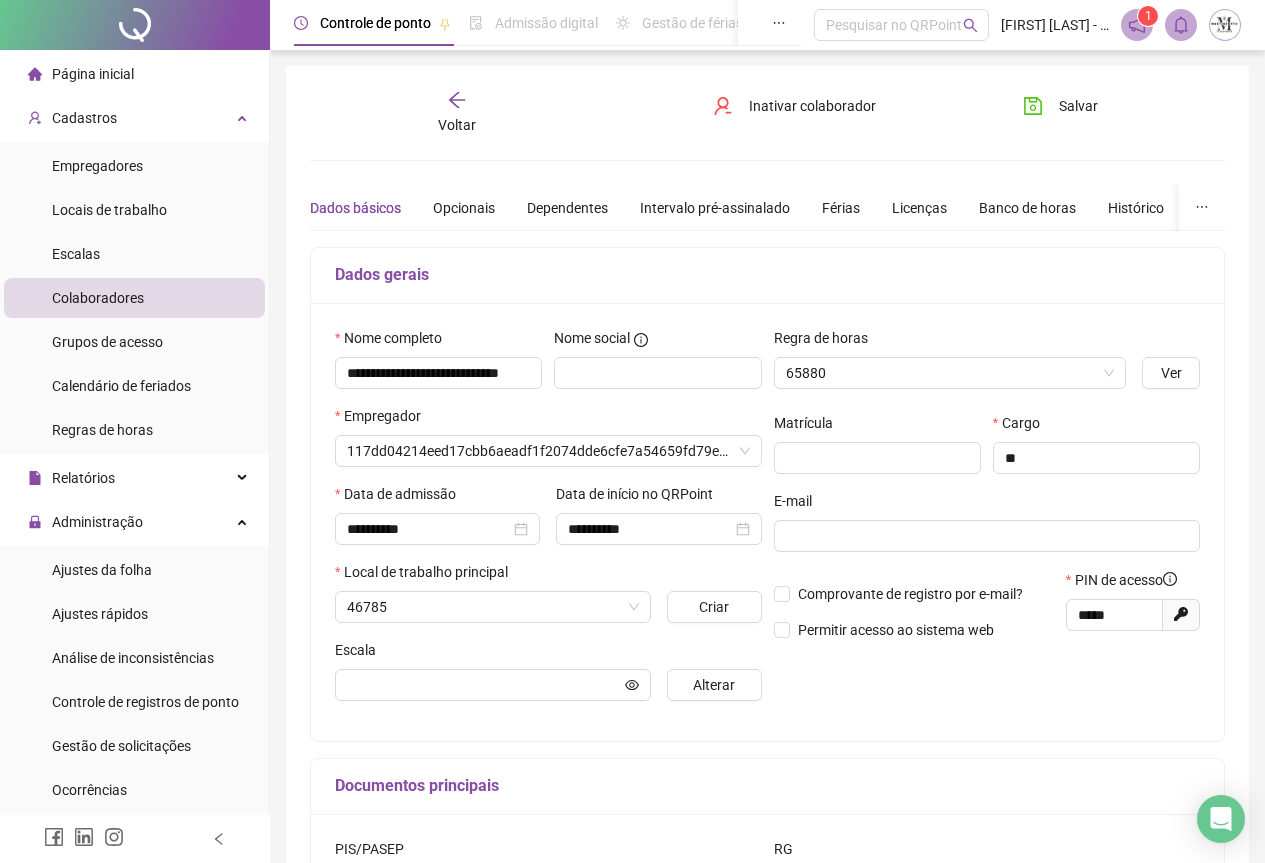 type on "******" 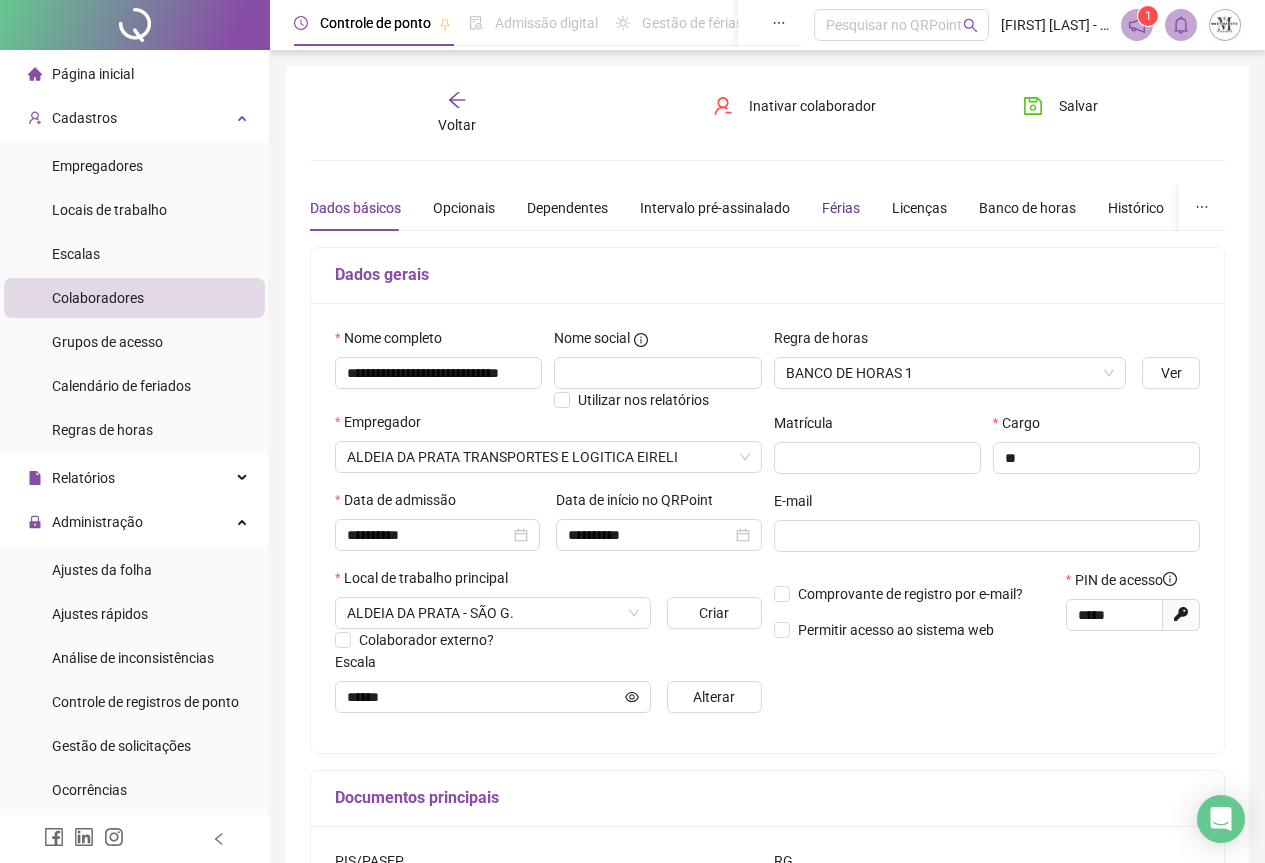 click on "Férias" at bounding box center [841, 208] 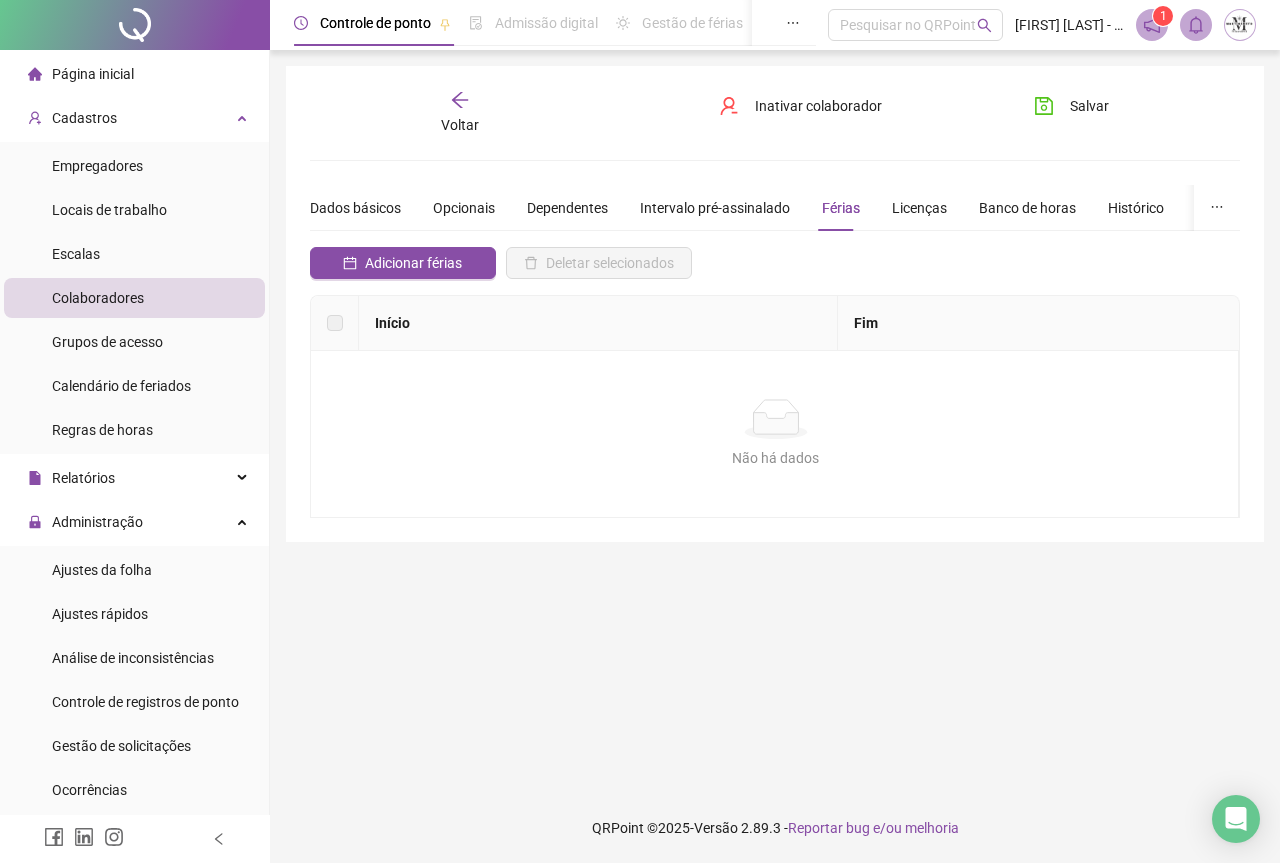 click 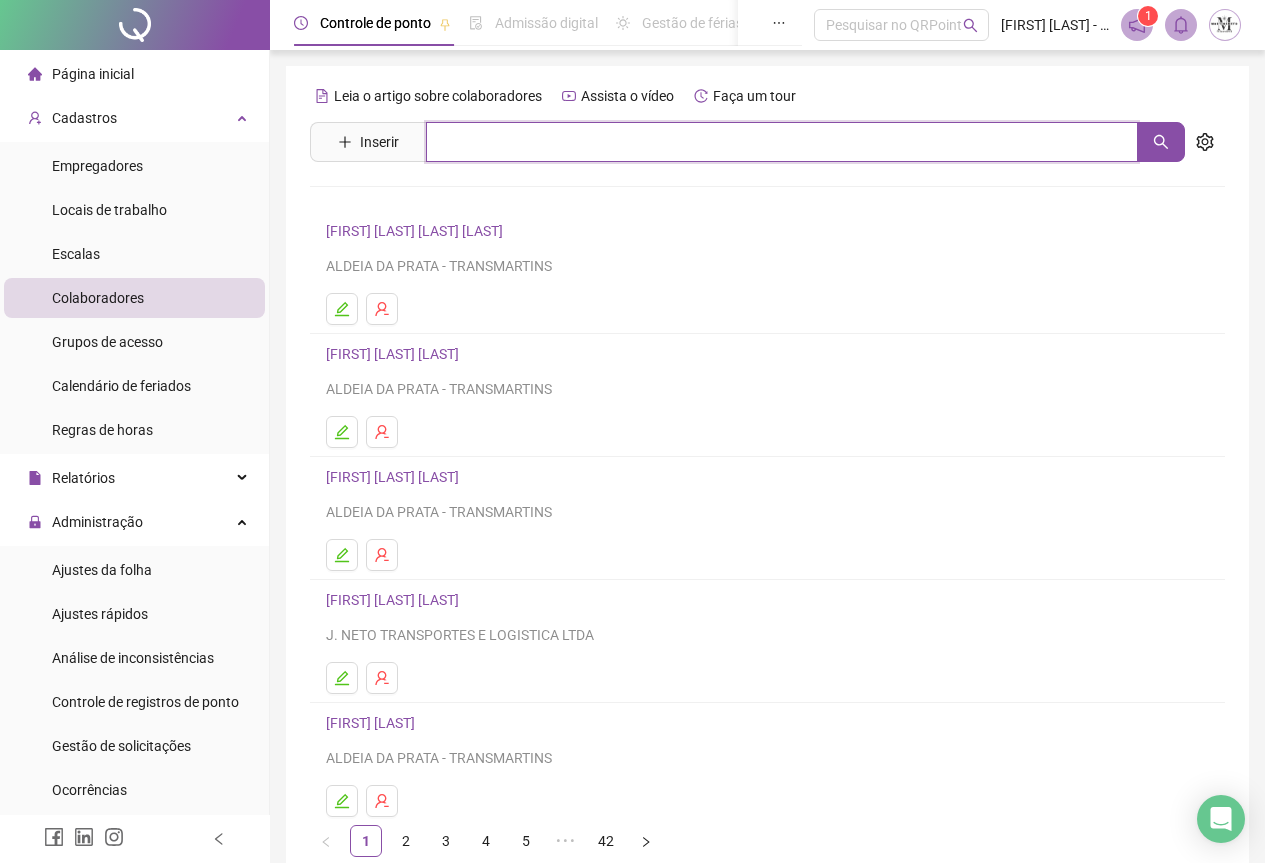 click at bounding box center [782, 142] 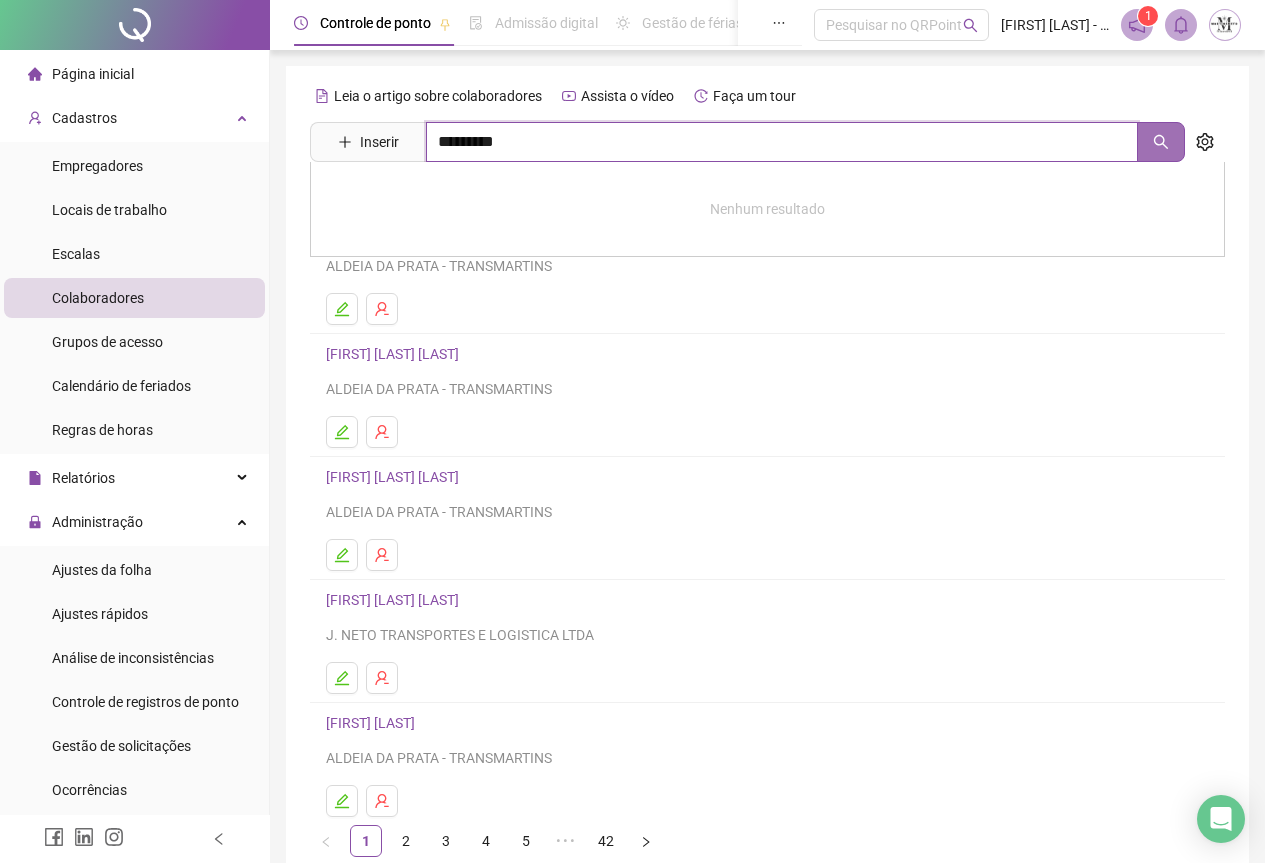click at bounding box center (1161, 142) 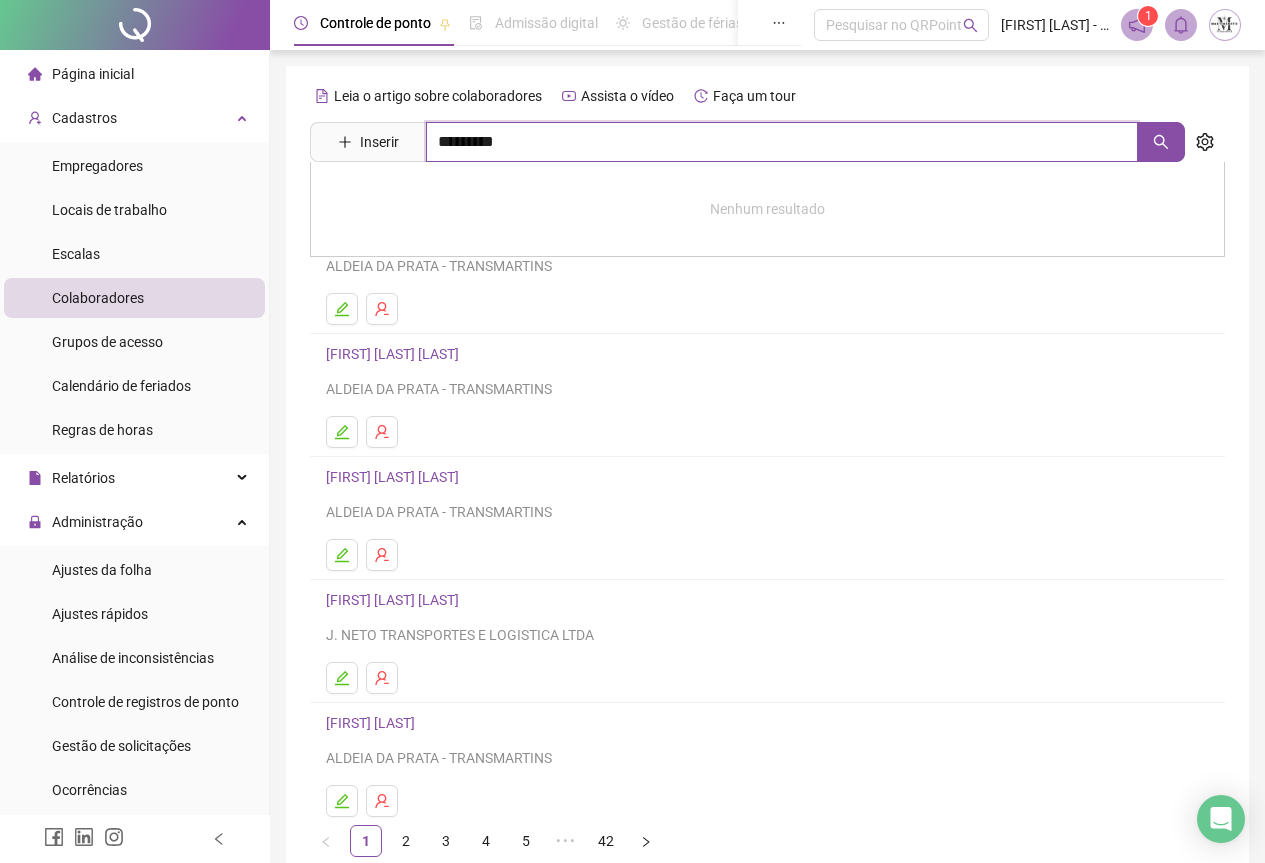click on "*********" at bounding box center (782, 142) 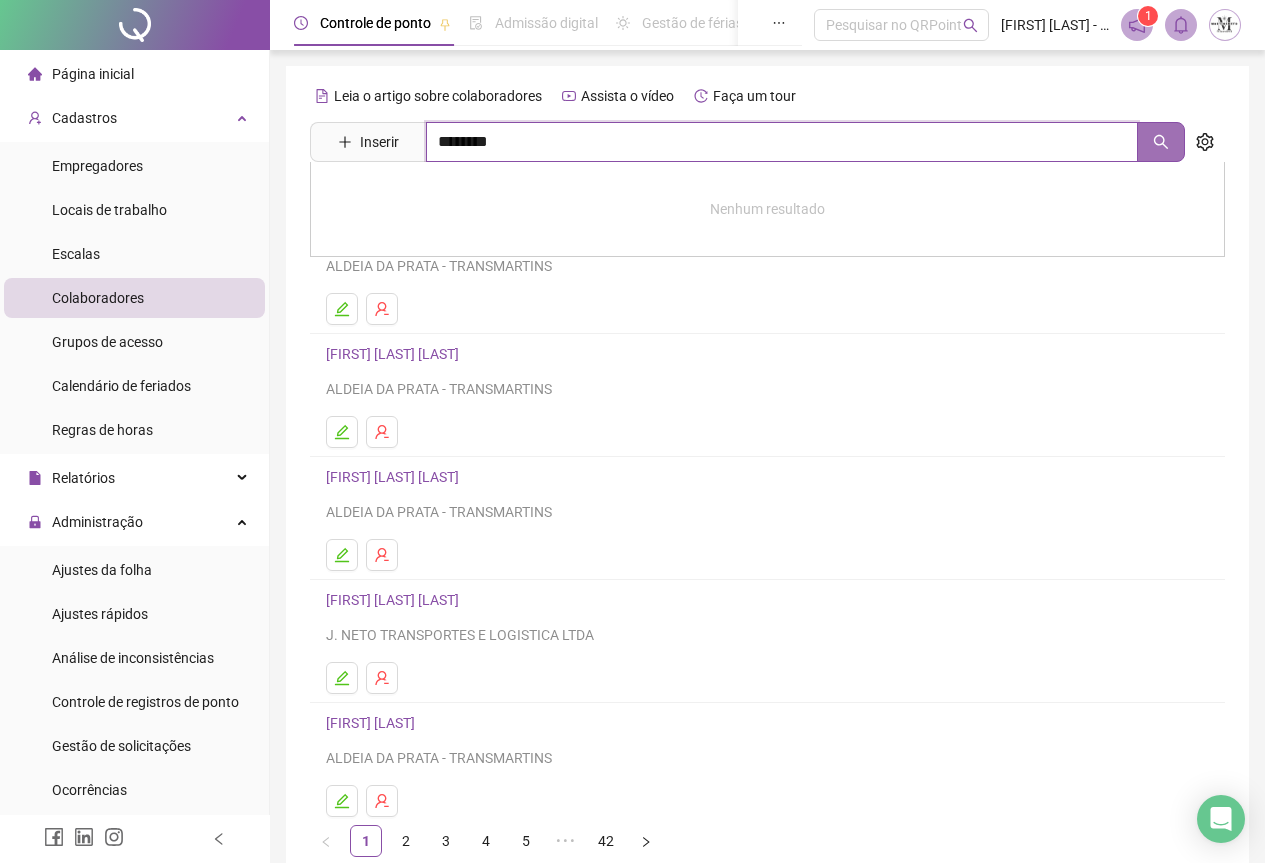 click at bounding box center (1161, 142) 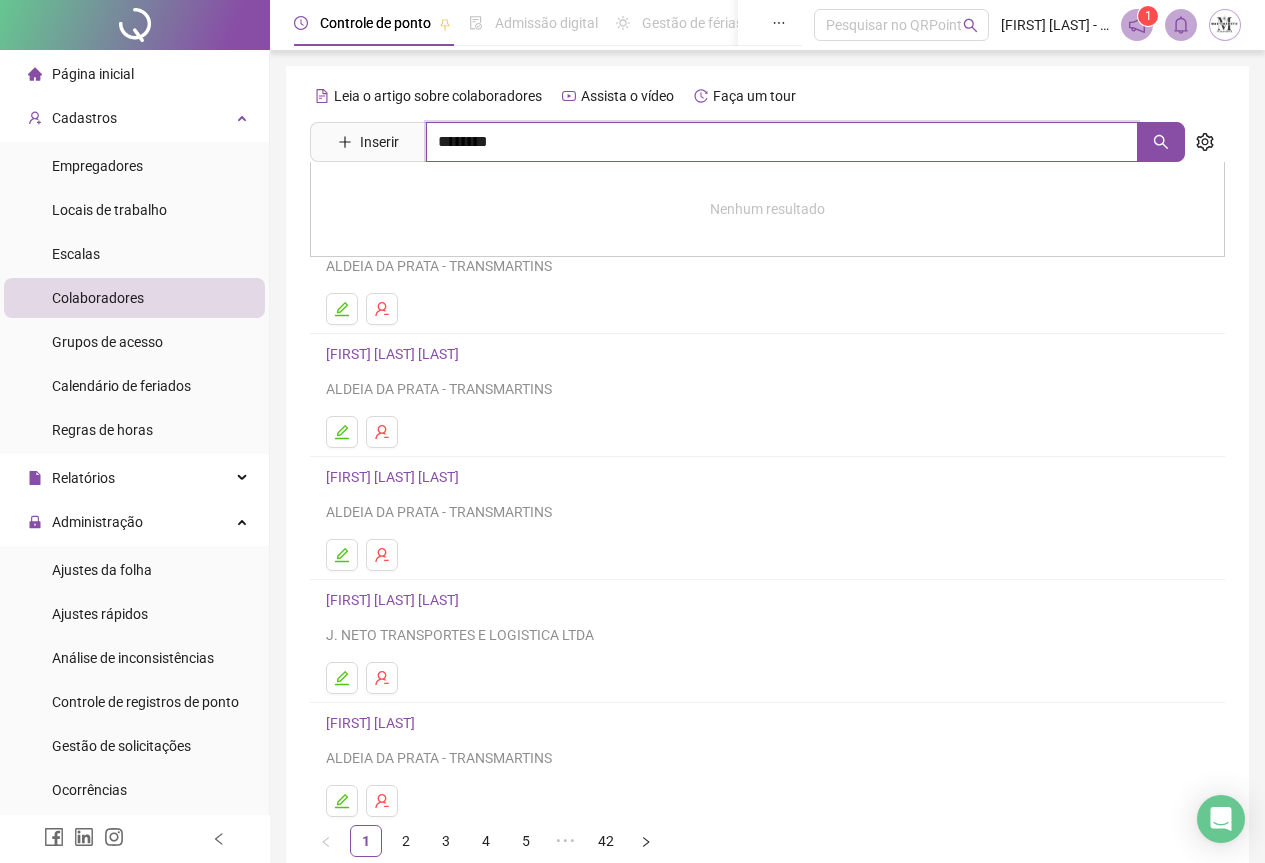 click on "********" at bounding box center (782, 142) 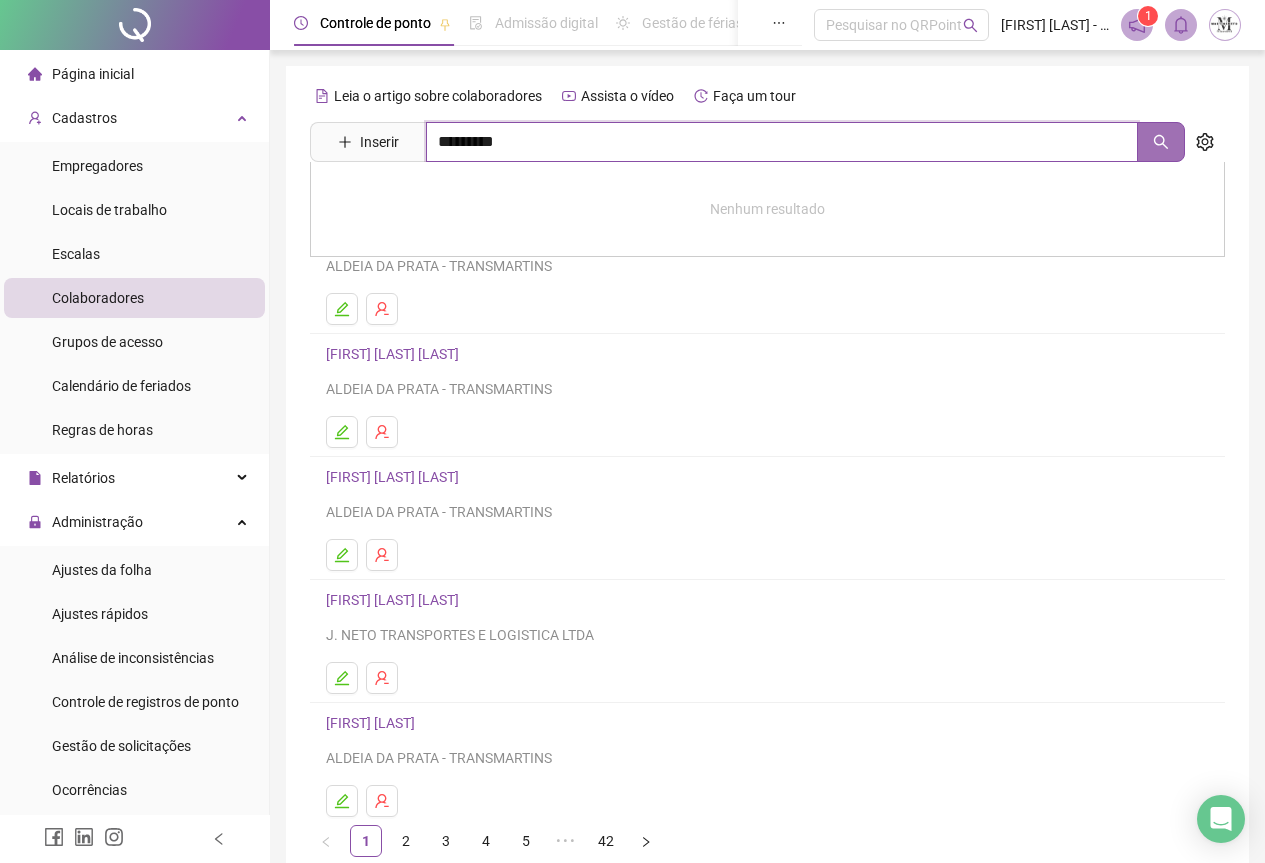 click 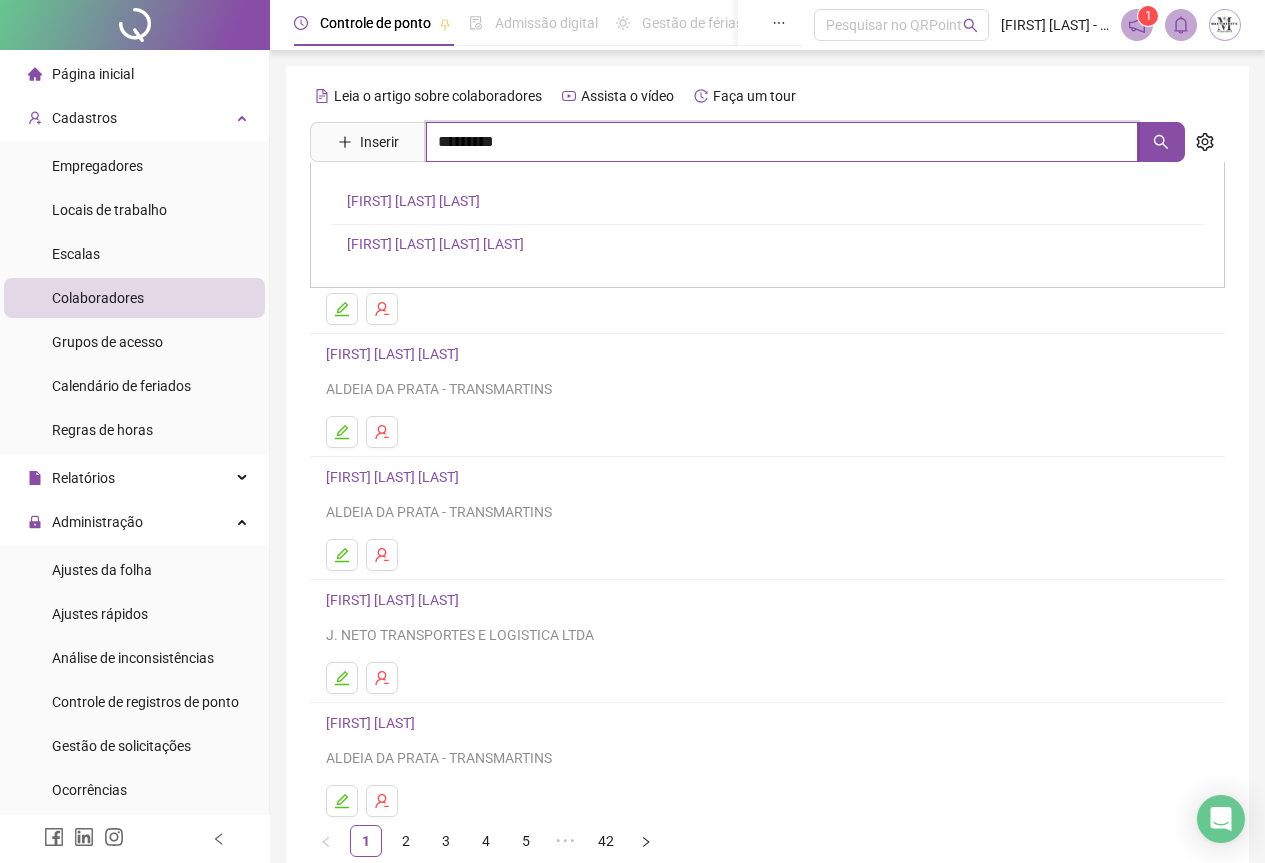 type on "*********" 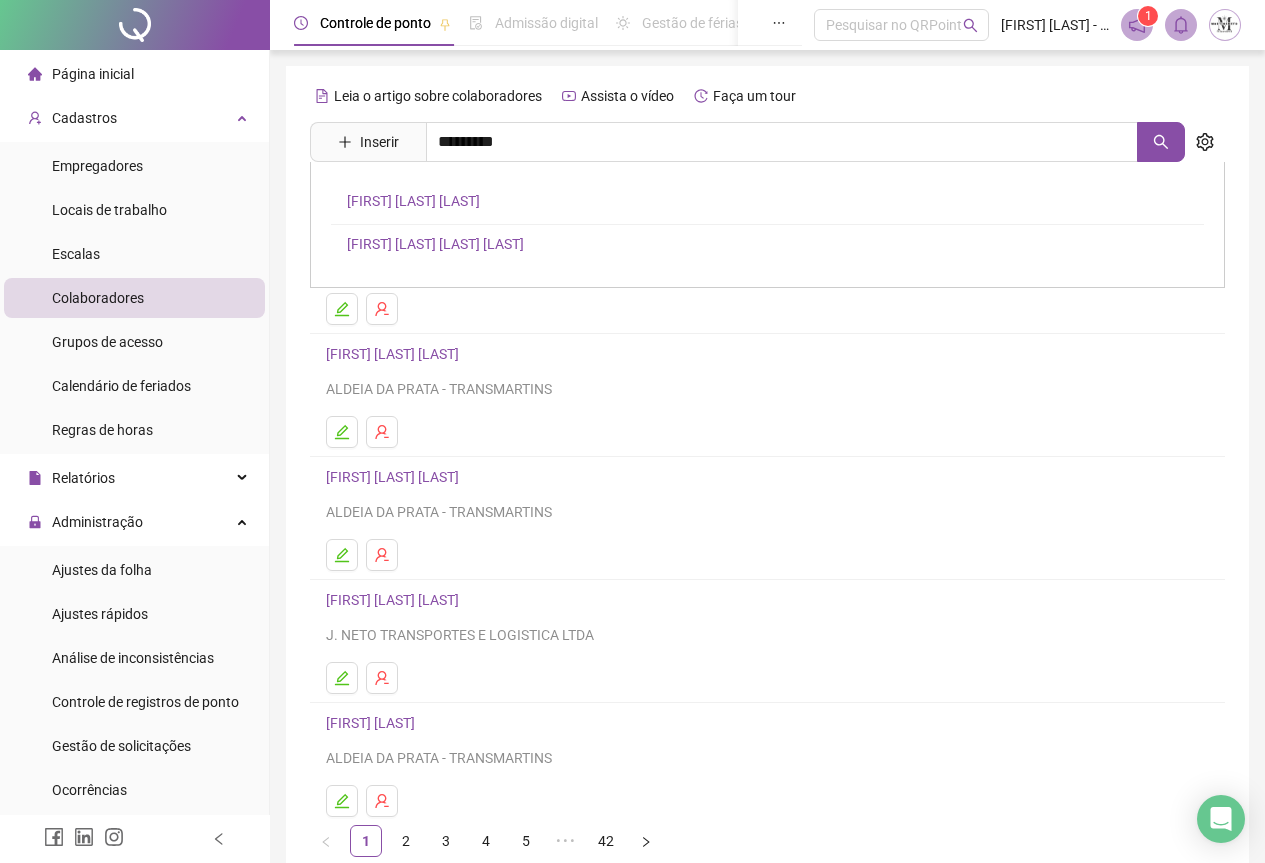 click on "[FIRST] [LAST] [LAST] [LAST]" at bounding box center [435, 244] 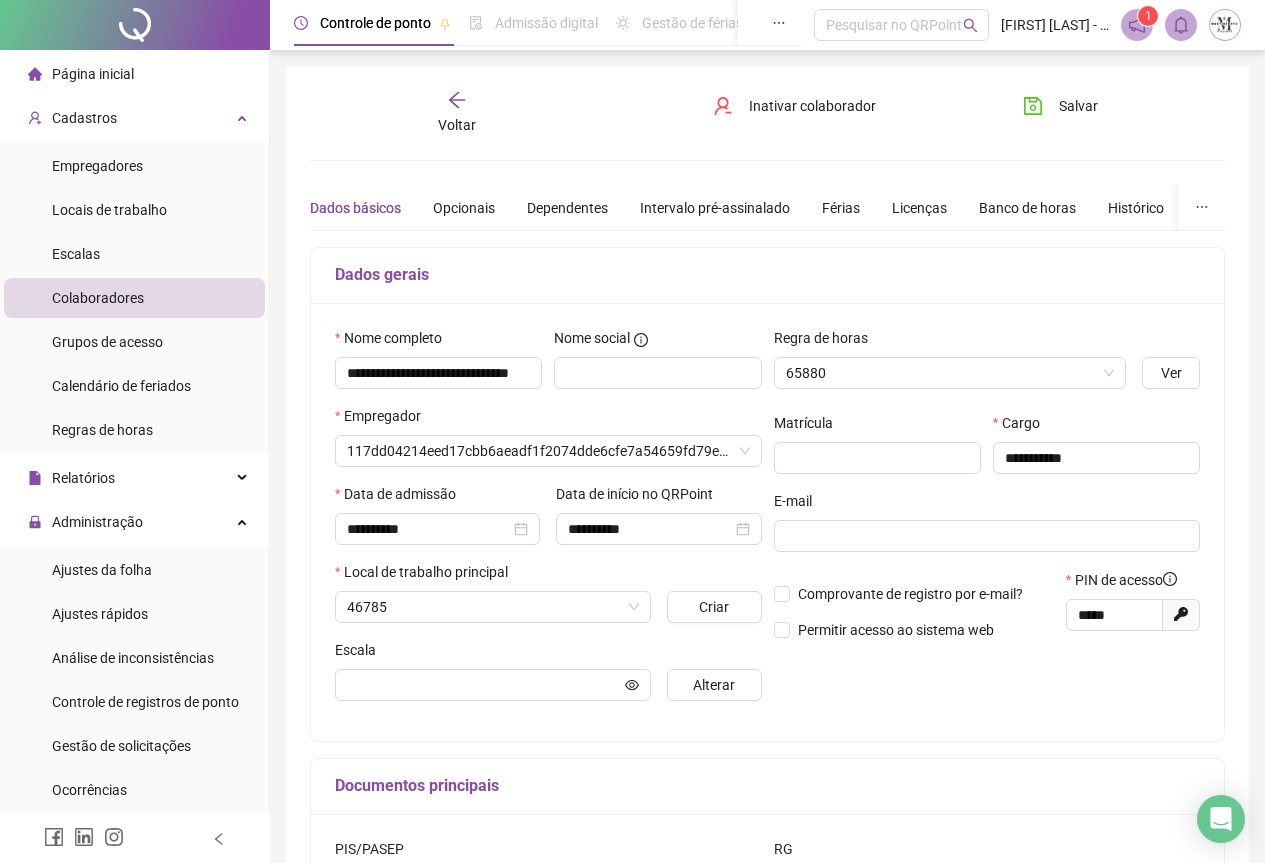 type on "**********" 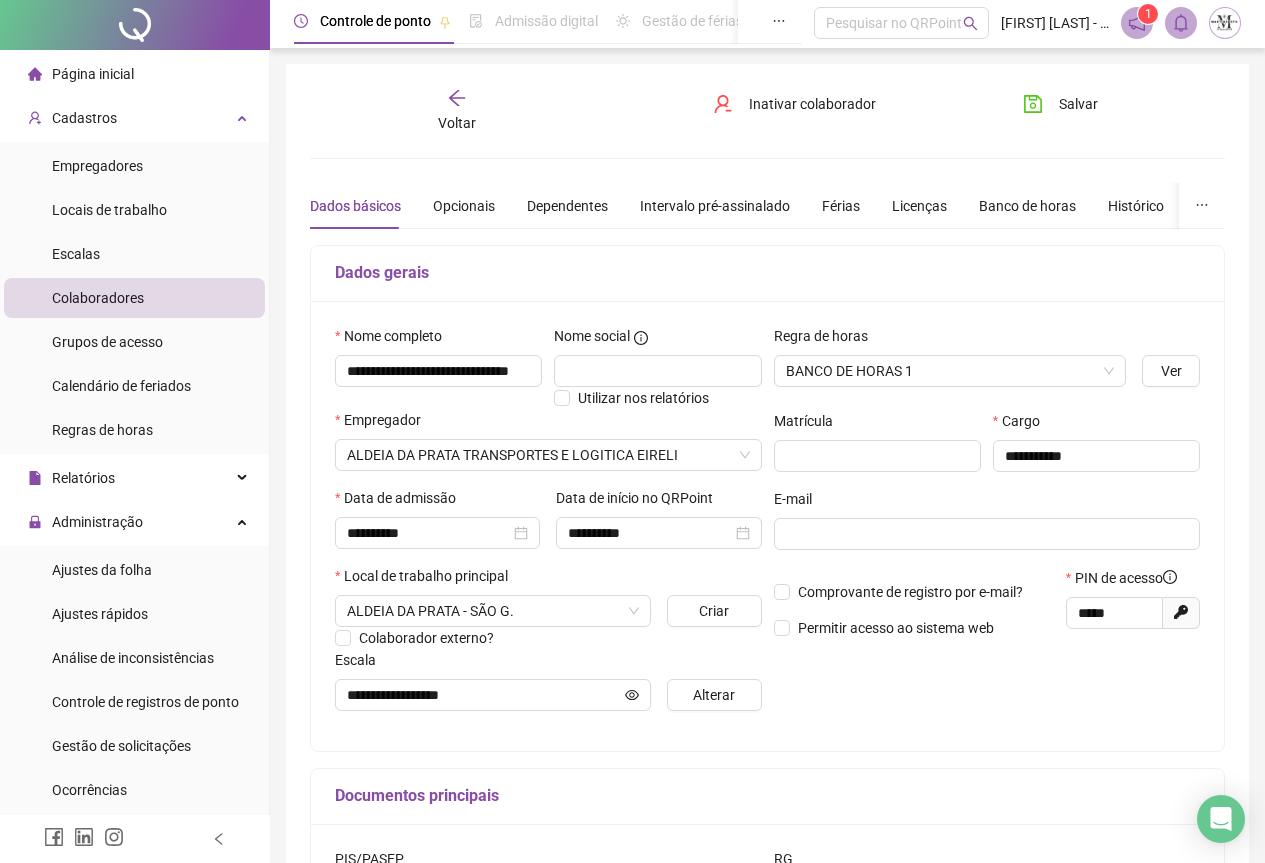 scroll, scrollTop: 0, scrollLeft: 0, axis: both 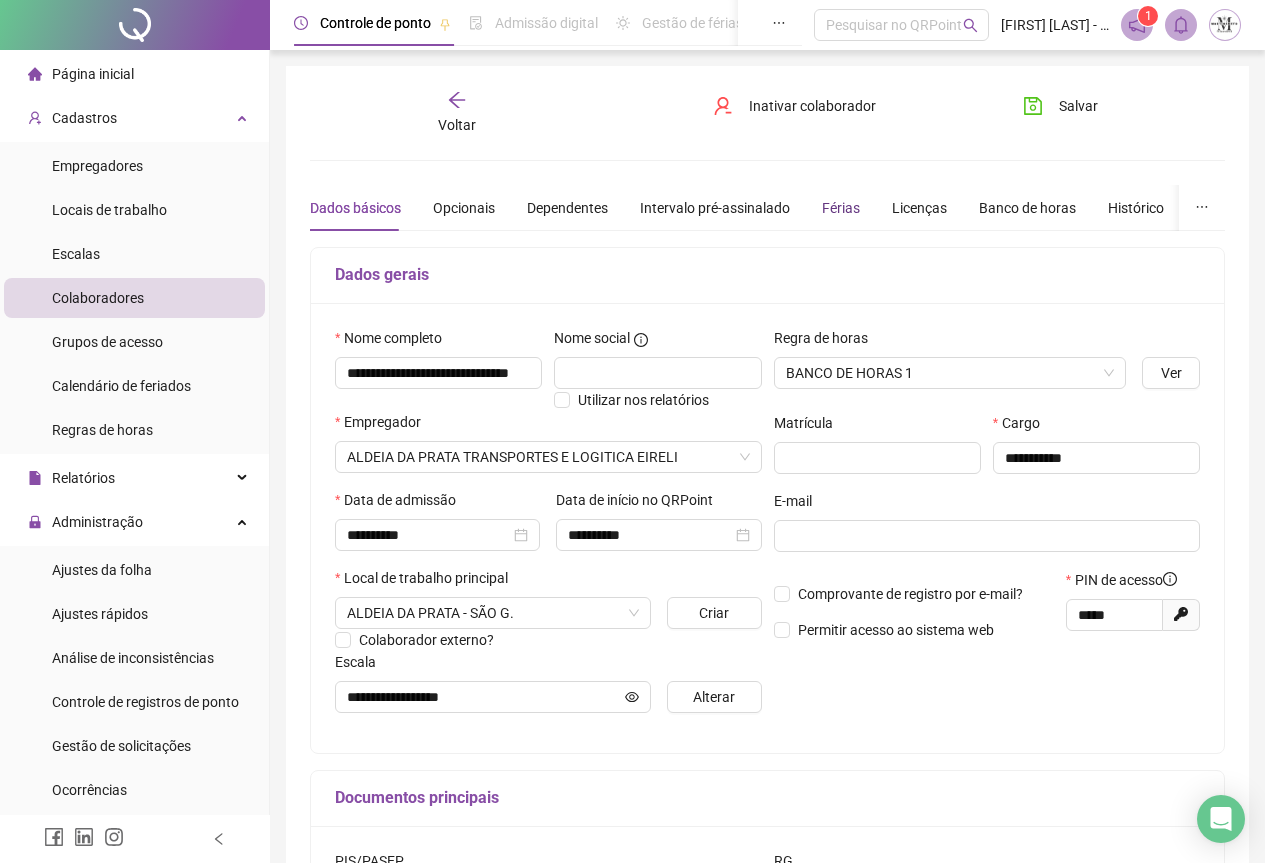 click on "Férias" at bounding box center (841, 208) 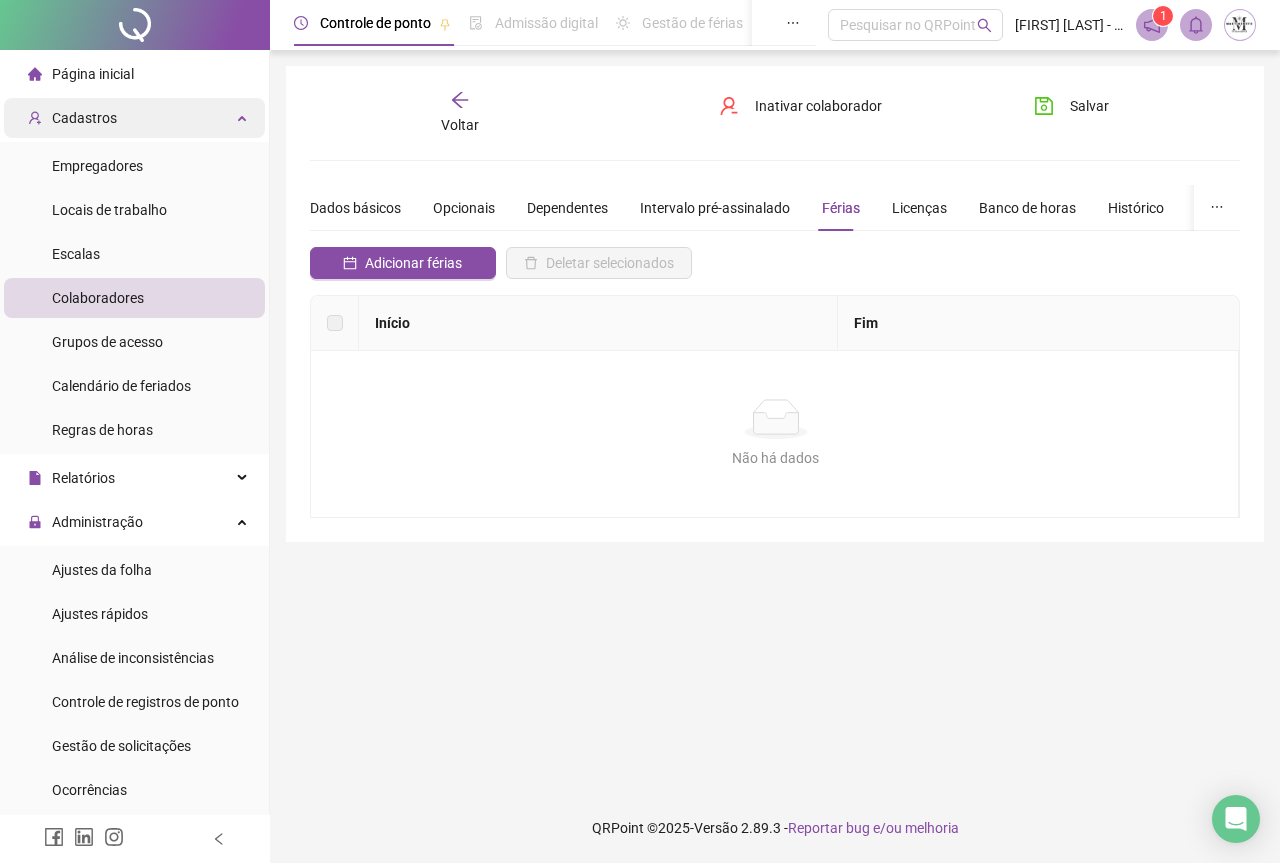 click on "Cadastros" at bounding box center (84, 118) 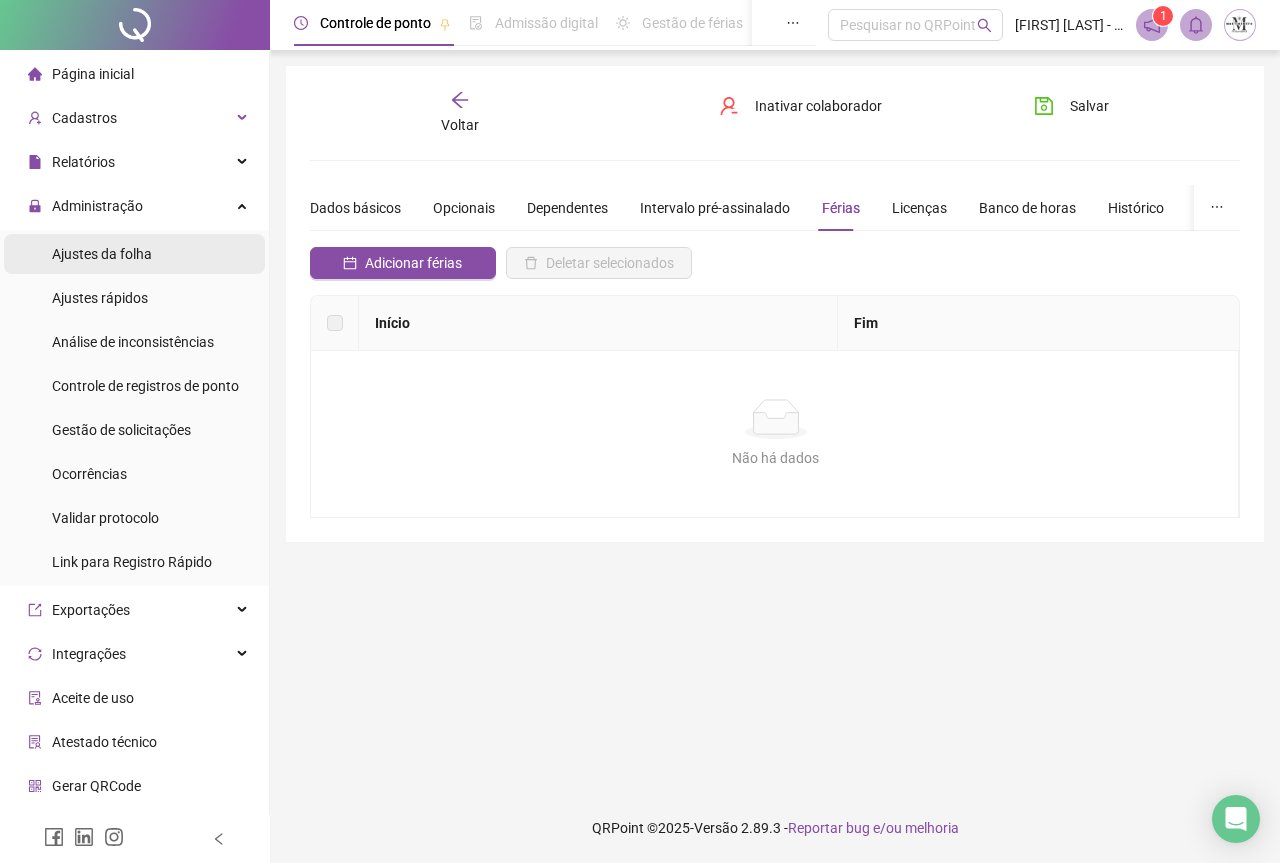 click on "Ajustes da folha" at bounding box center (102, 254) 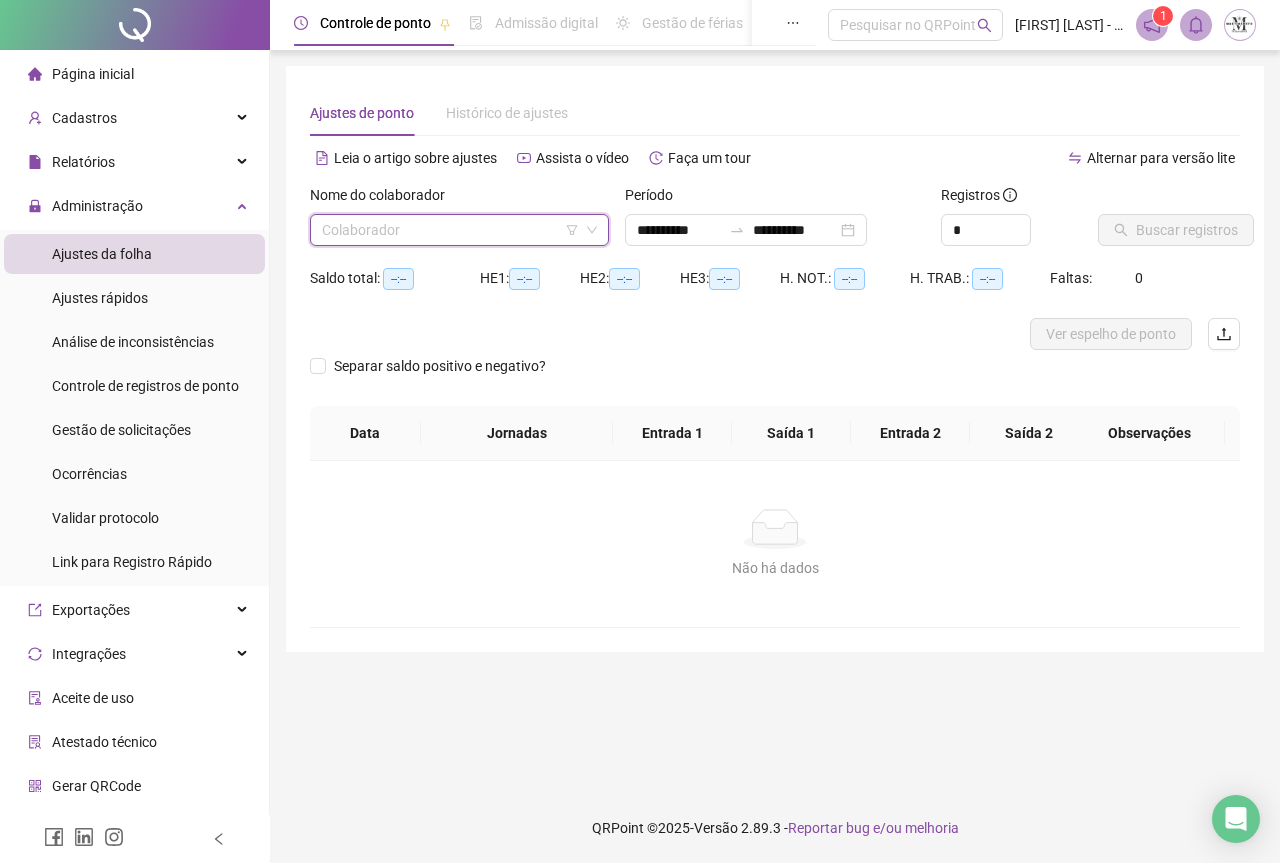 click at bounding box center [450, 230] 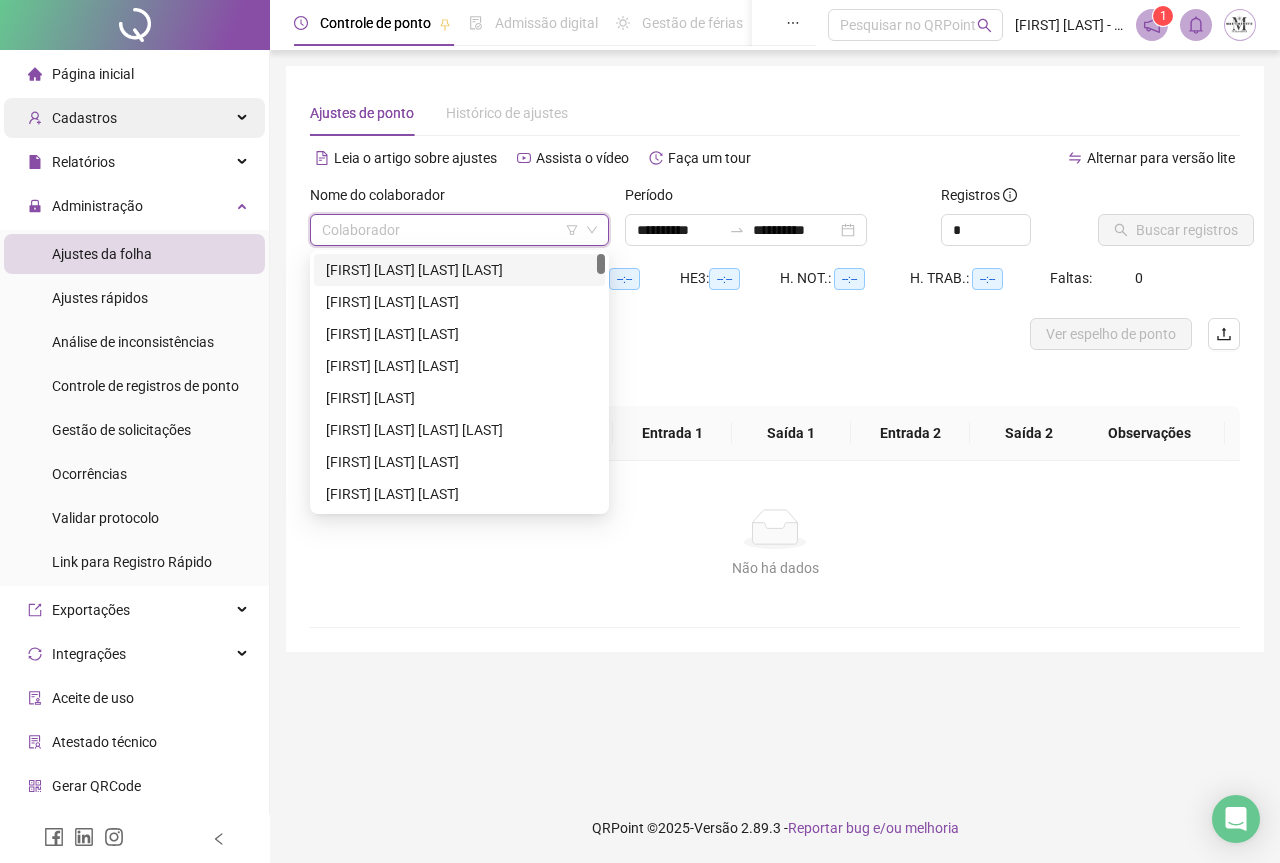 click on "Cadastros" at bounding box center [84, 118] 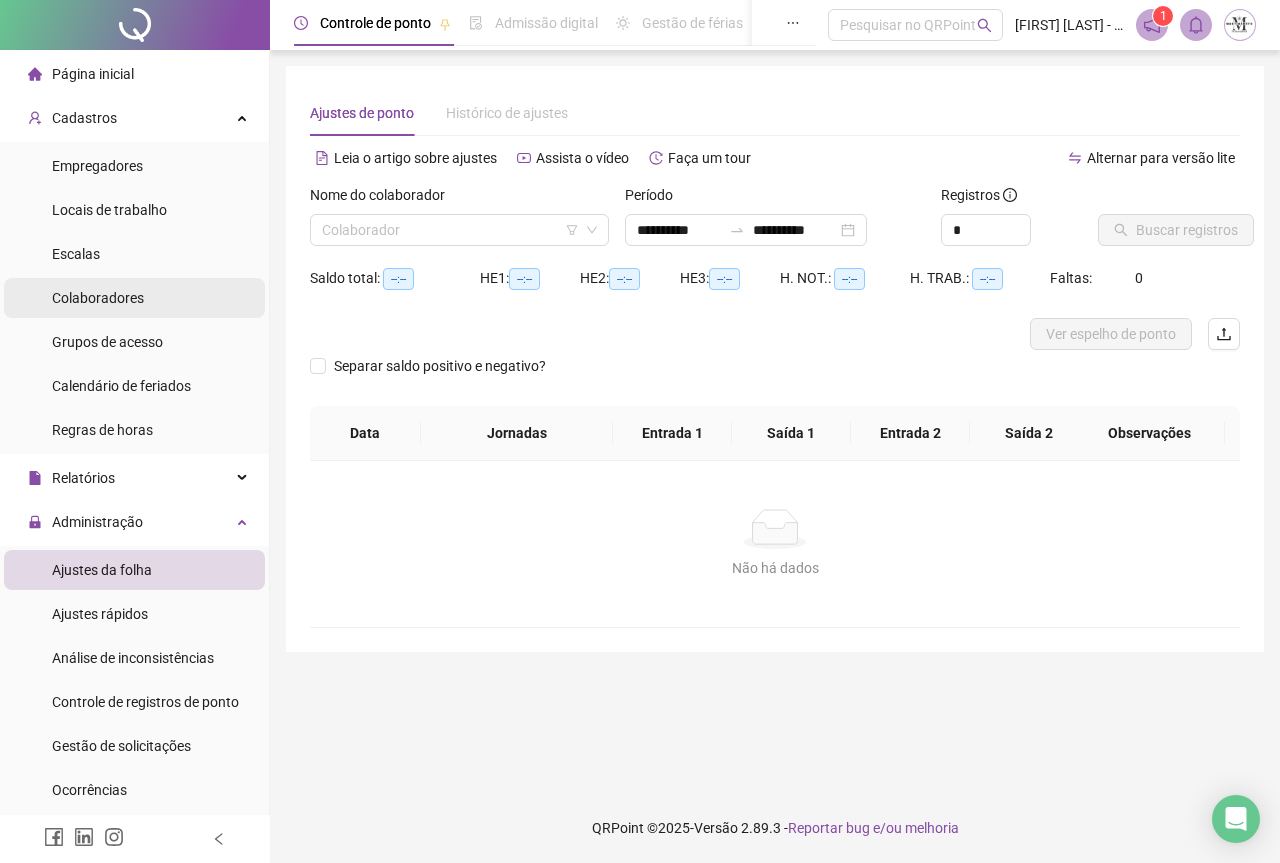 click on "Colaboradores" at bounding box center [98, 298] 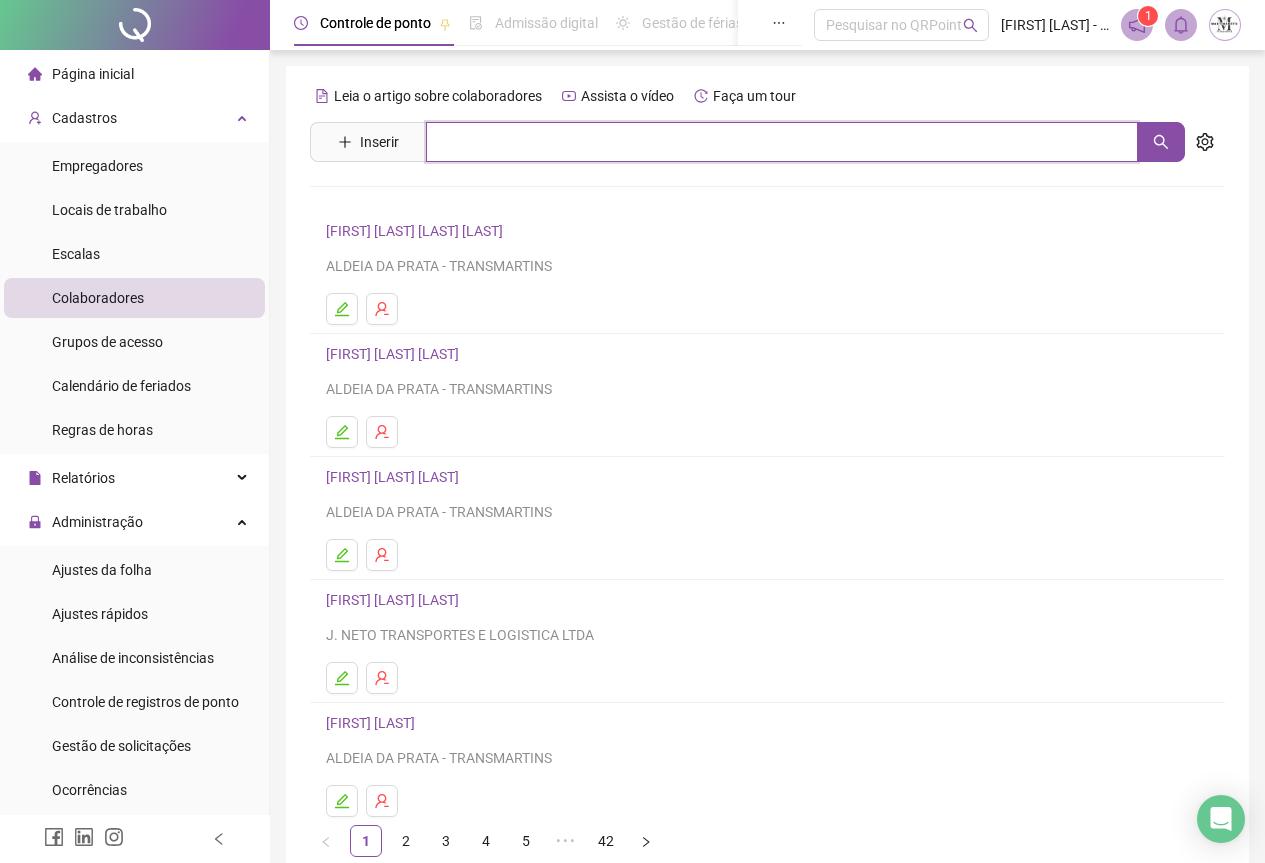 click at bounding box center [782, 142] 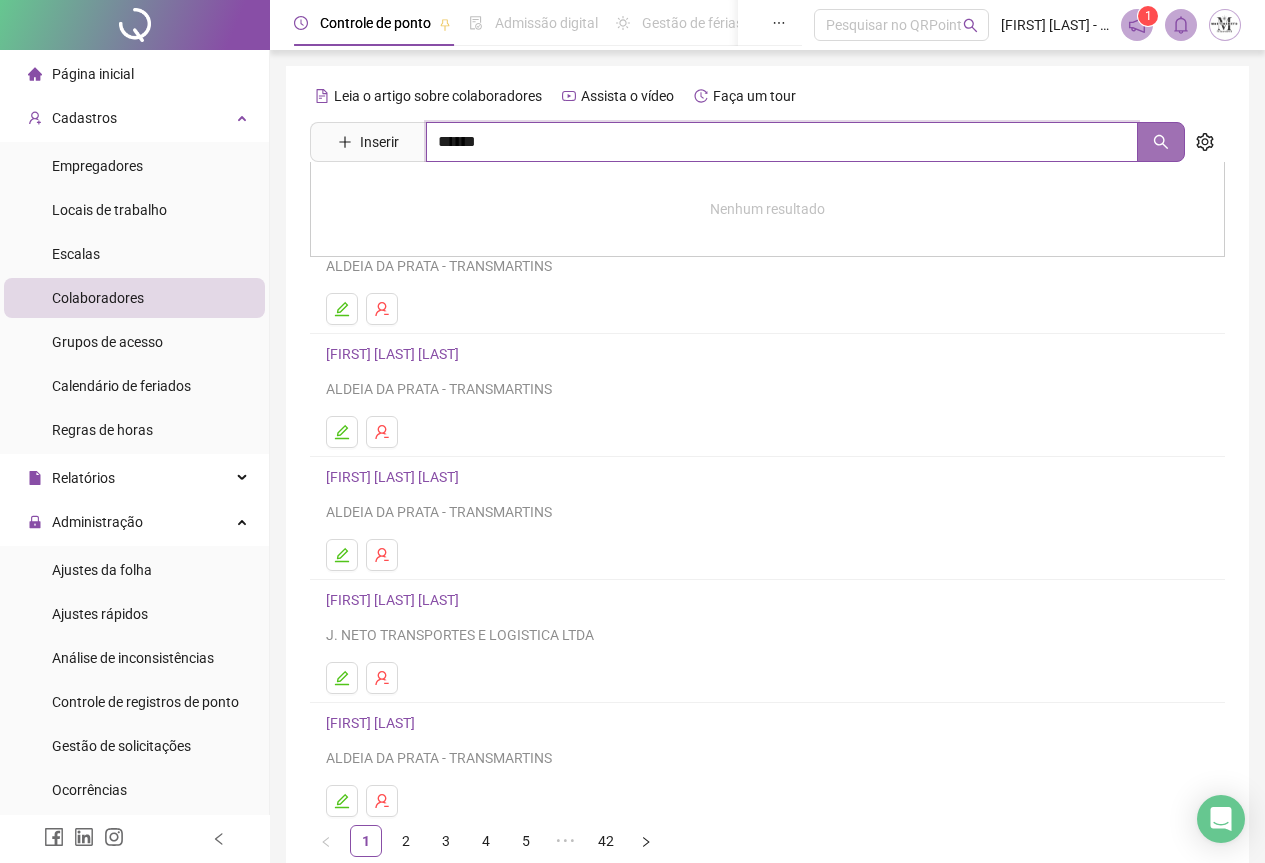 click at bounding box center (1161, 142) 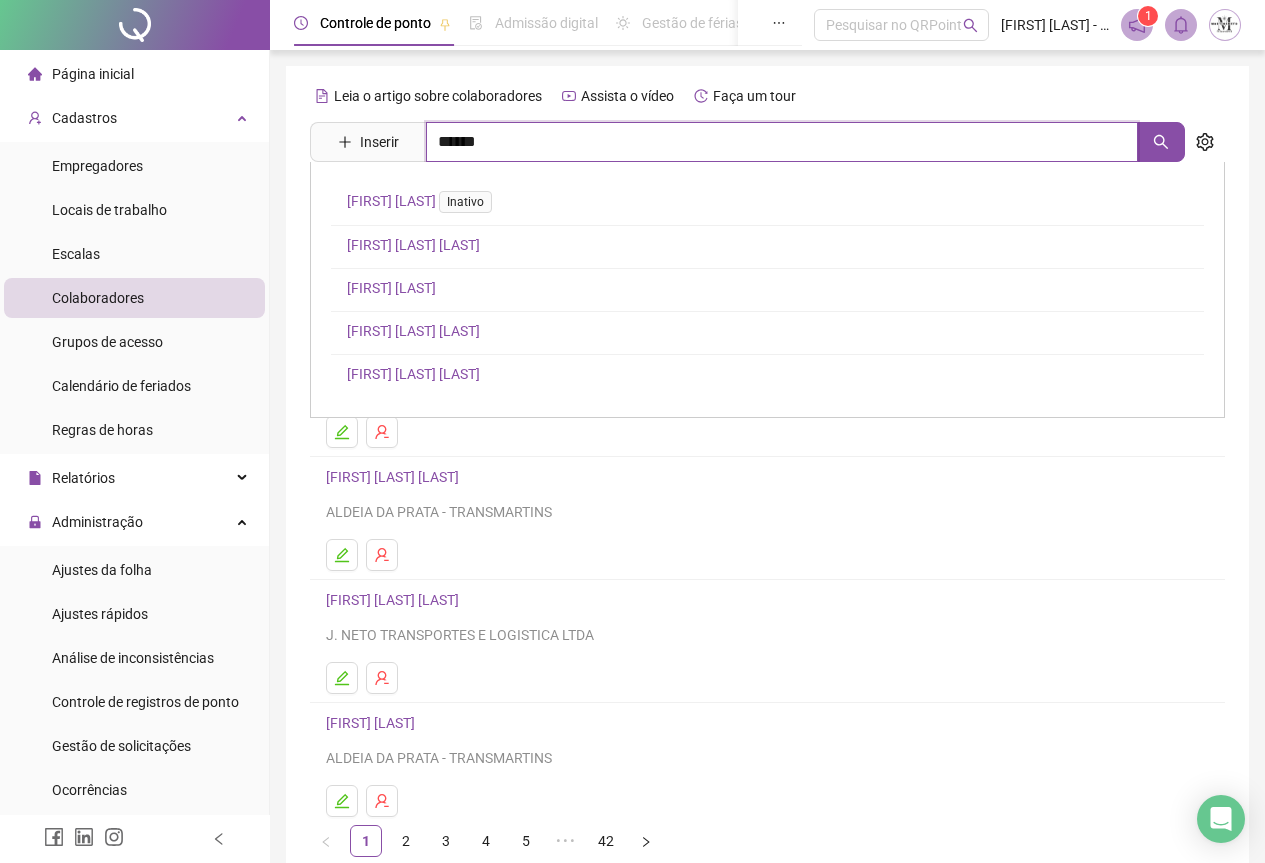 type on "******" 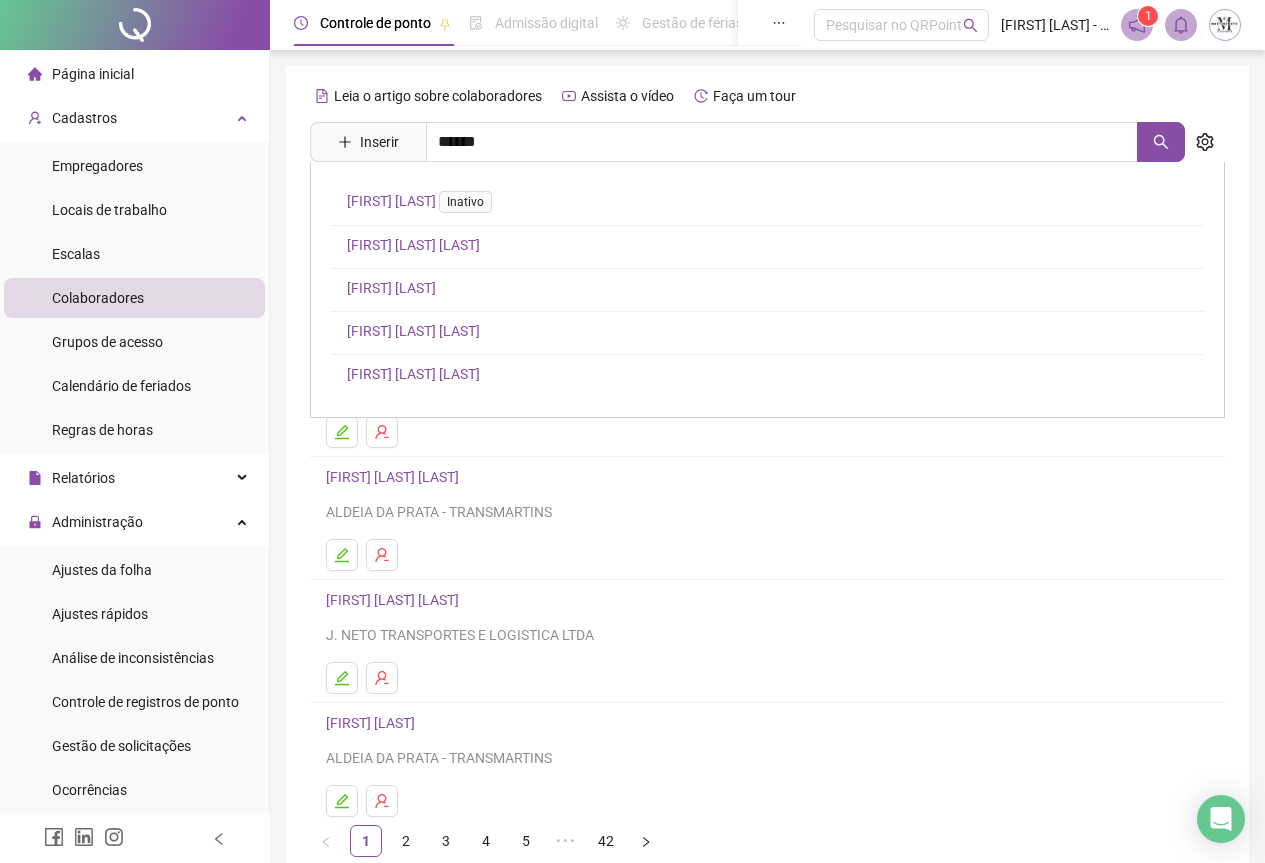 click on "[FIRST] [LAST]" at bounding box center [391, 288] 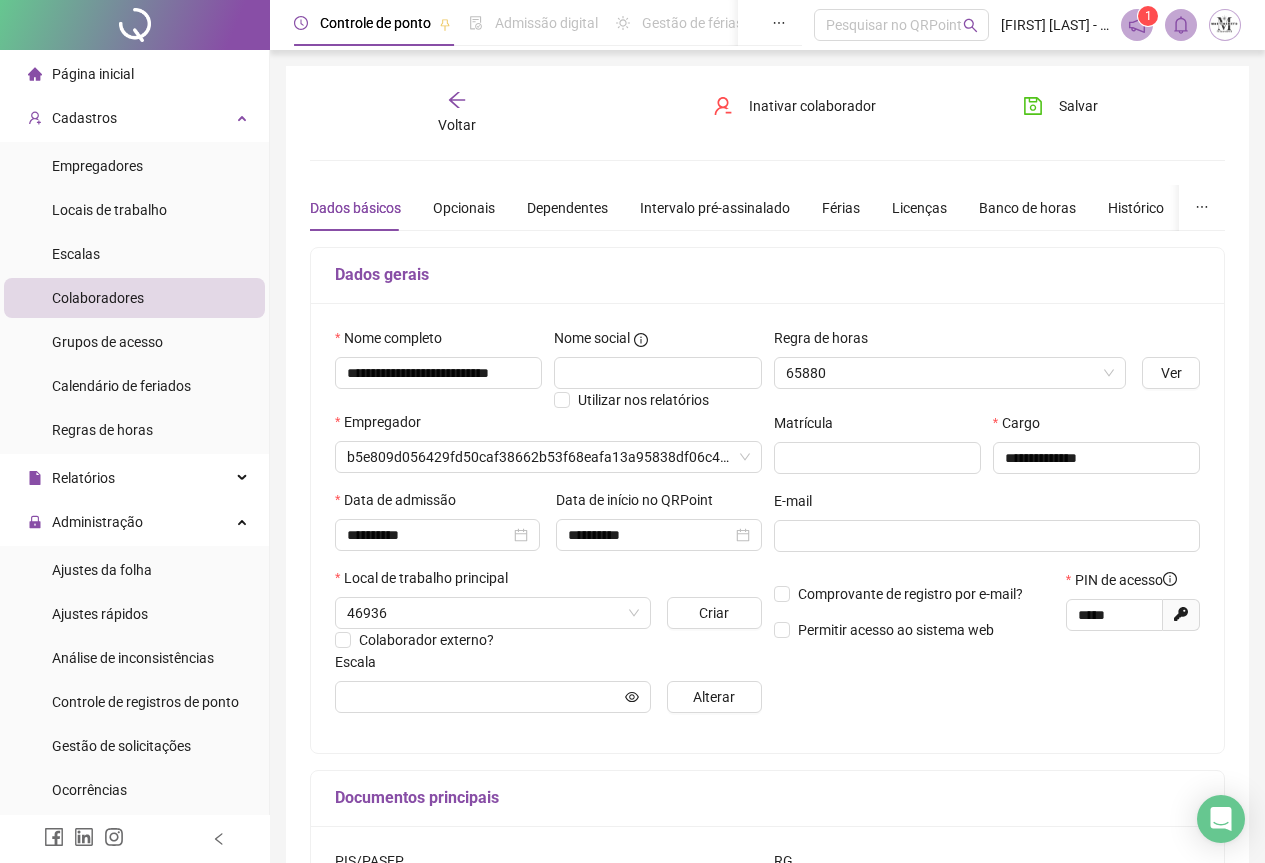 type on "****" 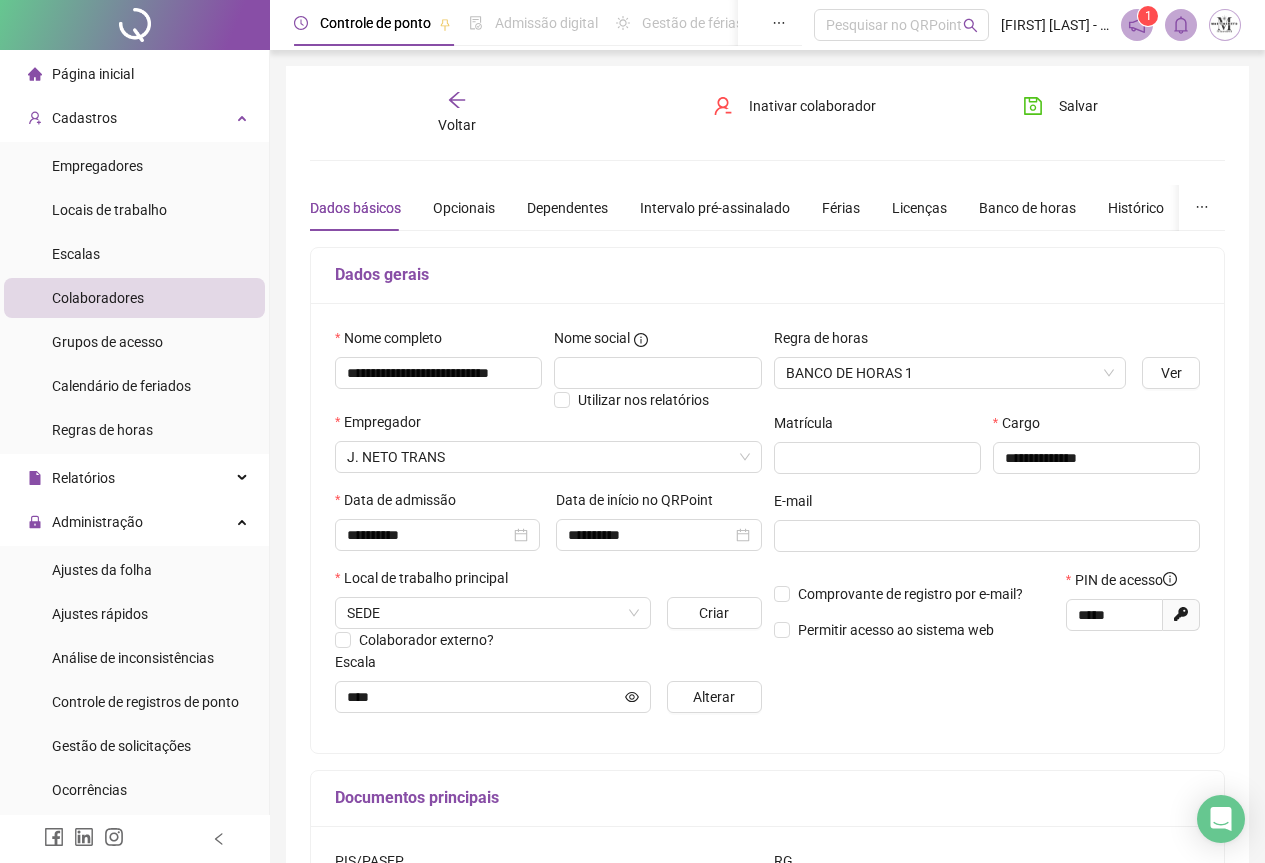 click 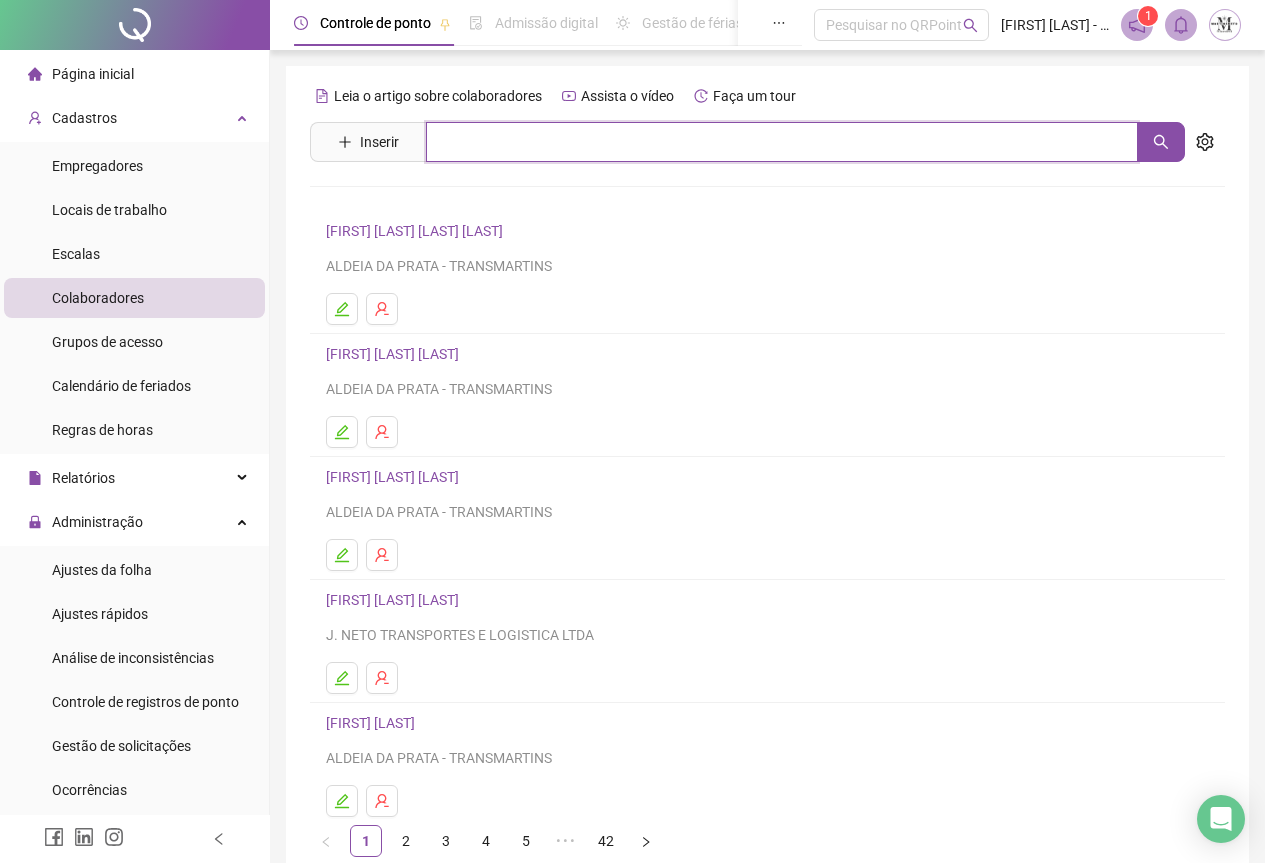click at bounding box center (782, 142) 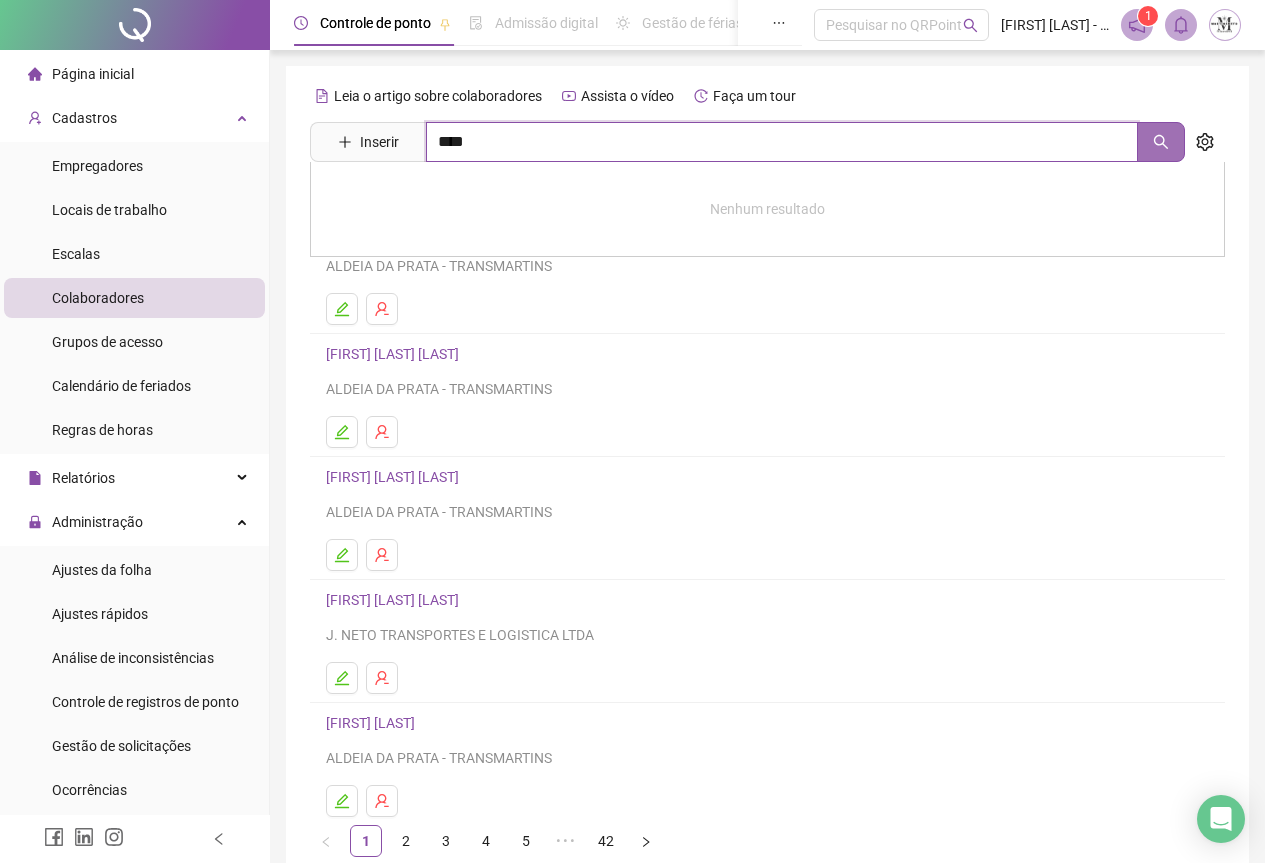 click at bounding box center [1161, 142] 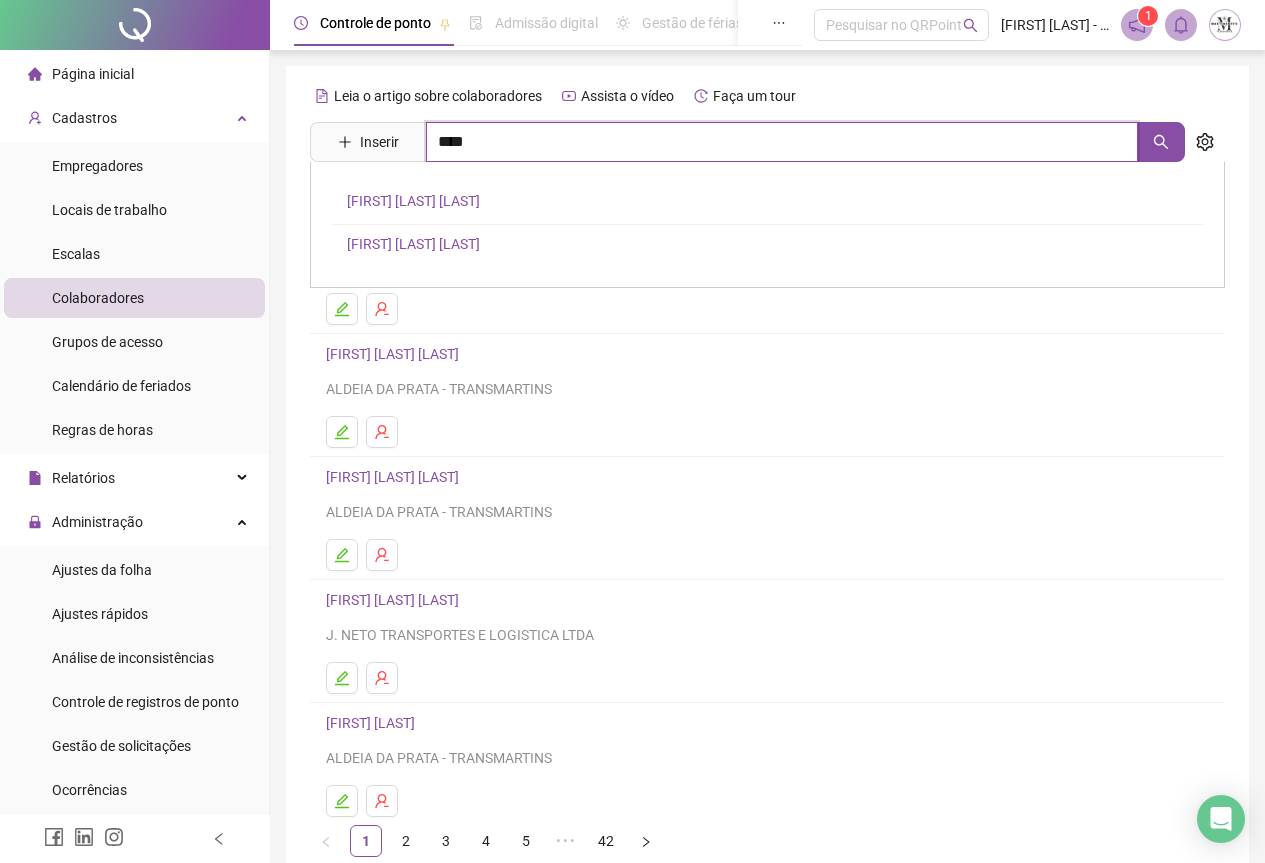 type on "****" 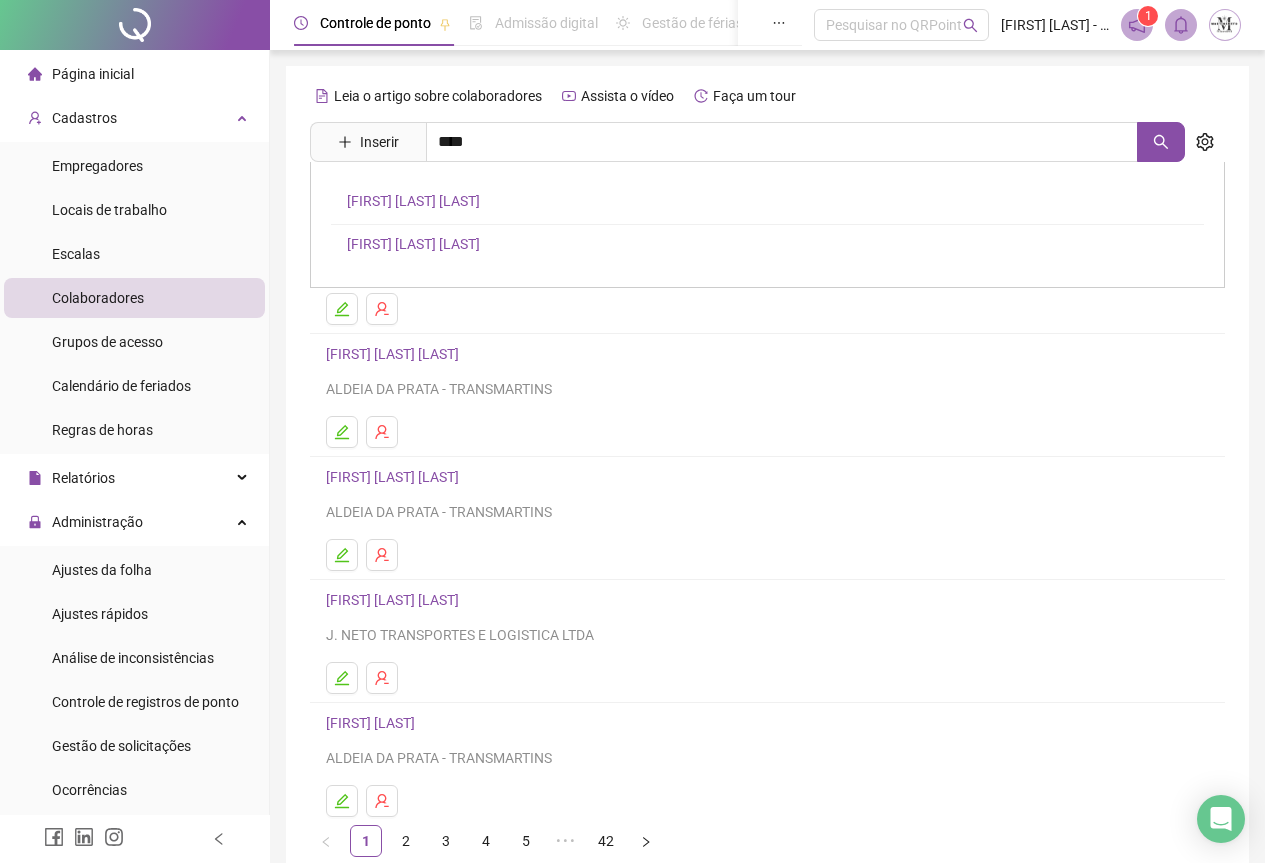 click on "[FIRST] [LAST] [LAST]" at bounding box center (413, 201) 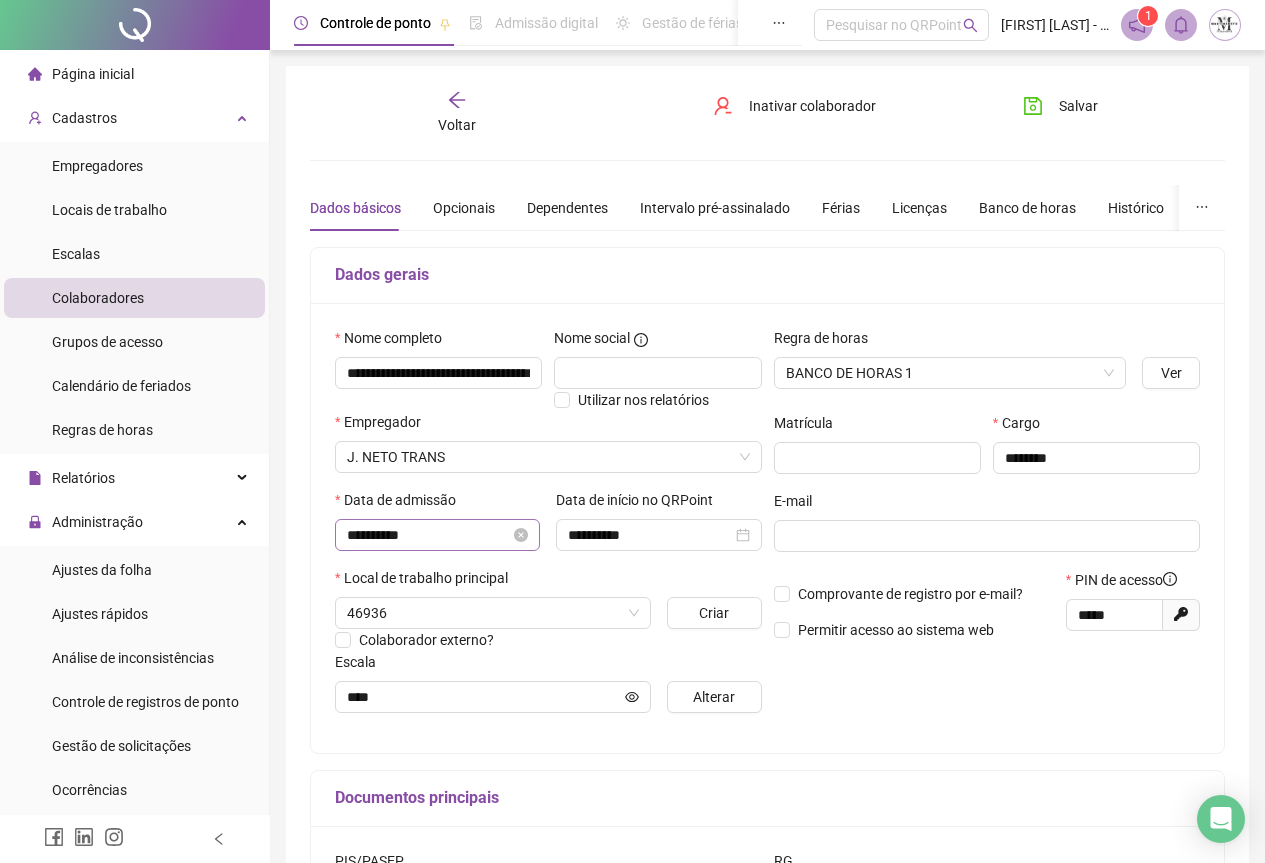 type on "****" 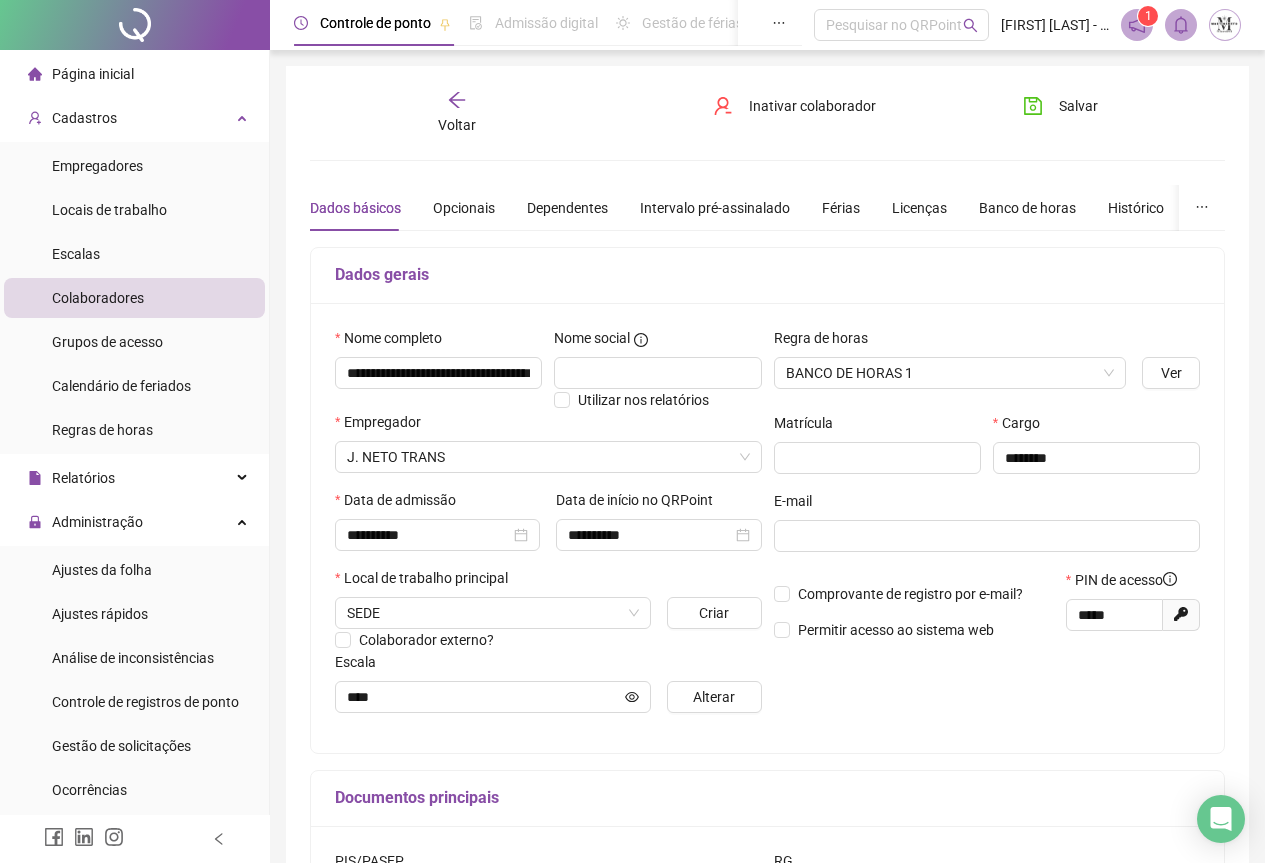 click 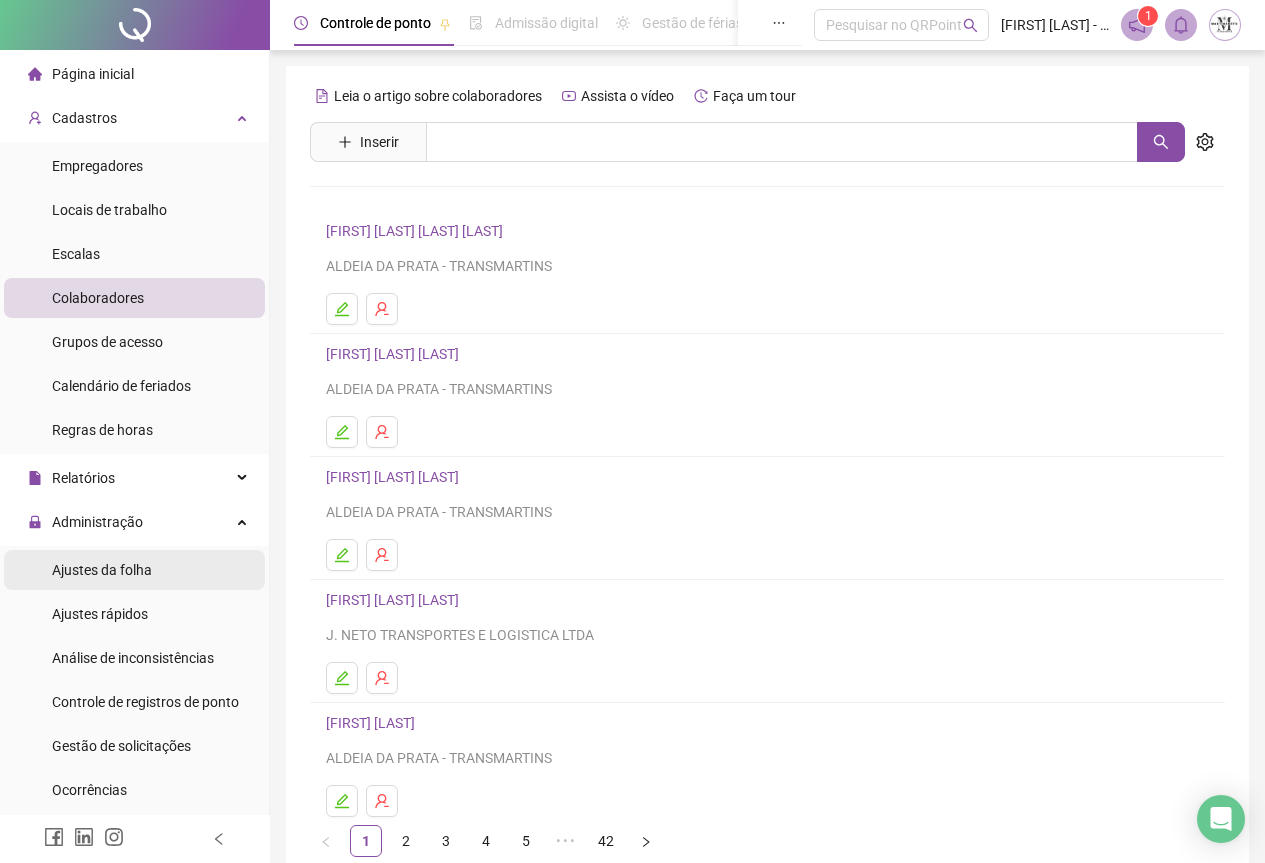 click on "Ajustes da folha" at bounding box center [102, 570] 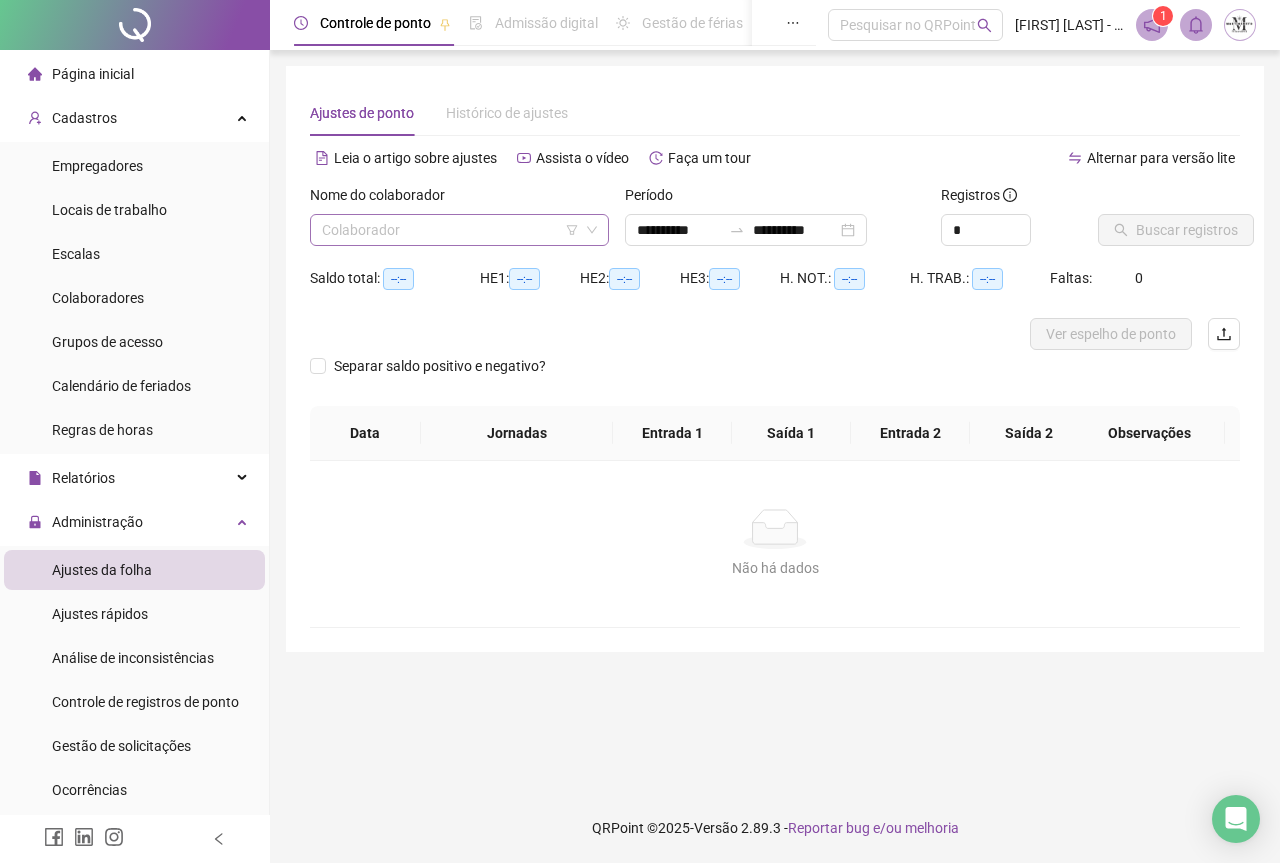 click at bounding box center (450, 230) 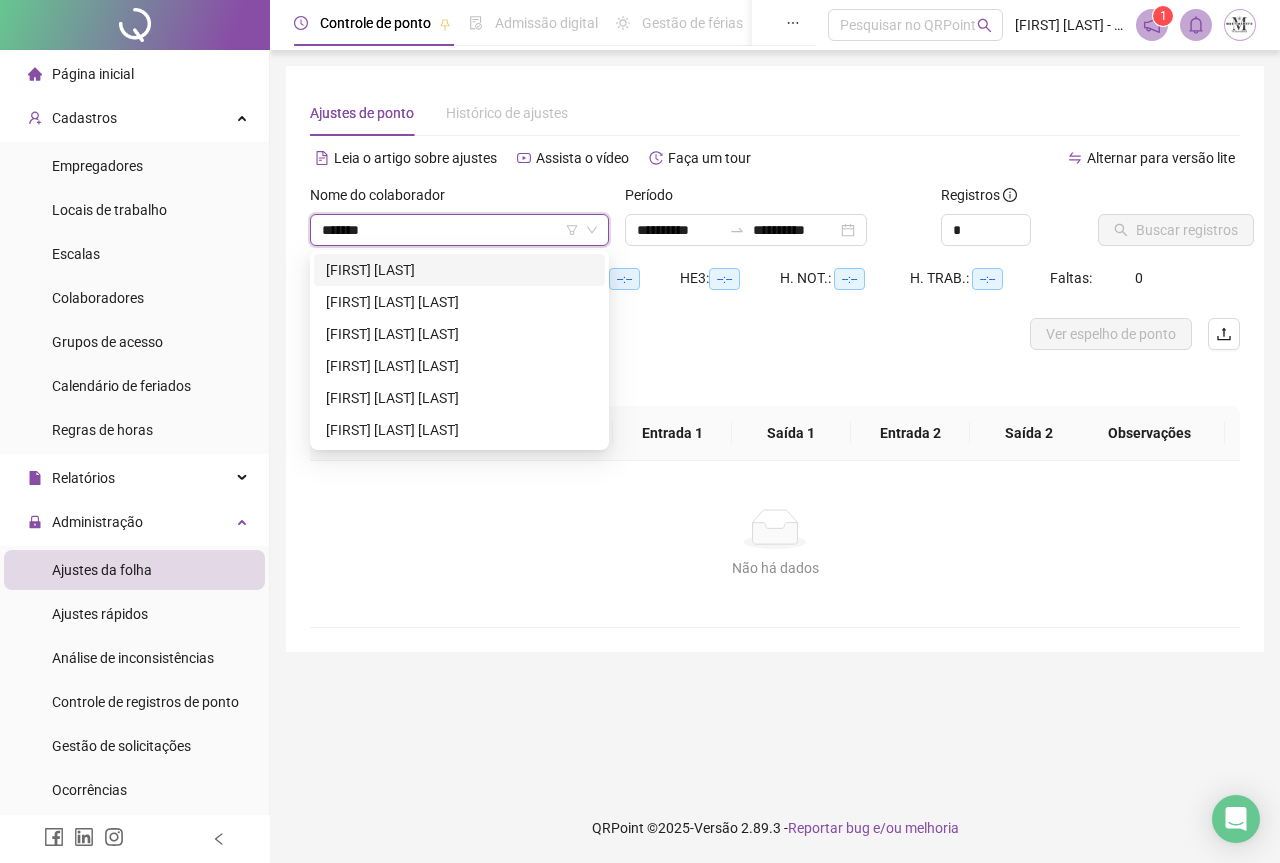 type on "********" 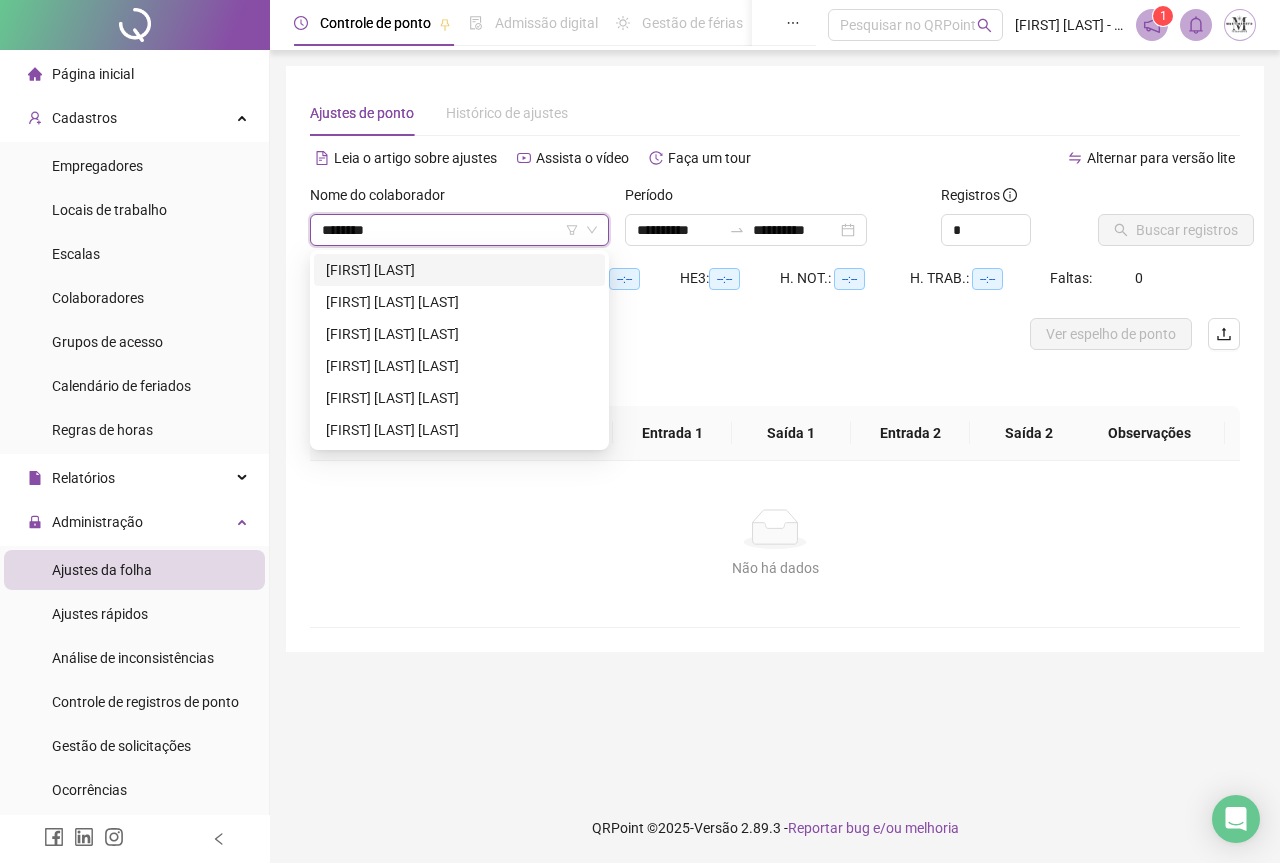 click on "[FIRST] [LAST]" at bounding box center [459, 270] 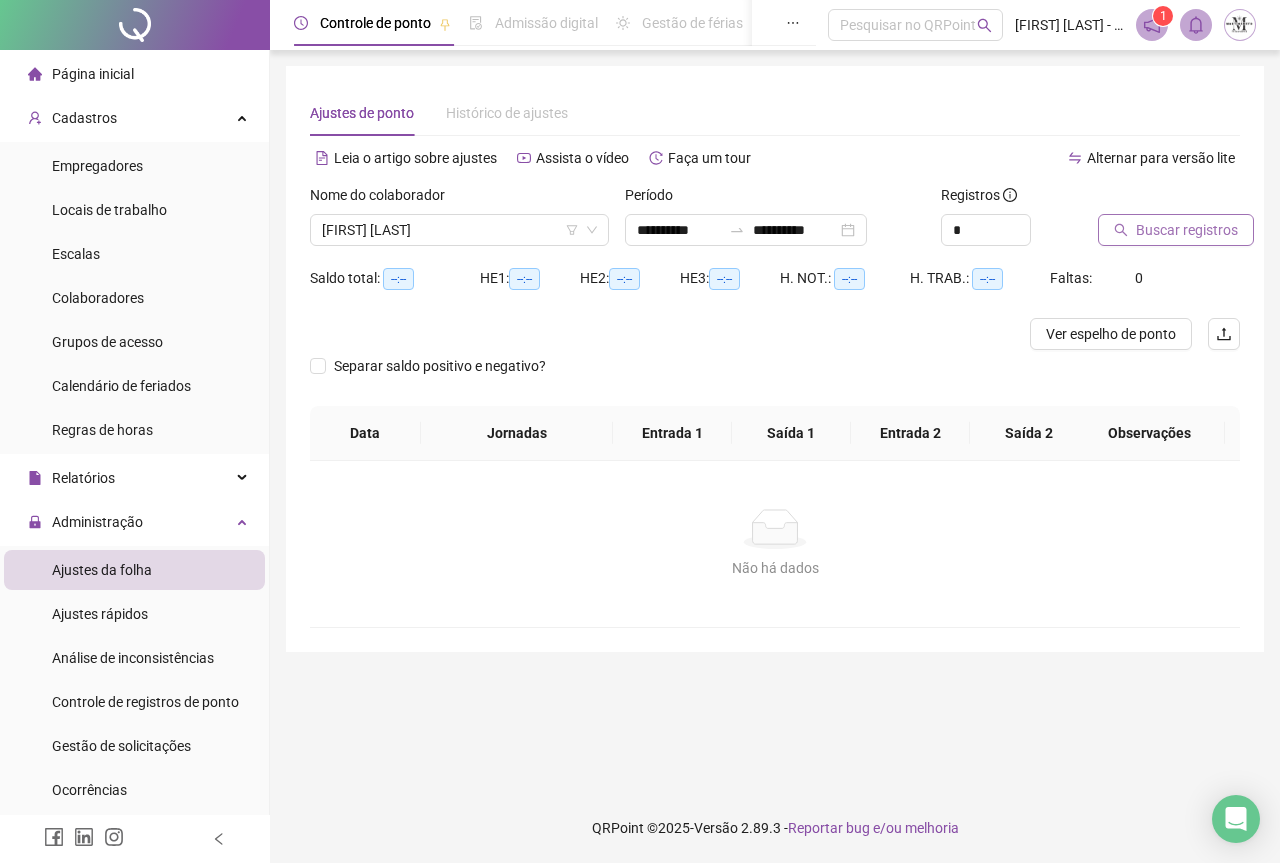click on "Buscar registros" at bounding box center [1187, 230] 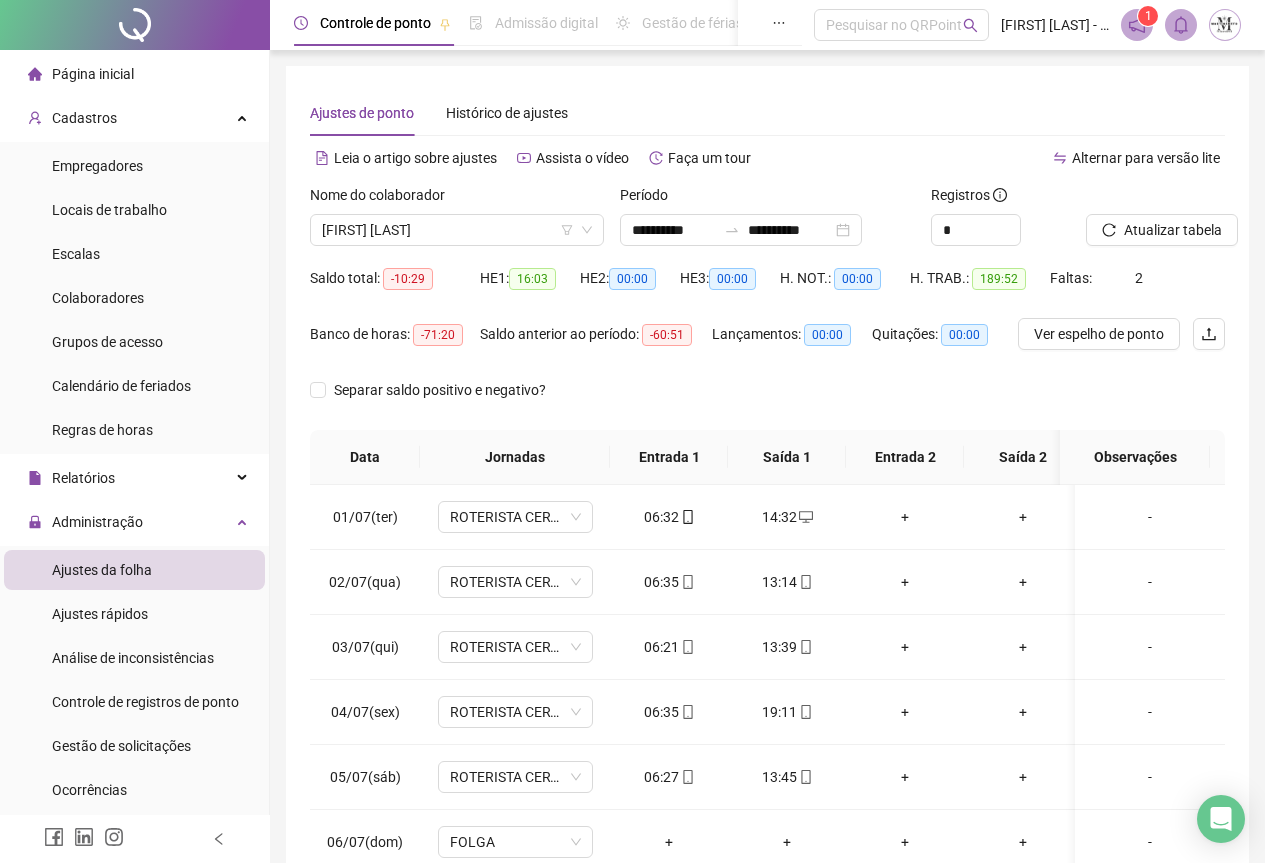 click at bounding box center (732, 230) 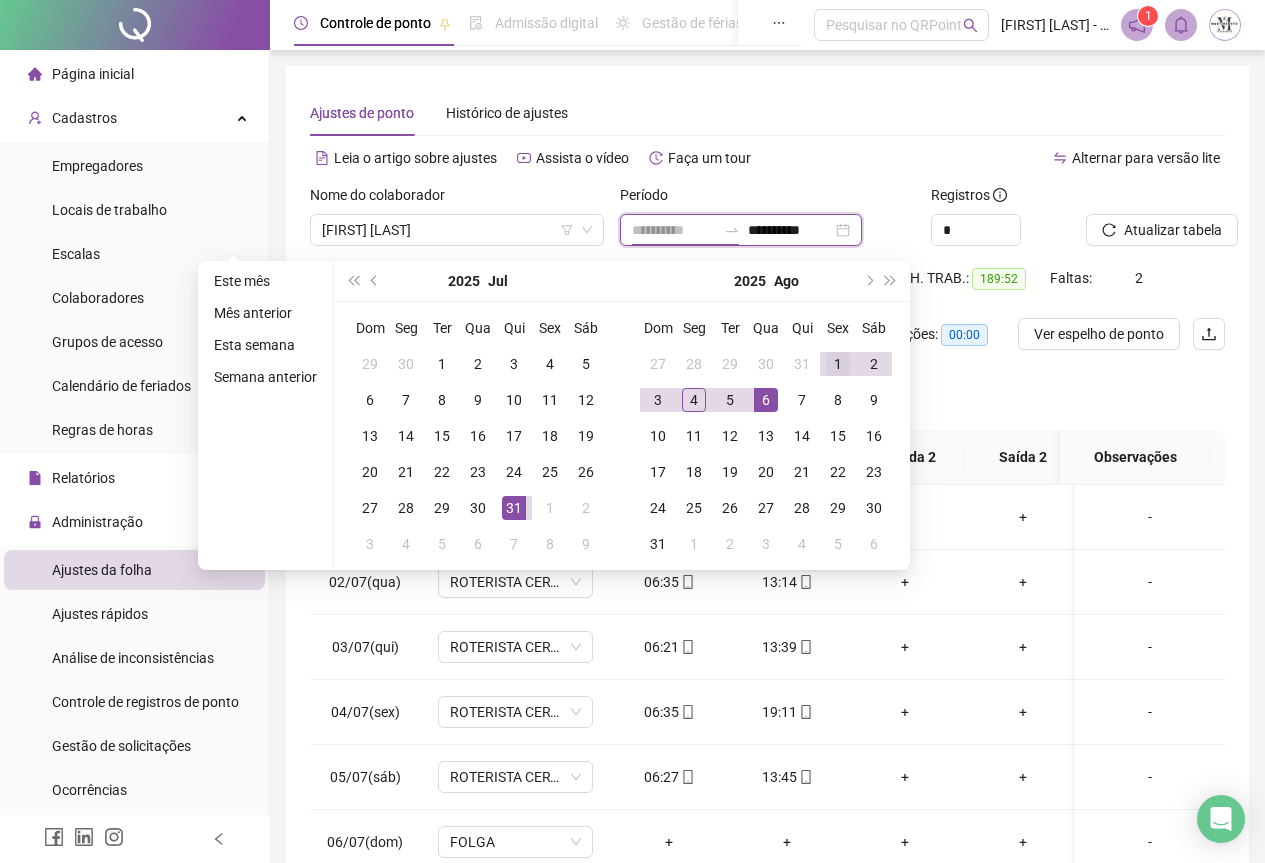 type on "**********" 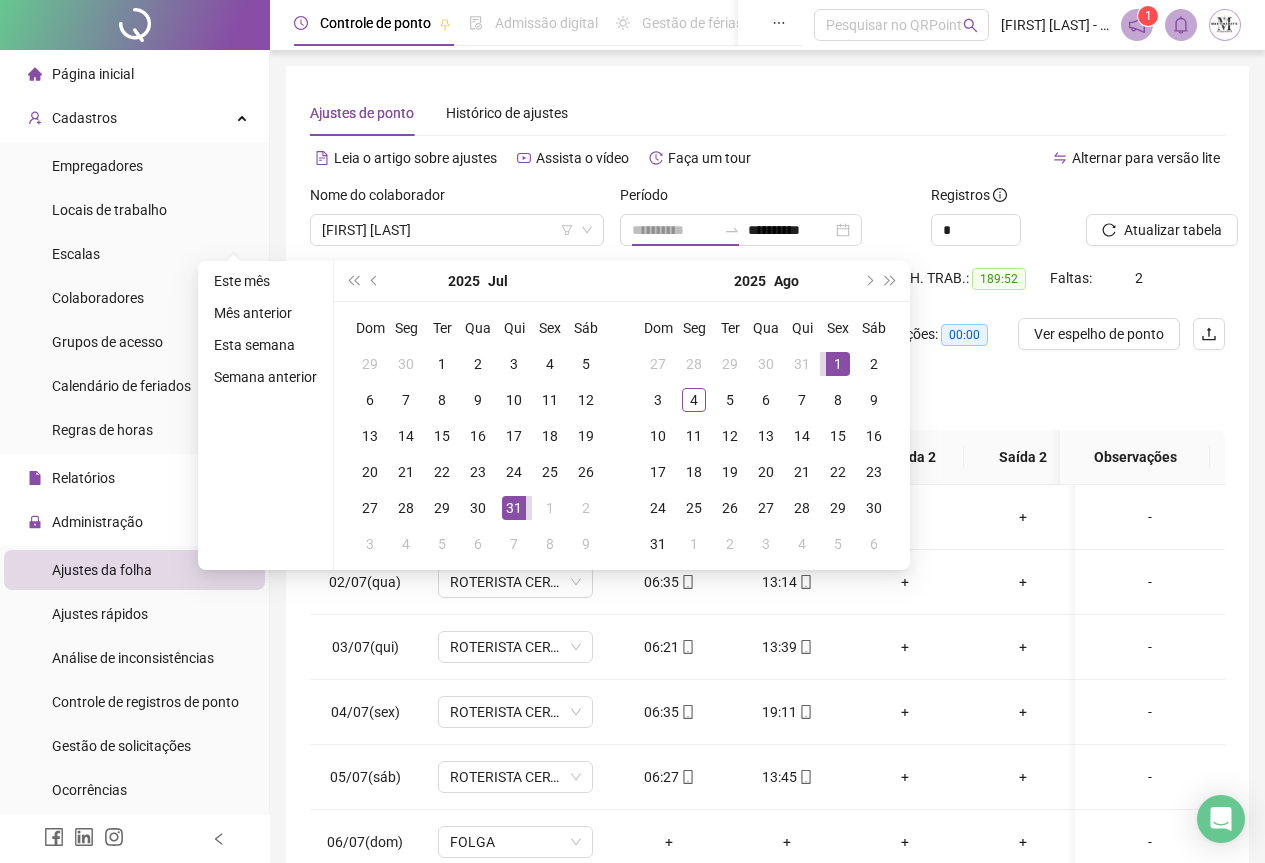 click on "1" at bounding box center [838, 364] 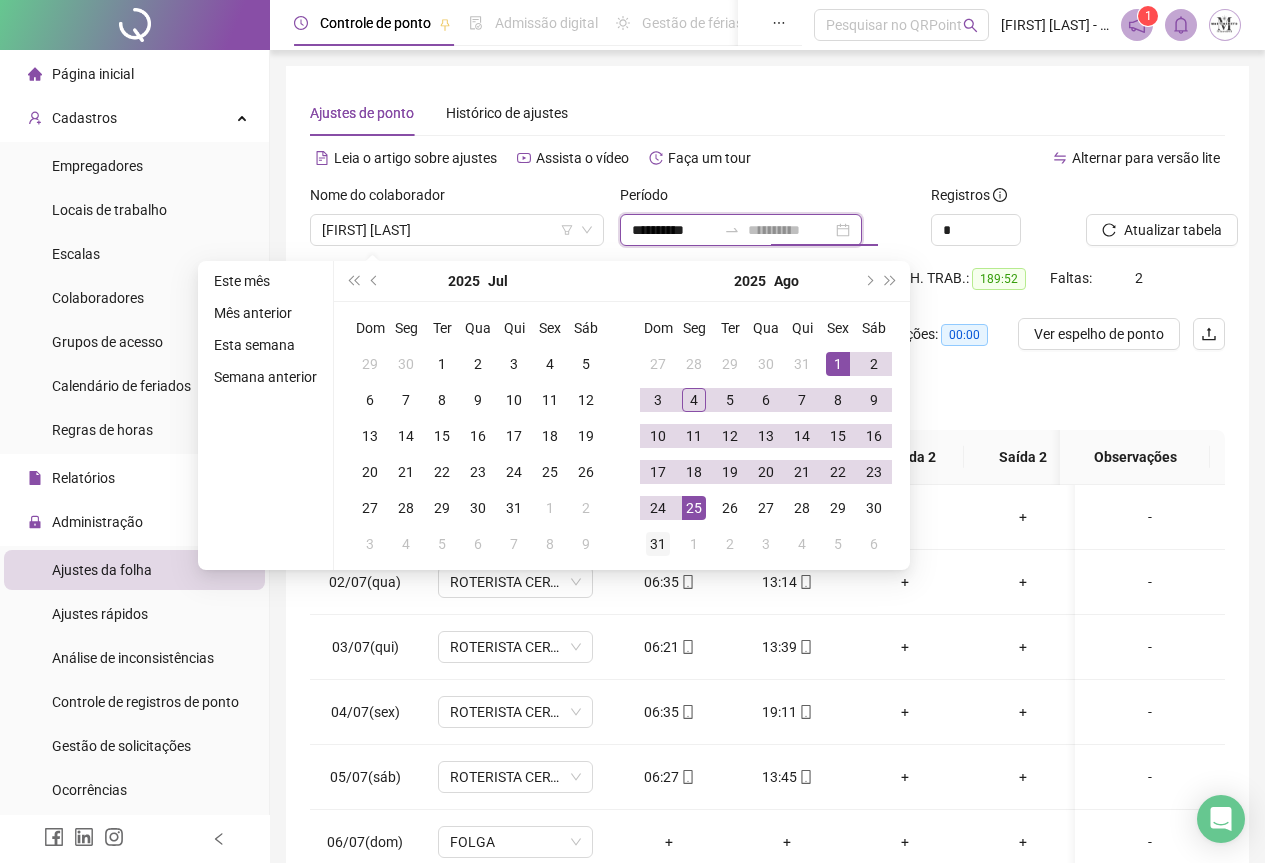 type on "**********" 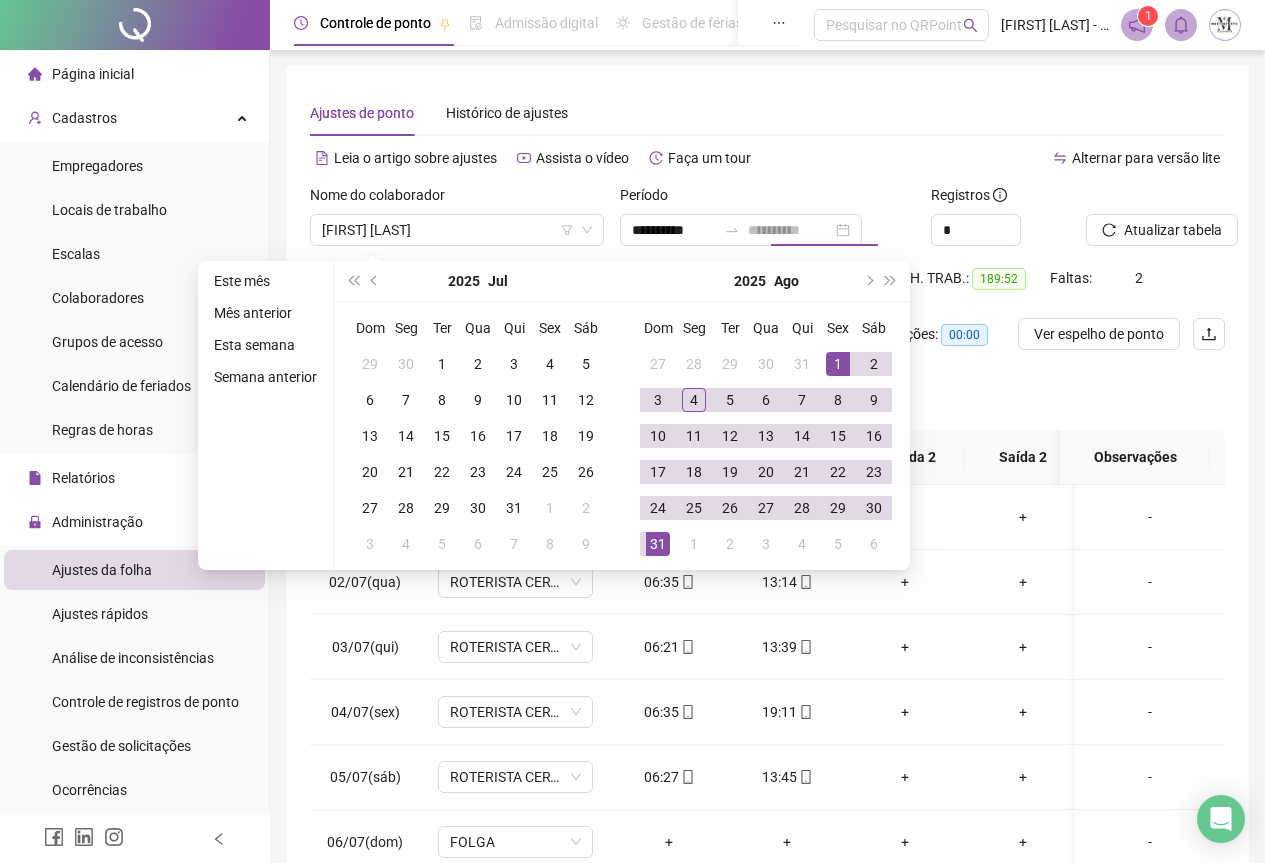 click on "31" at bounding box center (658, 544) 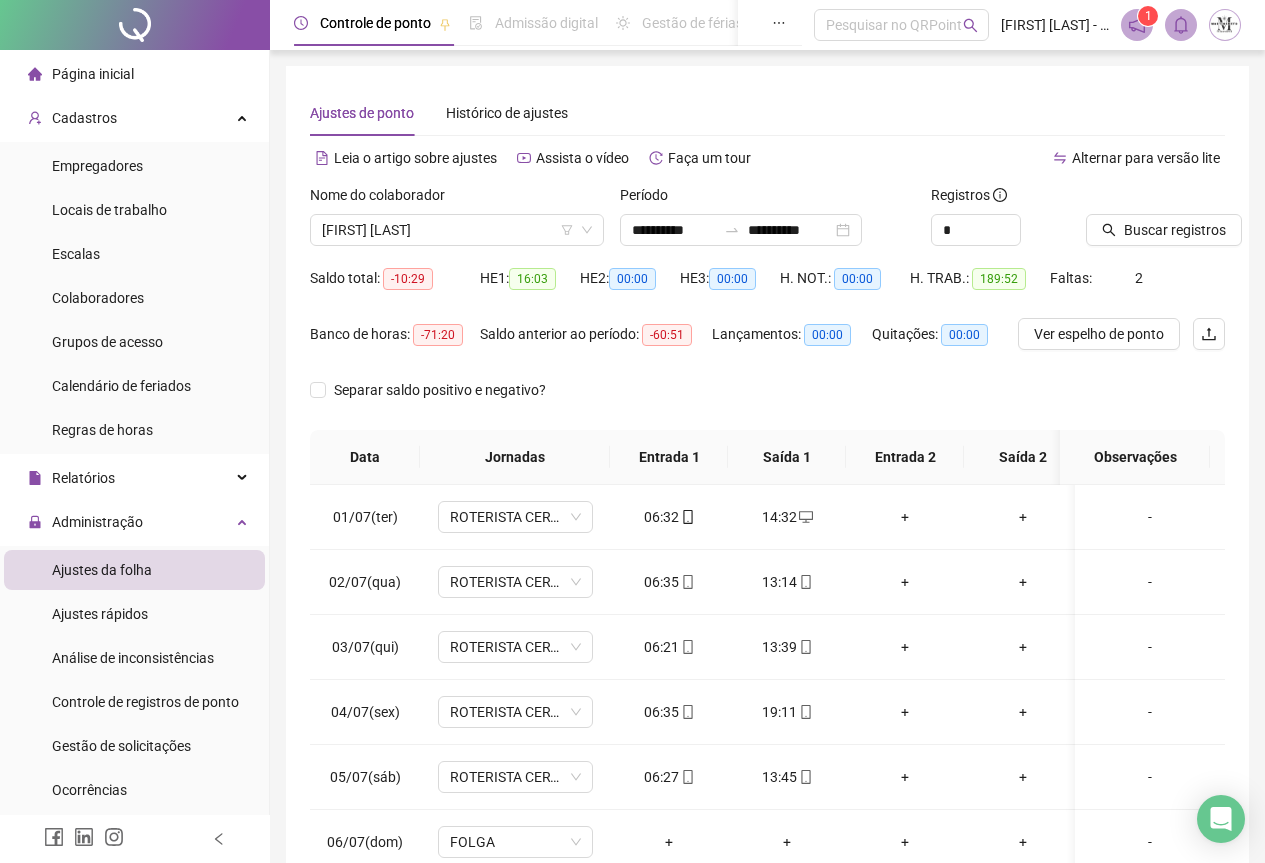 click at bounding box center (1130, 199) 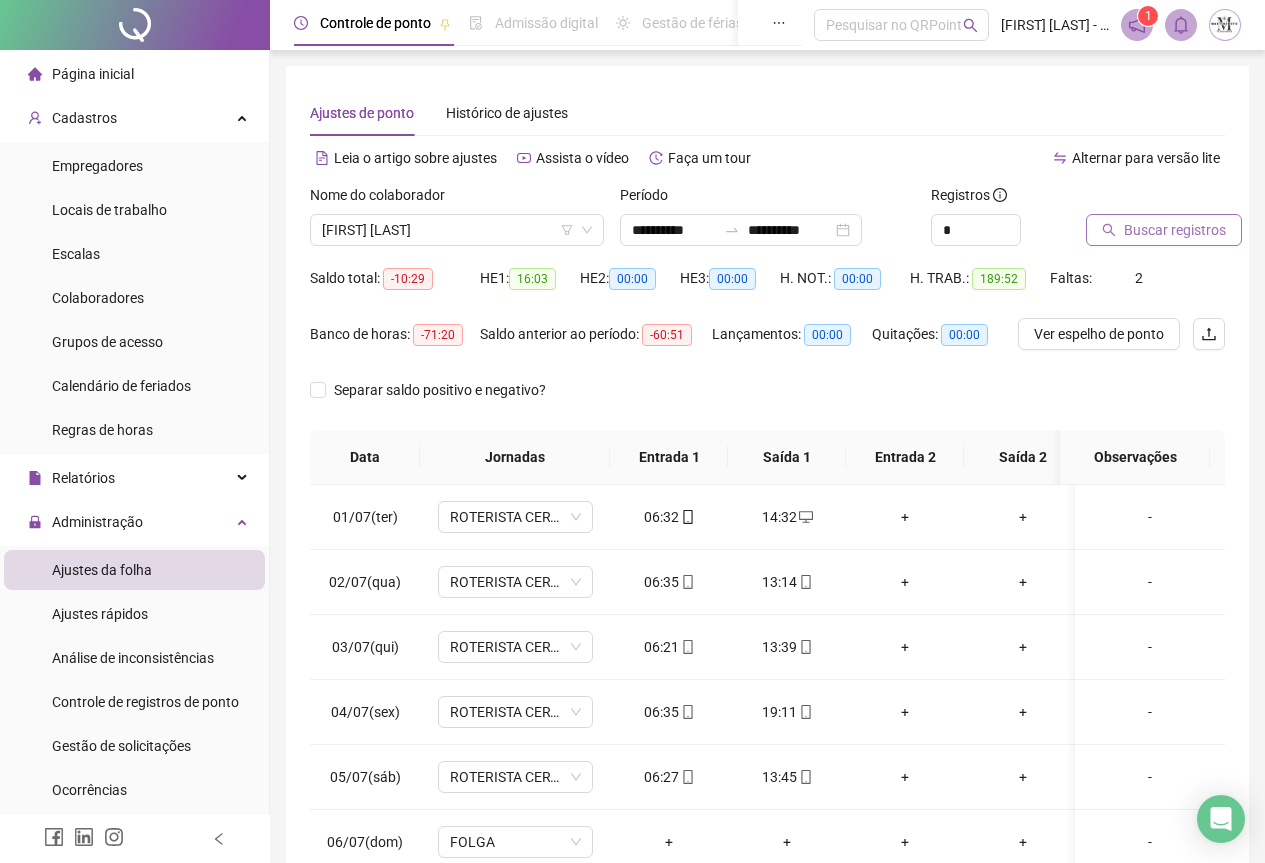 click on "Buscar registros" at bounding box center (1175, 230) 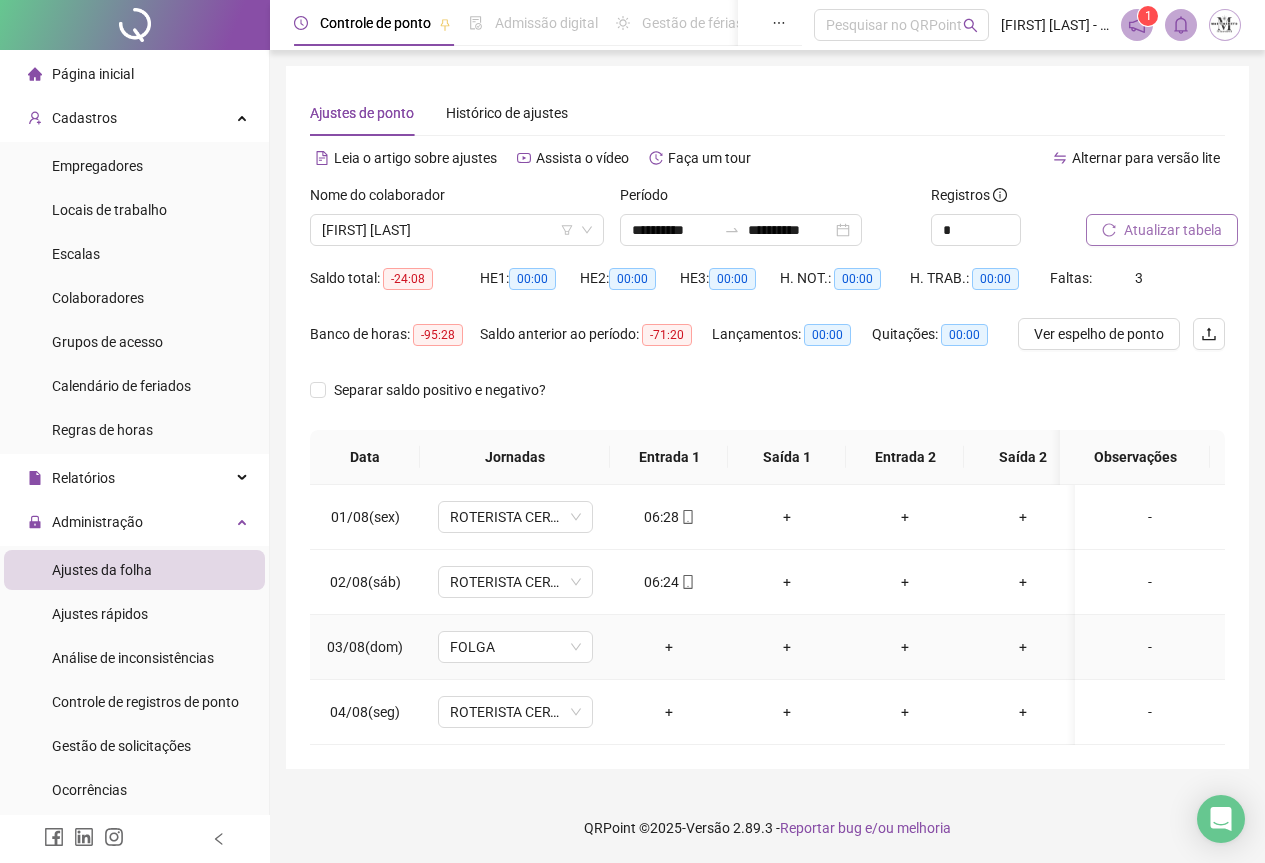 scroll, scrollTop: 7, scrollLeft: 0, axis: vertical 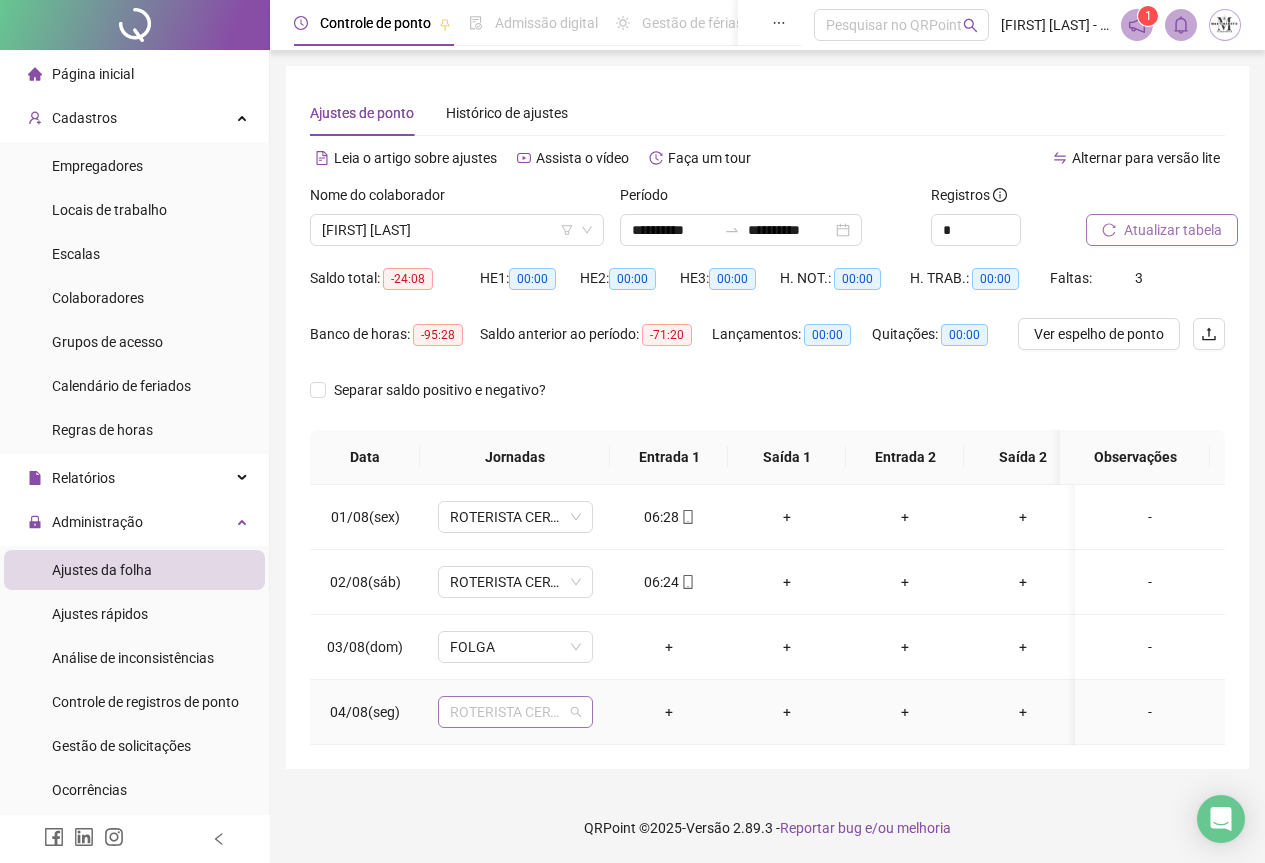click on "ROTERISTA CERTO SG" at bounding box center [515, 712] 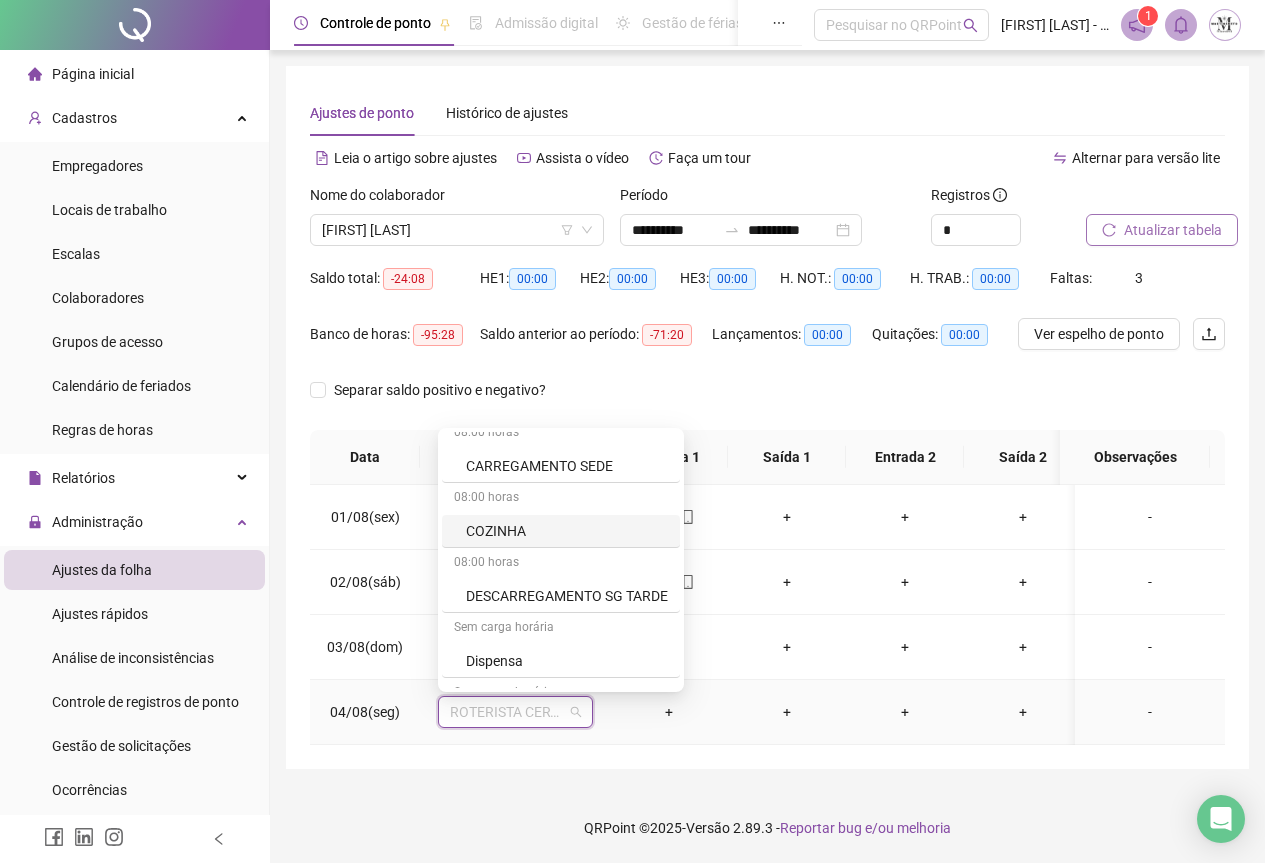 scroll, scrollTop: 1100, scrollLeft: 0, axis: vertical 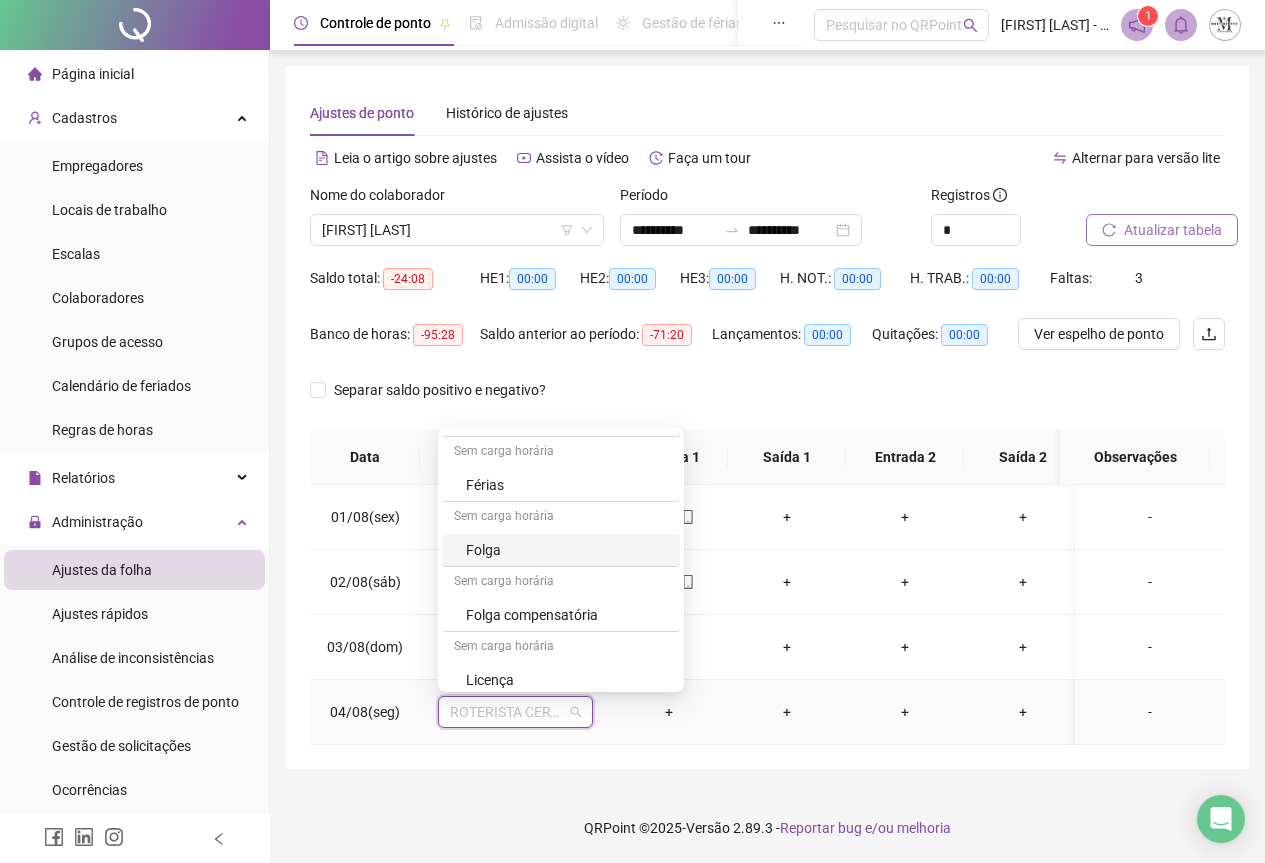 click on "Folga" at bounding box center [567, 550] 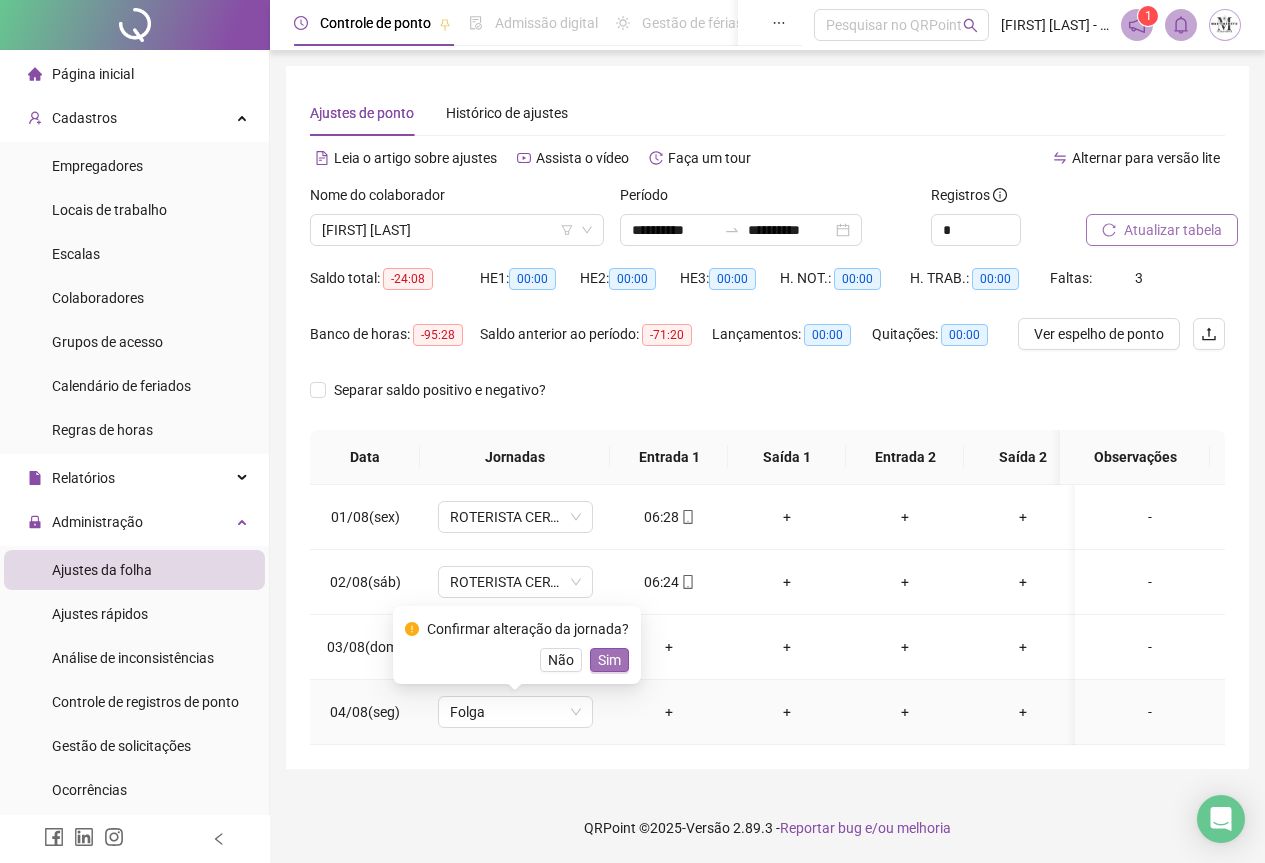 click on "Sim" at bounding box center (609, 660) 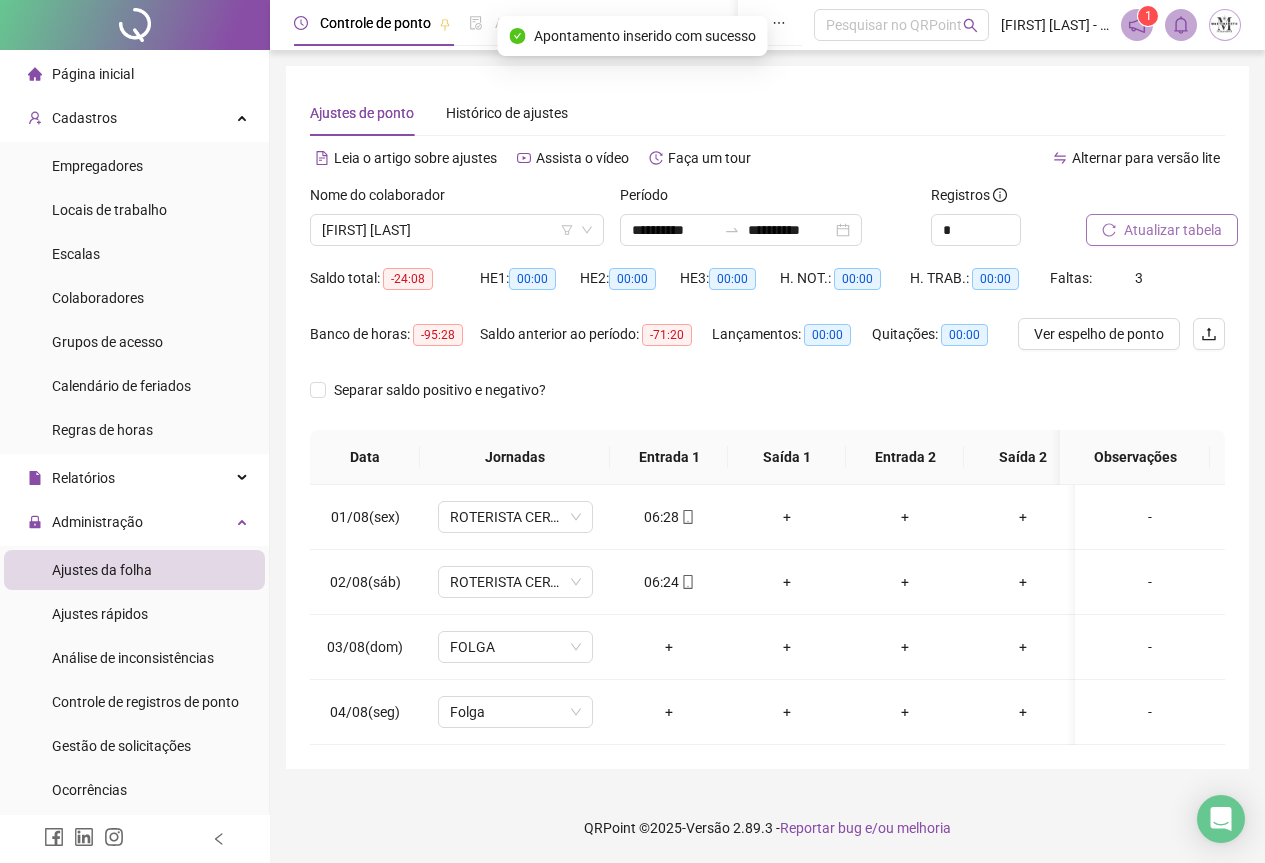click on "Atualizar tabela" at bounding box center [1173, 230] 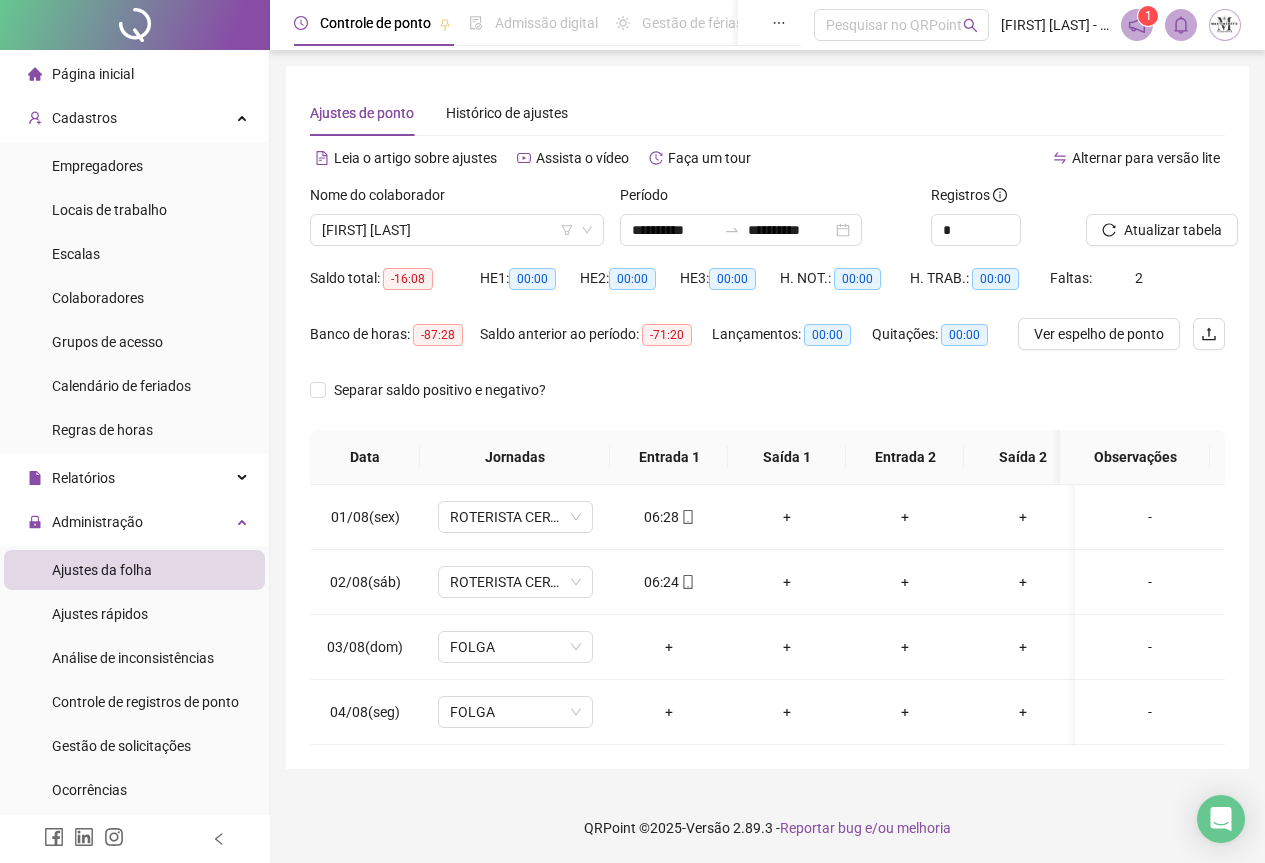 scroll, scrollTop: 0, scrollLeft: 0, axis: both 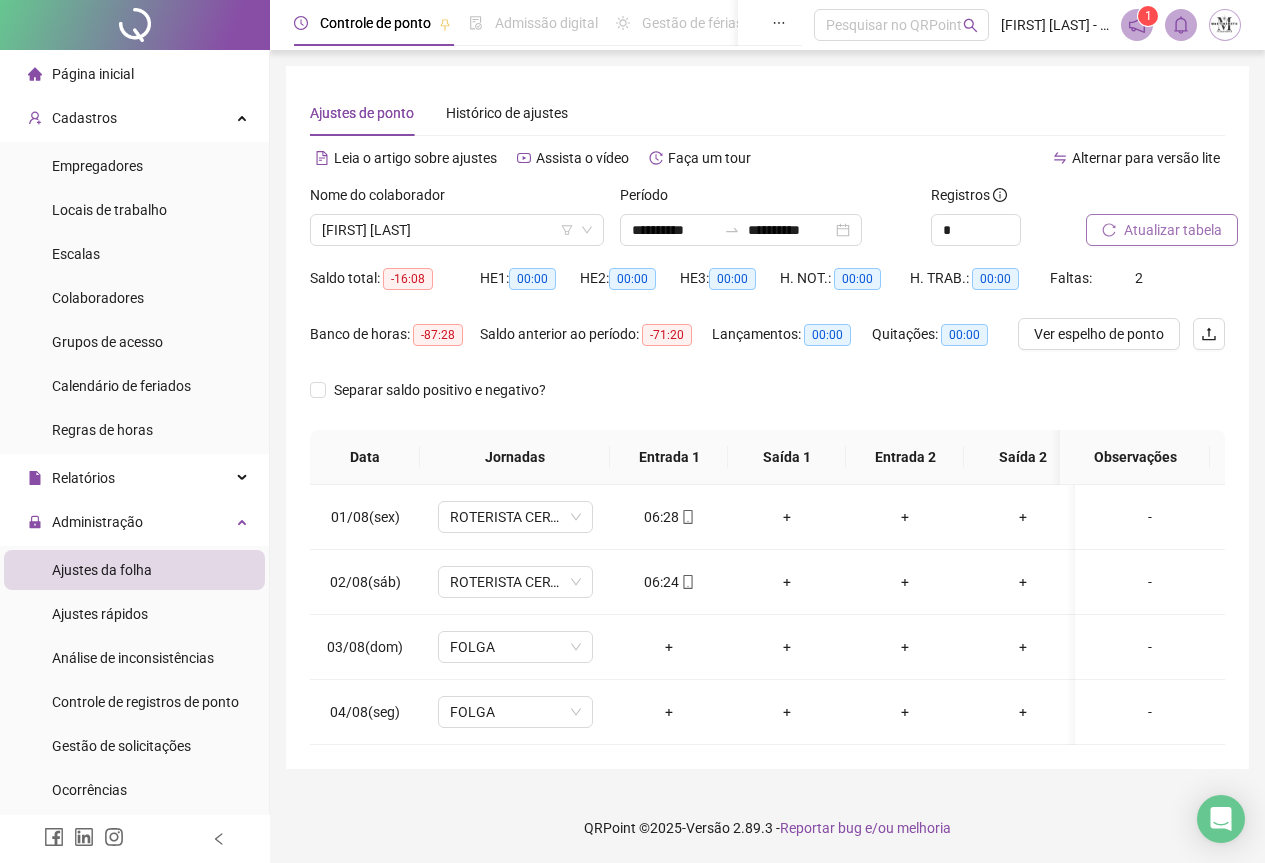 click on "Atualizar tabela" at bounding box center [1173, 230] 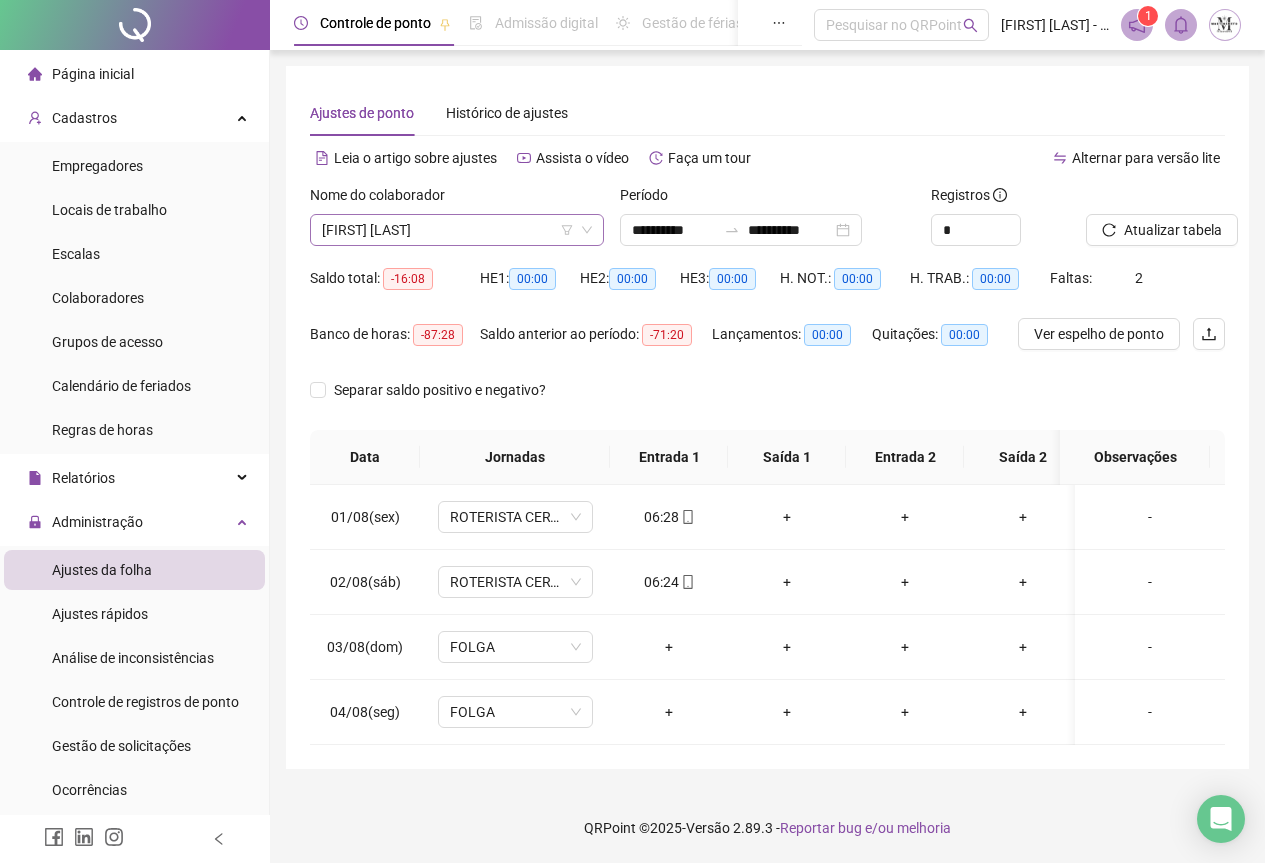 click on "[FIRST] [LAST]" at bounding box center (457, 230) 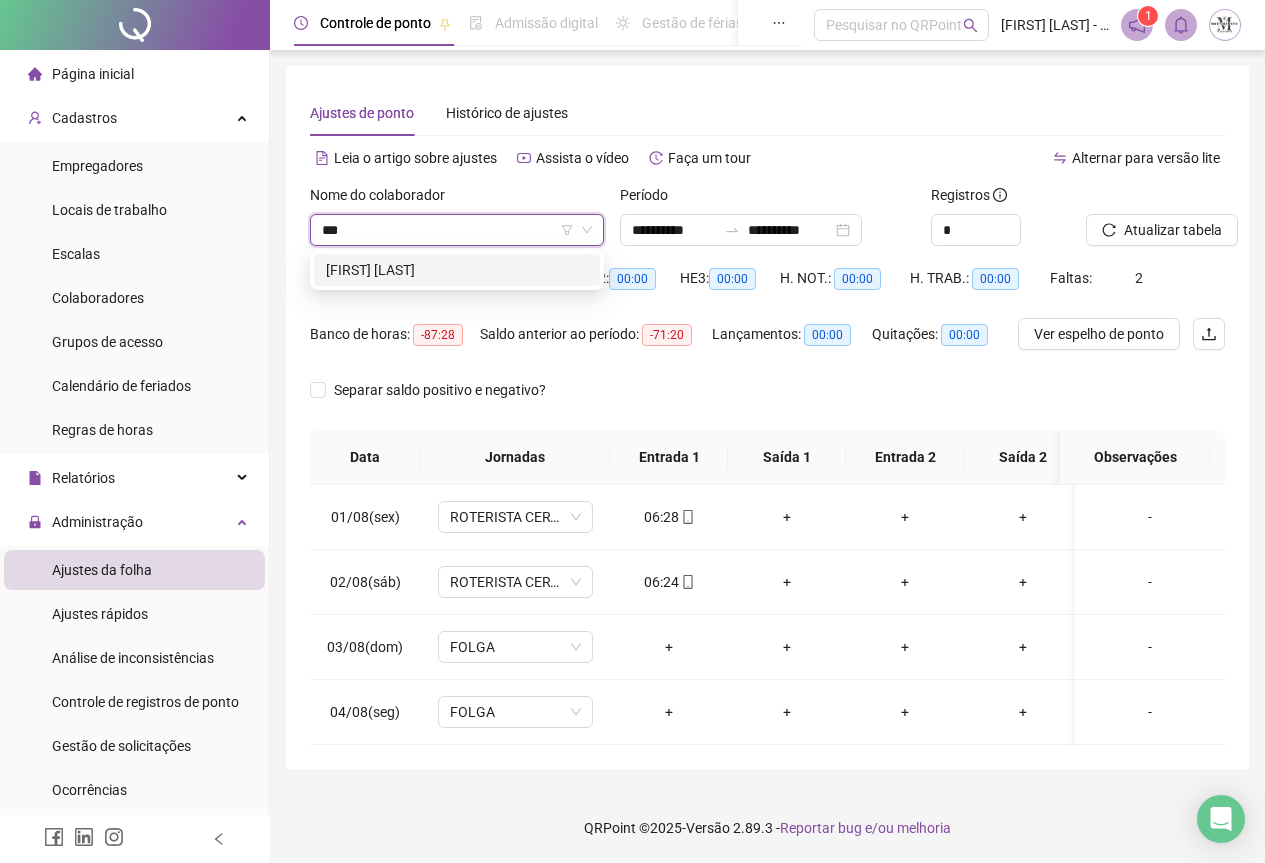 scroll, scrollTop: 0, scrollLeft: 0, axis: both 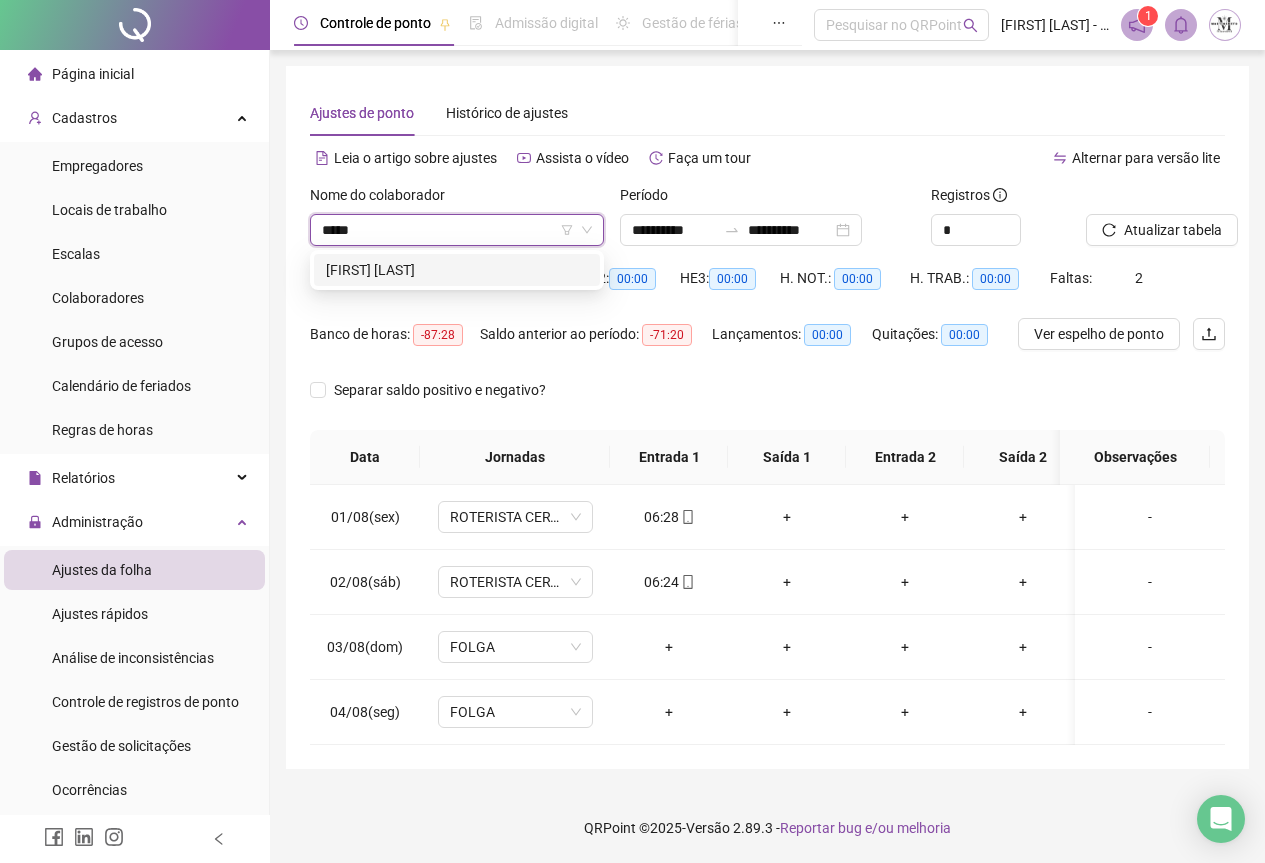 type on "******" 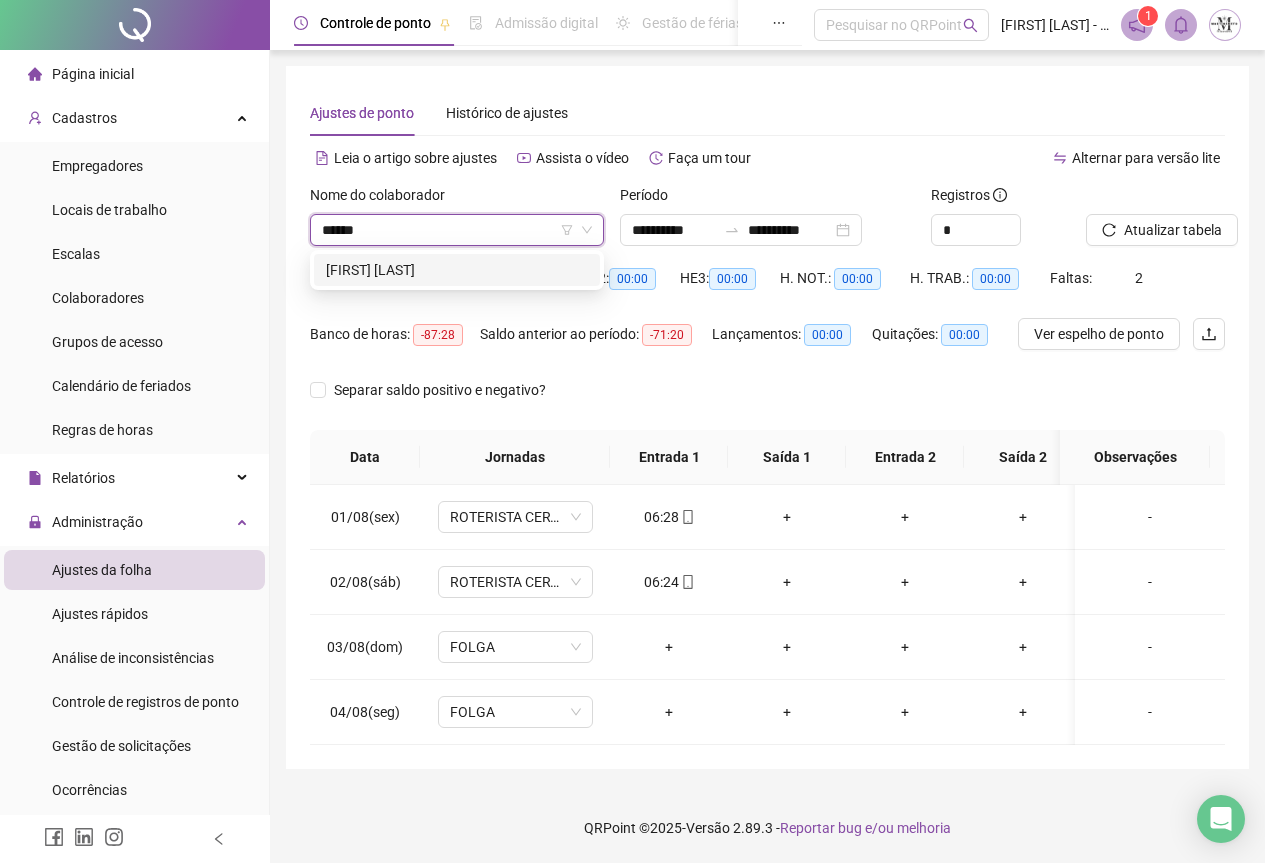 click on "[FIRST] [LAST]" at bounding box center (457, 270) 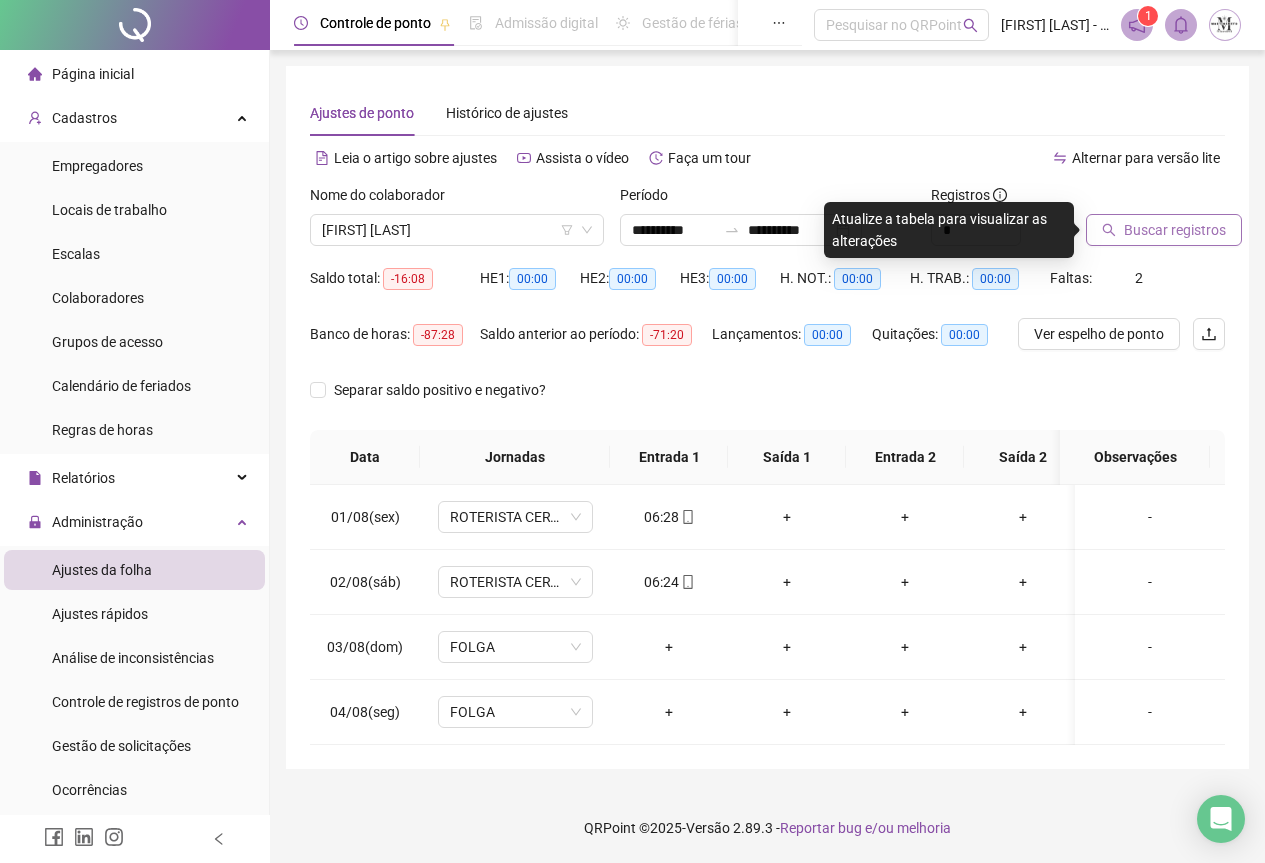 click on "Buscar registros" at bounding box center [1175, 230] 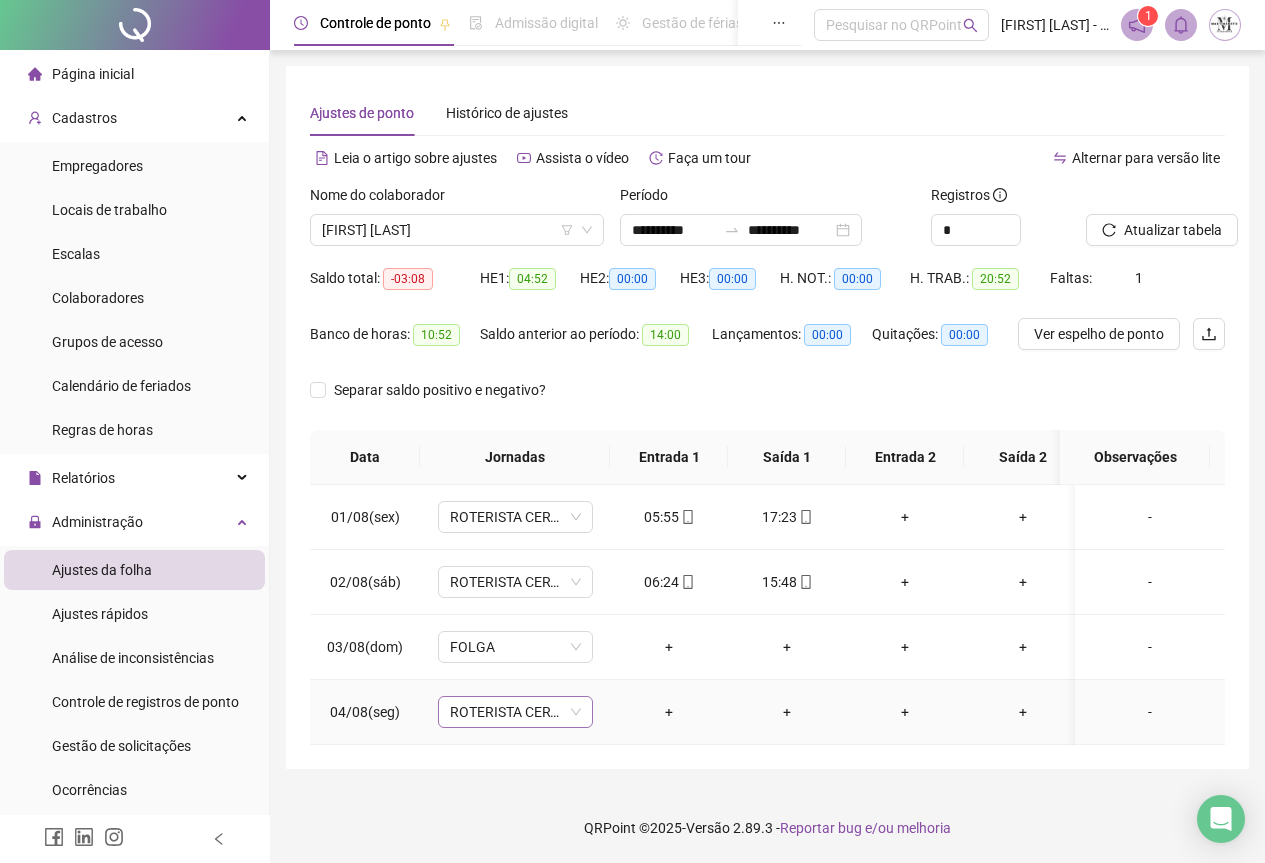 scroll, scrollTop: 7, scrollLeft: 0, axis: vertical 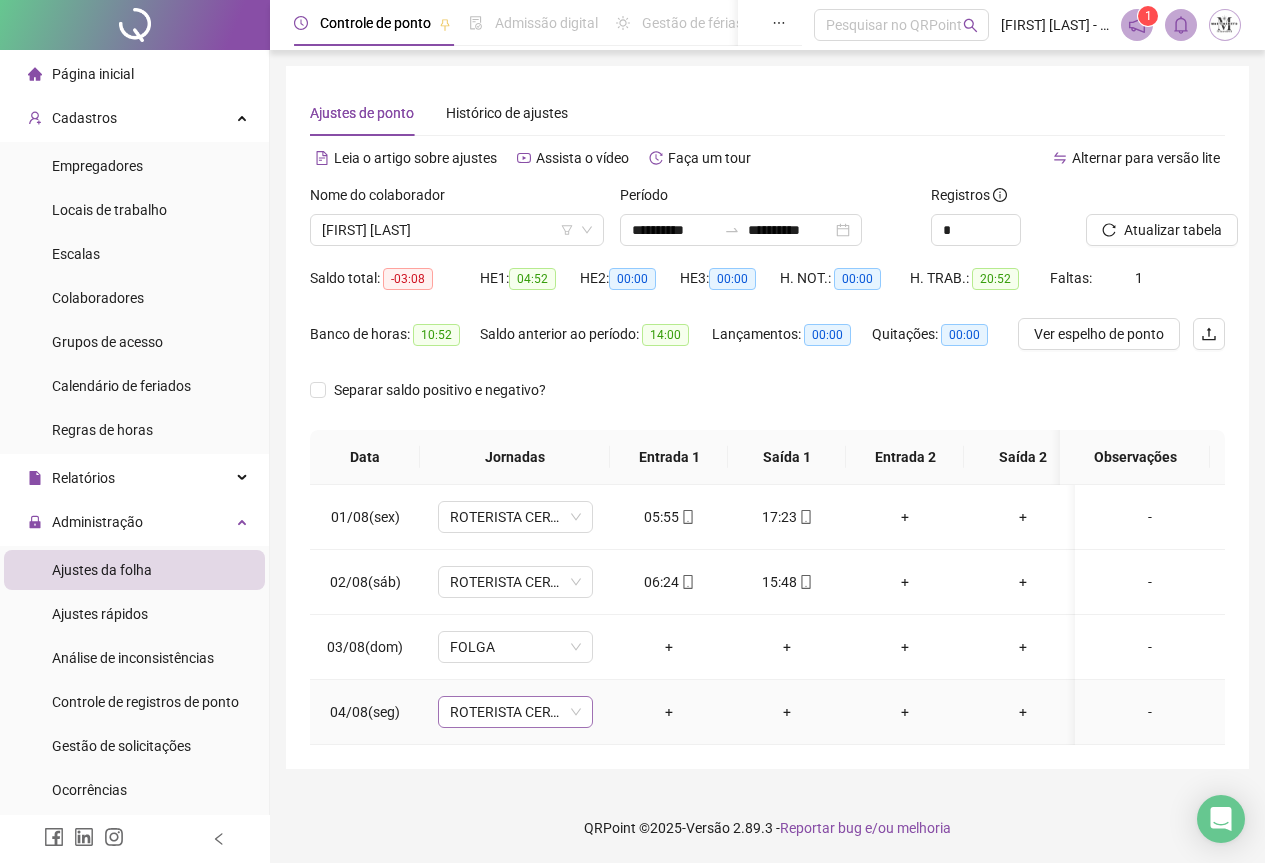 click on "ROTERISTA CERTO SG" at bounding box center (515, 712) 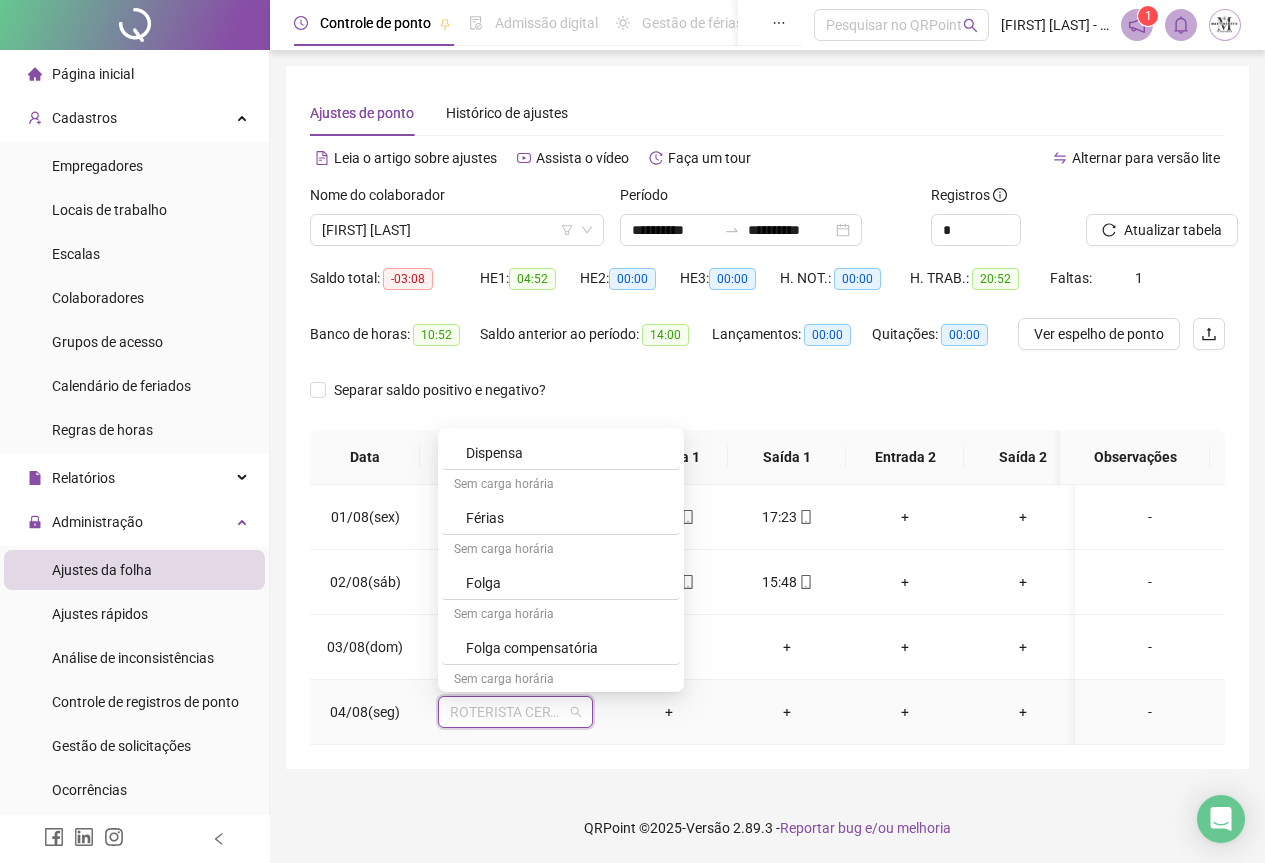scroll, scrollTop: 1100, scrollLeft: 0, axis: vertical 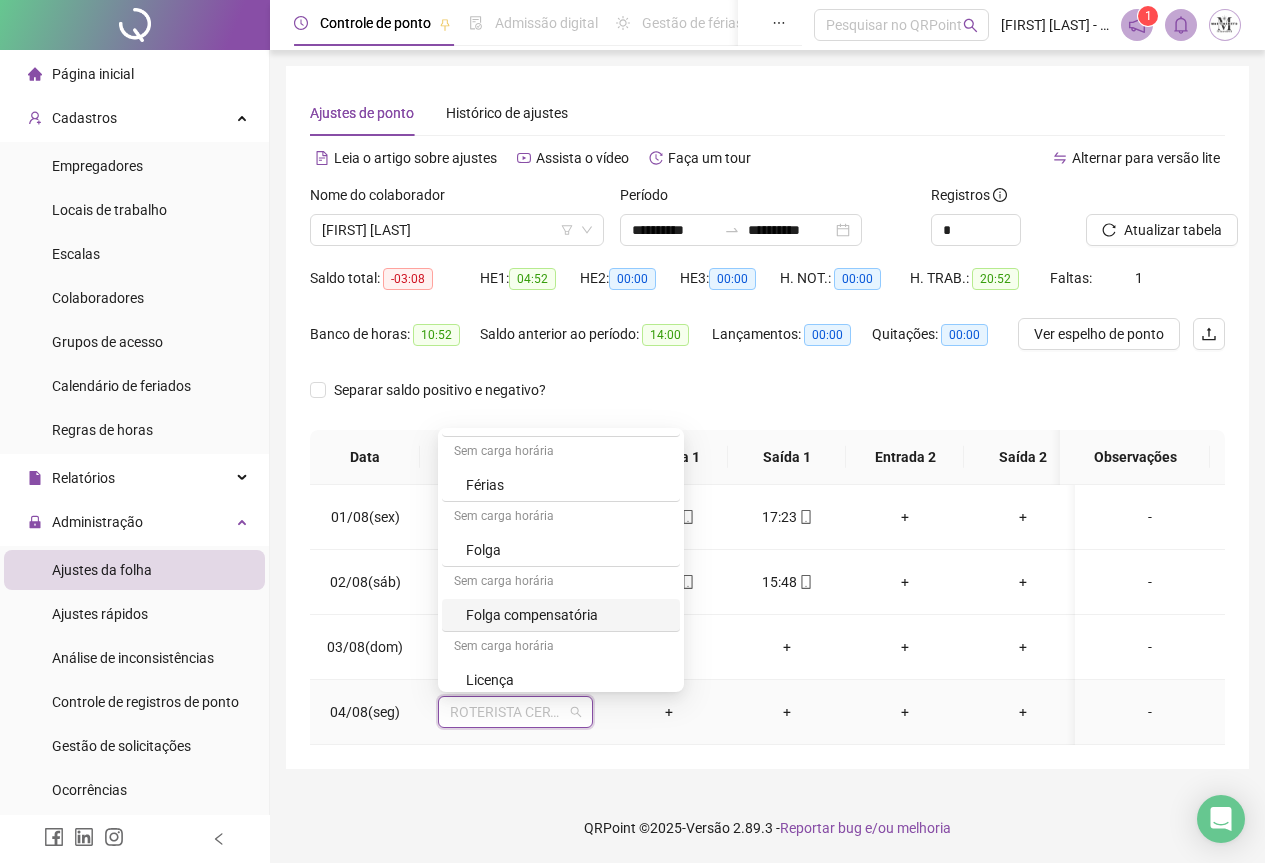click on "Folga compensatória" at bounding box center [567, 615] 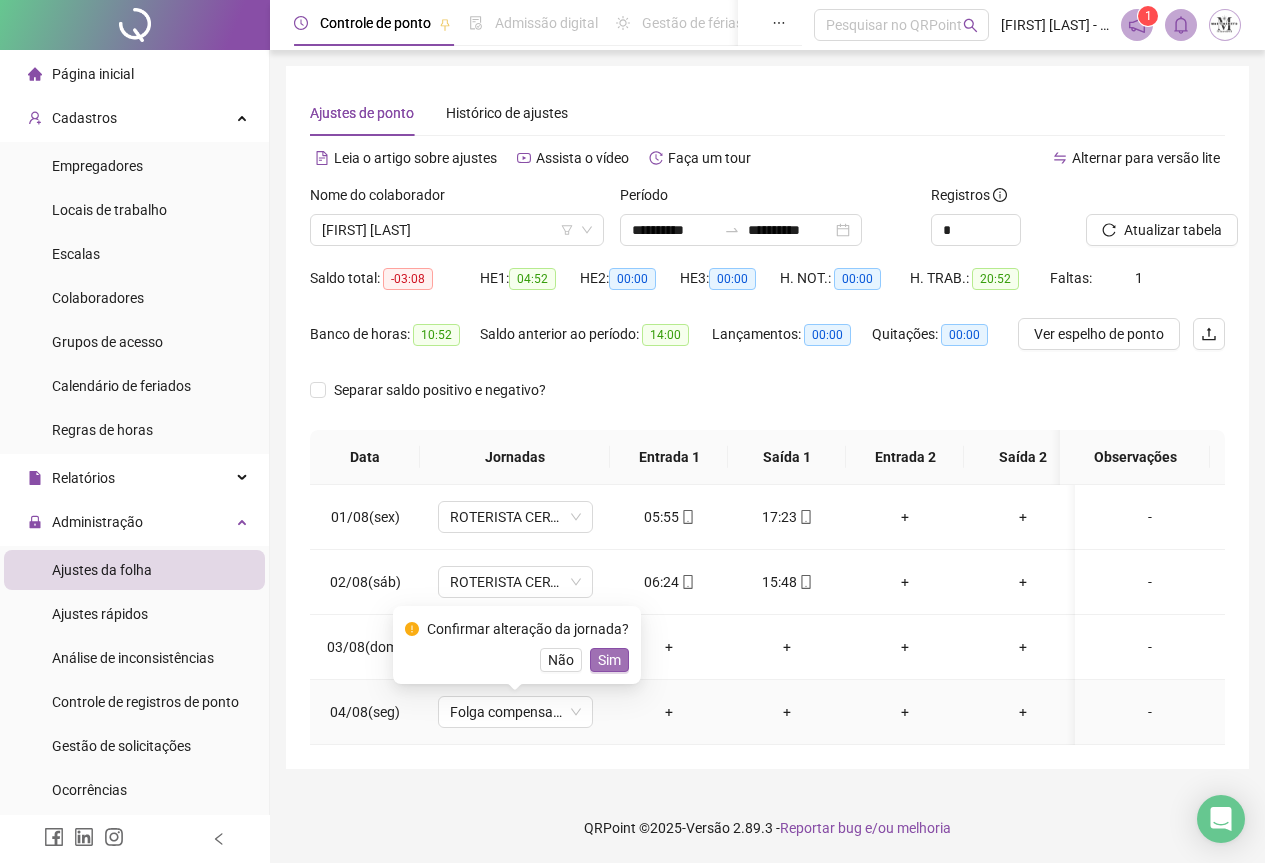 click on "Sim" at bounding box center [609, 660] 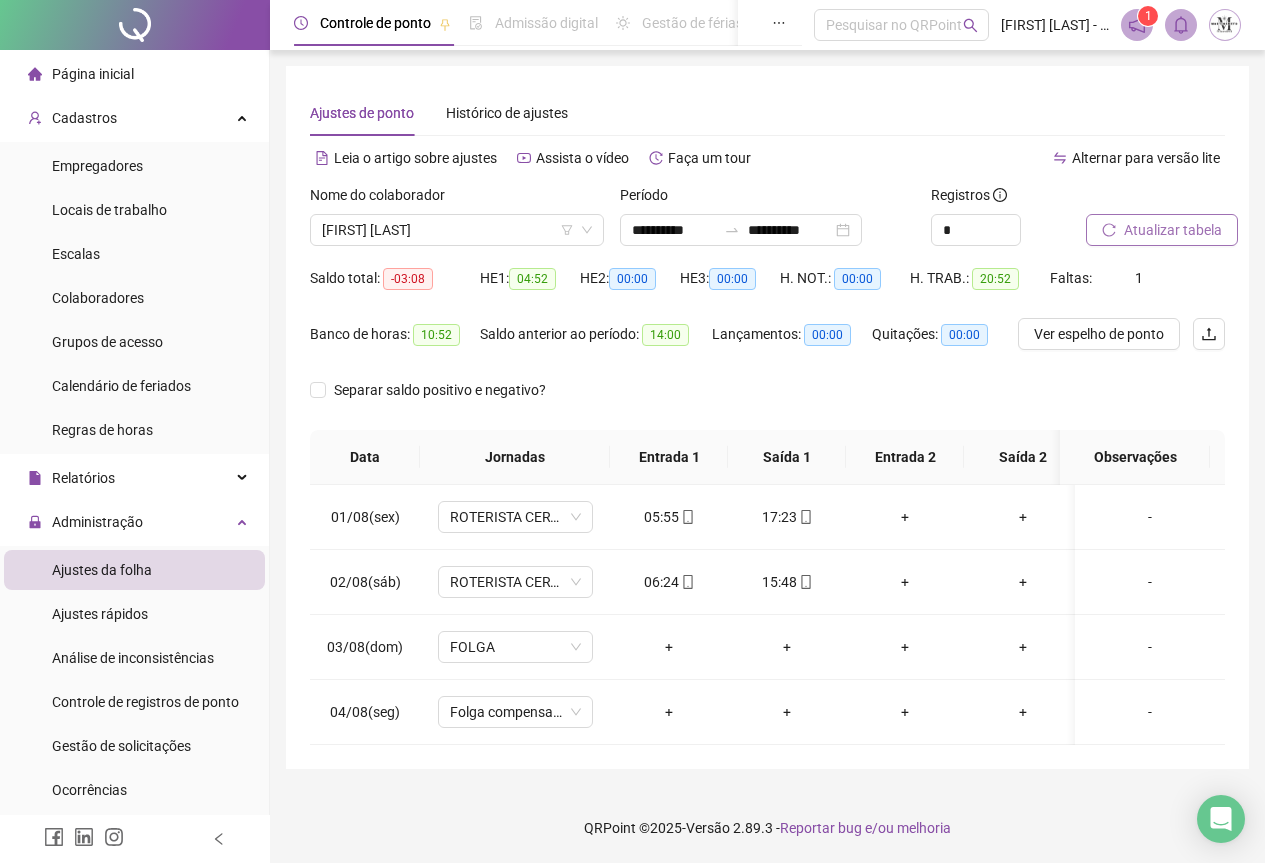 click on "Atualizar tabela" at bounding box center [1173, 230] 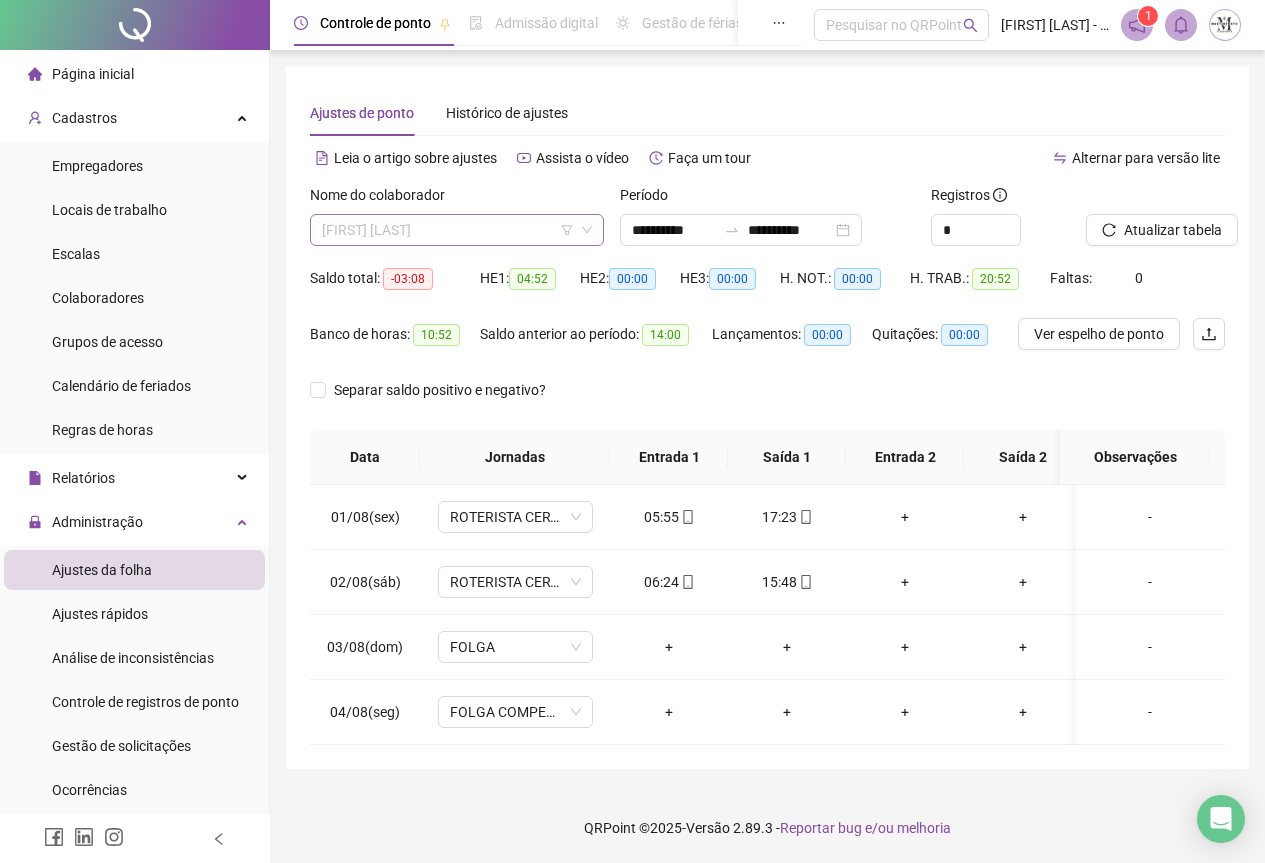 click on "[FIRST] [LAST]" at bounding box center (457, 230) 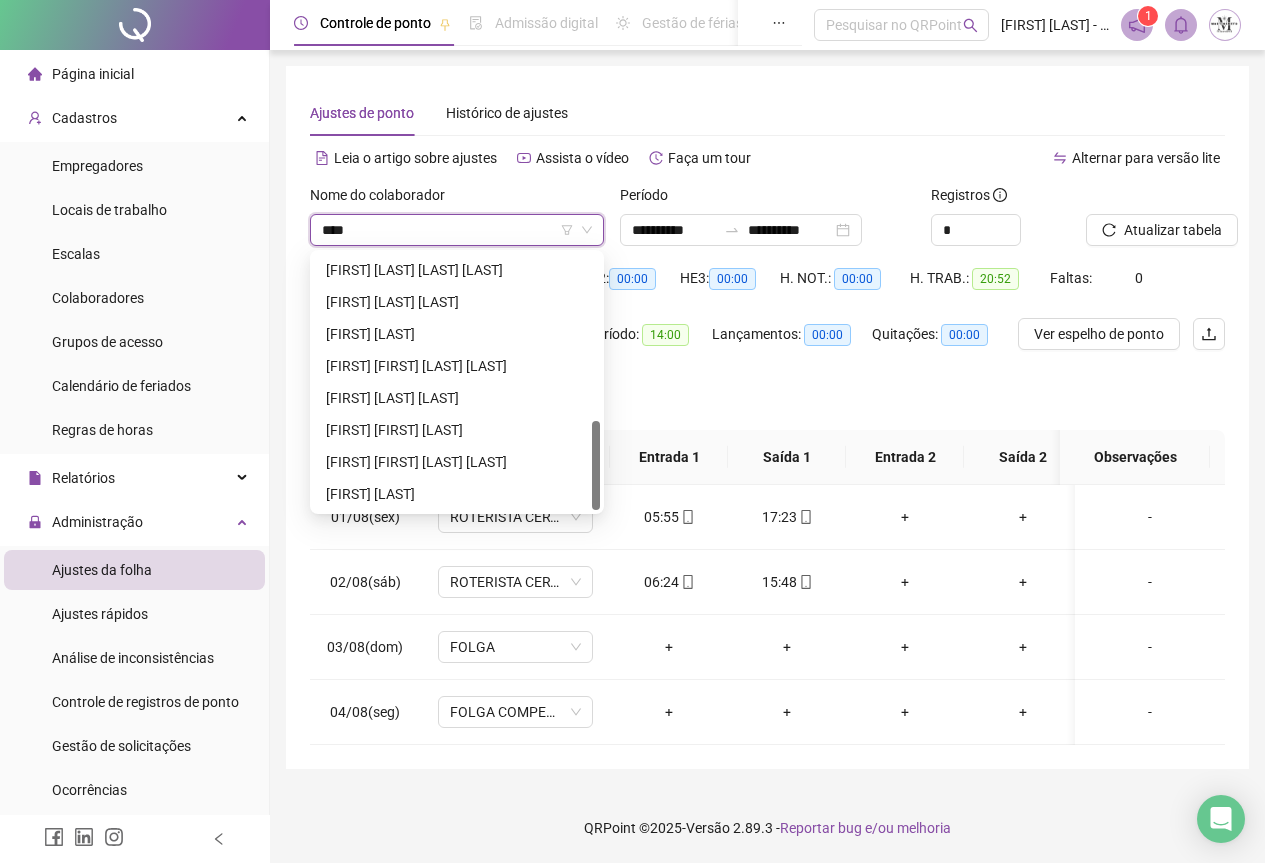 scroll, scrollTop: 0, scrollLeft: 0, axis: both 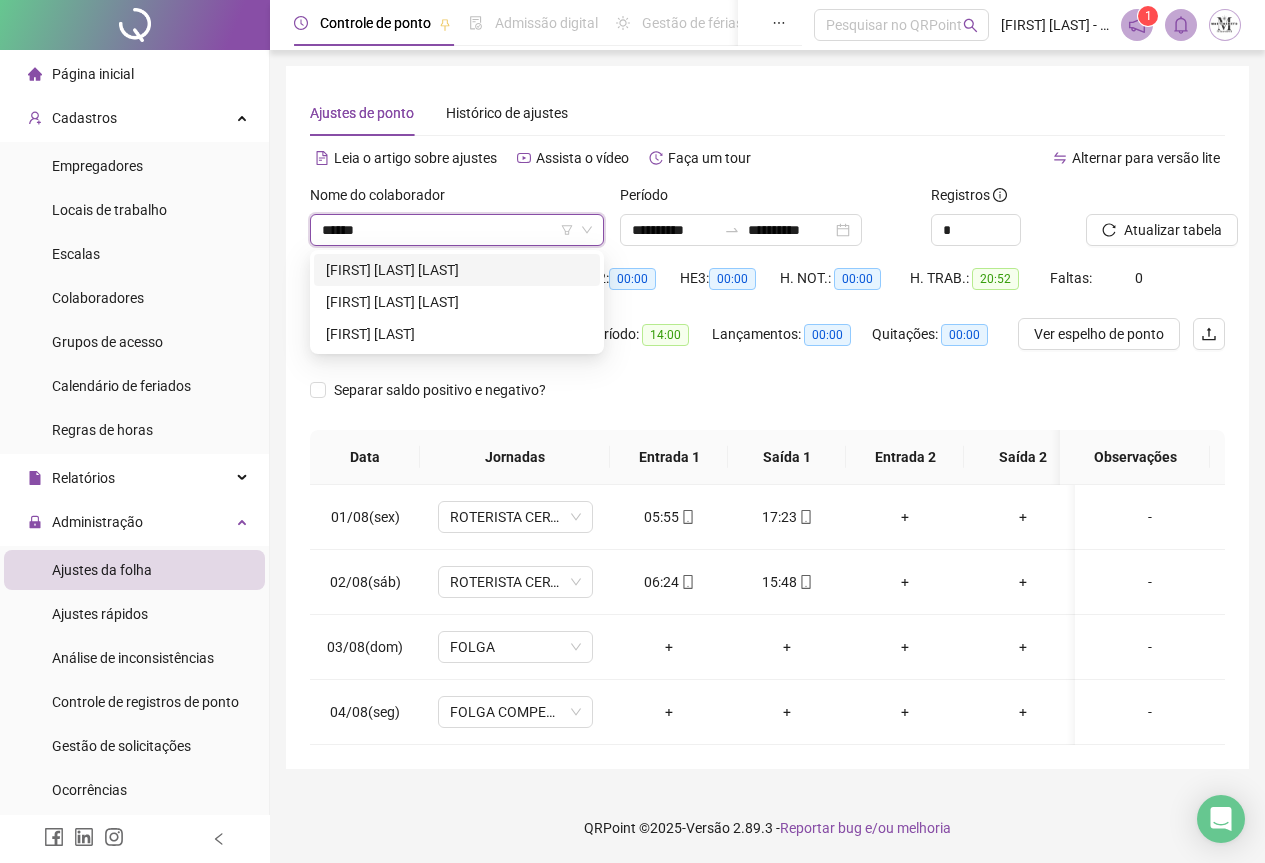 type on "*******" 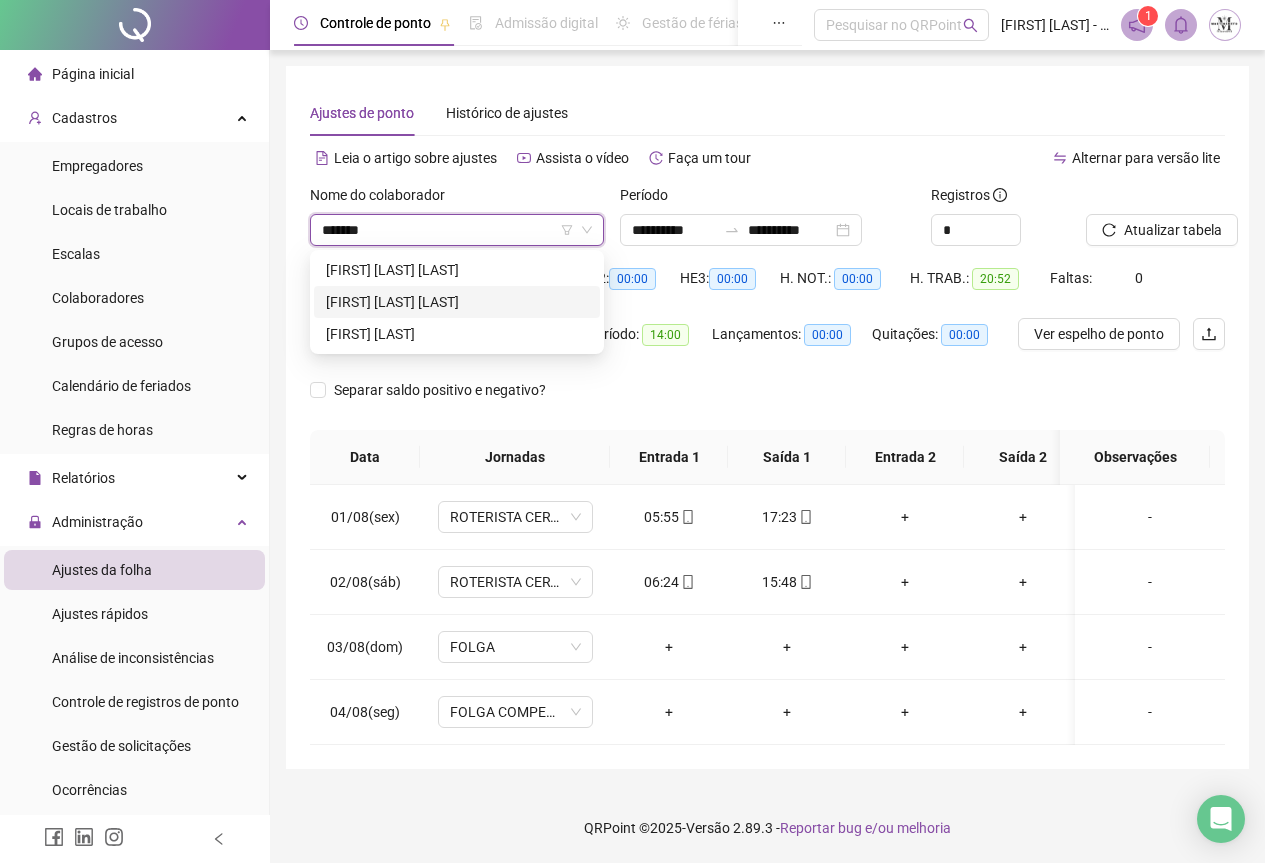 click on "[FIRST] [LAST] [LAST]" at bounding box center [457, 302] 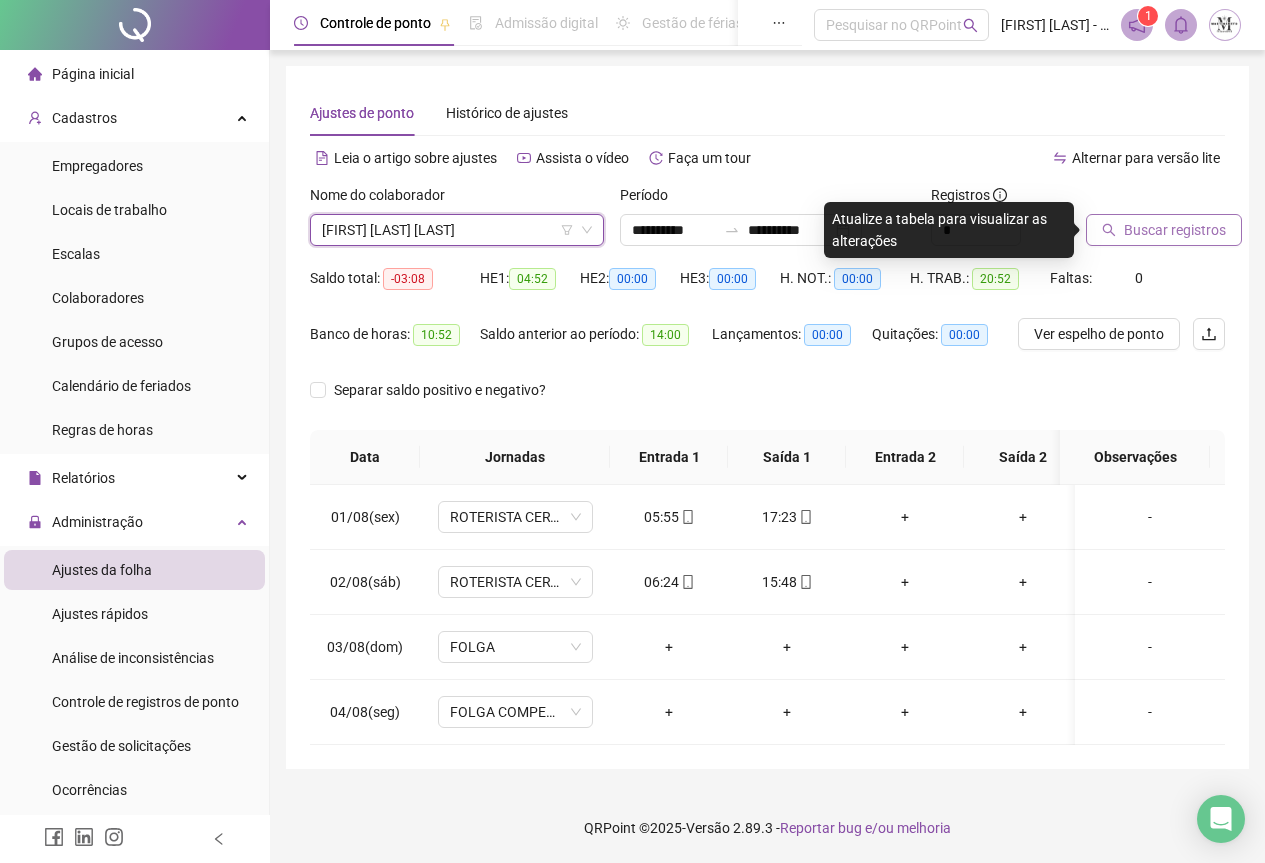 click on "Buscar registros" at bounding box center (1175, 230) 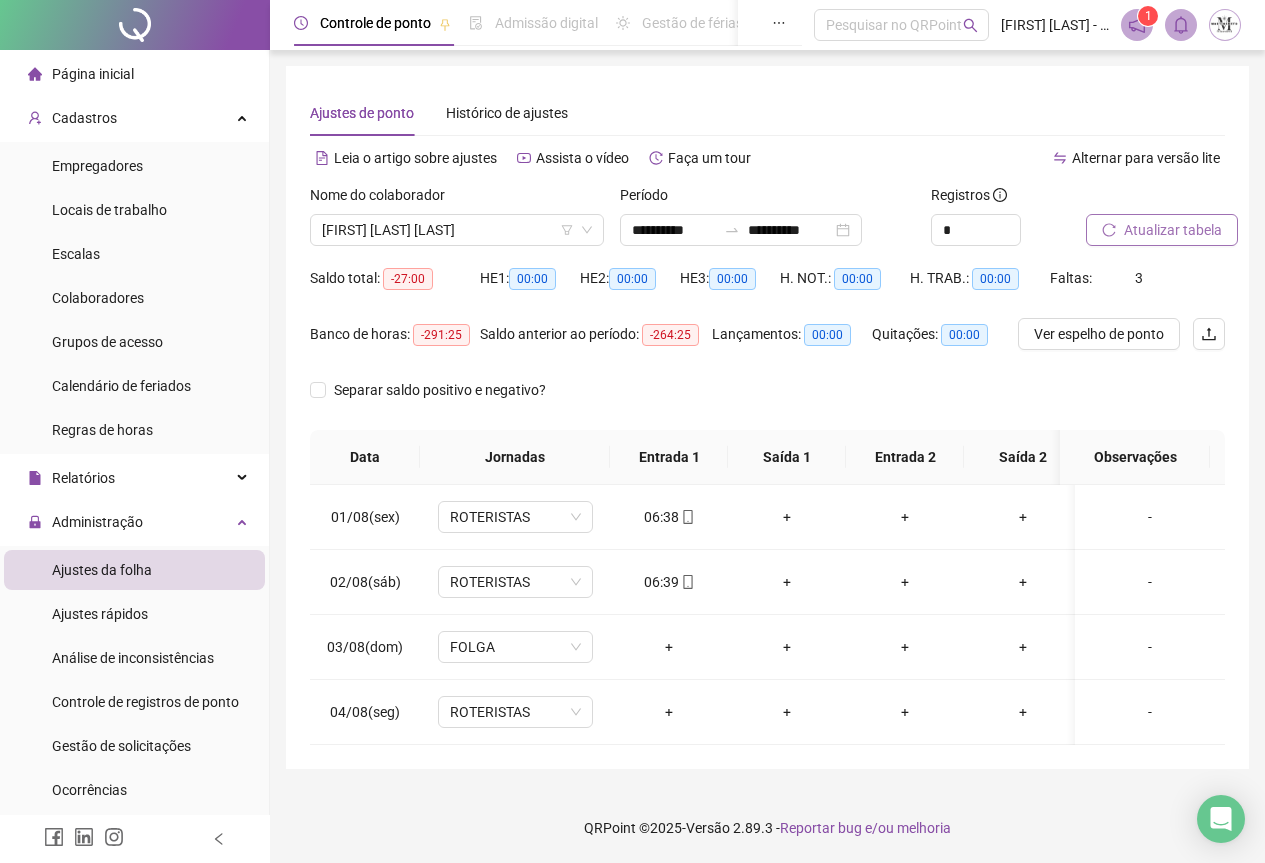 click on "Atualizar tabela" at bounding box center (1173, 230) 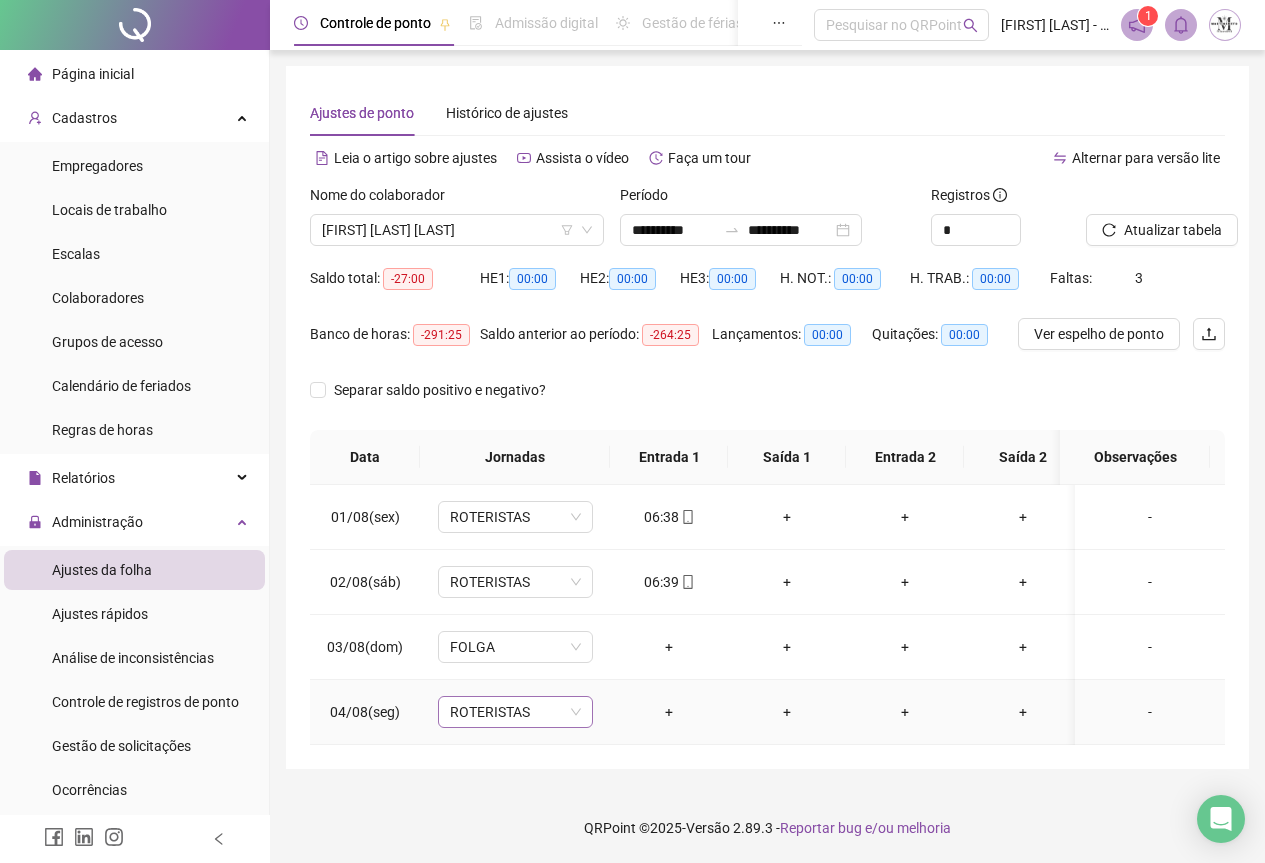 click on "ROTERISTAS" at bounding box center (515, 712) 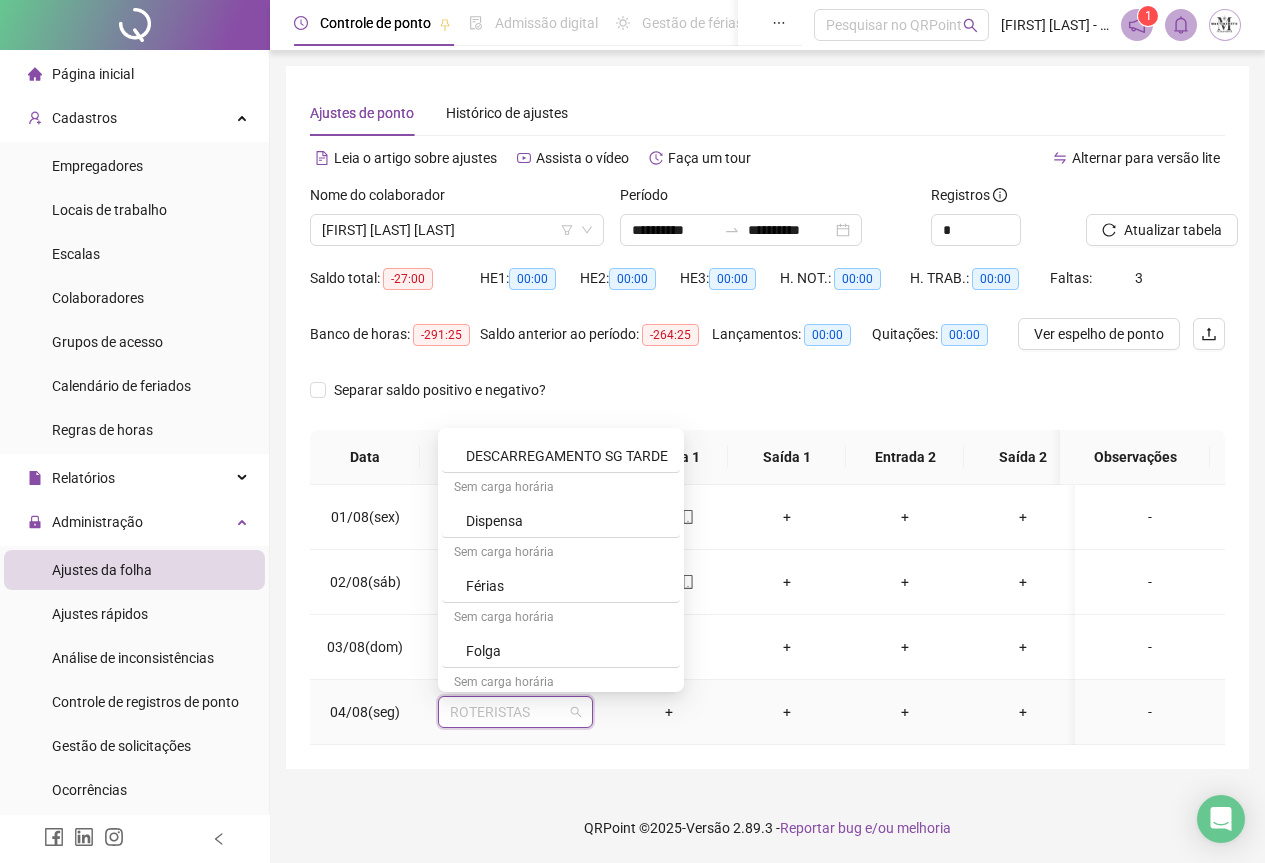 scroll, scrollTop: 1000, scrollLeft: 0, axis: vertical 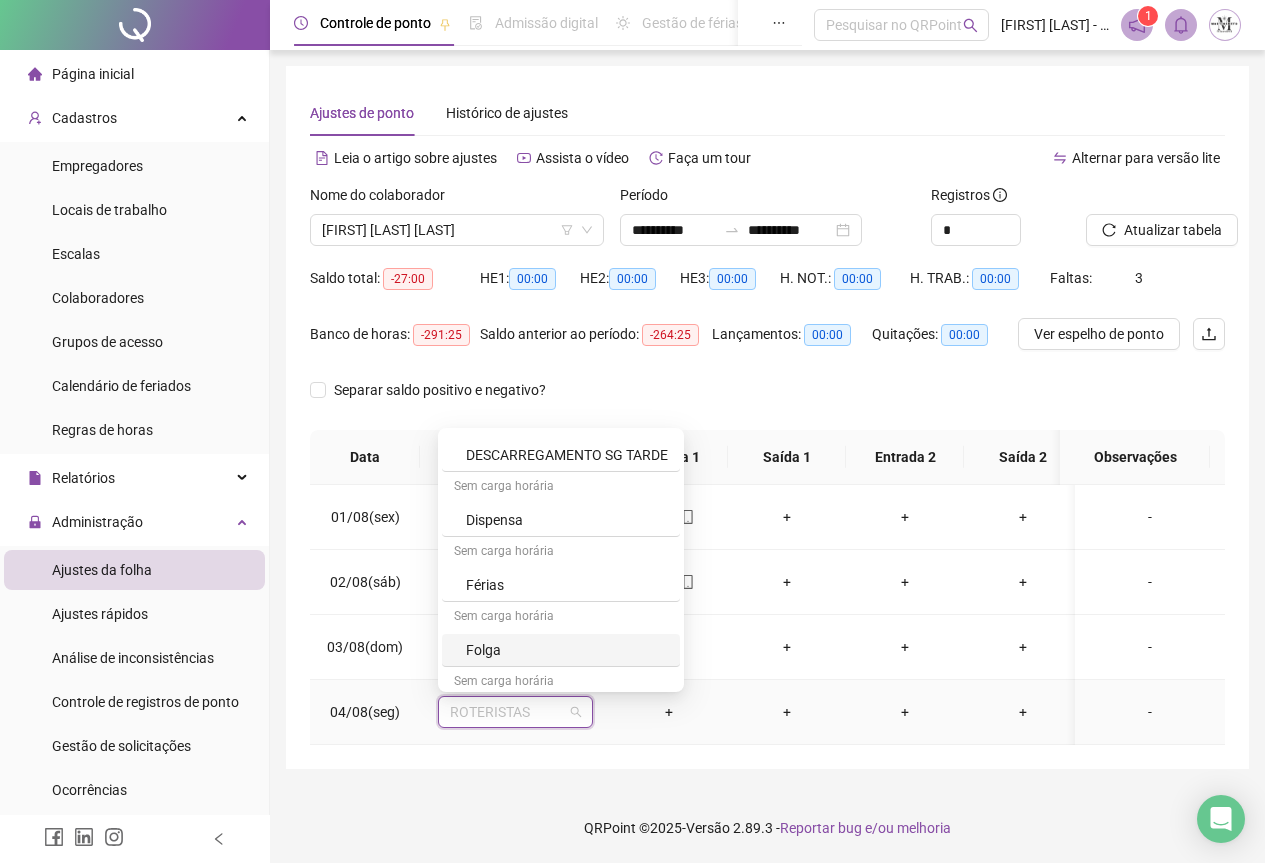 click on "Folga" at bounding box center (567, 650) 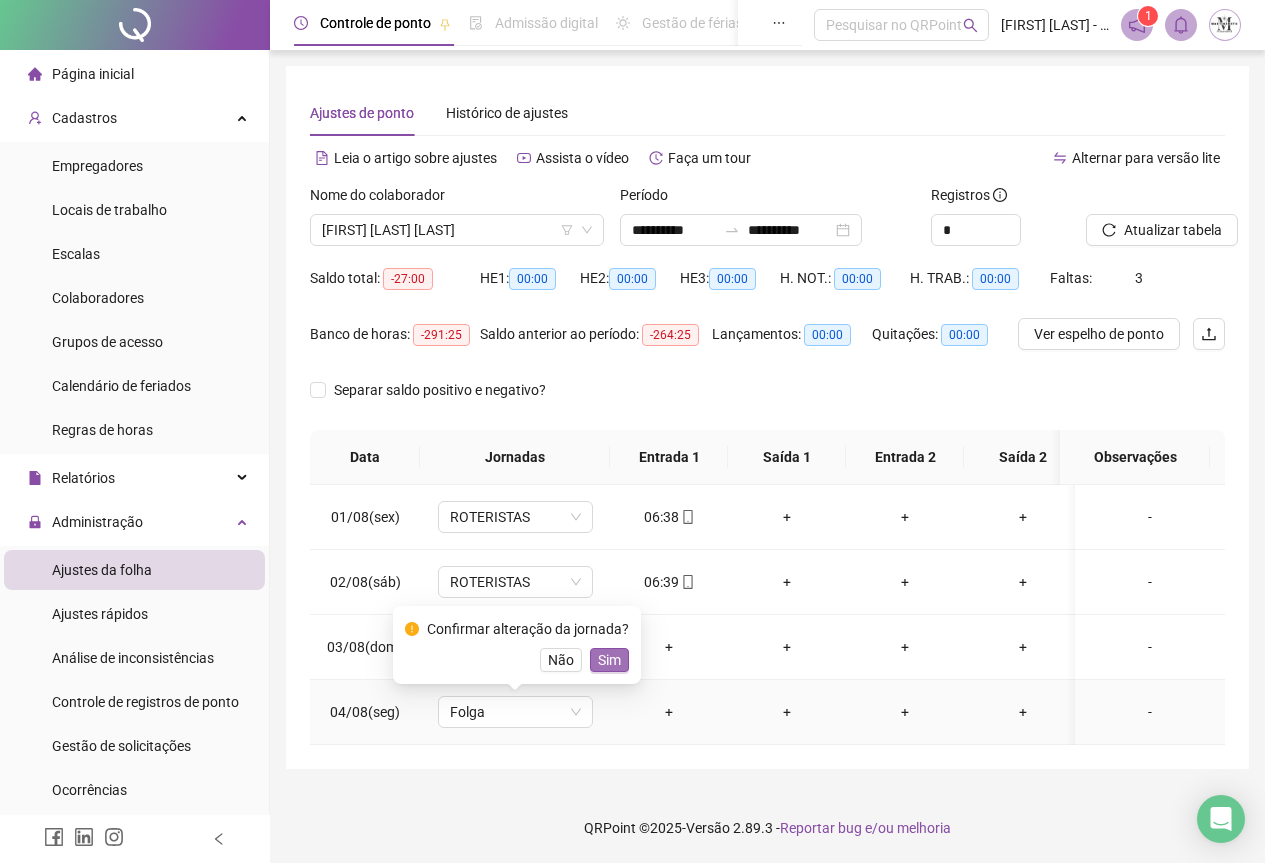 click on "Sim" at bounding box center [609, 660] 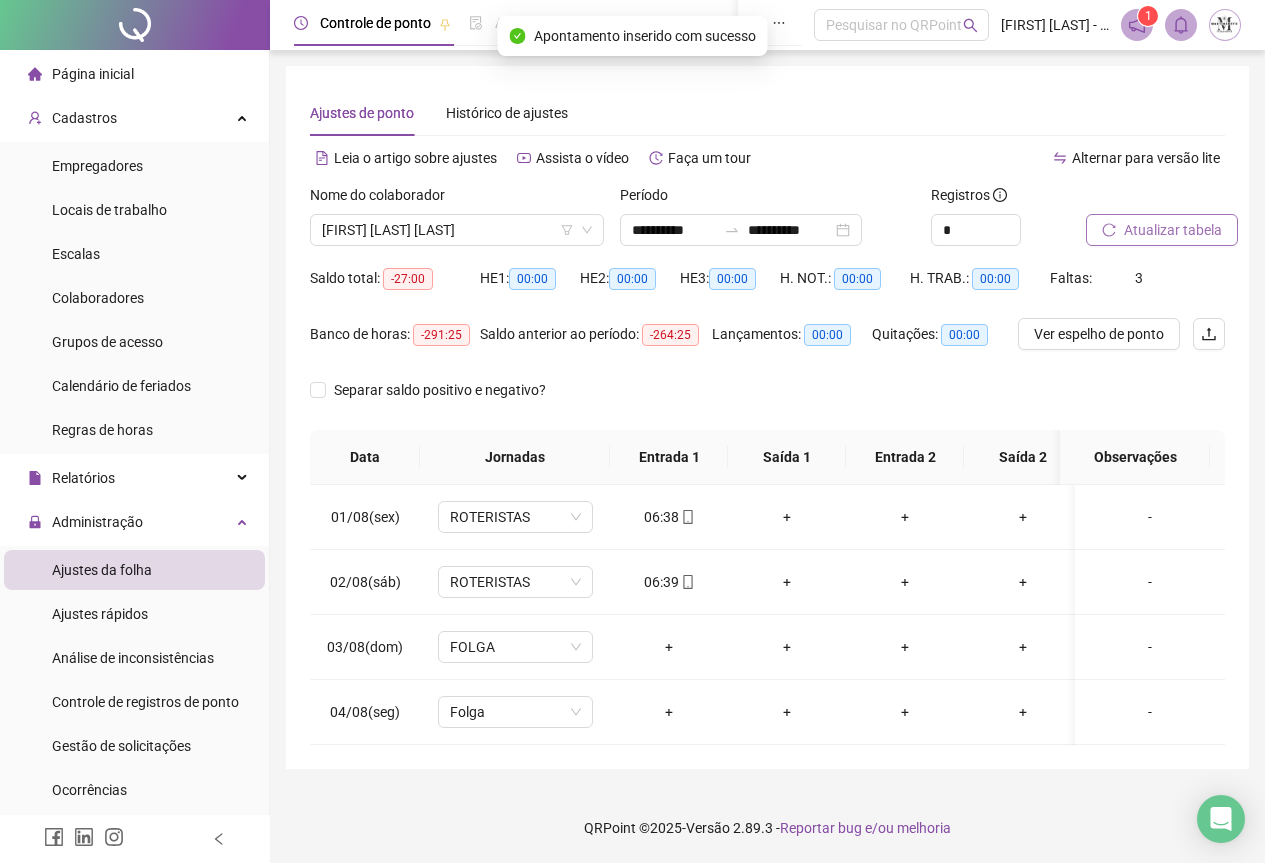 click on "Atualizar tabela" at bounding box center [1173, 230] 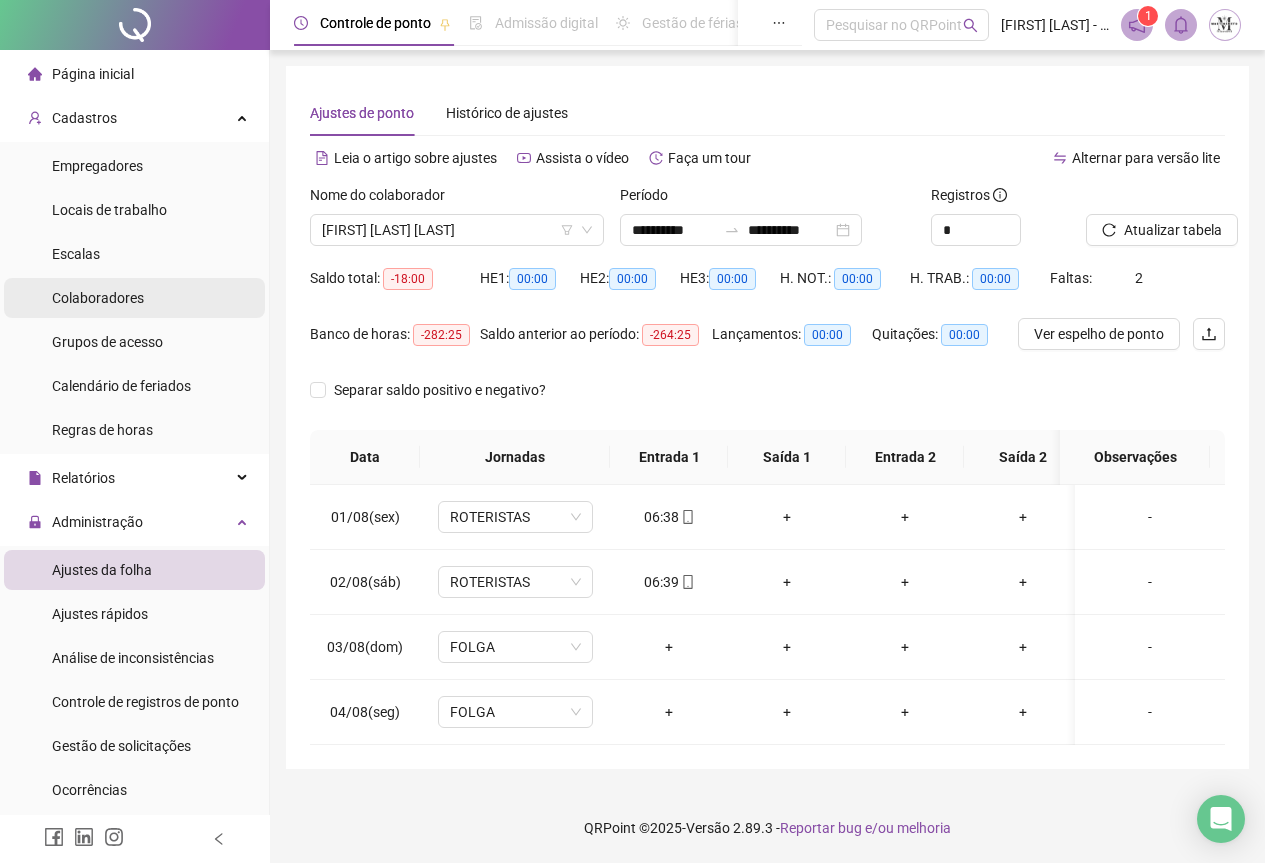 click on "Colaboradores" at bounding box center [98, 298] 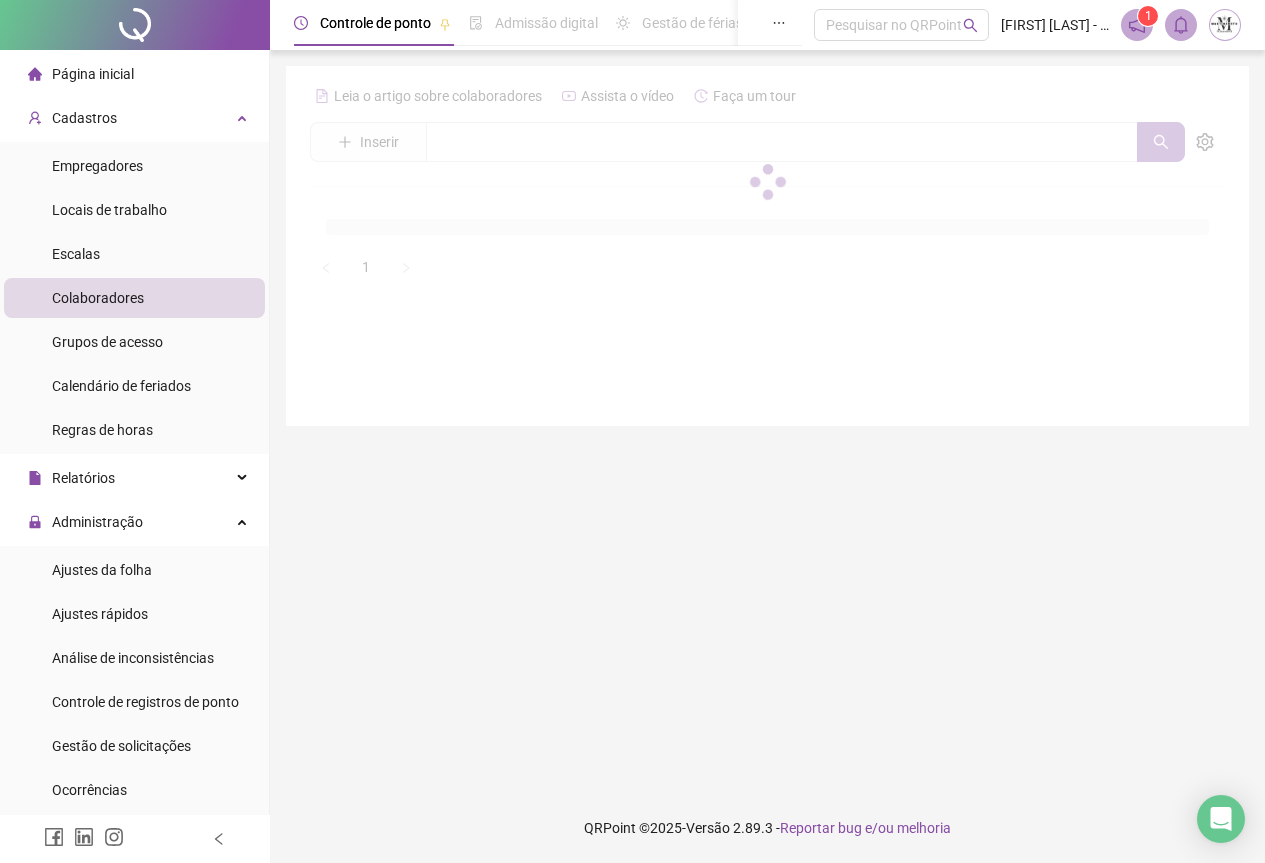 scroll, scrollTop: 0, scrollLeft: 0, axis: both 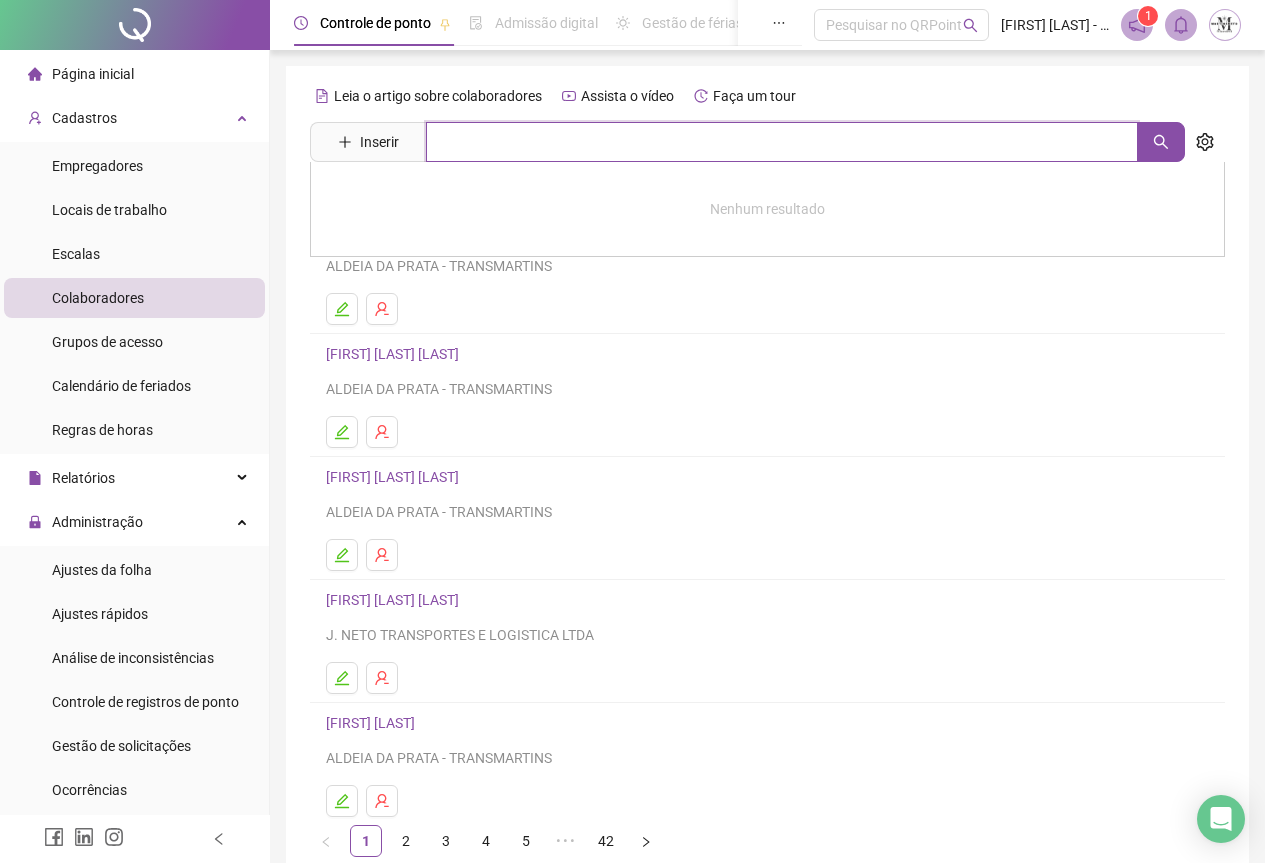 click at bounding box center (782, 142) 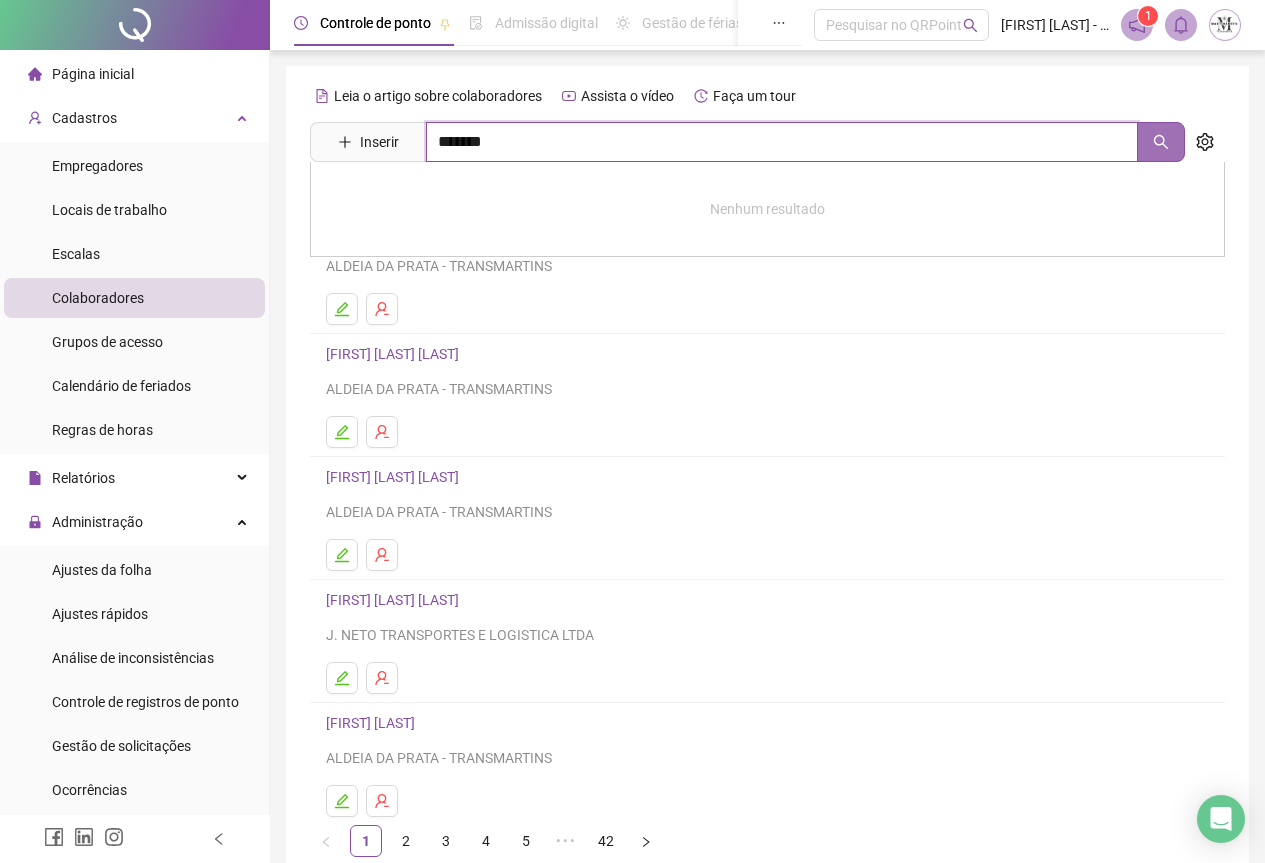 click 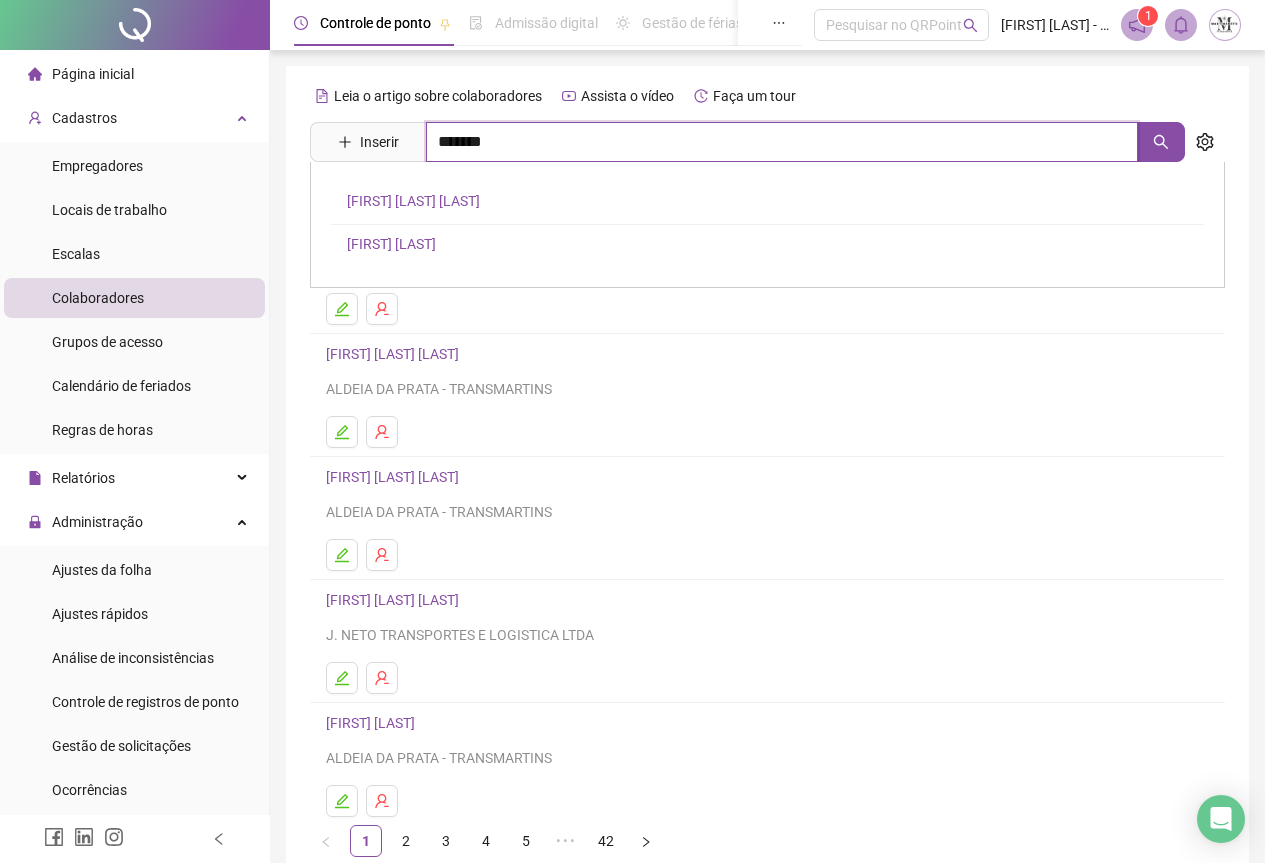 type on "*******" 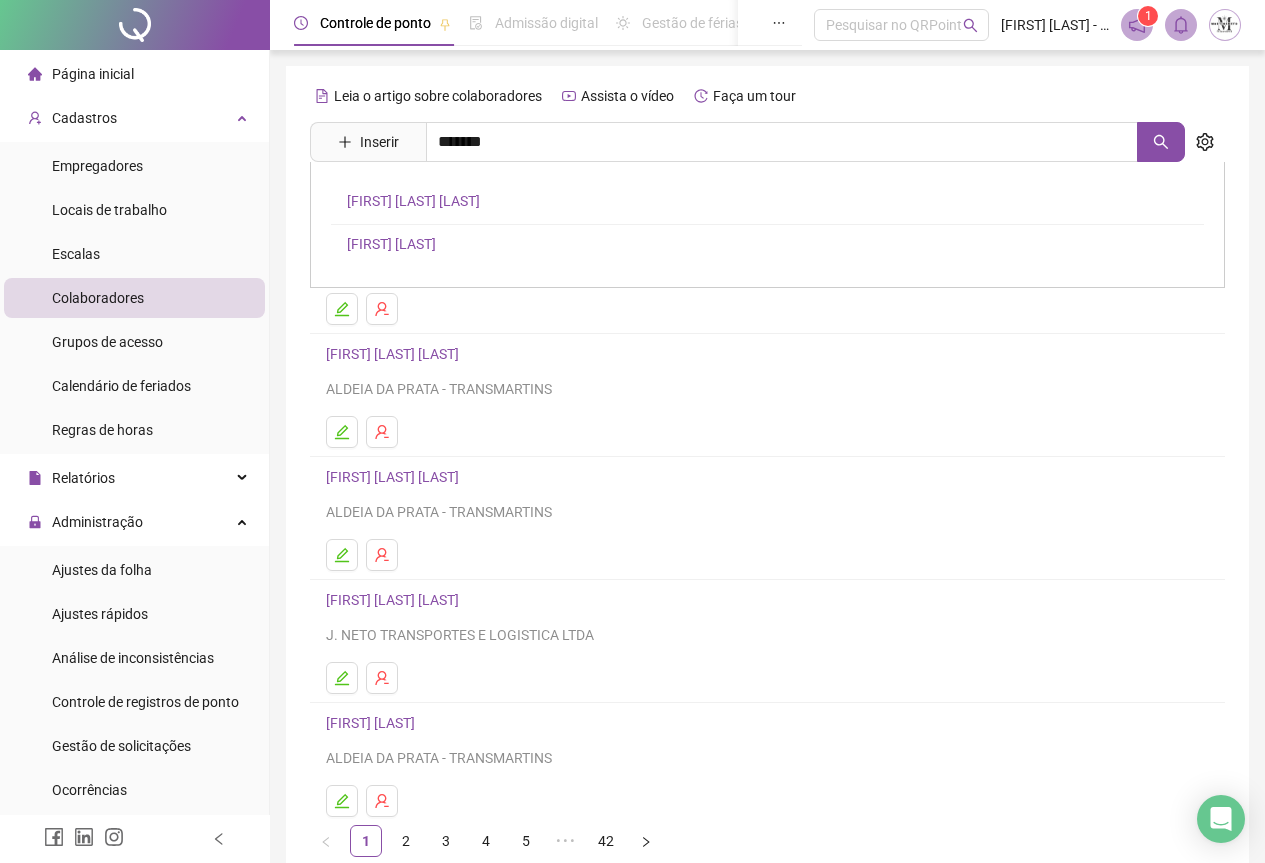 click on "[FIRST] [LAST] [LAST]" at bounding box center (413, 201) 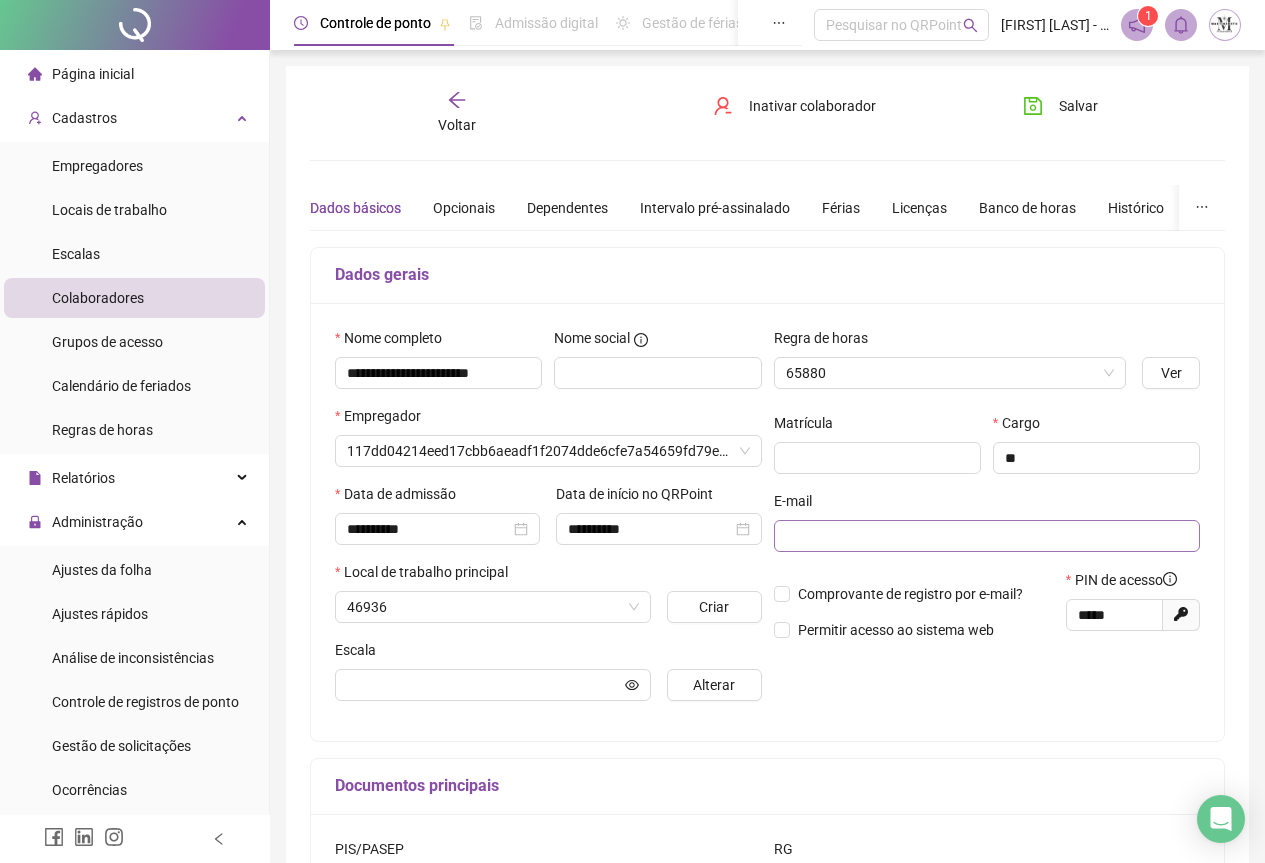 type on "*******" 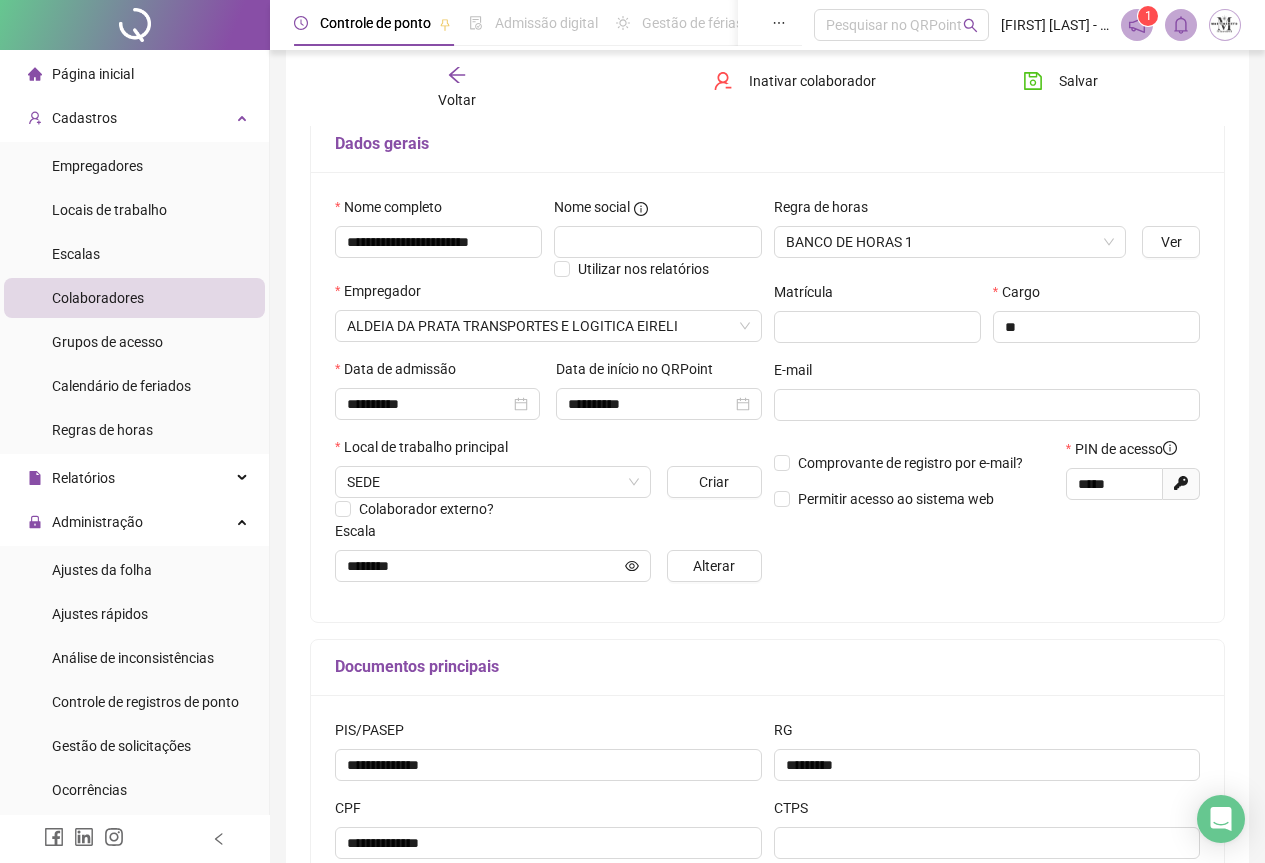 scroll, scrollTop: 78, scrollLeft: 0, axis: vertical 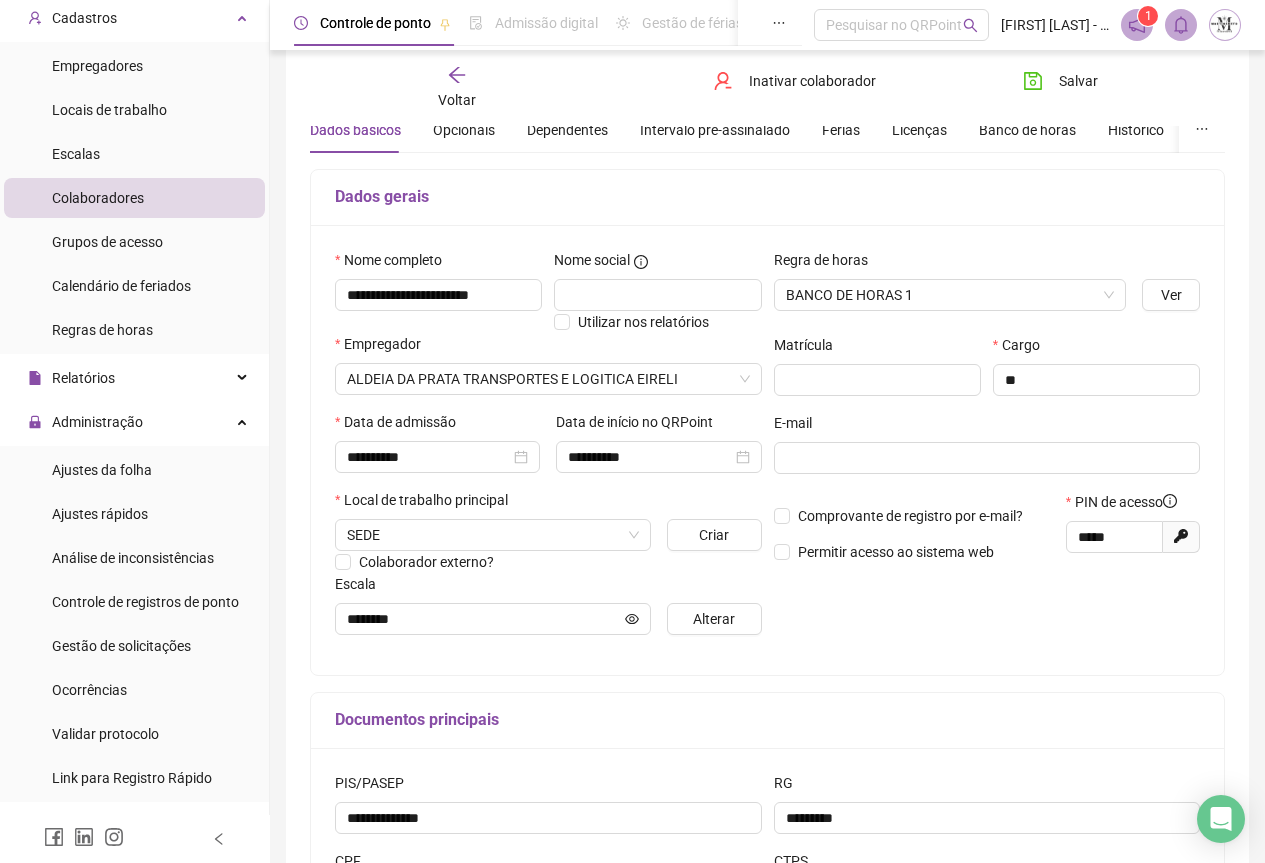 click on "Relatórios" at bounding box center [134, 378] 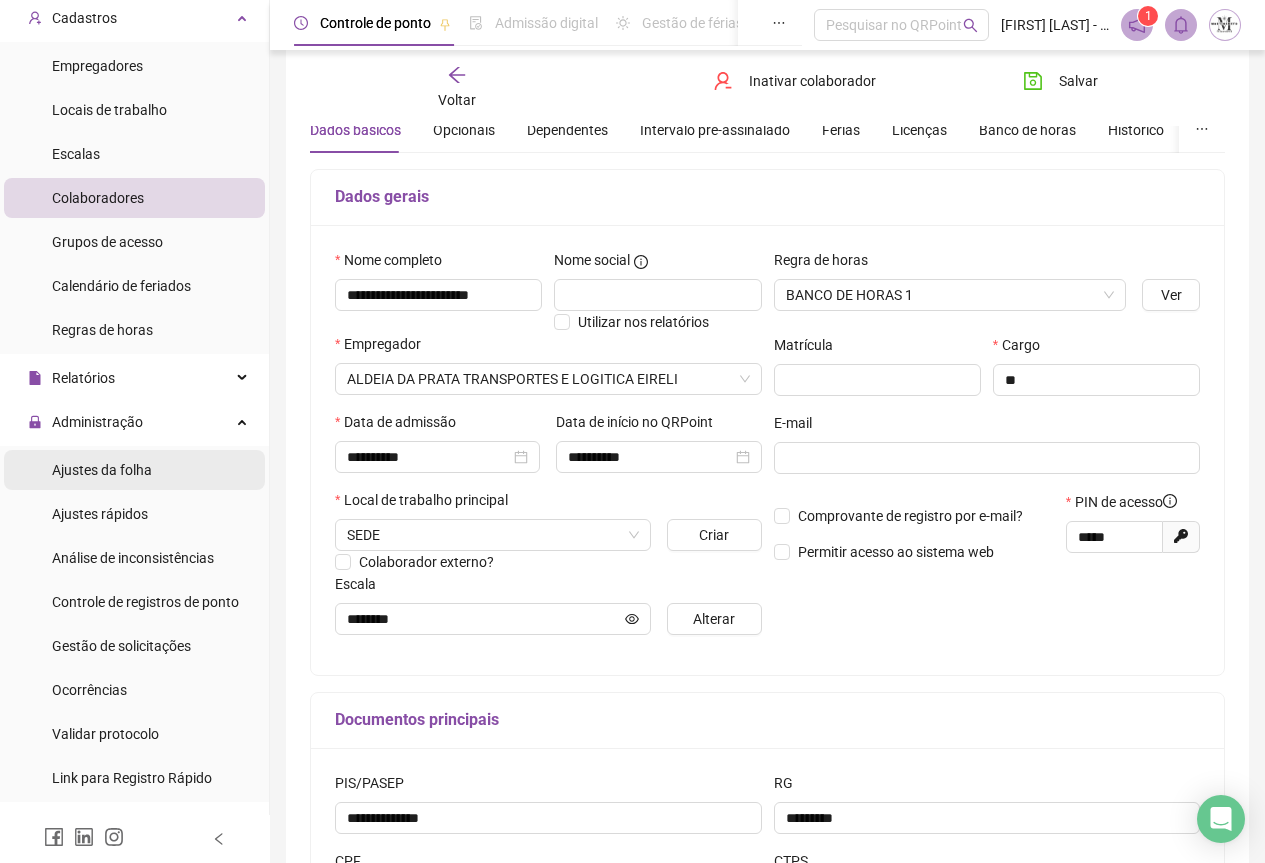 click on "Ajustes da folha" at bounding box center (102, 470) 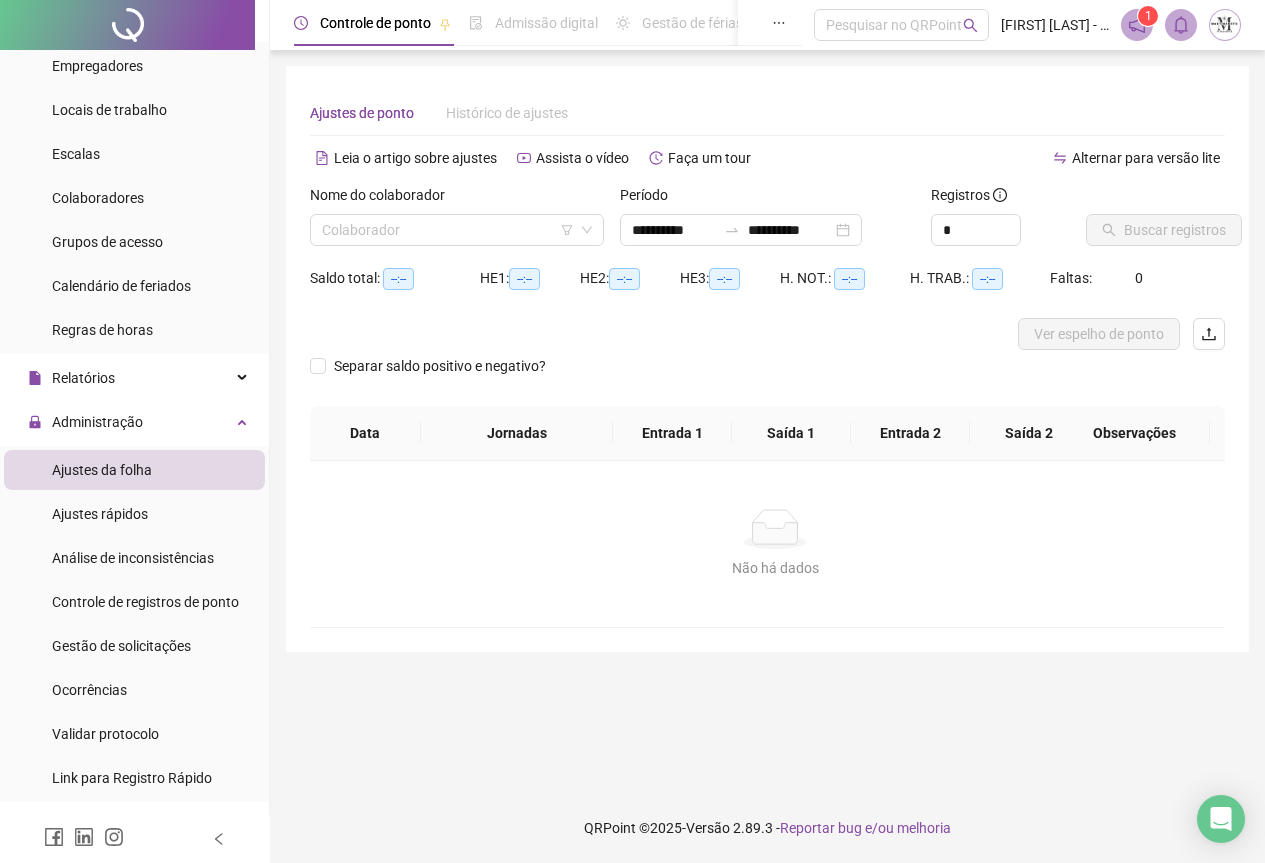 scroll, scrollTop: 0, scrollLeft: 0, axis: both 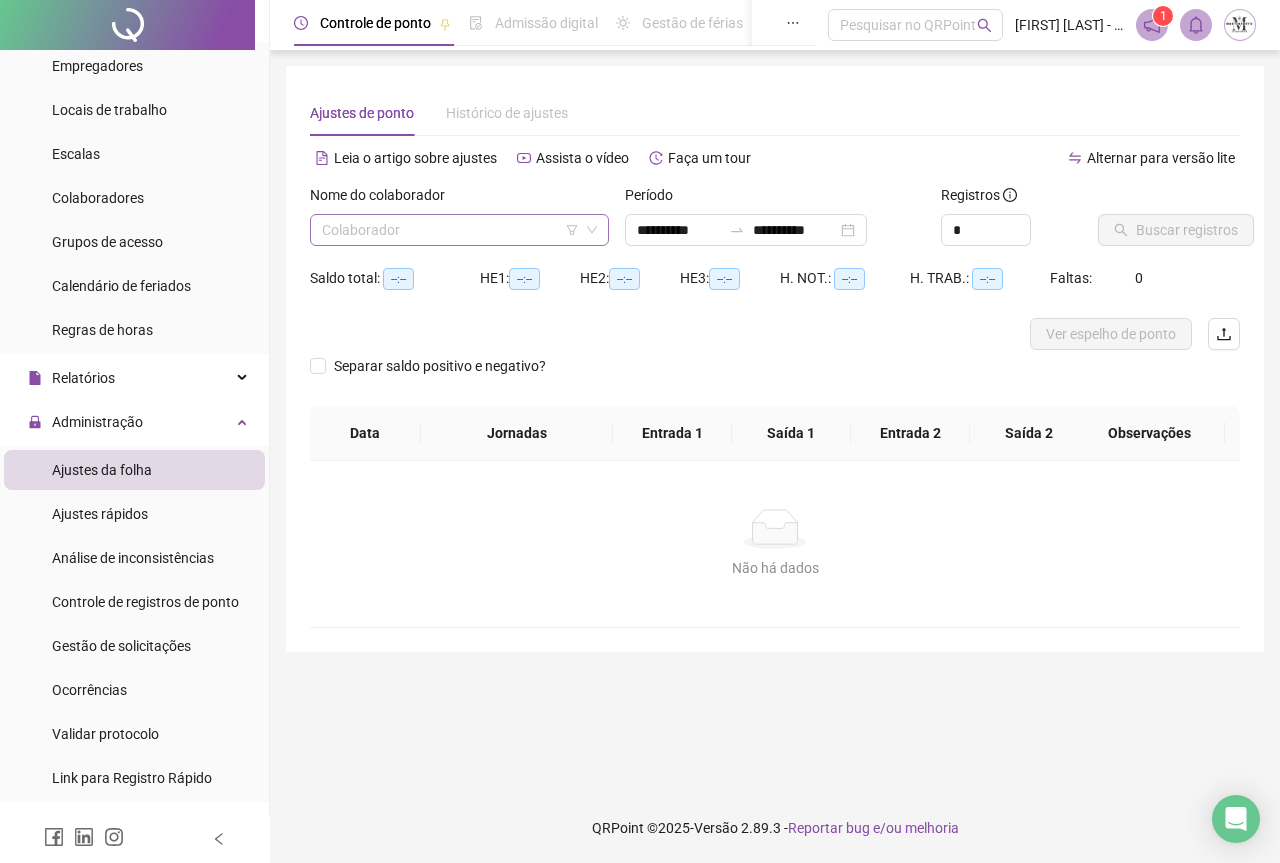 click at bounding box center [450, 230] 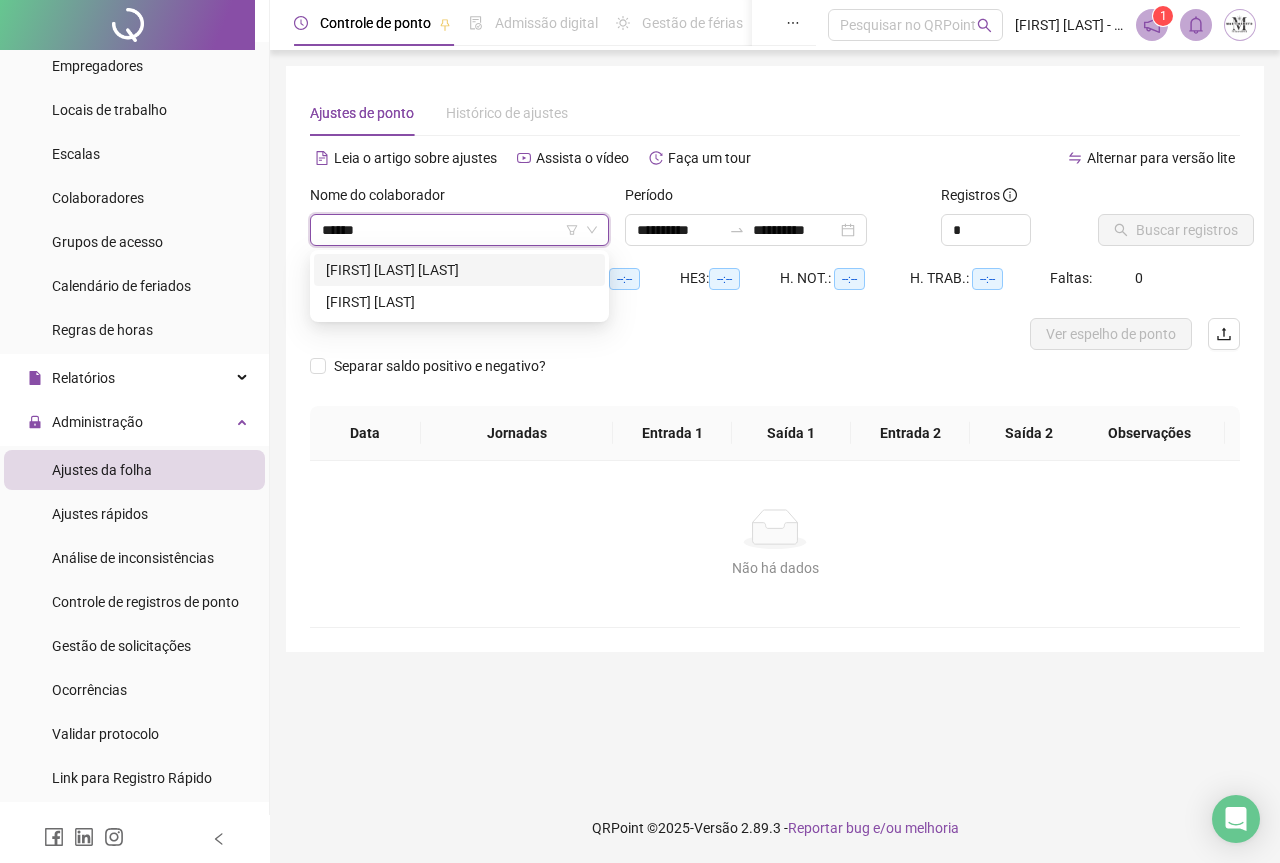 type on "*******" 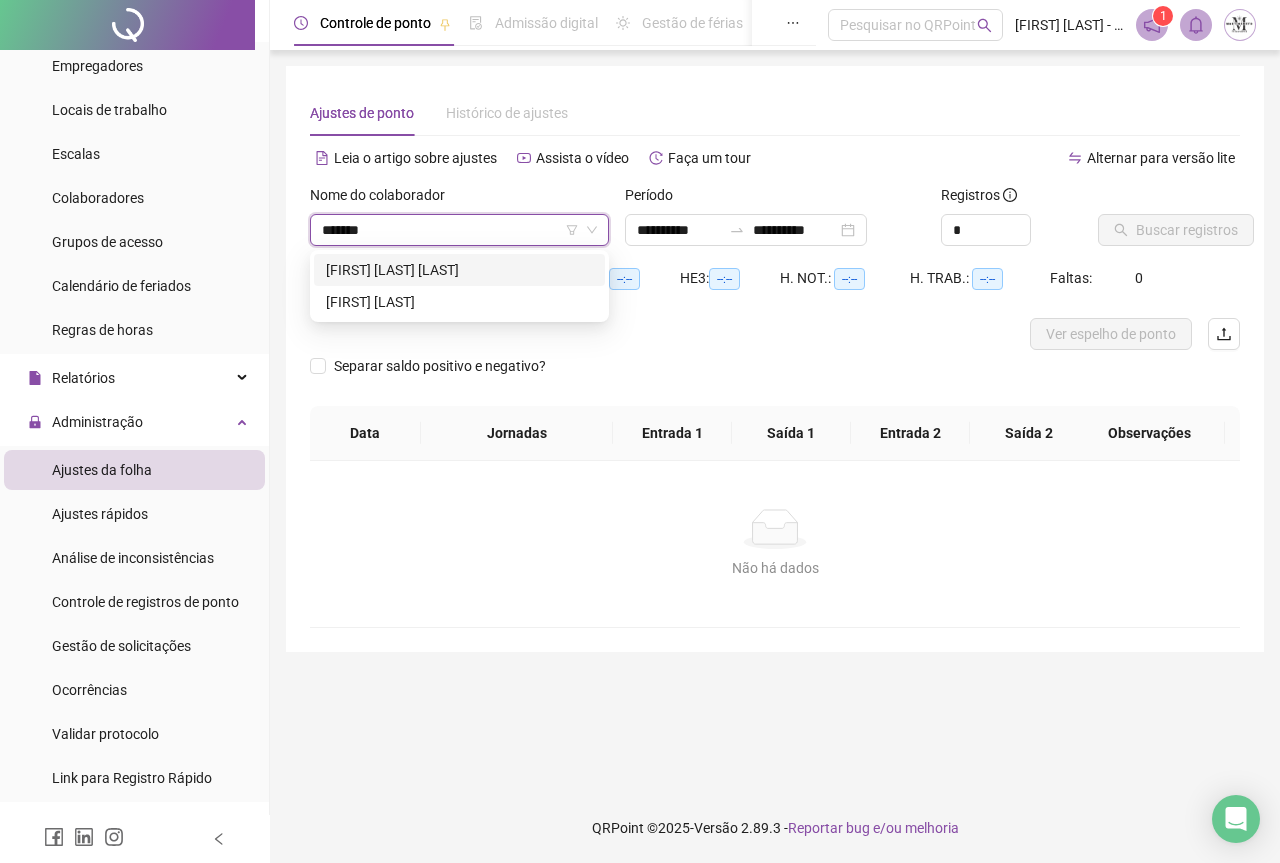 click on "[FIRST] [LAST] [LAST]" at bounding box center [459, 270] 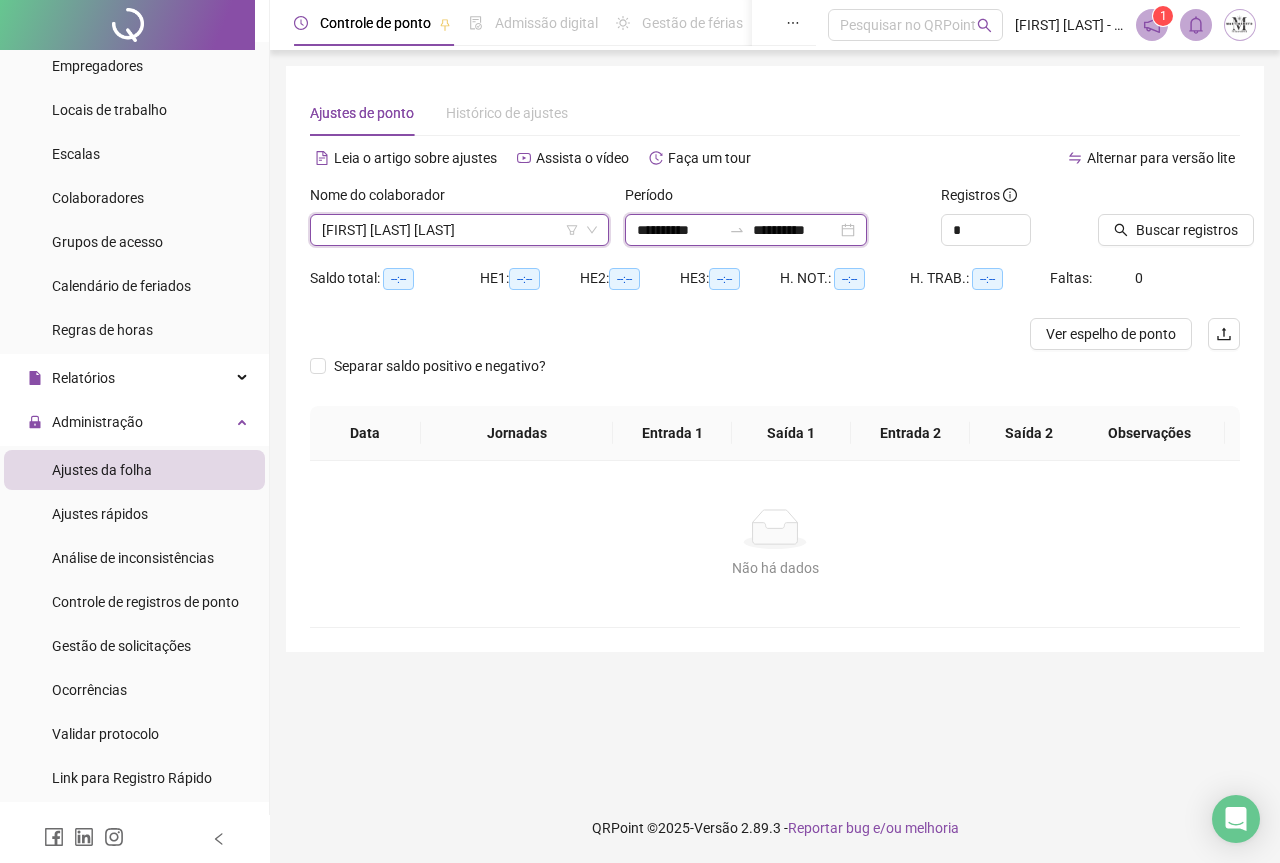 click on "**********" at bounding box center [795, 230] 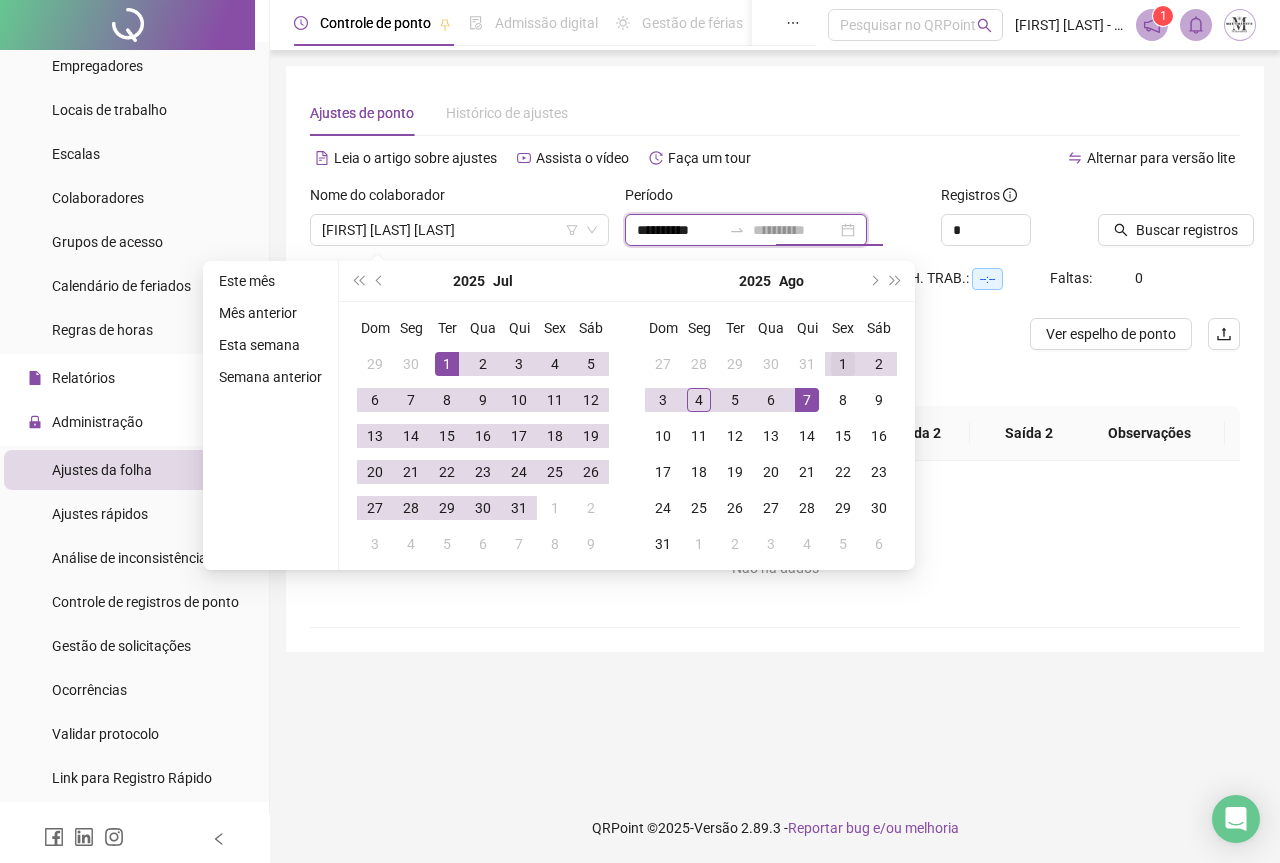 type on "**********" 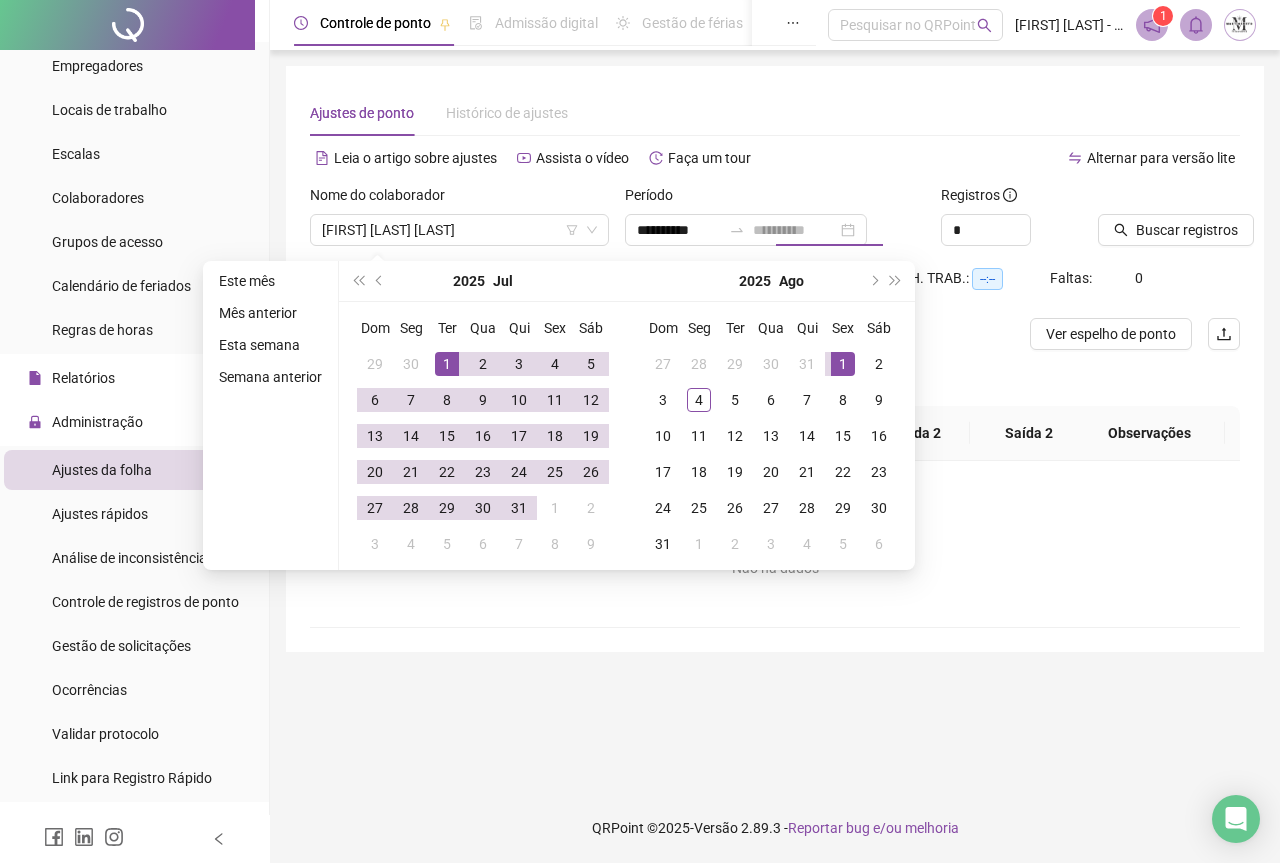 click on "1" at bounding box center [843, 364] 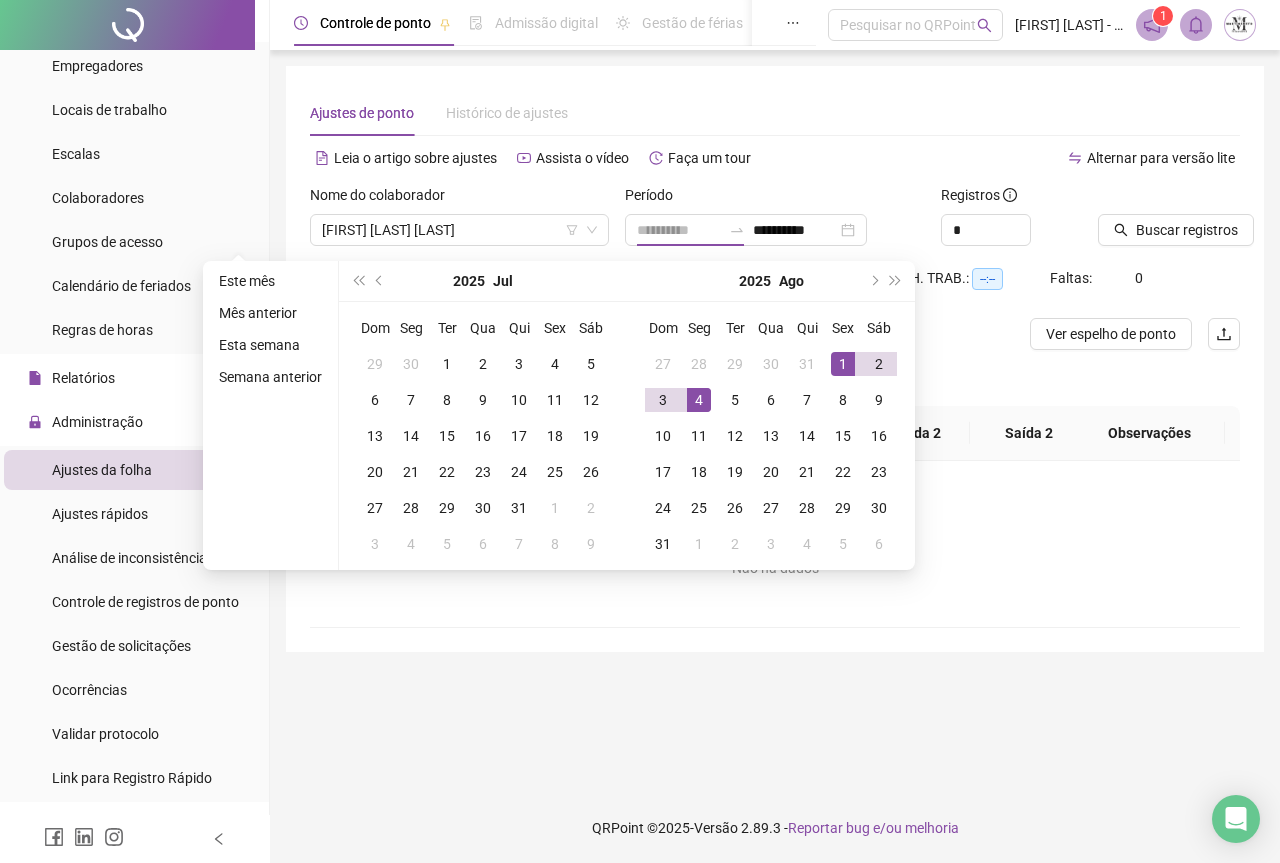 click on "4" at bounding box center [699, 400] 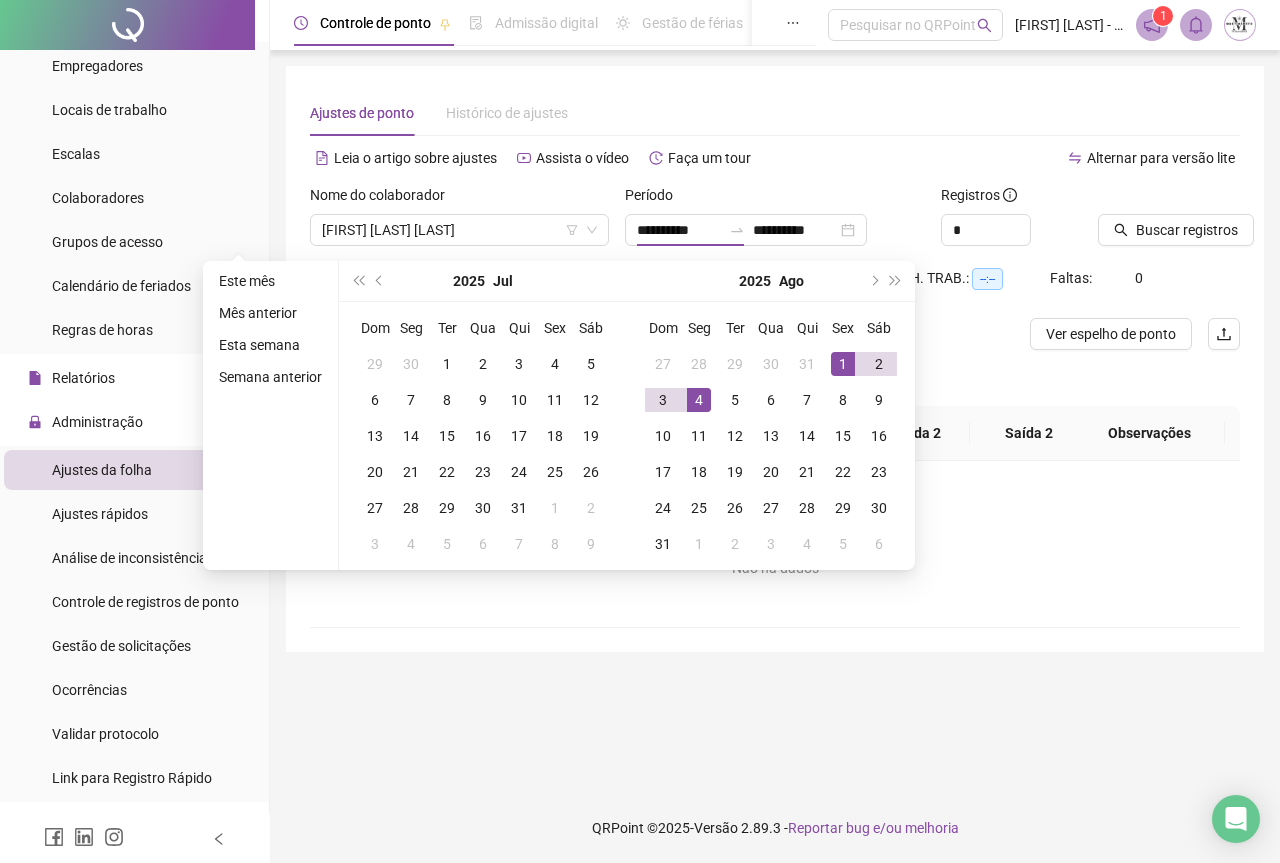 type on "**********" 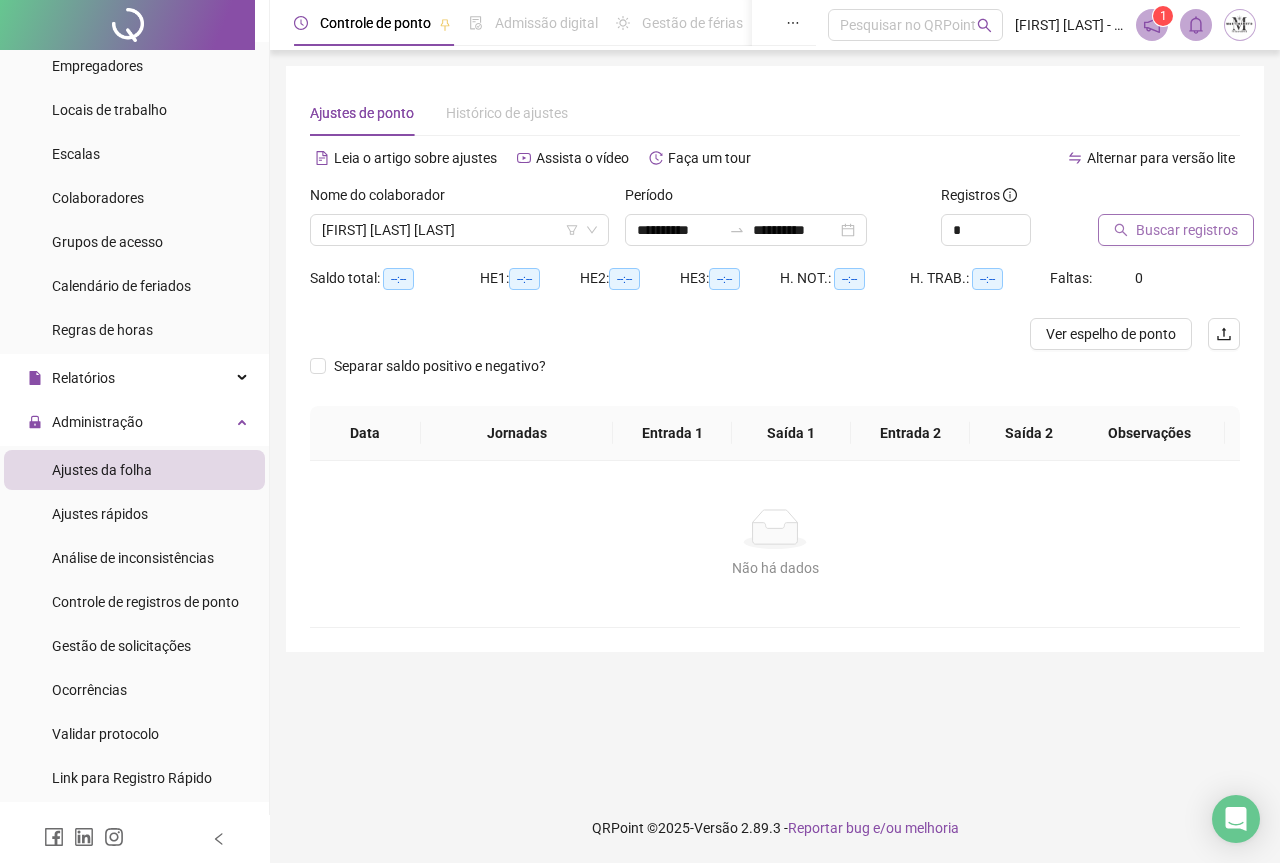 click on "Buscar registros" at bounding box center [1187, 230] 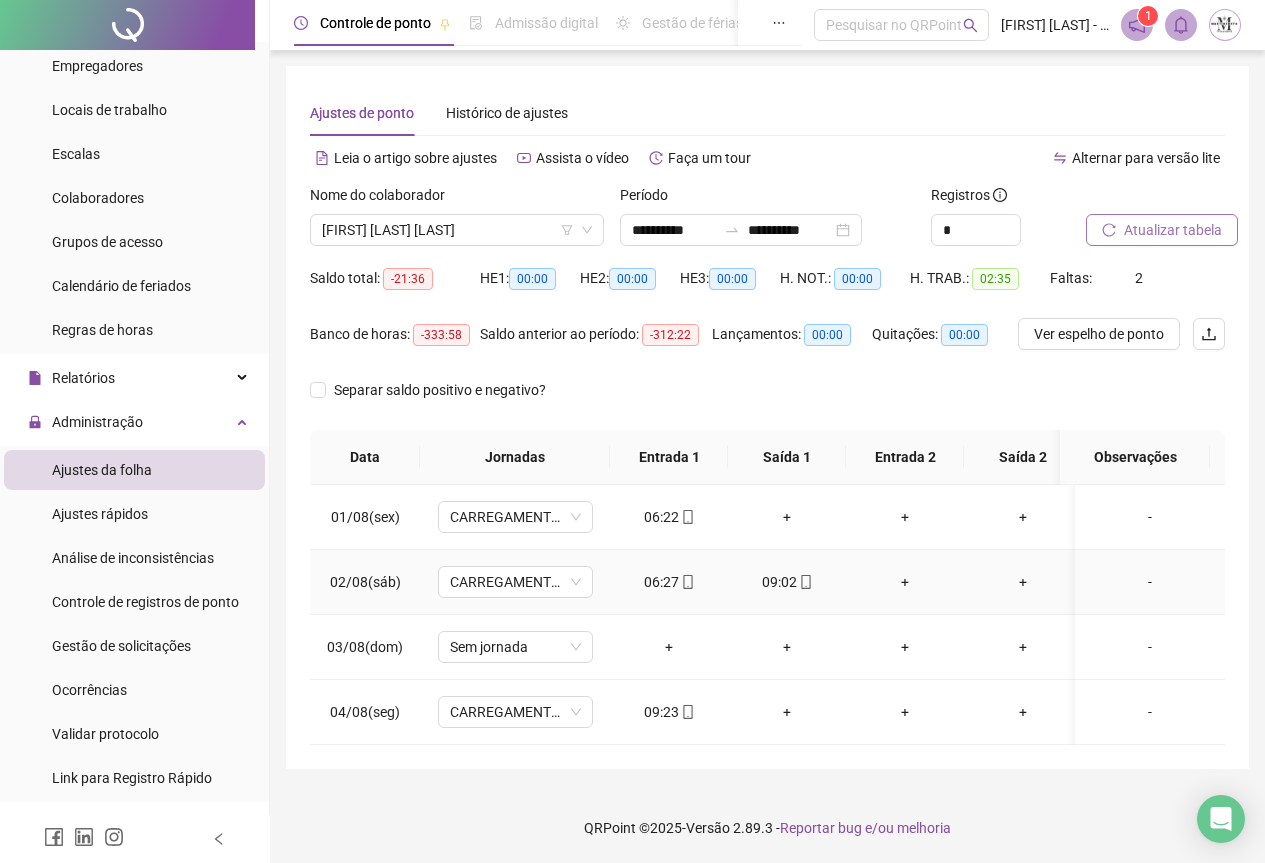 scroll, scrollTop: 7, scrollLeft: 0, axis: vertical 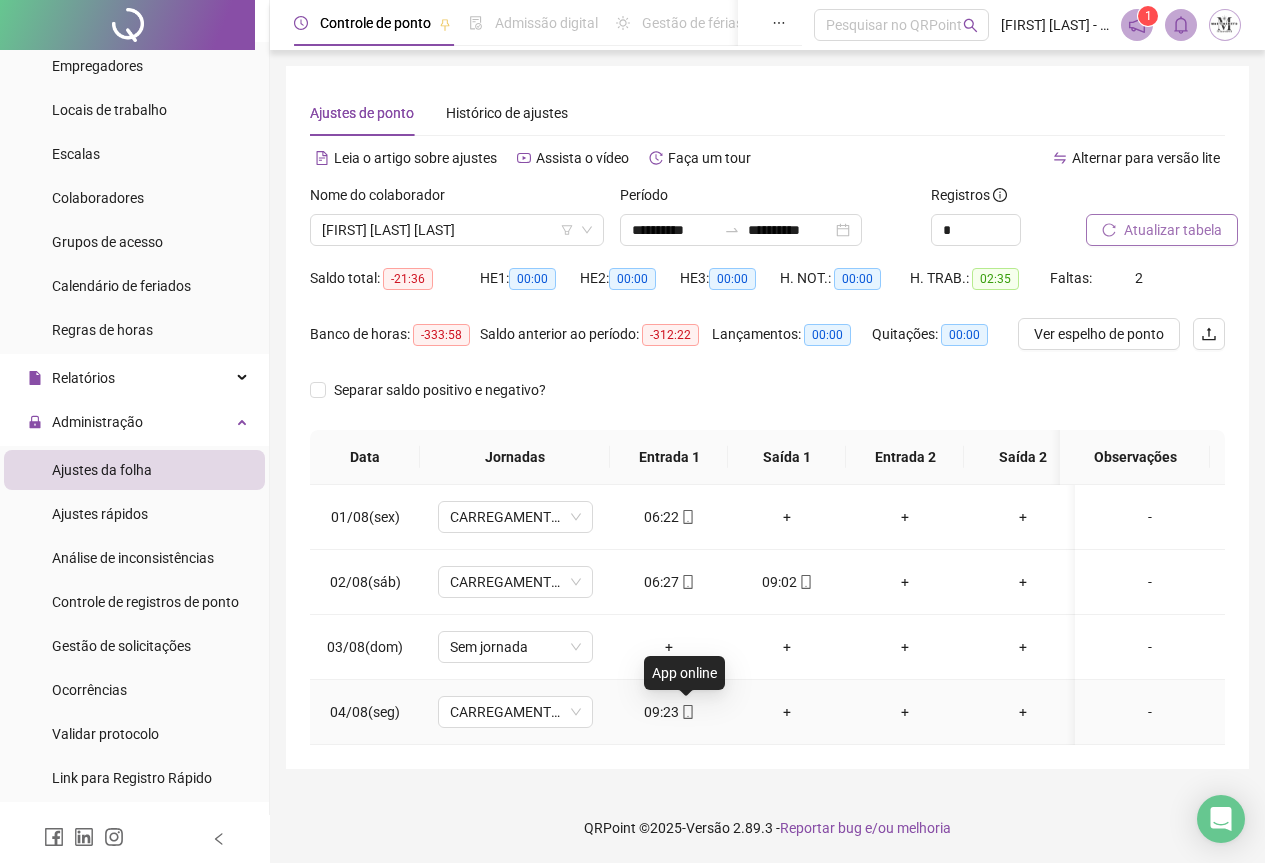 click 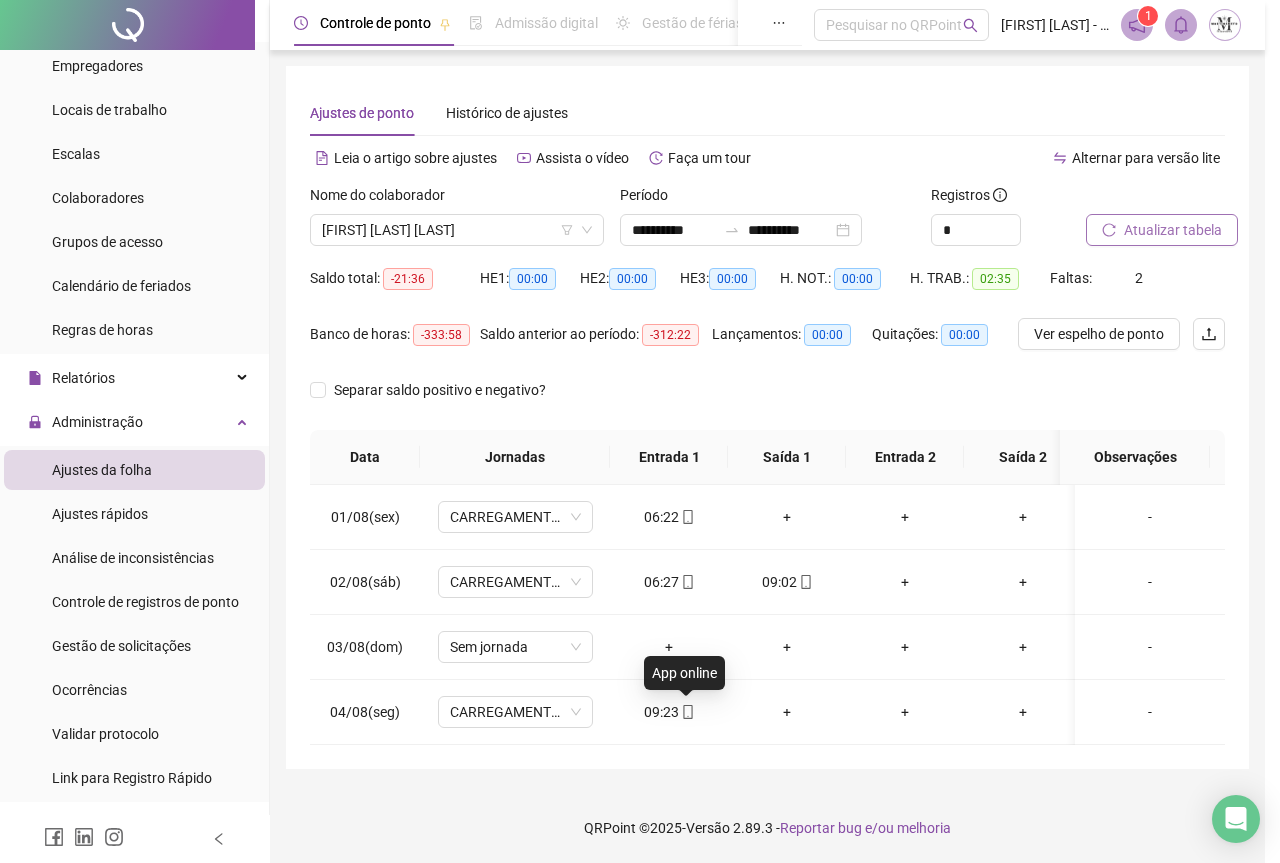 type on "**********" 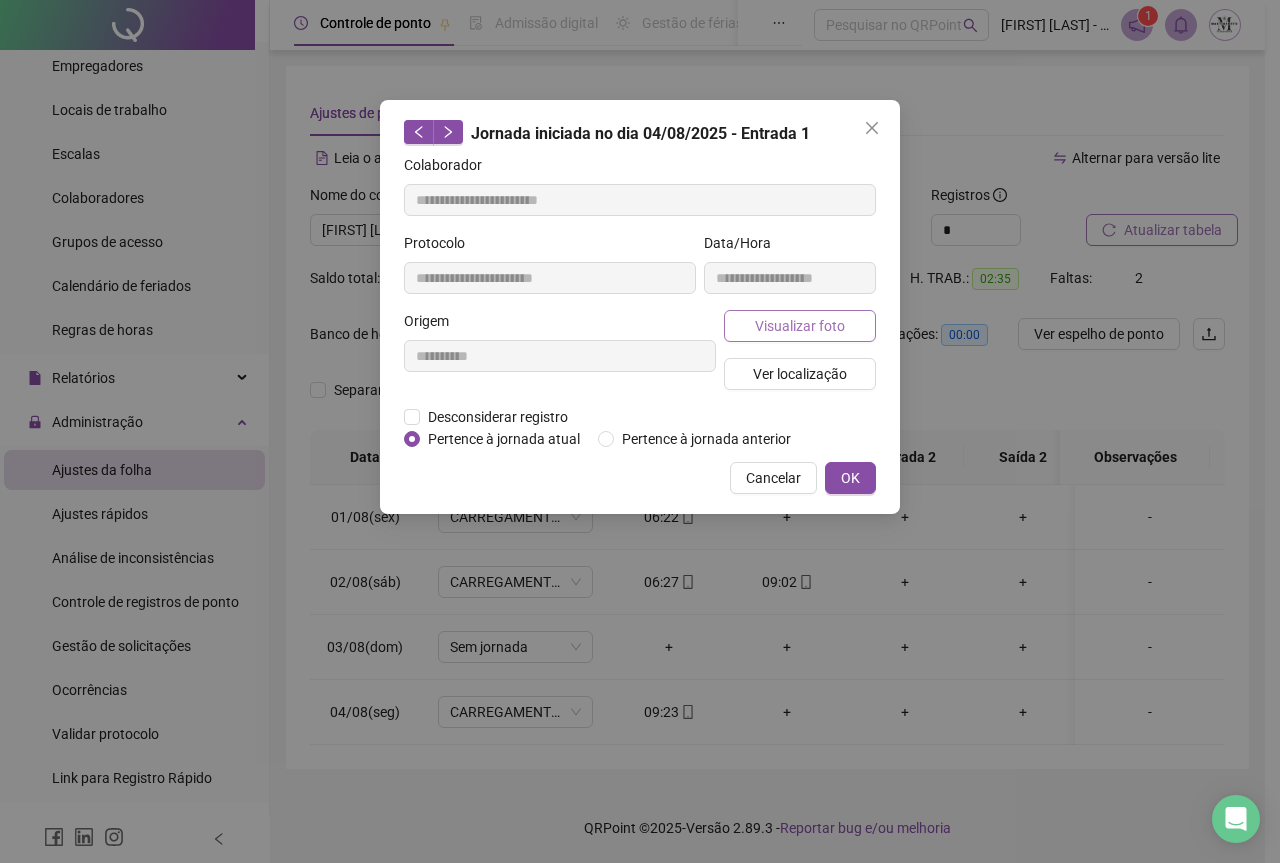 click on "Visualizar foto" at bounding box center [800, 326] 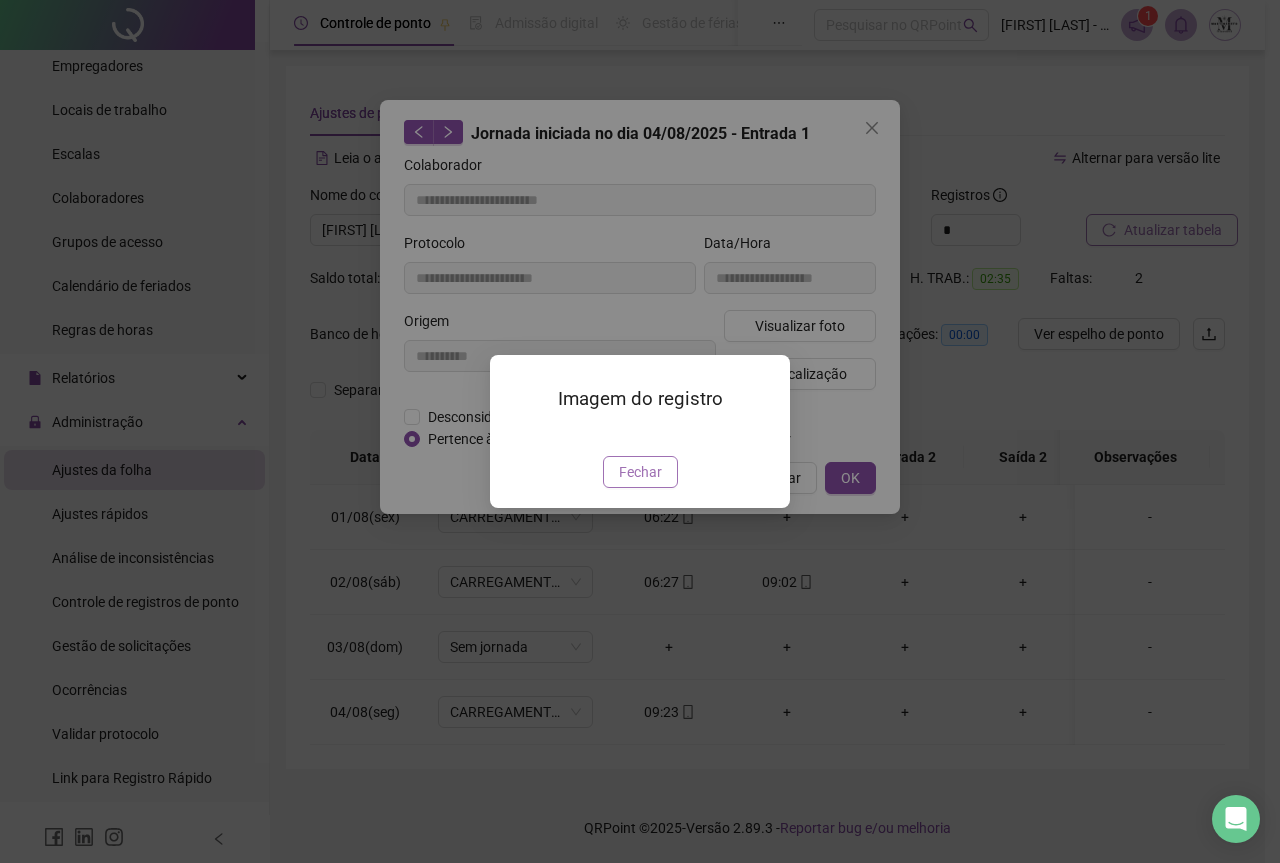 click on "Fechar" at bounding box center [640, 472] 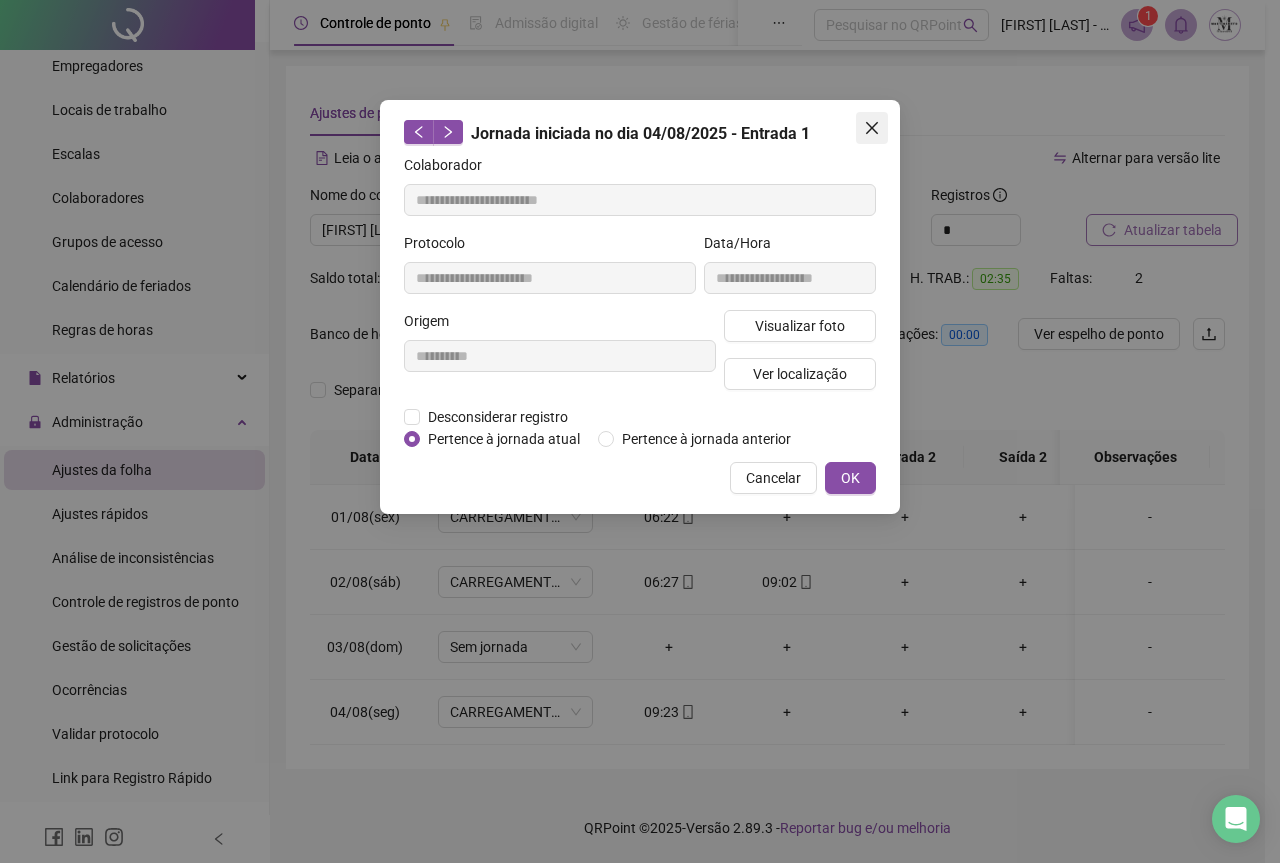 click 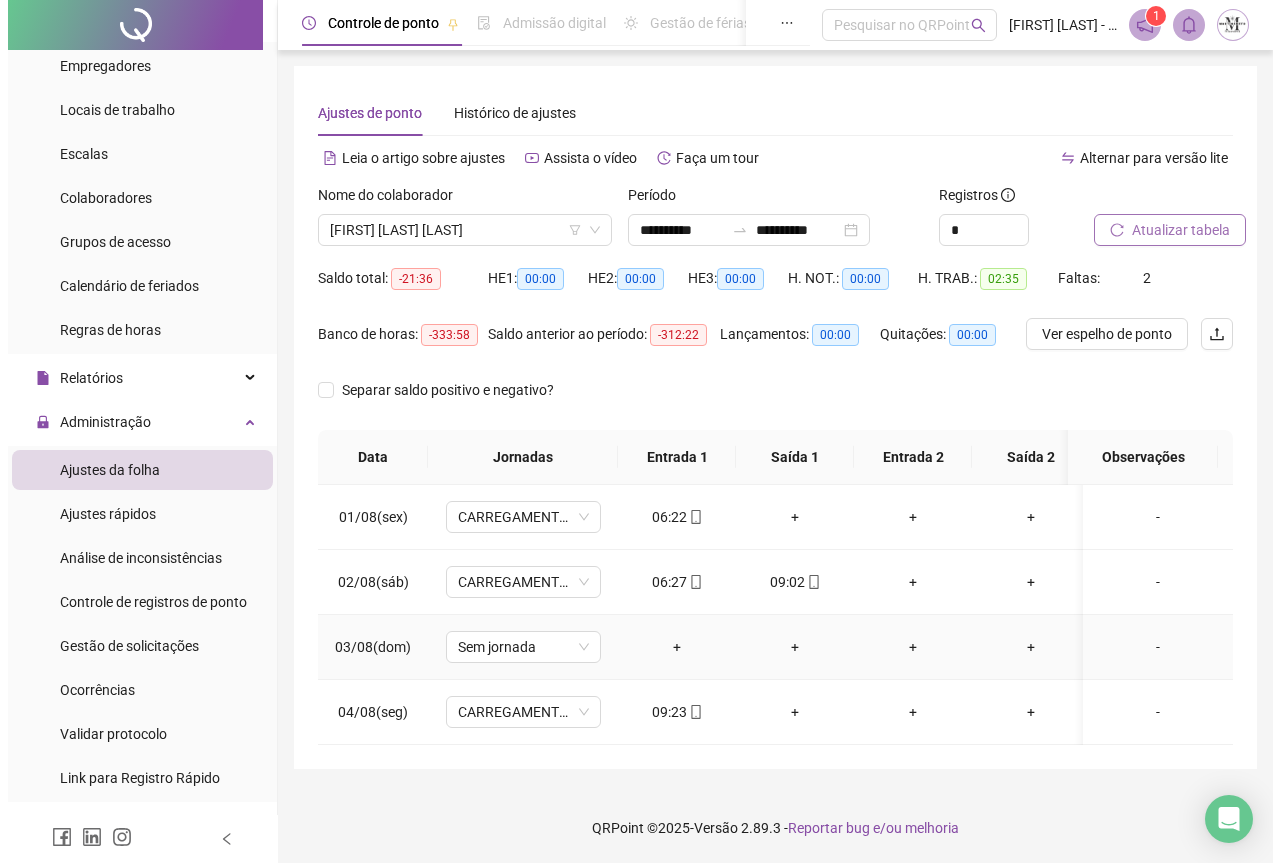 scroll, scrollTop: 0, scrollLeft: 0, axis: both 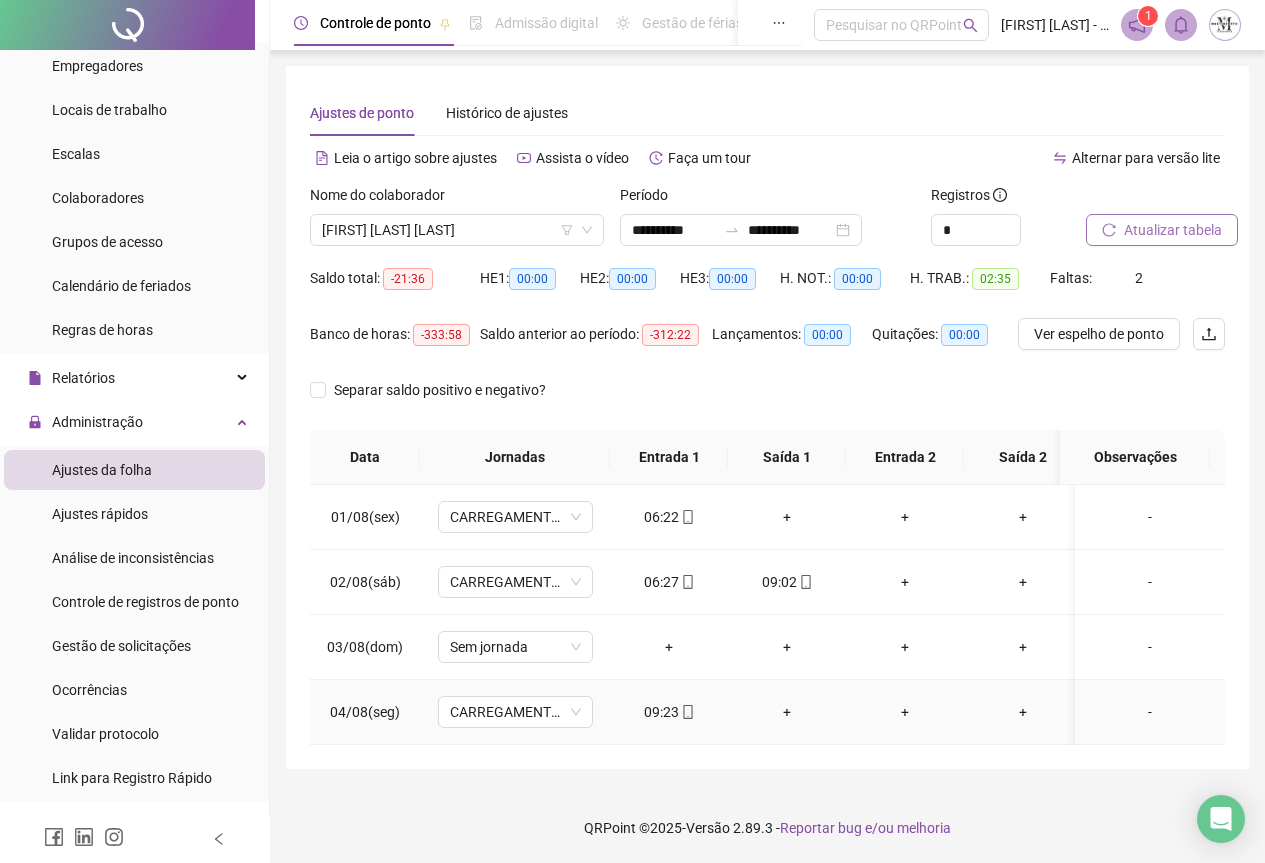 click on "+" at bounding box center (787, 712) 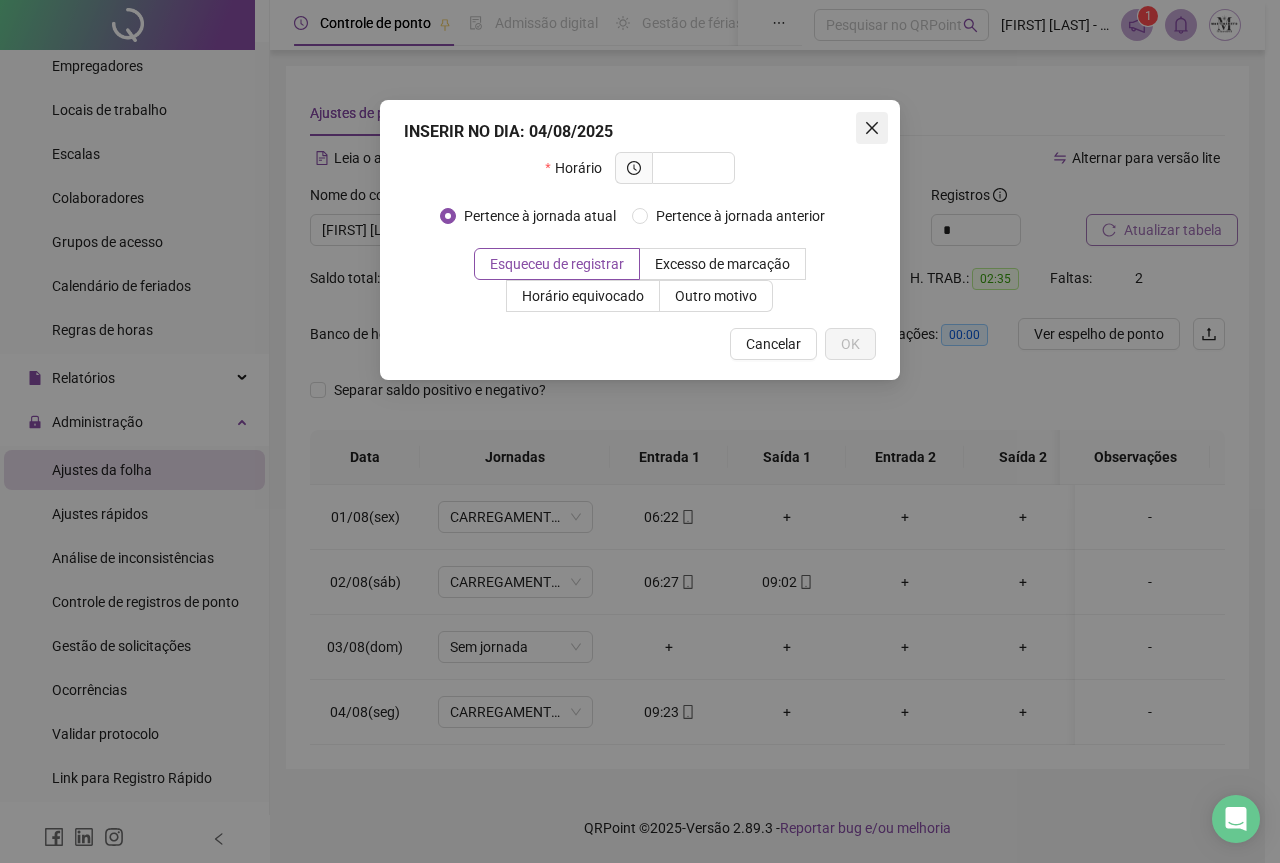 click 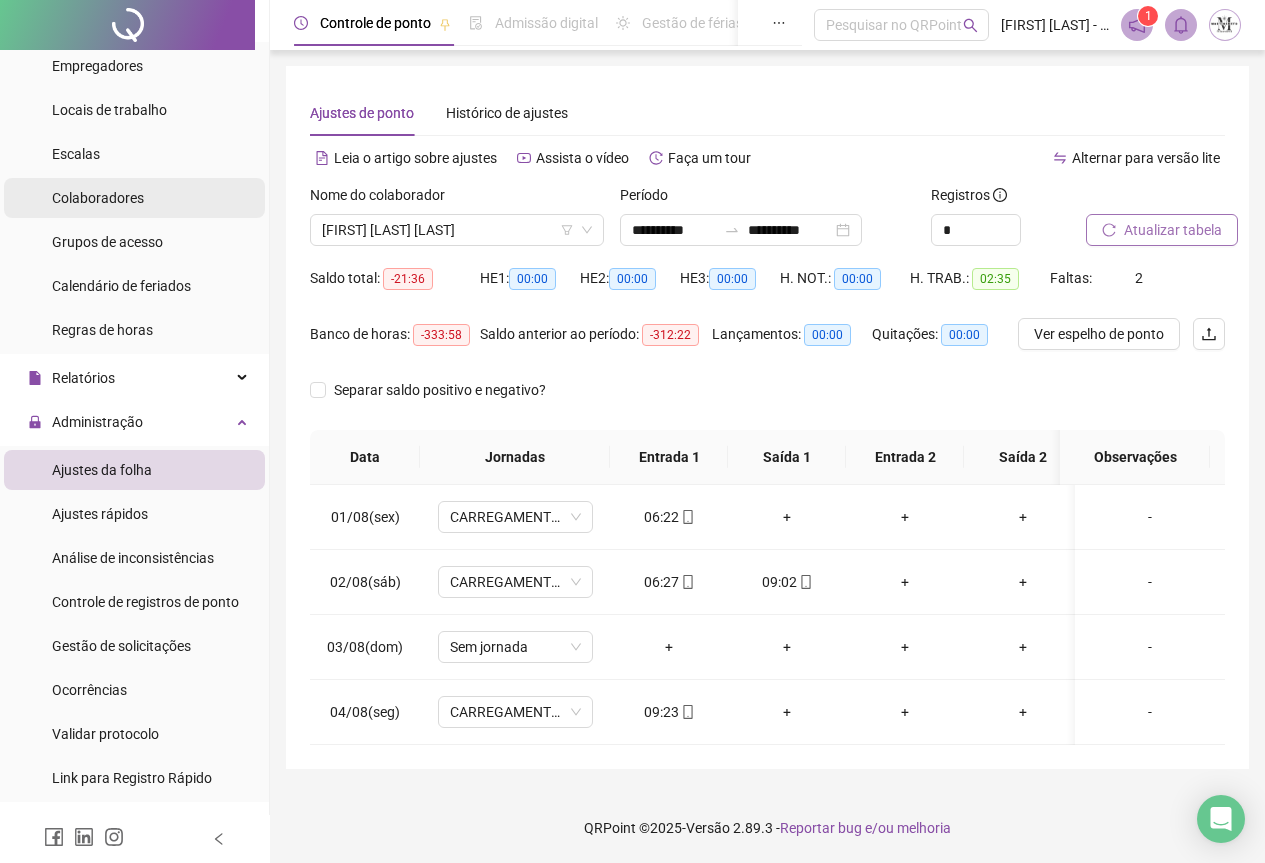 click on "Colaboradores" at bounding box center (98, 198) 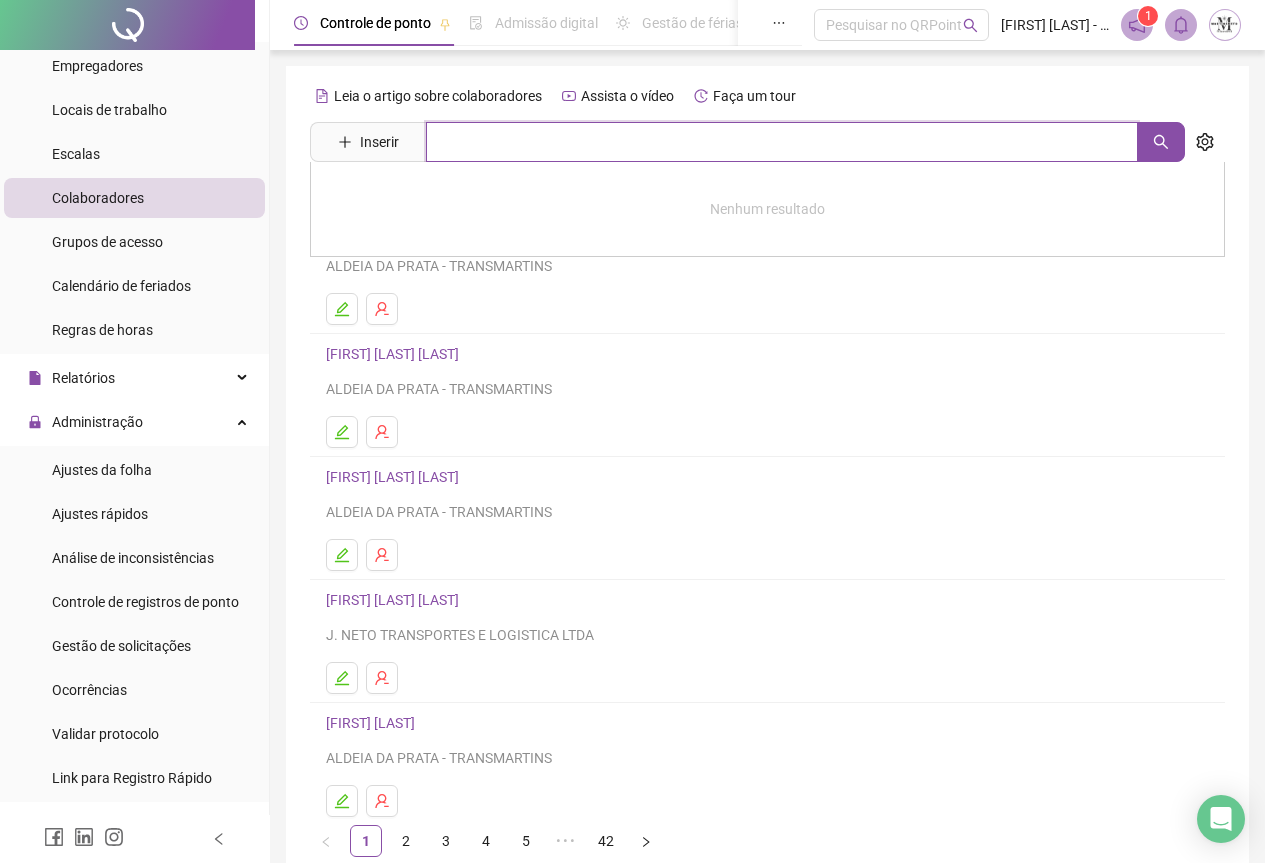 click at bounding box center (782, 142) 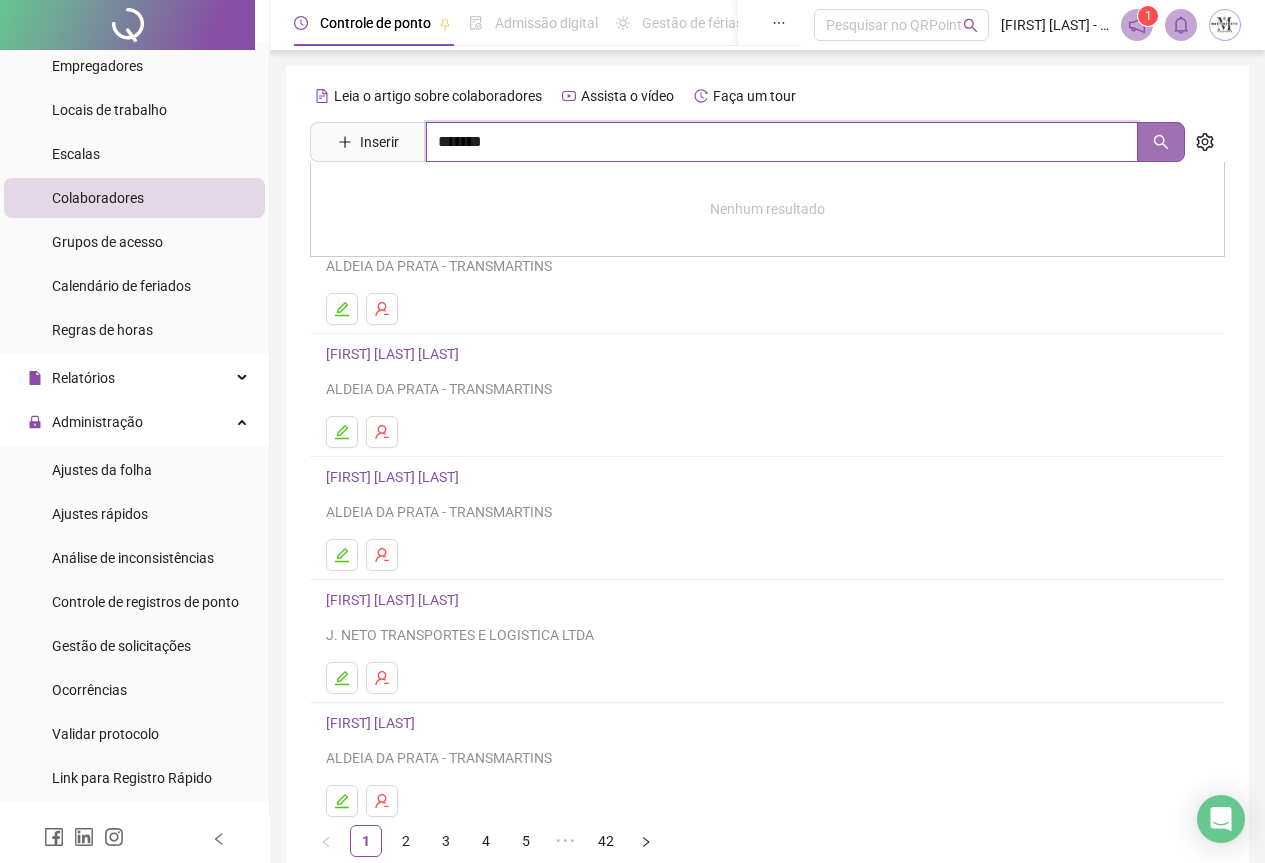 click 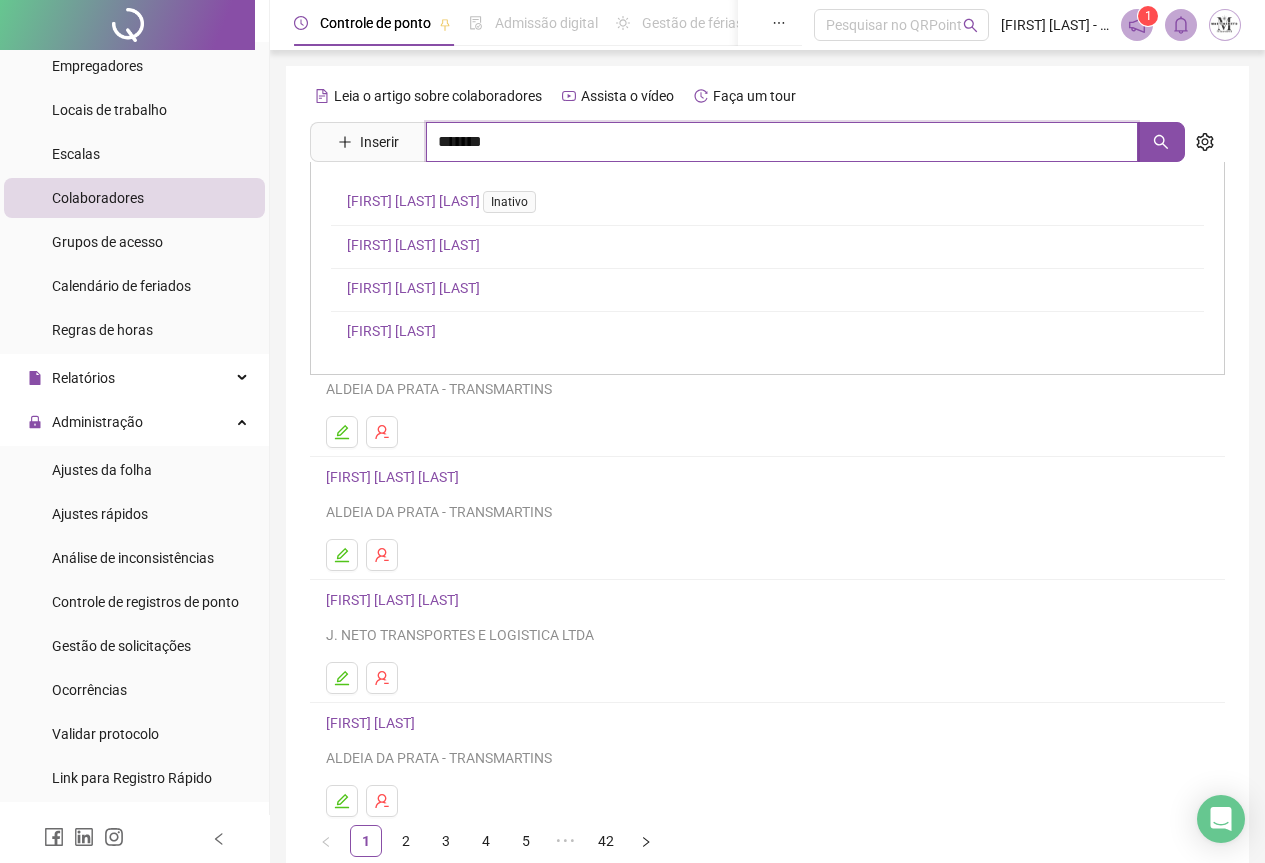 type on "*******" 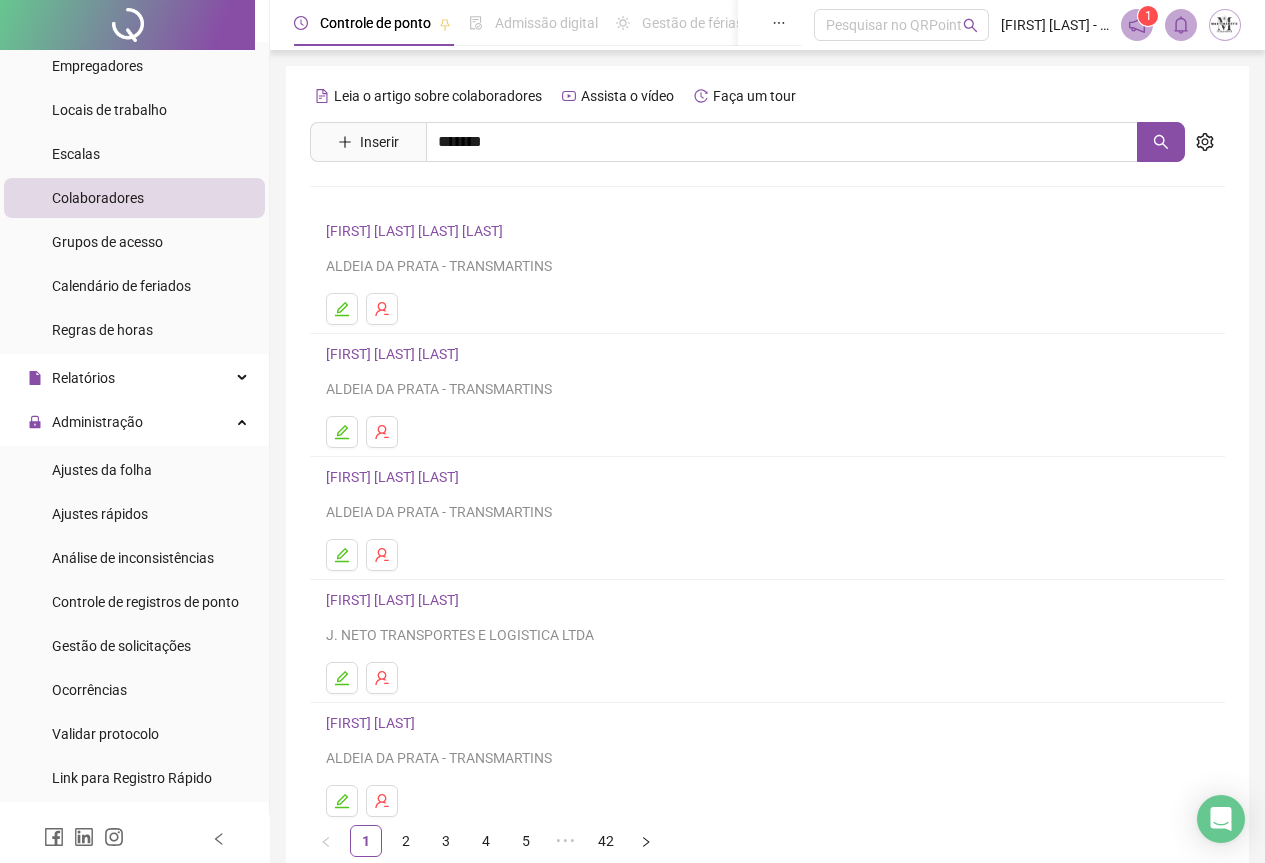 click on "[FIRST] [LAST] [LAST]" at bounding box center (413, 245) 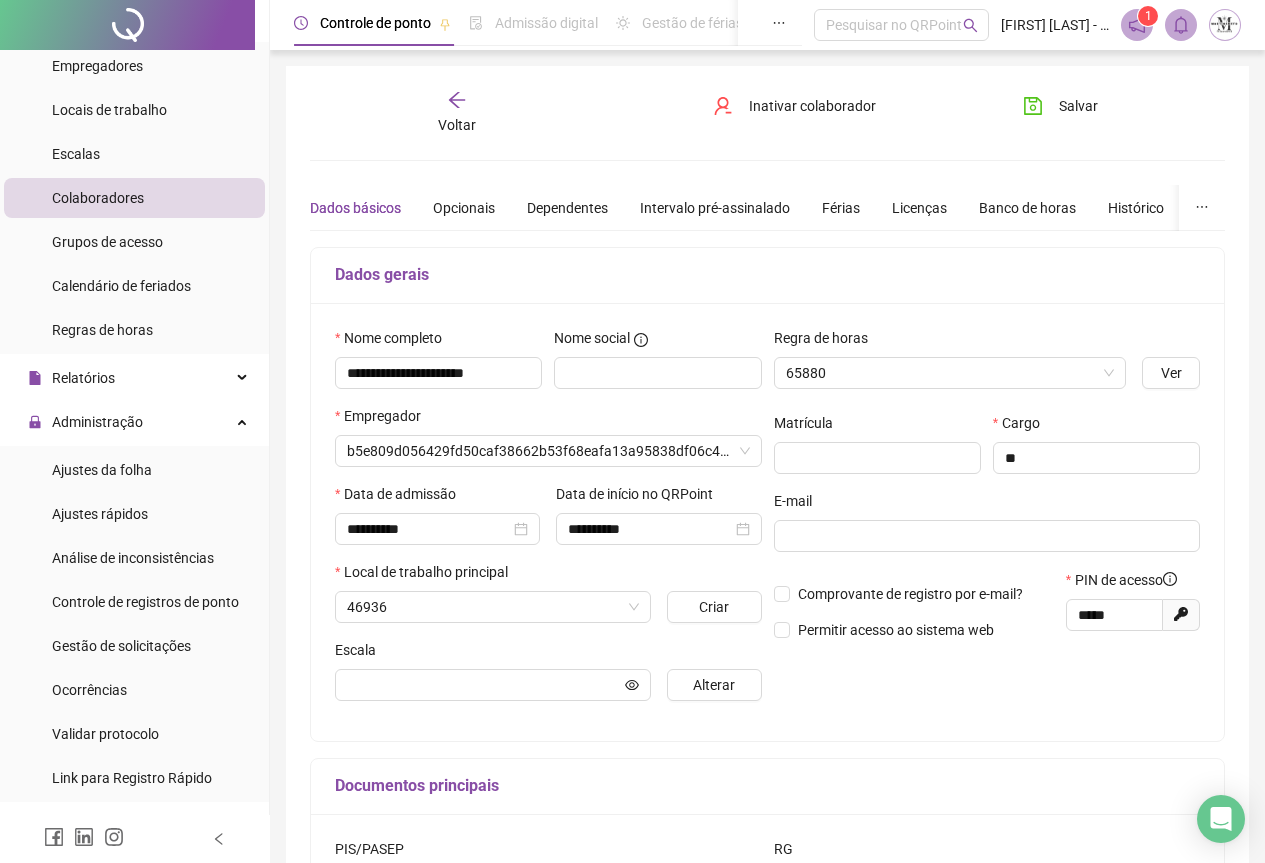 type on "*******" 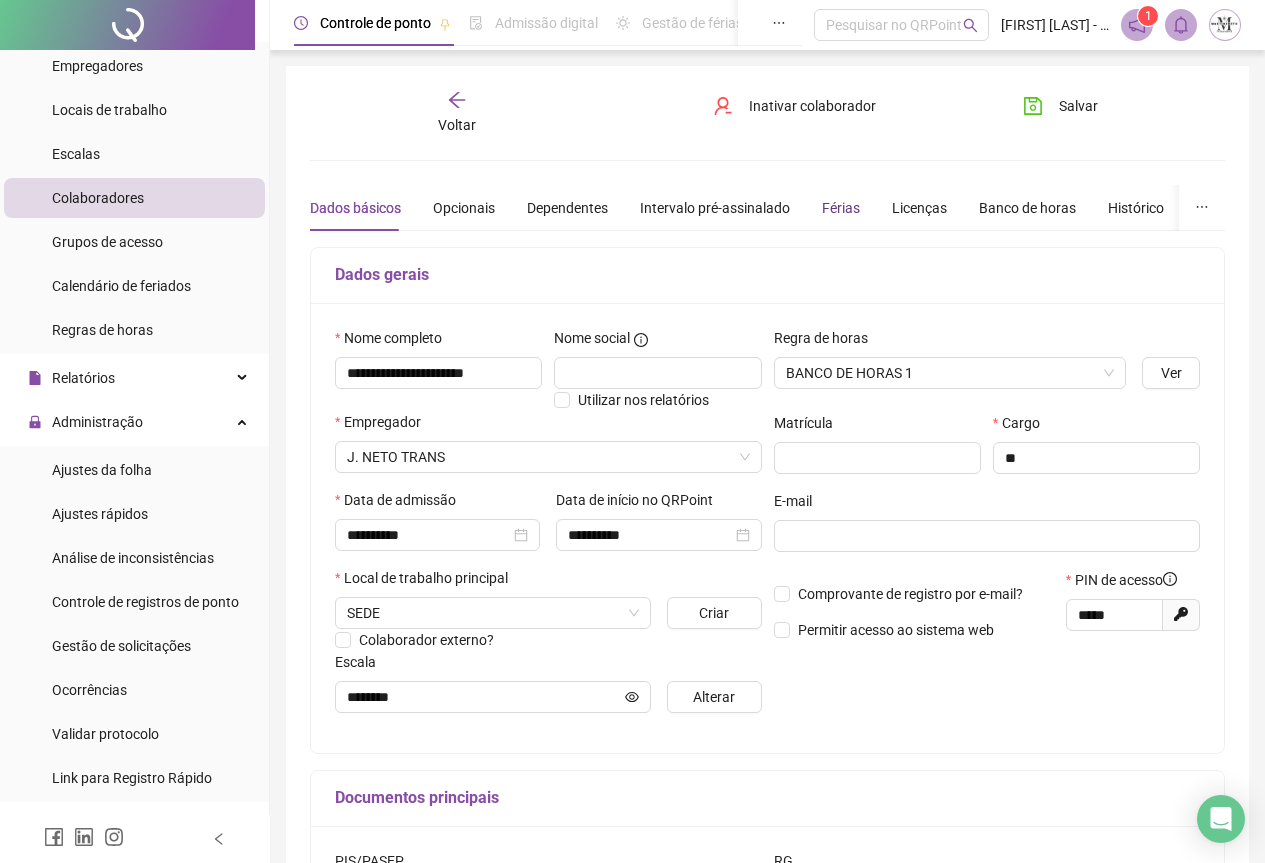 click on "Férias" at bounding box center [841, 208] 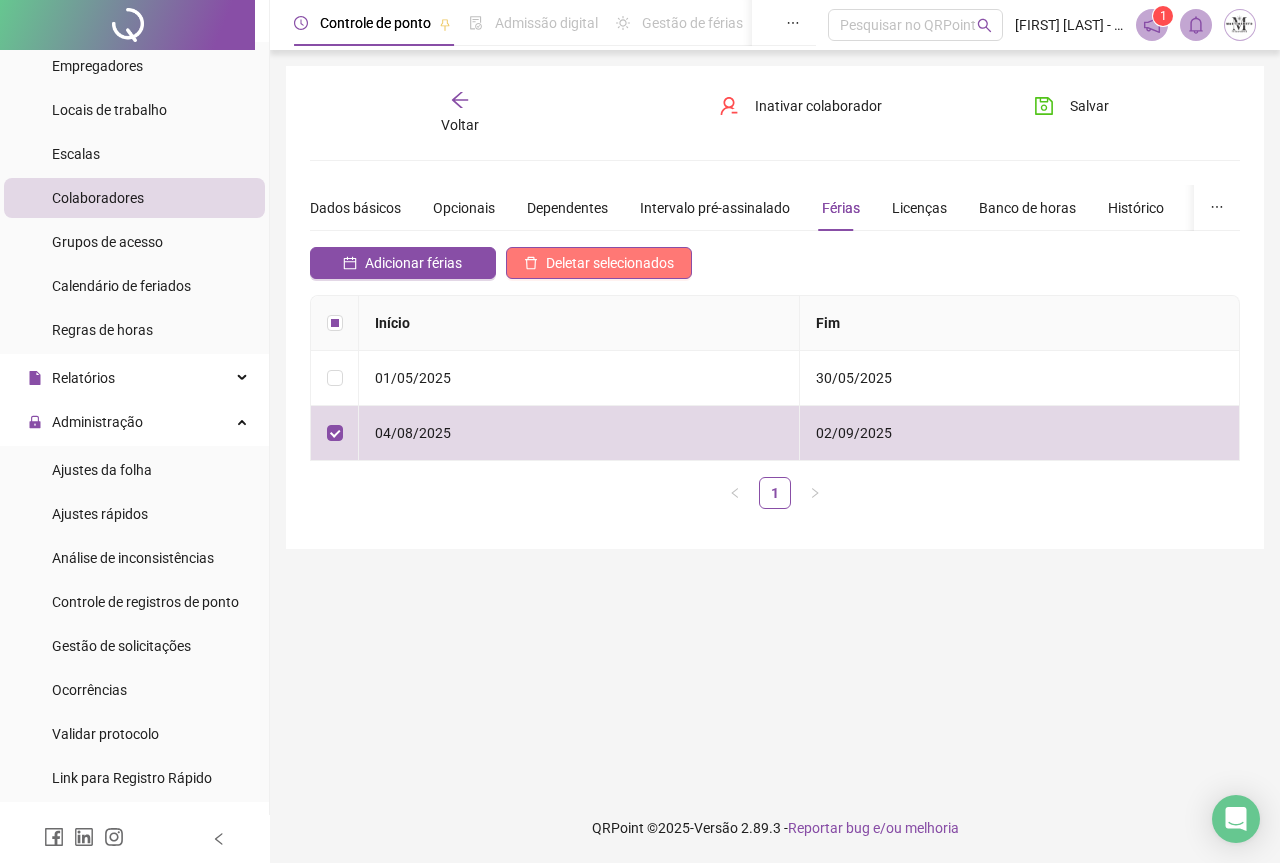 click on "Deletar selecionados" at bounding box center [610, 263] 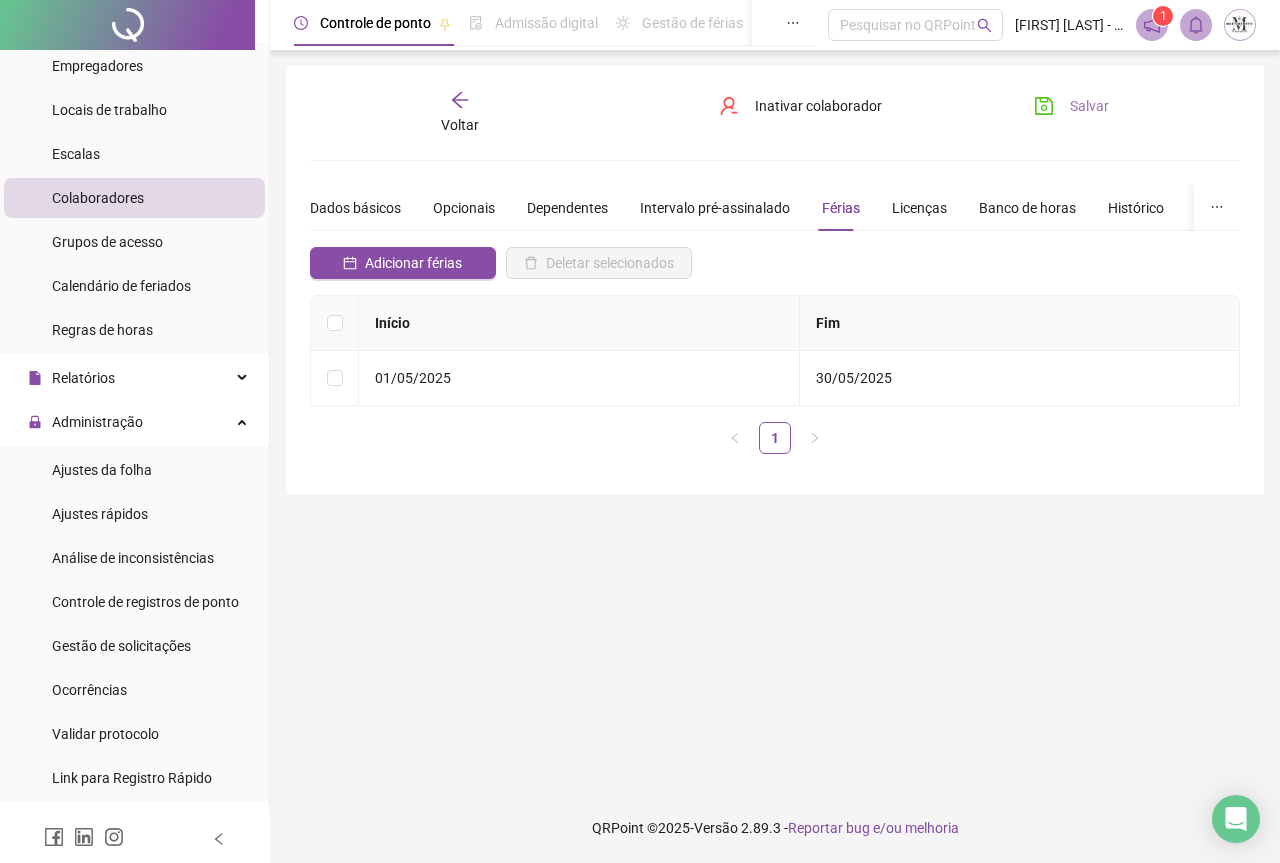 click 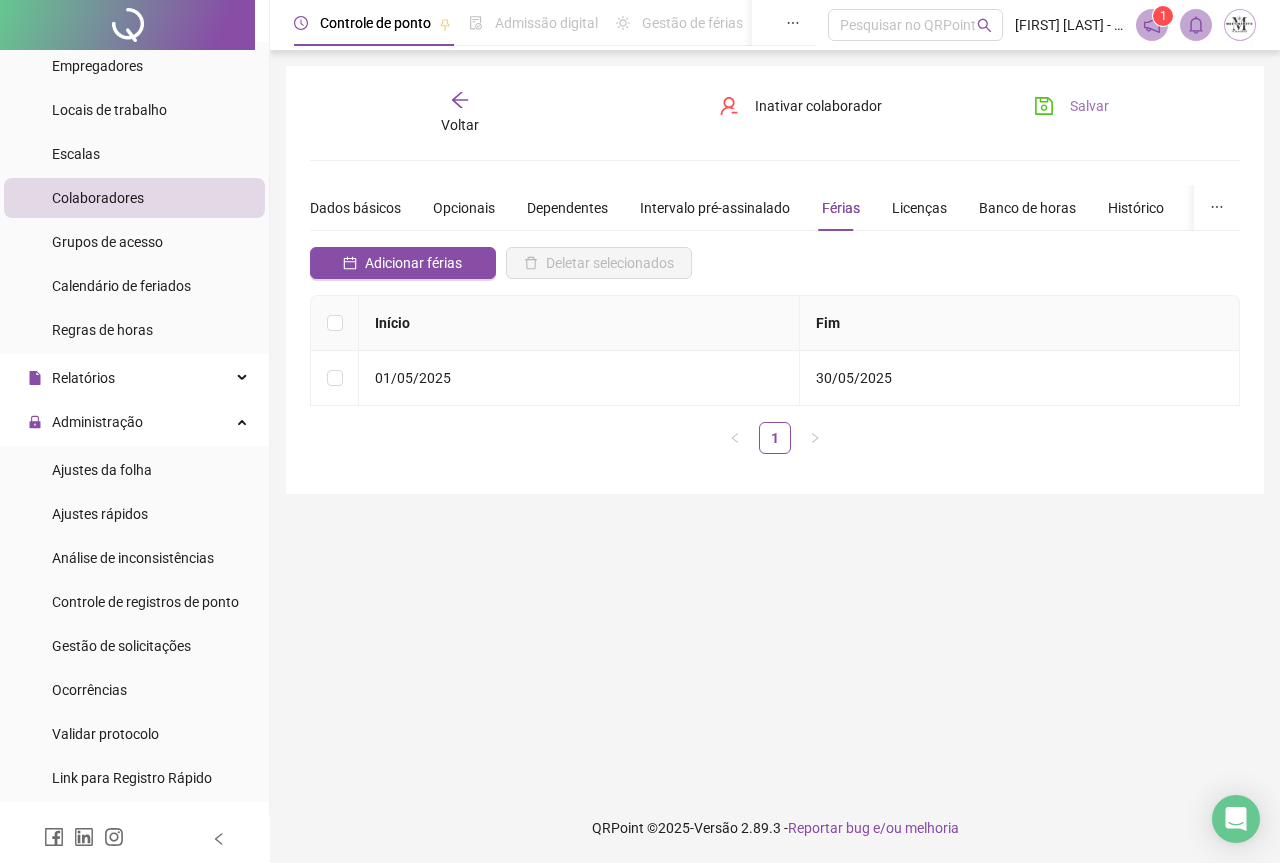 click at bounding box center (127, 25) 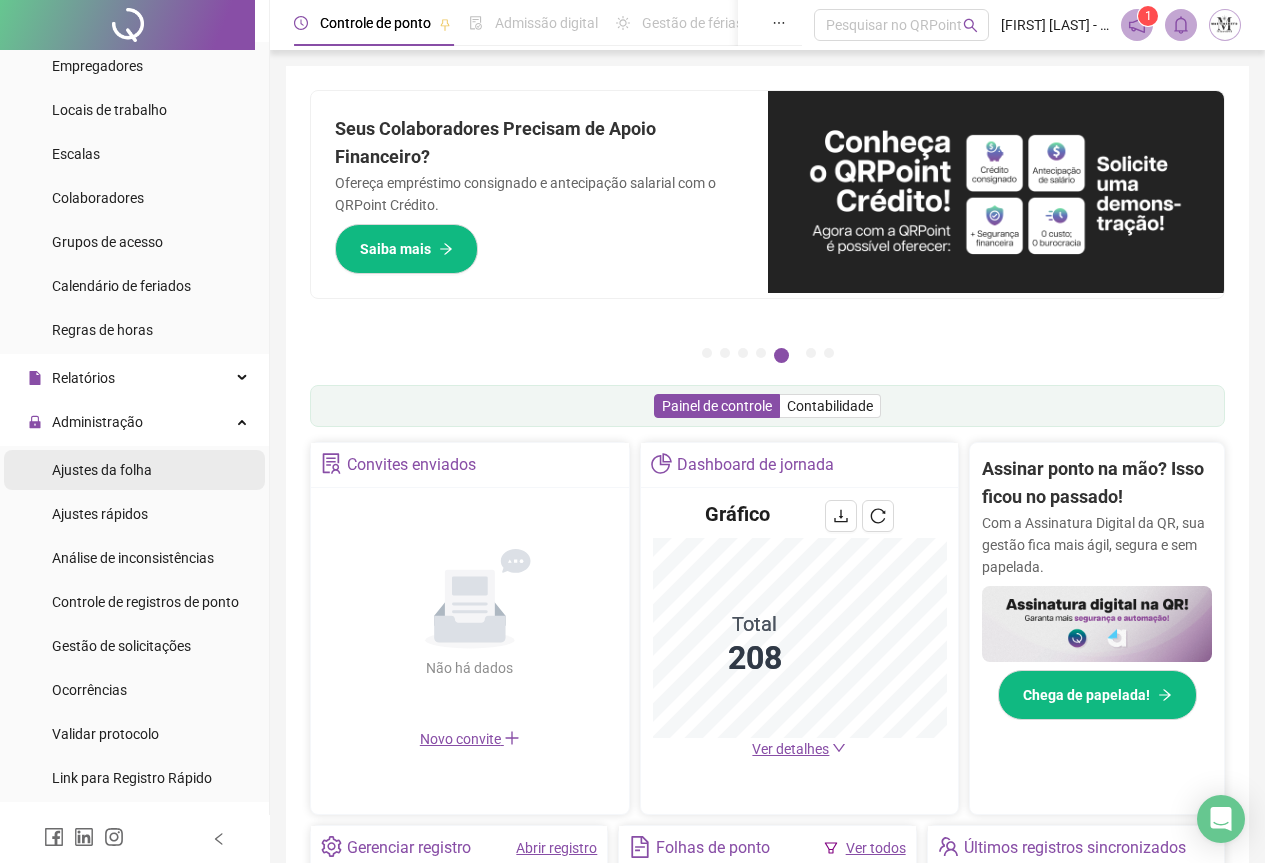 click on "Ajustes da folha" at bounding box center [102, 470] 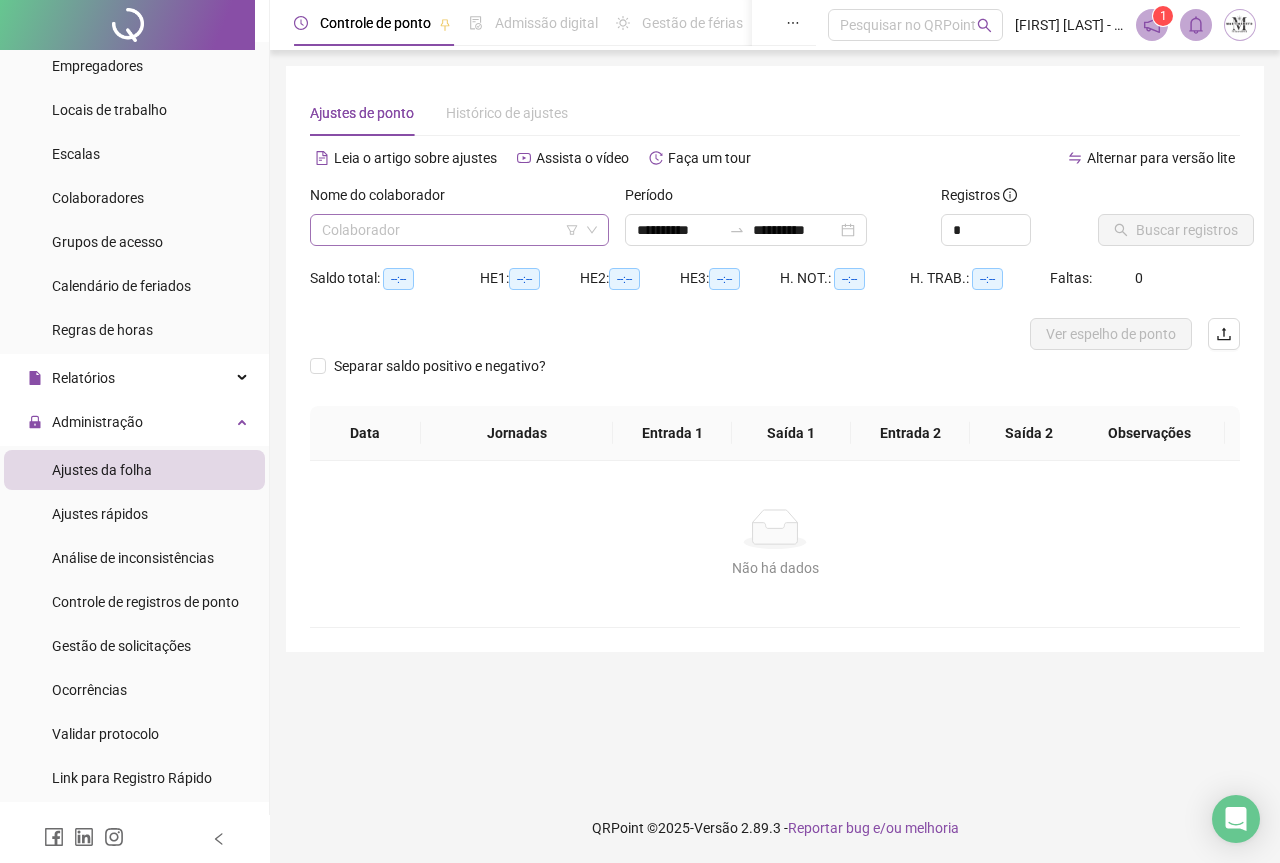 click at bounding box center (450, 230) 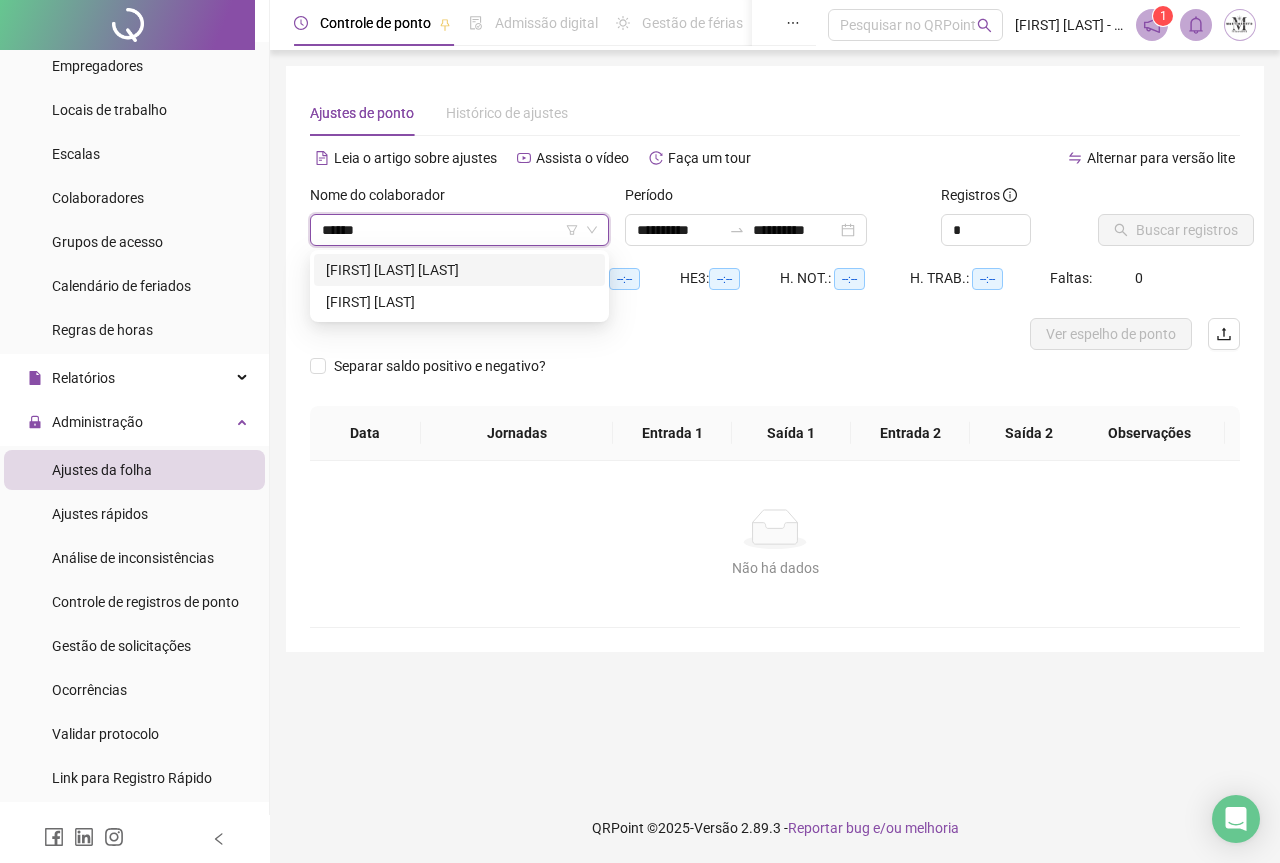 type on "*******" 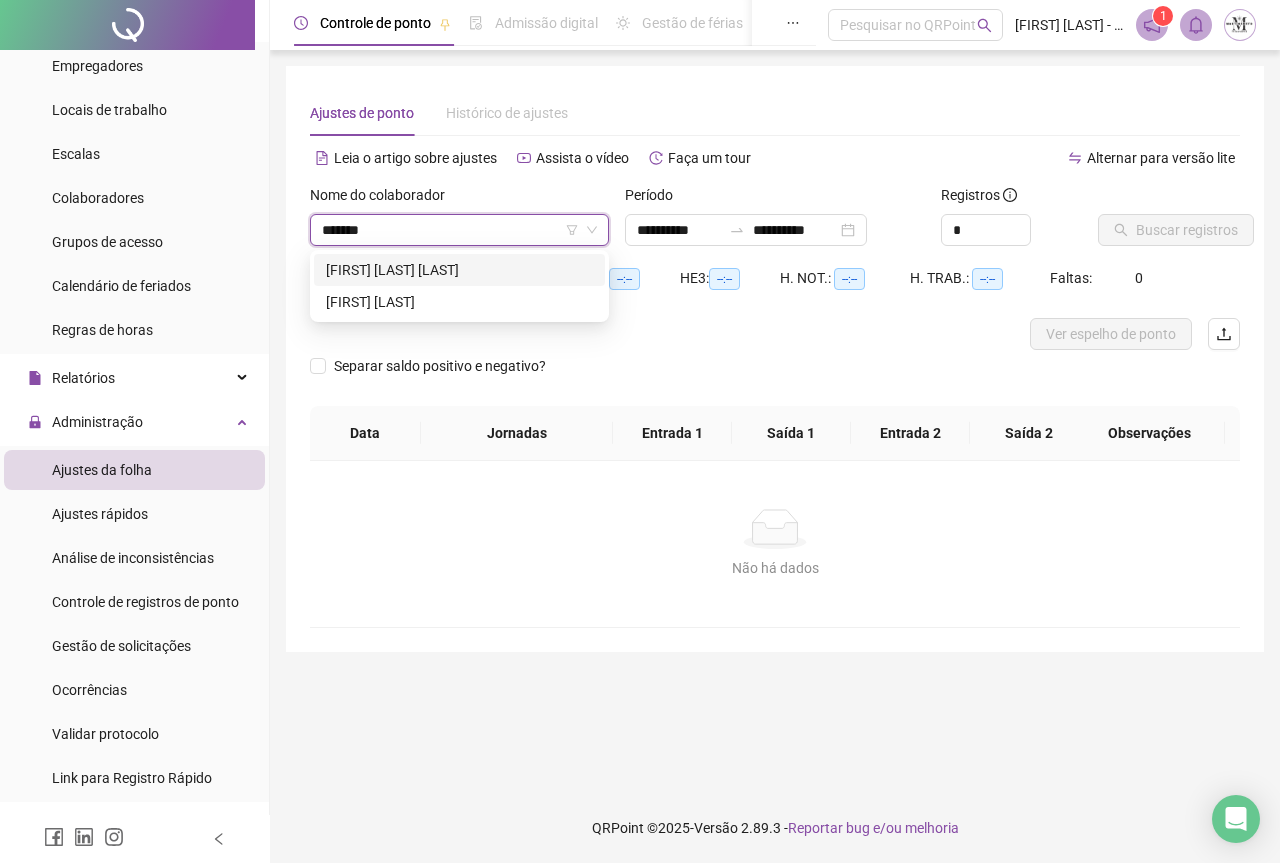click on "[FIRST] [LAST] [LAST]" at bounding box center (459, 270) 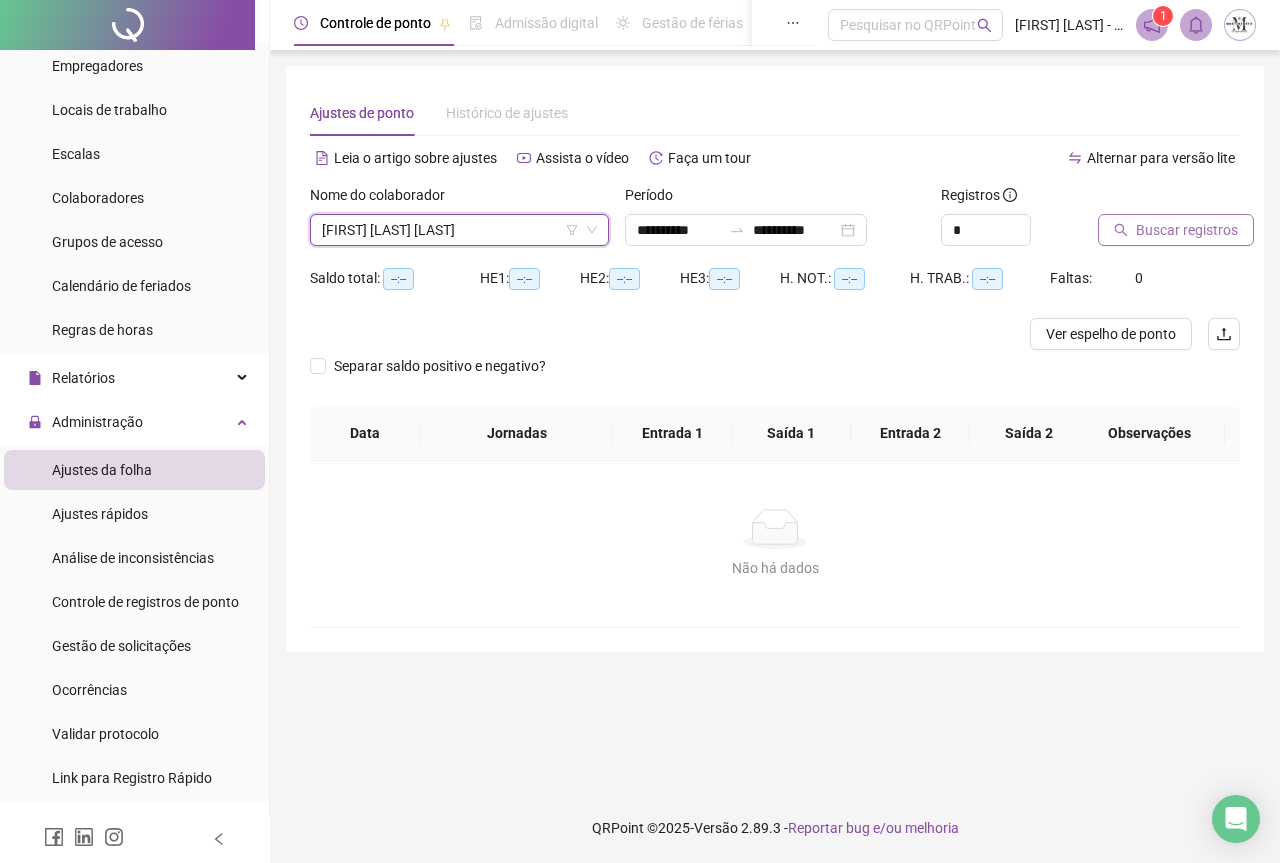 click on "Buscar registros" at bounding box center [1187, 230] 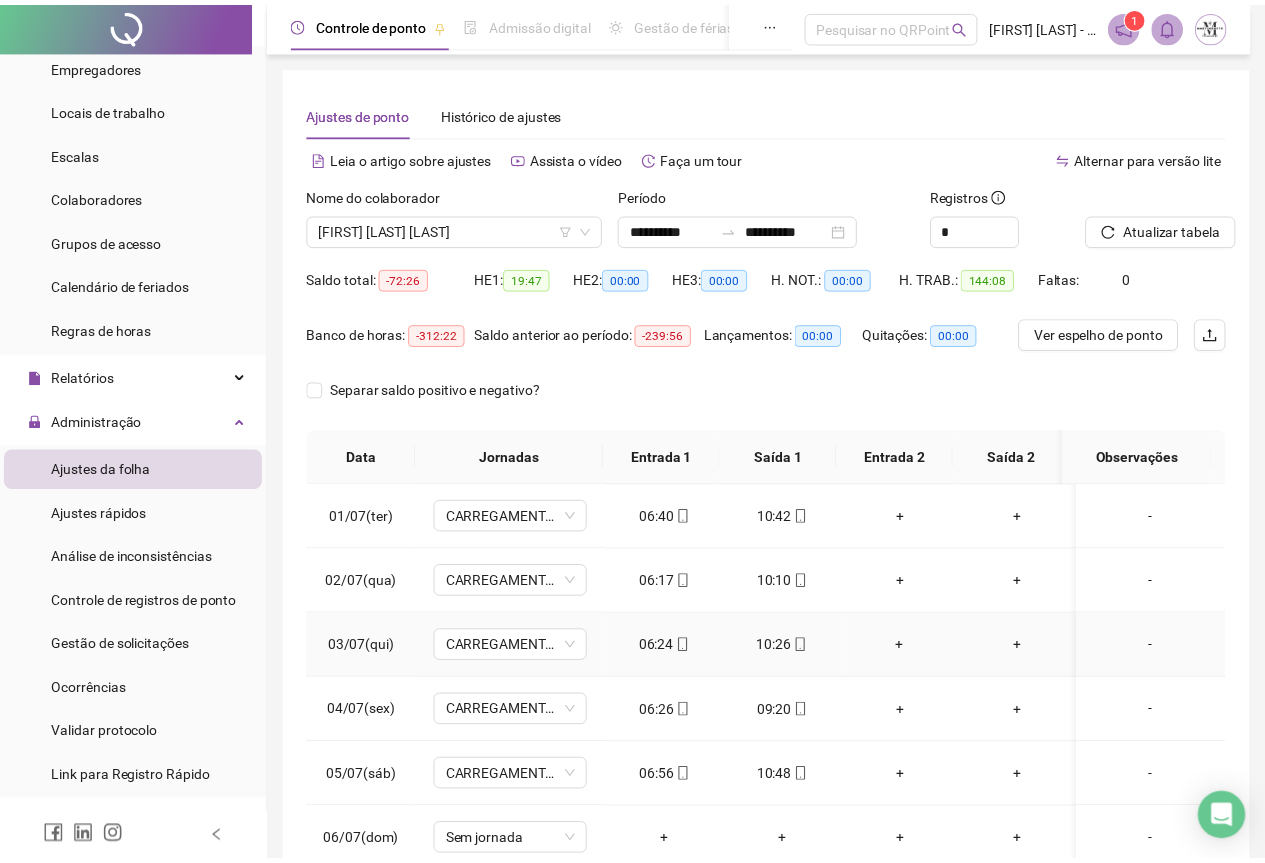 scroll, scrollTop: 159, scrollLeft: 0, axis: vertical 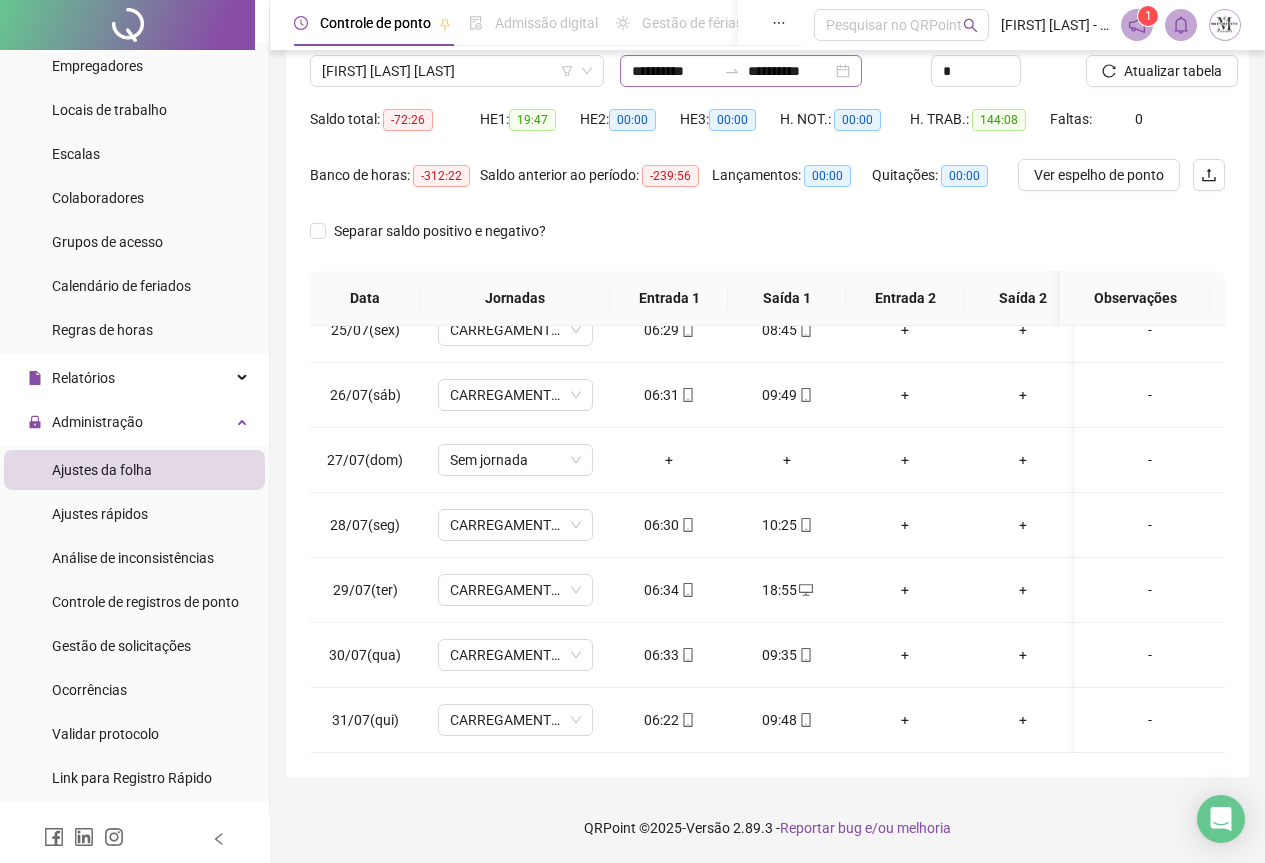 click at bounding box center (732, 71) 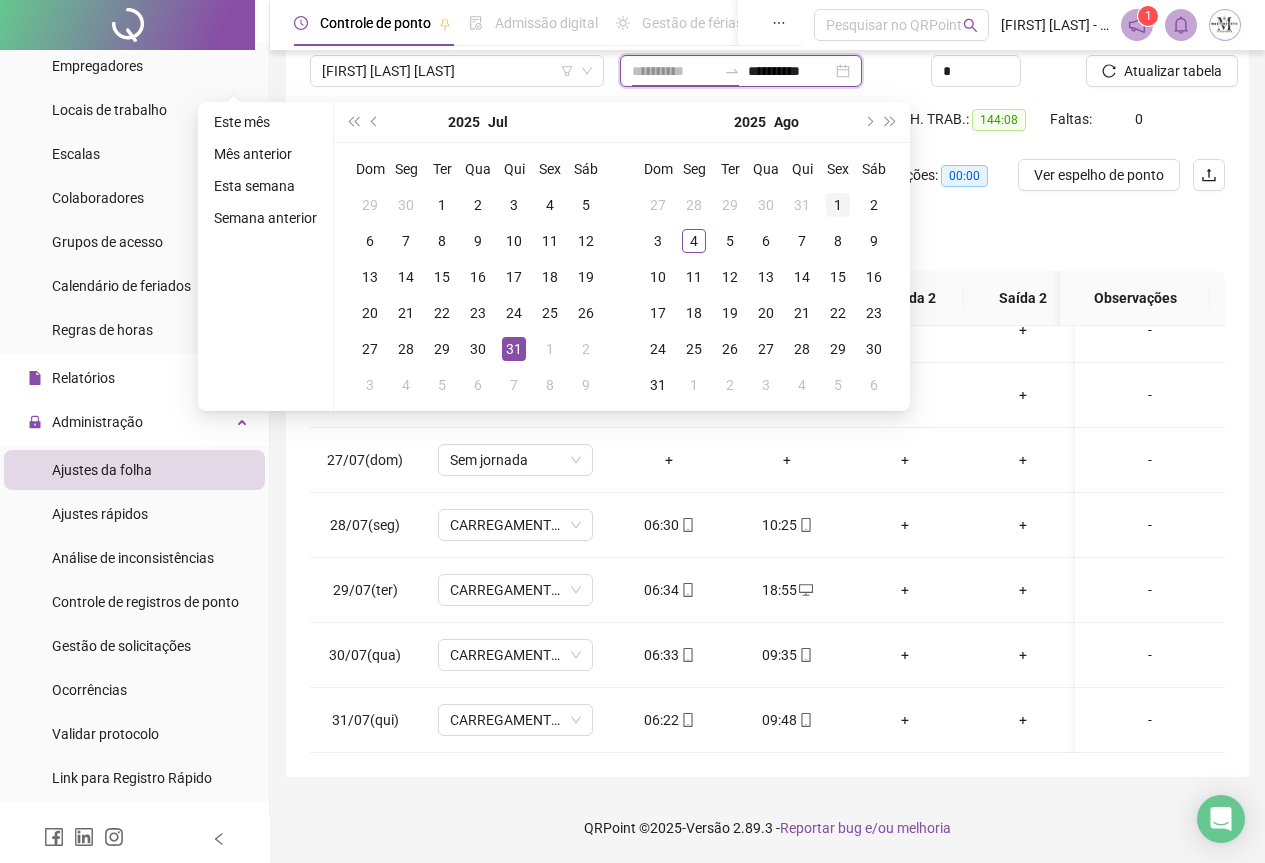 type on "**********" 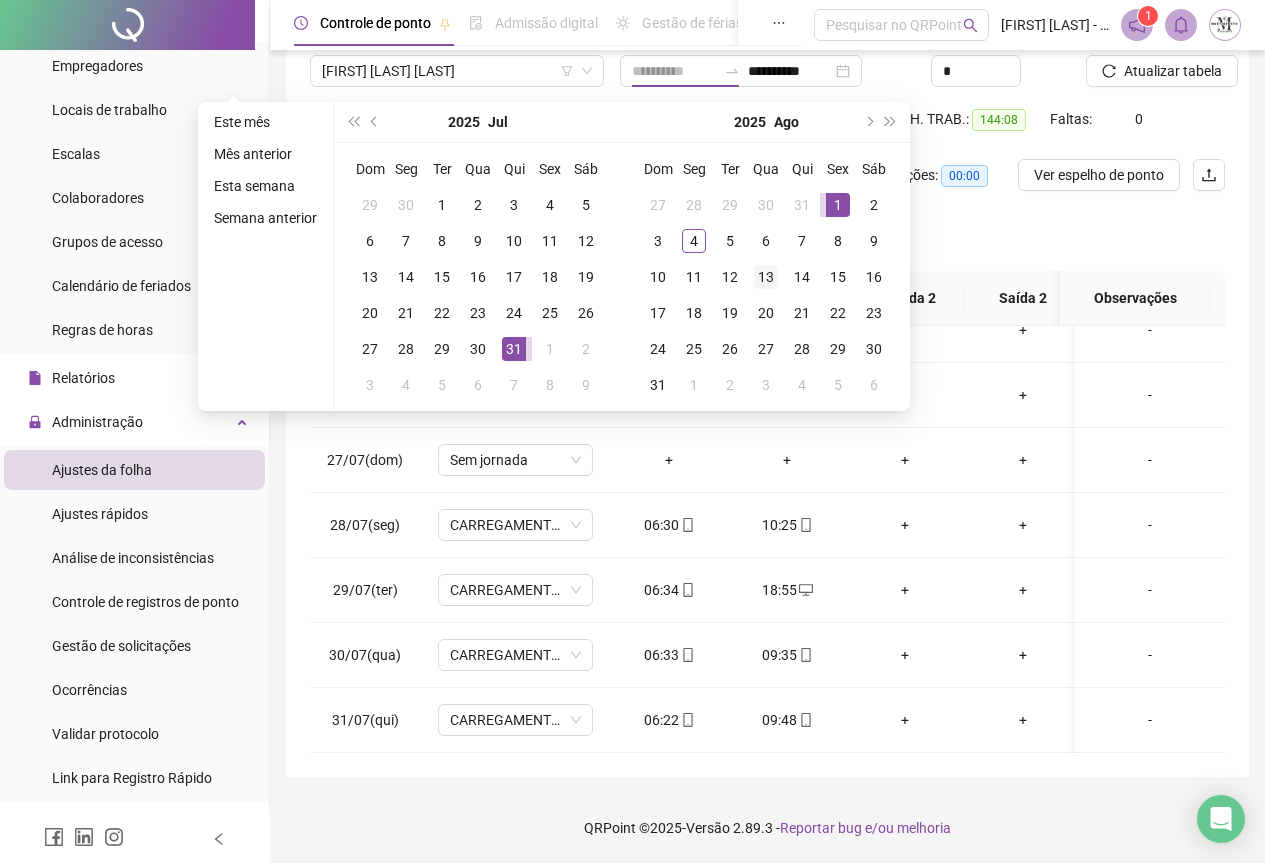 drag, startPoint x: 835, startPoint y: 198, endPoint x: 774, endPoint y: 281, distance: 103.00485 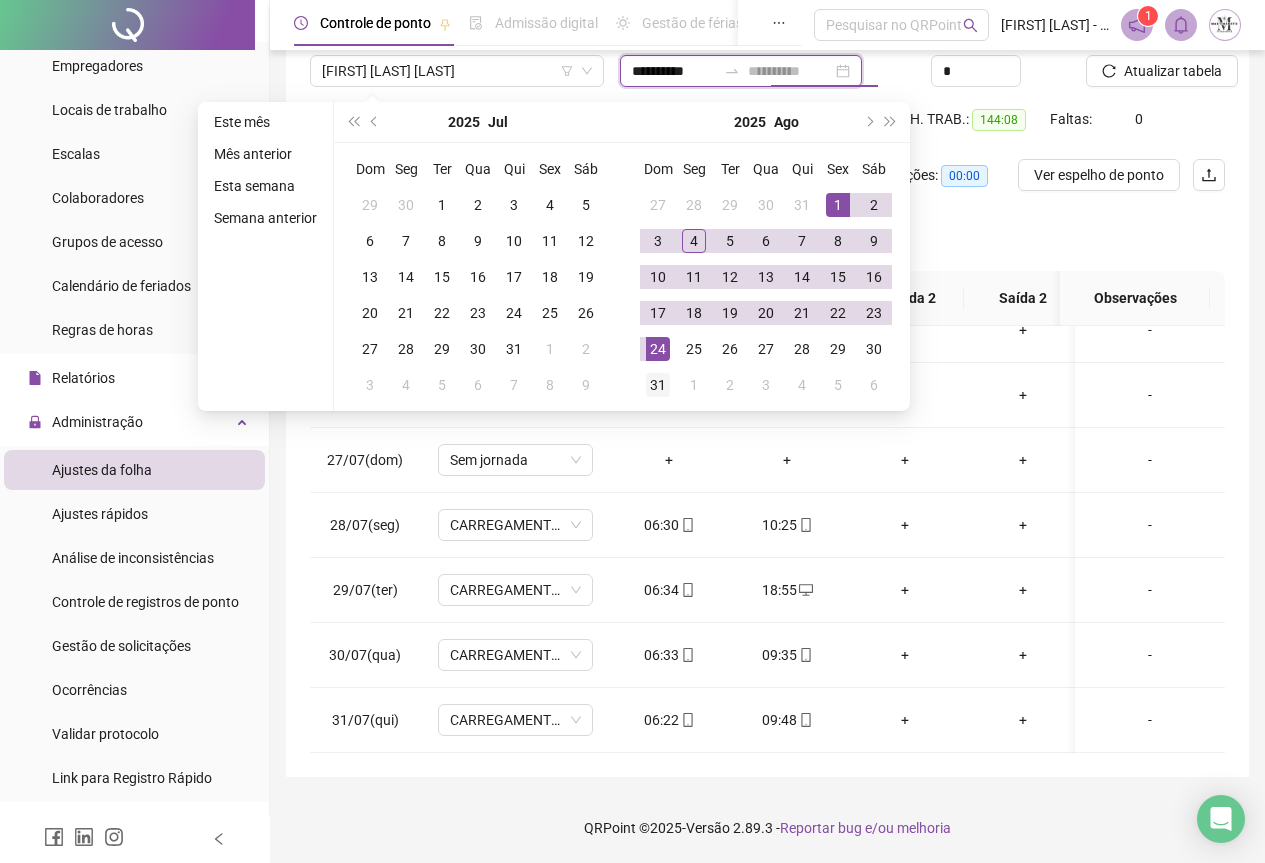 type on "**********" 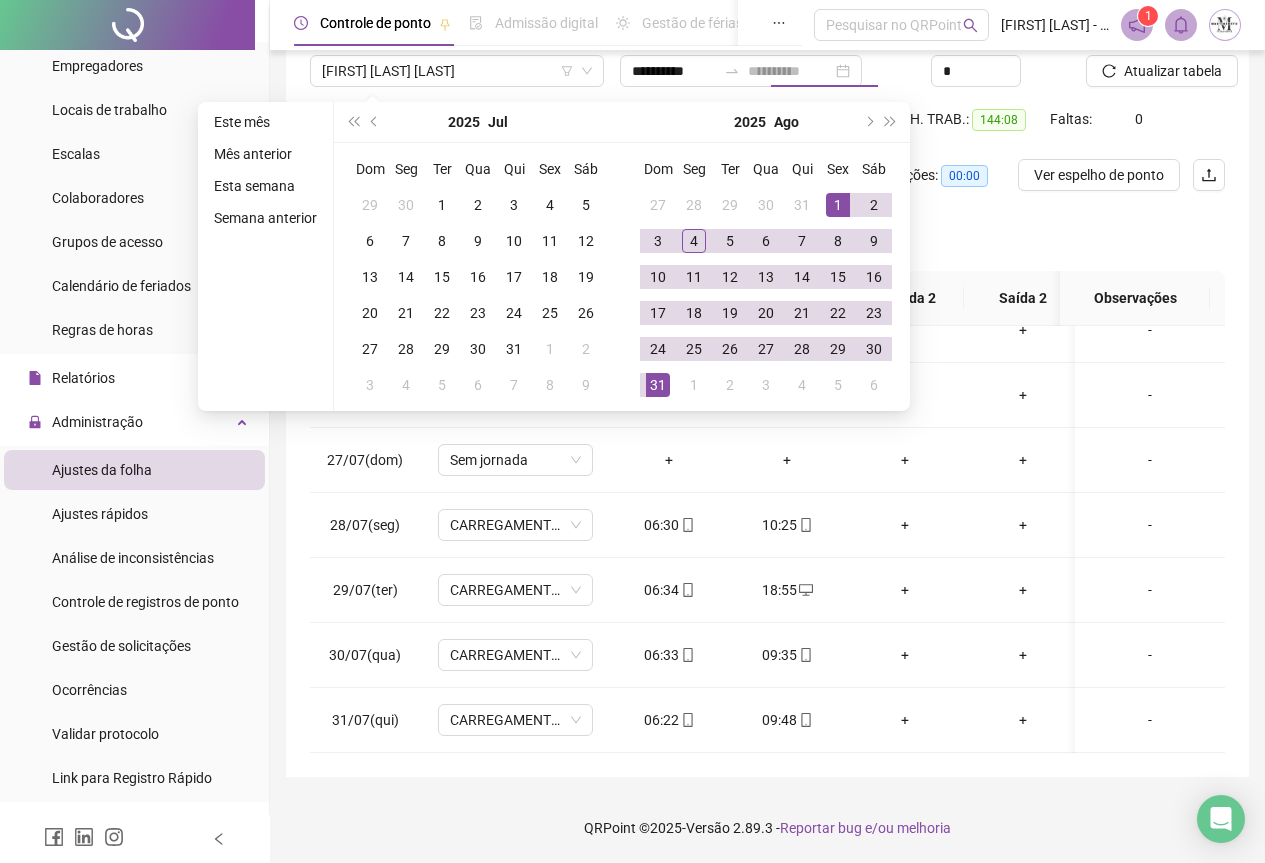 click on "31" at bounding box center (658, 385) 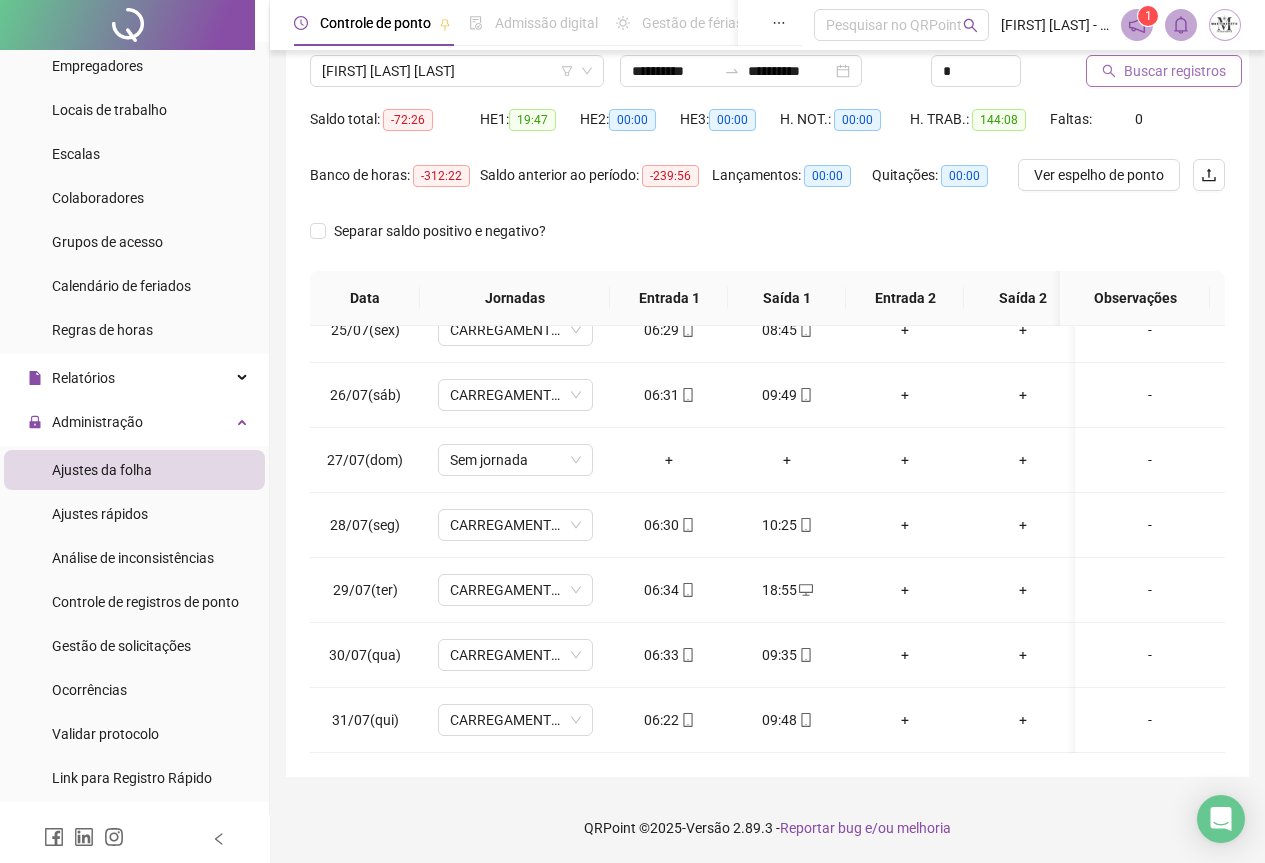 click on "Buscar registros" at bounding box center (1175, 71) 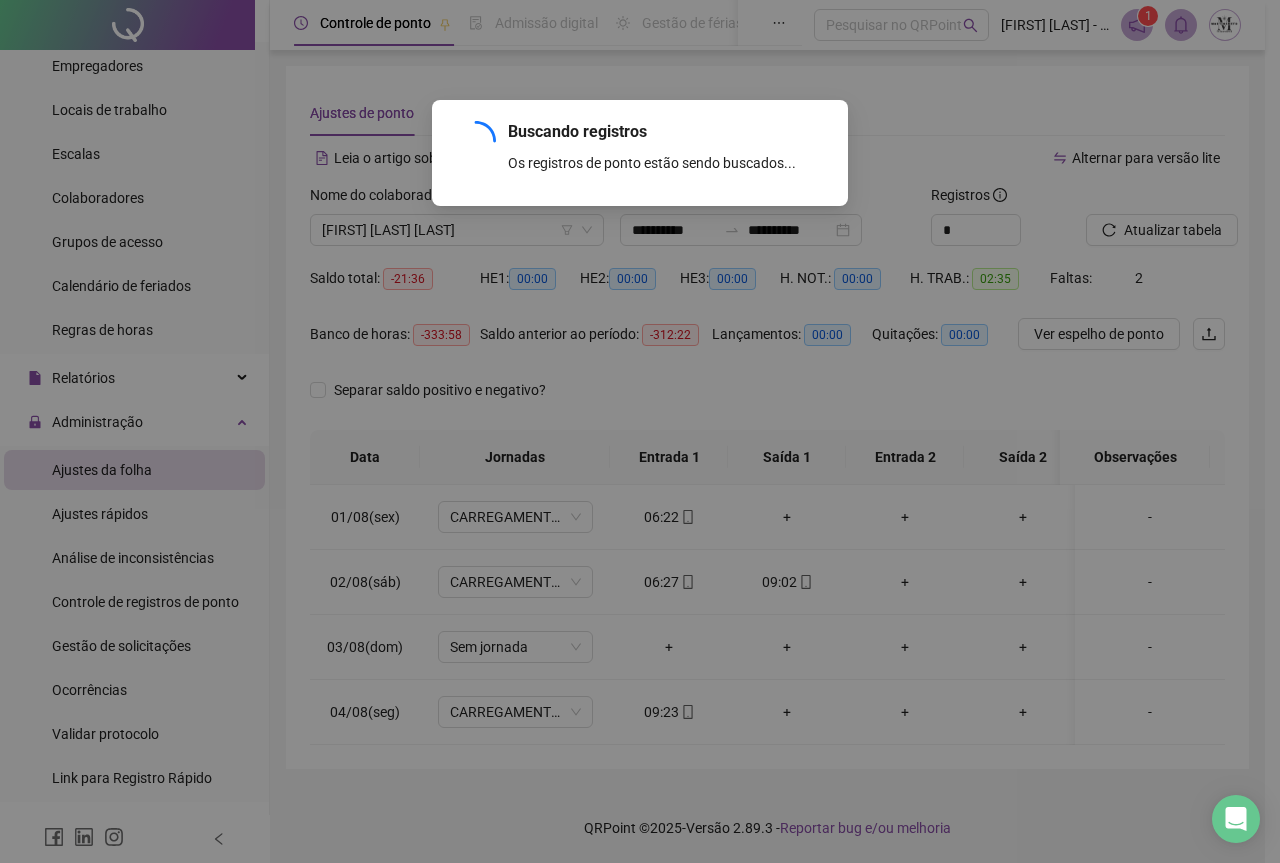 scroll, scrollTop: 7, scrollLeft: 0, axis: vertical 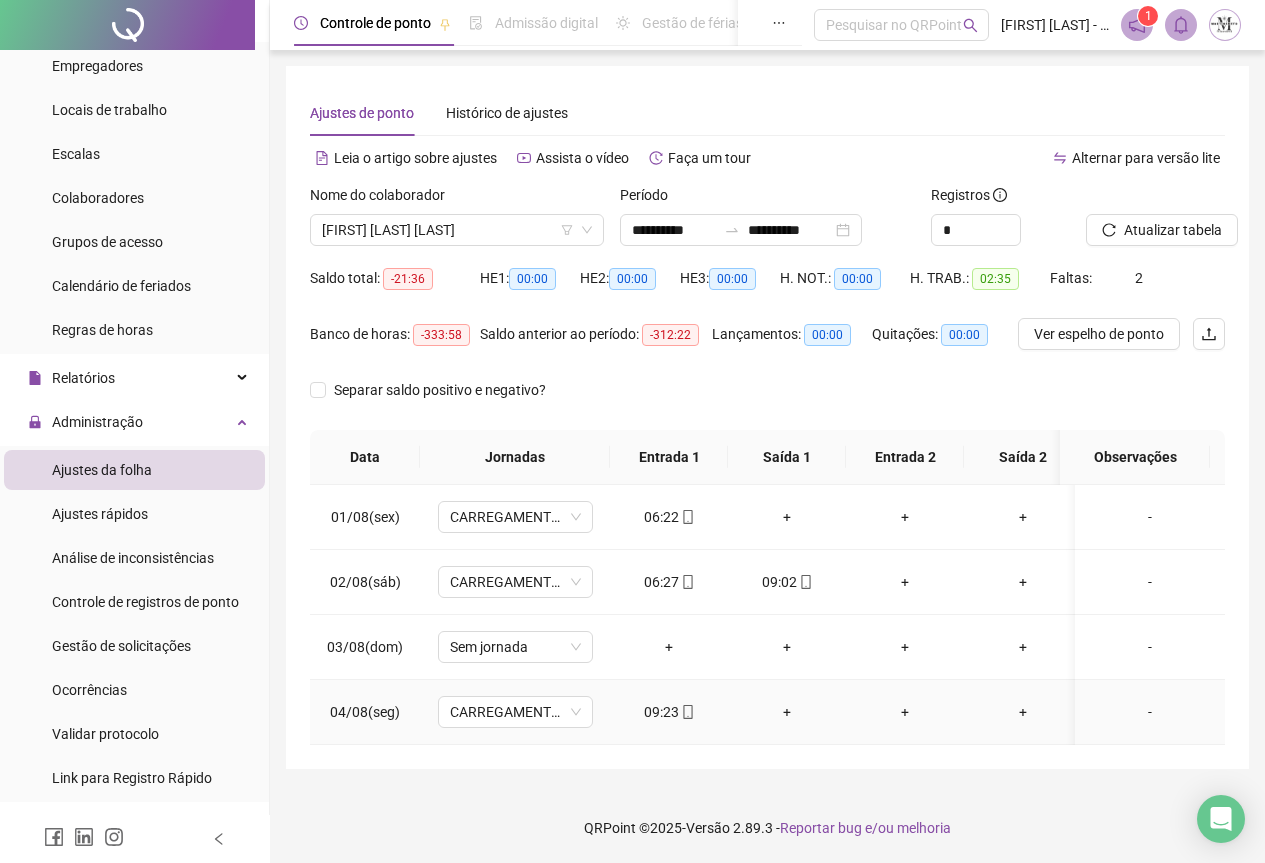 click on "+" at bounding box center [787, 712] 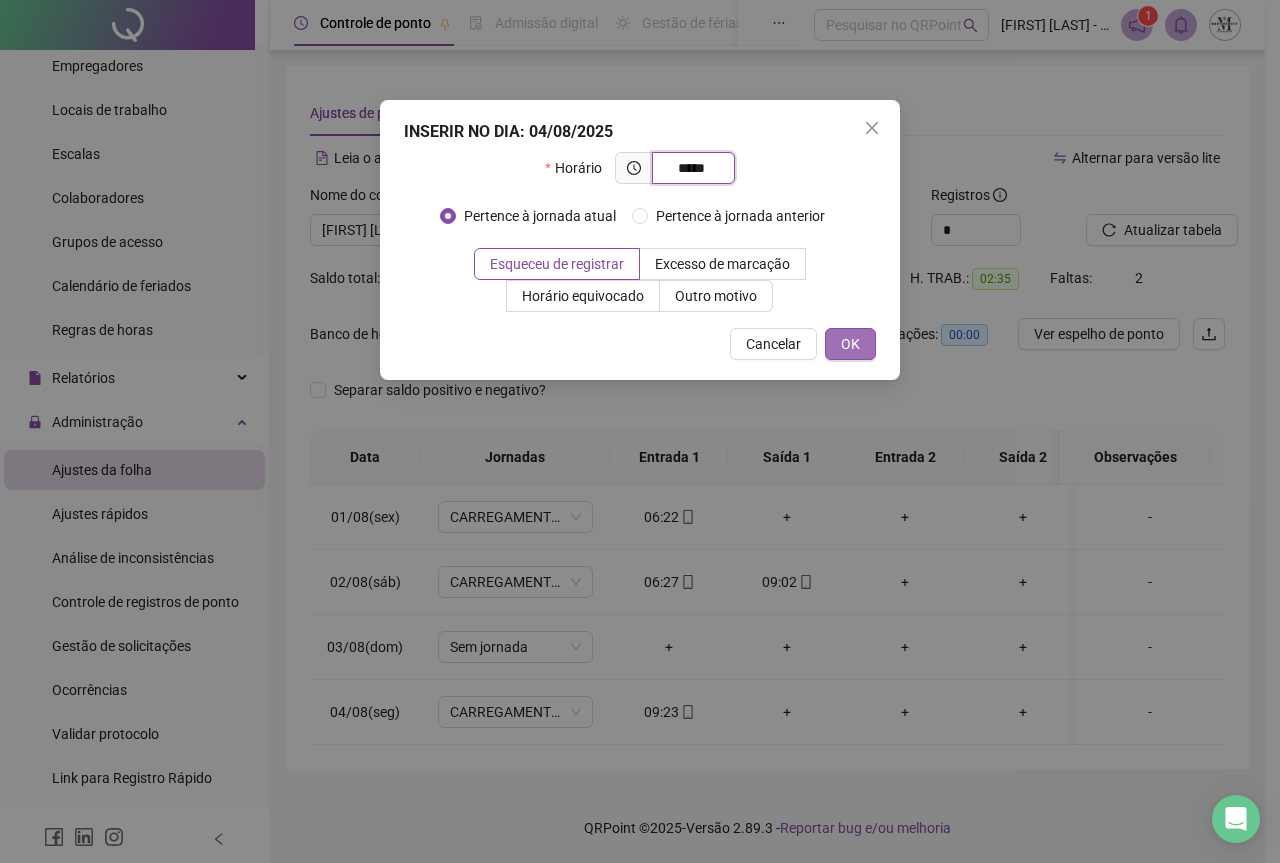 type on "*****" 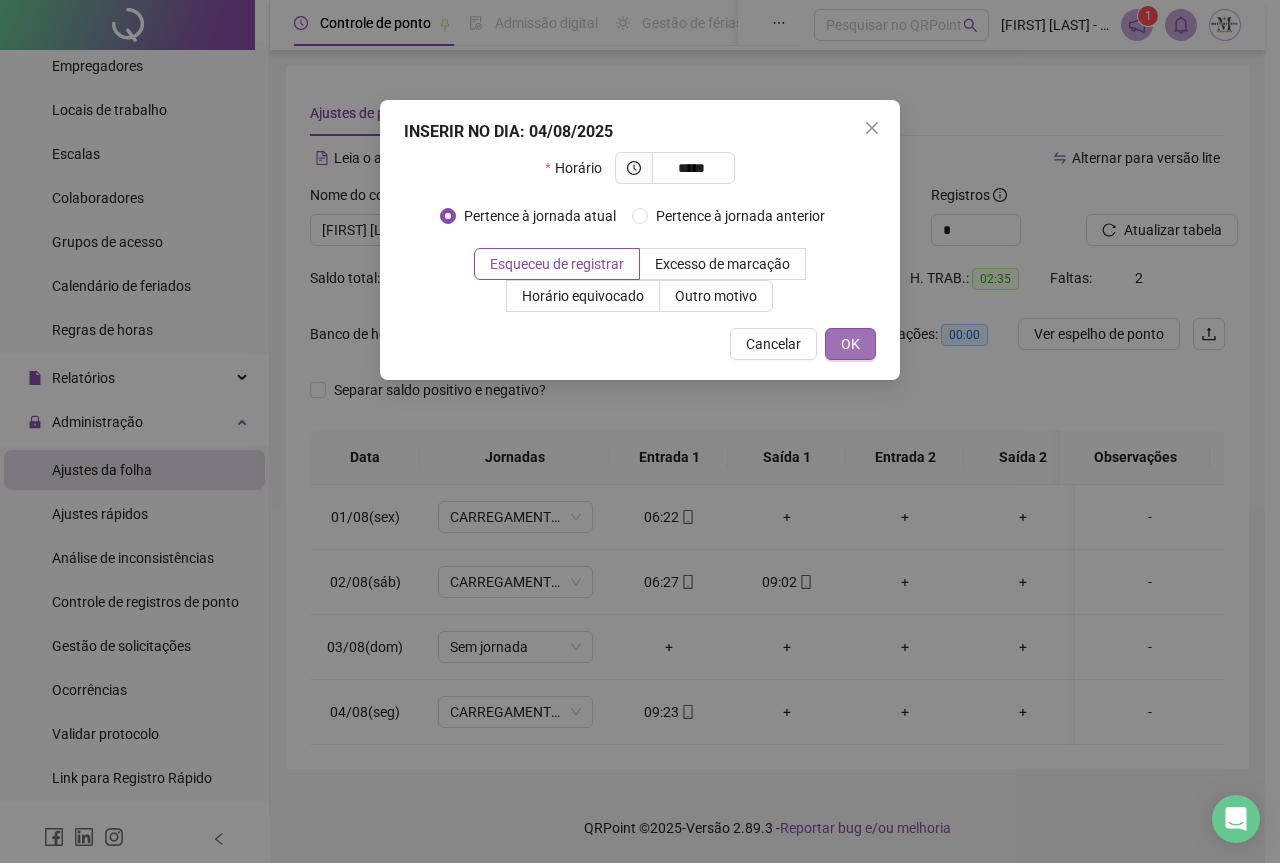 click on "OK" at bounding box center [850, 344] 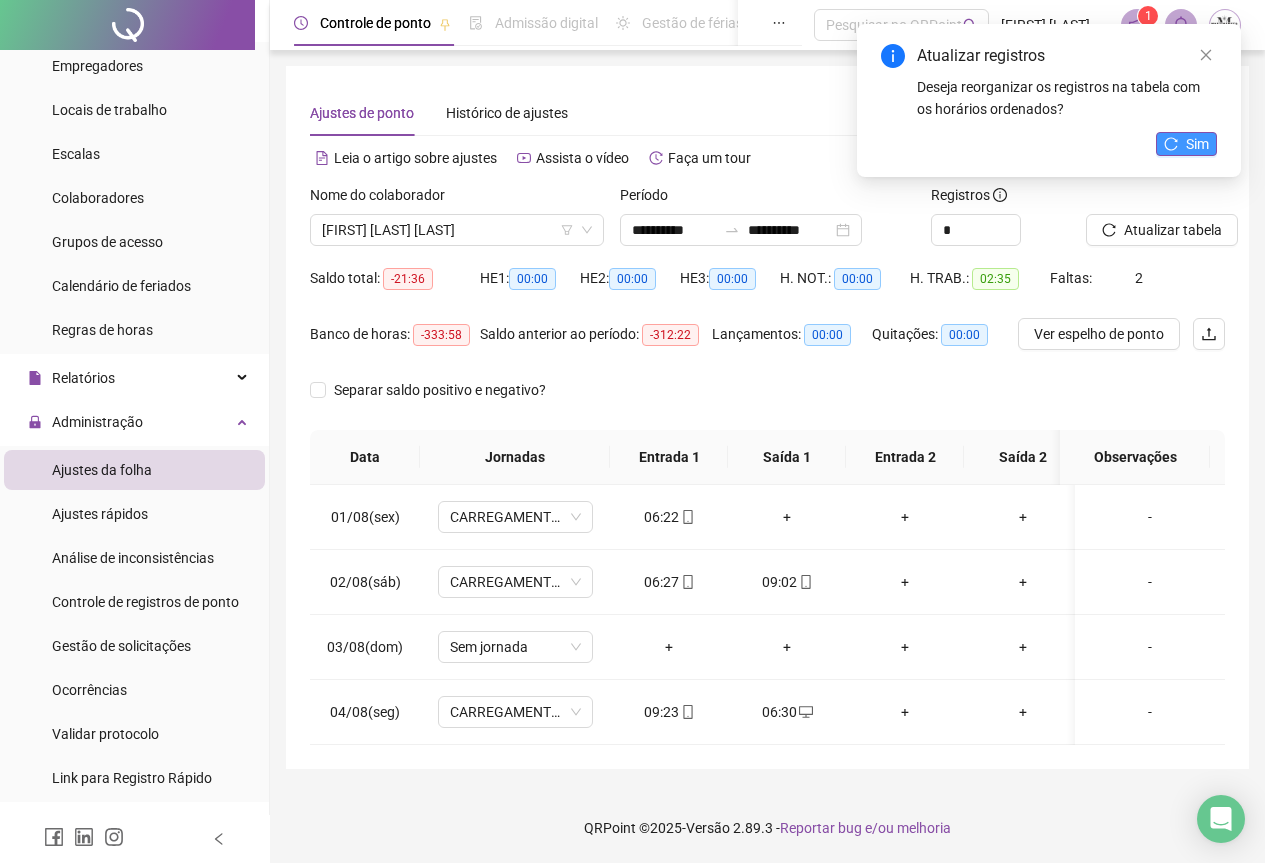 click on "Sim" at bounding box center (1197, 144) 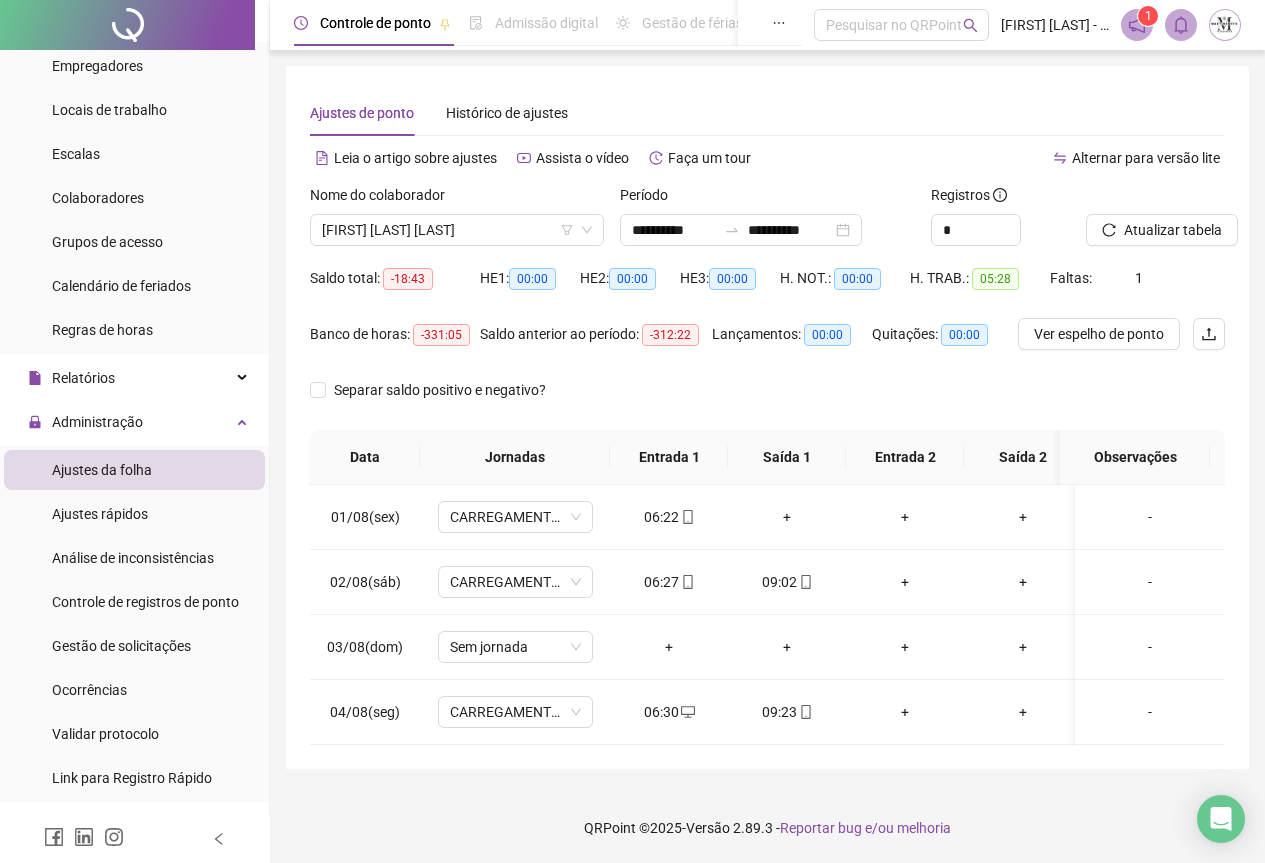 click on "Atualizar tabela" at bounding box center [1173, 230] 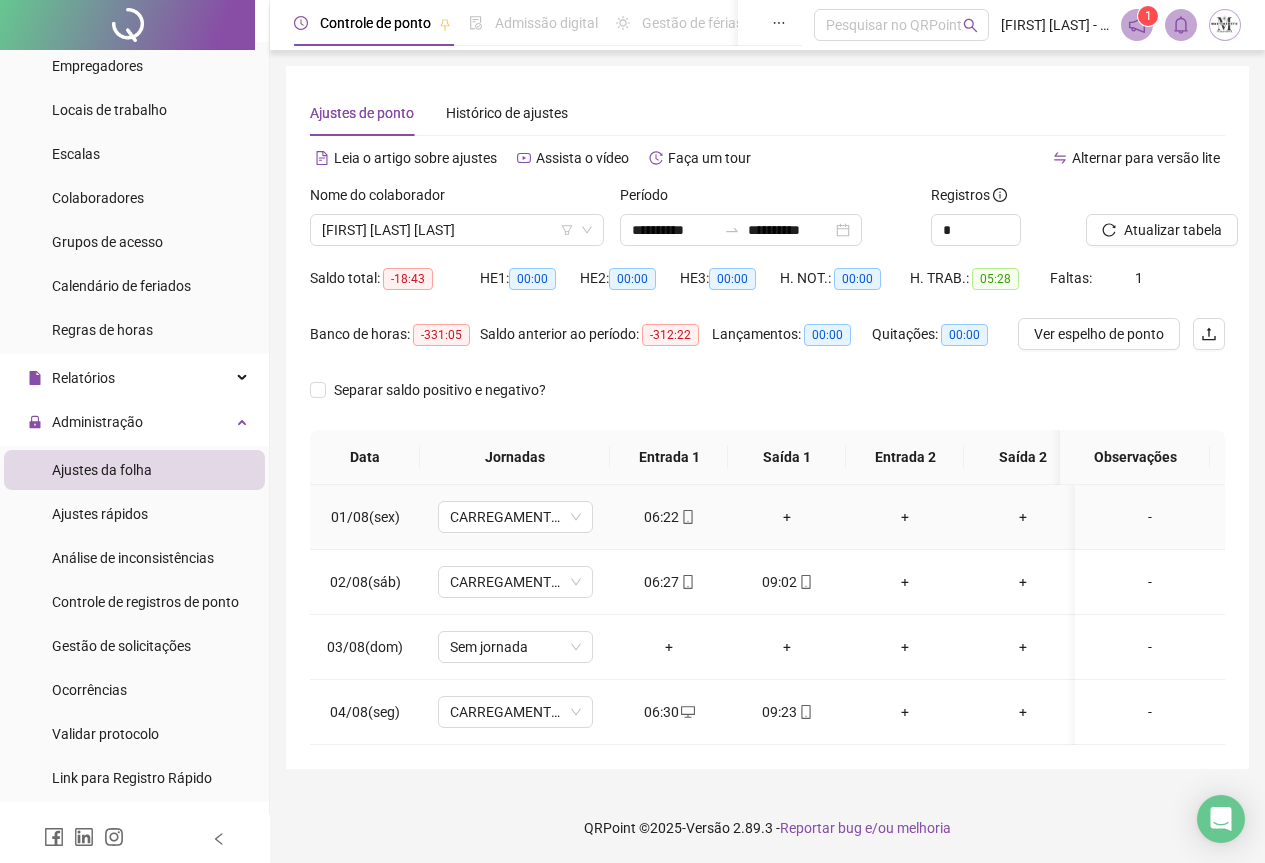 click on "+" at bounding box center (787, 517) 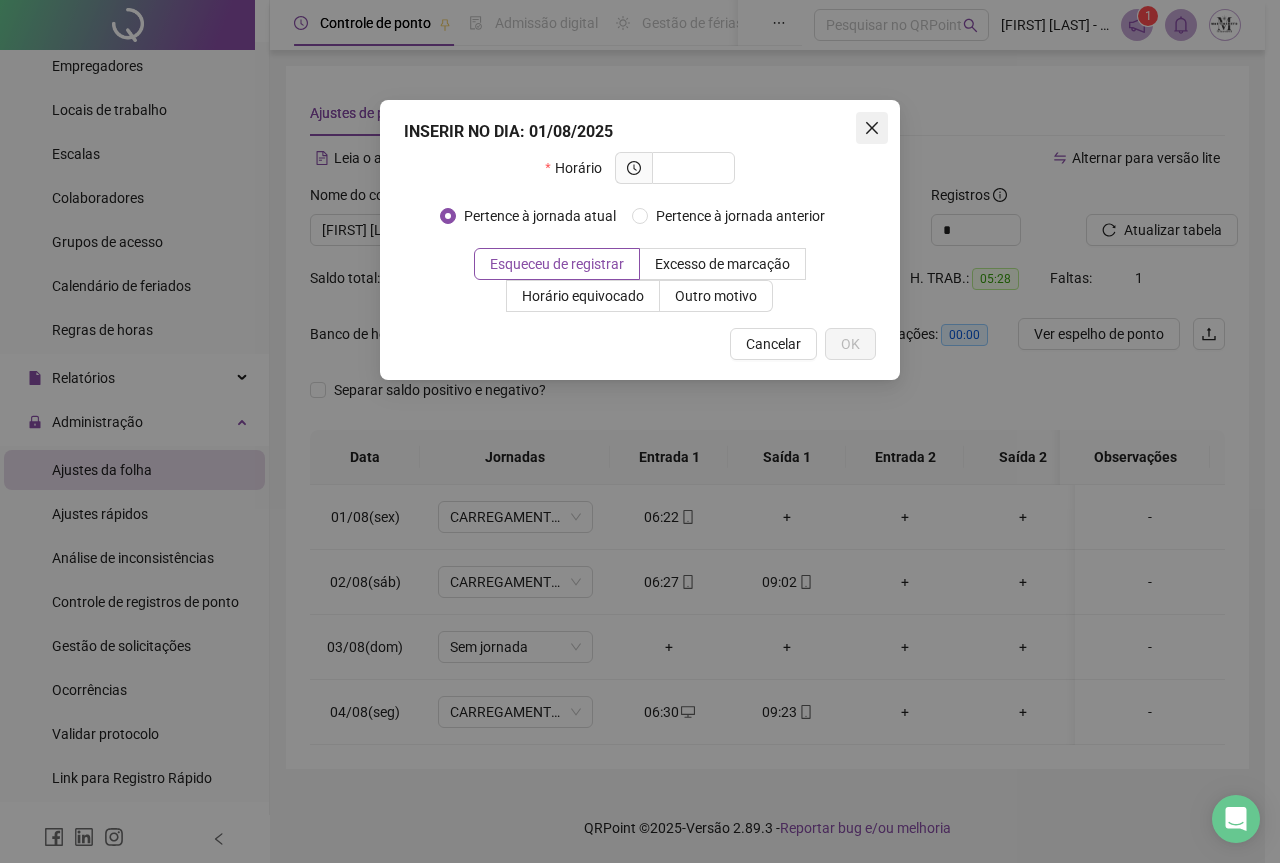 click 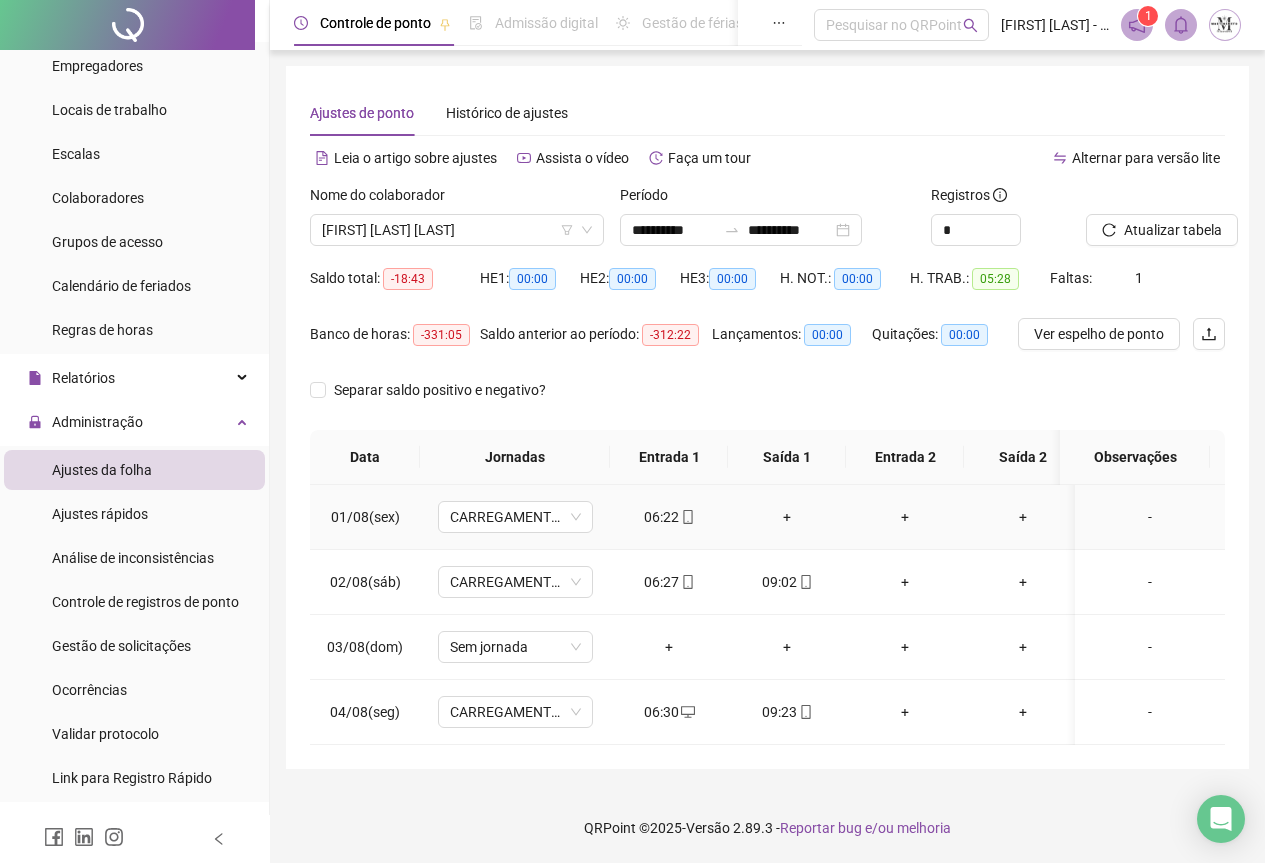 click on "+" at bounding box center (787, 517) 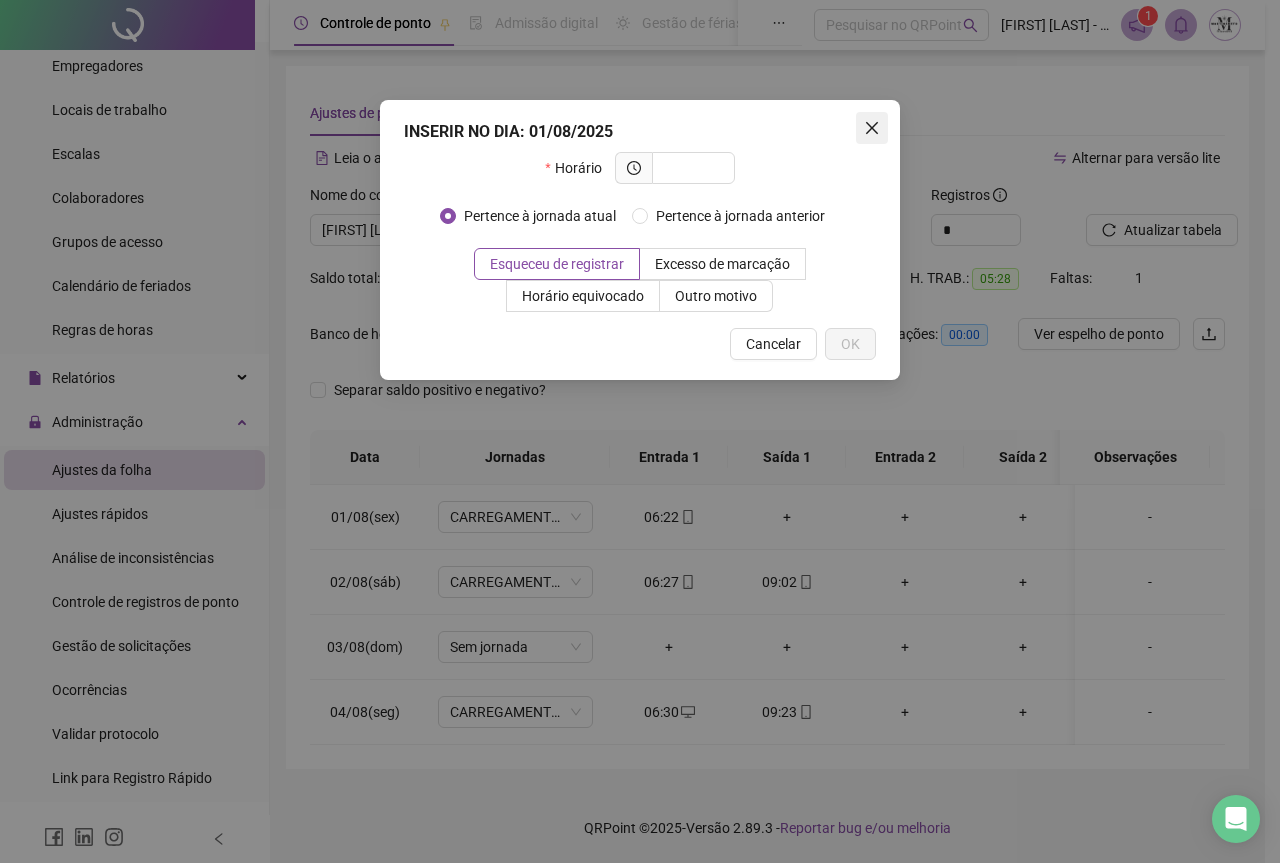 click 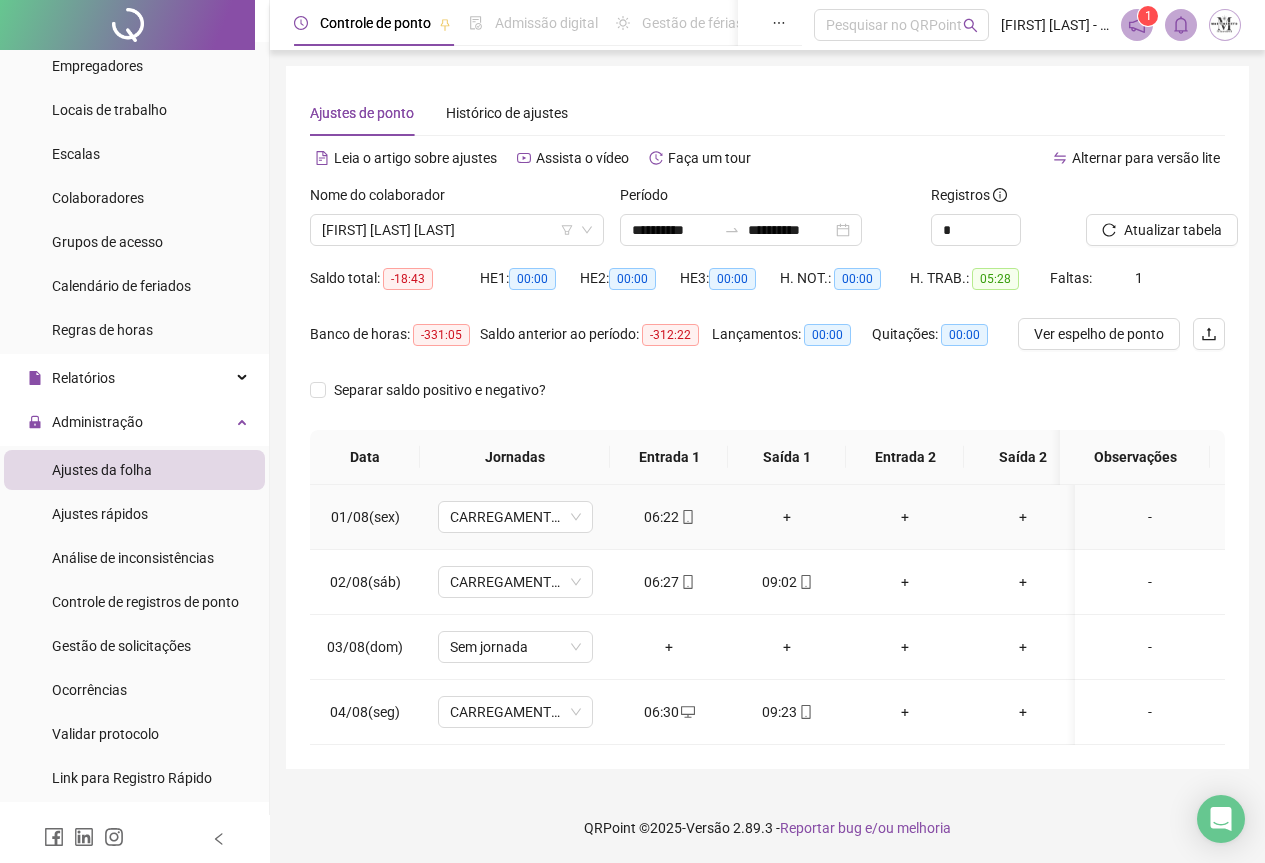 click on "+" at bounding box center [787, 517] 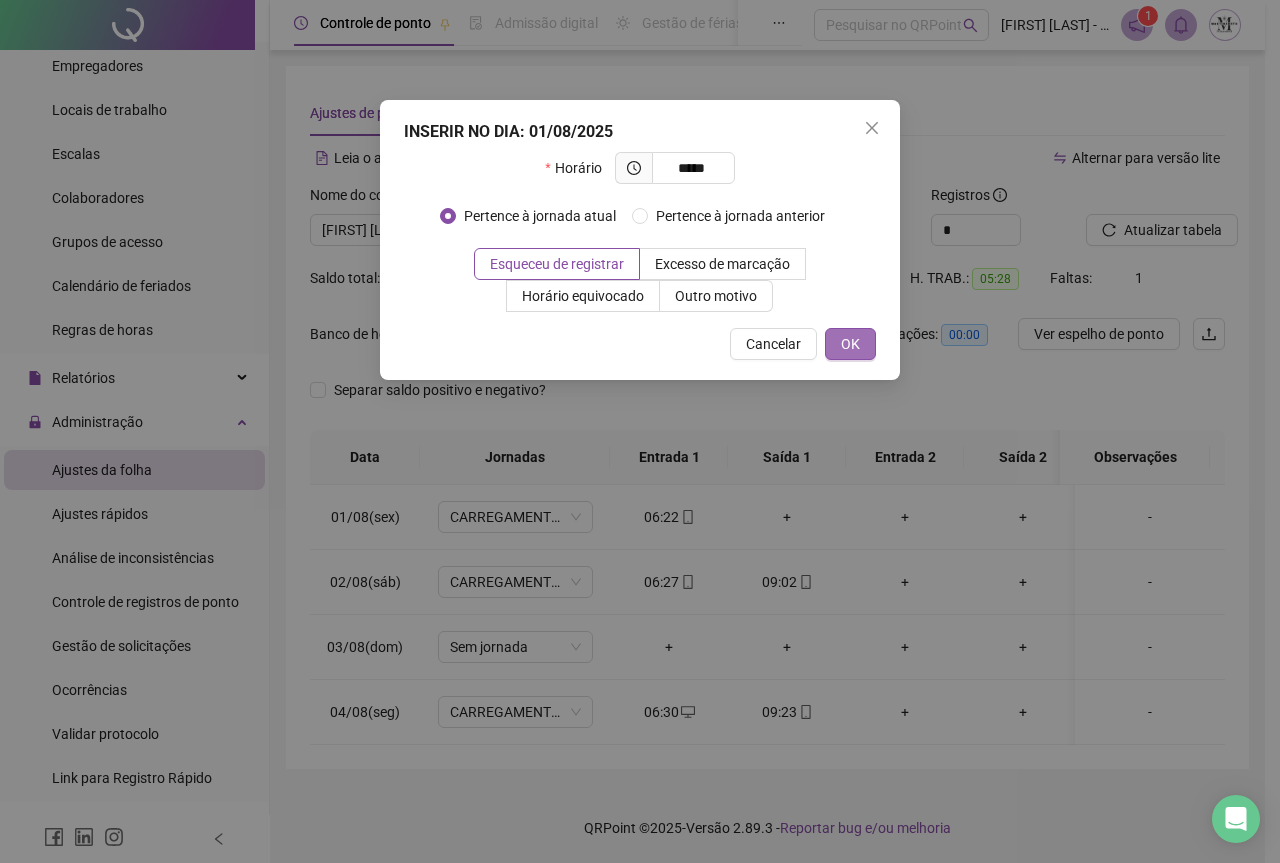 type on "*****" 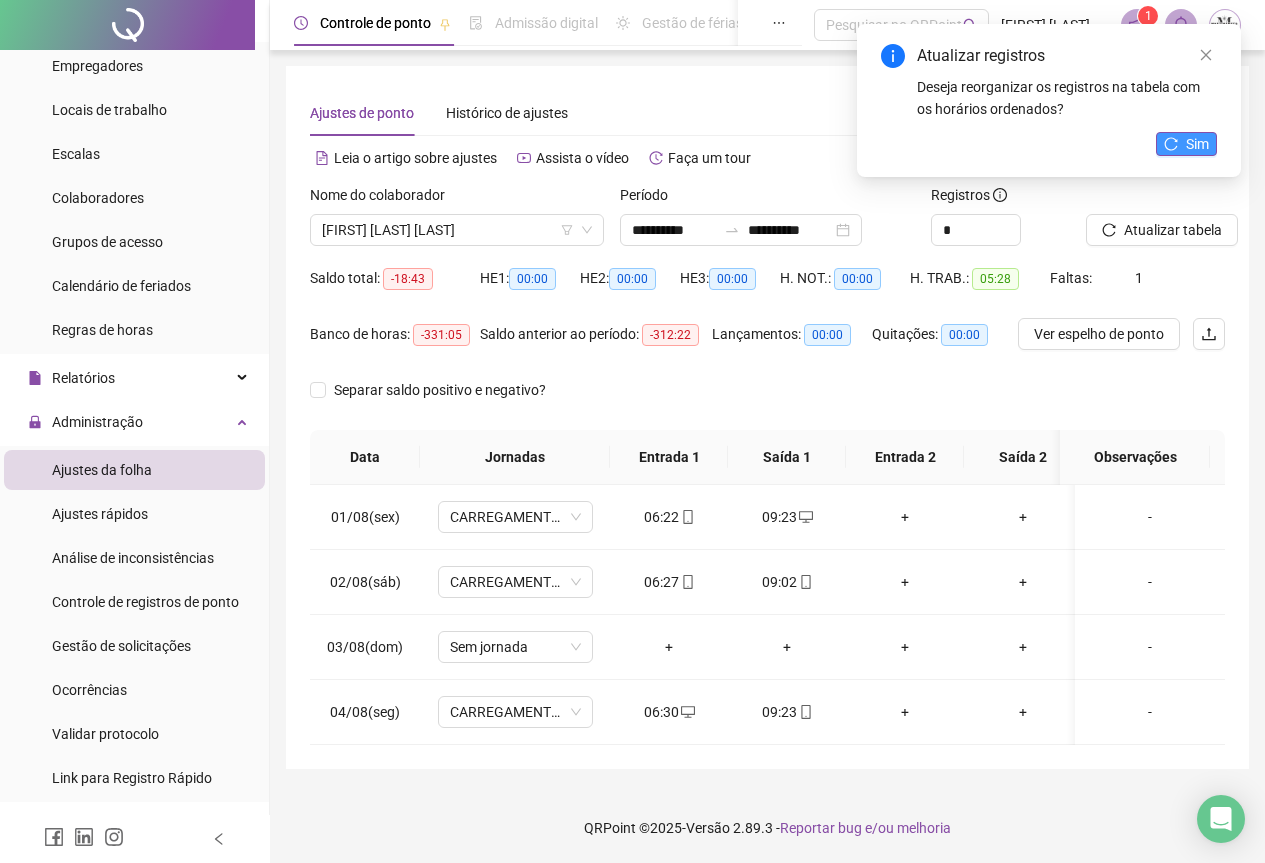 click on "Sim" at bounding box center [1186, 144] 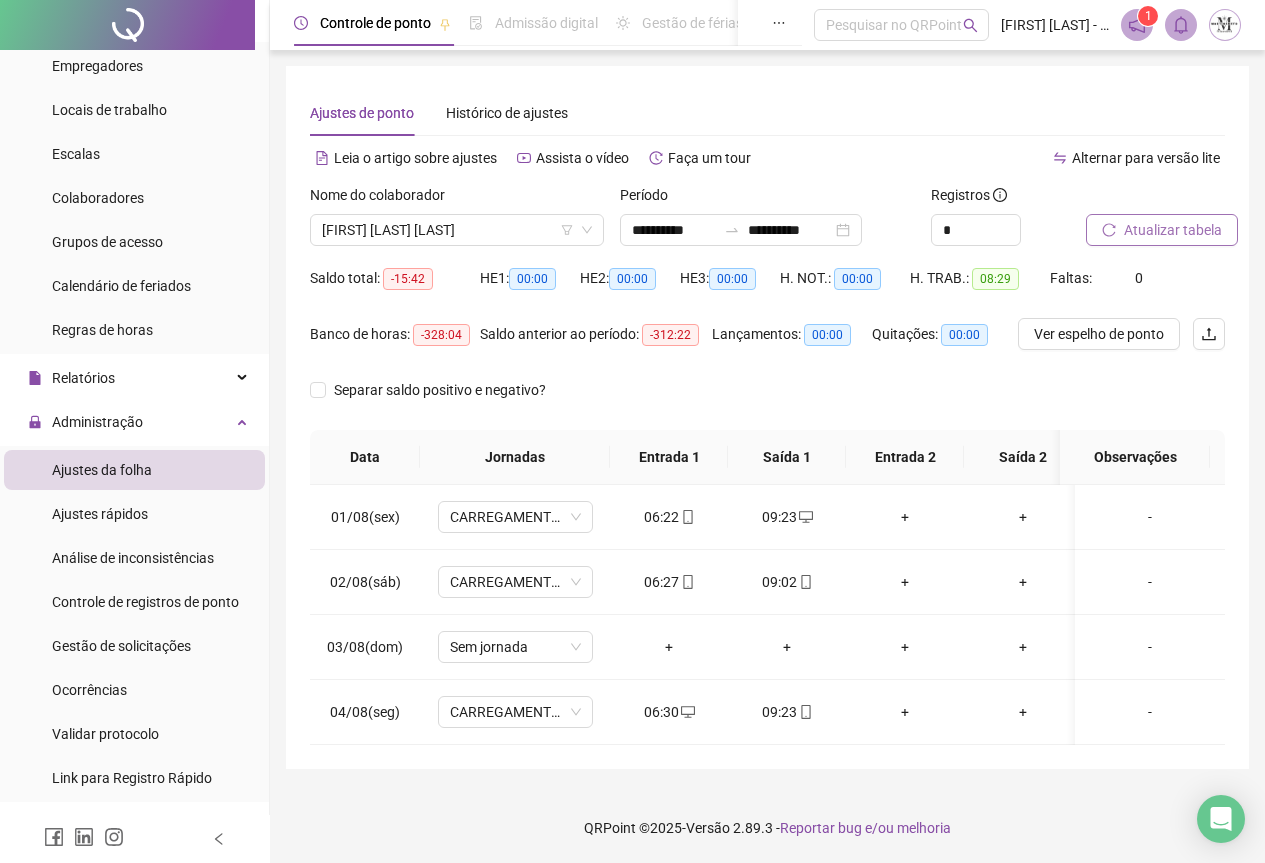 click on "Atualizar tabela" at bounding box center (1173, 230) 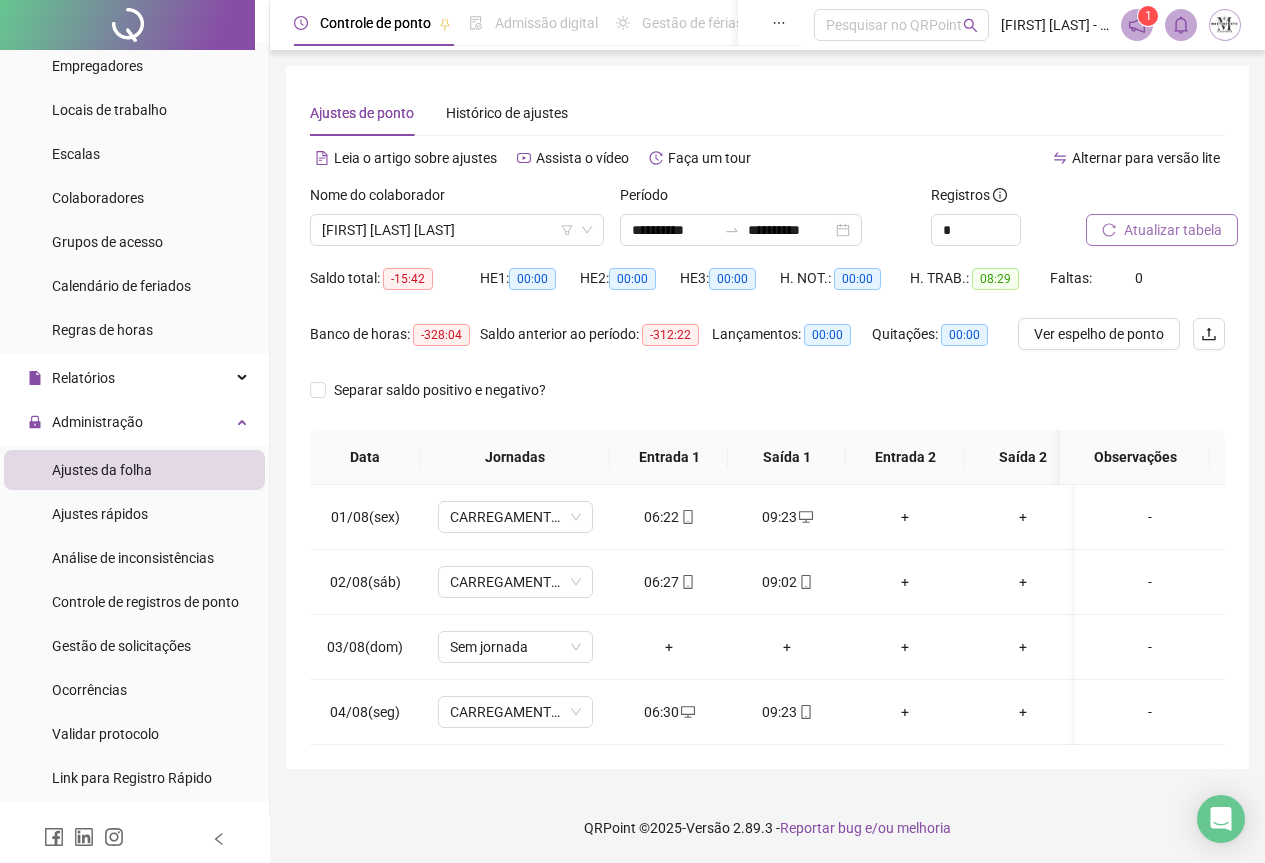 click on "Atualizar tabela" at bounding box center [1173, 230] 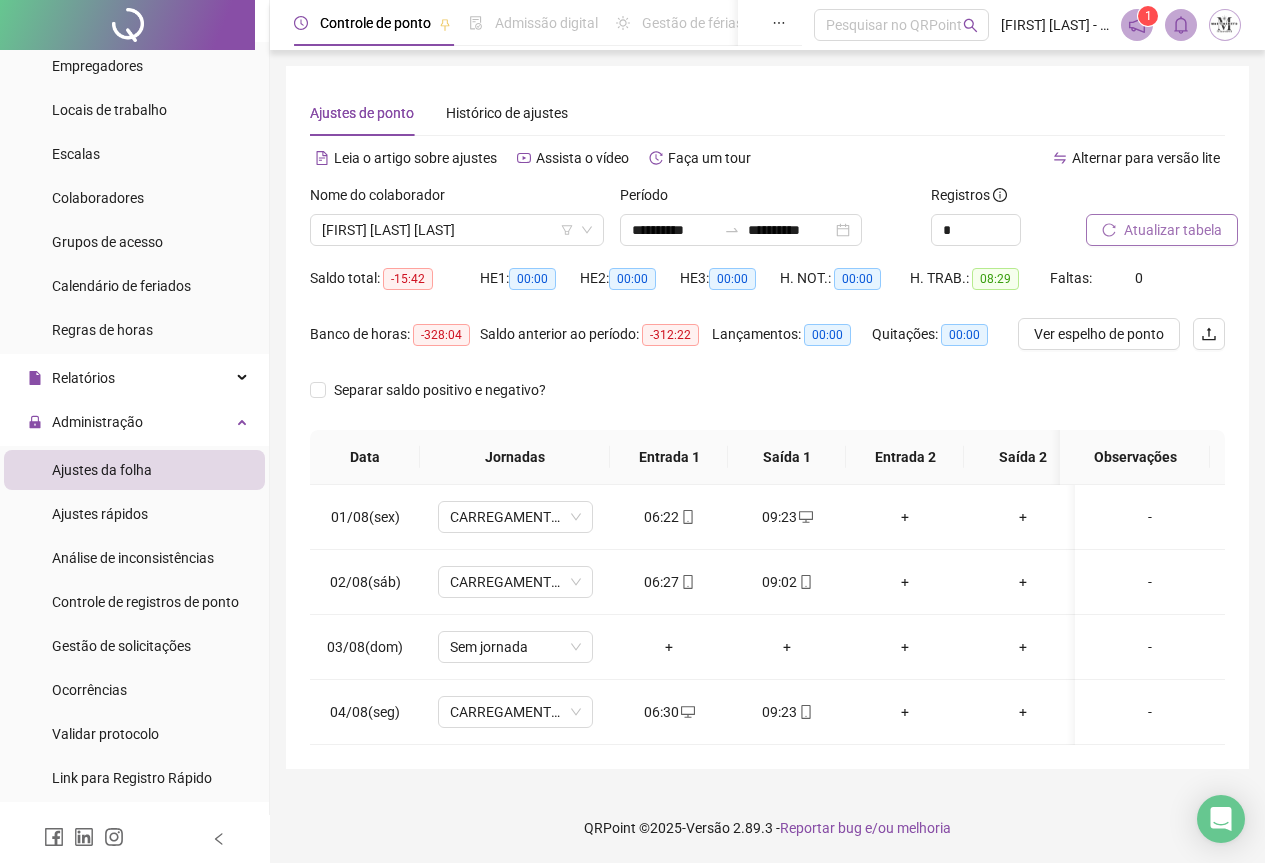 click on "Atualizar tabela" at bounding box center (1173, 230) 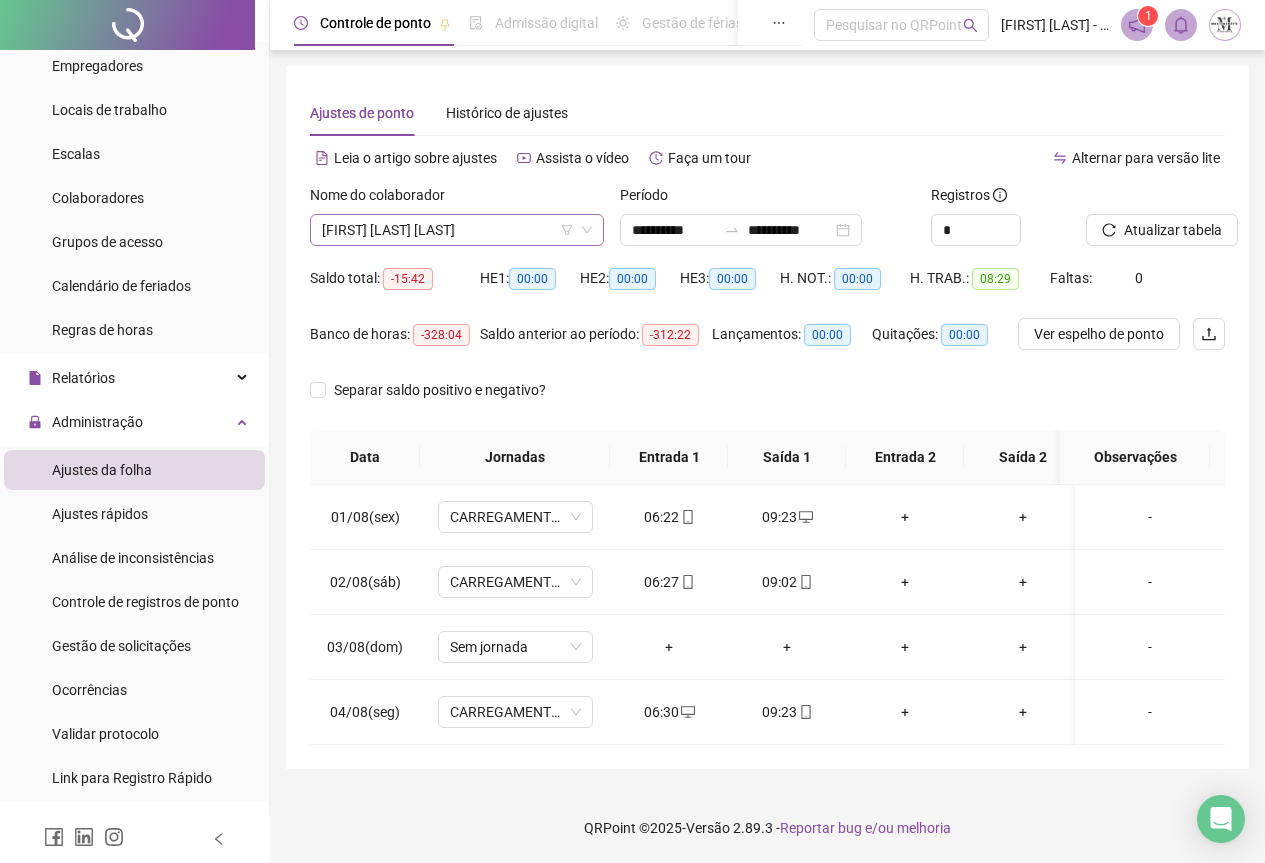 click on "[FIRST] [LAST] [LAST]" at bounding box center (457, 230) 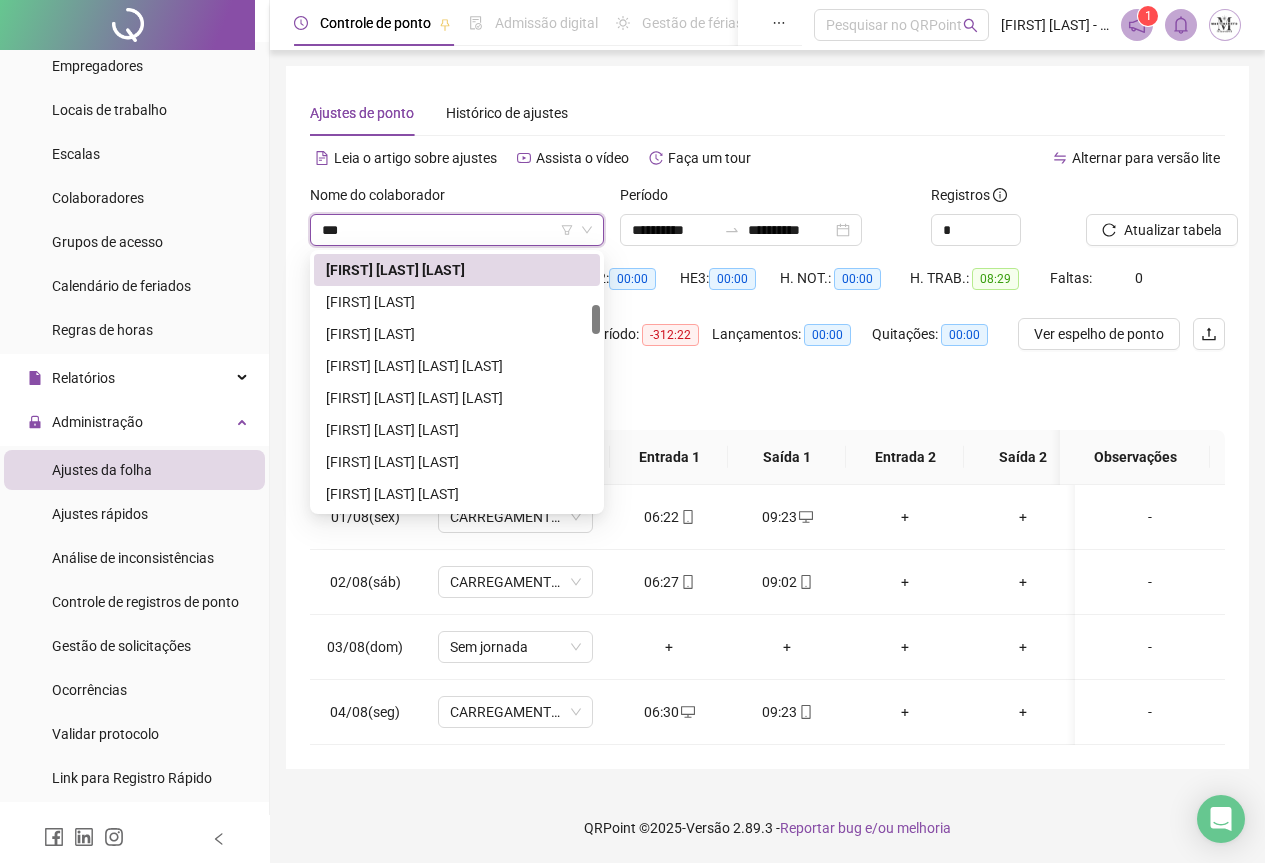 scroll, scrollTop: 0, scrollLeft: 0, axis: both 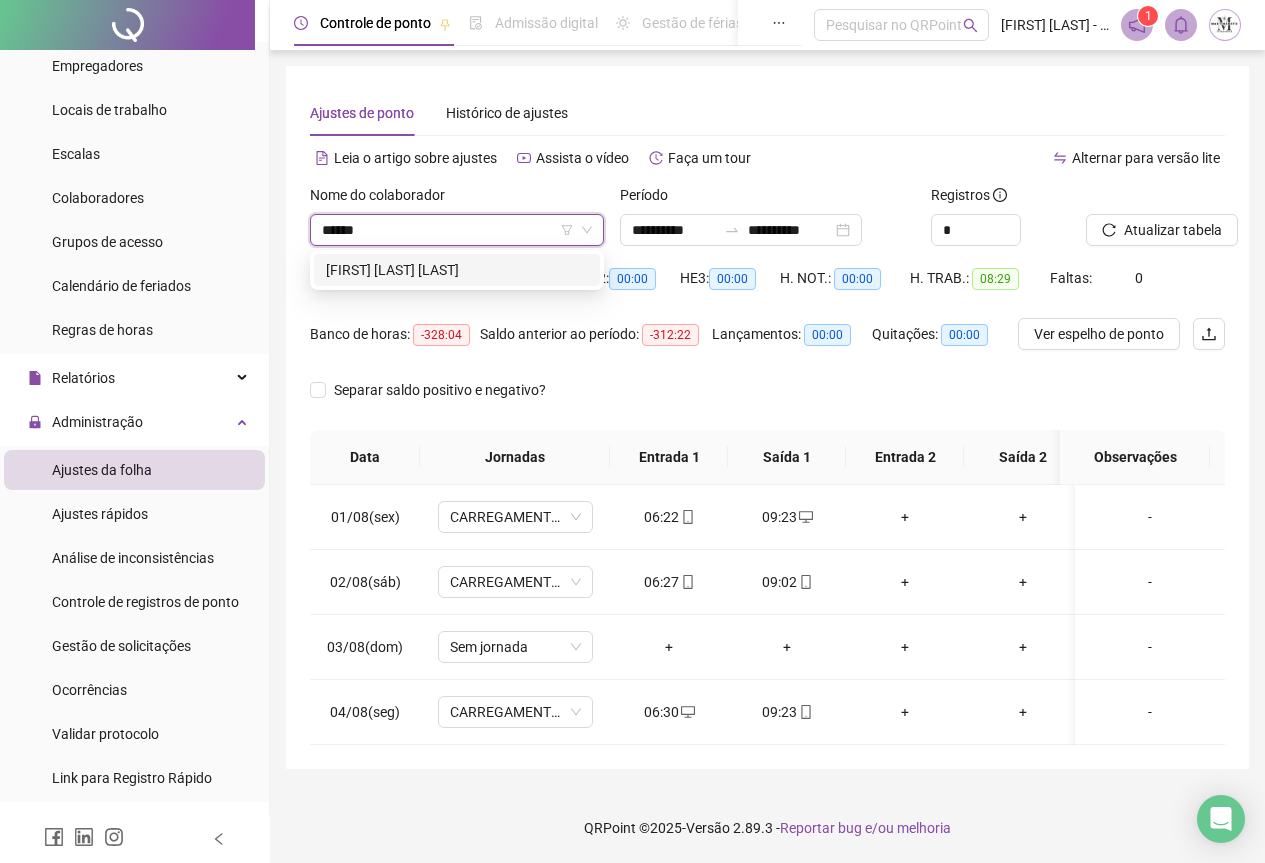 type on "*******" 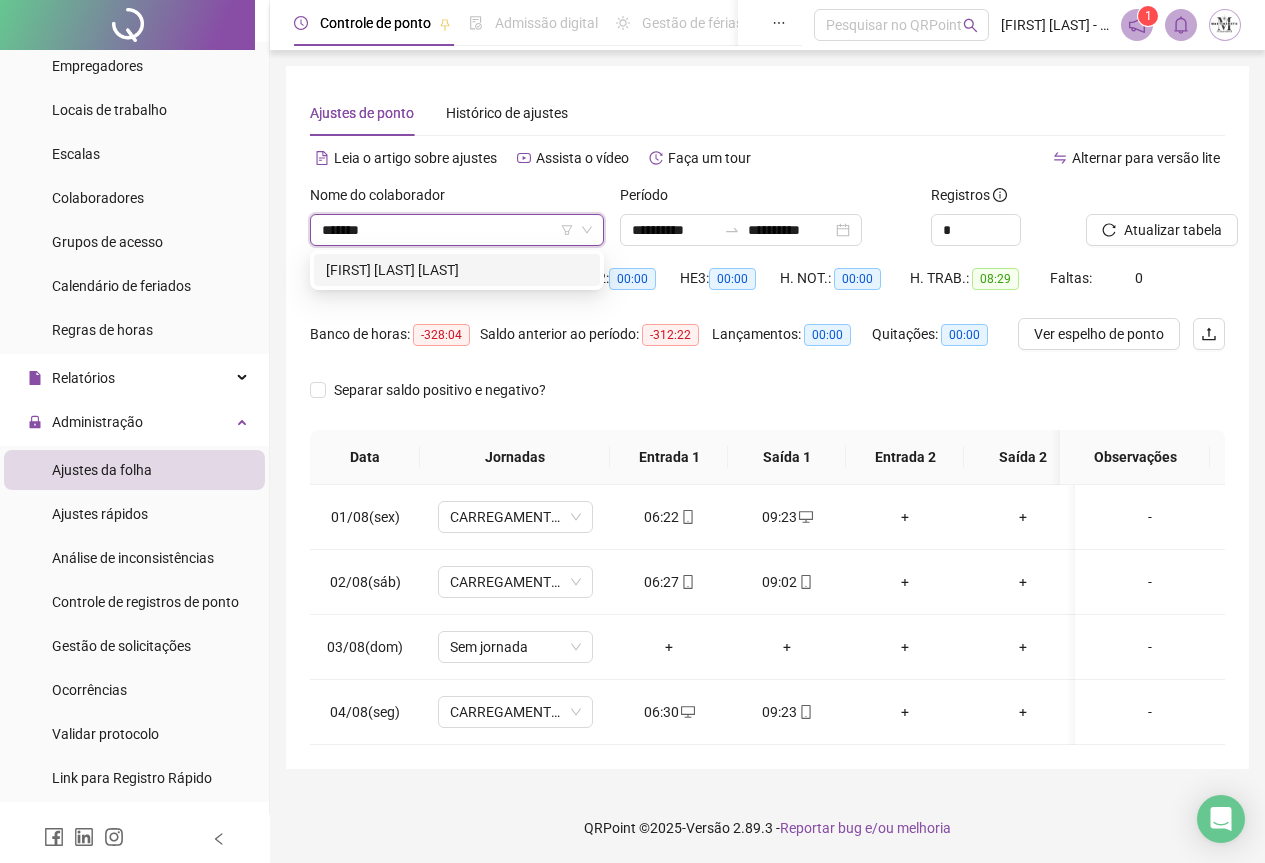click on "[FIRST] [LAST] [LAST]" at bounding box center [457, 270] 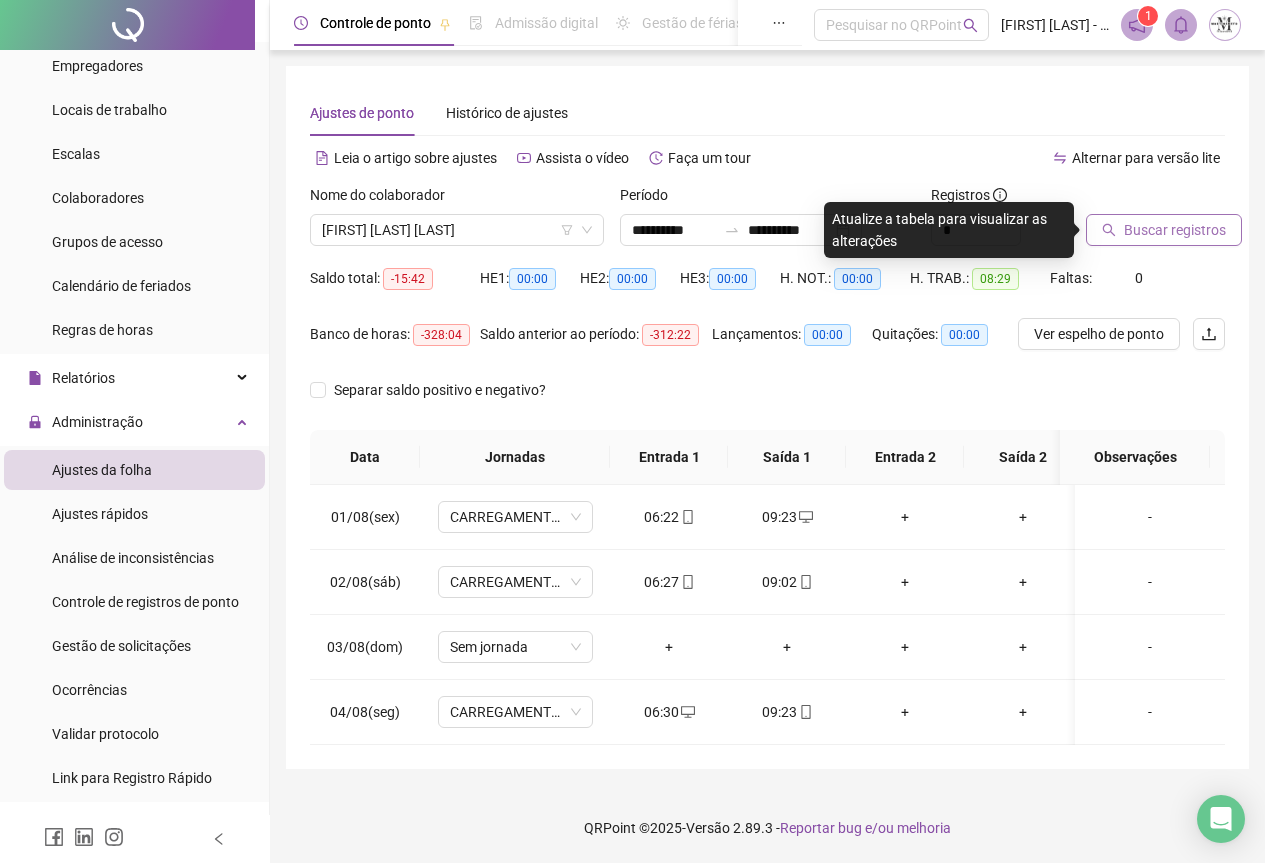 click on "Buscar registros" at bounding box center (1175, 230) 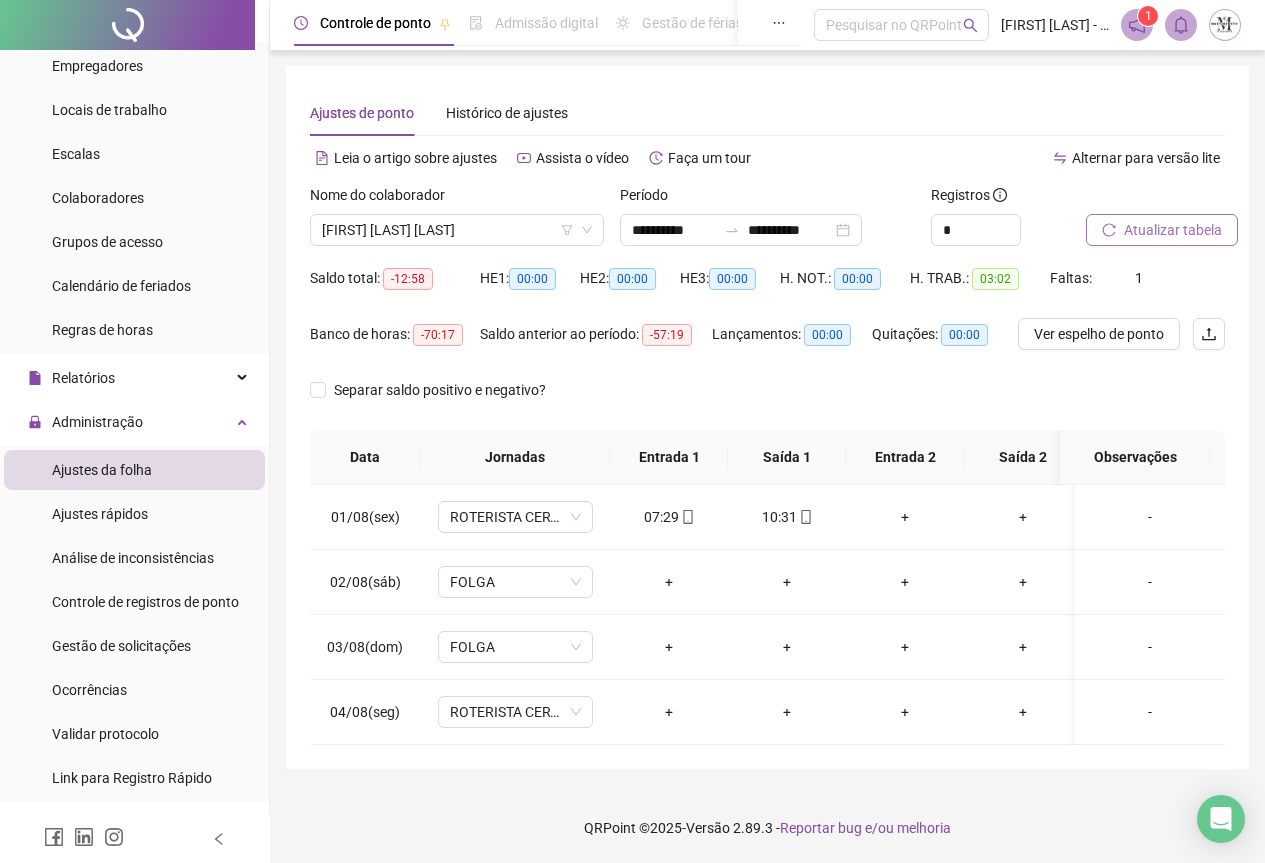 click on "Atualizar tabela" at bounding box center (1173, 230) 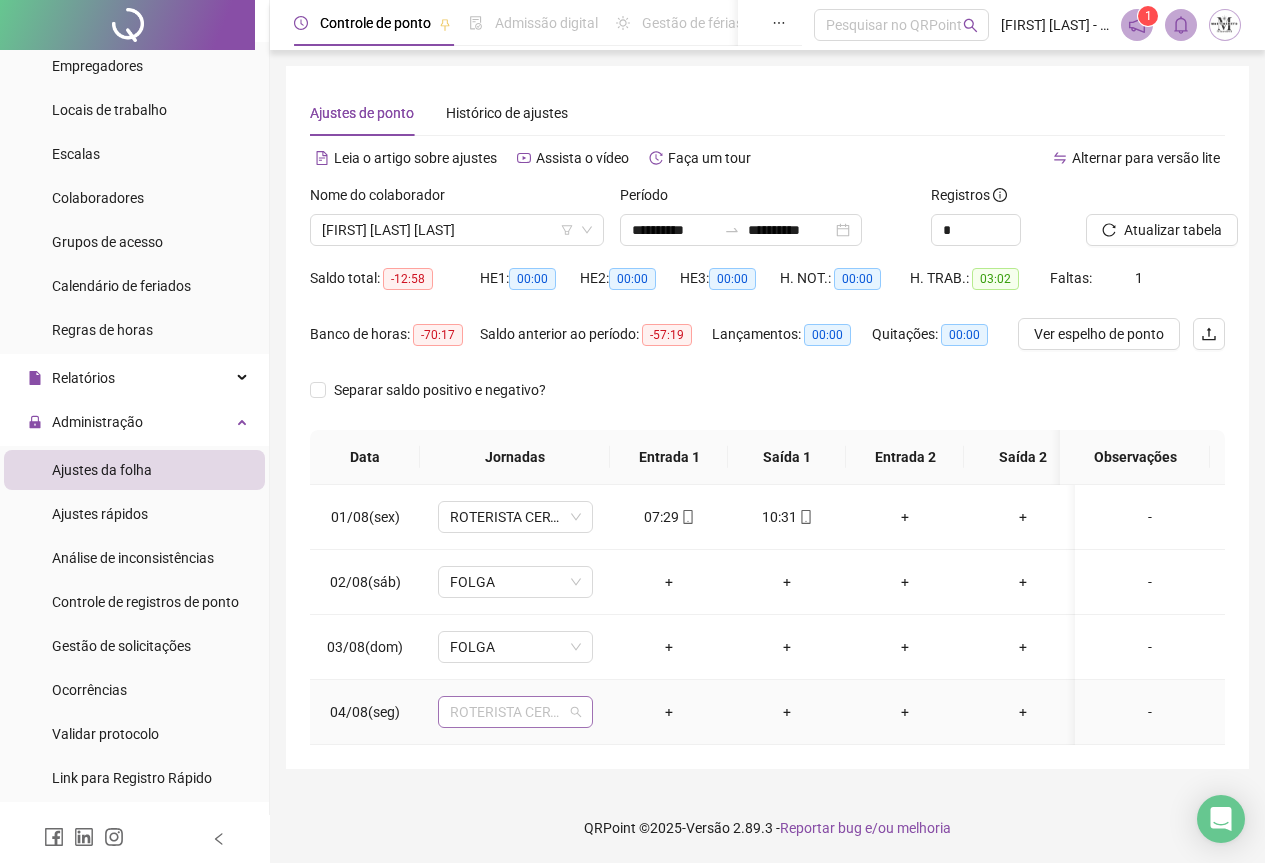 click on "ROTERISTA CERTO SG" at bounding box center [515, 712] 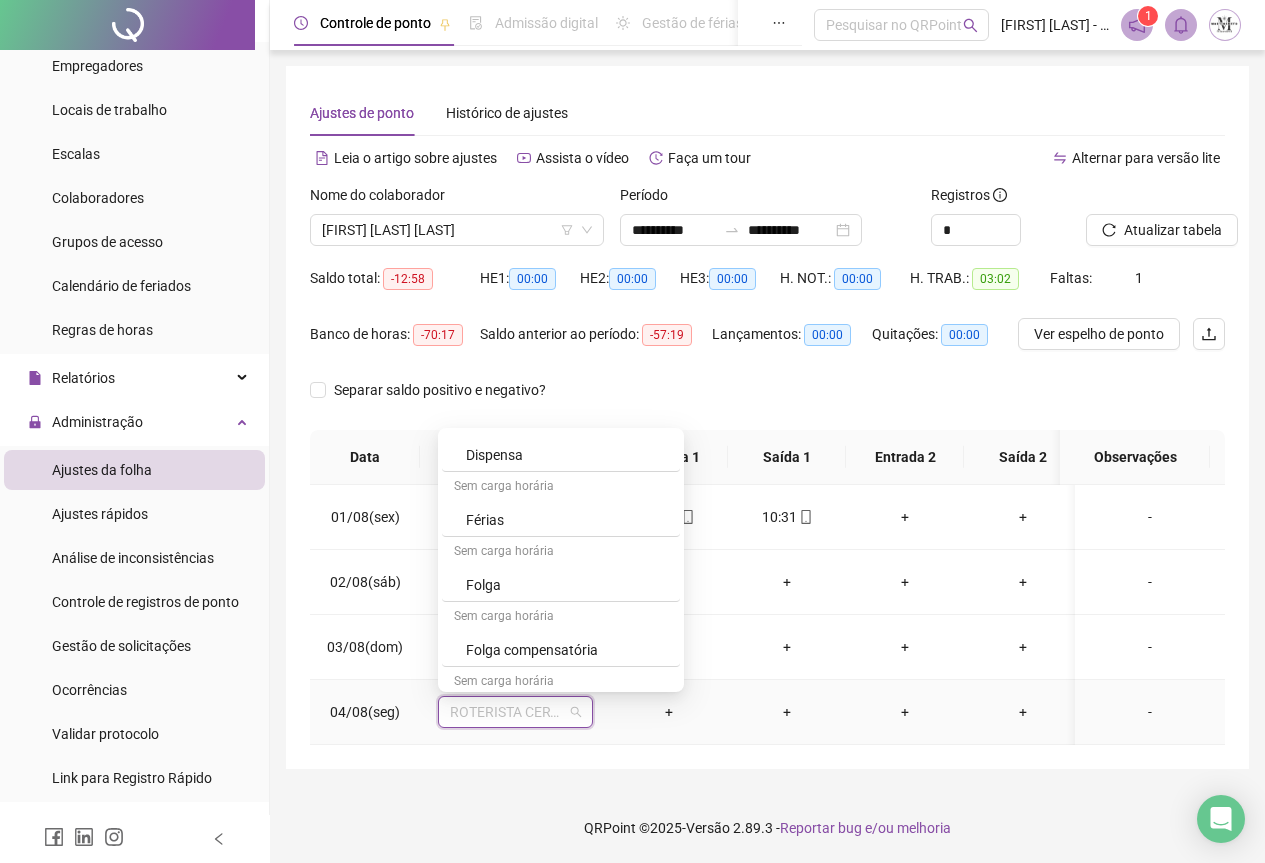 scroll, scrollTop: 1100, scrollLeft: 0, axis: vertical 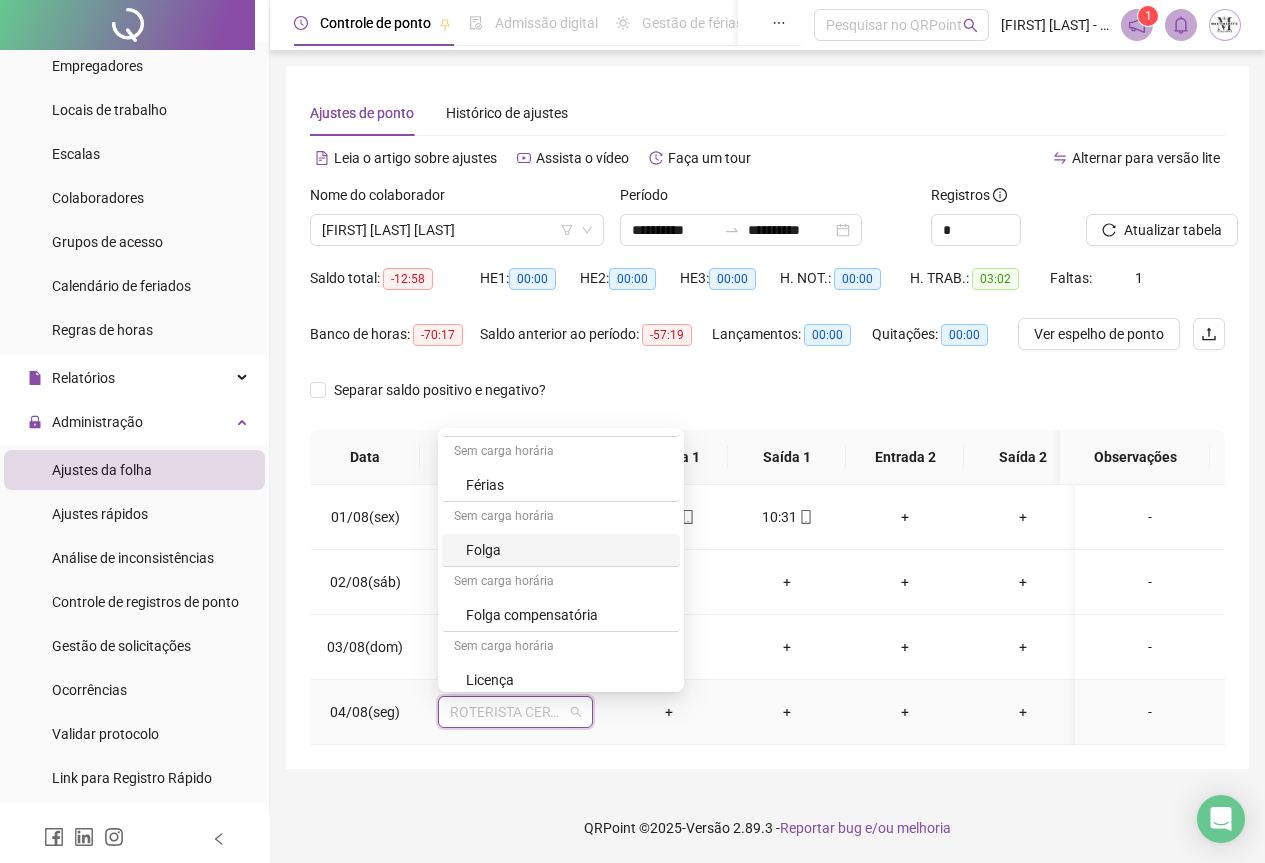 click on "Folga" at bounding box center [567, 550] 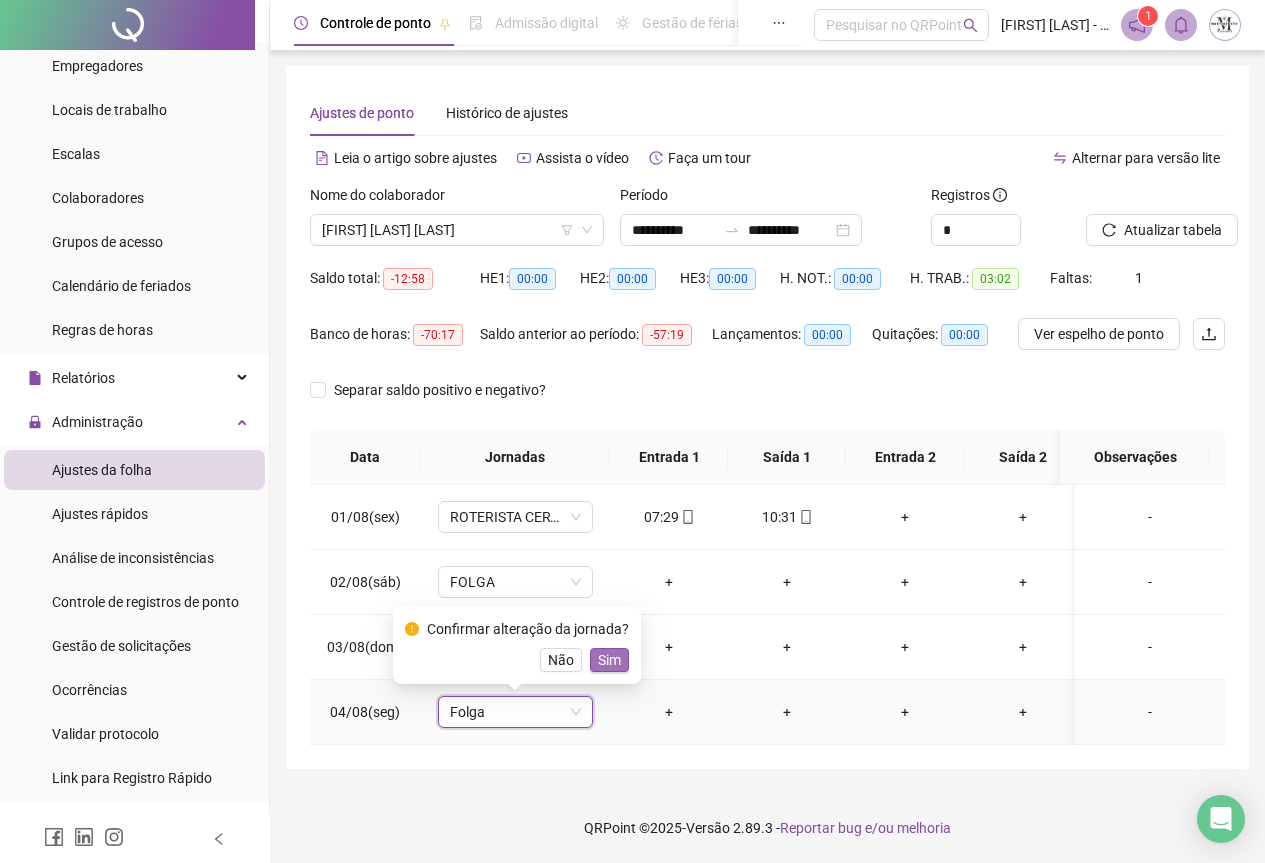 click on "Sim" at bounding box center [609, 660] 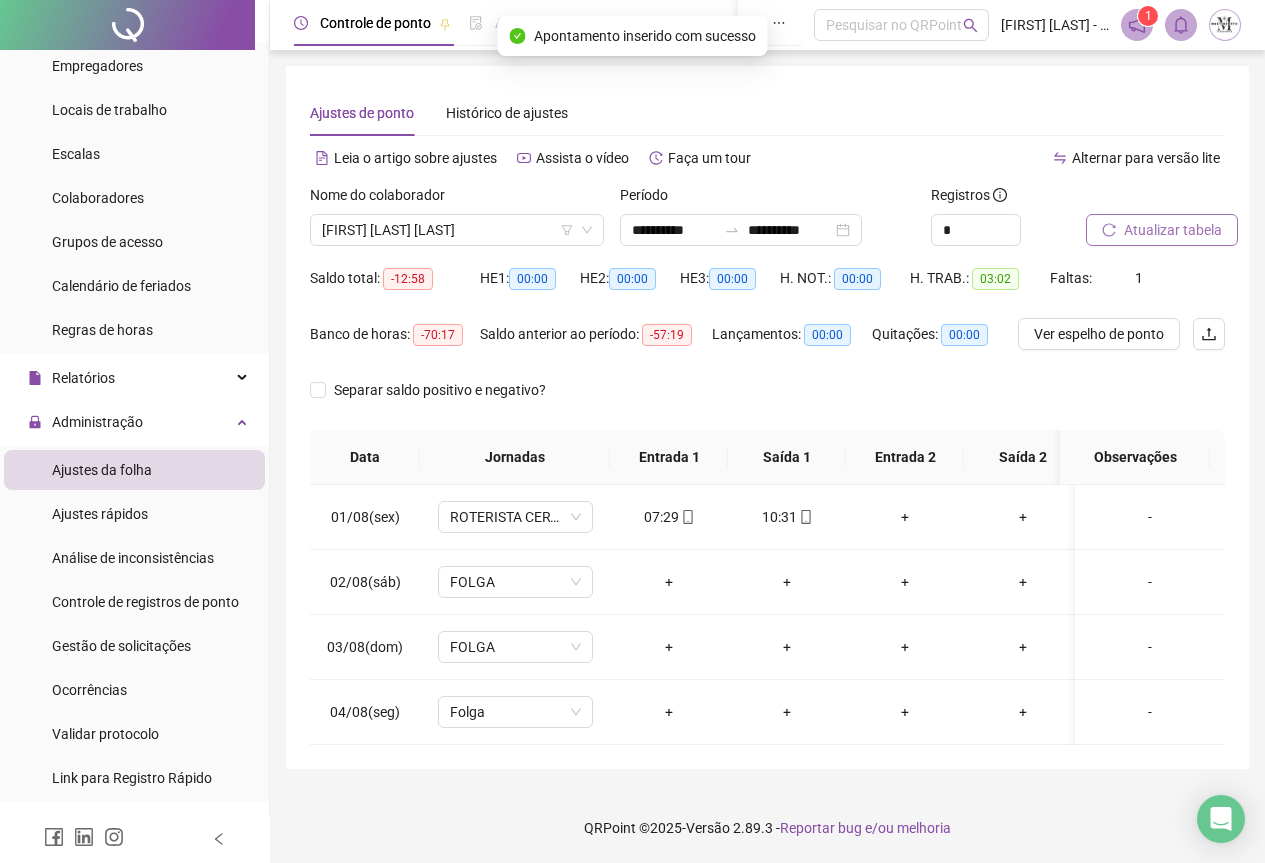 click on "Atualizar tabela" at bounding box center [1162, 230] 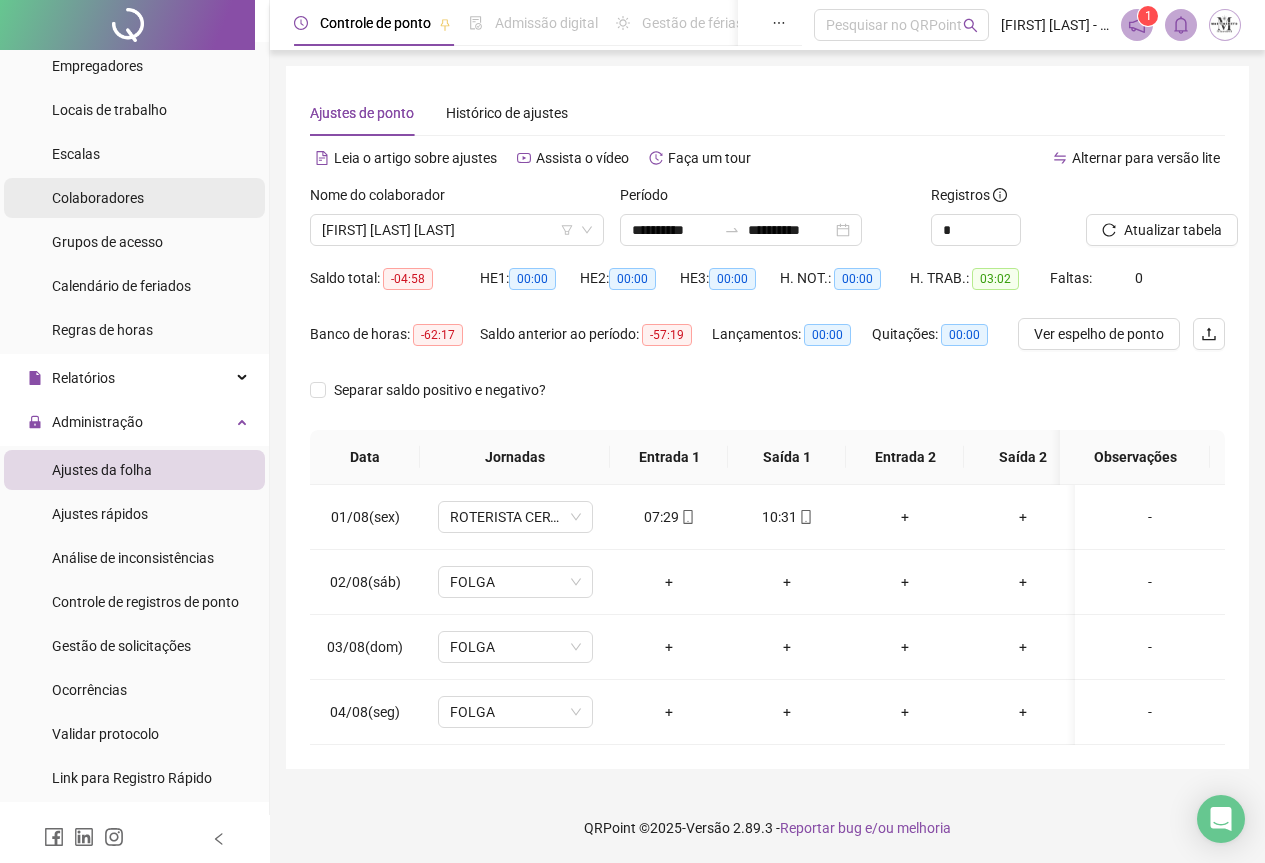 click on "Colaboradores" at bounding box center [98, 198] 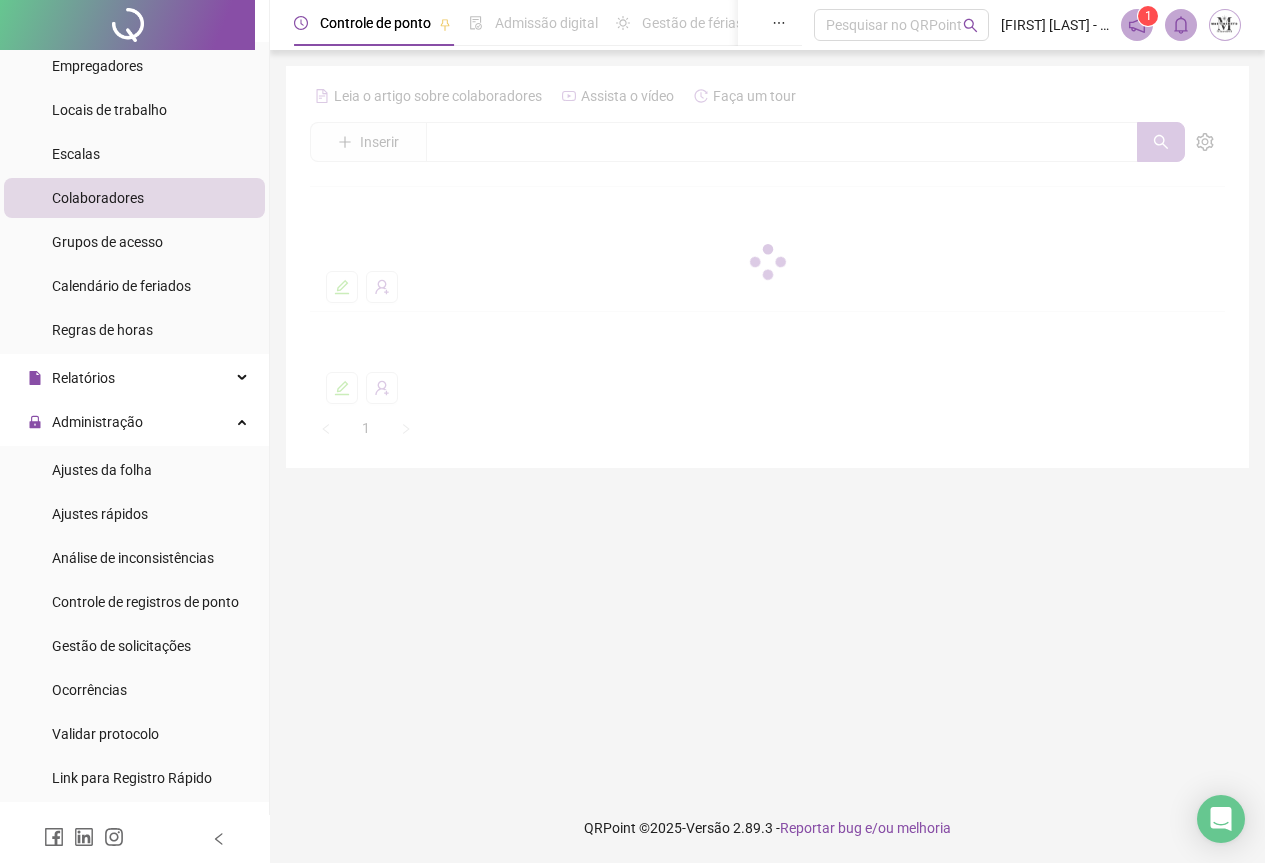 scroll, scrollTop: 0, scrollLeft: 0, axis: both 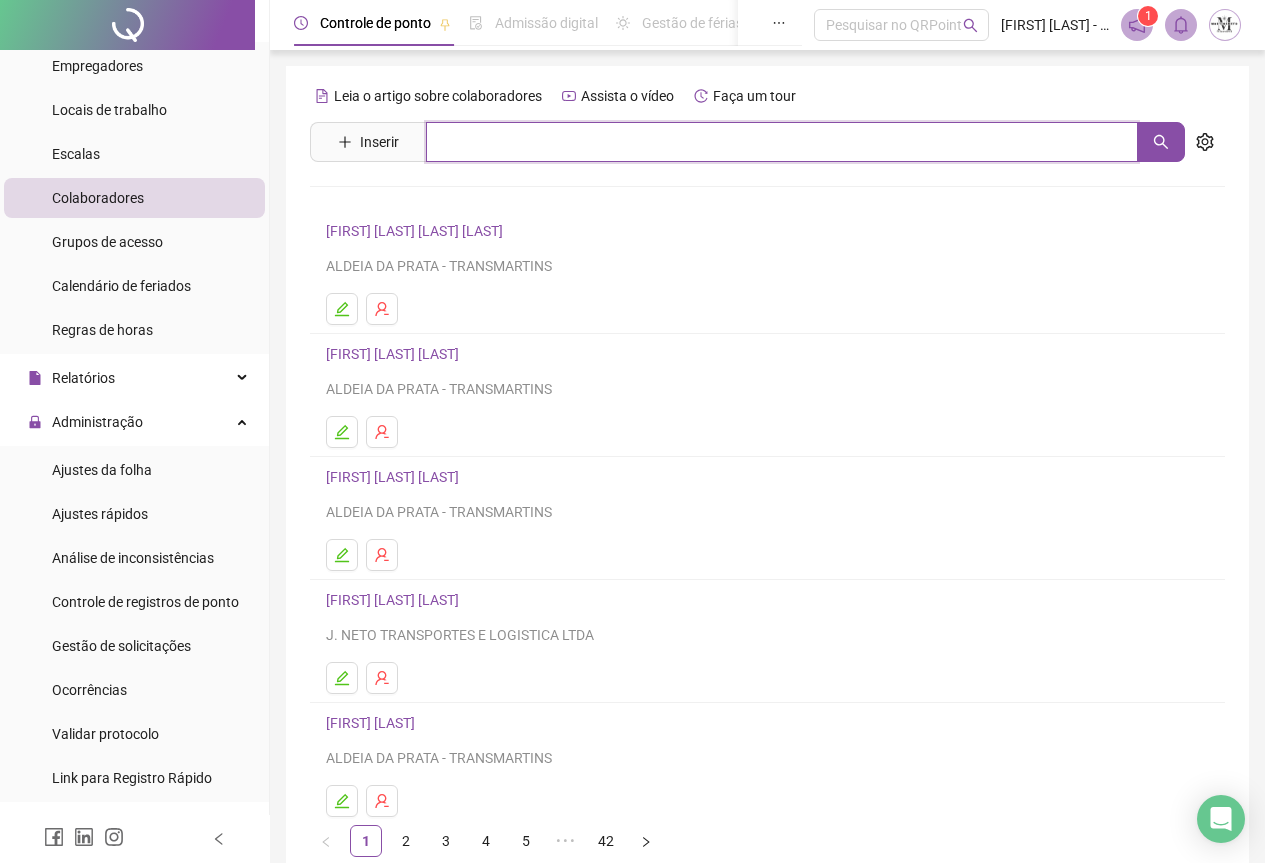 click at bounding box center (782, 142) 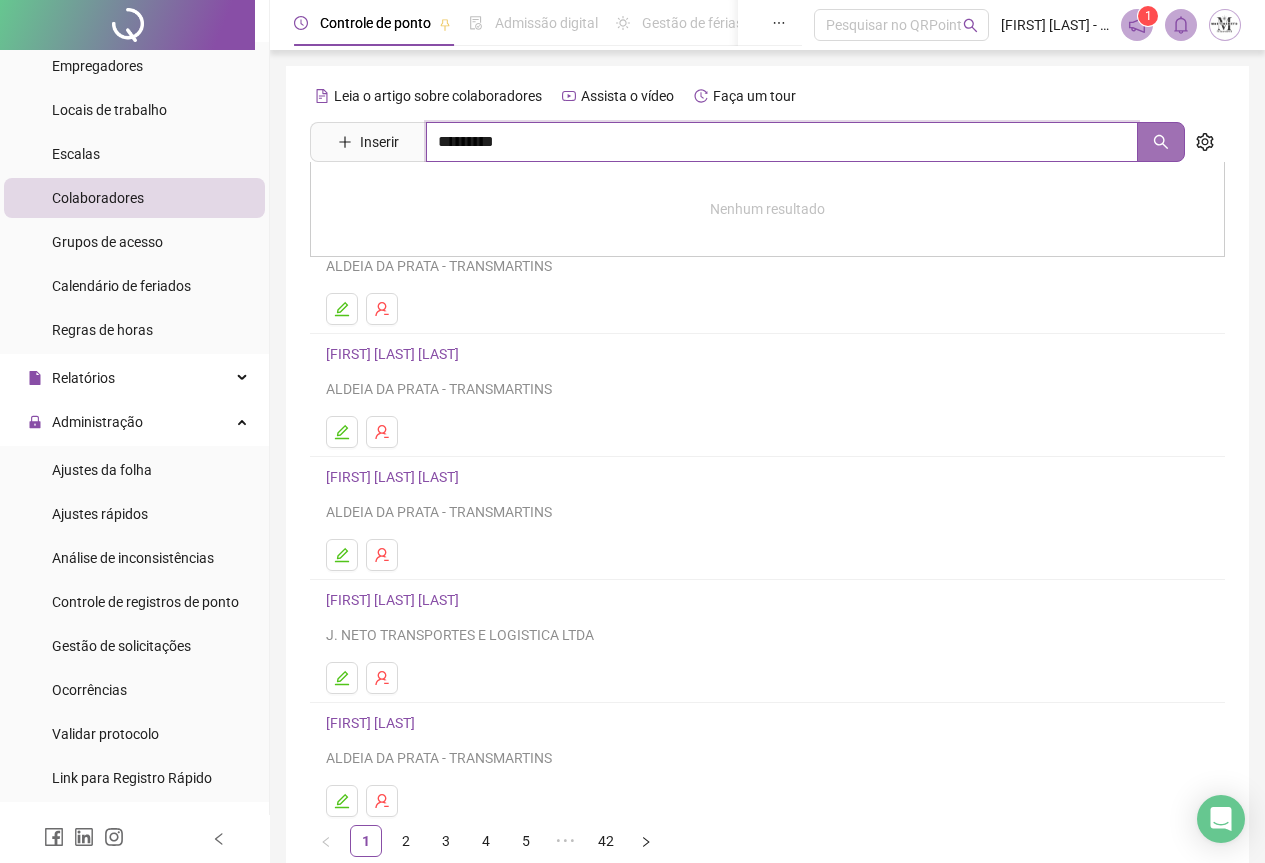 click 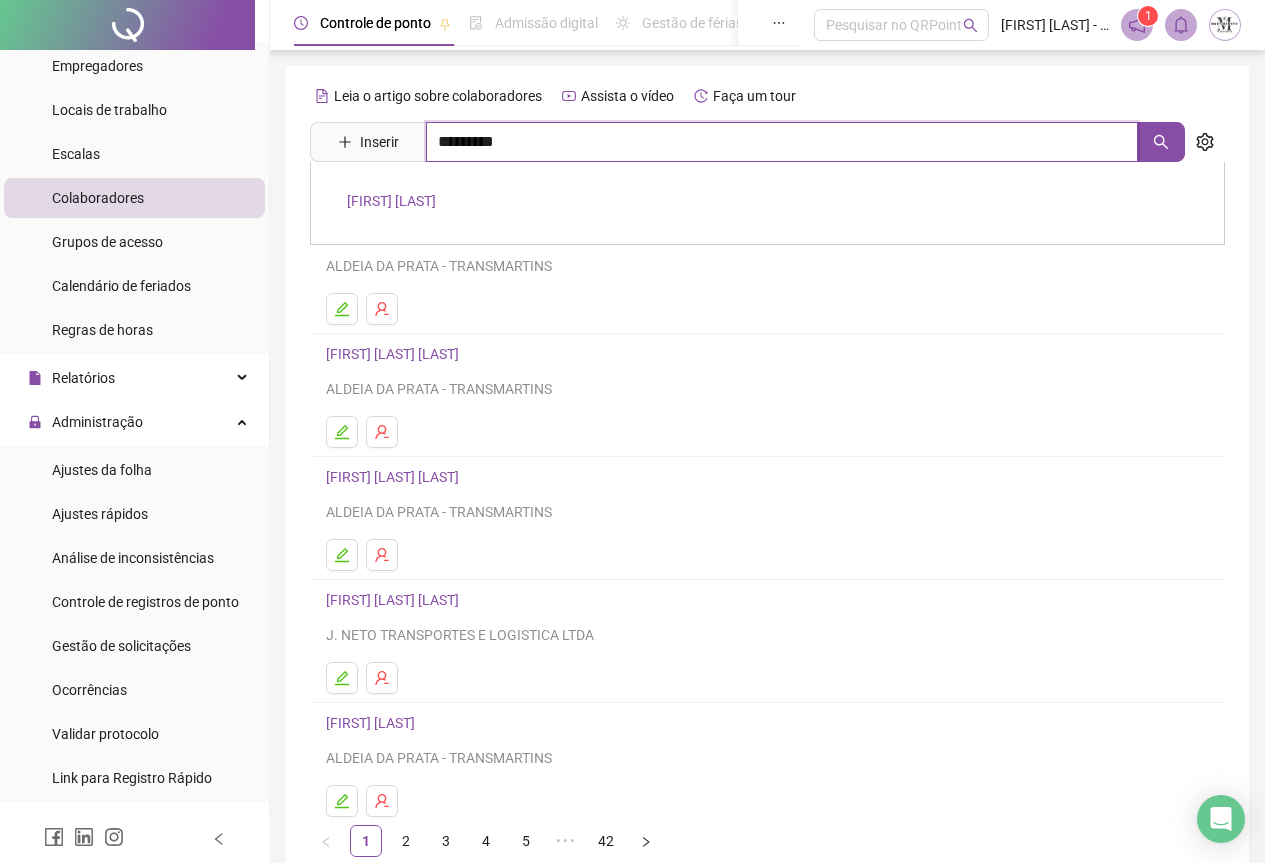 type on "*********" 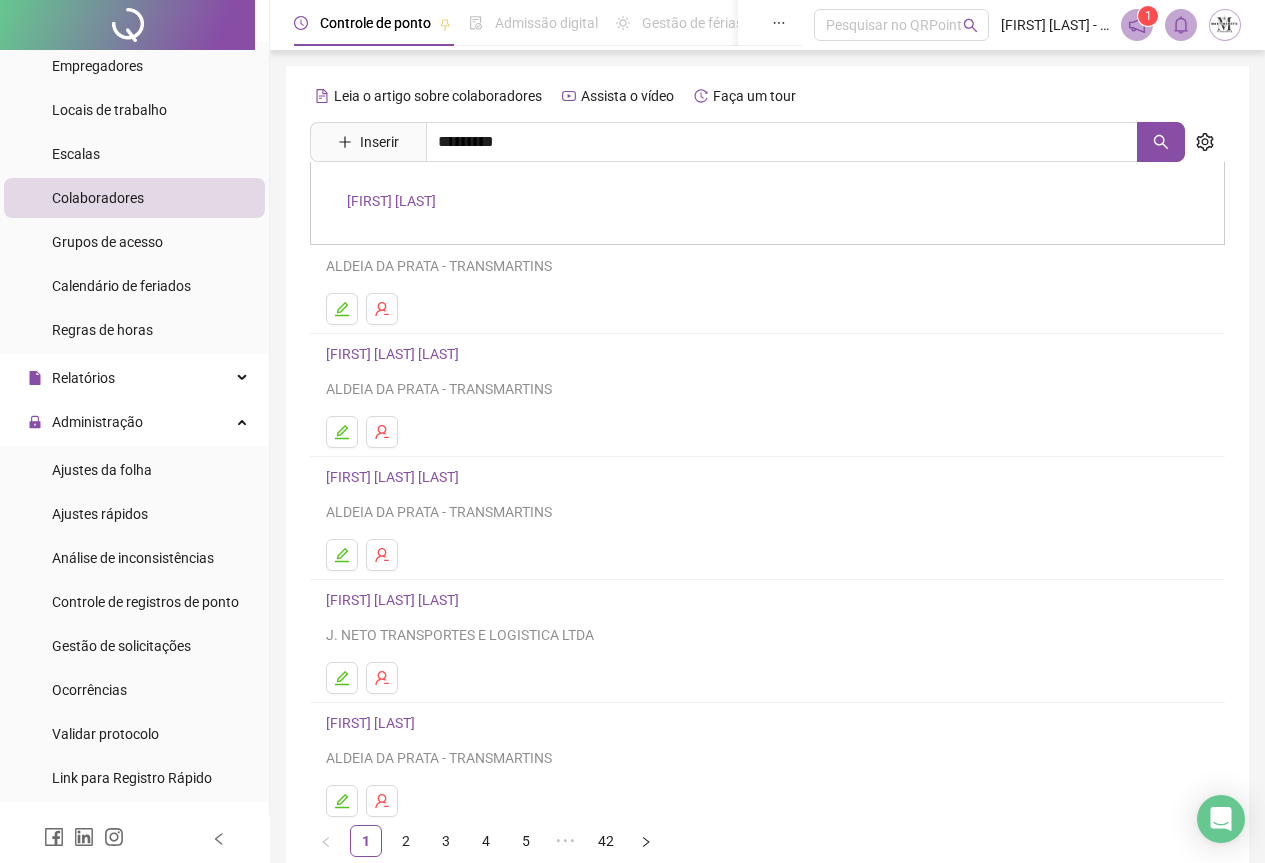 click on "[FIRST] [LAST]" at bounding box center [391, 201] 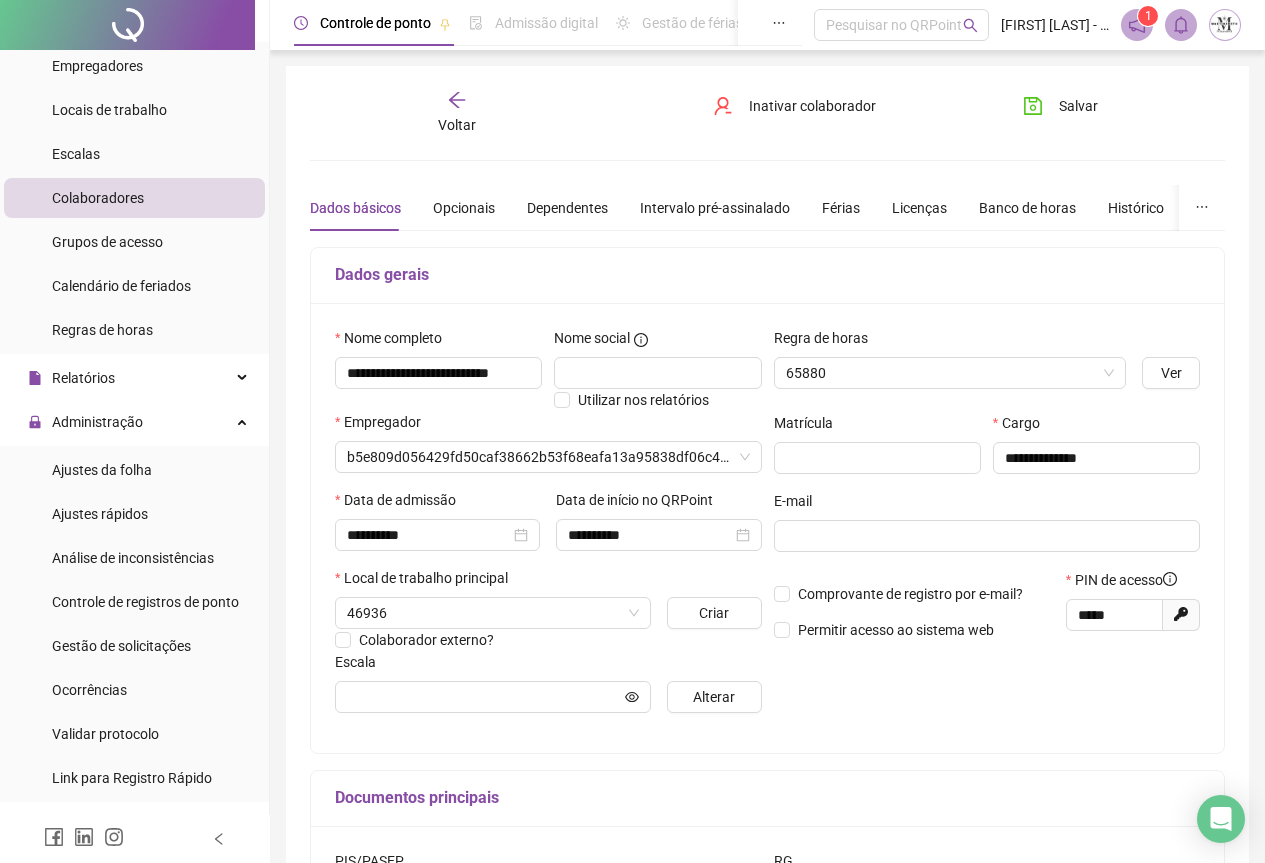 type on "****" 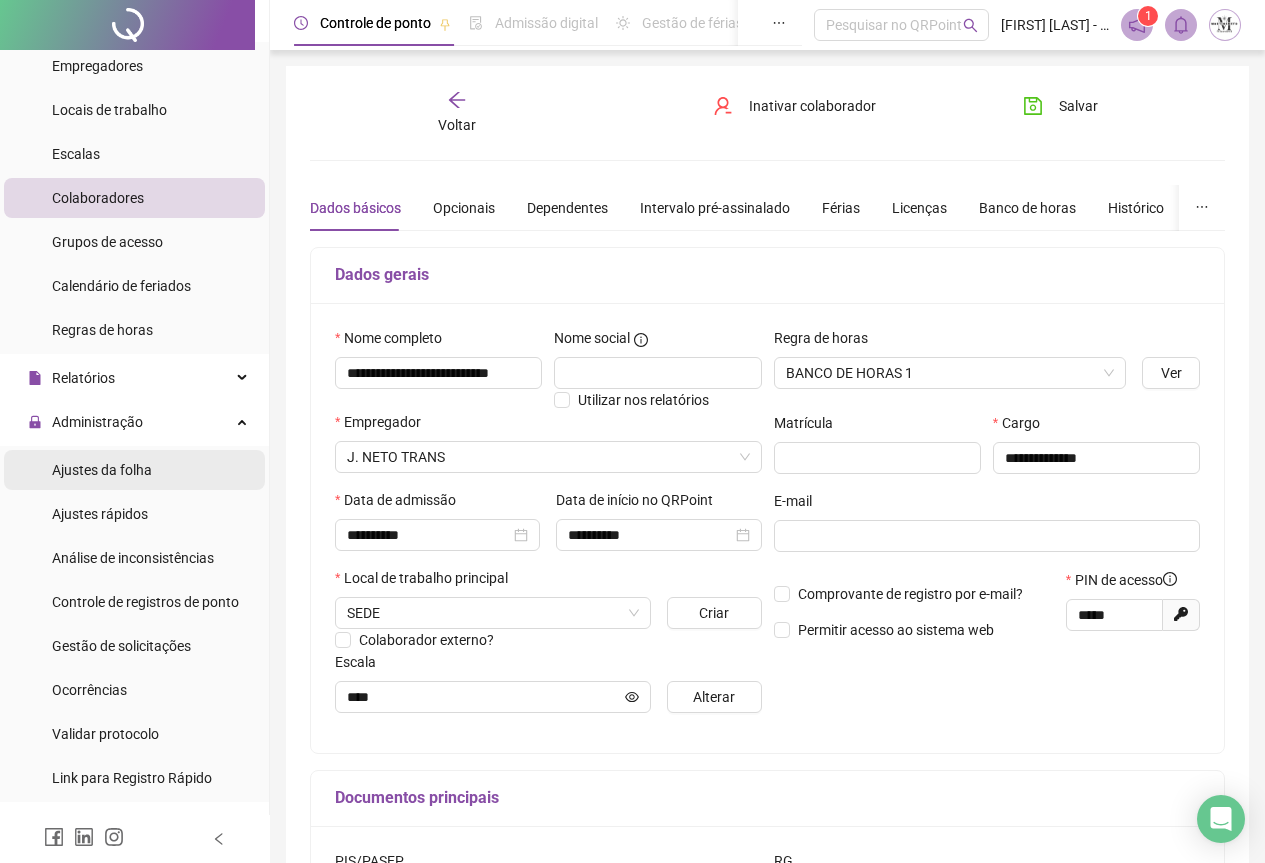 click on "Ajustes da folha" at bounding box center [102, 470] 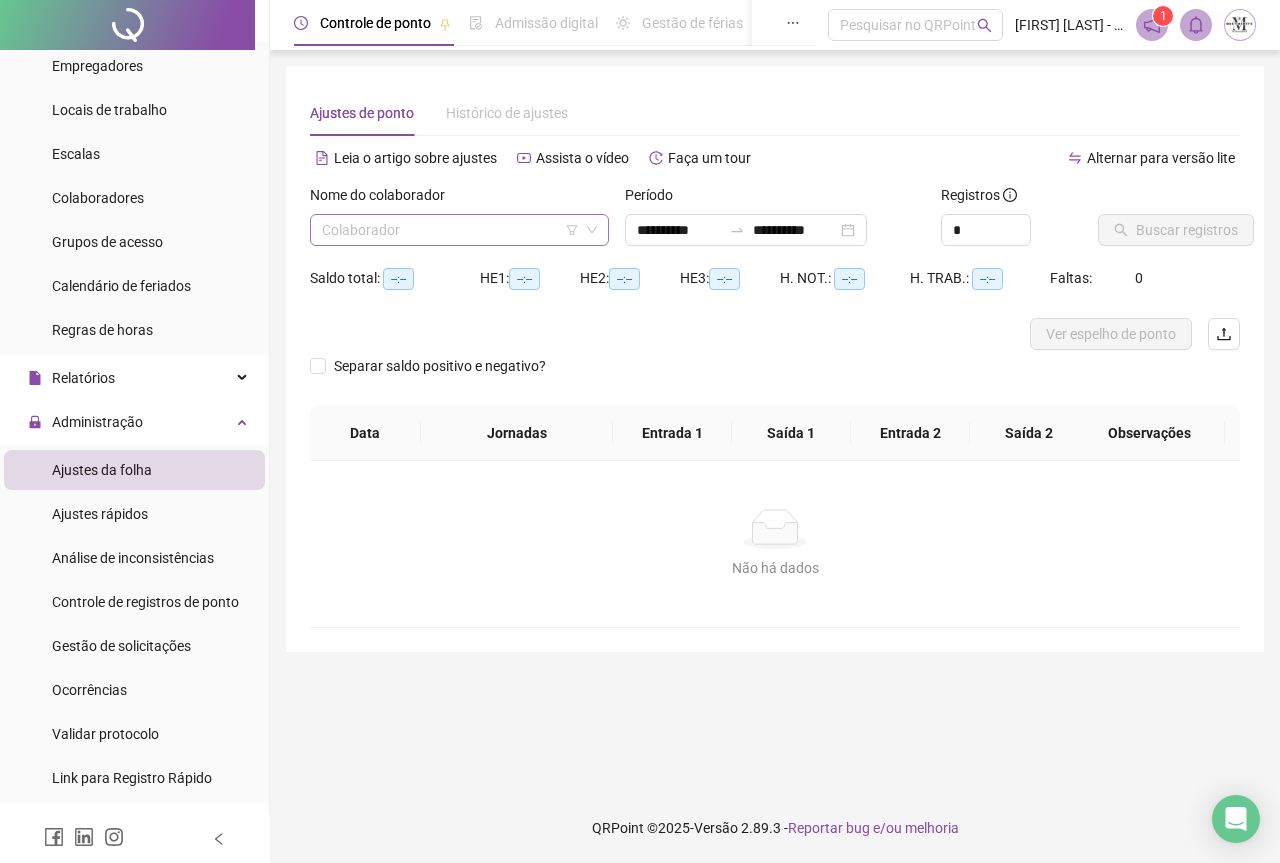 click at bounding box center (450, 230) 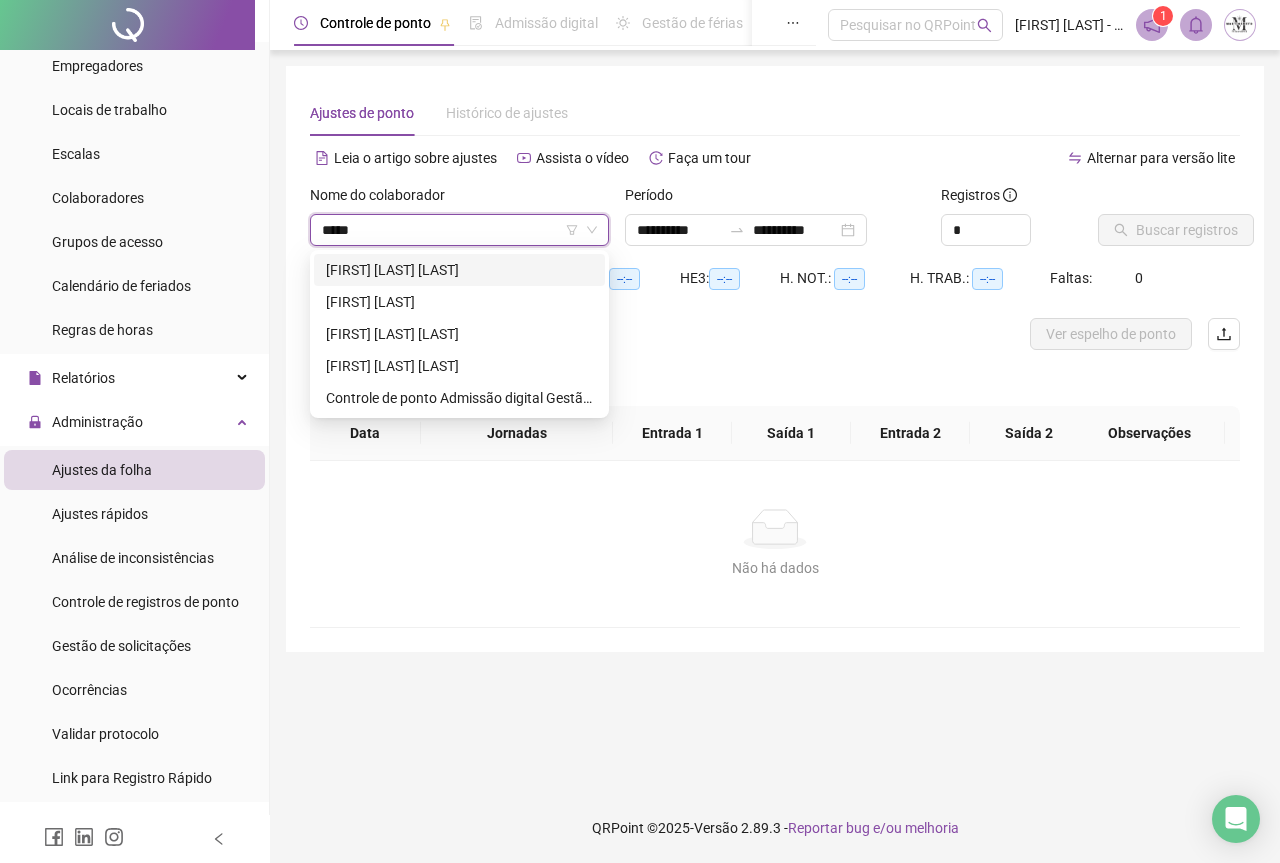 type on "******" 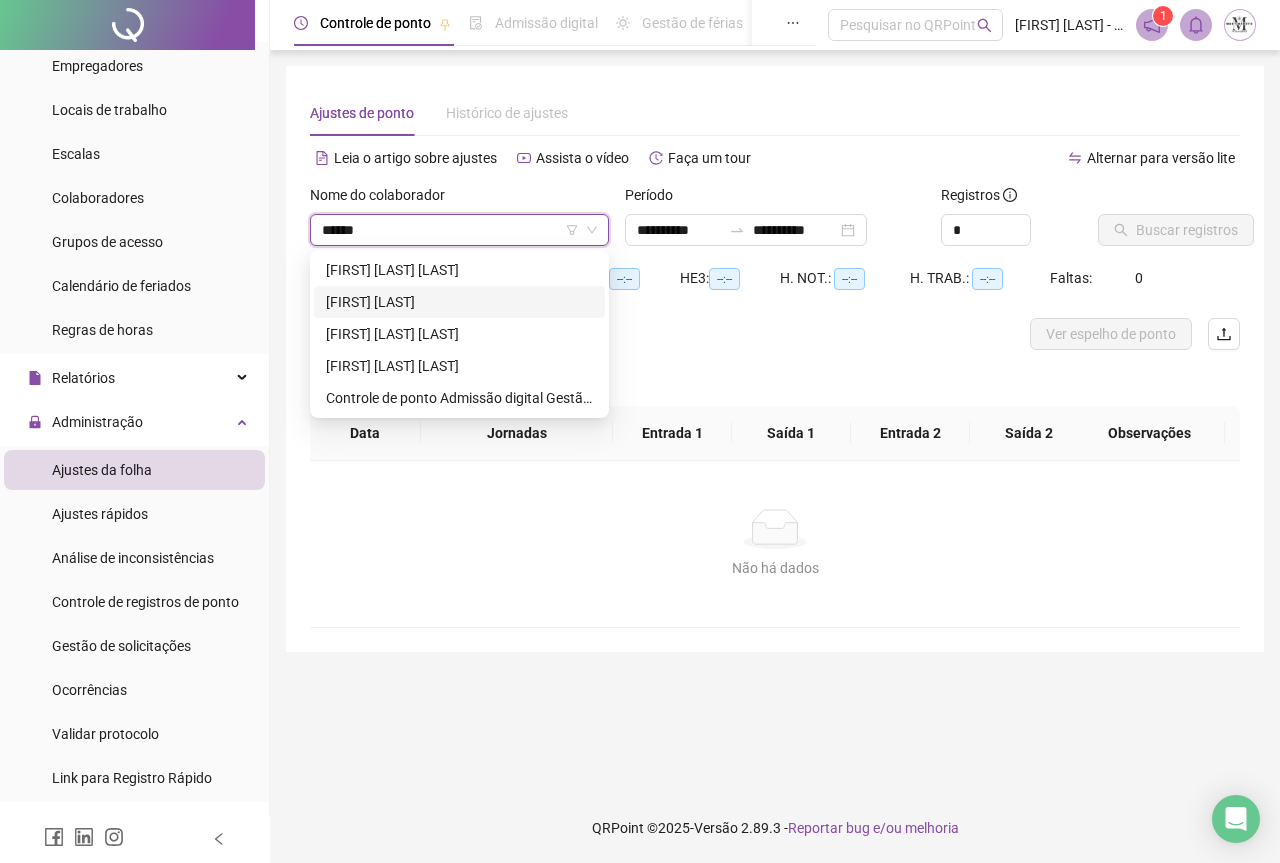 click on "[FIRST] [LAST]" at bounding box center (459, 302) 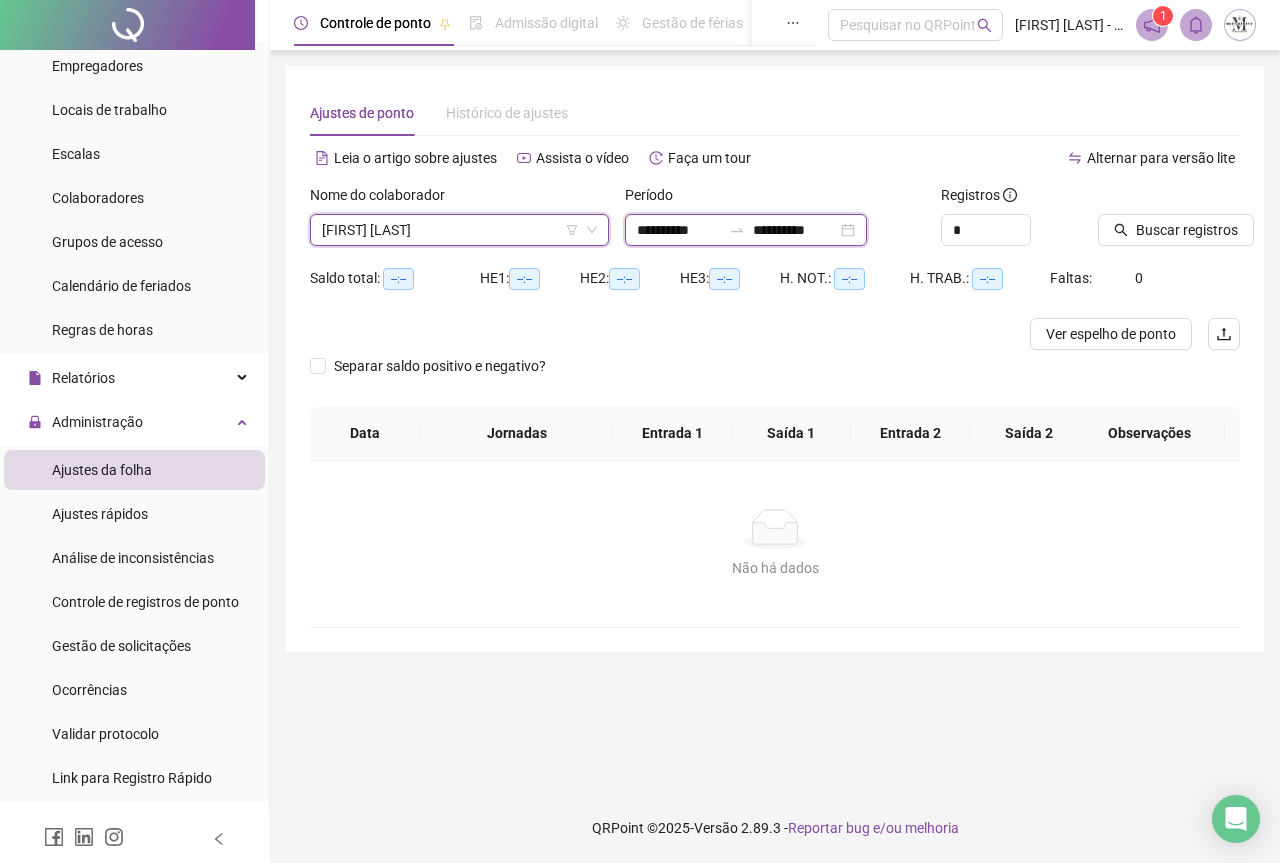 click on "**********" at bounding box center (795, 230) 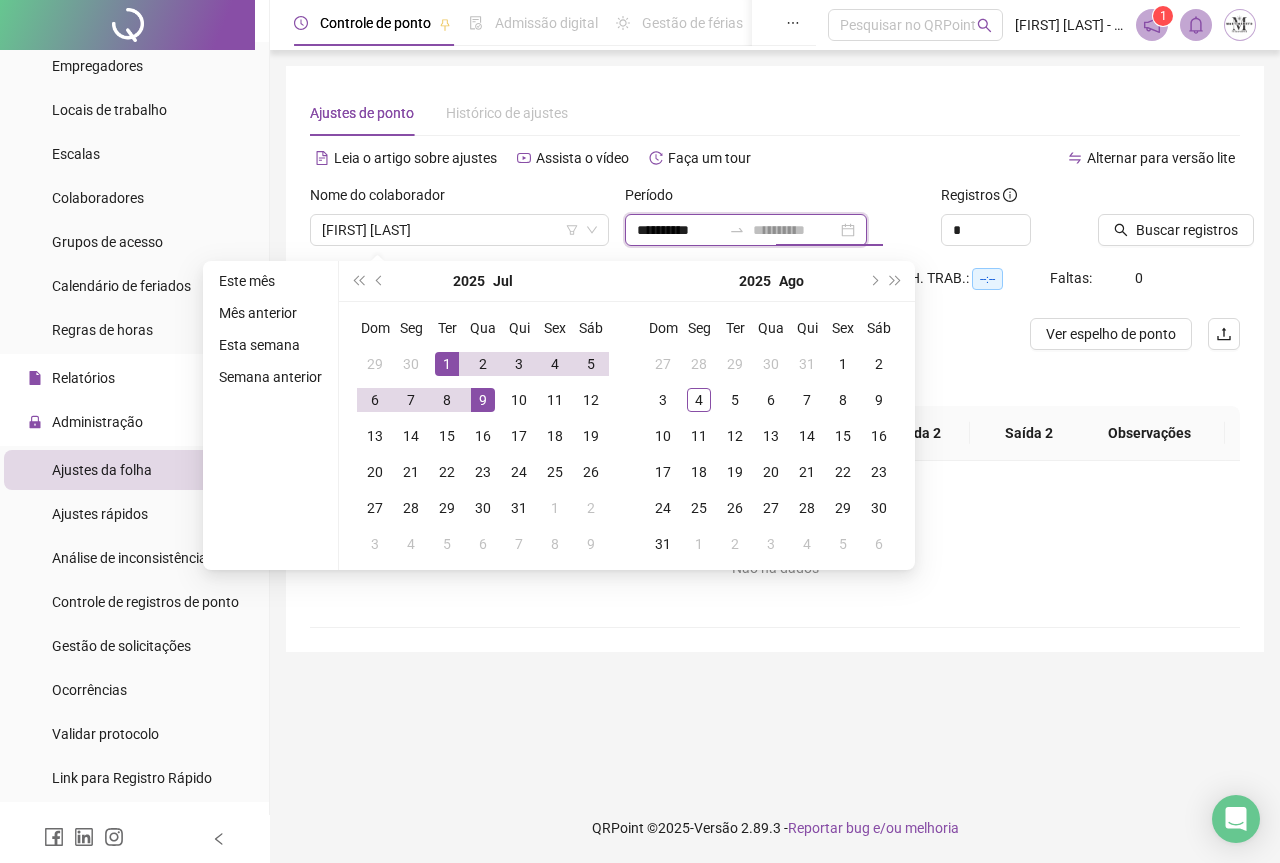 type on "**********" 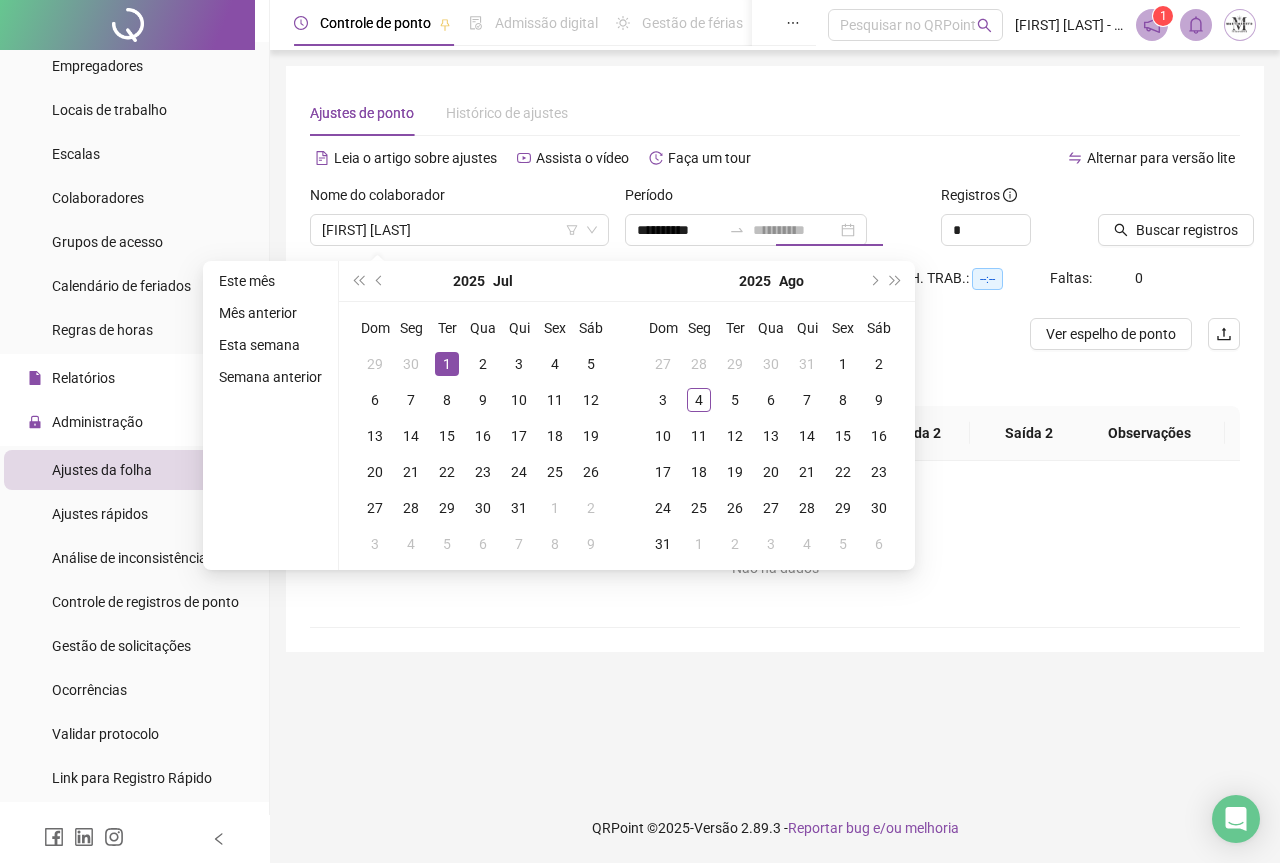 click on "1" at bounding box center [447, 364] 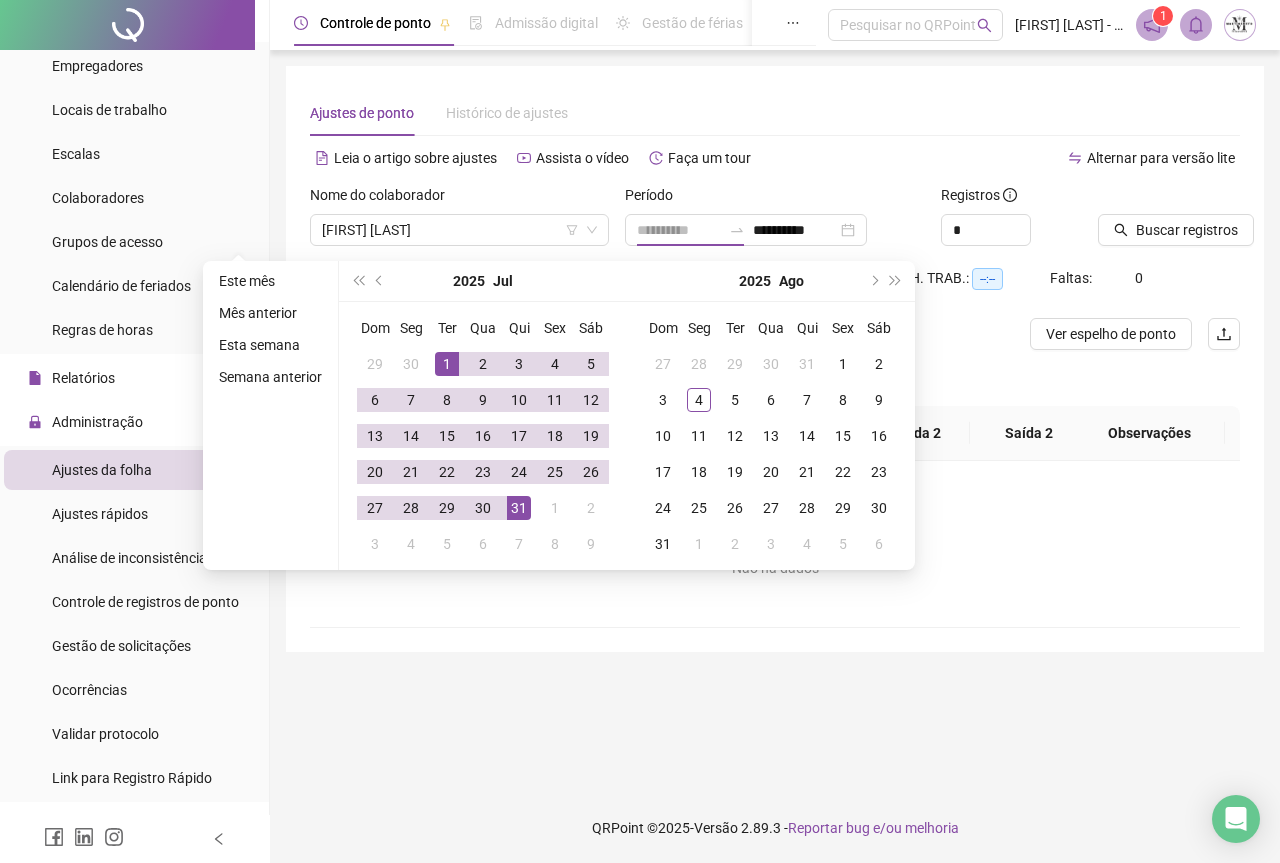 click on "31" at bounding box center (519, 508) 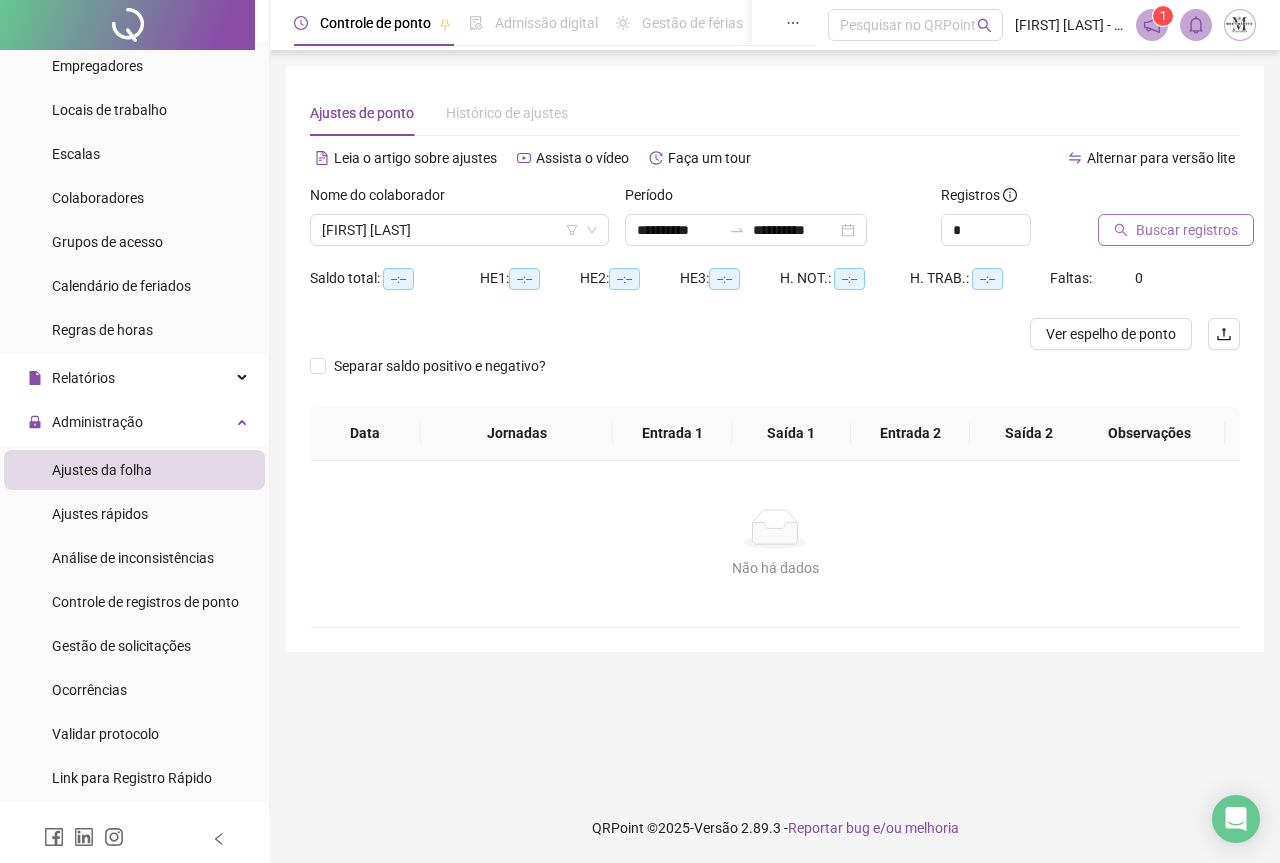 click on "Buscar registros" at bounding box center [1187, 230] 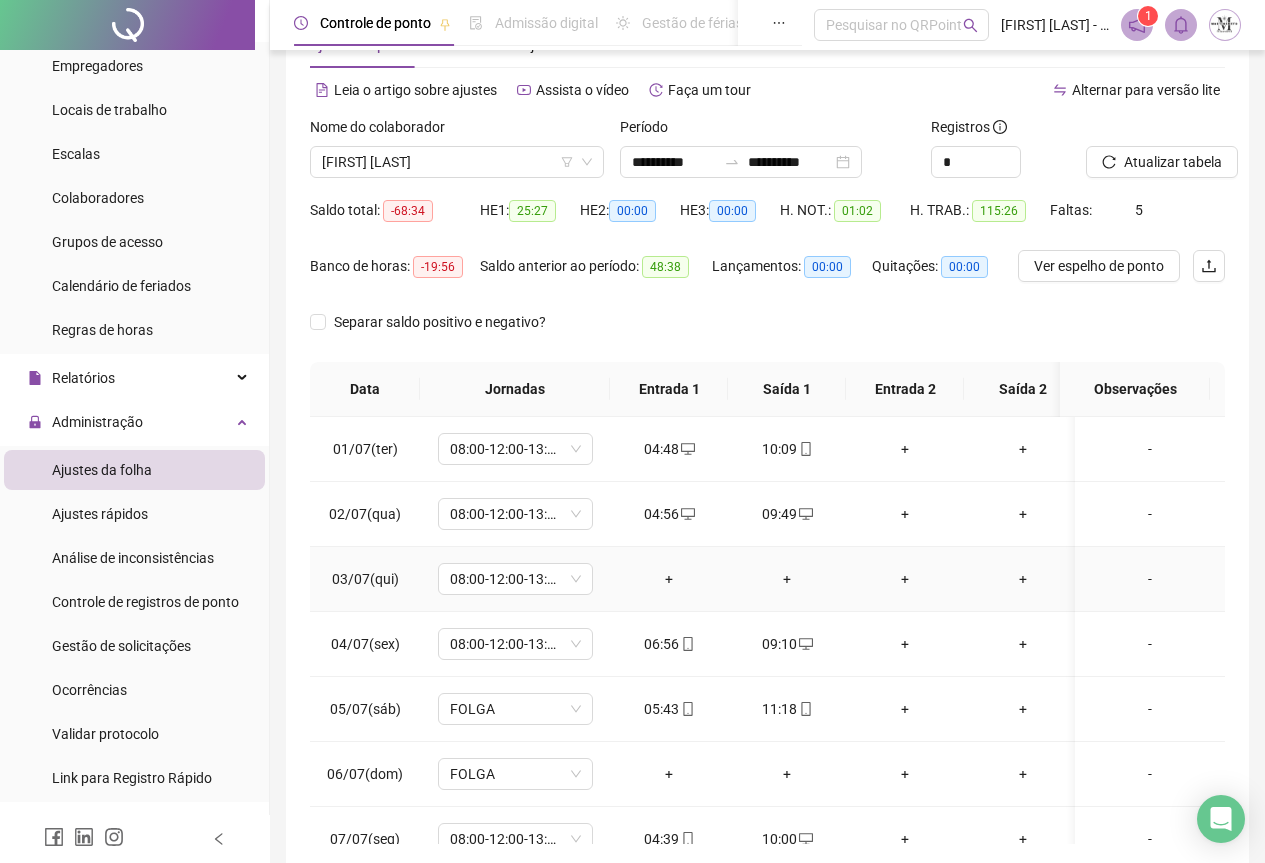 scroll, scrollTop: 159, scrollLeft: 0, axis: vertical 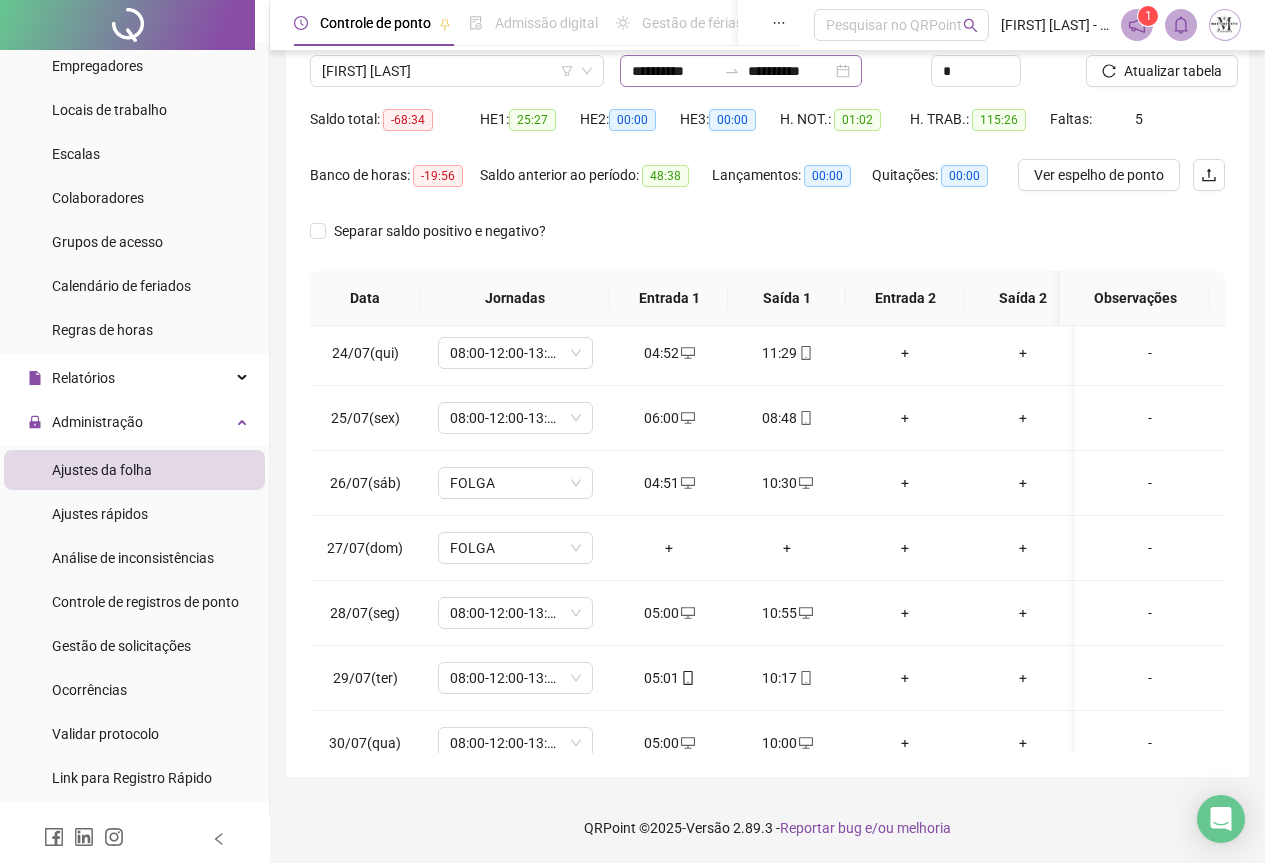 click on "**********" at bounding box center (741, 71) 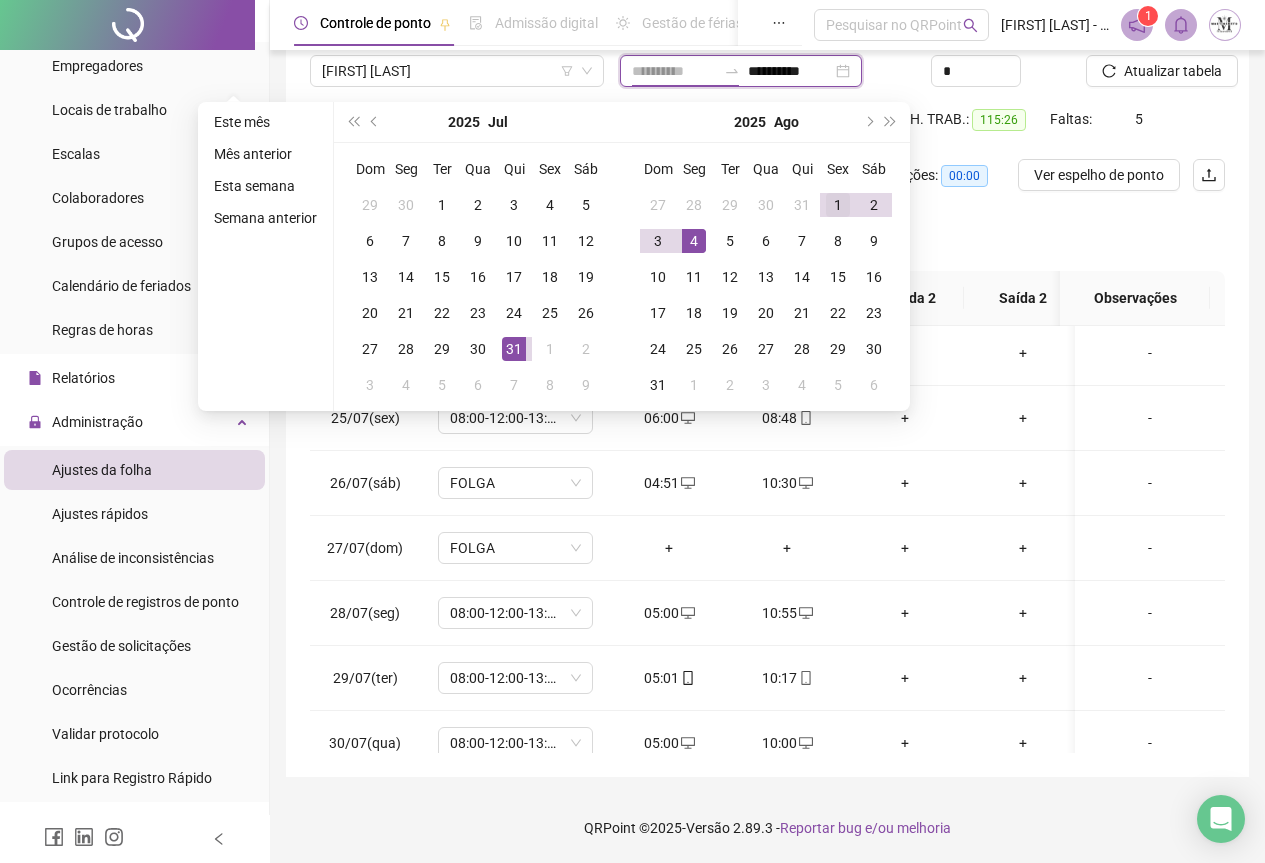 type on "**********" 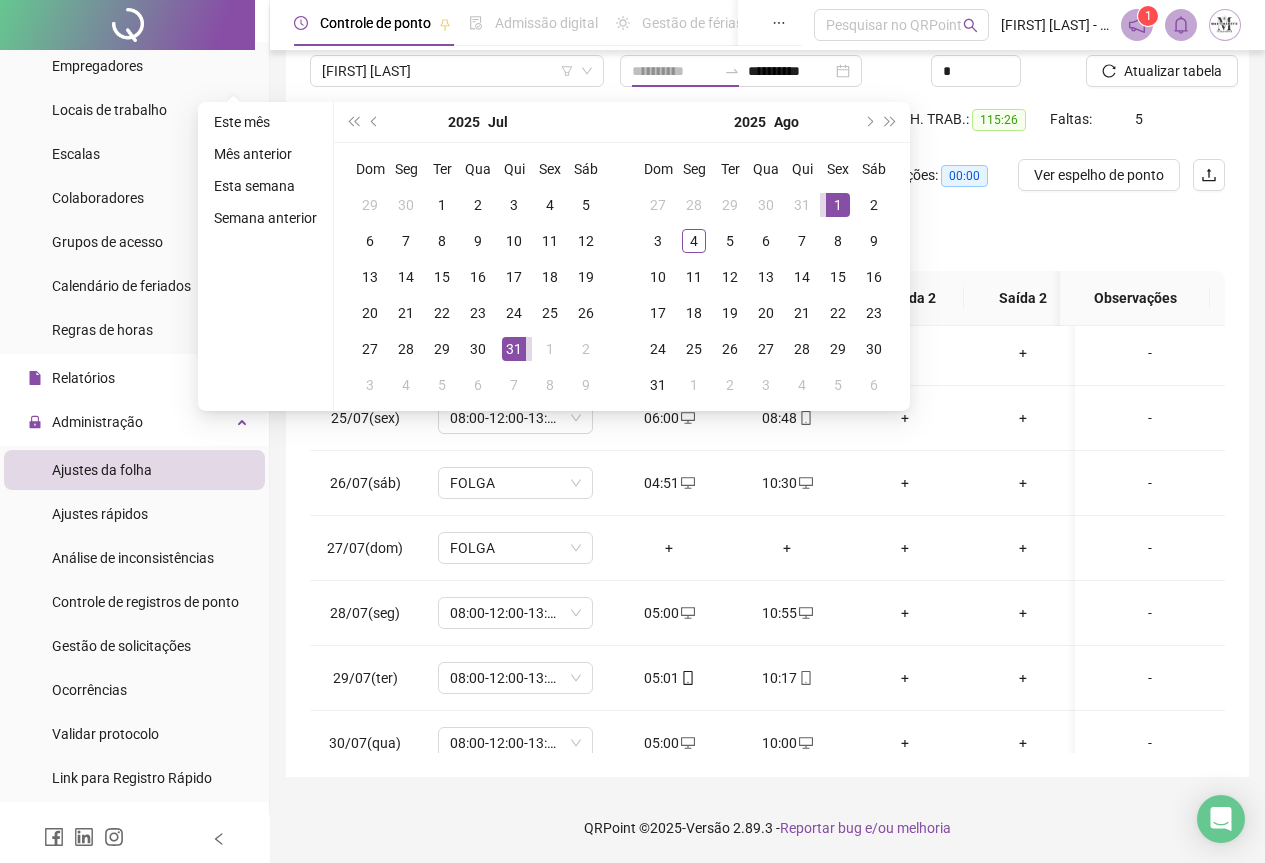click on "1" at bounding box center [838, 205] 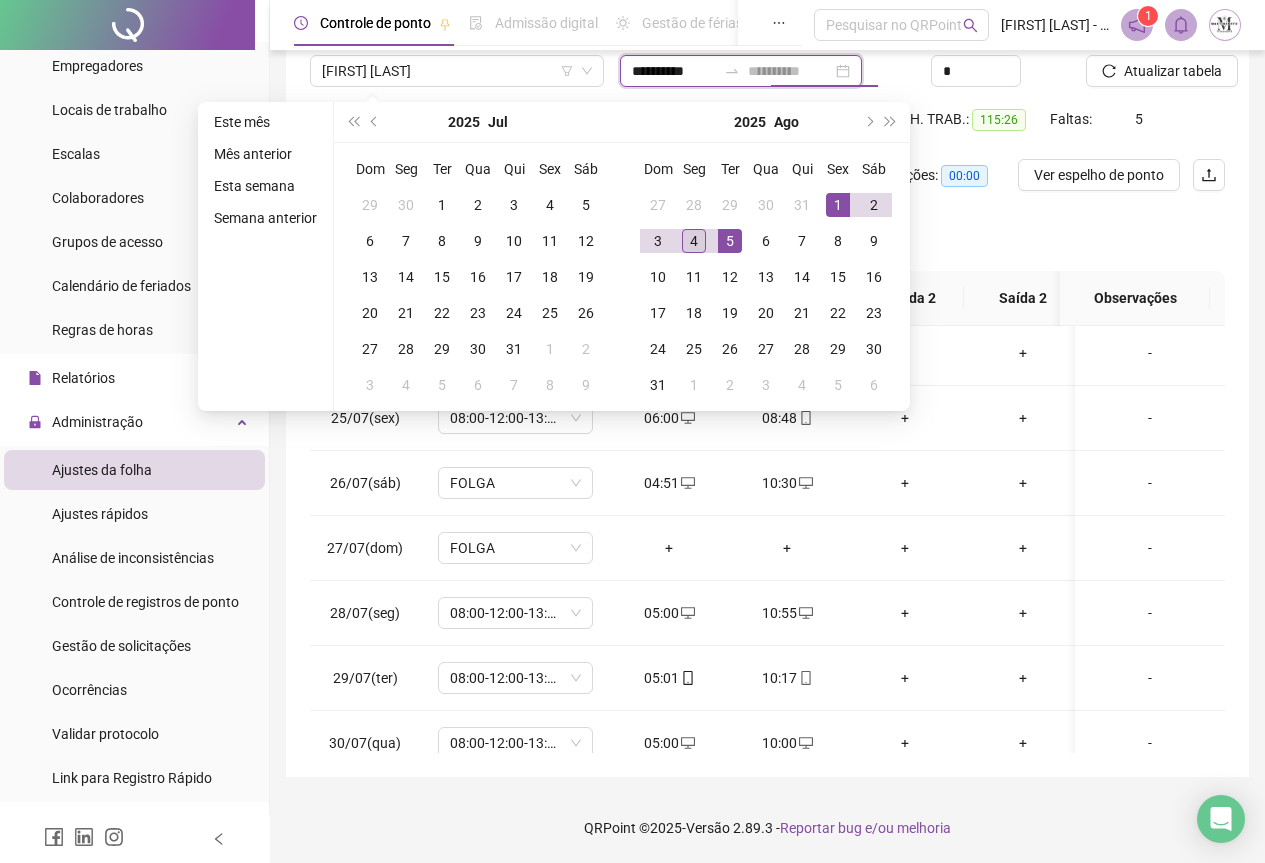 type on "**********" 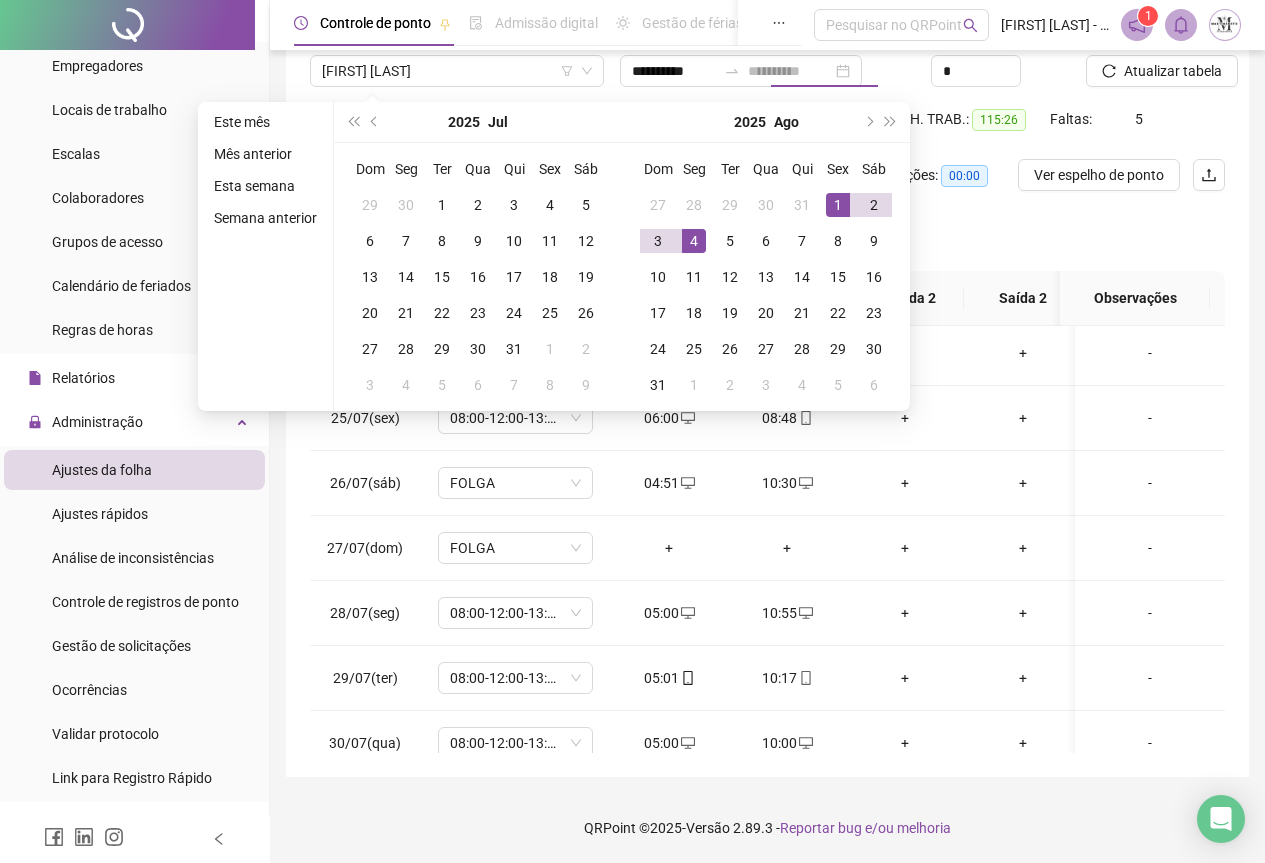click on "4" at bounding box center (694, 241) 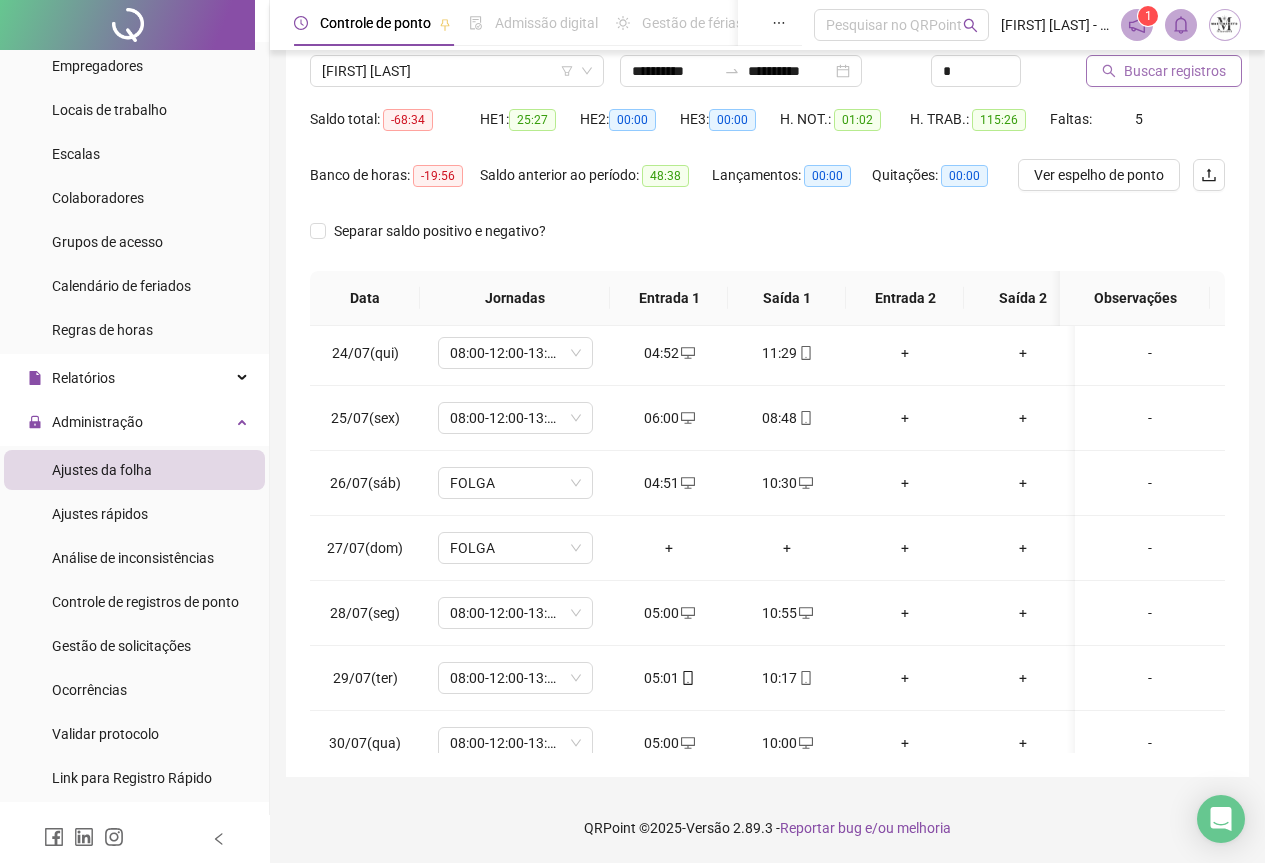 click on "Buscar registros" at bounding box center (1175, 71) 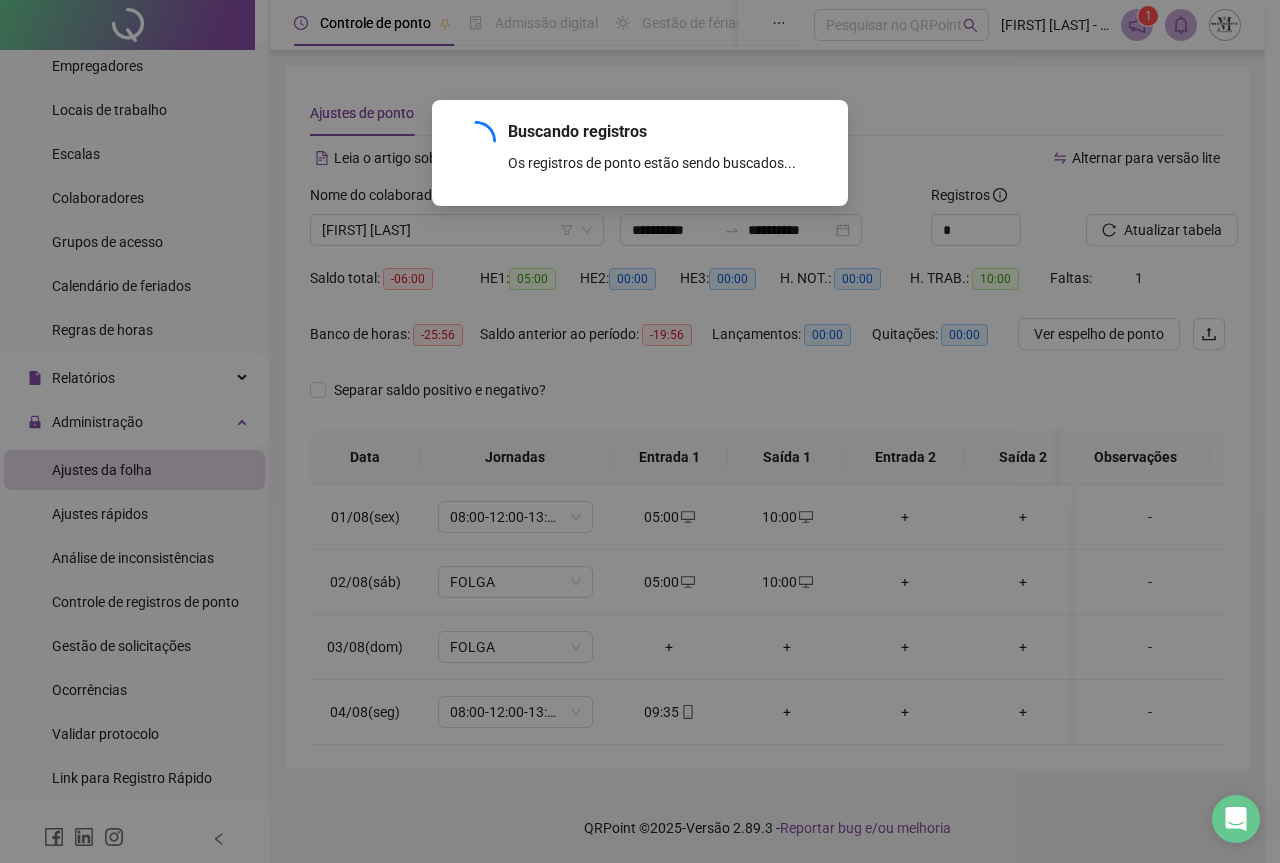 scroll, scrollTop: 7, scrollLeft: 0, axis: vertical 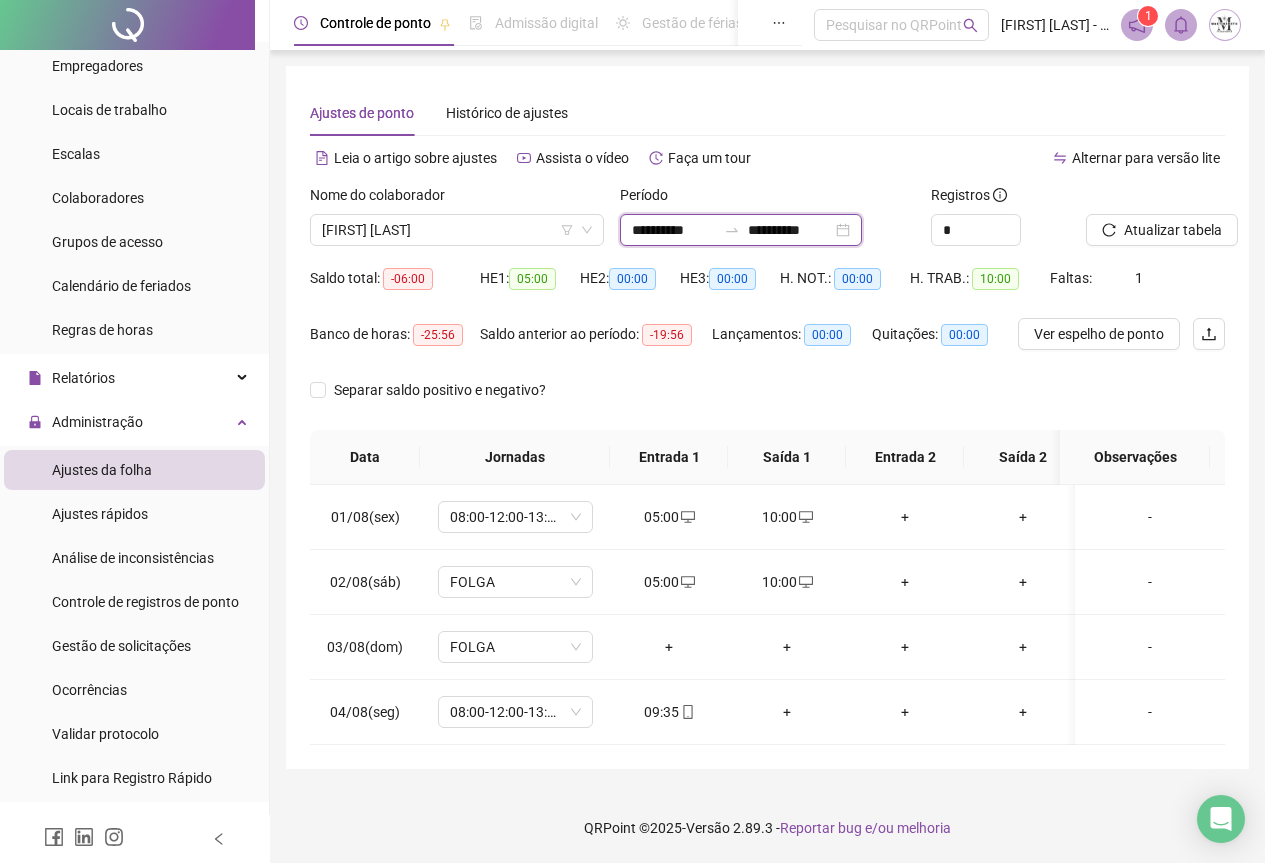 click on "**********" at bounding box center [674, 230] 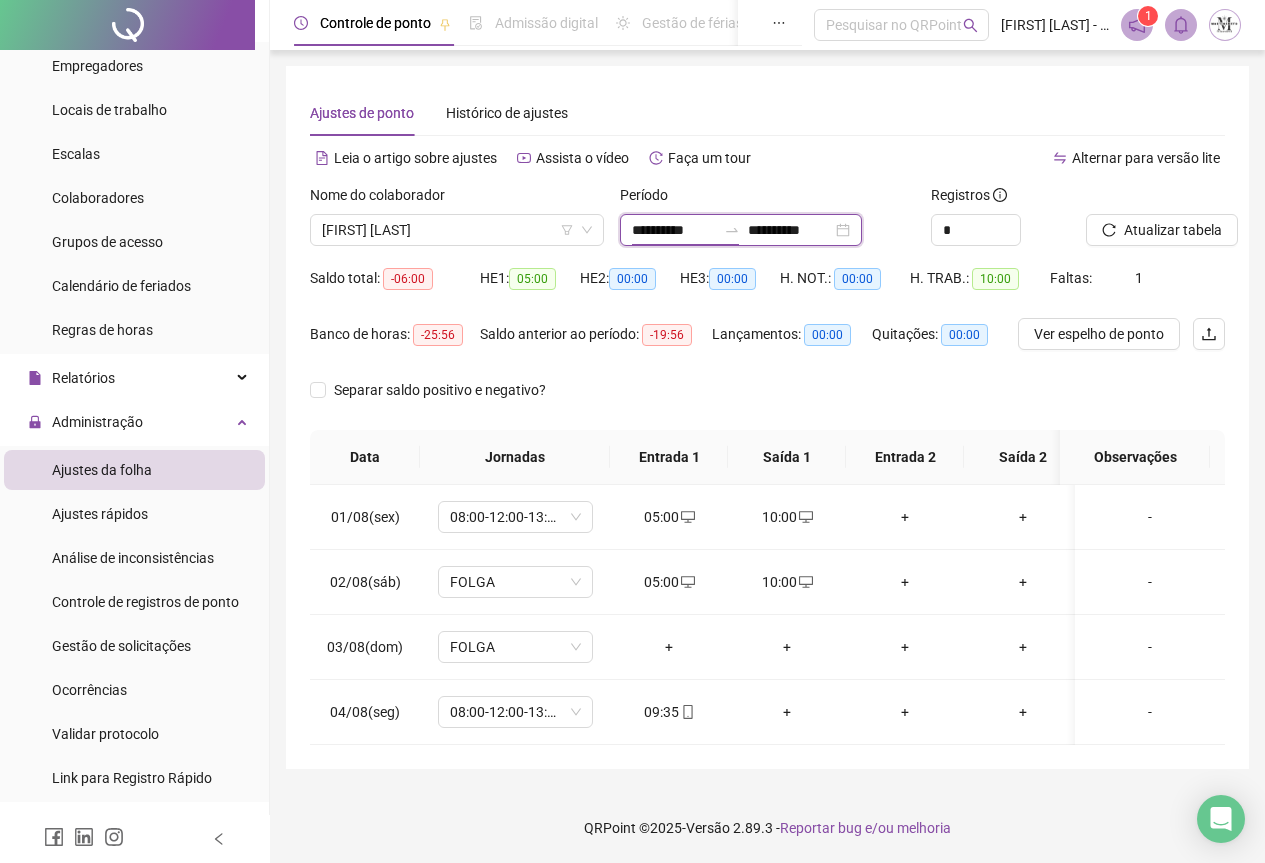 click on "**********" at bounding box center (674, 230) 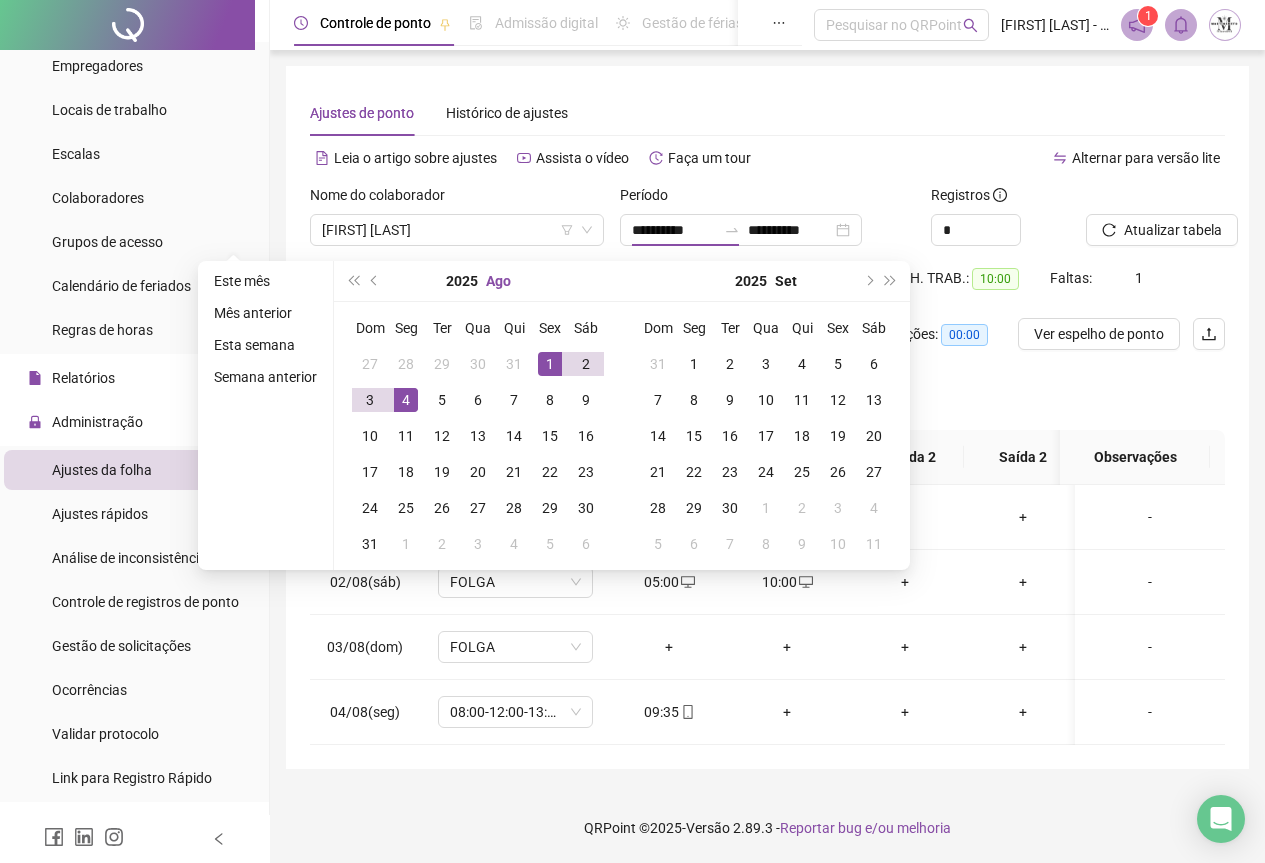 click on "Ago" at bounding box center (498, 281) 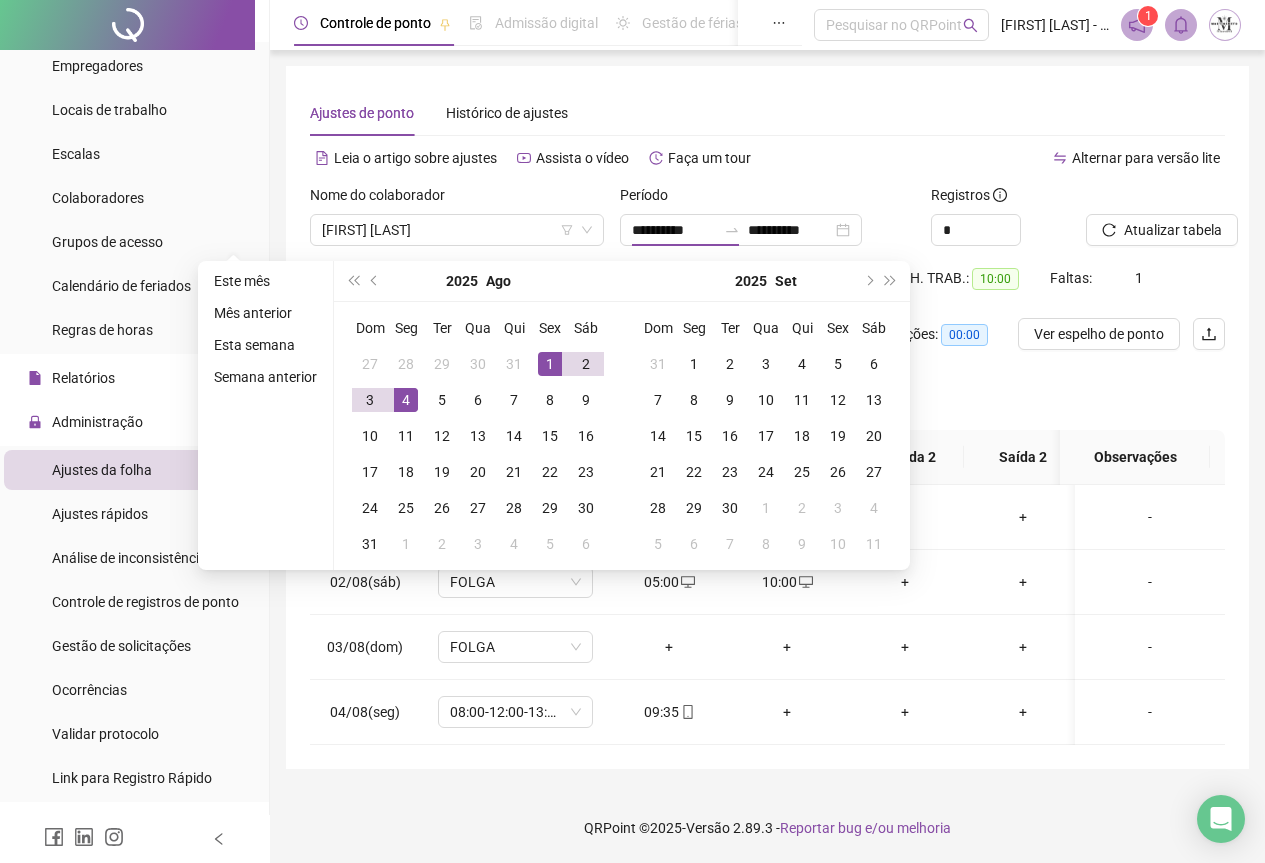 type on "**********" 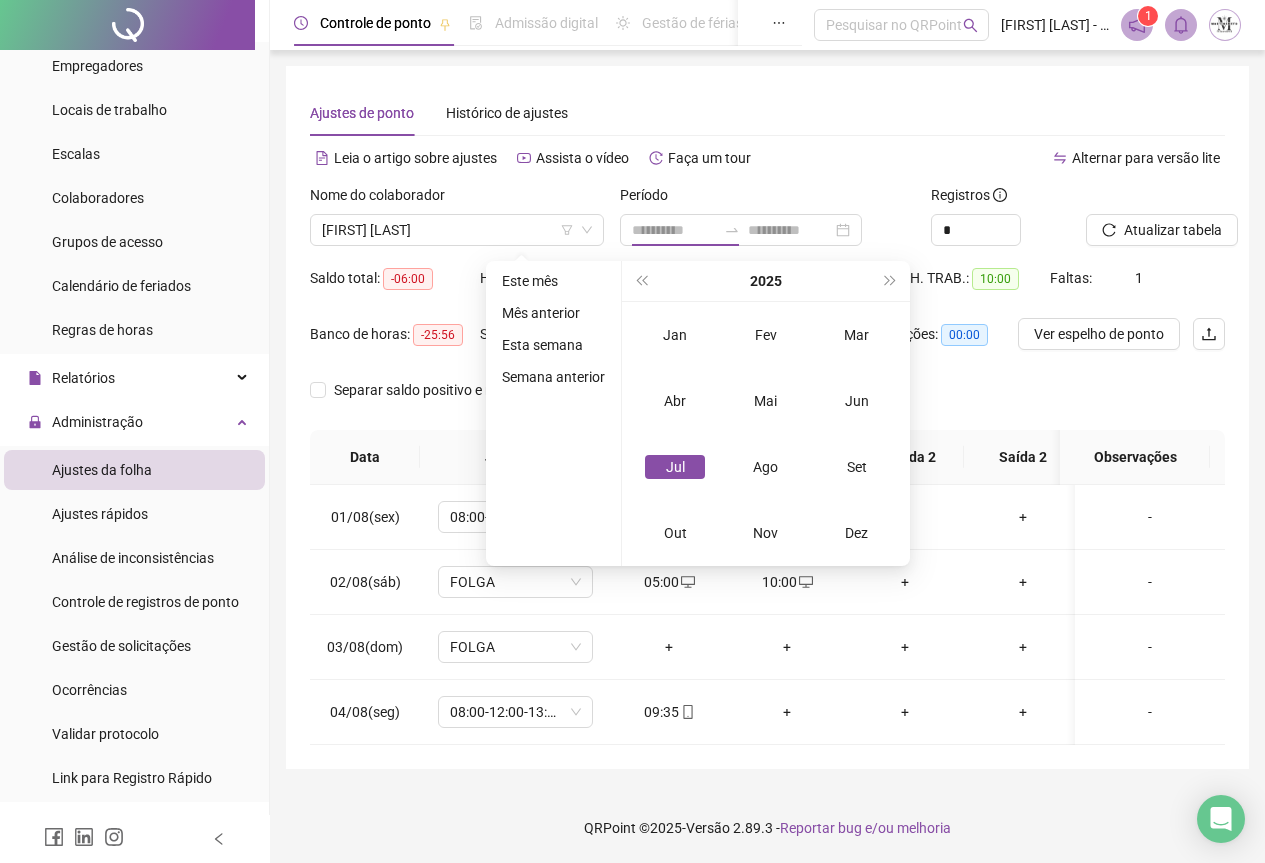 type on "**********" 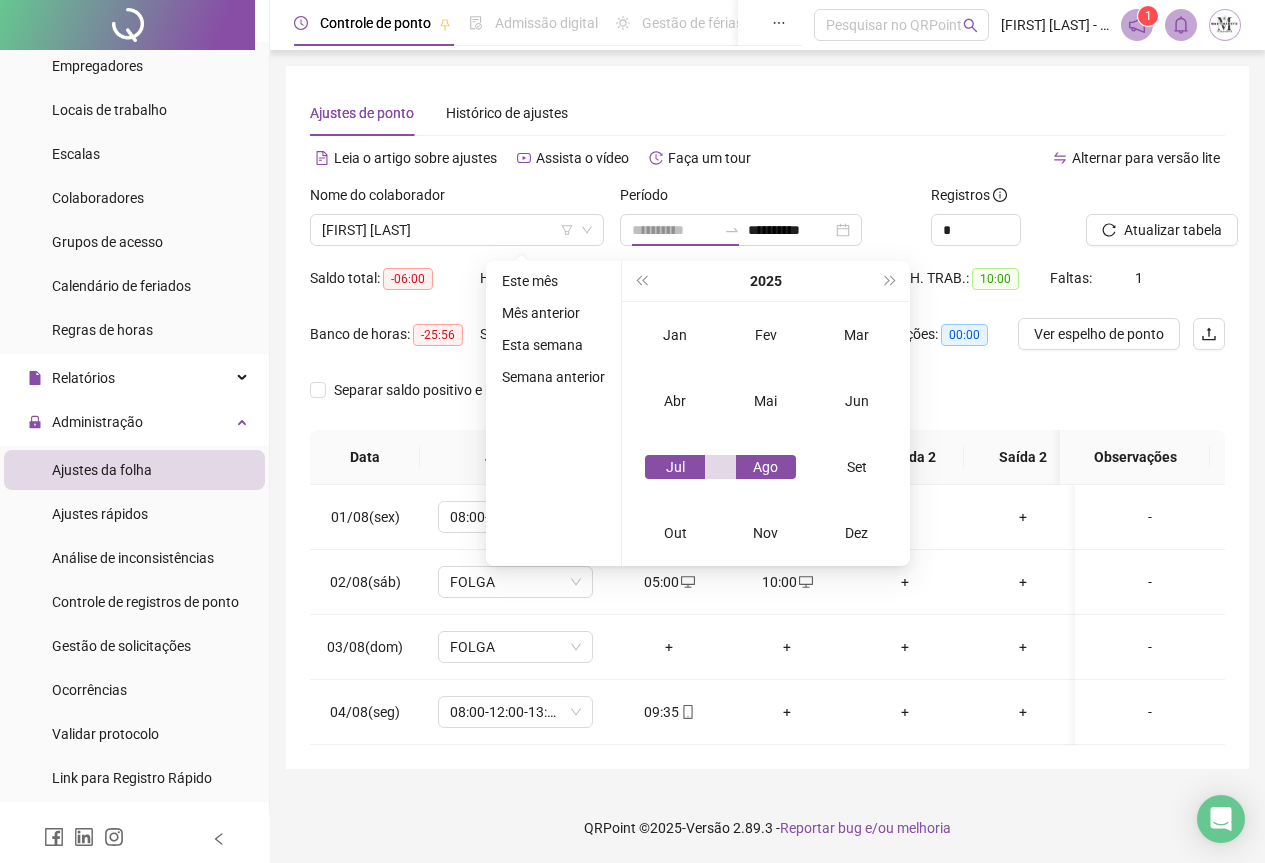 click on "Jul" at bounding box center [675, 467] 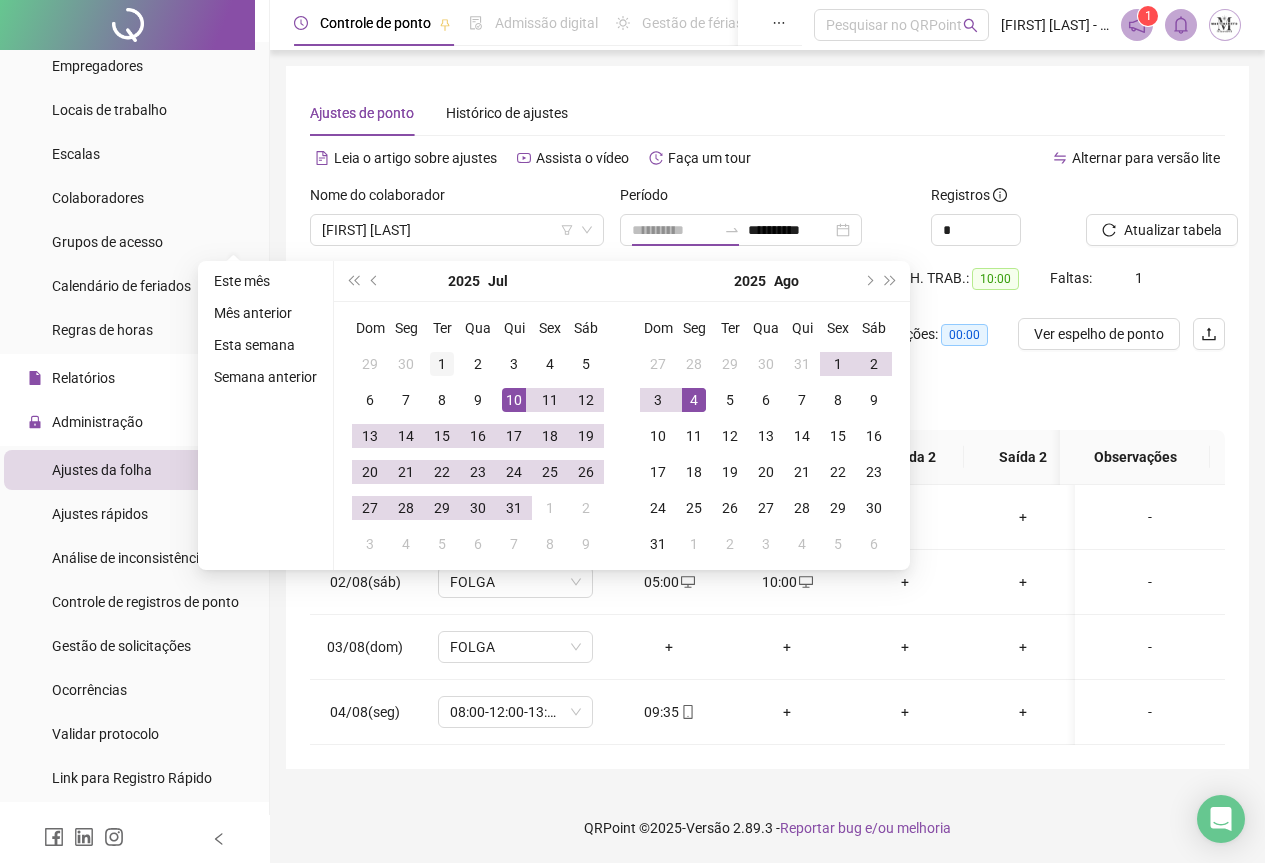 type on "**********" 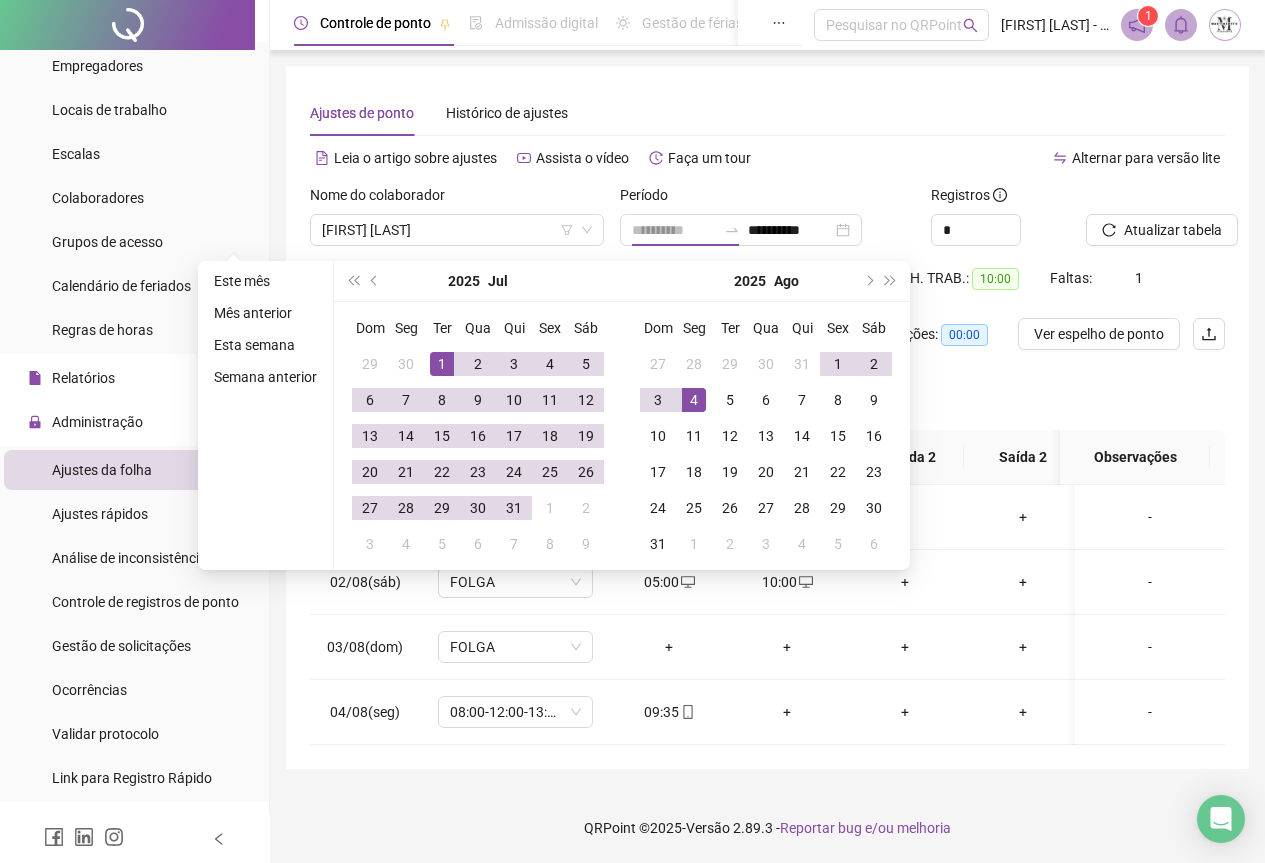 click on "1" at bounding box center (442, 364) 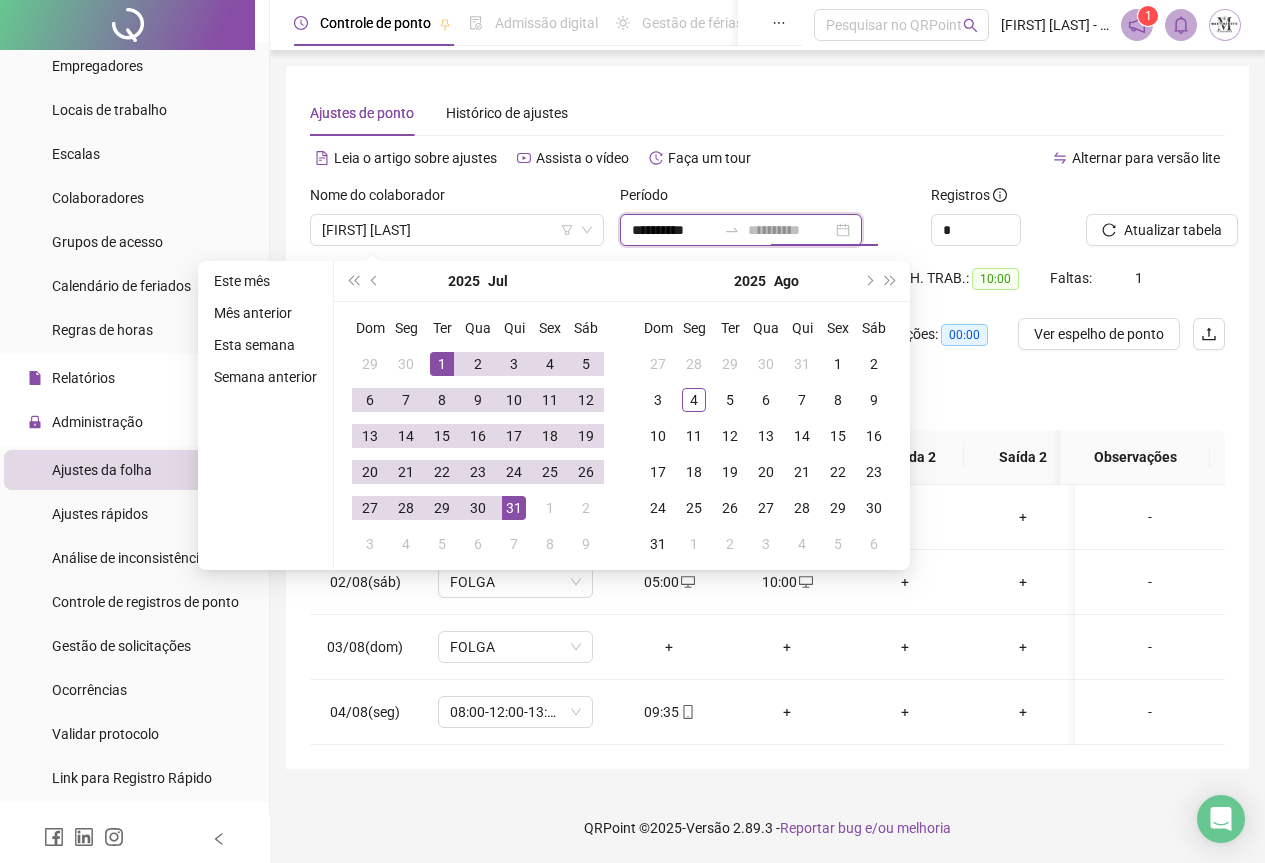 type on "**********" 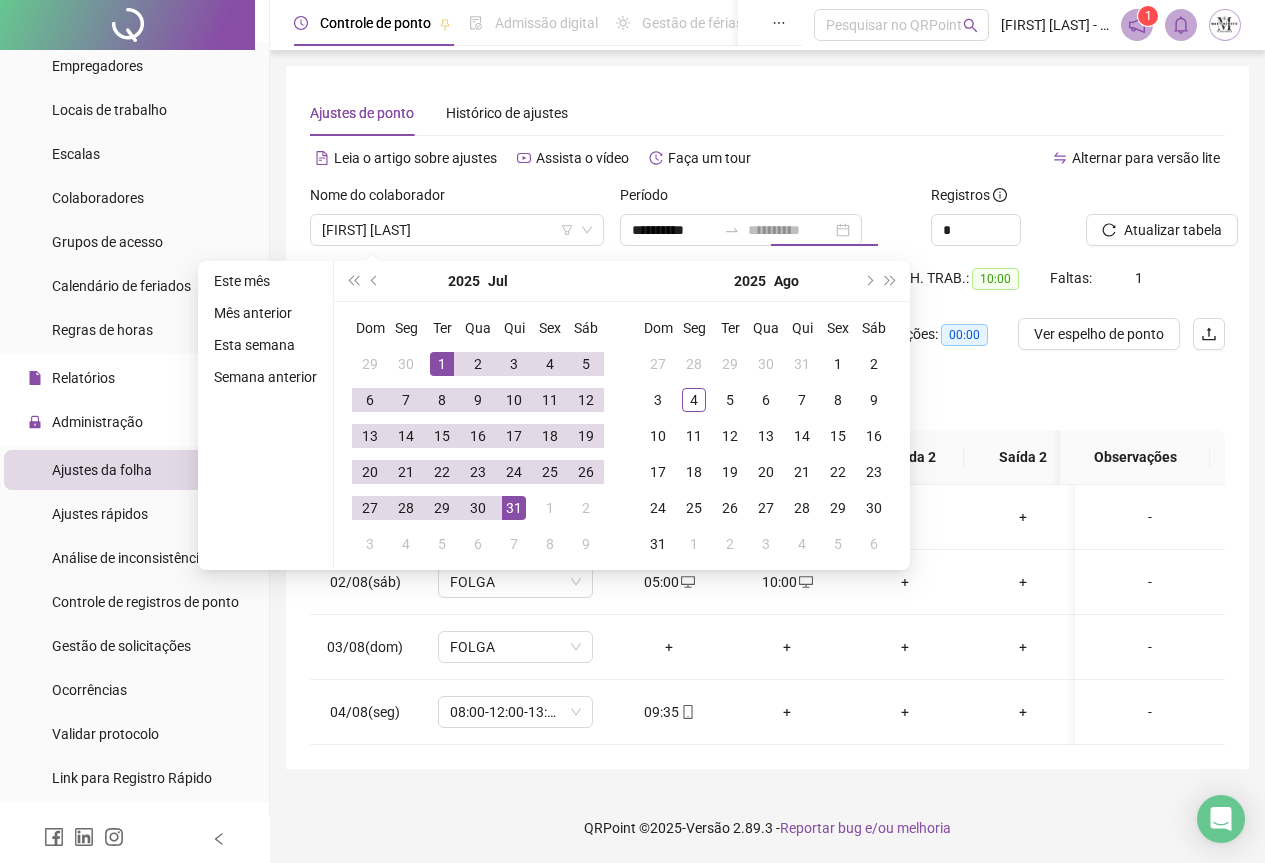 click on "31" at bounding box center (514, 508) 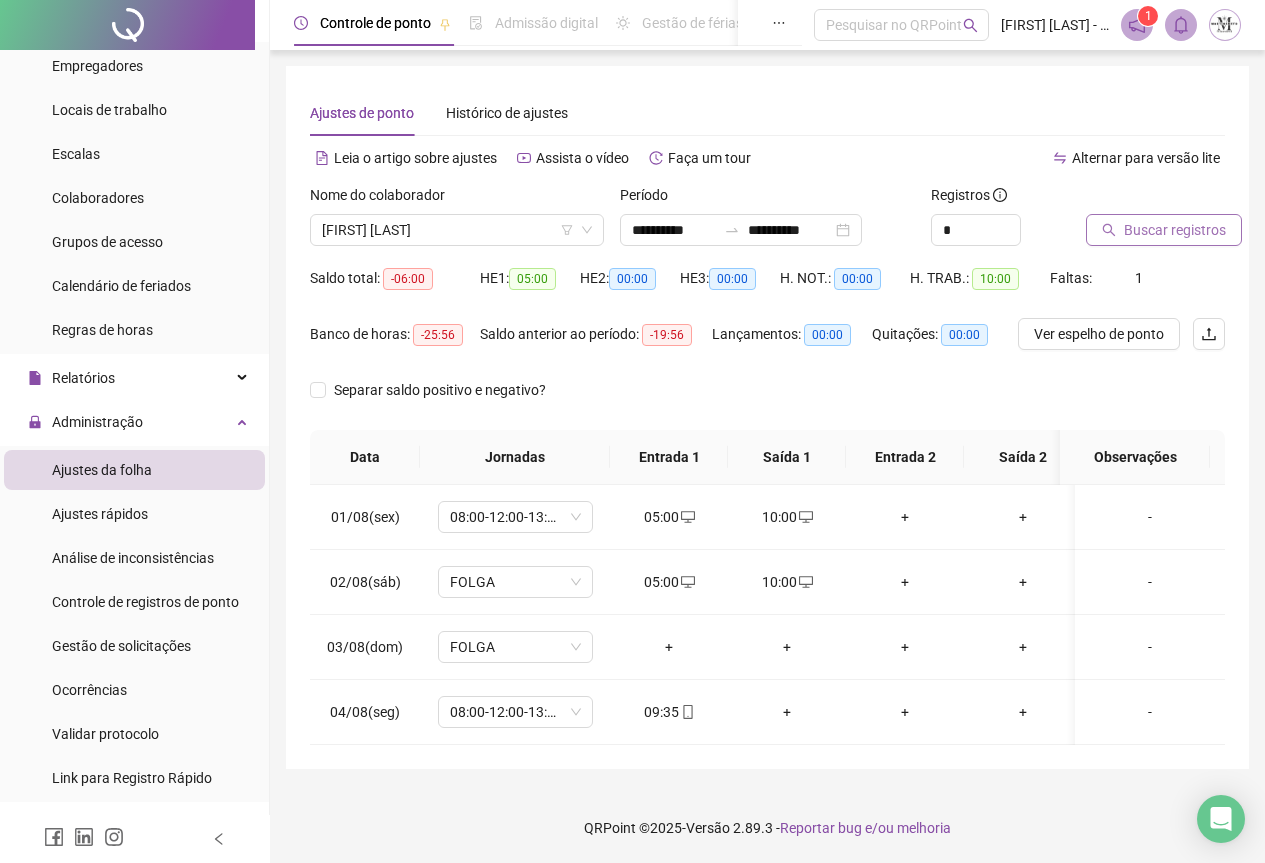 click on "Buscar registros" at bounding box center [1175, 230] 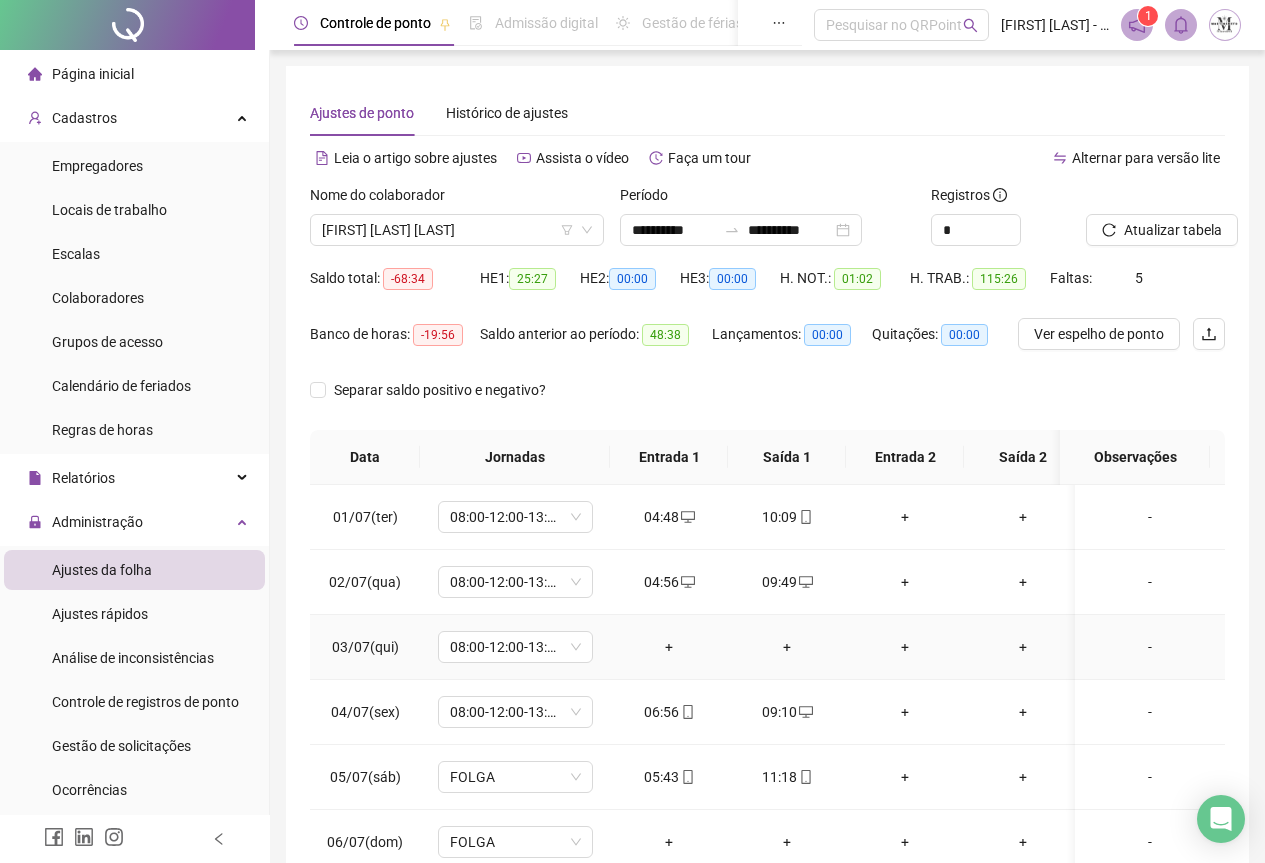 scroll, scrollTop: 0, scrollLeft: 0, axis: both 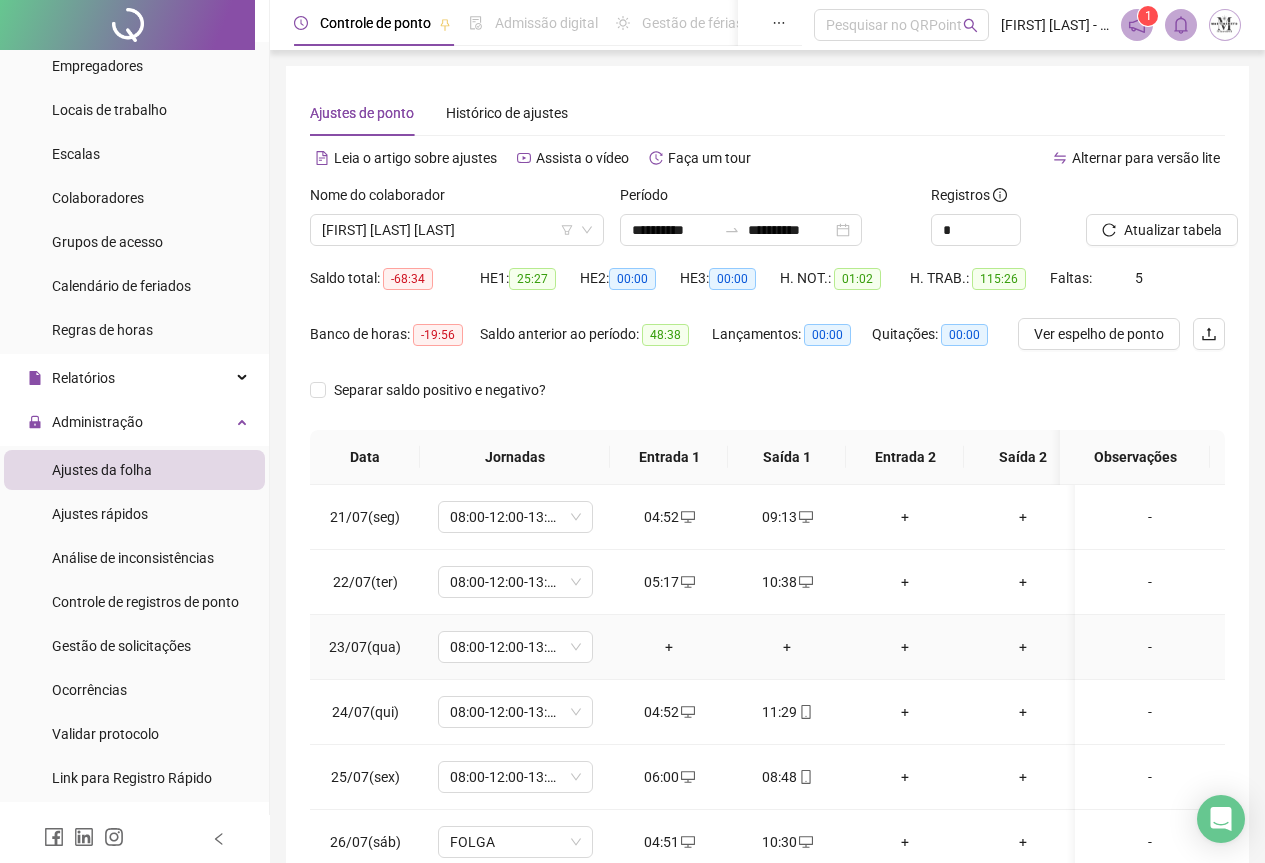 click on "-" at bounding box center [1150, 647] 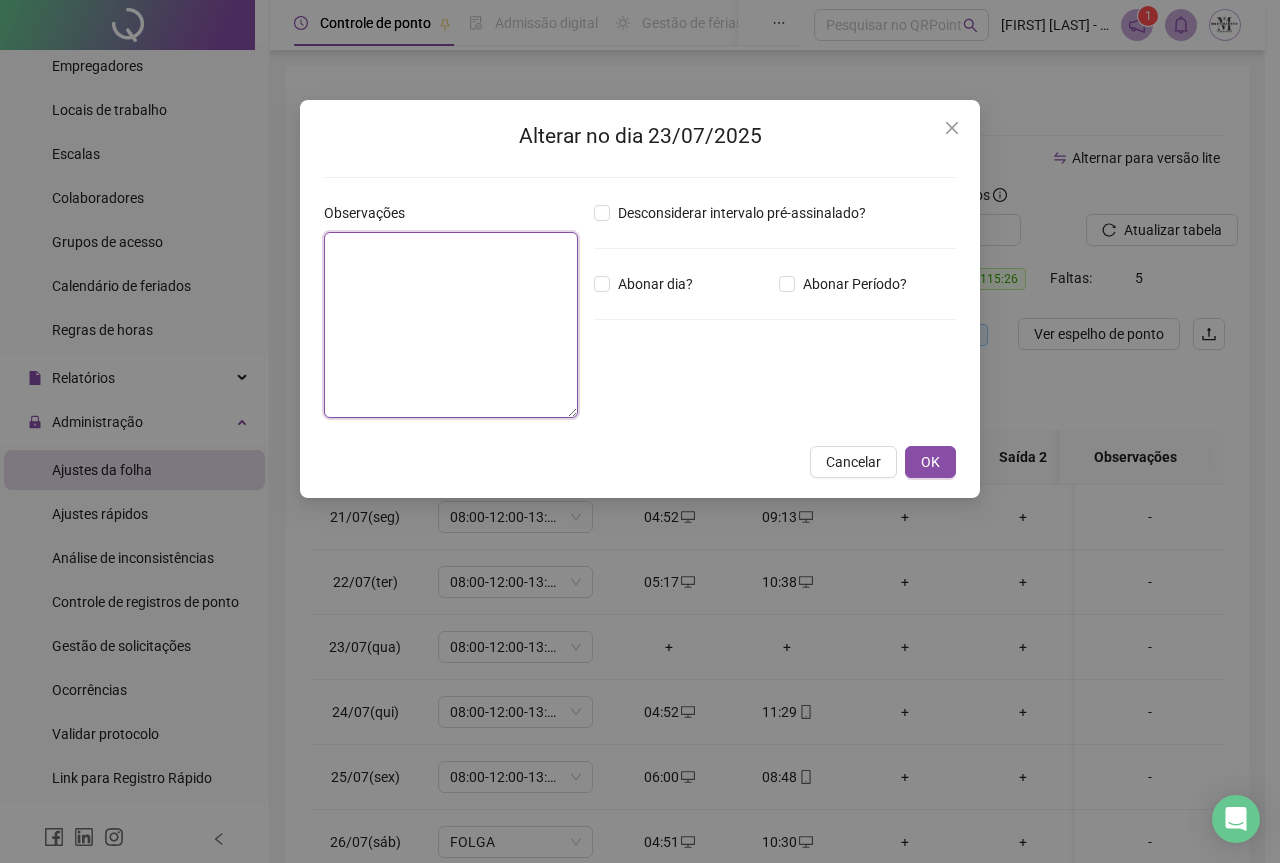 click at bounding box center (451, 325) 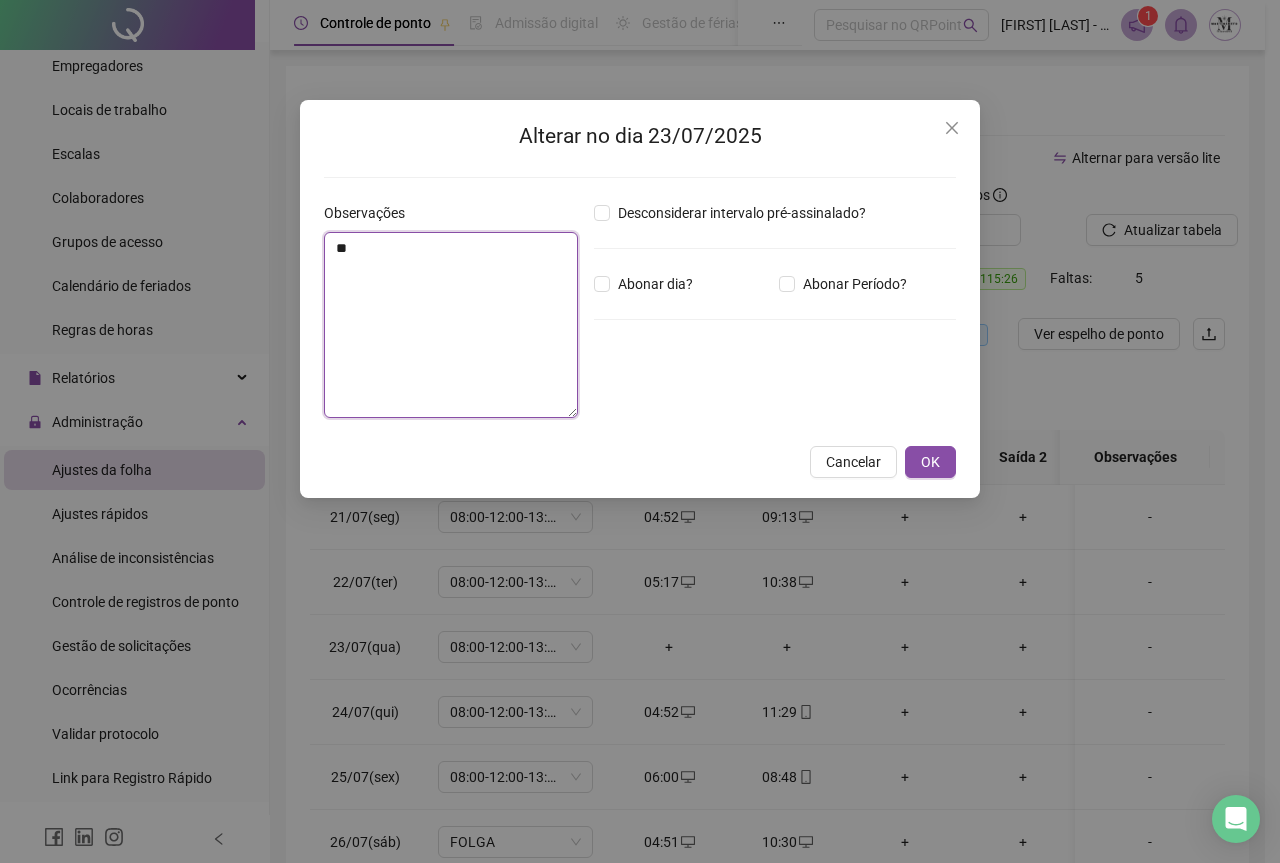 type on "*" 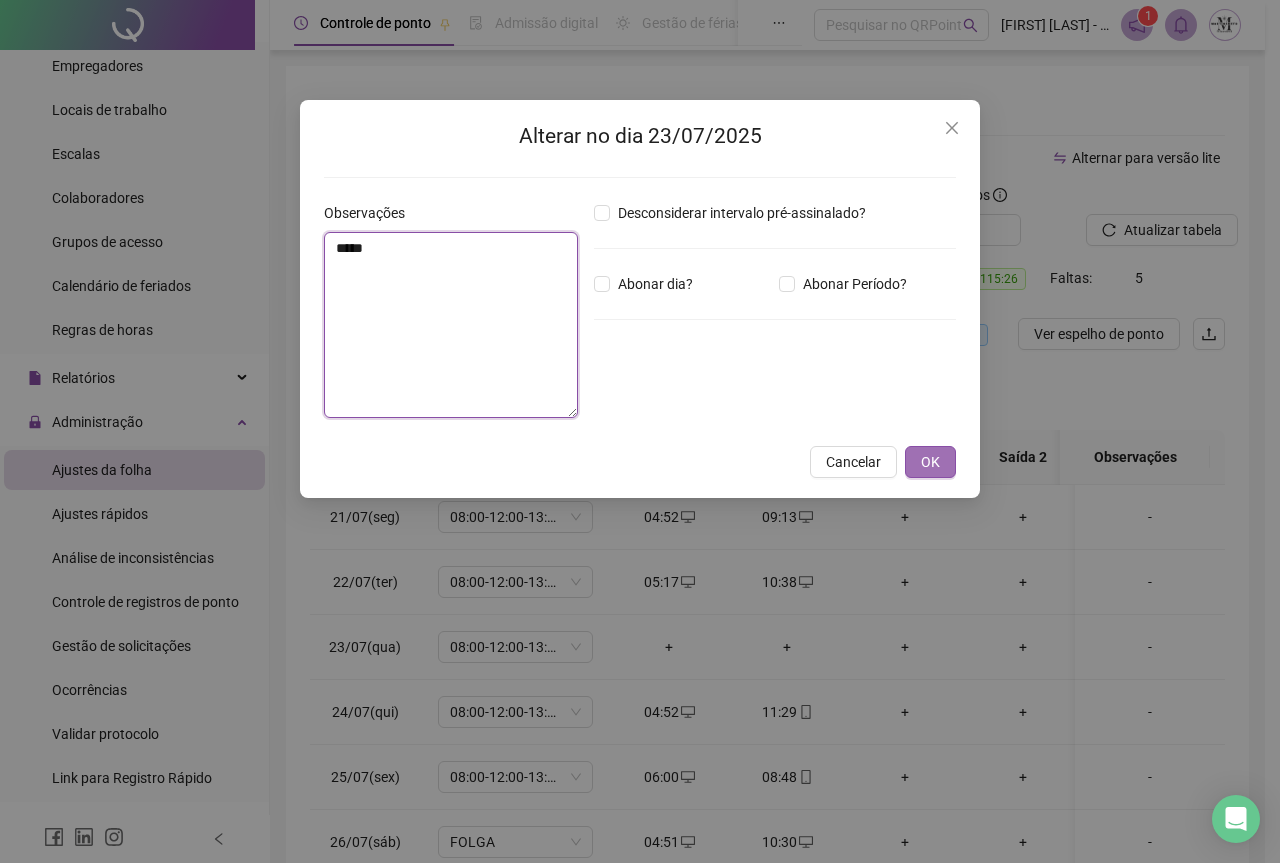 type on "*****" 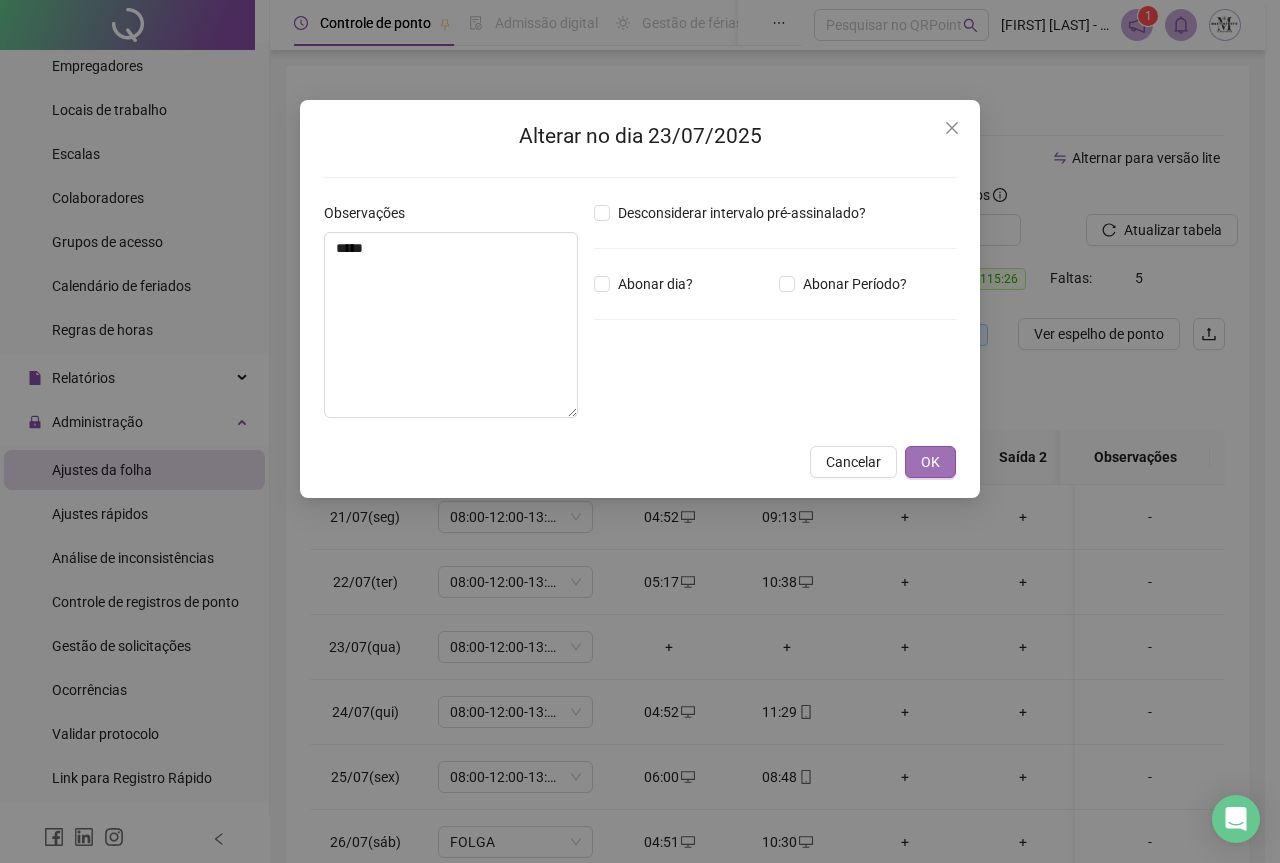 click on "OK" at bounding box center [930, 462] 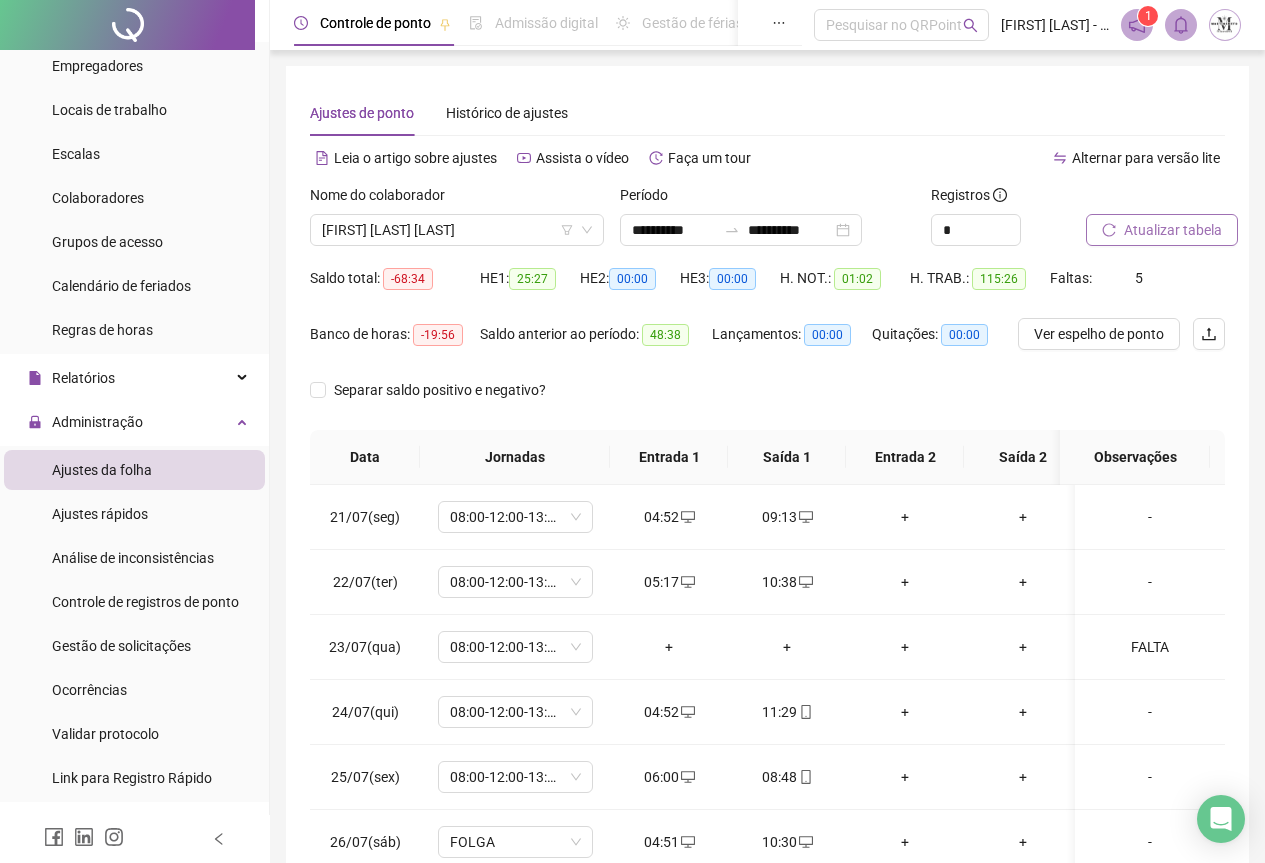 click on "Atualizar tabela" at bounding box center [1173, 230] 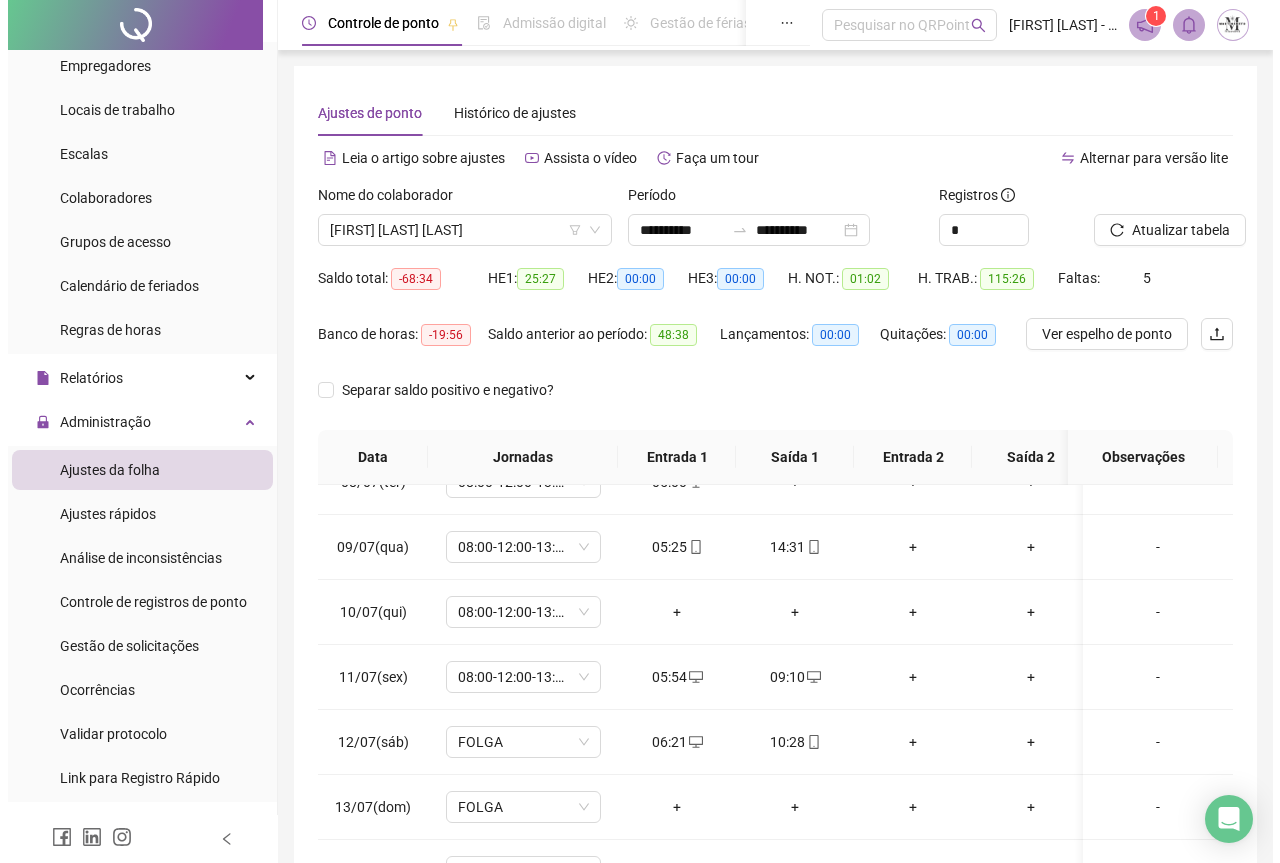 scroll, scrollTop: 500, scrollLeft: 0, axis: vertical 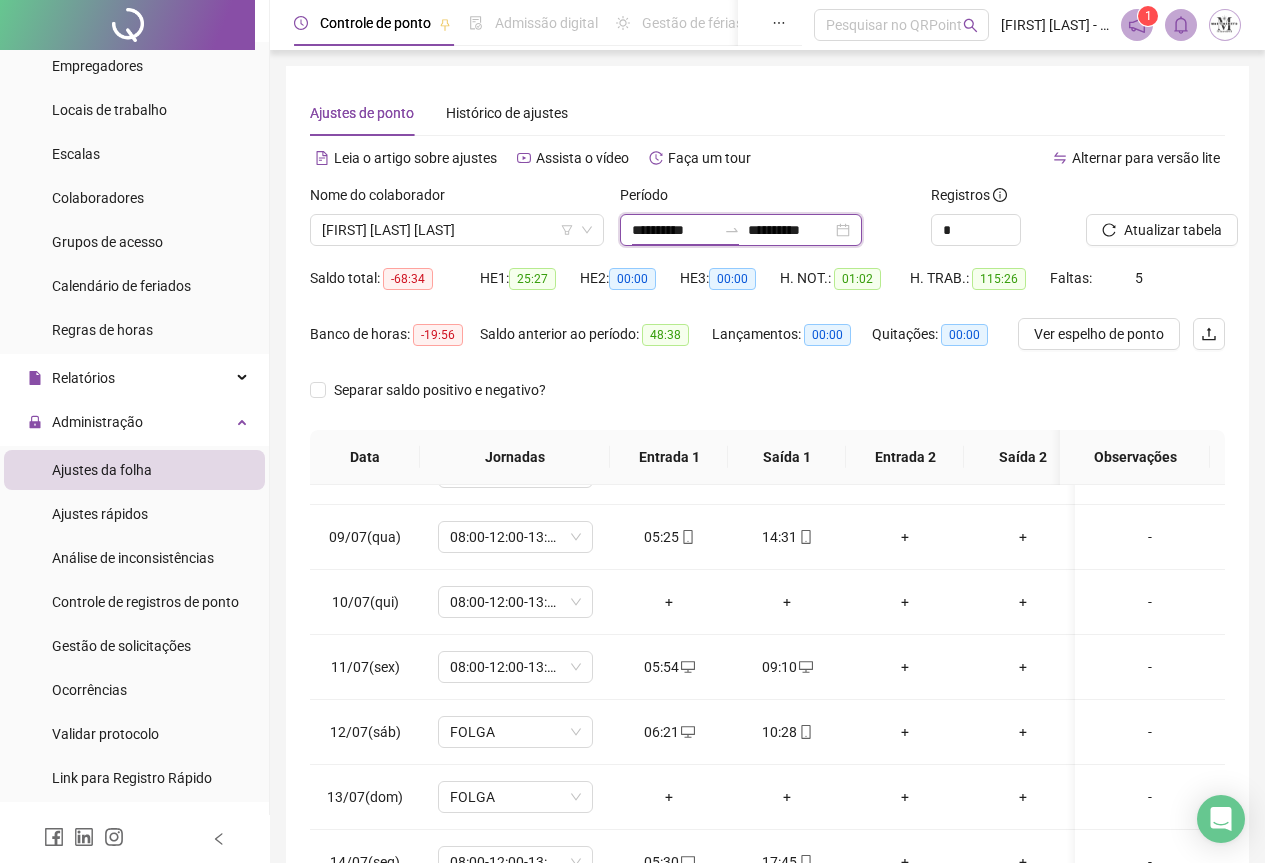 click on "**********" at bounding box center (674, 230) 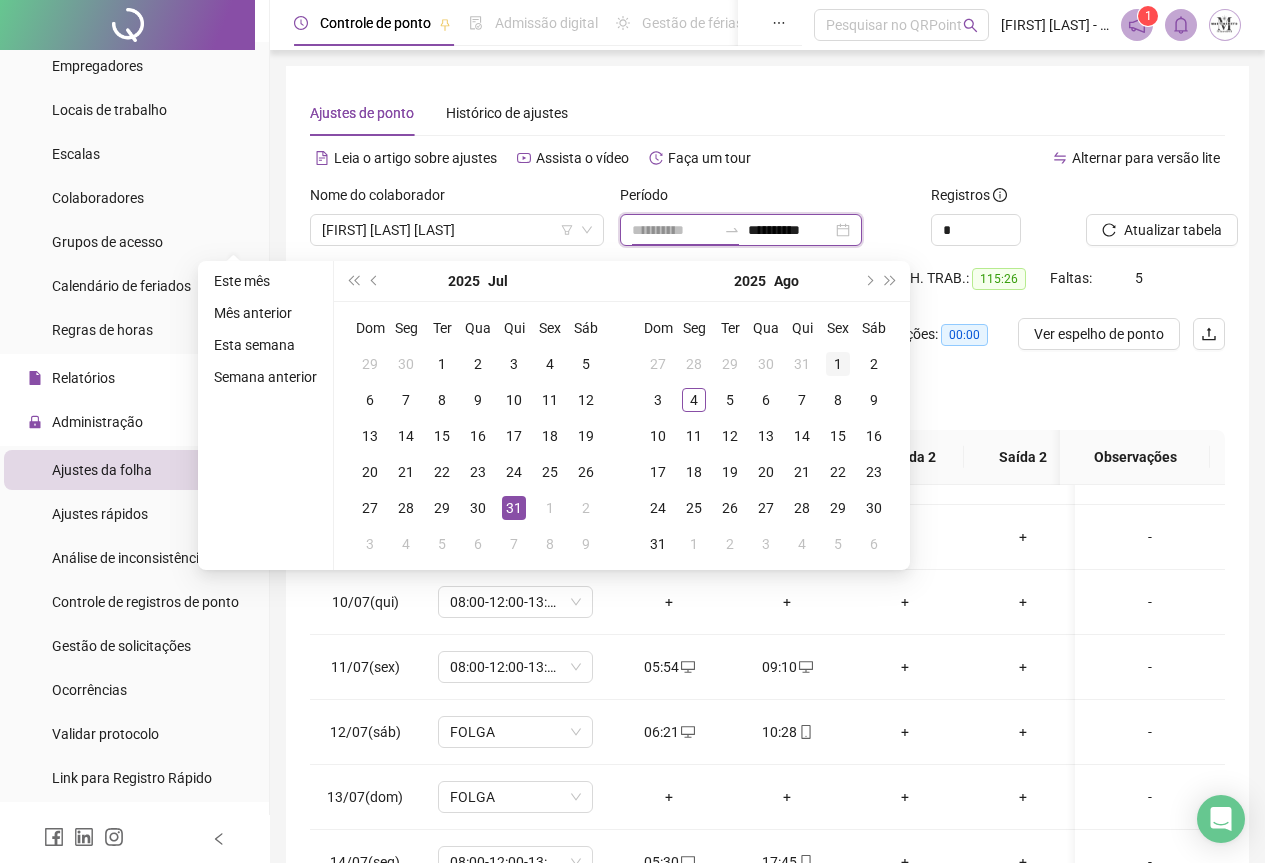 type on "**********" 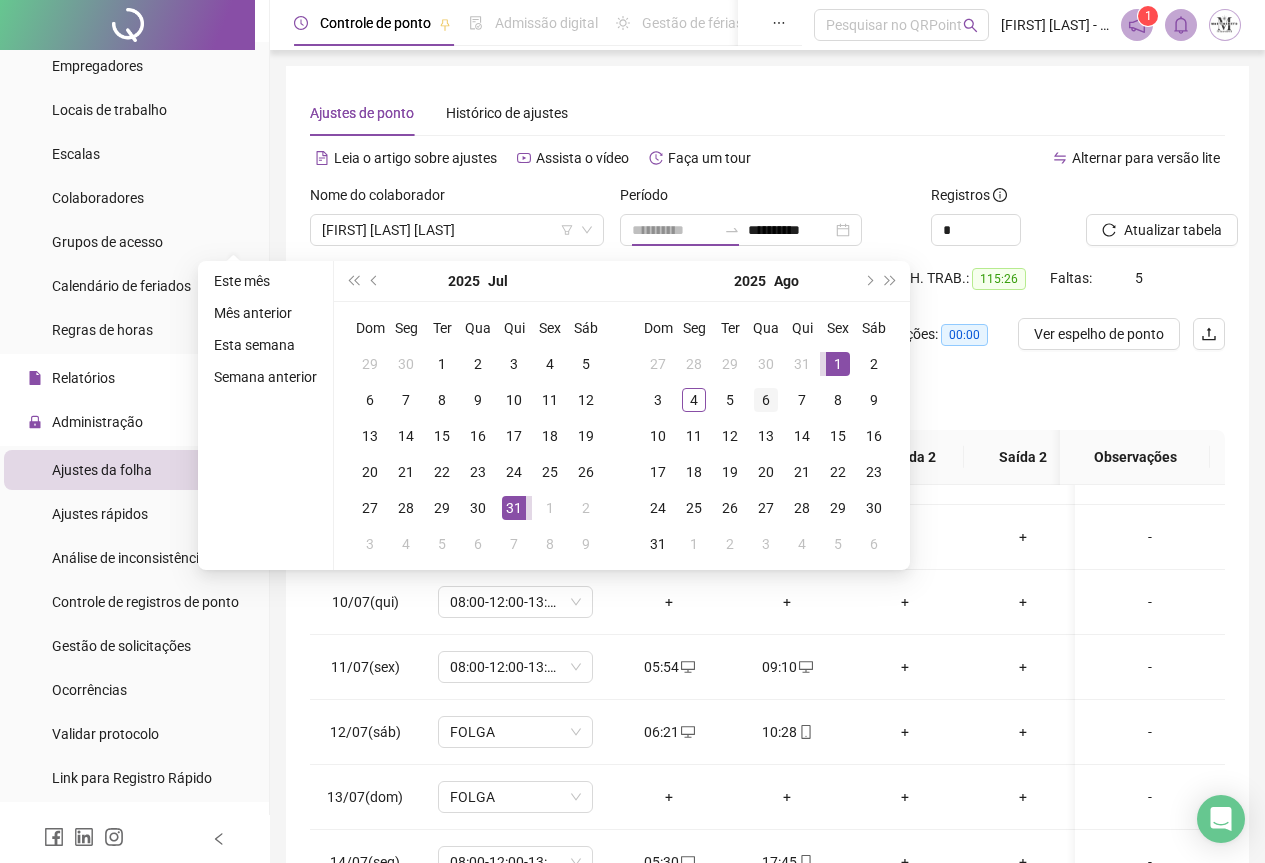 drag, startPoint x: 837, startPoint y: 362, endPoint x: 749, endPoint y: 396, distance: 94.33981 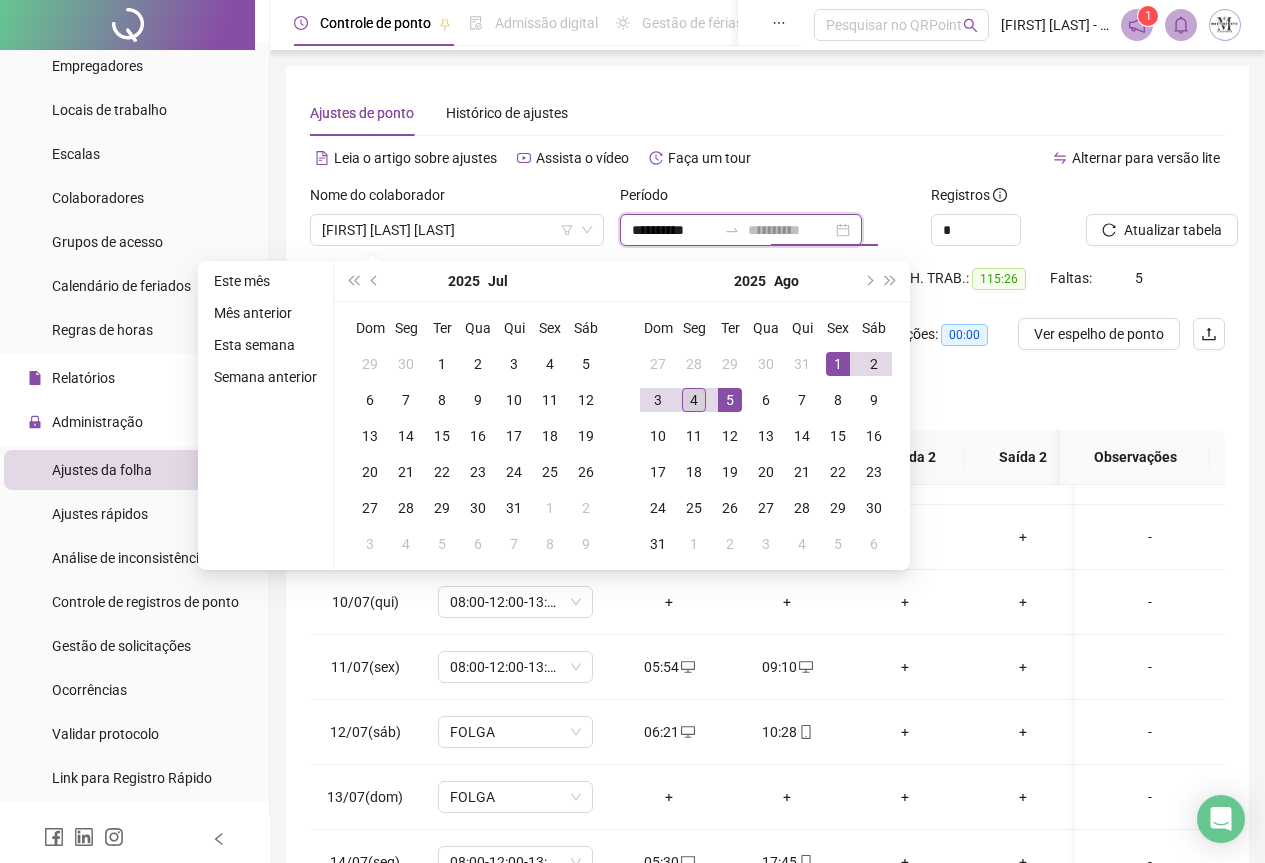 type on "**********" 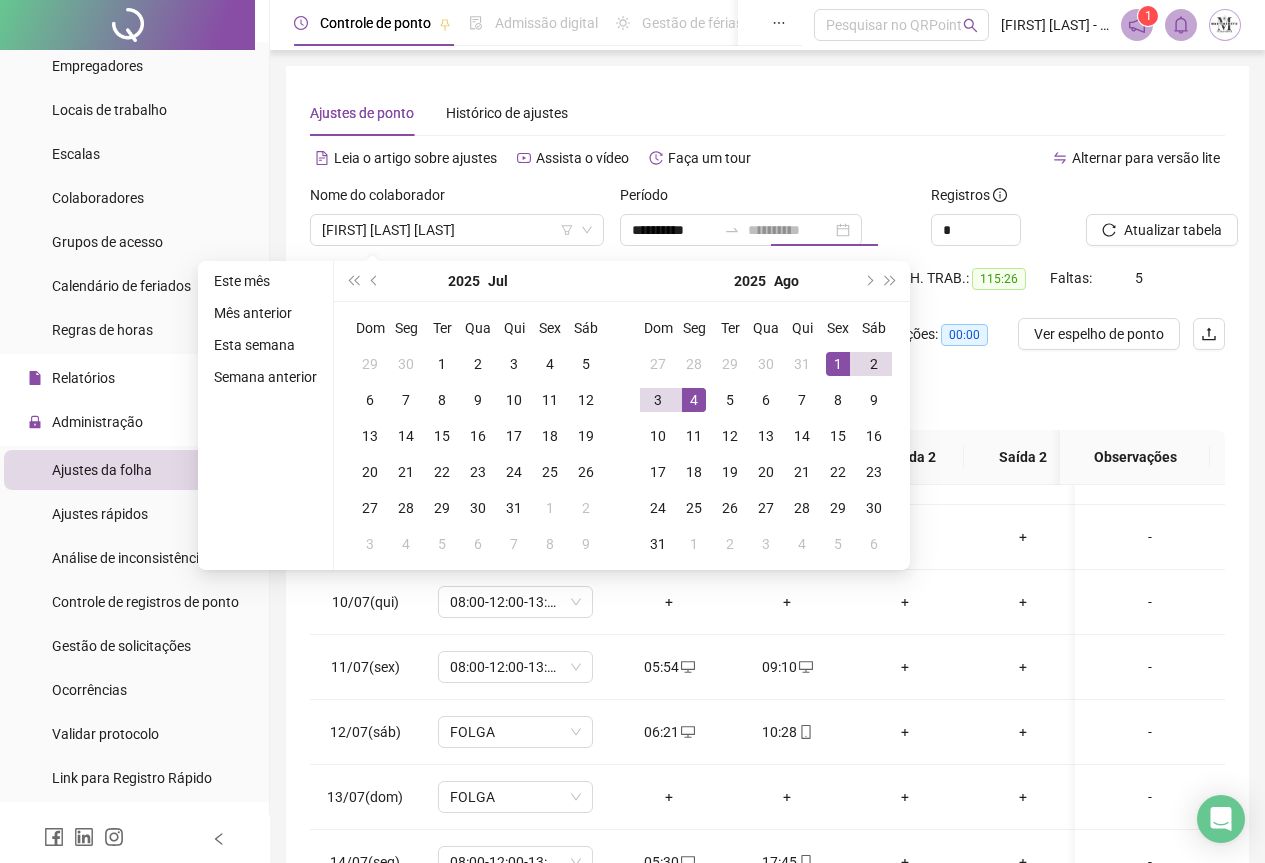 click on "4" at bounding box center (694, 400) 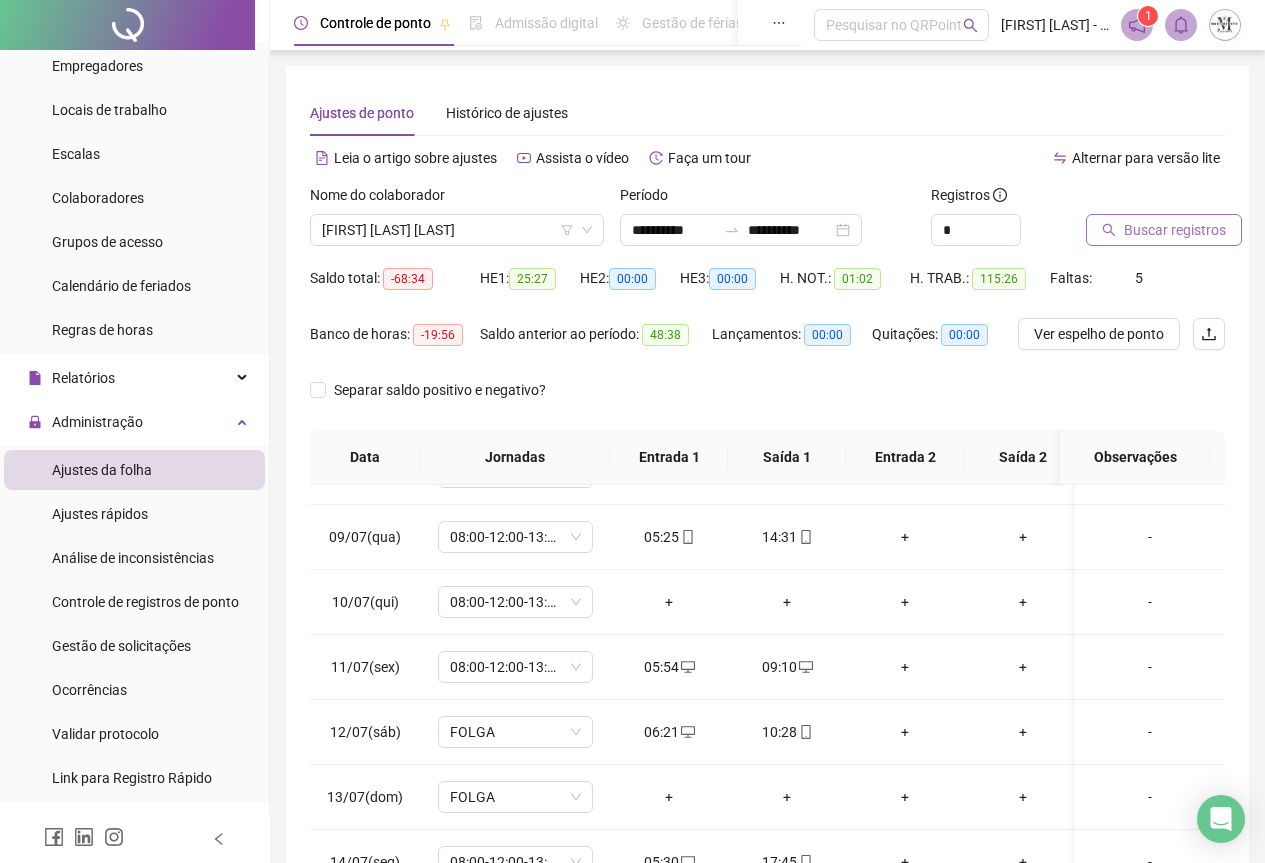 click on "Buscar registros" at bounding box center [1175, 230] 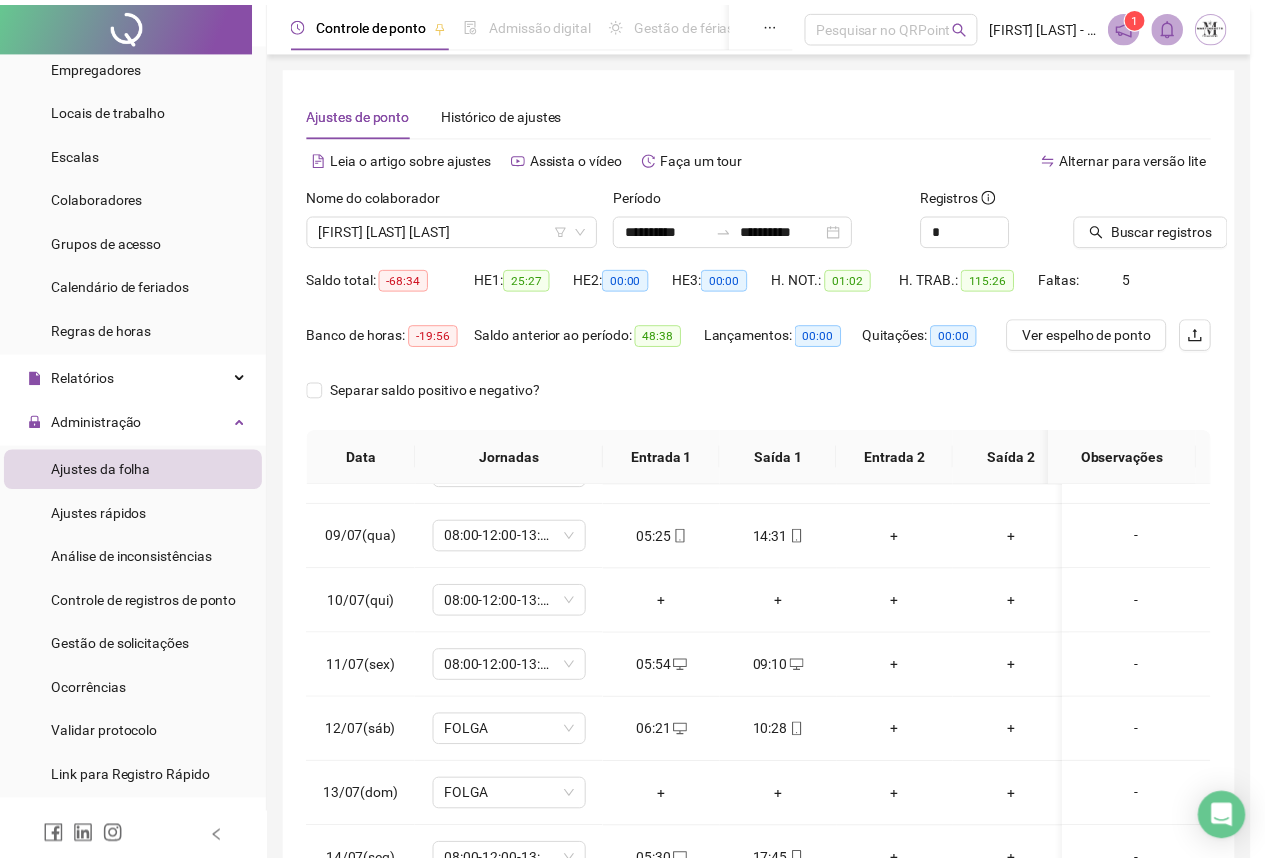 scroll, scrollTop: 0, scrollLeft: 0, axis: both 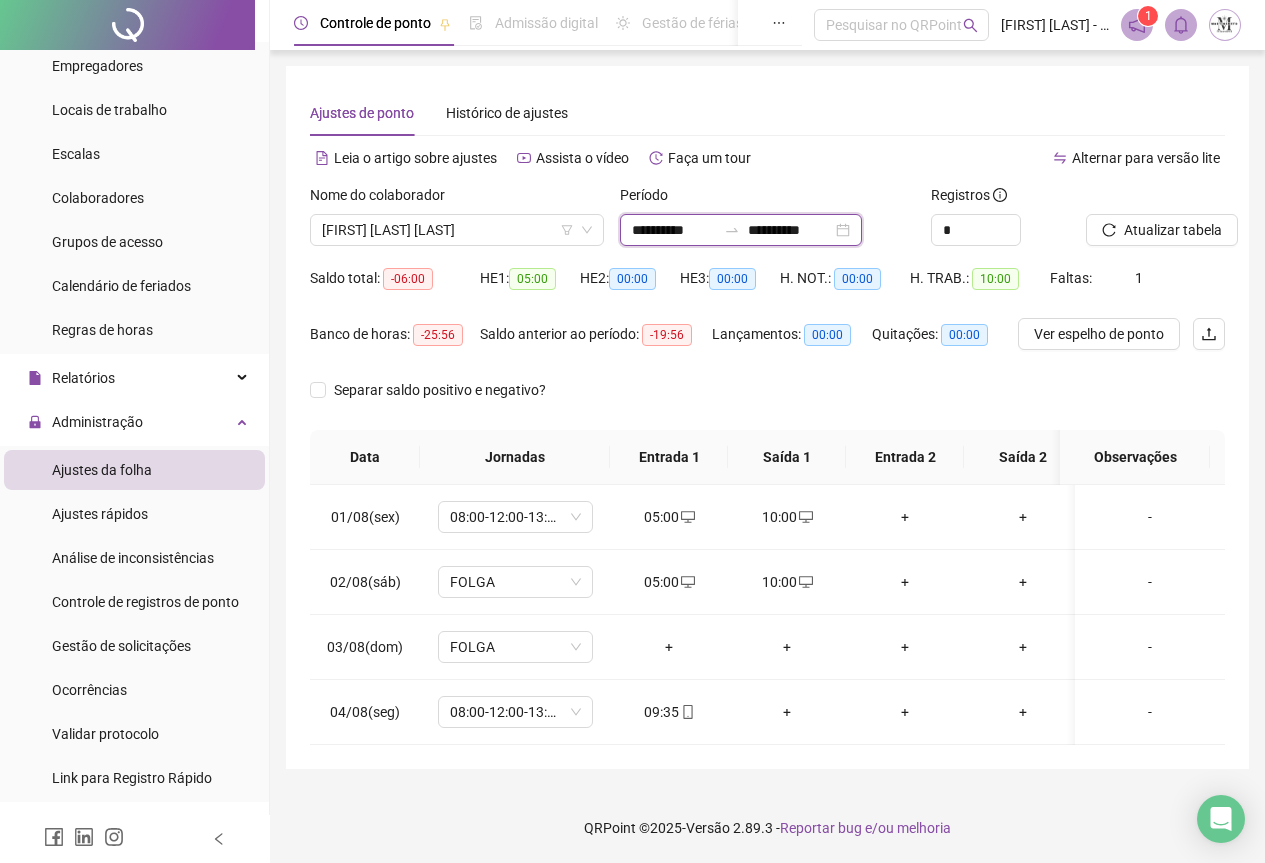 click on "**********" at bounding box center (674, 230) 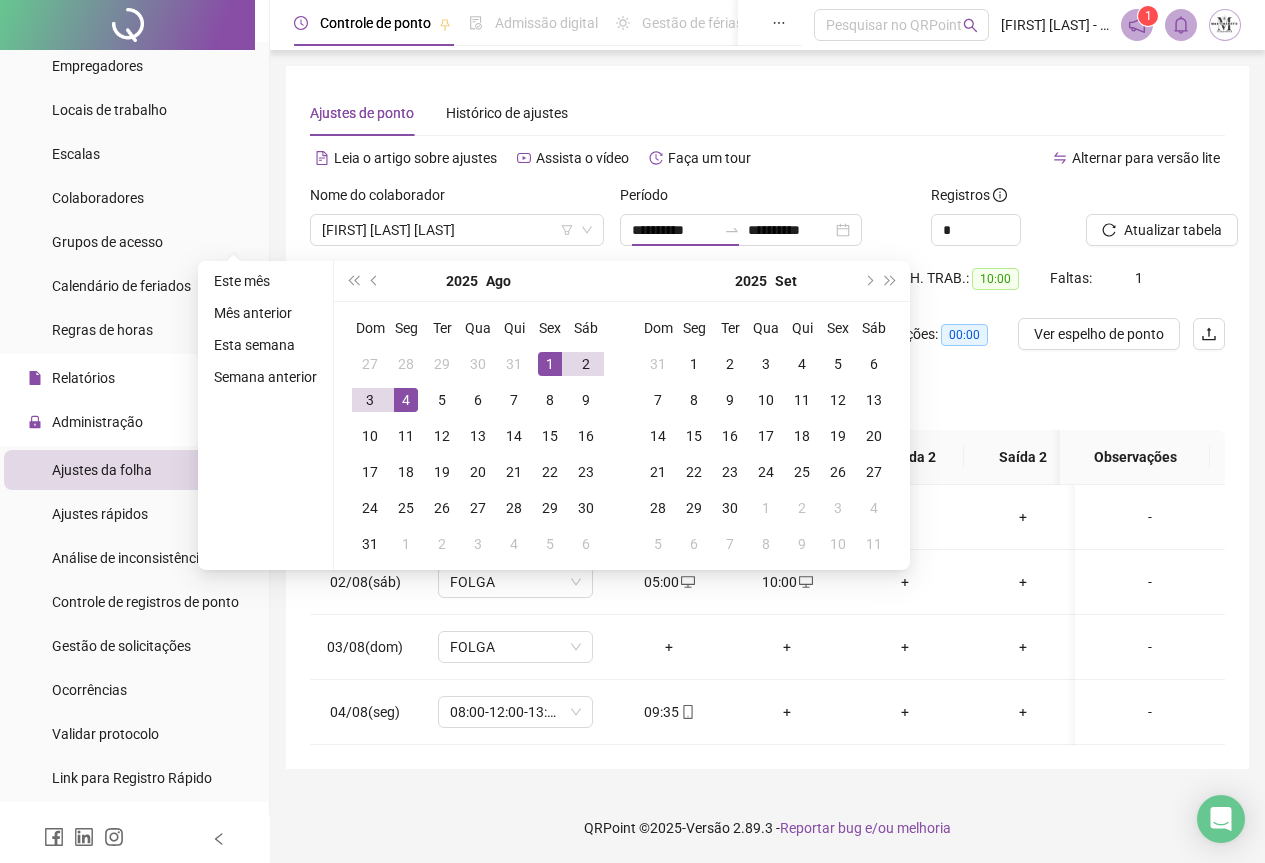 drag, startPoint x: 495, startPoint y: 282, endPoint x: 517, endPoint y: 297, distance: 26.627054 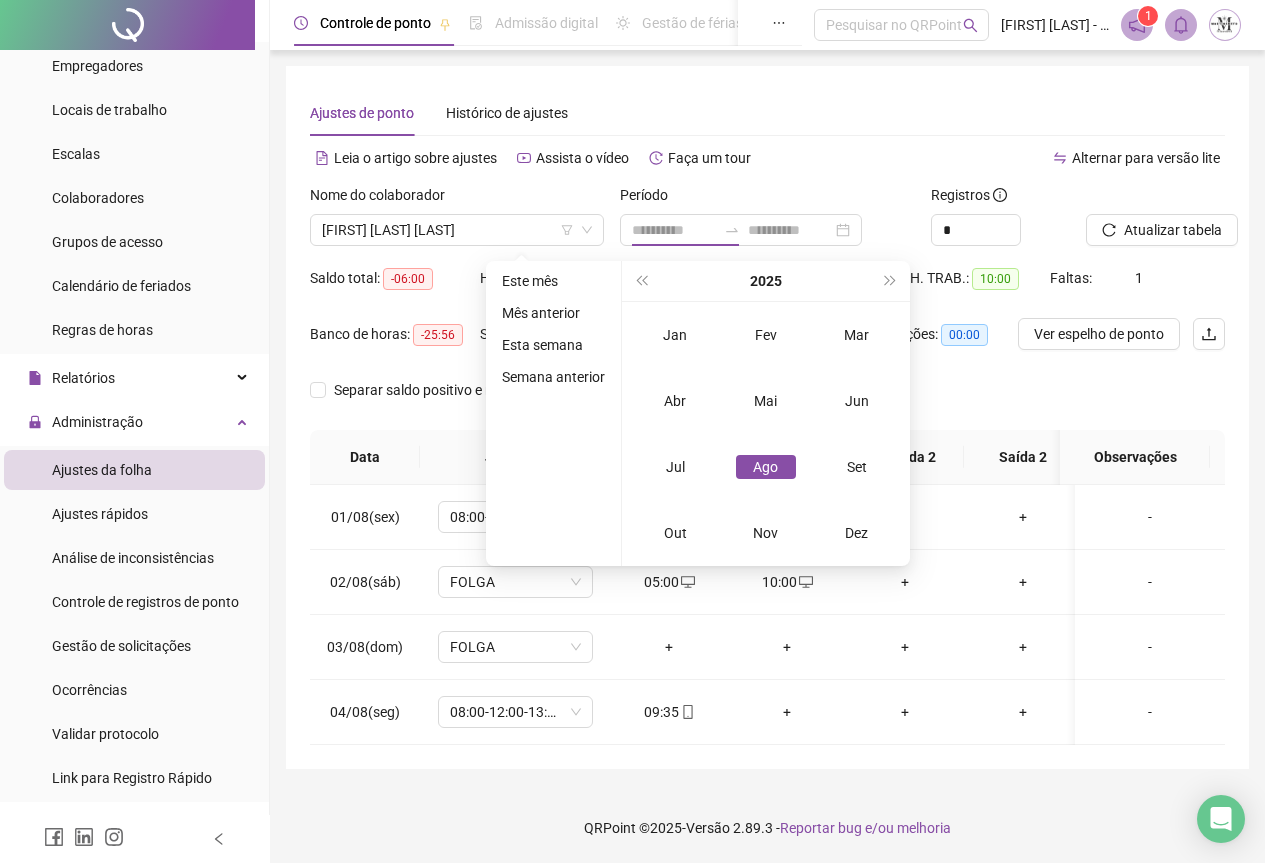 type on "**********" 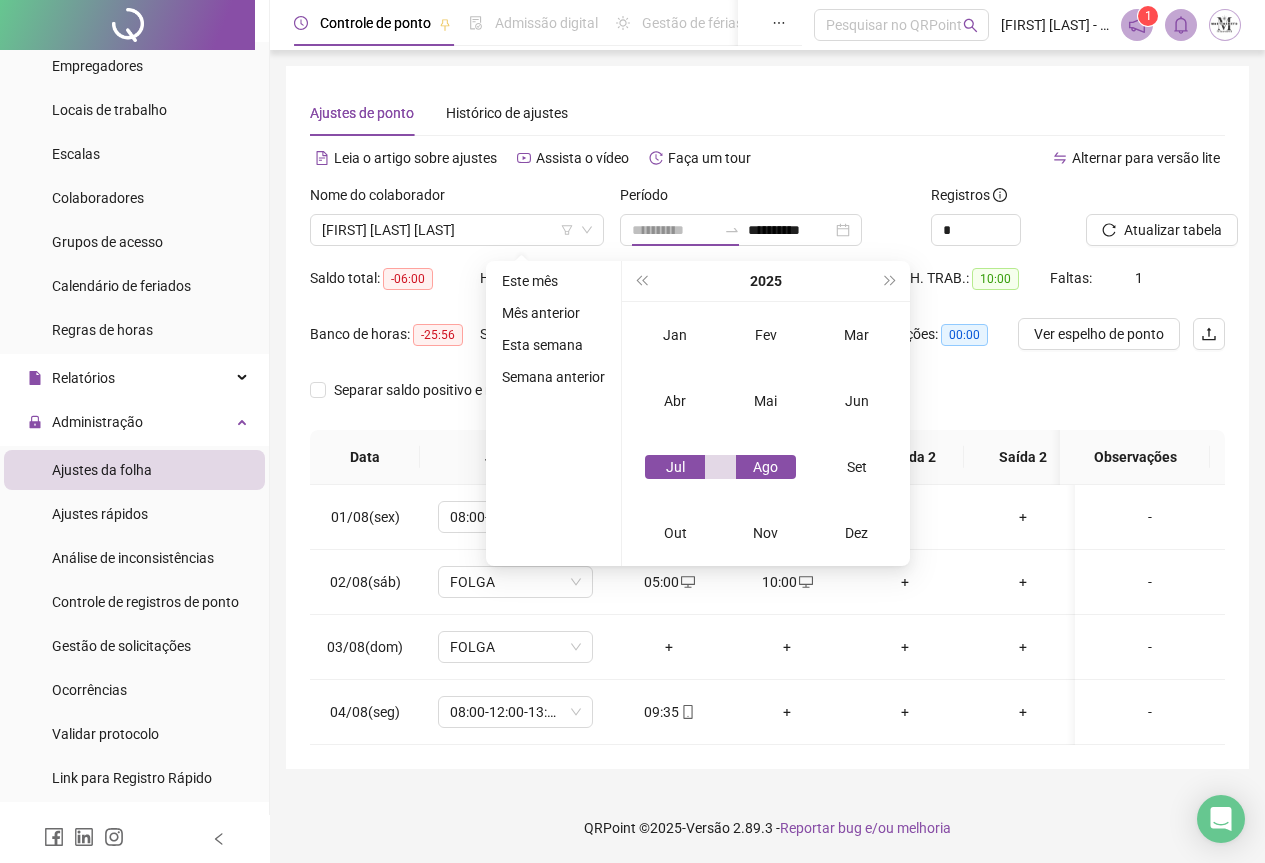 click on "Jul" at bounding box center (675, 467) 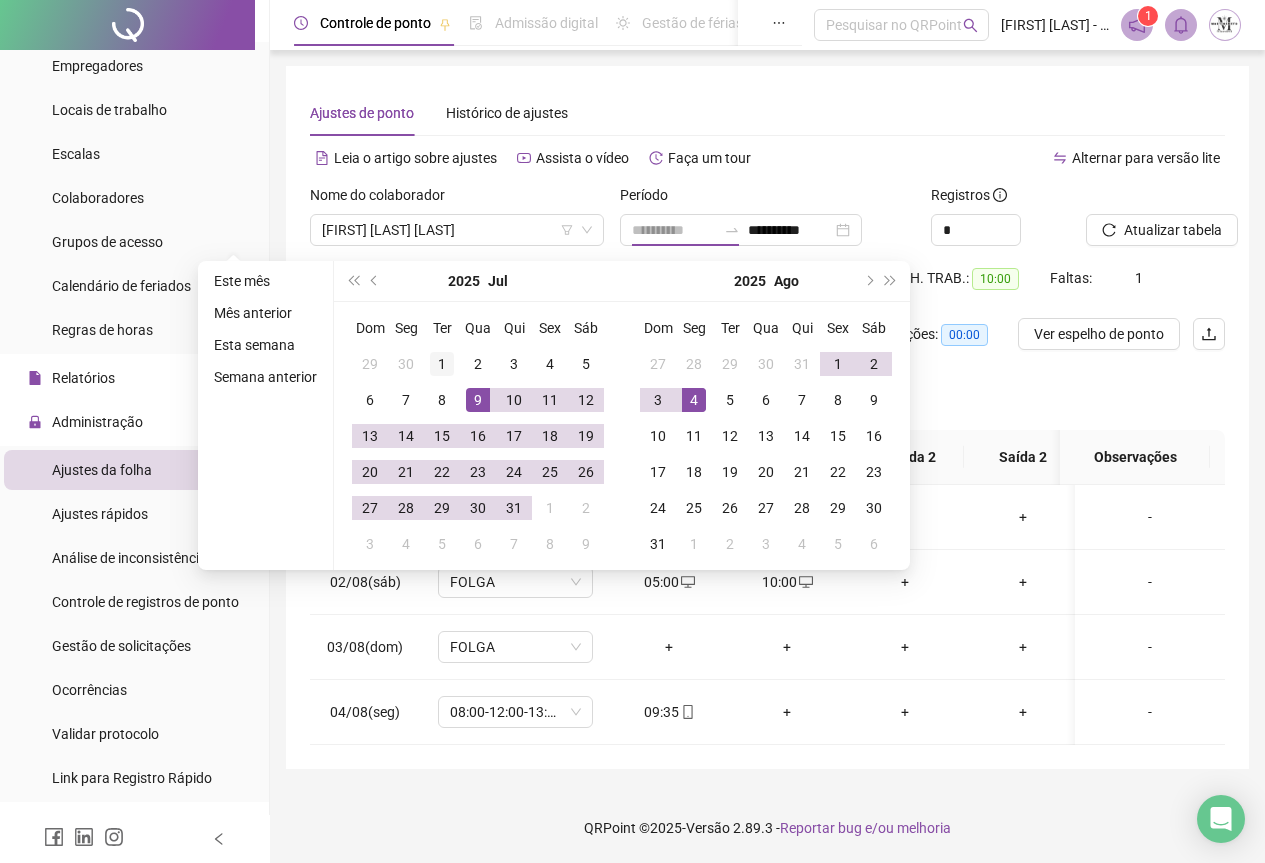 type on "**********" 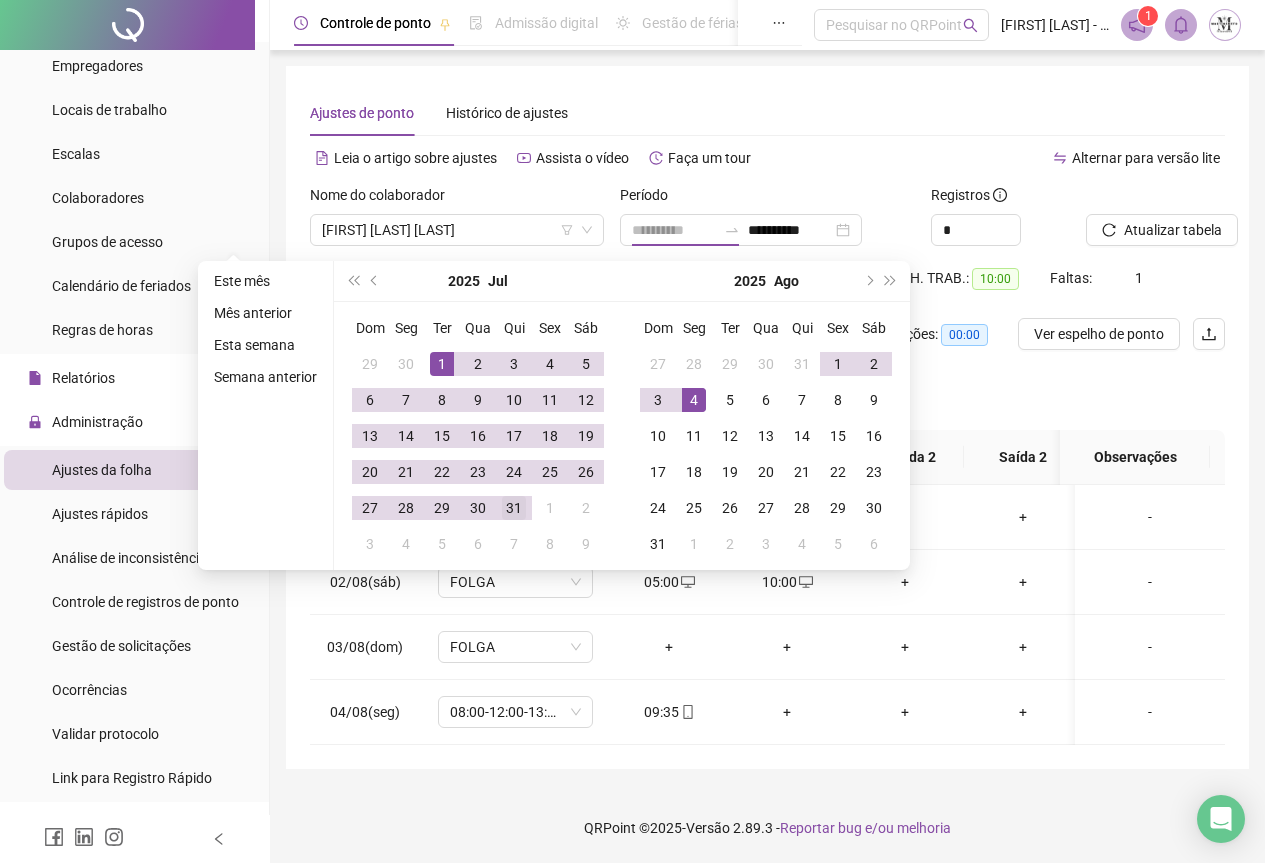 drag, startPoint x: 438, startPoint y: 366, endPoint x: 499, endPoint y: 497, distance: 144.50606 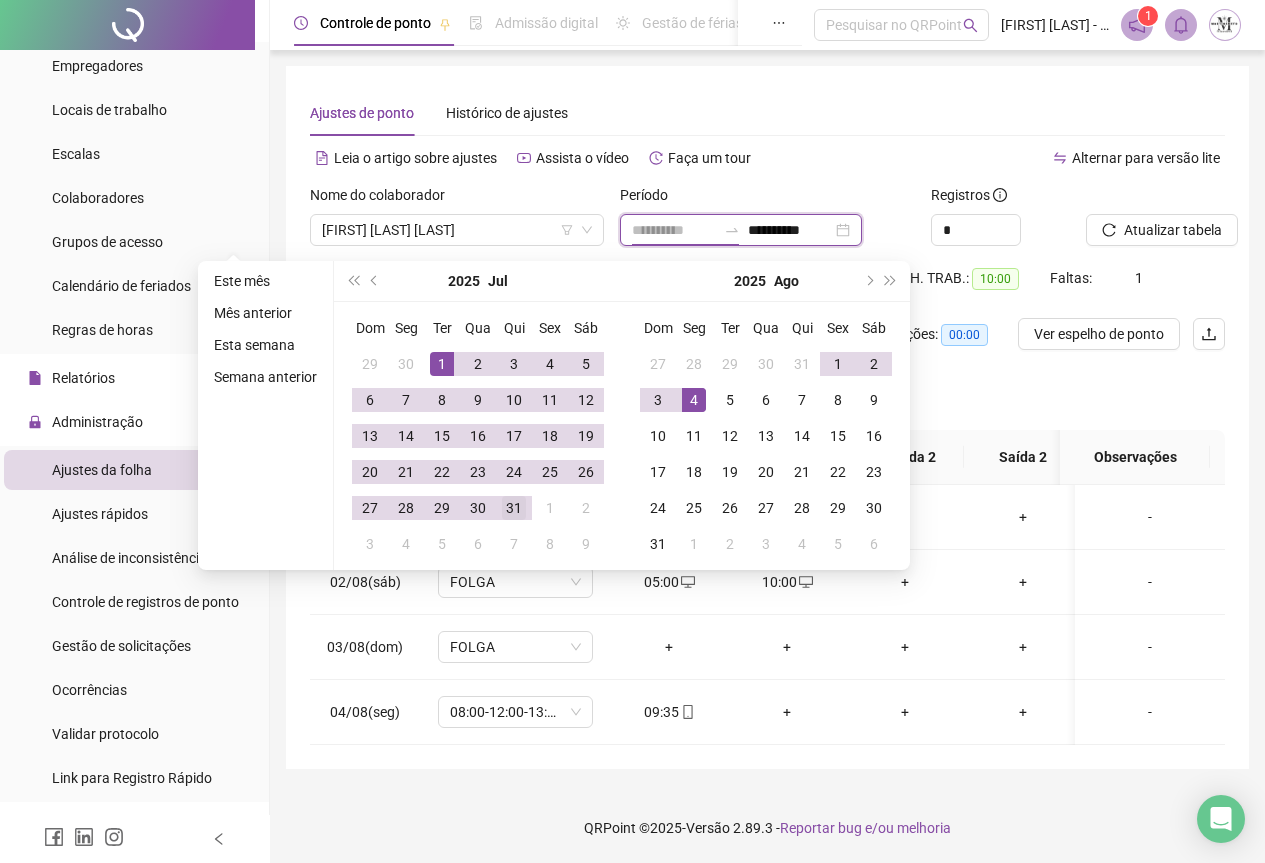 type on "**********" 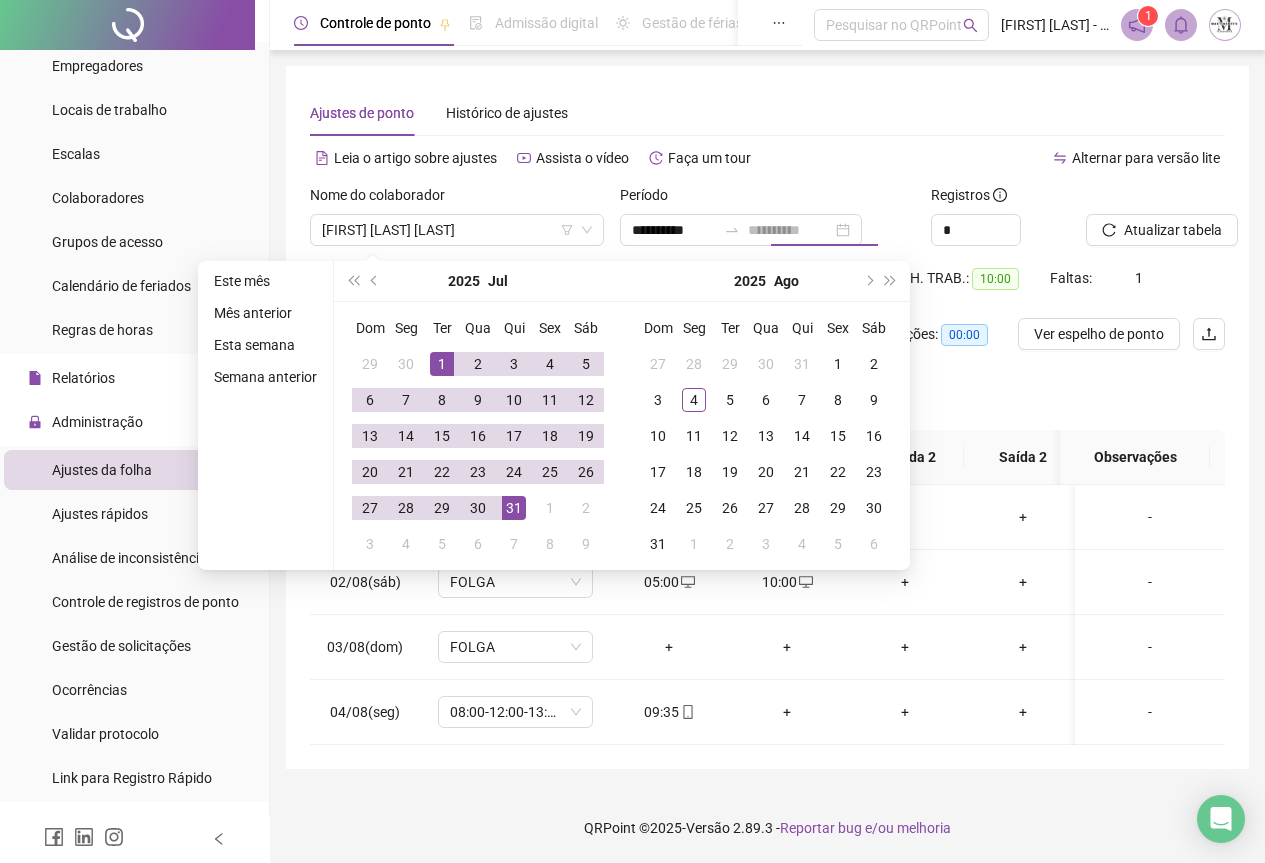 click on "31" at bounding box center (514, 508) 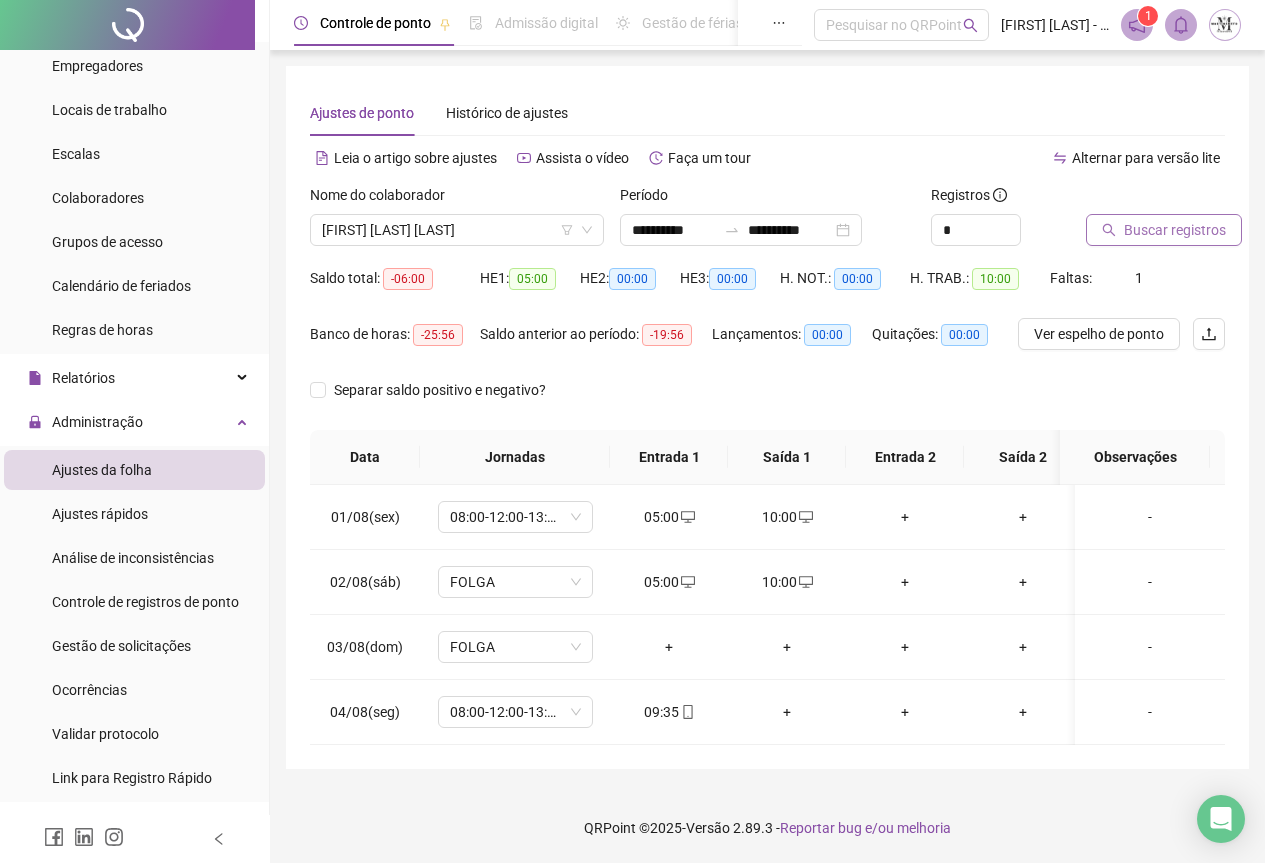 click on "Buscar registros" at bounding box center [1164, 230] 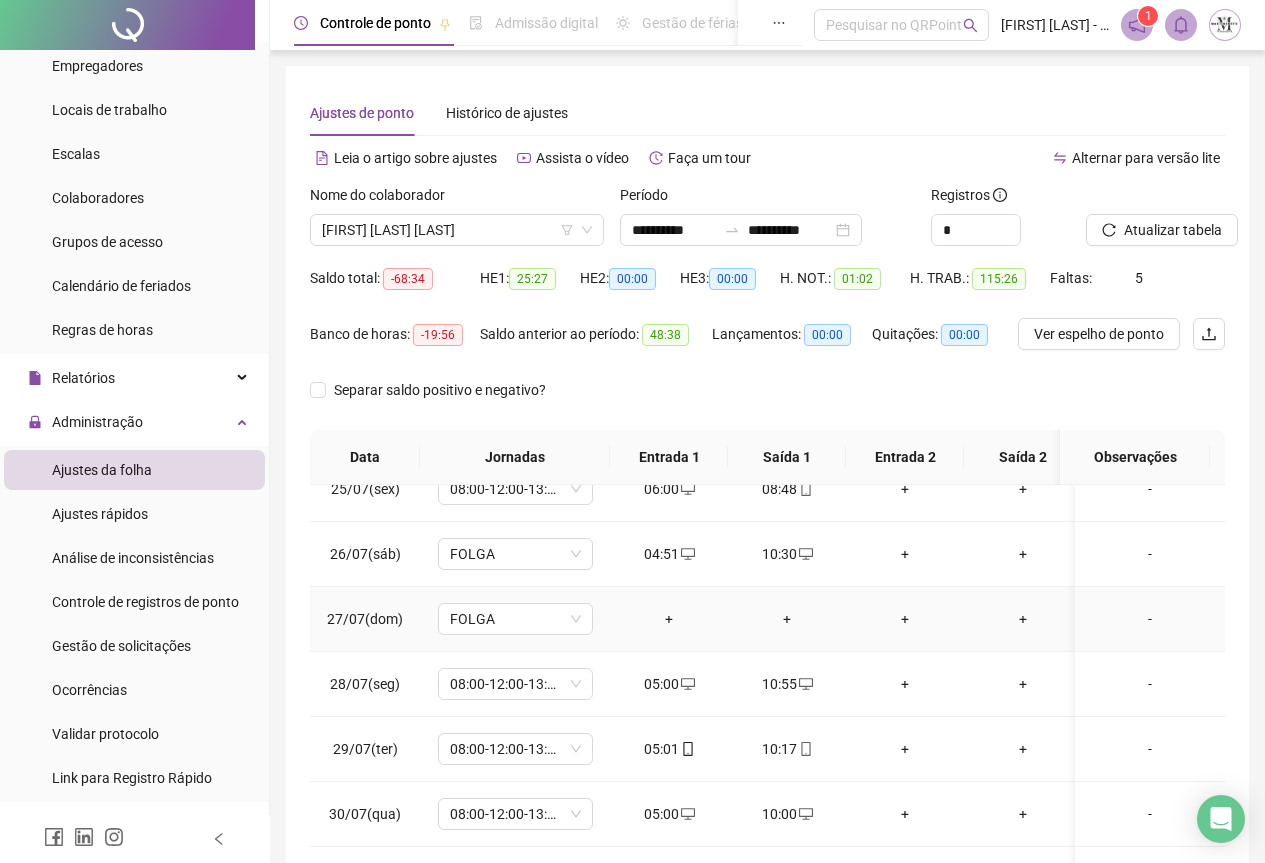 scroll, scrollTop: 1603, scrollLeft: 0, axis: vertical 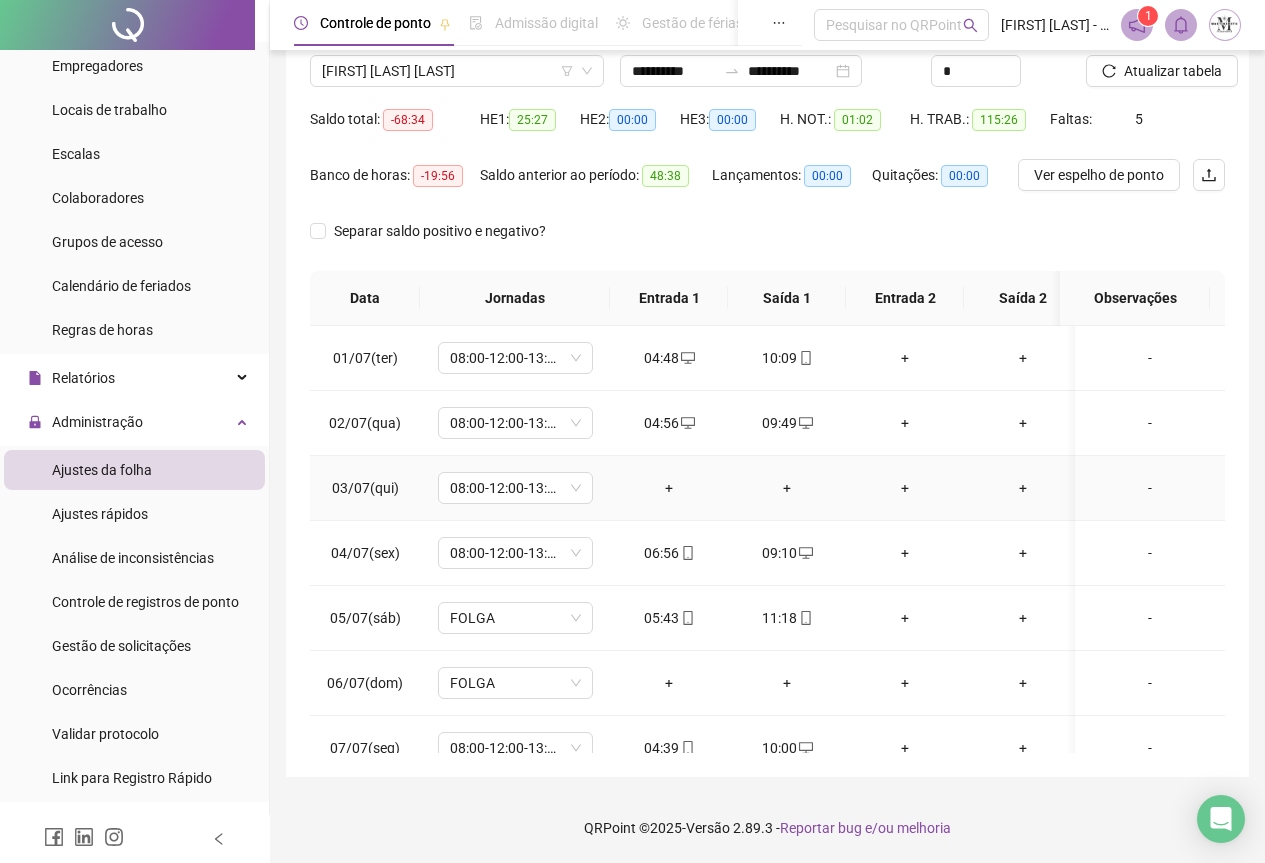 click on "-" at bounding box center [1150, 488] 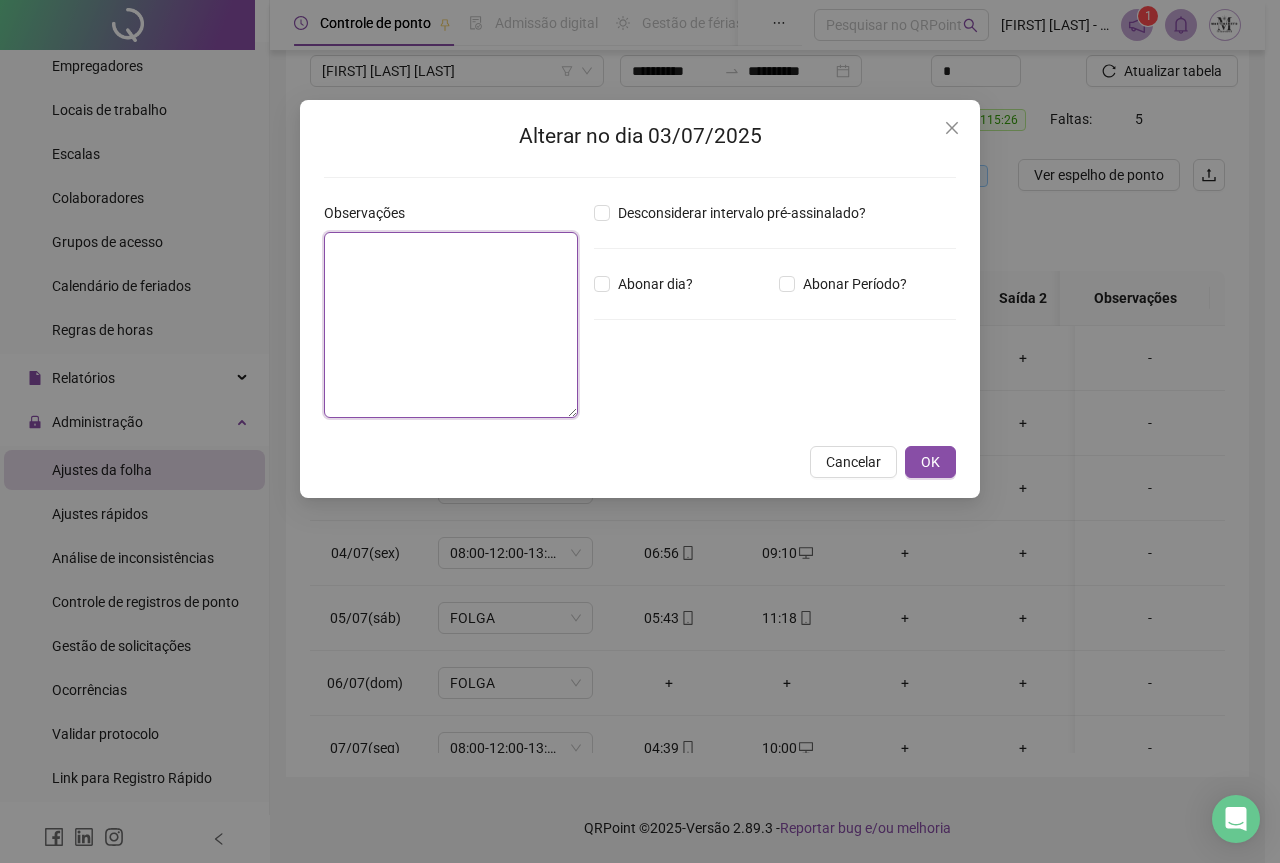 click at bounding box center (451, 325) 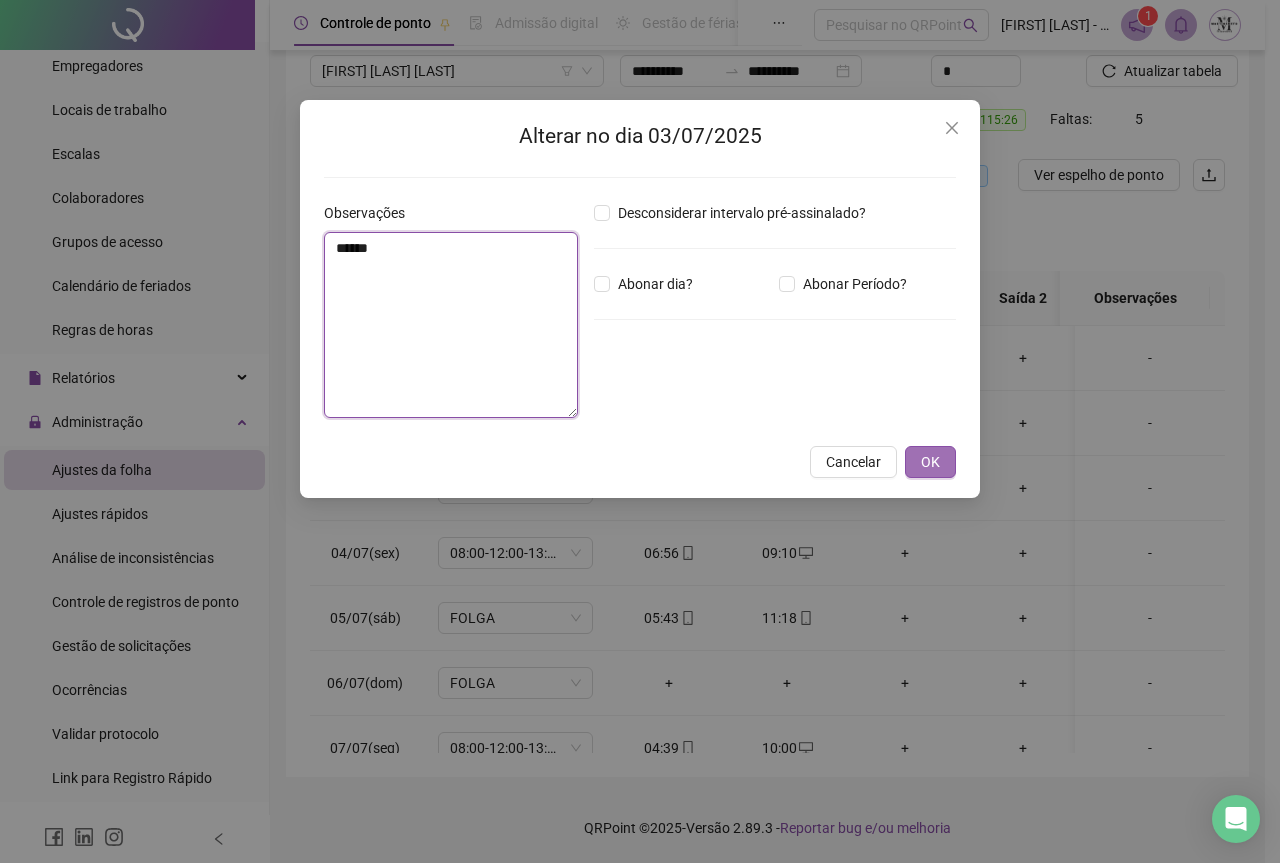 type on "*****" 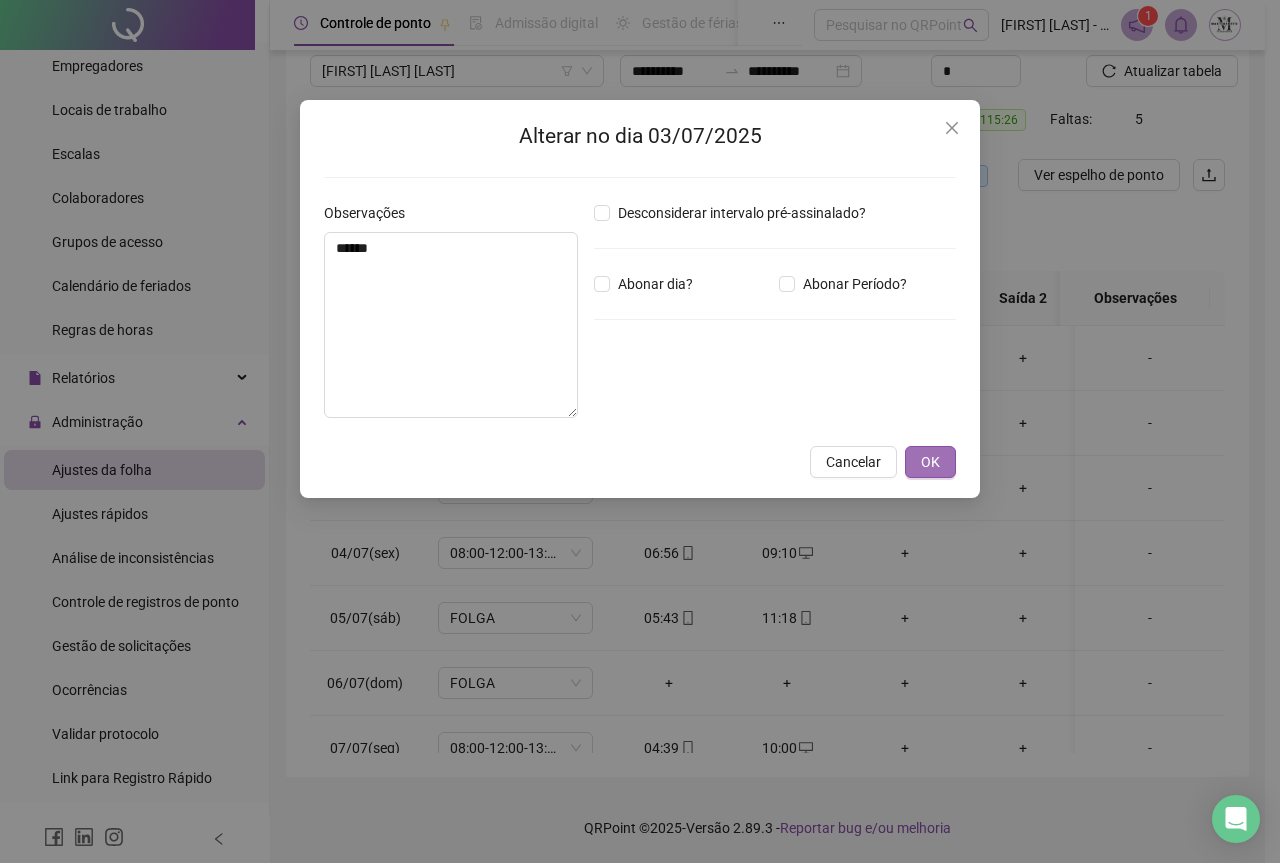 click on "OK" at bounding box center (930, 462) 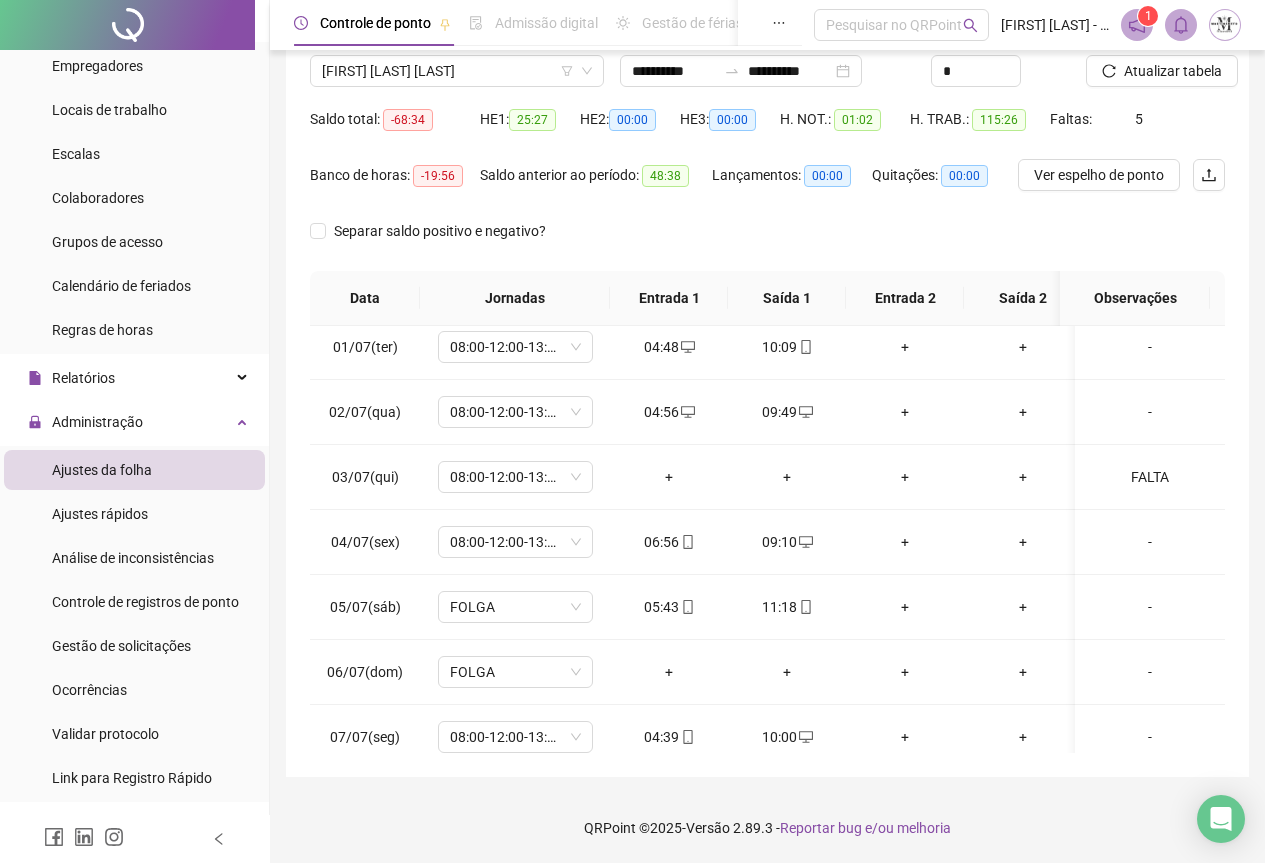 scroll, scrollTop: 0, scrollLeft: 0, axis: both 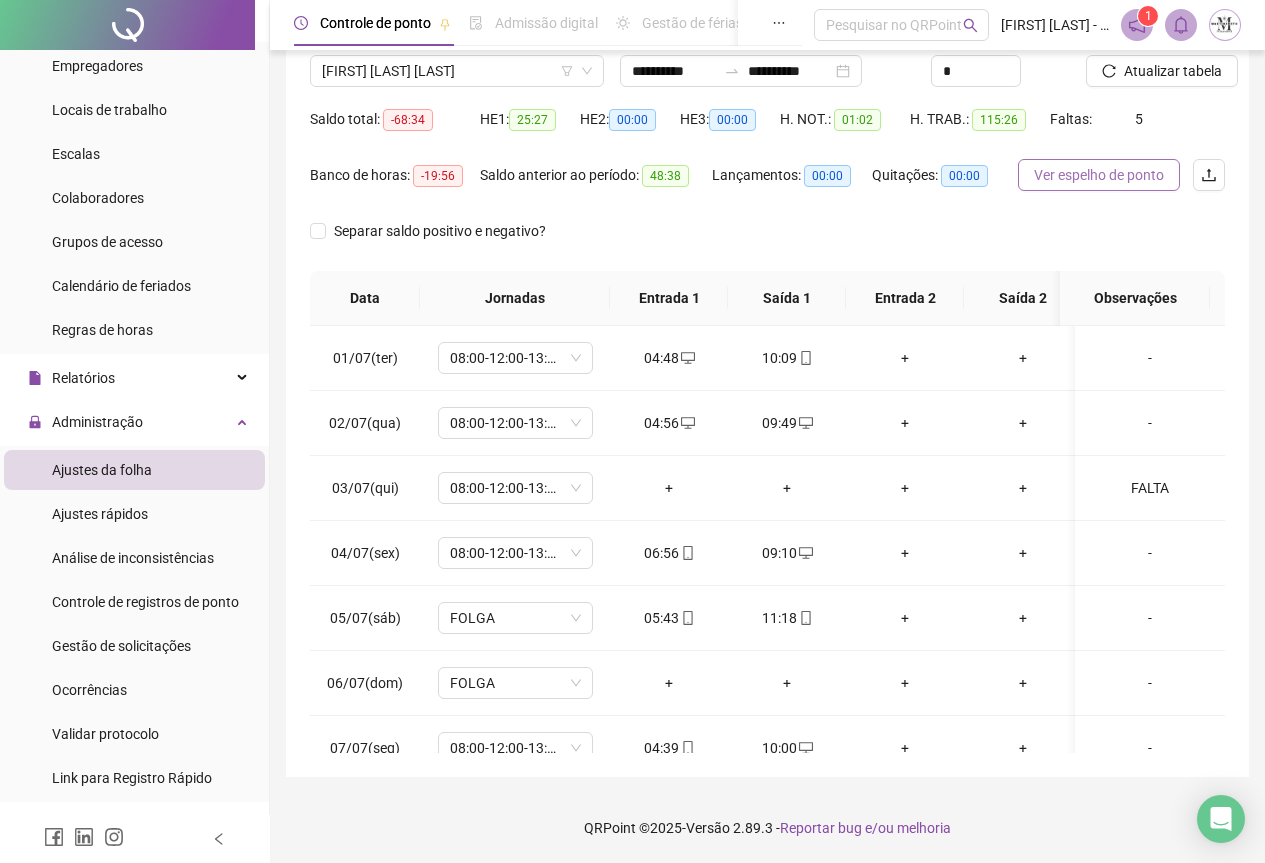 click on "Ver espelho de ponto" at bounding box center [1099, 175] 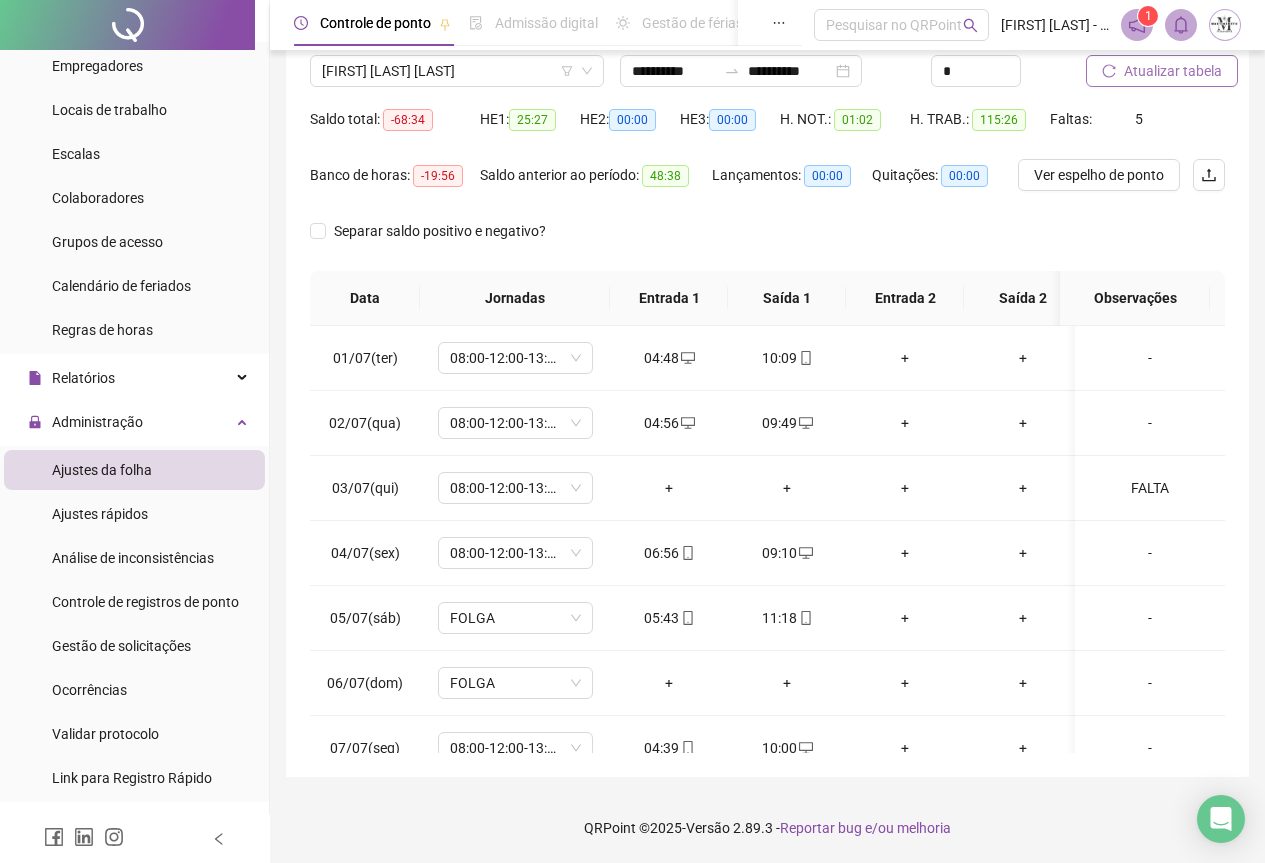 click on "Atualizar tabela" at bounding box center (1173, 71) 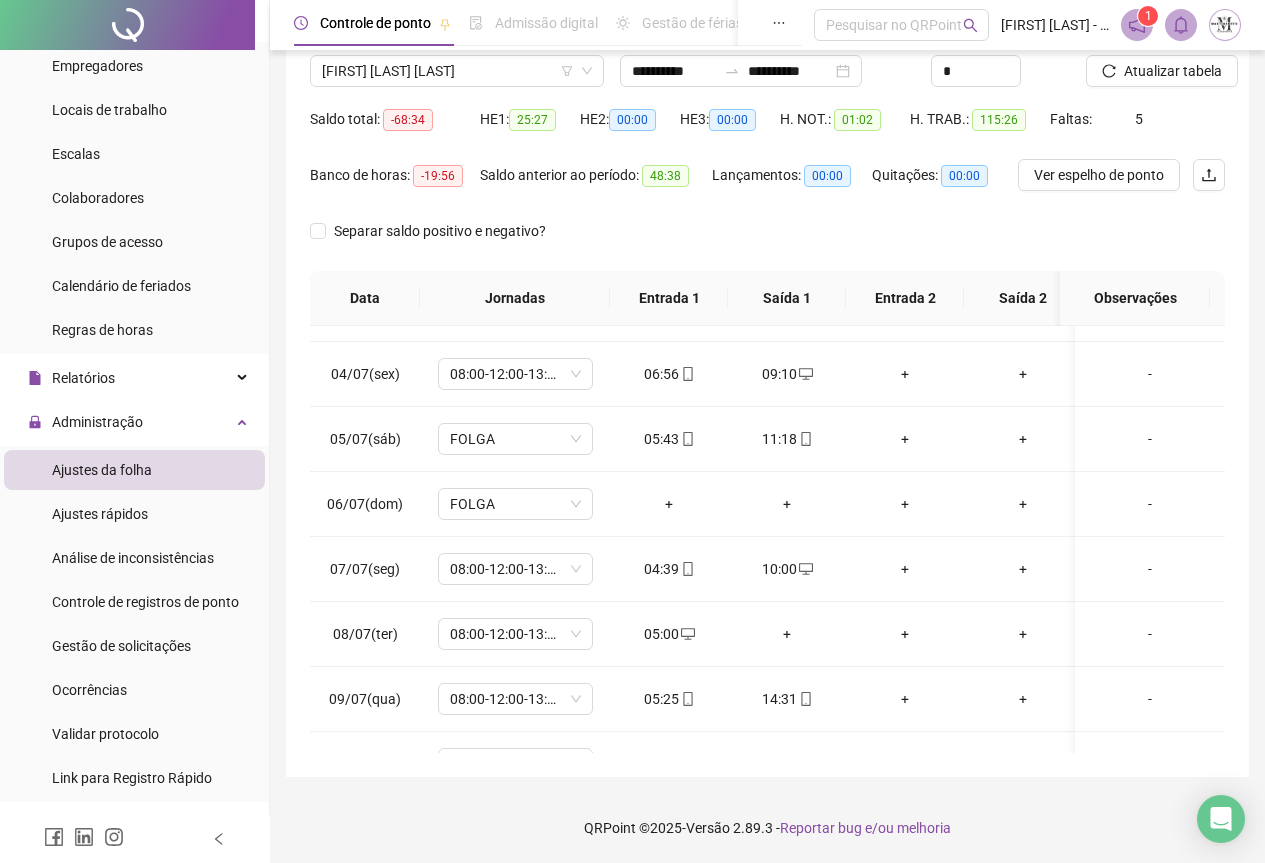 scroll, scrollTop: 0, scrollLeft: 0, axis: both 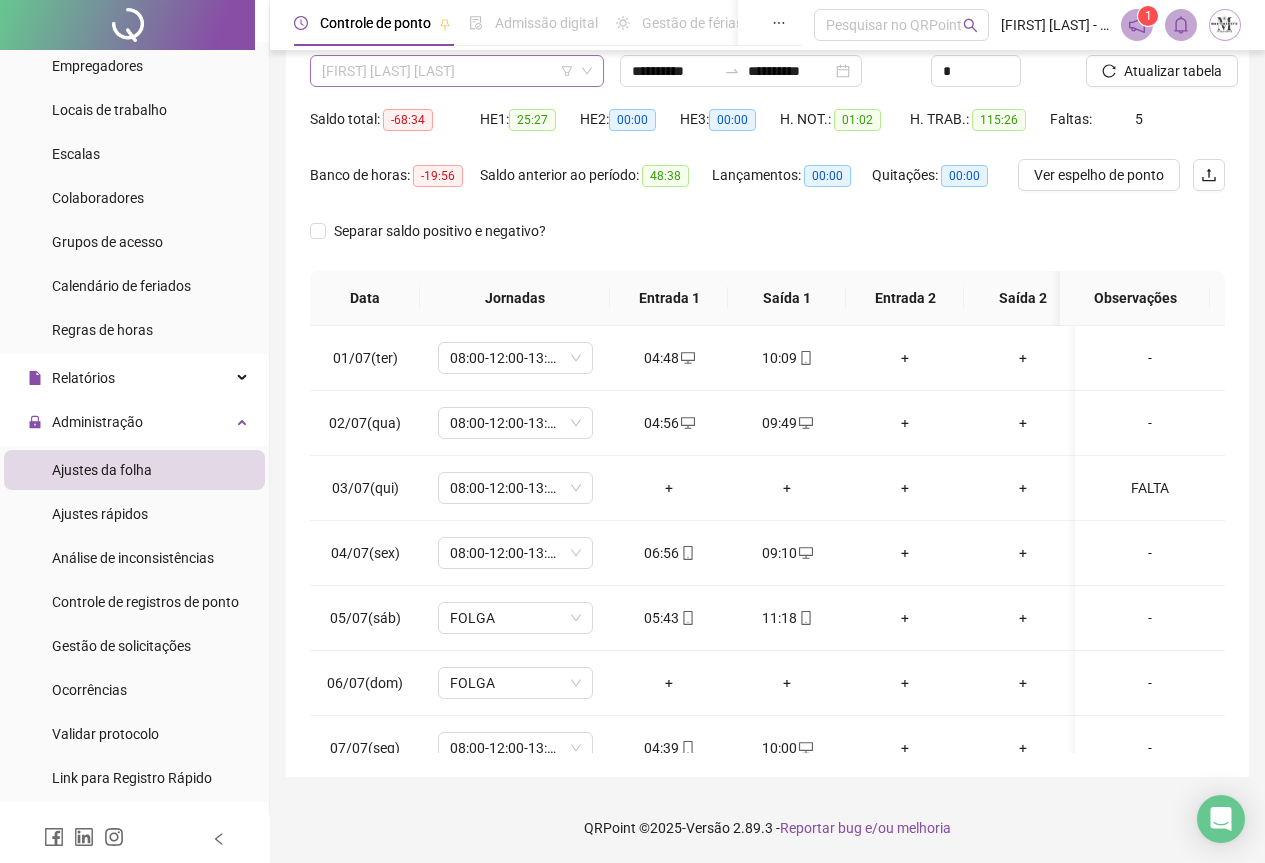 click on "[FIRST] [LAST]" at bounding box center (457, 71) 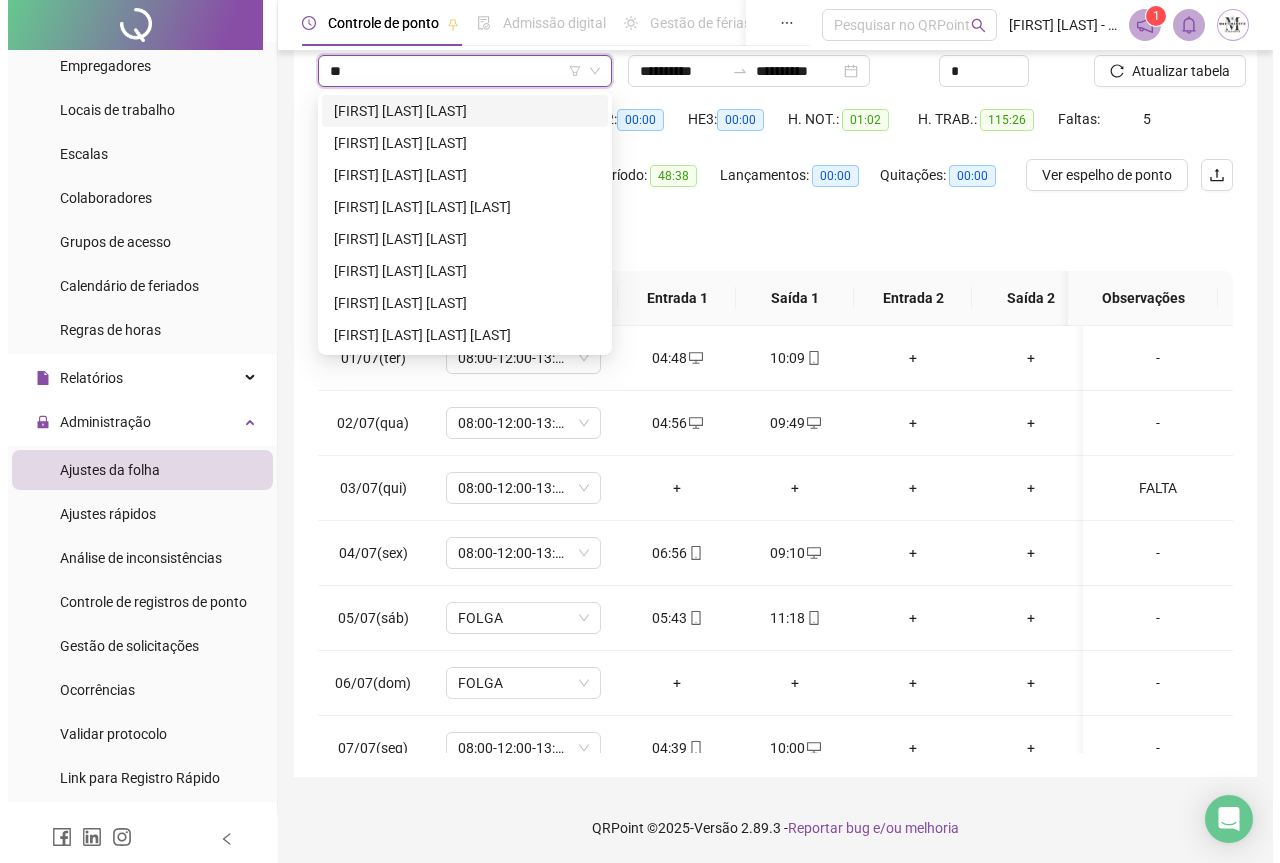scroll, scrollTop: 0, scrollLeft: 0, axis: both 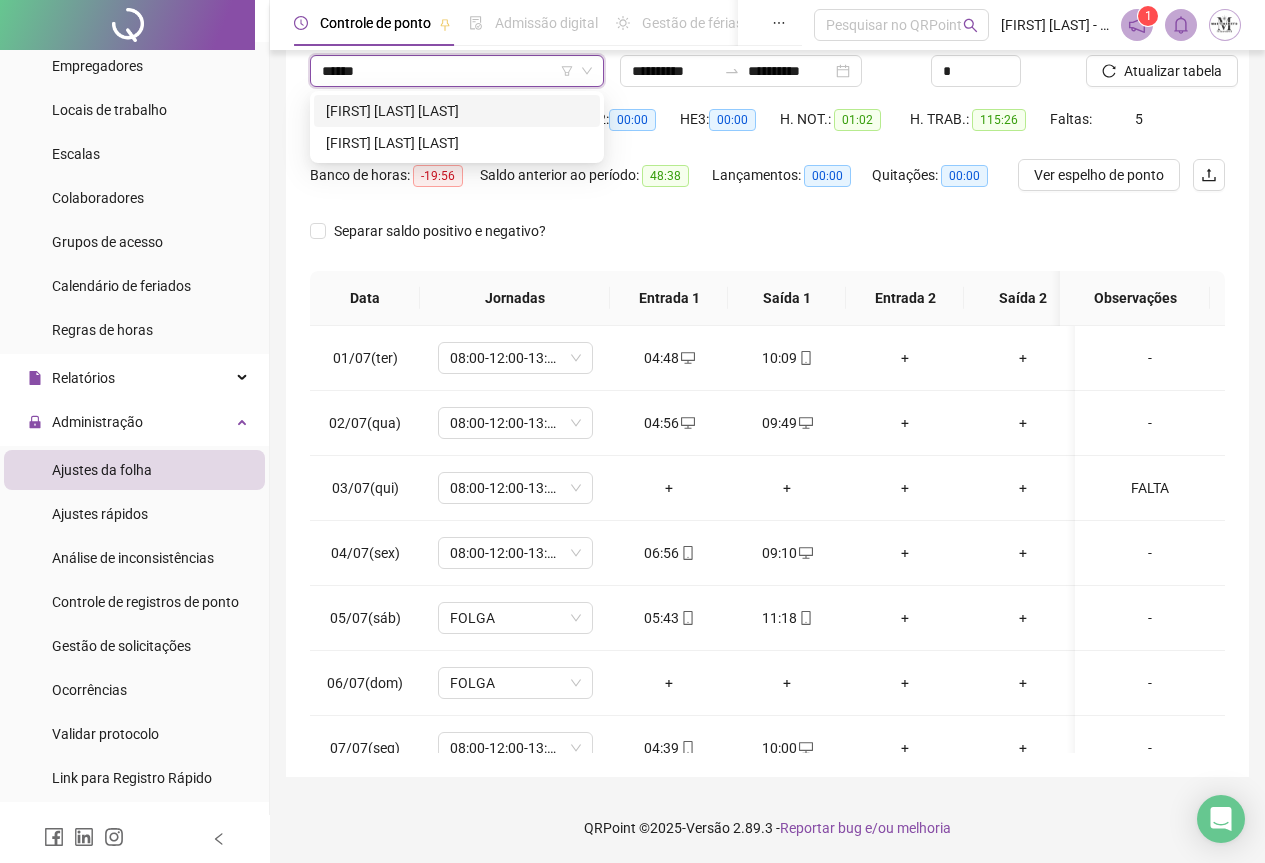 type on "*******" 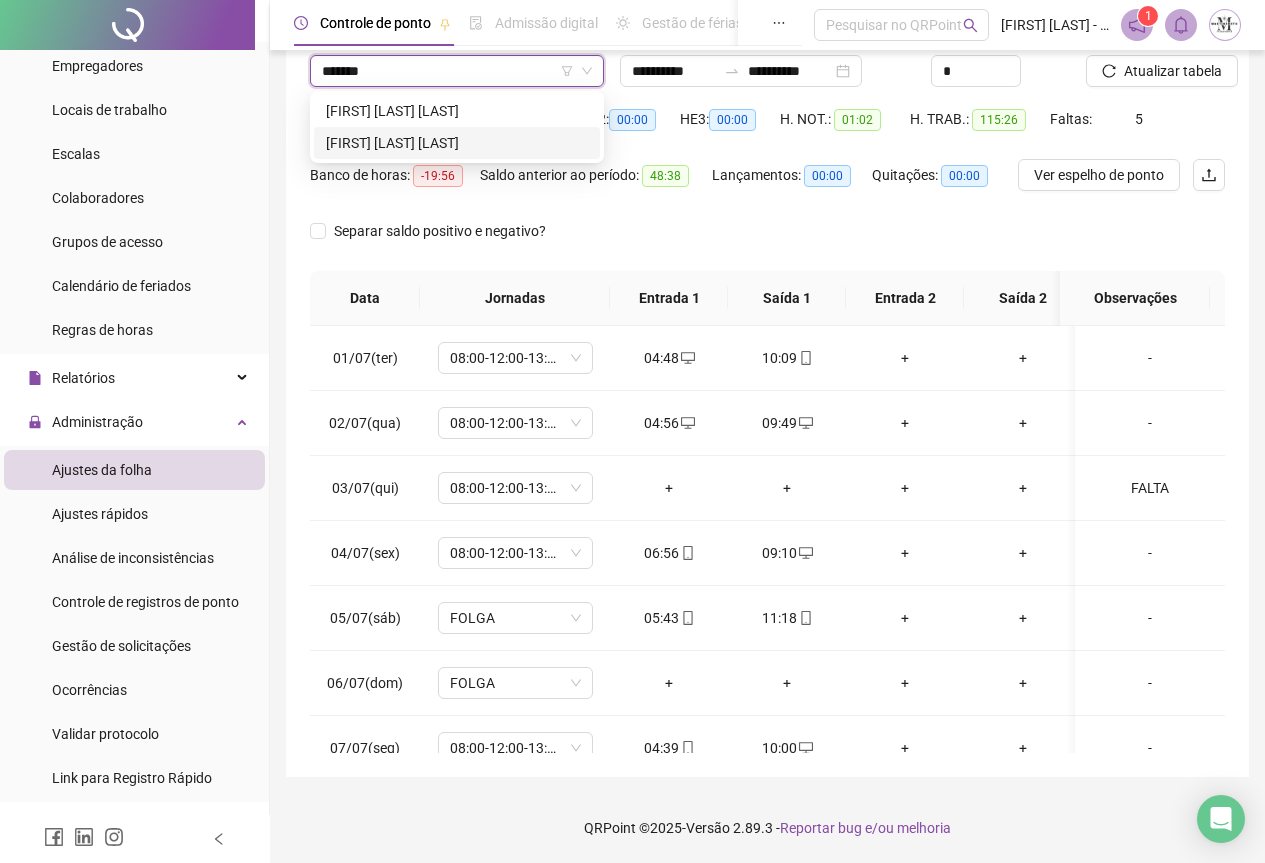 click on "[FIRST] [LAST]" at bounding box center [457, 143] 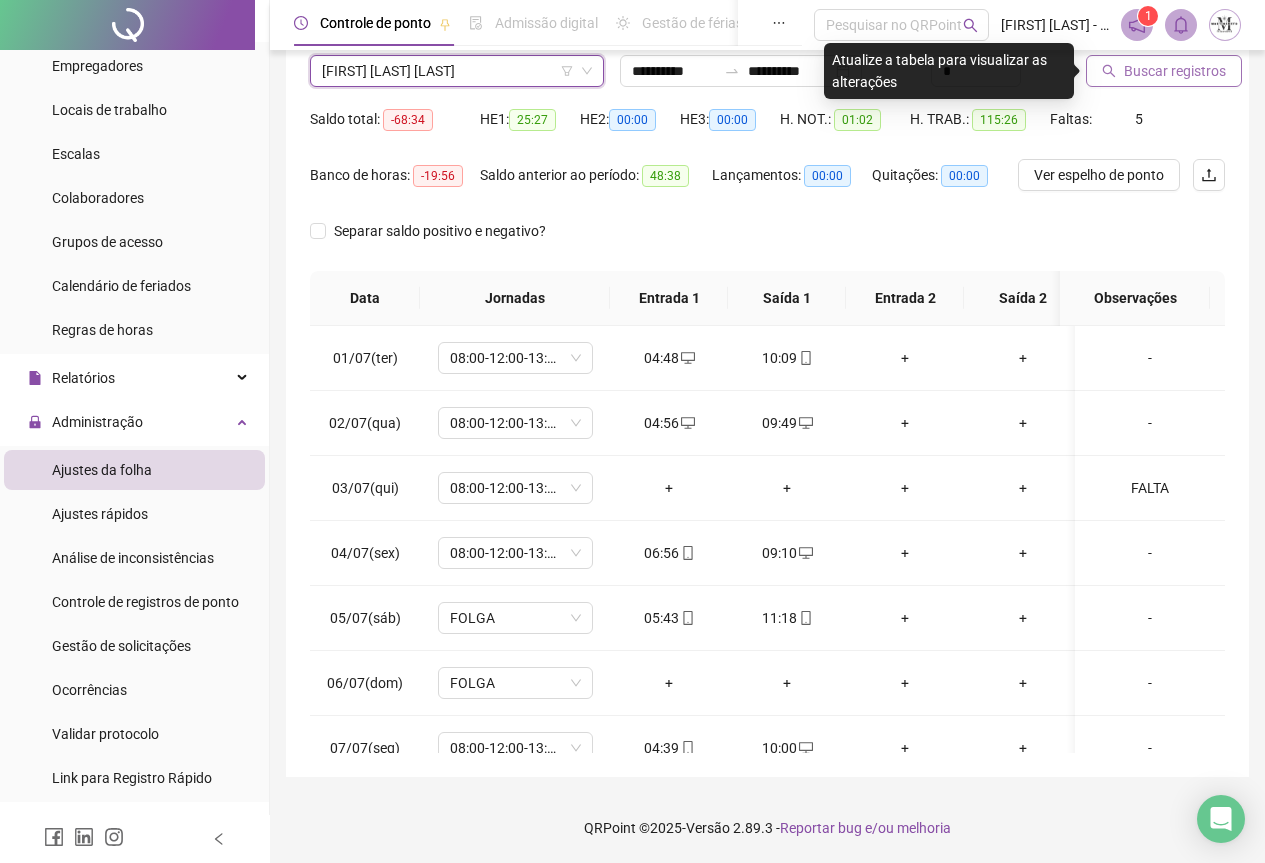 click on "Buscar registros" at bounding box center [1175, 71] 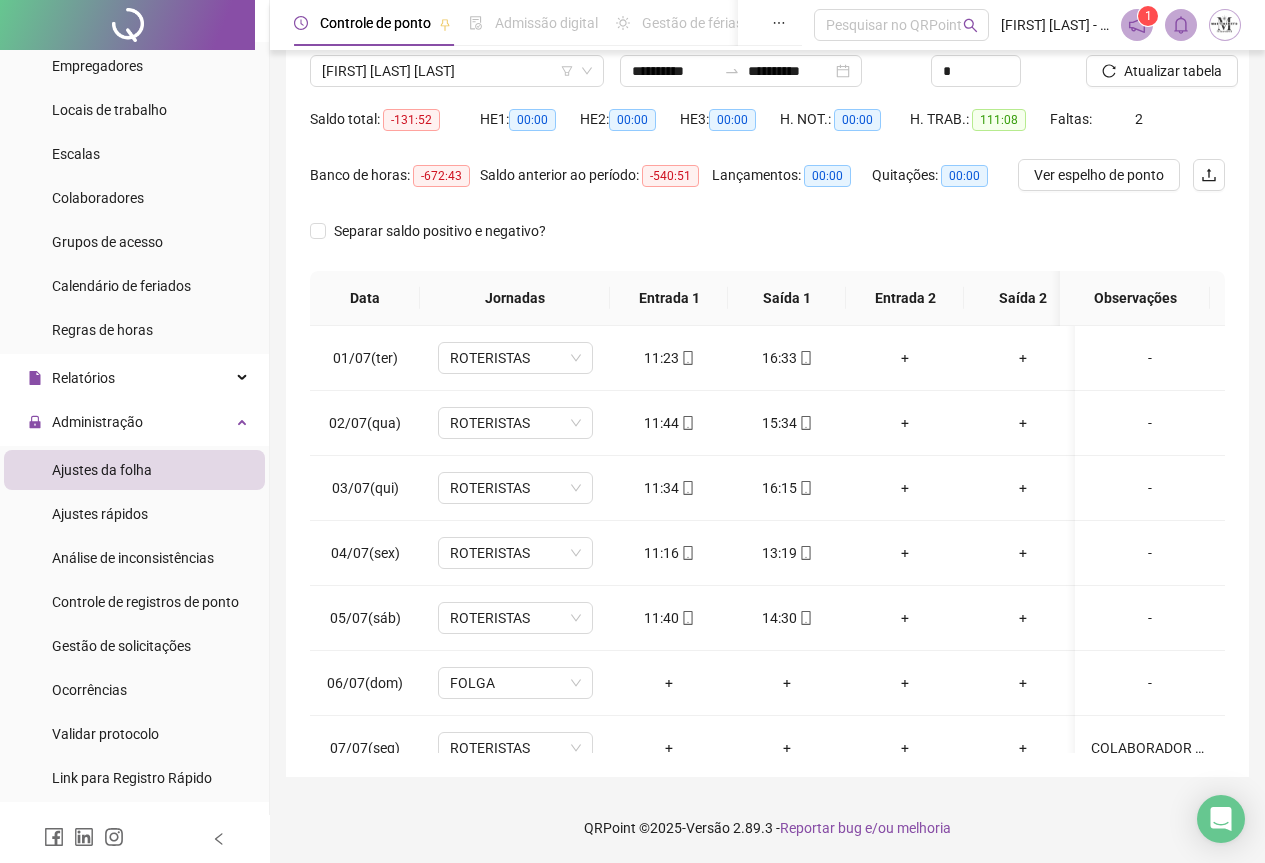 click 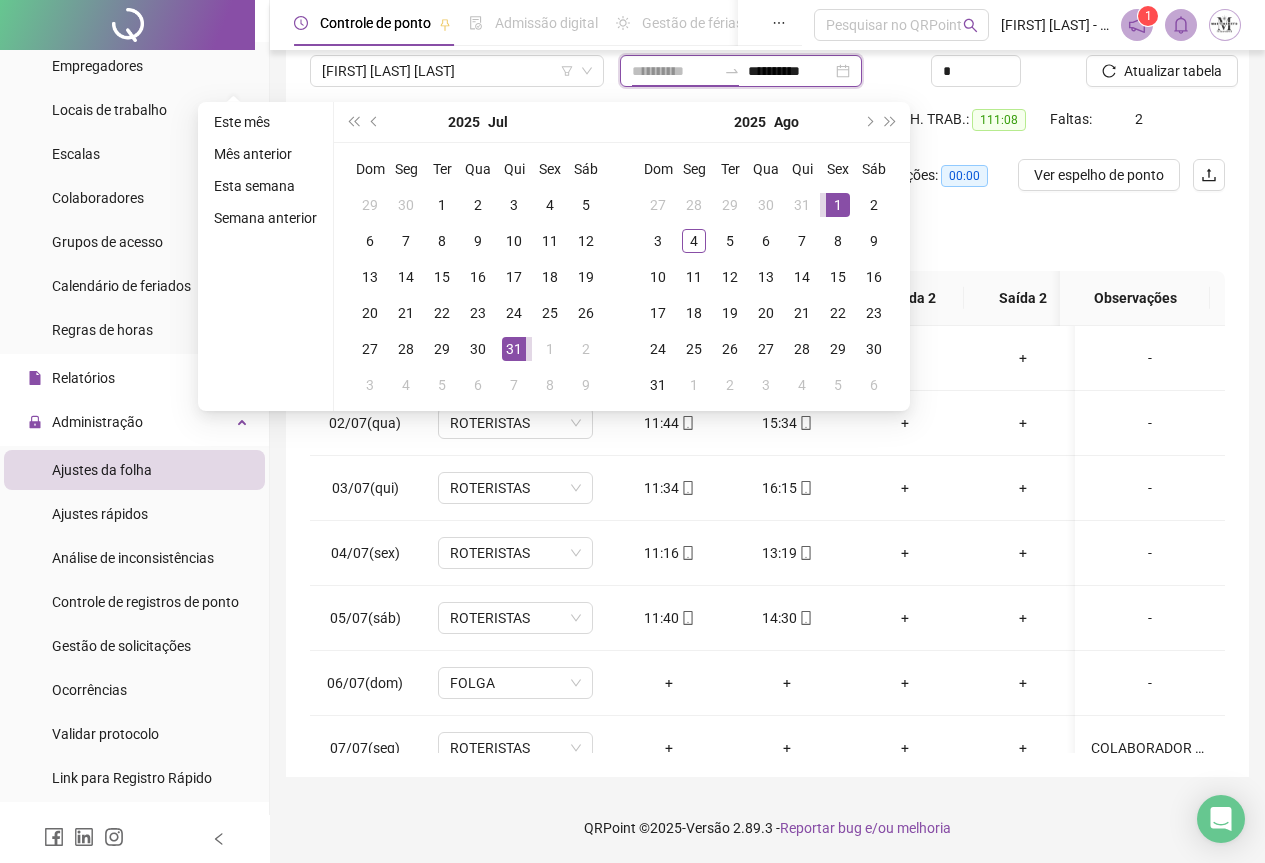 type on "**********" 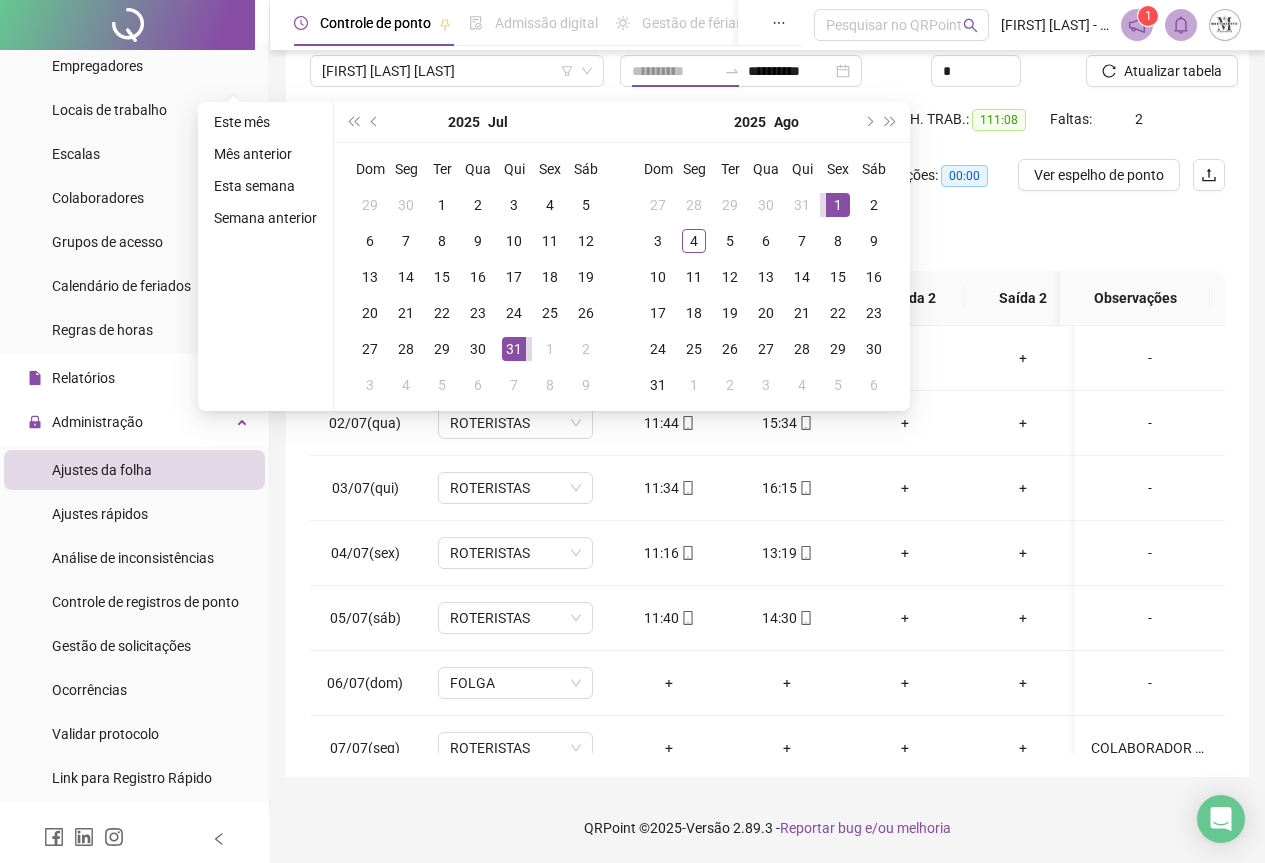 click on "1" at bounding box center [838, 205] 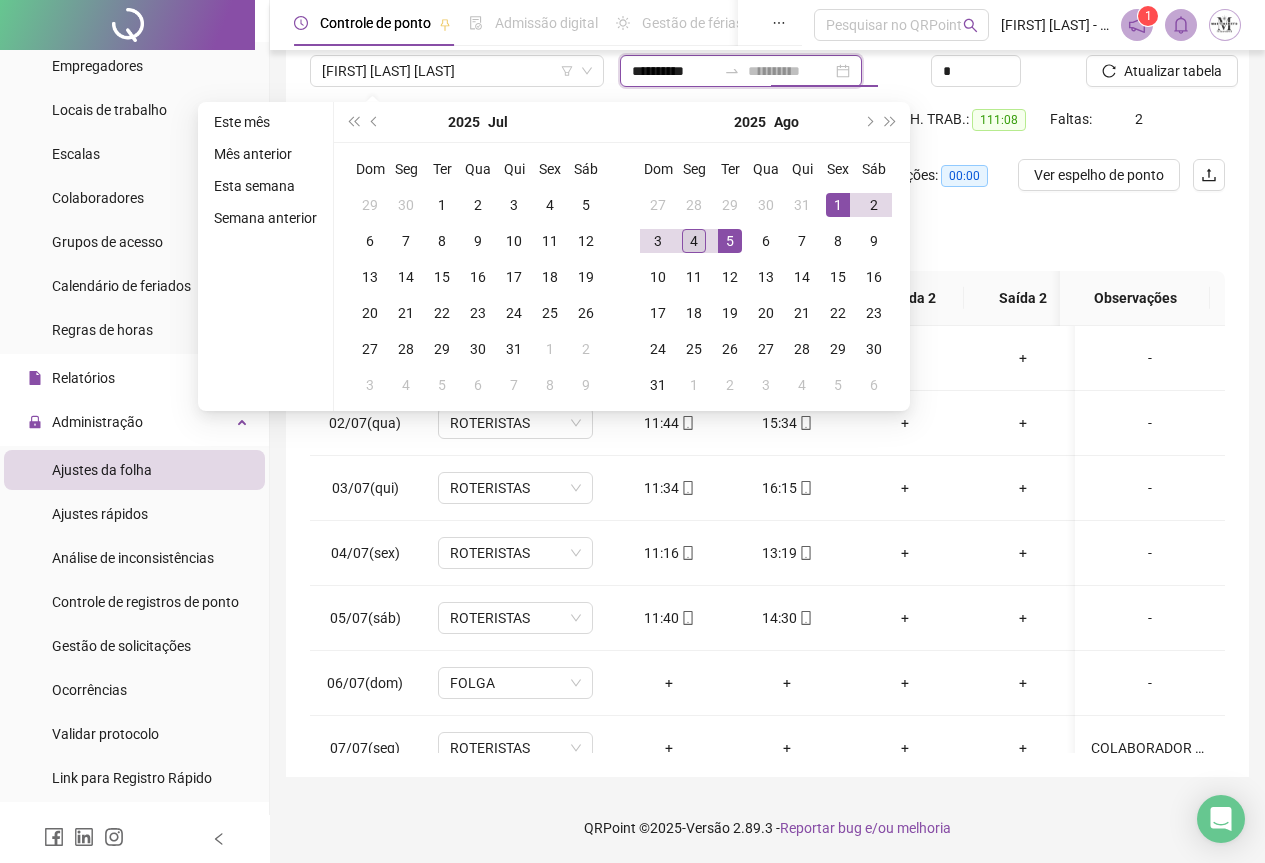 type on "**********" 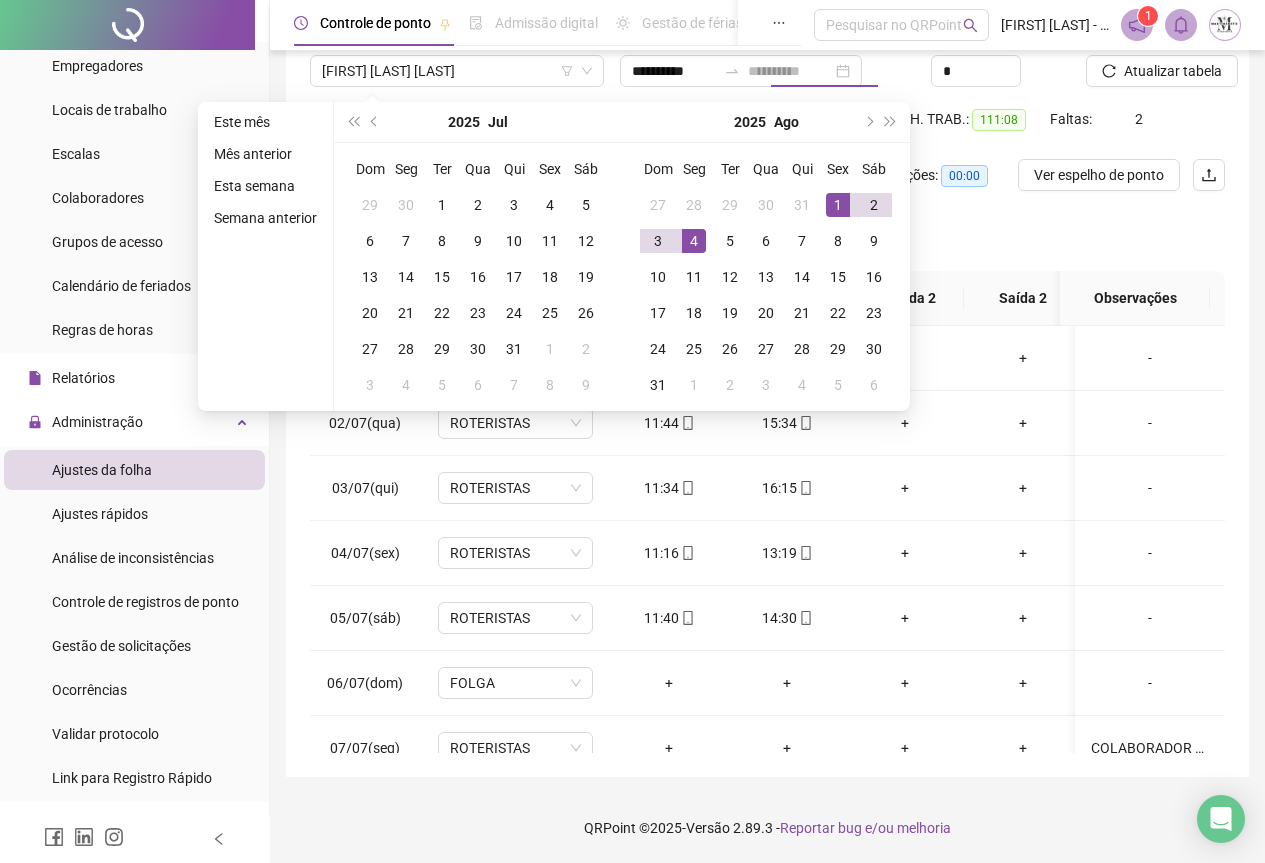click on "4" at bounding box center [694, 241] 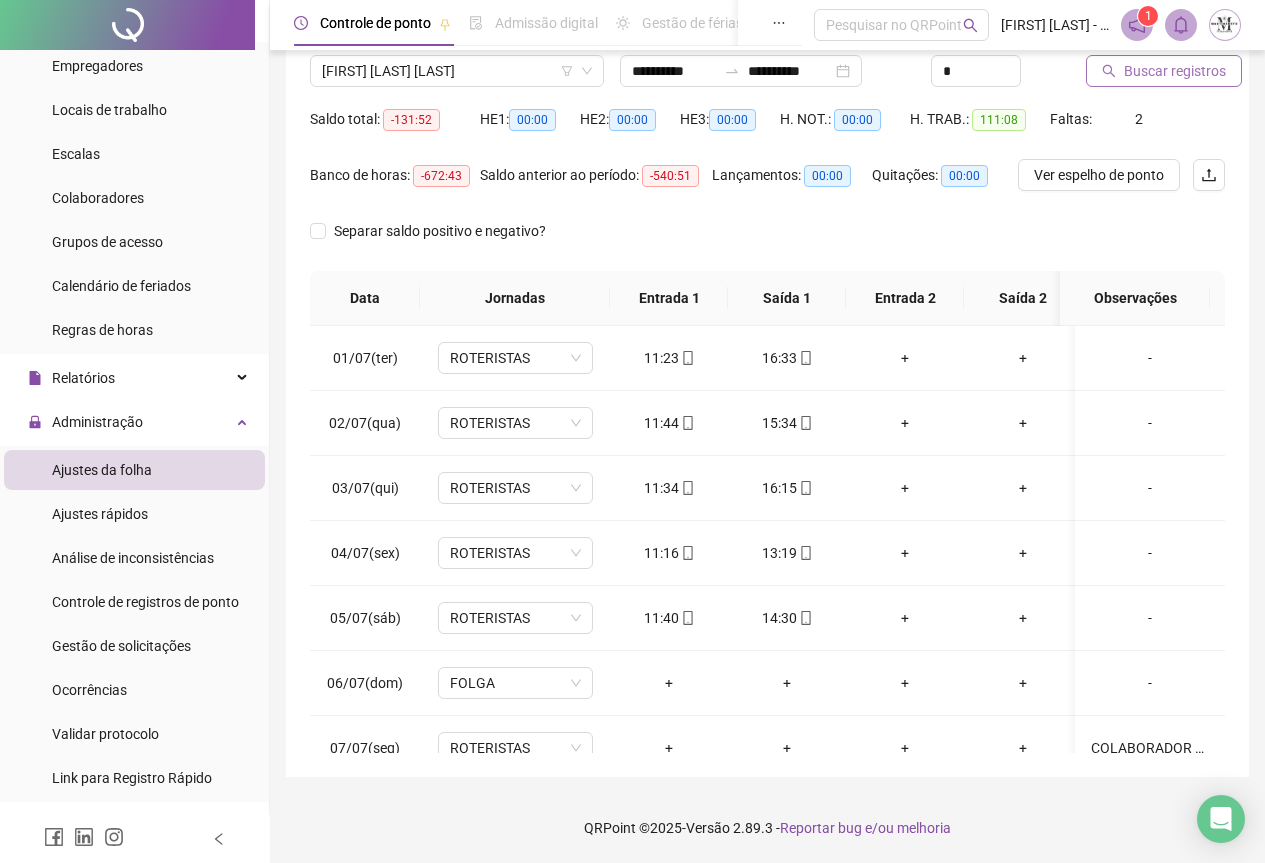 click on "Buscar registros" at bounding box center [1175, 71] 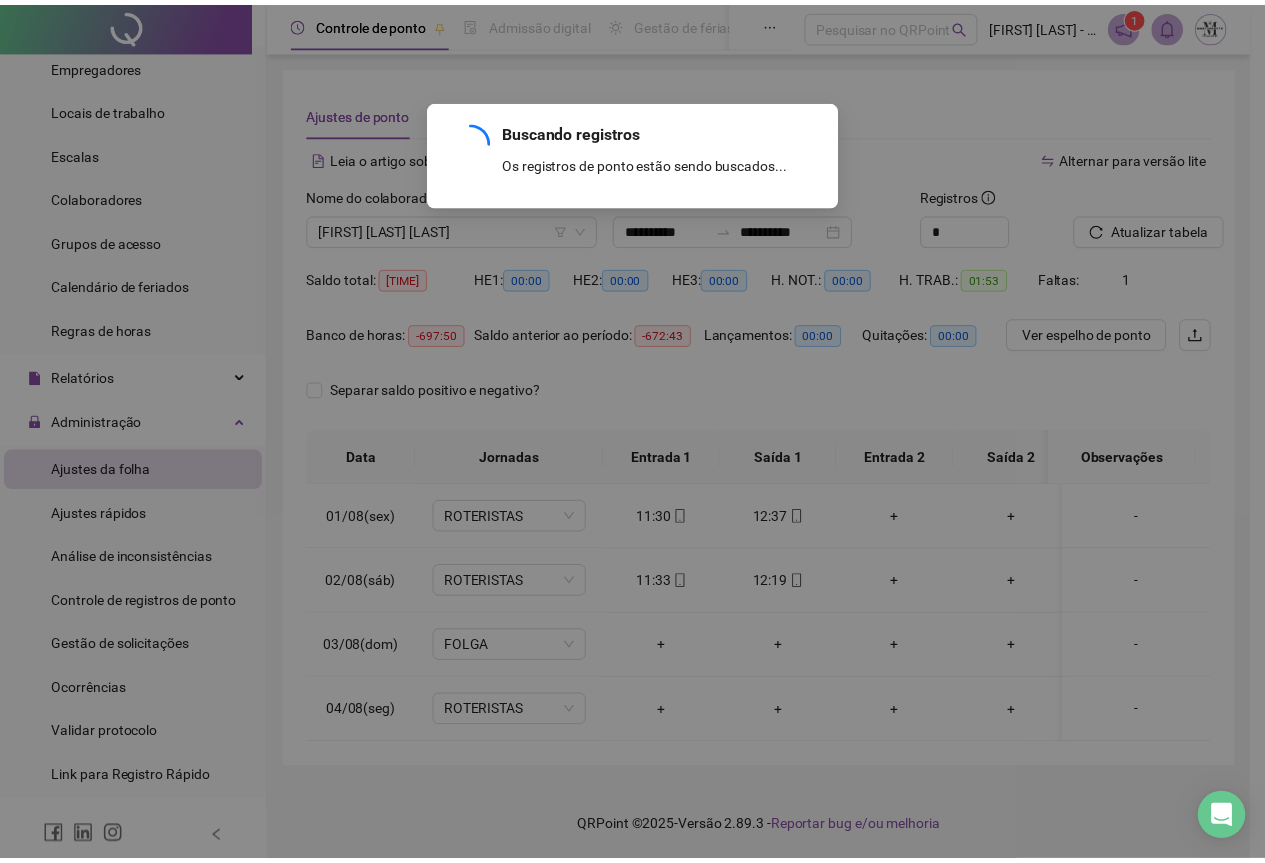 scroll, scrollTop: 7, scrollLeft: 0, axis: vertical 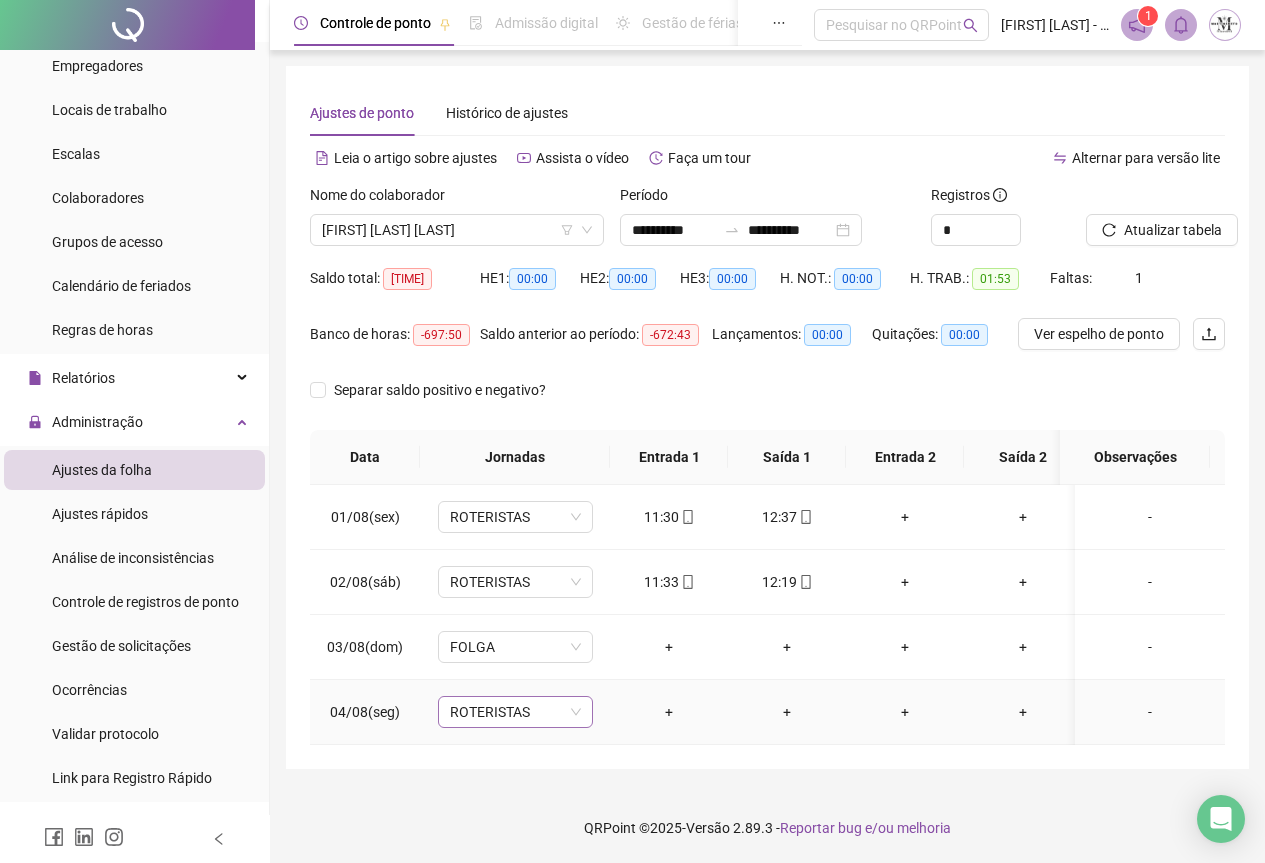 click on "ROTERISTAS" at bounding box center [515, 712] 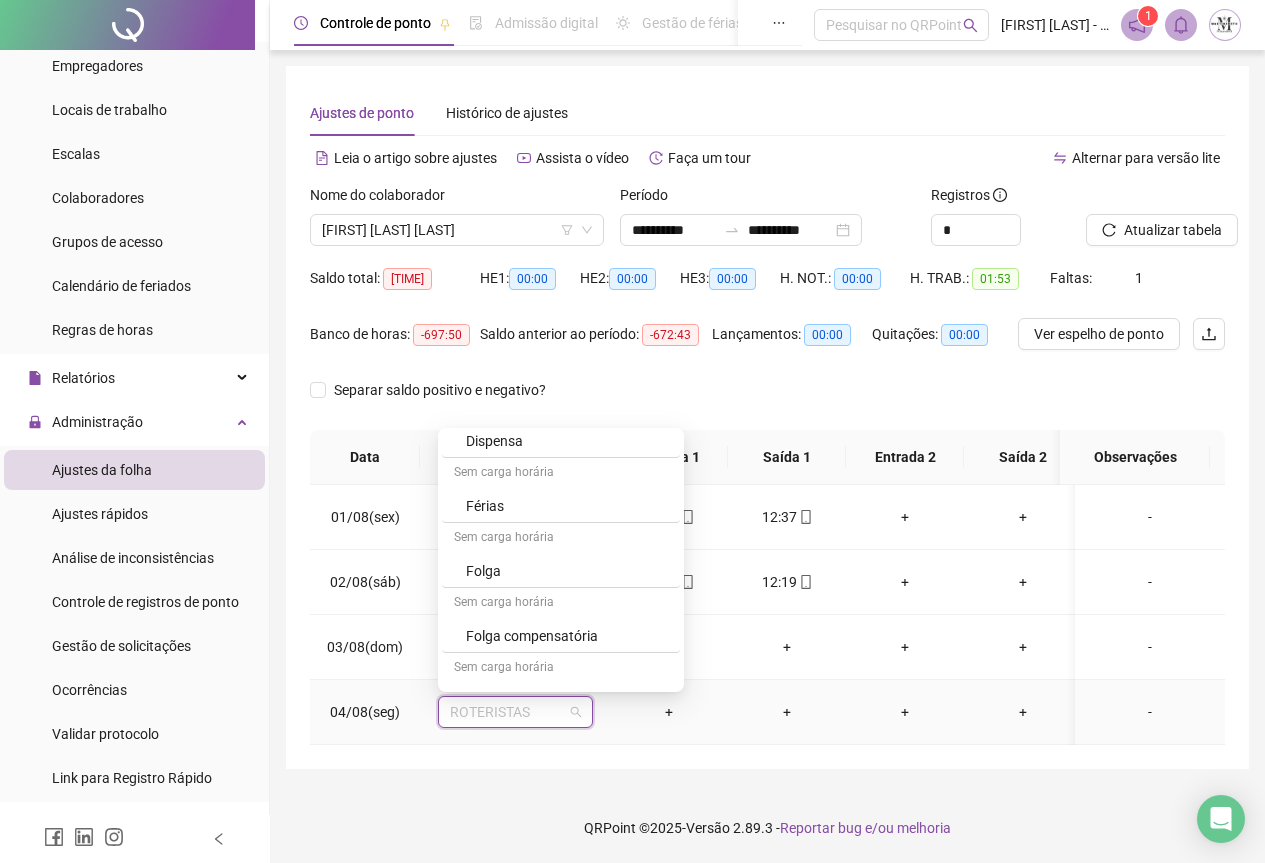 scroll, scrollTop: 1100, scrollLeft: 0, axis: vertical 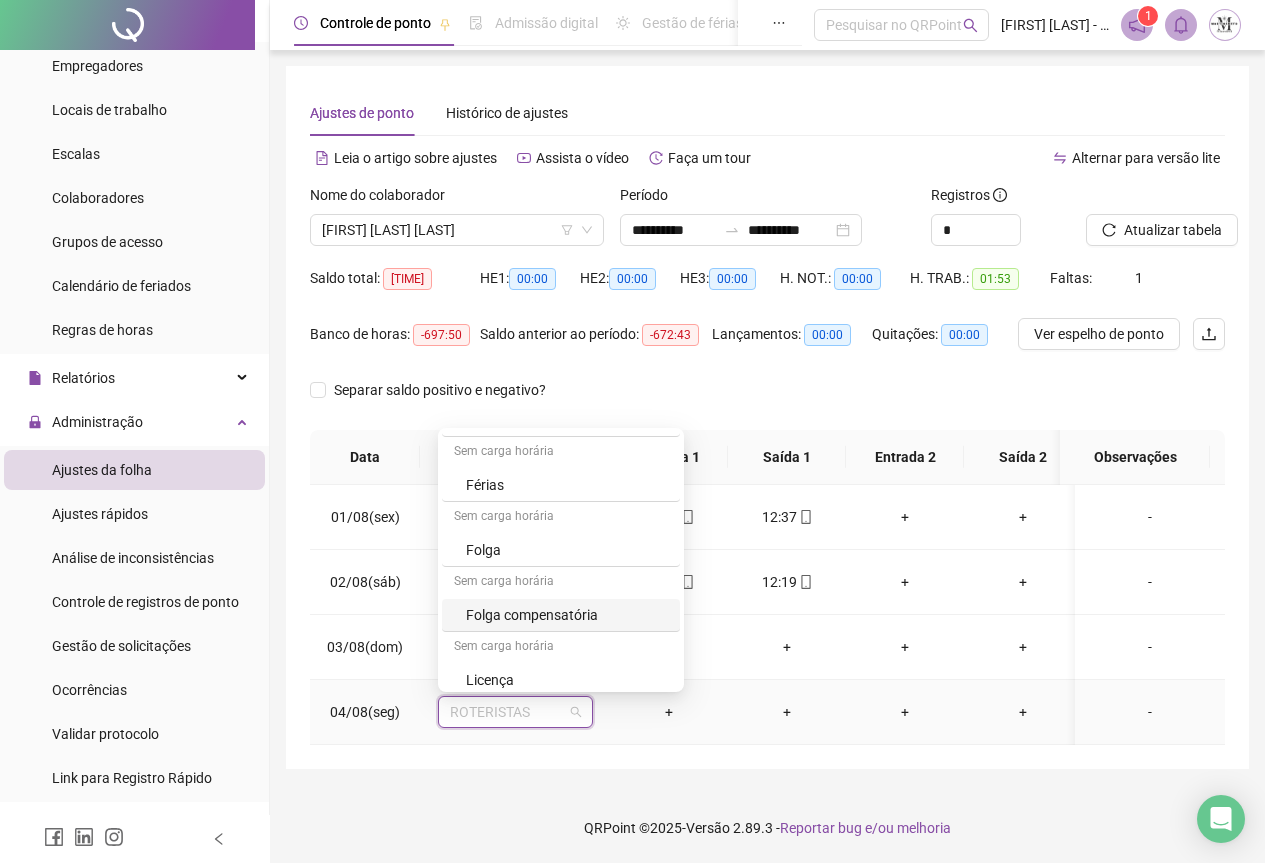 click on "Folga" at bounding box center (567, 550) 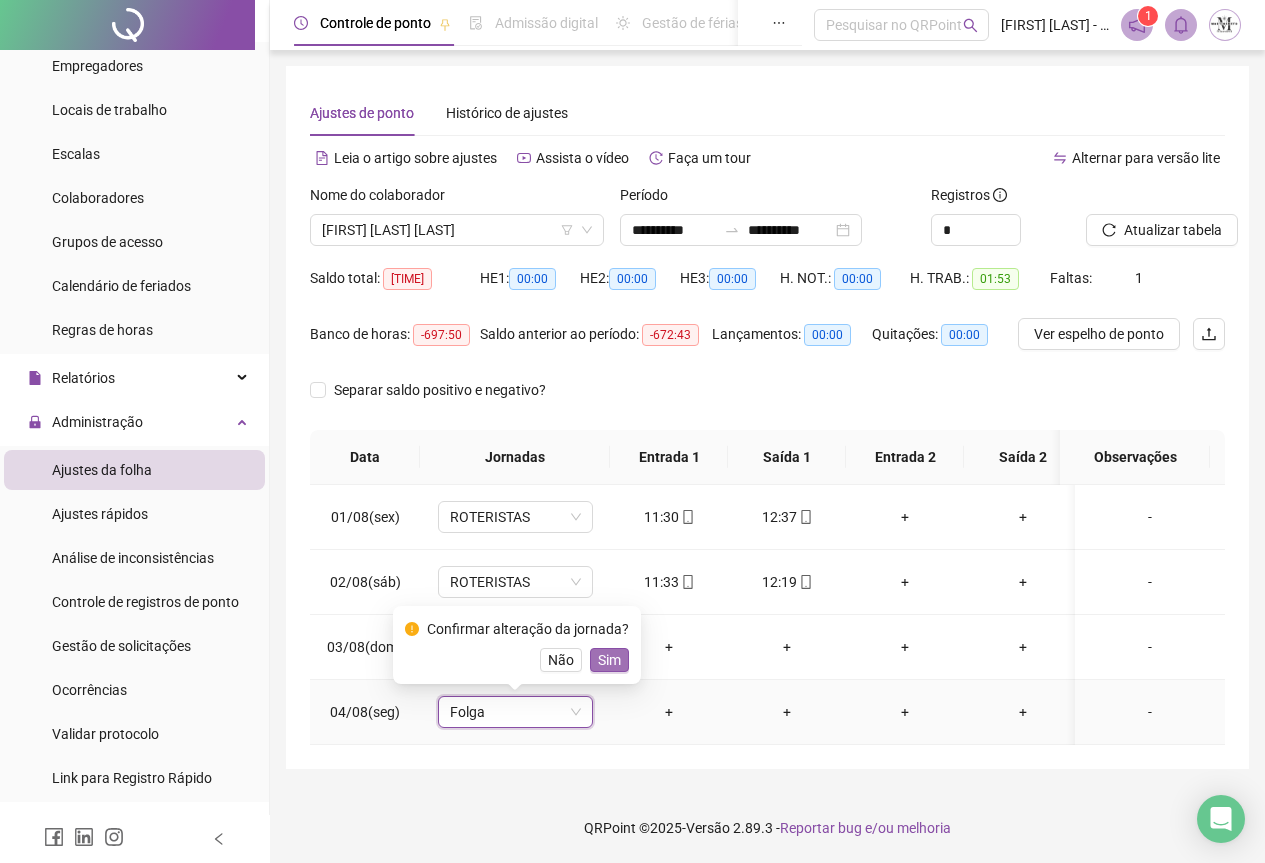click on "Sim" at bounding box center [609, 660] 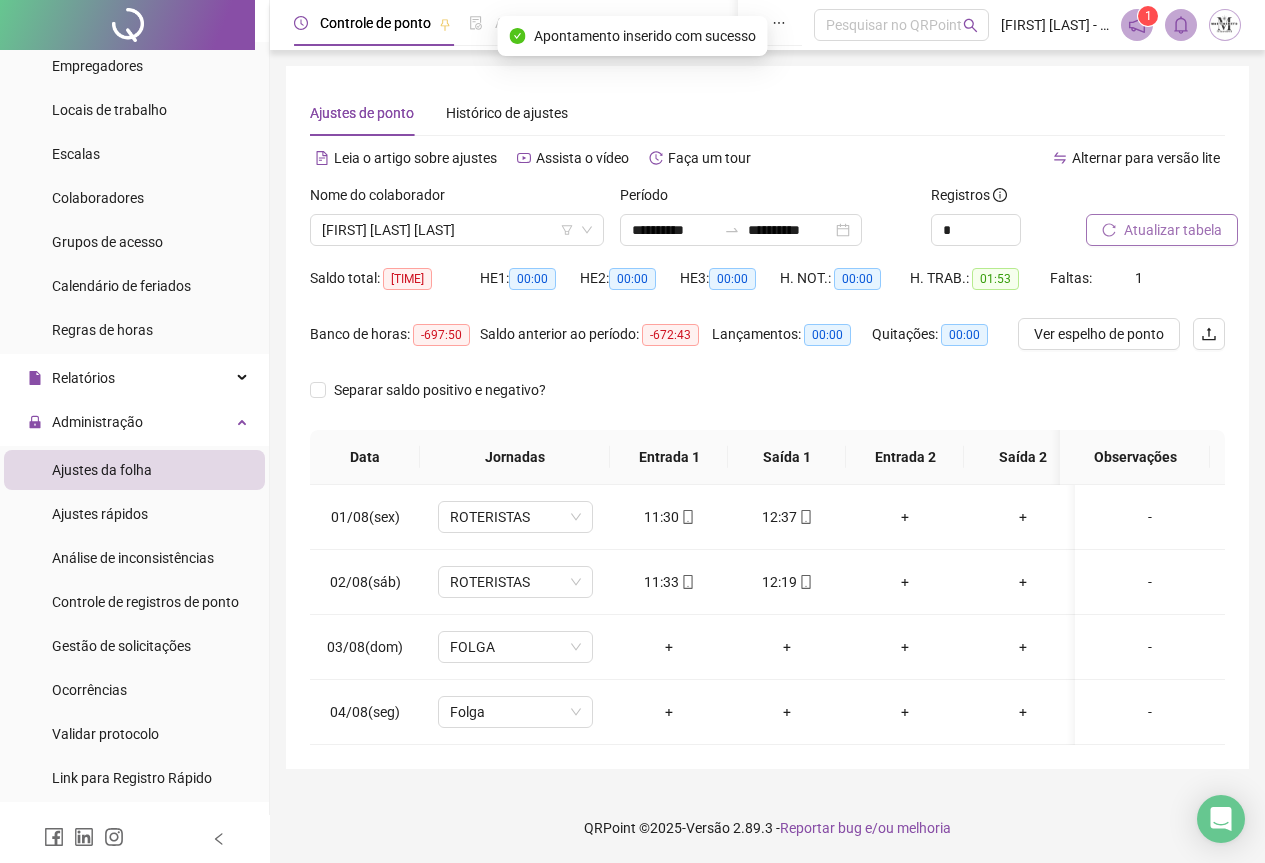 click on "Atualizar tabela" at bounding box center (1173, 230) 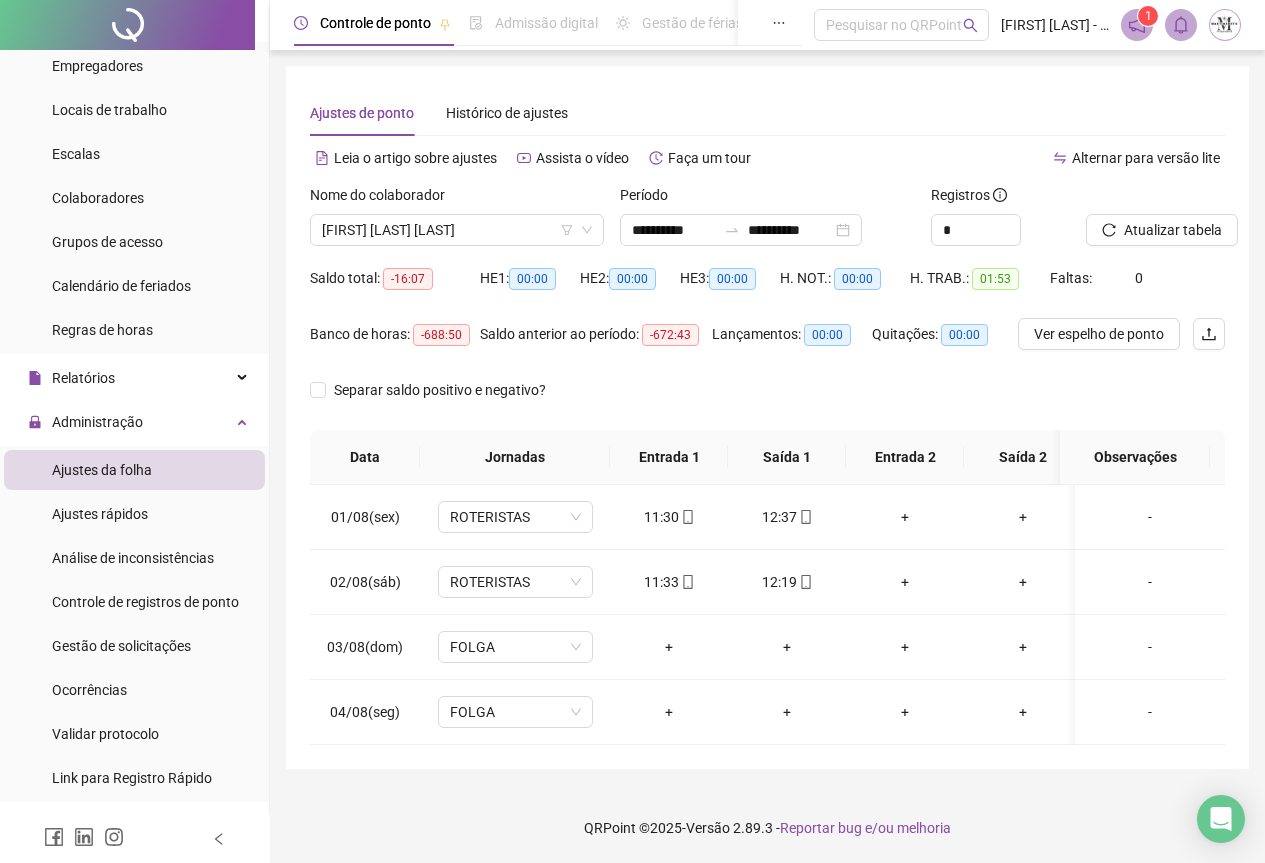 click at bounding box center [127, 25] 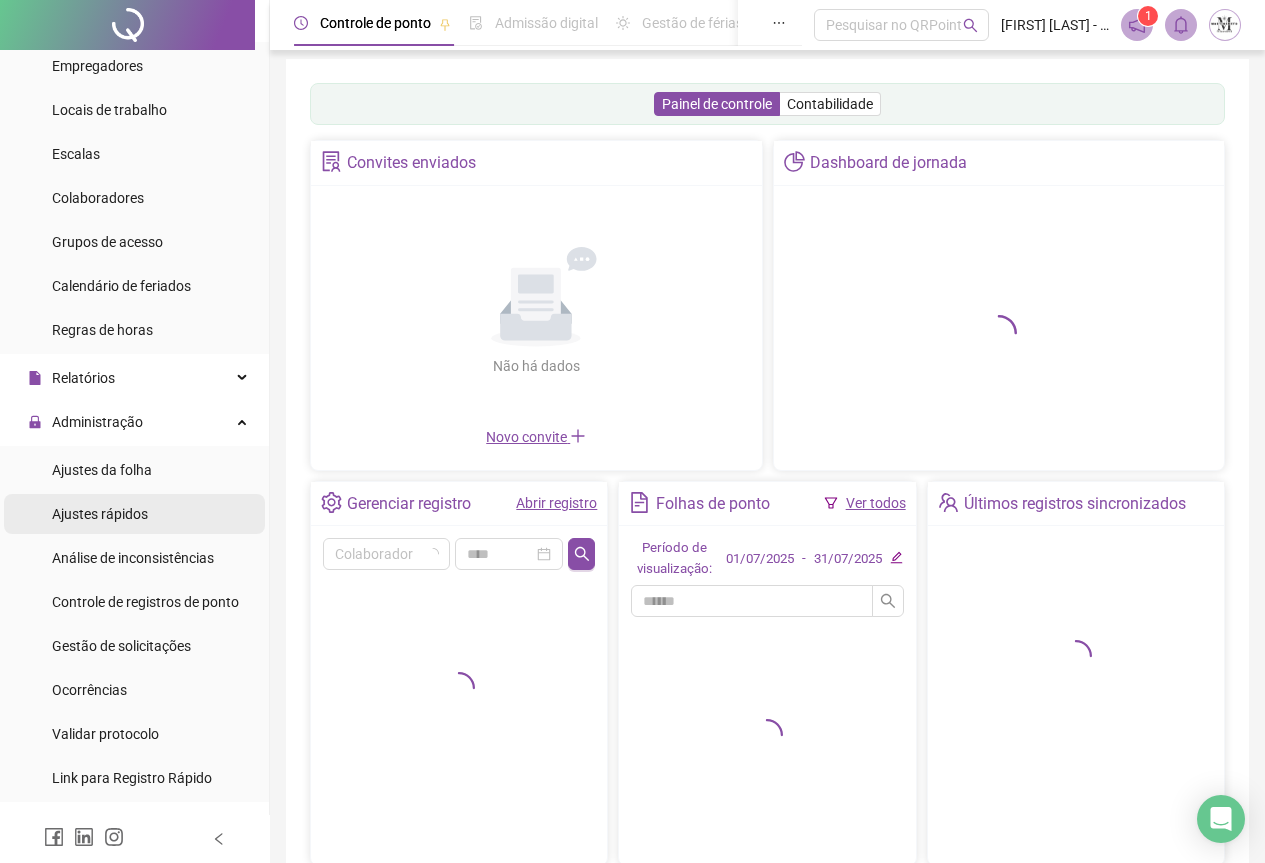 click on "Ajustes rápidos" at bounding box center [100, 514] 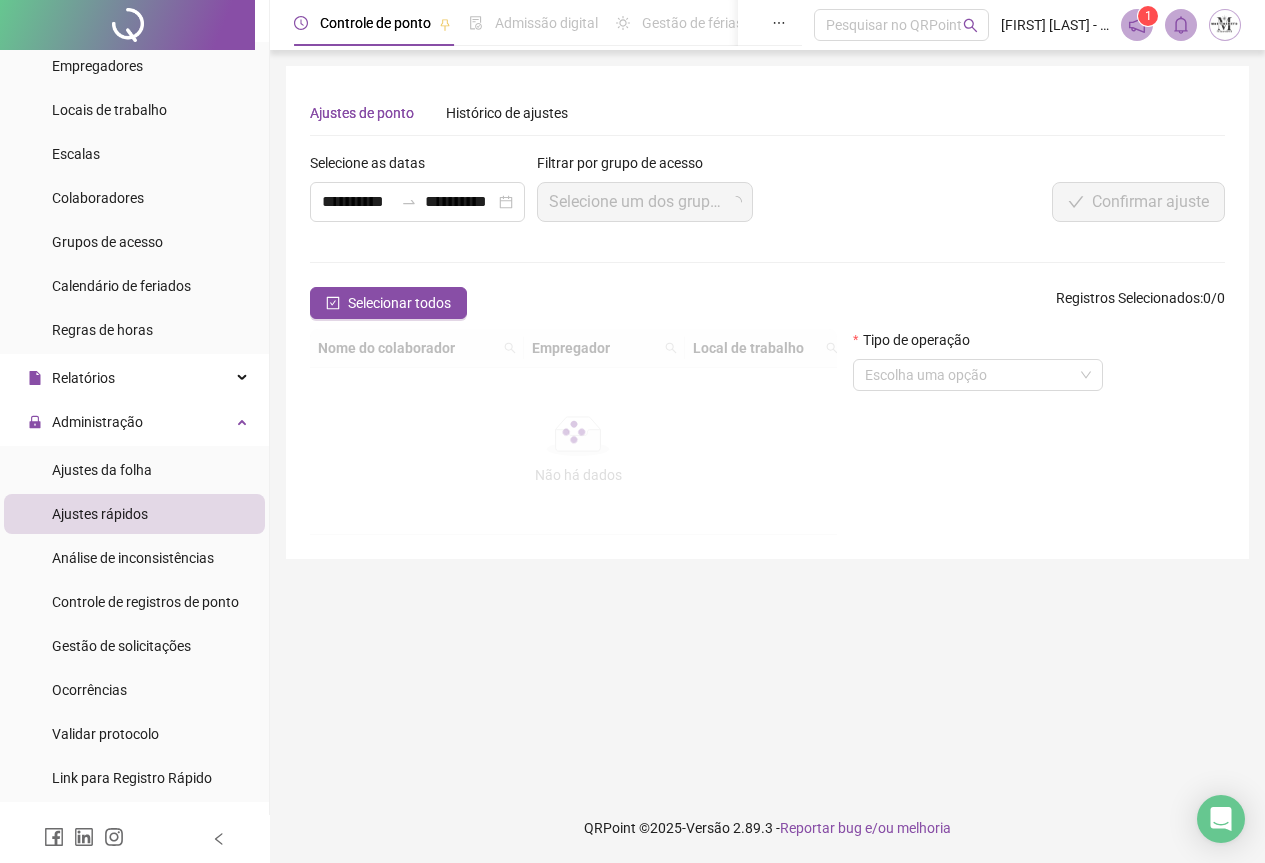 scroll, scrollTop: 0, scrollLeft: 0, axis: both 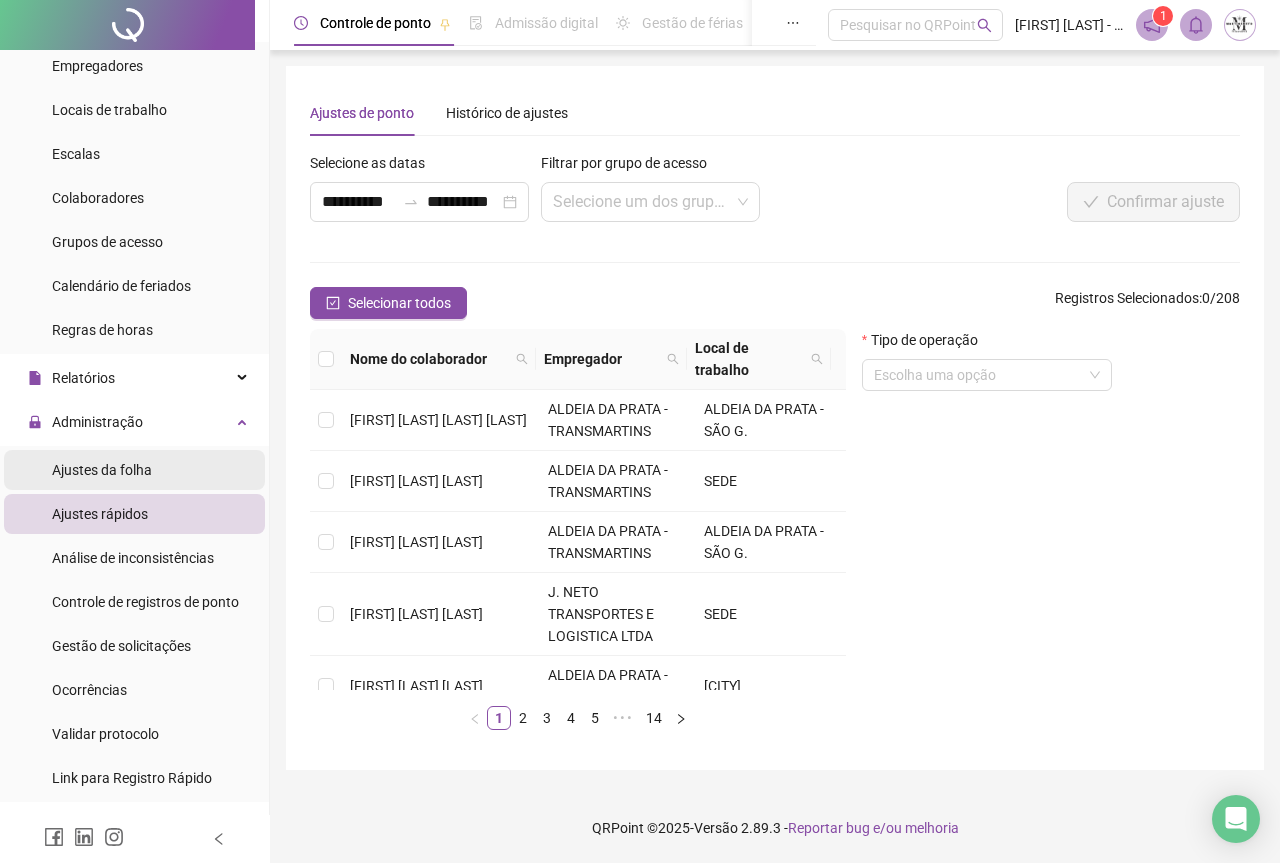 click on "Ajustes da folha" at bounding box center [102, 470] 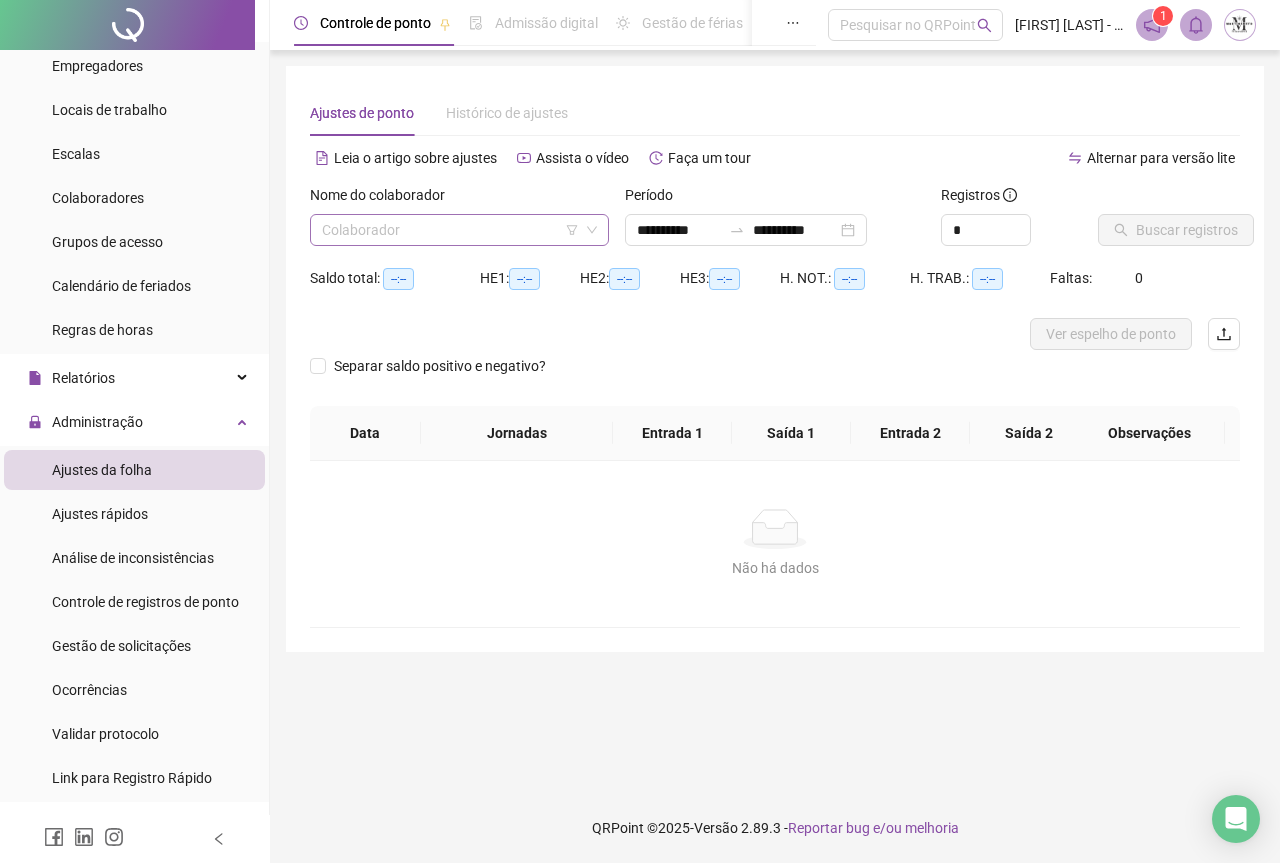 click at bounding box center (450, 230) 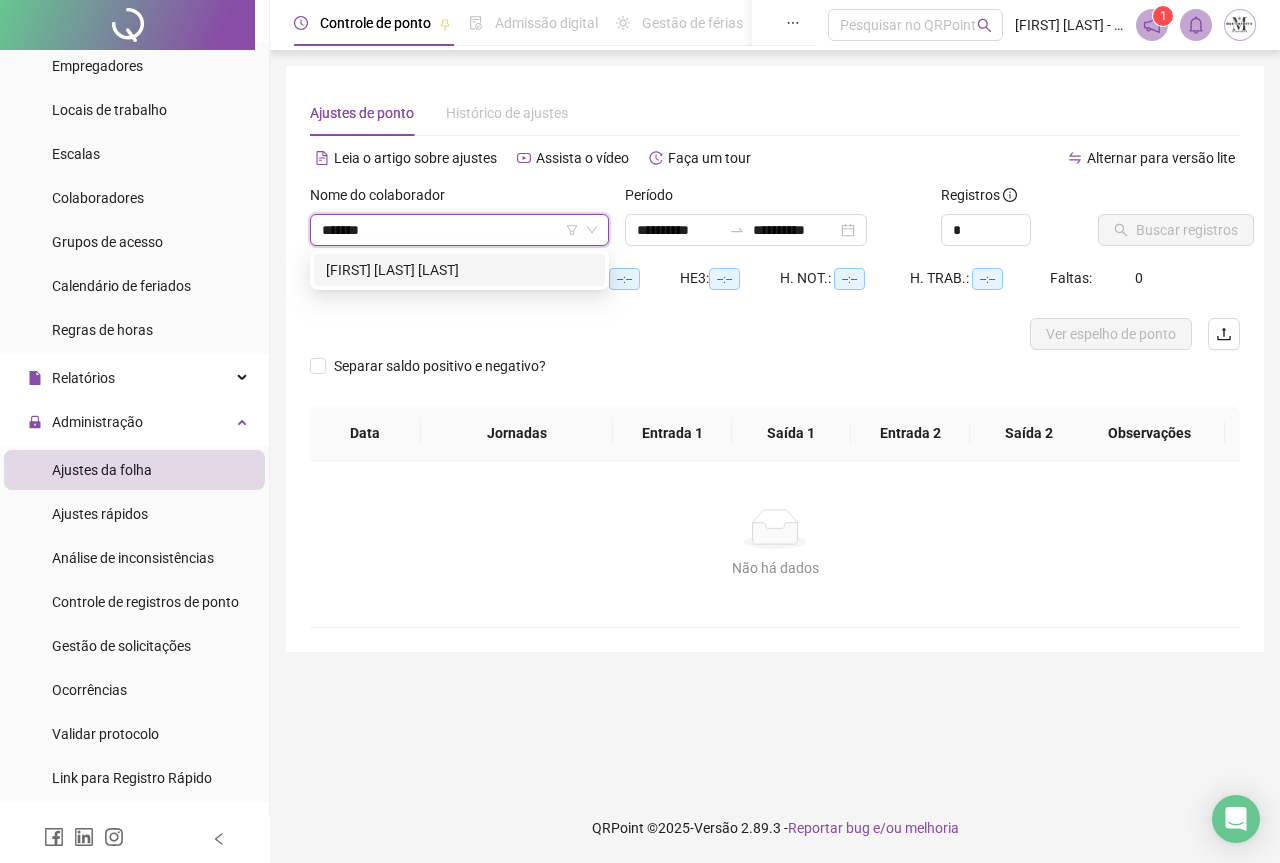 type on "********" 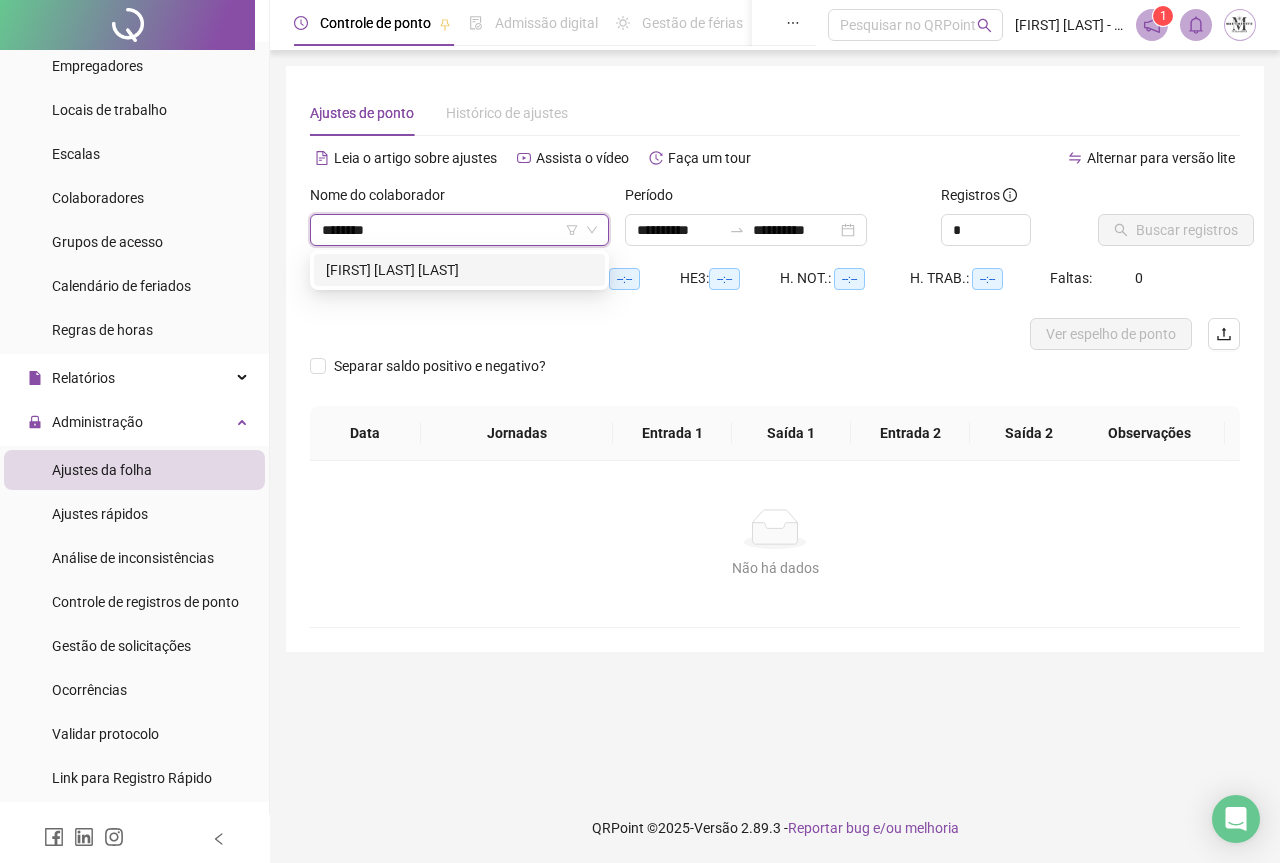 click on "[FIRST] [LAST] [LAST]" at bounding box center (459, 270) 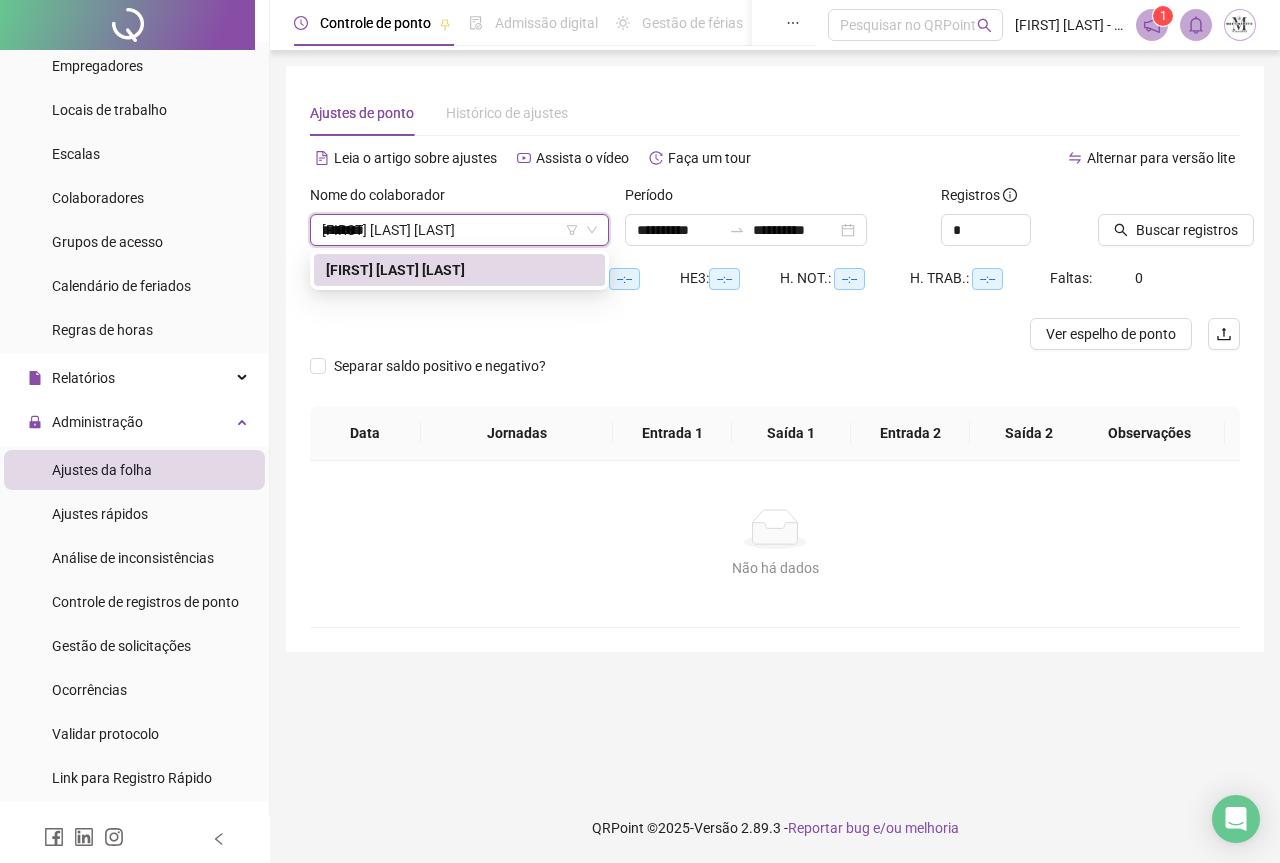 type 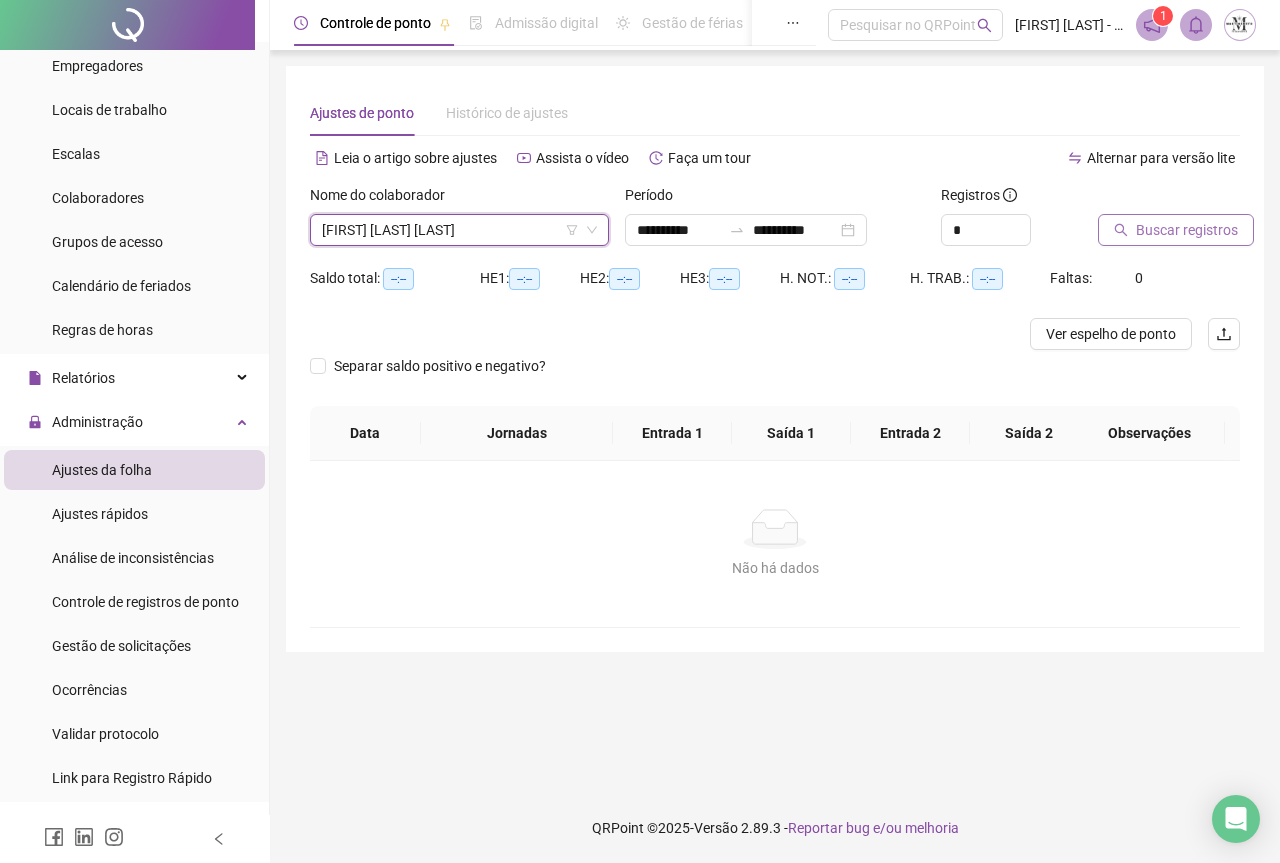 click on "Buscar registros" at bounding box center (1187, 230) 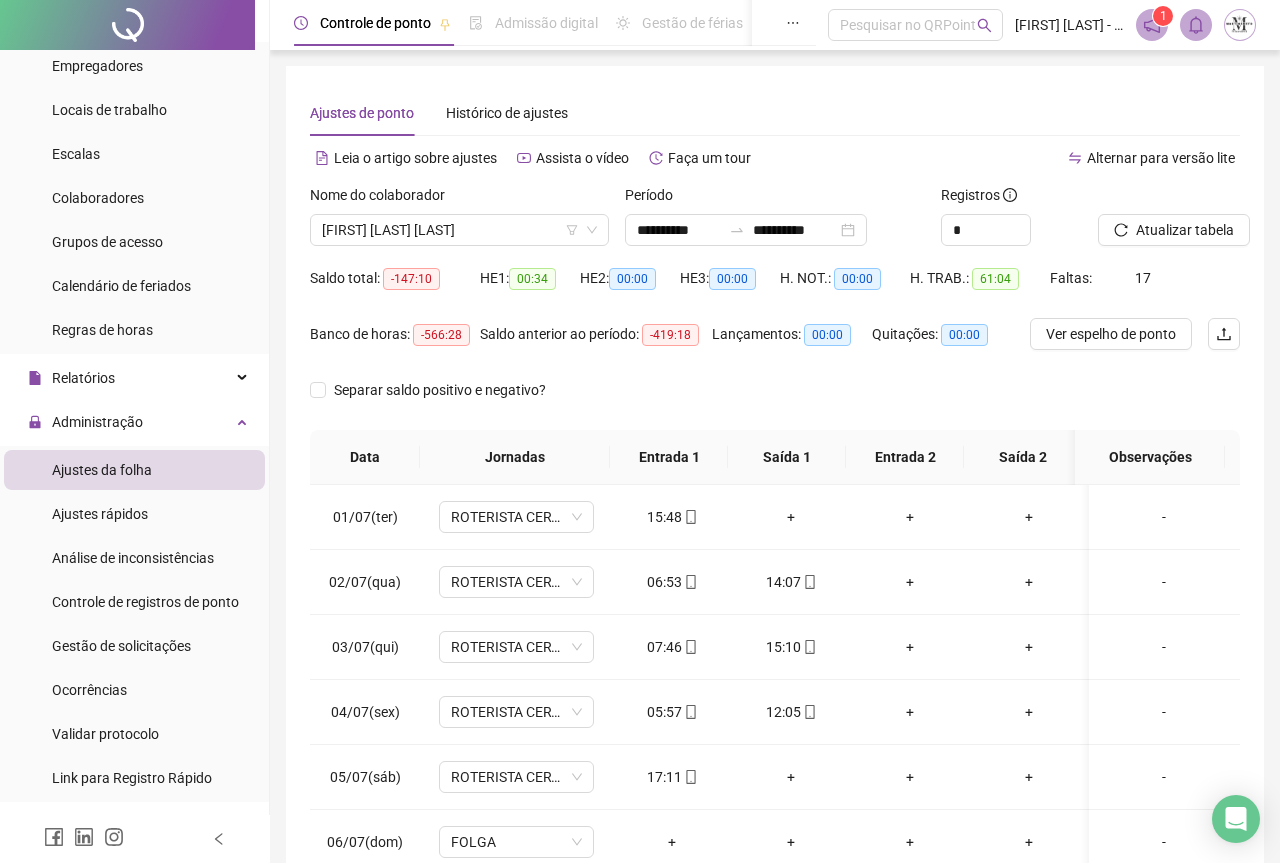 click on "Buscando registros Os registros de ponto estão sendo buscados... OK" at bounding box center [640, 431] 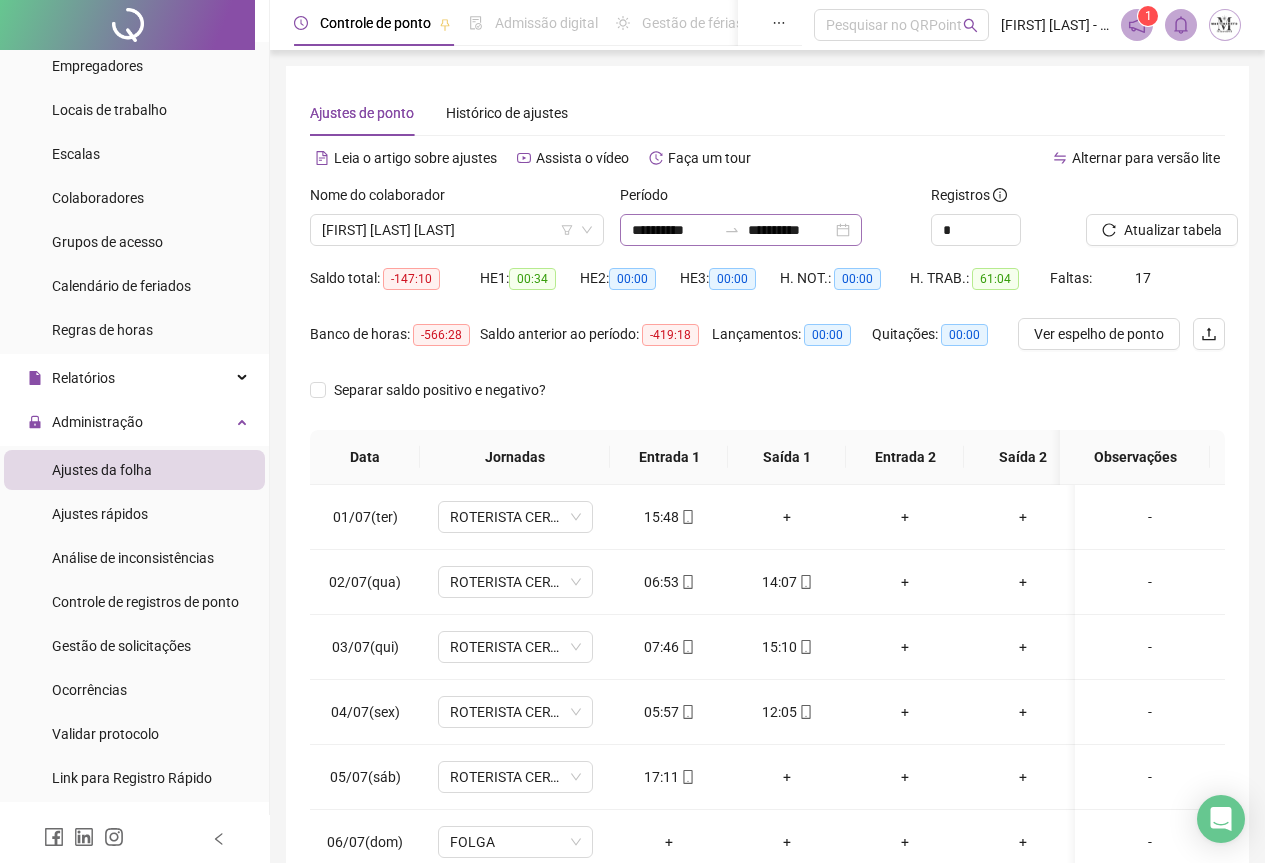 click 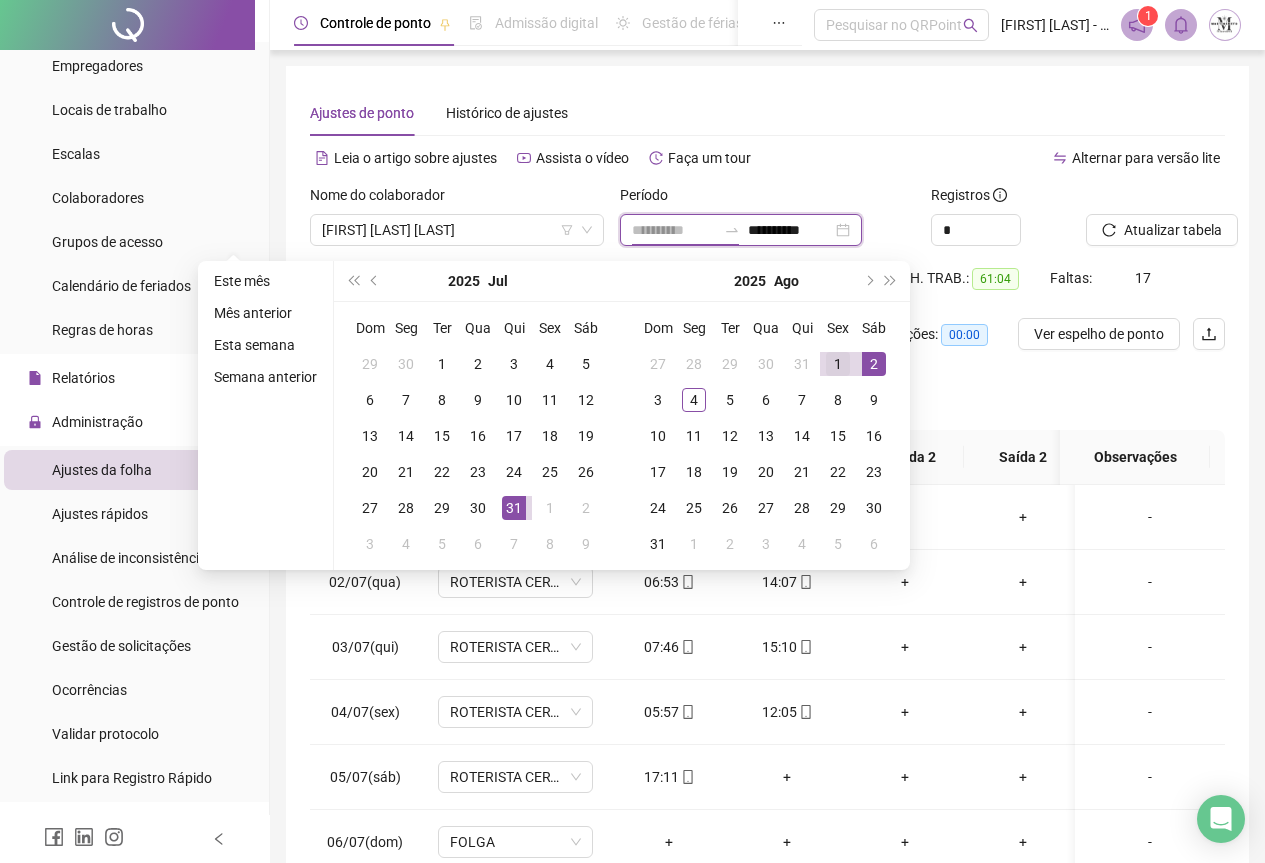 type on "**********" 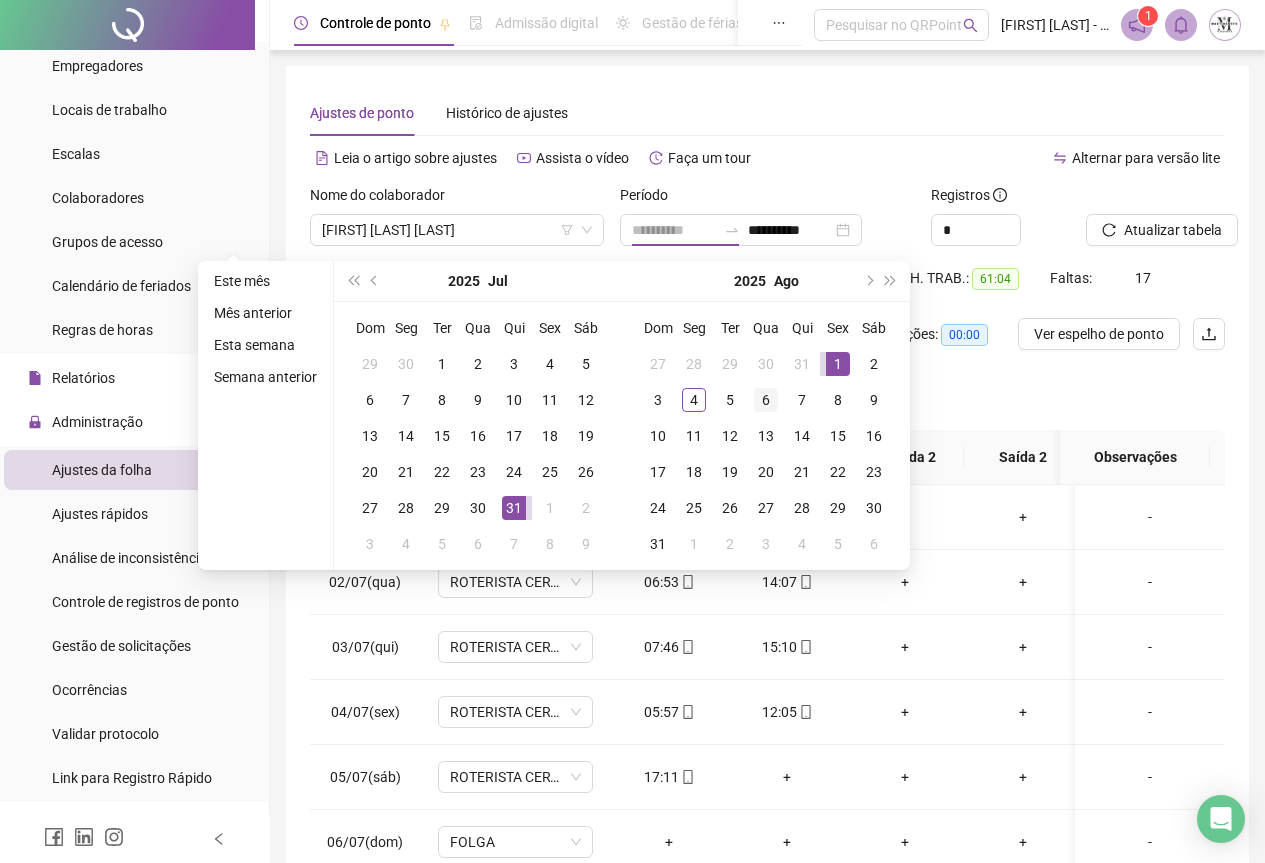 drag, startPoint x: 846, startPoint y: 361, endPoint x: 758, endPoint y: 390, distance: 92.65527 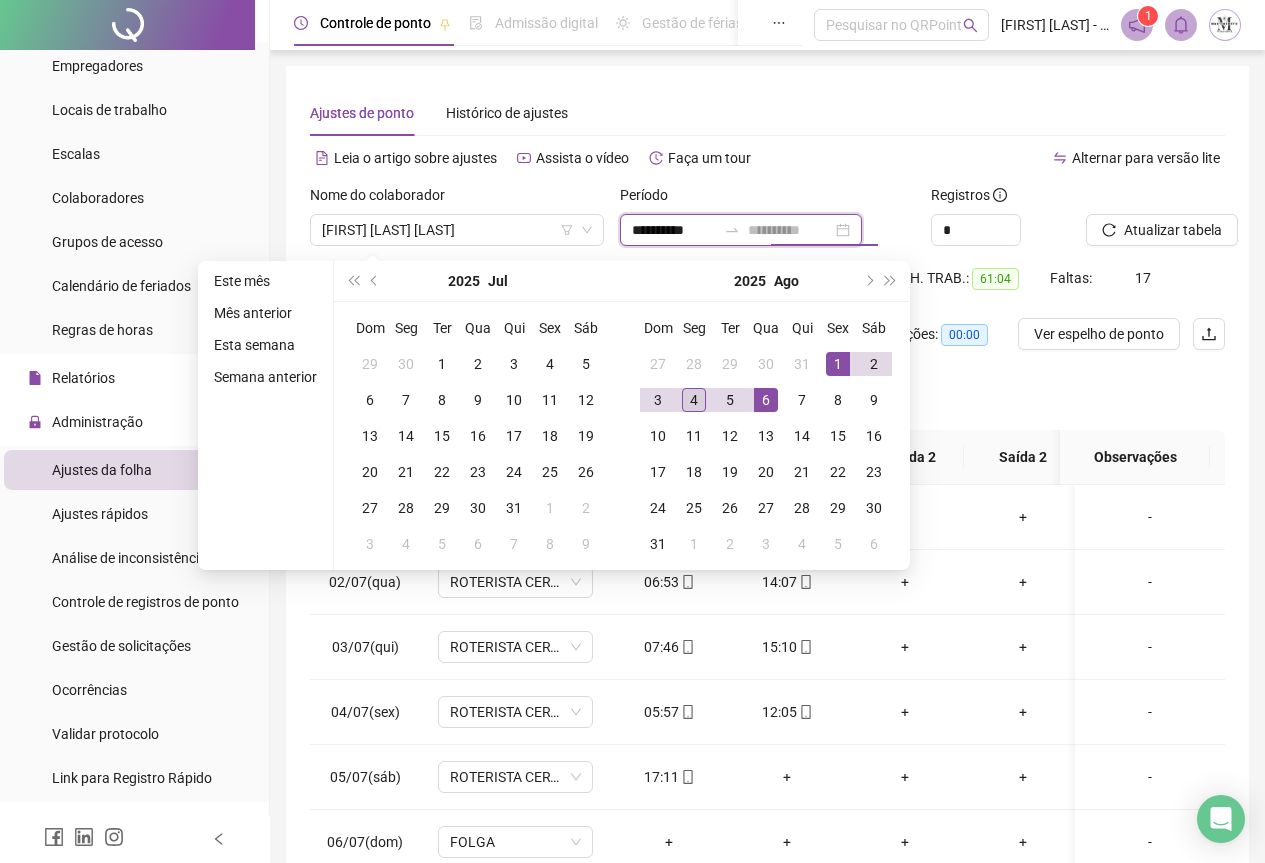 type on "**********" 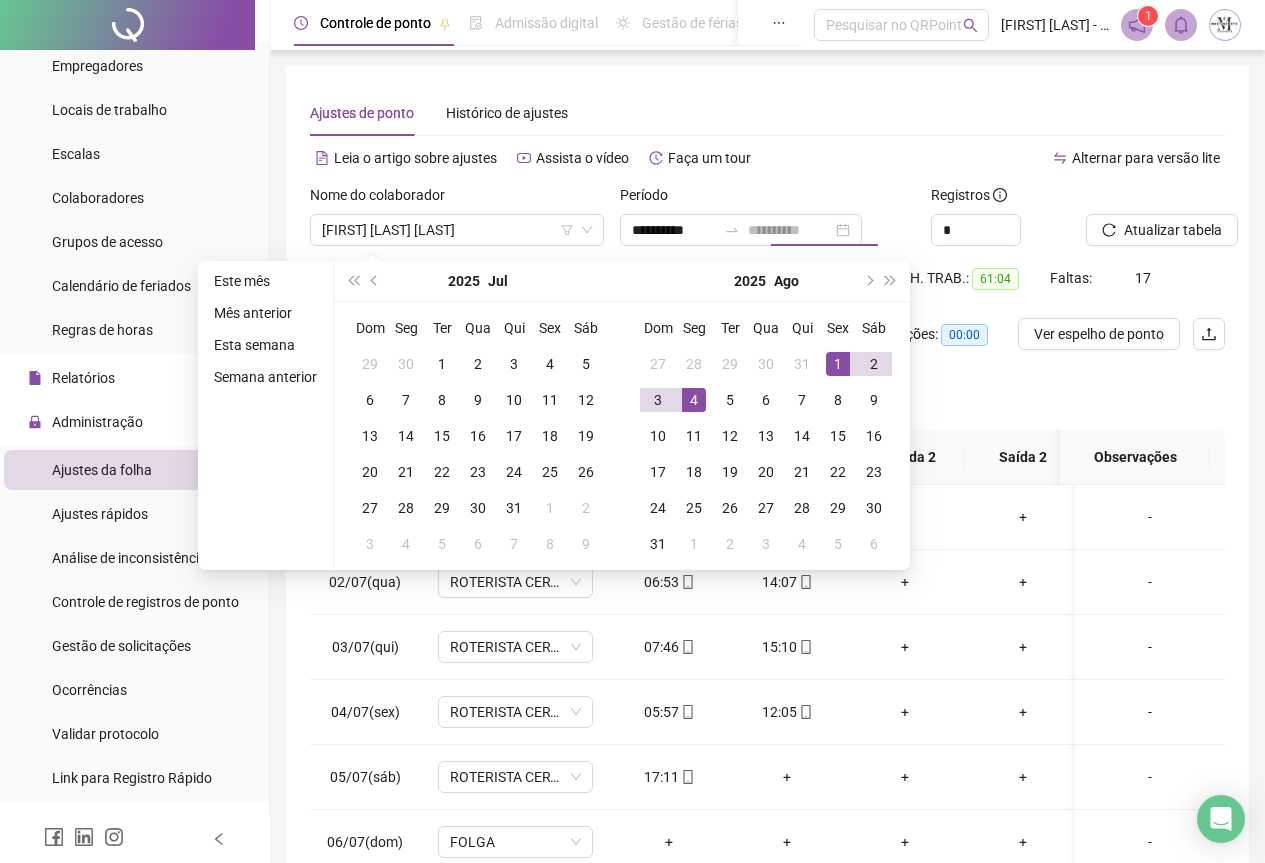 drag, startPoint x: 688, startPoint y: 404, endPoint x: 970, endPoint y: 325, distance: 292.85663 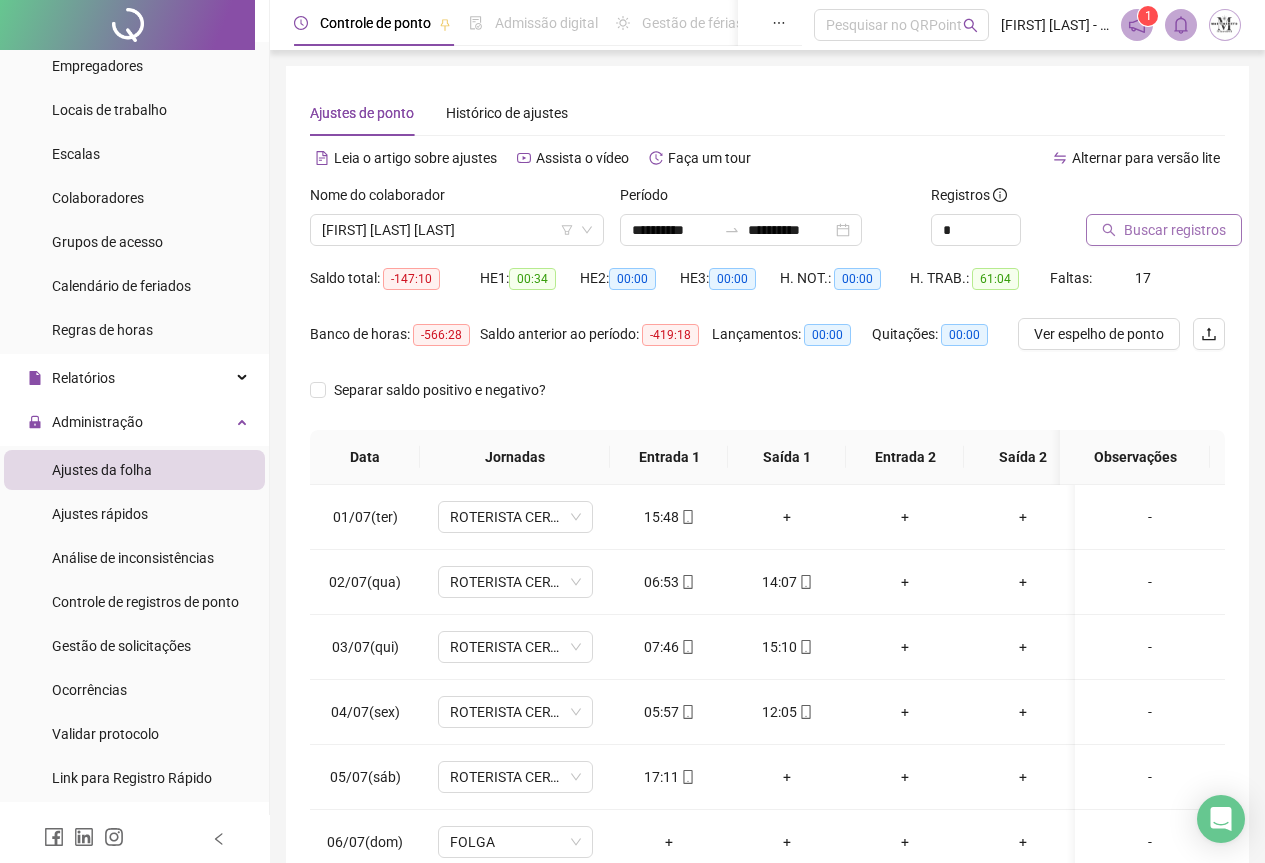 click on "Buscar registros" at bounding box center (1175, 230) 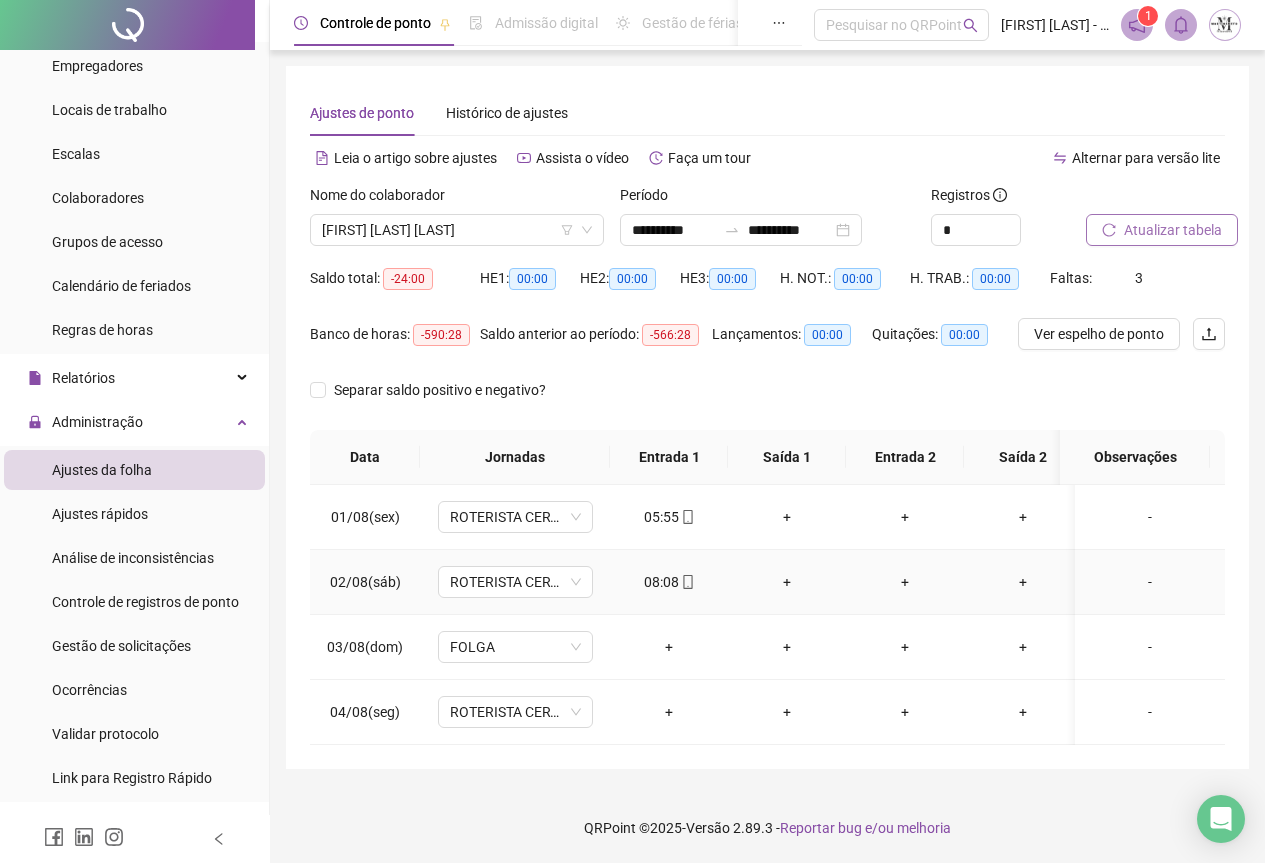 scroll, scrollTop: 7, scrollLeft: 0, axis: vertical 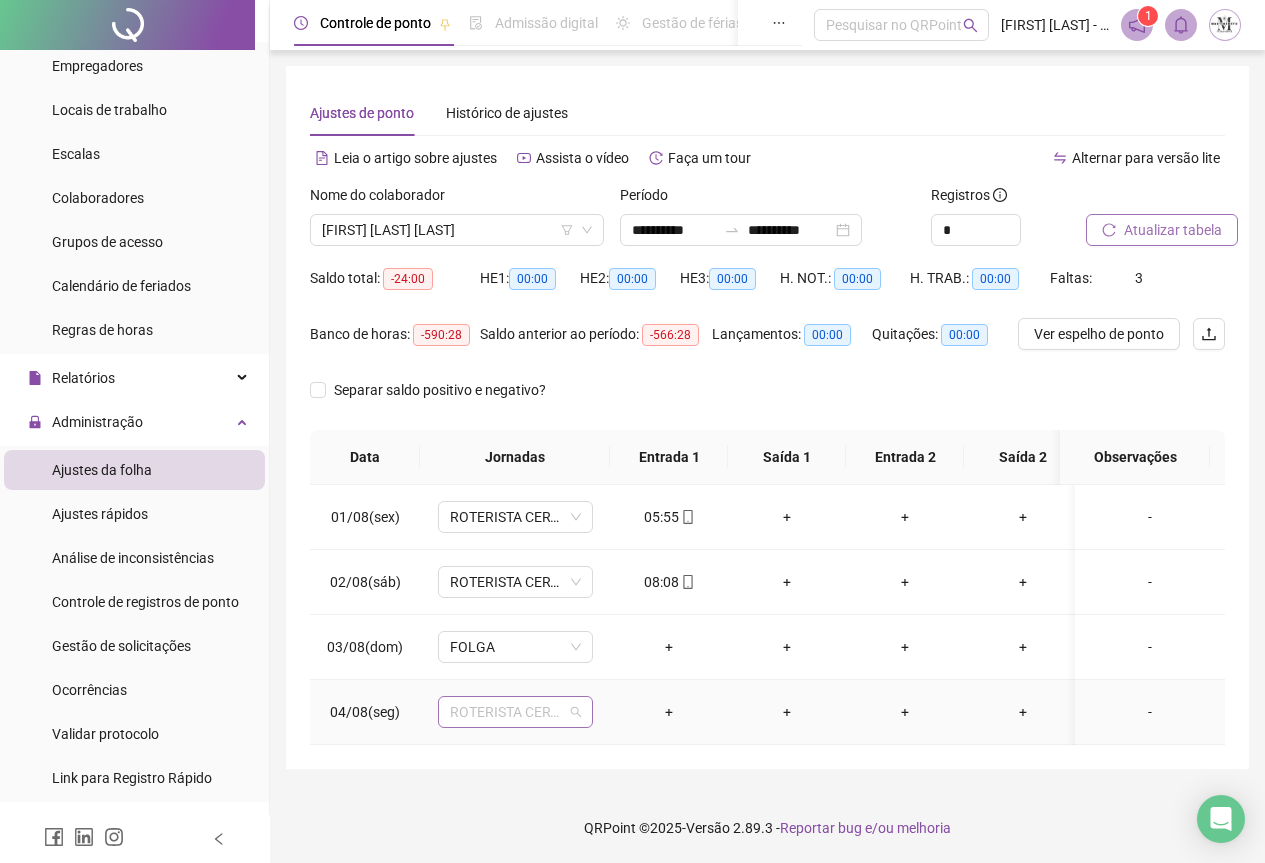 click on "ROTERISTA CERTO SG" at bounding box center (515, 712) 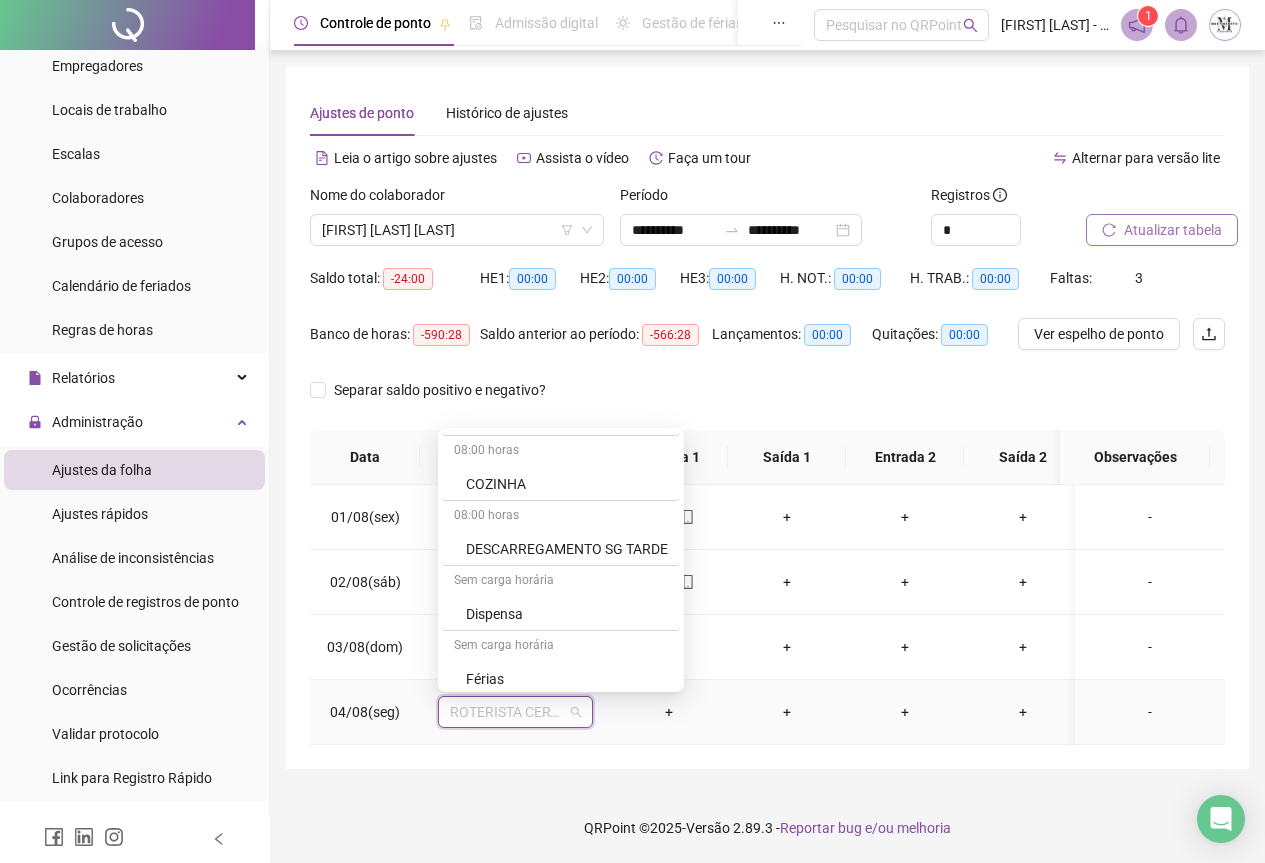 scroll, scrollTop: 1000, scrollLeft: 0, axis: vertical 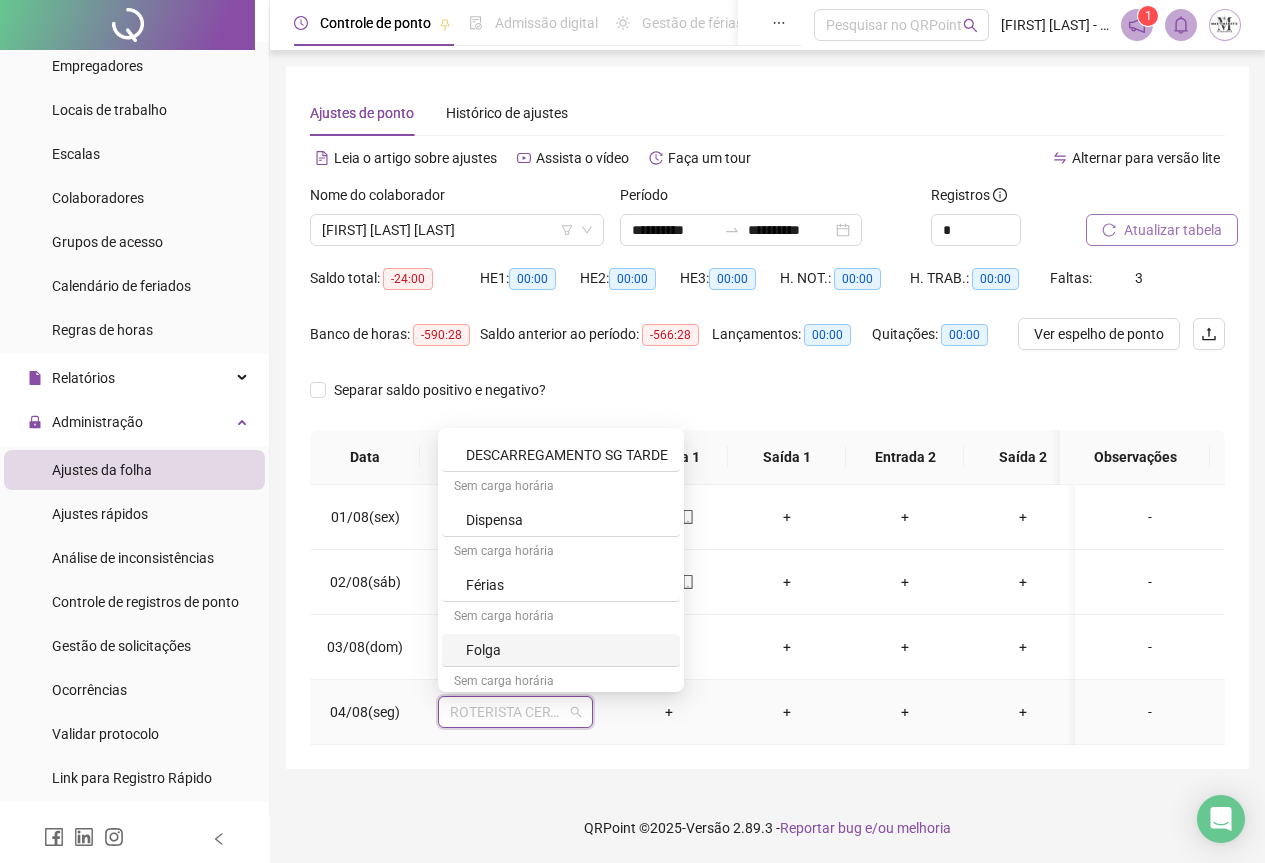 click on "Folga" at bounding box center (567, 650) 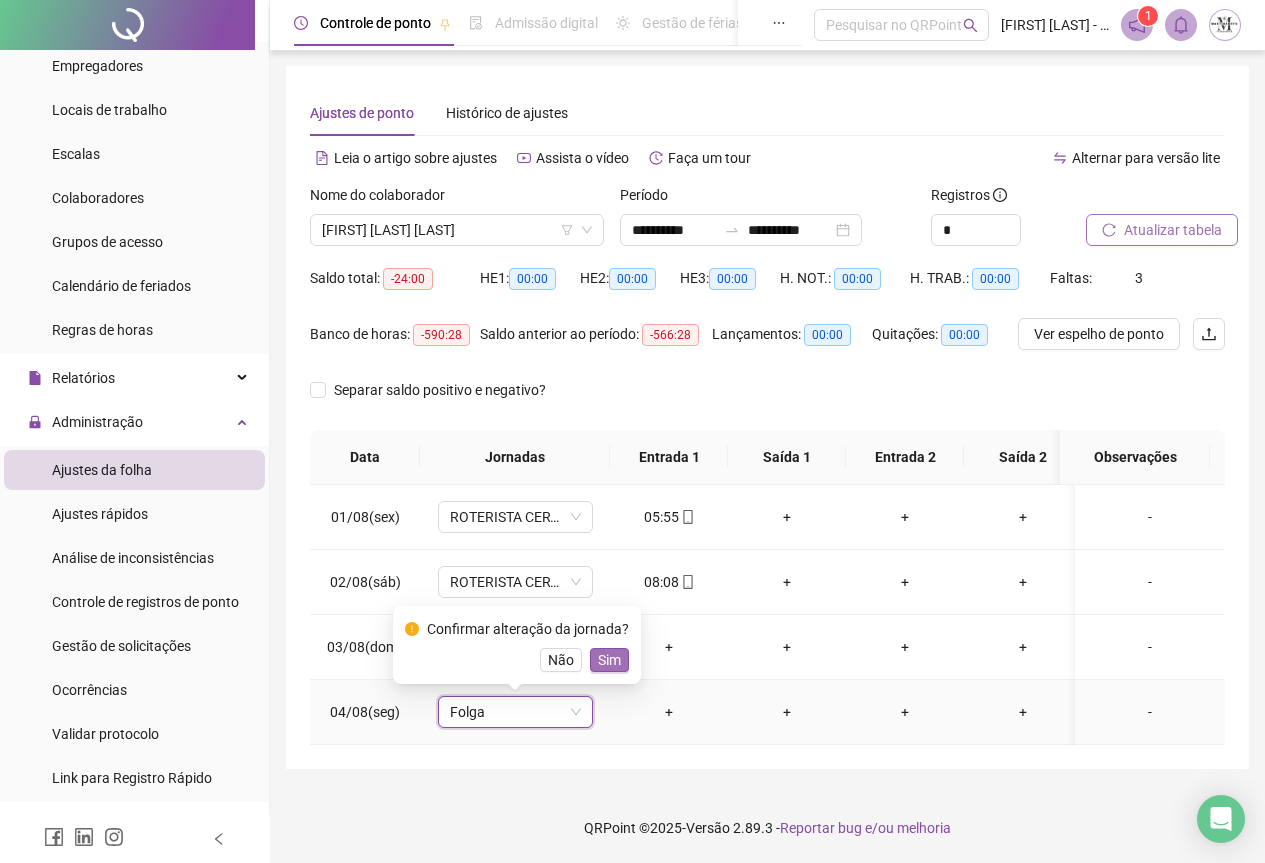 click on "Sim" at bounding box center [609, 660] 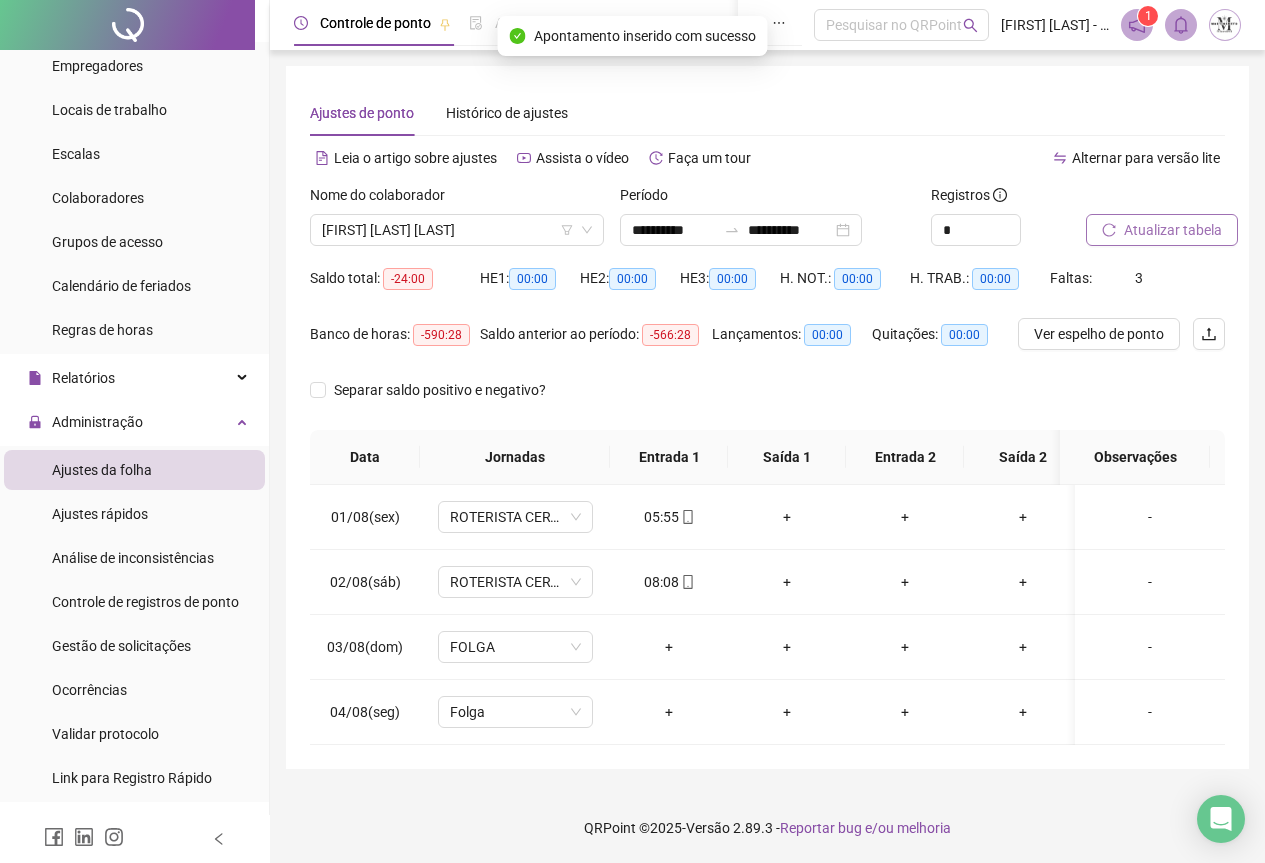 click on "Atualizar tabela" at bounding box center [1173, 230] 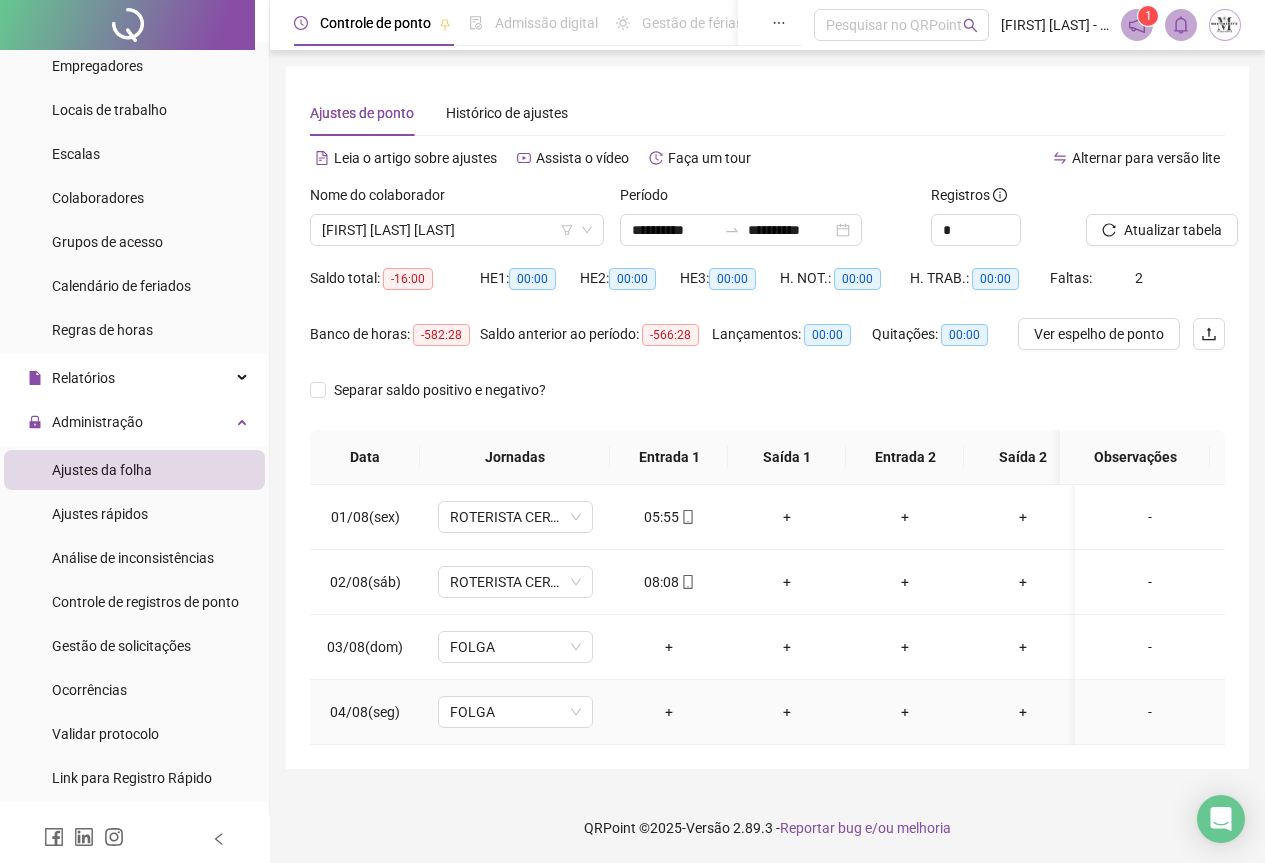 scroll, scrollTop: 7, scrollLeft: 0, axis: vertical 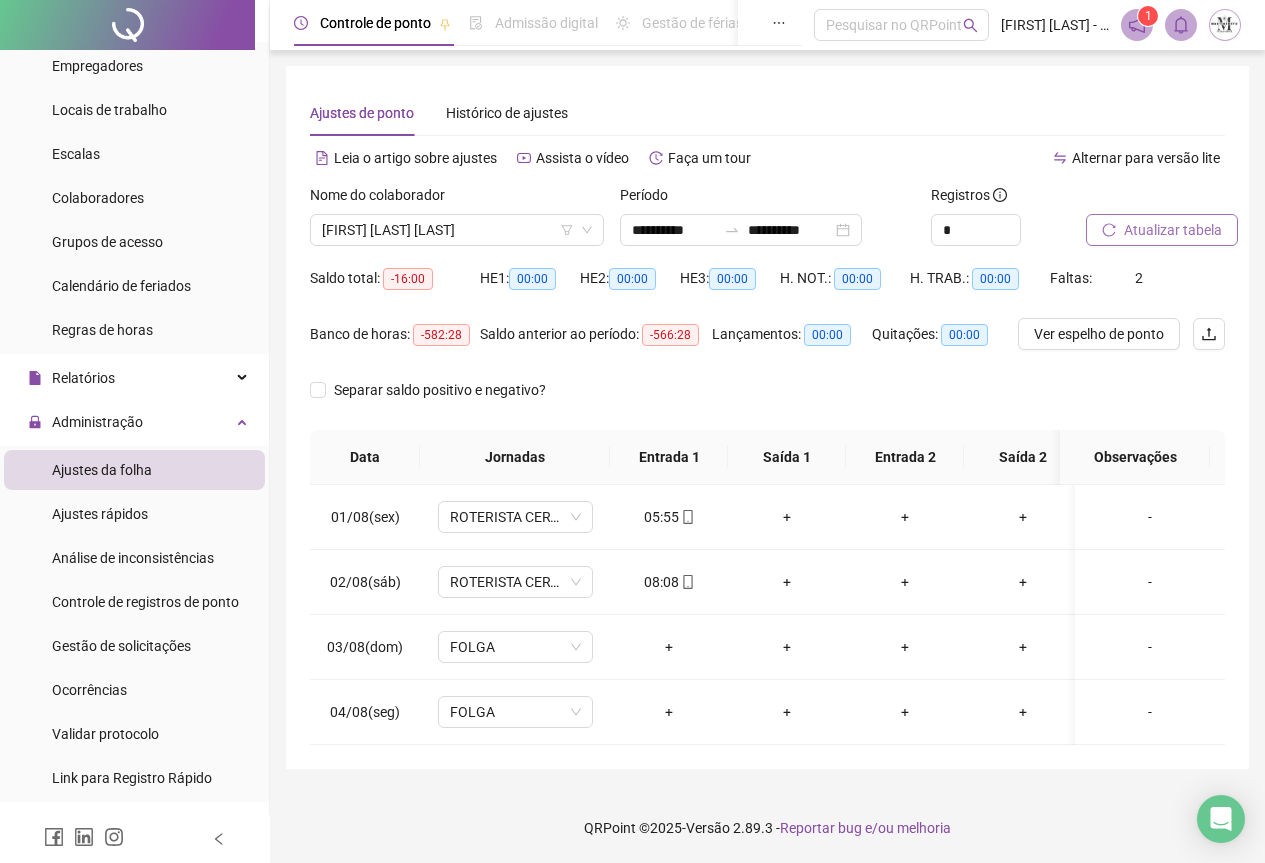 click on "Atualizar tabela" at bounding box center (1173, 230) 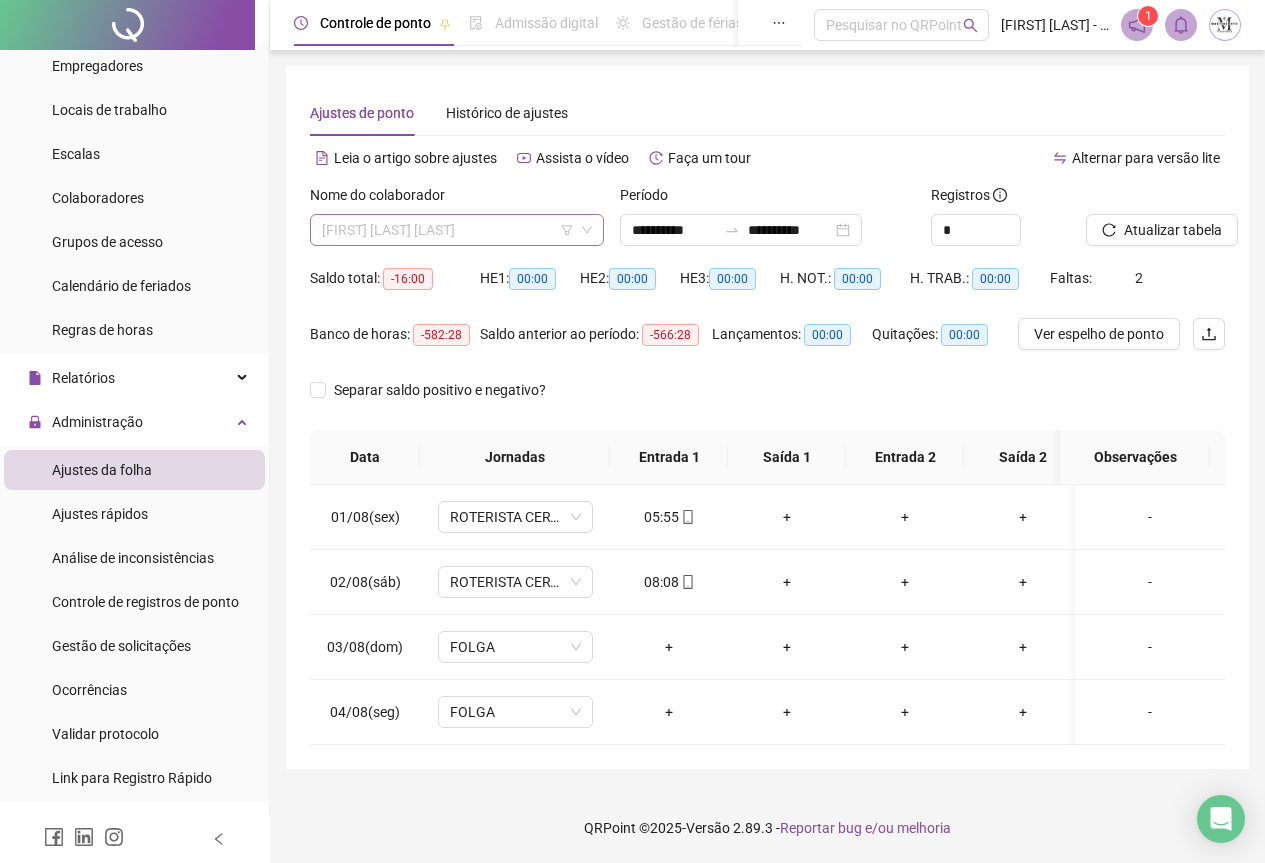 click on "[FIRST] [LAST] [LAST]" at bounding box center (457, 230) 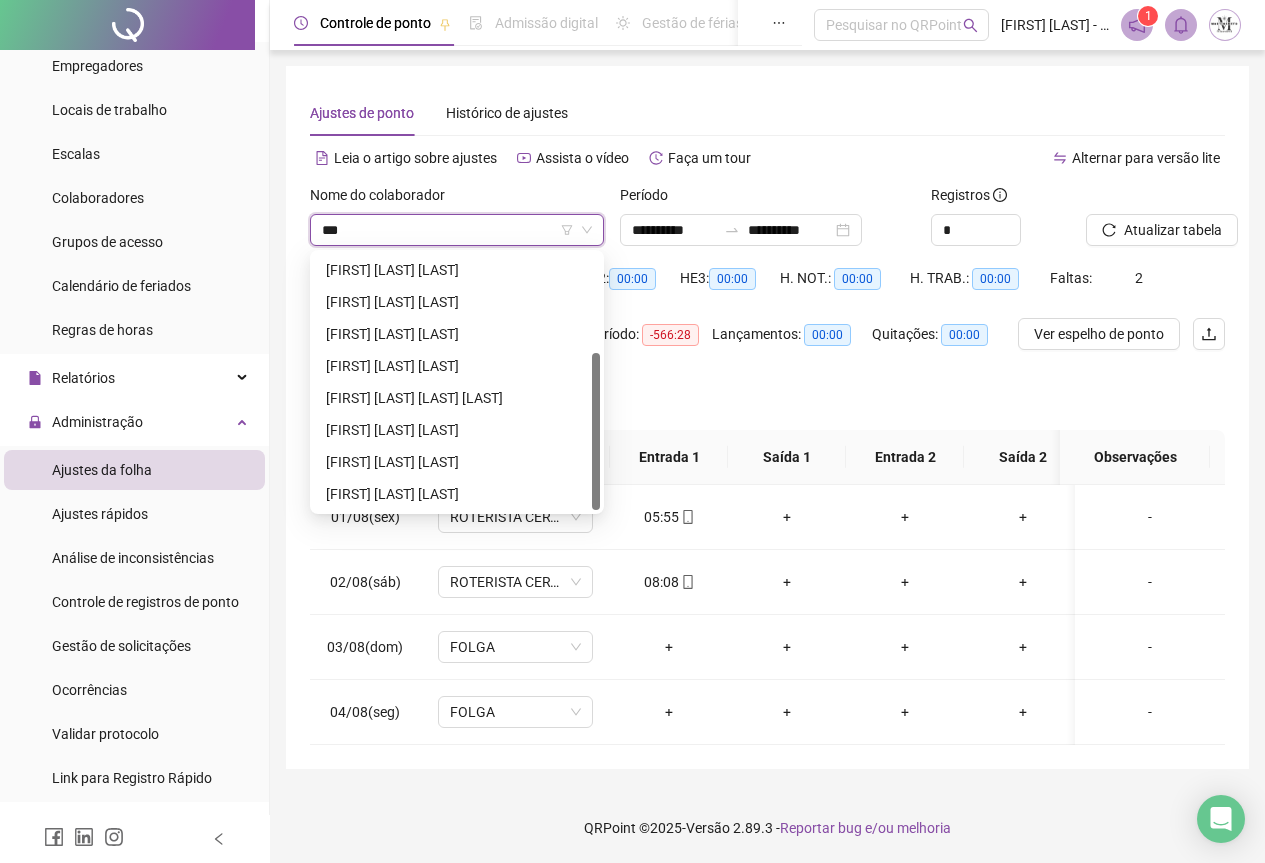 scroll, scrollTop: 0, scrollLeft: 0, axis: both 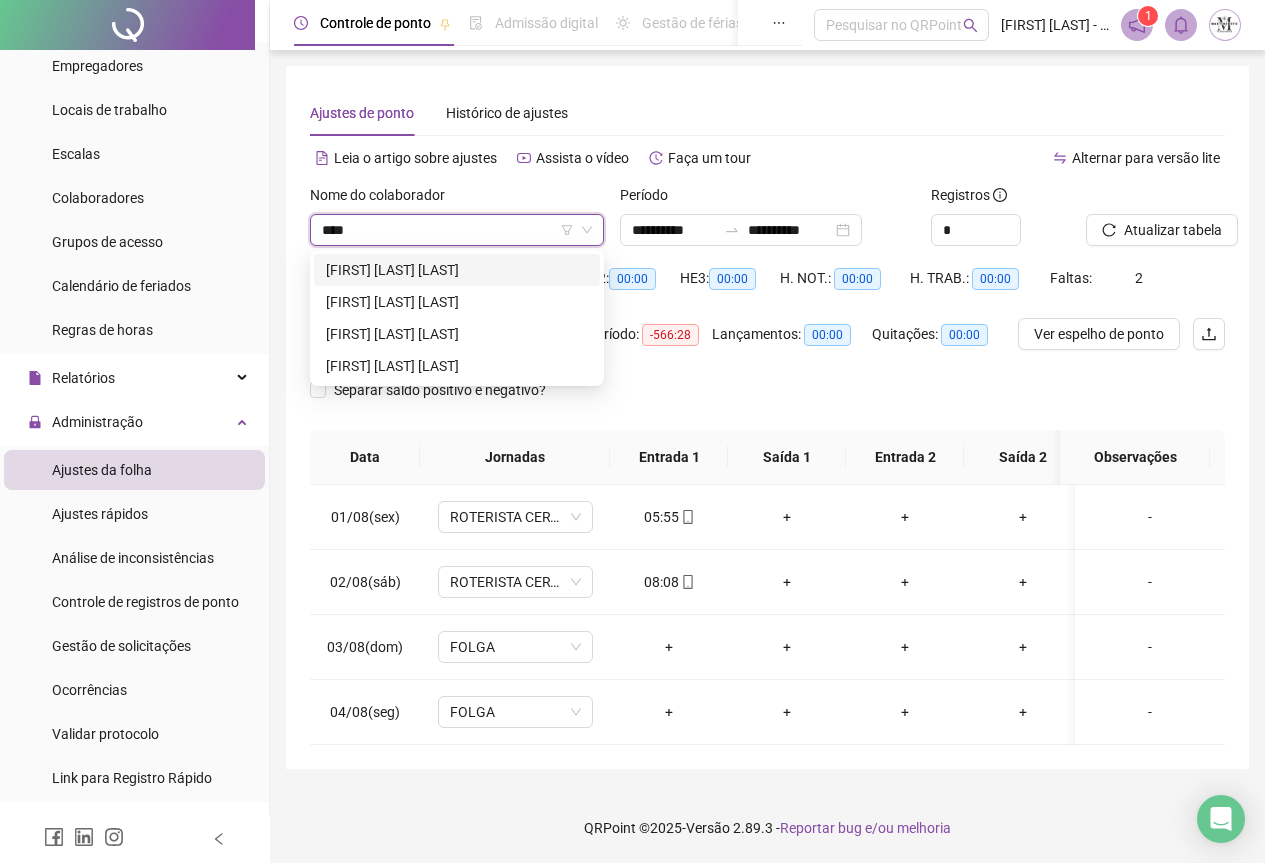 type on "*****" 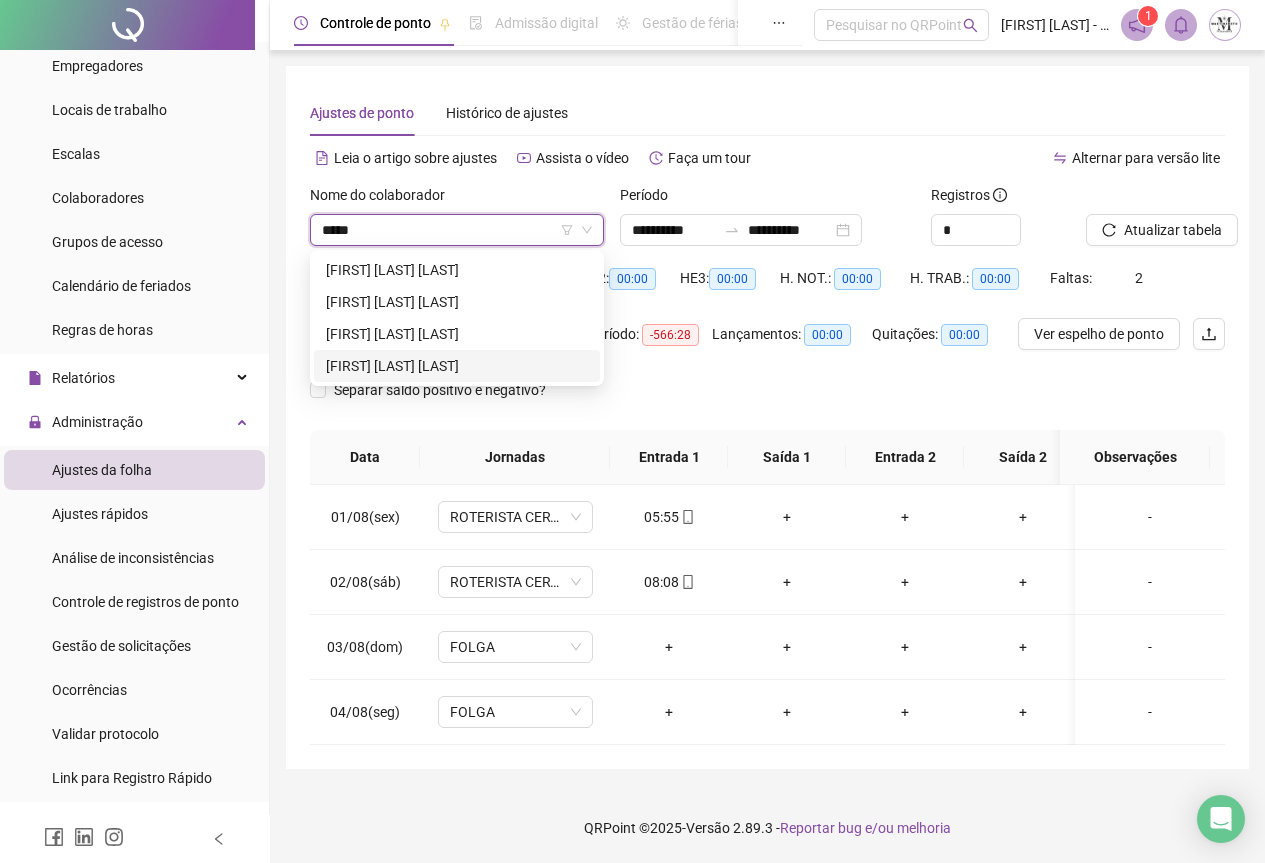 click on "[FIRST] [LAST] [LAST]" at bounding box center (457, 366) 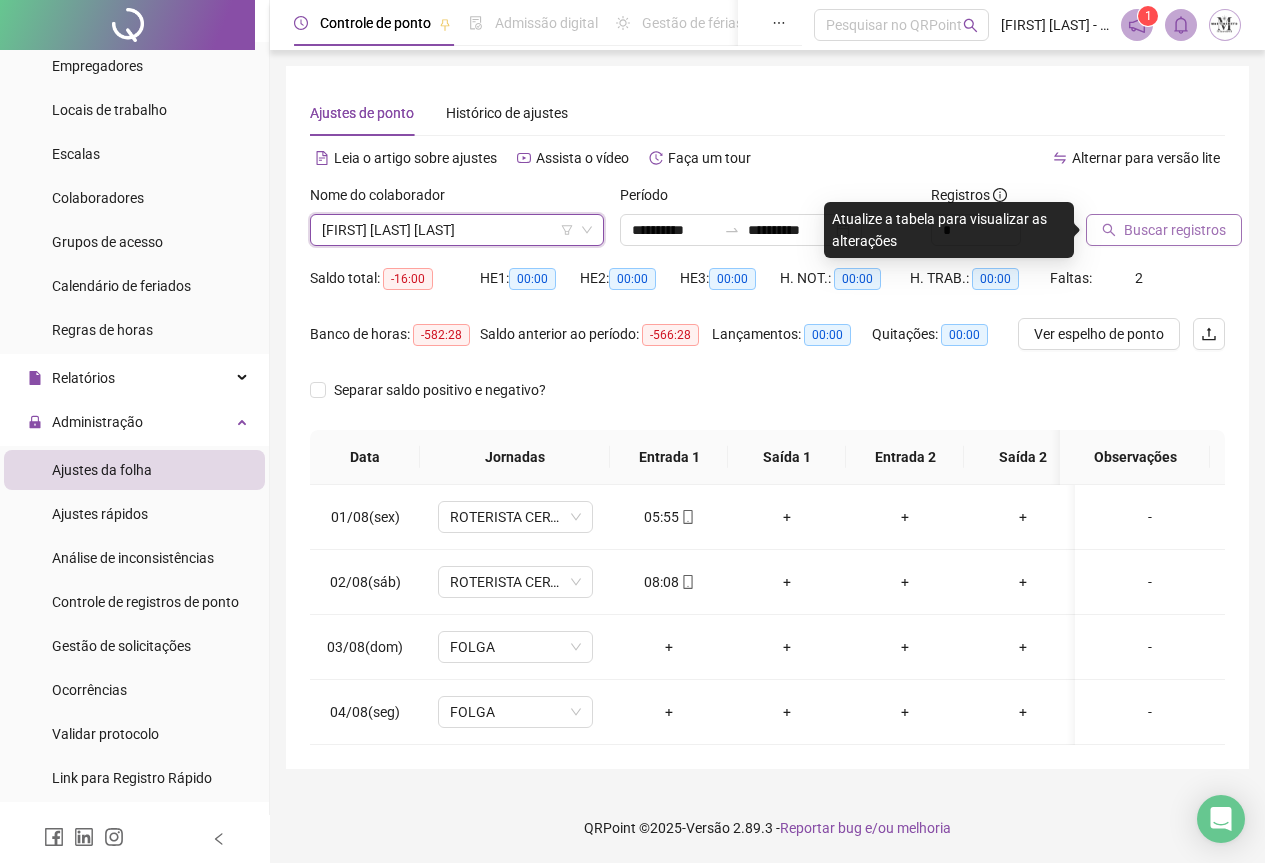 click on "Buscar registros" at bounding box center (1175, 230) 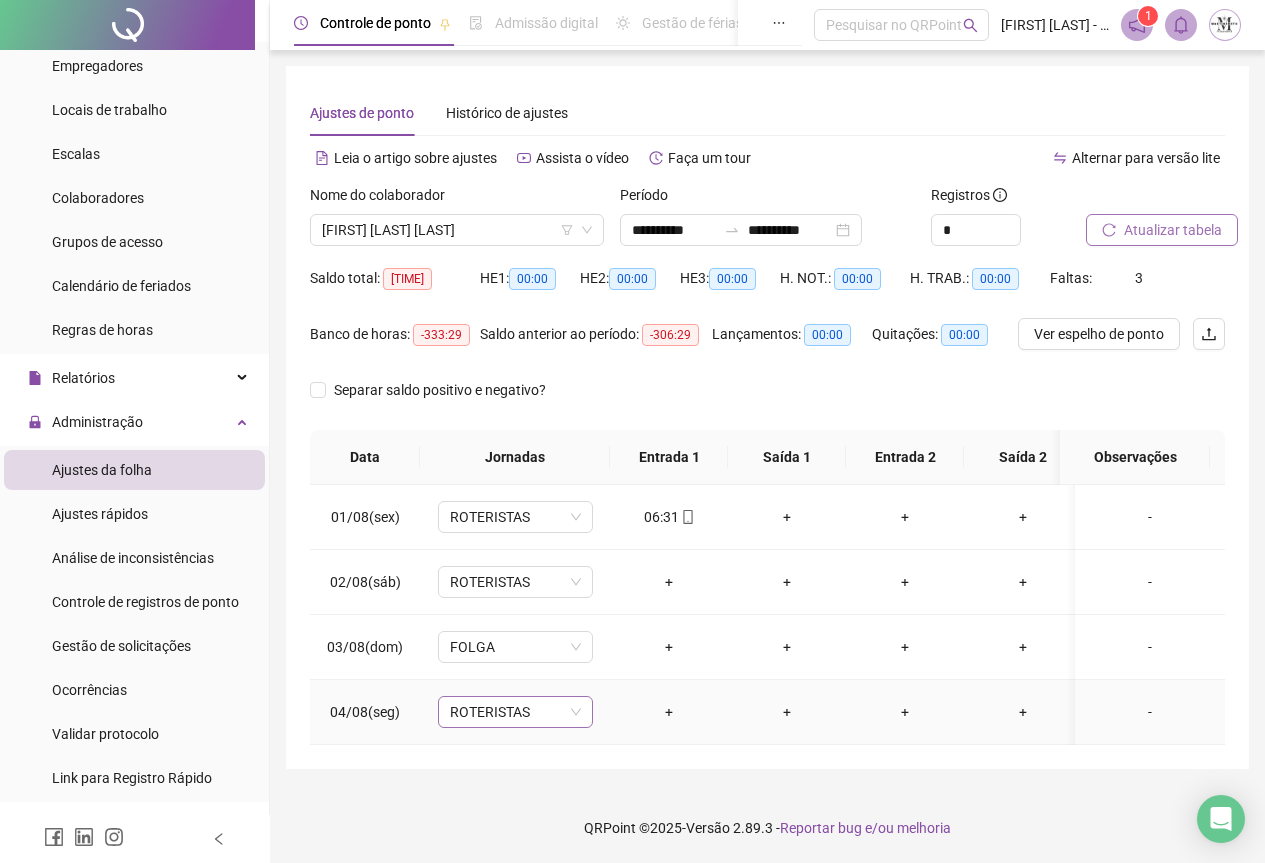 click on "ROTERISTAS" at bounding box center [515, 712] 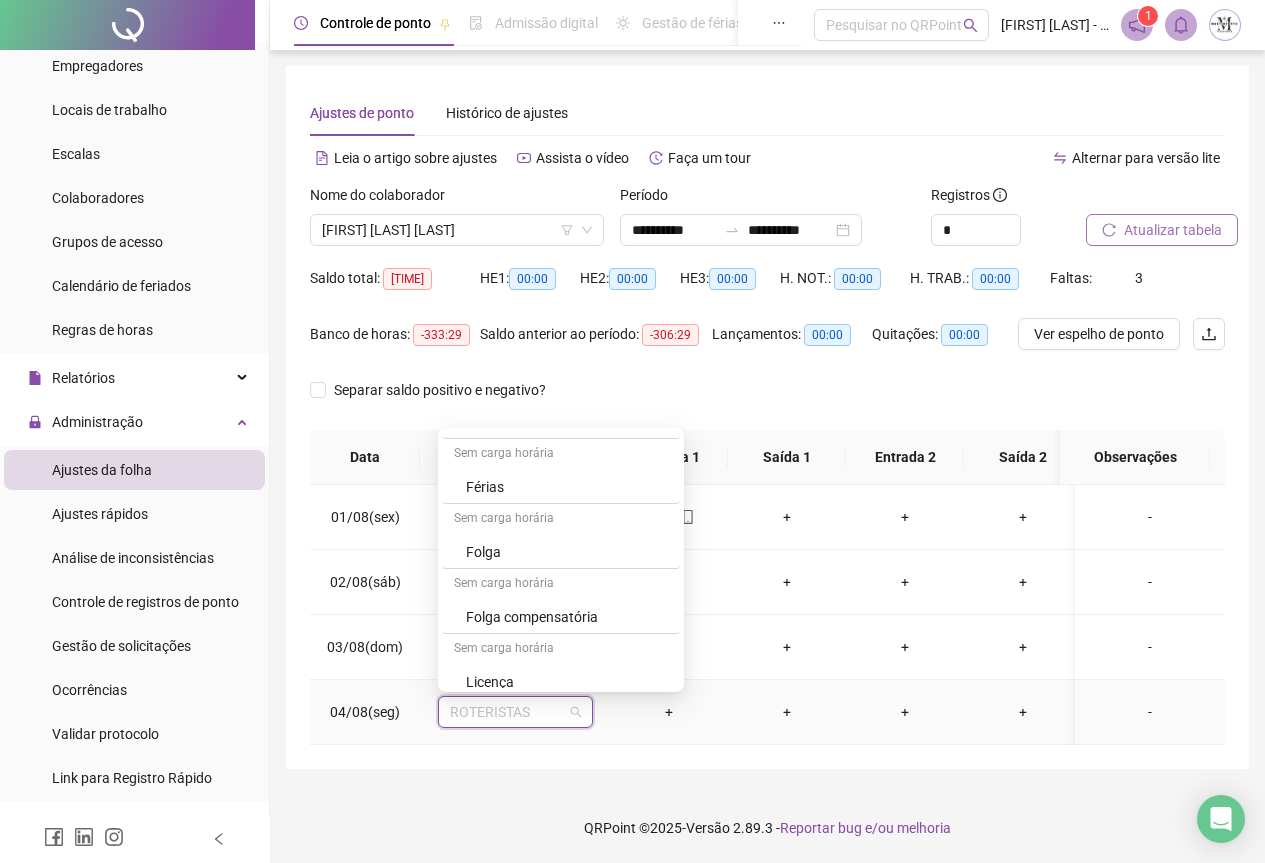 scroll, scrollTop: 1100, scrollLeft: 0, axis: vertical 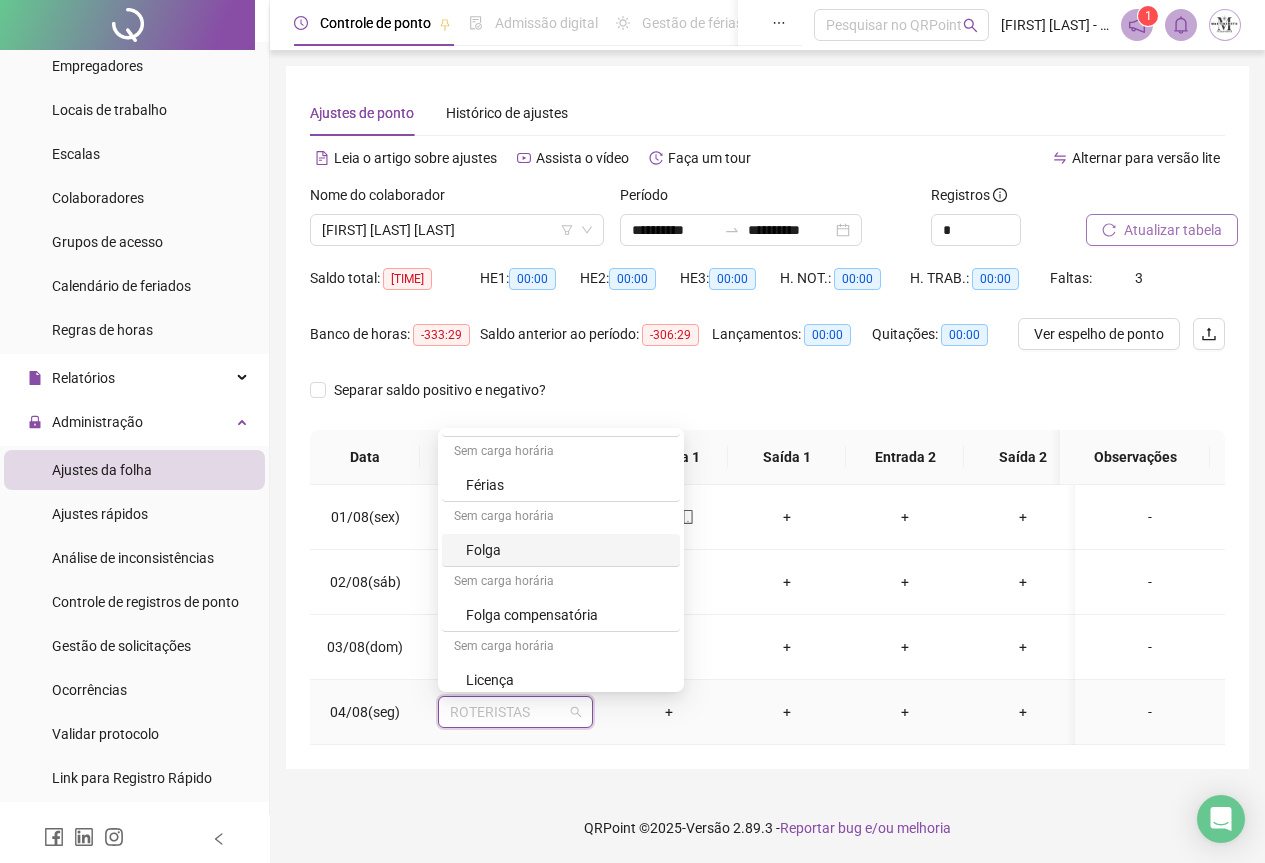 click on "Folga" at bounding box center (567, 550) 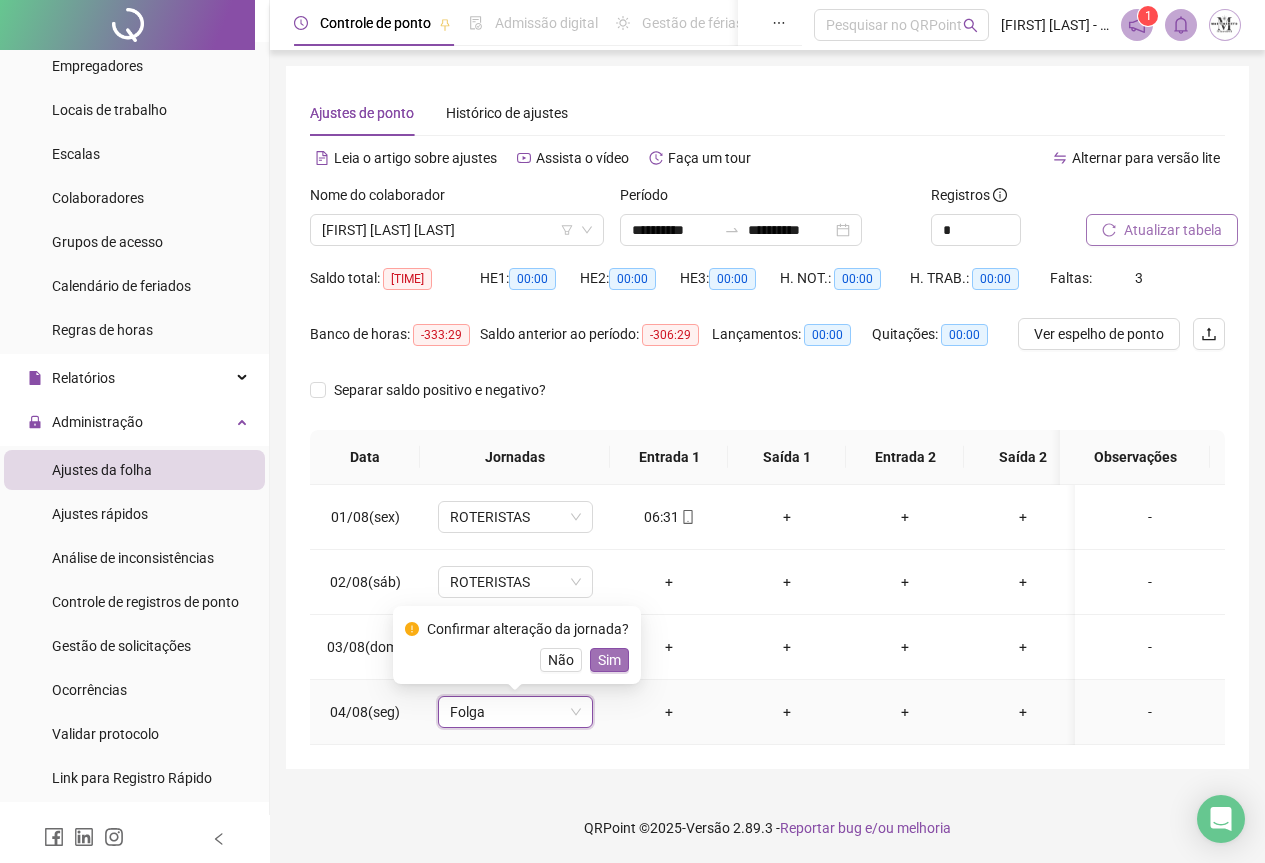 click on "Sim" at bounding box center [609, 660] 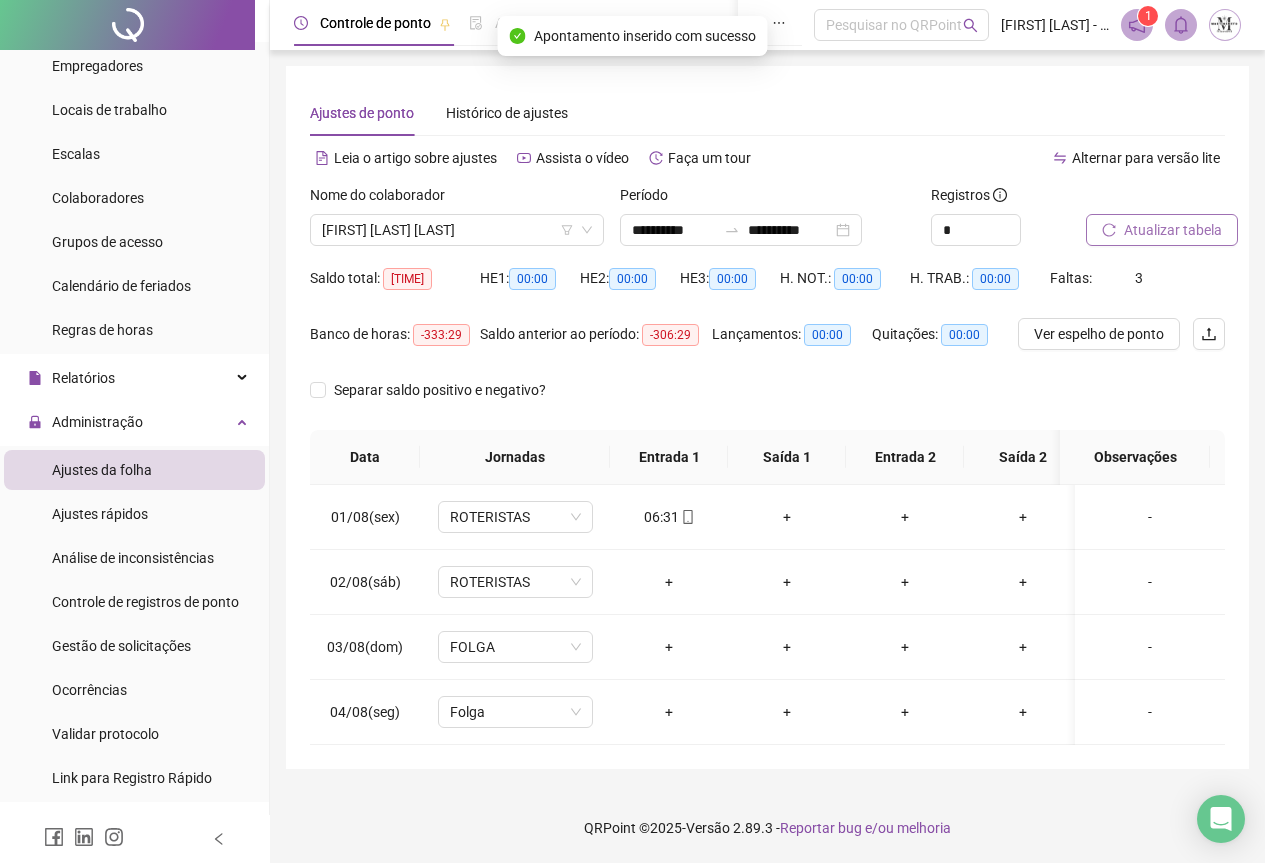 click on "Atualizar tabela" at bounding box center [1162, 230] 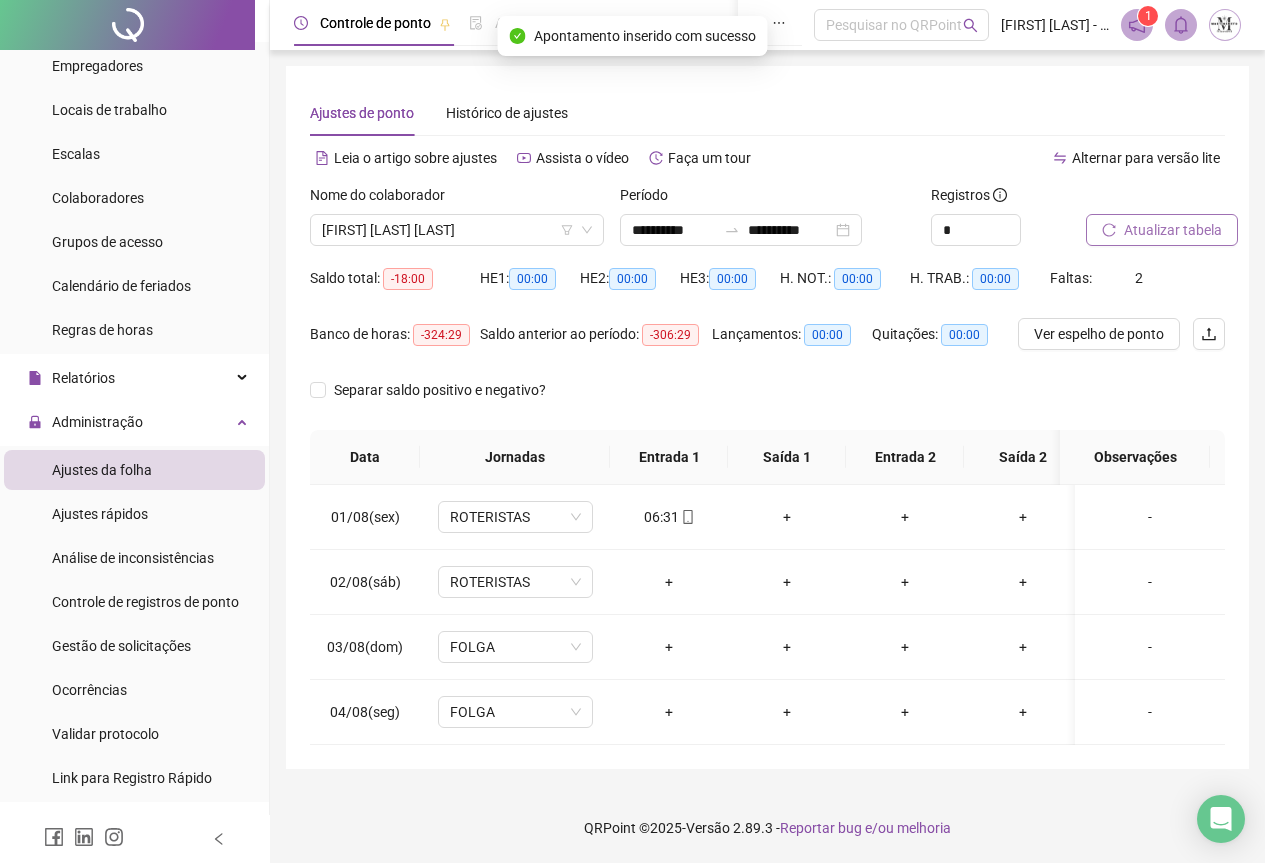 click on "Atualizar tabela" at bounding box center (1173, 230) 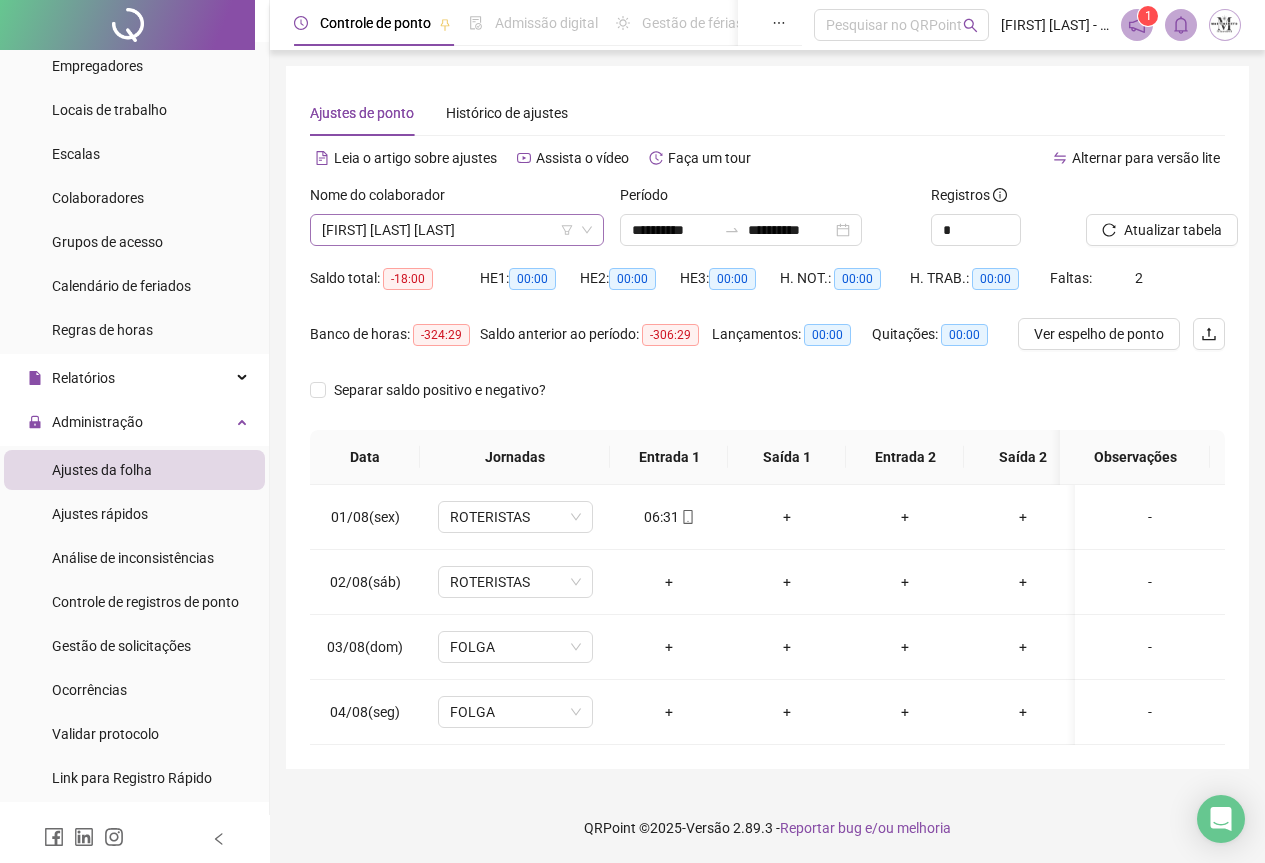 click on "[FIRST] [LAST] [LAST]" at bounding box center [457, 230] 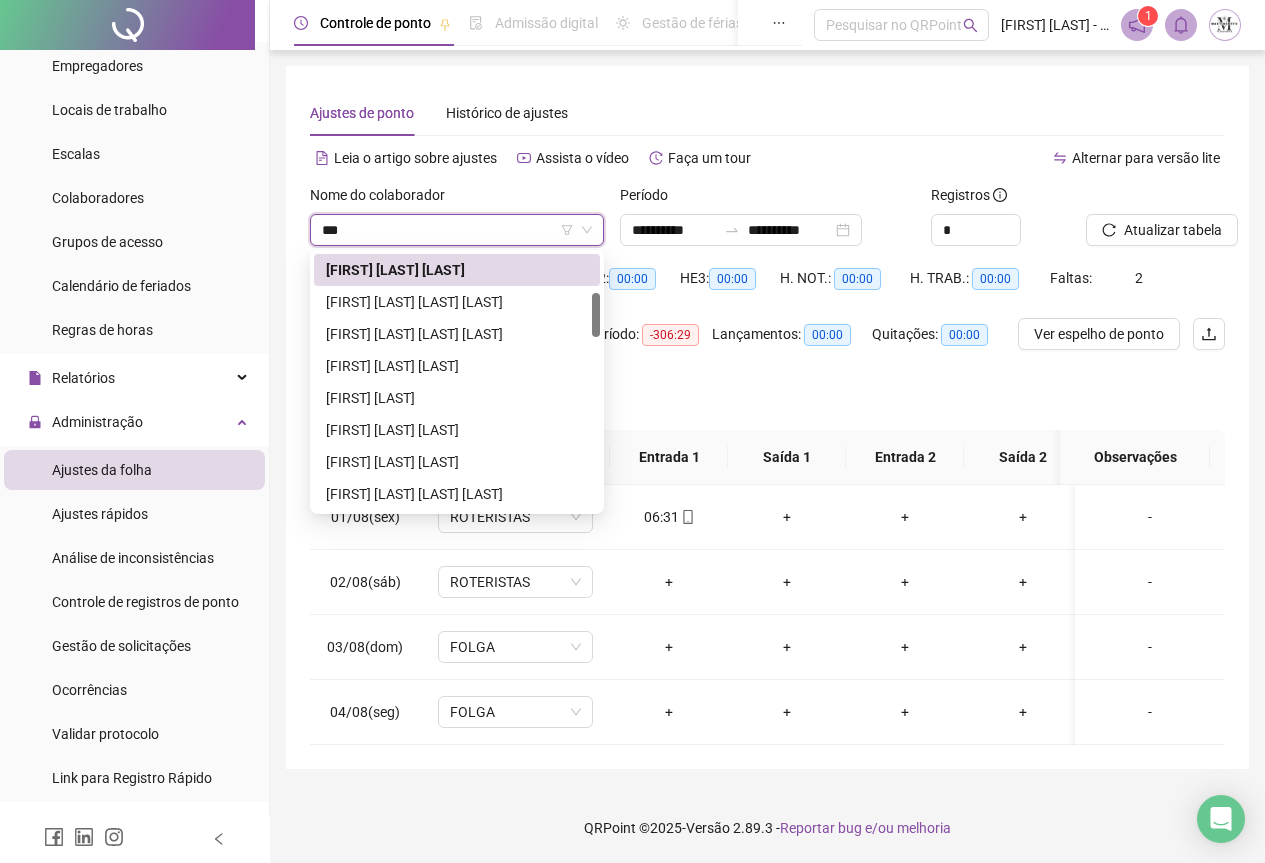scroll, scrollTop: 96, scrollLeft: 0, axis: vertical 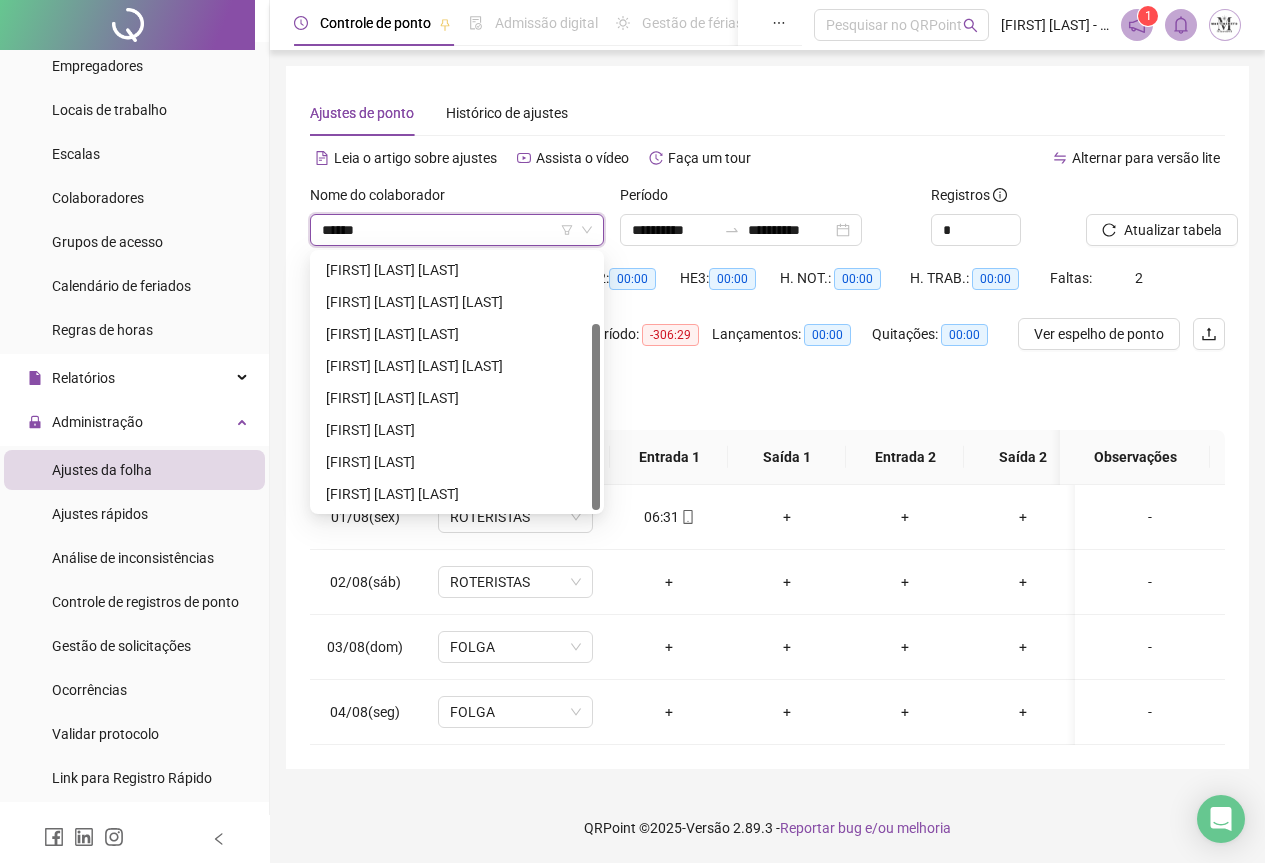 type on "*******" 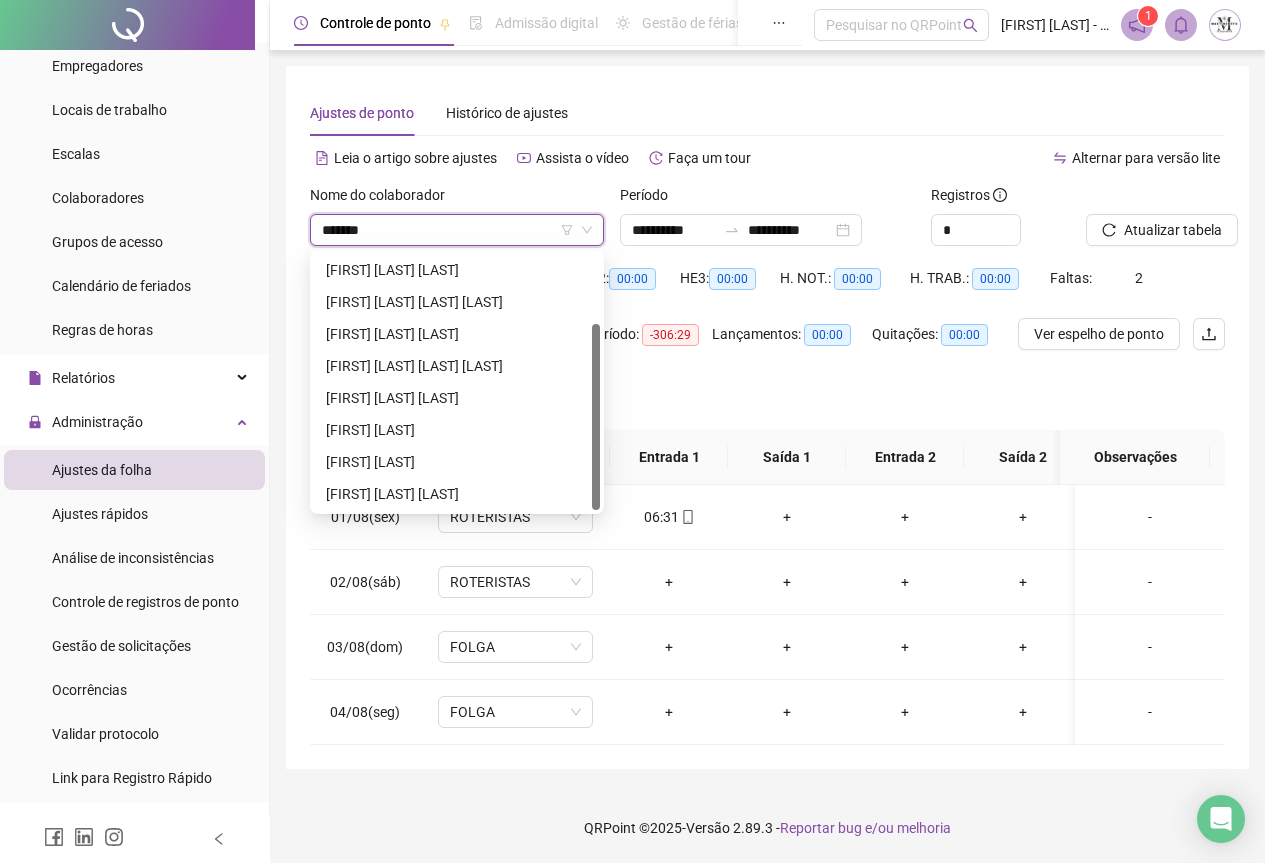 scroll, scrollTop: 0, scrollLeft: 0, axis: both 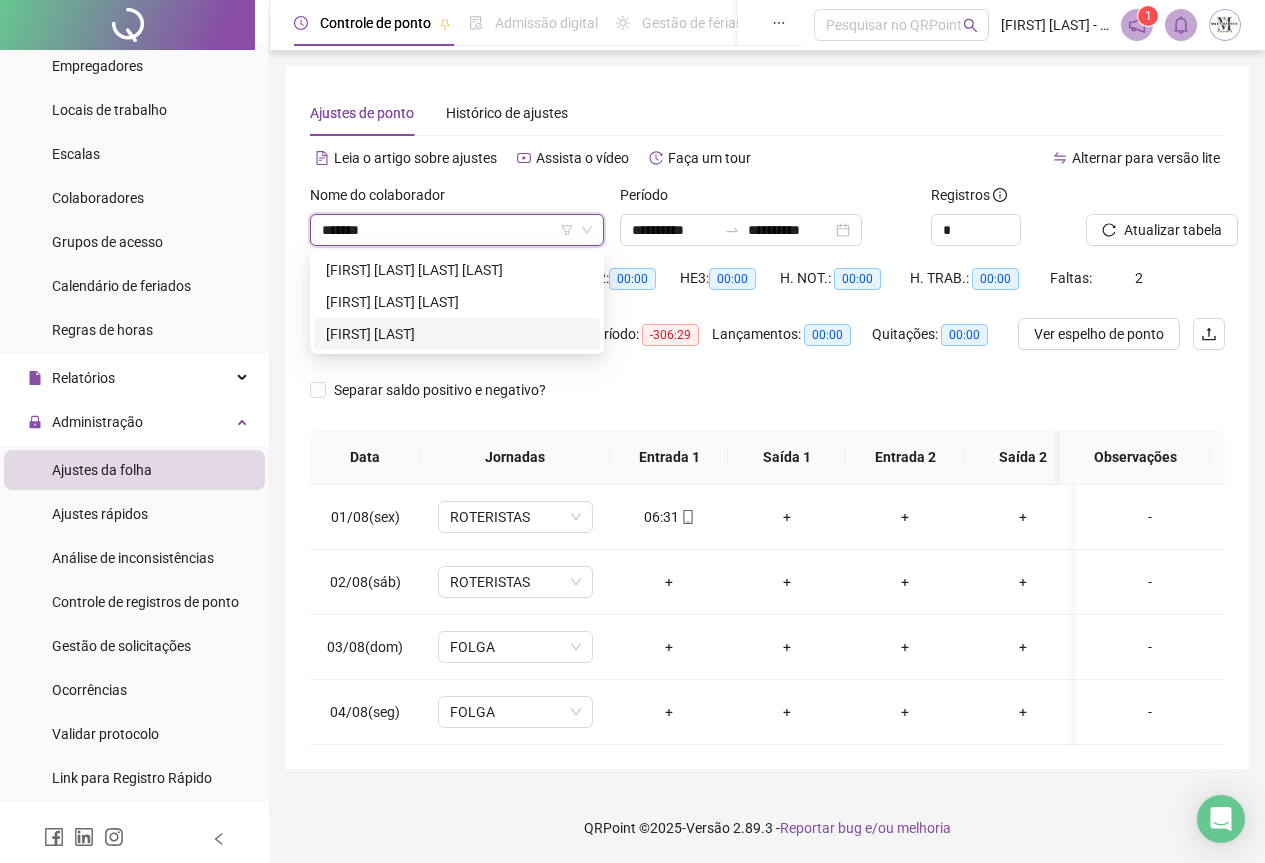 click on "[FIRST] [LAST] [LAST]" at bounding box center (457, 334) 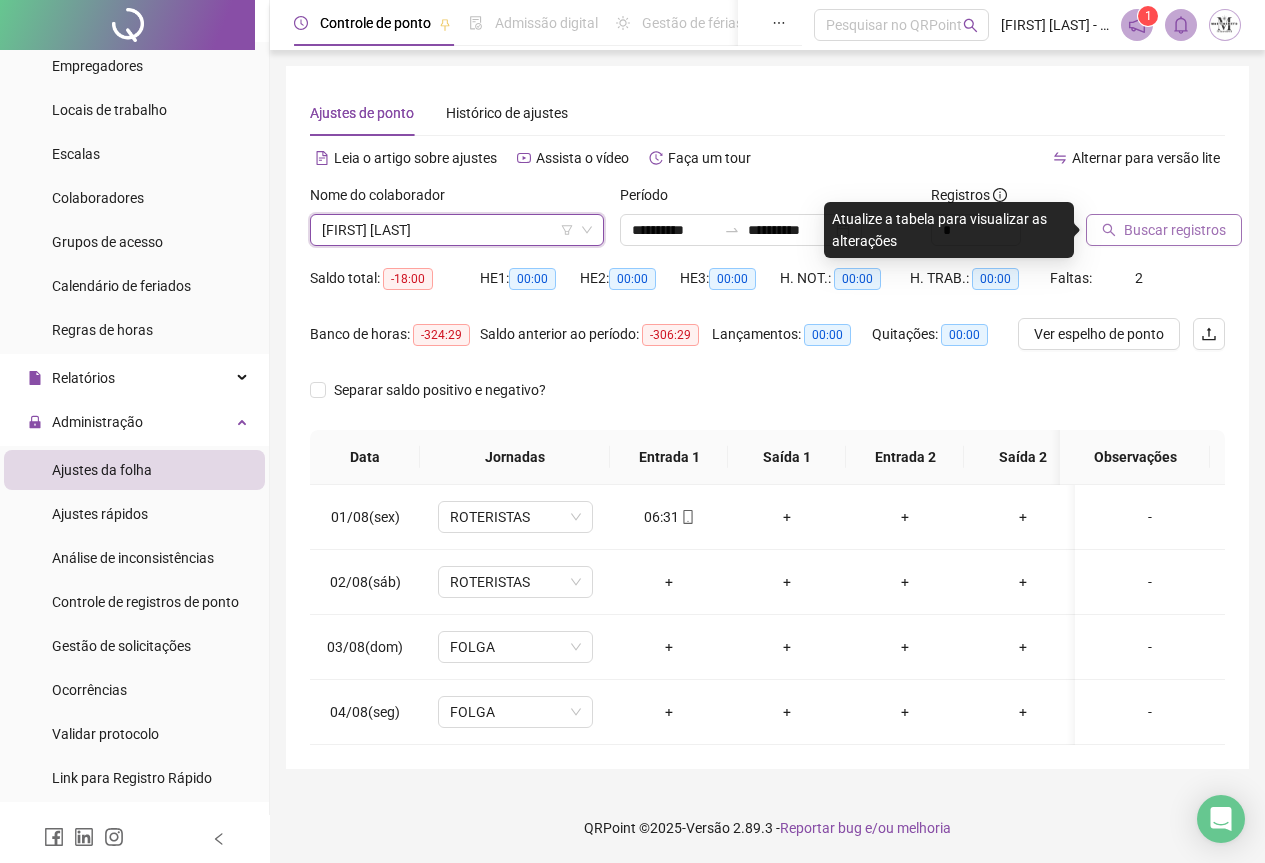 click on "Buscar registros" at bounding box center (1164, 230) 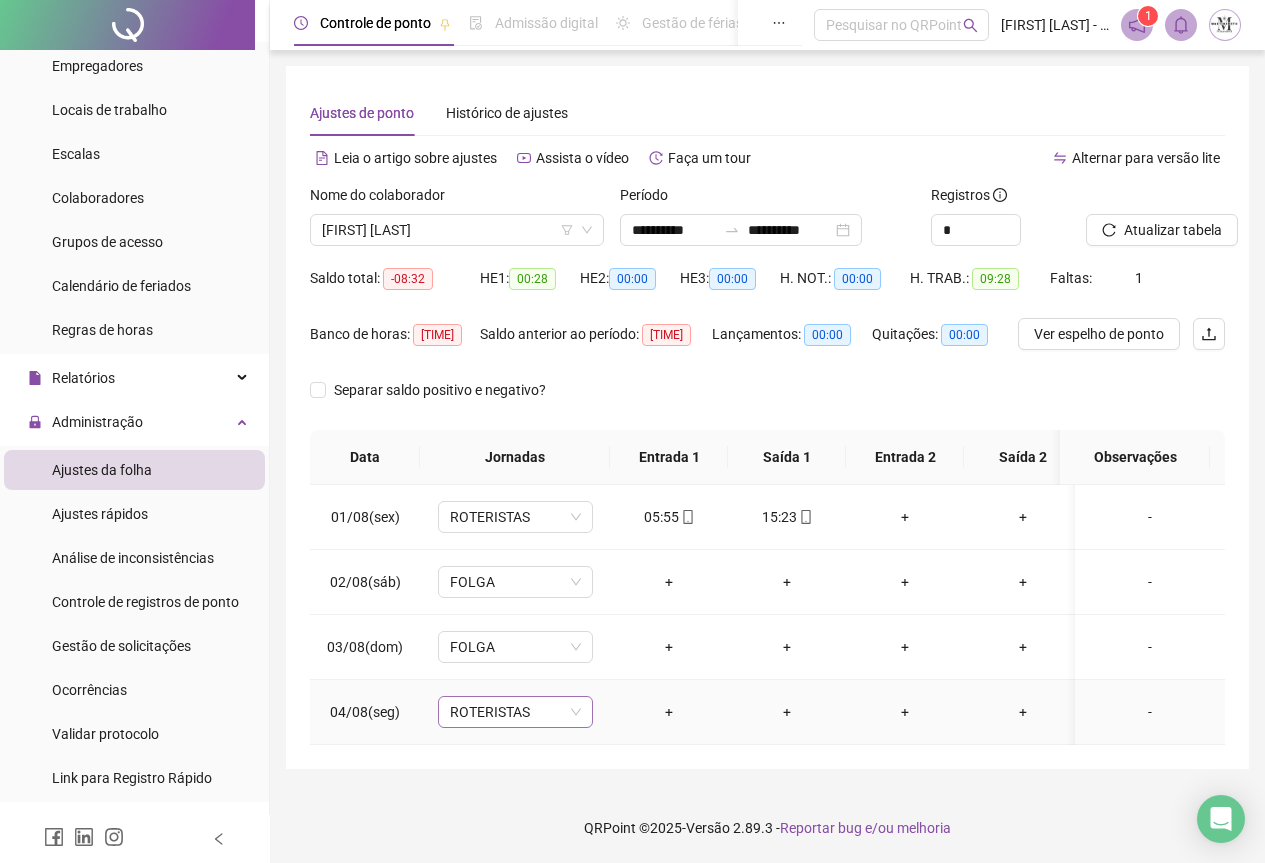 drag, startPoint x: 491, startPoint y: 714, endPoint x: 503, endPoint y: 707, distance: 13.892444 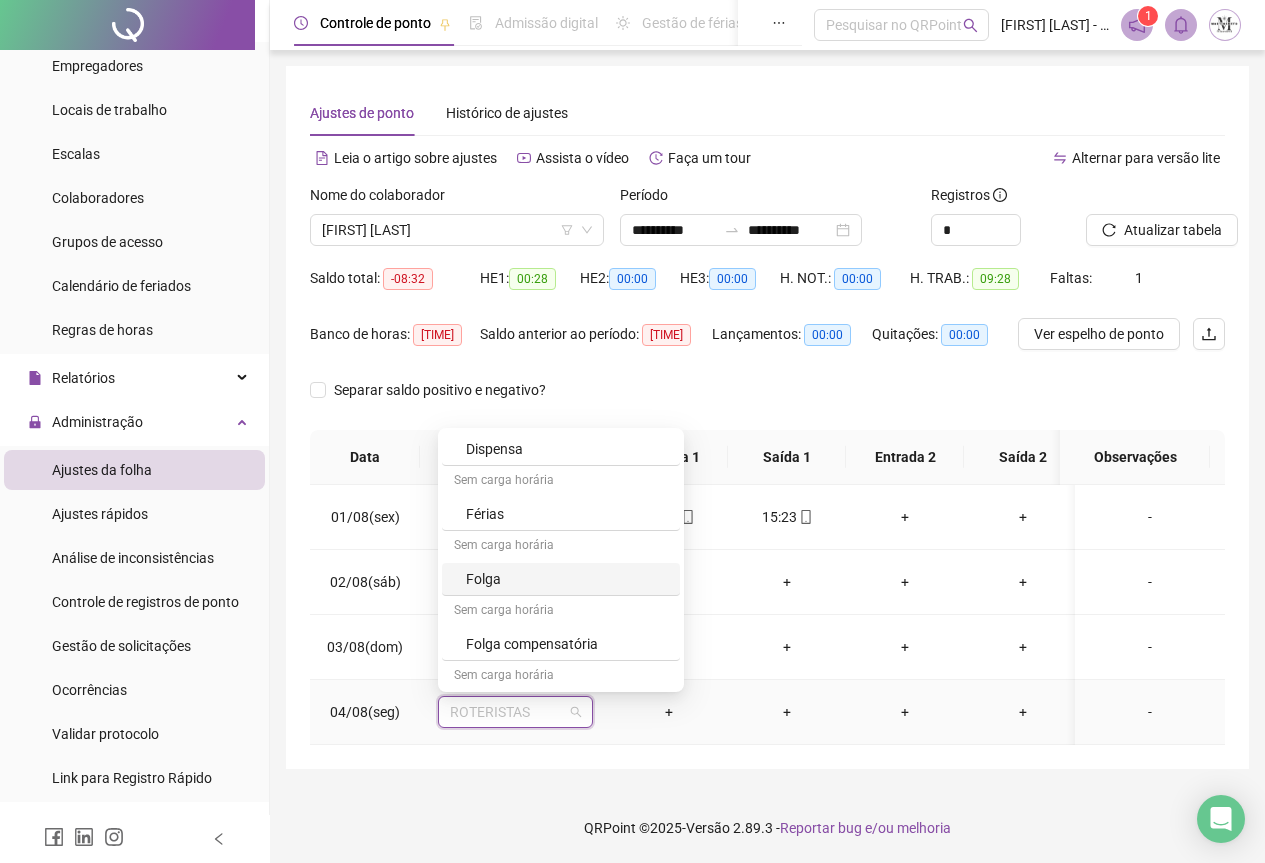 scroll, scrollTop: 1000, scrollLeft: 0, axis: vertical 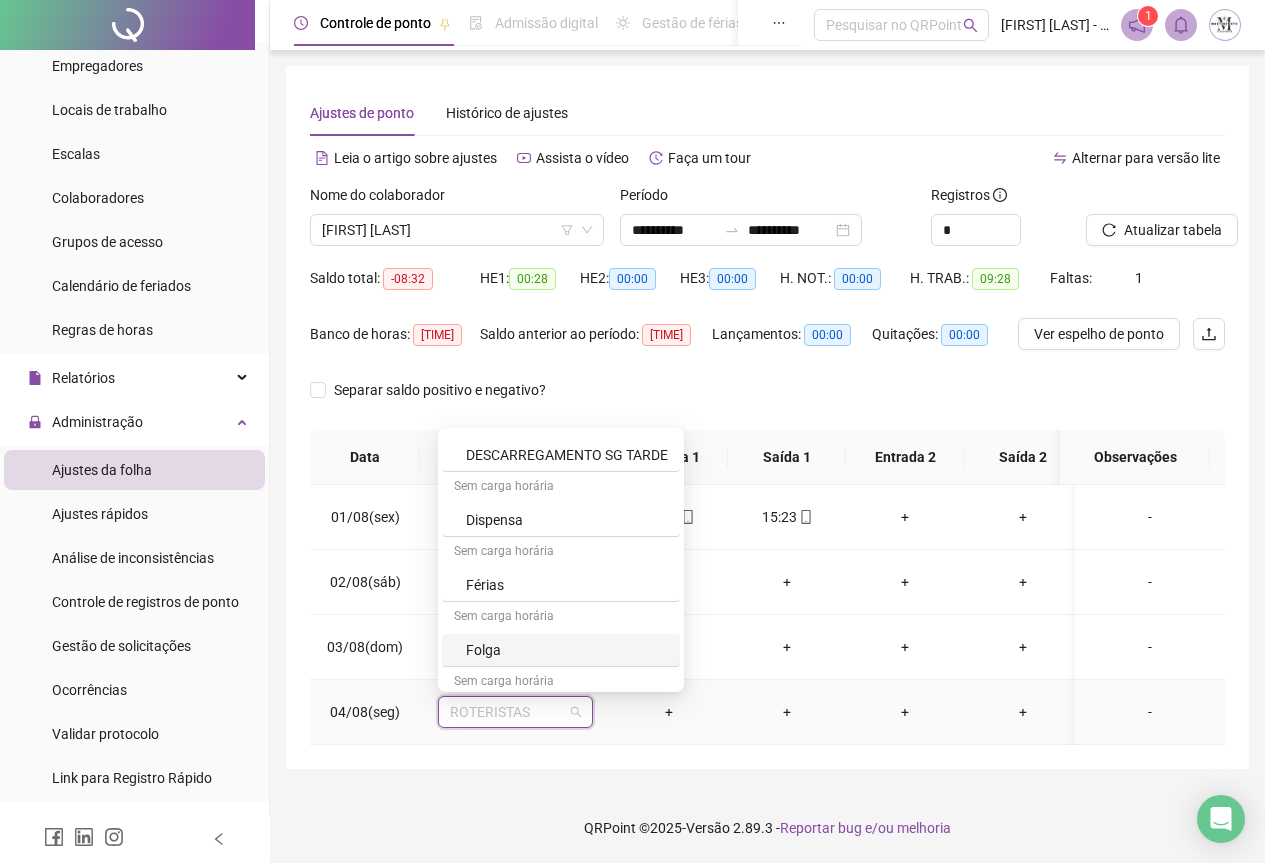 click on "Folga" at bounding box center (567, 650) 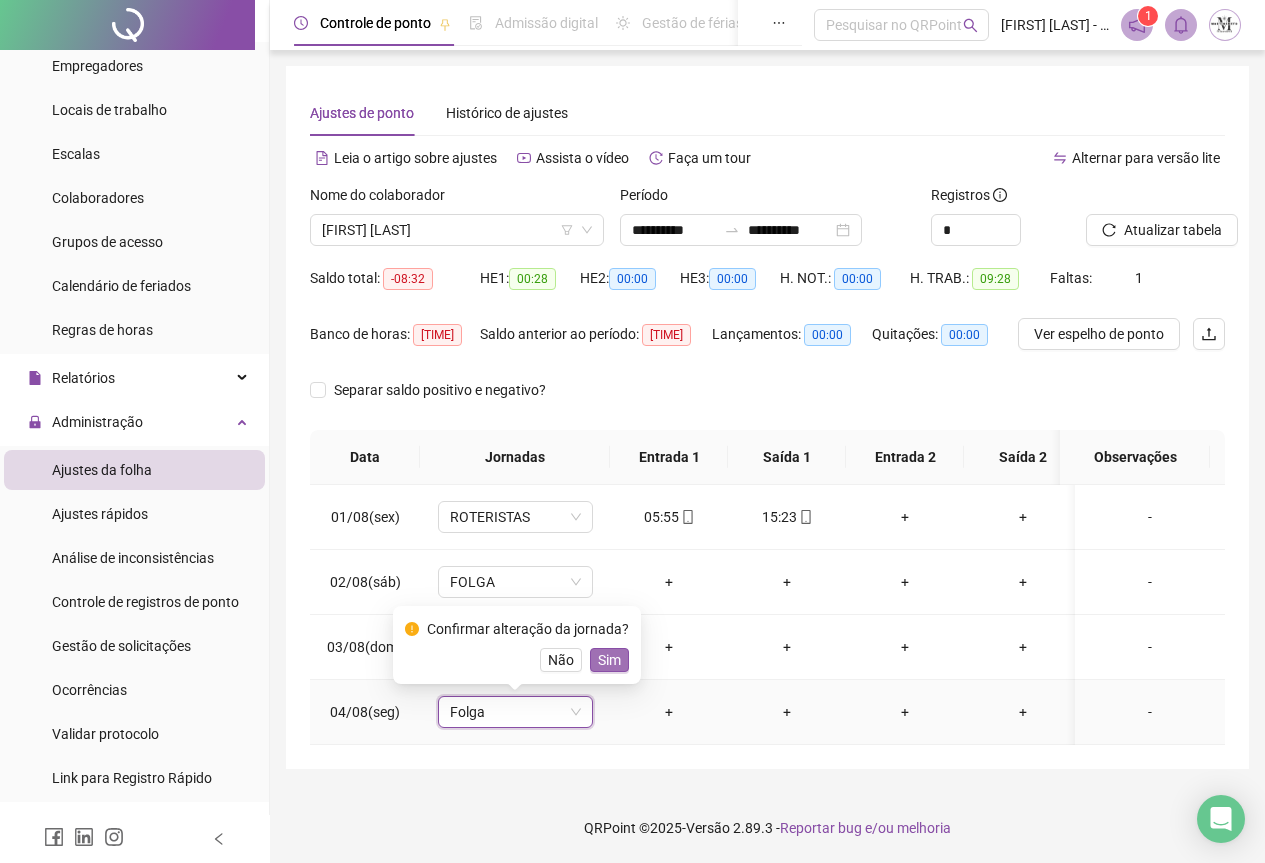 click on "Sim" at bounding box center [609, 660] 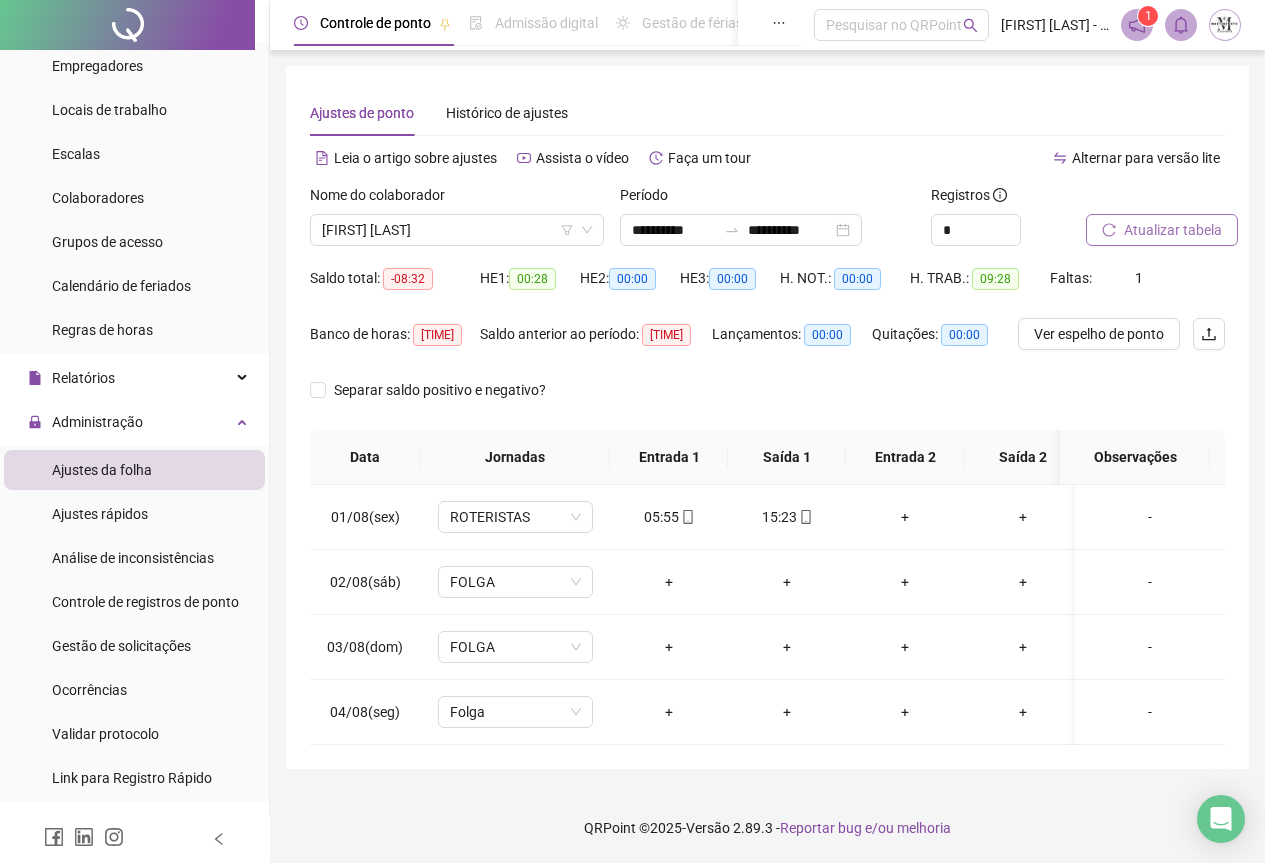 click on "Atualizar tabela" at bounding box center (1173, 230) 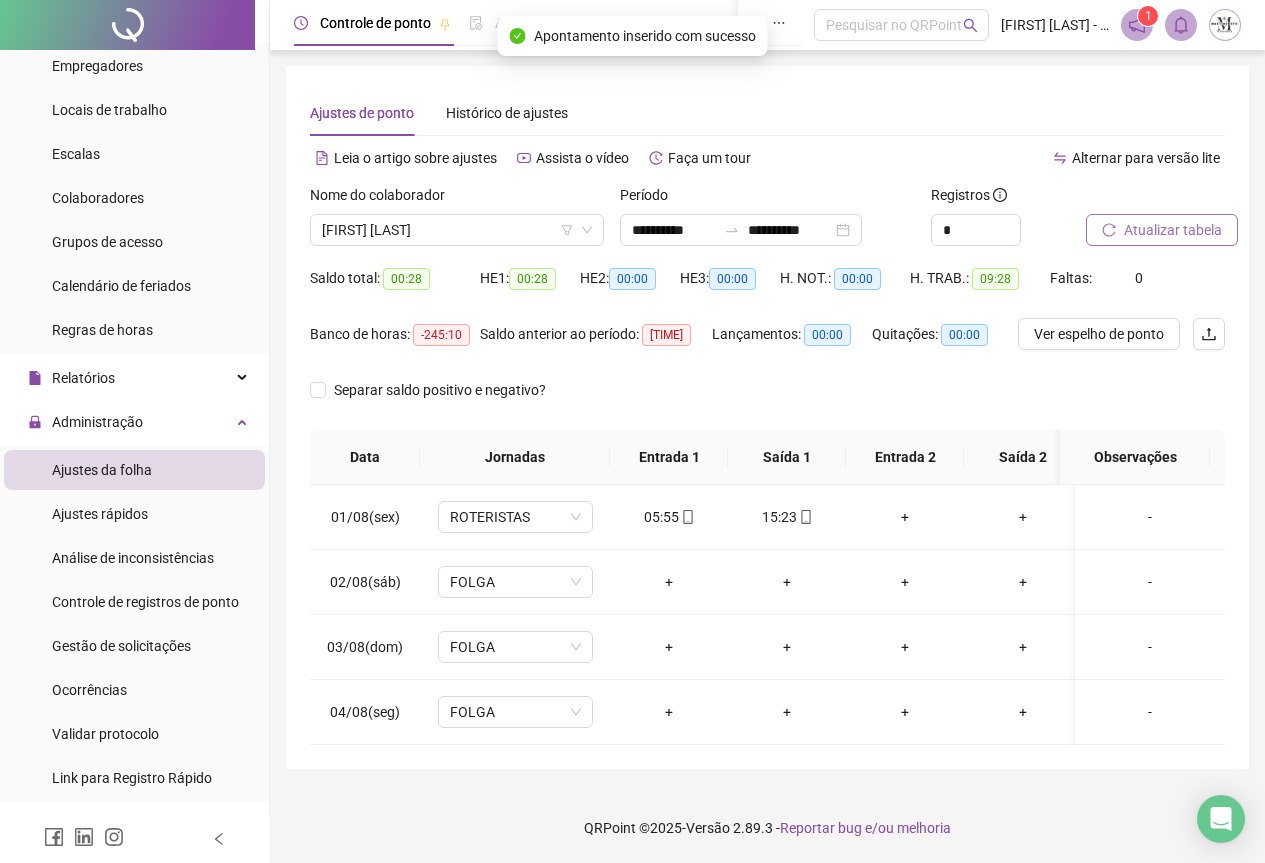 click on "Atualizar tabela" at bounding box center (1173, 230) 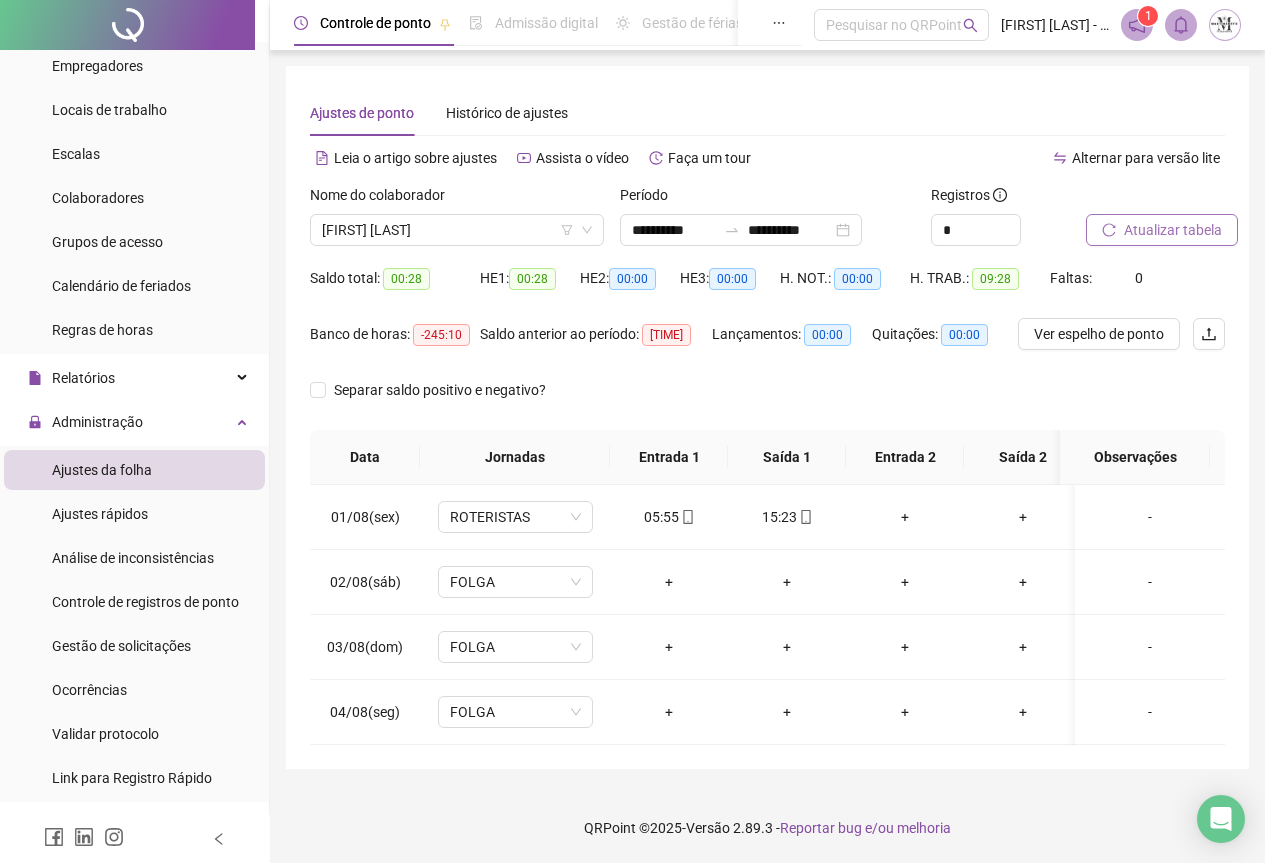 click on "Atualizar tabela" at bounding box center [1173, 230] 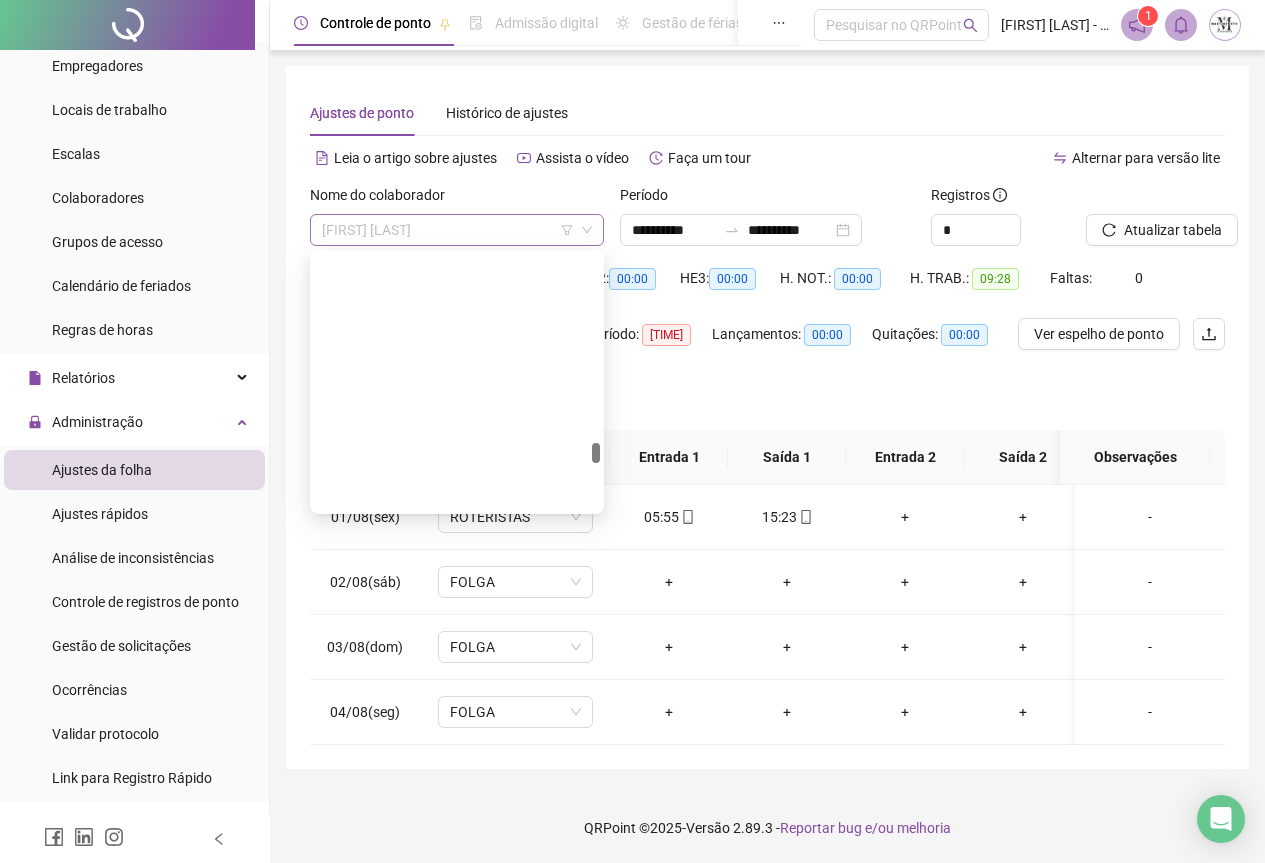 click on "[FIRST] [LAST] [LAST]" at bounding box center (457, 230) 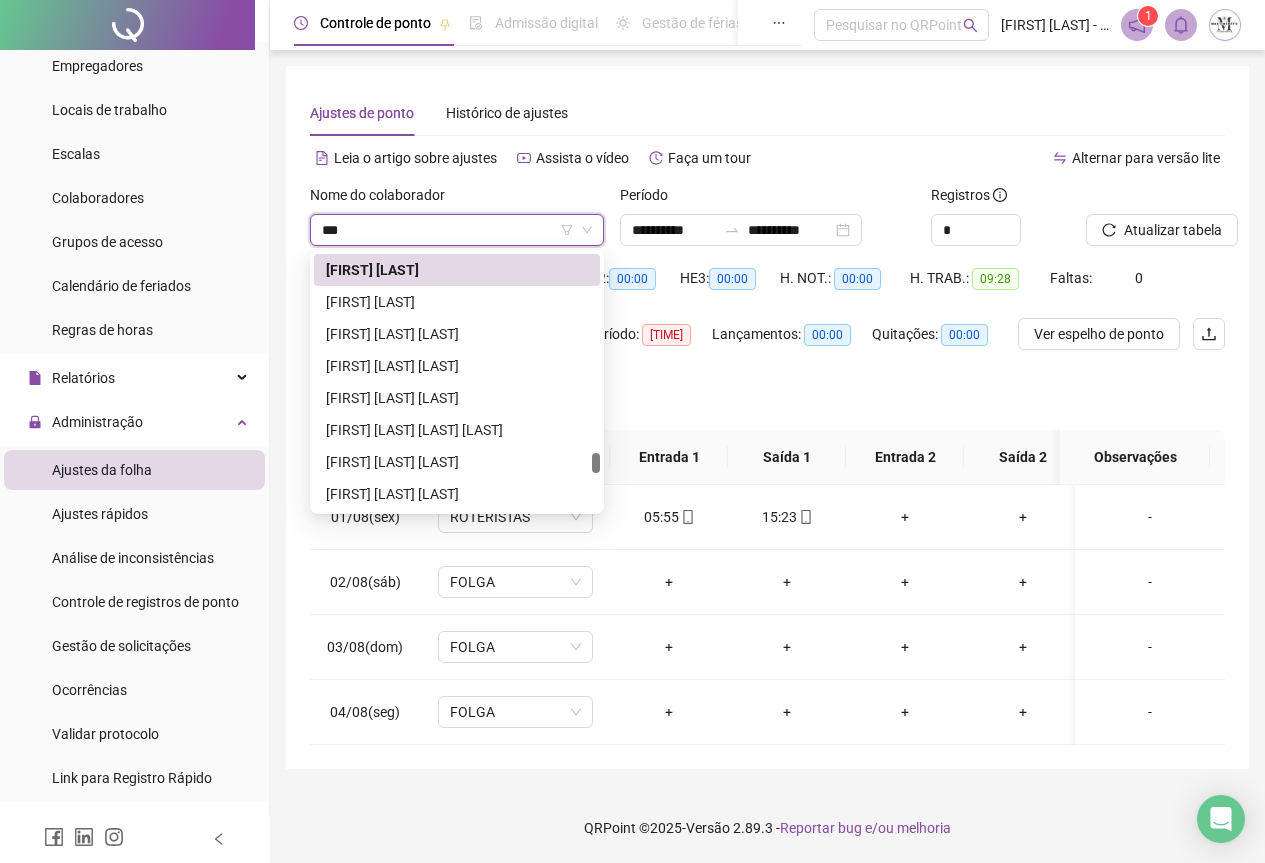 scroll, scrollTop: 0, scrollLeft: 0, axis: both 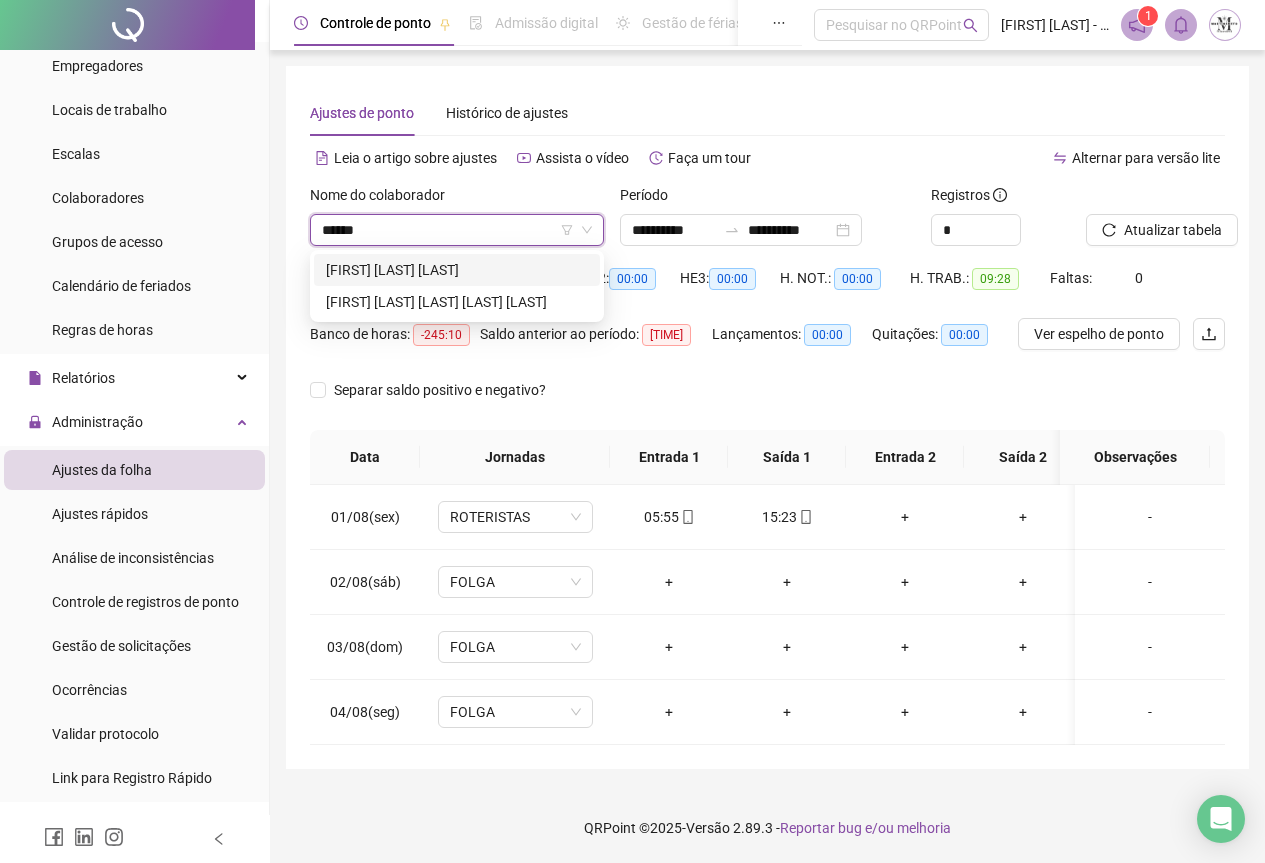 type on "*******" 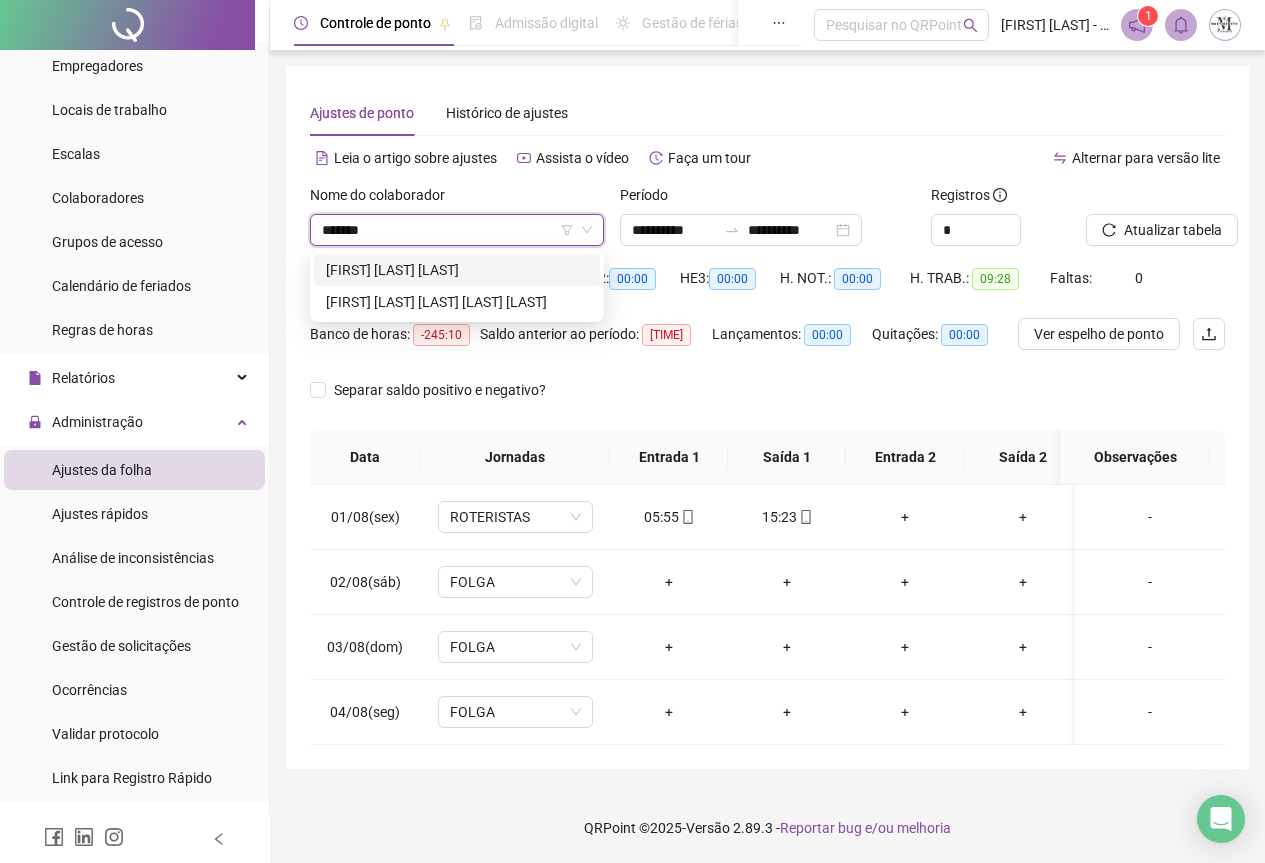 drag, startPoint x: 397, startPoint y: 274, endPoint x: 407, endPoint y: 271, distance: 10.440307 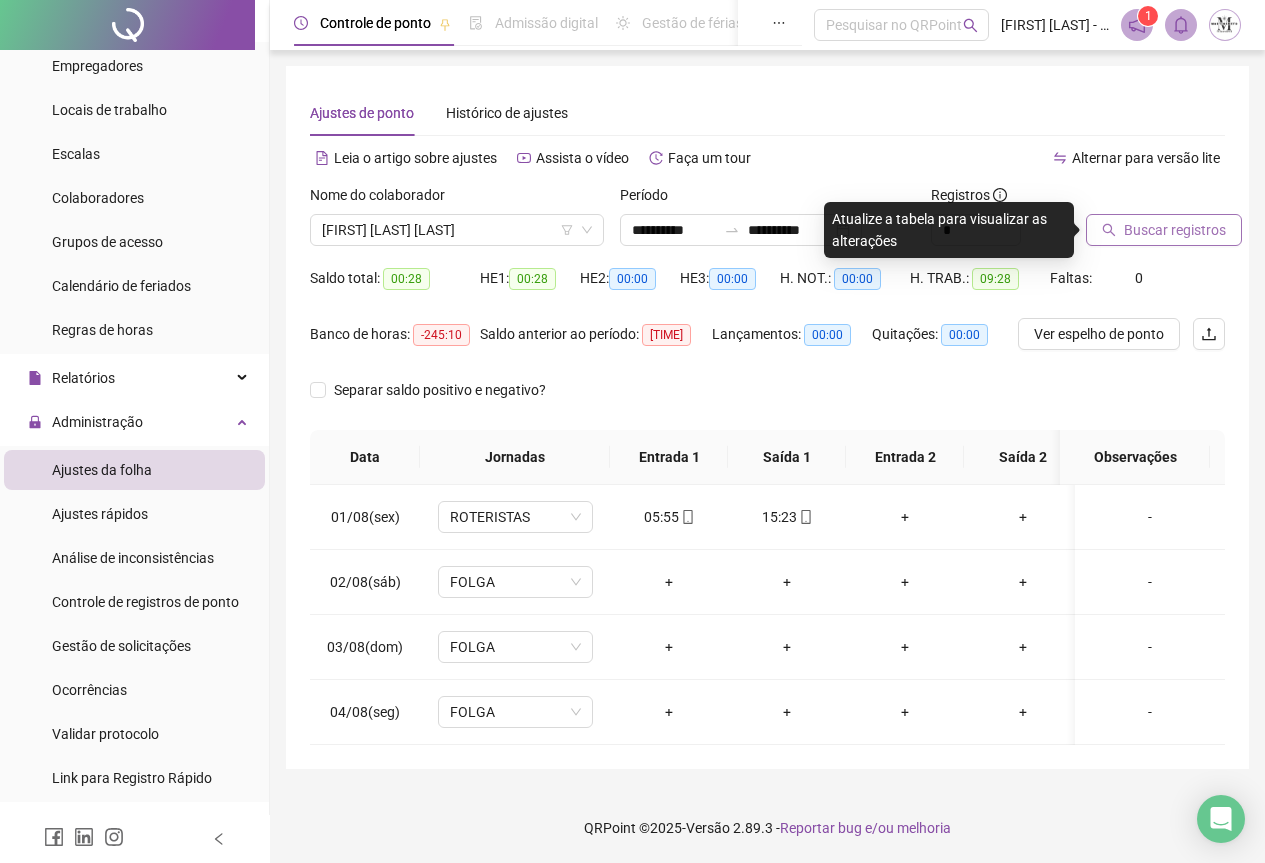 click on "Buscar registros" at bounding box center [1175, 230] 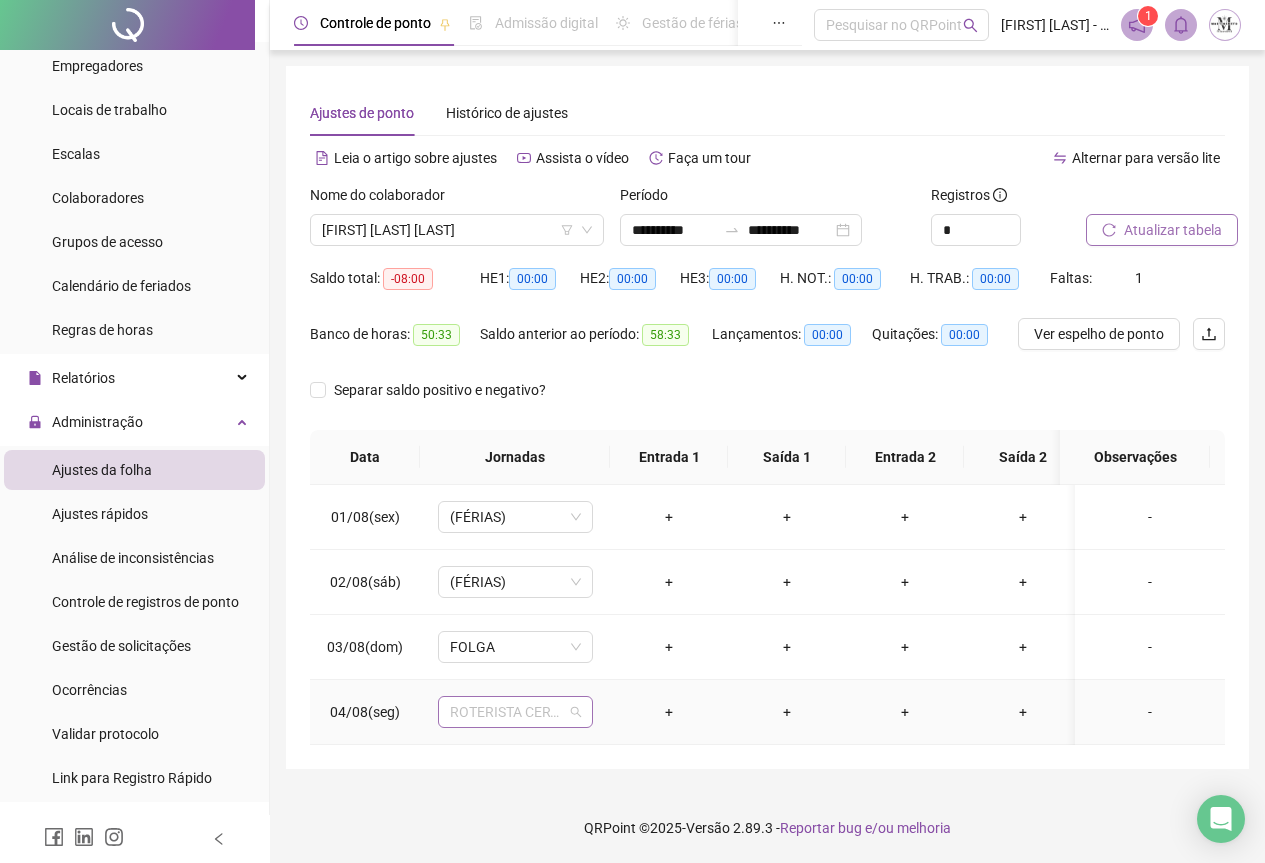 click on "ROTERISTA CERTO SG" at bounding box center (515, 712) 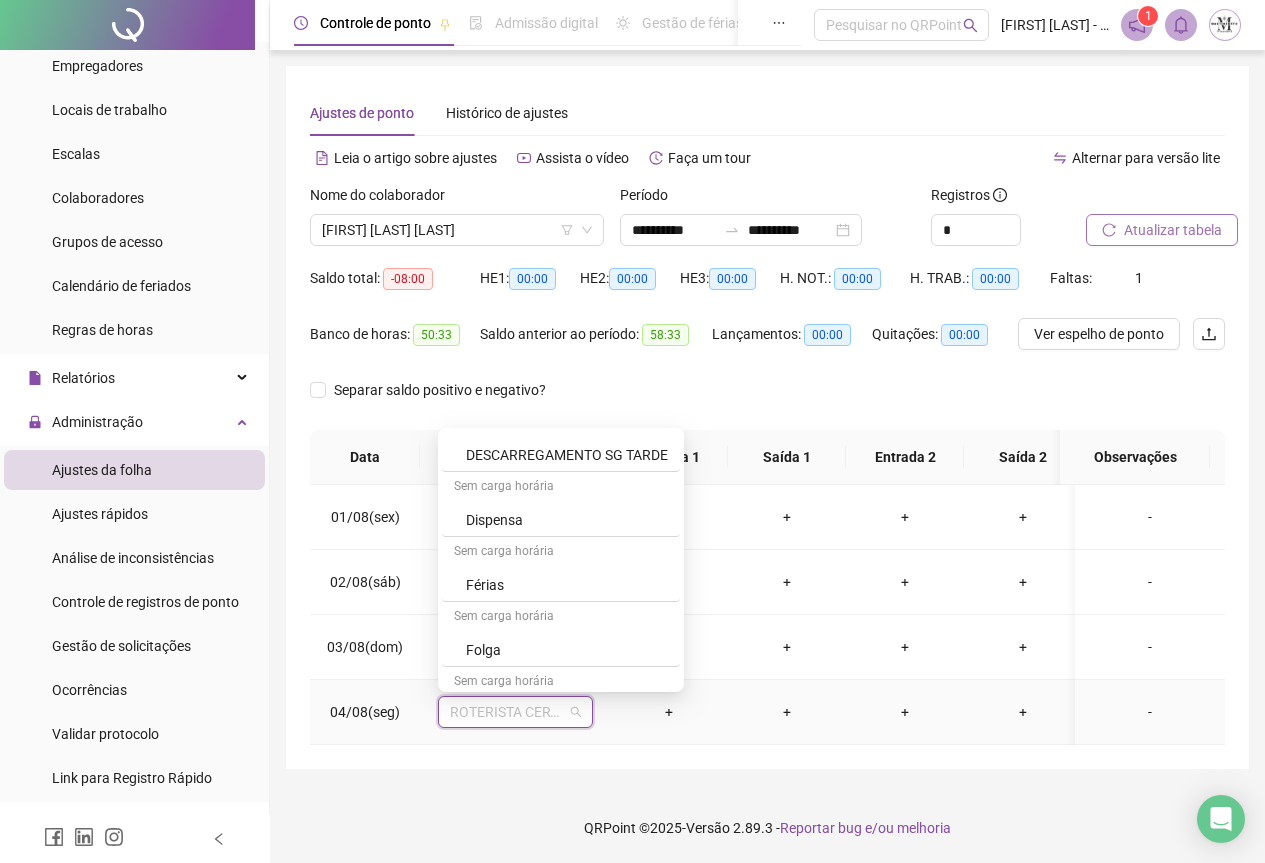 scroll, scrollTop: 1100, scrollLeft: 0, axis: vertical 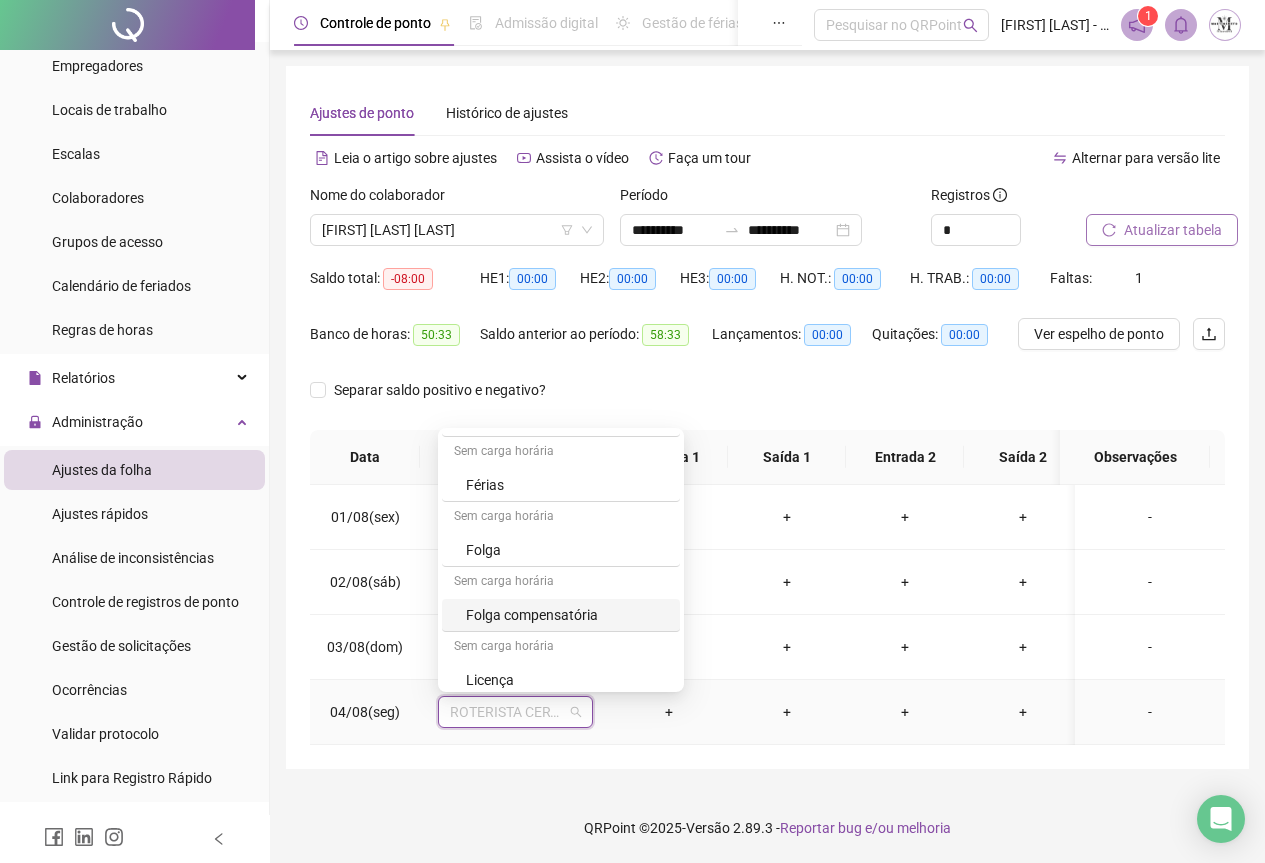 click on "Folga compensatória" at bounding box center (567, 615) 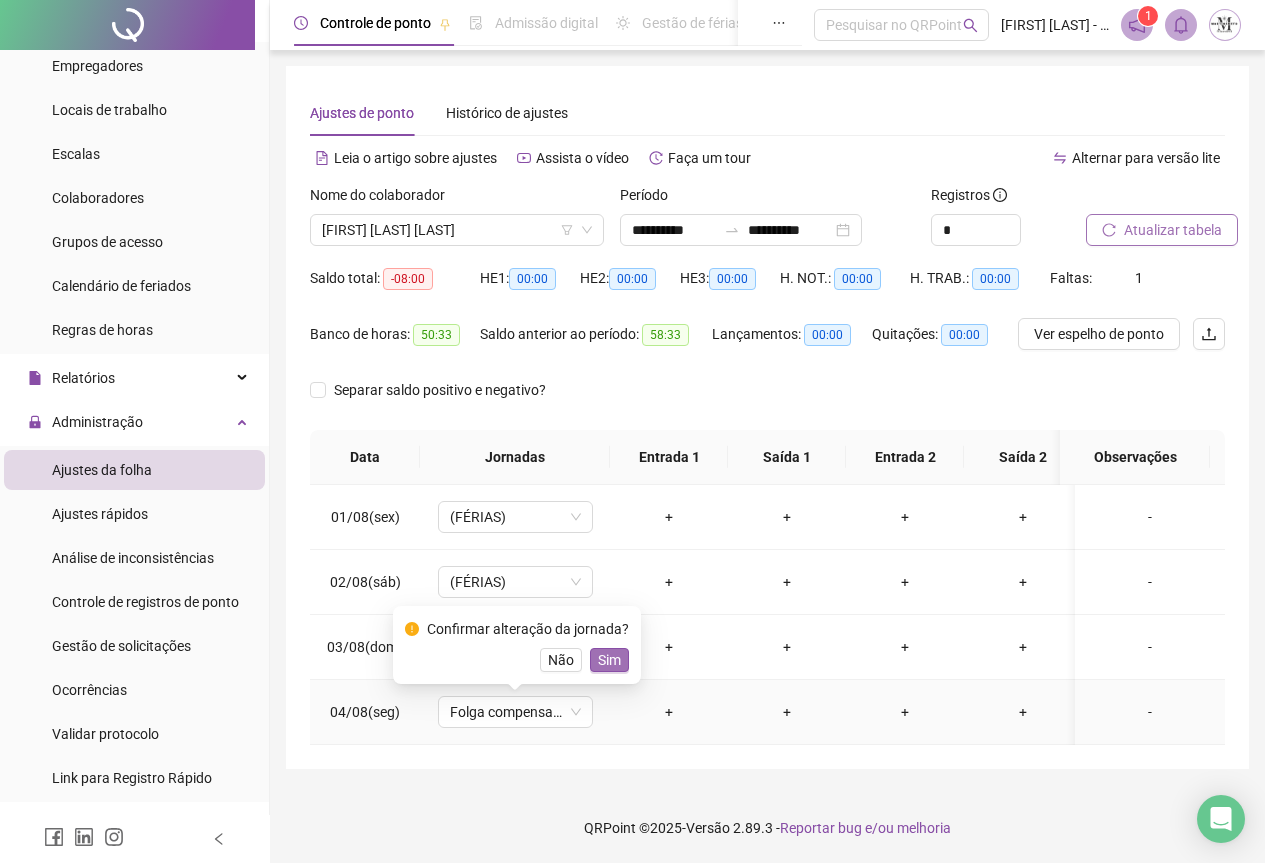 click on "Sim" at bounding box center [609, 660] 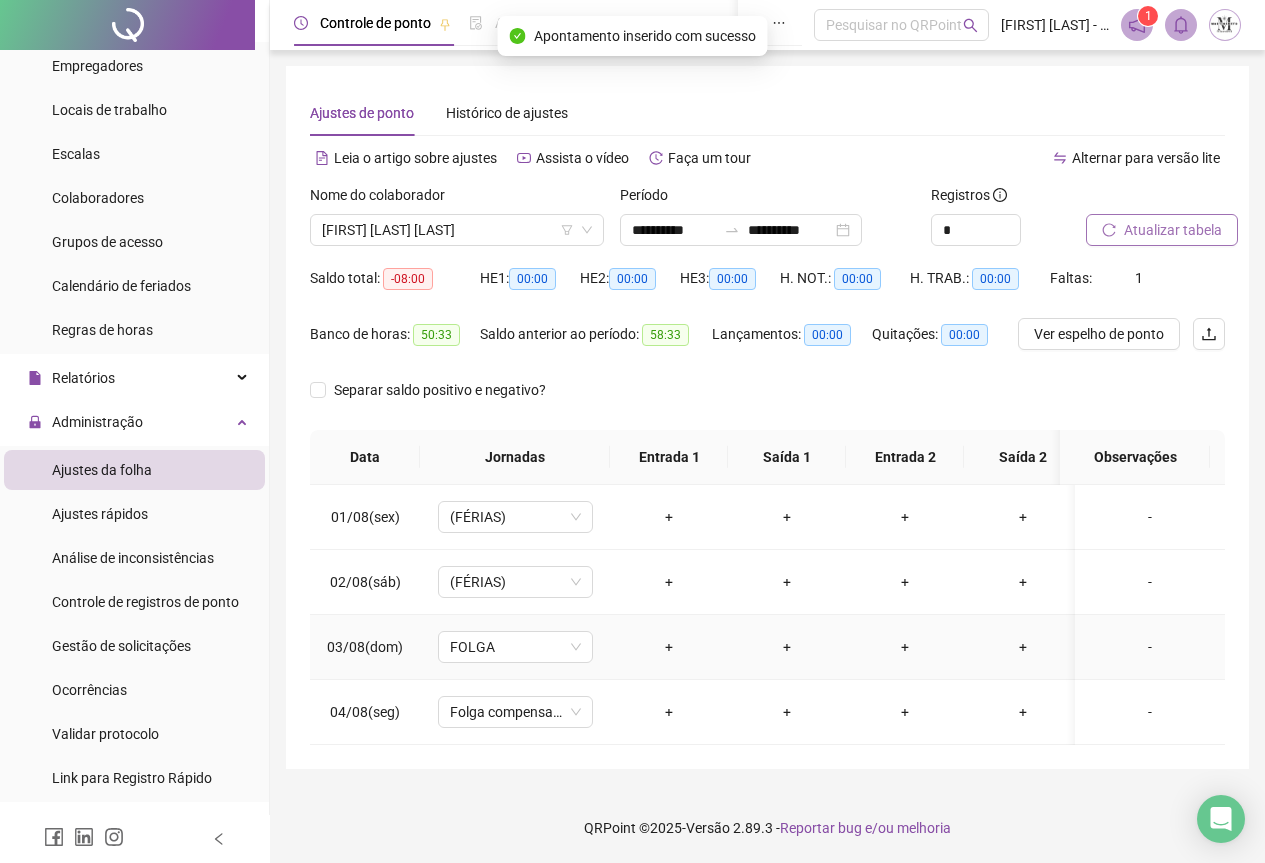 click on "FOLGA" at bounding box center [515, 647] 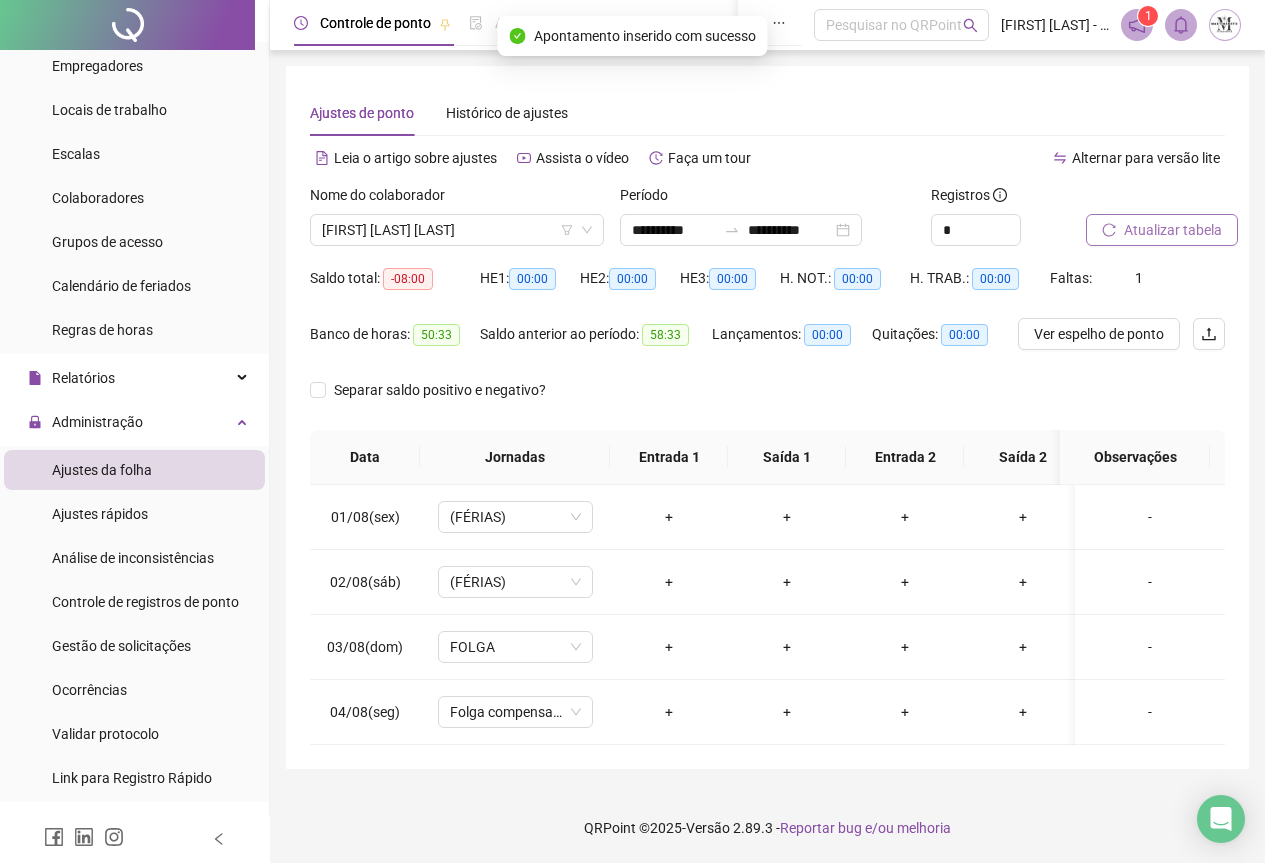 click on "Atualizar tabela" at bounding box center (1173, 230) 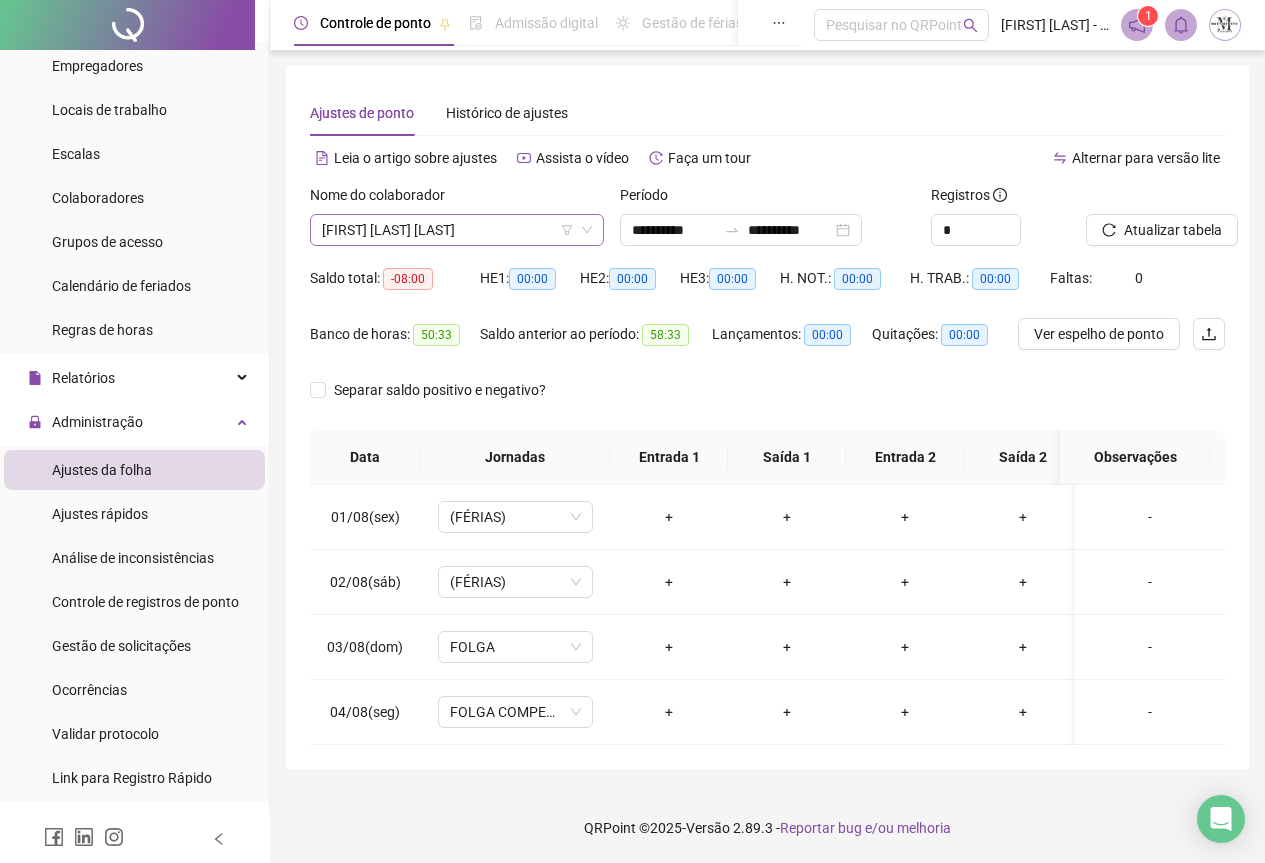 click on "[FIRST] [LAST]" at bounding box center (457, 230) 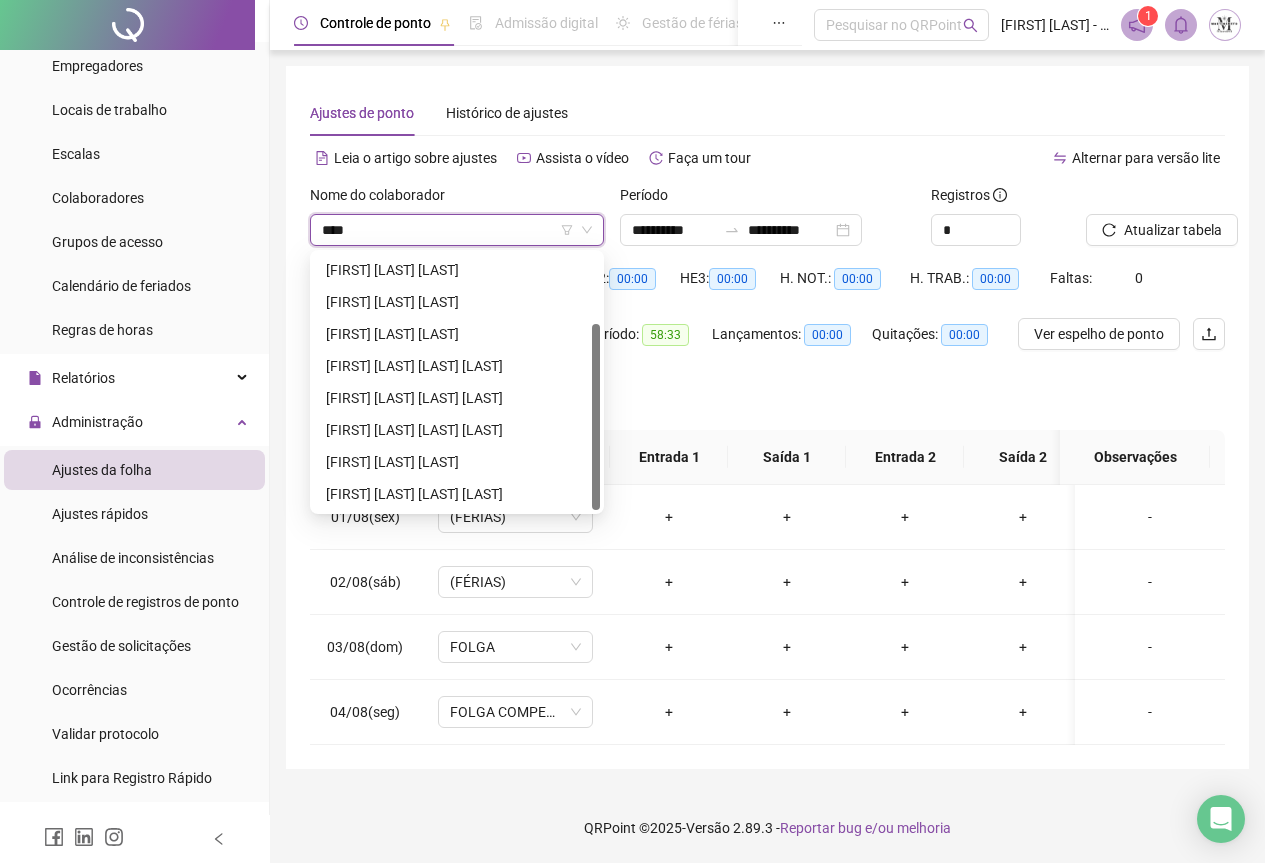 type on "*****" 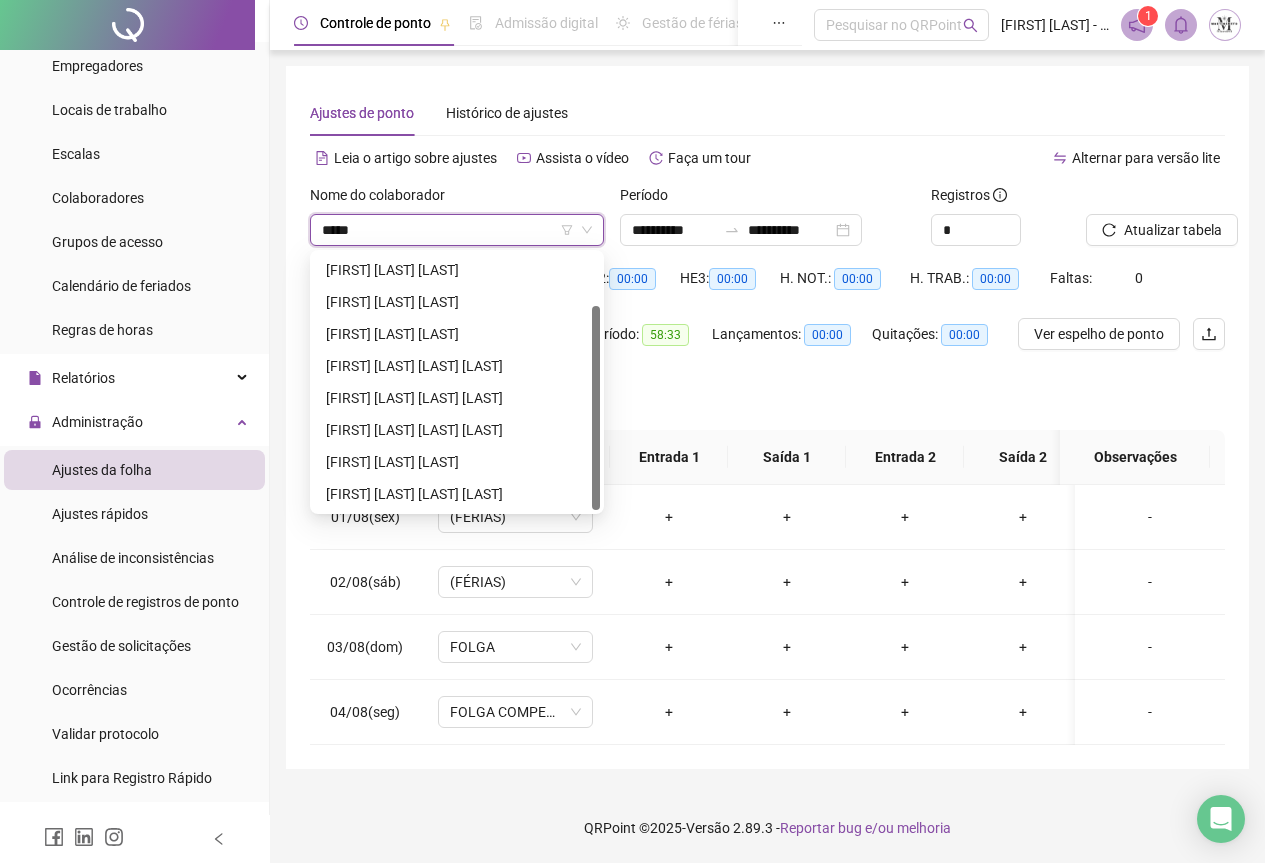 scroll, scrollTop: 64, scrollLeft: 0, axis: vertical 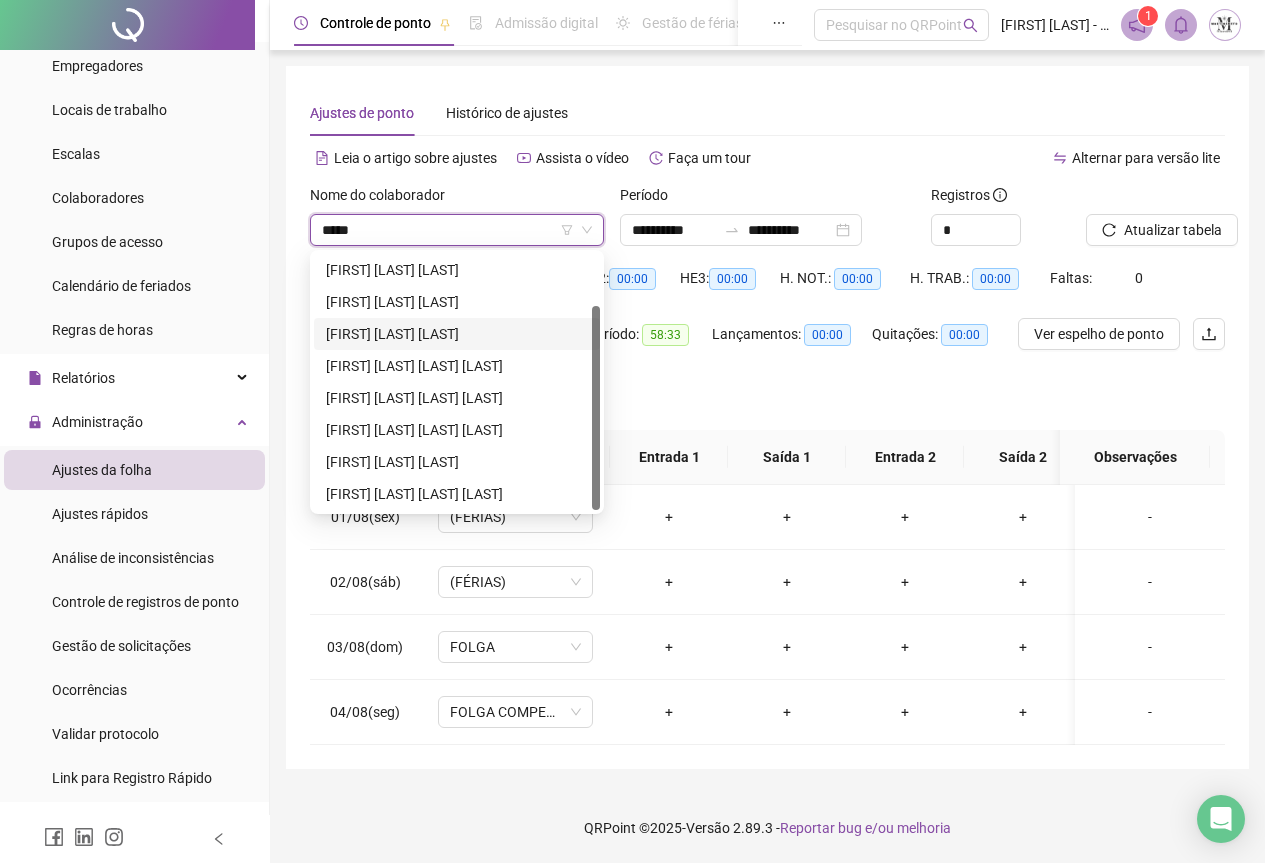click on "[FIRST] [LAST] [LAST]" at bounding box center [457, 334] 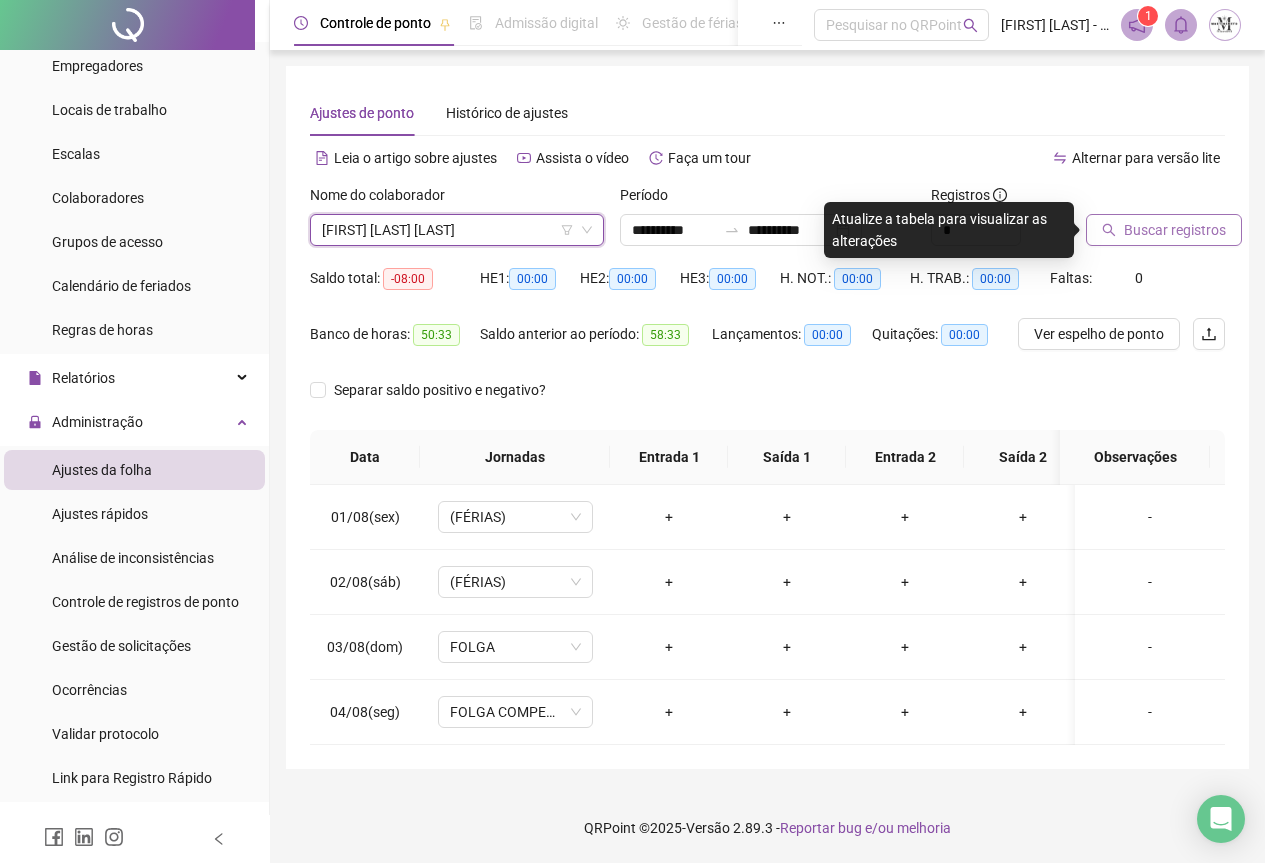click on "Buscar registros" at bounding box center (1175, 230) 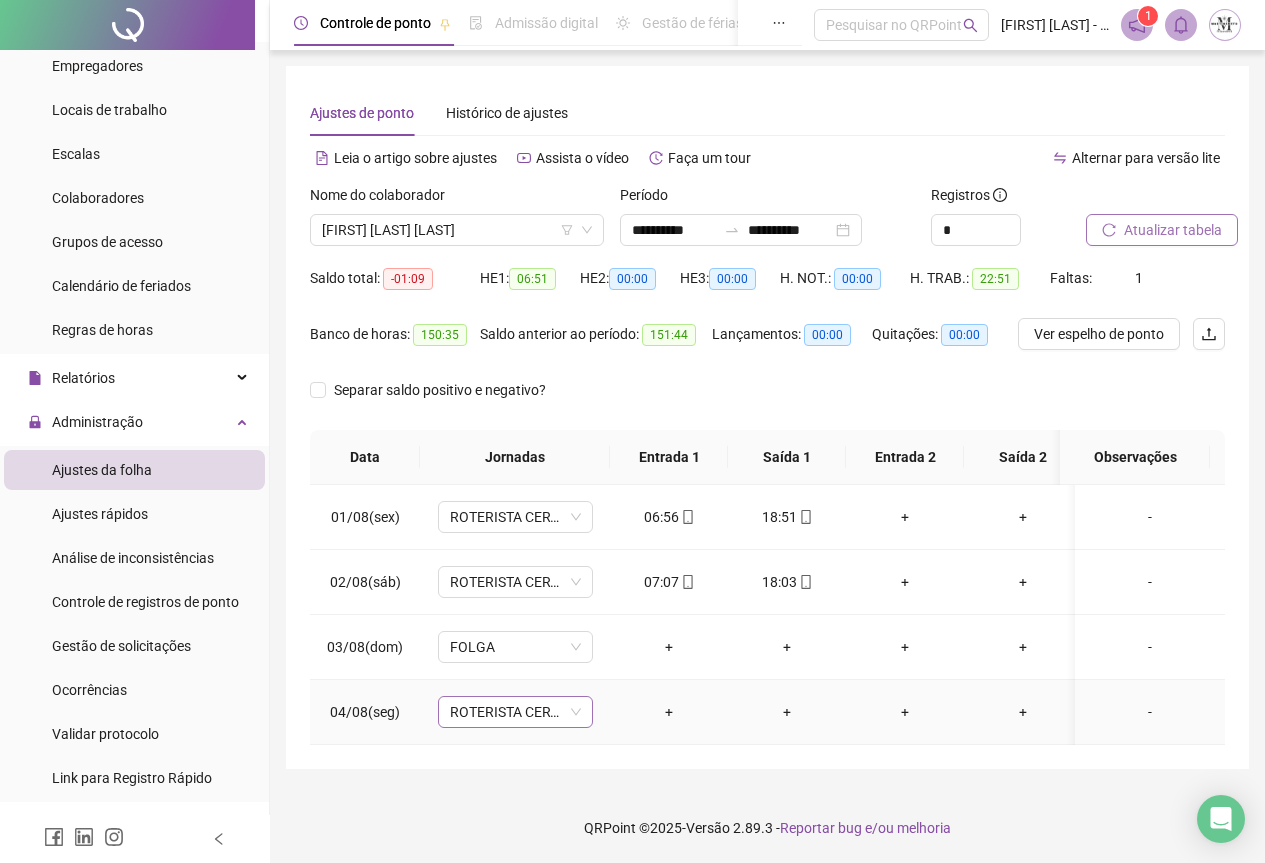 click on "ROTERISTA CERTO SG" at bounding box center (515, 712) 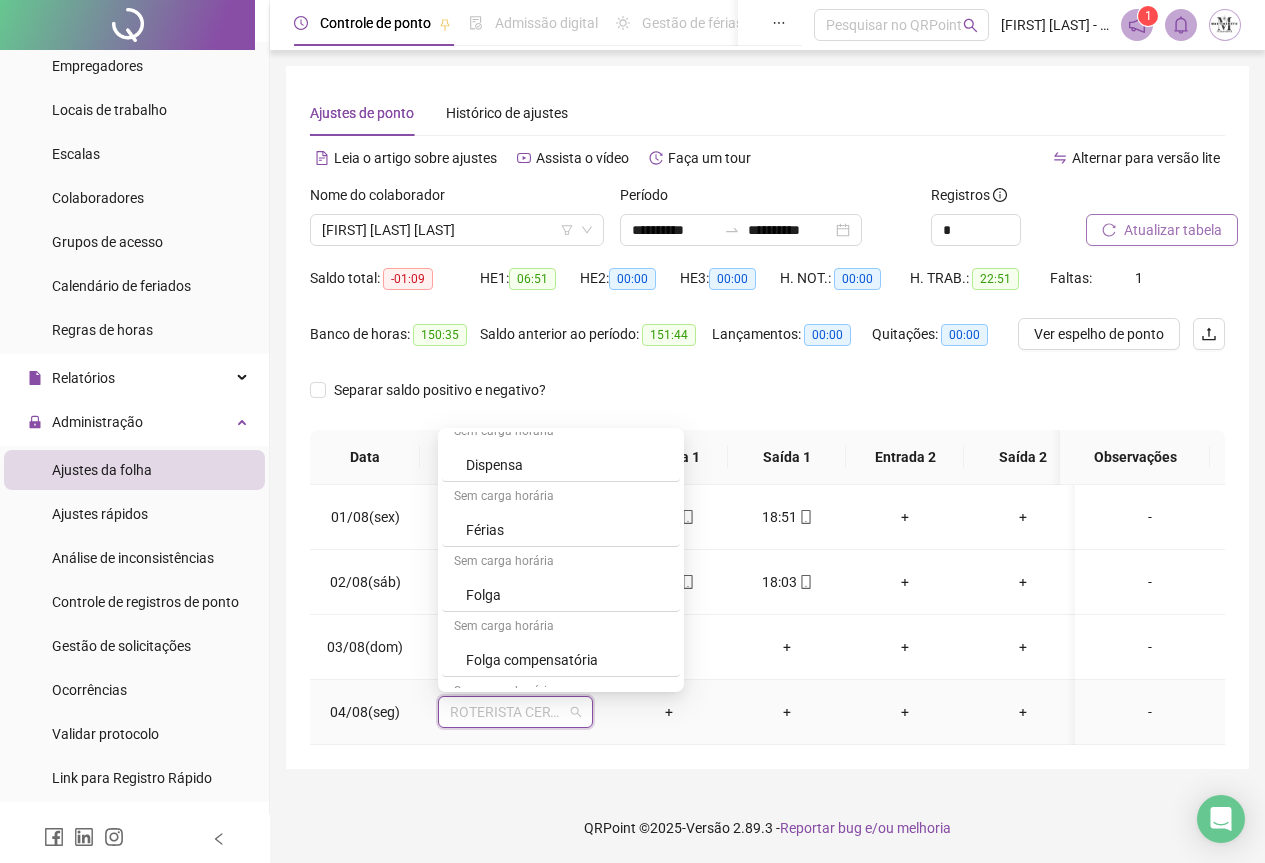 scroll, scrollTop: 1100, scrollLeft: 0, axis: vertical 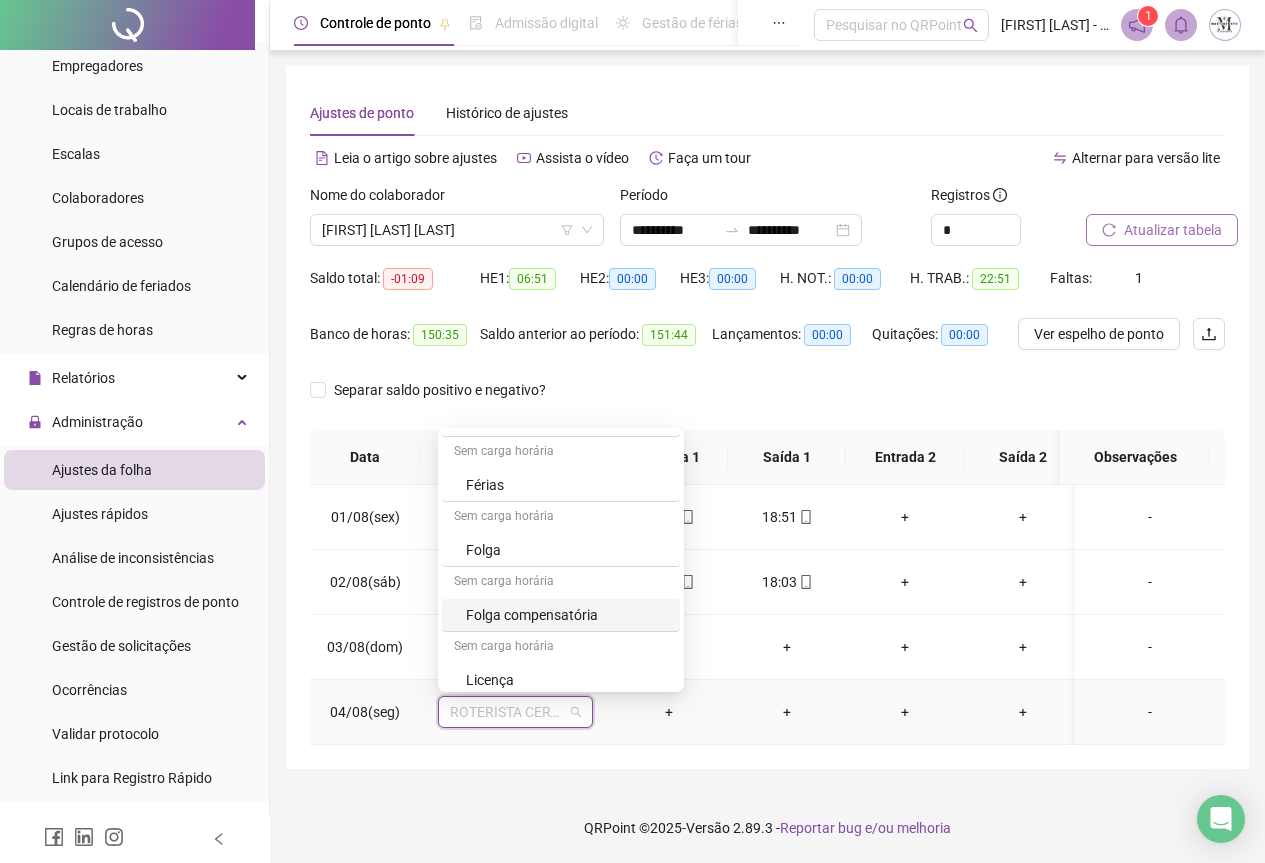 click on "Folga compensatória" at bounding box center (567, 615) 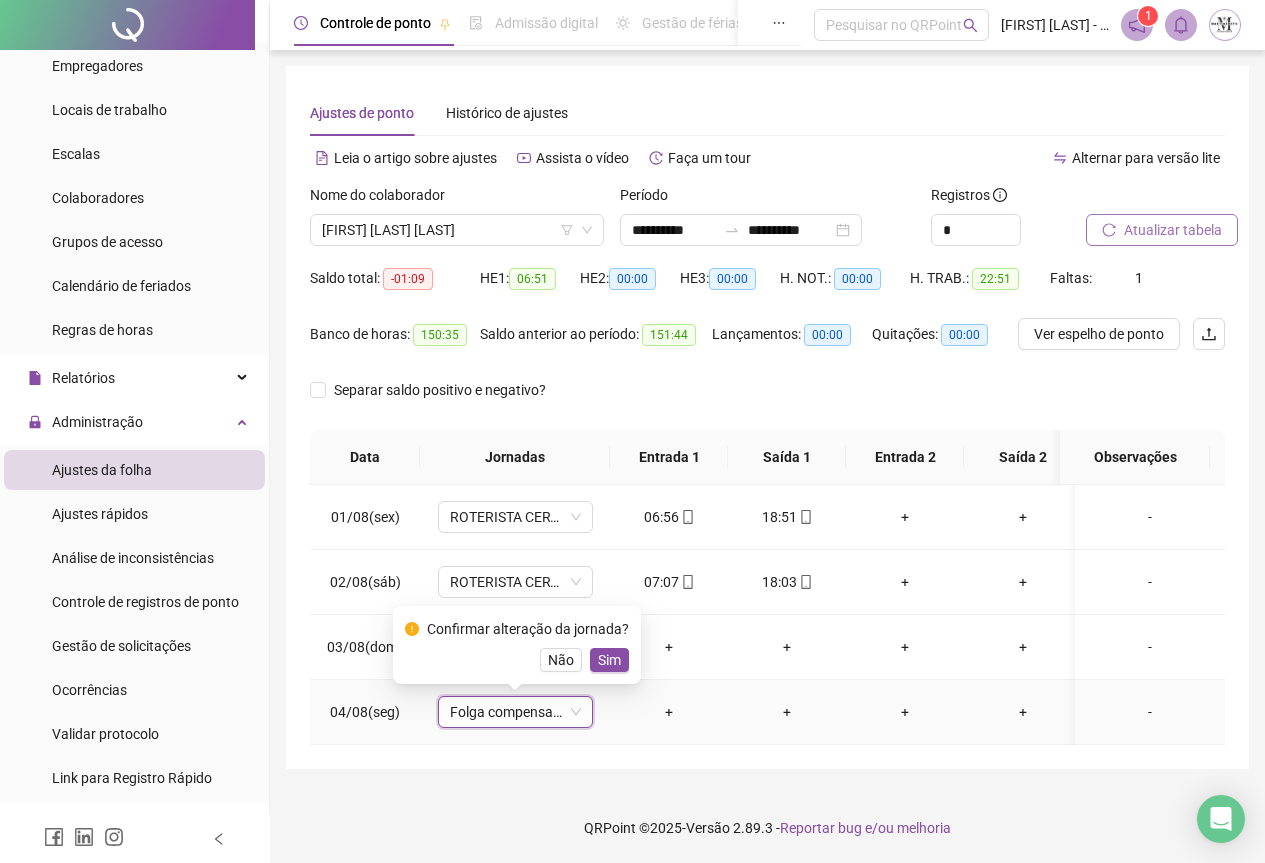 click on "Sim" at bounding box center (609, 660) 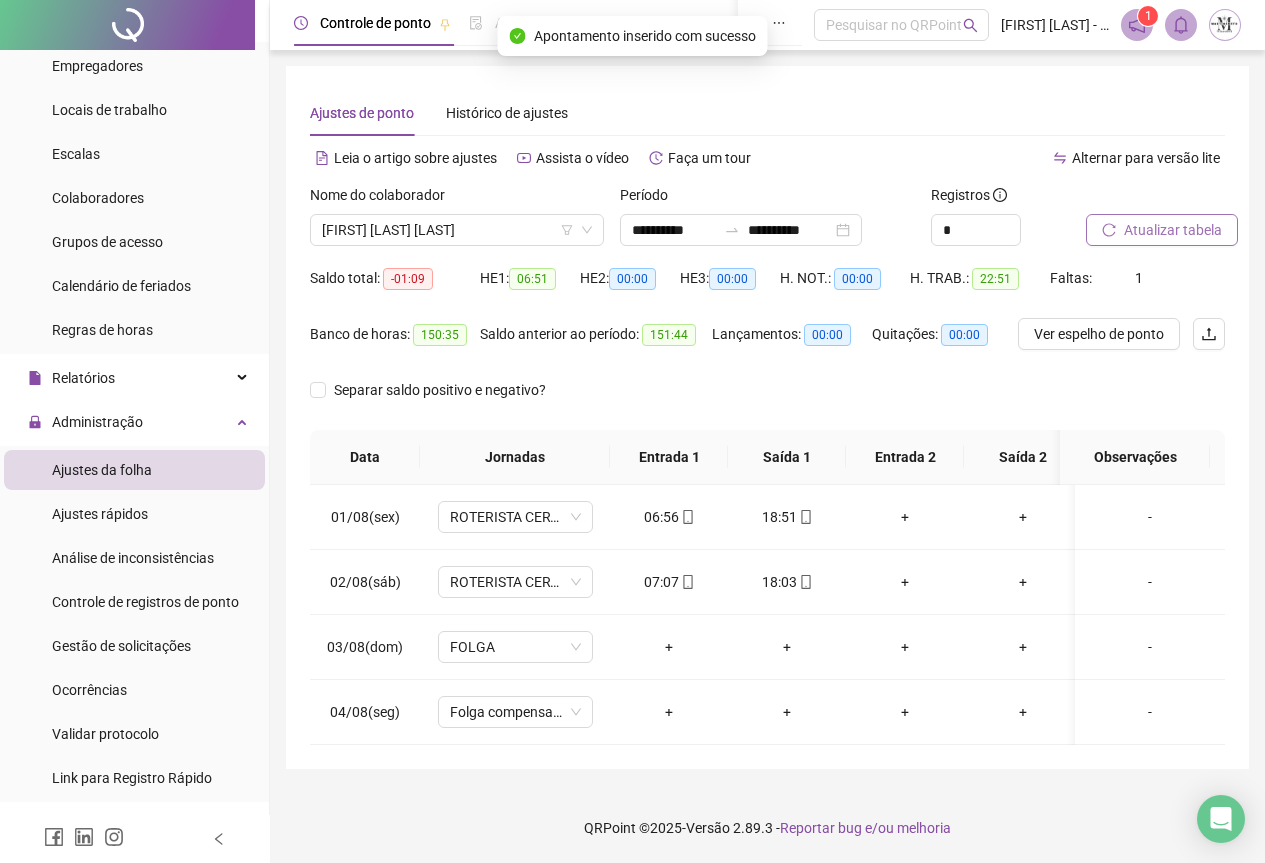 click on "Atualizar tabela" at bounding box center (1173, 230) 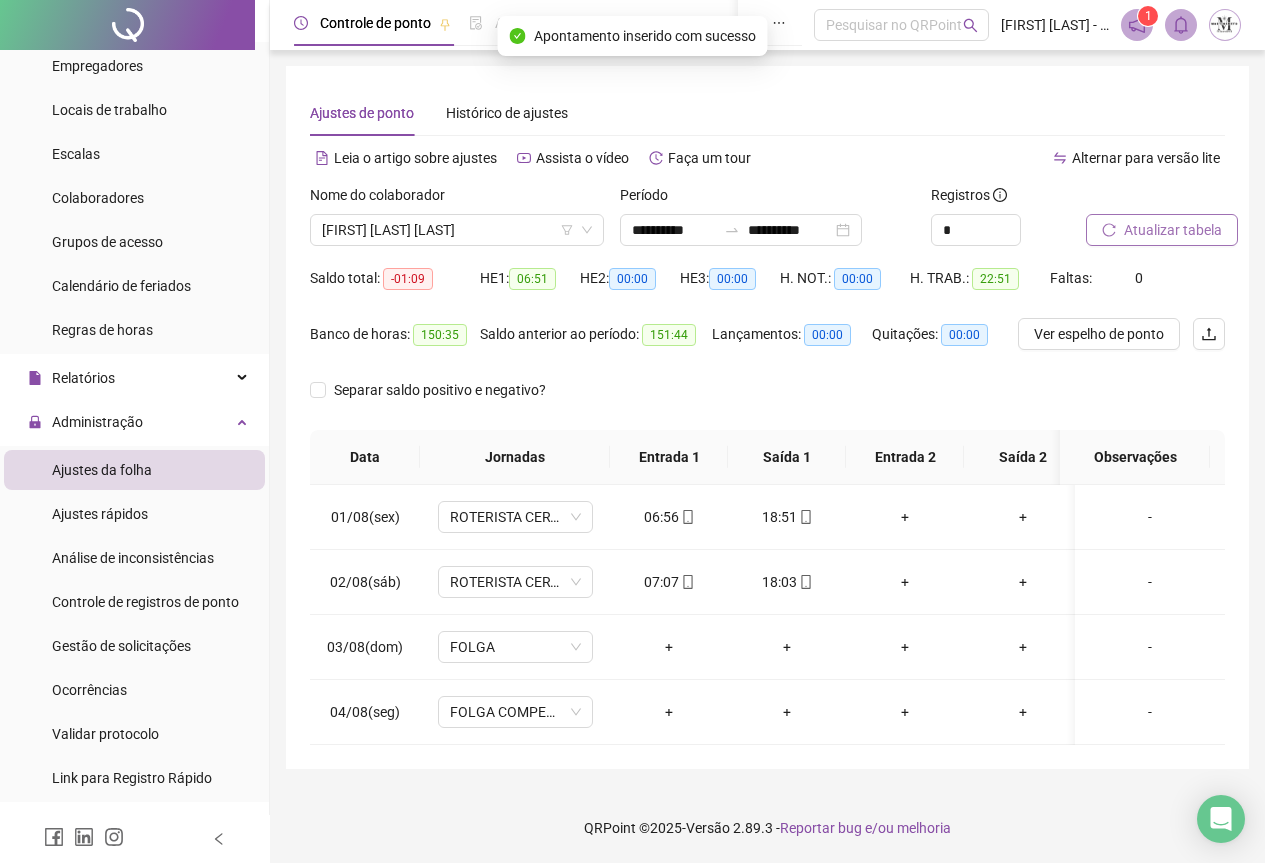 click on "Atualizar tabela" at bounding box center [1173, 230] 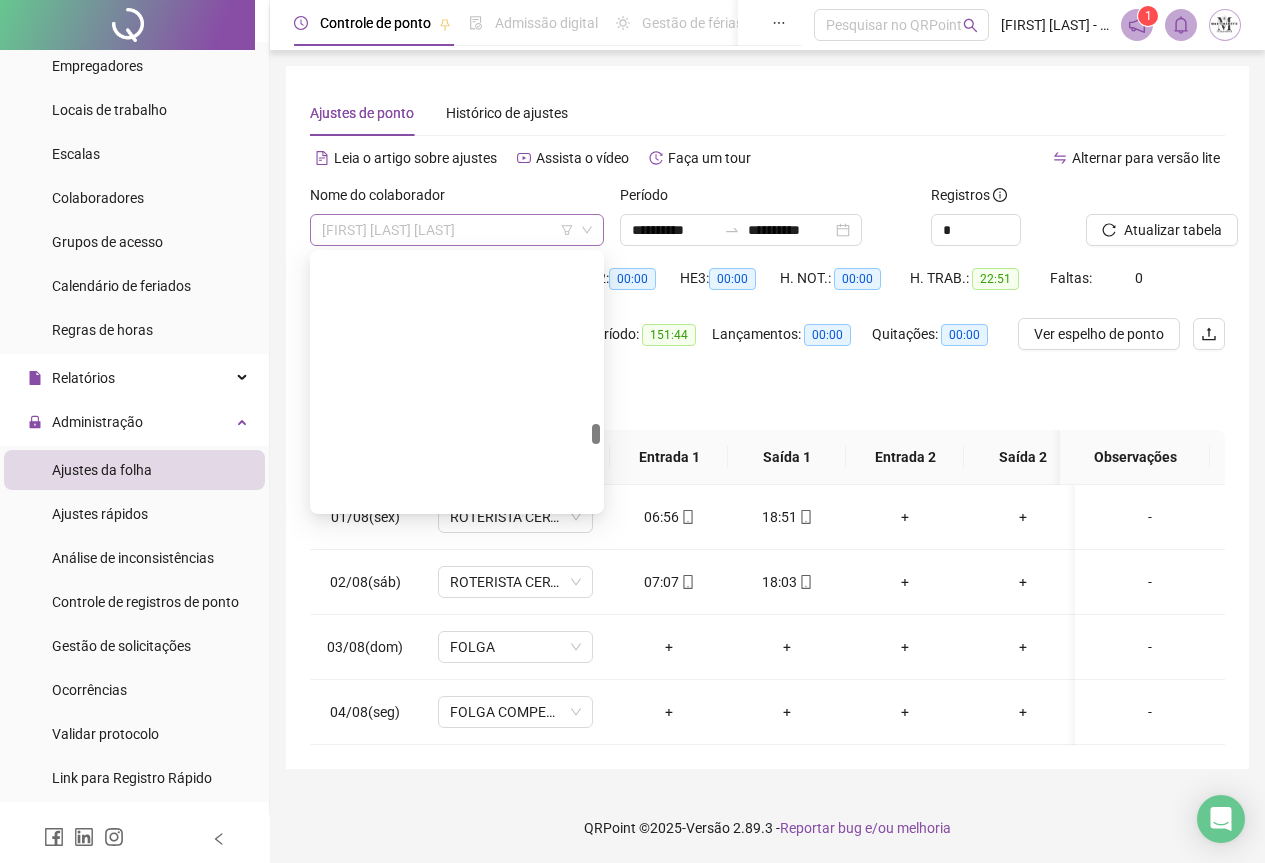 click on "[FIRST] [LAST] [LAST]" at bounding box center (457, 230) 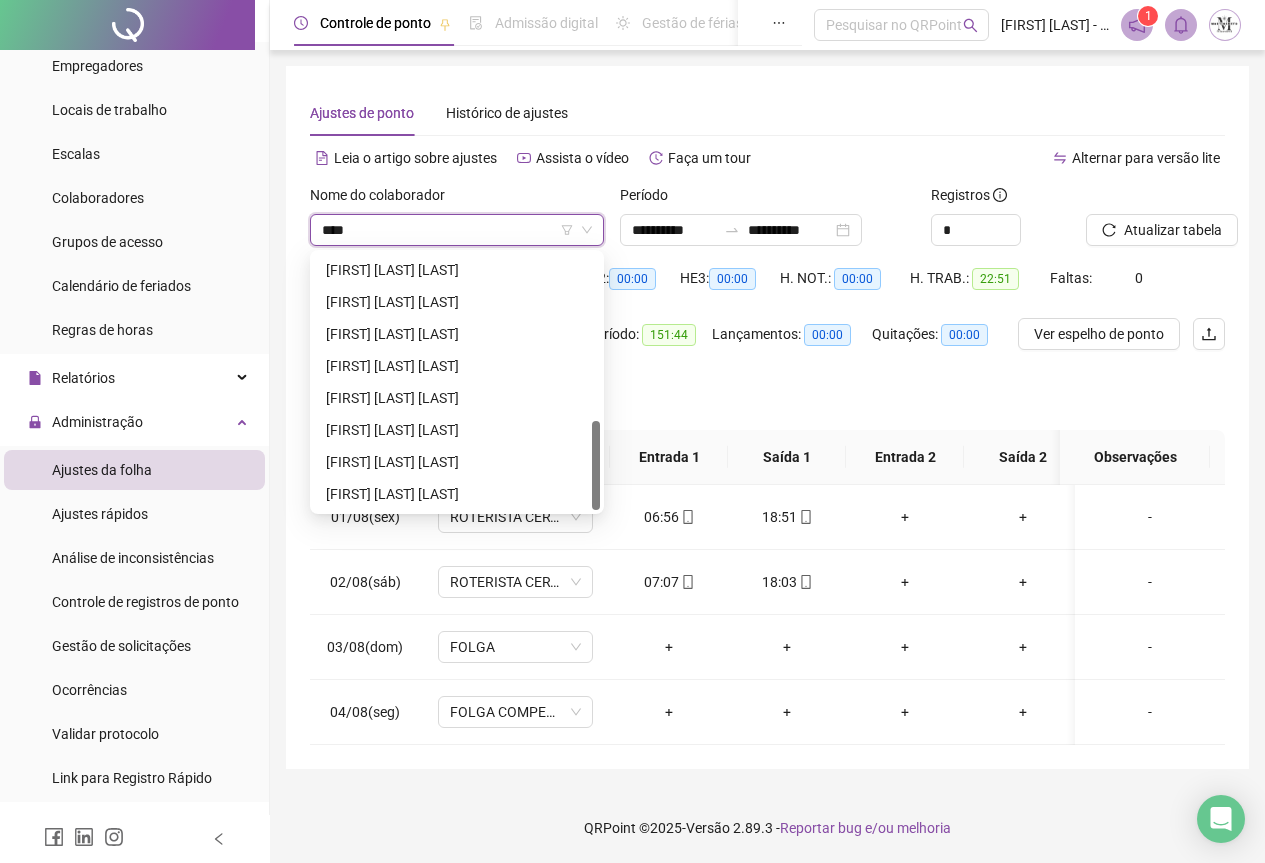 scroll, scrollTop: 160, scrollLeft: 0, axis: vertical 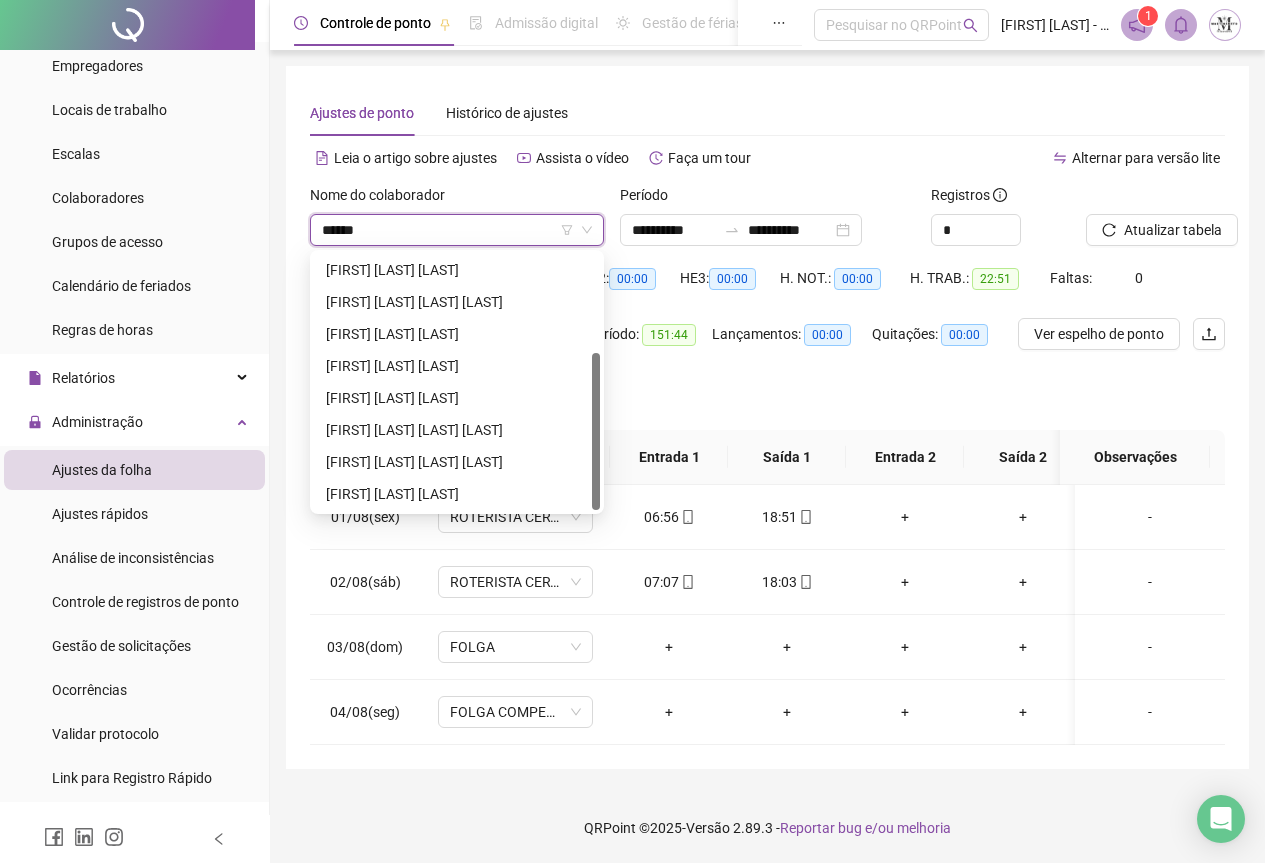type on "******" 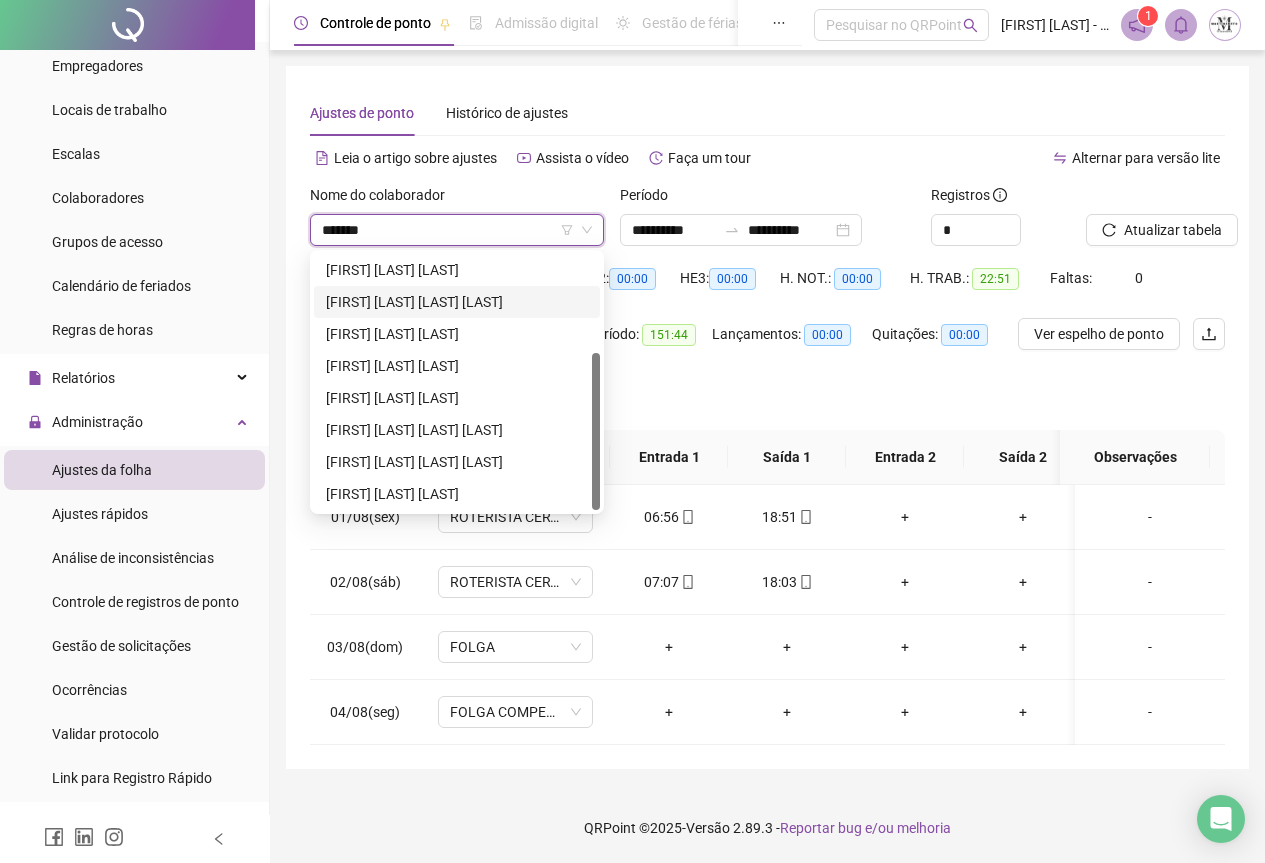click on "[FIRST] [LAST] [LAST] [LAST] [LAST]" at bounding box center (457, 302) 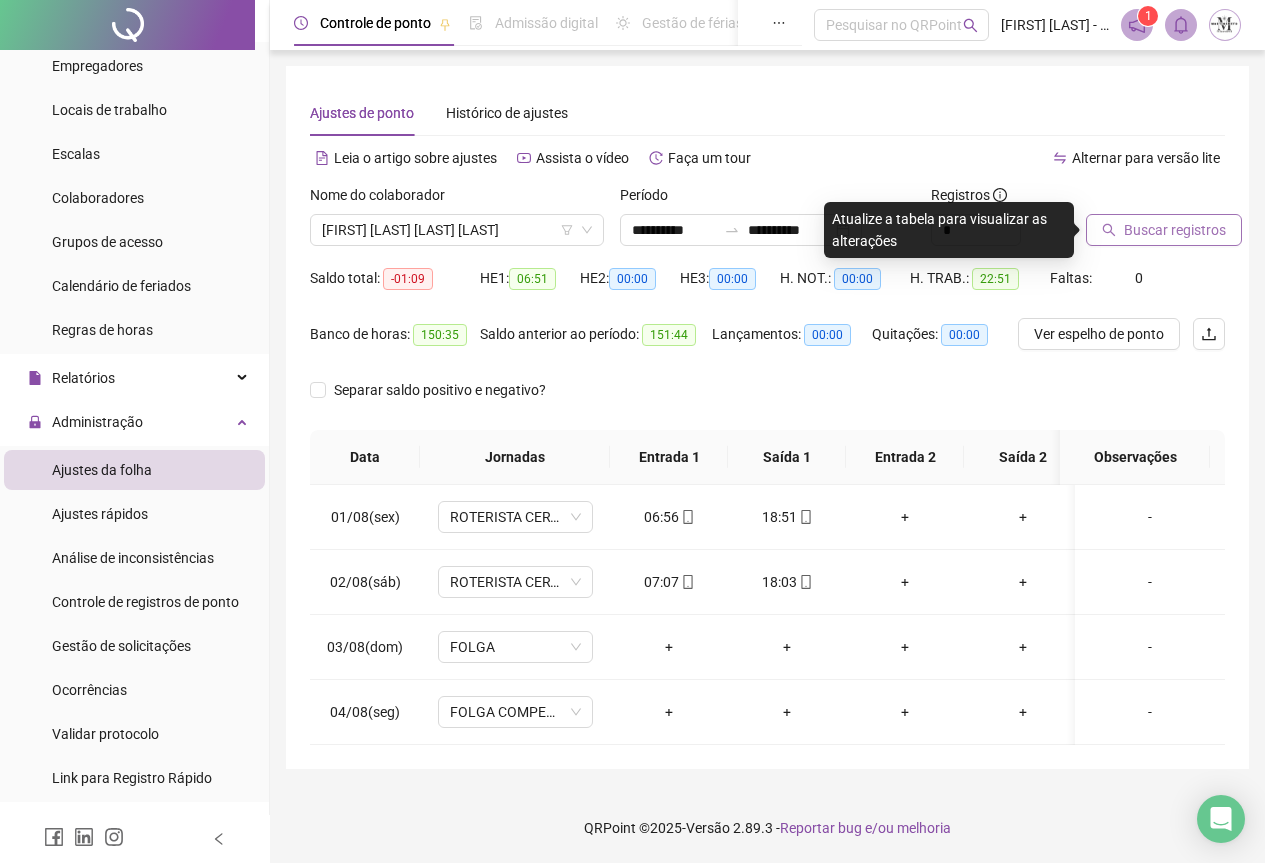 click on "Buscar registros" at bounding box center [1164, 230] 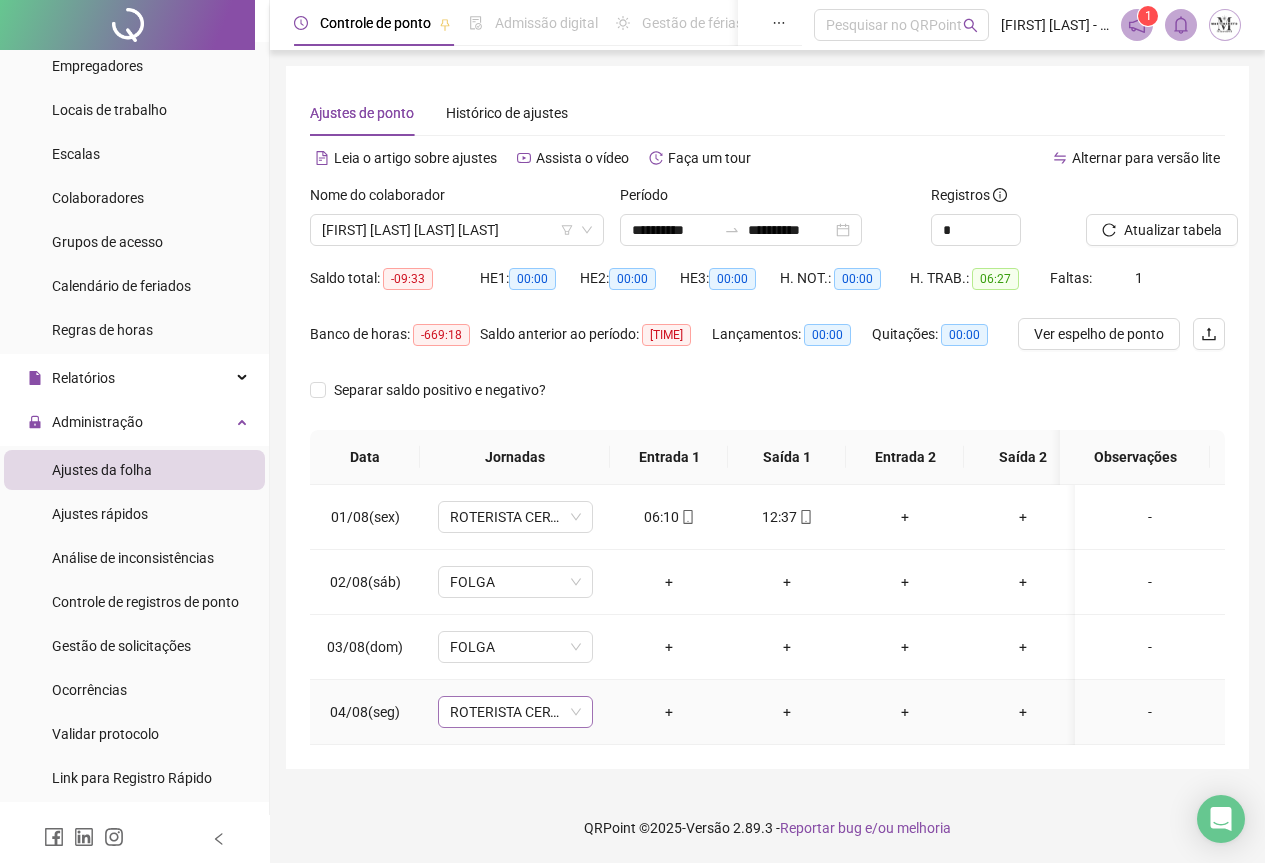 click on "ROTERISTA CERTO SG" at bounding box center (515, 712) 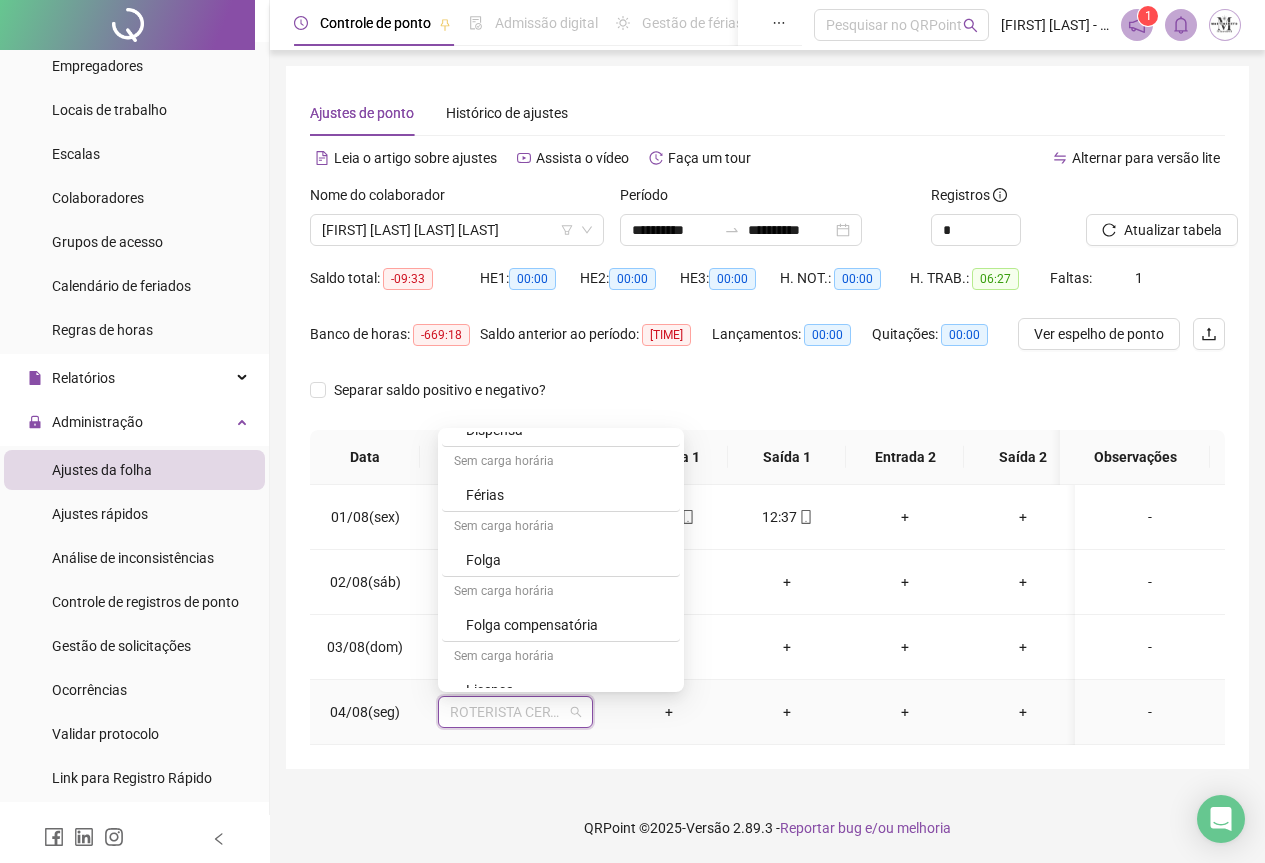 scroll, scrollTop: 1100, scrollLeft: 0, axis: vertical 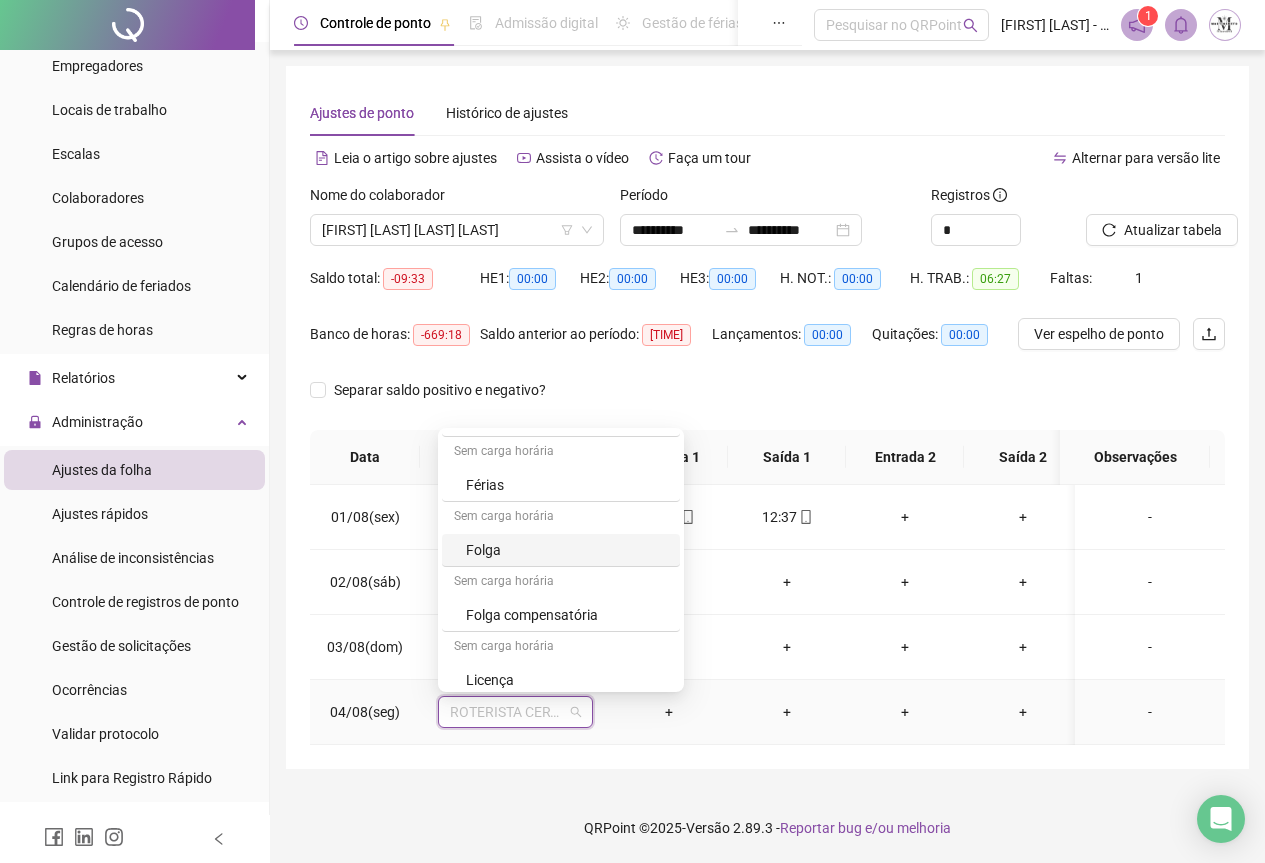 click on "Folga" at bounding box center [567, 550] 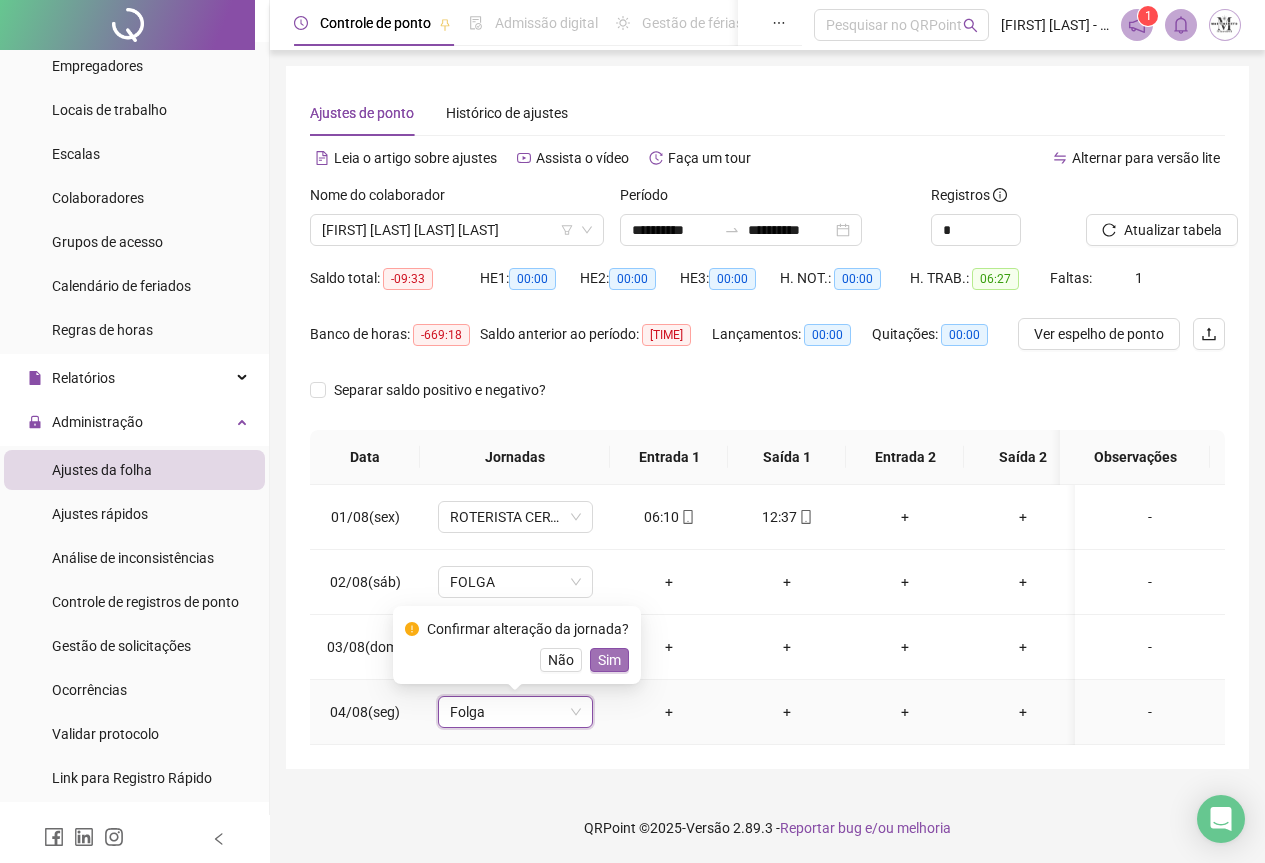 click on "Sim" at bounding box center [609, 660] 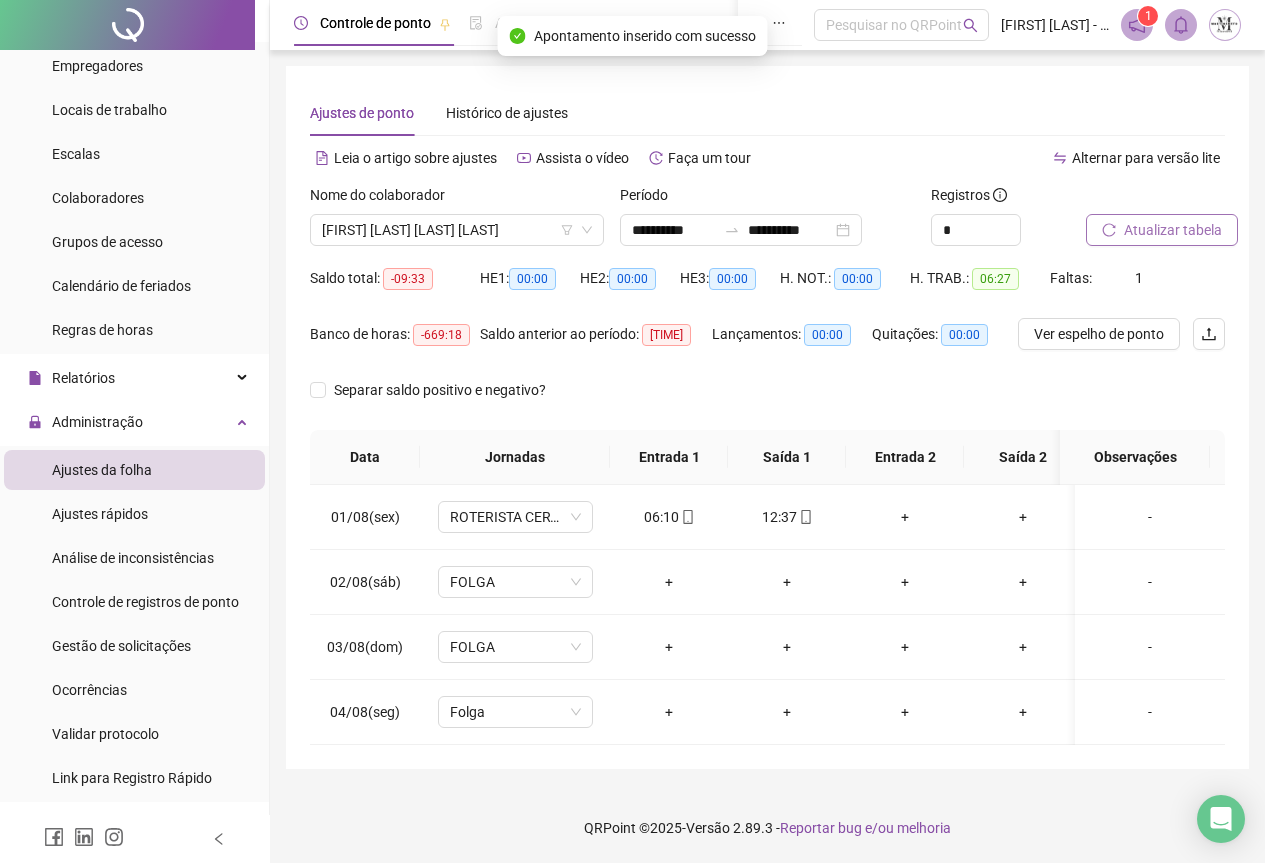click on "Atualizar tabela" at bounding box center (1173, 230) 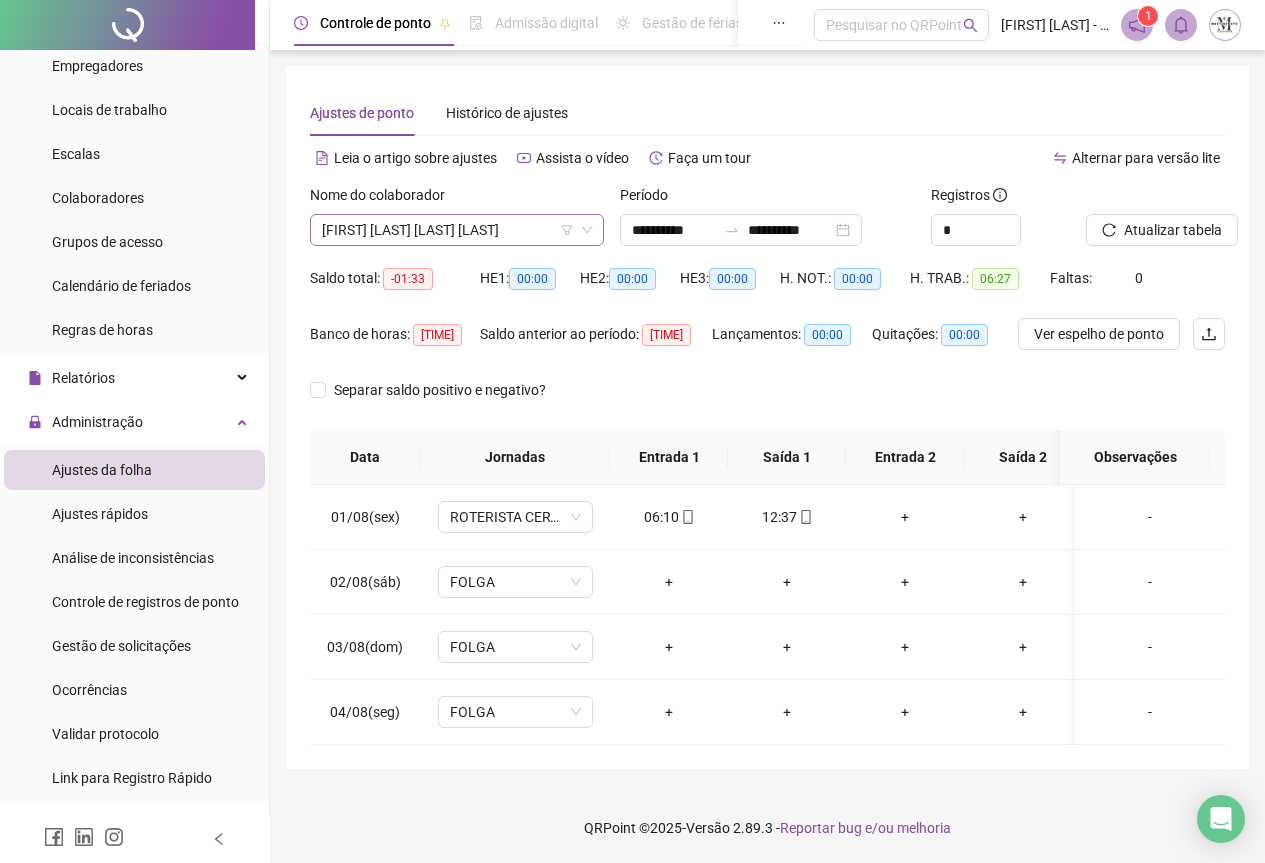 click on "[FIRST] [LAST] [LAST] [LAST] [LAST]" at bounding box center (457, 230) 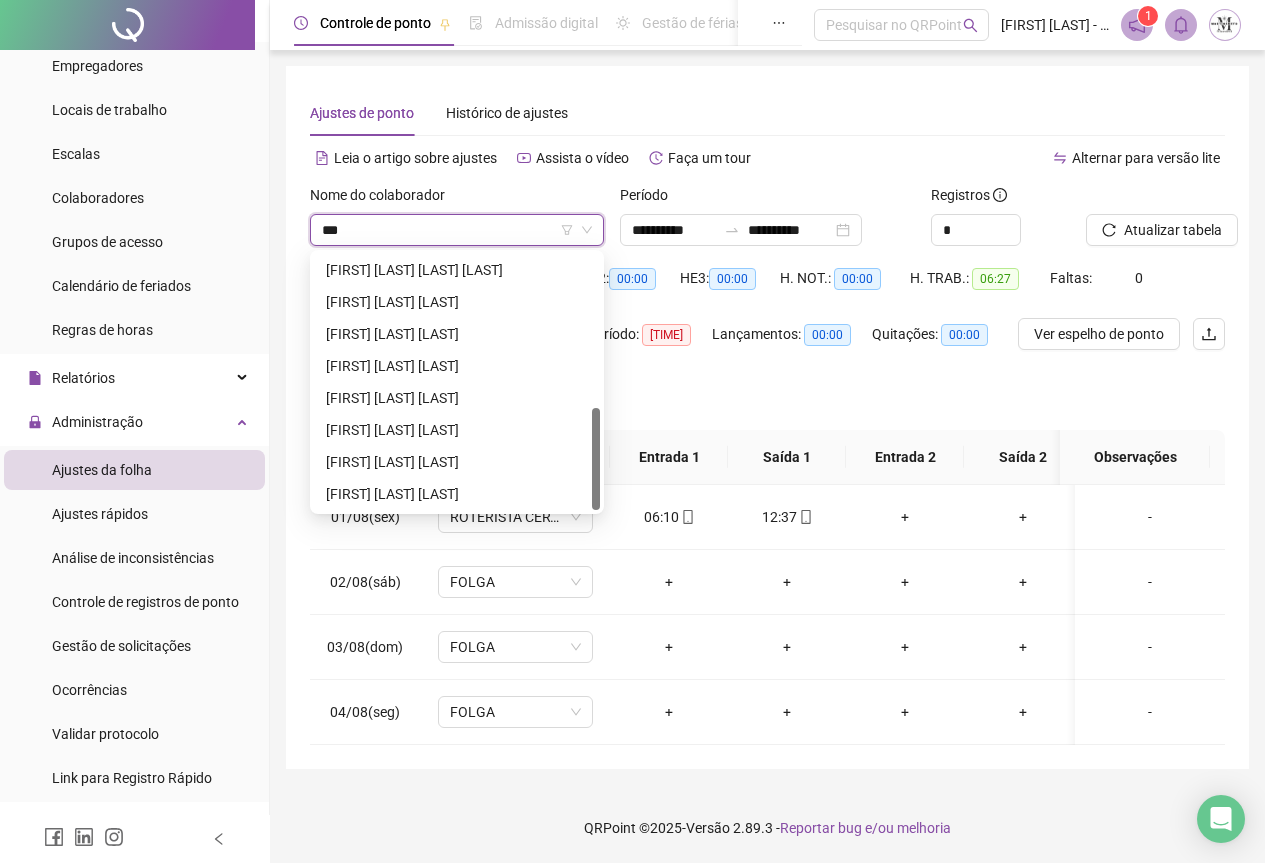 scroll, scrollTop: 0, scrollLeft: 0, axis: both 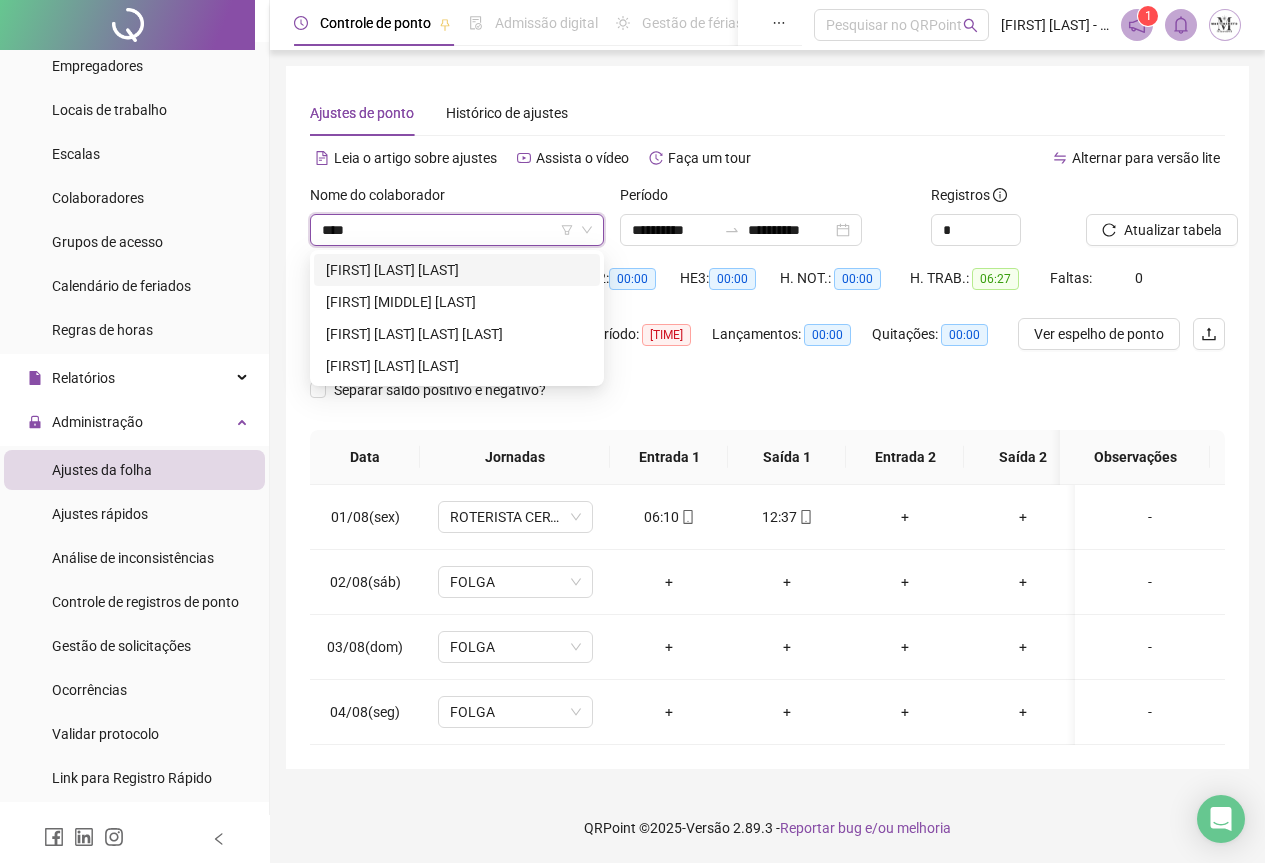 type on "*****" 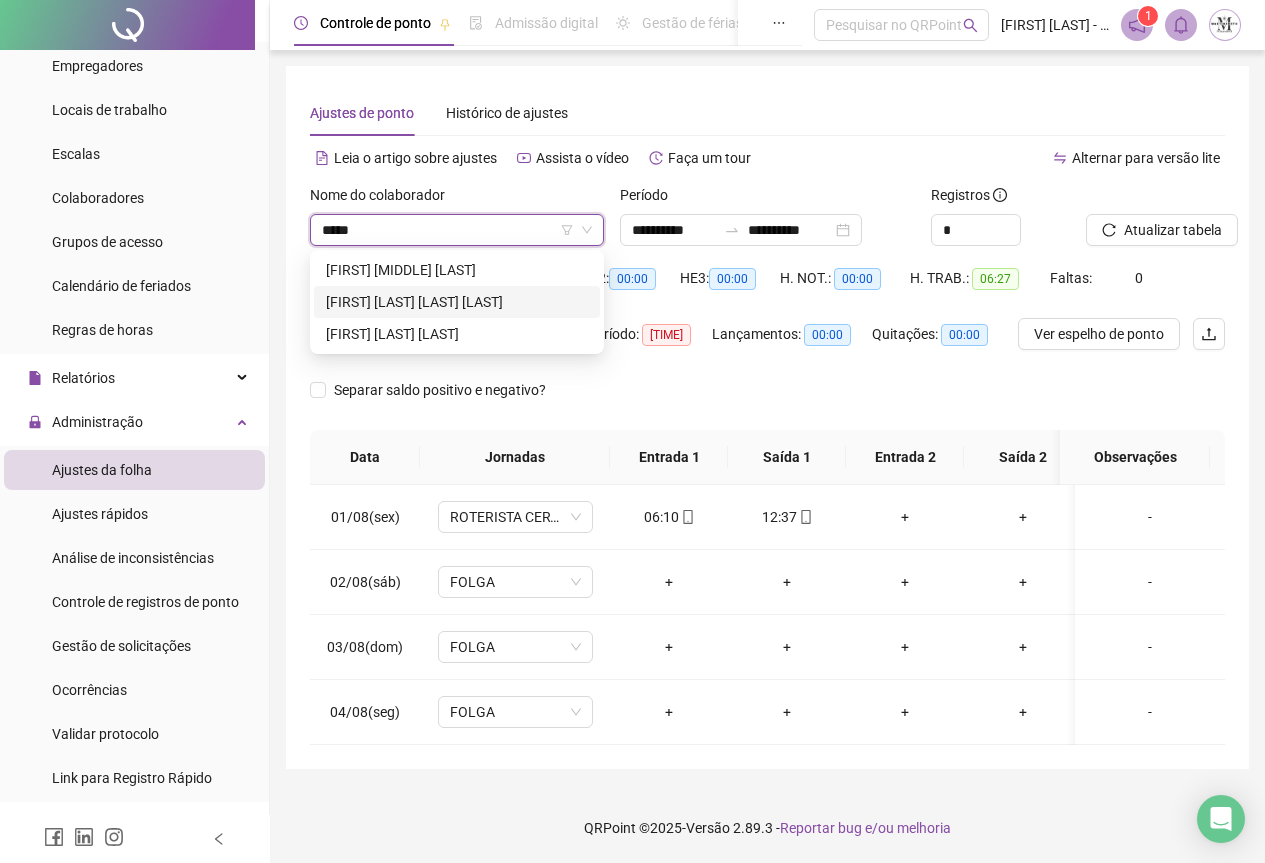 click on "[FIRST] [LAST] [LAST] [LAST]" at bounding box center [457, 302] 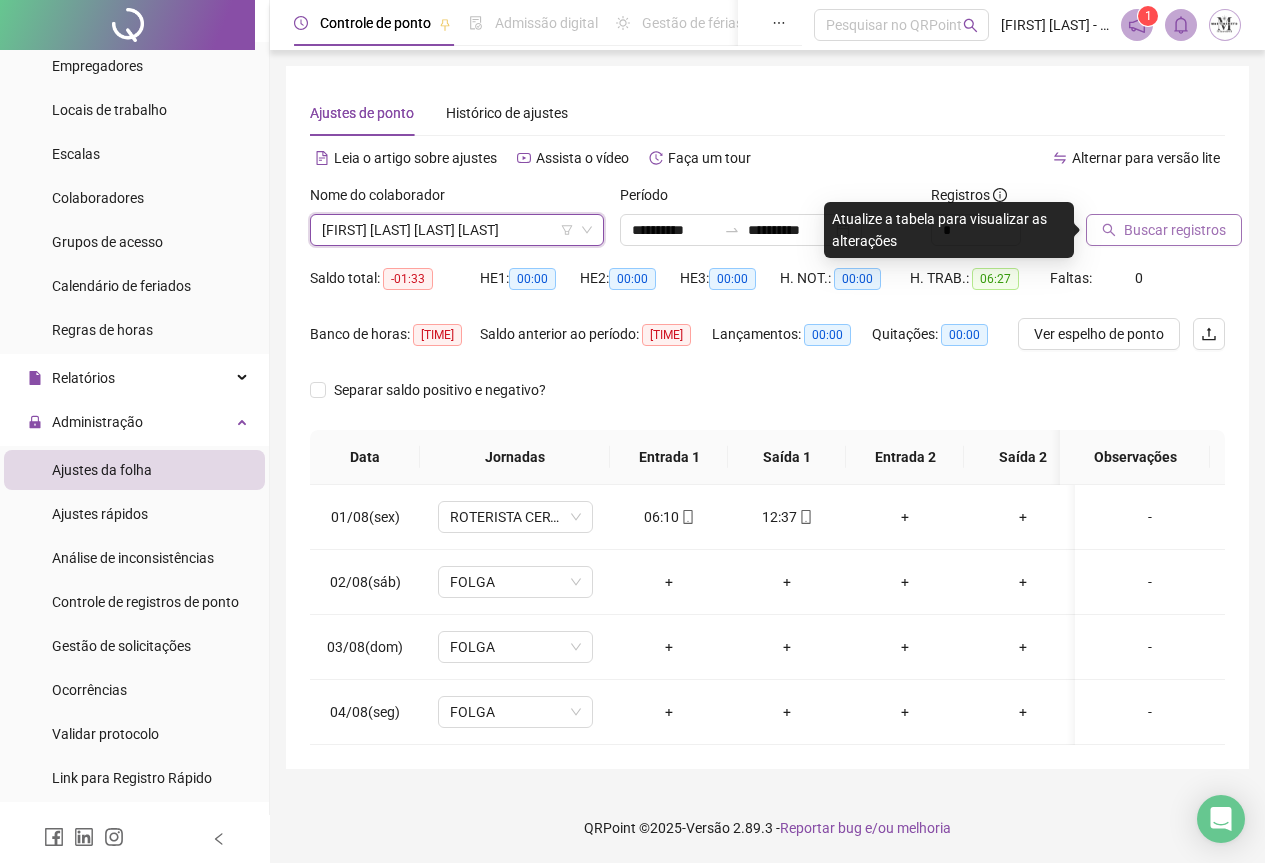 click on "Buscar registros" at bounding box center (1175, 230) 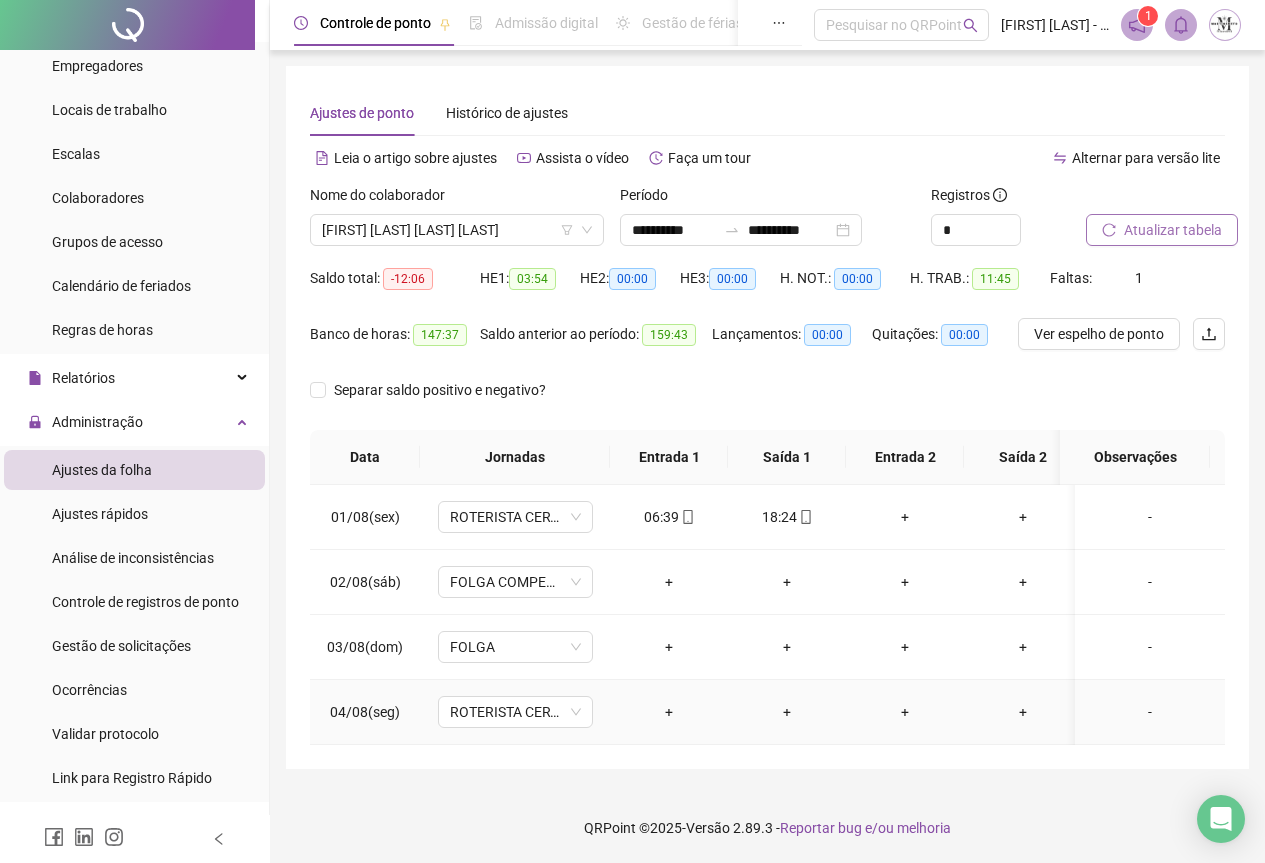click on "ROTERISTA CERTO SG" at bounding box center [515, 712] 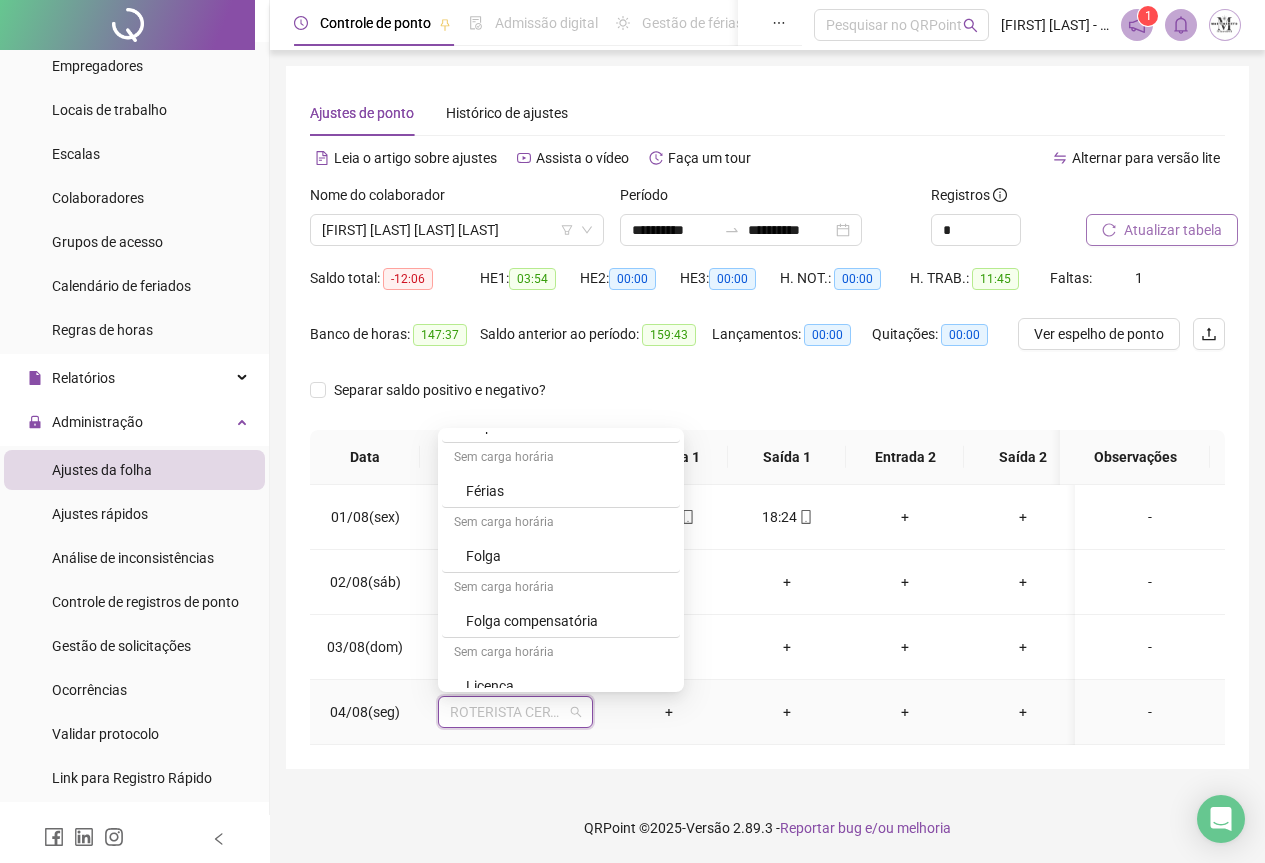 scroll, scrollTop: 1100, scrollLeft: 0, axis: vertical 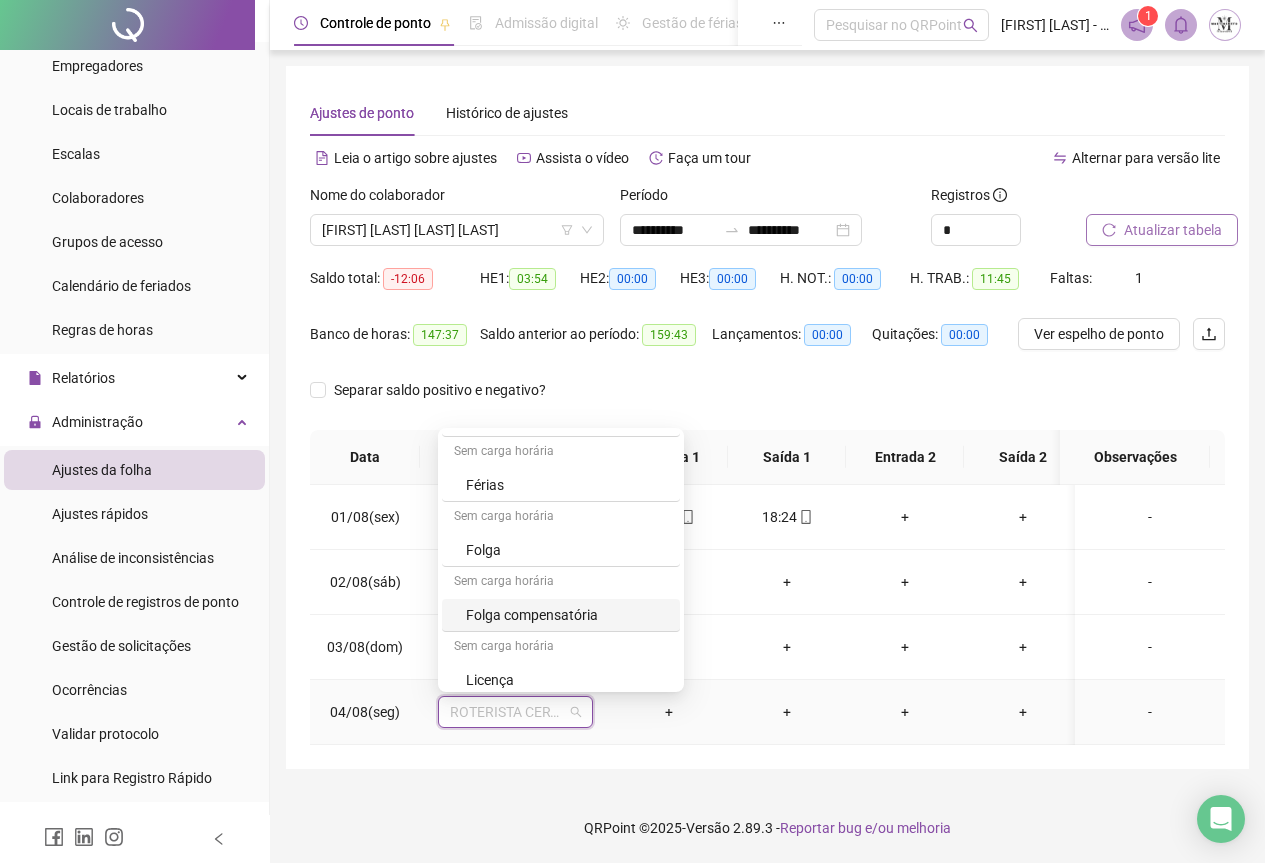 click on "Folga compensatória" at bounding box center [567, 615] 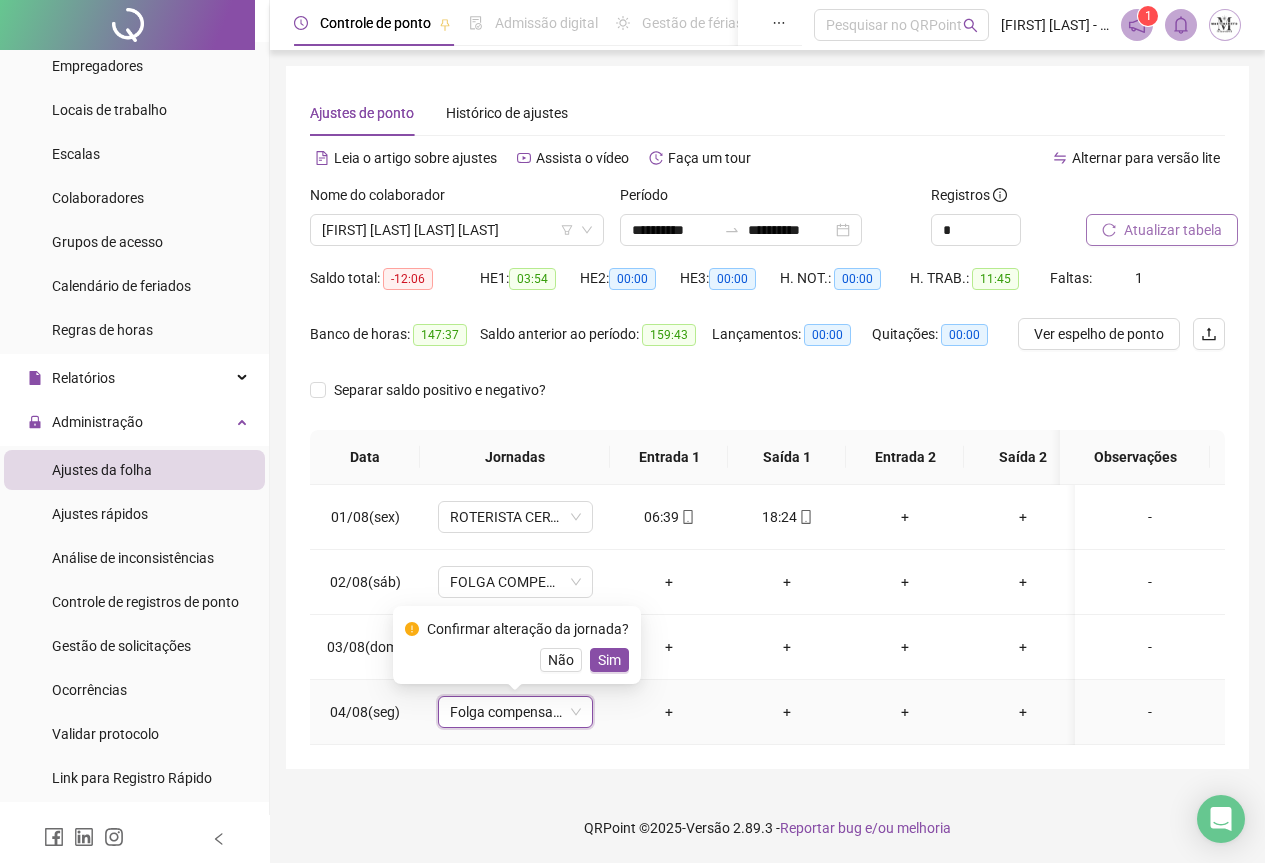 click on "Confirmar alteração da jornada? Não Sim" at bounding box center [517, 645] 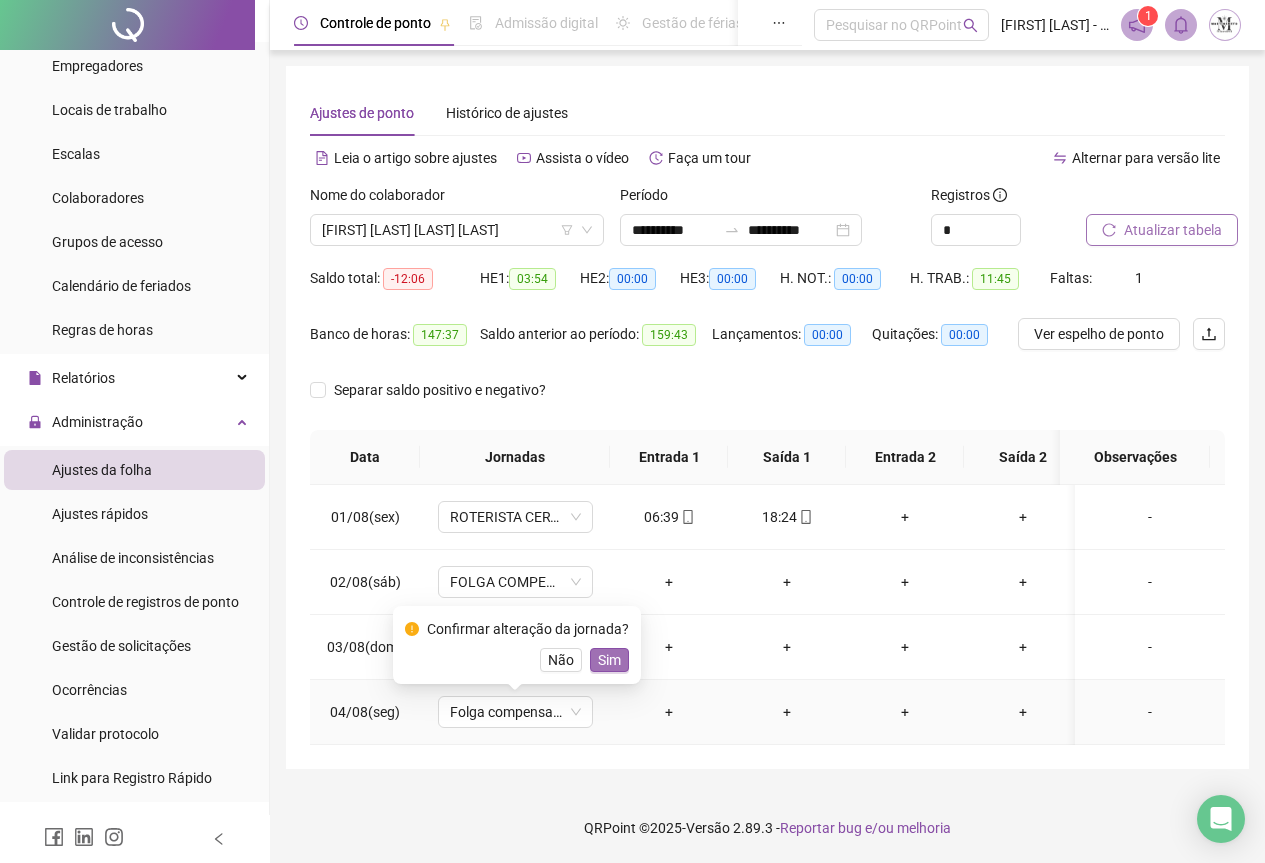 click on "Sim" at bounding box center (609, 660) 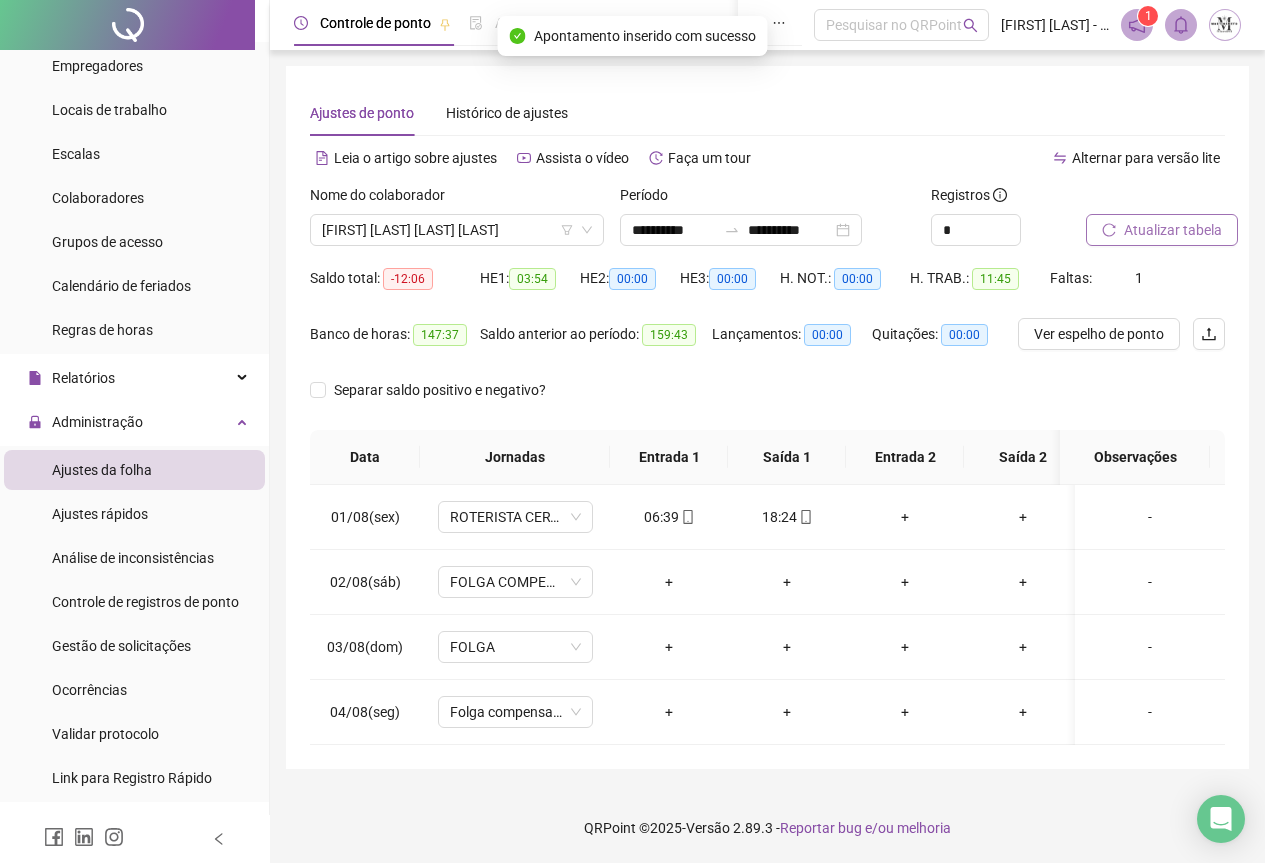 click on "Atualizar tabela" at bounding box center [1173, 230] 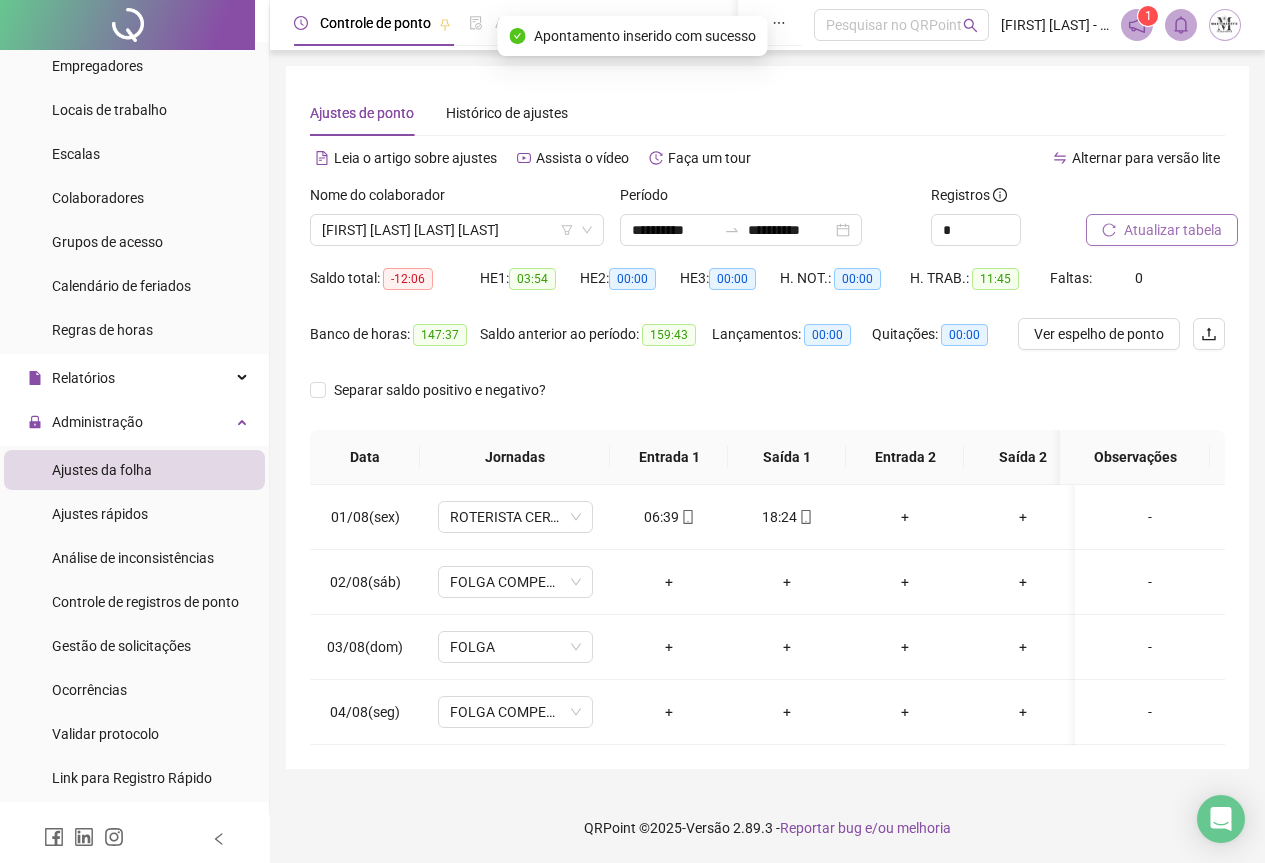 click on "Atualizar tabela" at bounding box center (1173, 230) 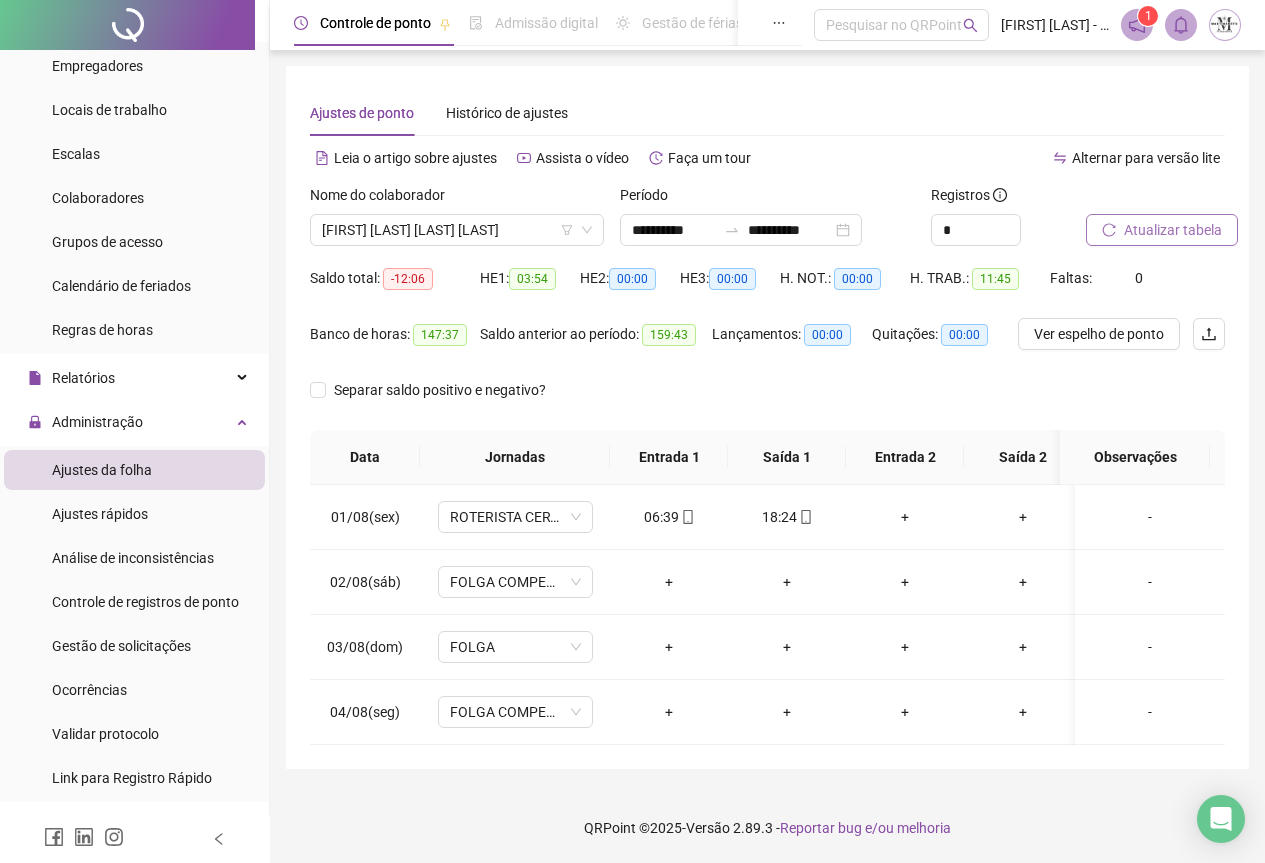 click on "Atualizar tabela" at bounding box center (1173, 230) 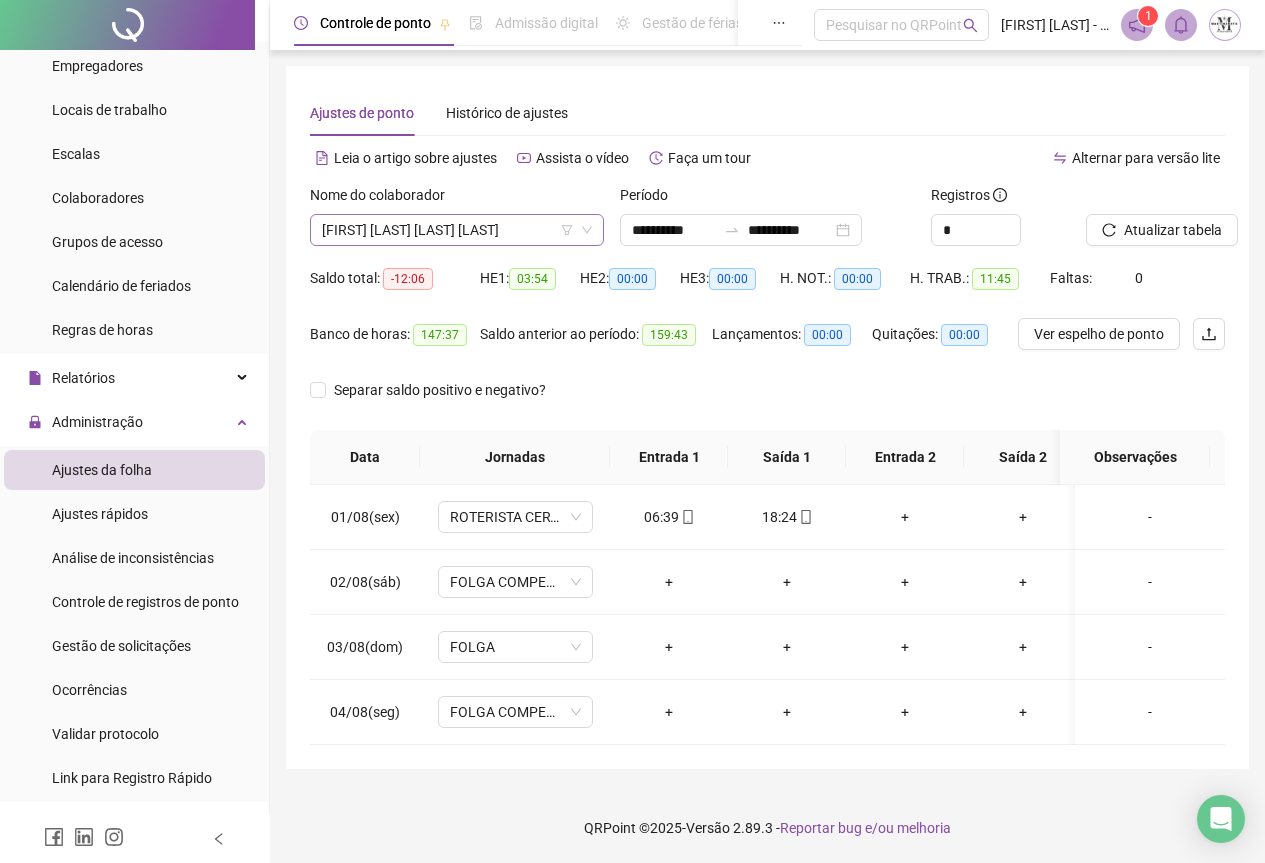 click on "[FIRST] [LAST] [LAST] [LAST]" at bounding box center [457, 230] 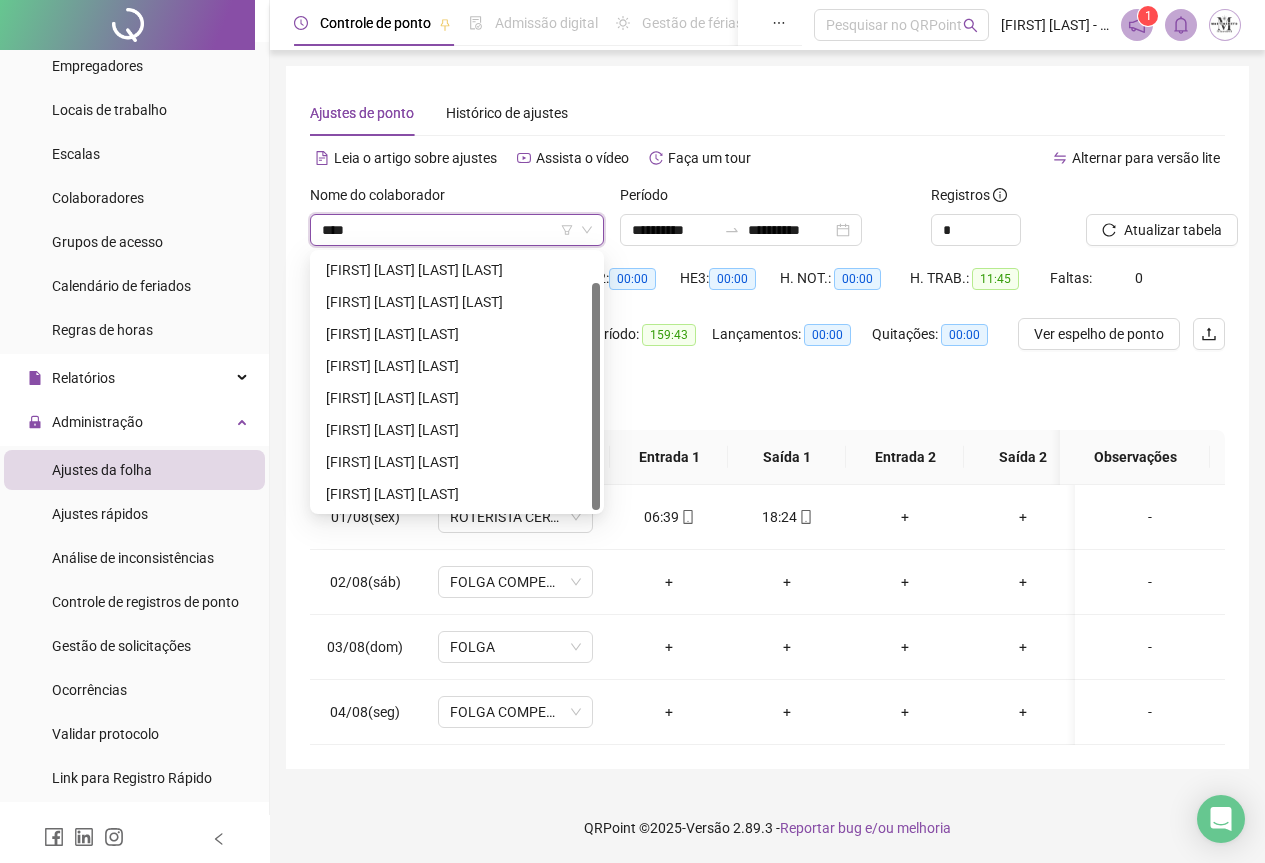 scroll, scrollTop: 0, scrollLeft: 0, axis: both 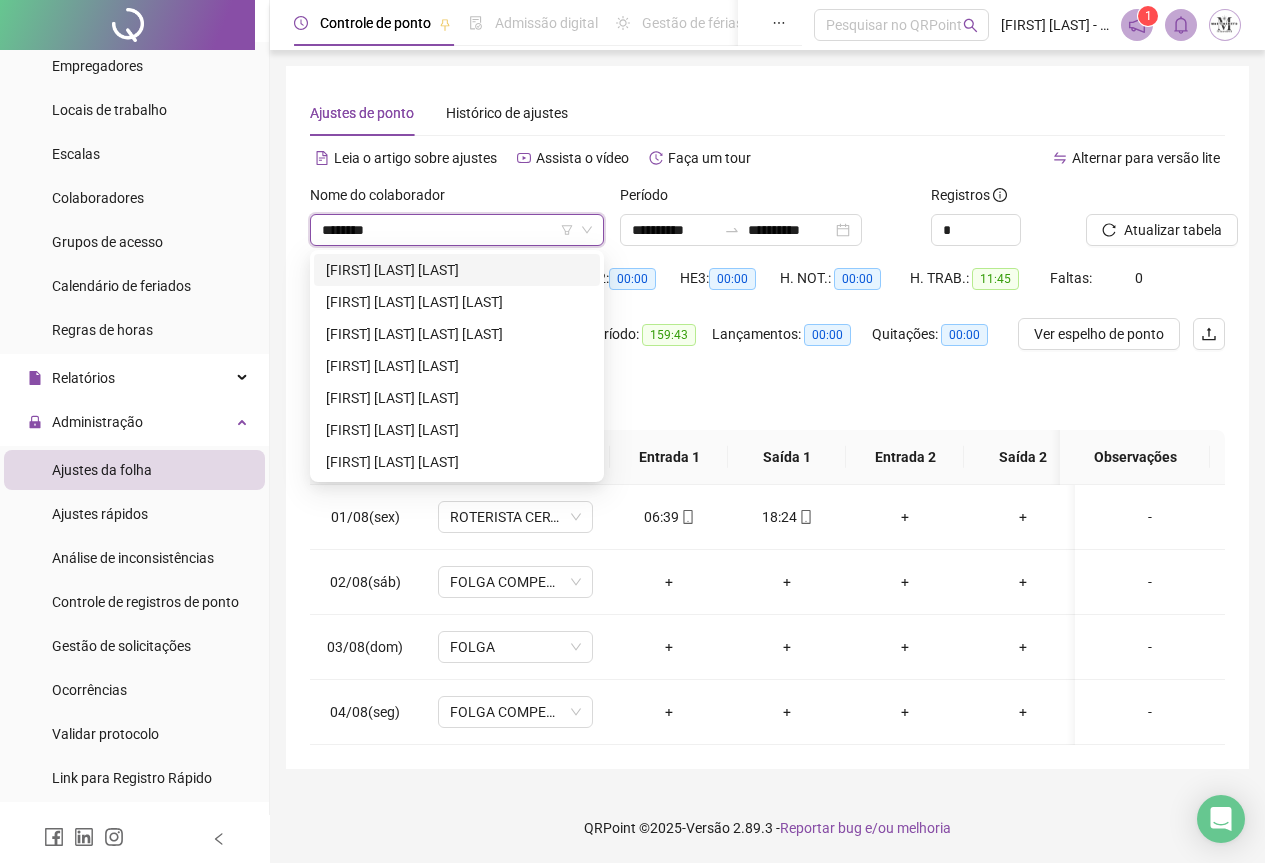 type on "*********" 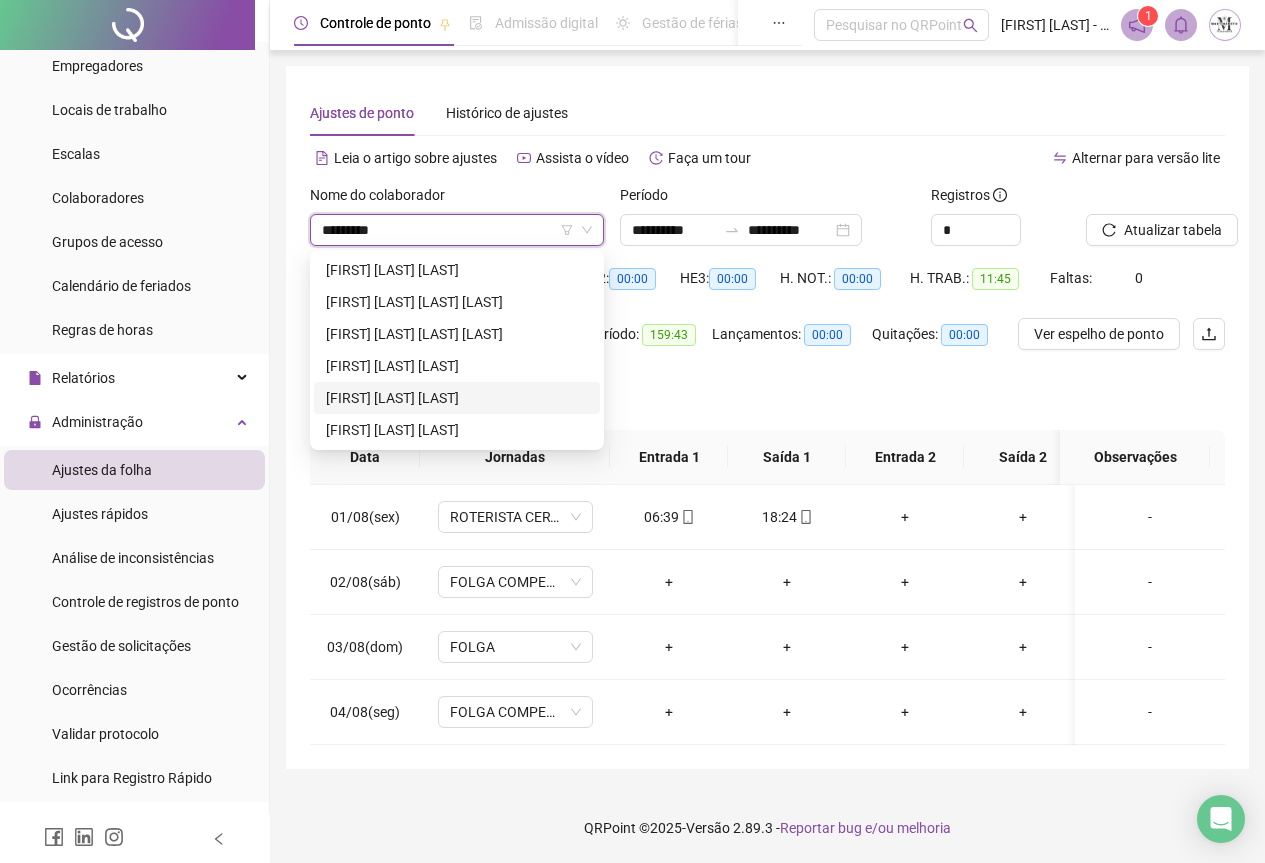 click on "[FIRST] [LAST]" at bounding box center [457, 398] 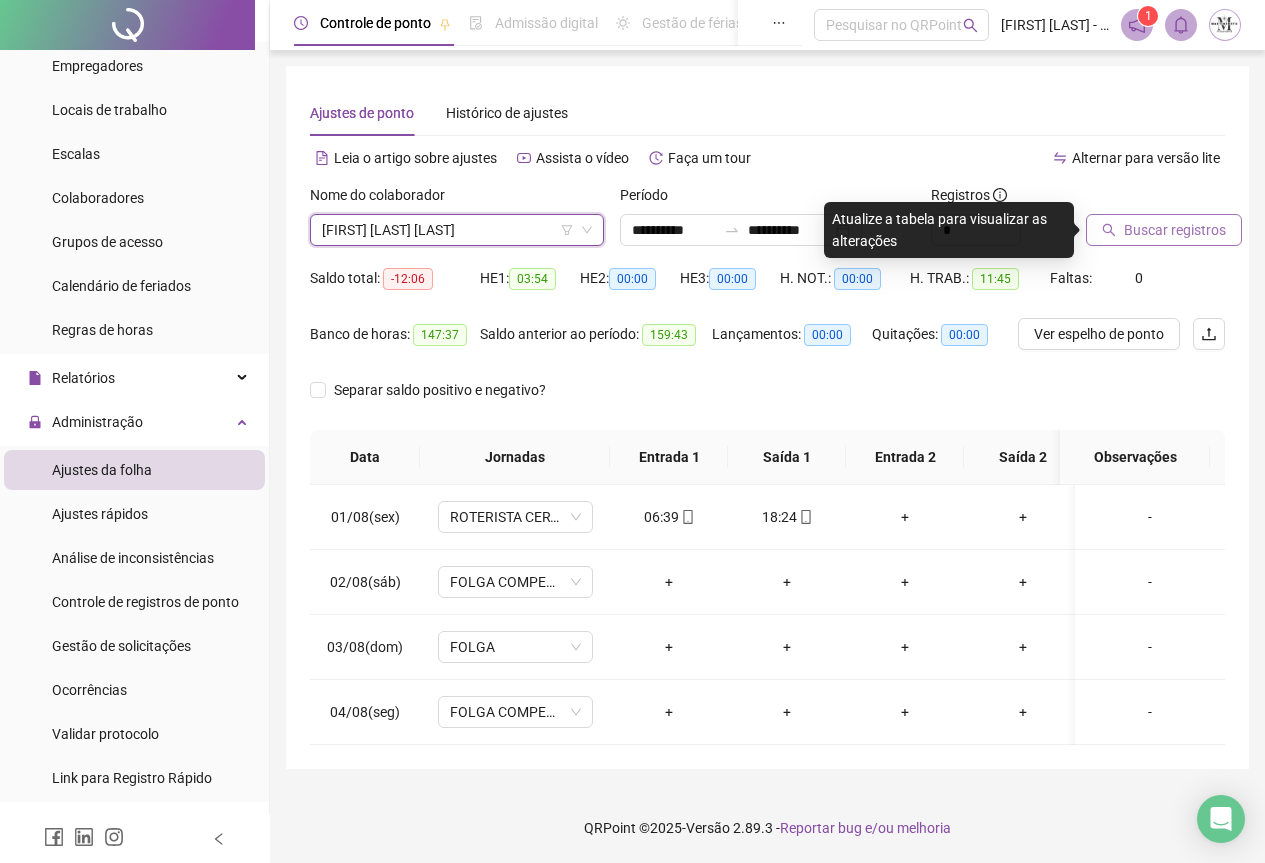 click on "Buscar registros" at bounding box center [1175, 230] 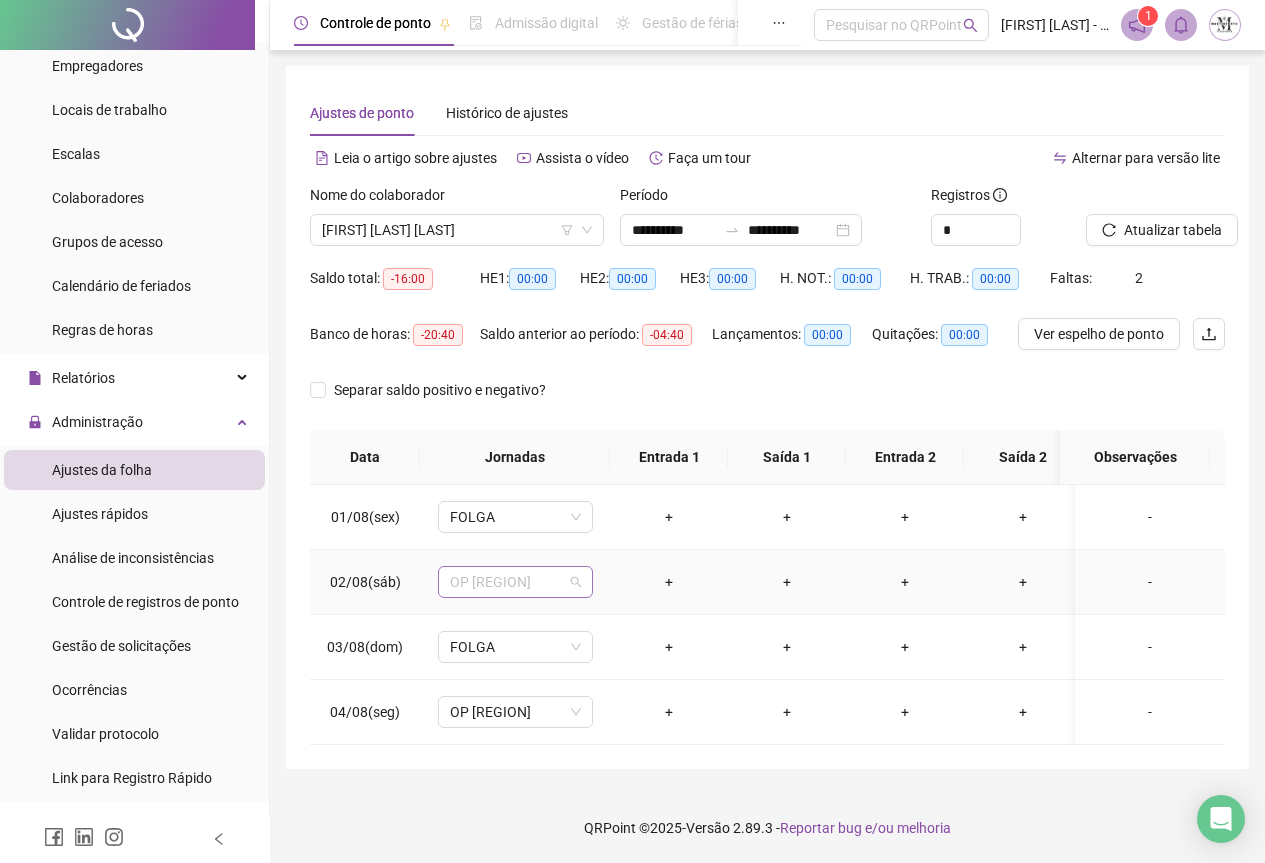 click on "OP RIO DAS O." at bounding box center [515, 582] 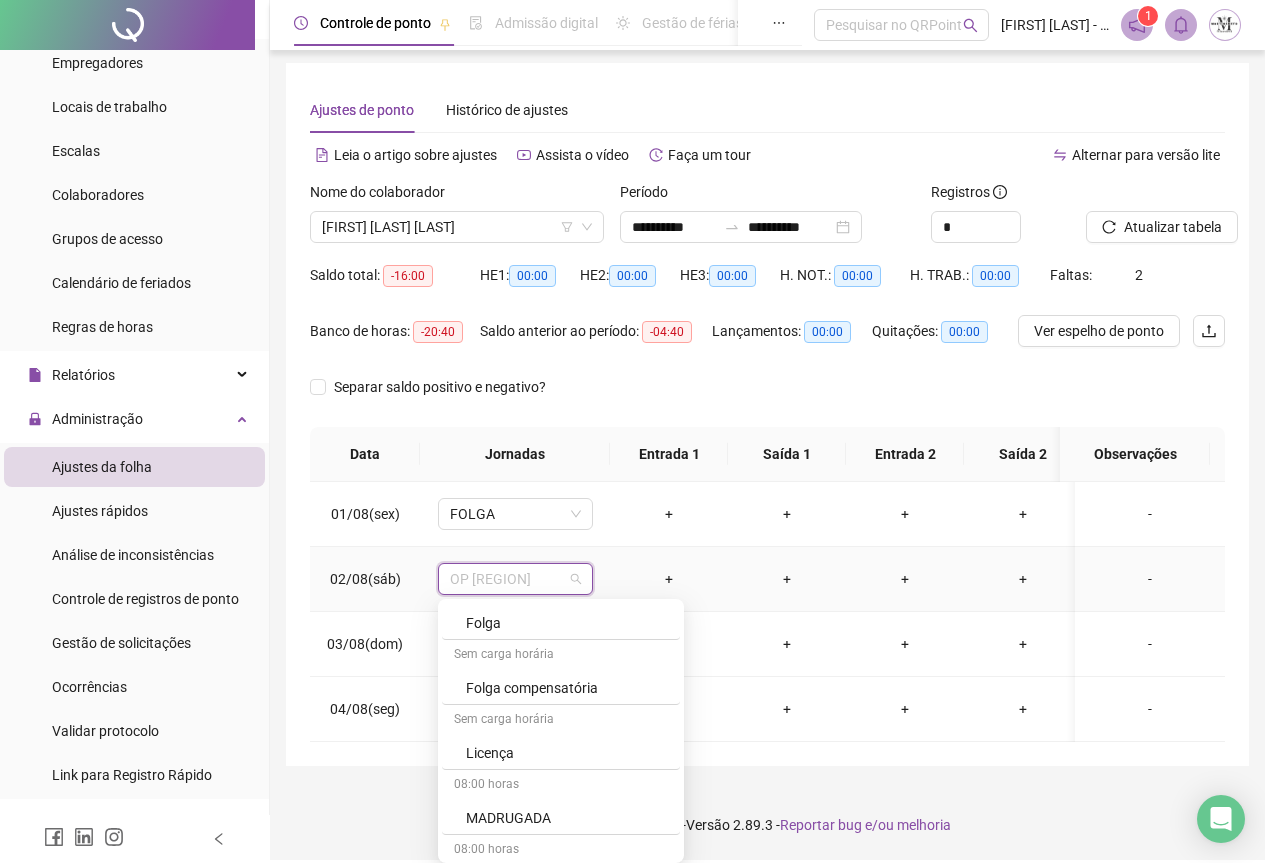 scroll, scrollTop: 1200, scrollLeft: 0, axis: vertical 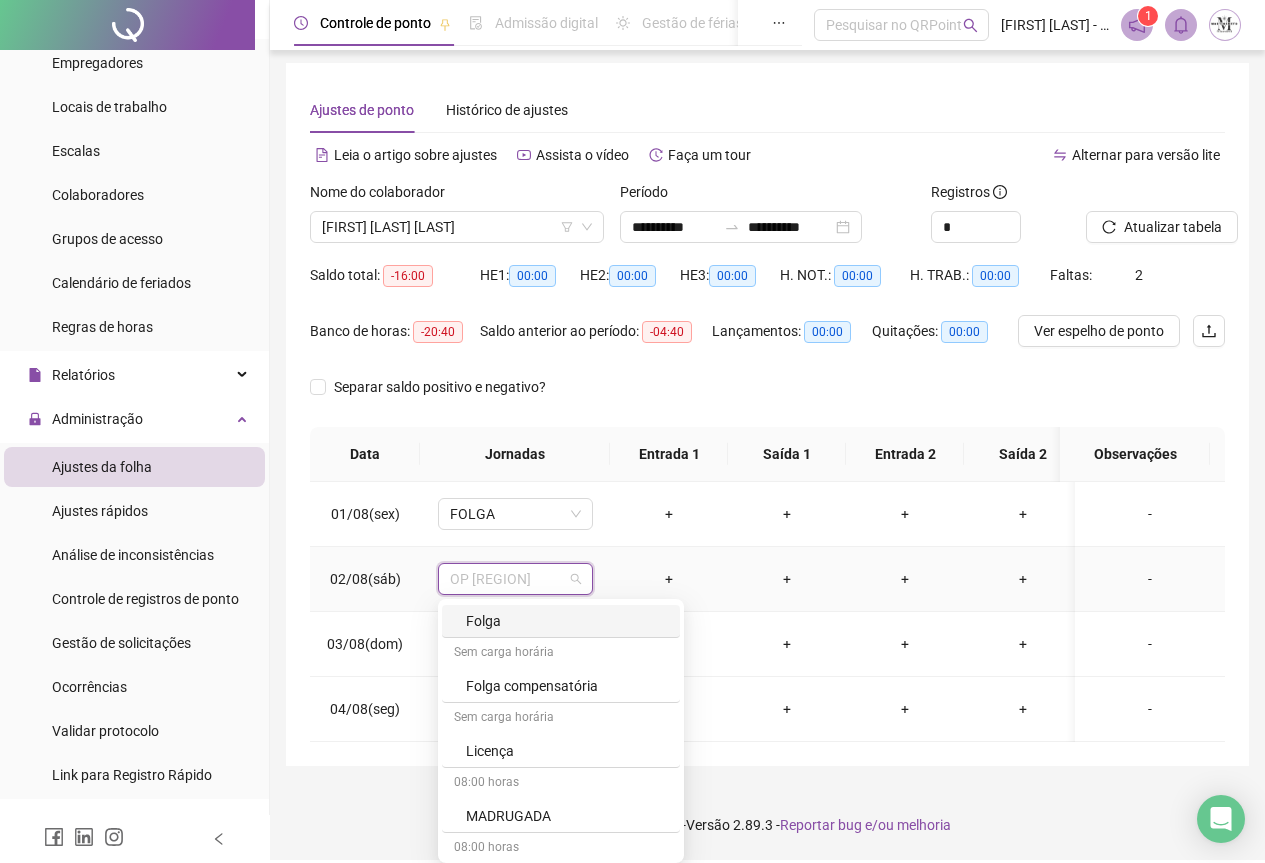click on "Folga" at bounding box center (567, 621) 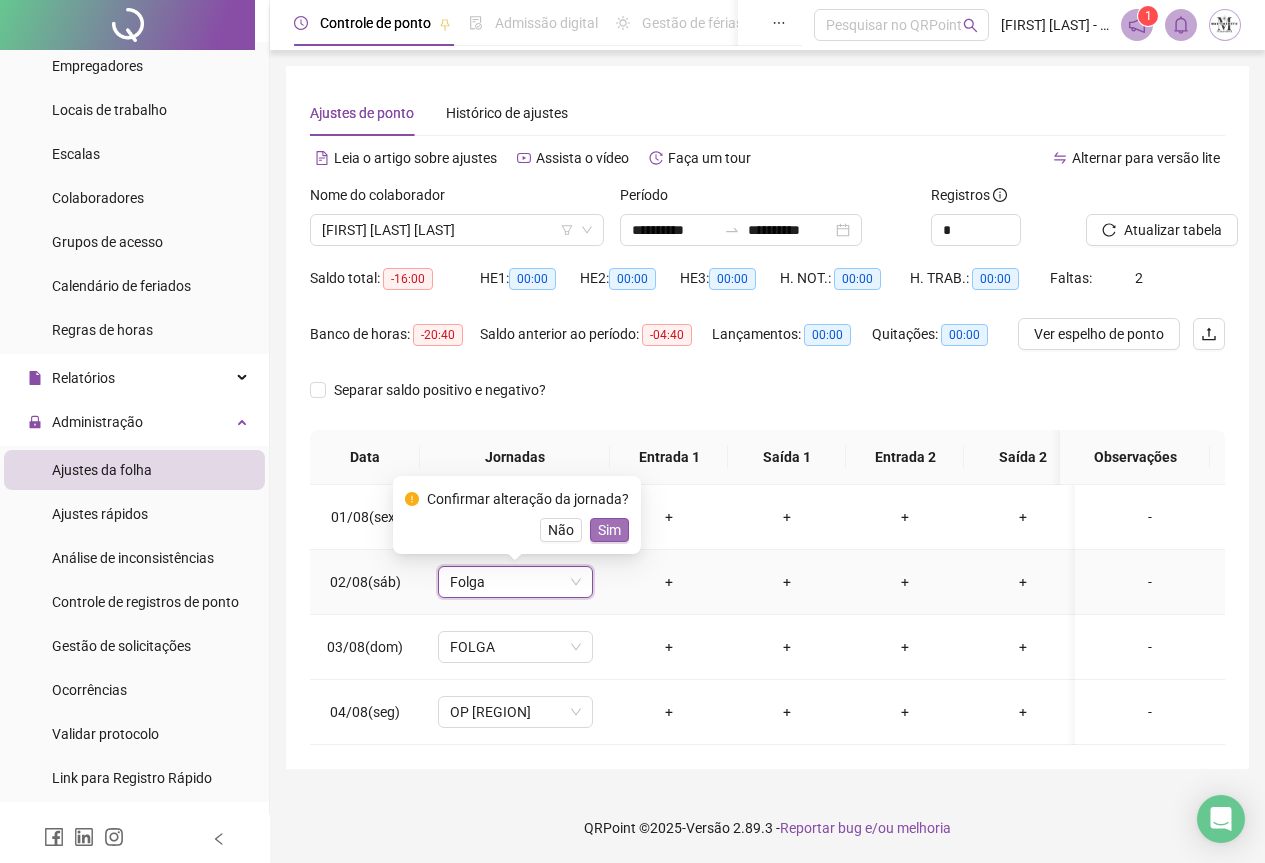 click on "Sim" at bounding box center (609, 530) 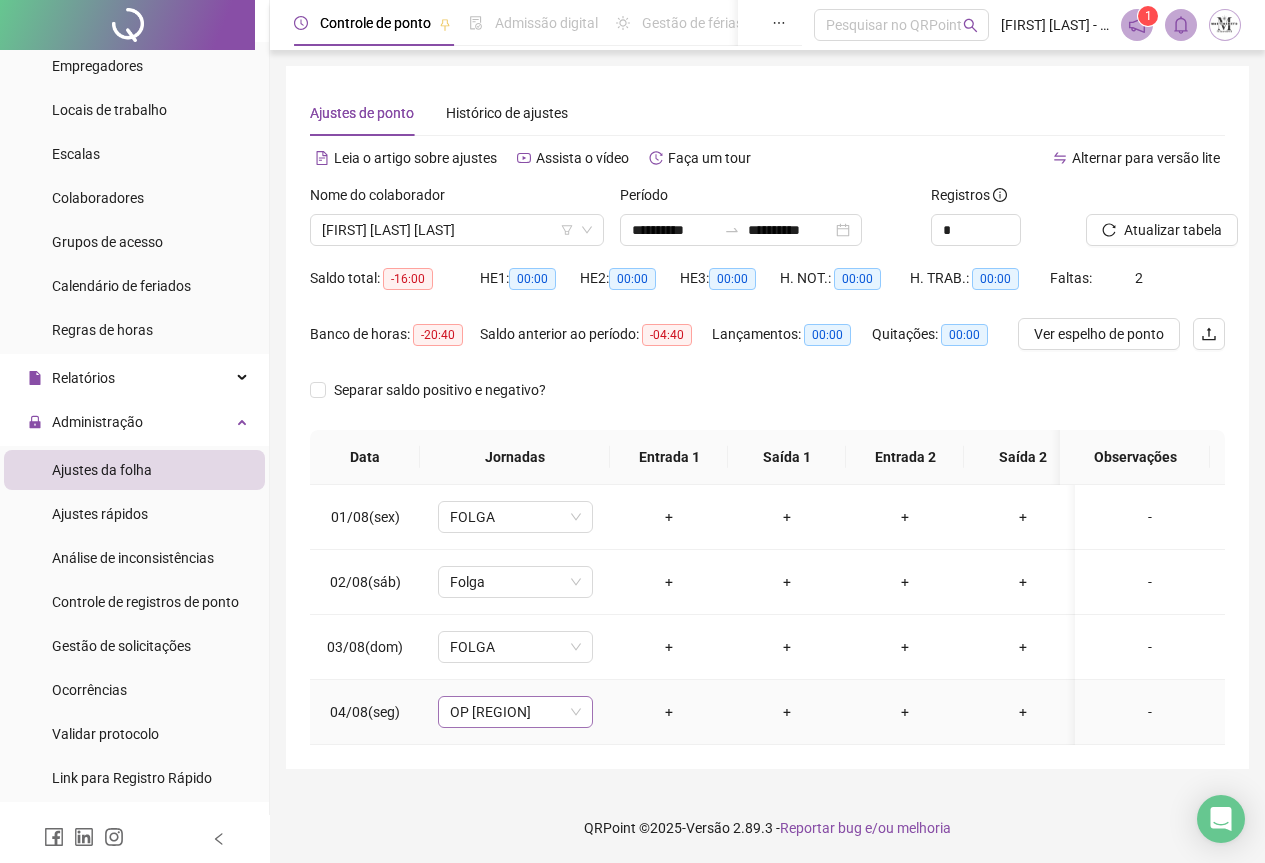 click on "OP RIO DAS O." at bounding box center (515, 712) 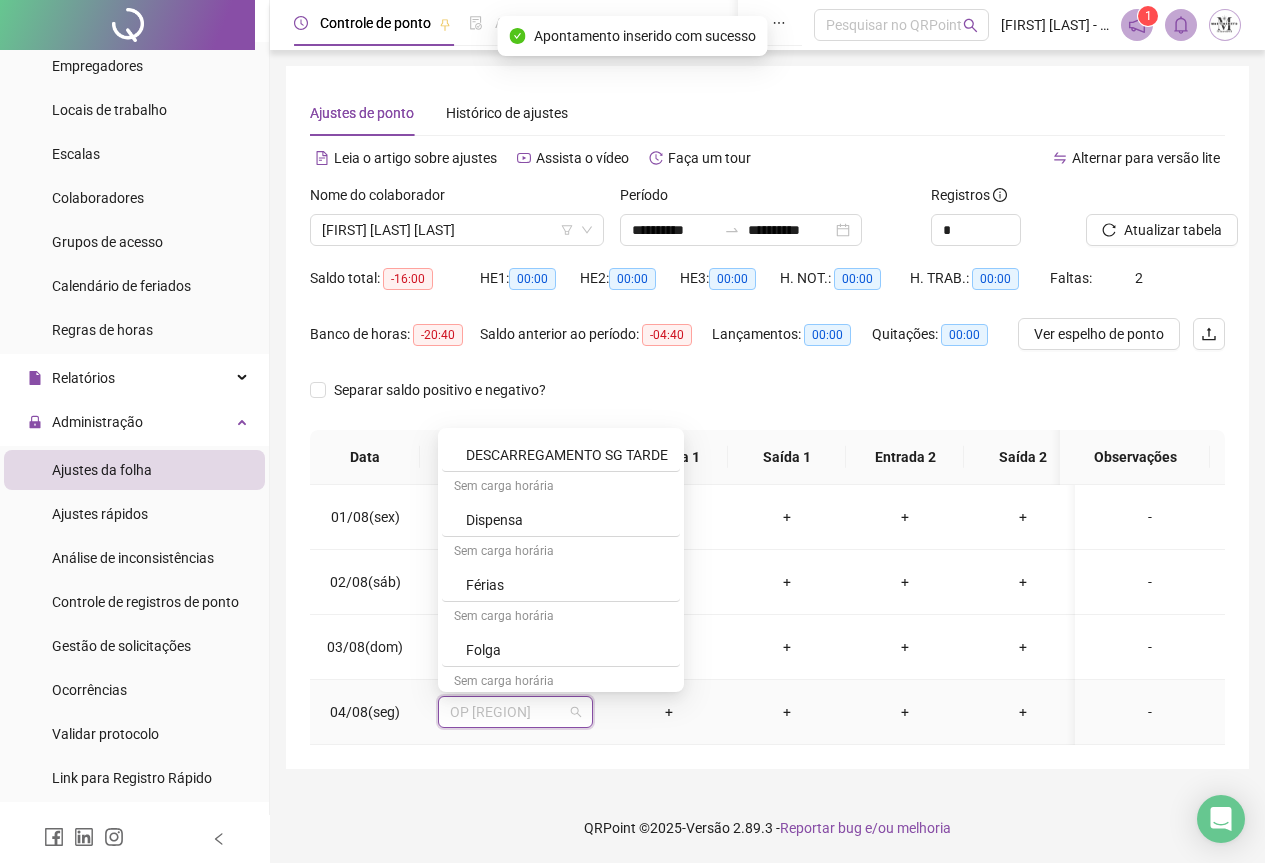 scroll, scrollTop: 1200, scrollLeft: 0, axis: vertical 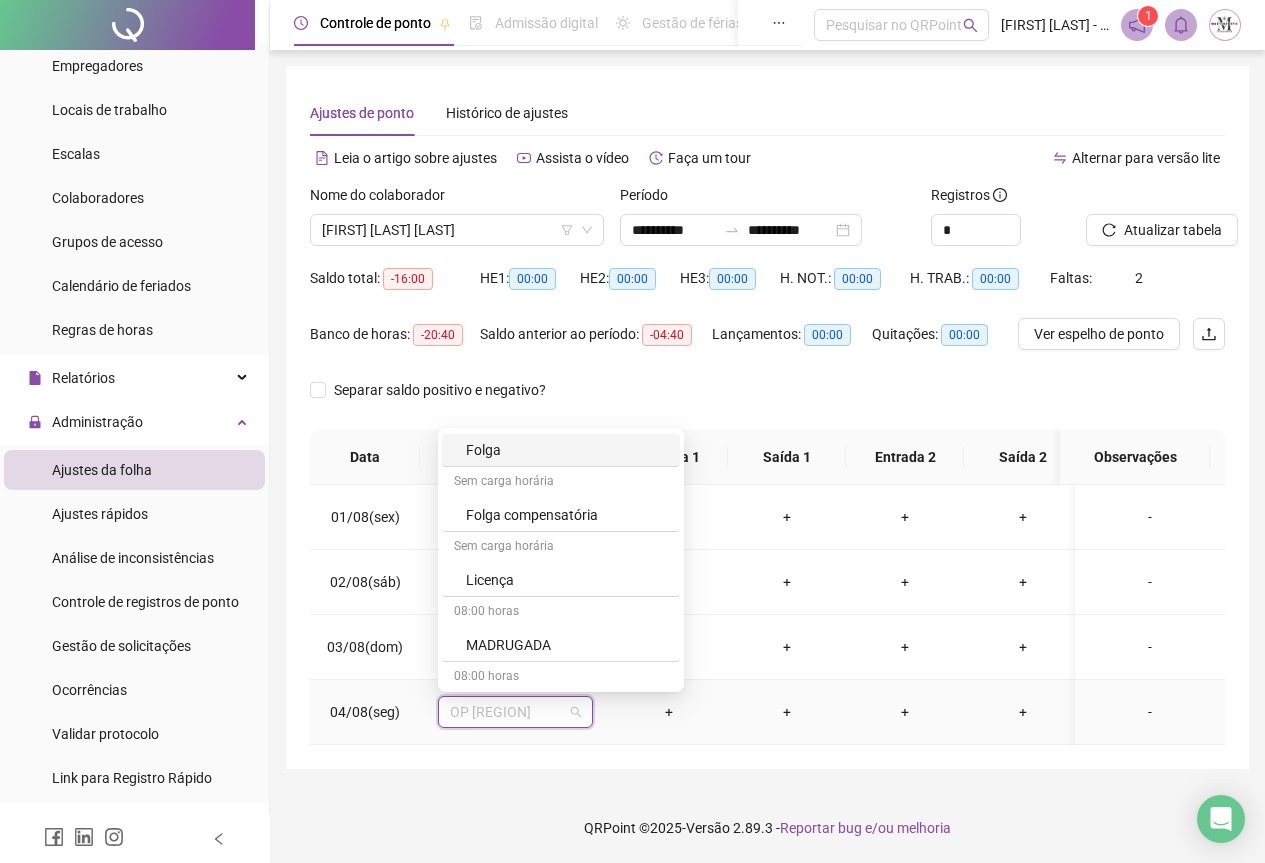 click on "Folga" at bounding box center [561, 450] 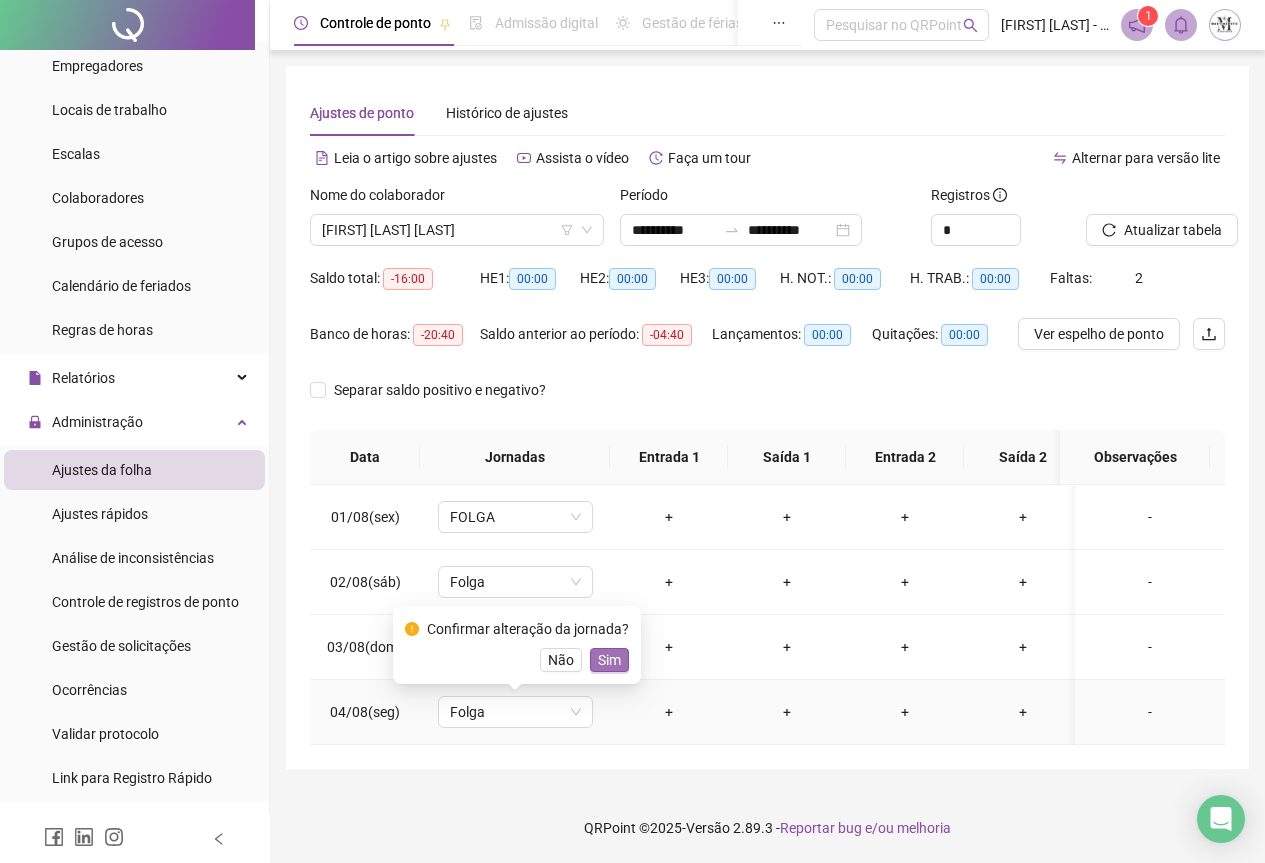 click on "Sim" at bounding box center [609, 660] 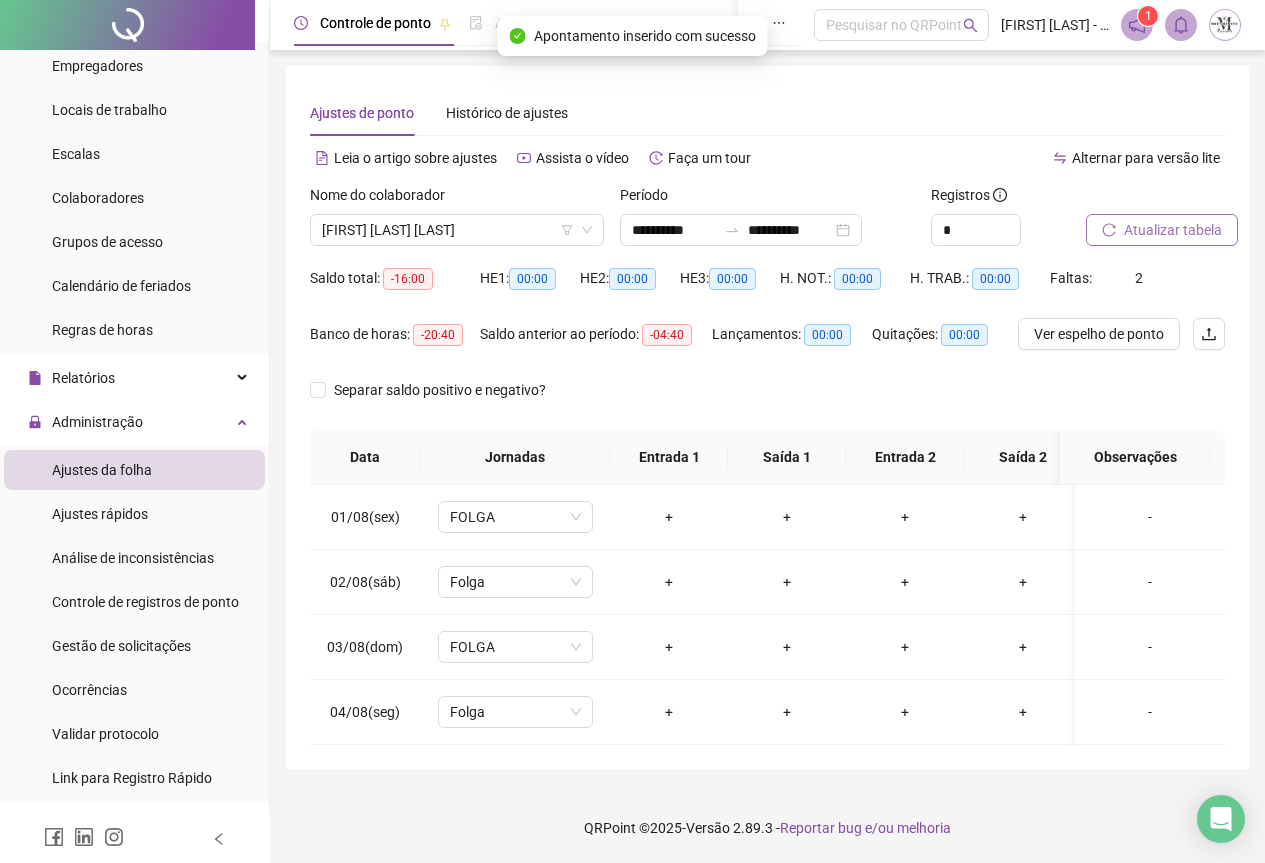 click on "Atualizar tabela" at bounding box center [1173, 230] 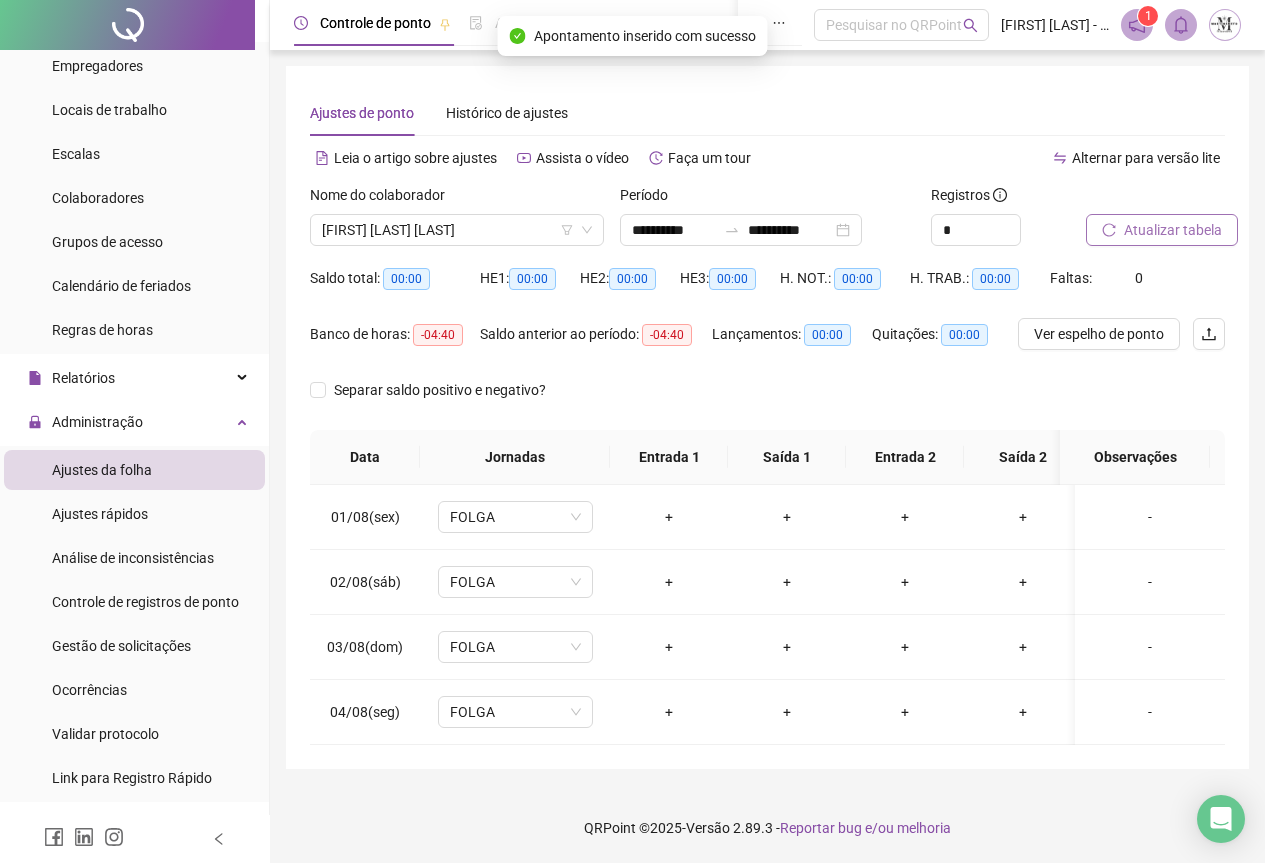 click on "Atualizar tabela" at bounding box center [1173, 230] 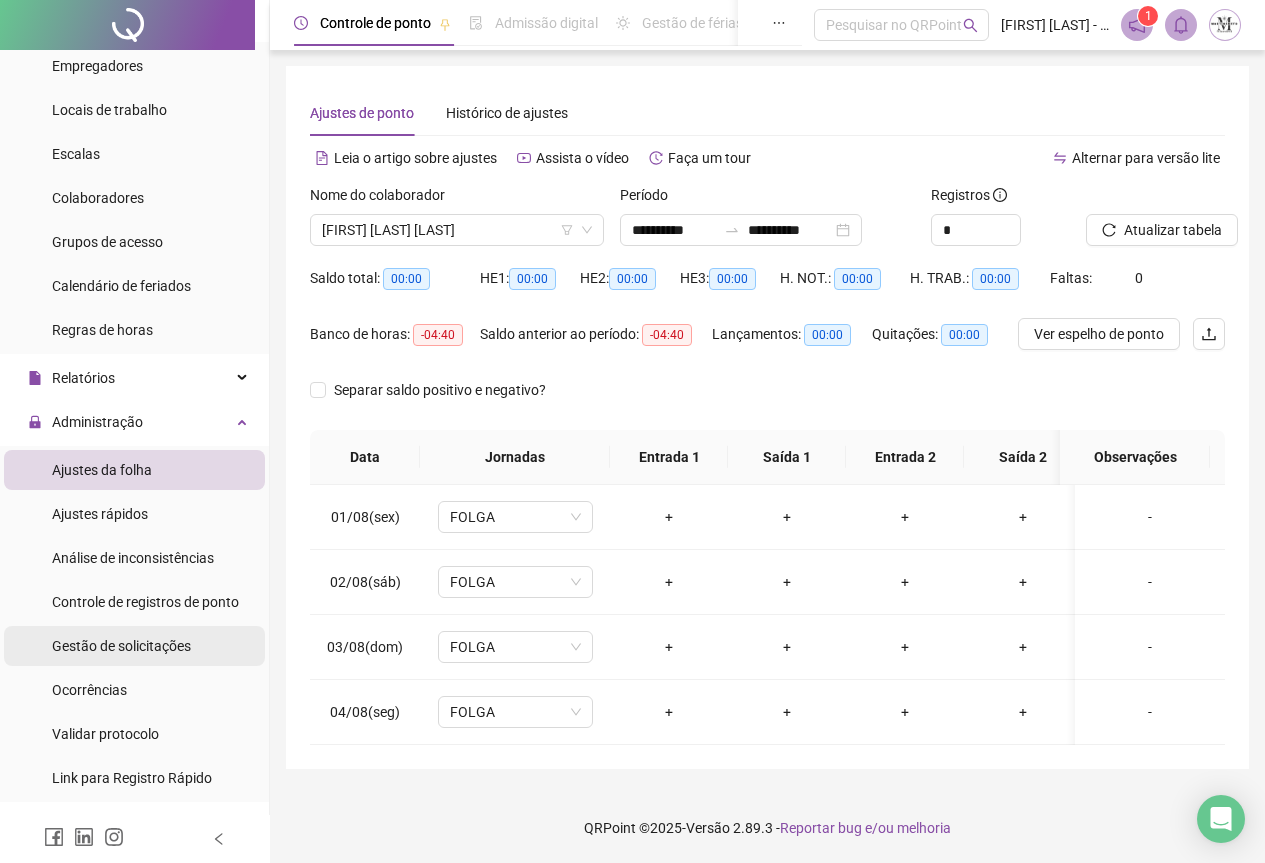 click on "Gestão de solicitações" at bounding box center (121, 646) 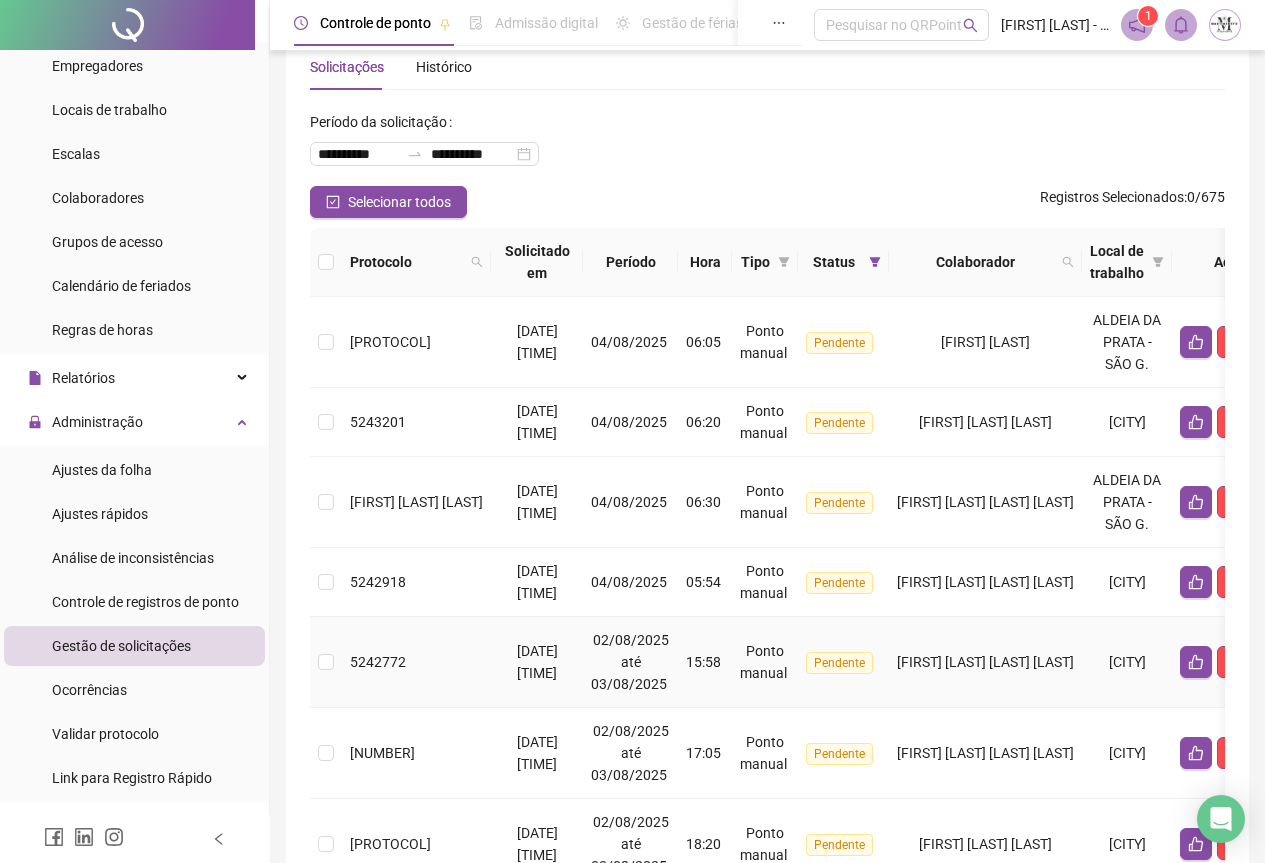 scroll, scrollTop: 0, scrollLeft: 0, axis: both 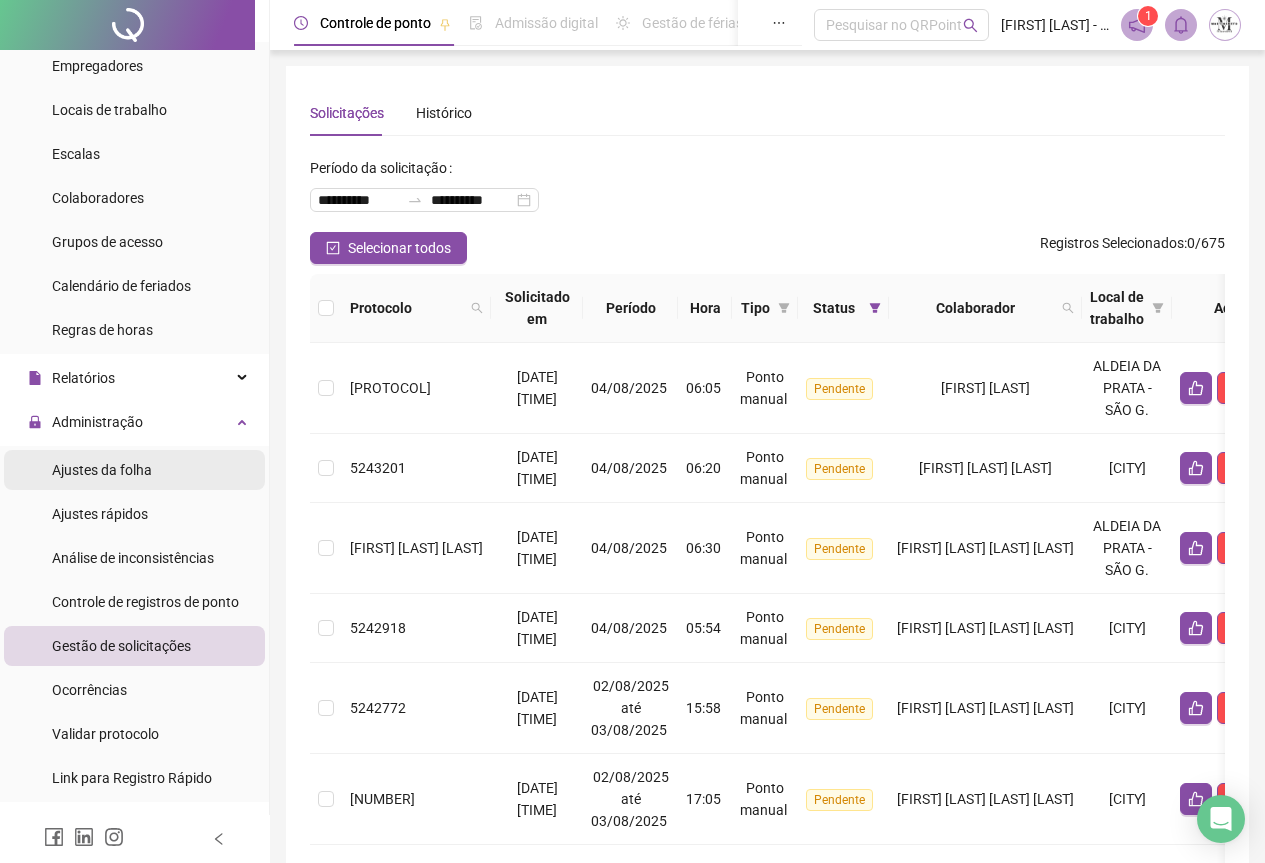 click on "Ajustes da folha" at bounding box center [102, 470] 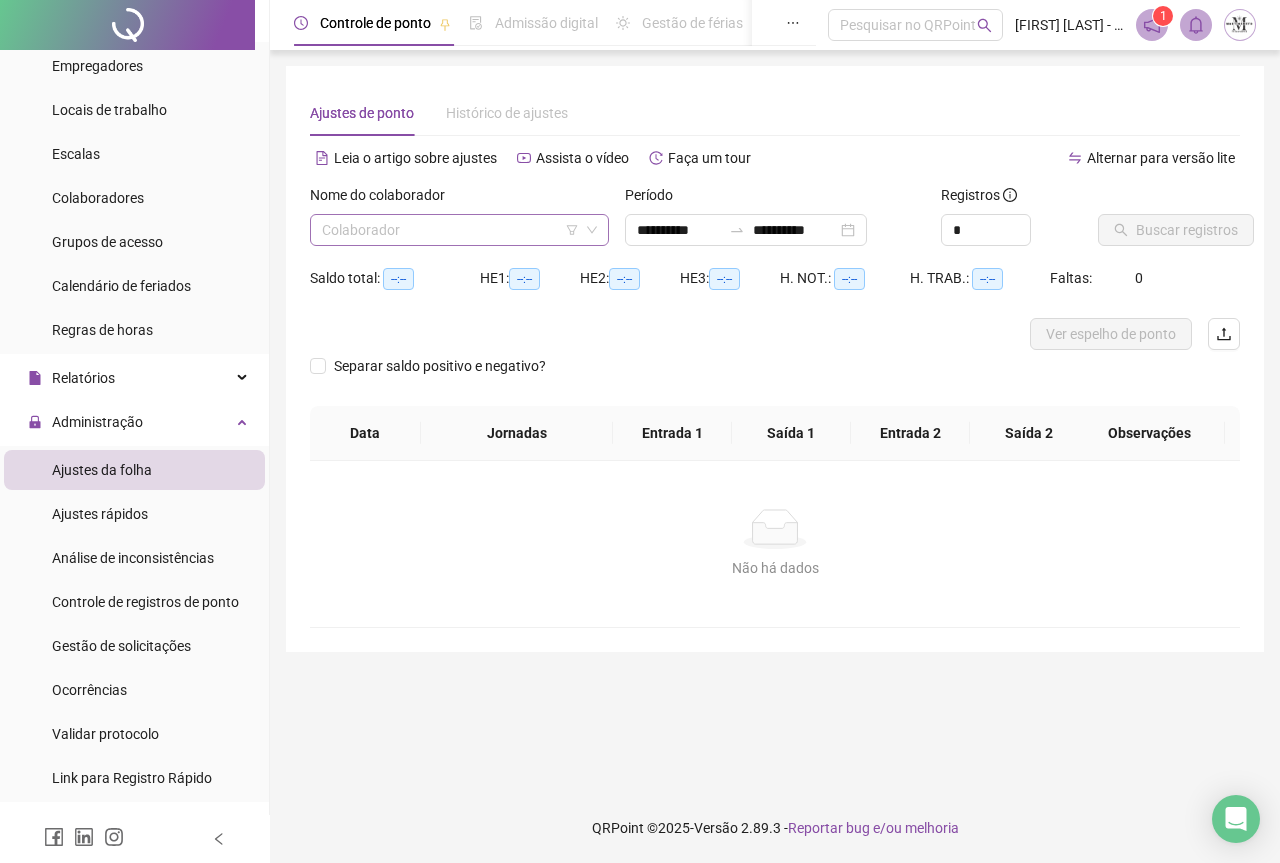 click at bounding box center [450, 230] 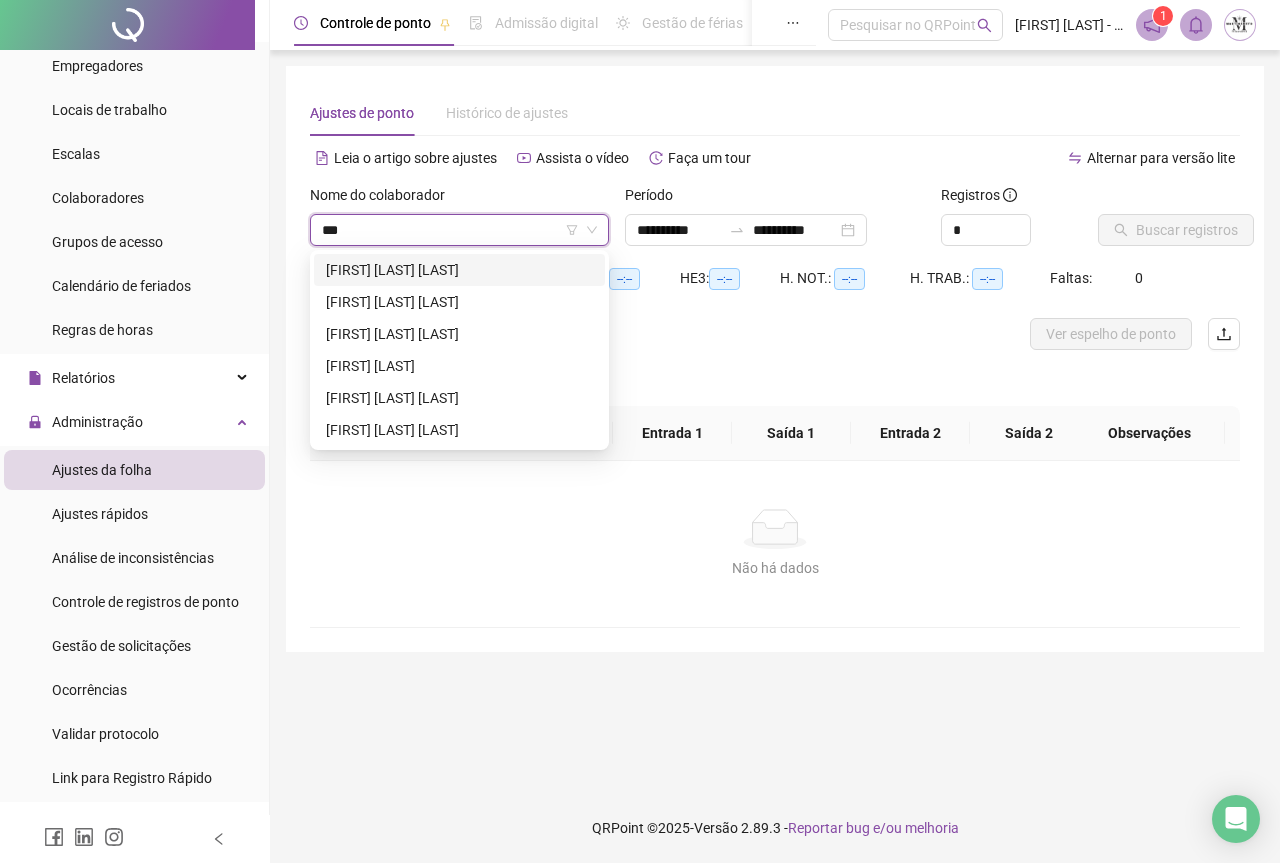type on "**" 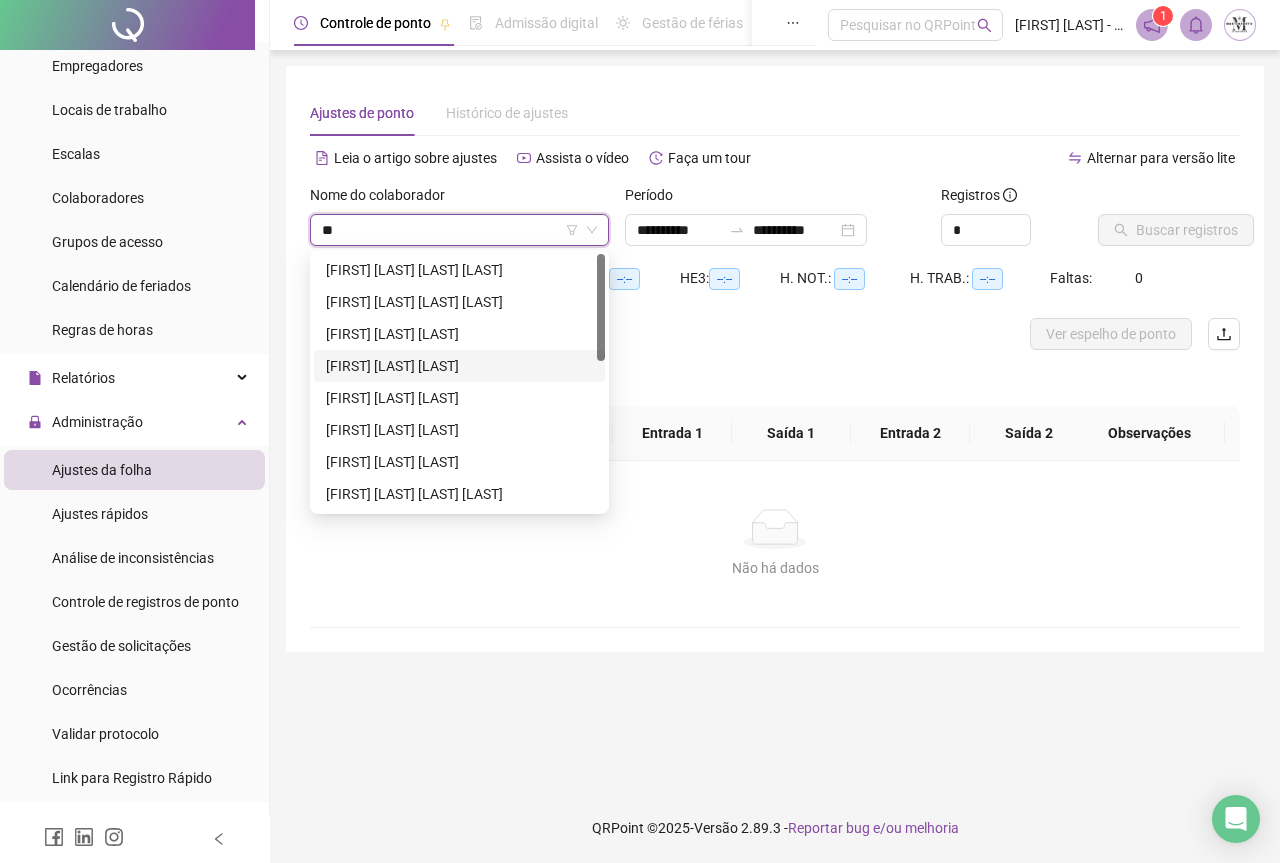 click on "[FIRST] [LAST]" at bounding box center [459, 366] 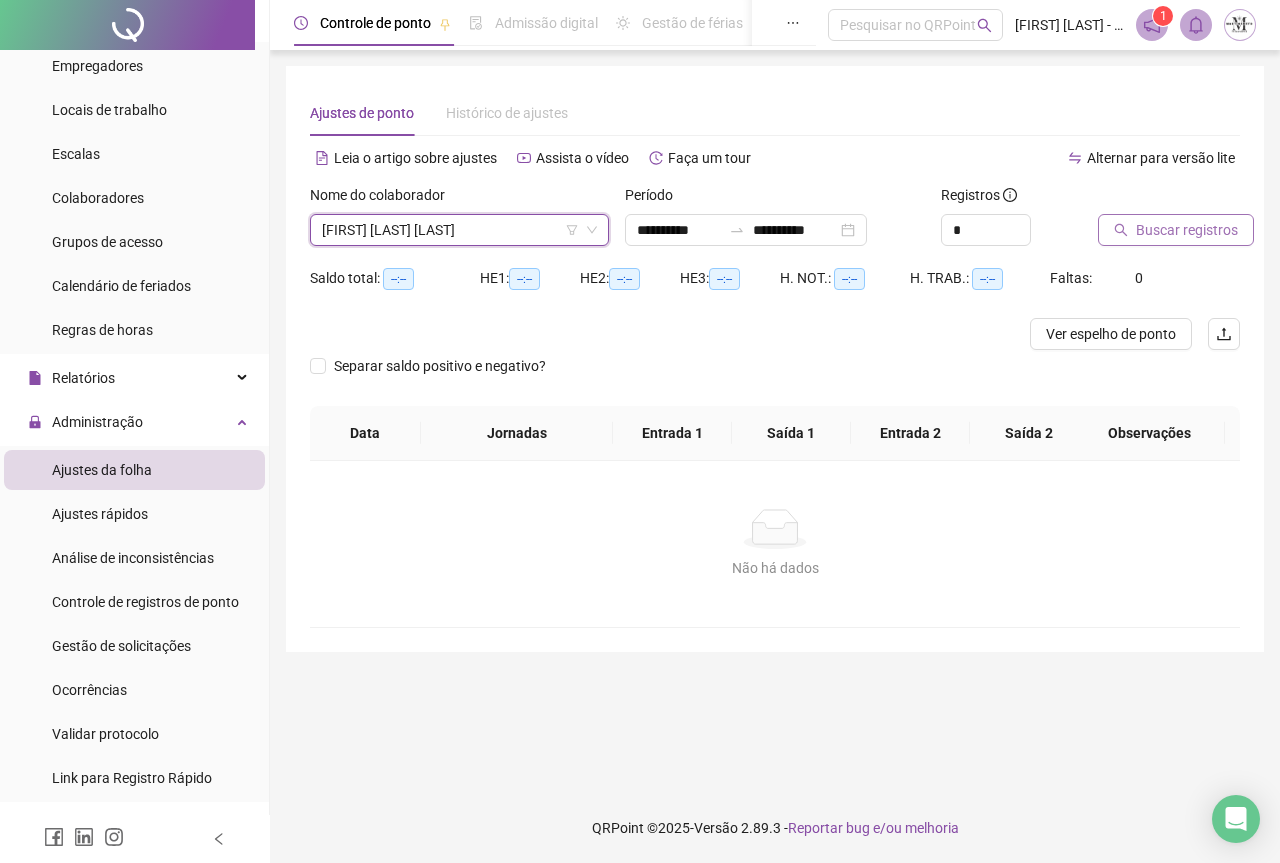 click on "Buscar registros" at bounding box center [1187, 230] 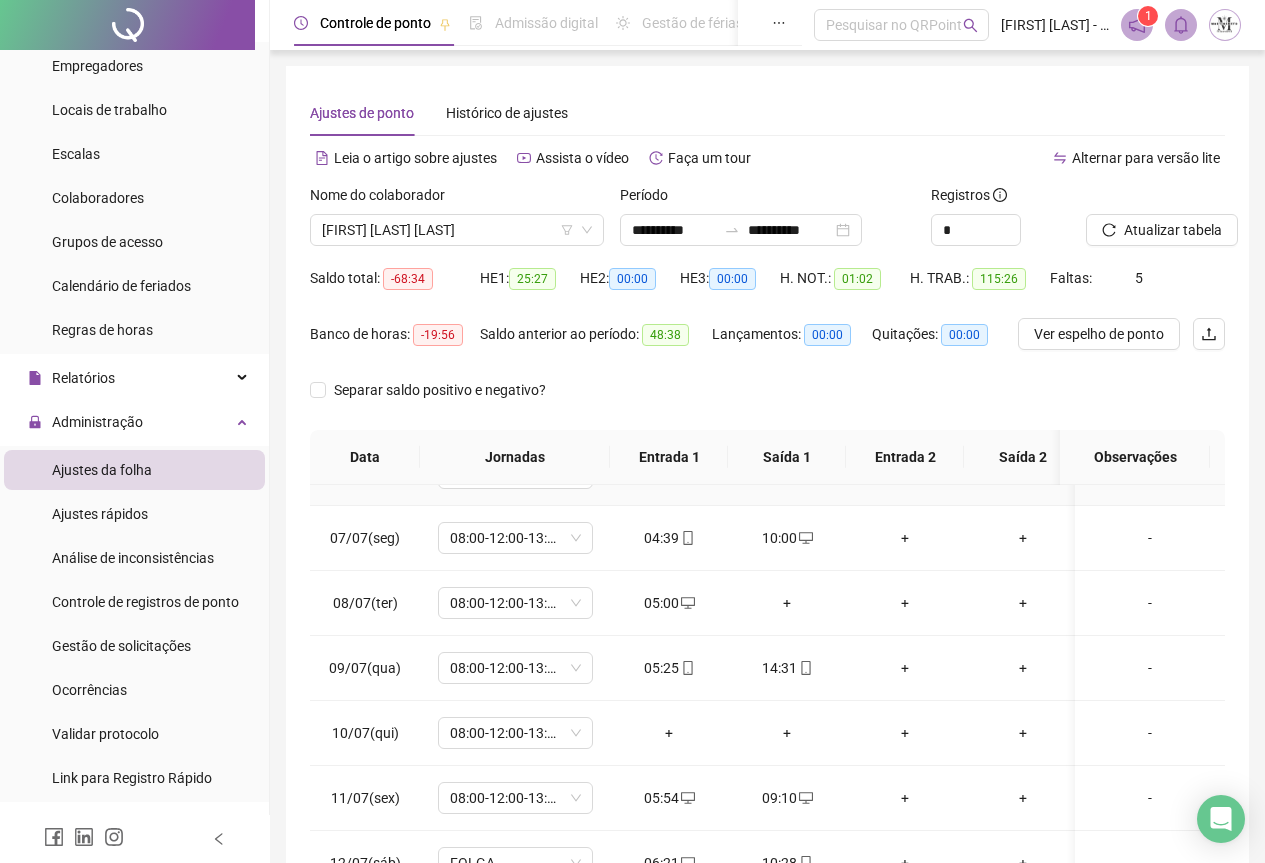 scroll, scrollTop: 400, scrollLeft: 0, axis: vertical 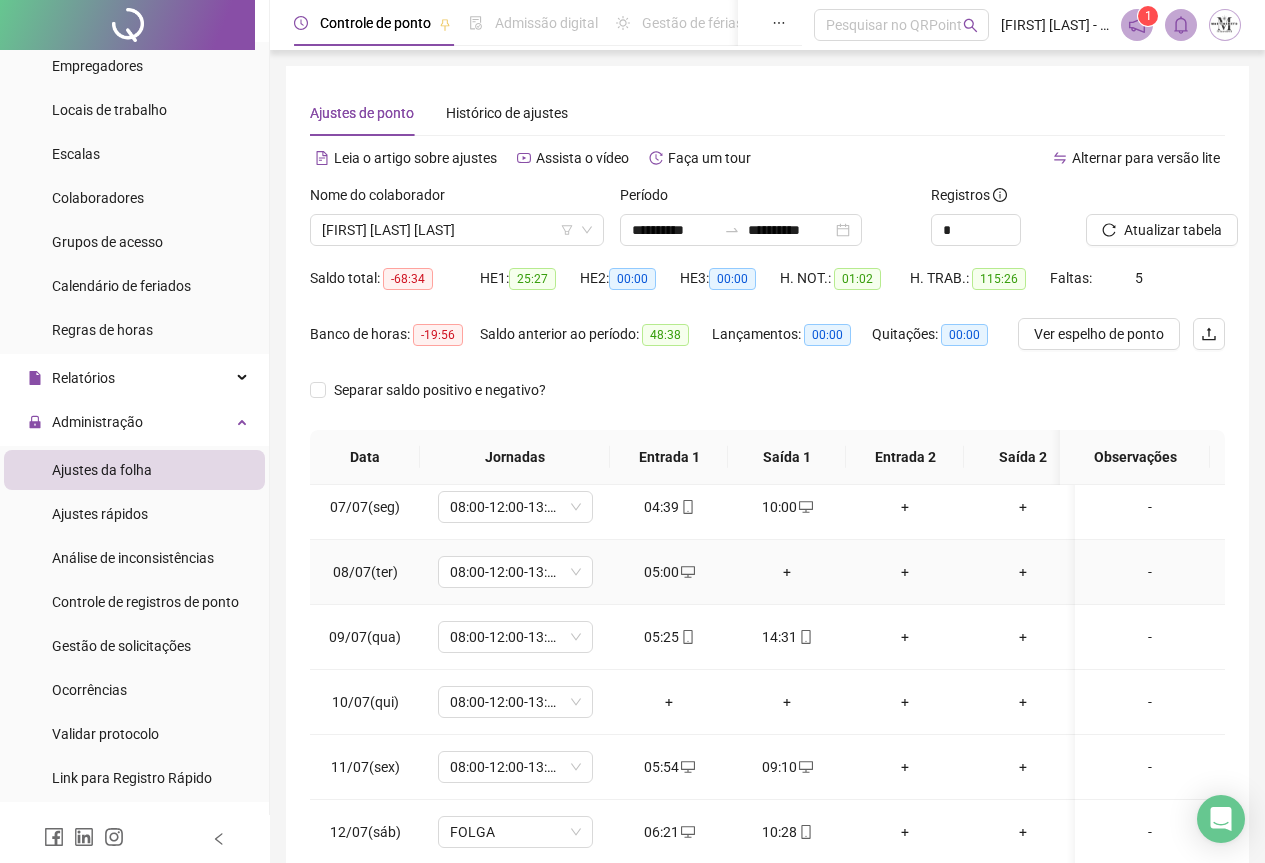 click on "+" at bounding box center [787, 572] 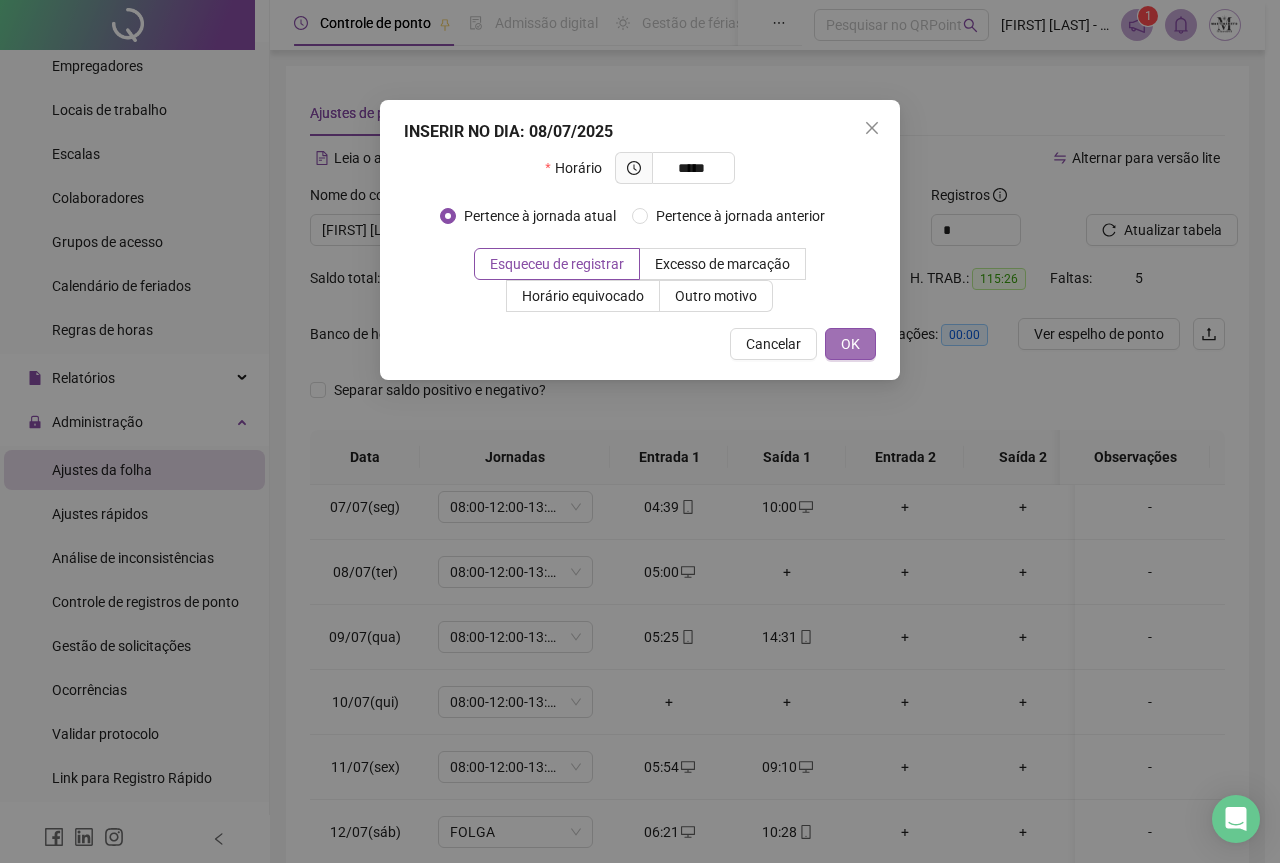 type on "*****" 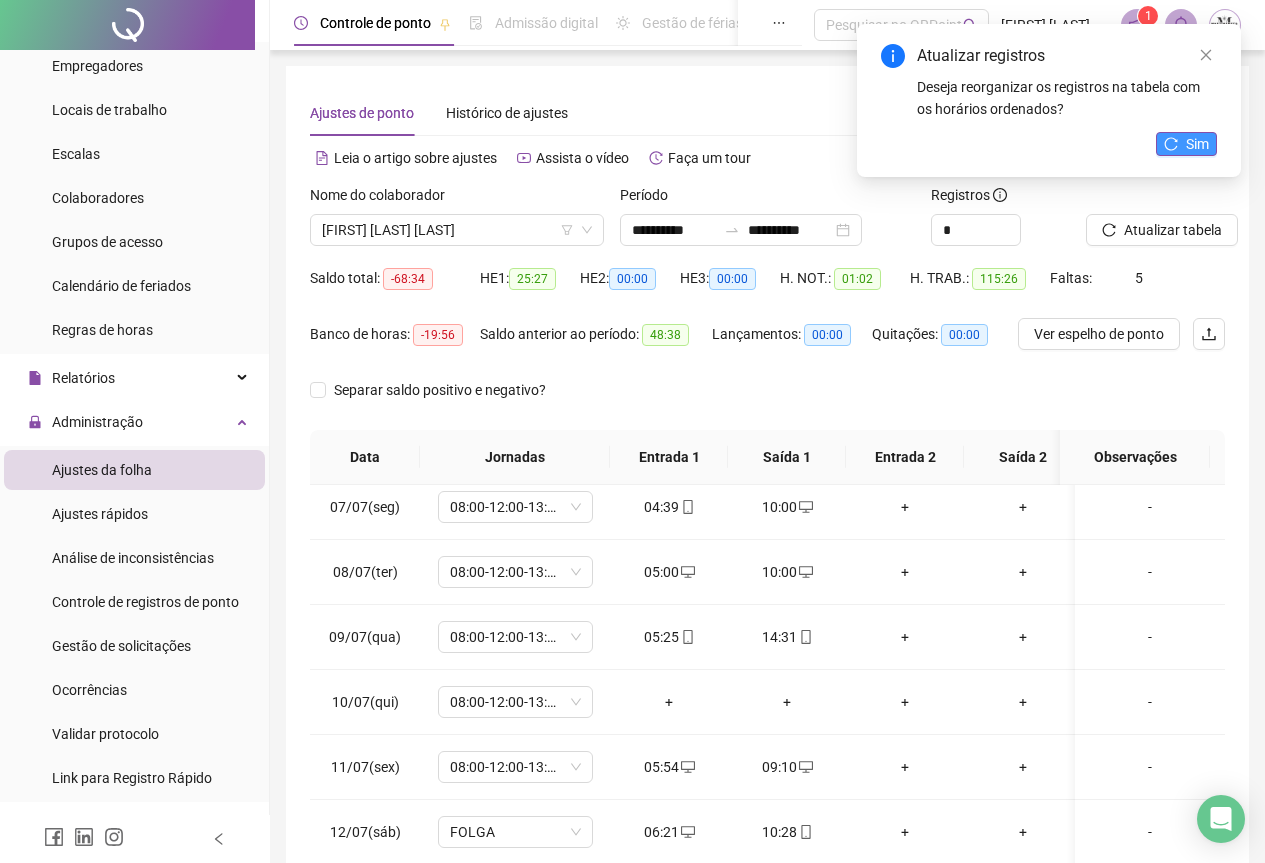 click on "Sim" at bounding box center (1186, 144) 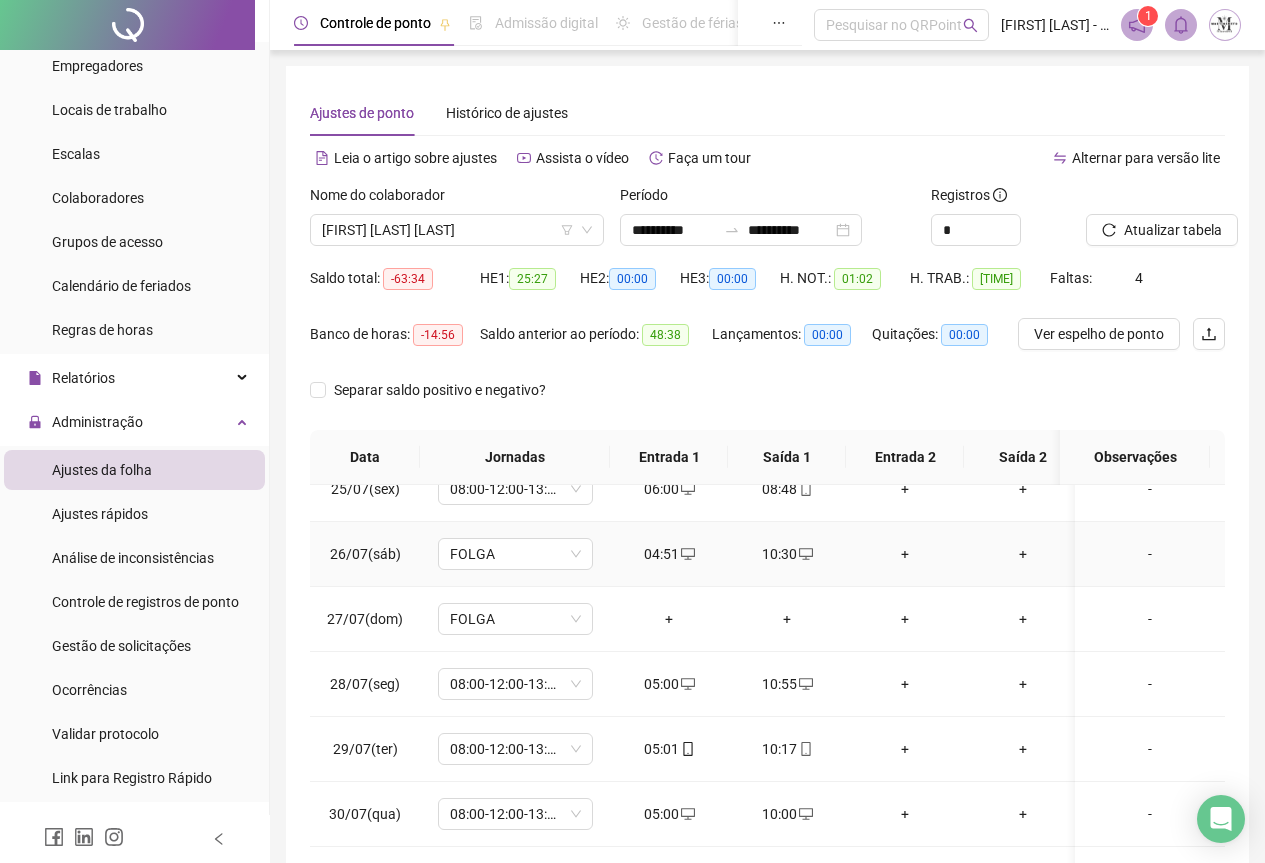 scroll, scrollTop: 1603, scrollLeft: 0, axis: vertical 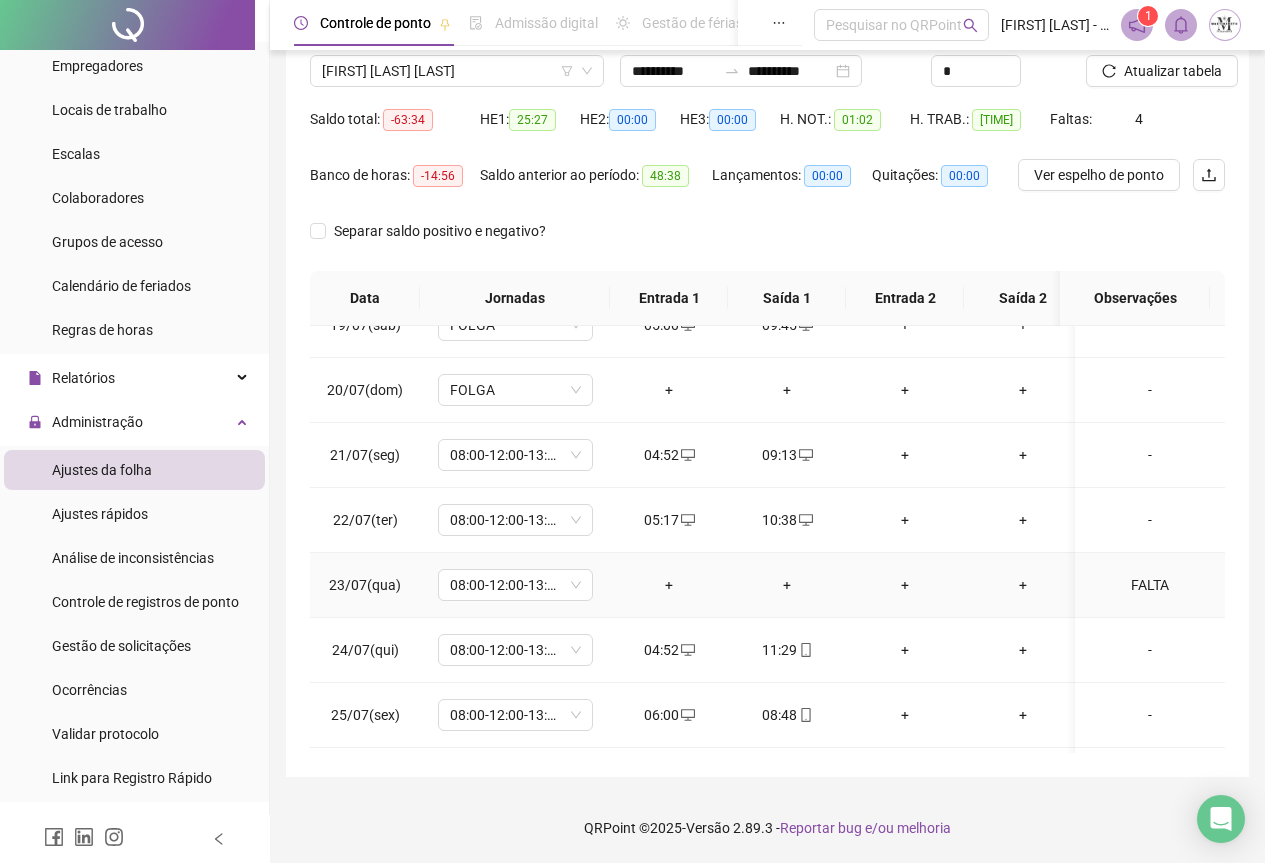 click on "+" at bounding box center [669, 585] 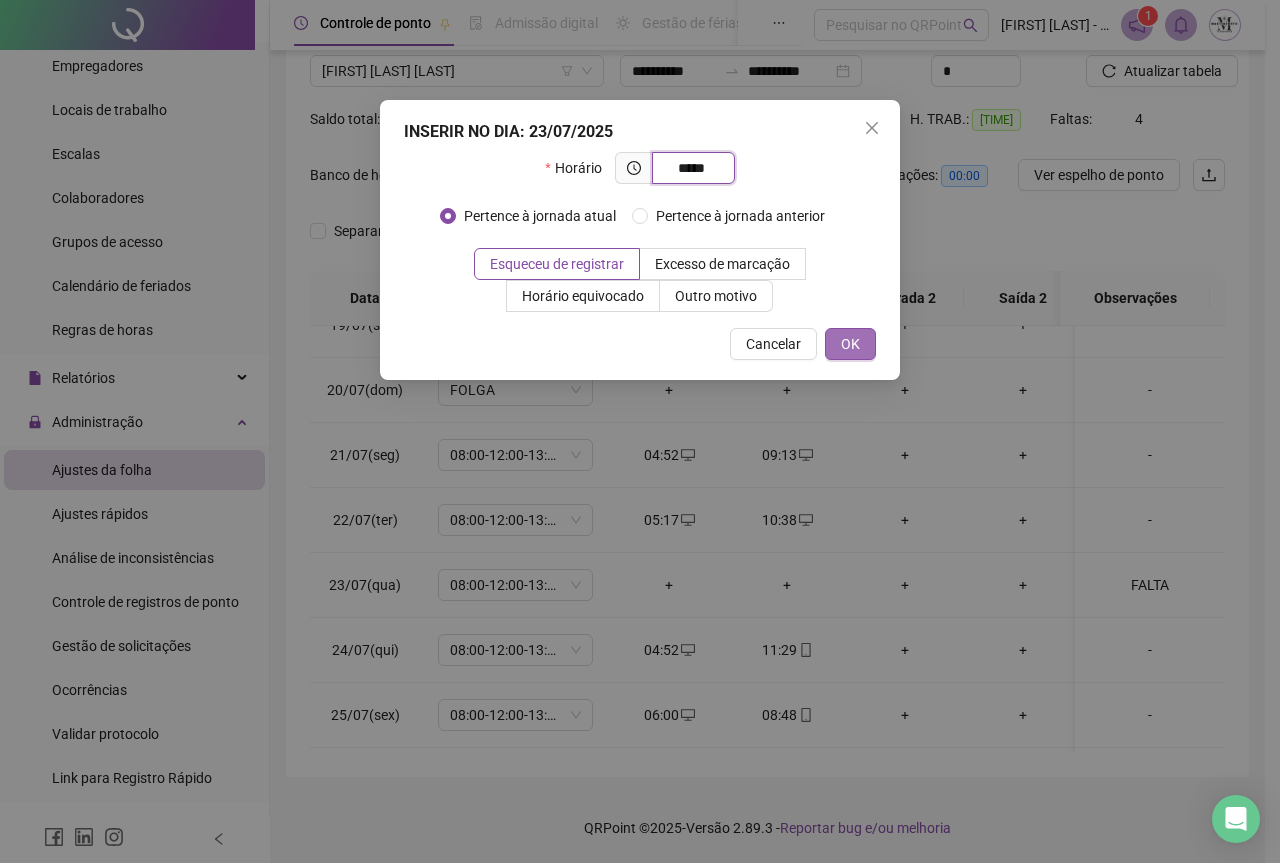 type on "*****" 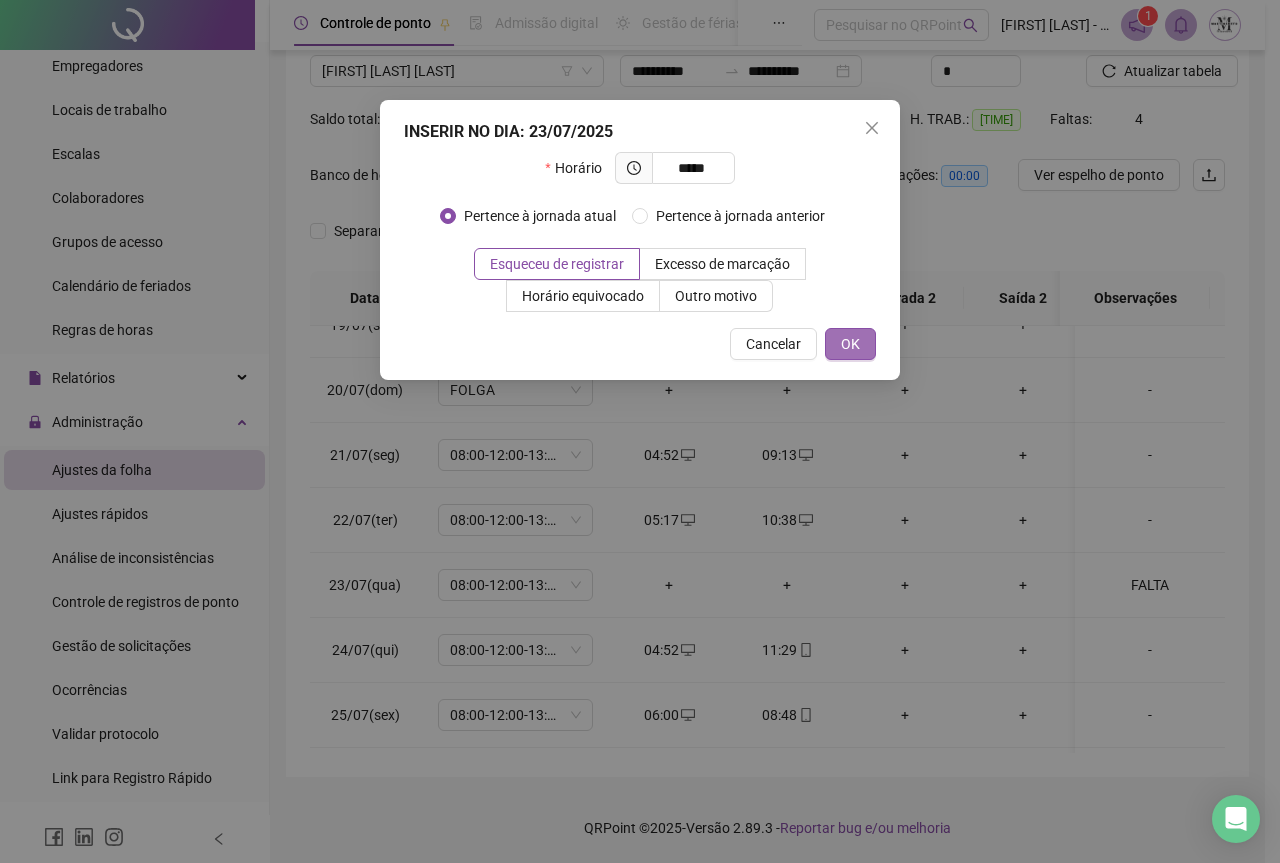 click on "OK" at bounding box center (850, 344) 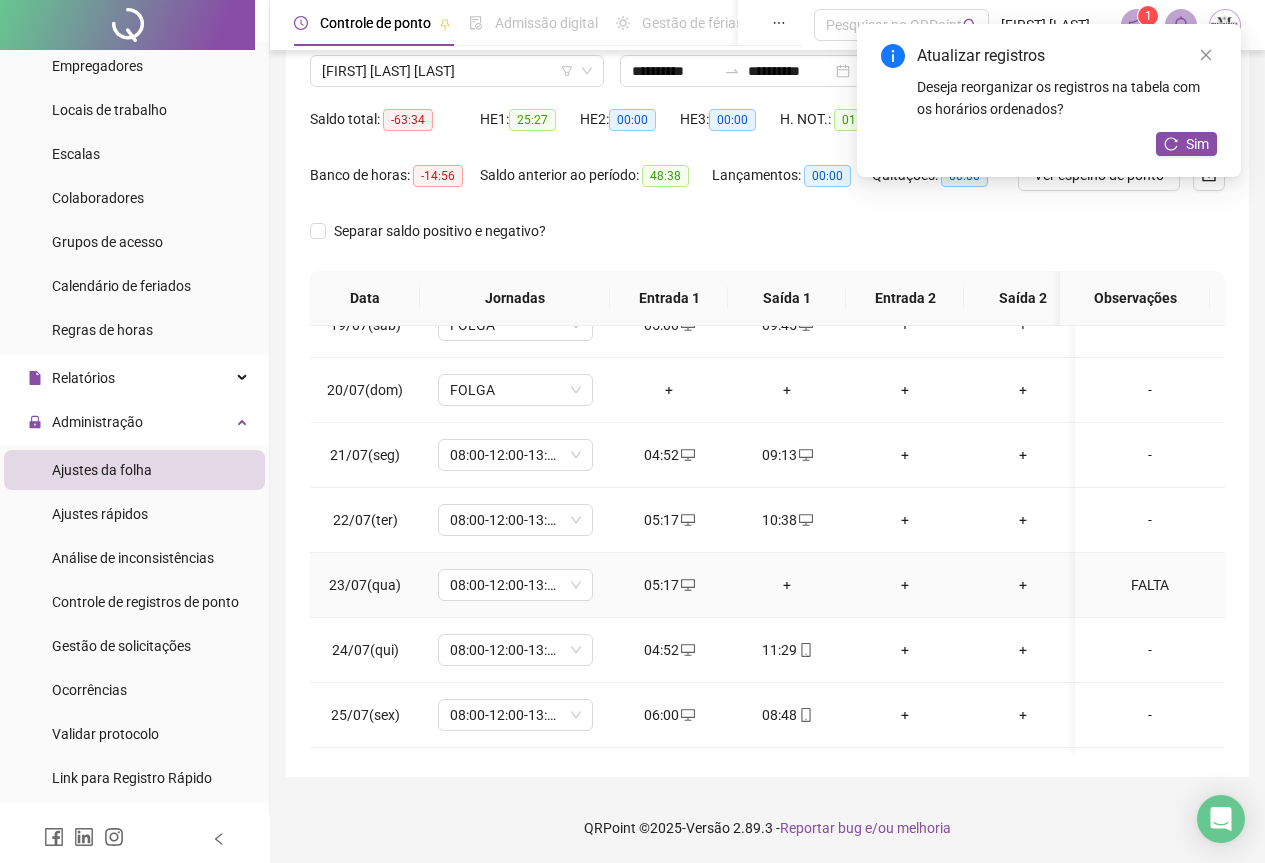 click on "05:17" at bounding box center [669, 585] 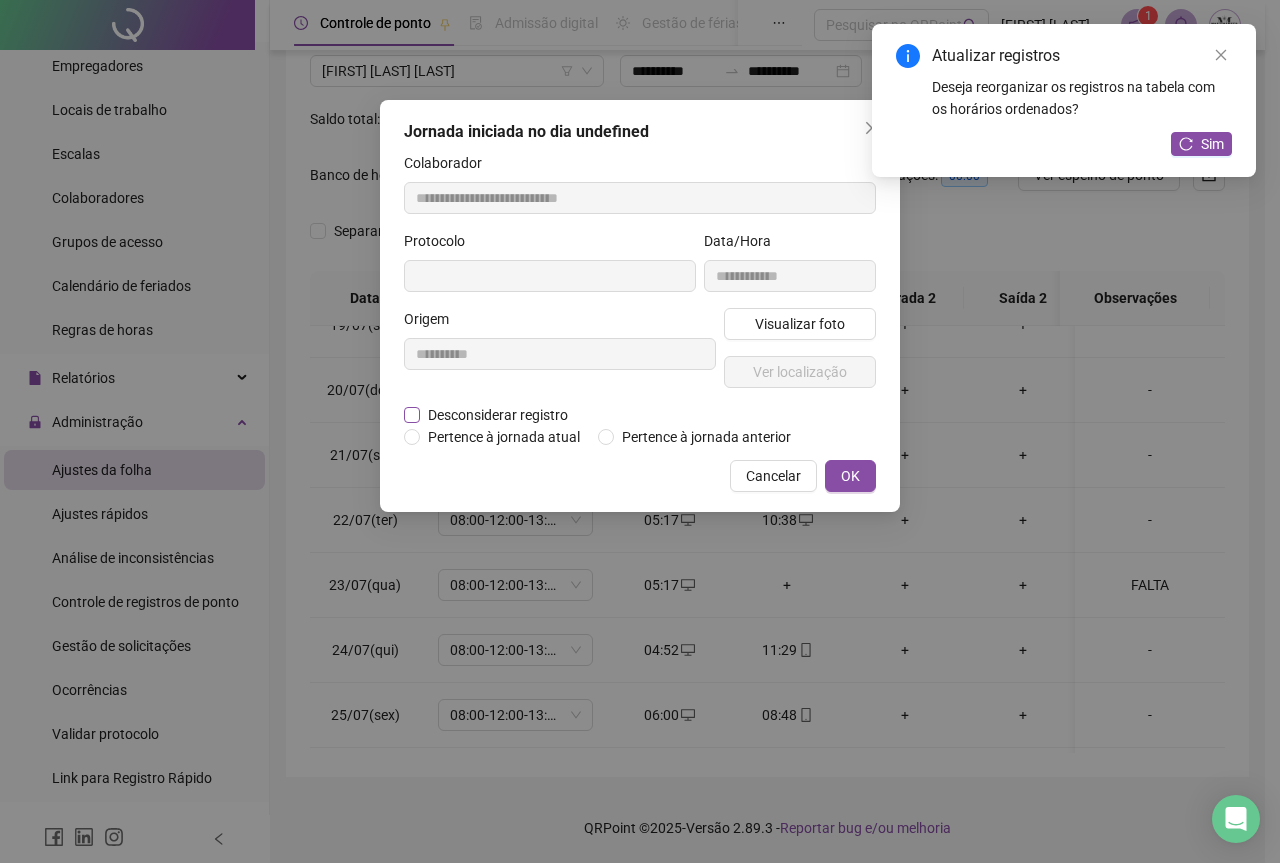 type on "**********" 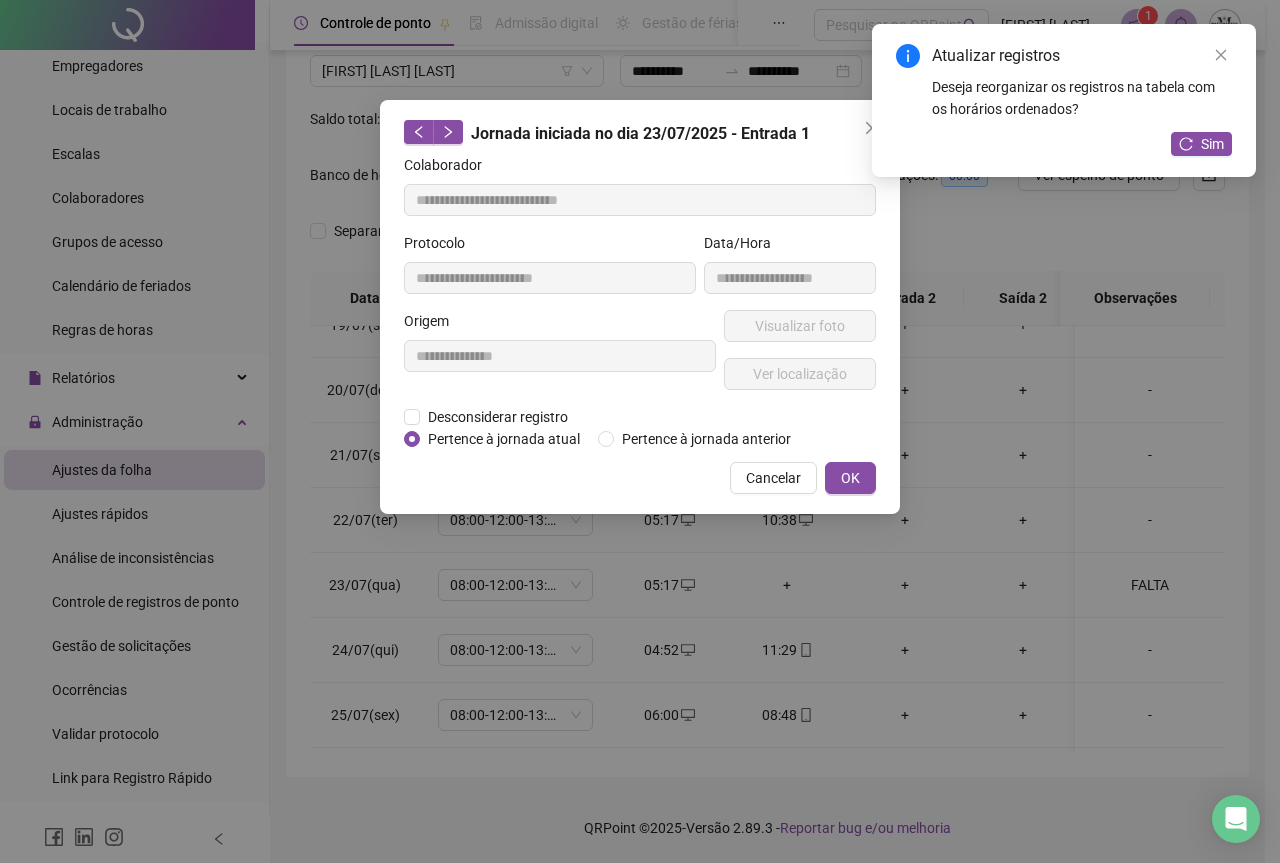 click on "**********" at bounding box center [640, 307] 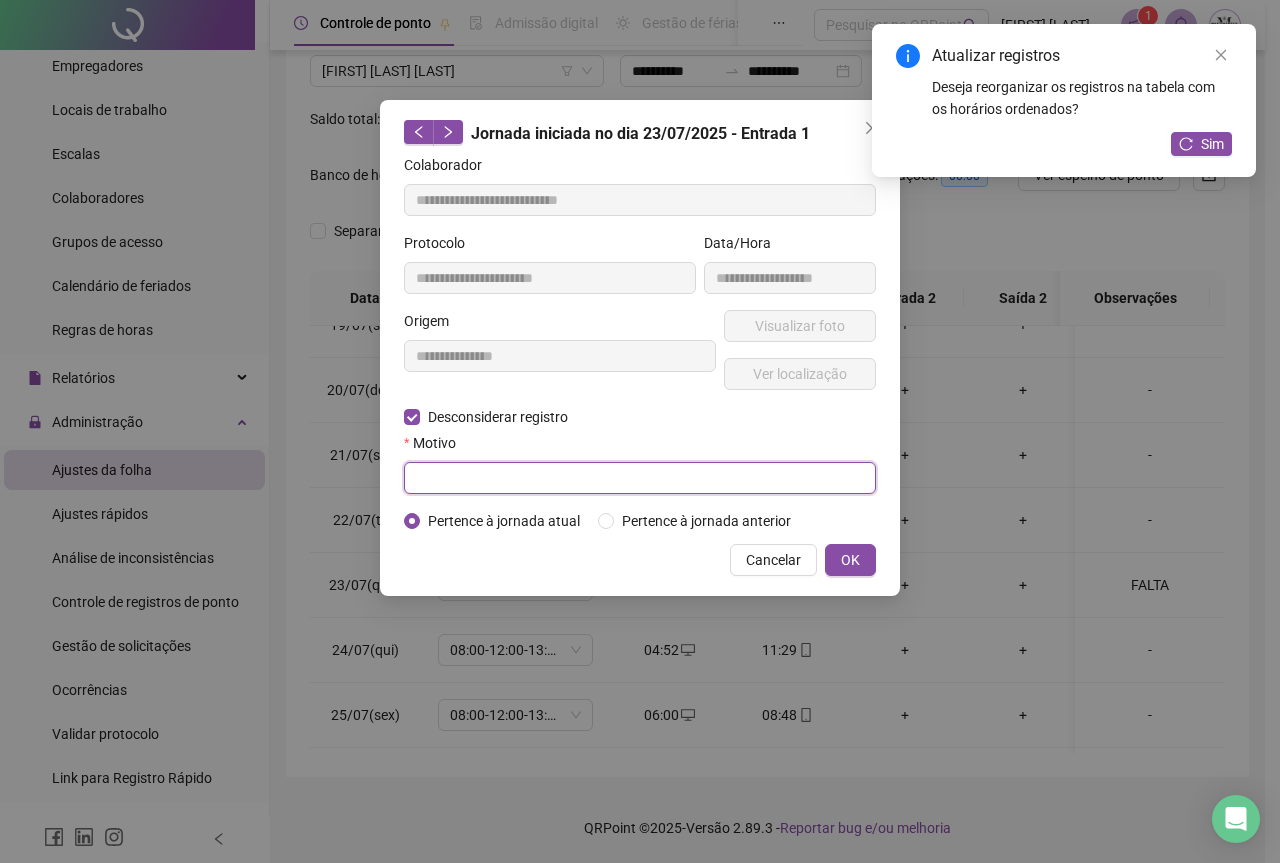 click at bounding box center [640, 478] 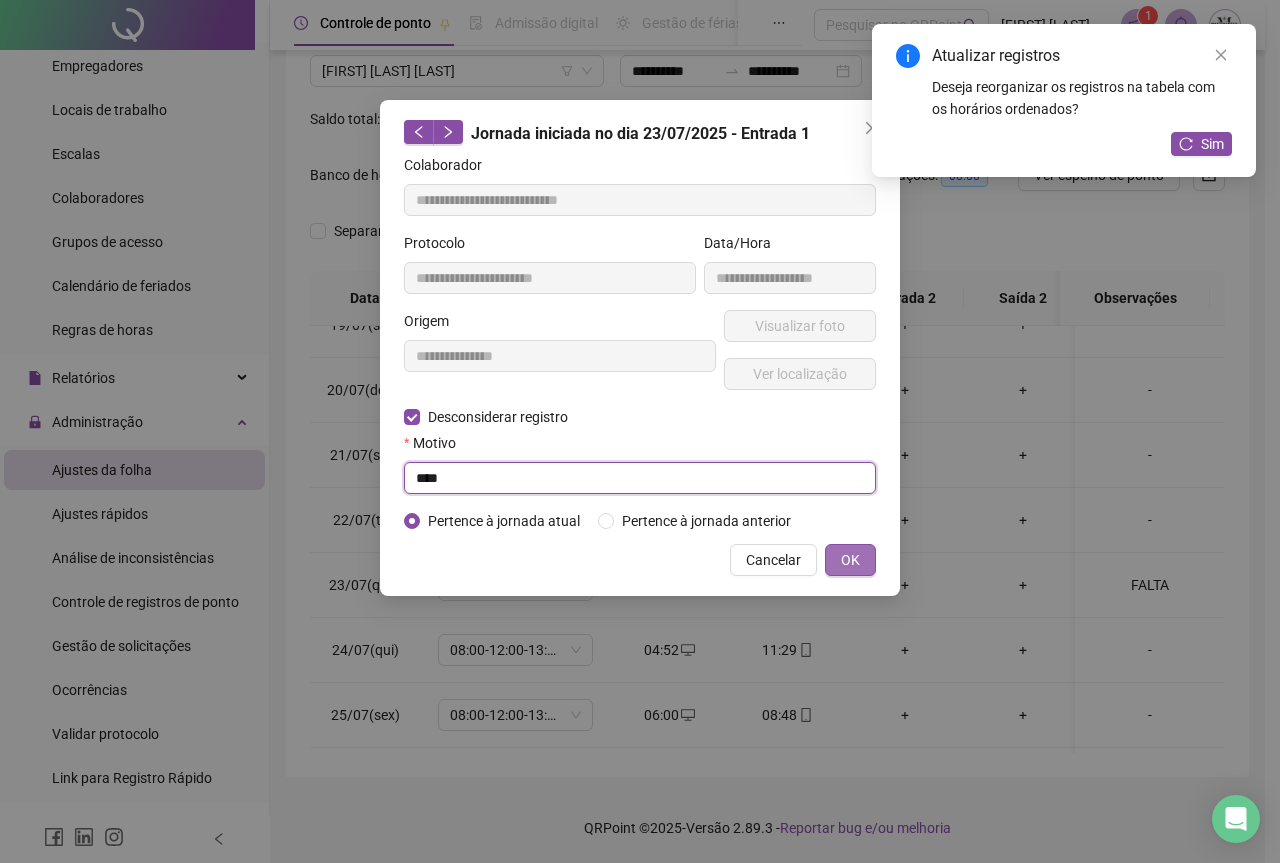 type on "****" 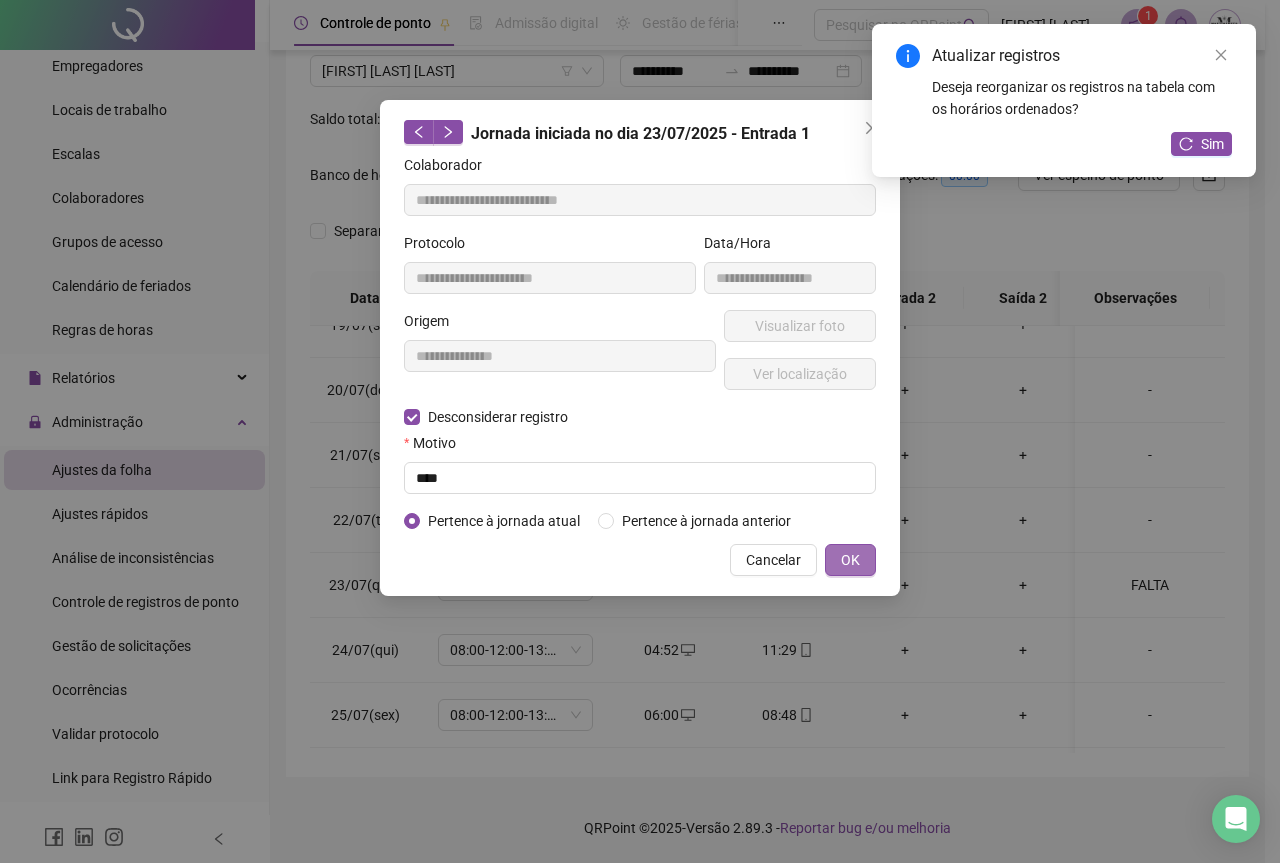click on "OK" at bounding box center [850, 560] 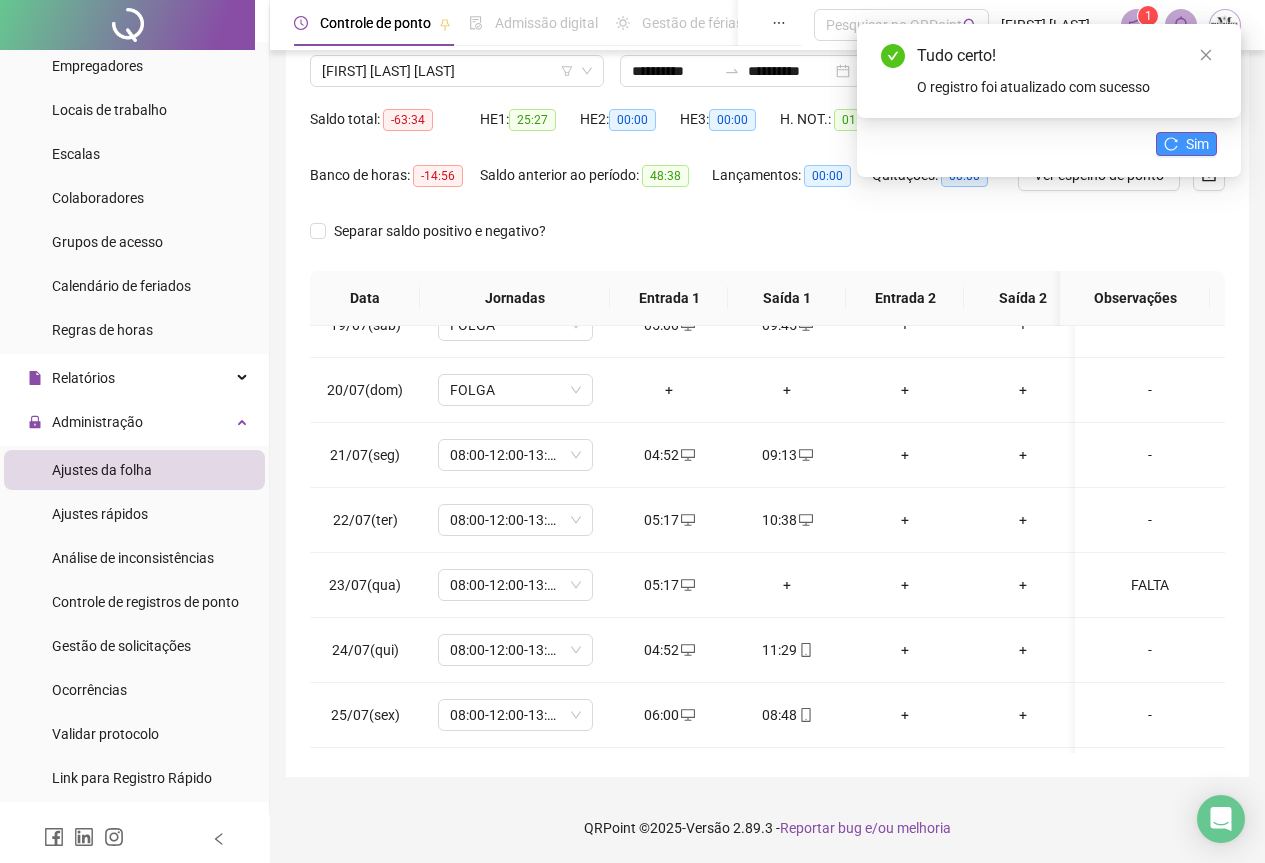 click on "Sim" at bounding box center (1197, 144) 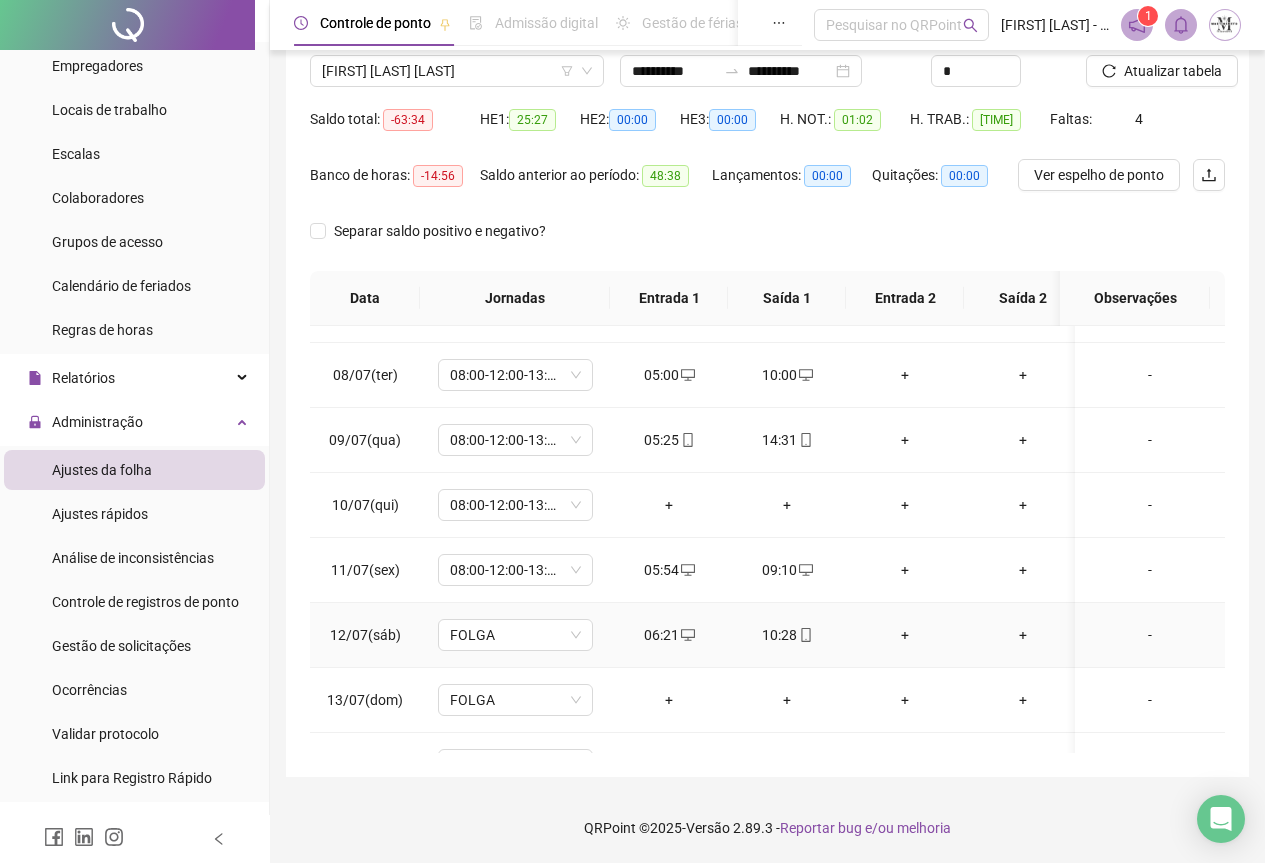 scroll, scrollTop: 403, scrollLeft: 0, axis: vertical 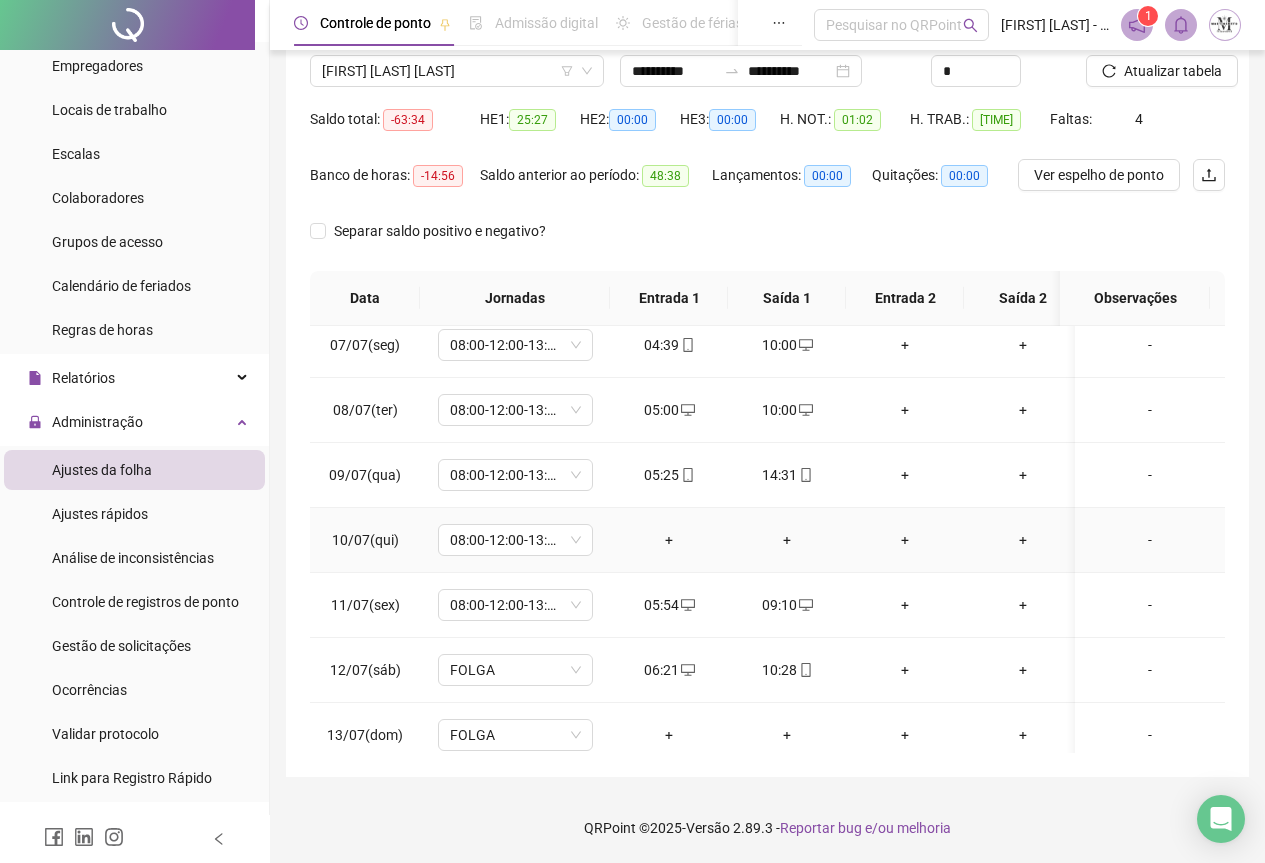 click on "+" at bounding box center (669, 540) 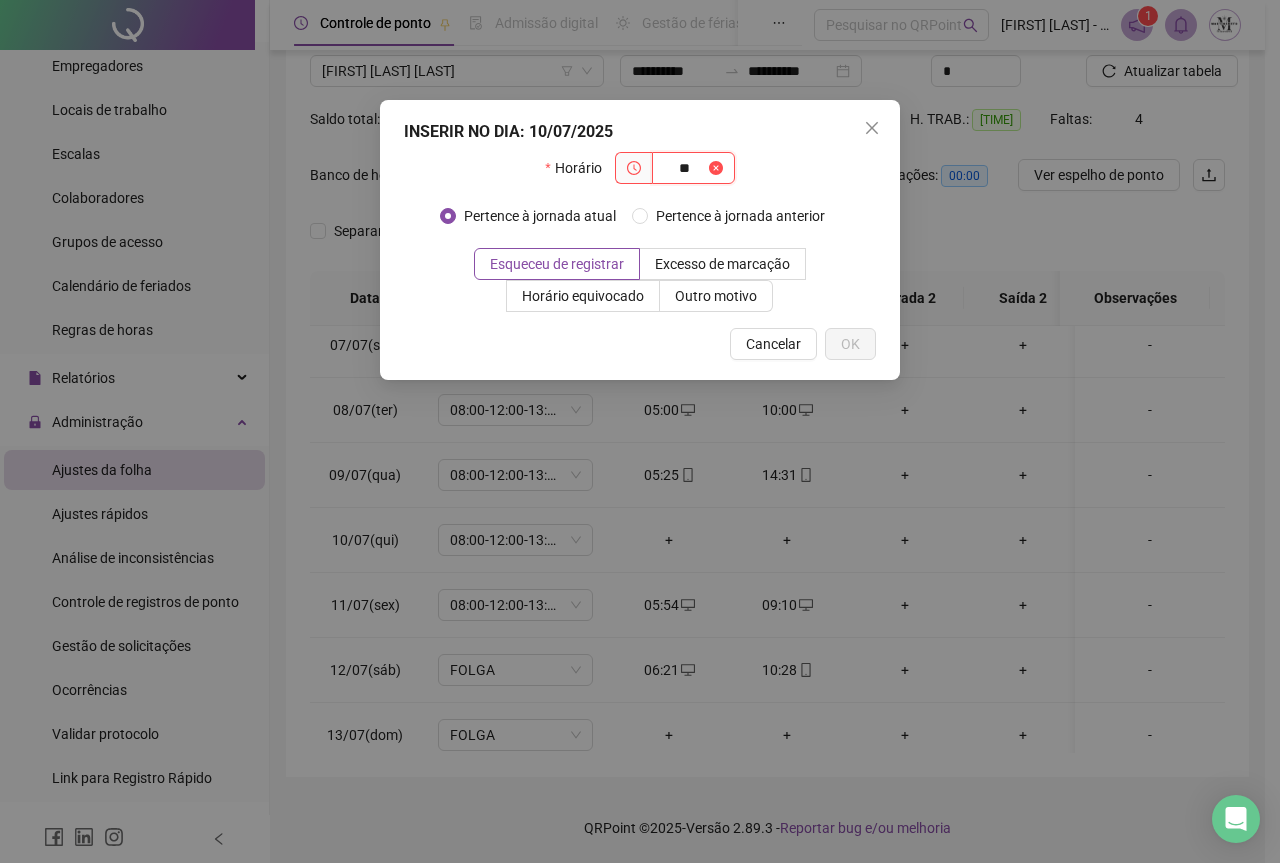 type on "*" 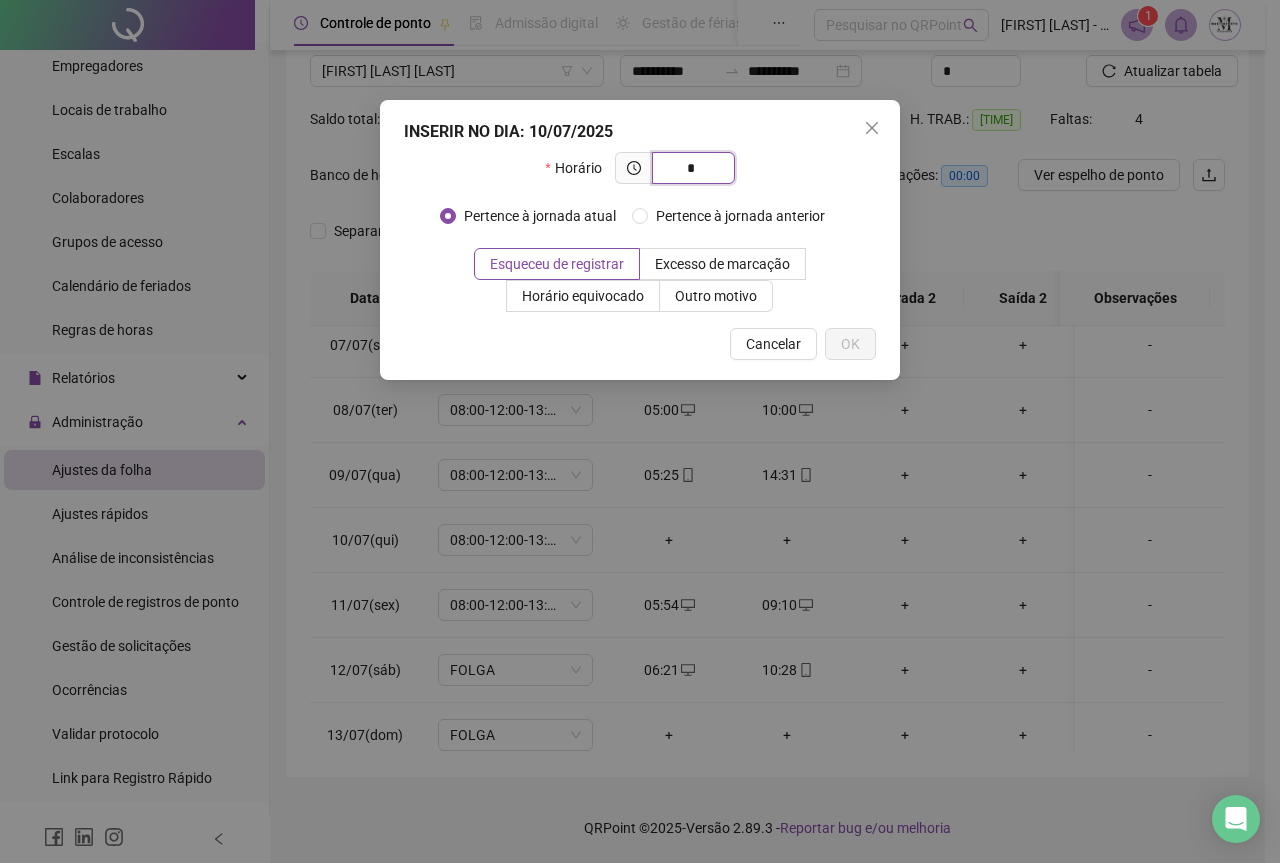 type 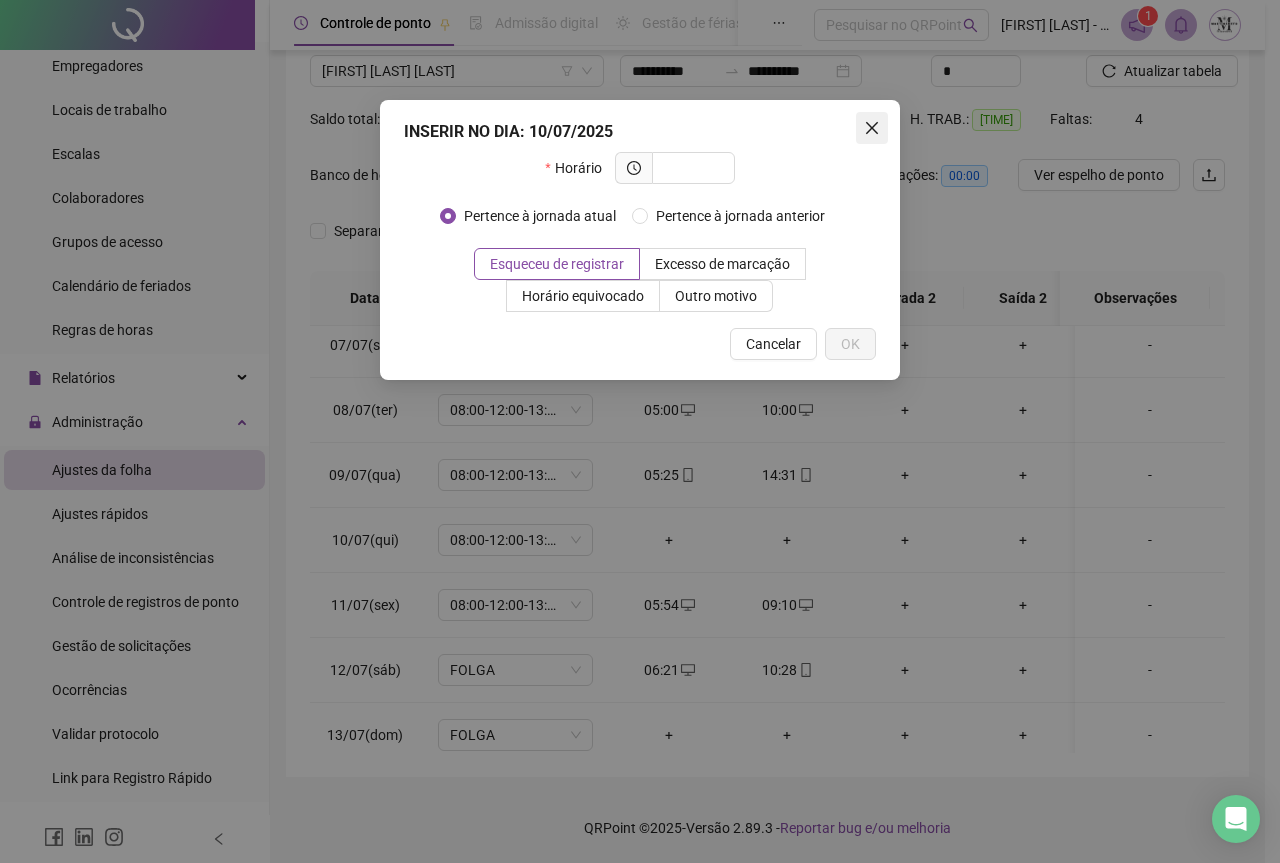 click 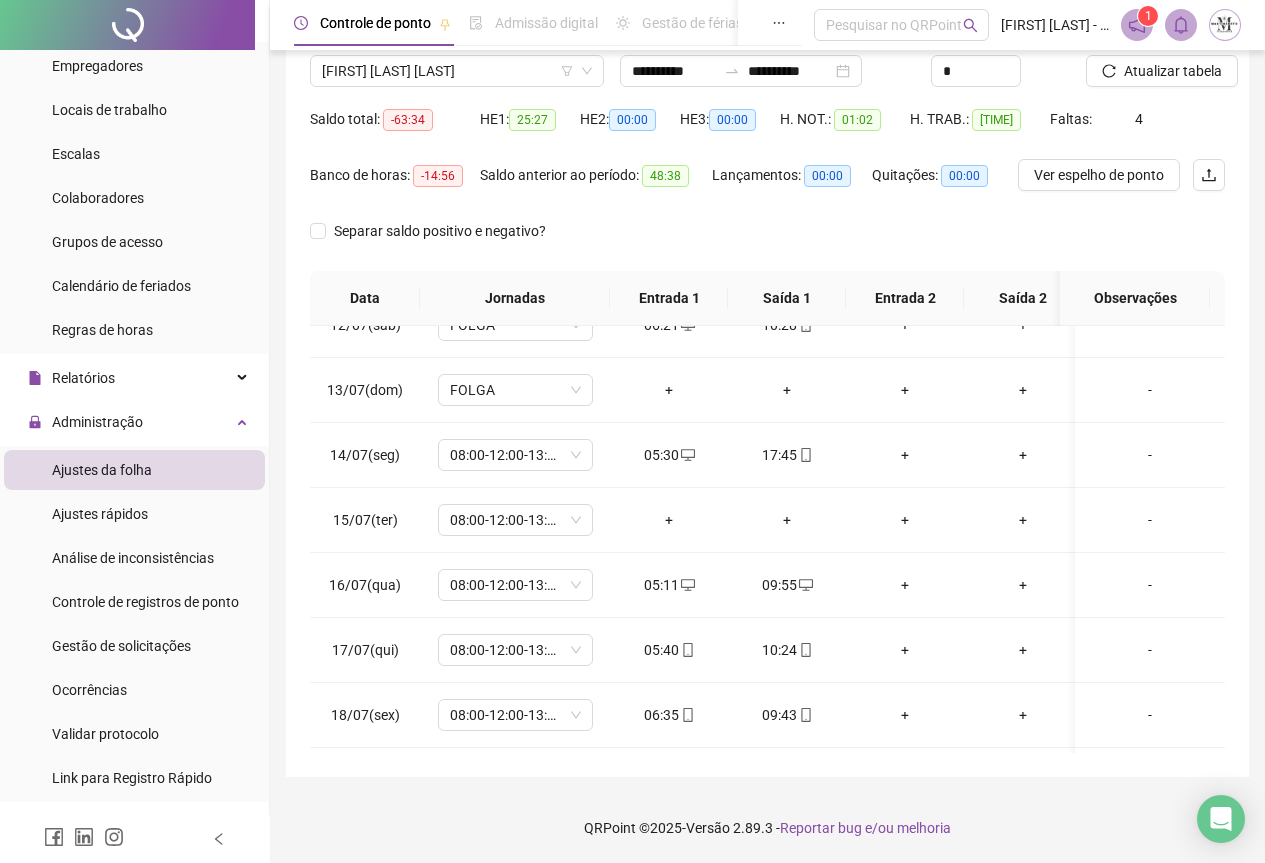 scroll, scrollTop: 703, scrollLeft: 0, axis: vertical 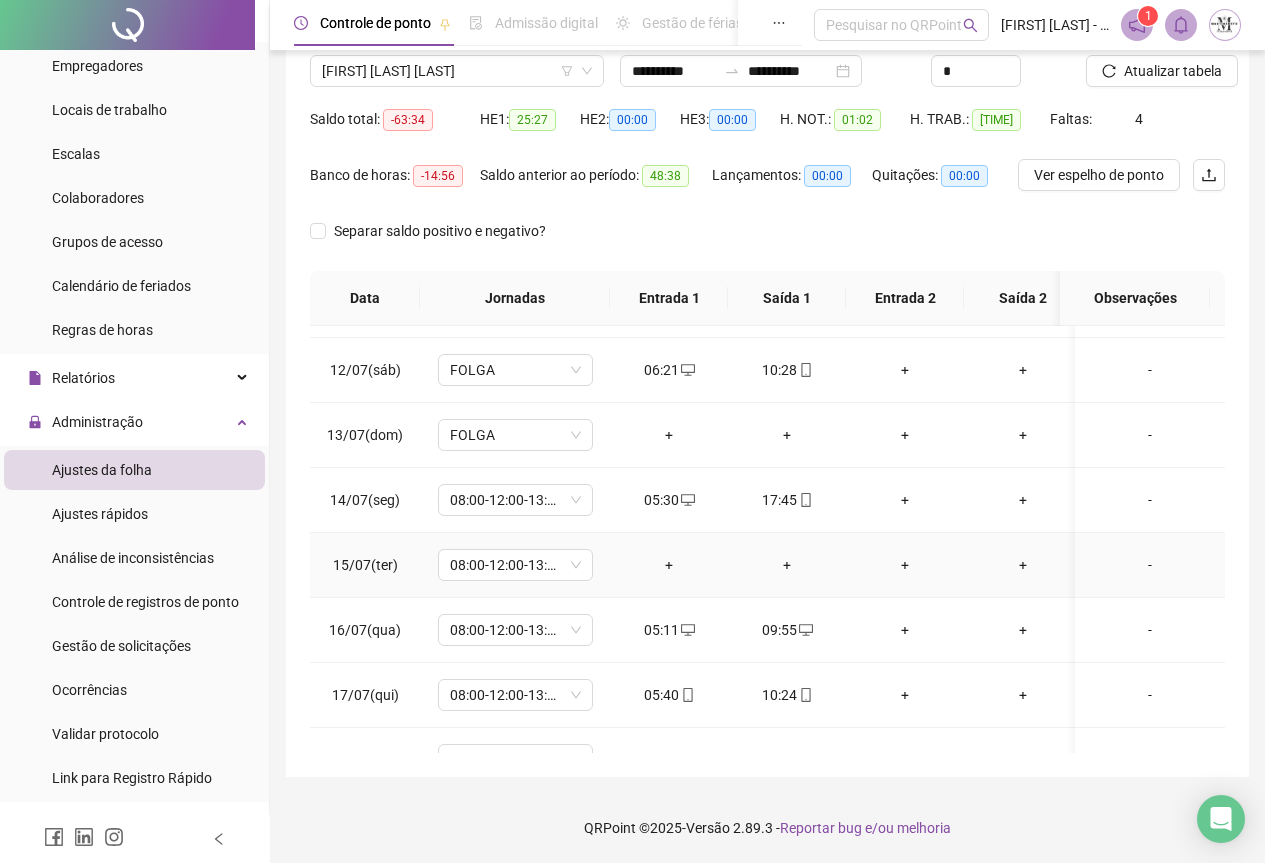 click on "+" at bounding box center (669, 565) 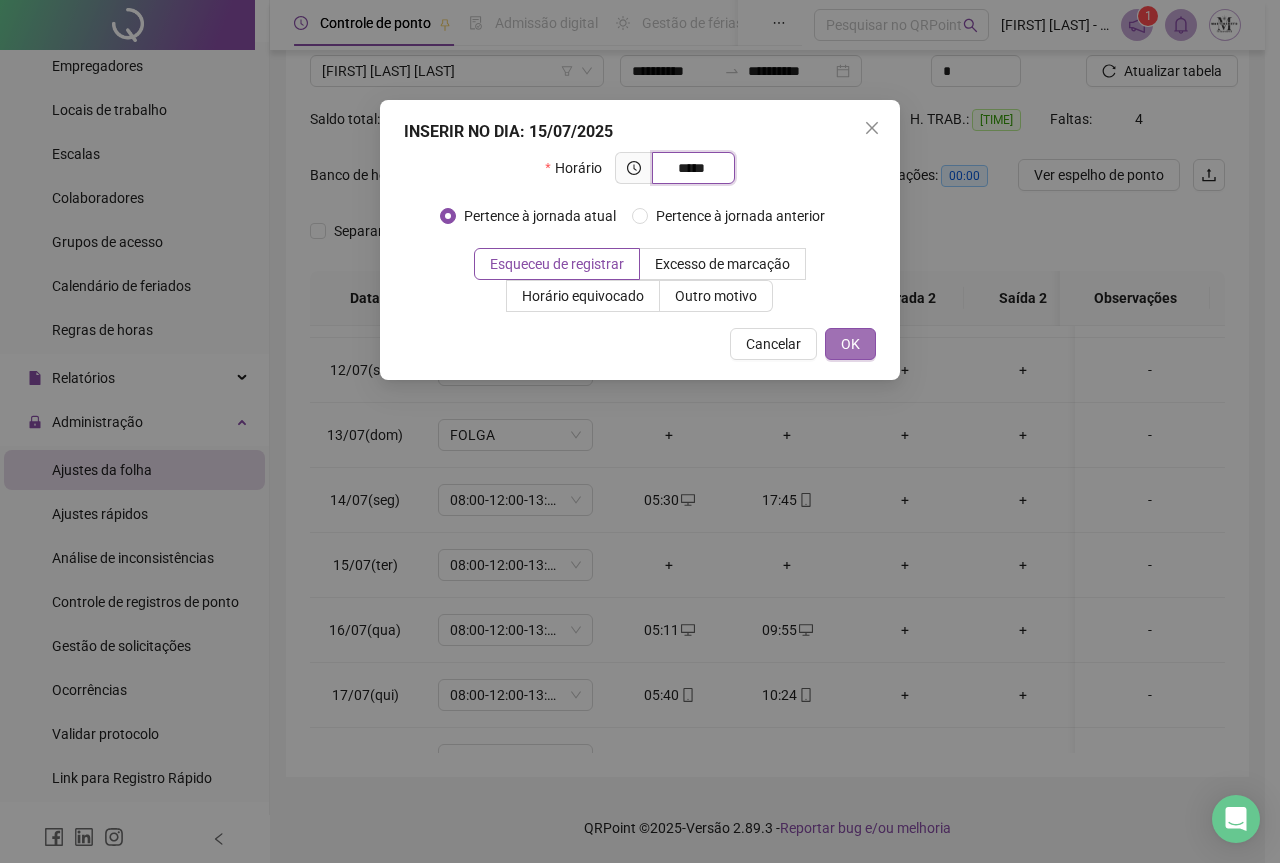 type on "*****" 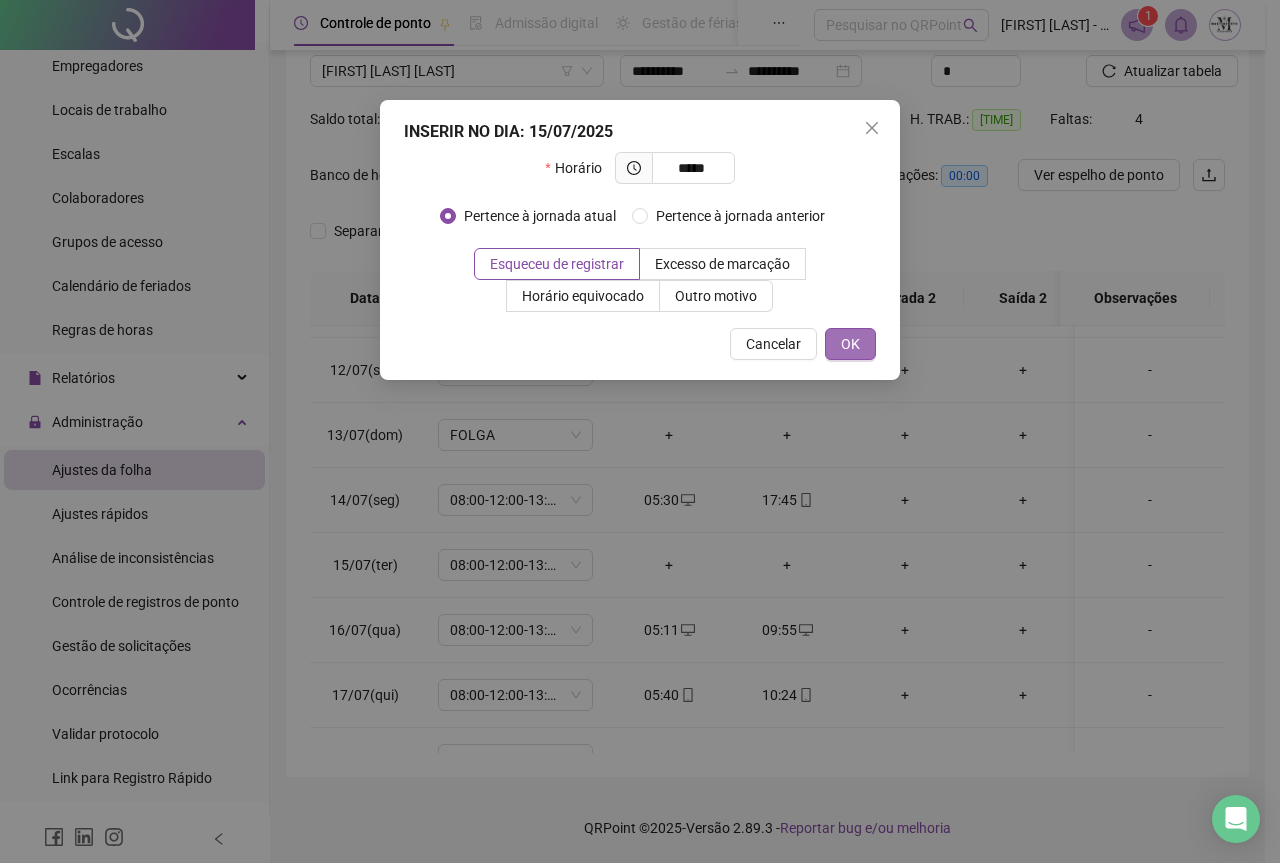 click on "OK" at bounding box center [850, 344] 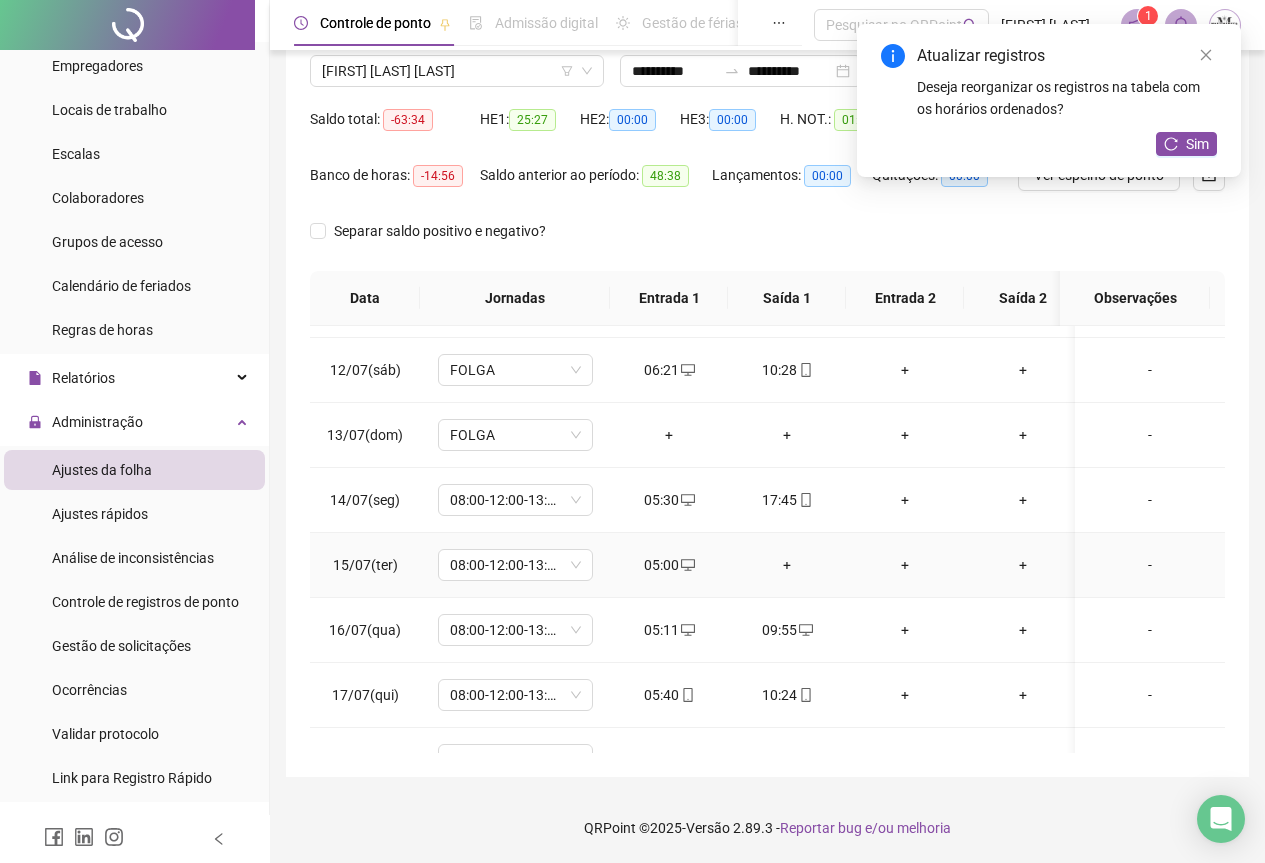 click on "+" at bounding box center (787, 565) 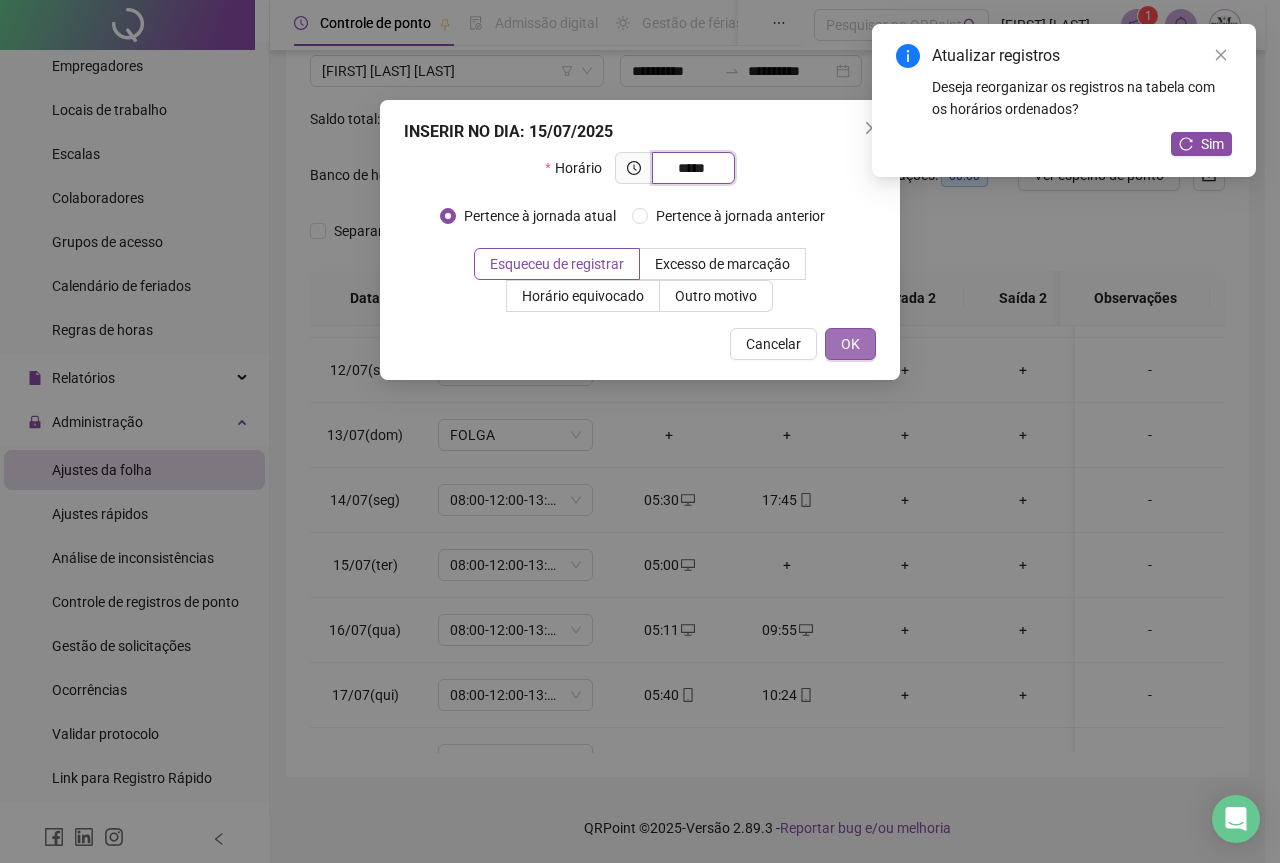 type on "*****" 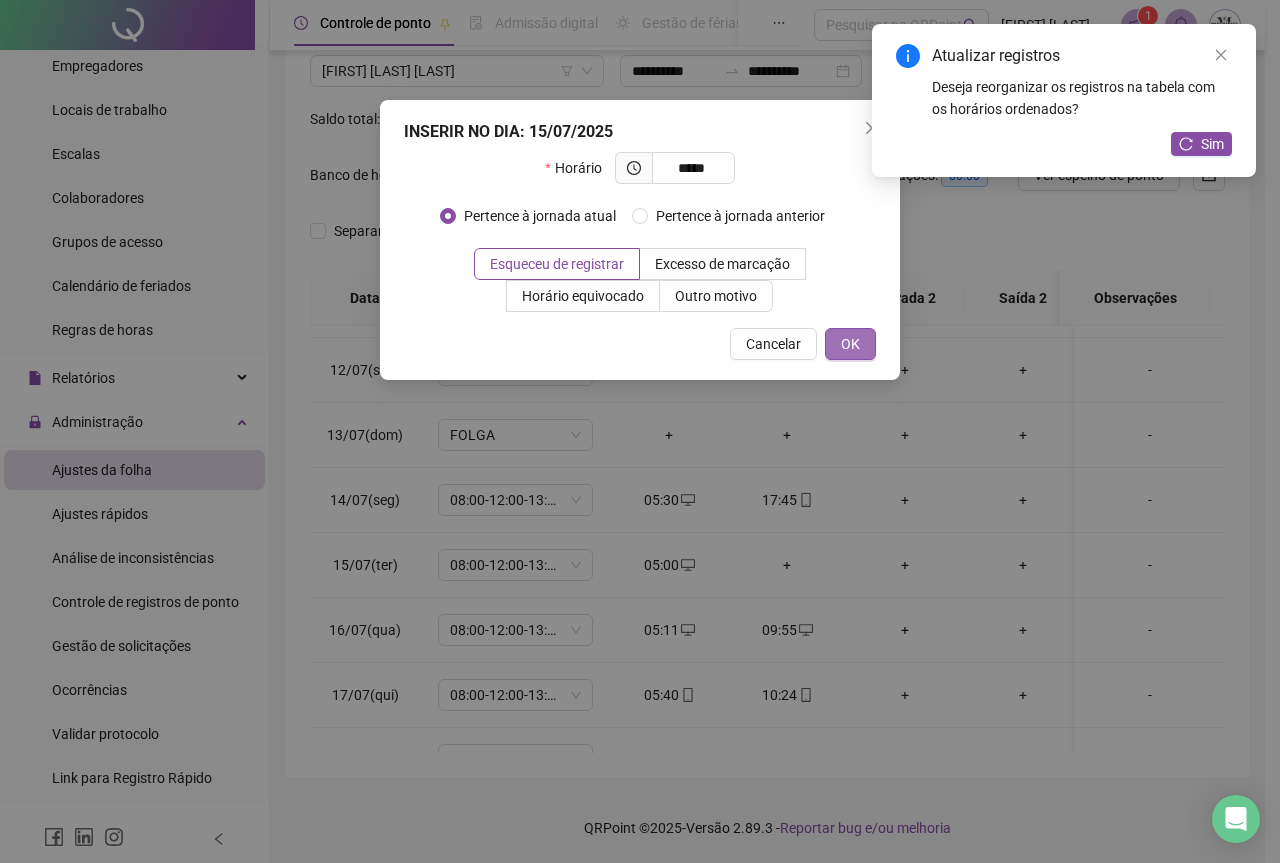 click on "OK" at bounding box center (850, 344) 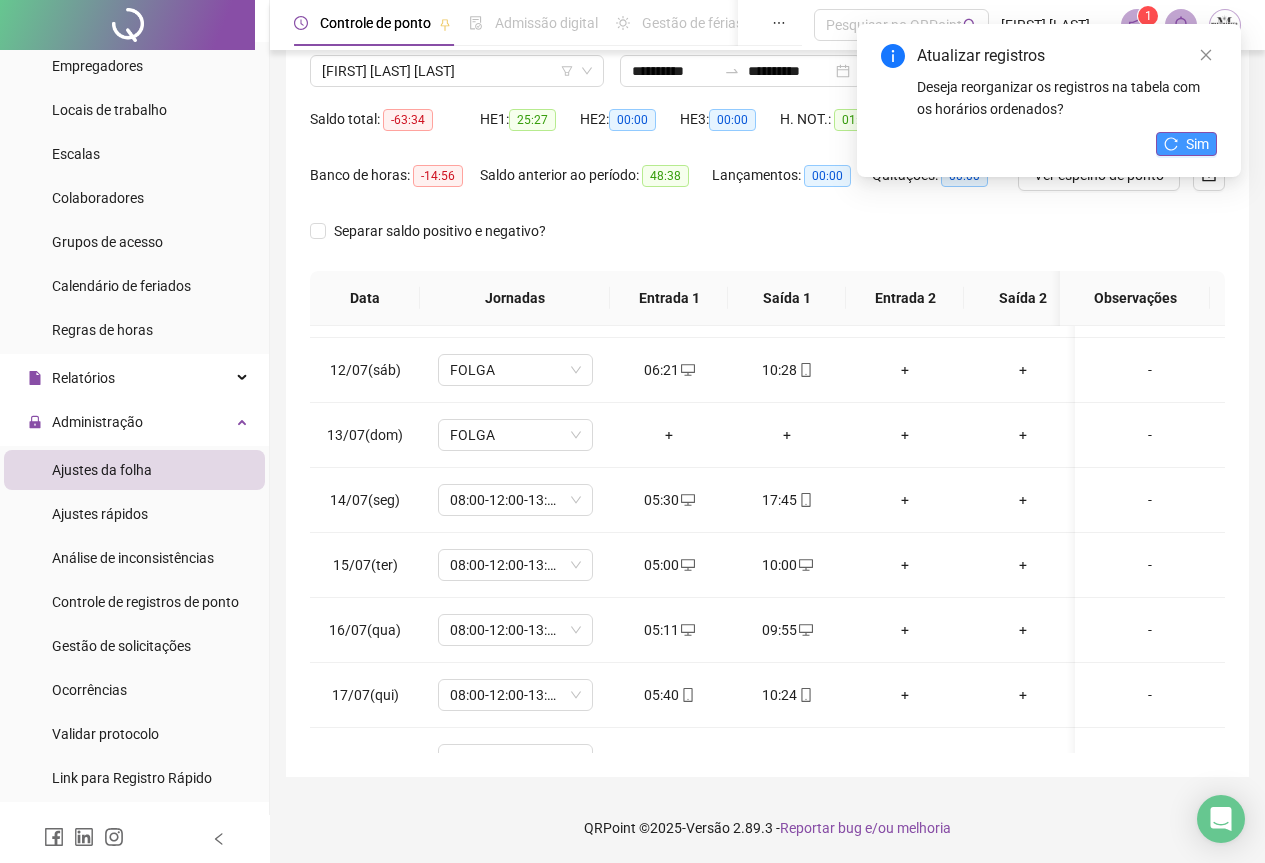 click on "Sim" at bounding box center (1186, 144) 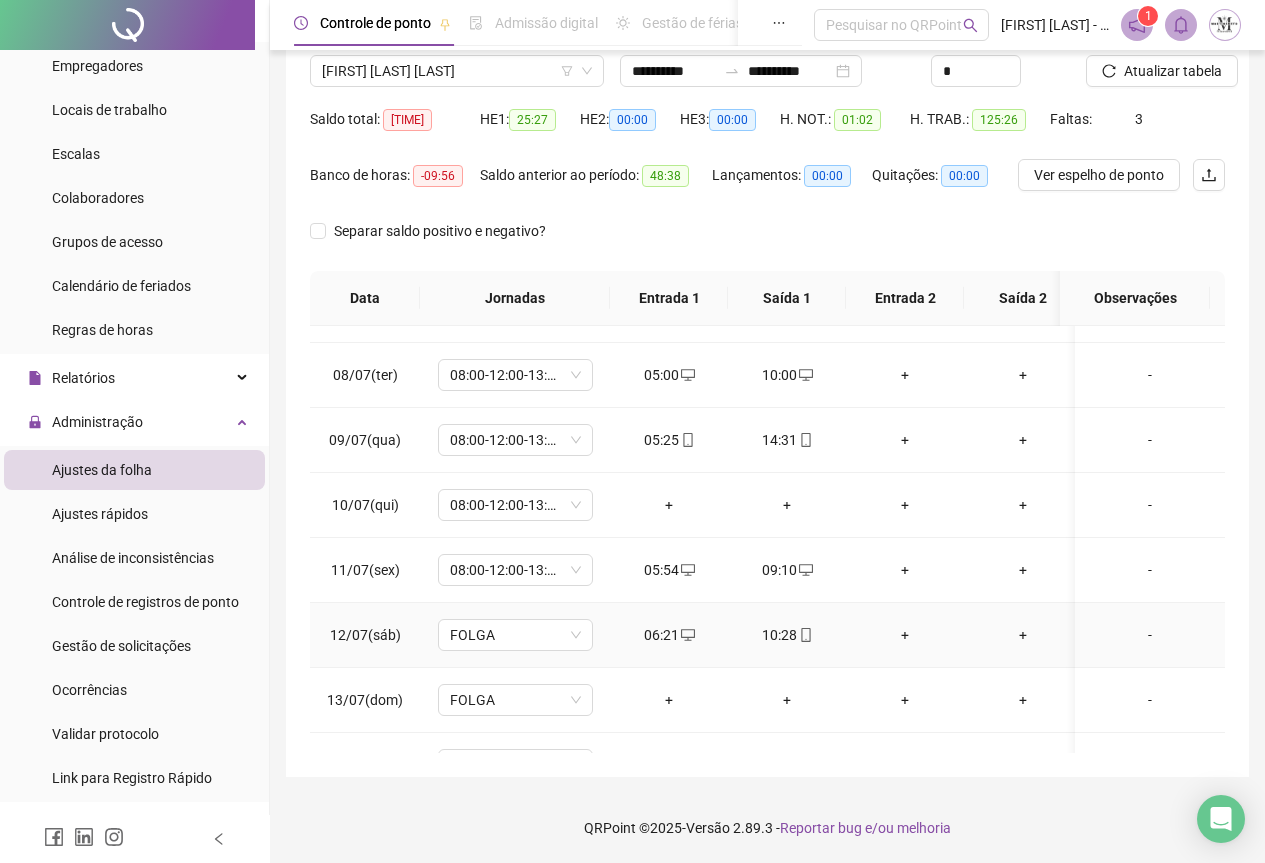 scroll, scrollTop: 403, scrollLeft: 0, axis: vertical 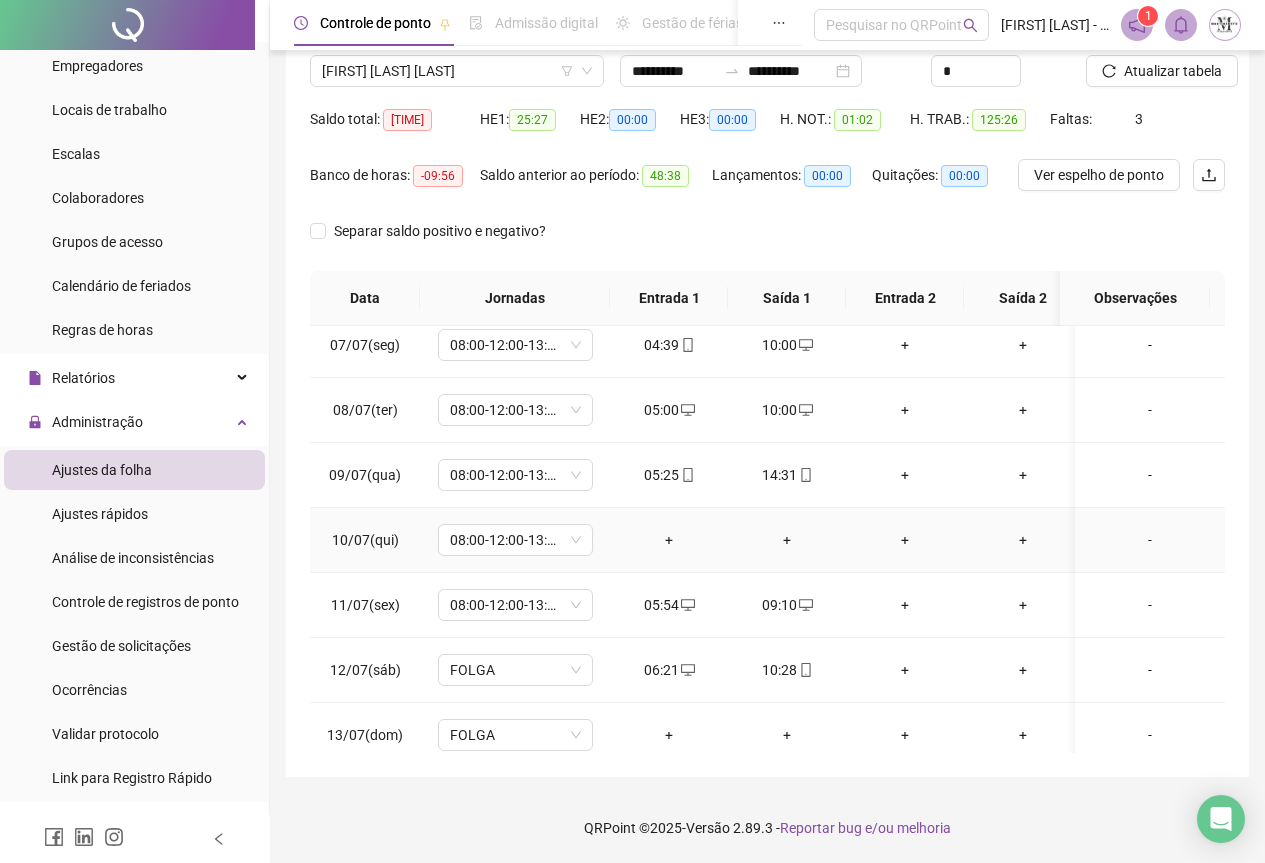 click on "+" at bounding box center (669, 540) 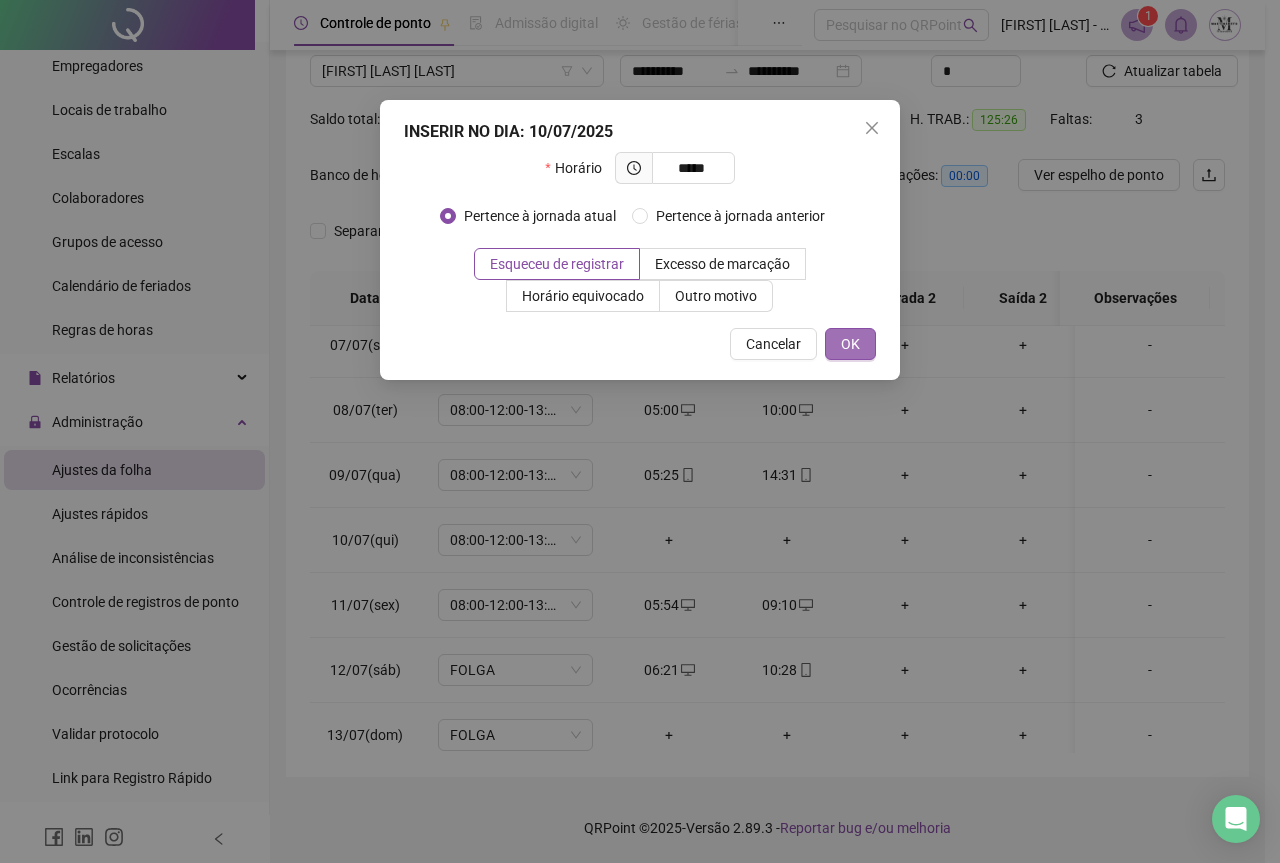type on "*****" 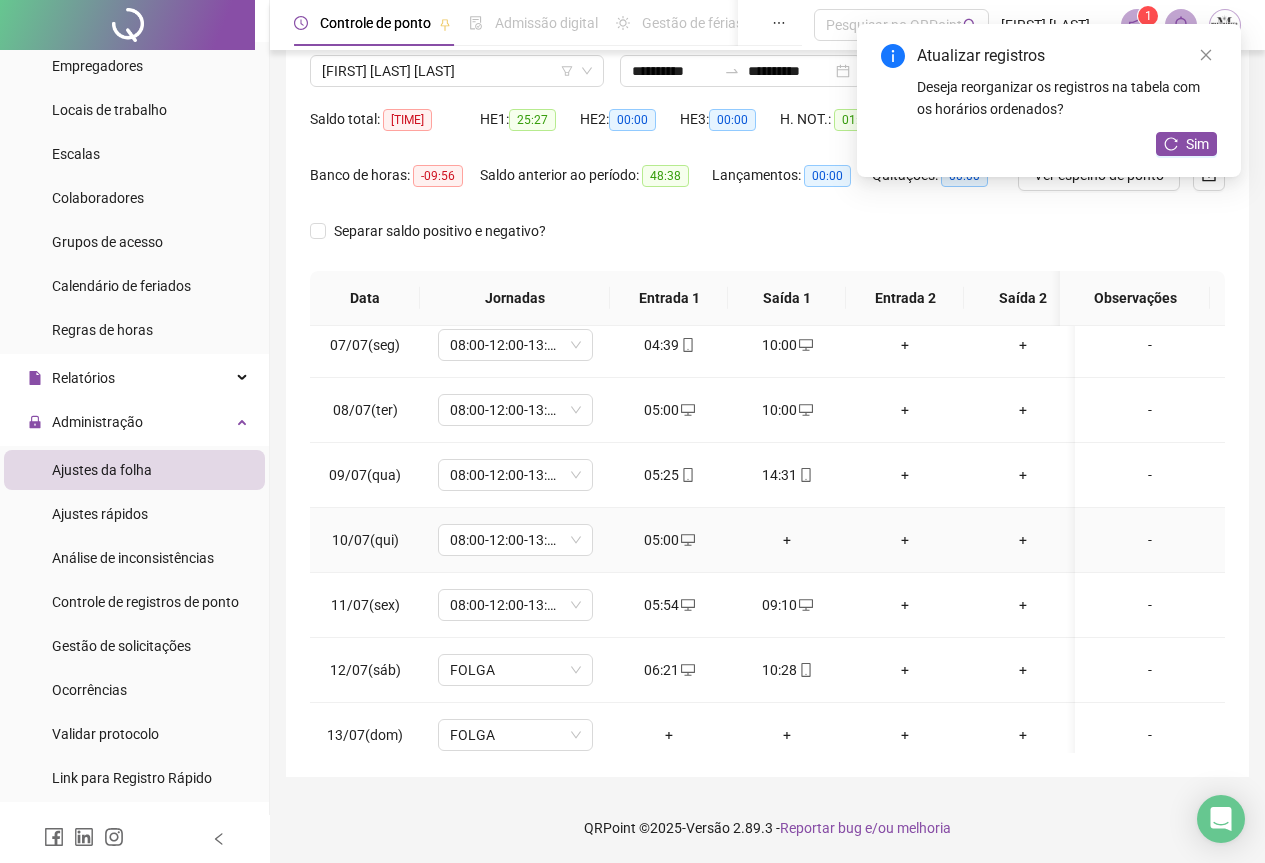 click on "+" at bounding box center [787, 540] 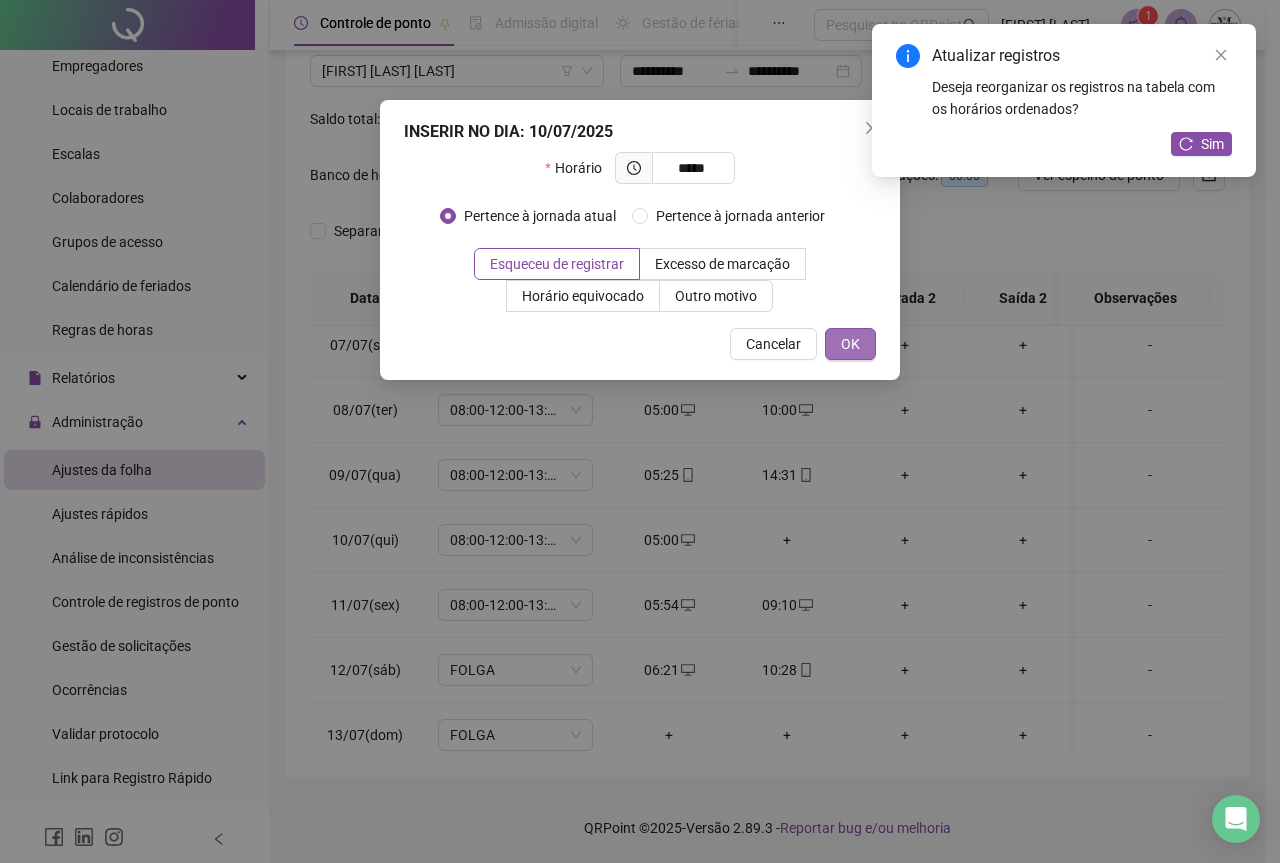 type on "*****" 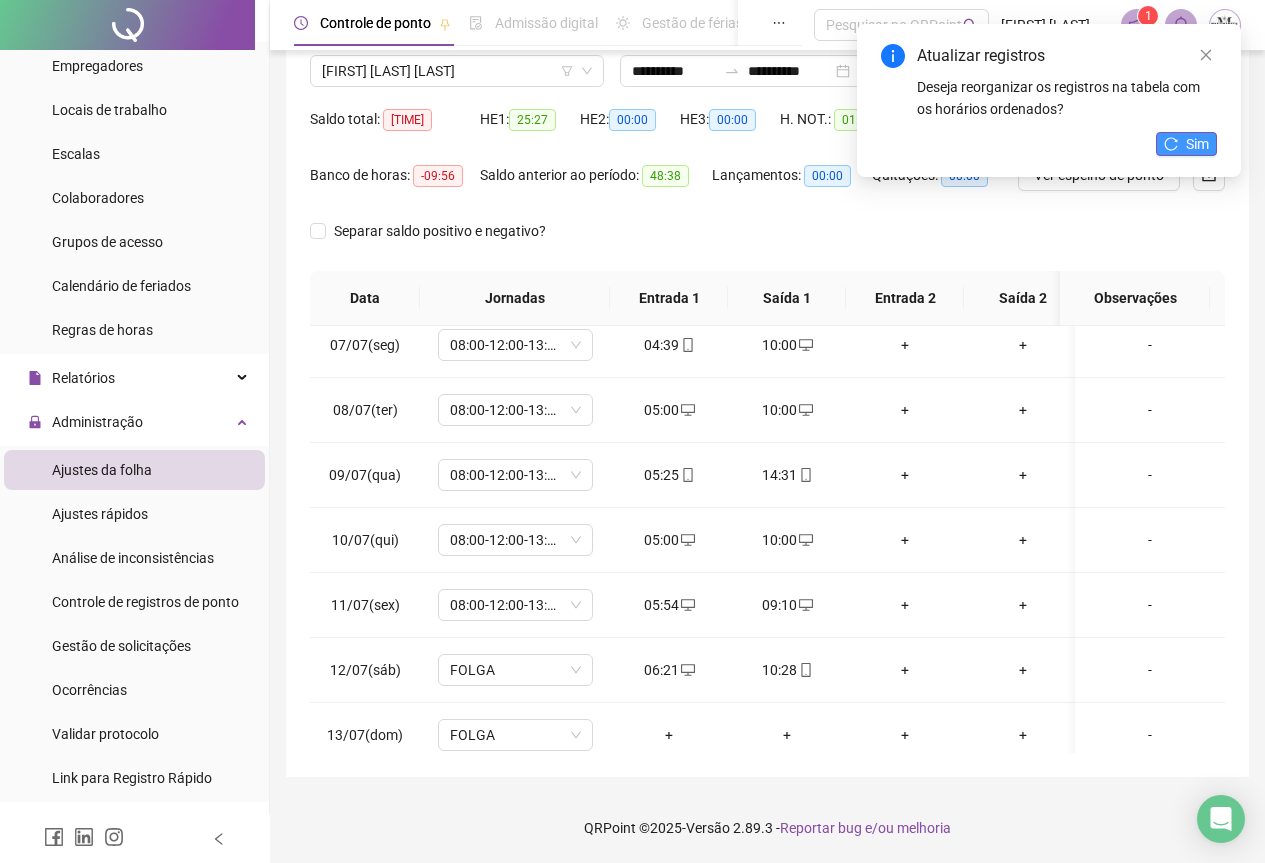 click on "Sim" at bounding box center [1197, 144] 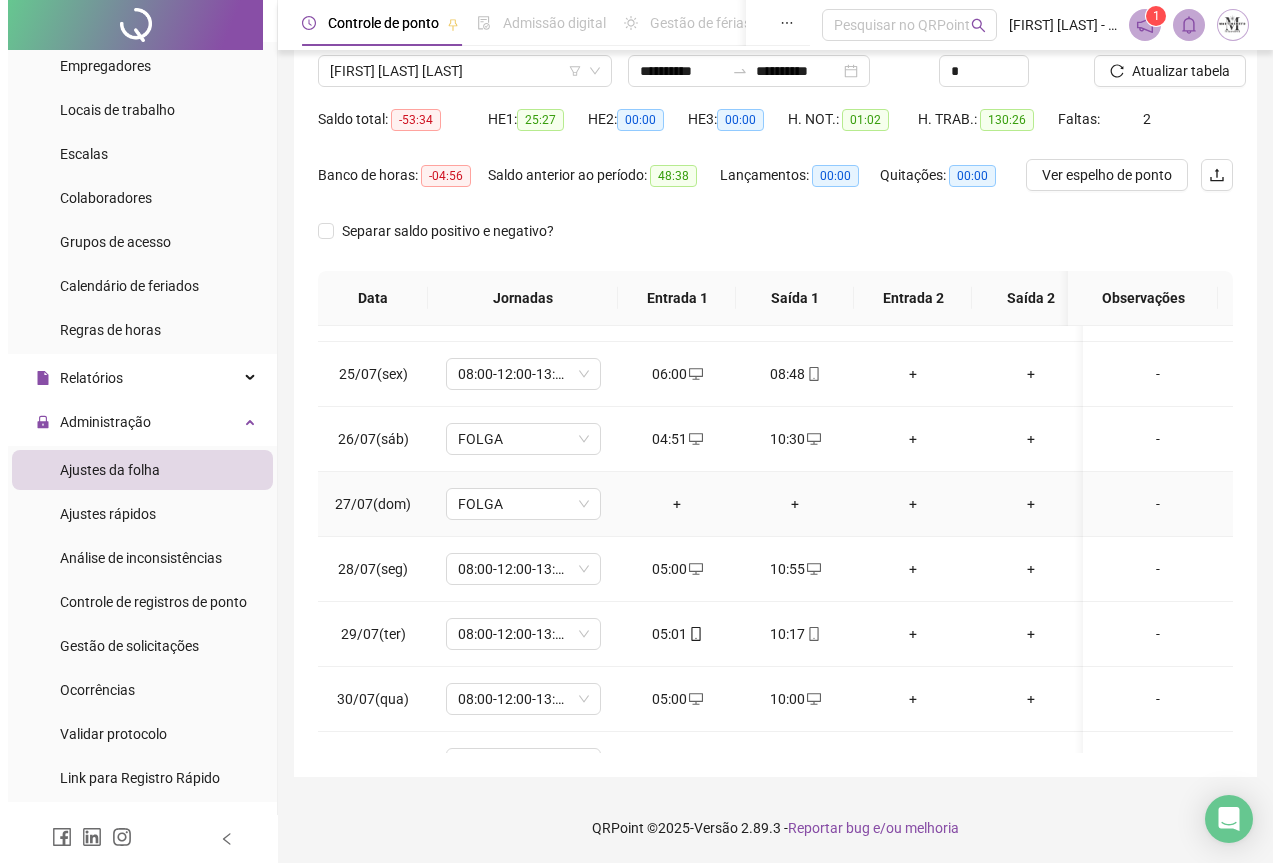 scroll, scrollTop: 1603, scrollLeft: 0, axis: vertical 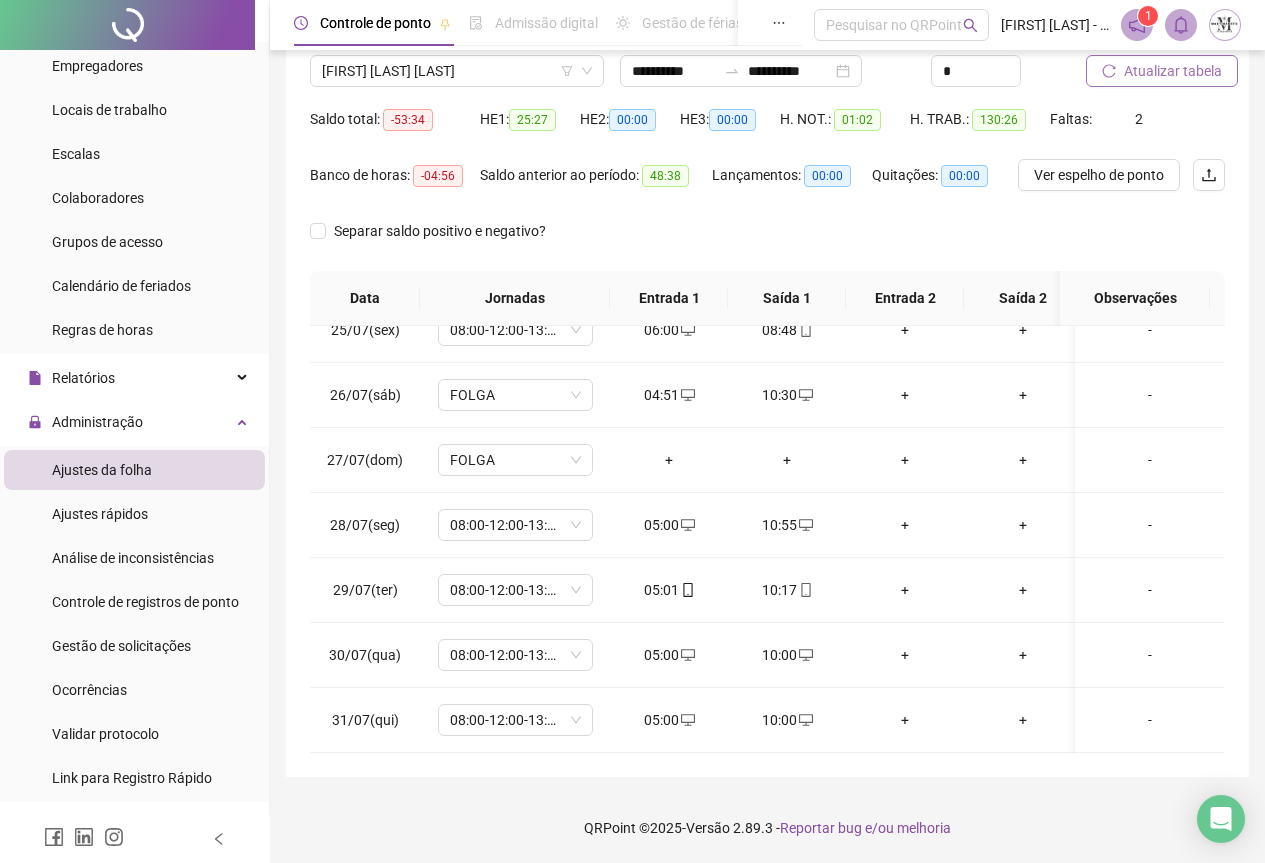 click on "Atualizar tabela" at bounding box center (1173, 71) 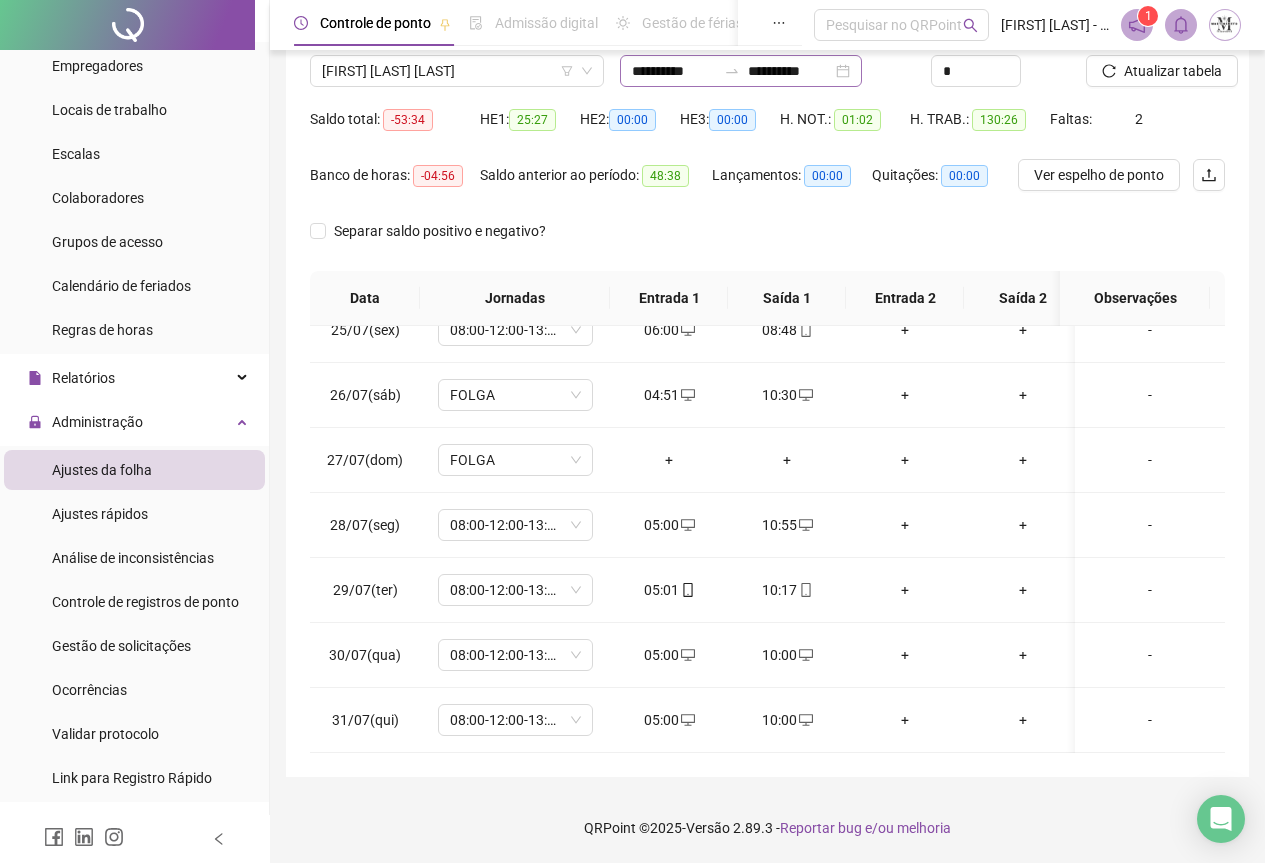 click 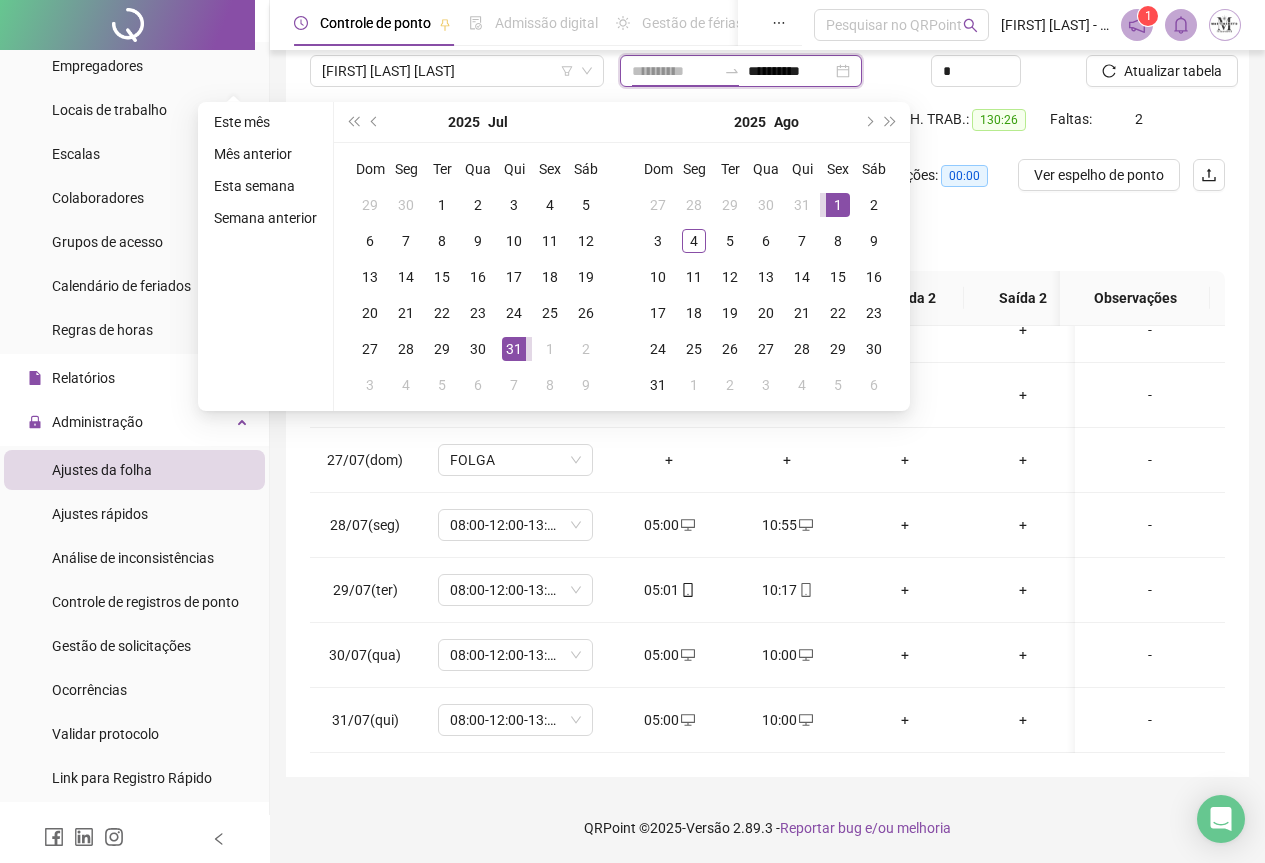 type on "**********" 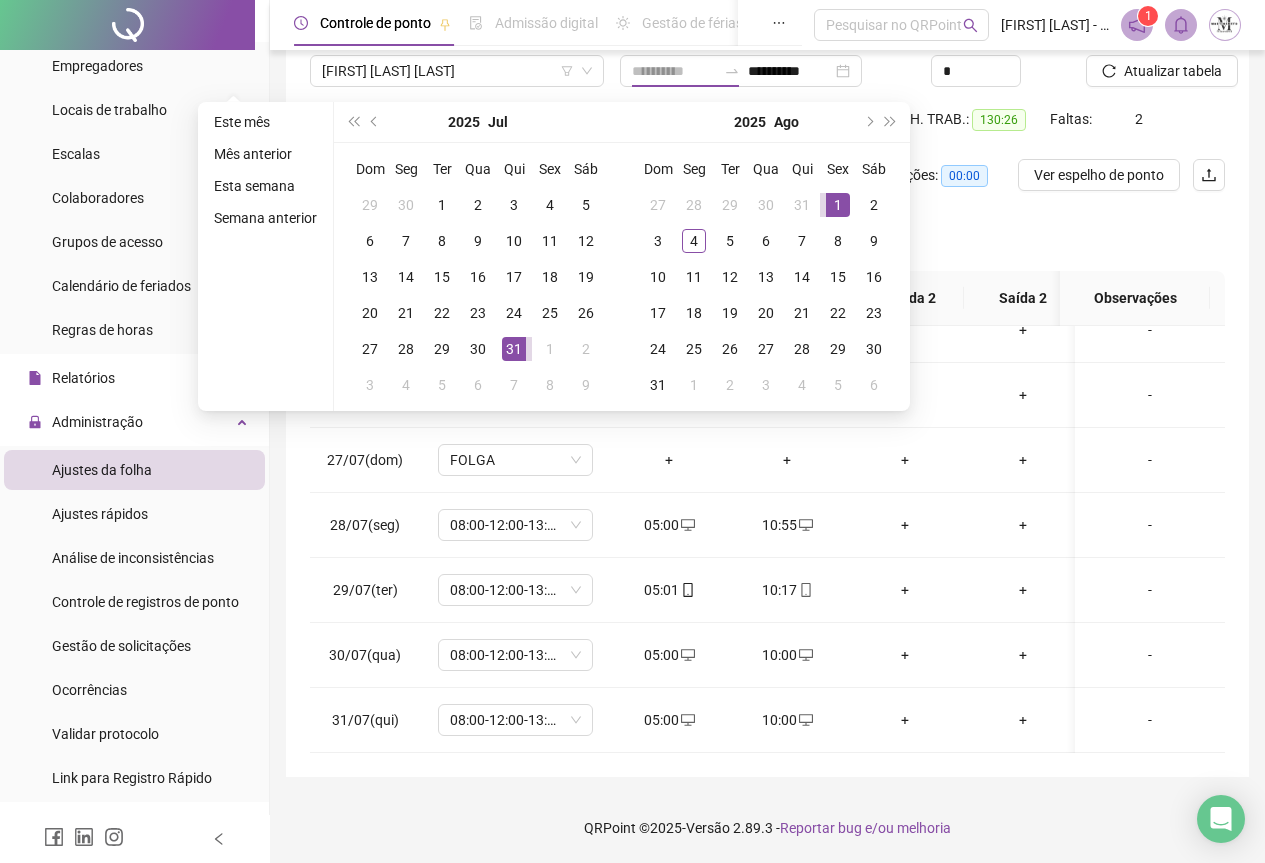 drag, startPoint x: 831, startPoint y: 205, endPoint x: 822, endPoint y: 212, distance: 11.401754 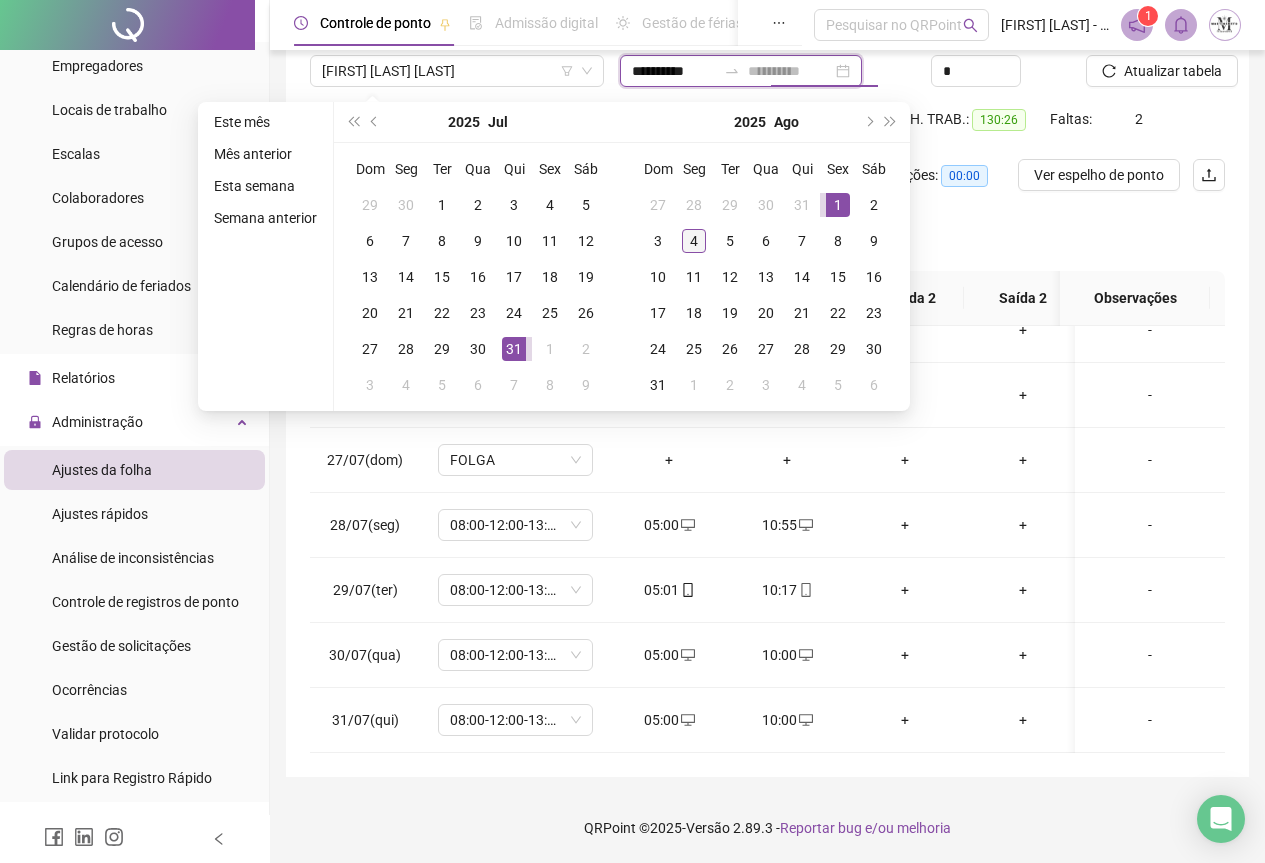 type on "**********" 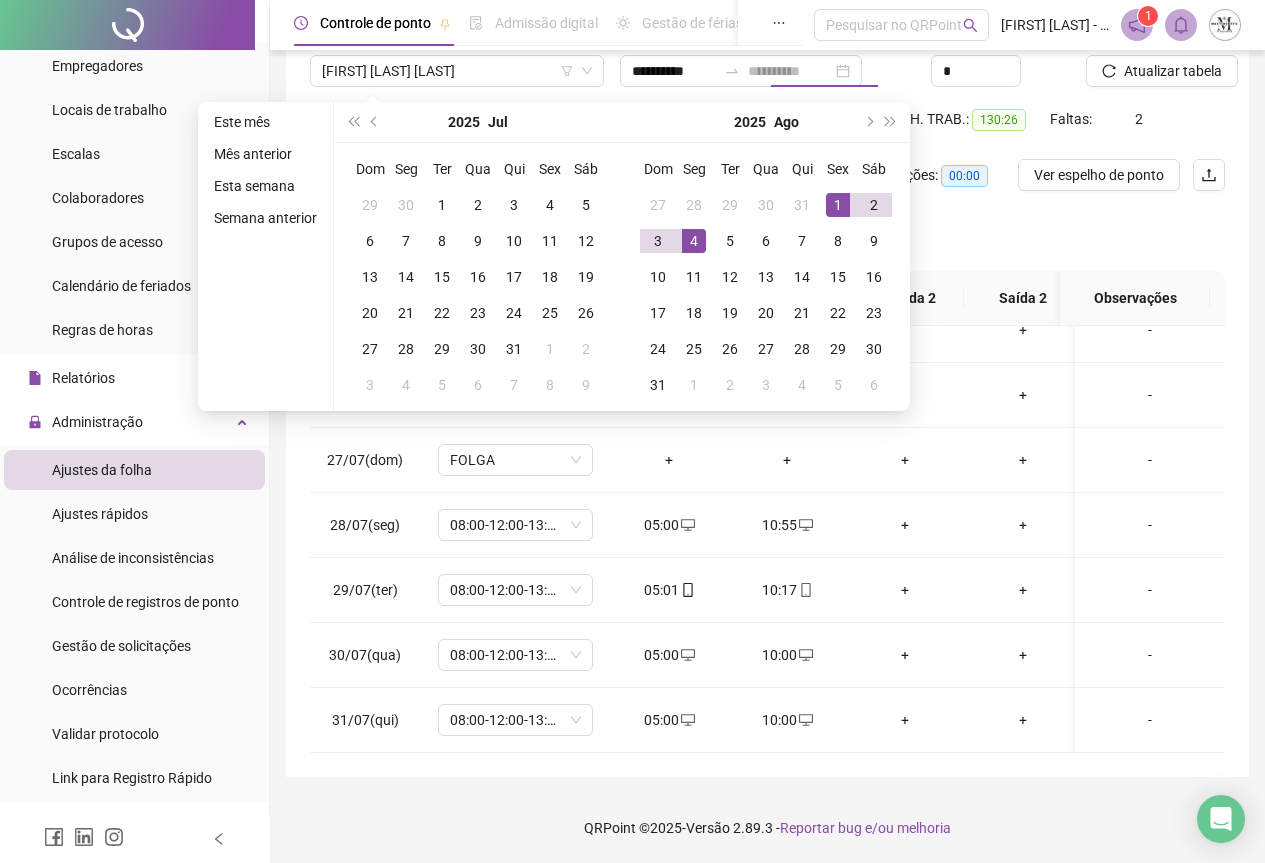 click on "4" at bounding box center (694, 241) 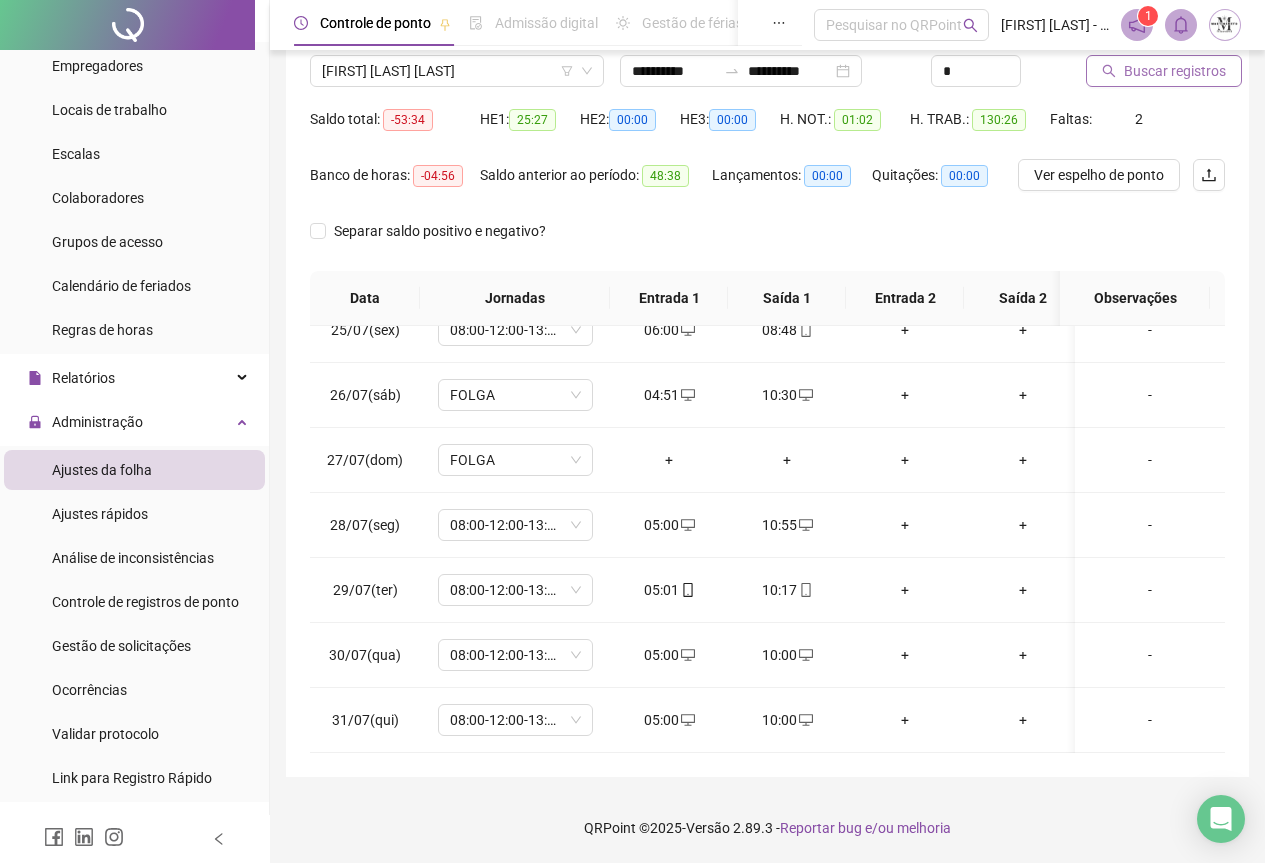 click on "Buscar registros" at bounding box center (1175, 71) 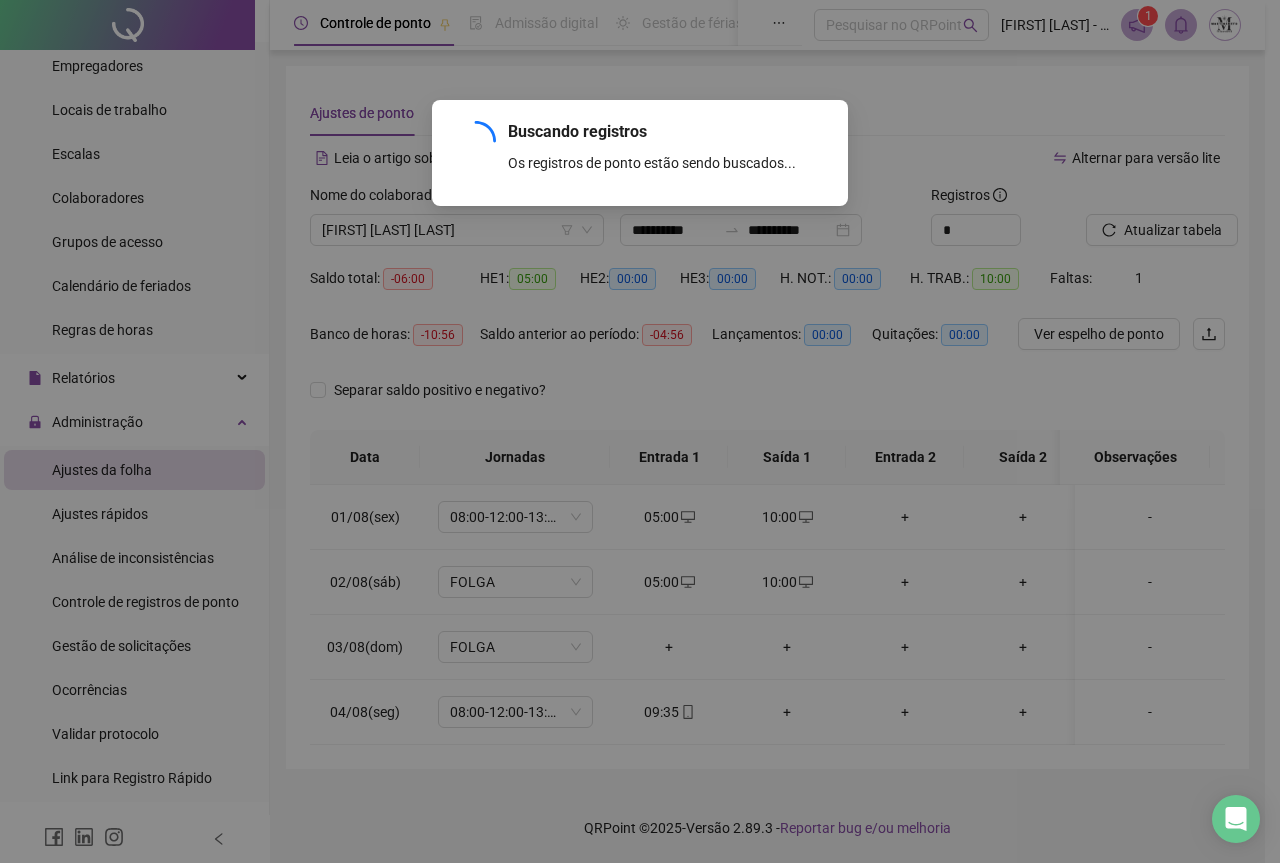 scroll, scrollTop: 7, scrollLeft: 0, axis: vertical 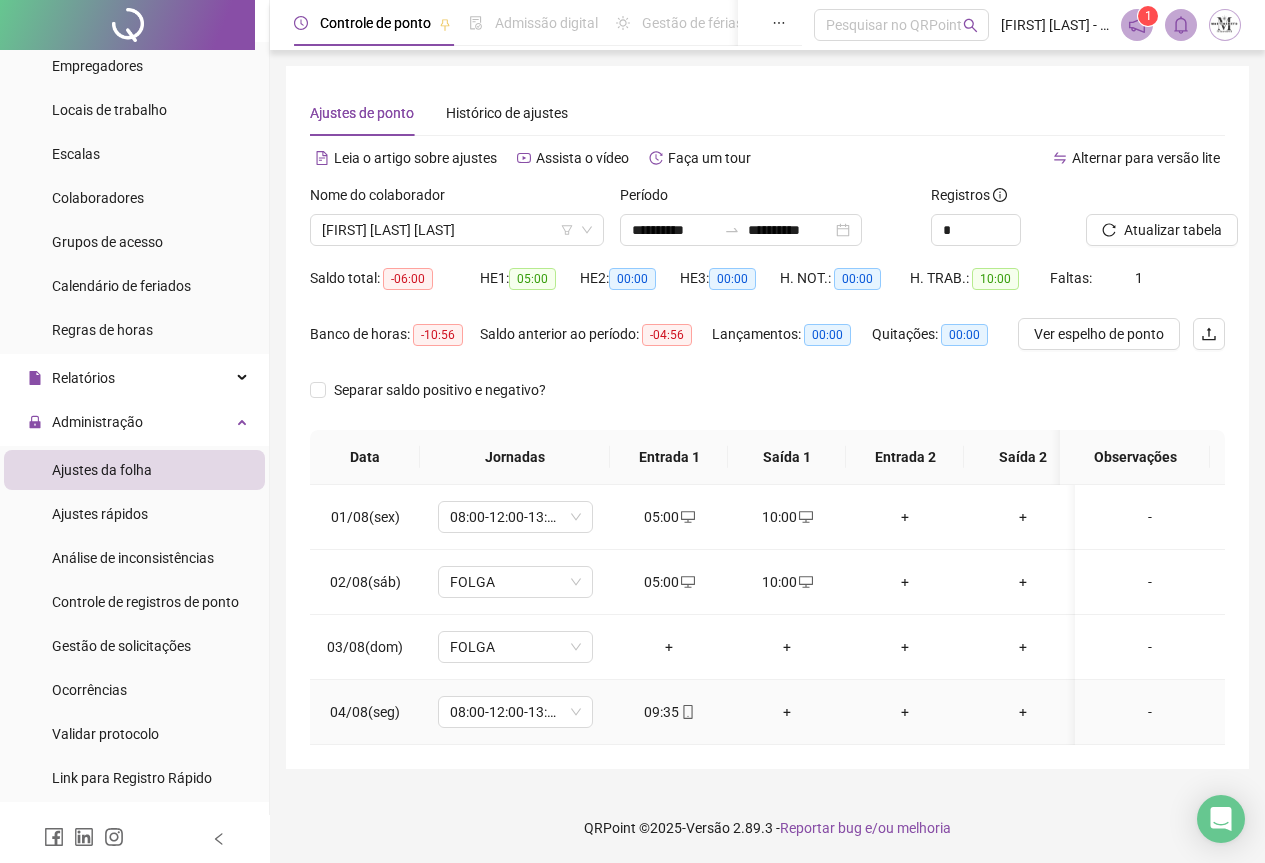 click on "+" at bounding box center (787, 712) 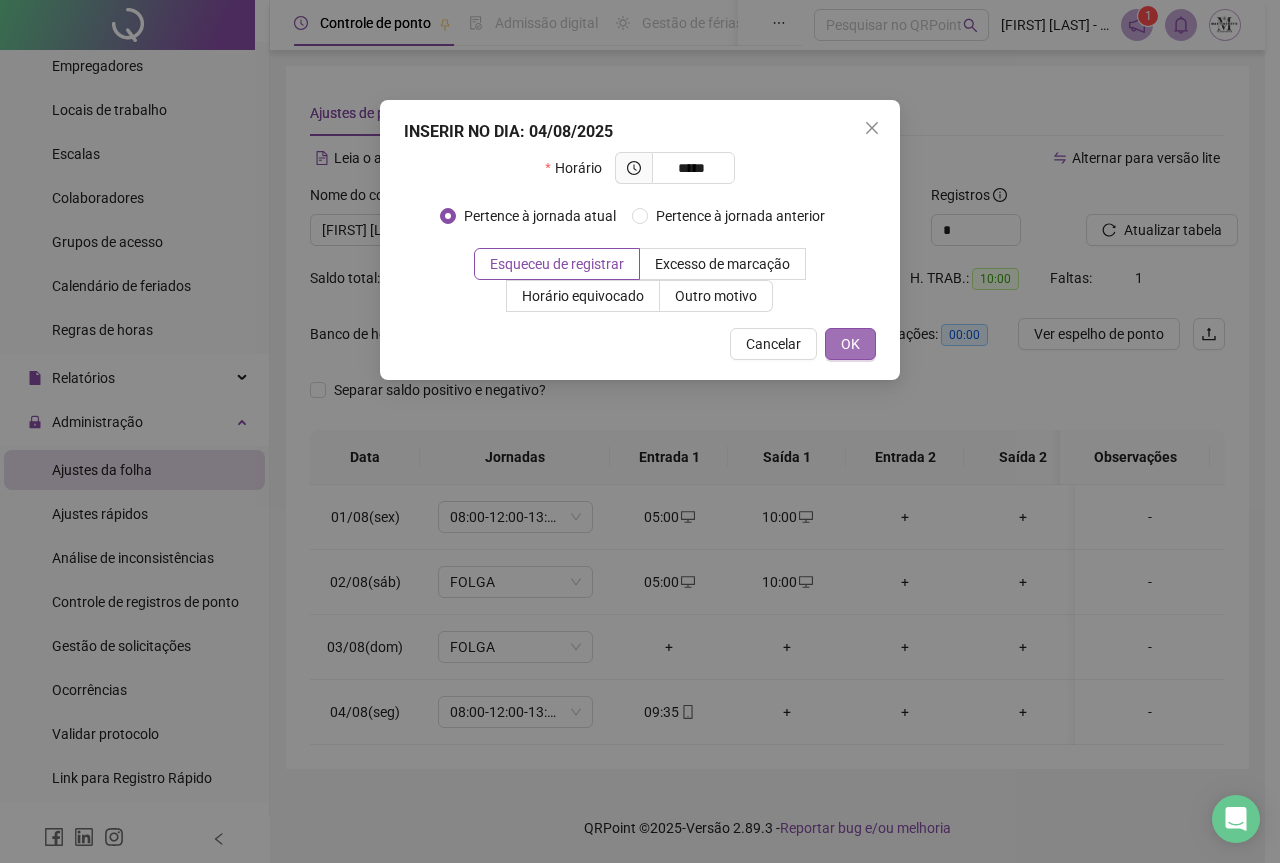 type on "*****" 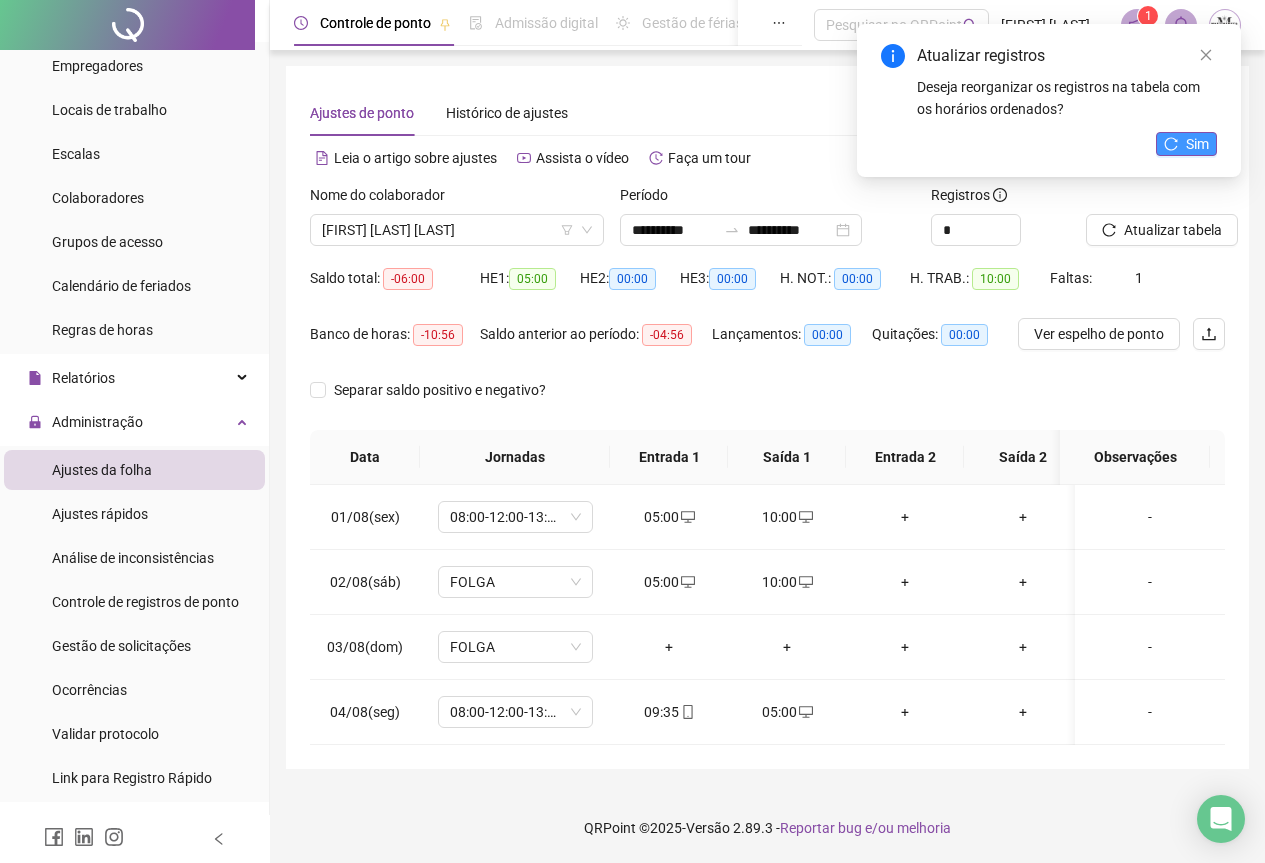 click on "Sim" at bounding box center [1186, 144] 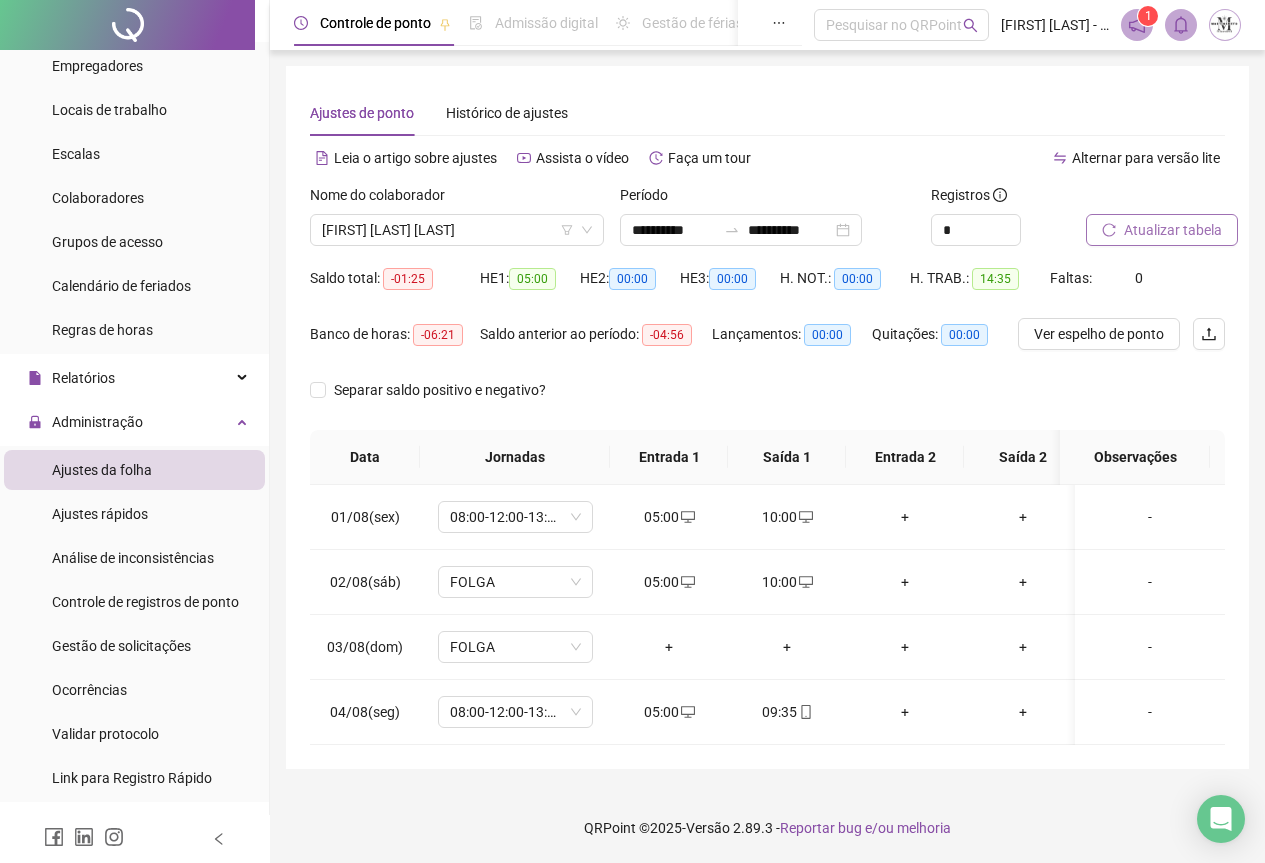 click on "Atualizar tabela" at bounding box center [1173, 230] 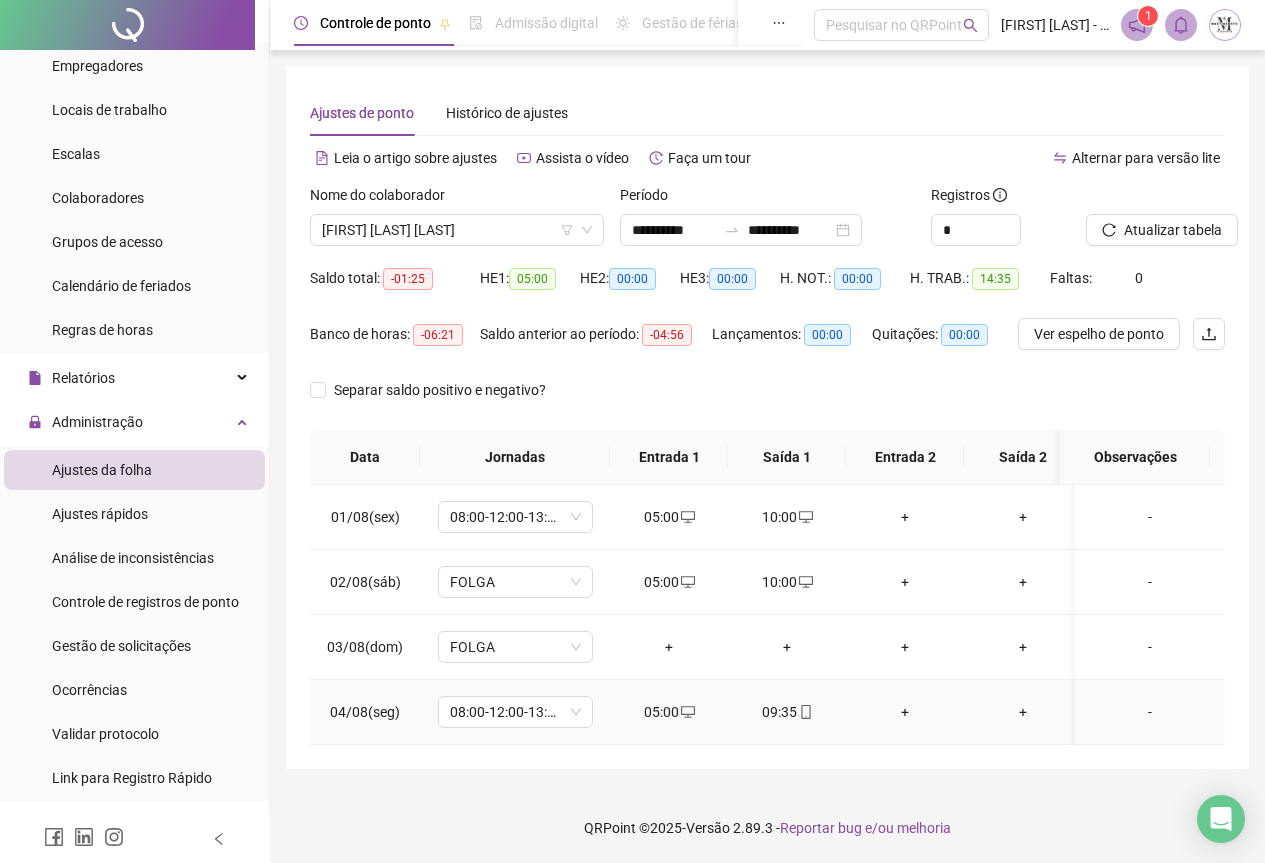 click 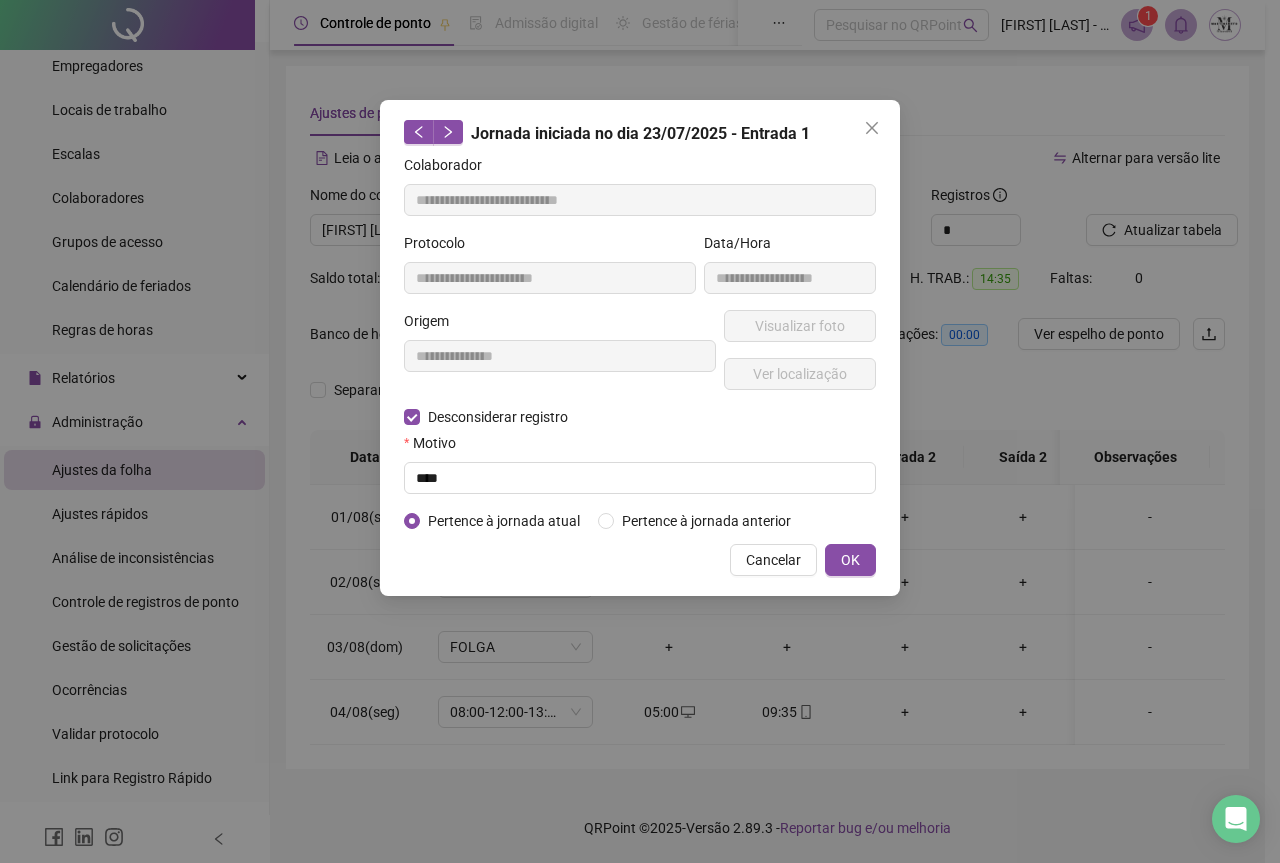 type on "**********" 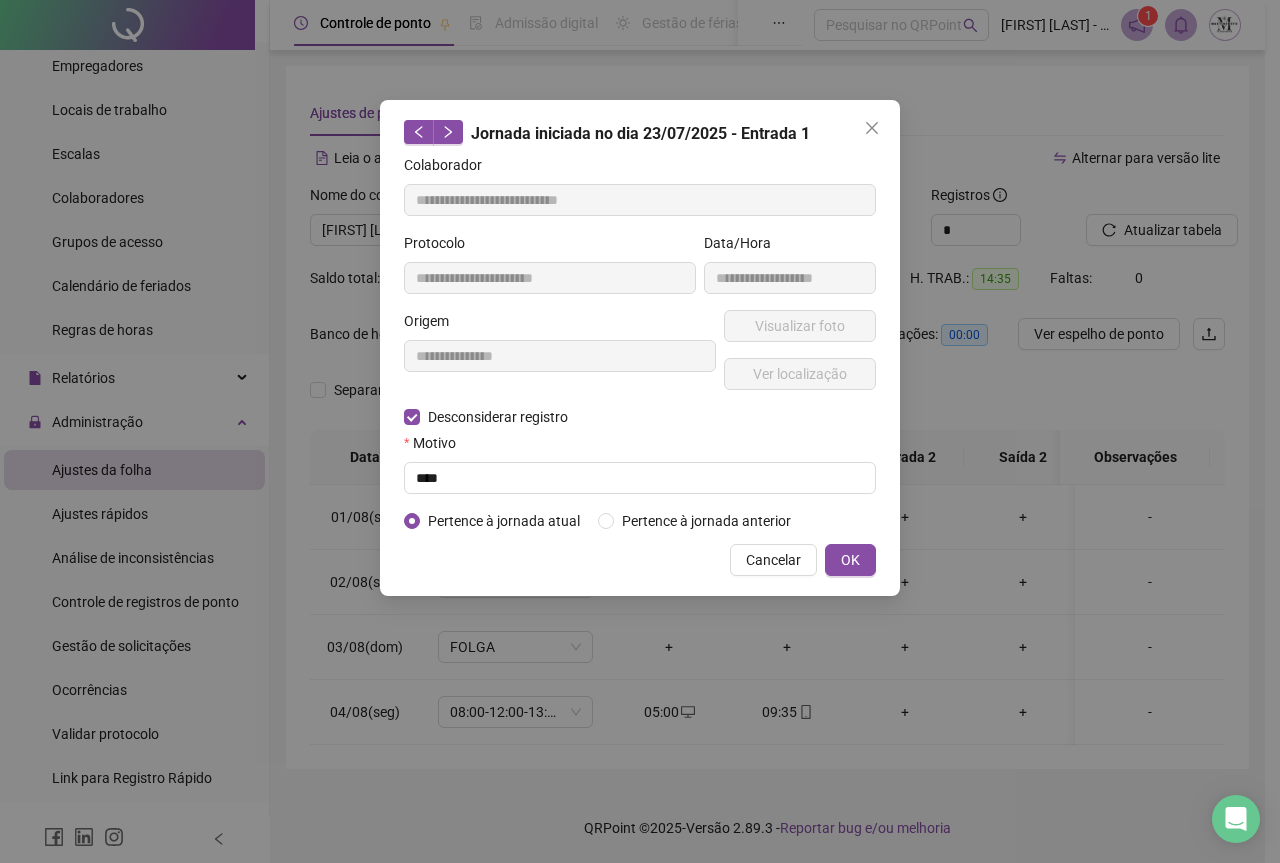 type on "**********" 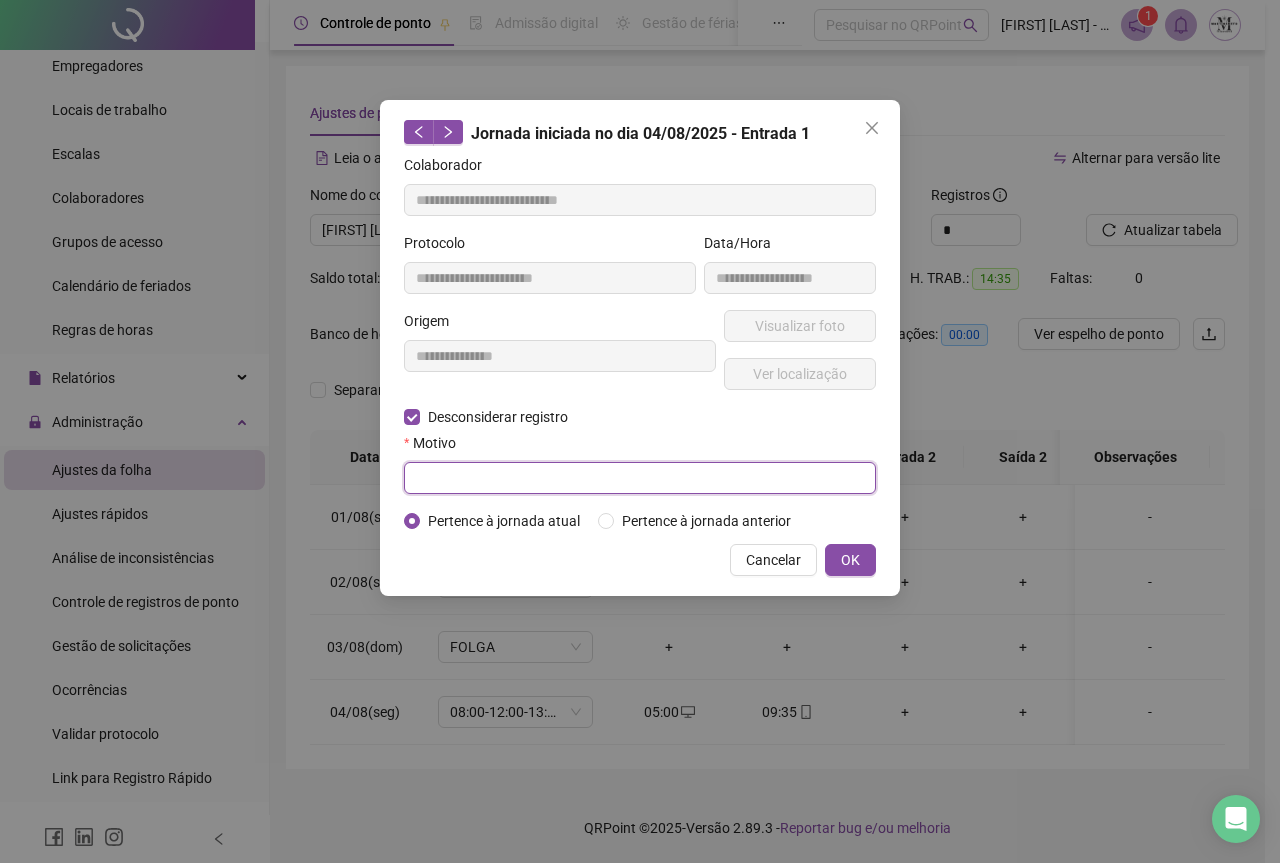 click at bounding box center (640, 478) 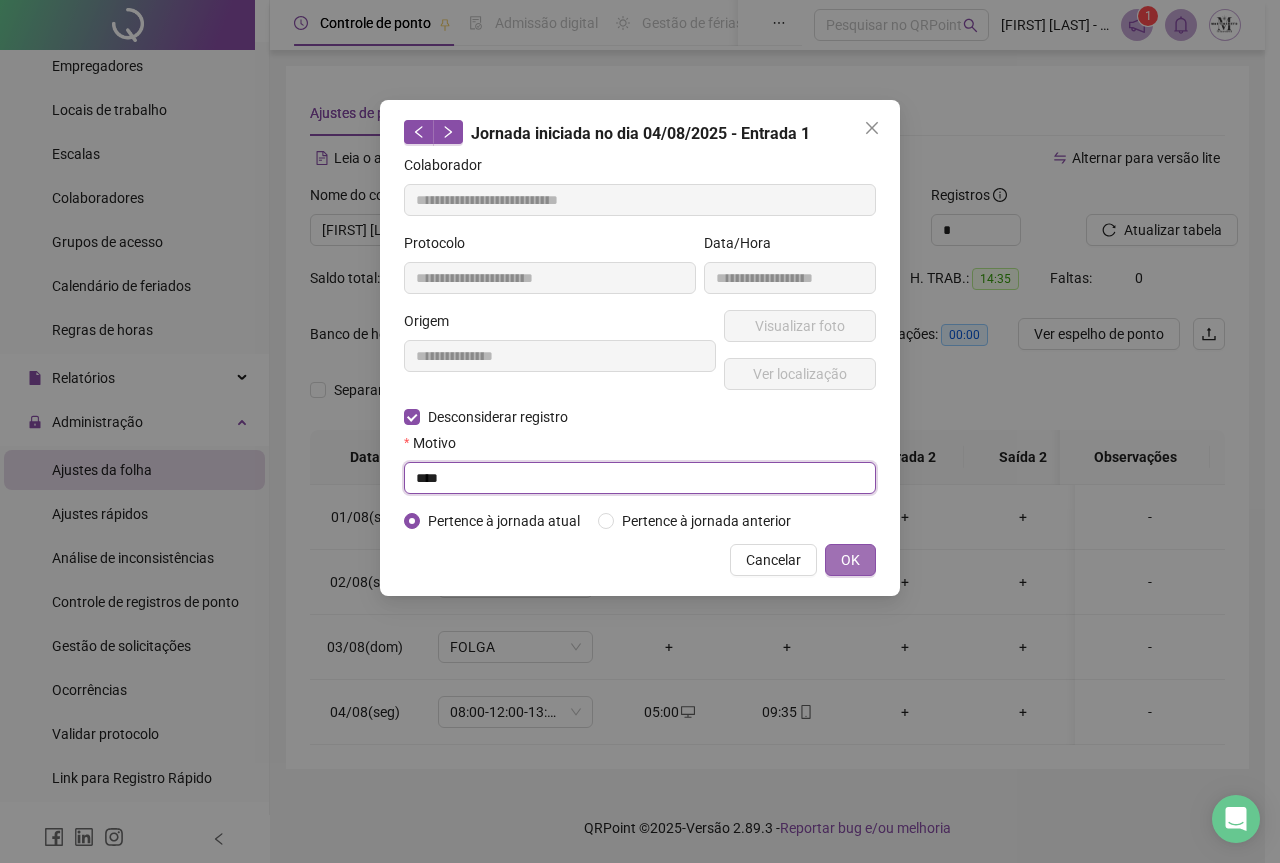 type on "****" 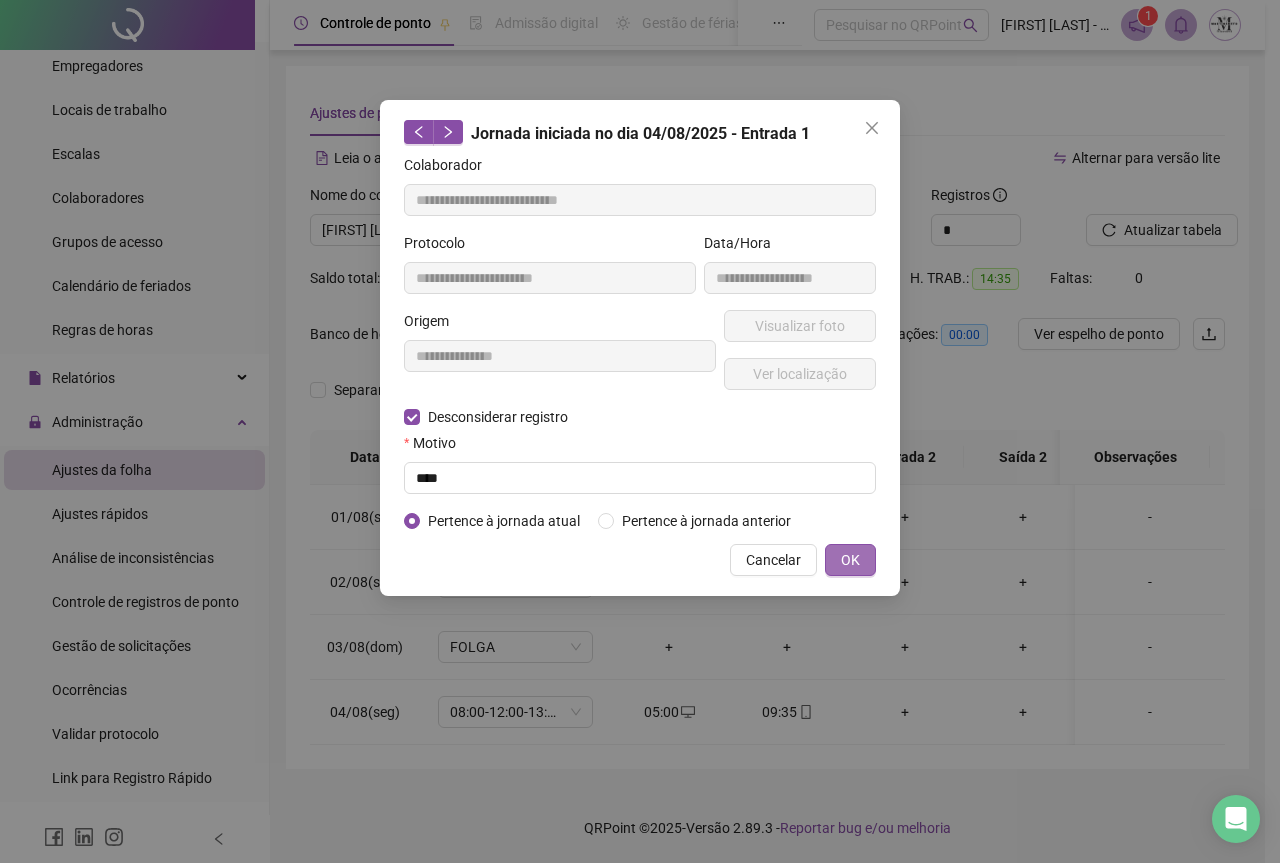 click on "OK" at bounding box center [850, 560] 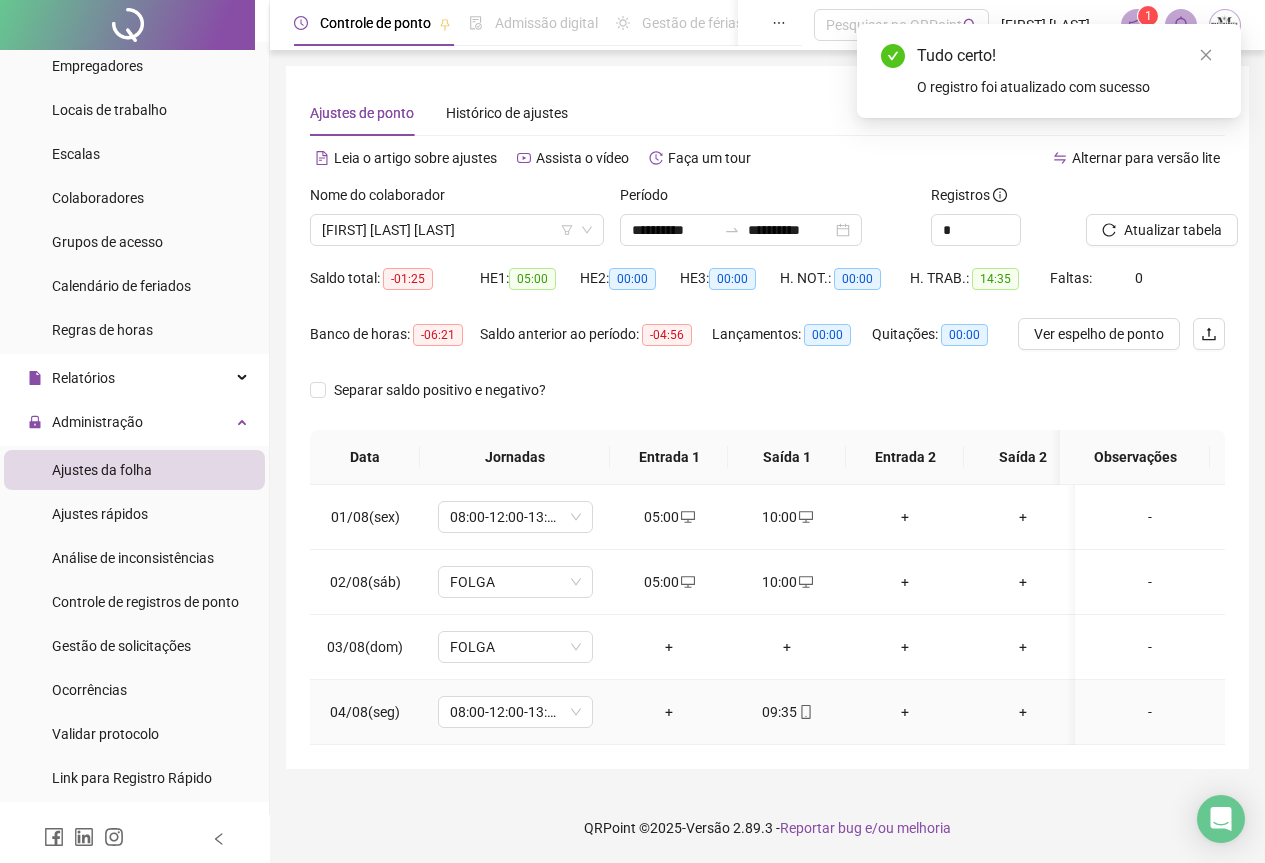click on "+" at bounding box center (669, 712) 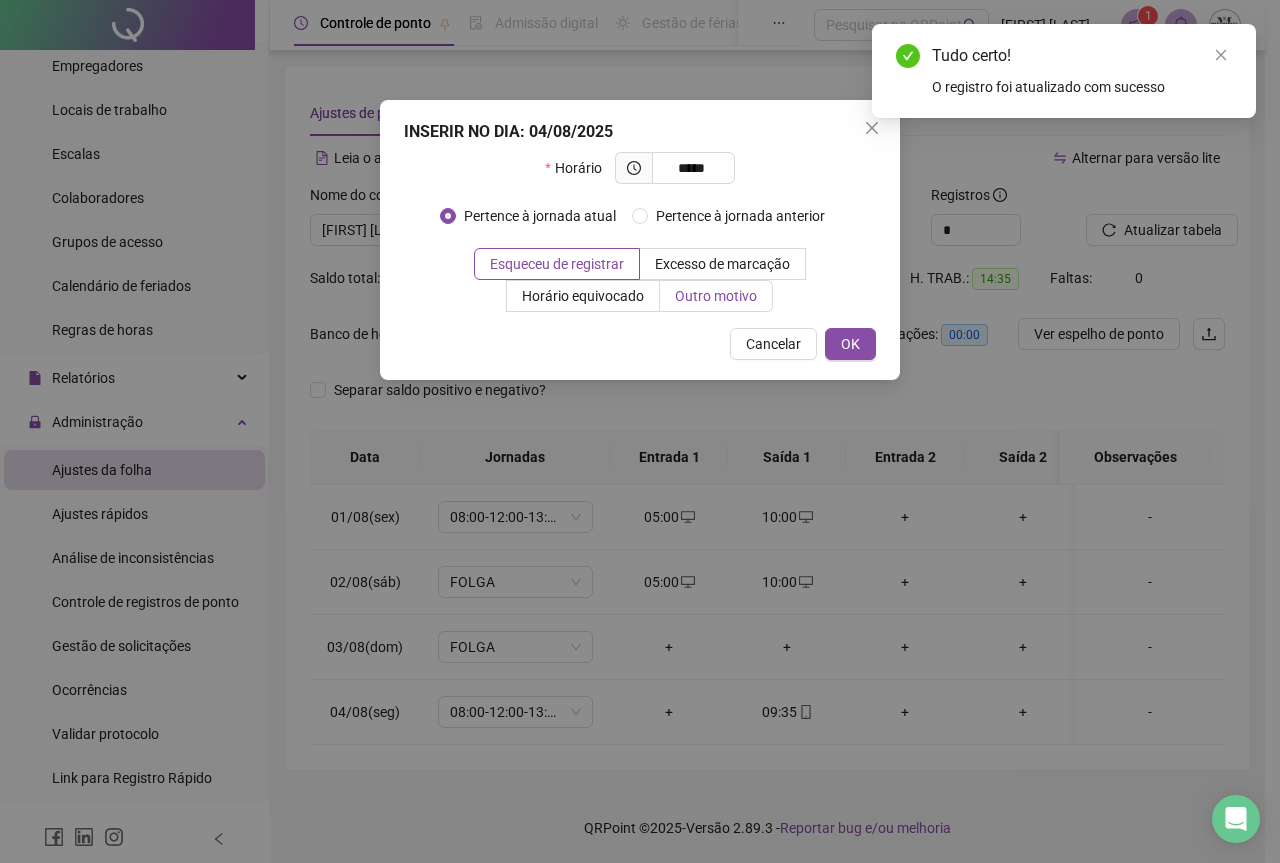type on "*****" 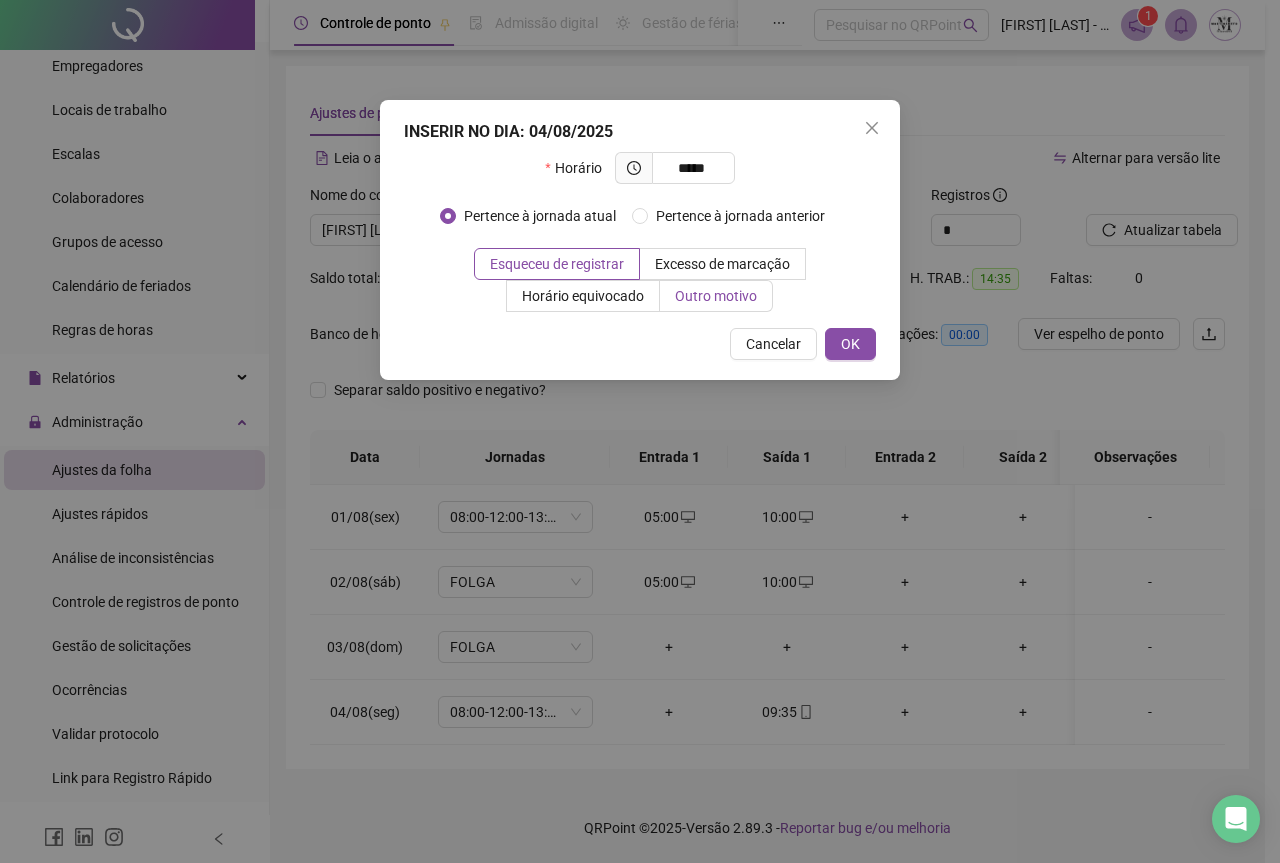 click on "Outro motivo" at bounding box center (716, 296) 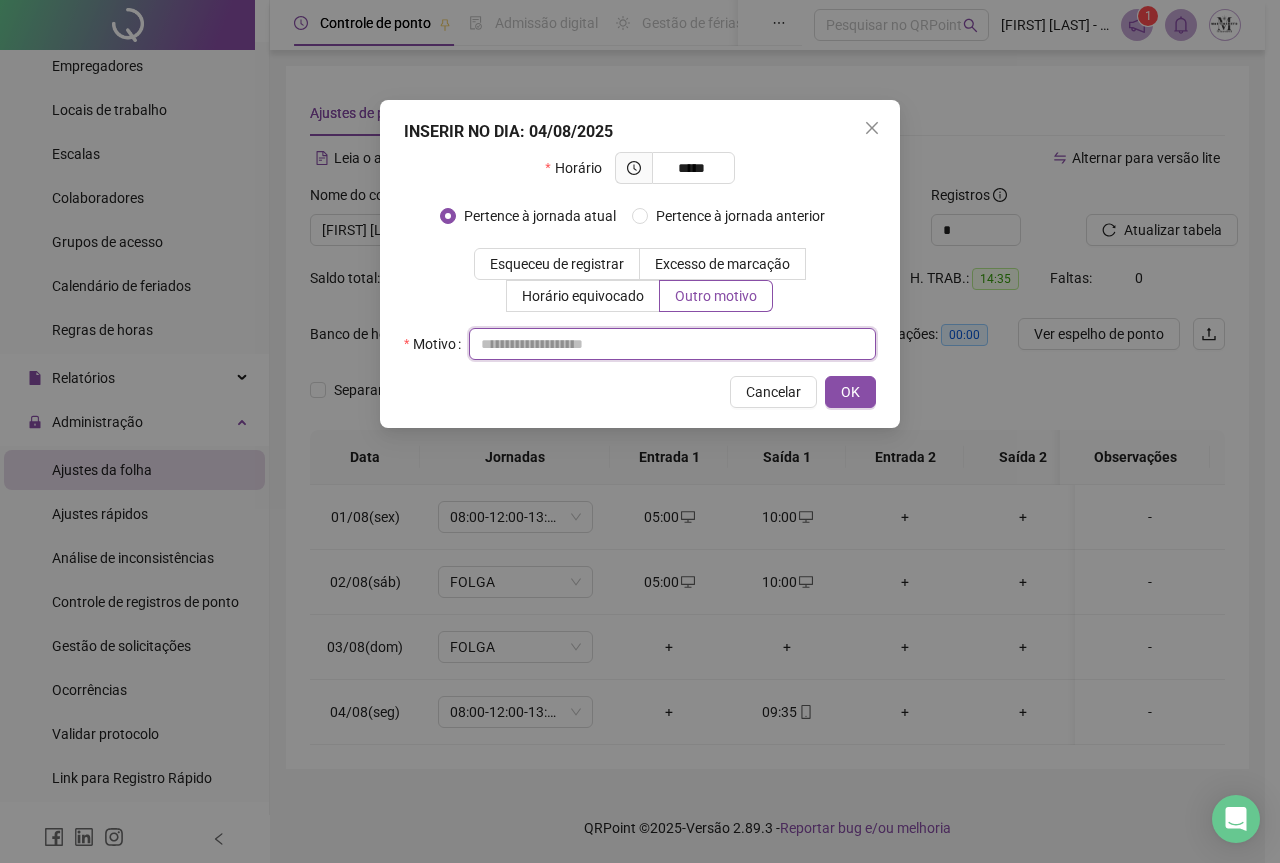 click at bounding box center [672, 344] 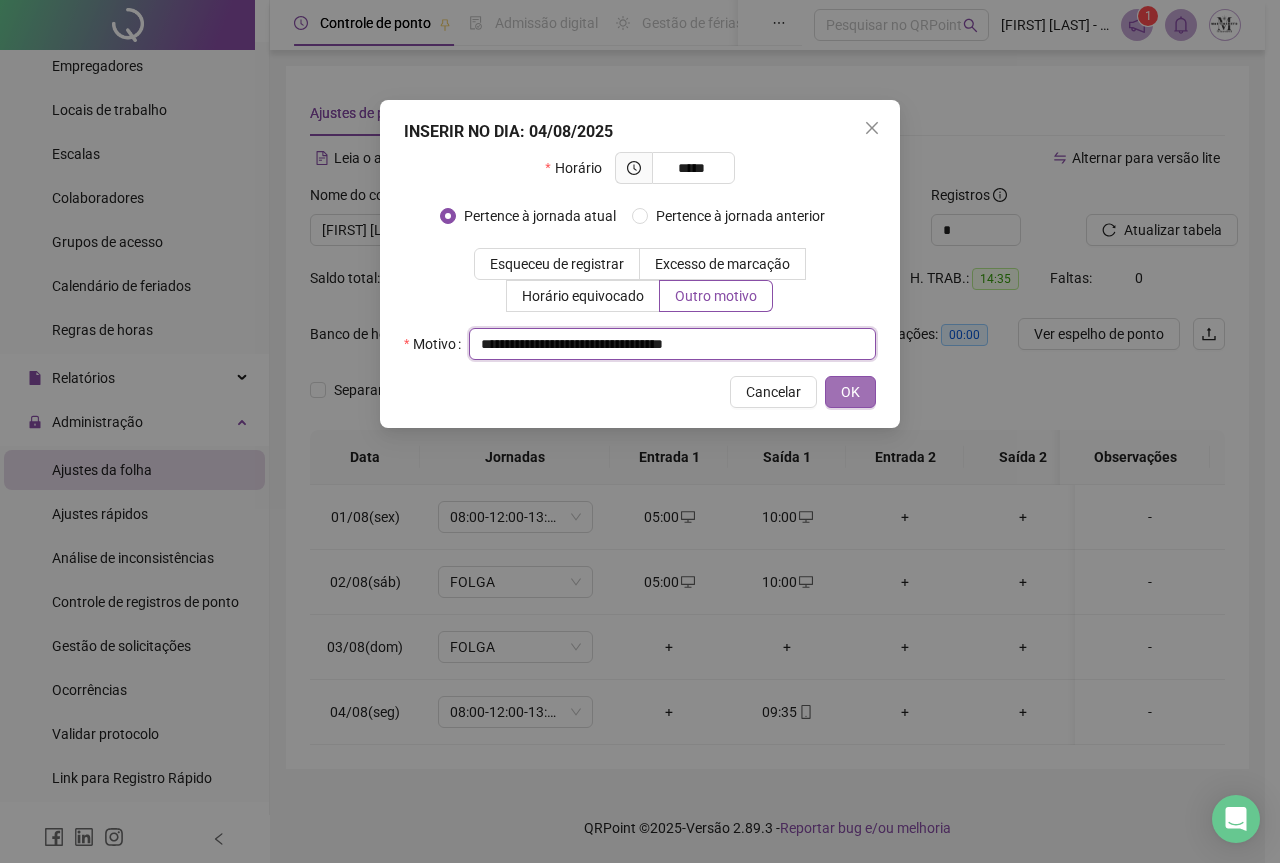 type on "**********" 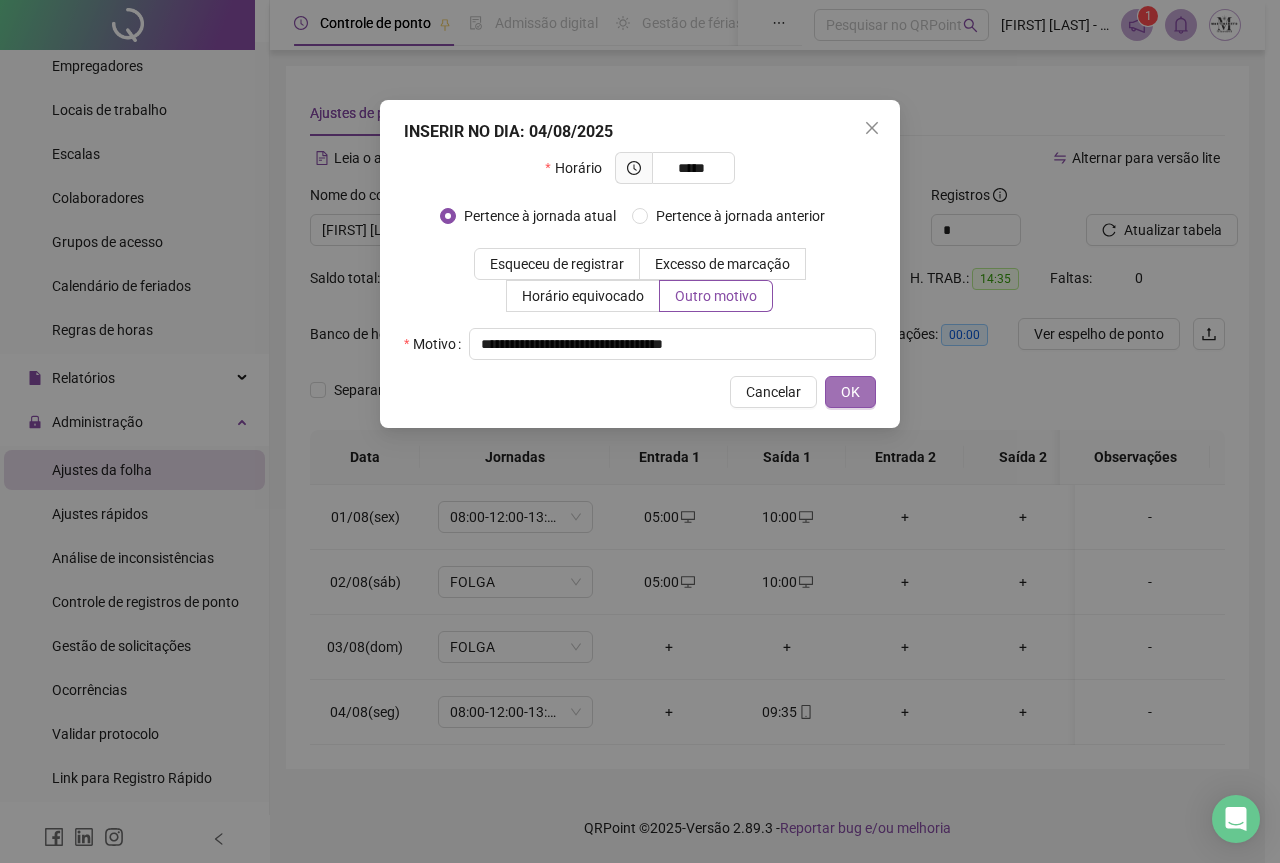 click on "OK" at bounding box center (850, 392) 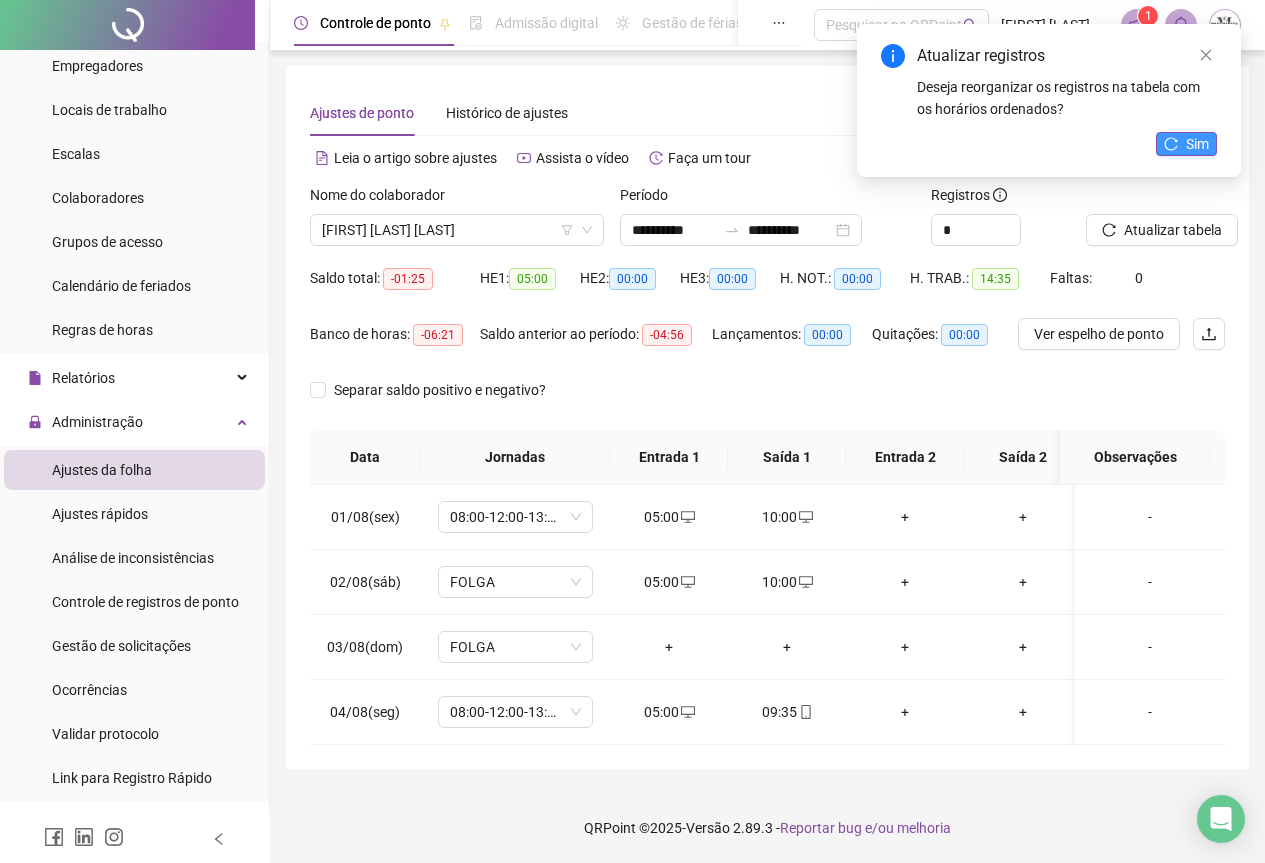 click on "Sim" at bounding box center [1197, 144] 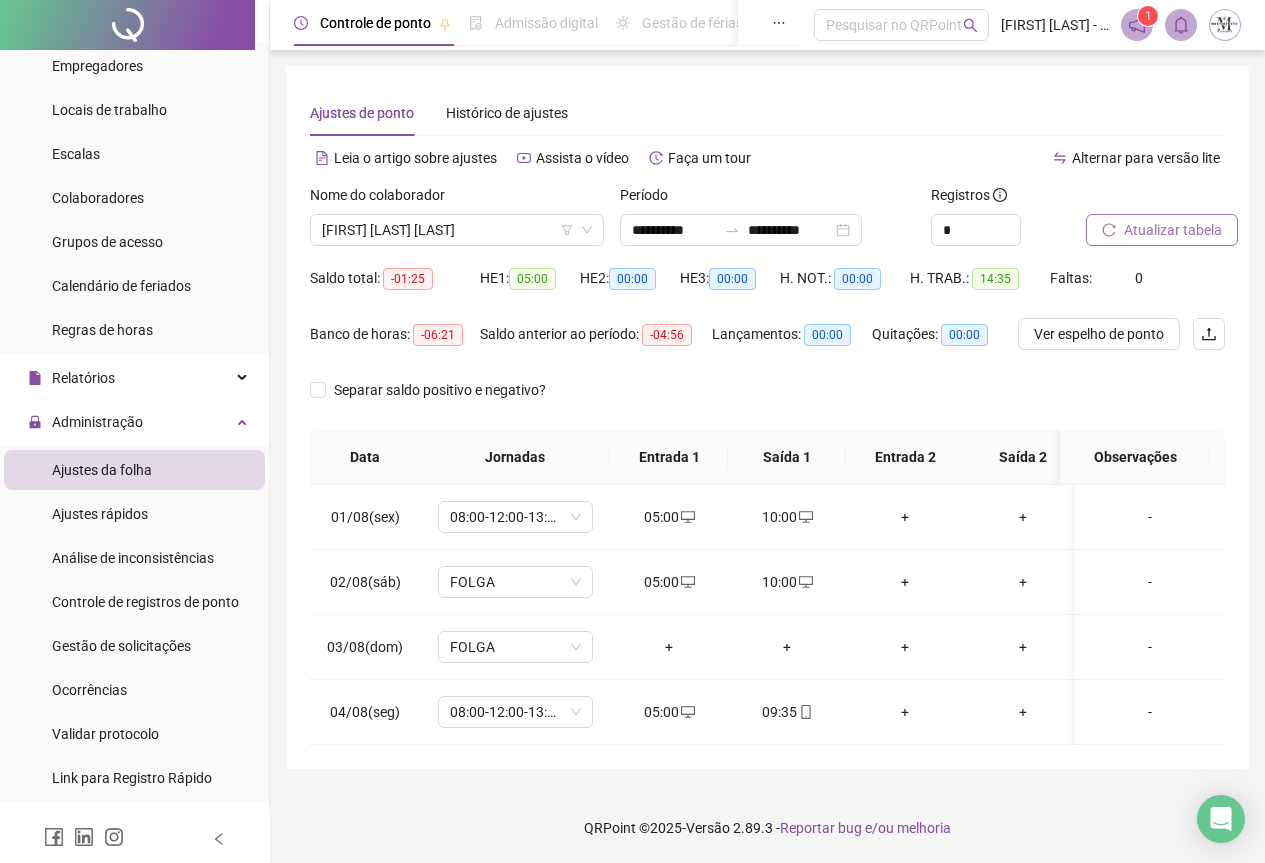 click on "Atualizar tabela" at bounding box center [1173, 230] 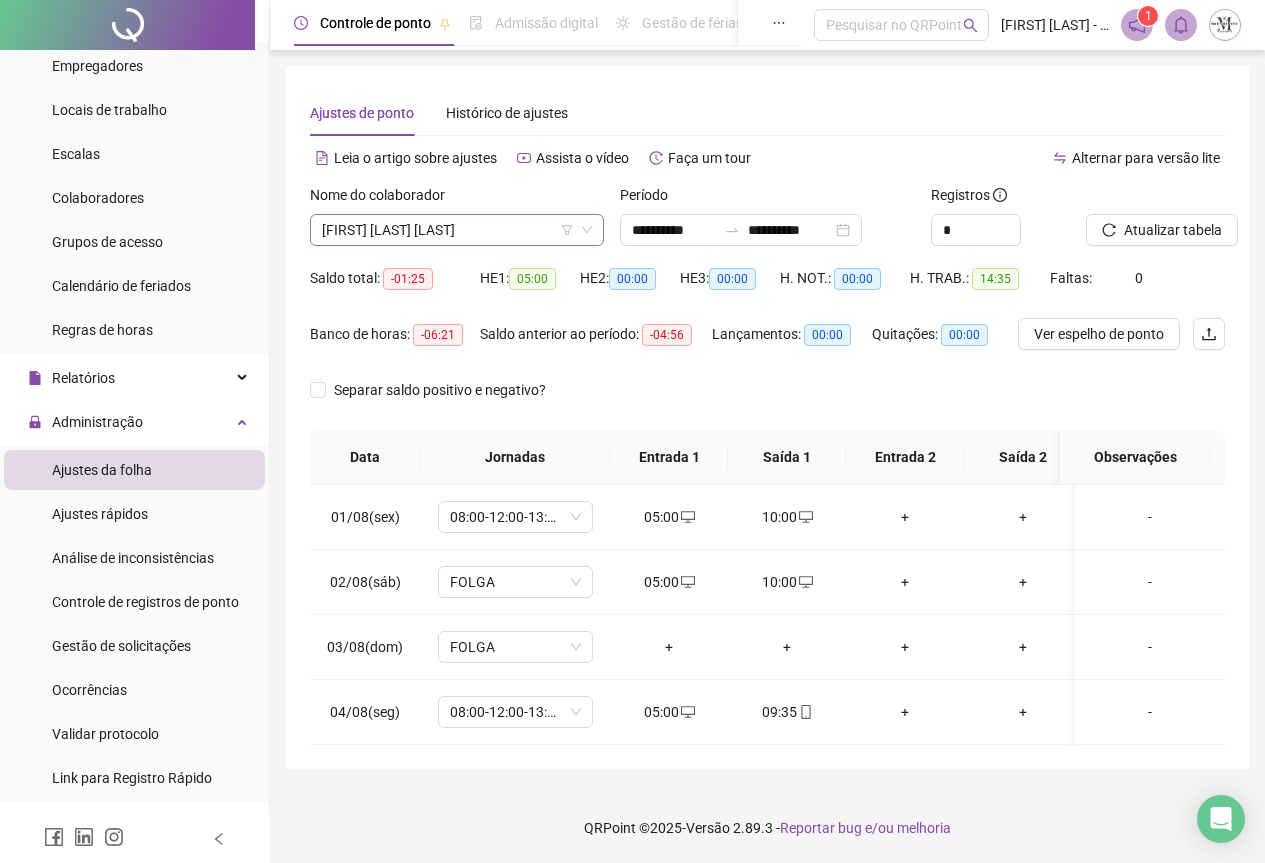 click on "[FIRST] [LAST]" at bounding box center (457, 230) 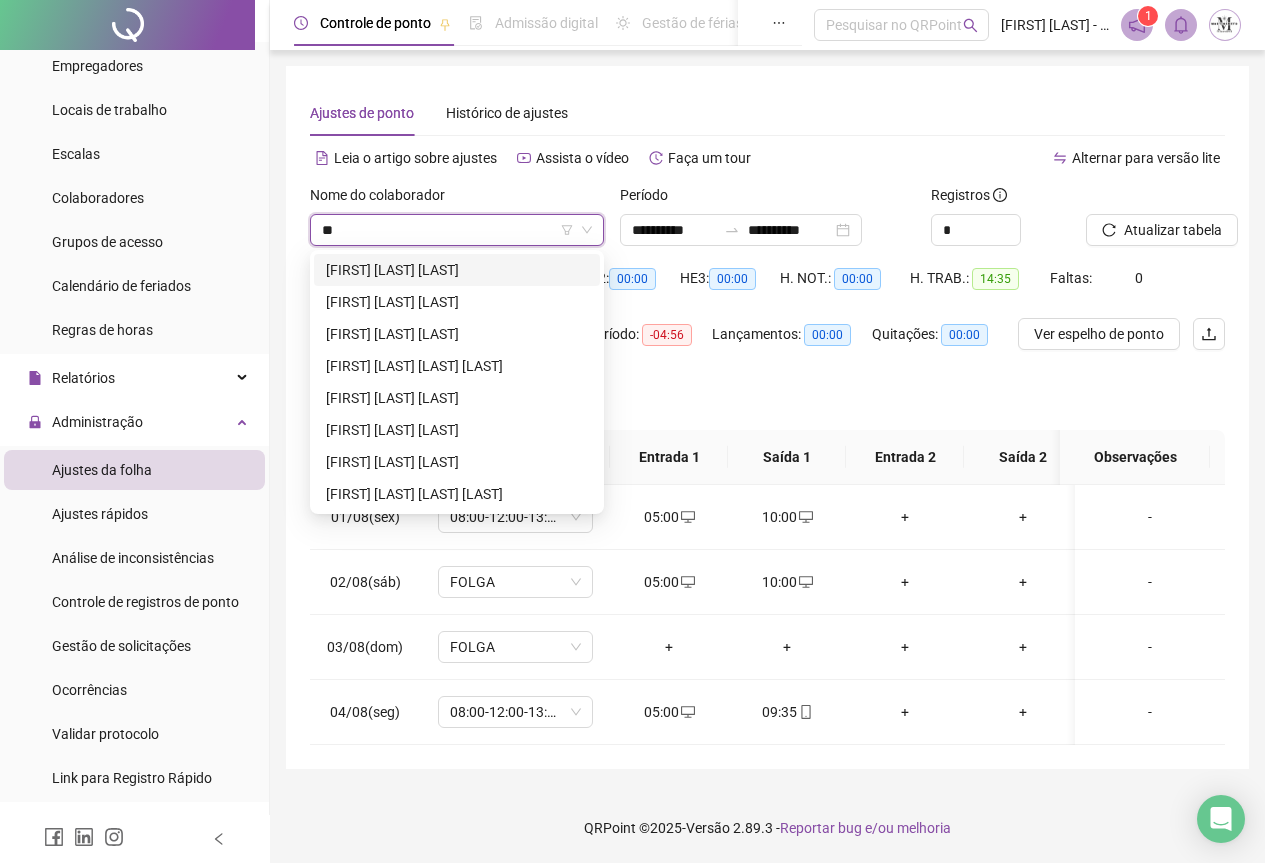 scroll, scrollTop: 0, scrollLeft: 0, axis: both 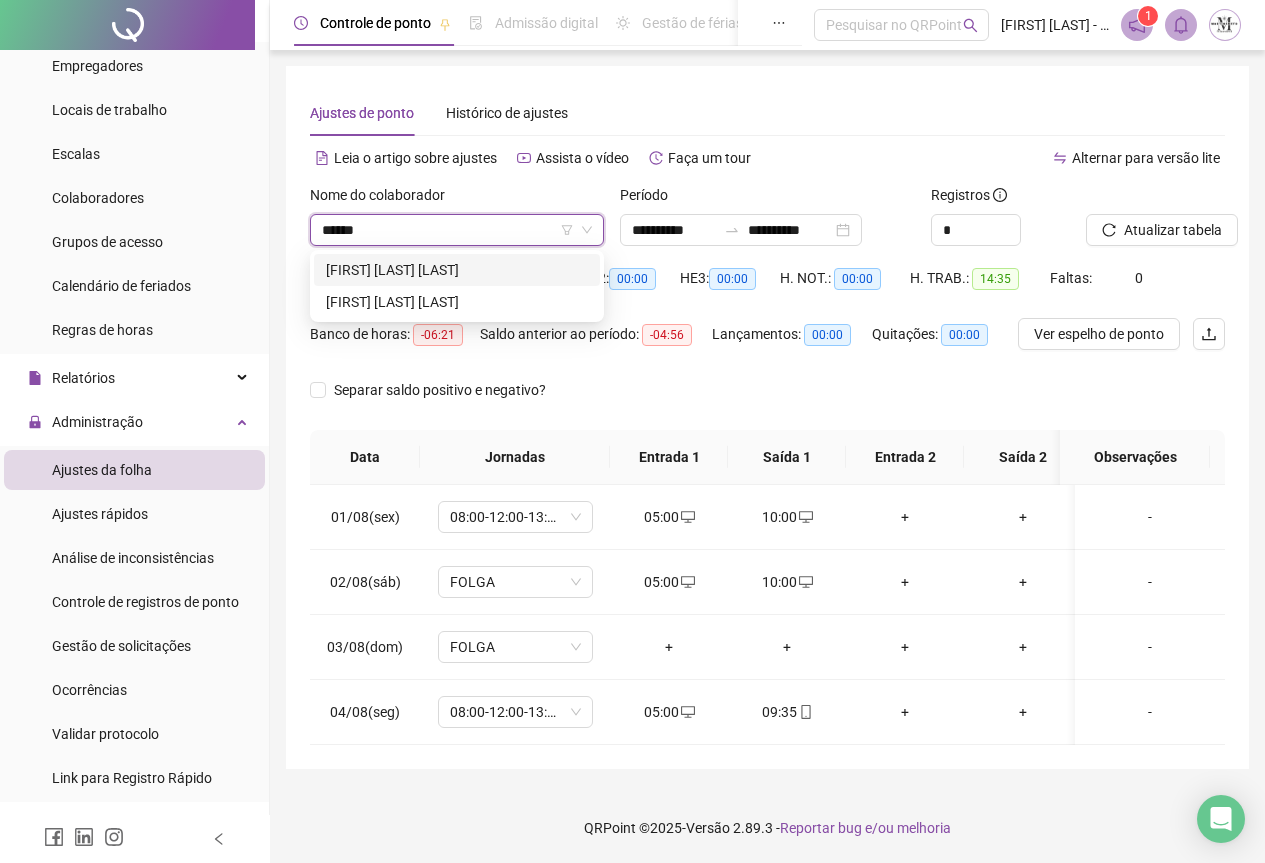 type on "*******" 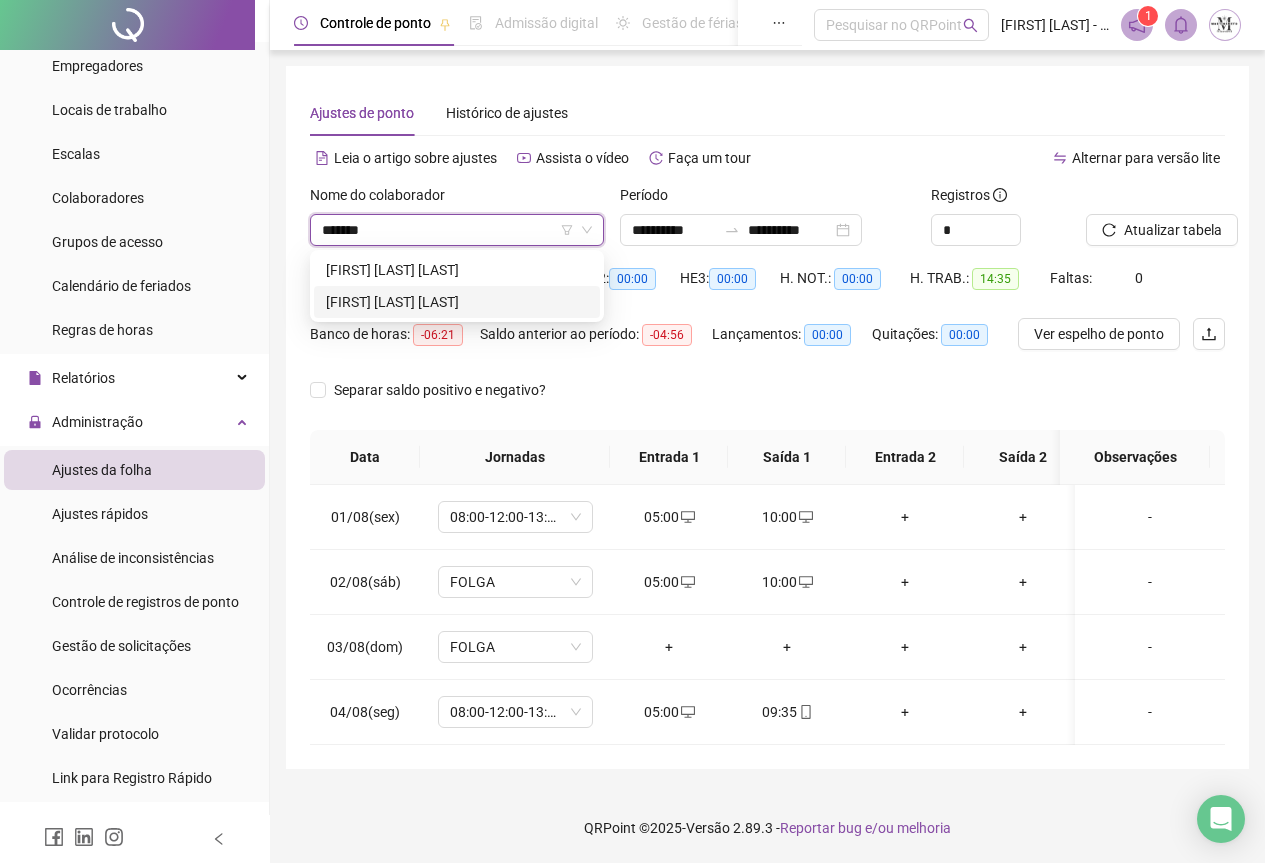 click on "[FIRST] [LAST]" at bounding box center (457, 302) 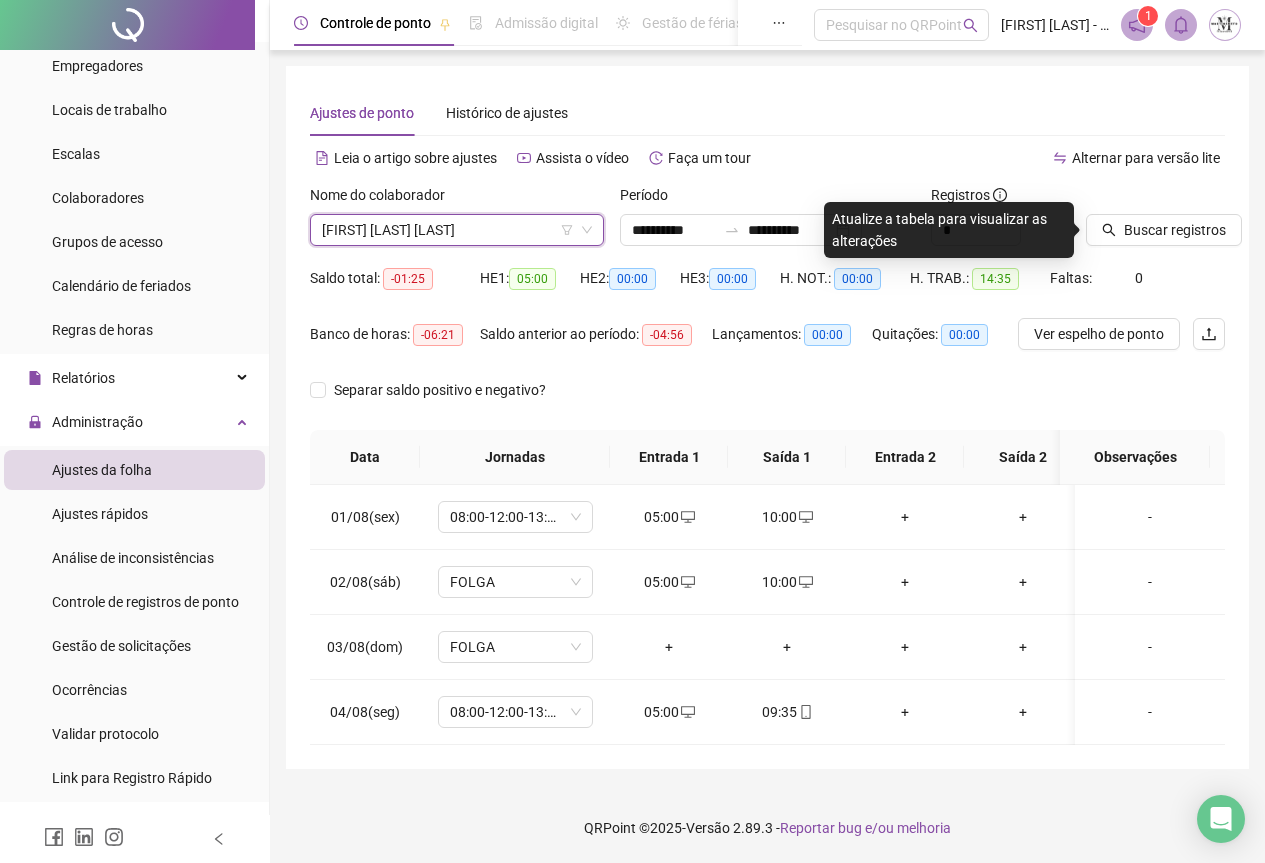 click on "[FIRST] [LAST]" at bounding box center (457, 230) 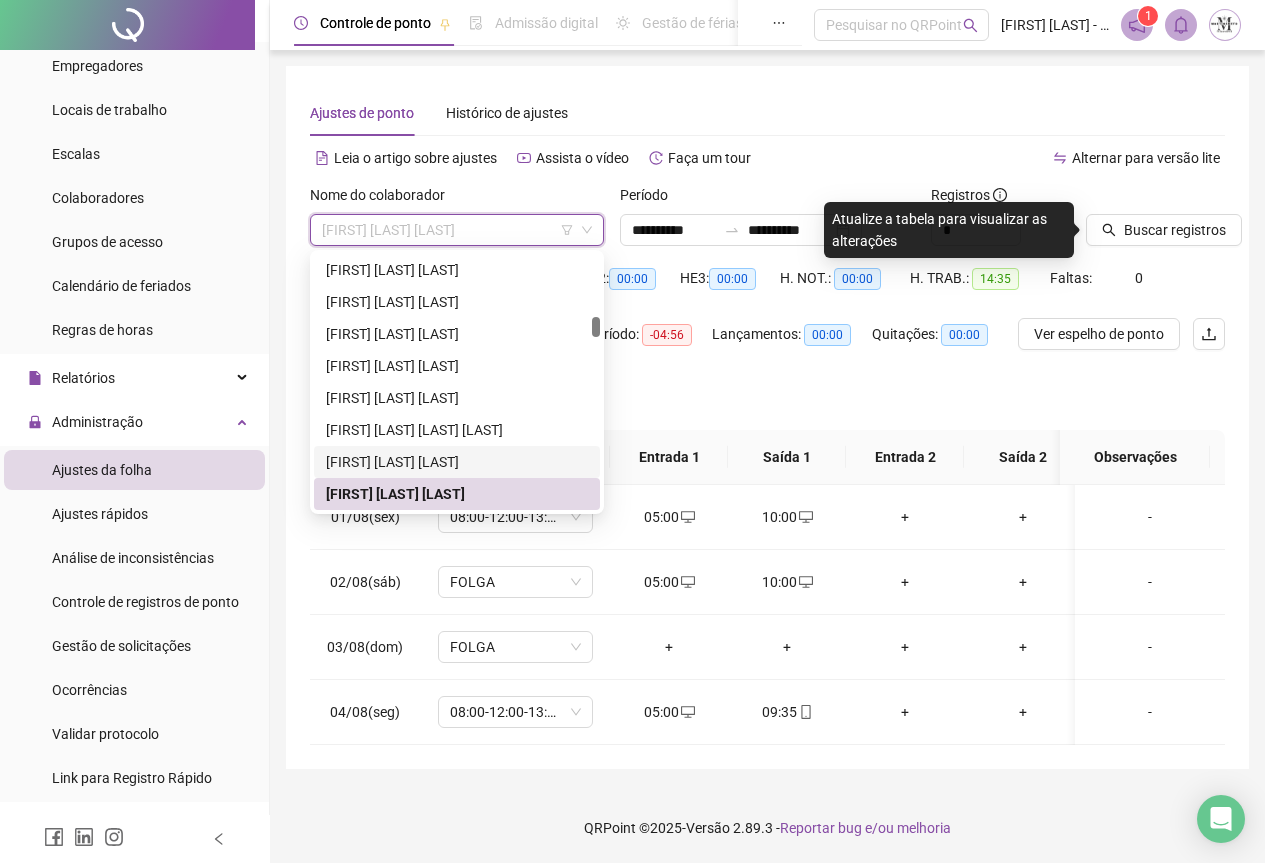 click on "[FIRST] [LAST] [LAST]" at bounding box center [457, 462] 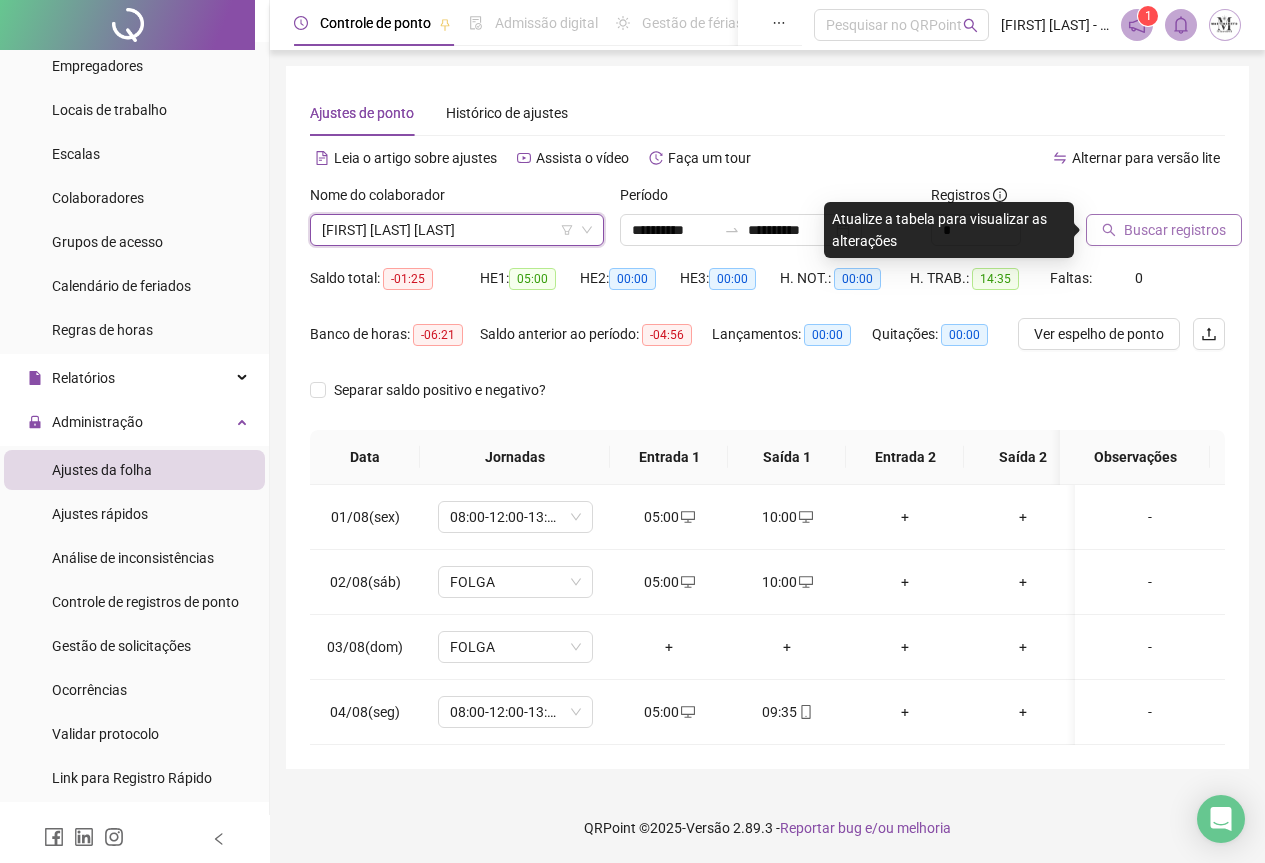 click on "Buscar registros" at bounding box center (1175, 230) 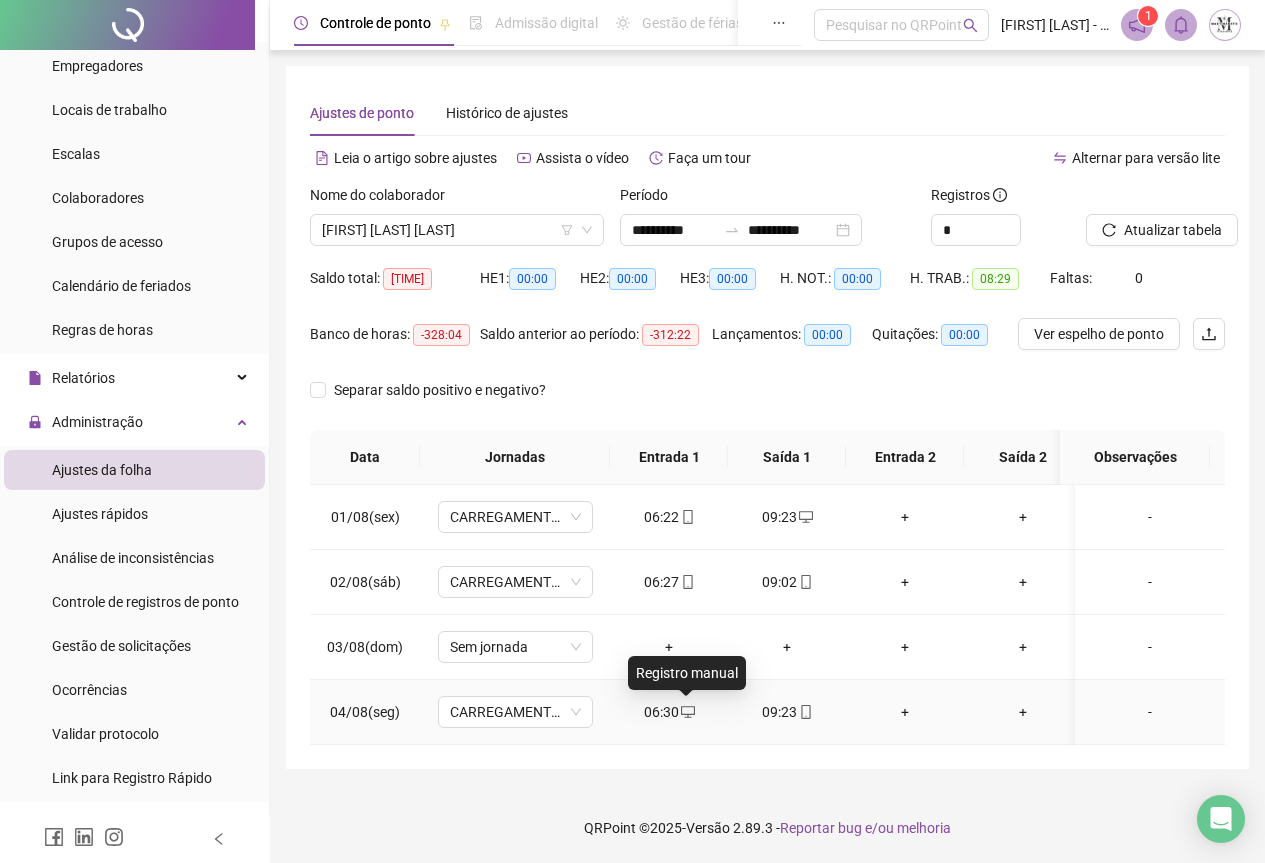 click 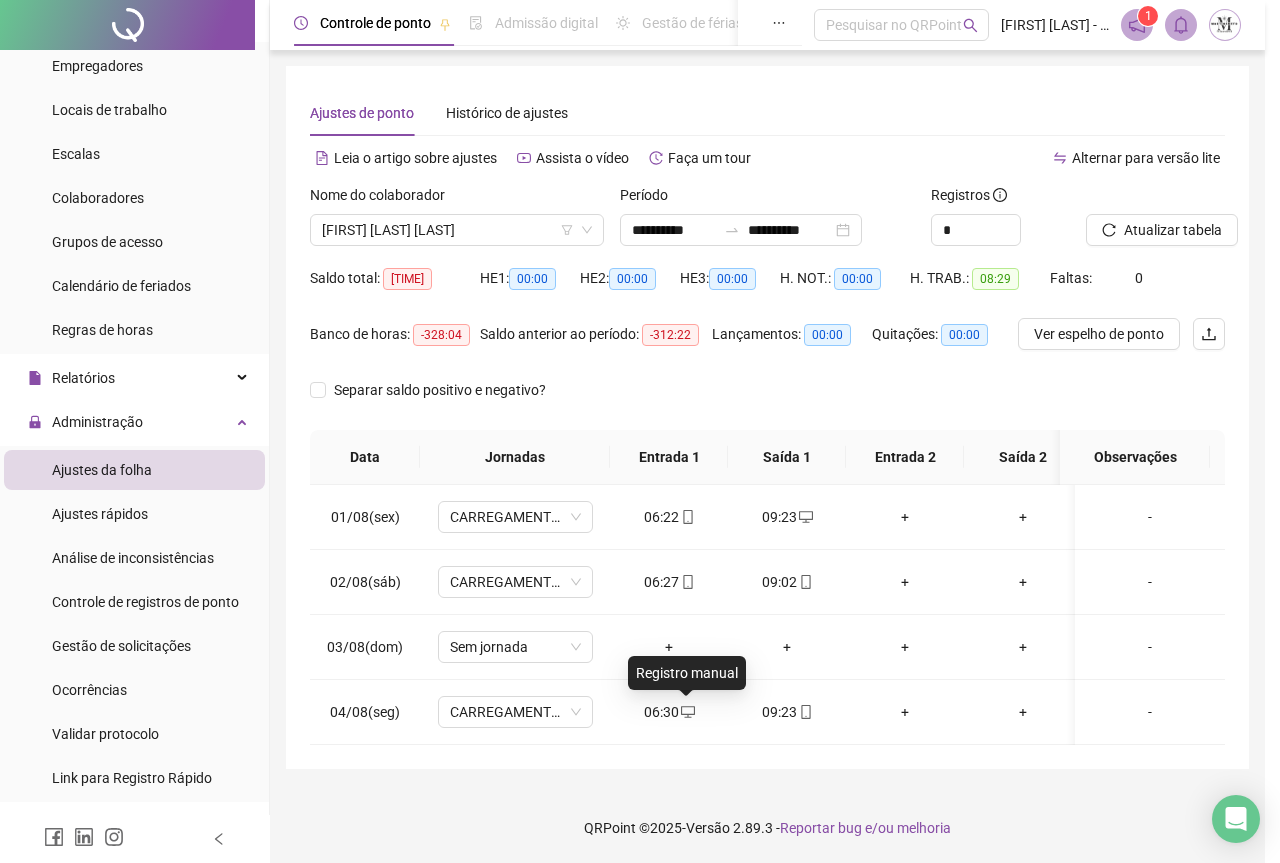 type on "**********" 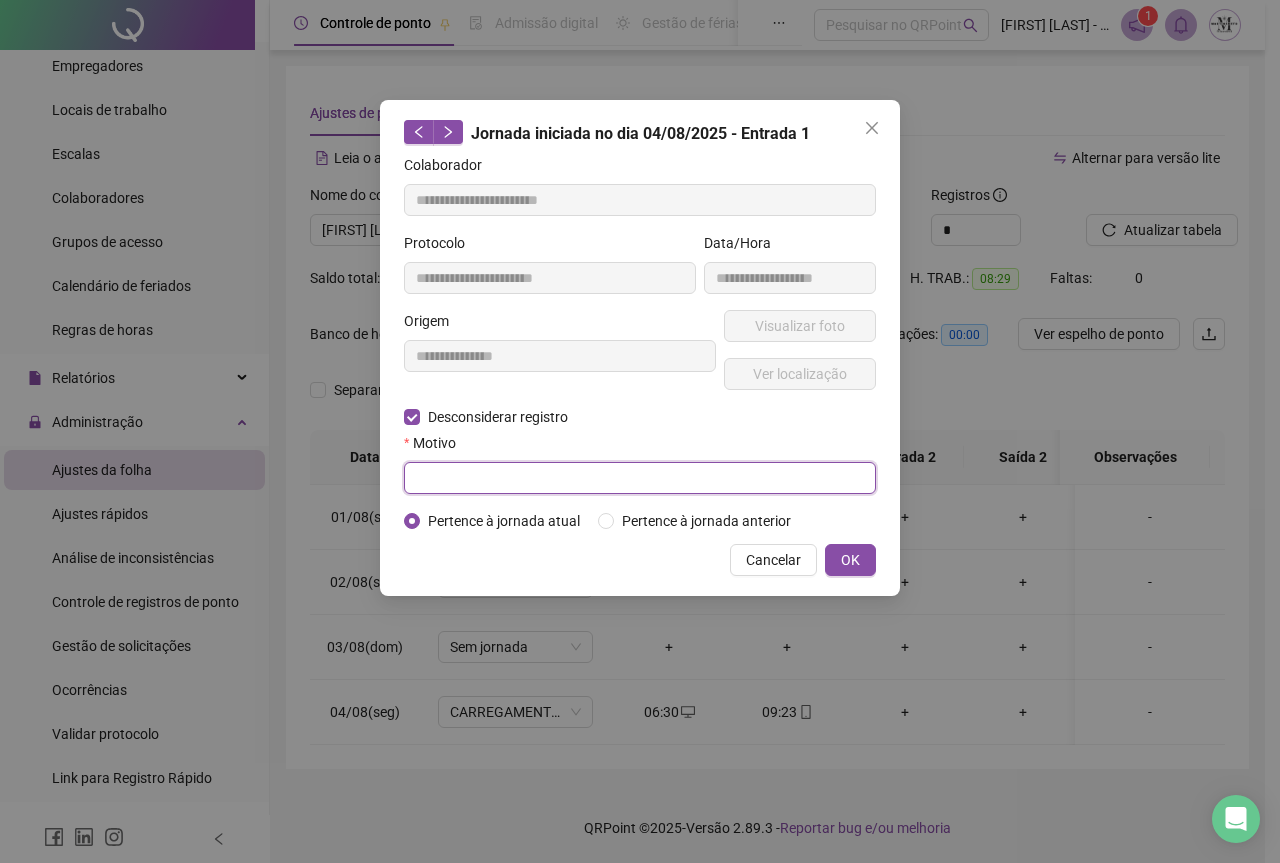 click at bounding box center [640, 478] 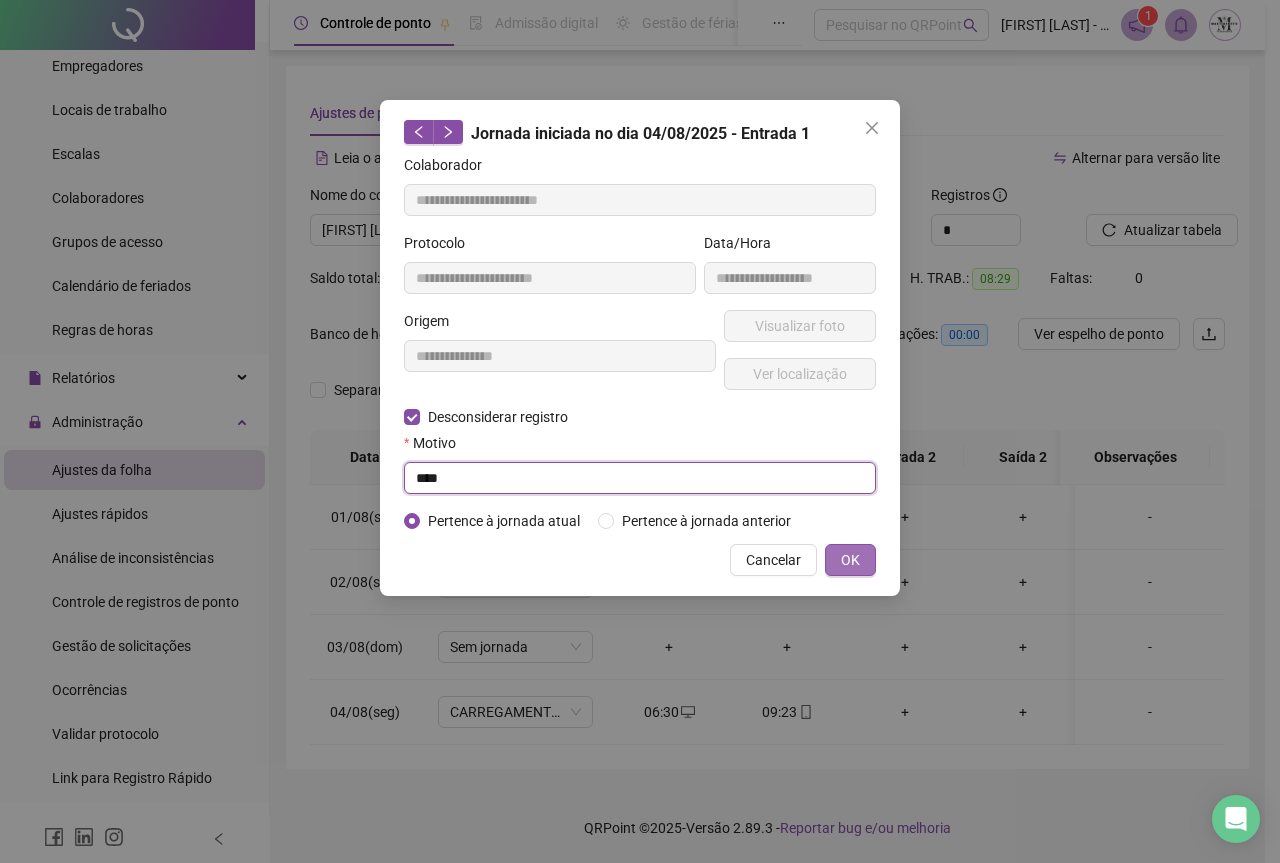 type on "****" 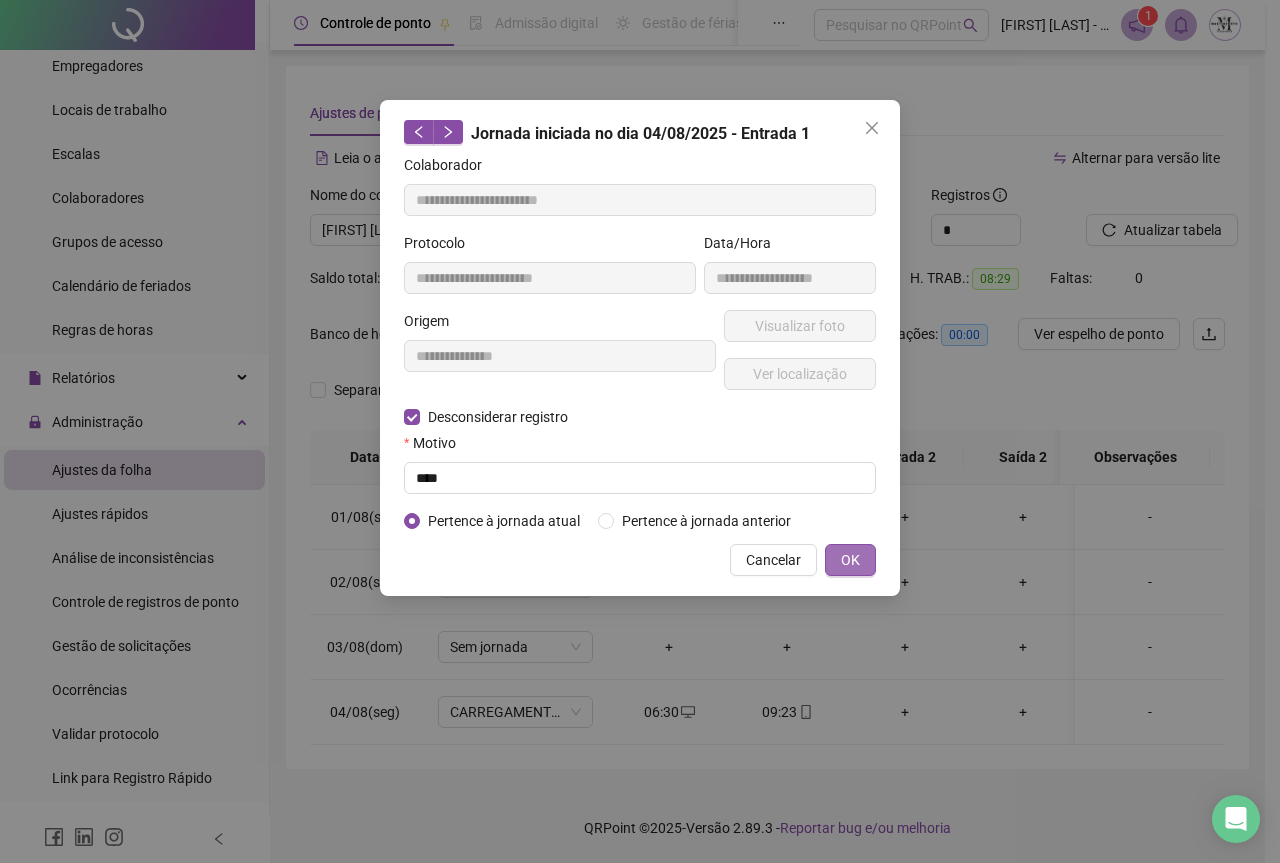 click on "OK" at bounding box center [850, 560] 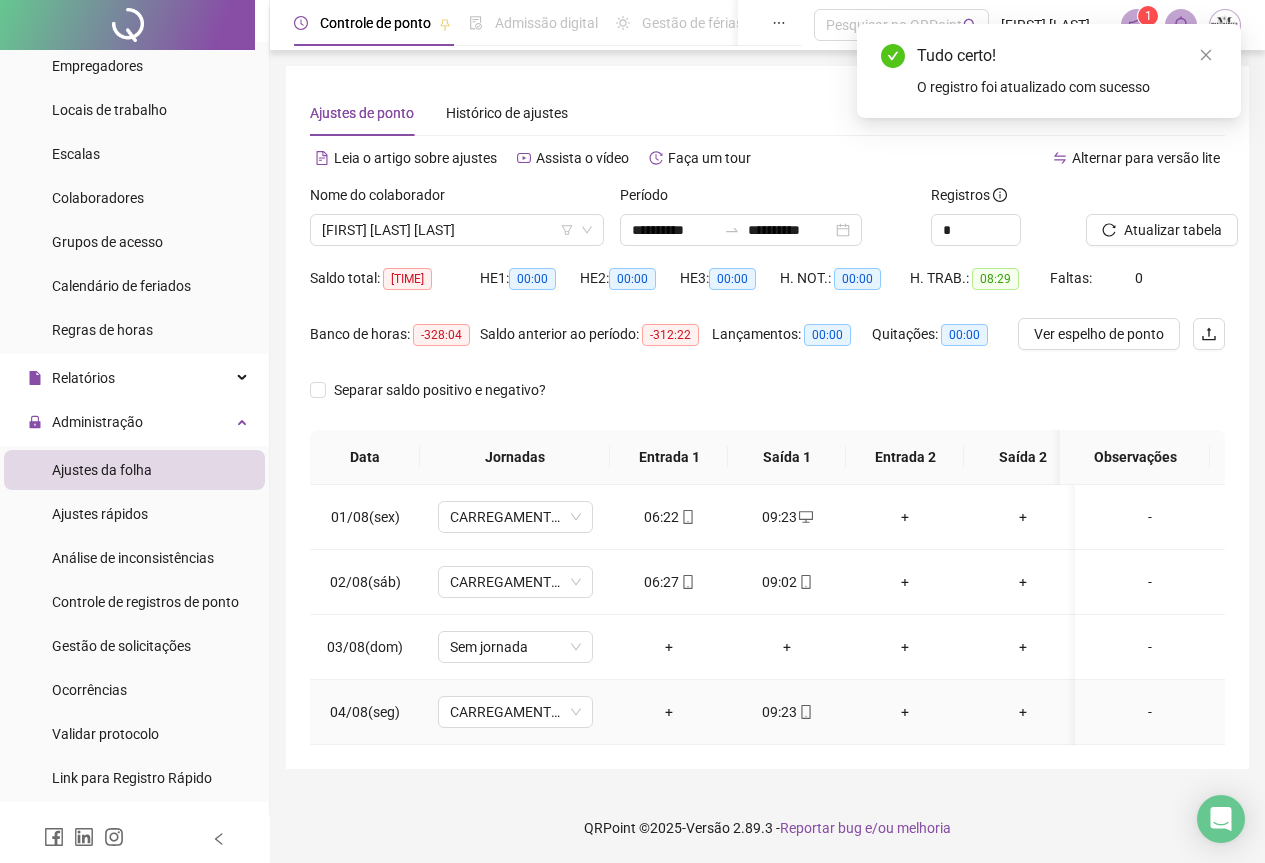 click on "+" at bounding box center [669, 712] 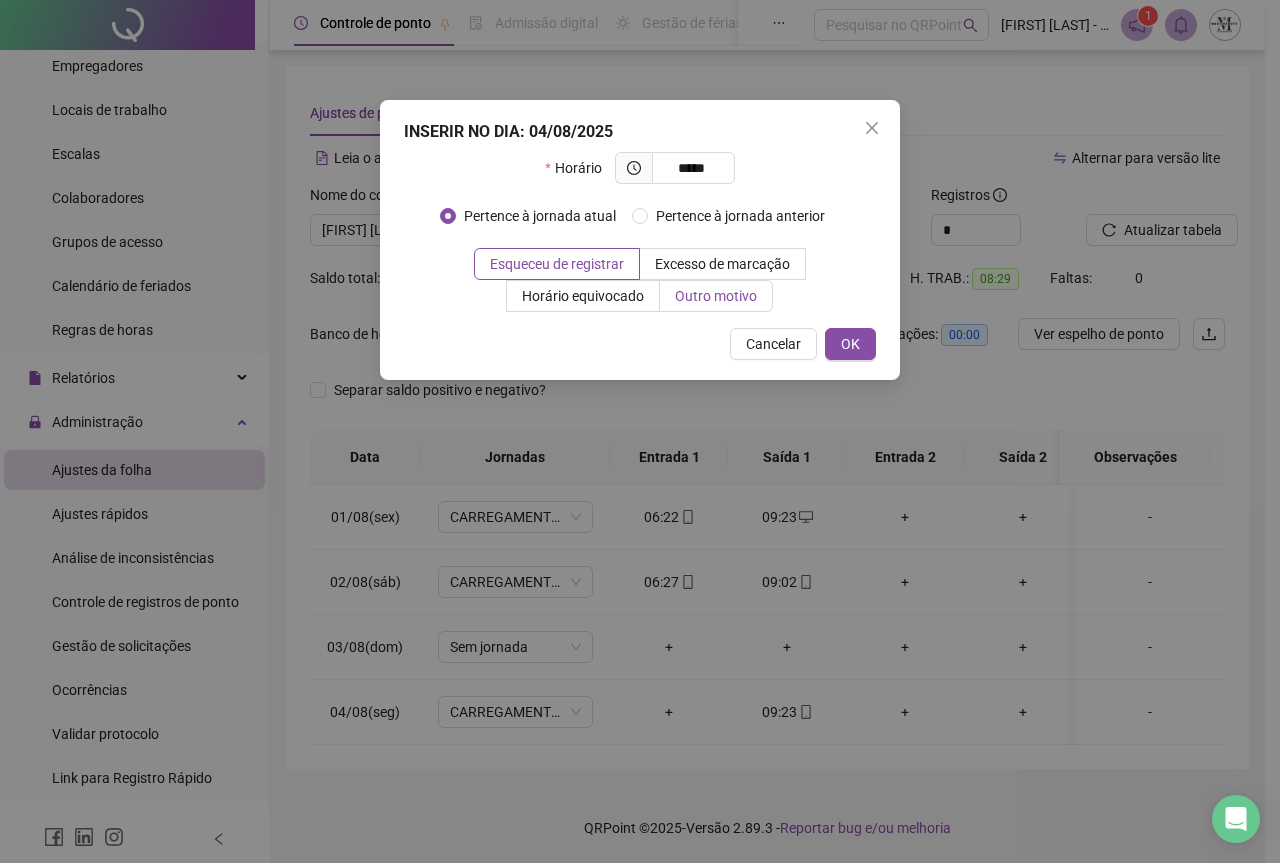 type on "*****" 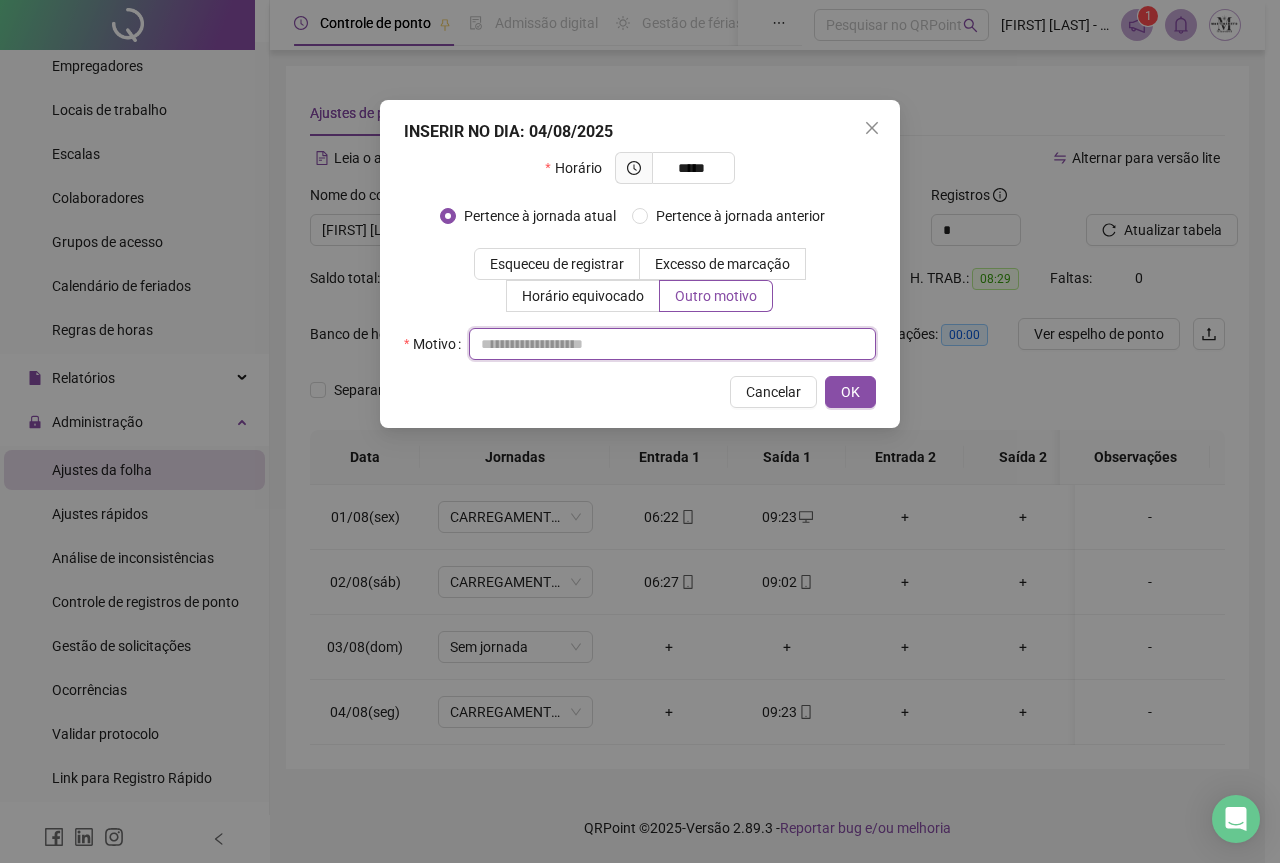 click at bounding box center [672, 344] 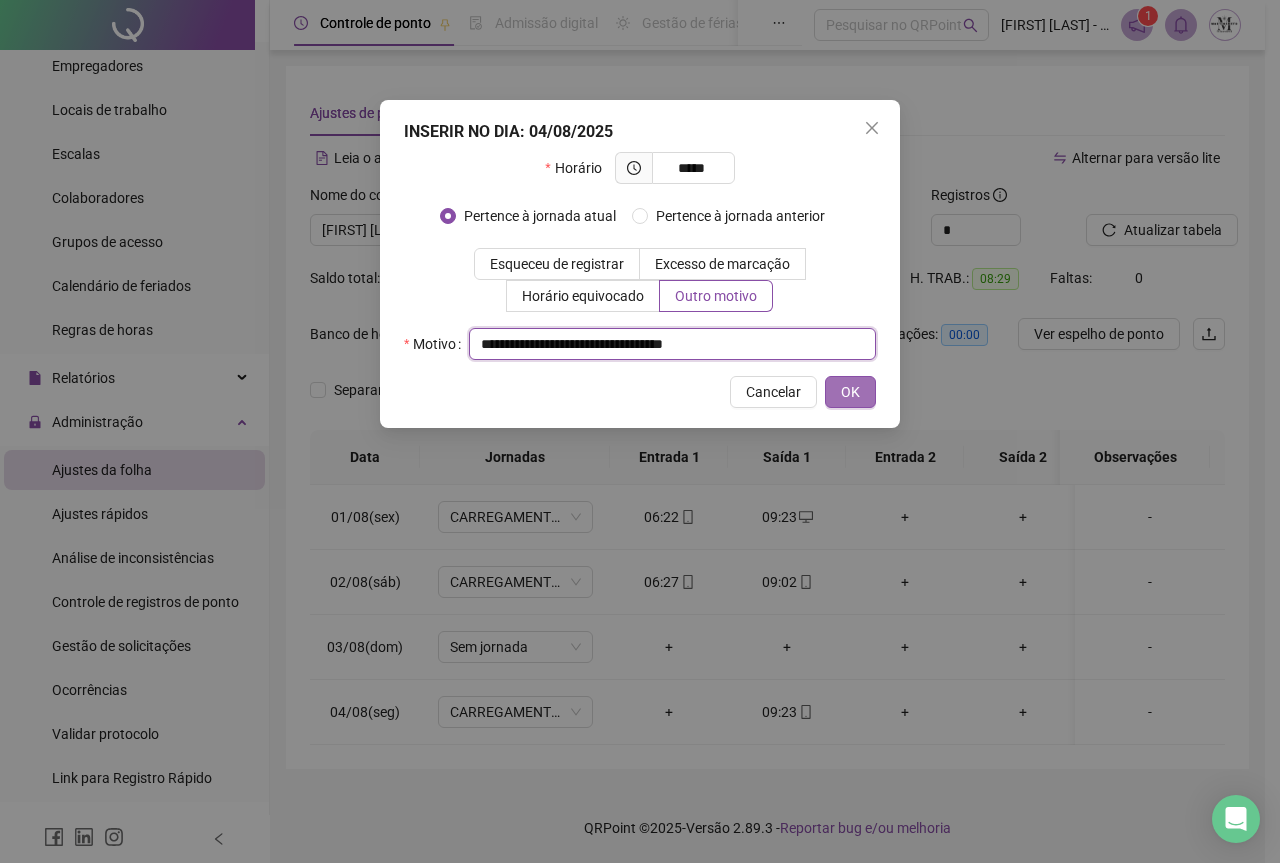type on "**********" 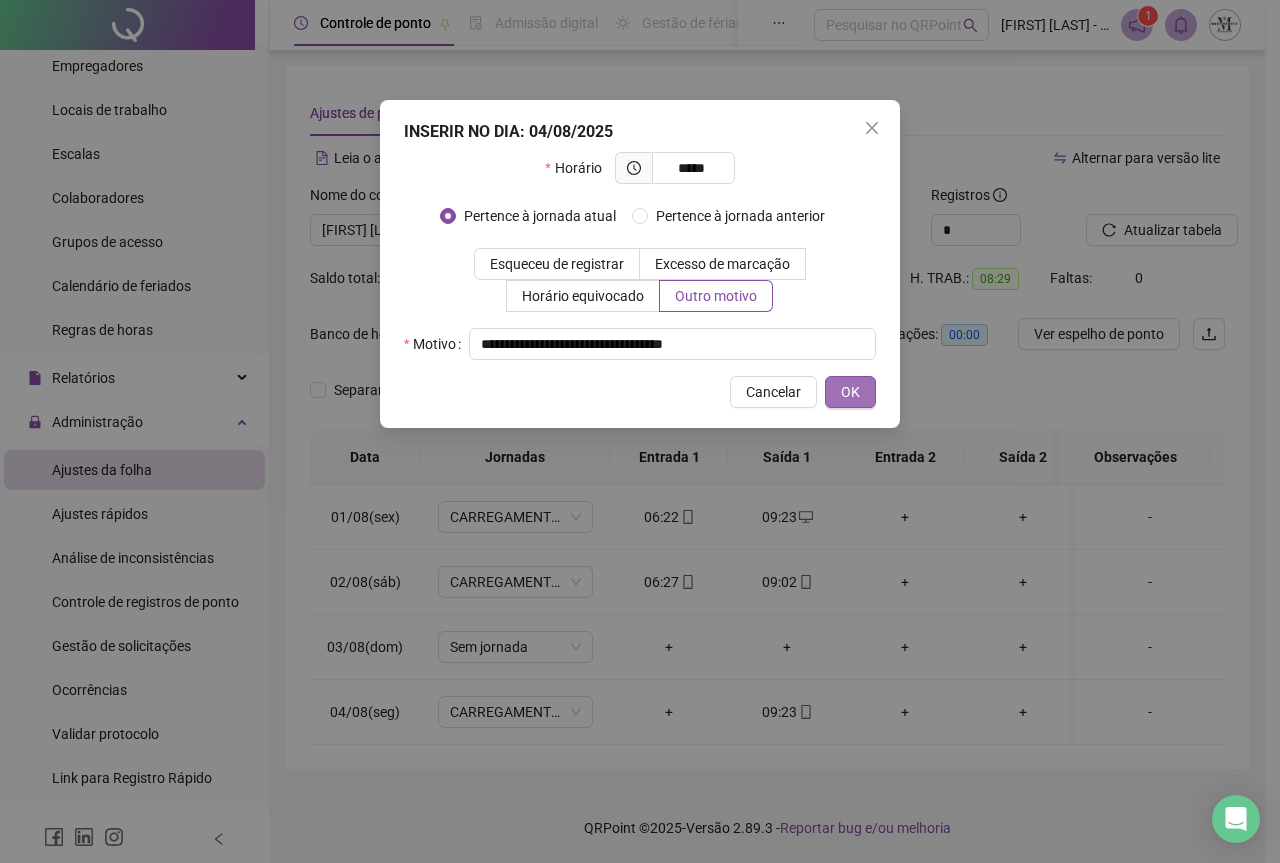 click on "OK" at bounding box center [850, 392] 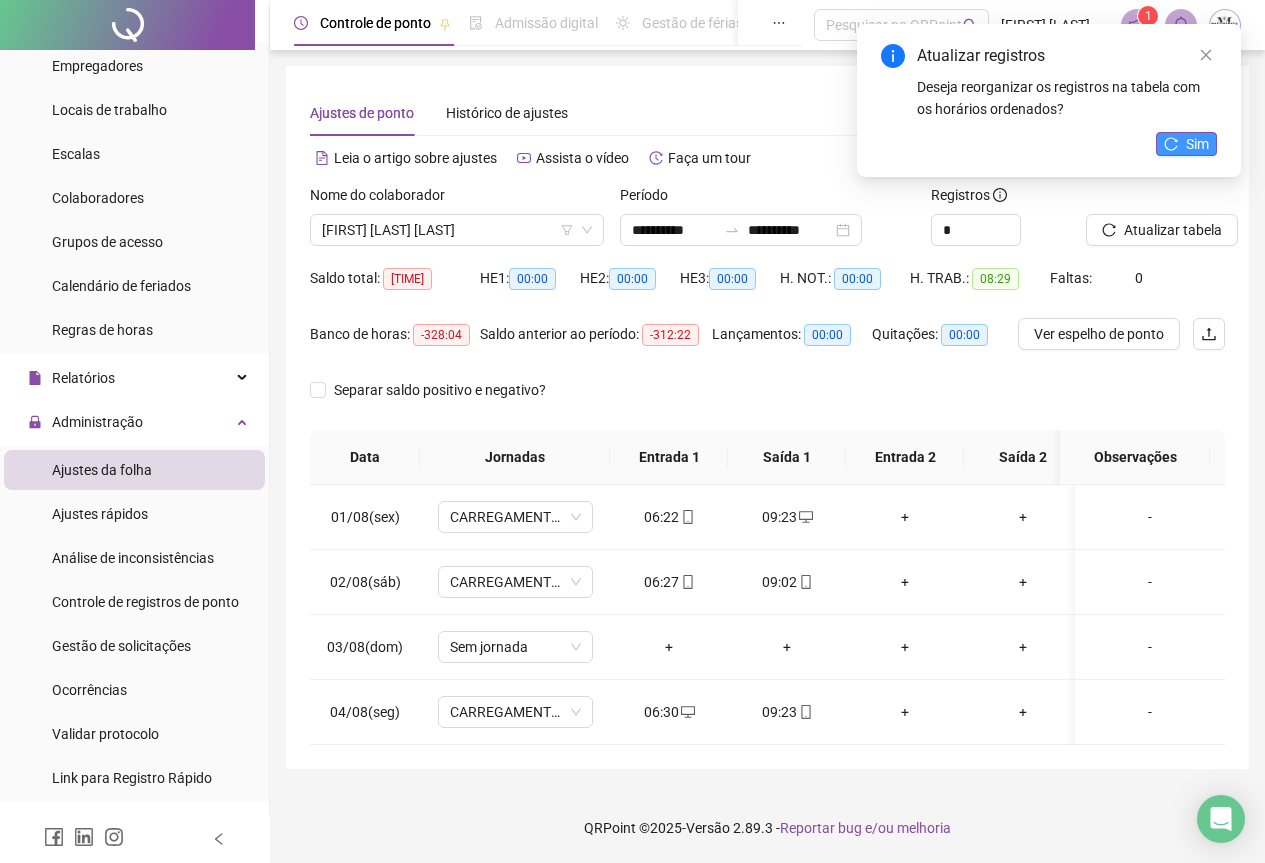click 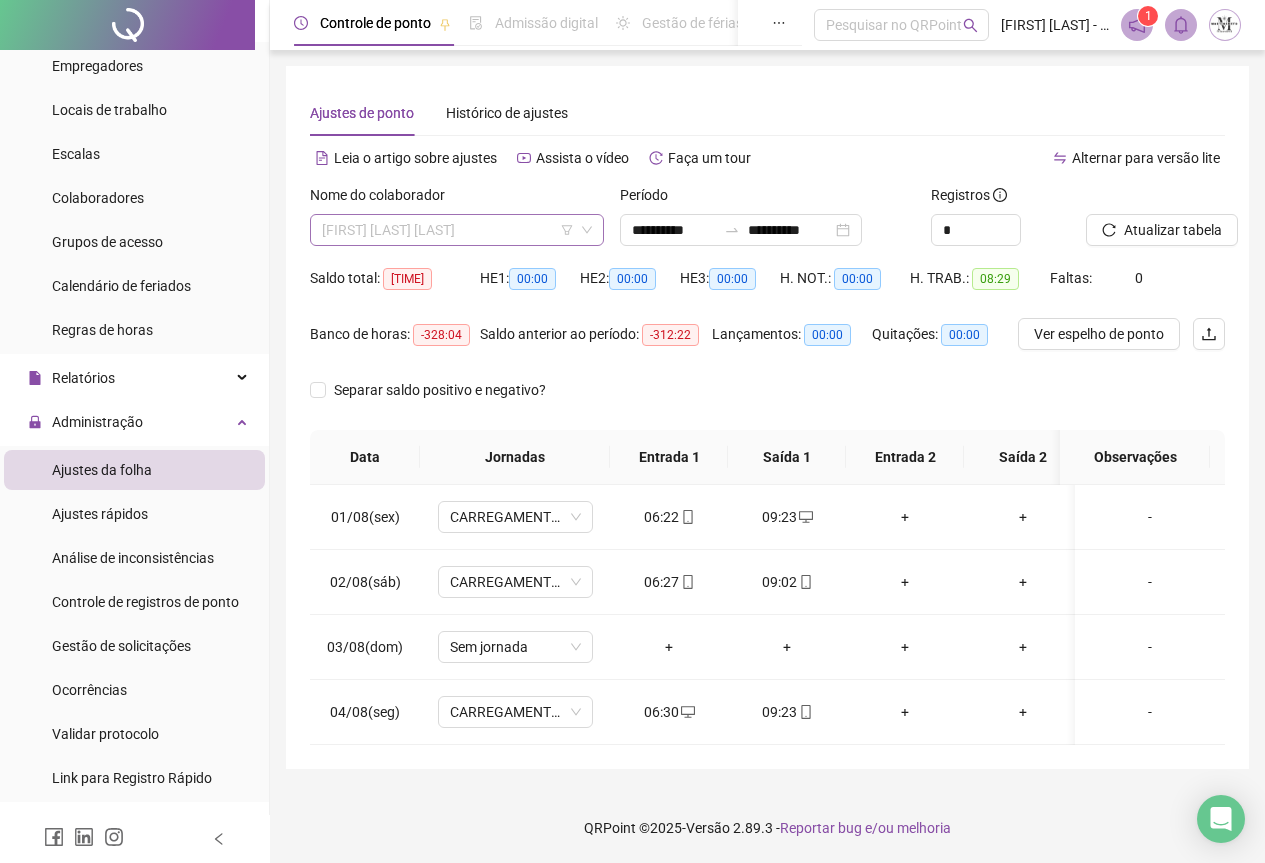 click on "[FIRST] [LAST] [LAST]" at bounding box center (457, 230) 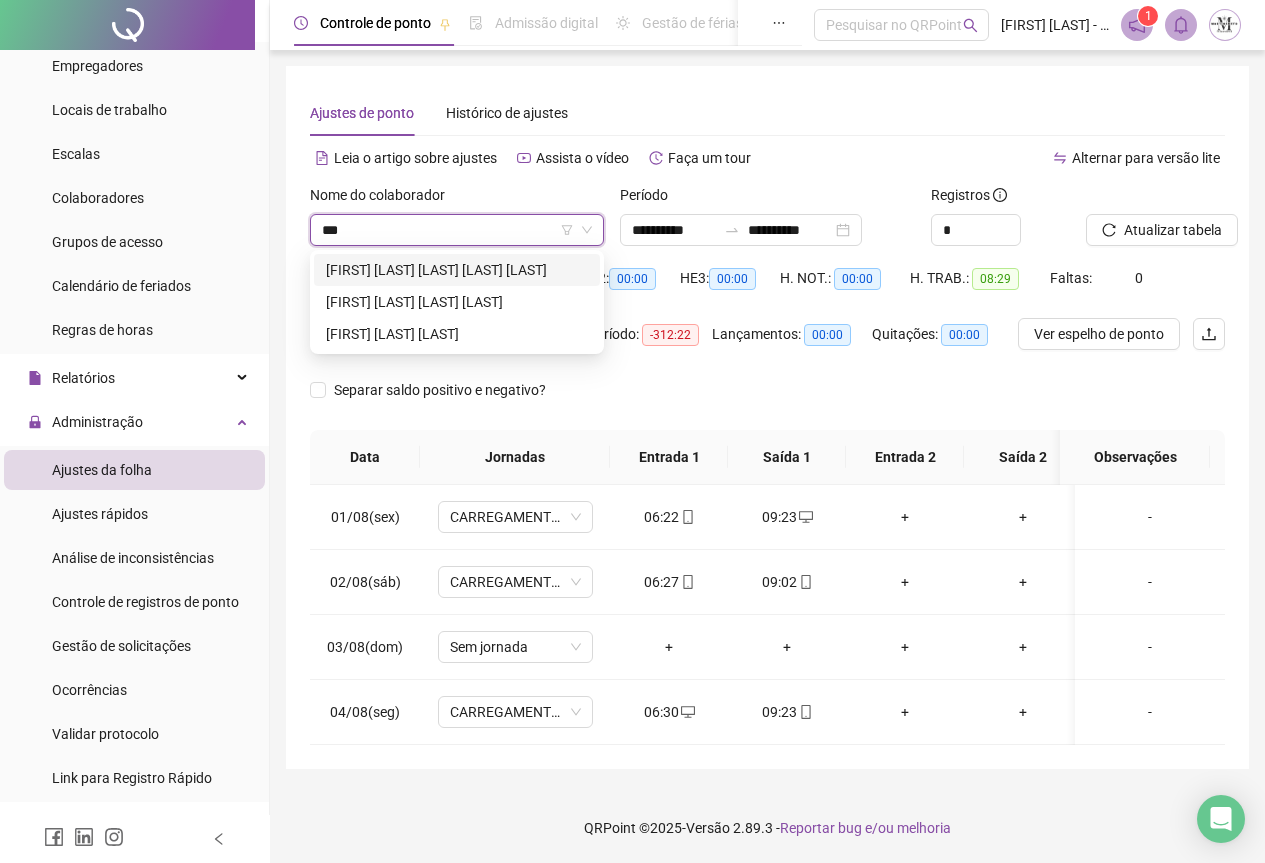 scroll, scrollTop: 0, scrollLeft: 0, axis: both 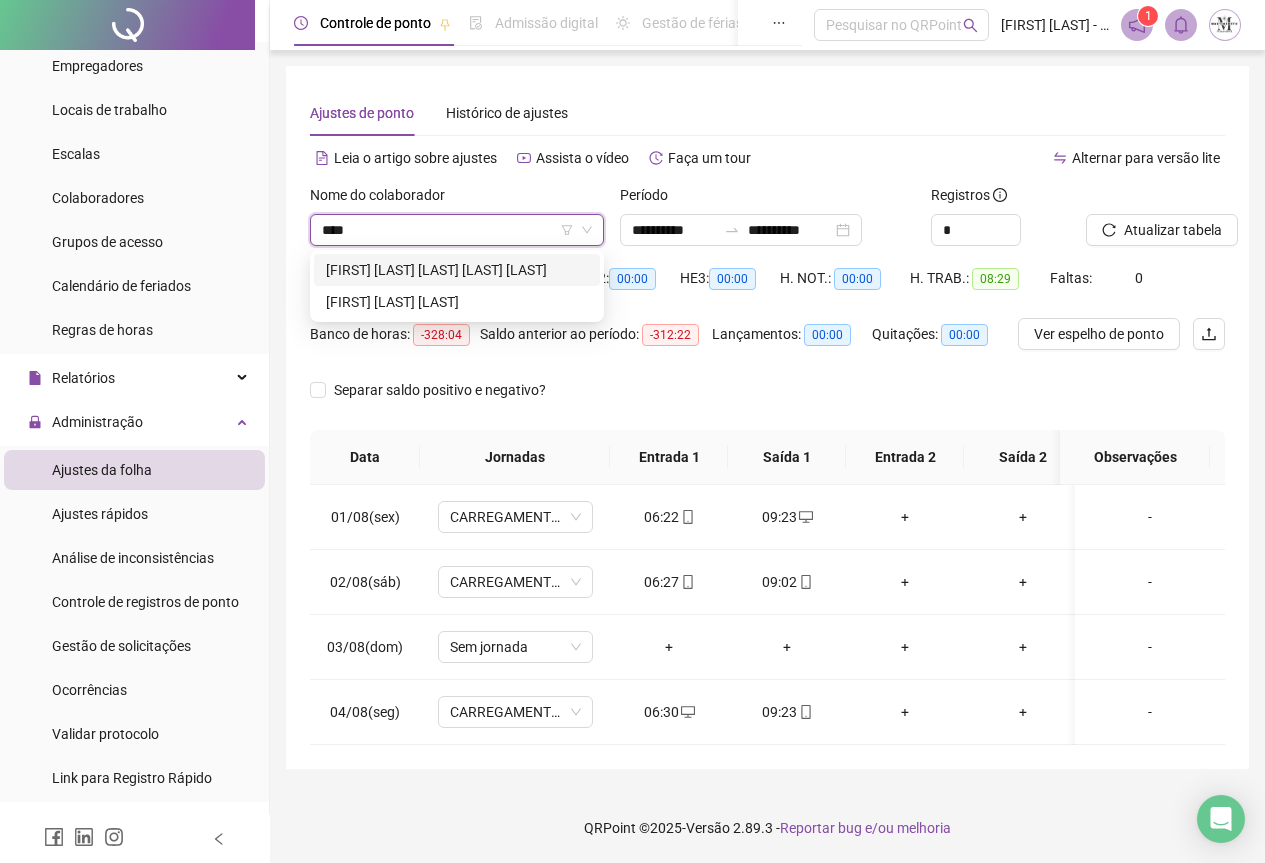 click on "[FIRST] [LAST] [LAST]" at bounding box center (457, 270) 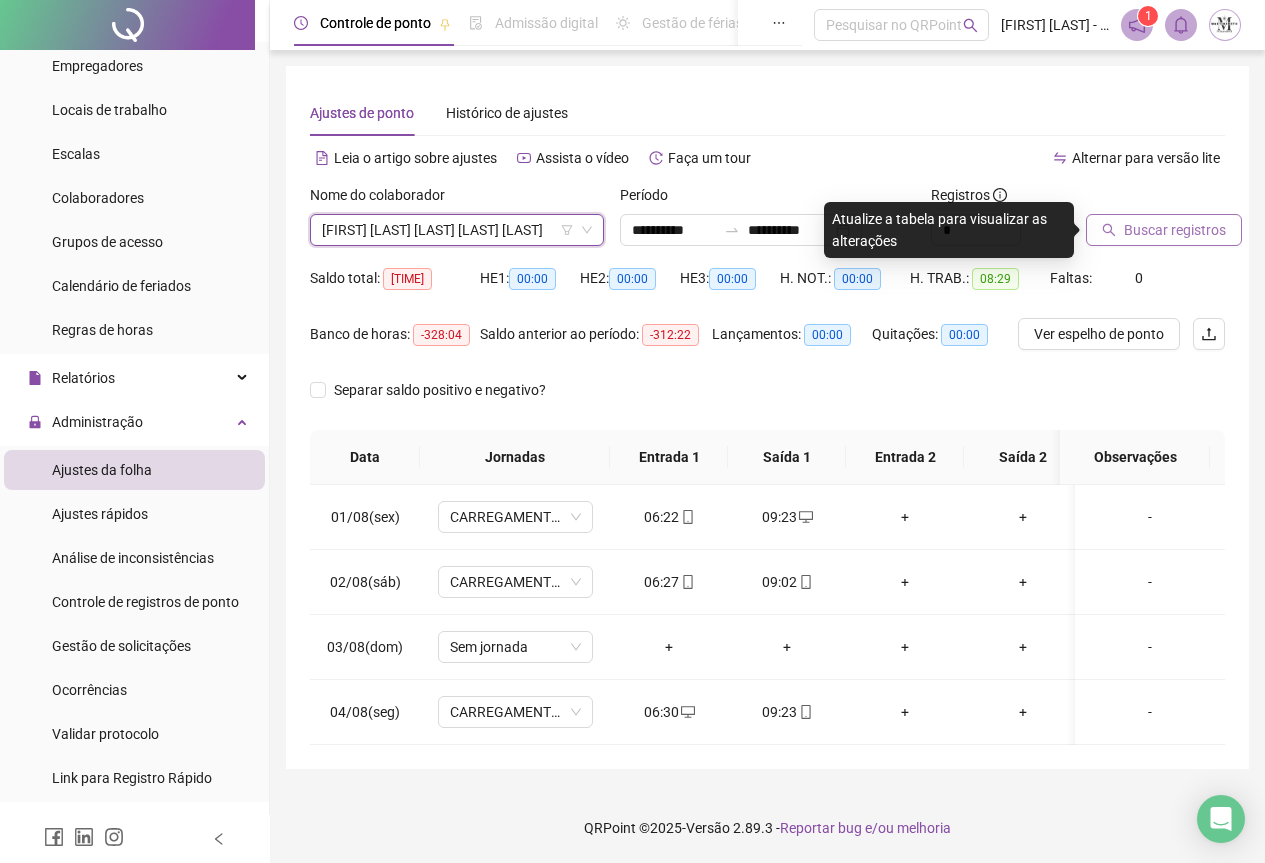 click on "Buscar registros" at bounding box center (1164, 230) 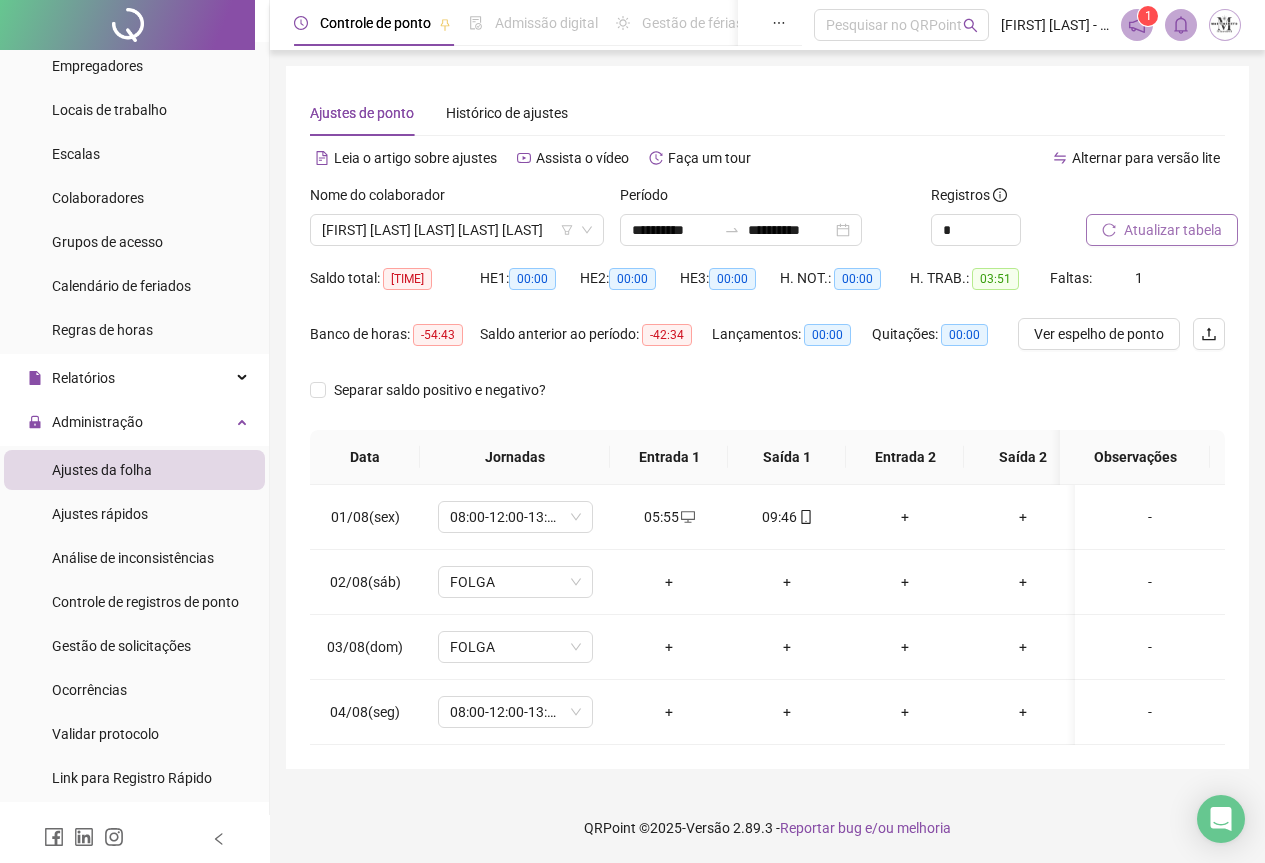 click on "Atualizar tabela" at bounding box center [1173, 230] 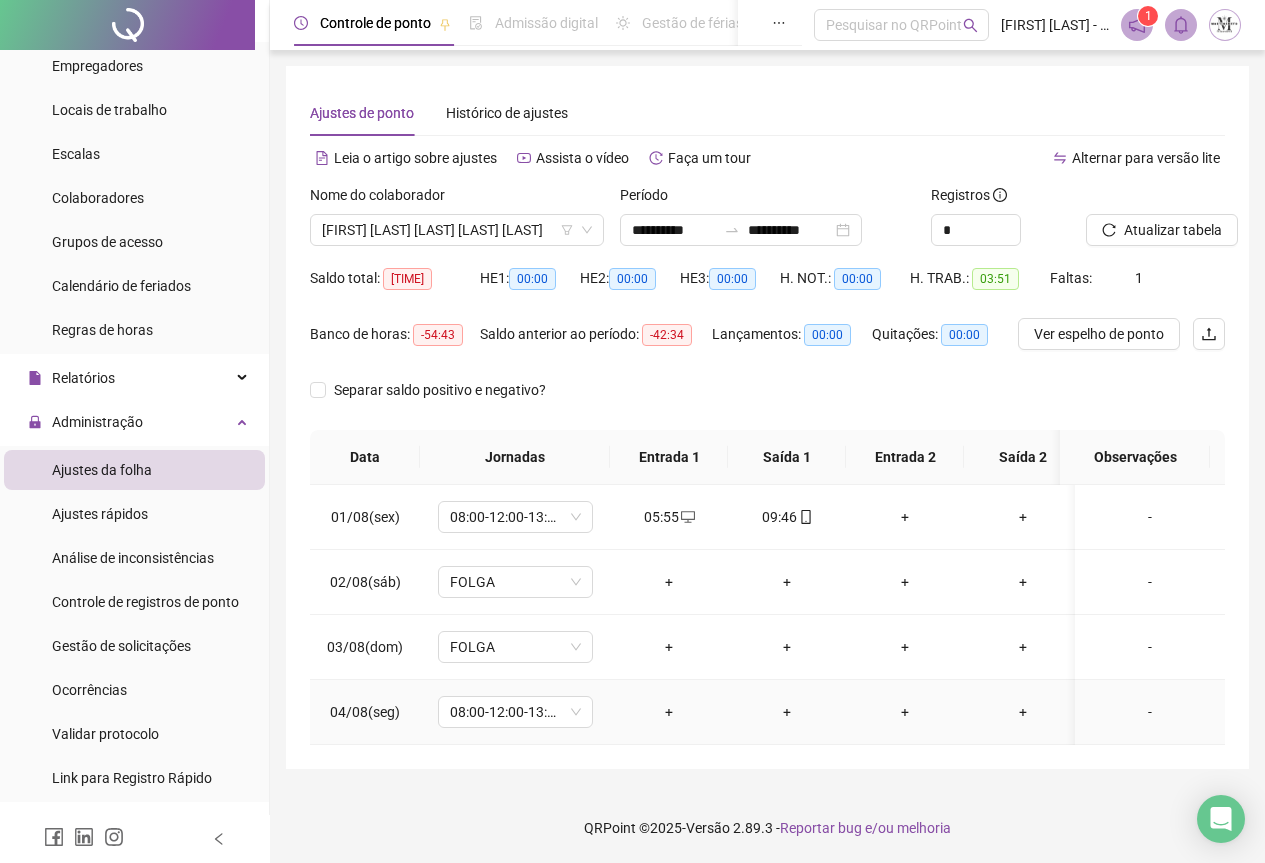 click on "+" at bounding box center (669, 712) 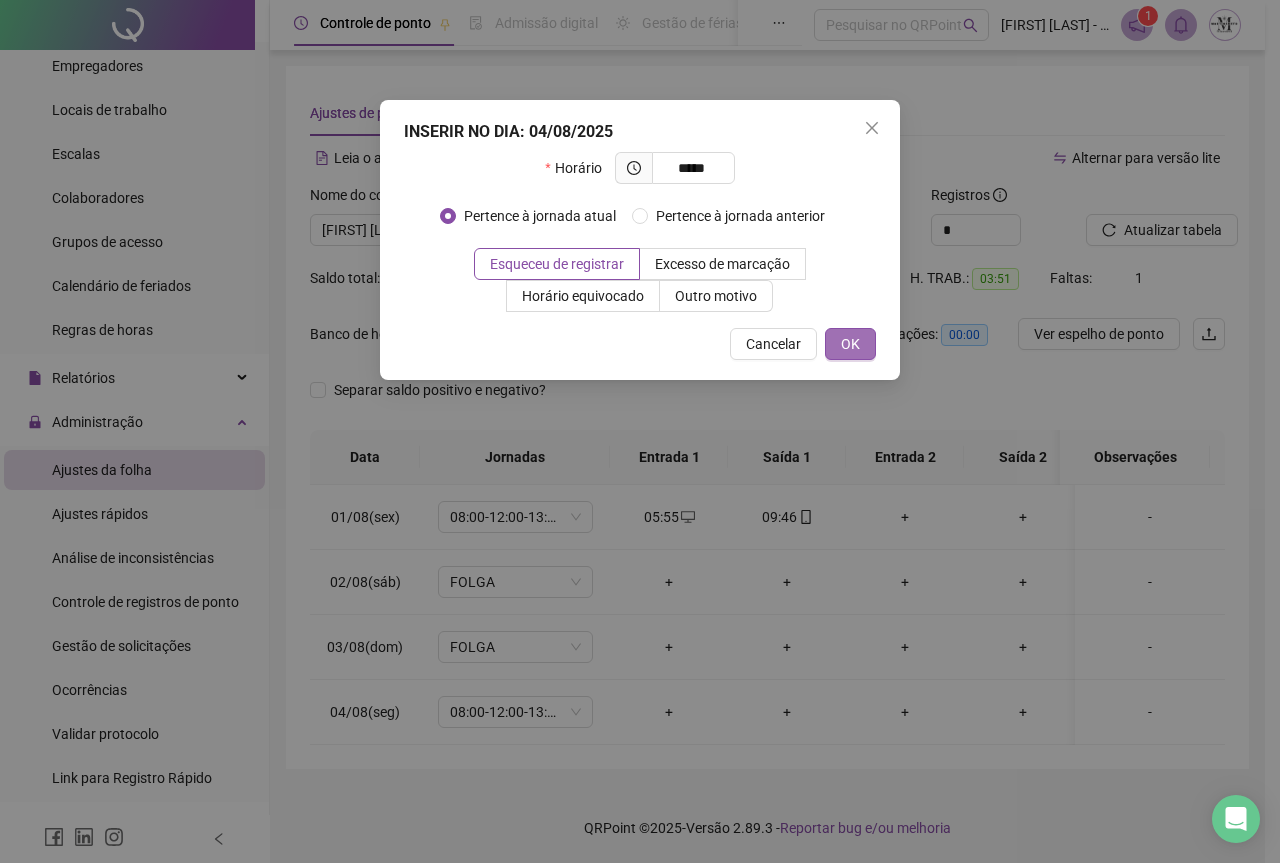 type on "*****" 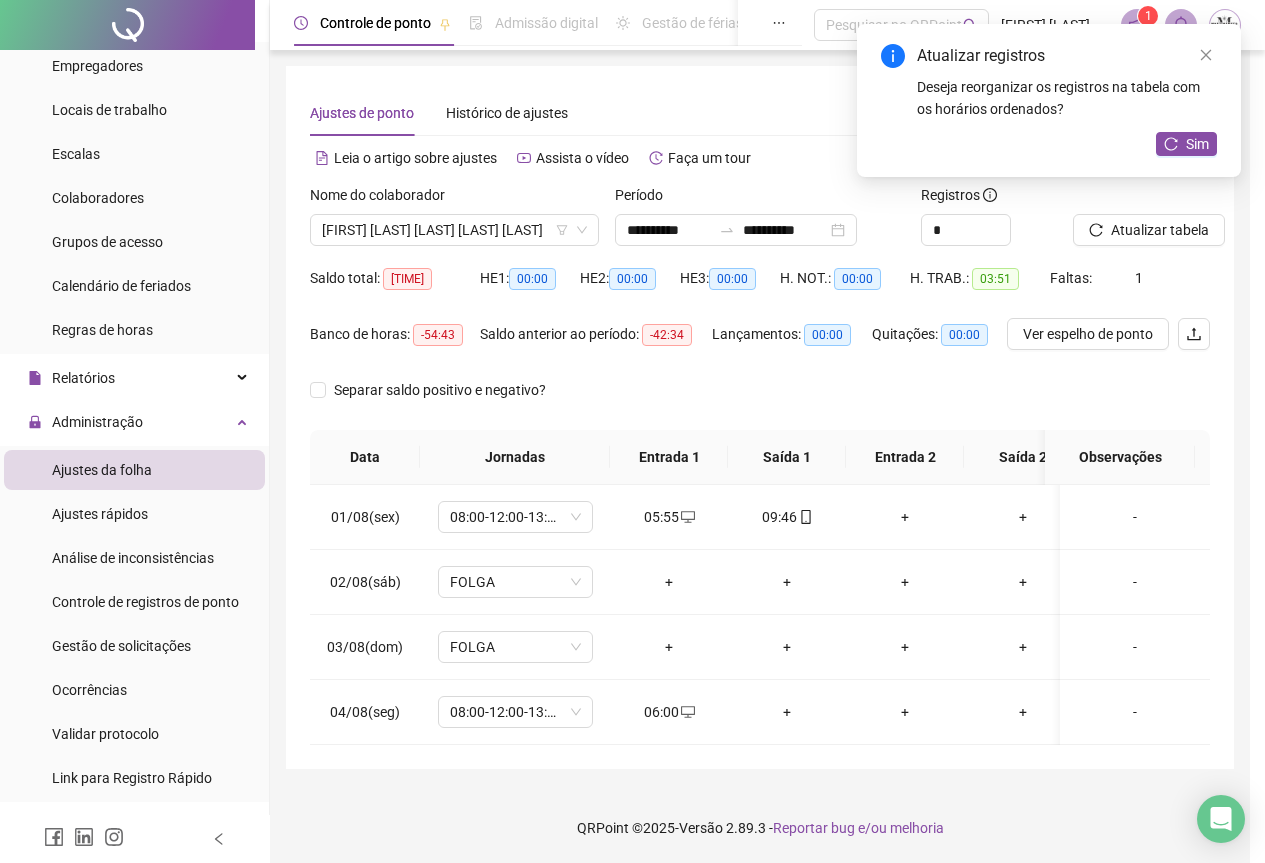 click on "+" at bounding box center [787, 712] 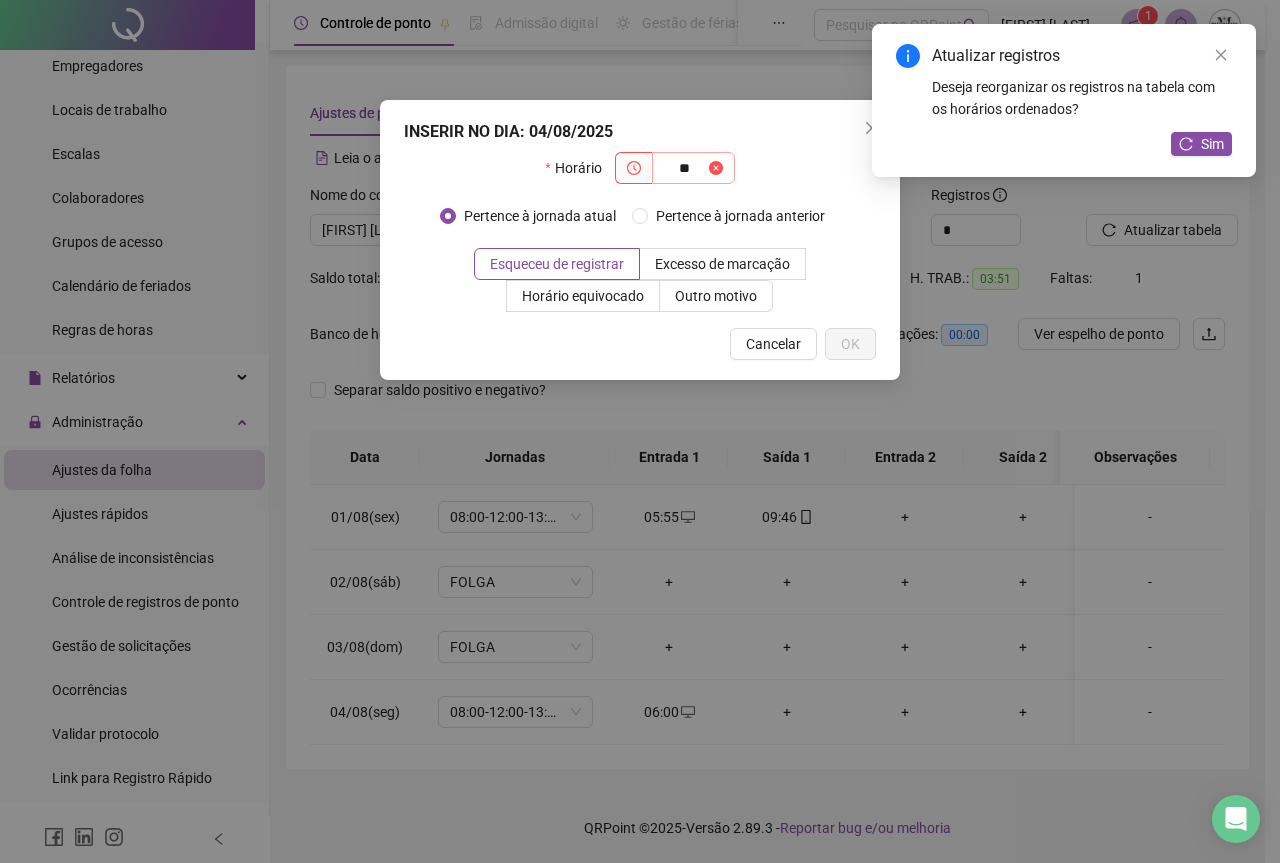 type on "**" 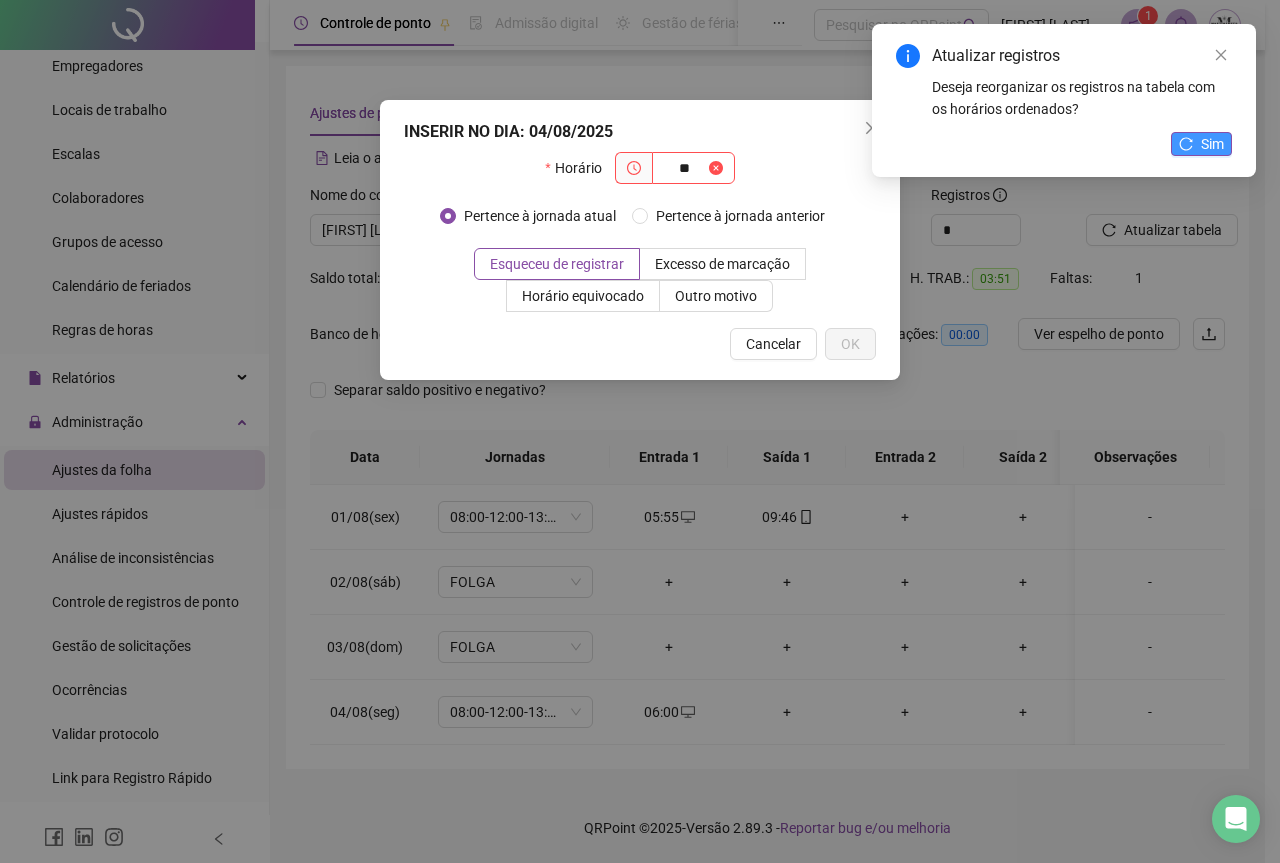 click on "Sim" at bounding box center (1201, 144) 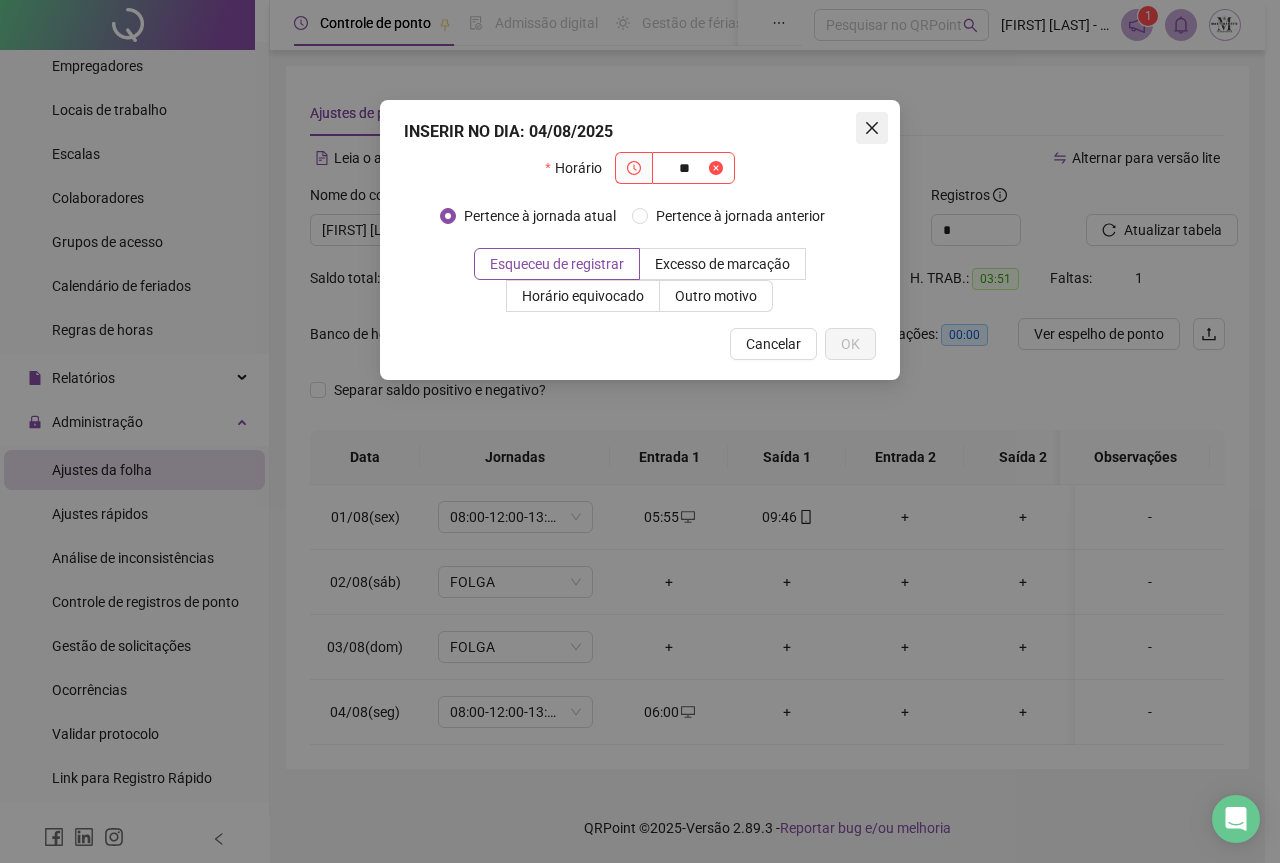 click 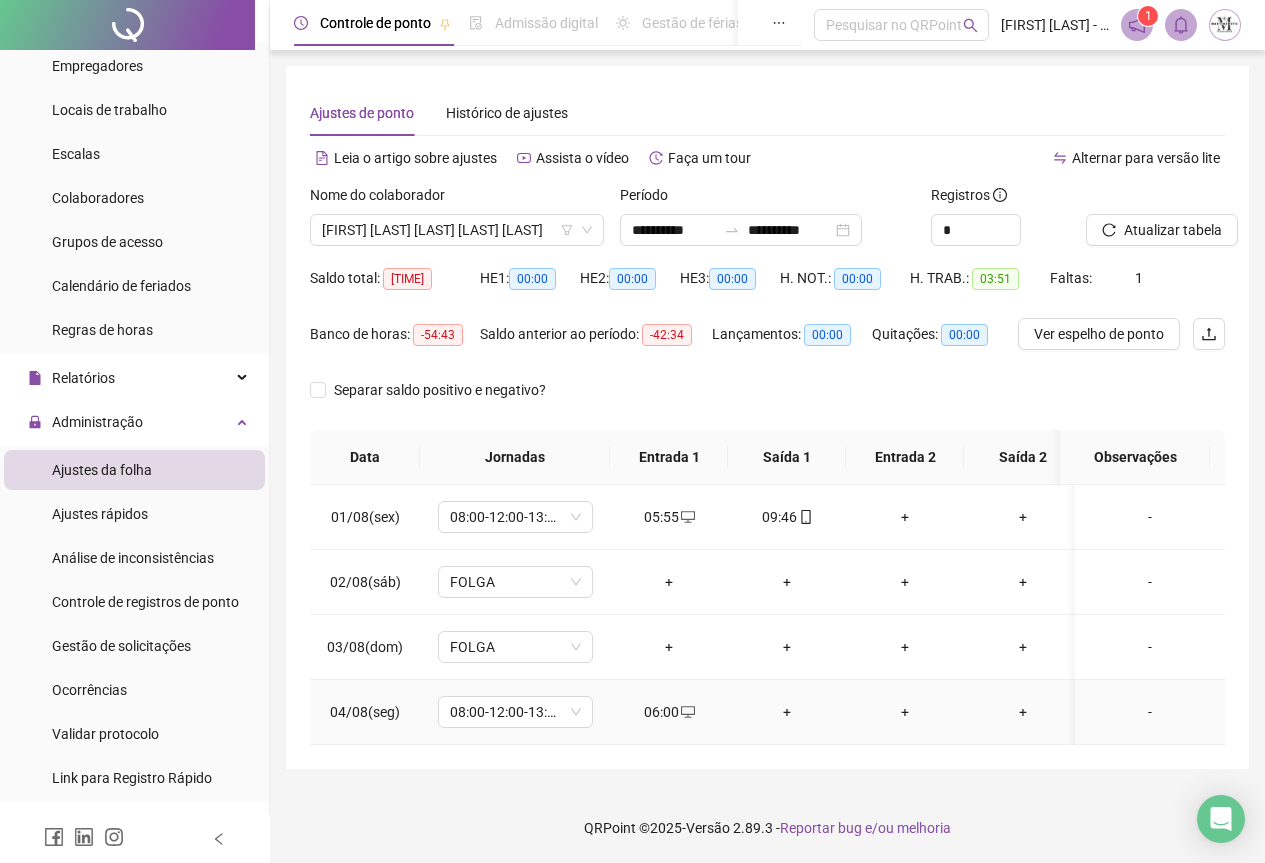 click on "06:00" at bounding box center [669, 712] 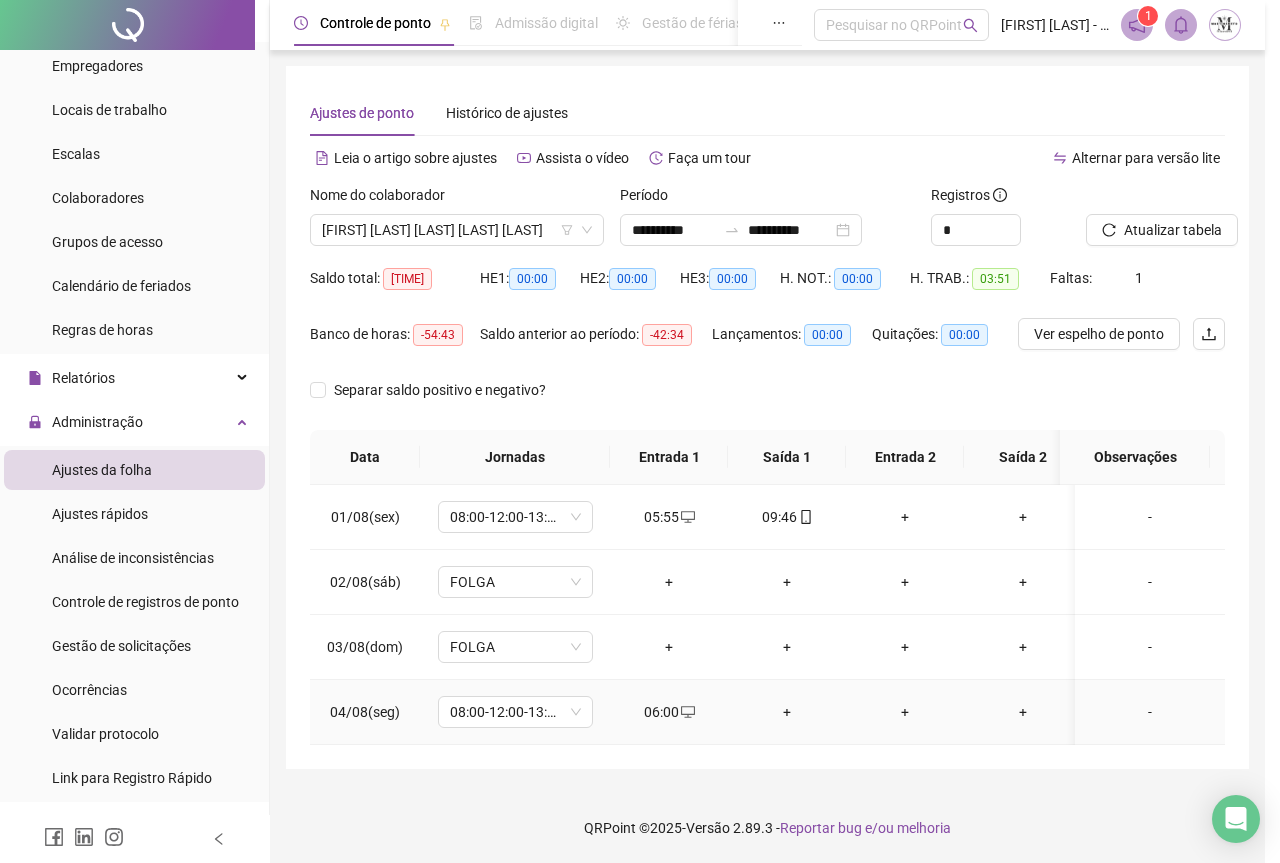 type on "**********" 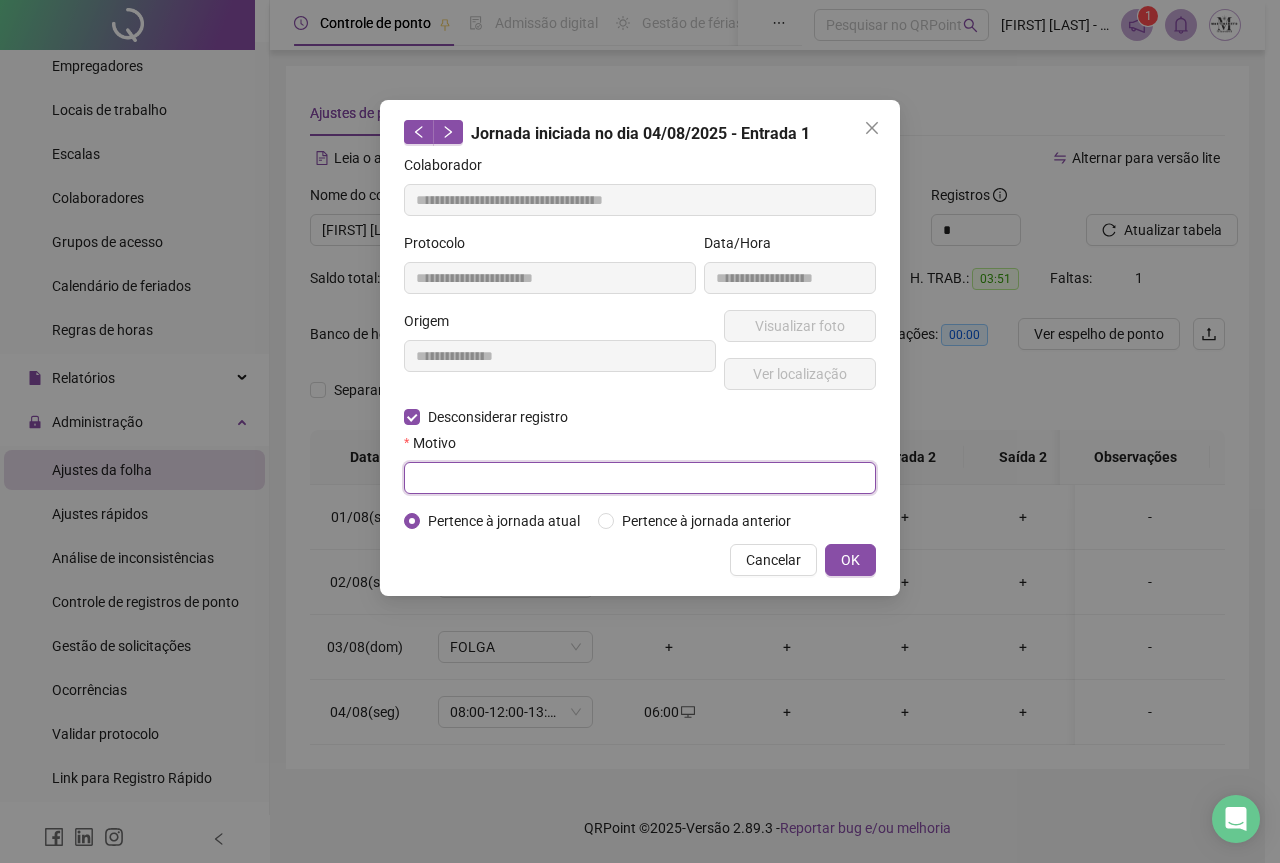 click at bounding box center (640, 478) 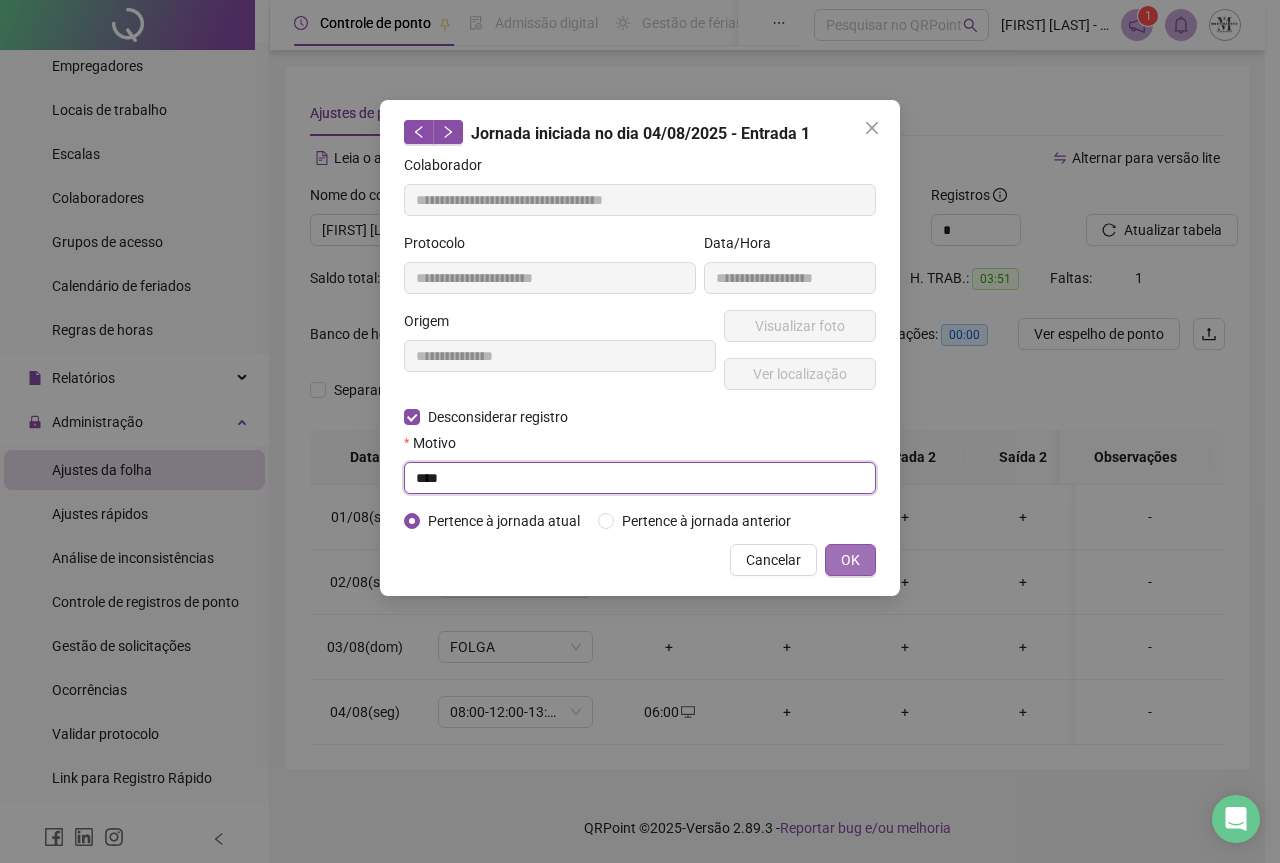 type on "****" 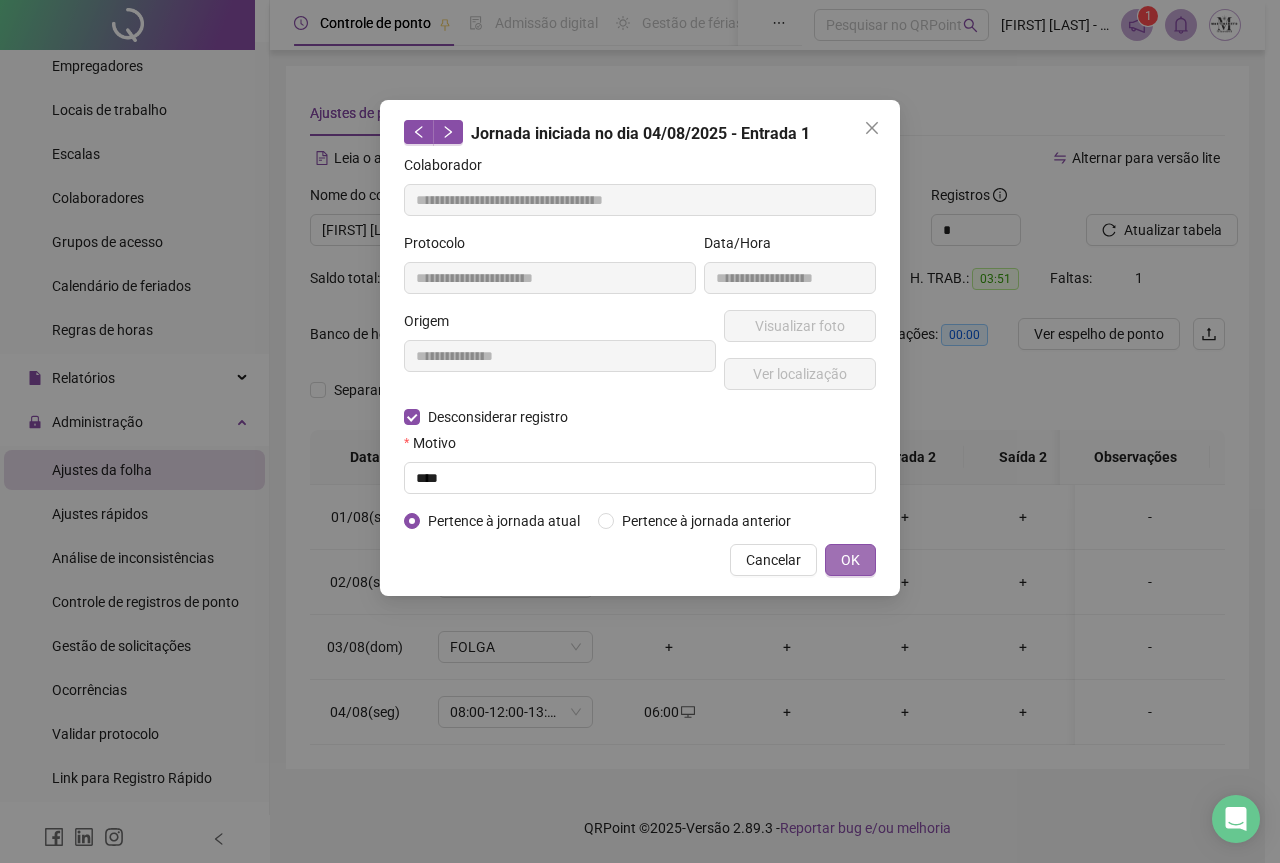 click on "OK" at bounding box center [850, 560] 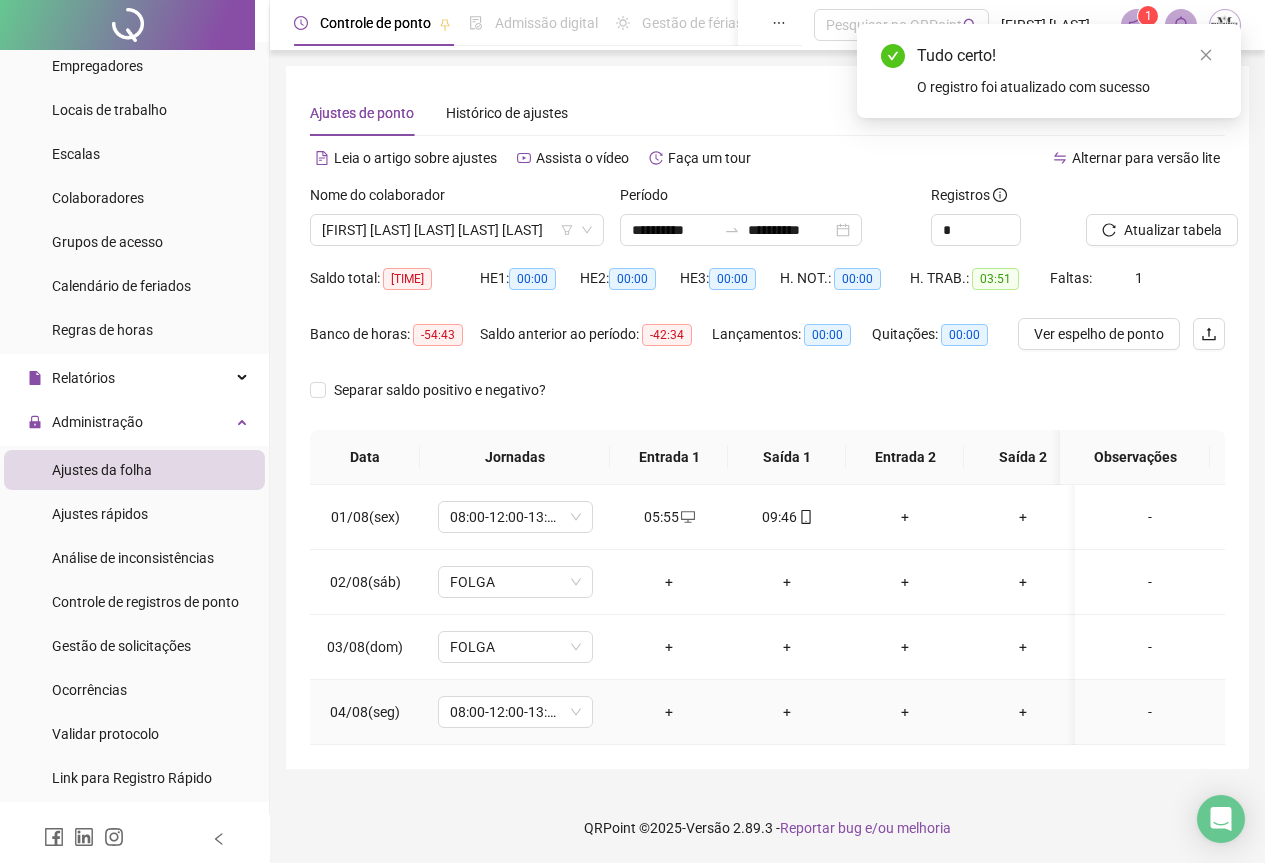 click on "+" at bounding box center [669, 712] 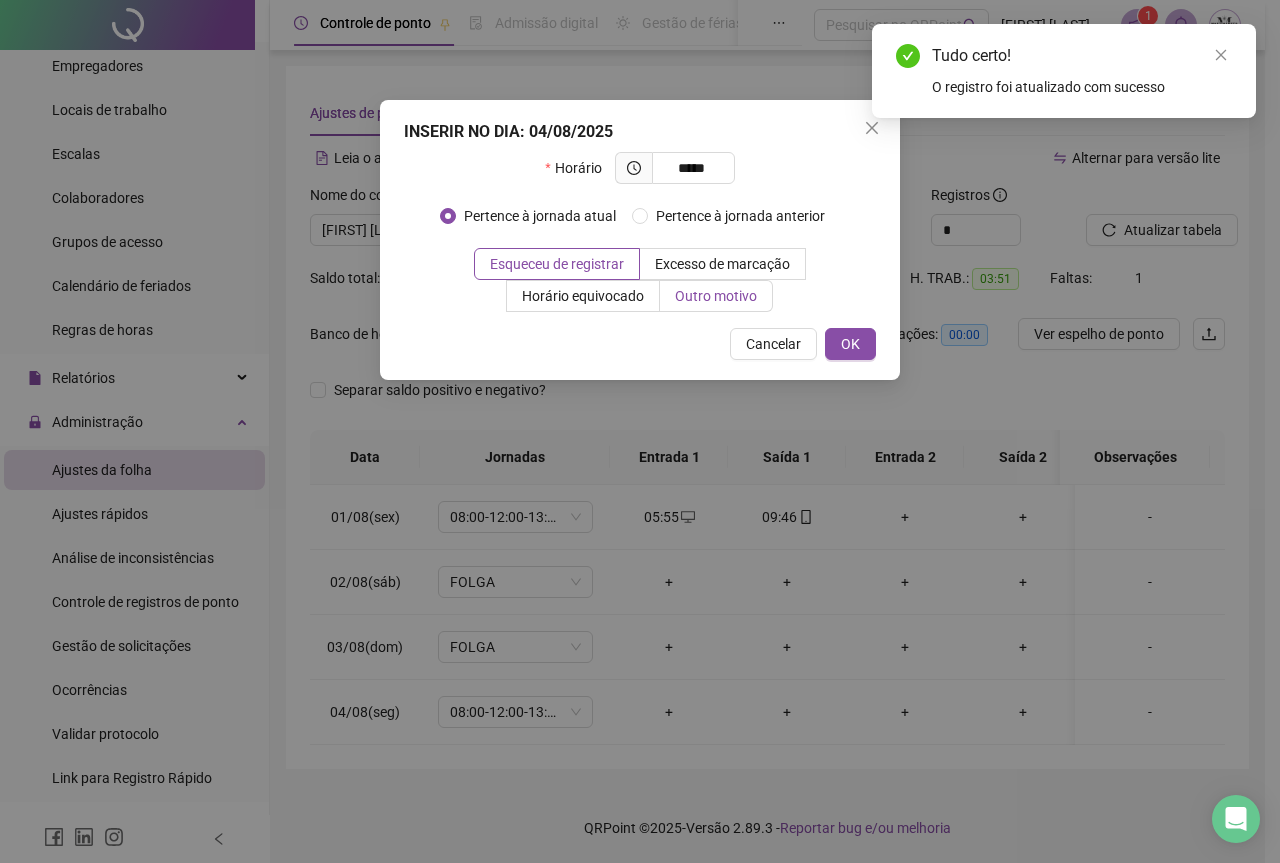 type on "*****" 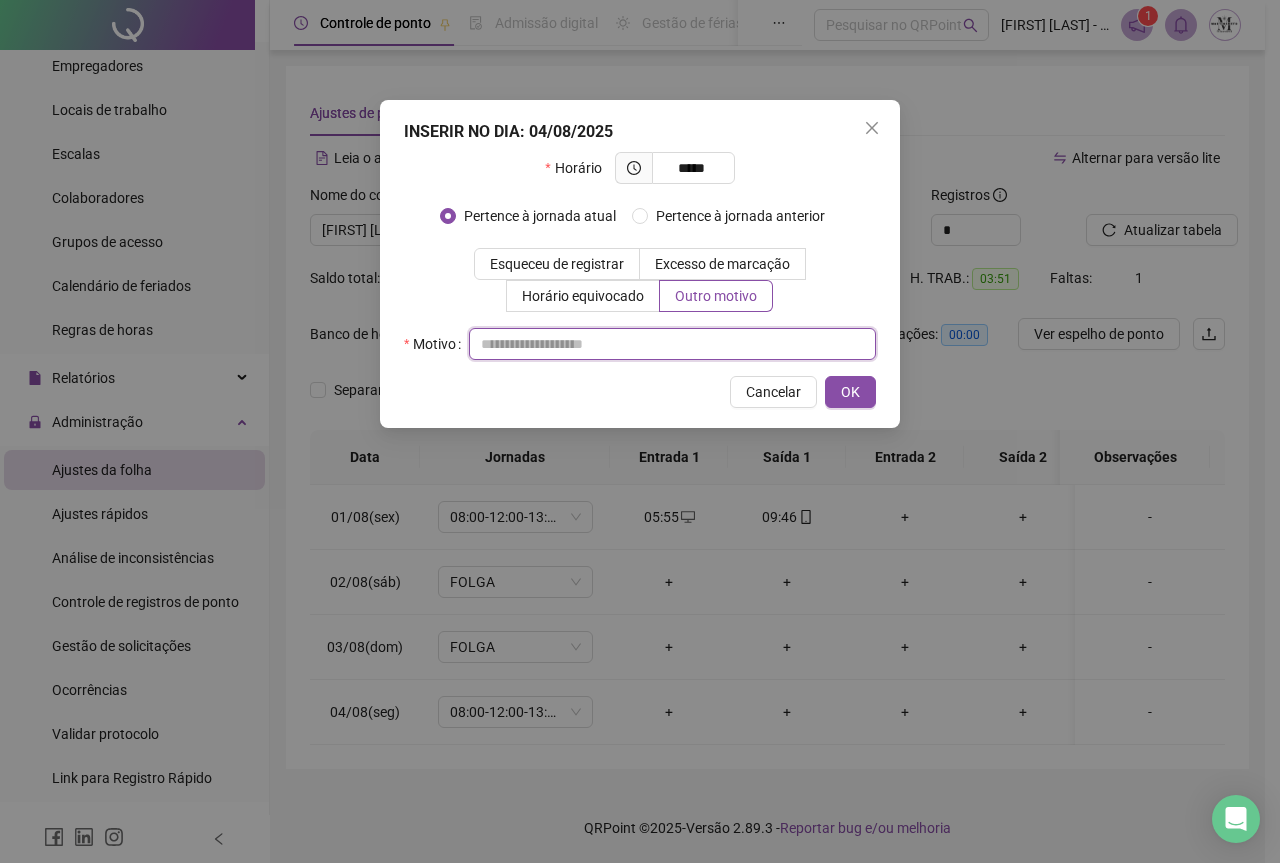 click at bounding box center [672, 344] 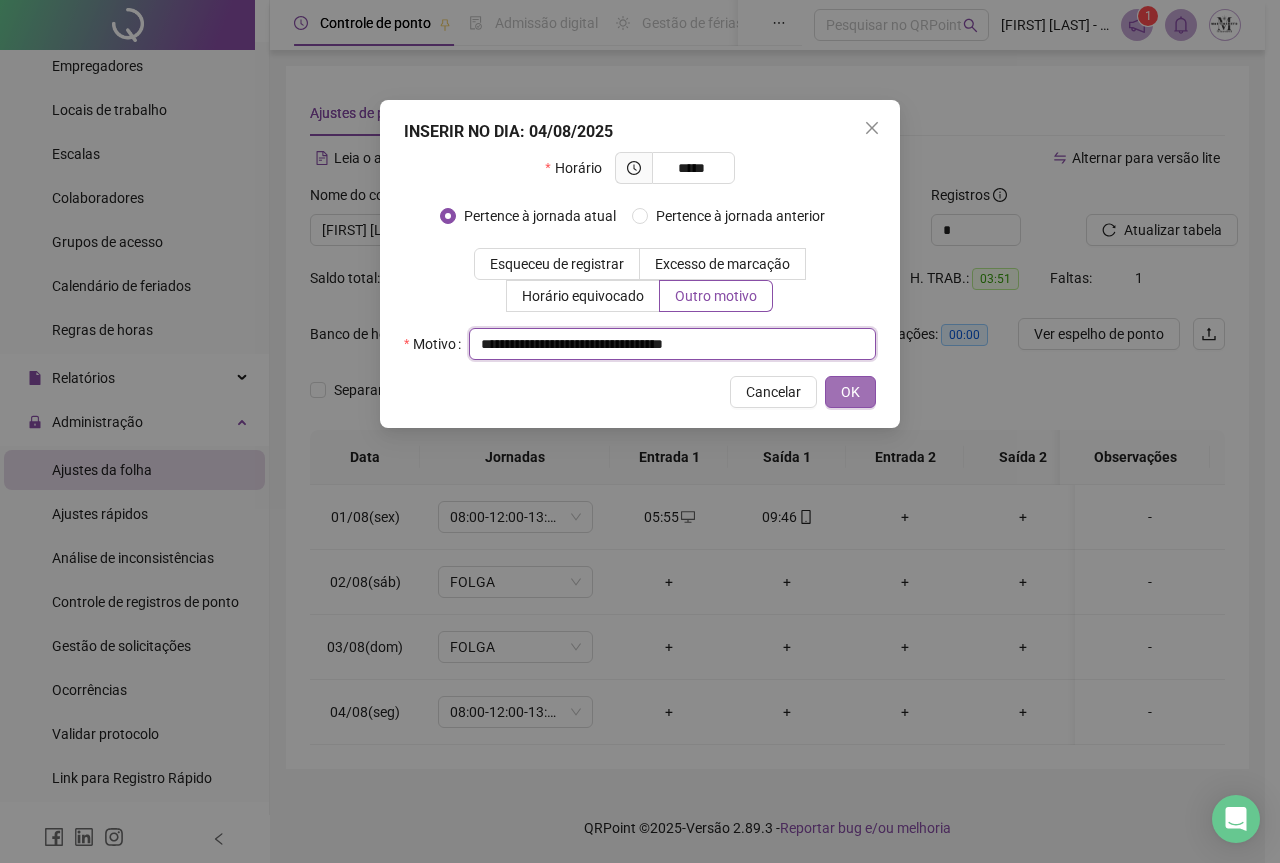 type on "**********" 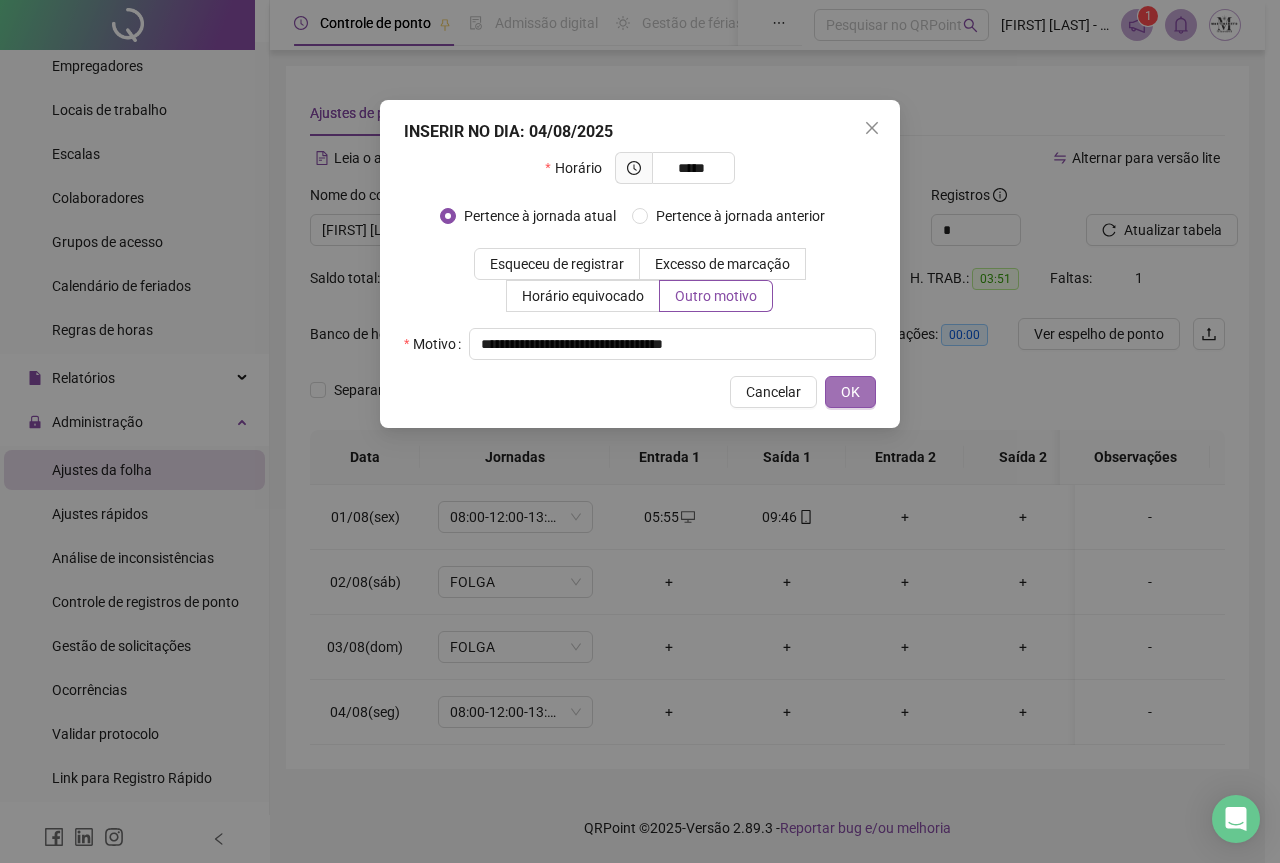 click on "OK" at bounding box center (850, 392) 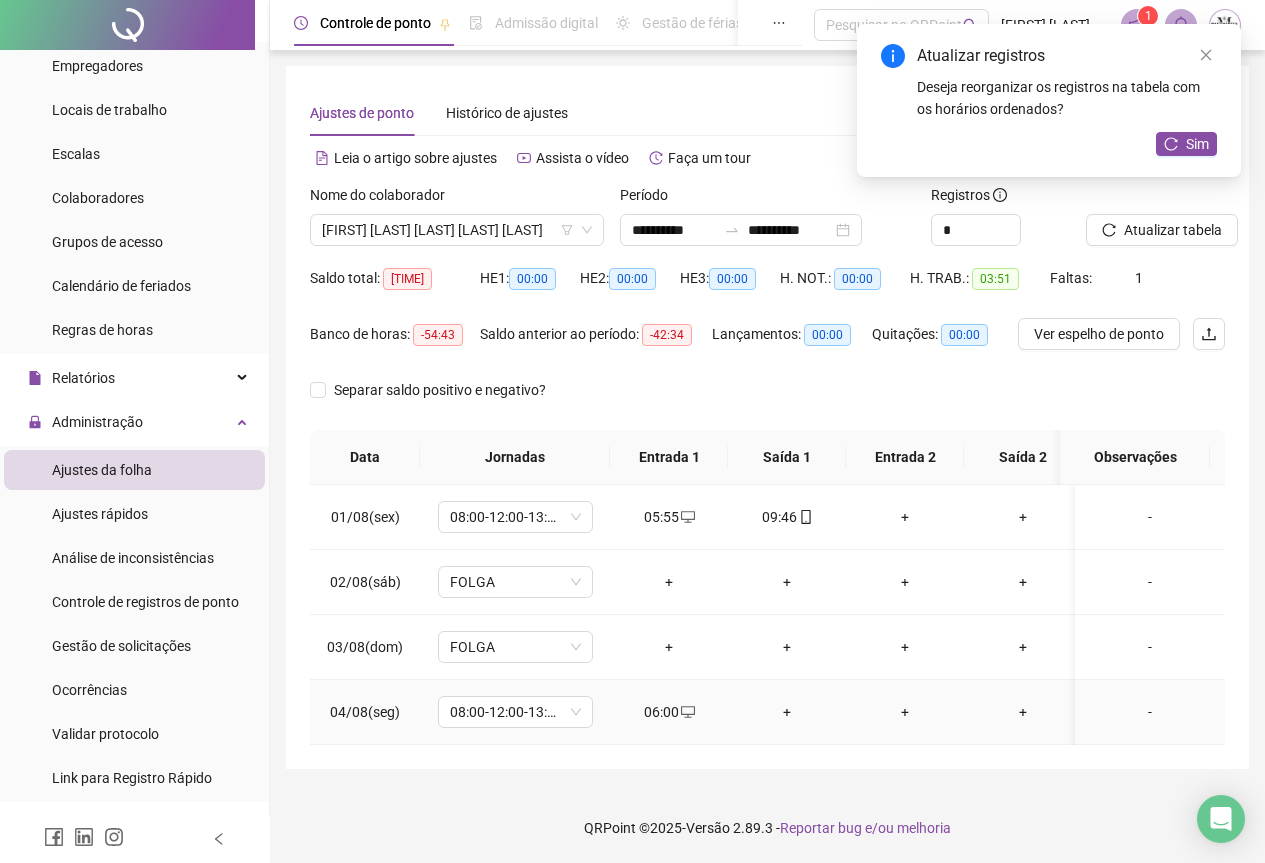 click on "+" at bounding box center [787, 712] 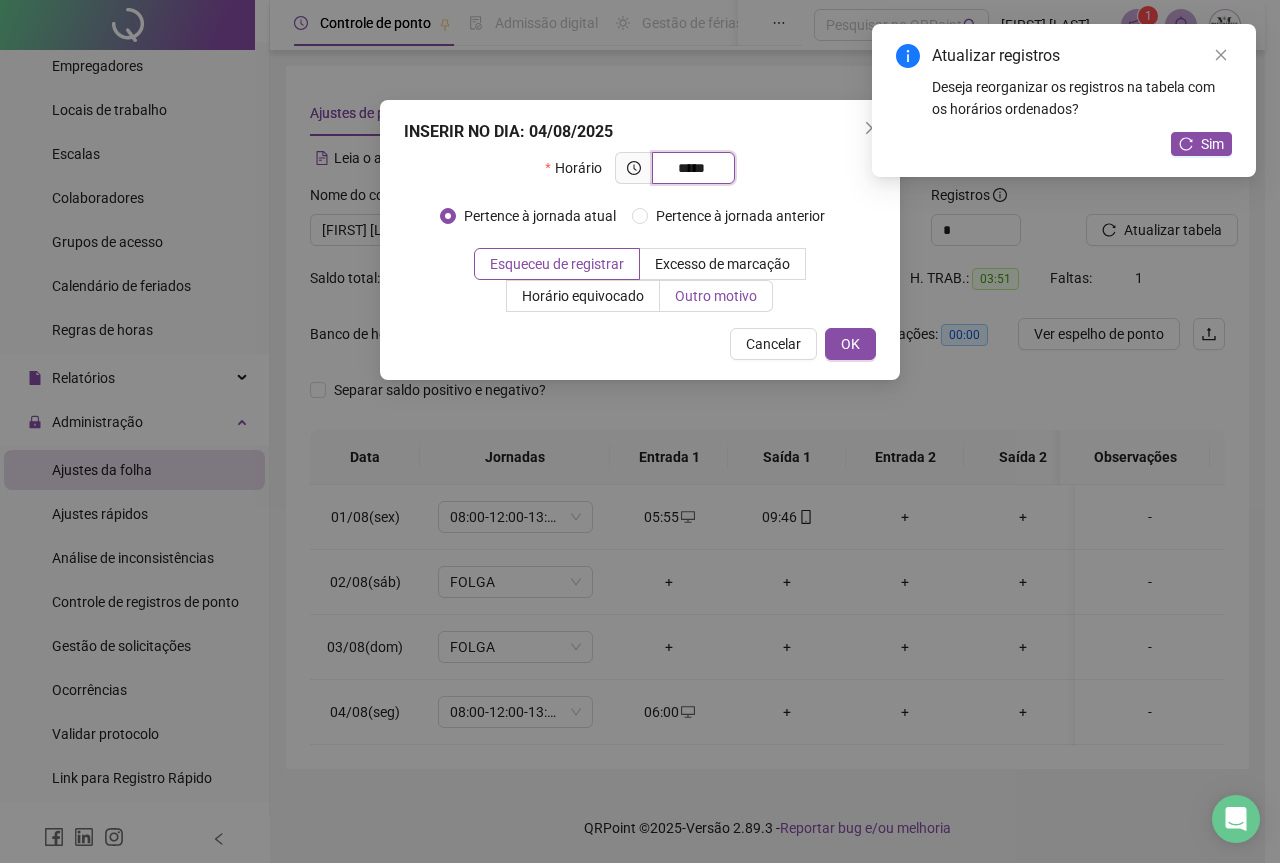 type on "*****" 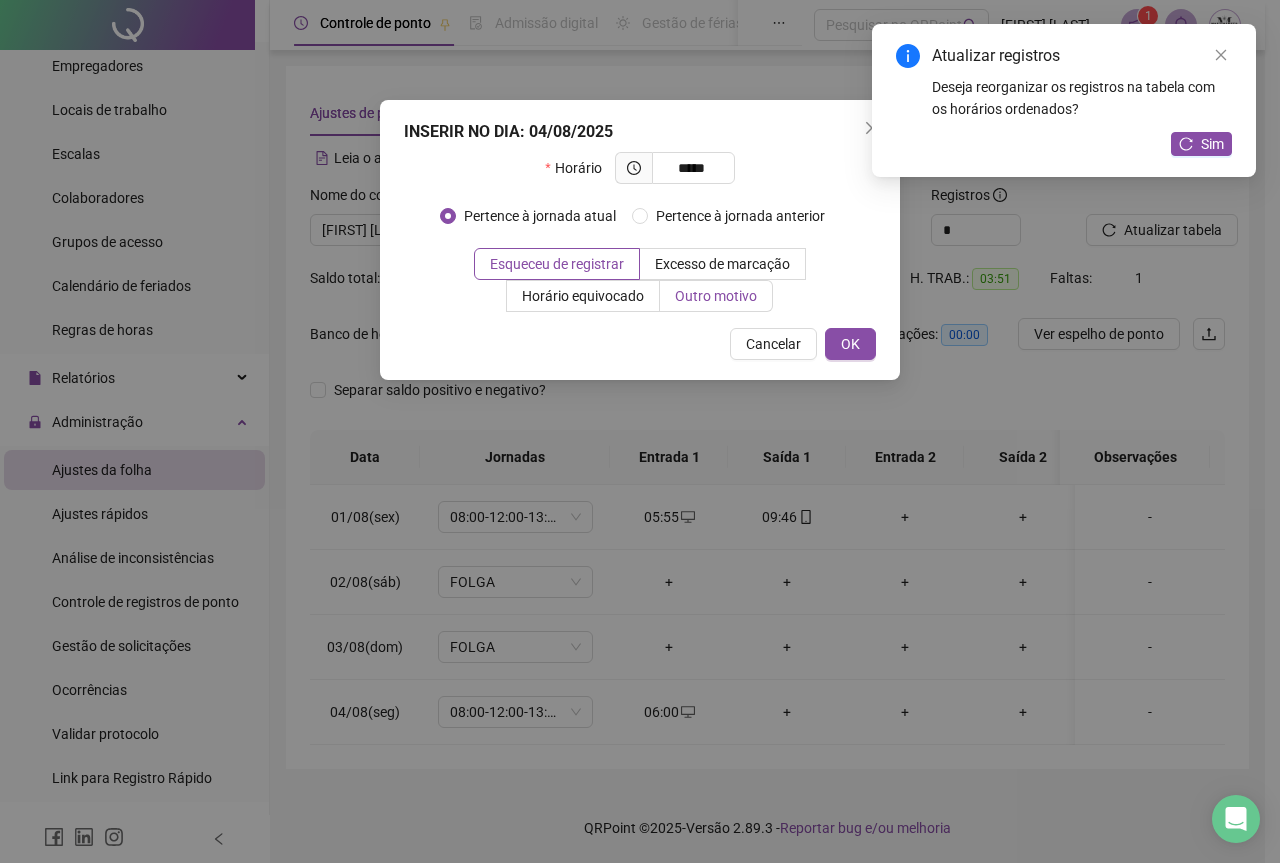 click on "Outro motivo" at bounding box center [716, 296] 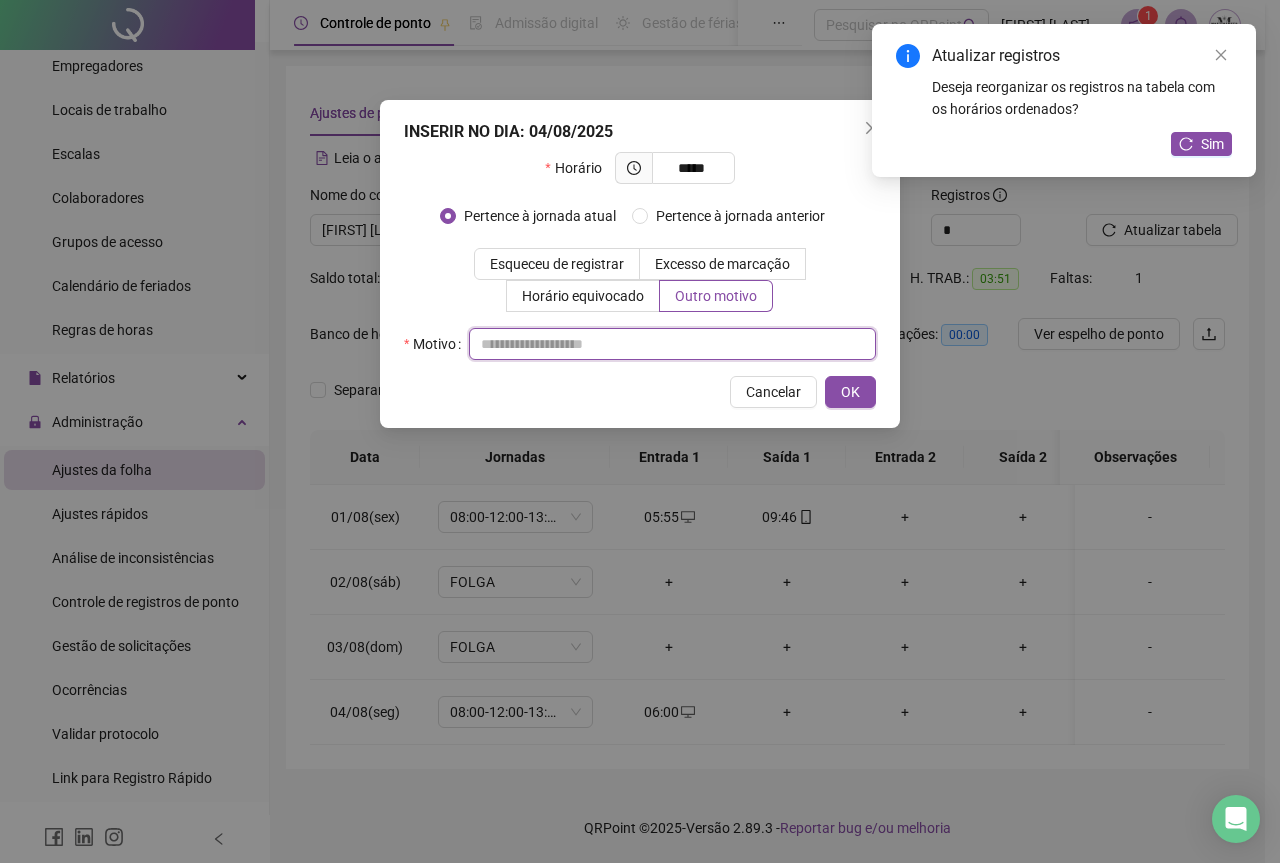 click at bounding box center (672, 344) 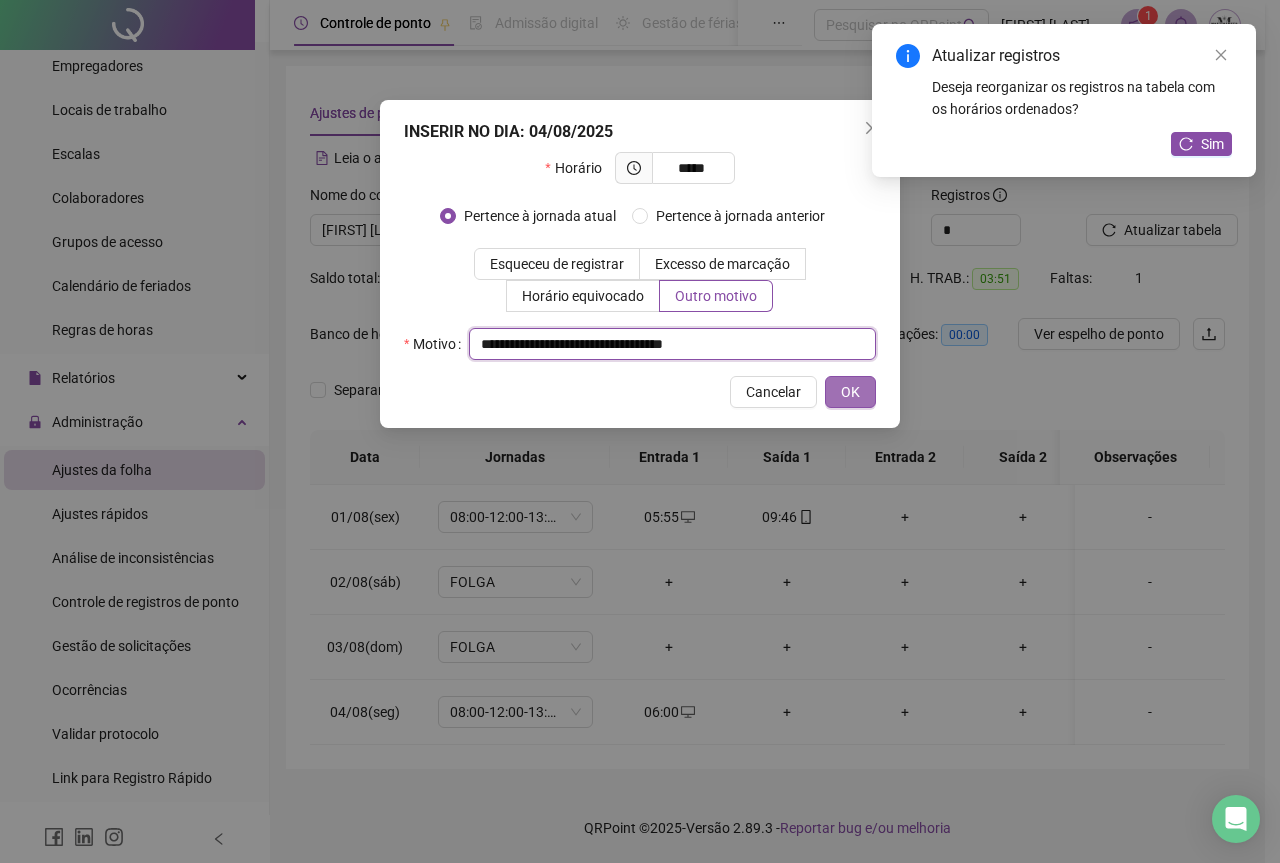 type on "**********" 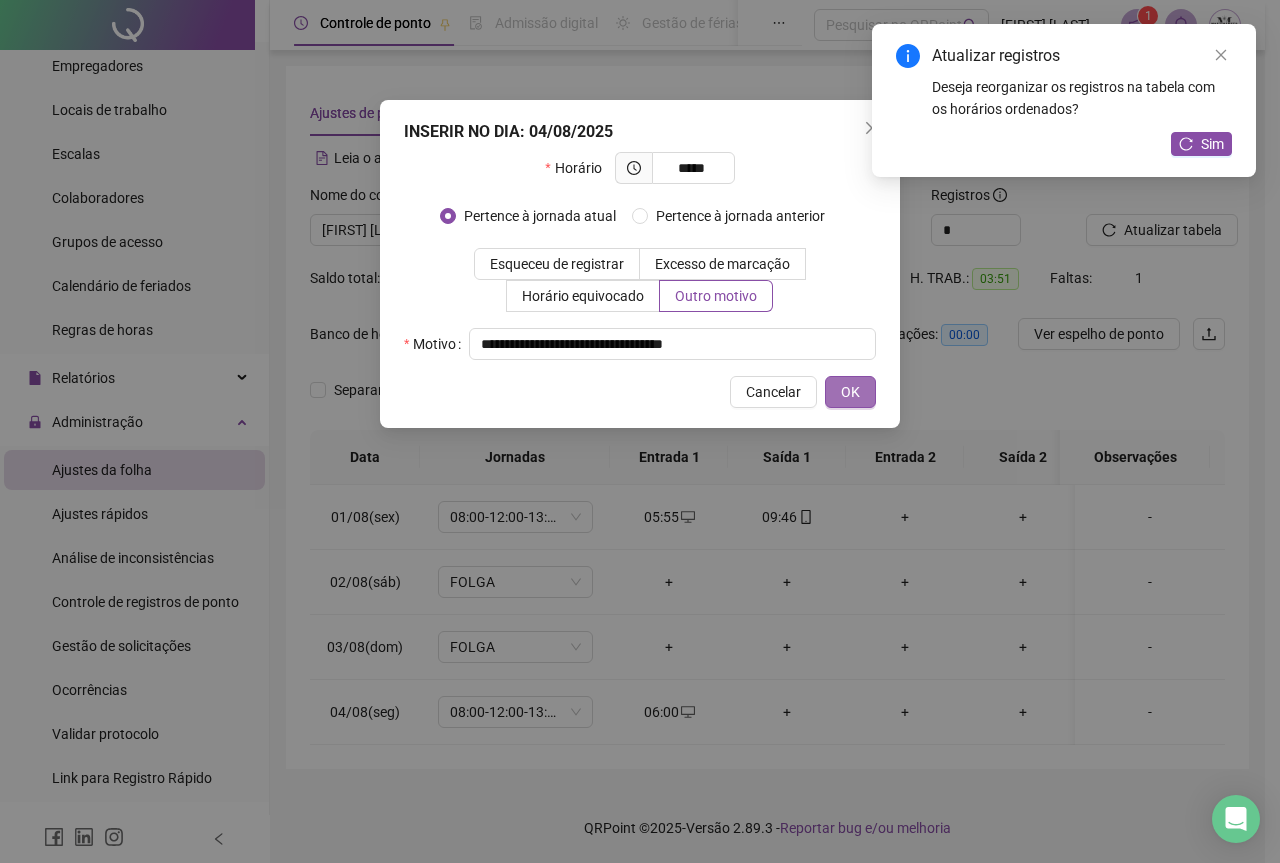 click on "OK" at bounding box center [850, 392] 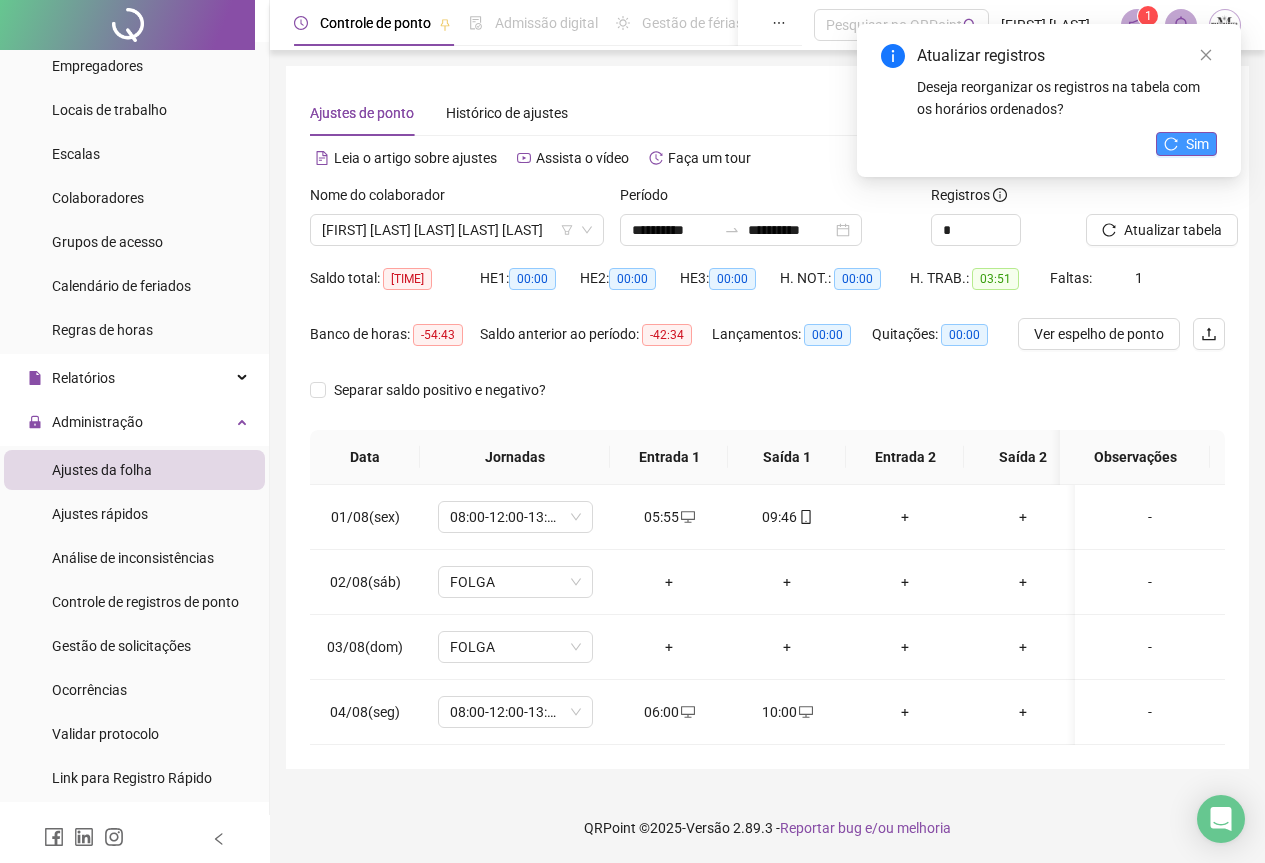 click 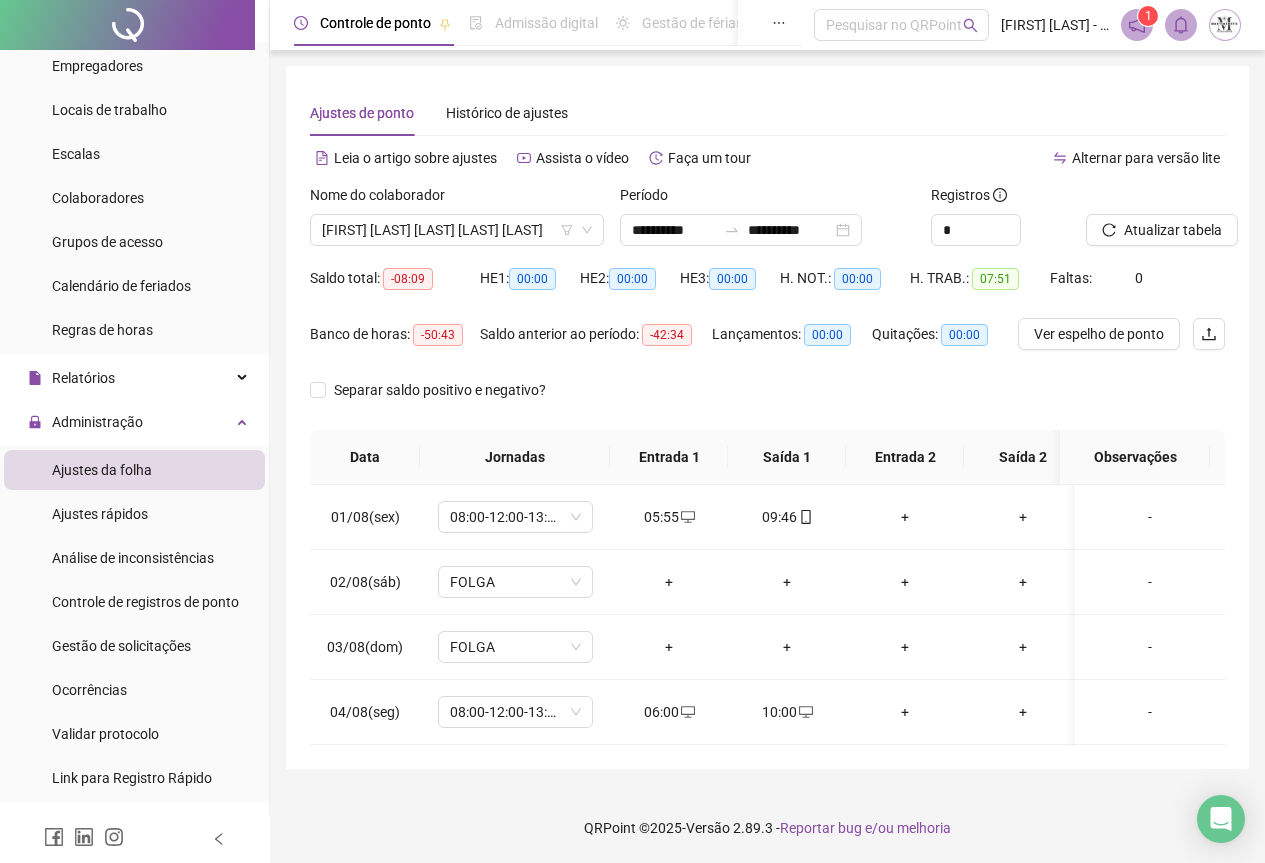 click on "Atualizar tabela" at bounding box center [1173, 230] 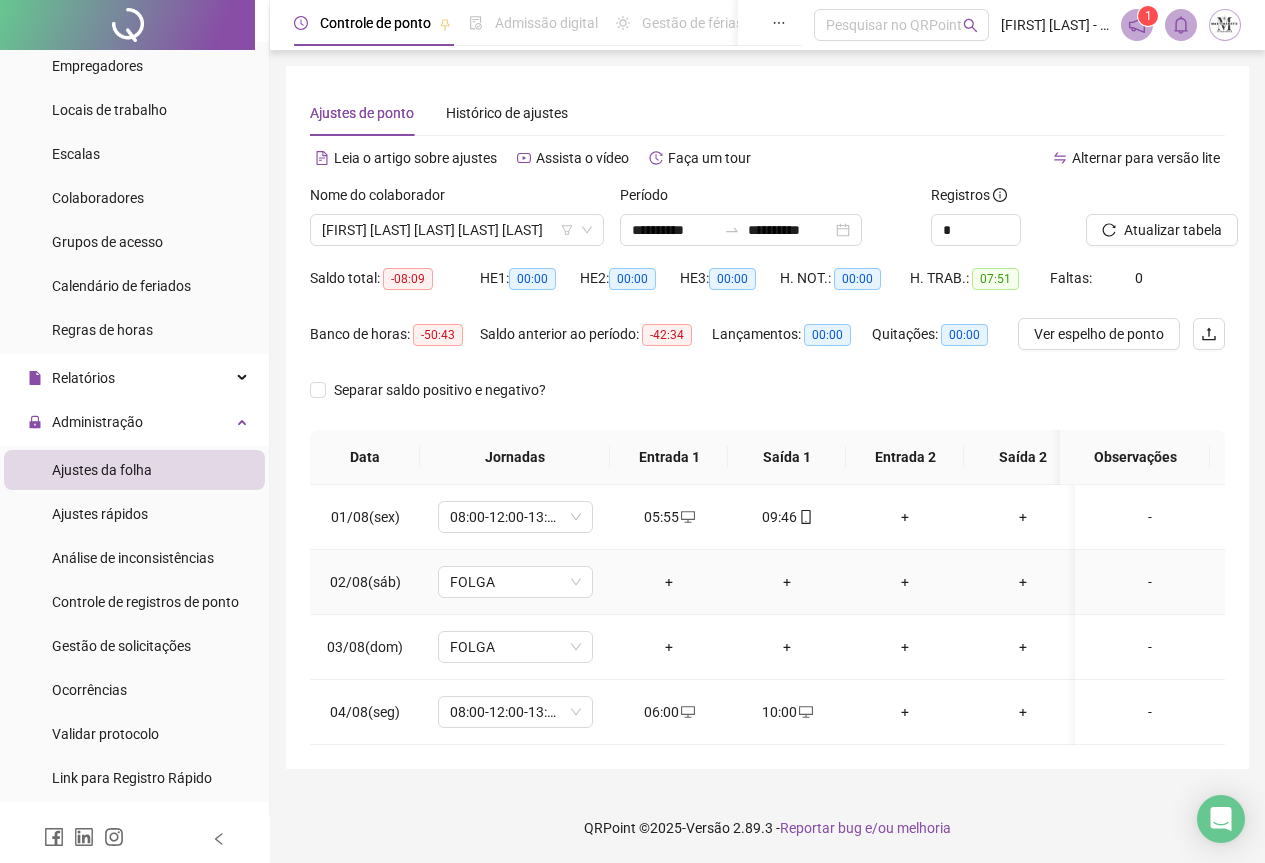 scroll, scrollTop: 7, scrollLeft: 0, axis: vertical 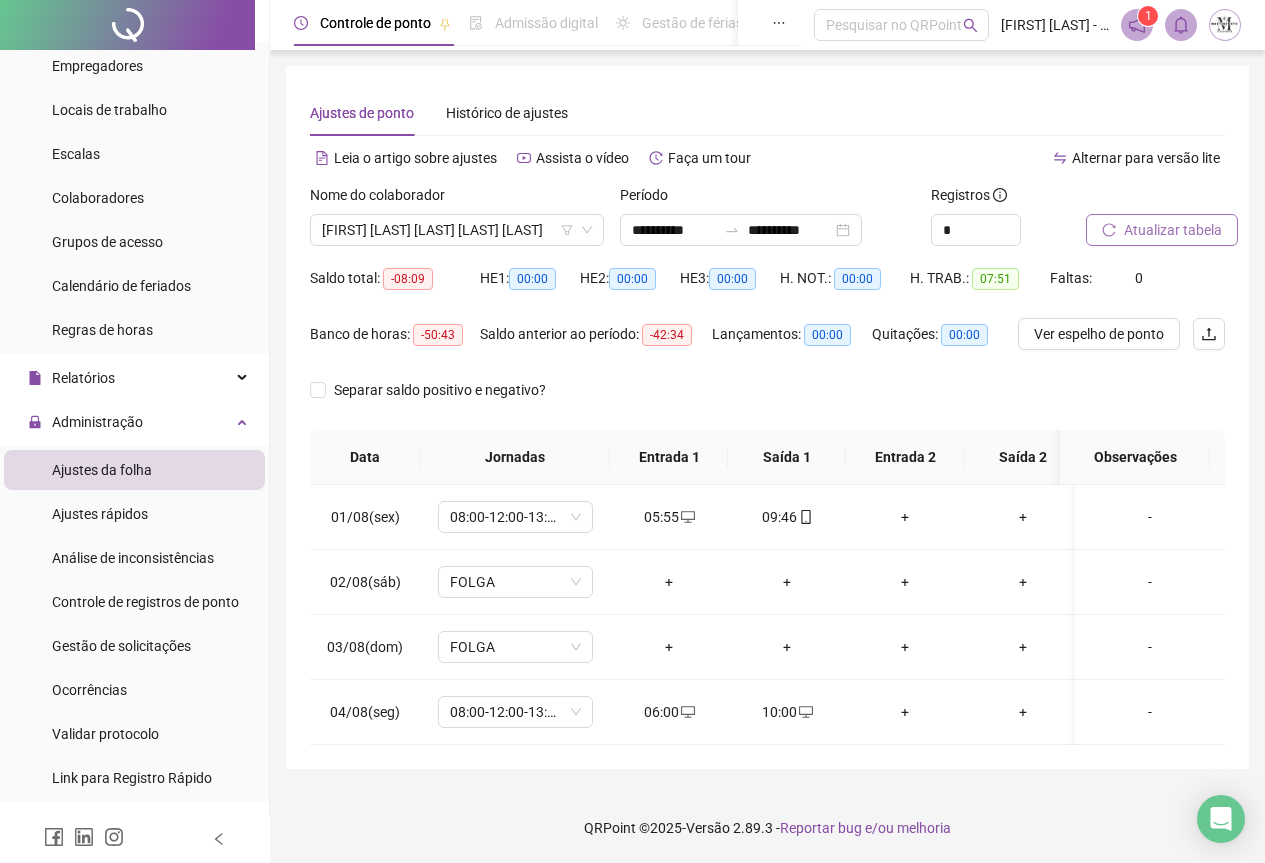 click on "Atualizar tabela" at bounding box center [1173, 230] 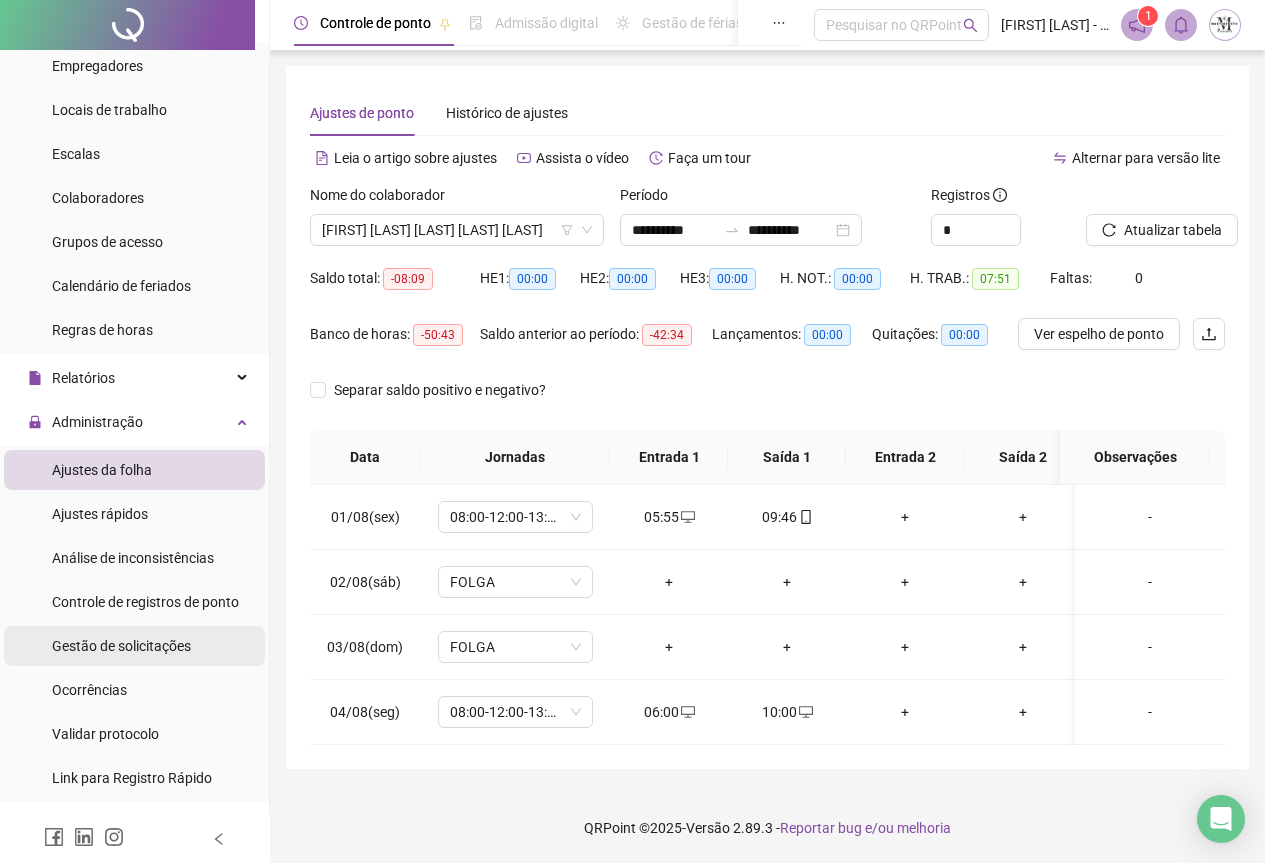 click on "Gestão de solicitações" at bounding box center (121, 646) 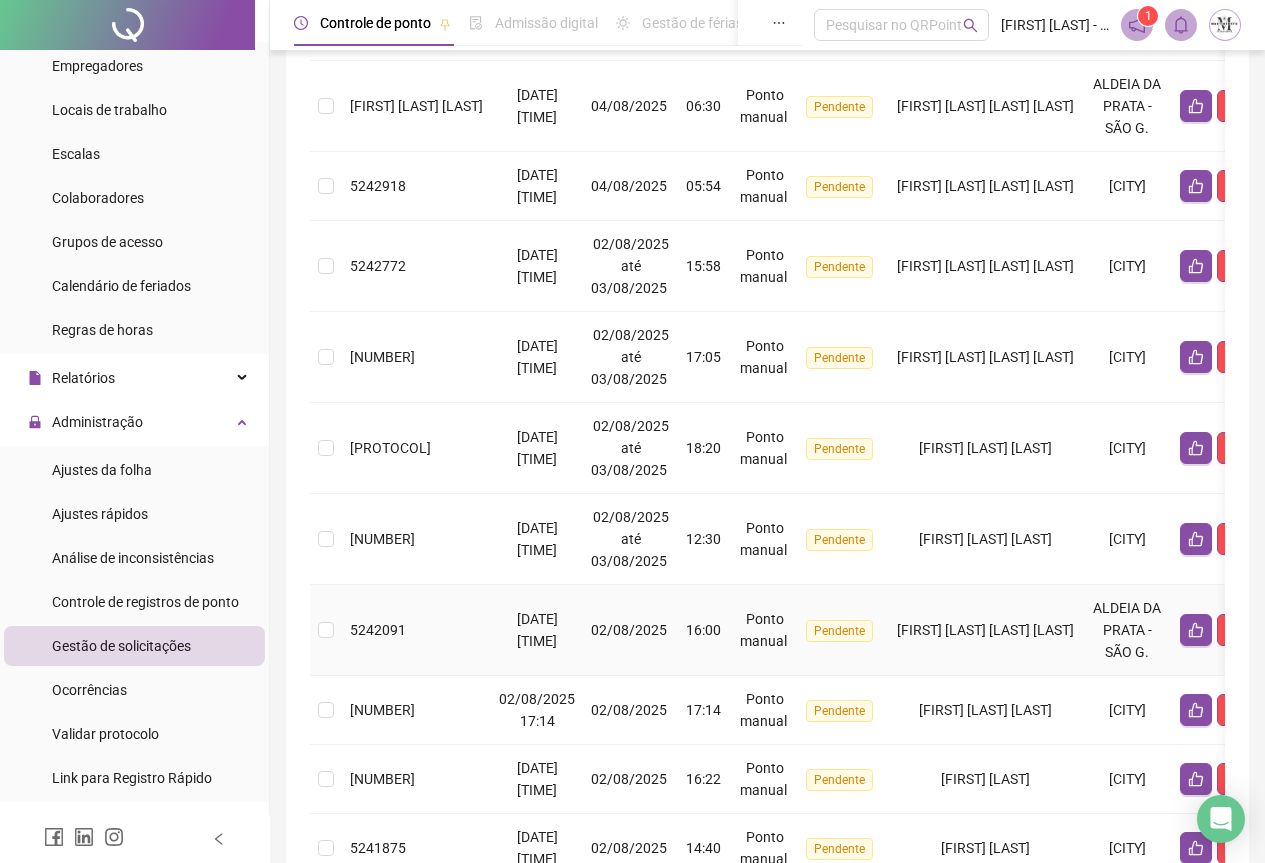scroll, scrollTop: 643, scrollLeft: 0, axis: vertical 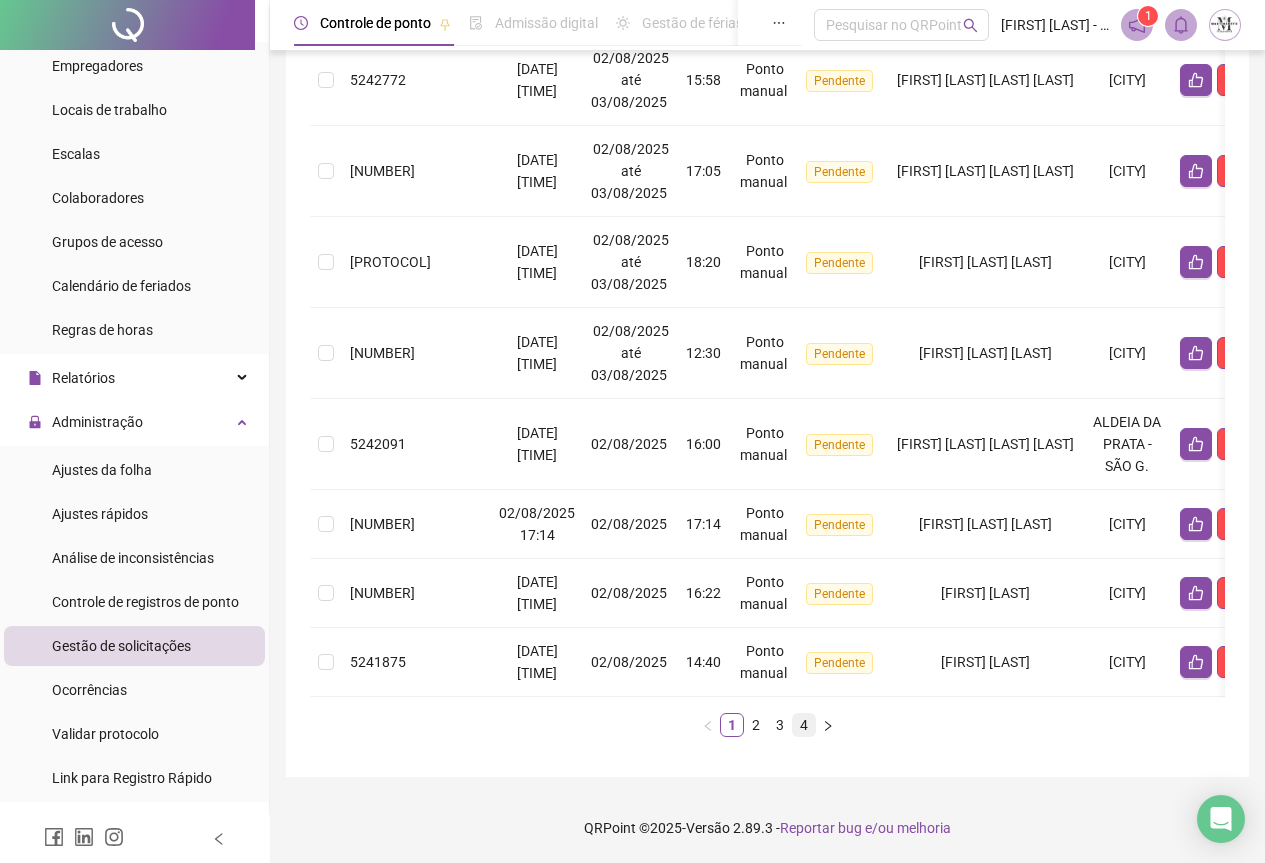 click on "4" at bounding box center [804, 725] 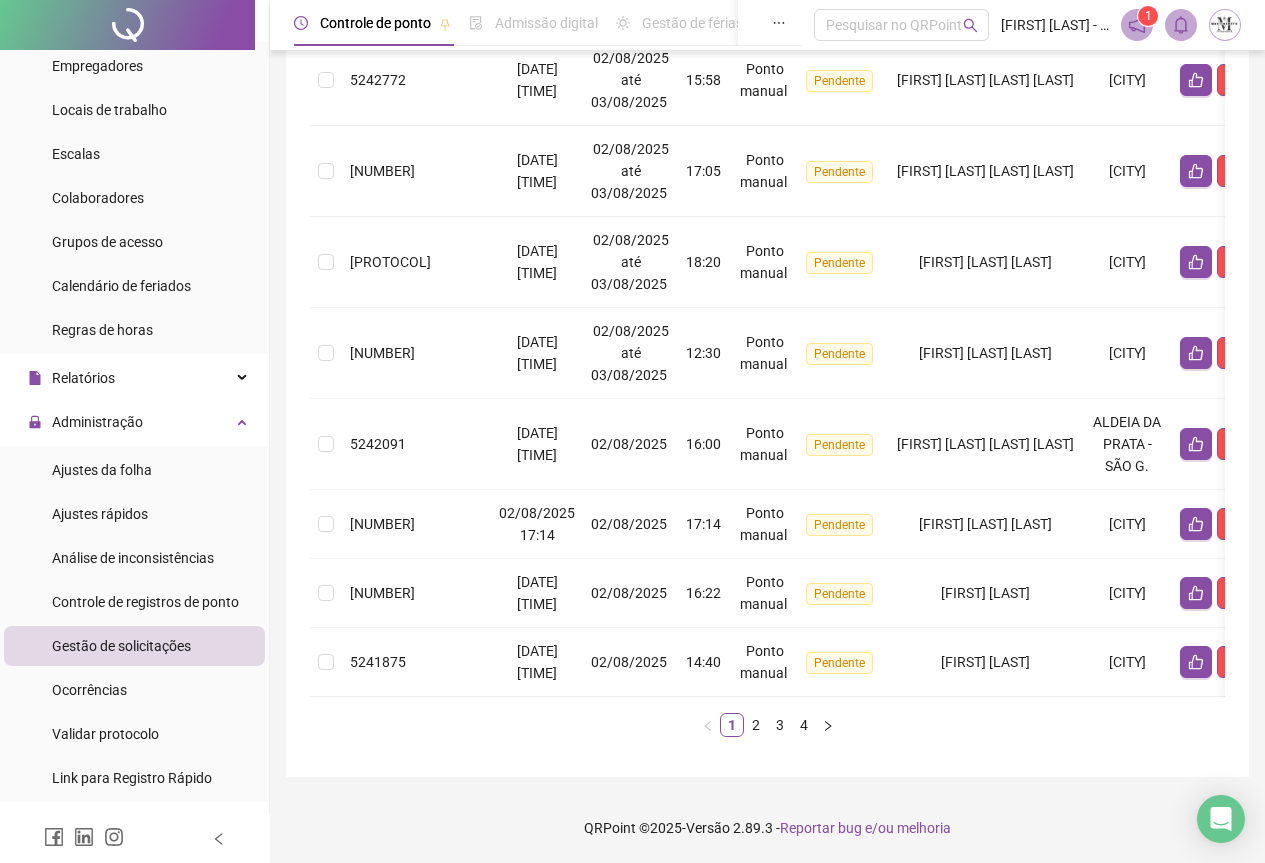 scroll, scrollTop: 0, scrollLeft: 0, axis: both 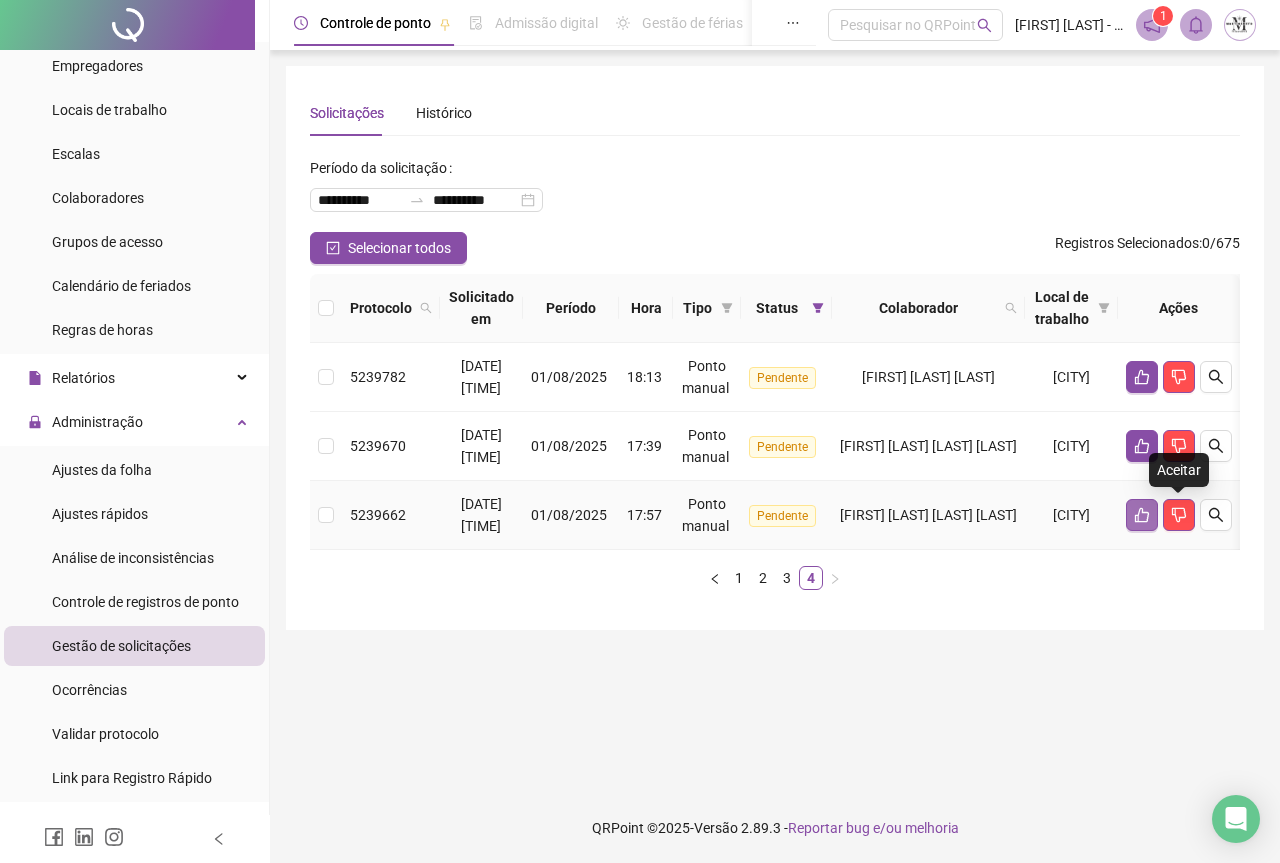 click at bounding box center [1142, 515] 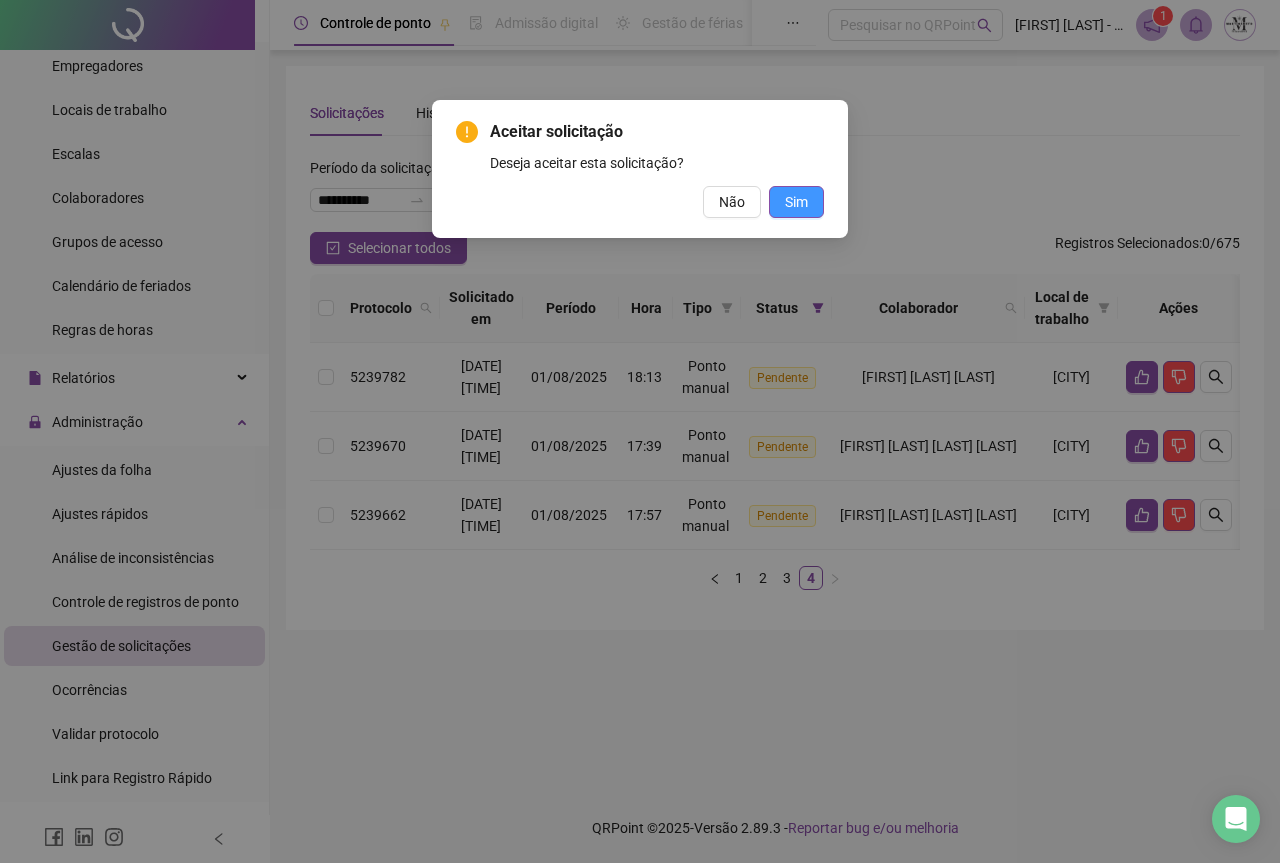 click on "Sim" at bounding box center (796, 202) 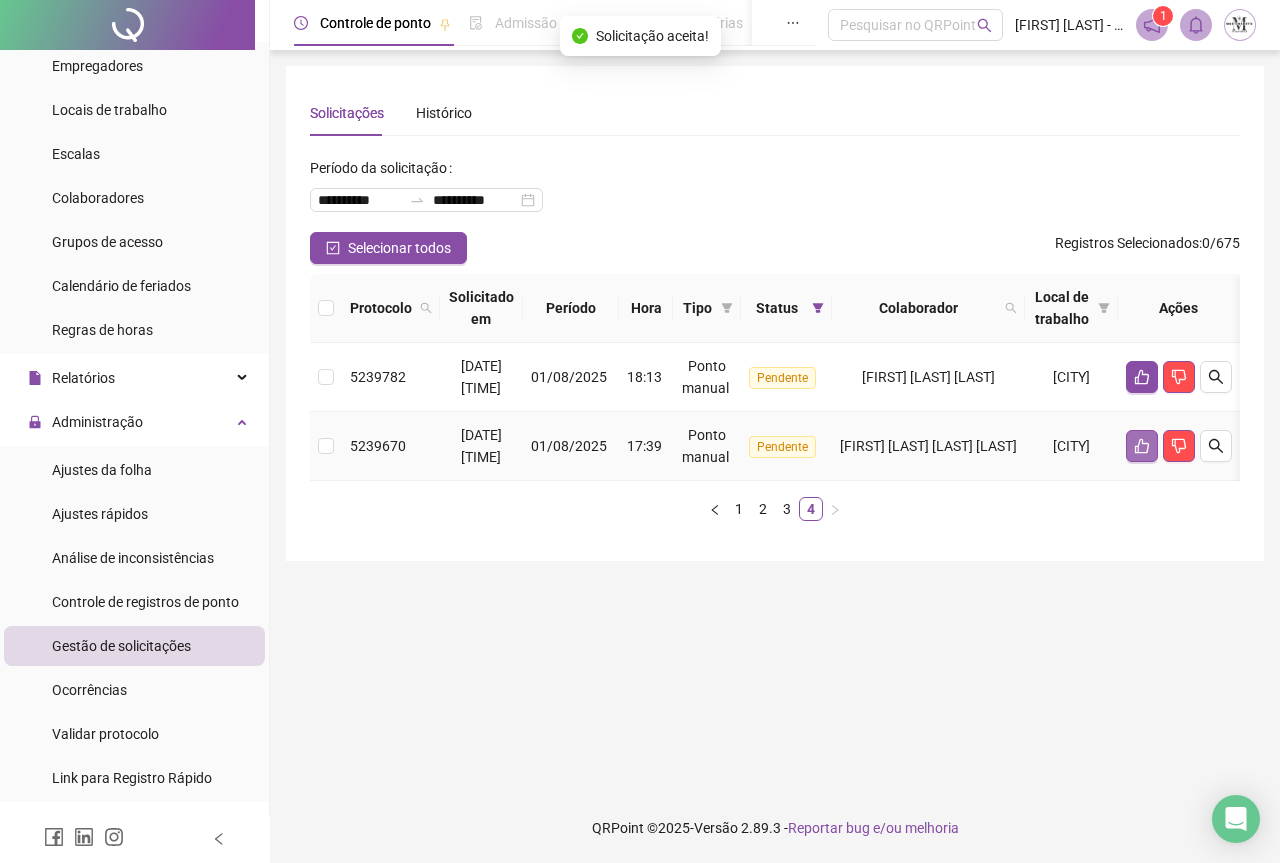 click 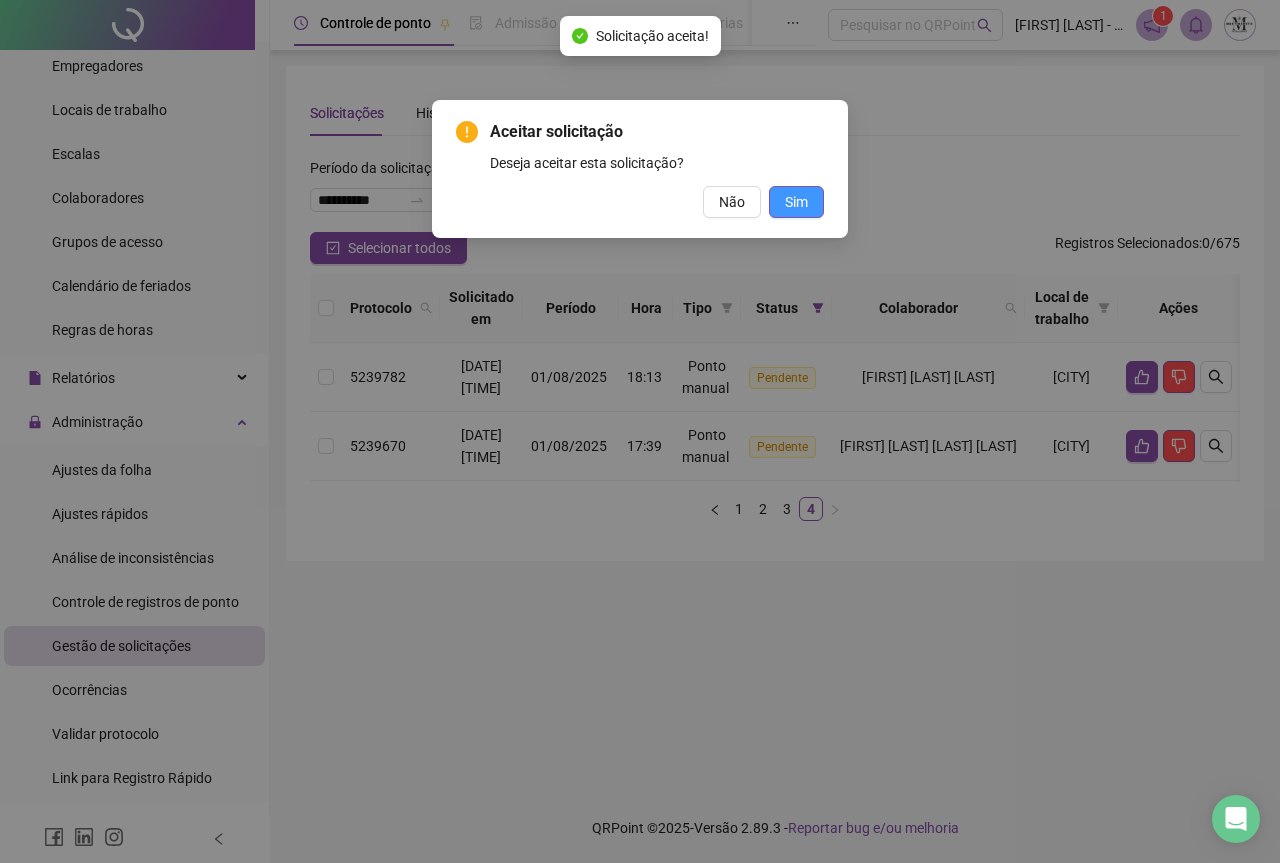 click on "Sim" at bounding box center [796, 202] 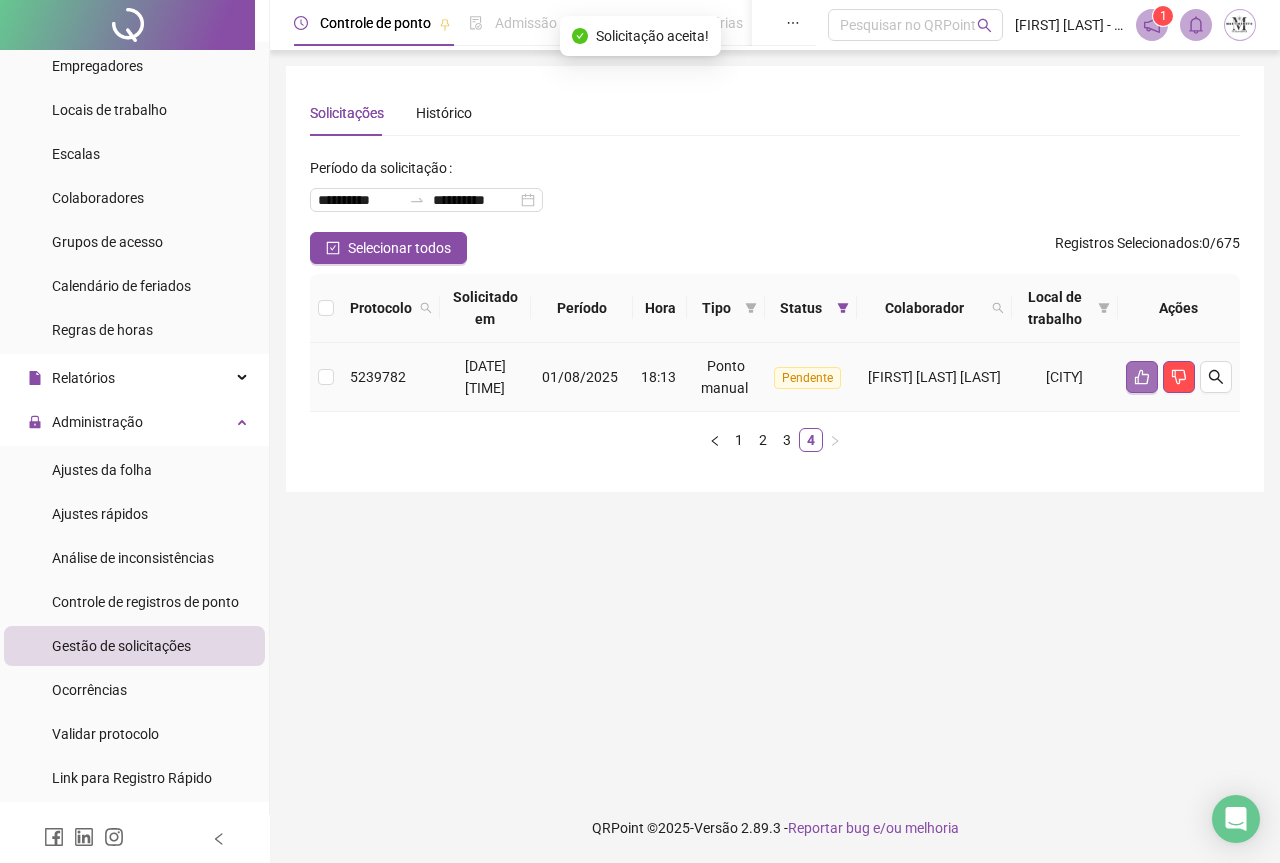click at bounding box center (1142, 377) 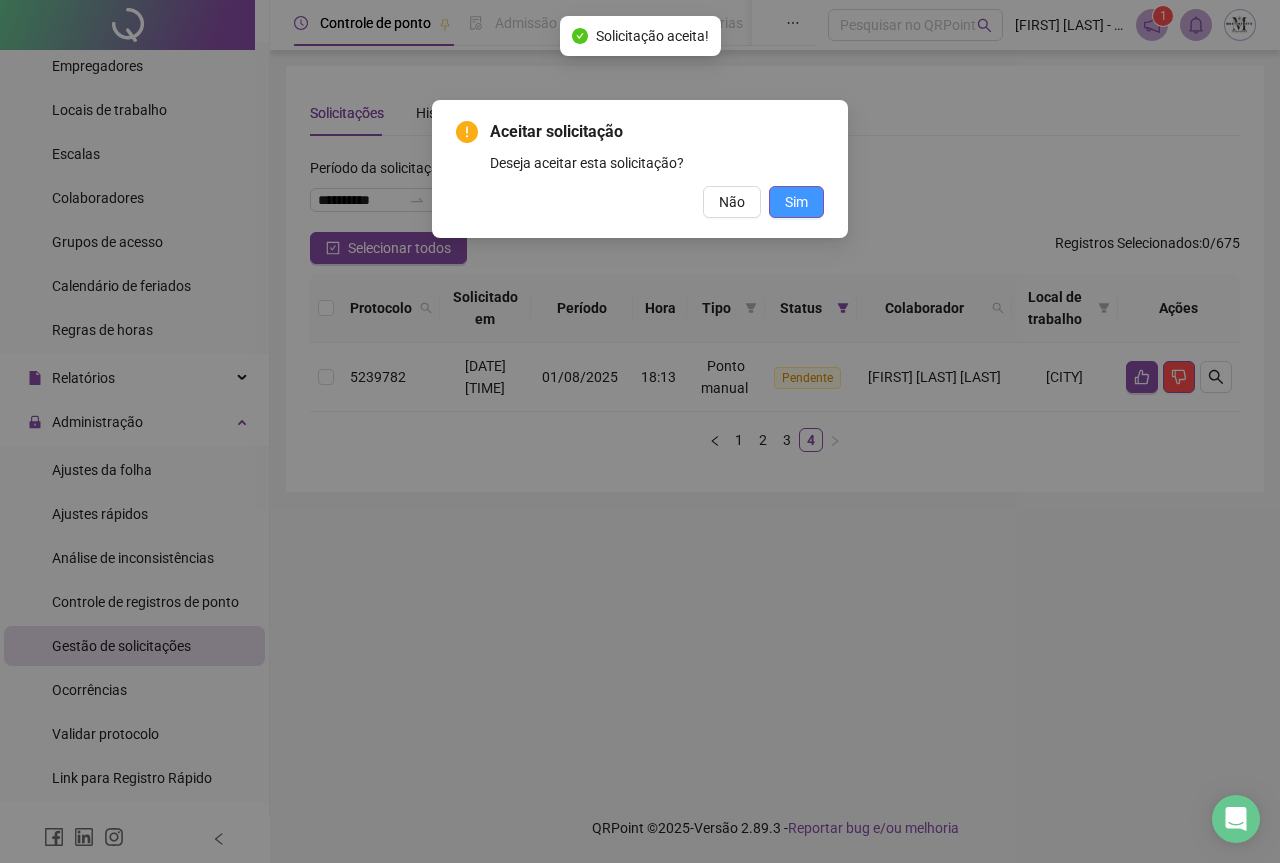 click on "Sim" at bounding box center (796, 202) 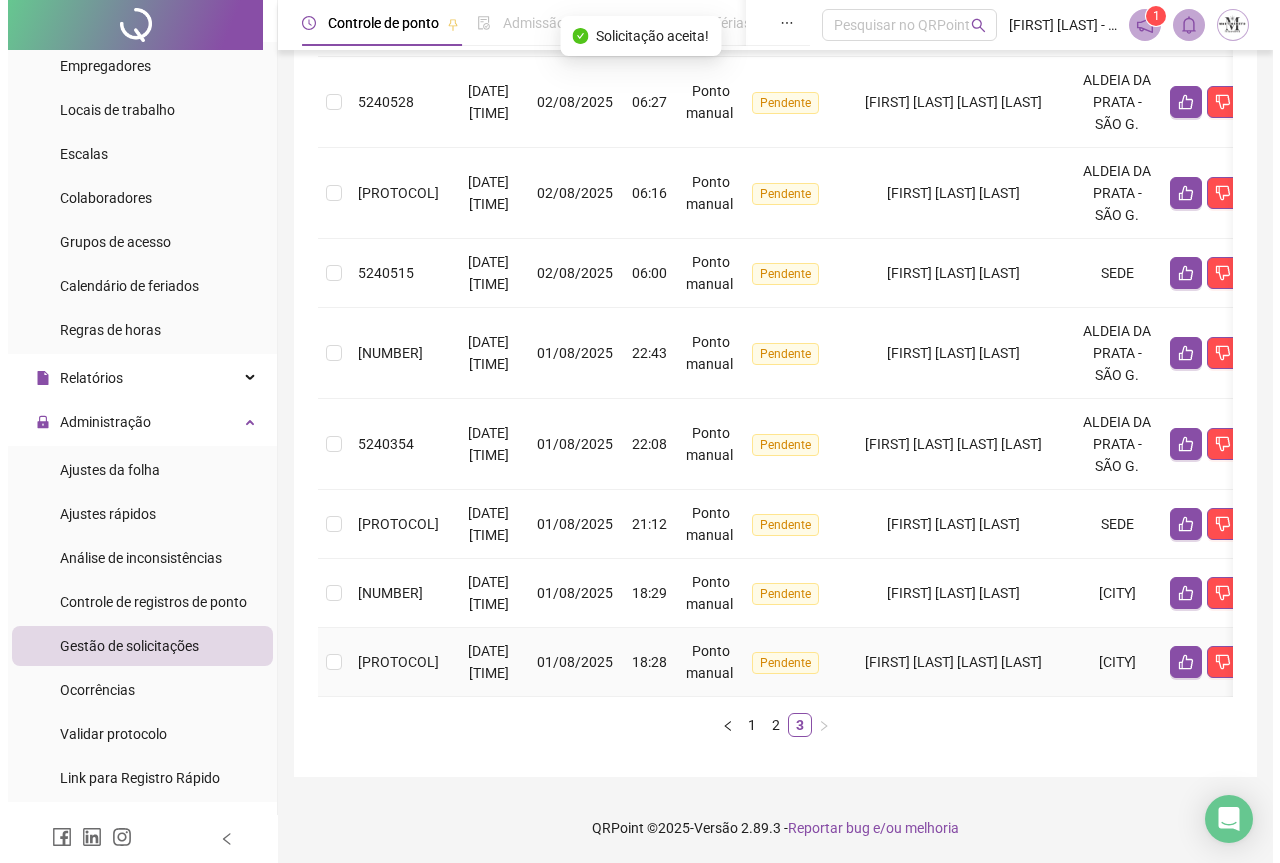 scroll, scrollTop: 643, scrollLeft: 0, axis: vertical 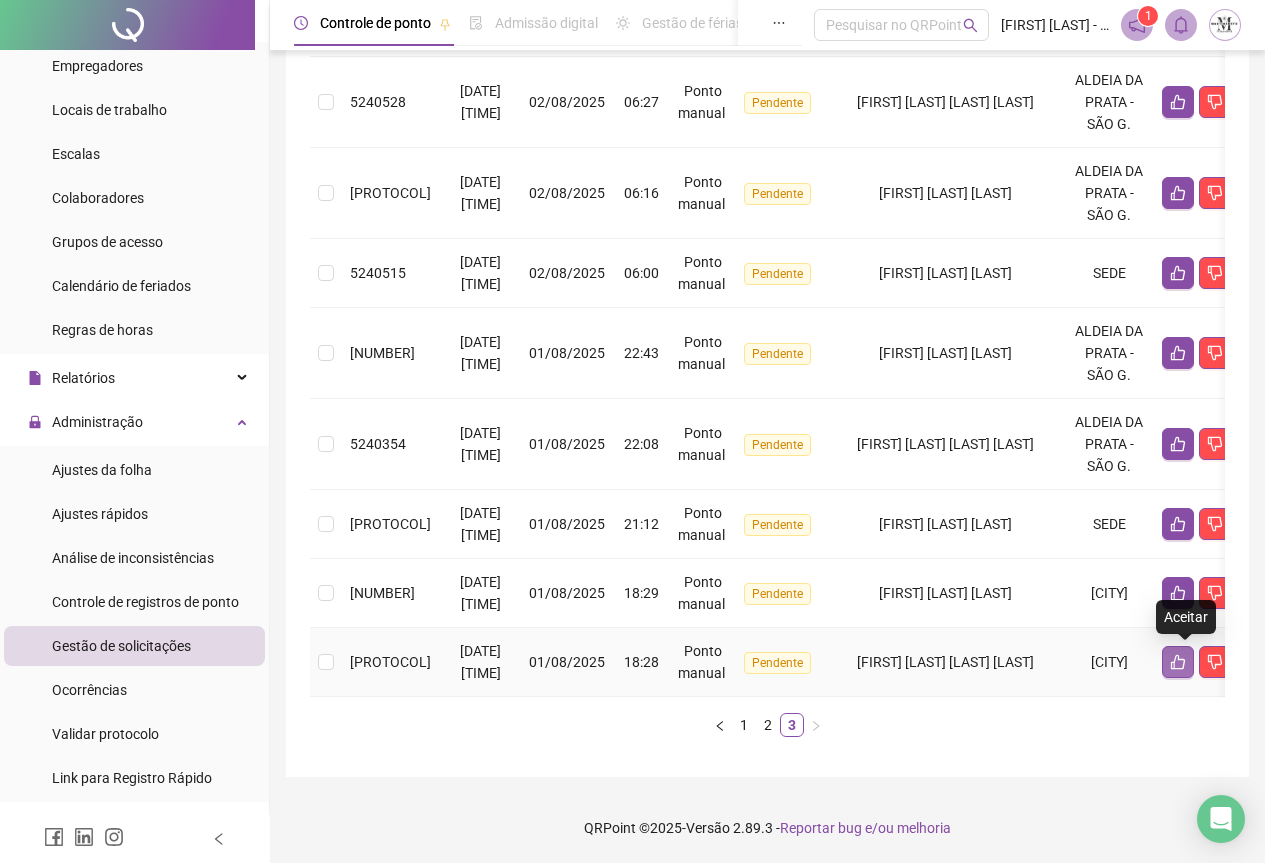 click 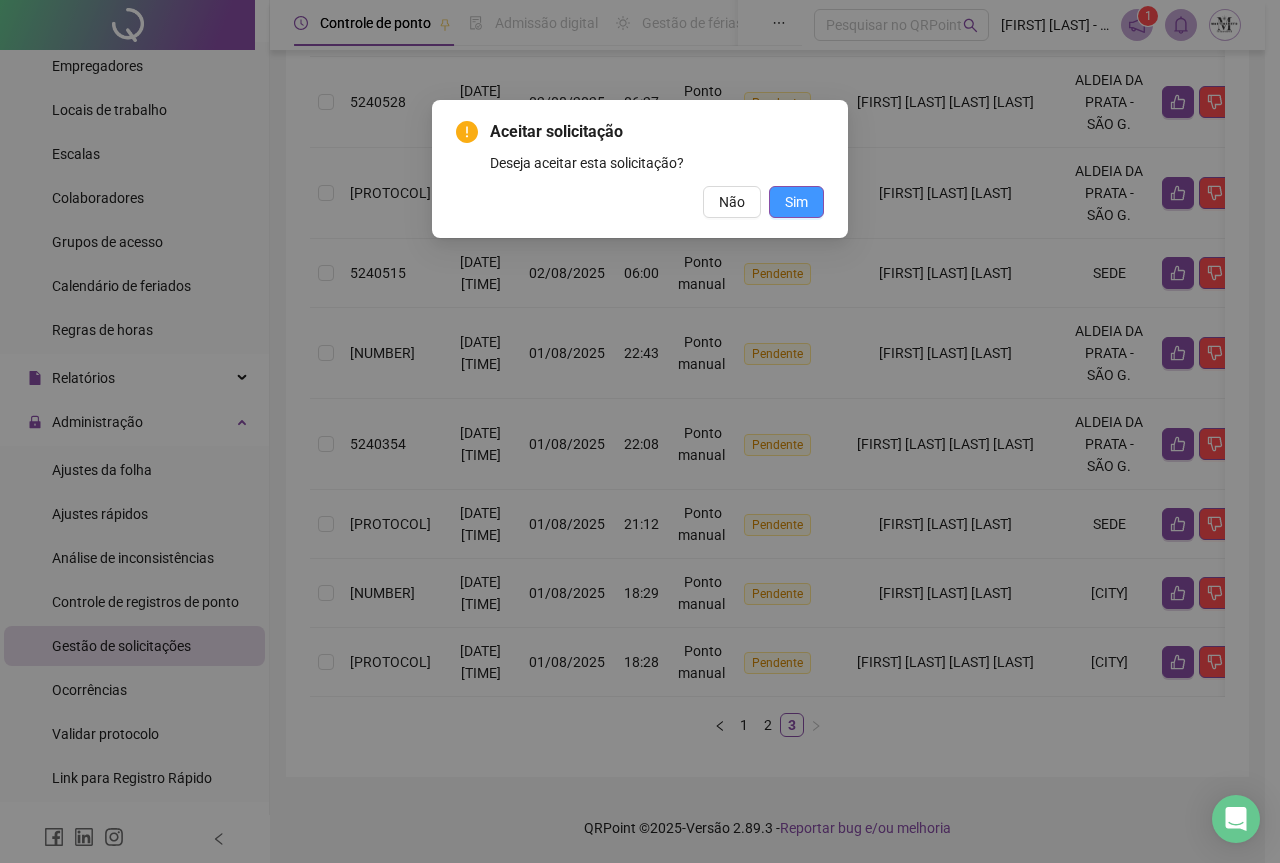 click on "Sim" at bounding box center [796, 202] 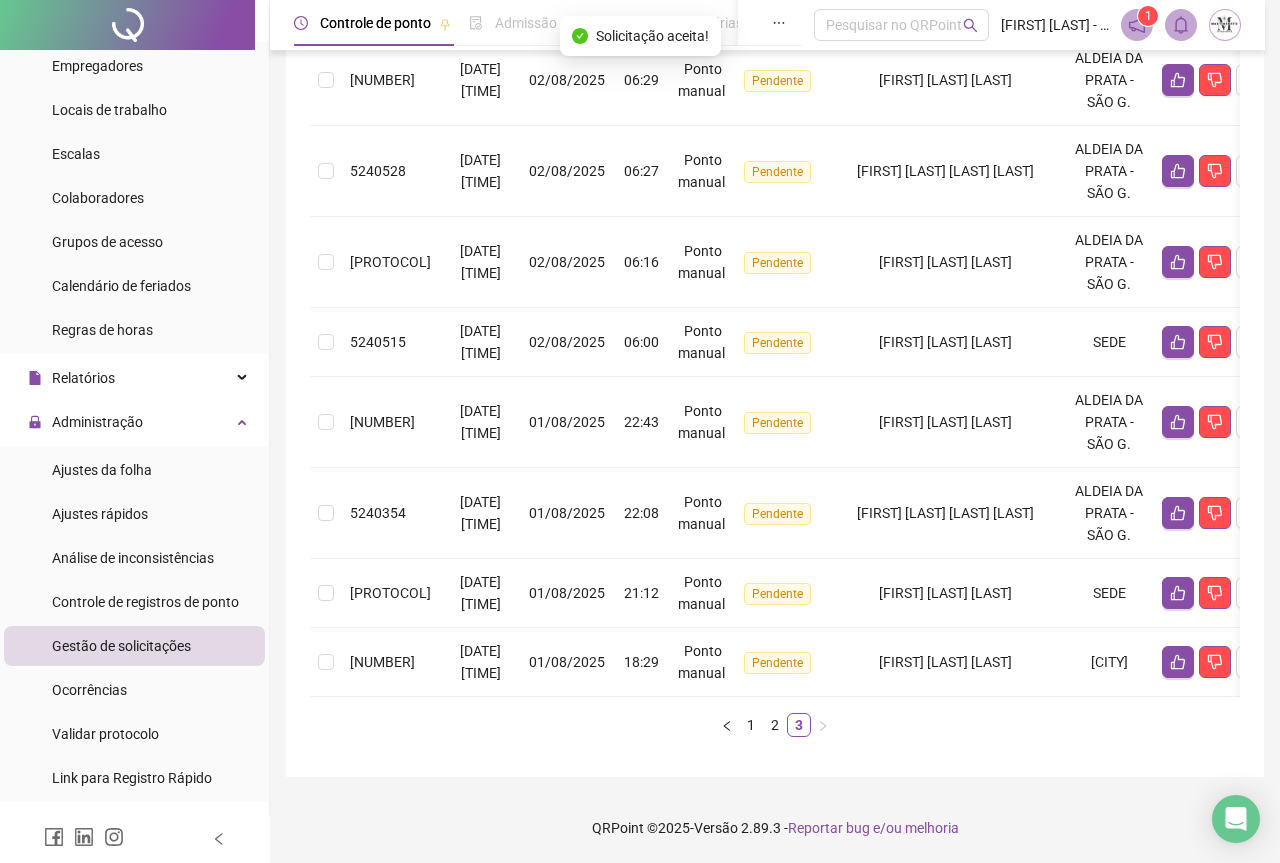 scroll, scrollTop: 574, scrollLeft: 0, axis: vertical 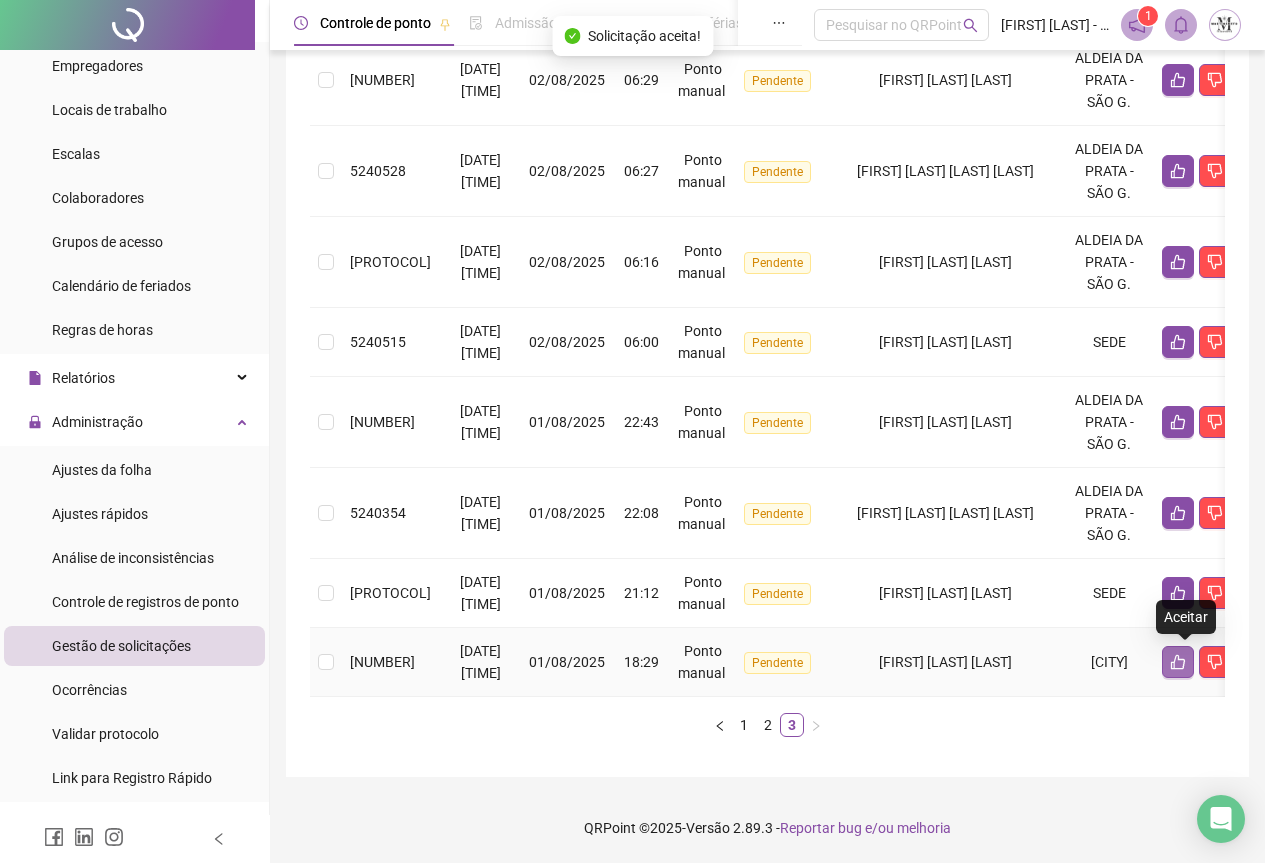 click 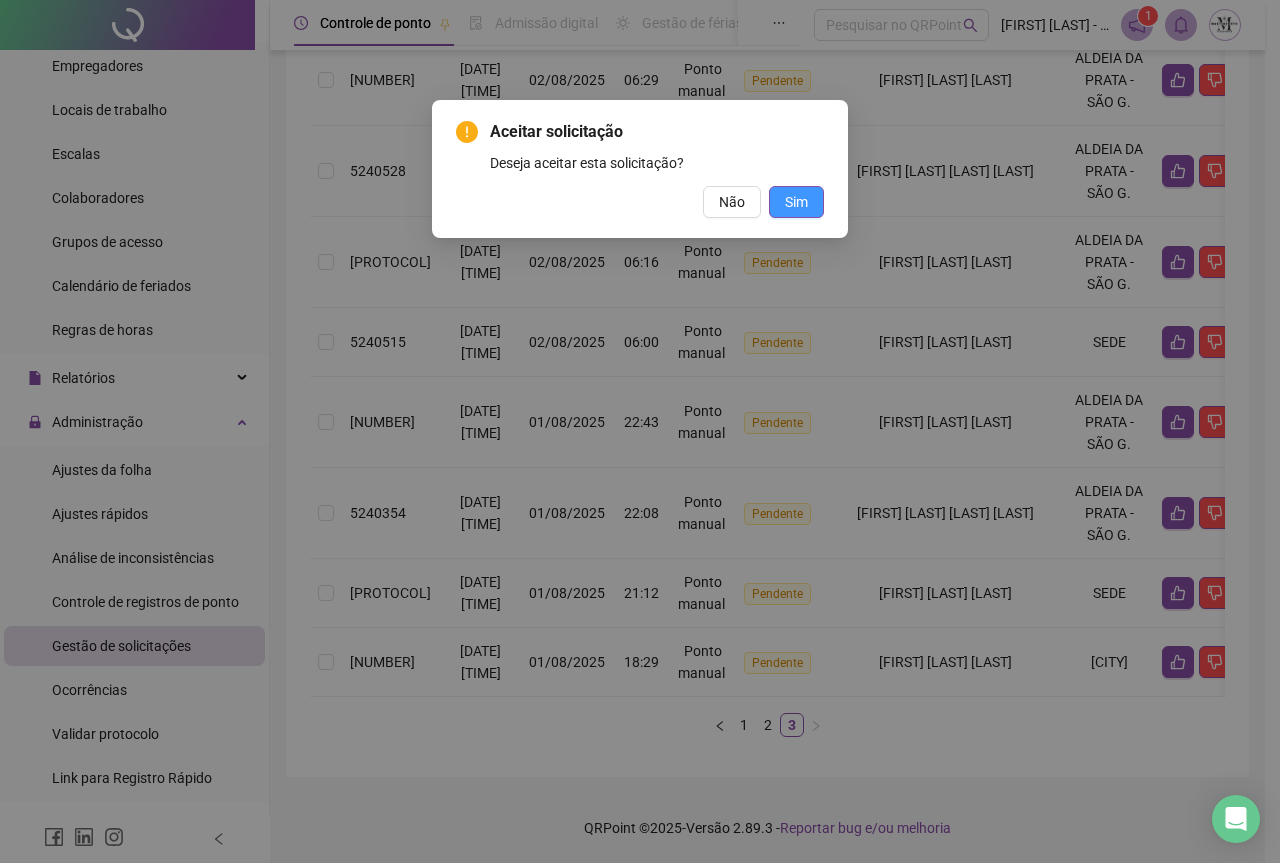 click on "Sim" at bounding box center (796, 202) 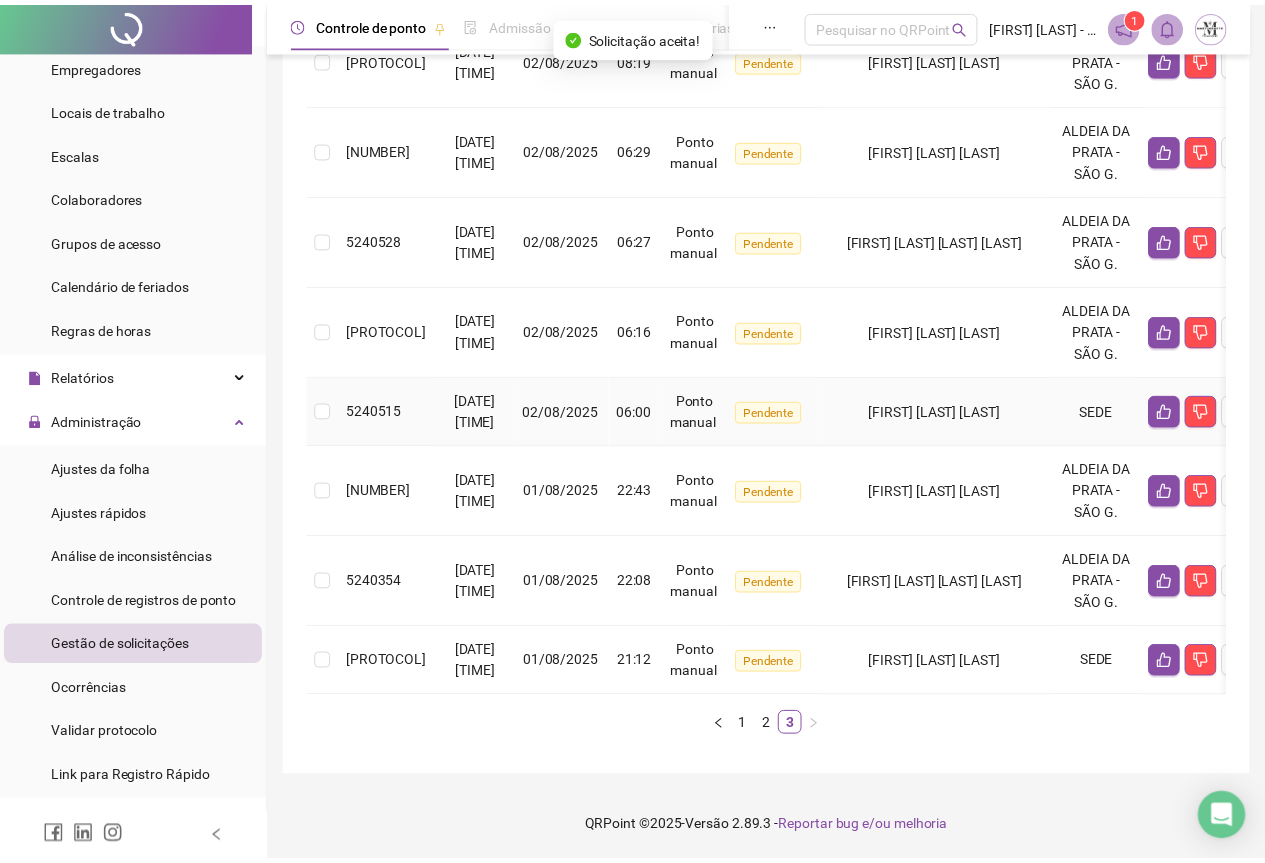 scroll, scrollTop: 505, scrollLeft: 0, axis: vertical 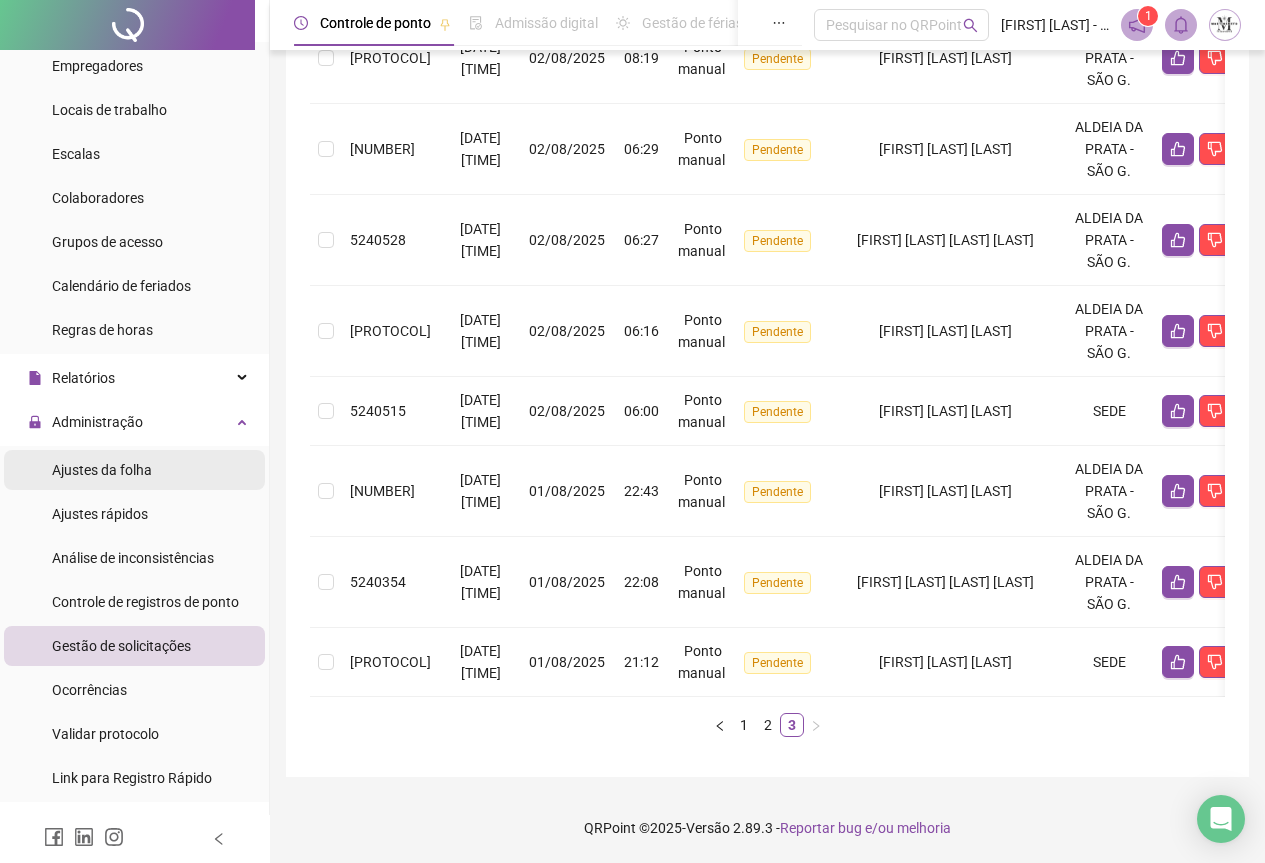 click on "Ajustes da folha" at bounding box center [102, 470] 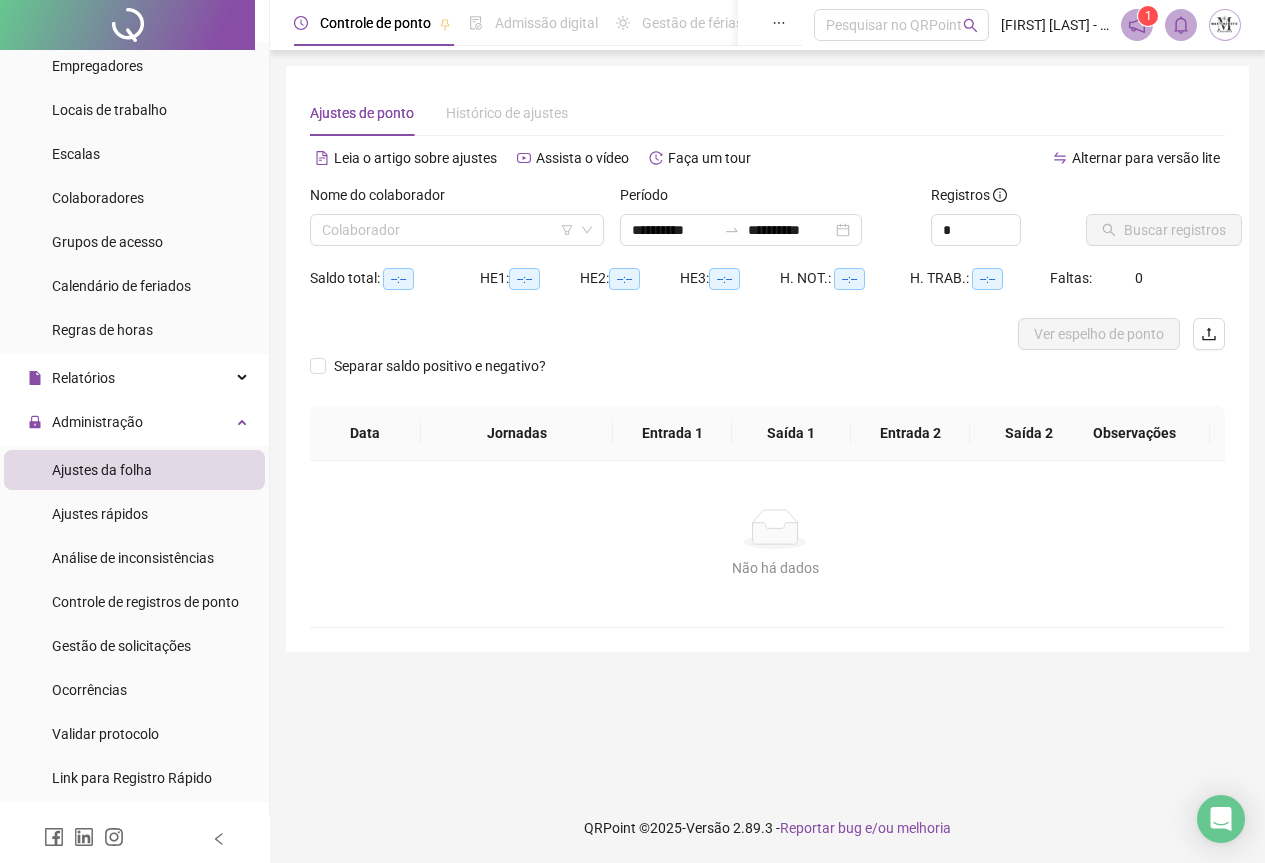 scroll, scrollTop: 0, scrollLeft: 0, axis: both 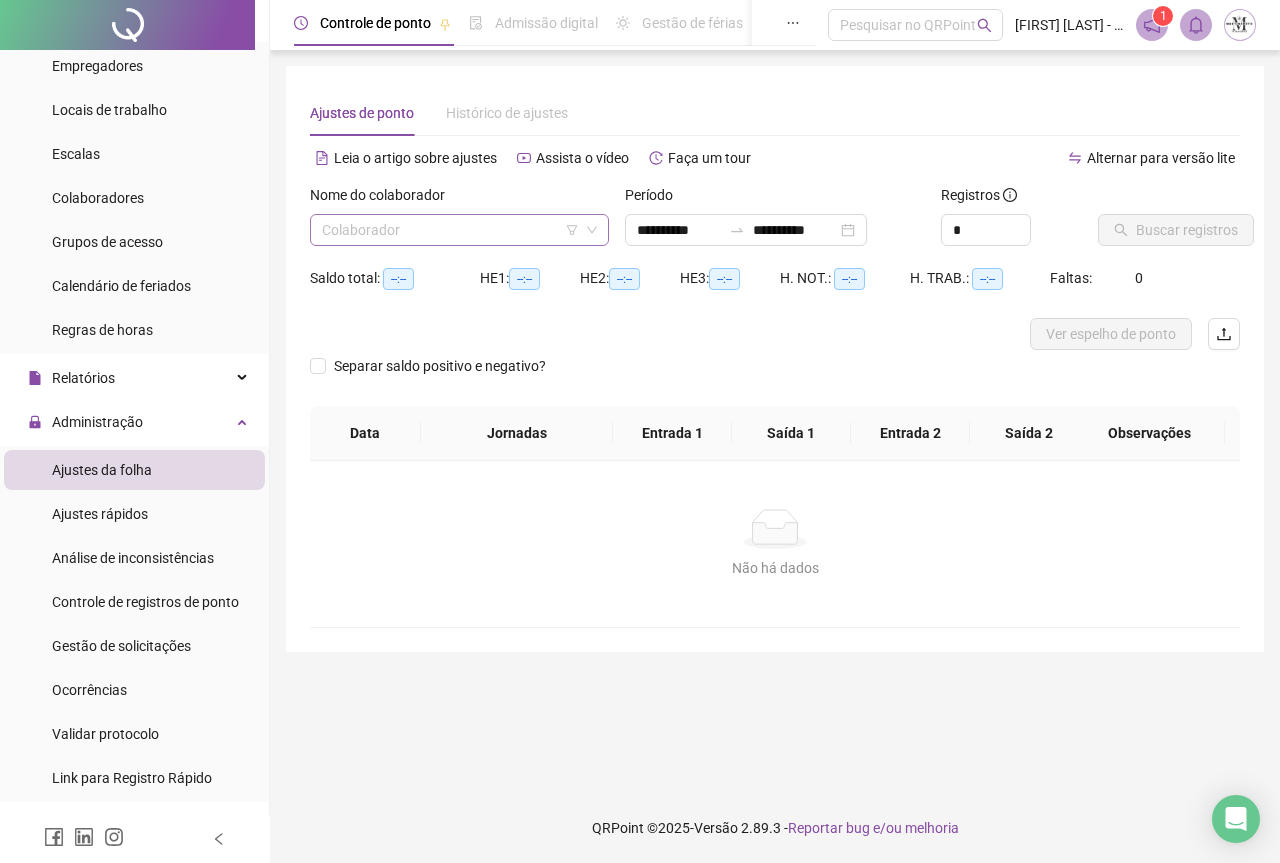 click at bounding box center (450, 230) 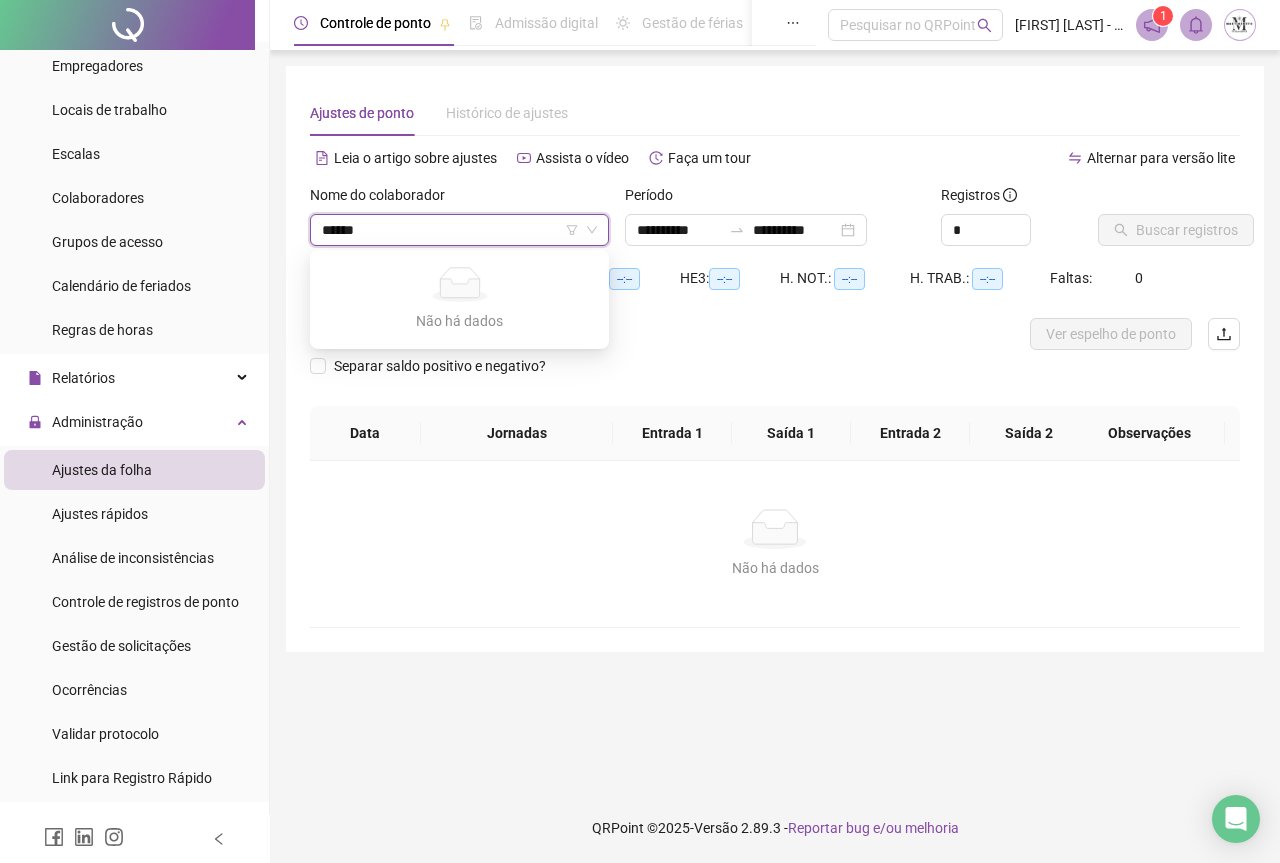 type on "*****" 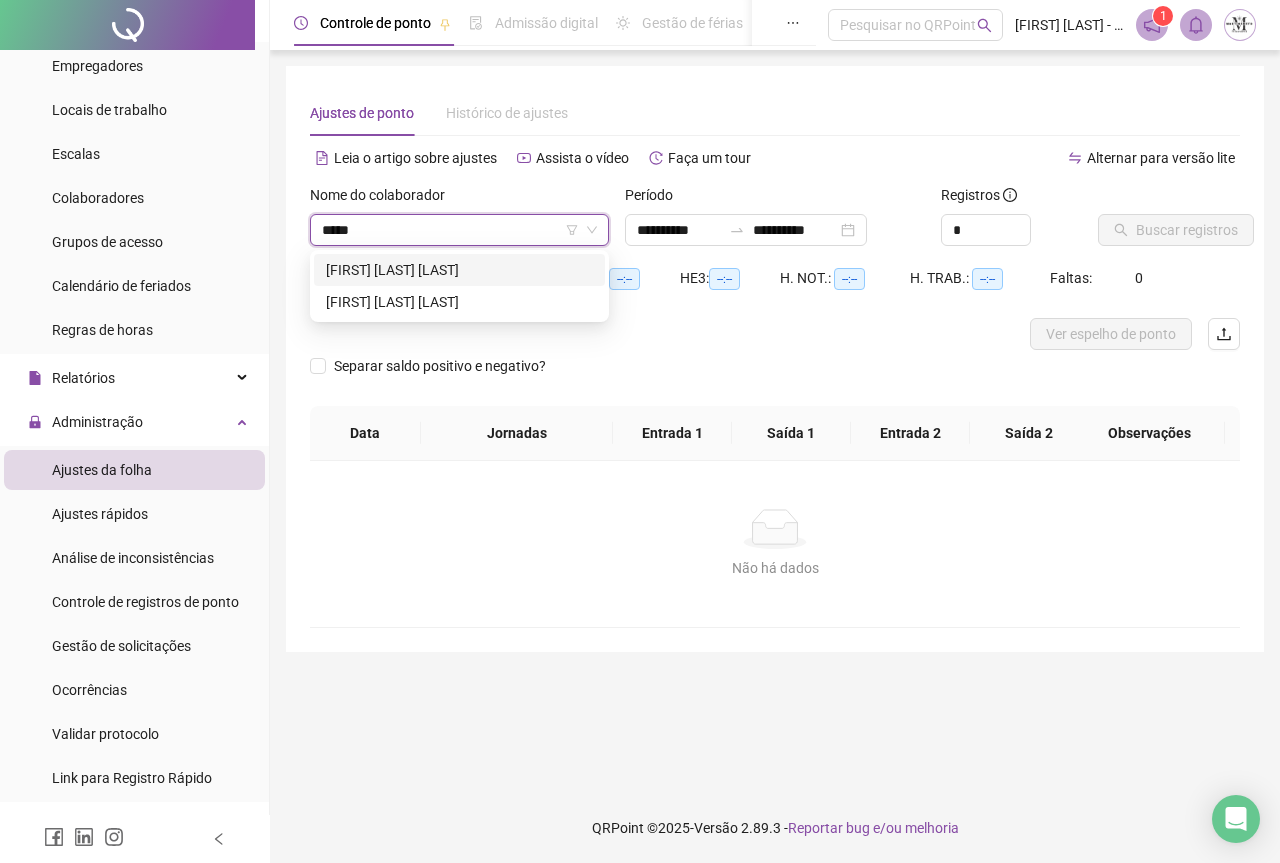 click on "[FIRST] [LAST] [LAST]" at bounding box center [459, 270] 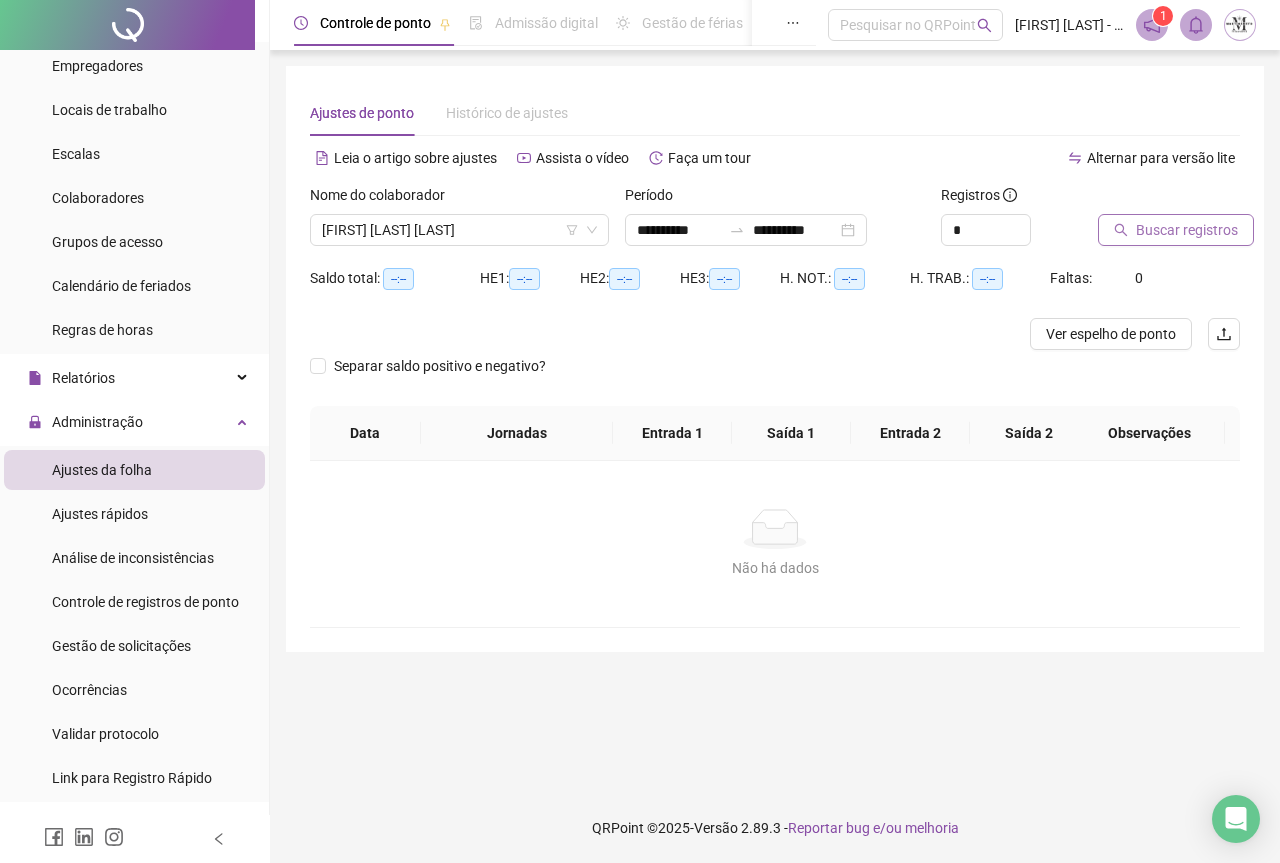 click on "Buscar registros" at bounding box center [1176, 230] 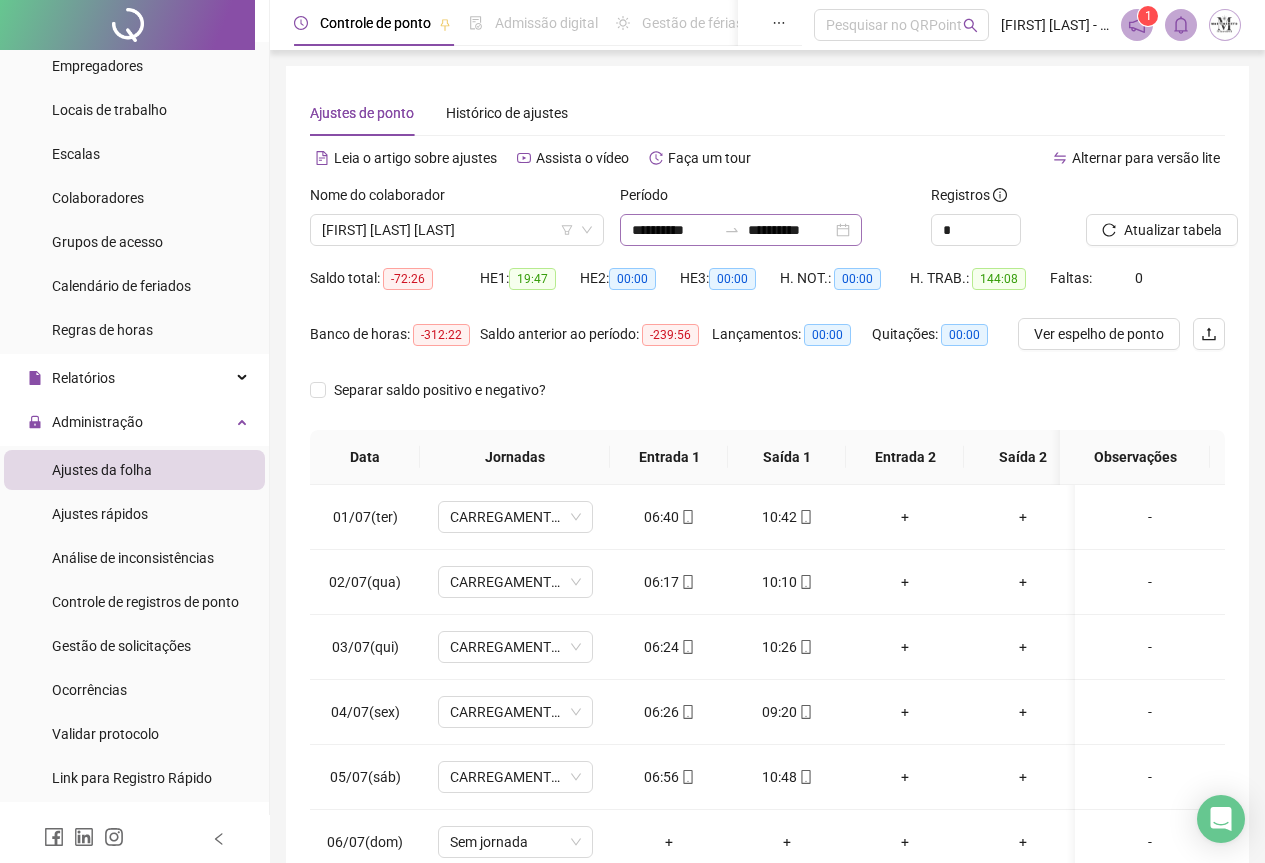 click 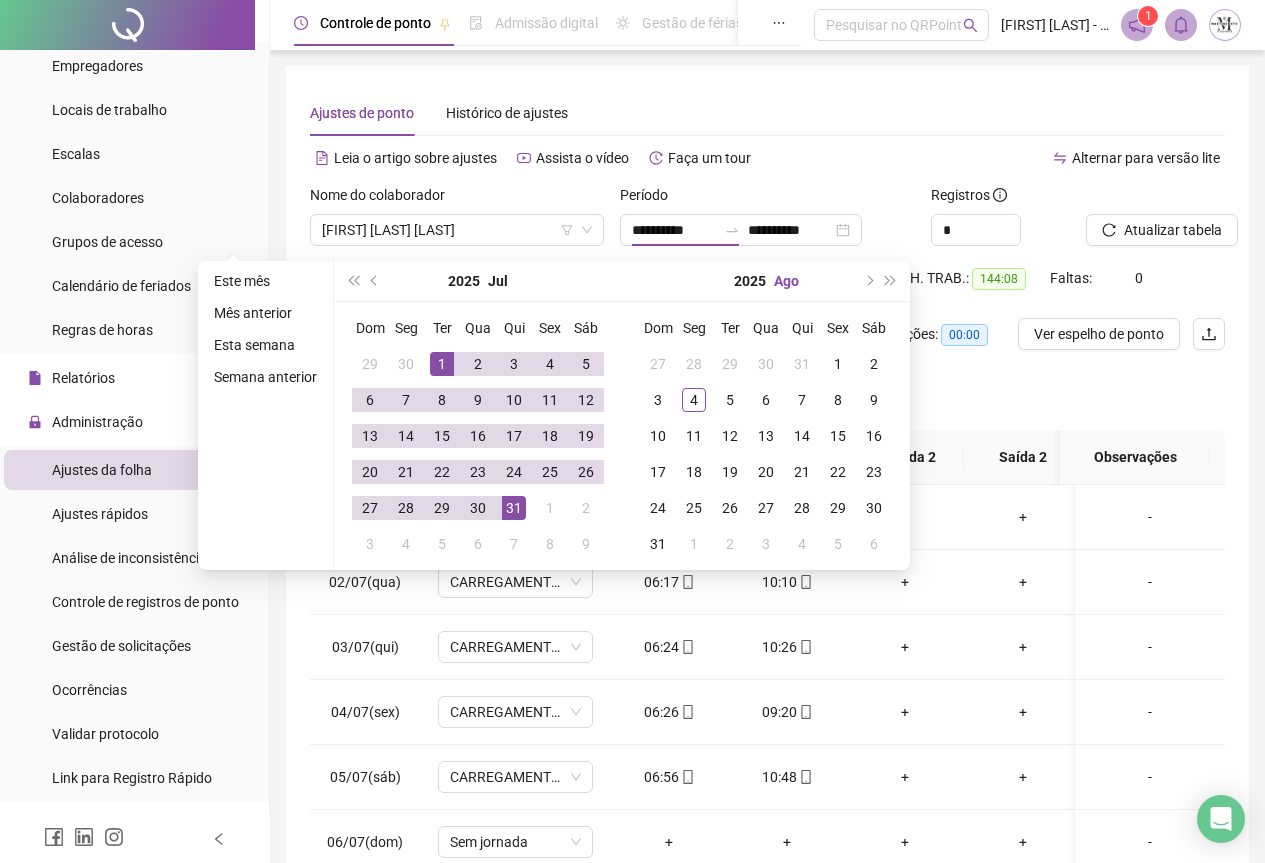 click on "Ago" at bounding box center (786, 281) 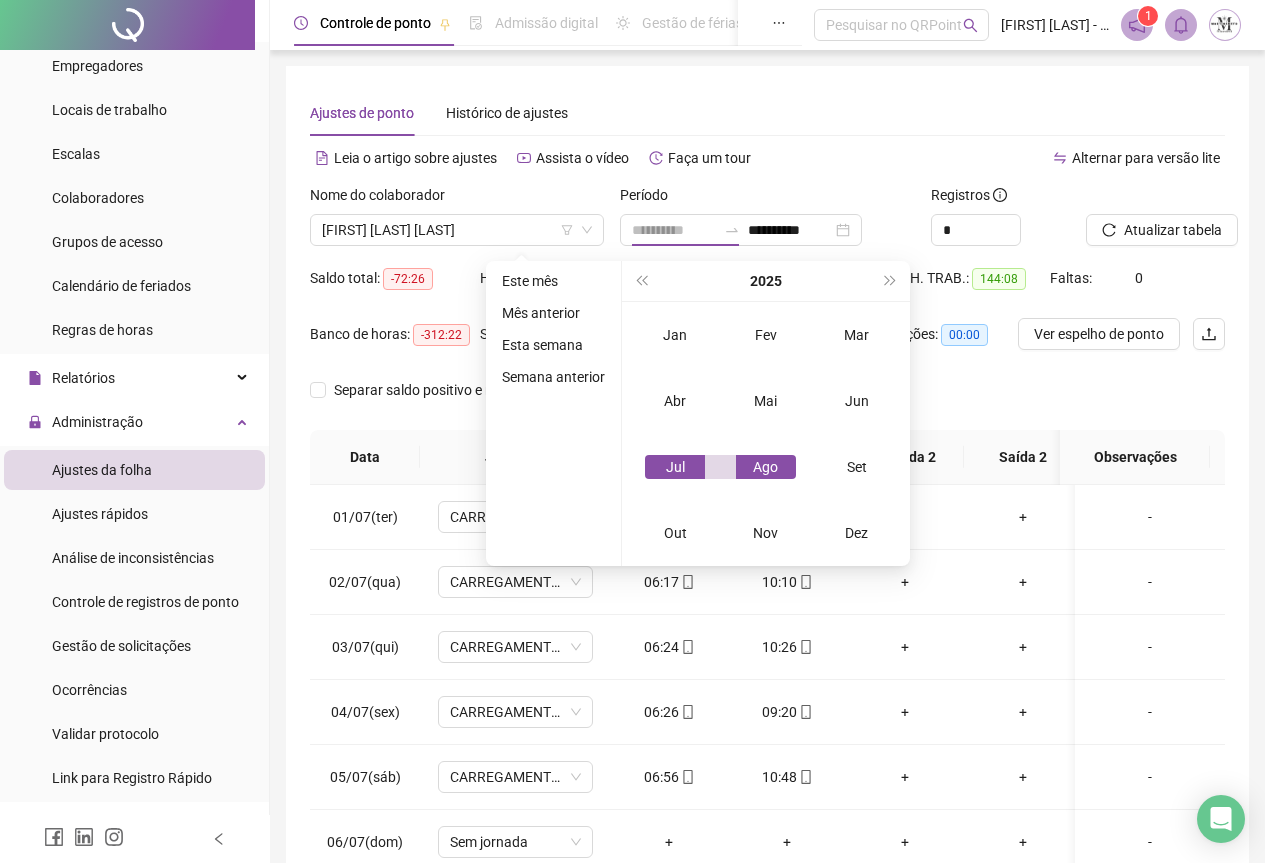 click on "Ago" at bounding box center (766, 467) 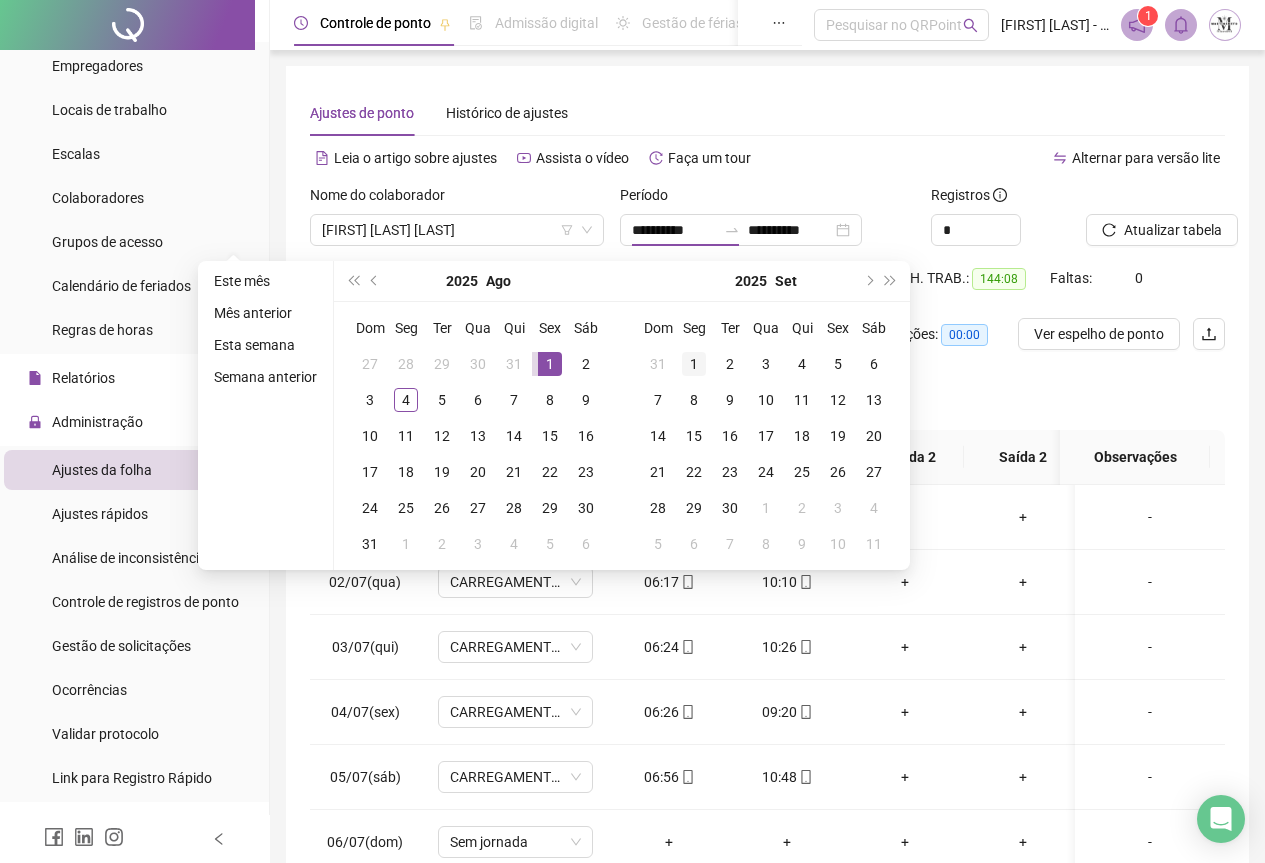 type on "**********" 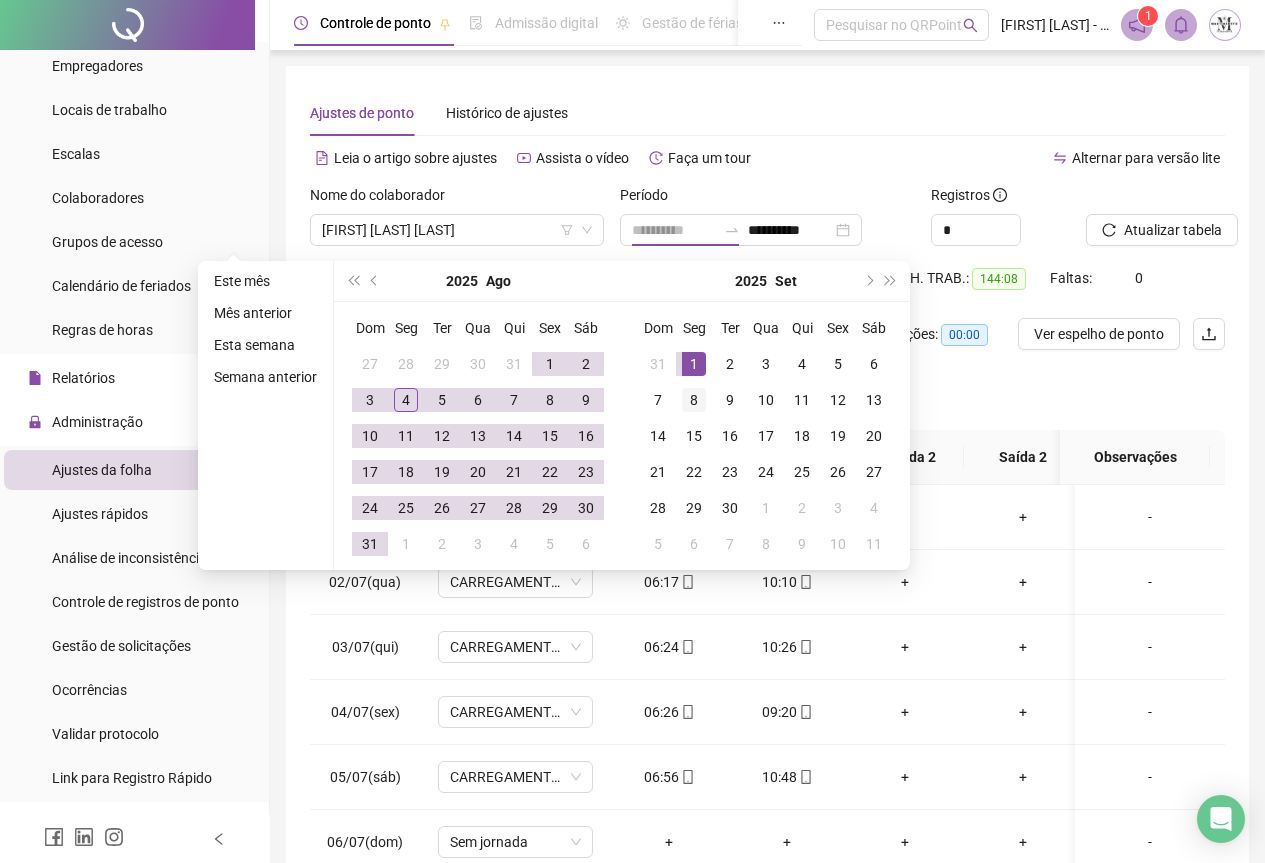 click on "1" at bounding box center [694, 364] 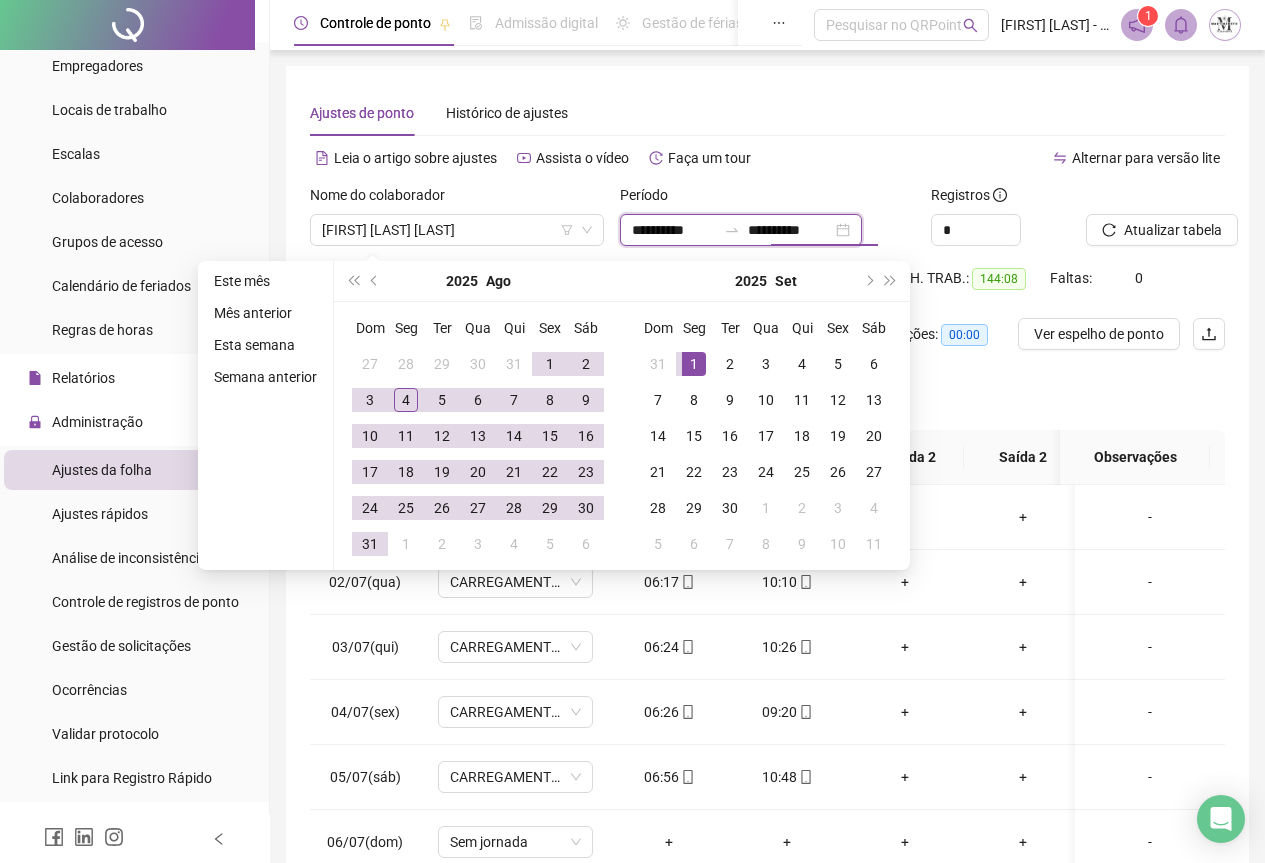 type on "**********" 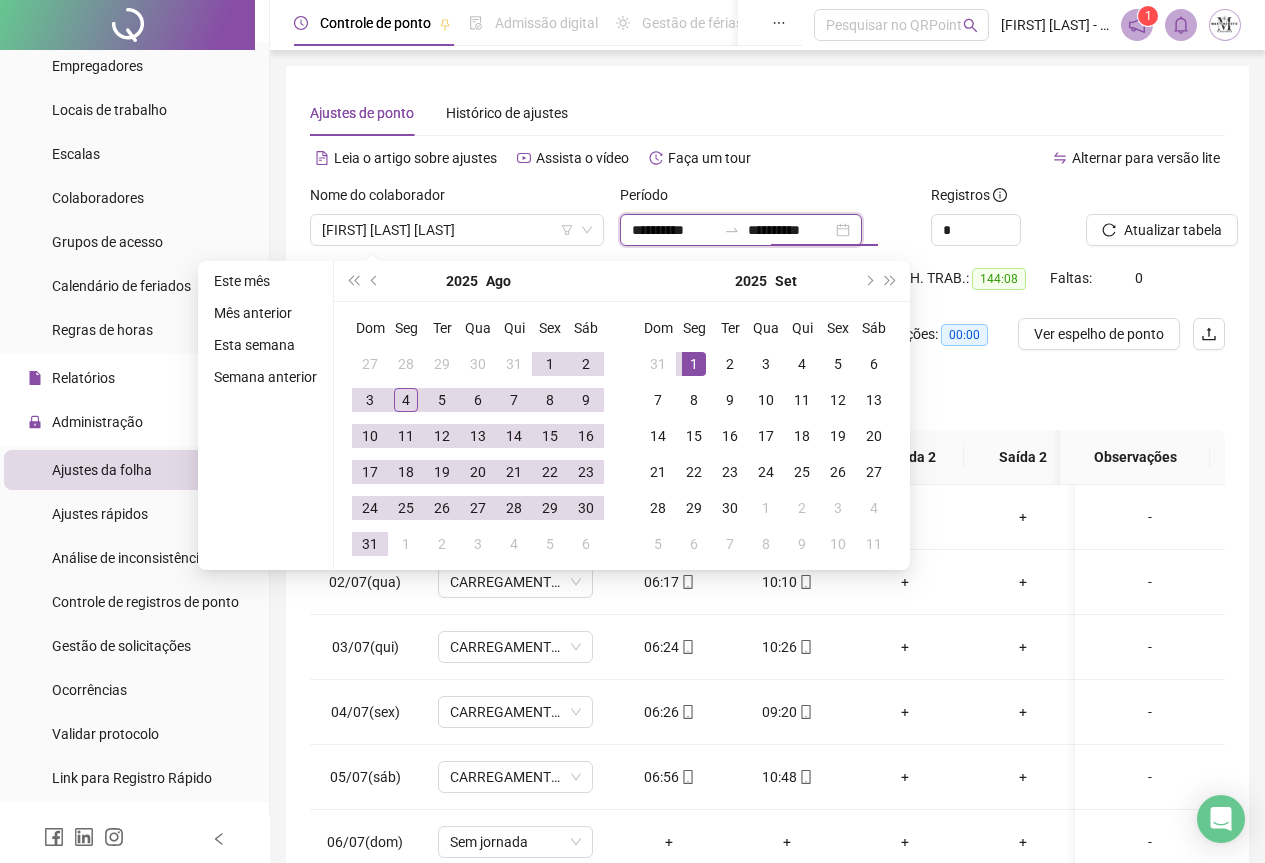 click on "**********" at bounding box center (674, 230) 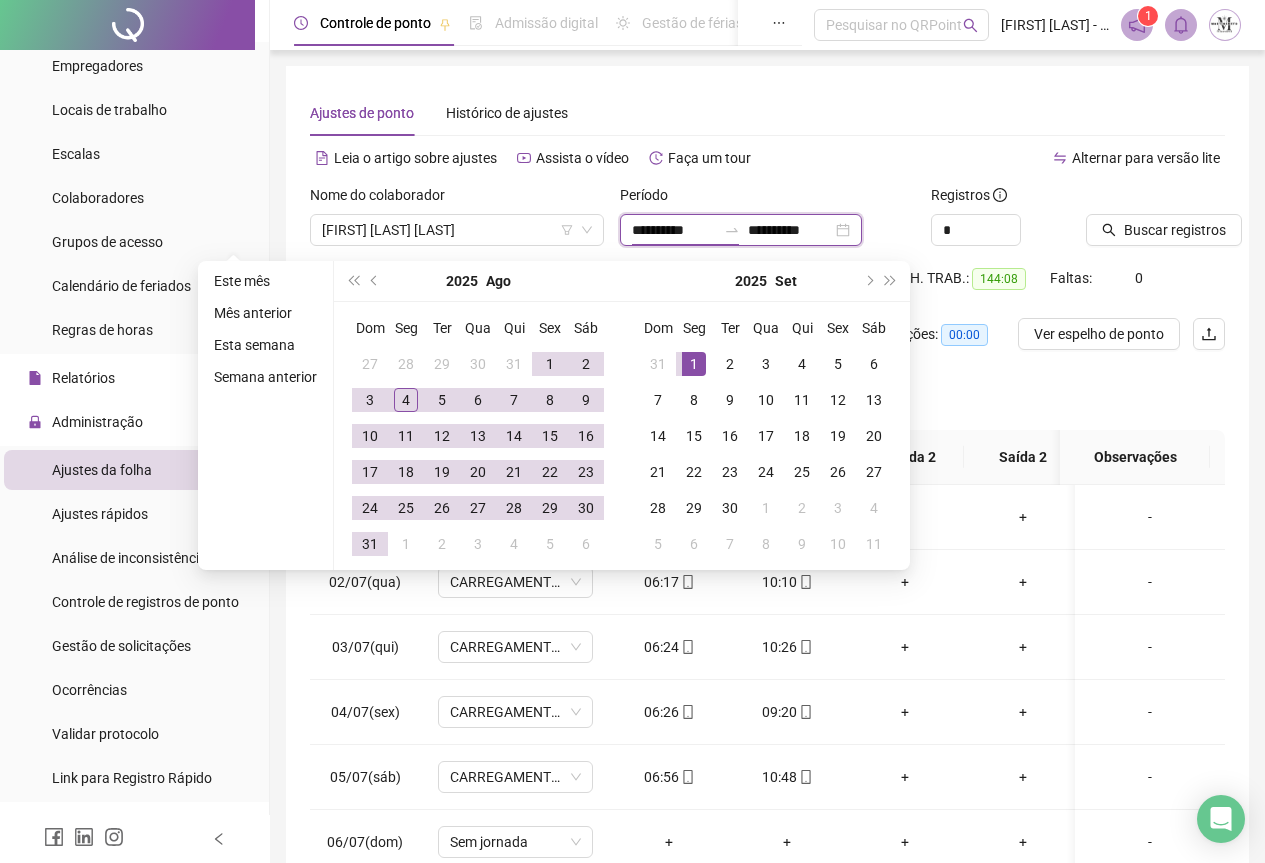 type on "**********" 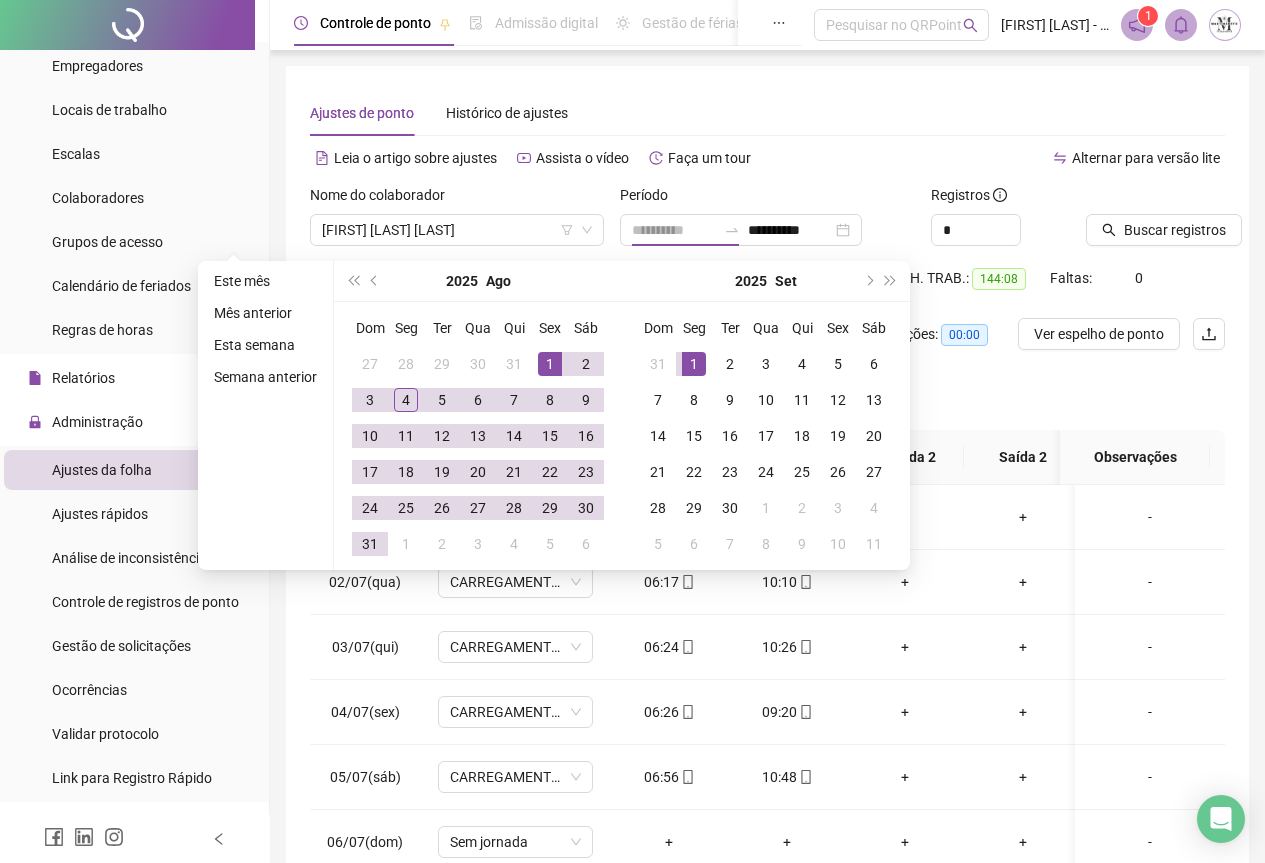 click on "1" at bounding box center (550, 364) 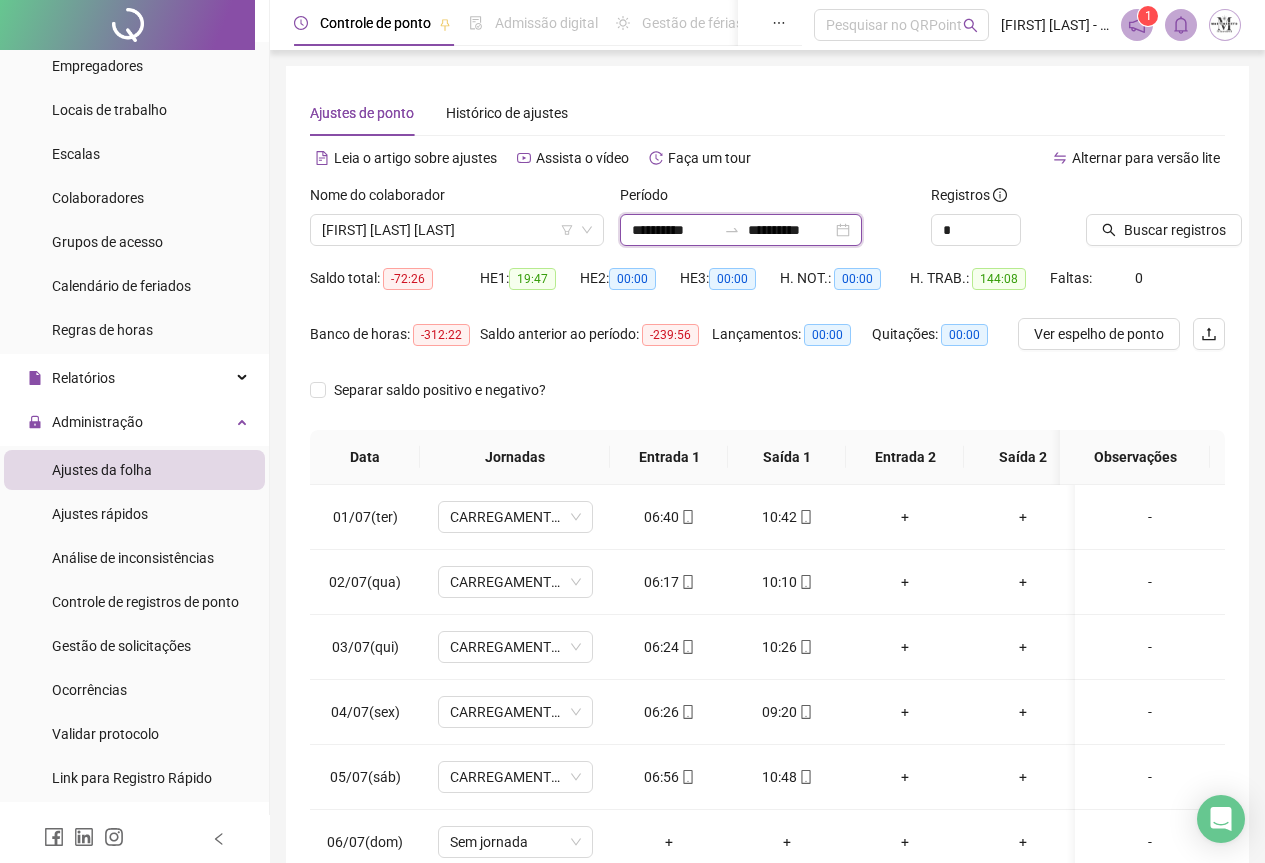 click on "**********" at bounding box center (674, 230) 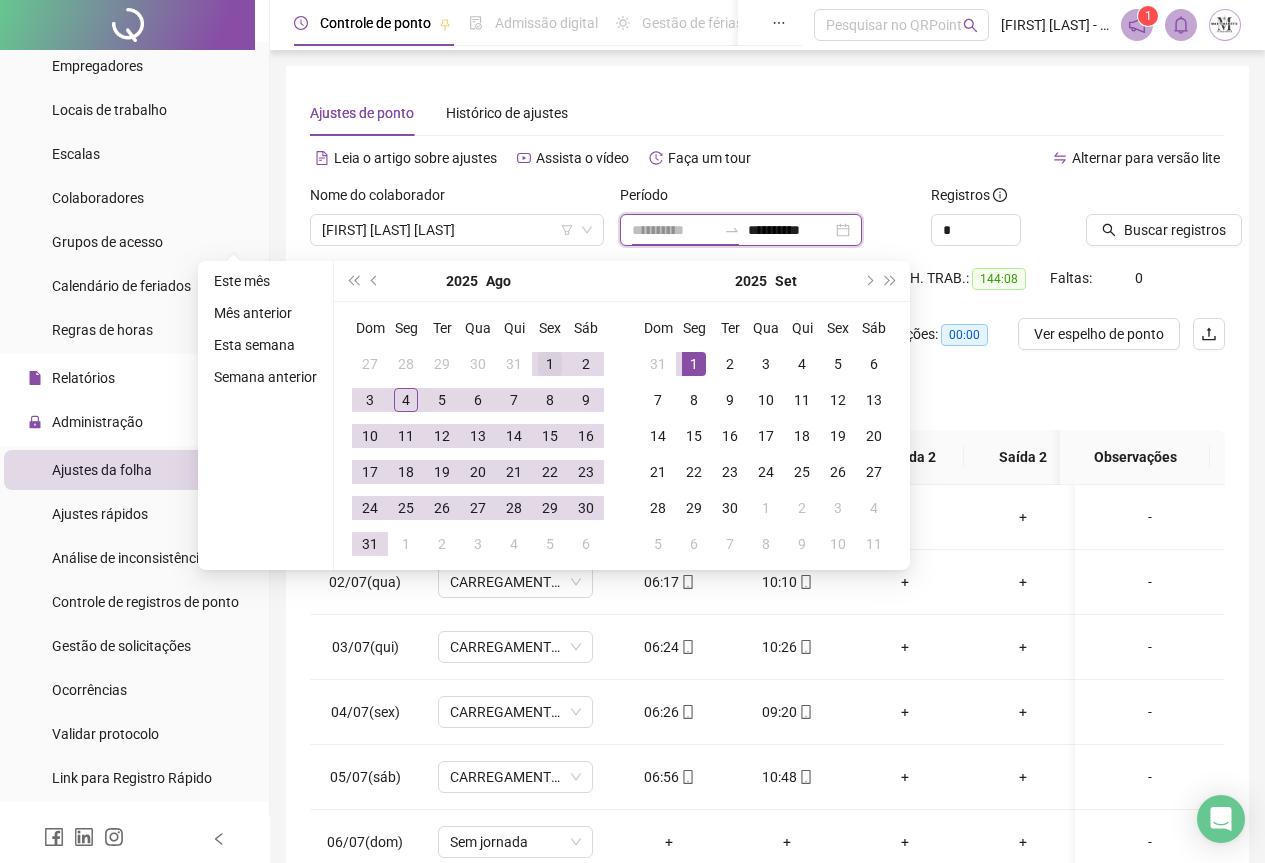 type on "**********" 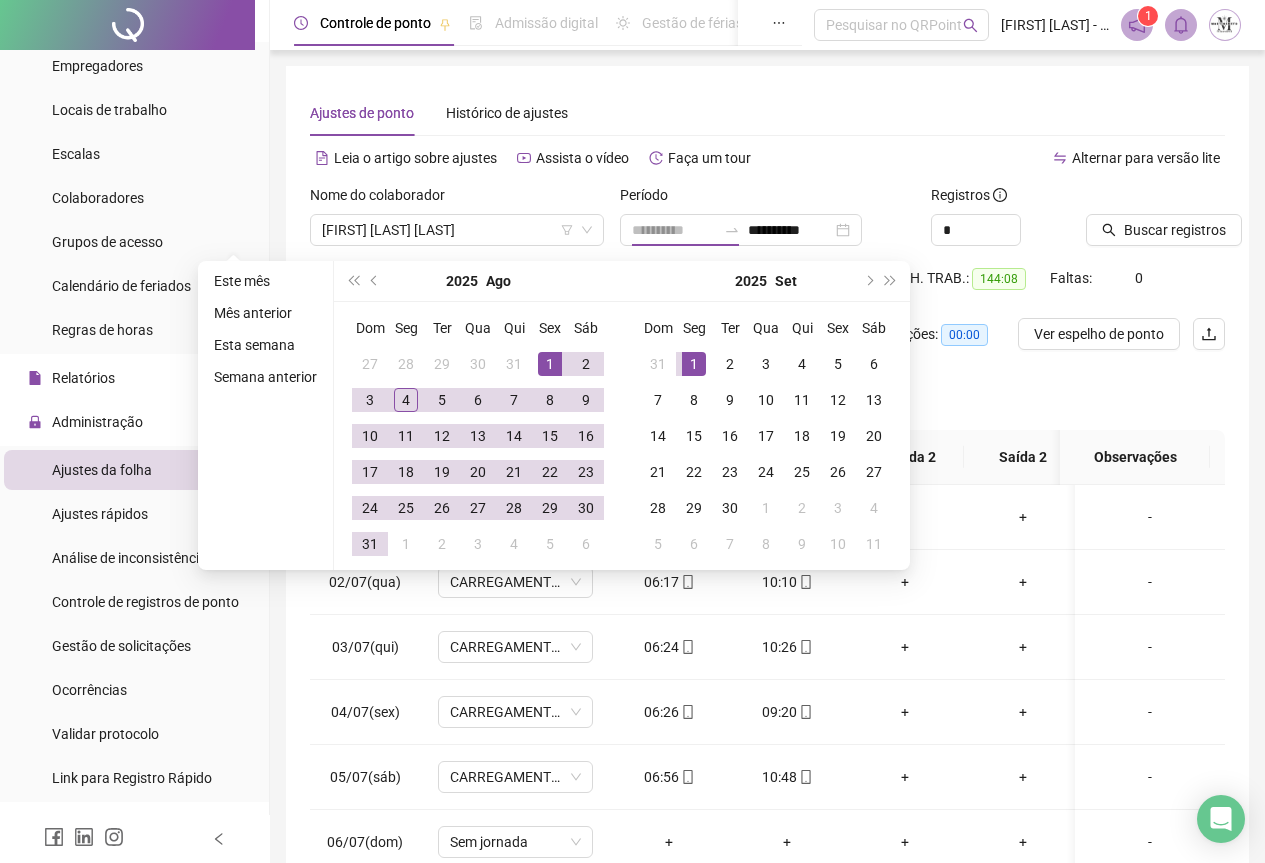 click on "1" at bounding box center (550, 364) 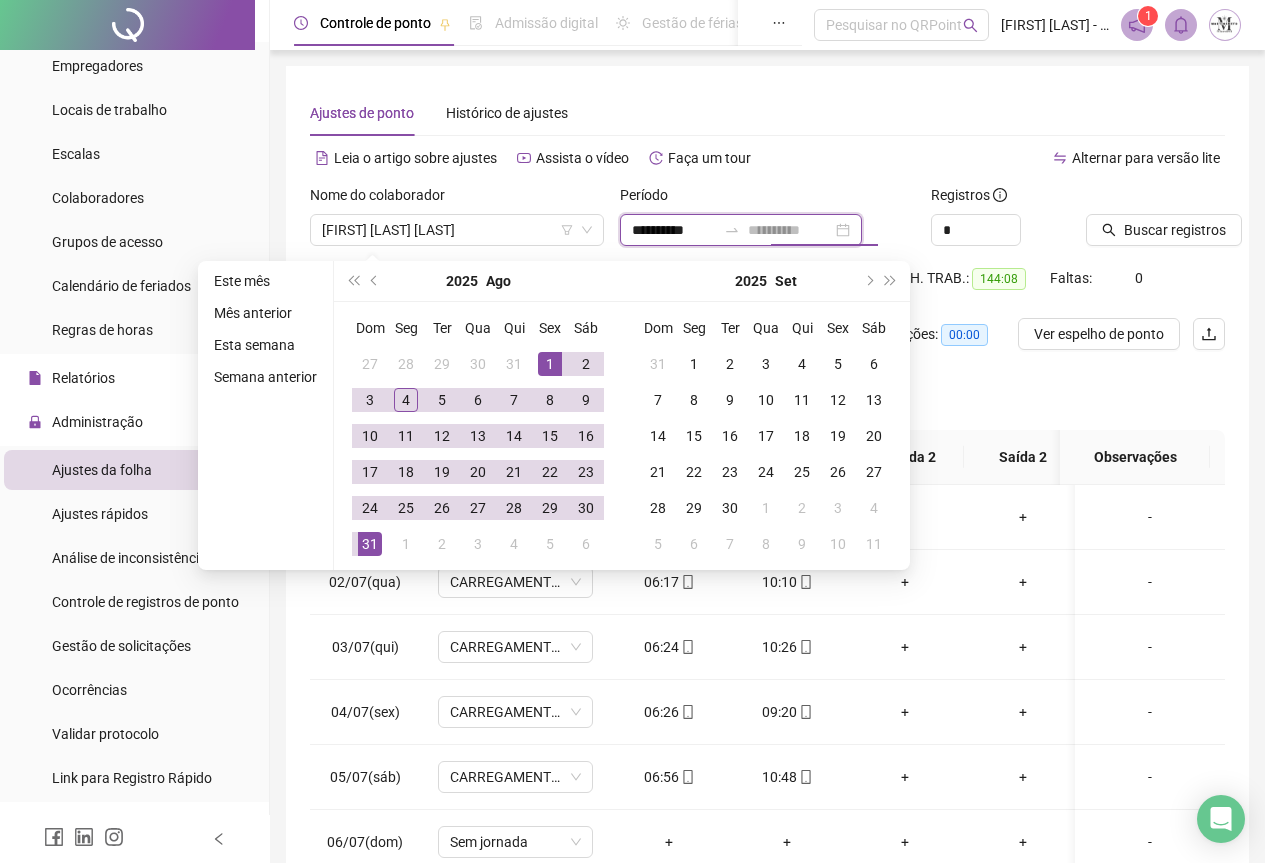 type on "**********" 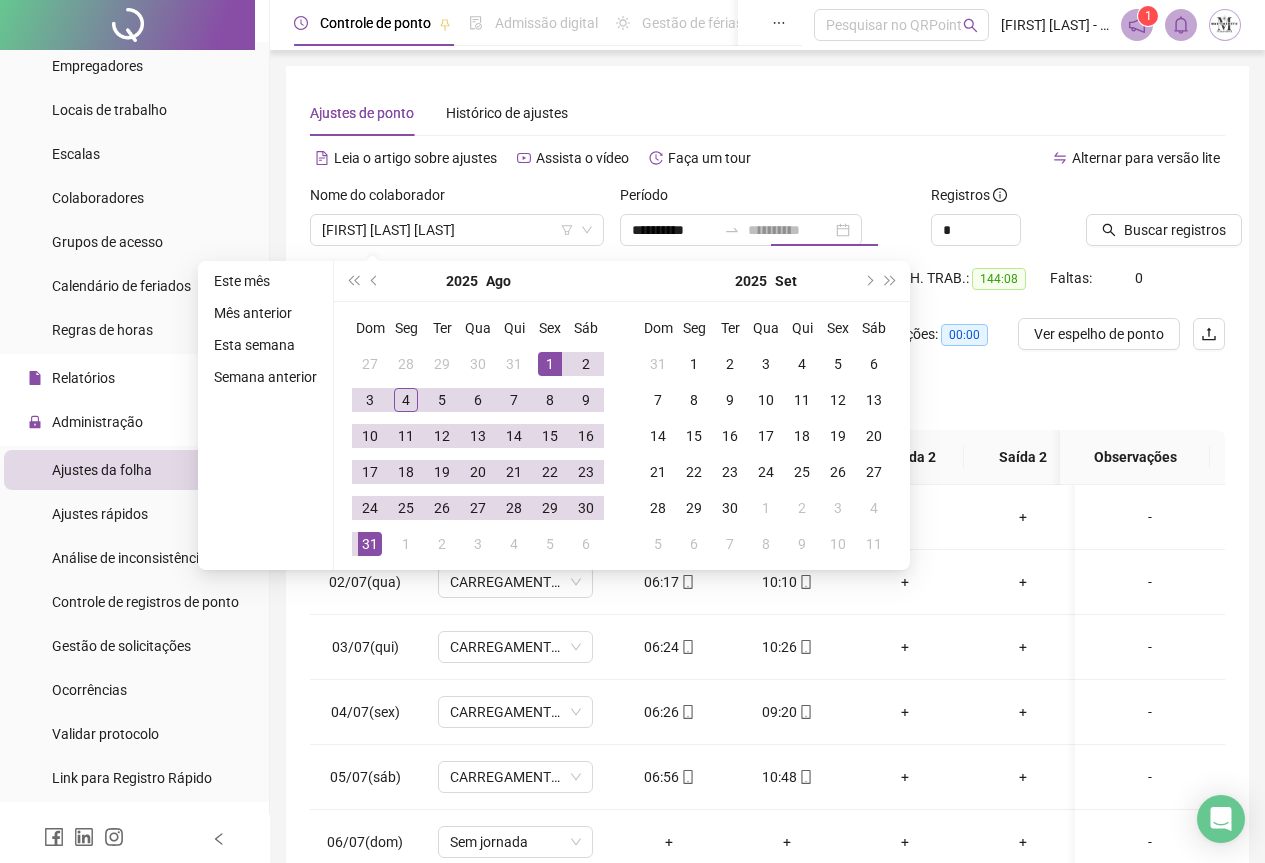 click on "31" at bounding box center (370, 544) 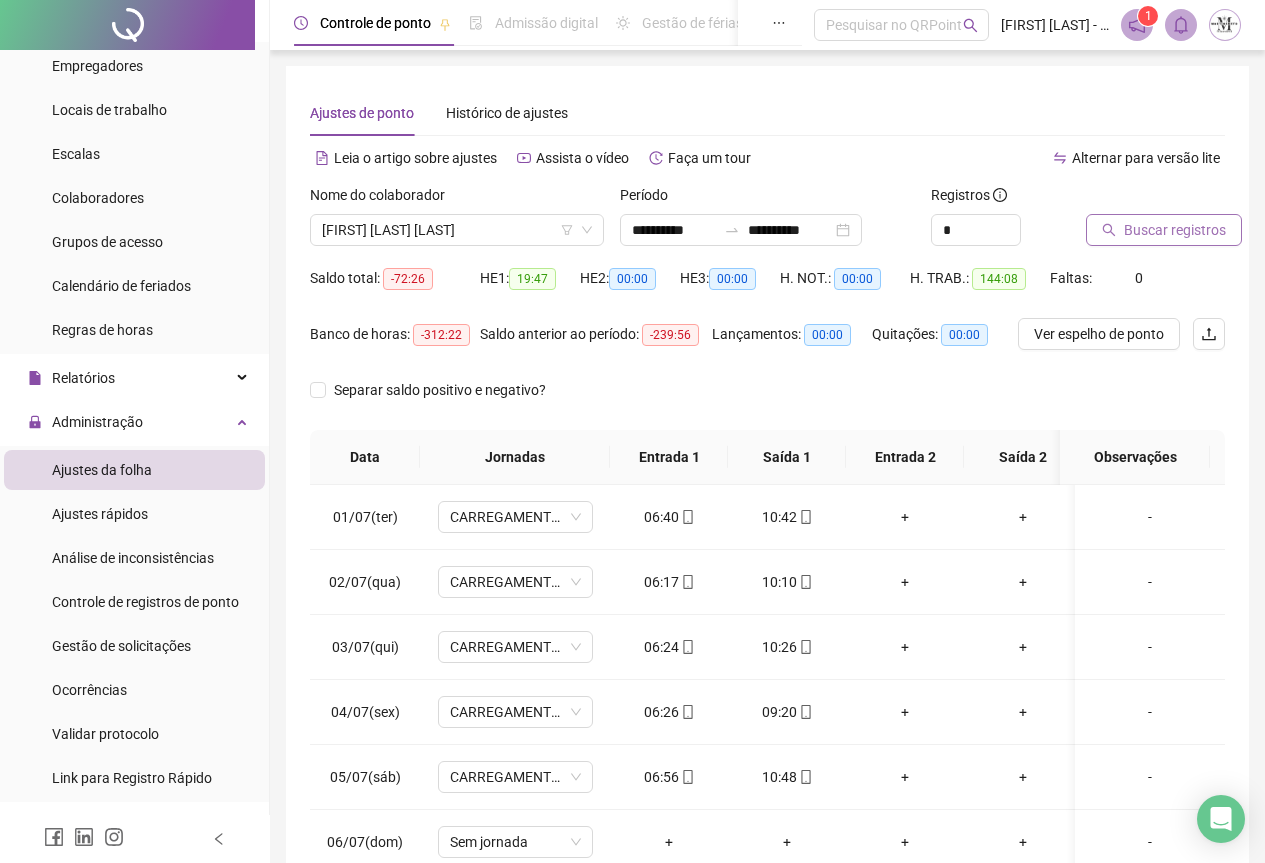 click on "Buscar registros" at bounding box center (1175, 230) 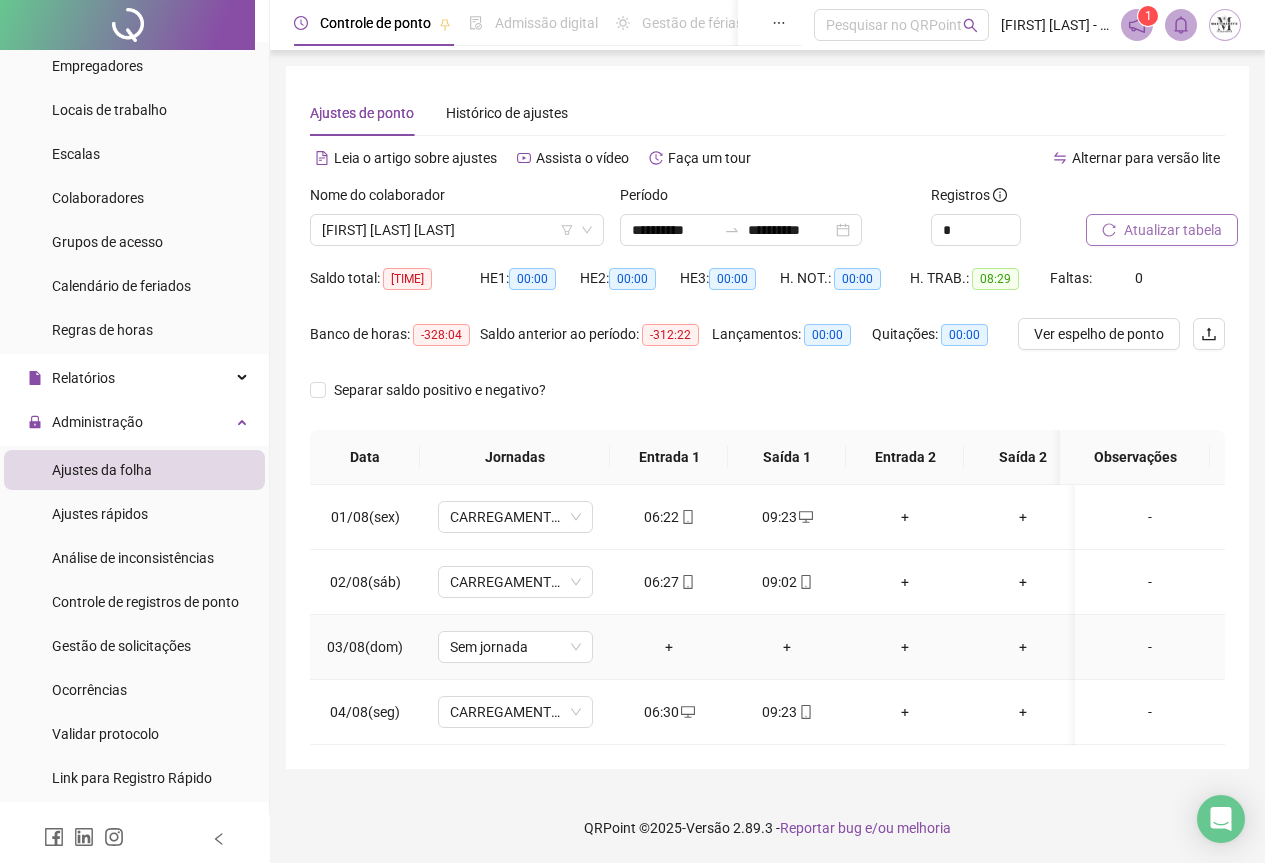 scroll, scrollTop: 7, scrollLeft: 0, axis: vertical 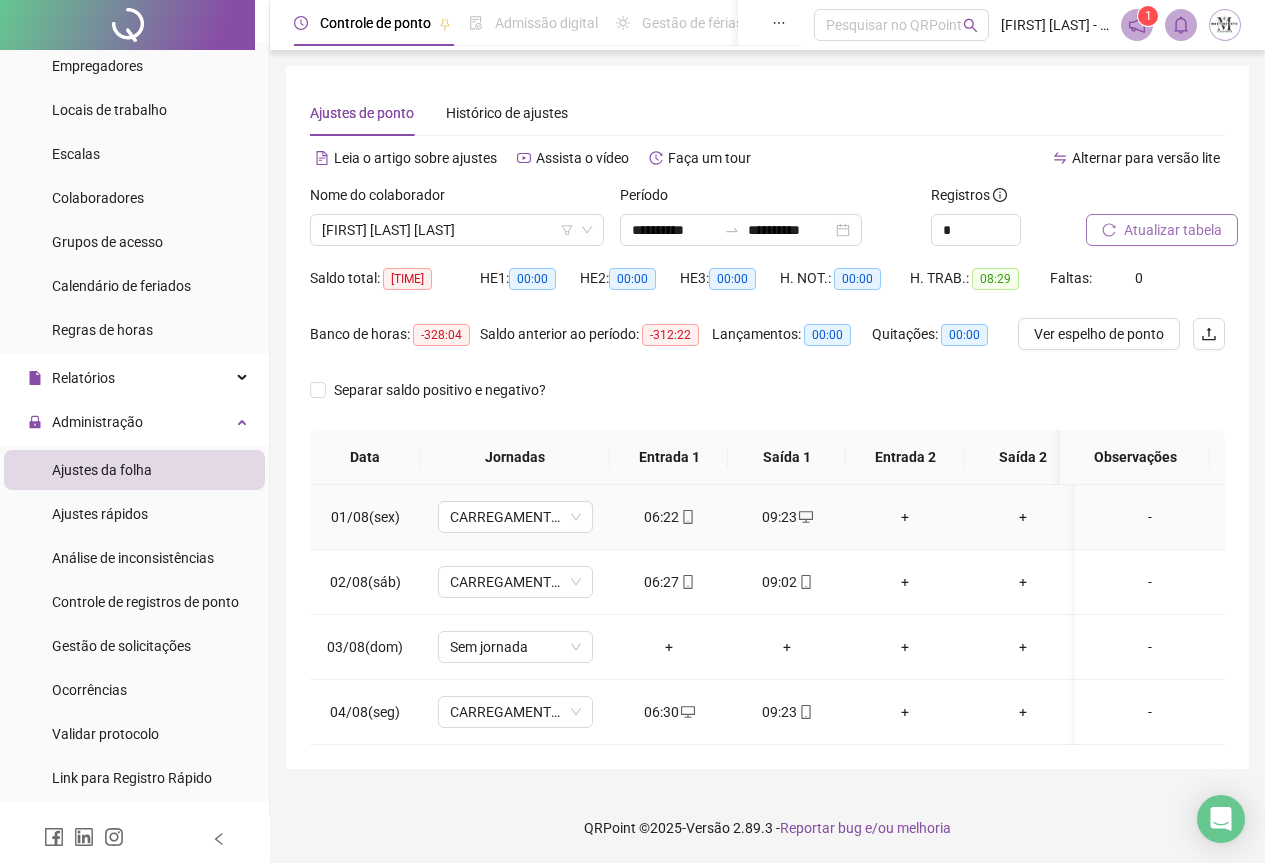 click on "09:23" at bounding box center (787, 517) 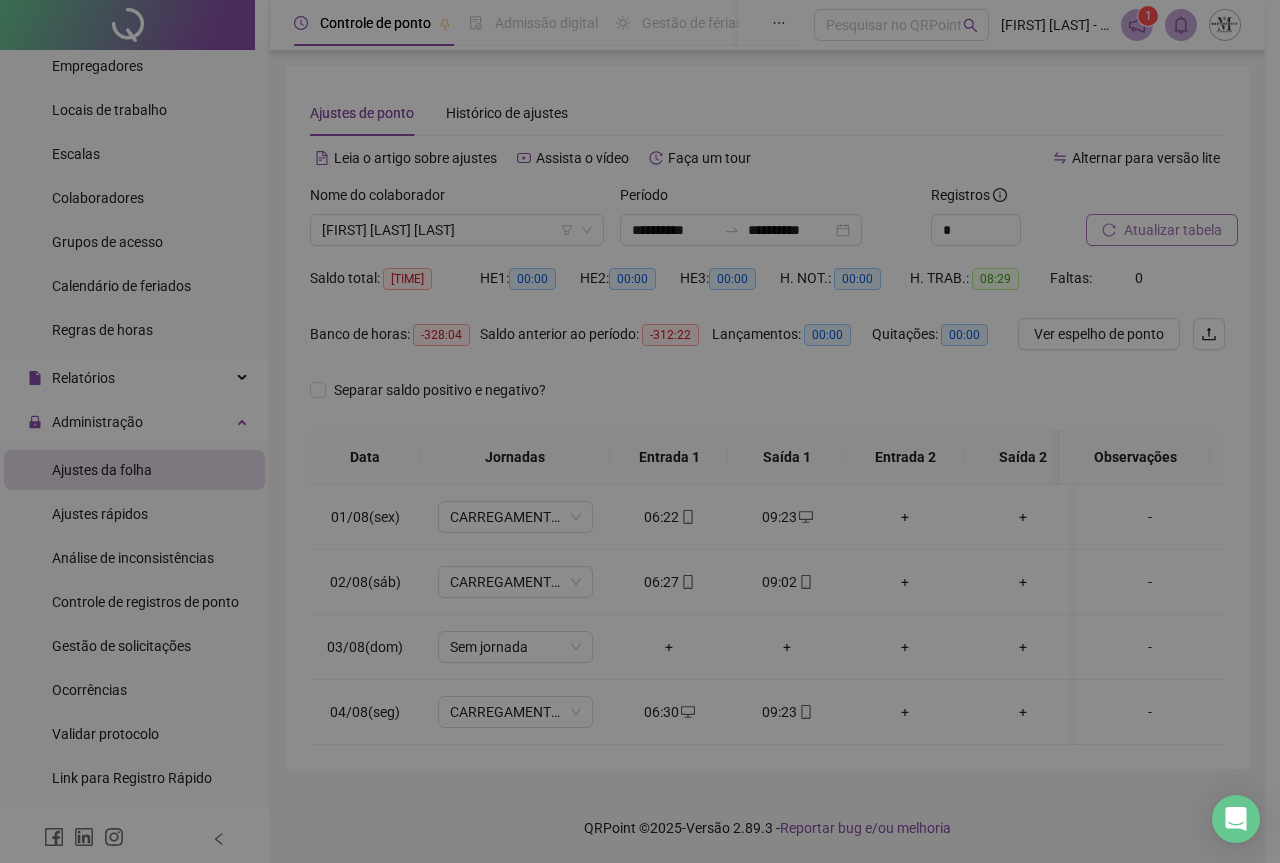 type on "**********" 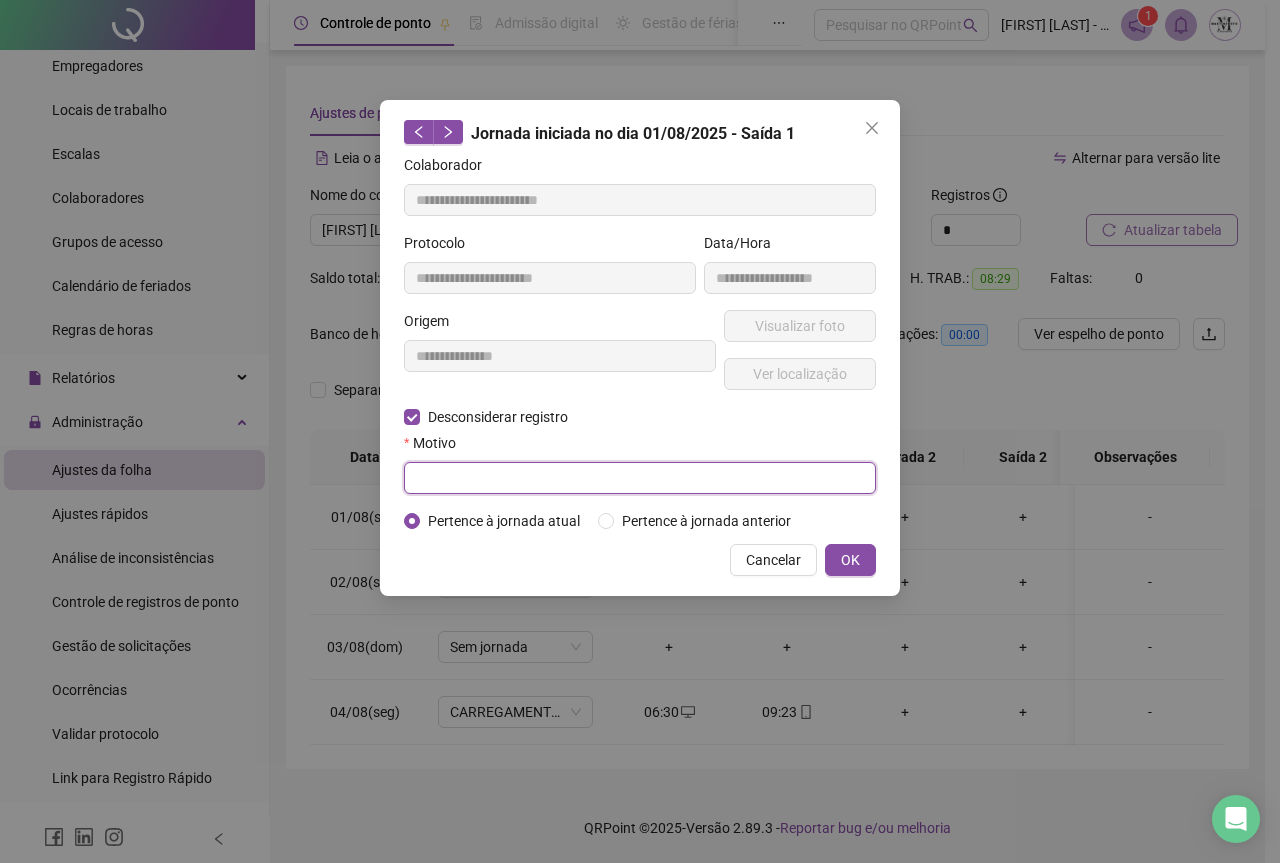 click at bounding box center [640, 478] 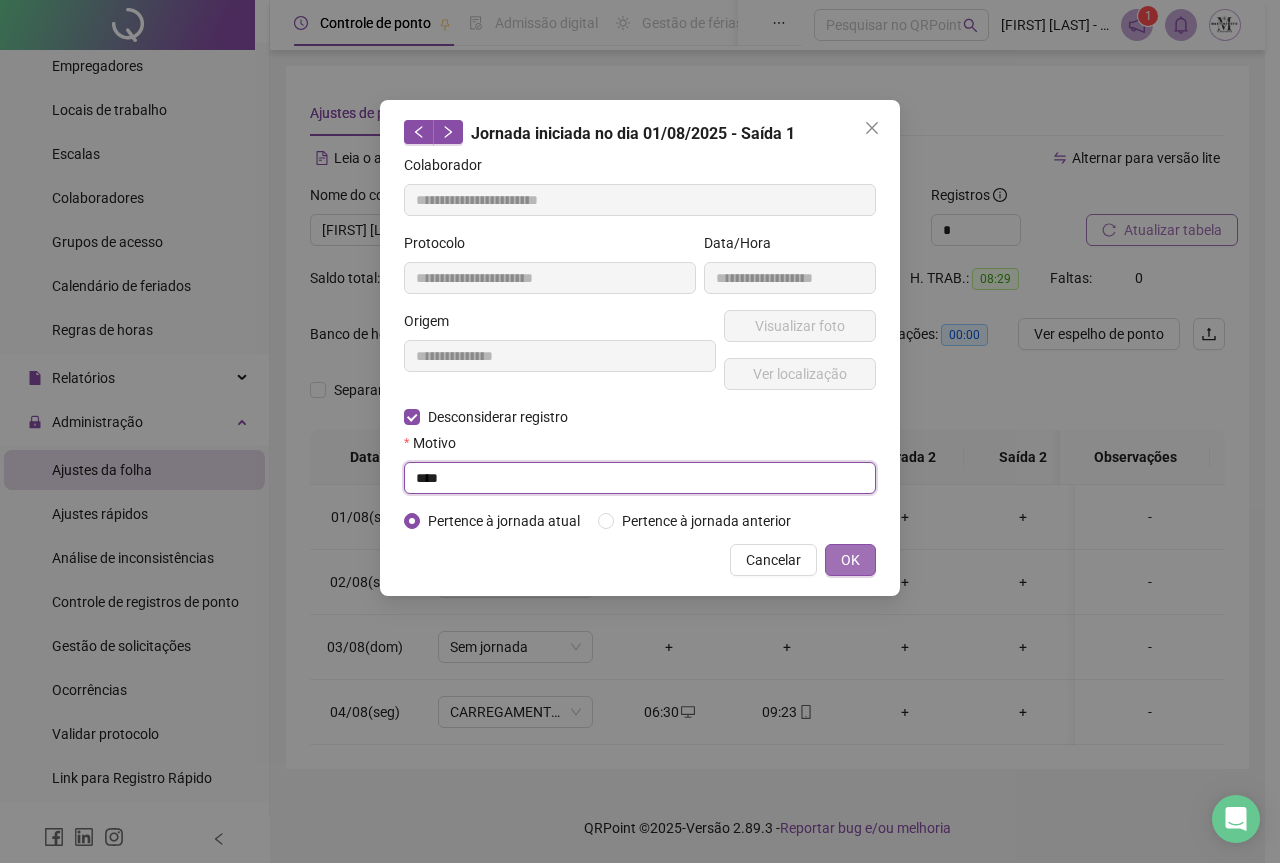 type on "****" 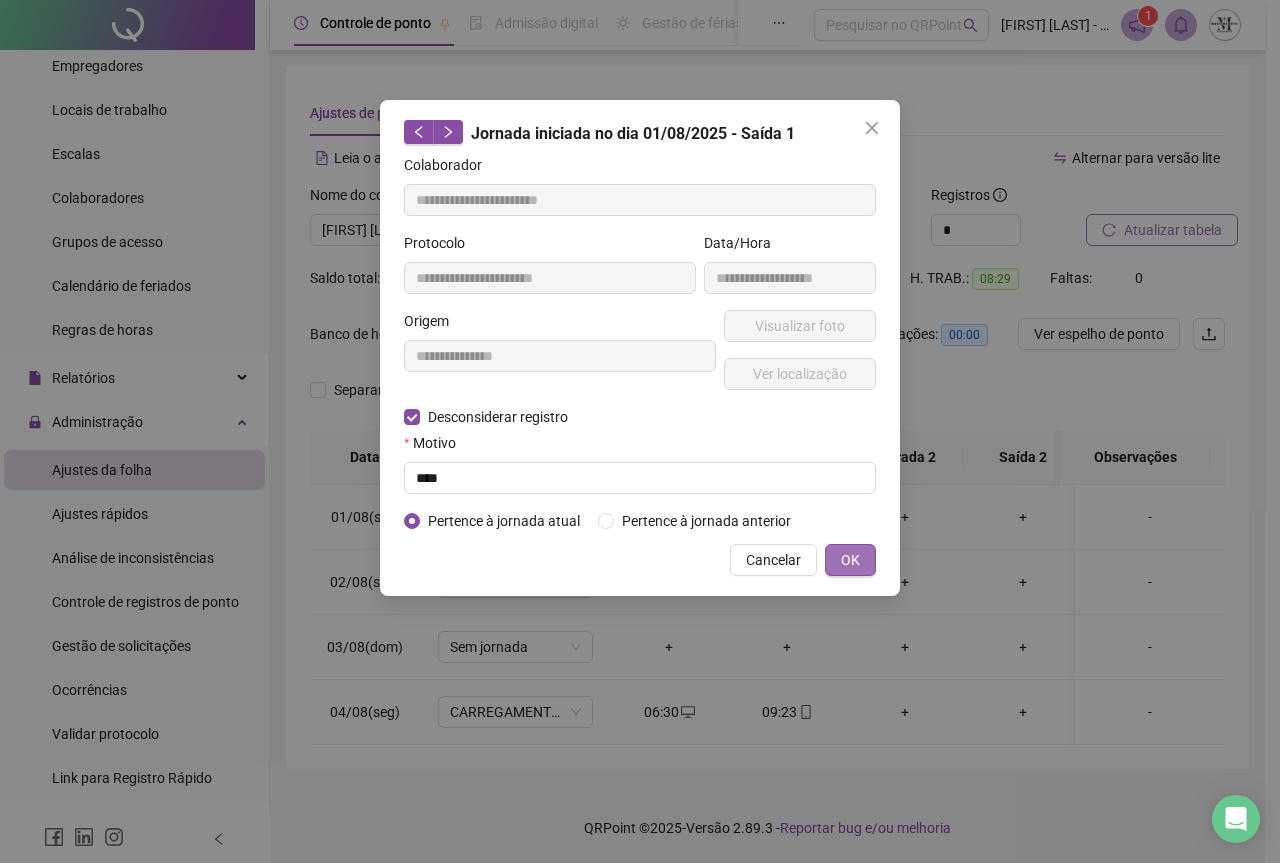 click on "OK" at bounding box center (850, 560) 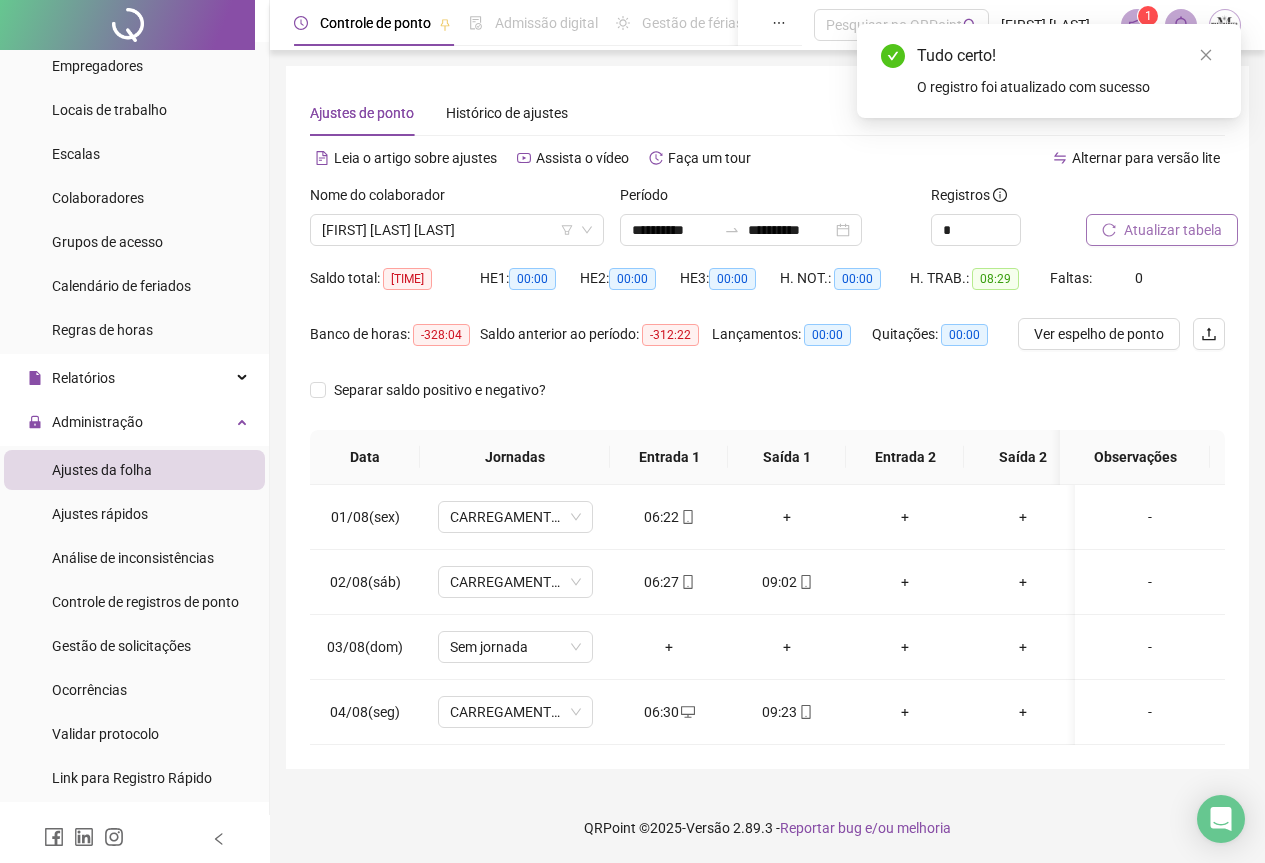 click on "Atualizar tabela" at bounding box center (1173, 230) 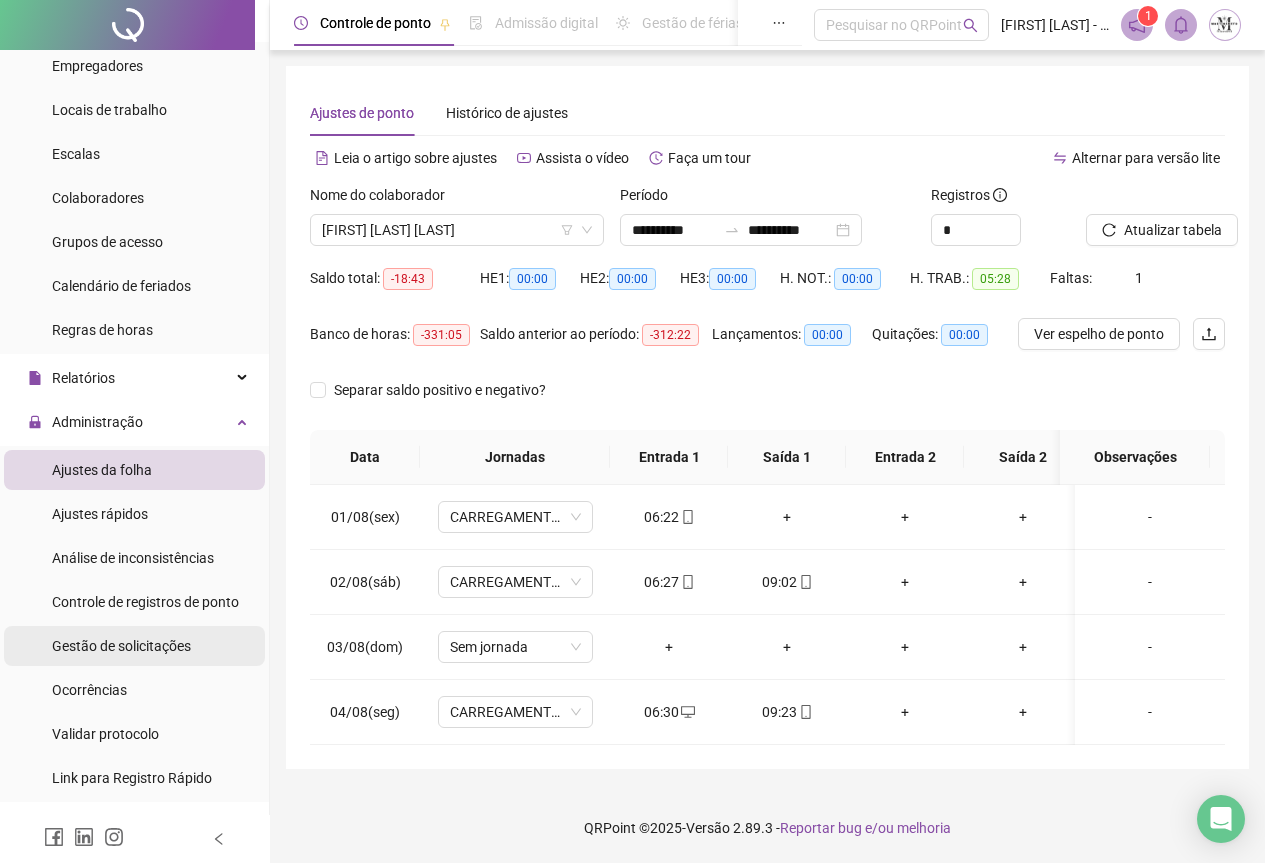 click on "Gestão de solicitações" at bounding box center [121, 646] 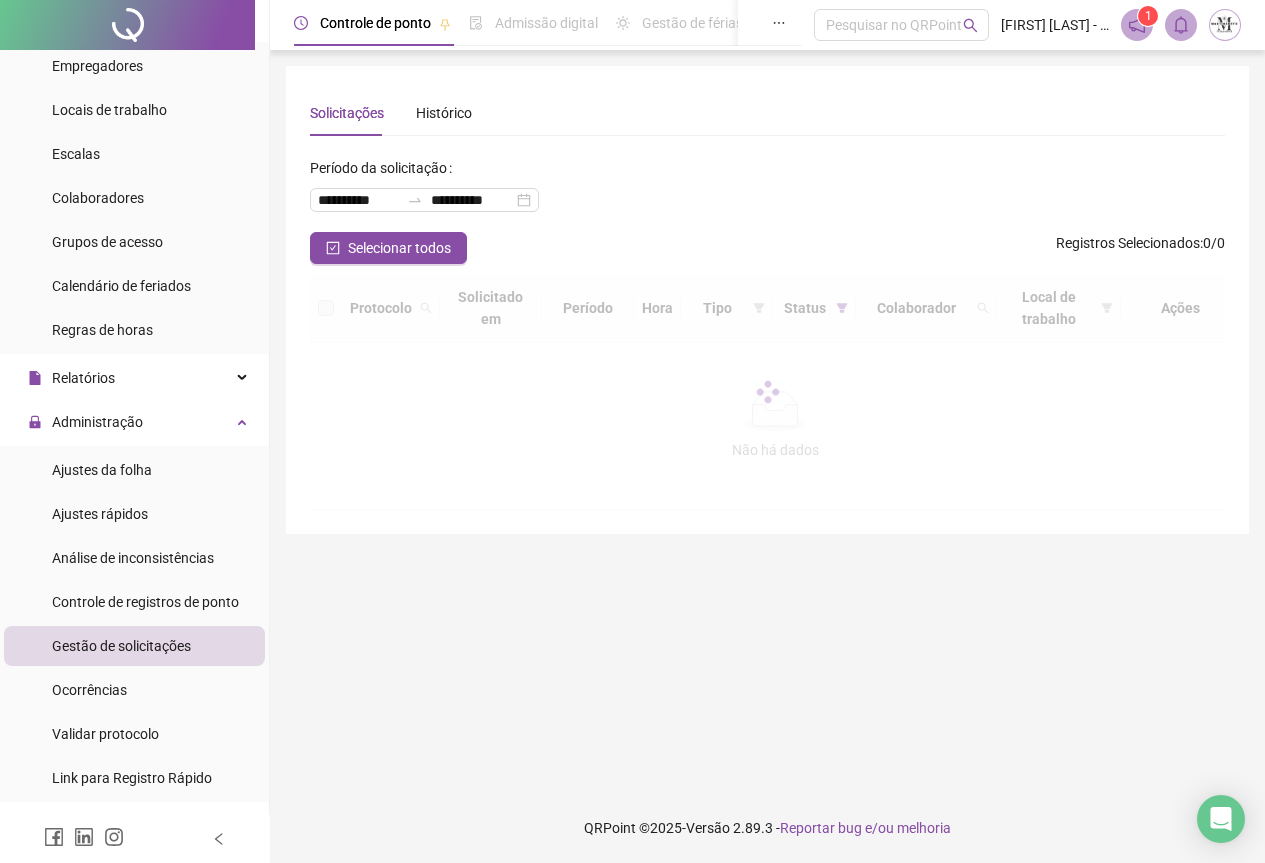 scroll, scrollTop: 0, scrollLeft: 0, axis: both 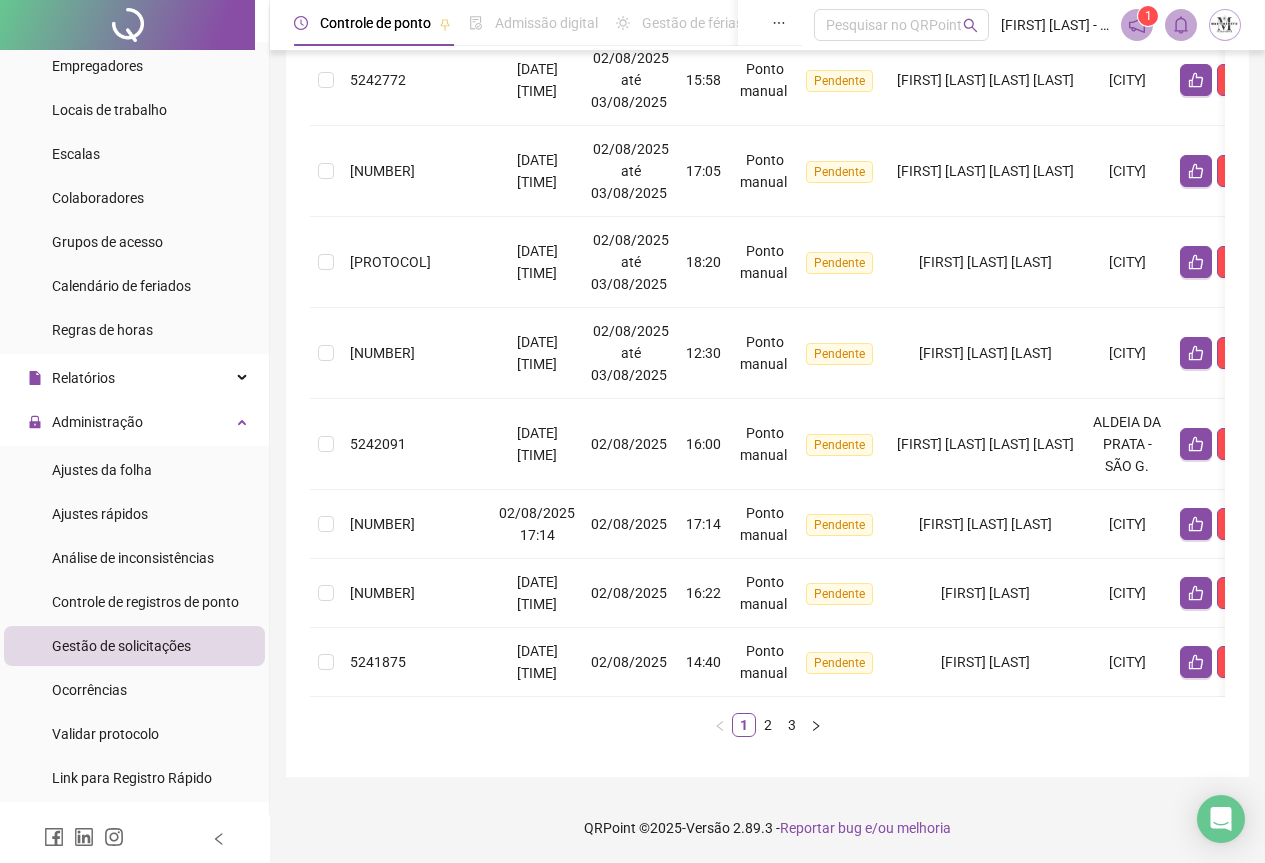 click on "3" at bounding box center (792, 725) 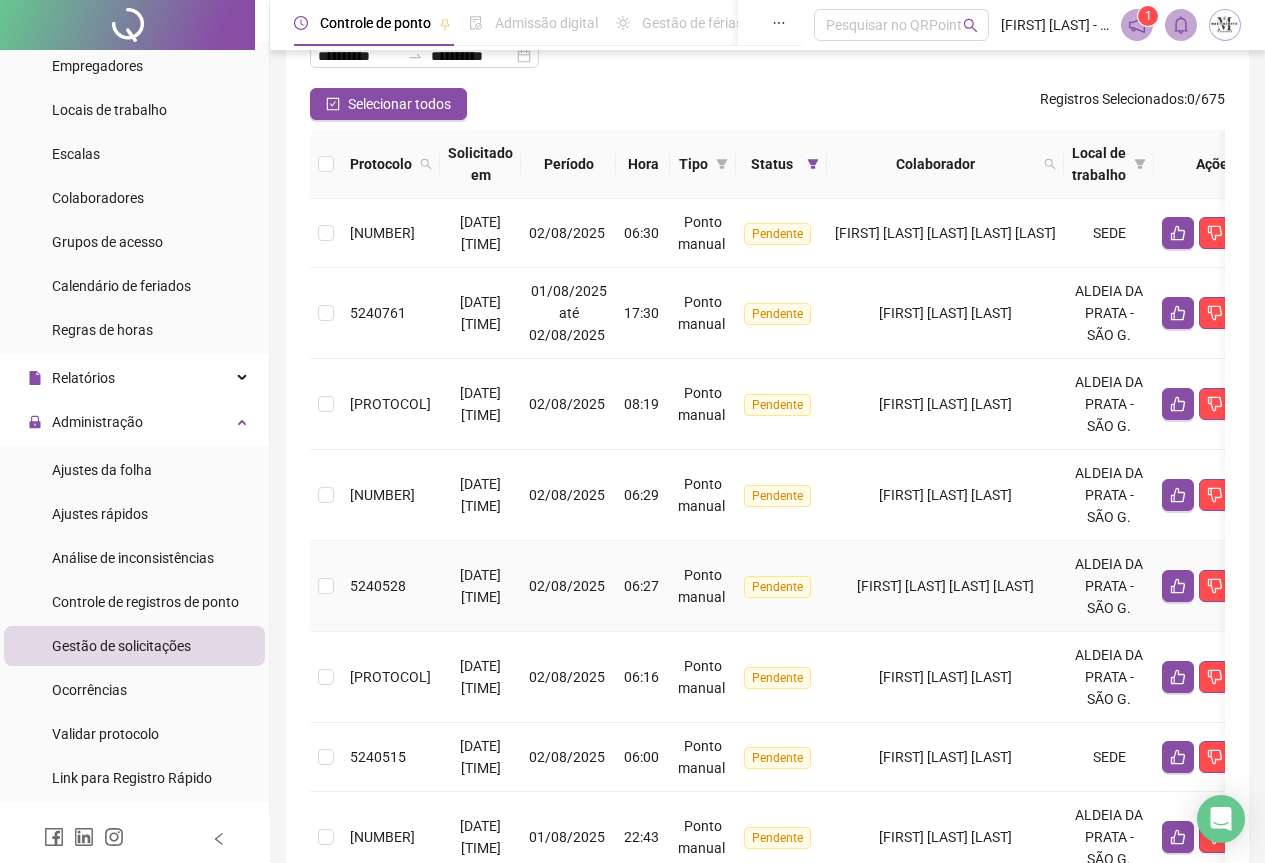scroll, scrollTop: 105, scrollLeft: 0, axis: vertical 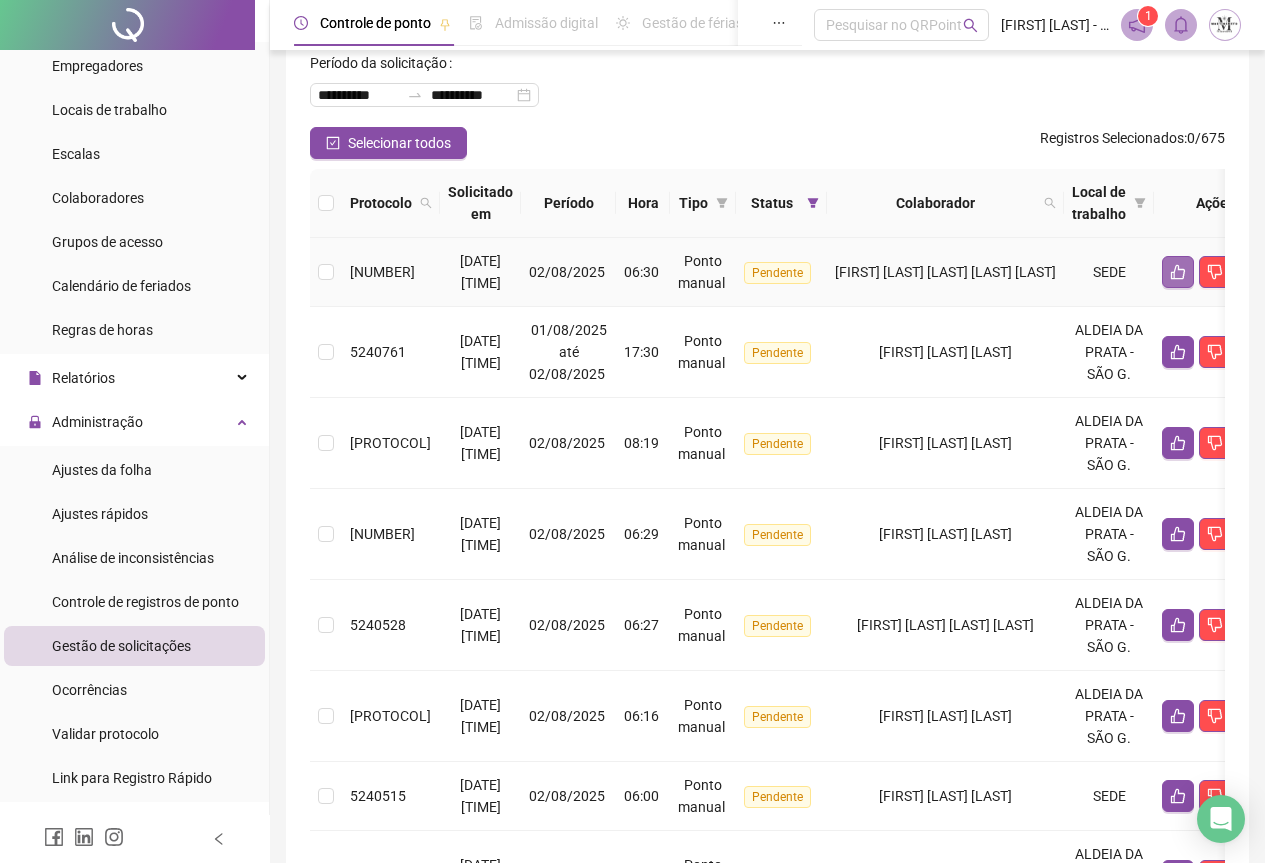 click at bounding box center (1178, 272) 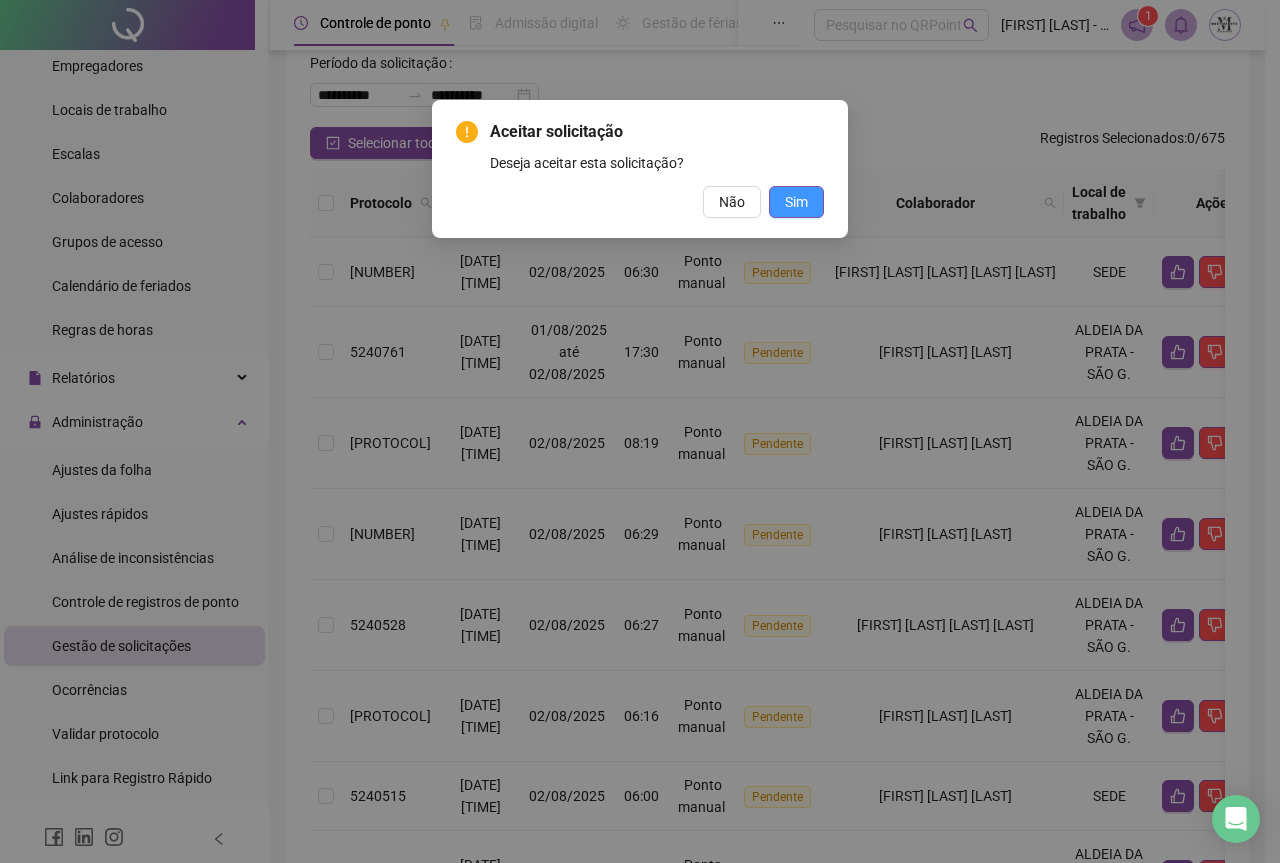 click on "Sim" at bounding box center (796, 202) 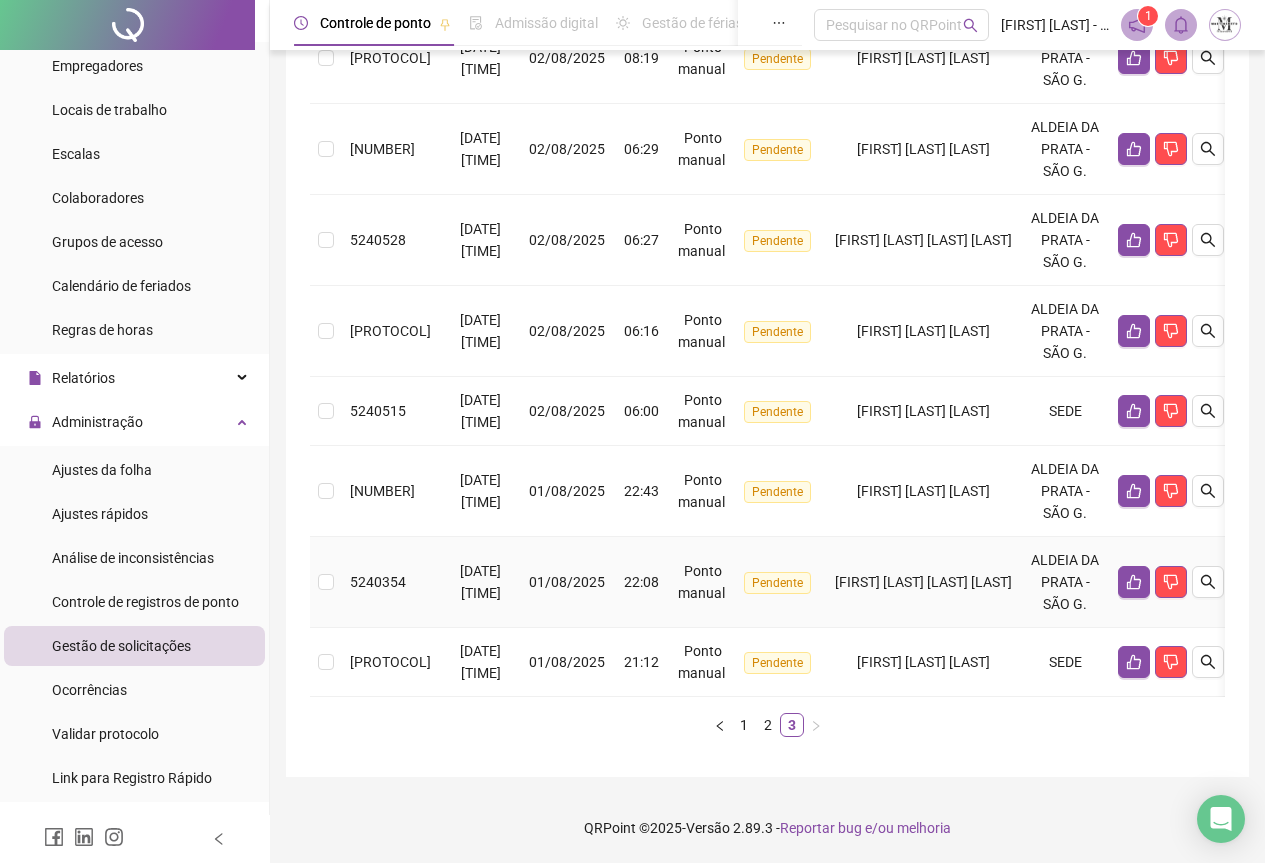 scroll, scrollTop: 336, scrollLeft: 0, axis: vertical 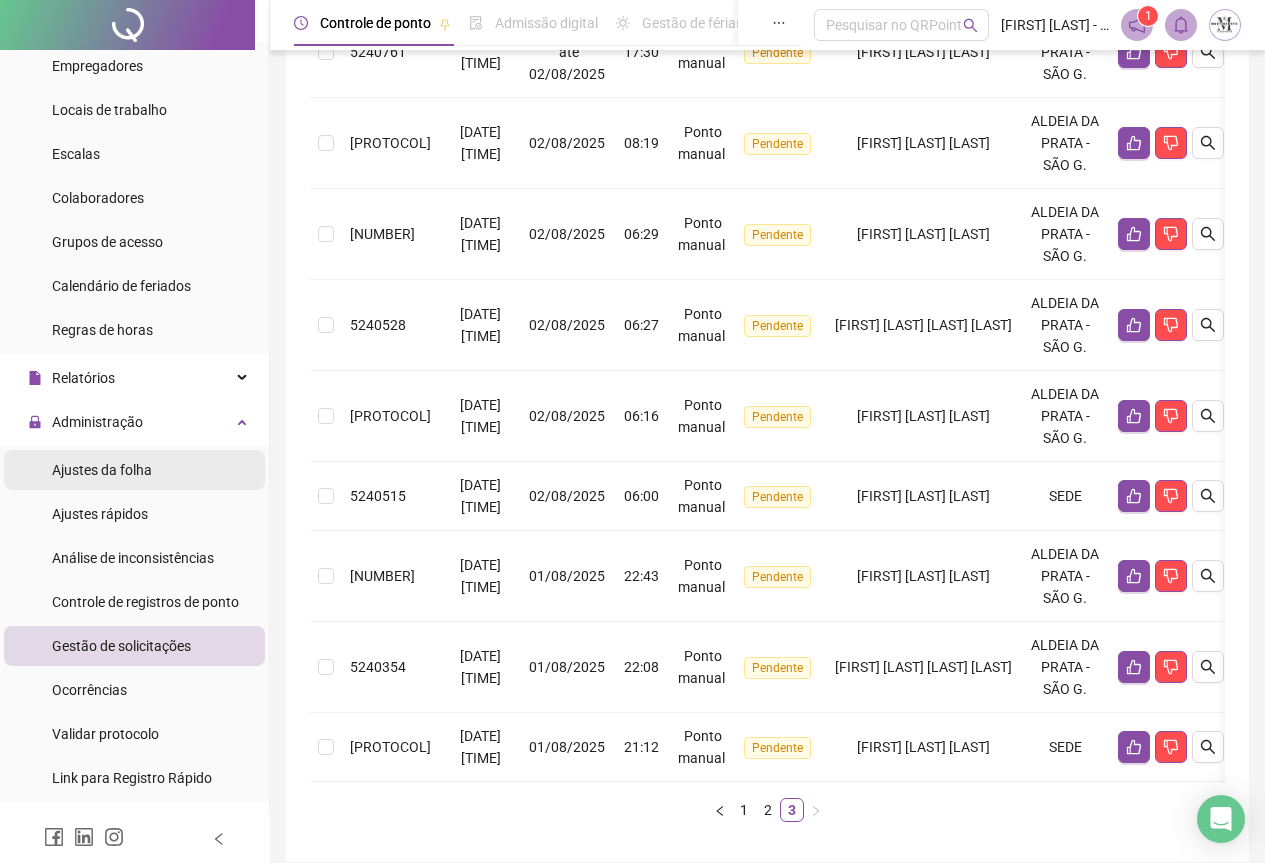 click on "Ajustes da folha" at bounding box center (102, 470) 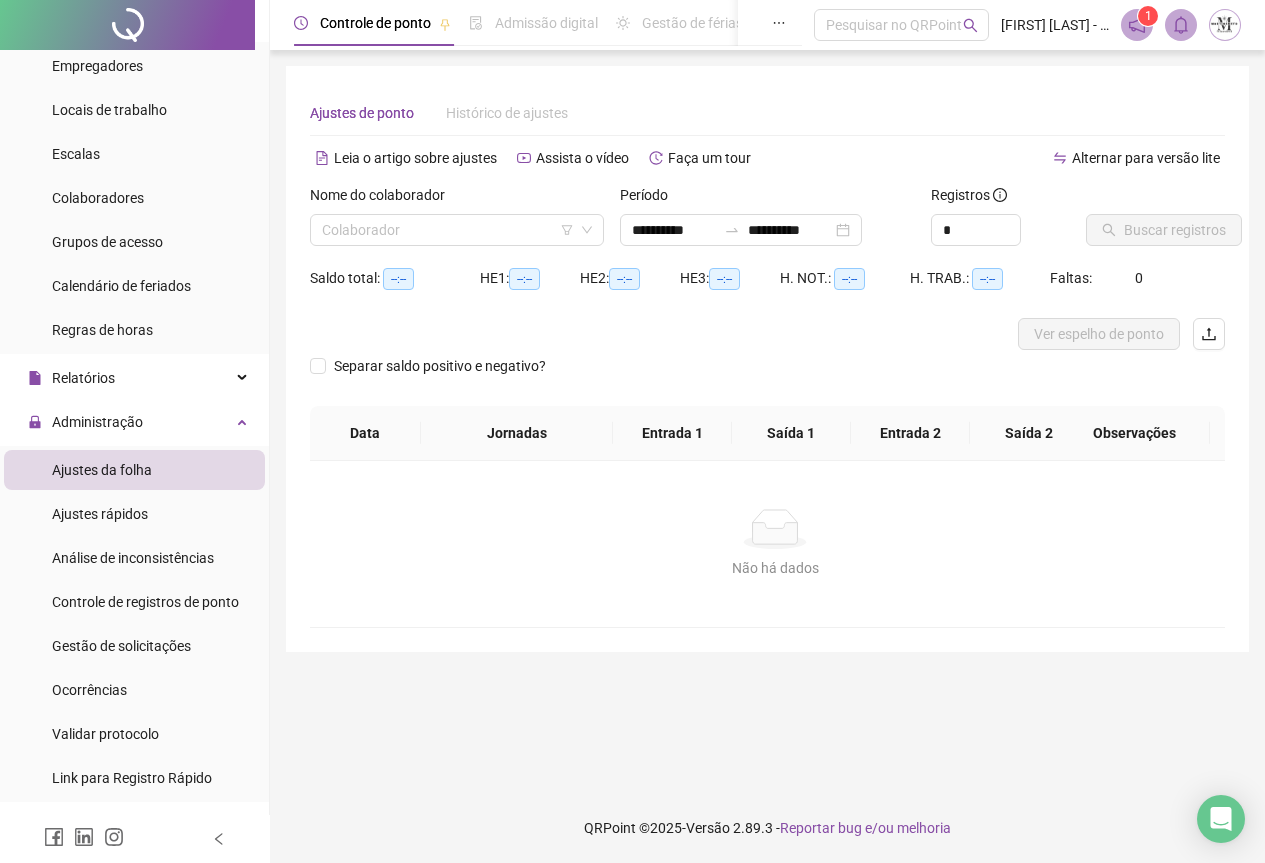 scroll, scrollTop: 0, scrollLeft: 0, axis: both 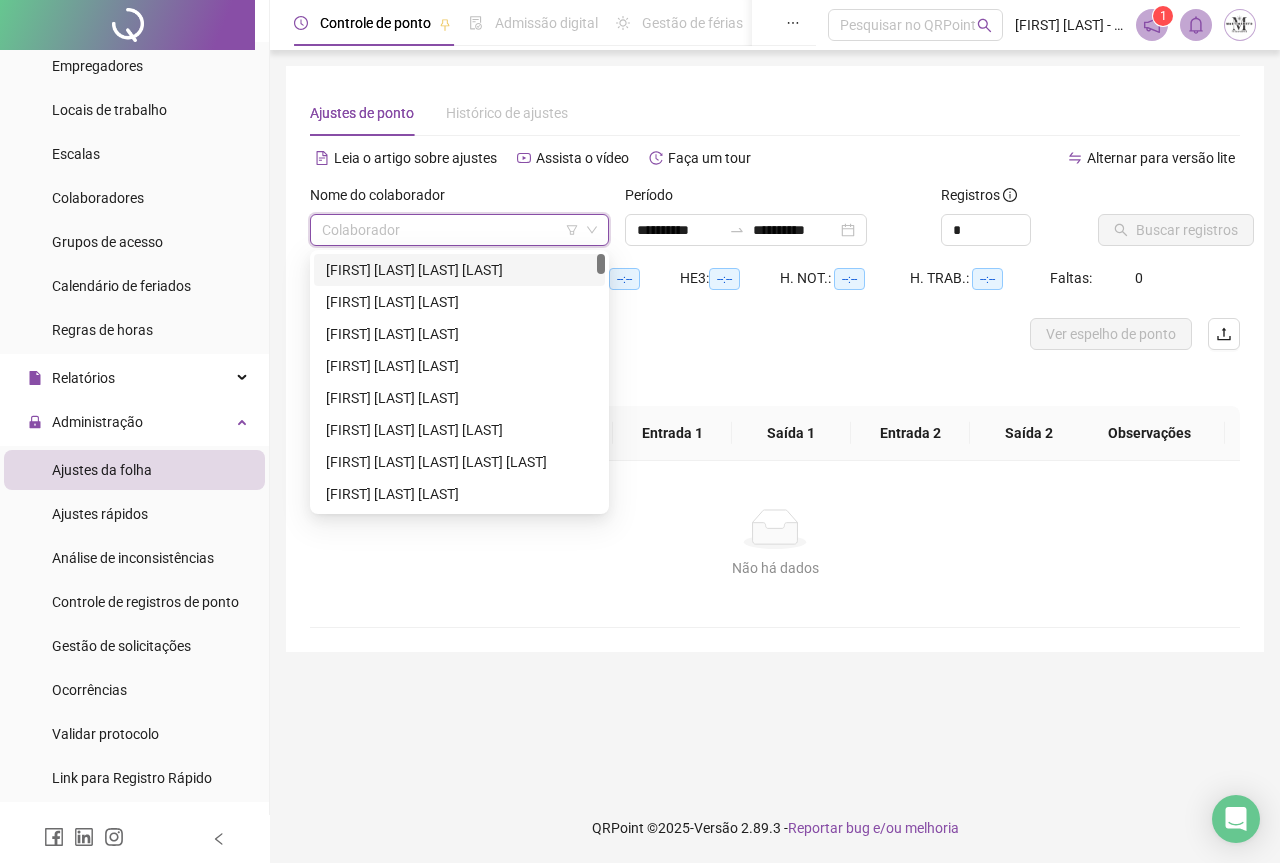 click at bounding box center [450, 230] 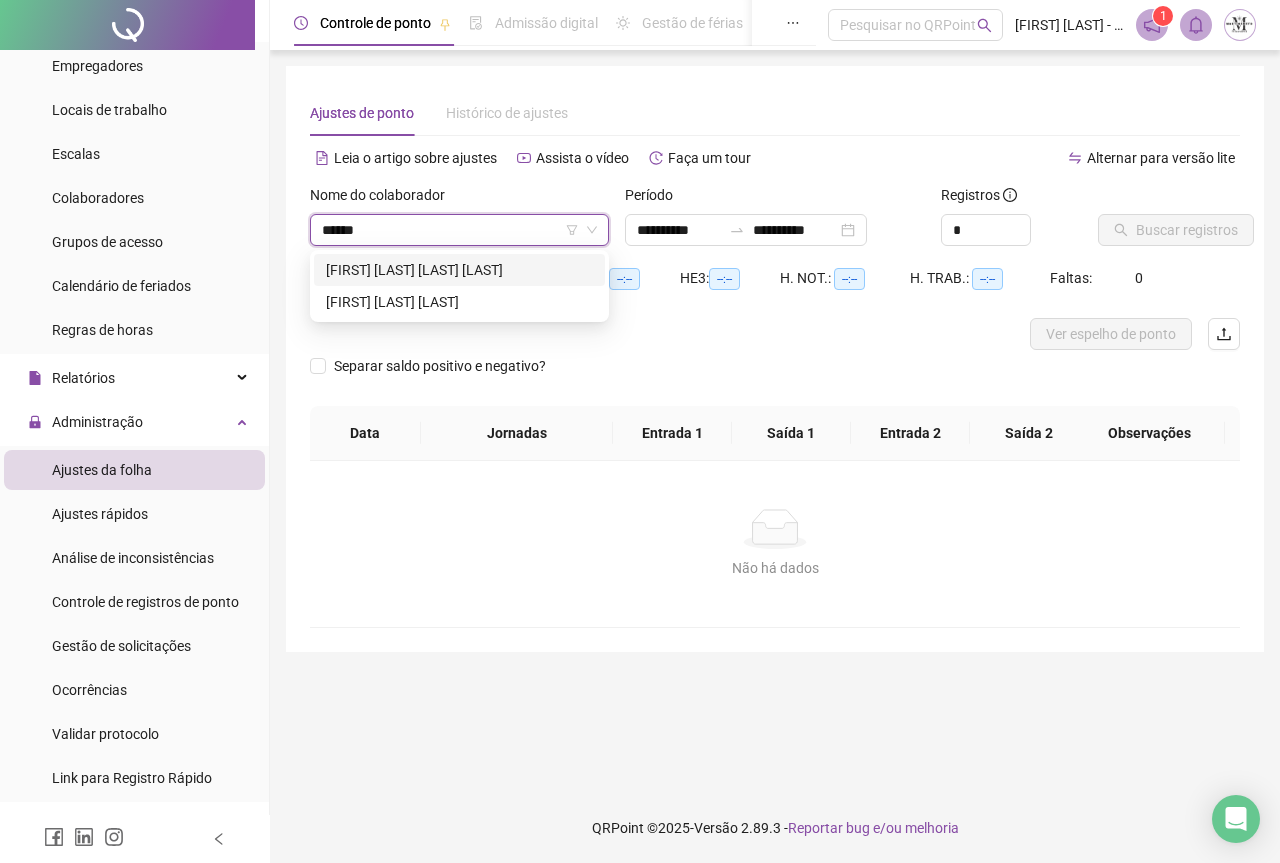 type on "******" 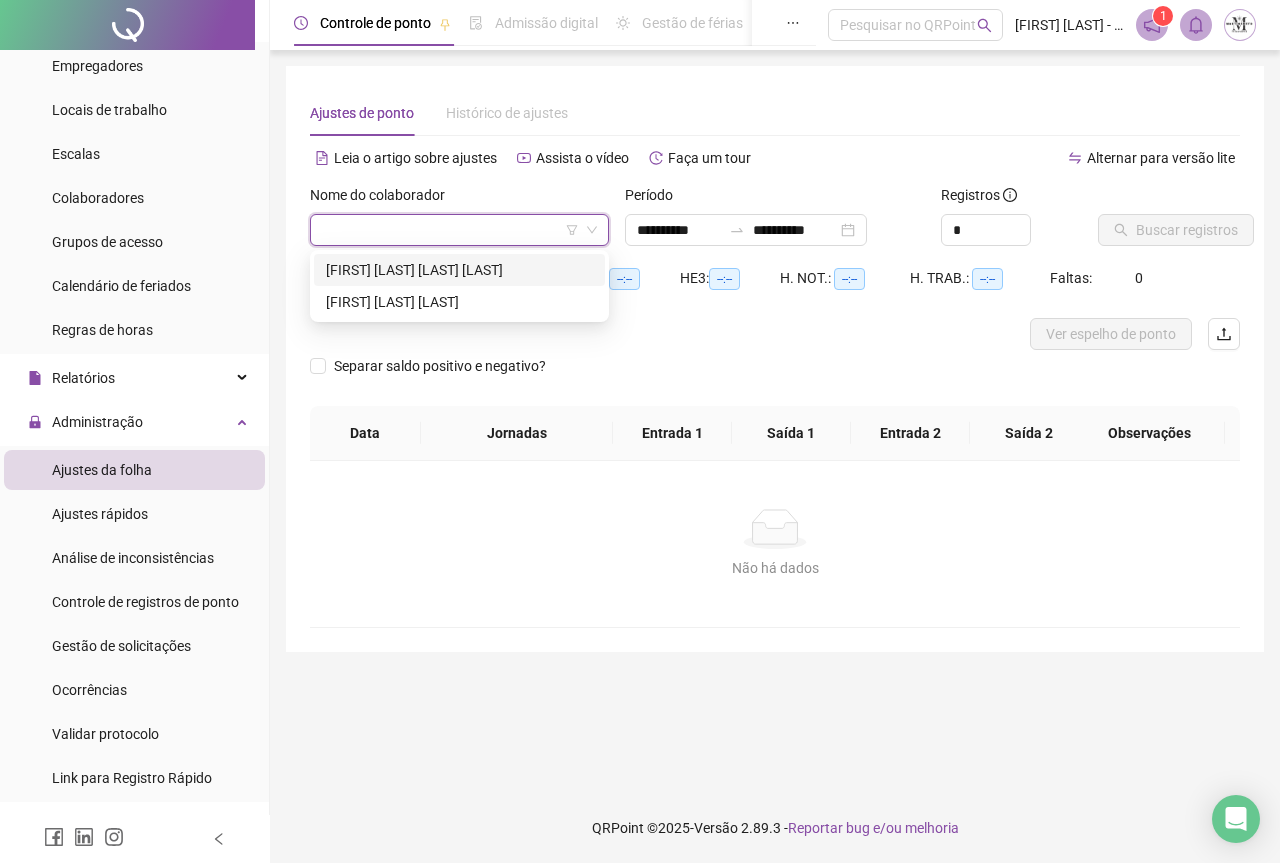 click on "Ajustes da folha" at bounding box center (102, 470) 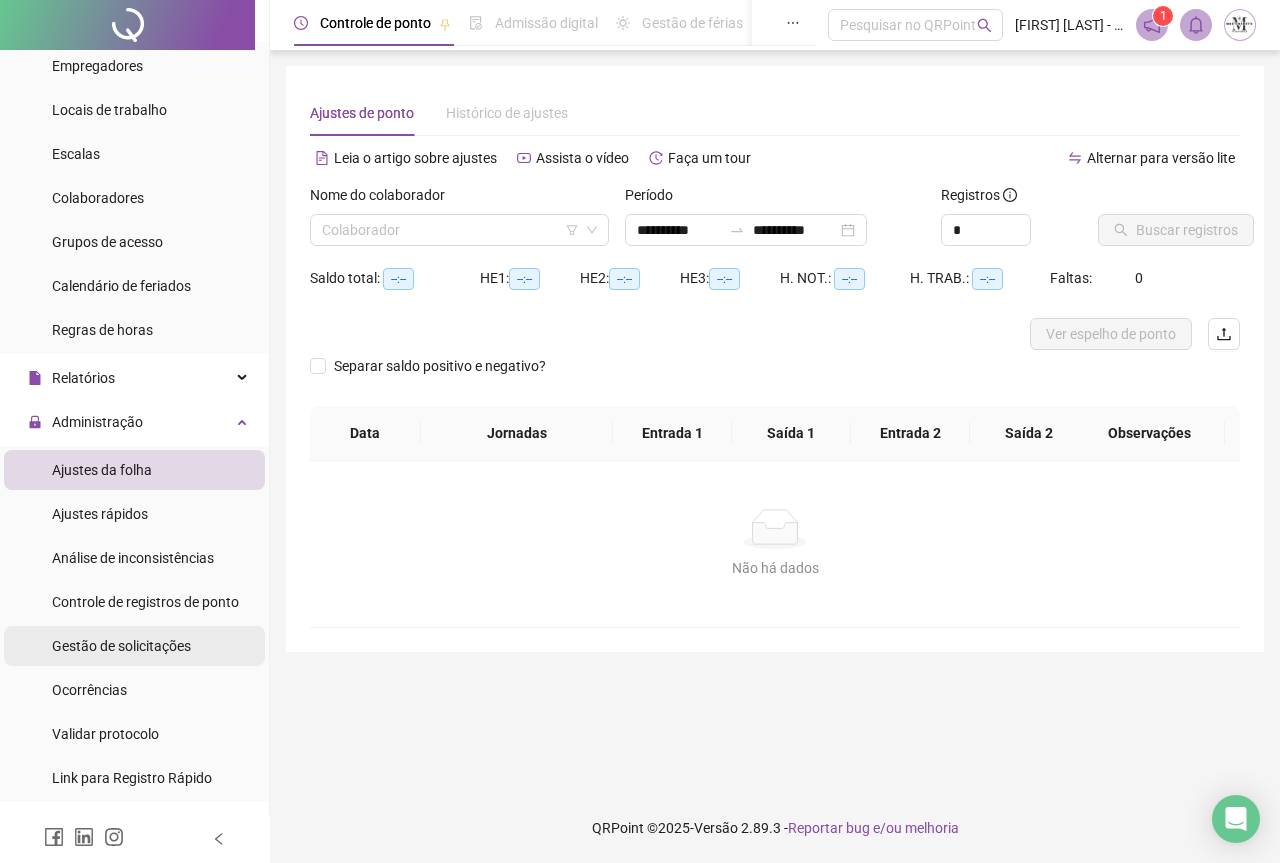 click on "Gestão de solicitações" at bounding box center (121, 646) 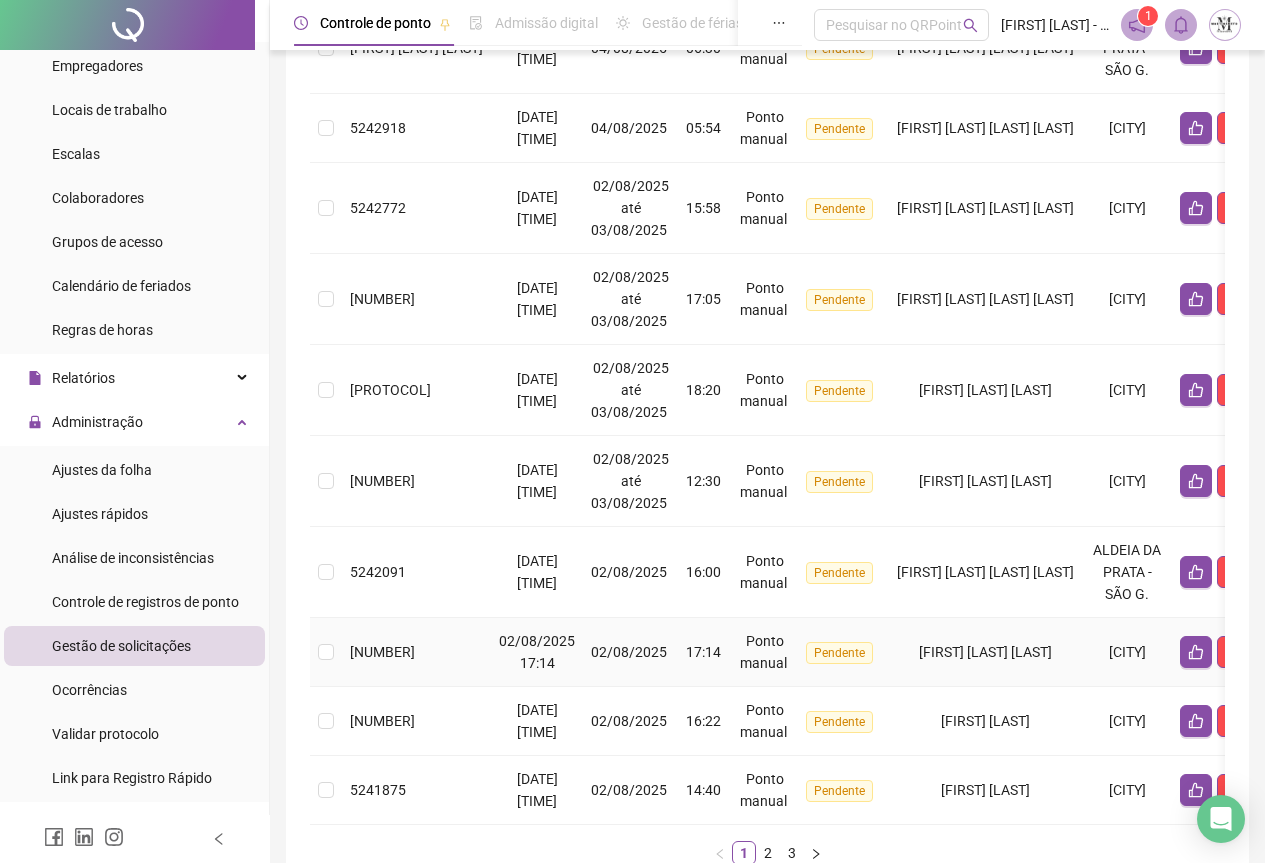 scroll, scrollTop: 643, scrollLeft: 0, axis: vertical 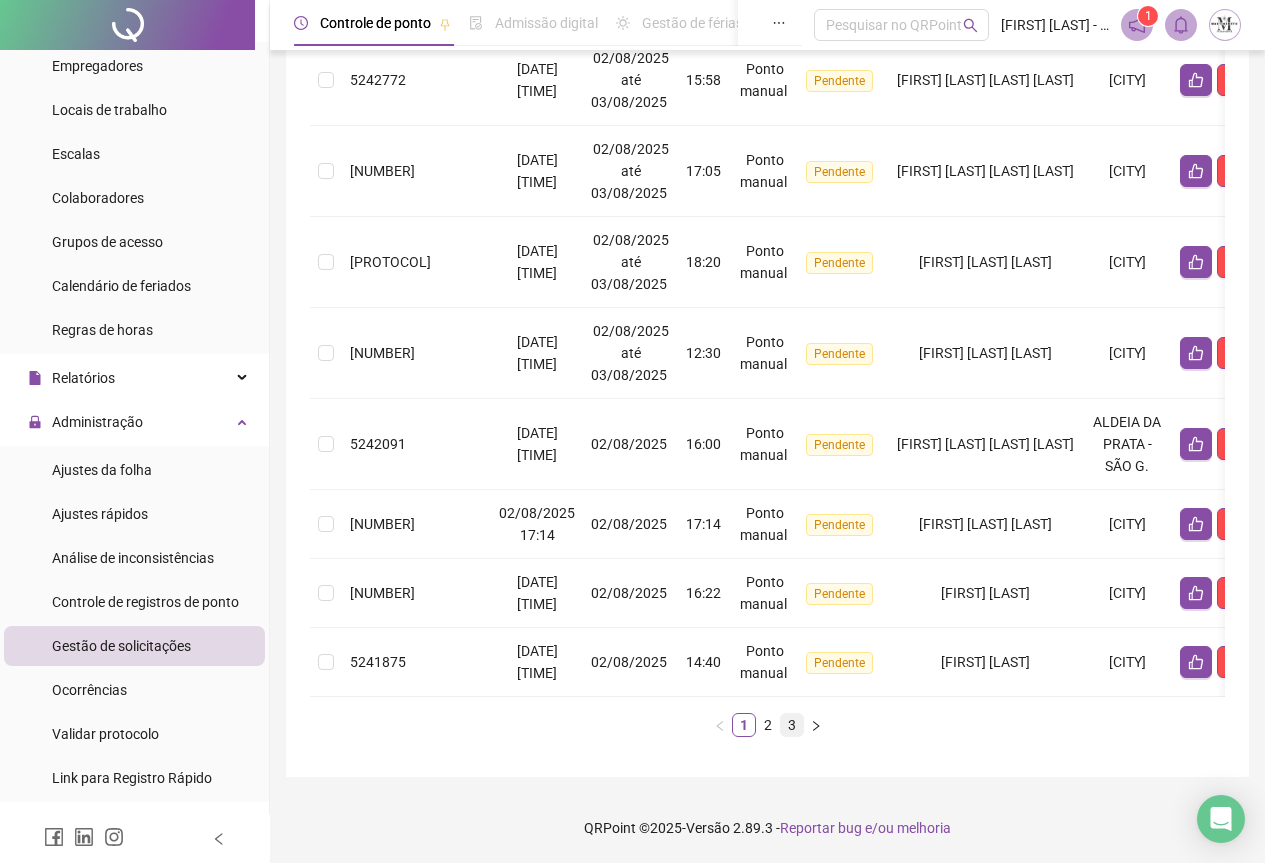 click on "3" at bounding box center [792, 725] 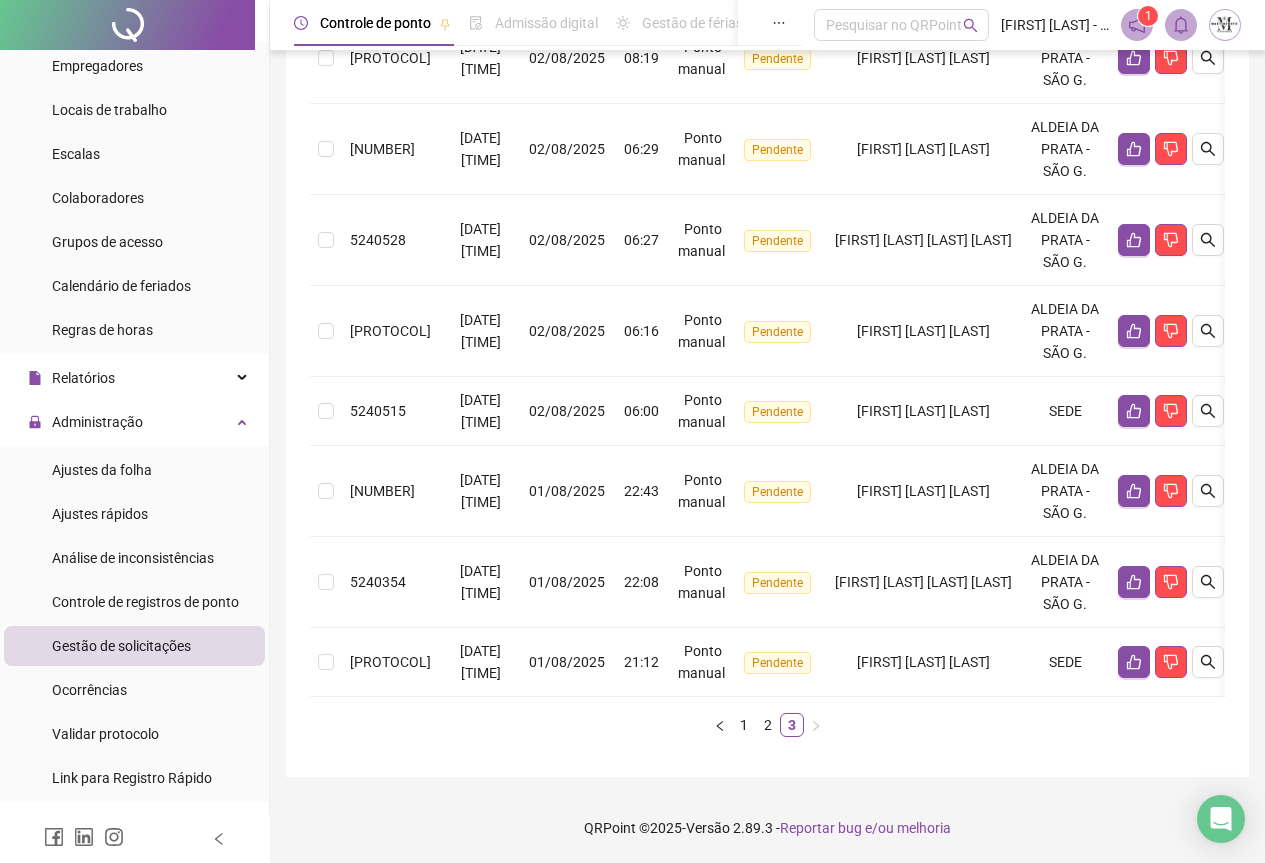 scroll, scrollTop: 436, scrollLeft: 0, axis: vertical 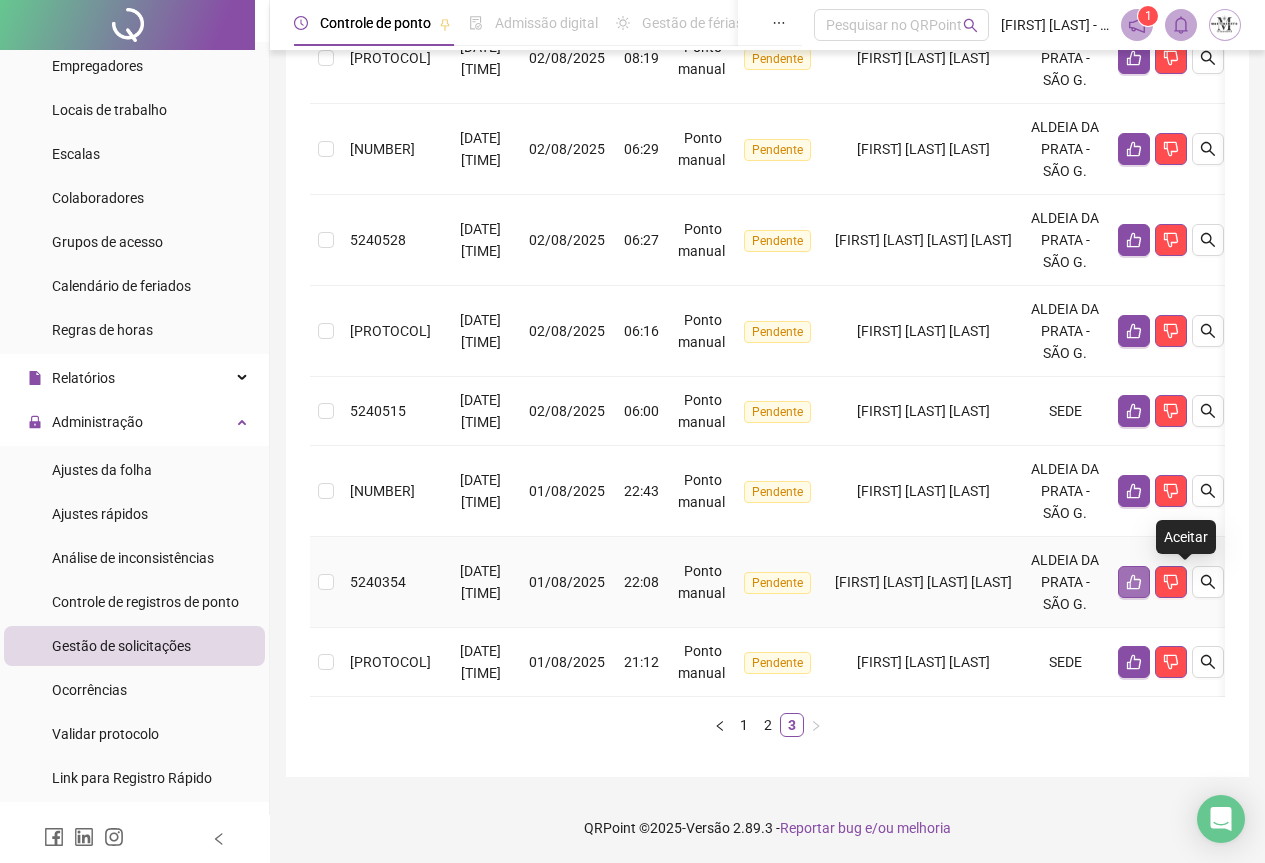 click at bounding box center [1134, 582] 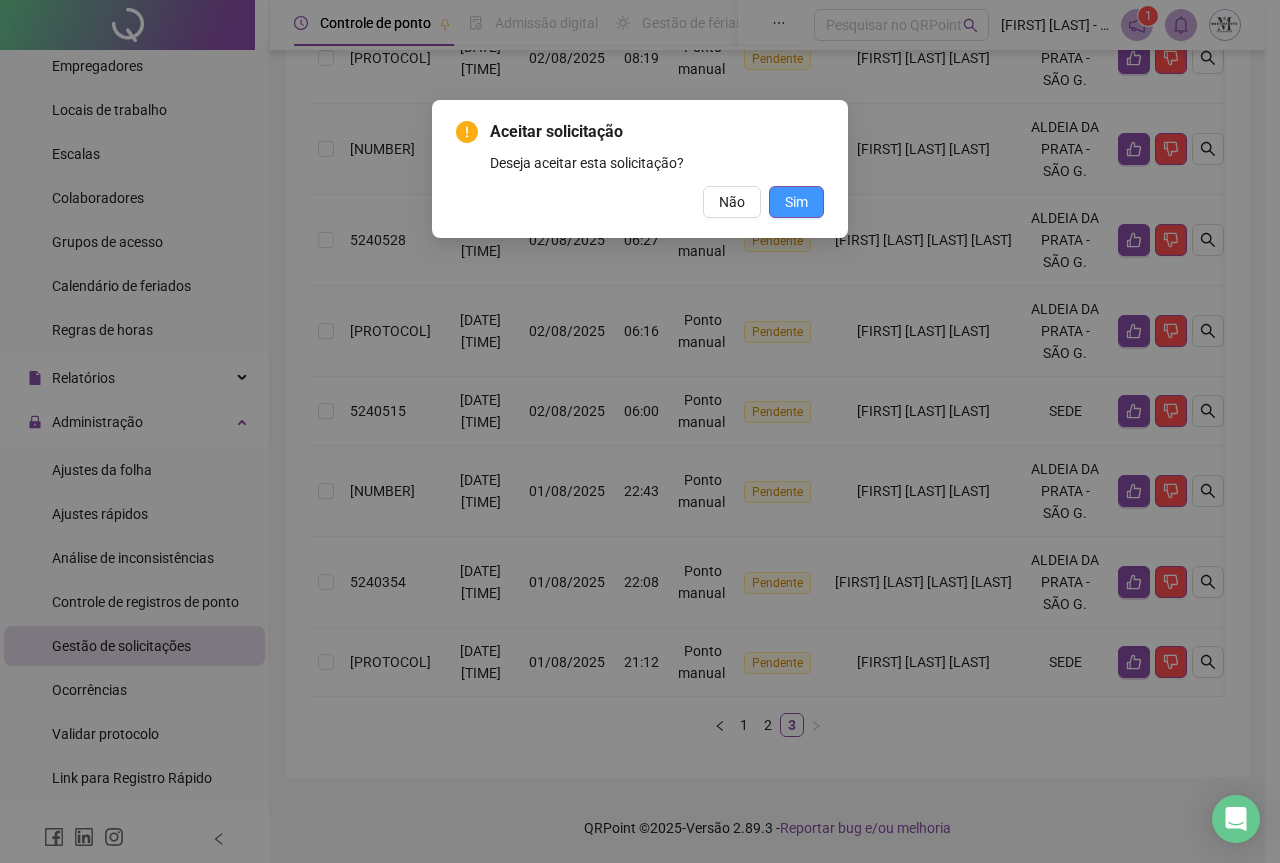 click on "Sim" at bounding box center (796, 202) 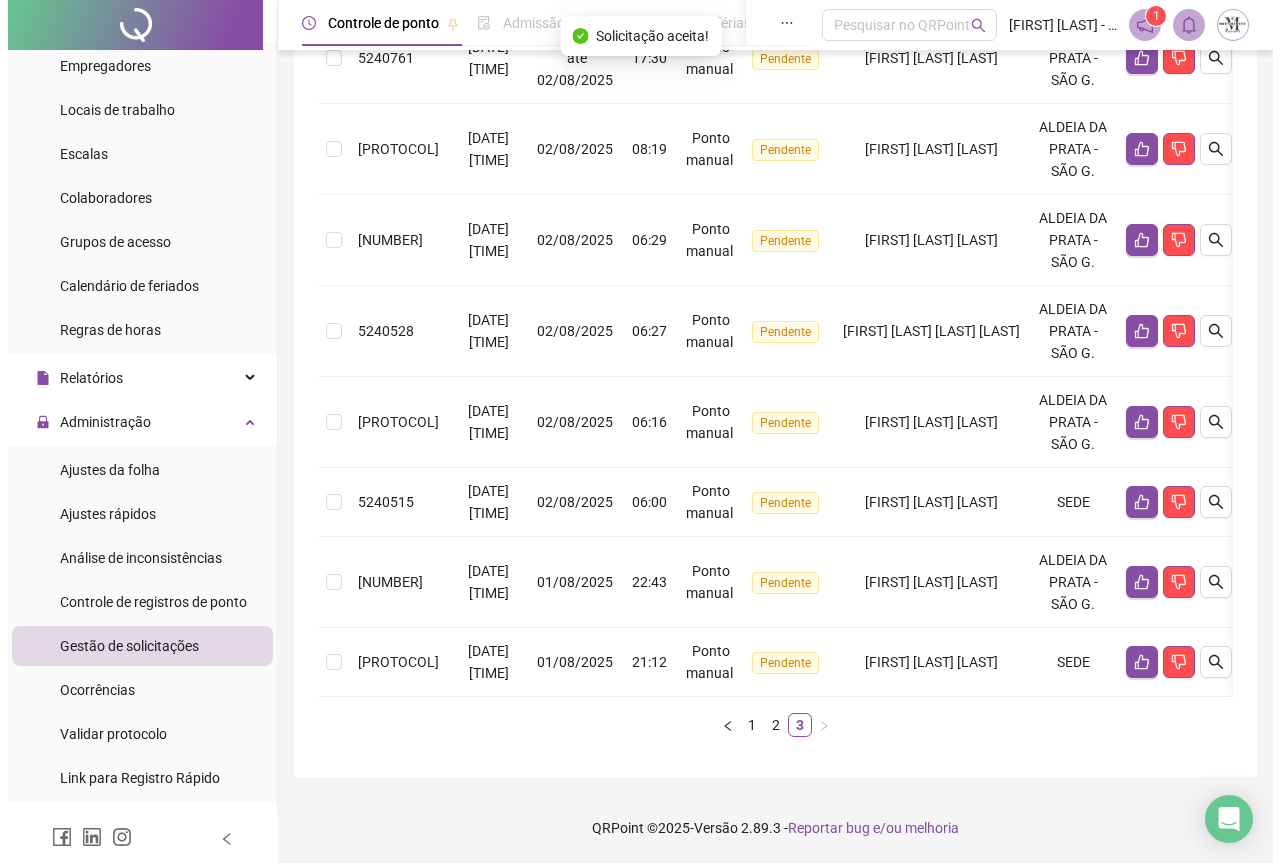 scroll, scrollTop: 345, scrollLeft: 0, axis: vertical 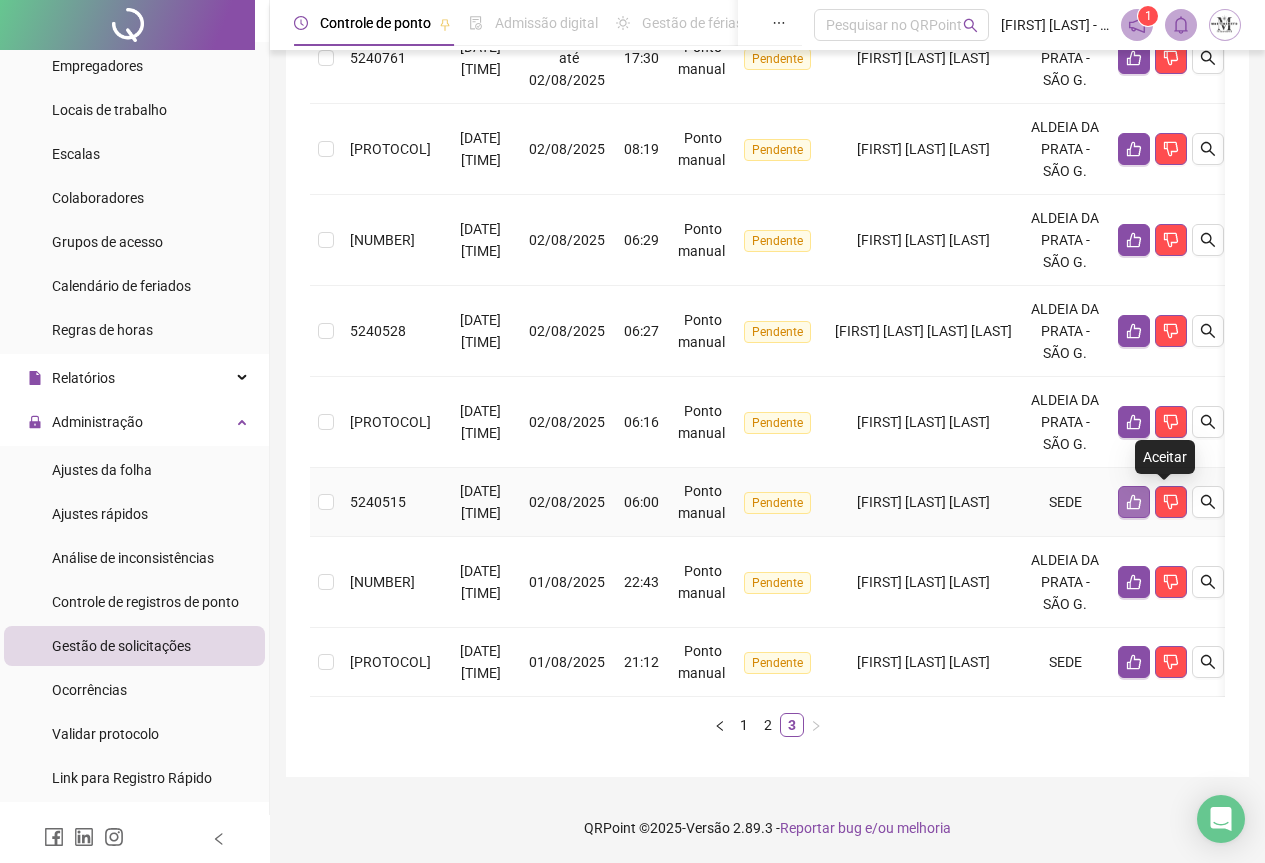 click 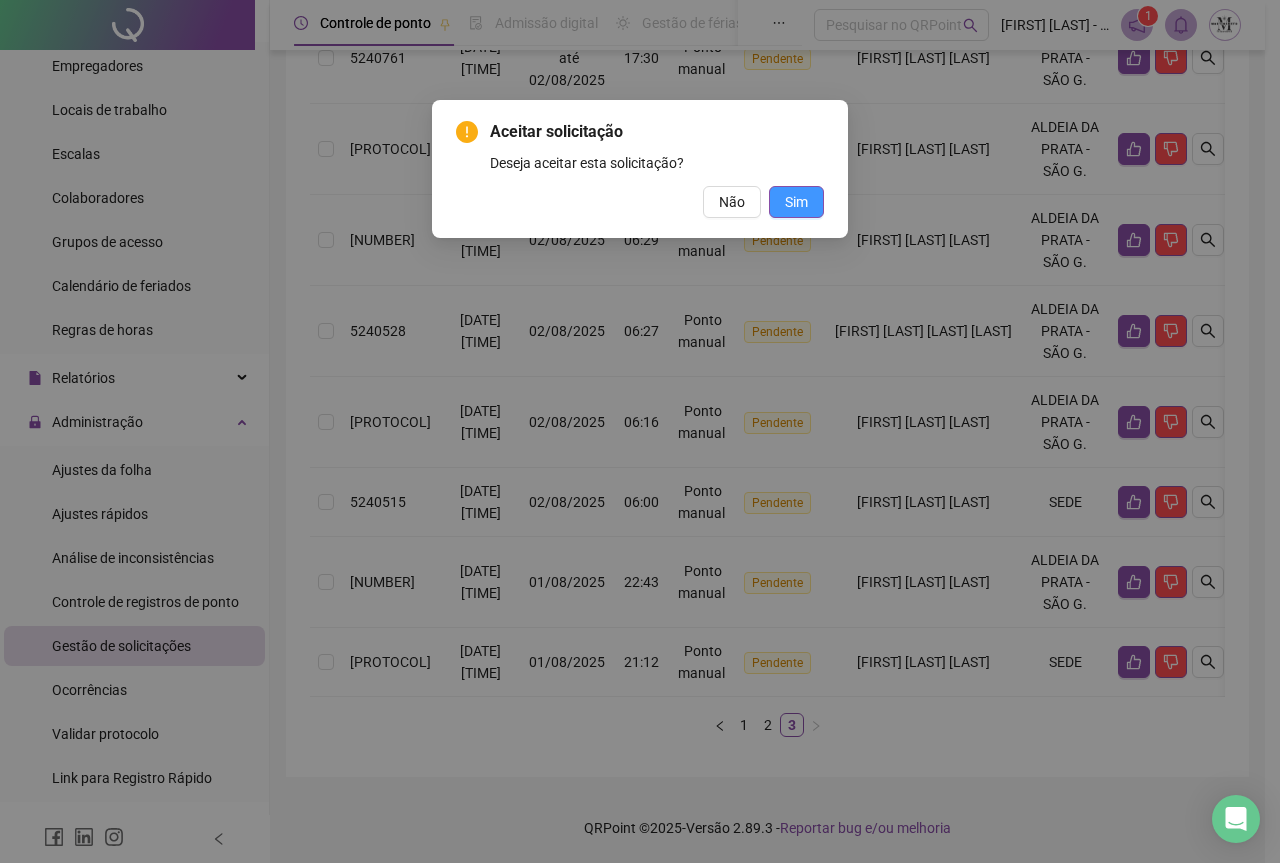 click on "Sim" at bounding box center [796, 202] 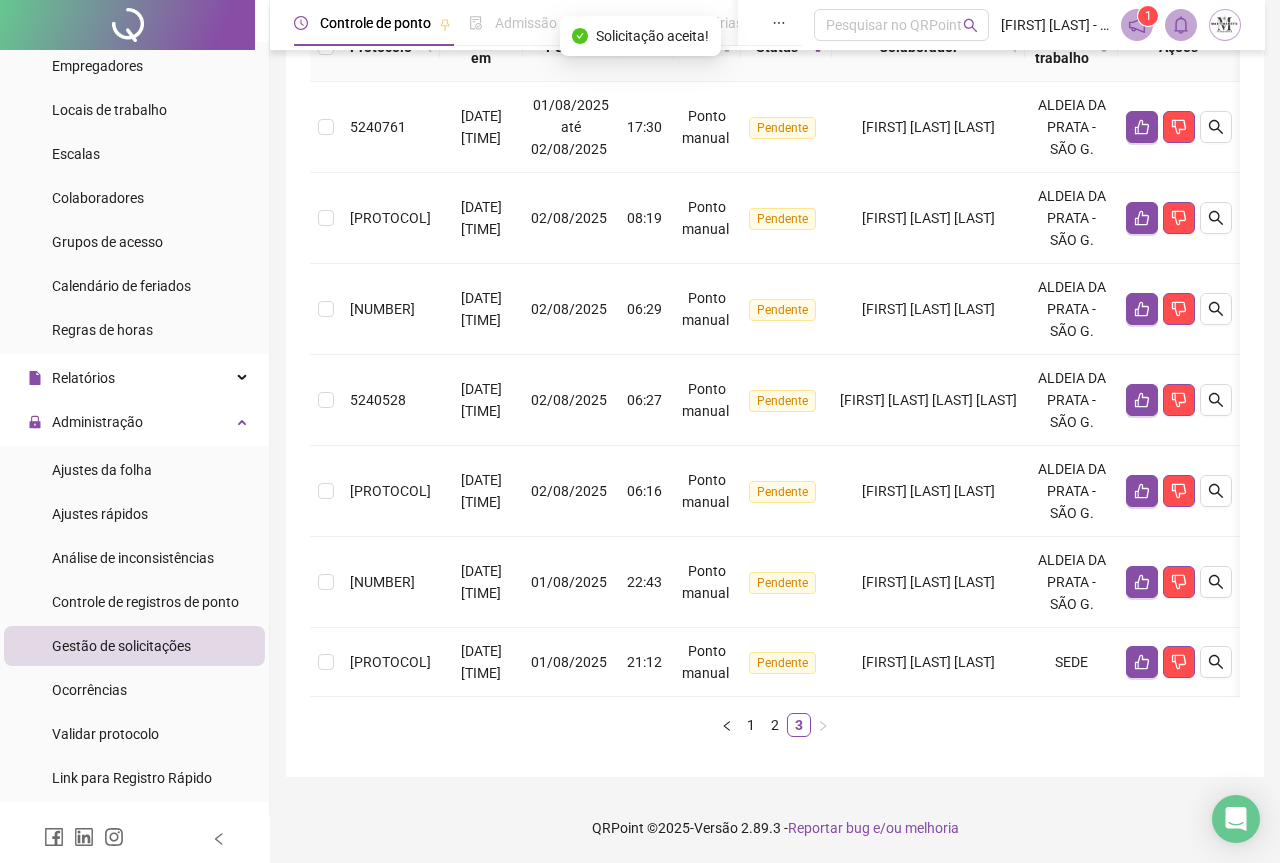 scroll, scrollTop: 276, scrollLeft: 0, axis: vertical 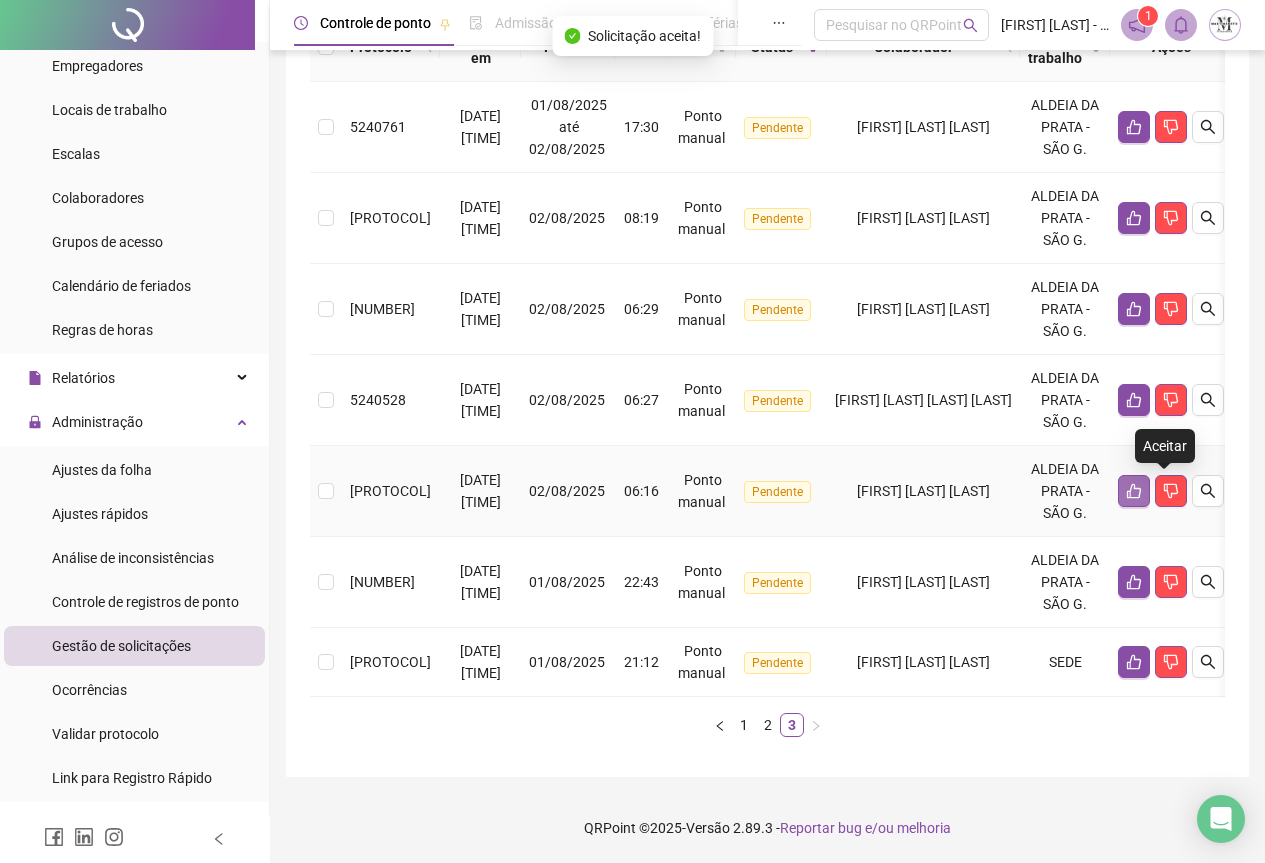 click at bounding box center [1134, 491] 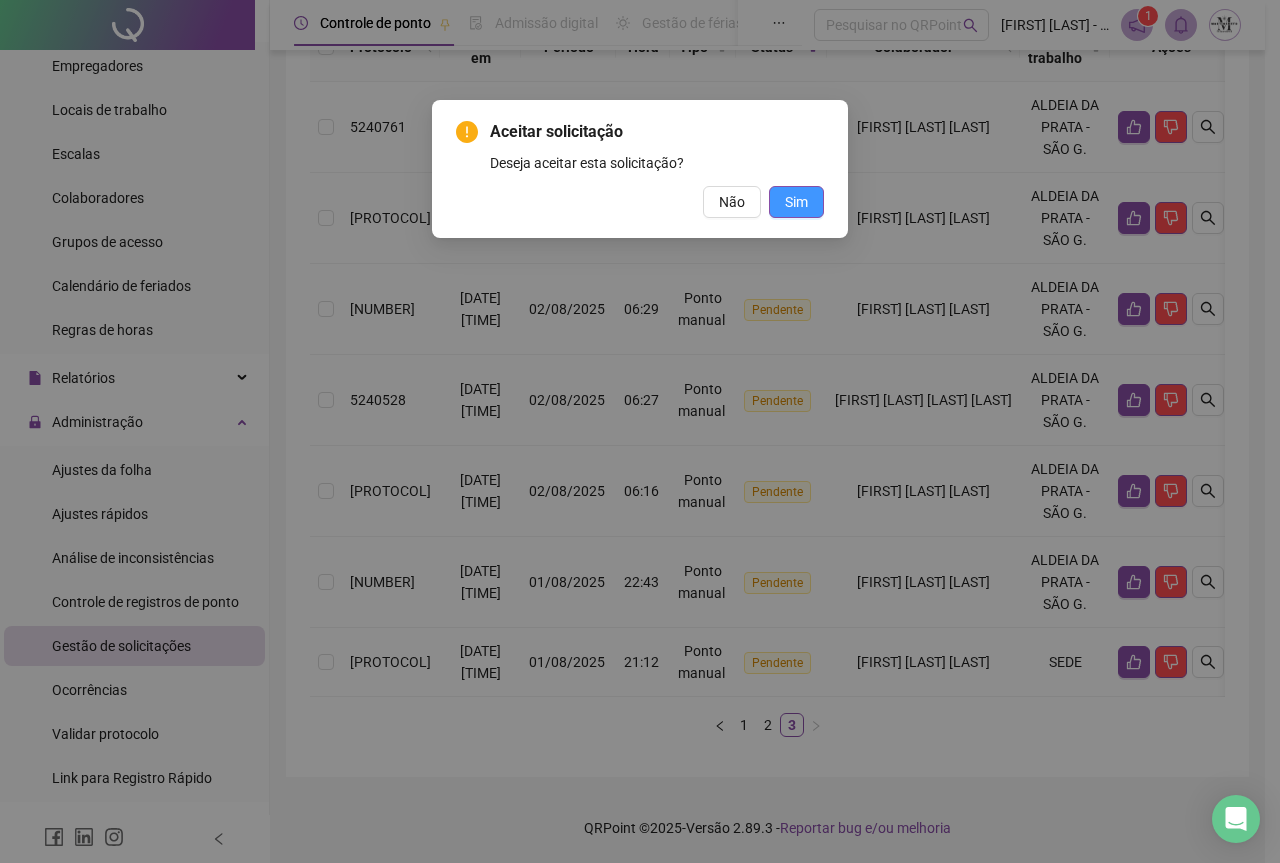 click on "Sim" at bounding box center [796, 202] 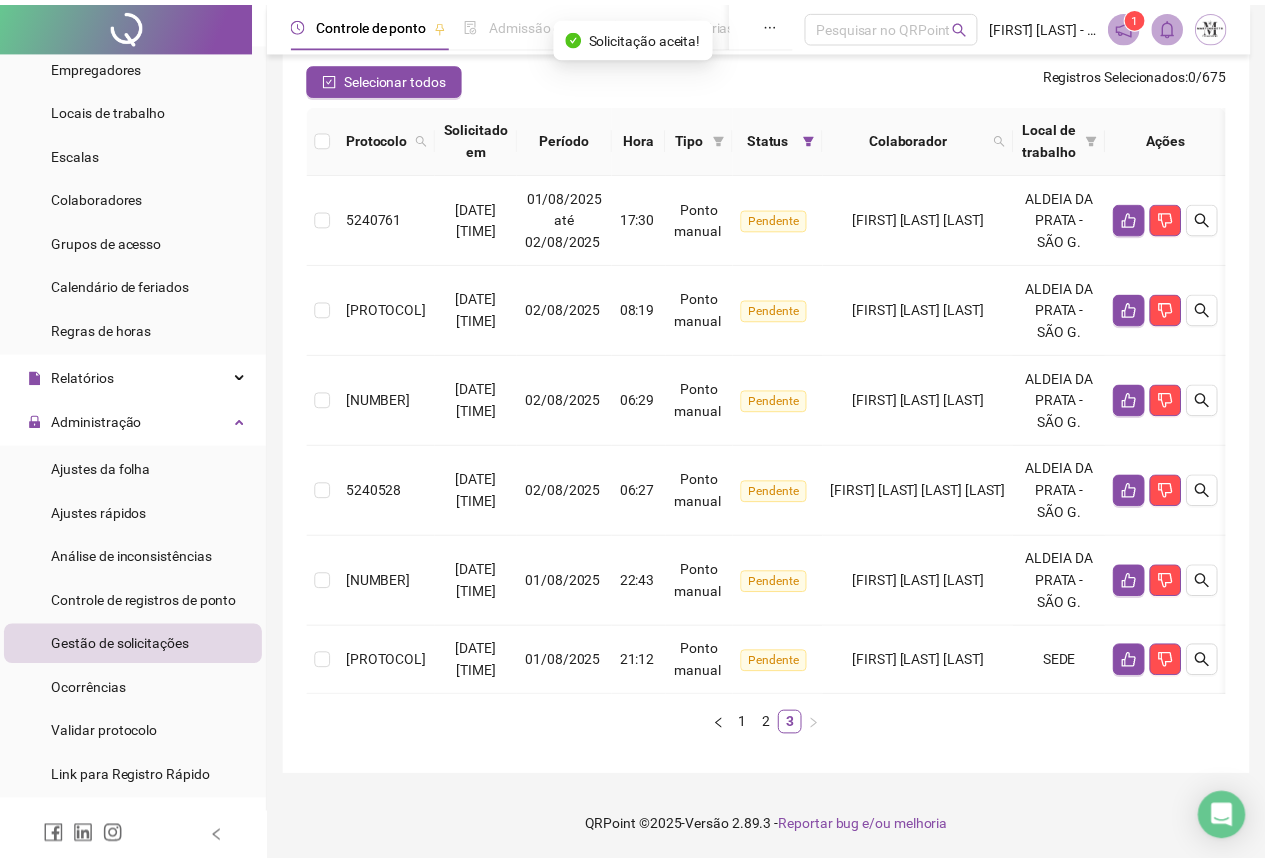 scroll, scrollTop: 185, scrollLeft: 0, axis: vertical 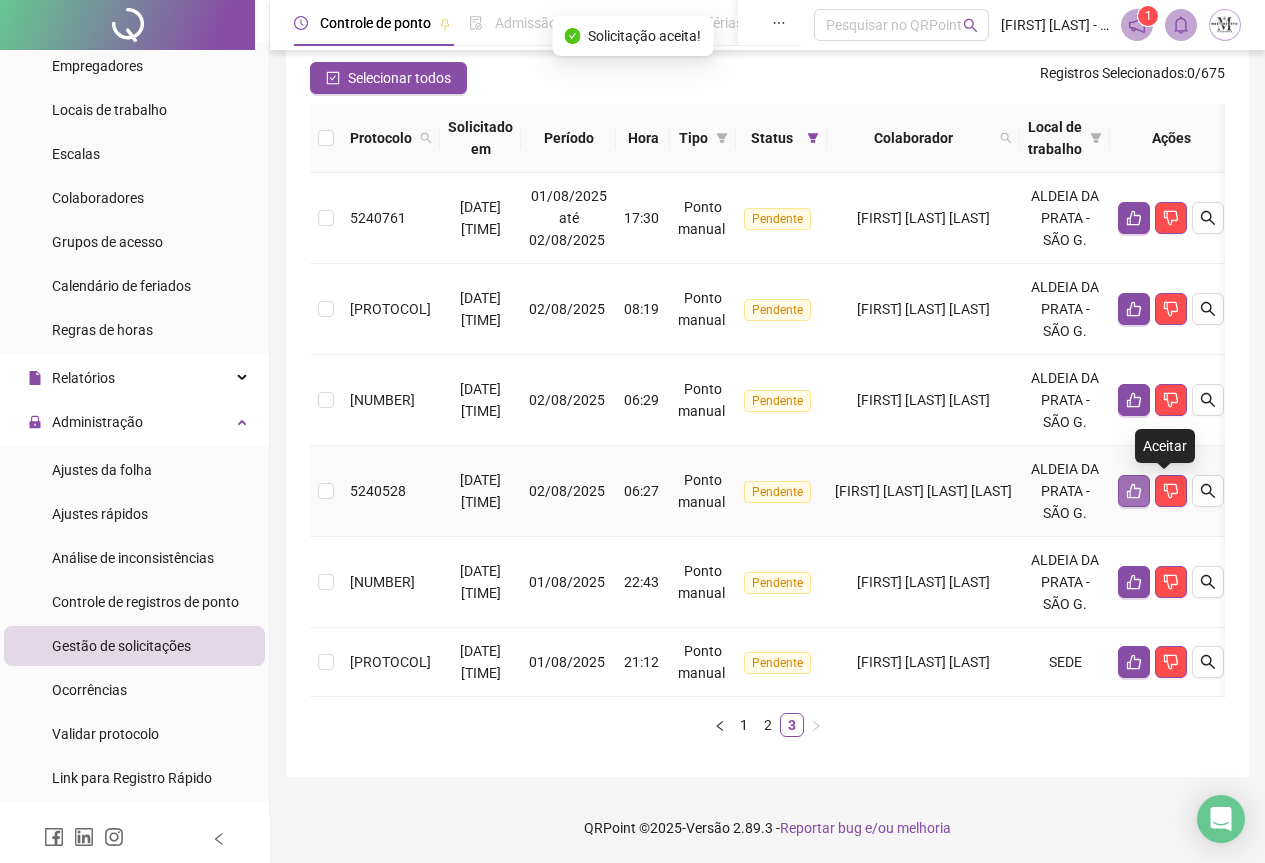 click at bounding box center [1134, 491] 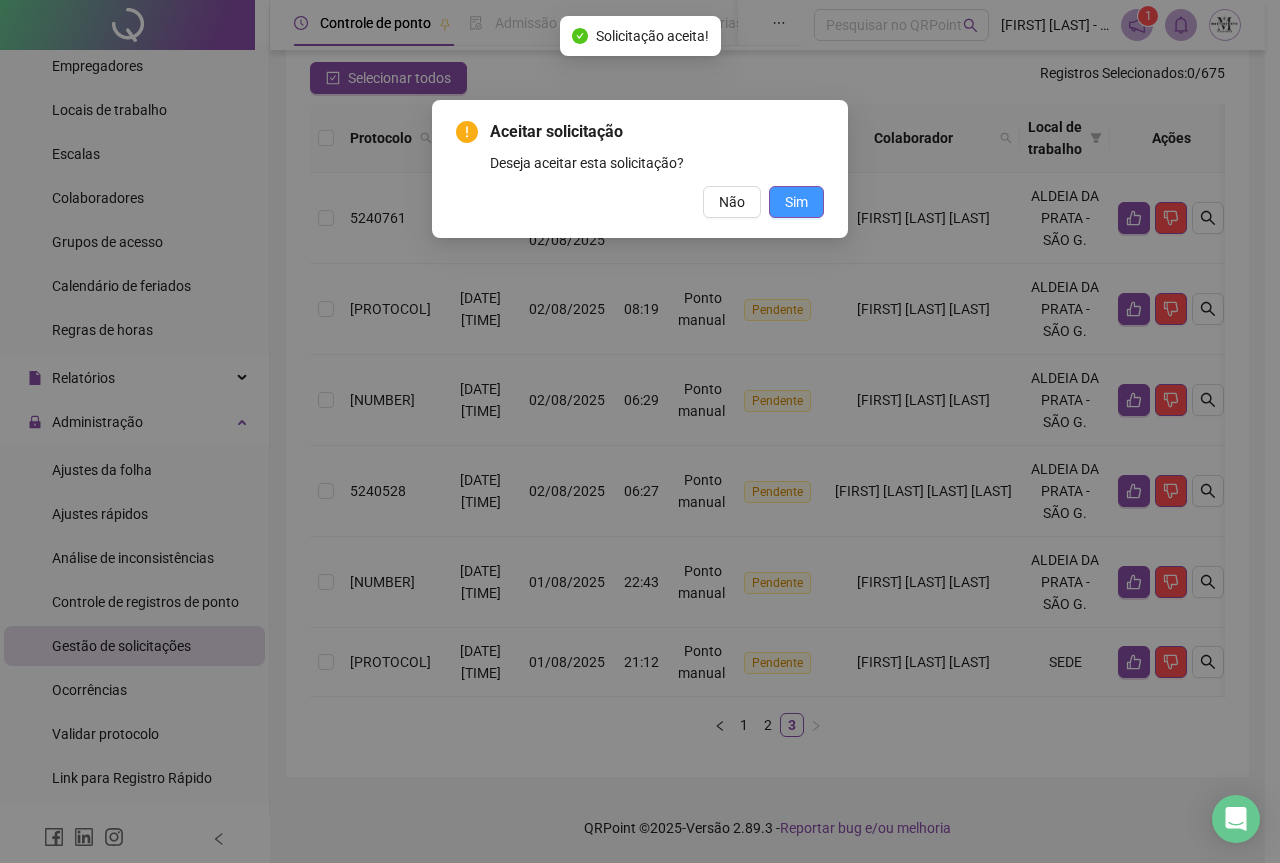 click on "Sim" at bounding box center (796, 202) 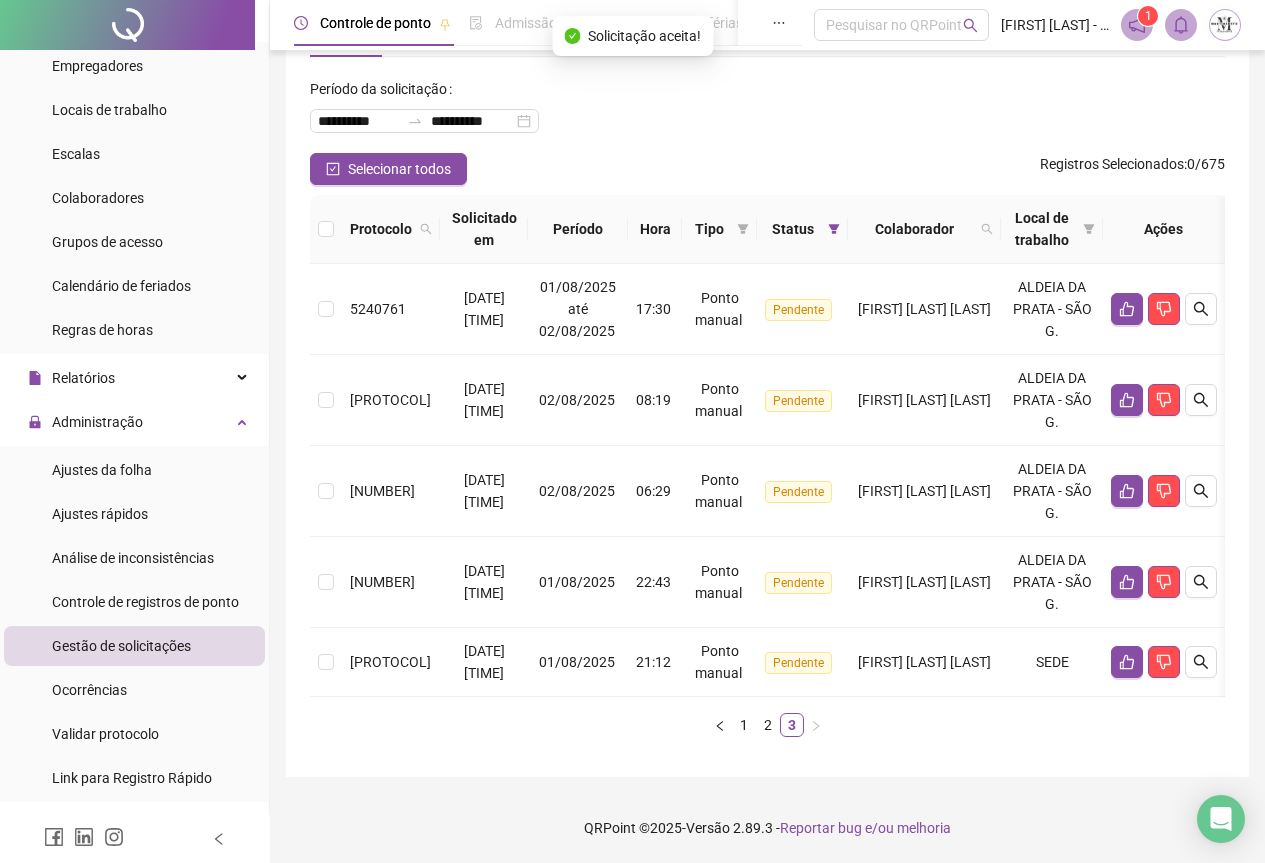 scroll, scrollTop: 94, scrollLeft: 0, axis: vertical 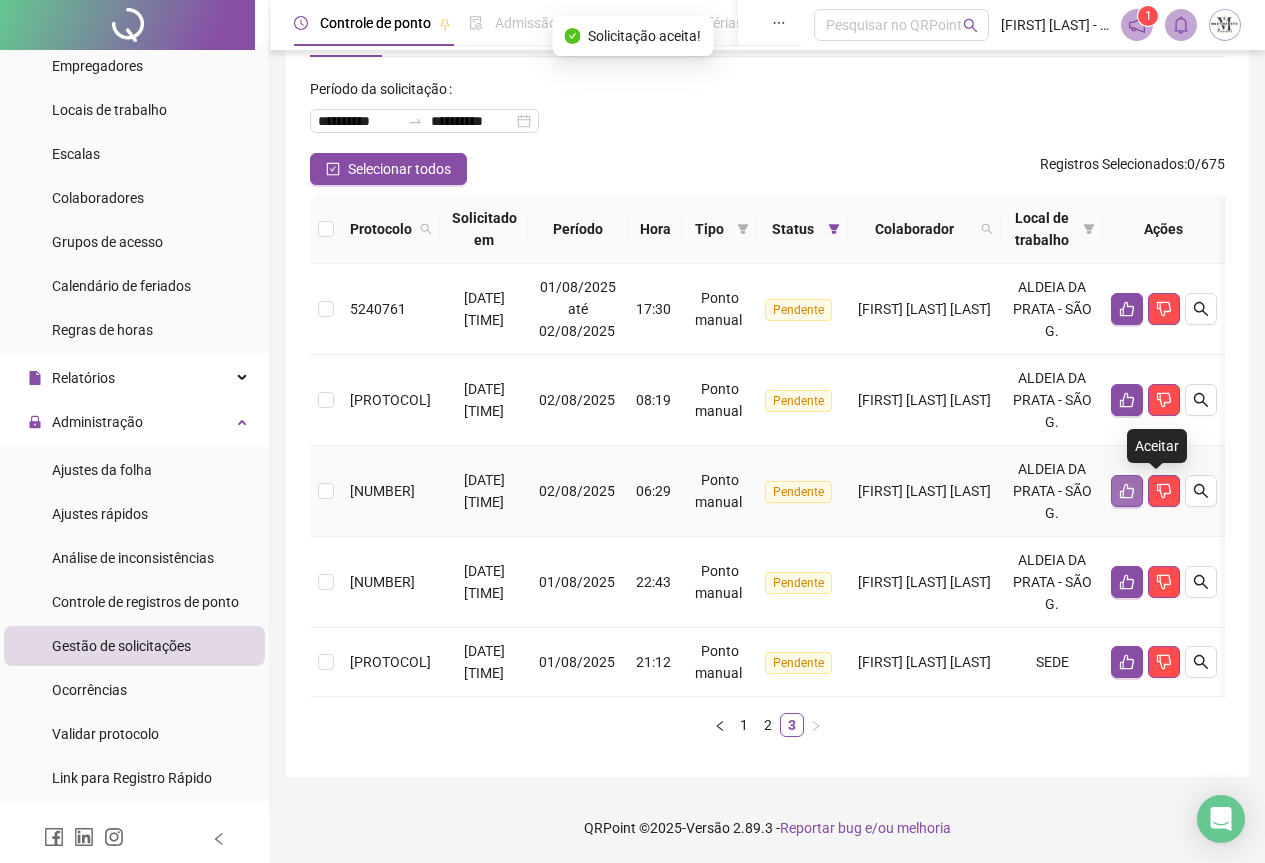 click 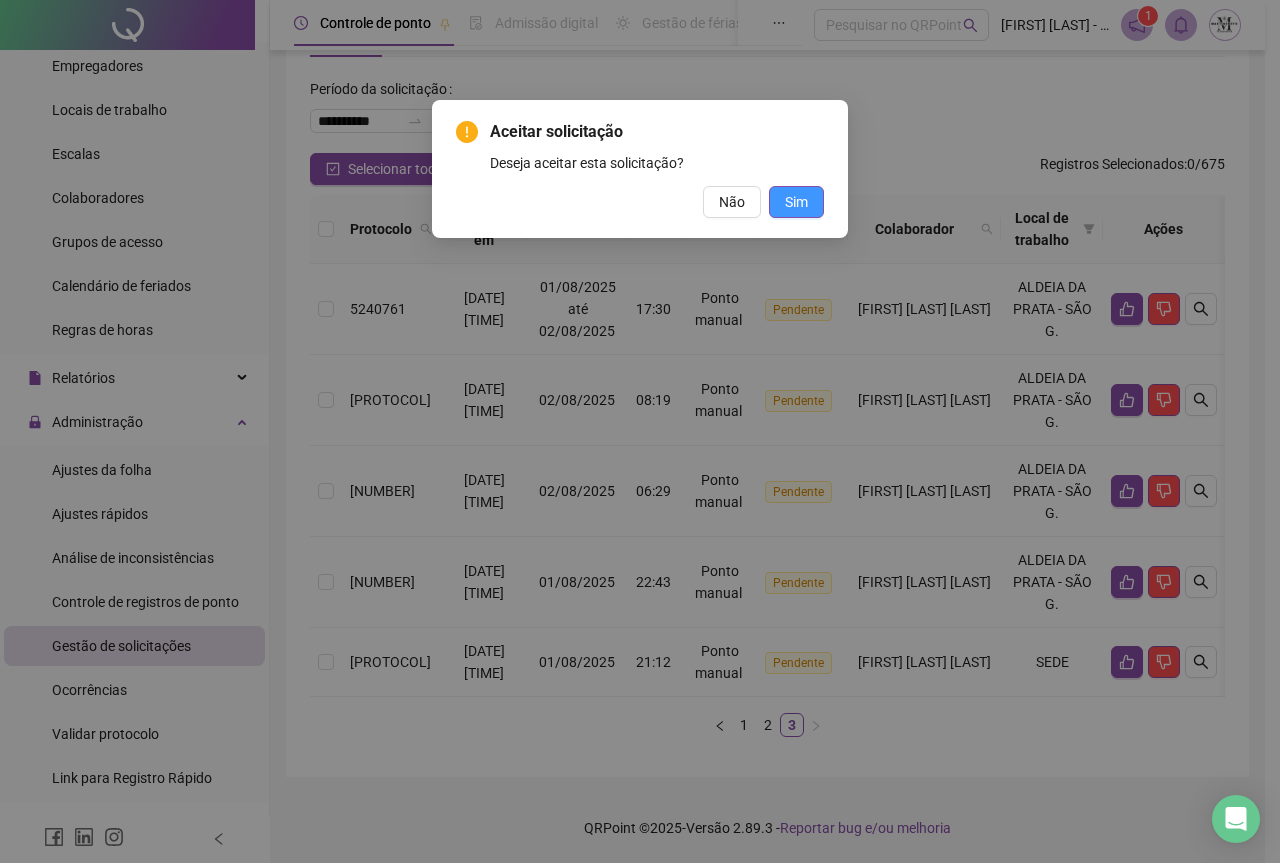 click on "Sim" at bounding box center [796, 202] 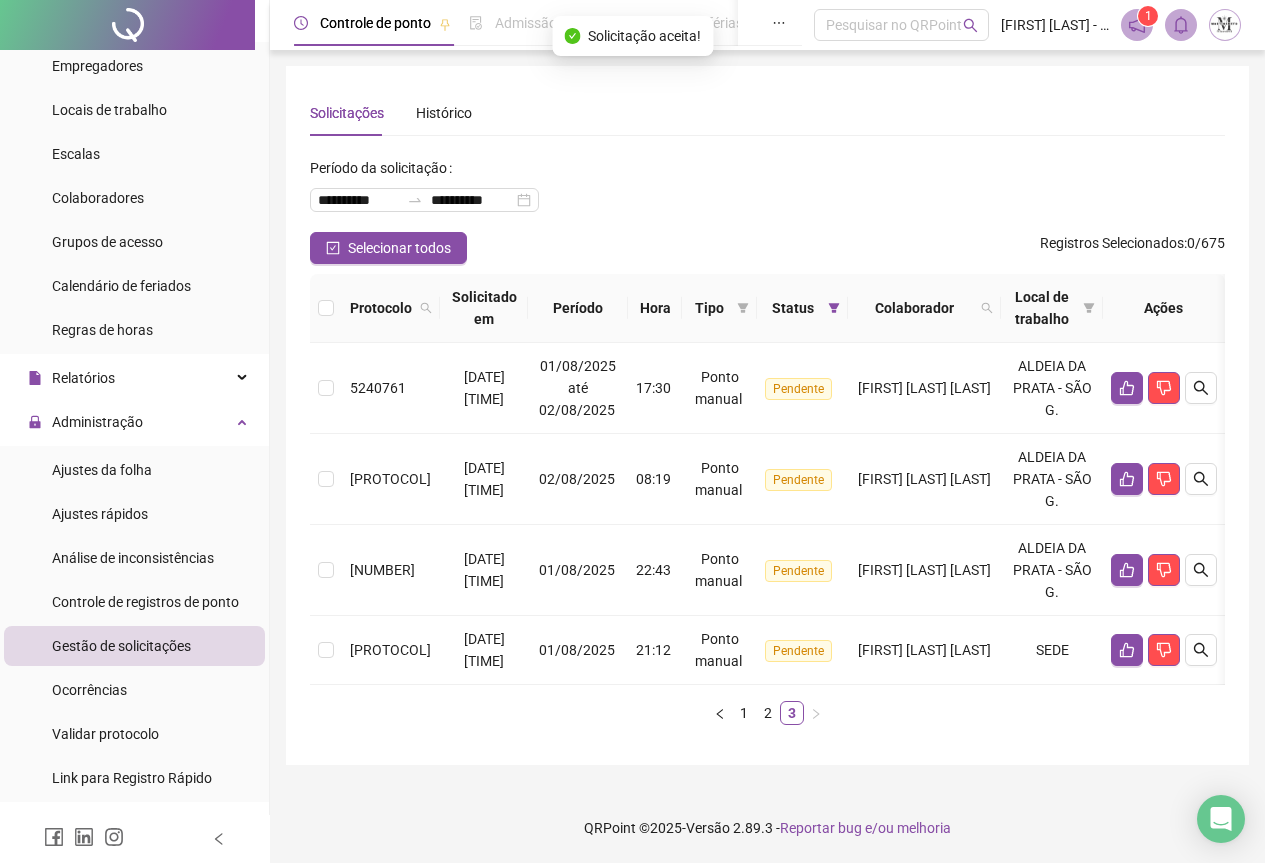 scroll, scrollTop: 3, scrollLeft: 0, axis: vertical 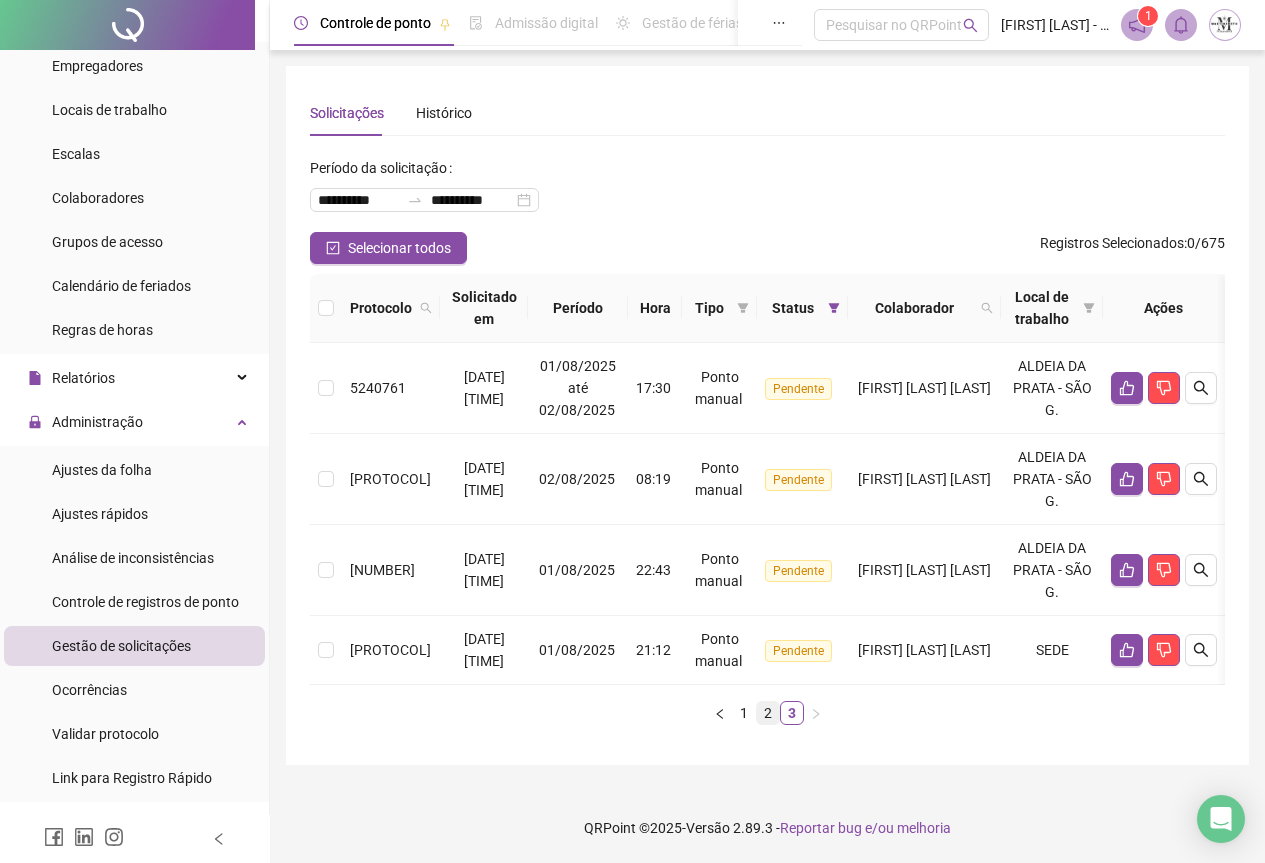 click on "2" at bounding box center [768, 713] 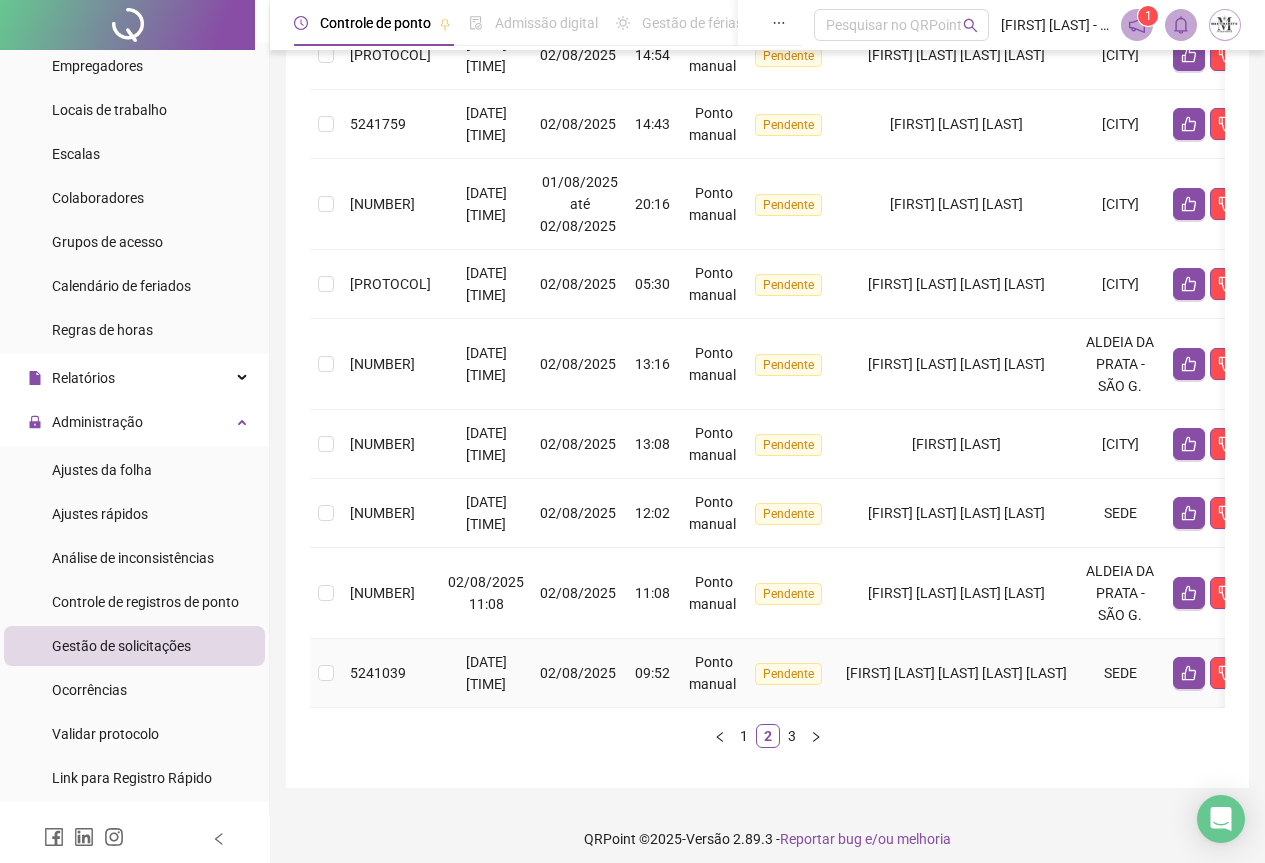 scroll, scrollTop: 577, scrollLeft: 0, axis: vertical 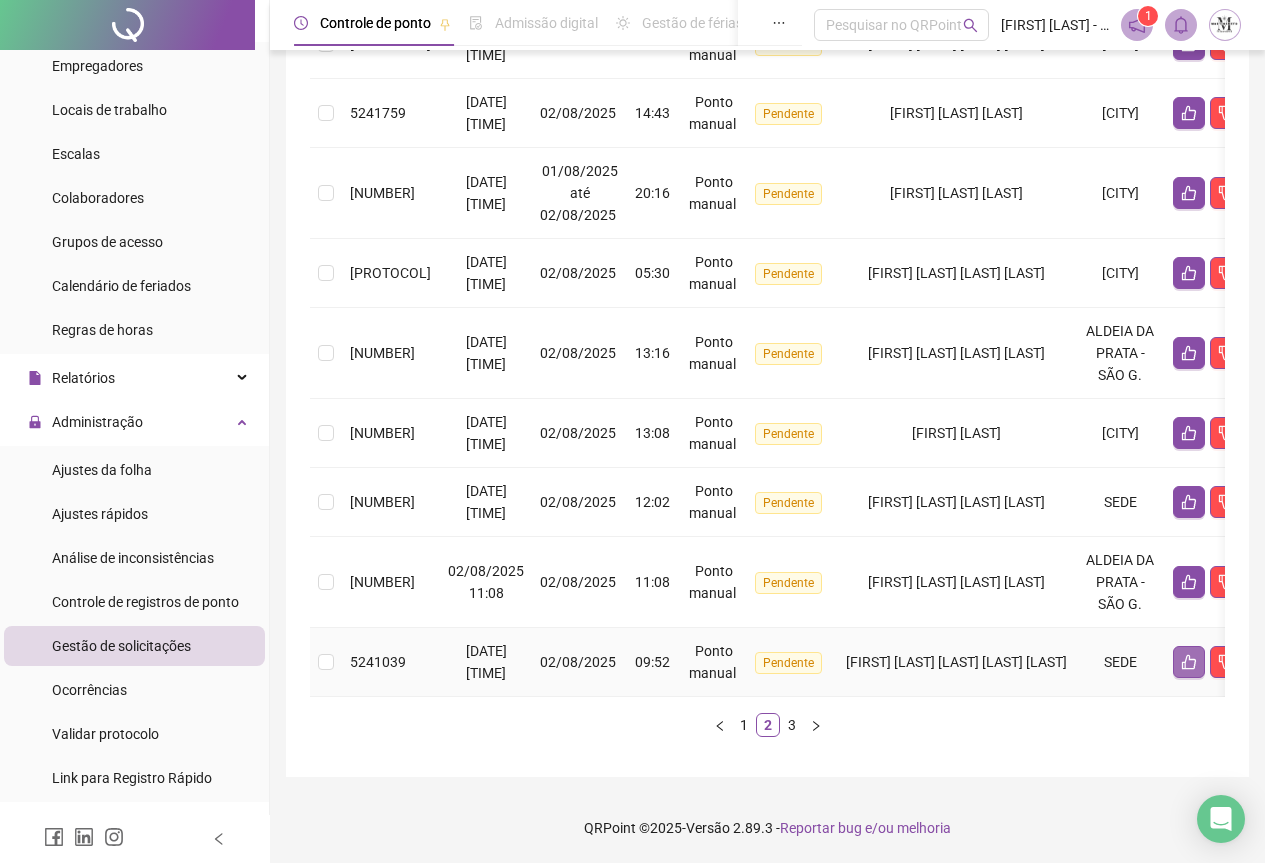 click 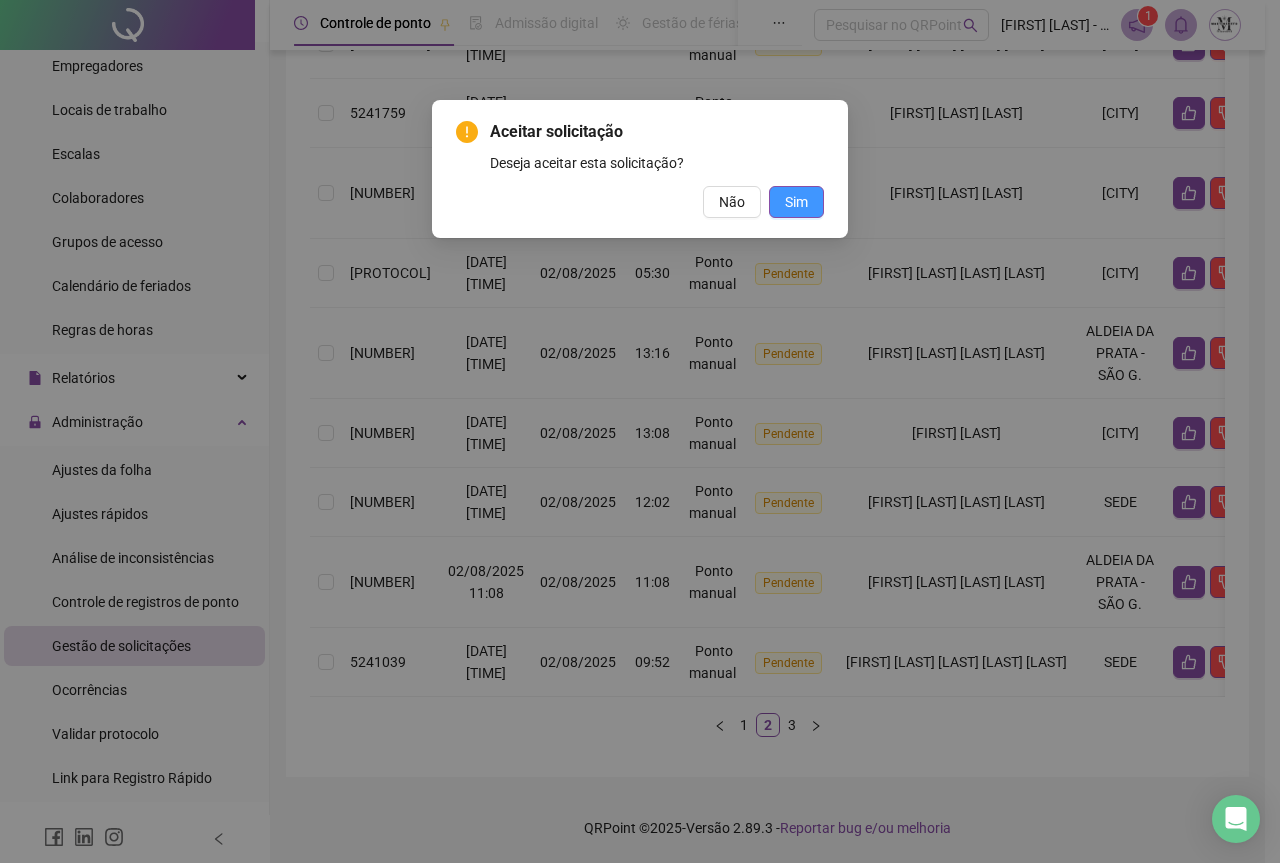 click on "Sim" at bounding box center [796, 202] 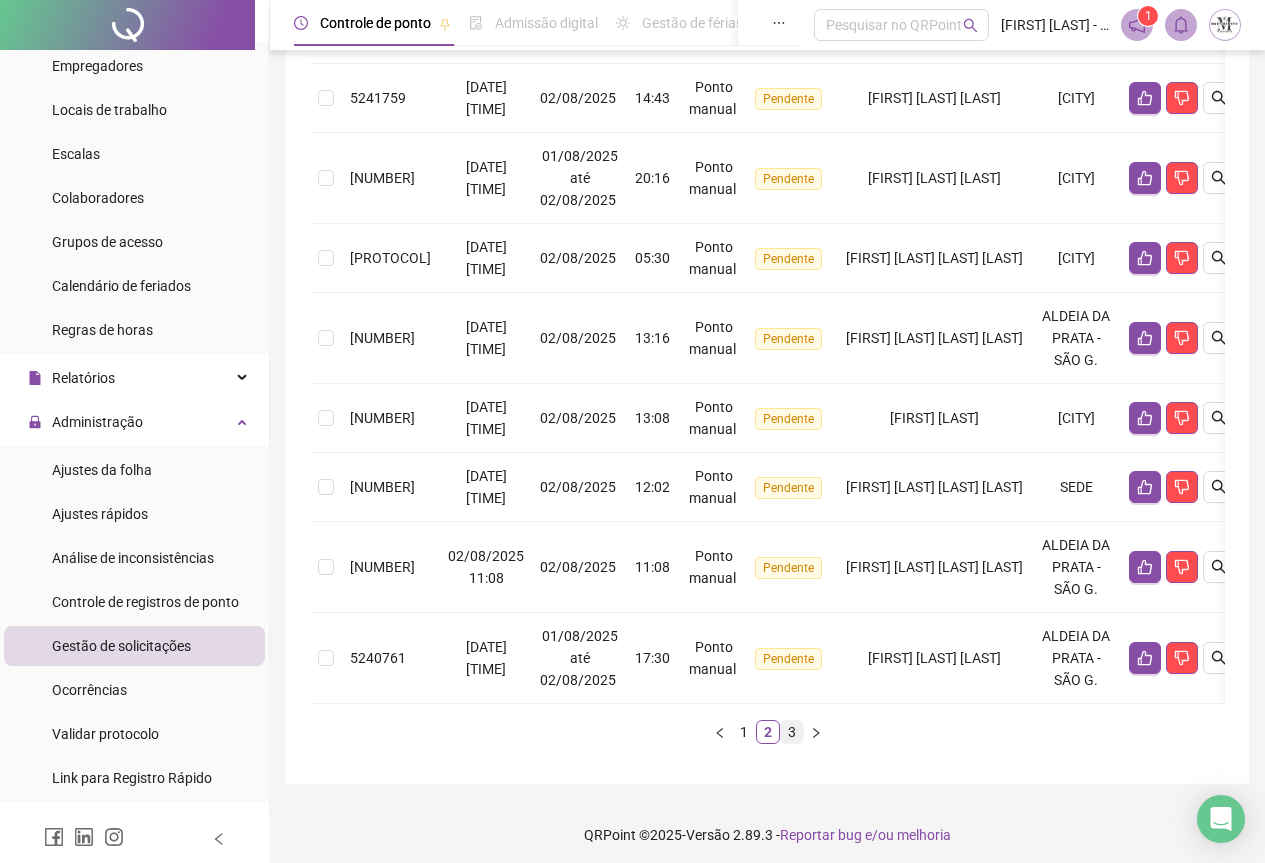click on "3" at bounding box center (792, 732) 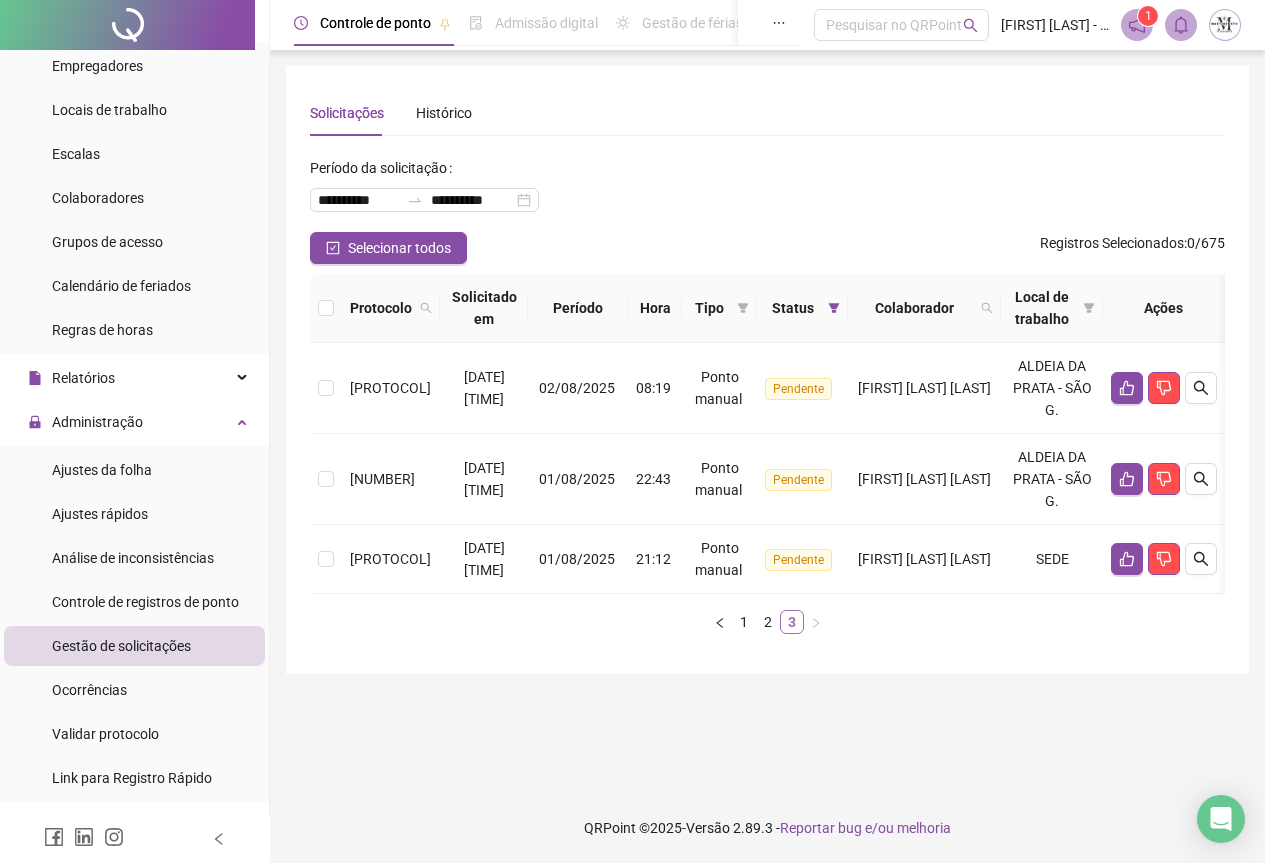 scroll, scrollTop: 0, scrollLeft: 0, axis: both 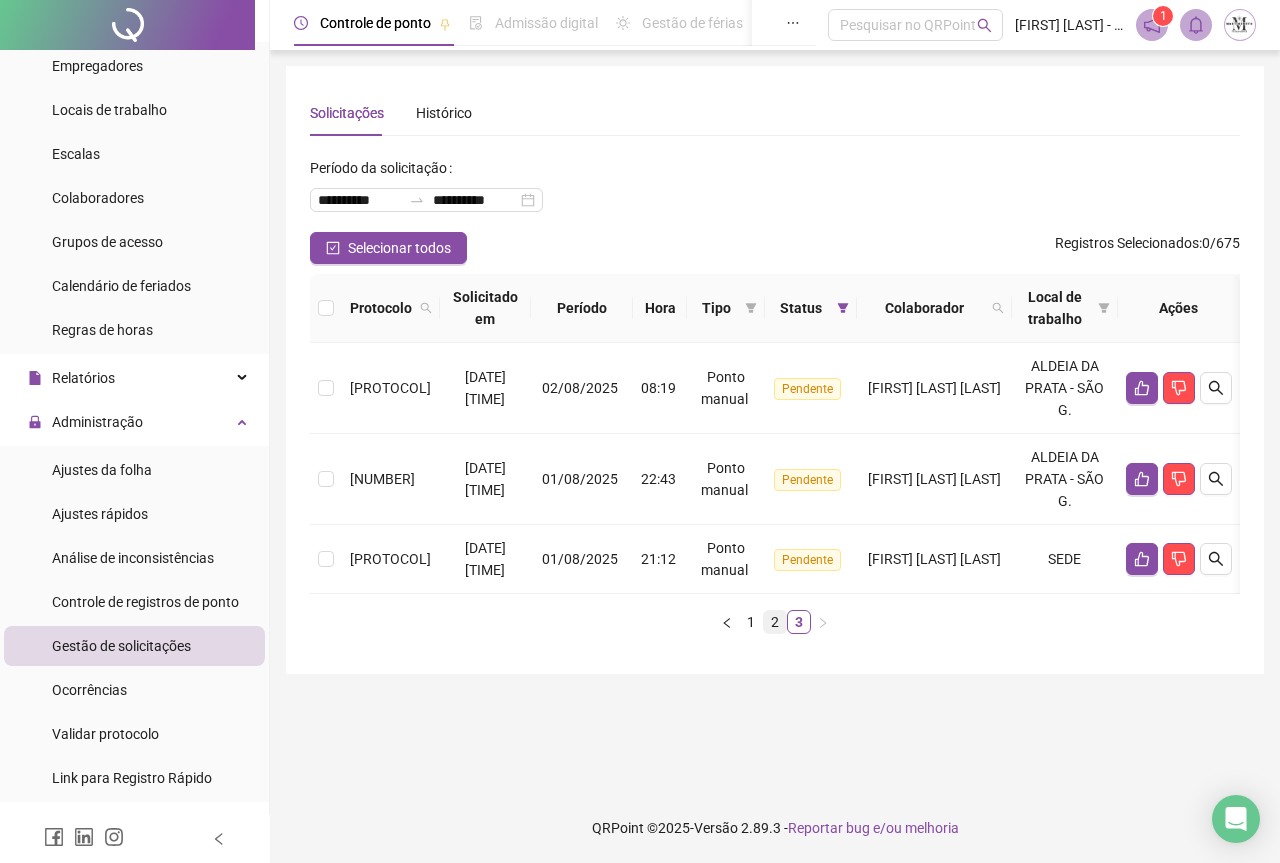 click on "2" at bounding box center (775, 622) 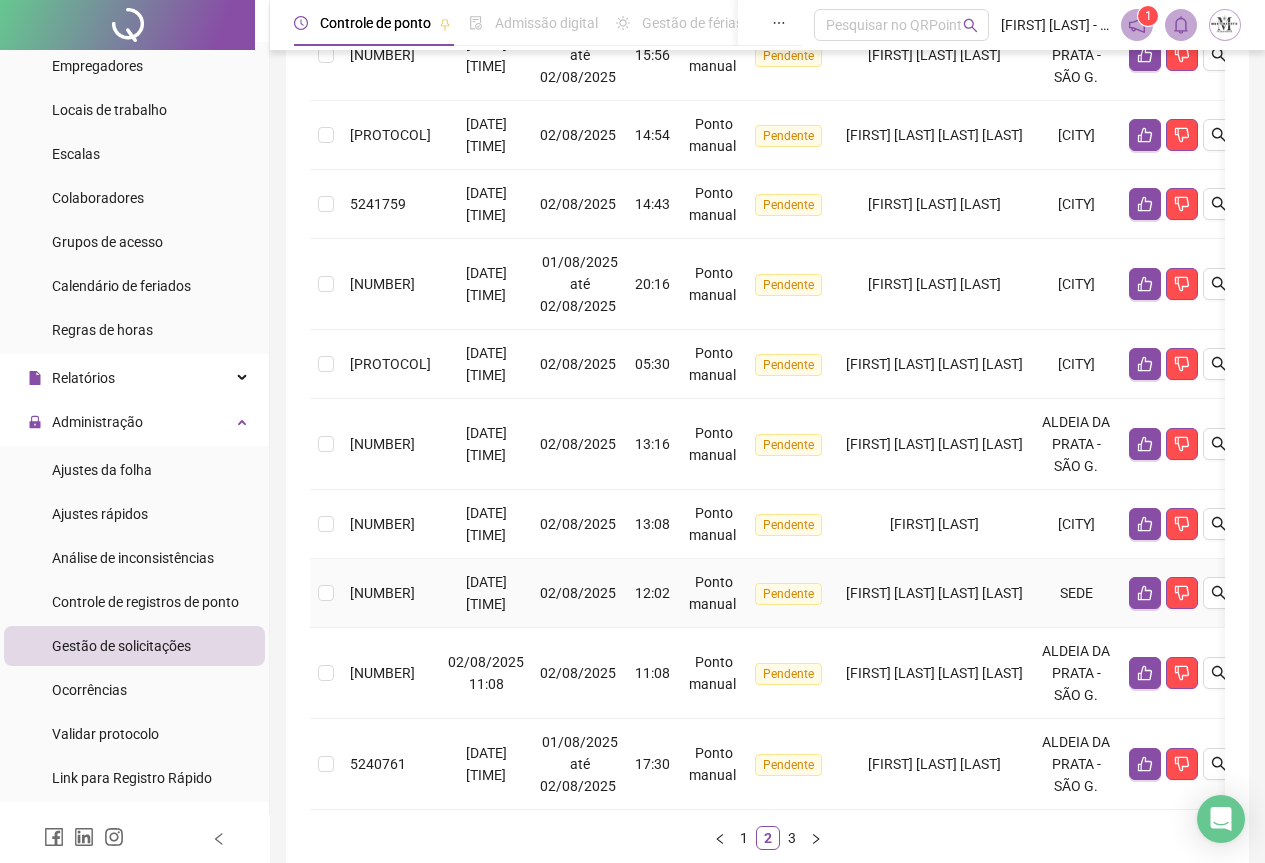 scroll, scrollTop: 599, scrollLeft: 0, axis: vertical 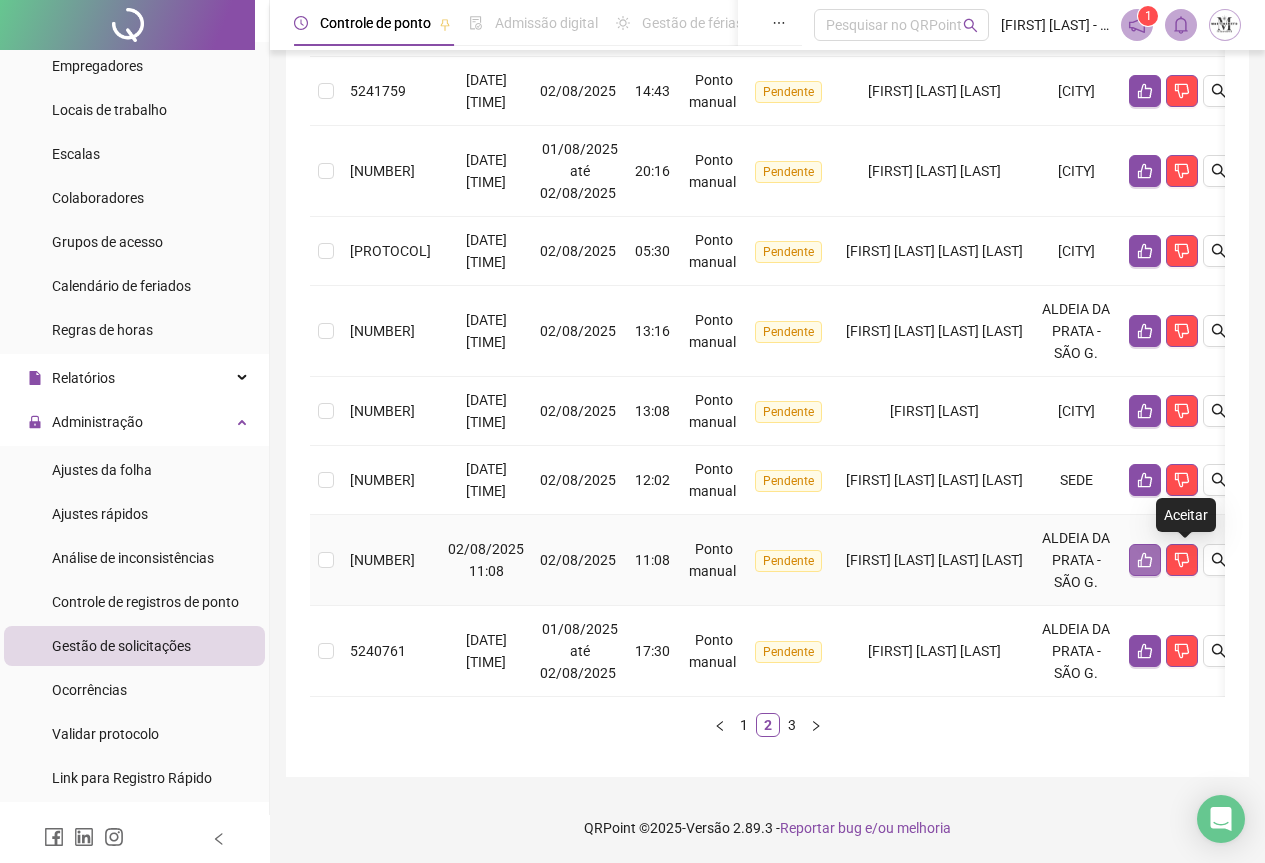 click at bounding box center (1145, 560) 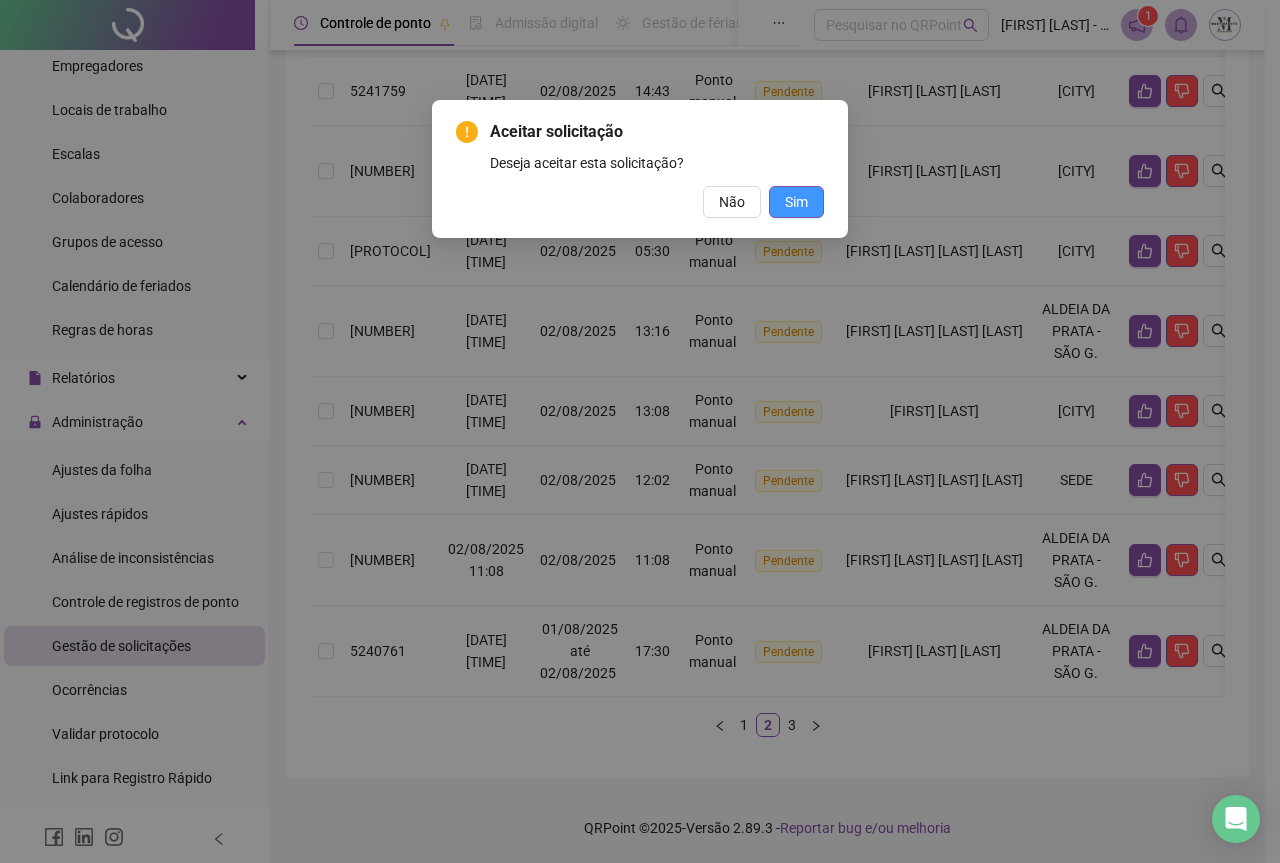 click on "Sim" at bounding box center (796, 202) 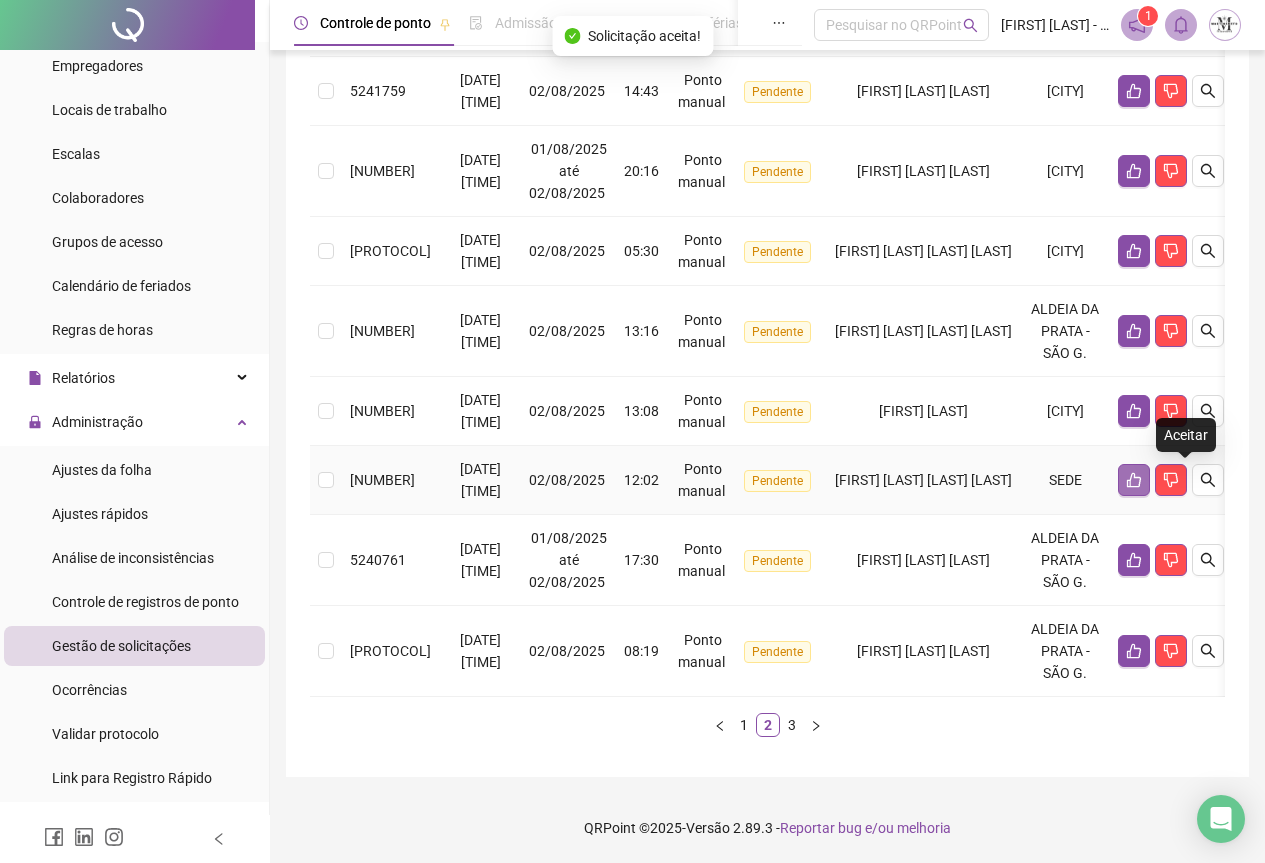 click at bounding box center (1134, 480) 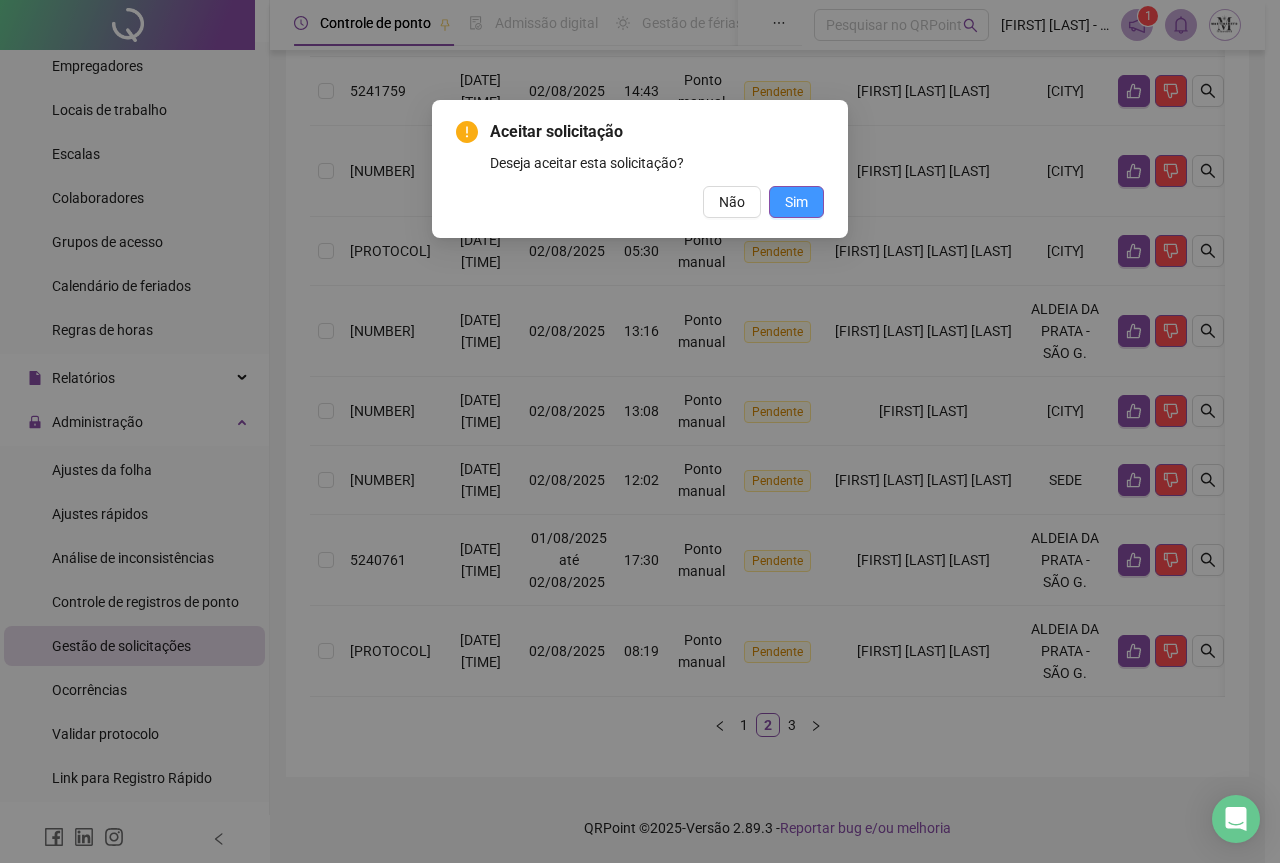 click on "Sim" at bounding box center (796, 202) 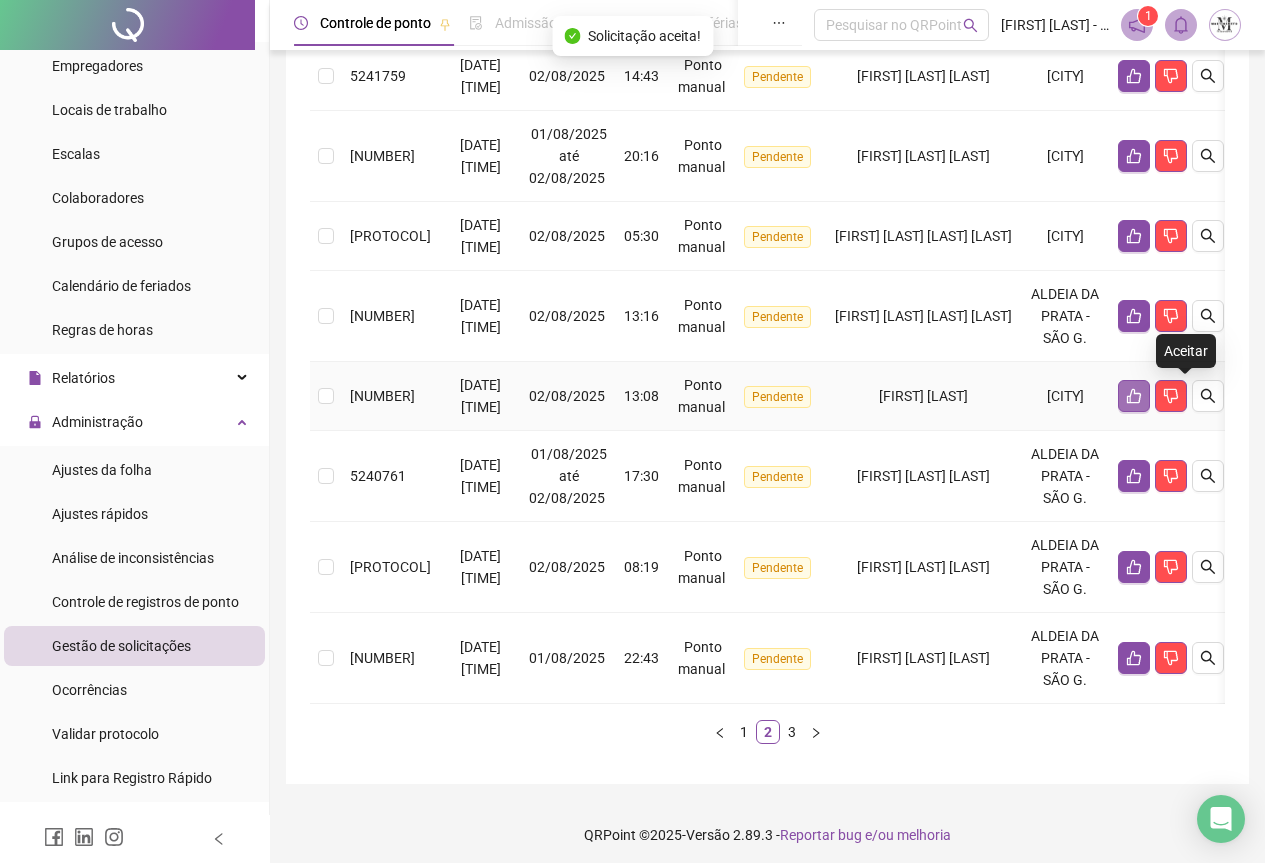 click at bounding box center (1134, 396) 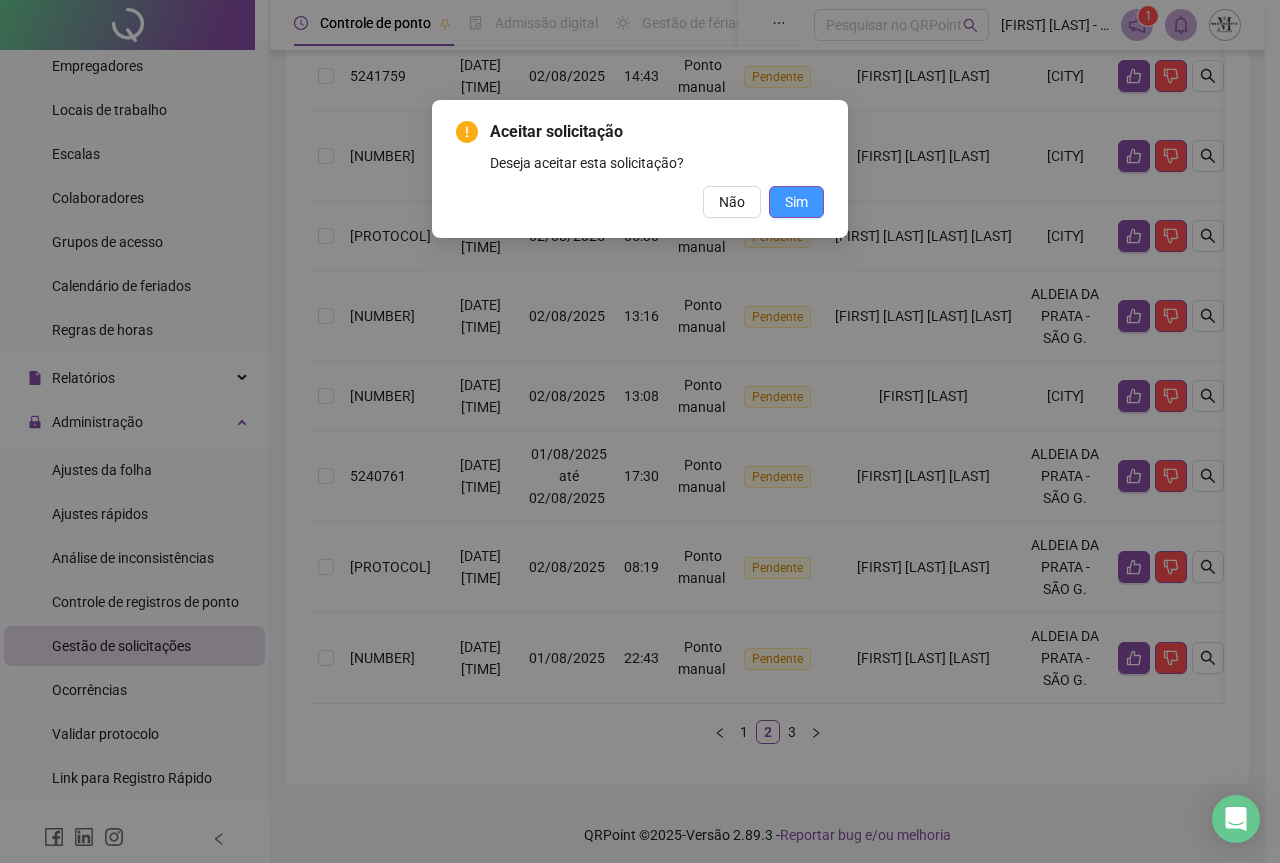 click on "Sim" at bounding box center (796, 202) 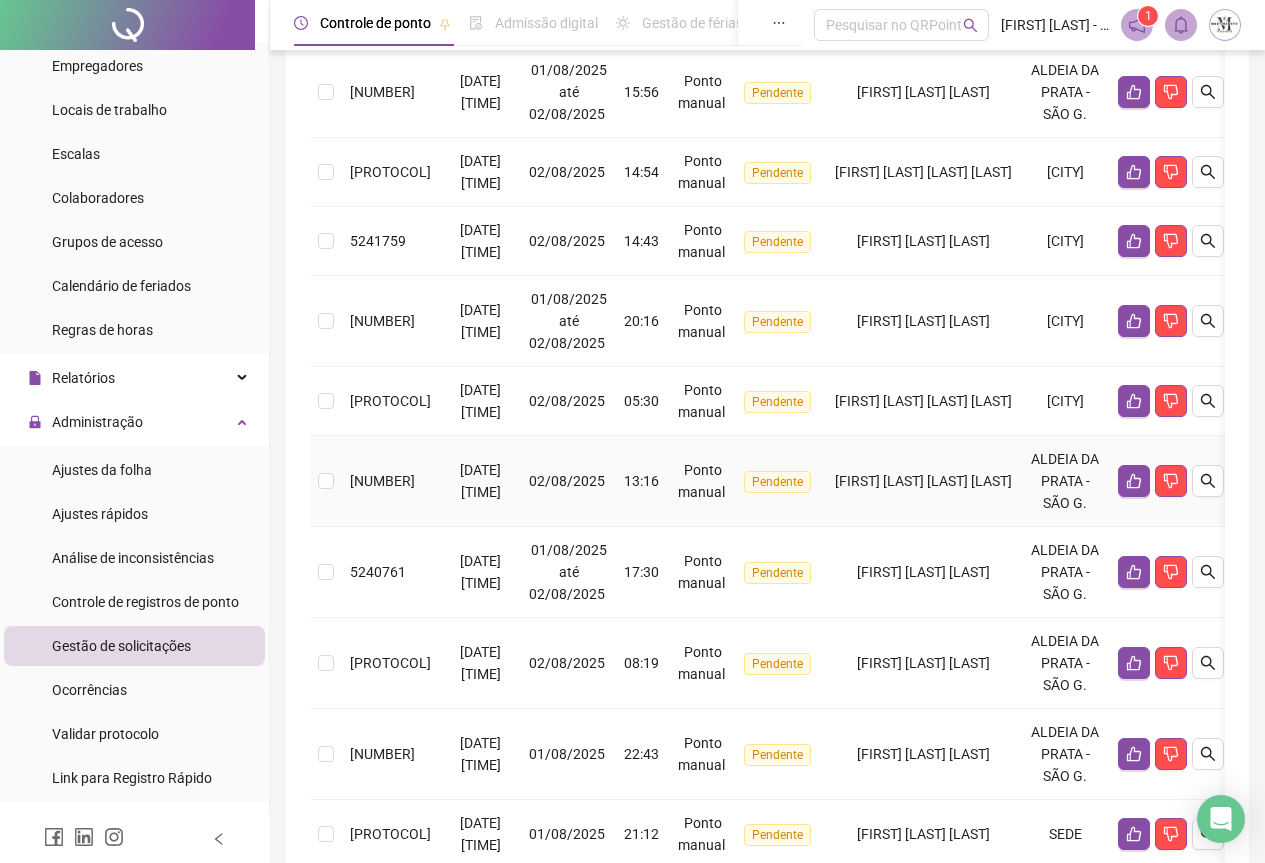 scroll, scrollTop: 399, scrollLeft: 0, axis: vertical 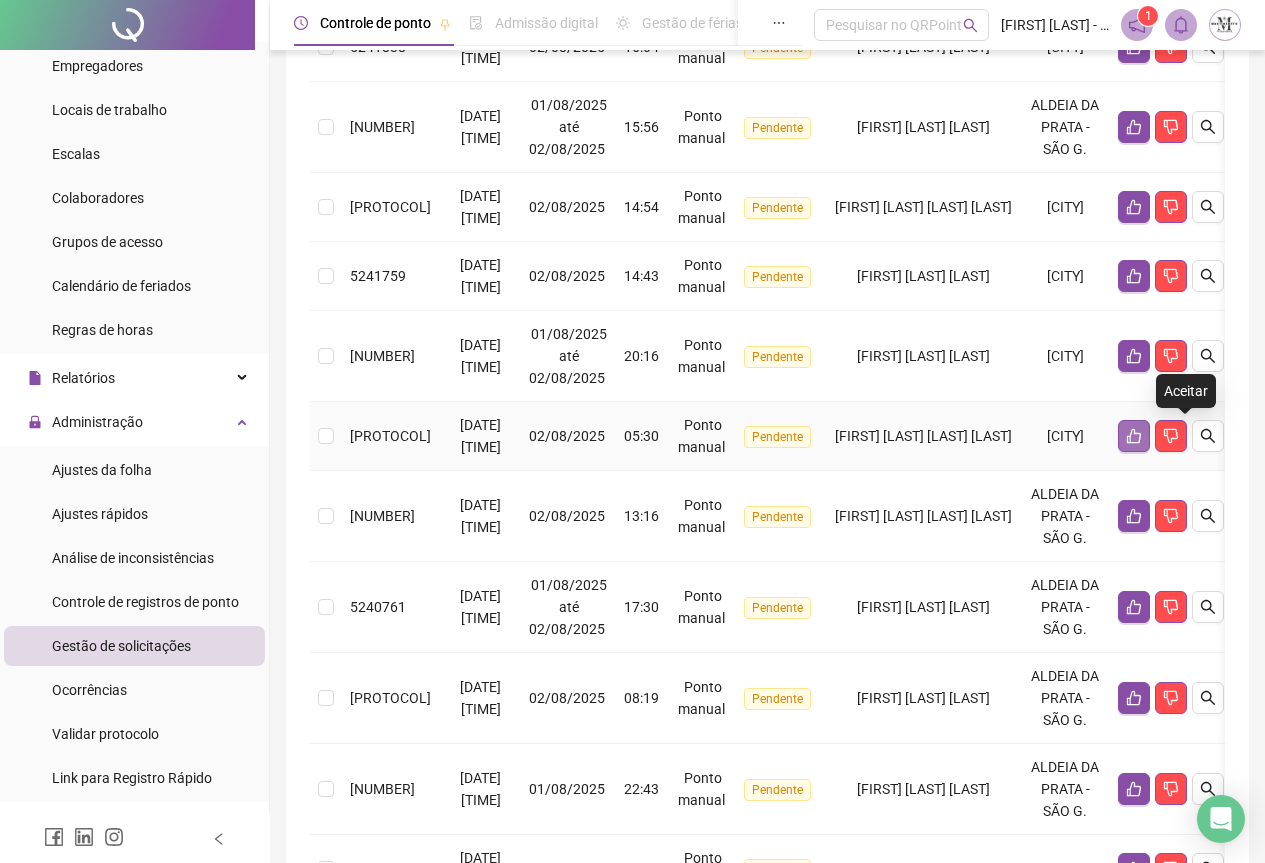 click at bounding box center (1134, 436) 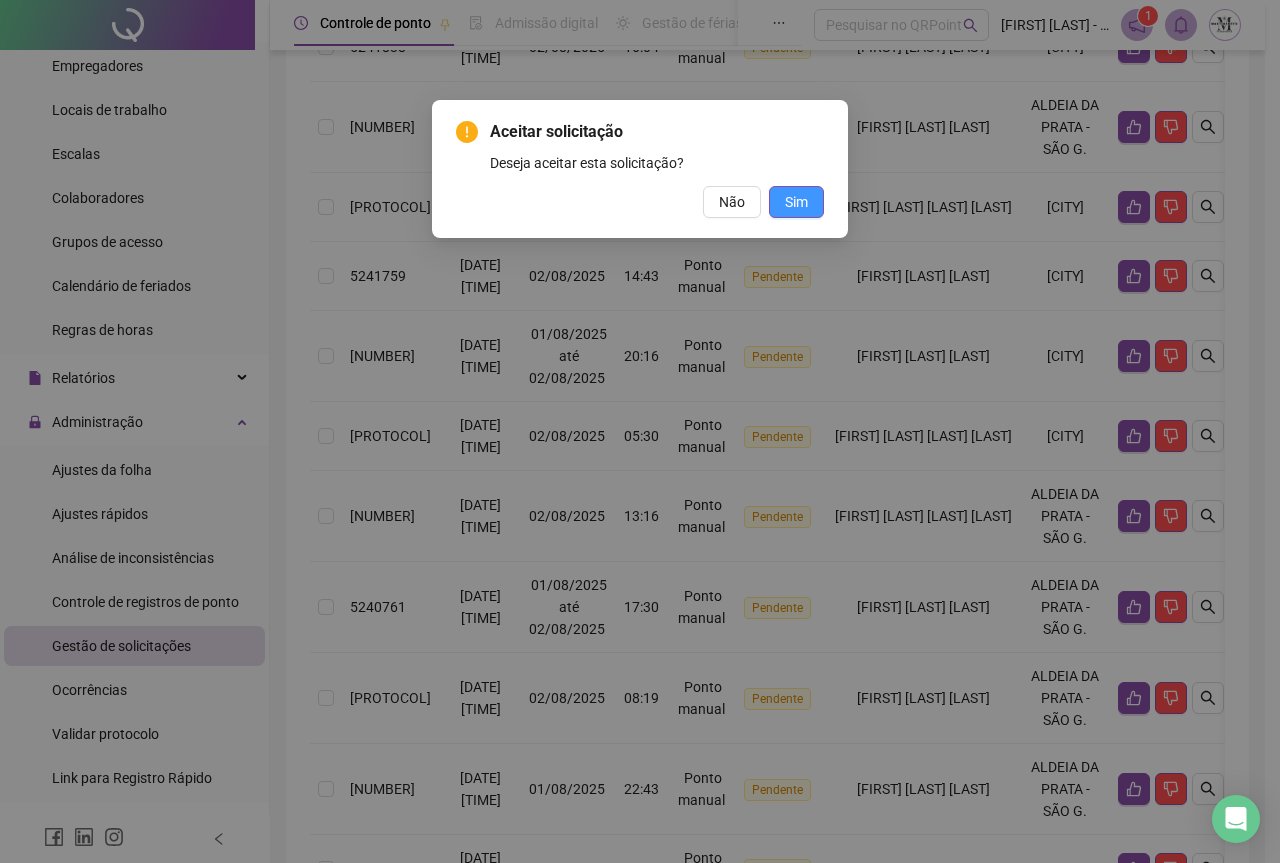 click on "Sim" at bounding box center [796, 202] 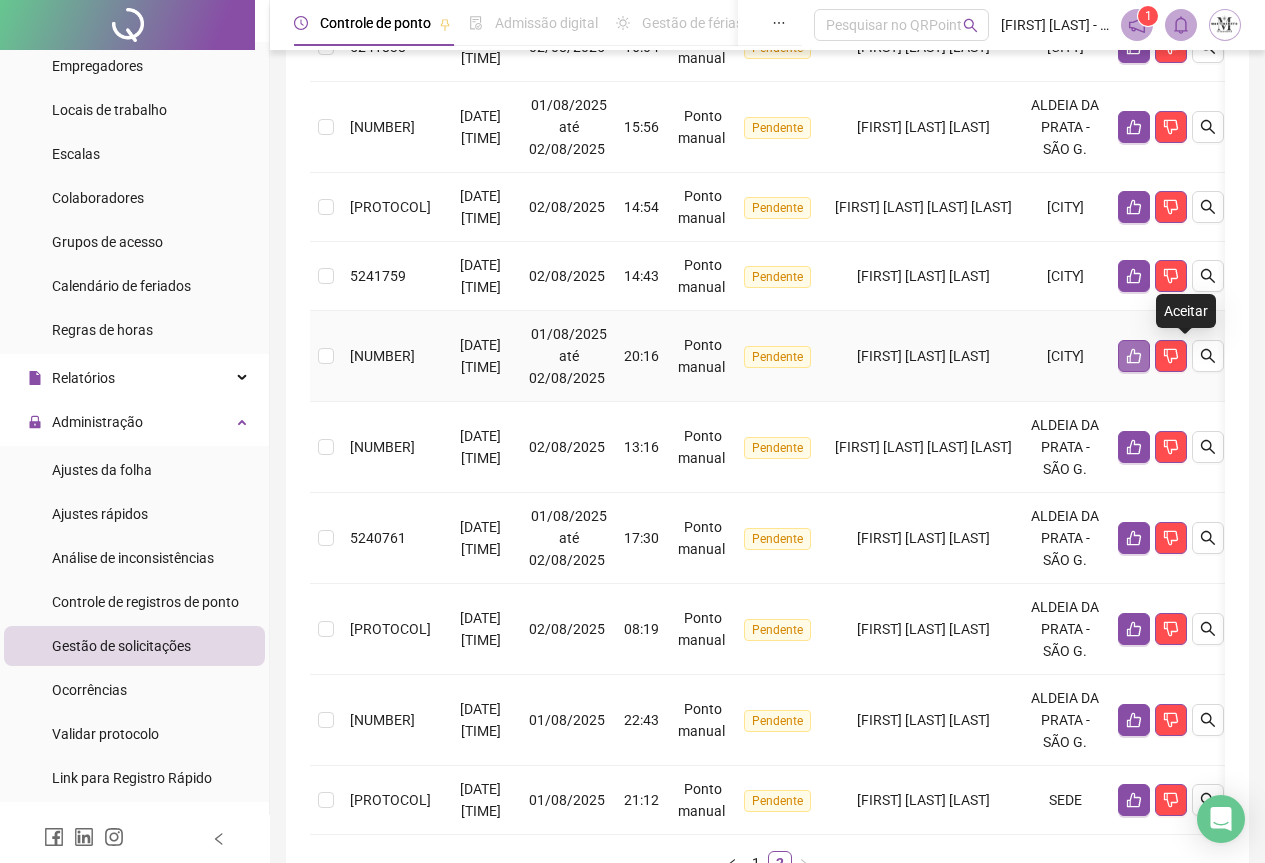 click 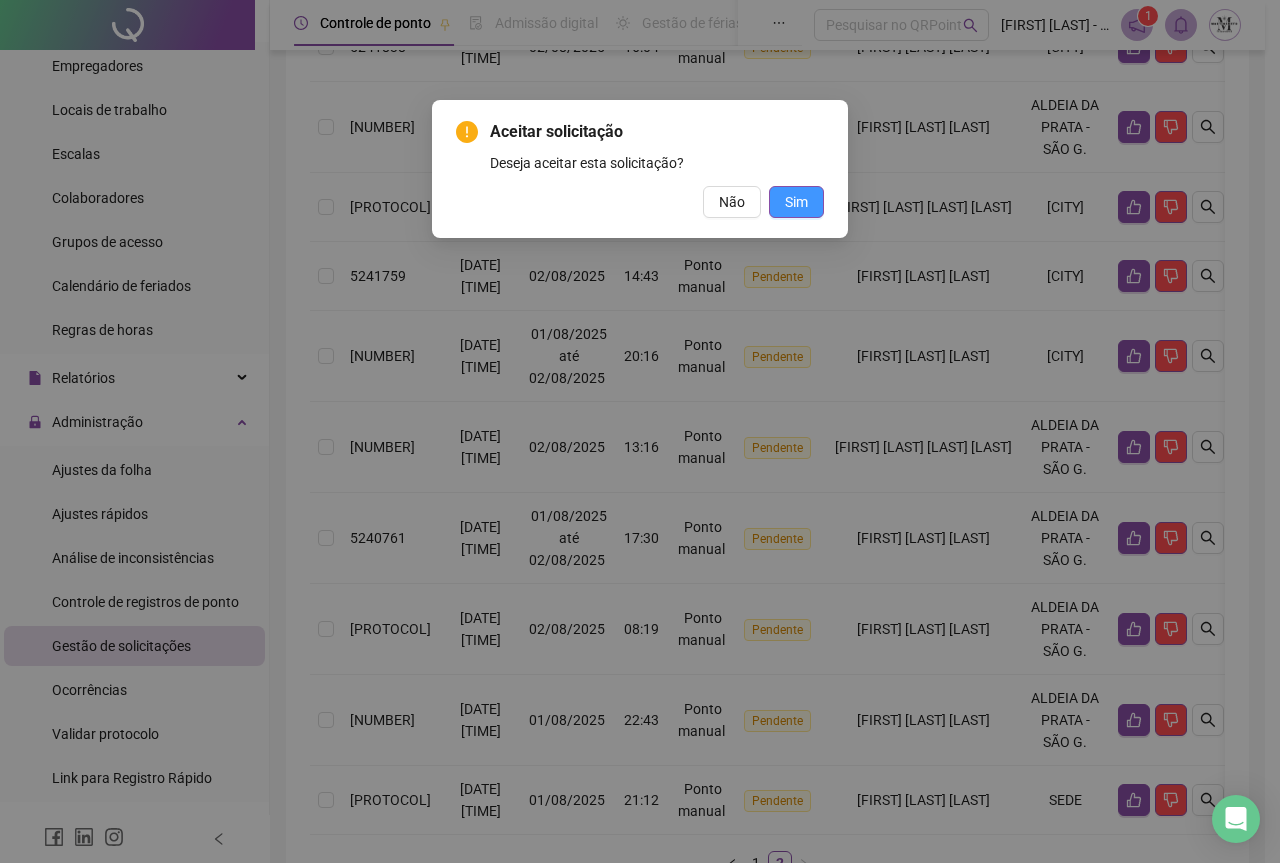 click on "Sim" at bounding box center (796, 202) 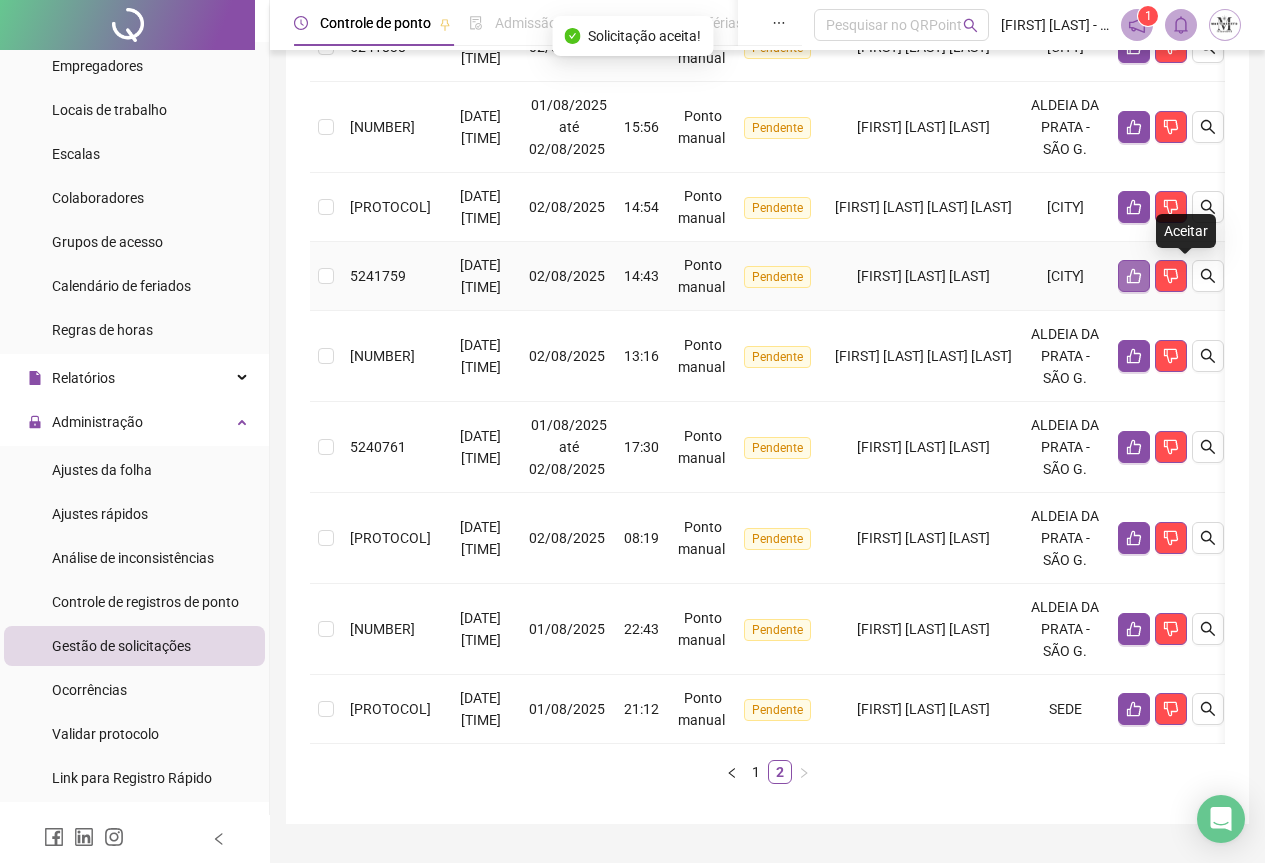 click at bounding box center (1134, 276) 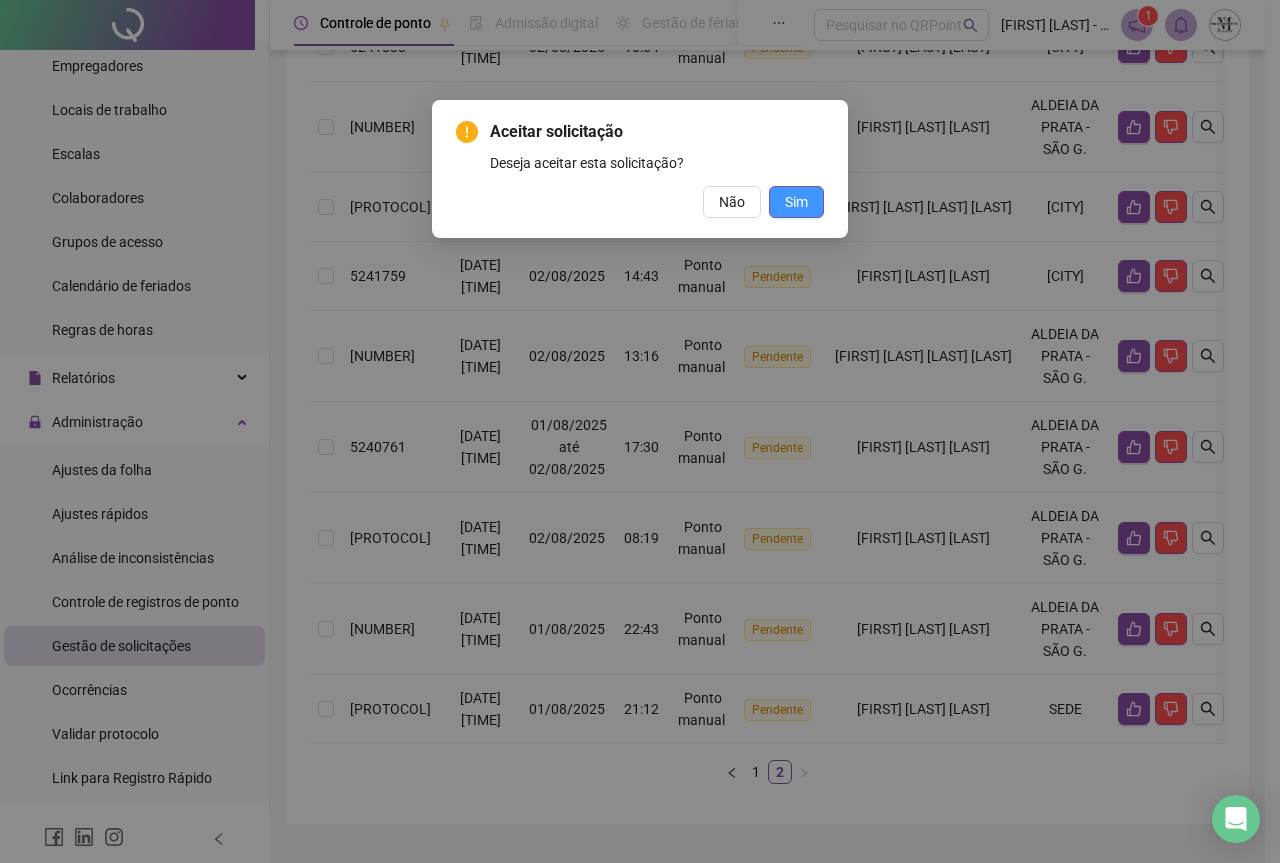 click on "Sim" at bounding box center (796, 202) 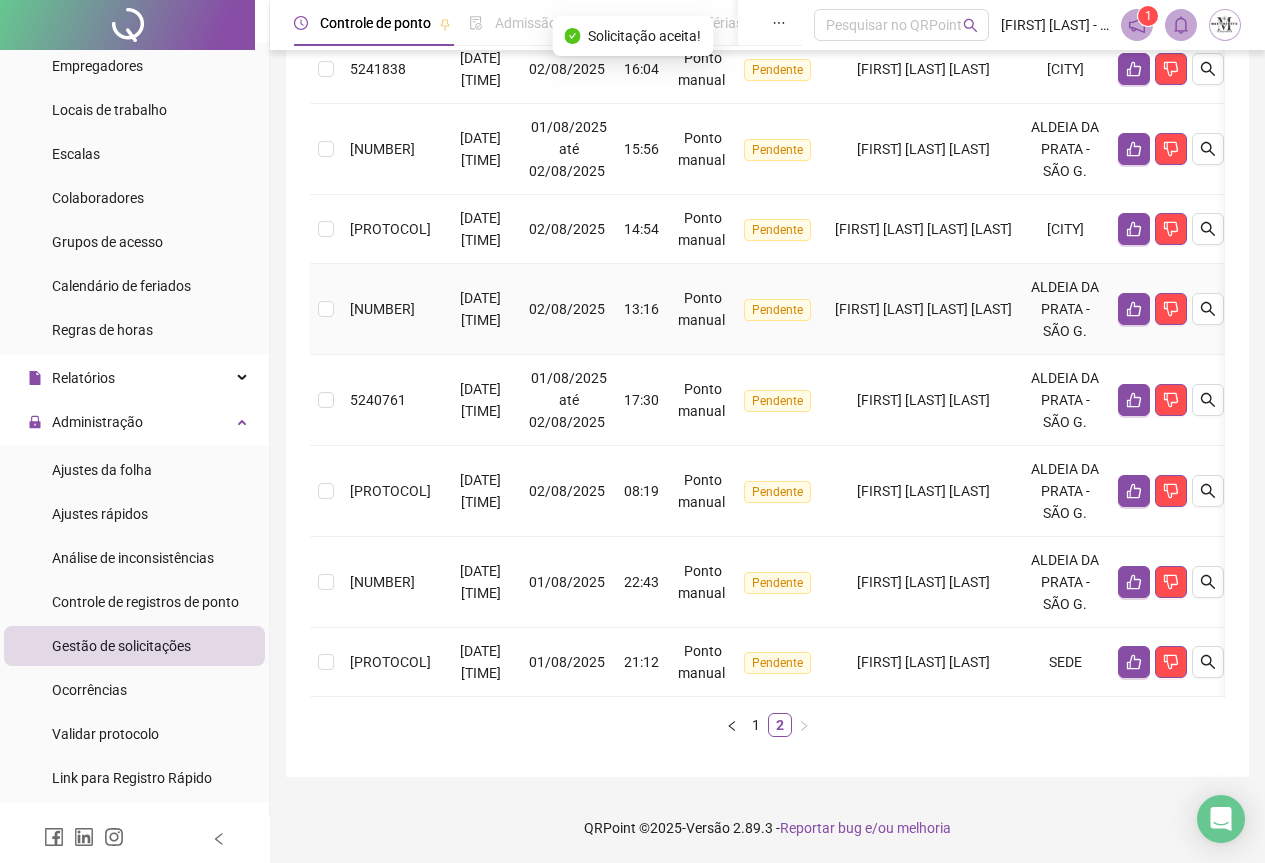 scroll, scrollTop: 392, scrollLeft: 0, axis: vertical 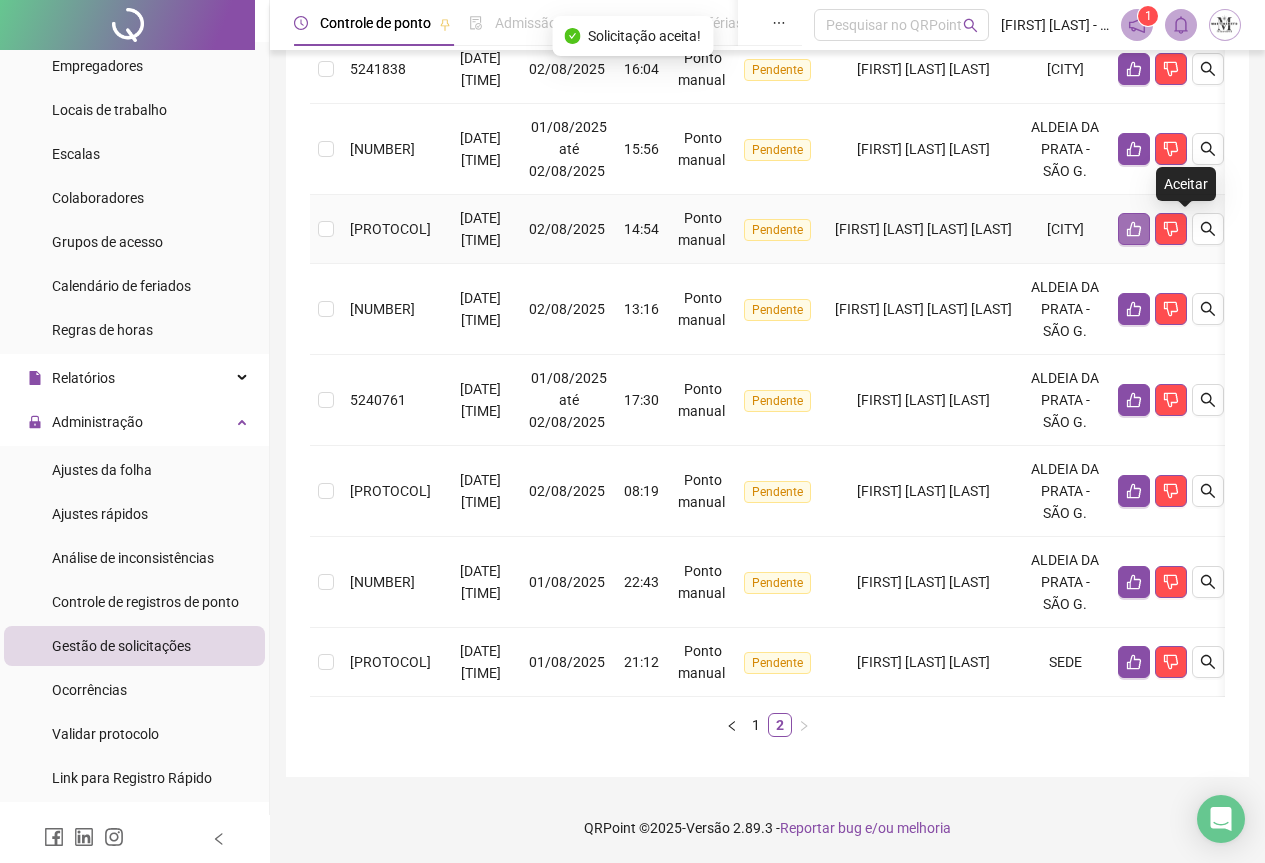 click at bounding box center [1134, 229] 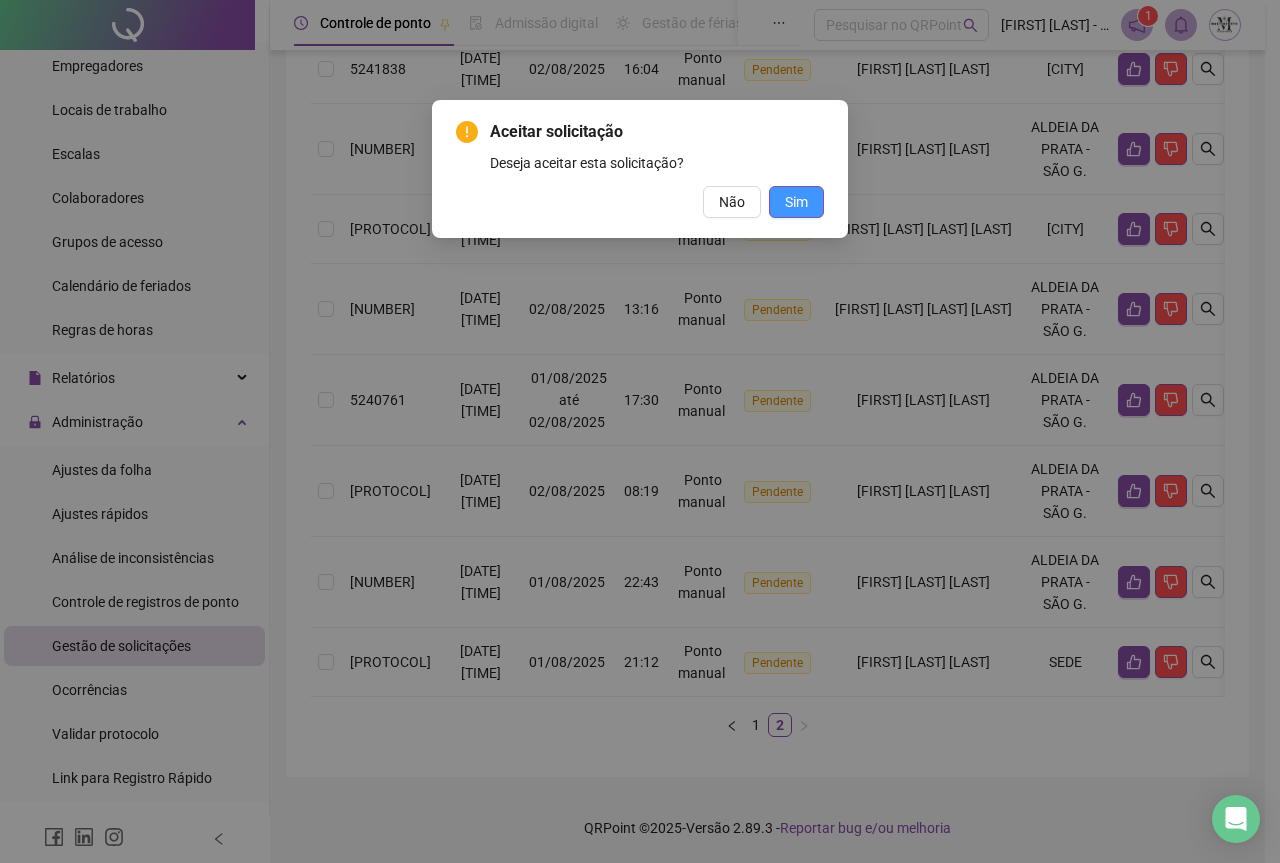 click on "Sim" at bounding box center (796, 202) 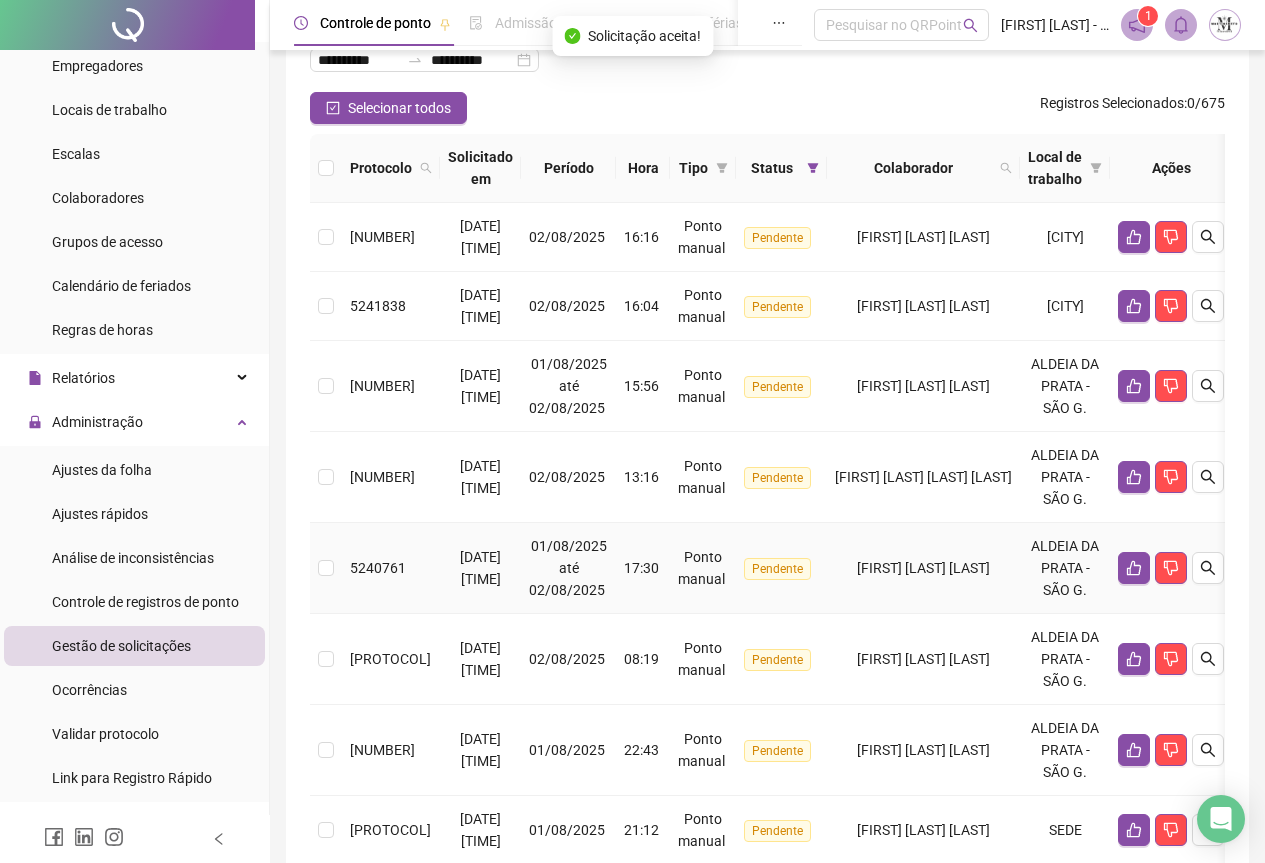 scroll, scrollTop: 123, scrollLeft: 0, axis: vertical 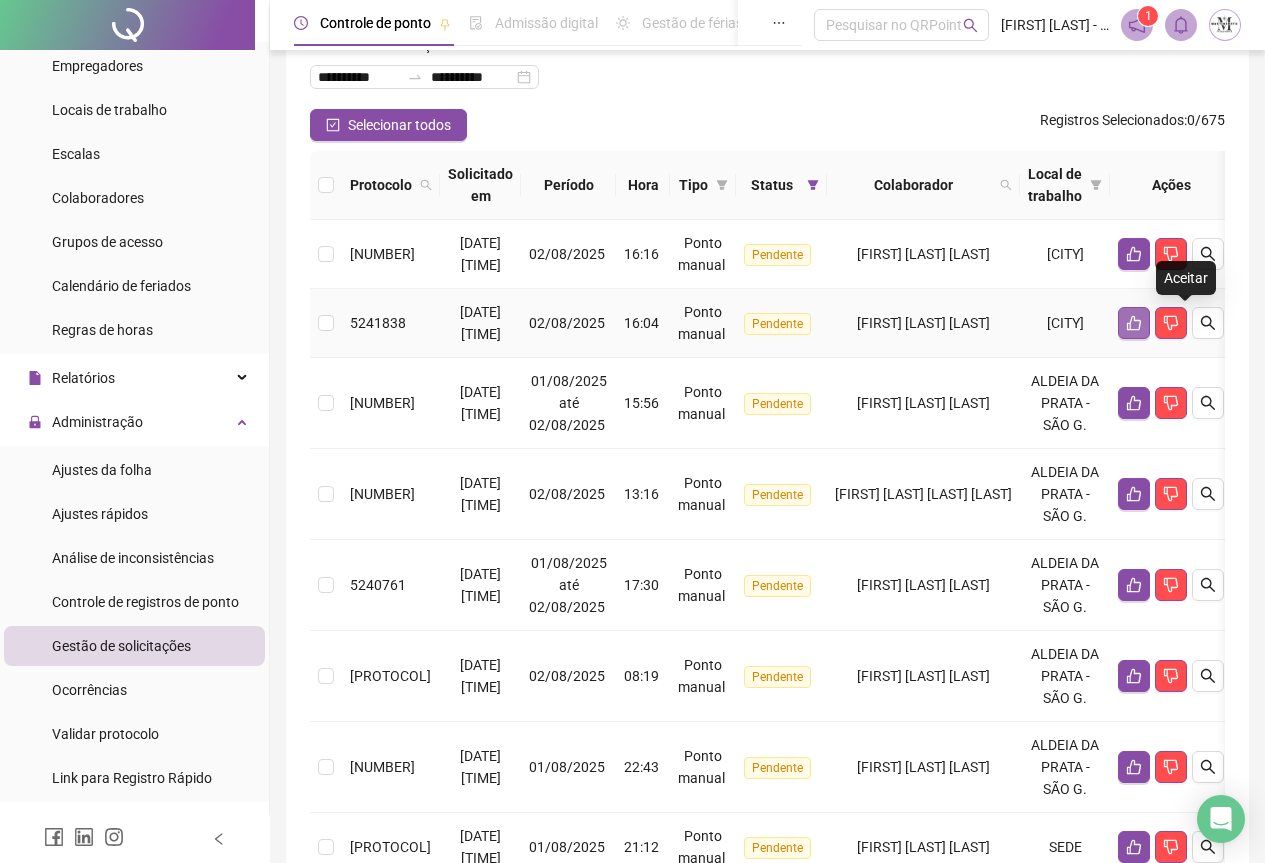 click at bounding box center (1134, 323) 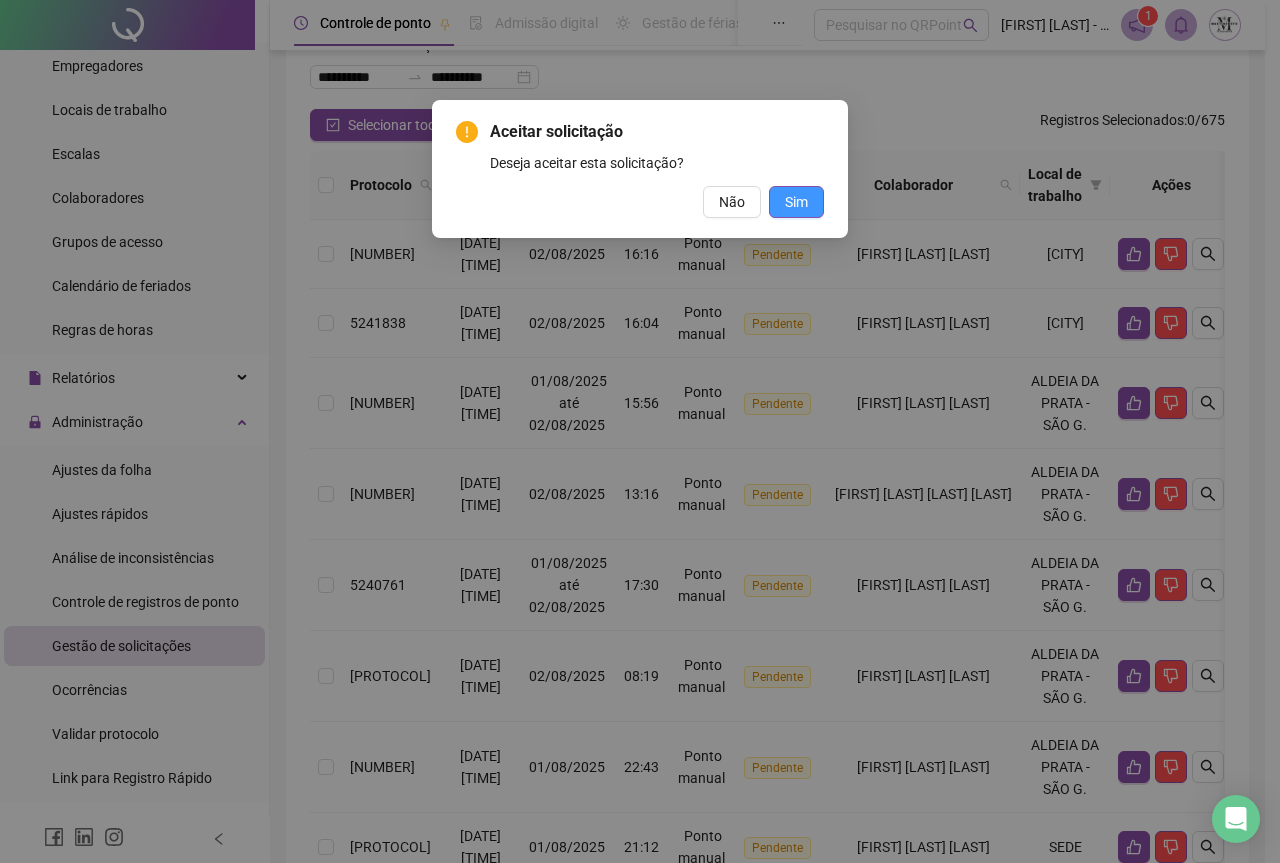 click on "Sim" at bounding box center (796, 202) 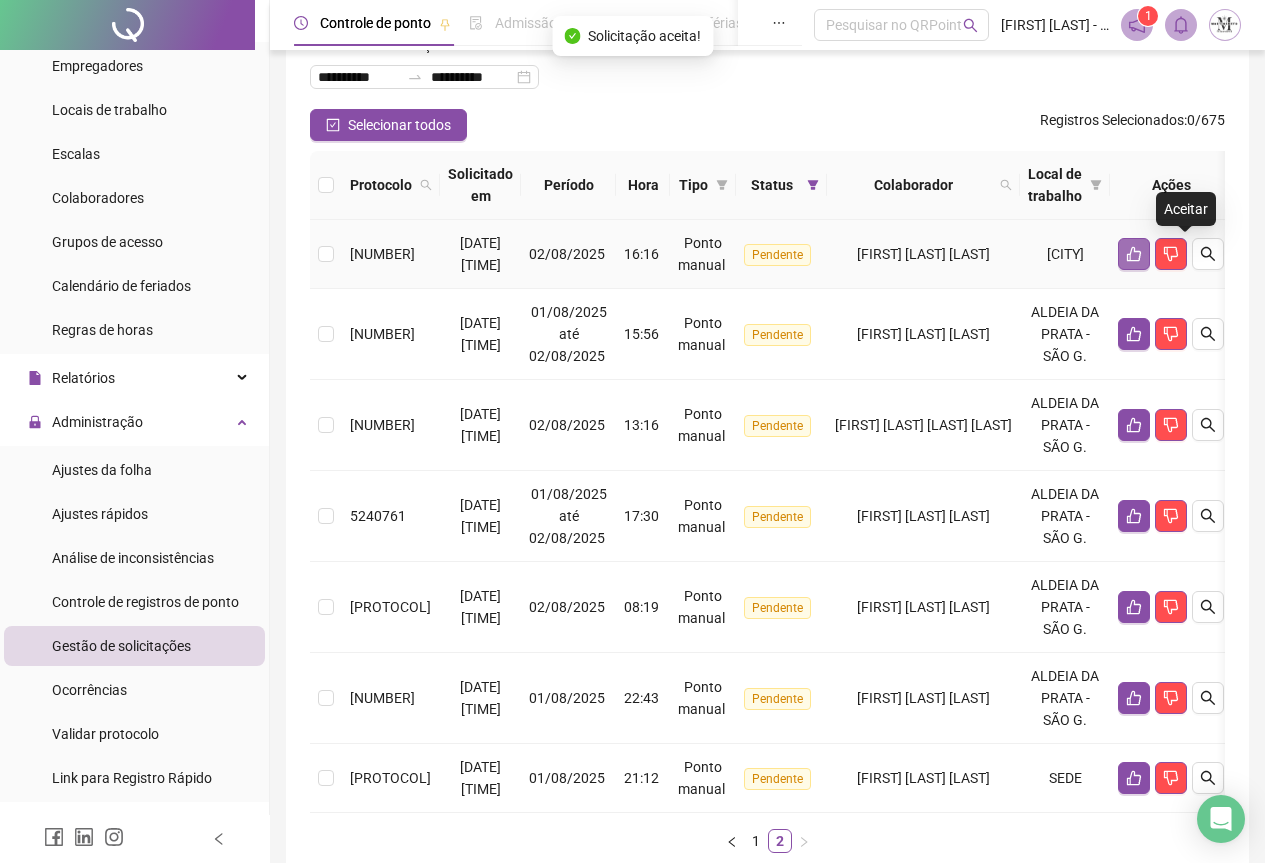 click at bounding box center [1134, 254] 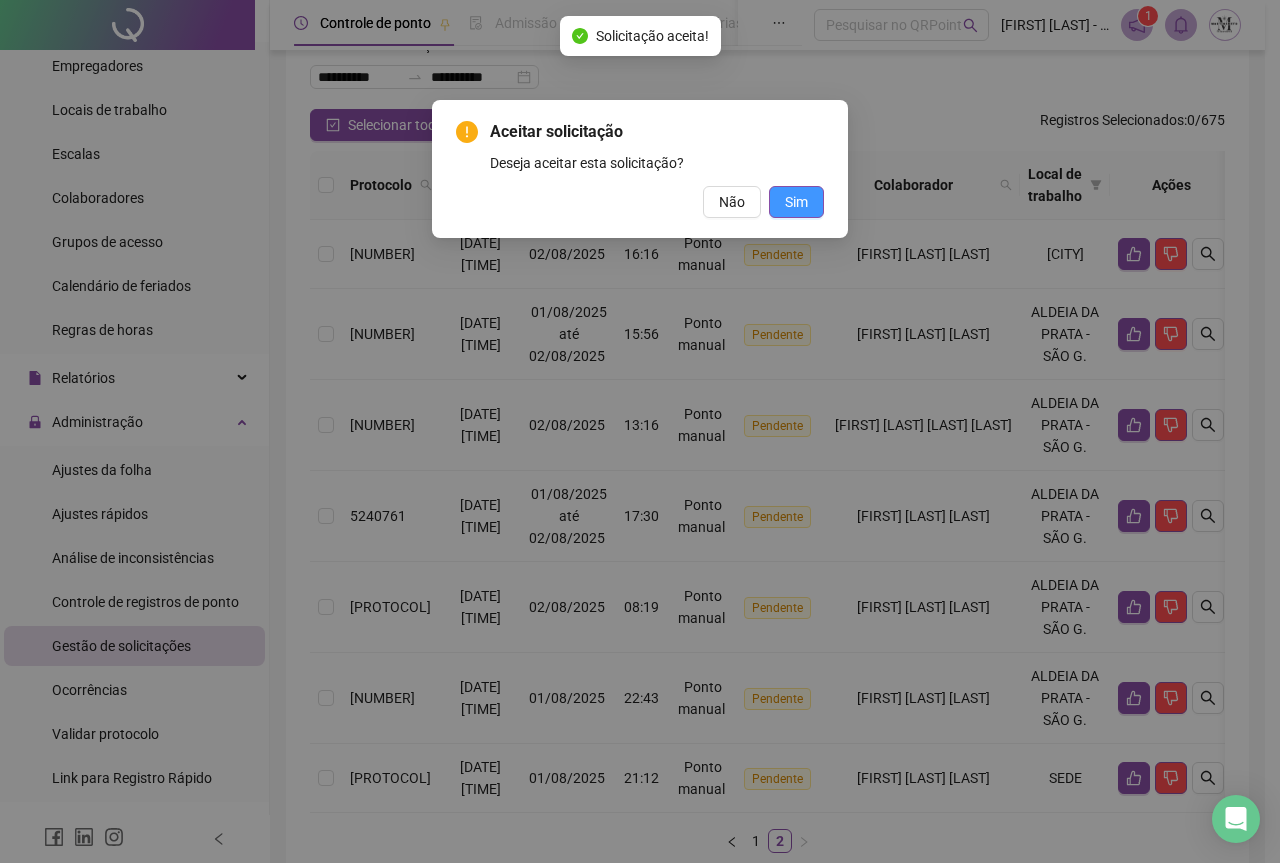 click on "Sim" at bounding box center [796, 202] 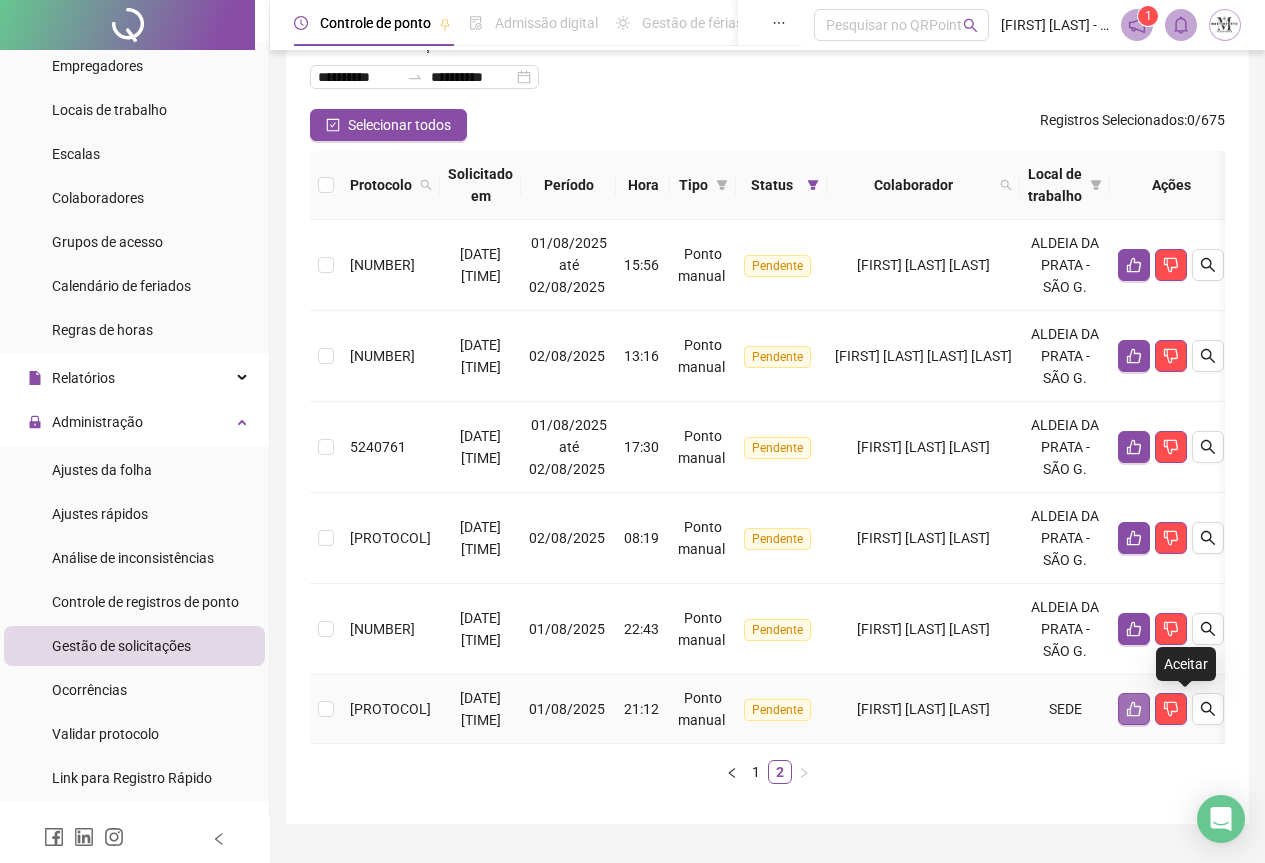 click 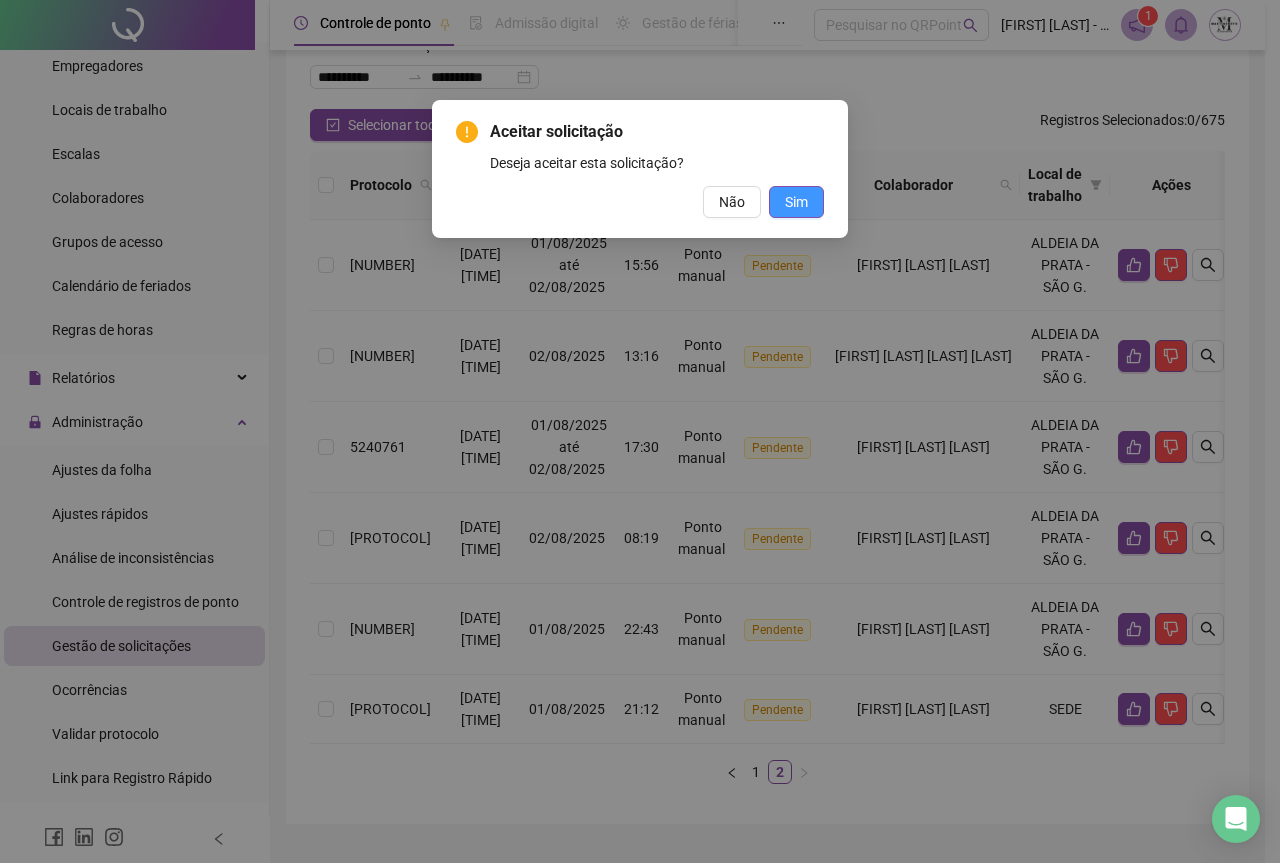 click on "Sim" at bounding box center [796, 202] 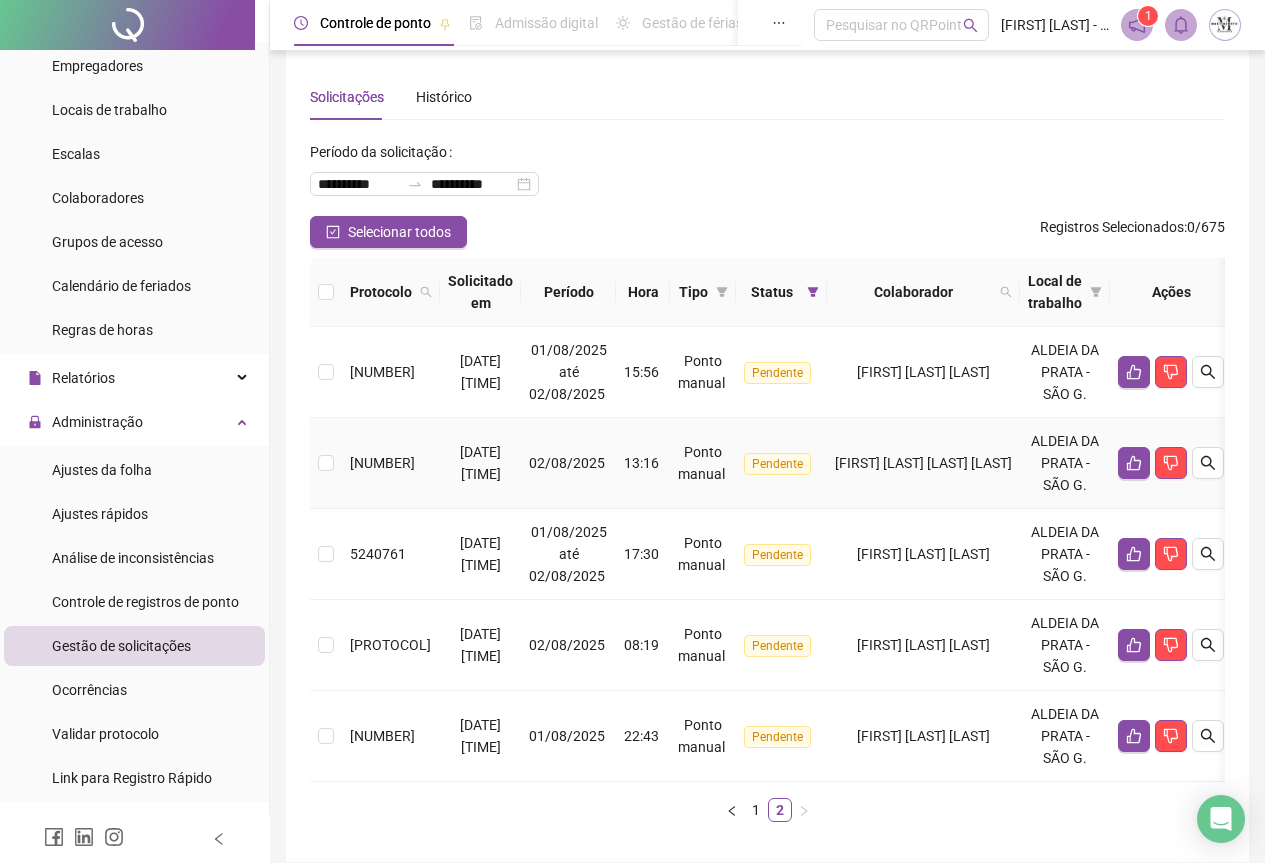 scroll, scrollTop: 116, scrollLeft: 0, axis: vertical 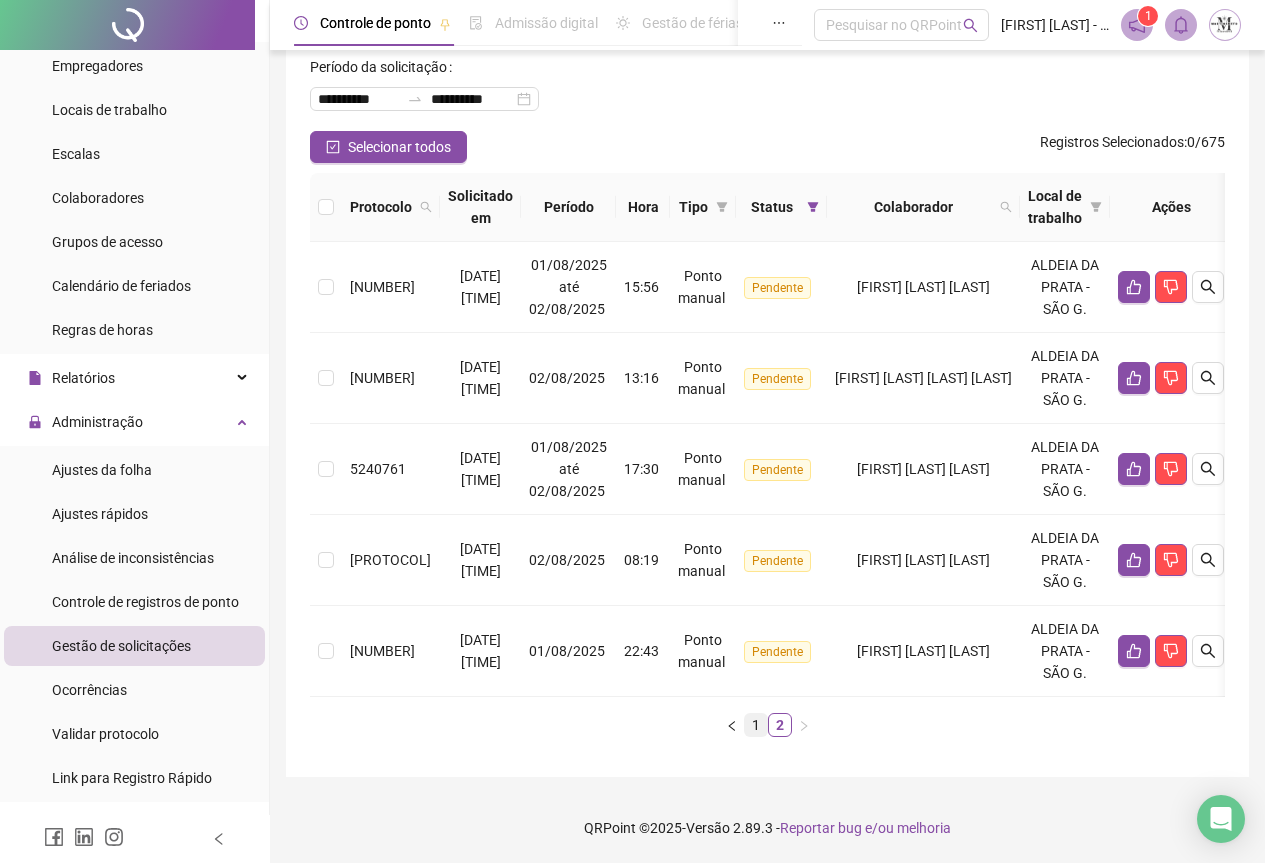 click on "1" at bounding box center [756, 725] 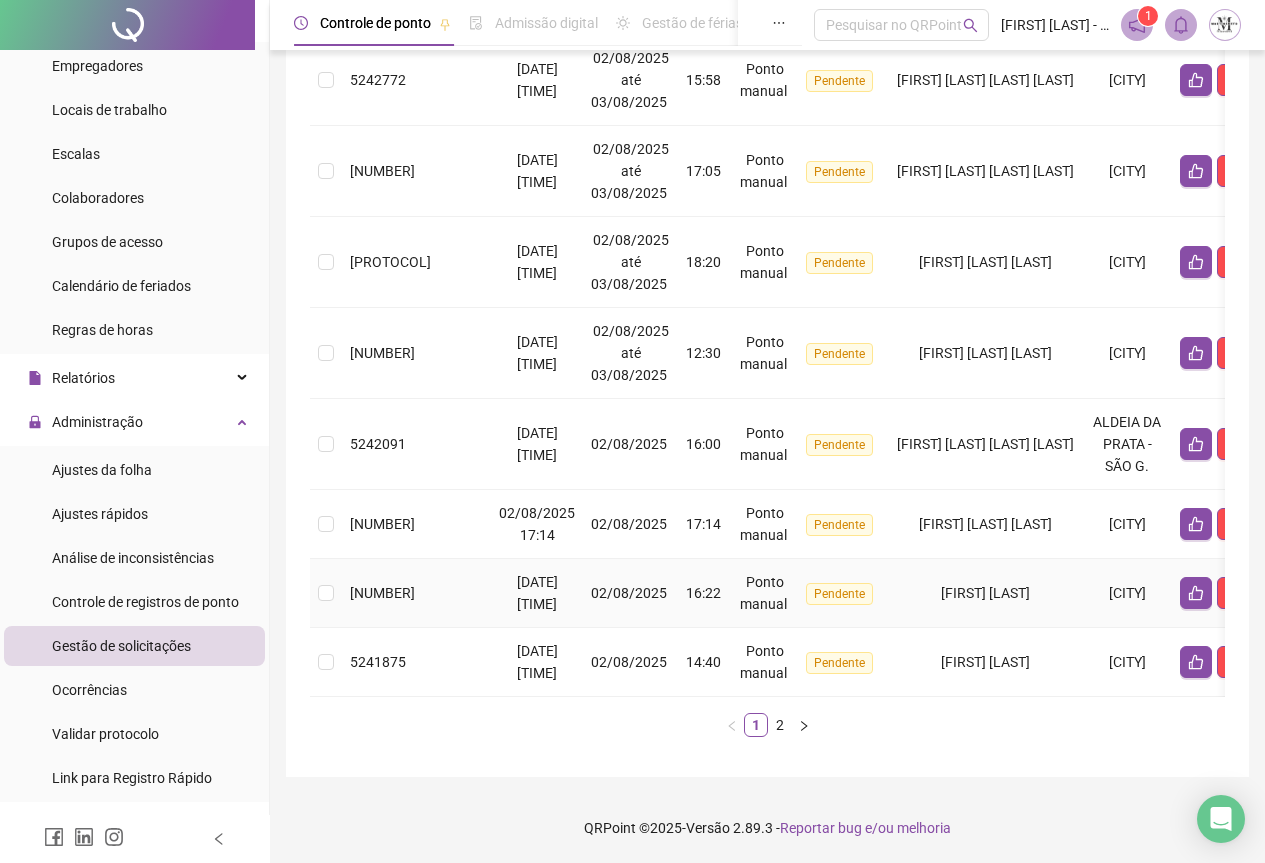 scroll, scrollTop: 643, scrollLeft: 0, axis: vertical 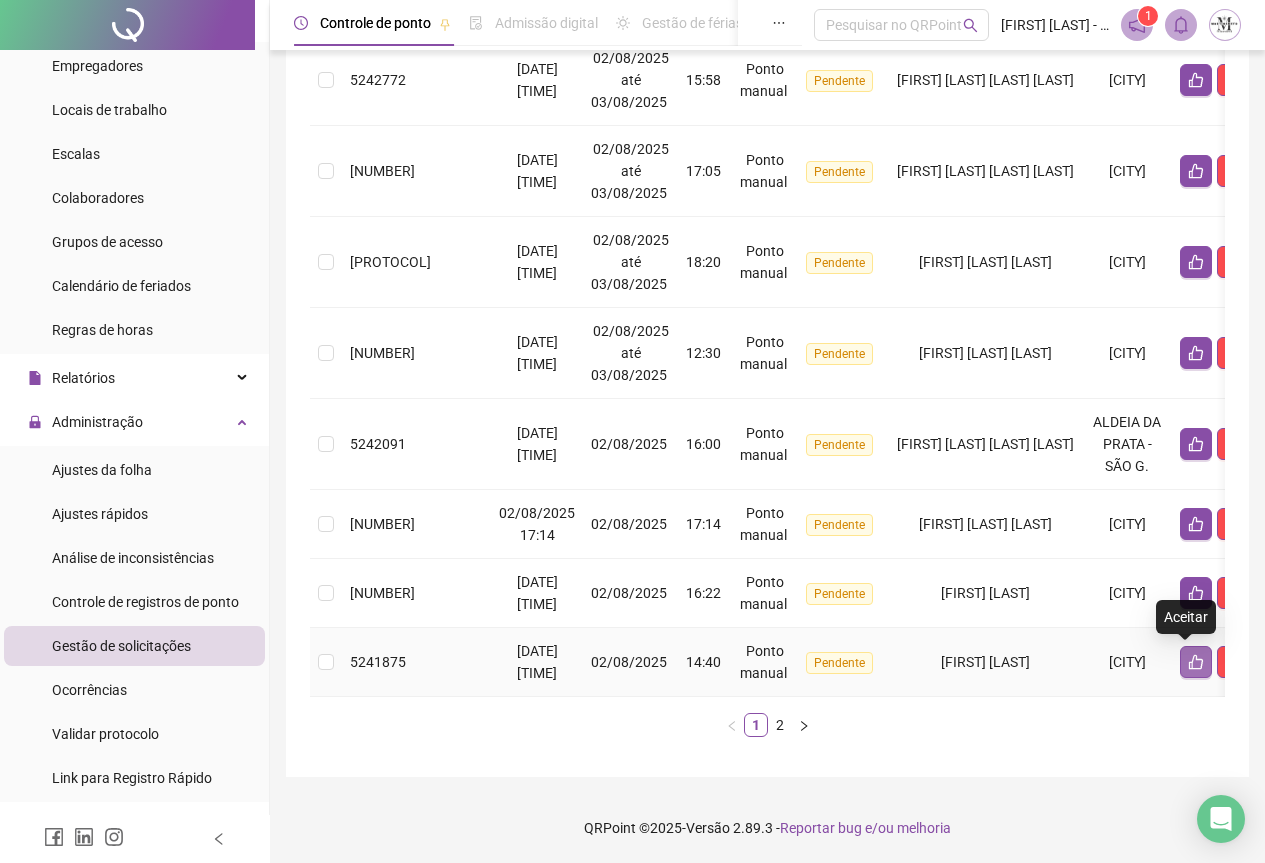 click at bounding box center [1196, 662] 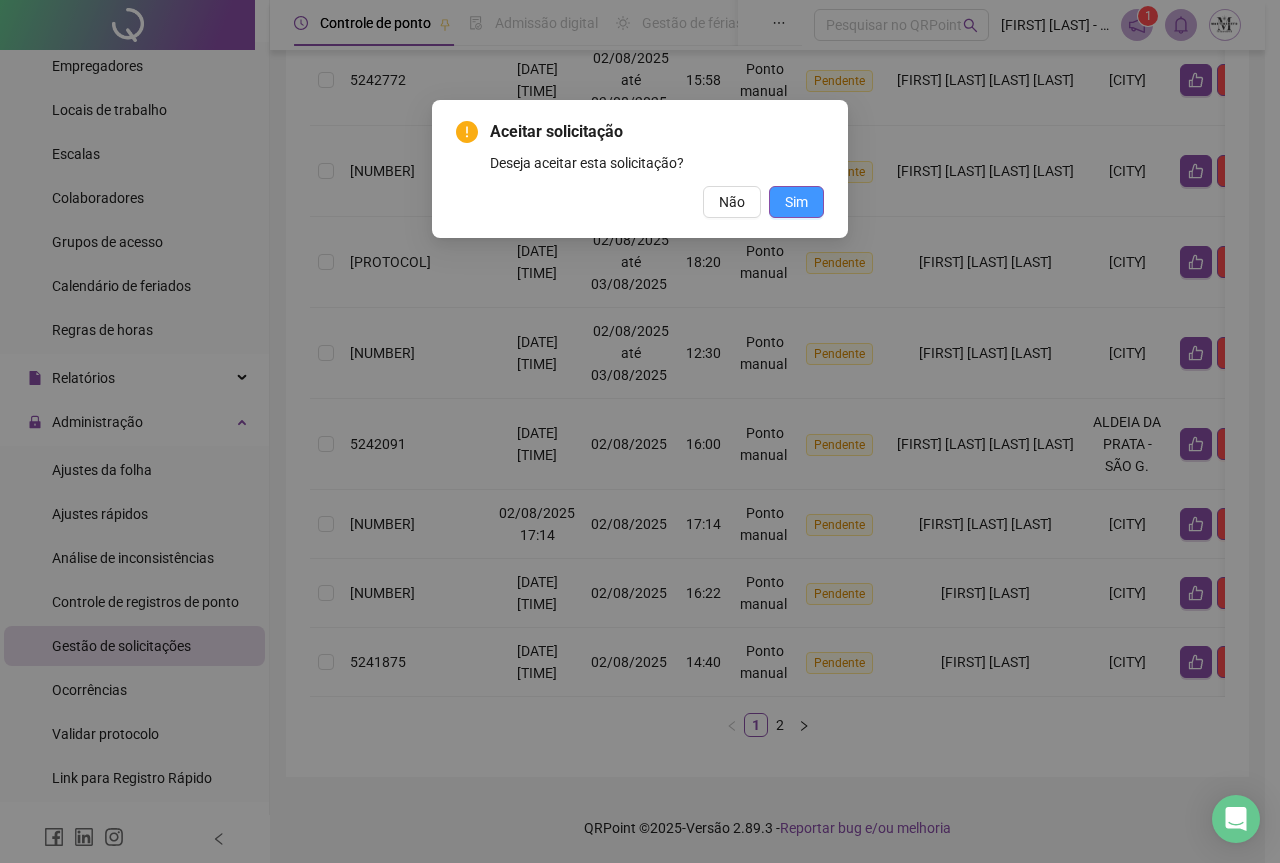 click on "Sim" at bounding box center [796, 202] 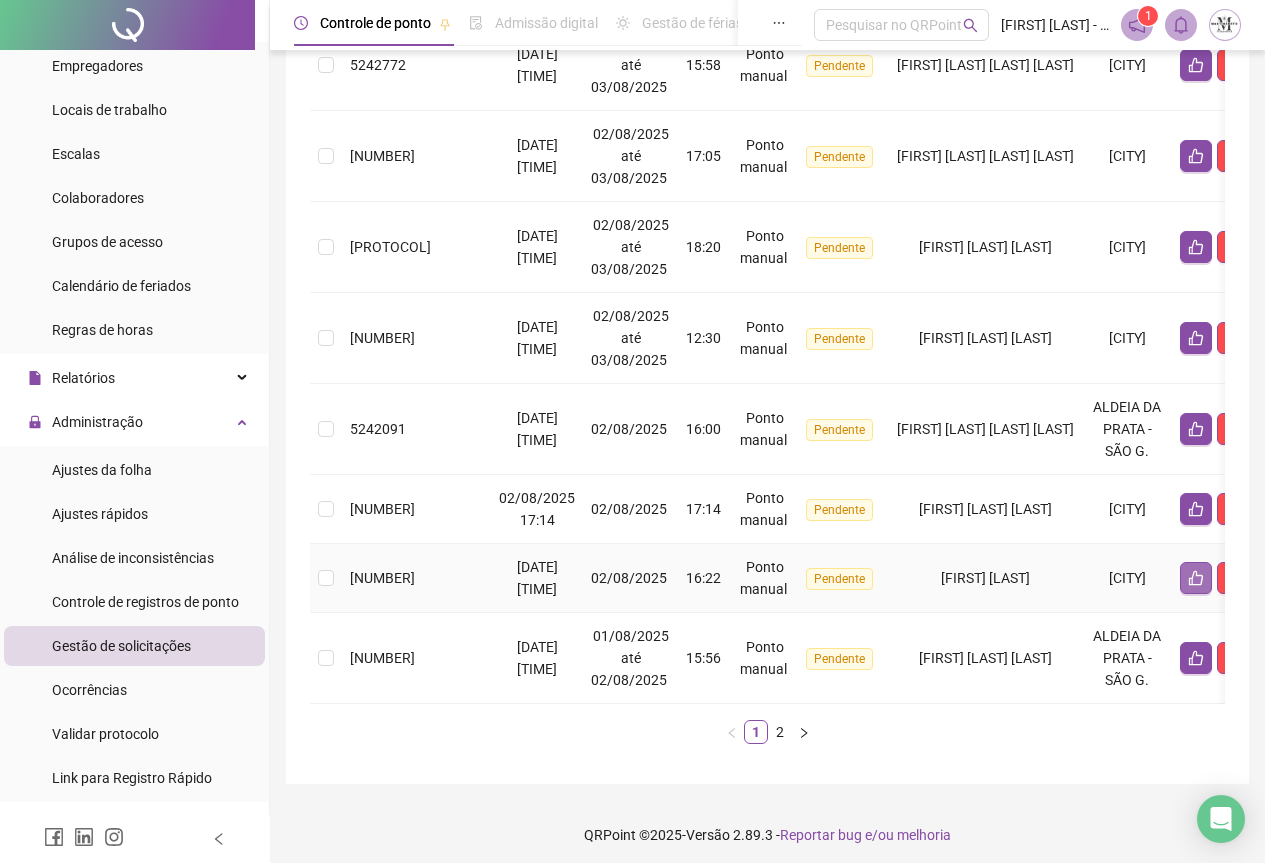 click at bounding box center (1196, 578) 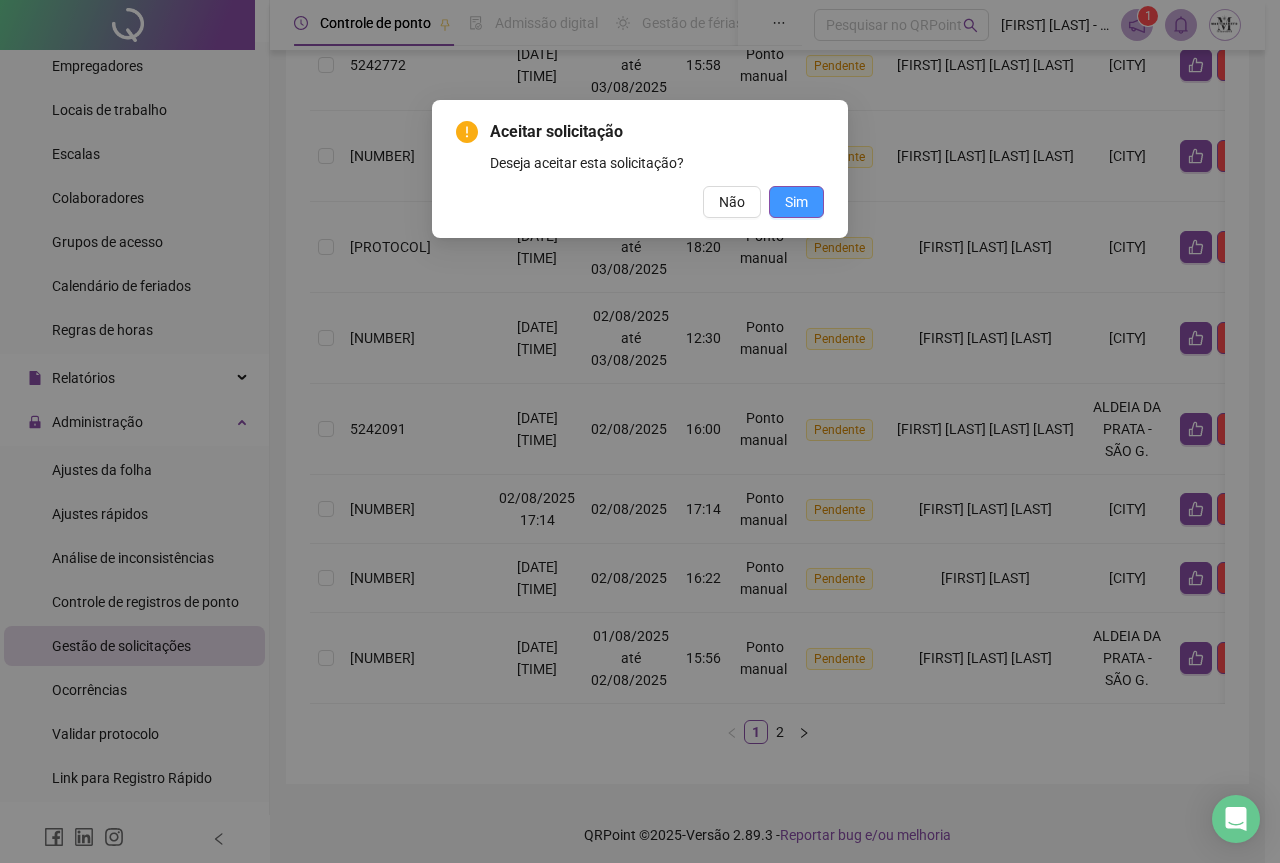 click on "Sim" at bounding box center (796, 202) 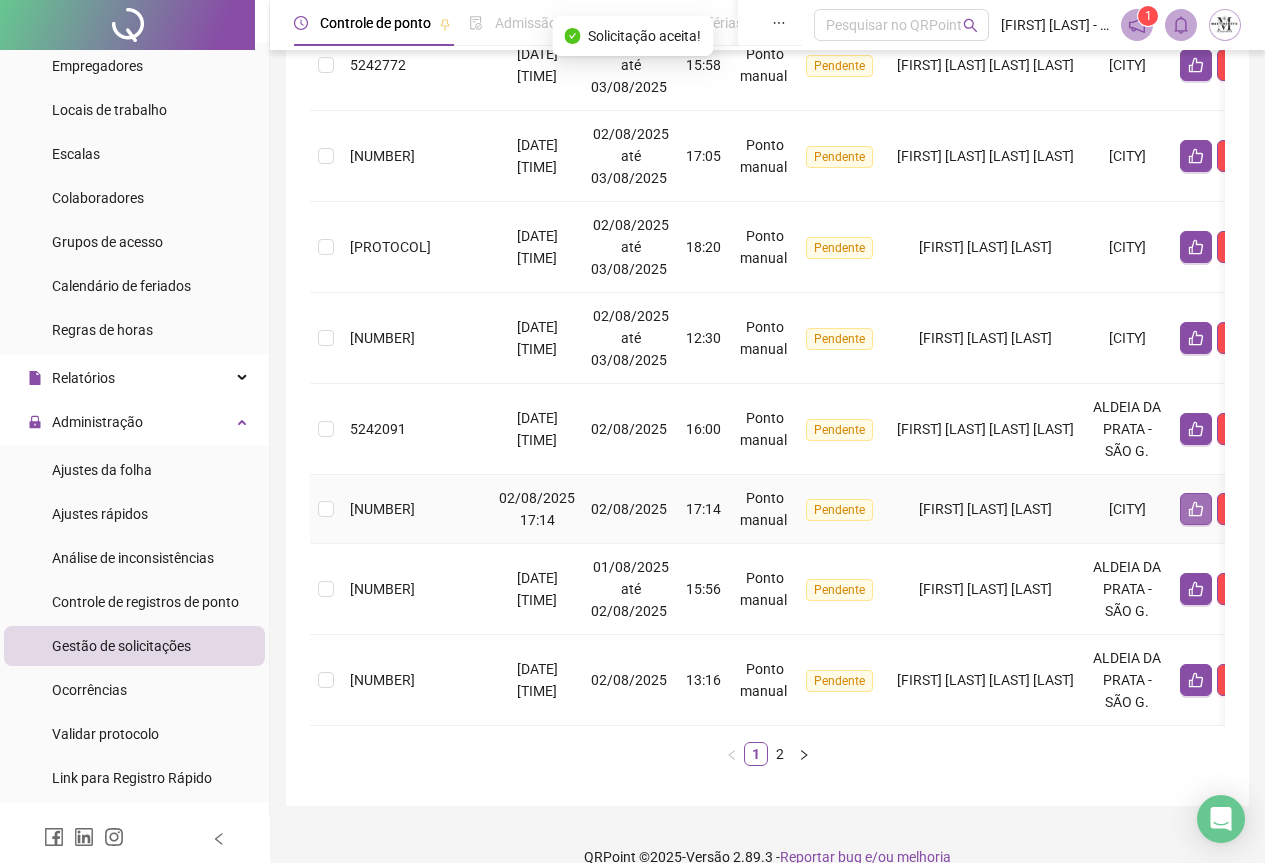 click 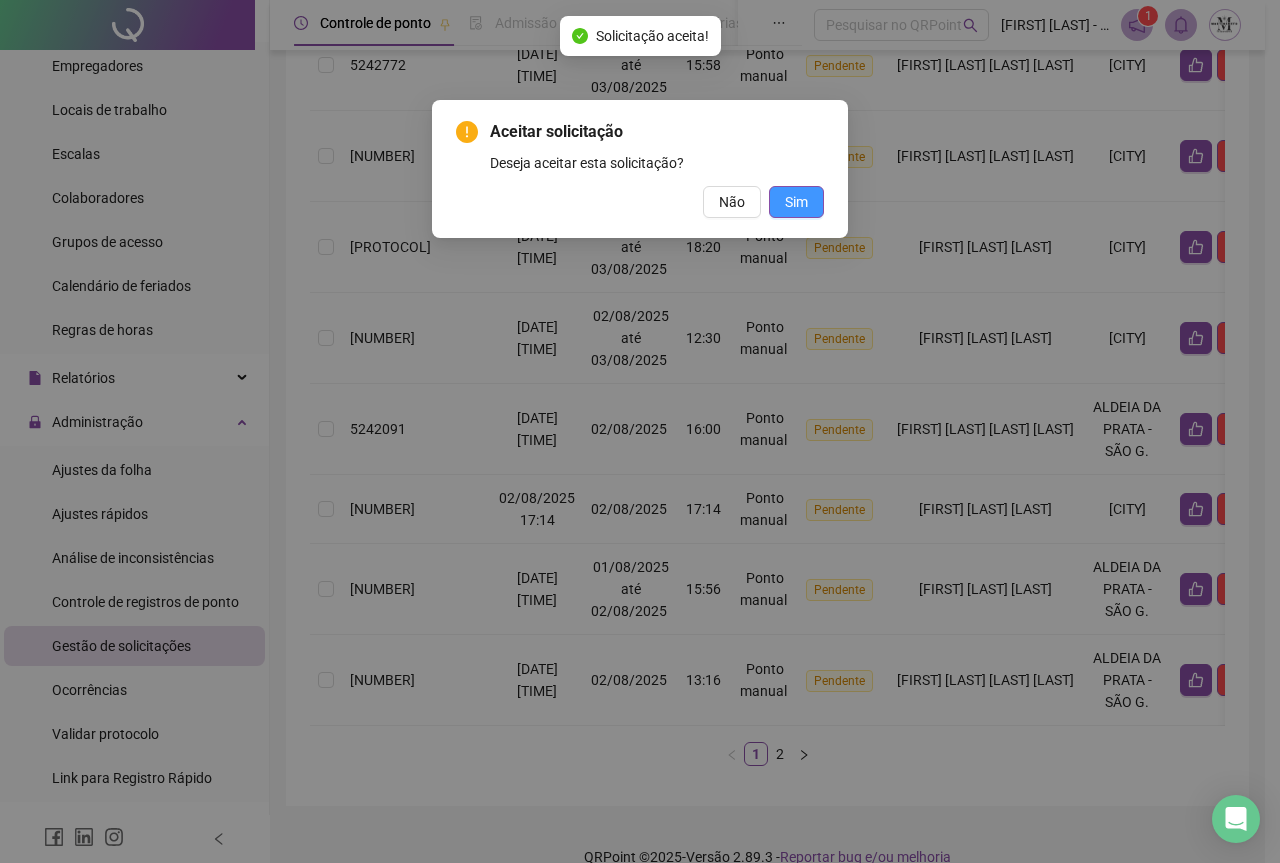 click on "Sim" at bounding box center [796, 202] 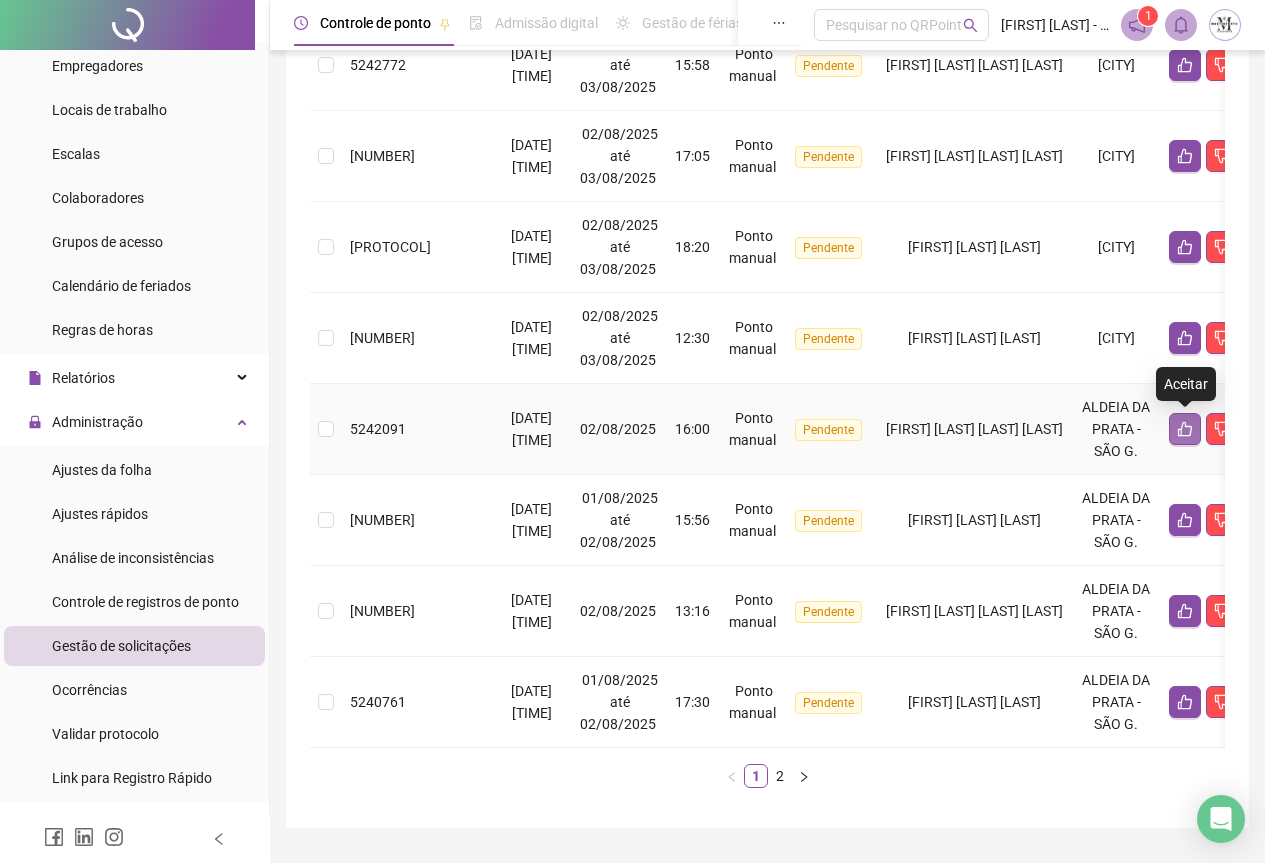 click at bounding box center (1185, 429) 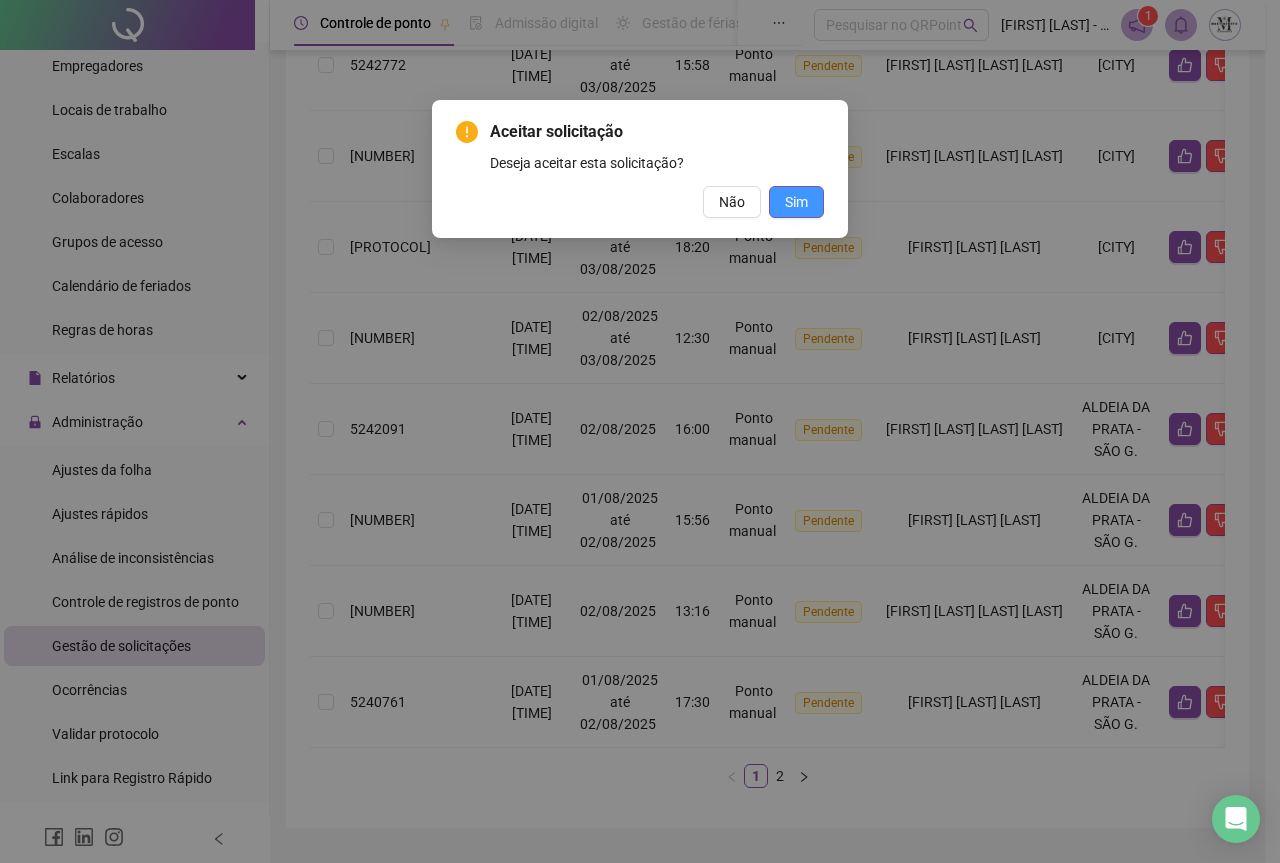 click on "Sim" at bounding box center [796, 202] 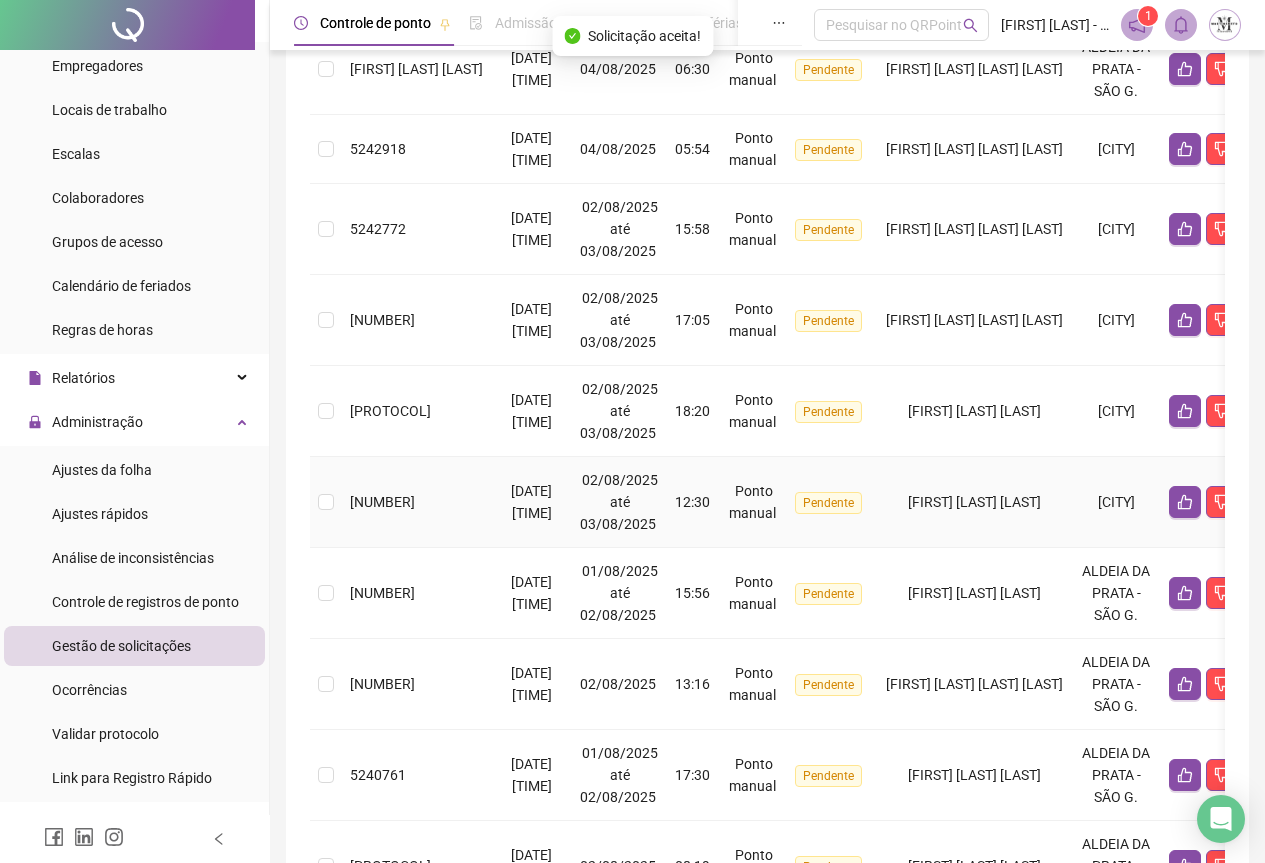 scroll, scrollTop: 443, scrollLeft: 0, axis: vertical 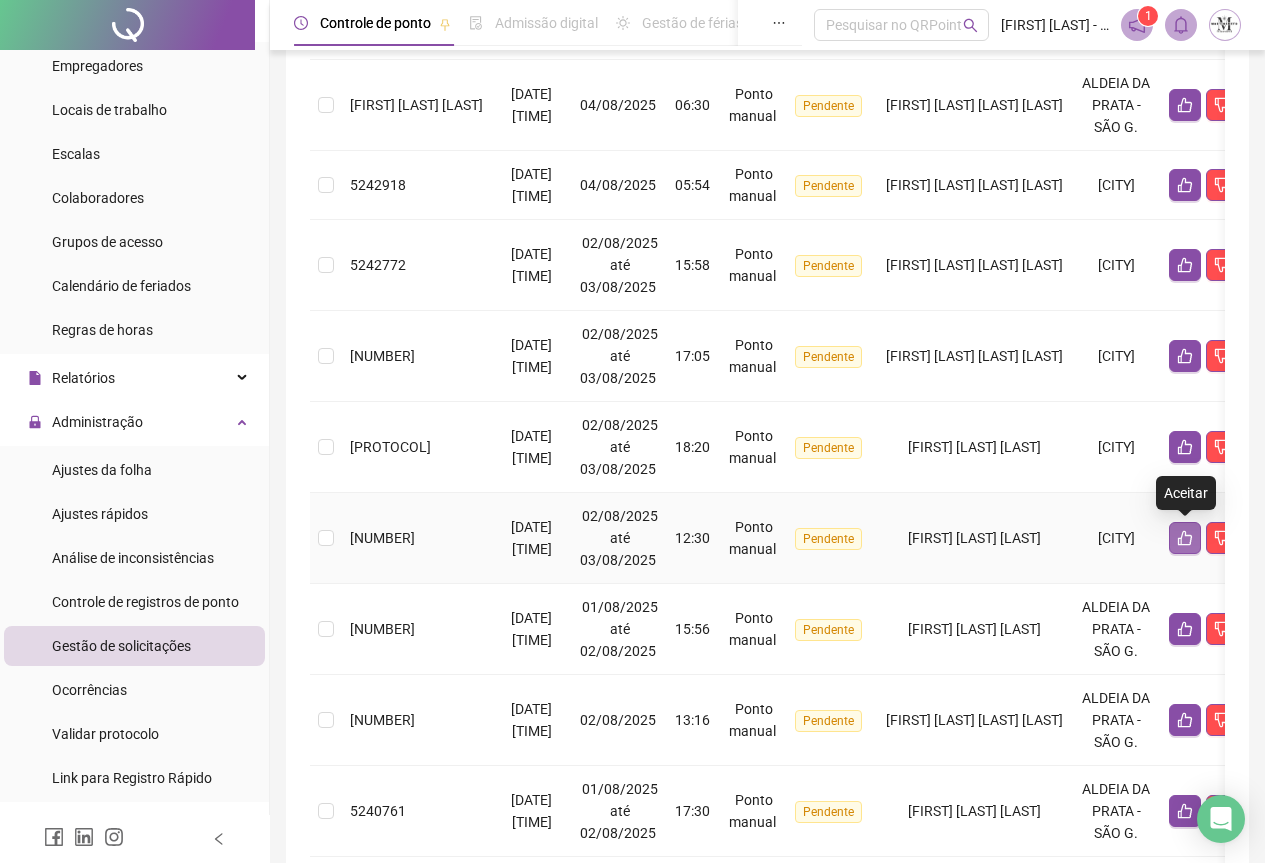 click 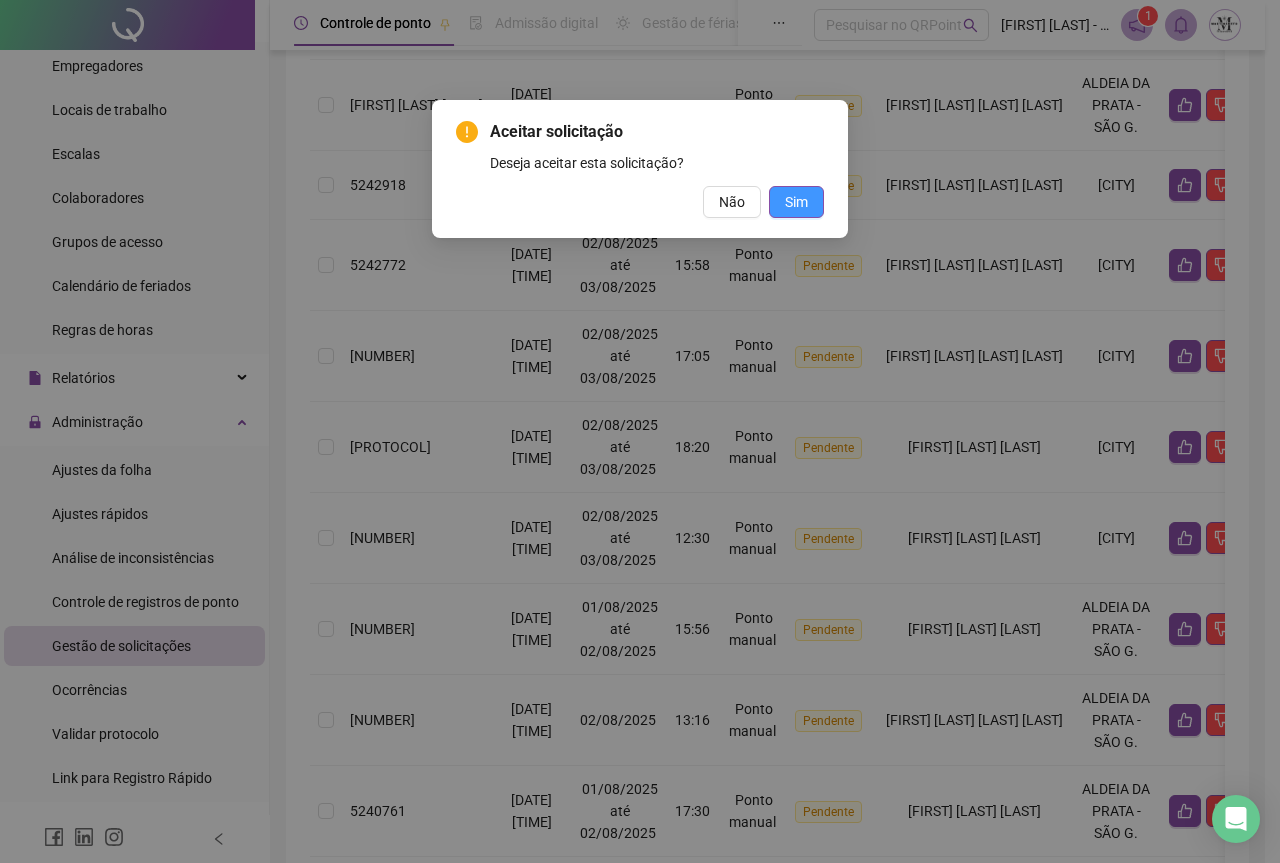 click on "Sim" at bounding box center [796, 202] 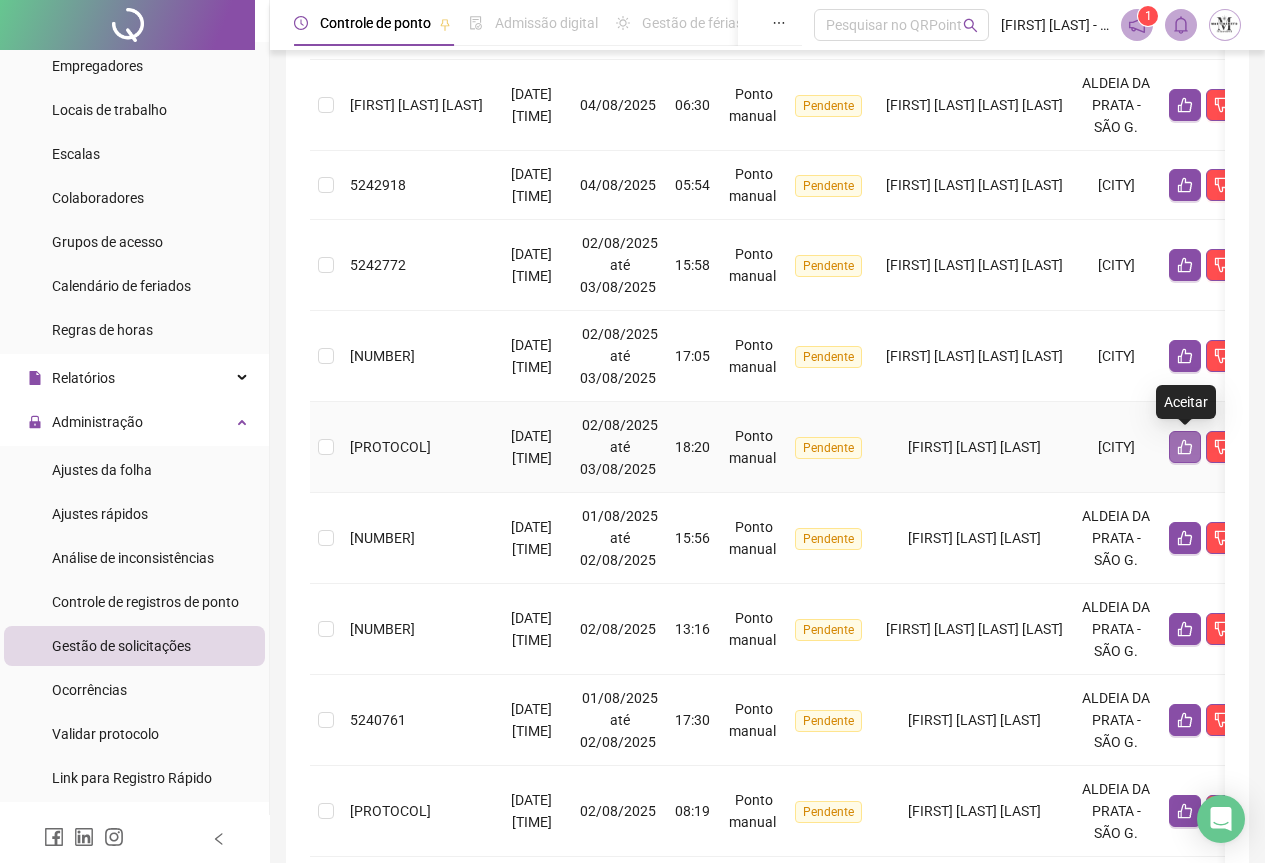 click 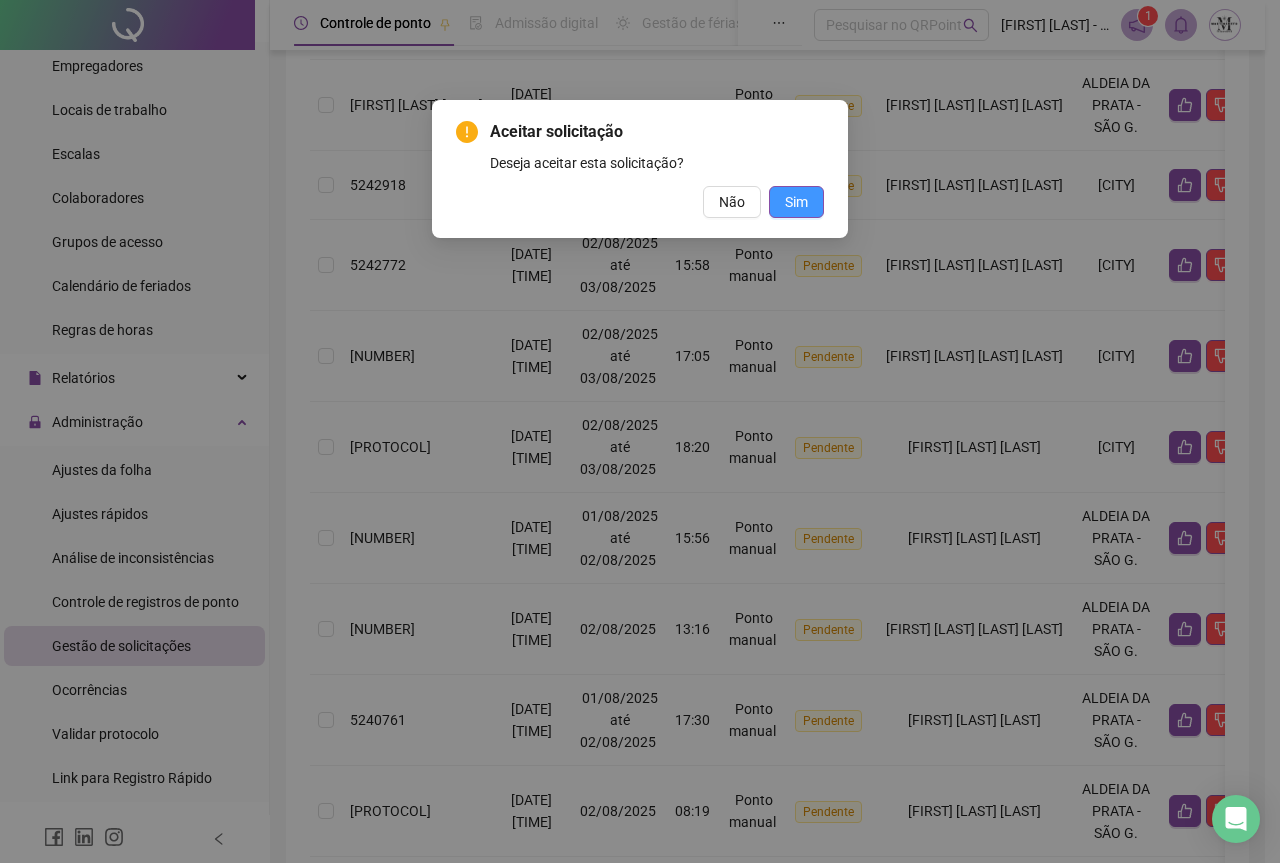 click on "Sim" at bounding box center (796, 202) 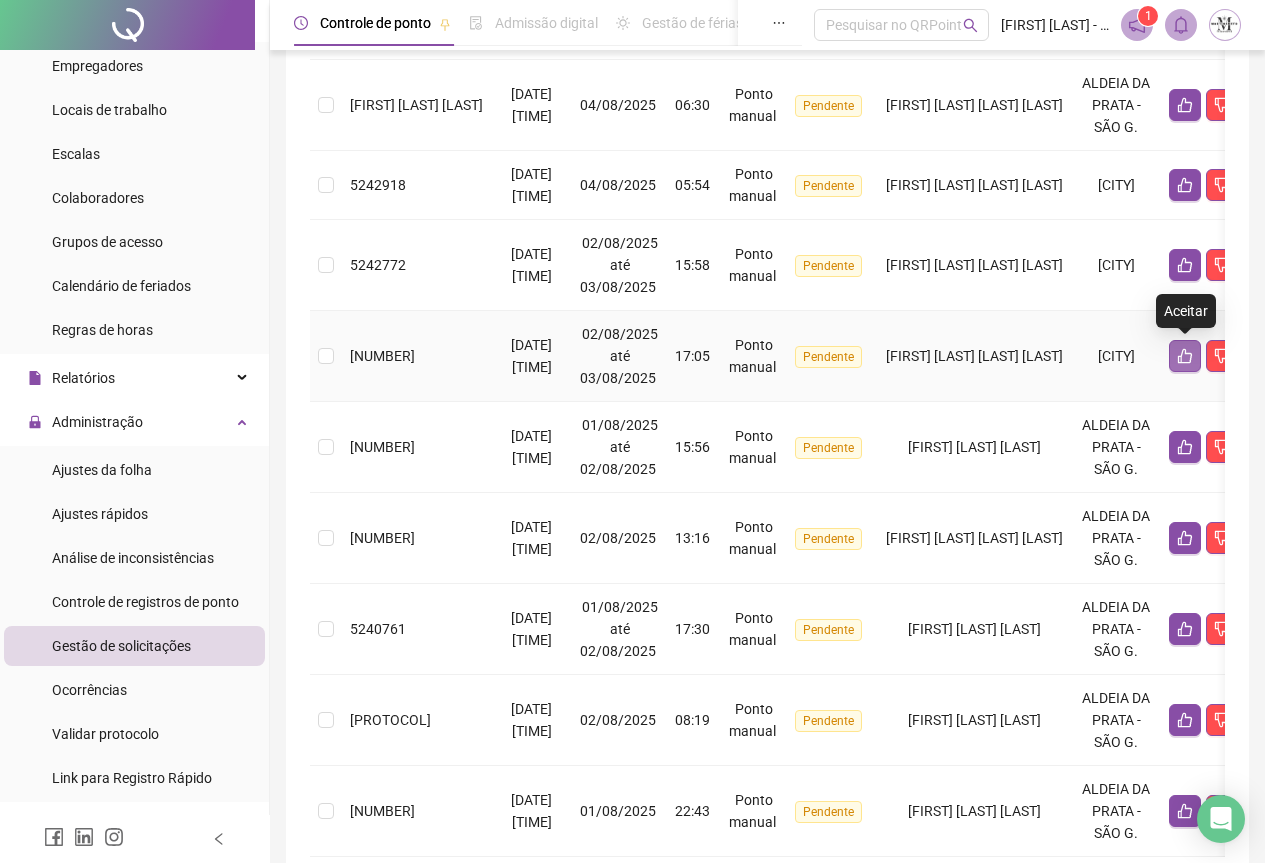 click 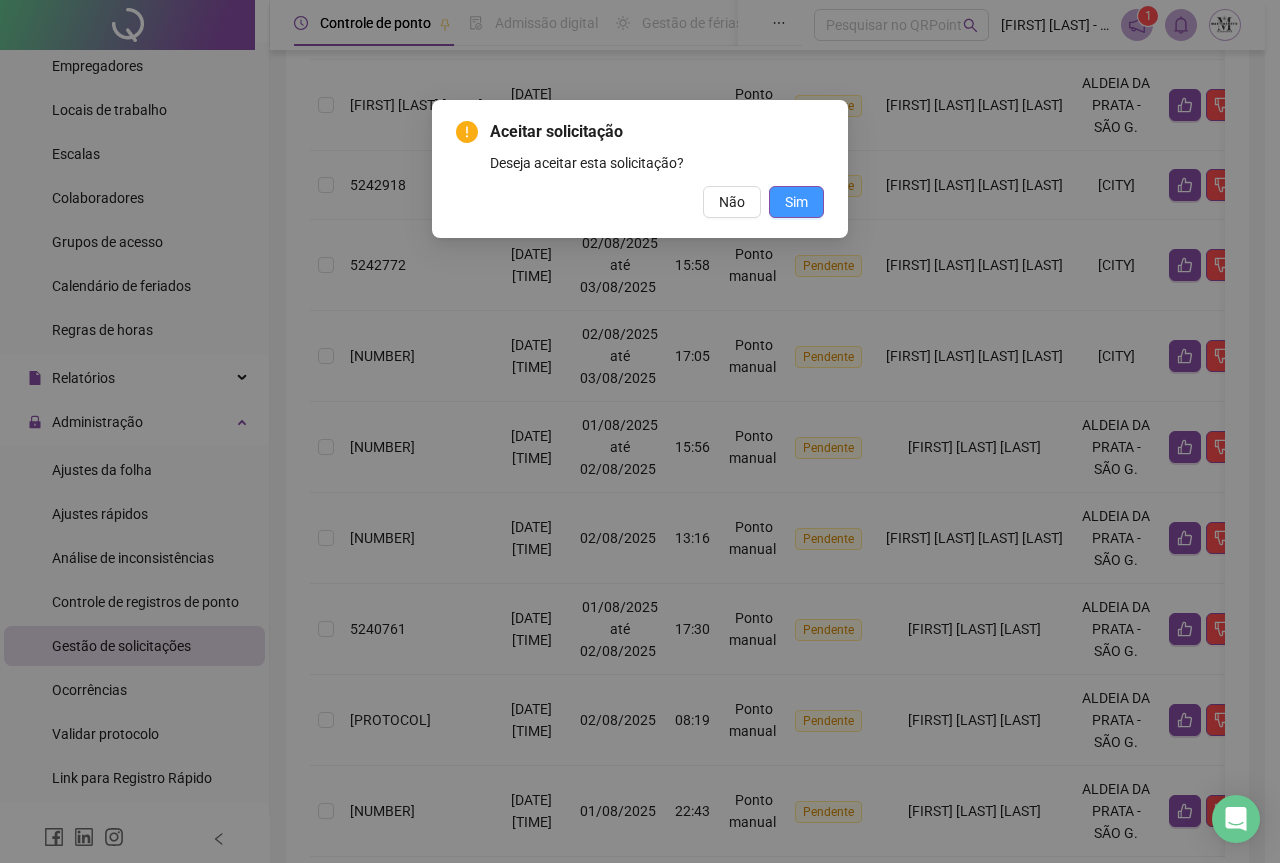 click on "Sim" at bounding box center [796, 202] 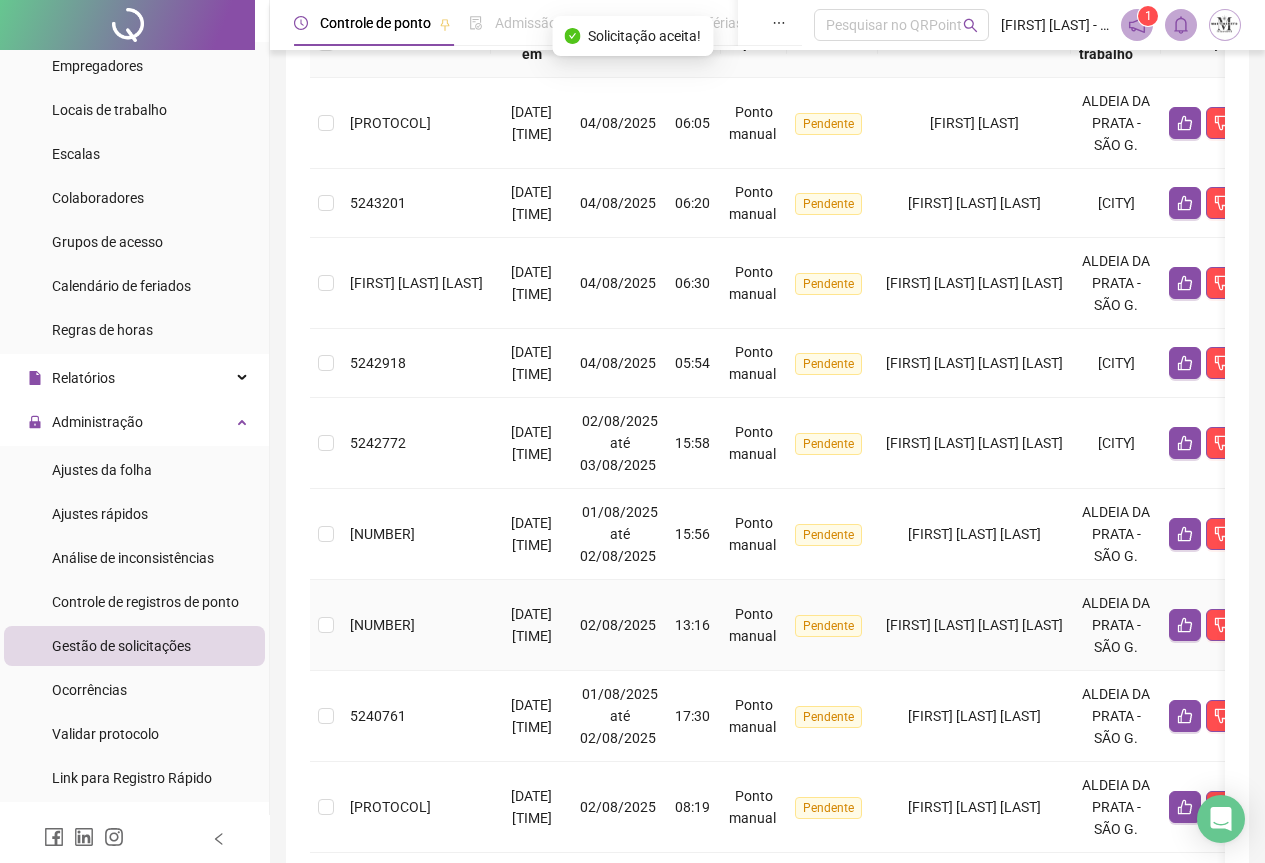 scroll, scrollTop: 243, scrollLeft: 0, axis: vertical 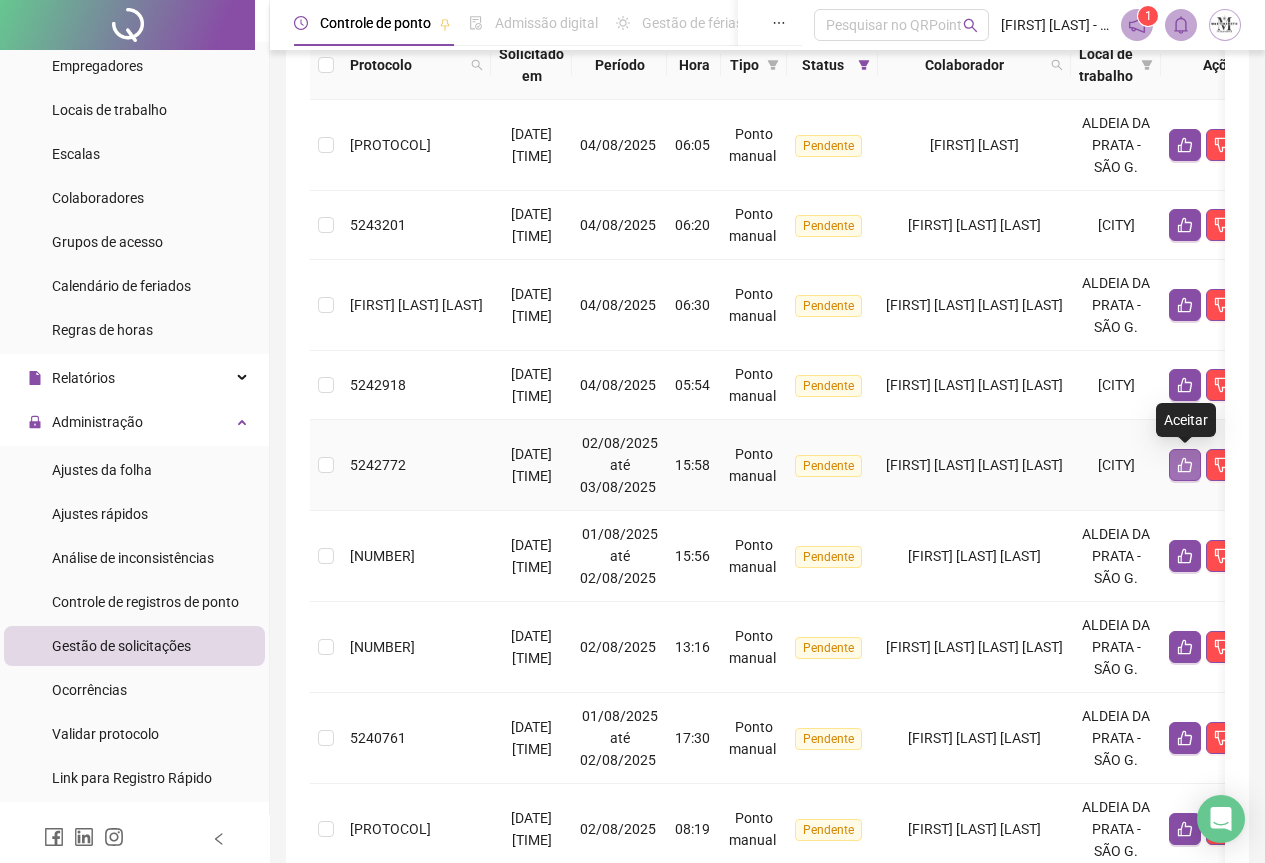 click at bounding box center [1185, 465] 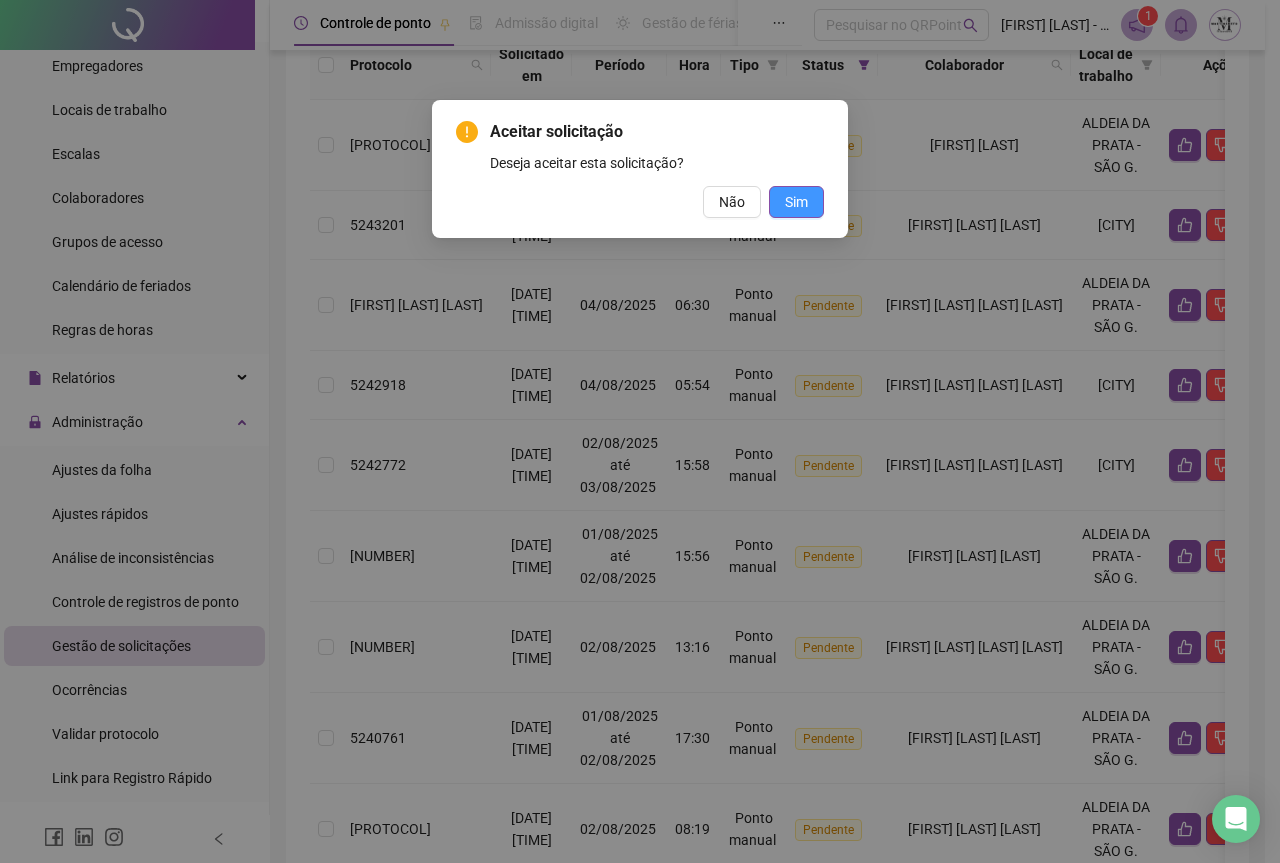 click on "Sim" at bounding box center [796, 202] 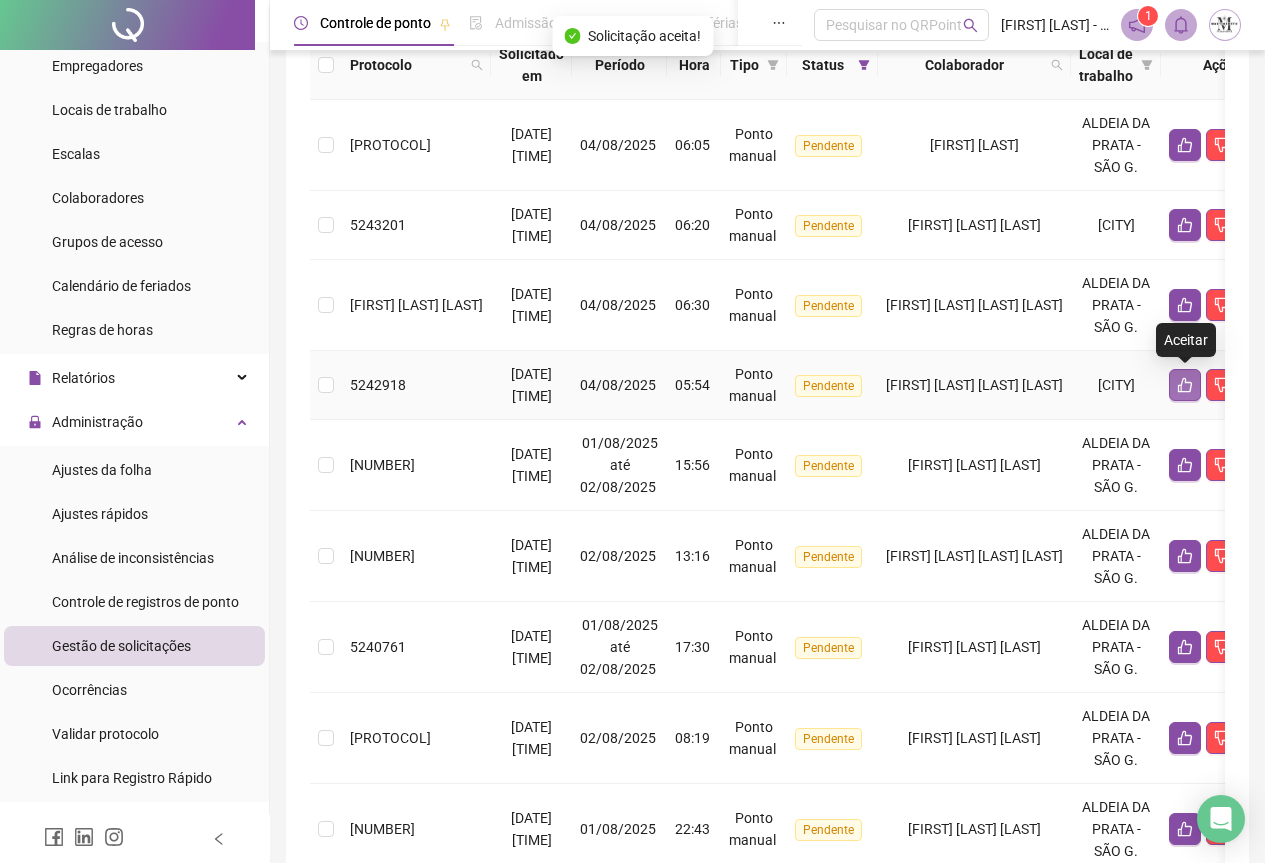click 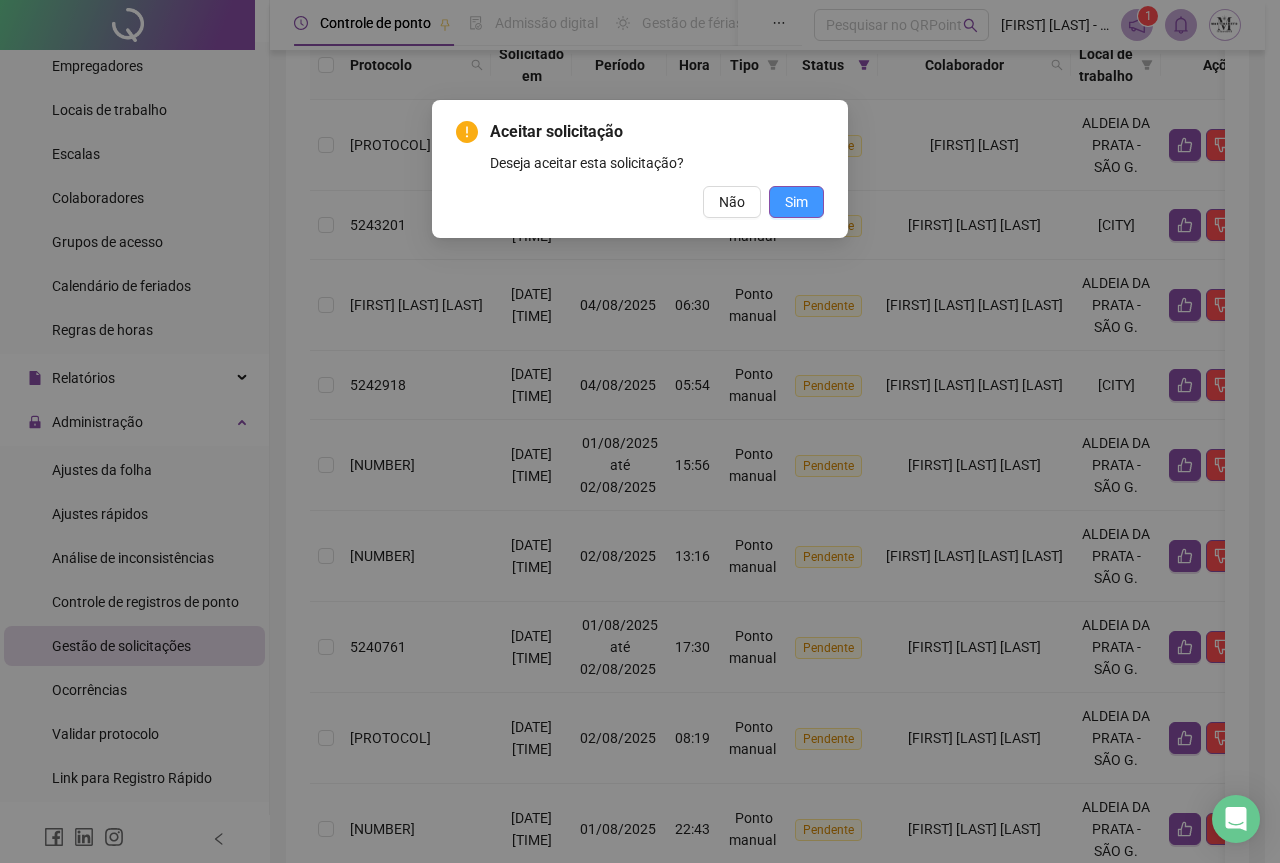 click on "Sim" at bounding box center (796, 202) 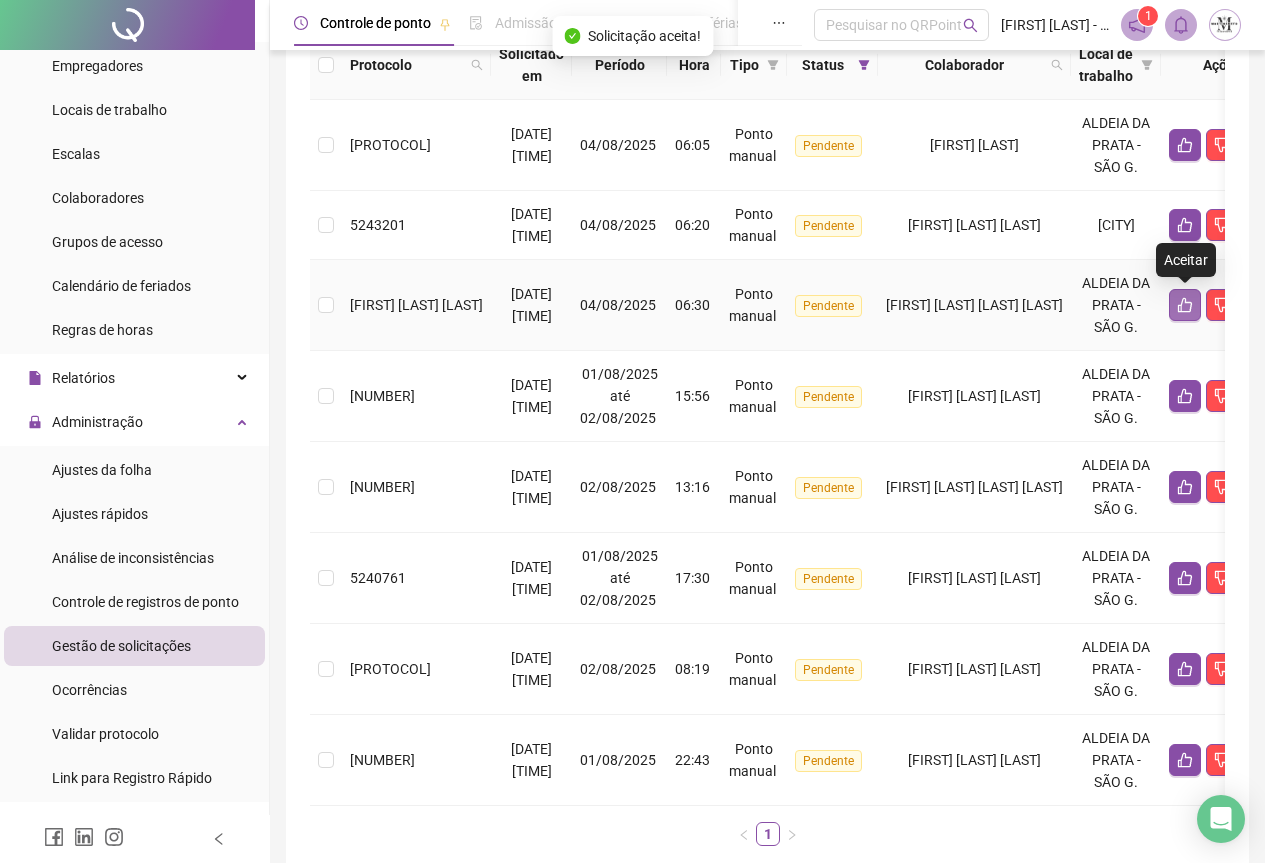 click 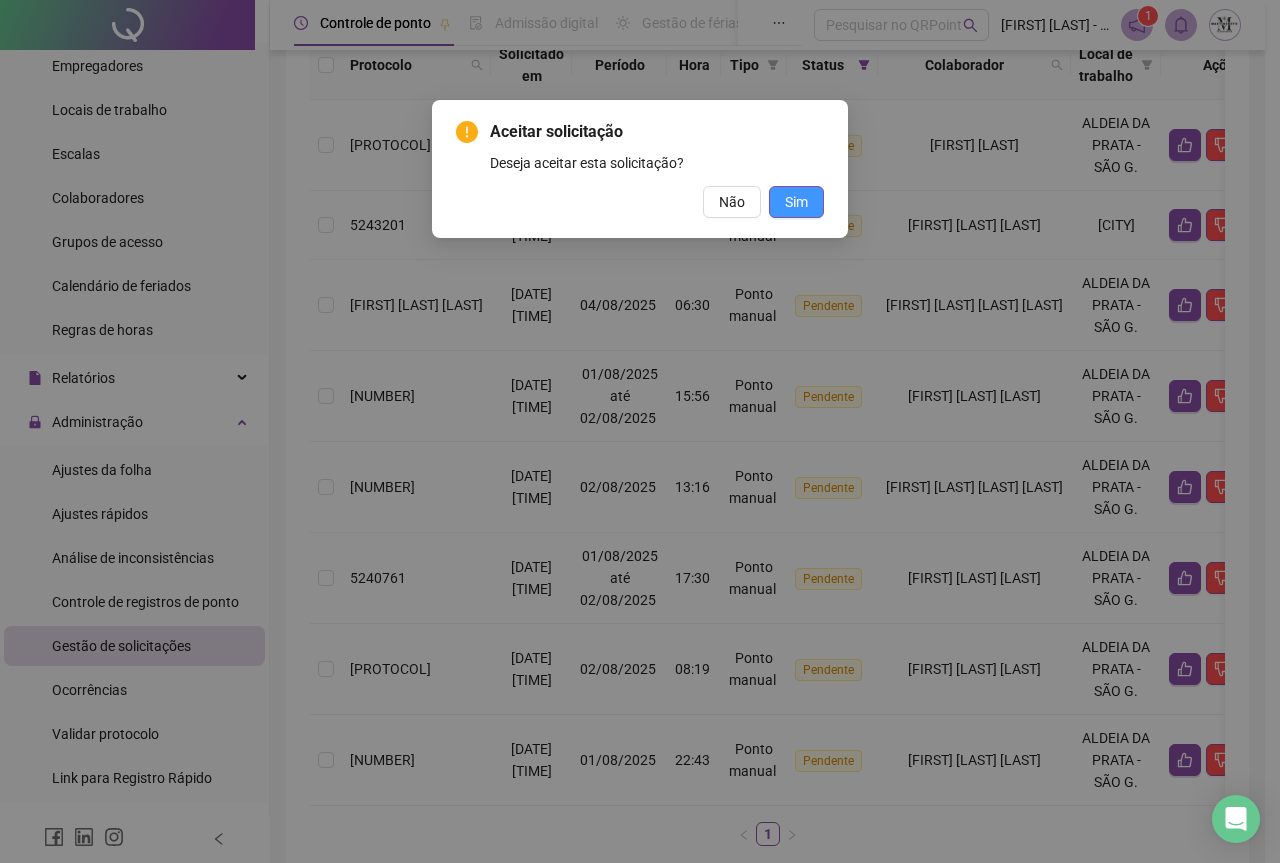 click on "Sim" at bounding box center (796, 202) 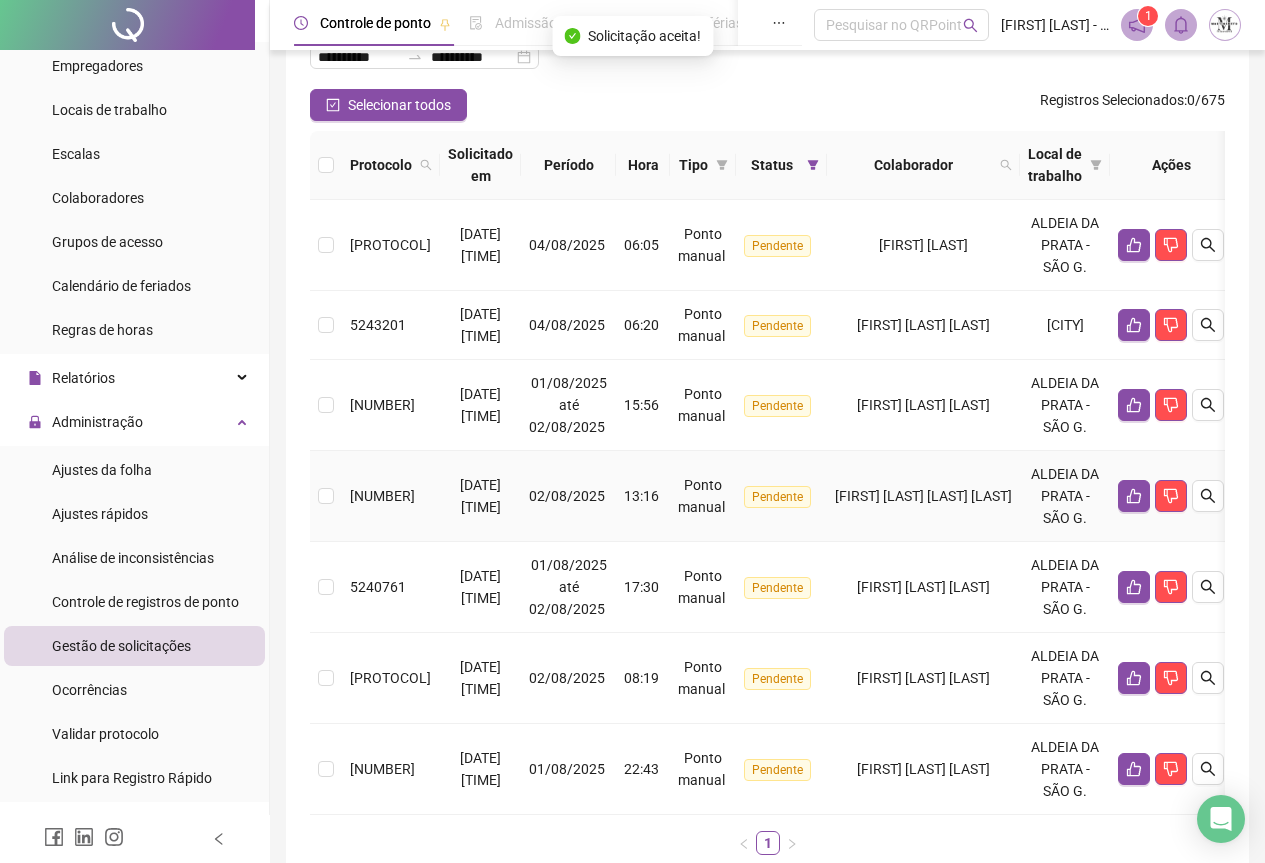 scroll, scrollTop: 43, scrollLeft: 0, axis: vertical 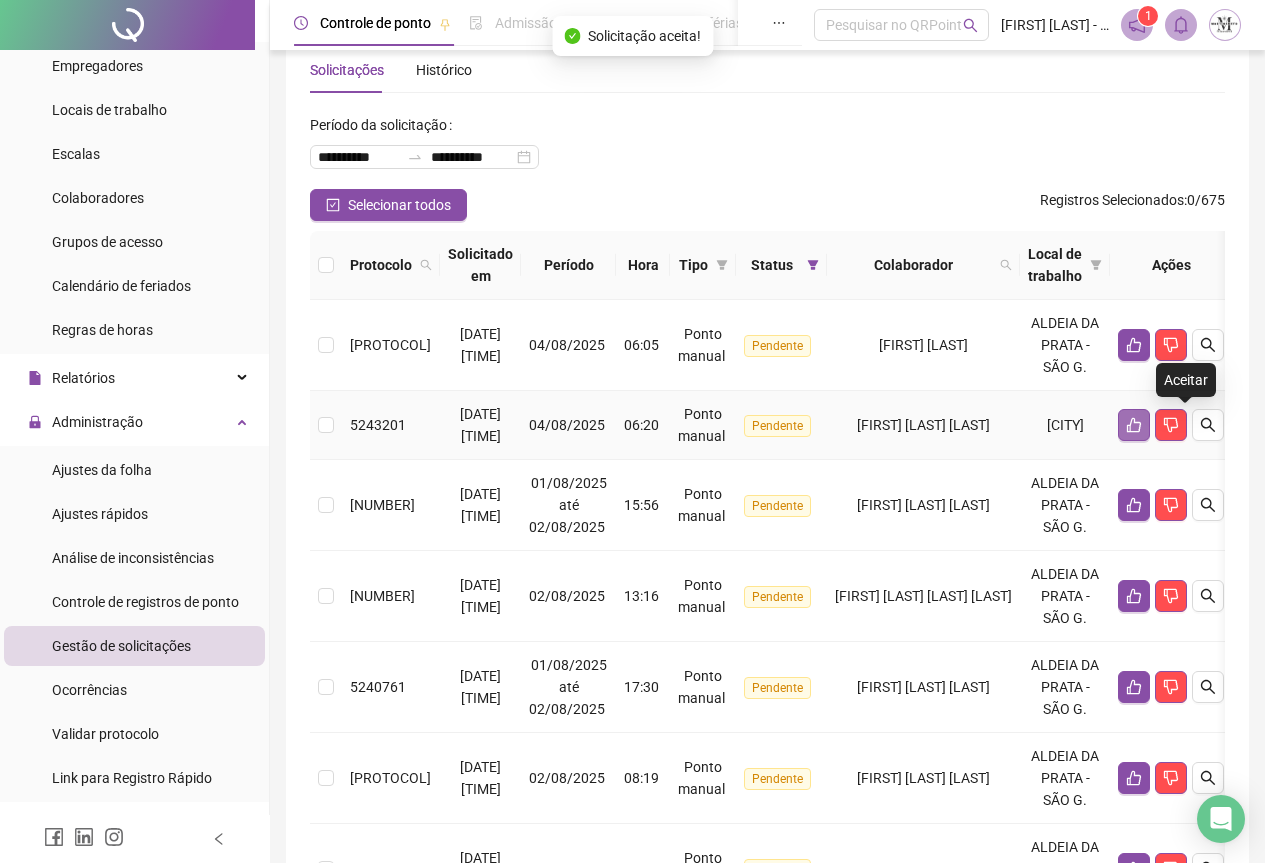click 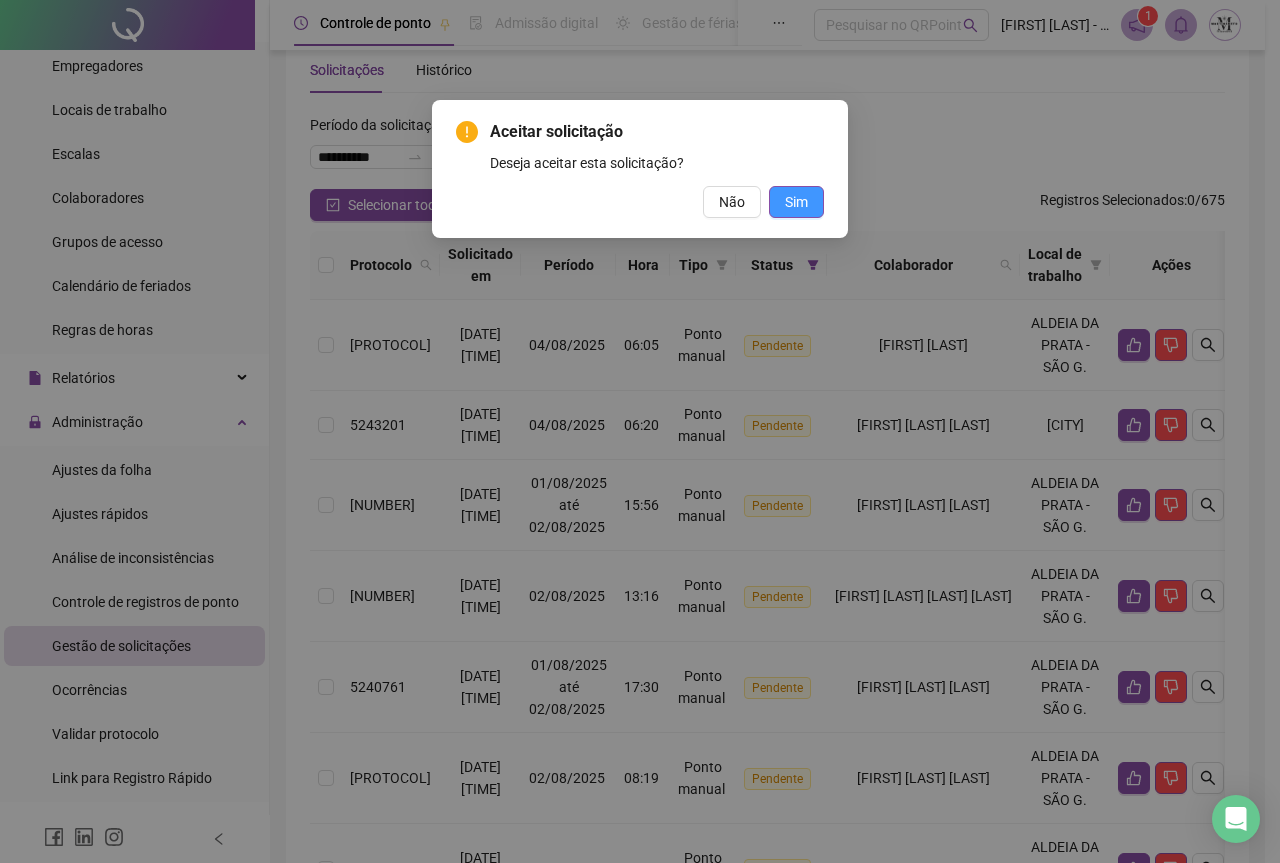 click on "Sim" at bounding box center [796, 202] 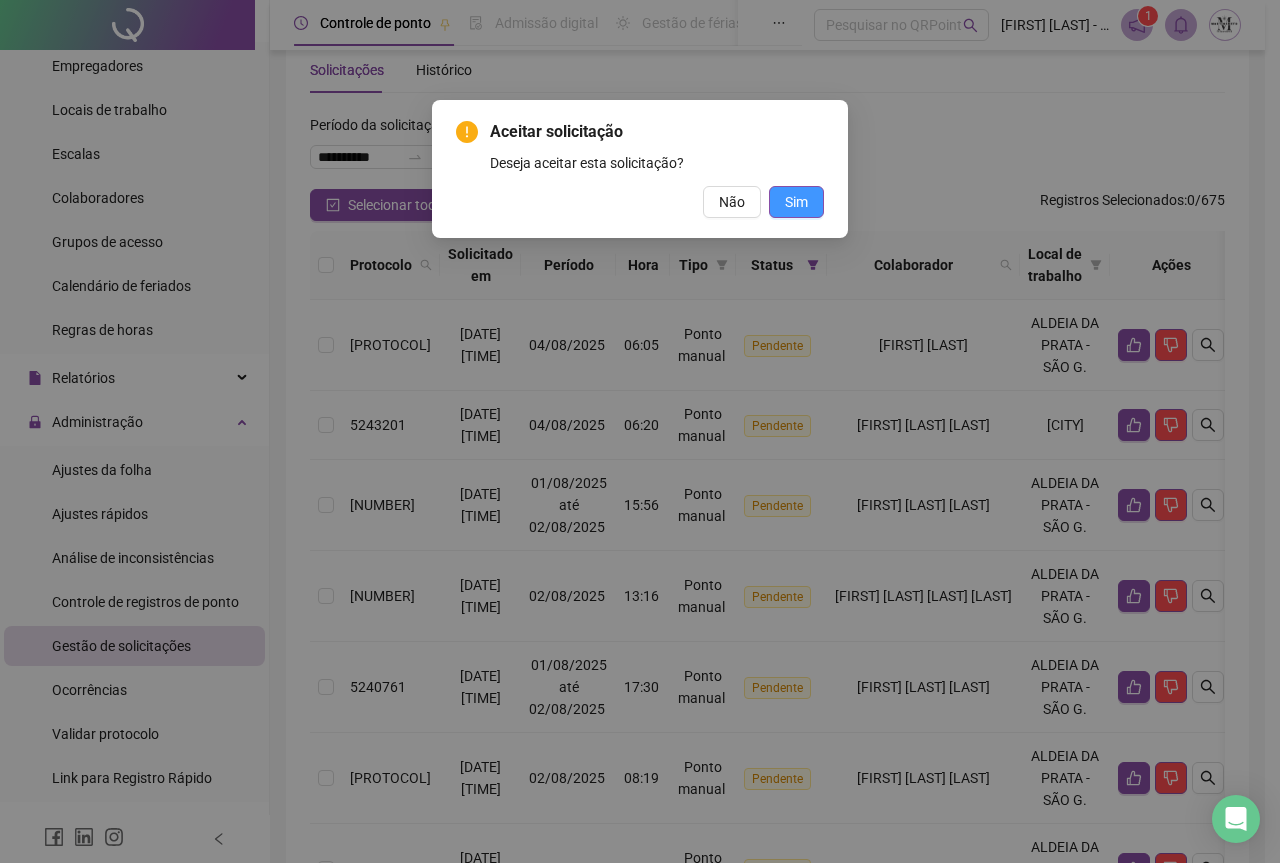 click on "Sim" at bounding box center (796, 202) 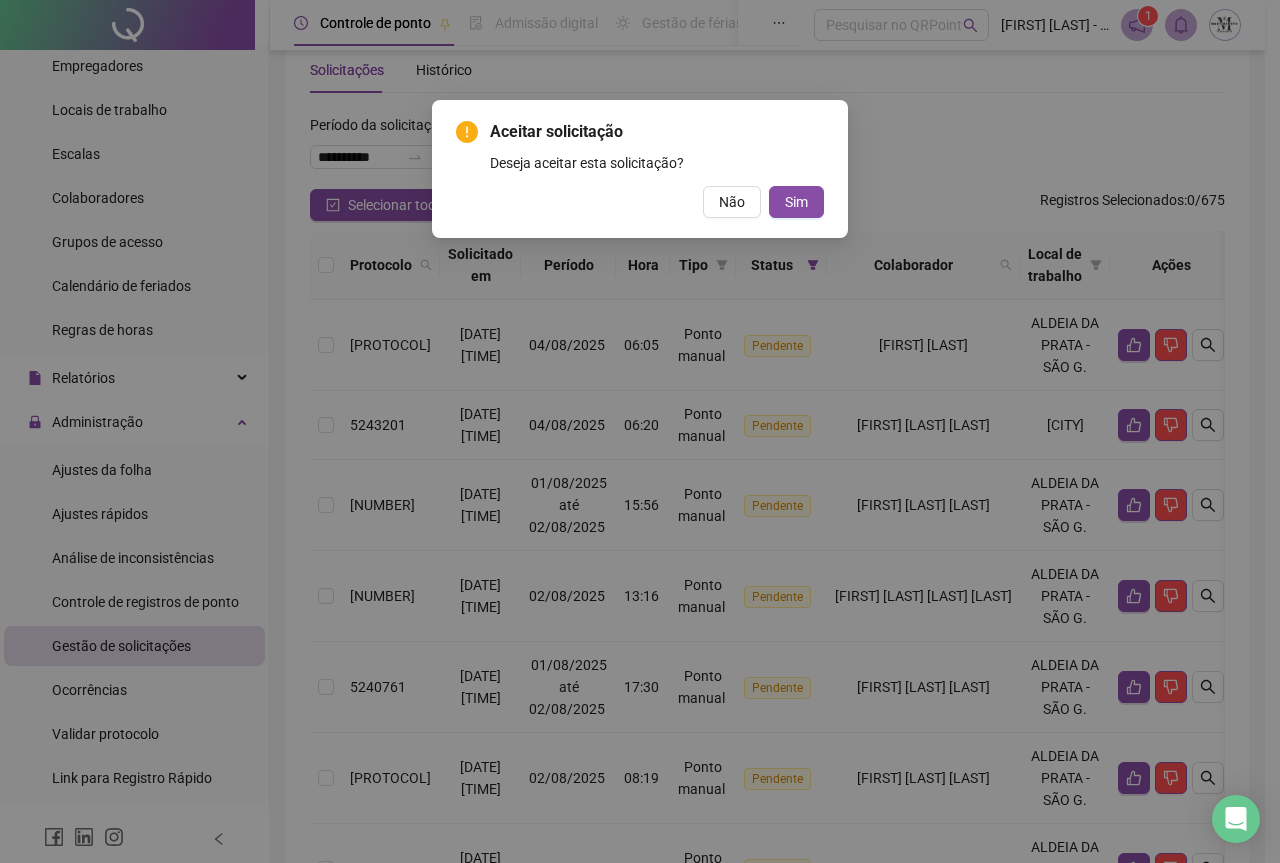 click on "Aceitar solicitação Deseja aceitar esta solicitação? Não Sim" at bounding box center [640, 431] 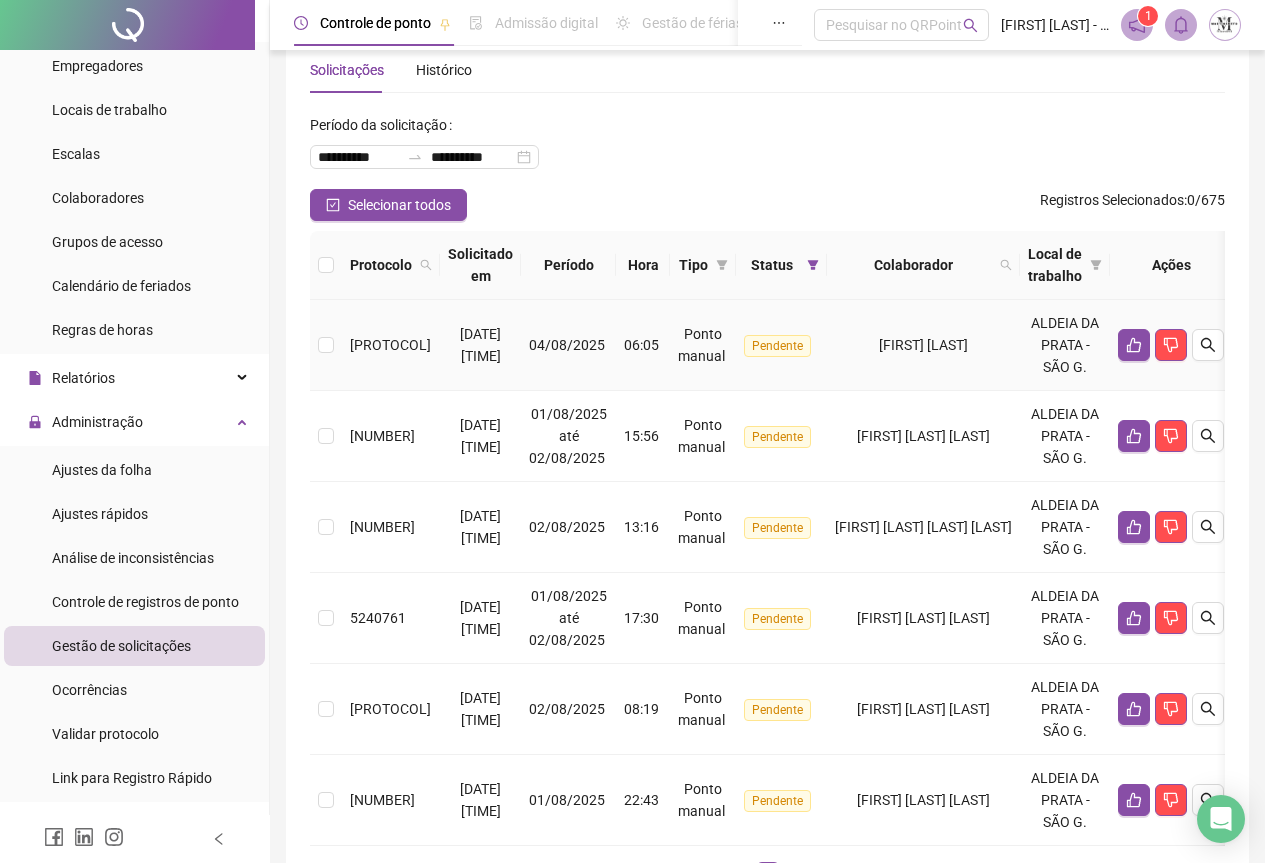 drag, startPoint x: 313, startPoint y: 302, endPoint x: 328, endPoint y: 302, distance: 15 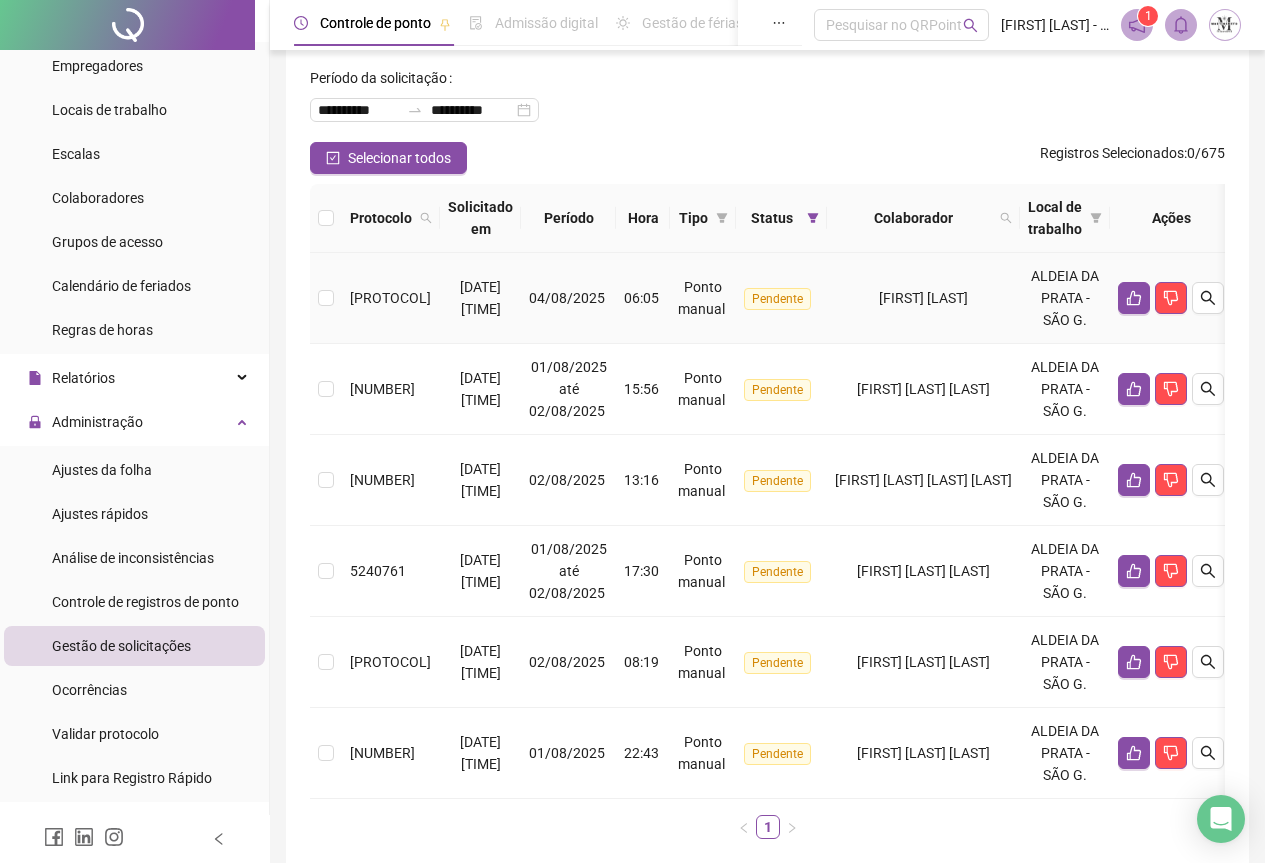 scroll, scrollTop: 207, scrollLeft: 0, axis: vertical 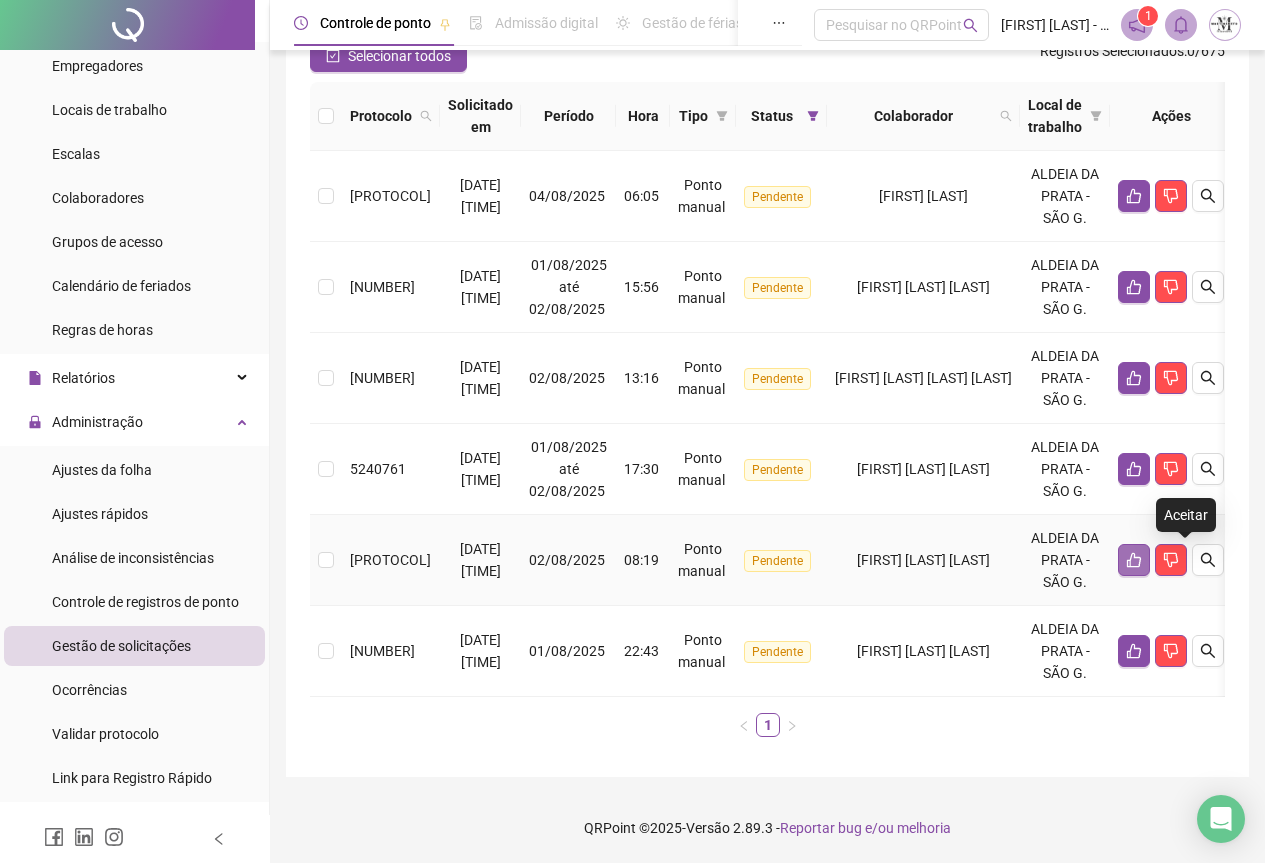 click 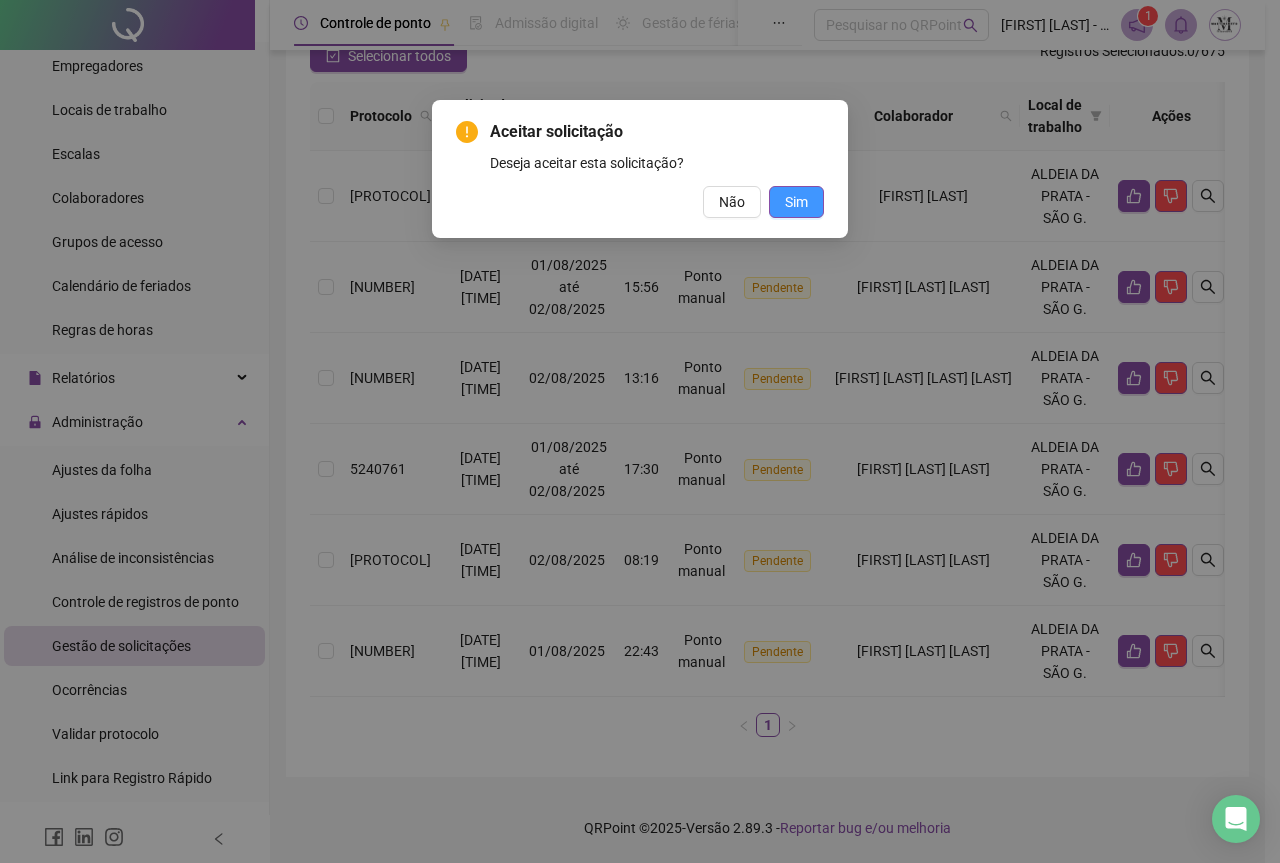 click on "Sim" at bounding box center (796, 202) 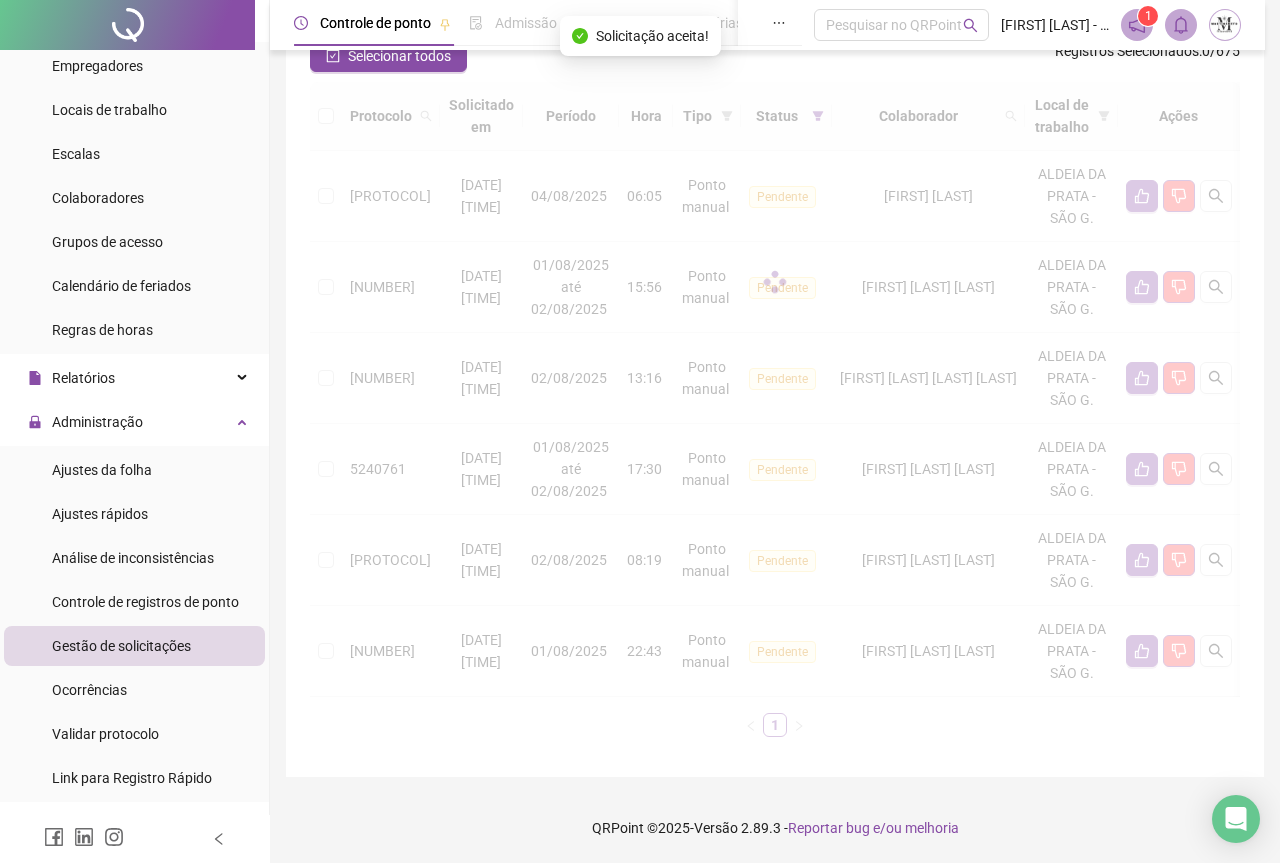 scroll, scrollTop: 116, scrollLeft: 0, axis: vertical 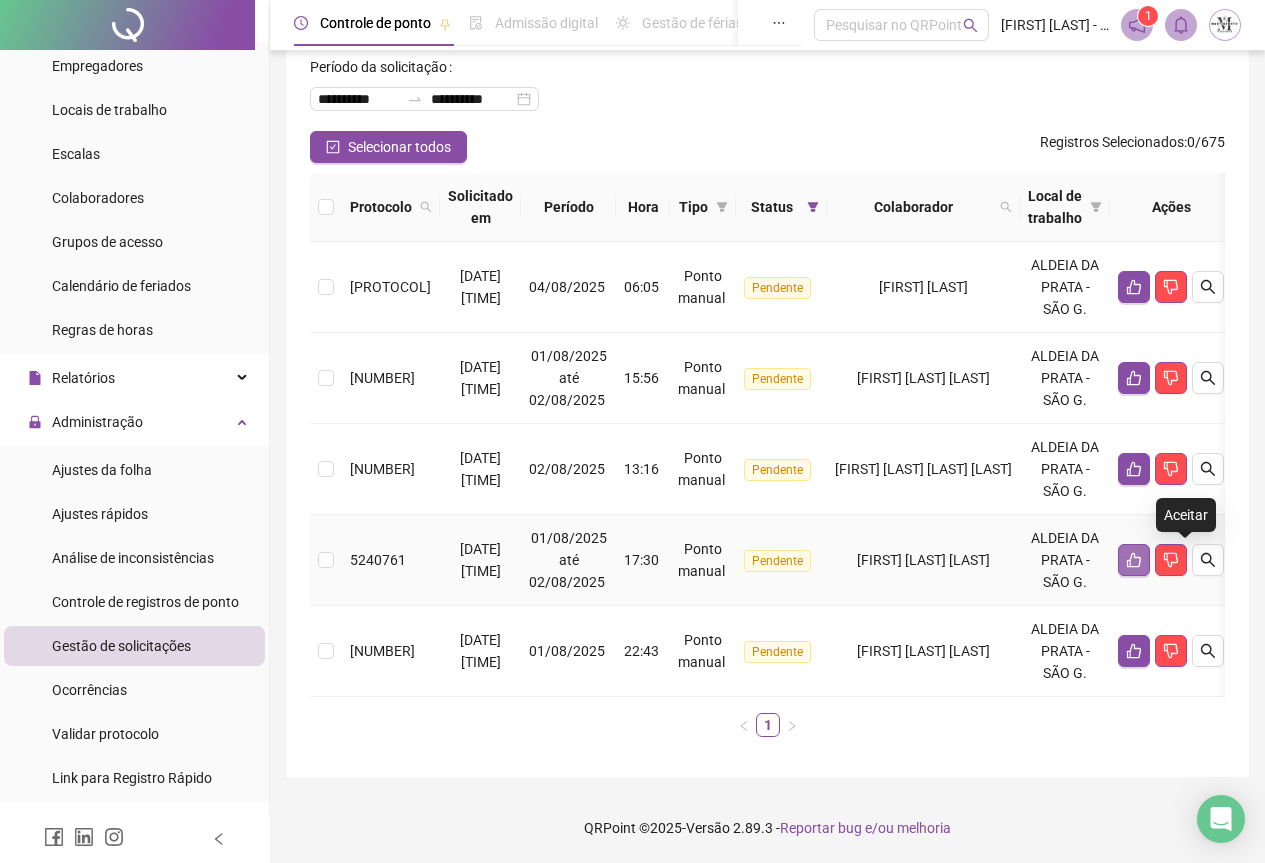 click at bounding box center (1134, 560) 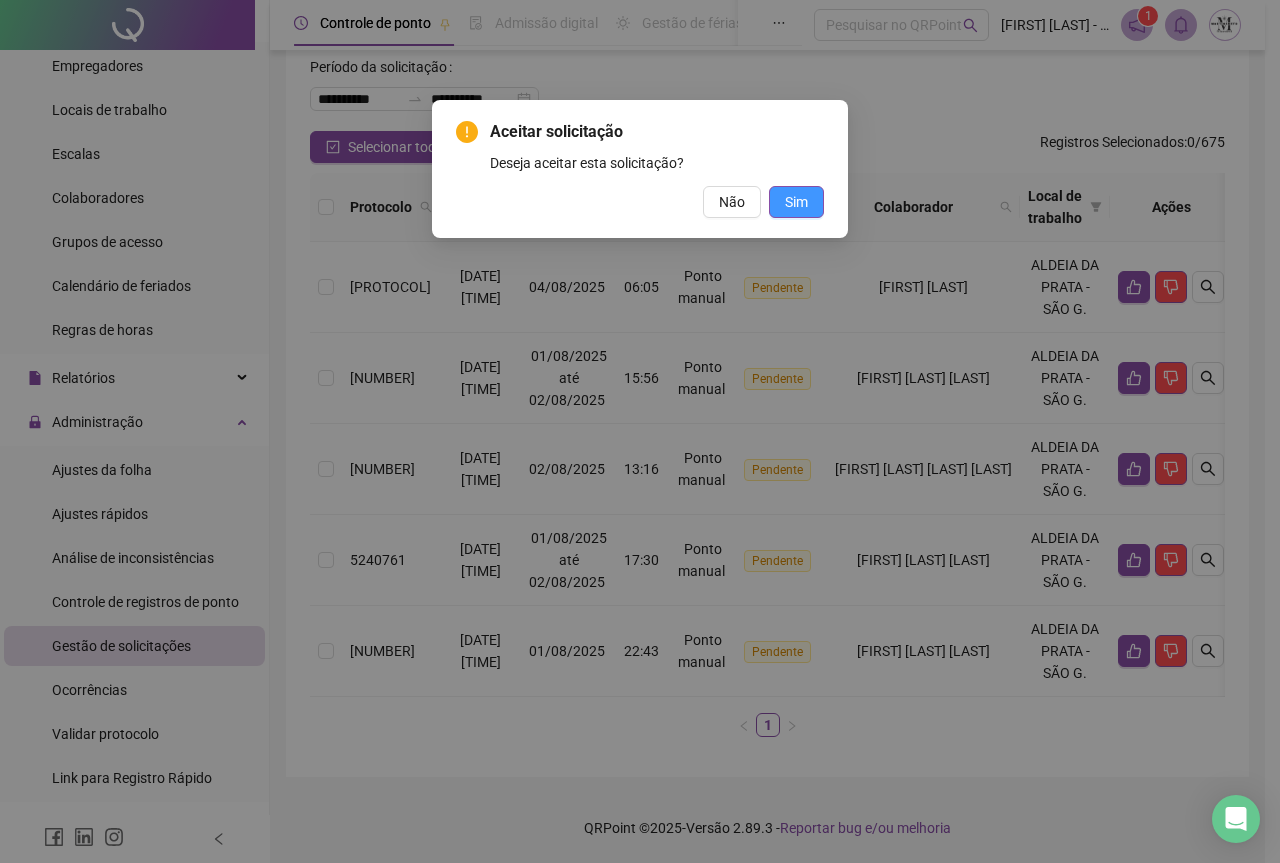 click on "Sim" at bounding box center [796, 202] 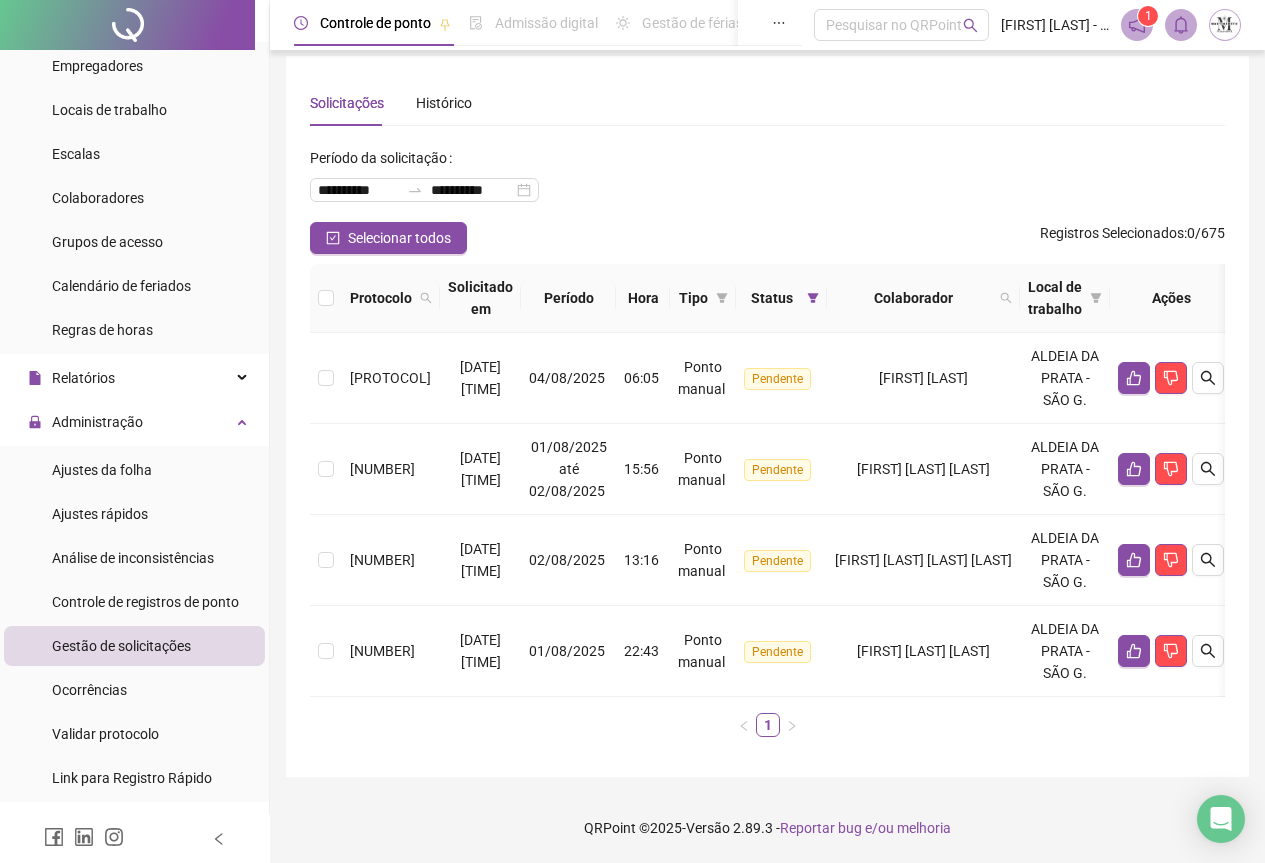 scroll, scrollTop: 0, scrollLeft: 0, axis: both 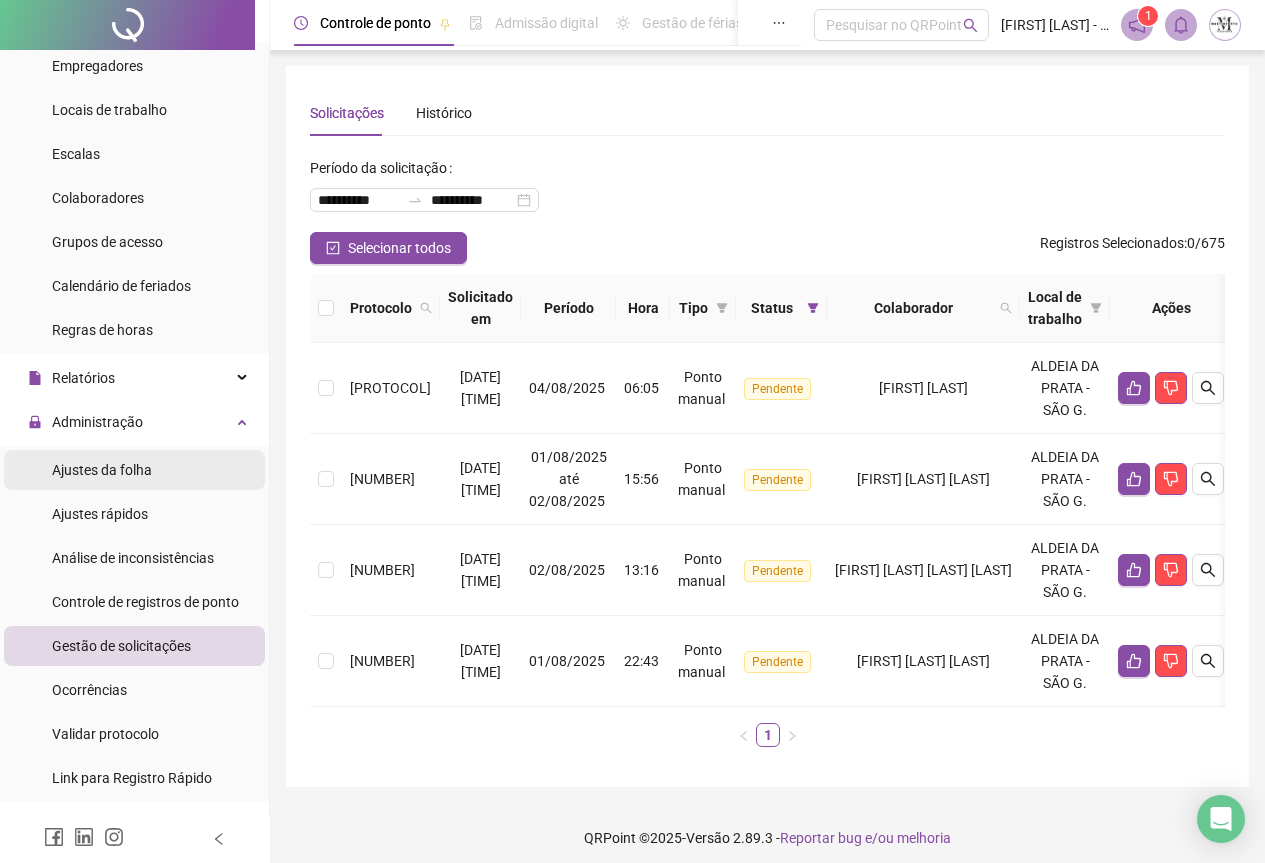 click on "Ajustes da folha" at bounding box center (102, 470) 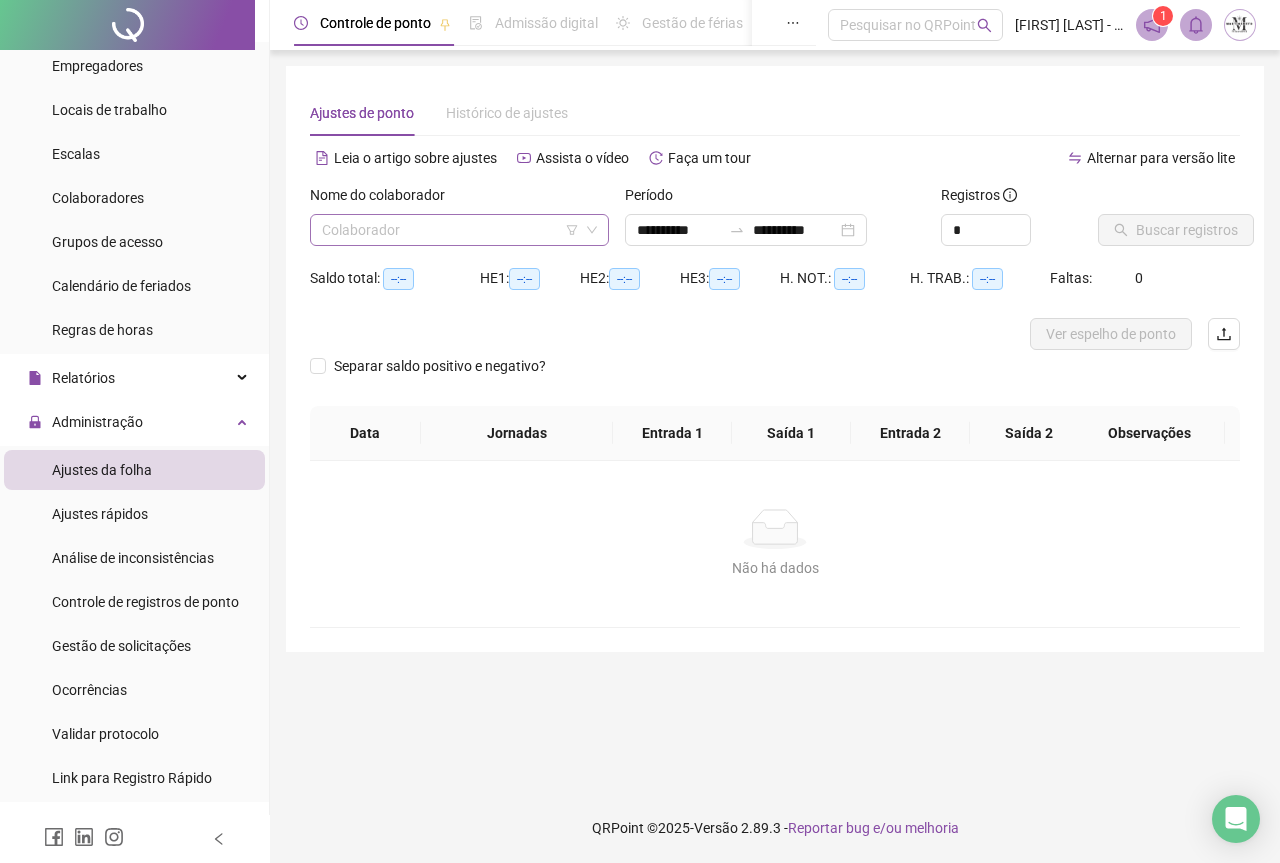 click at bounding box center (450, 230) 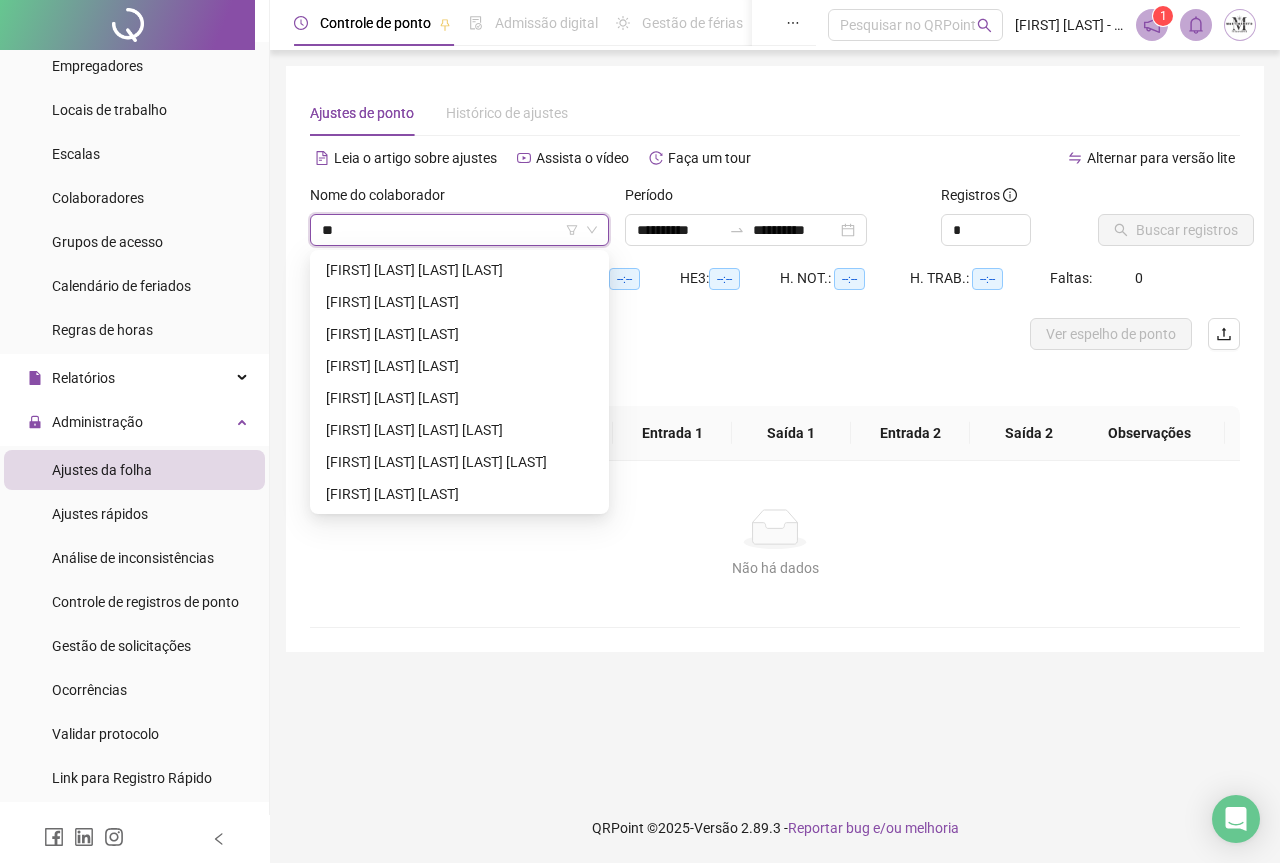 type on "*" 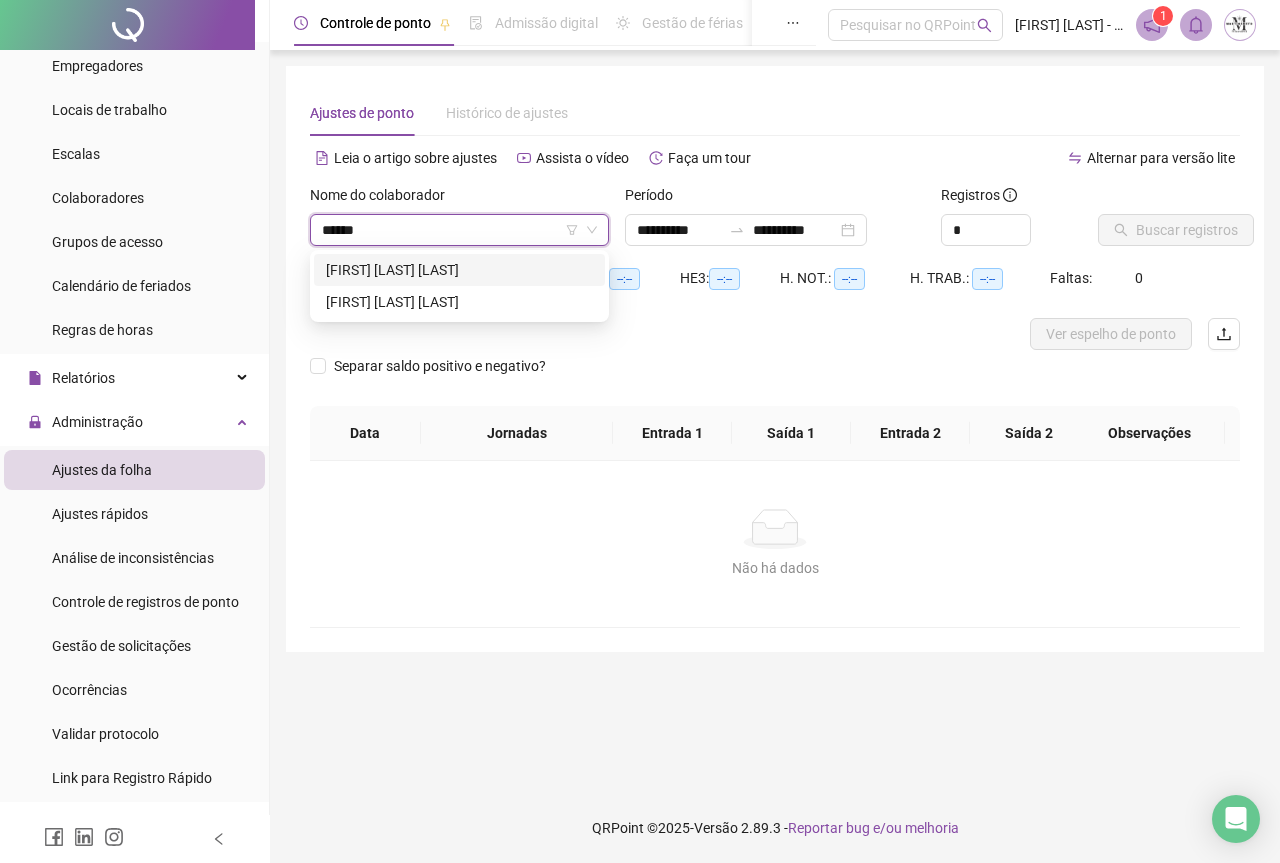 type on "*******" 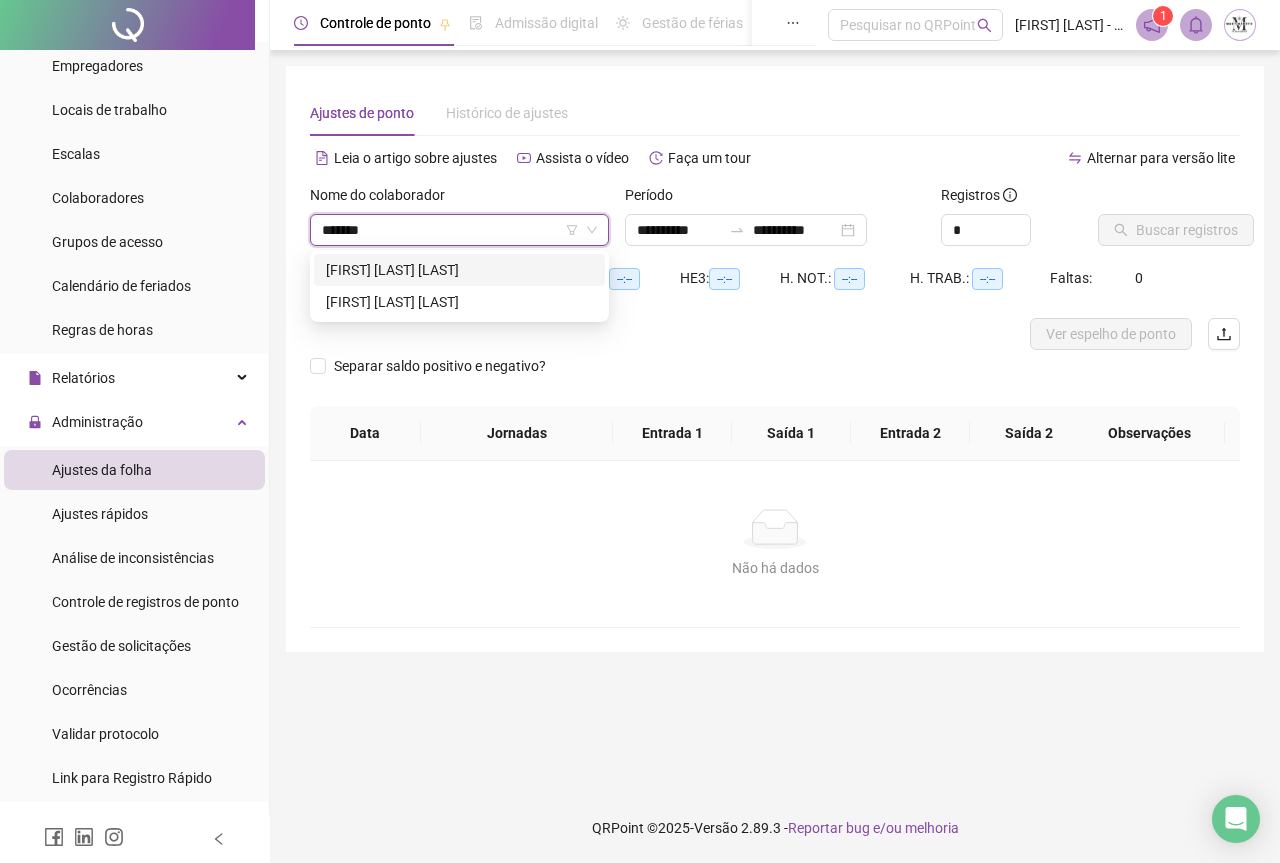 click on "[FIRST] [LAST] [LAST]" at bounding box center [459, 270] 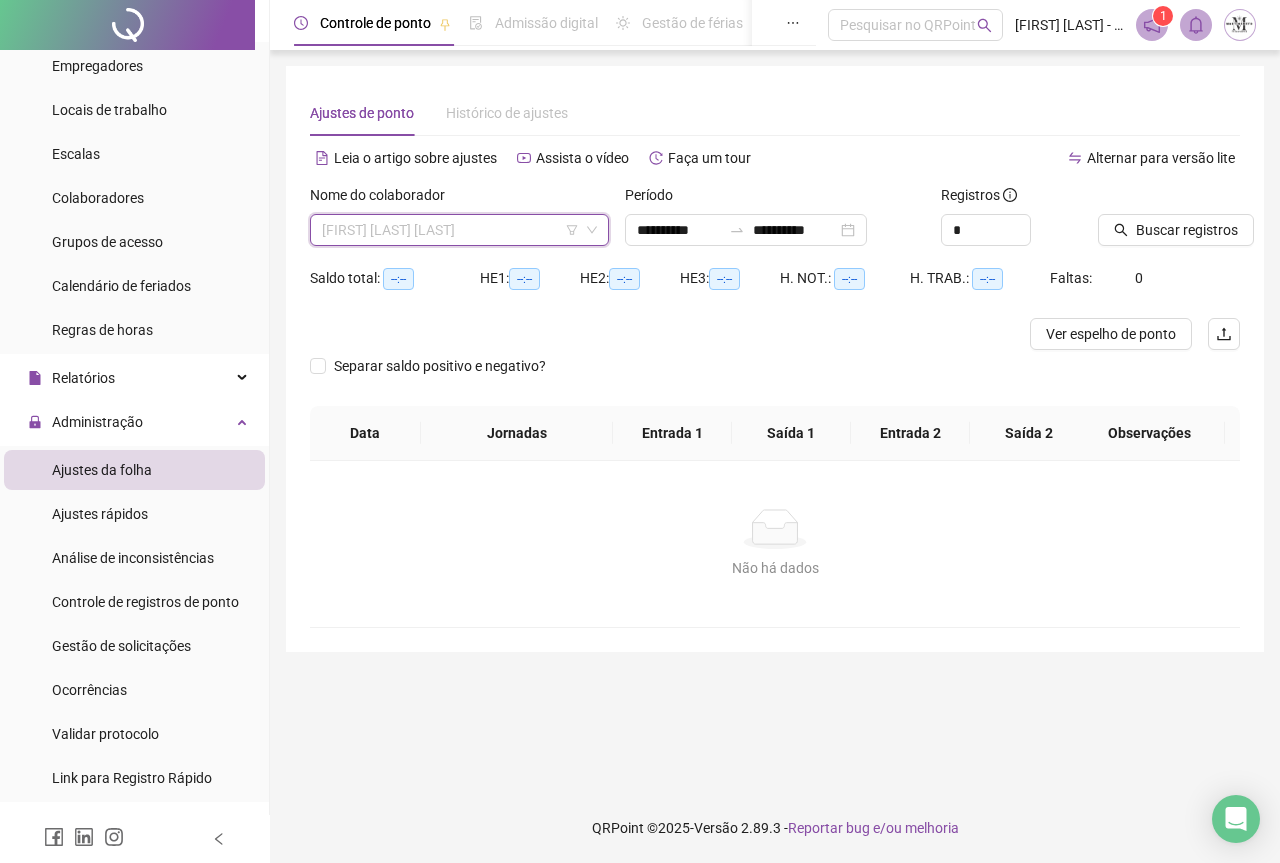 click on "[FIRST] [LAST] [LAST]" at bounding box center (459, 230) 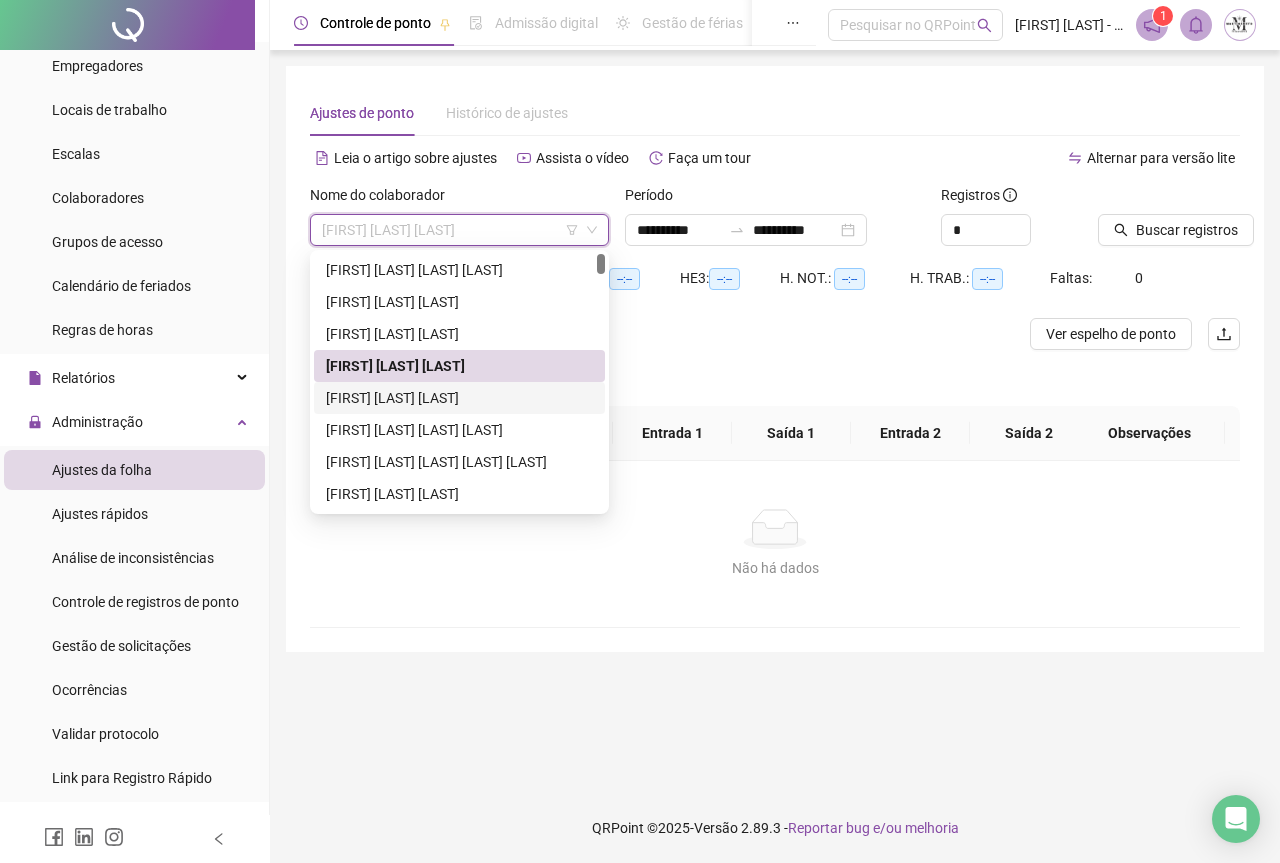 click on "[FIRST] [LAST]" at bounding box center [459, 398] 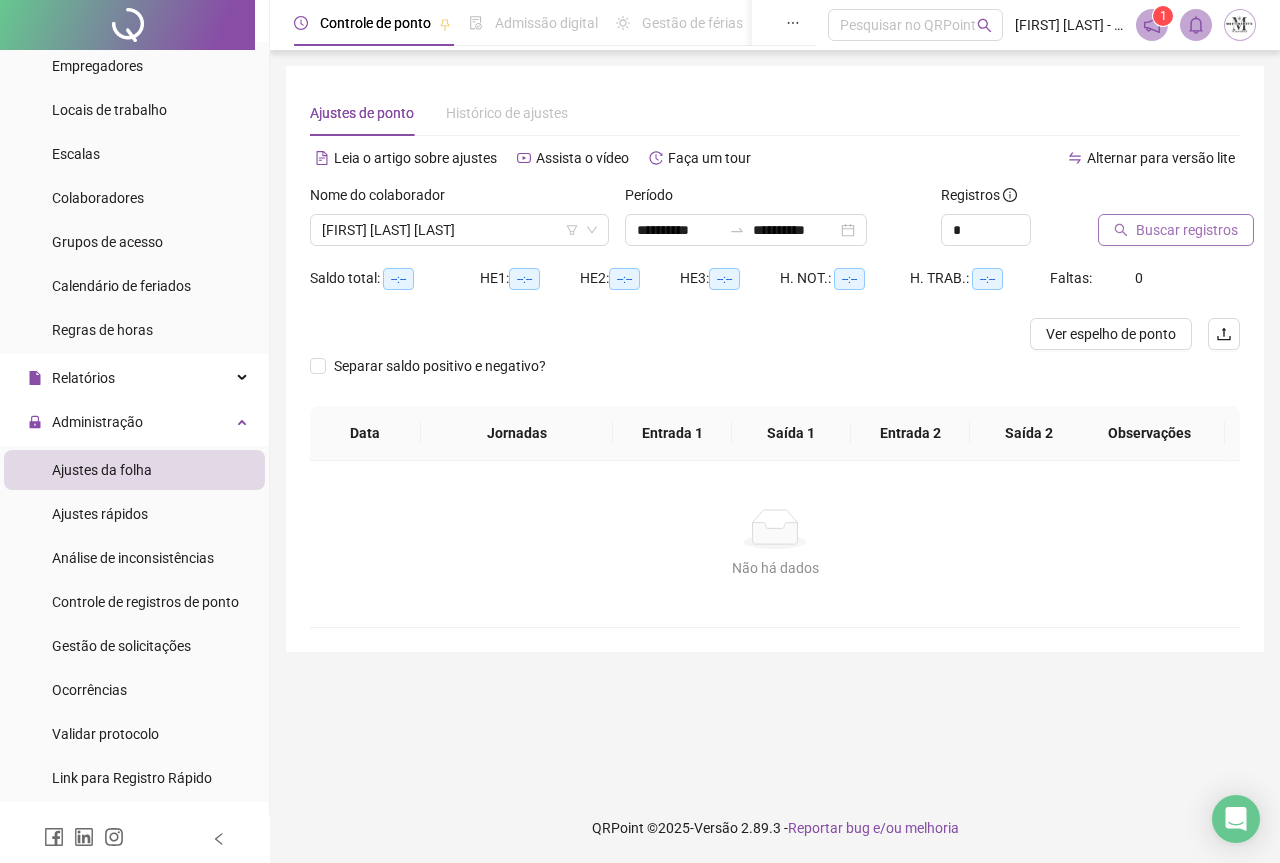 click on "Buscar registros" at bounding box center [1176, 230] 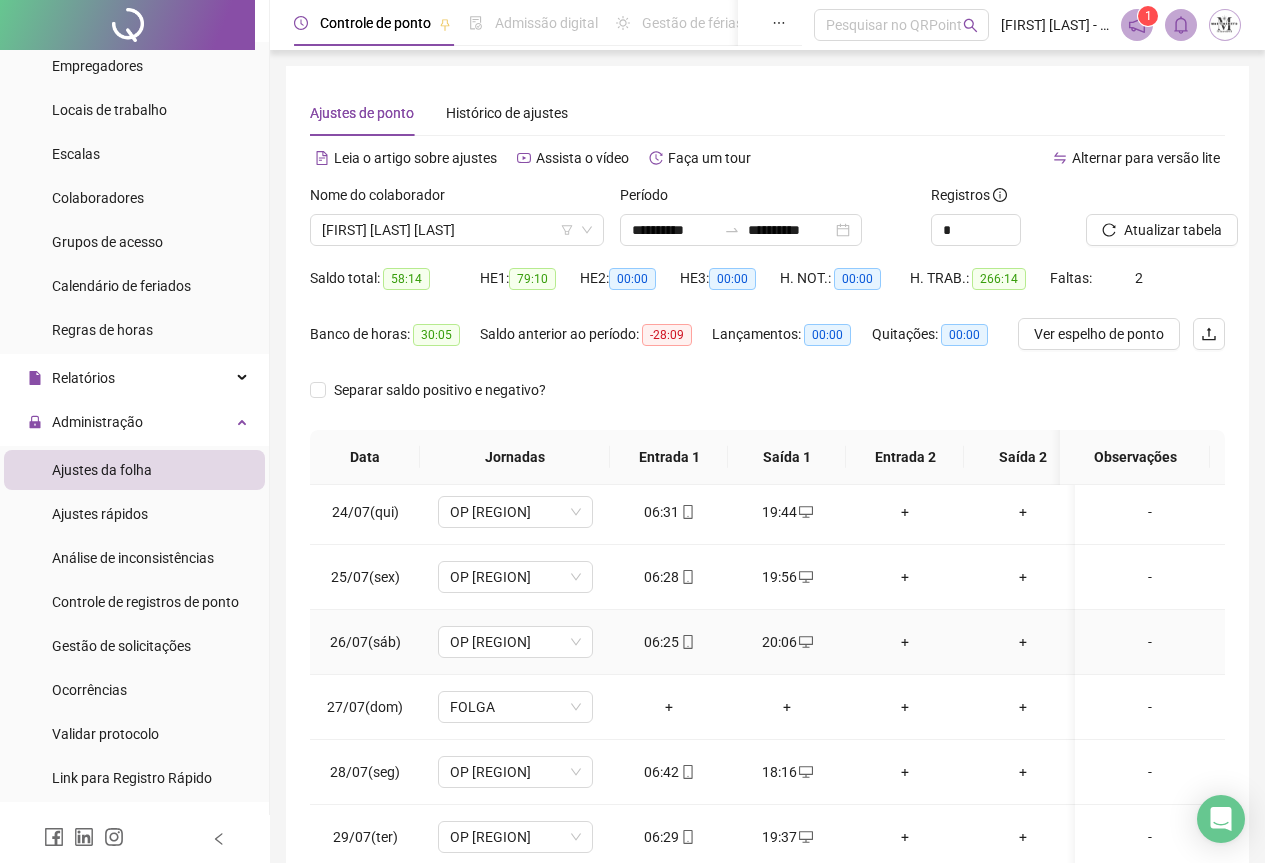 scroll, scrollTop: 1603, scrollLeft: 0, axis: vertical 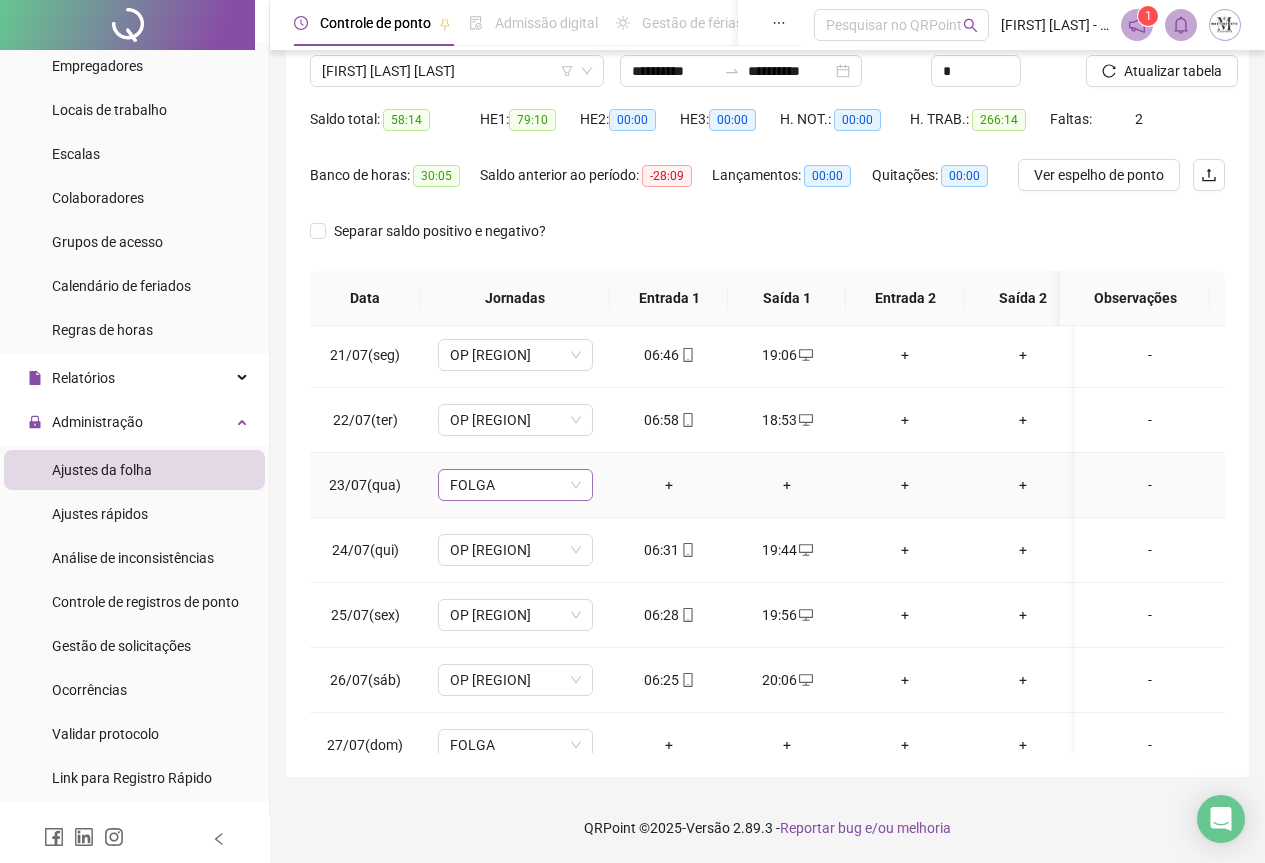 click on "FOLGA" at bounding box center [515, 485] 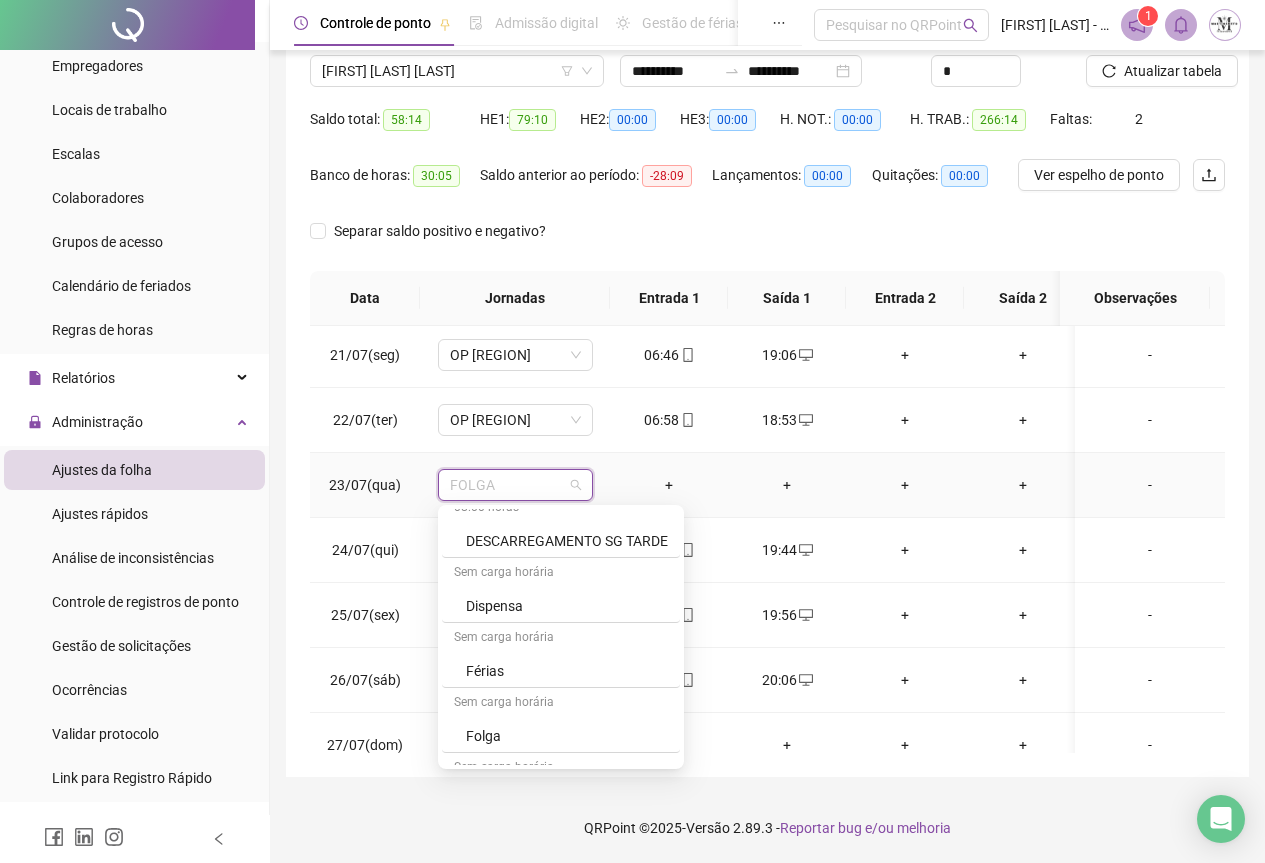 scroll, scrollTop: 1100, scrollLeft: 0, axis: vertical 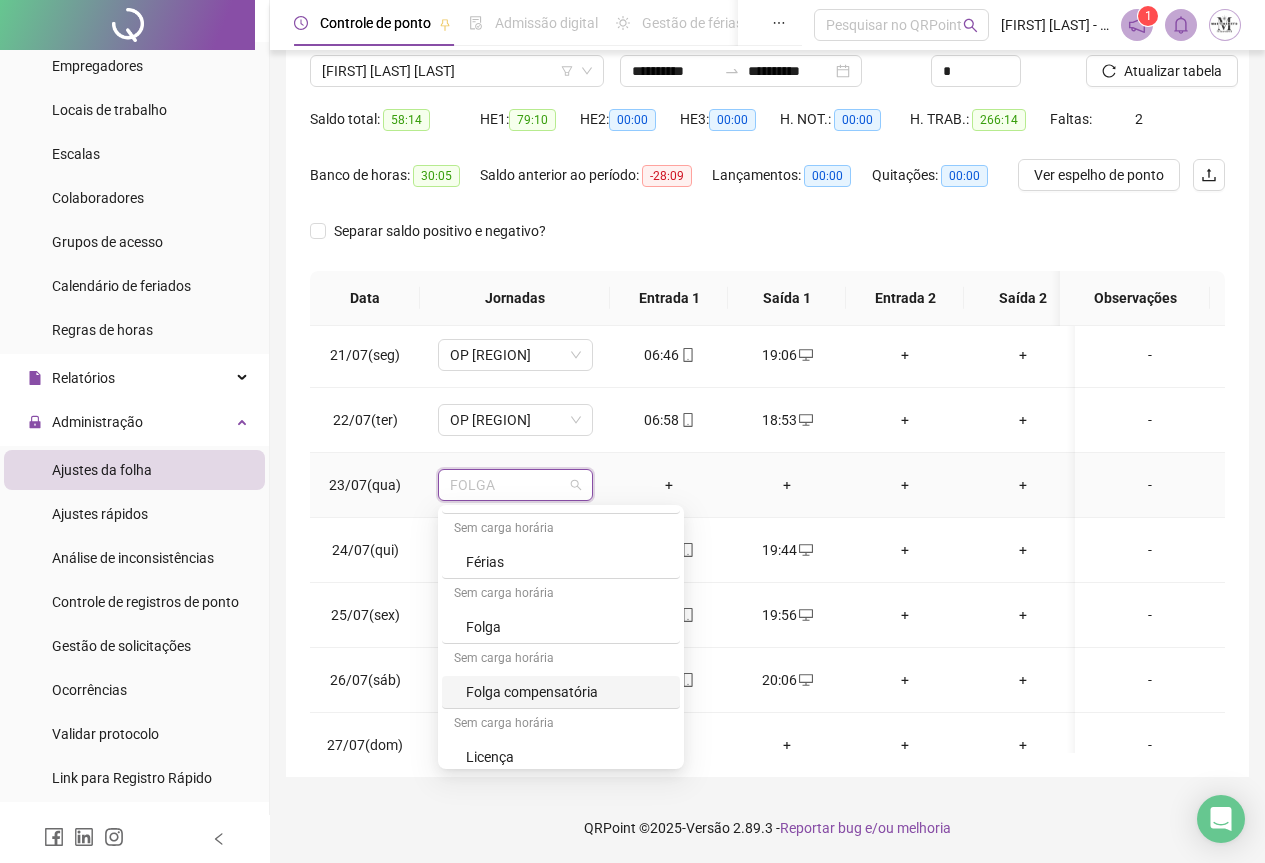 click on "Folga compensatória" at bounding box center (567, 692) 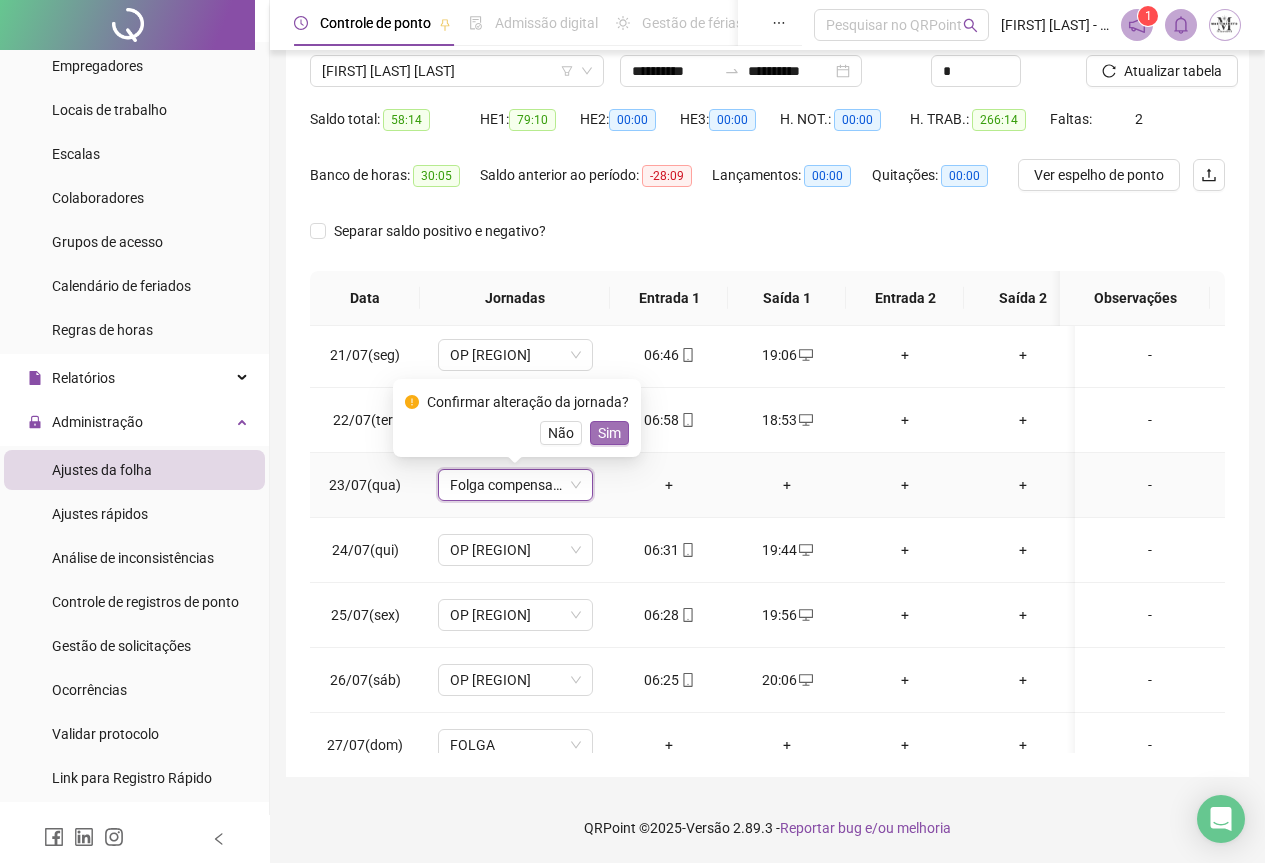 click on "Sim" at bounding box center [609, 433] 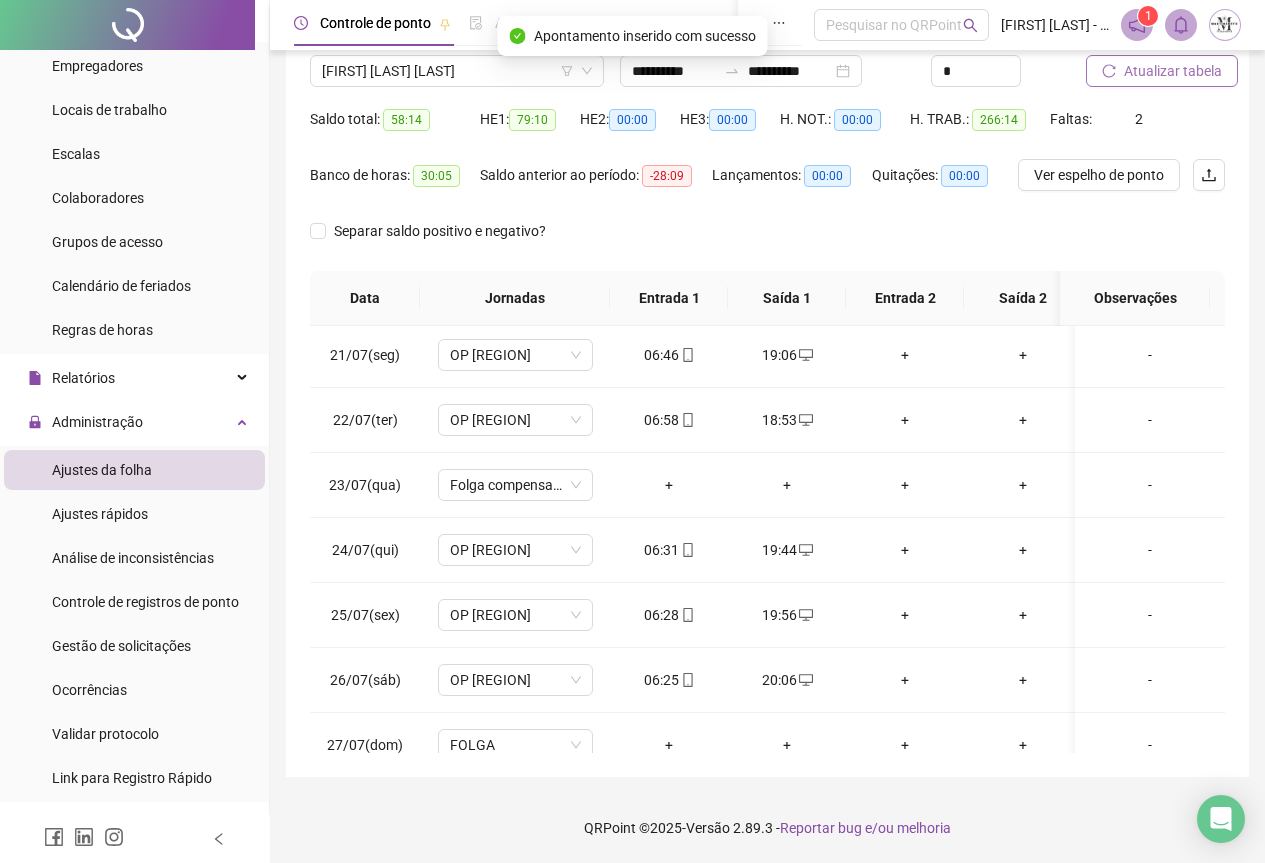 click on "Atualizar tabela" at bounding box center [1173, 71] 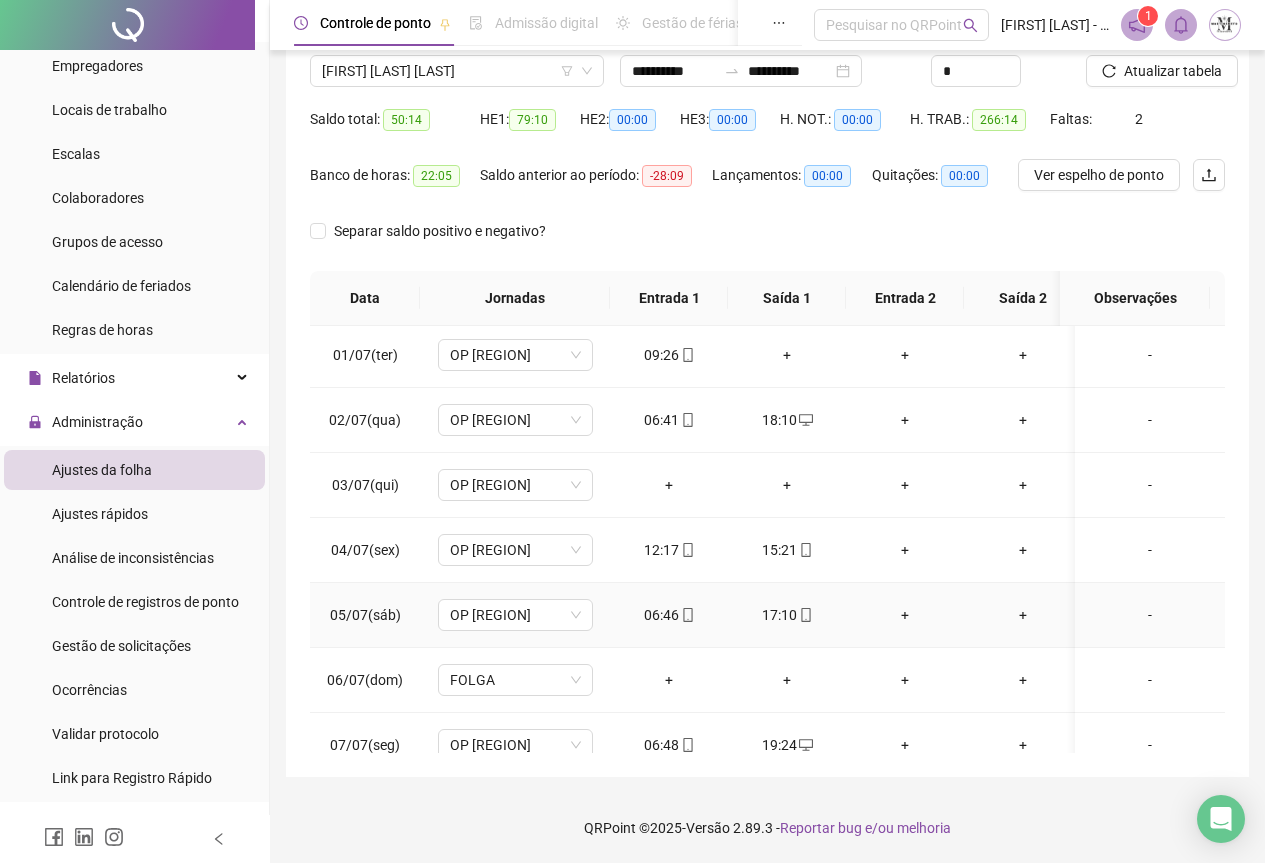 scroll, scrollTop: 0, scrollLeft: 0, axis: both 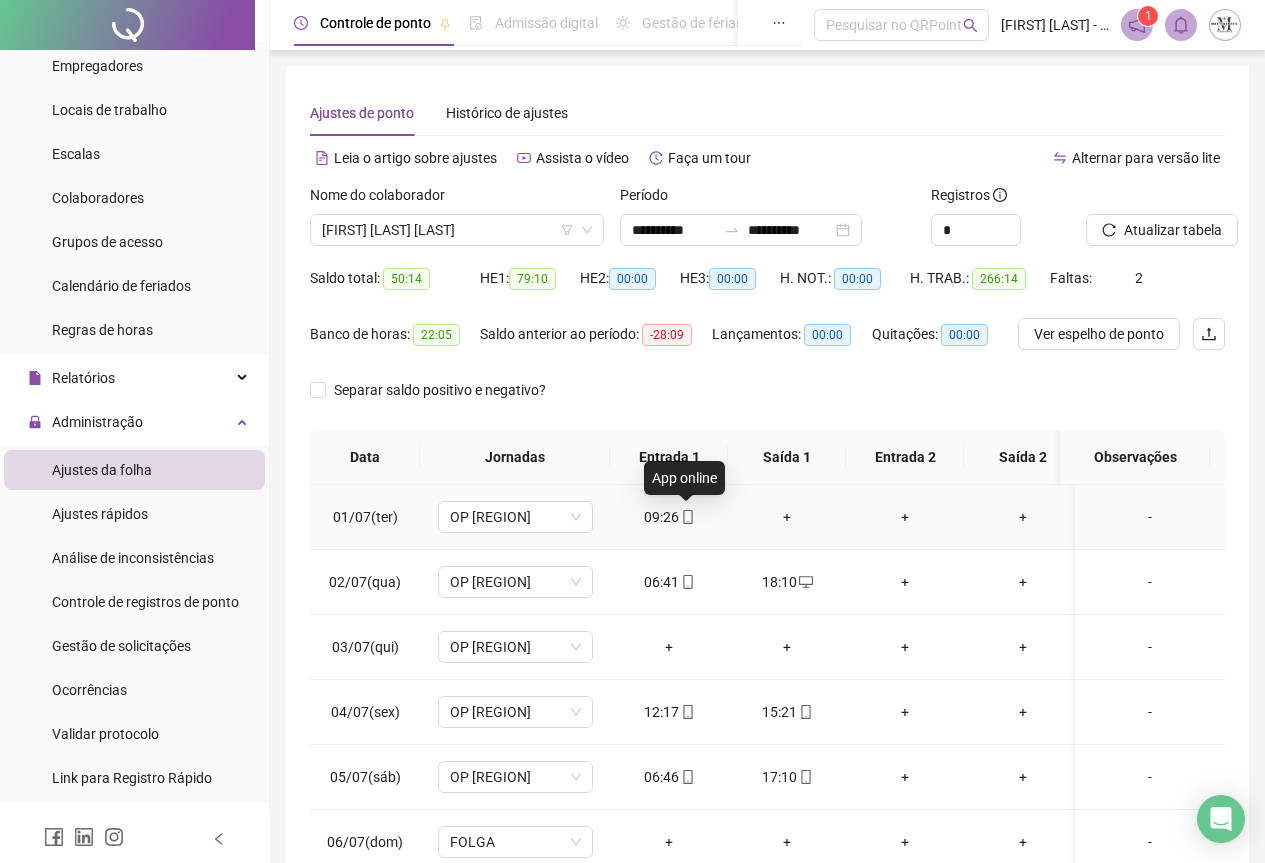 click 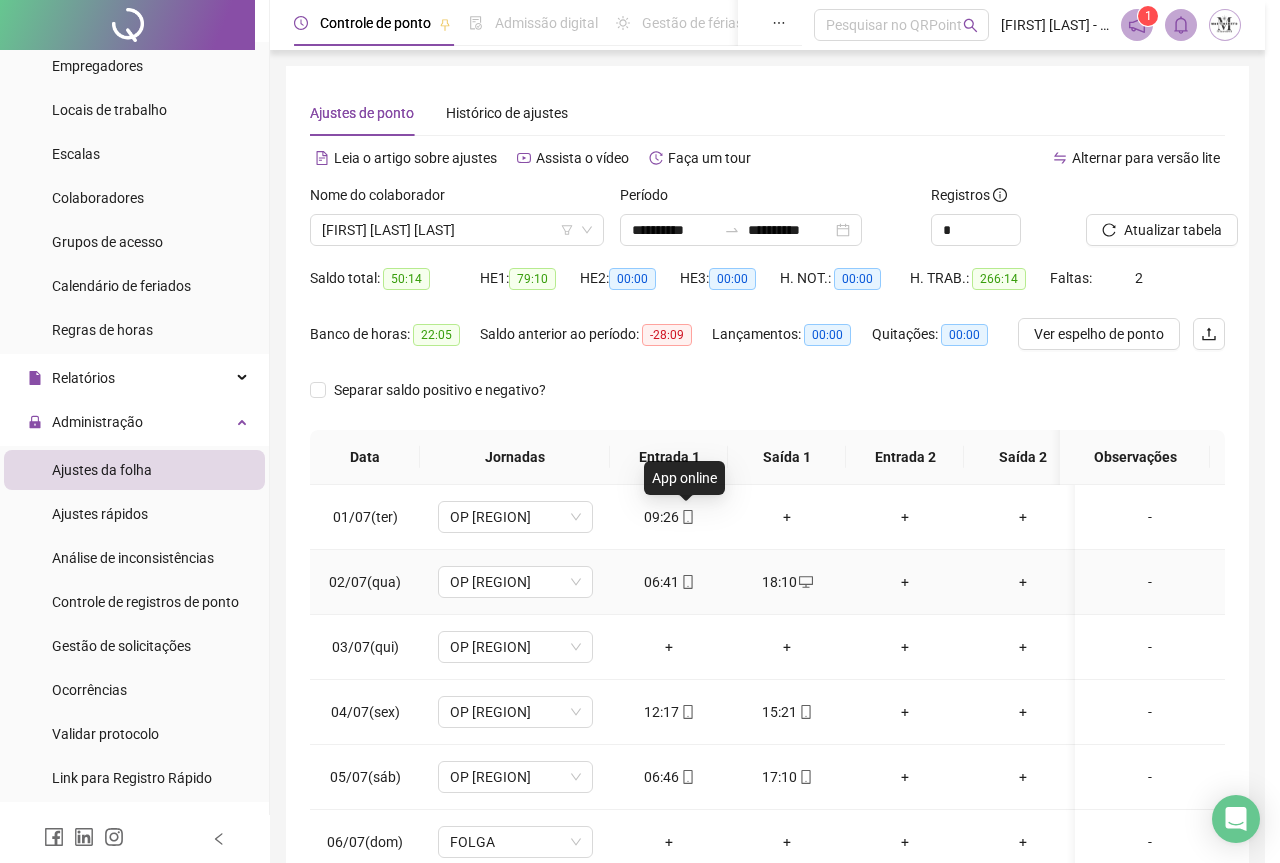 type on "**********" 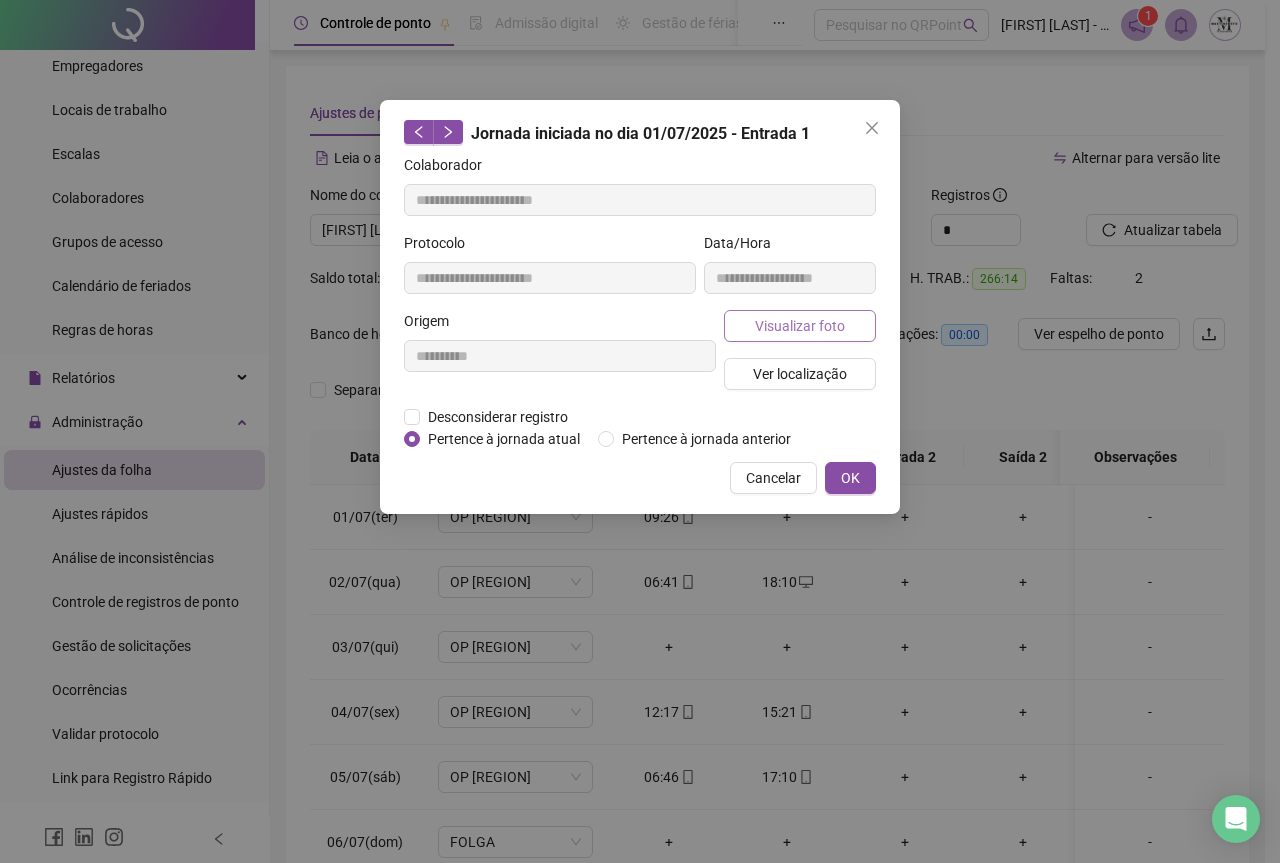 click on "Visualizar foto" at bounding box center [800, 326] 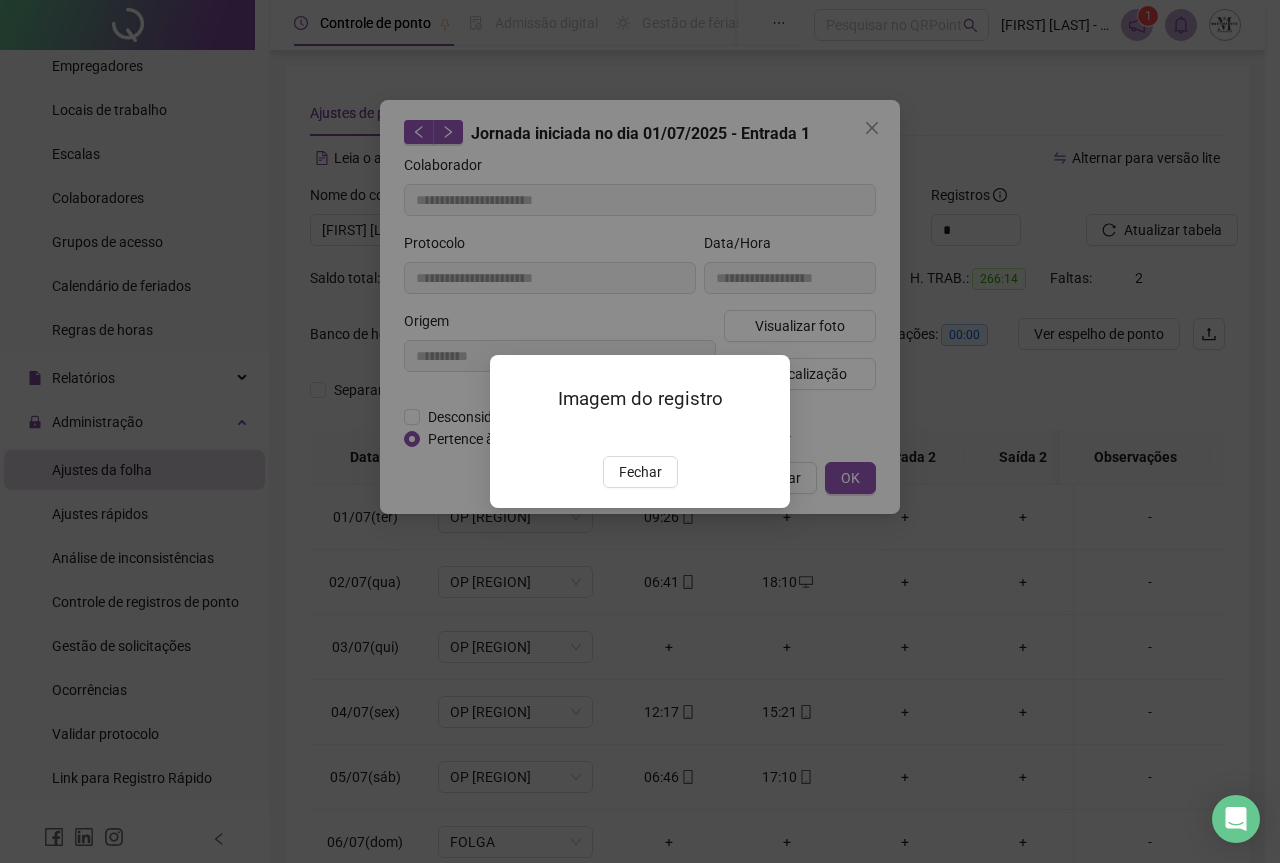 click at bounding box center [514, 435] 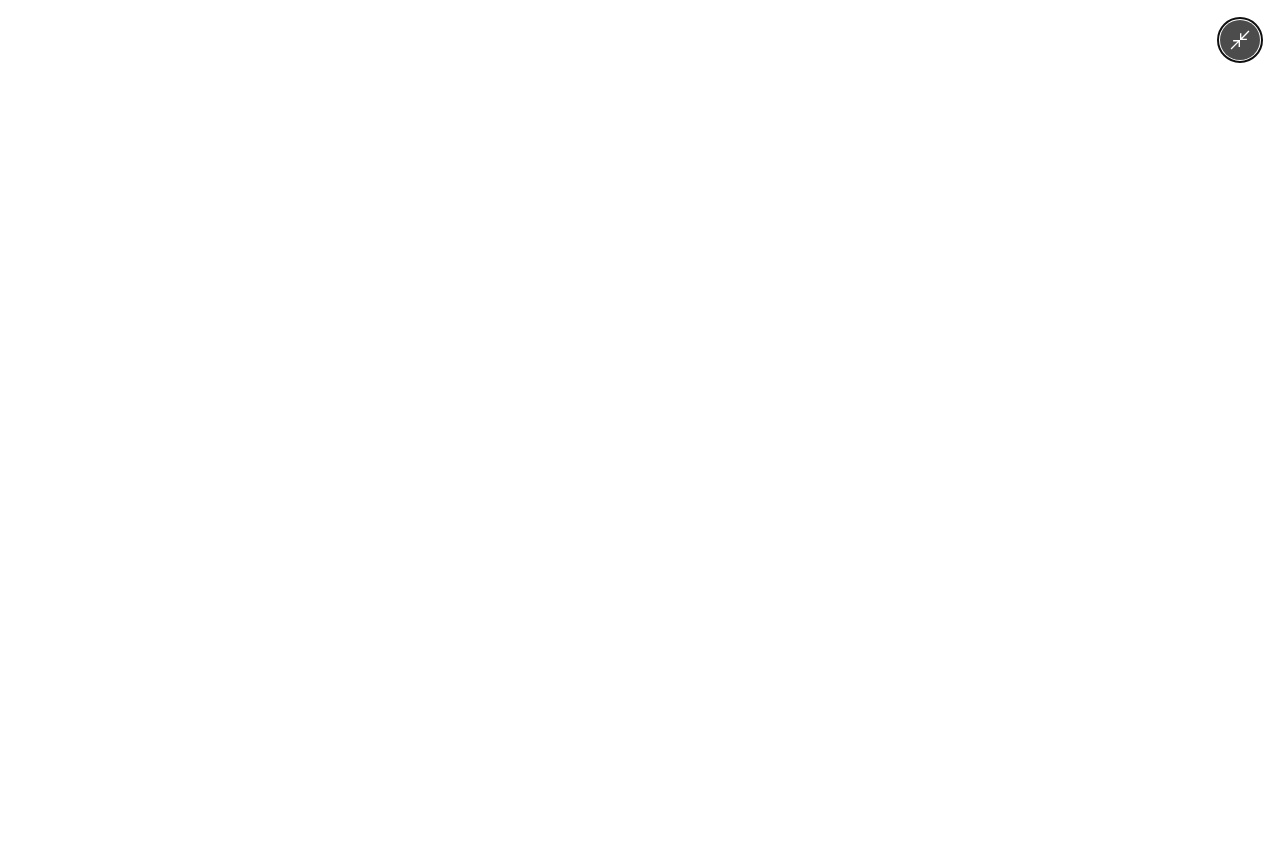 click at bounding box center [639, 431] 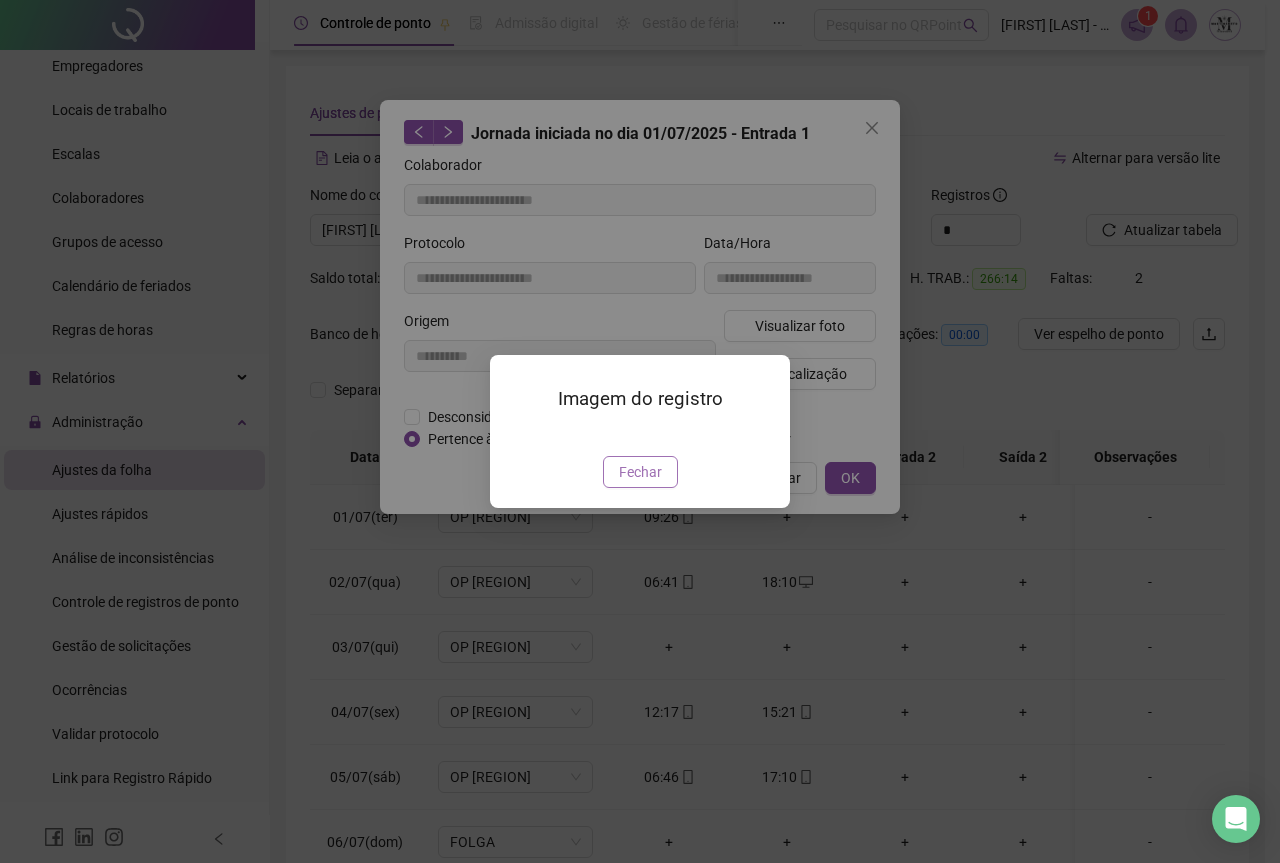 click on "Fechar" at bounding box center [640, 472] 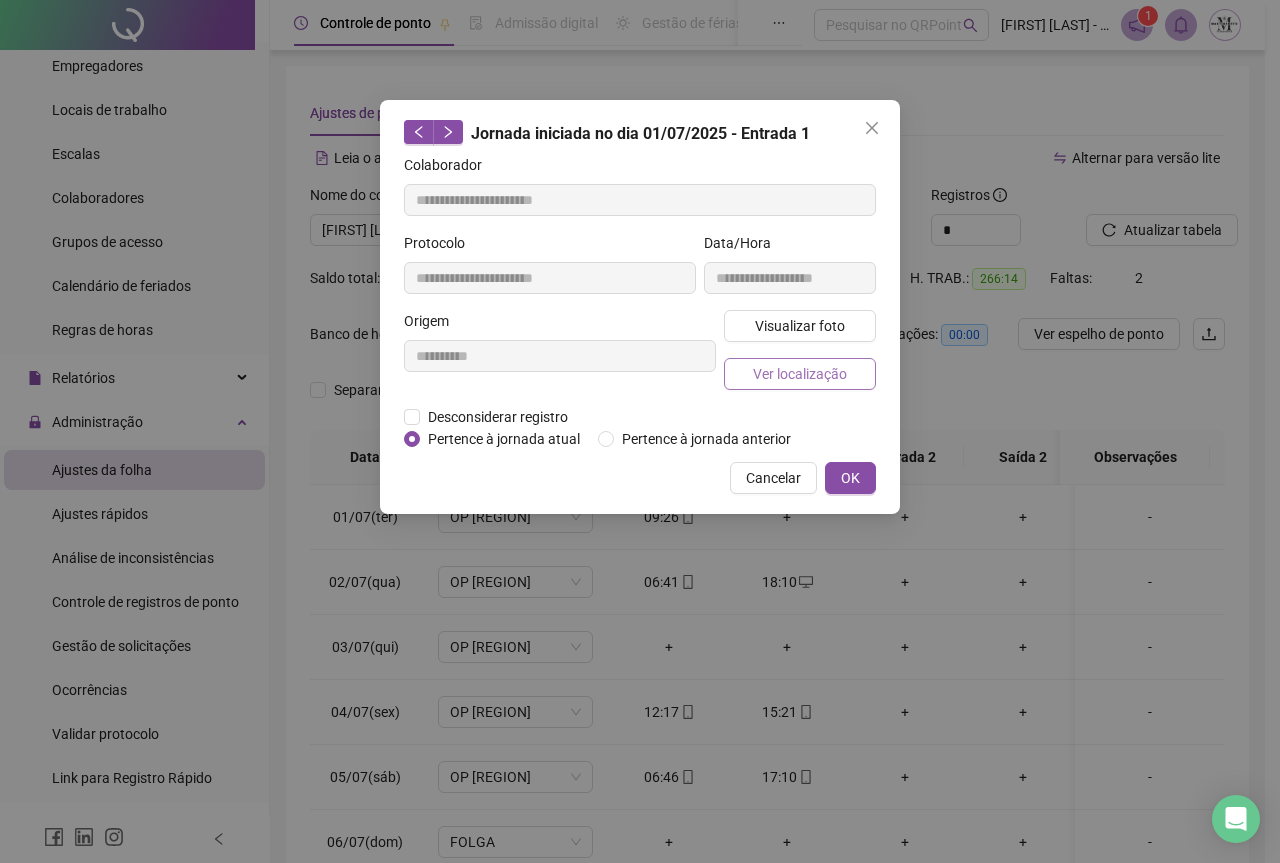 click on "Ver localização" at bounding box center [800, 374] 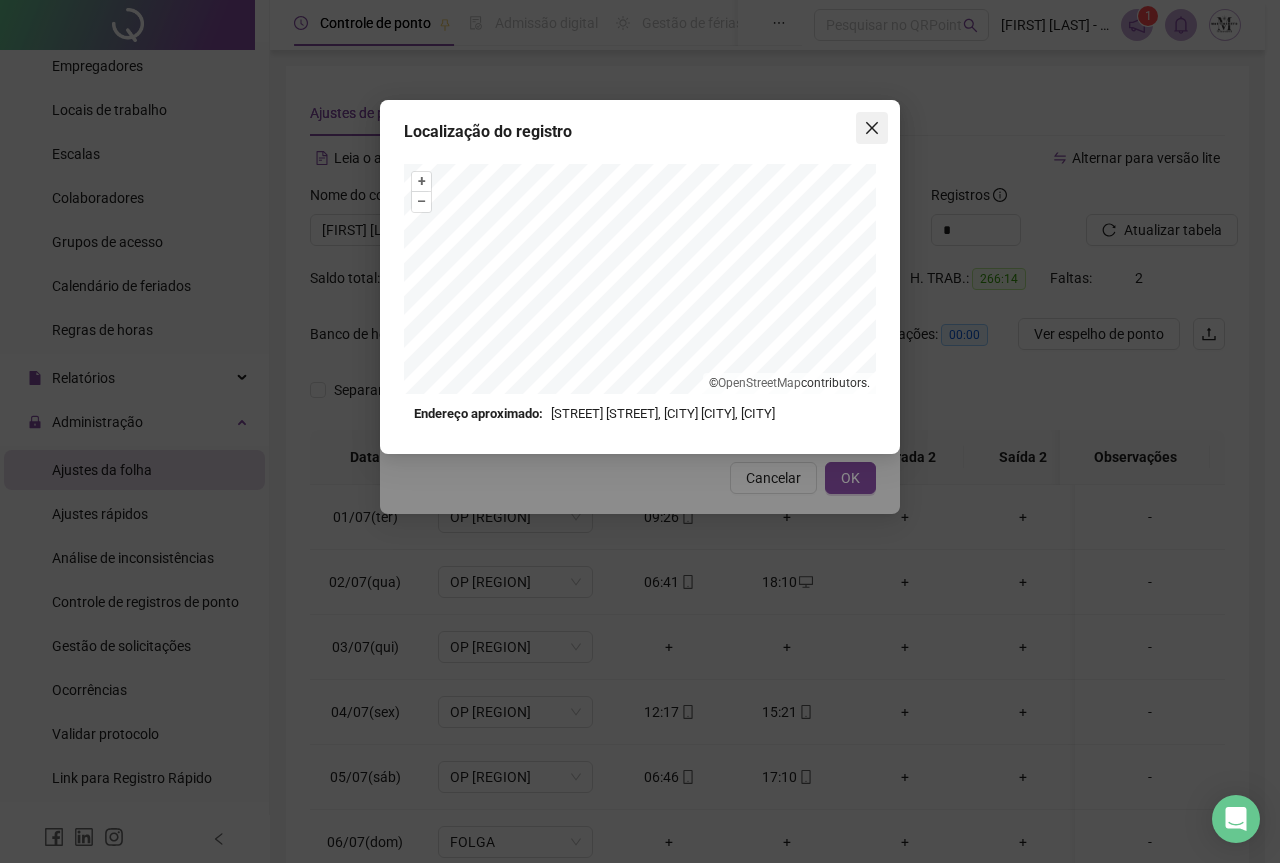 click at bounding box center [872, 128] 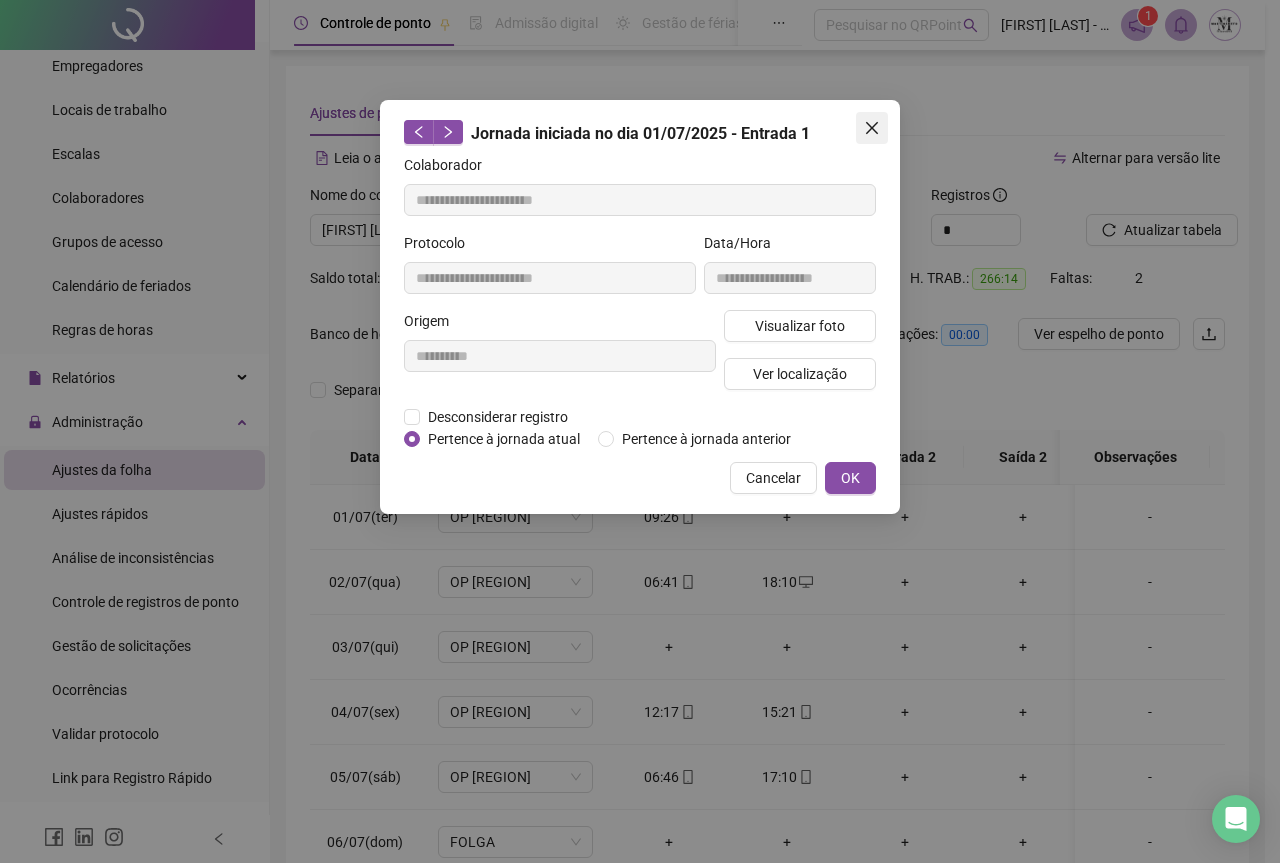 click 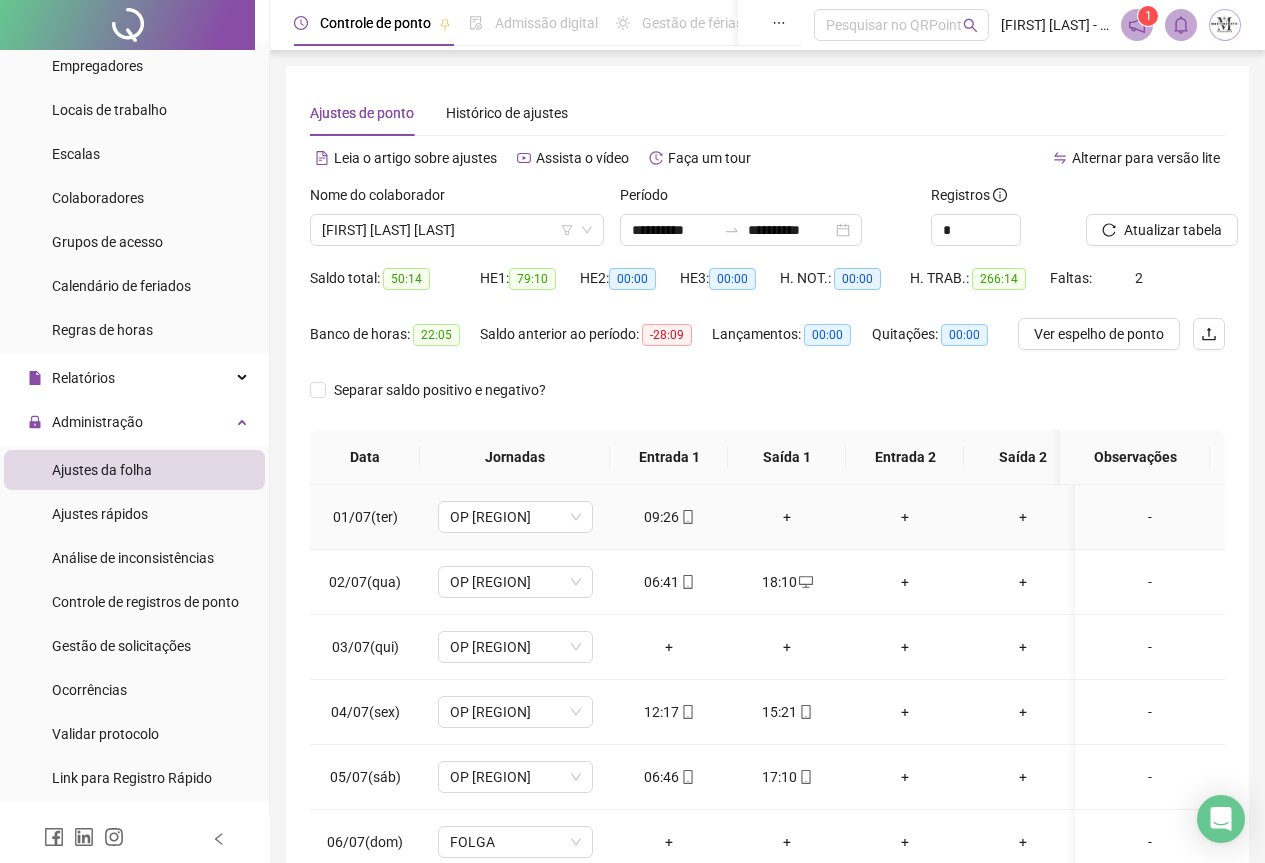 click on "+" at bounding box center [787, 517] 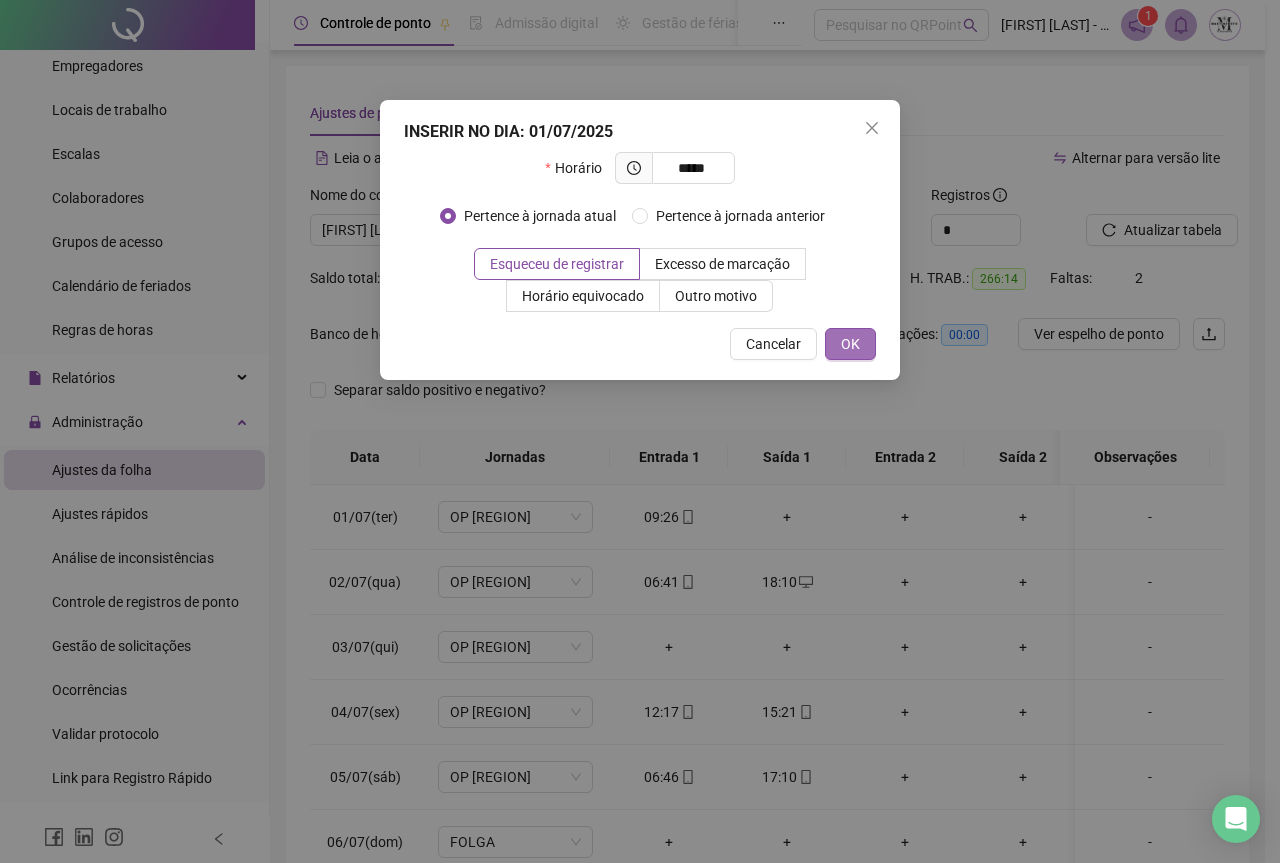 type on "*****" 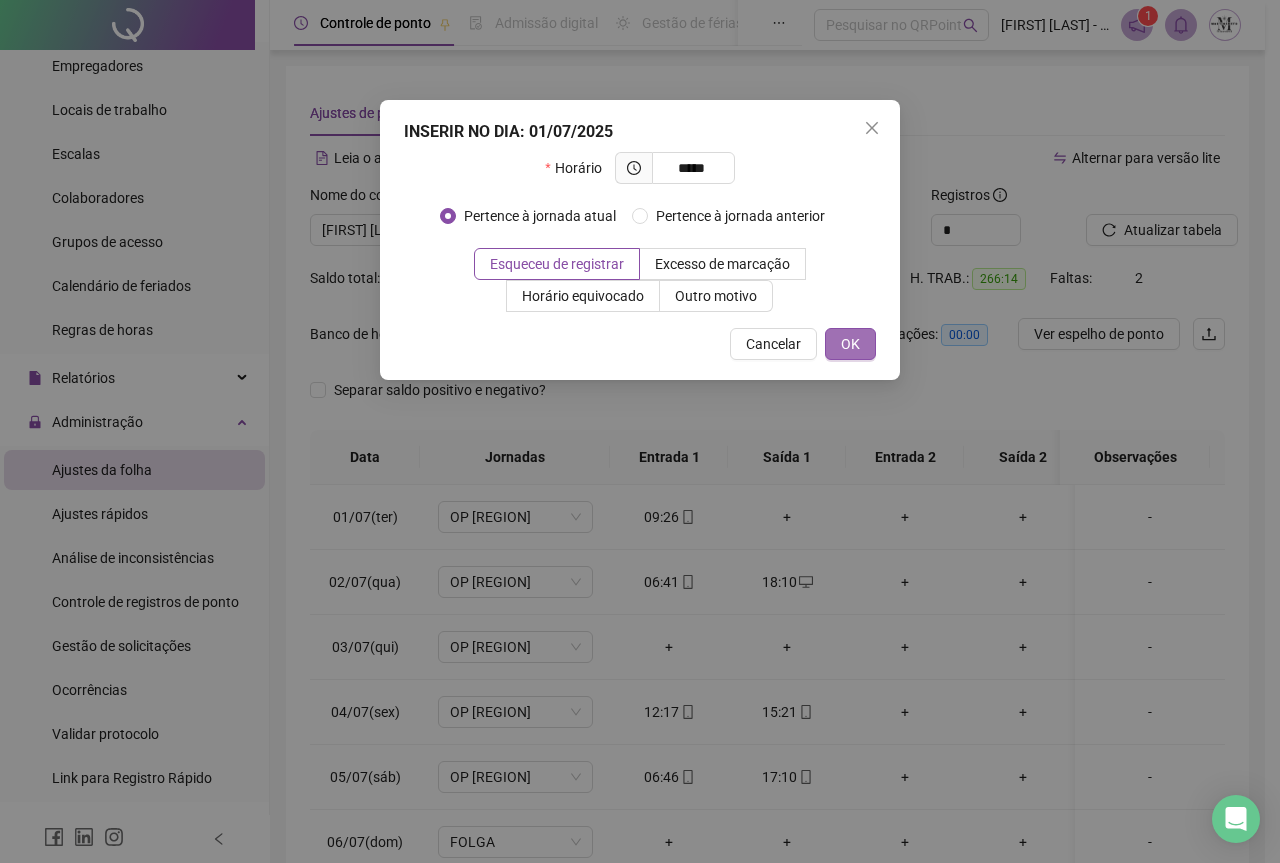 click on "OK" at bounding box center (850, 344) 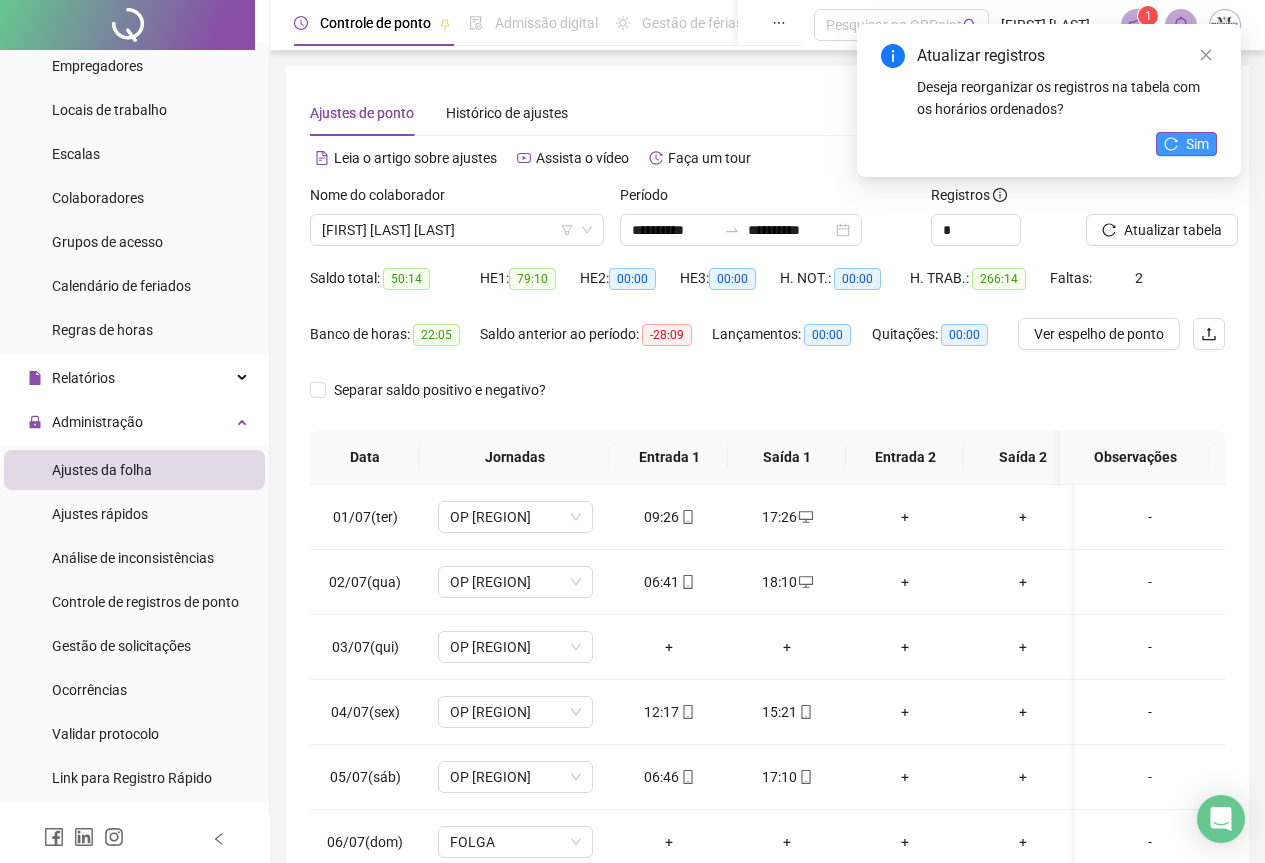 click on "Sim" at bounding box center [1186, 144] 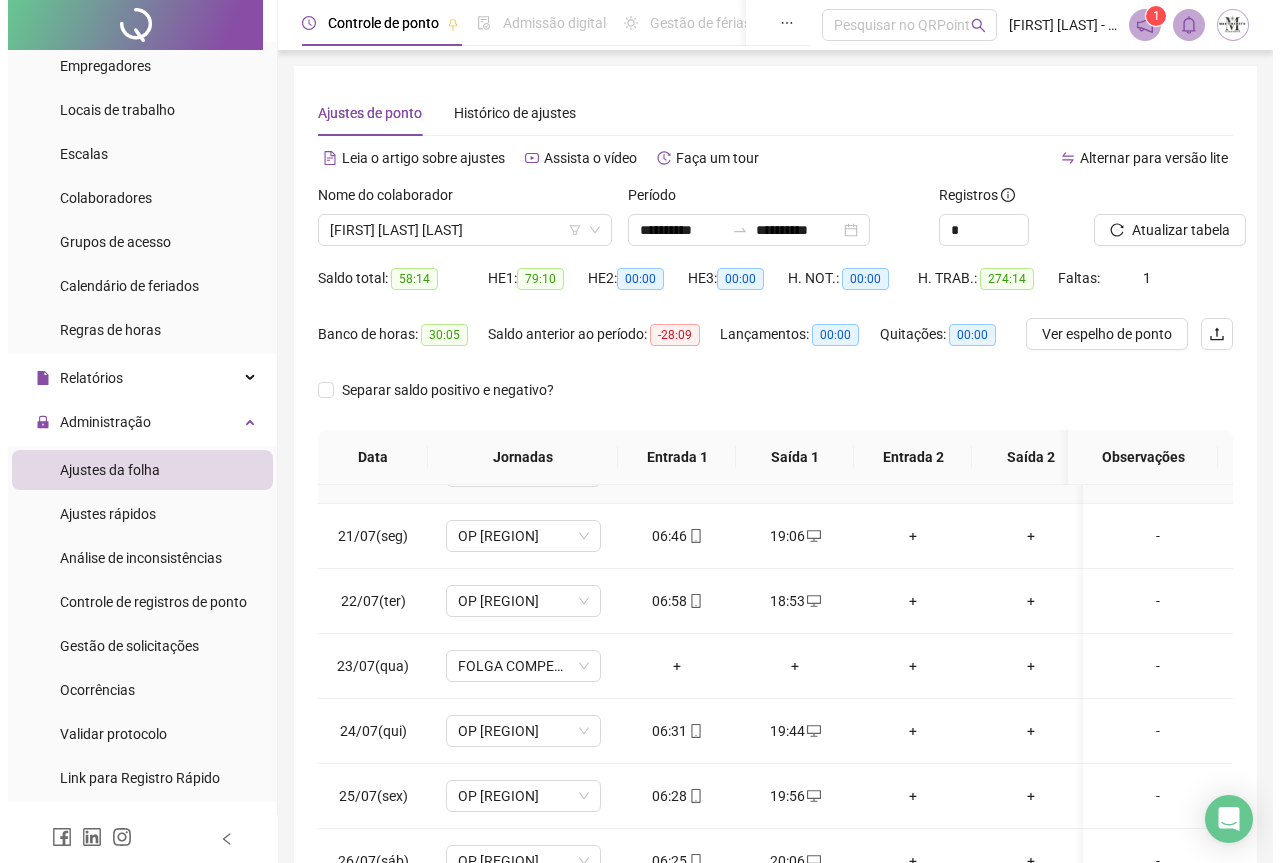 scroll, scrollTop: 1603, scrollLeft: 0, axis: vertical 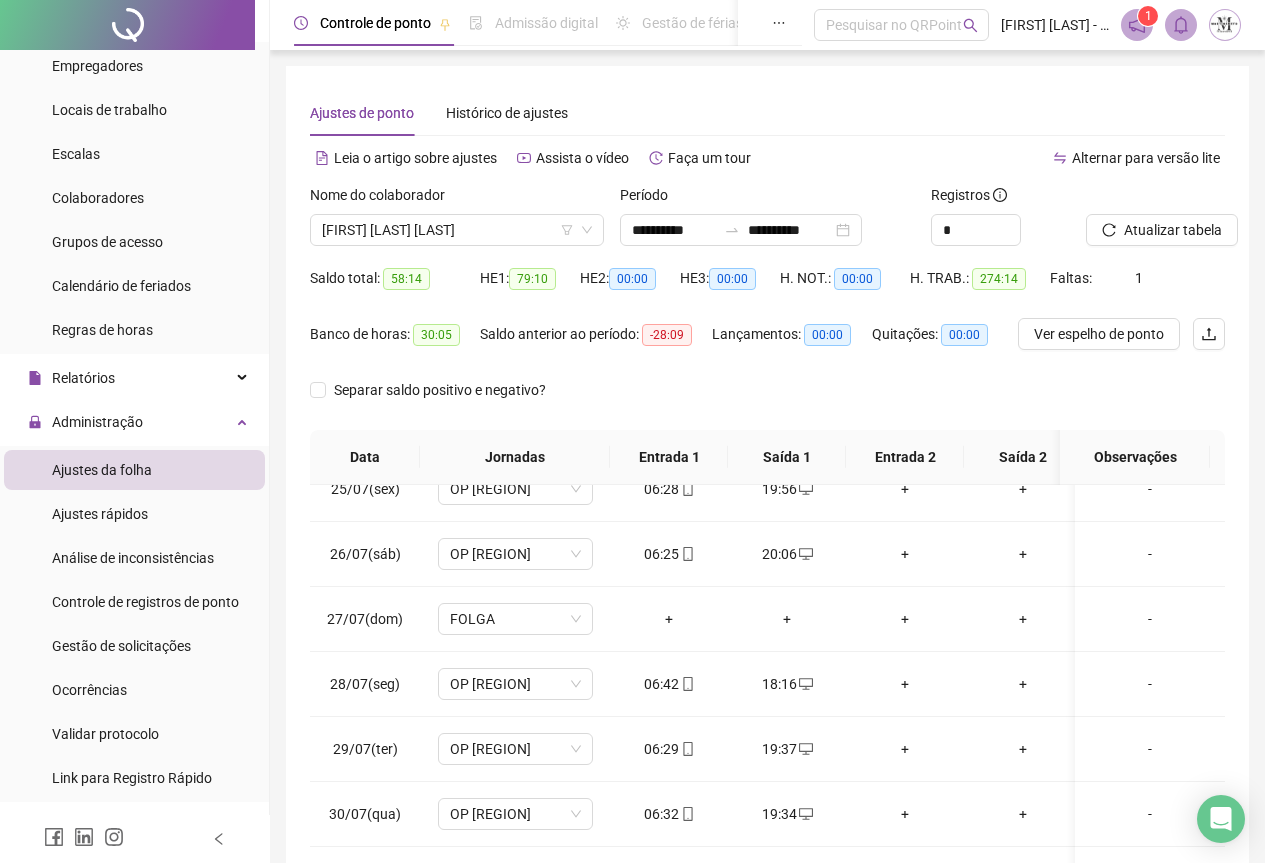 click 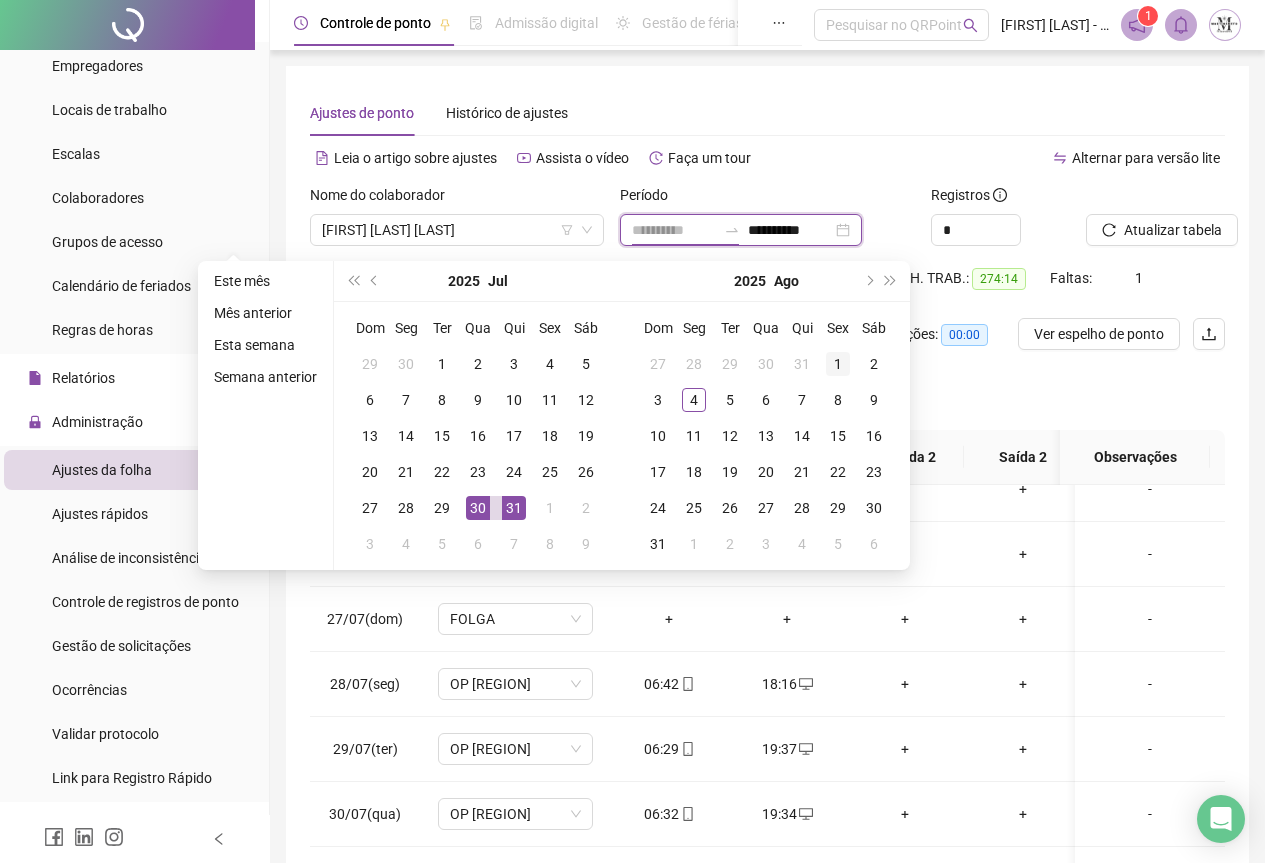 type on "**********" 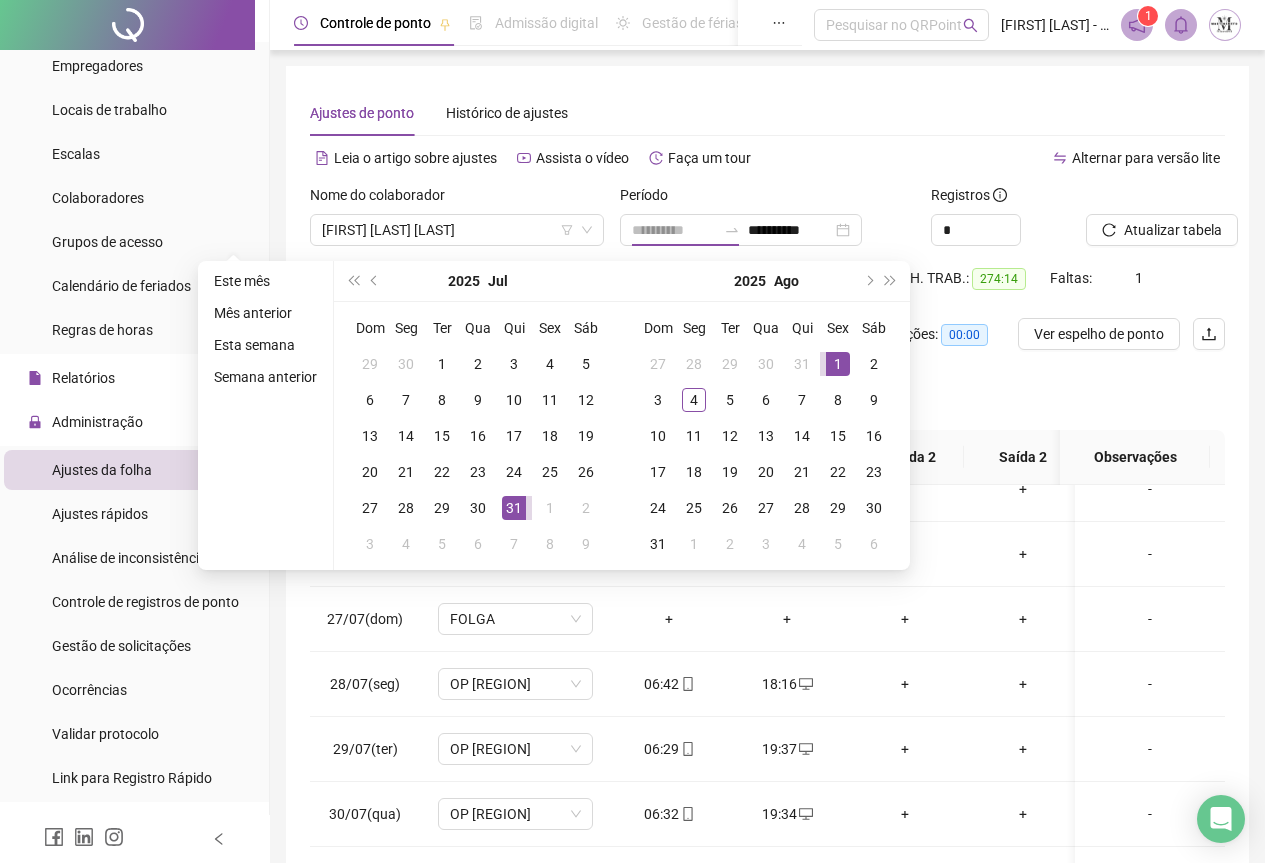 click on "1" at bounding box center (838, 364) 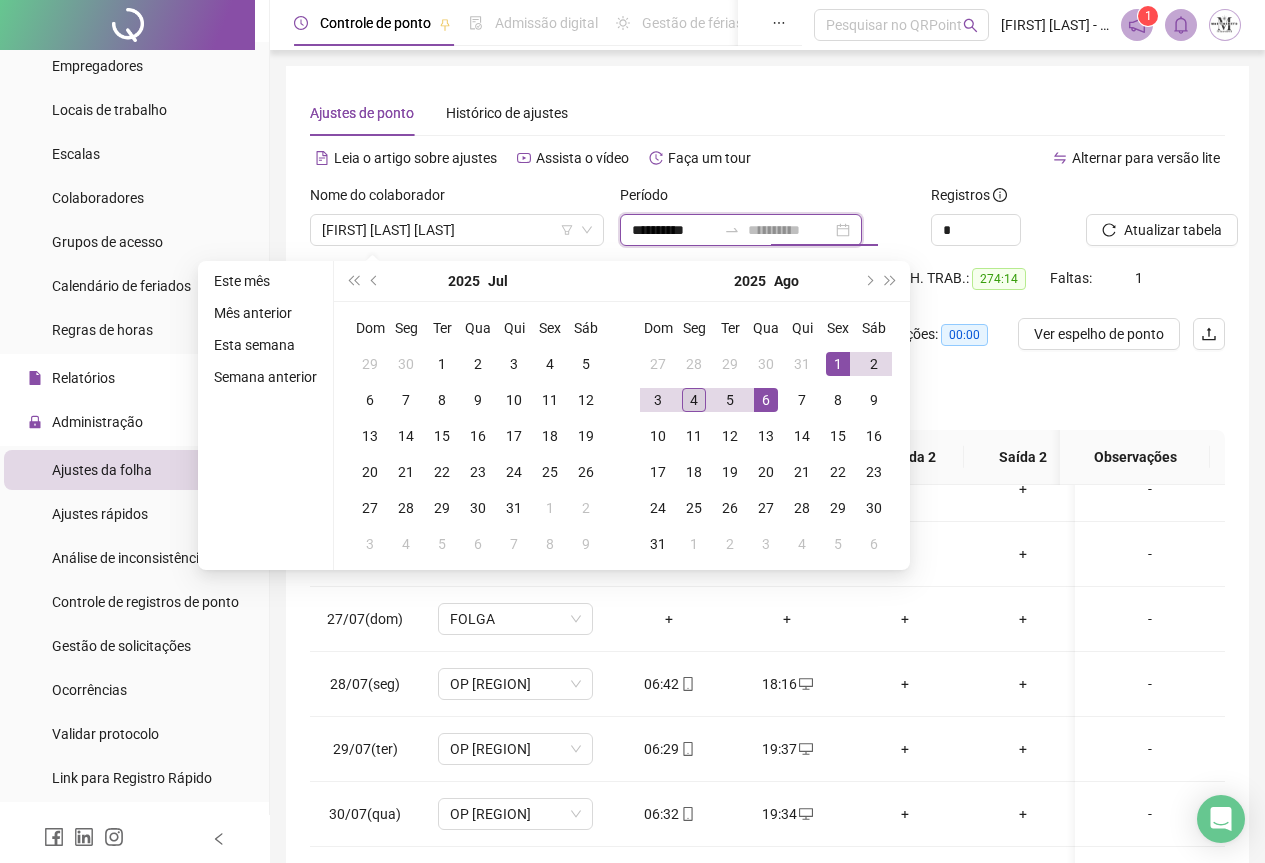 type on "**********" 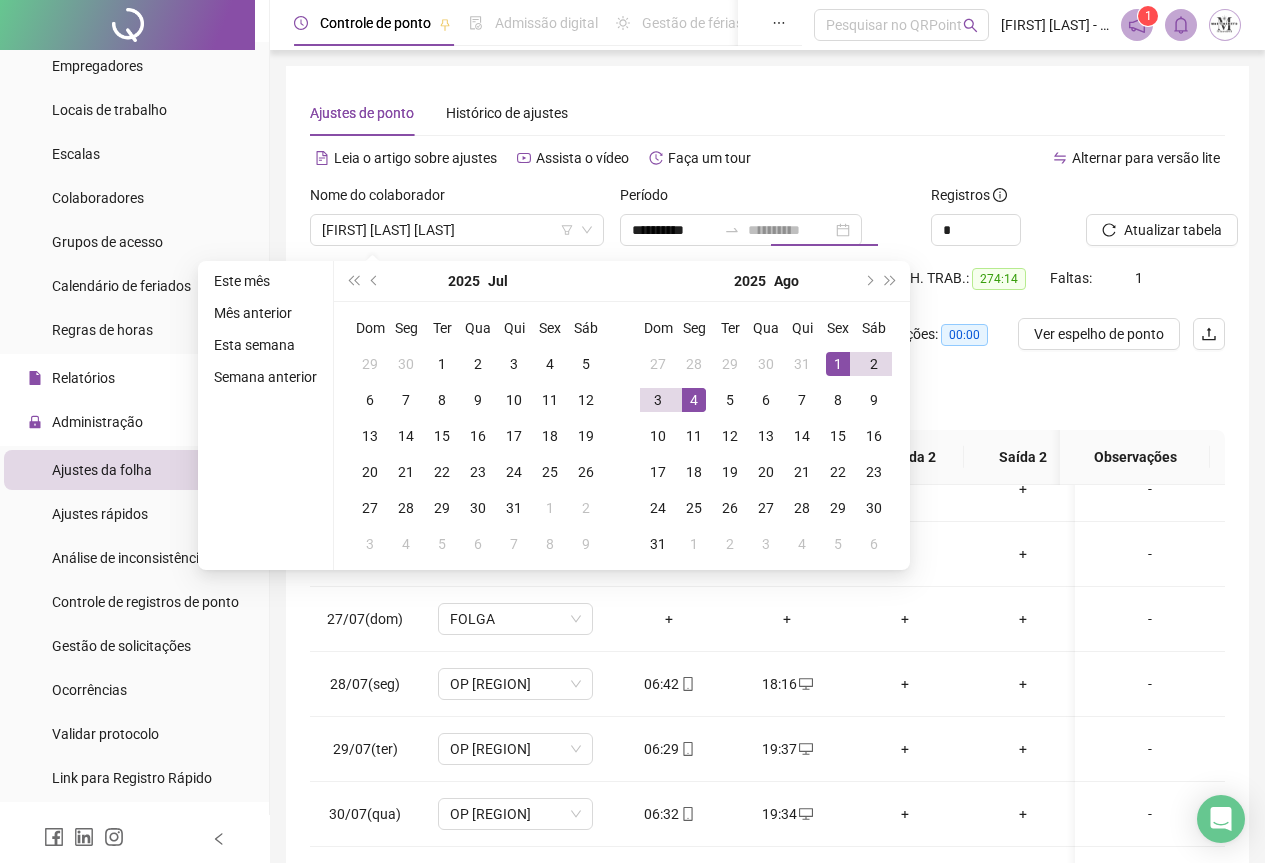 click on "4" at bounding box center (694, 400) 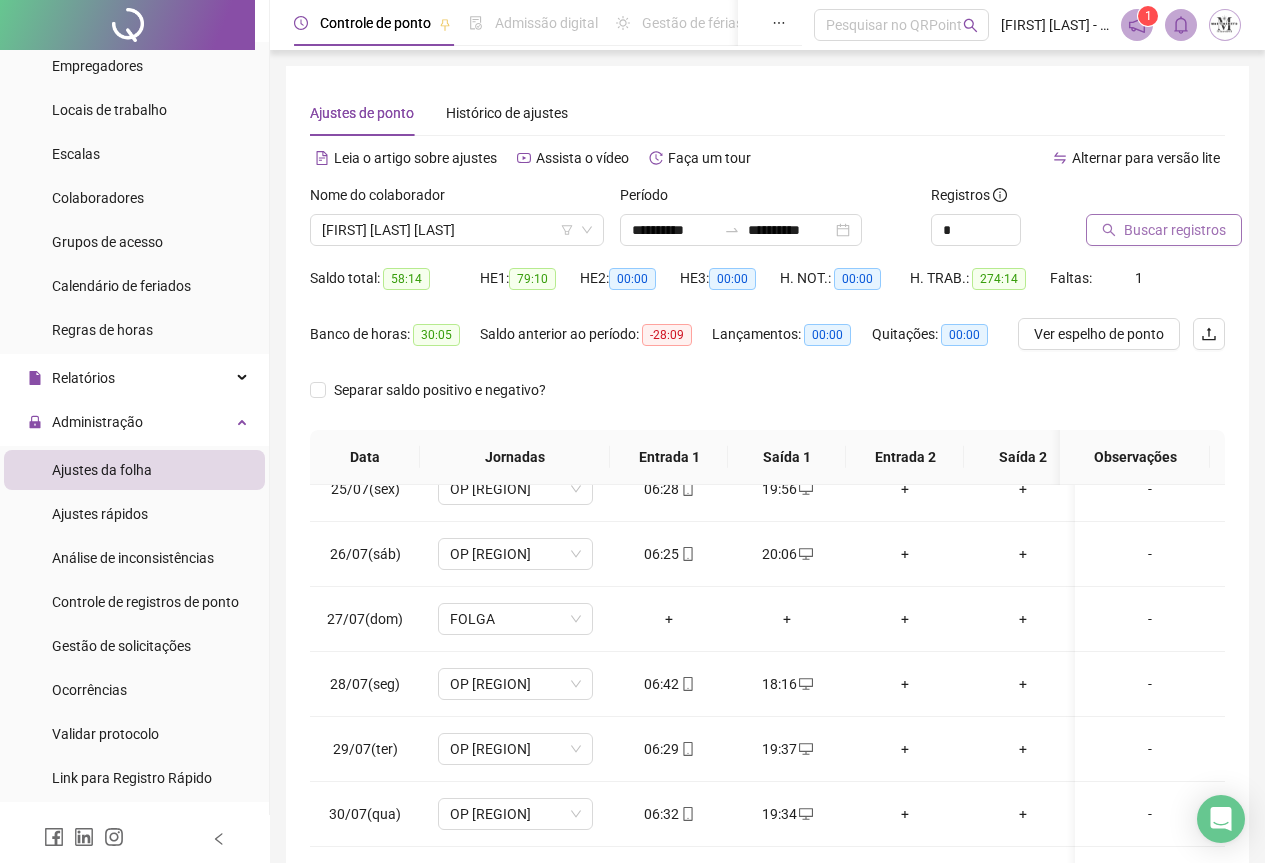 click on "Buscar registros" at bounding box center (1164, 230) 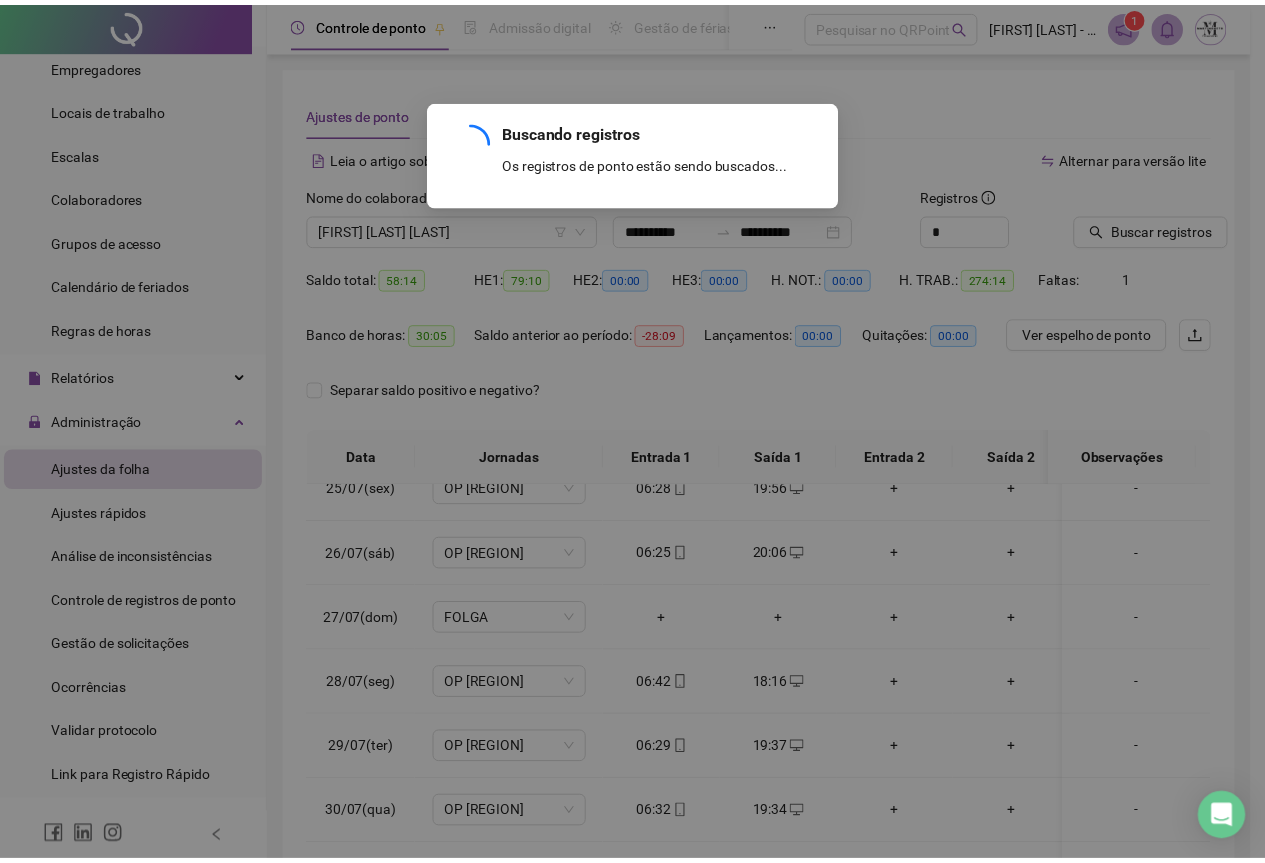 scroll, scrollTop: 0, scrollLeft: 0, axis: both 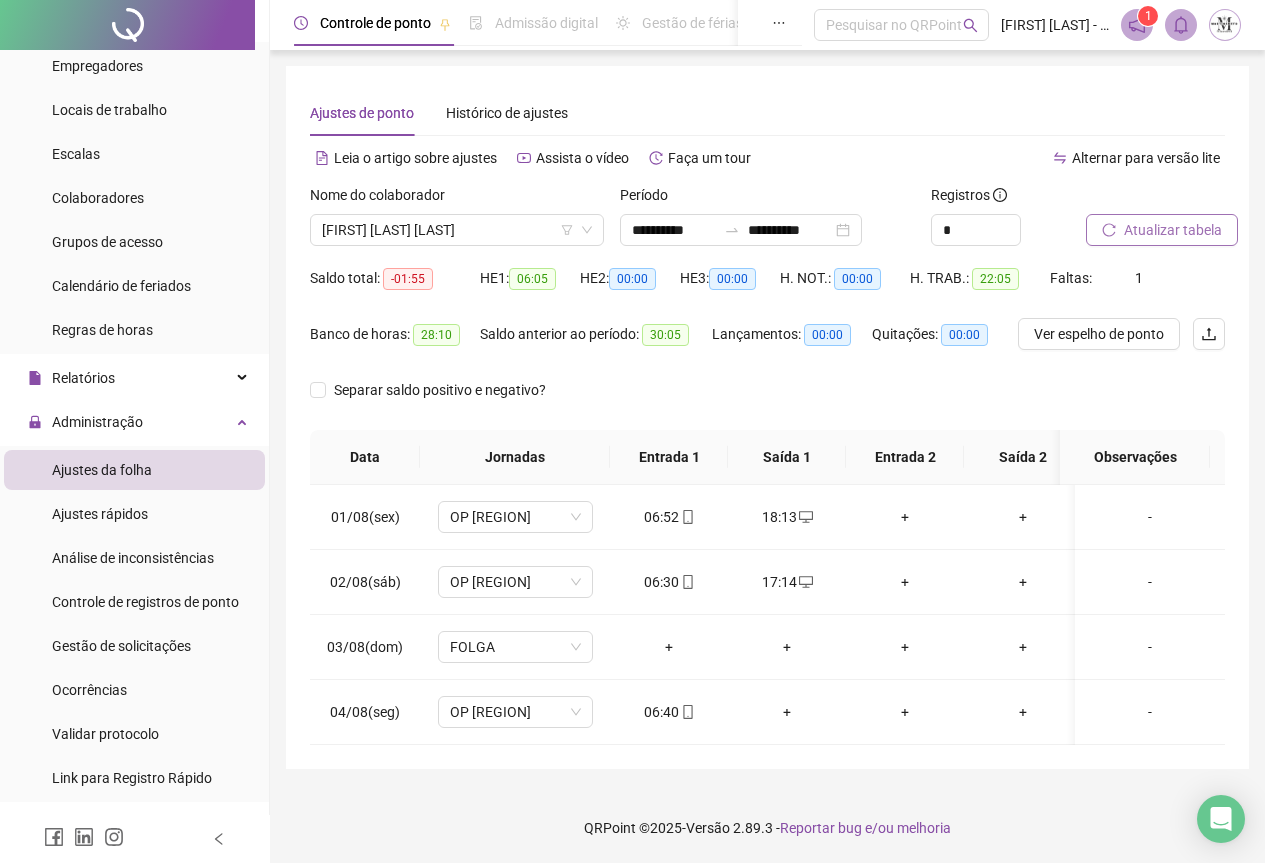 click on "Atualizar tabela" at bounding box center [1173, 230] 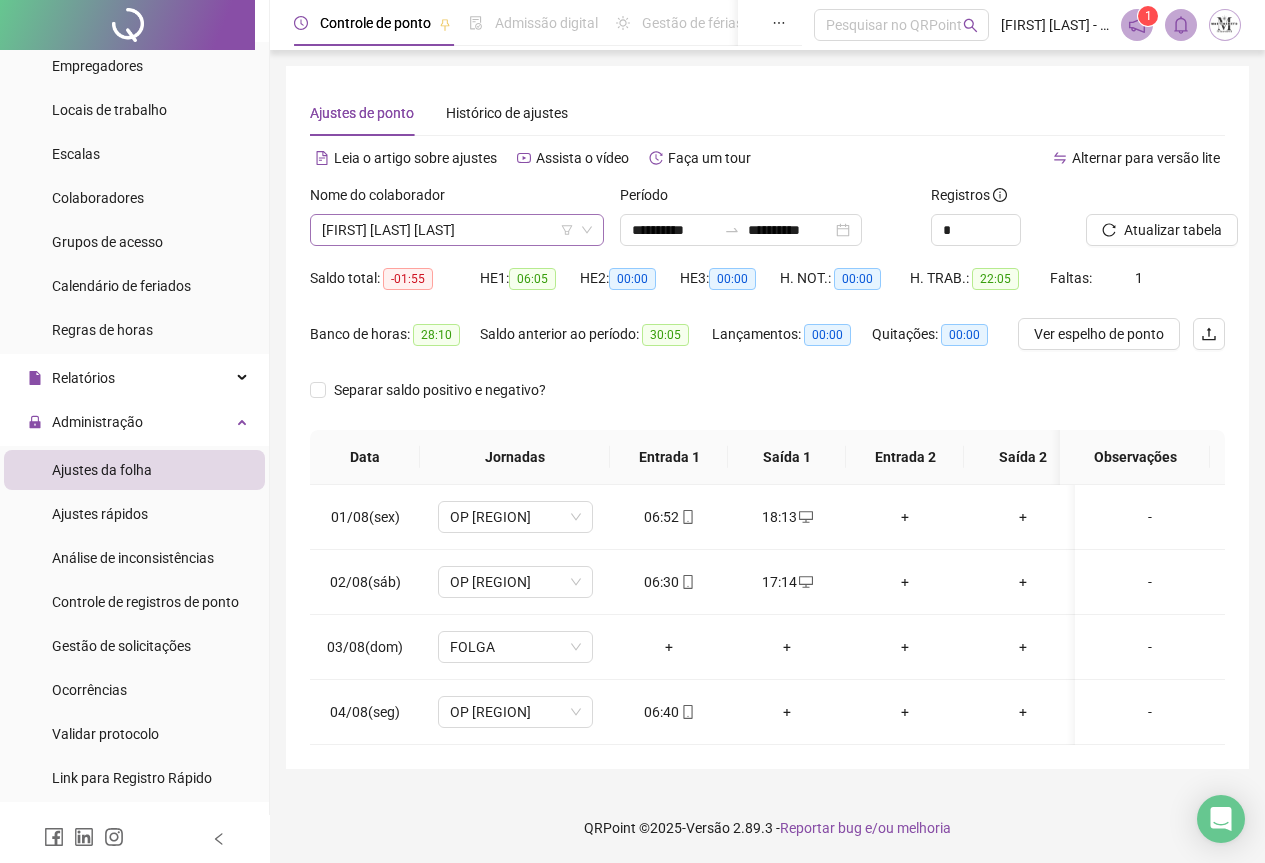 click on "[FIRST] [LAST]" at bounding box center (457, 230) 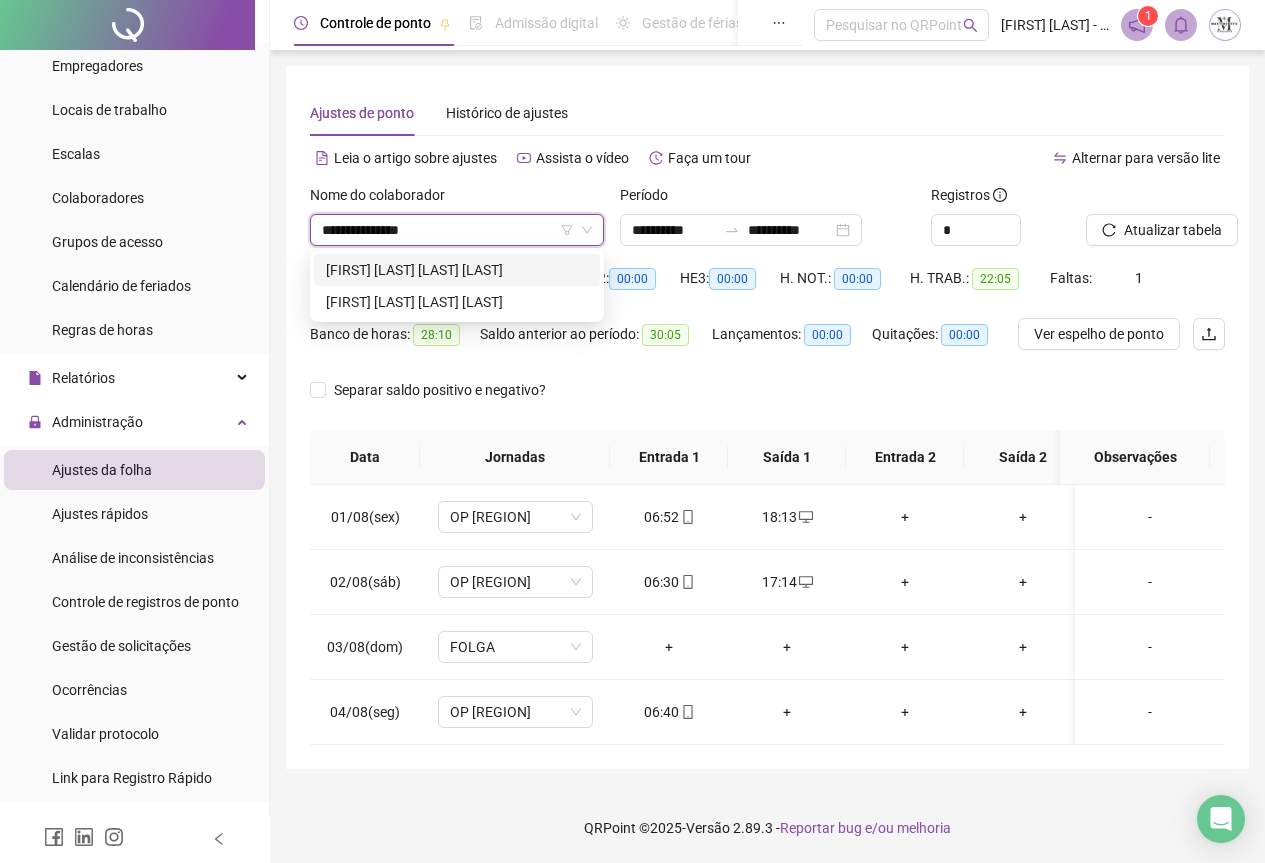 type on "**********" 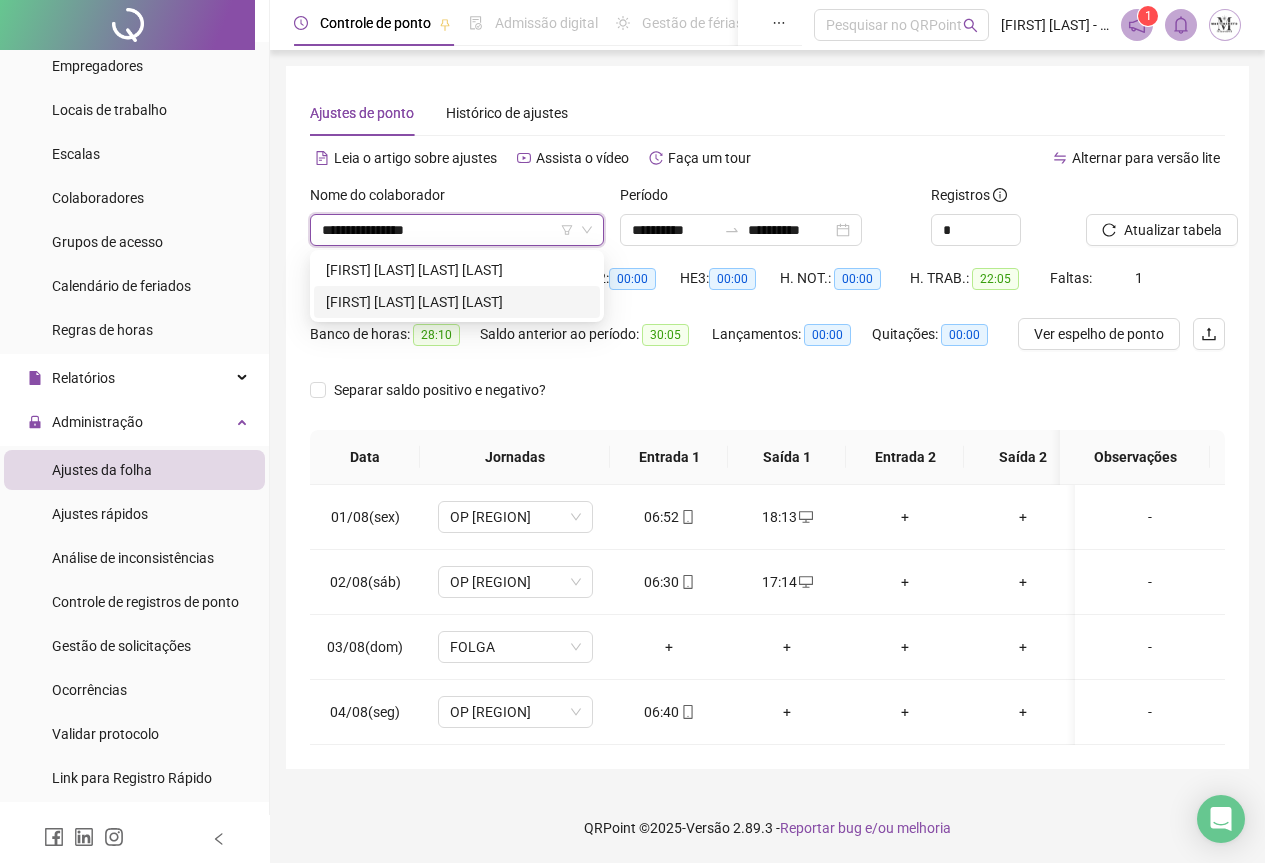 click on "[FIRST] [LAST] [LAST] [LAST]" at bounding box center [457, 302] 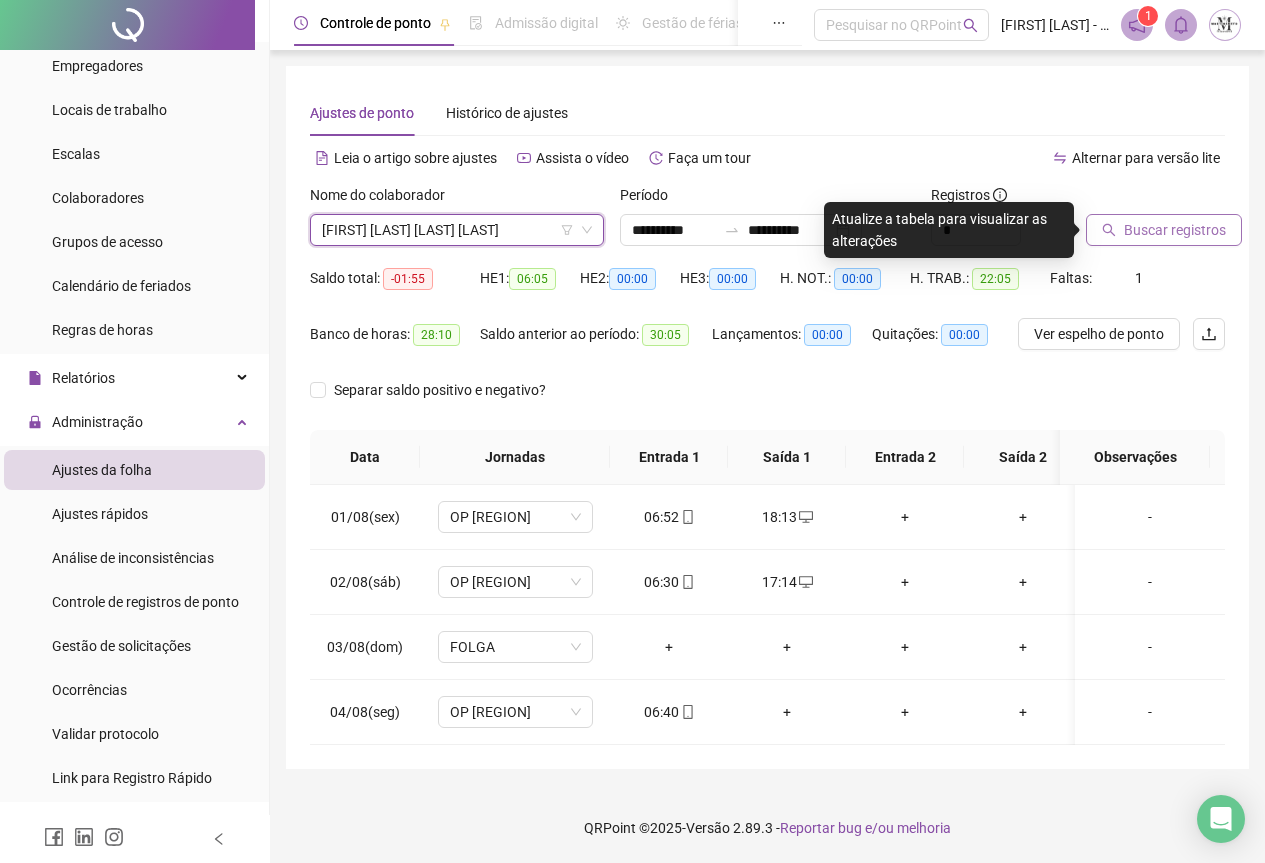 click on "Buscar registros" at bounding box center (1175, 230) 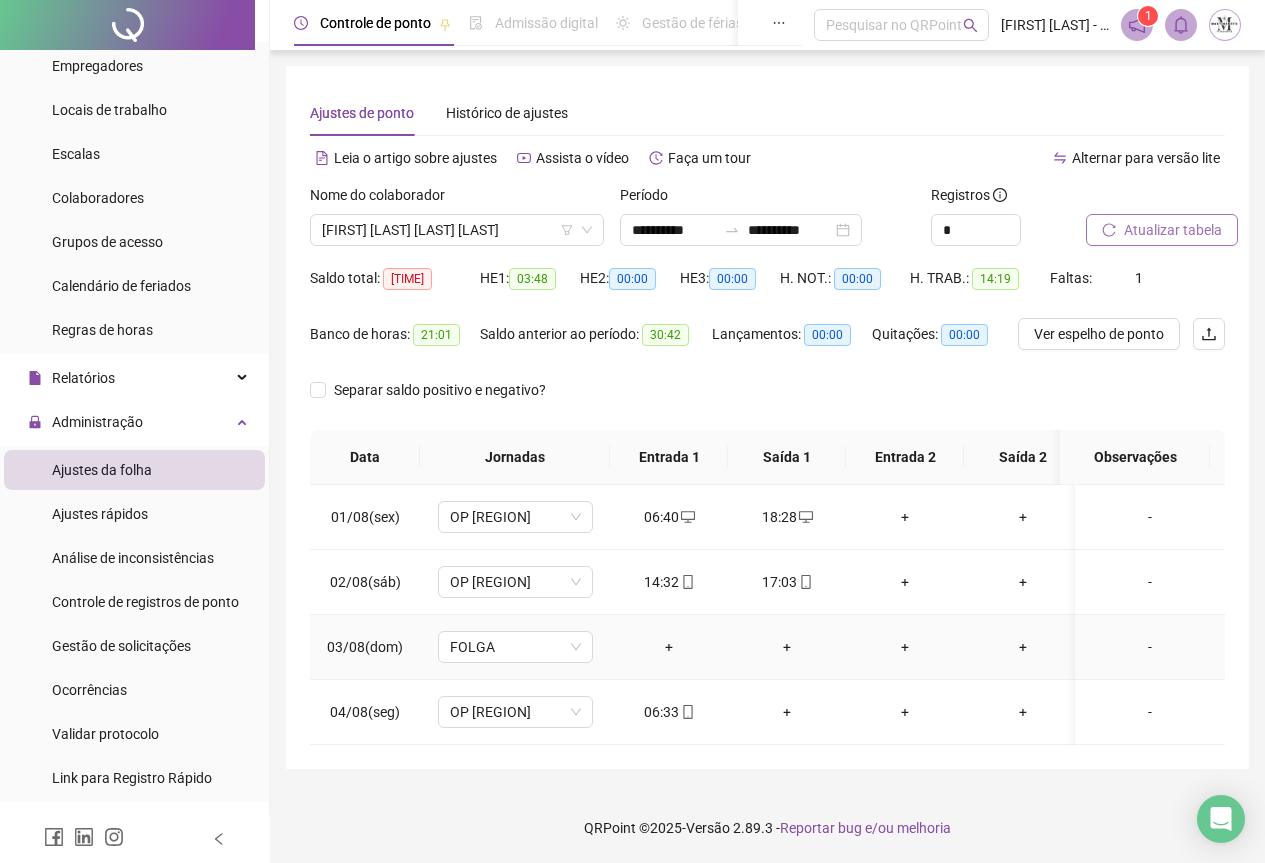 scroll, scrollTop: 0, scrollLeft: 0, axis: both 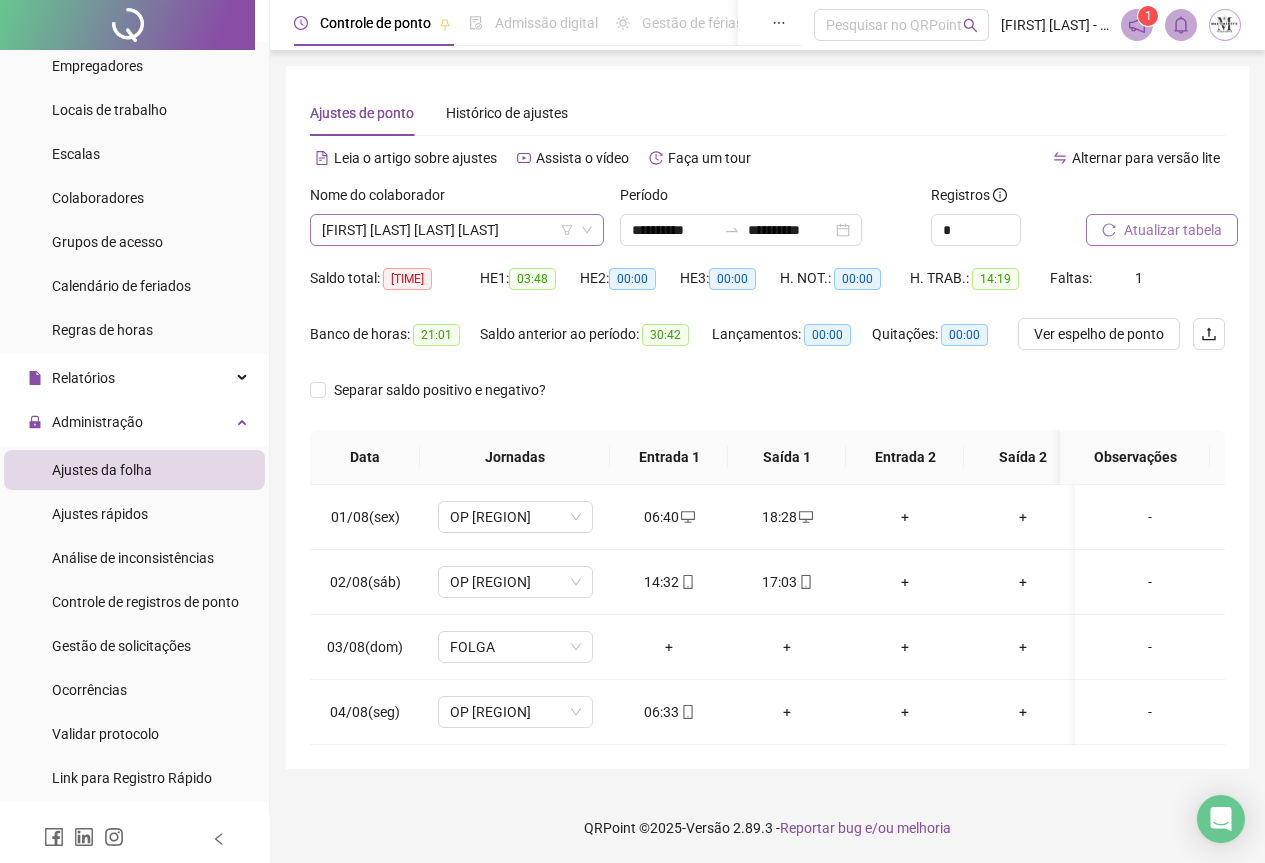 click on "[FIRST] [LAST] [LAST] [LAST]" at bounding box center (457, 230) 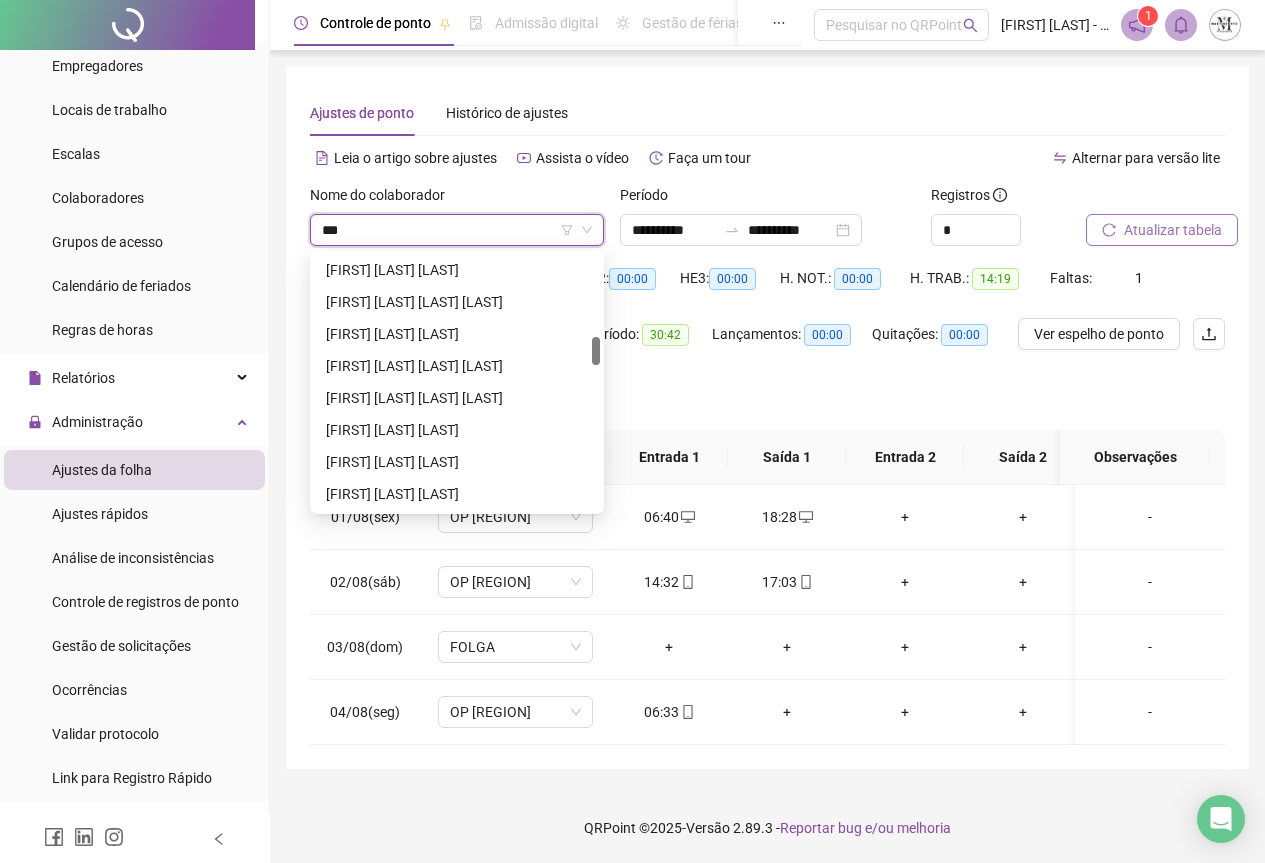 scroll, scrollTop: 0, scrollLeft: 0, axis: both 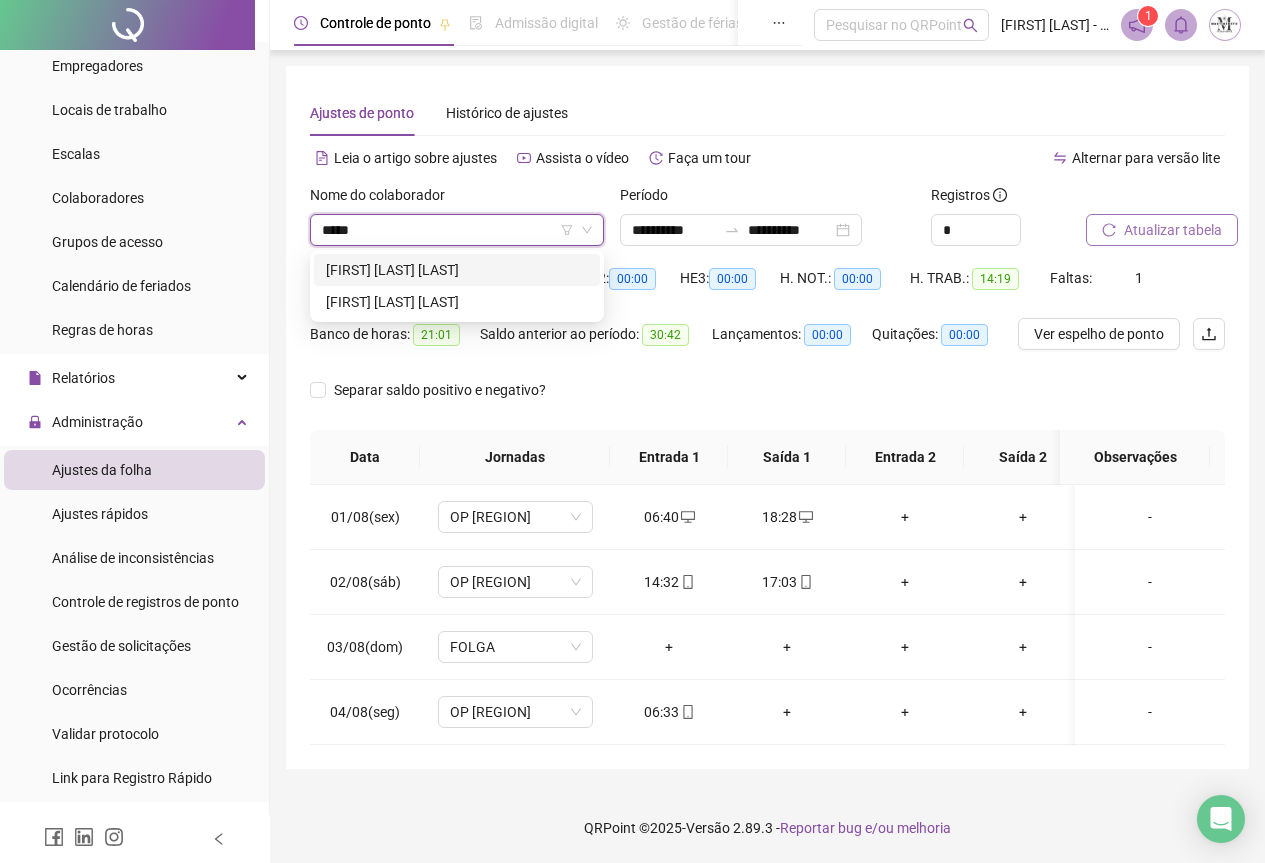 type on "******" 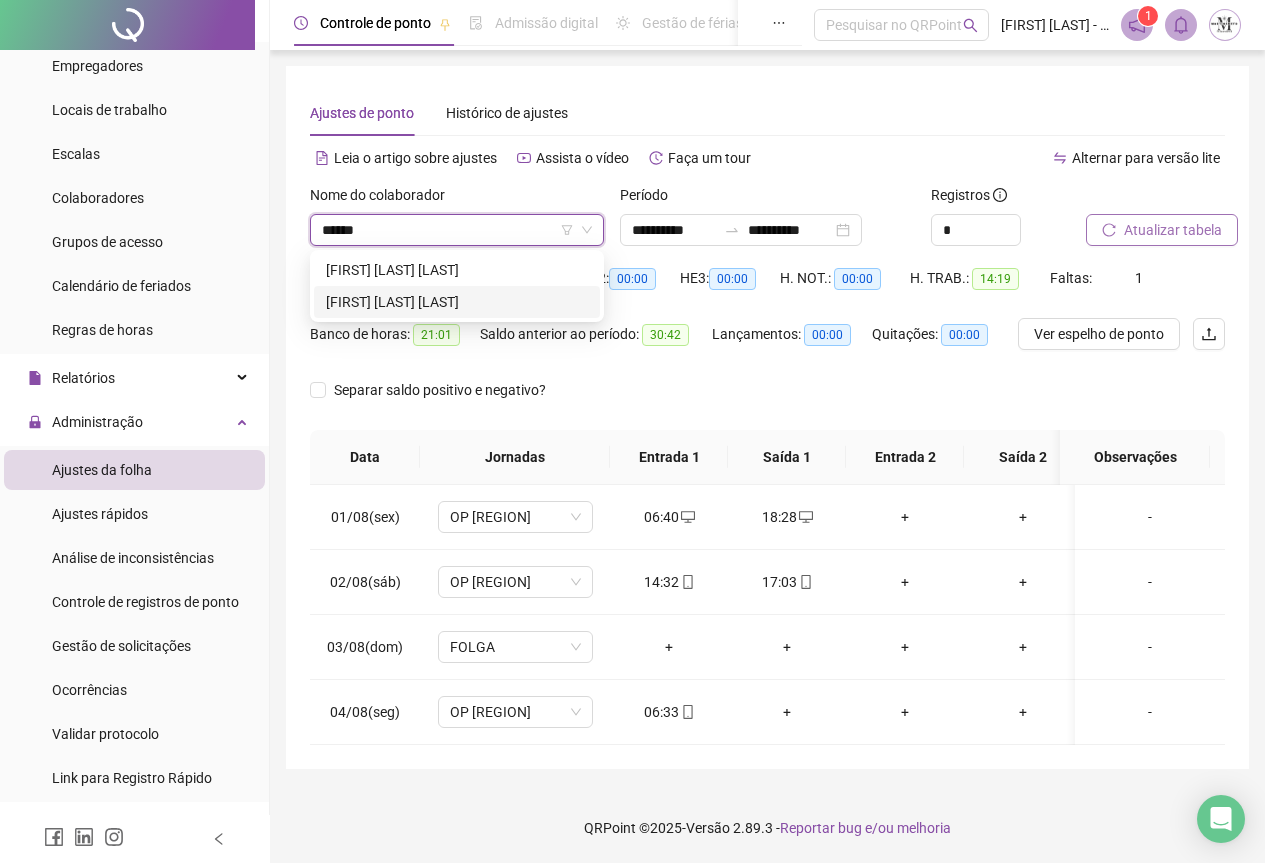 click on "[FIRST] [LAST] [LAST]" at bounding box center (457, 302) 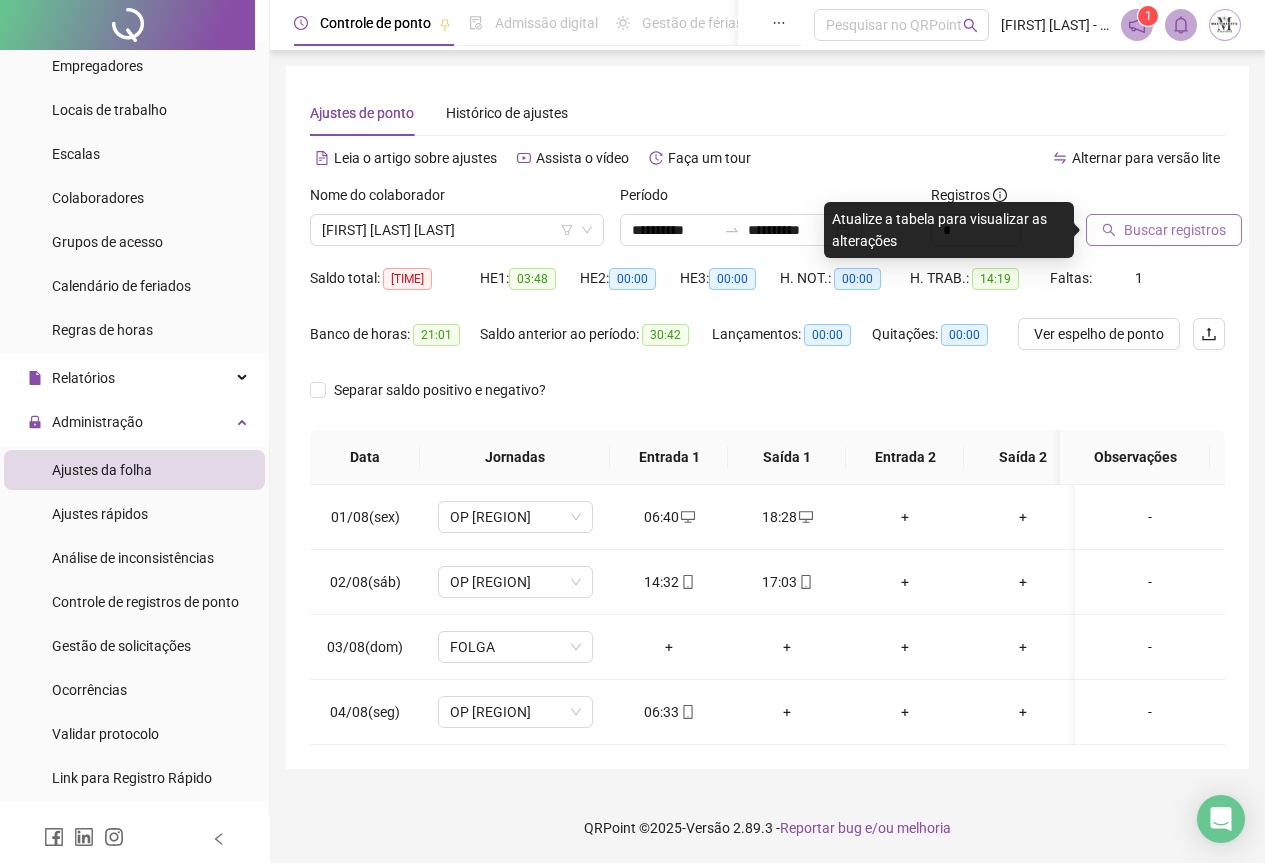 click on "Buscar registros" at bounding box center [1175, 230] 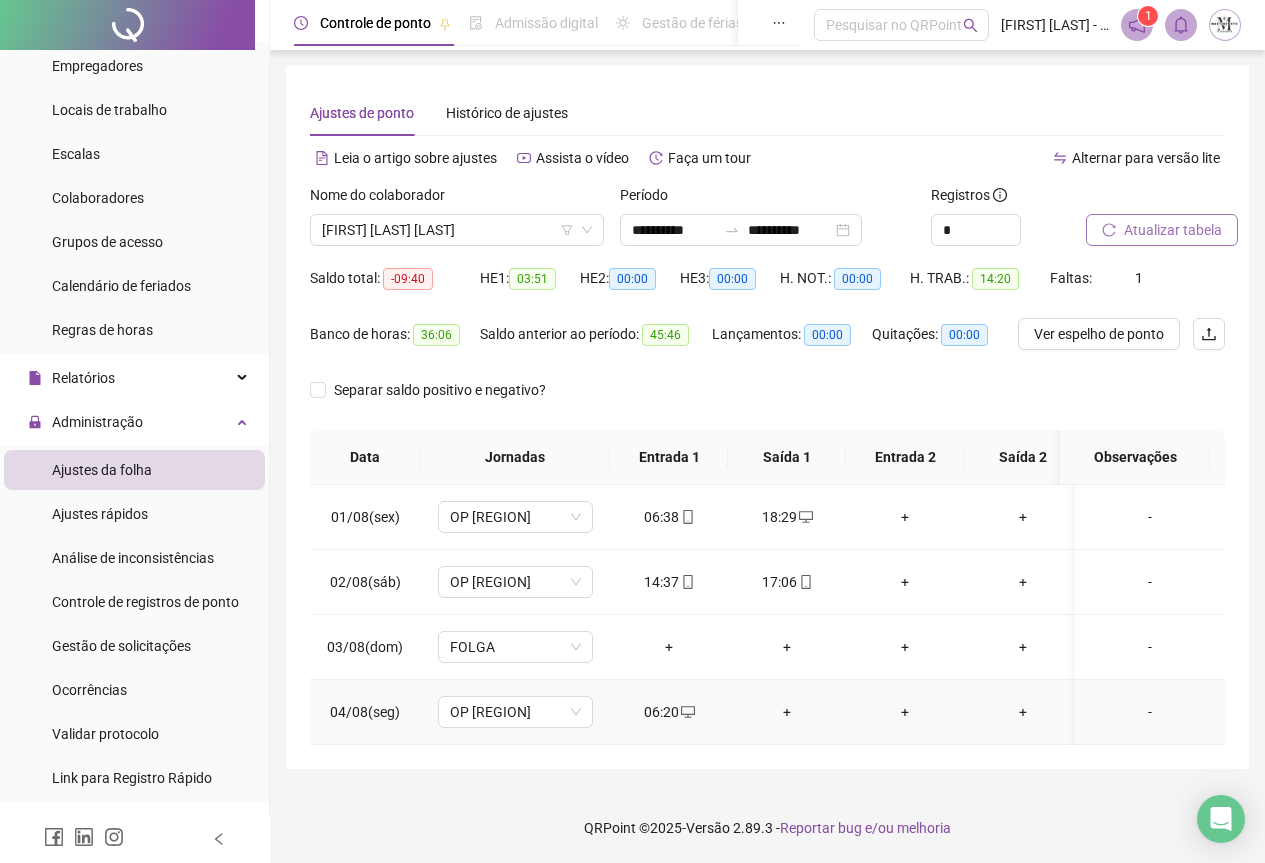 scroll, scrollTop: 0, scrollLeft: 0, axis: both 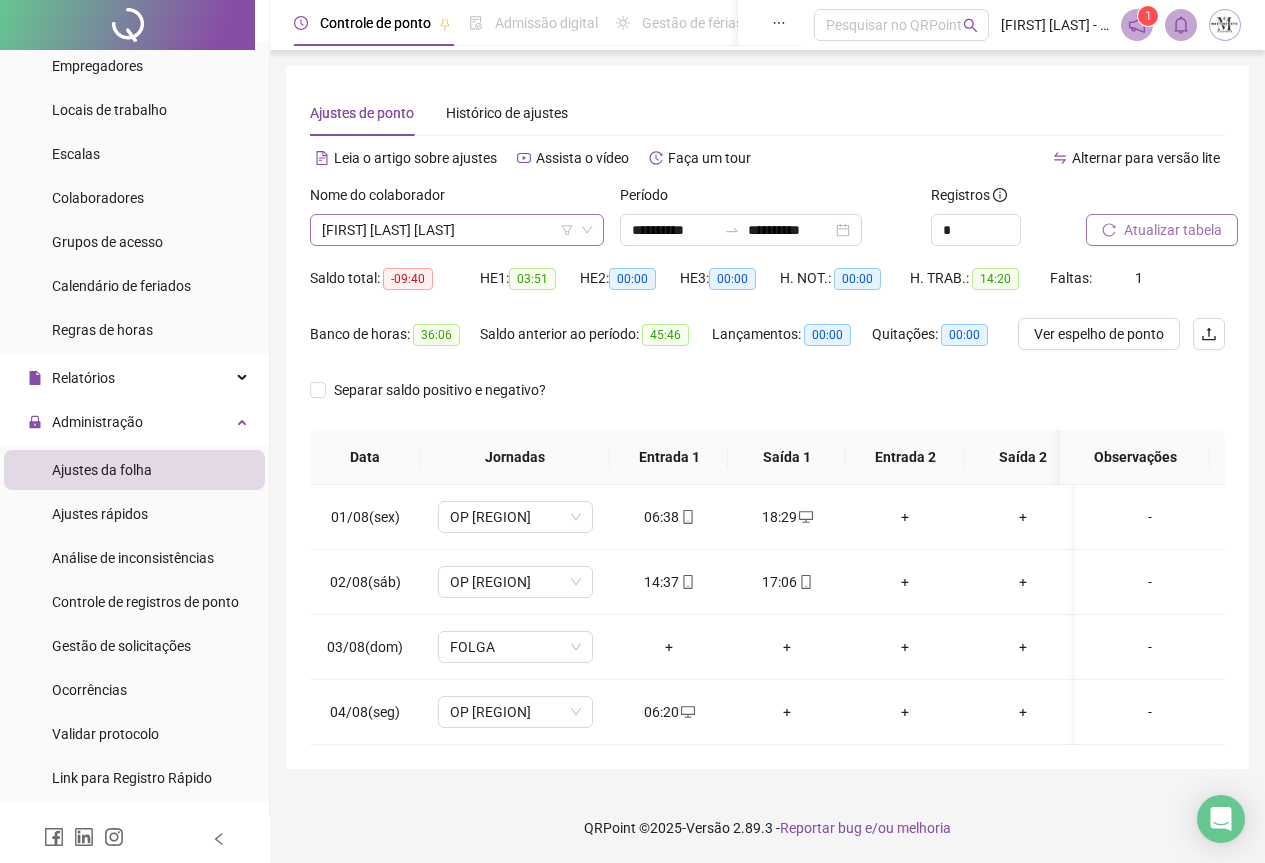 click on "[FIRST] [LAST] [LAST]" at bounding box center (457, 230) 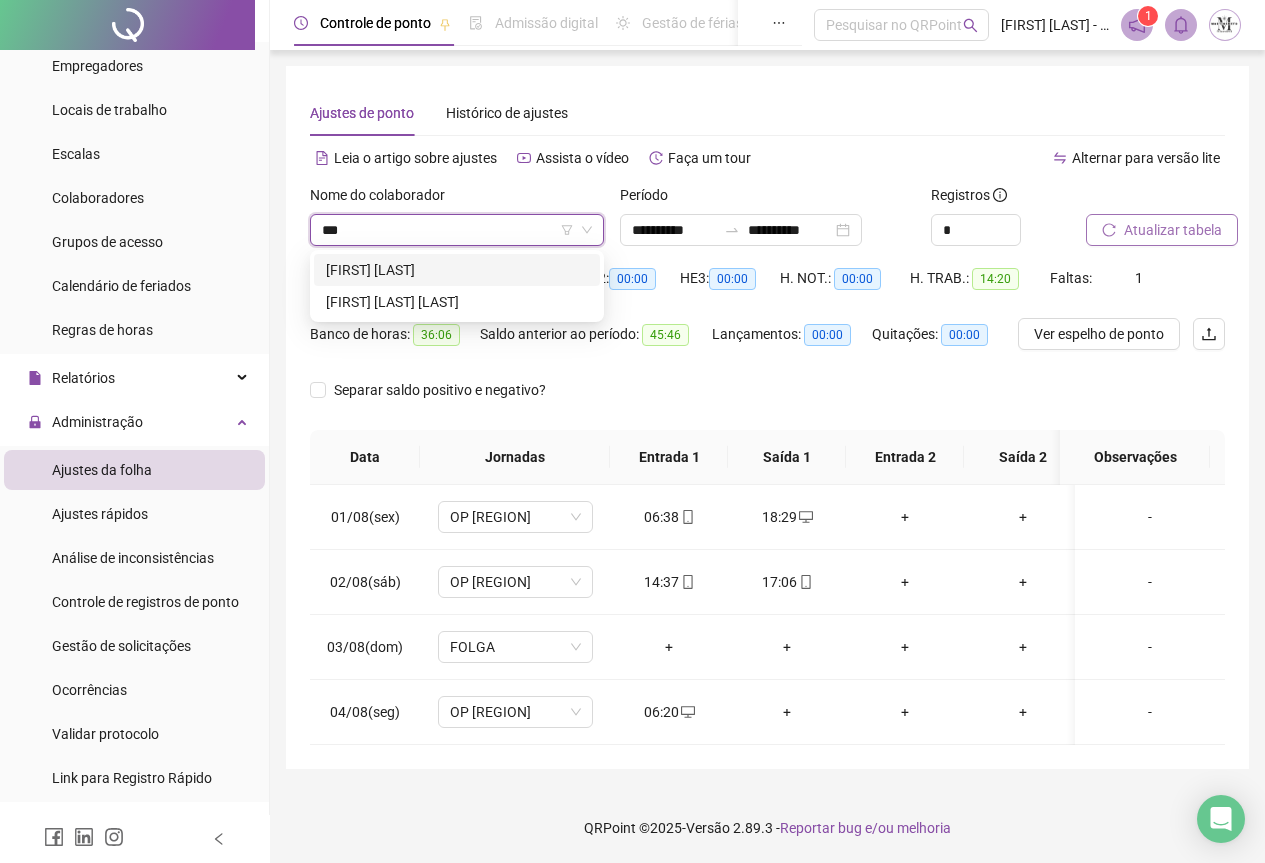 scroll, scrollTop: 0, scrollLeft: 0, axis: both 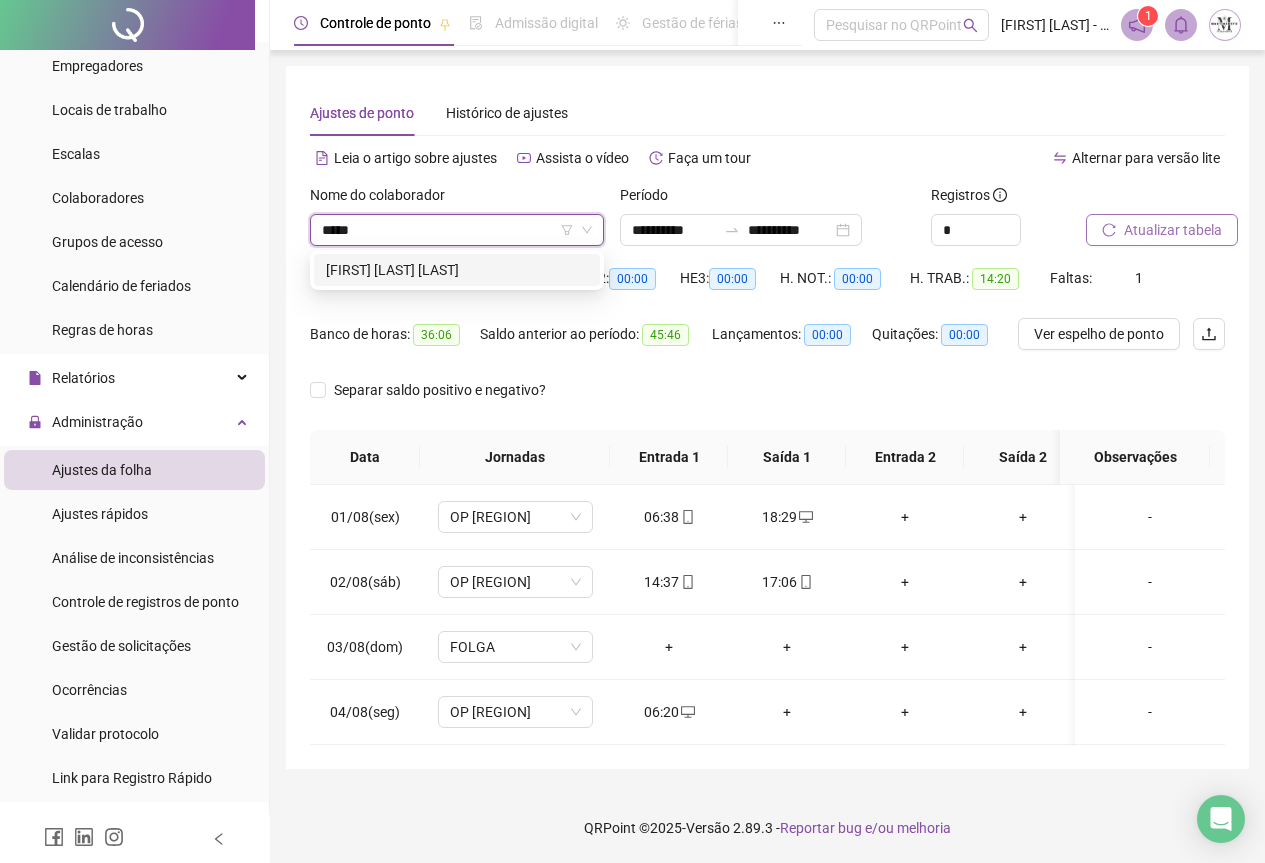 type on "******" 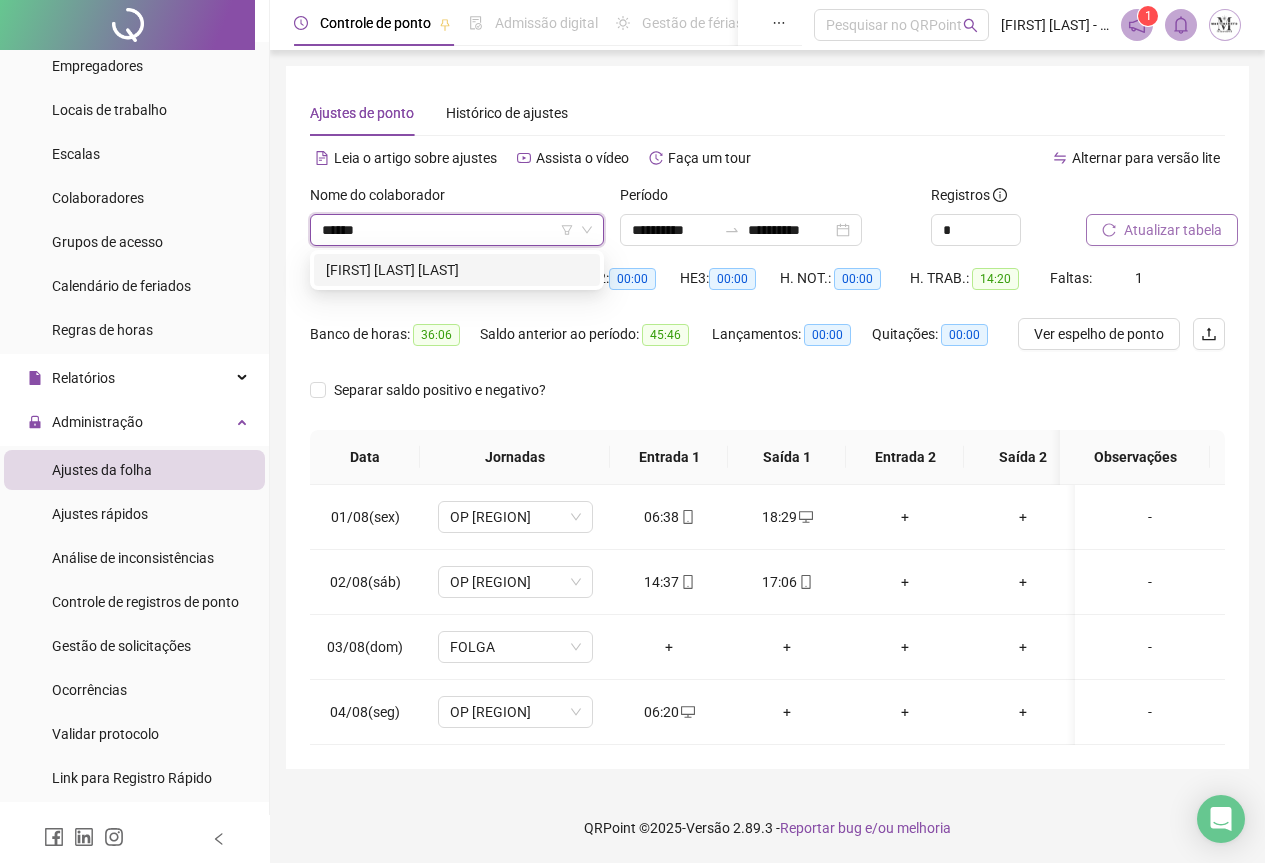 click on "[FIRST] [LAST]" at bounding box center [457, 270] 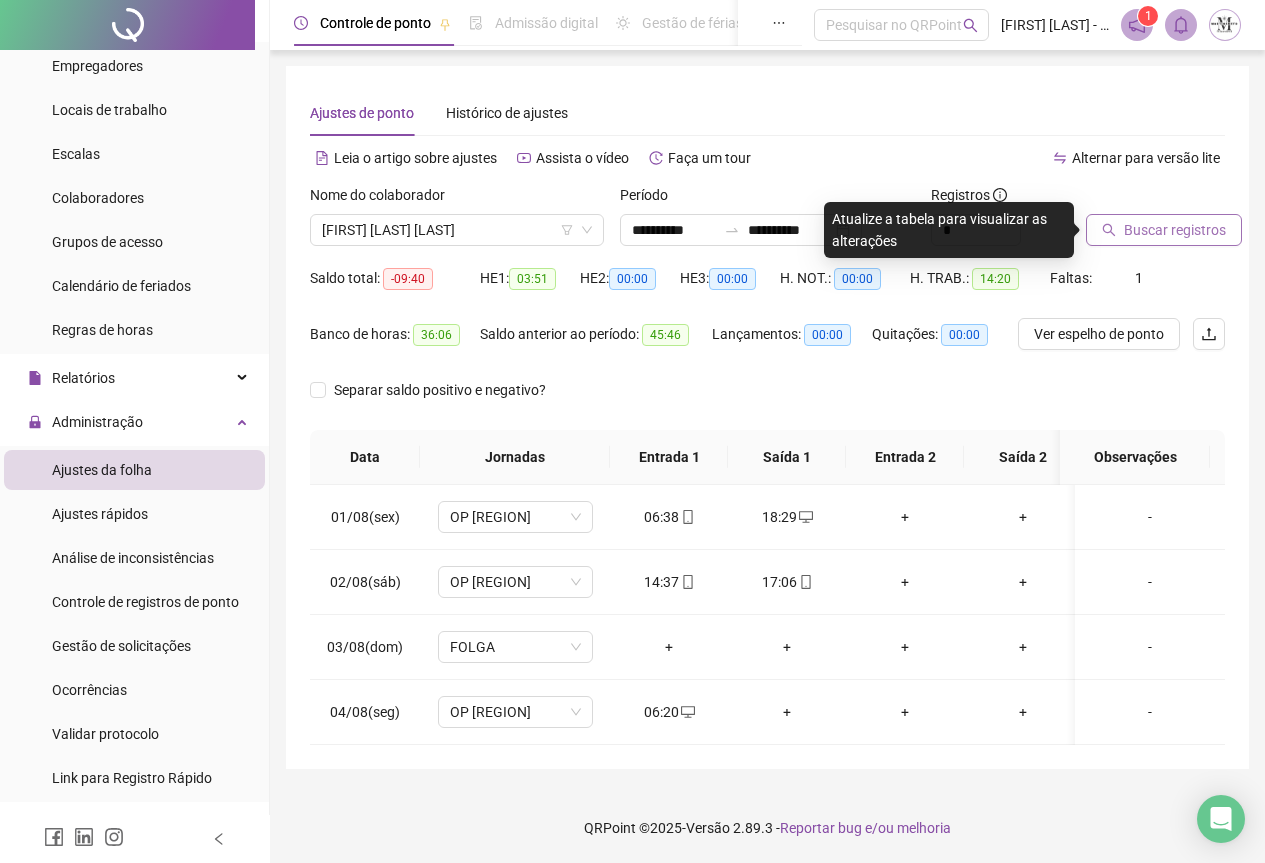 click on "Buscar registros" at bounding box center [1175, 230] 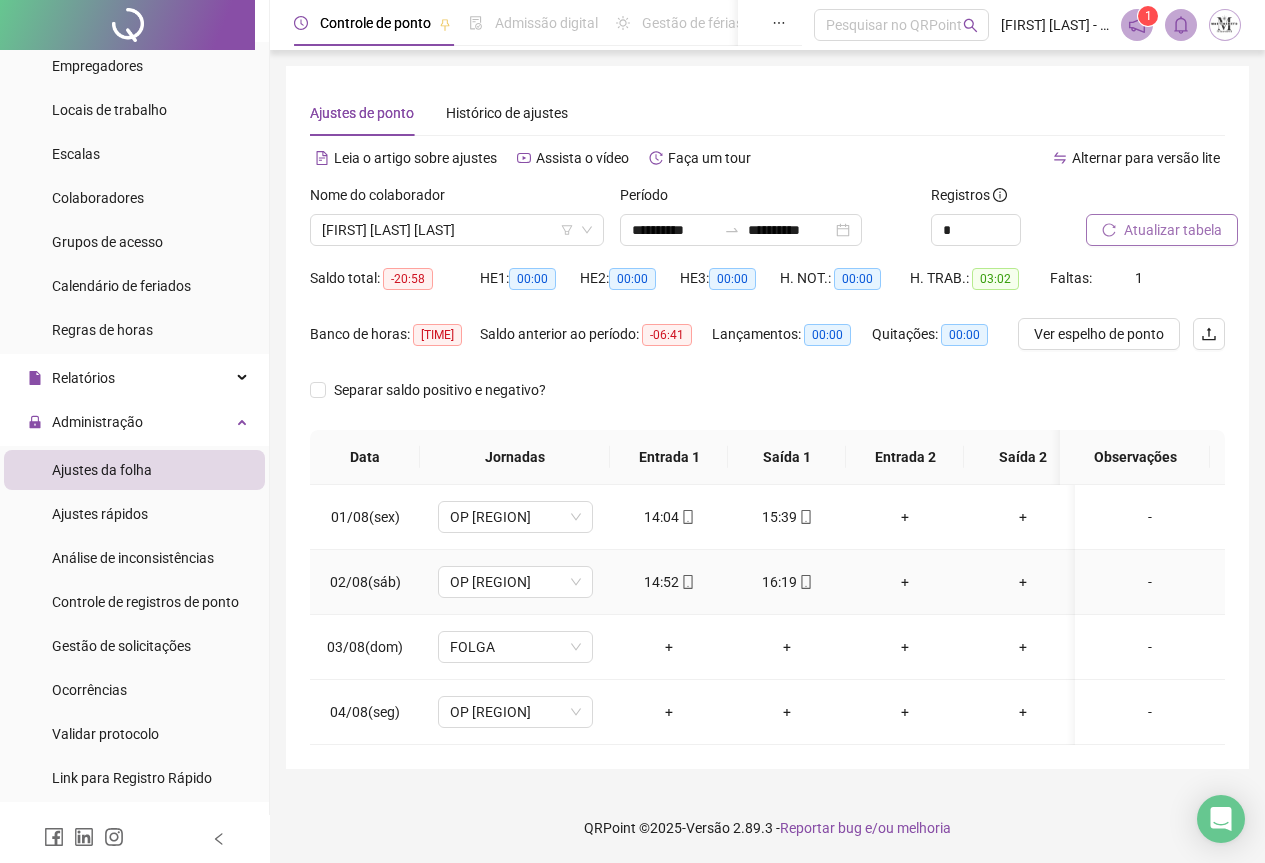 scroll, scrollTop: 7, scrollLeft: 0, axis: vertical 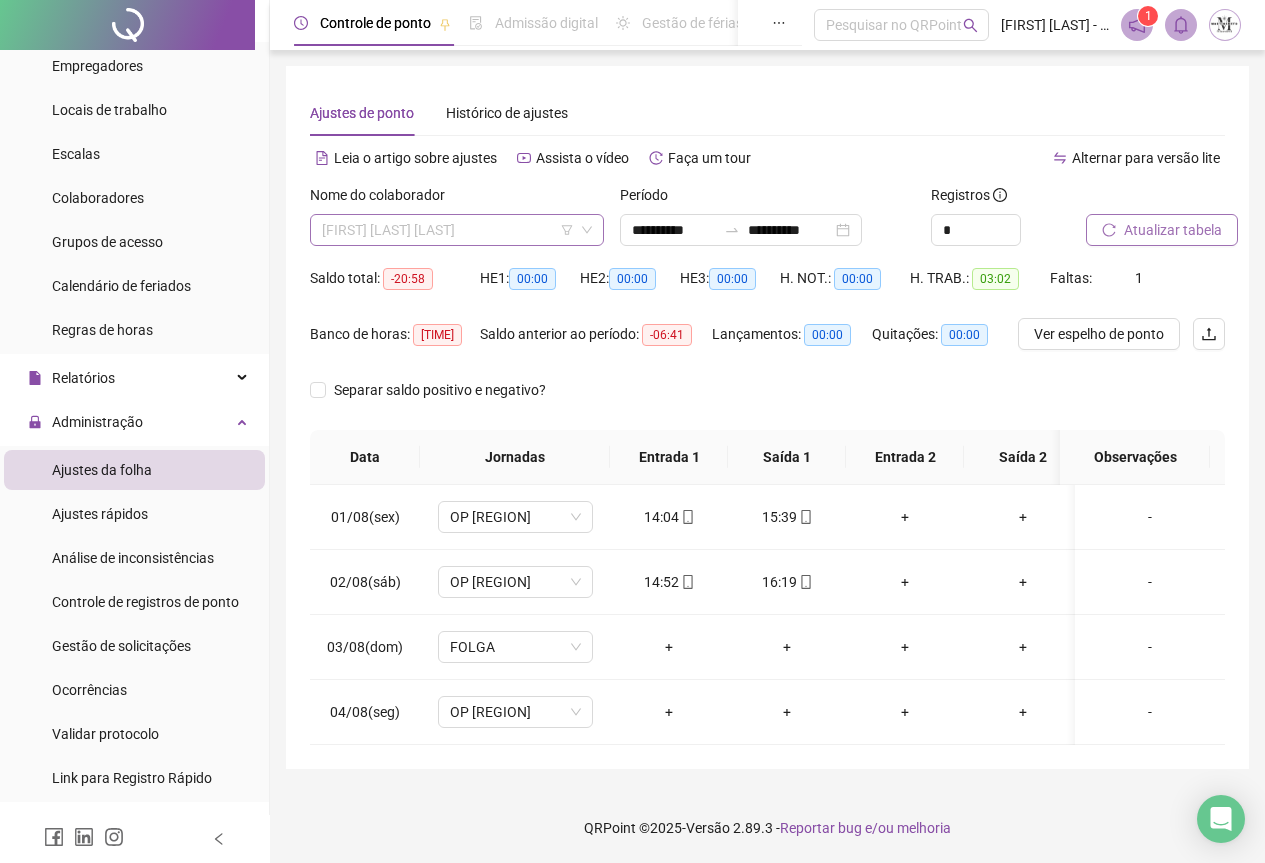click on "[FIRST] [LAST]" at bounding box center [457, 230] 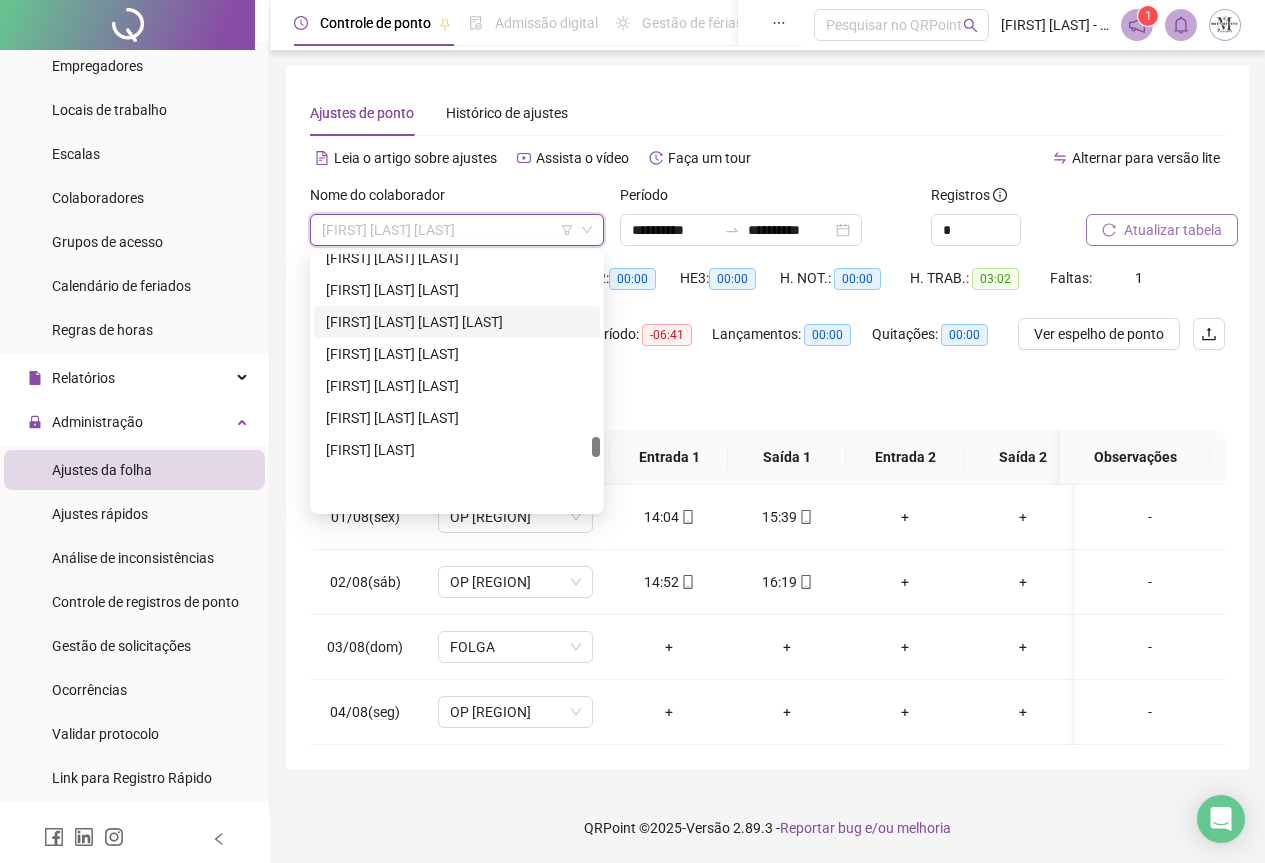 scroll, scrollTop: 4968, scrollLeft: 0, axis: vertical 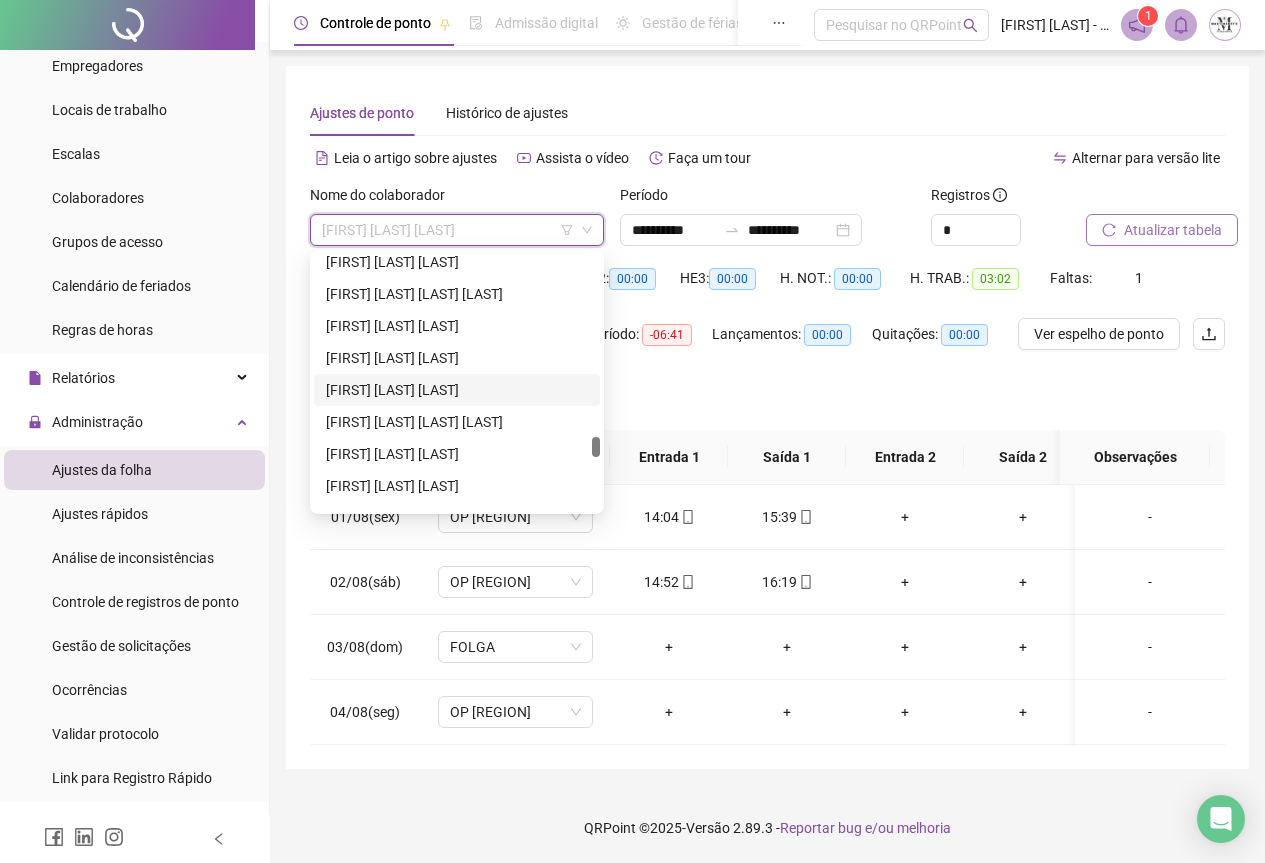 click on "[FIRST] [FIRST] [LAST] [LAST]" at bounding box center [457, 390] 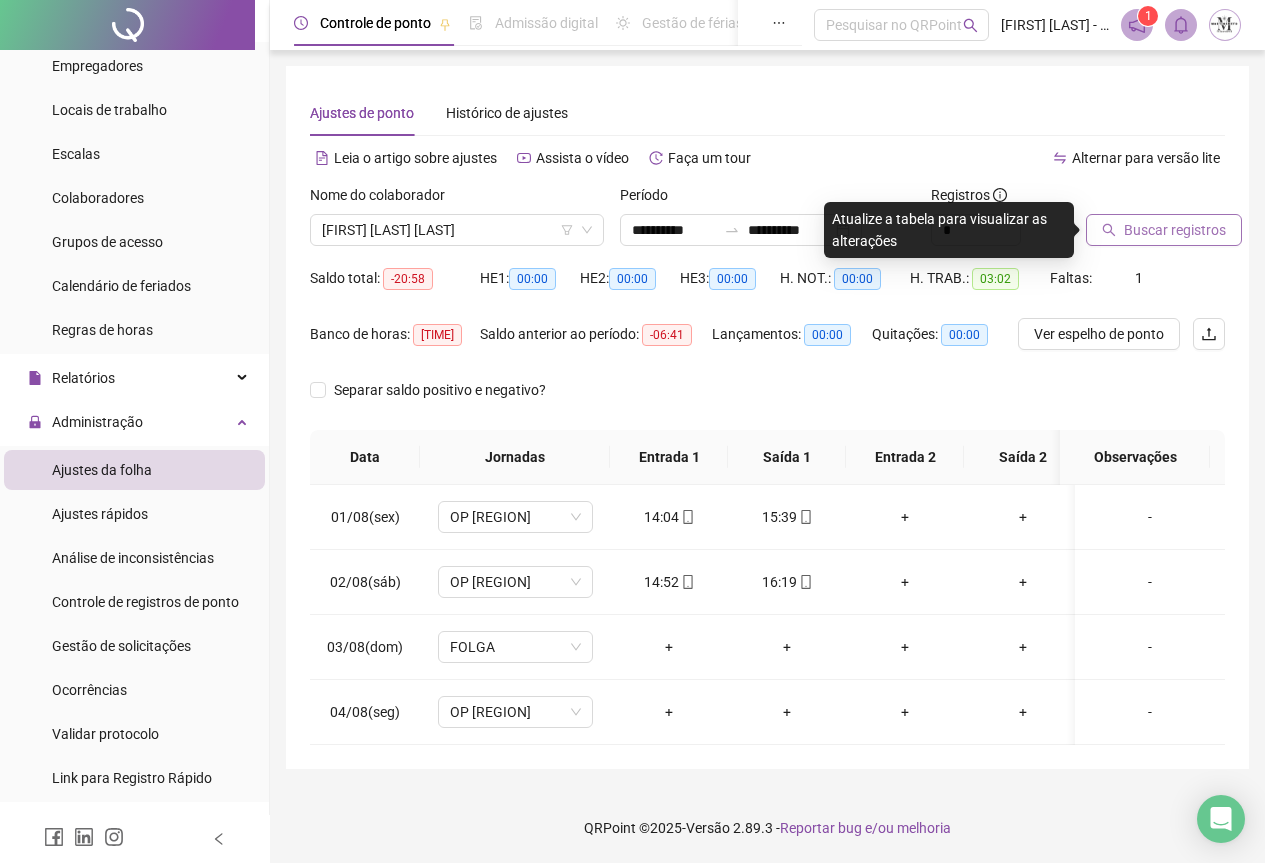 click on "Buscar registros" at bounding box center (1175, 230) 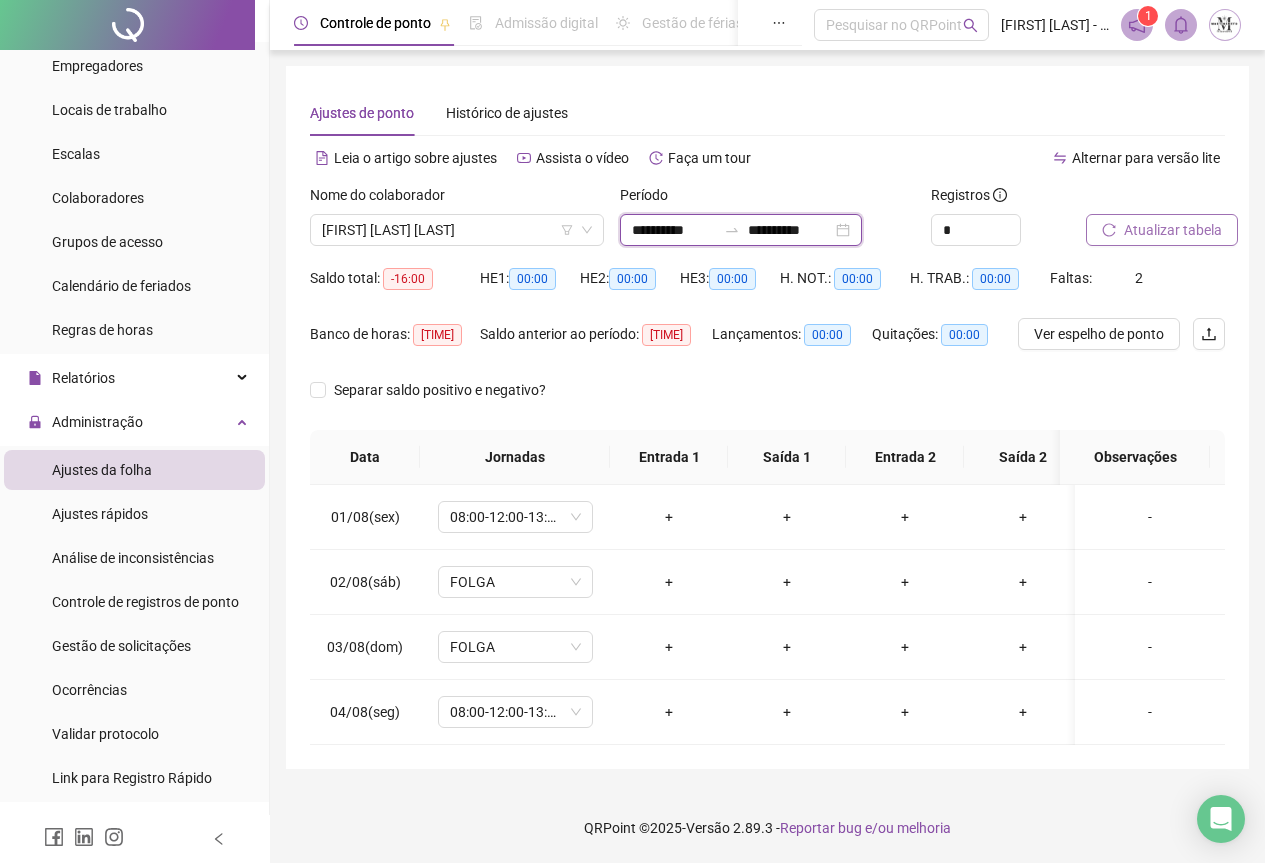 click on "**********" at bounding box center [674, 230] 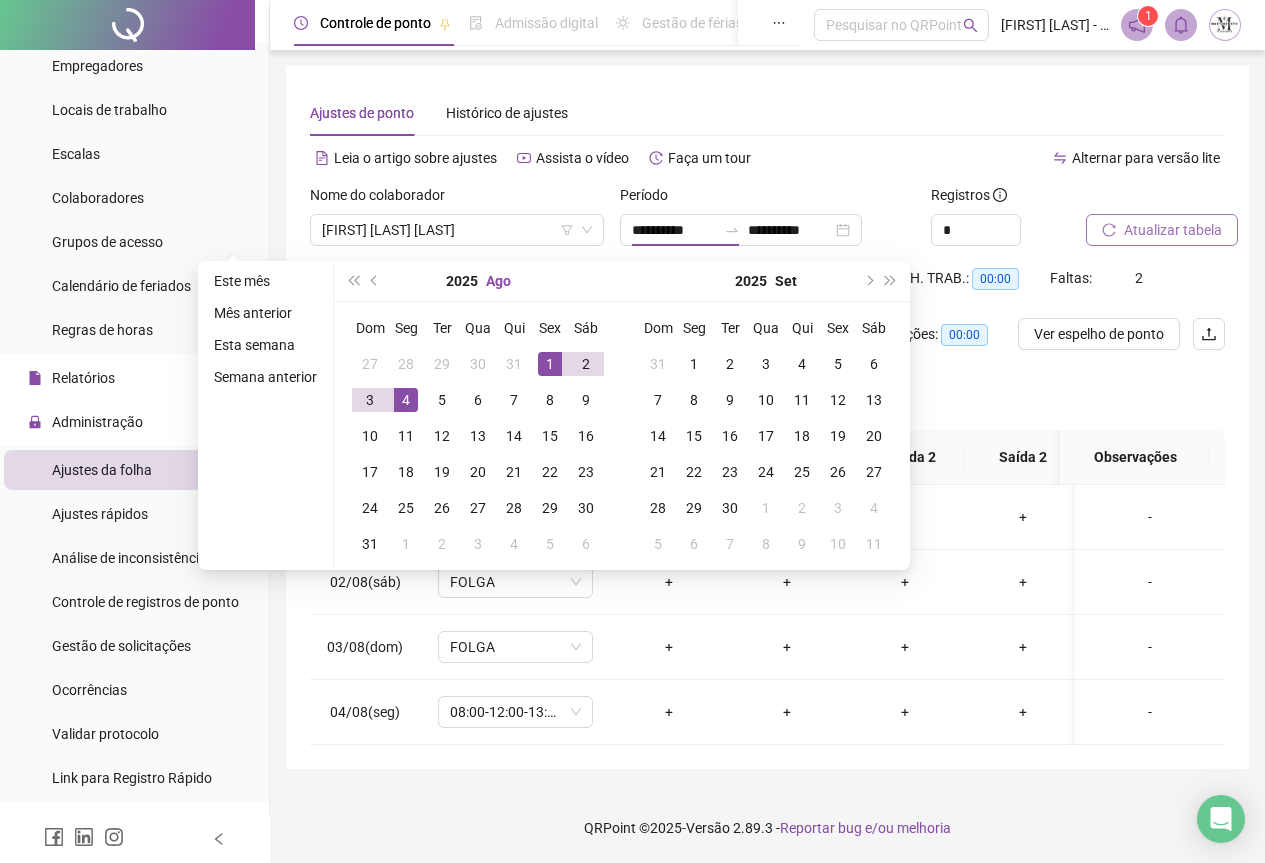 click on "Ago" at bounding box center (498, 281) 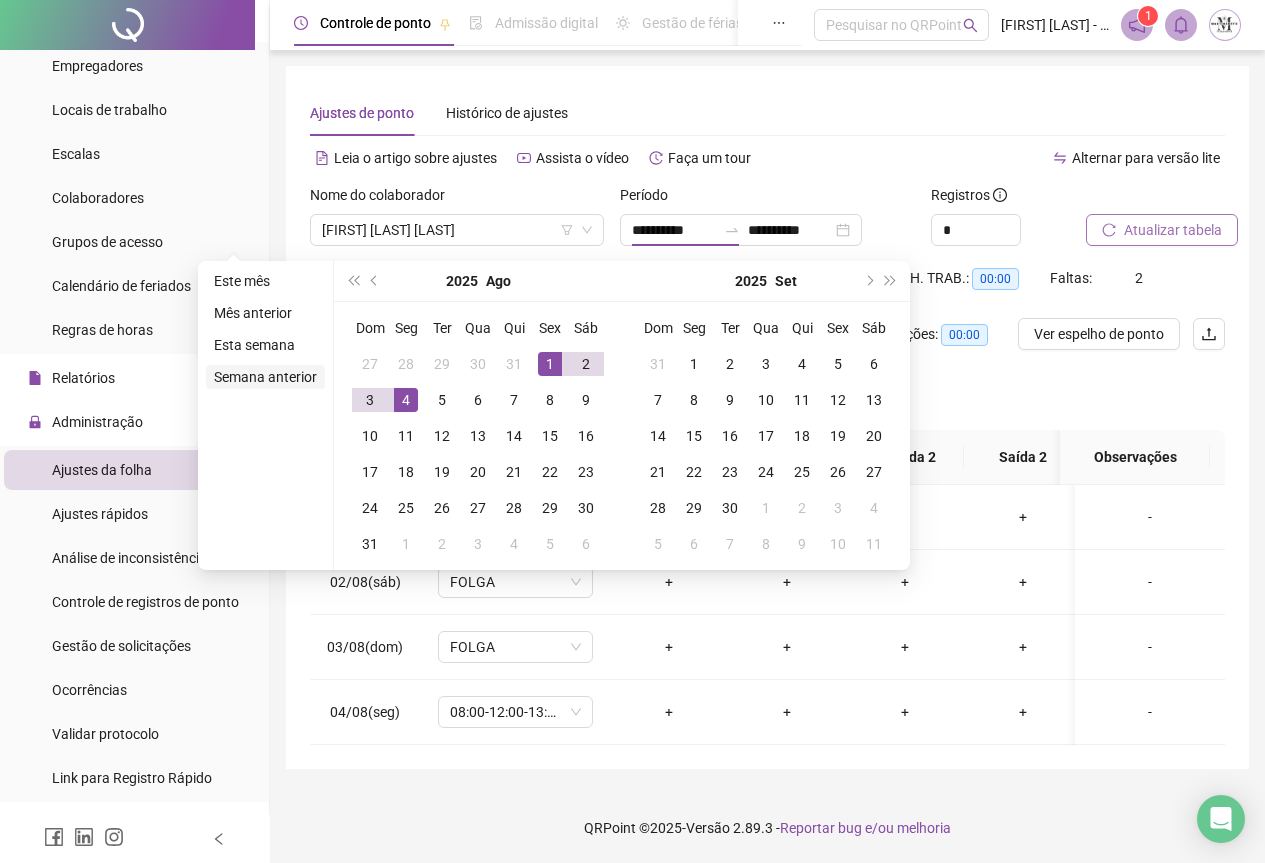 type on "**********" 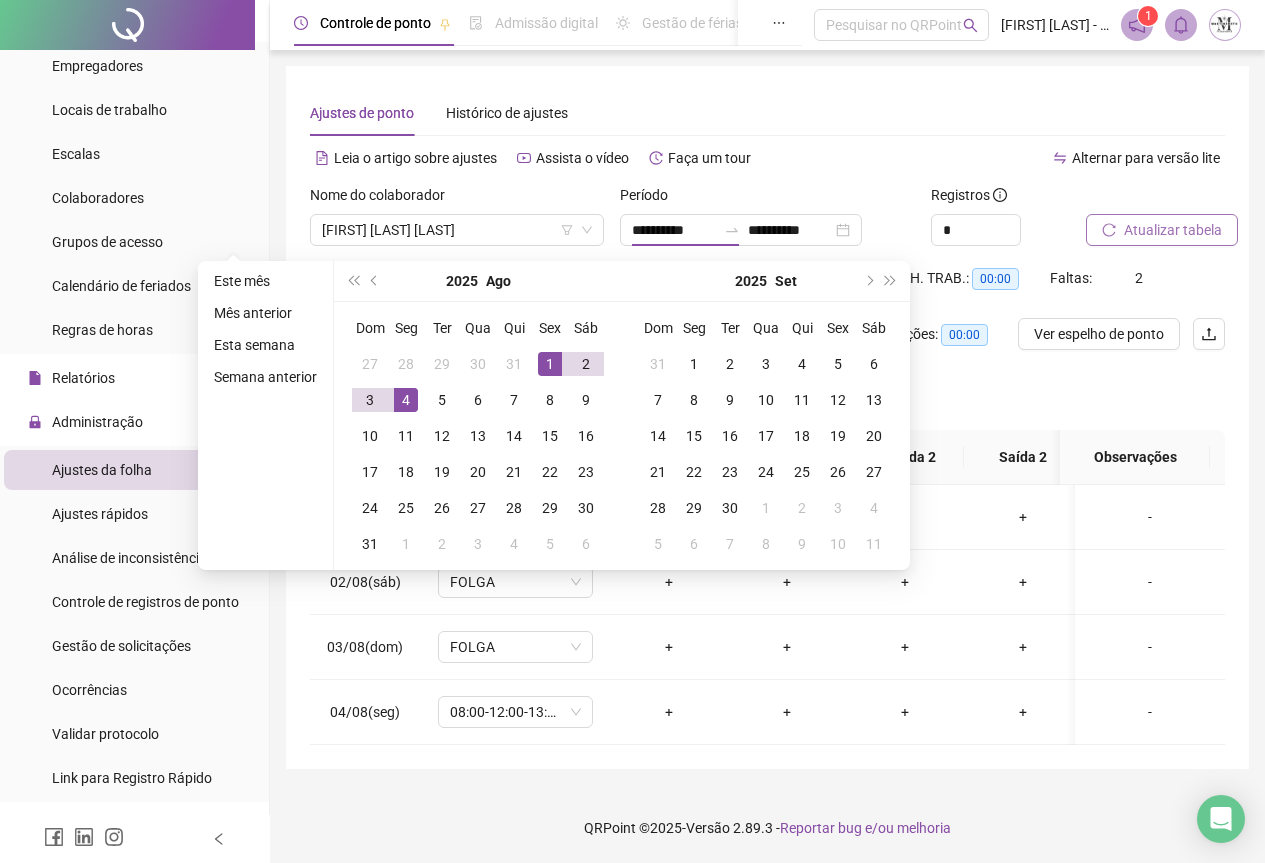 type on "**********" 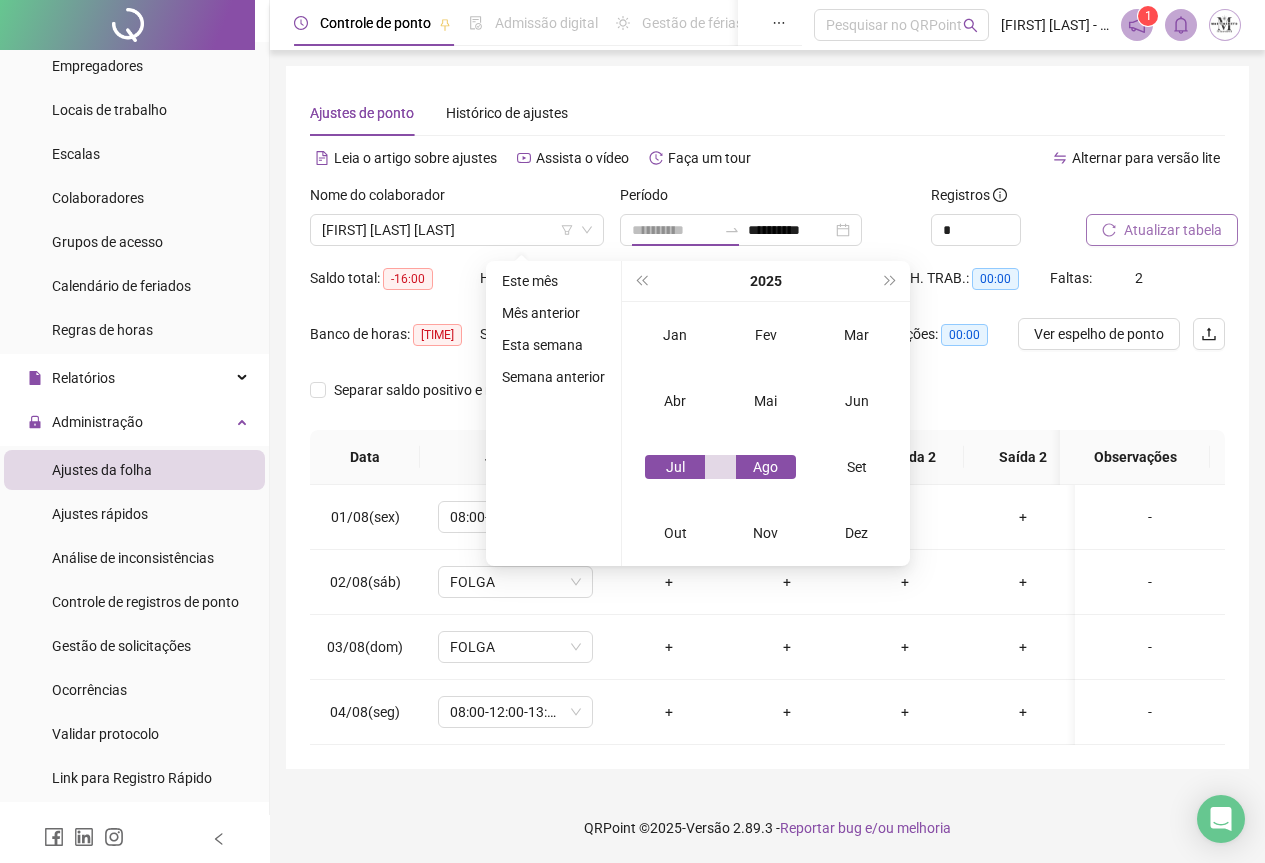 click on "Jul" at bounding box center (675, 467) 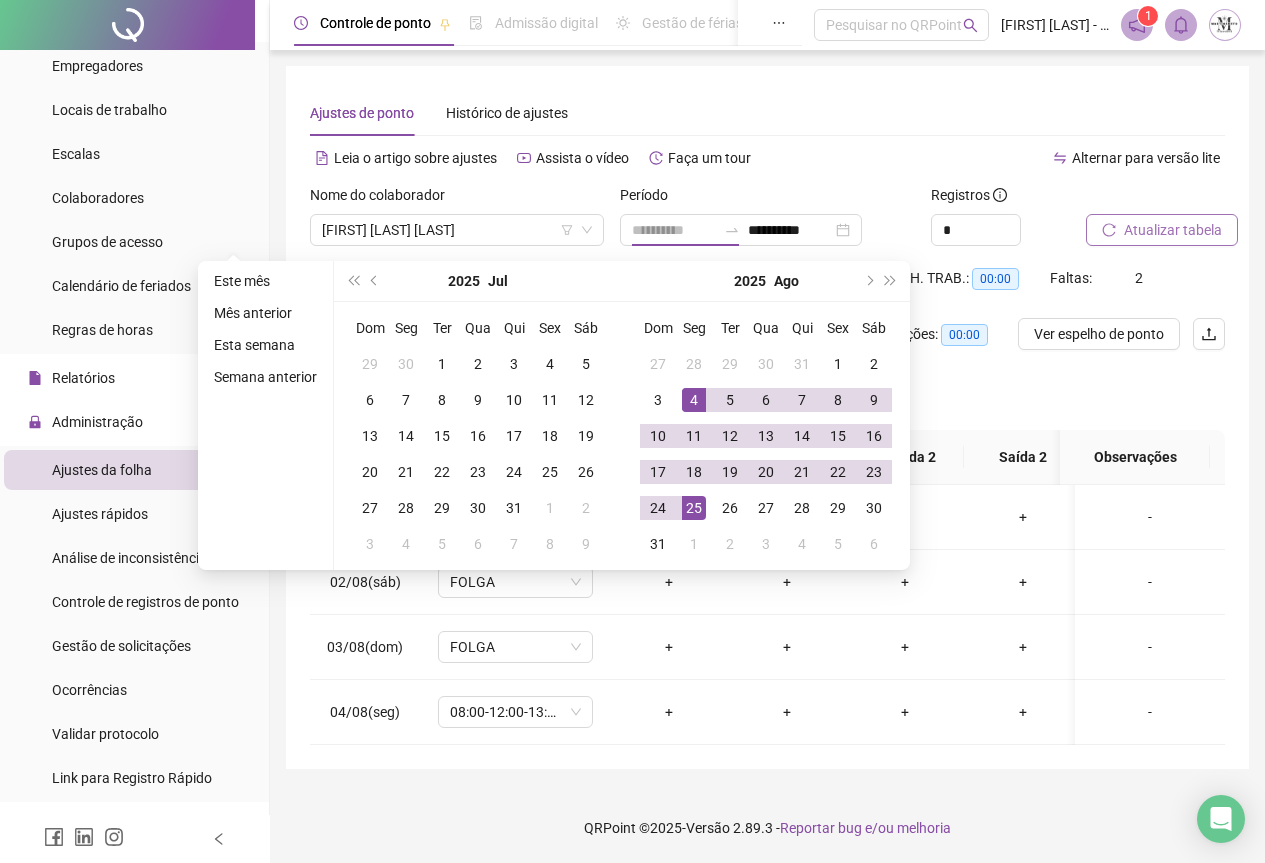 type on "**********" 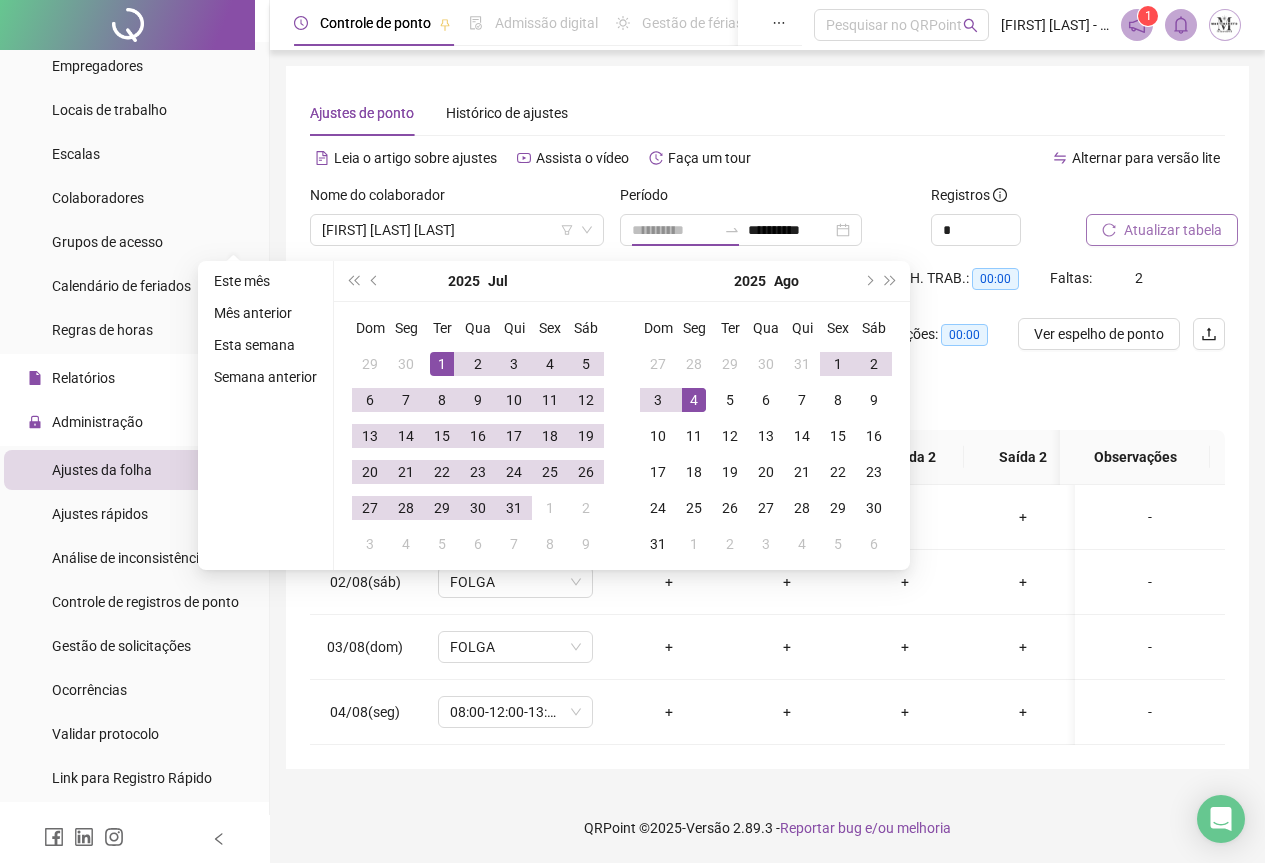 click on "1" at bounding box center [442, 364] 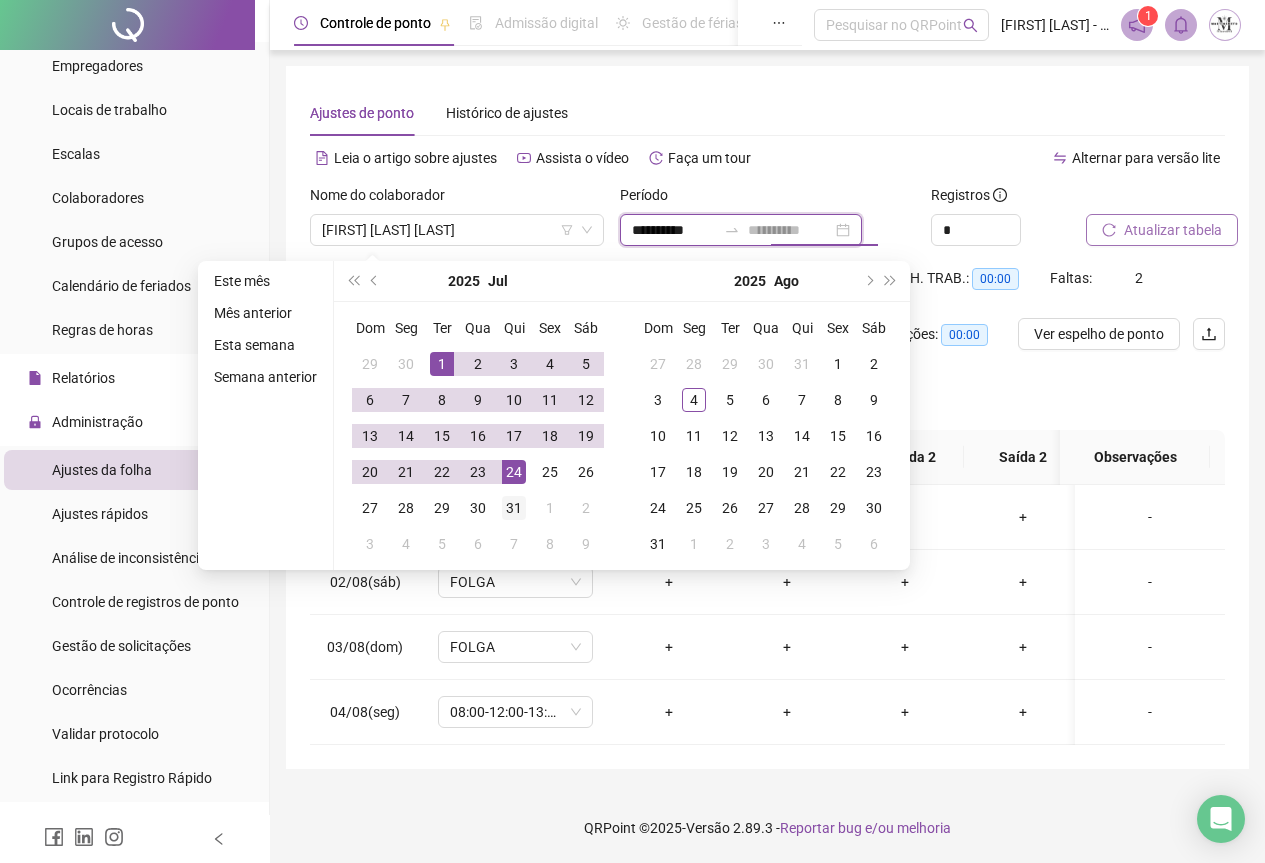 type on "**********" 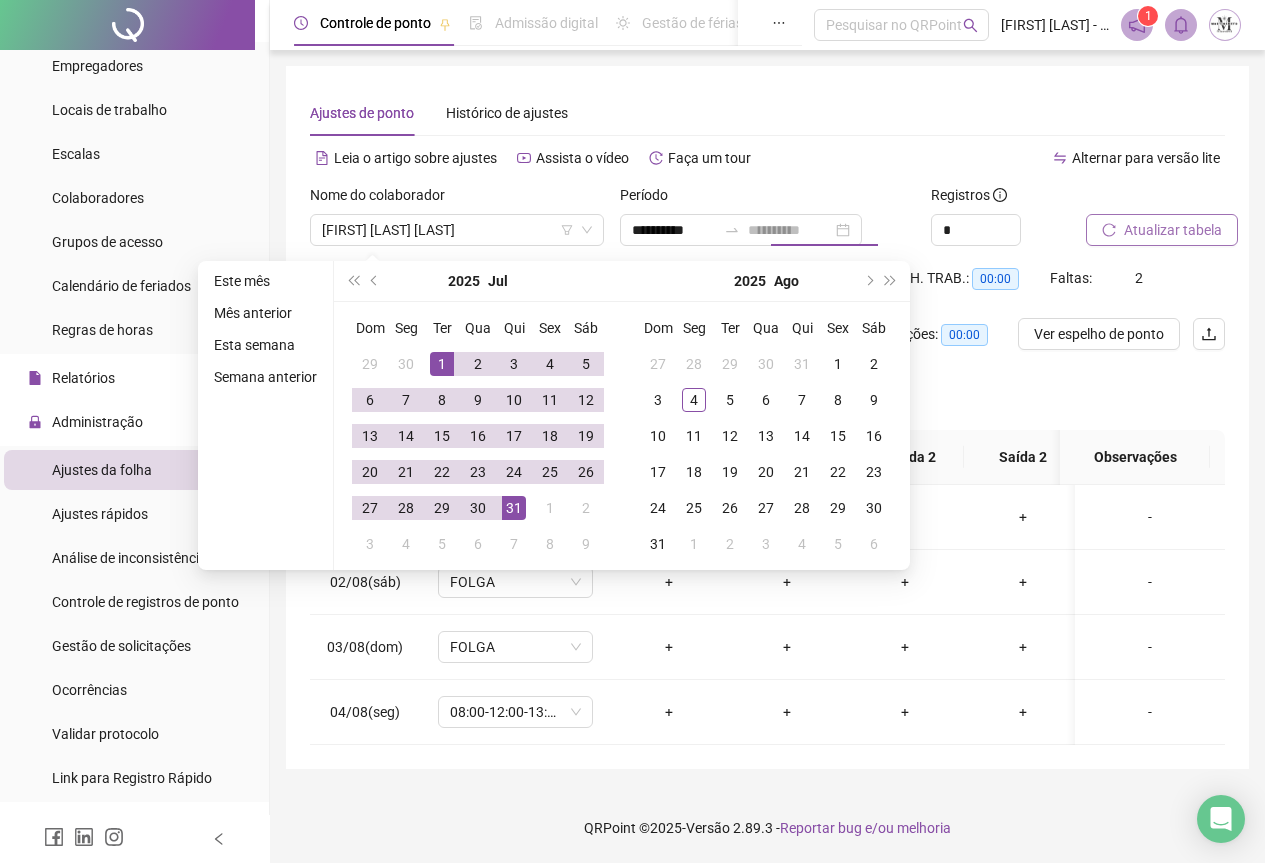 click on "31" at bounding box center (514, 508) 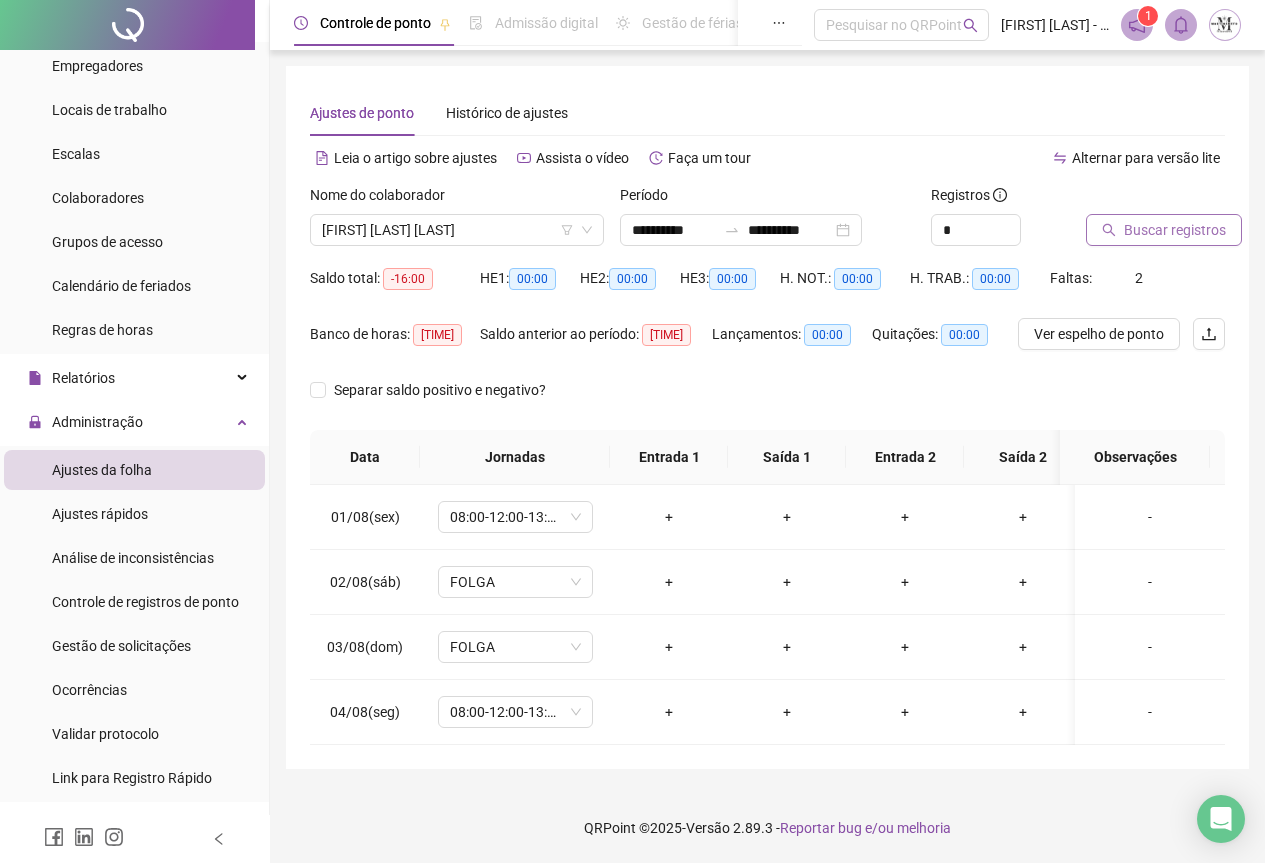 click on "Buscar registros" at bounding box center [1175, 230] 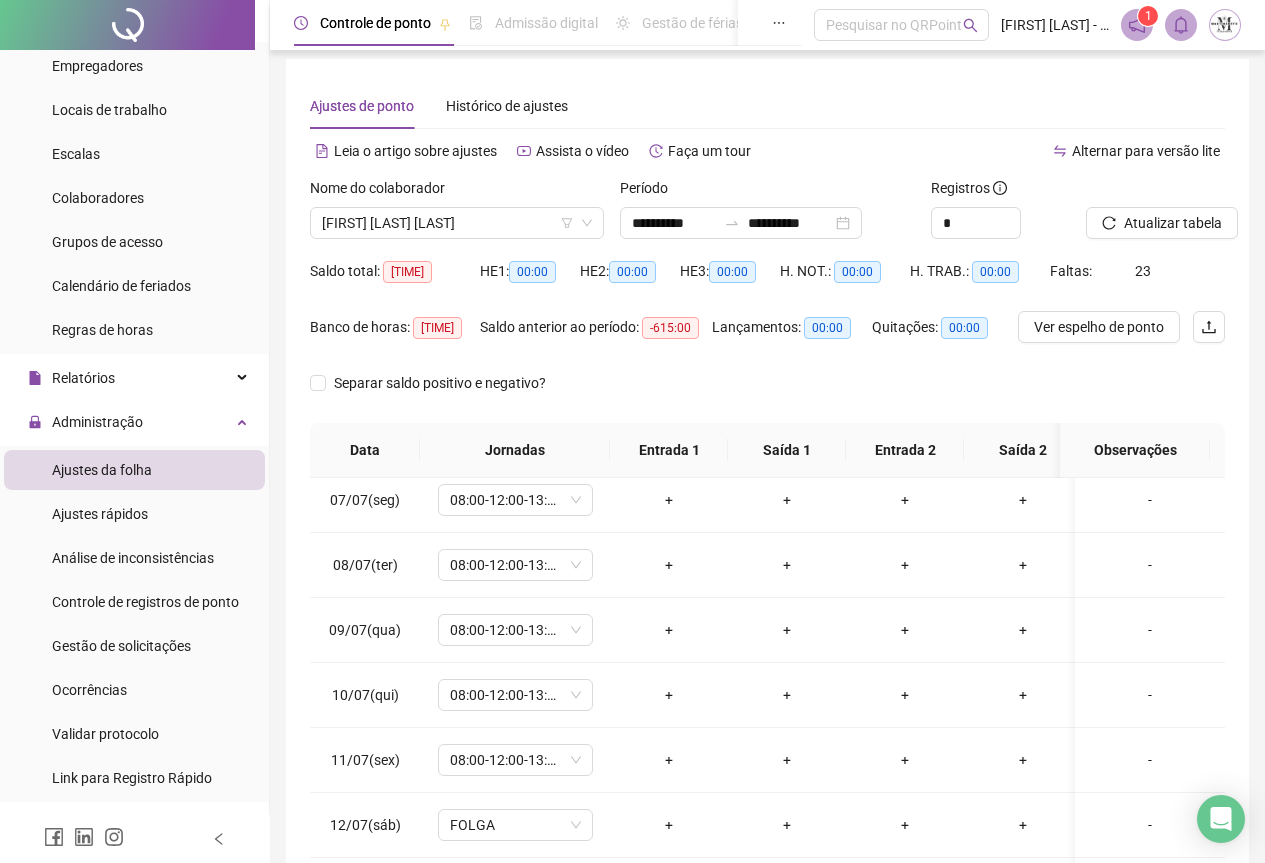 scroll, scrollTop: 0, scrollLeft: 0, axis: both 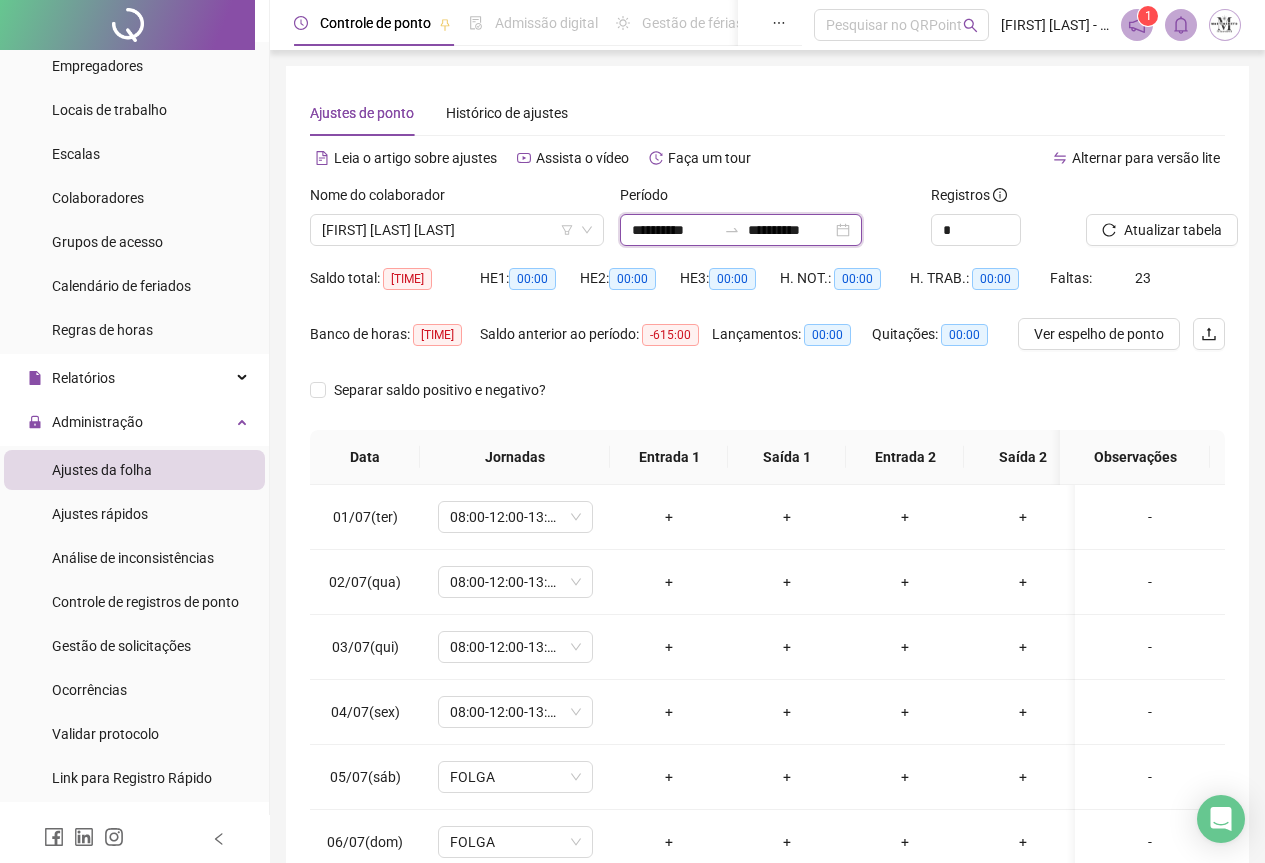 click on "**********" at bounding box center [674, 230] 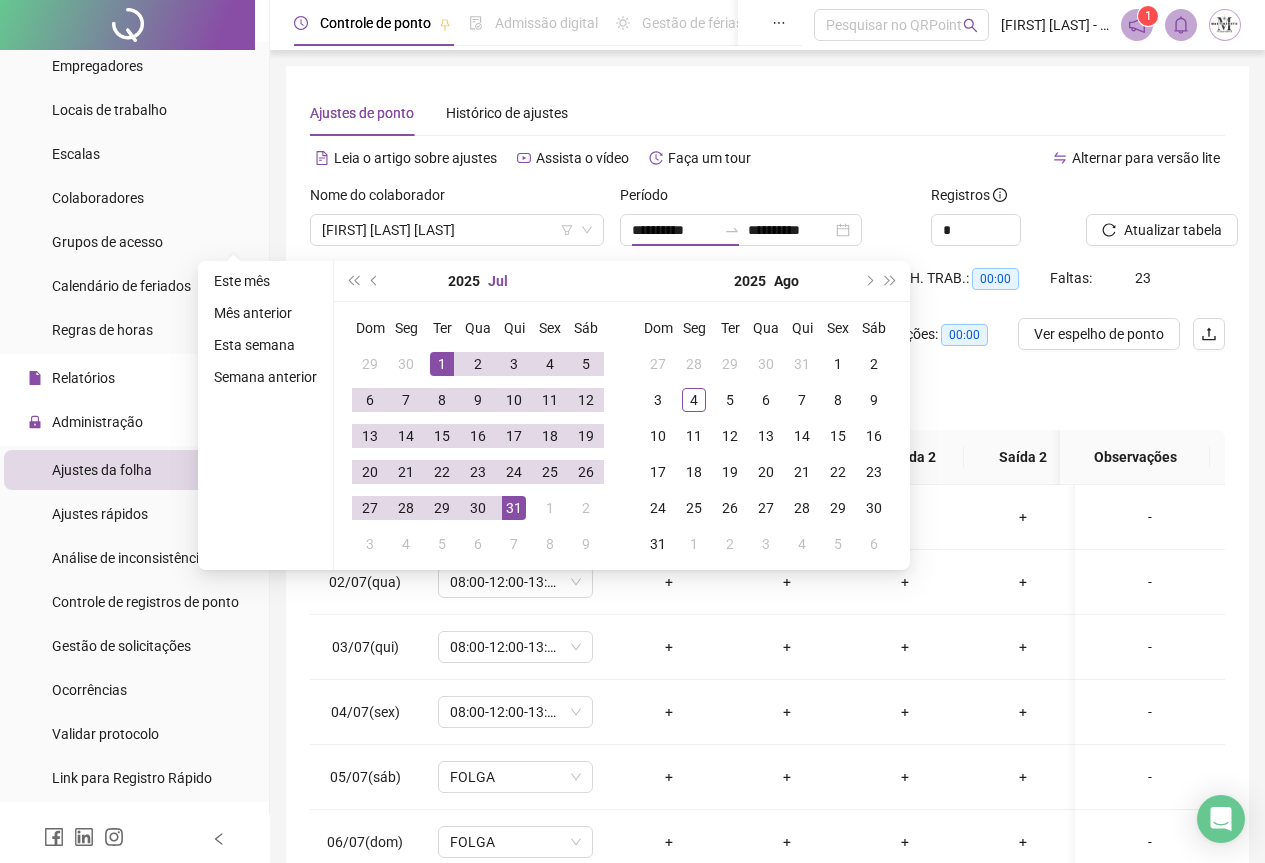 click on "Jul" at bounding box center (498, 281) 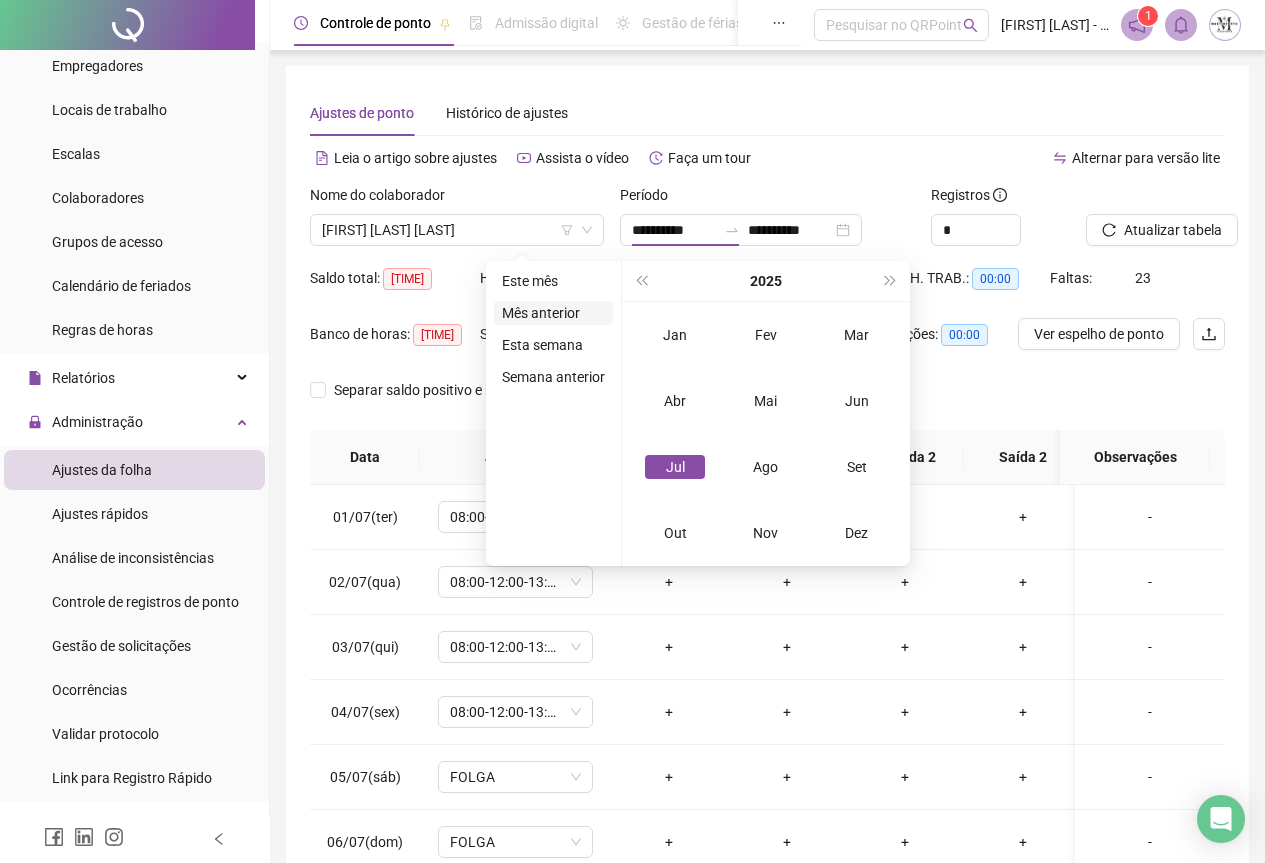 type on "**********" 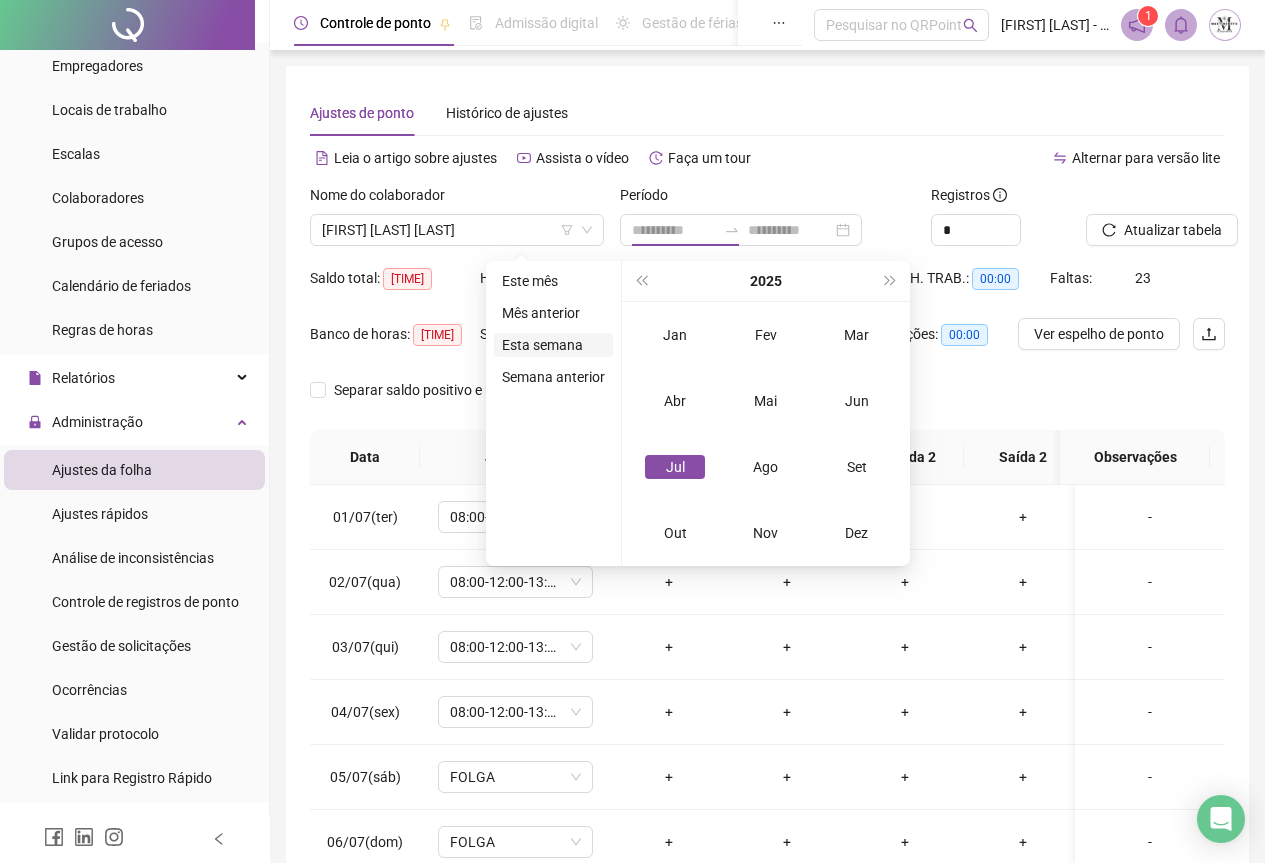 type on "**********" 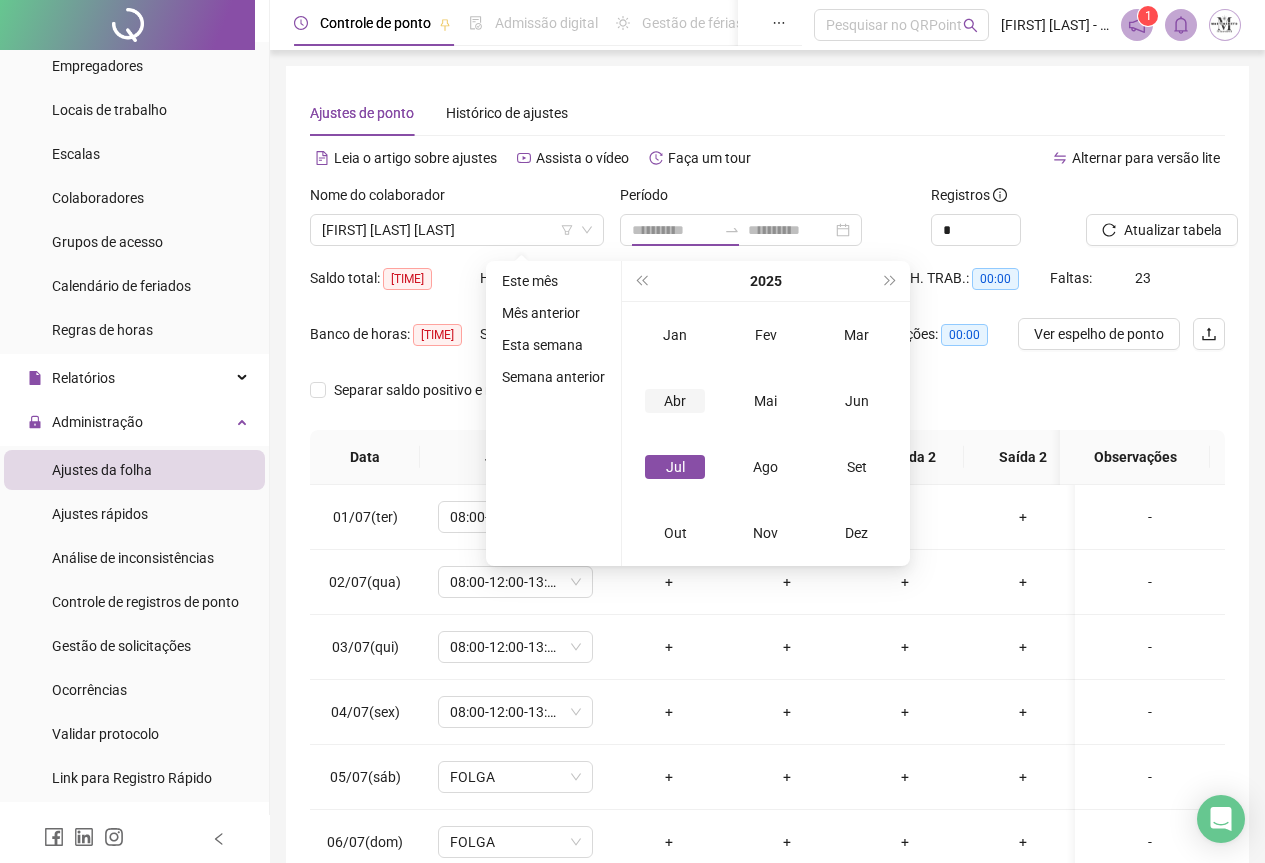 type on "**********" 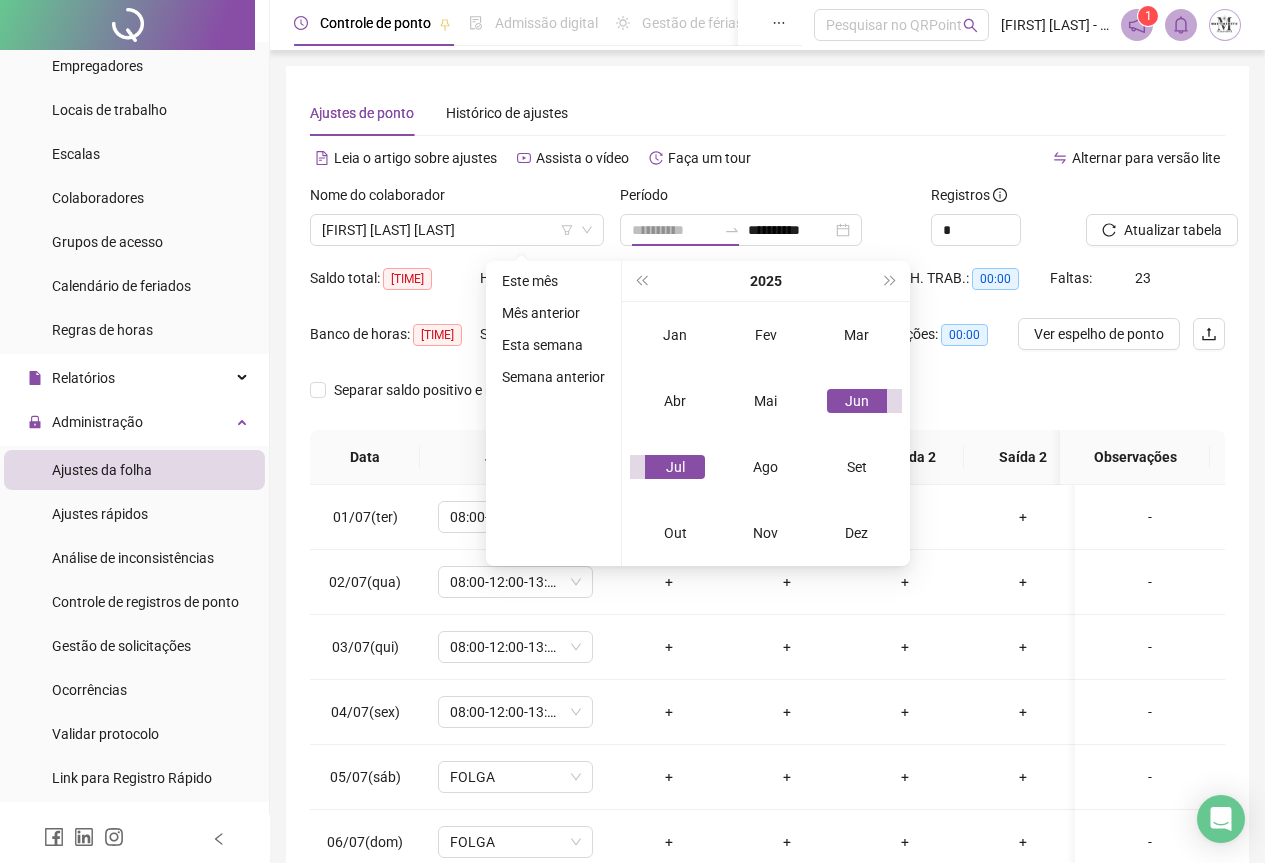 click on "Jun" at bounding box center [857, 401] 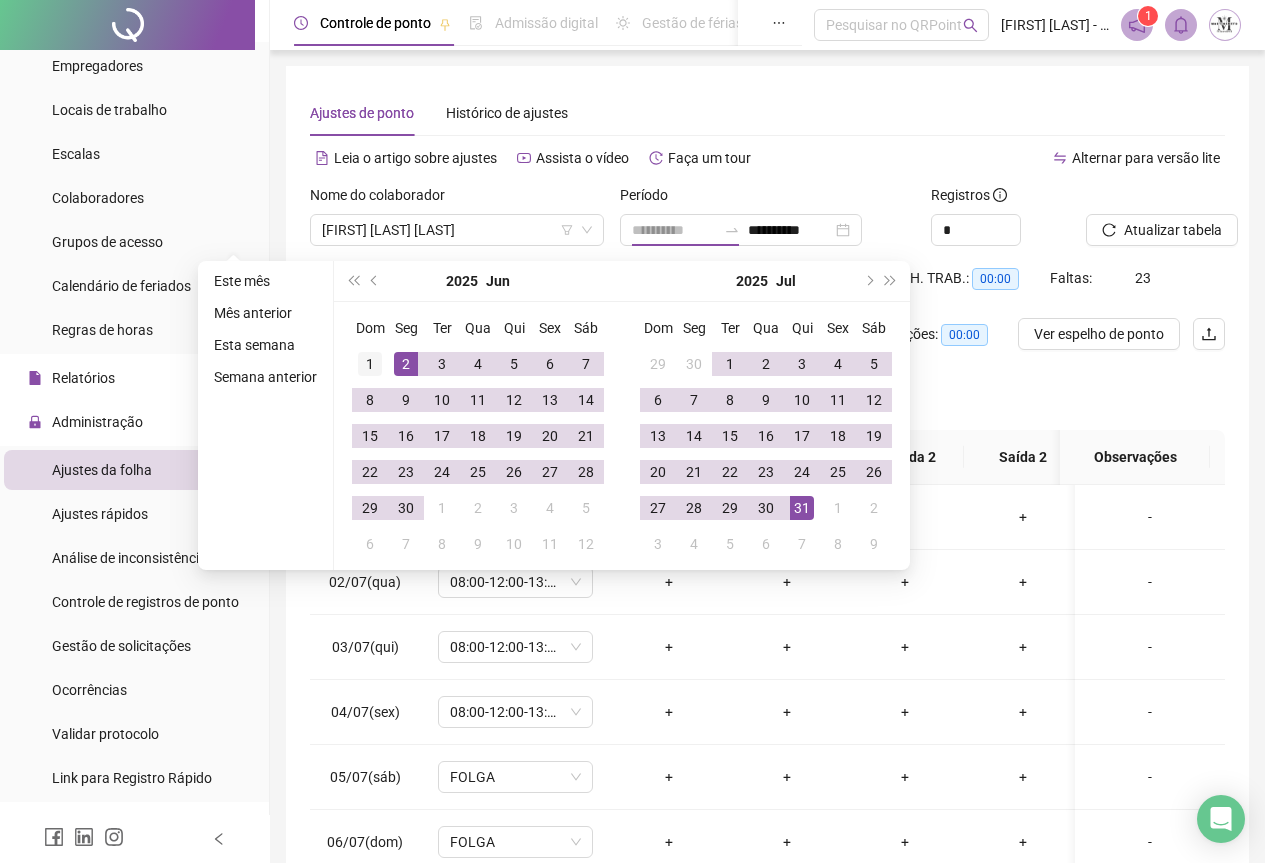 type on "**********" 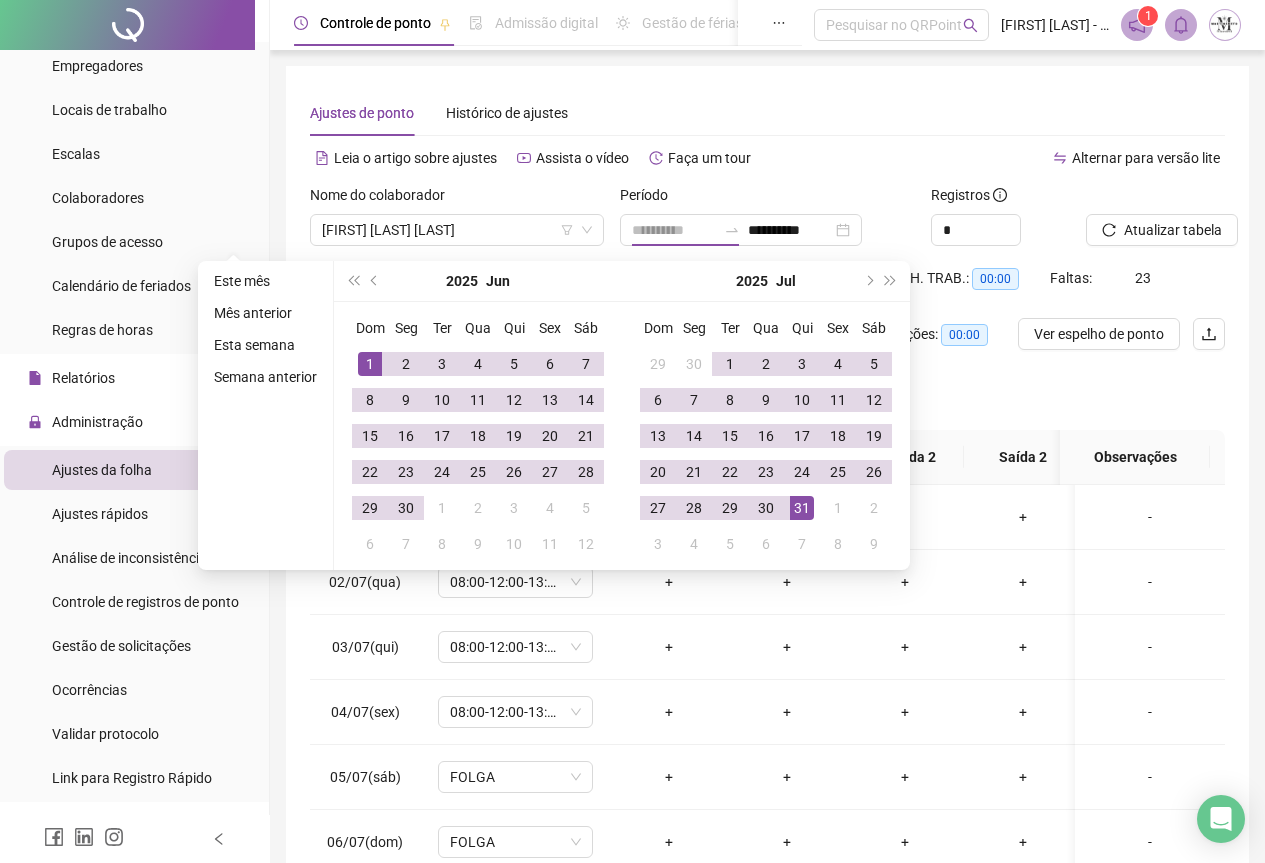 click on "1" at bounding box center [370, 364] 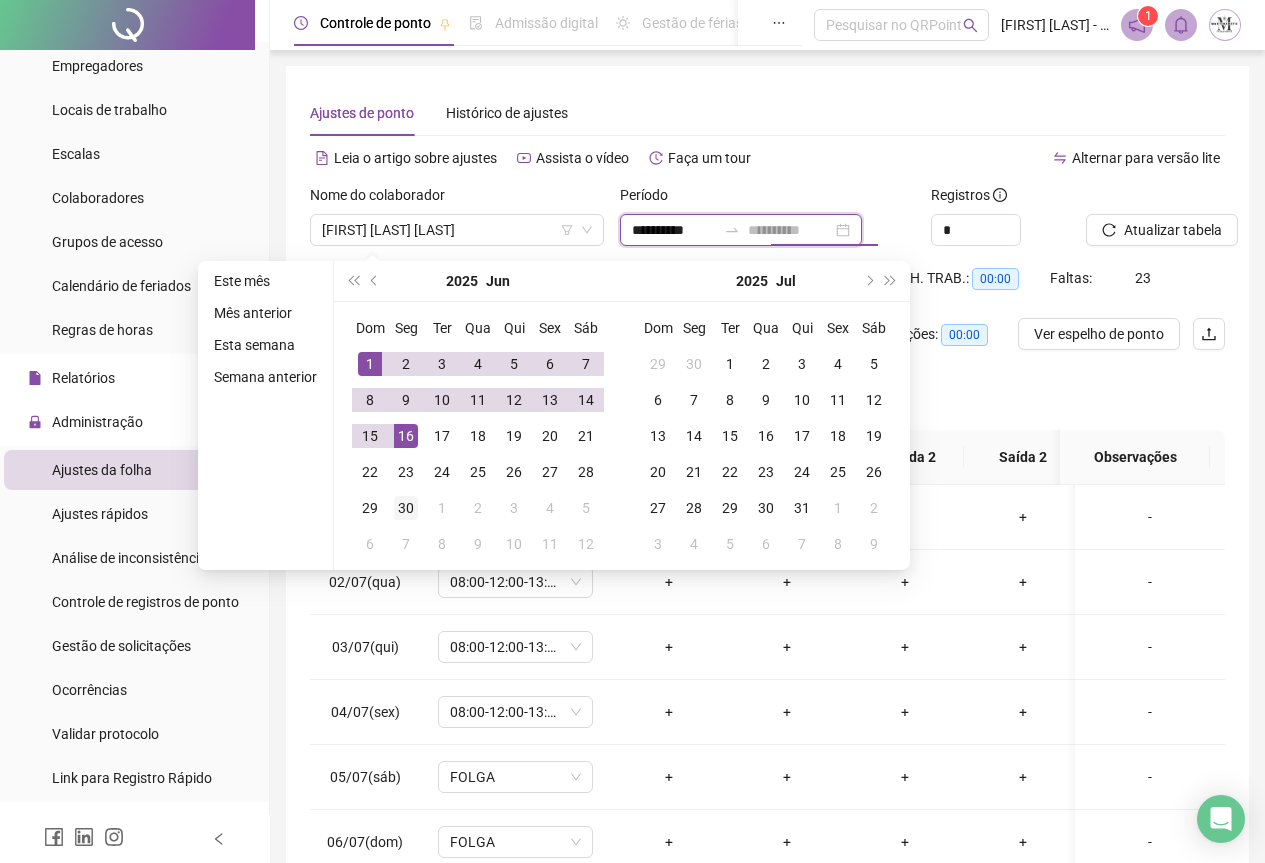 type on "**********" 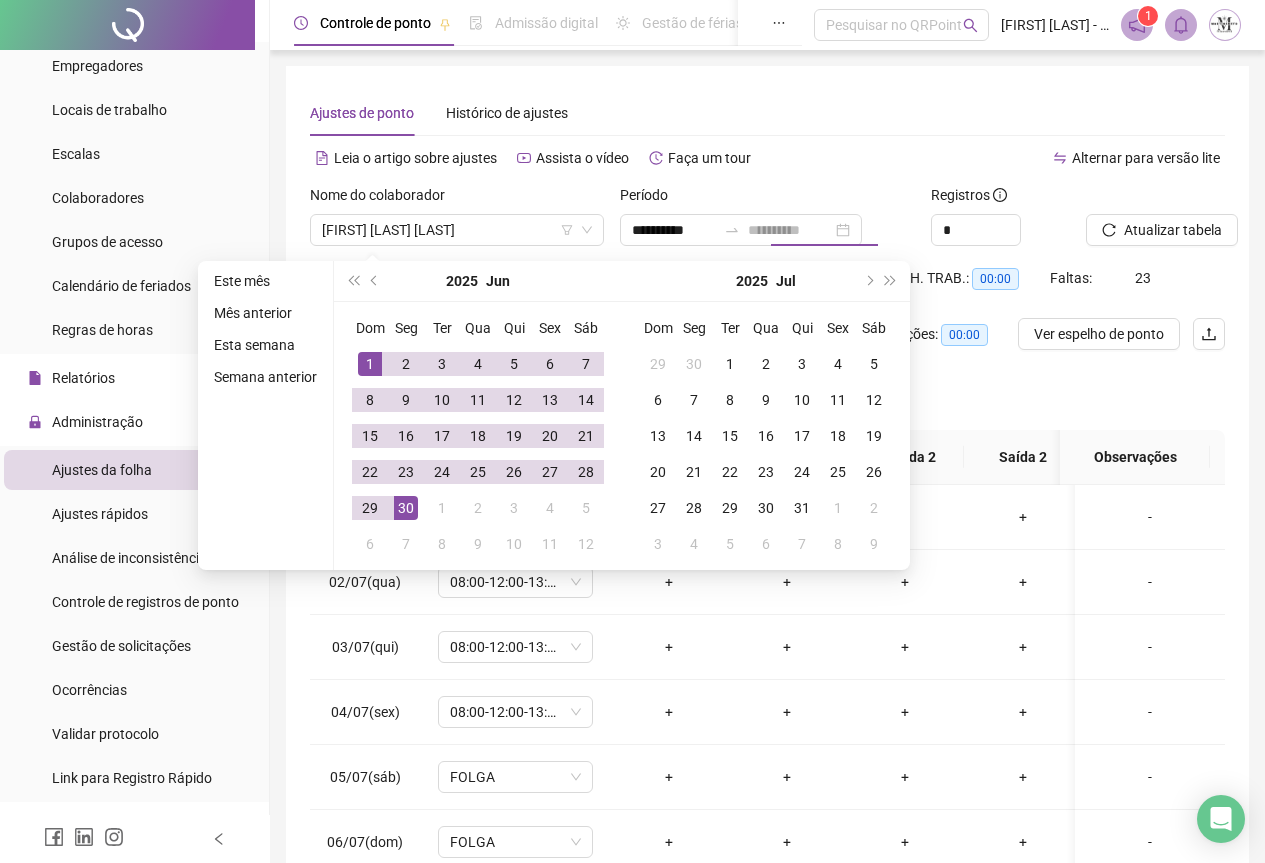 click on "30" at bounding box center (406, 508) 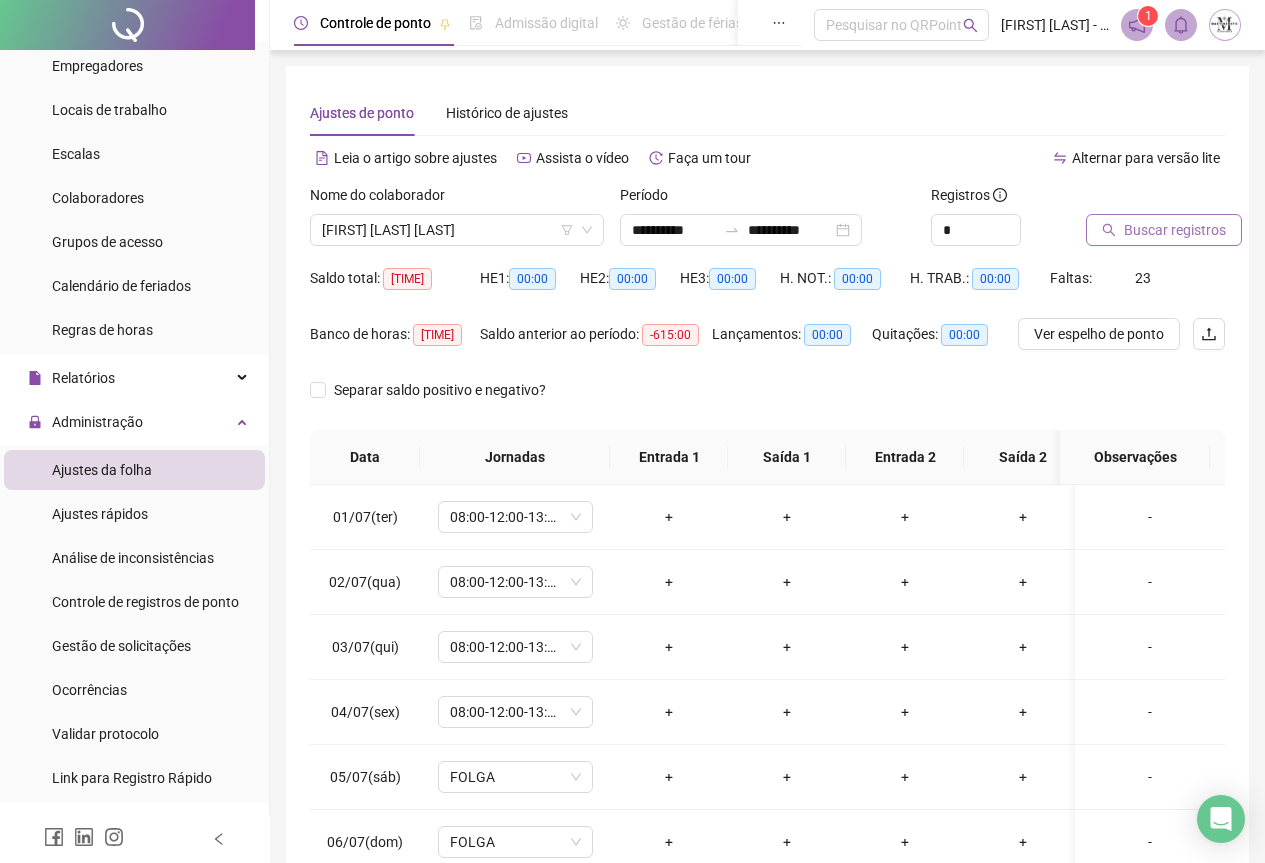 click on "Buscar registros" at bounding box center (1175, 230) 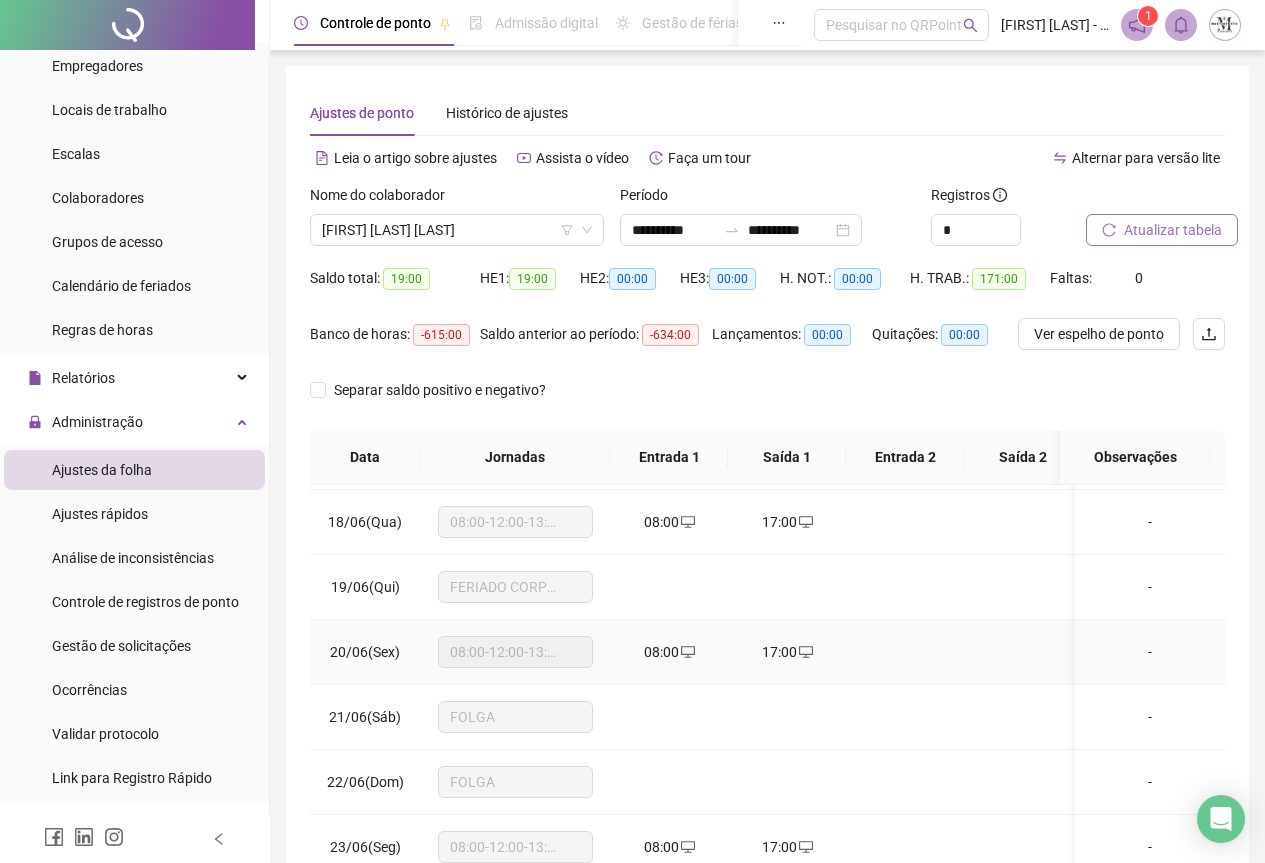 scroll, scrollTop: 1538, scrollLeft: 0, axis: vertical 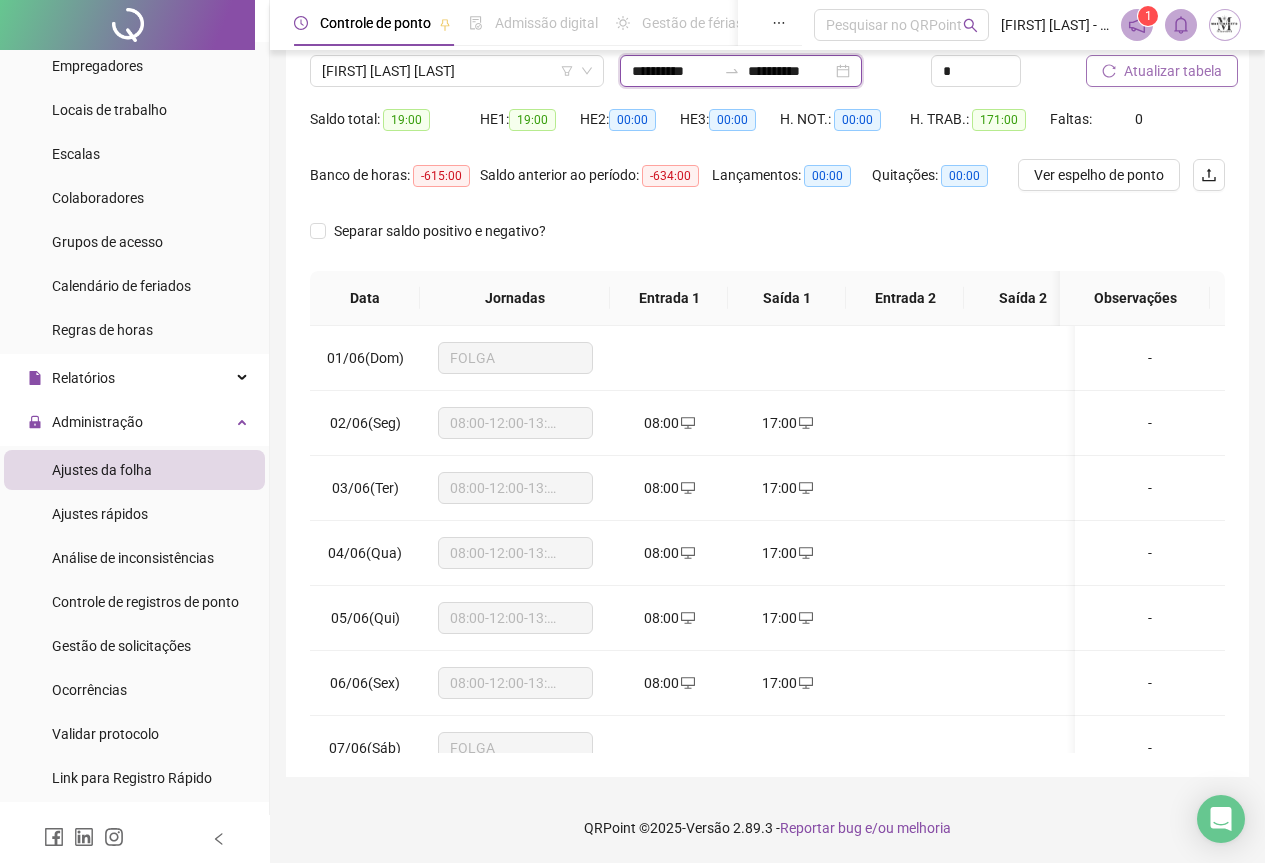 click on "**********" at bounding box center (674, 71) 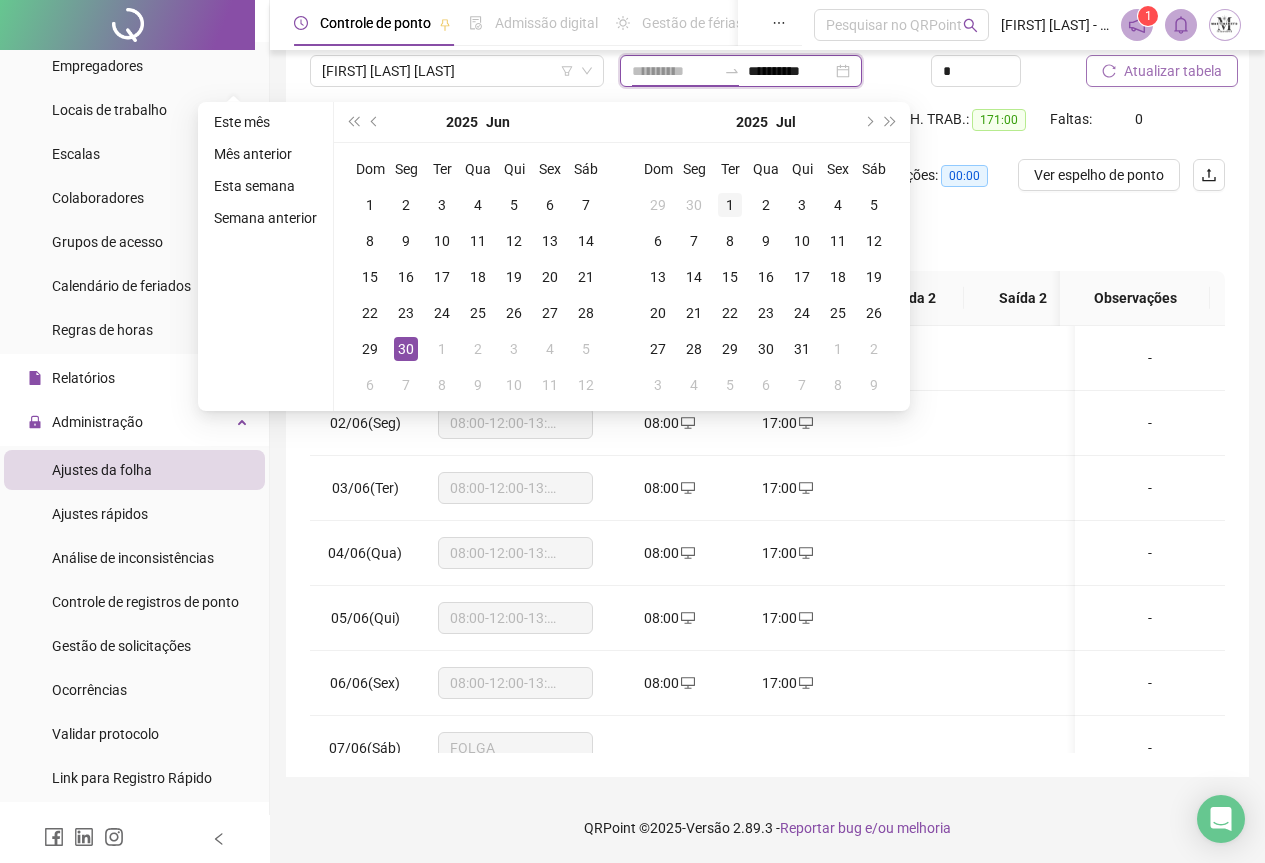 type on "**********" 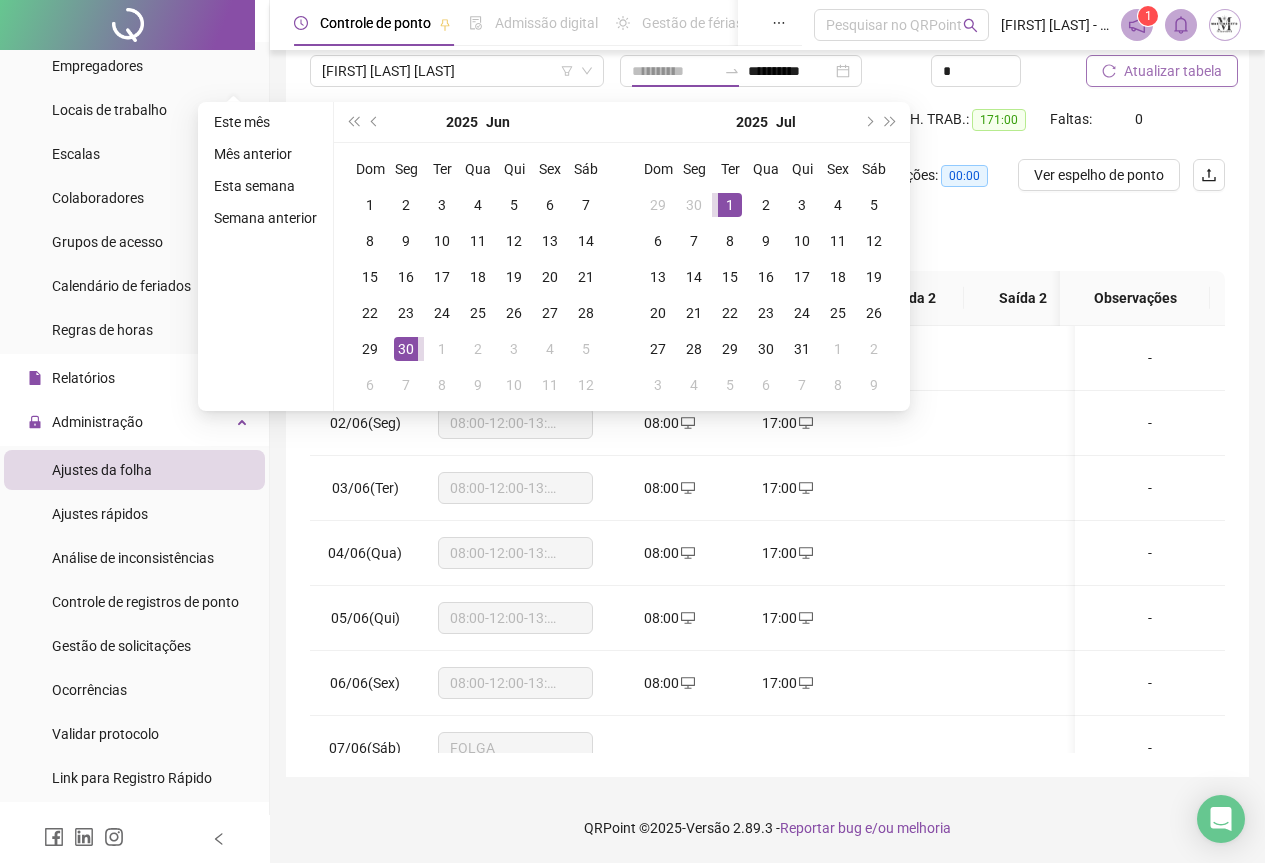 click on "1" at bounding box center [730, 205] 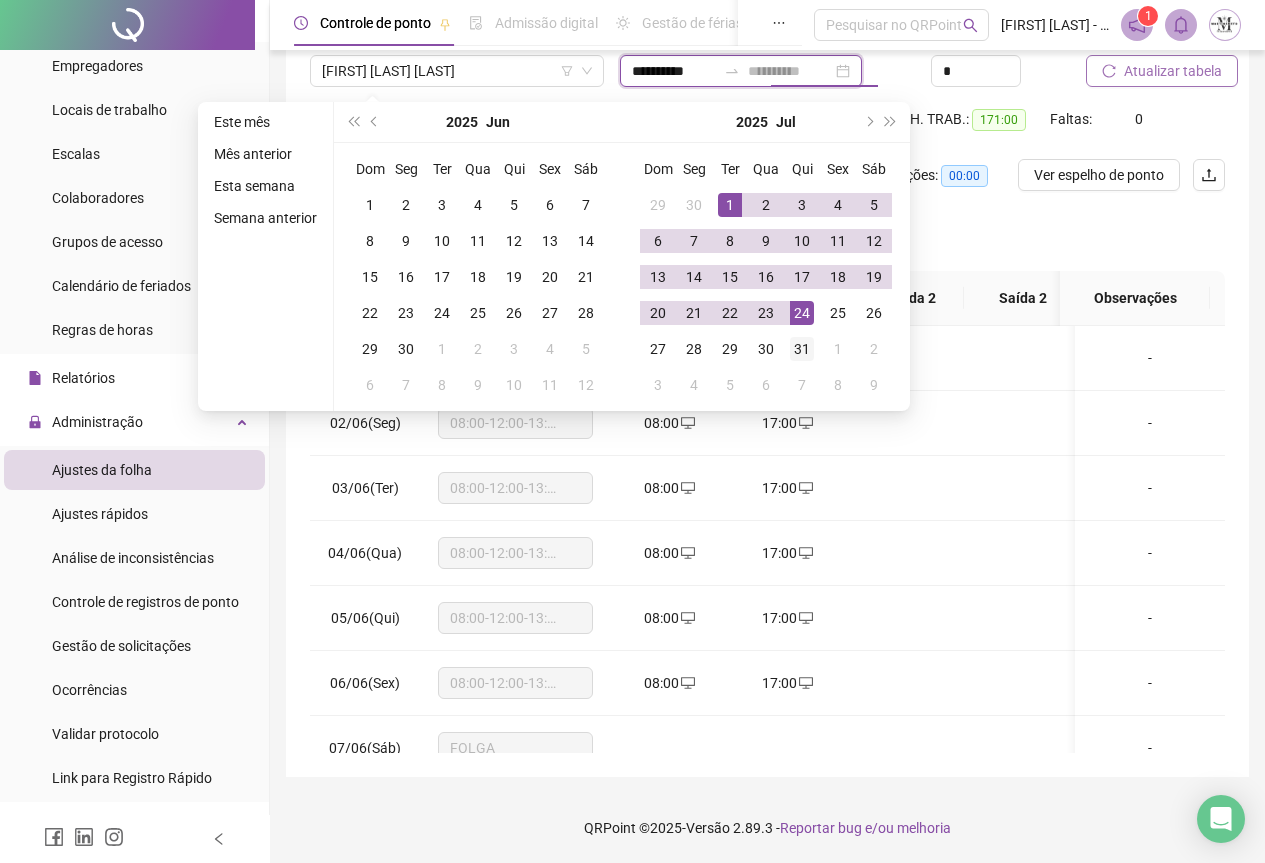 type on "**********" 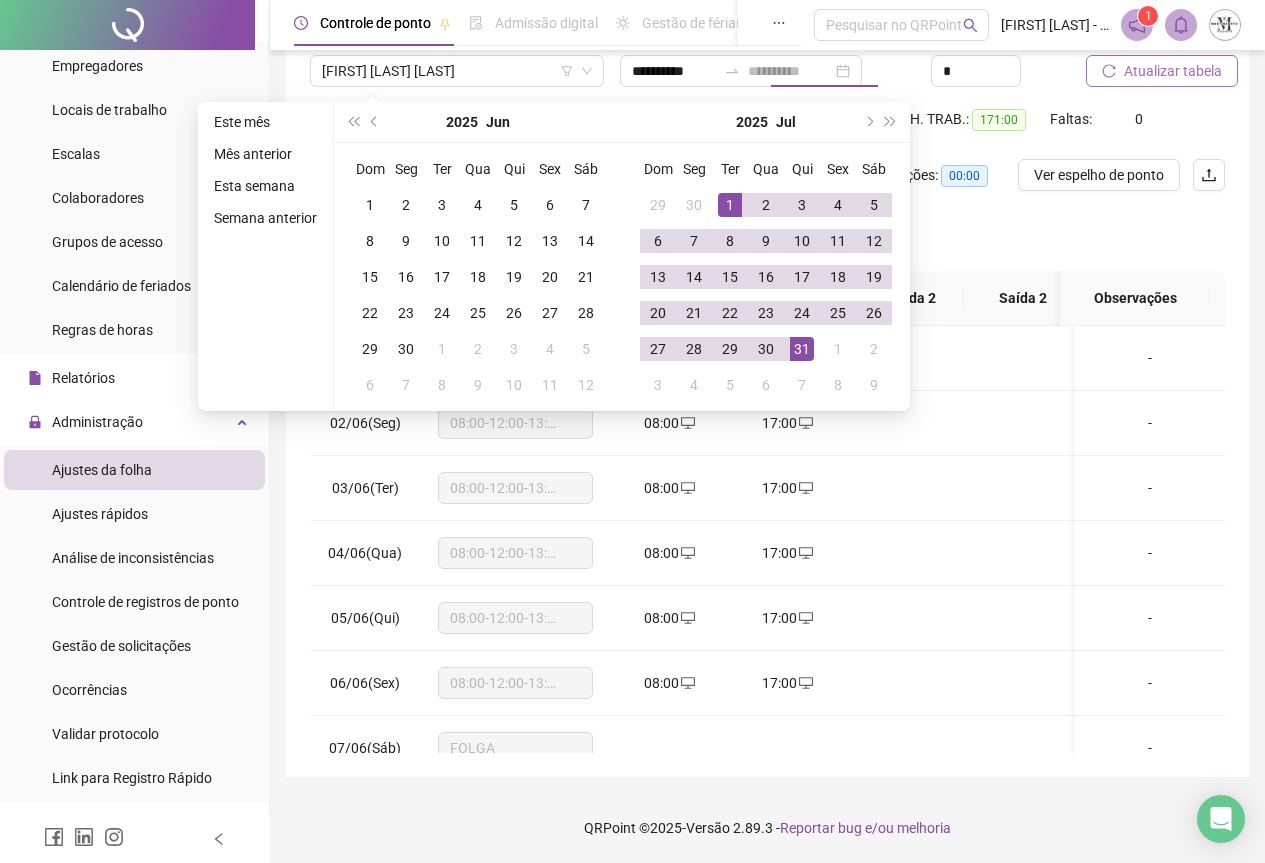 click on "31" at bounding box center (802, 349) 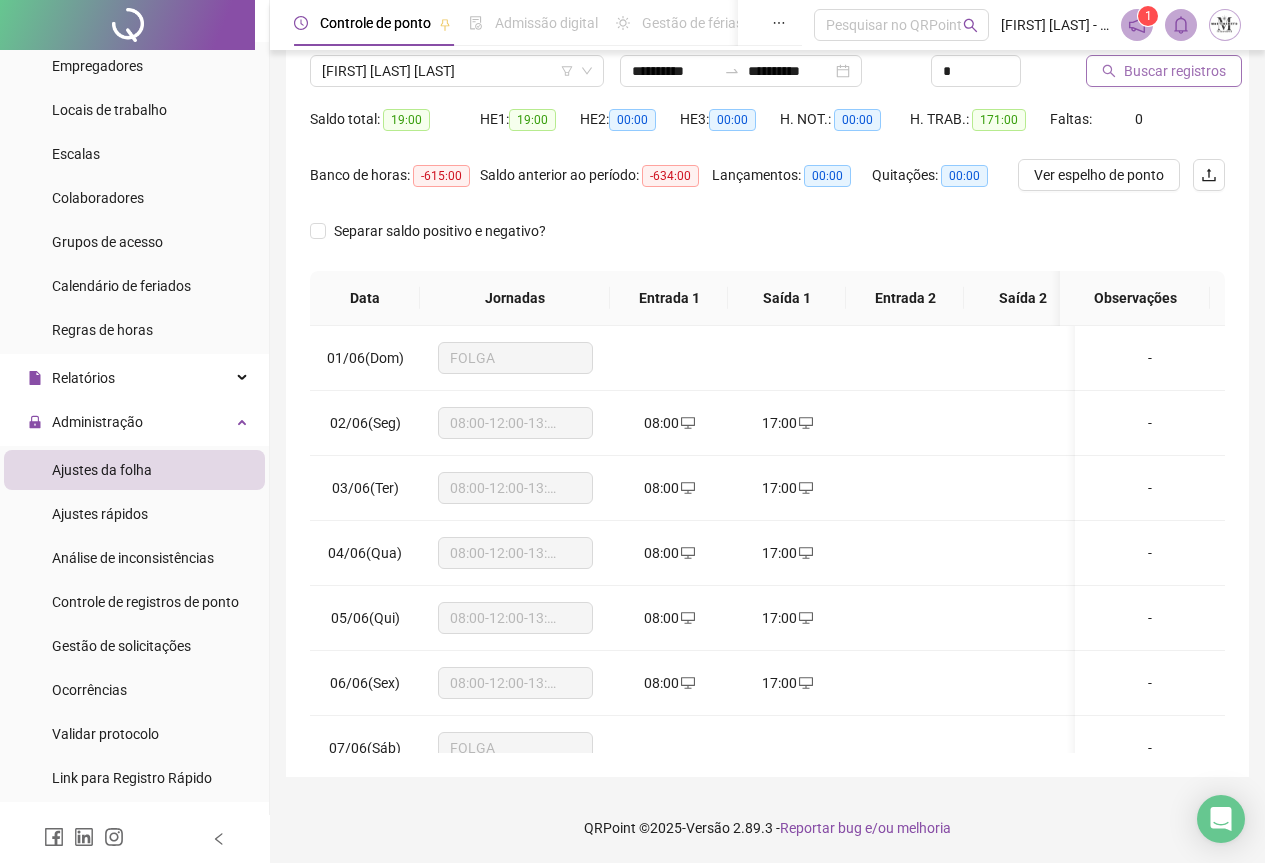 click on "Buscar registros" at bounding box center [1175, 71] 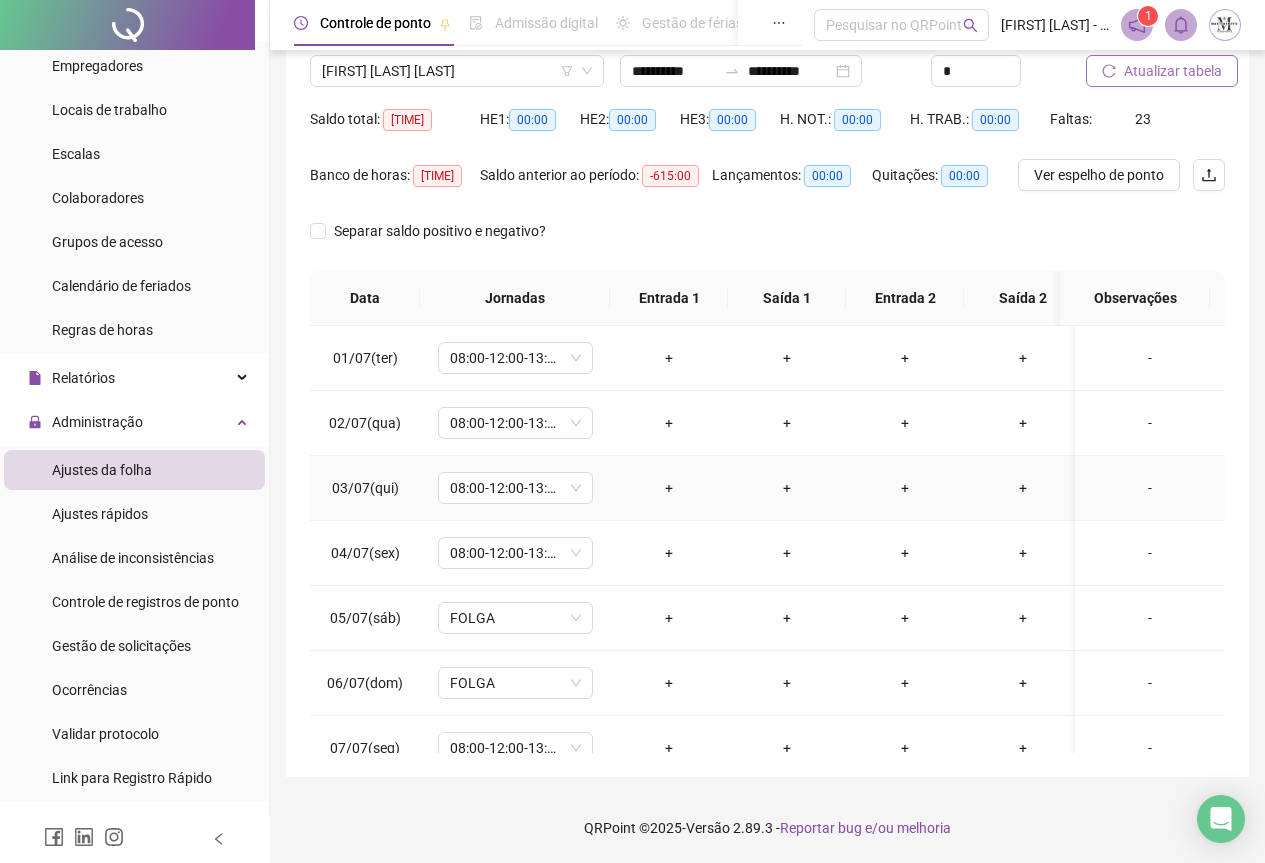 scroll, scrollTop: 0, scrollLeft: 0, axis: both 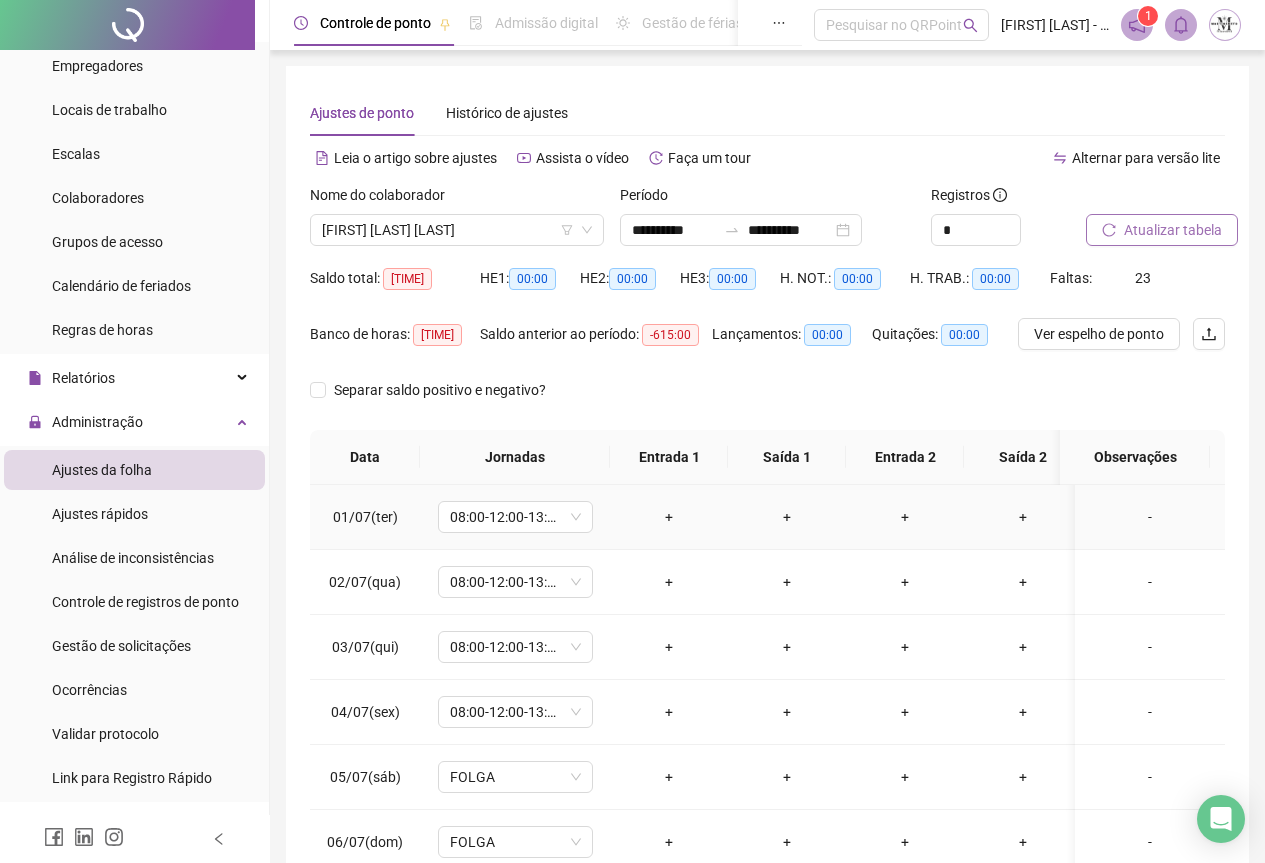 click on "+" at bounding box center [669, 517] 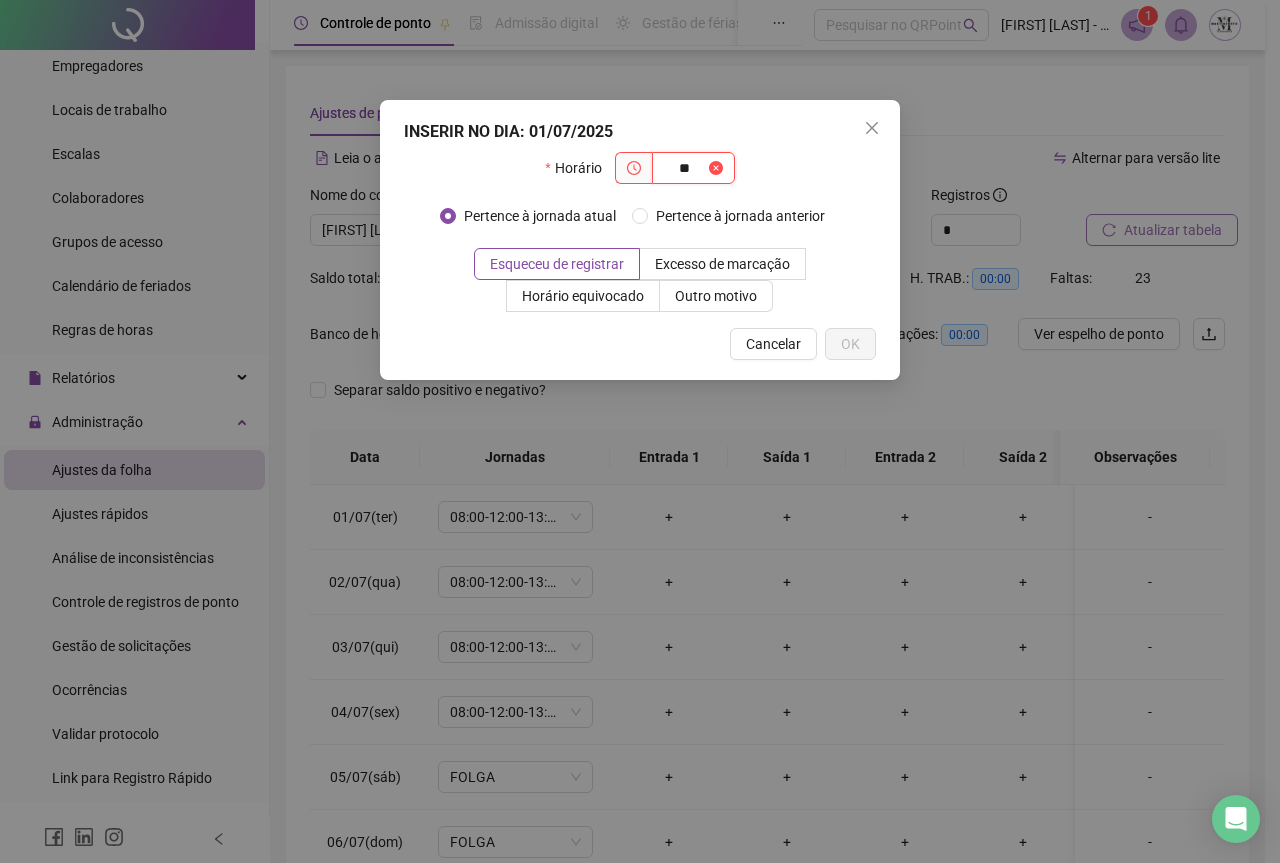 type on "*" 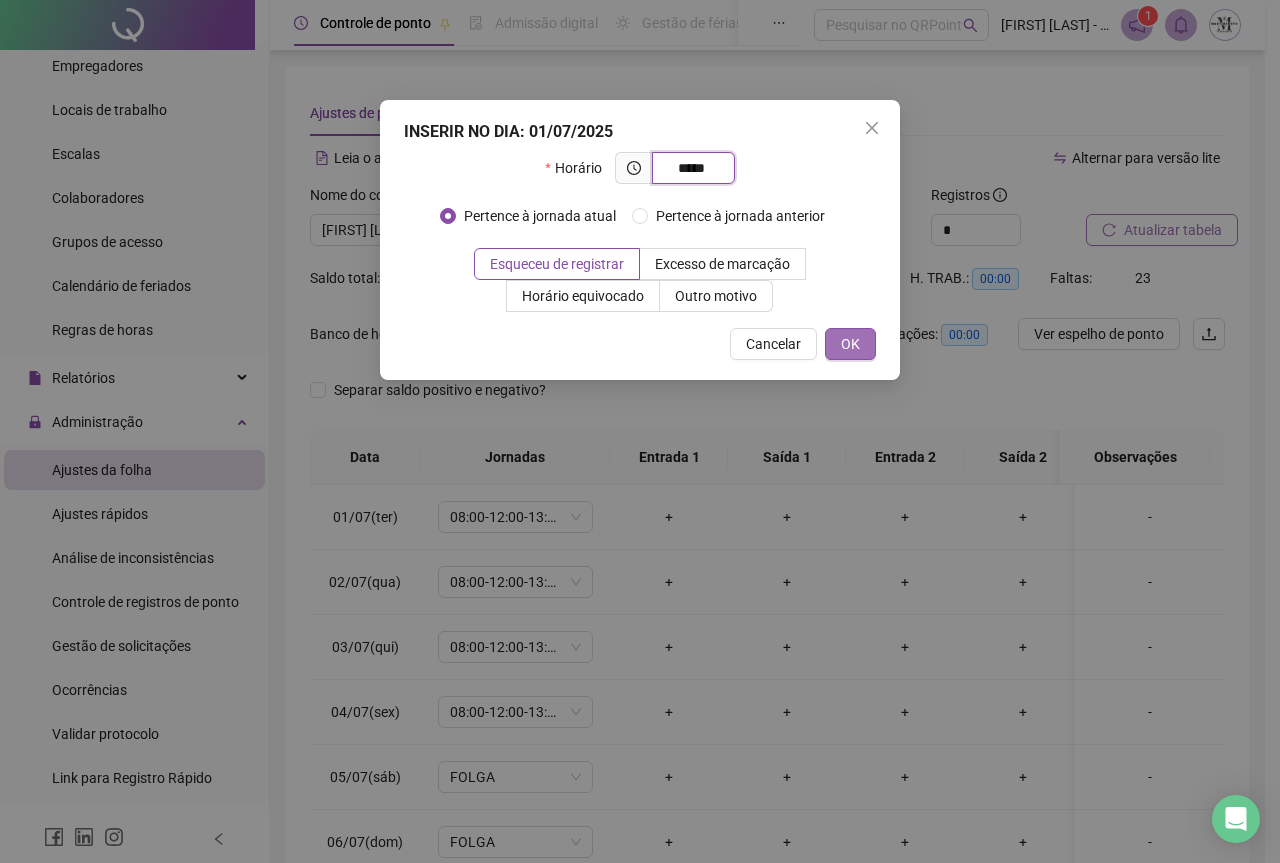 type on "*****" 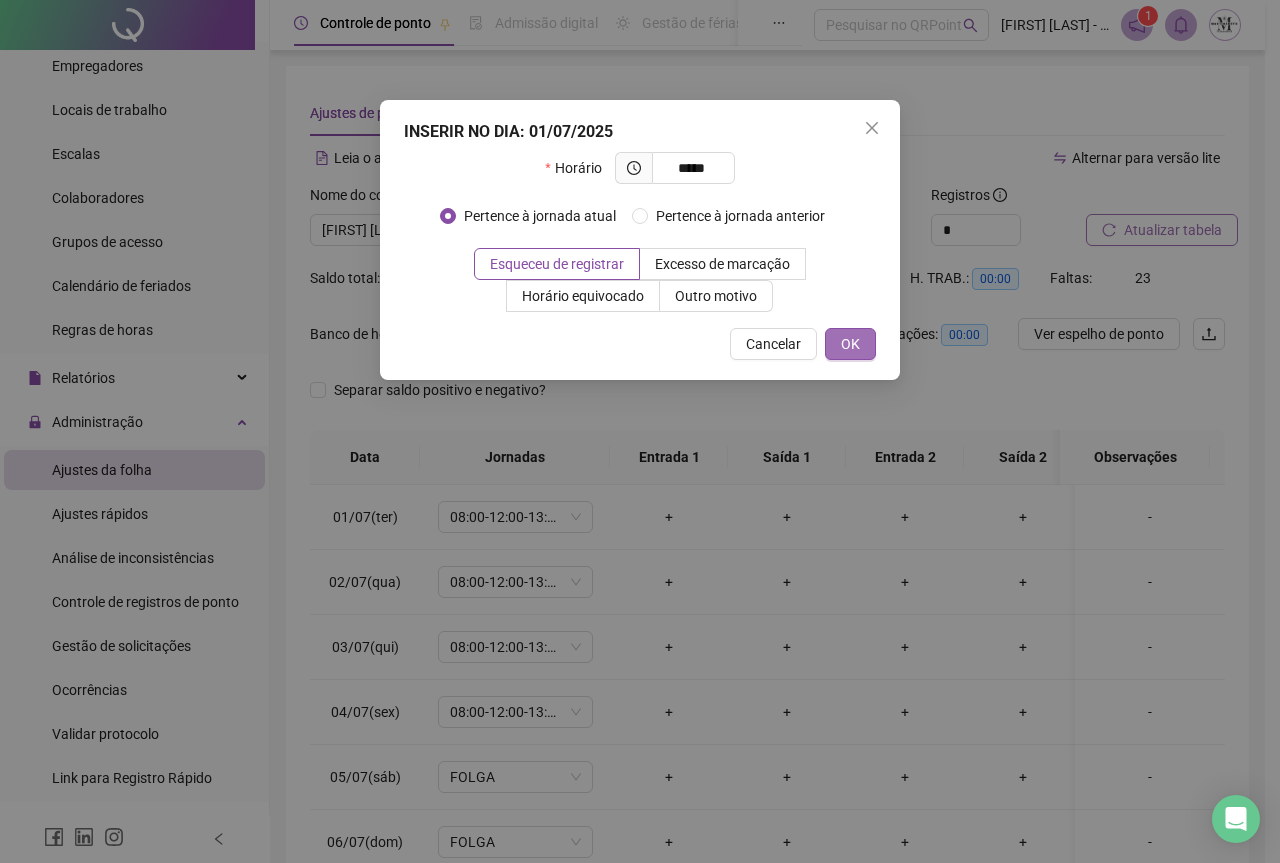 click on "OK" at bounding box center [850, 344] 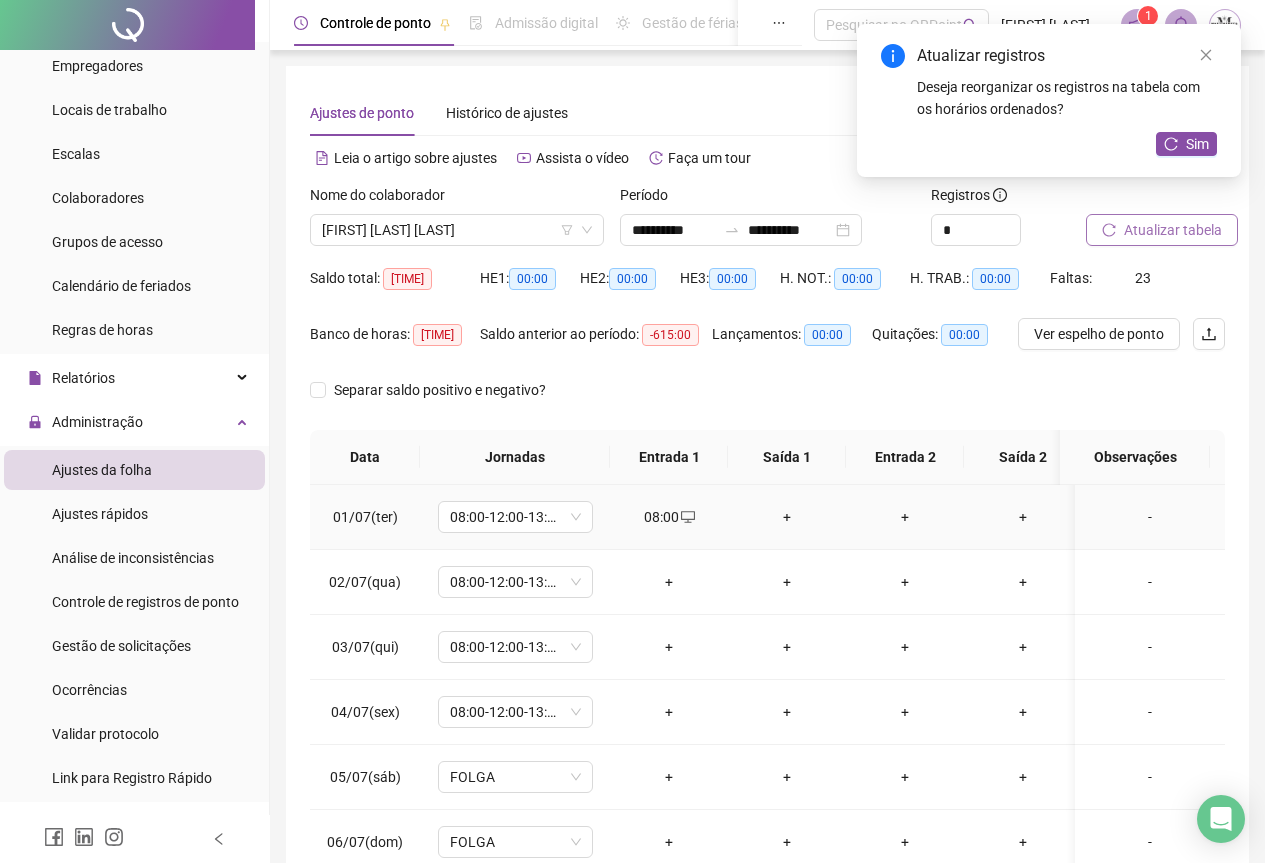 click on "+" at bounding box center (787, 517) 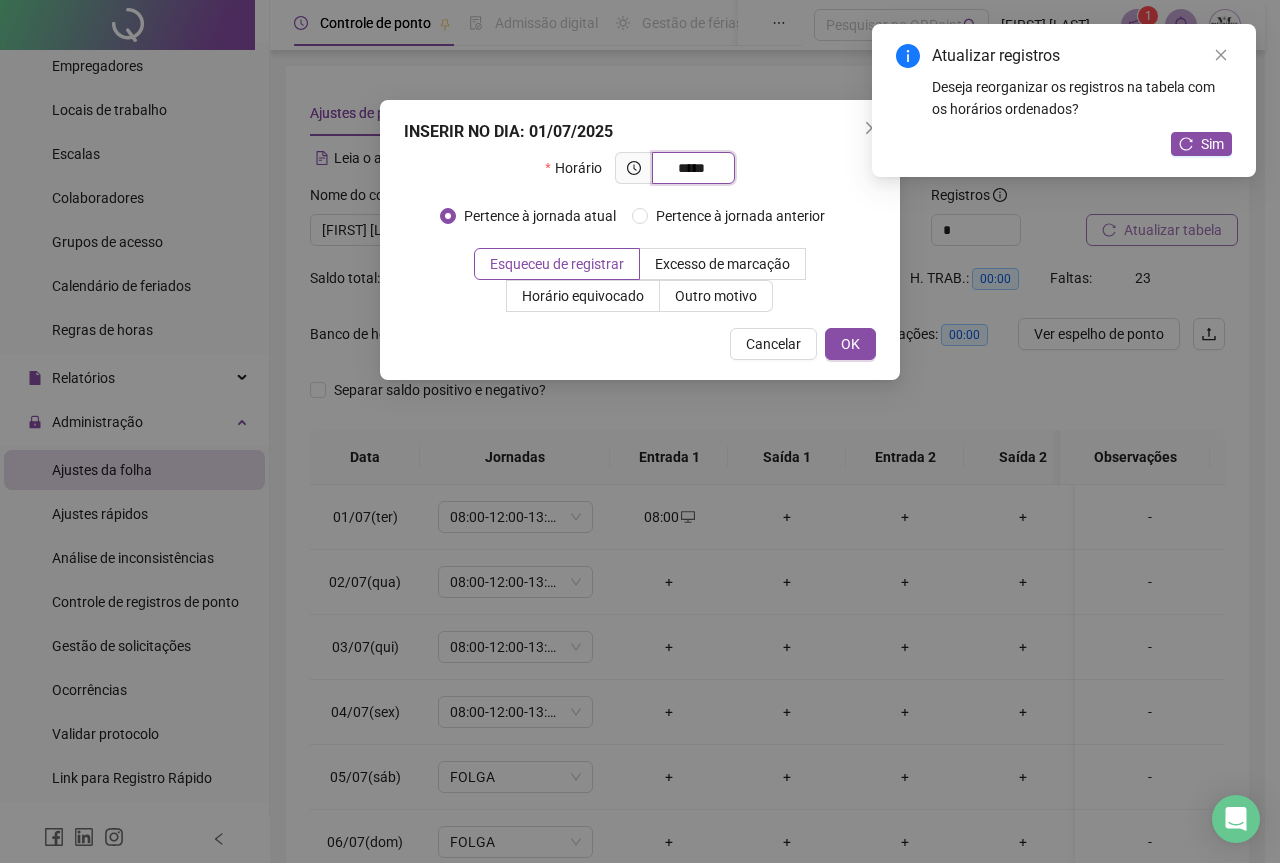 type on "*****" 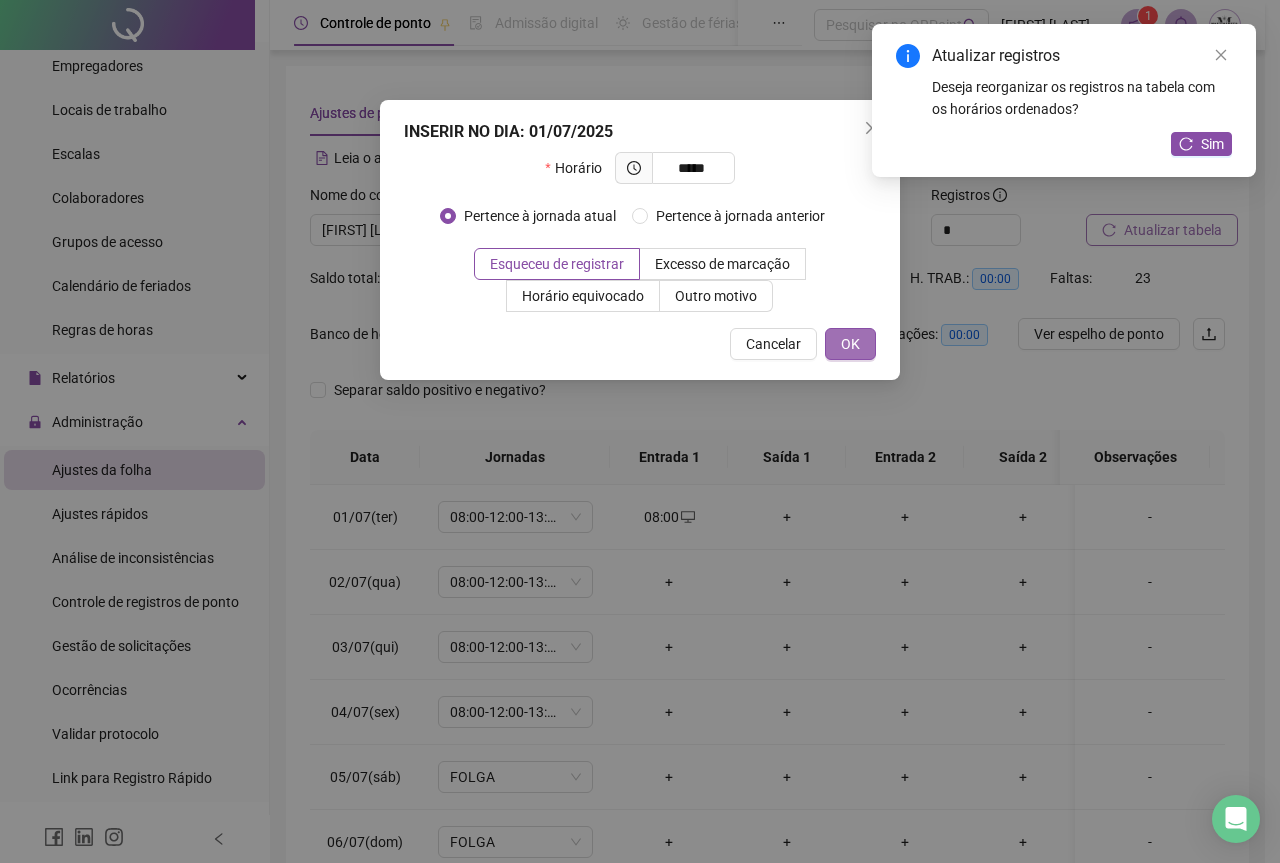 drag, startPoint x: 867, startPoint y: 360, endPoint x: 860, endPoint y: 352, distance: 10.630146 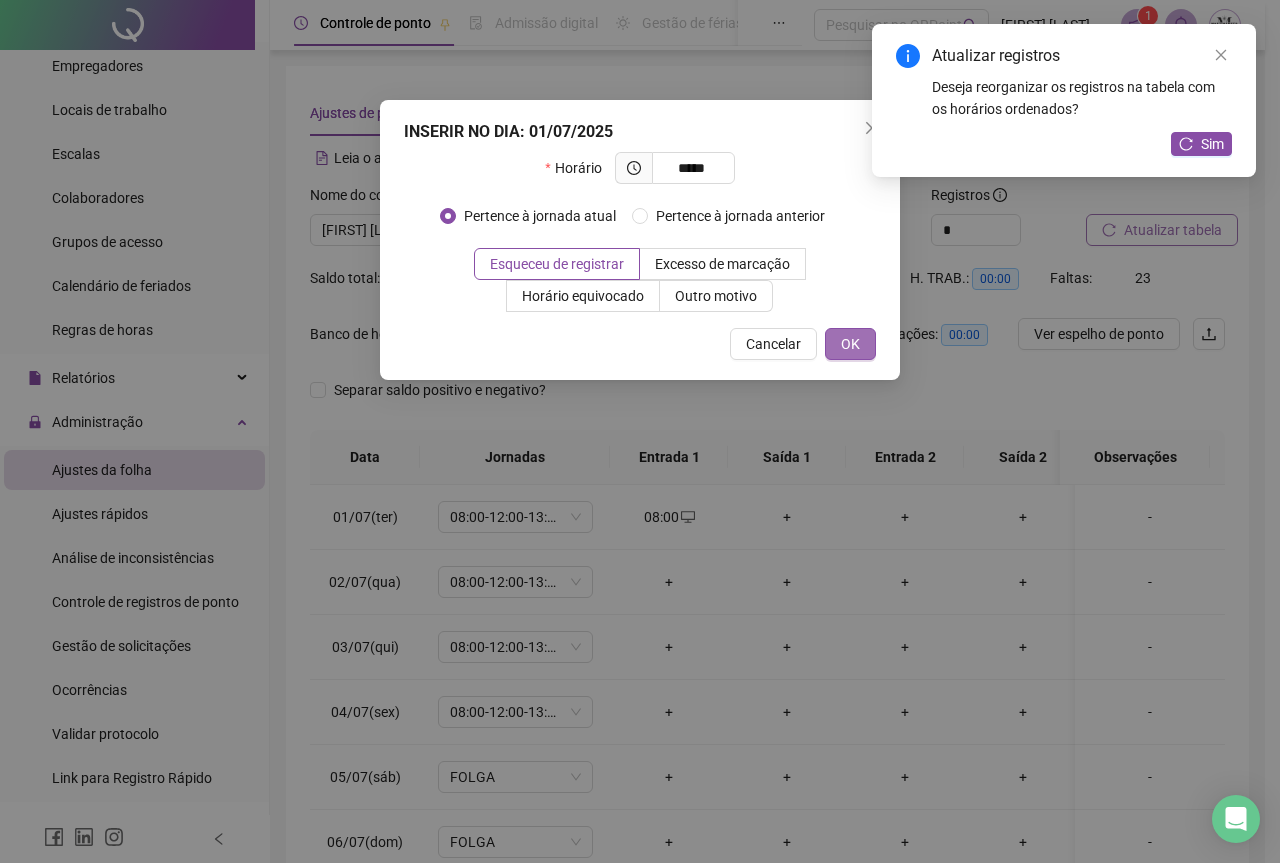 click on "OK" at bounding box center [850, 344] 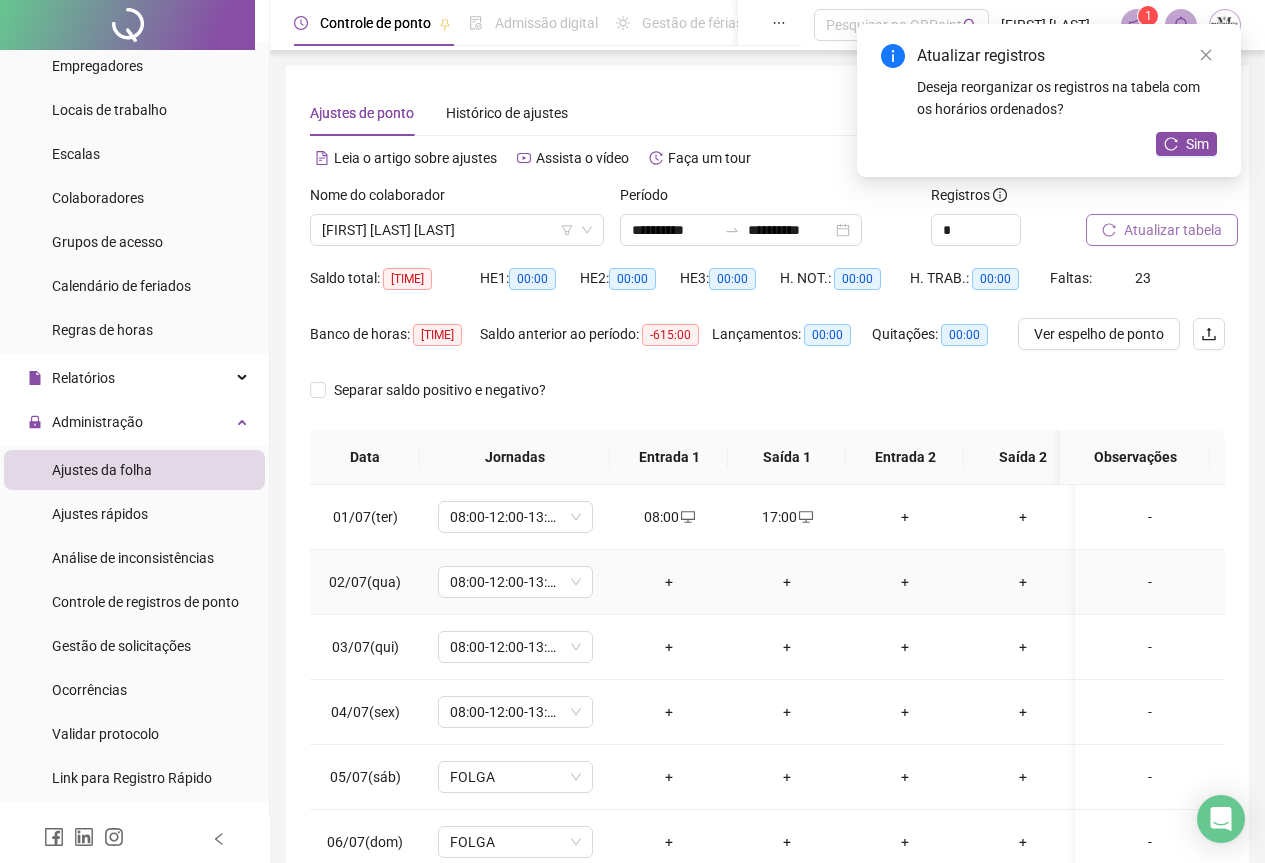 click on "+" at bounding box center (669, 582) 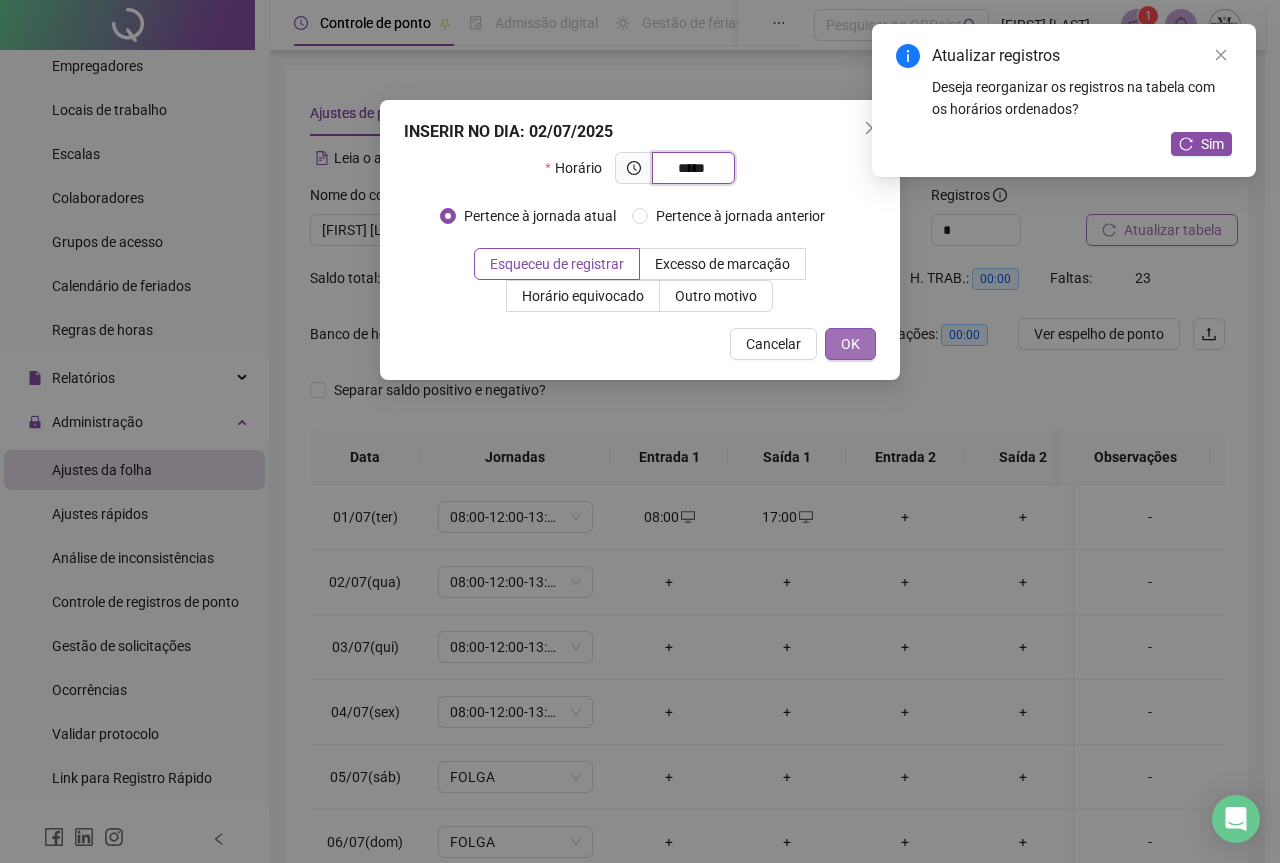 type on "*****" 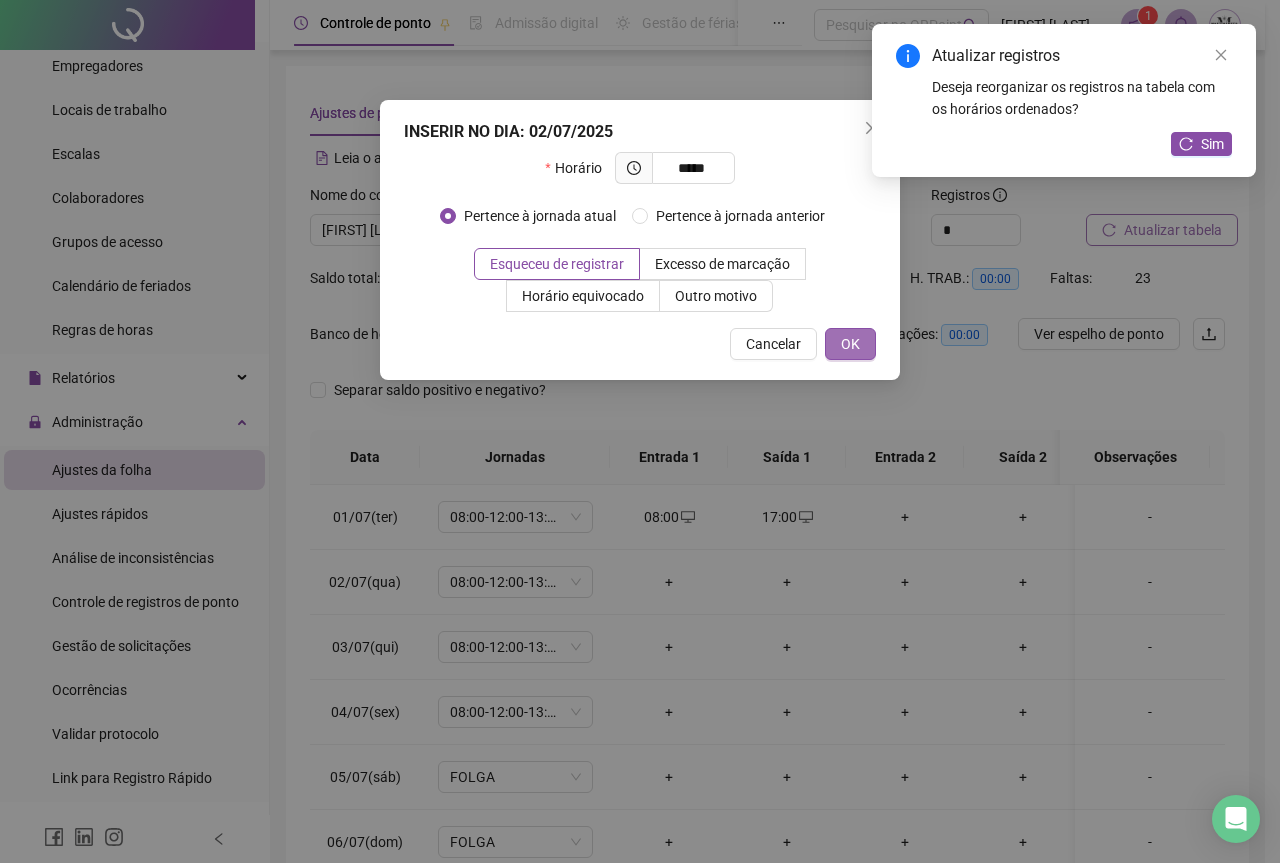 click on "OK" at bounding box center (850, 344) 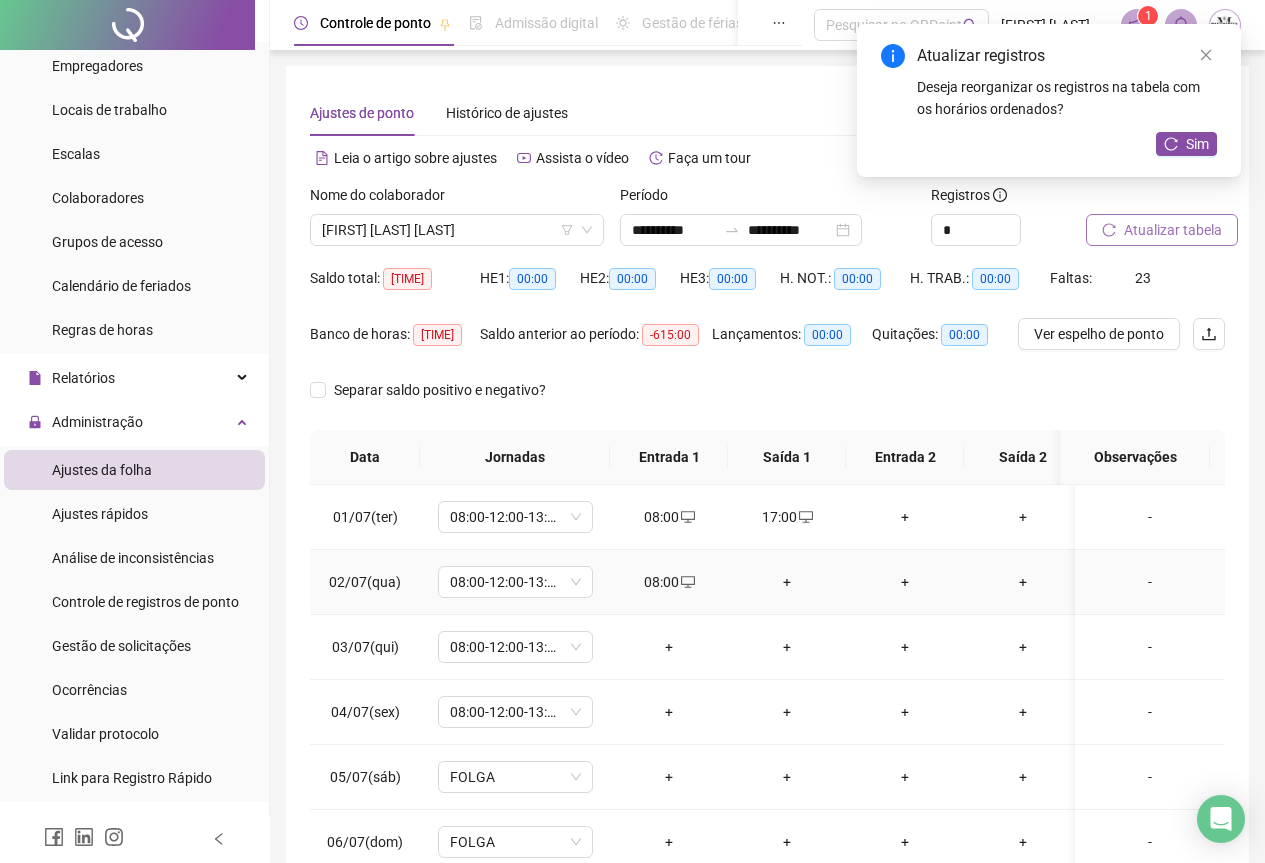 click on "+" at bounding box center [787, 582] 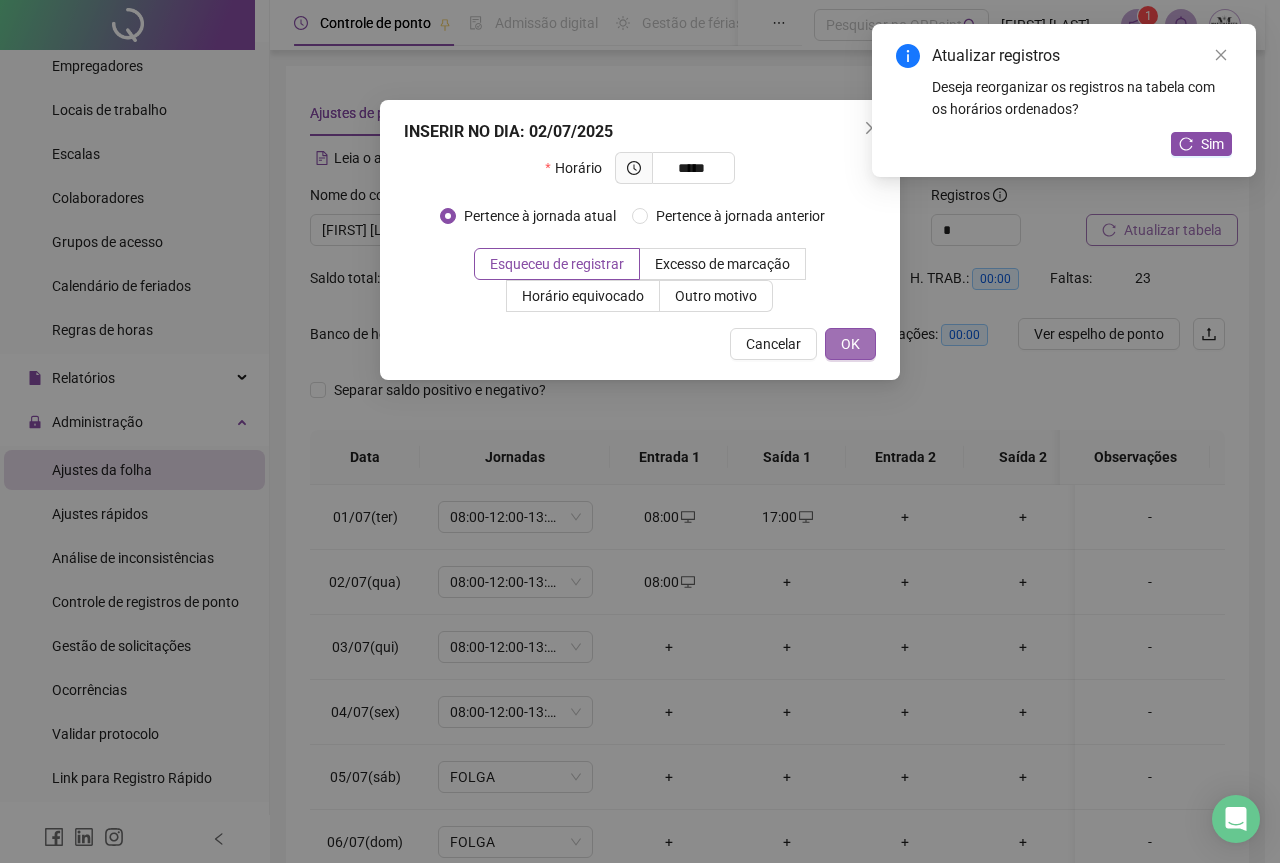 type on "*****" 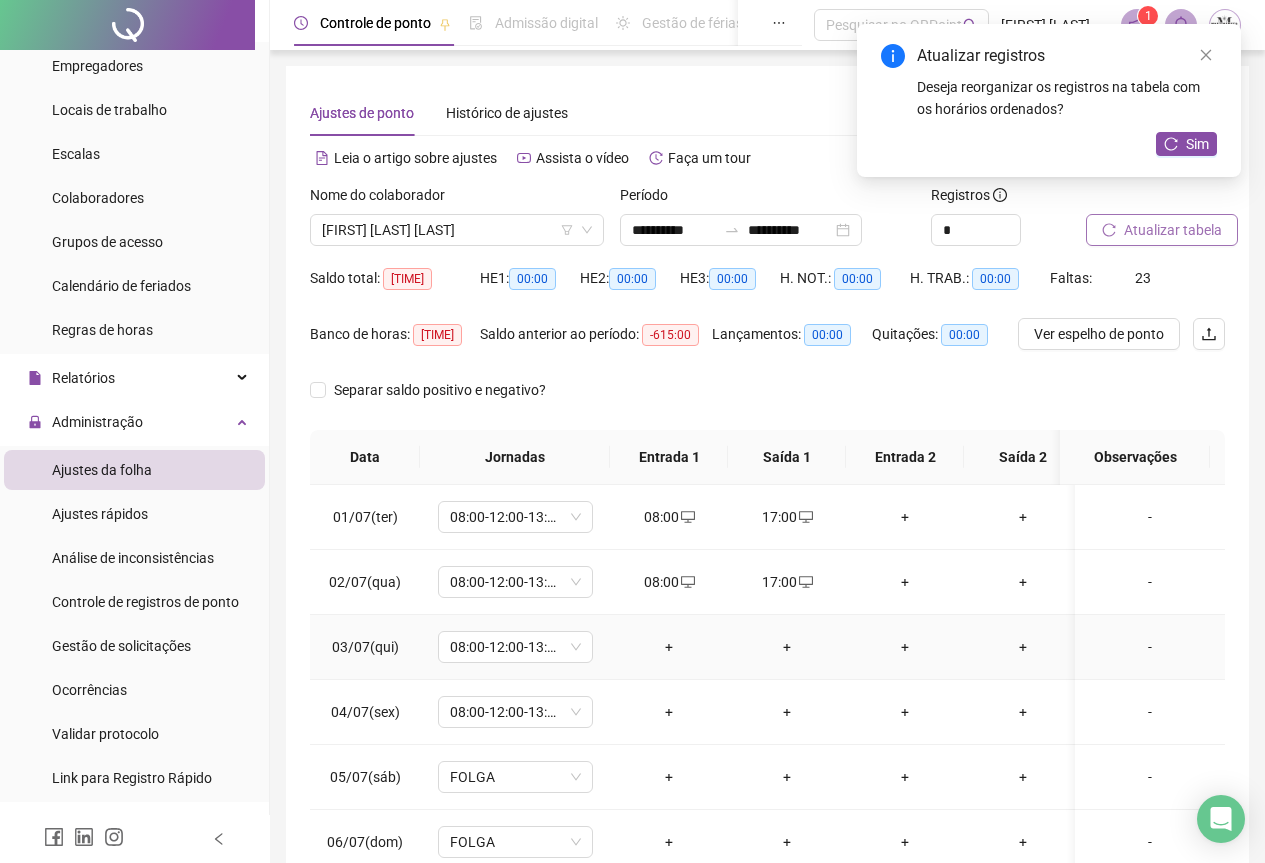 scroll, scrollTop: 100, scrollLeft: 0, axis: vertical 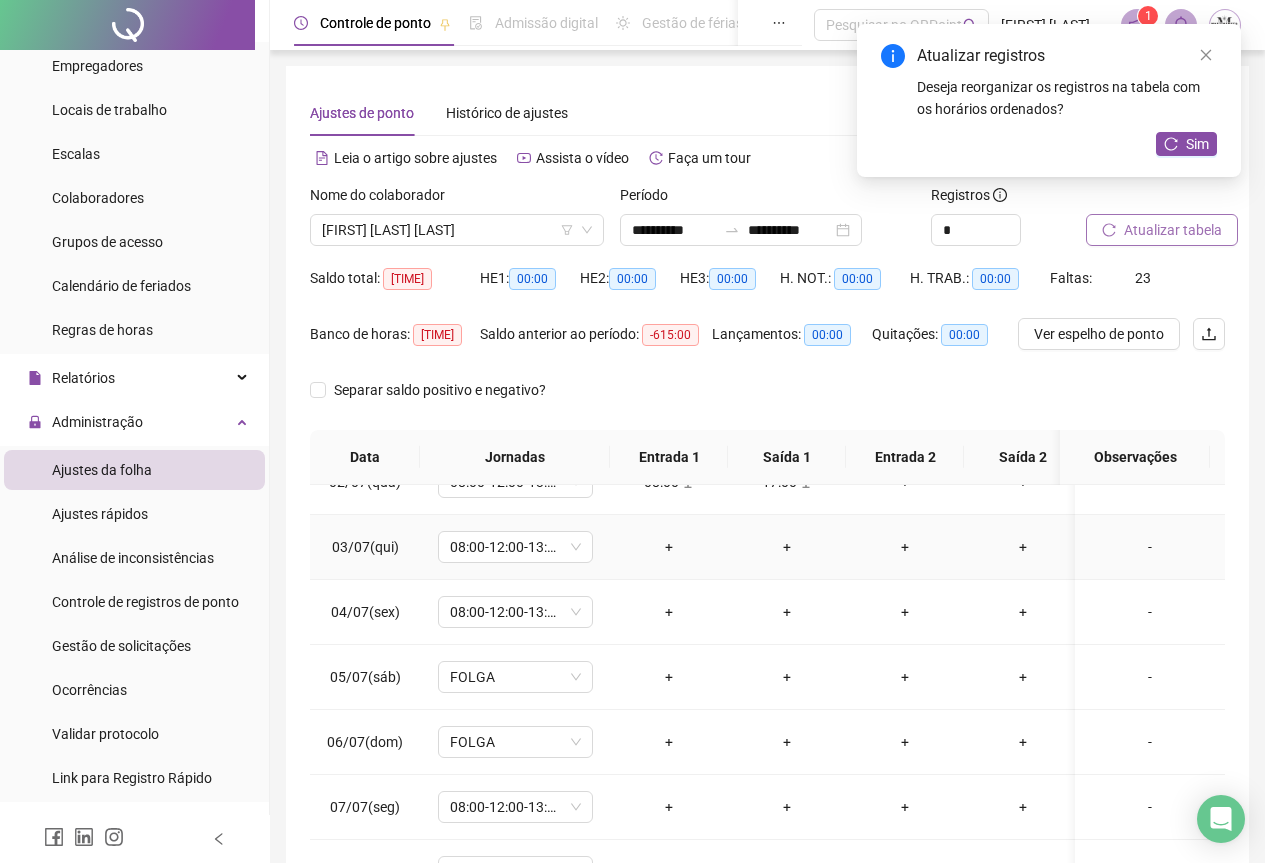 click on "+" at bounding box center (669, 547) 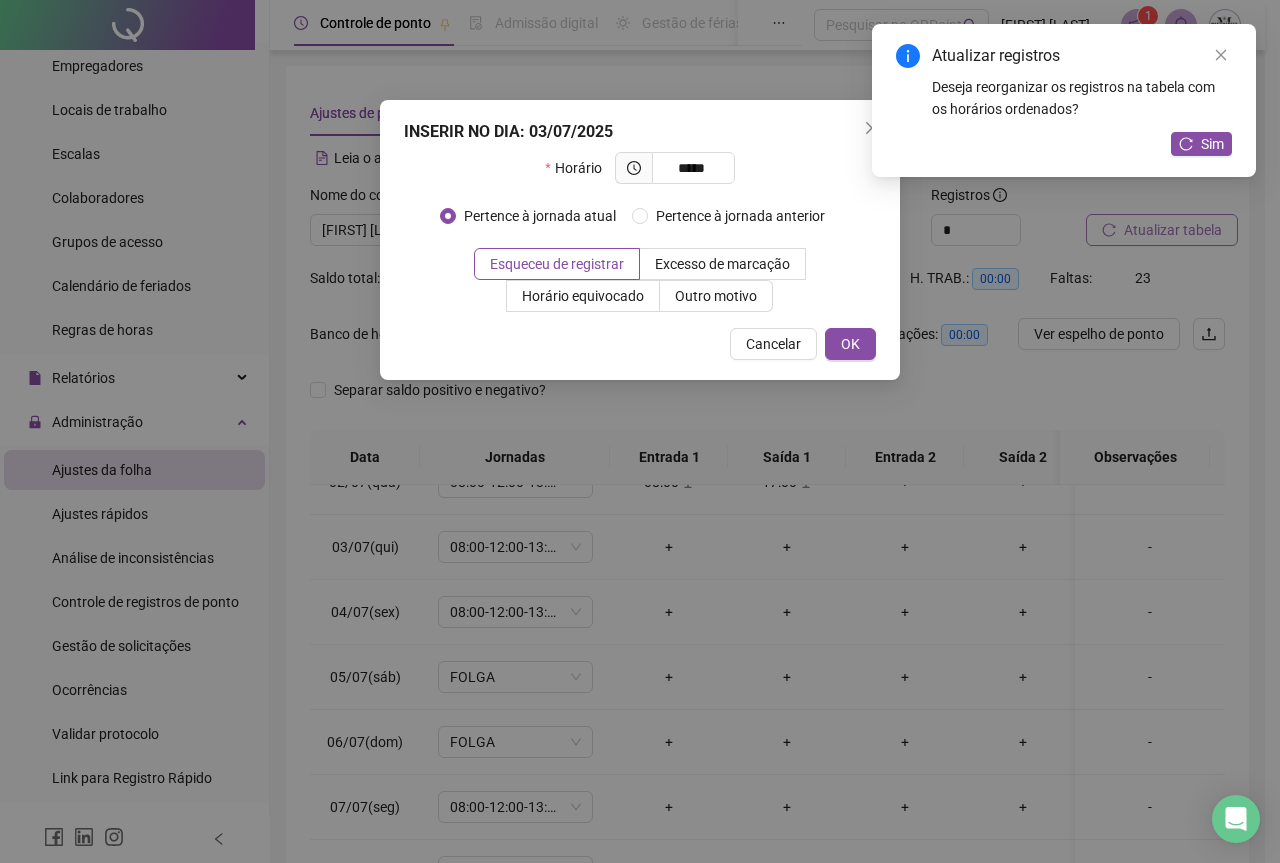 type on "*****" 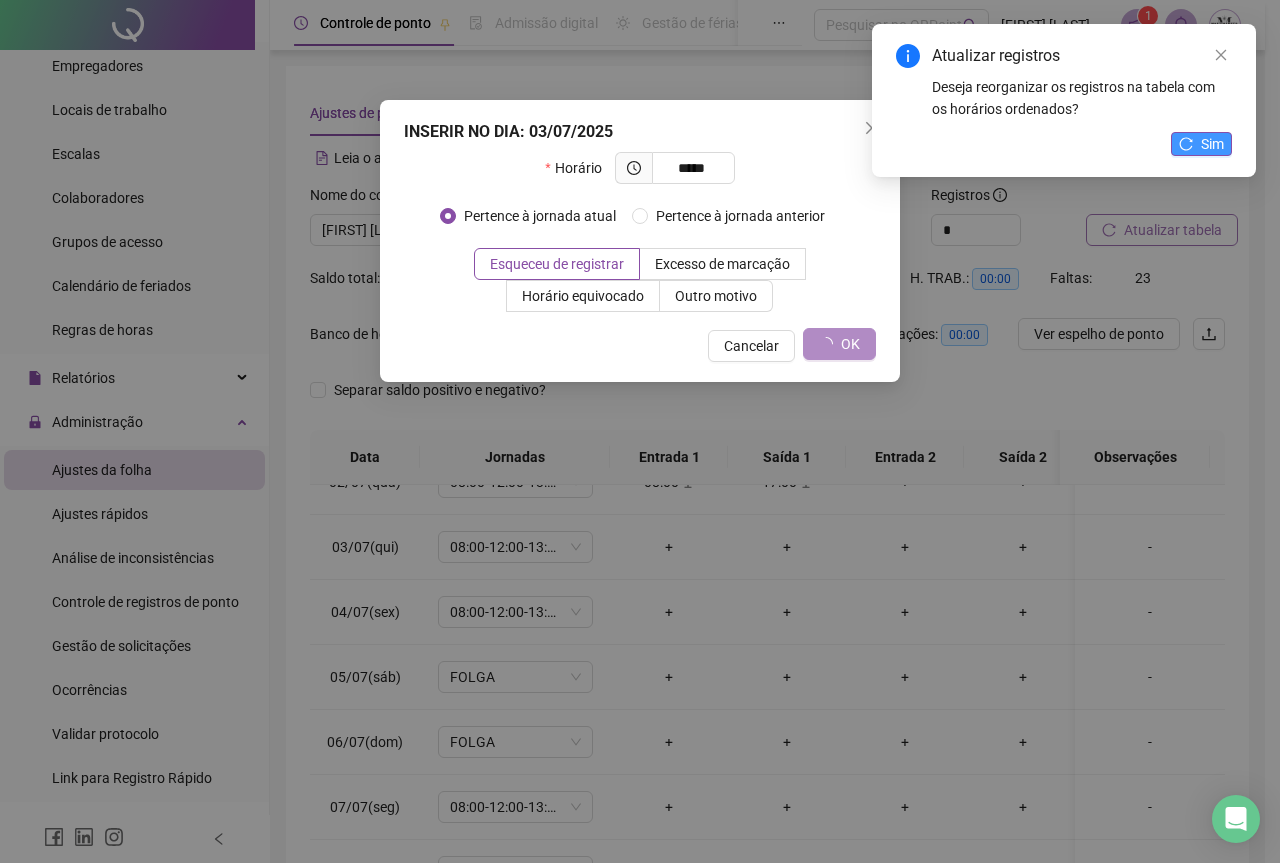 click 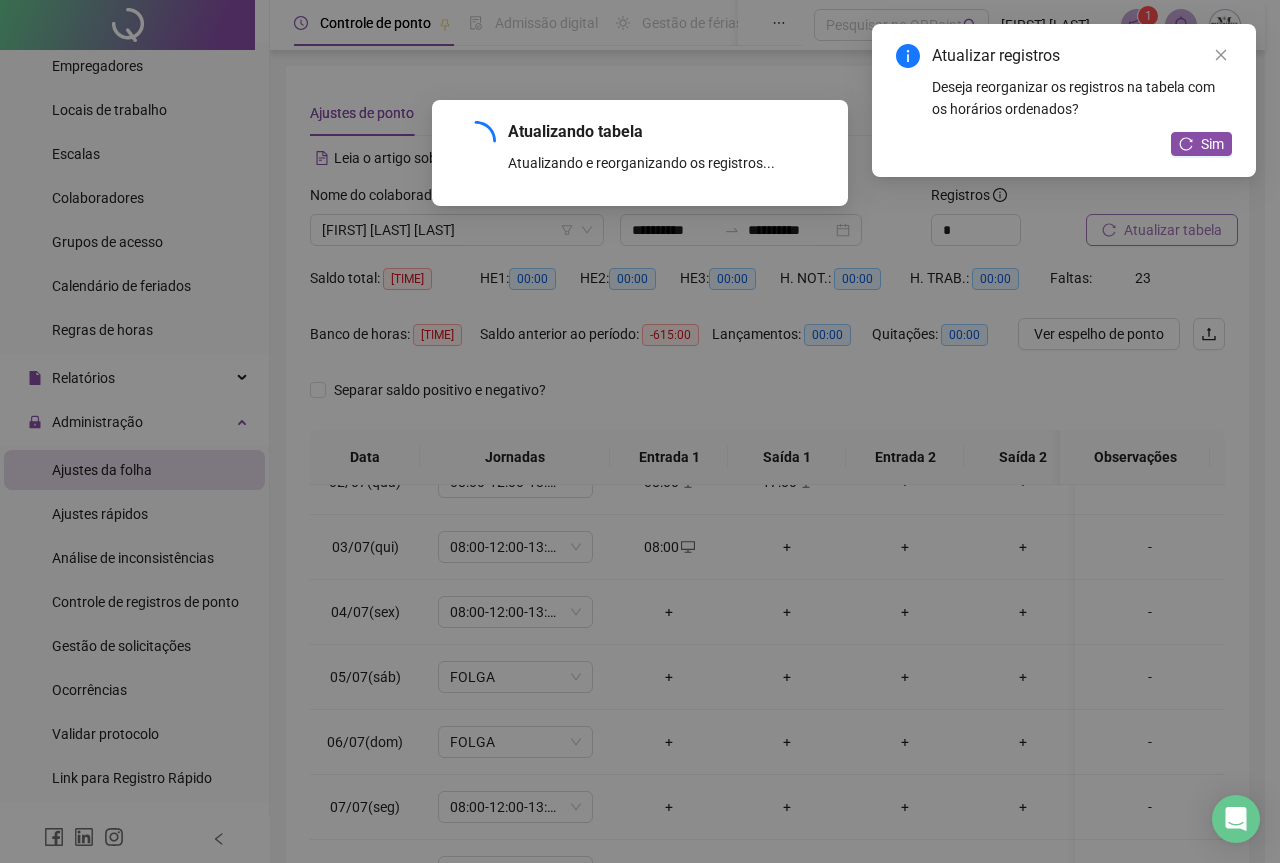 click on "Atualizando tabela Atualizando e reorganizando os registros... OK" at bounding box center (640, 431) 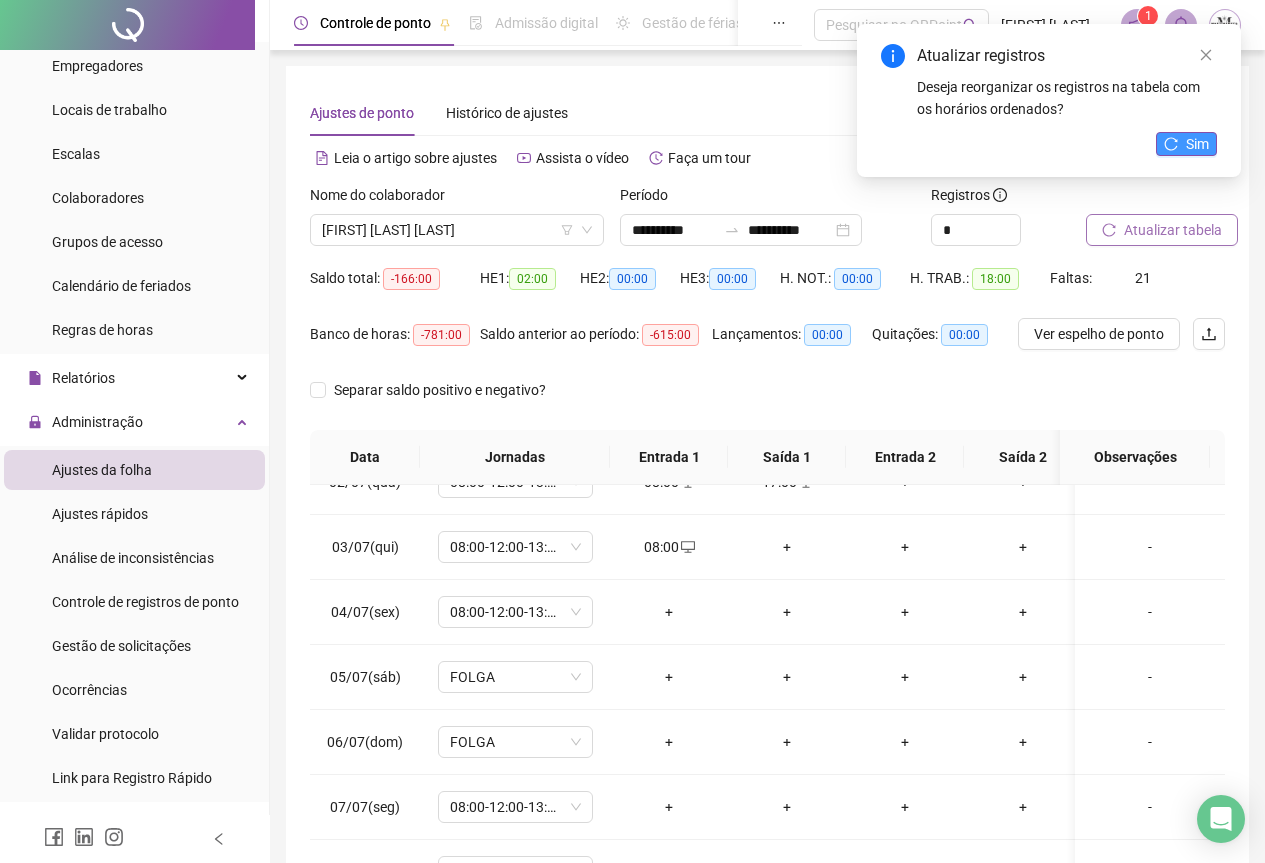 click on "Sim" at bounding box center [1197, 144] 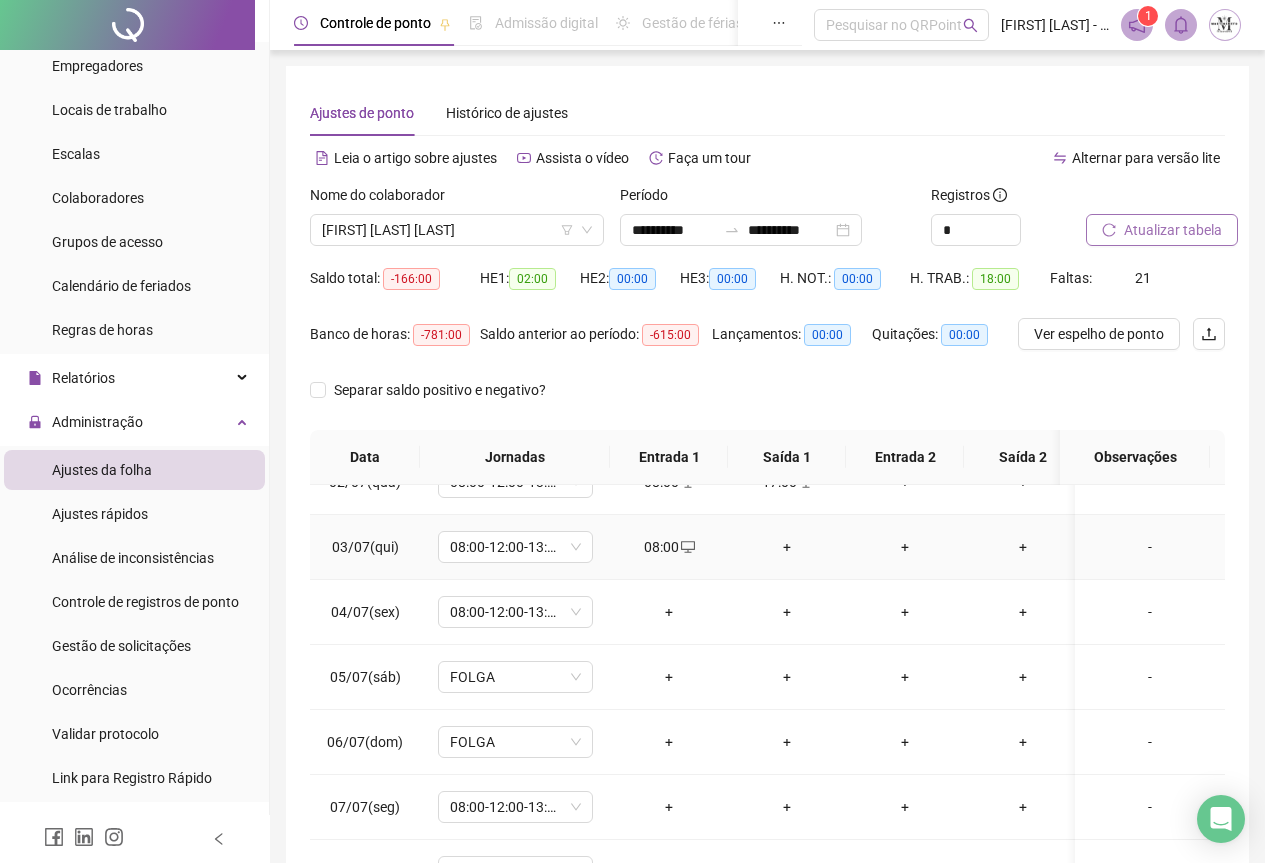 click on "+" at bounding box center [787, 547] 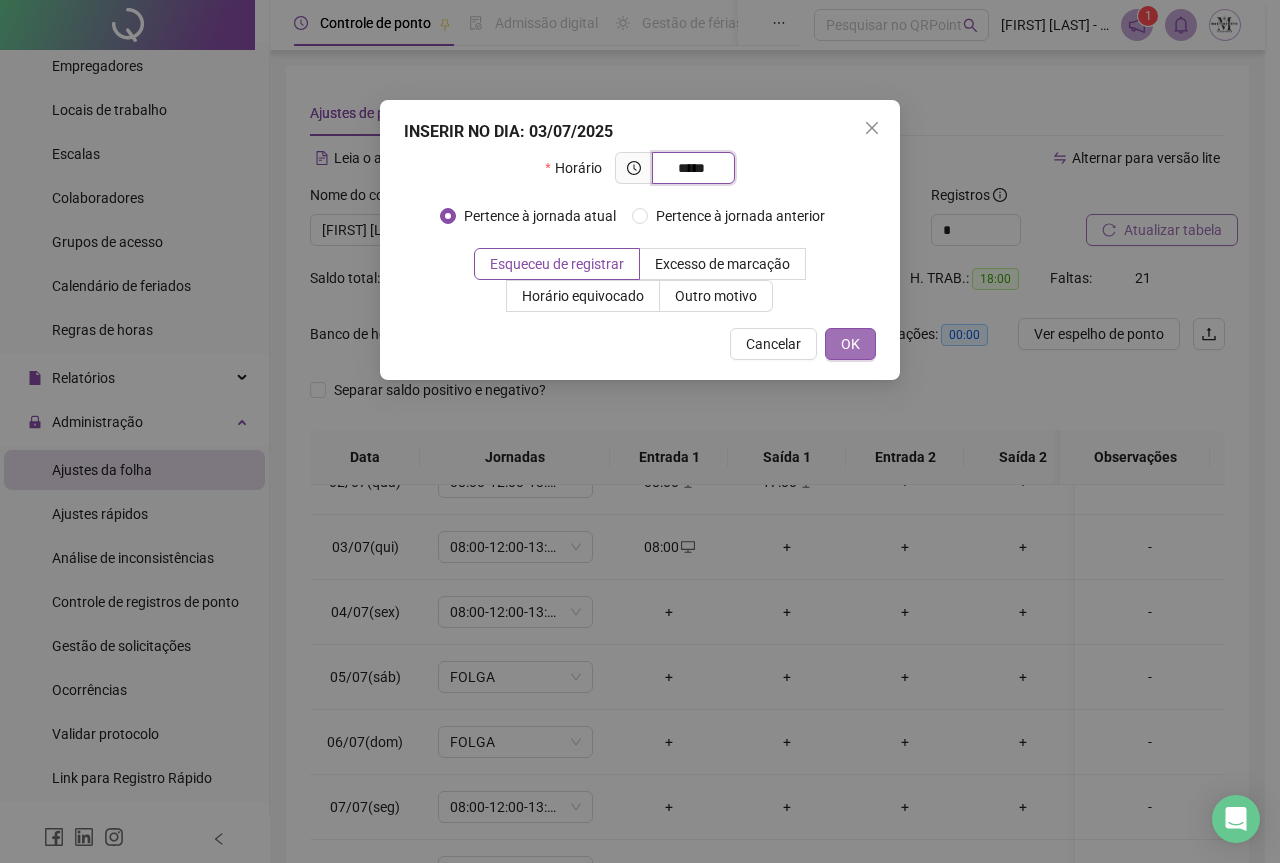 type on "*****" 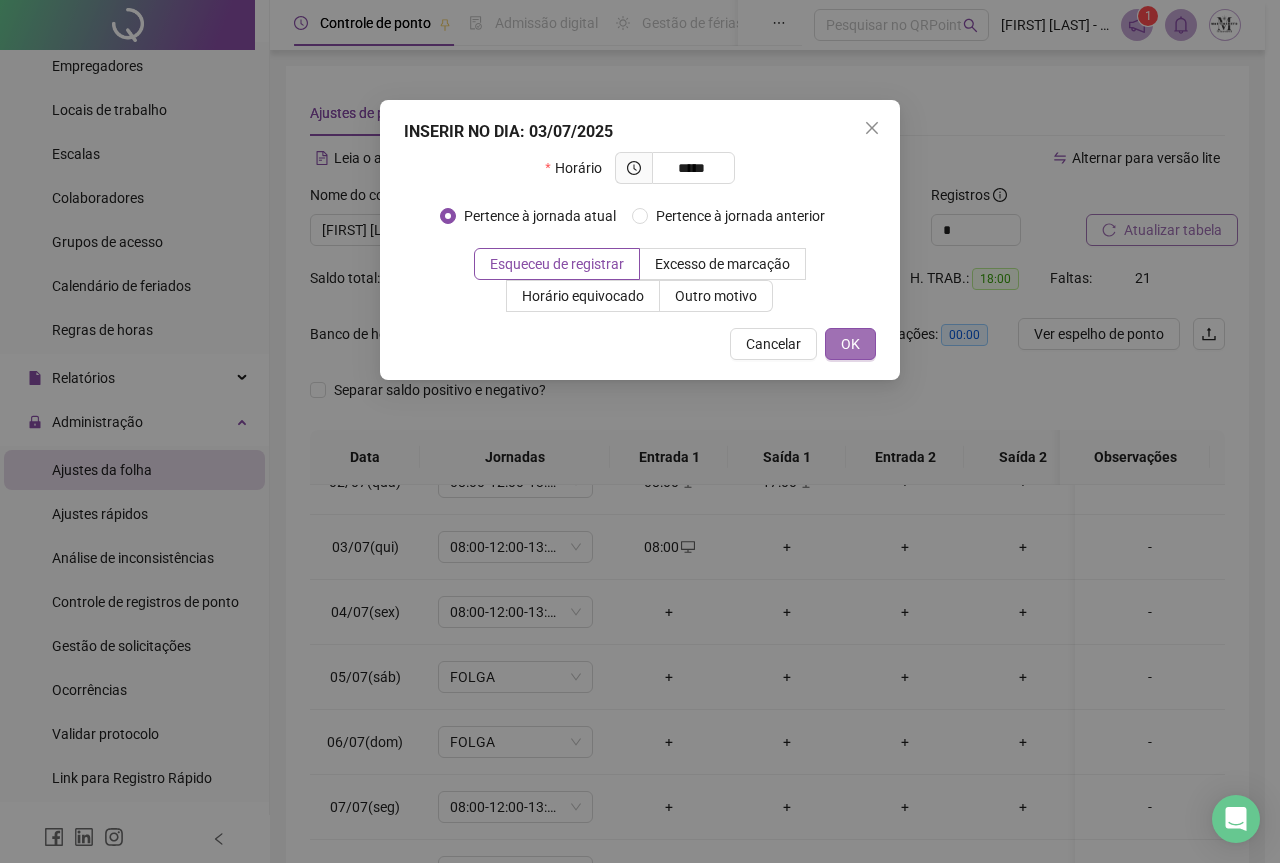 click on "OK" at bounding box center (850, 344) 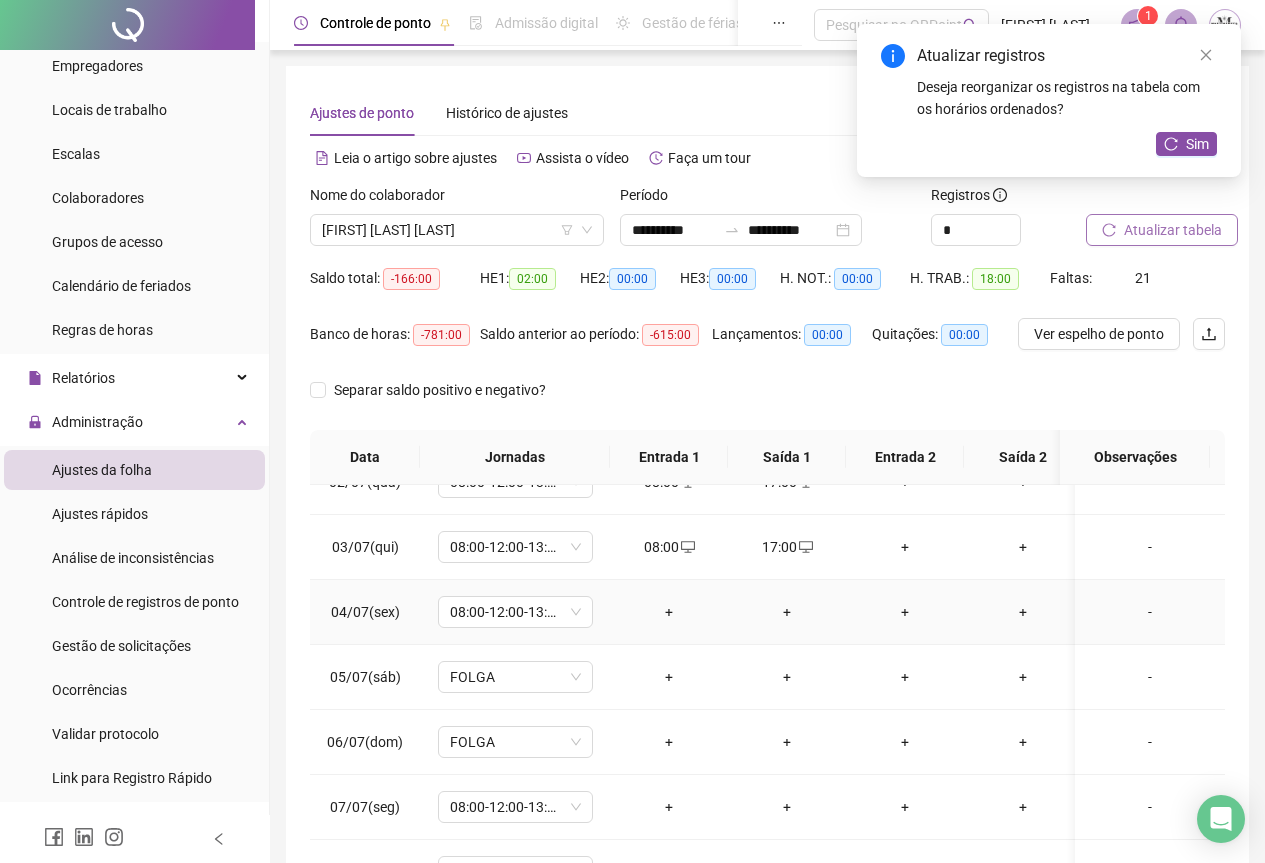 click on "+" at bounding box center (669, 612) 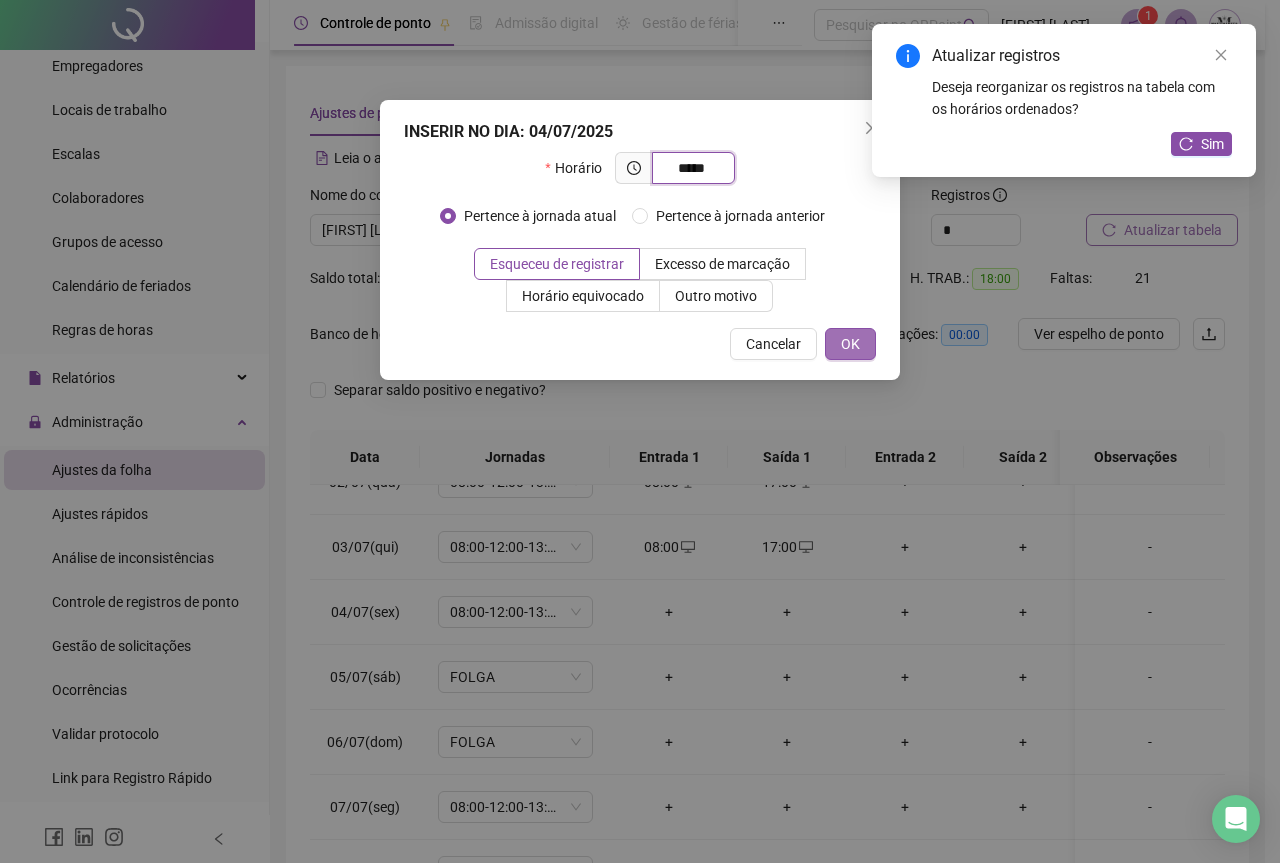type on "*****" 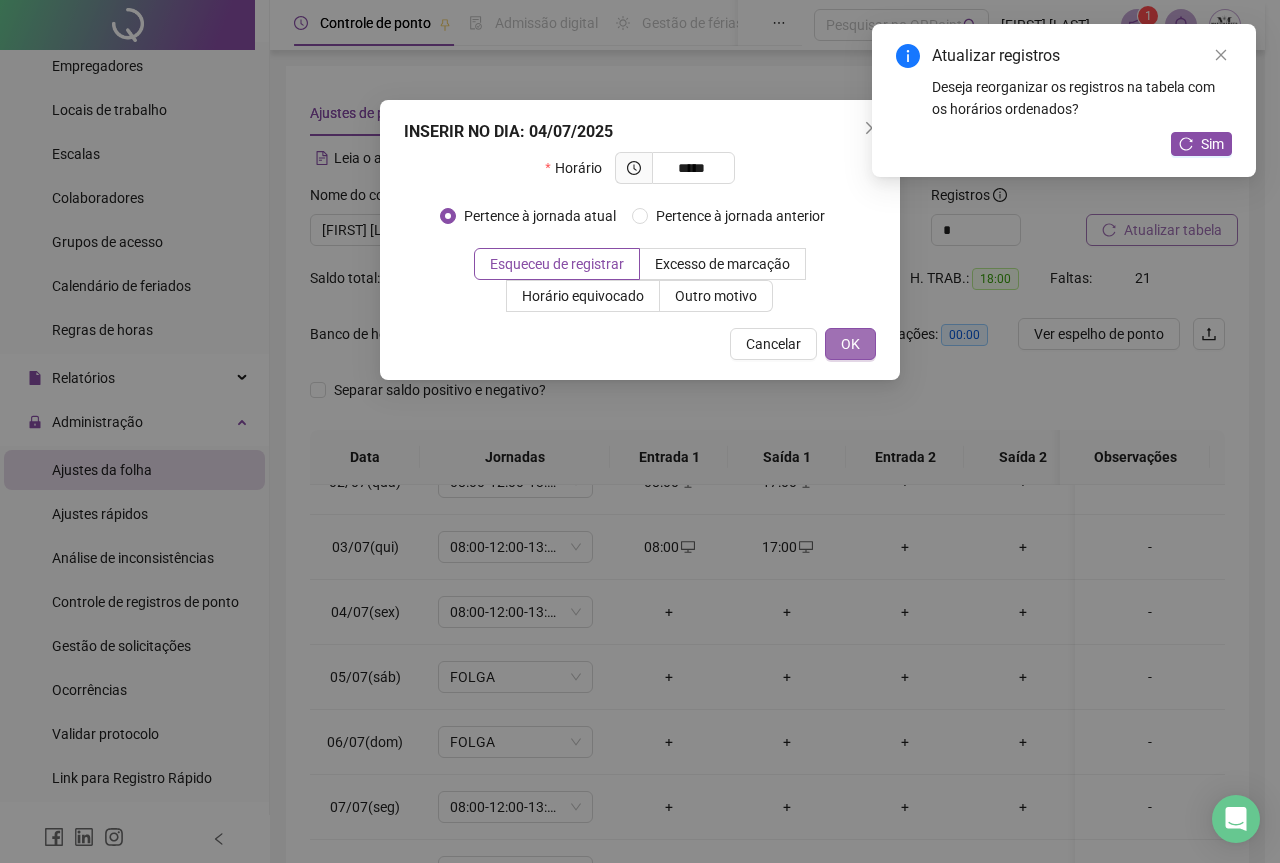 click on "OK" at bounding box center [850, 344] 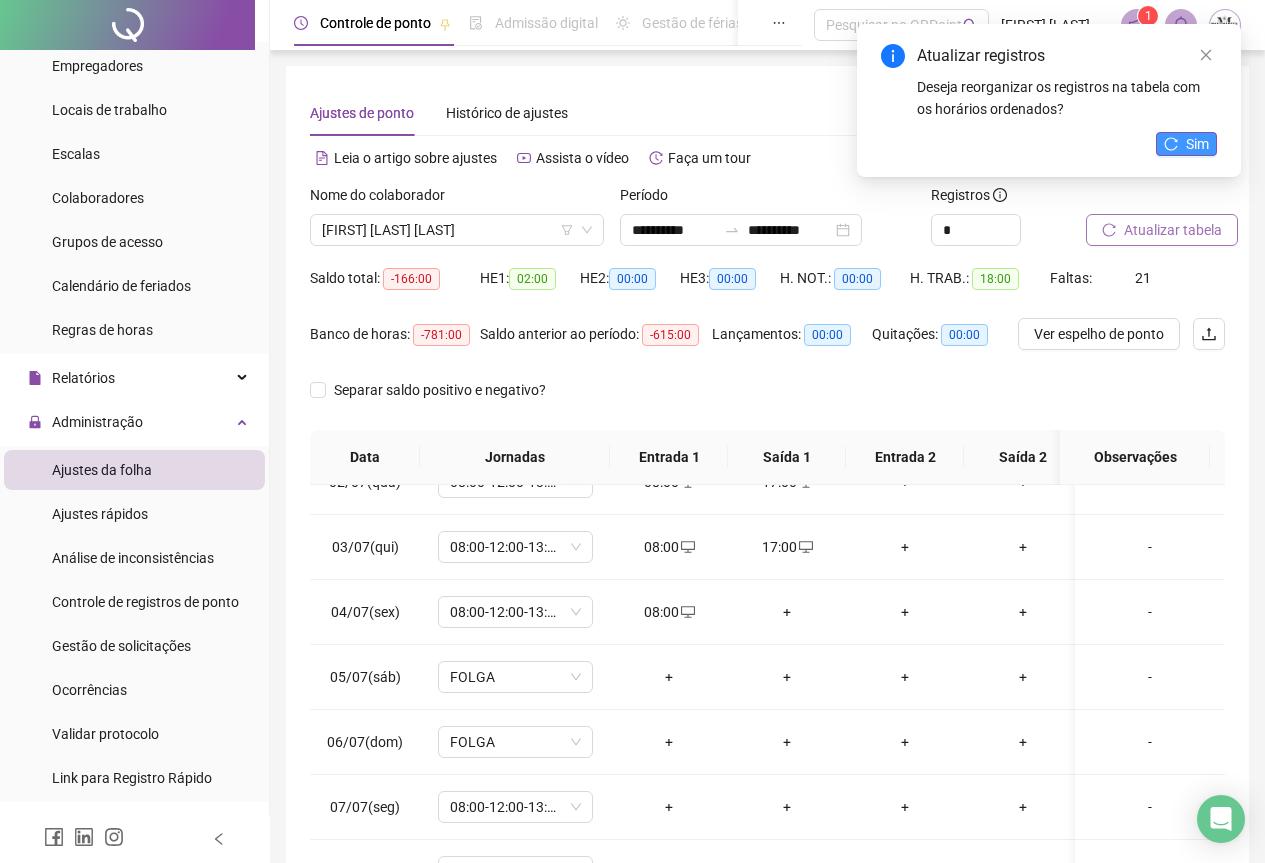 click on "Sim" at bounding box center [1186, 144] 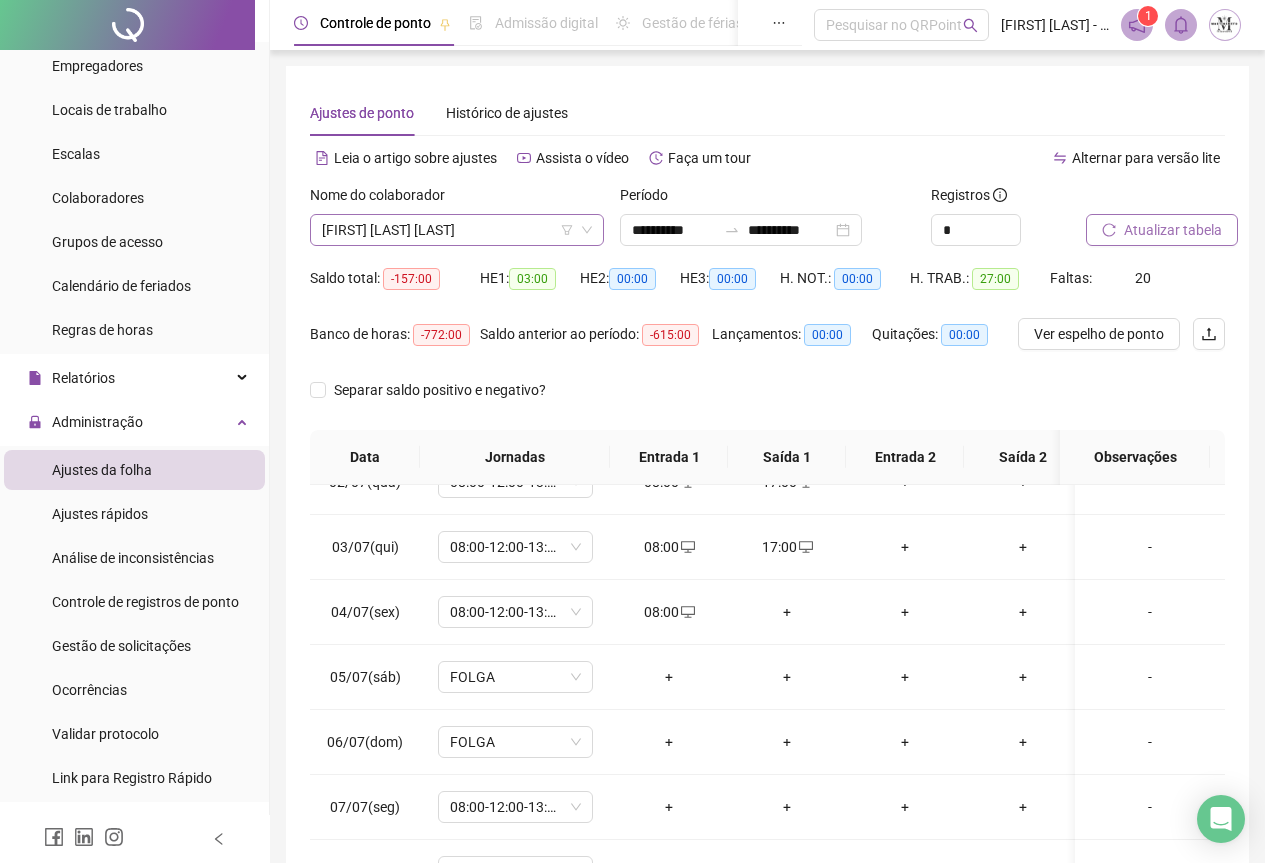click on "[FIRST] [FIRST] [LAST] [LAST]" at bounding box center [457, 230] 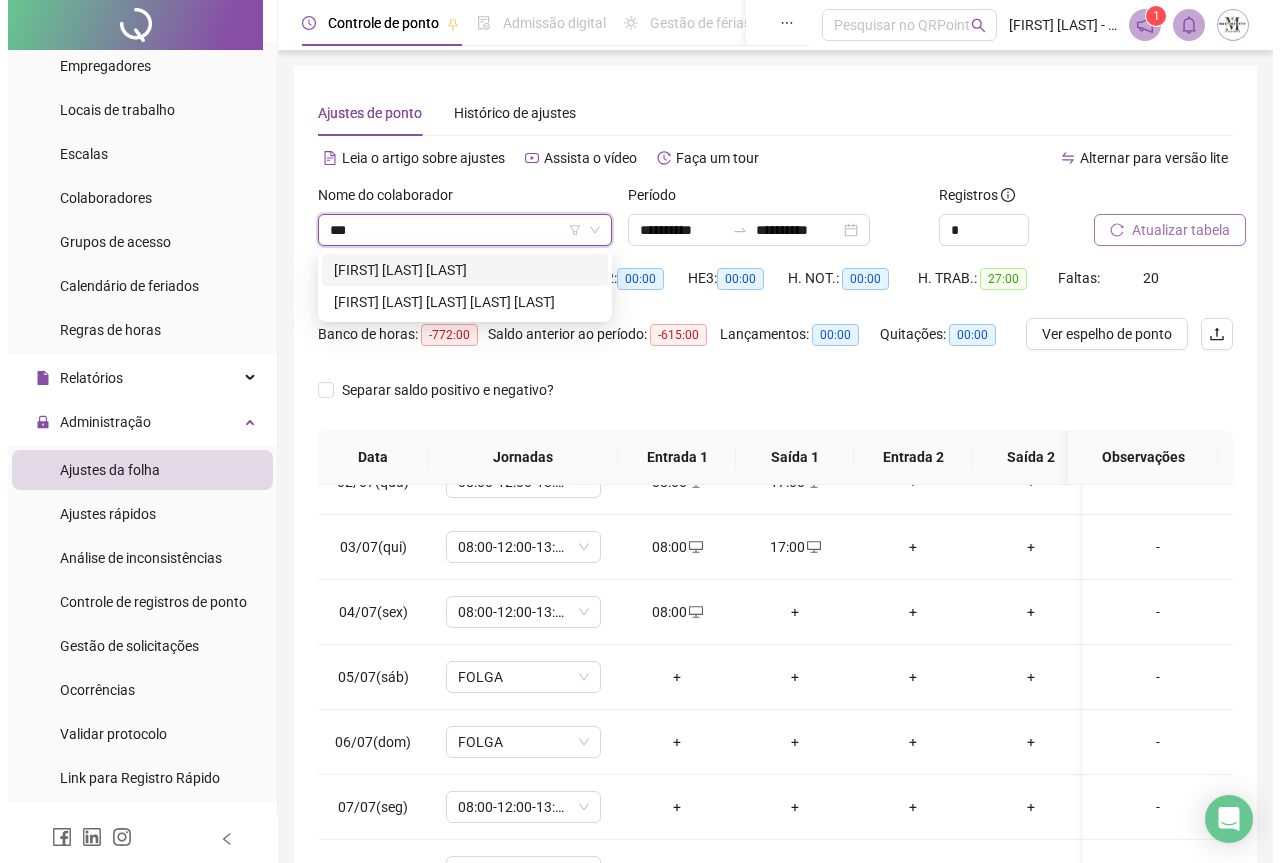scroll, scrollTop: 0, scrollLeft: 0, axis: both 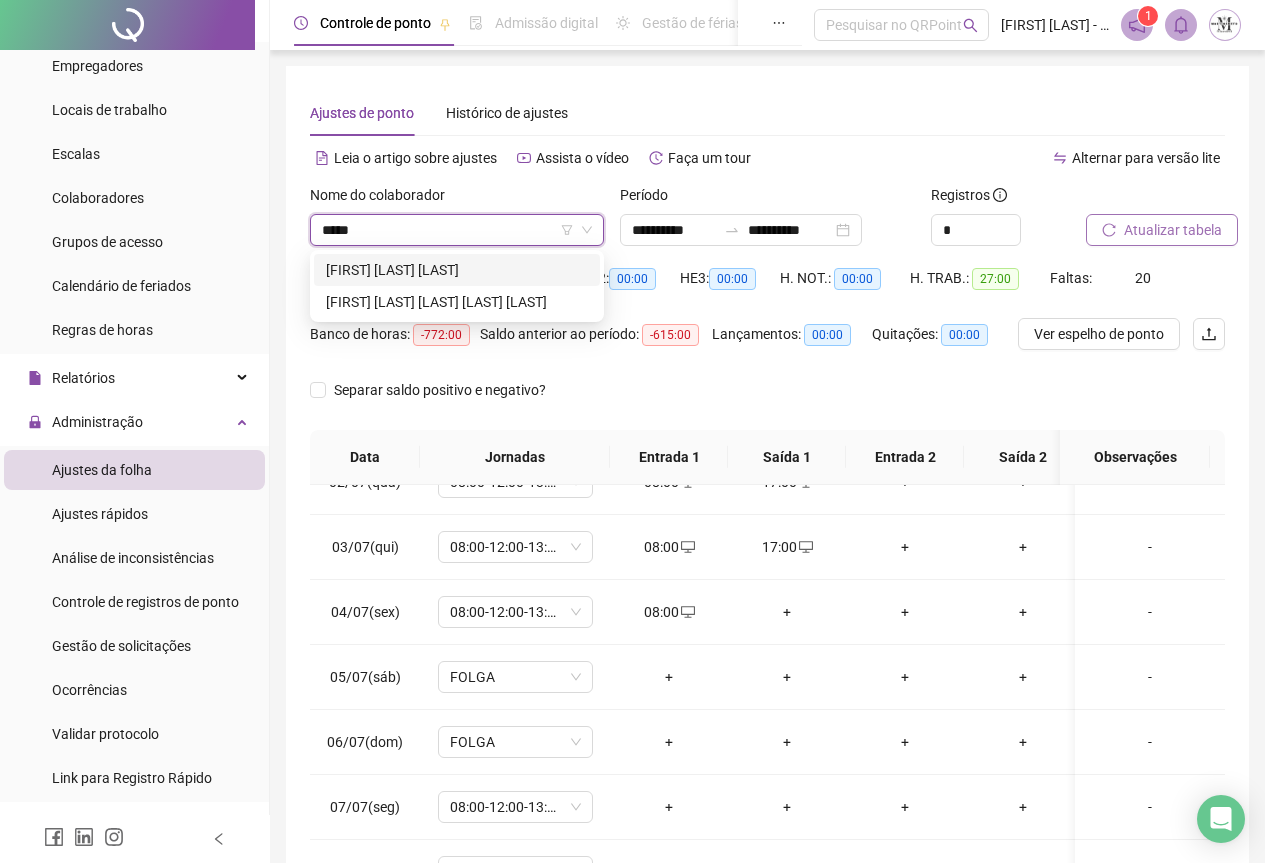 type on "******" 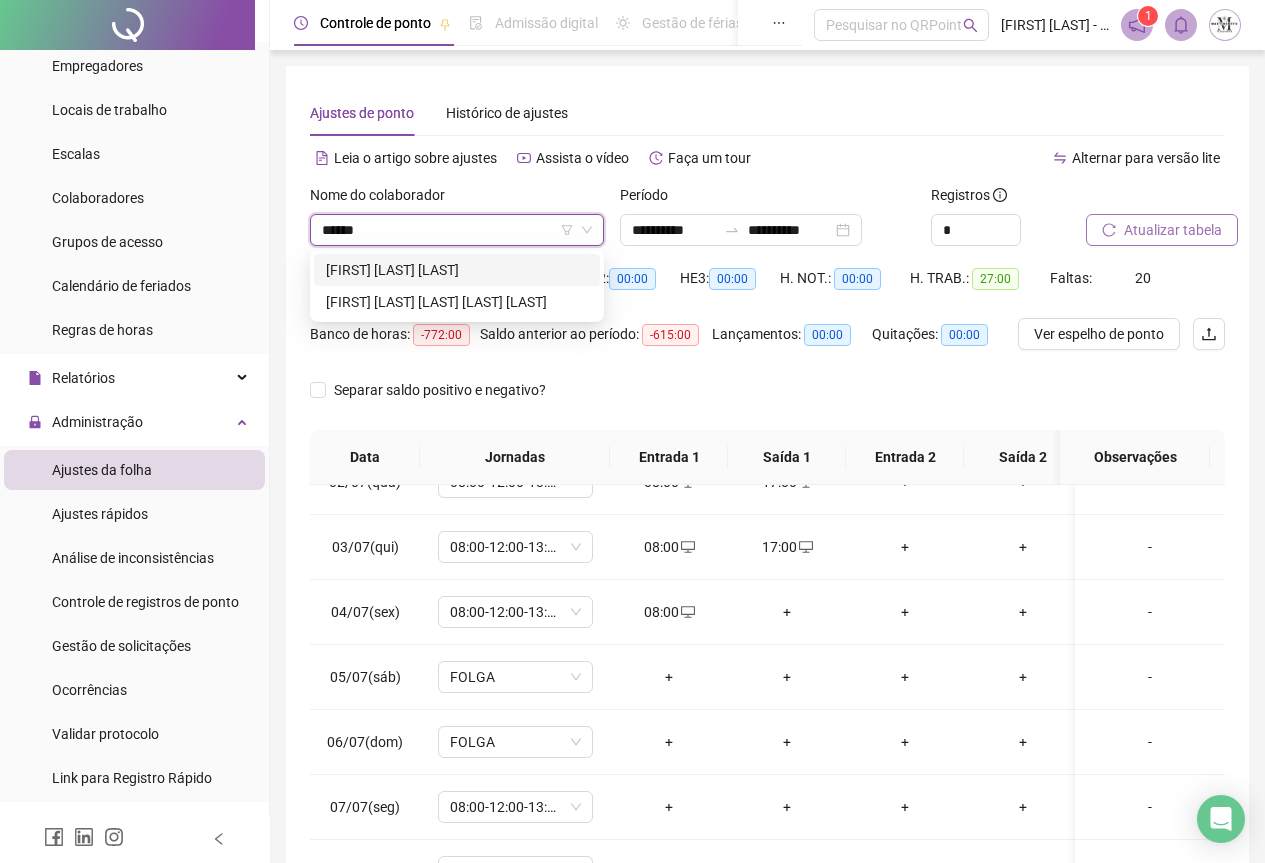 click on "[FIRST] [LAST] [LAST] [LAST]" at bounding box center [457, 270] 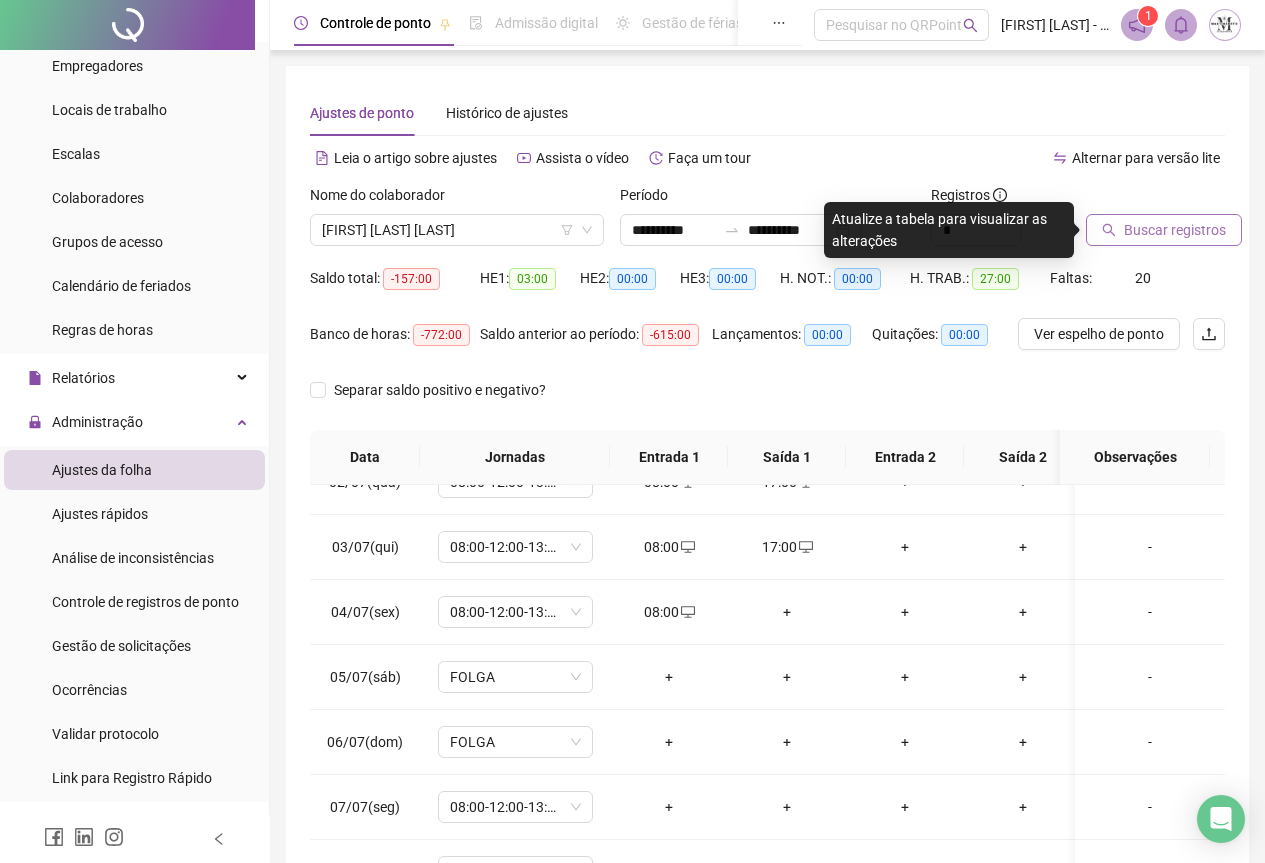 click on "Buscar registros" at bounding box center [1175, 230] 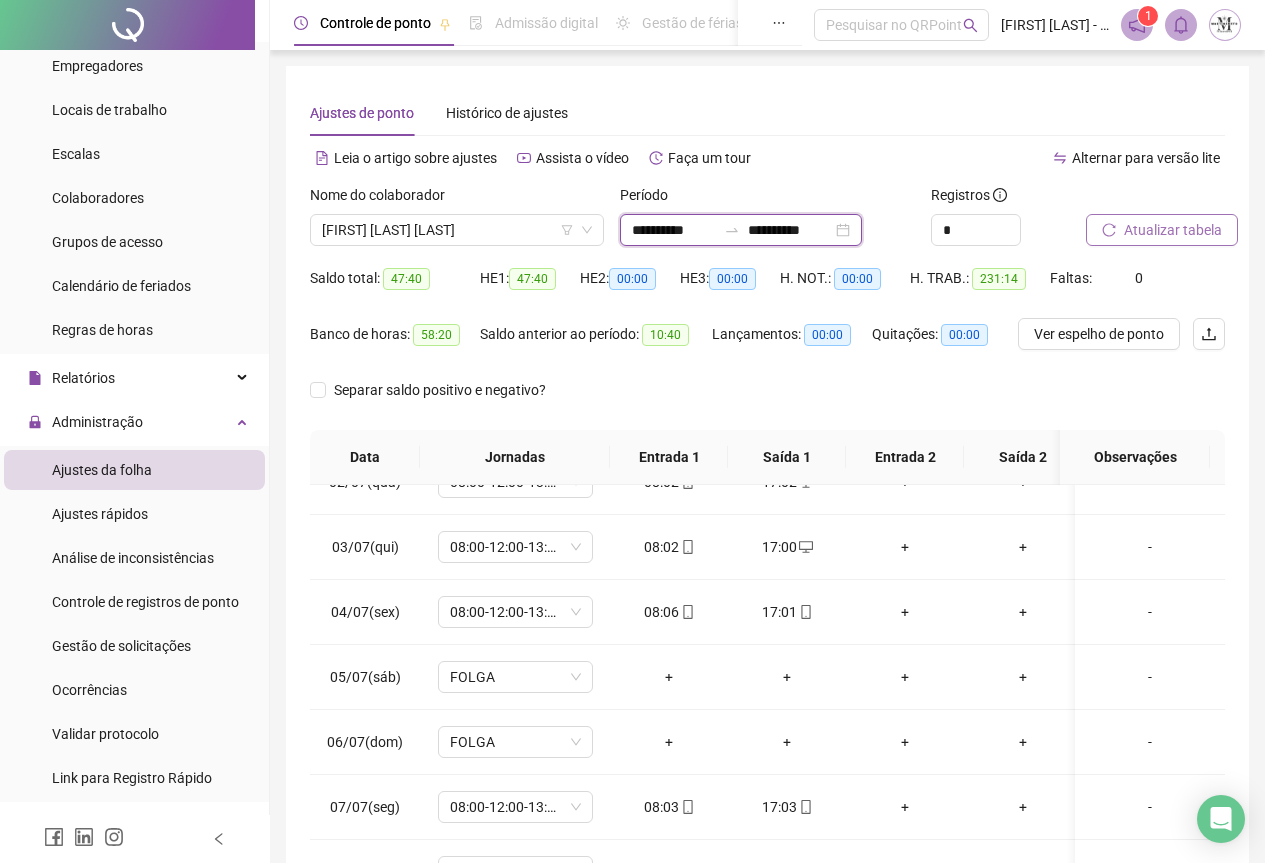 click on "**********" at bounding box center [674, 230] 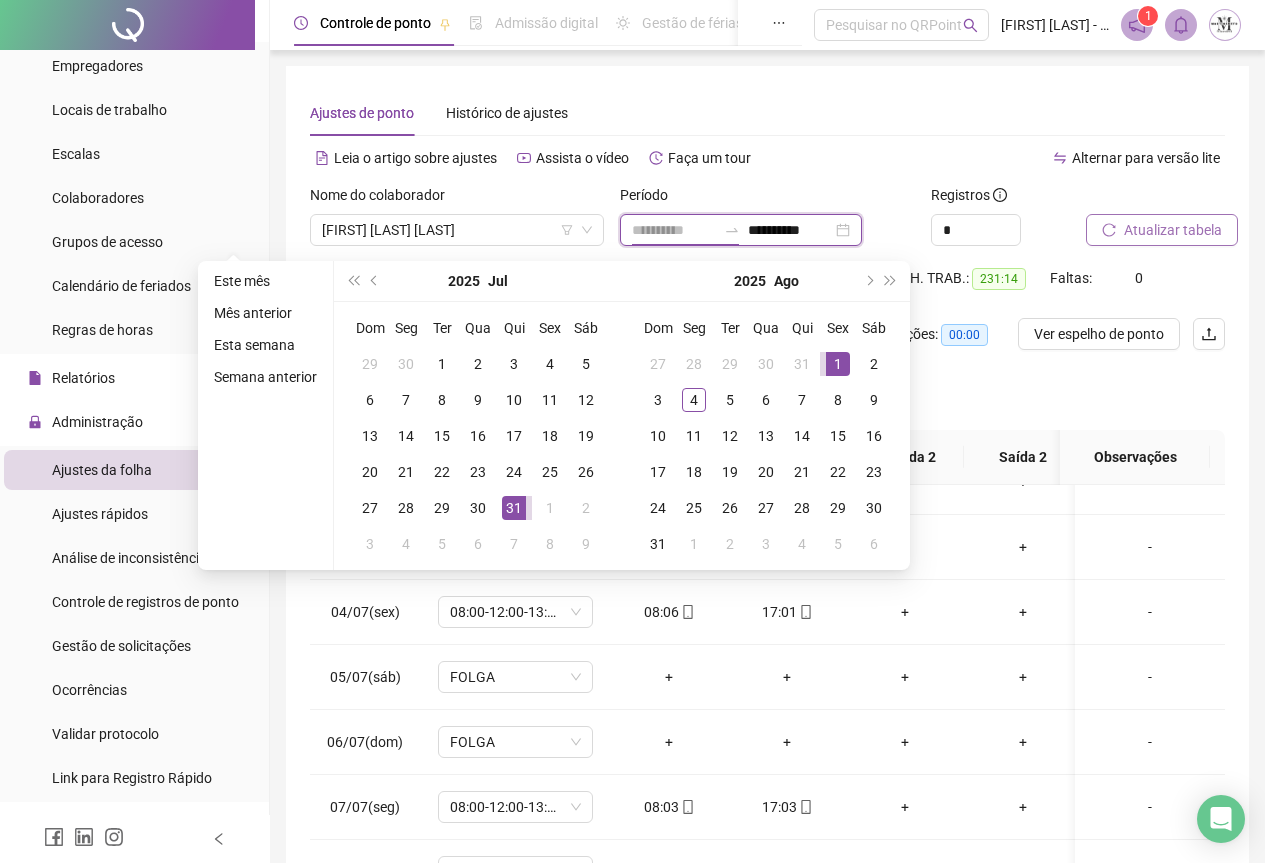 type on "**********" 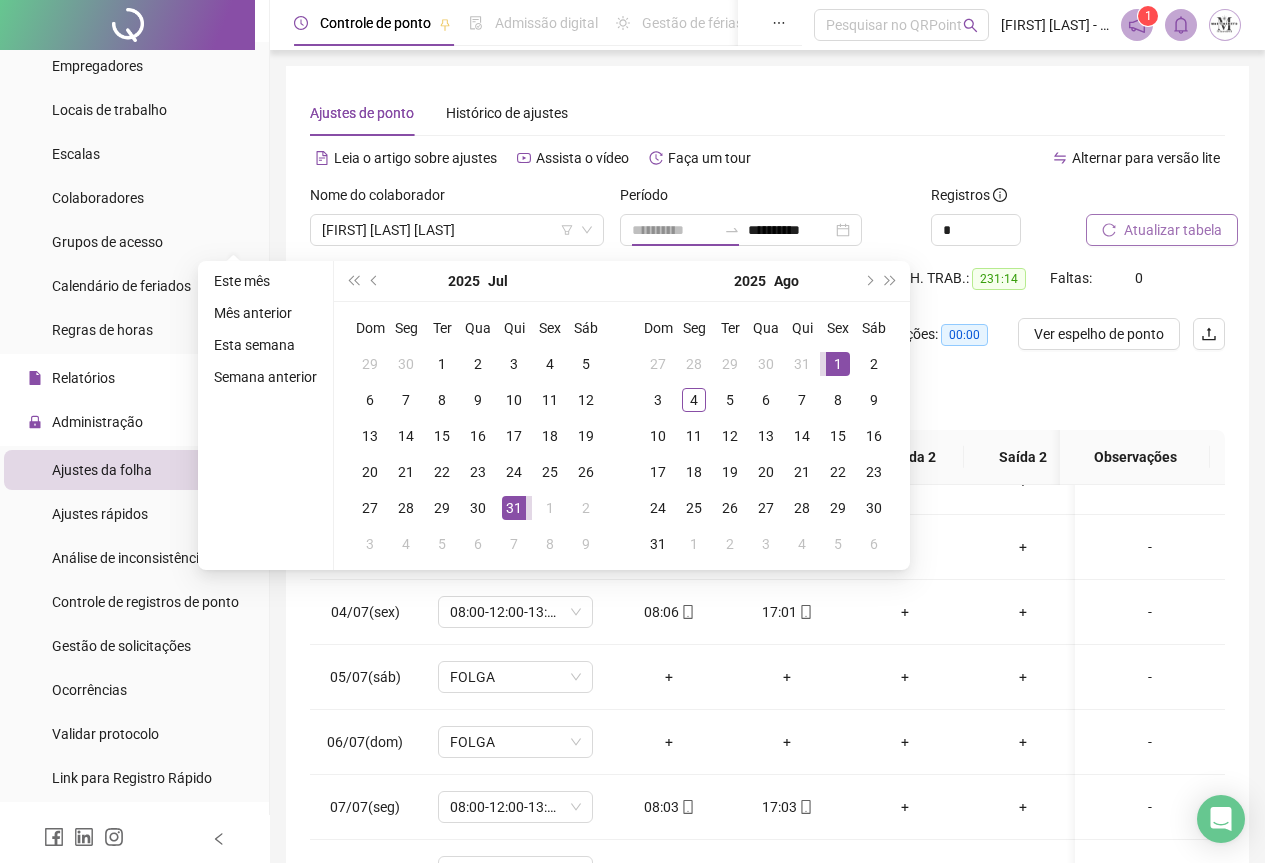 drag, startPoint x: 842, startPoint y: 354, endPoint x: 753, endPoint y: 388, distance: 95.27329 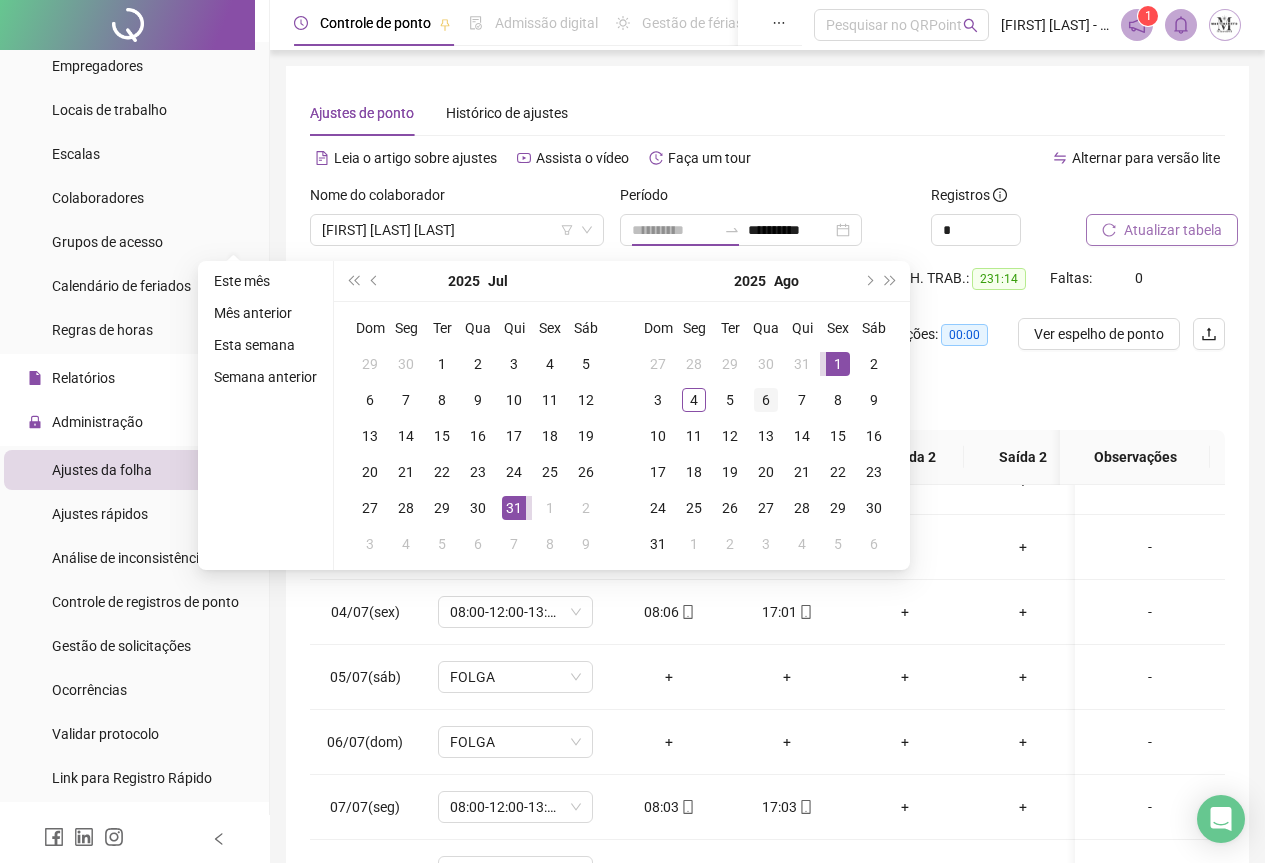 click on "1" at bounding box center (838, 364) 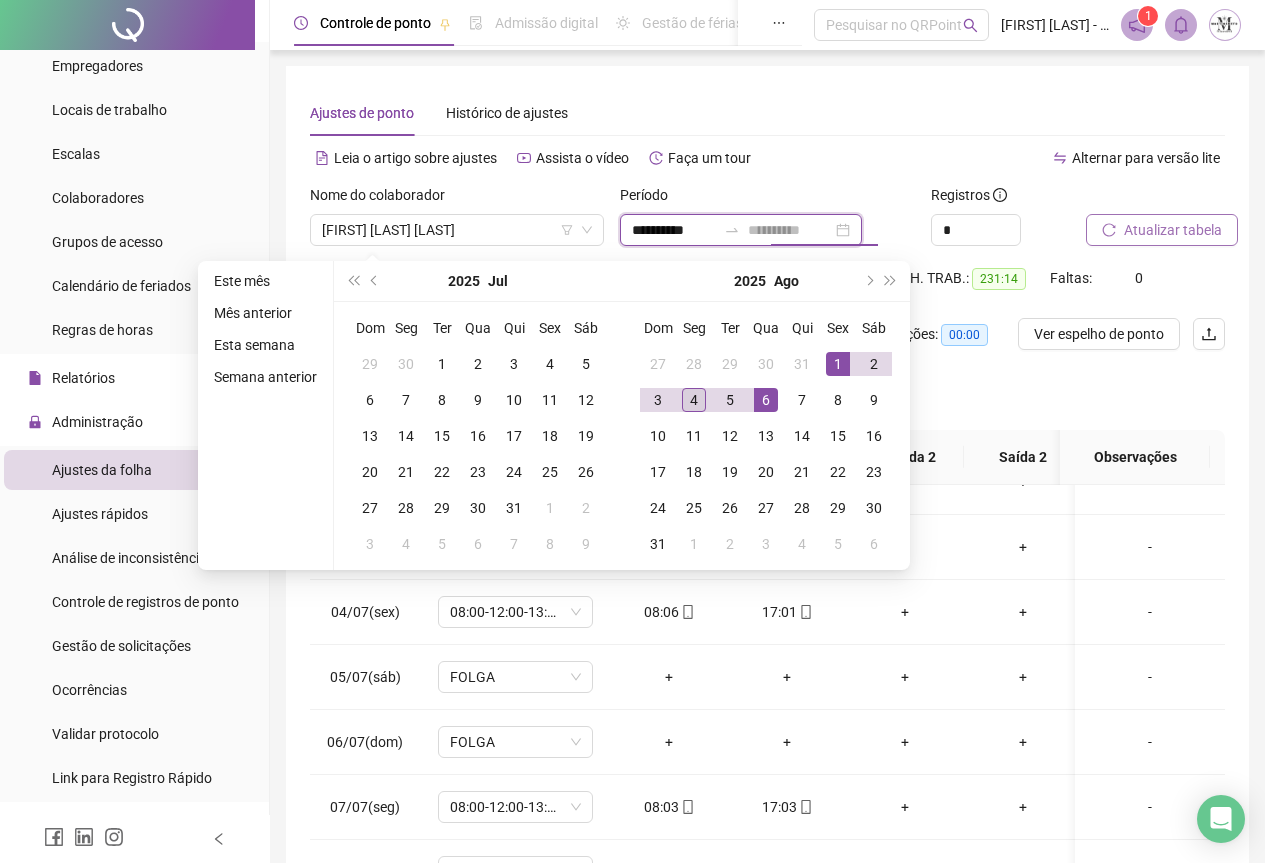 type on "**********" 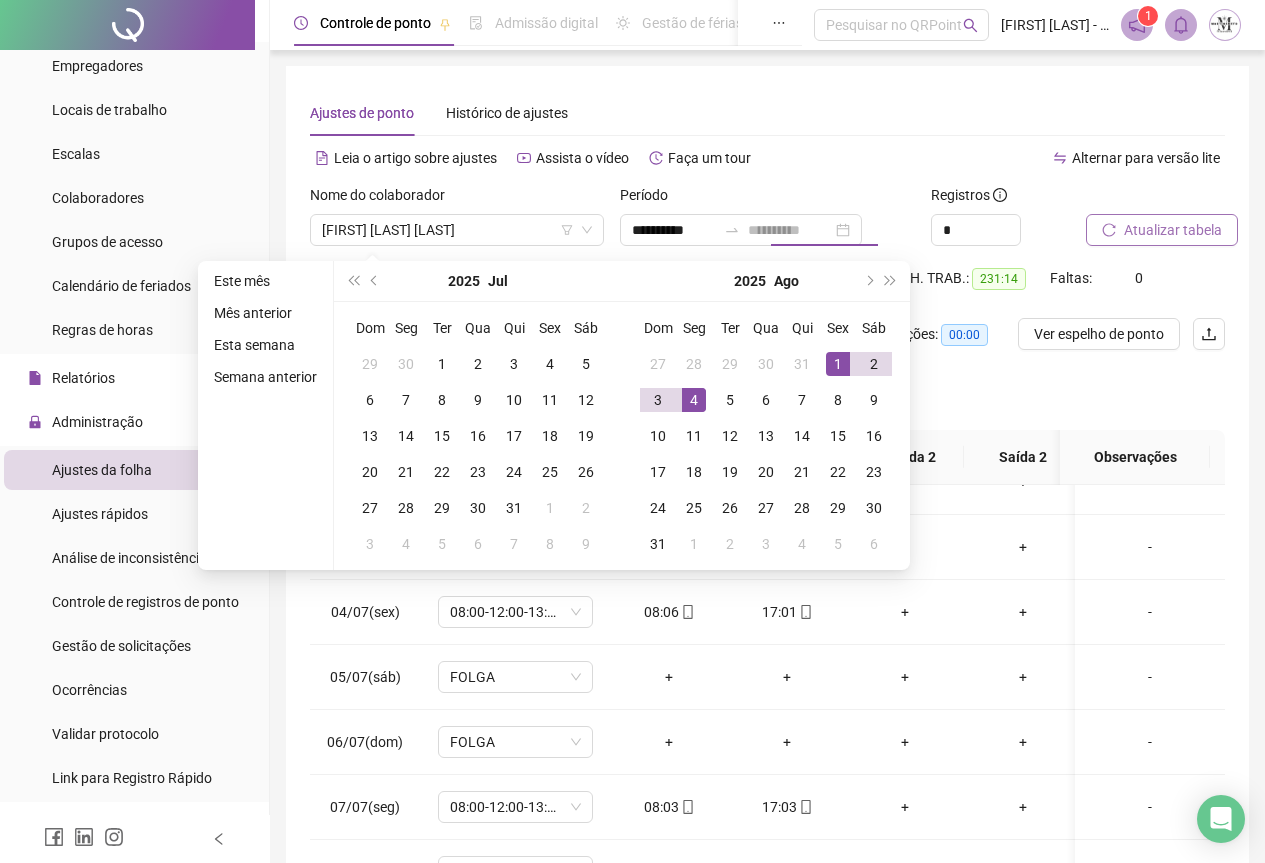 drag, startPoint x: 693, startPoint y: 395, endPoint x: 732, endPoint y: 491, distance: 103.6195 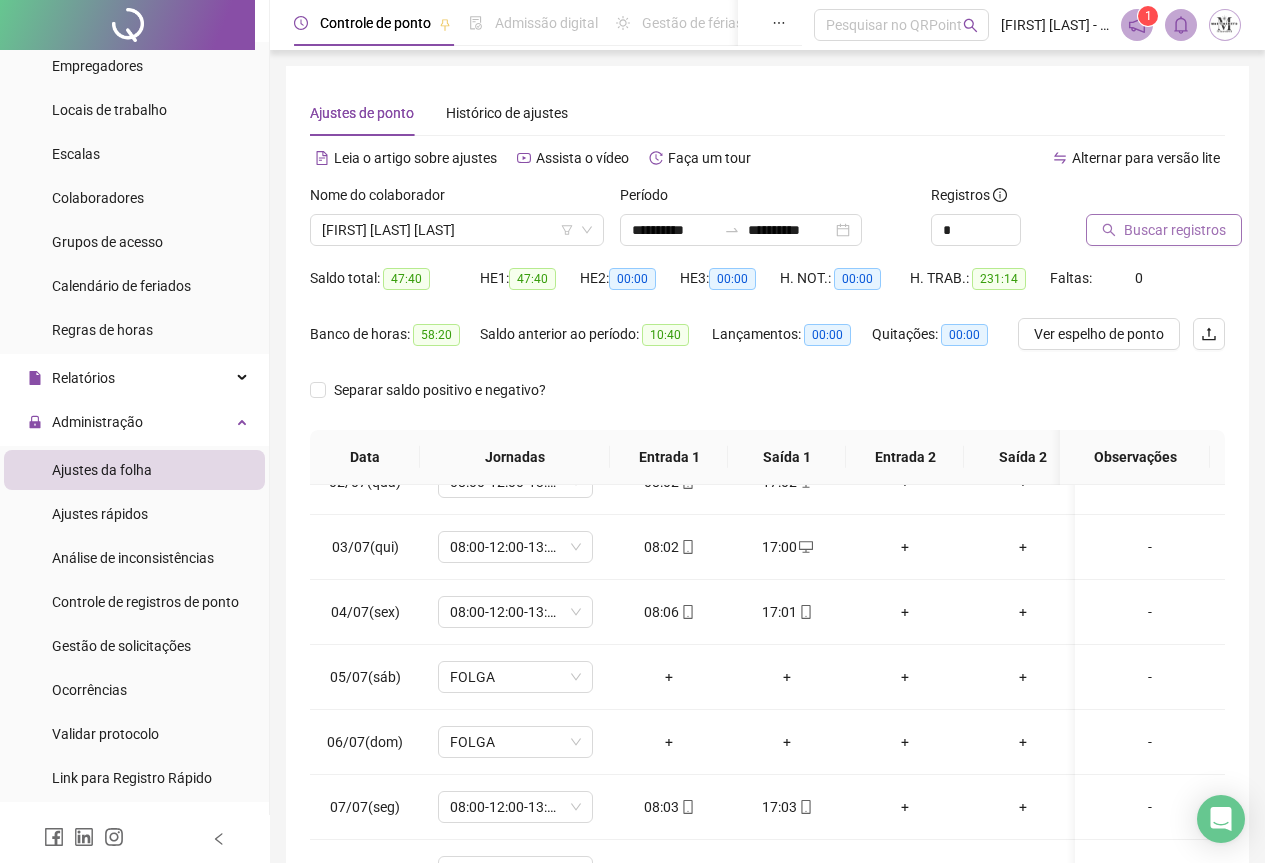 click on "Buscar registros" at bounding box center (1175, 230) 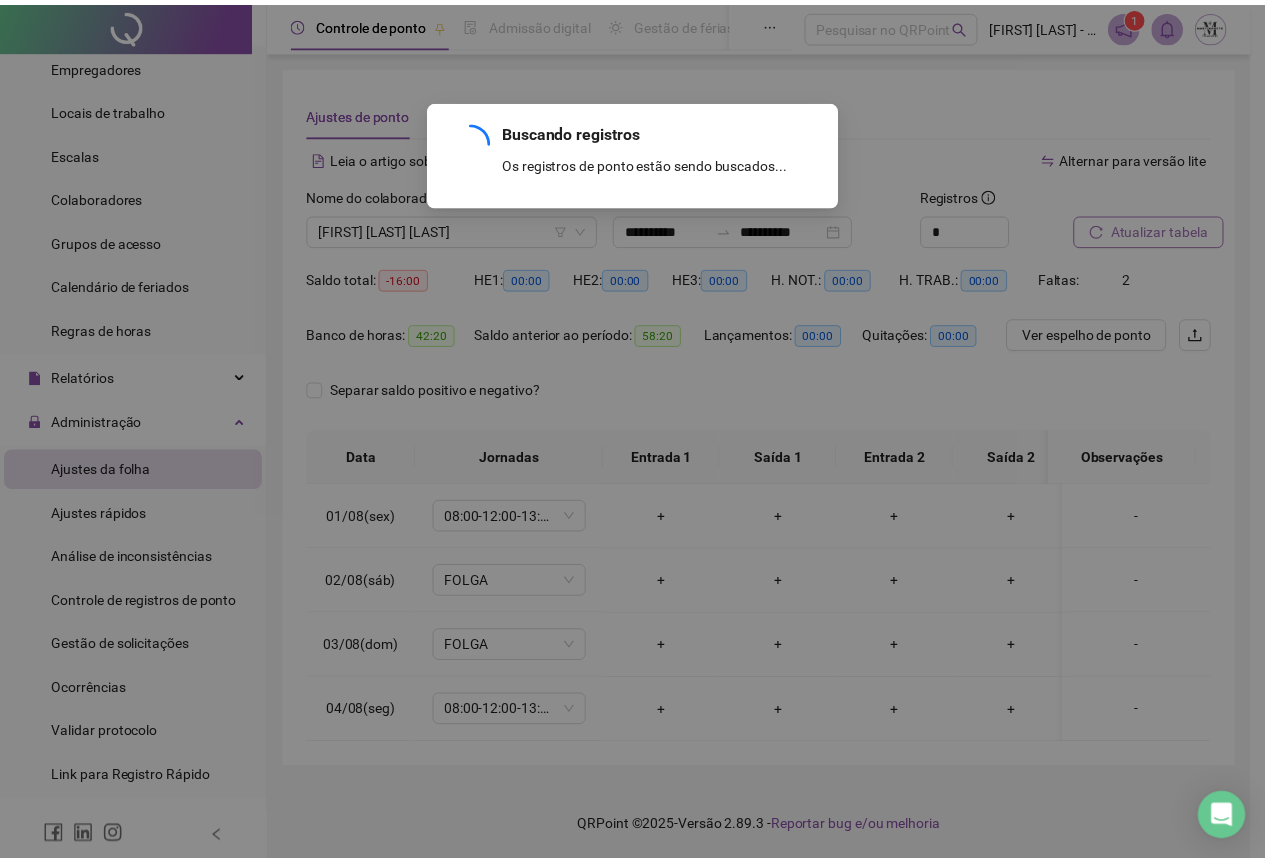 scroll, scrollTop: 0, scrollLeft: 0, axis: both 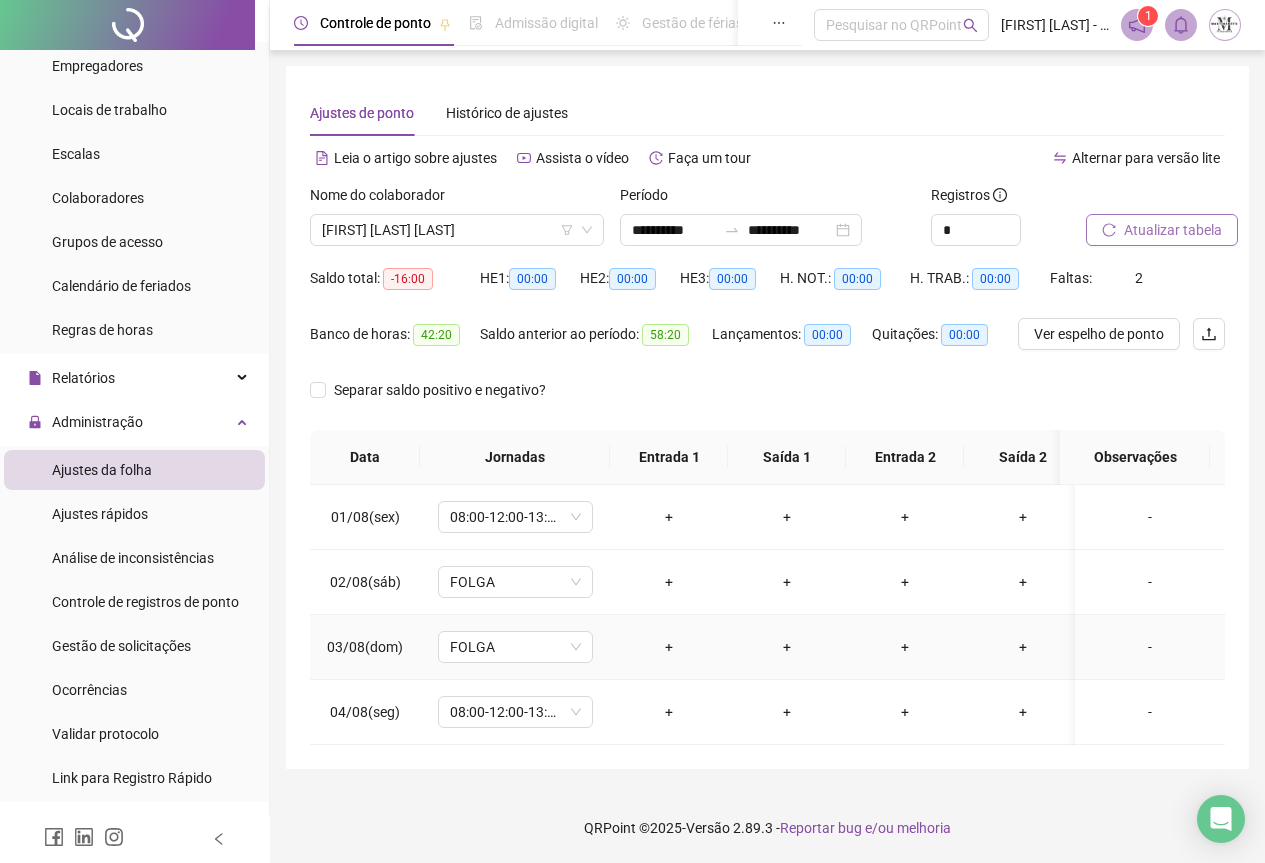 type 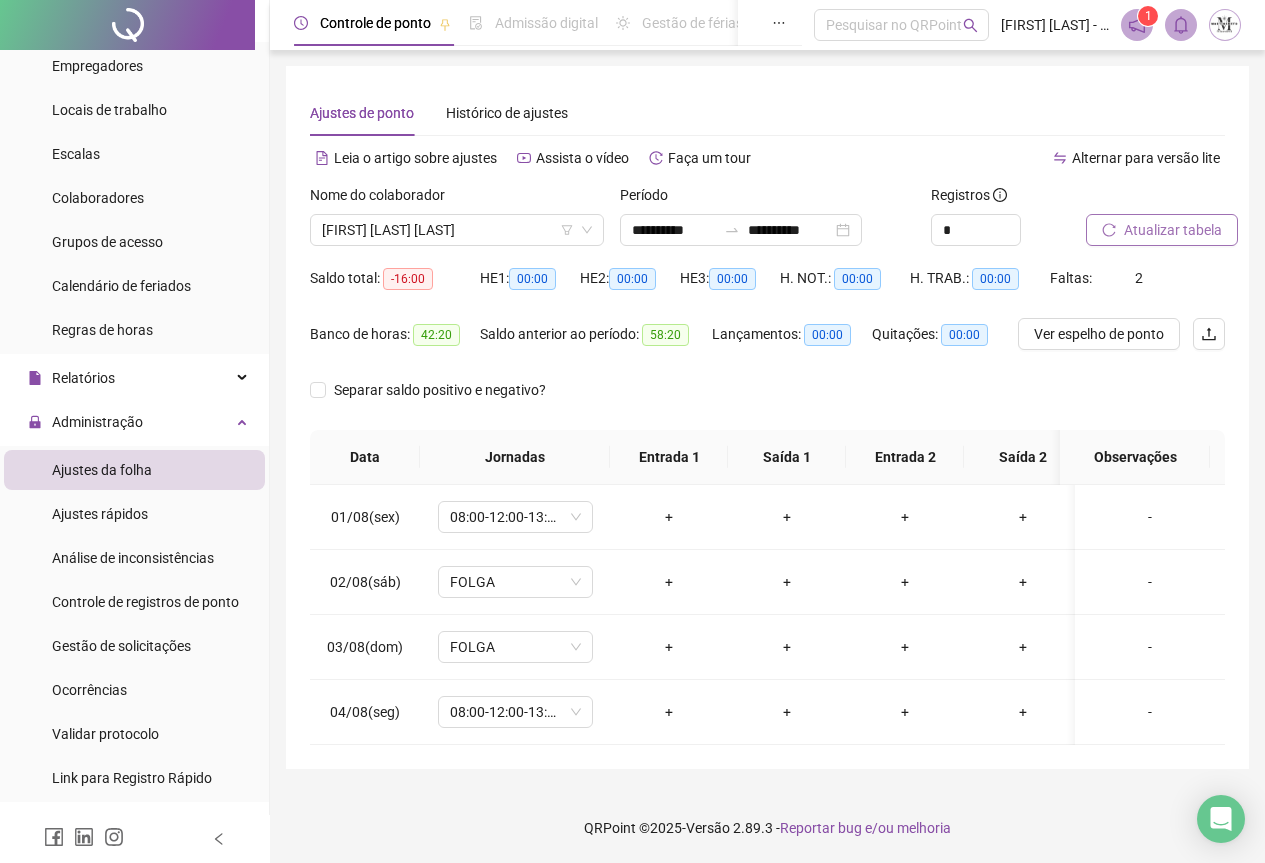 click on "Atualizar tabela" at bounding box center (1173, 230) 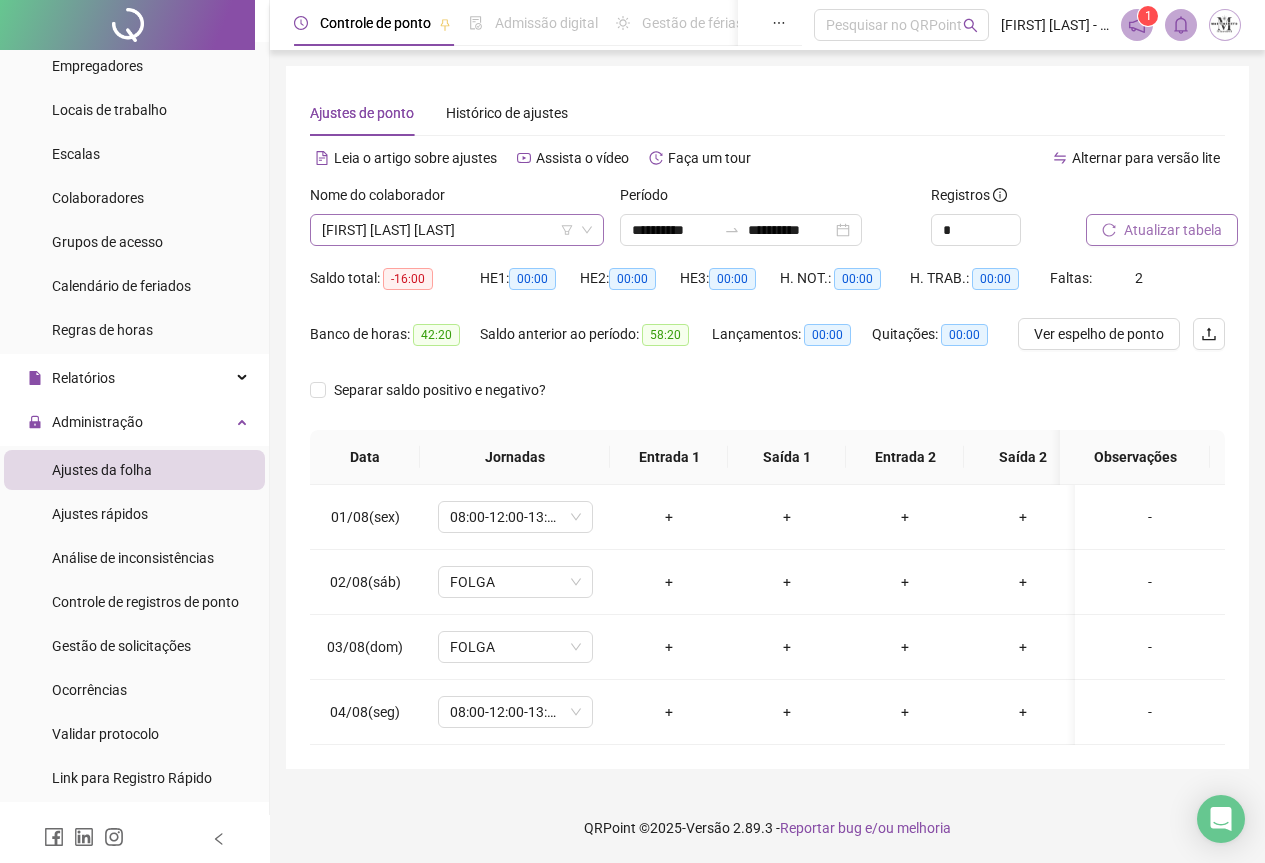 click on "[FIRST] [LAST] [LAST] [LAST]" at bounding box center [457, 230] 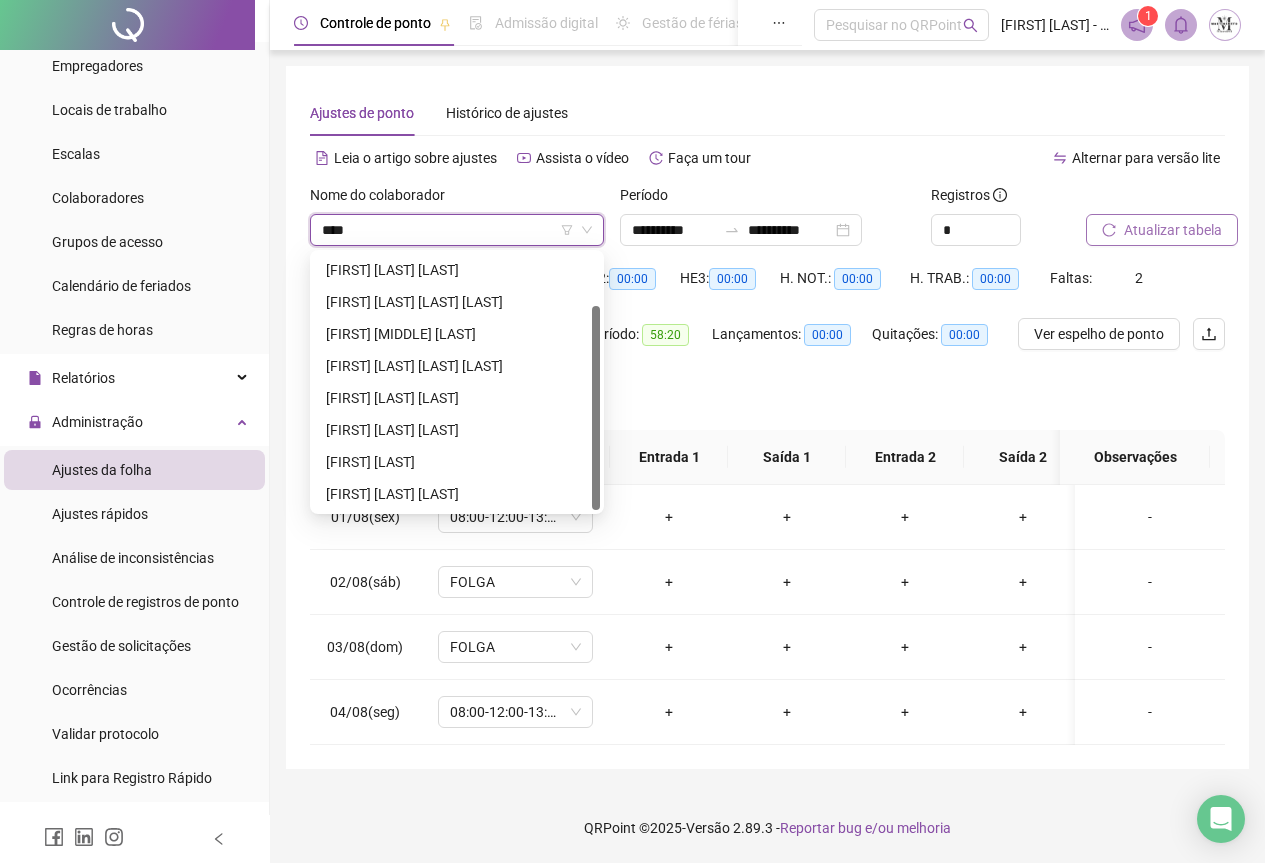 scroll, scrollTop: 64, scrollLeft: 0, axis: vertical 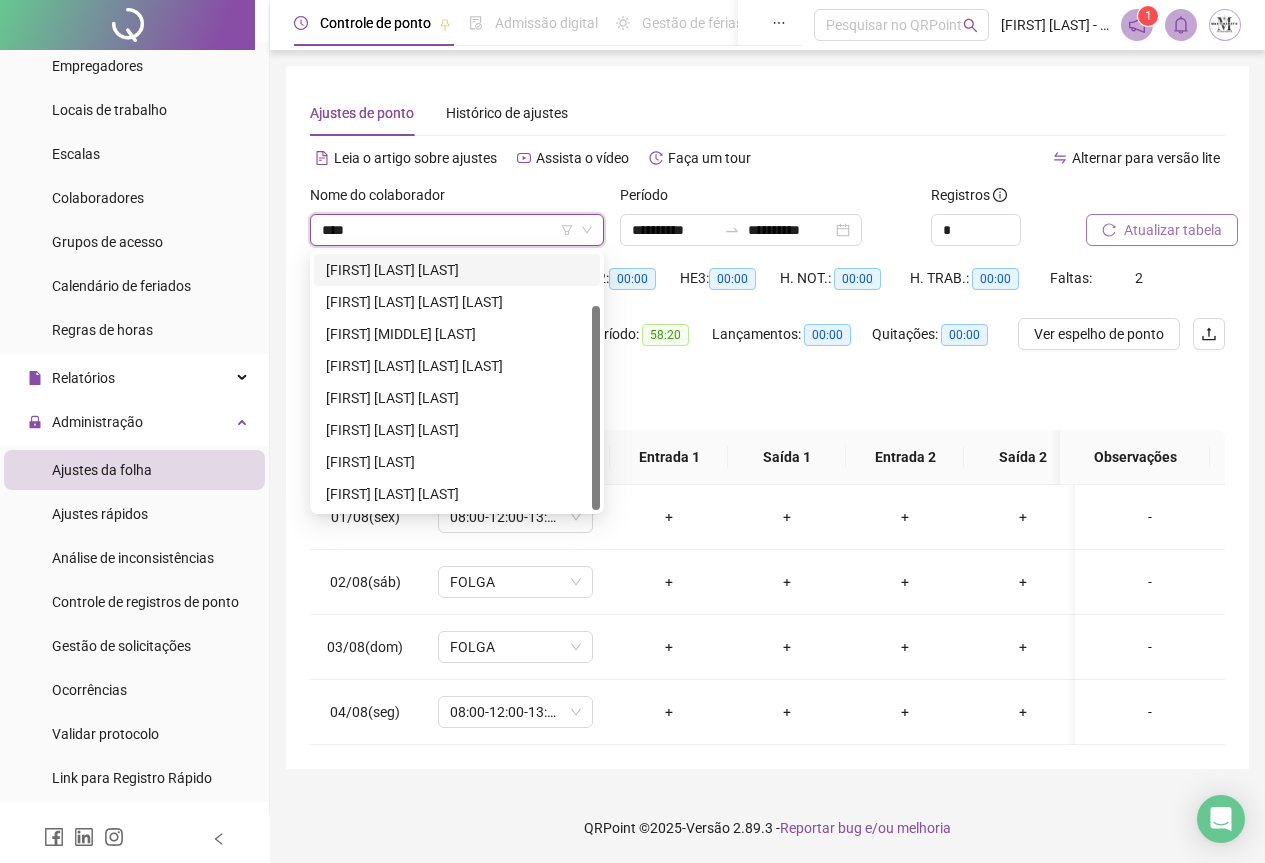 click on "****" at bounding box center (448, 230) 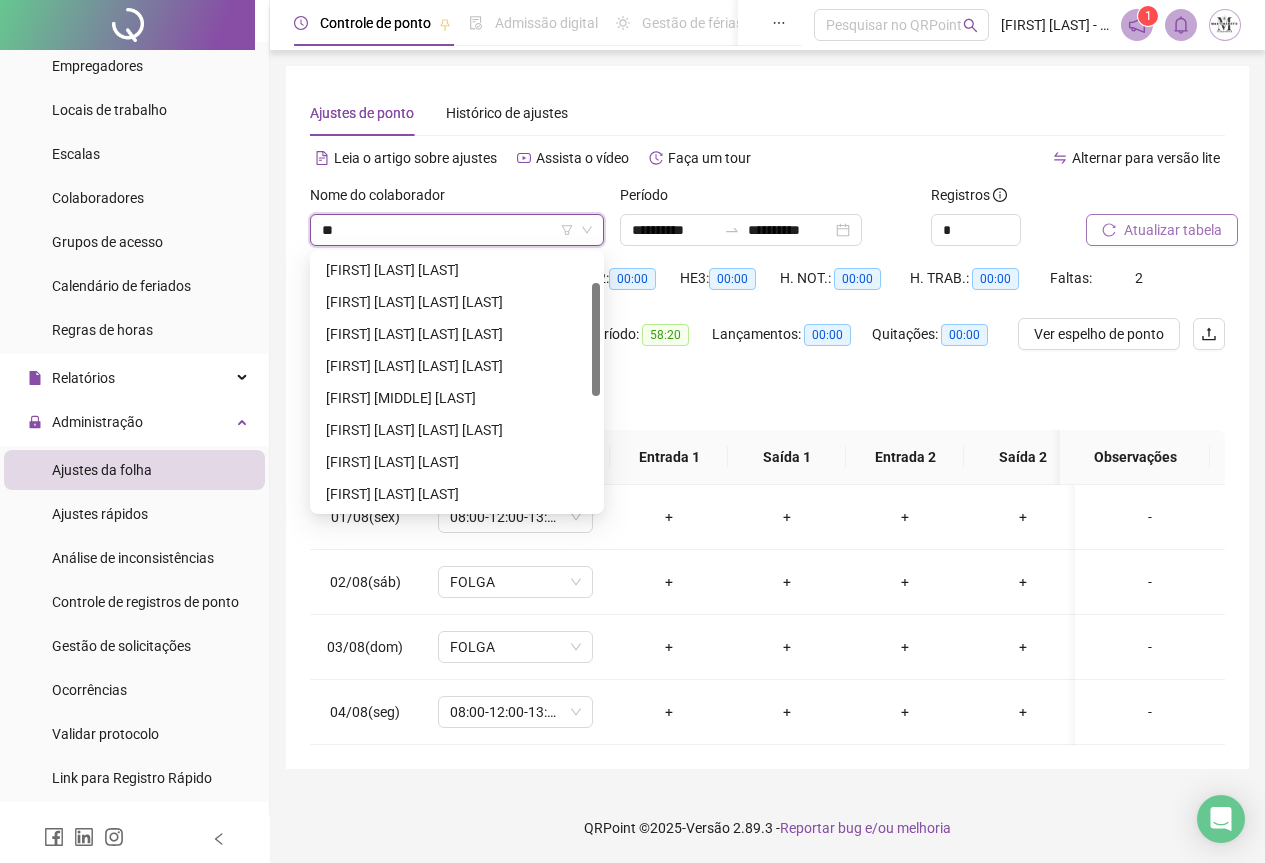 type on "*" 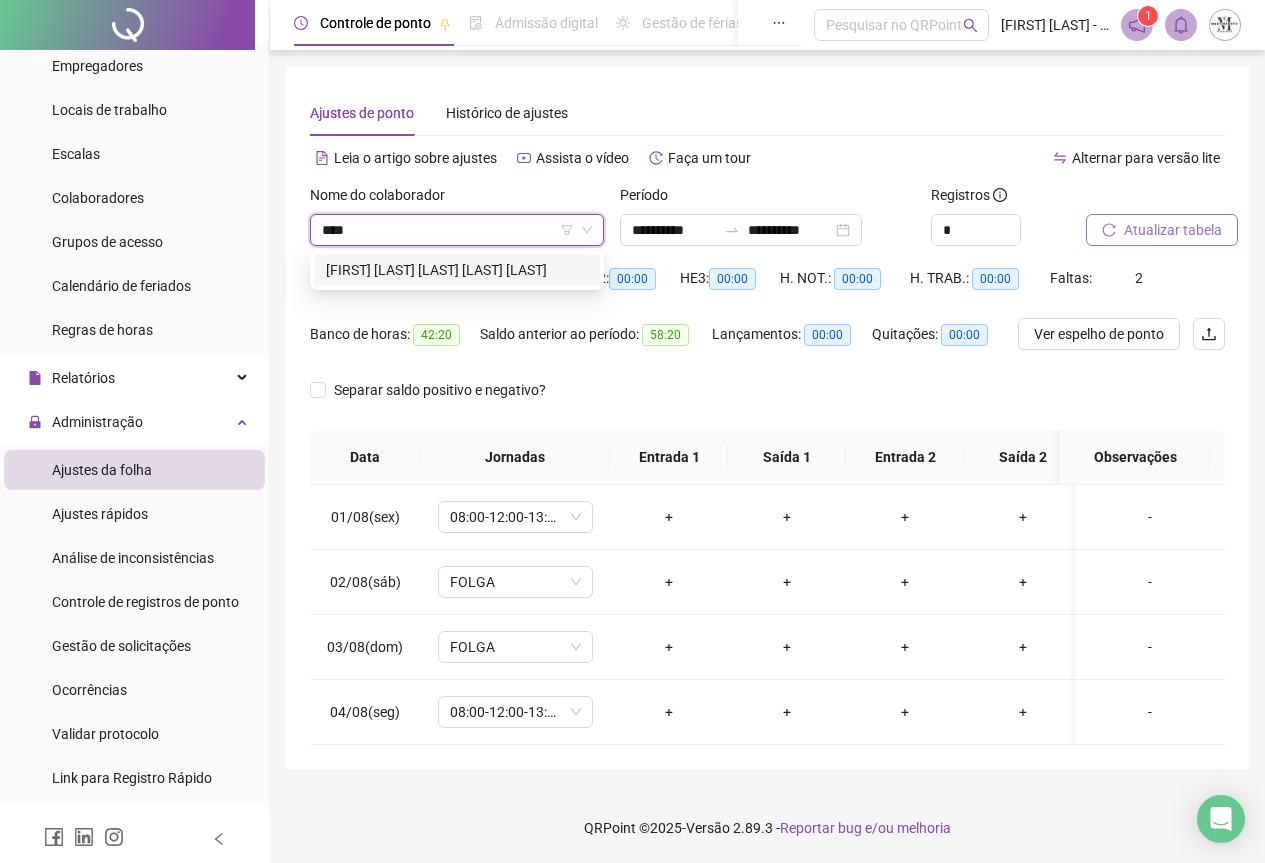 scroll, scrollTop: 0, scrollLeft: 0, axis: both 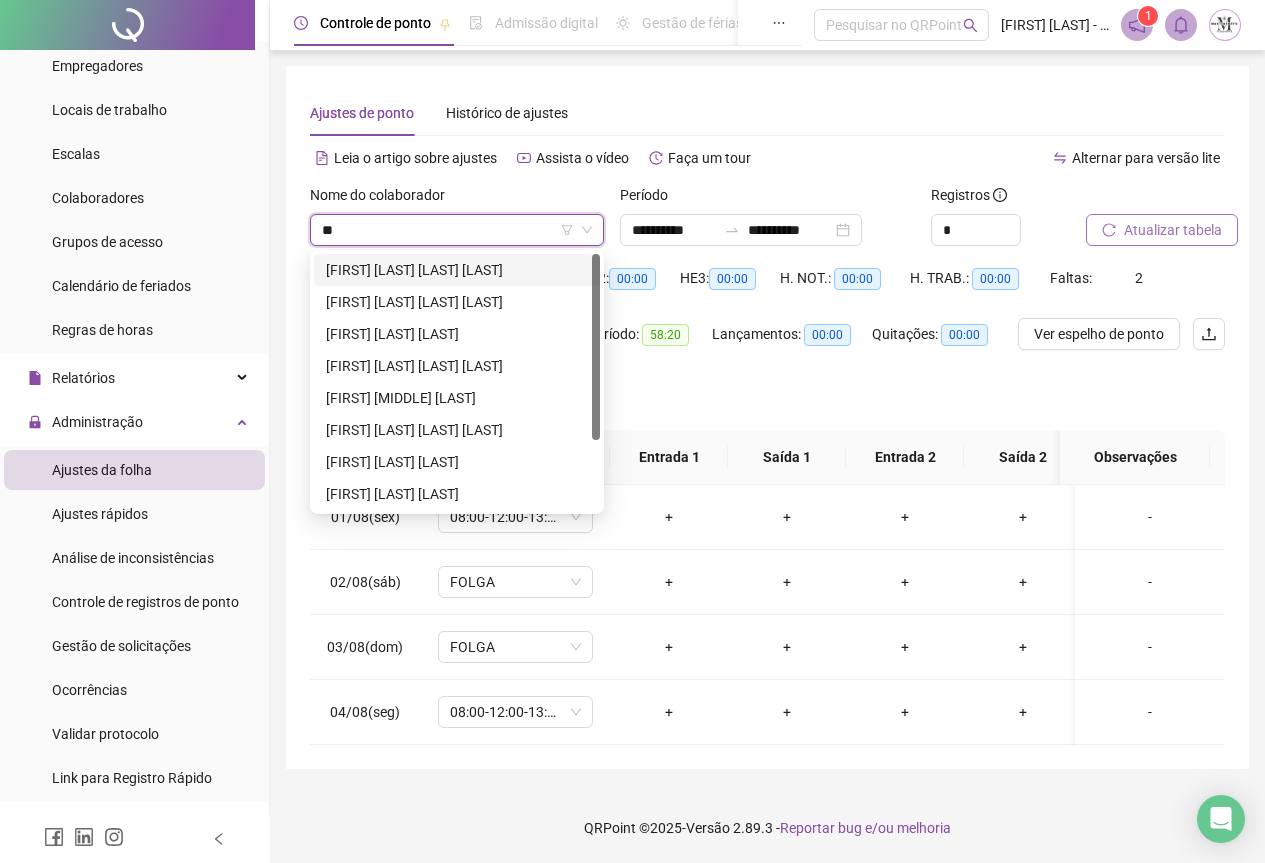 type on "*" 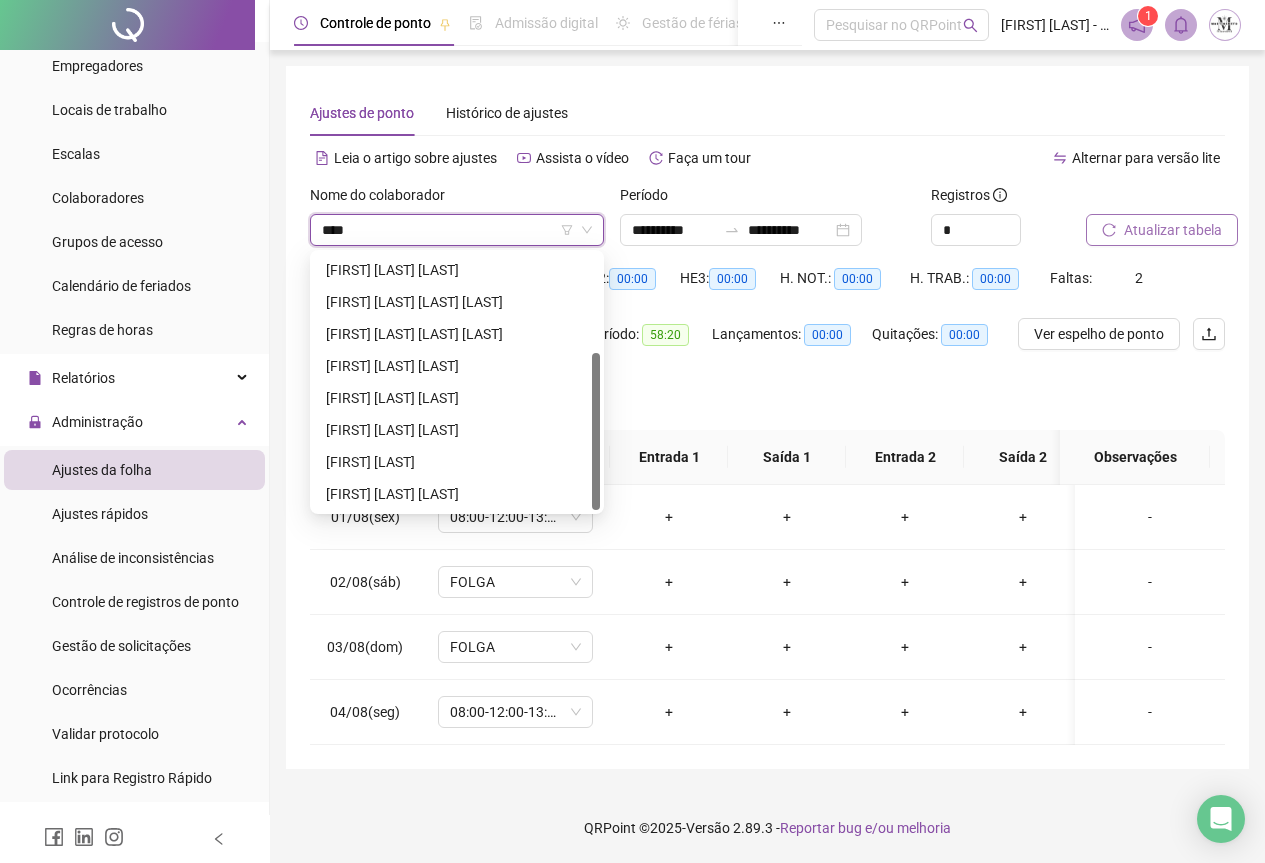 scroll, scrollTop: 0, scrollLeft: 0, axis: both 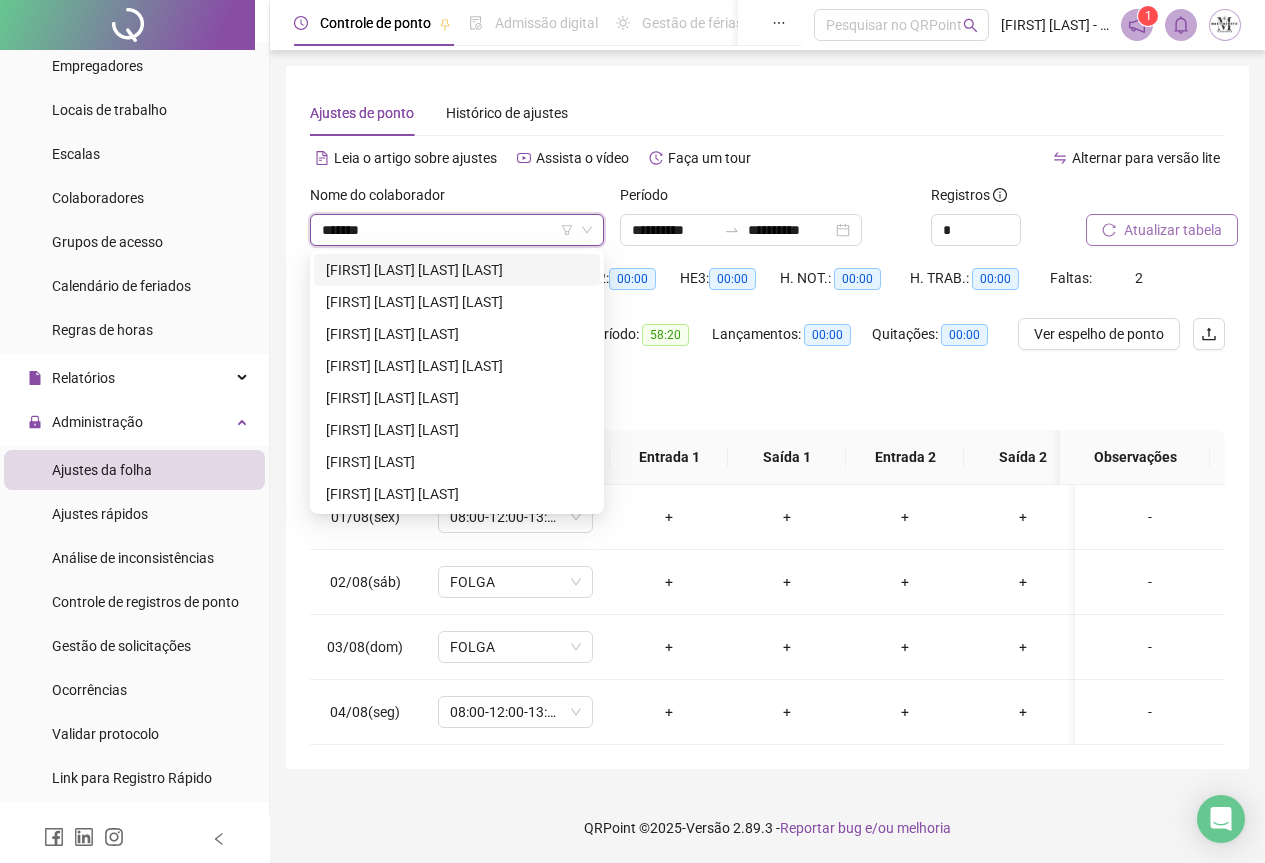 type on "********" 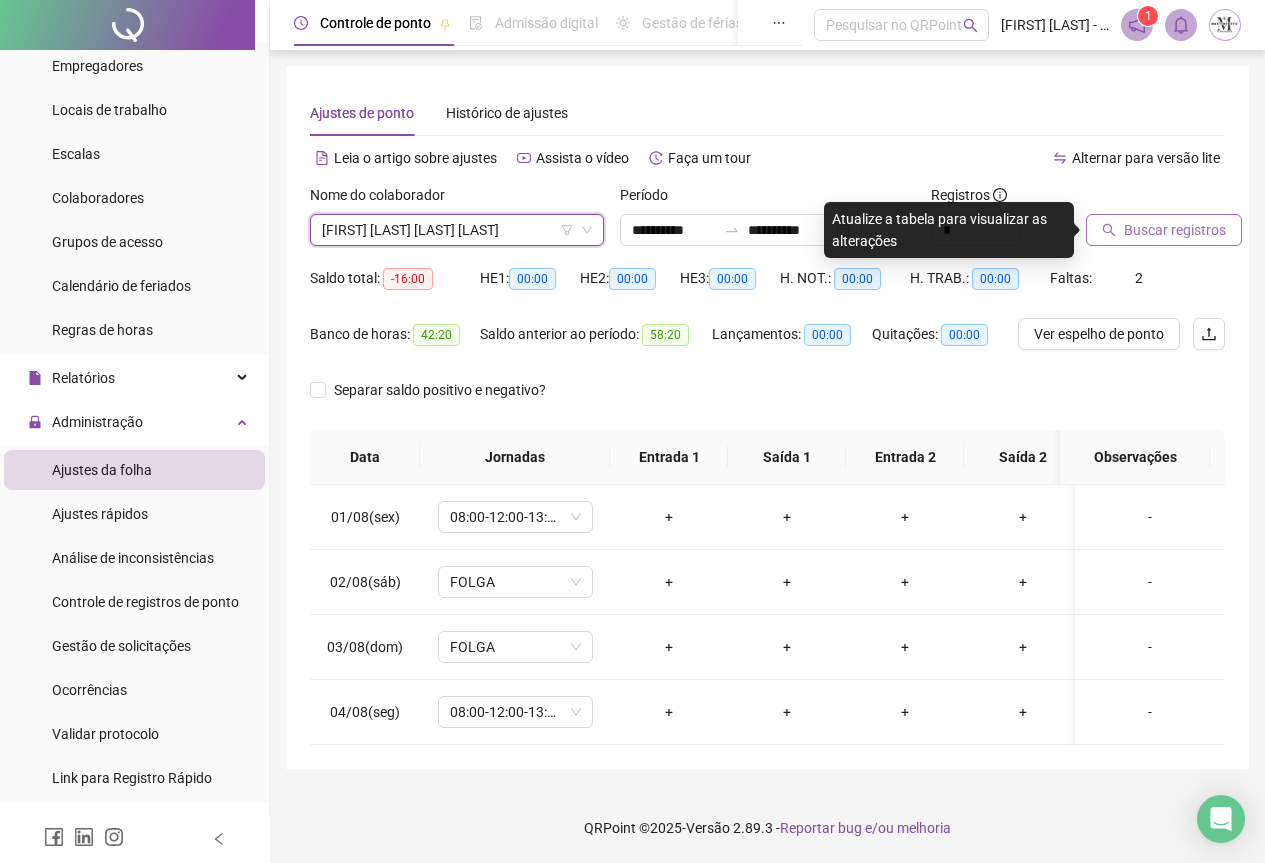 click on "[FIRST] [LAST] [LAST] [LAST]" at bounding box center (457, 230) 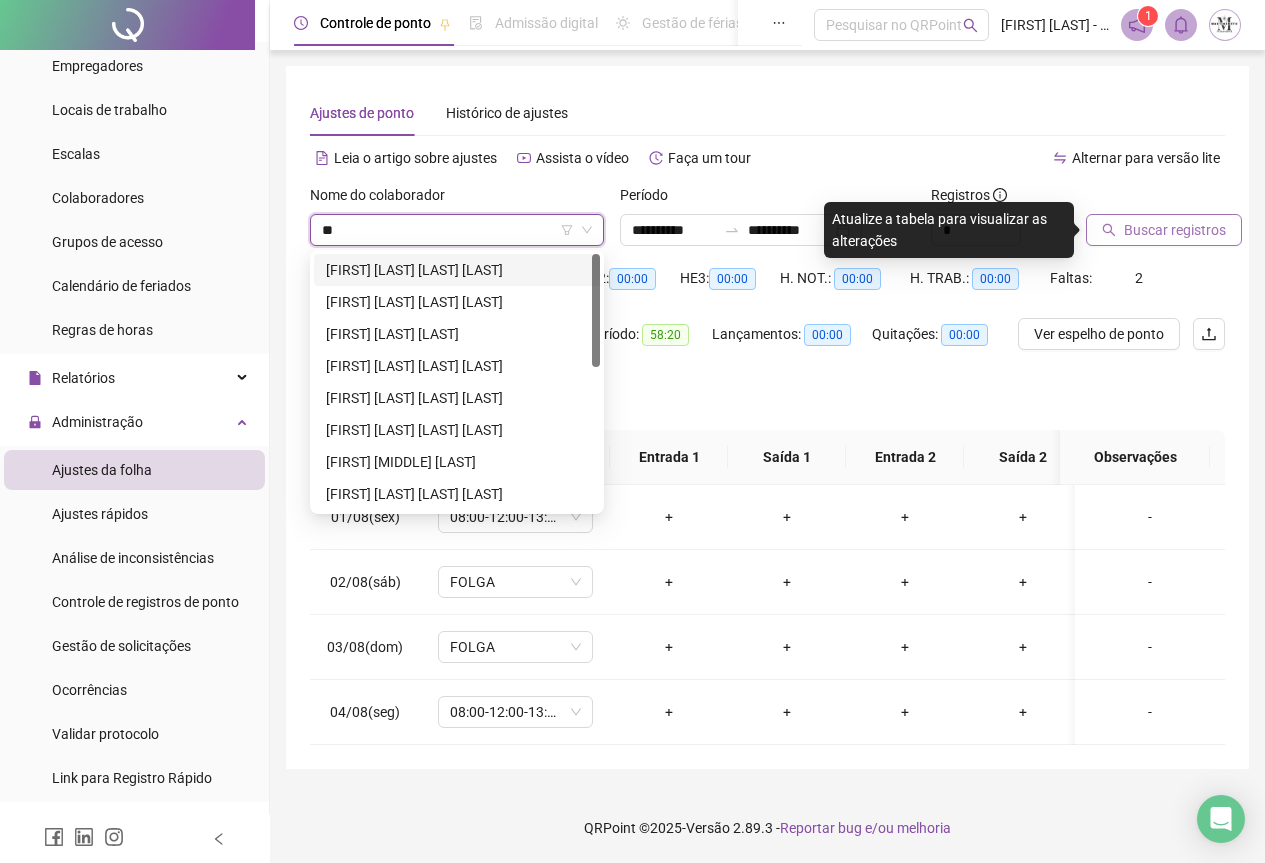 type on "*" 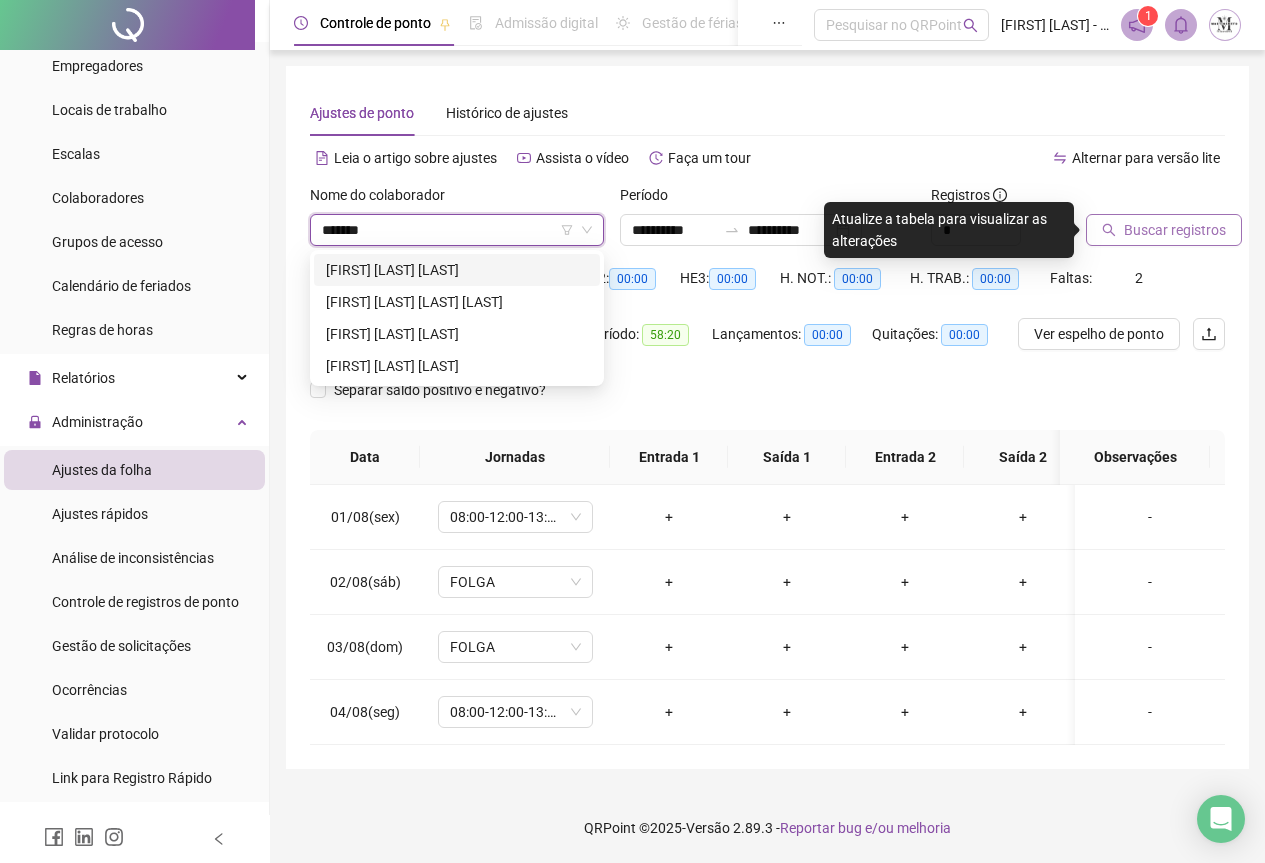 type on "********" 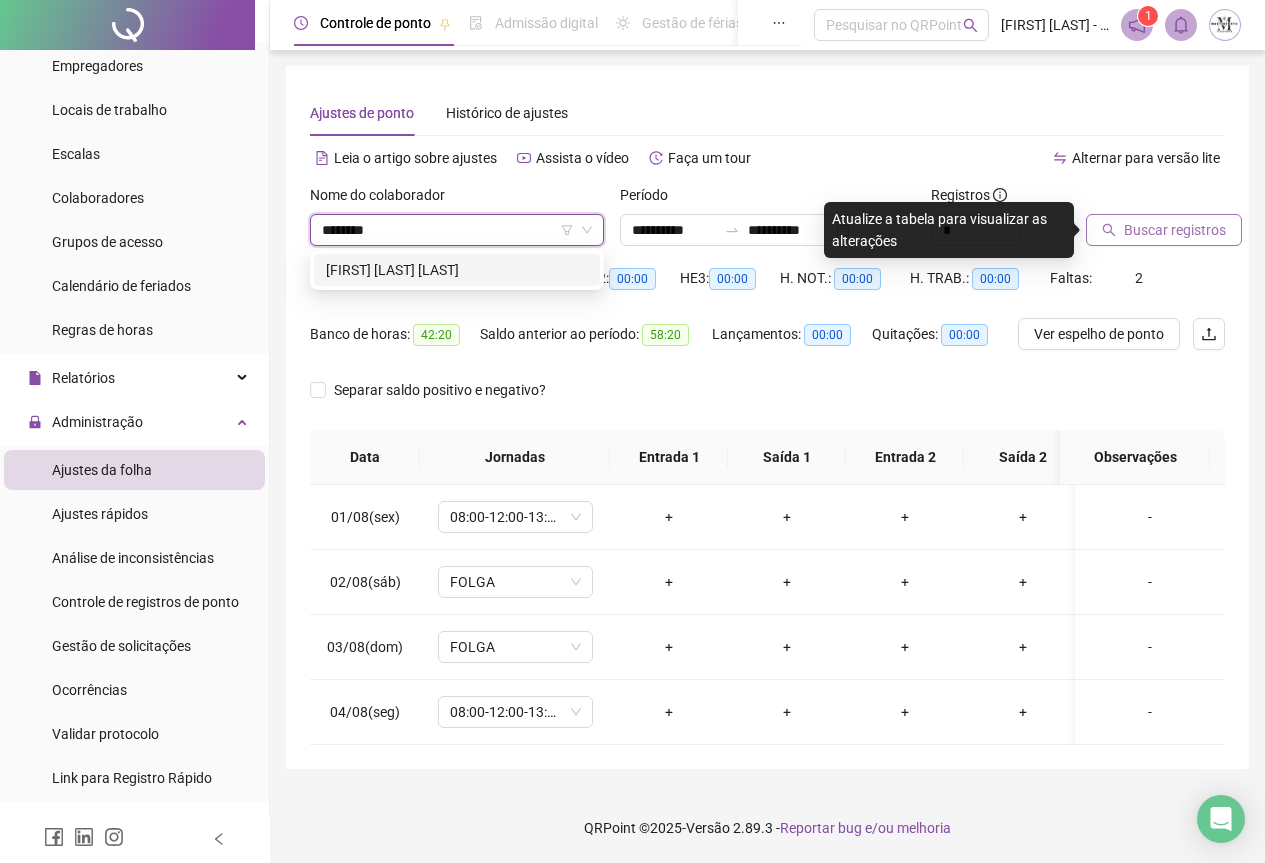 click on "********" at bounding box center [448, 230] 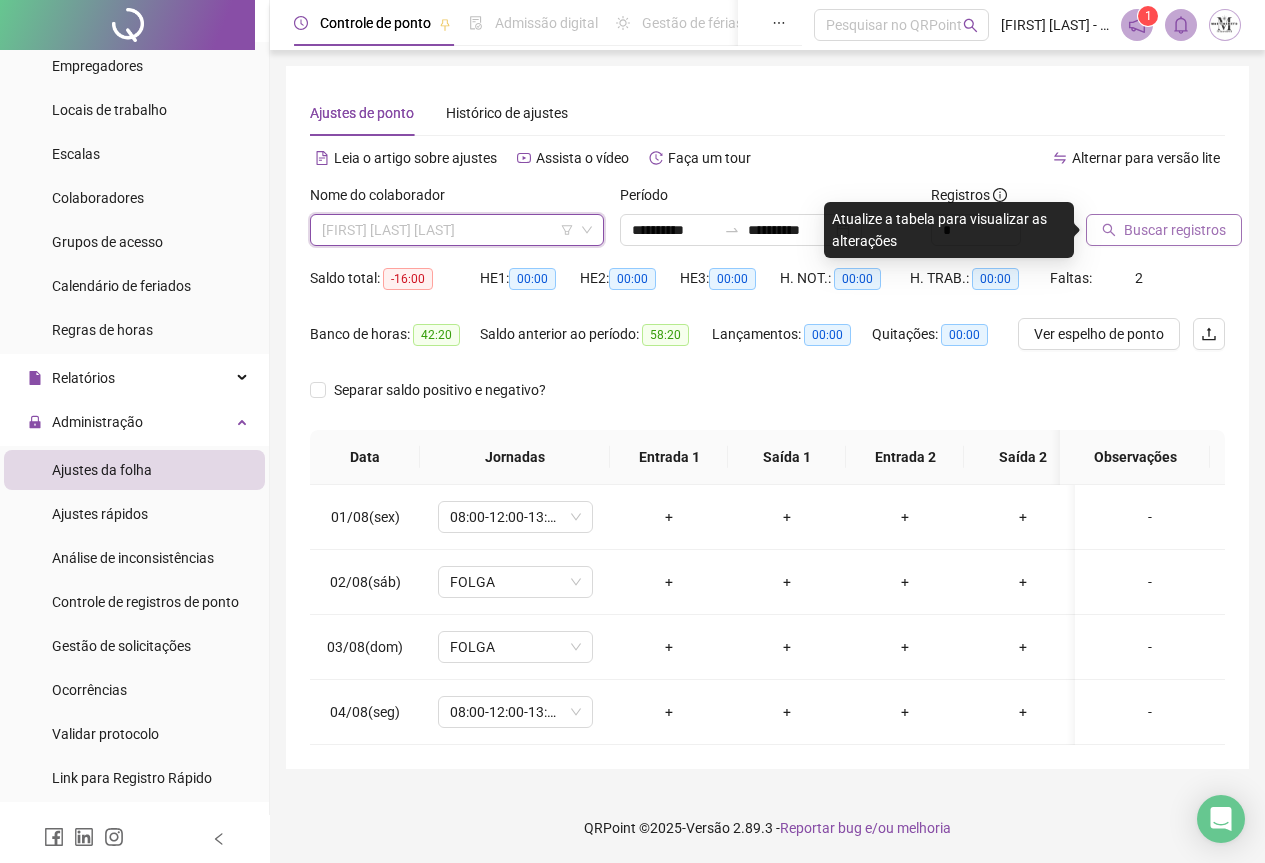 click on "[FIRST] [LAST]" at bounding box center (457, 230) 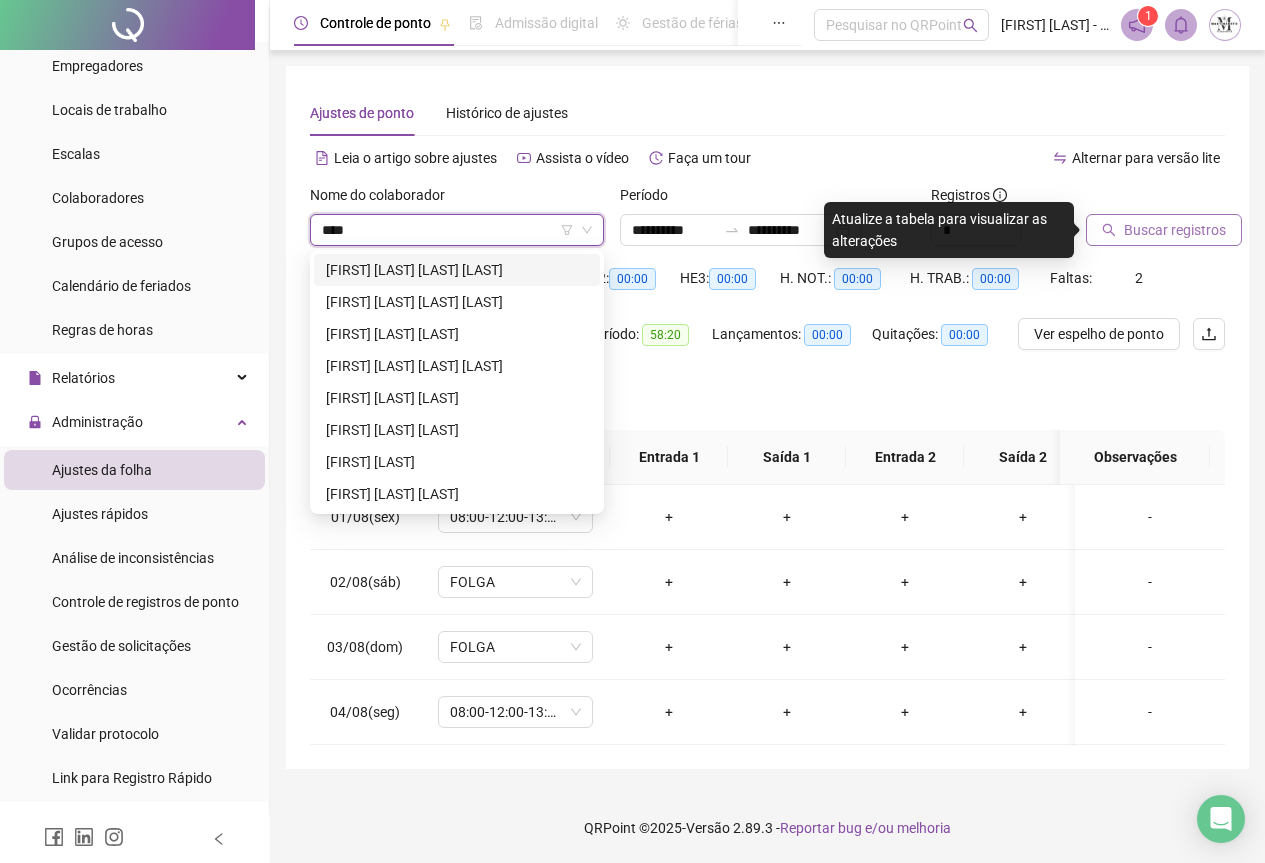 scroll, scrollTop: 0, scrollLeft: 0, axis: both 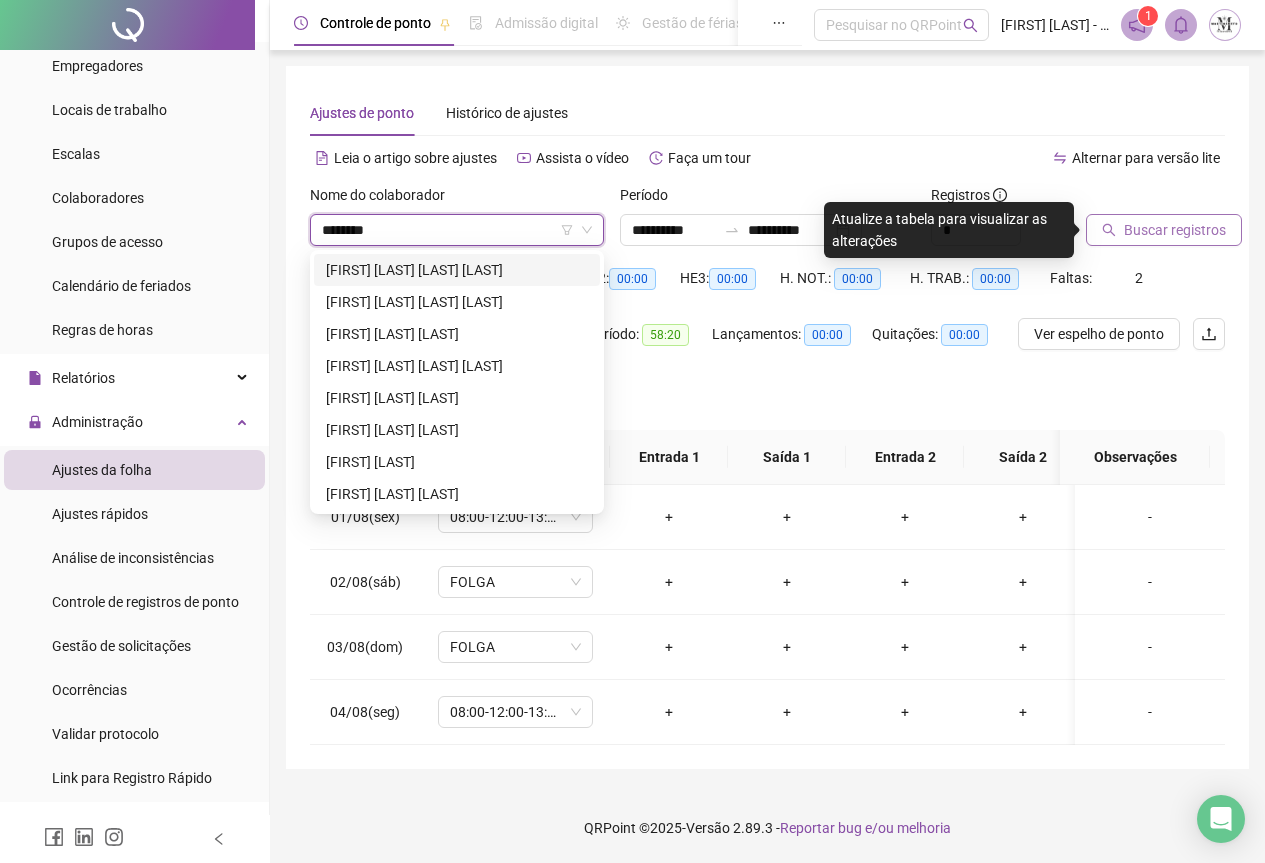 type on "********" 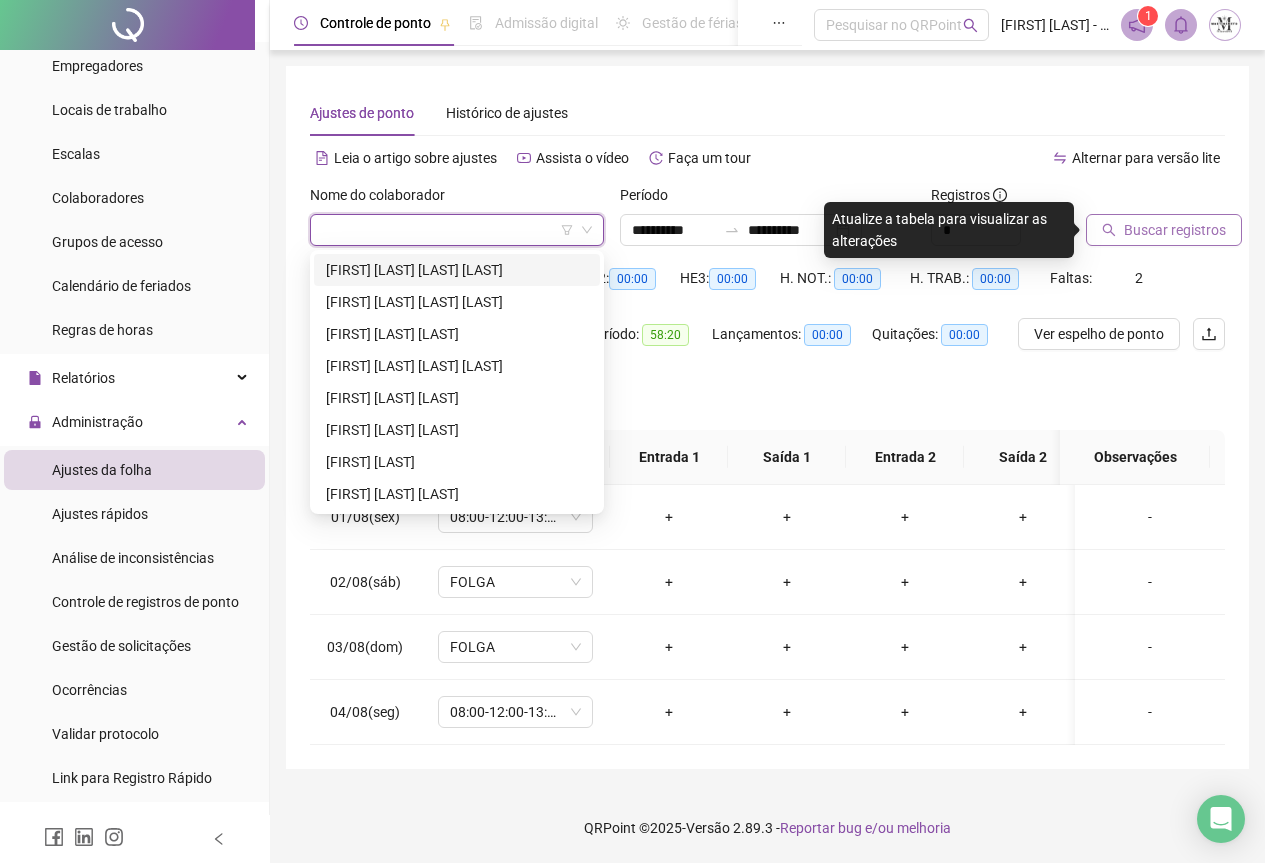click on "Buscar registros" at bounding box center (1175, 230) 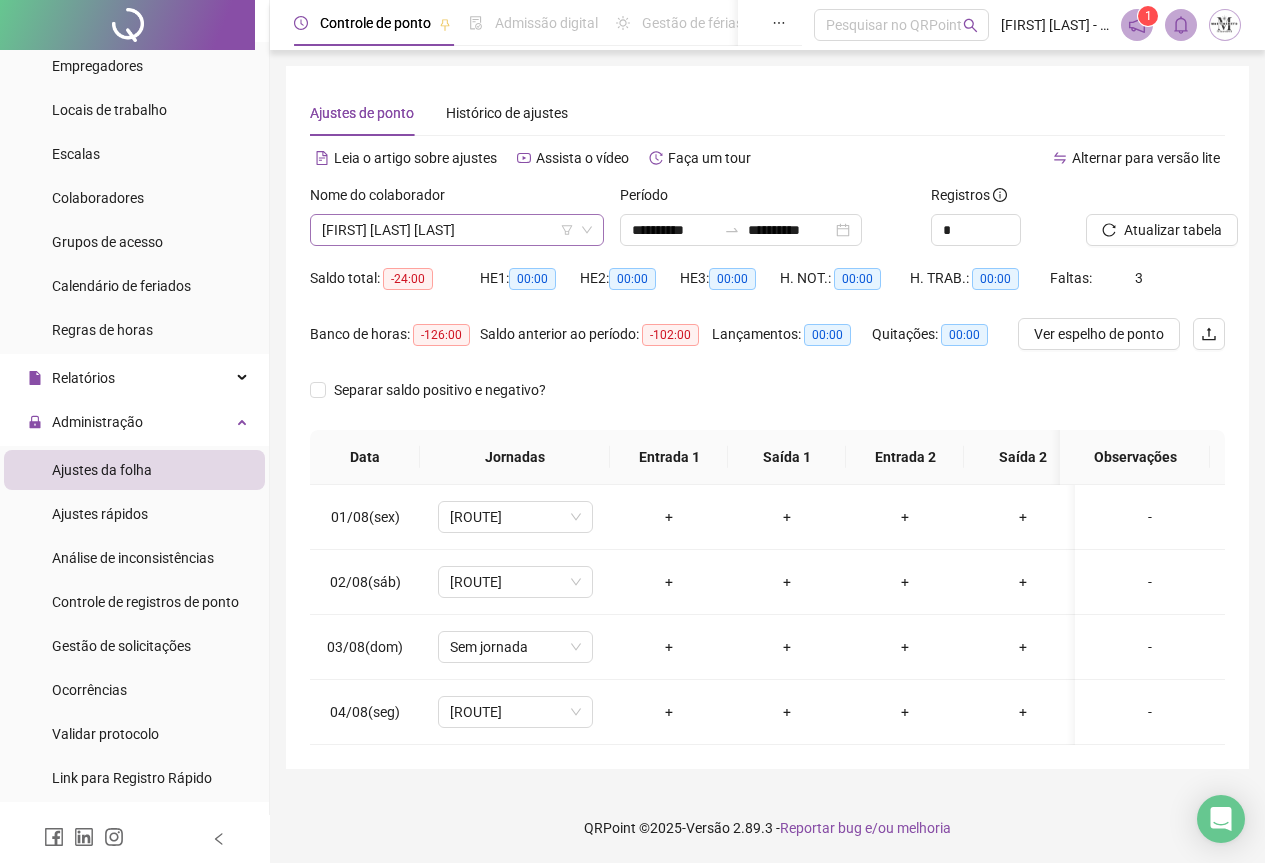 click on "[FIRST] [LAST]" at bounding box center [457, 230] 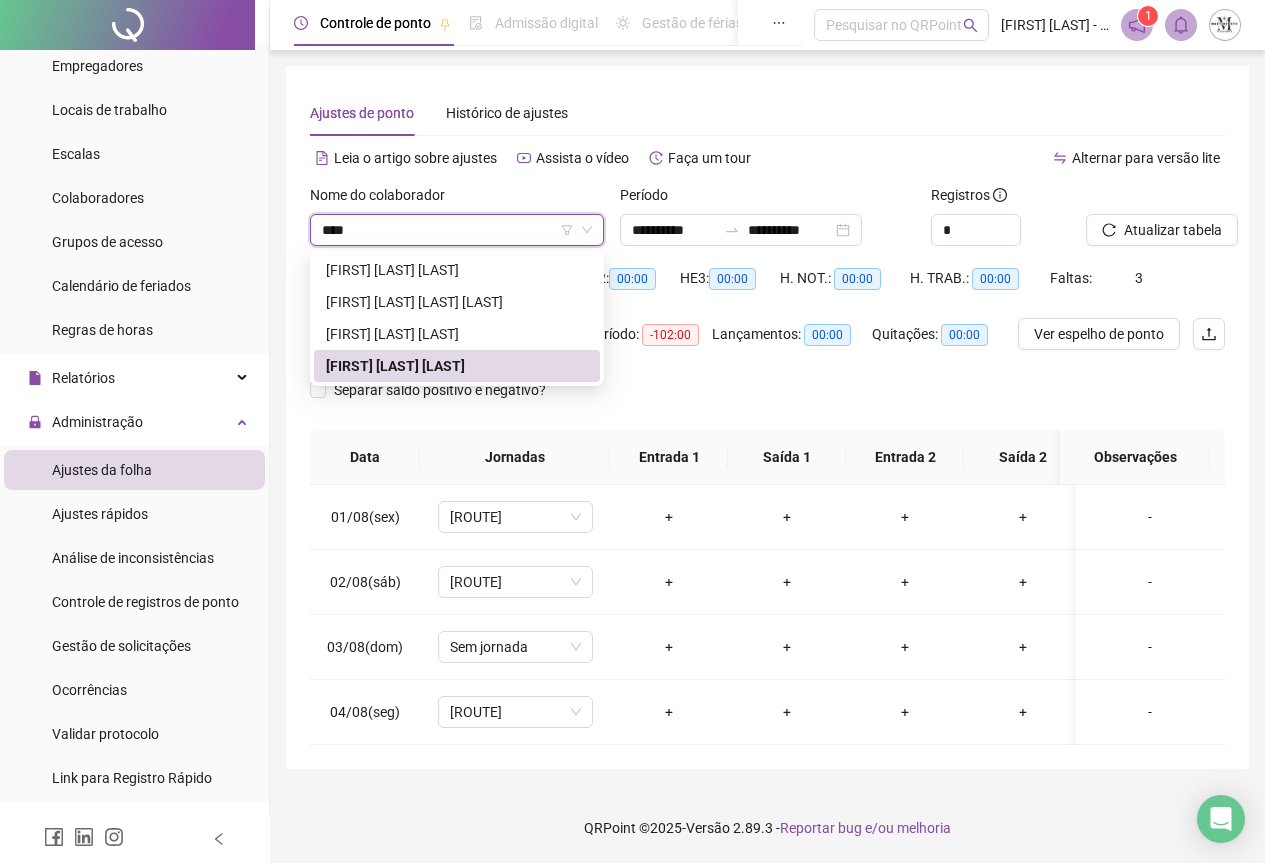 scroll, scrollTop: 0, scrollLeft: 0, axis: both 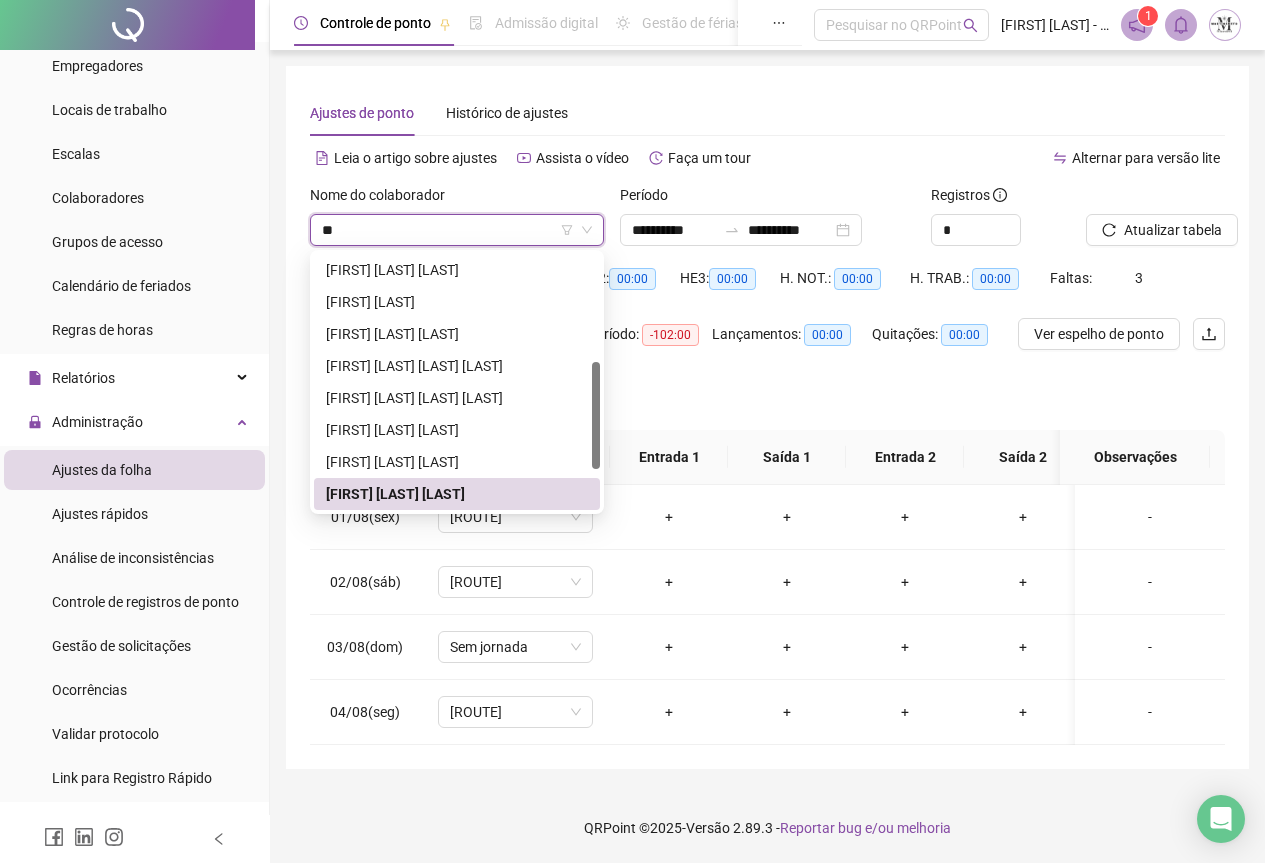 type on "*" 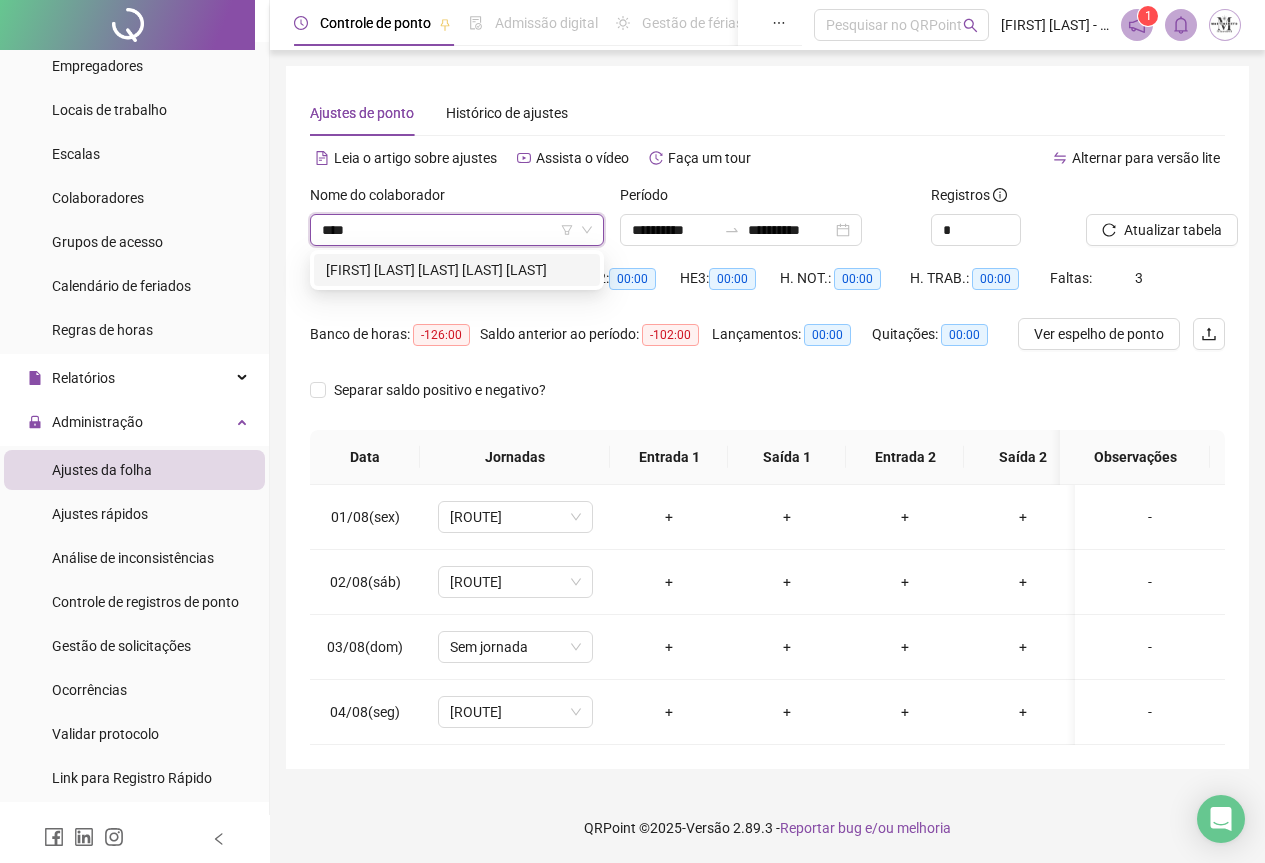scroll, scrollTop: 0, scrollLeft: 0, axis: both 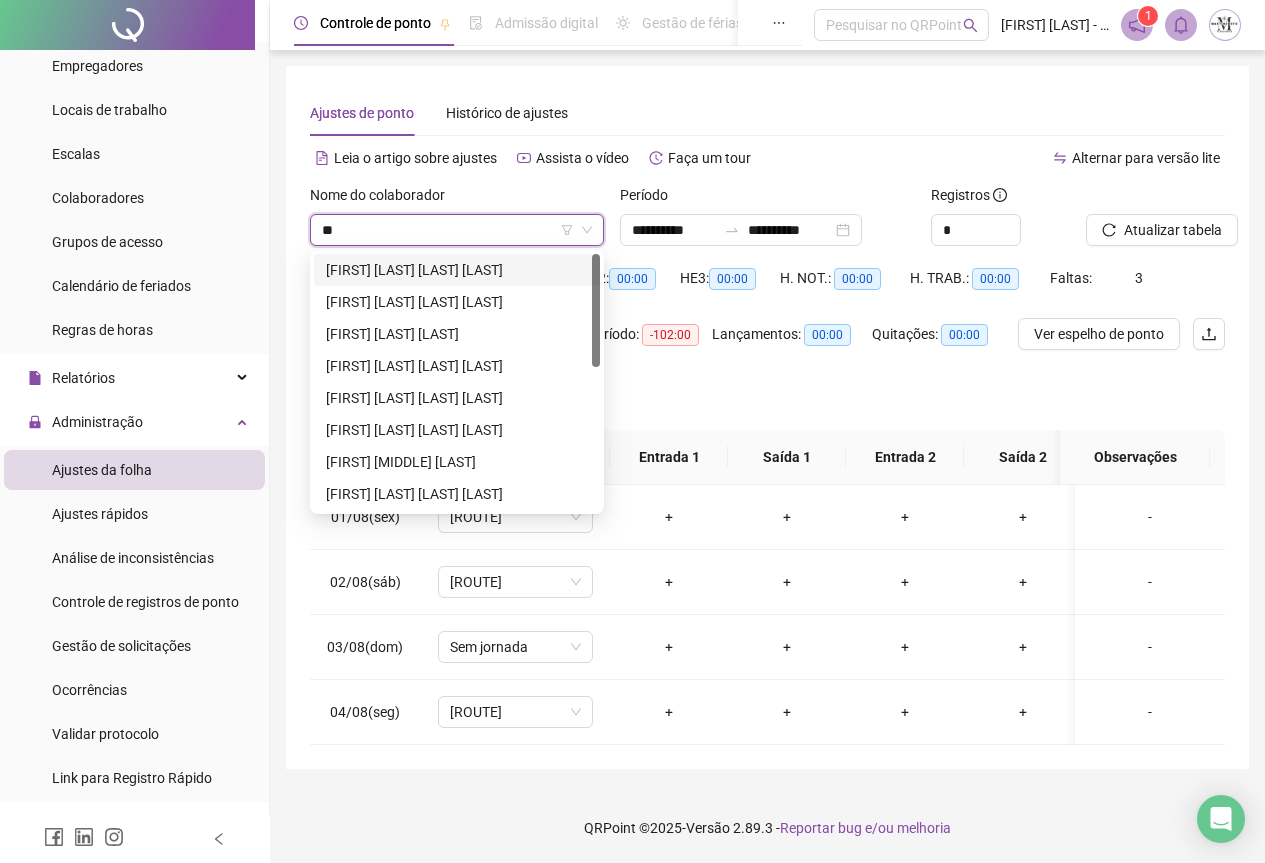 type on "*" 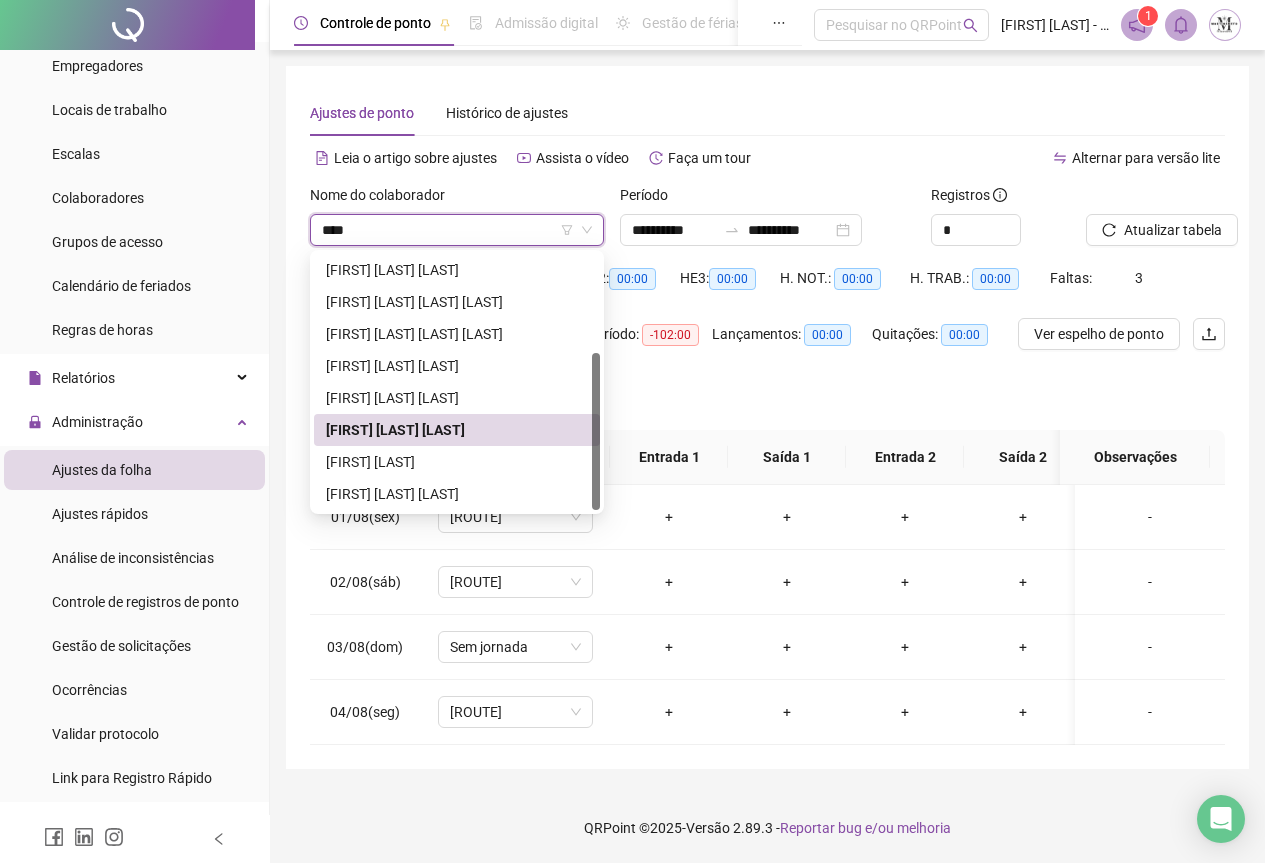 scroll, scrollTop: 0, scrollLeft: 0, axis: both 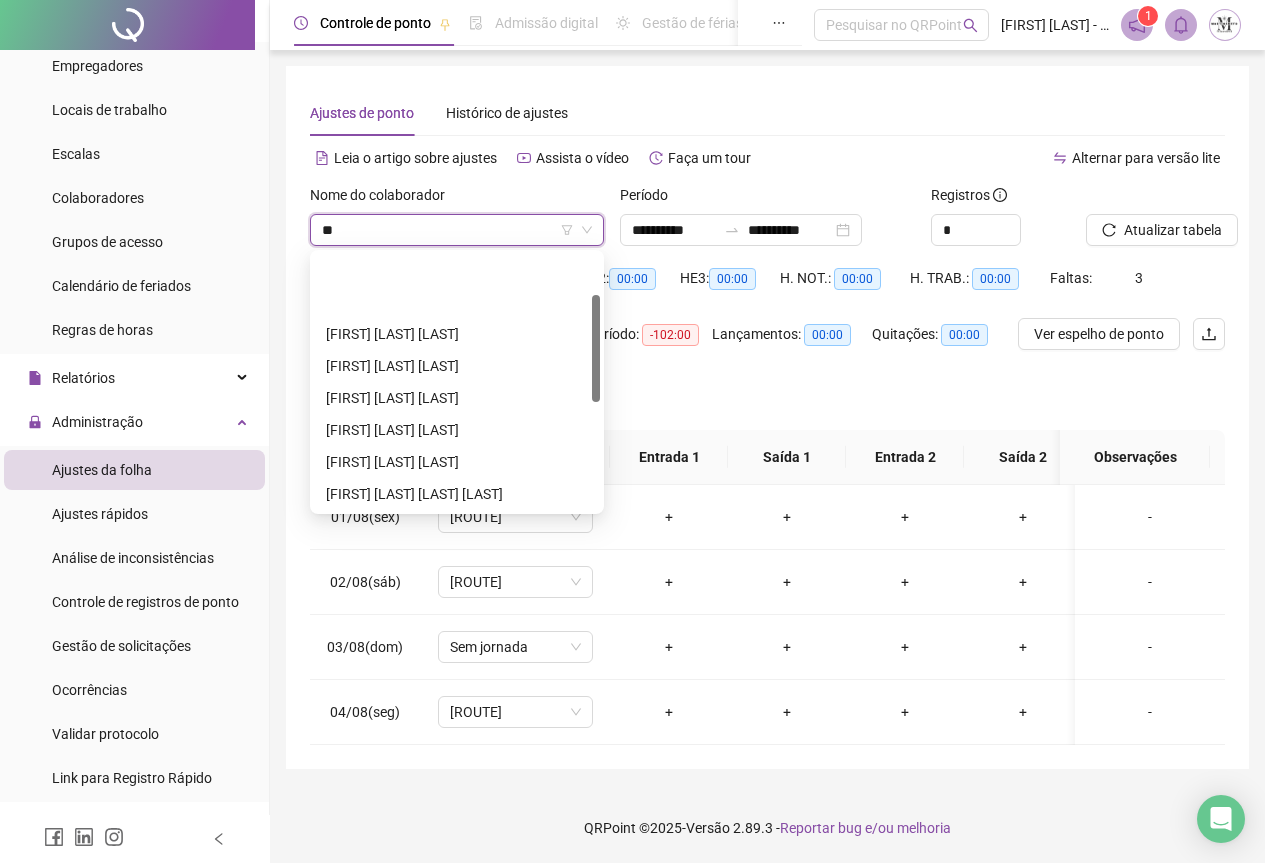 type on "*" 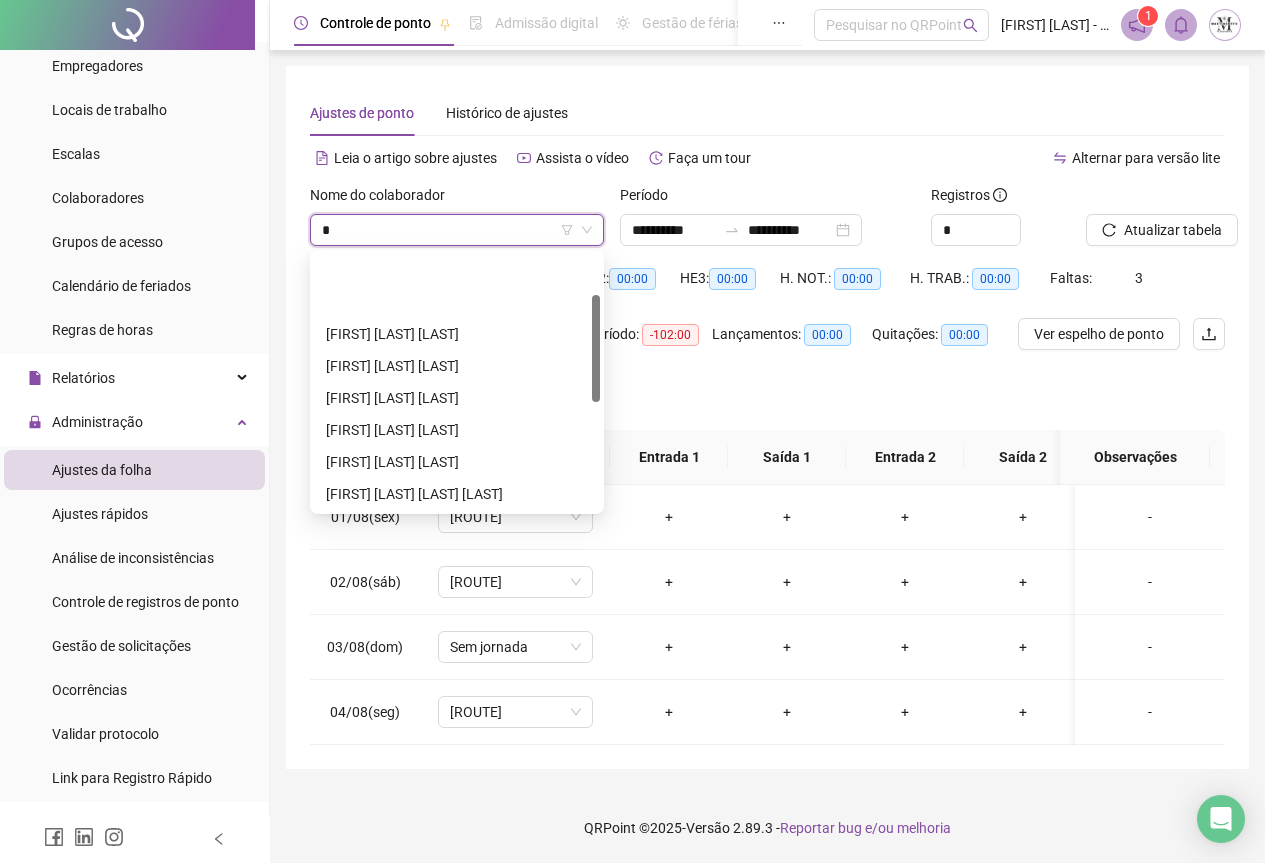 type 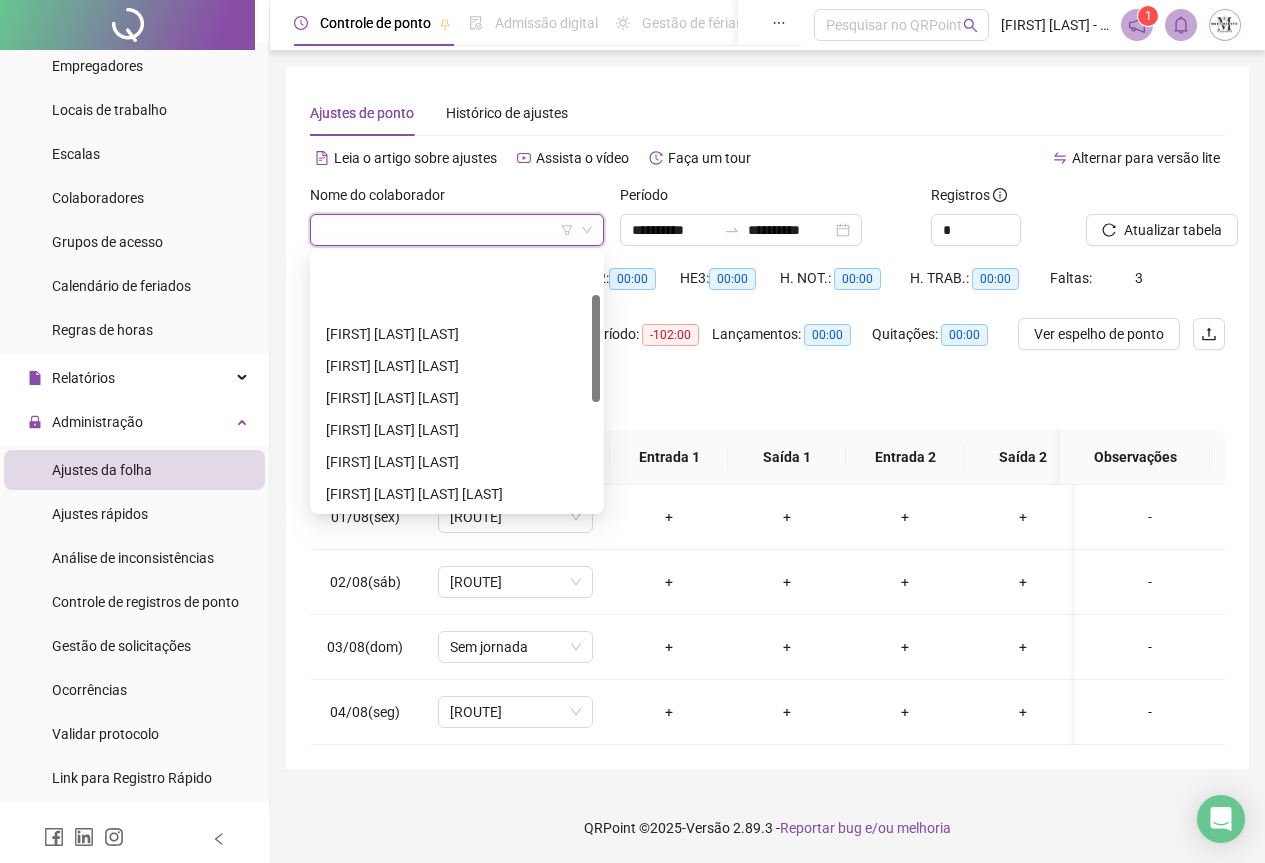 scroll, scrollTop: 5376, scrollLeft: 0, axis: vertical 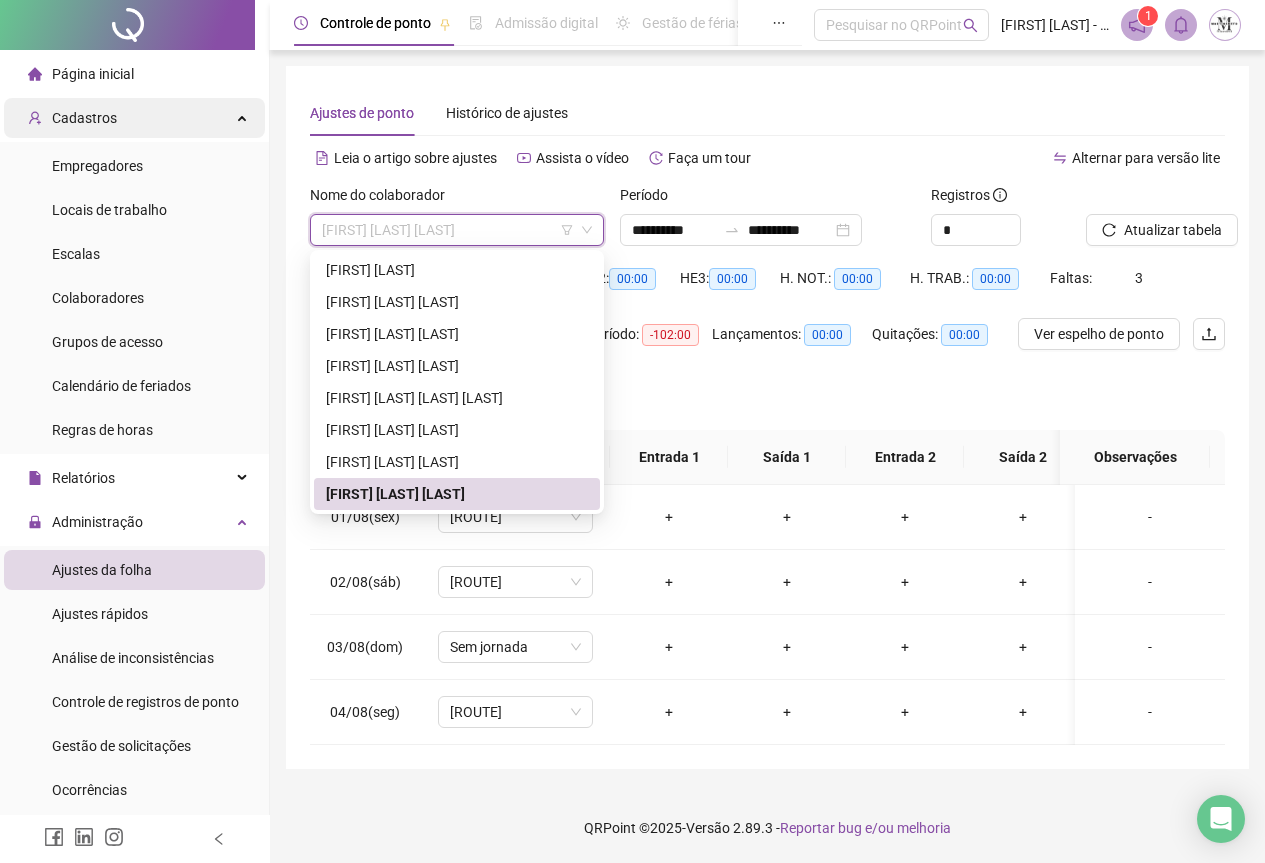 click on "Cadastros" at bounding box center [84, 118] 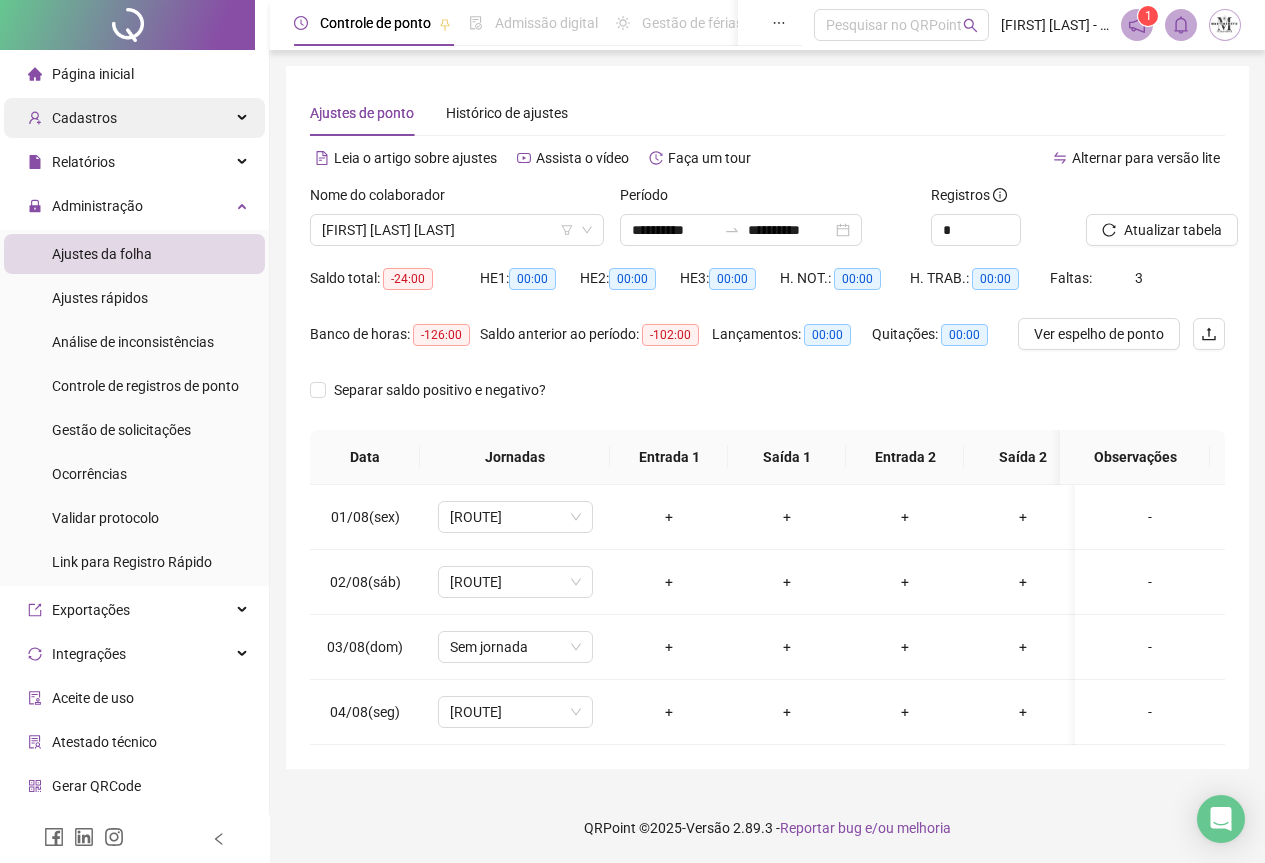 click on "Cadastros" at bounding box center [84, 118] 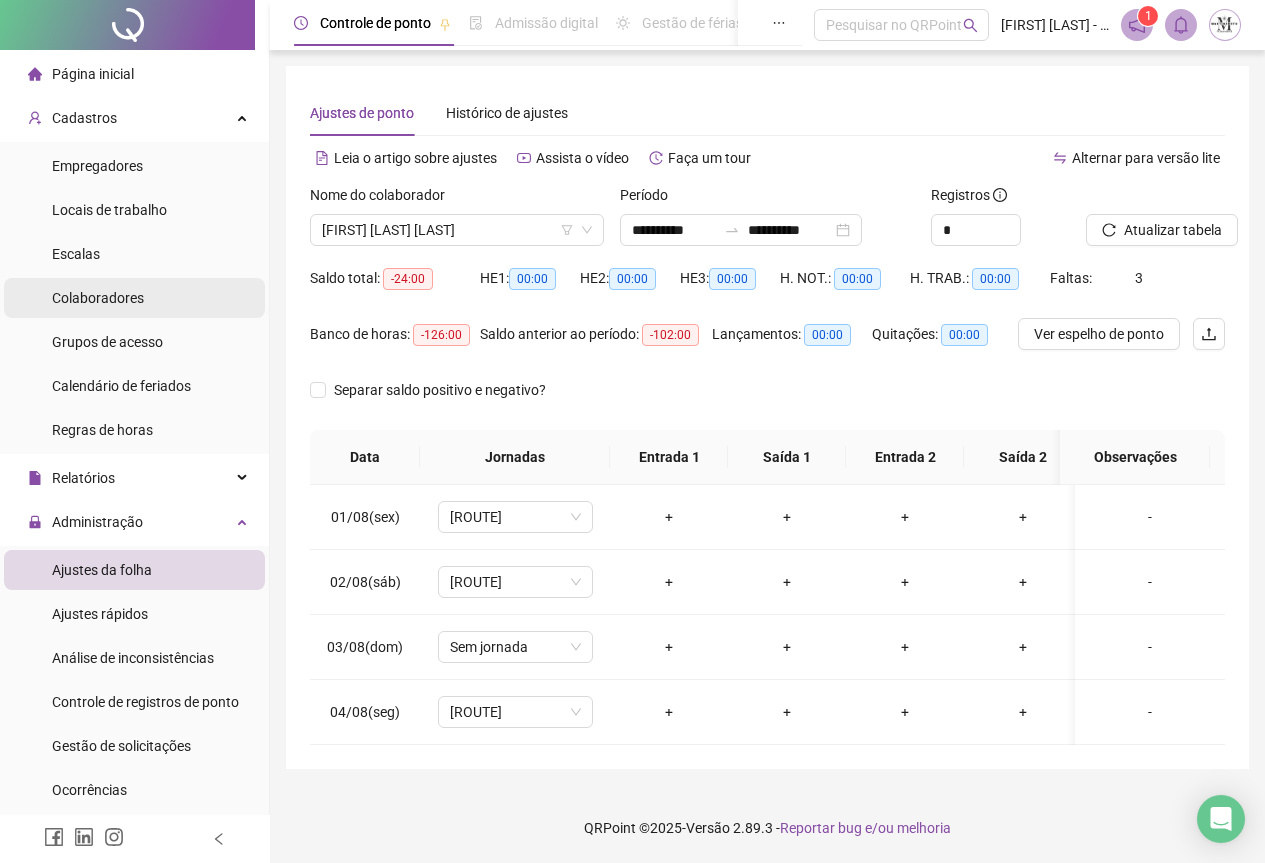 click on "Colaboradores" at bounding box center (98, 298) 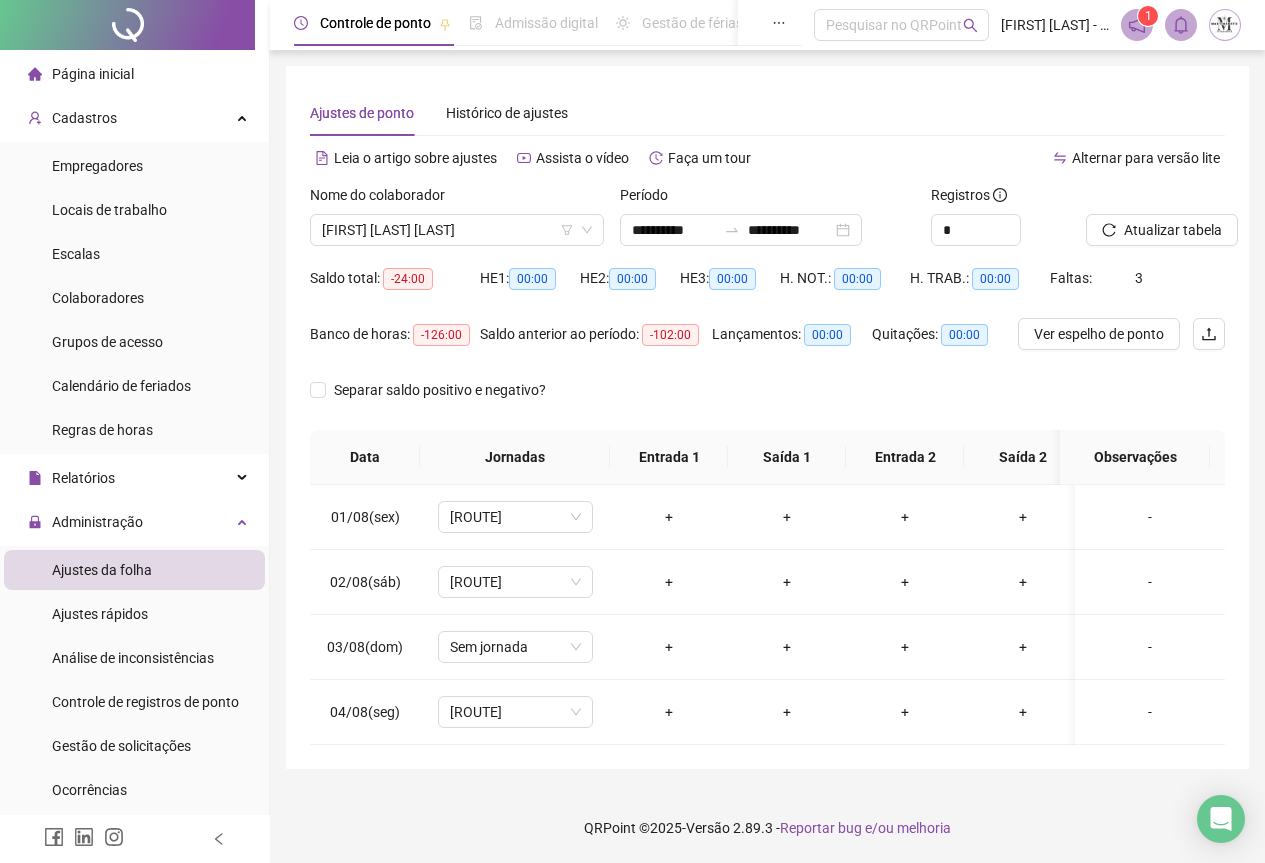 scroll, scrollTop: 0, scrollLeft: 0, axis: both 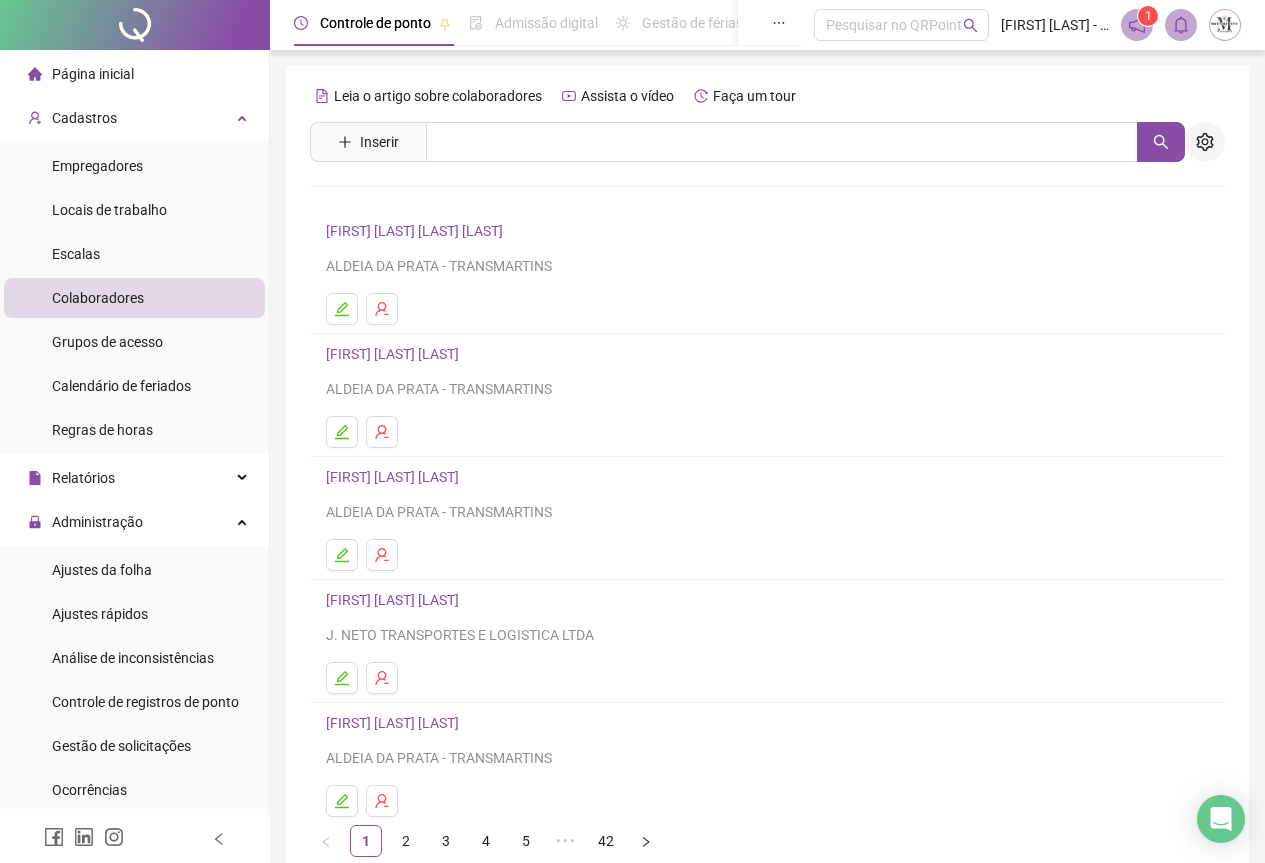 click 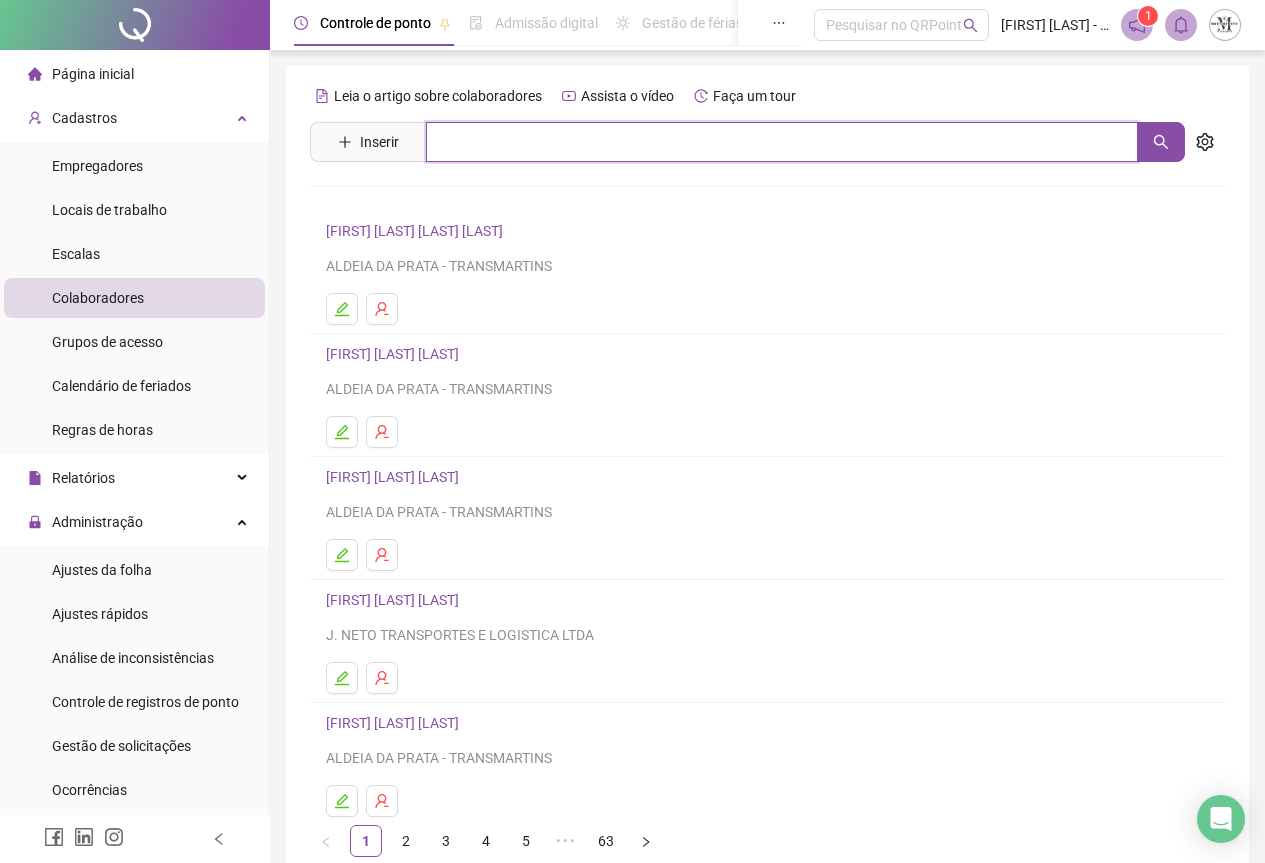 click at bounding box center (782, 142) 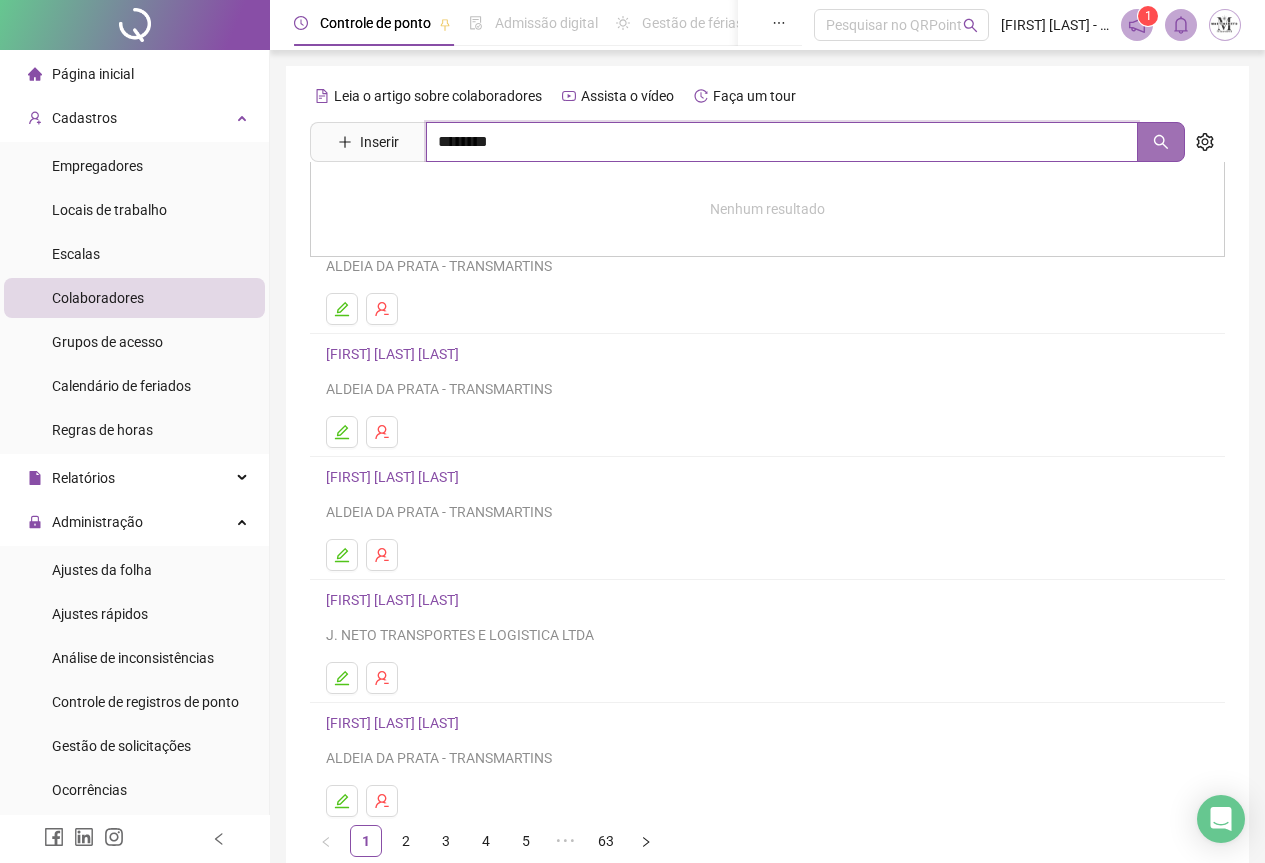click at bounding box center (1161, 142) 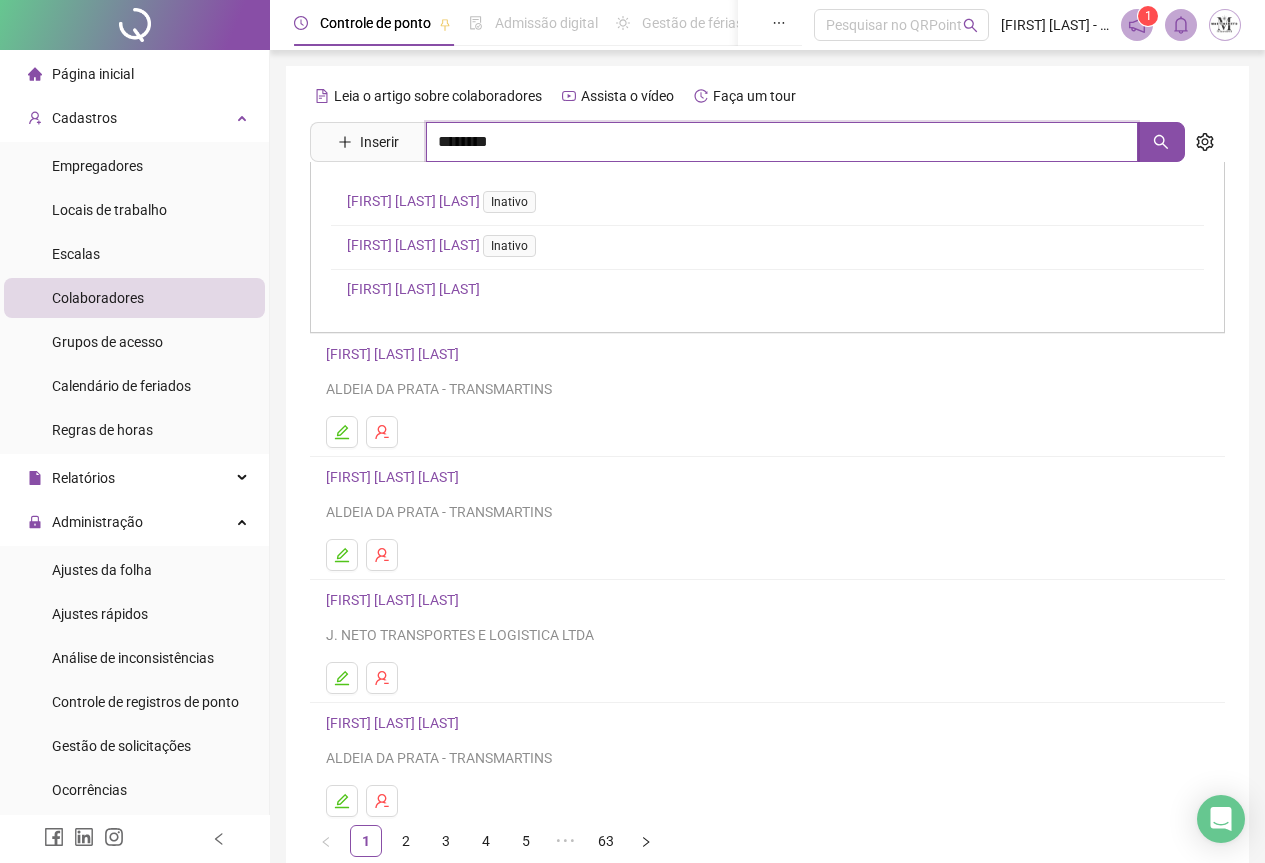 type on "********" 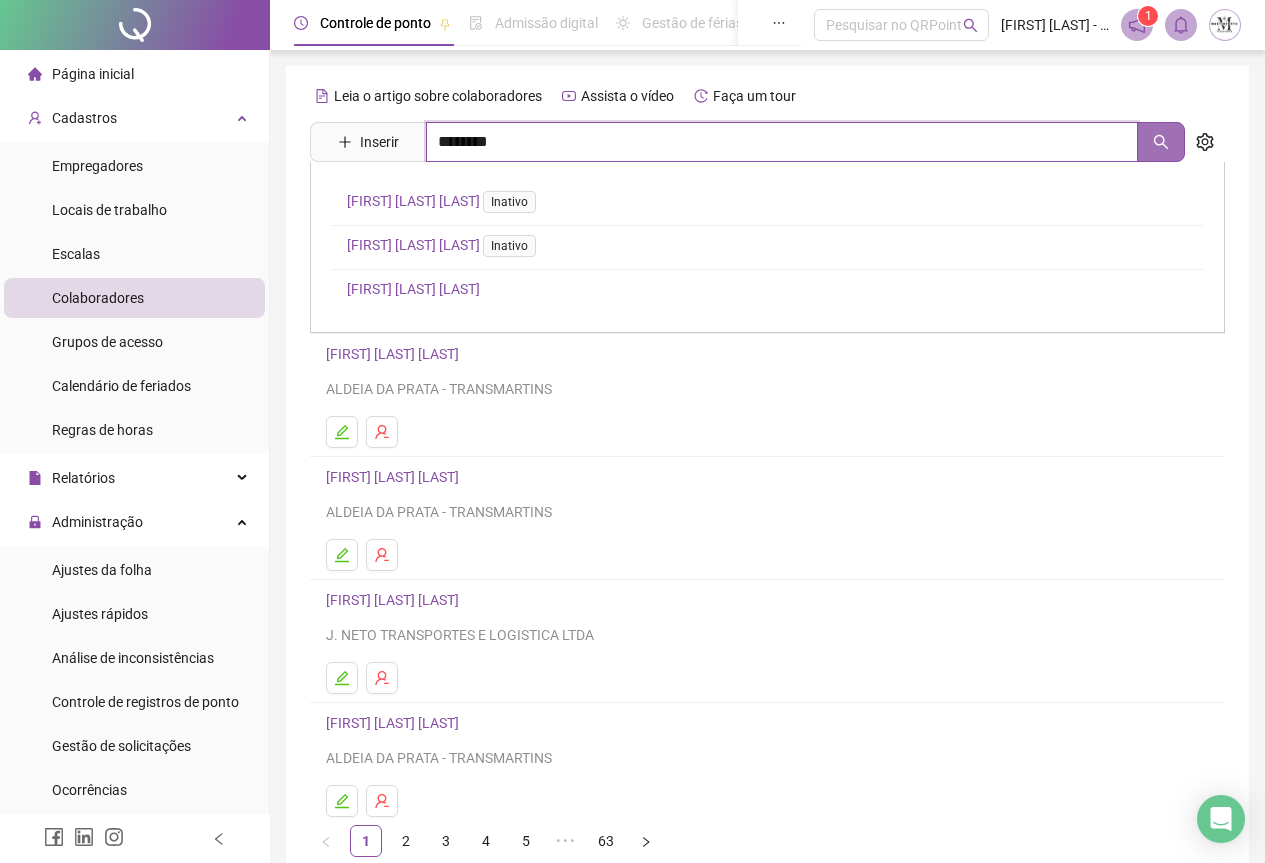 click 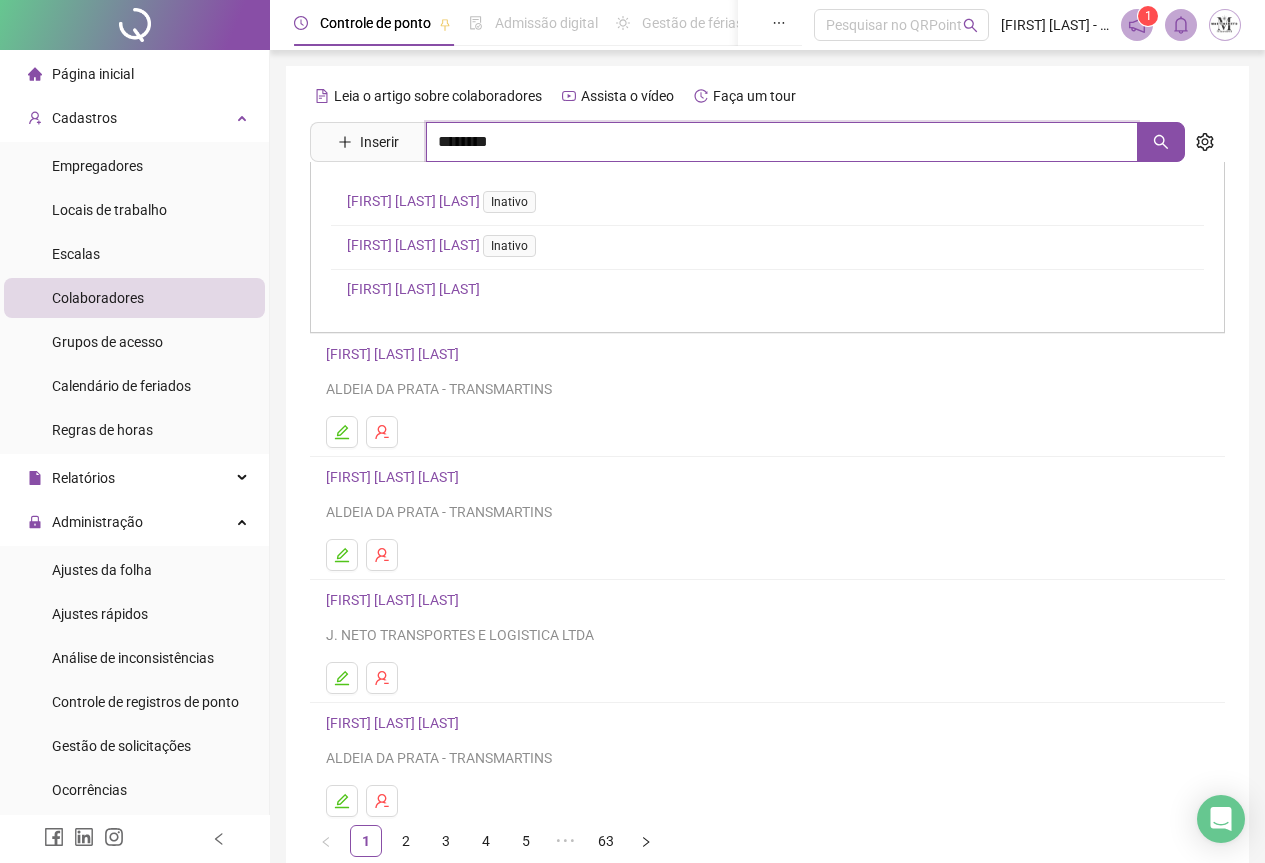 click on "********" at bounding box center [782, 142] 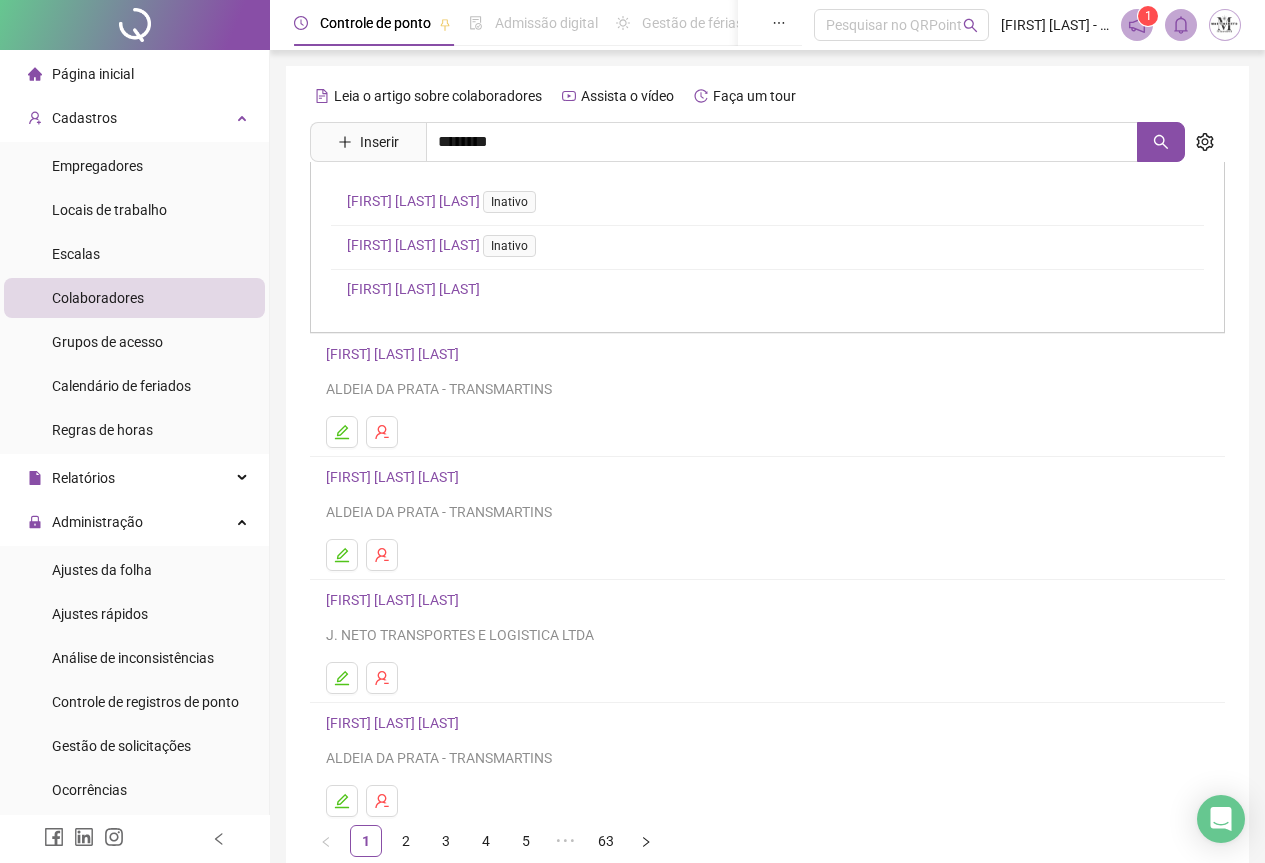 click on "FERNANDO DA SILVA FERREIRA   Inativo" at bounding box center (445, 201) 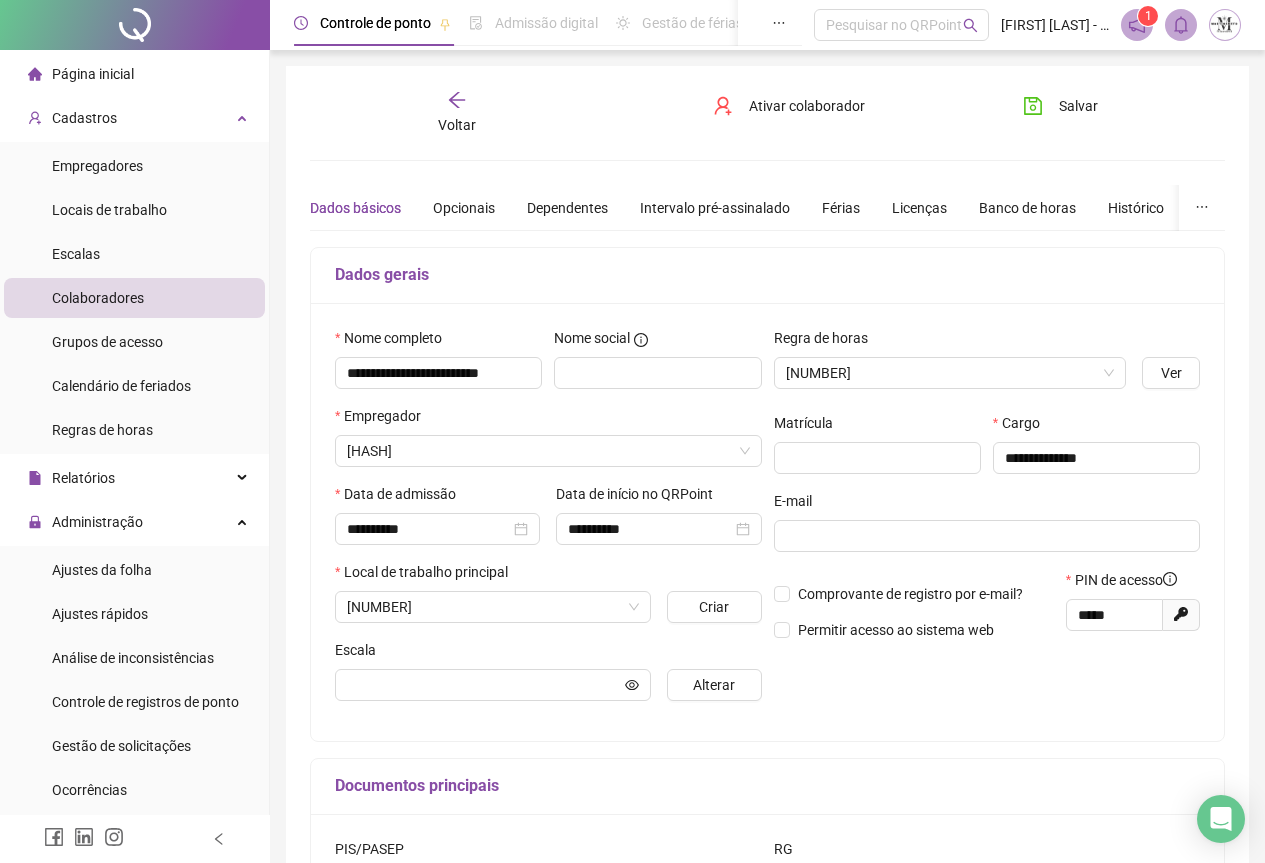 type on "**********" 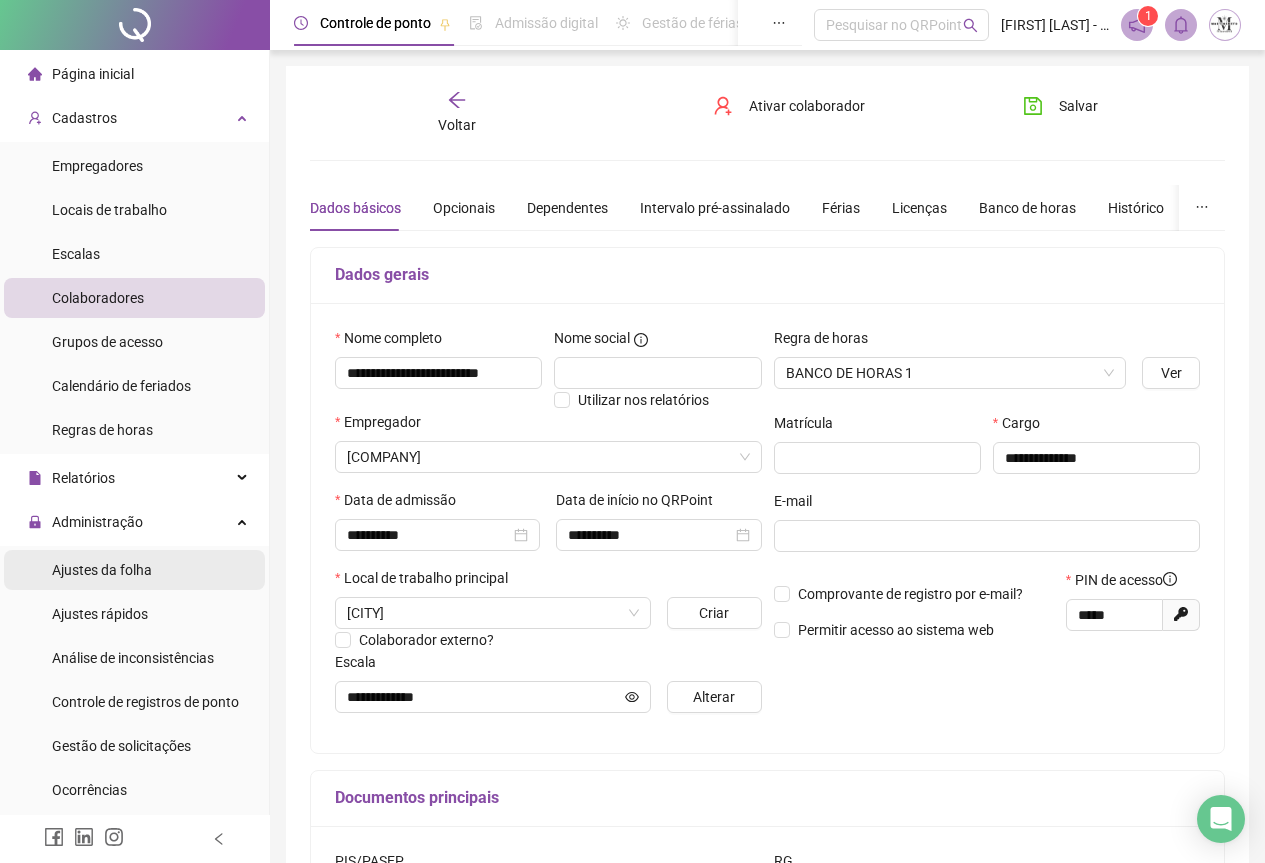 click on "Ajustes da folha" at bounding box center [102, 570] 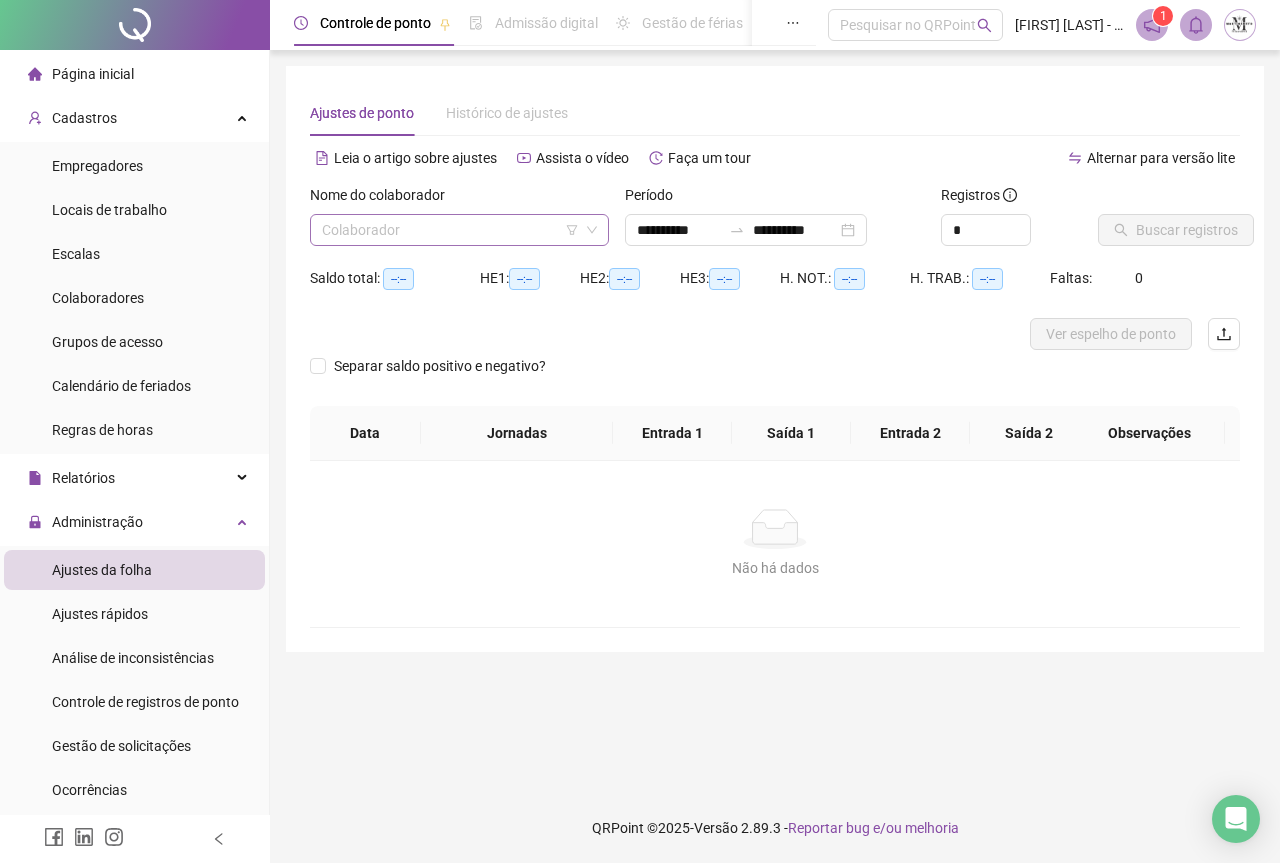 click at bounding box center (450, 230) 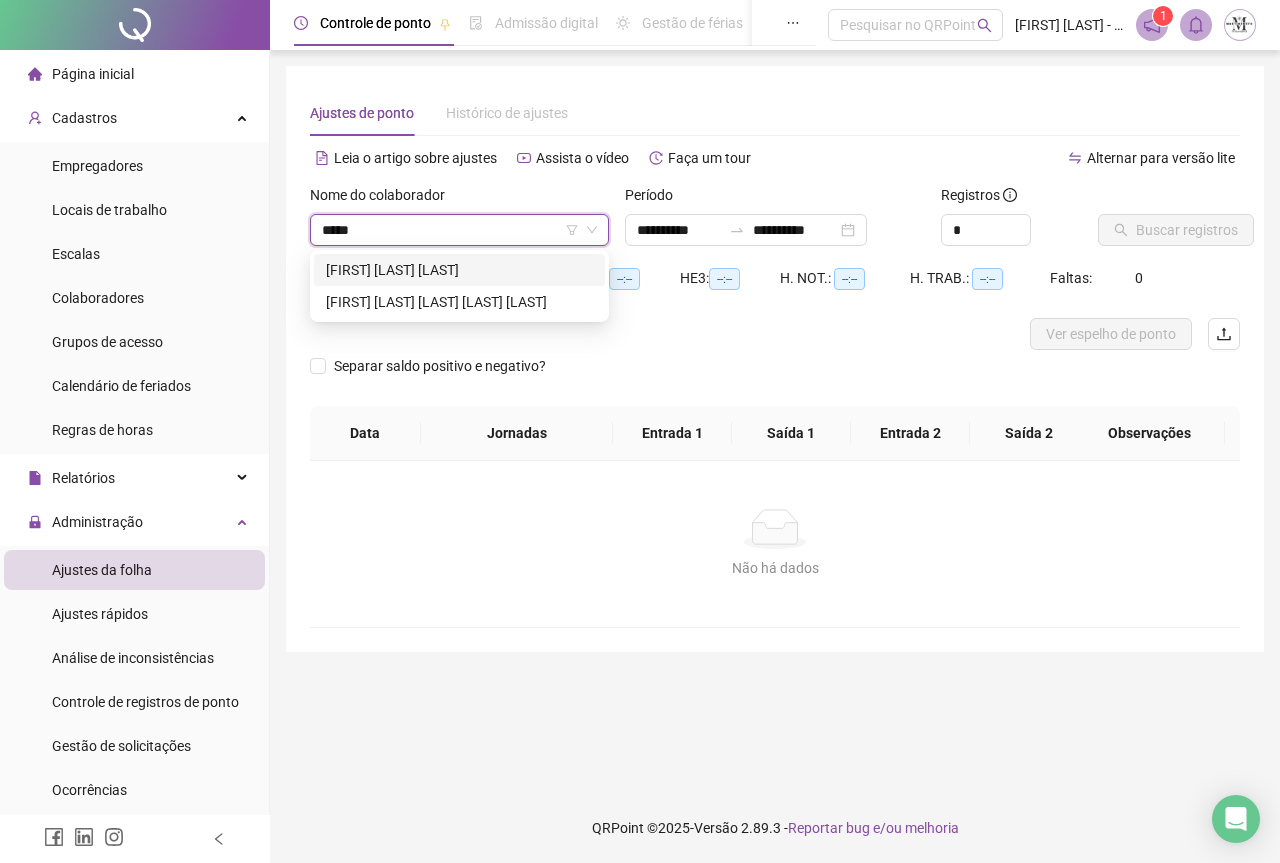 type on "******" 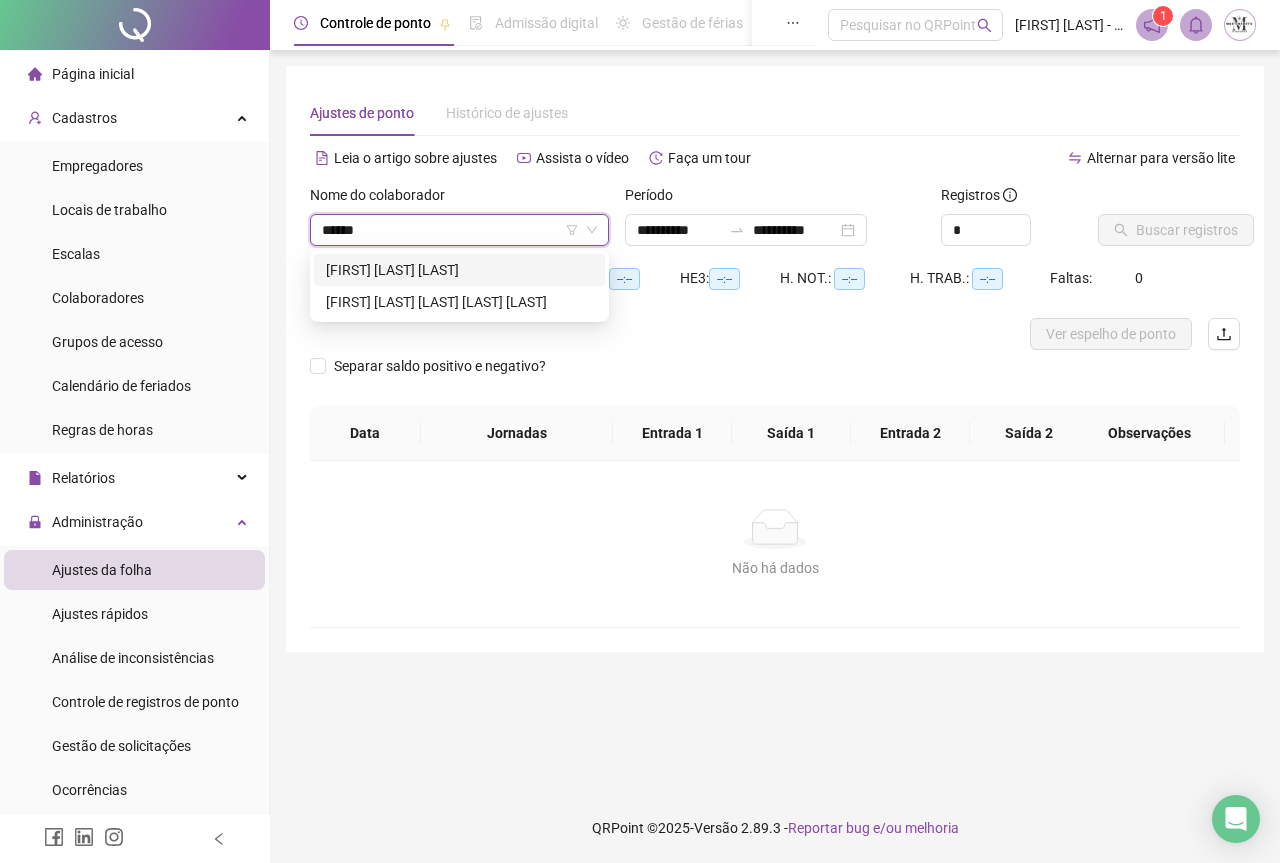 click on "[FIRST] [LAST] [LAST] [LAST]" at bounding box center (459, 270) 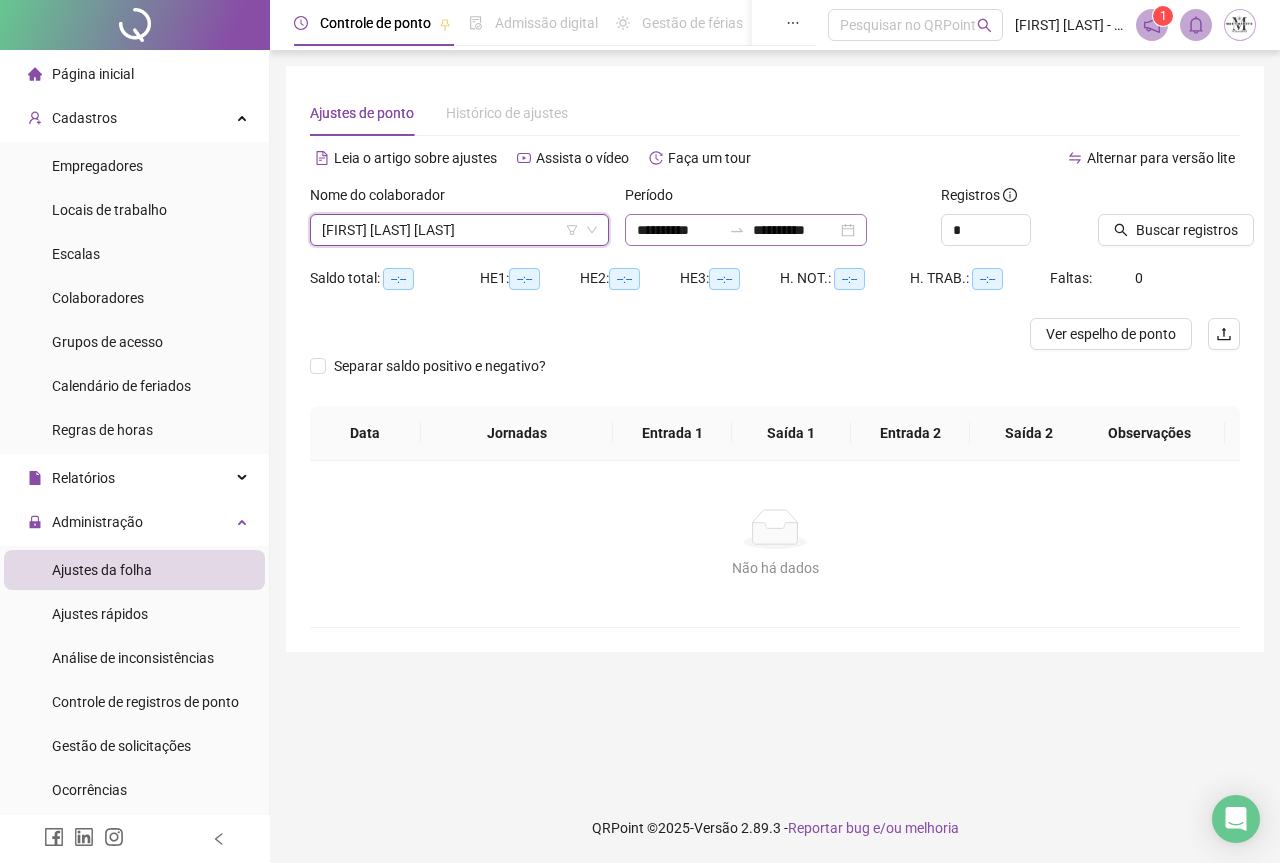 click on "**********" at bounding box center (746, 230) 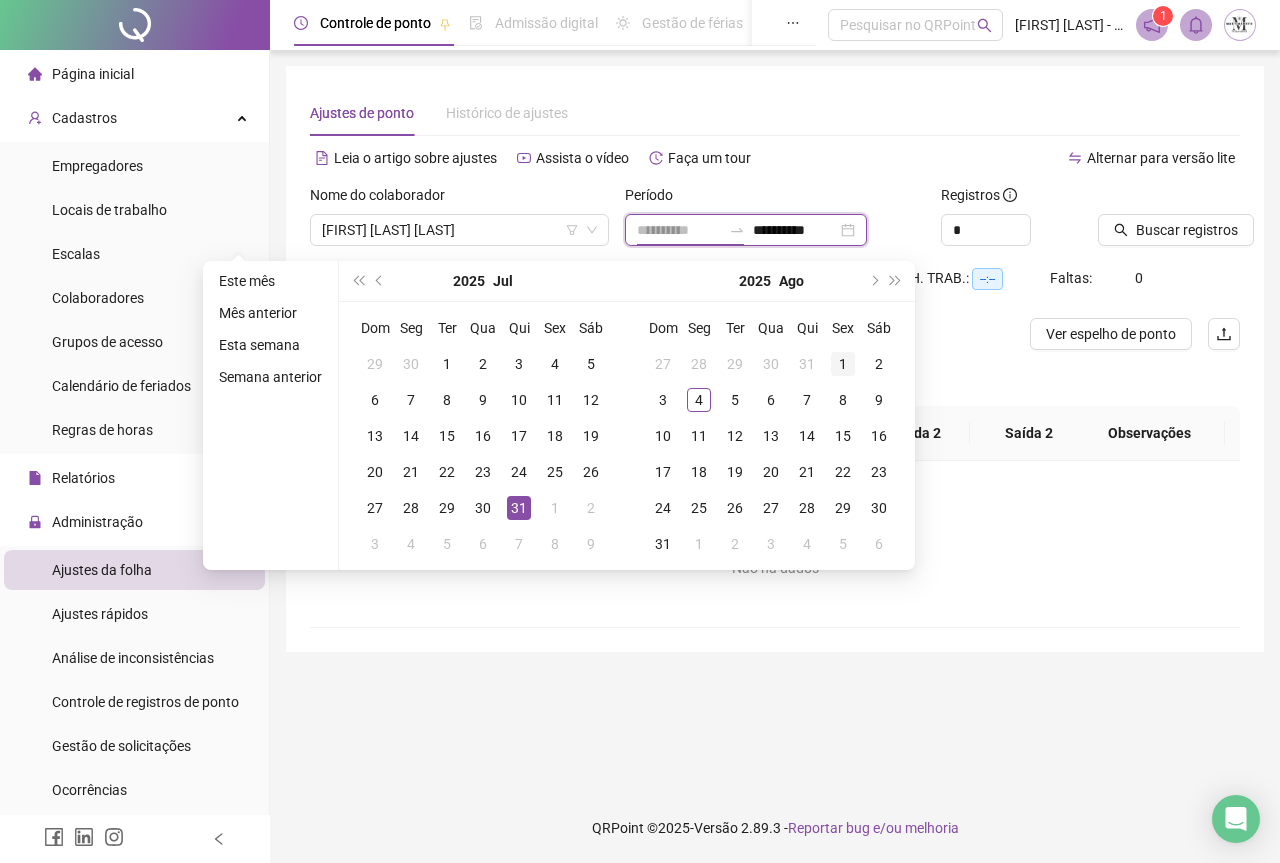 type on "**********" 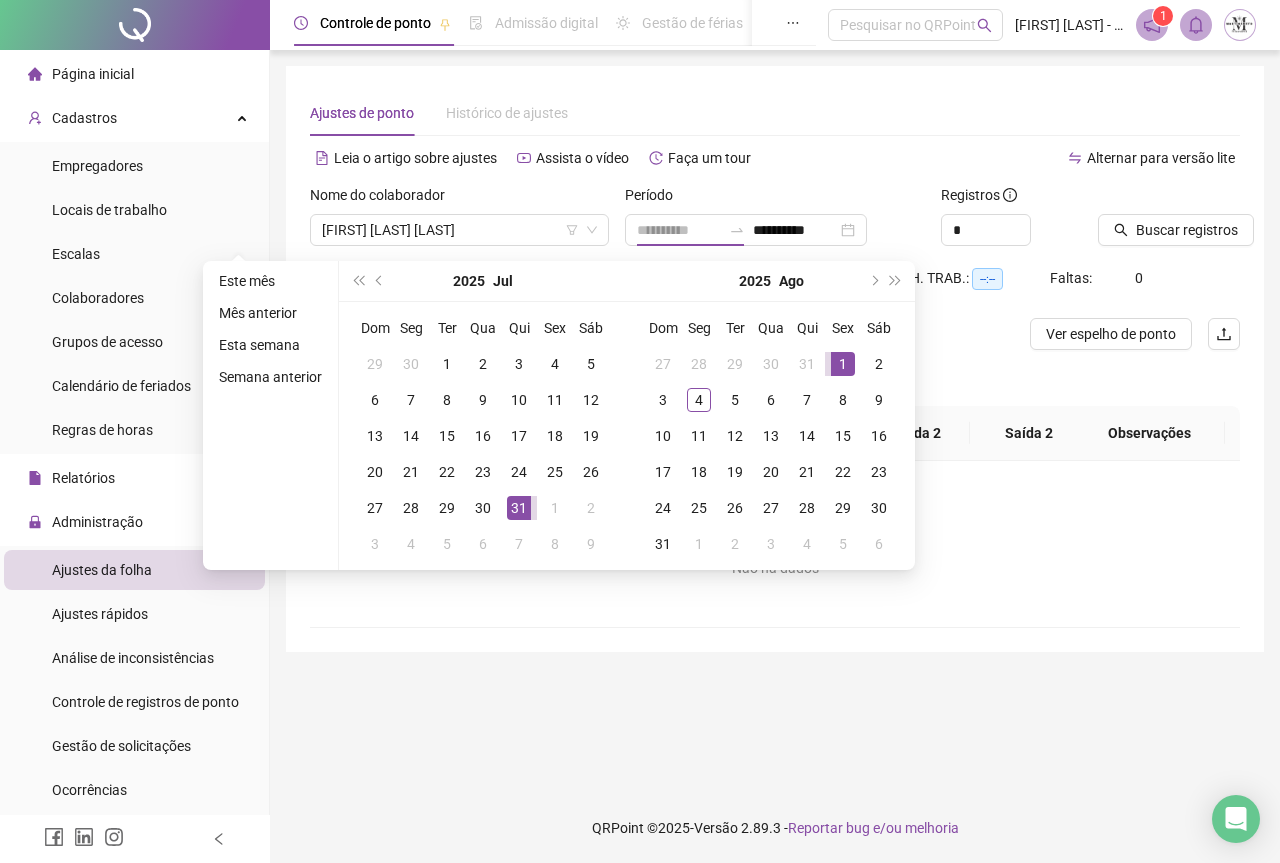 click on "1" at bounding box center [843, 364] 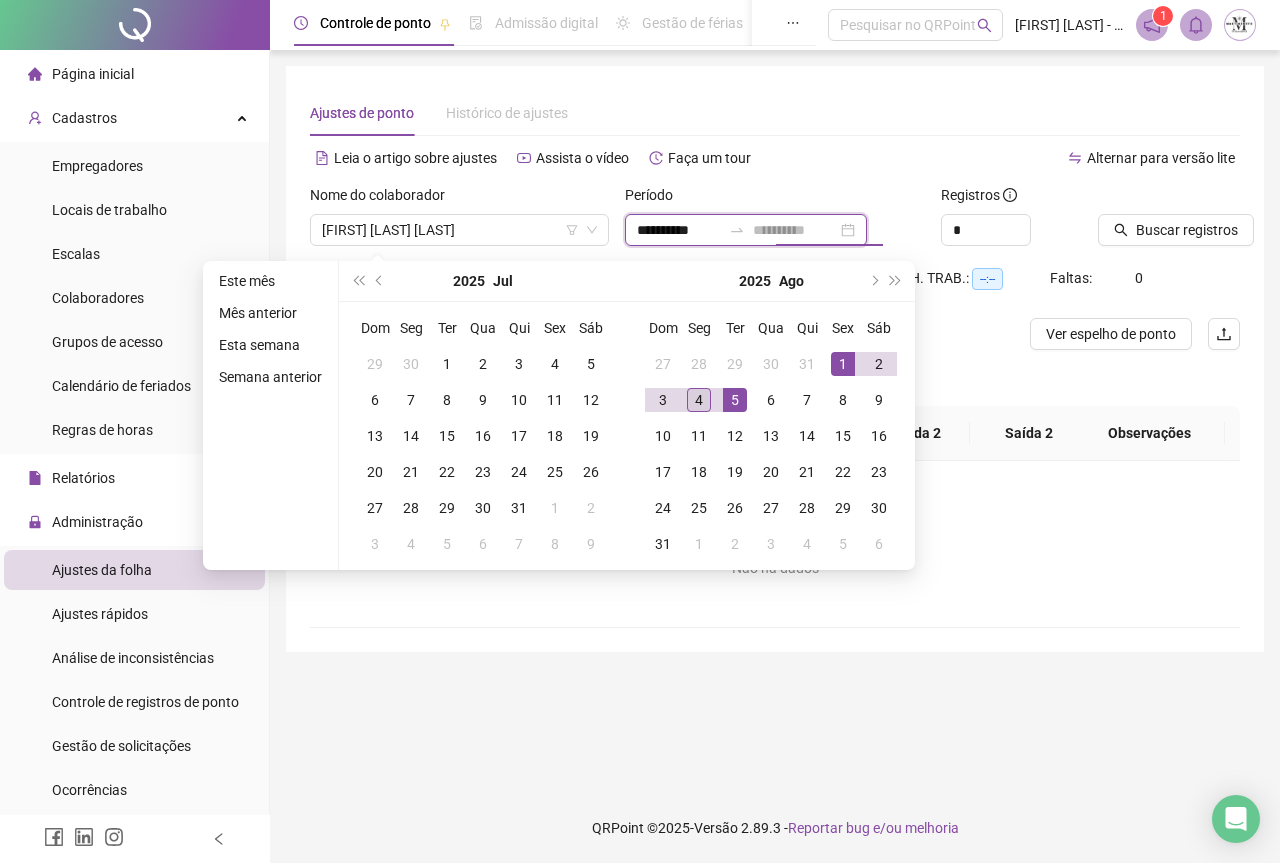 type on "**********" 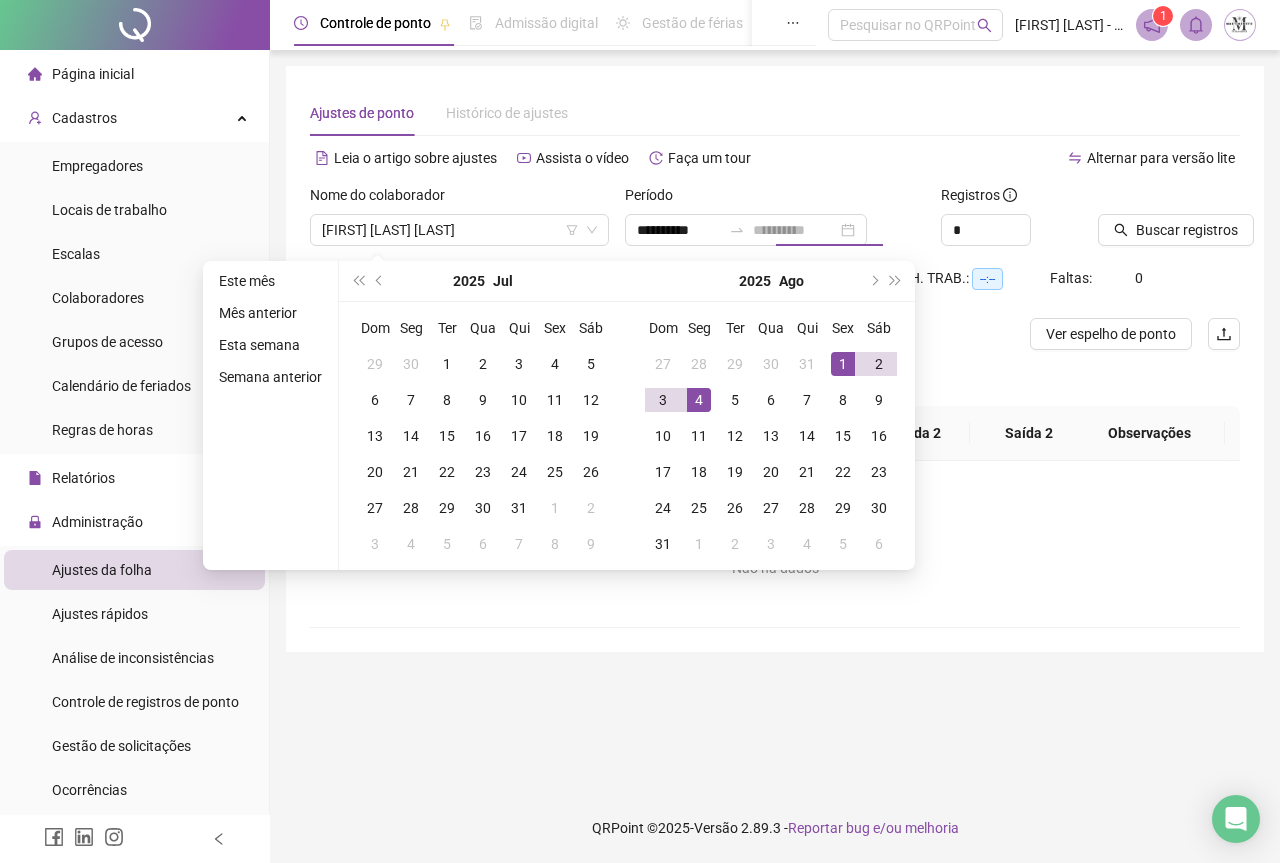 click on "4" at bounding box center (699, 400) 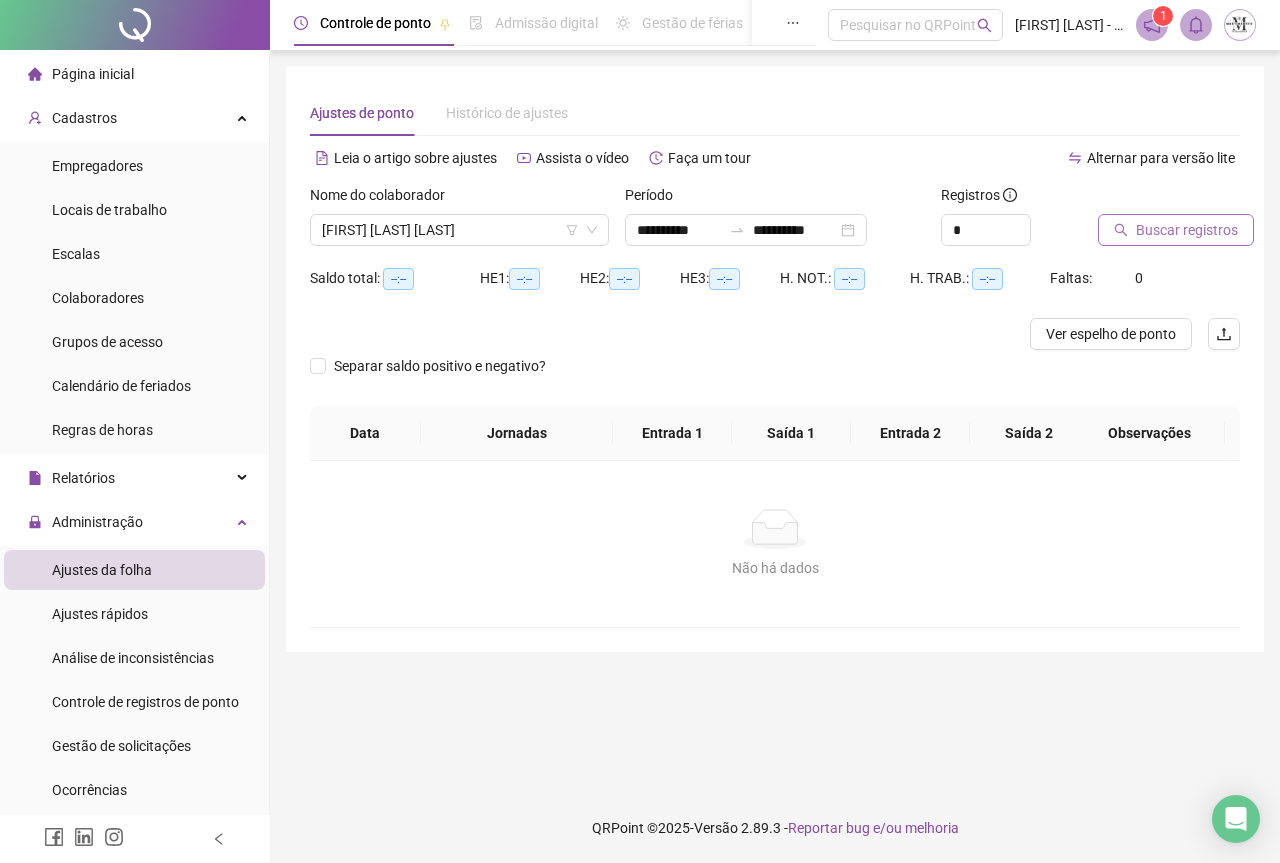 click on "Buscar registros" at bounding box center (1187, 230) 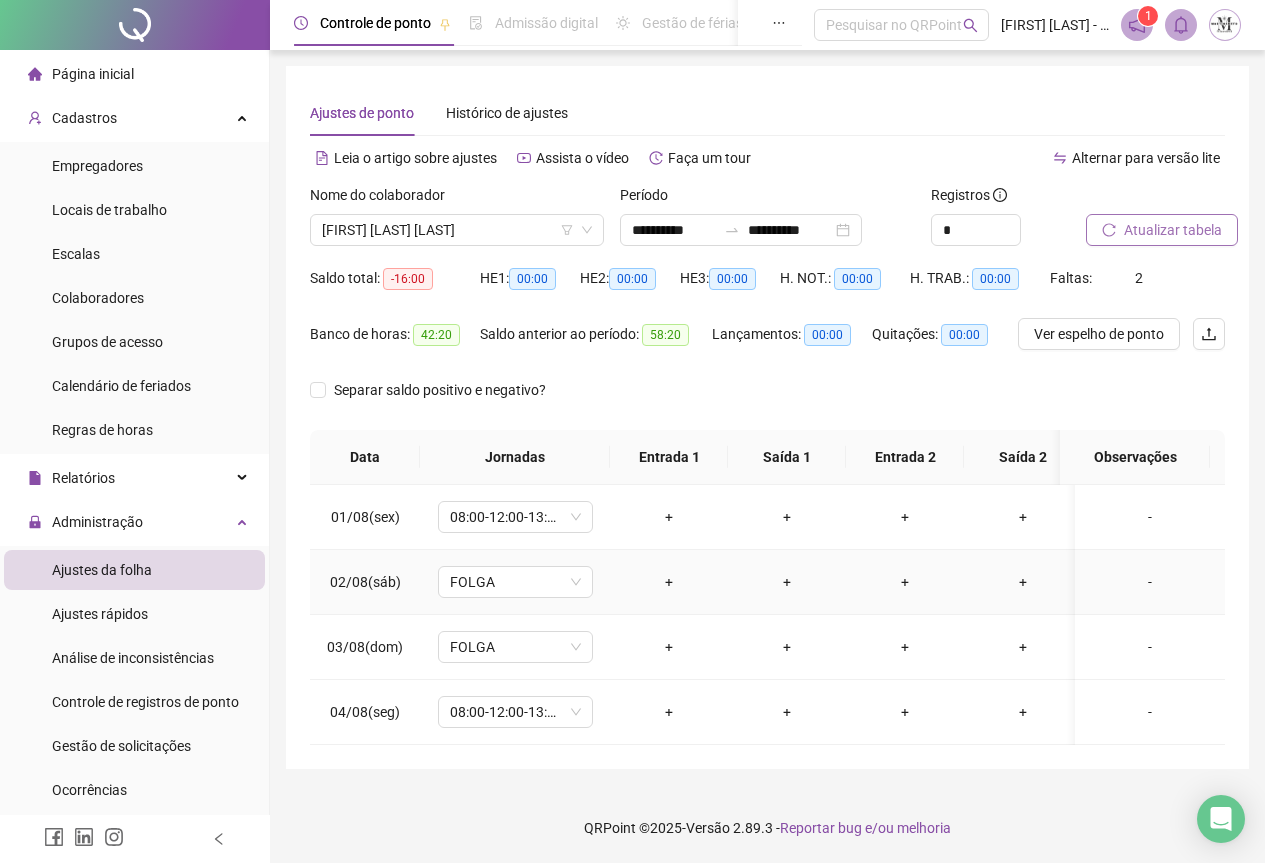 scroll, scrollTop: 7, scrollLeft: 0, axis: vertical 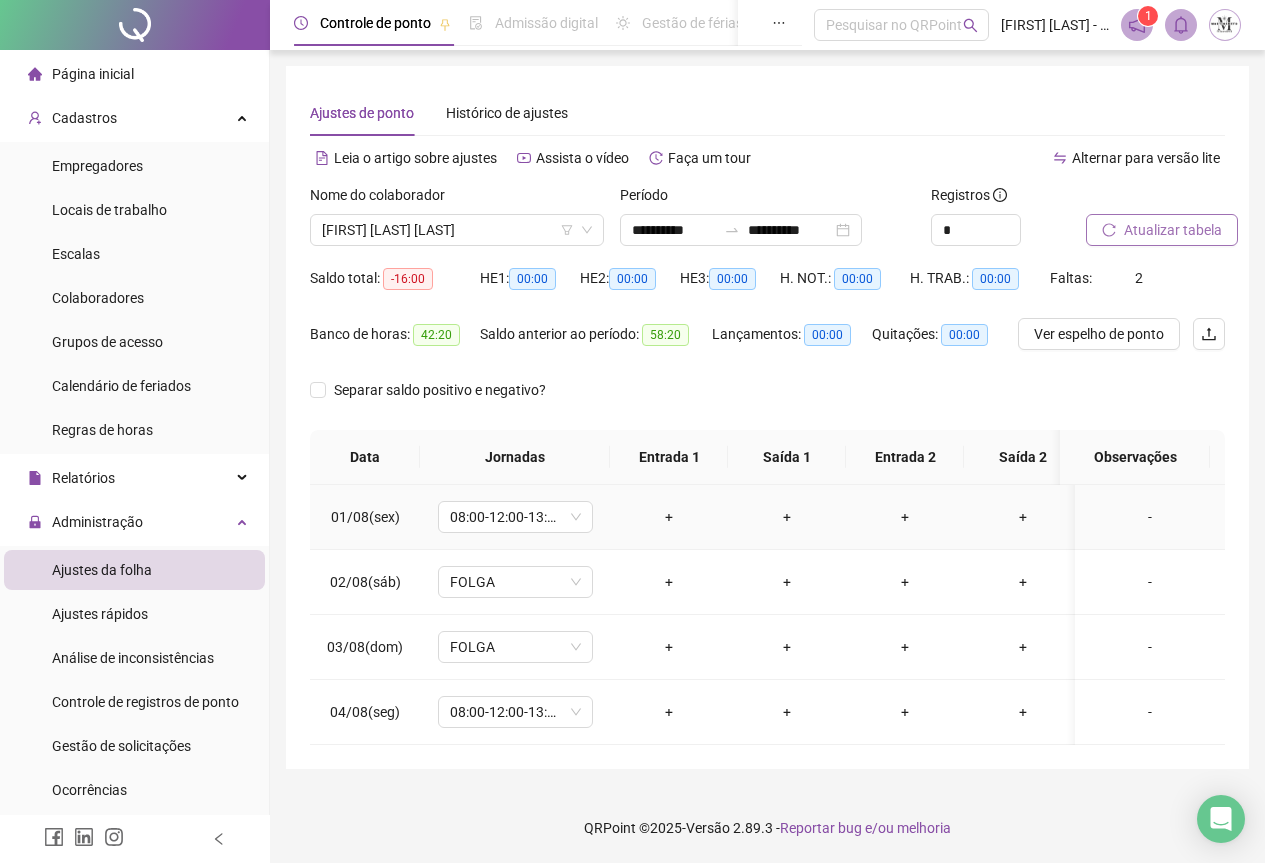 type 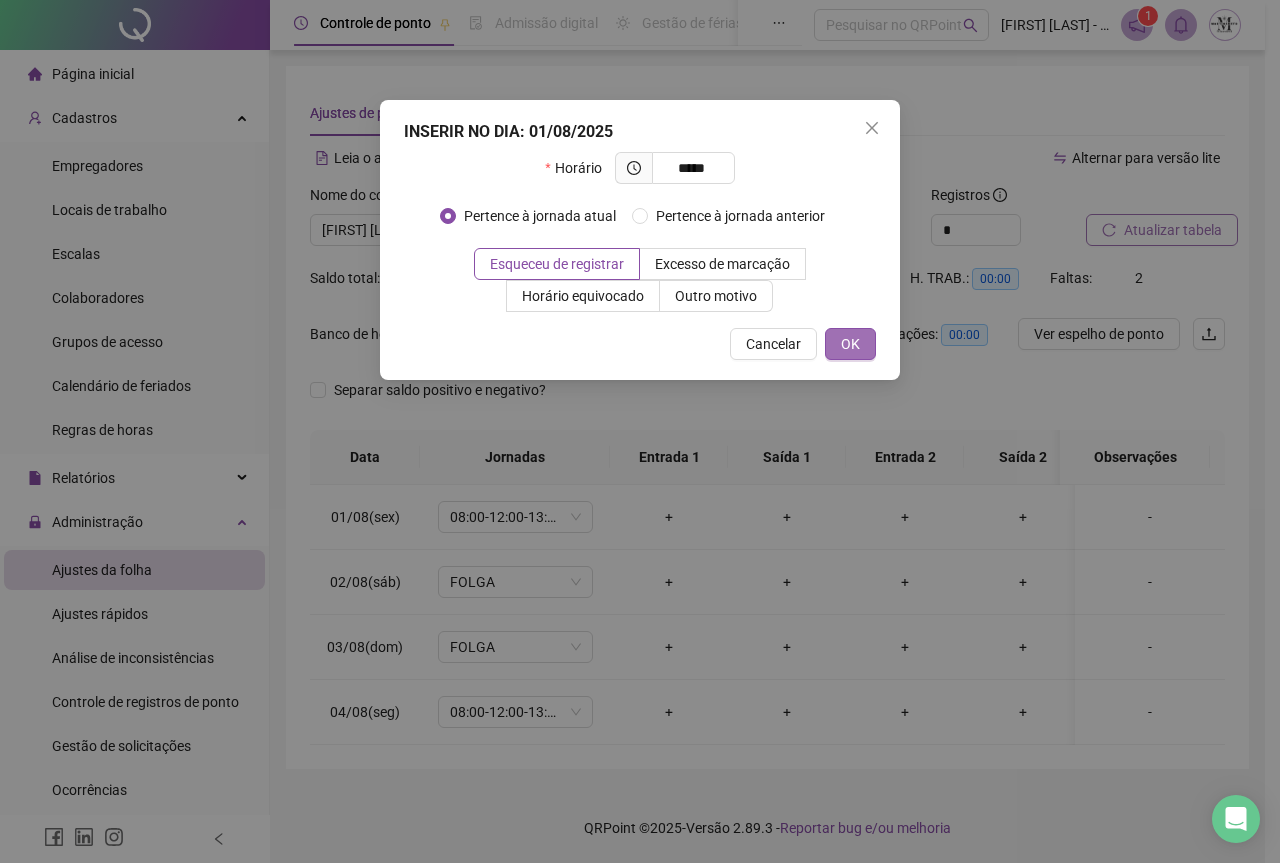 type on "*****" 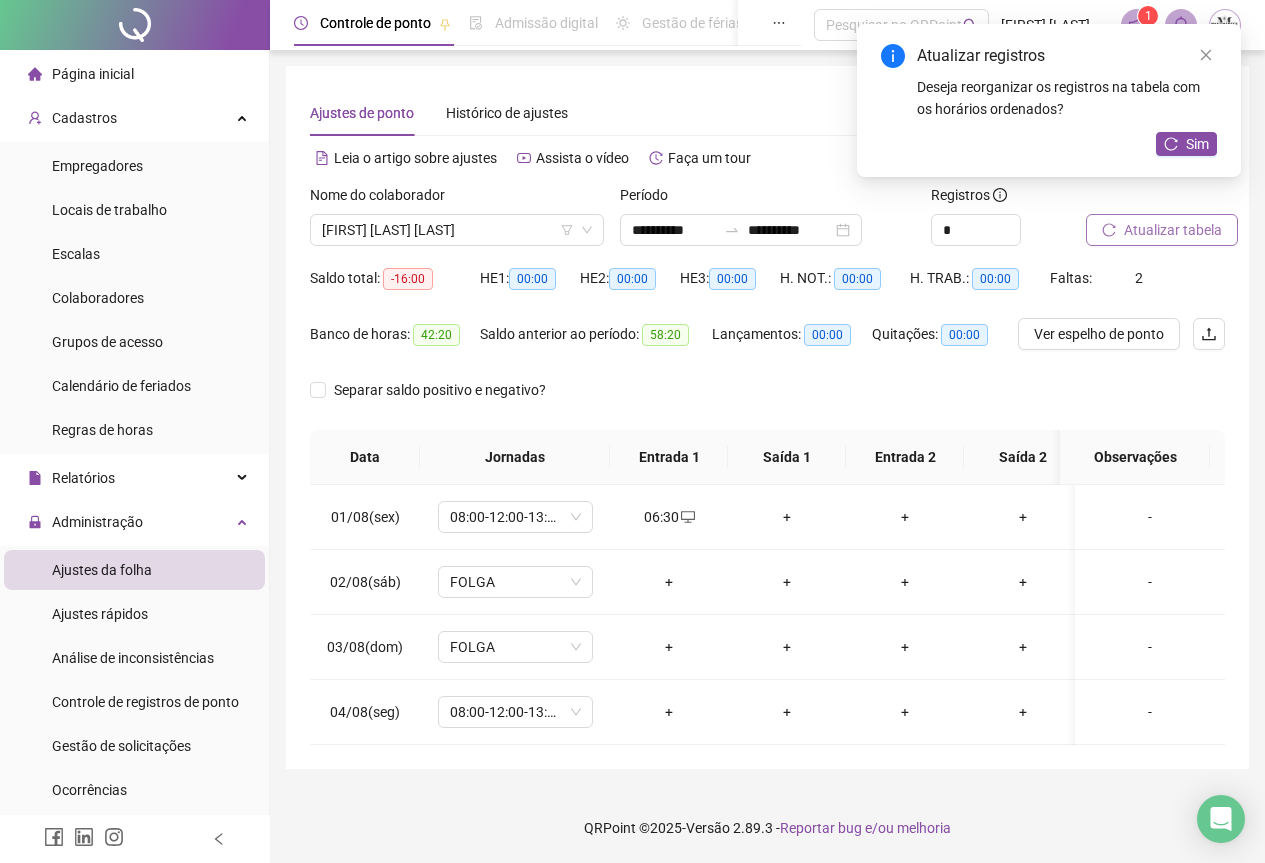 click on "+" at bounding box center [787, 517] 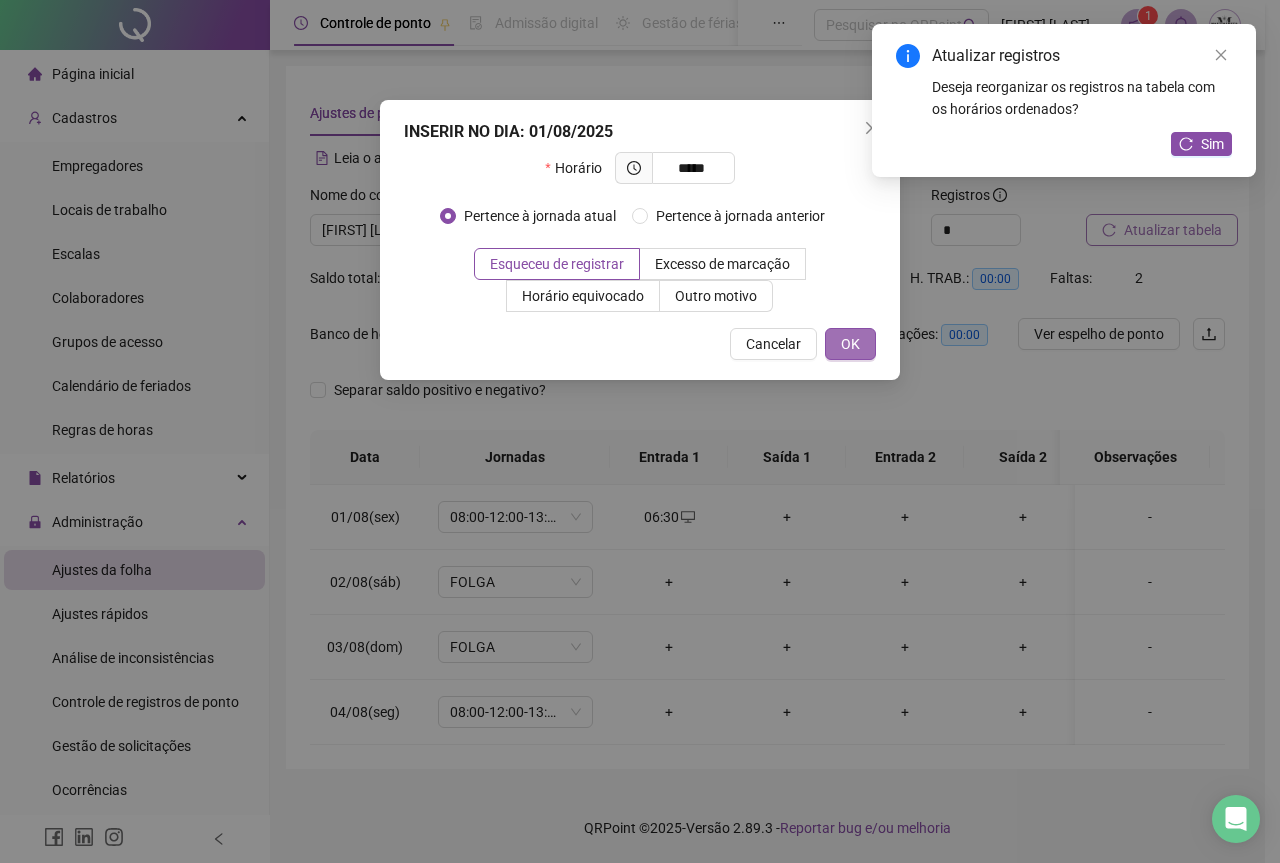 type on "*****" 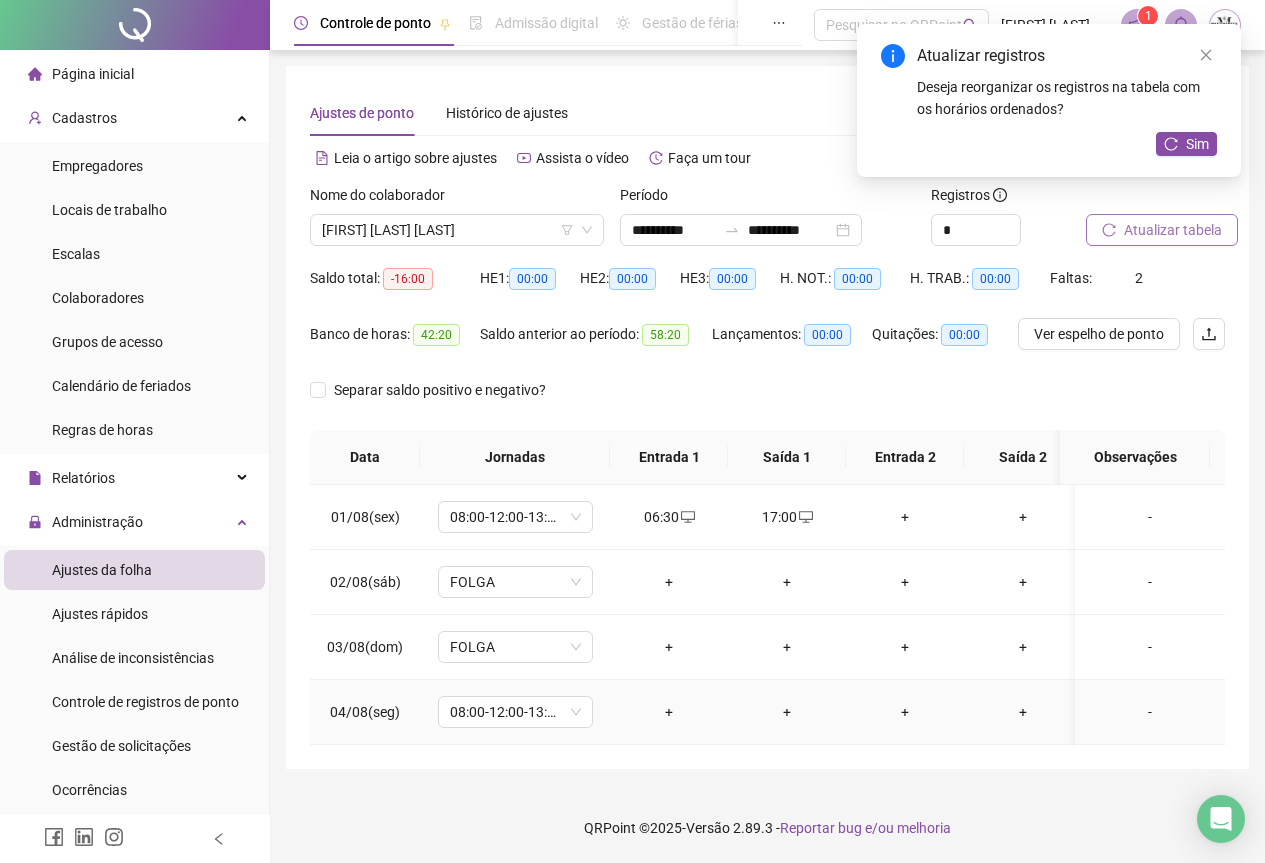 click on "+" at bounding box center (669, 712) 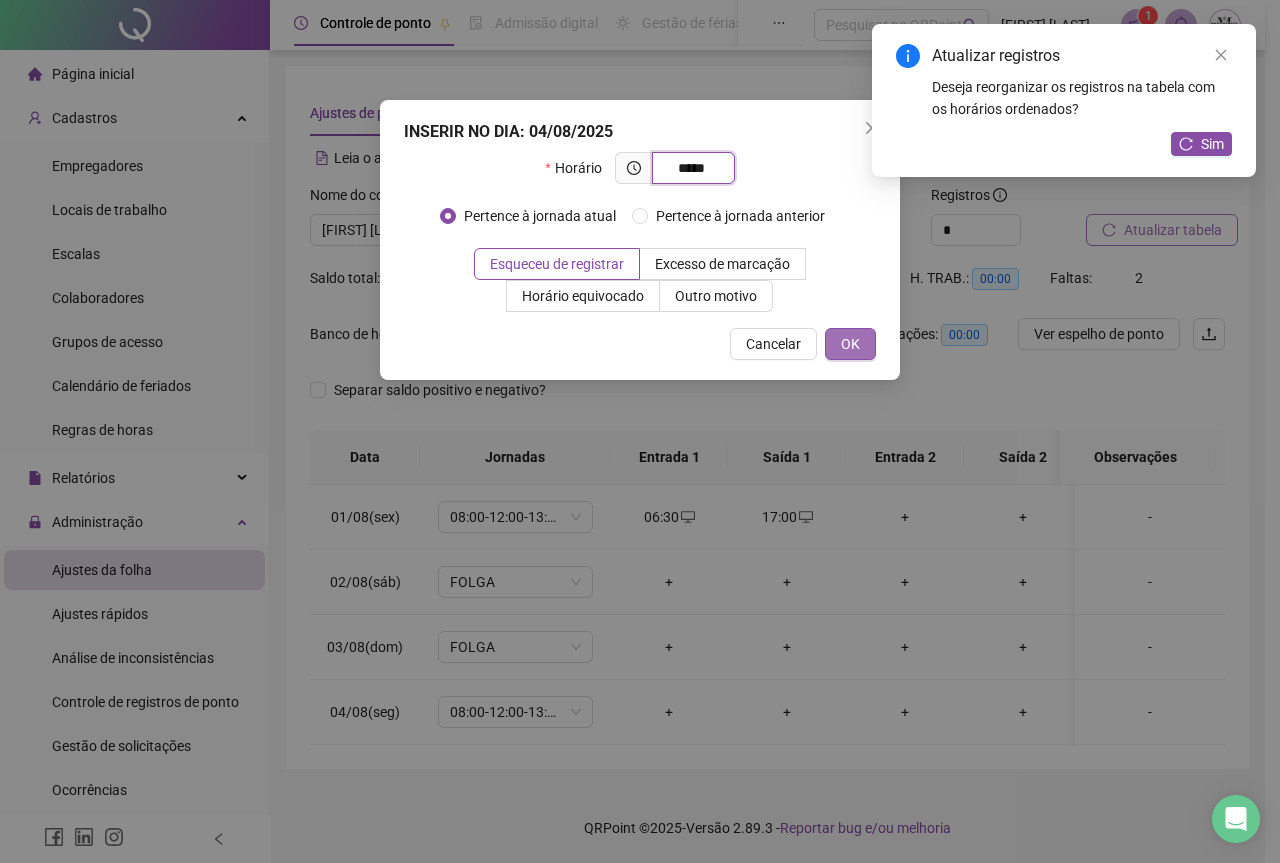 type on "*****" 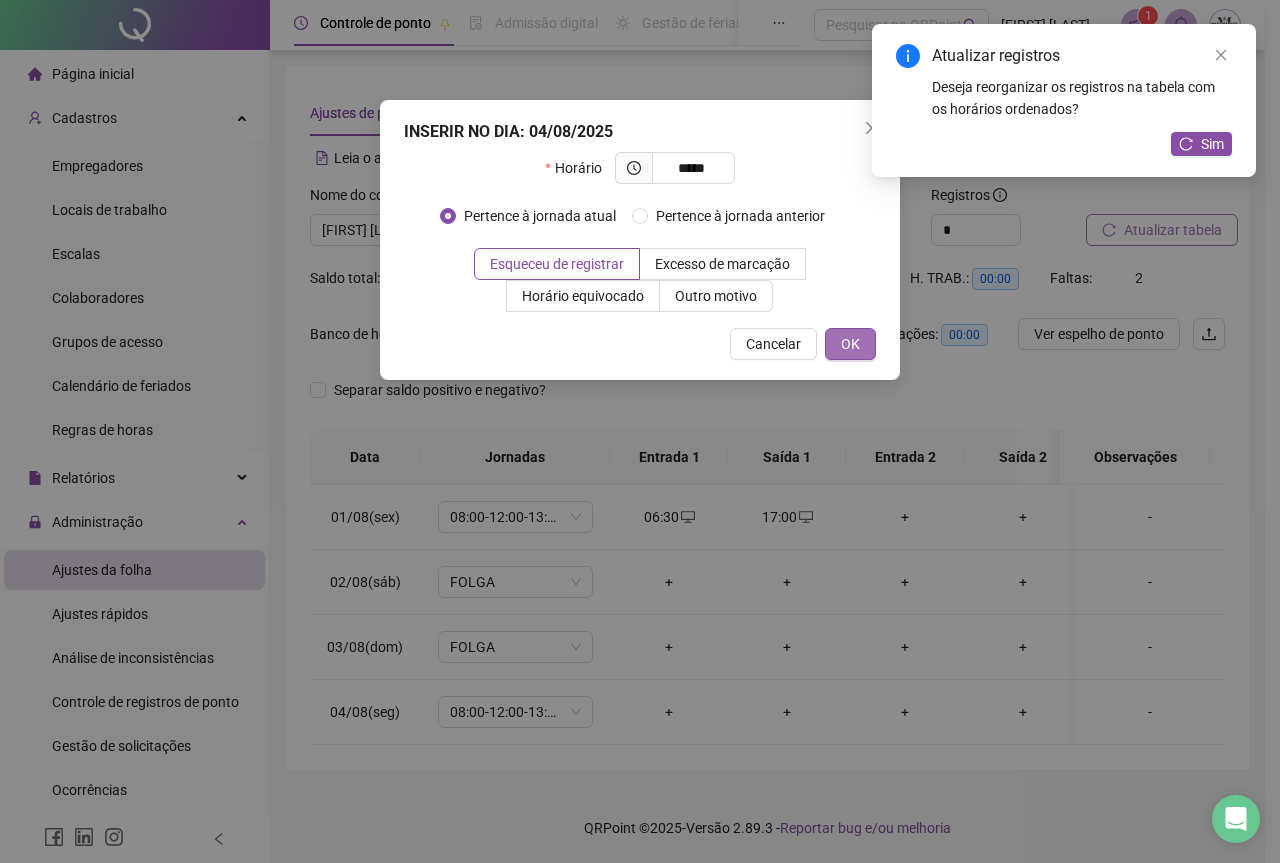click on "OK" at bounding box center [850, 344] 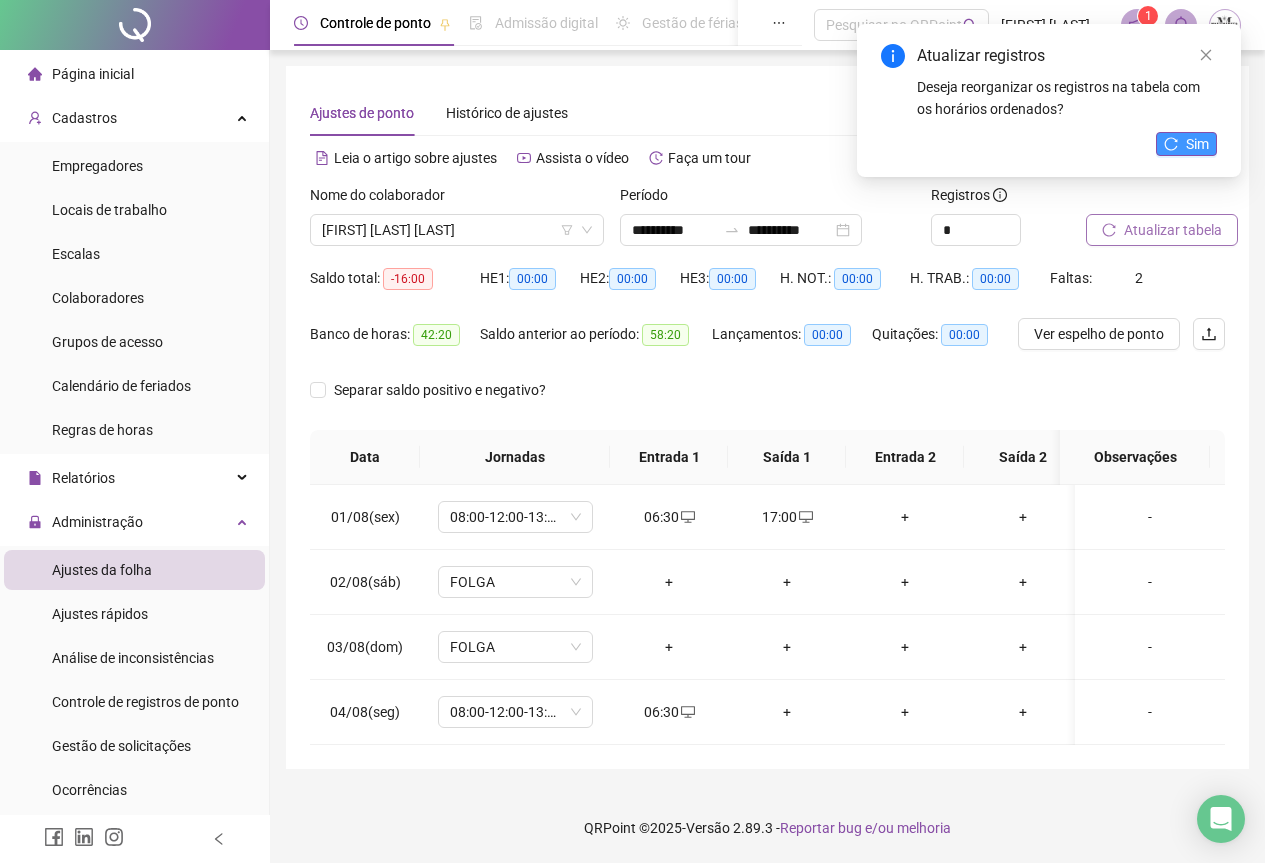 click on "Sim" at bounding box center [1186, 144] 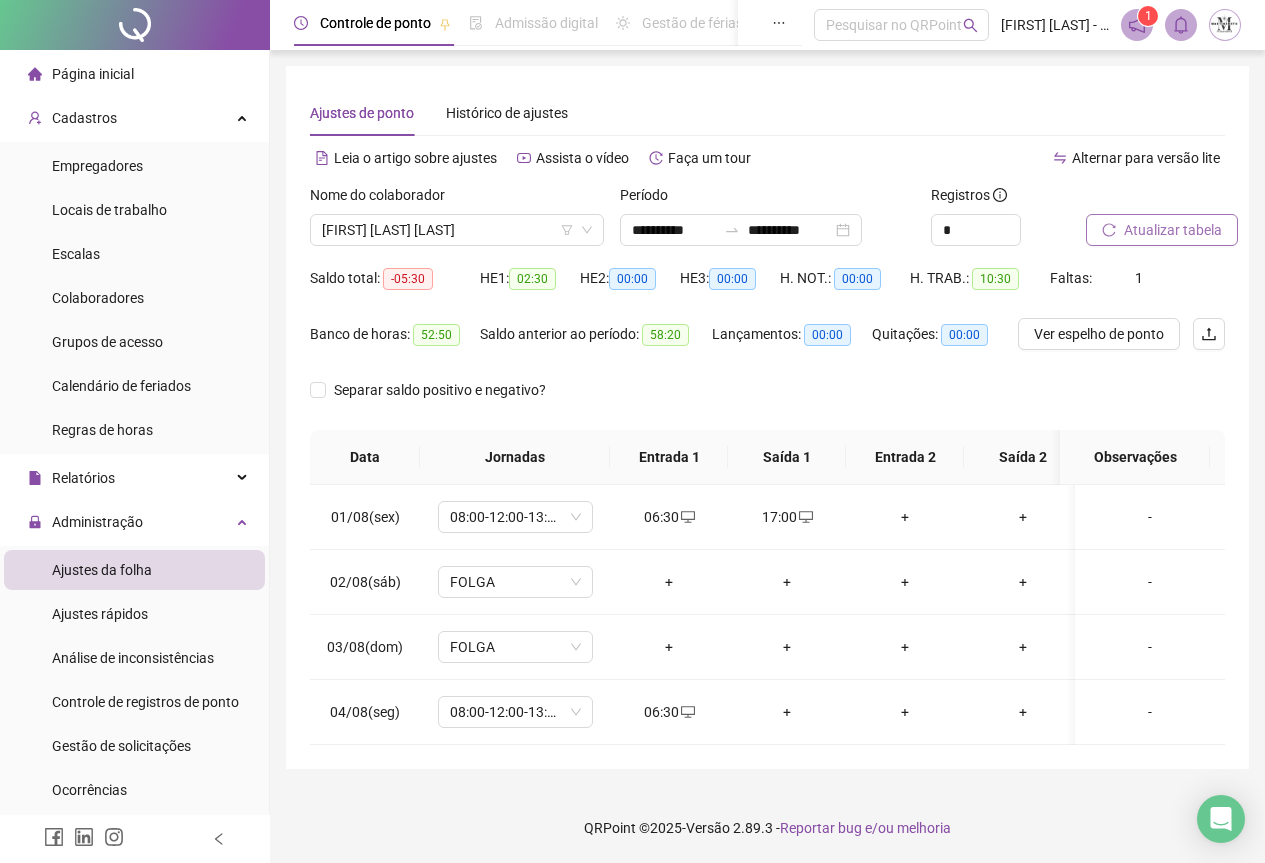 scroll, scrollTop: 0, scrollLeft: 0, axis: both 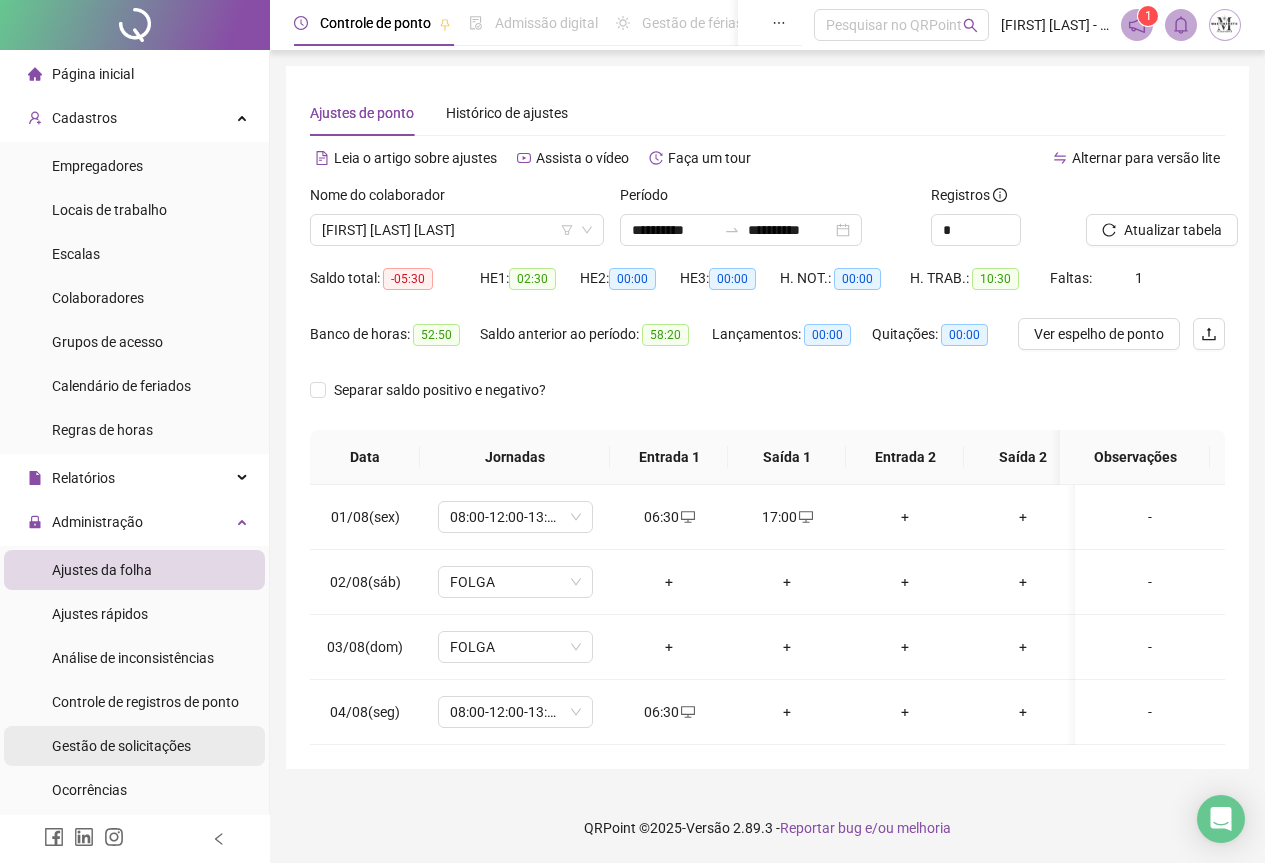 click on "Gestão de solicitações" at bounding box center (121, 746) 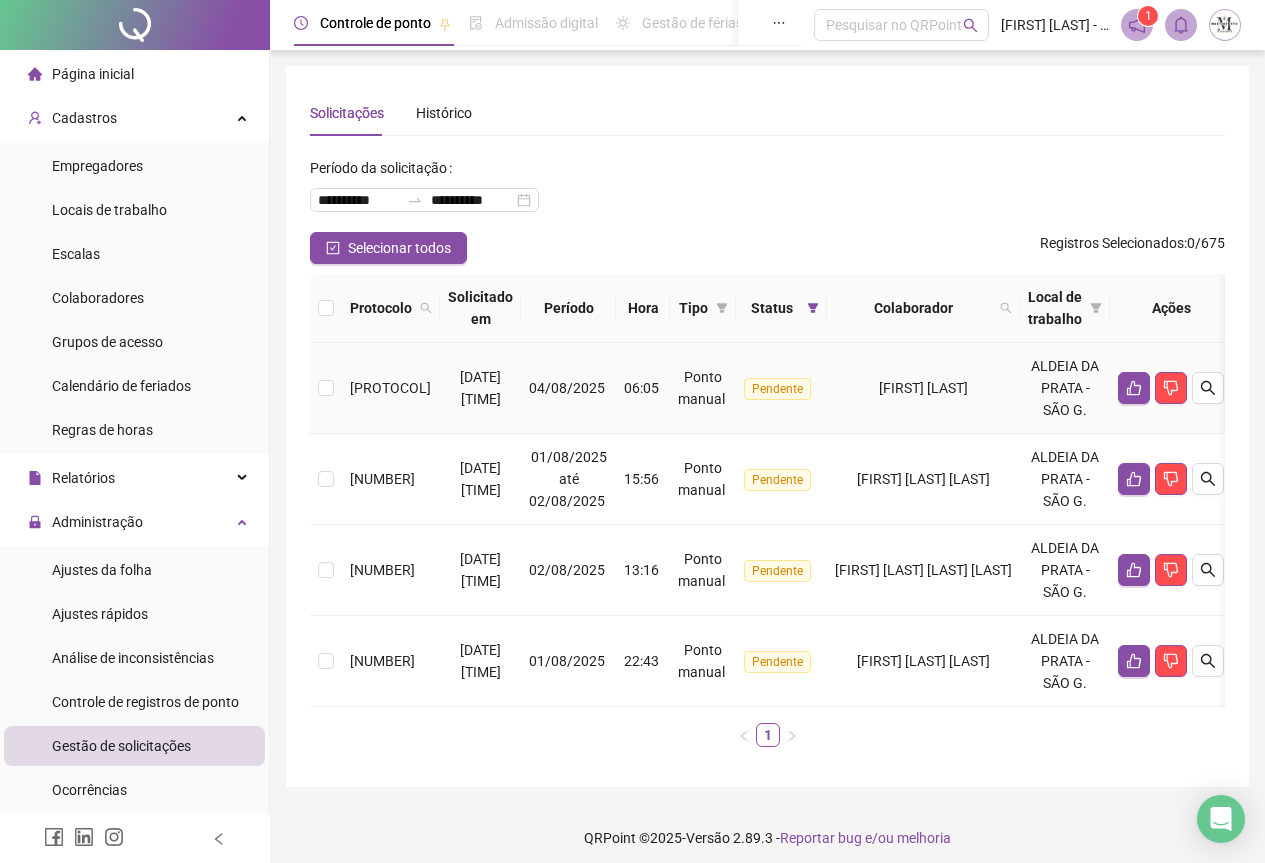 type 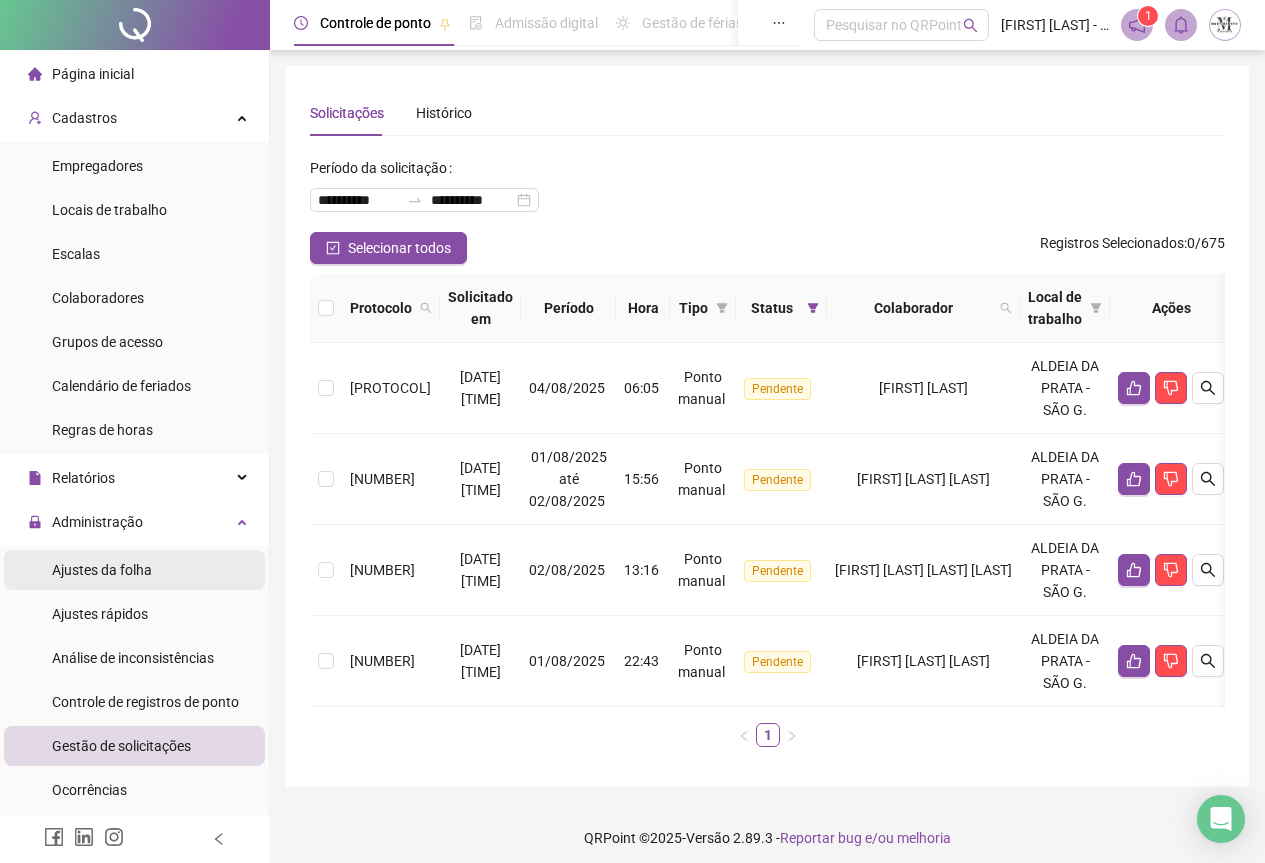 click on "Ajustes da folha" at bounding box center [102, 570] 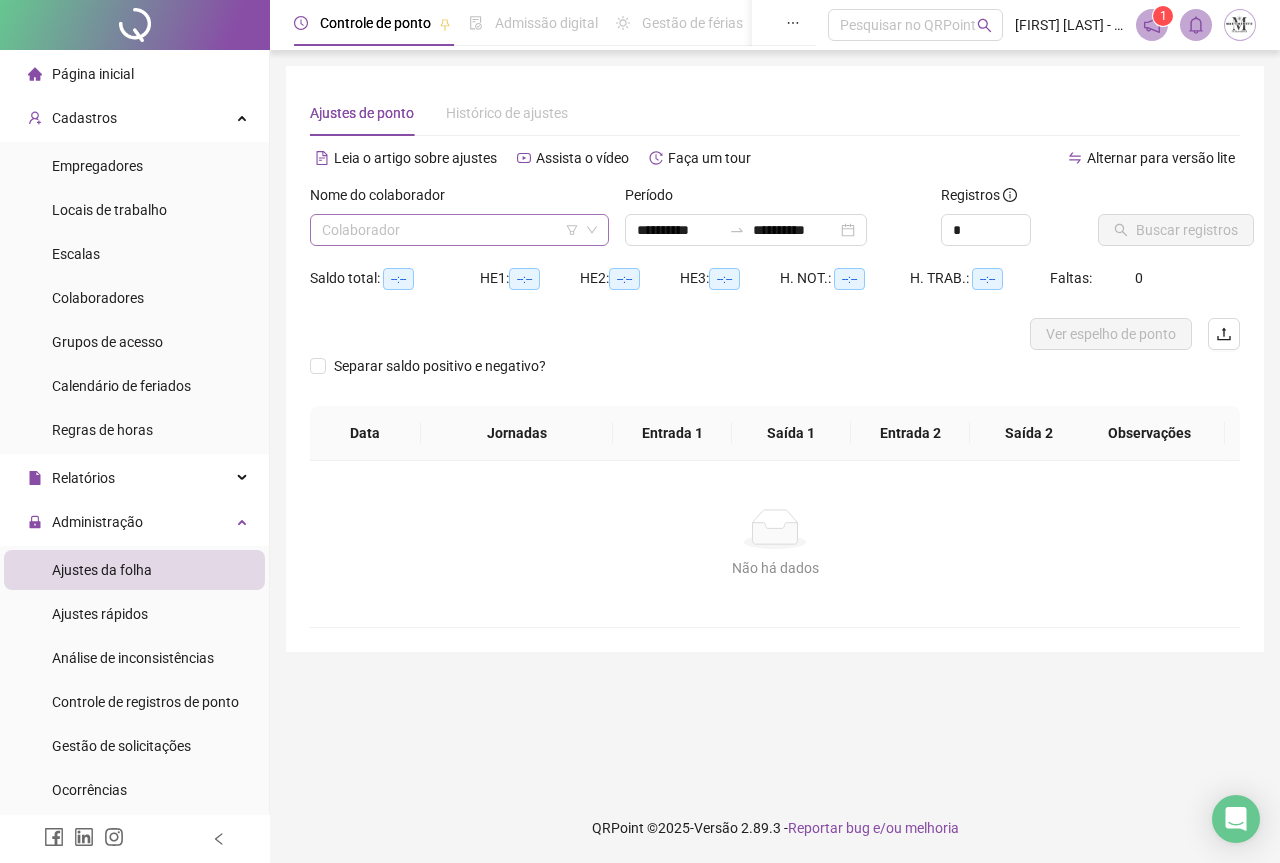 click at bounding box center (450, 230) 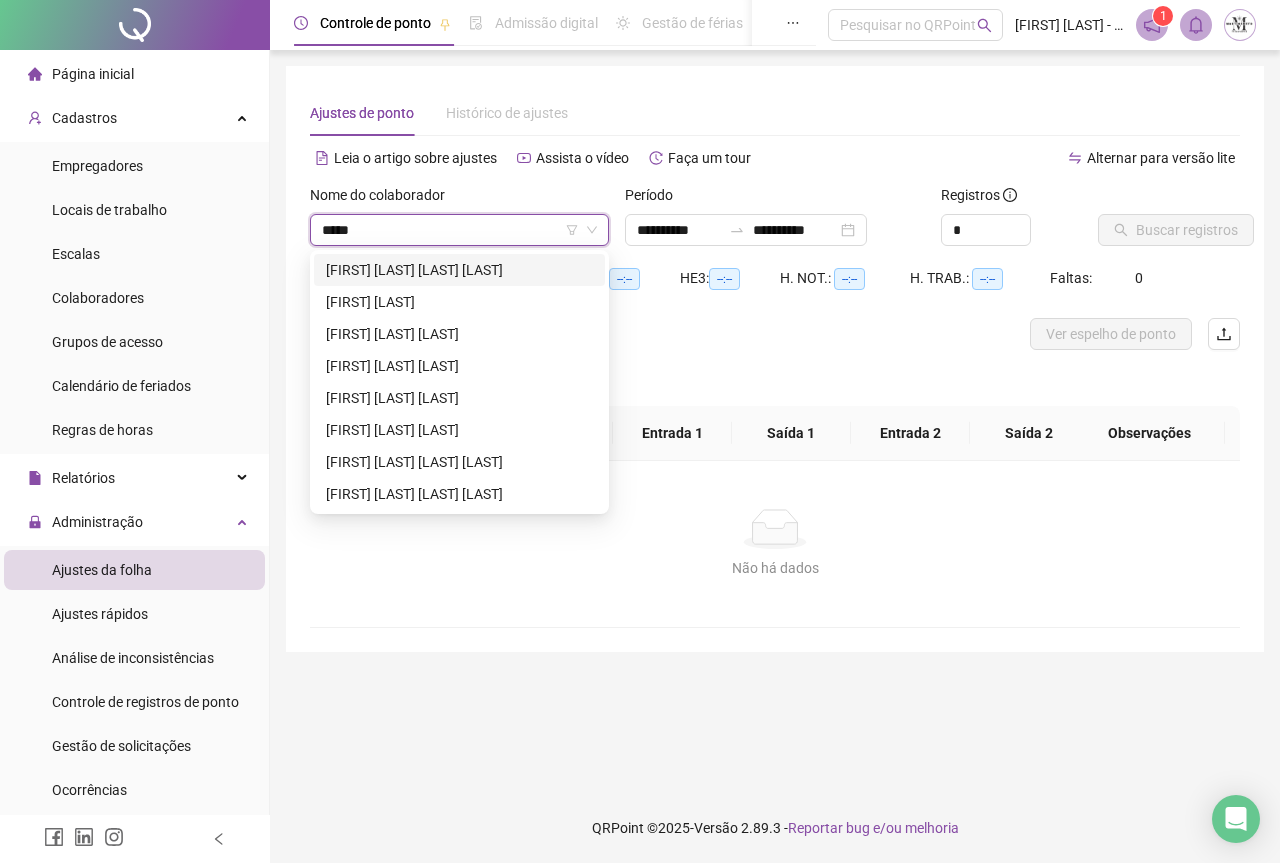 type on "******" 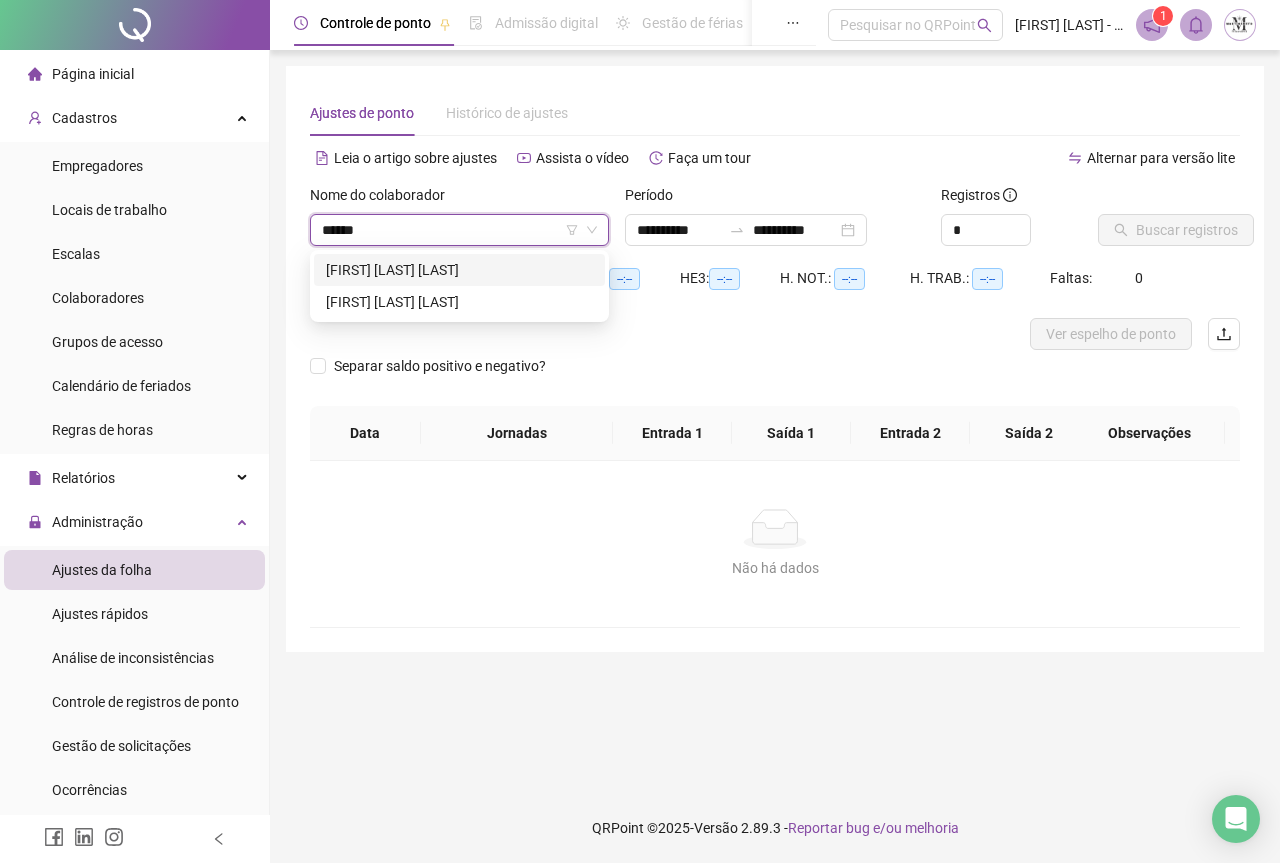 click on "[FIRST] [LAST] [LAST] [LAST]" at bounding box center (459, 270) 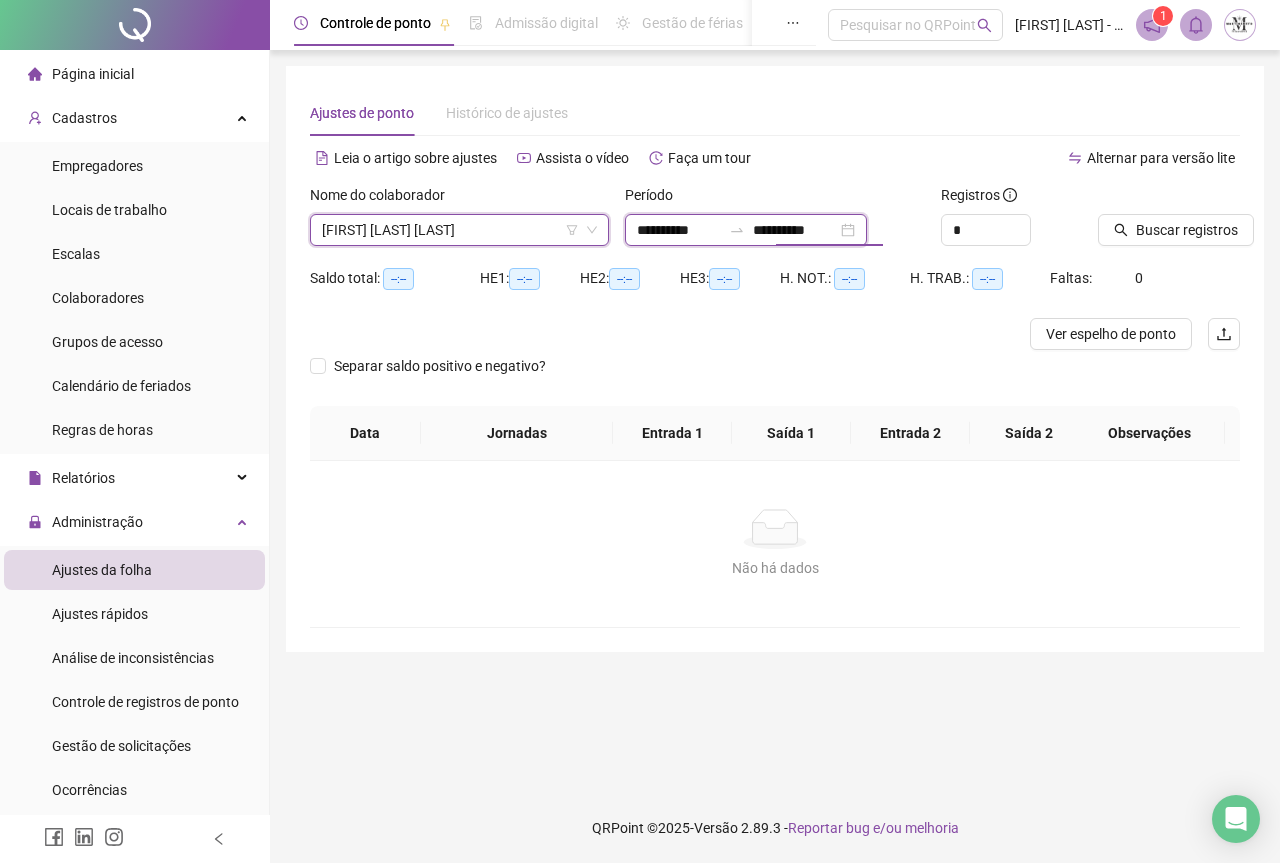 click on "**********" at bounding box center (795, 230) 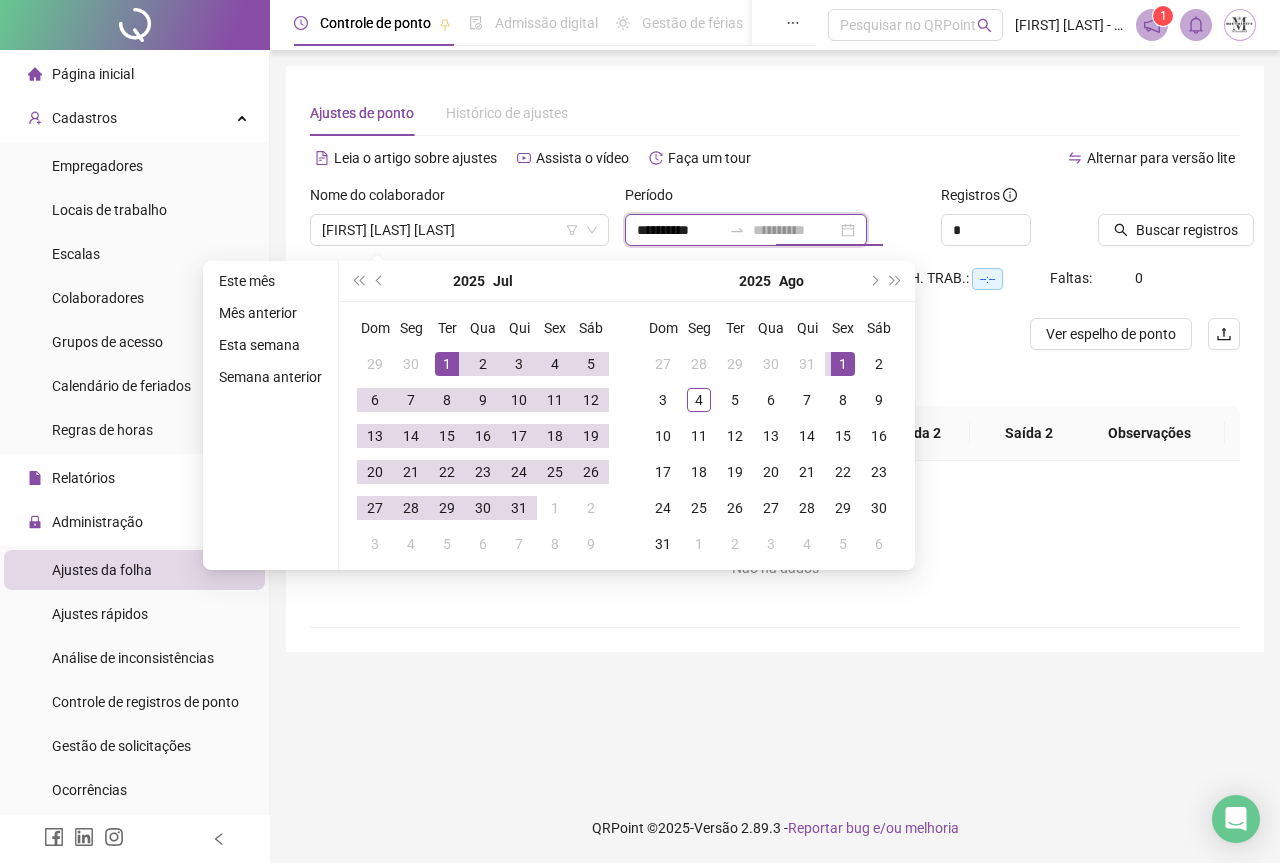 type on "**********" 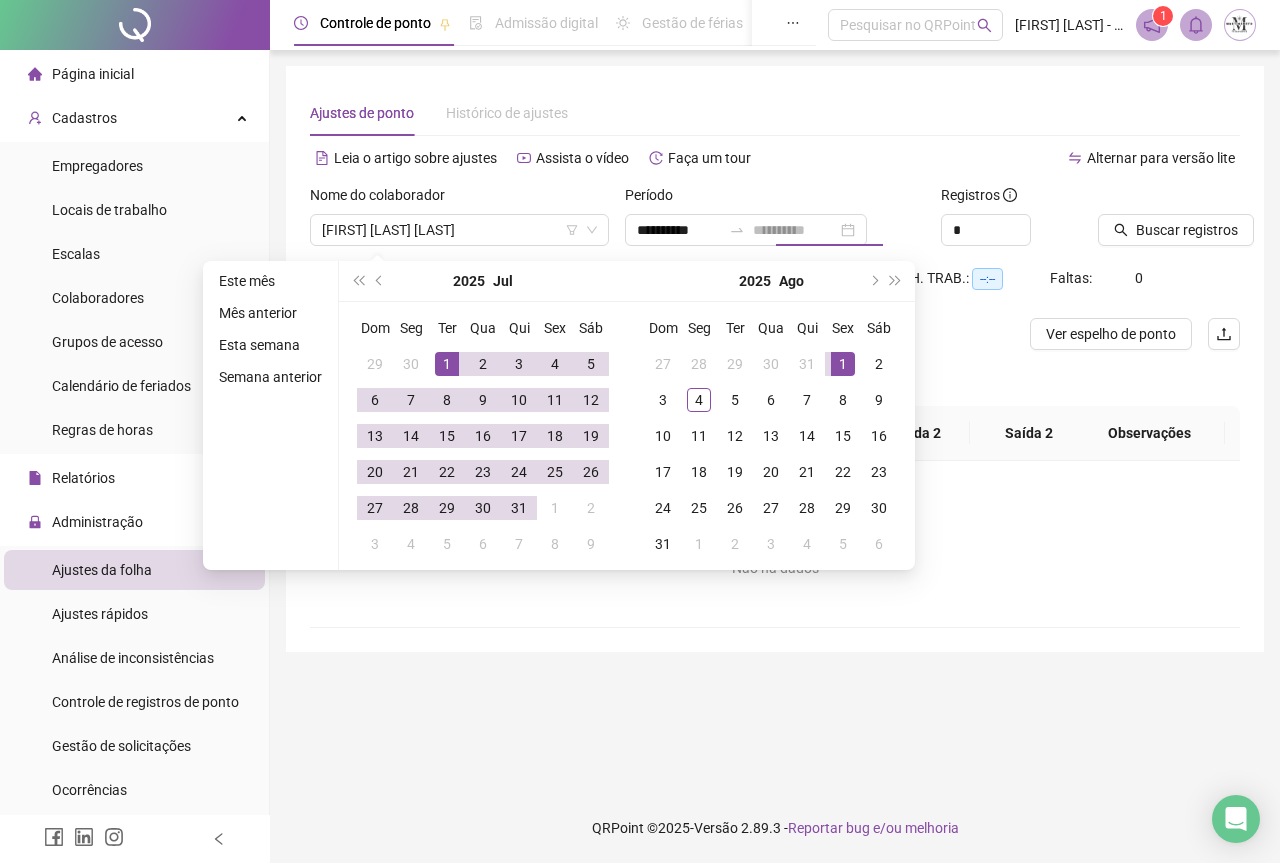 click on "1" at bounding box center [843, 364] 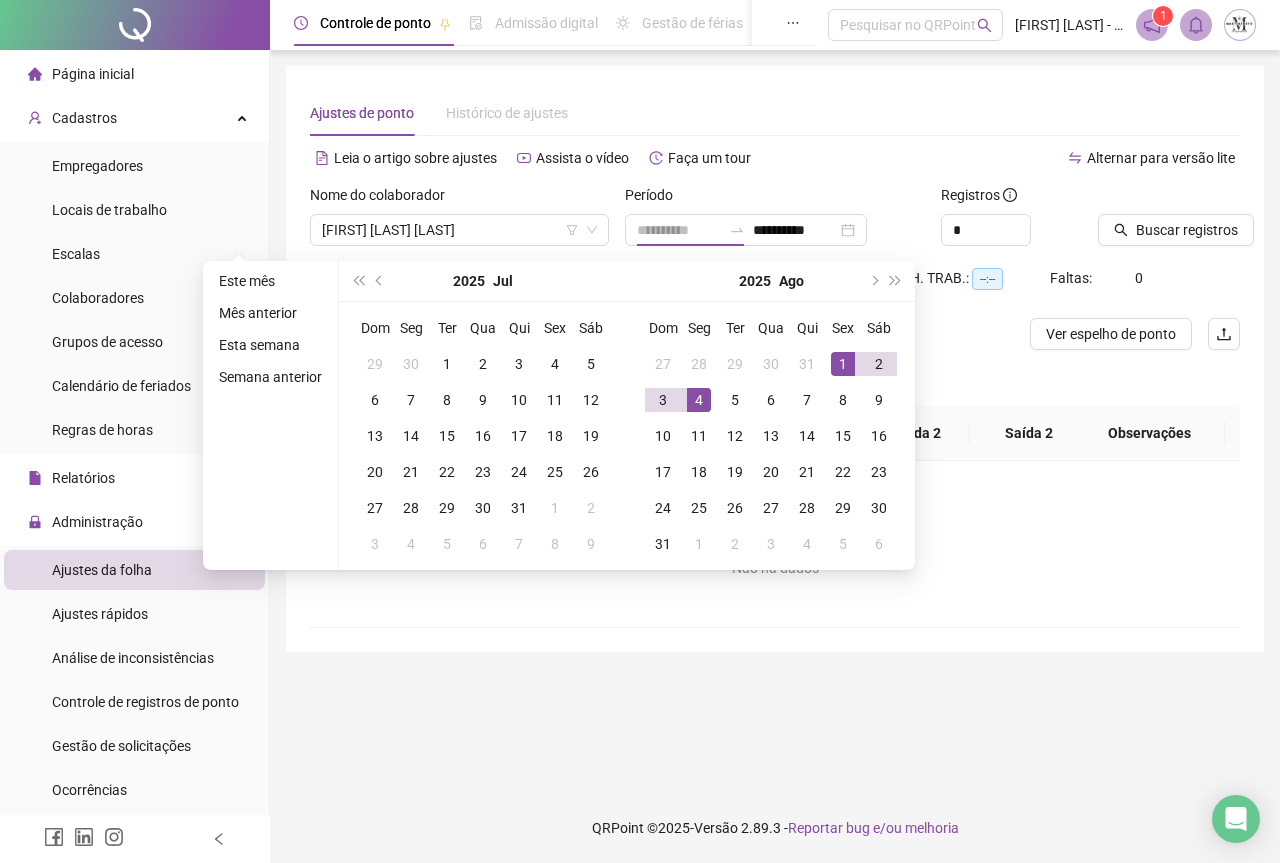 click on "4" at bounding box center [699, 400] 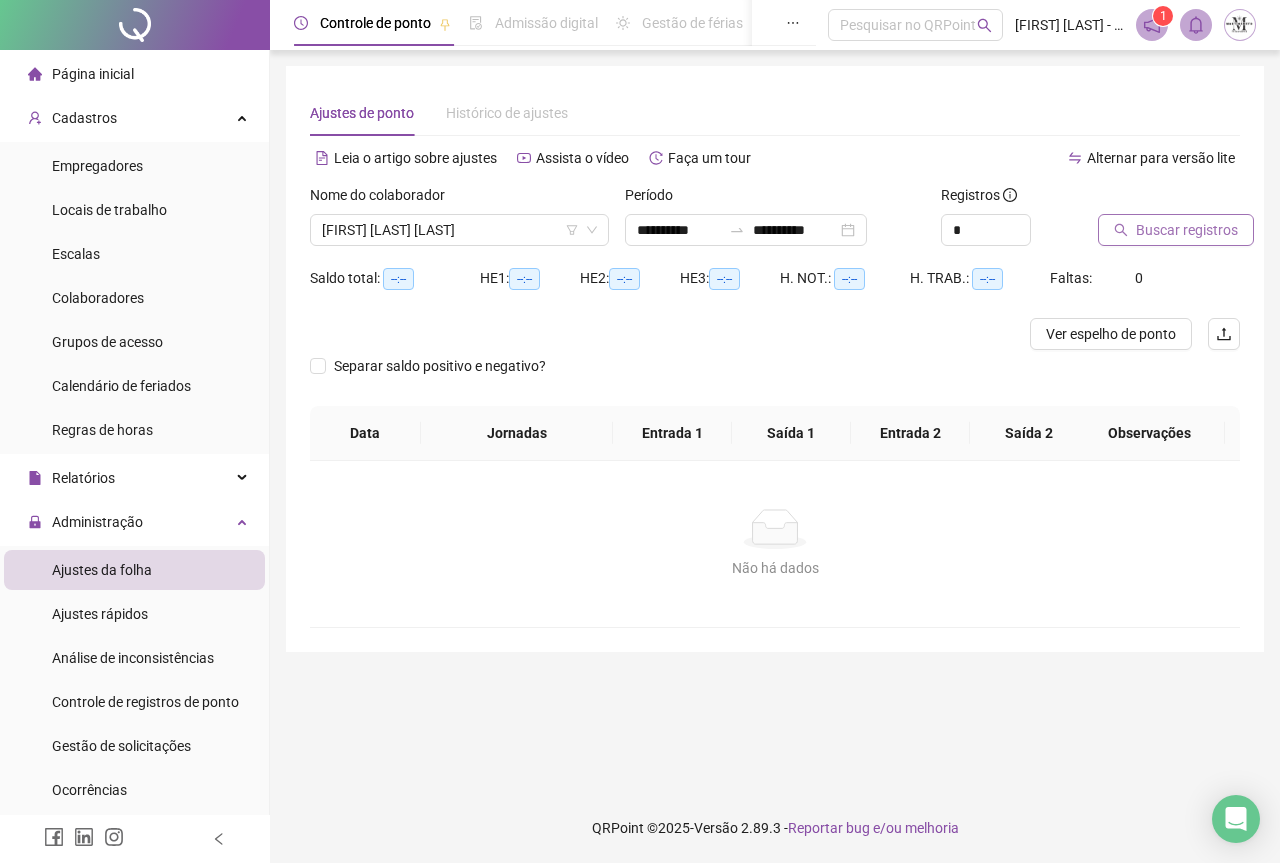 click on "Buscar registros" at bounding box center [1187, 230] 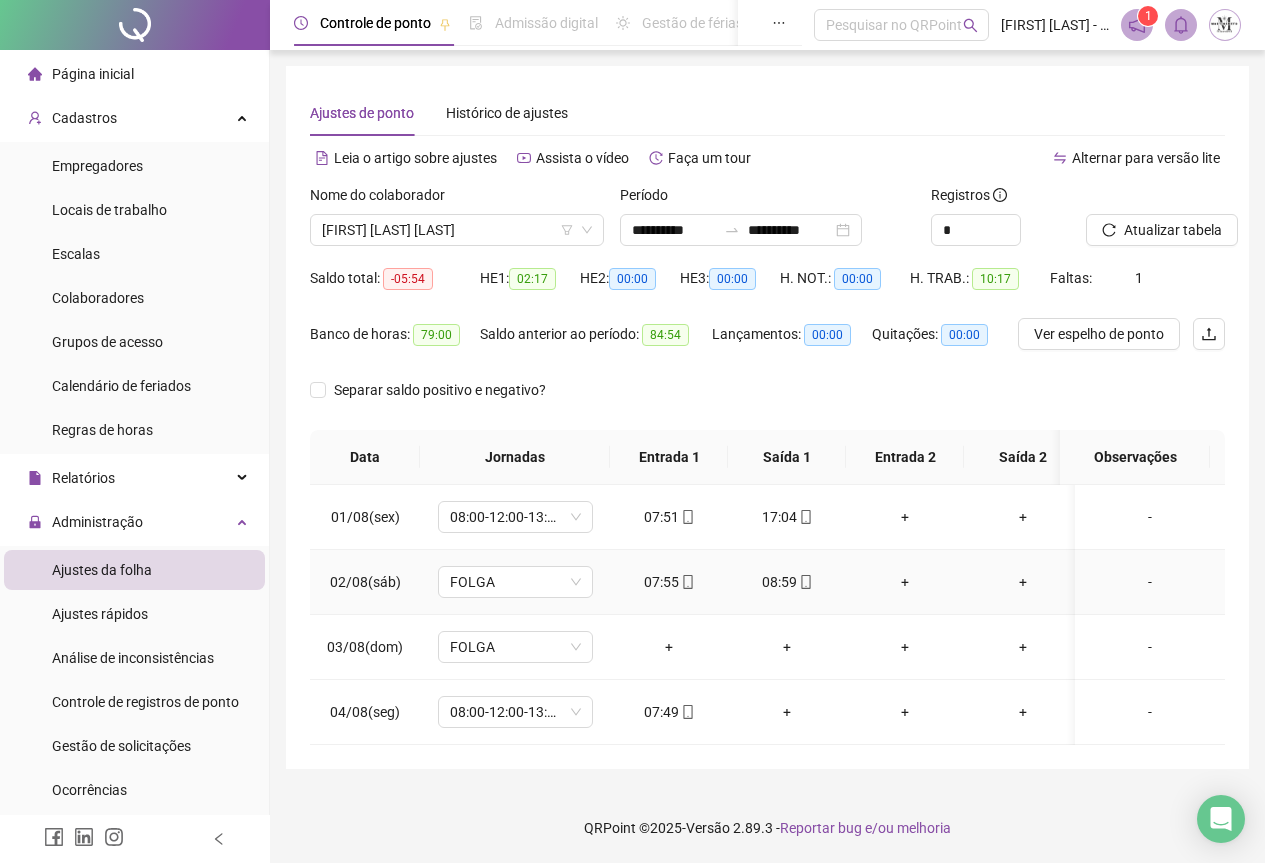 scroll, scrollTop: 0, scrollLeft: 0, axis: both 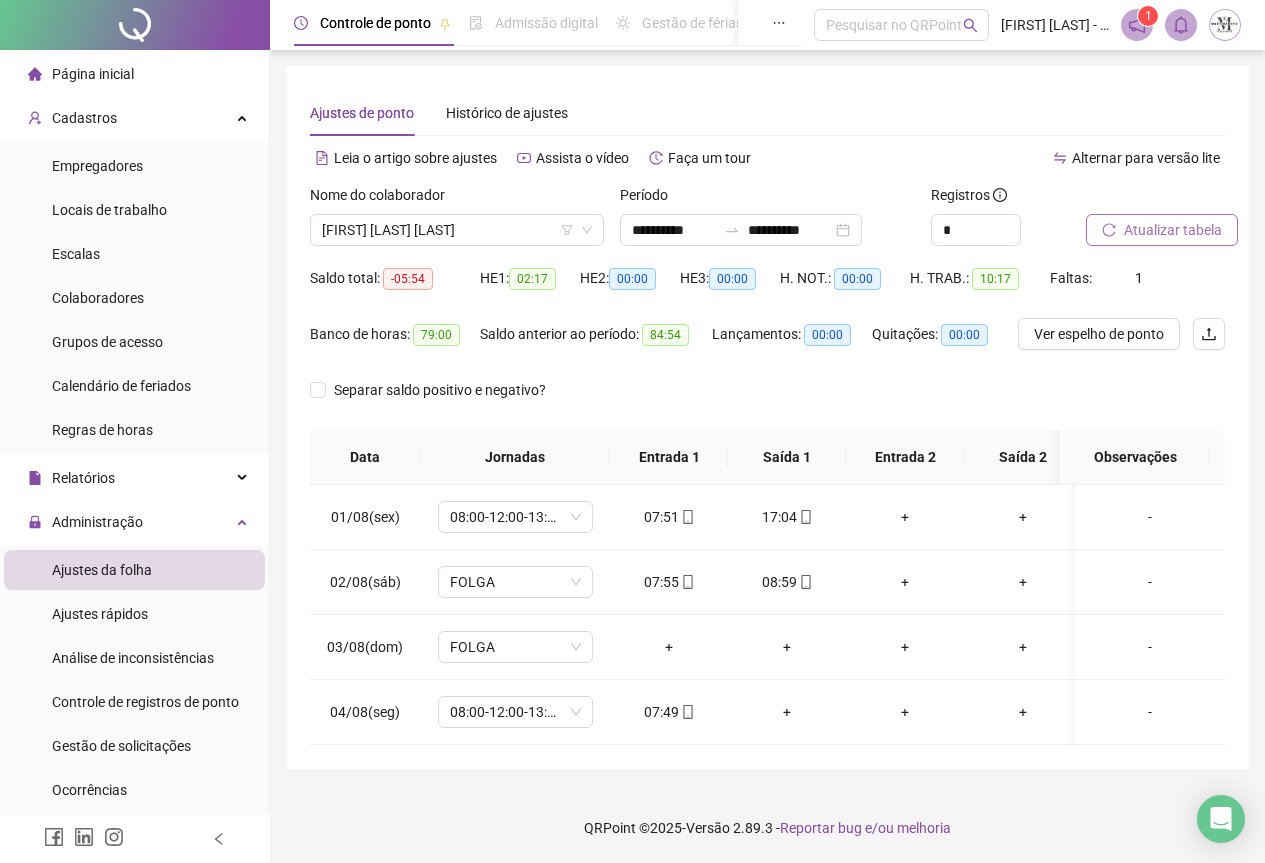 click on "Atualizar tabela" at bounding box center (1173, 230) 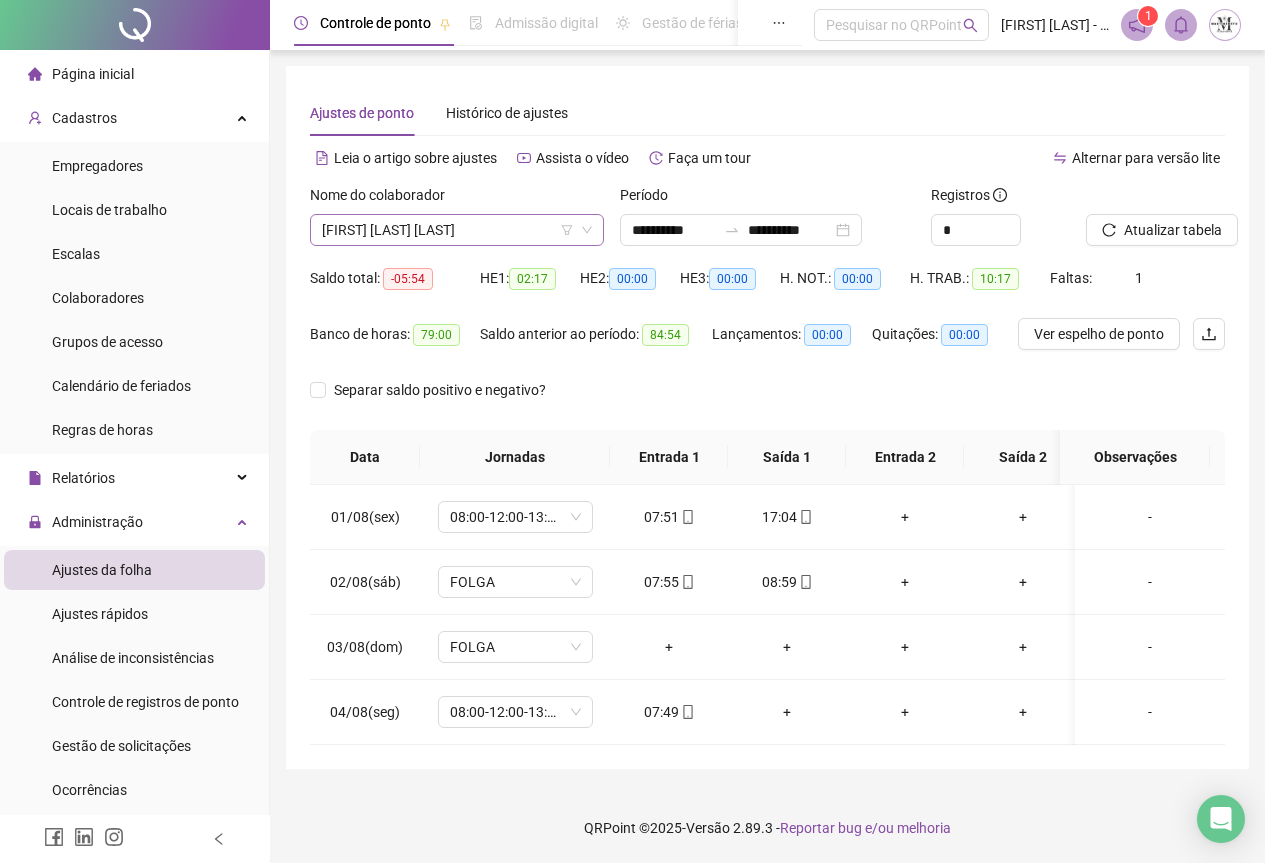 click on "[FIRST] [LAST] [LAST] [LAST]" at bounding box center (457, 230) 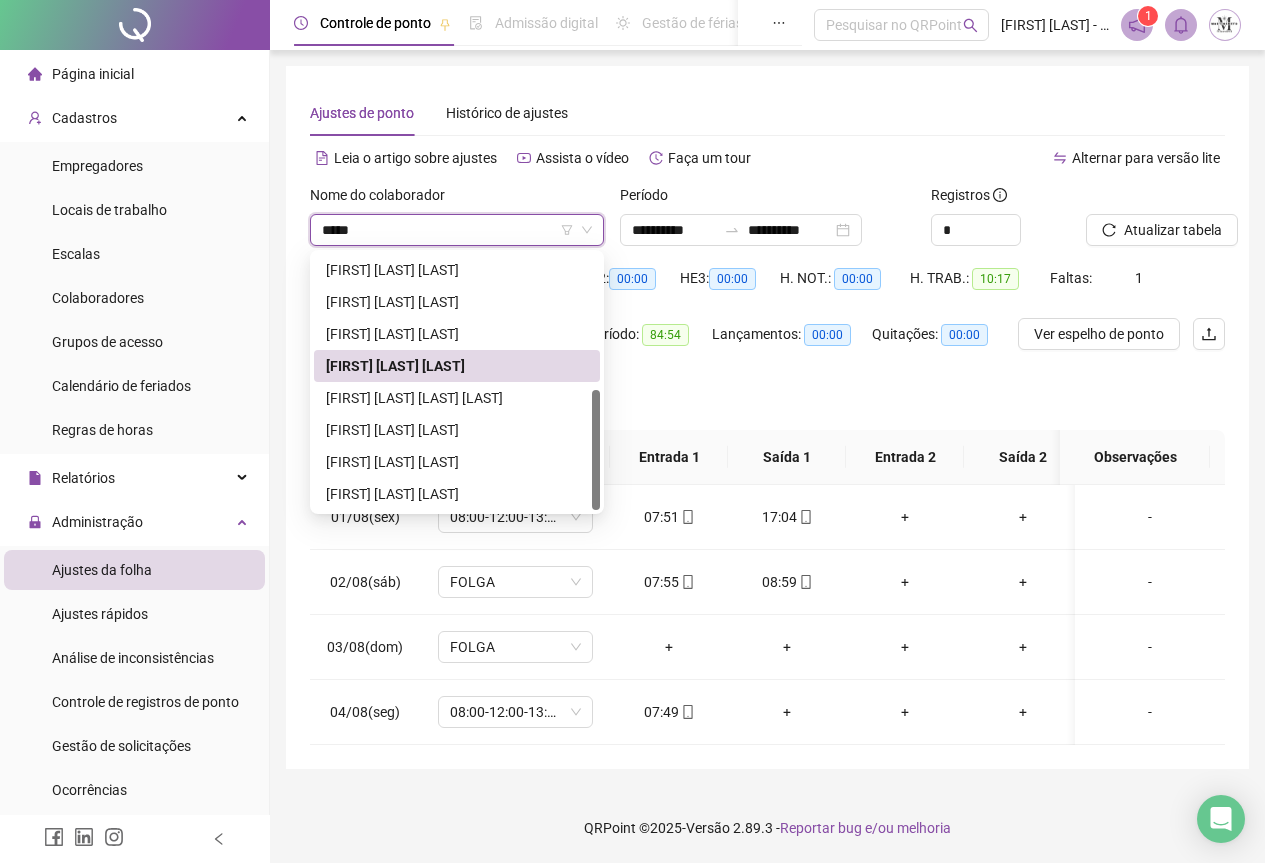 scroll, scrollTop: 0, scrollLeft: 0, axis: both 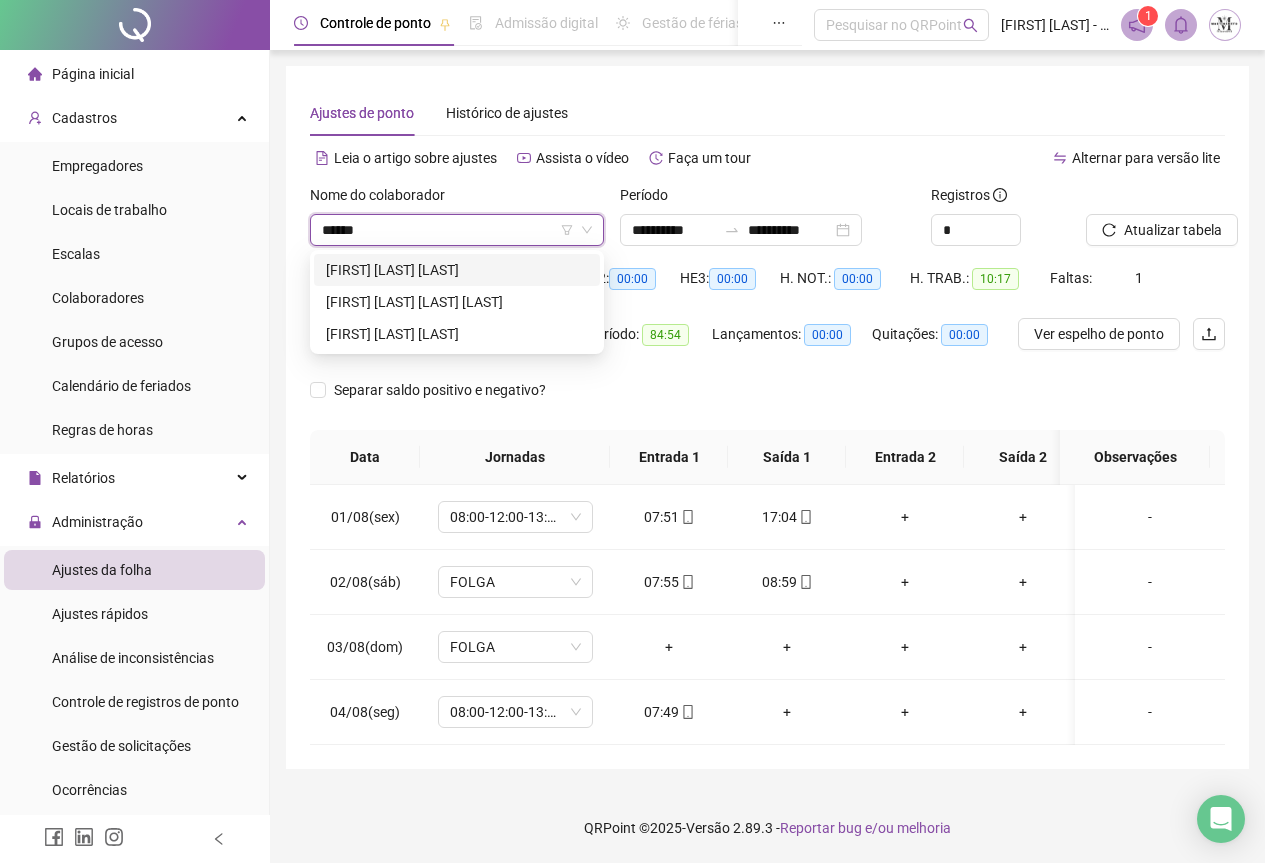 type on "*******" 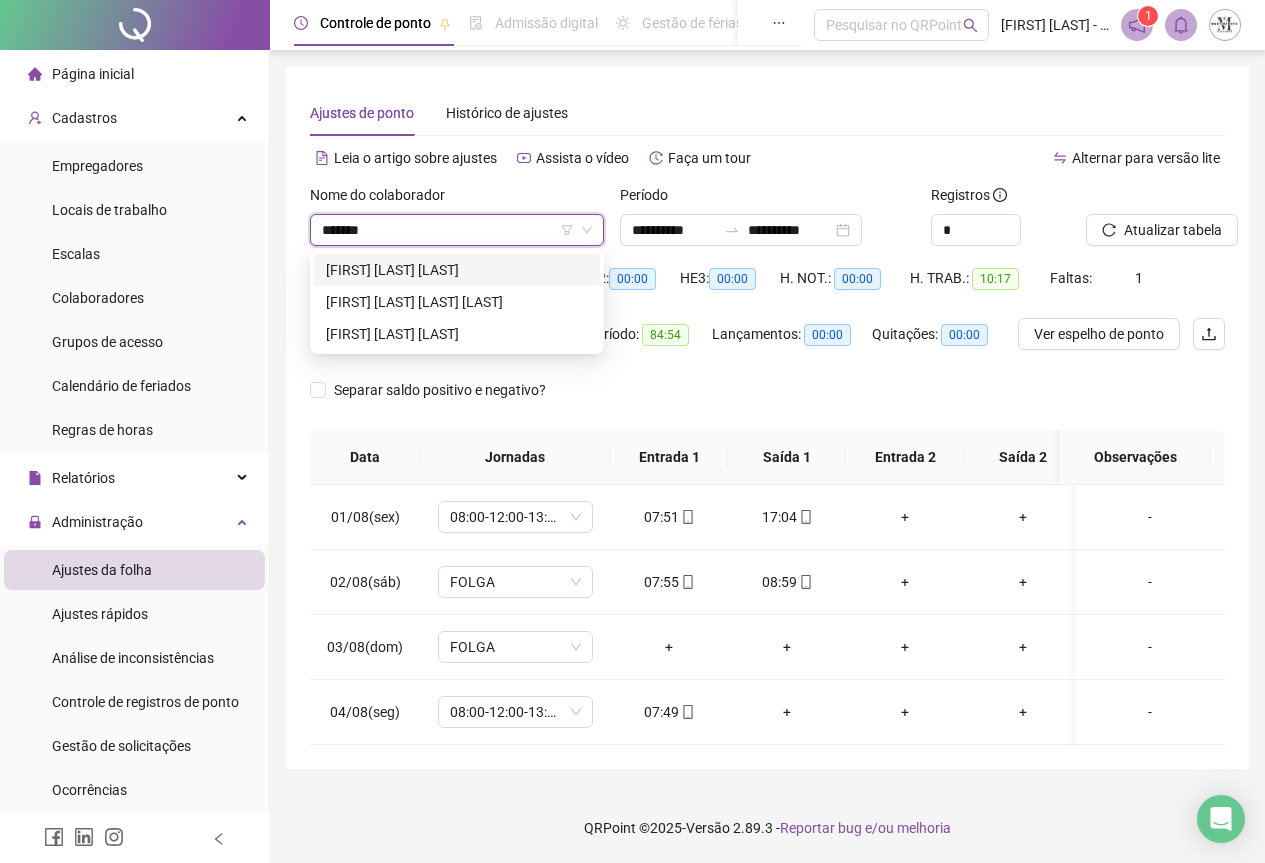 click on "[FIRST] [LAST] [LAST]" at bounding box center (457, 270) 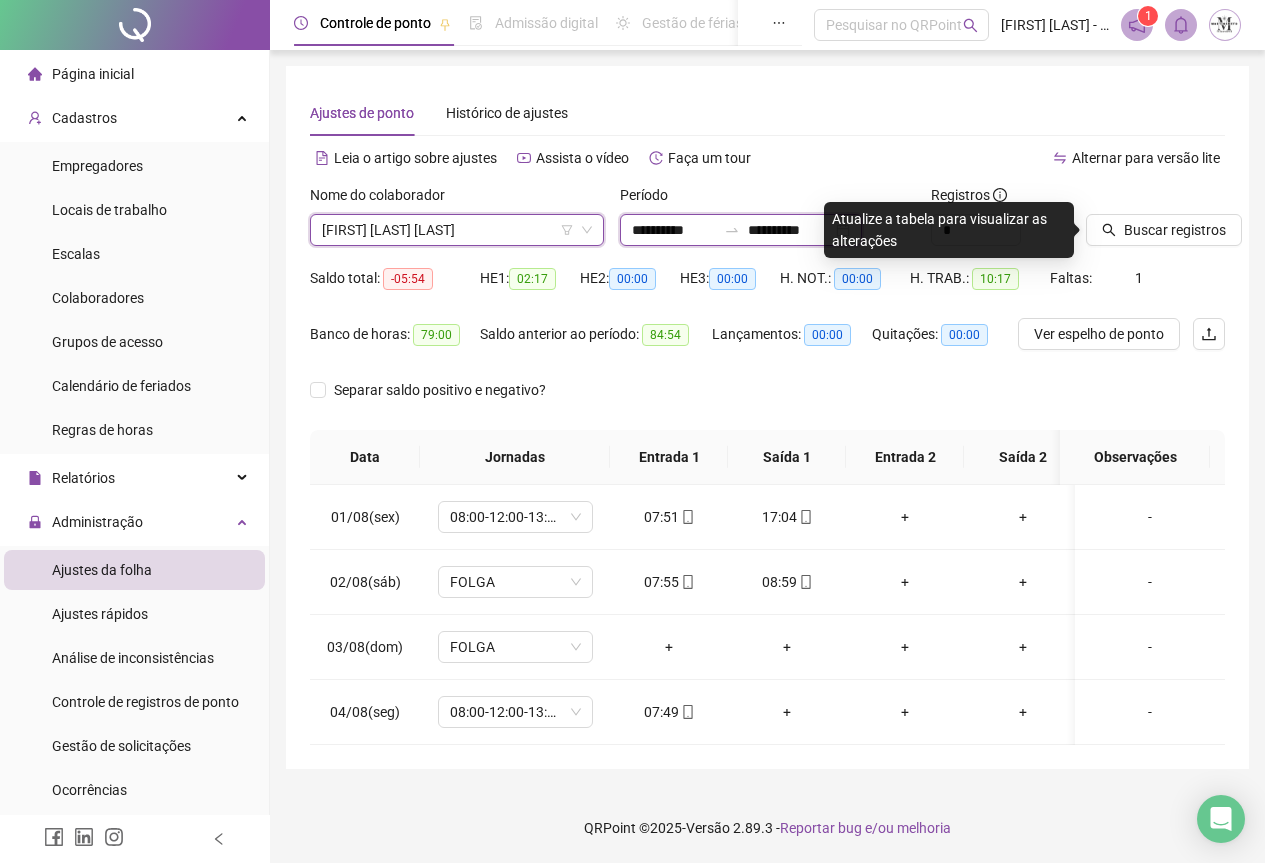click on "**********" at bounding box center (790, 230) 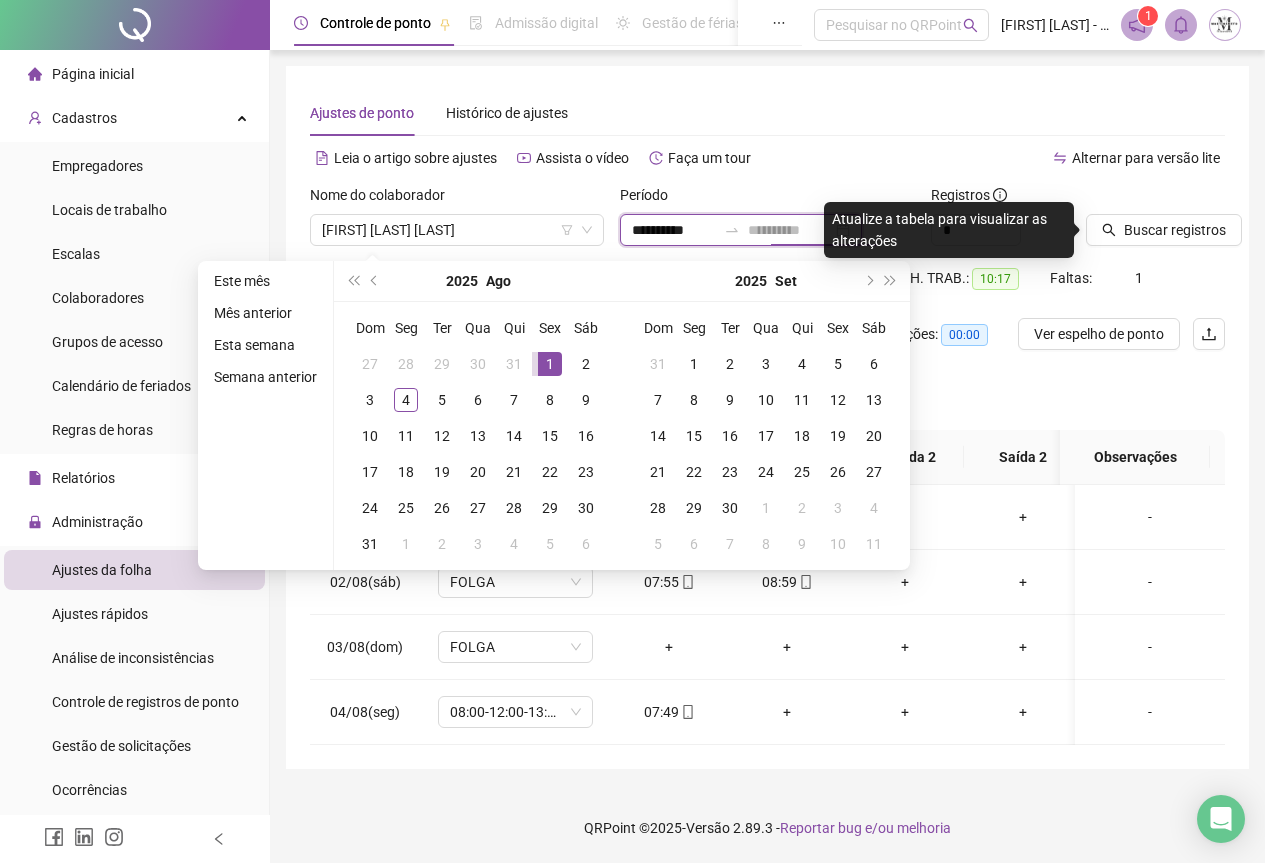 type on "**********" 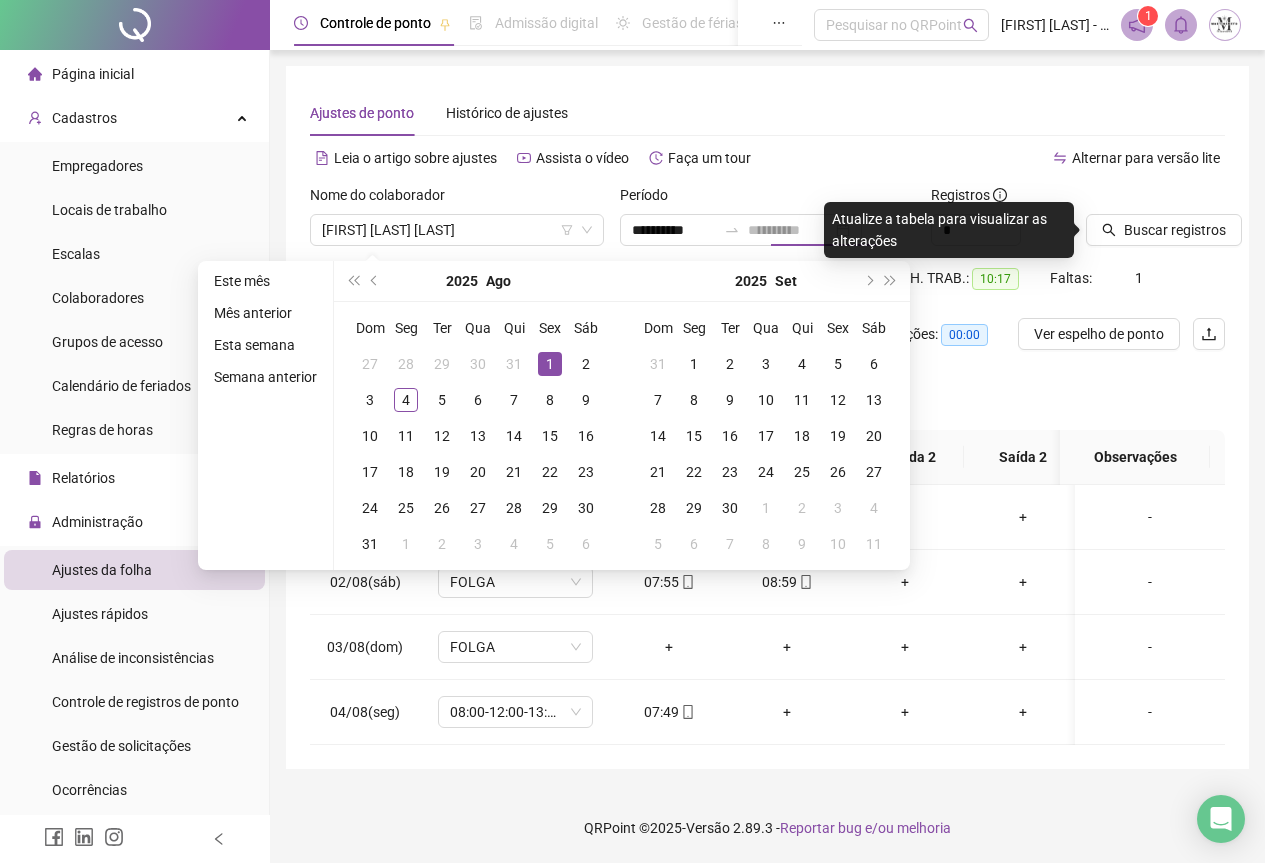 click on "1" at bounding box center [550, 364] 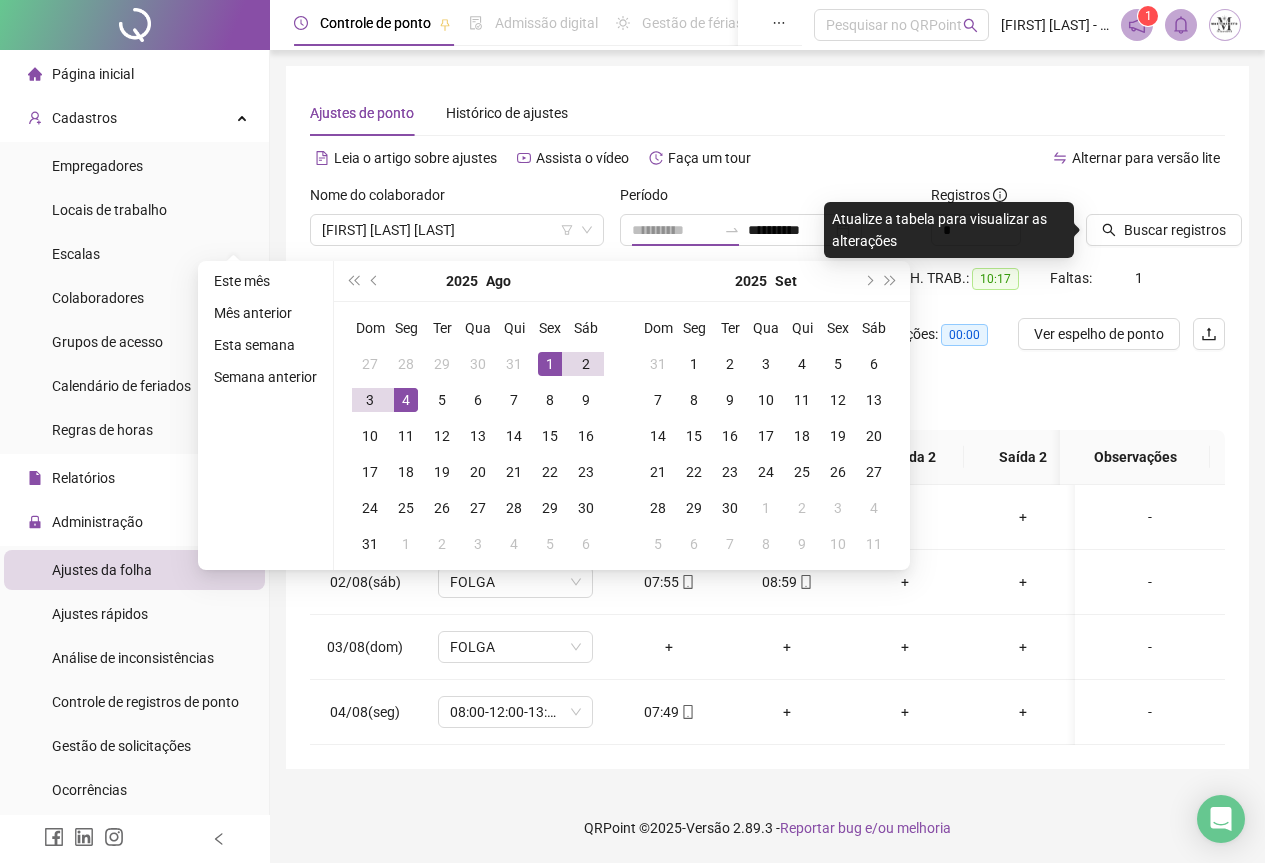 click on "4" at bounding box center [406, 400] 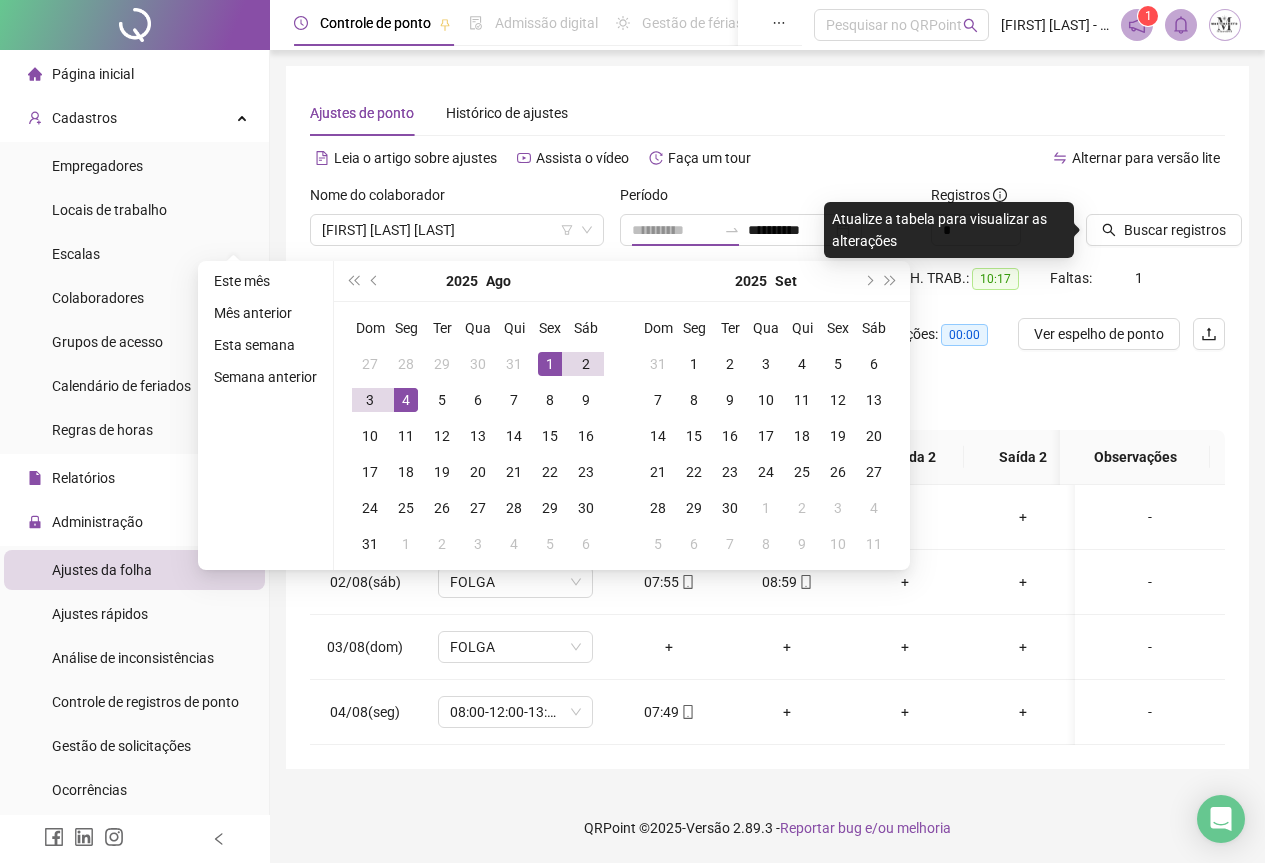 type on "**********" 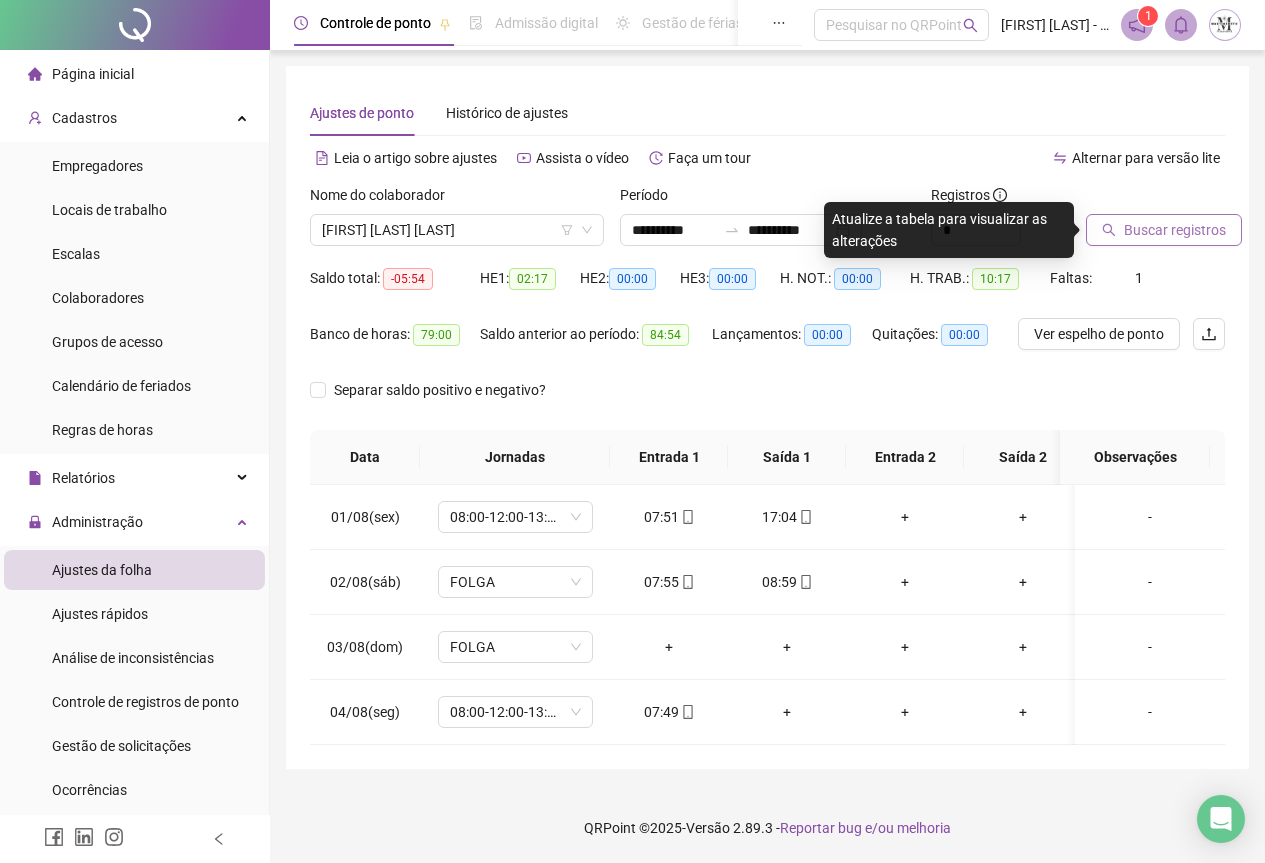 click on "Buscar registros" at bounding box center [1175, 230] 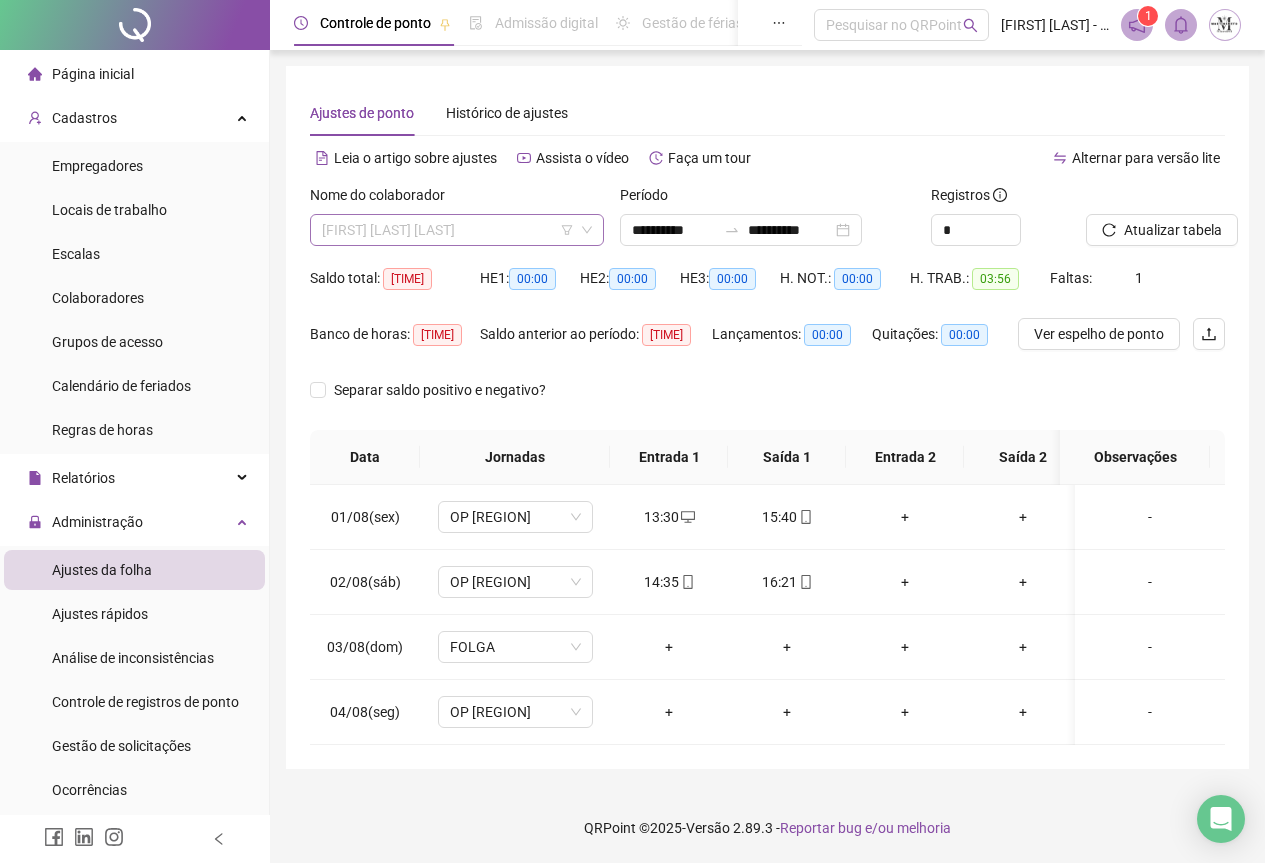 click on "[FIRST] [LAST] [LAST]" at bounding box center (457, 230) 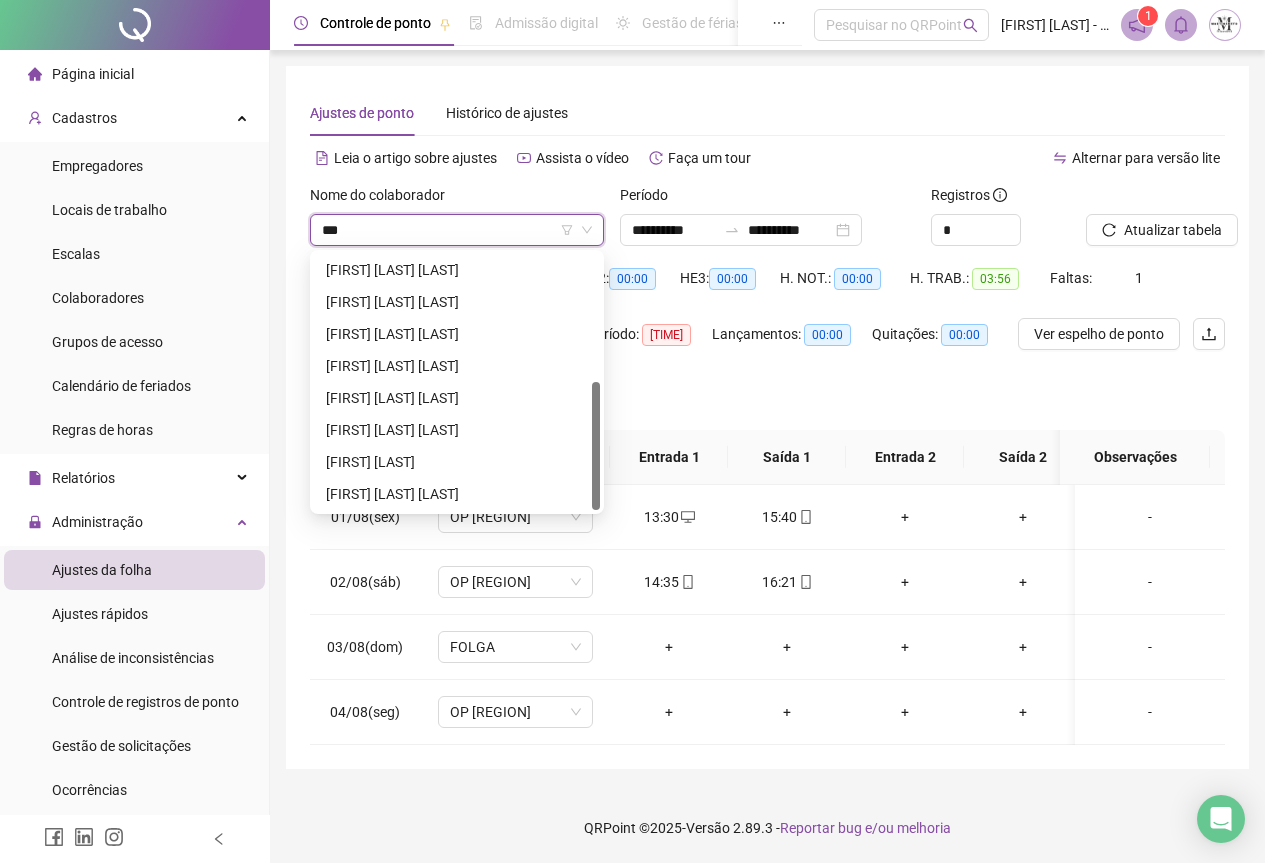scroll, scrollTop: 0, scrollLeft: 0, axis: both 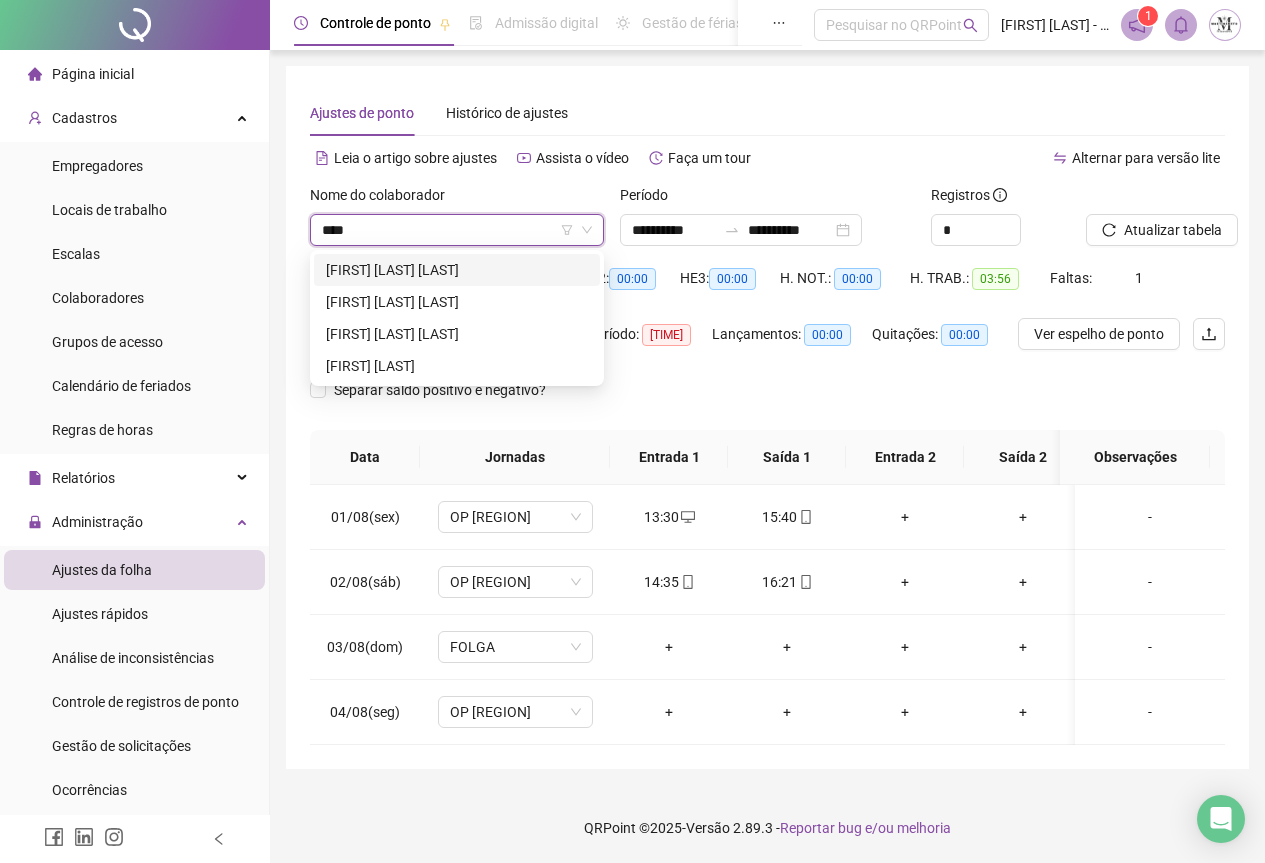 type on "*****" 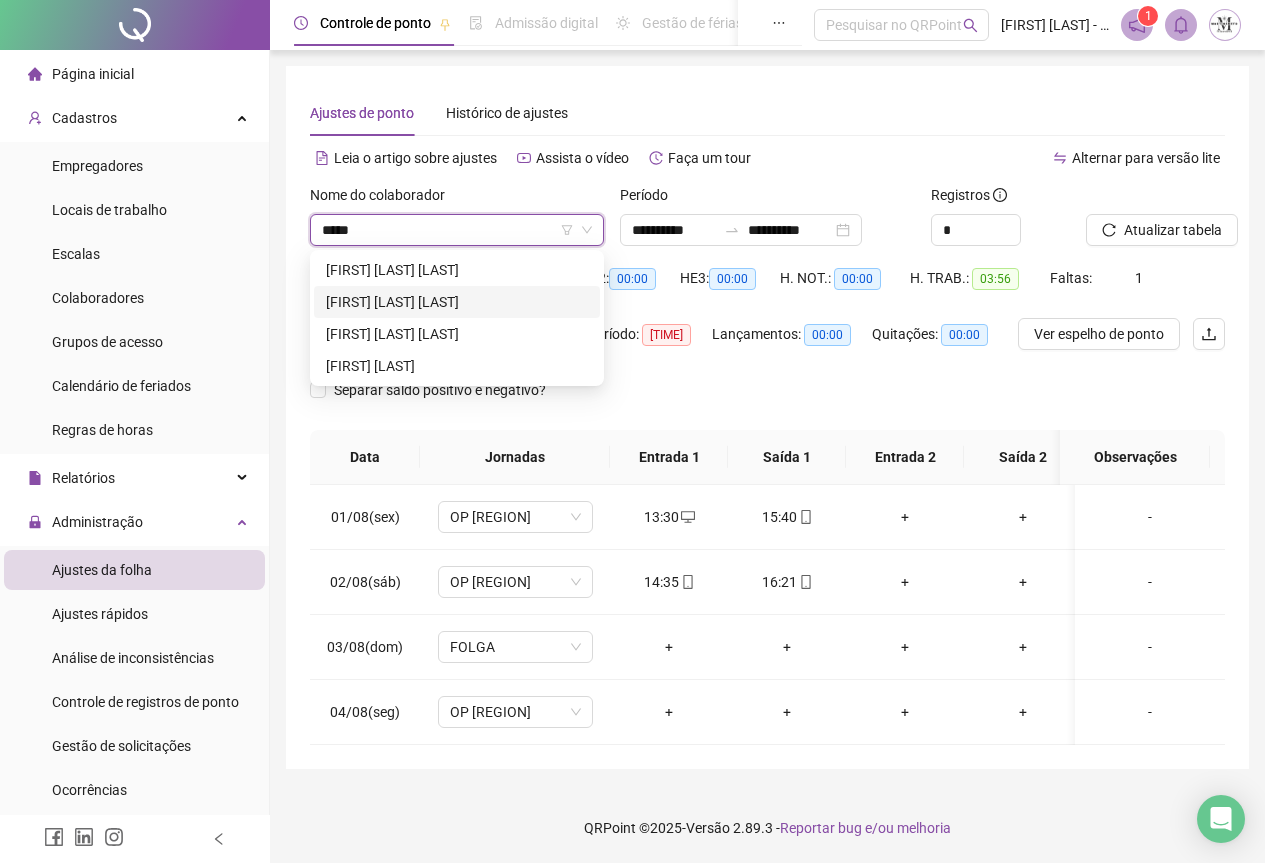 click on "[FIRST] [LAST] [LAST]" at bounding box center (457, 302) 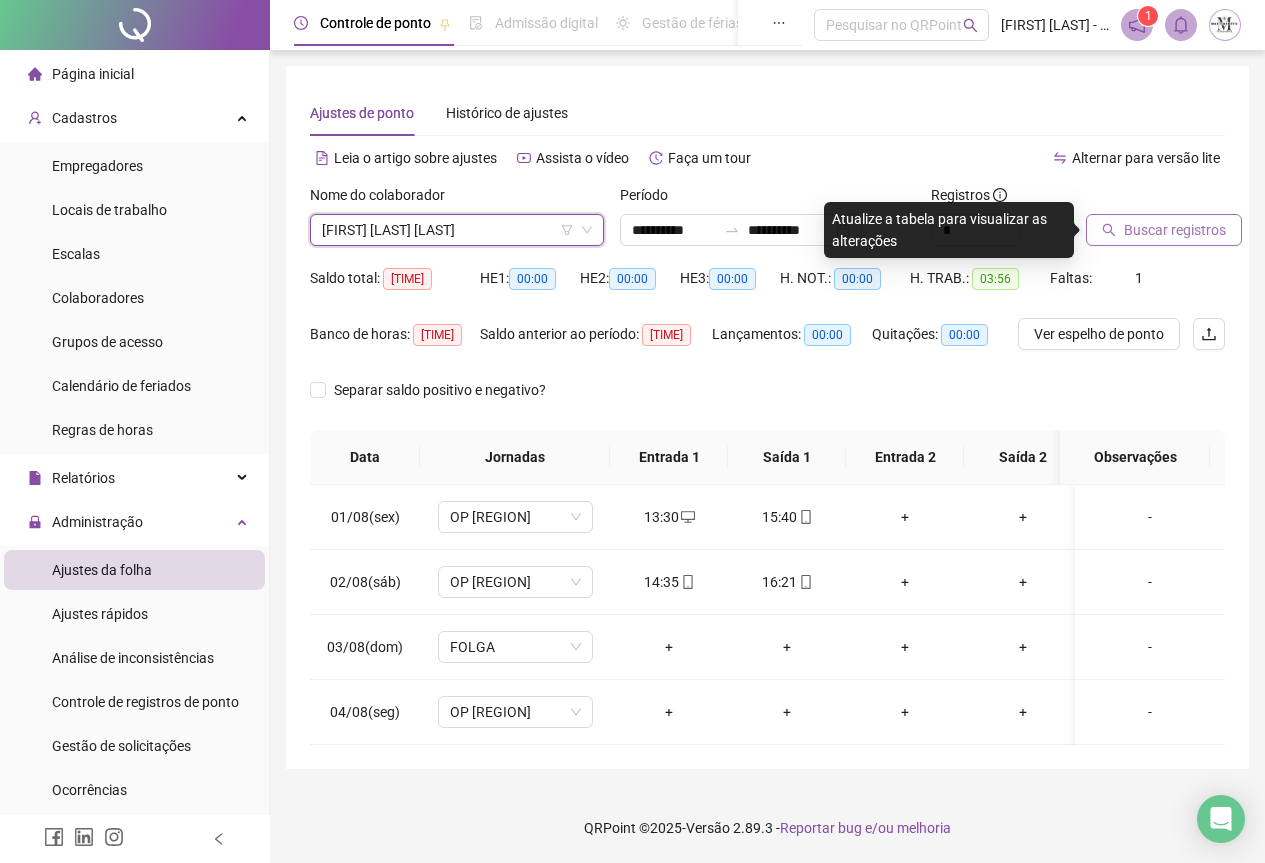 click on "Buscar registros" at bounding box center [1175, 230] 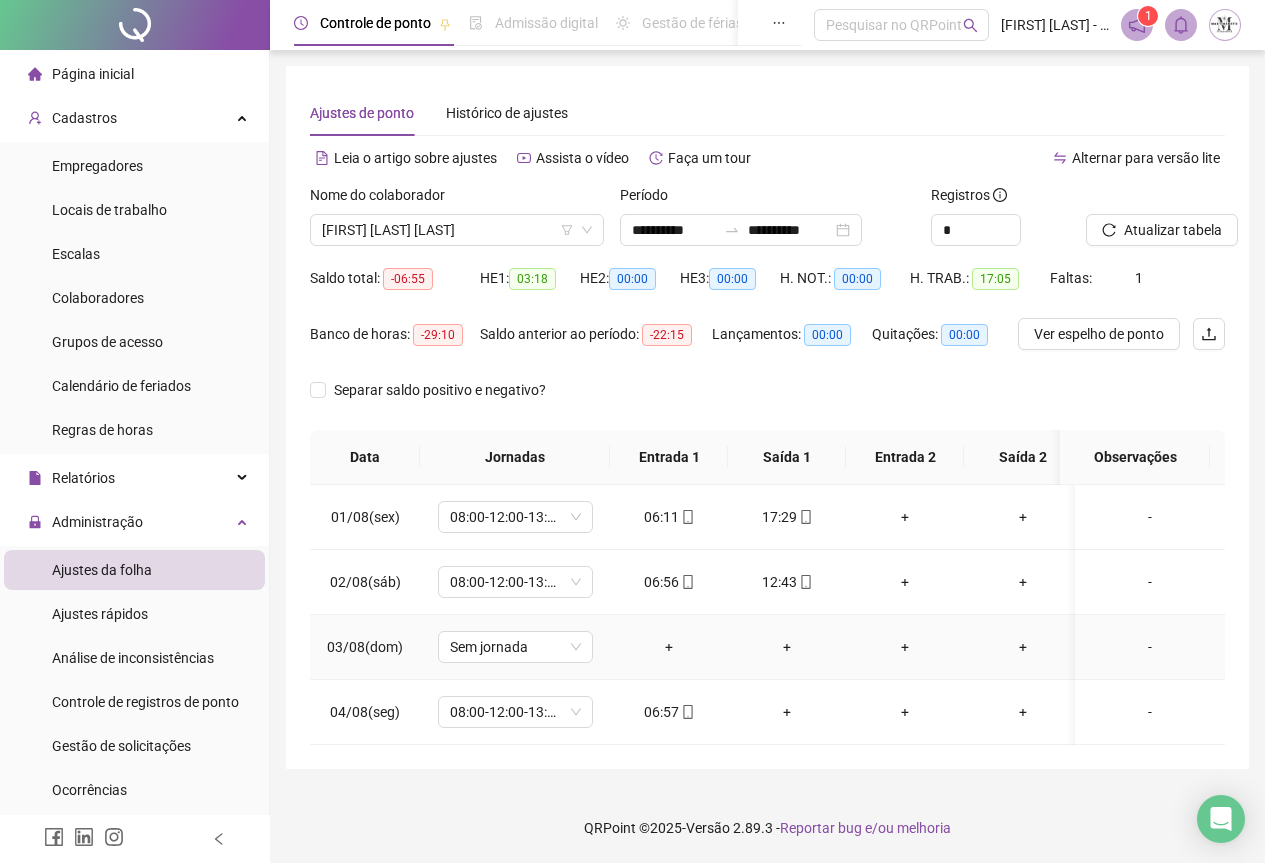scroll, scrollTop: 7, scrollLeft: 0, axis: vertical 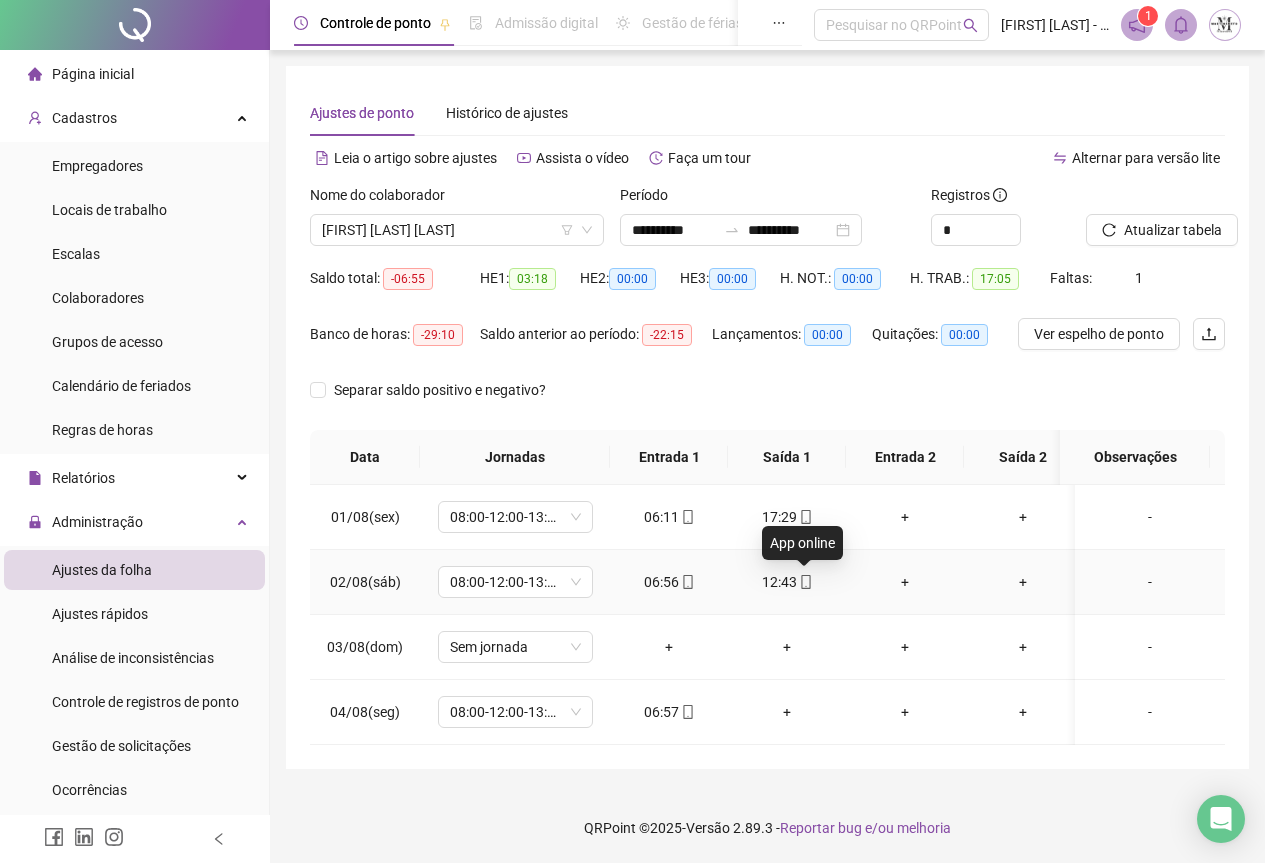click 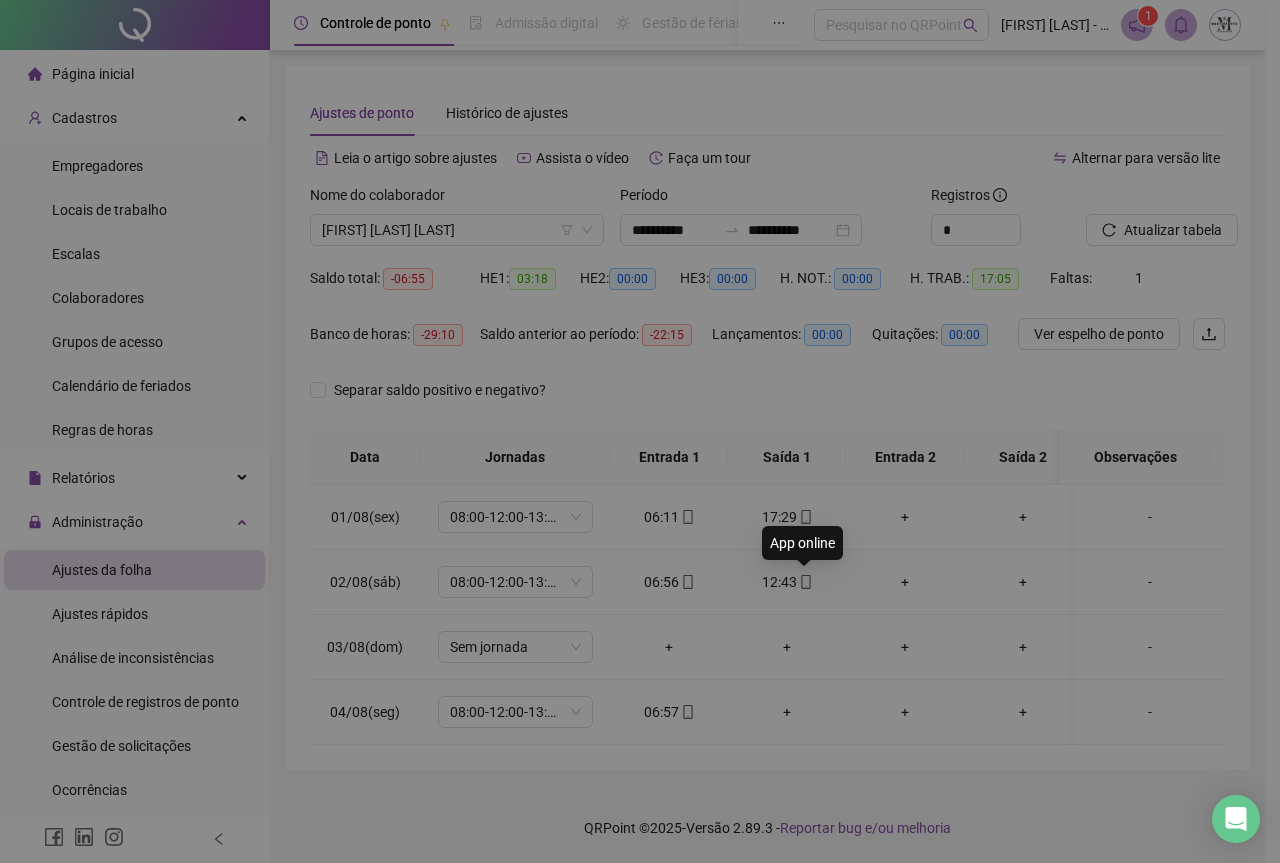 type on "**********" 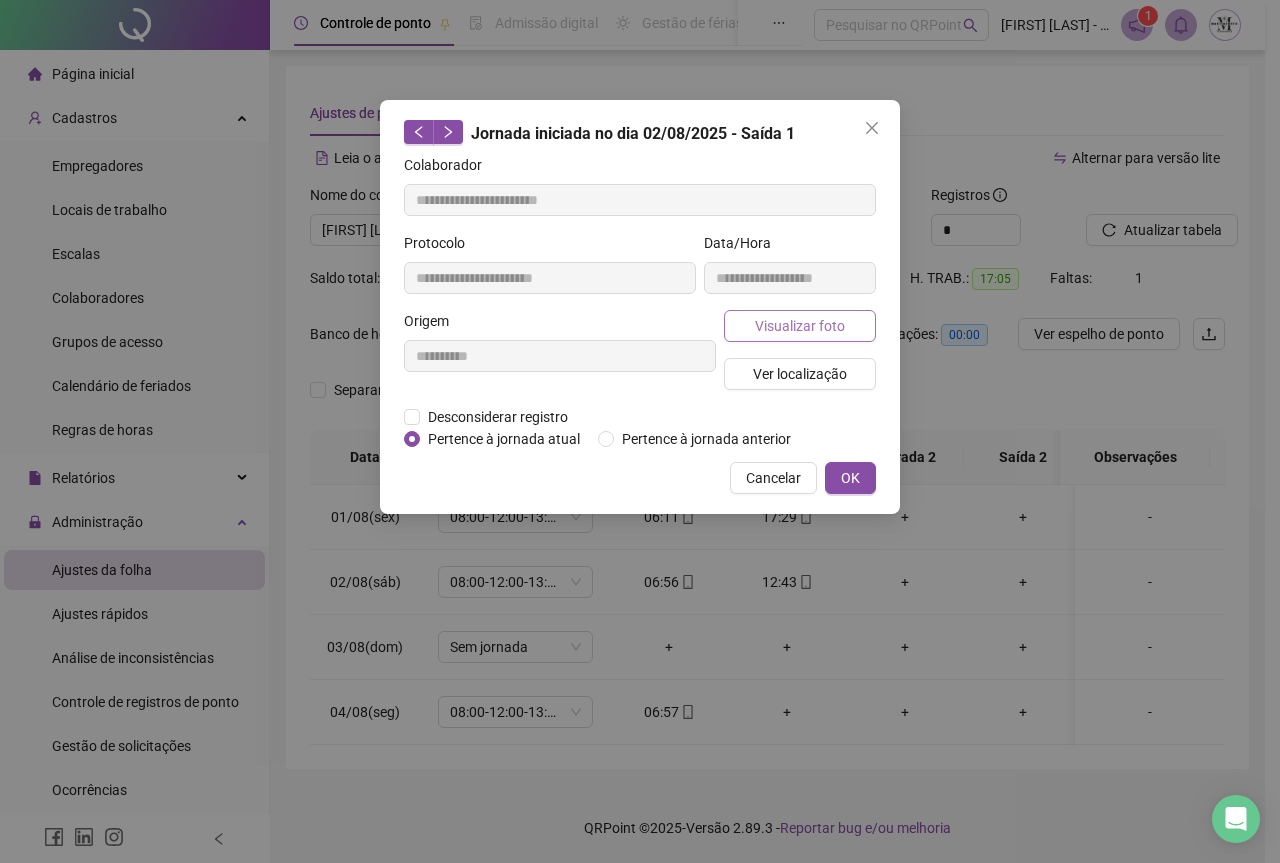 click on "Visualizar foto" at bounding box center [800, 326] 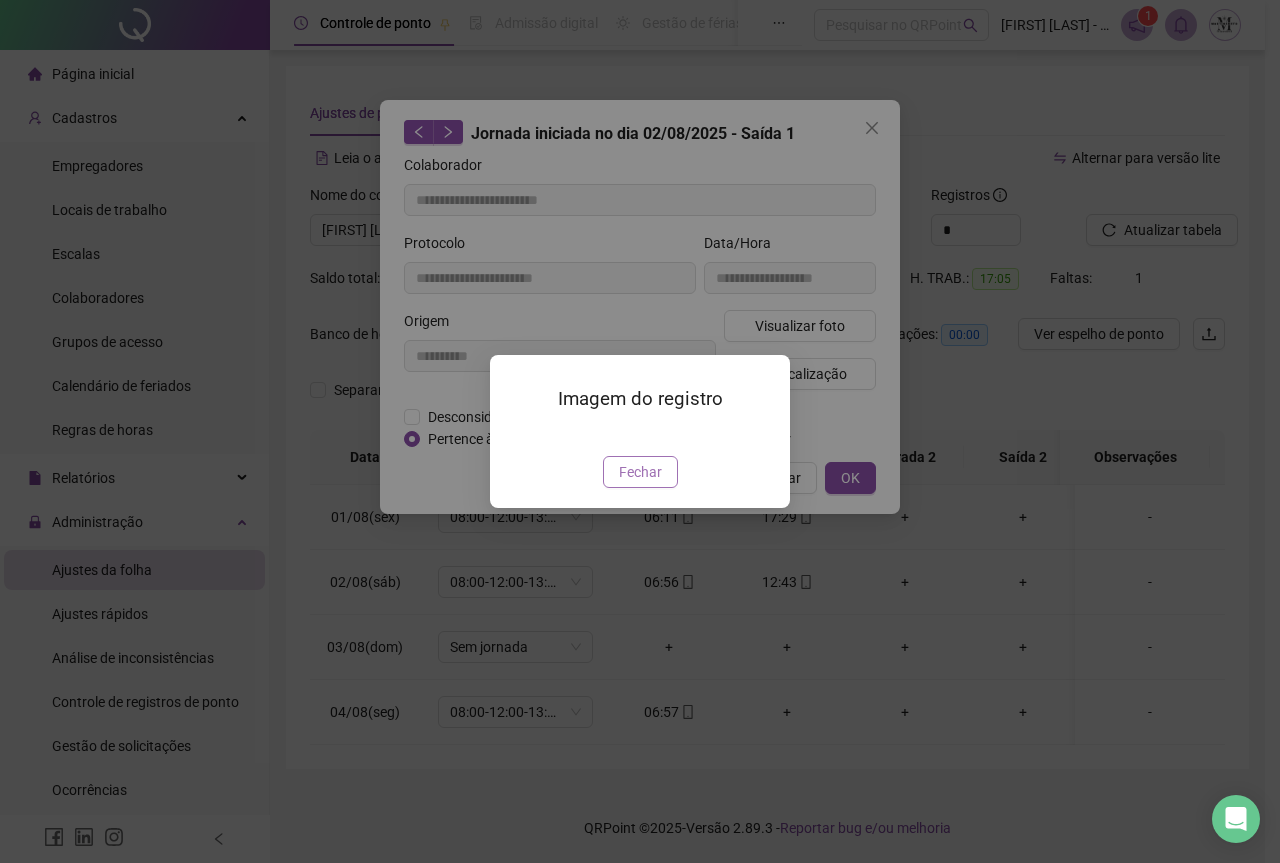 click on "Fechar" at bounding box center (640, 472) 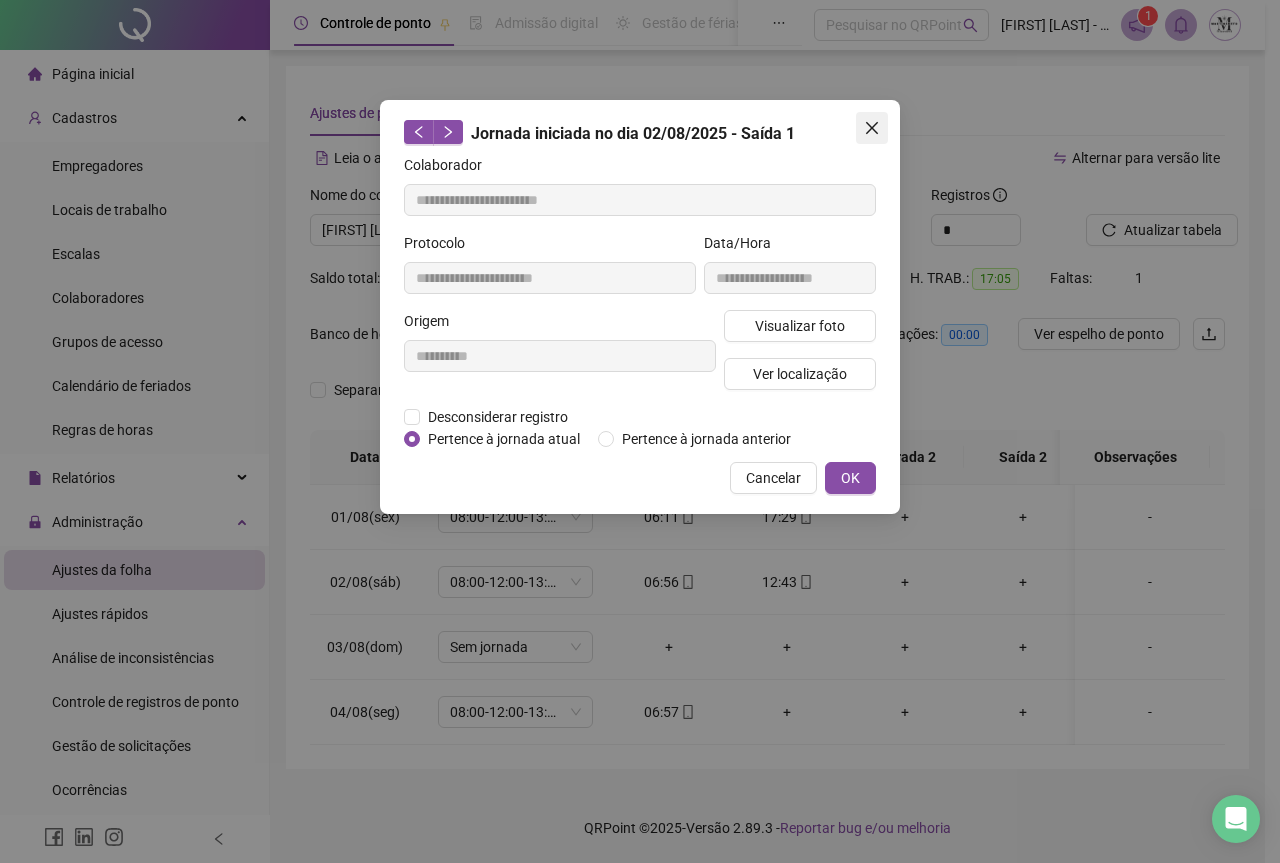 click 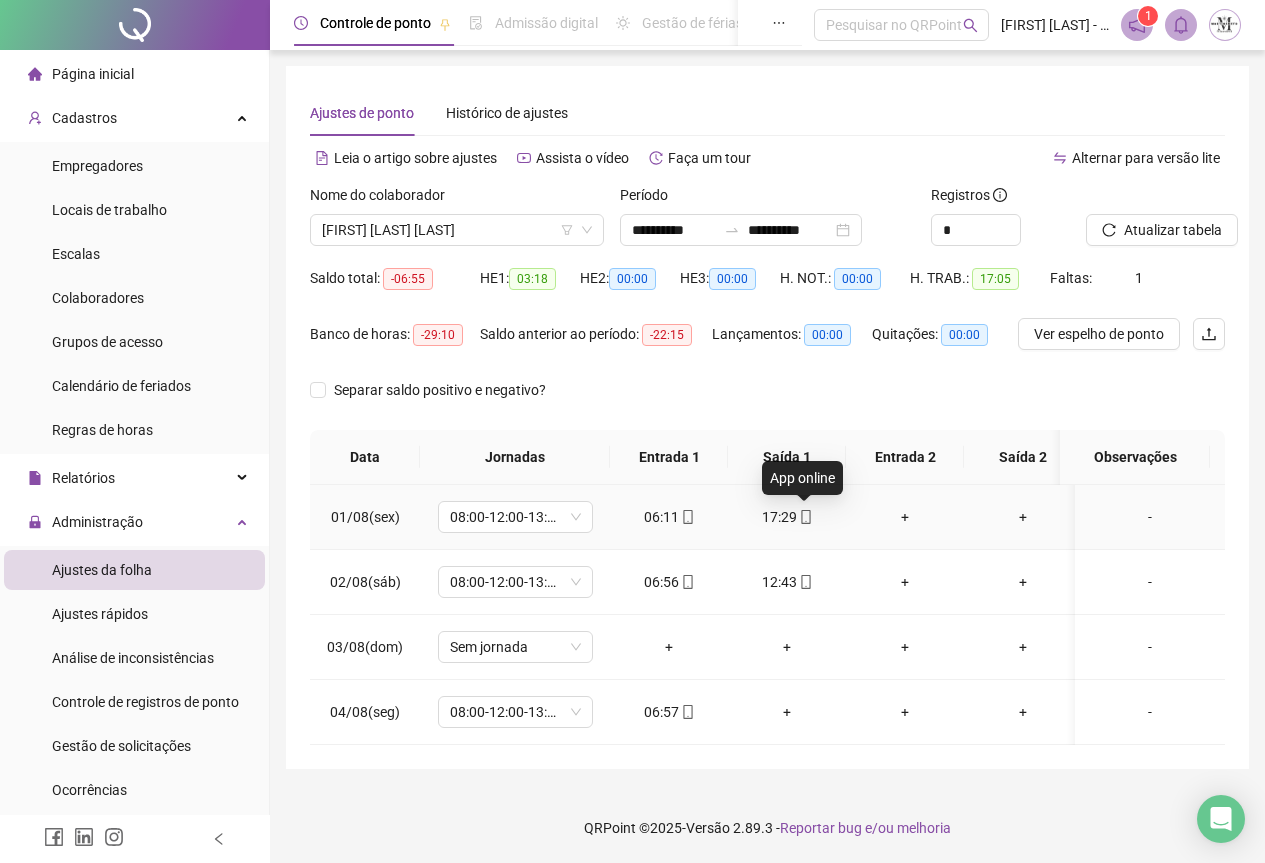 click 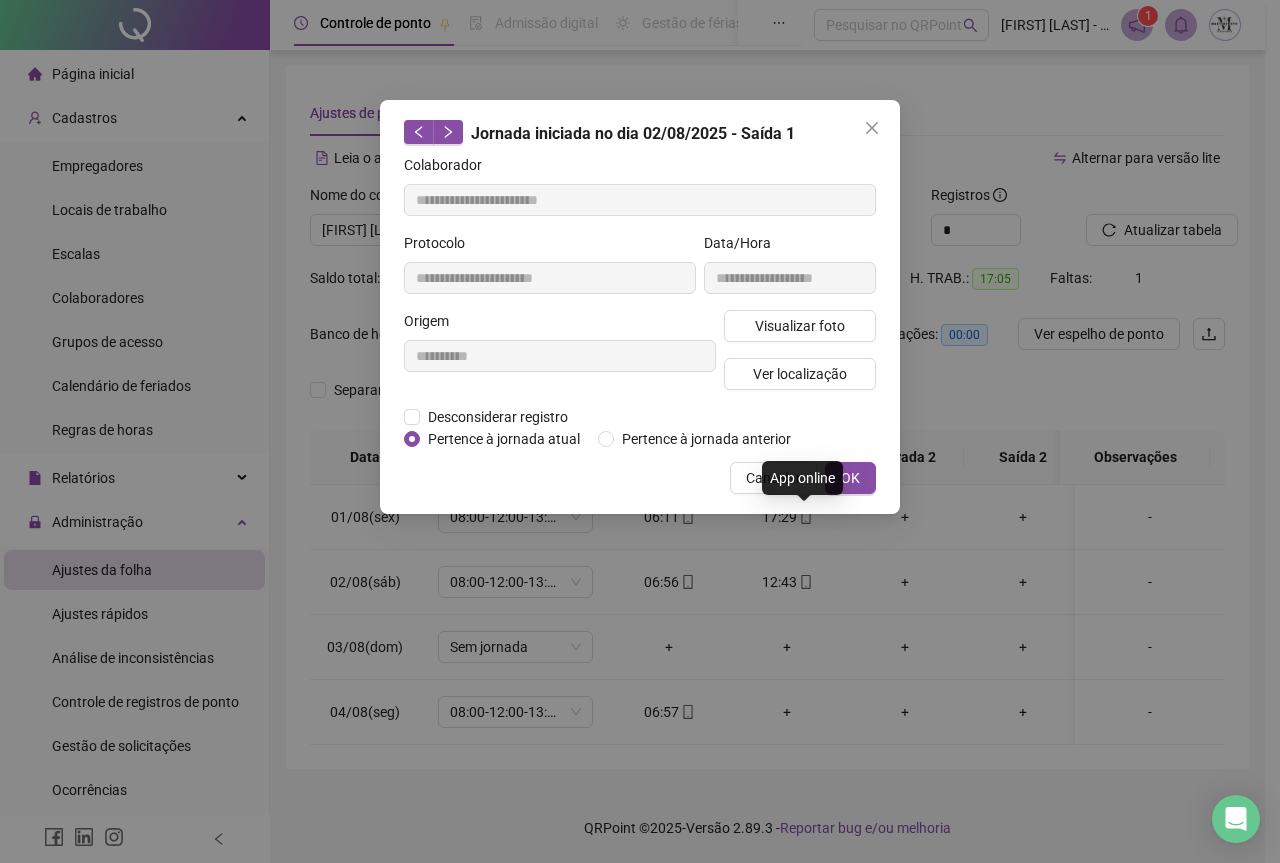 type on "**********" 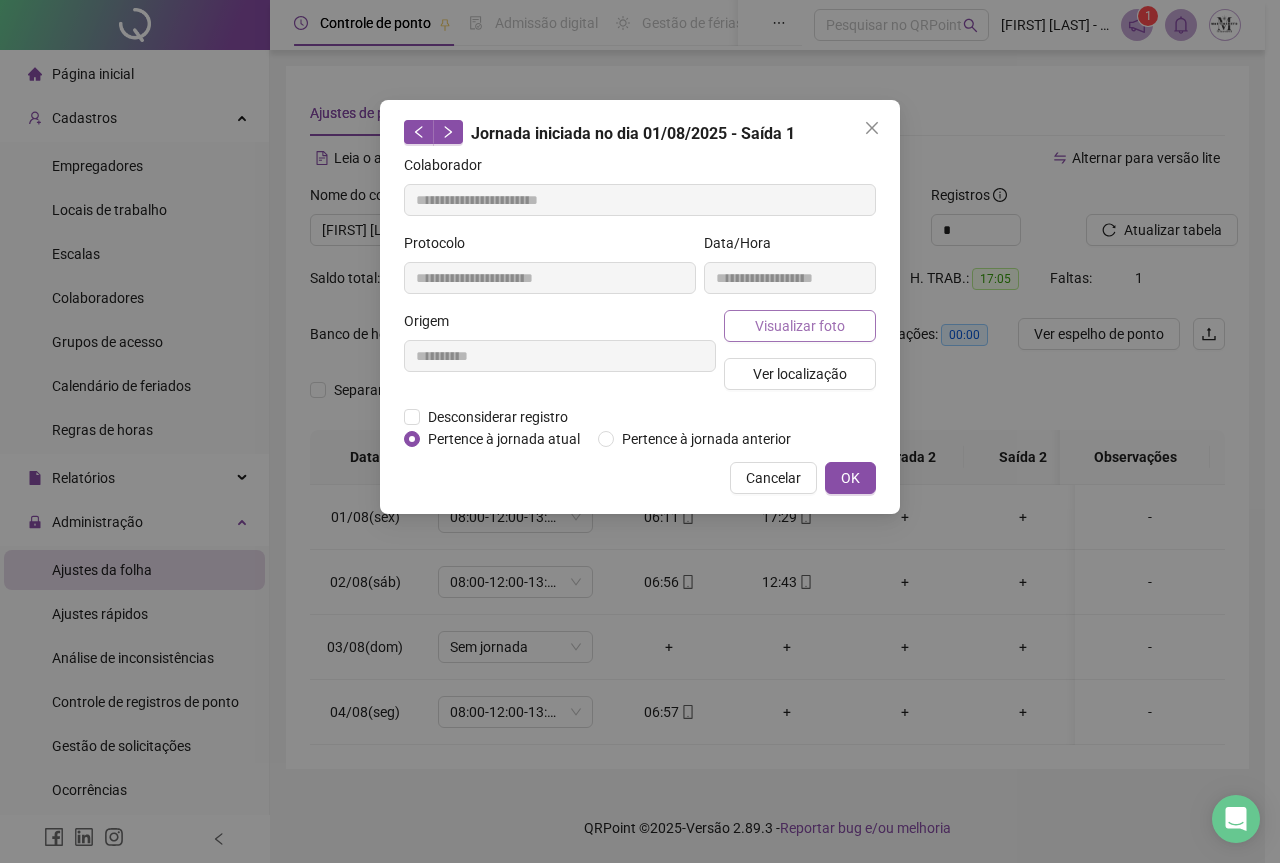 click on "Visualizar foto" at bounding box center (800, 326) 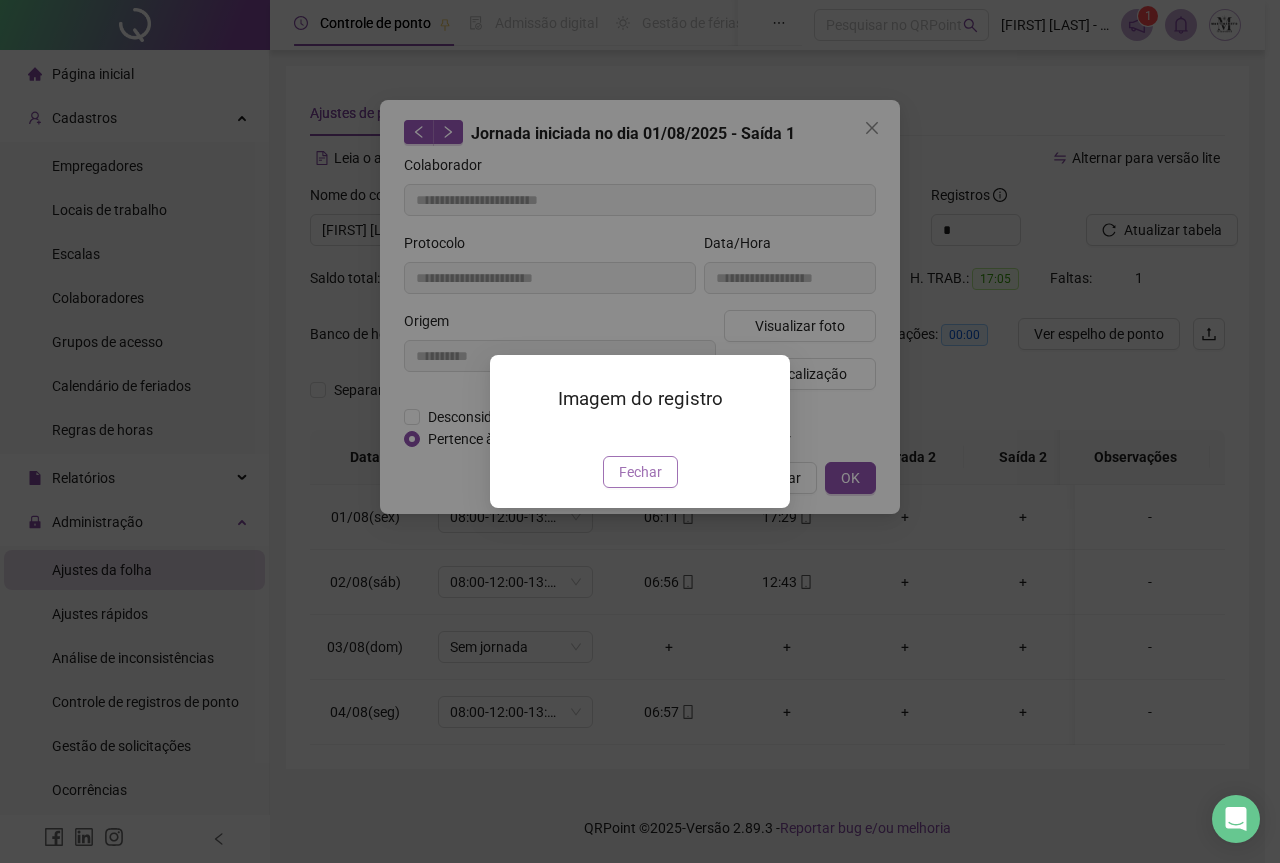 click on "Fechar" at bounding box center [640, 472] 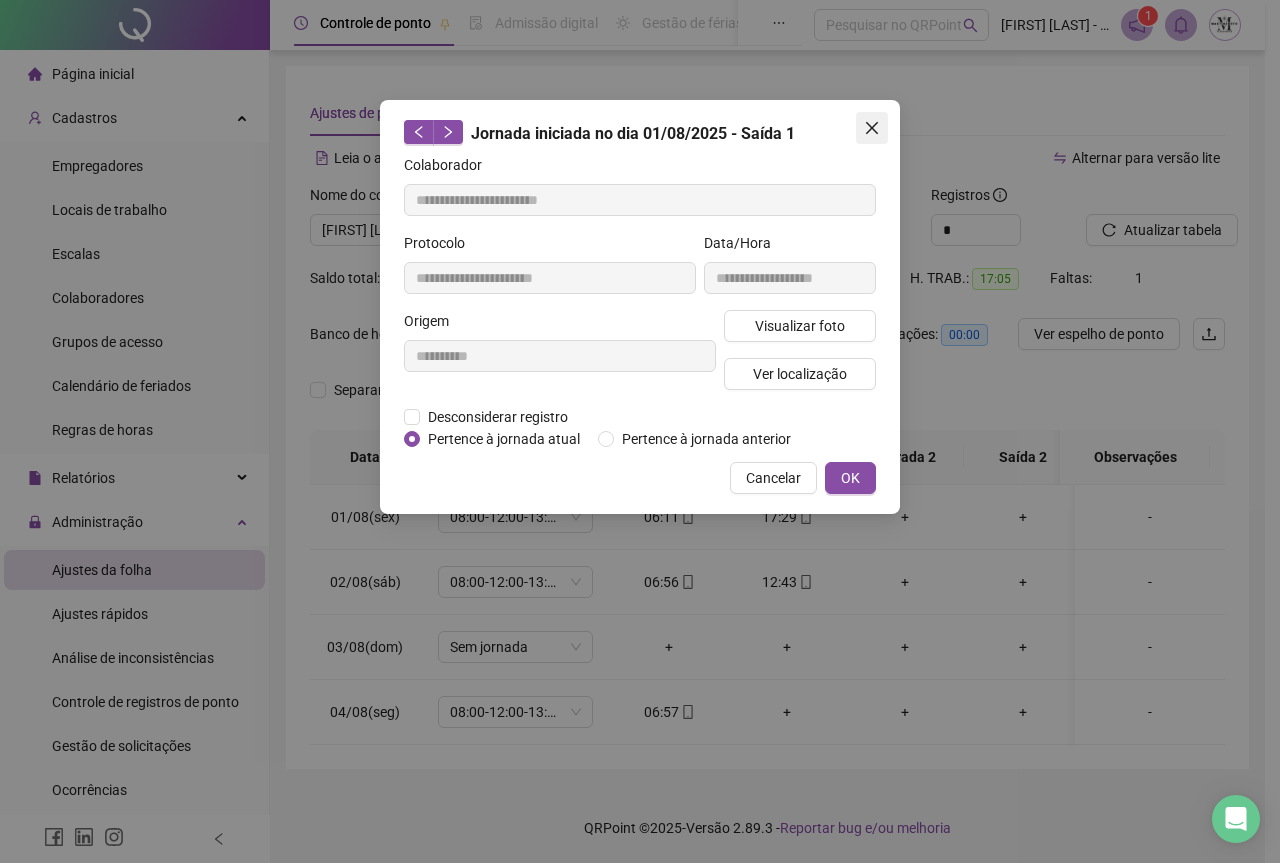 click at bounding box center (872, 128) 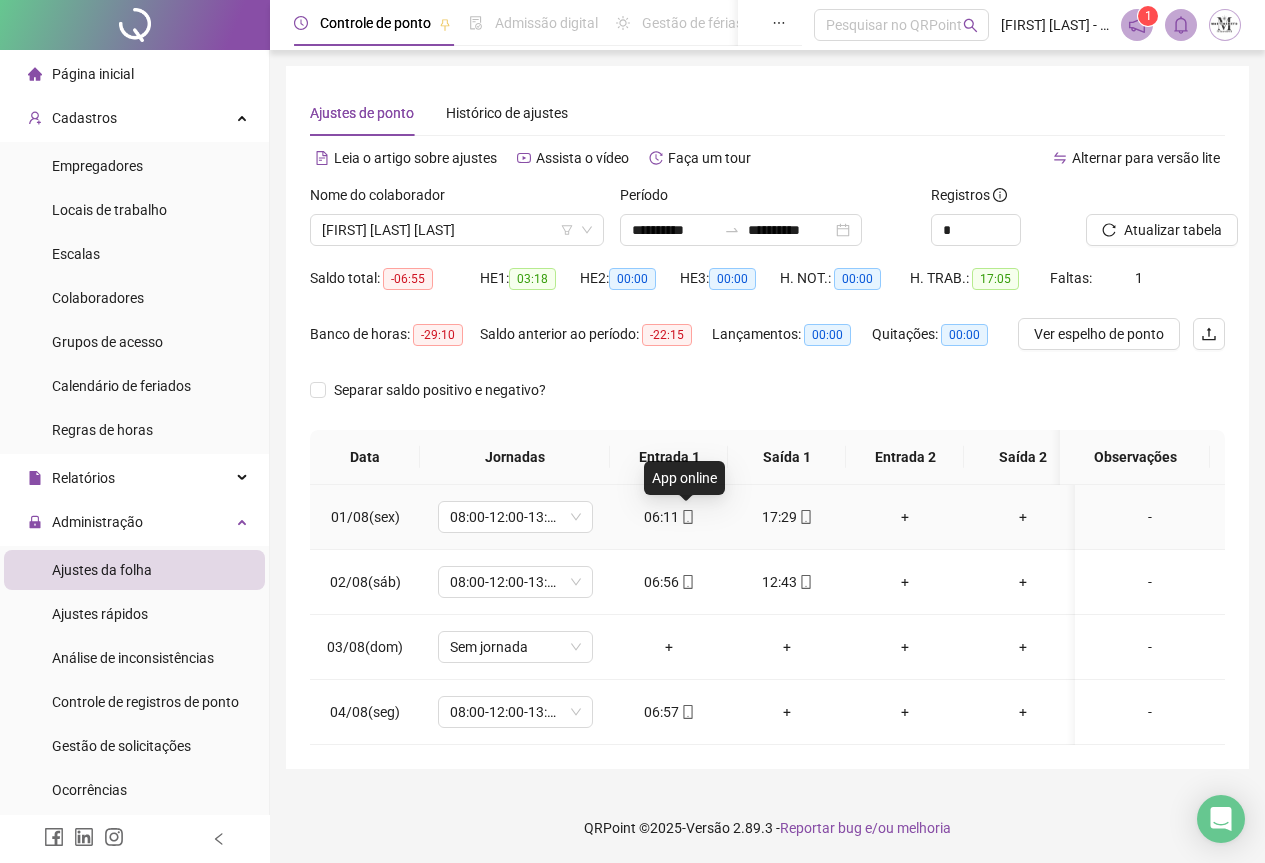click 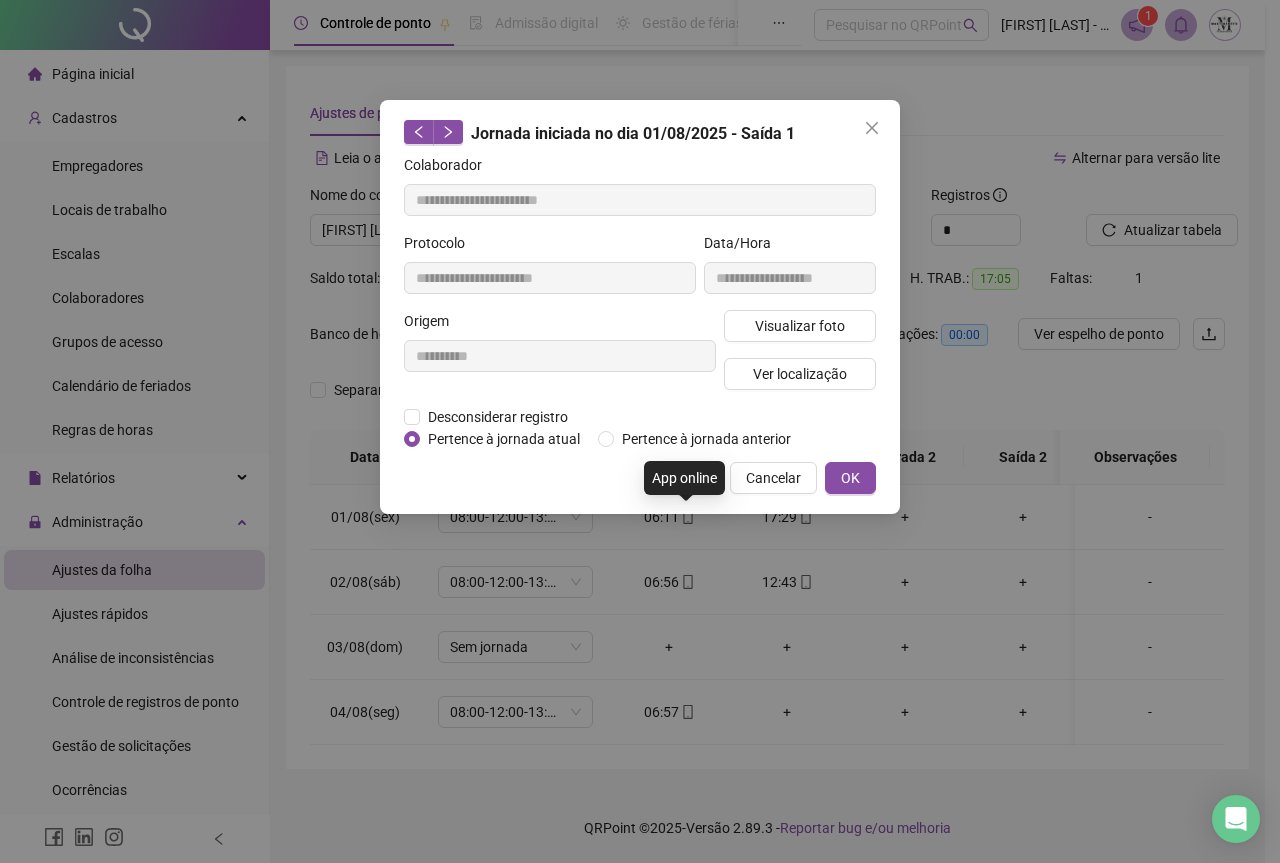 type on "**********" 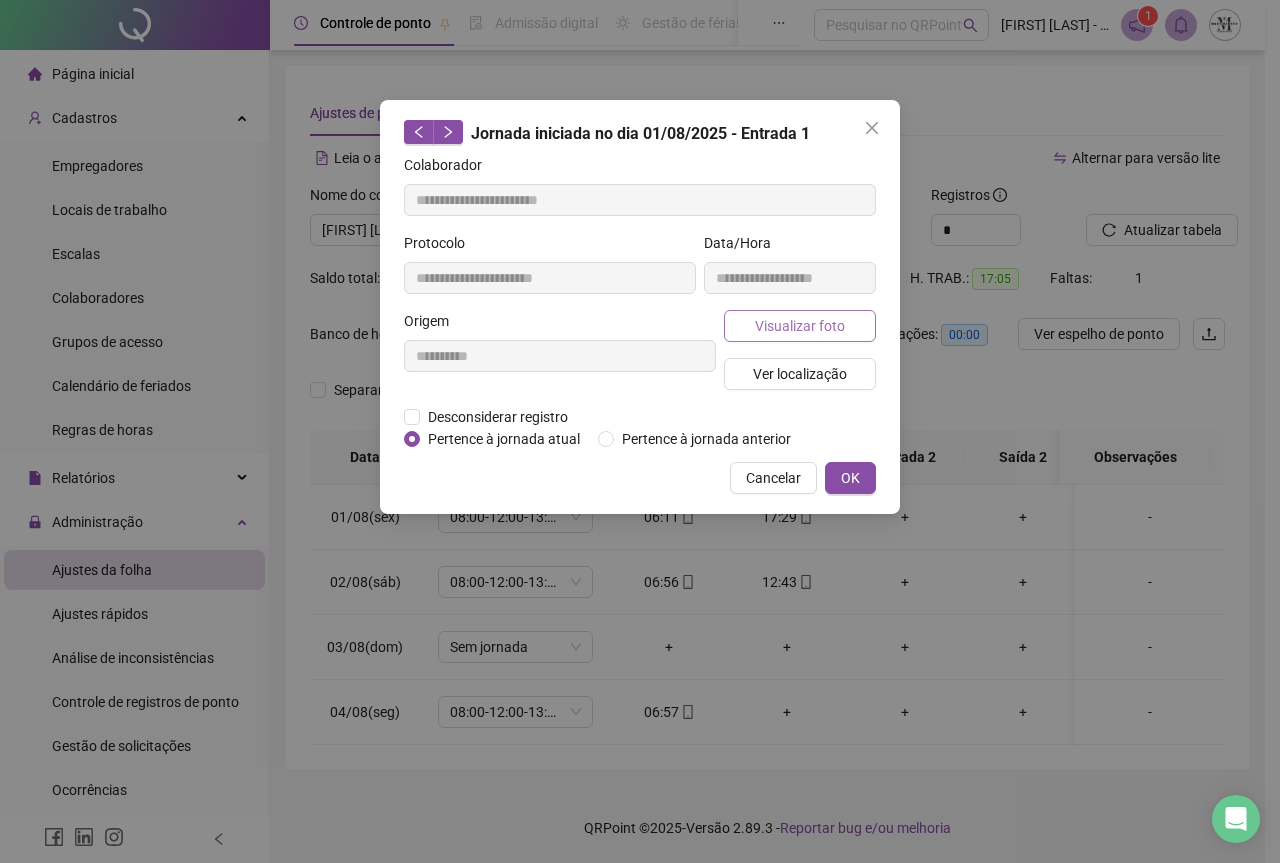 click on "Visualizar foto" at bounding box center [800, 326] 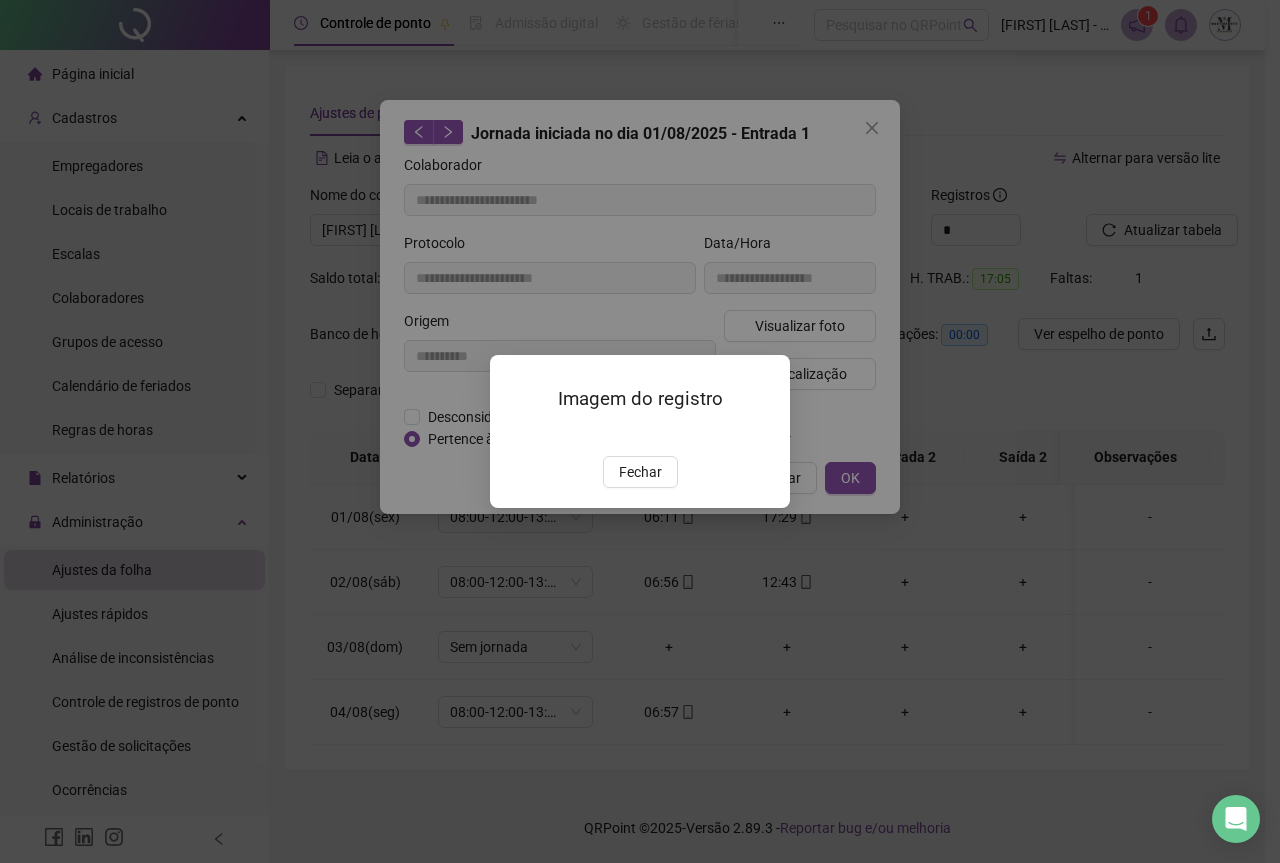 drag, startPoint x: 654, startPoint y: 585, endPoint x: 808, endPoint y: 257, distance: 362.35342 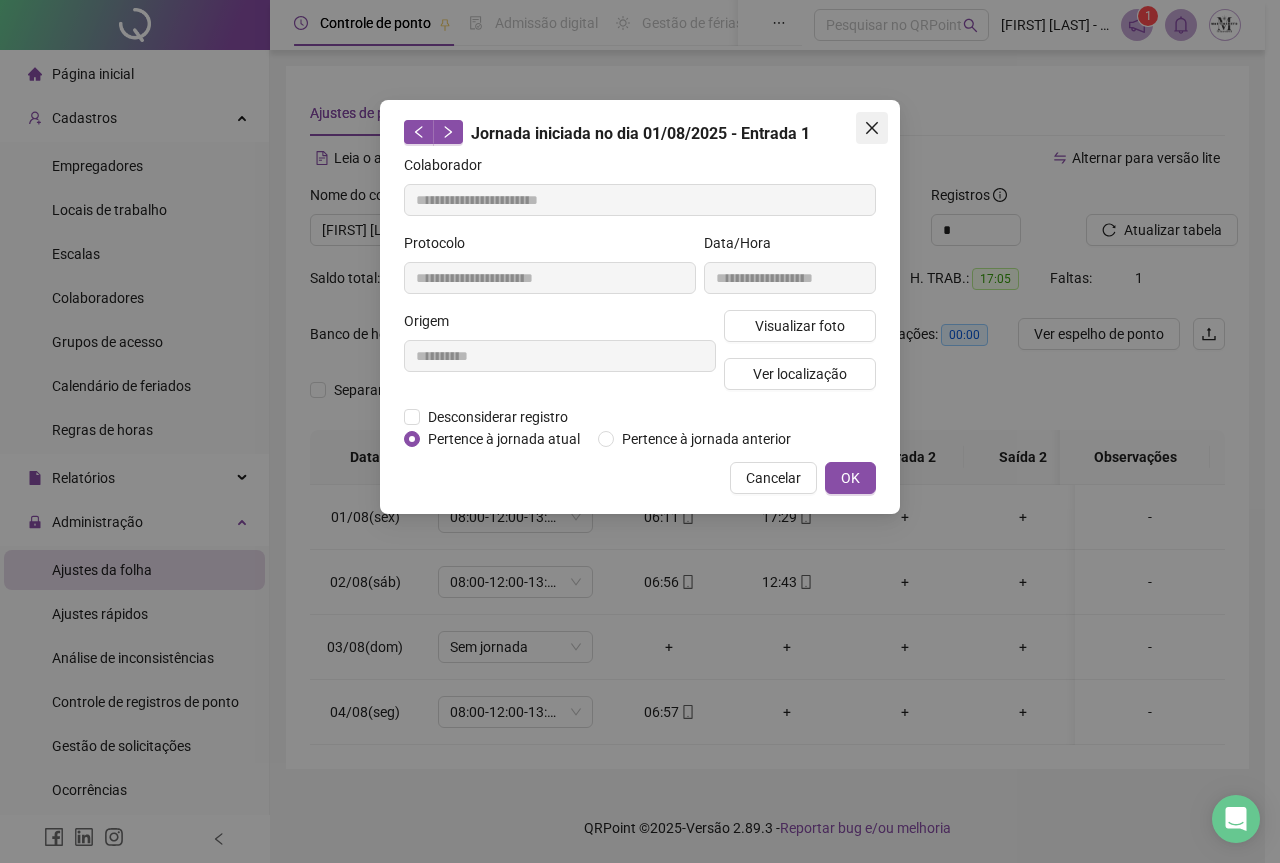 click 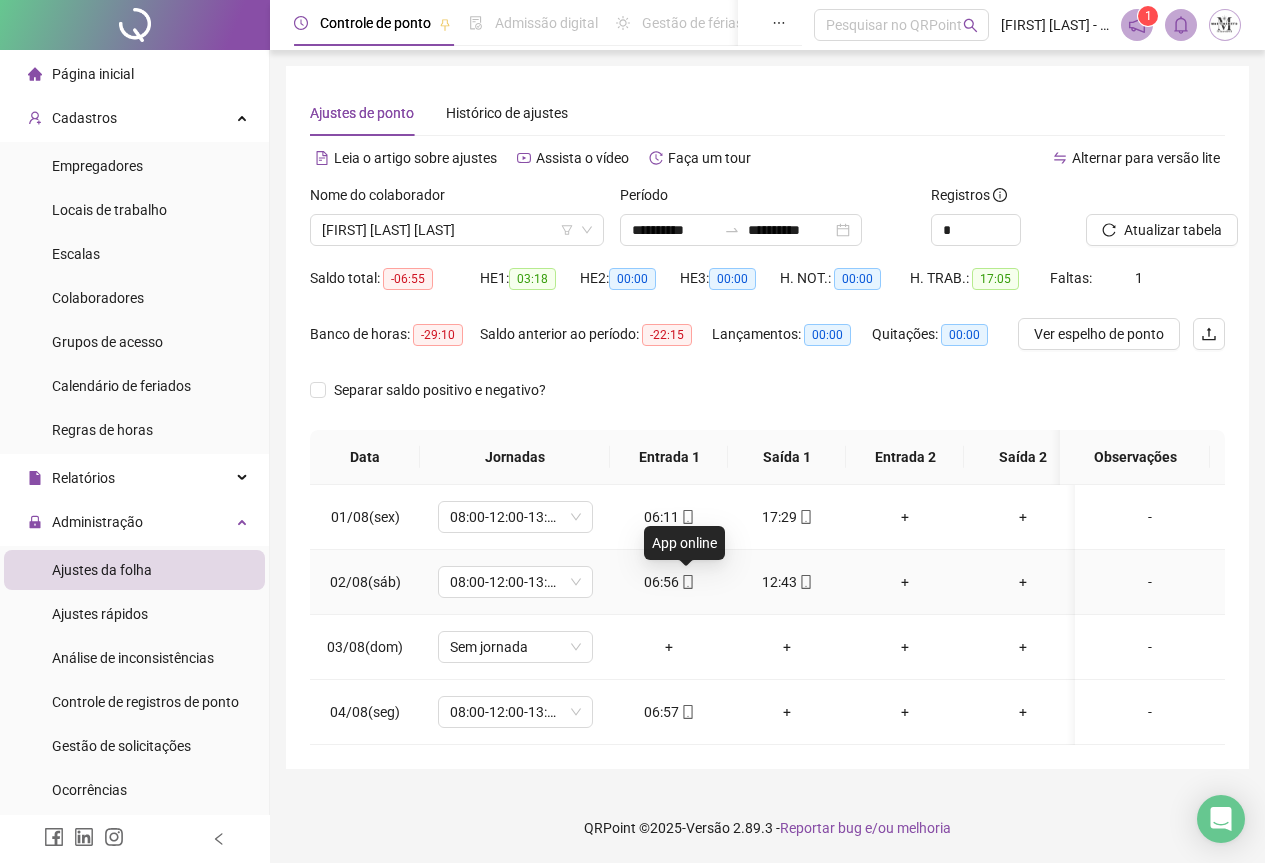 click 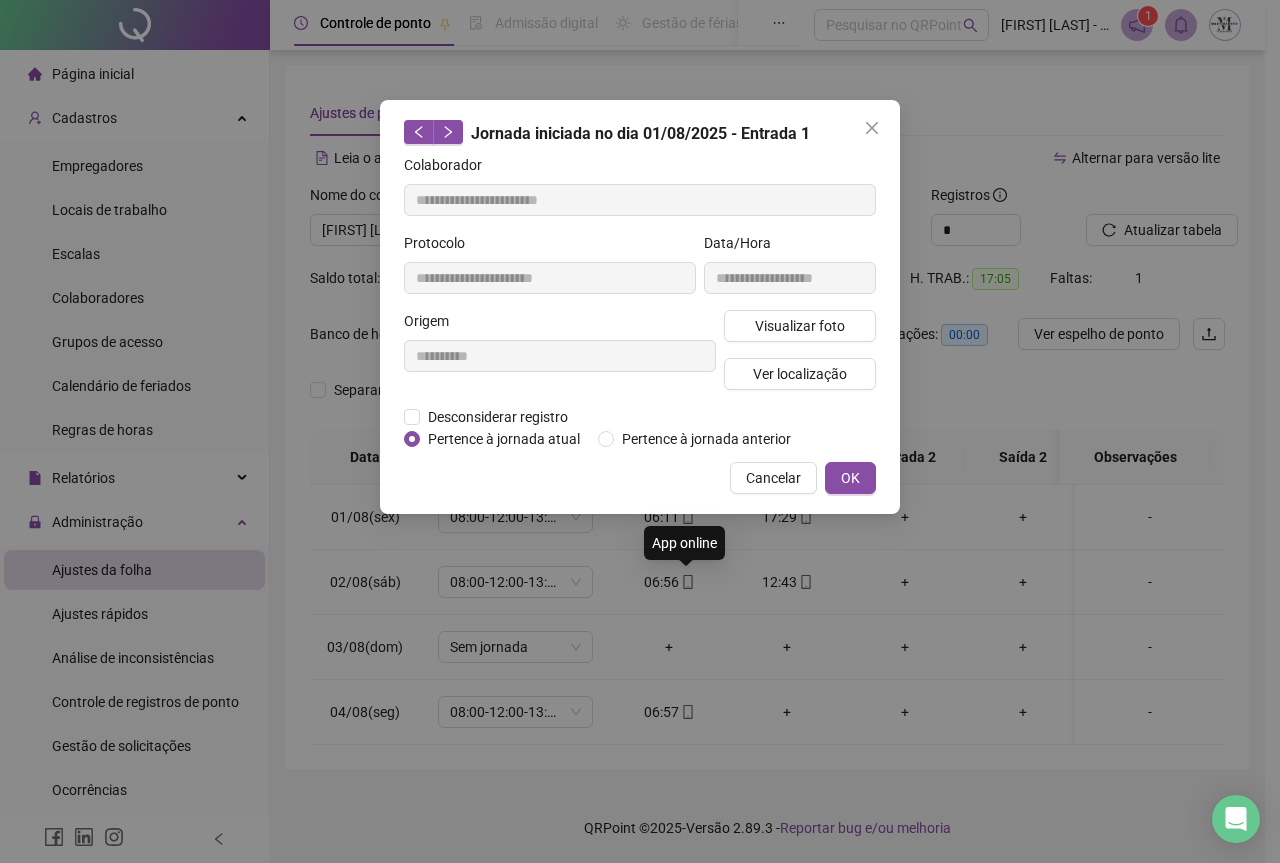 type on "**********" 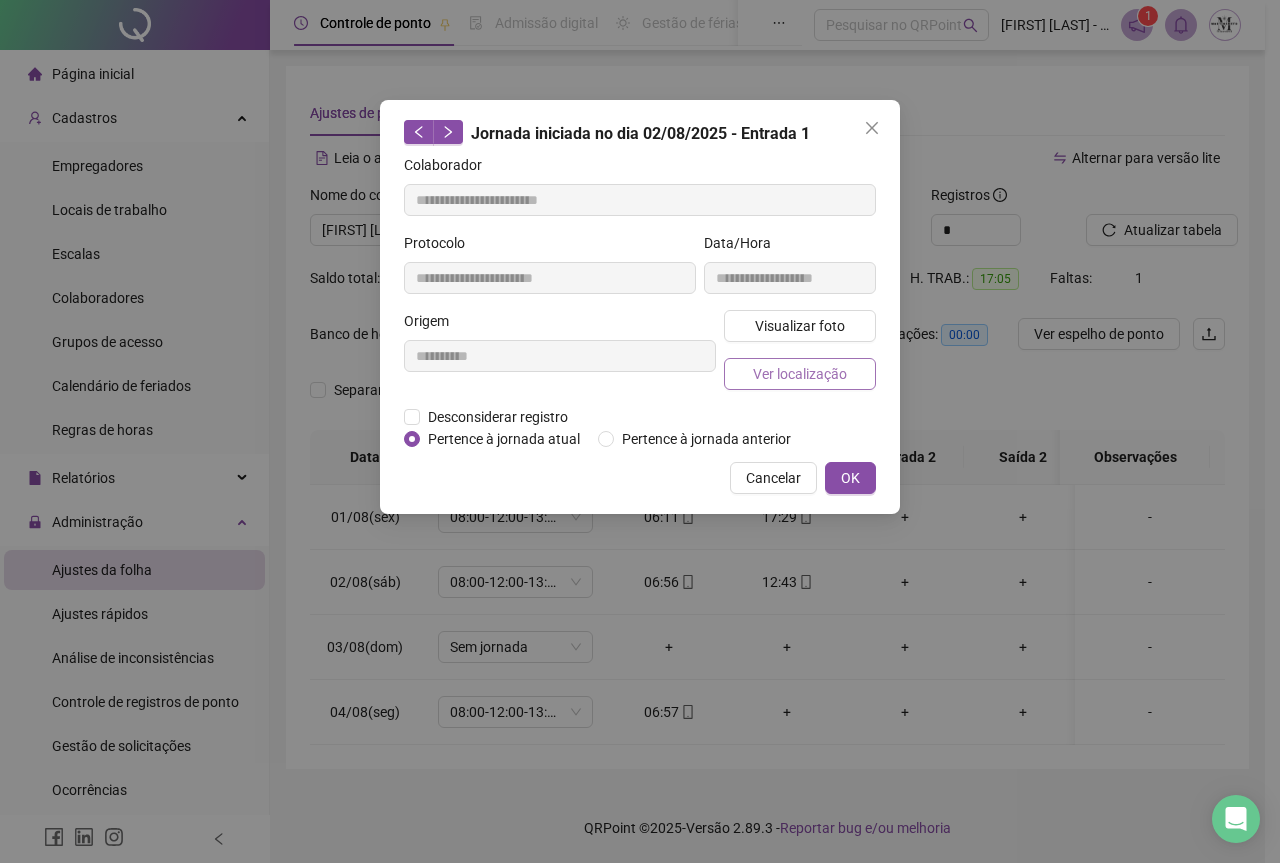 click on "Ver localização" at bounding box center (800, 374) 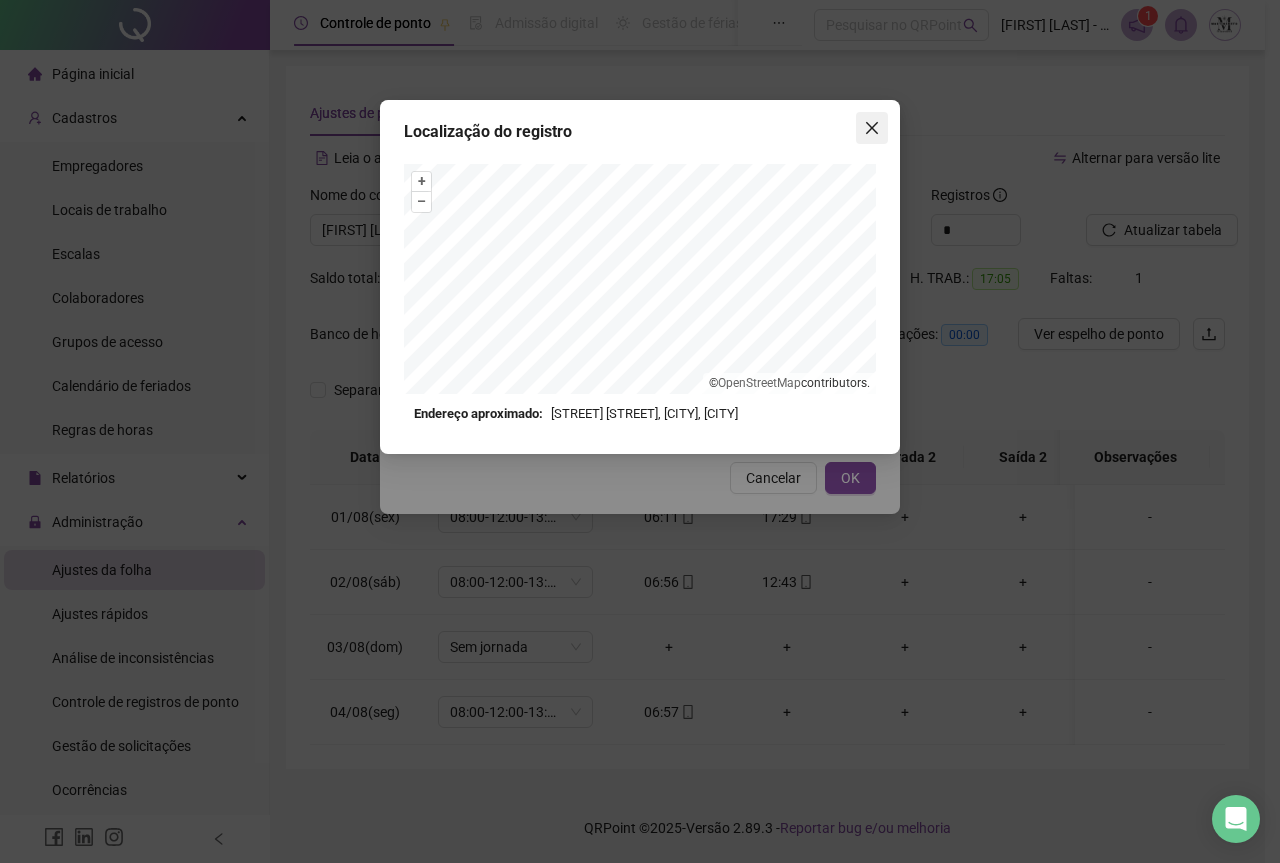 click 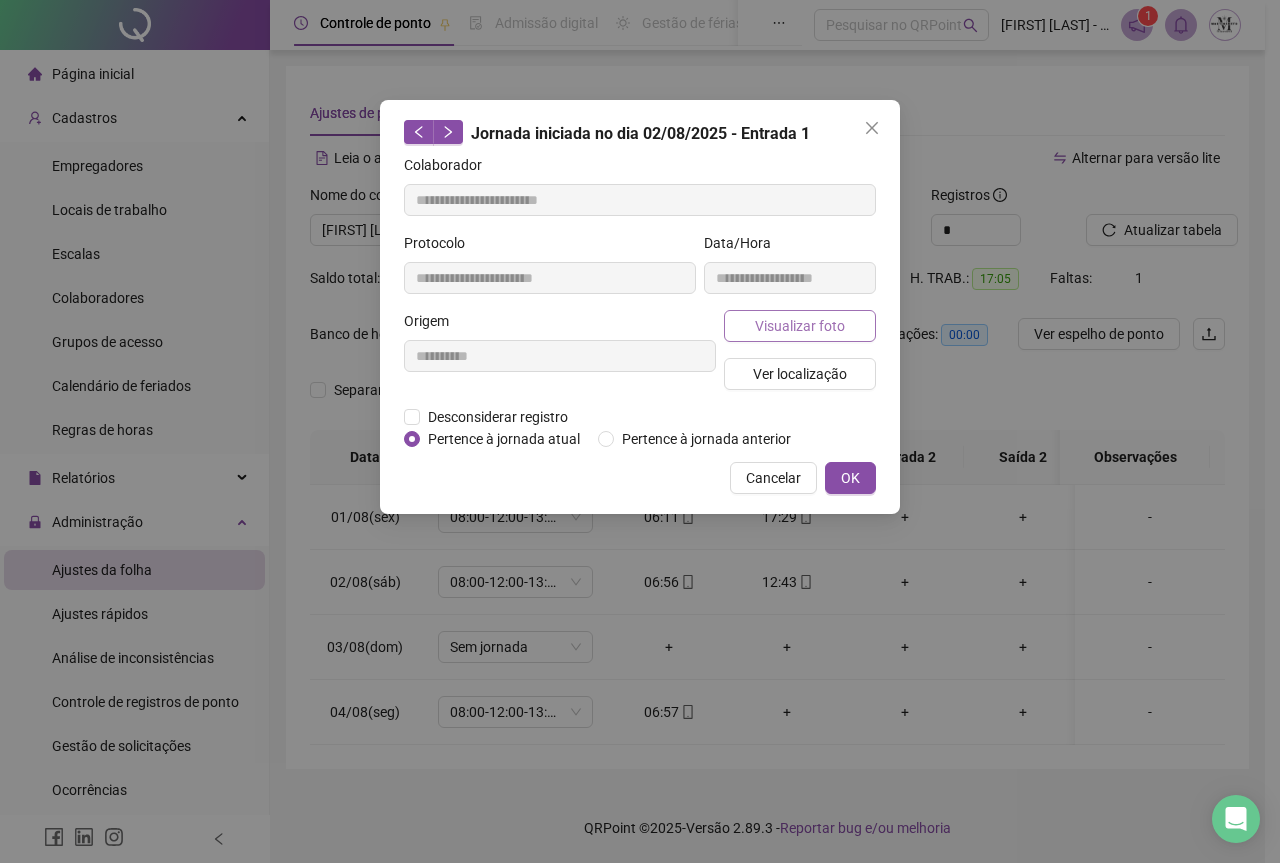 click on "Visualizar foto" at bounding box center (800, 326) 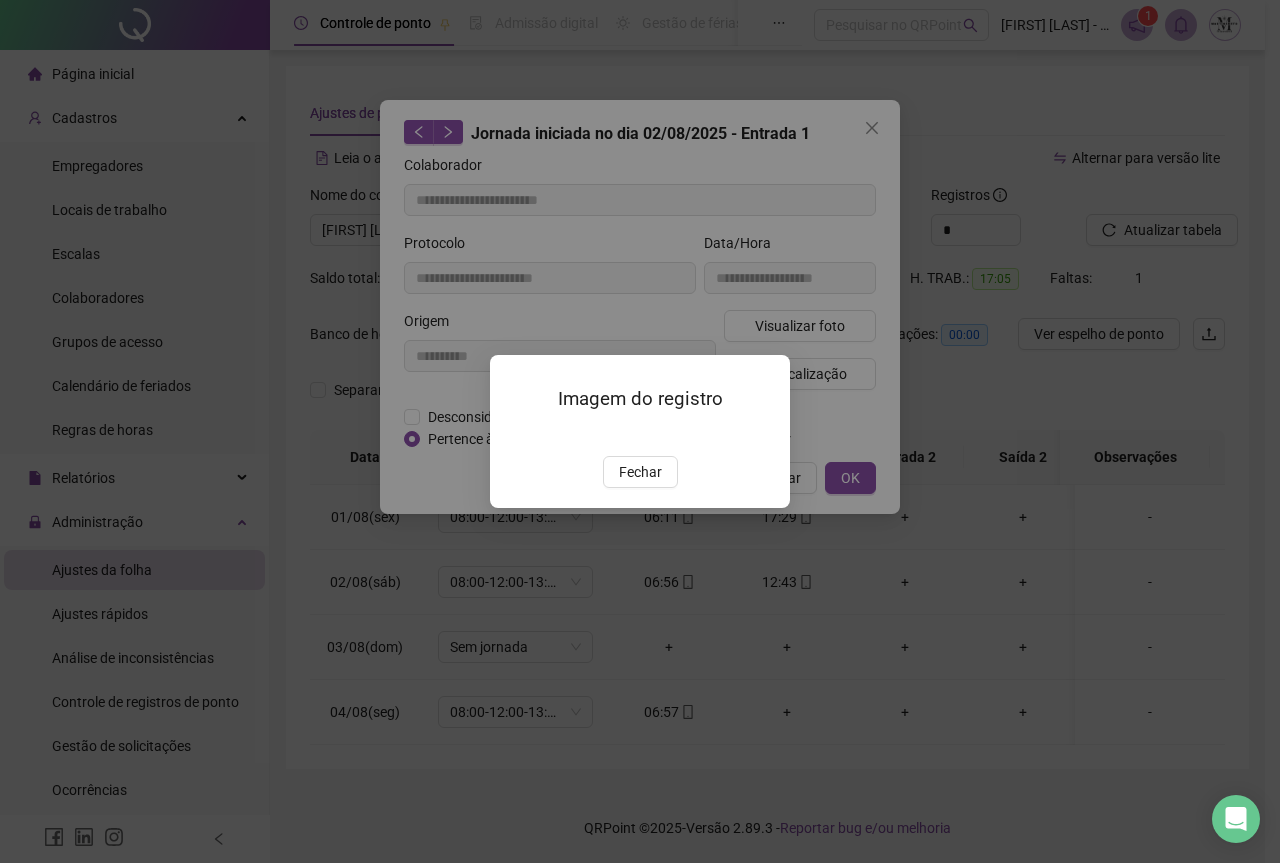 click at bounding box center (514, 435) 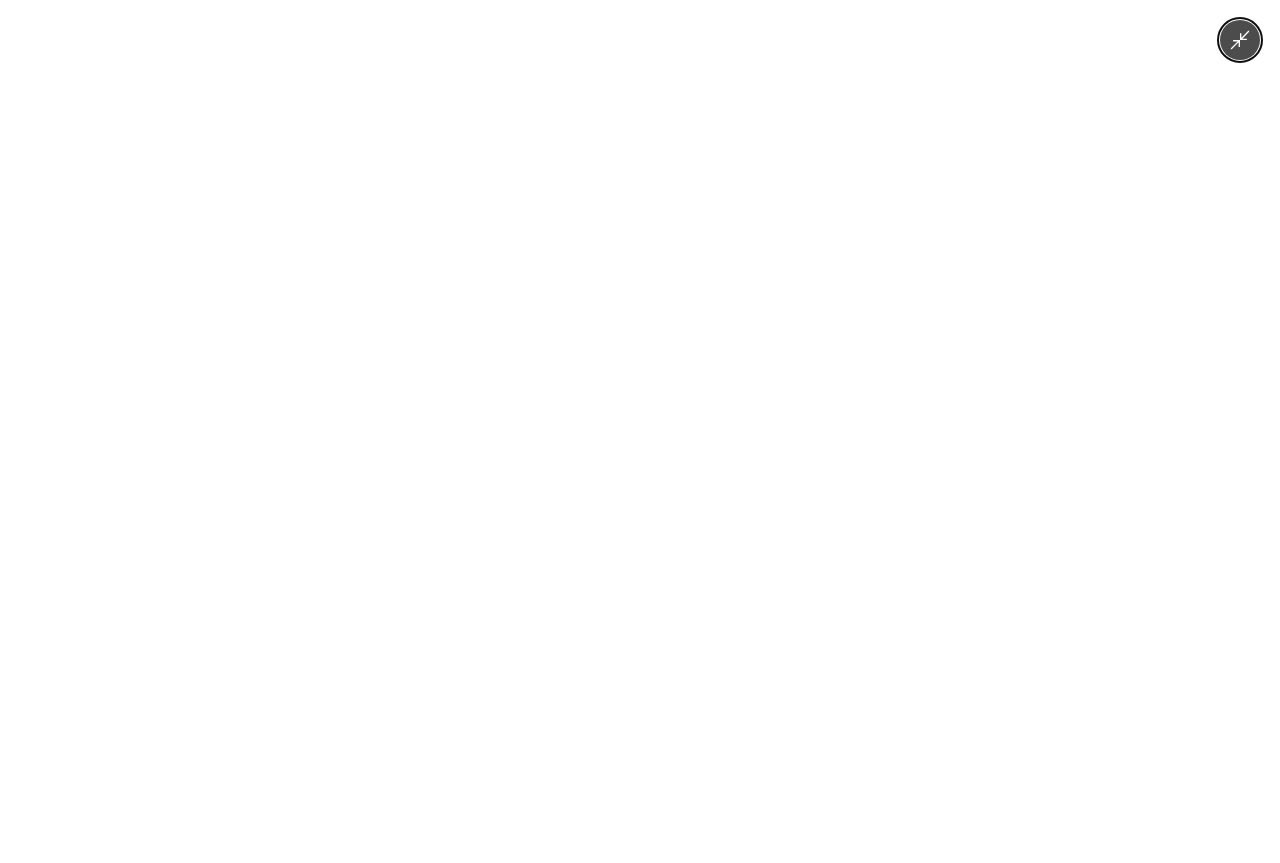 click at bounding box center [639, 431] 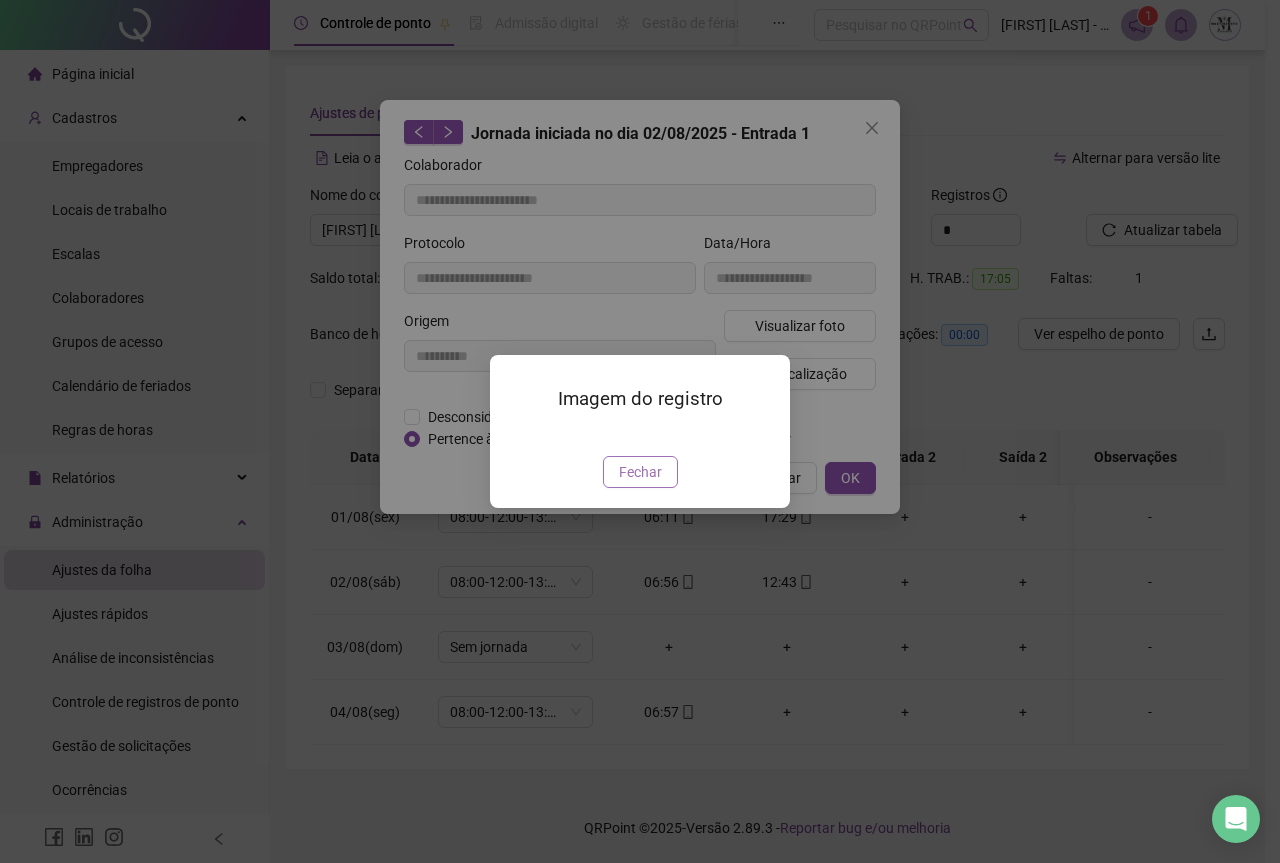 click on "Fechar" at bounding box center [640, 472] 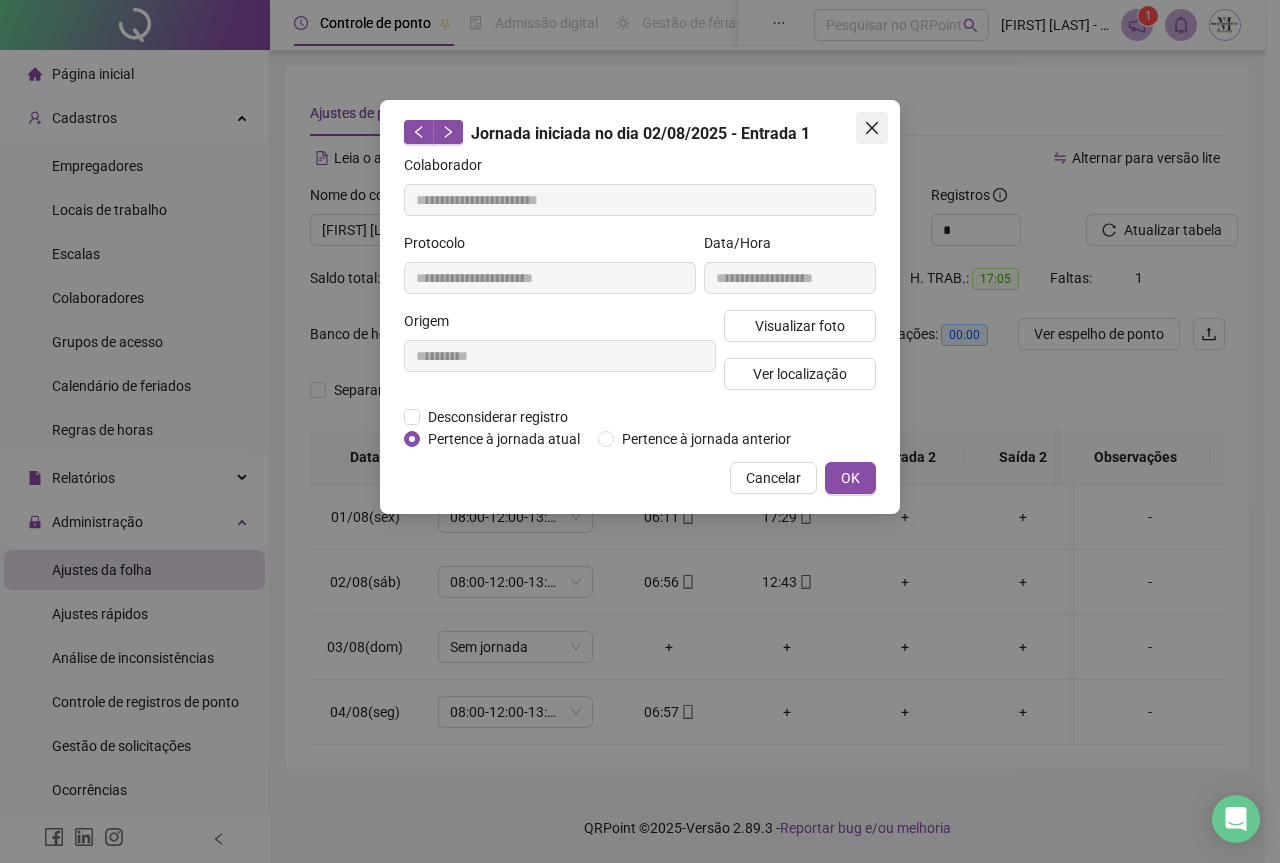 click 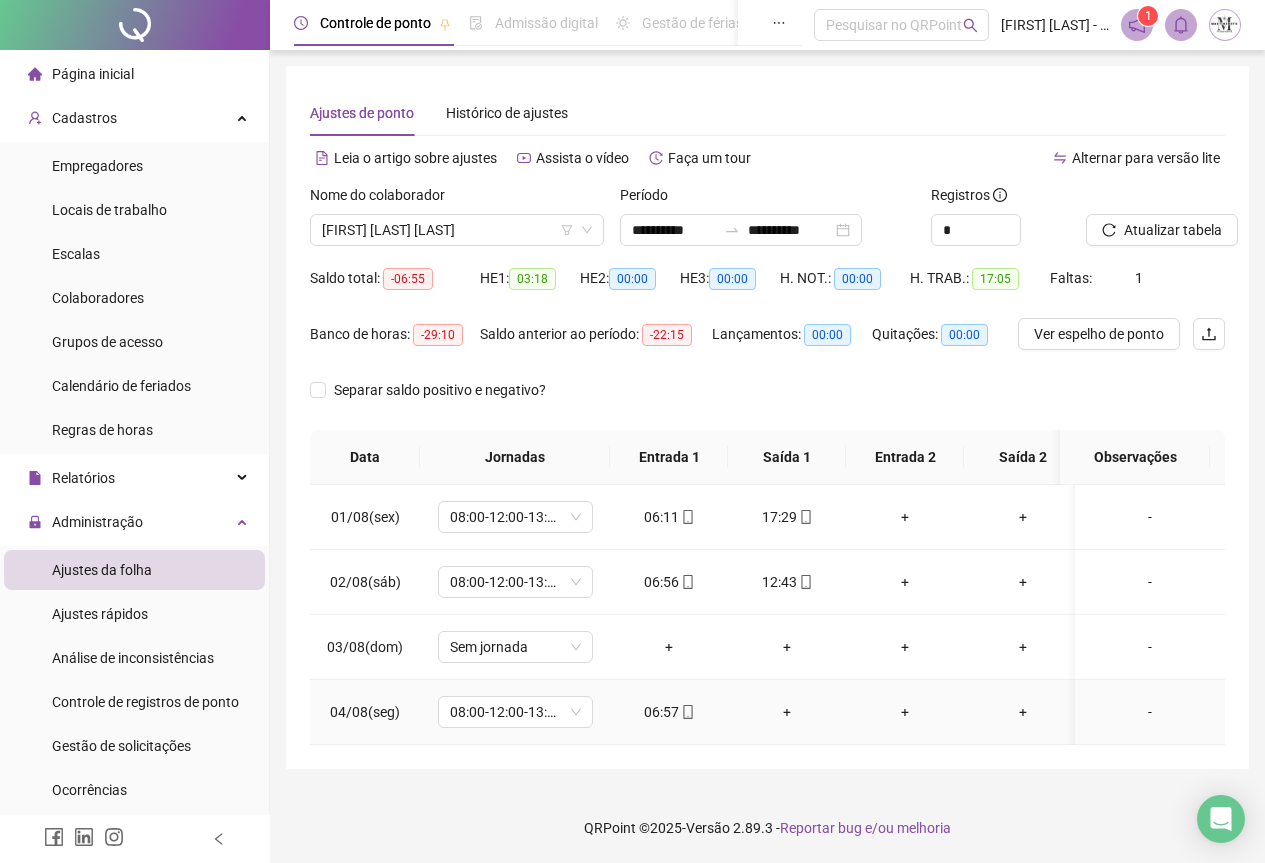 click 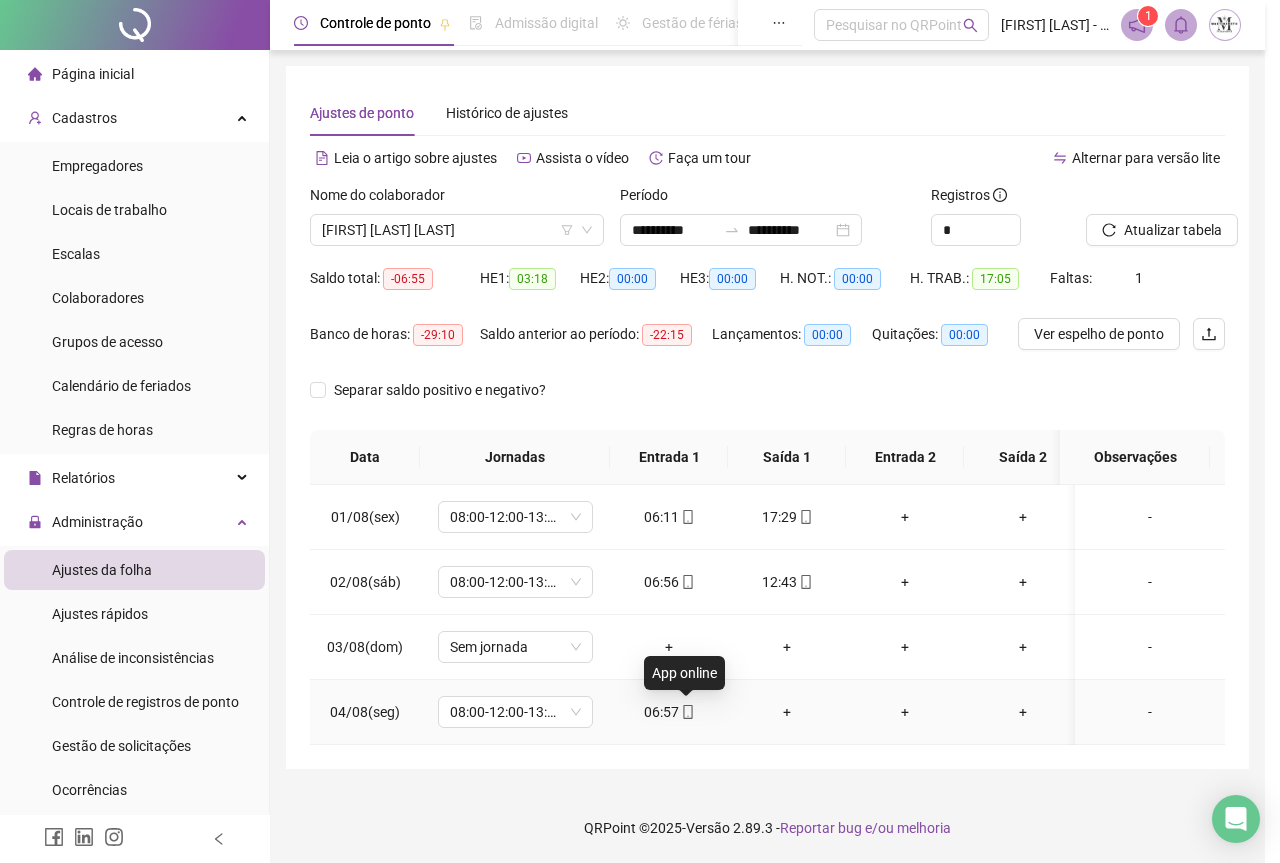 type on "**********" 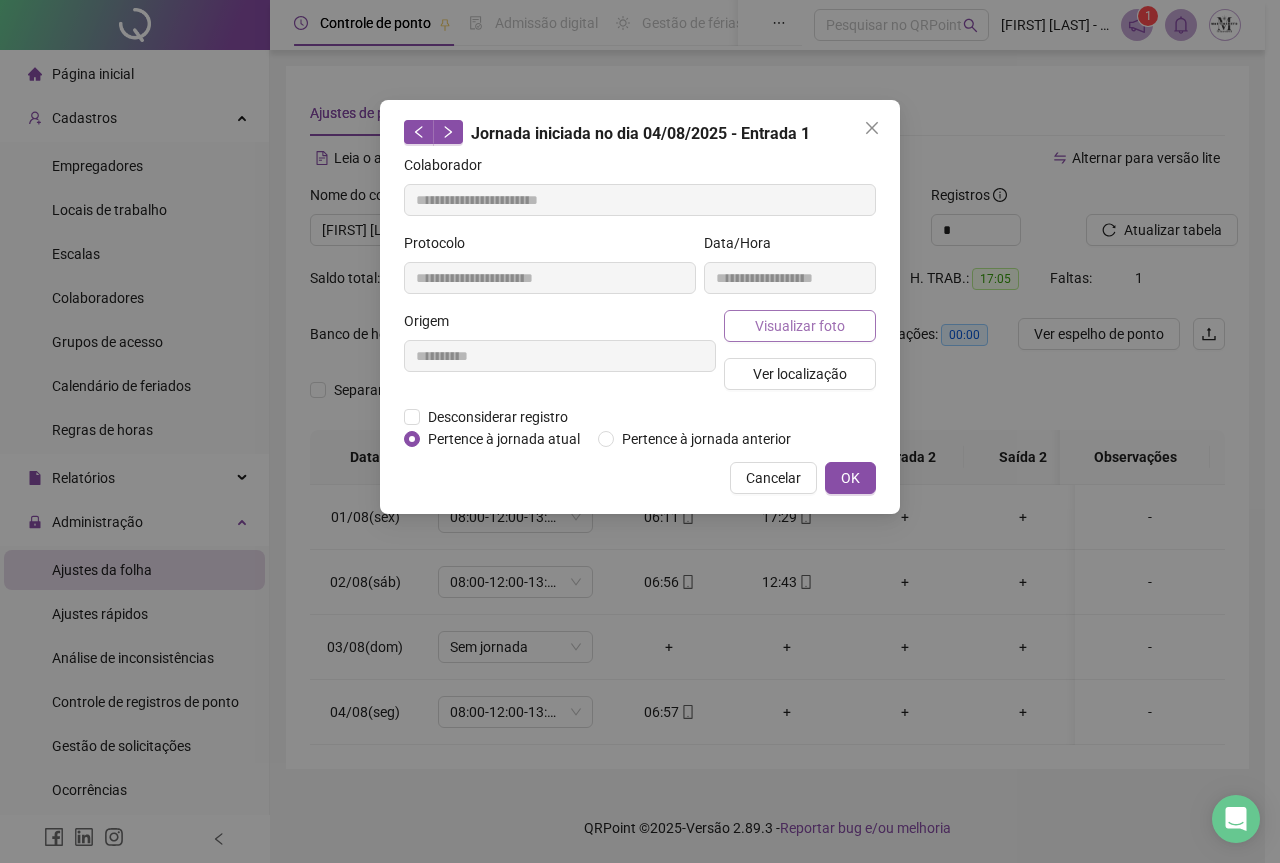 click on "Visualizar foto" at bounding box center (800, 326) 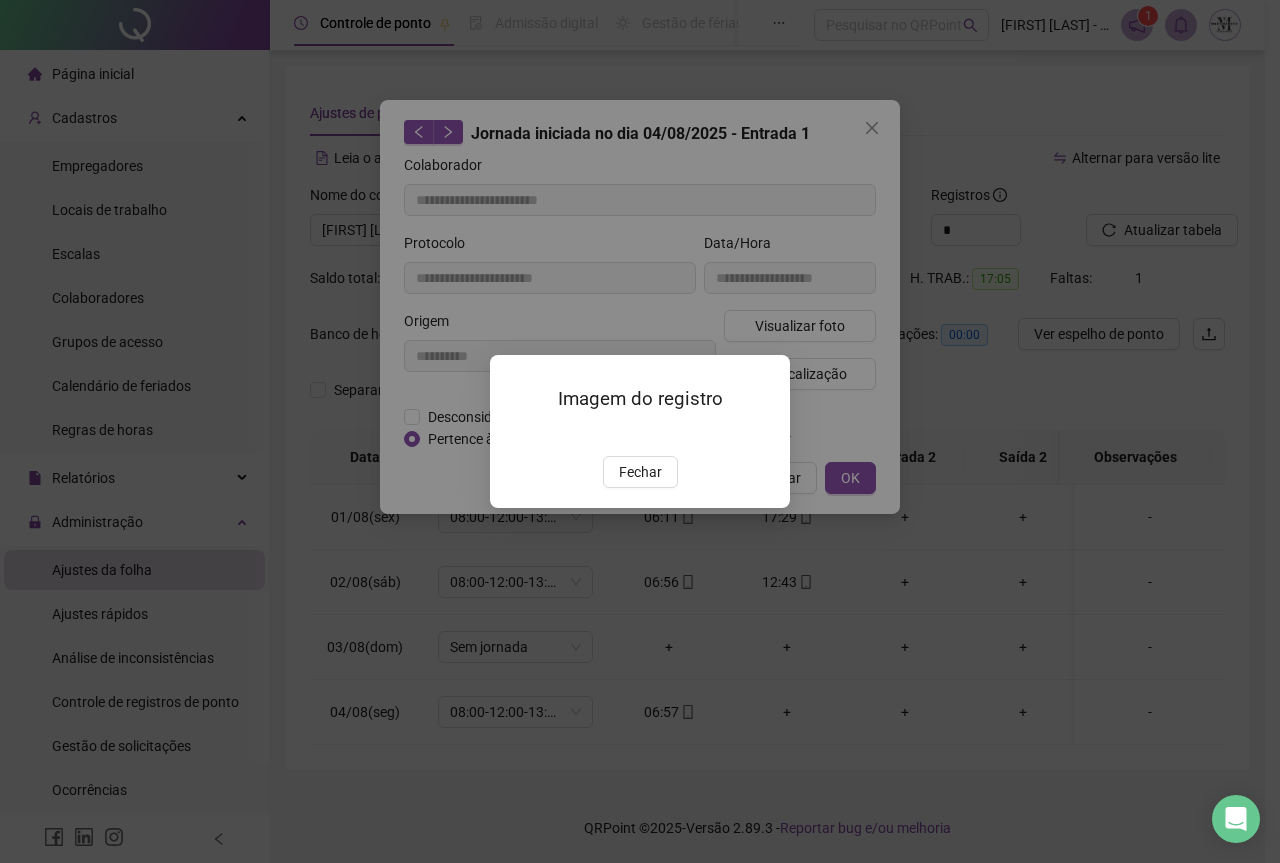 click at bounding box center (514, 435) 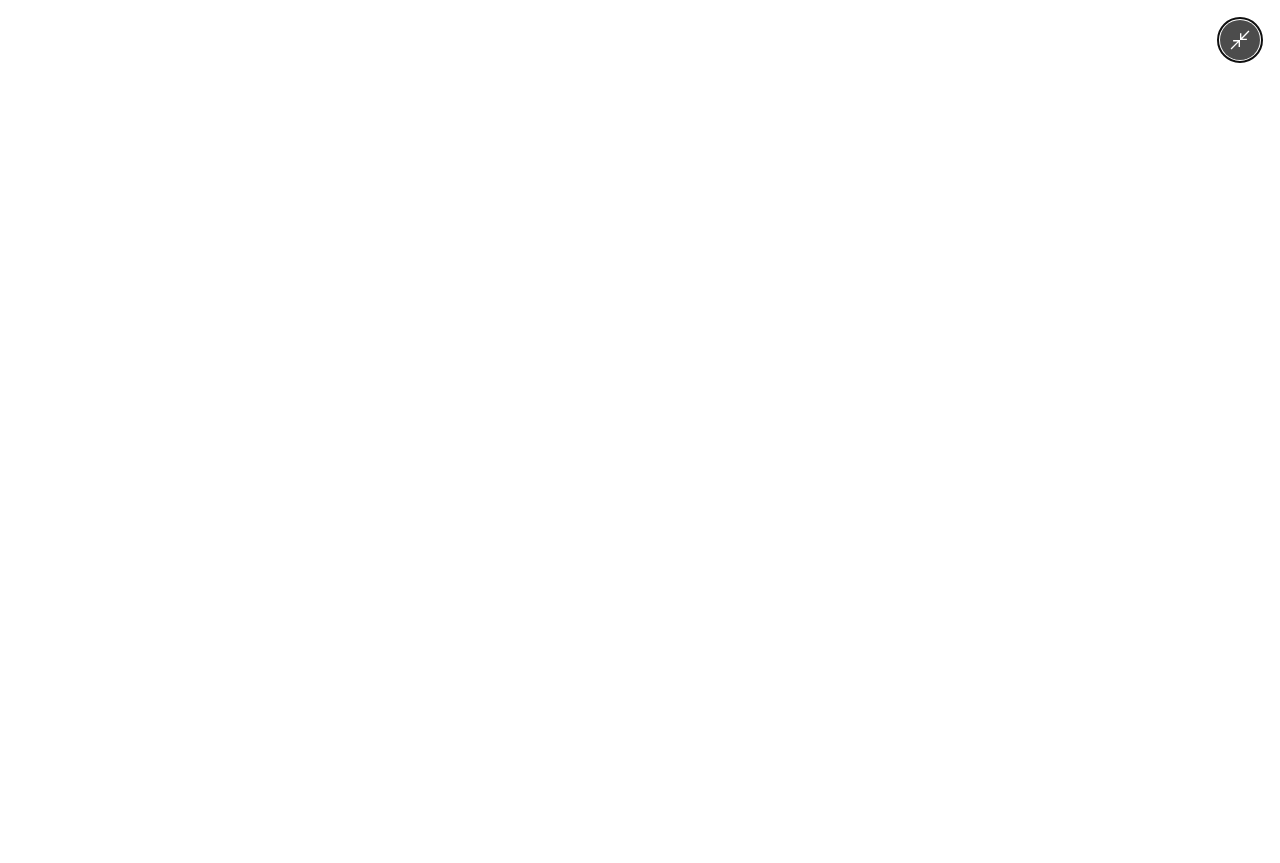 click at bounding box center (639, 431) 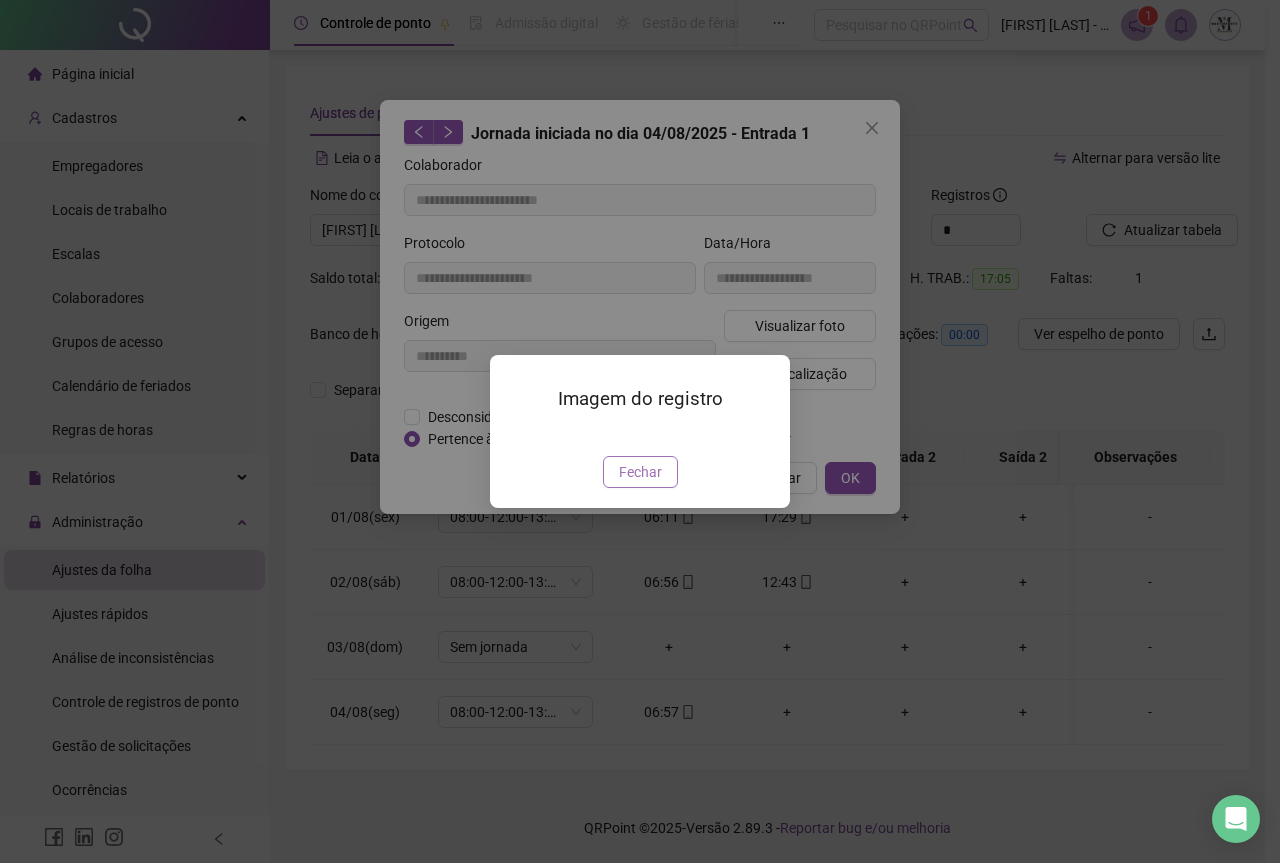 click on "Fechar" at bounding box center (640, 472) 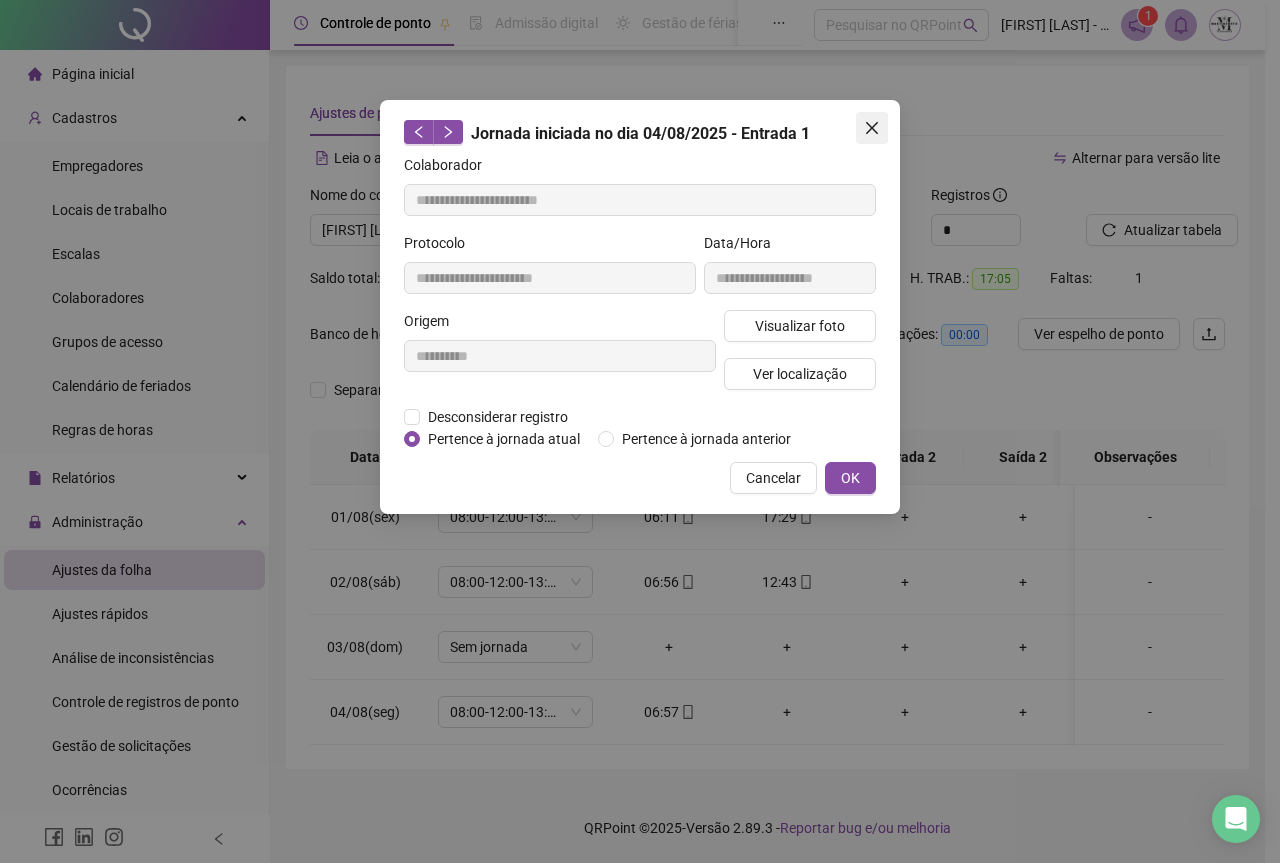 click at bounding box center [872, 128] 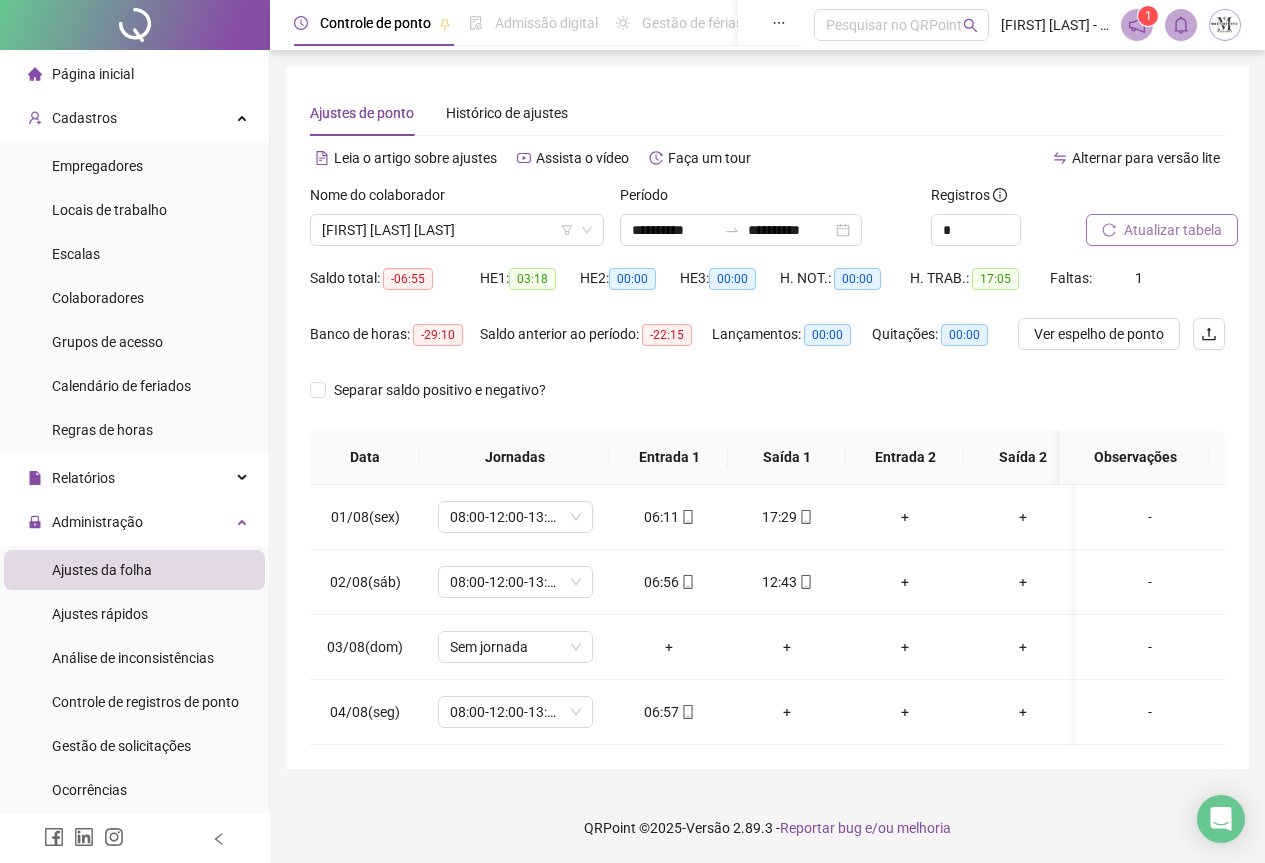 scroll, scrollTop: 0, scrollLeft: 0, axis: both 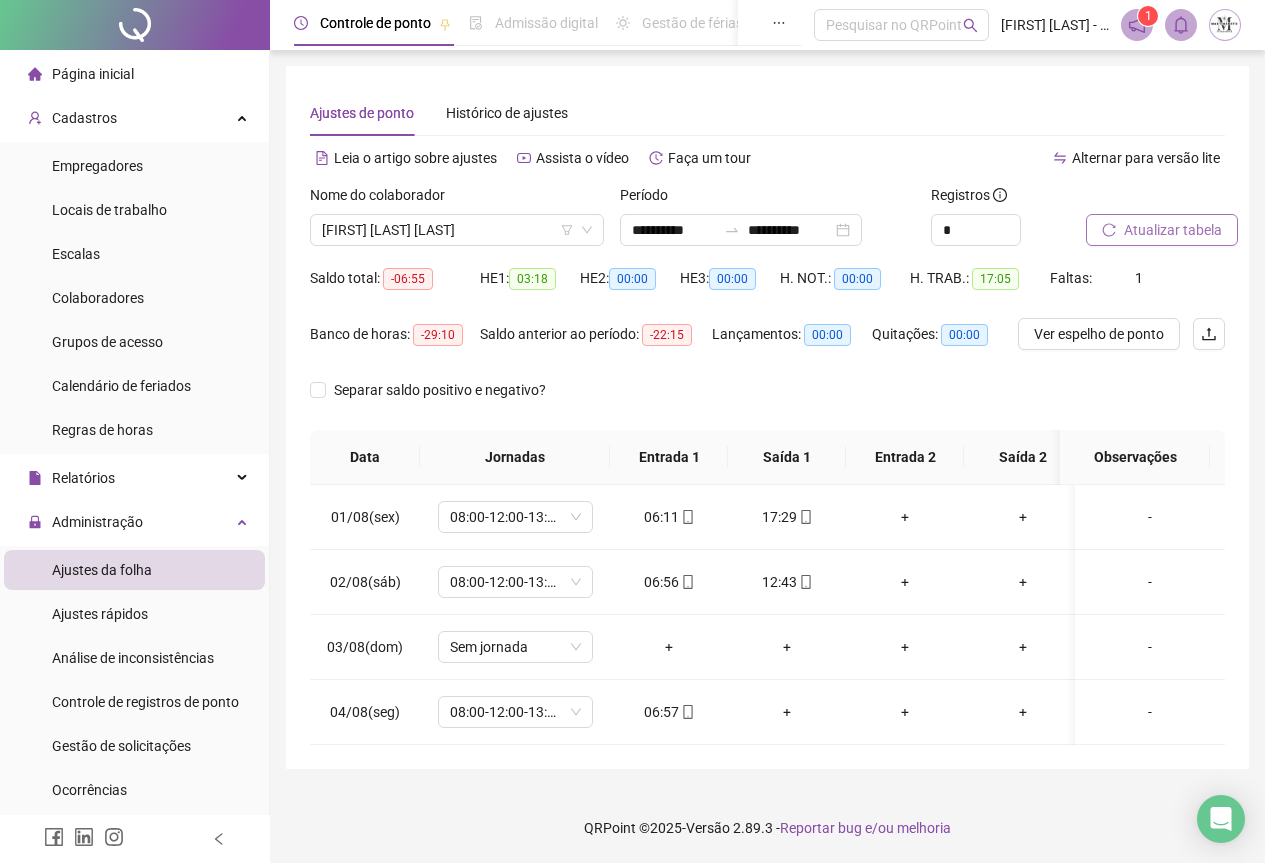 click on "Atualizar tabela" at bounding box center [1173, 230] 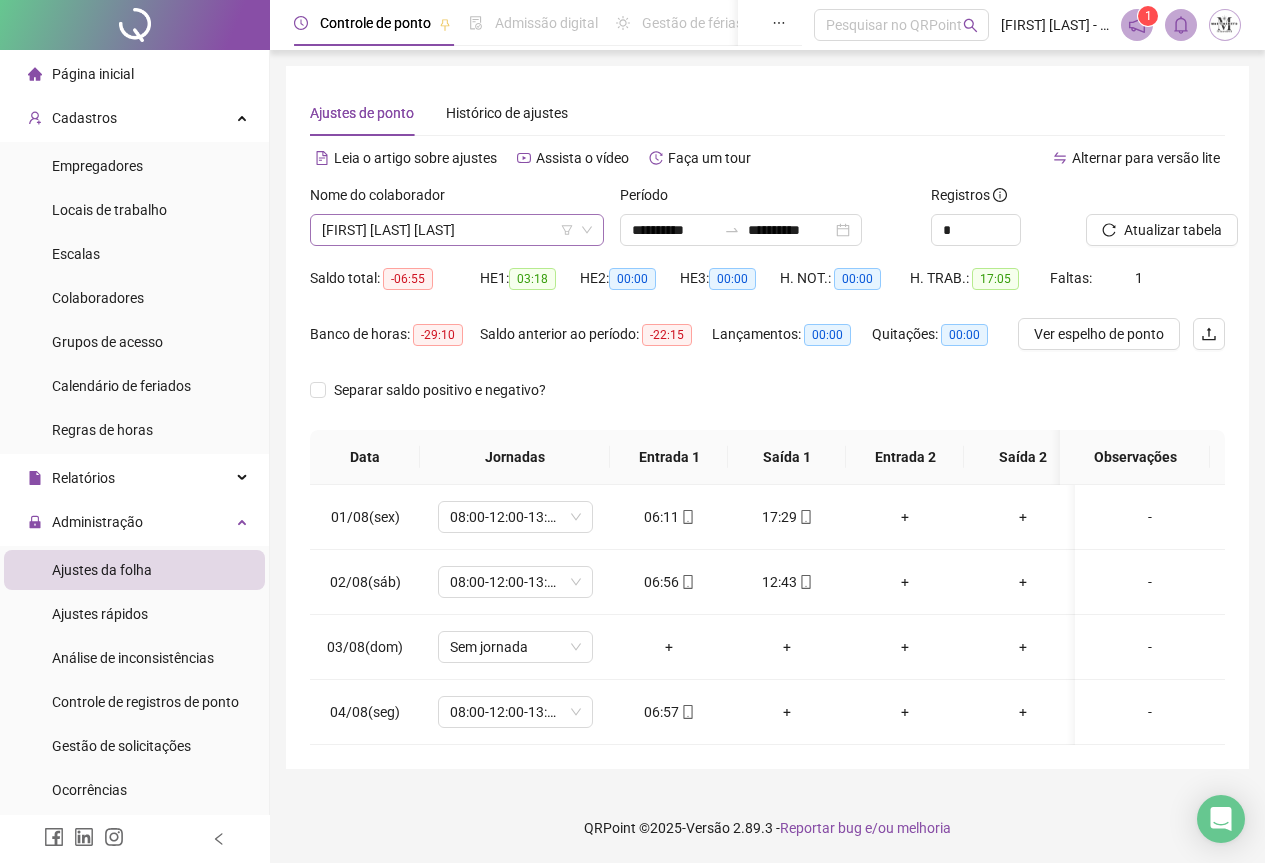 click on "[FIRST] [LAST] [LAST]" at bounding box center [457, 230] 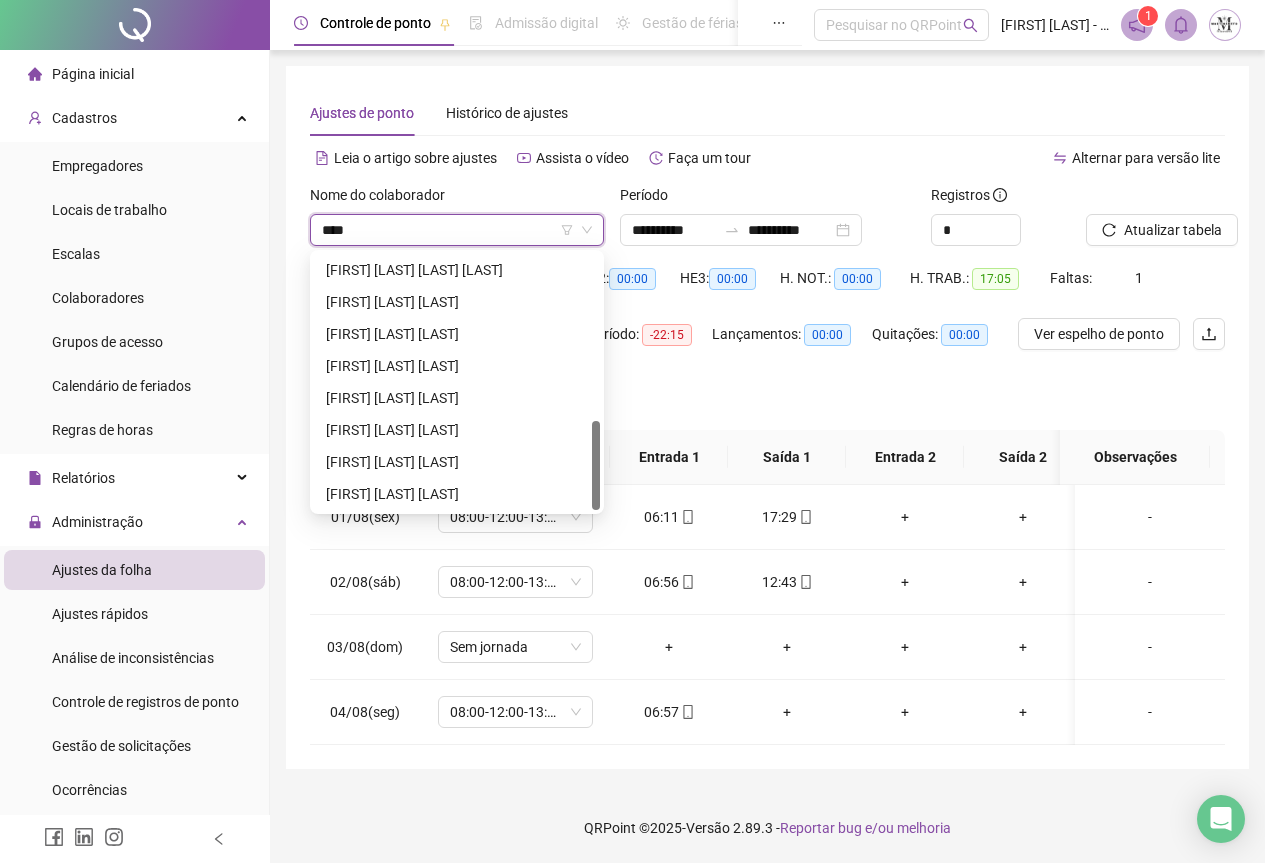scroll, scrollTop: 0, scrollLeft: 0, axis: both 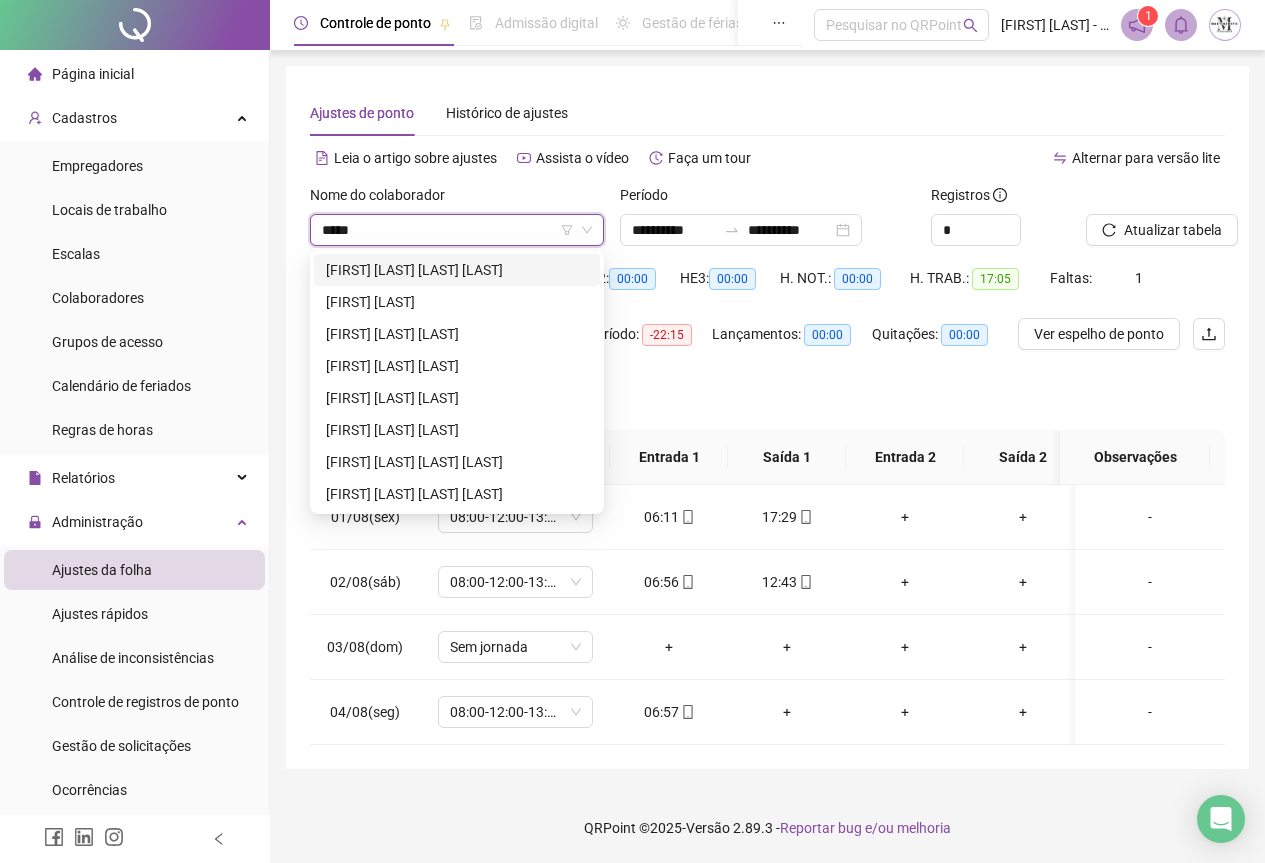 type on "******" 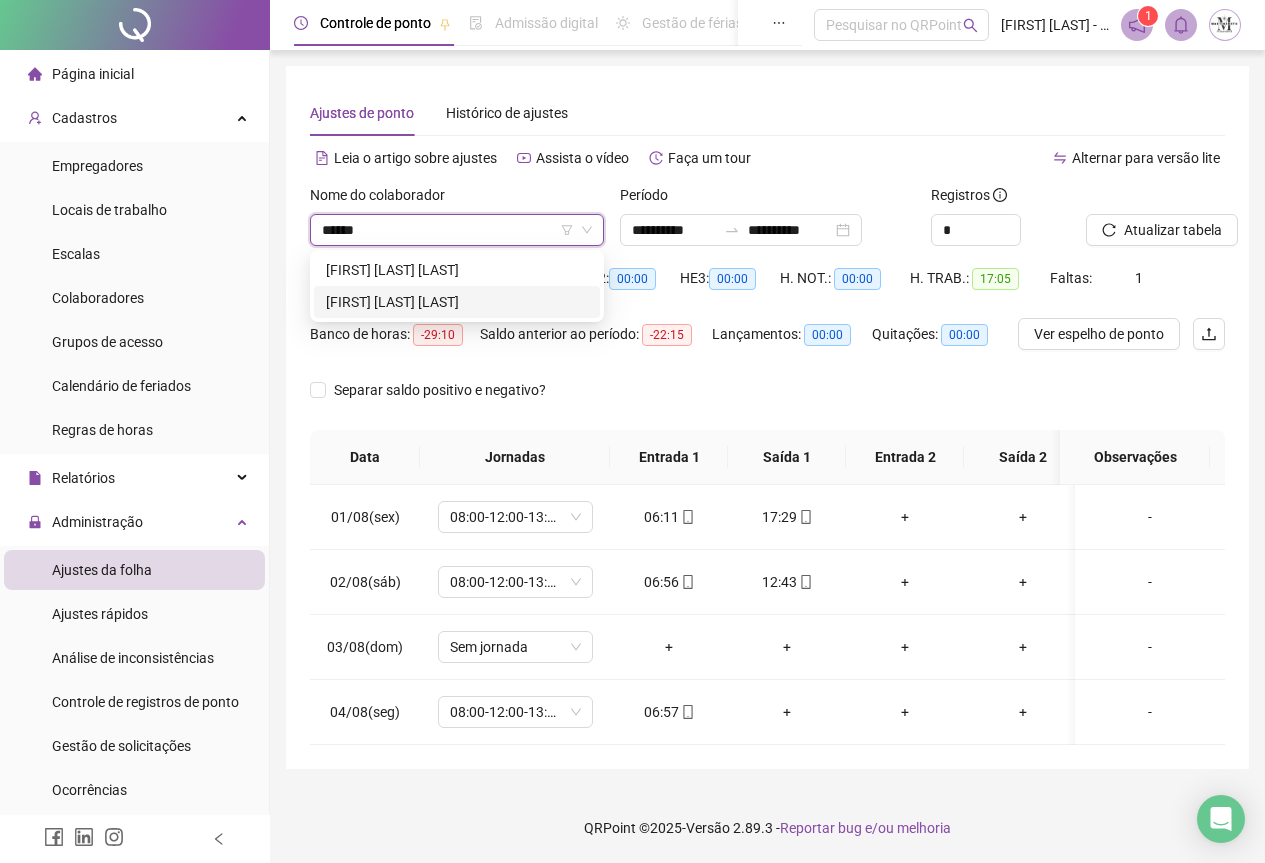 click on "[FIRST] [LAST] [LAST]" at bounding box center (457, 302) 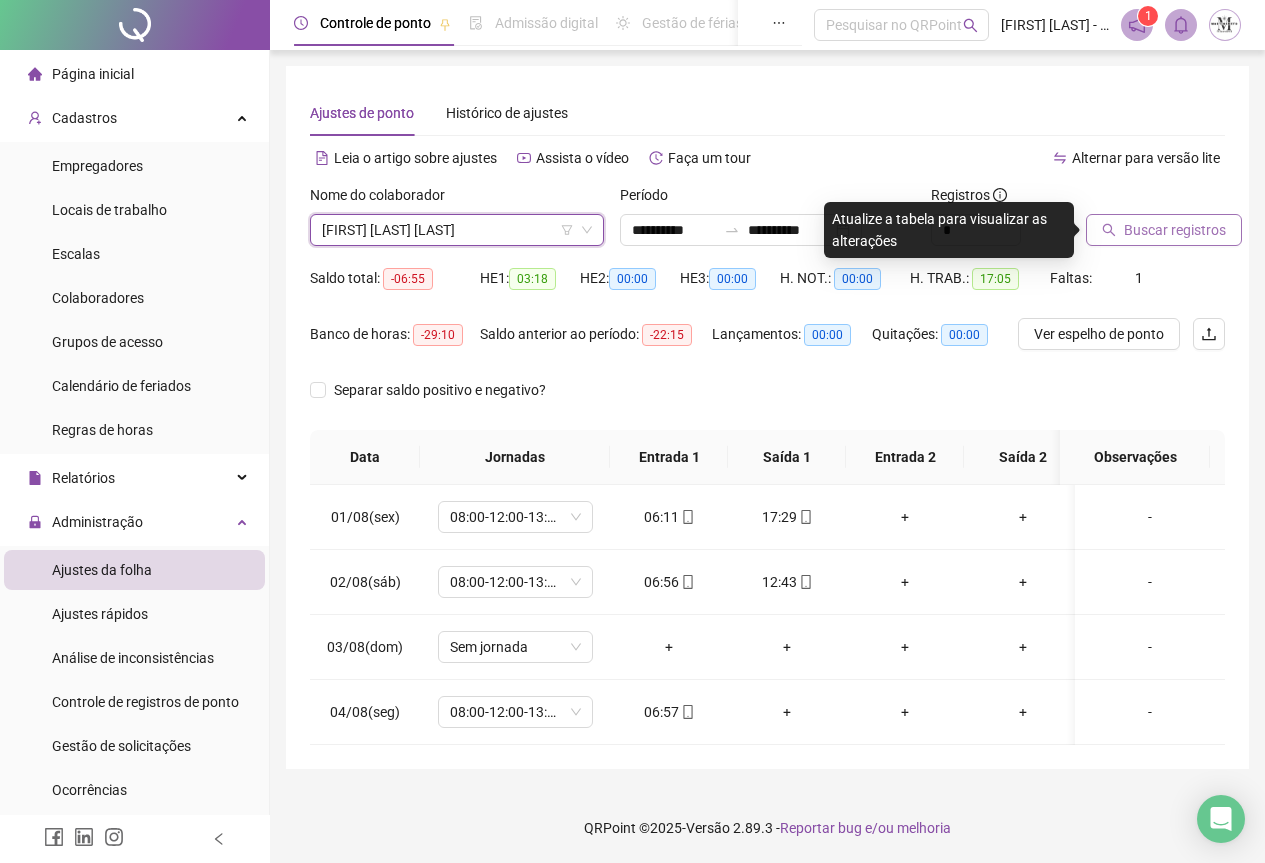 click on "Buscar registros" at bounding box center [1164, 230] 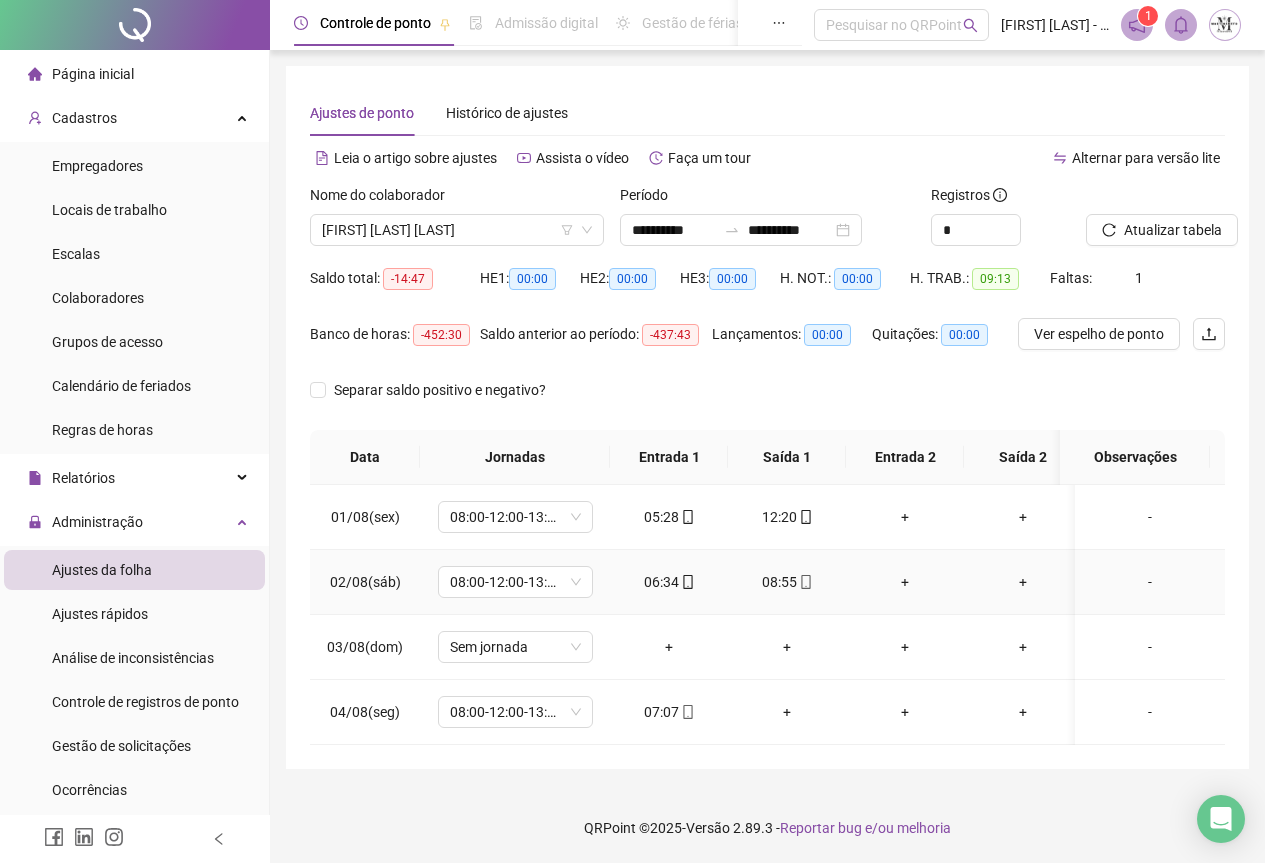 scroll, scrollTop: 7, scrollLeft: 0, axis: vertical 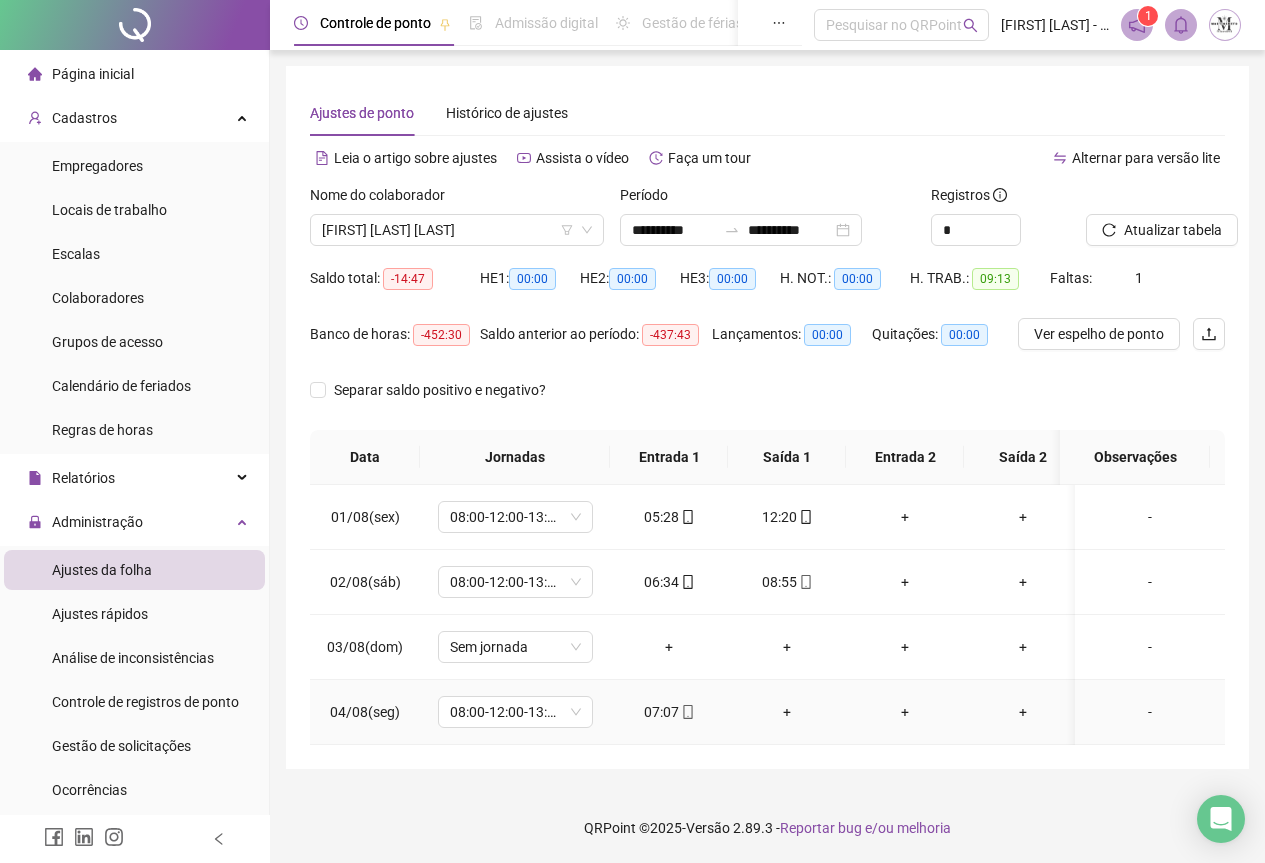 click 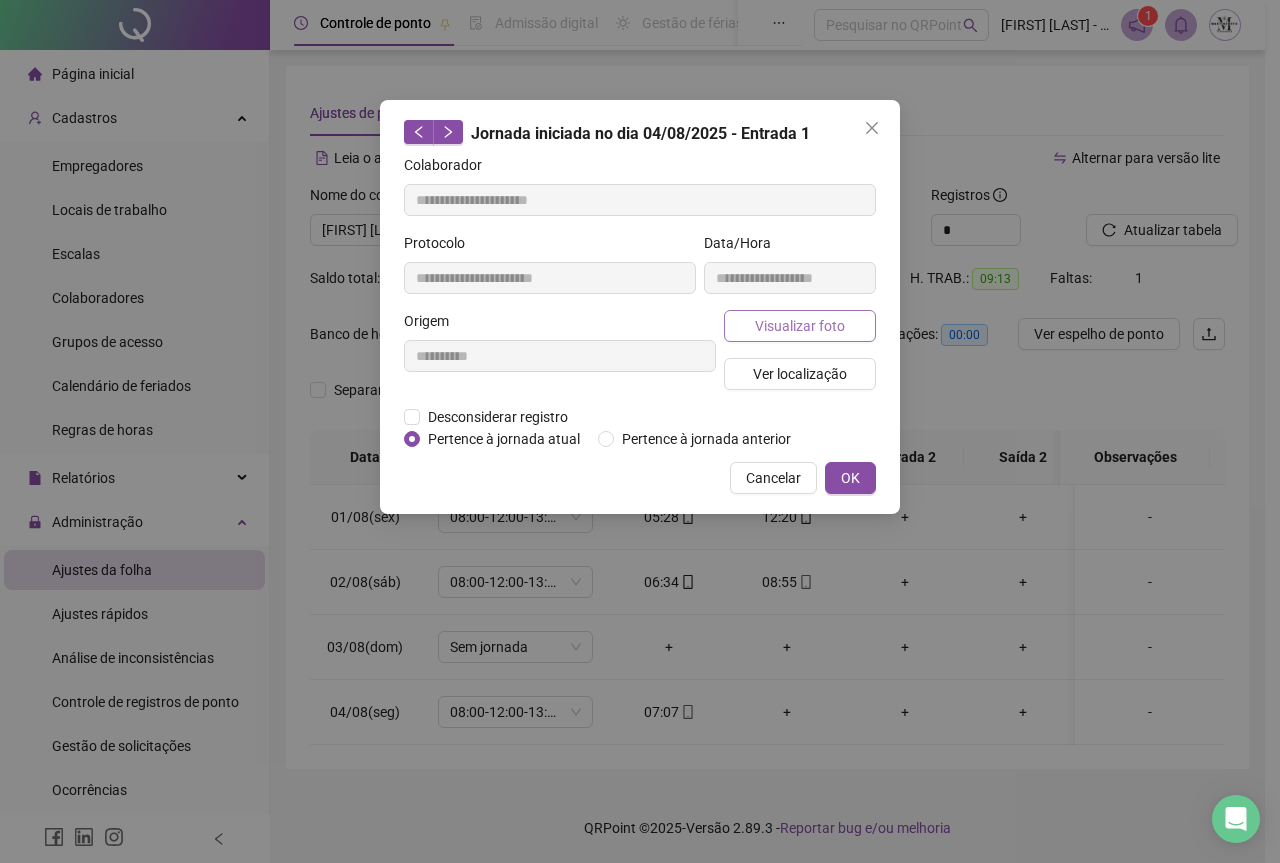 click on "Visualizar foto" at bounding box center [800, 326] 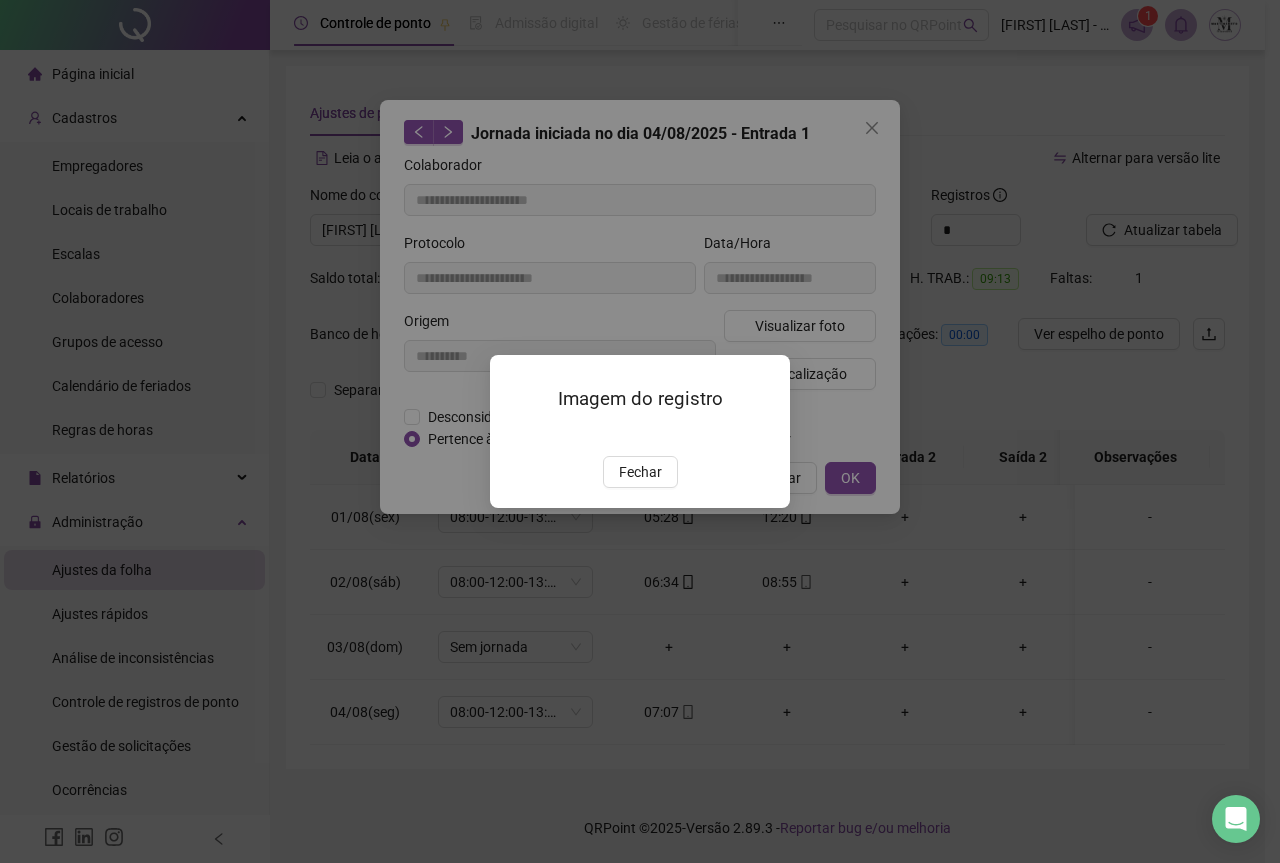 type on "**********" 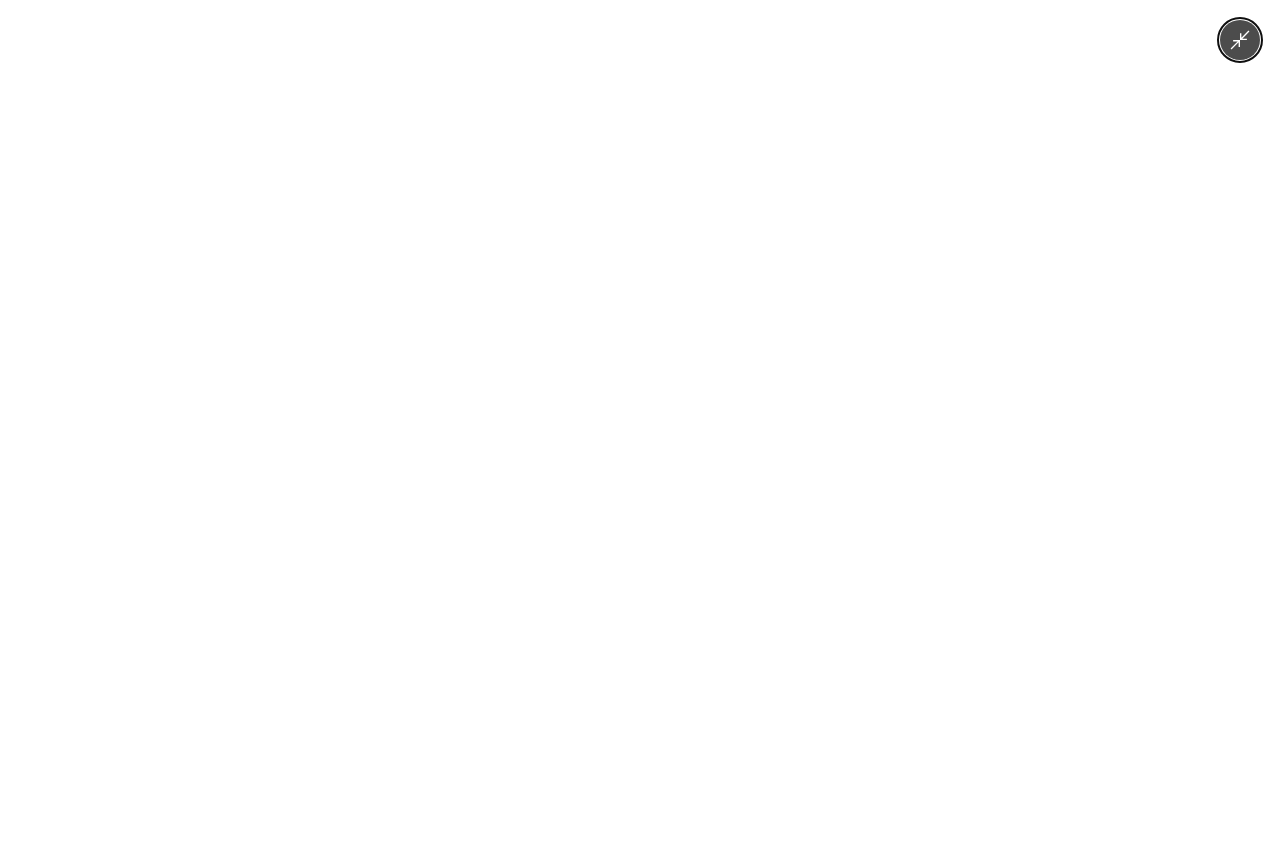 click at bounding box center [639, 431] 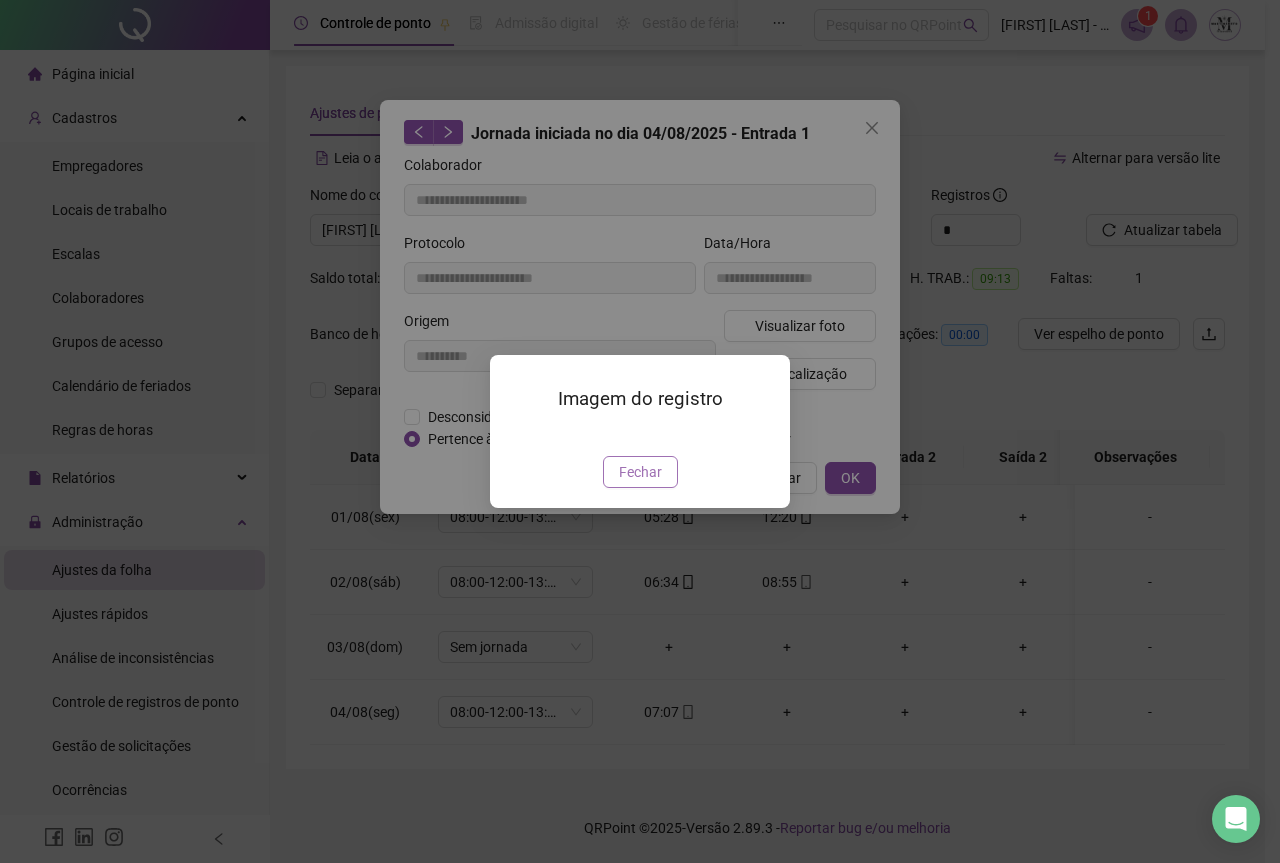 click on "Fechar" at bounding box center [640, 472] 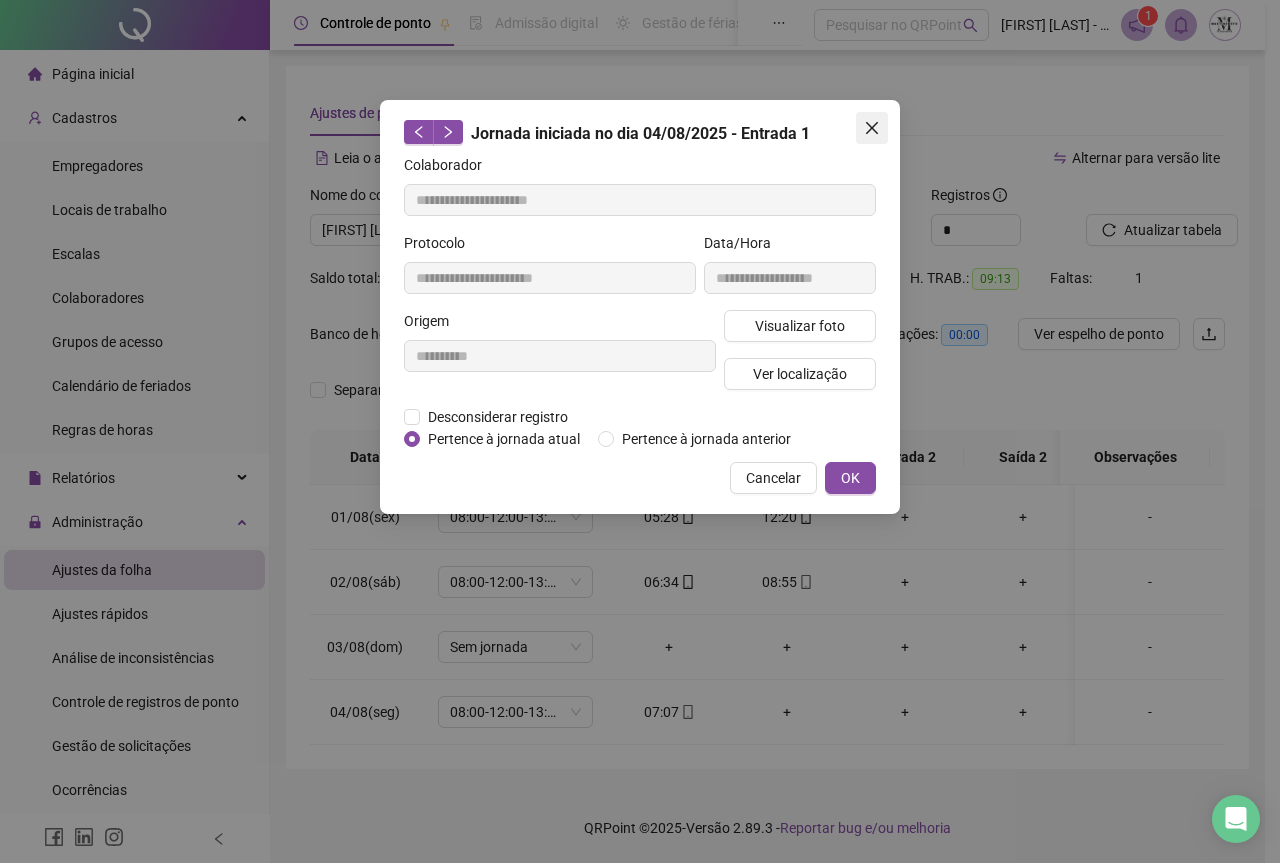 click at bounding box center [872, 128] 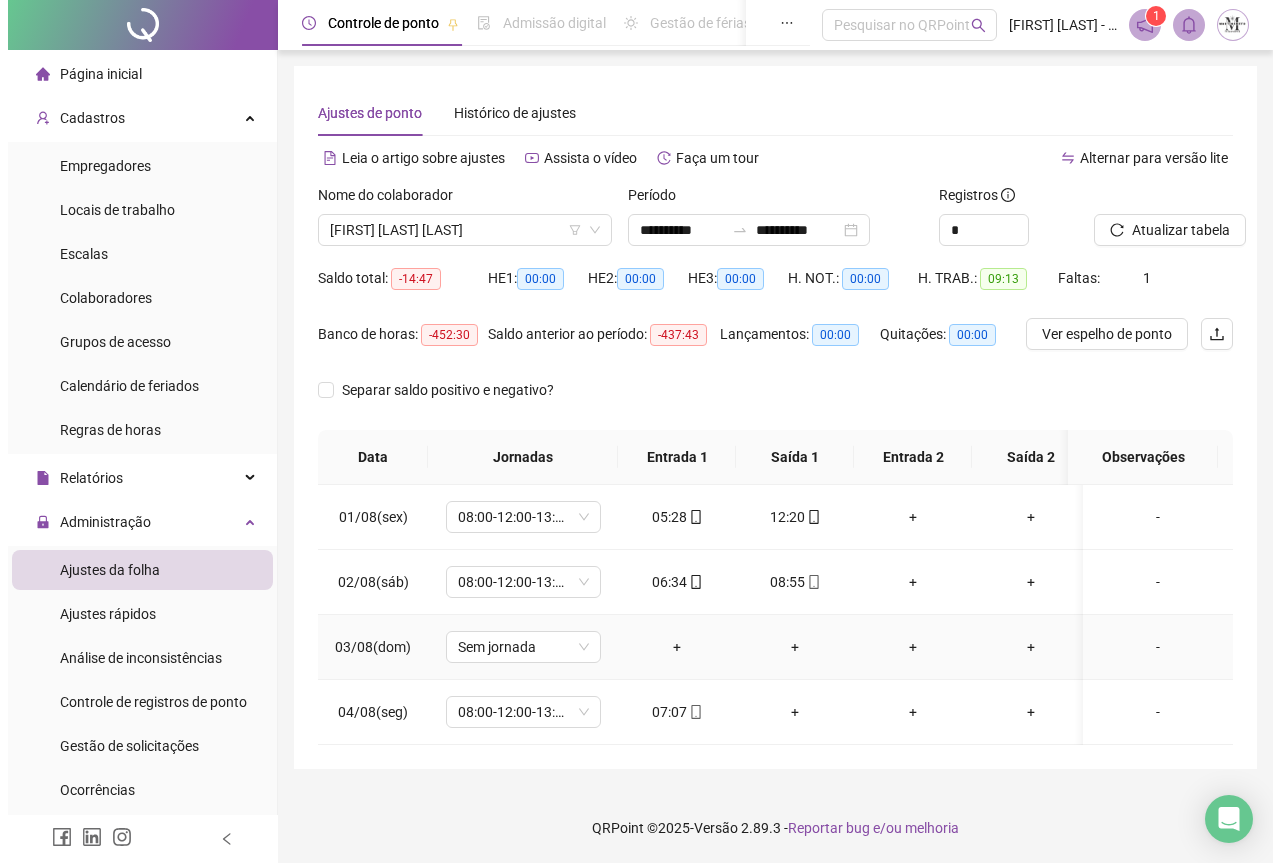 scroll, scrollTop: 0, scrollLeft: 0, axis: both 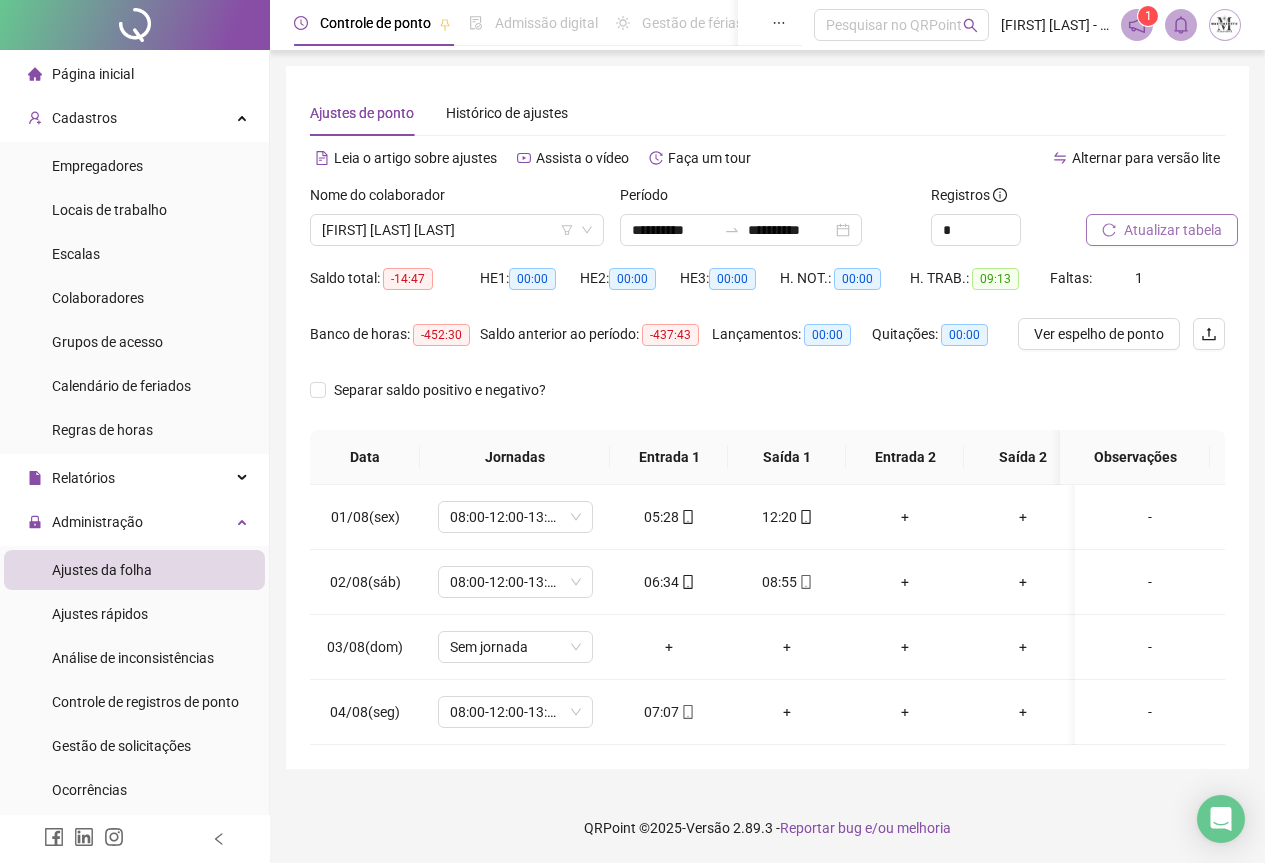 click on "Atualizar tabela" at bounding box center [1173, 230] 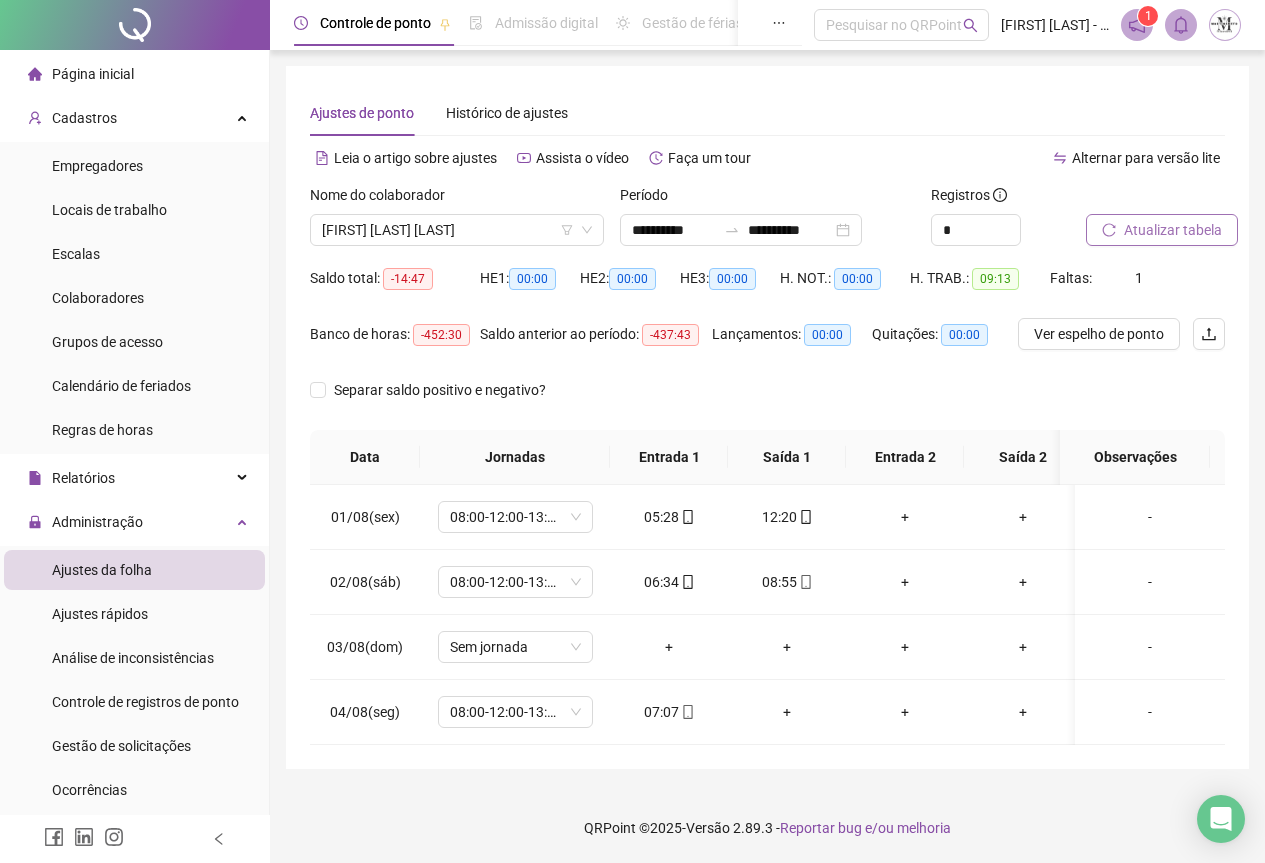 click on "Atualizar tabela" at bounding box center (1173, 230) 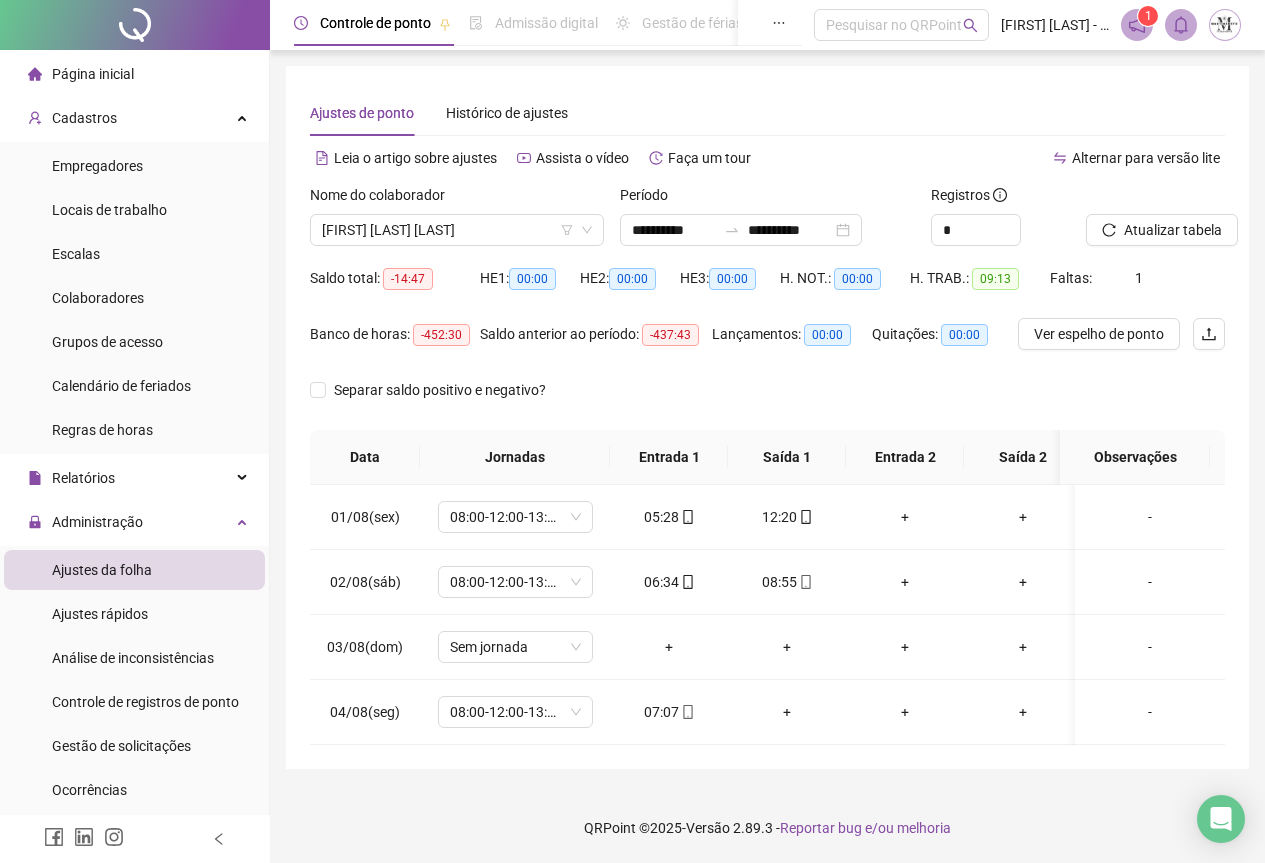 click at bounding box center [135, 25] 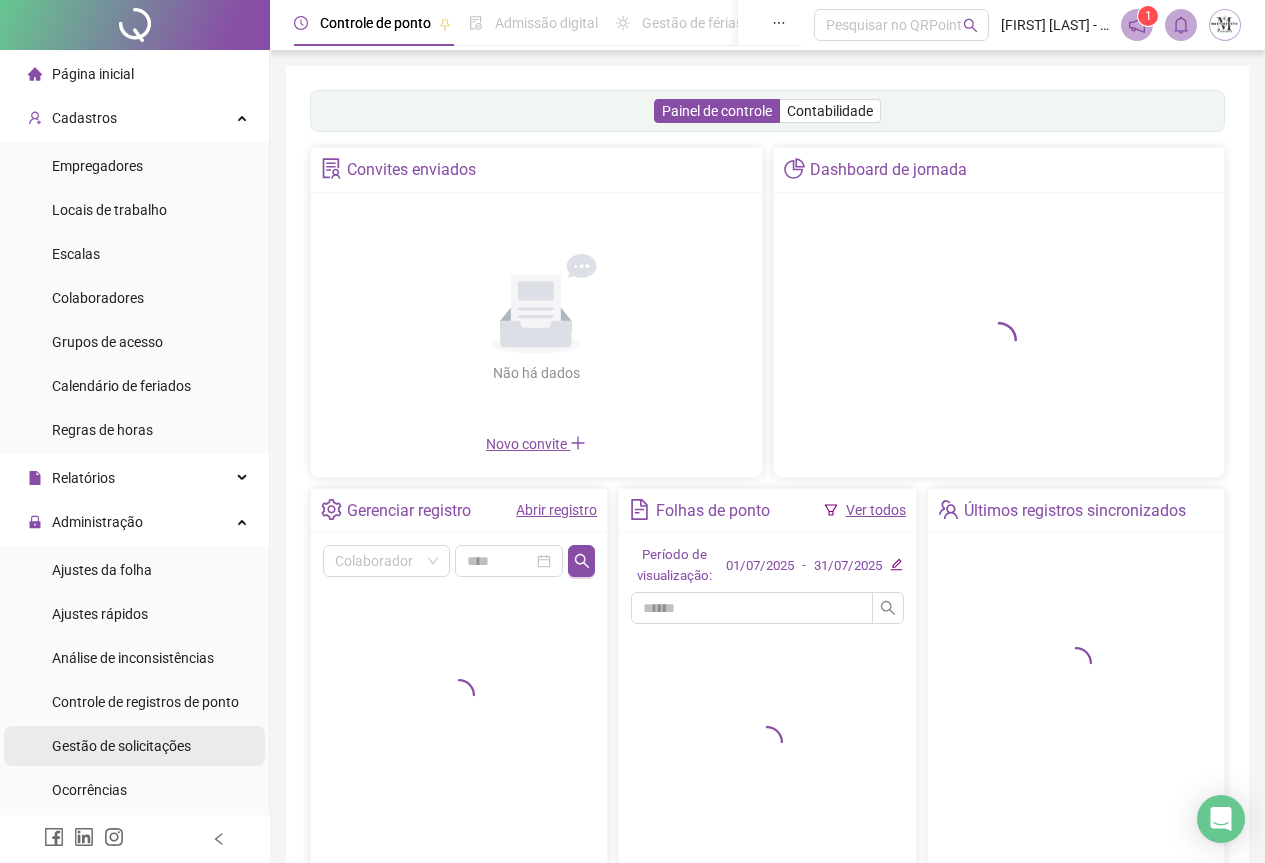 click on "Gestão de solicitações" at bounding box center (121, 746) 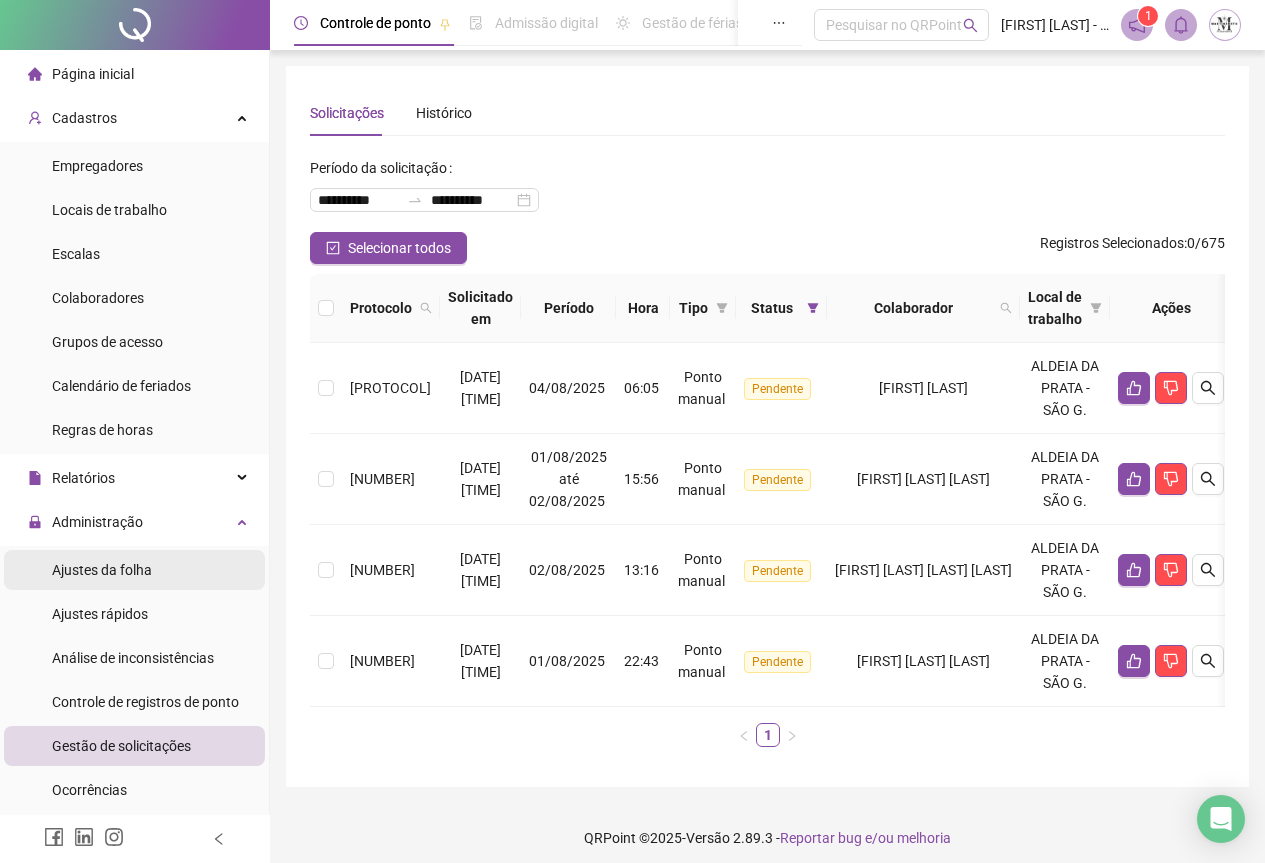 click on "Ajustes da folha" at bounding box center (102, 570) 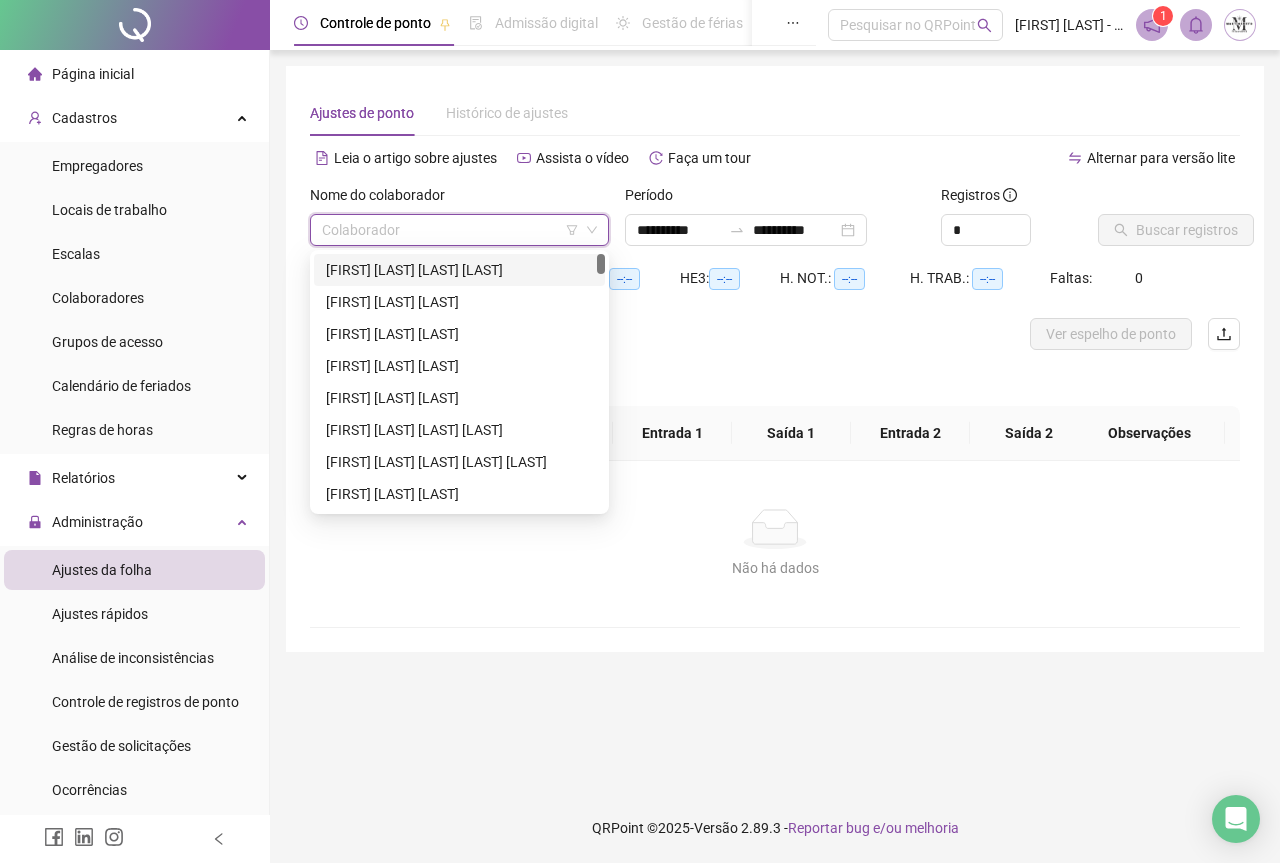 click at bounding box center [450, 230] 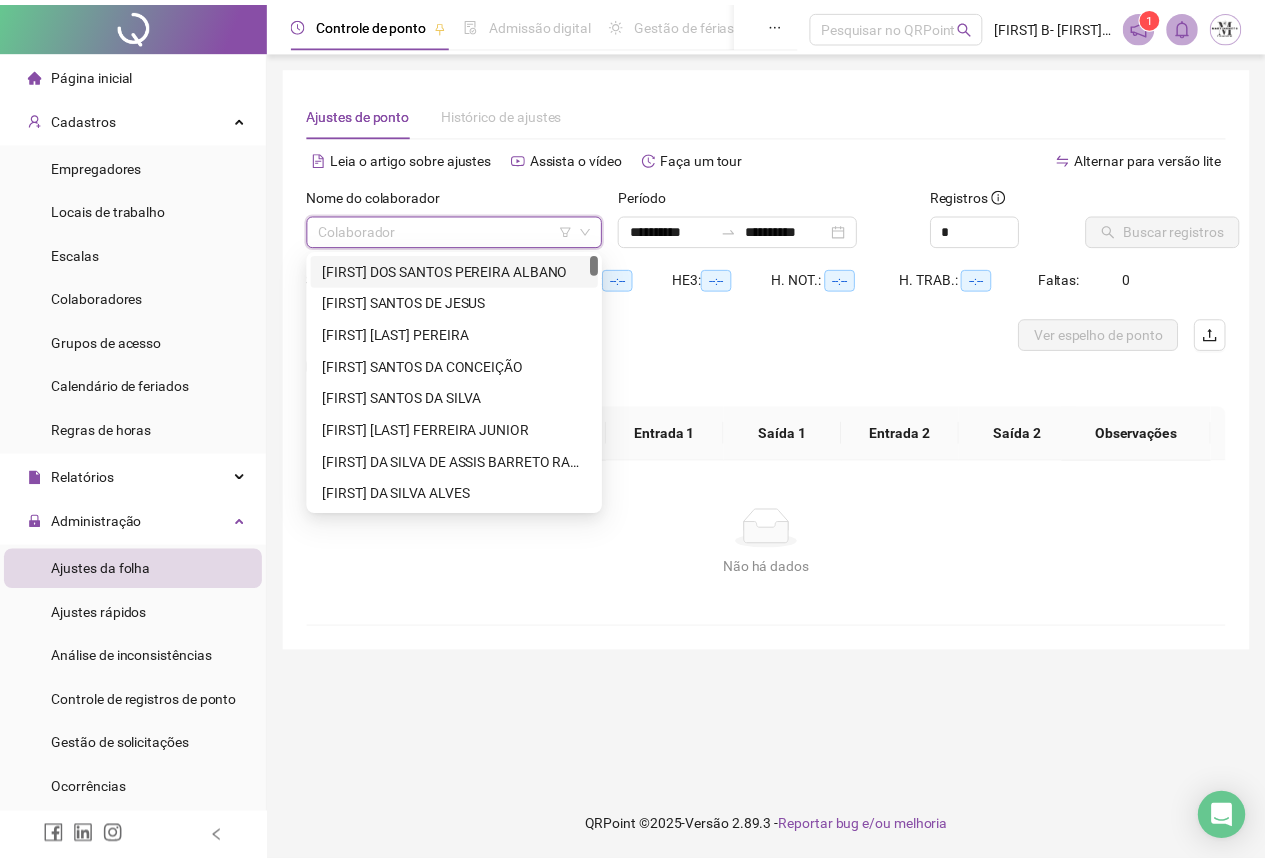 scroll, scrollTop: 0, scrollLeft: 0, axis: both 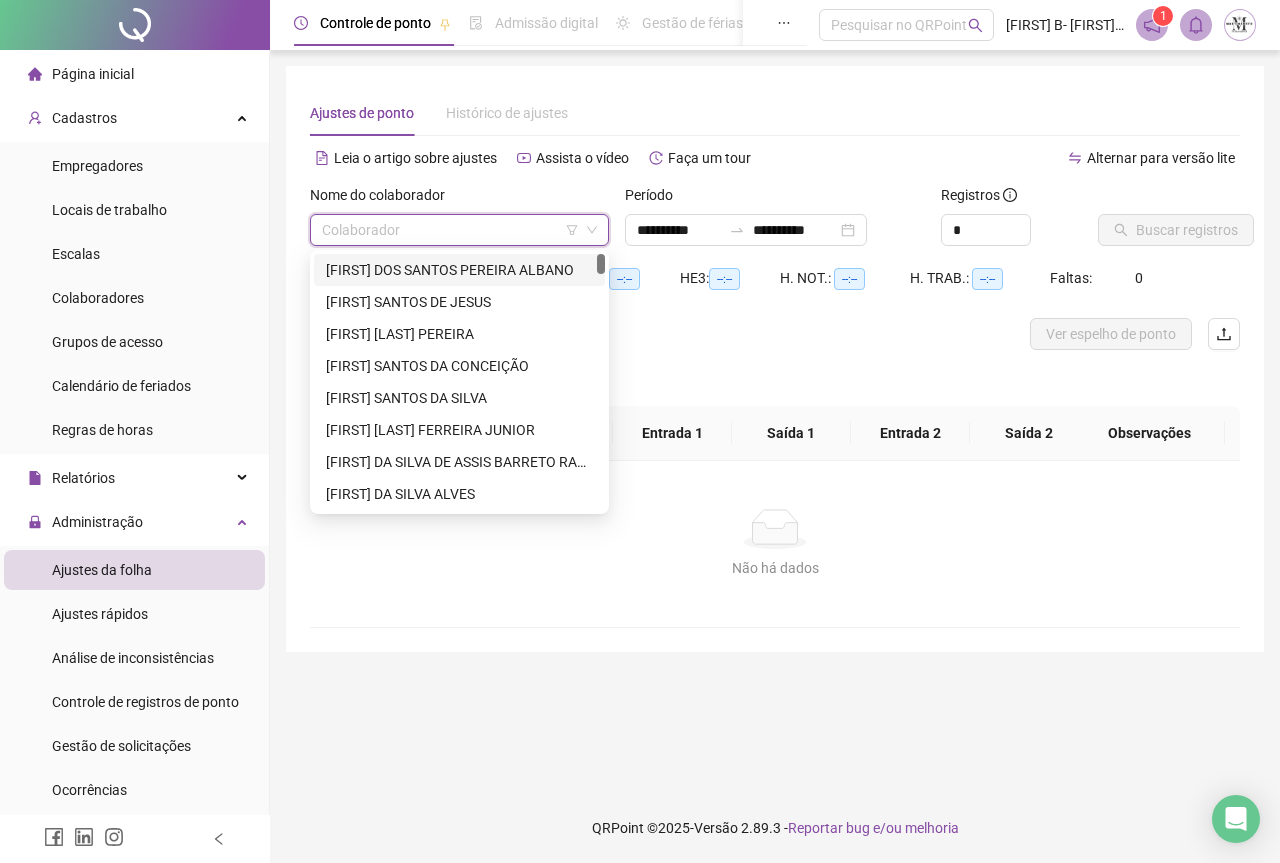 click at bounding box center [450, 230] 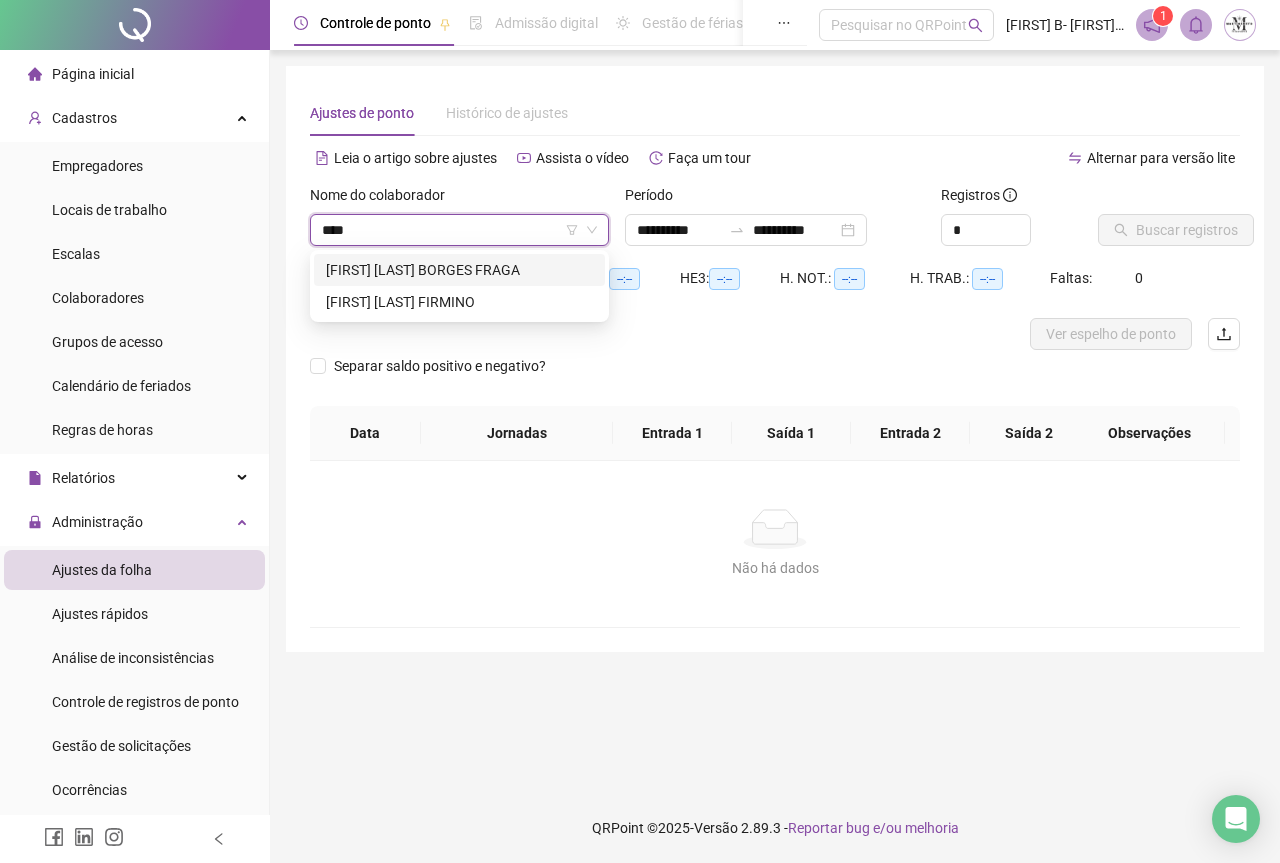type on "*****" 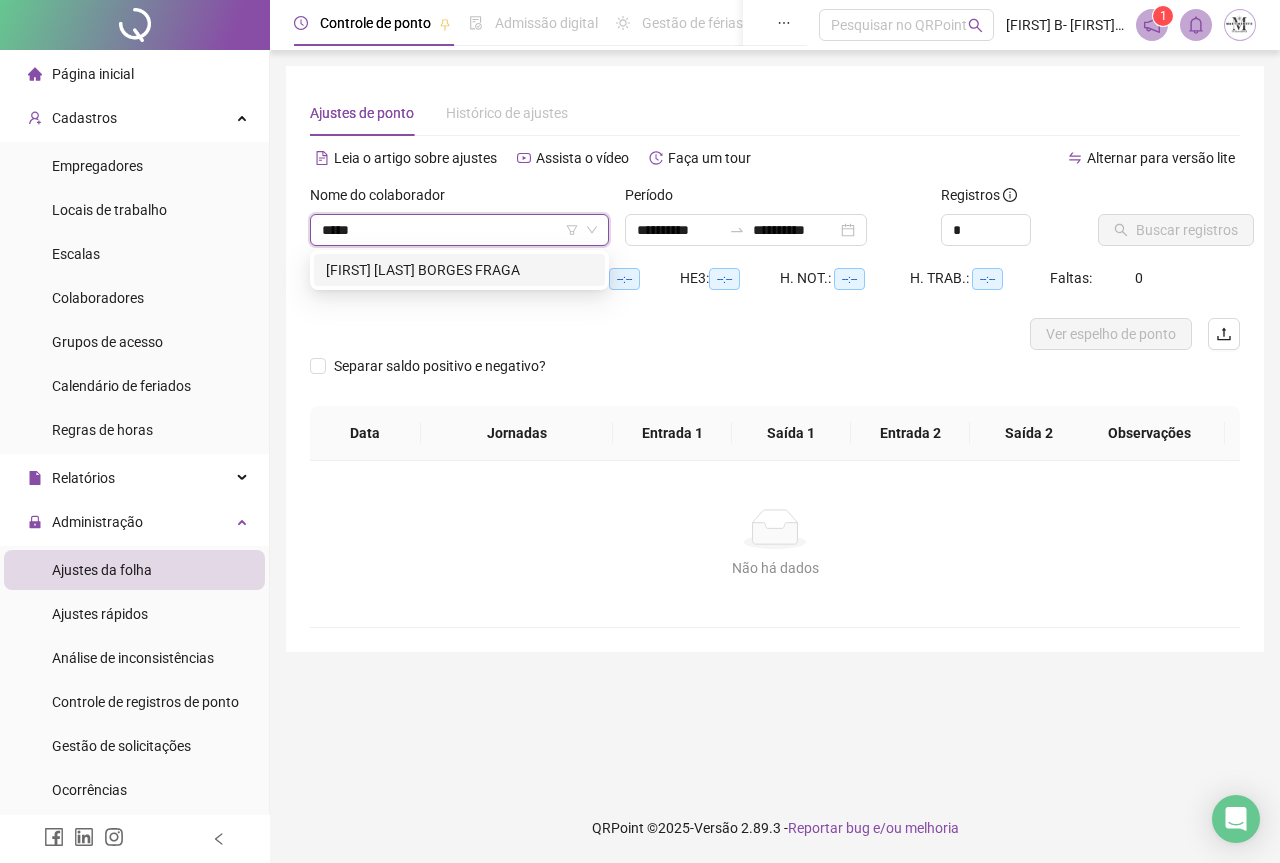 drag, startPoint x: 445, startPoint y: 272, endPoint x: 487, endPoint y: 280, distance: 42.755116 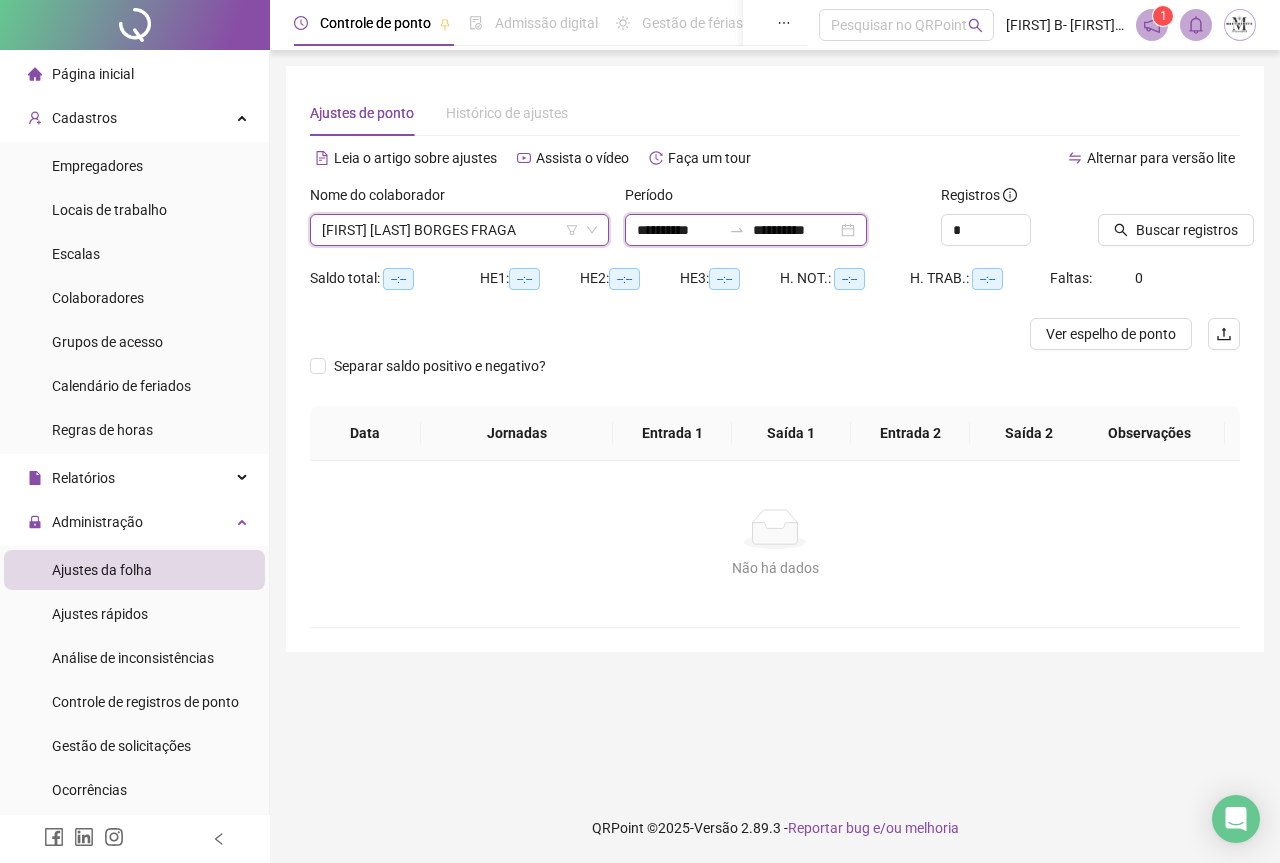 click on "**********" at bounding box center [795, 230] 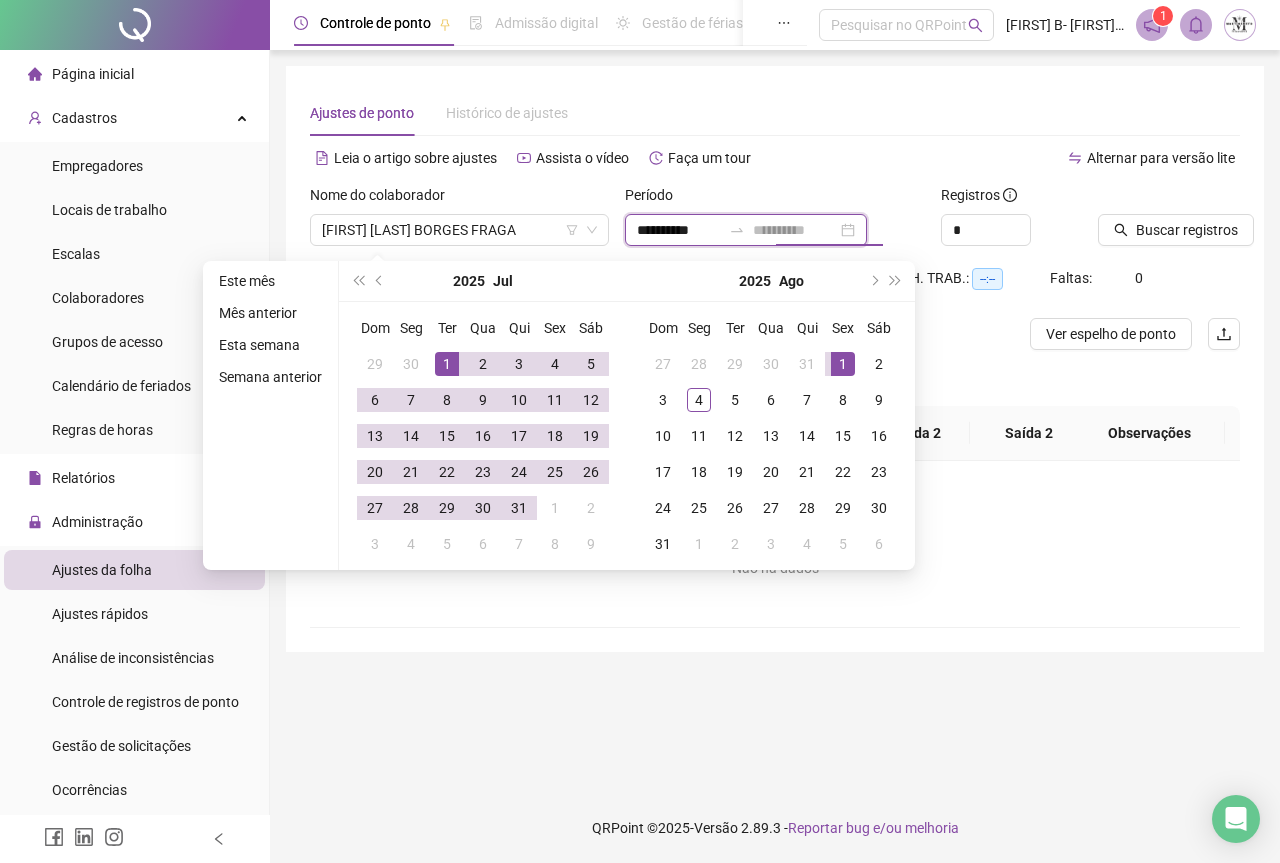 type on "**********" 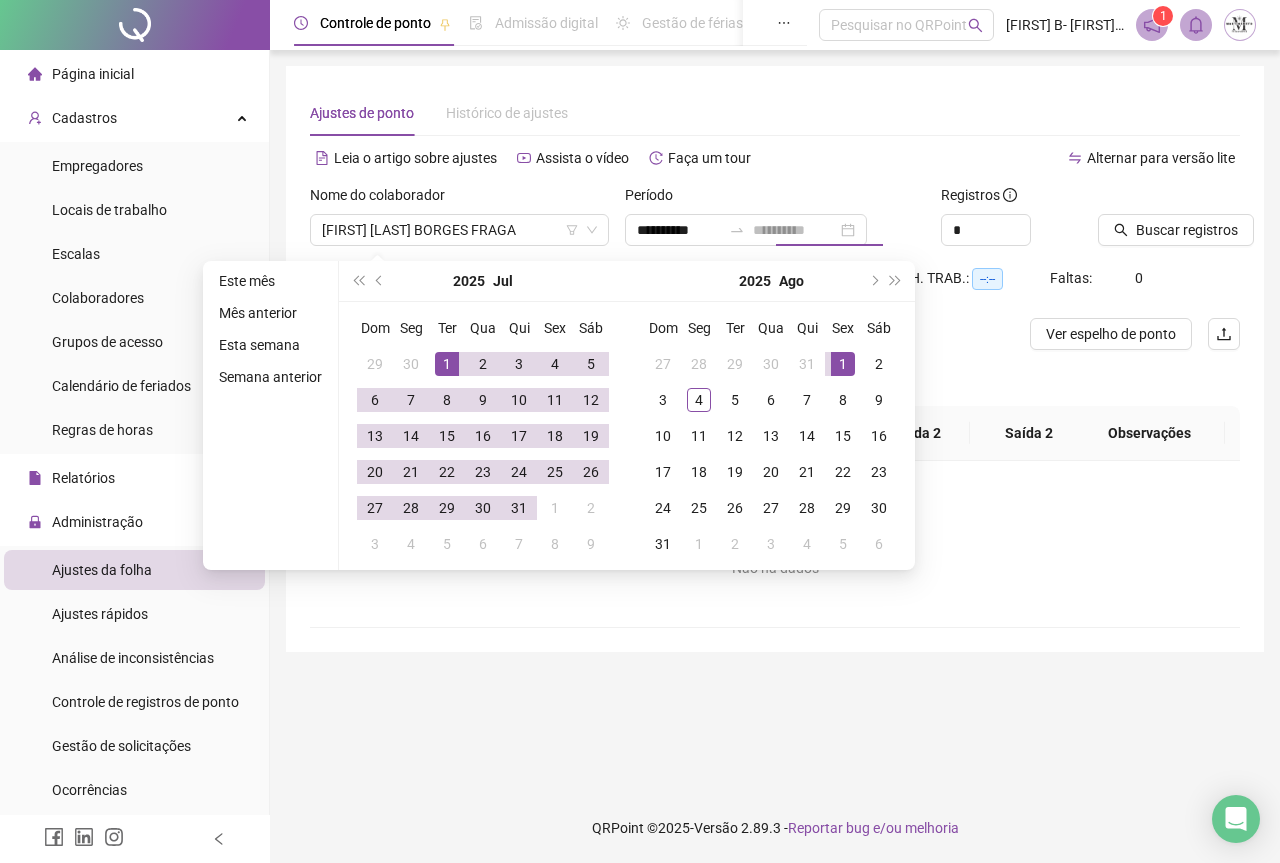 click on "1" at bounding box center [843, 364] 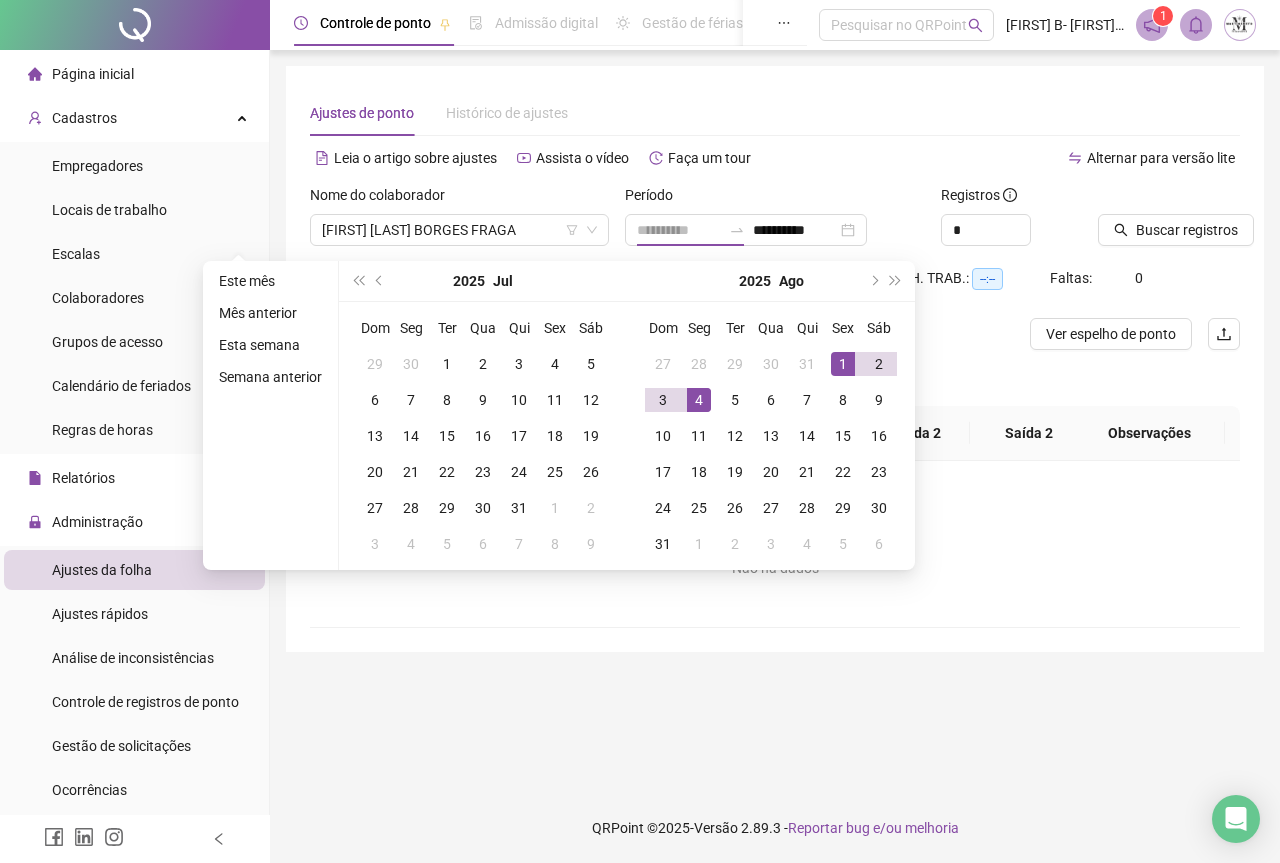 click on "4" at bounding box center (699, 400) 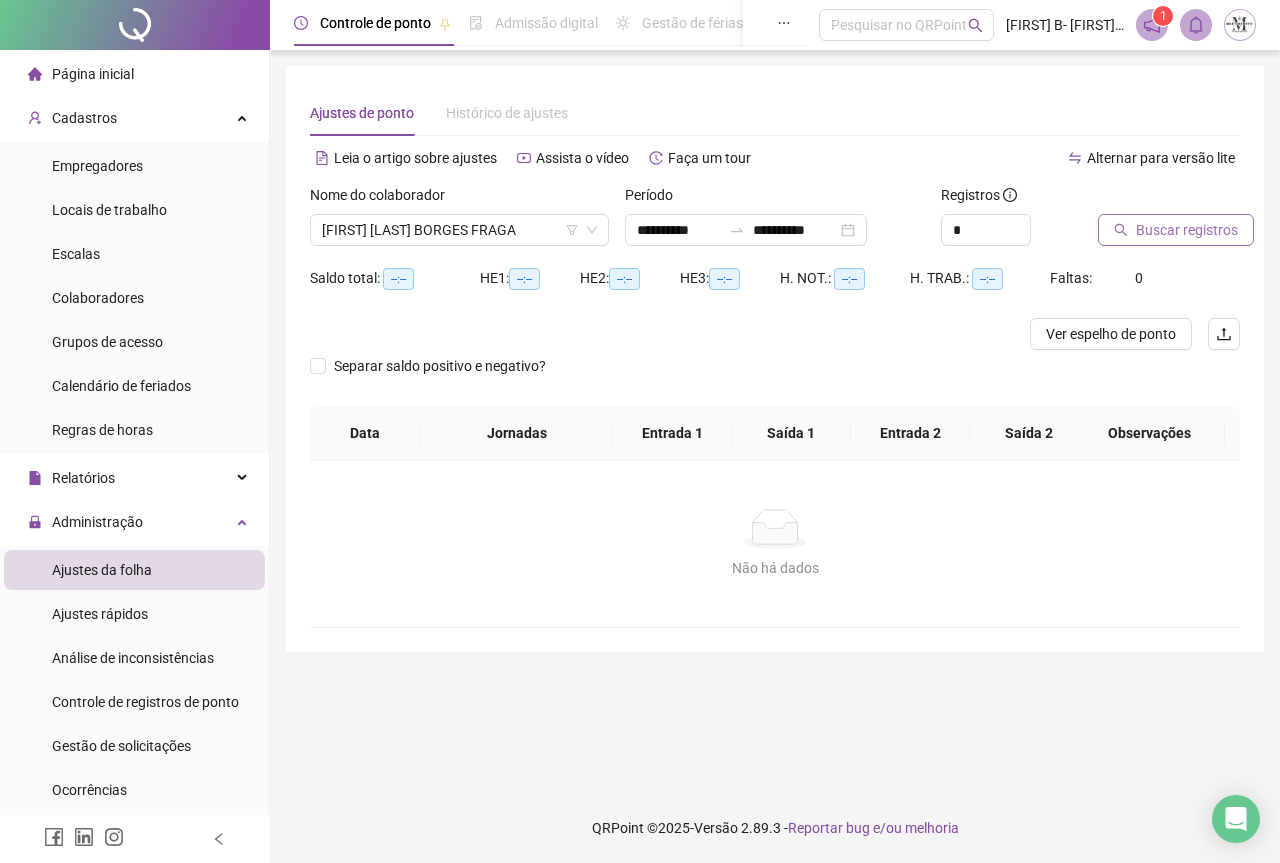 click on "Buscar registros" at bounding box center [1187, 230] 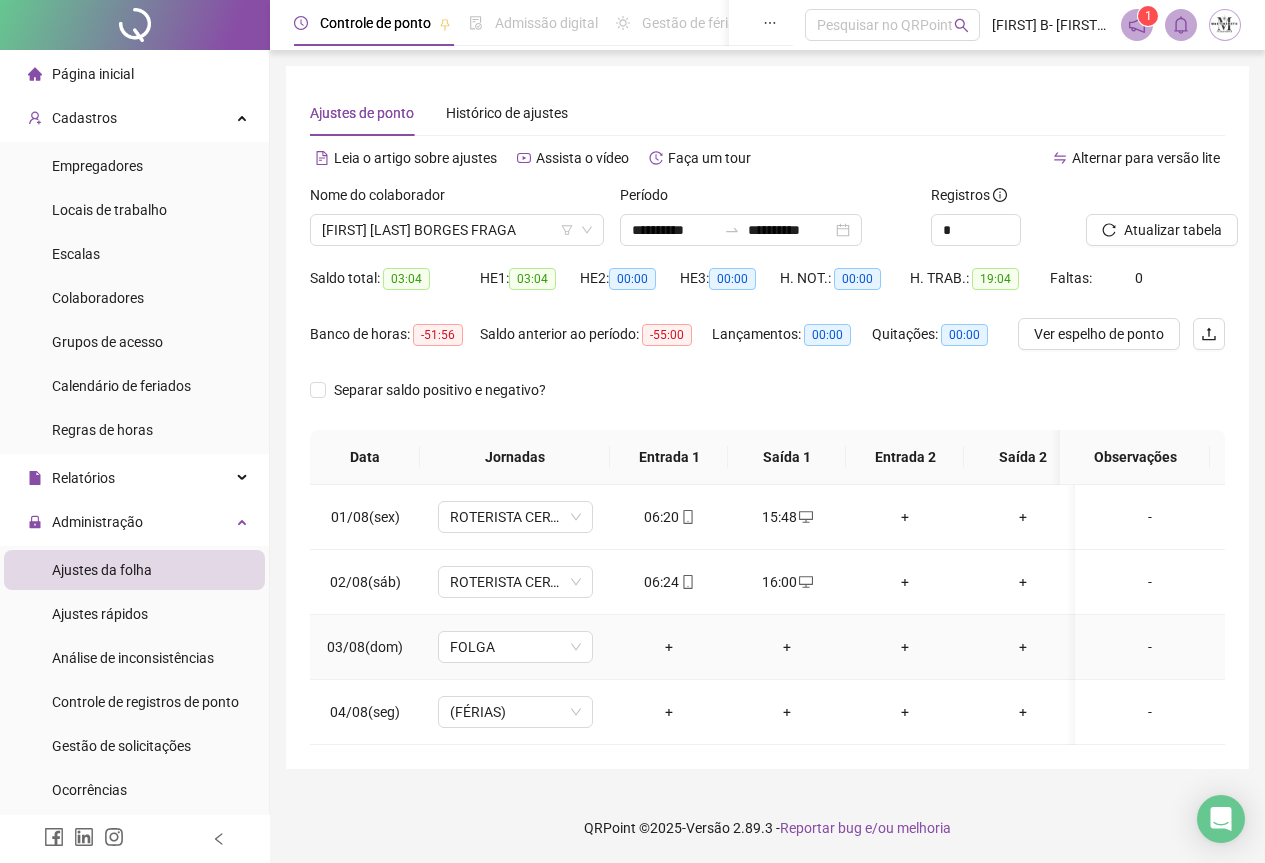 scroll, scrollTop: 7, scrollLeft: 0, axis: vertical 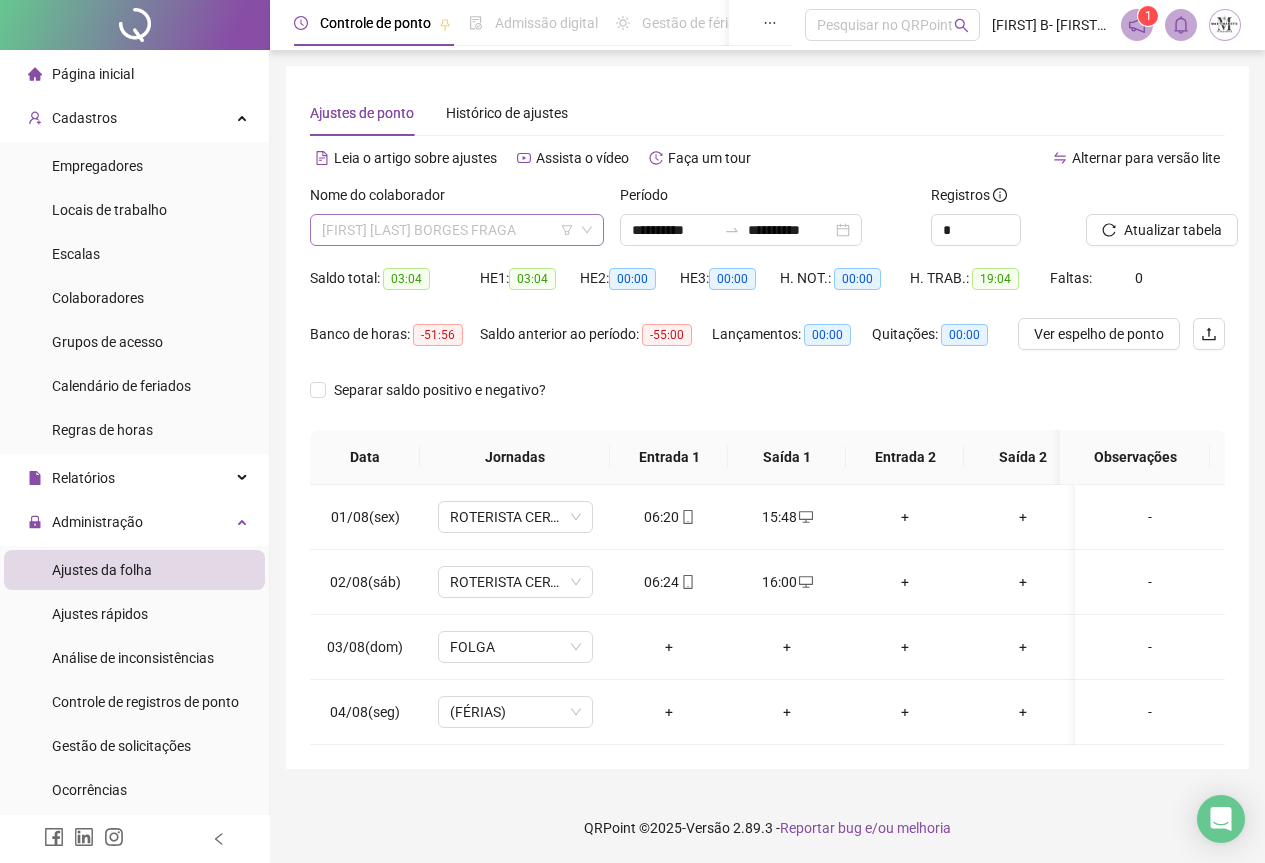 click on "[FIRST] [LAST] [LAST] [LAST]" at bounding box center [457, 230] 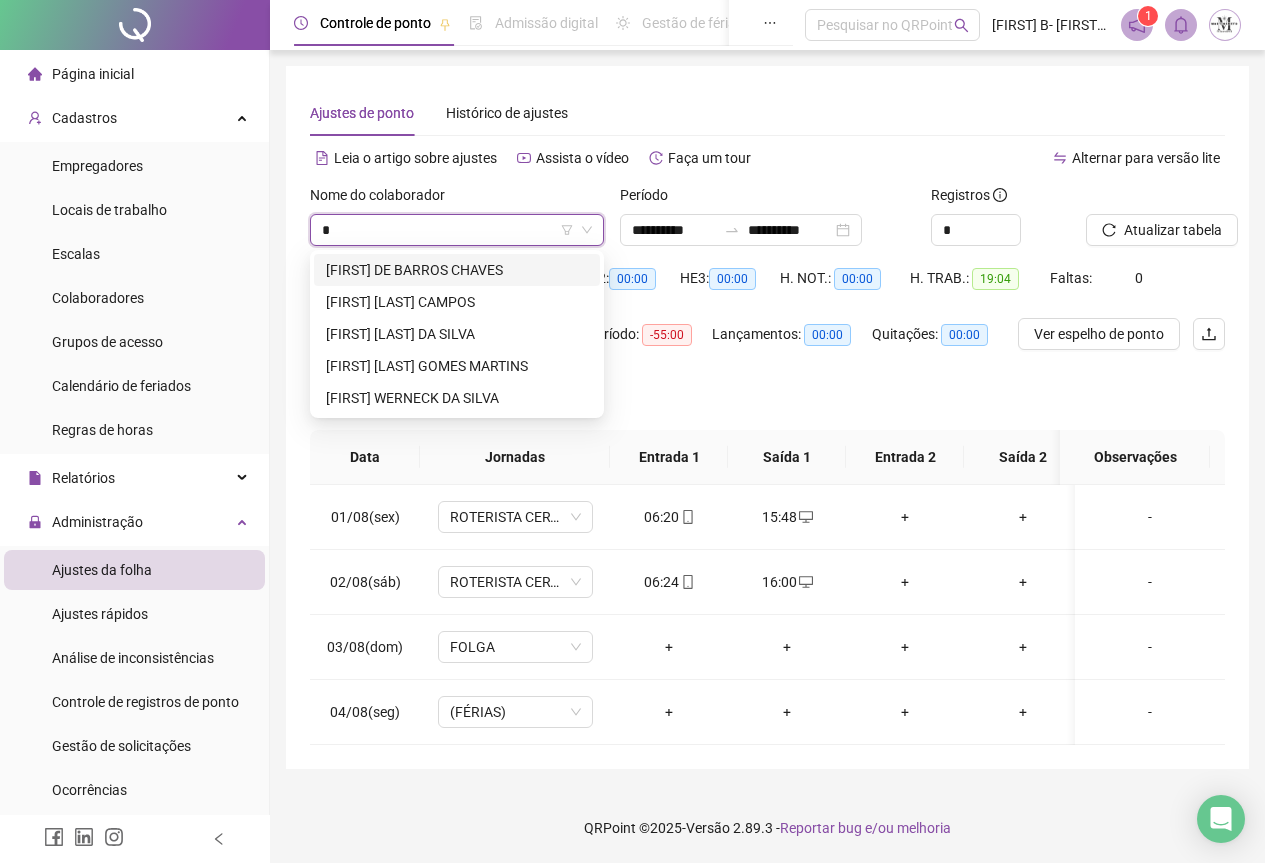 scroll, scrollTop: 0, scrollLeft: 0, axis: both 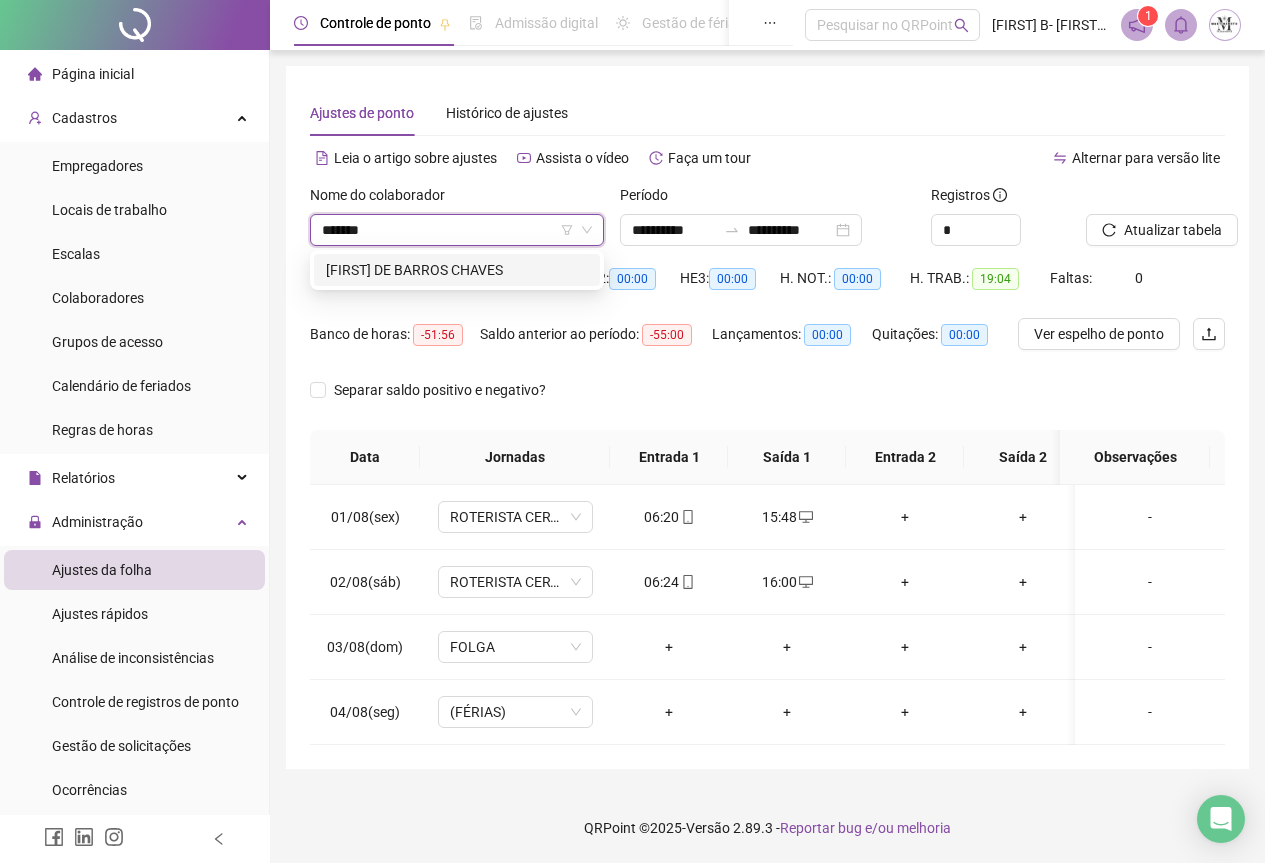 type on "********" 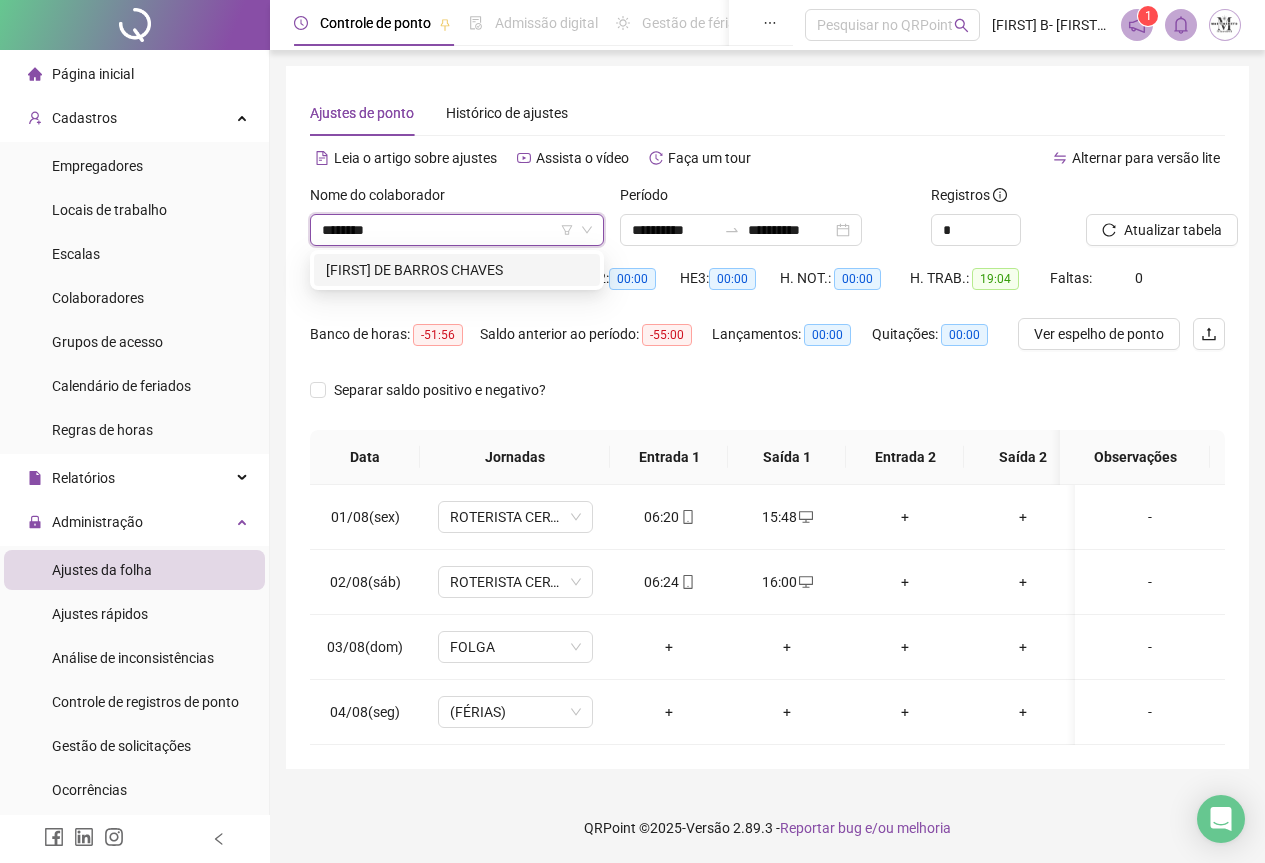 click on "[FIRST] [LAST] [LAST]" at bounding box center [457, 270] 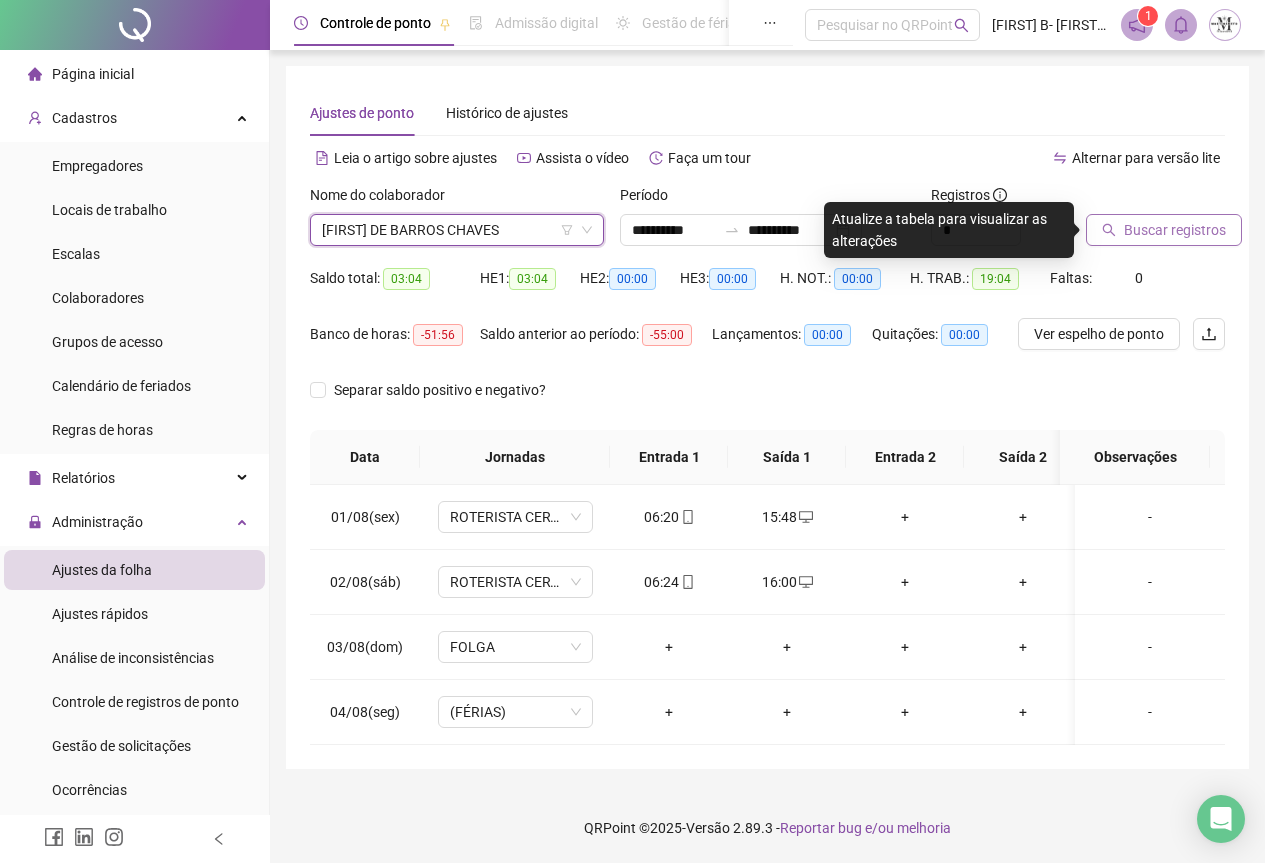 click on "Buscar registros" at bounding box center (1164, 230) 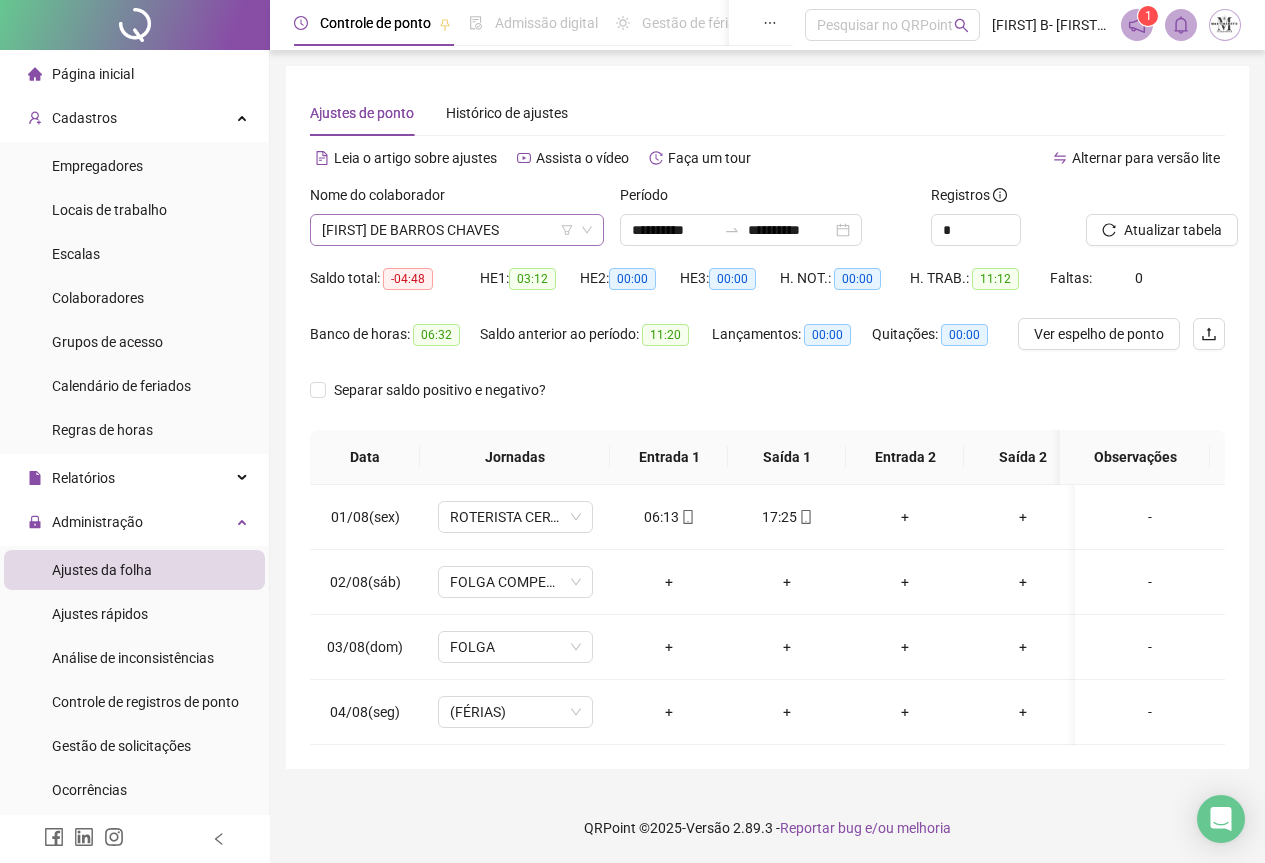 click on "[FIRST] [LAST]" at bounding box center [457, 230] 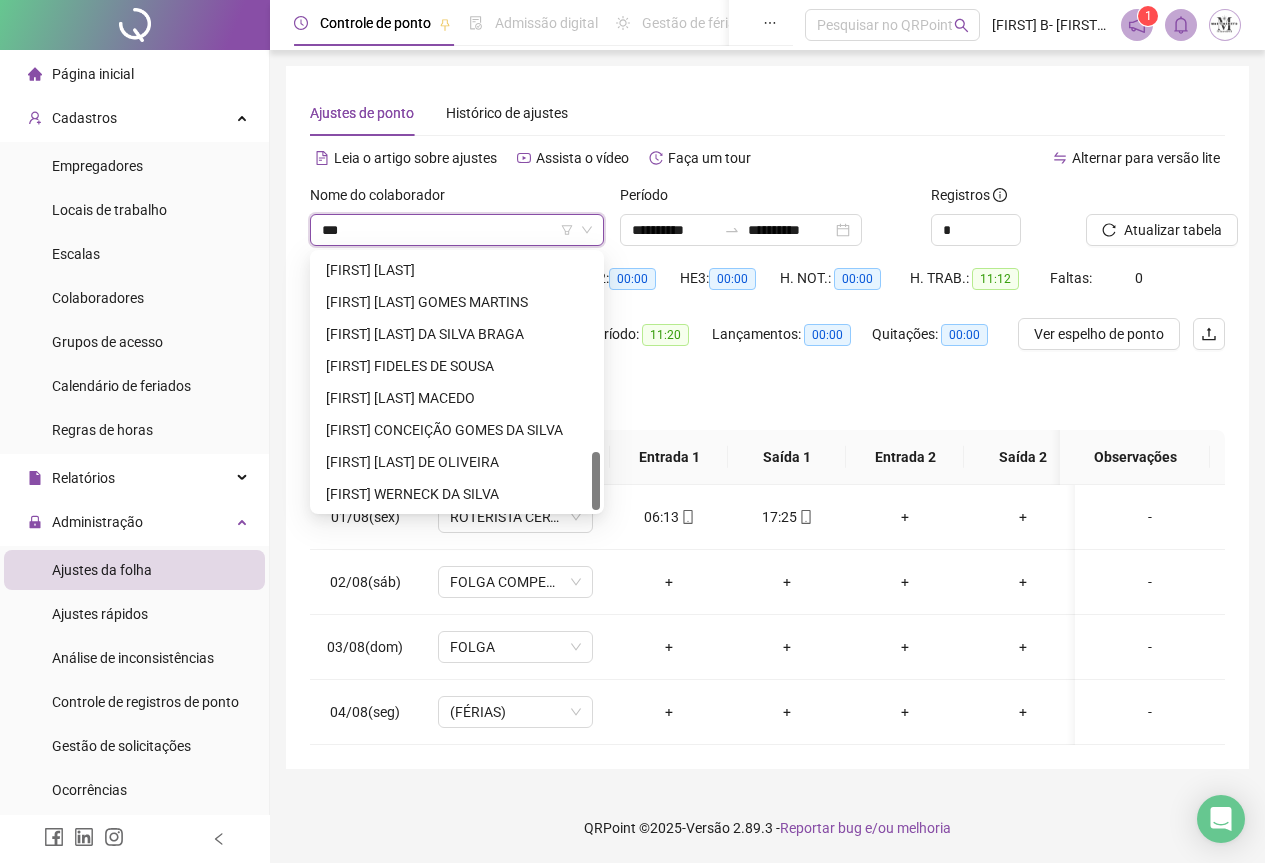 scroll, scrollTop: 0, scrollLeft: 0, axis: both 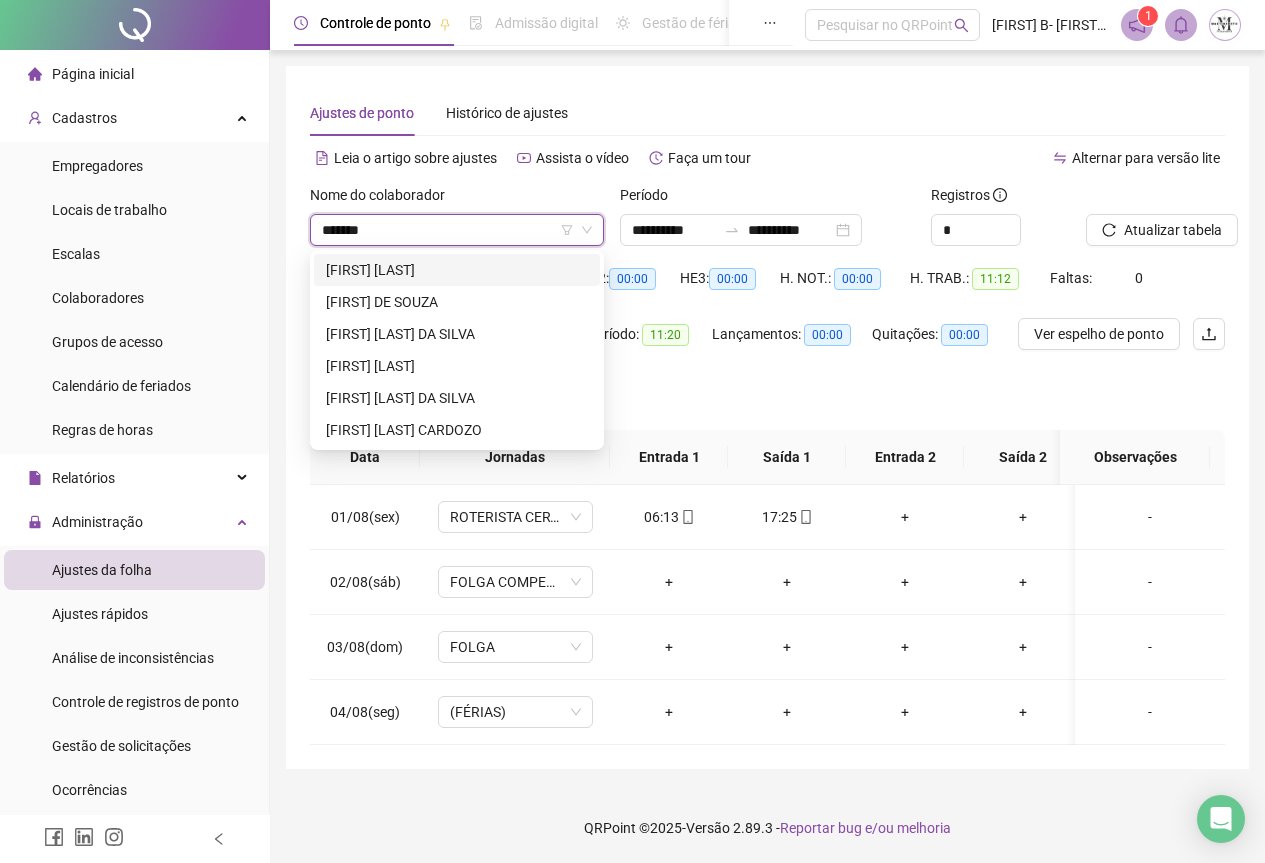 type on "********" 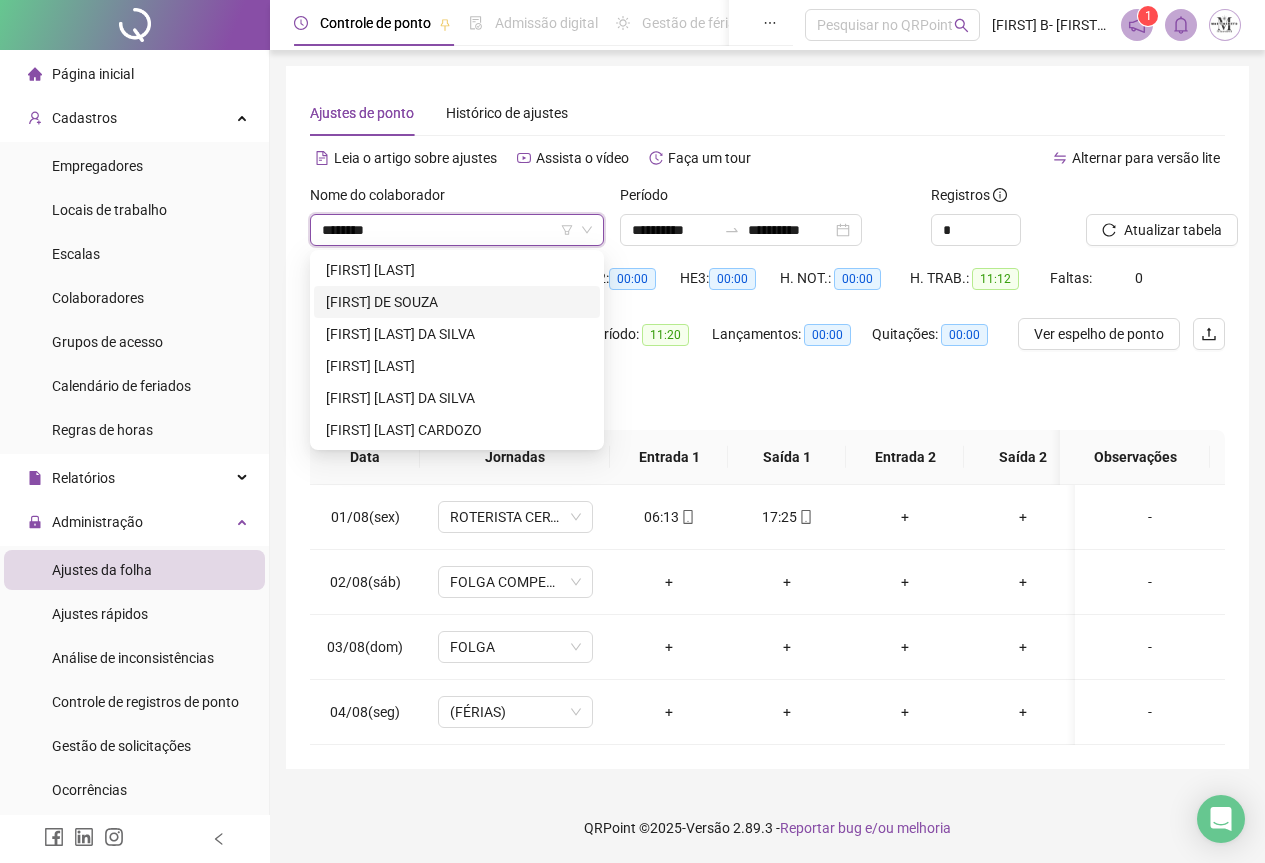 click on "[FIRST] [LAST] [LAST]" at bounding box center (457, 302) 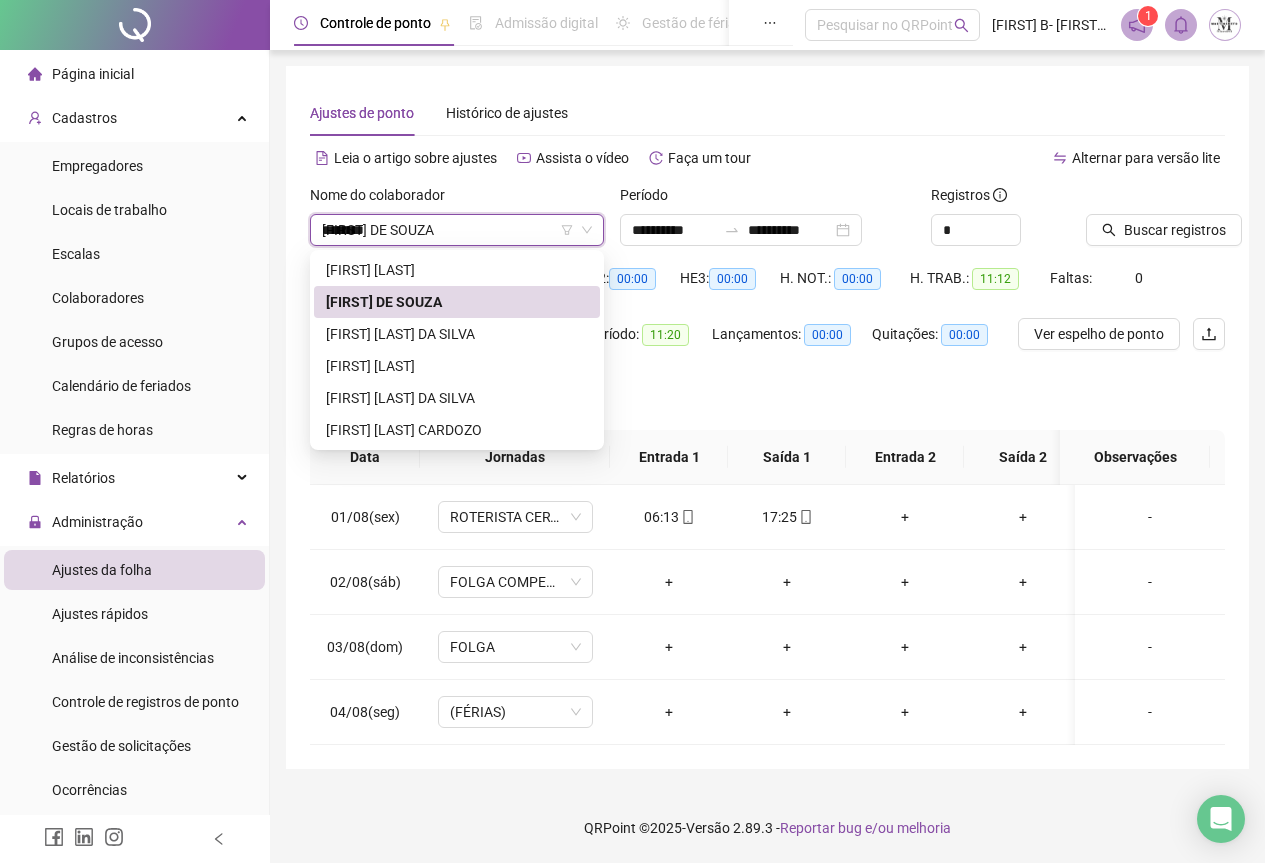 type 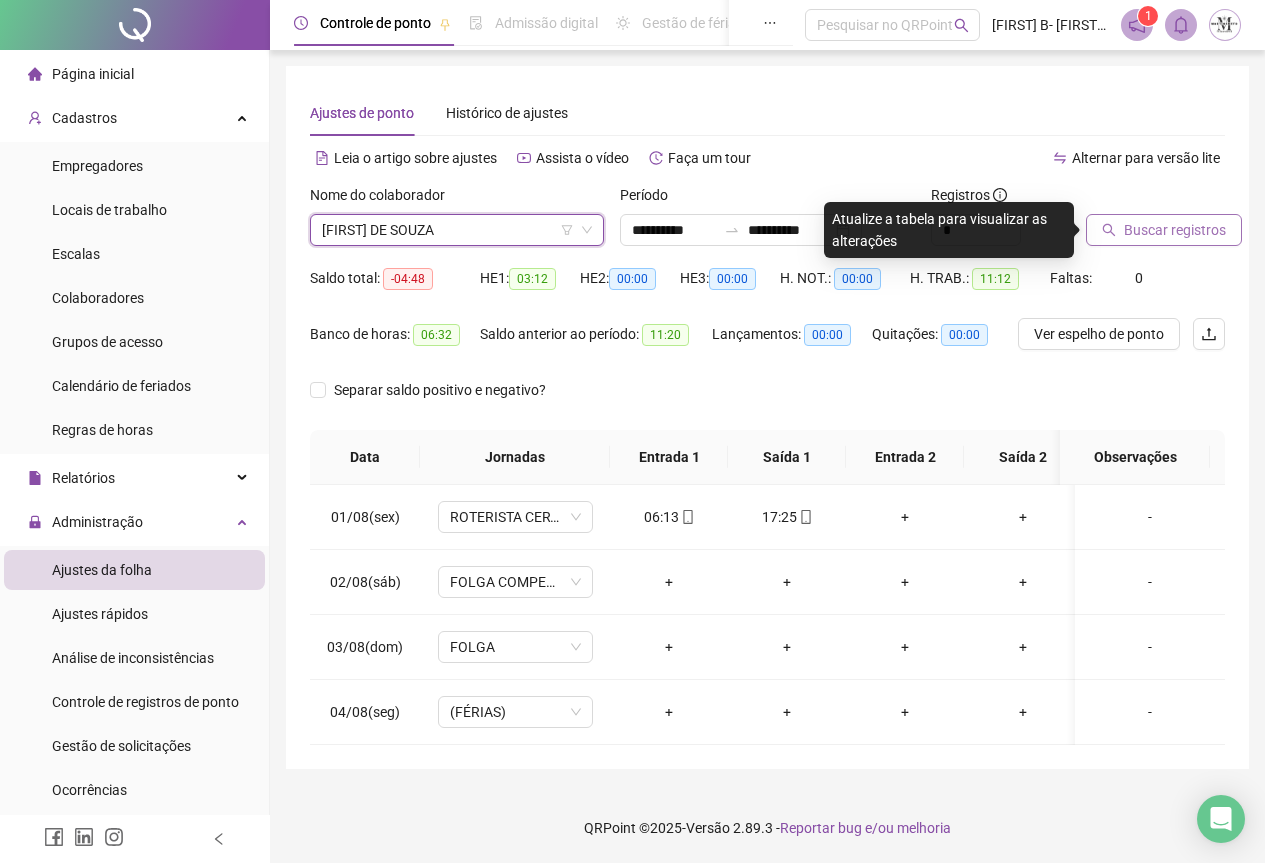 click on "Buscar registros" at bounding box center [1164, 230] 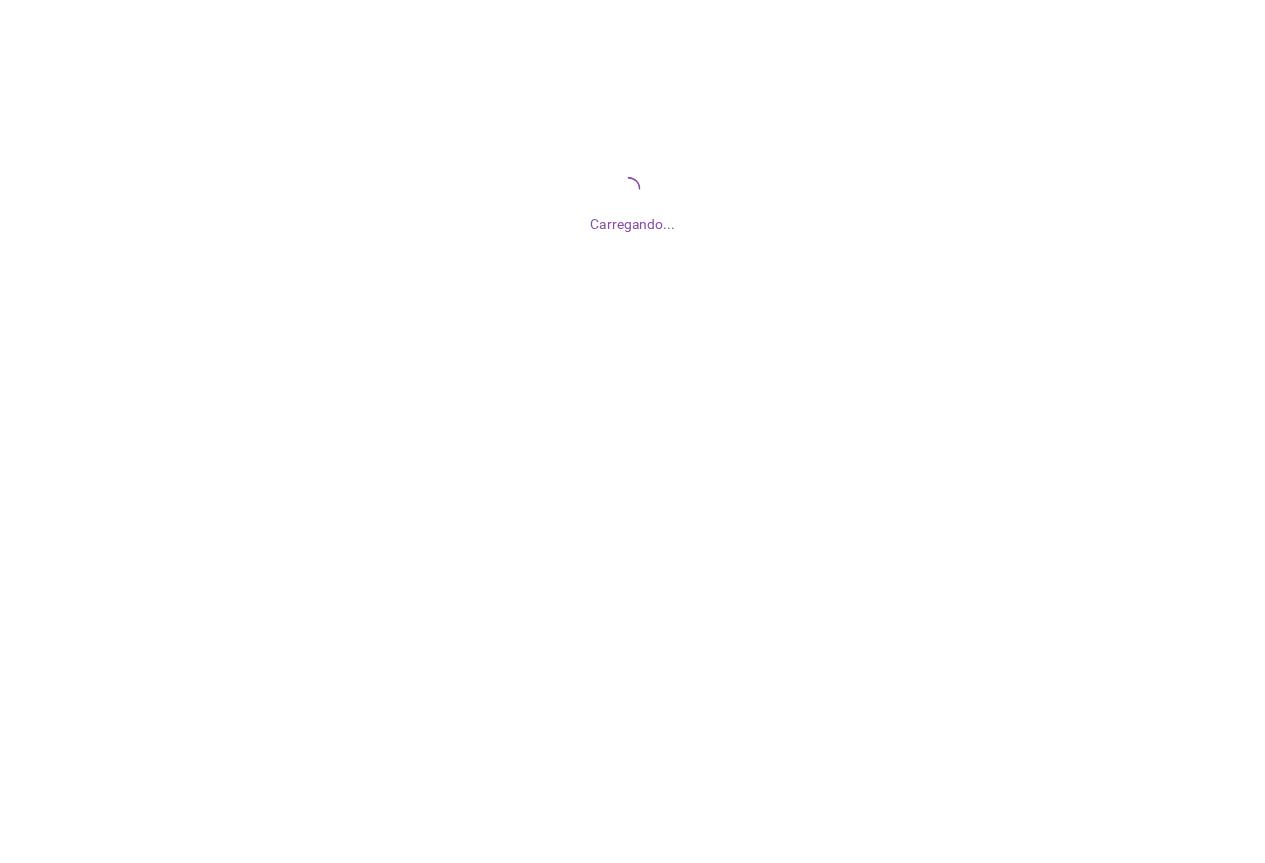 scroll, scrollTop: 0, scrollLeft: 0, axis: both 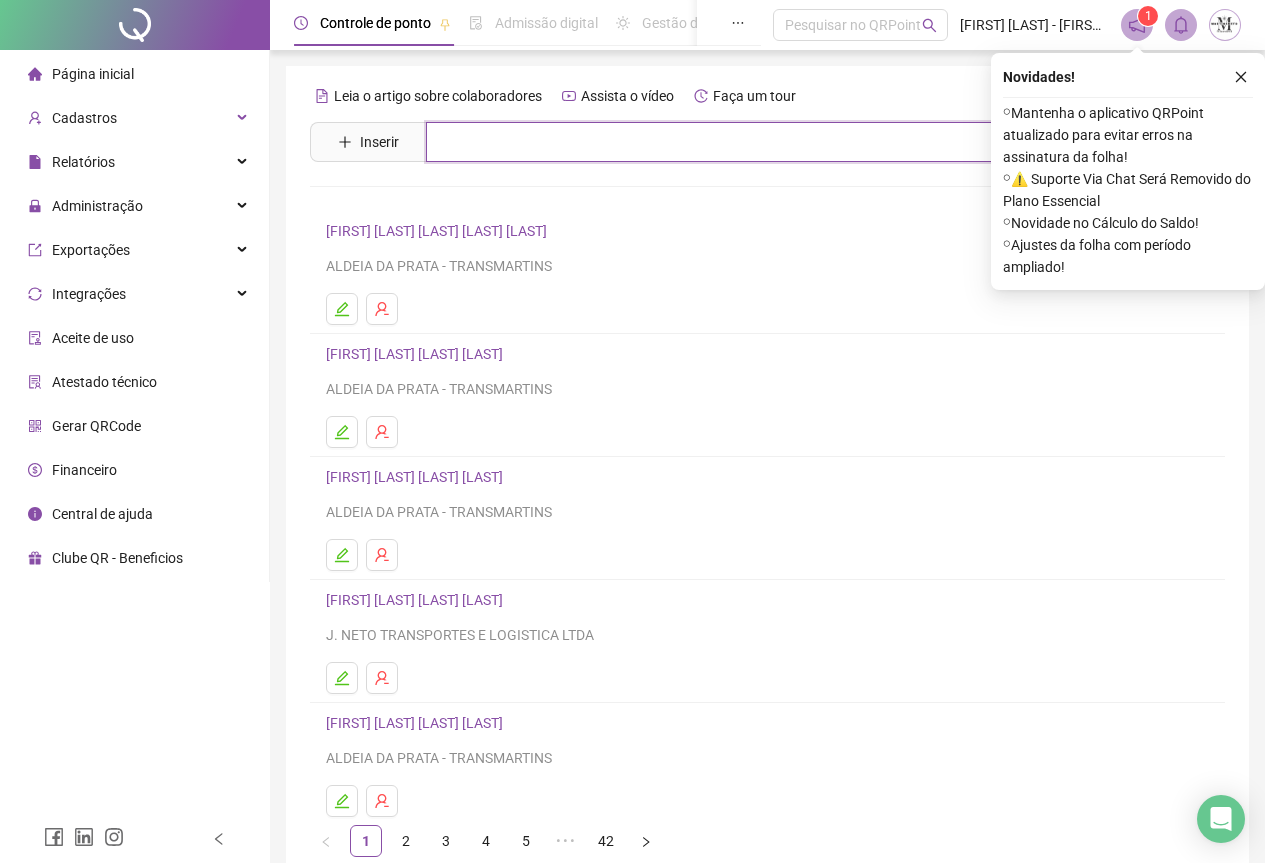 click at bounding box center (782, 142) 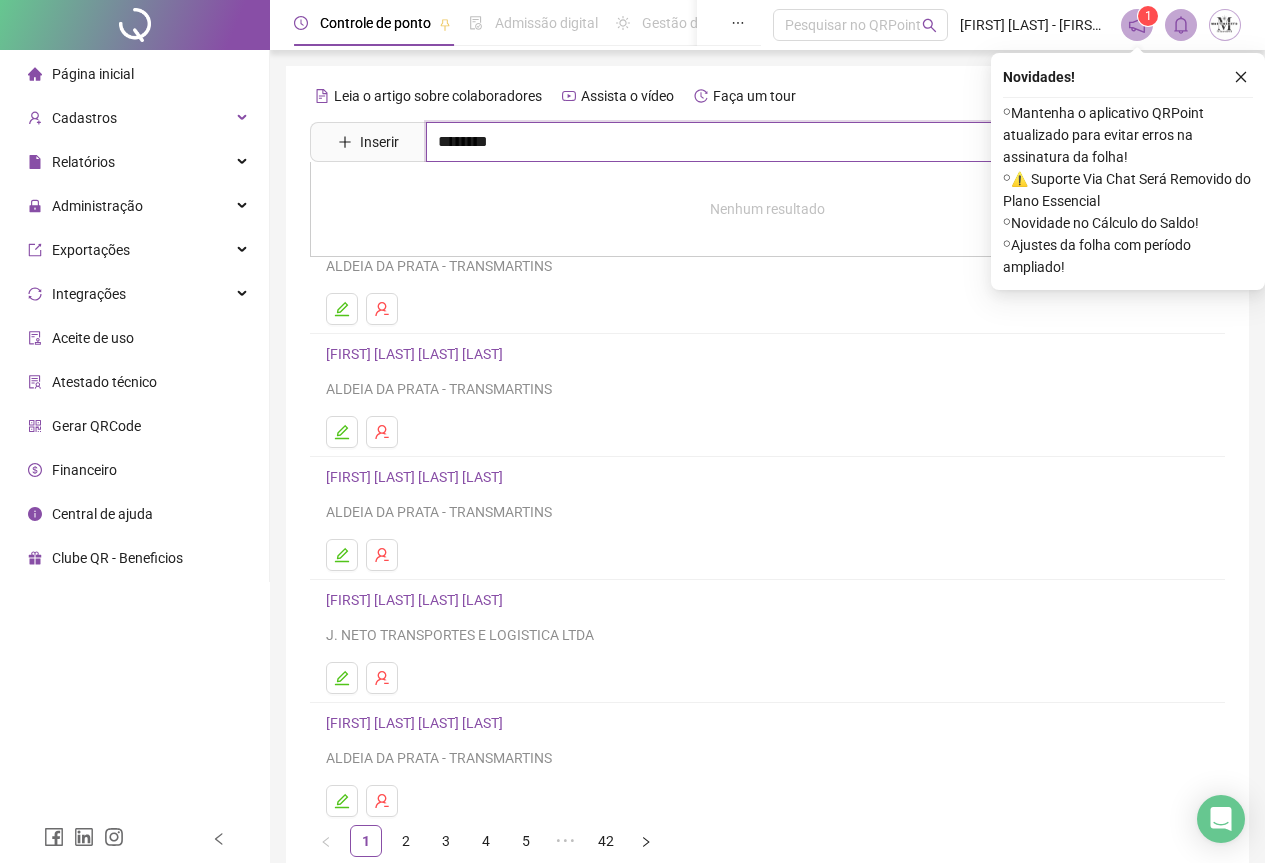 type on "********" 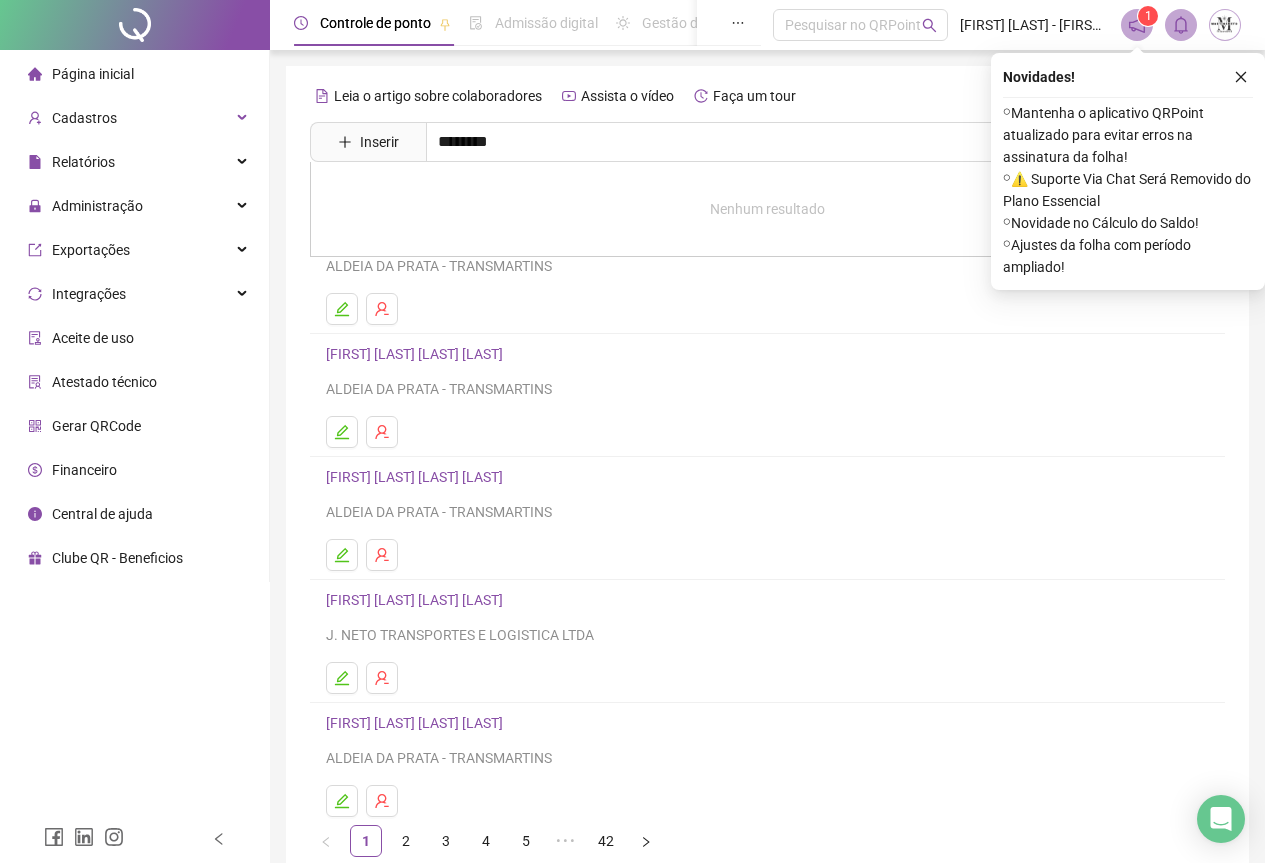 click at bounding box center (767, 432) 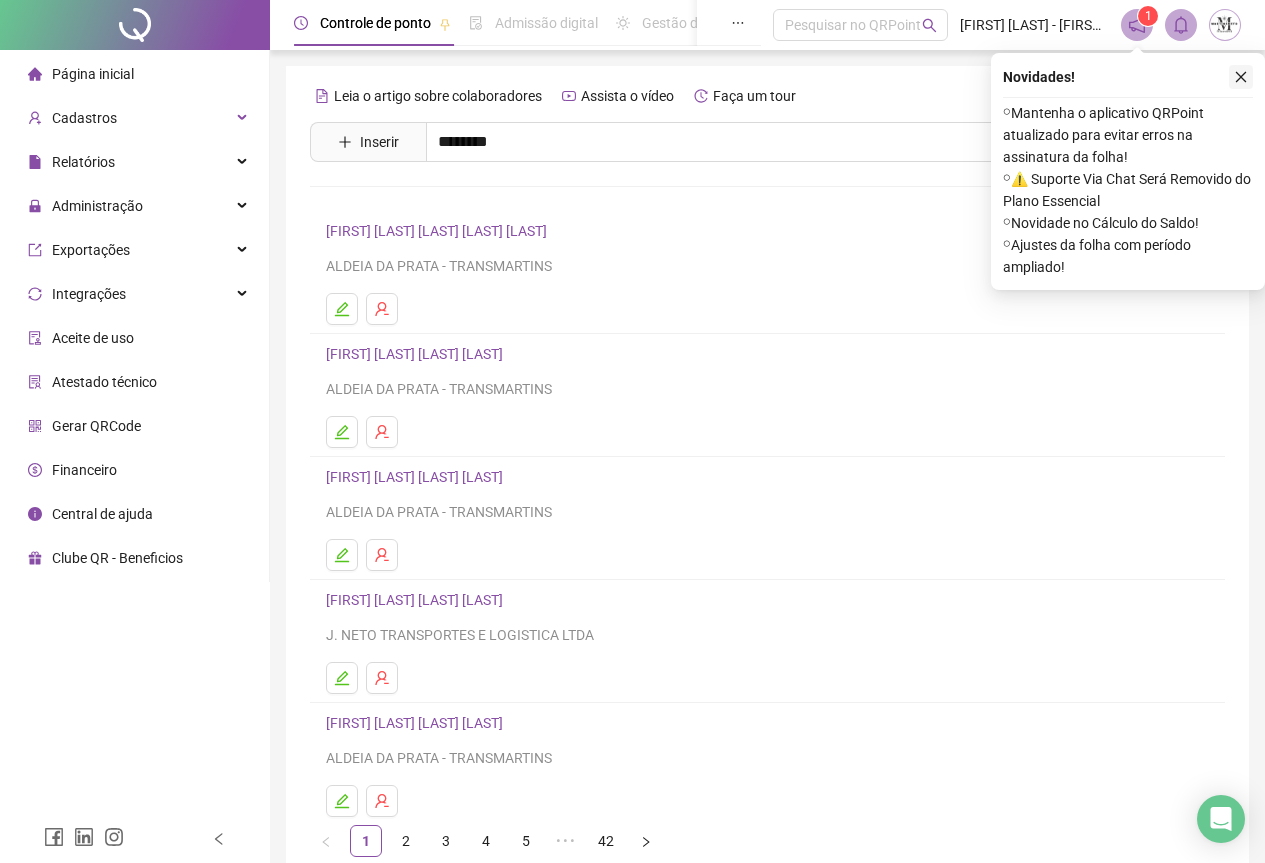 click 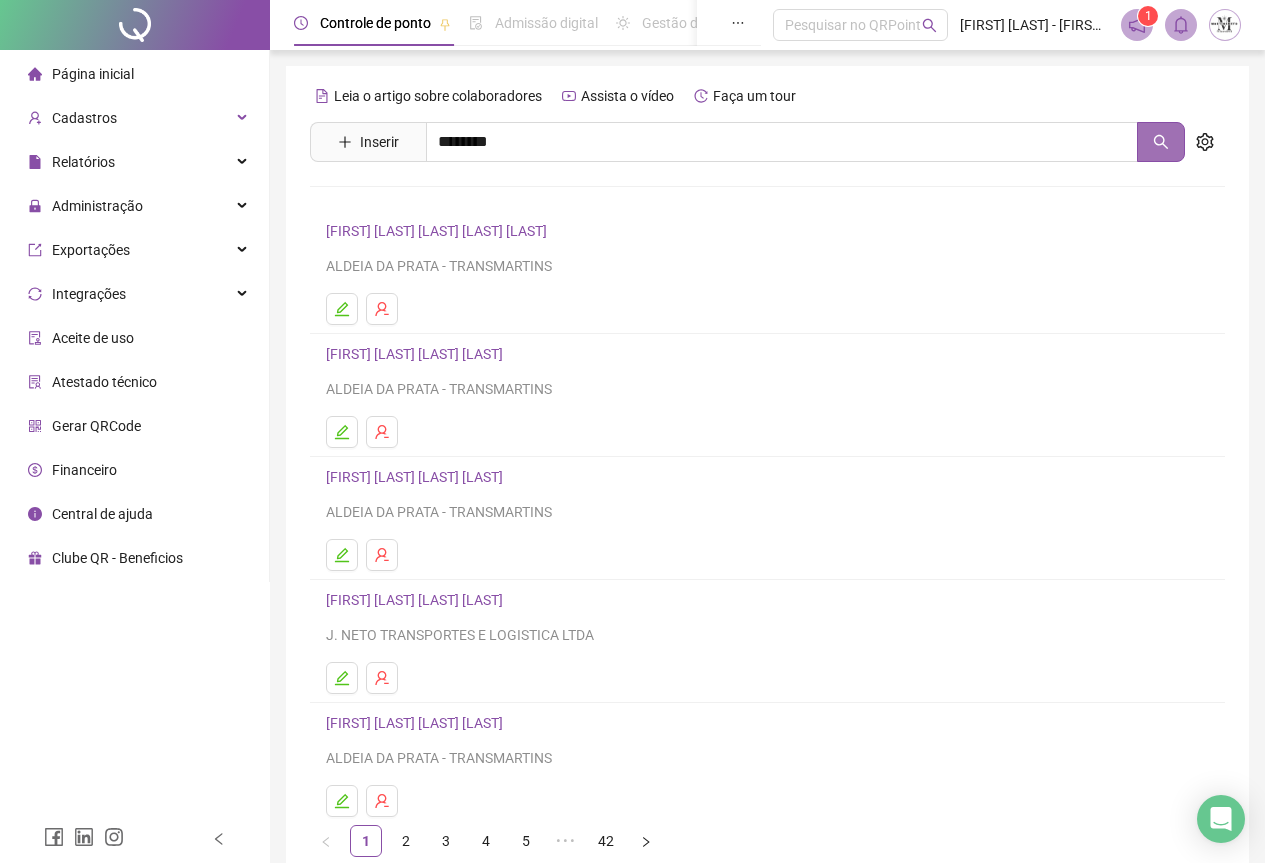 click 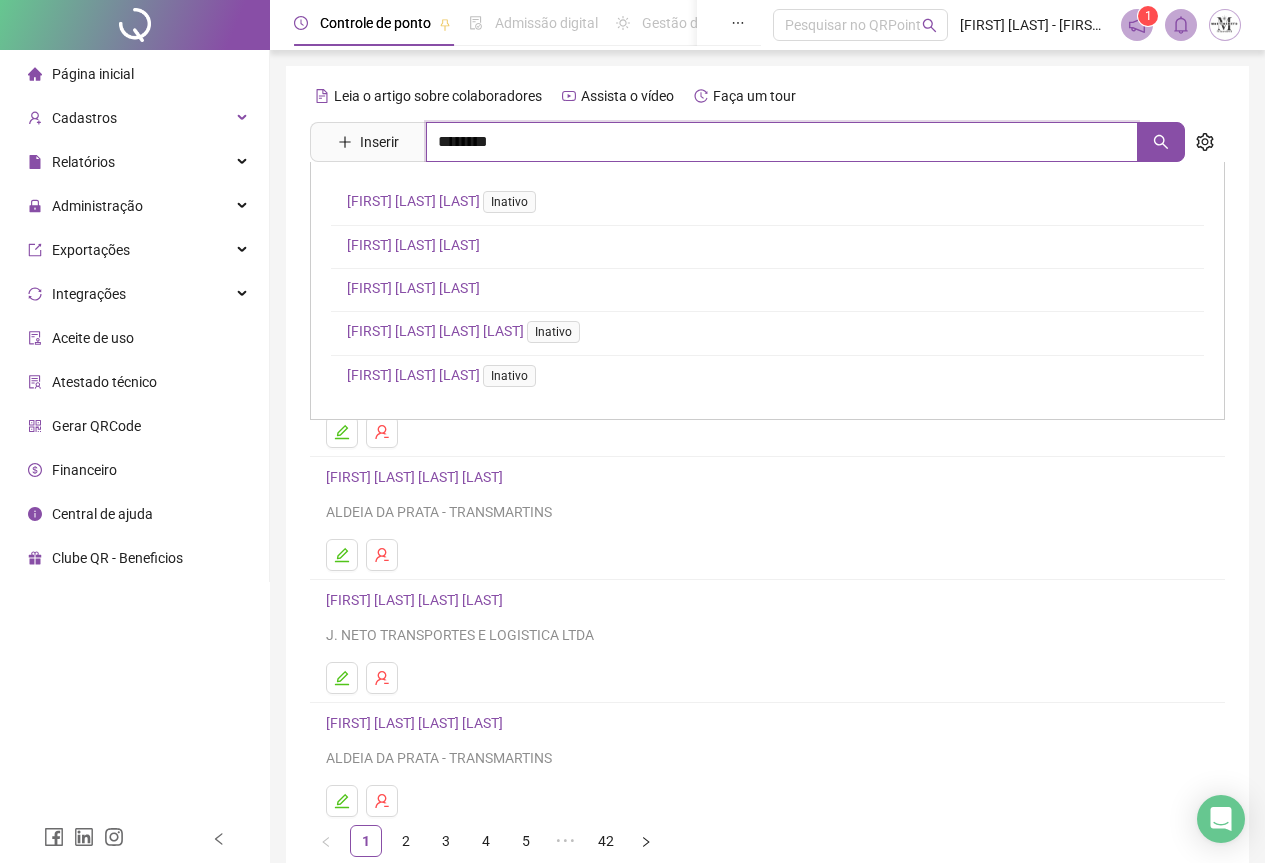 click on "********" at bounding box center (782, 142) 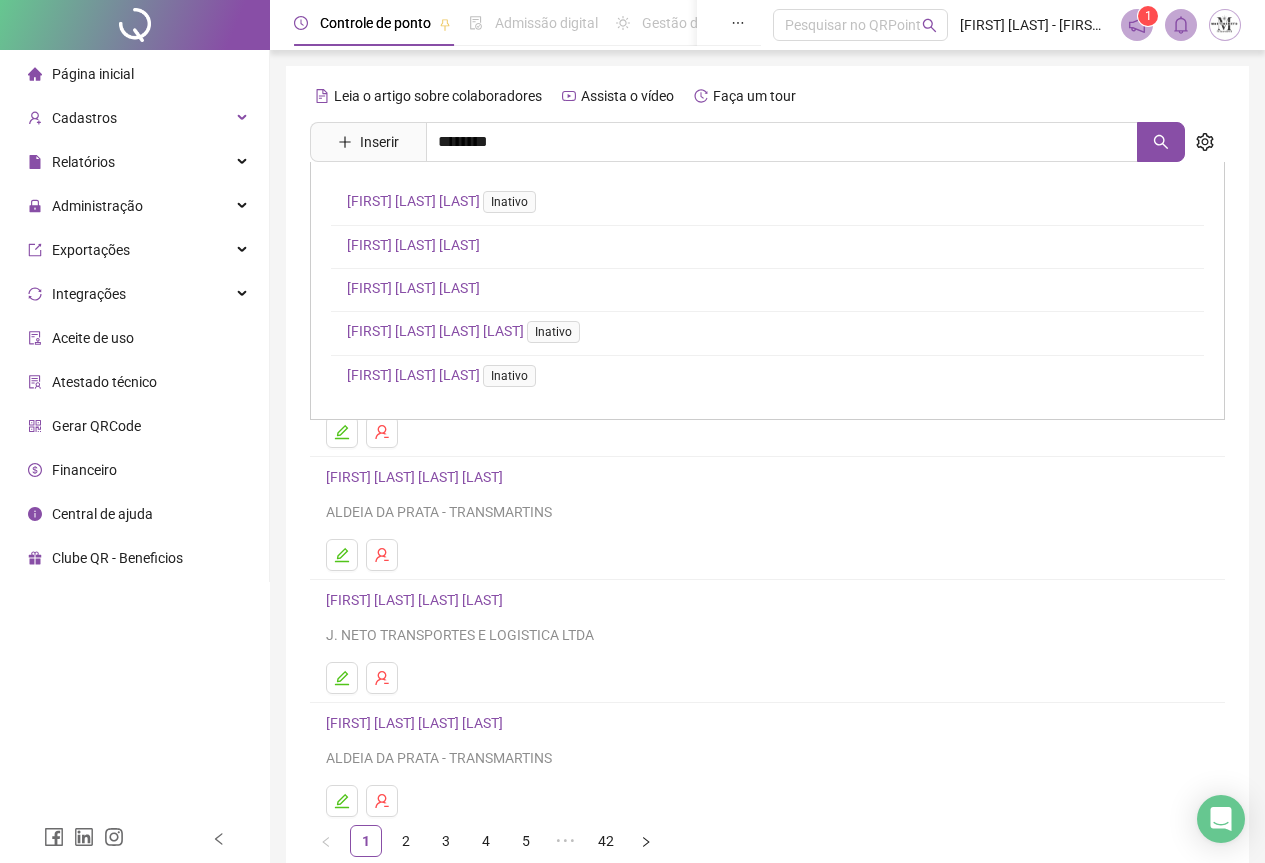 click on "[FIRST] [LAST] [LAST]" at bounding box center (413, 288) 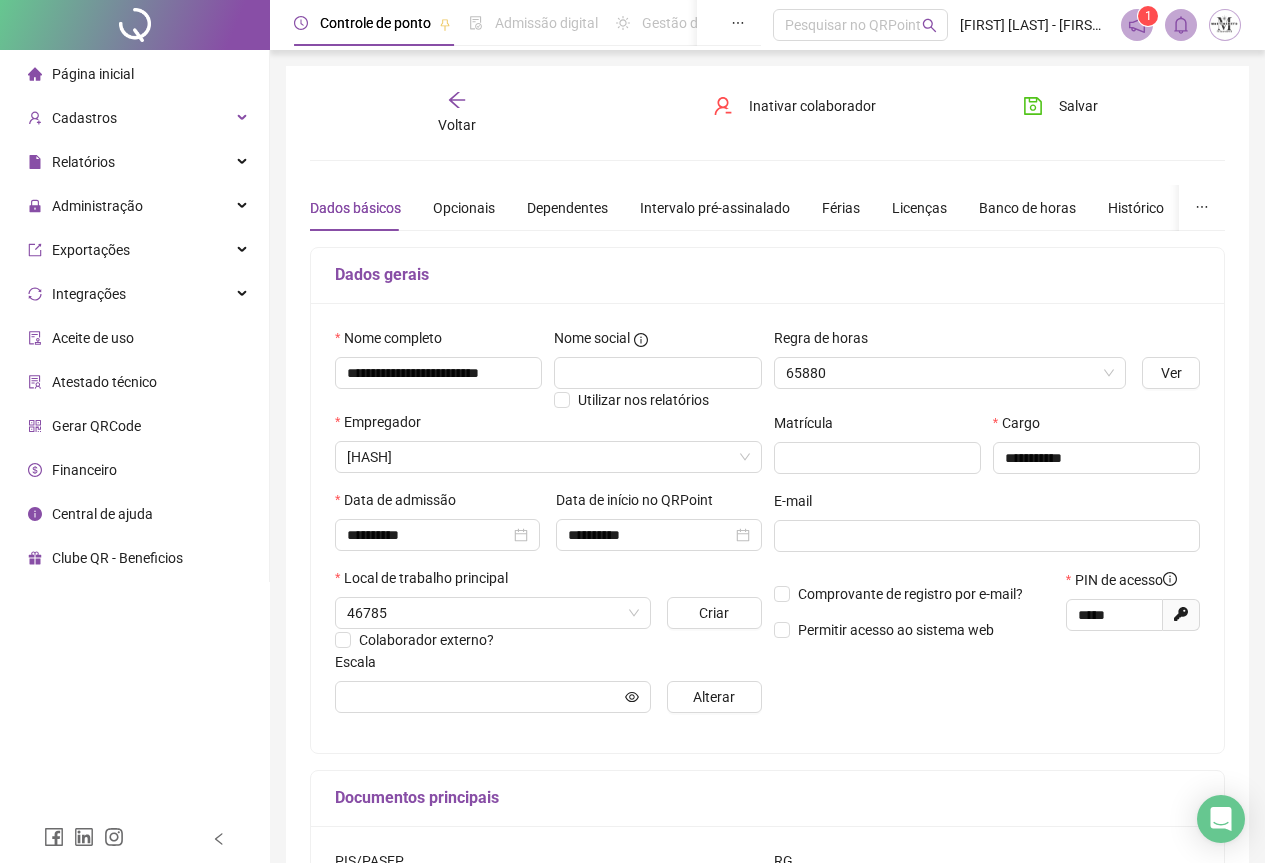 type on "**********" 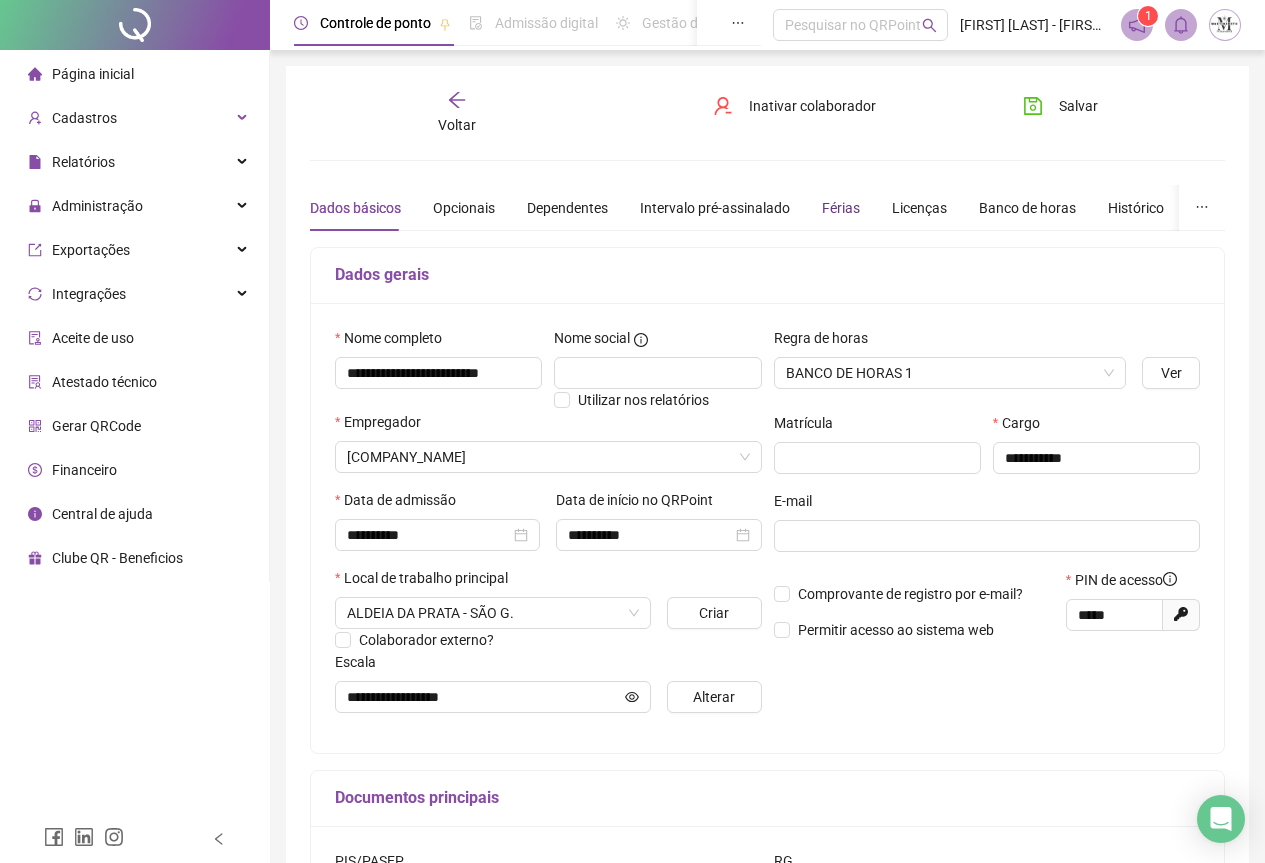 click on "Férias" at bounding box center [841, 208] 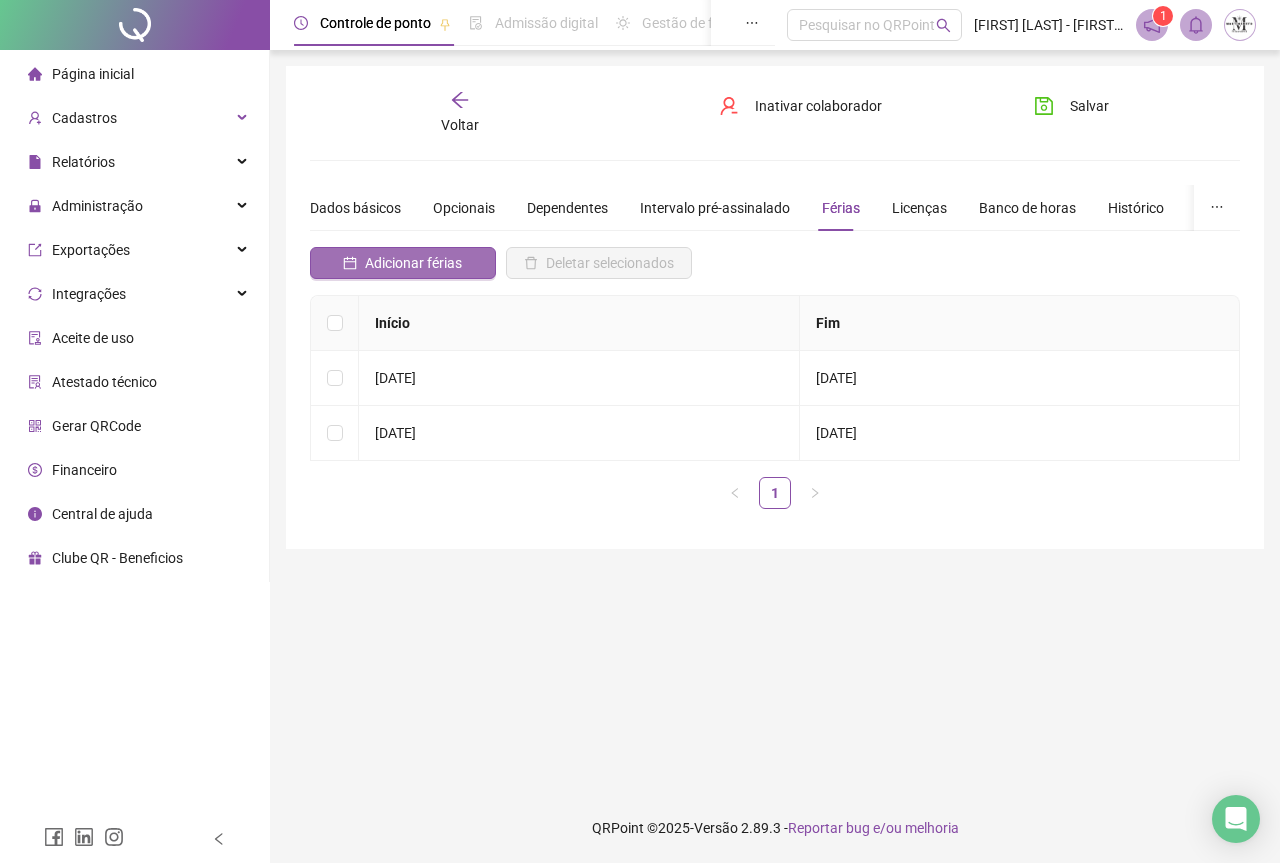 click on "Adicionar férias" at bounding box center [413, 263] 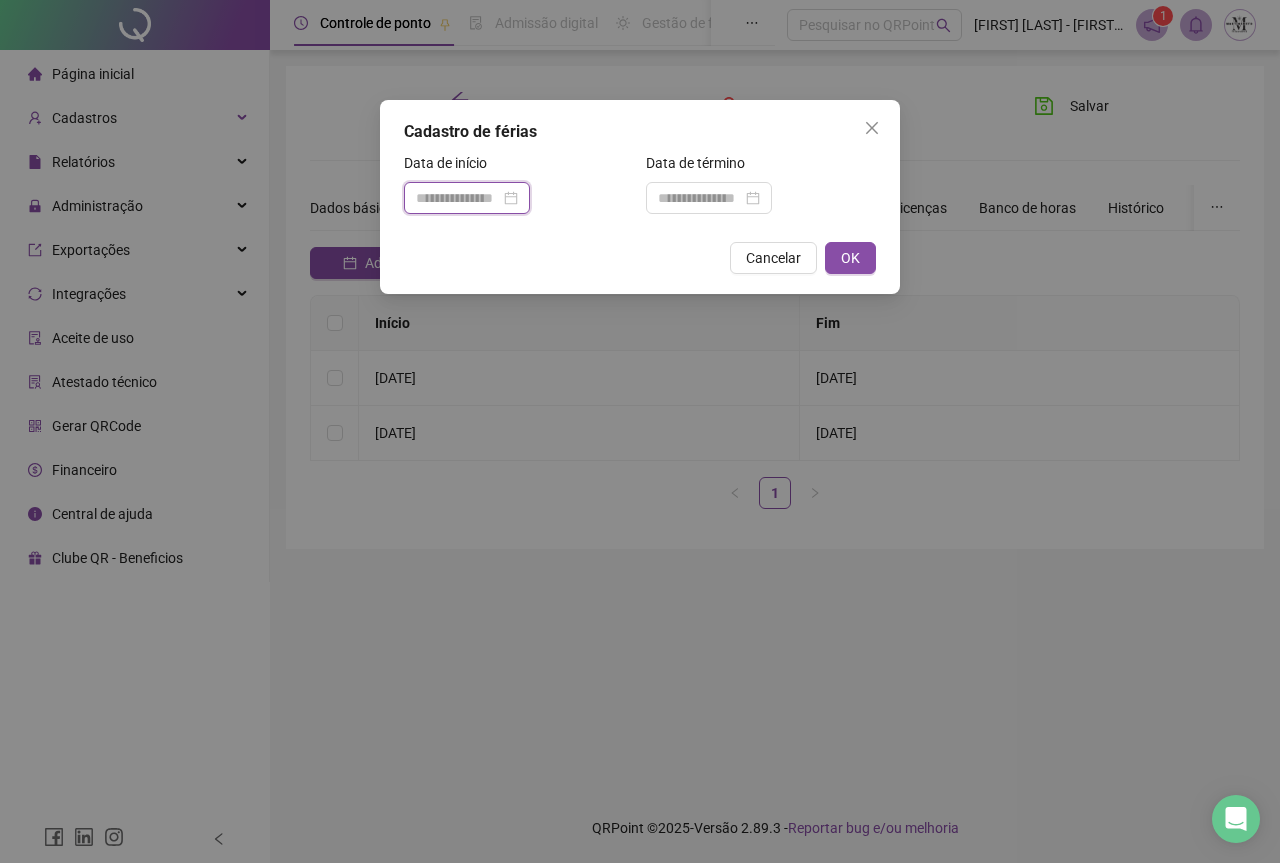 click at bounding box center (458, 198) 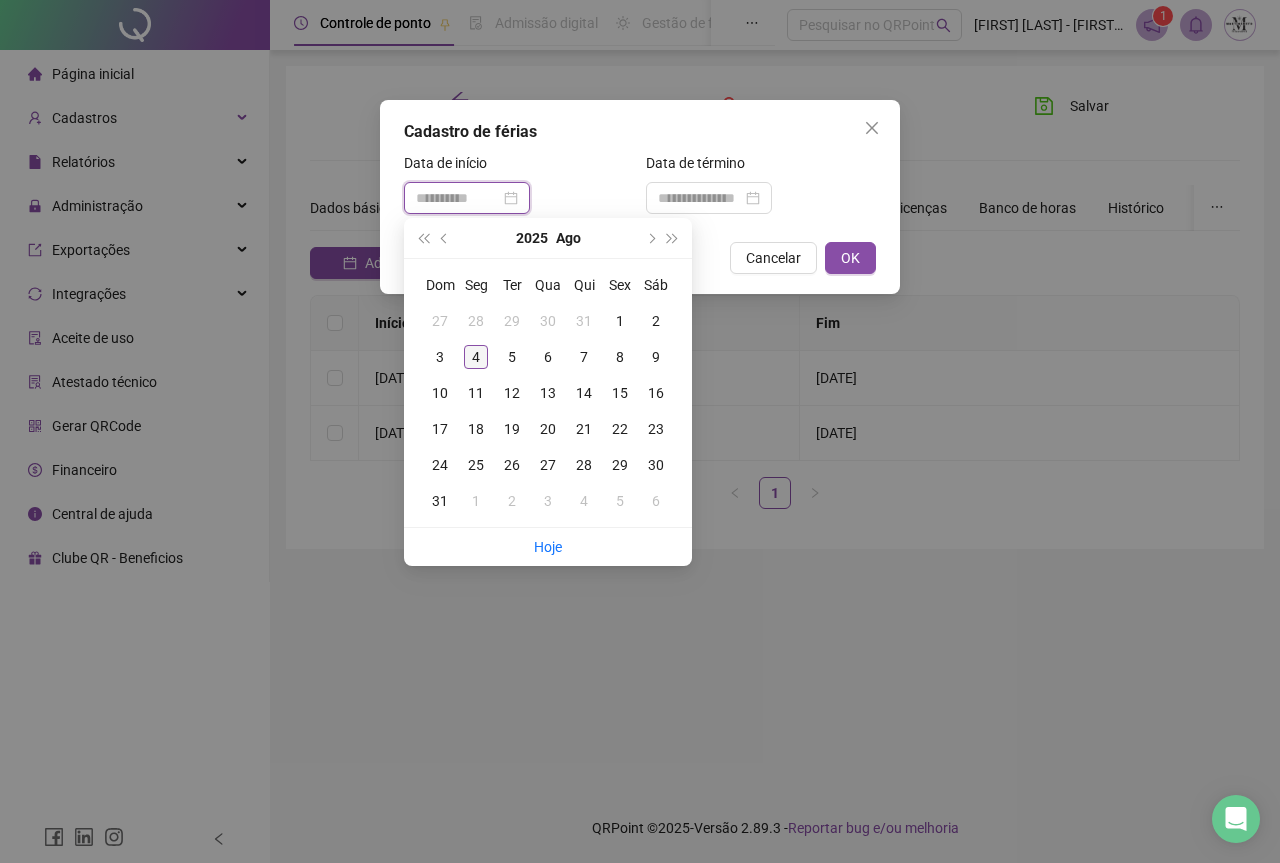 type on "**********" 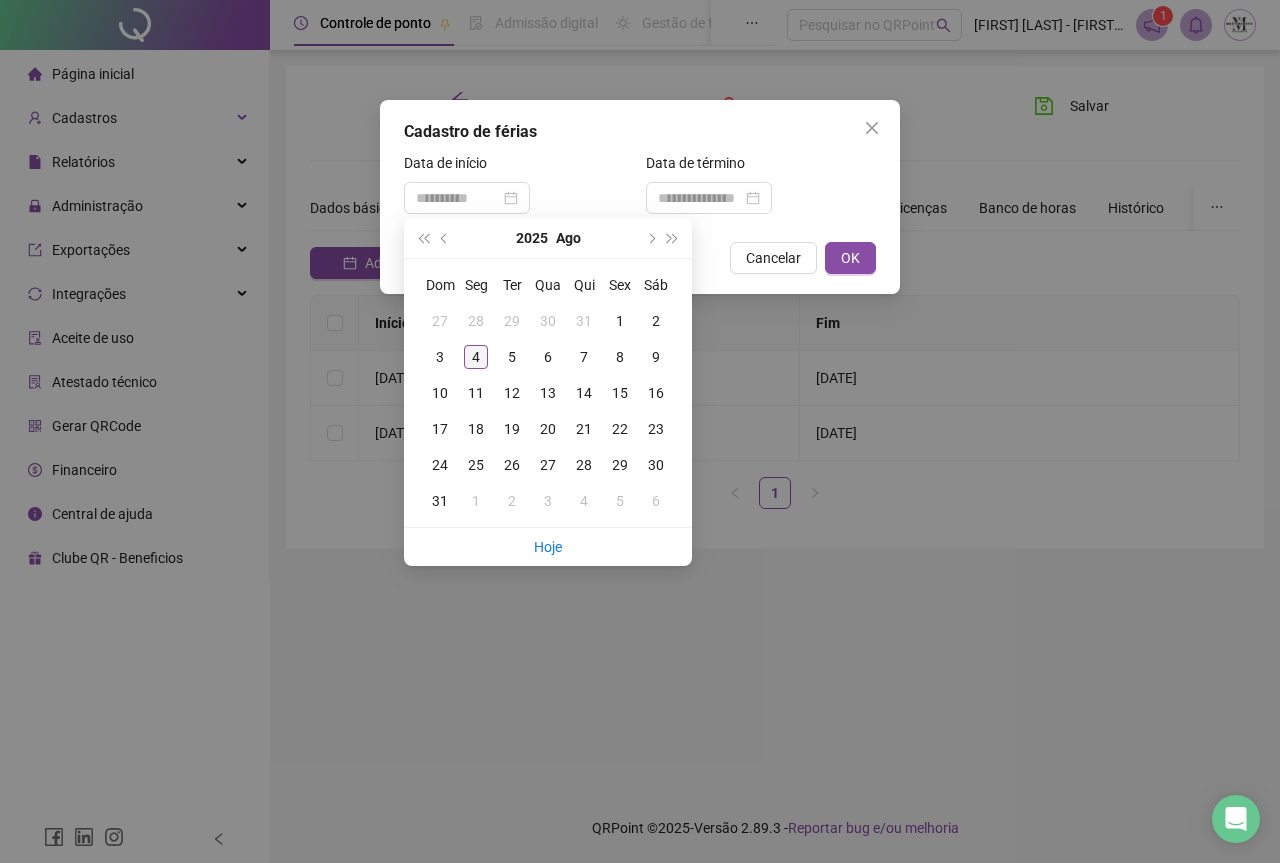 click on "4" at bounding box center [476, 357] 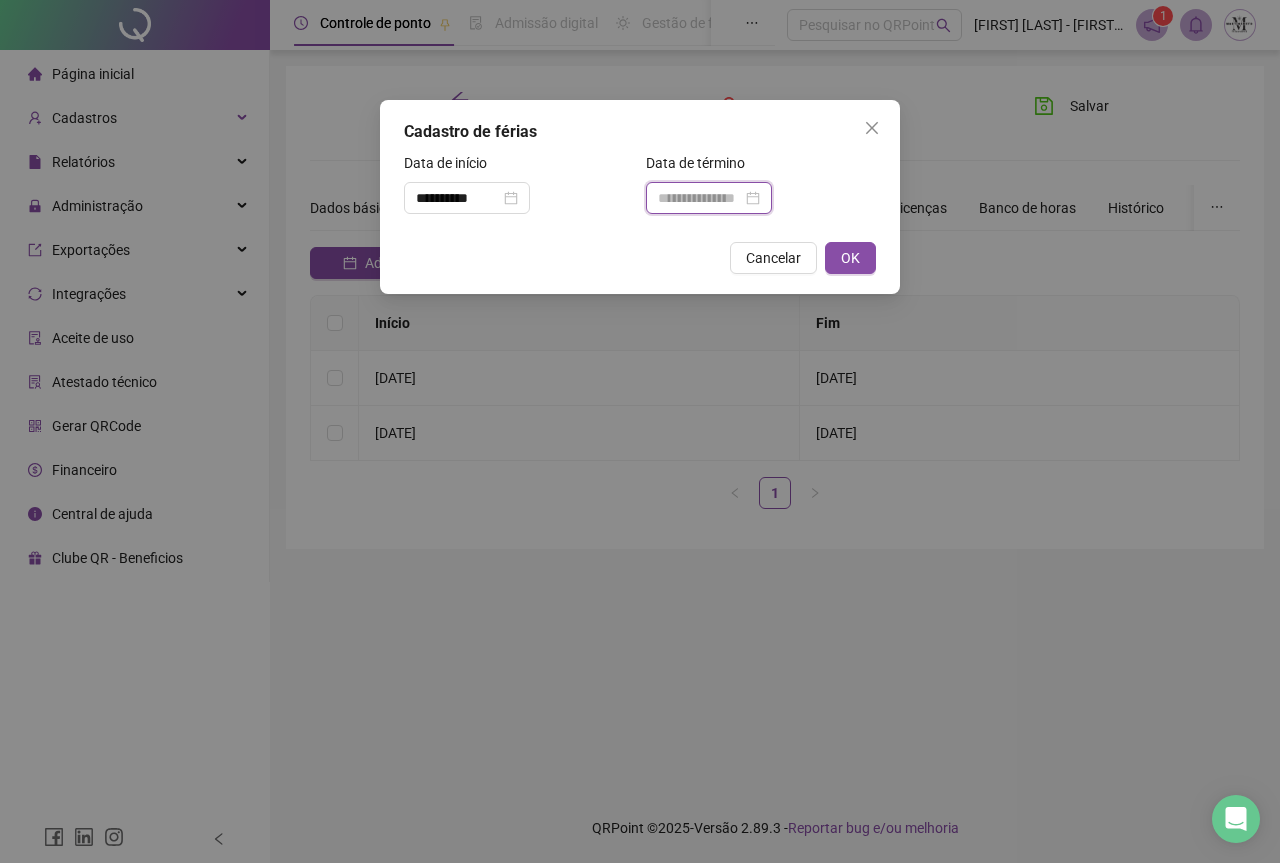 click at bounding box center (700, 198) 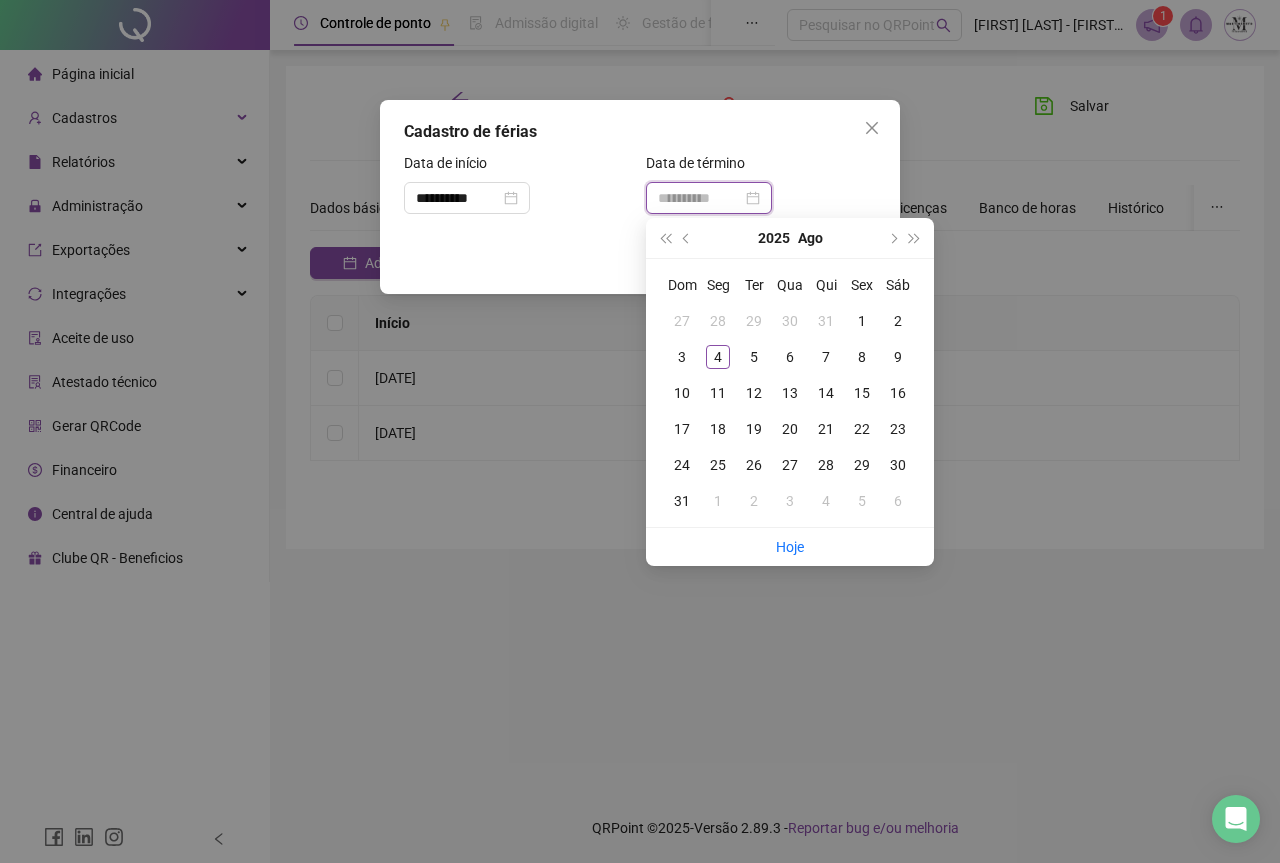 type on "**********" 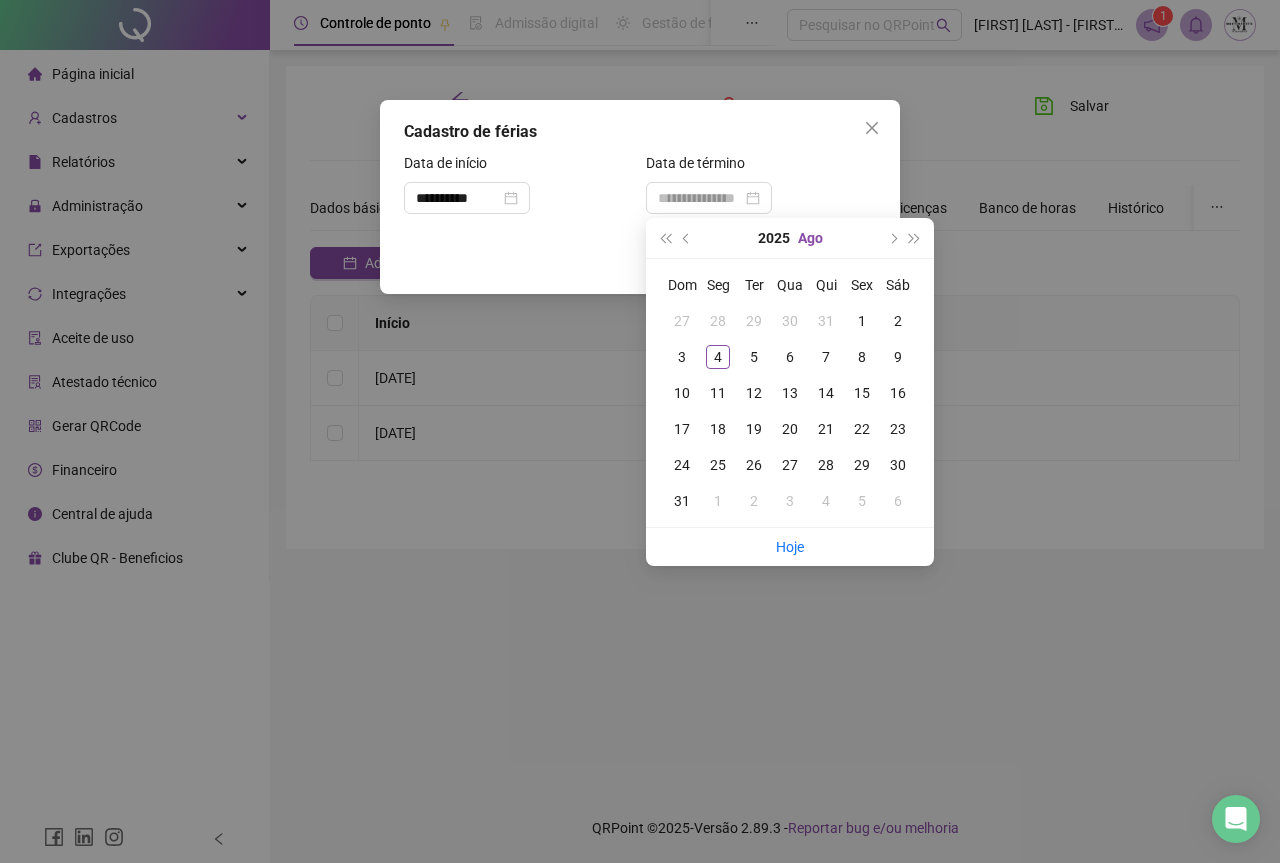 click on "Ago" at bounding box center [810, 238] 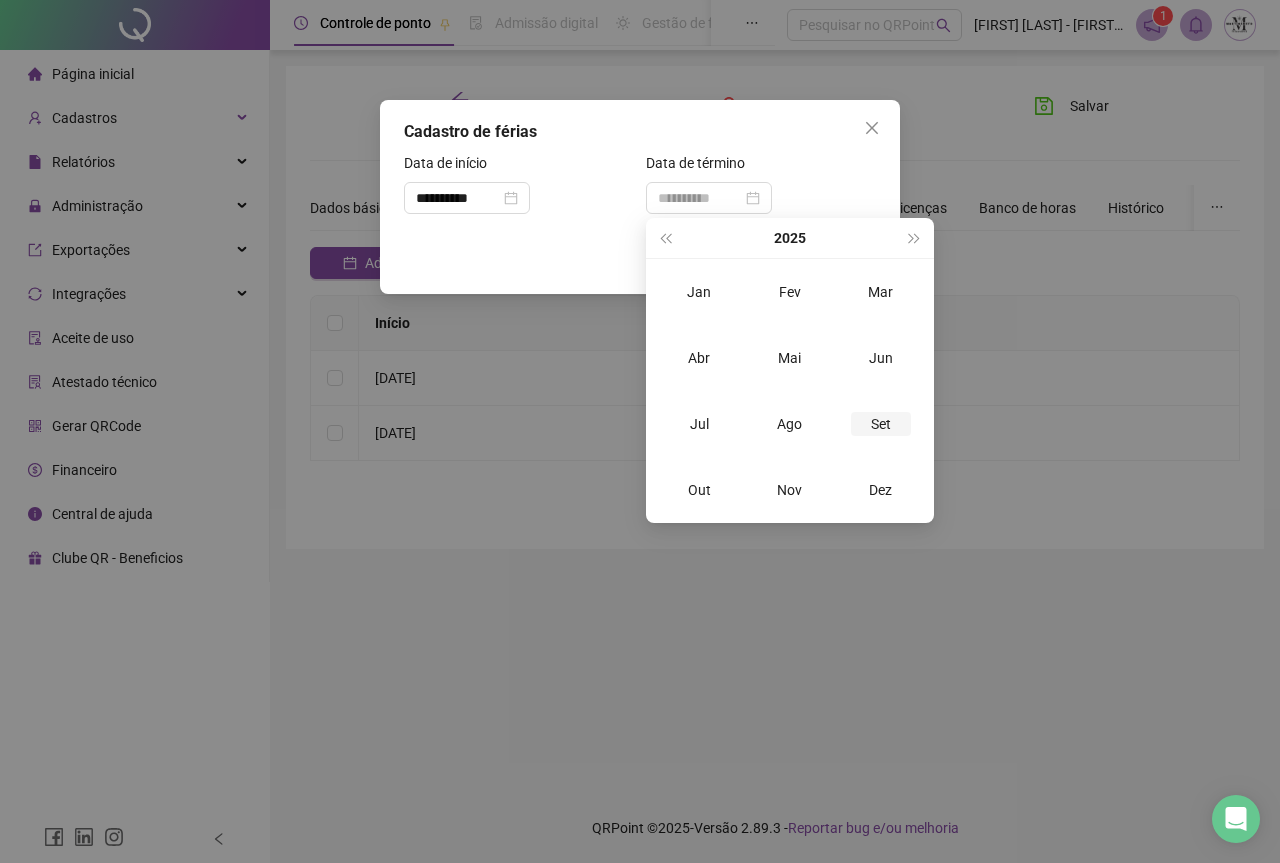 click on "Set" at bounding box center (881, 424) 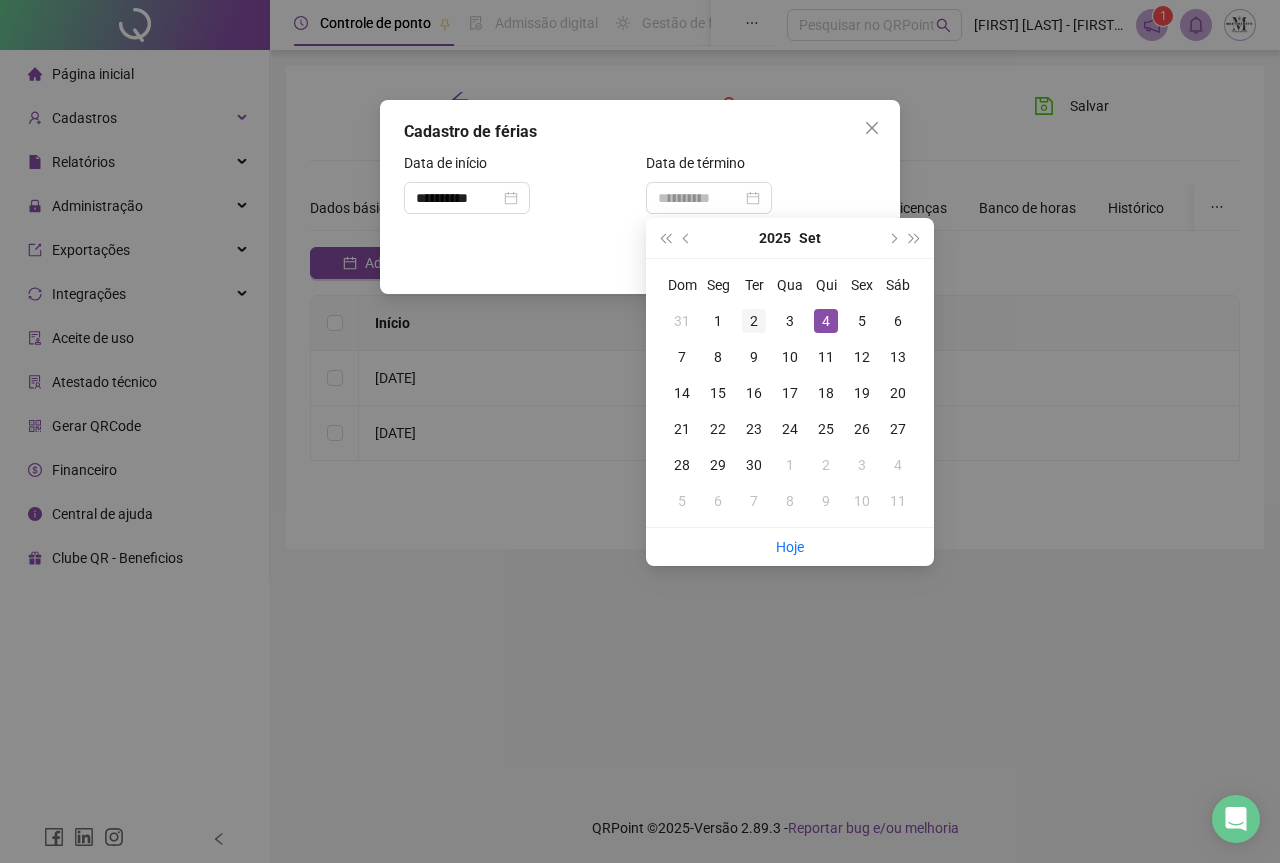 type on "**********" 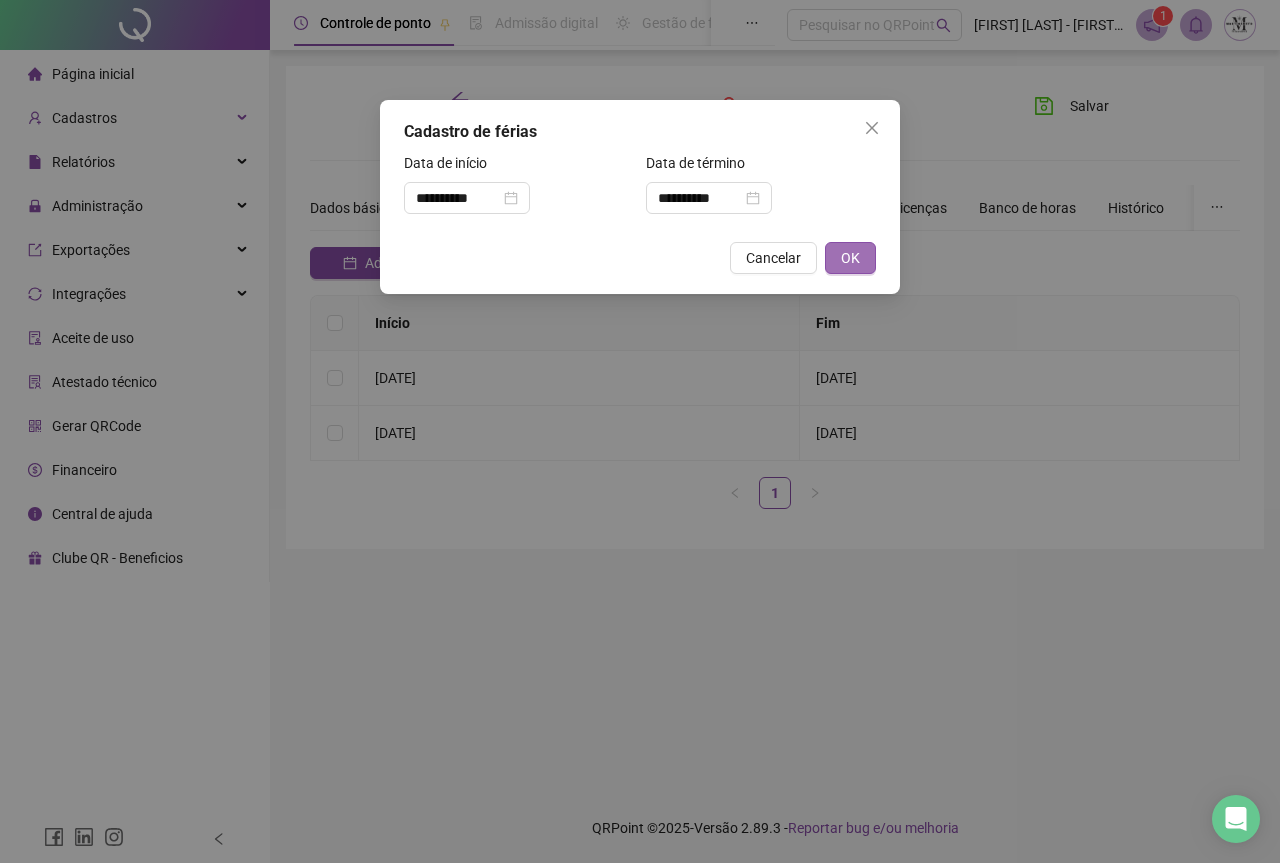 click on "OK" at bounding box center [850, 258] 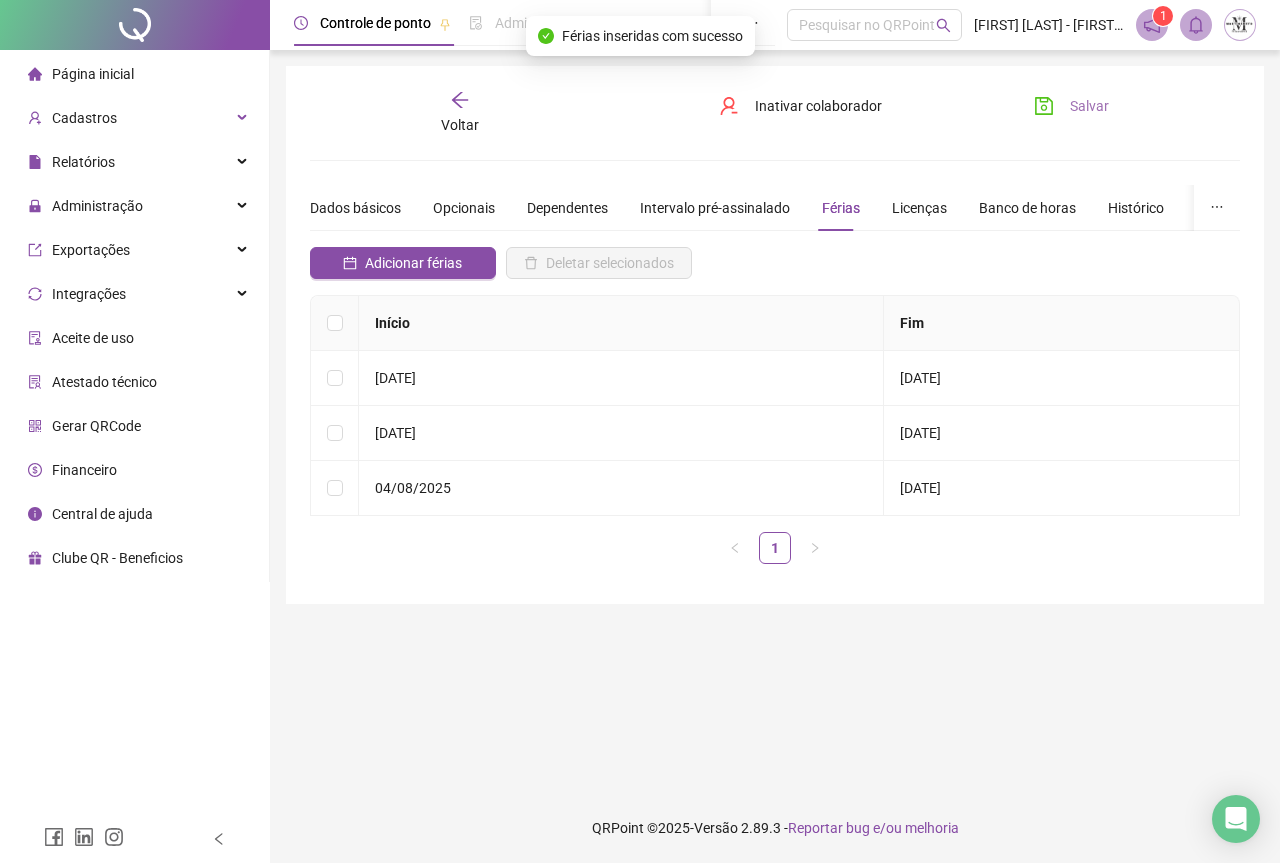 click 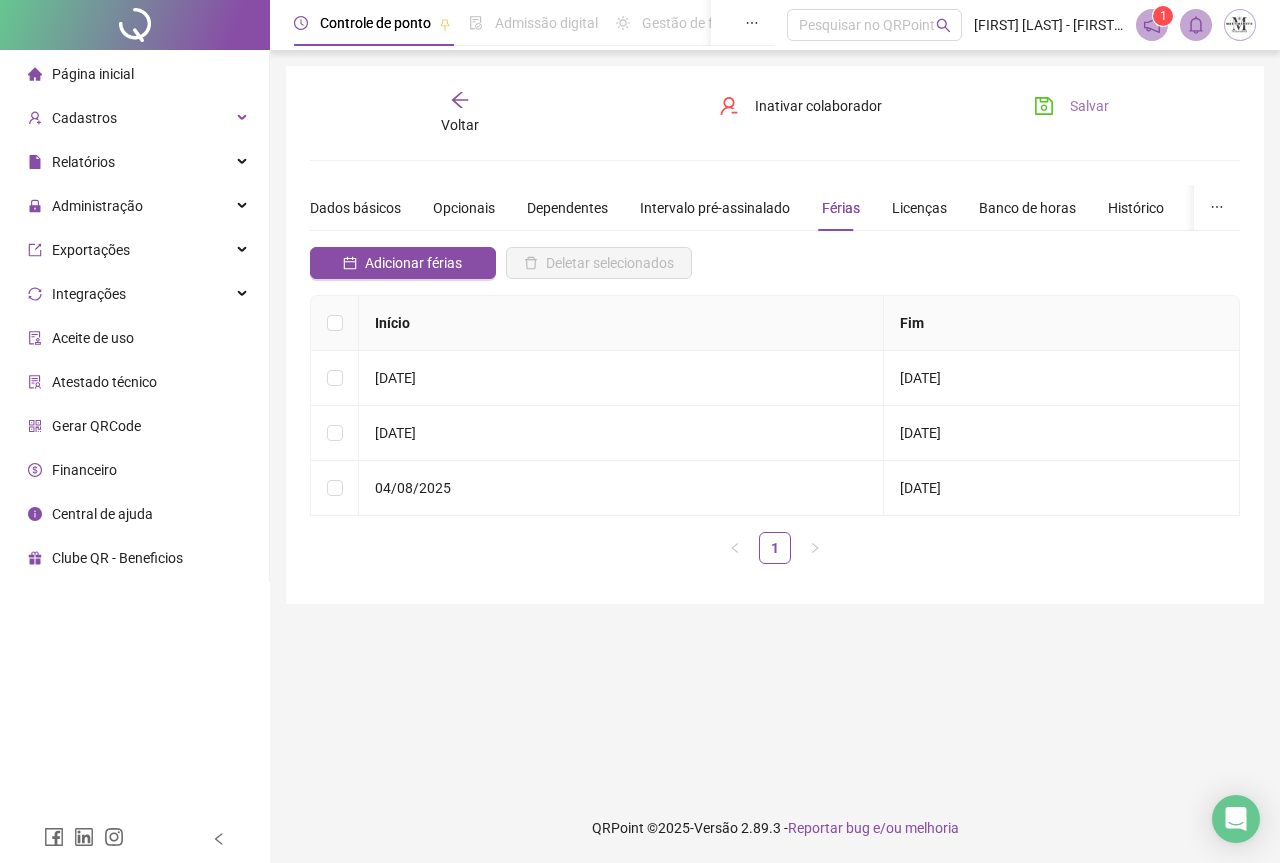 click 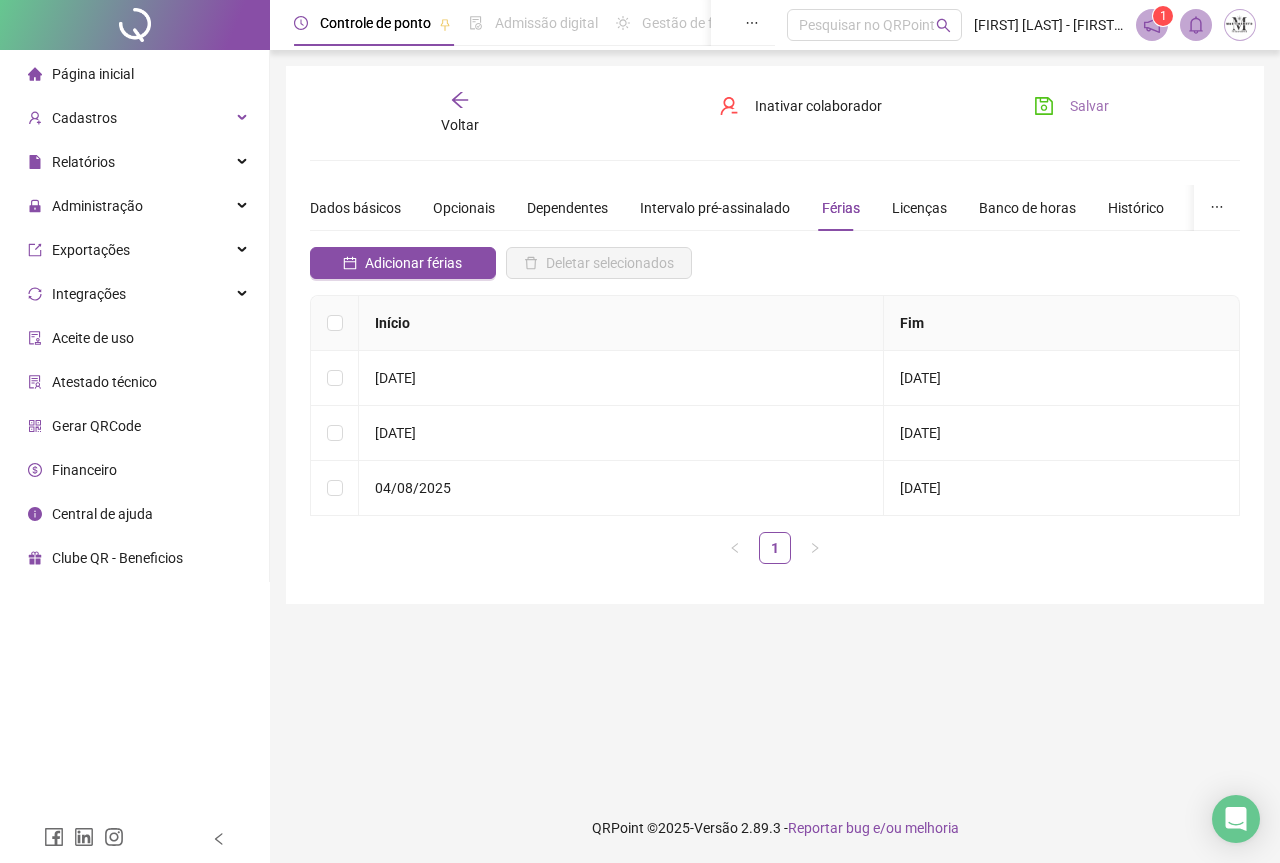 click 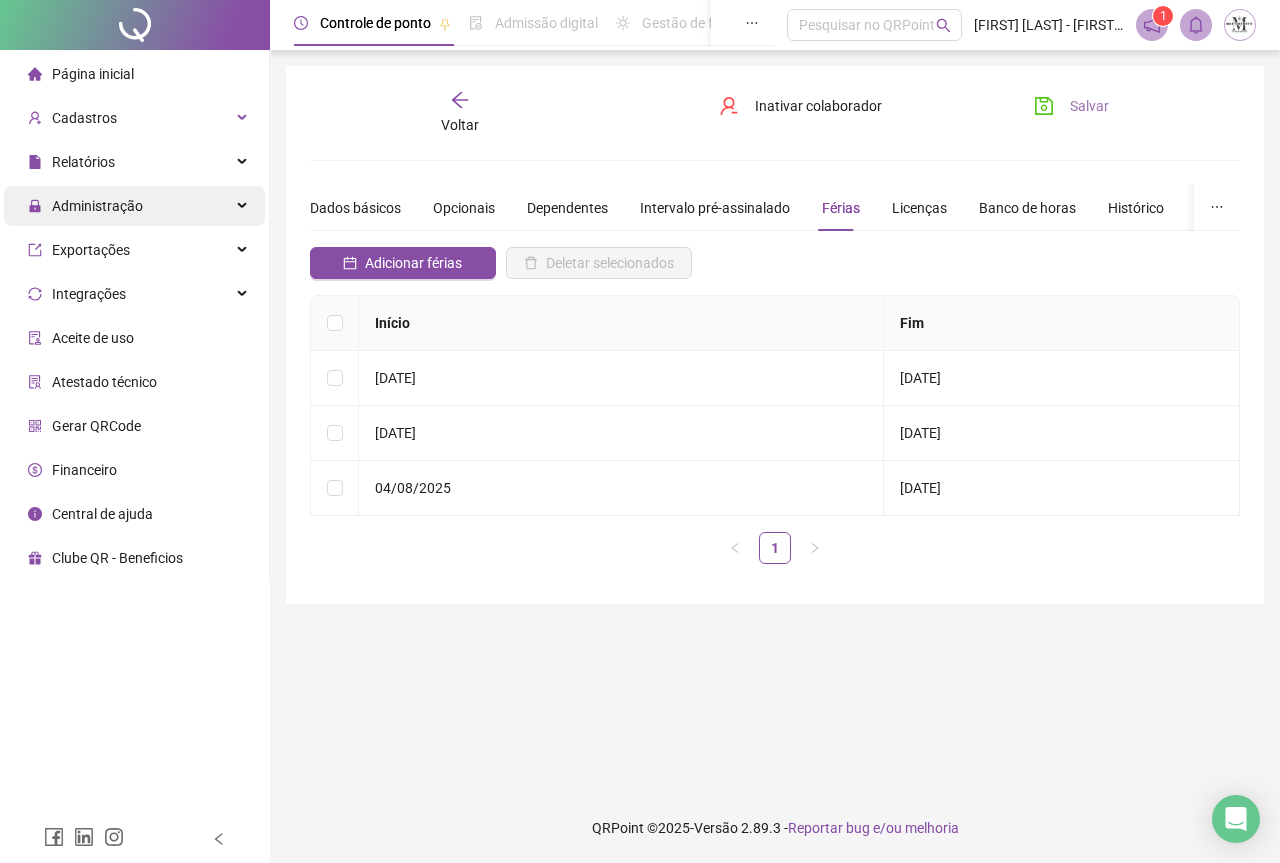 click on "Administração" at bounding box center [85, 206] 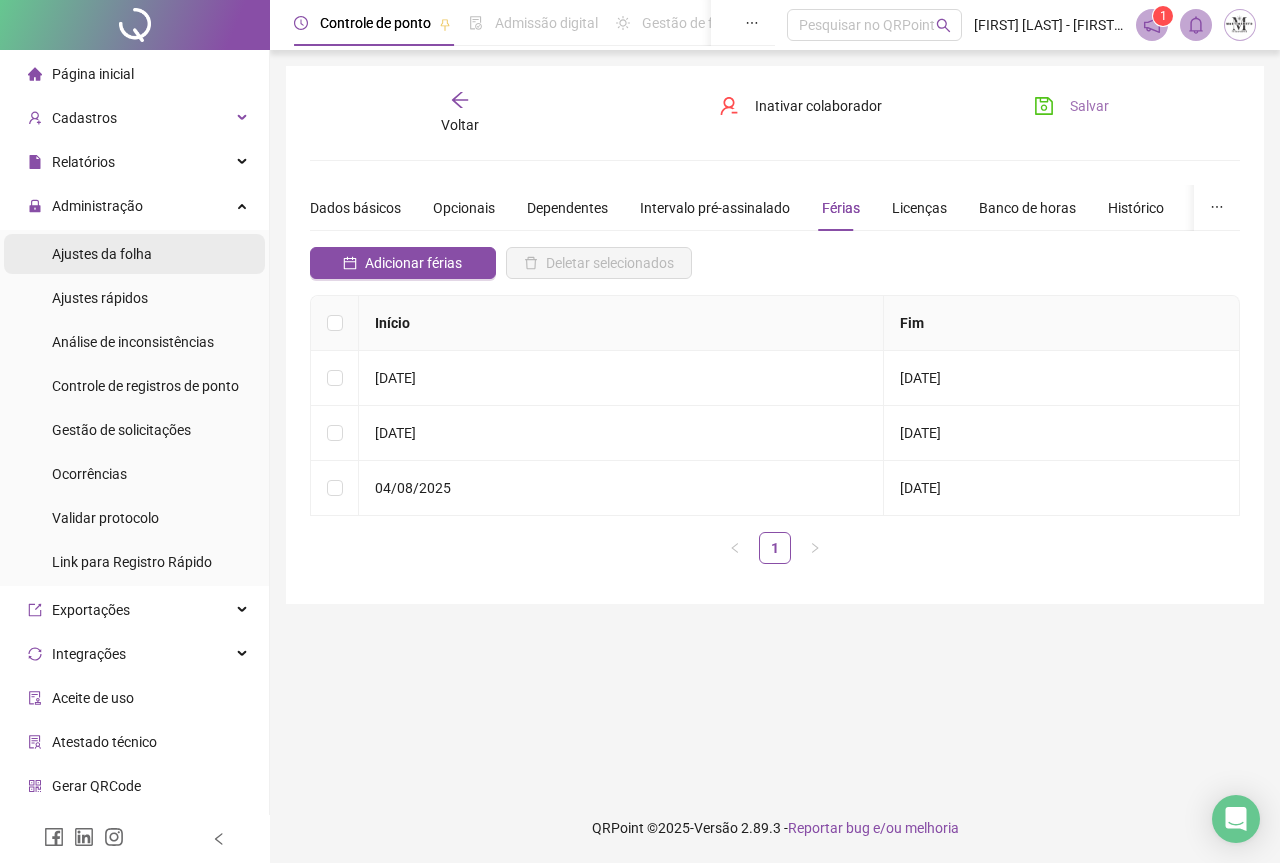 click on "Ajustes da folha" at bounding box center [102, 254] 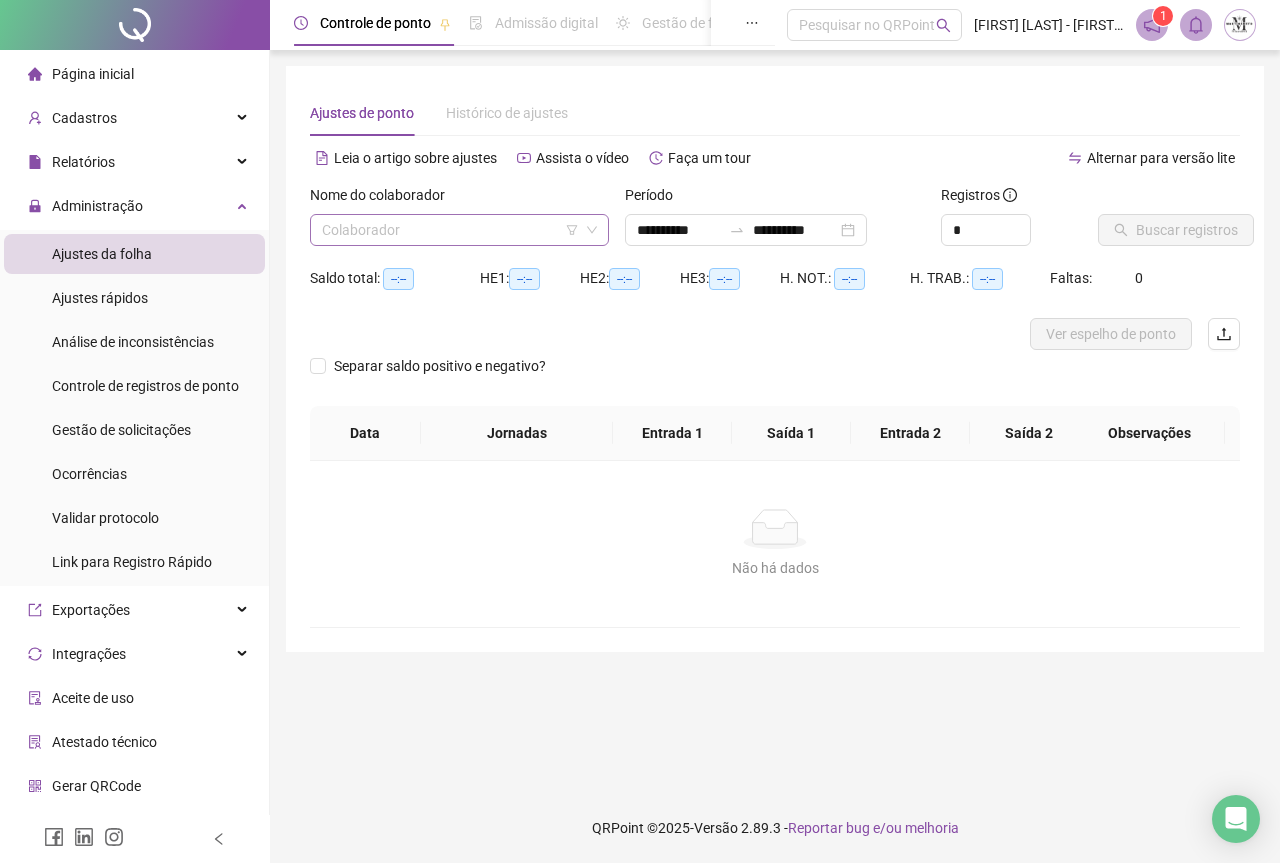 click at bounding box center [450, 230] 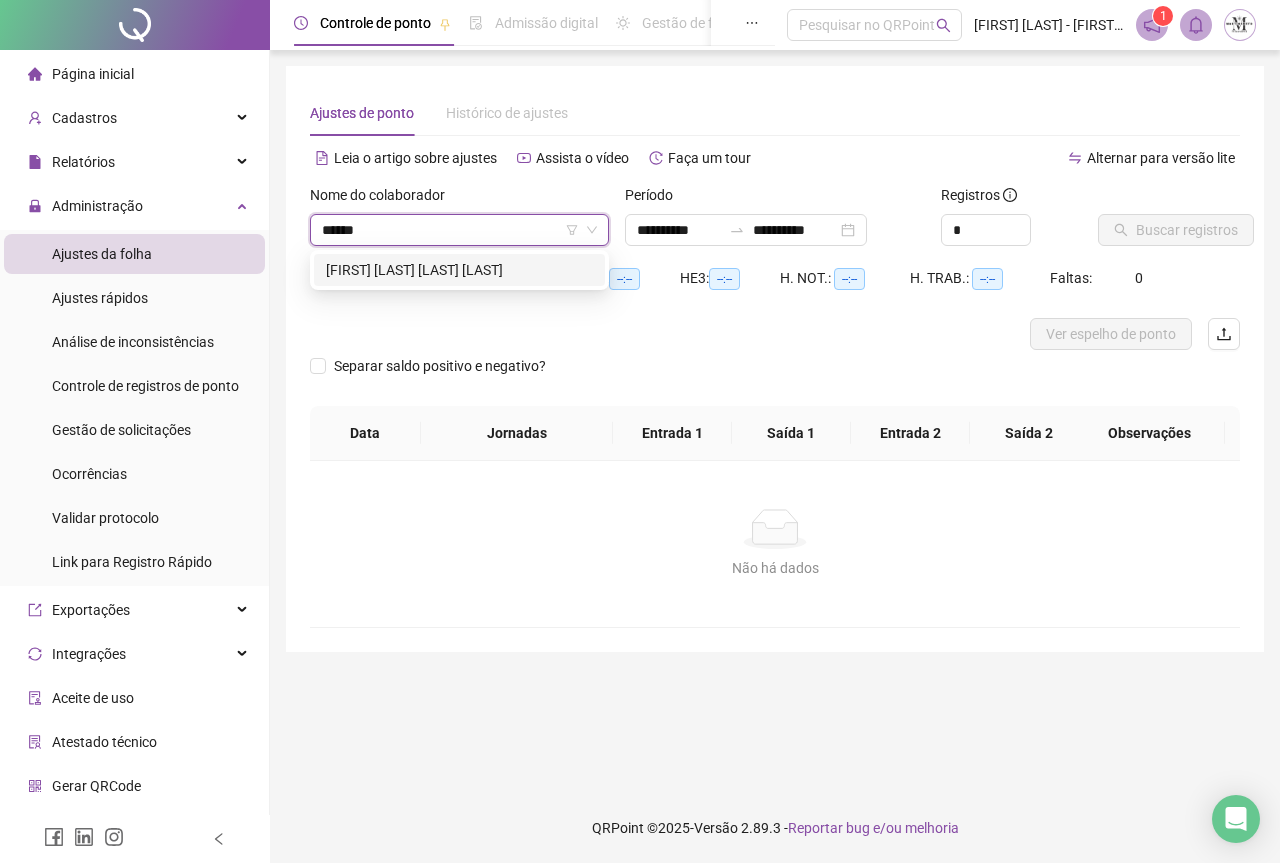 type on "*******" 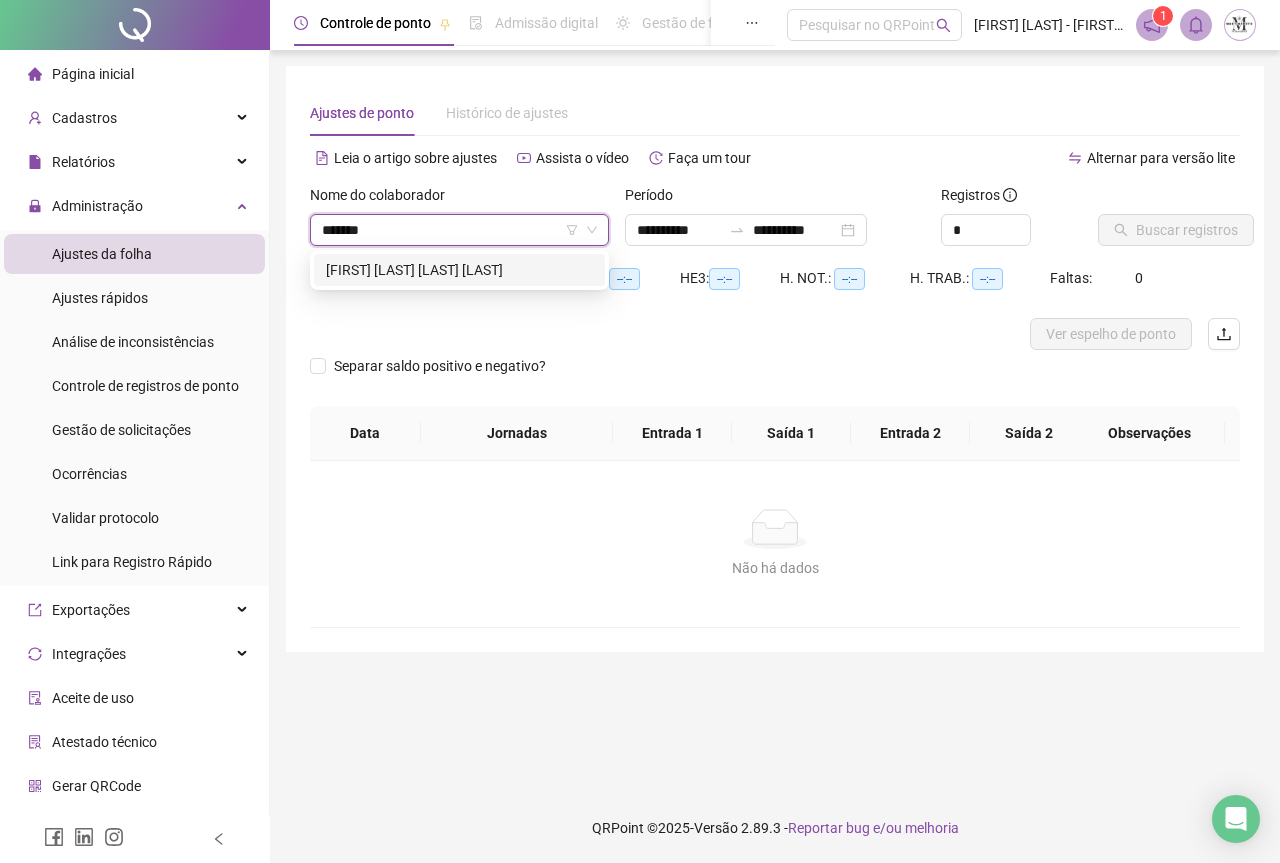 click on "[FIRST] [LAST] [LAST]" at bounding box center (459, 270) 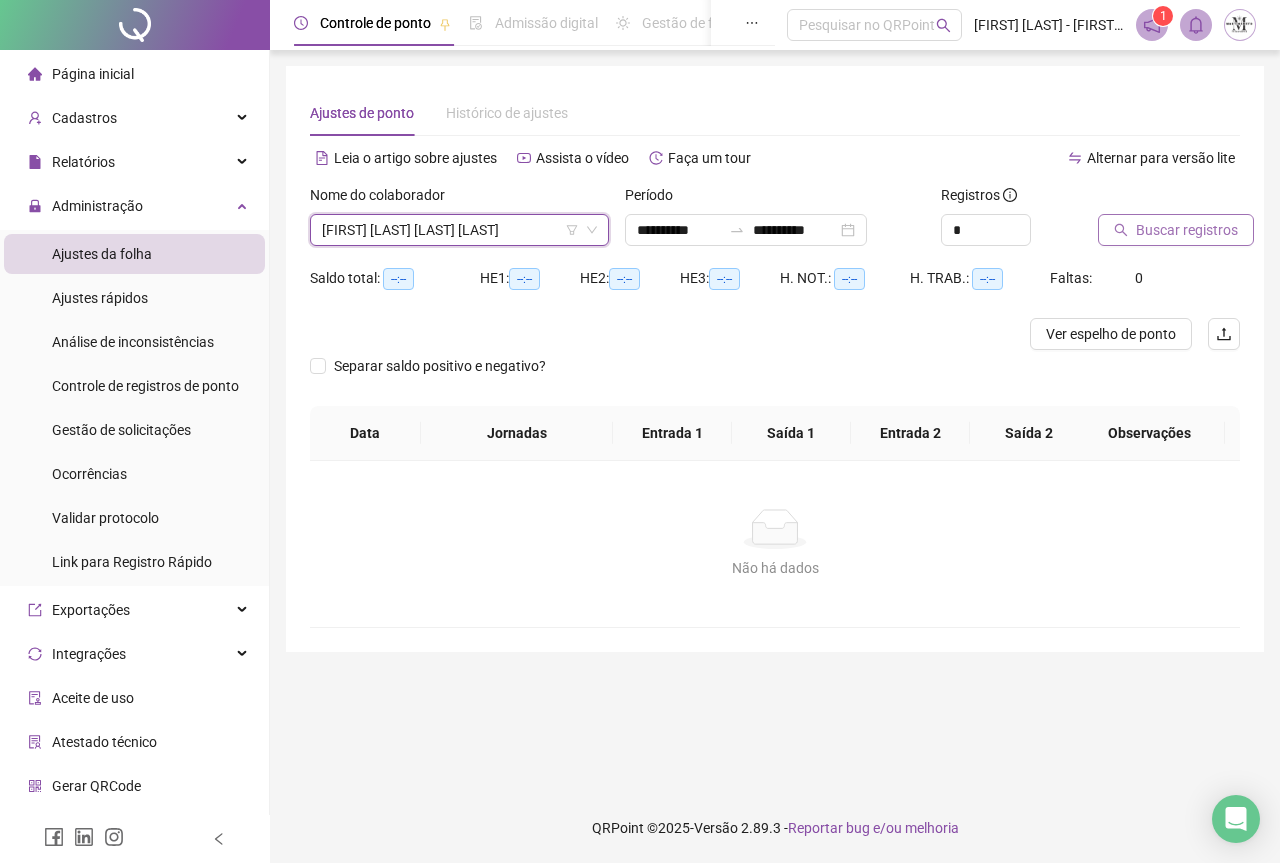 click on "Buscar registros" at bounding box center [1187, 230] 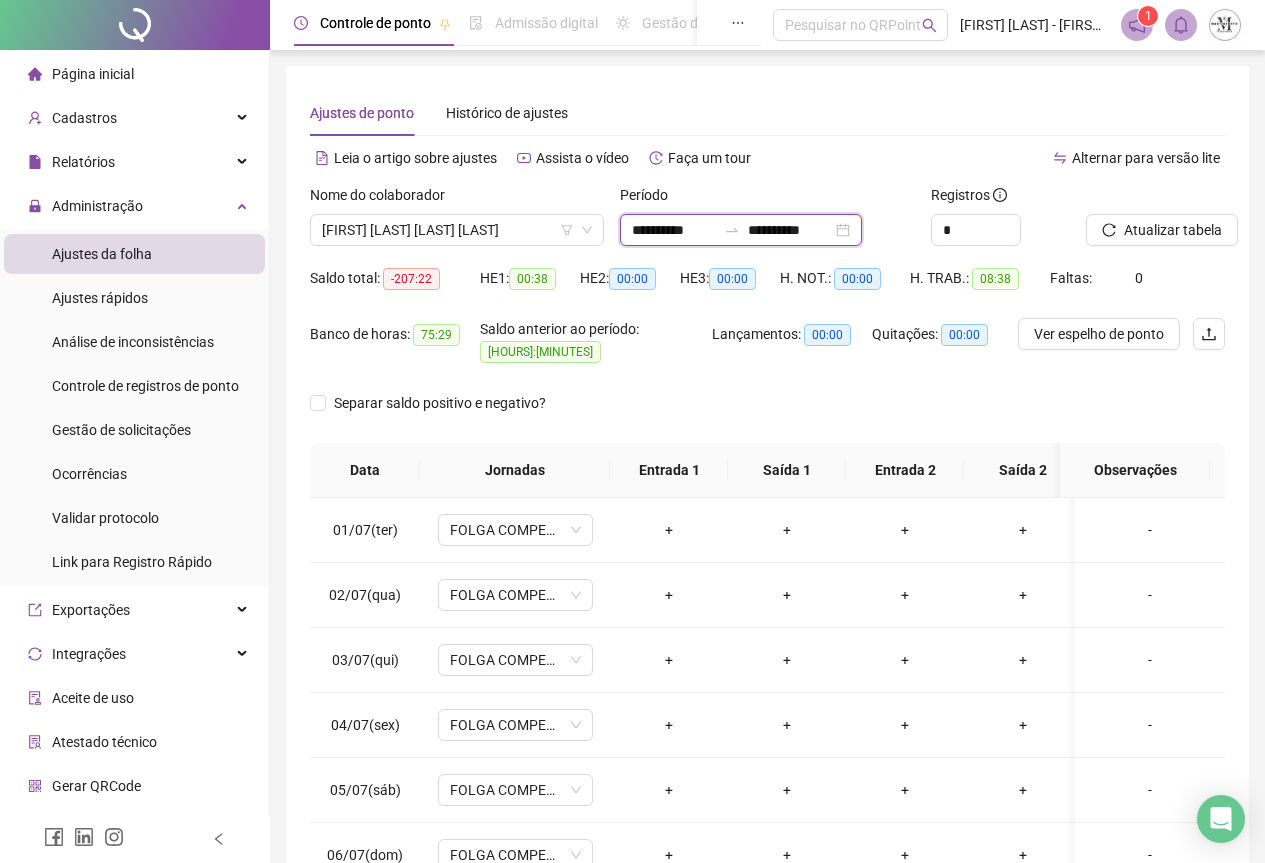 click on "**********" at bounding box center [674, 230] 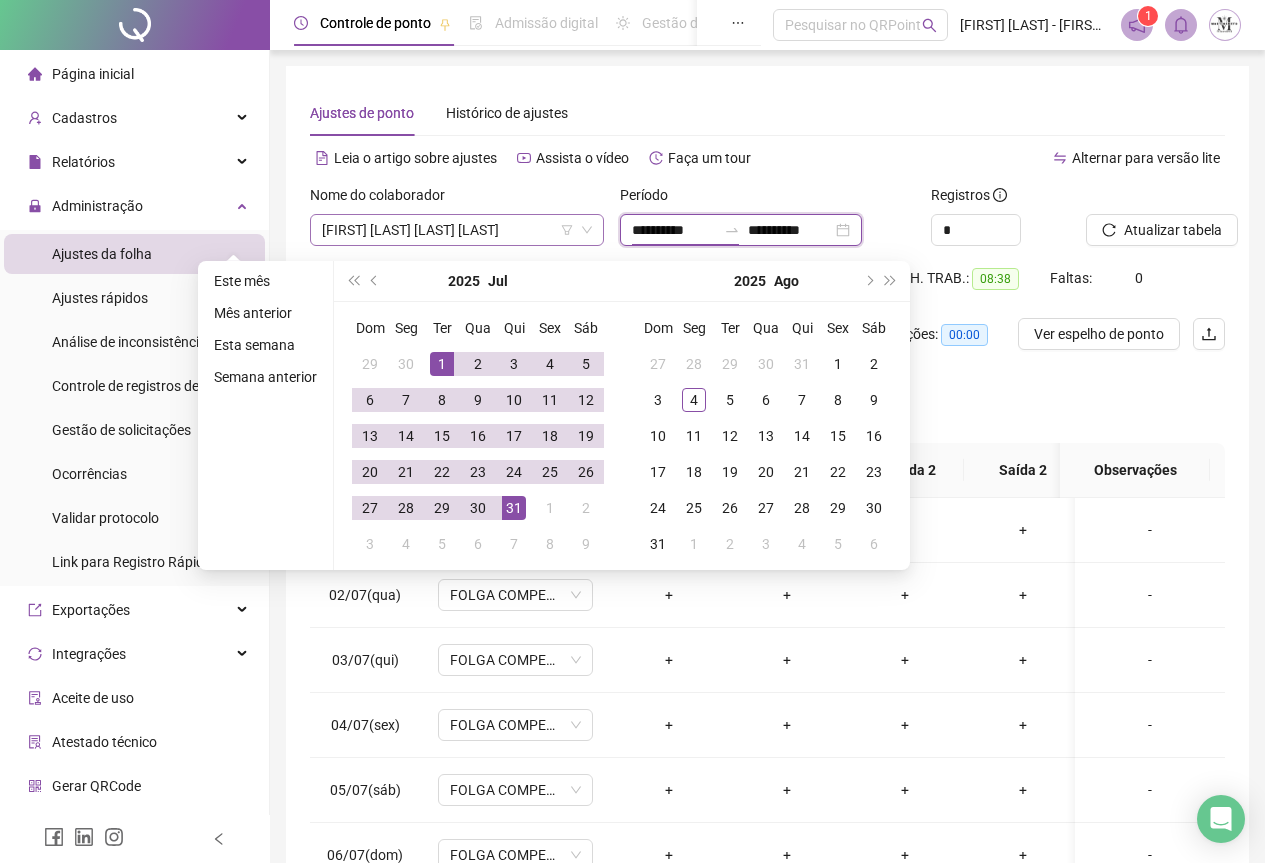 click on "[FIRST] [LAST] [LAST]" at bounding box center (457, 230) 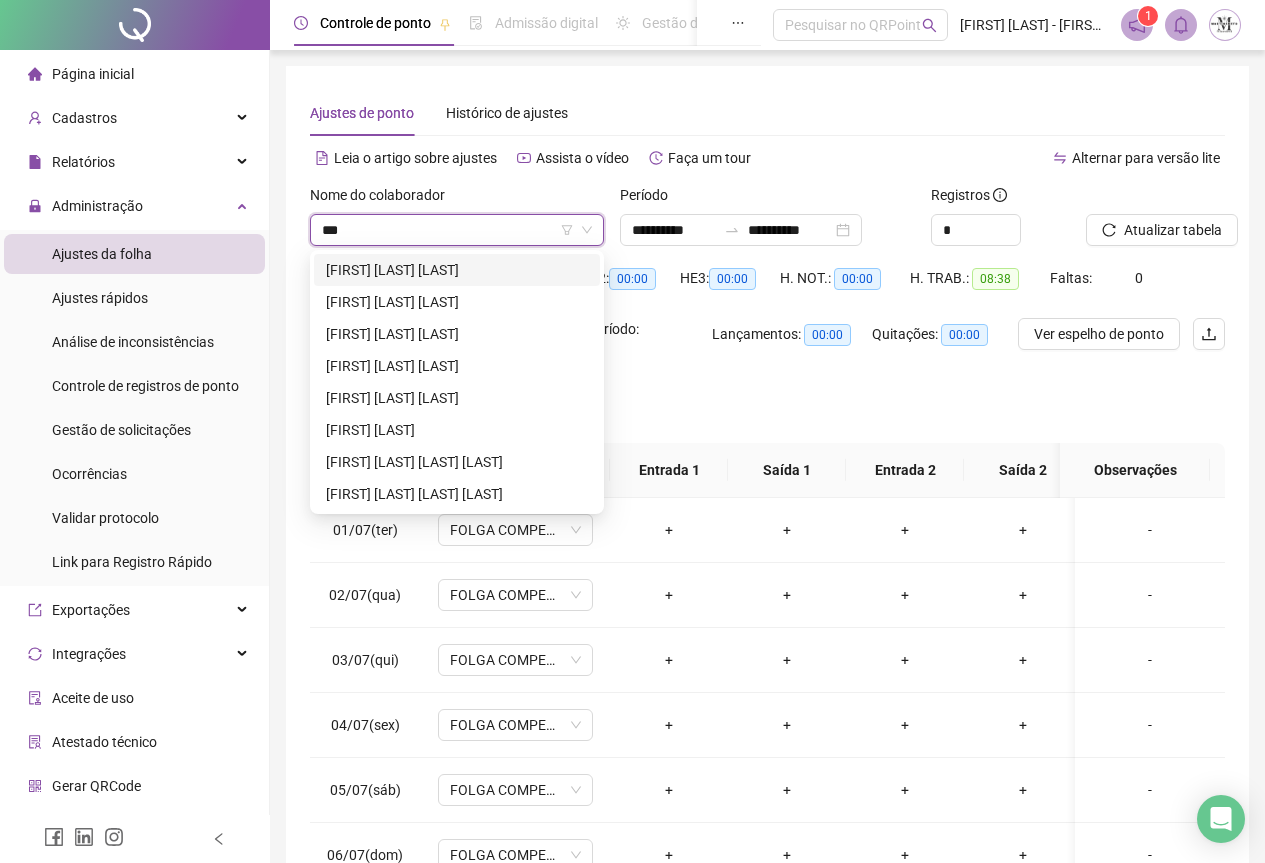 scroll, scrollTop: 0, scrollLeft: 0, axis: both 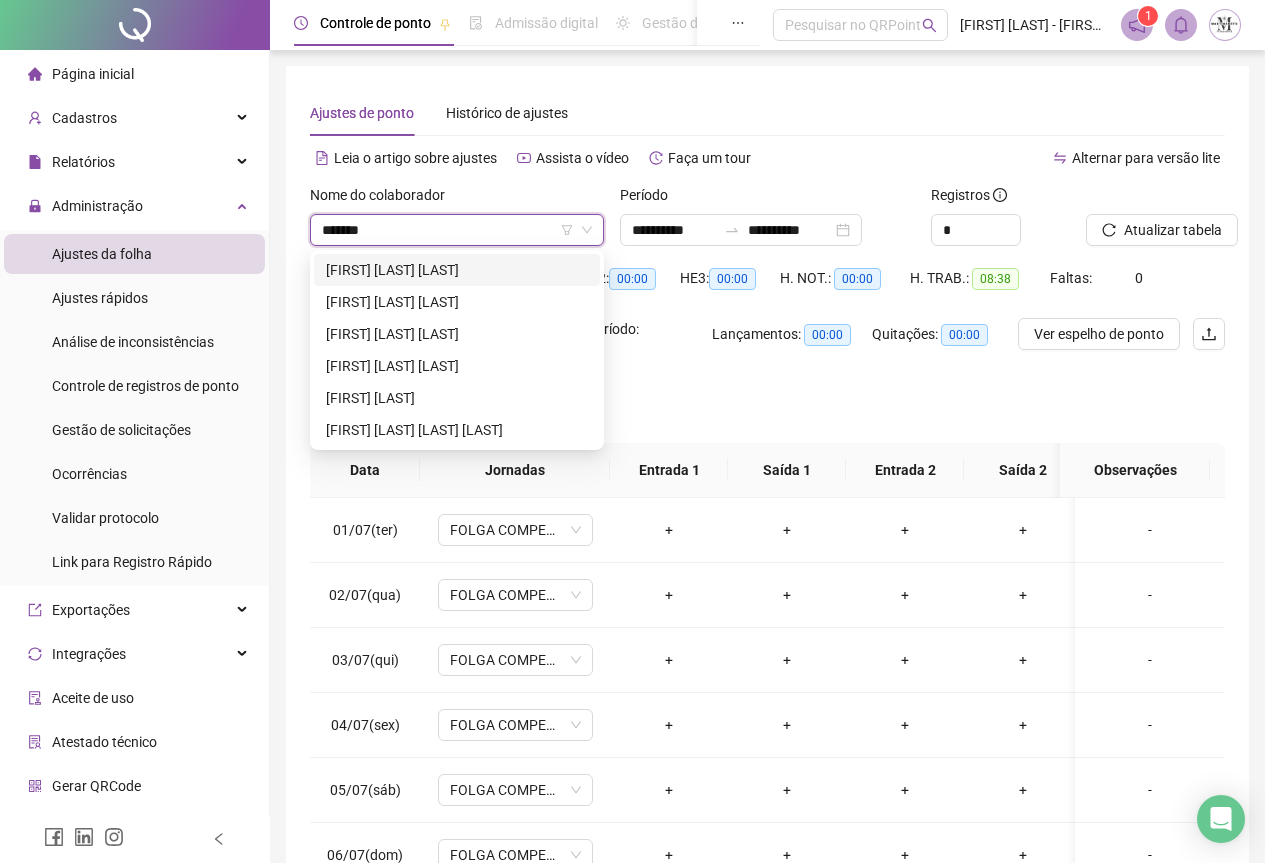 type on "********" 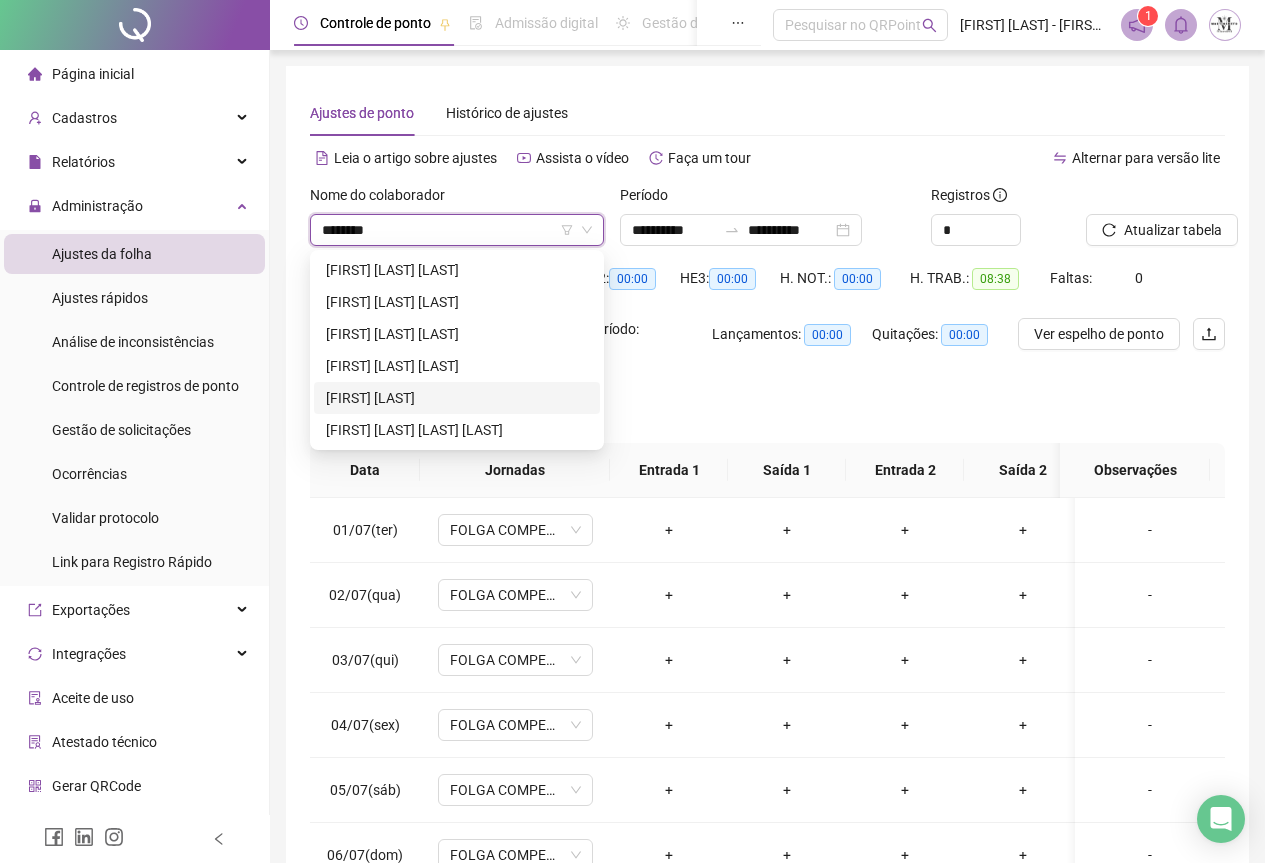 click on "[FIRST] [LAST] [LAST]" at bounding box center [457, 398] 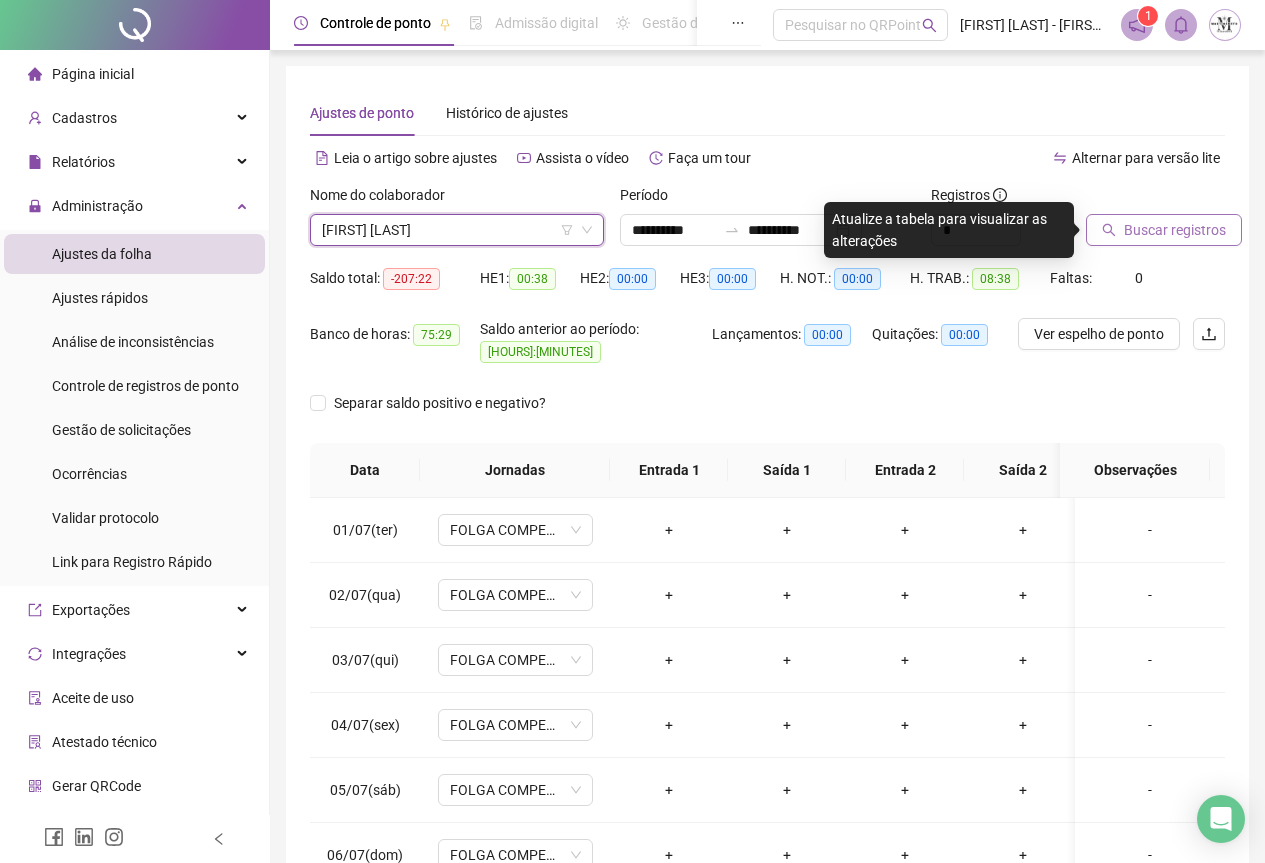 click 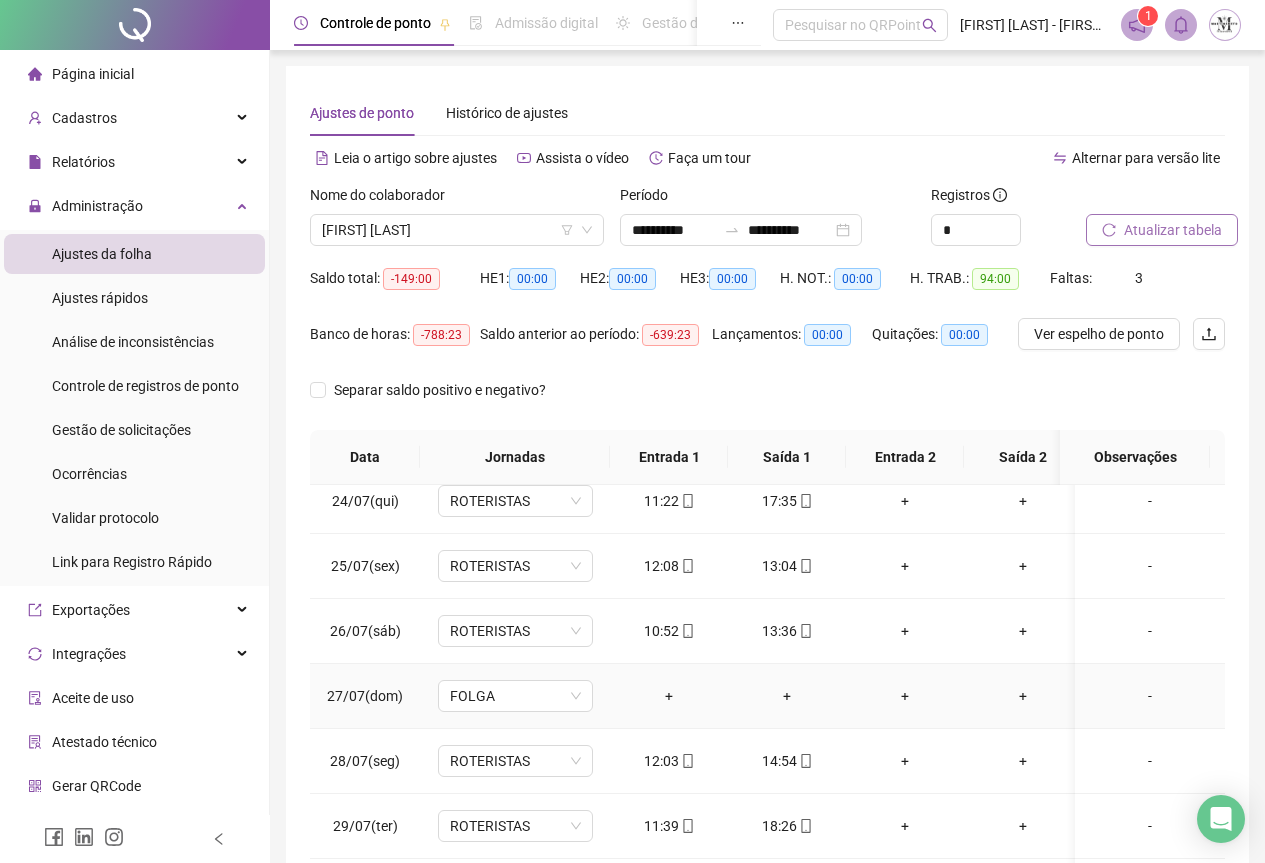 scroll, scrollTop: 1603, scrollLeft: 0, axis: vertical 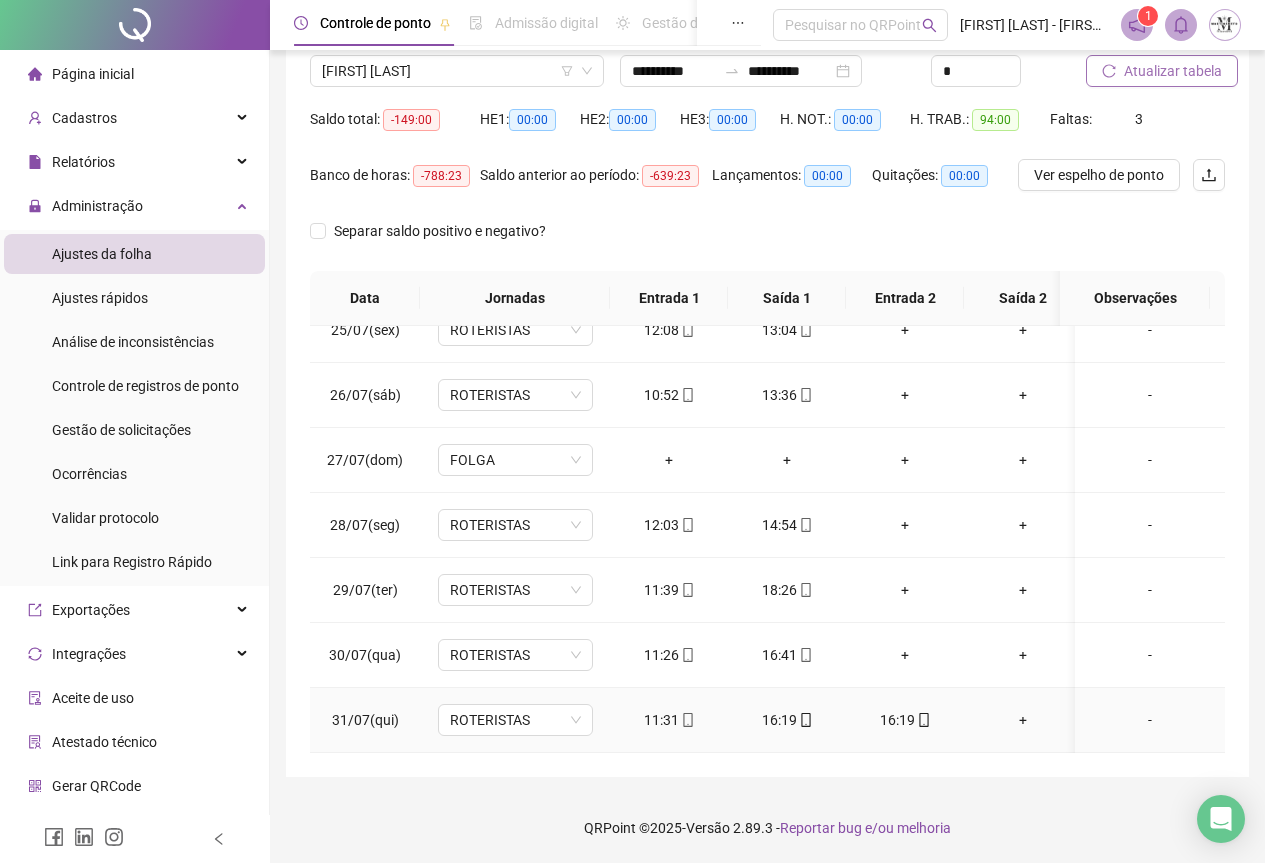 click on "16:19" at bounding box center [905, 720] 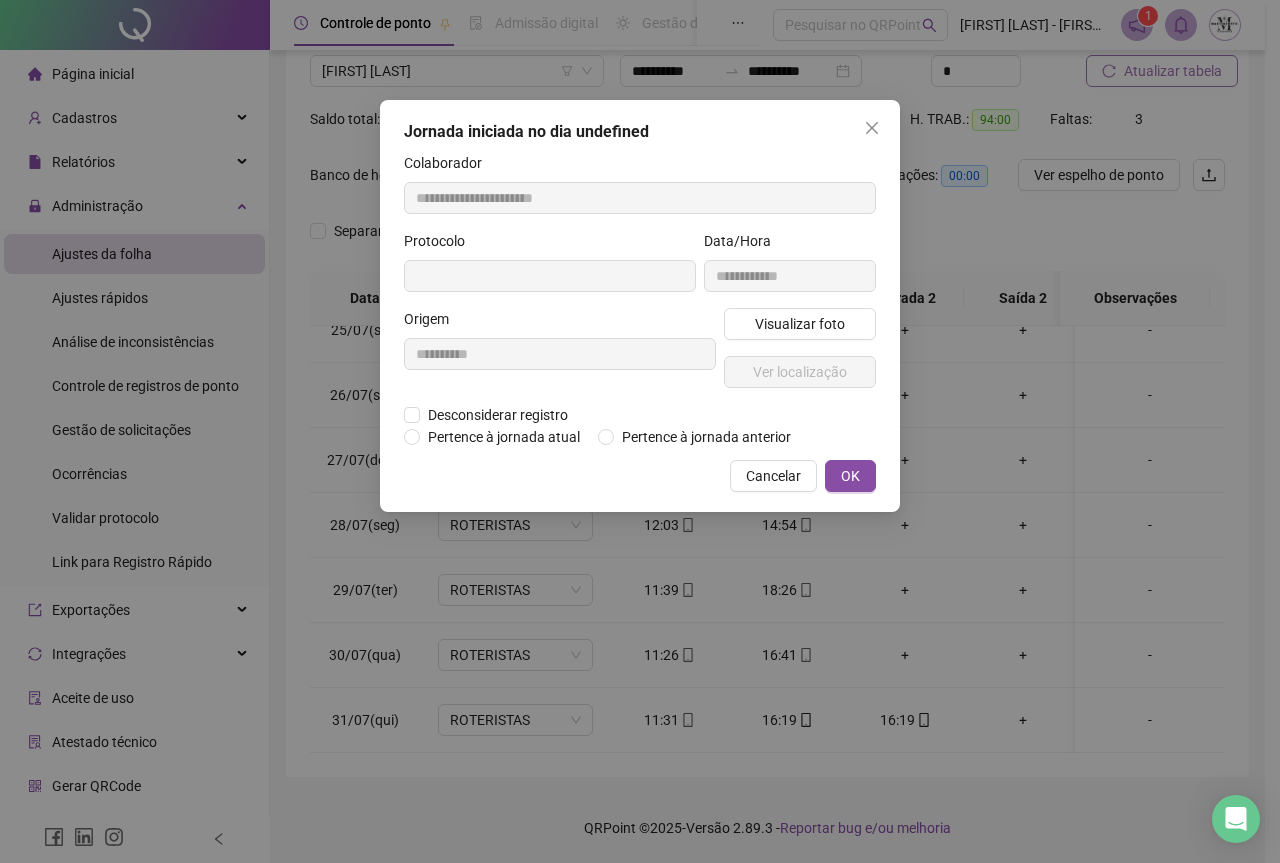type on "**********" 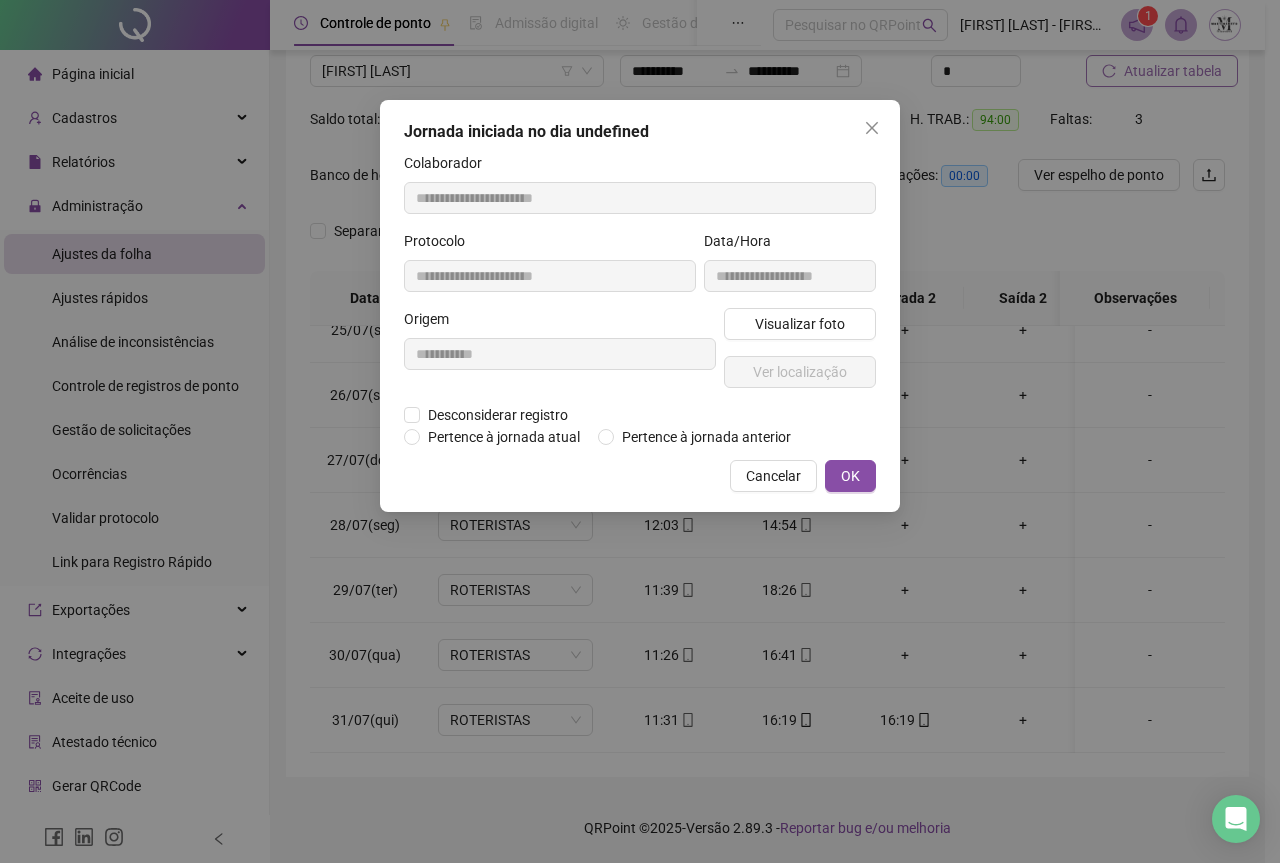 click on "**********" at bounding box center (640, 306) 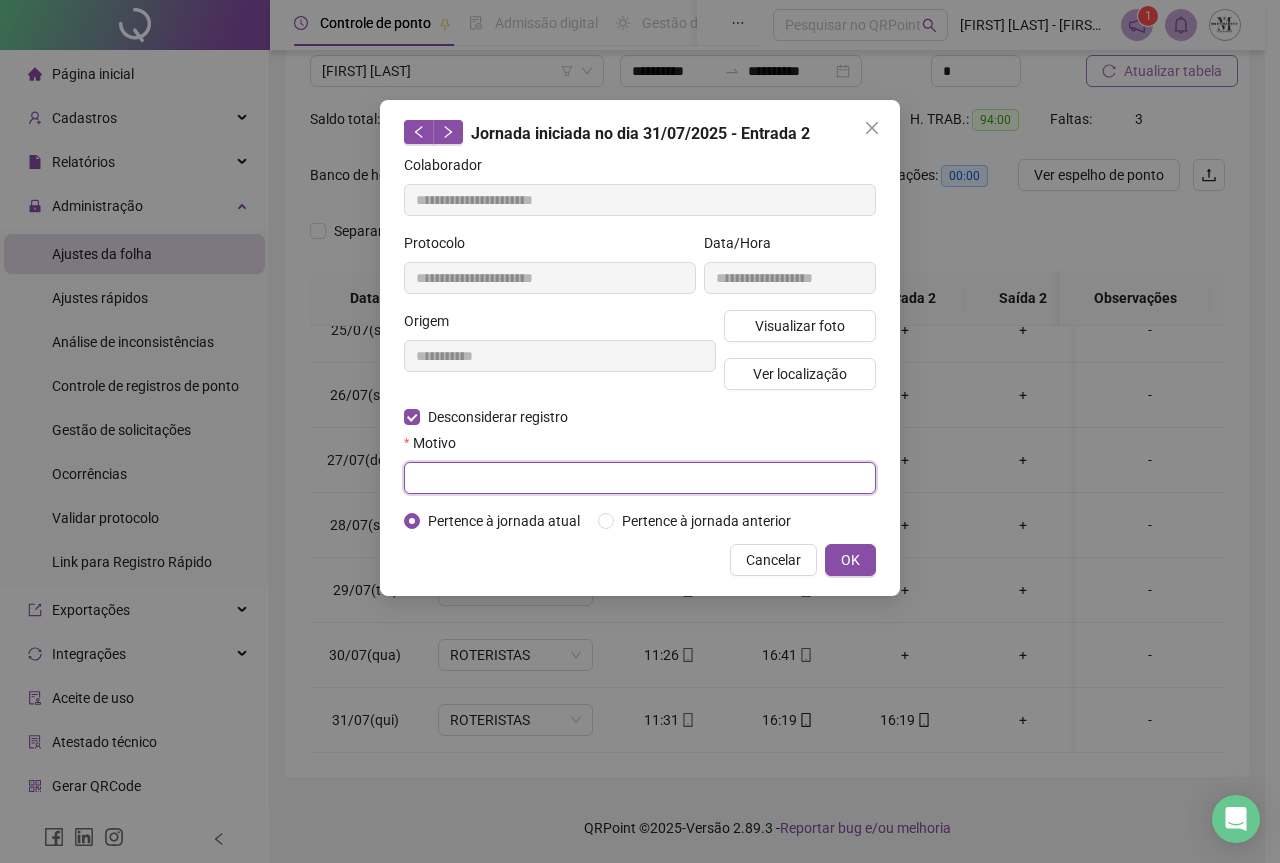 click at bounding box center (640, 478) 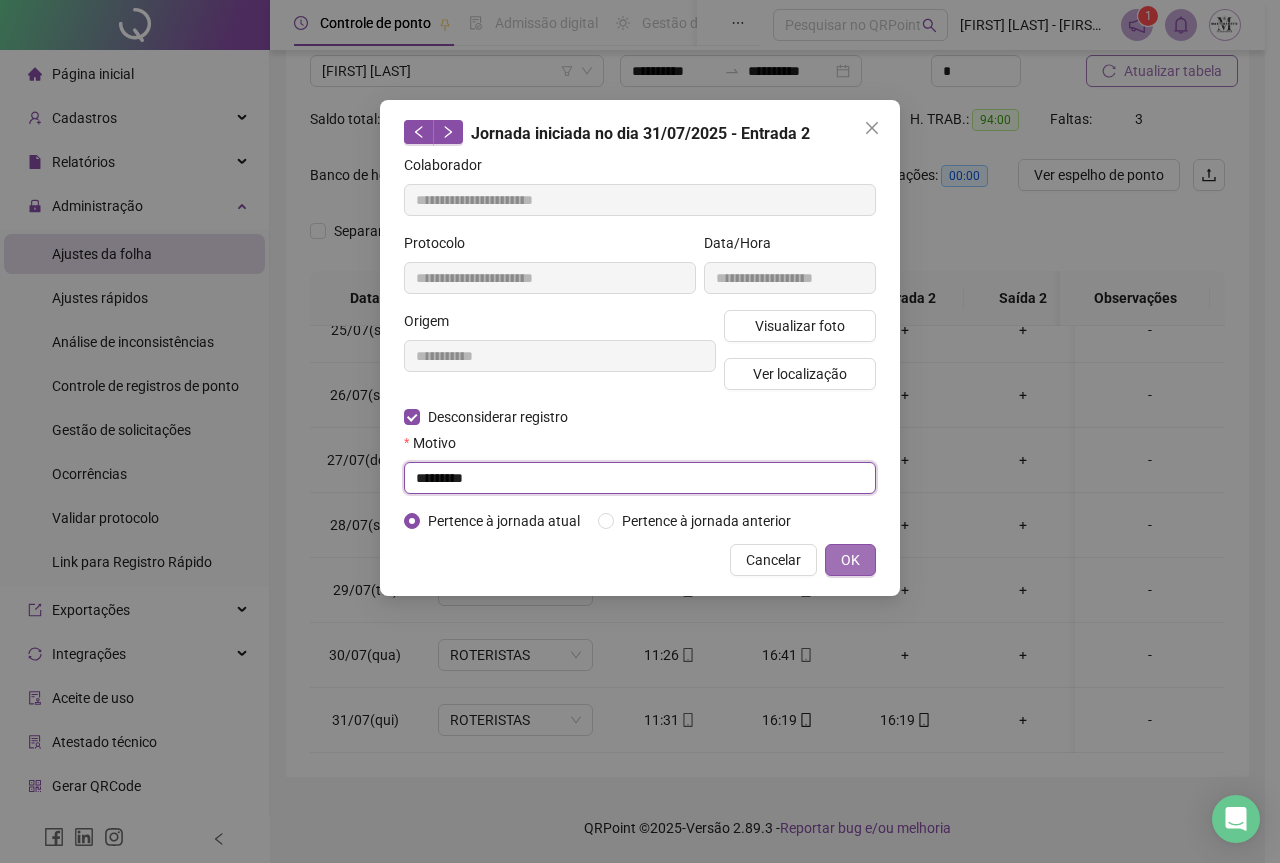 type on "*********" 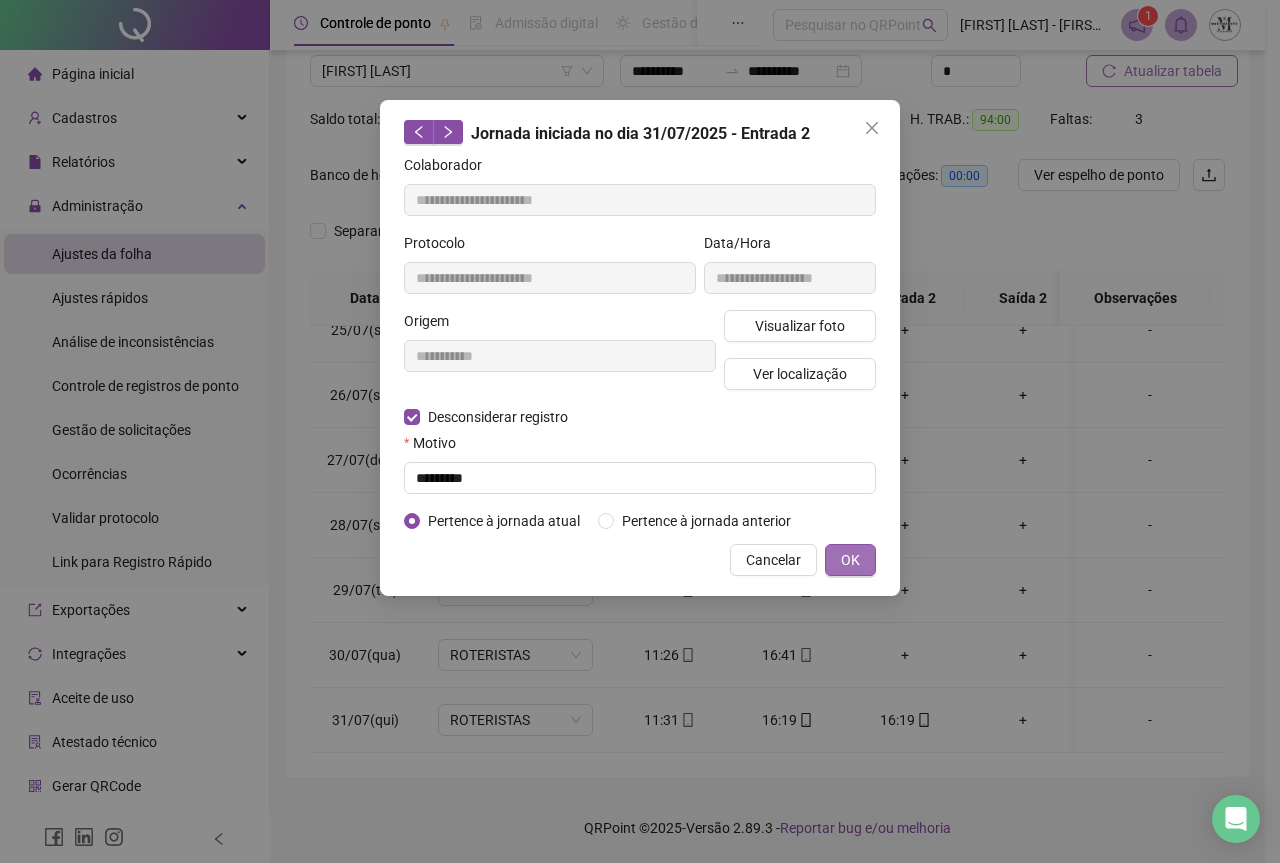 click on "OK" at bounding box center [850, 560] 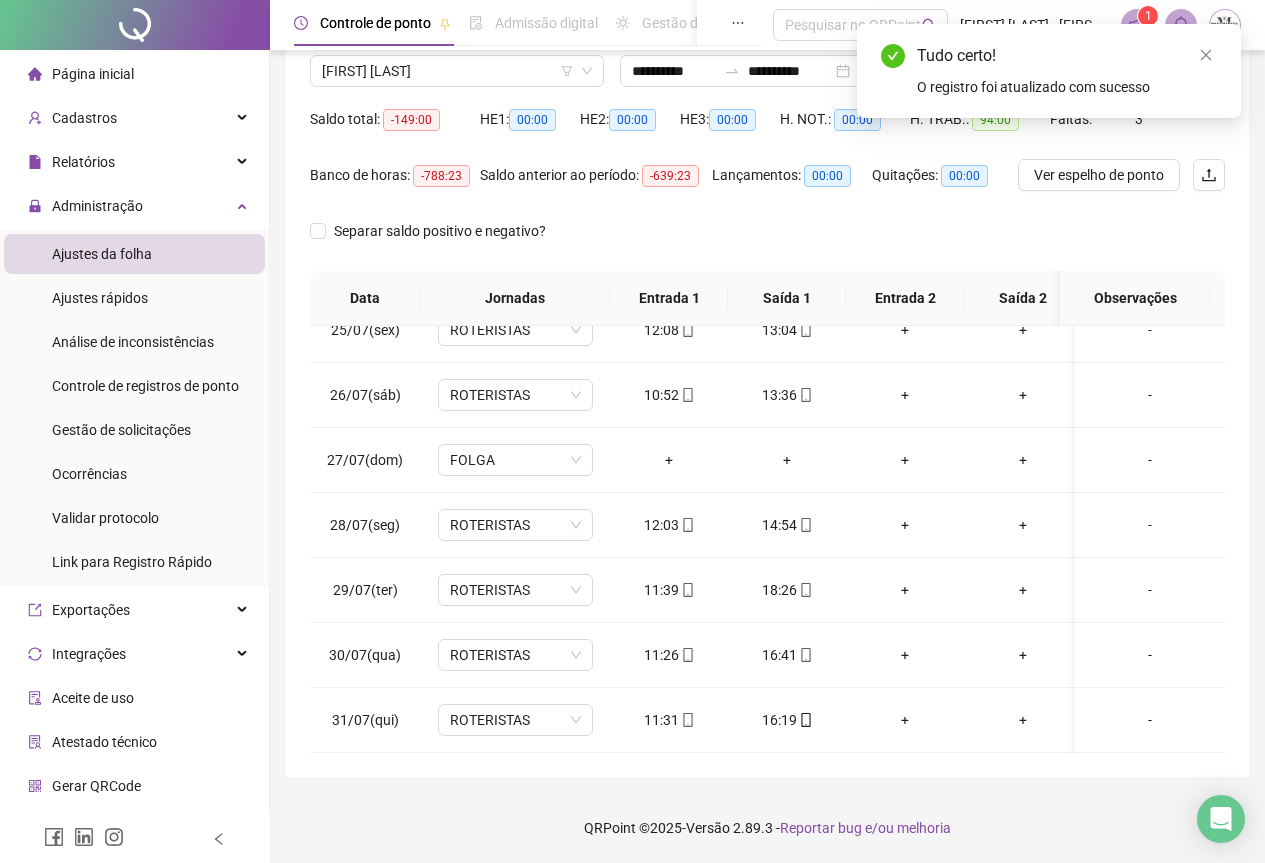 click on "Tudo certo!" at bounding box center (1067, 56) 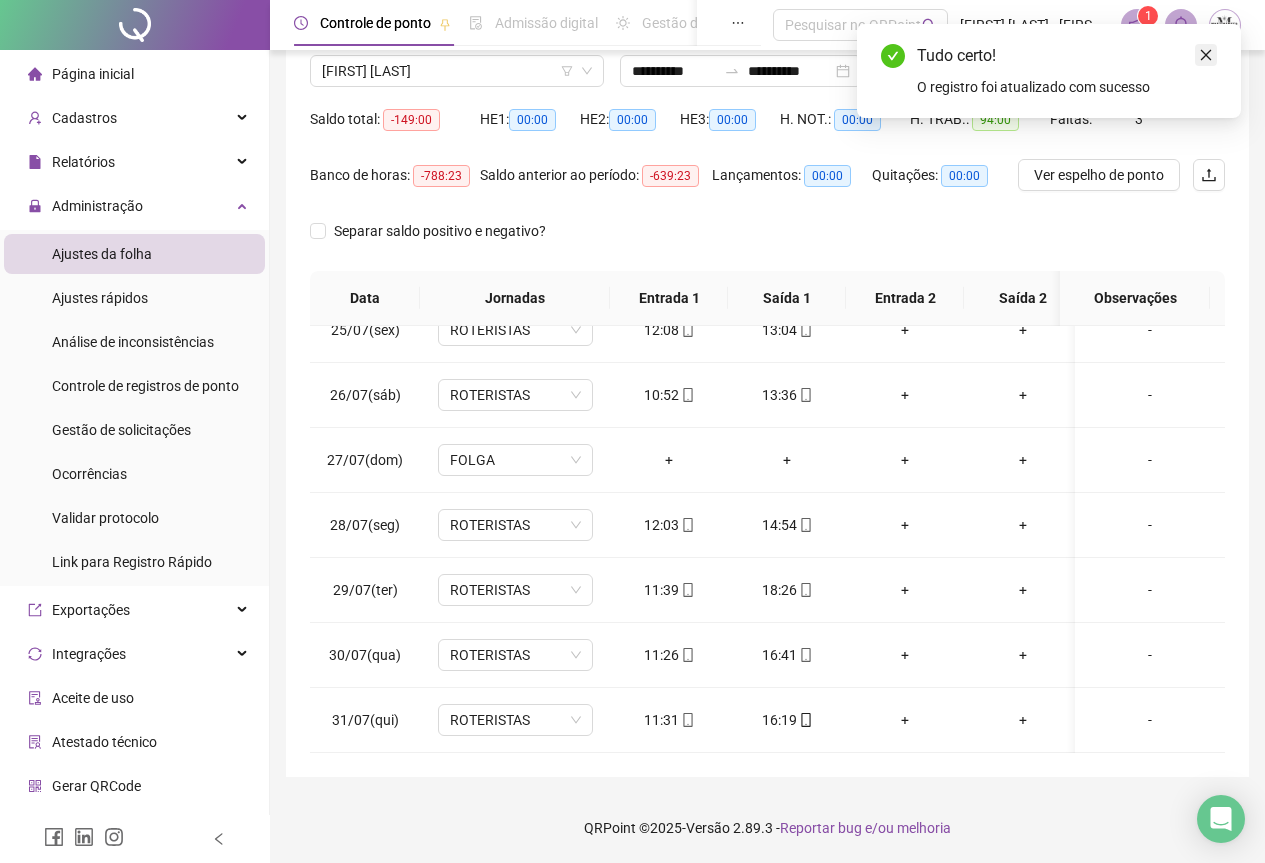 click at bounding box center (1206, 55) 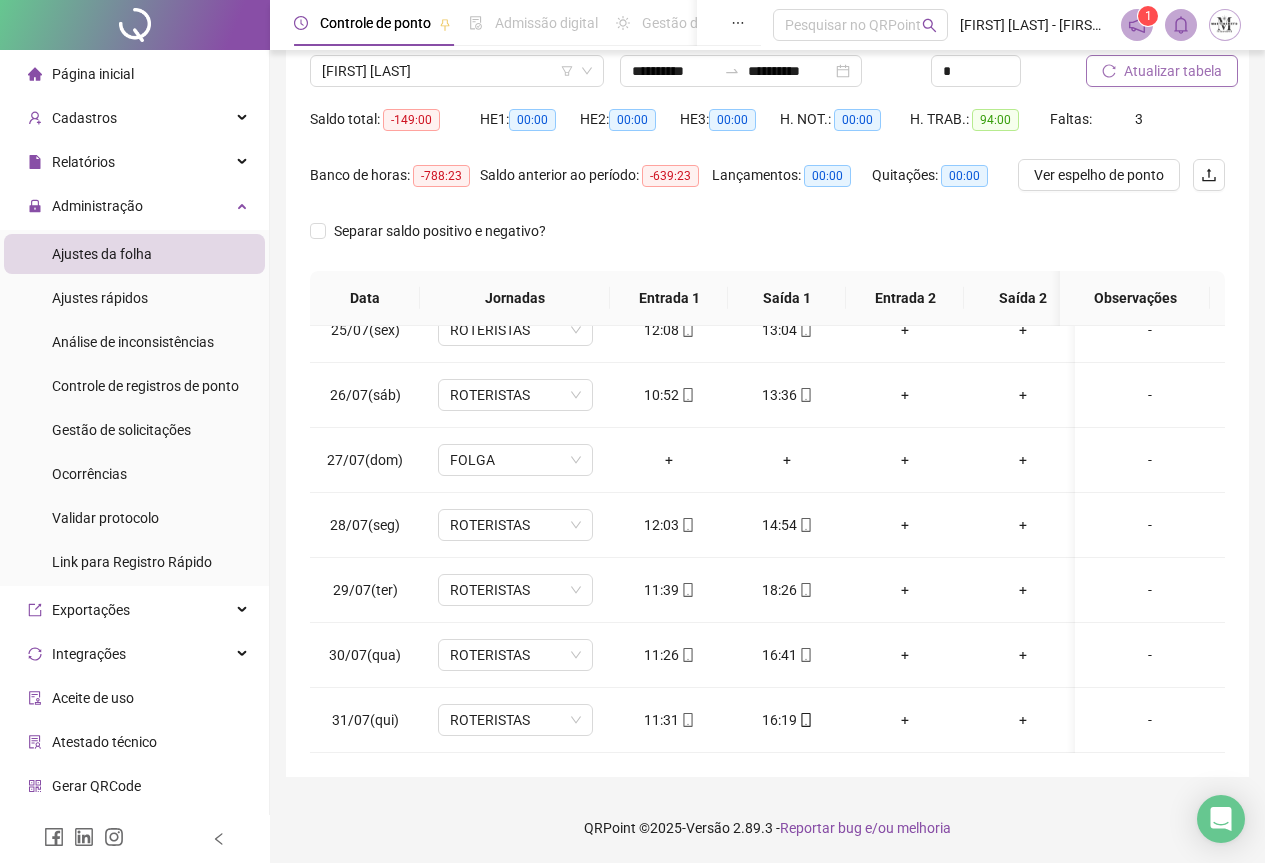 click on "Atualizar tabela" at bounding box center (1173, 71) 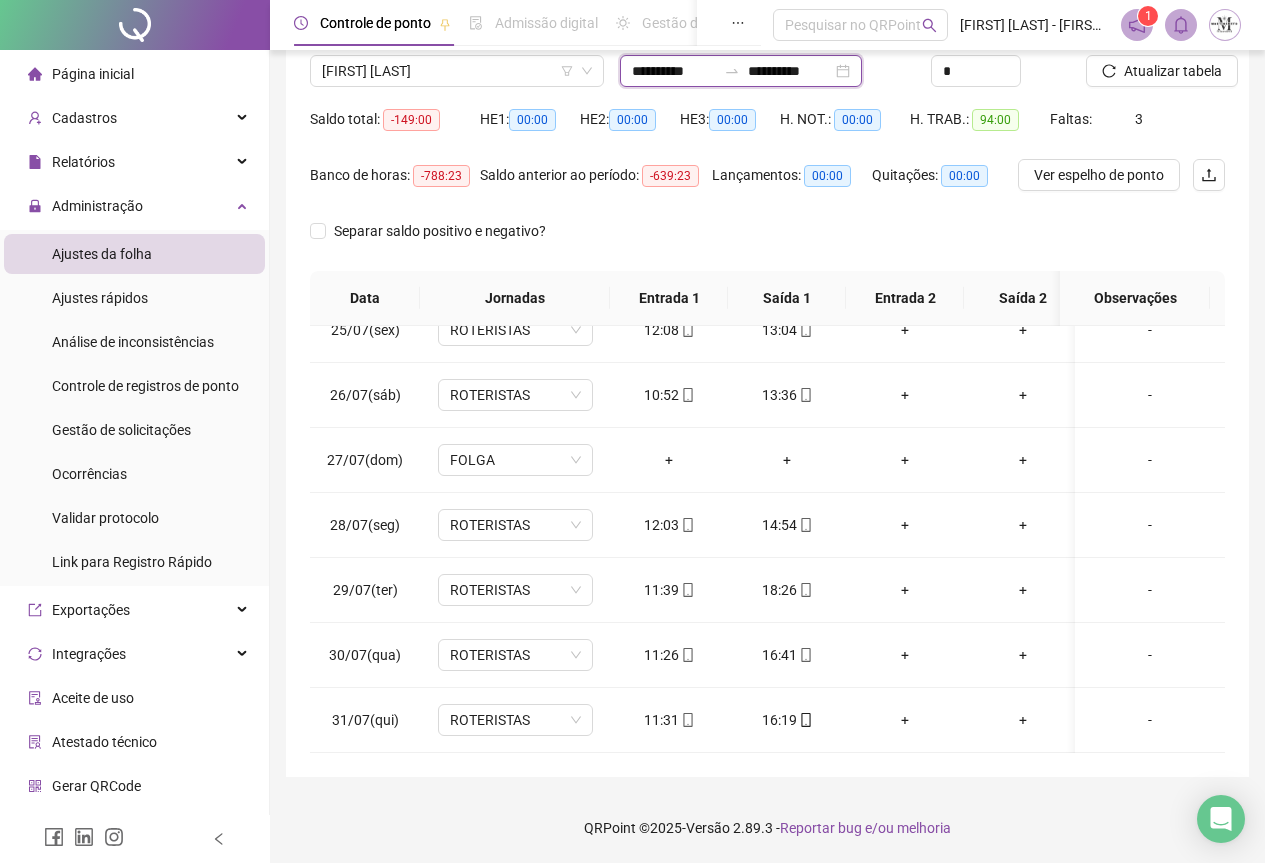 click on "**********" at bounding box center [674, 71] 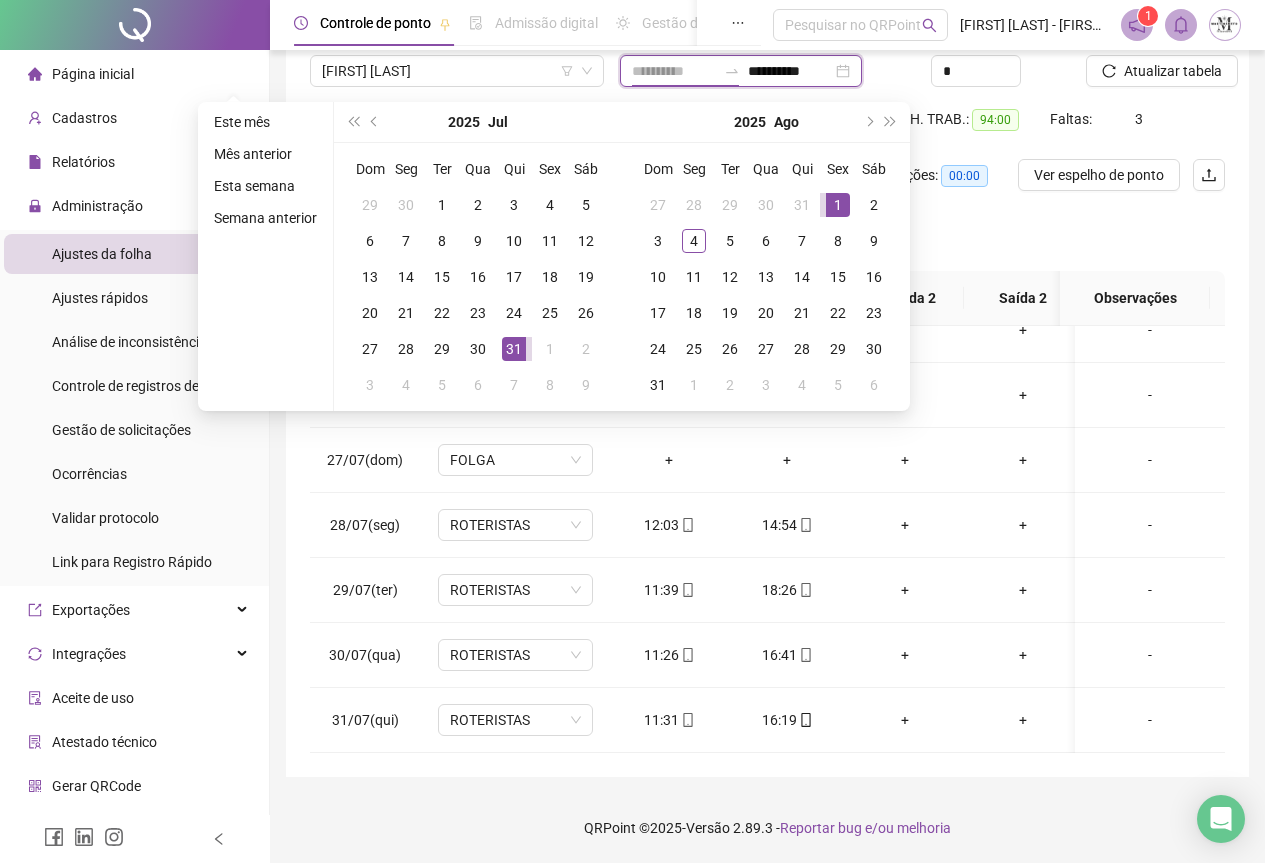 type on "**********" 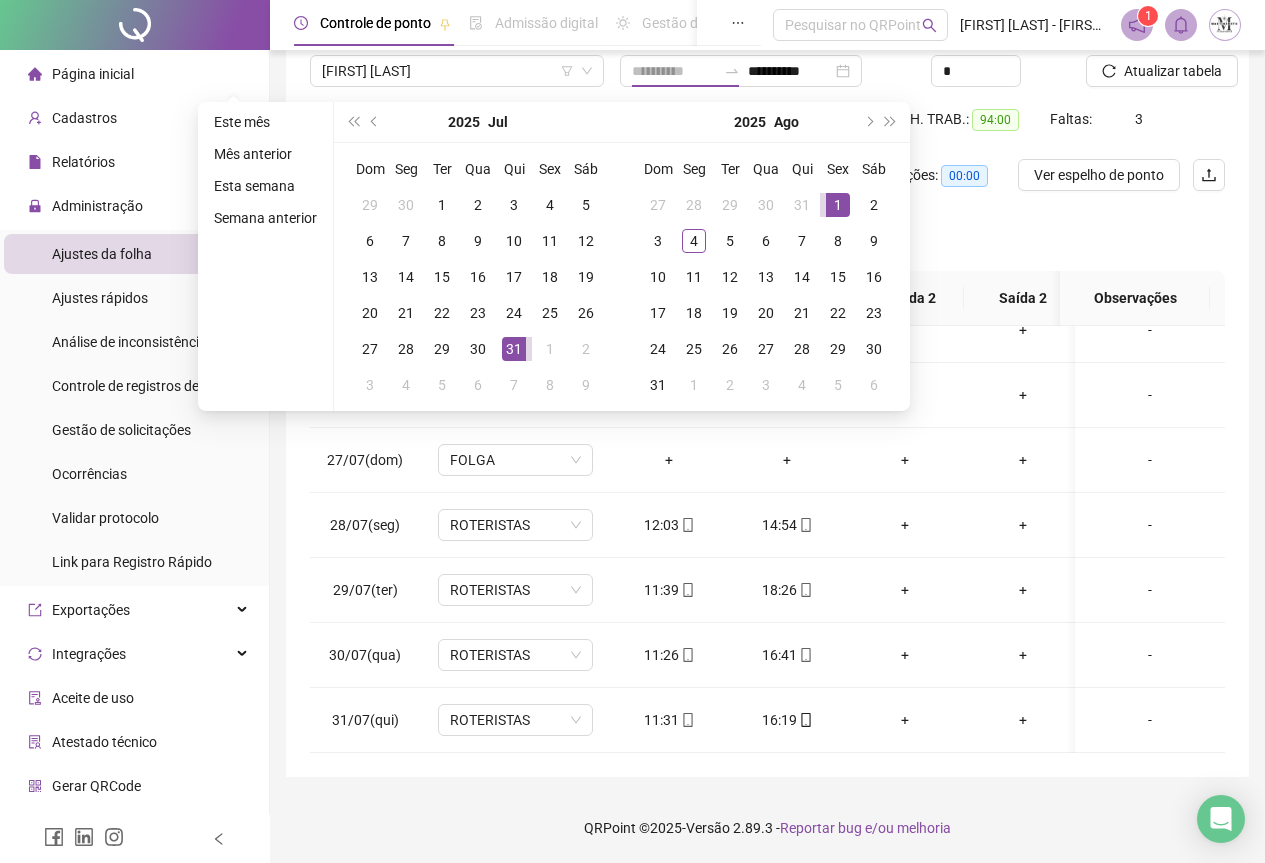 click on "1" at bounding box center [838, 205] 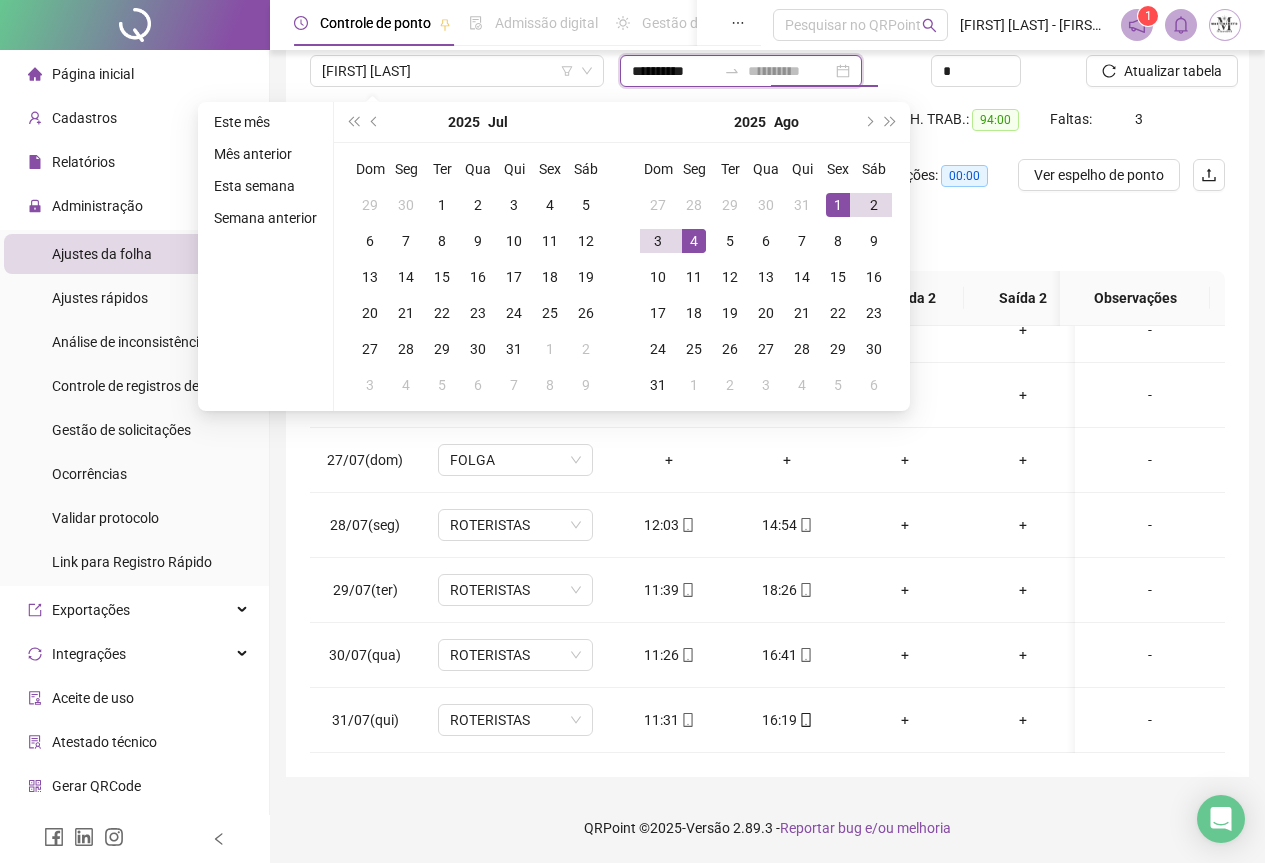 type on "**********" 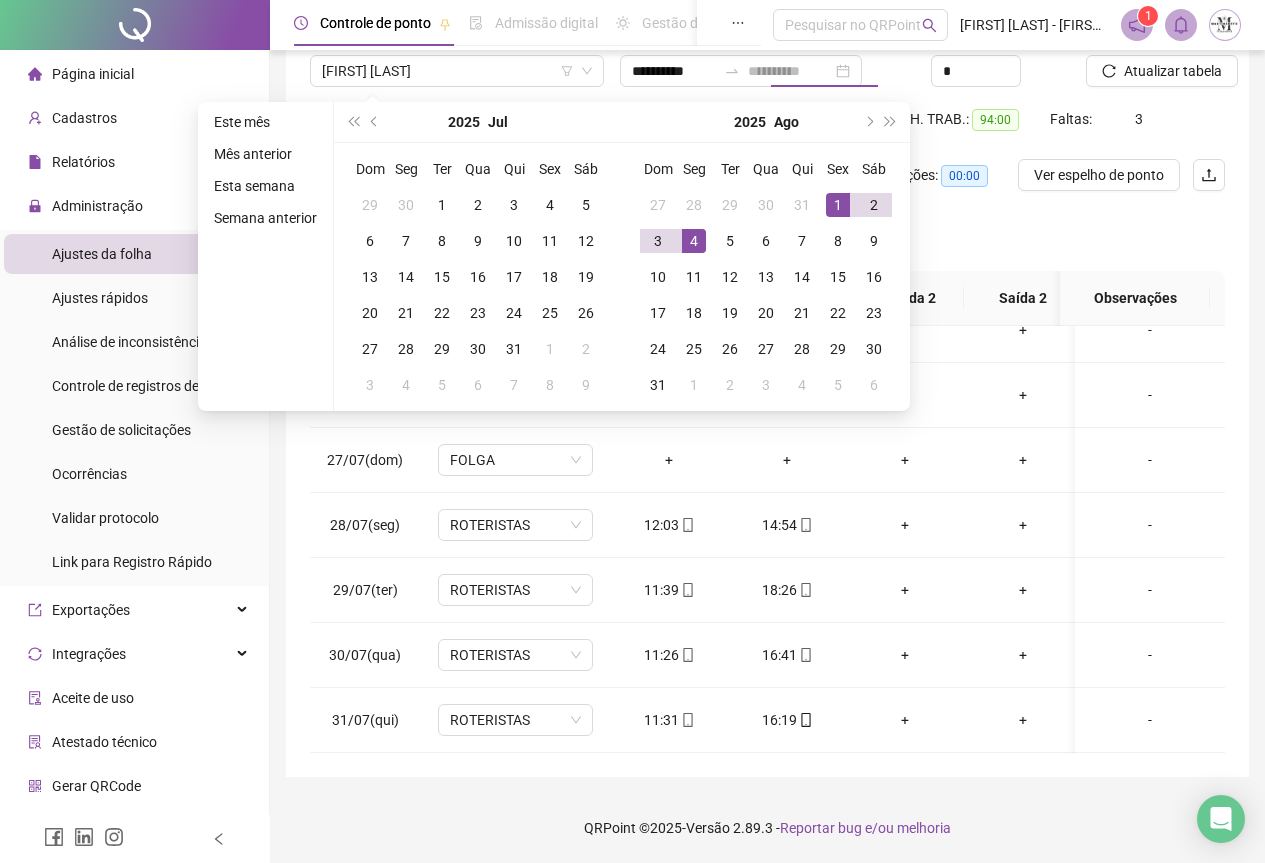 click on "4" at bounding box center [694, 241] 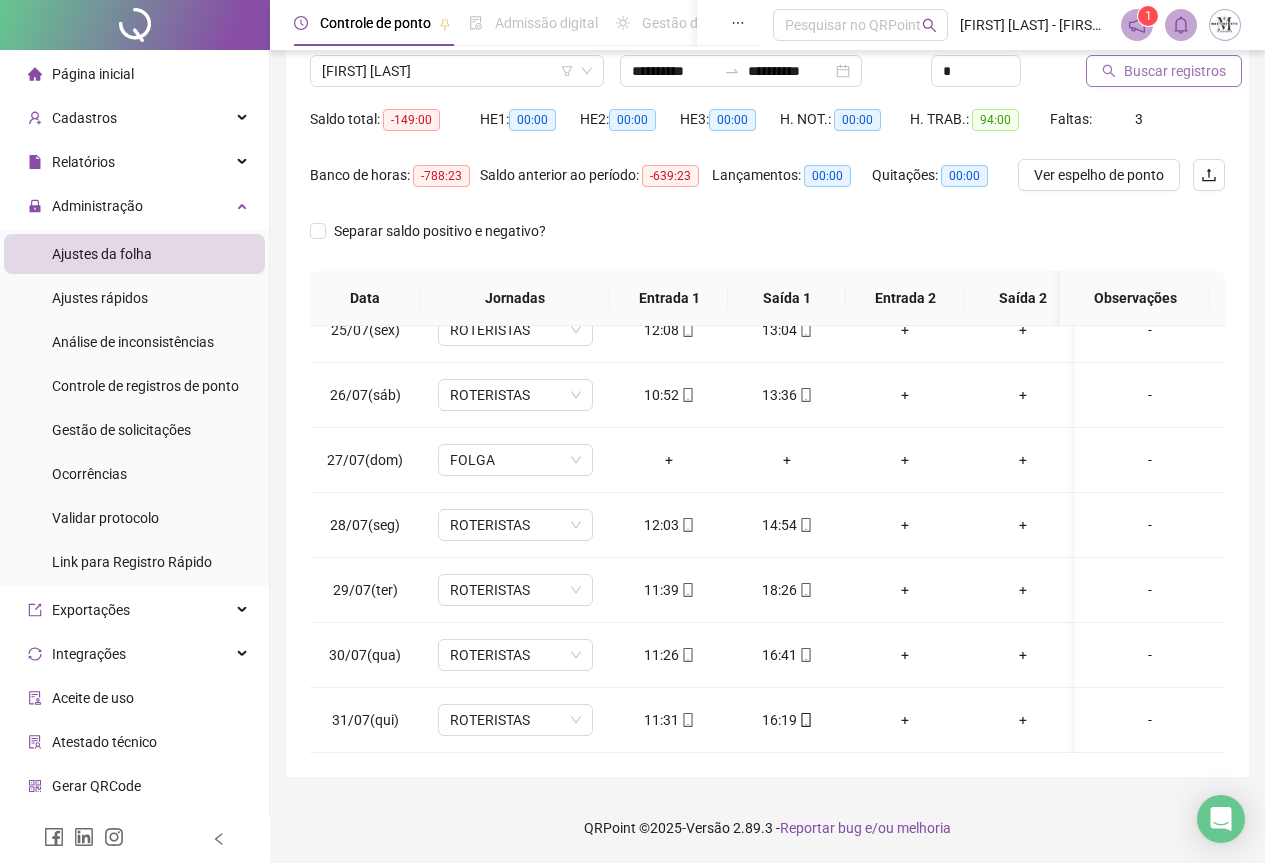 click on "Buscar registros" at bounding box center (1175, 71) 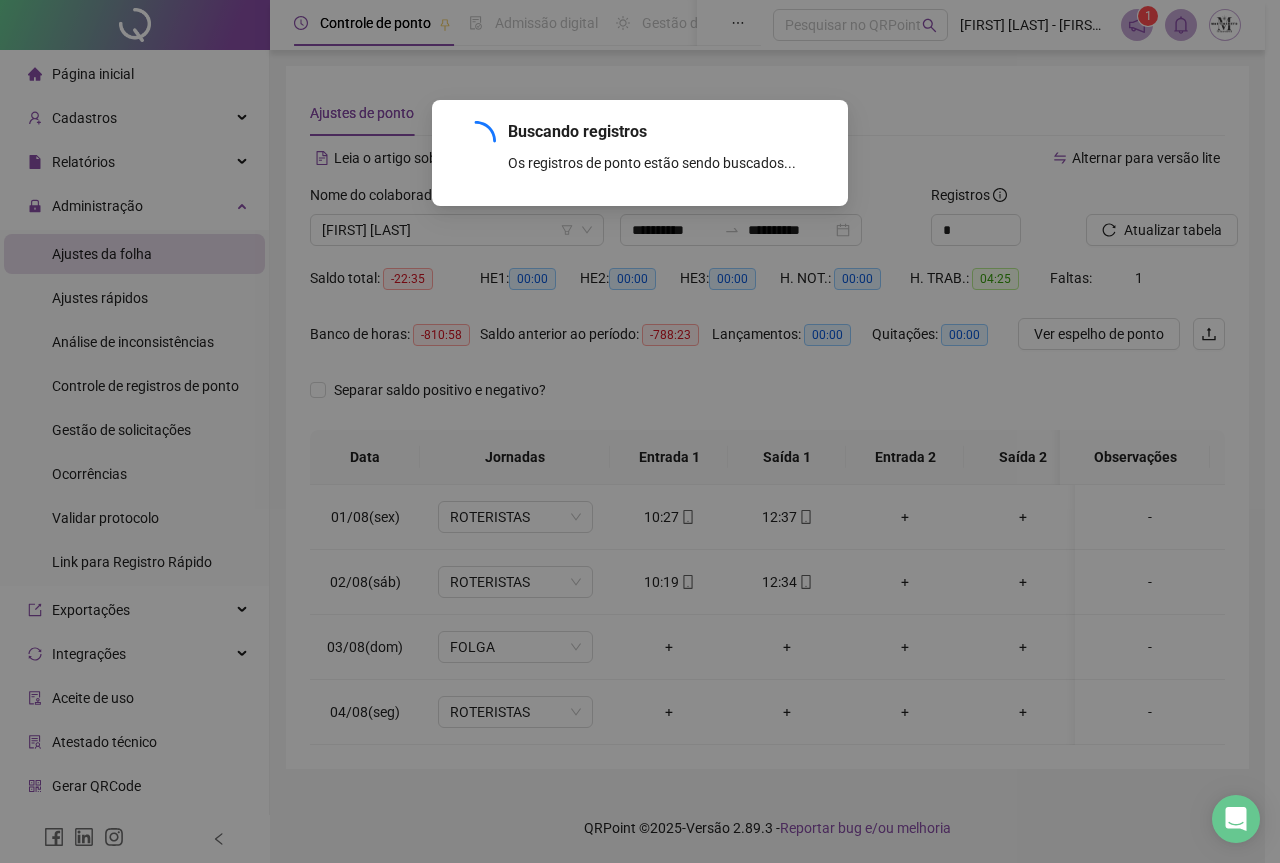 scroll, scrollTop: 7, scrollLeft: 0, axis: vertical 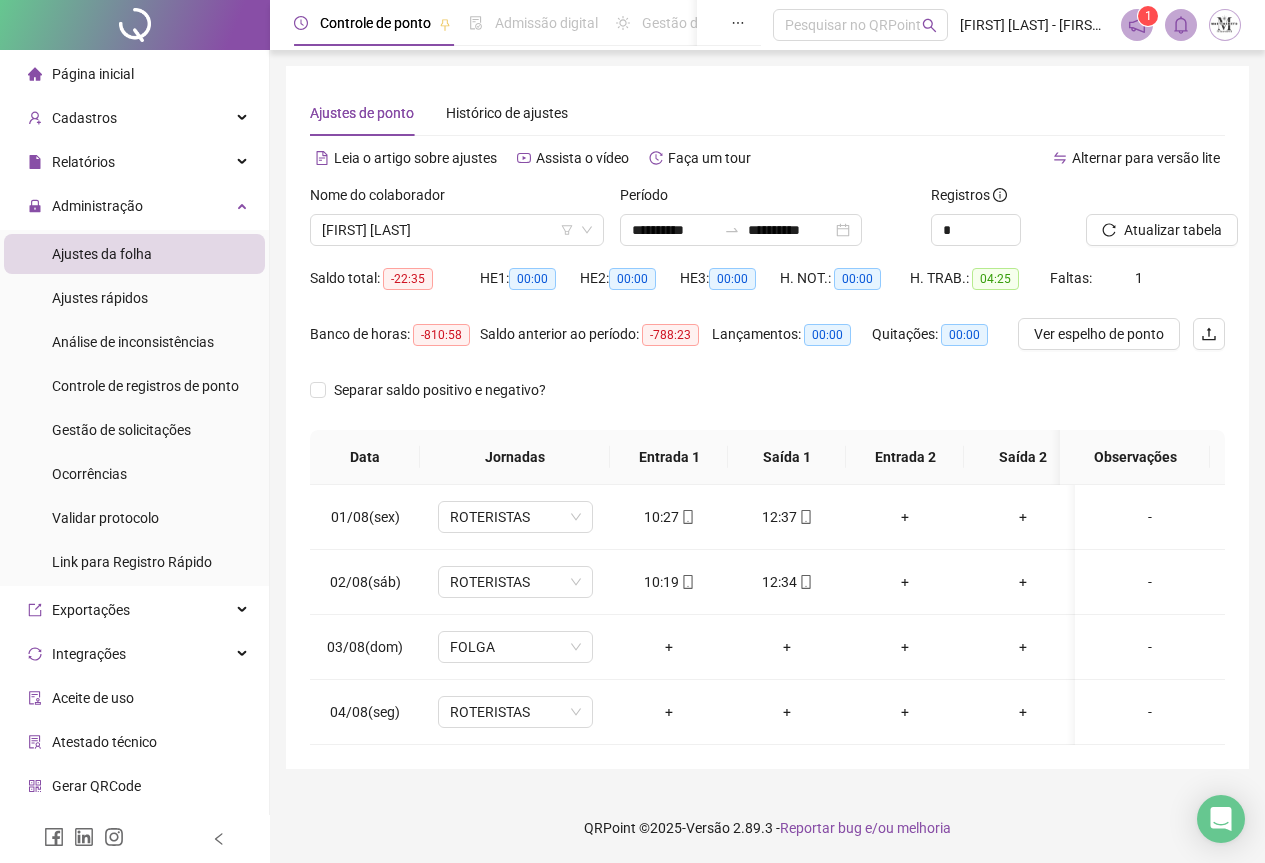 click at bounding box center [135, 25] 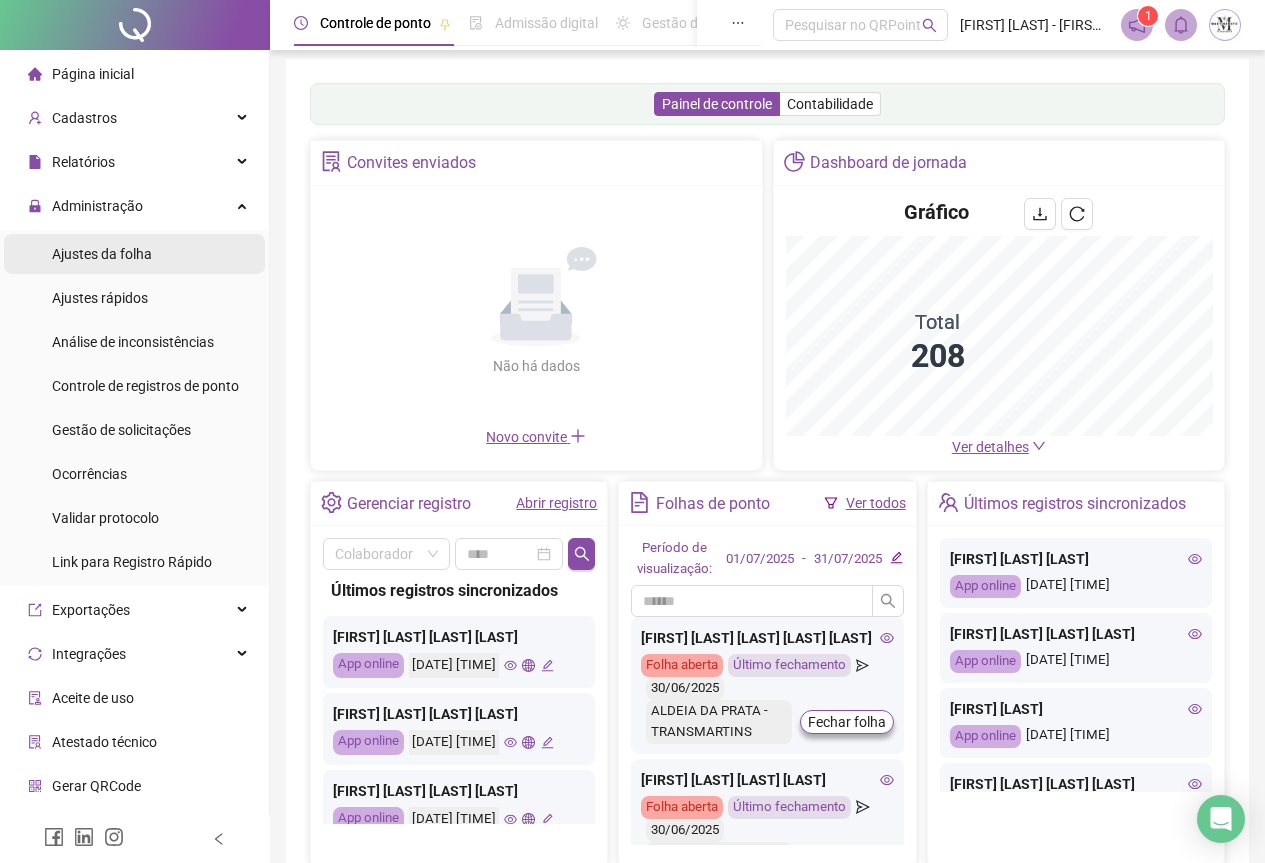 click on "Ajustes da folha" at bounding box center [102, 254] 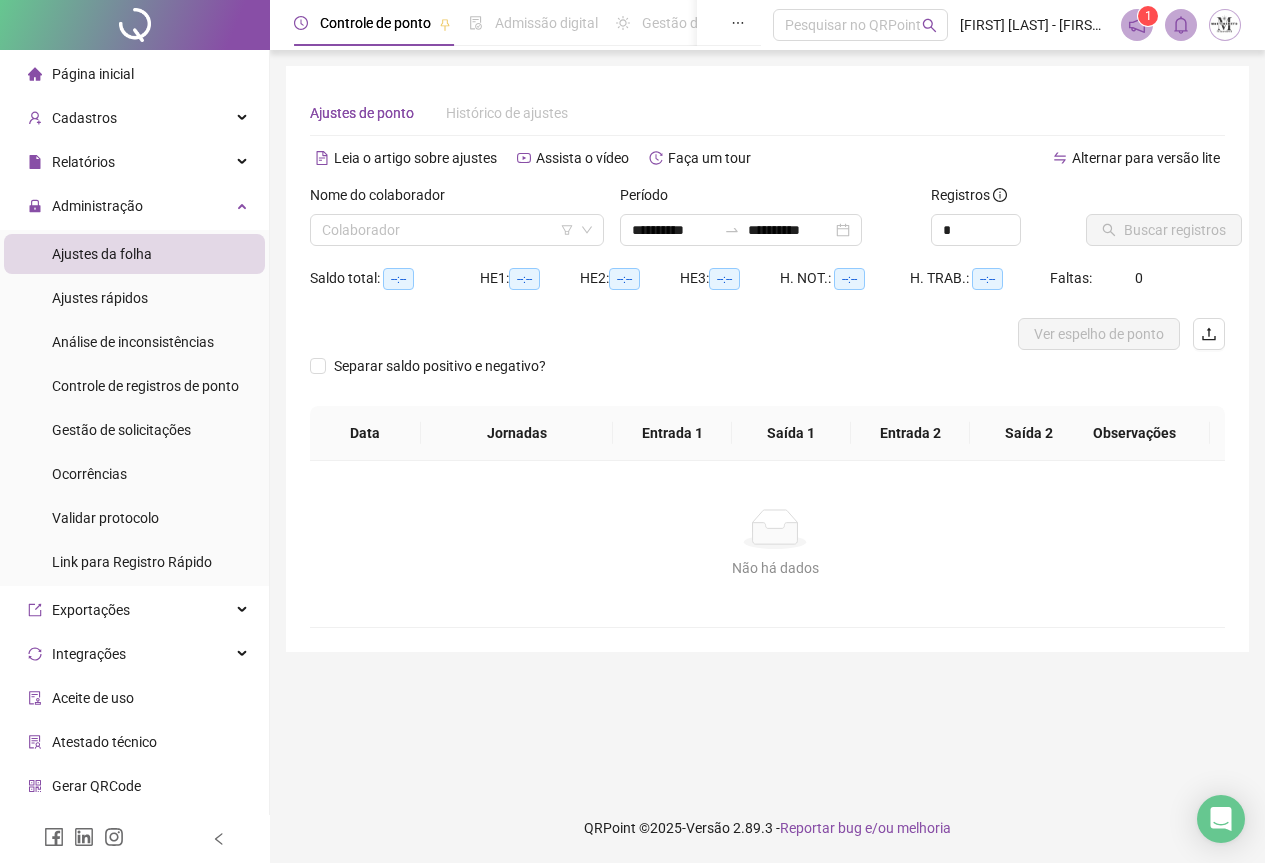 scroll, scrollTop: 0, scrollLeft: 0, axis: both 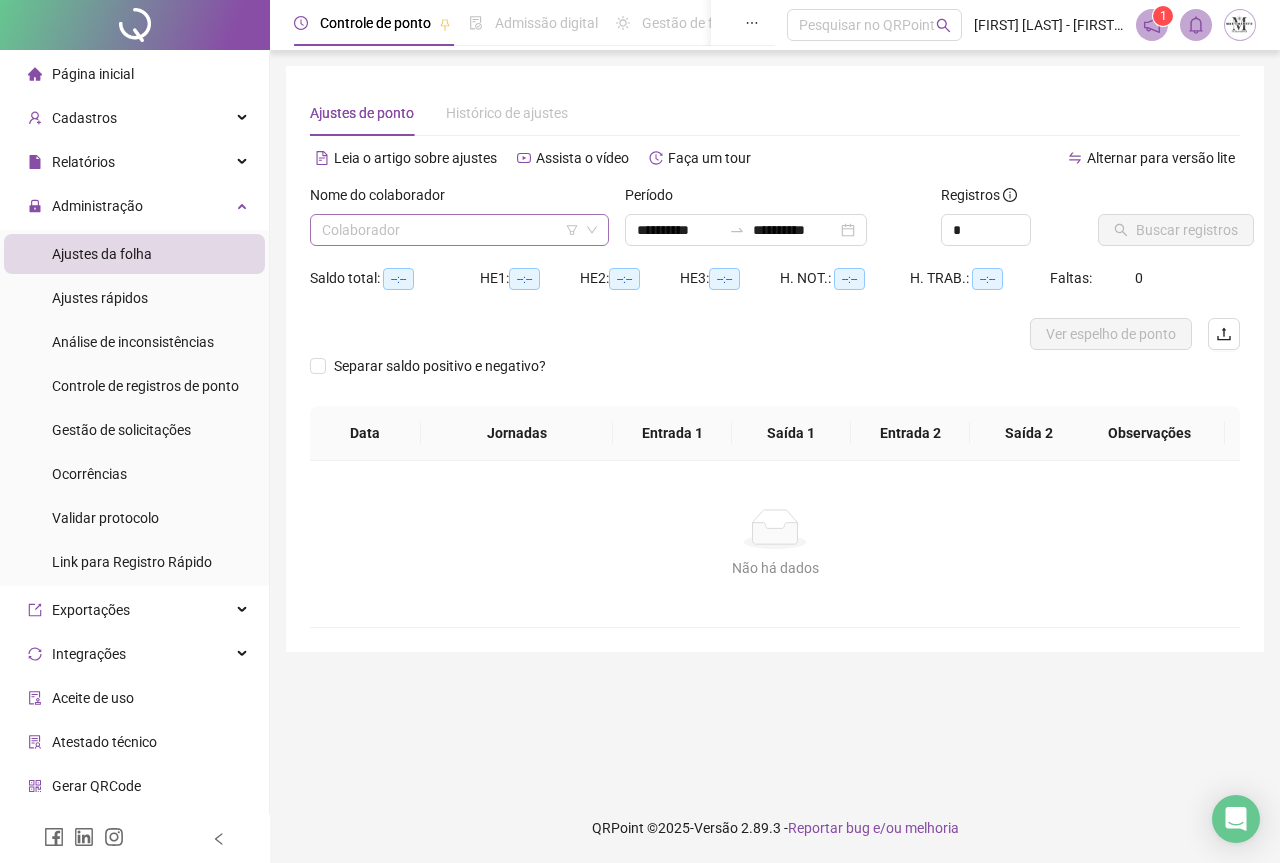 click at bounding box center [450, 230] 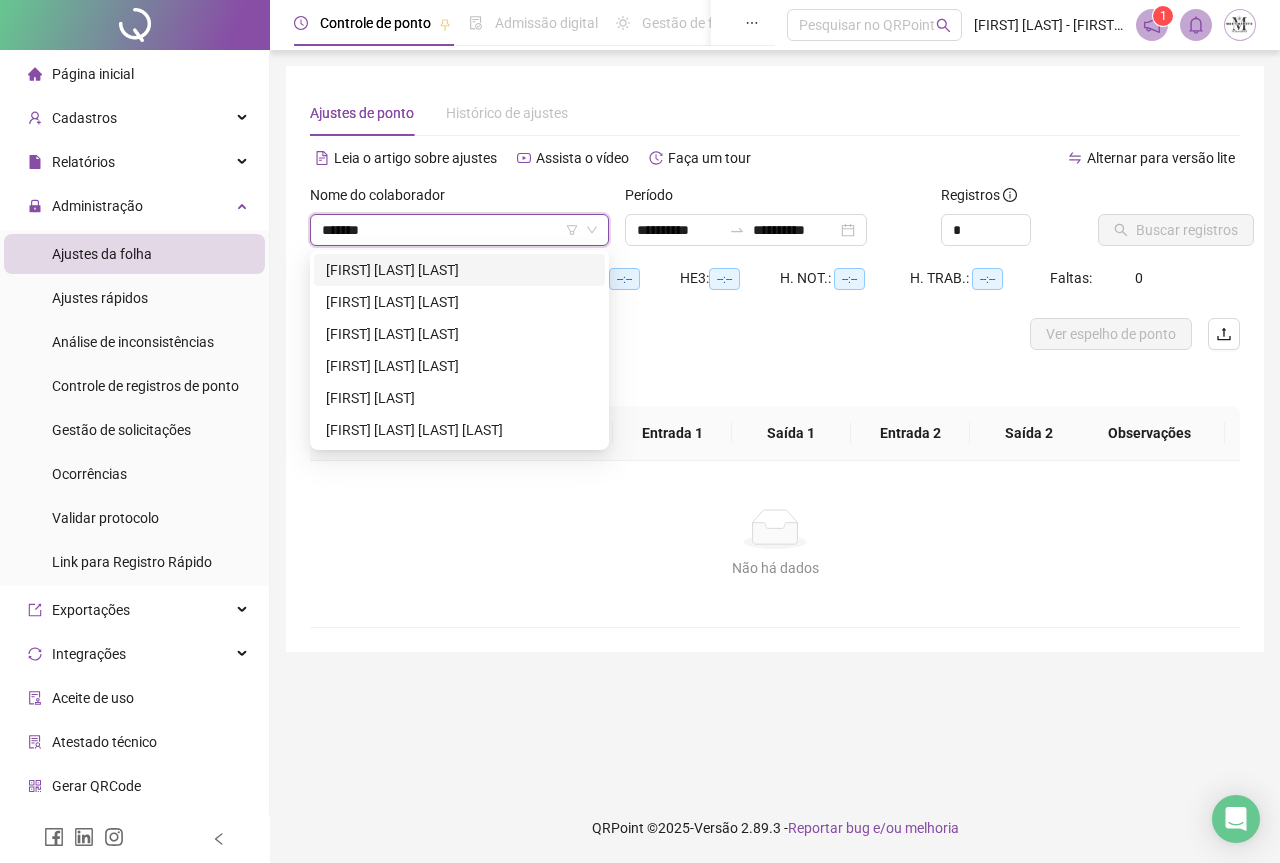 type on "********" 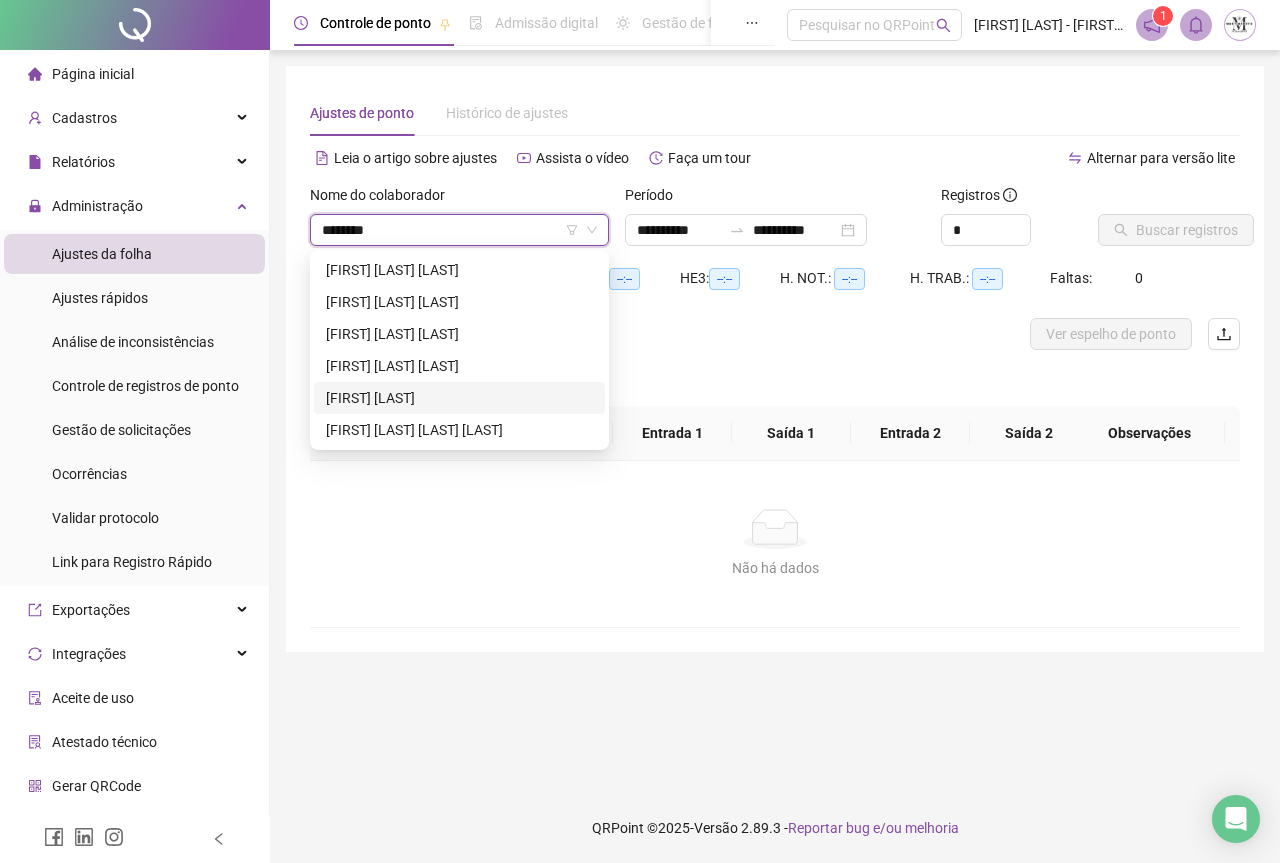 click on "[FIRST] [LAST] [LAST]" at bounding box center (459, 398) 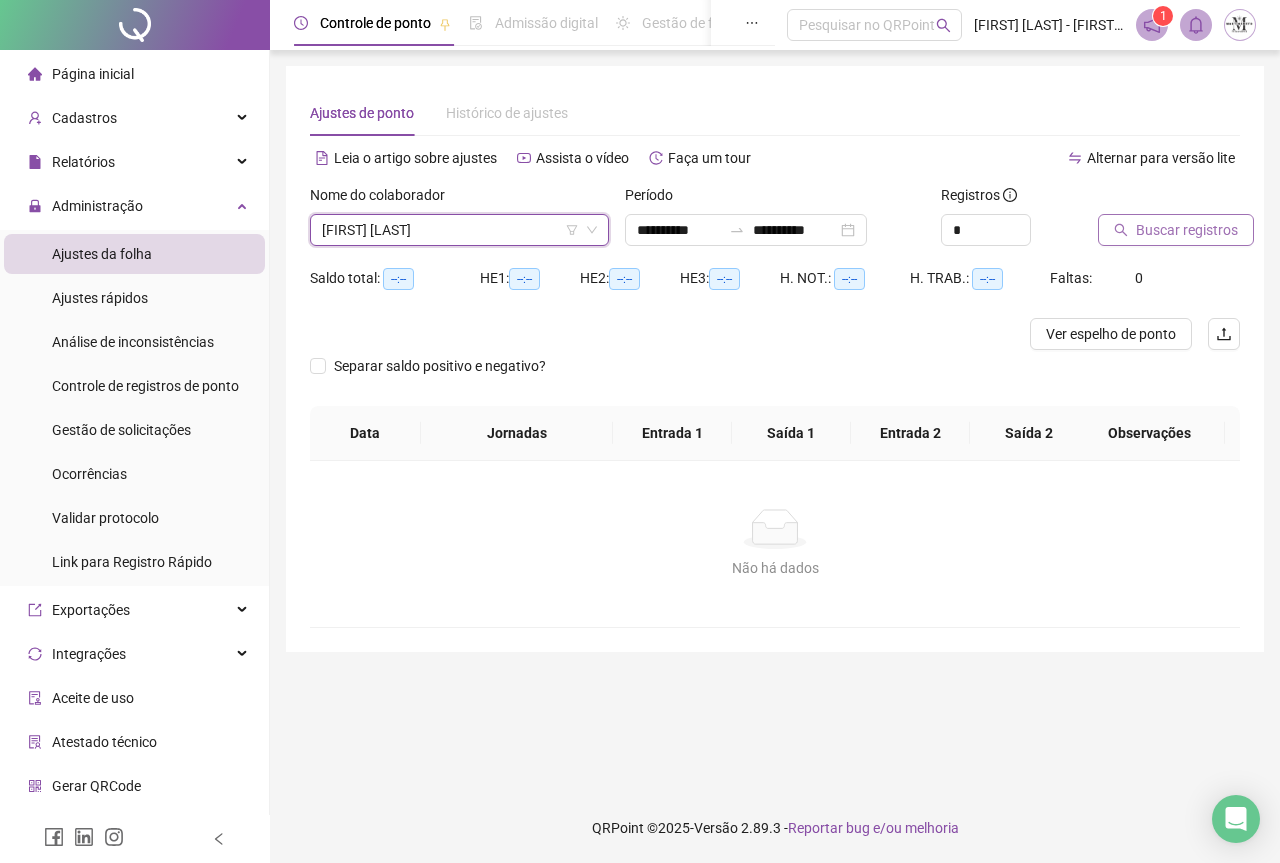 click on "Buscar registros" at bounding box center [1187, 230] 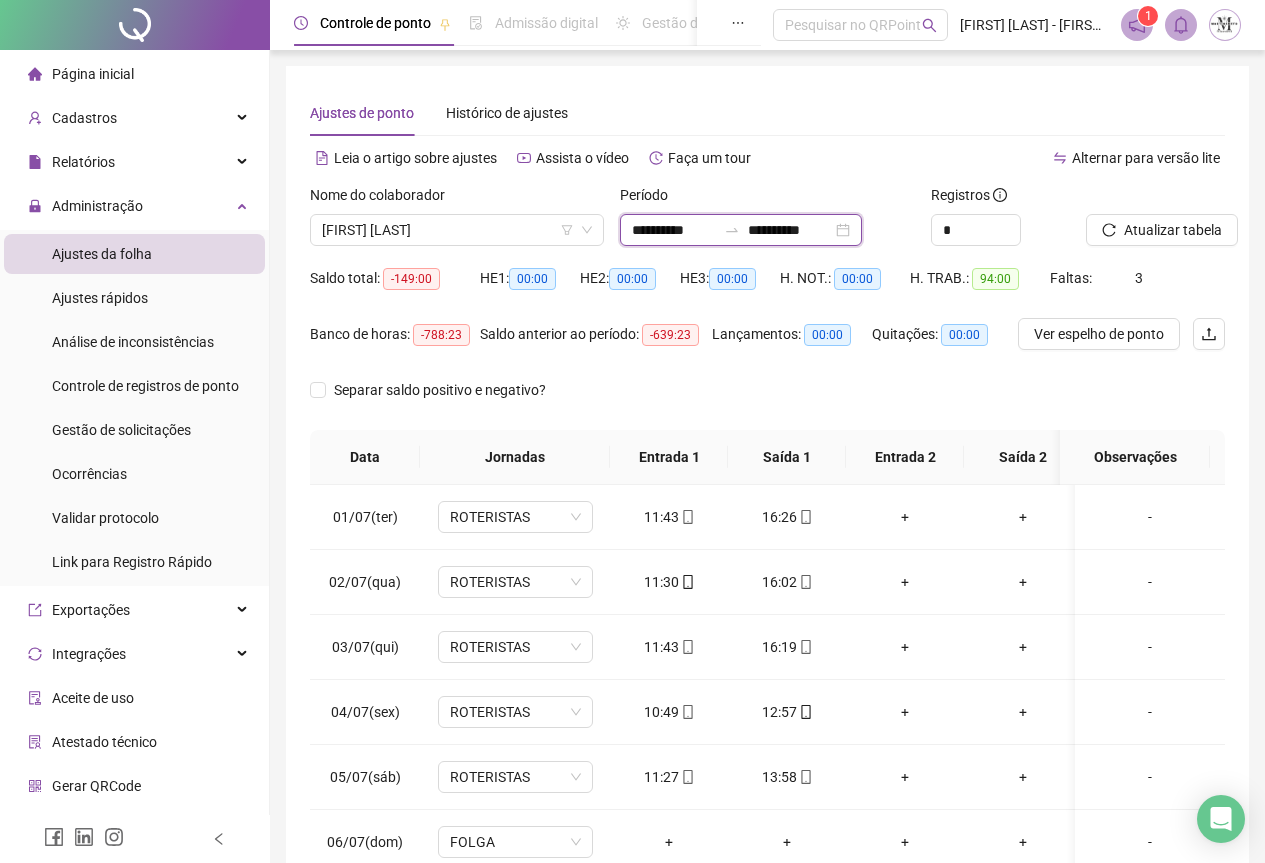 click on "**********" at bounding box center [674, 230] 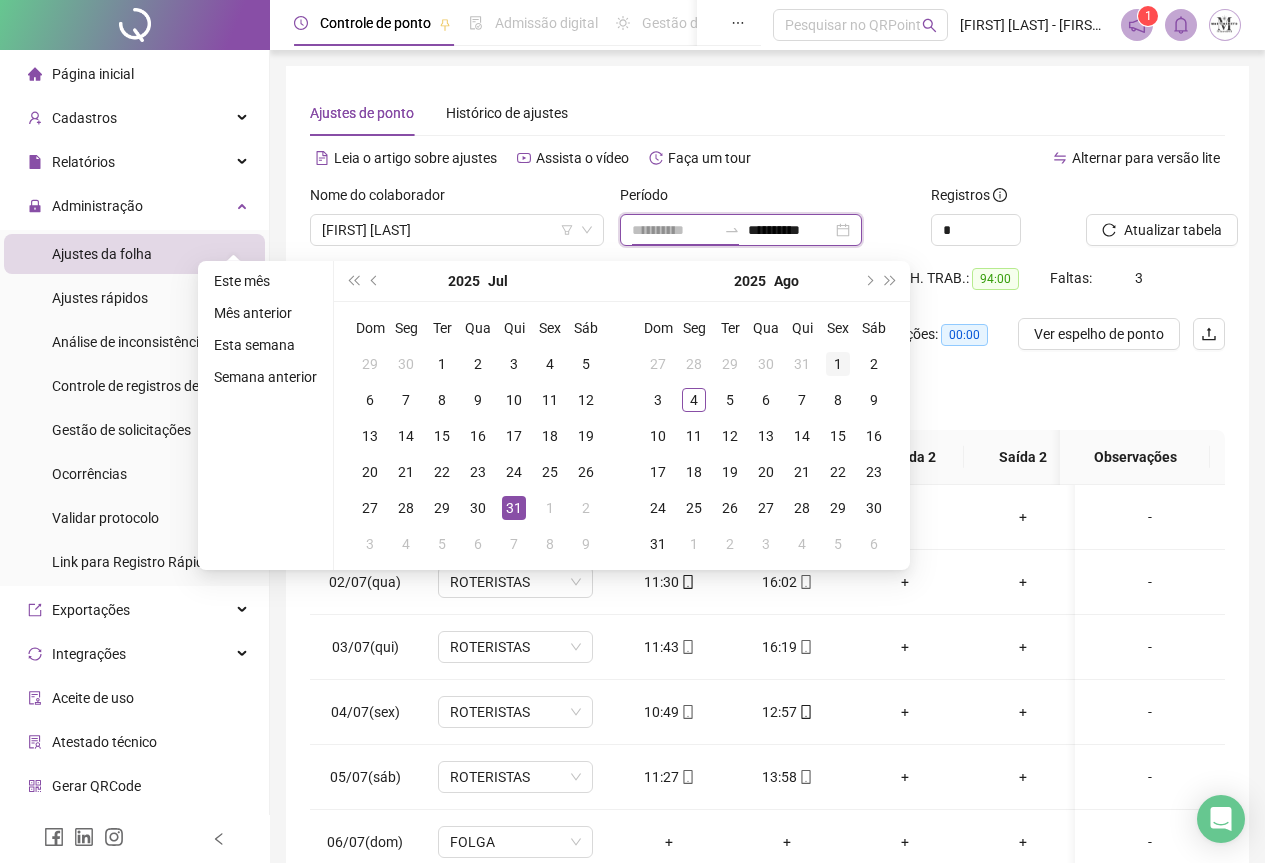type on "**********" 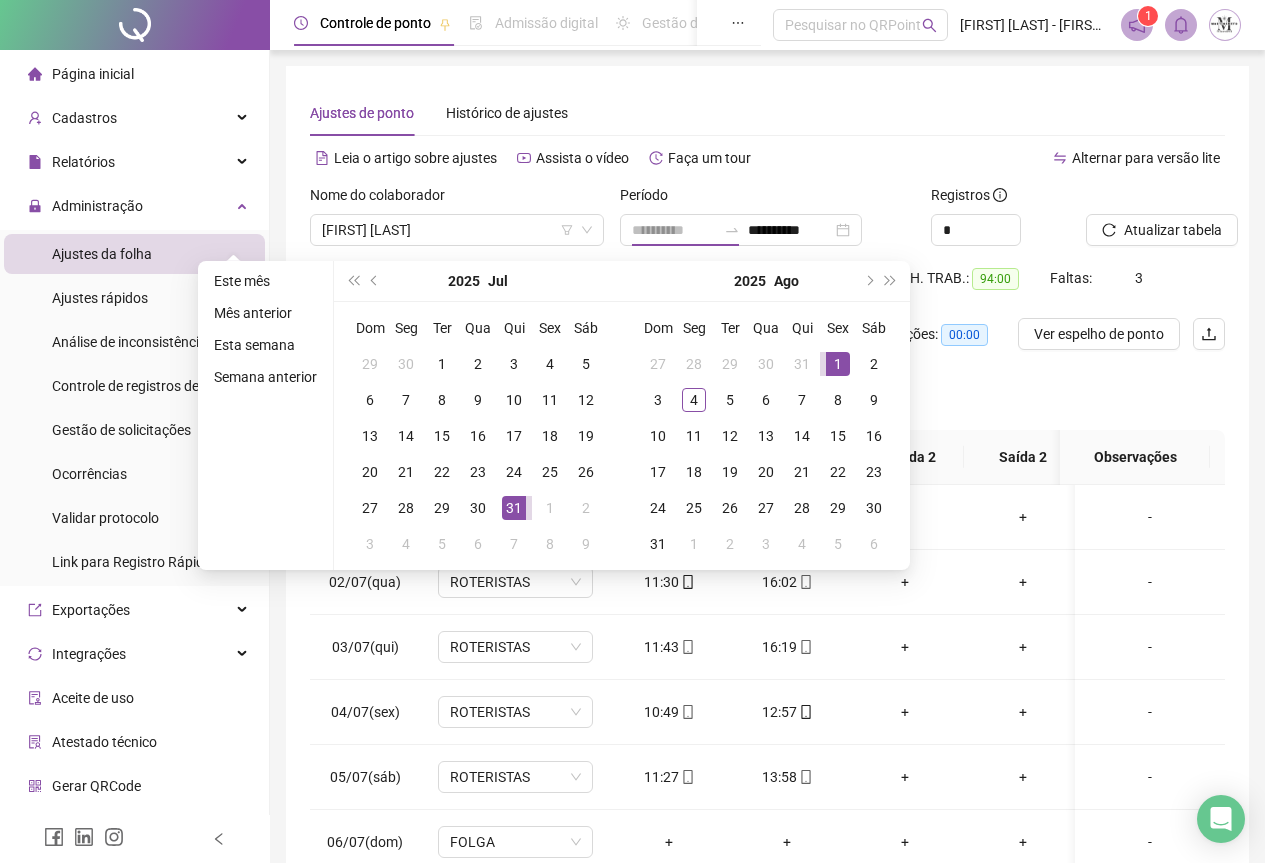 click on "1" at bounding box center (838, 364) 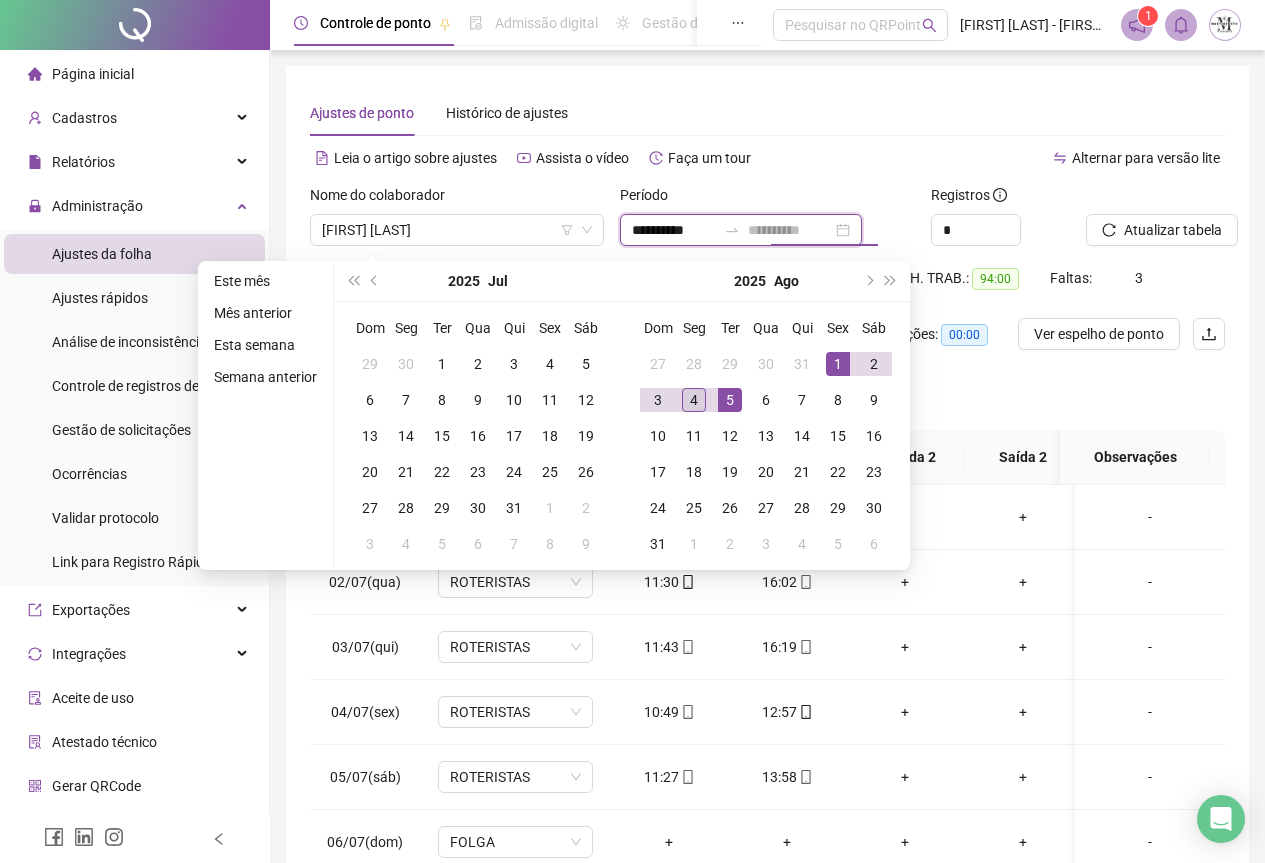 type on "**********" 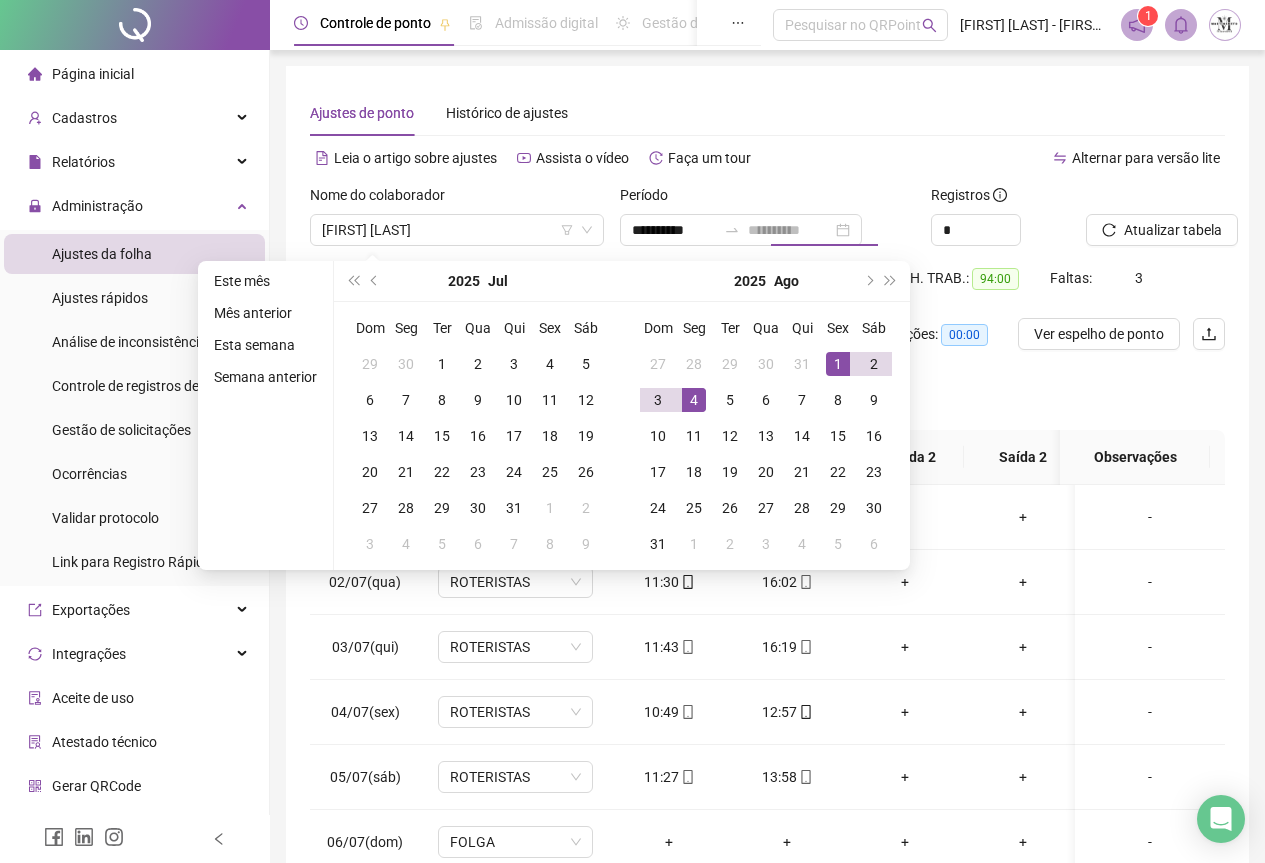 click on "4" at bounding box center [694, 400] 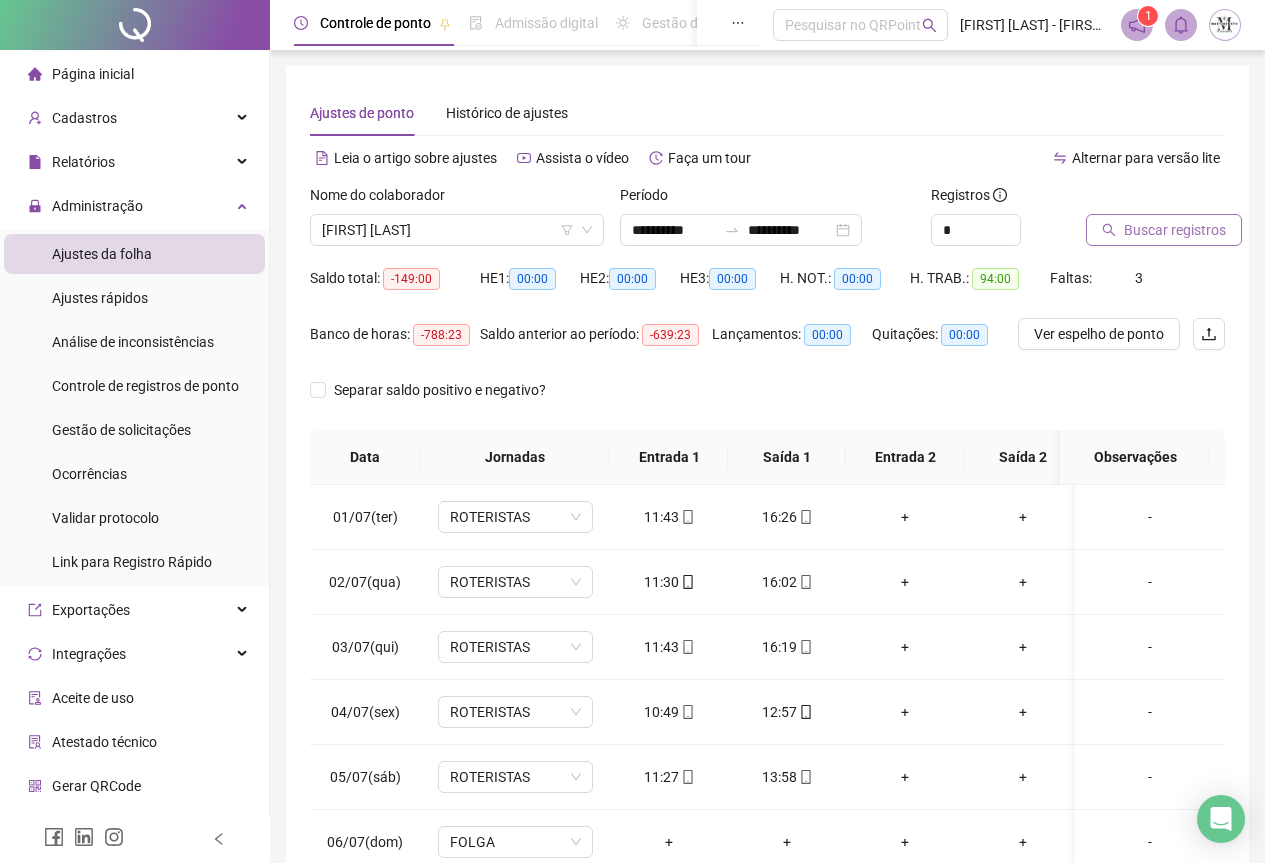 click on "Buscar registros" at bounding box center [1175, 230] 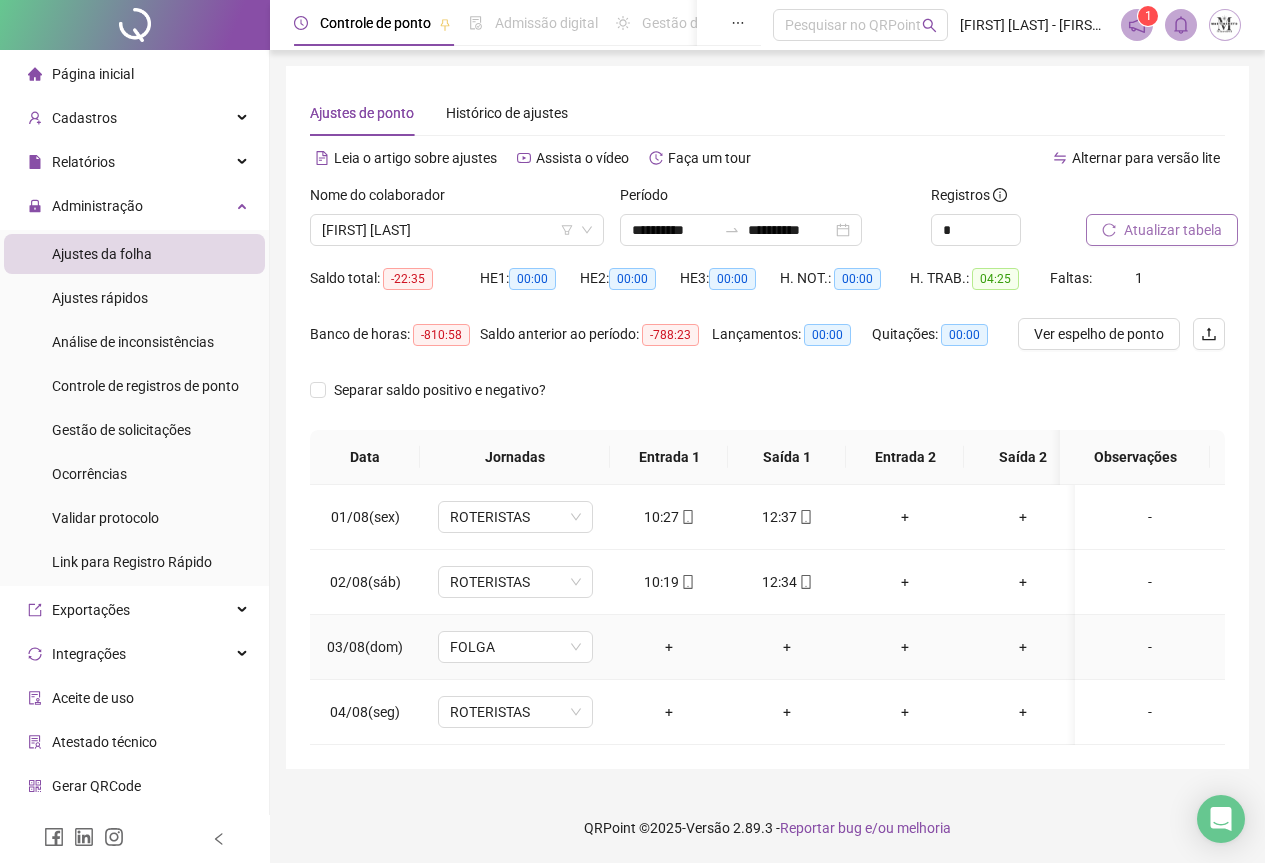 scroll, scrollTop: 7, scrollLeft: 0, axis: vertical 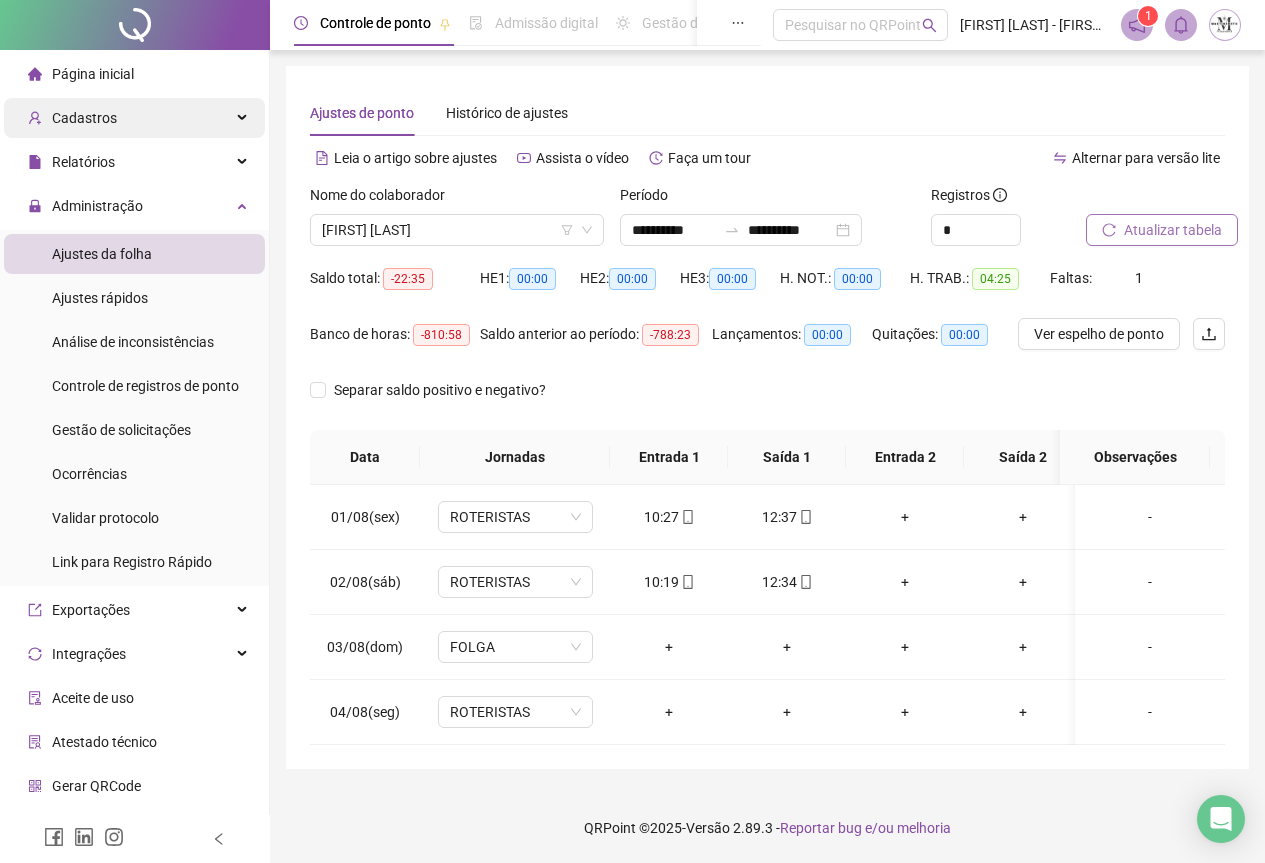click on "Cadastros" at bounding box center (84, 118) 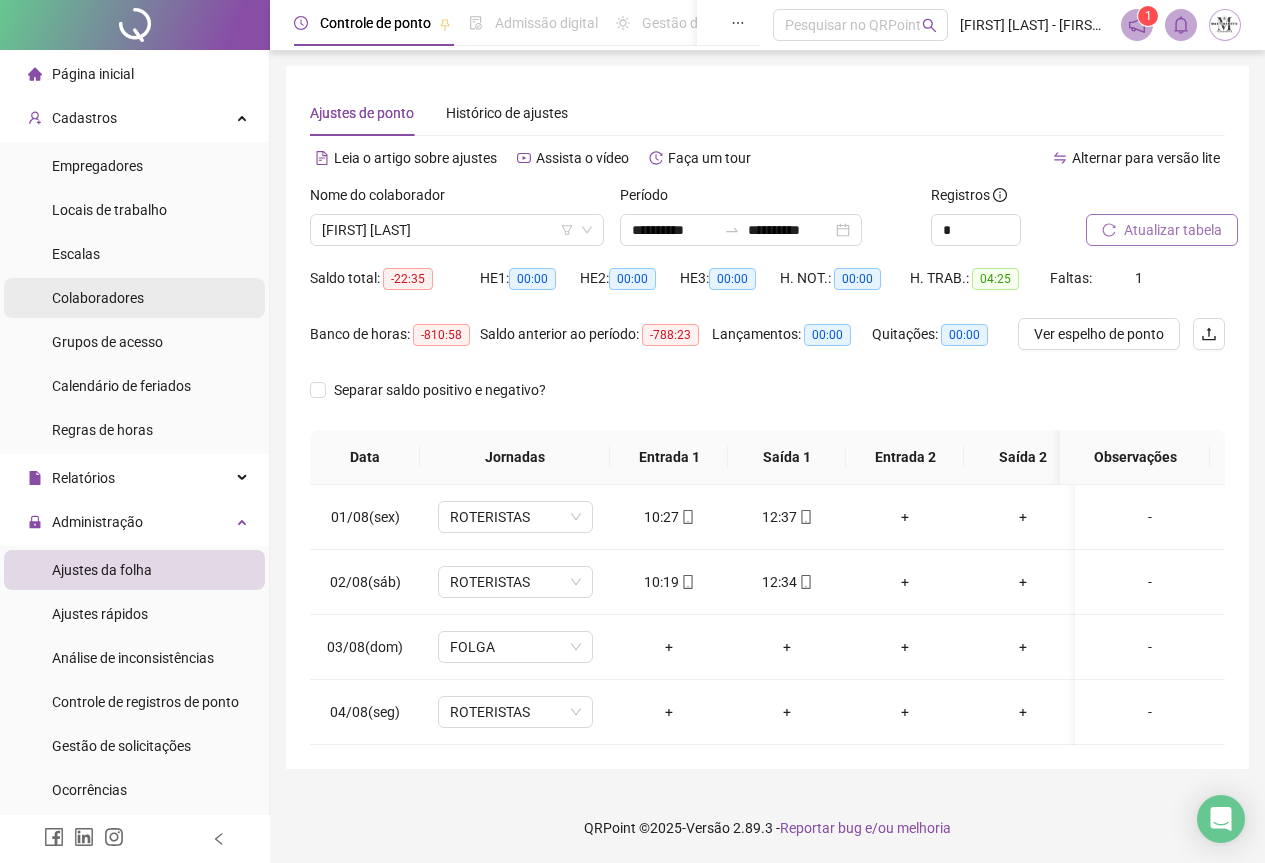 click on "Colaboradores" at bounding box center [98, 298] 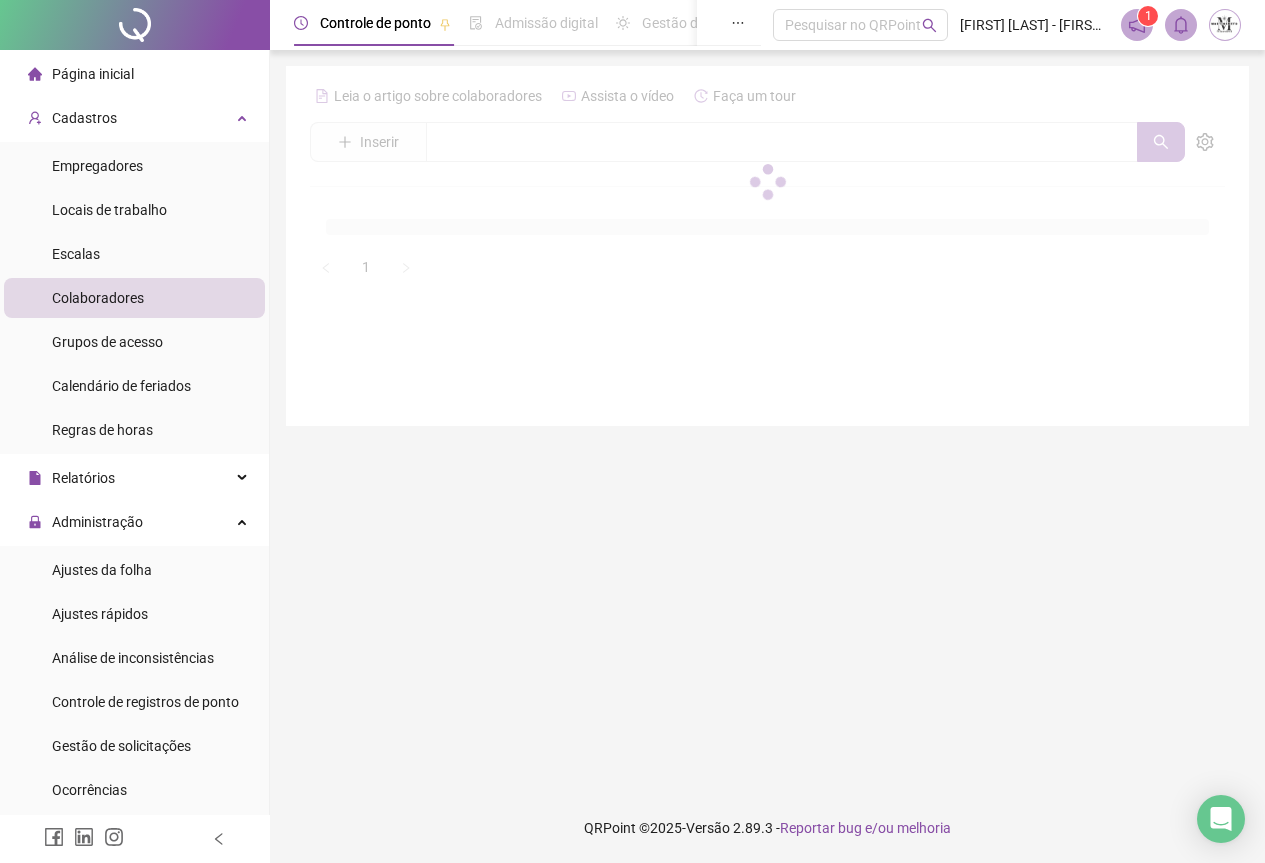 scroll, scrollTop: 0, scrollLeft: 0, axis: both 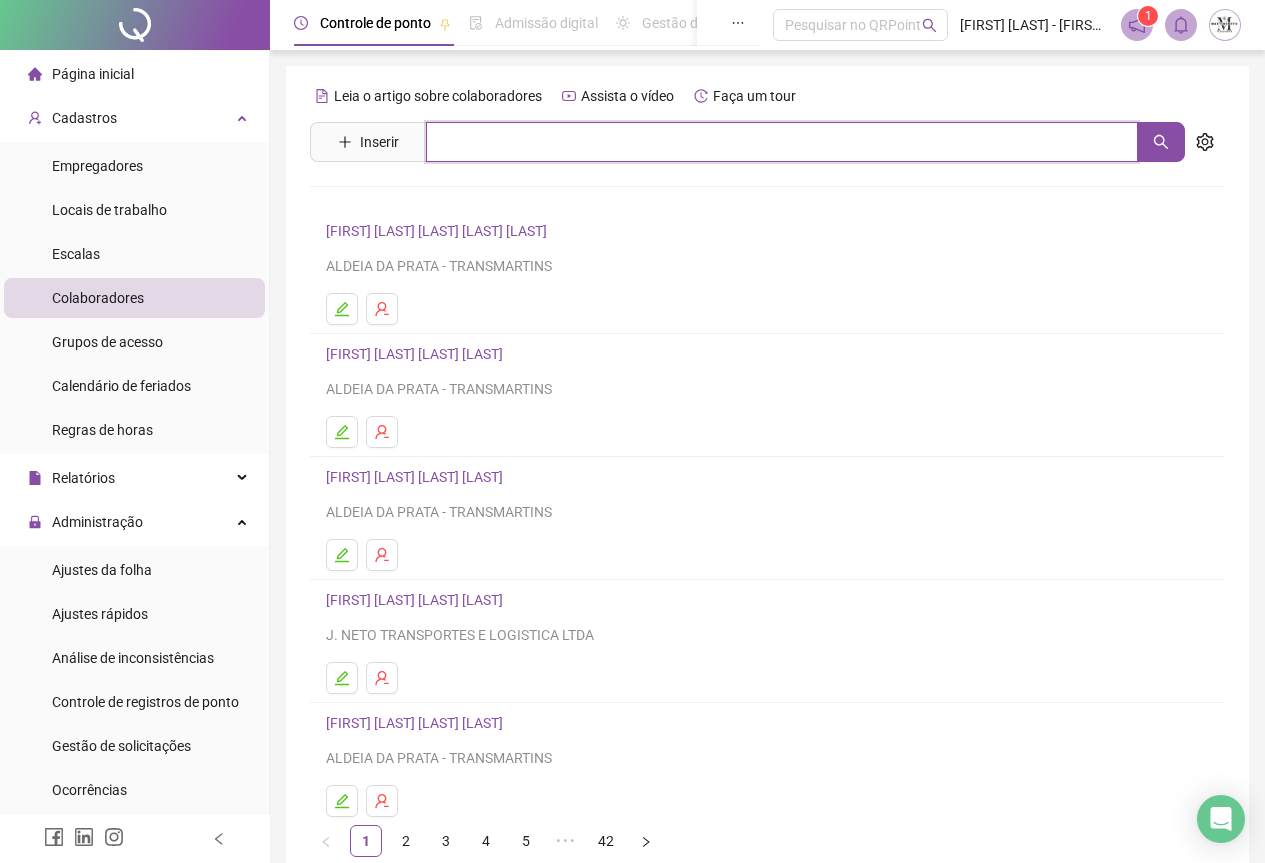 click at bounding box center [782, 142] 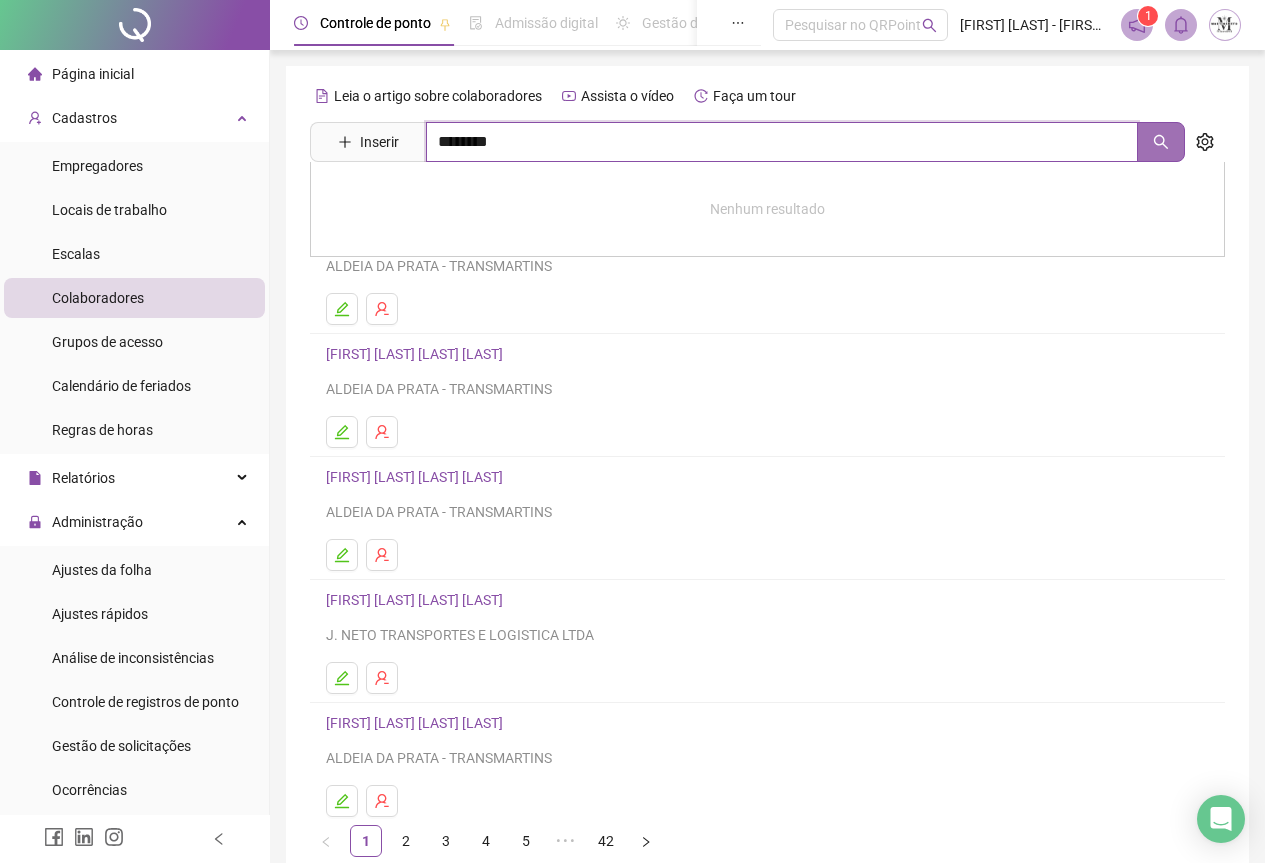 click 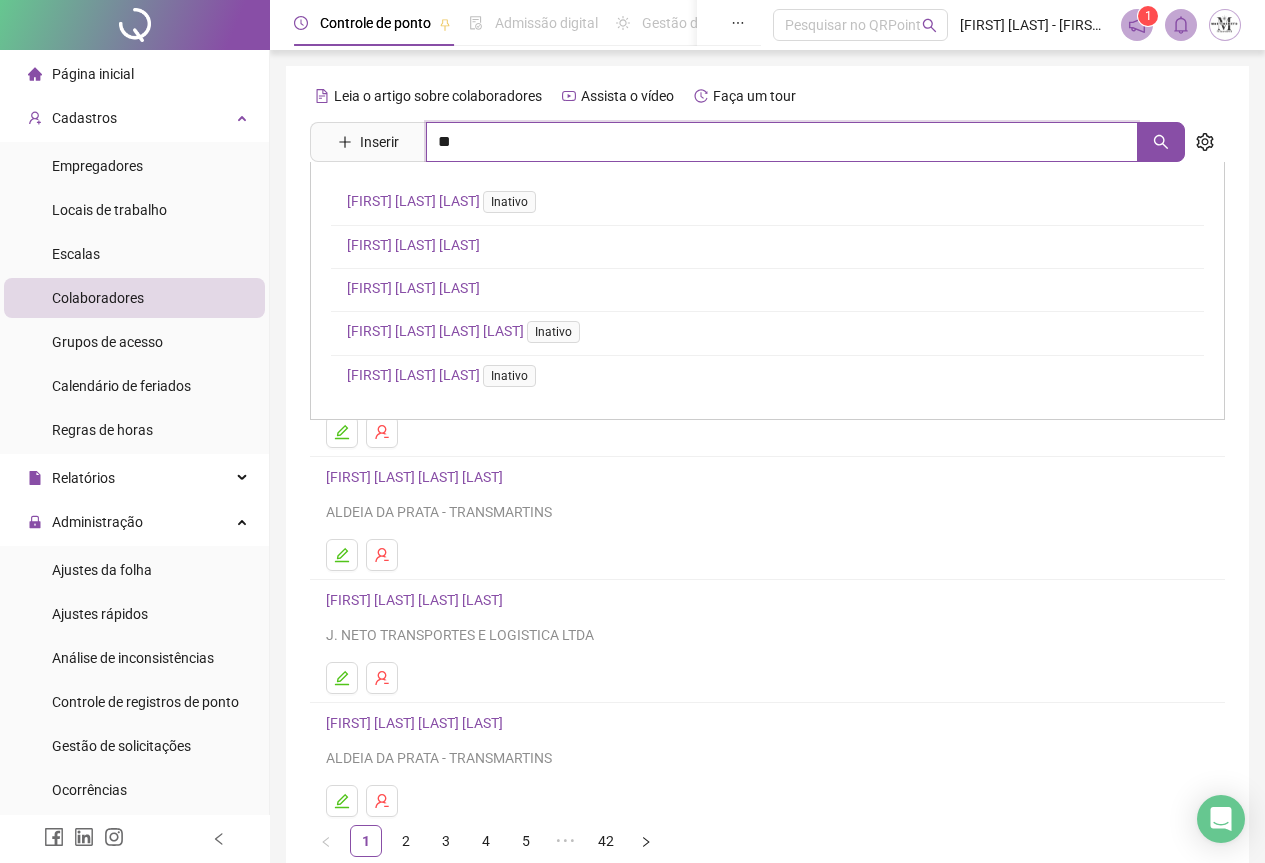 type on "*" 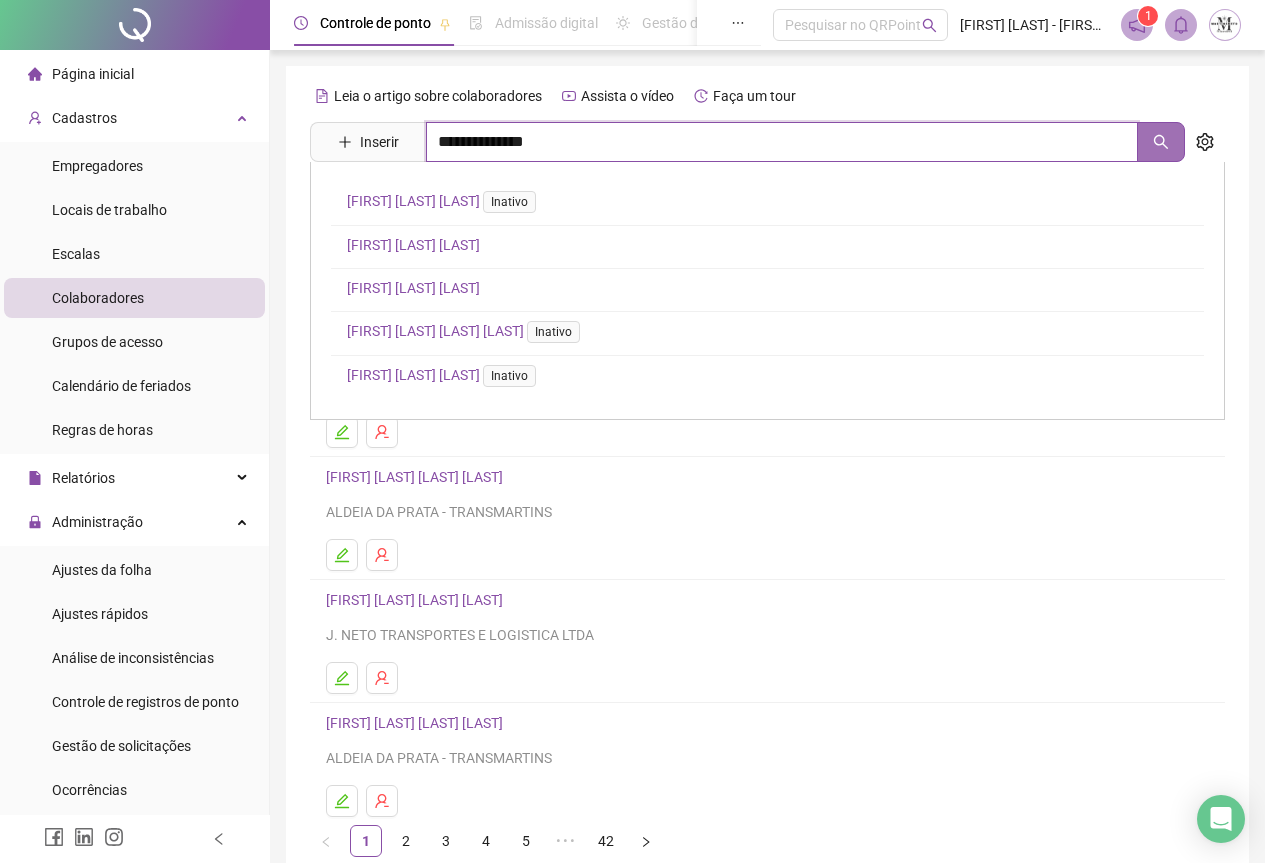 click at bounding box center (1161, 142) 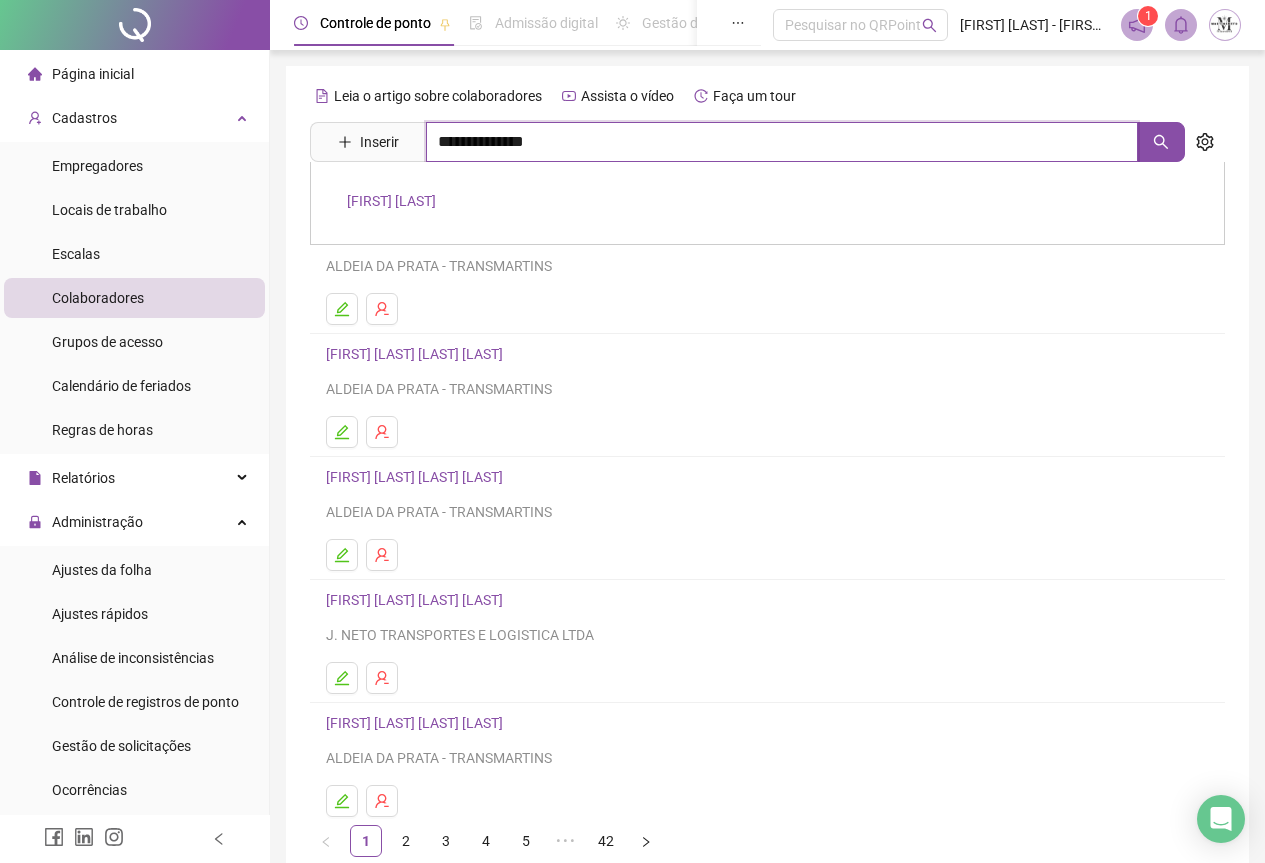 type on "**********" 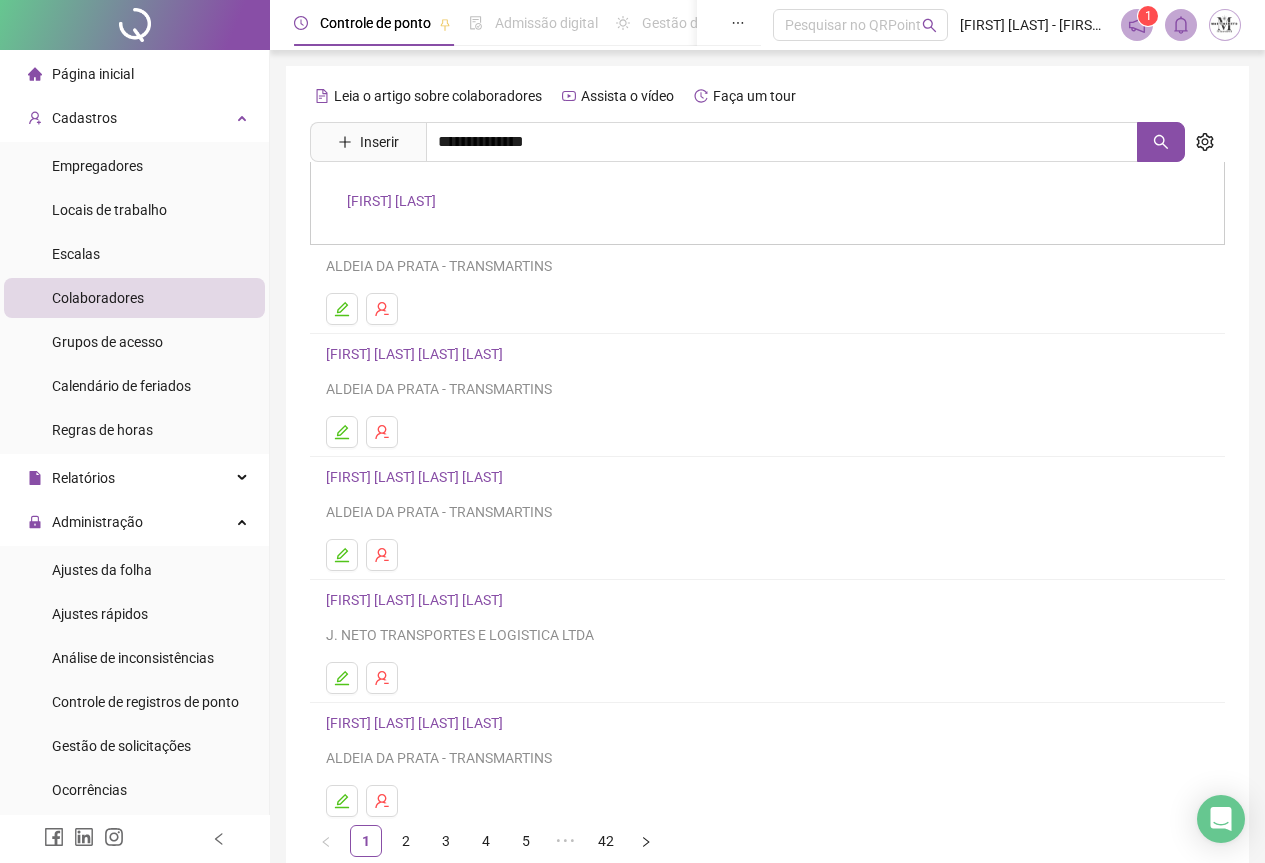 click on "[FIRST] [LAST] [LAST]" at bounding box center (391, 201) 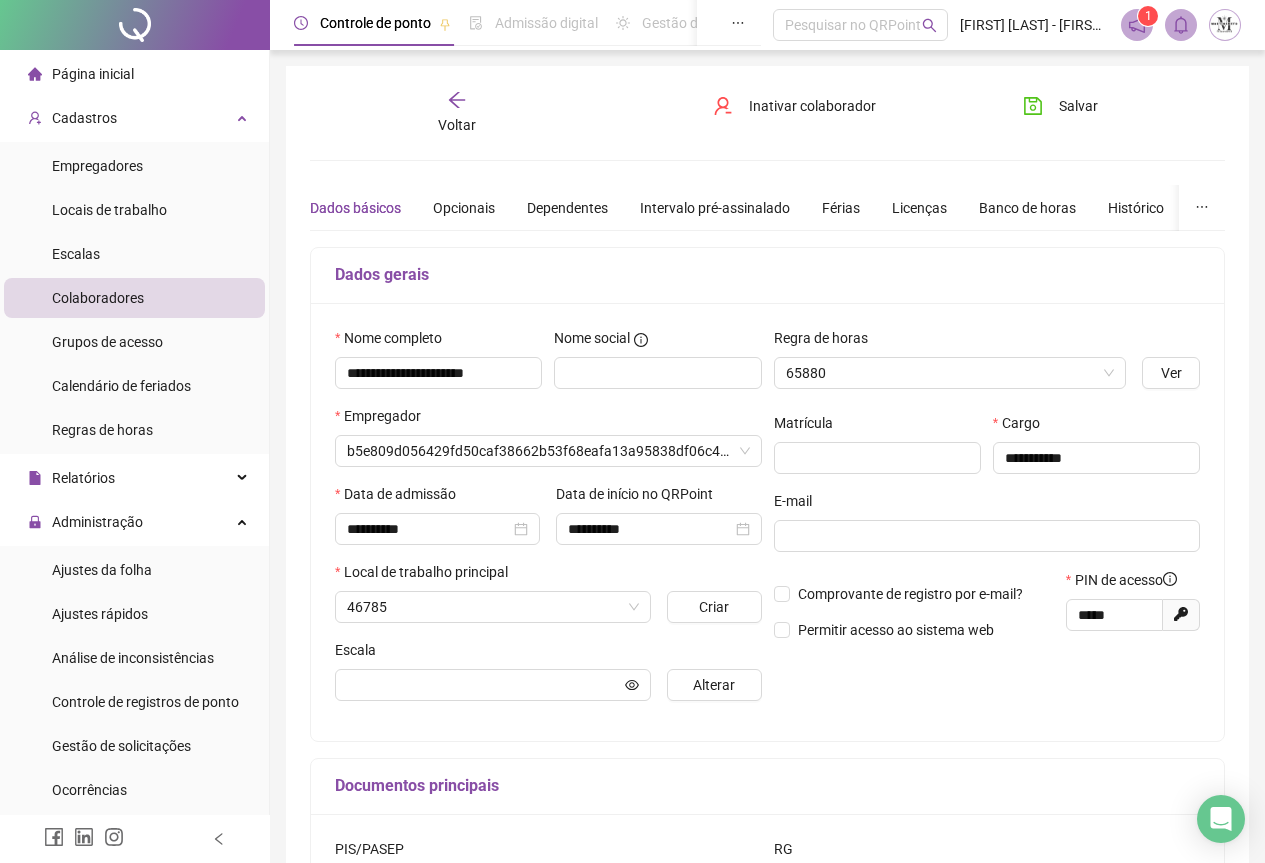 type on "**********" 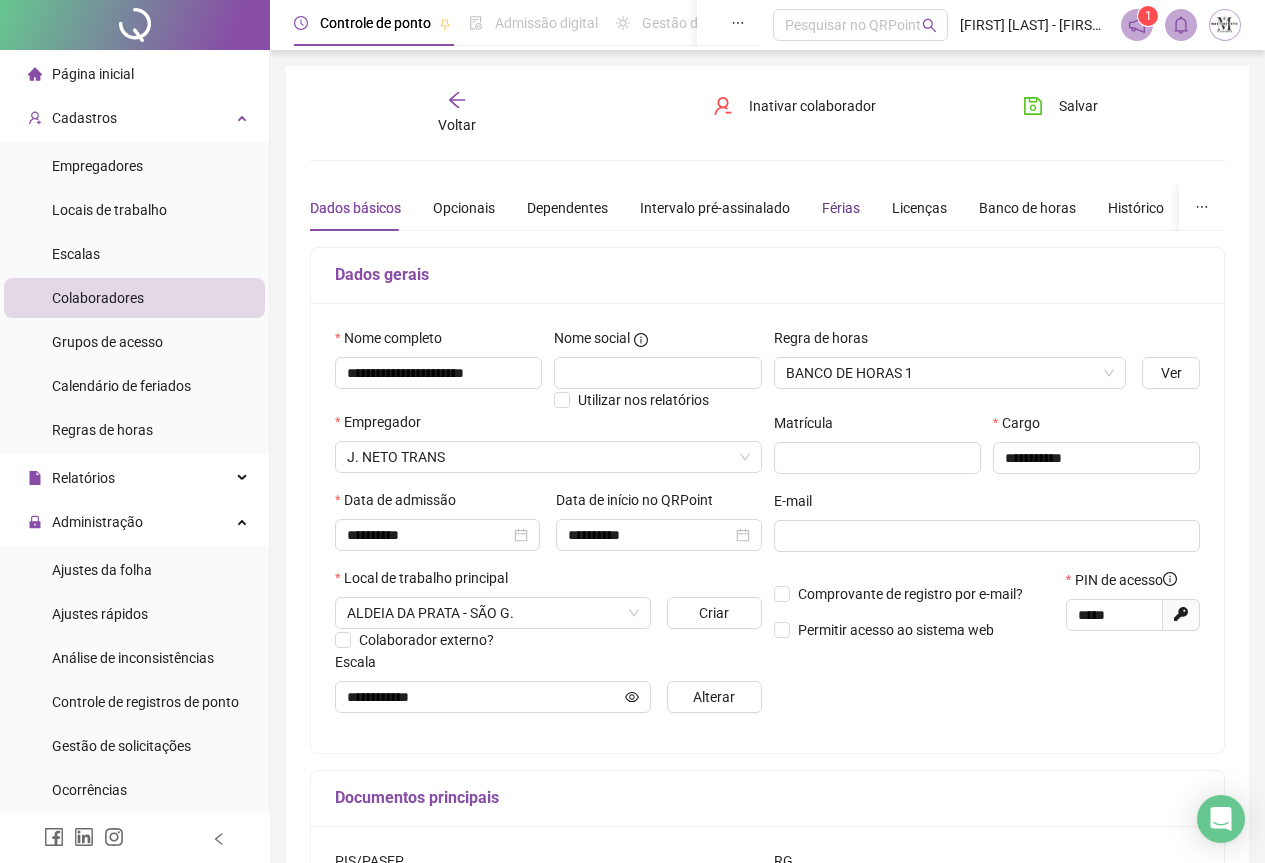 click on "Férias" at bounding box center (841, 208) 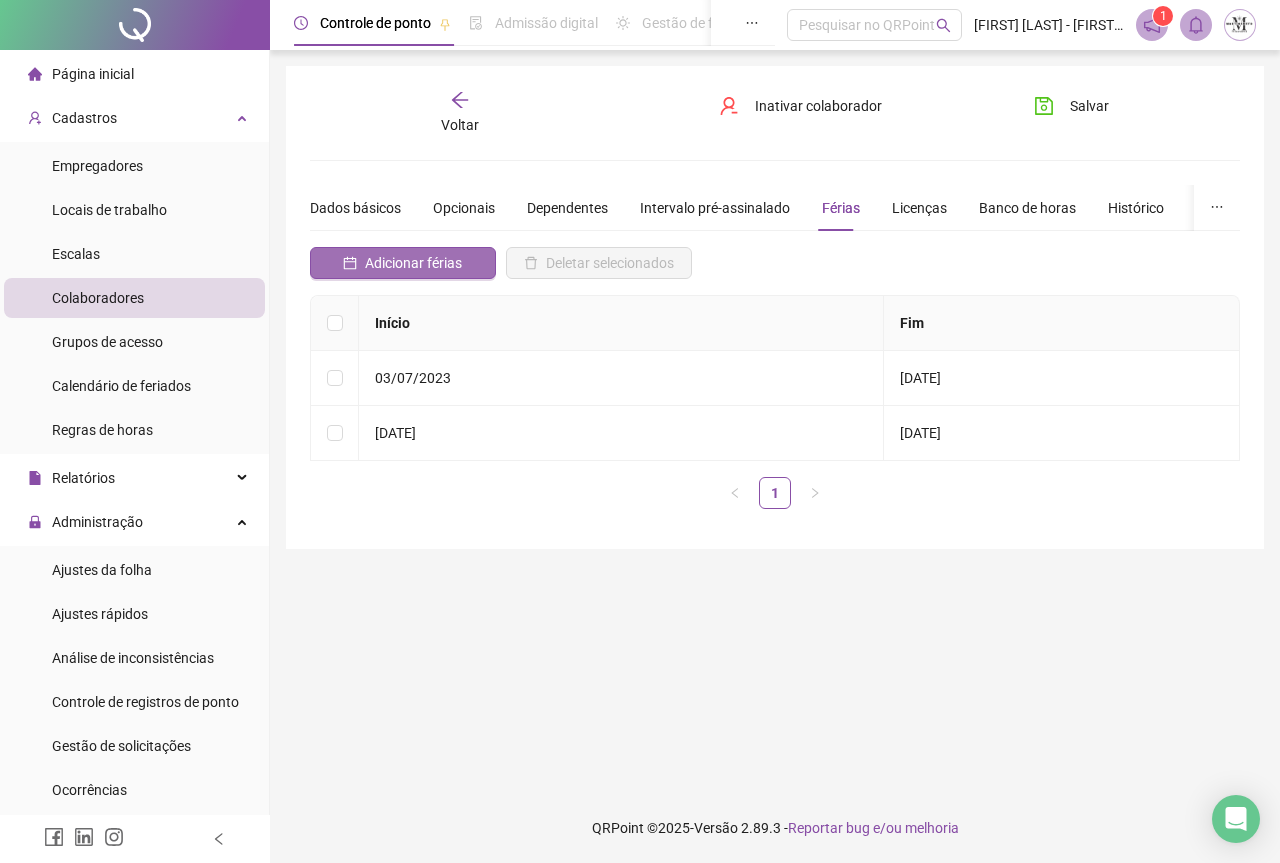 click on "Adicionar férias" at bounding box center (413, 263) 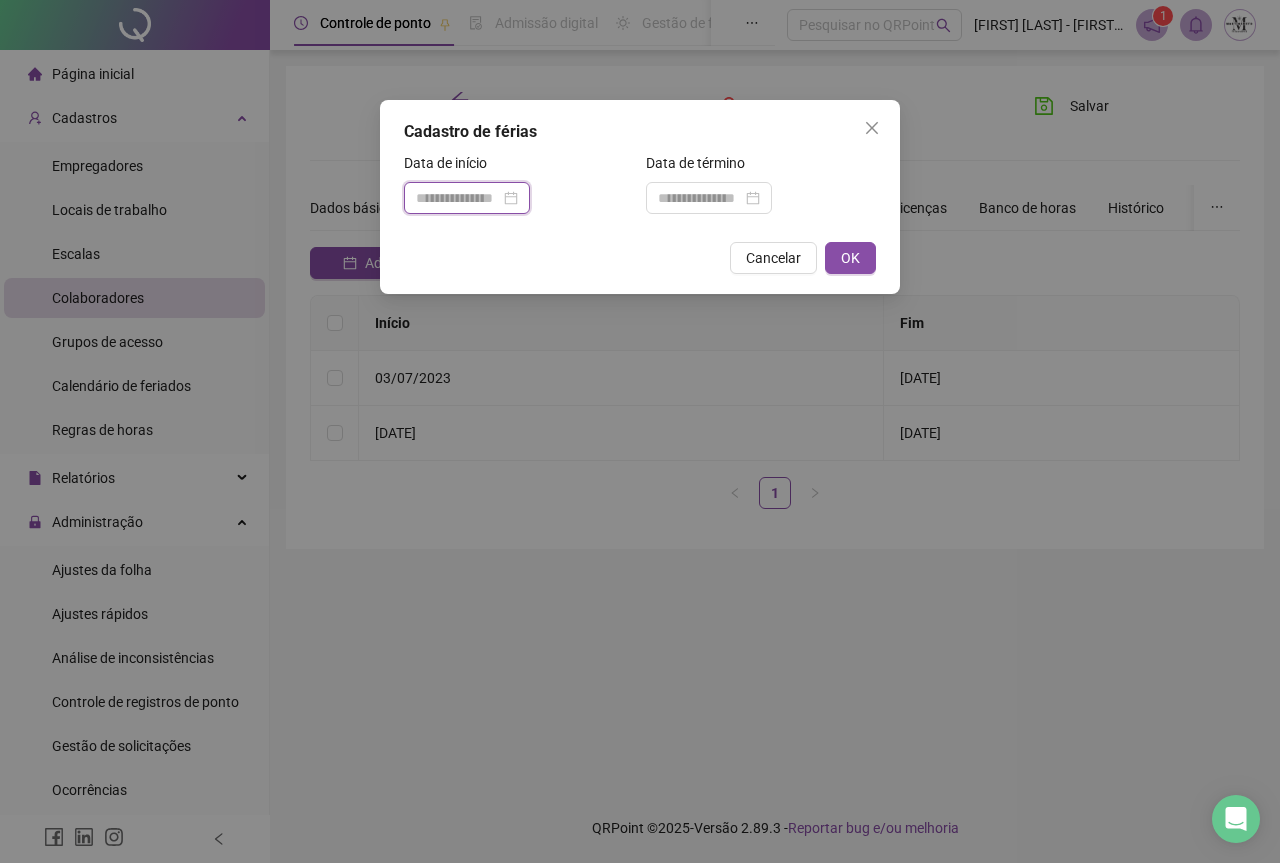 click at bounding box center (458, 198) 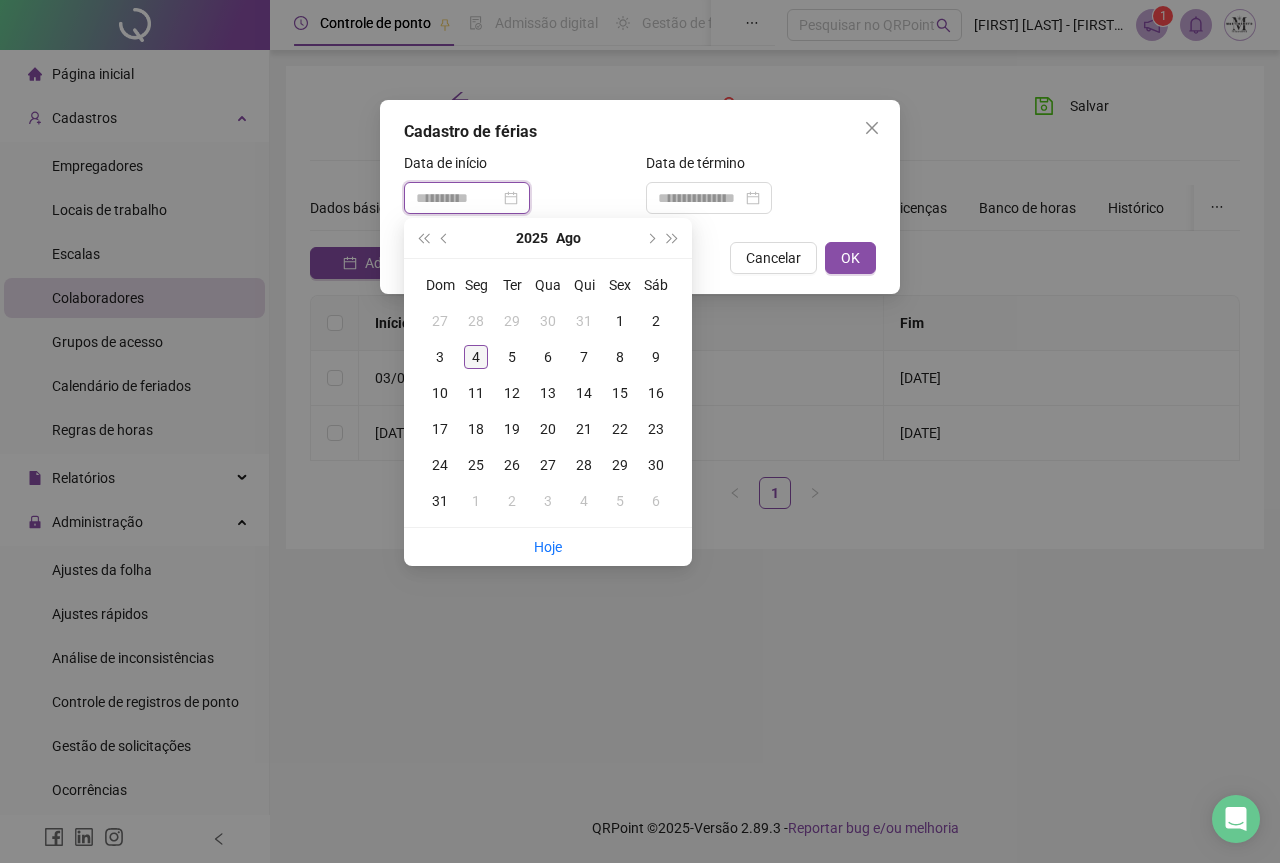 type on "**********" 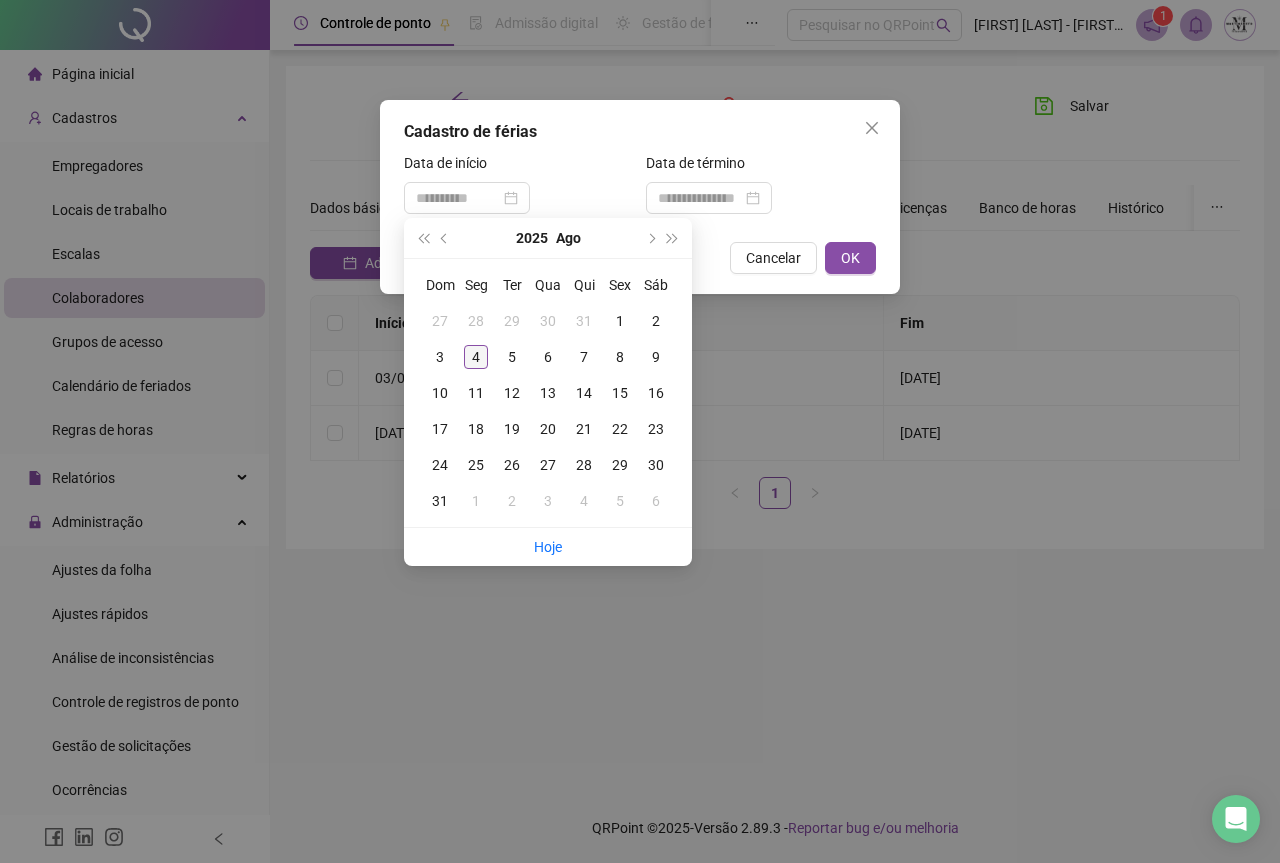 click on "4" at bounding box center [476, 357] 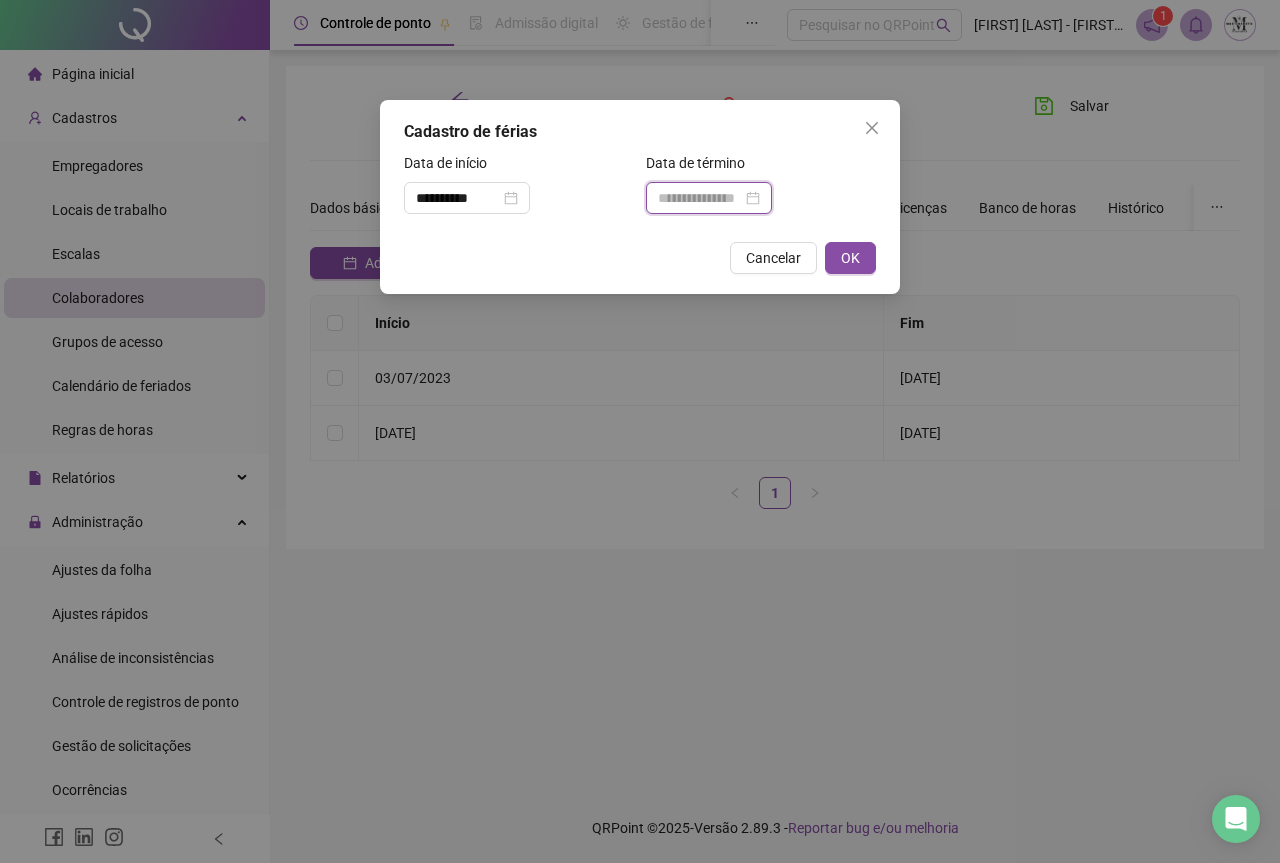 click at bounding box center [700, 198] 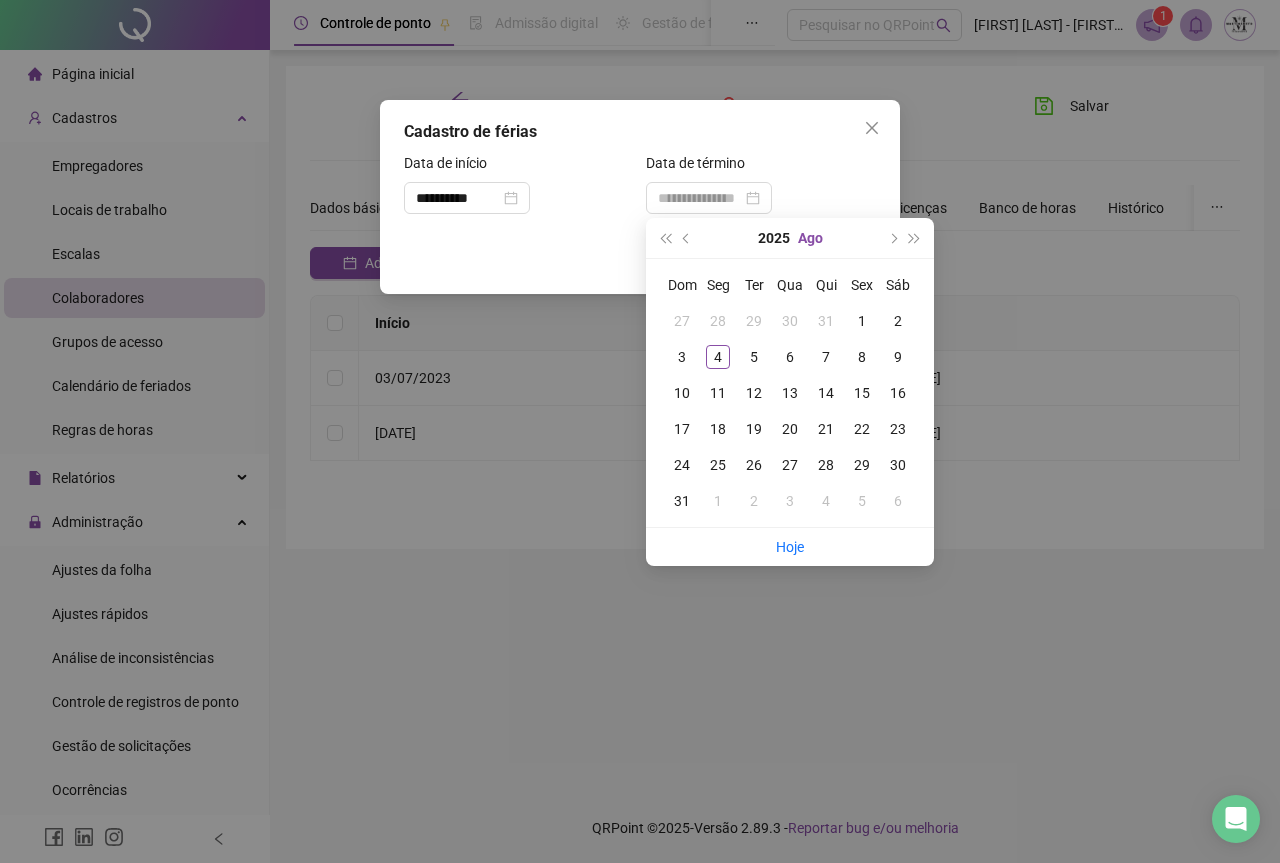 click on "Ago" at bounding box center [810, 238] 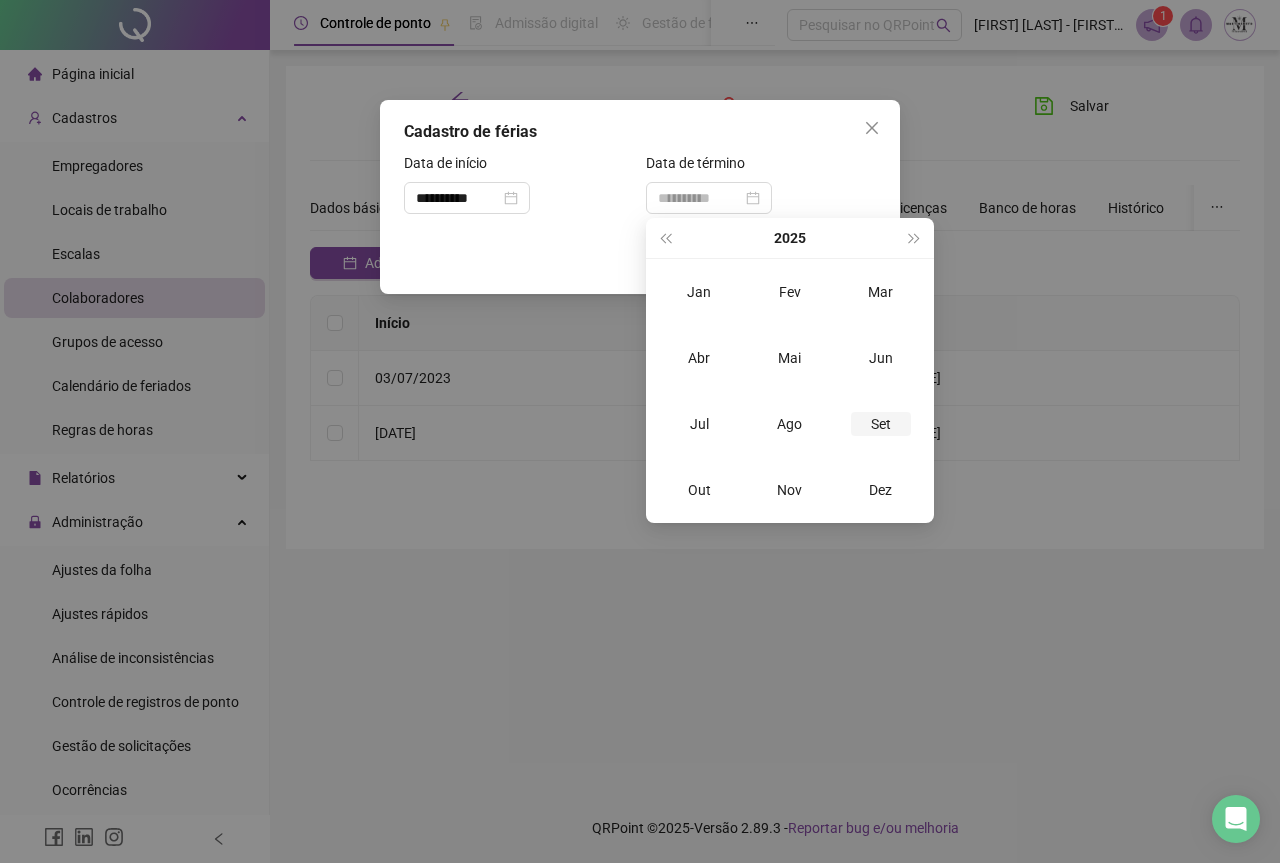 click on "Set" at bounding box center (881, 424) 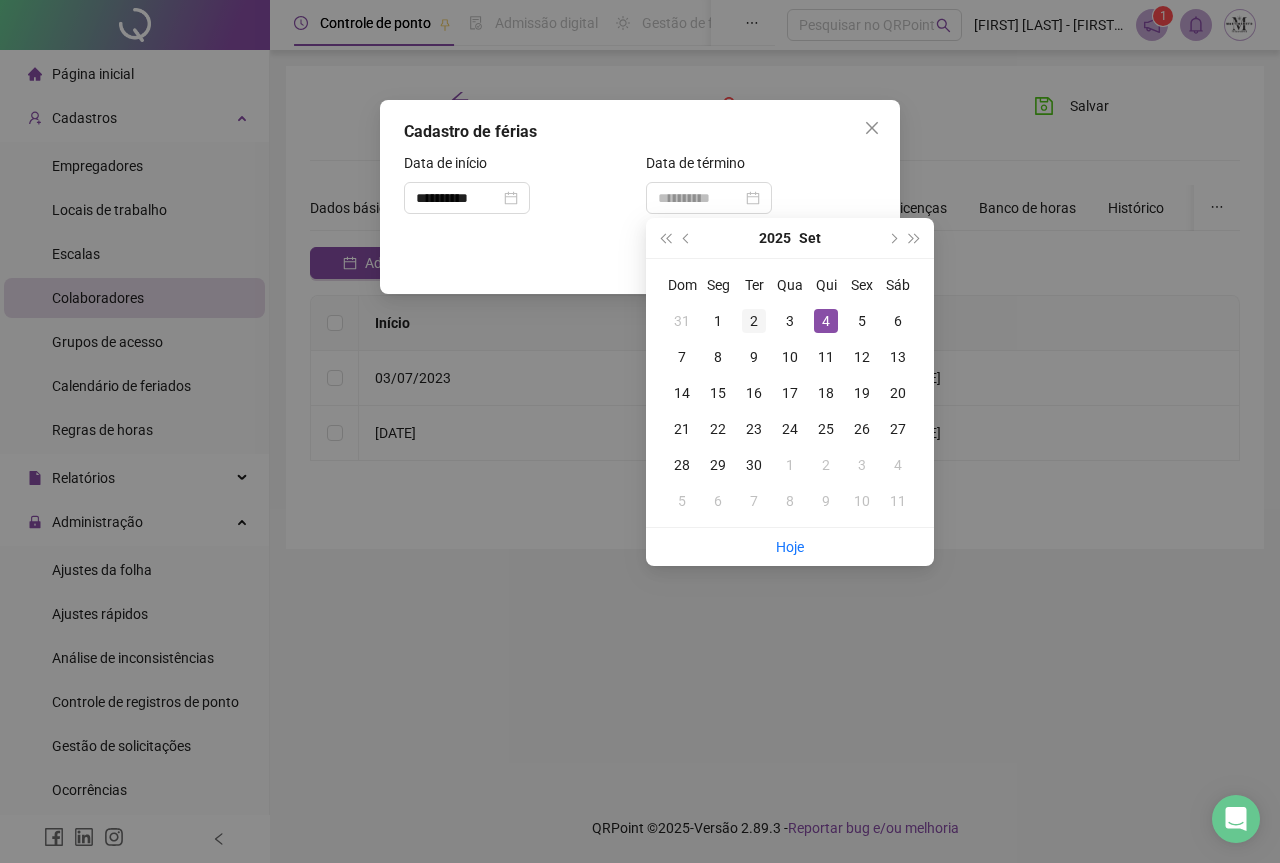 type on "**********" 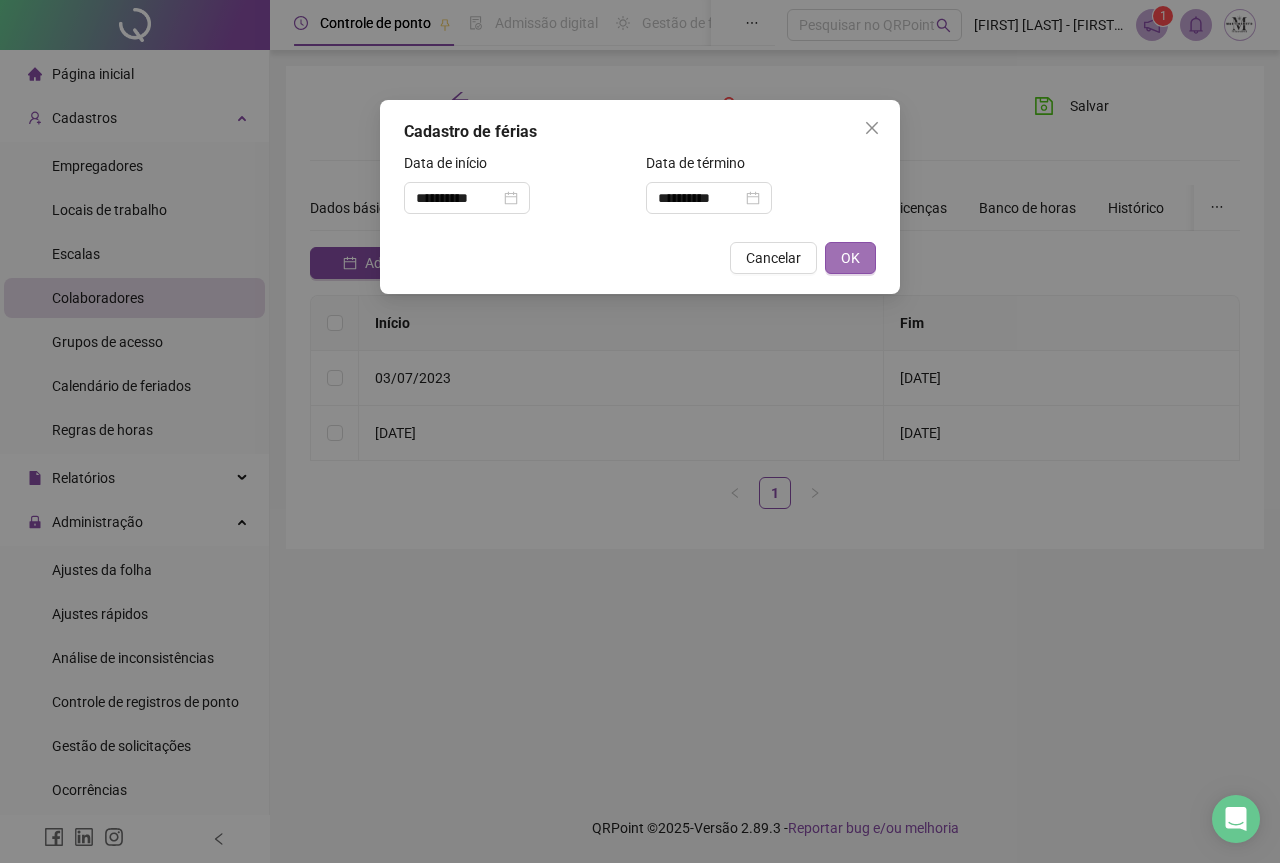 click on "OK" at bounding box center (850, 258) 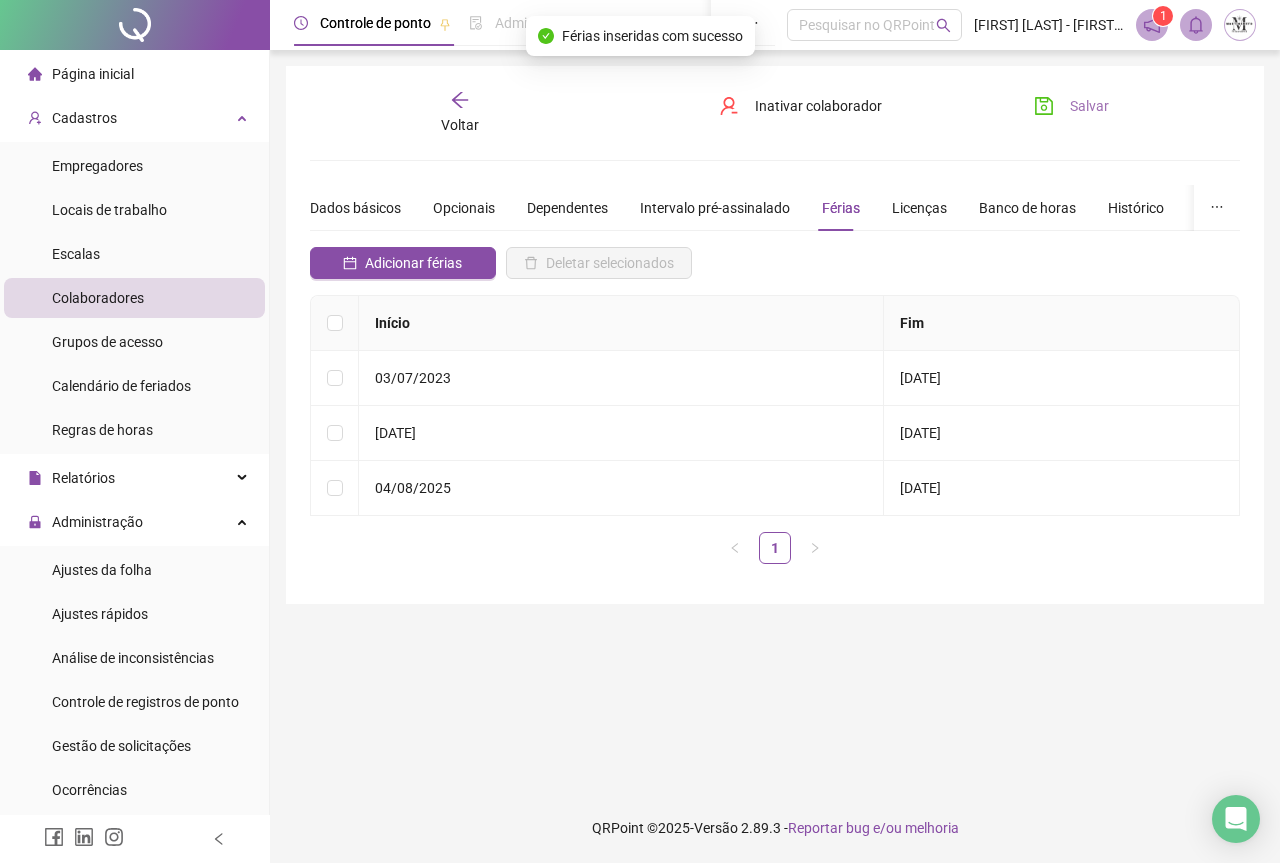 click on "Salvar" at bounding box center (1071, 106) 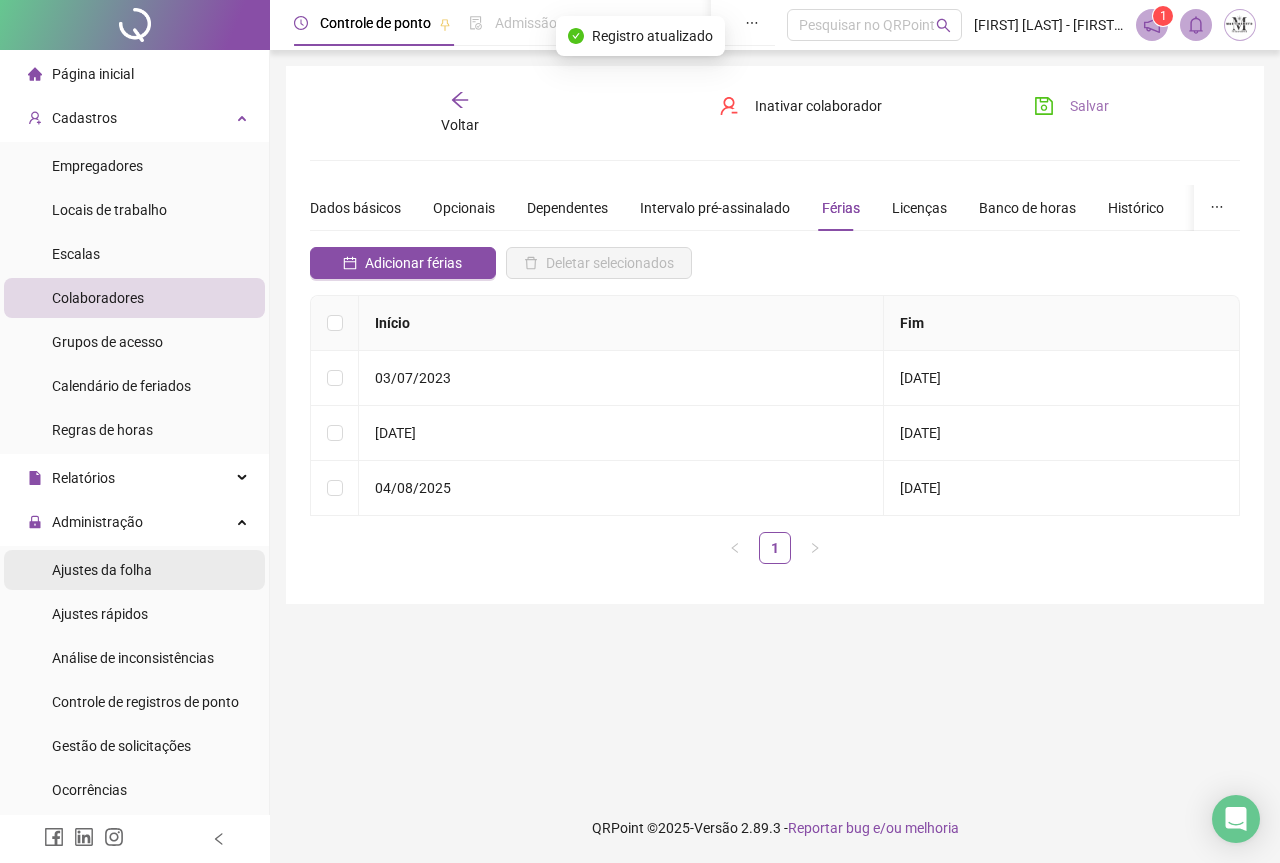 click on "Ajustes da folha" at bounding box center (102, 570) 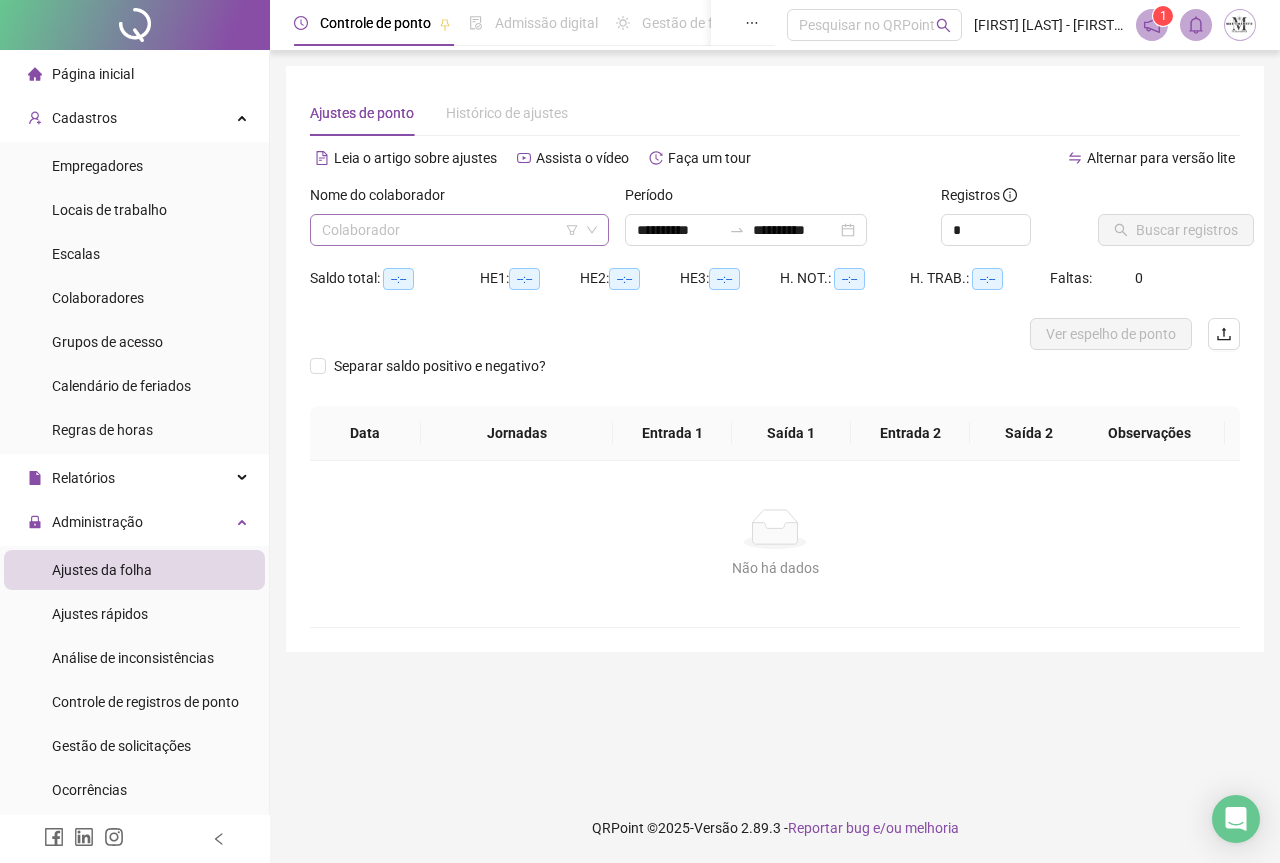 click at bounding box center [450, 230] 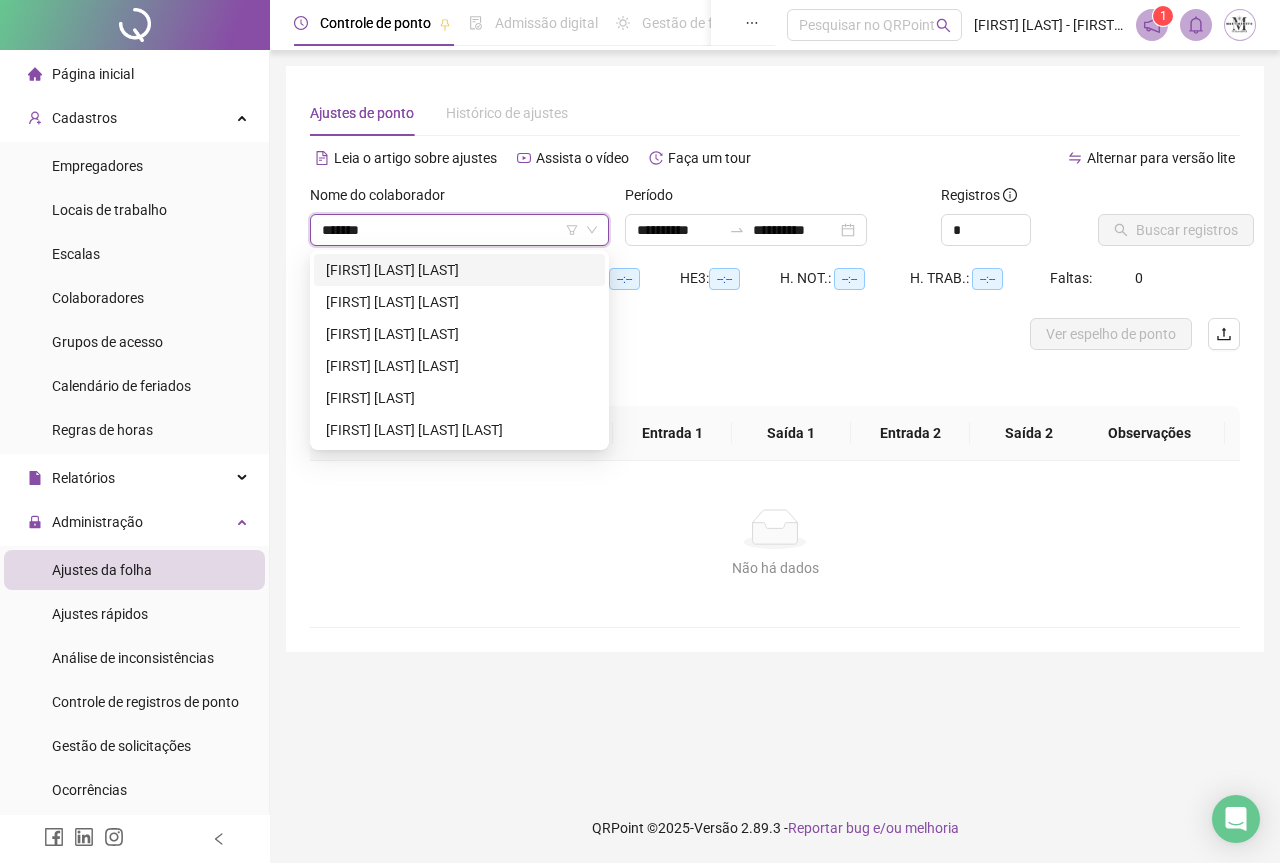 type on "********" 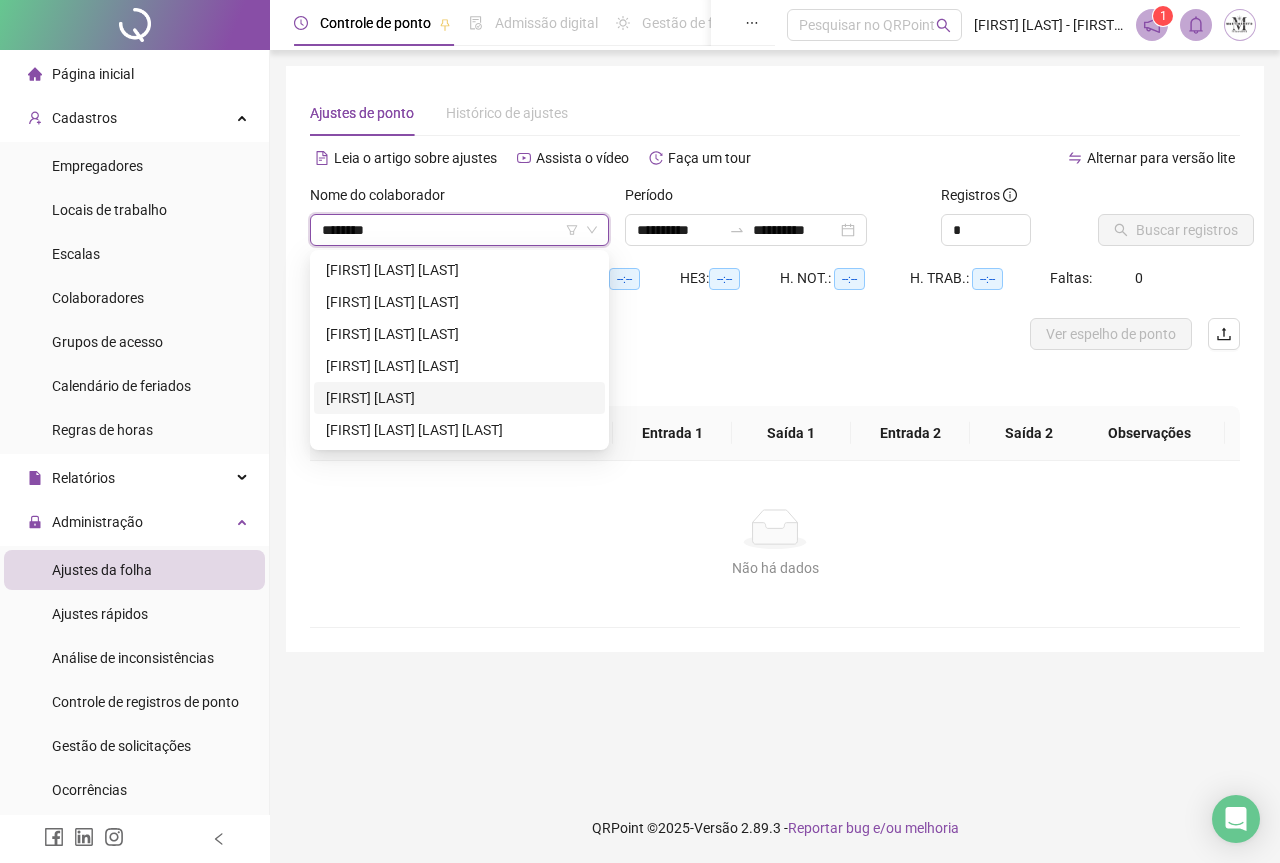 click on "[FIRST] [LAST] [LAST]" at bounding box center [459, 398] 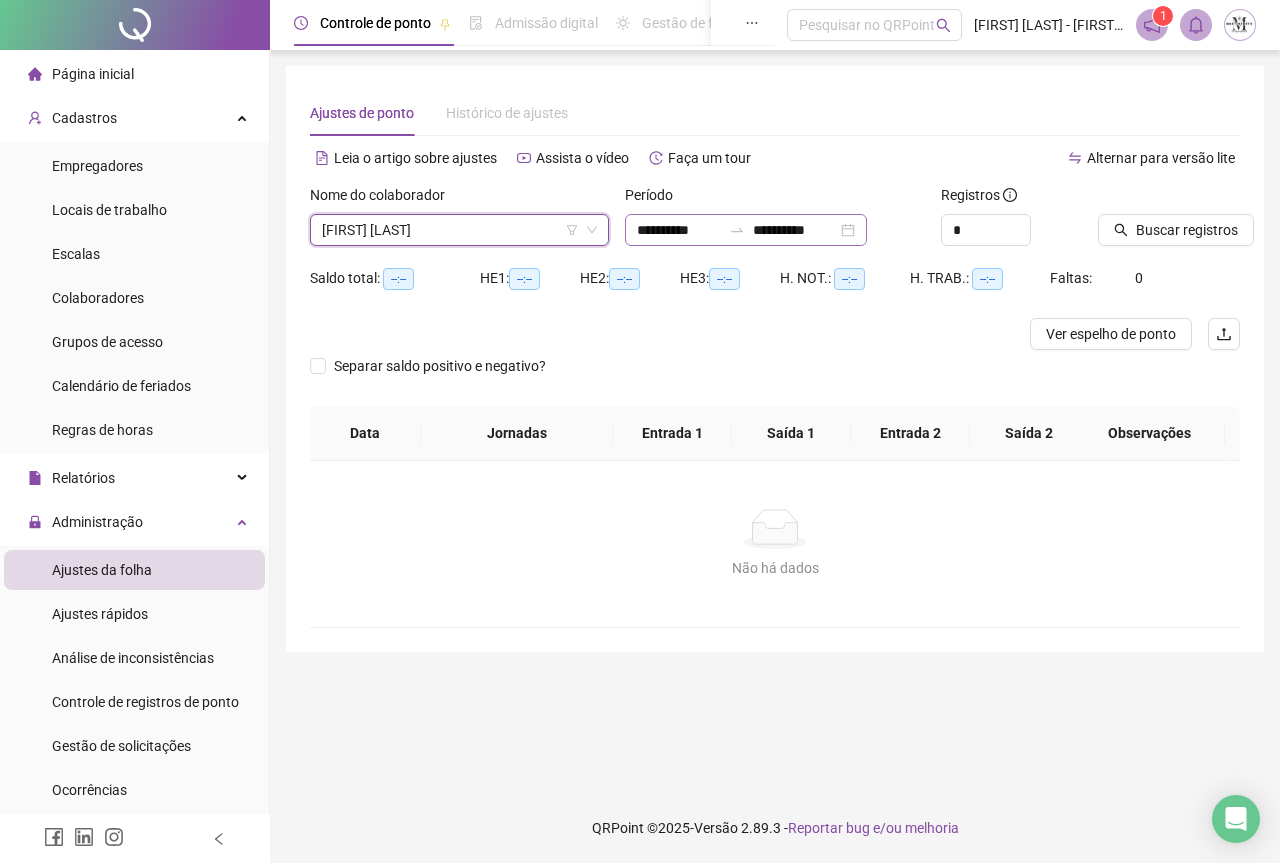 click on "**********" at bounding box center (746, 230) 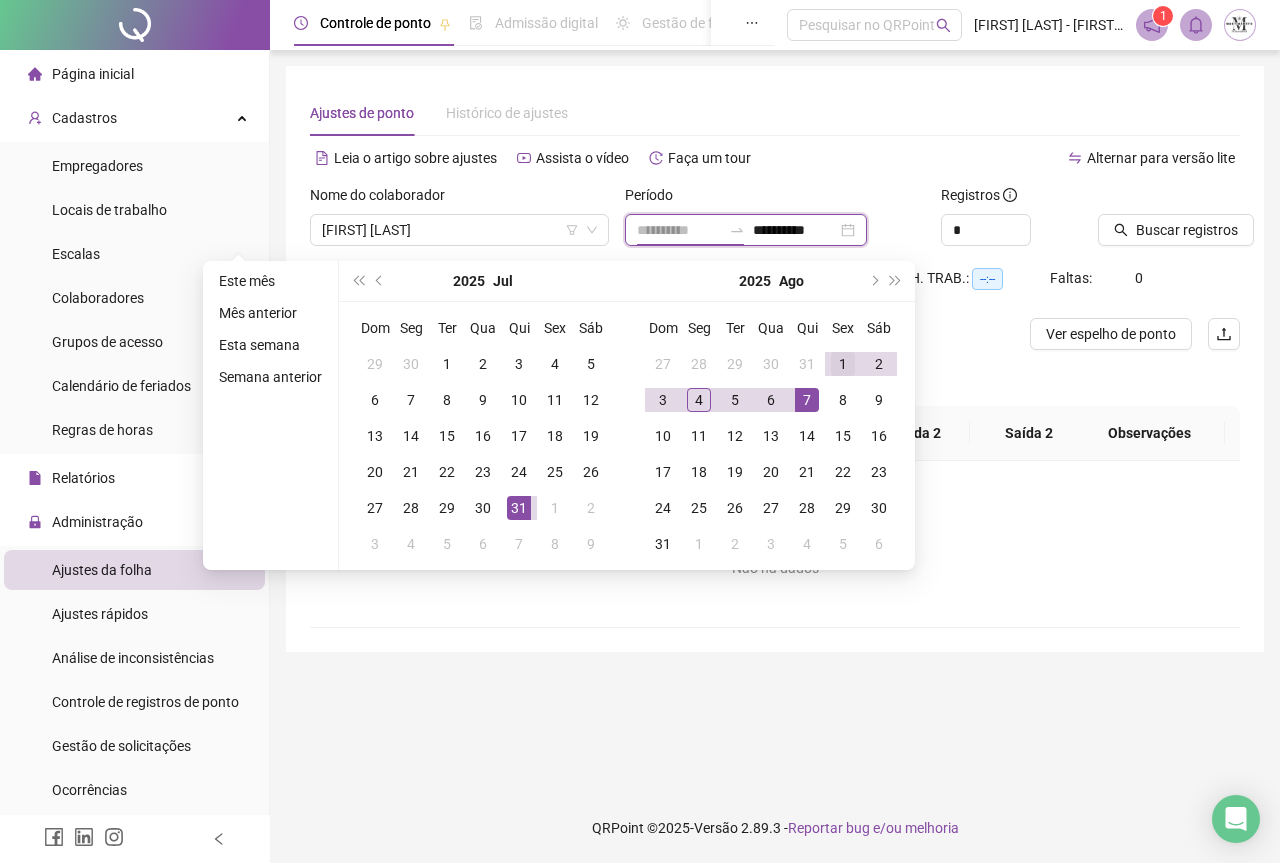 type on "**********" 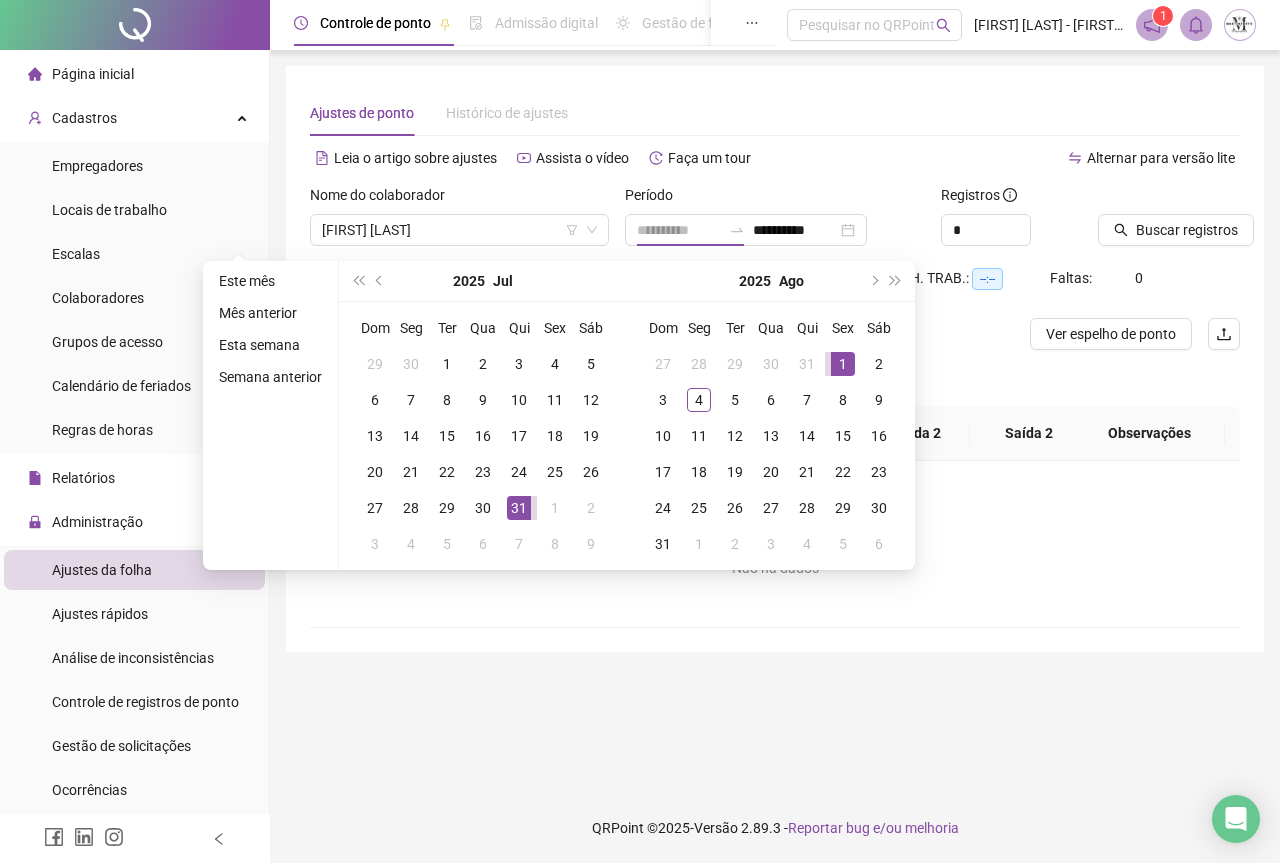 click on "1" at bounding box center [843, 364] 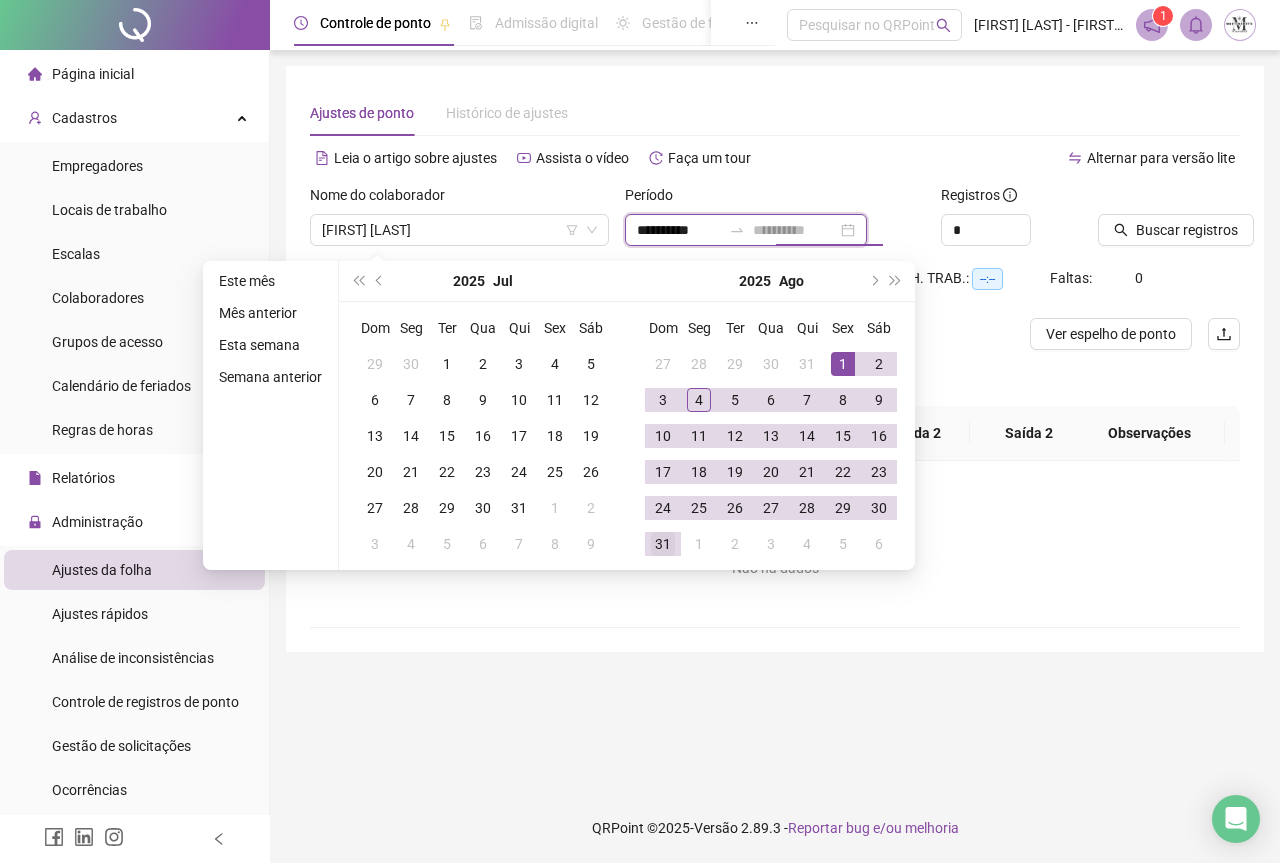 type on "**********" 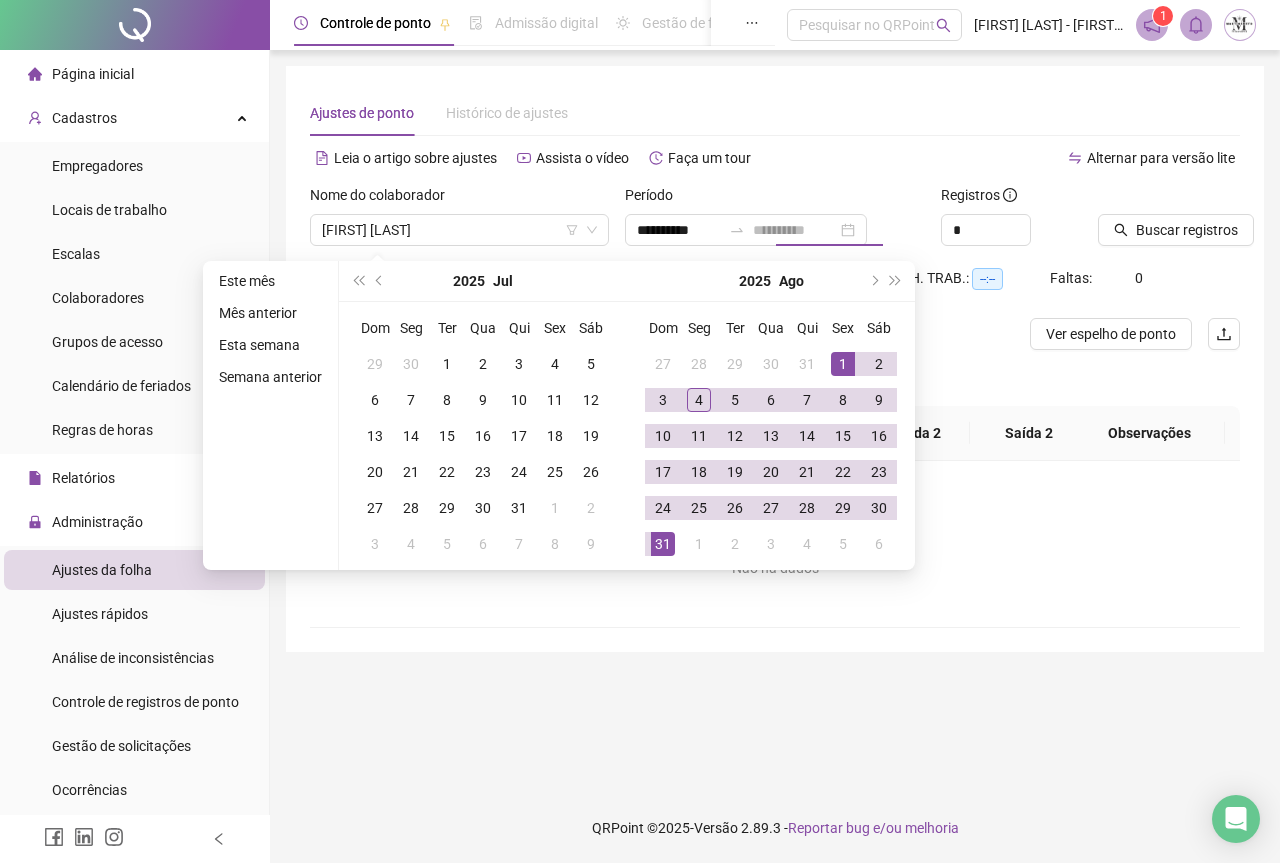 click on "31" at bounding box center [663, 544] 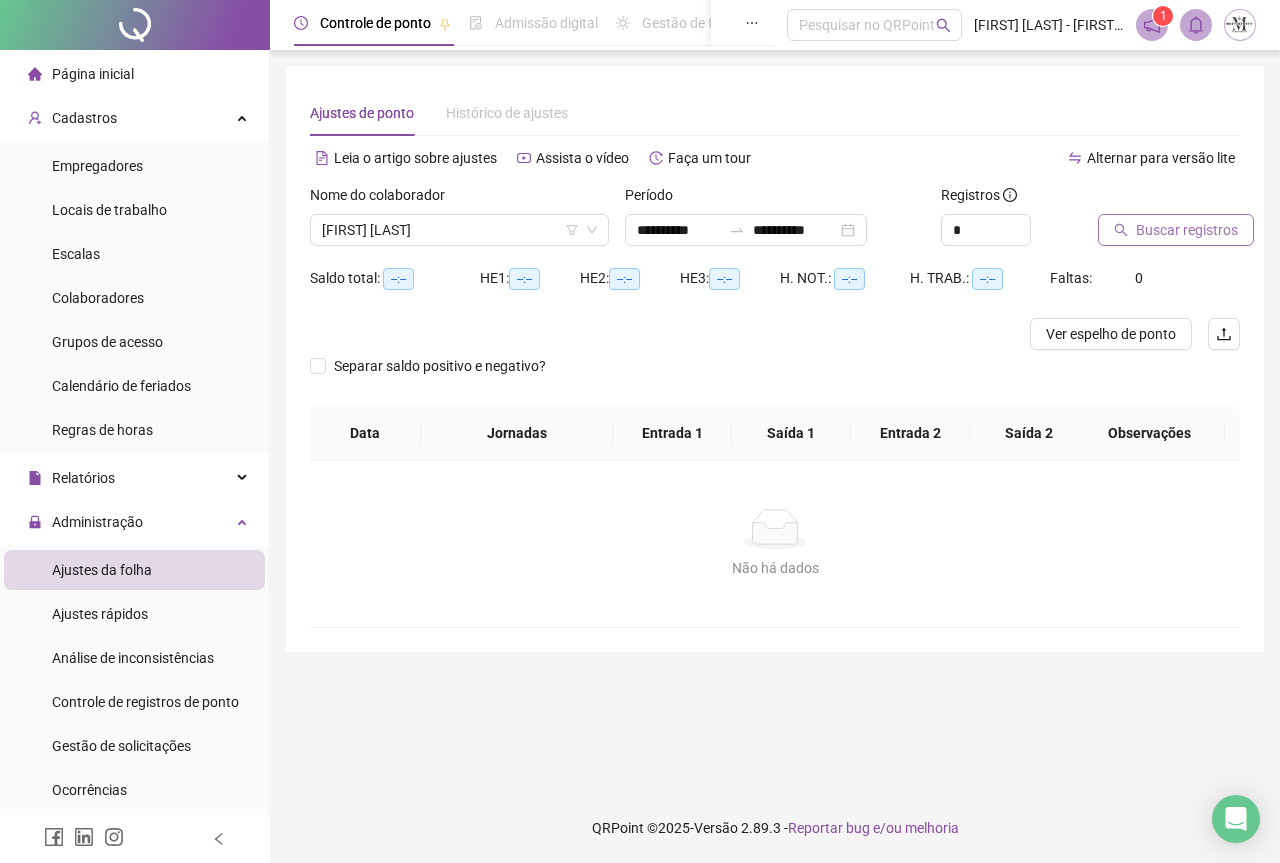 click on "Buscar registros" at bounding box center [1187, 230] 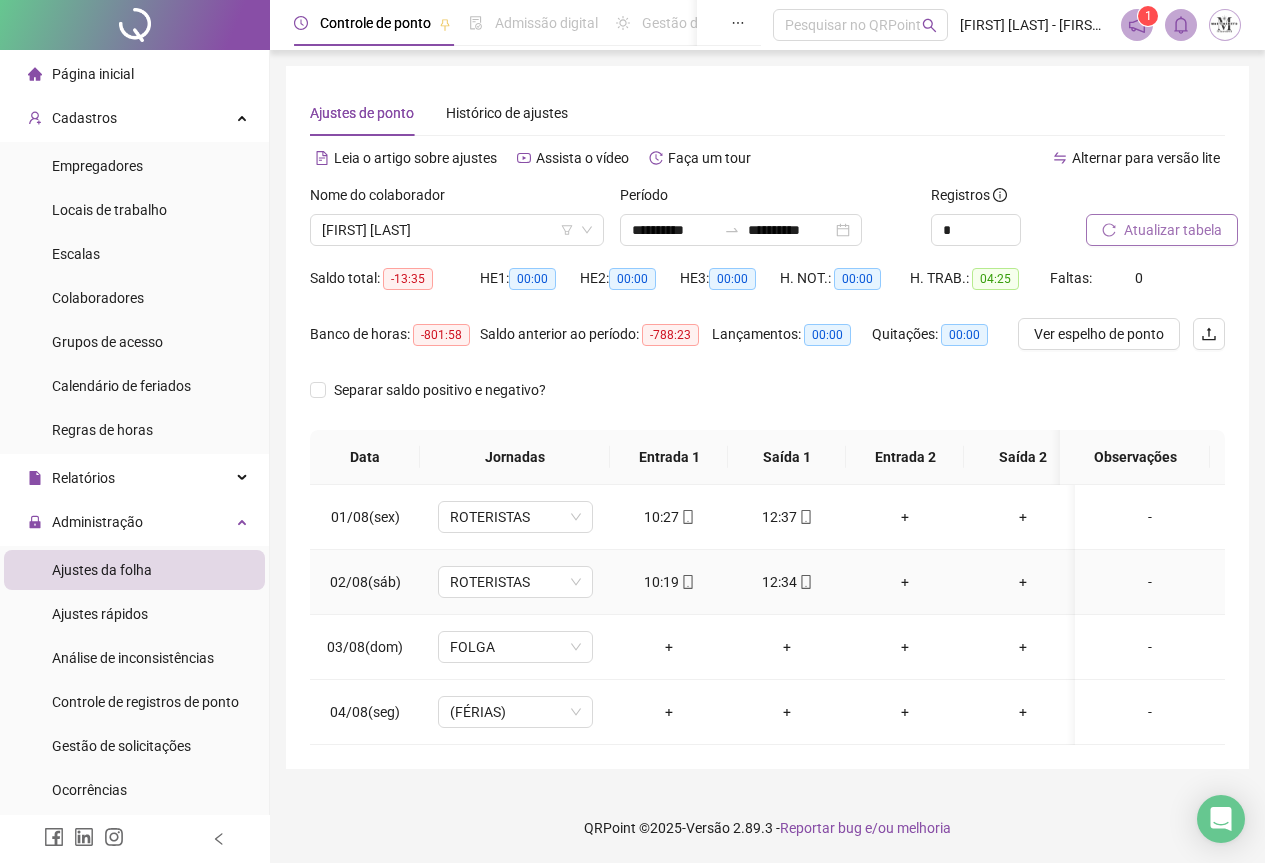 scroll, scrollTop: 7, scrollLeft: 0, axis: vertical 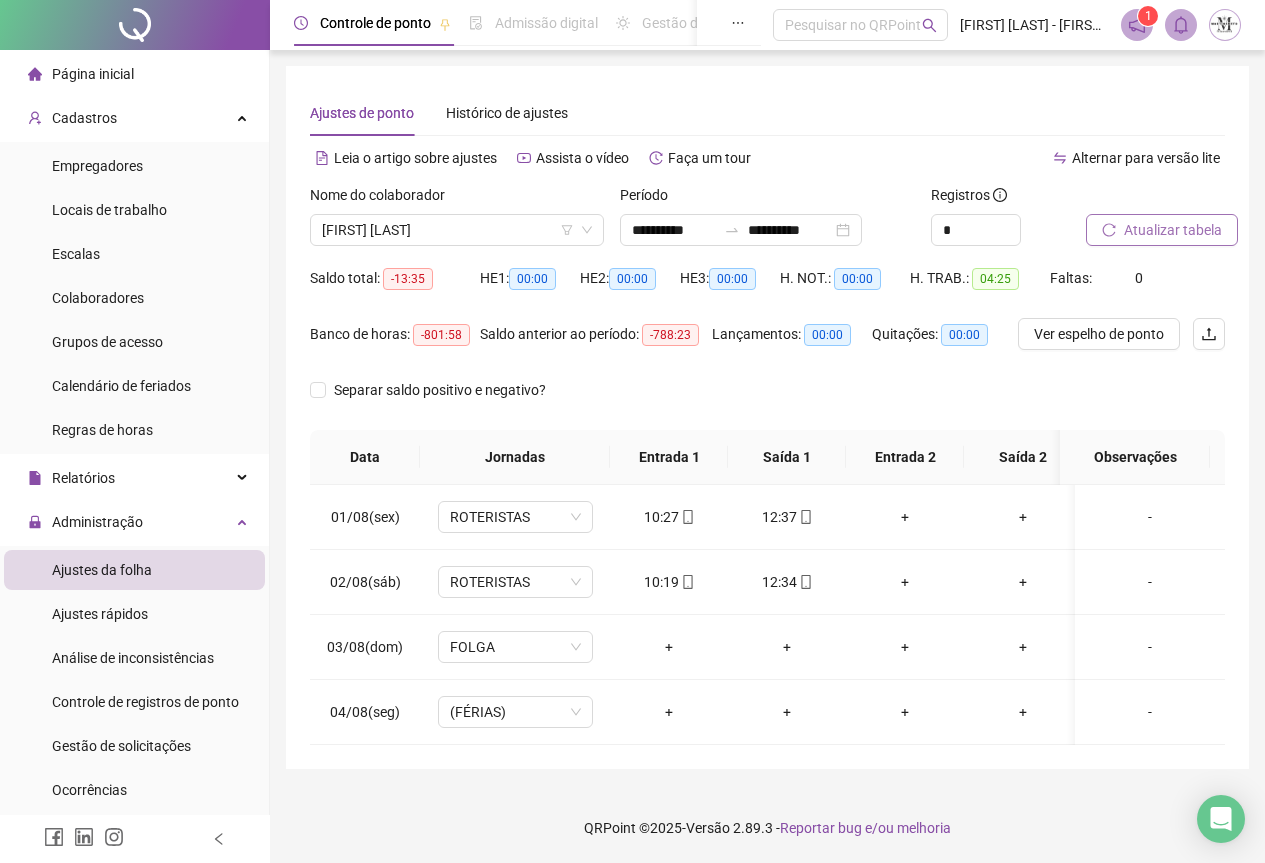 click on "Atualizar tabela" at bounding box center [1173, 230] 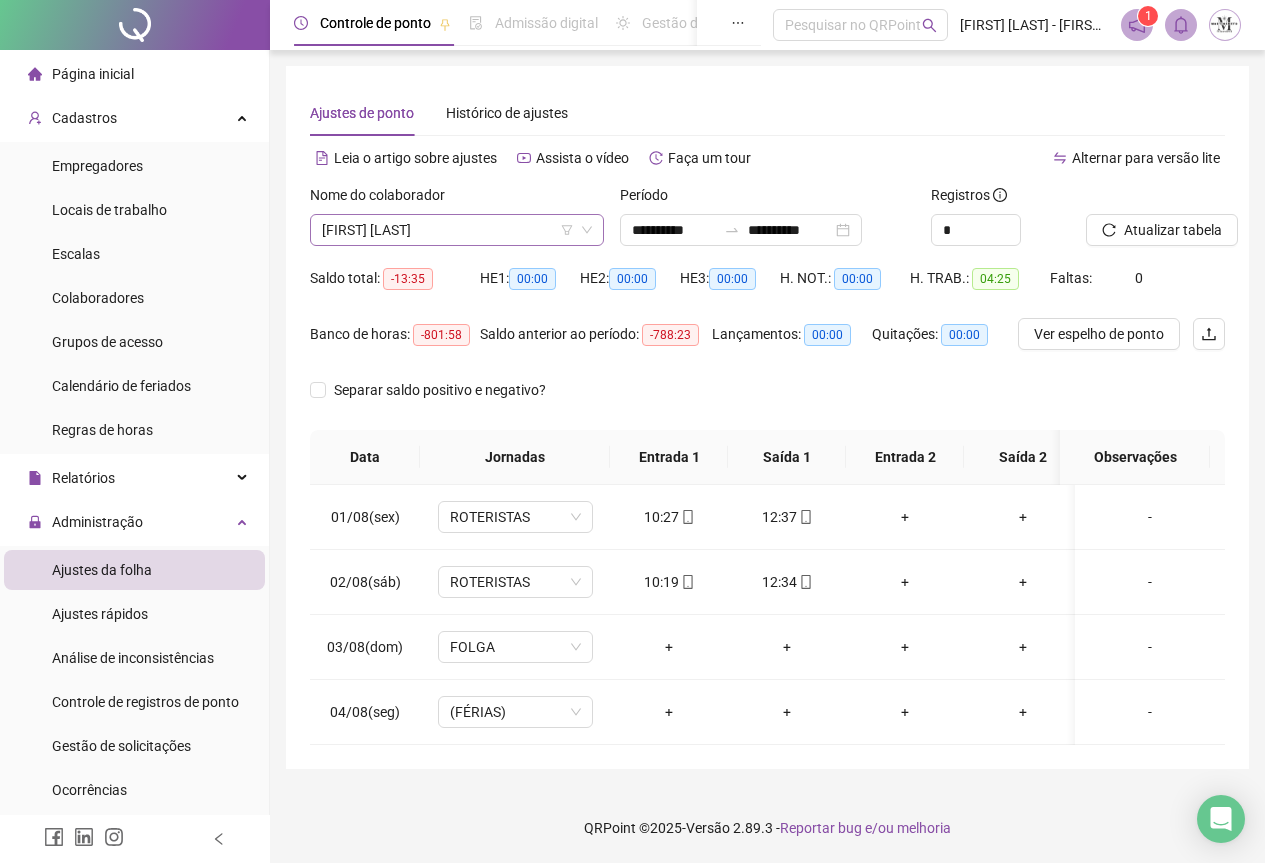 click on "[FIRST] [LAST] [LAST]" at bounding box center (457, 230) 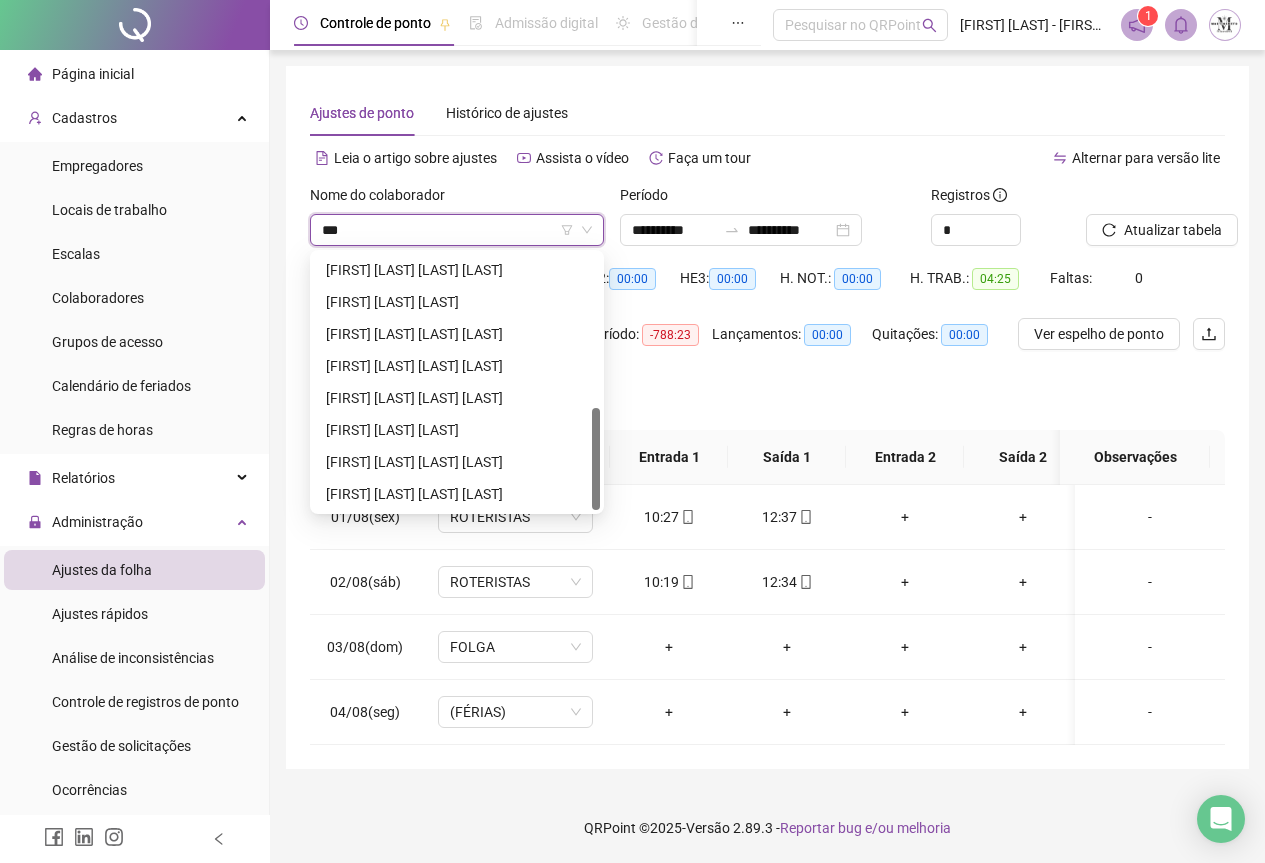 scroll, scrollTop: 0, scrollLeft: 0, axis: both 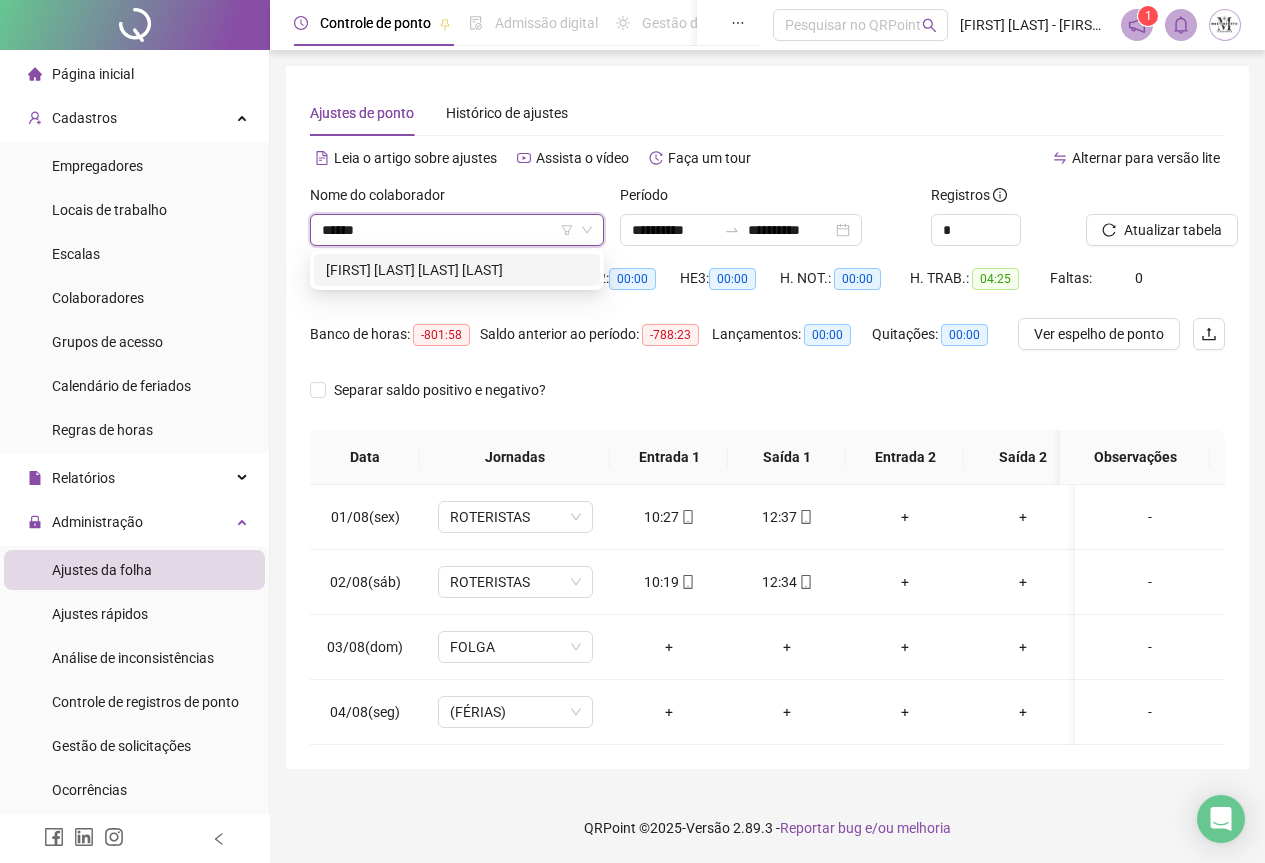 type on "*******" 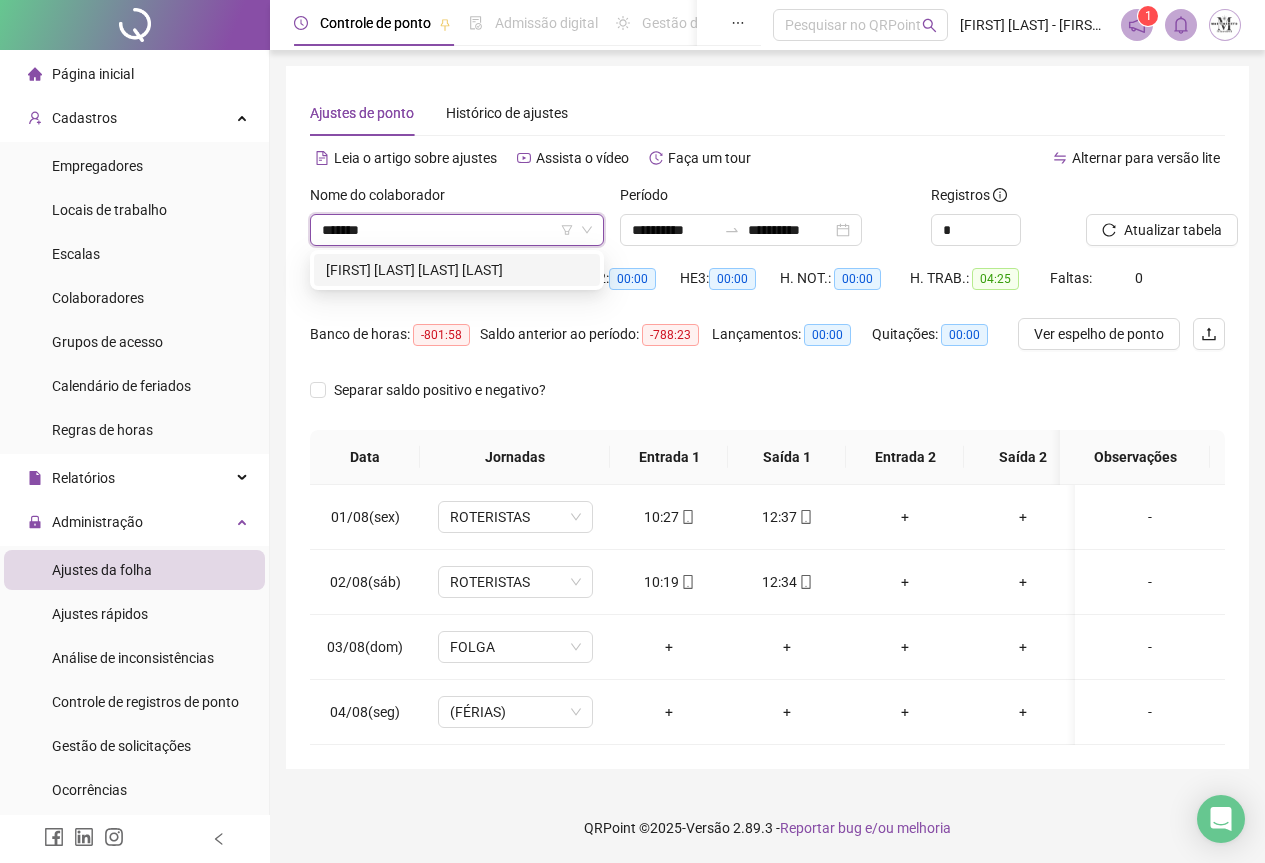 click on "[FIRST] [LAST] [LAST]" at bounding box center (457, 270) 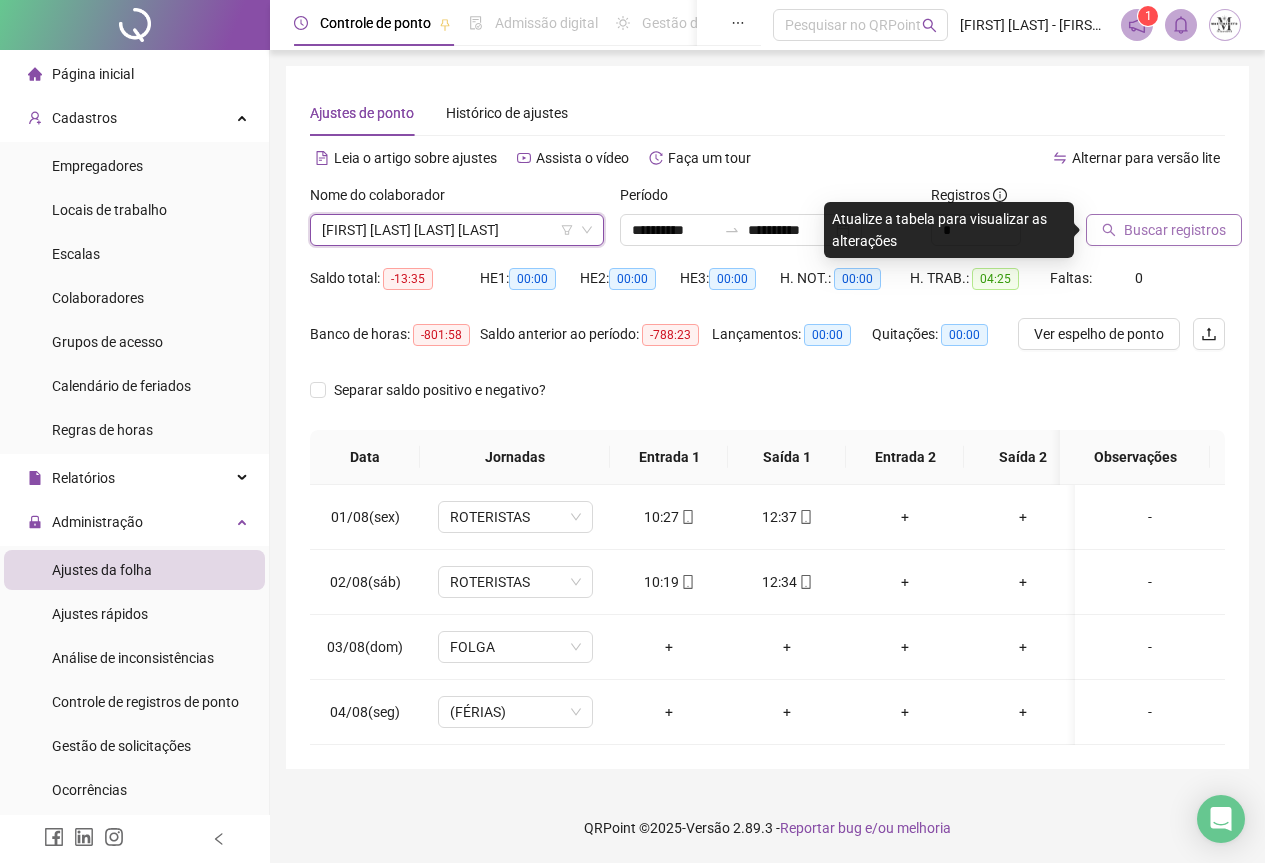 click on "Buscar registros" at bounding box center (1175, 230) 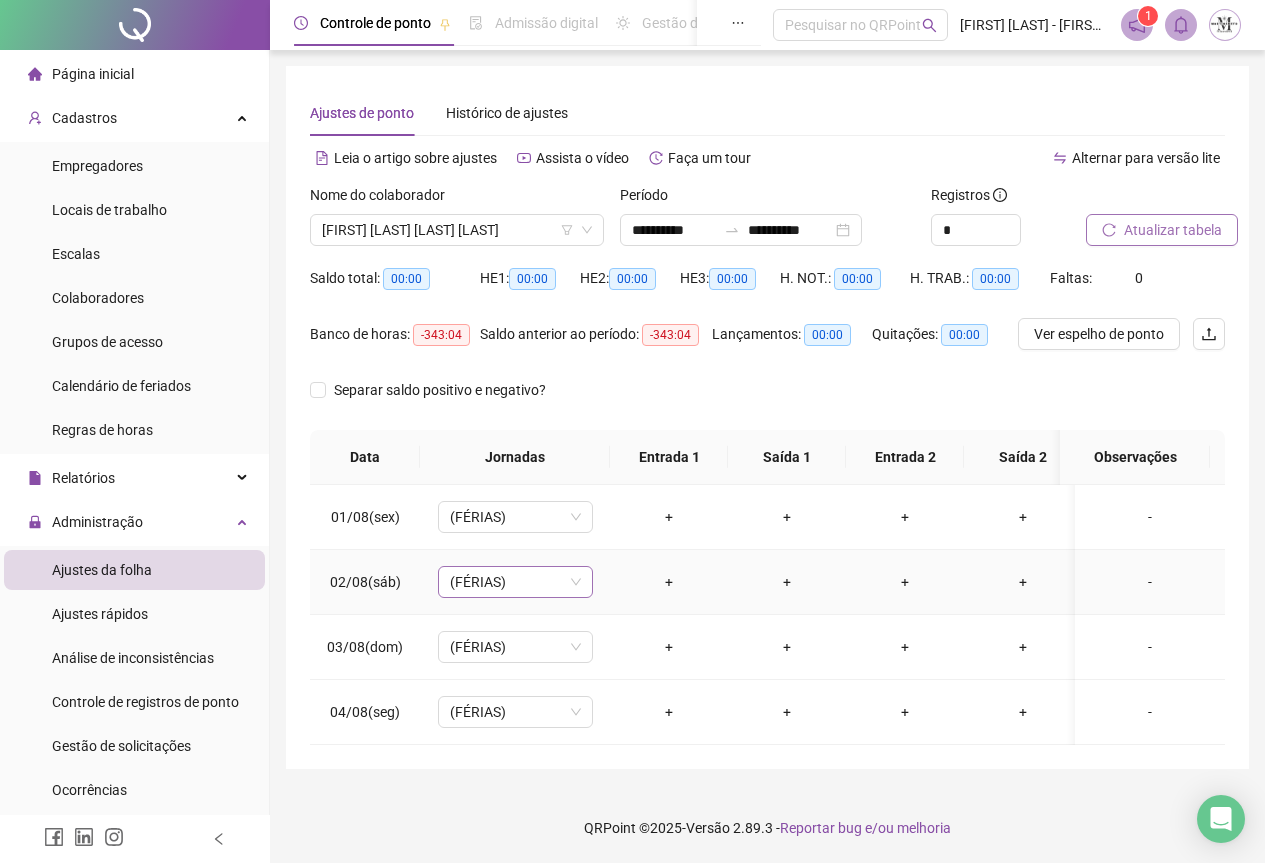 scroll, scrollTop: 0, scrollLeft: 0, axis: both 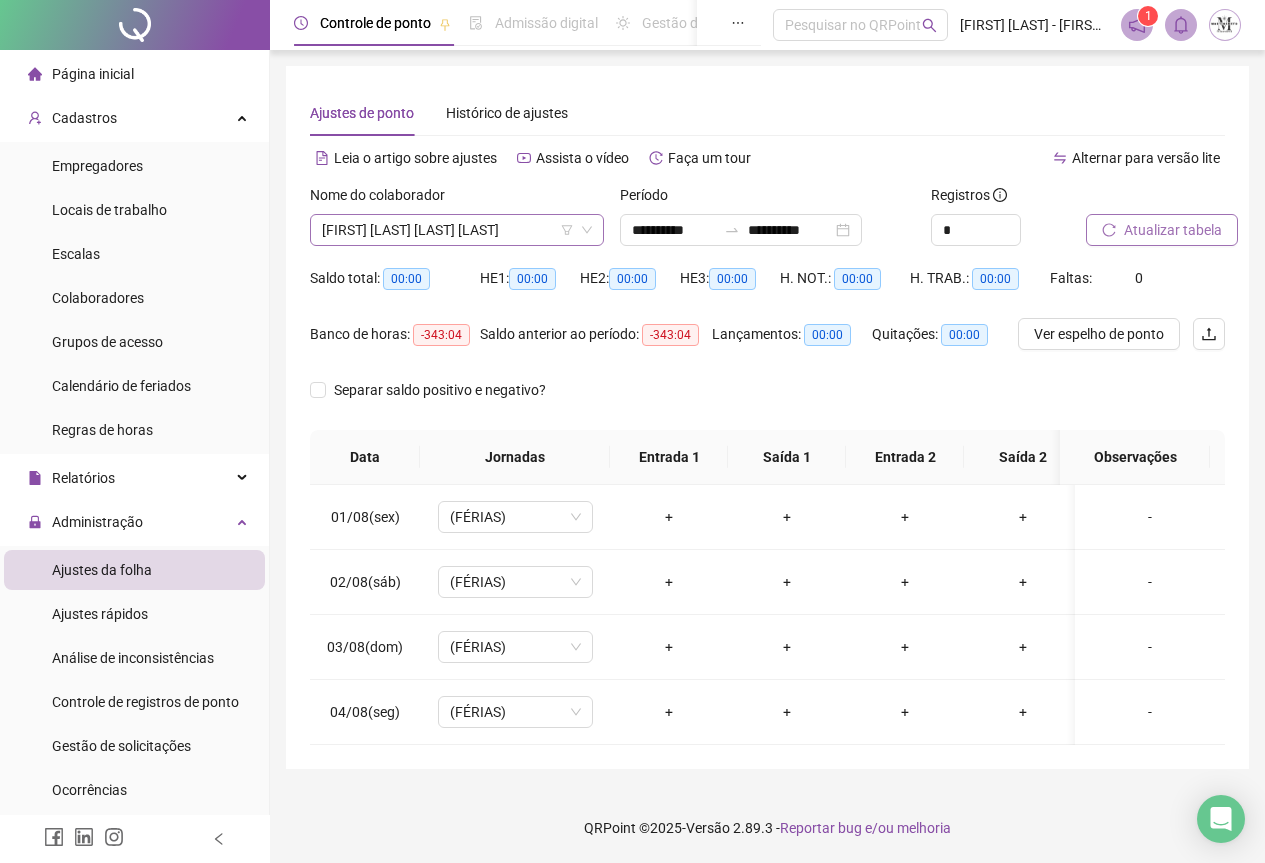 click on "[FIRST] [LAST] [LAST]" at bounding box center [457, 230] 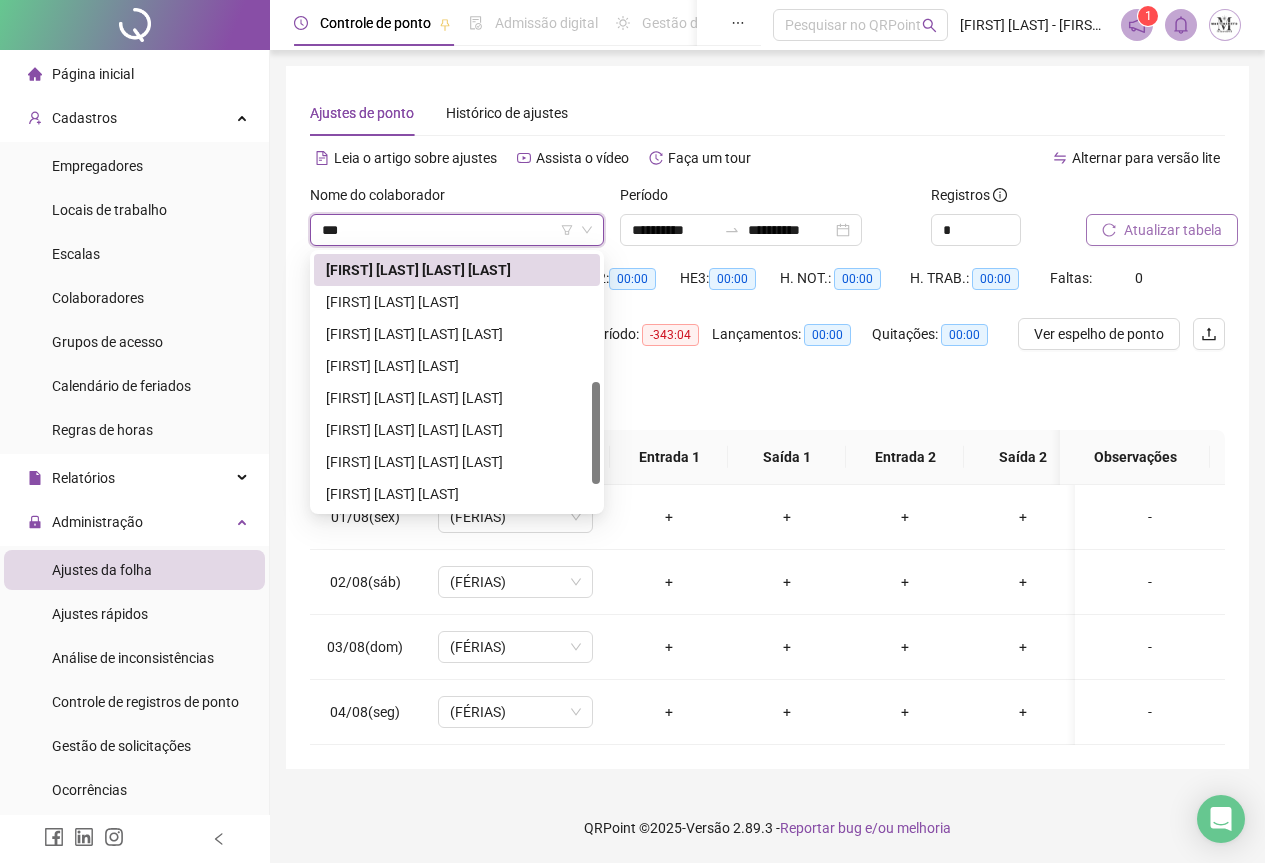 scroll, scrollTop: 0, scrollLeft: 0, axis: both 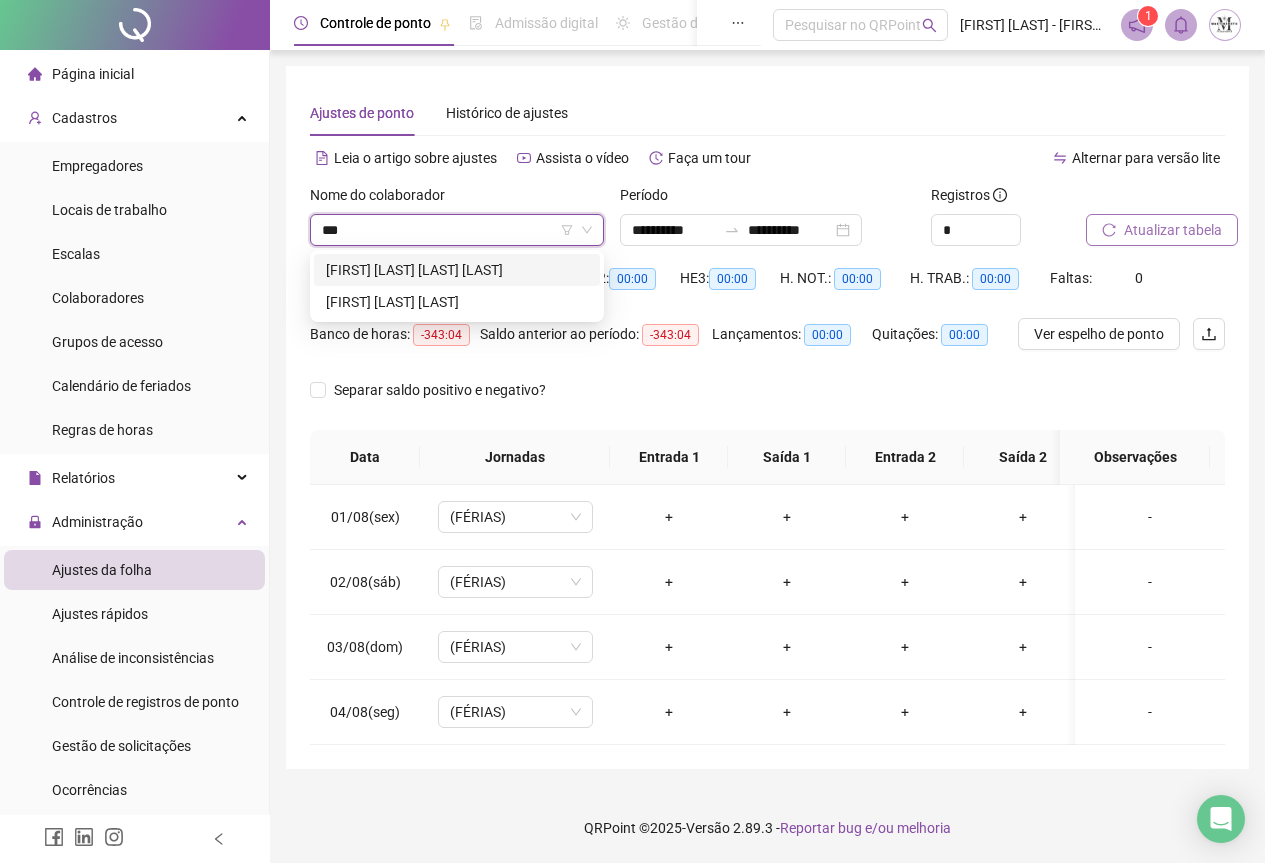 type on "****" 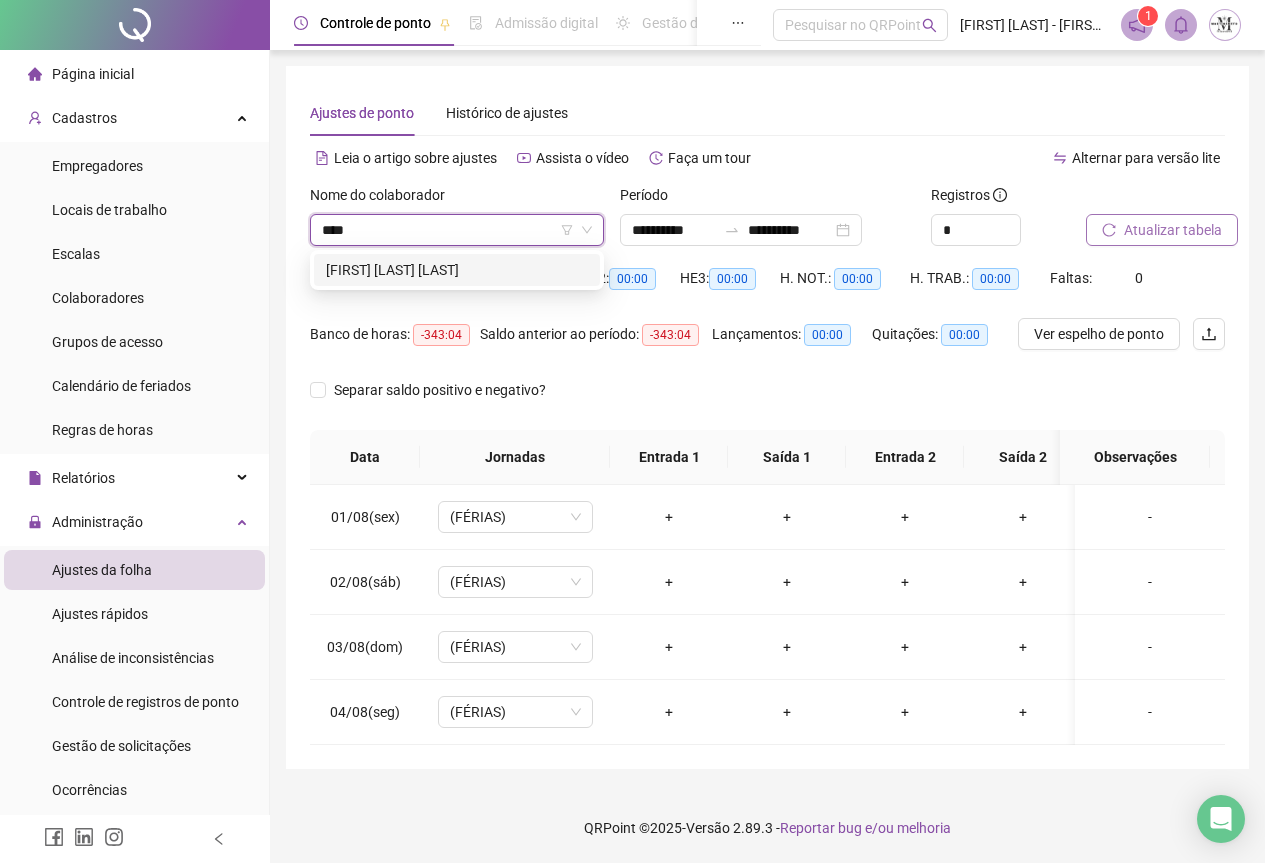 click on "[FIRST] [LAST]" at bounding box center (457, 270) 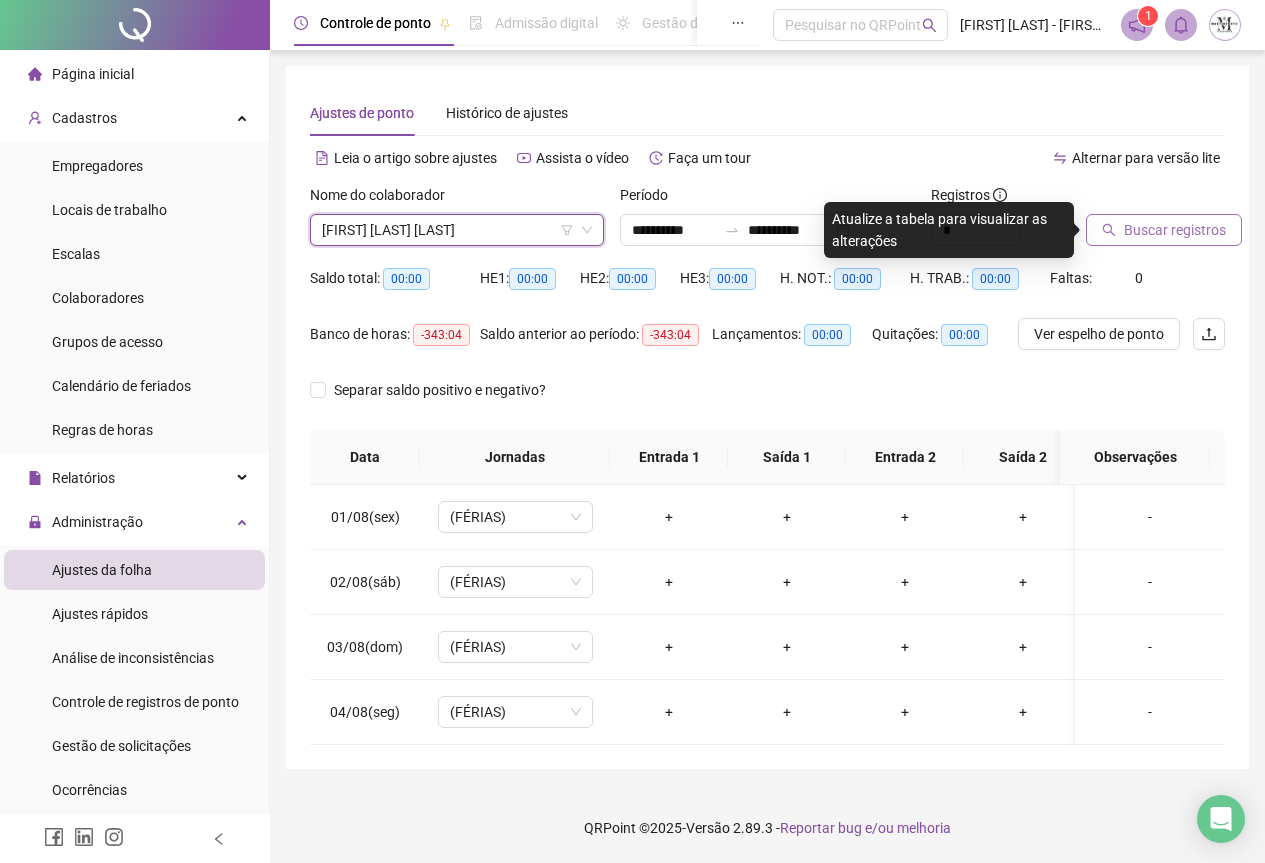 click on "Buscar registros" at bounding box center [1175, 230] 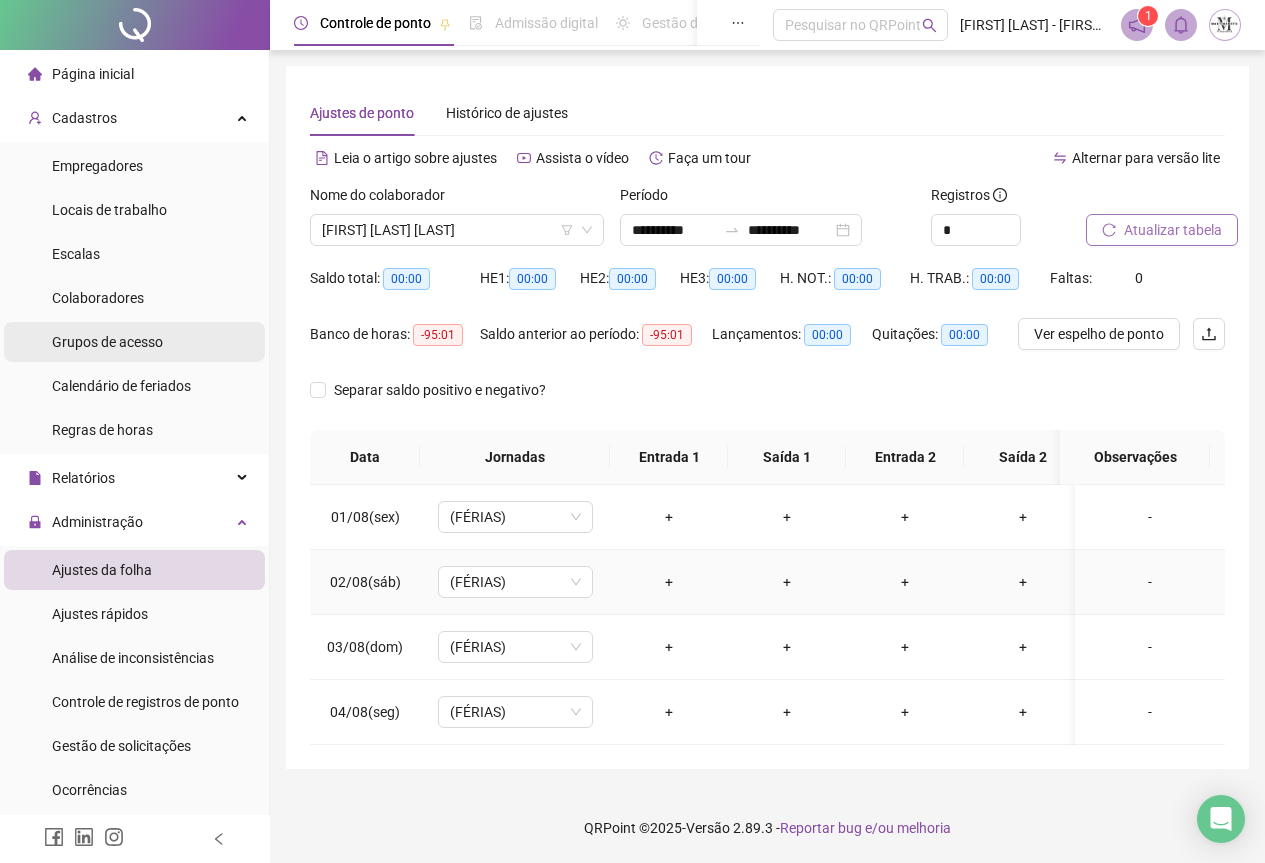 scroll, scrollTop: 7, scrollLeft: 0, axis: vertical 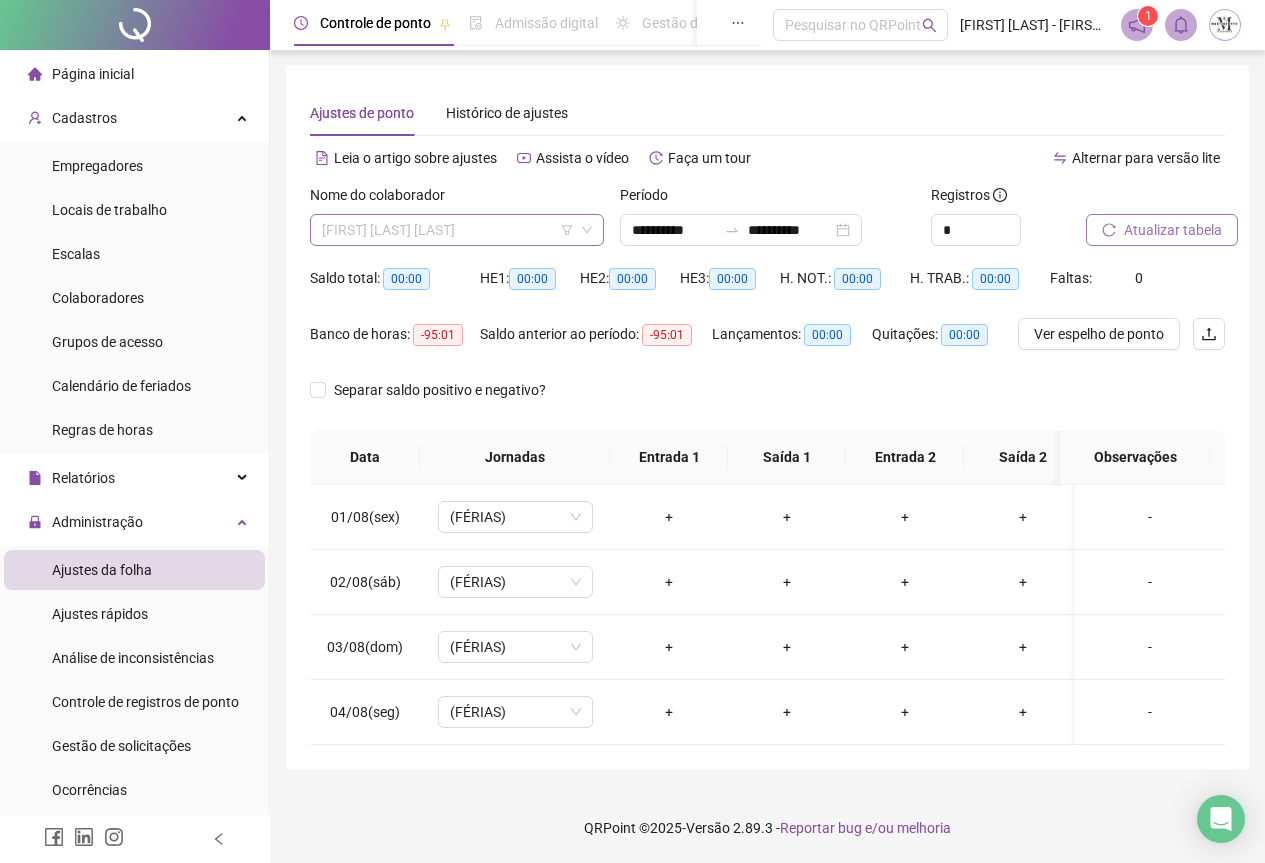 click on "[FIRST] [LAST]" at bounding box center [457, 230] 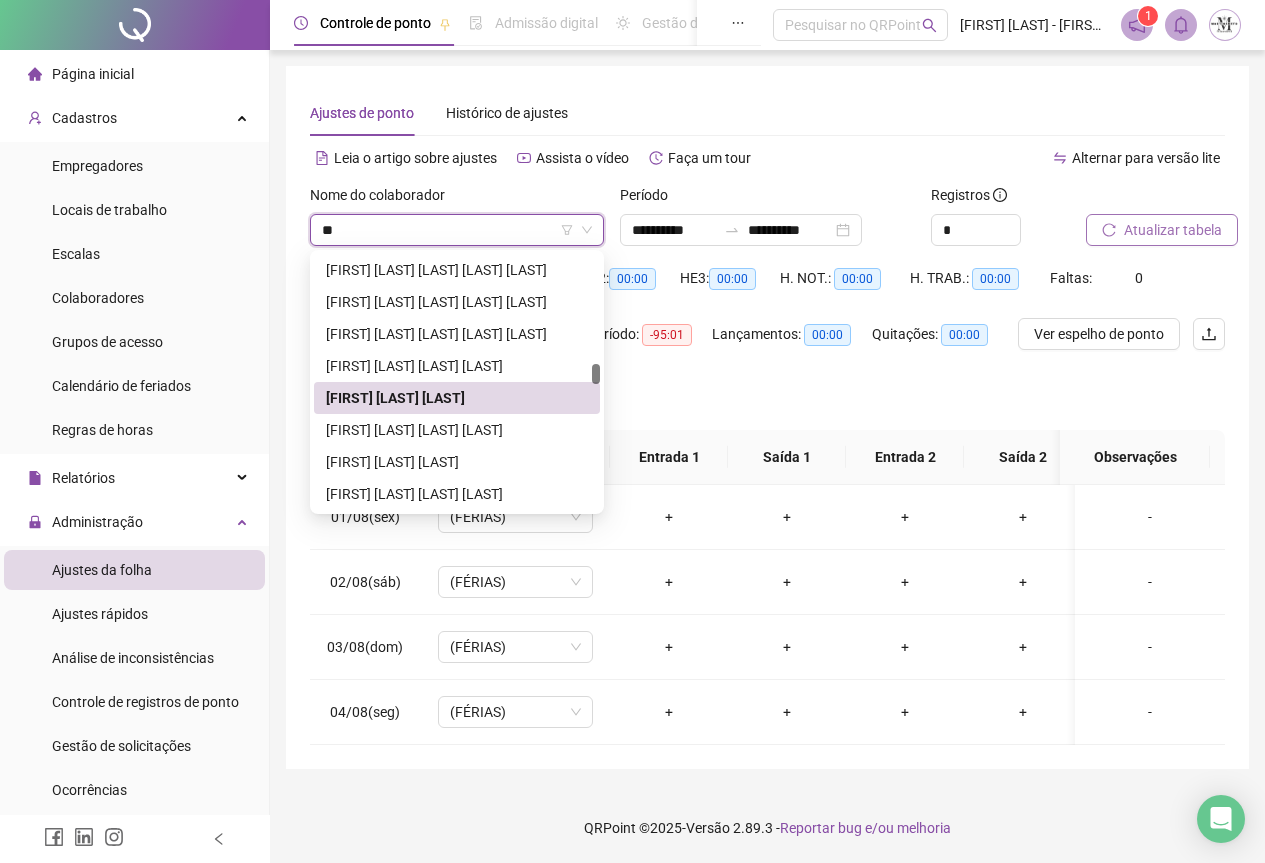 scroll, scrollTop: 0, scrollLeft: 0, axis: both 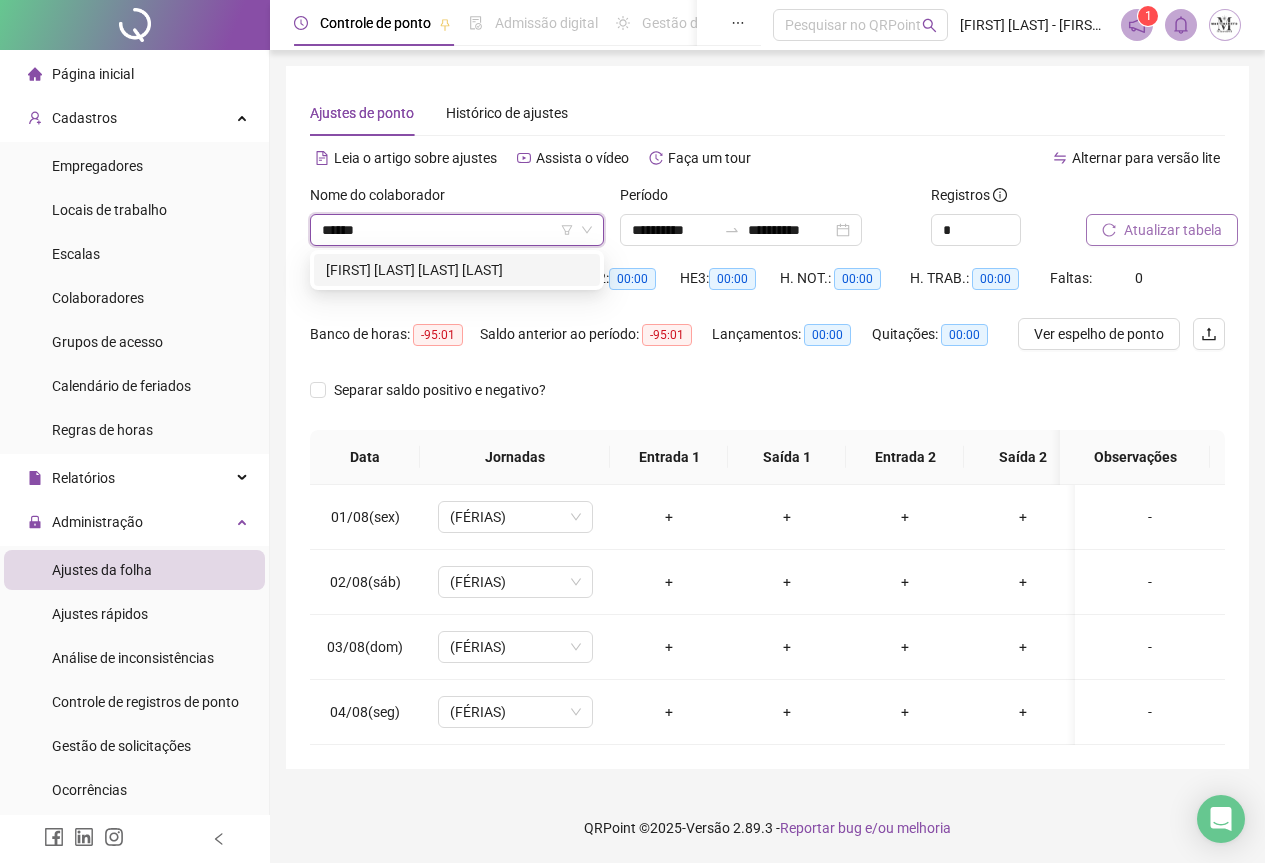 type on "*******" 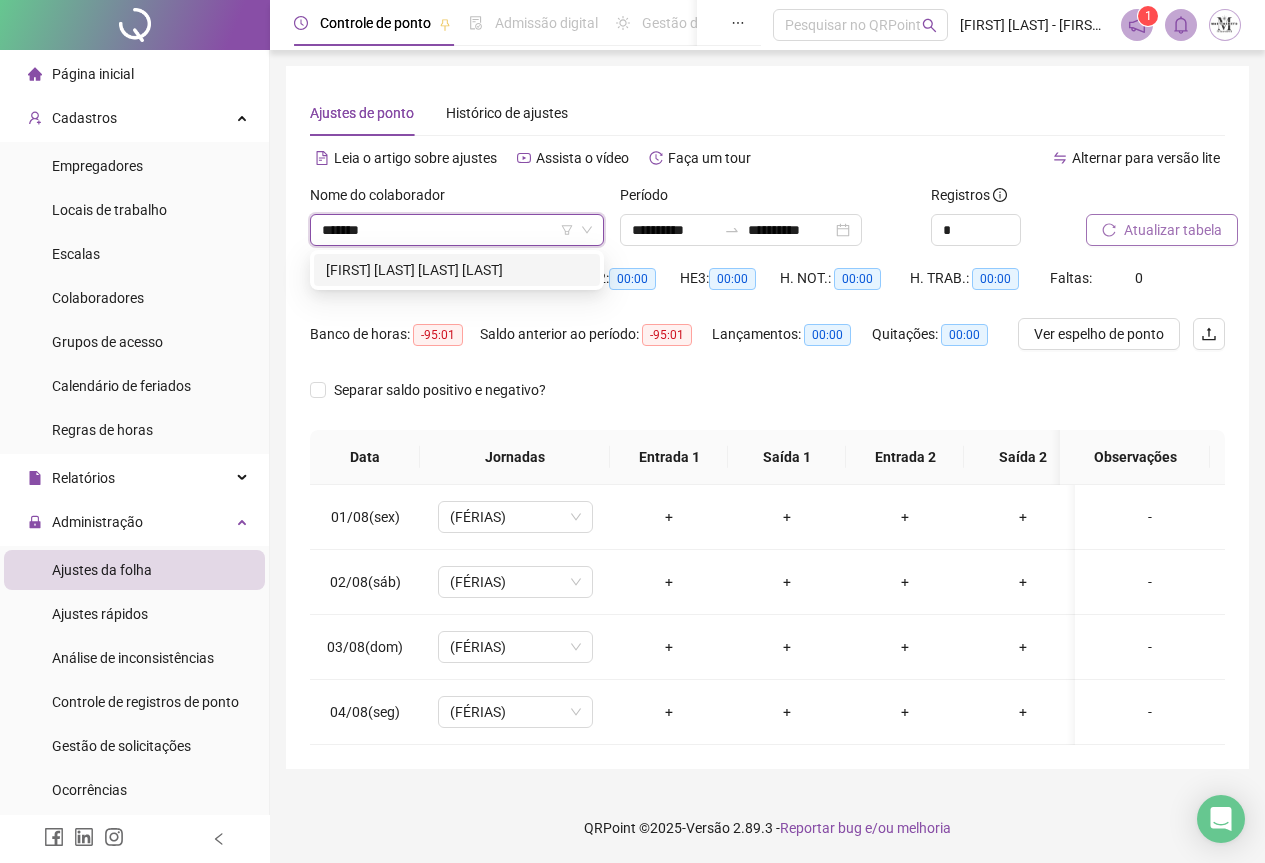 click on "[FIRST] [LAST] [LAST]" at bounding box center (457, 270) 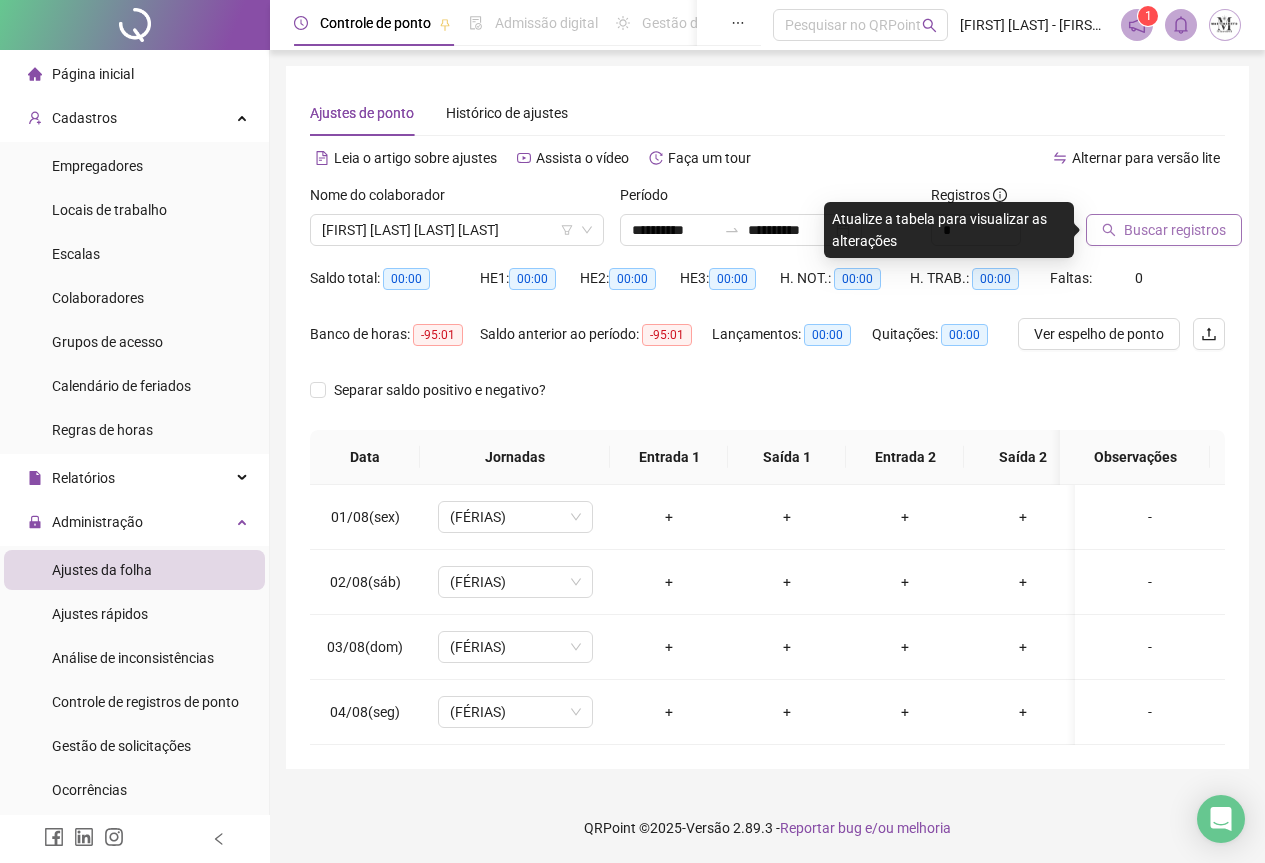 click on "Buscar registros" at bounding box center [1175, 230] 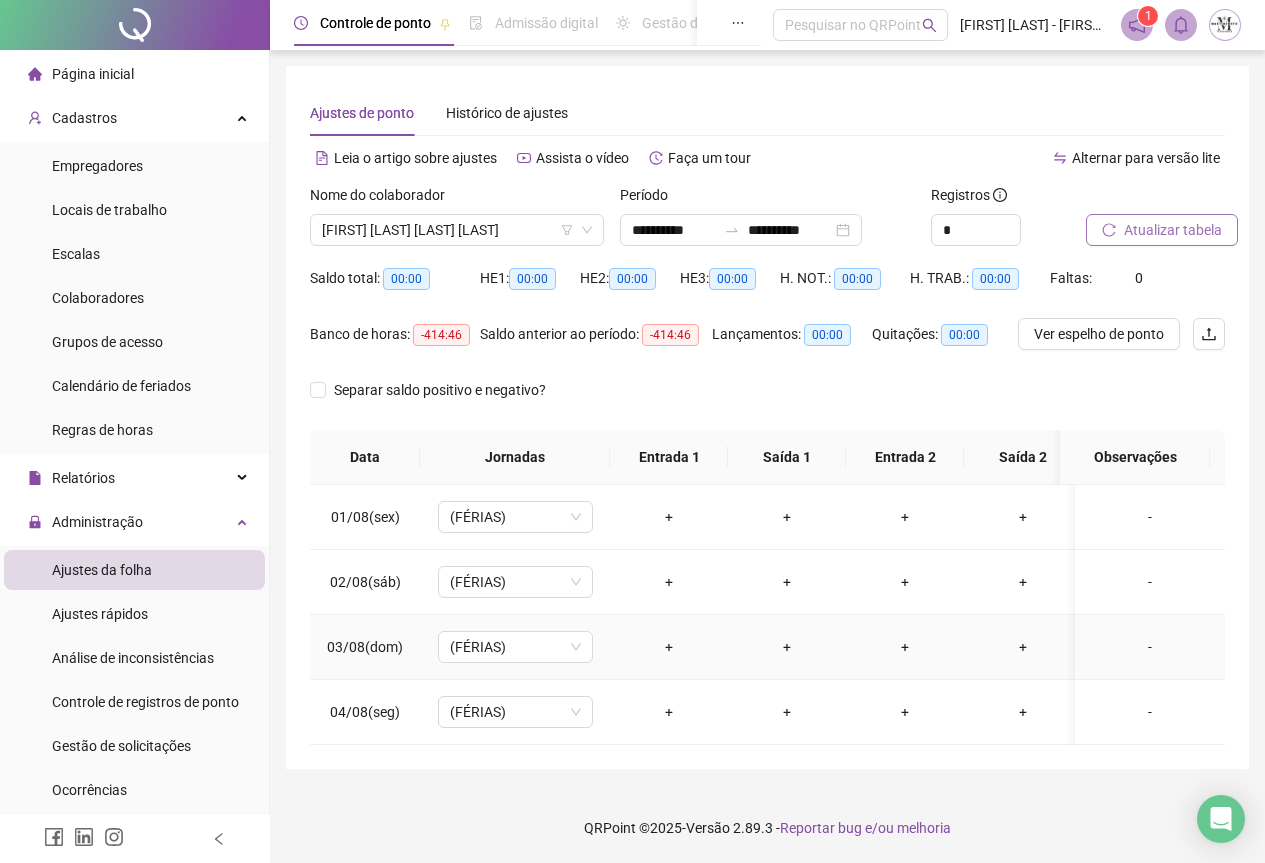 scroll, scrollTop: 0, scrollLeft: 0, axis: both 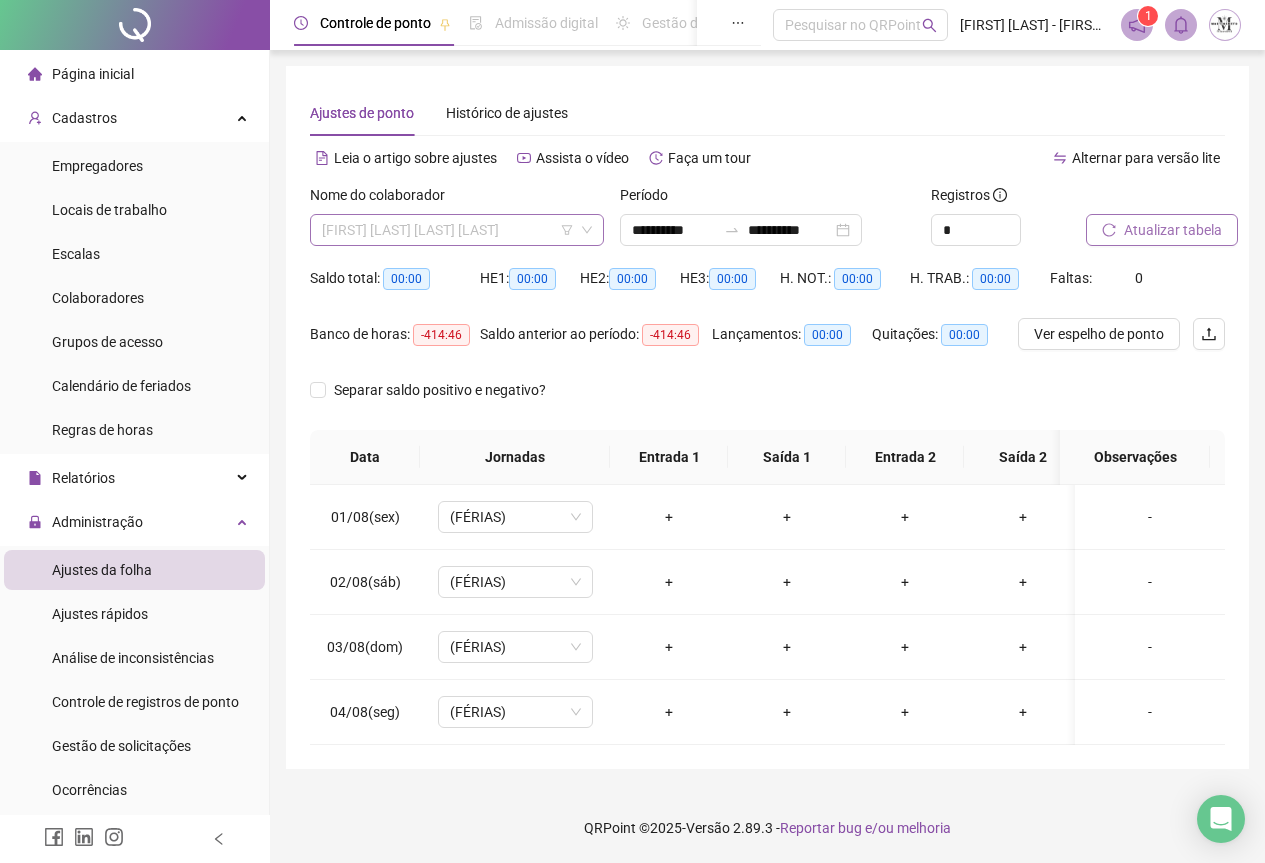 click on "[FIRST] [LAST] [LAST]" at bounding box center [457, 230] 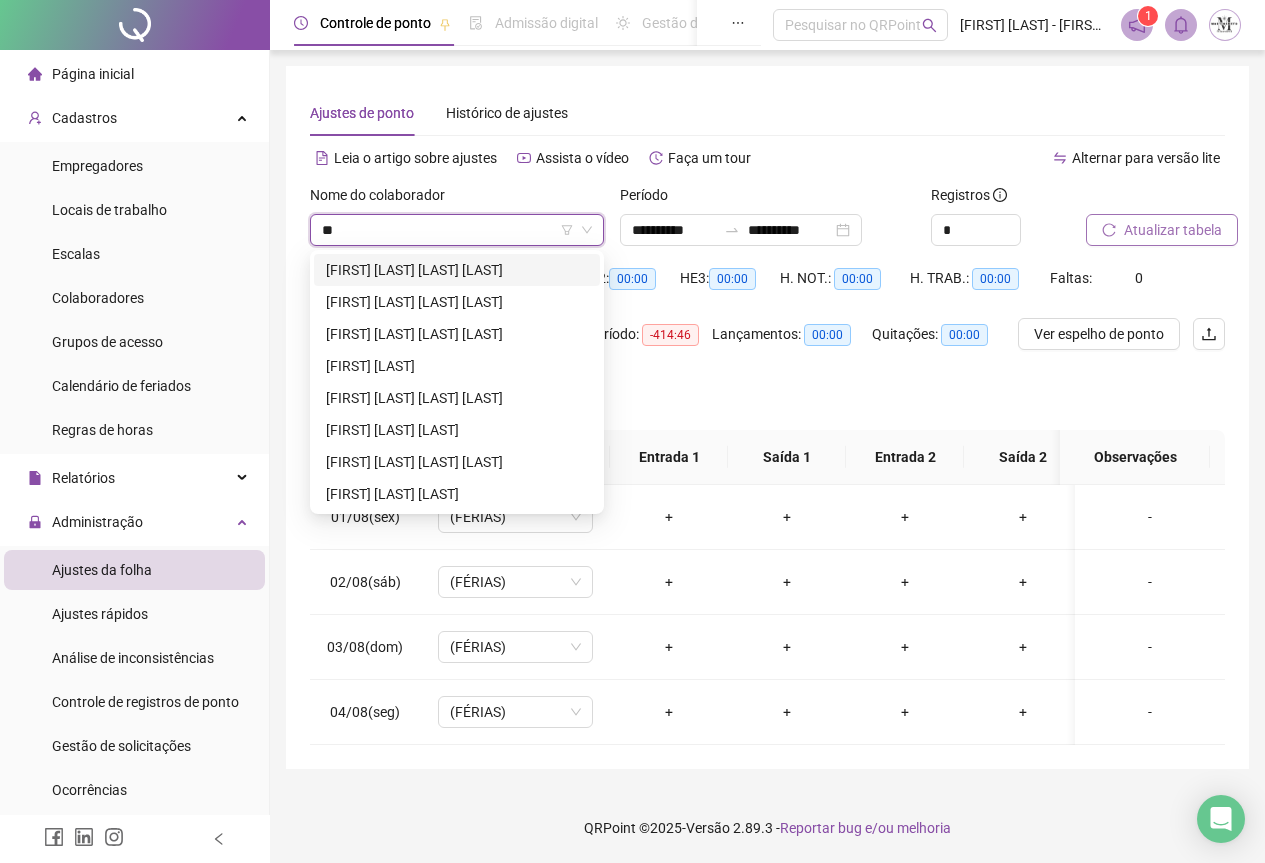 scroll, scrollTop: 0, scrollLeft: 0, axis: both 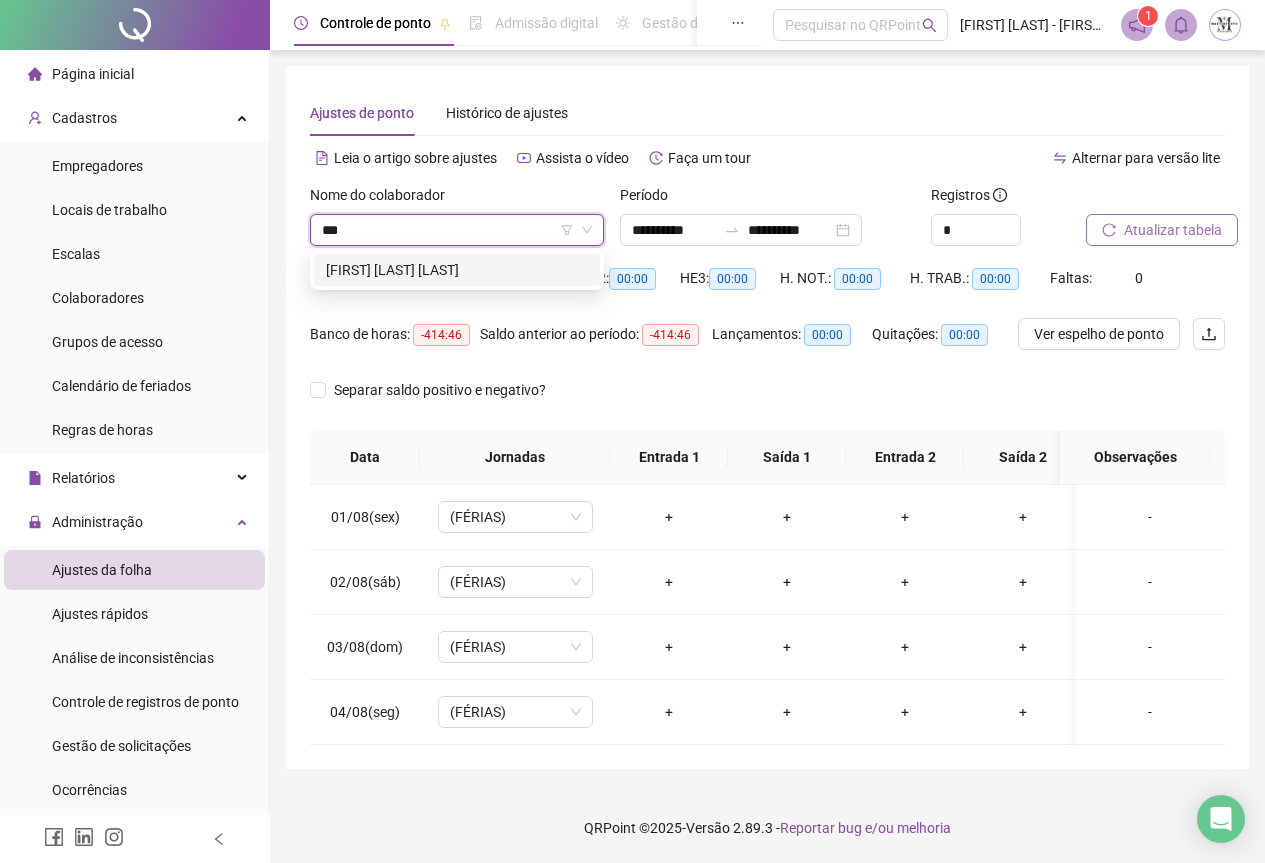 click on "[FIRST] [LAST] [LAST]" at bounding box center (457, 270) 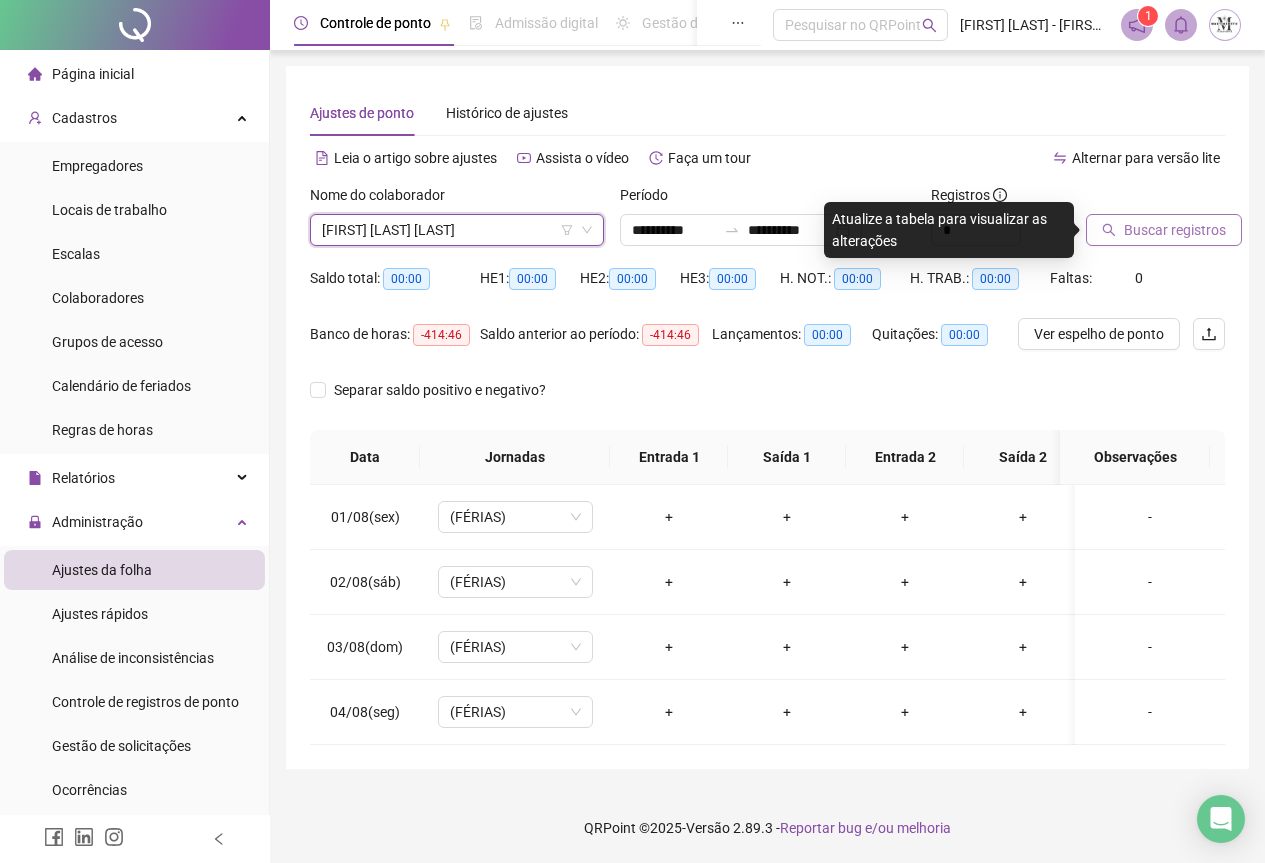 click on "Buscar registros" at bounding box center [1175, 230] 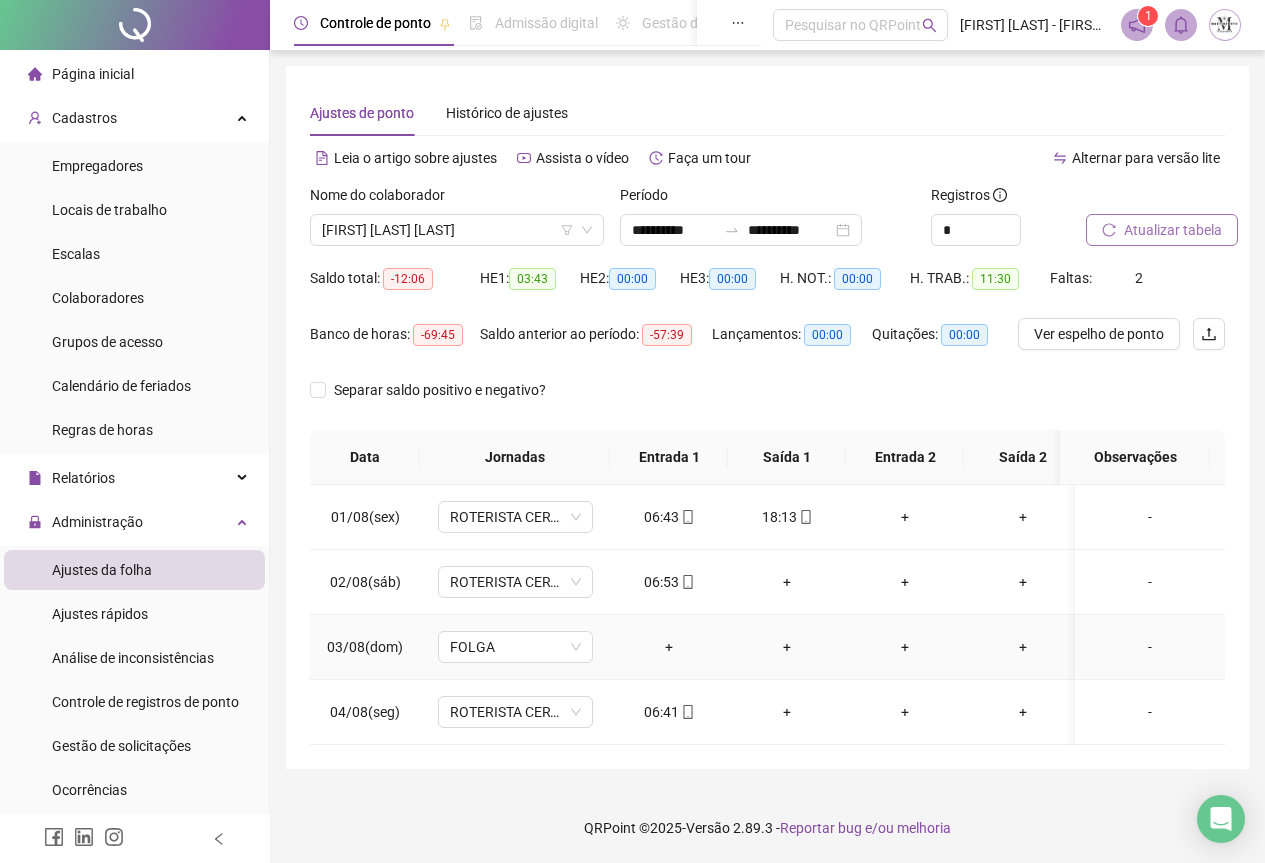 scroll, scrollTop: 7, scrollLeft: 0, axis: vertical 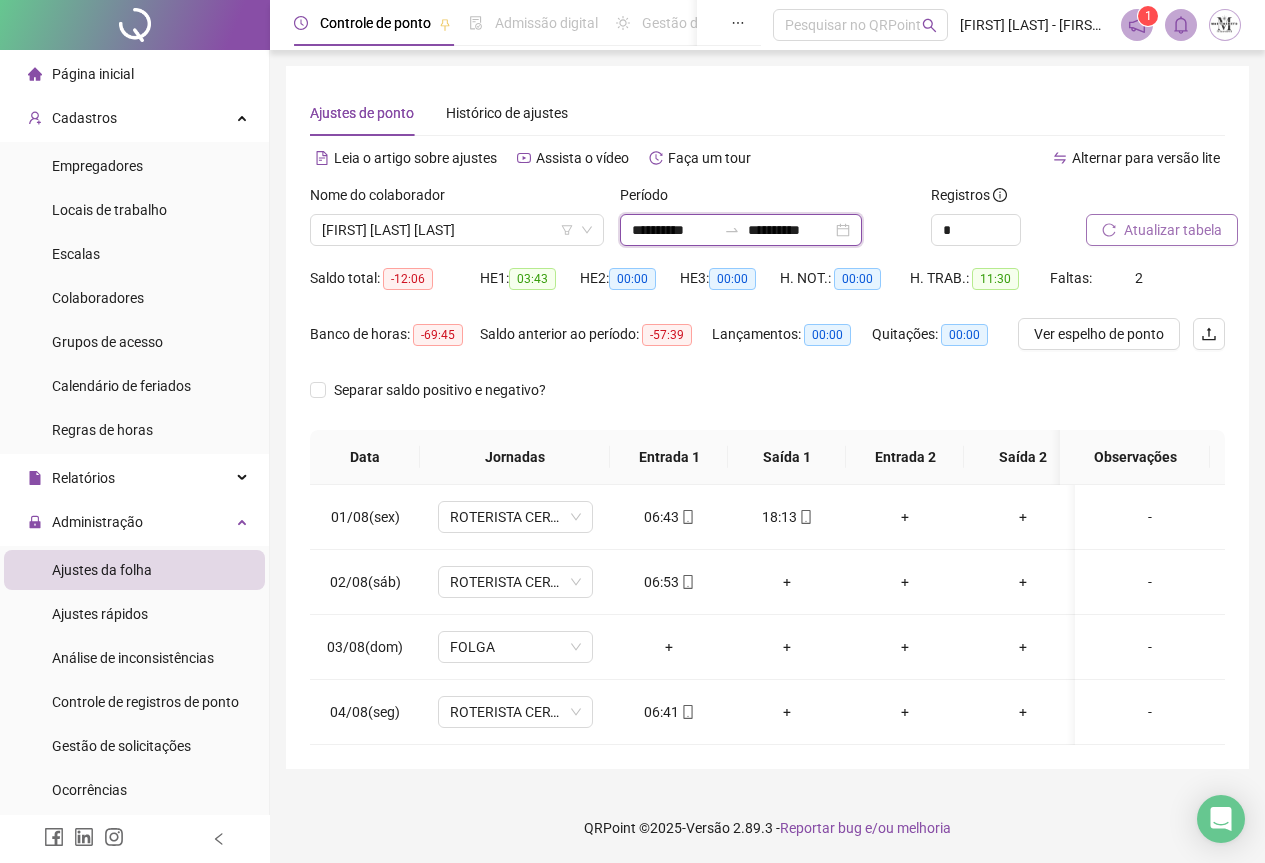 click on "**********" at bounding box center (674, 230) 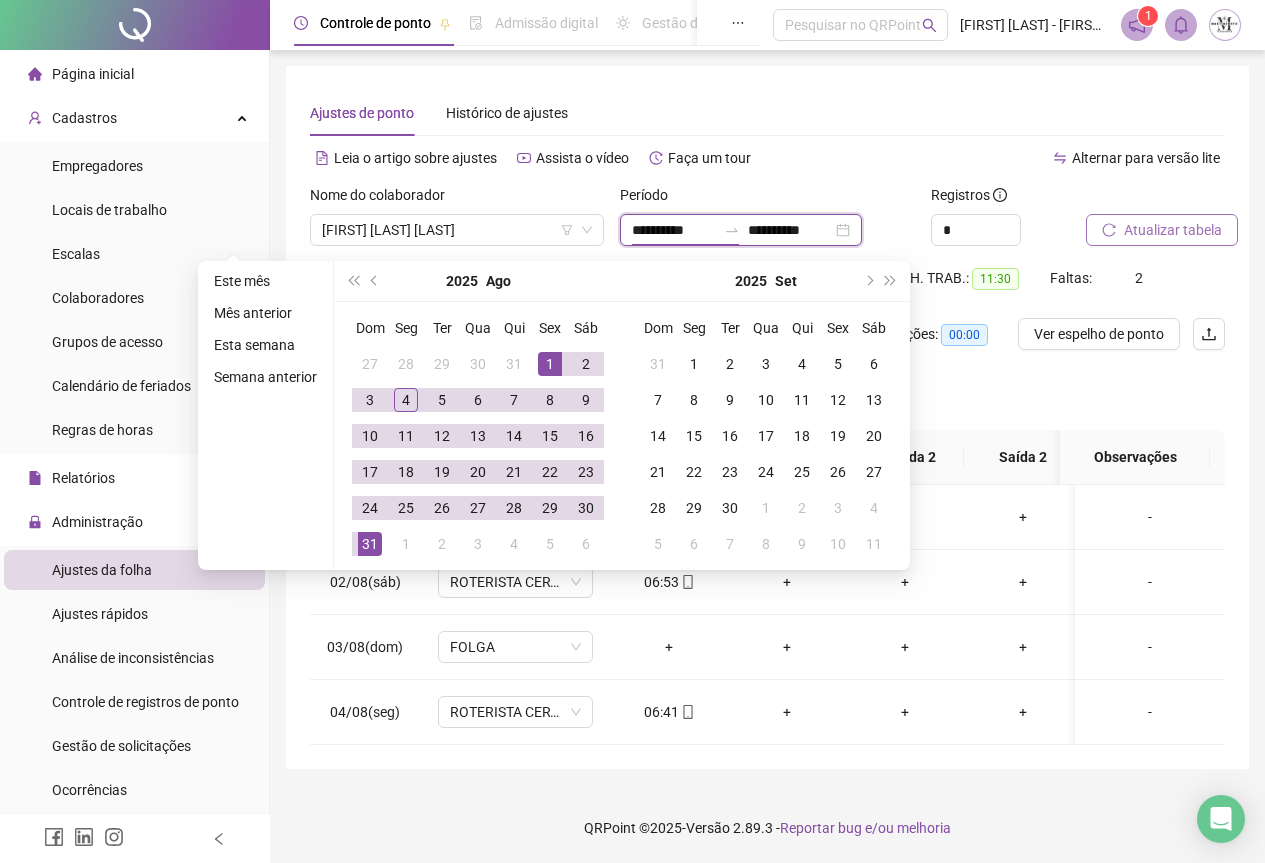 type on "**********" 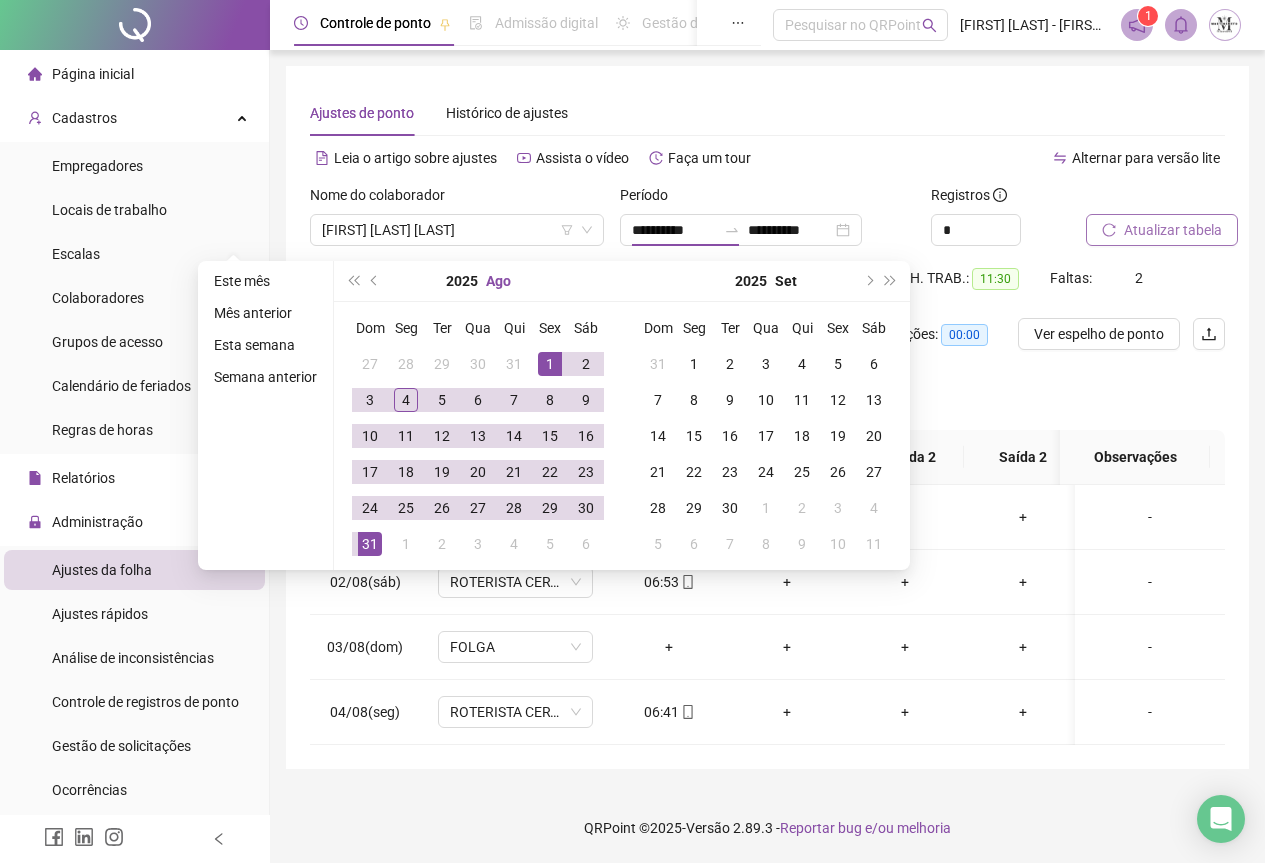 click on "Ago" at bounding box center [498, 281] 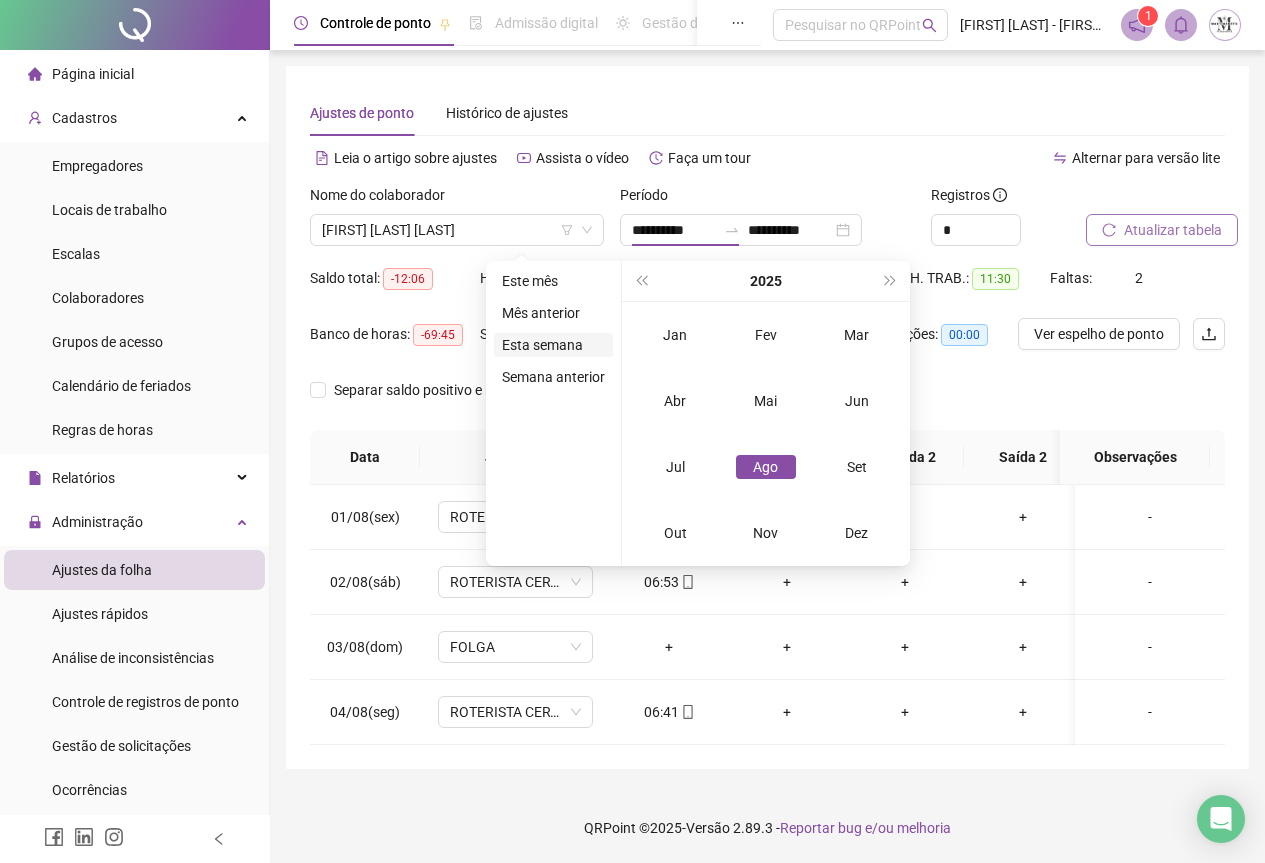 type on "**********" 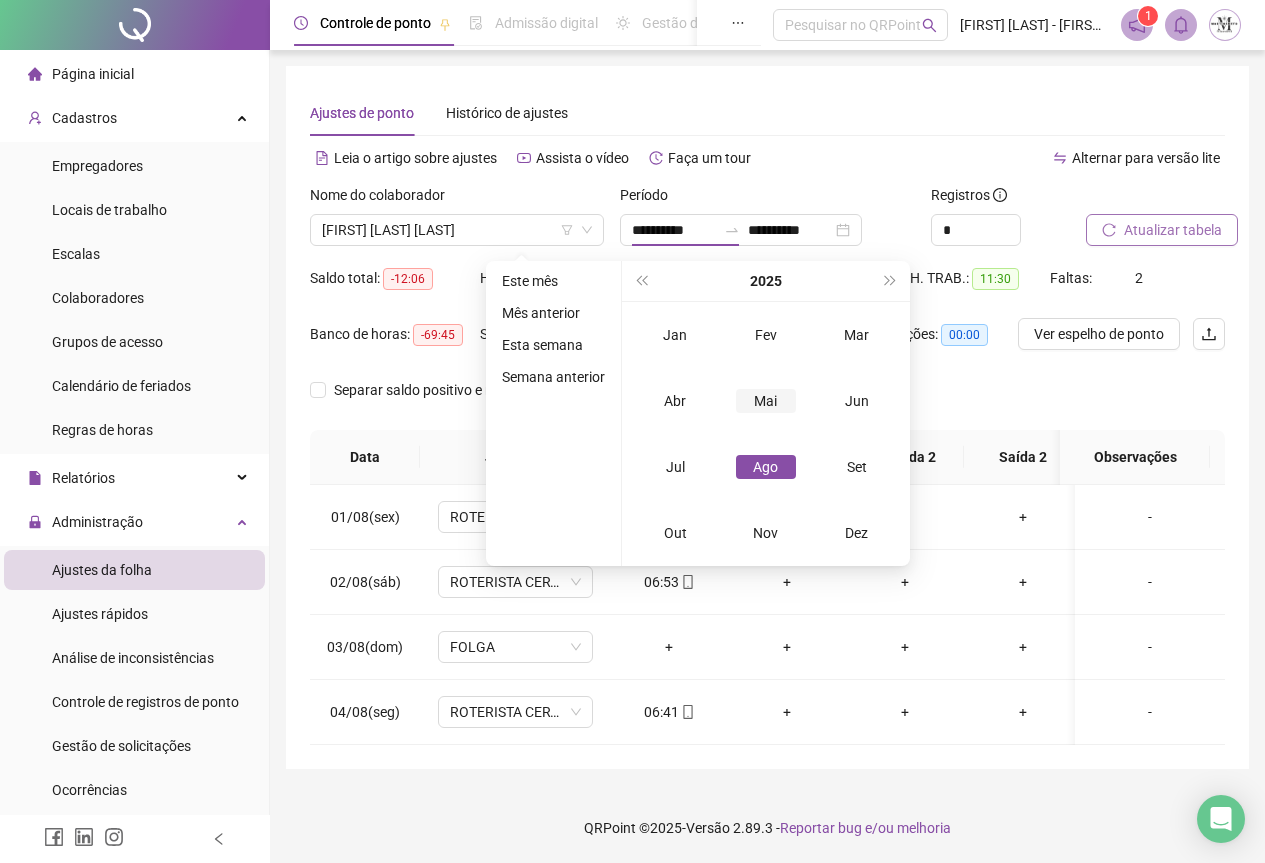 type on "**********" 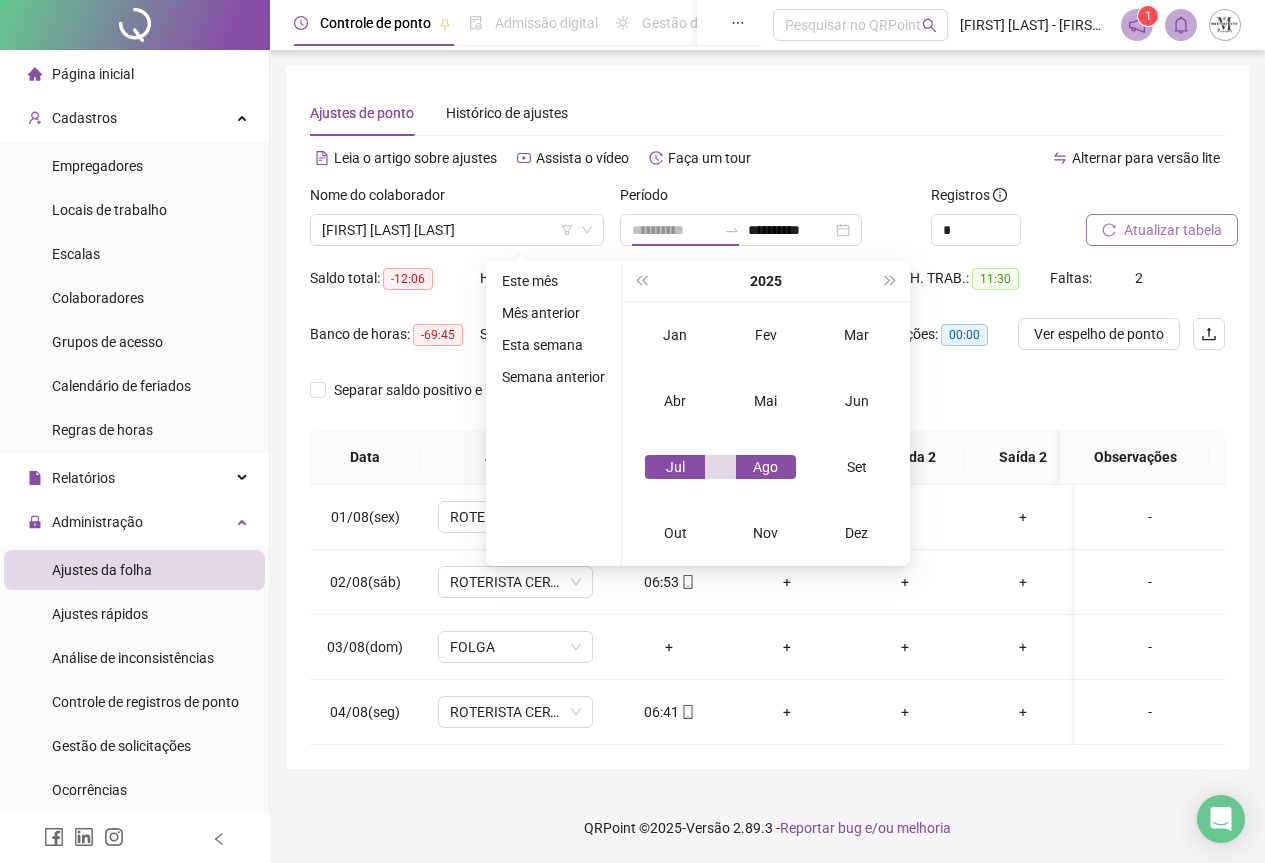click on "Jul" at bounding box center [675, 467] 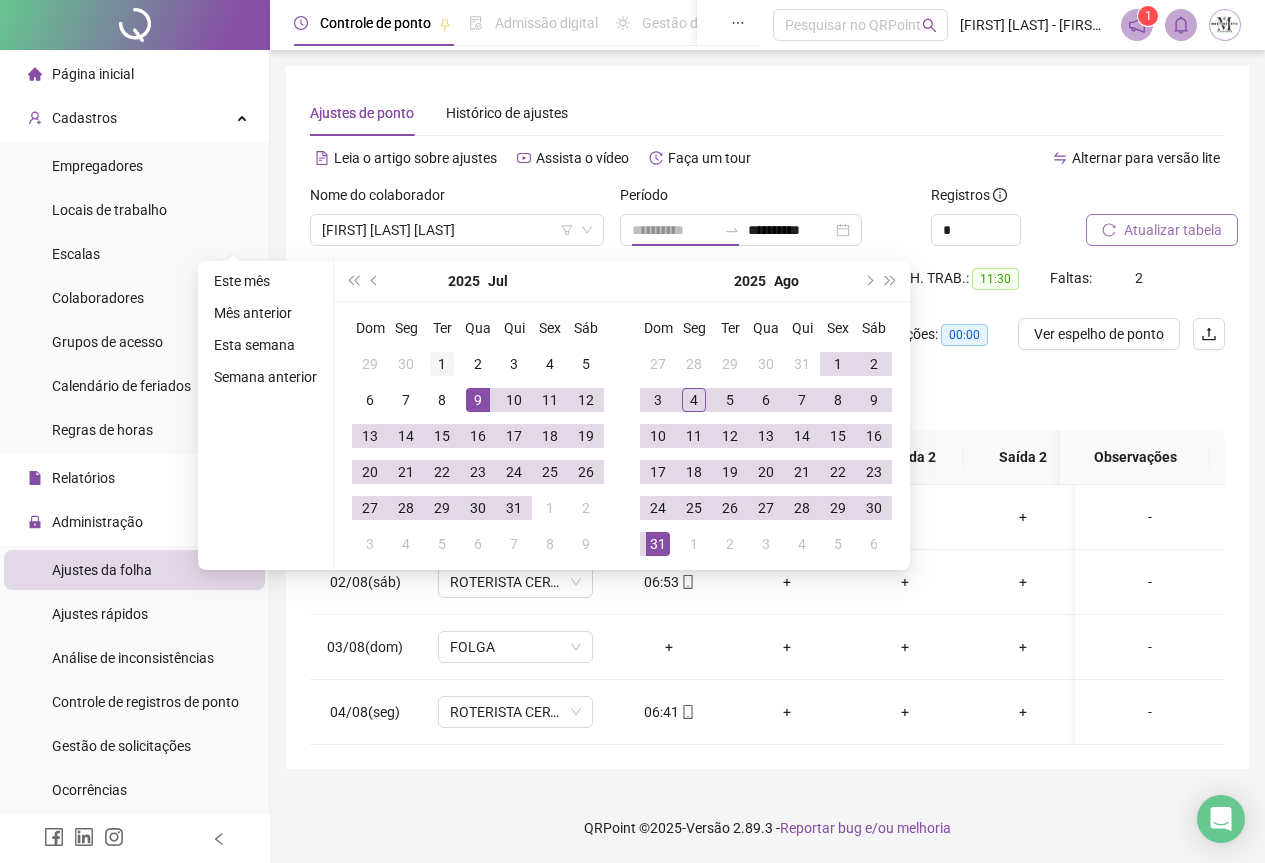 type on "**********" 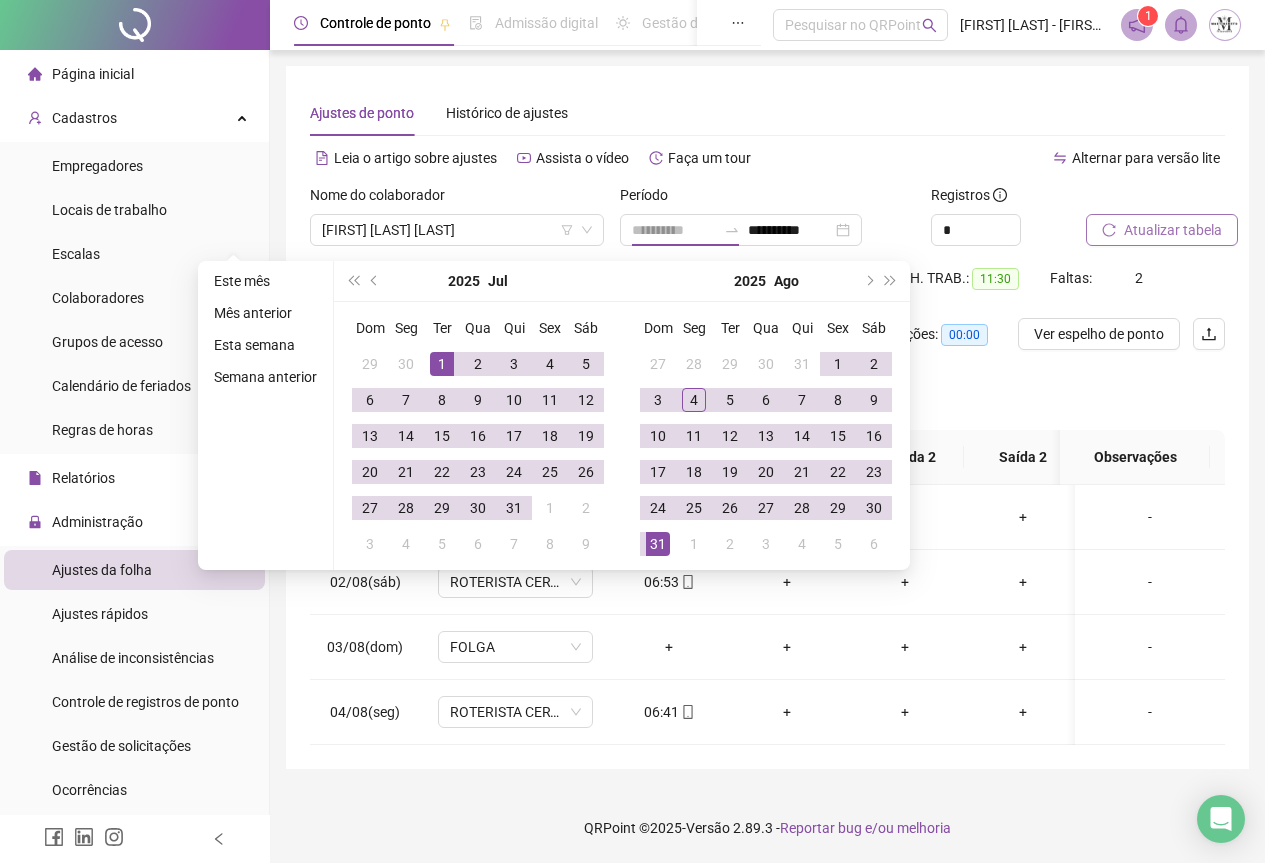click on "1" at bounding box center (442, 364) 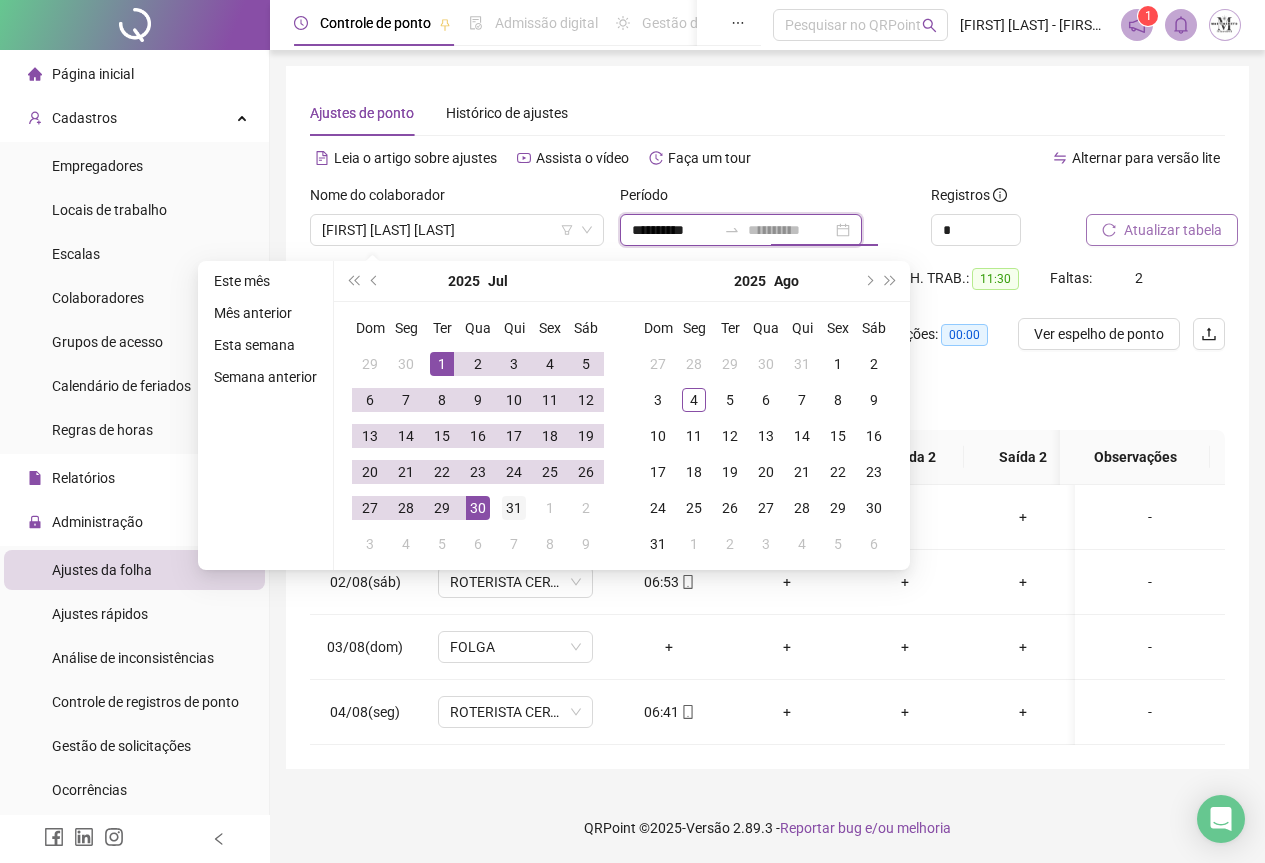 type on "**********" 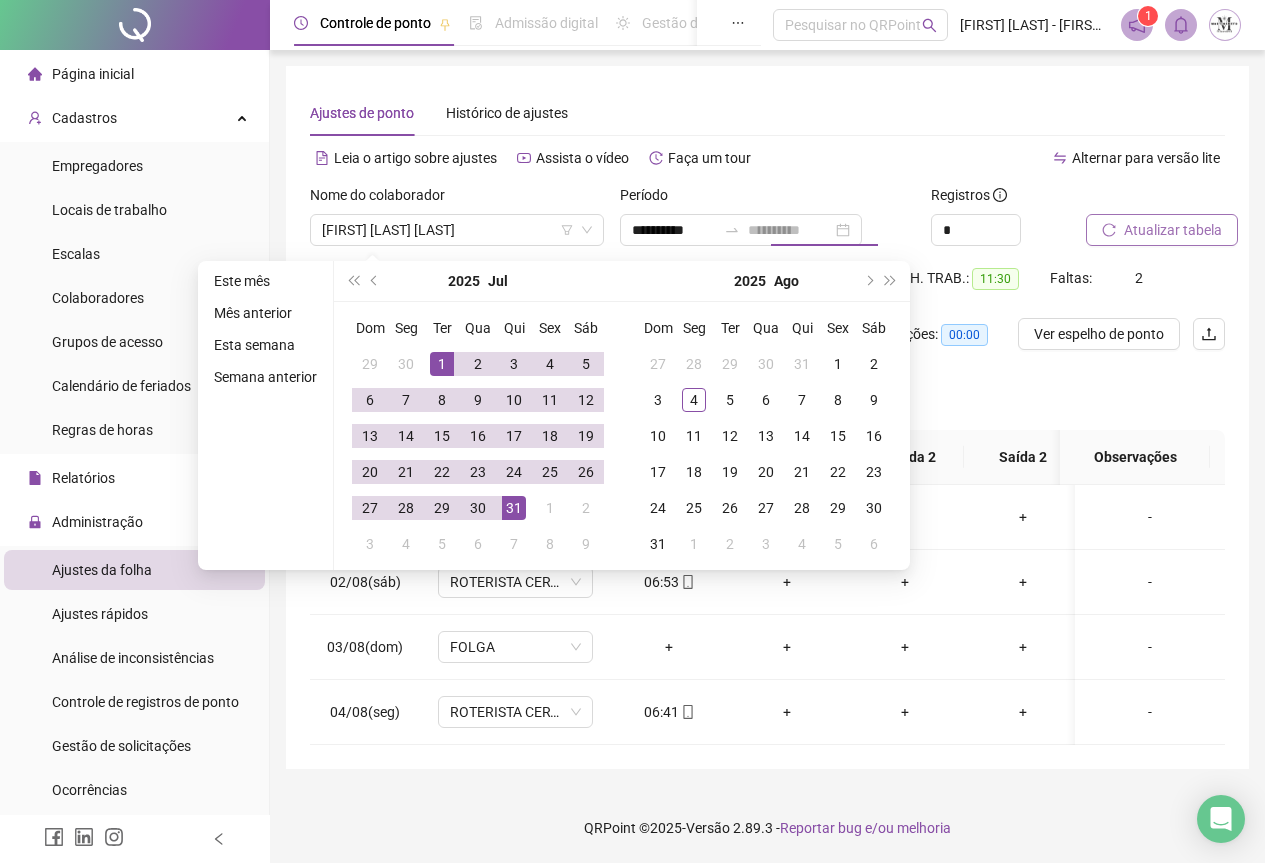 click on "31" at bounding box center [514, 508] 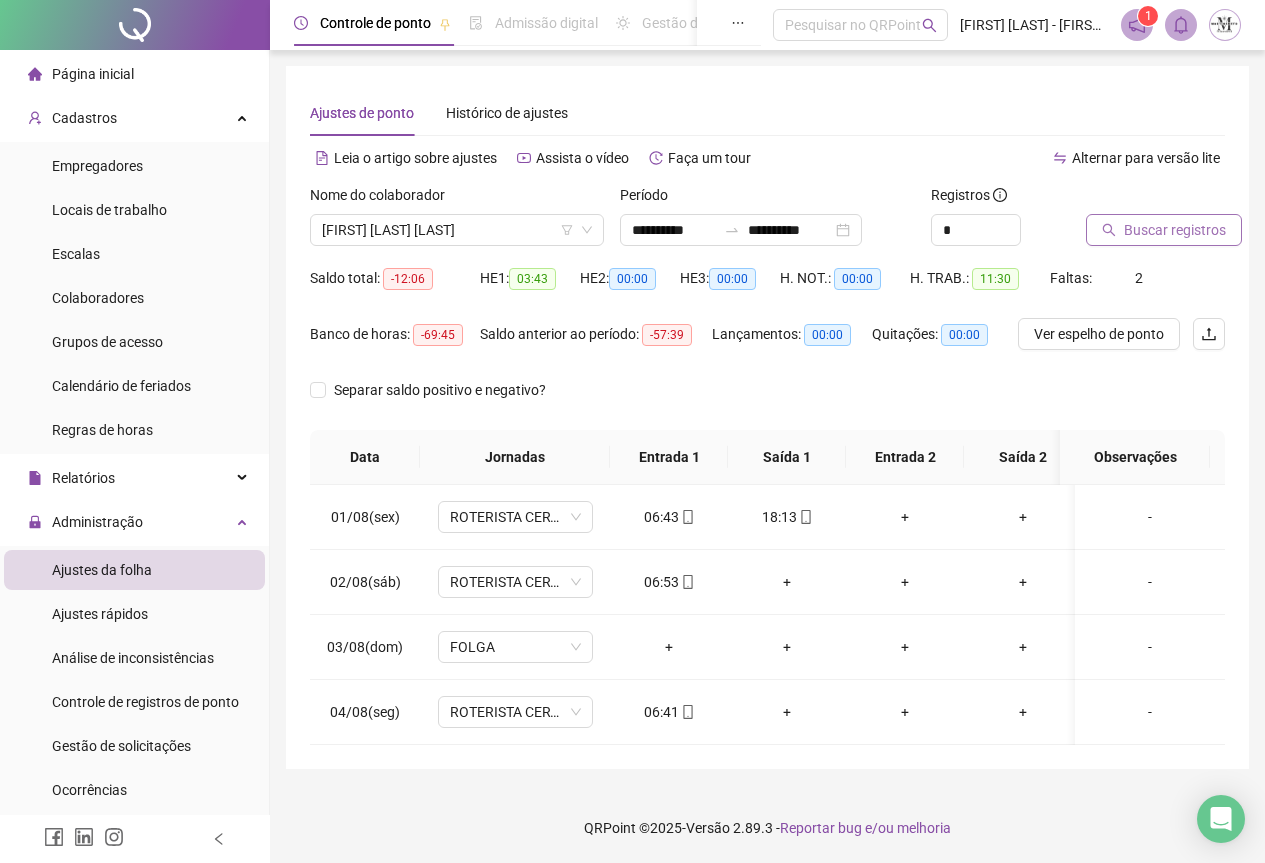 click on "Buscar registros" at bounding box center (1175, 230) 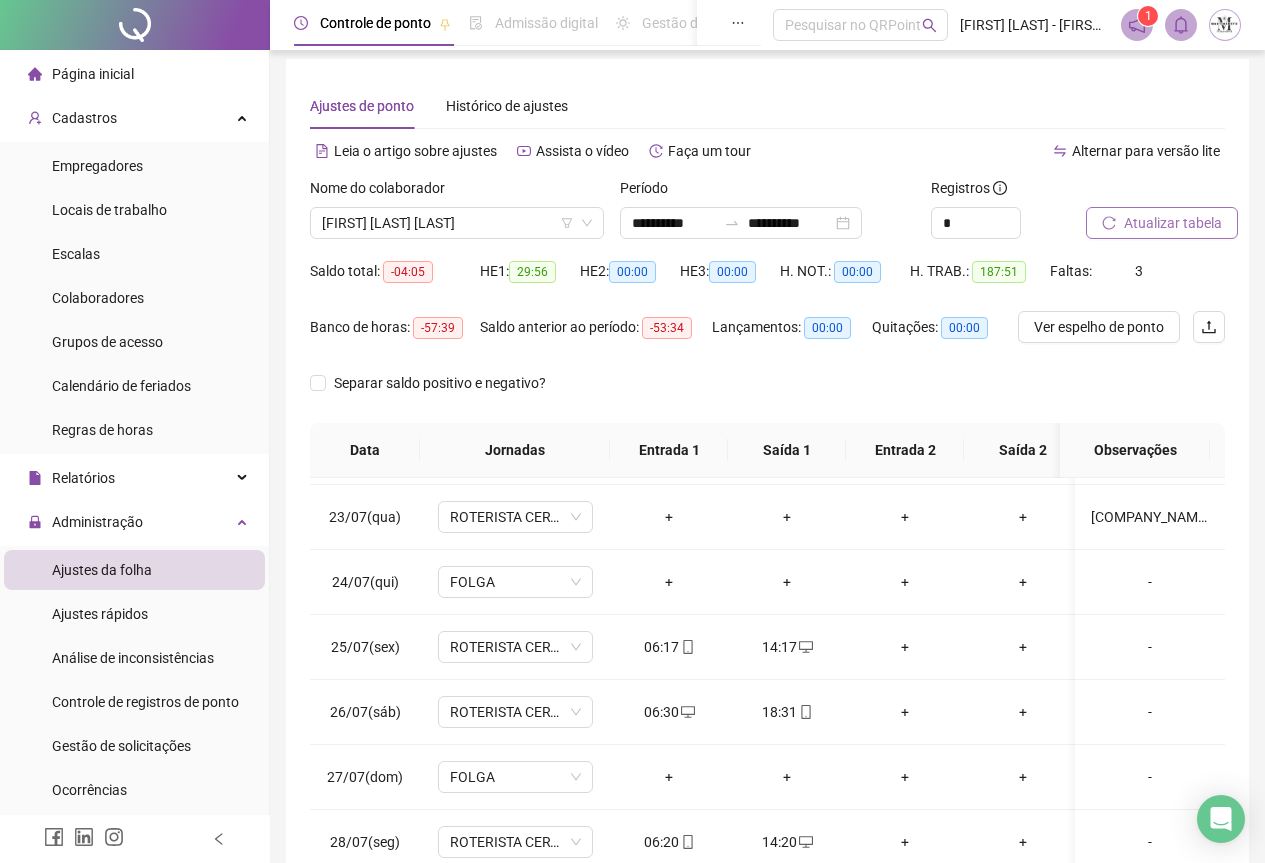 scroll, scrollTop: 1603, scrollLeft: 0, axis: vertical 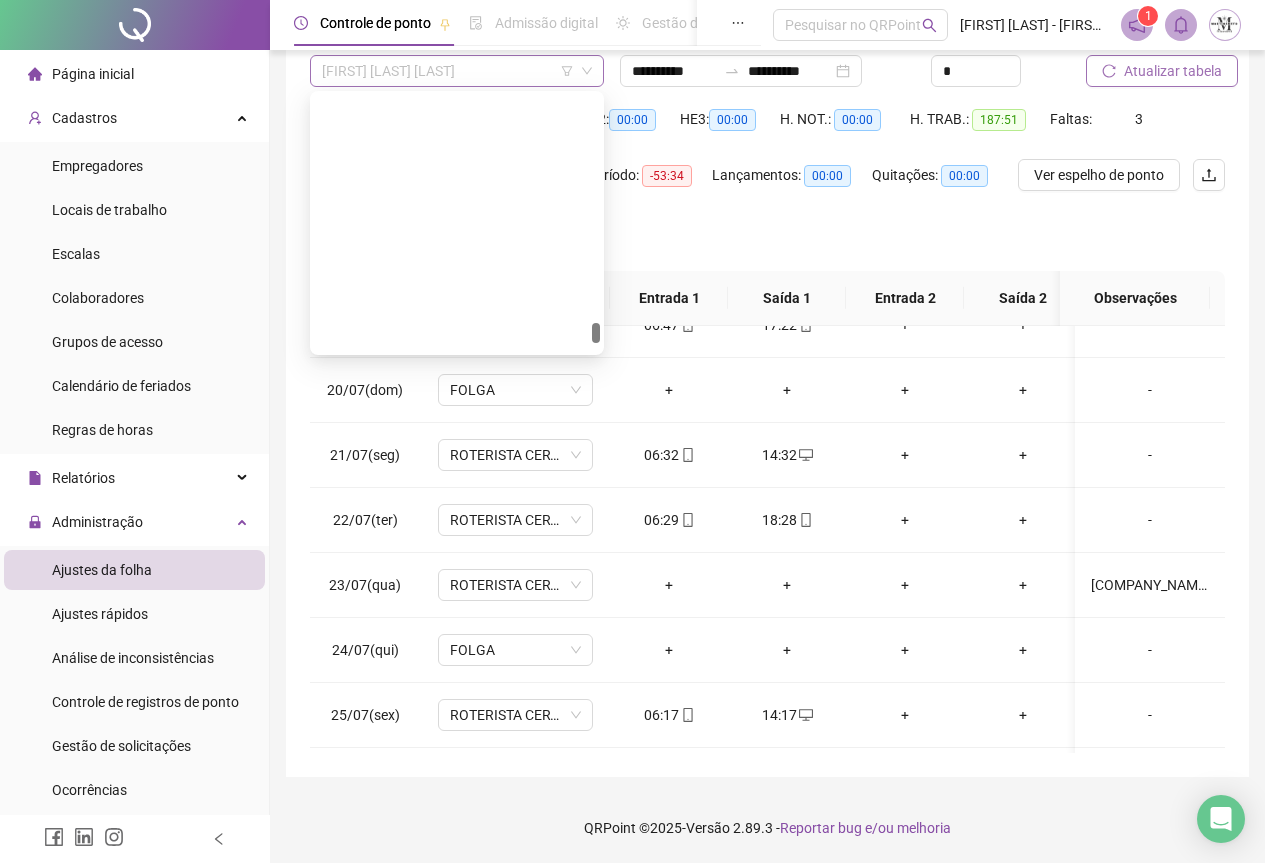 click on "[FIRST] [LAST] [LAST]" at bounding box center (457, 71) 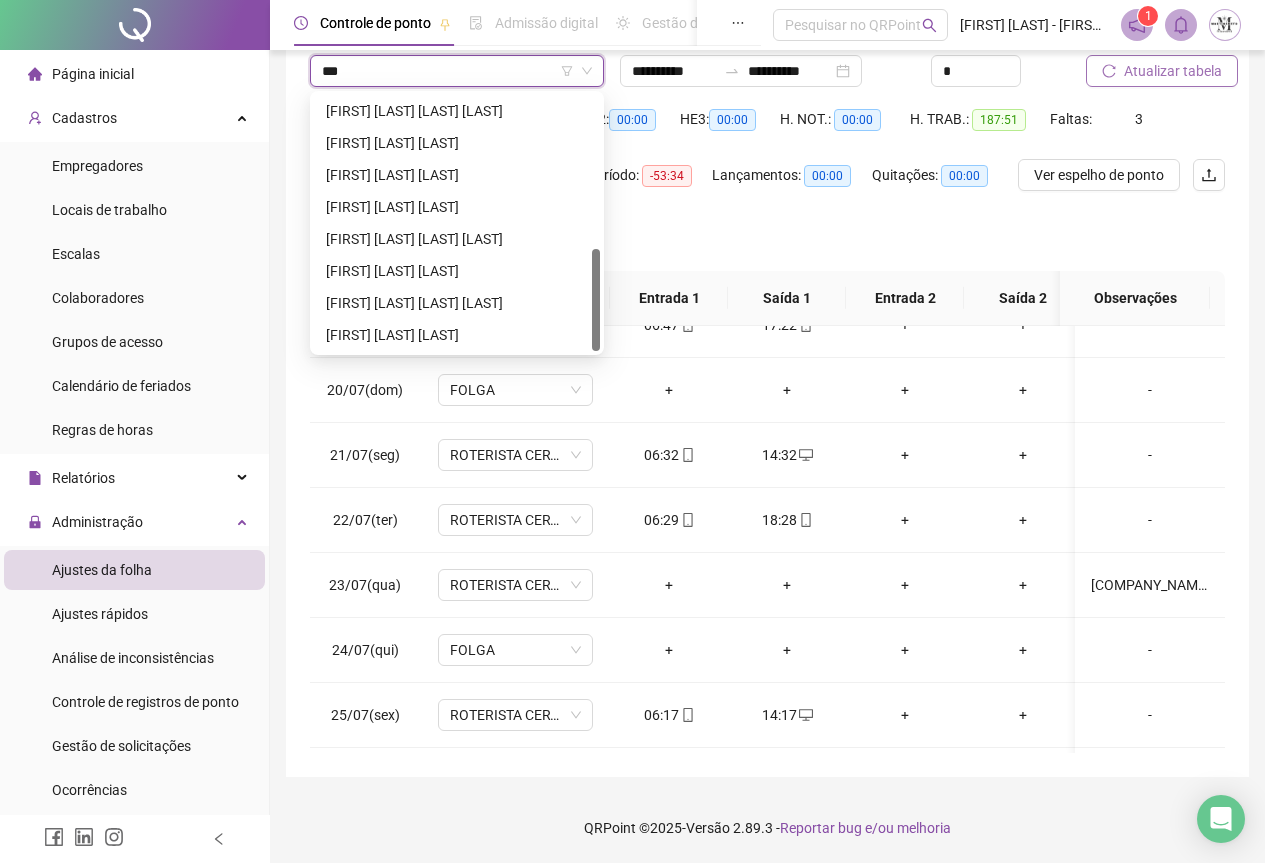 scroll, scrollTop: 0, scrollLeft: 0, axis: both 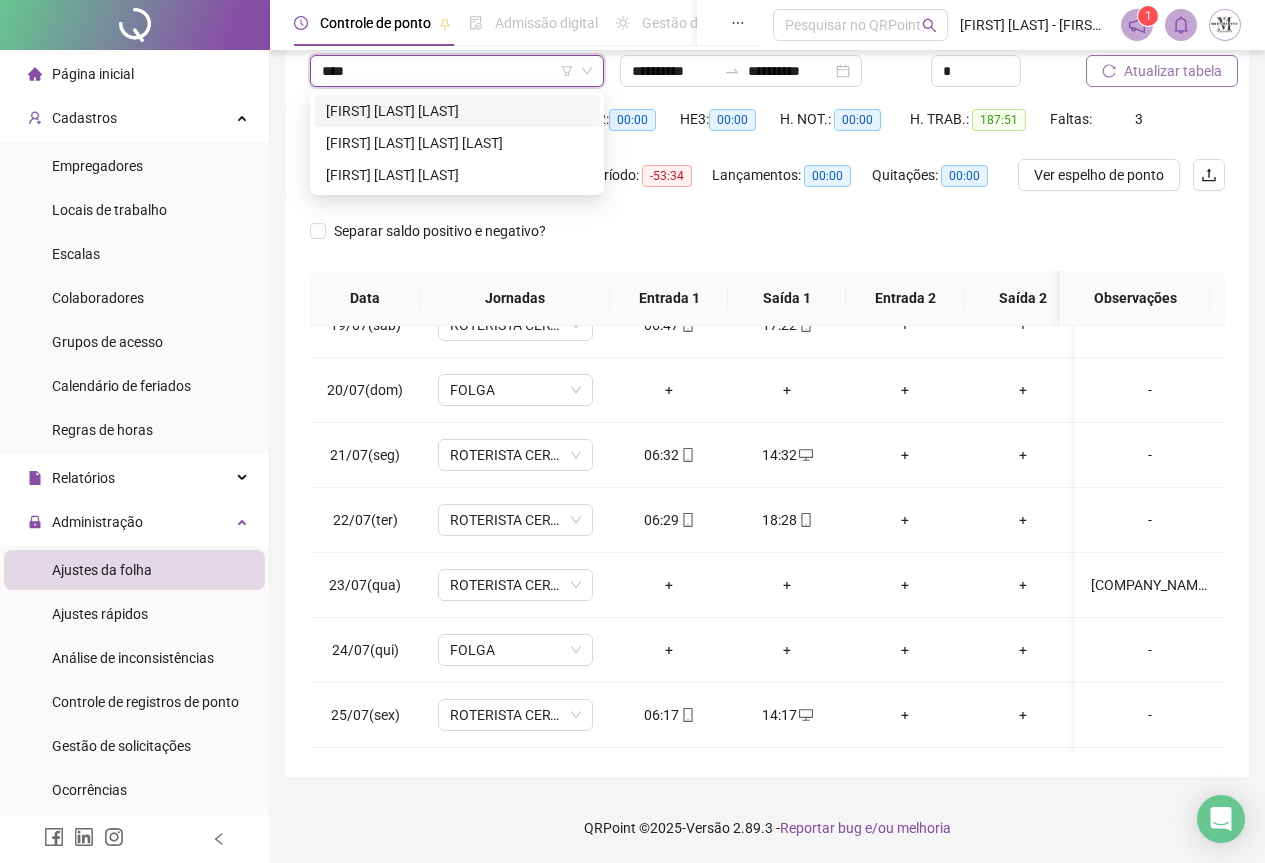 type on "*****" 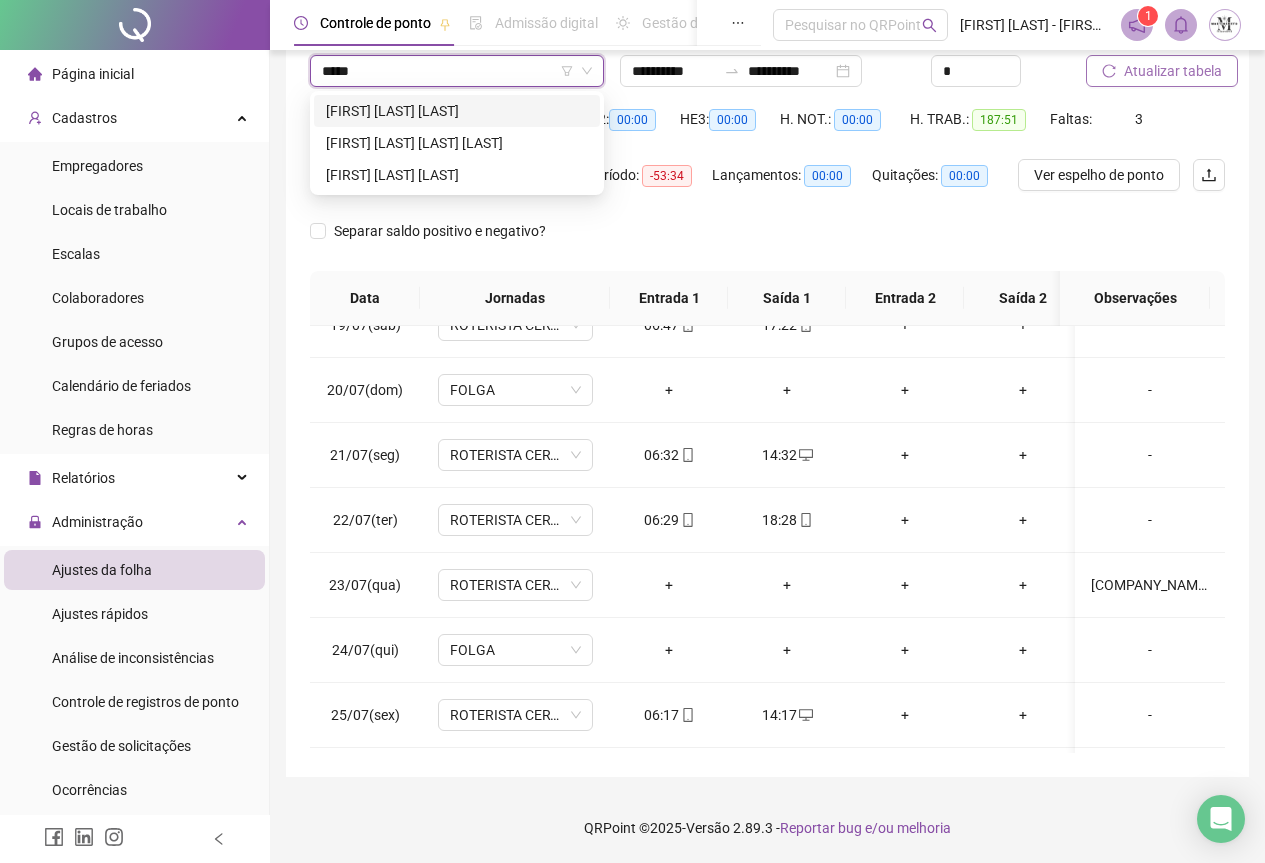 click on "[FIRST] [LAST]" at bounding box center (457, 111) 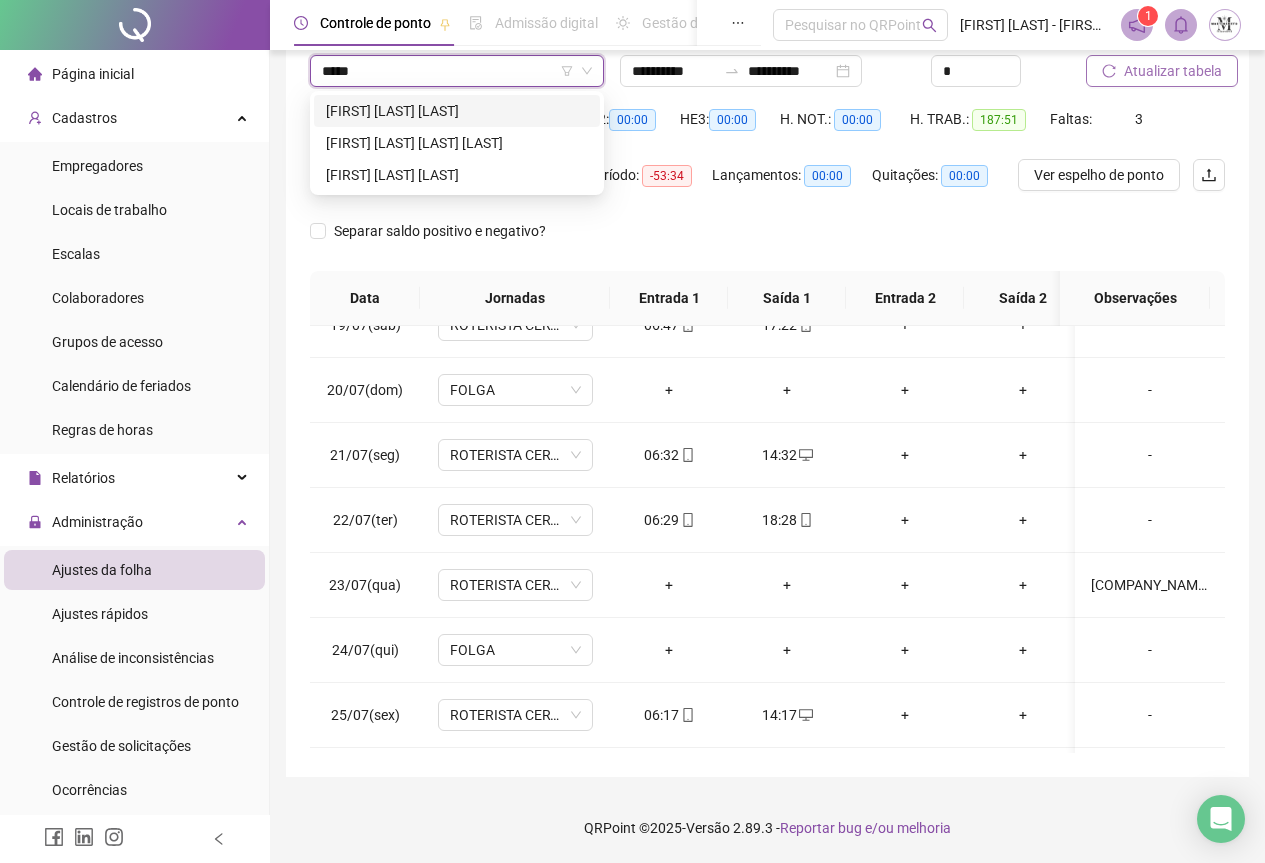 type 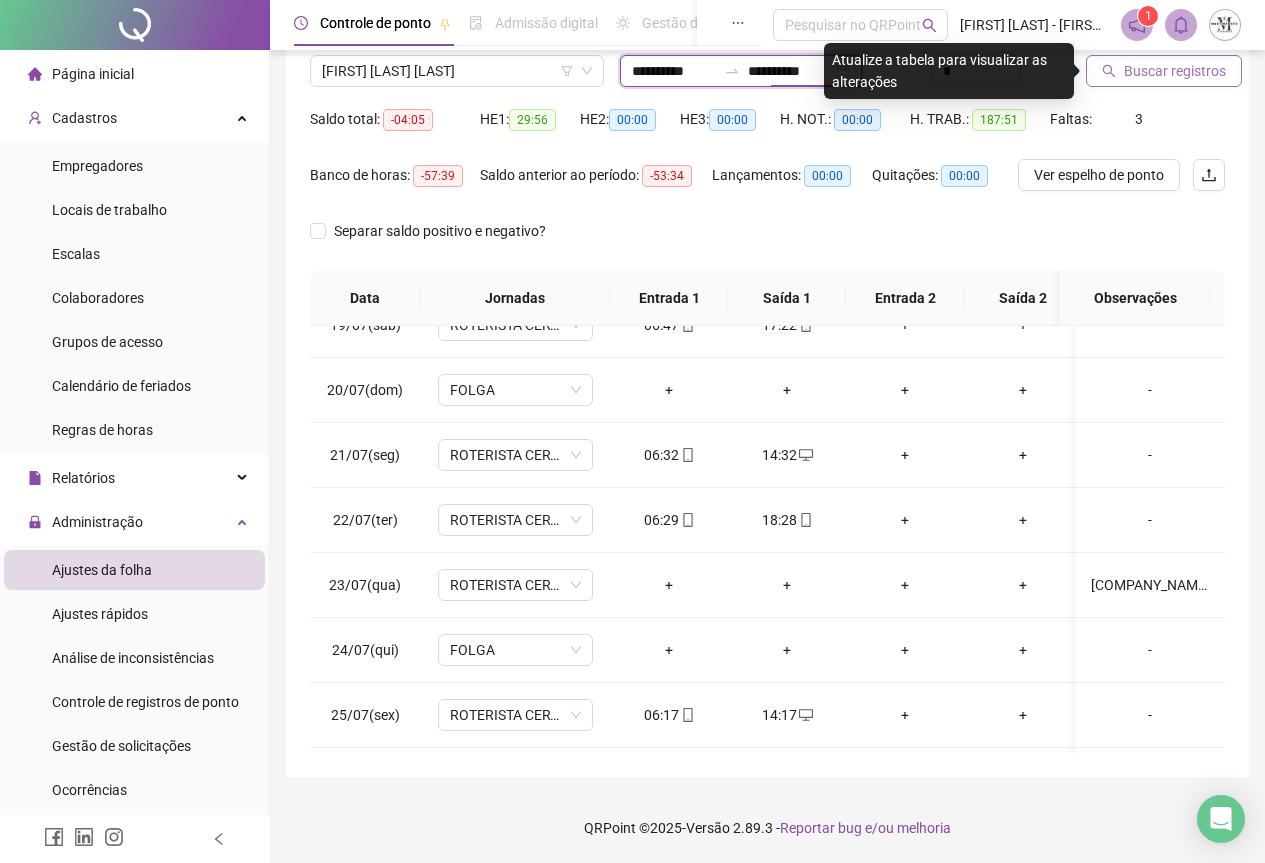 click on "**********" at bounding box center [790, 71] 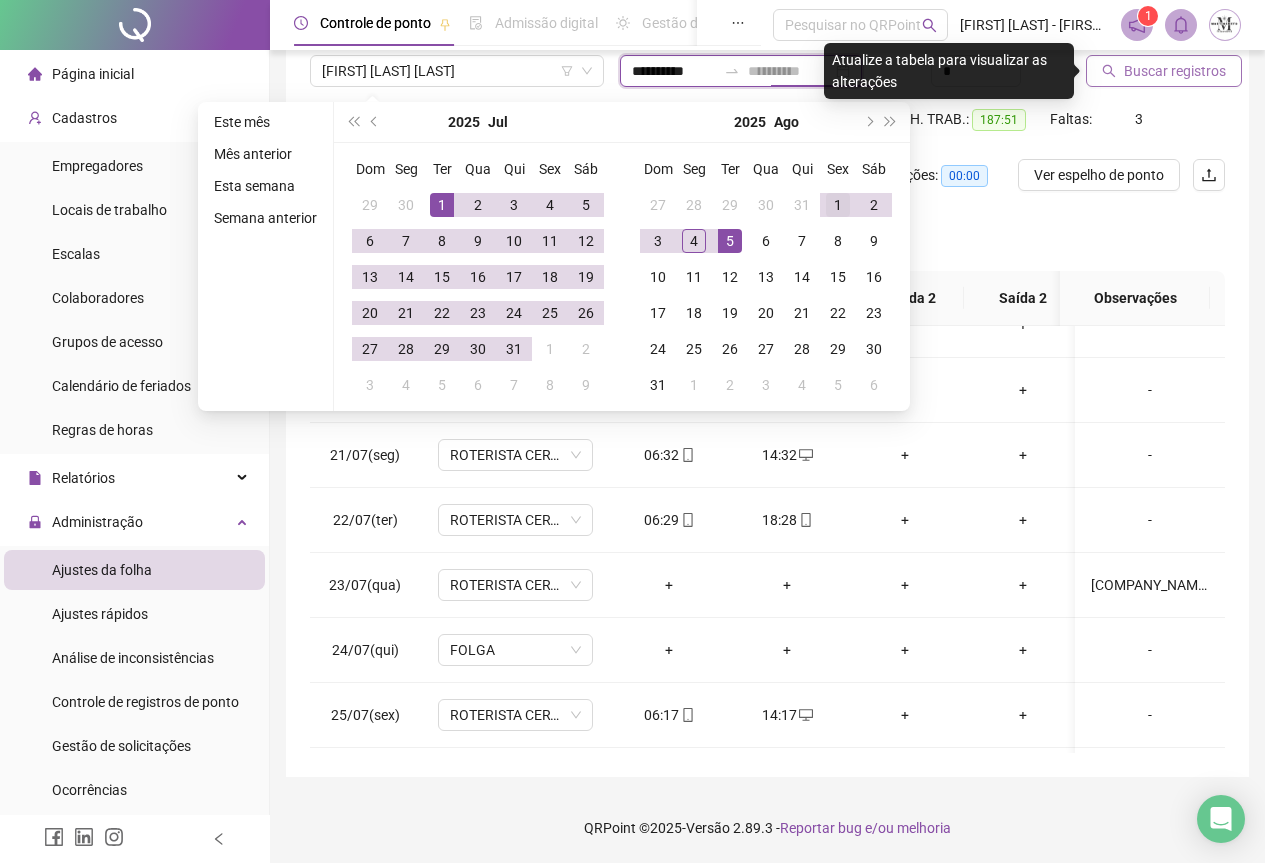 type on "**********" 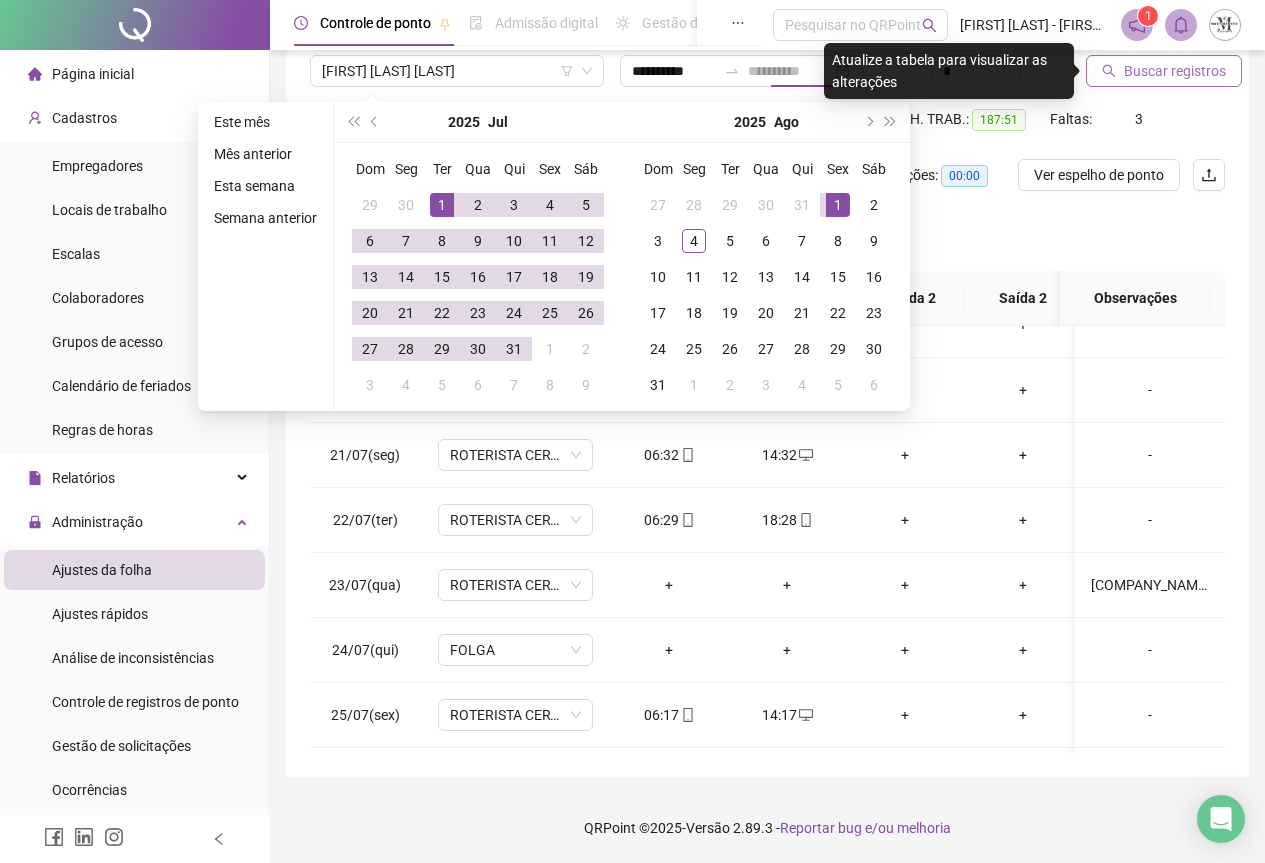 click on "1" at bounding box center [838, 205] 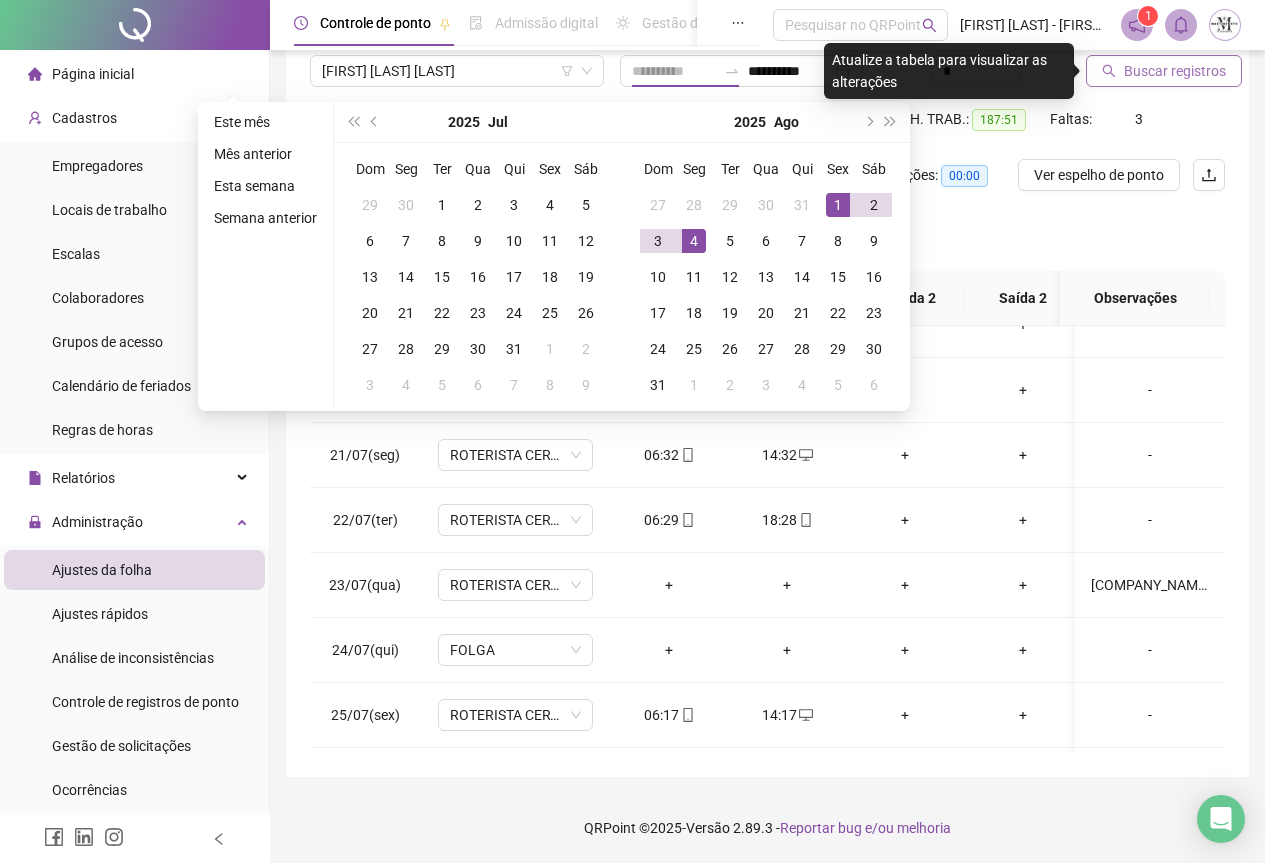 click on "4" at bounding box center [694, 241] 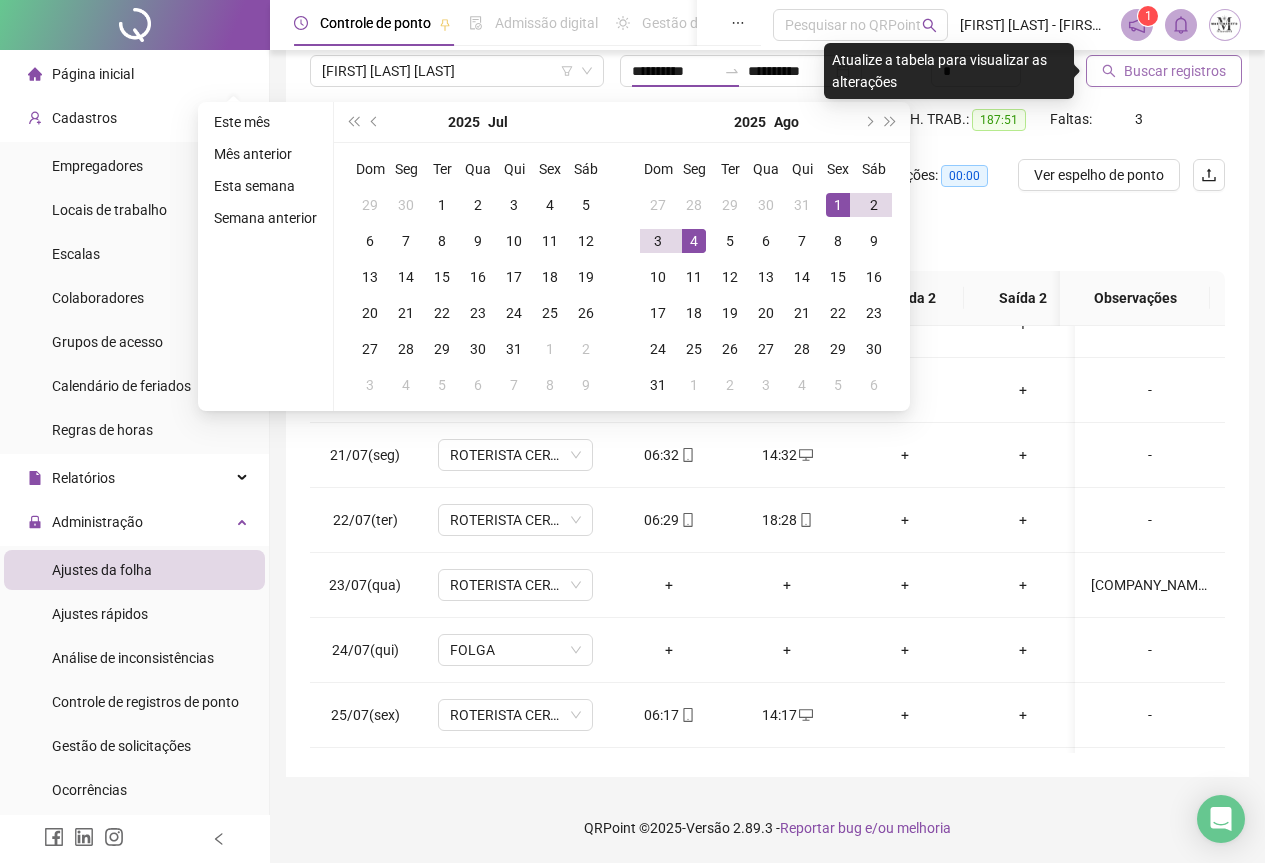 type on "**********" 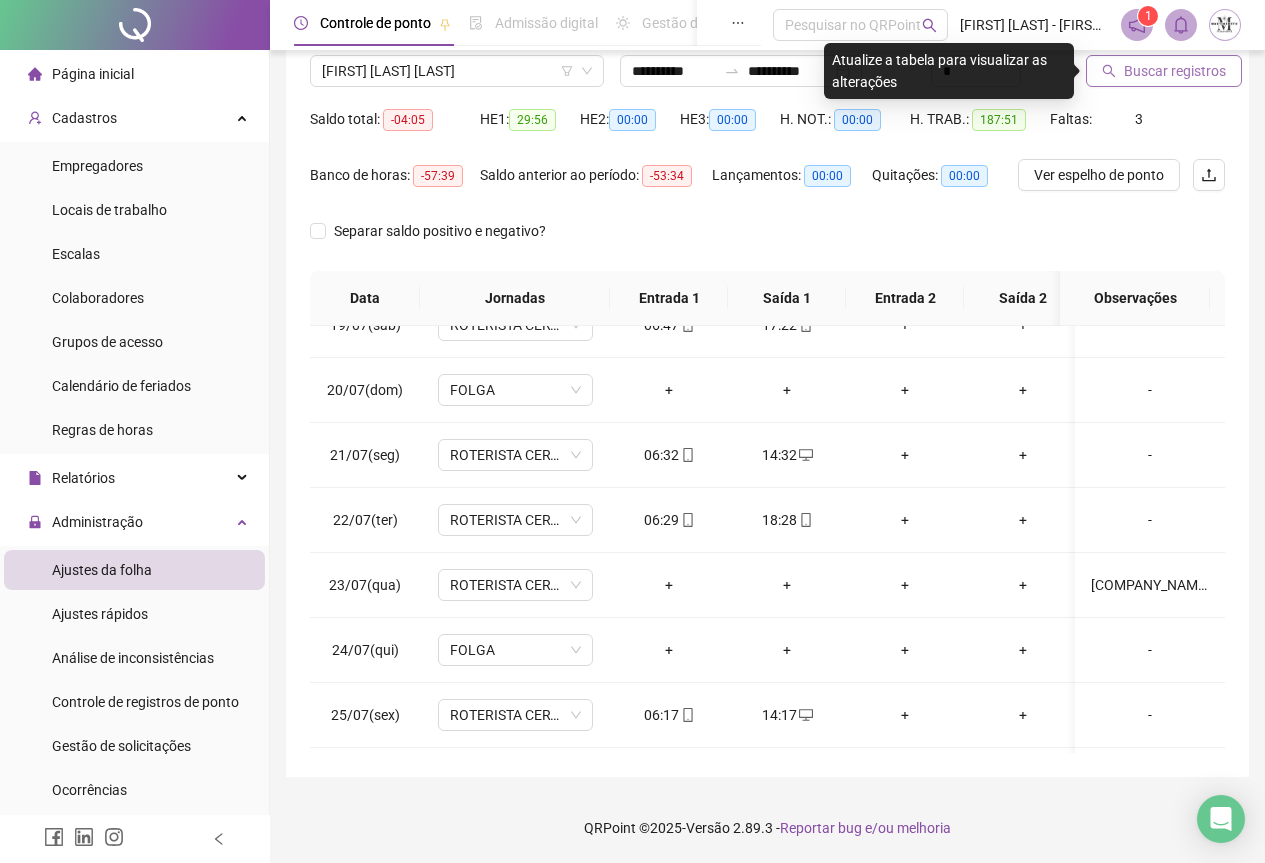 click on "Buscar registros" at bounding box center [1175, 71] 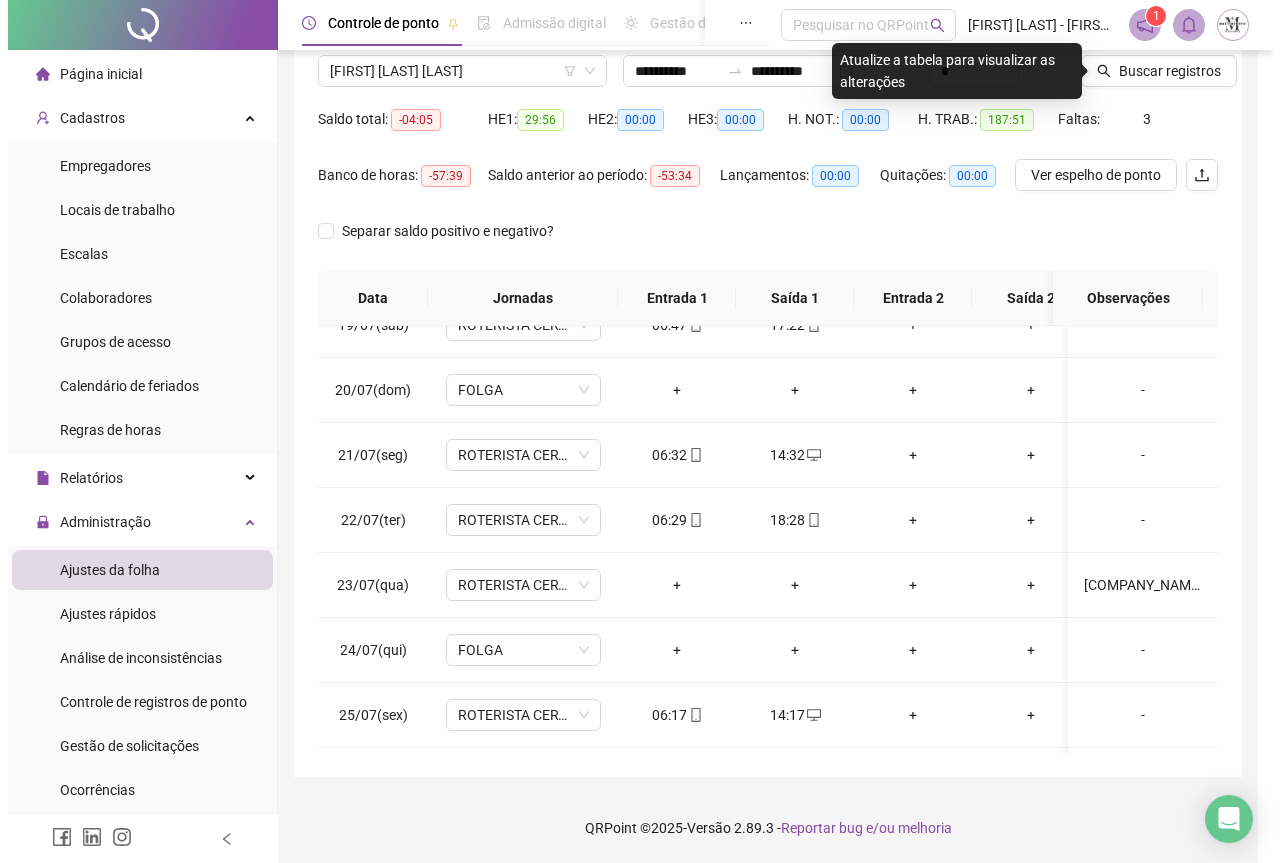 scroll, scrollTop: 7, scrollLeft: 0, axis: vertical 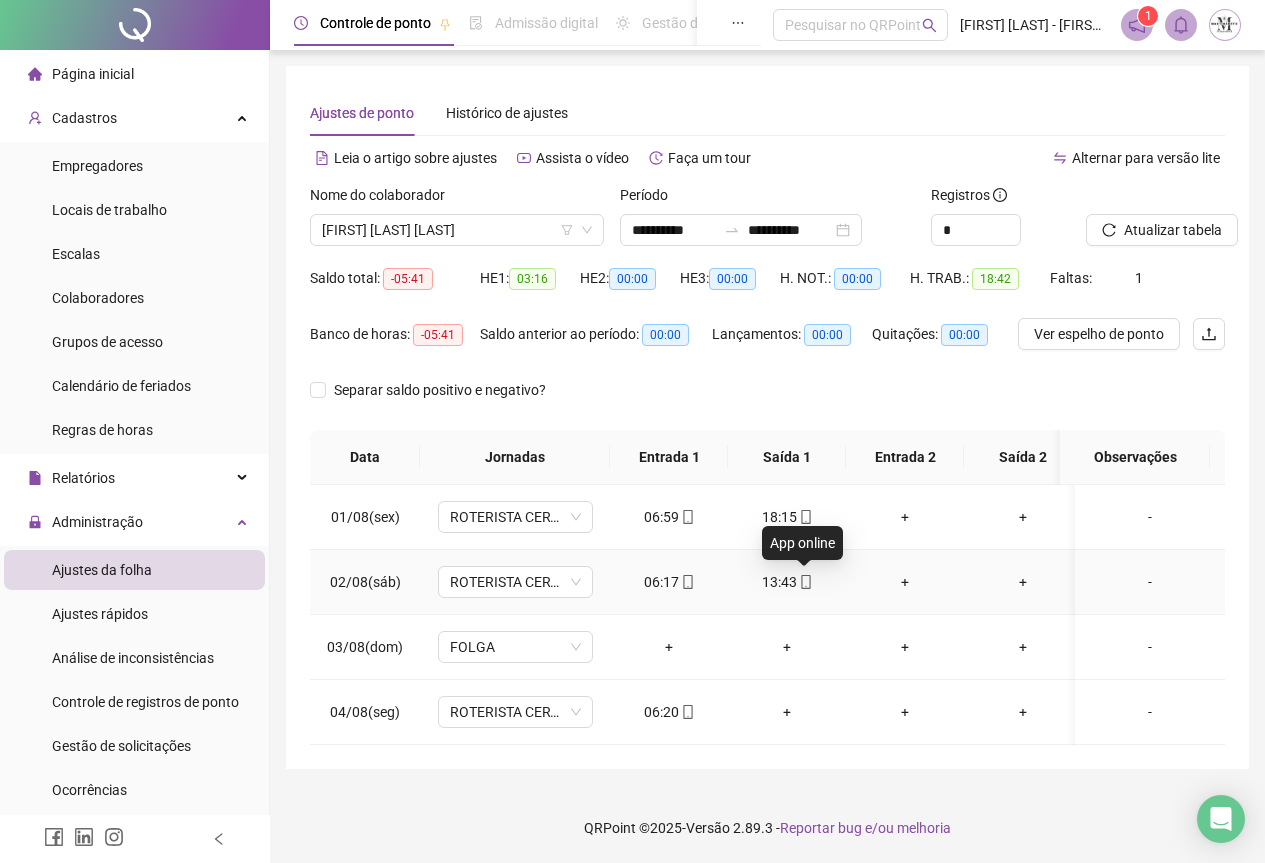 click 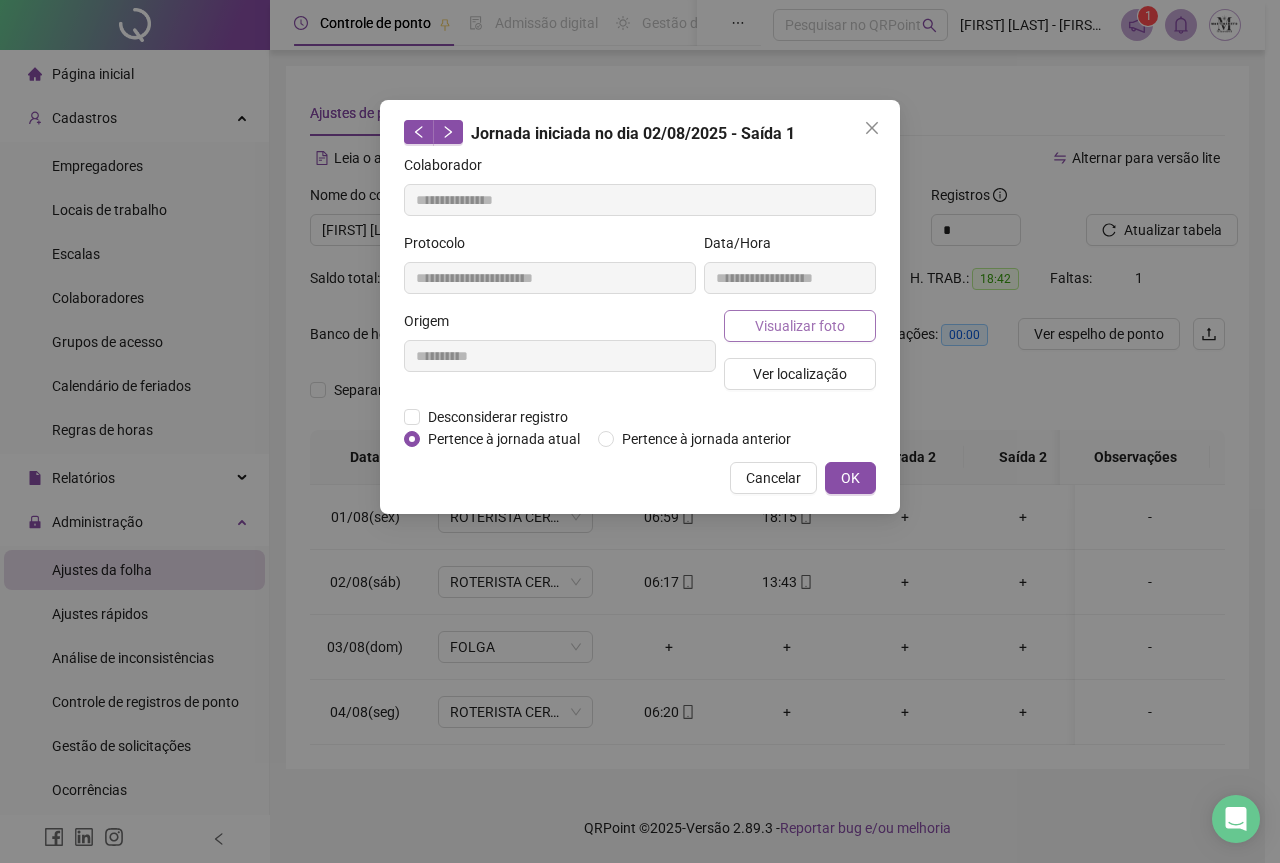 click on "Visualizar foto" at bounding box center [800, 326] 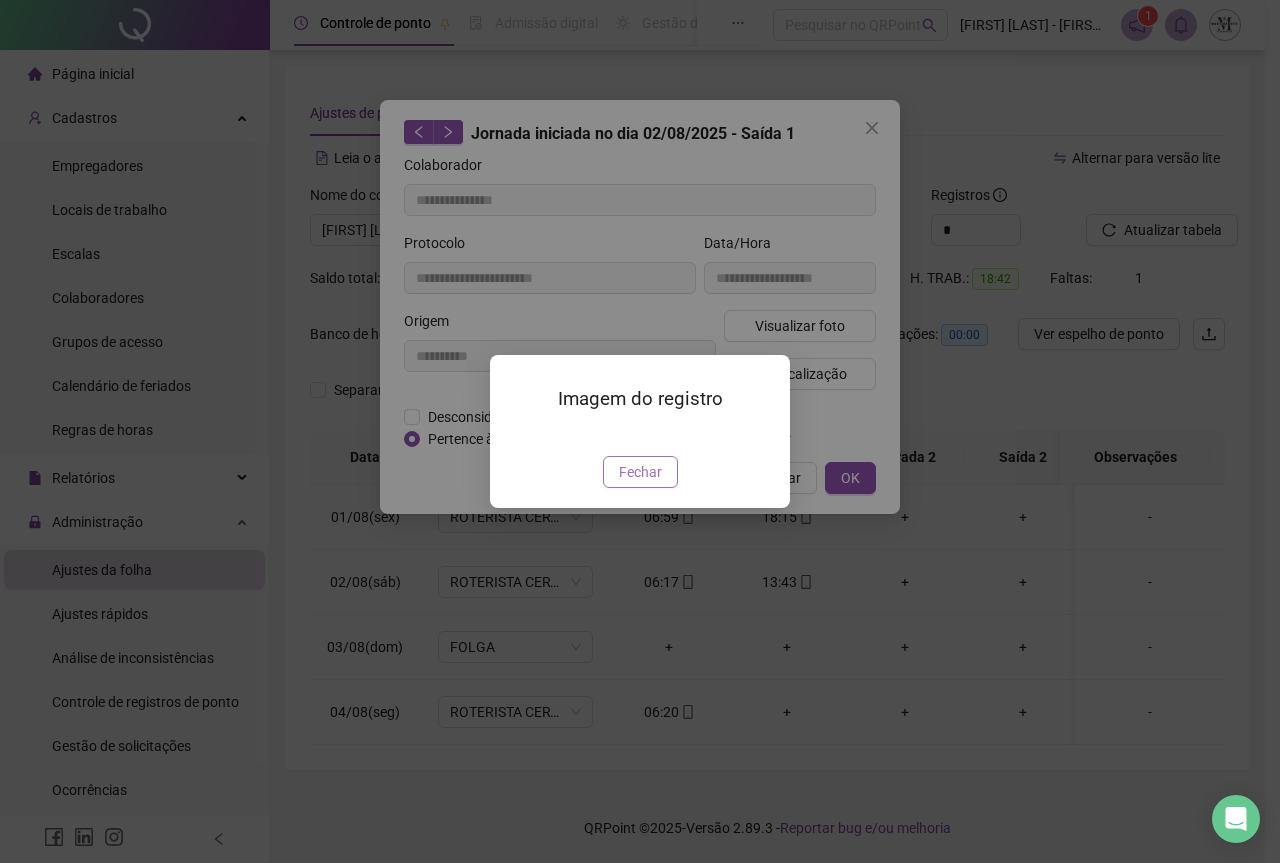 click on "Fechar" at bounding box center [640, 472] 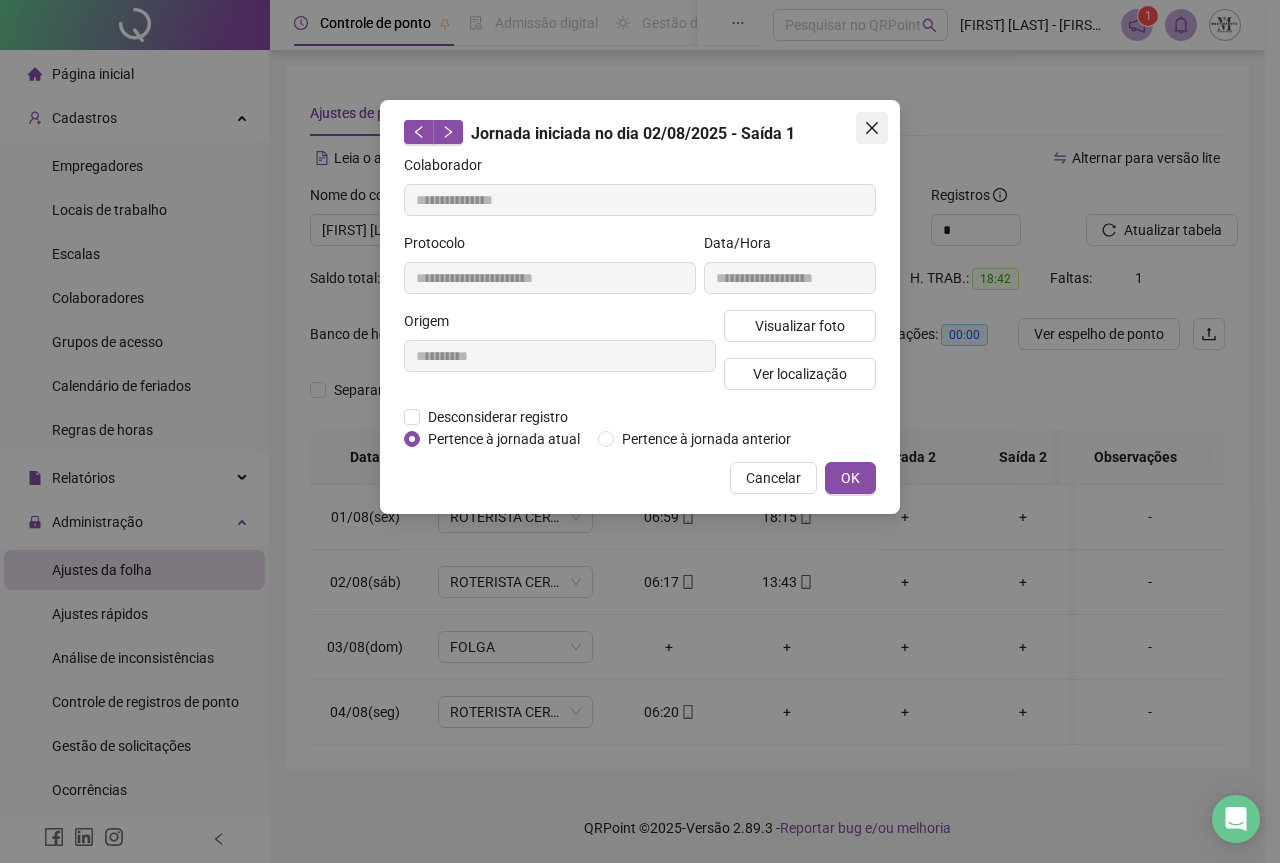 click at bounding box center (872, 128) 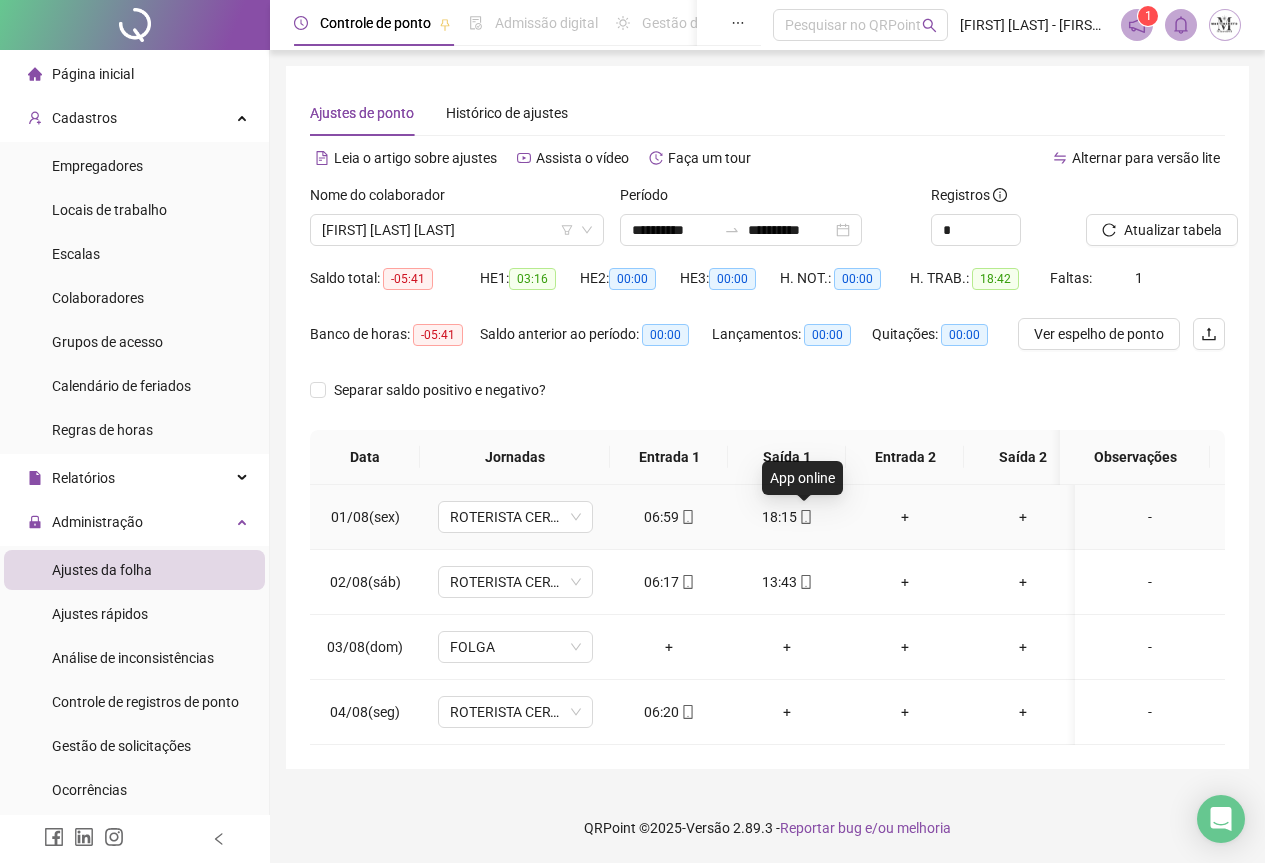 click 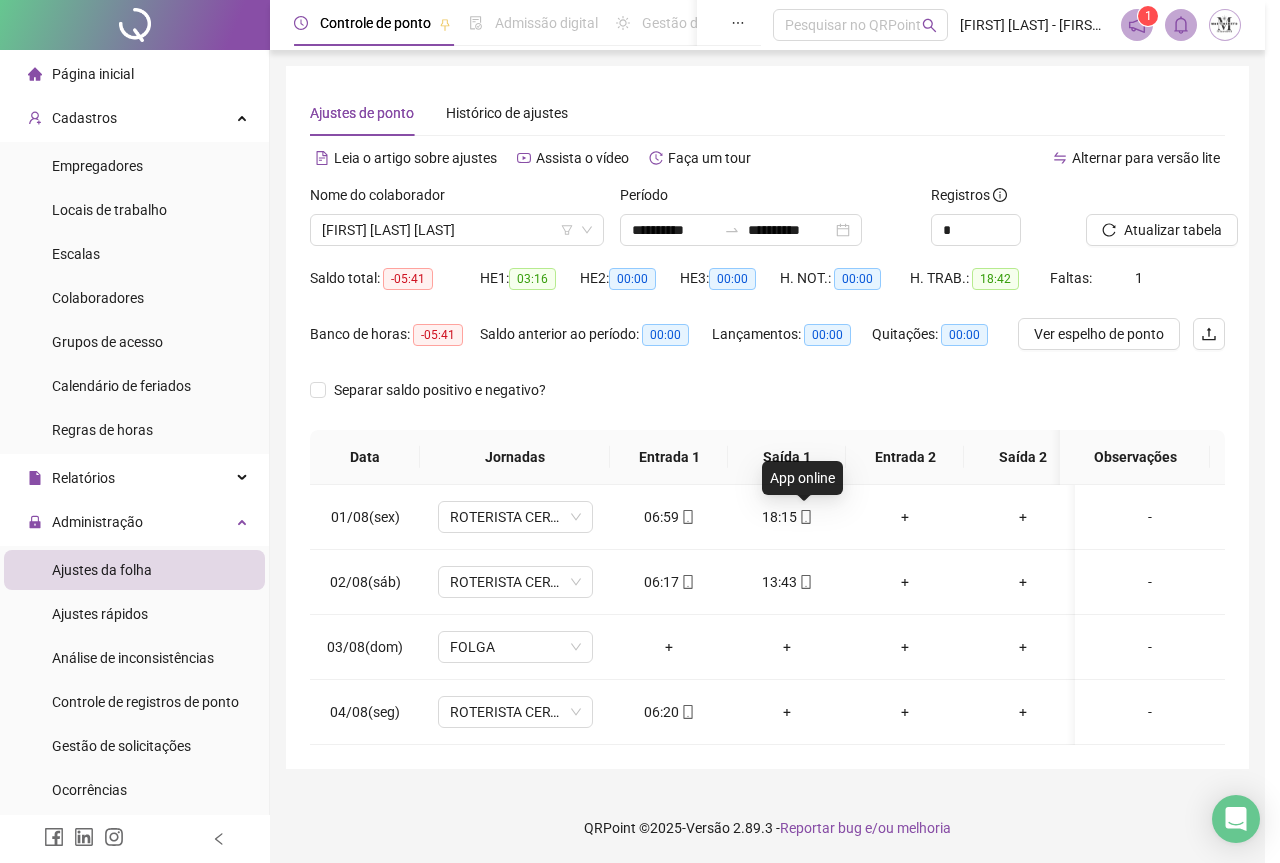 type on "**********" 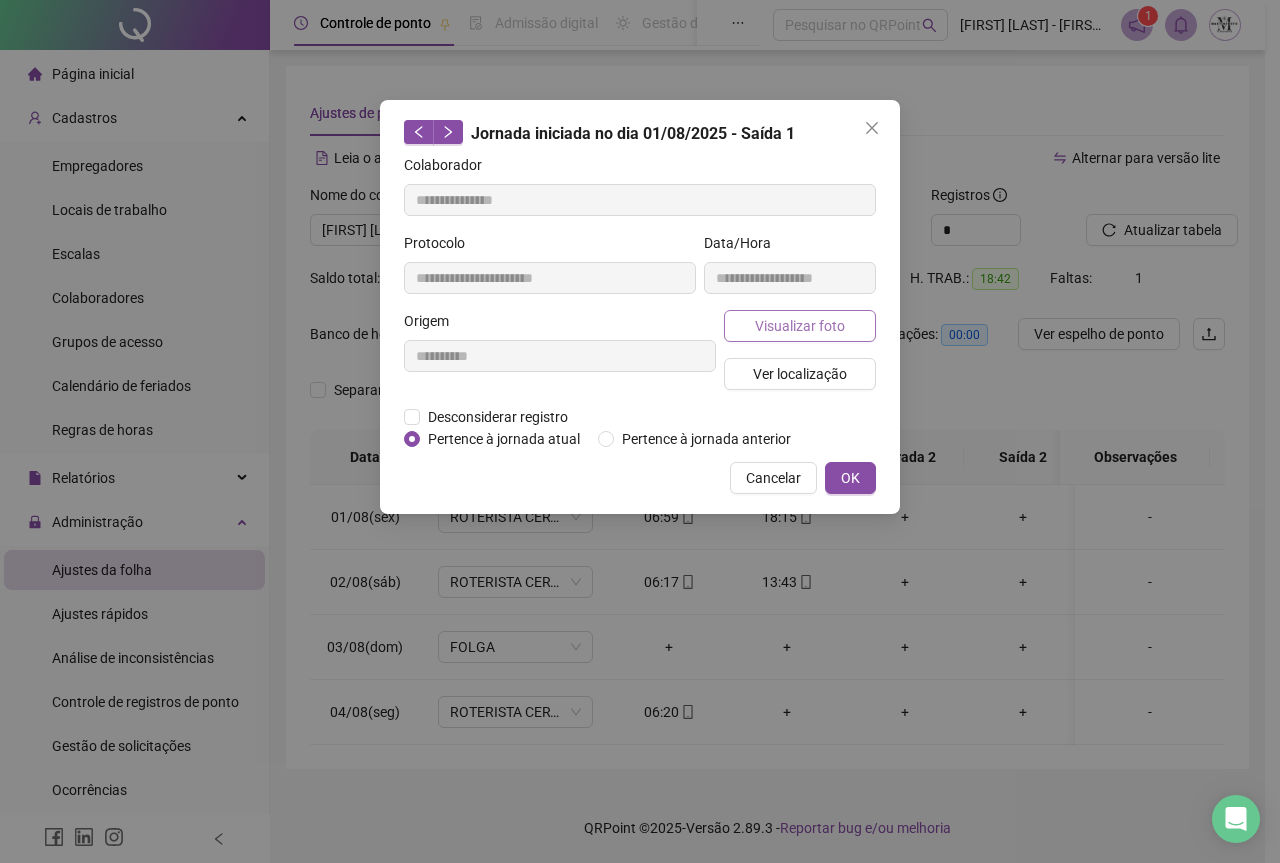 click on "Visualizar foto" at bounding box center (800, 326) 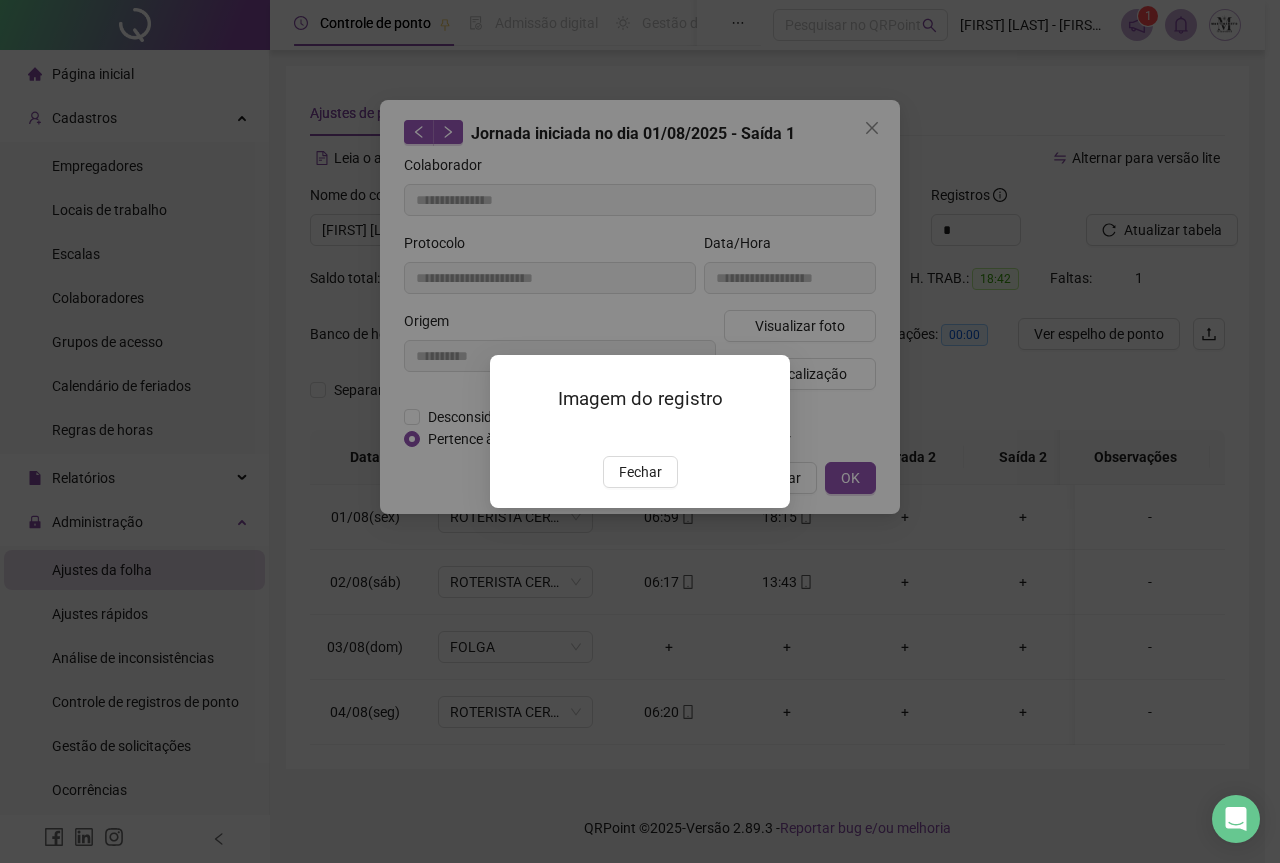 click at bounding box center [514, 435] 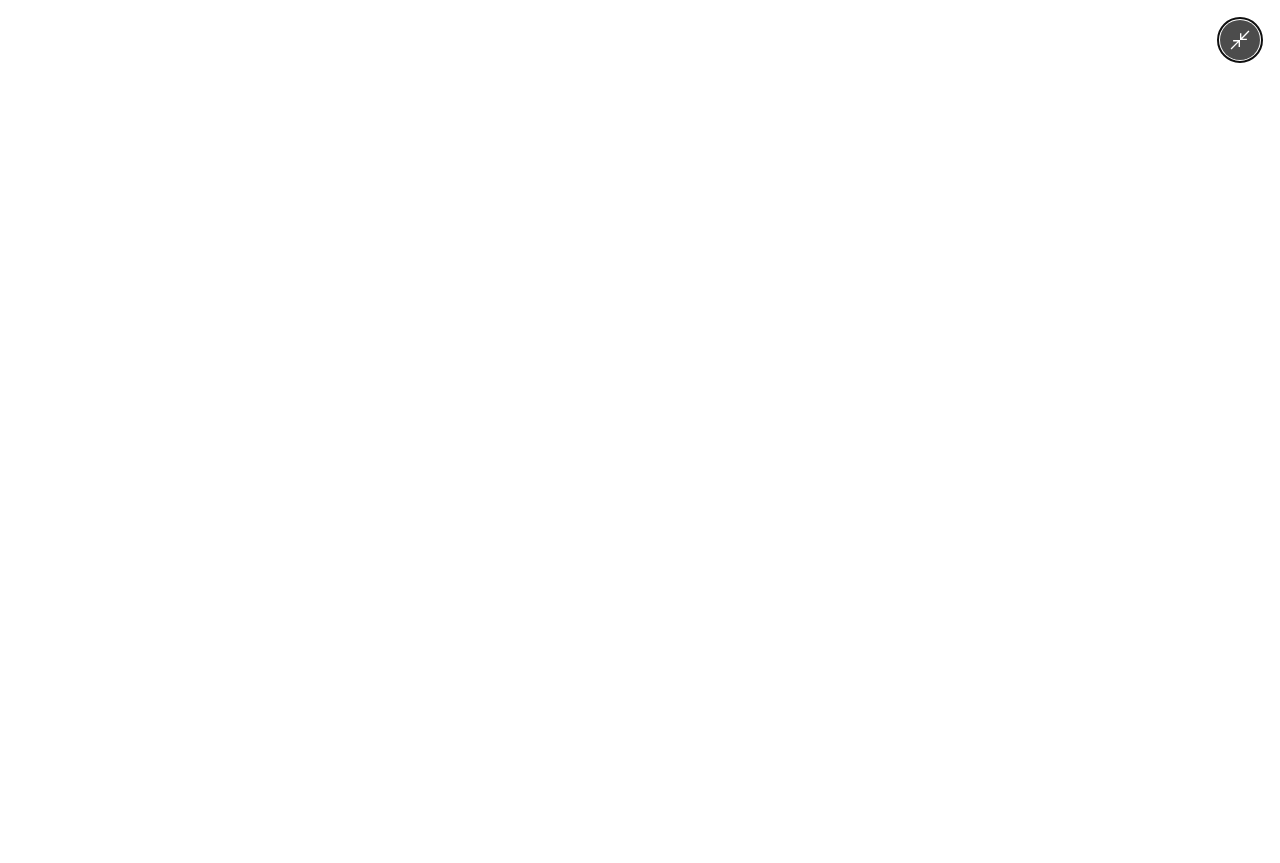 click at bounding box center [639, 431] 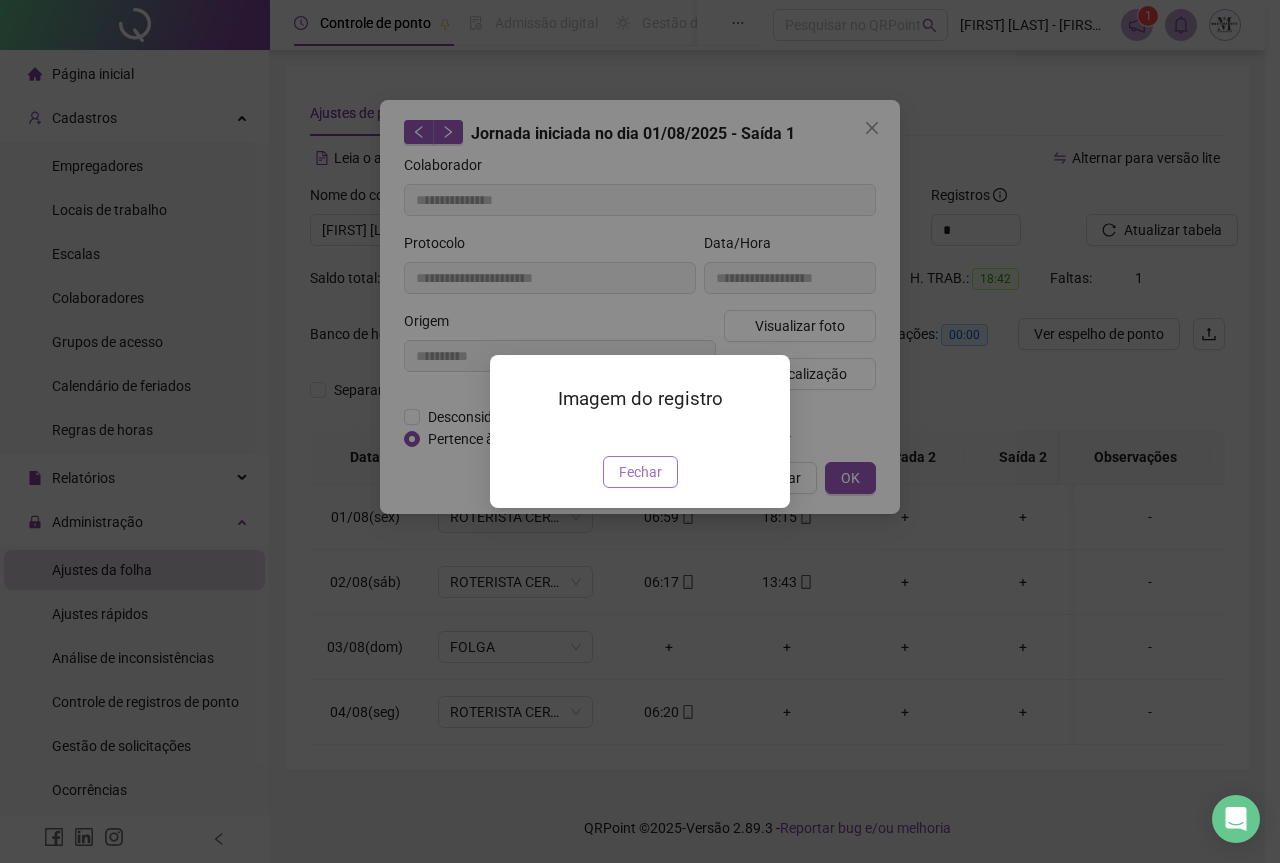 click on "Fechar" at bounding box center (640, 472) 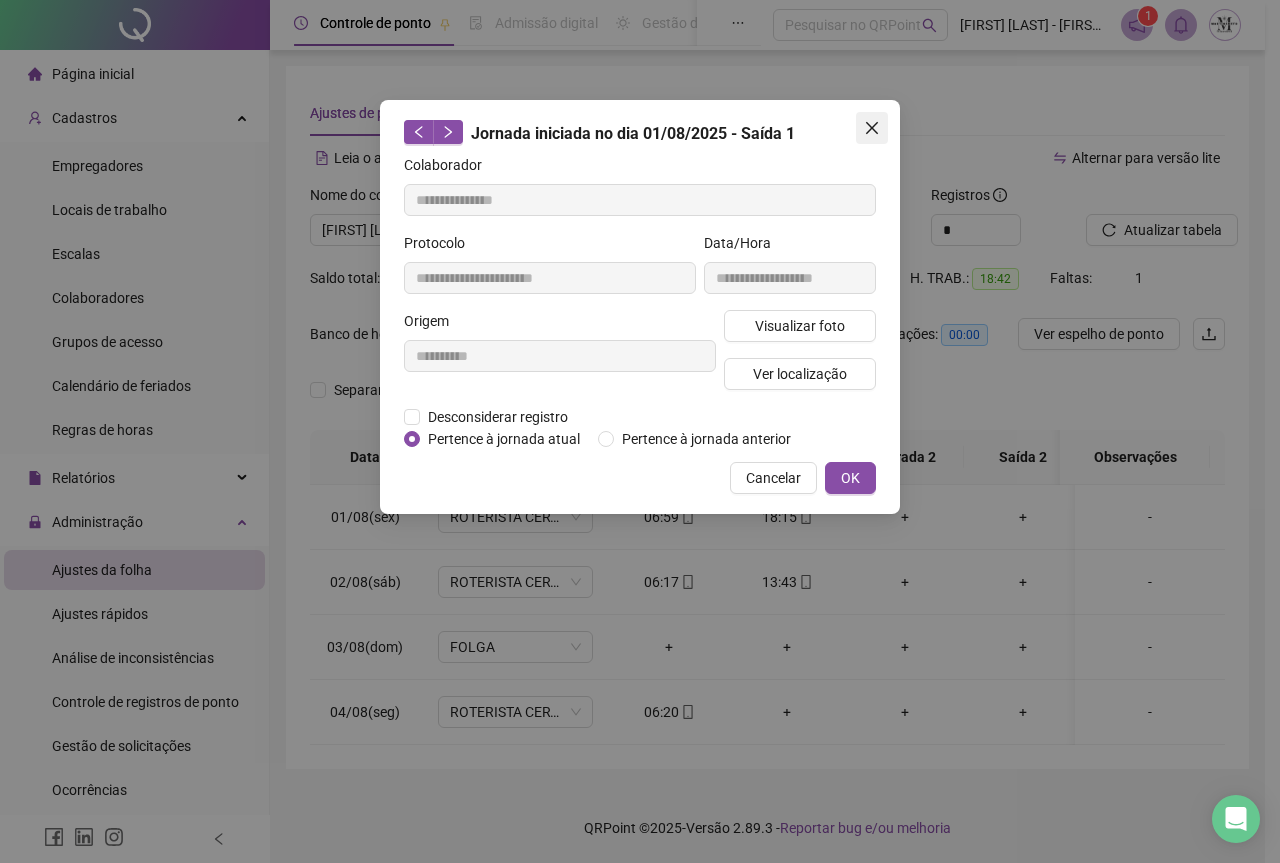 click 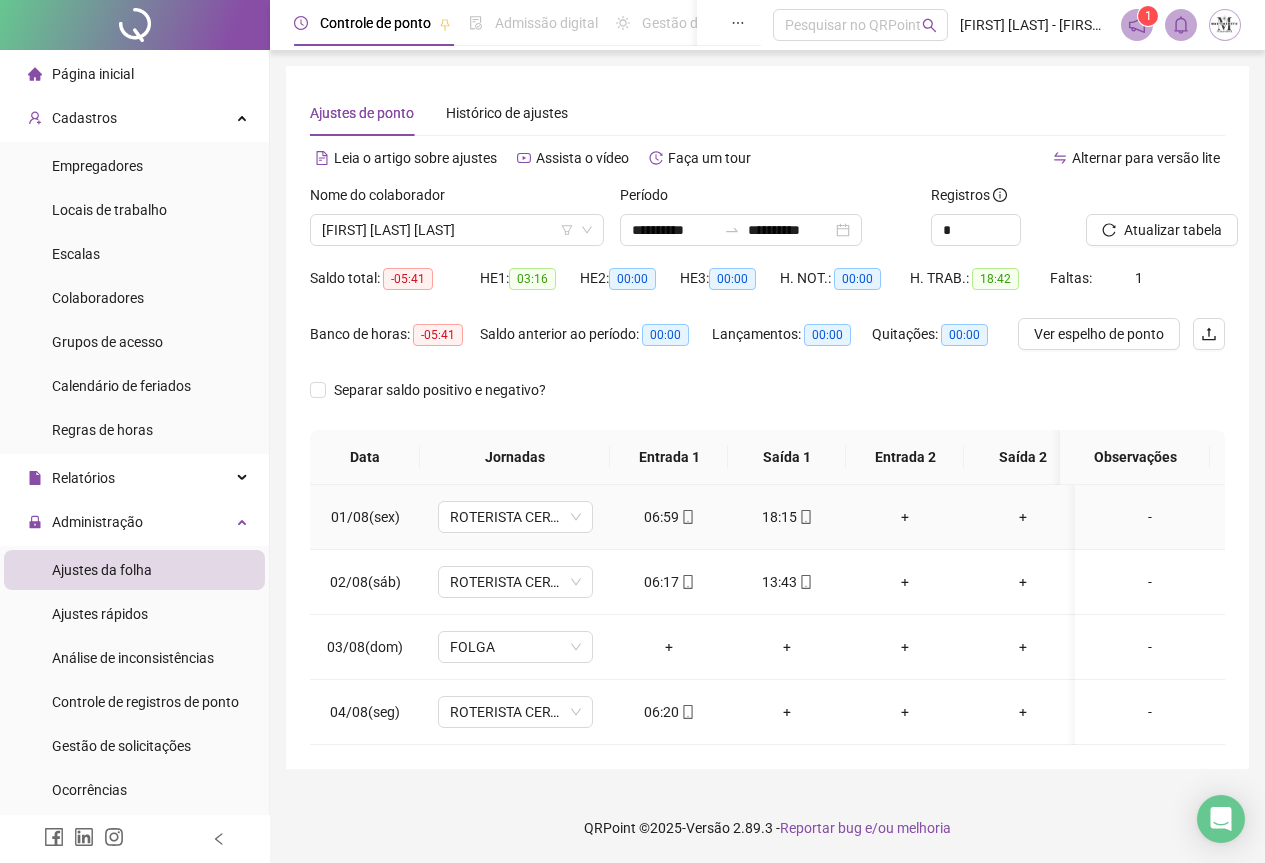 click 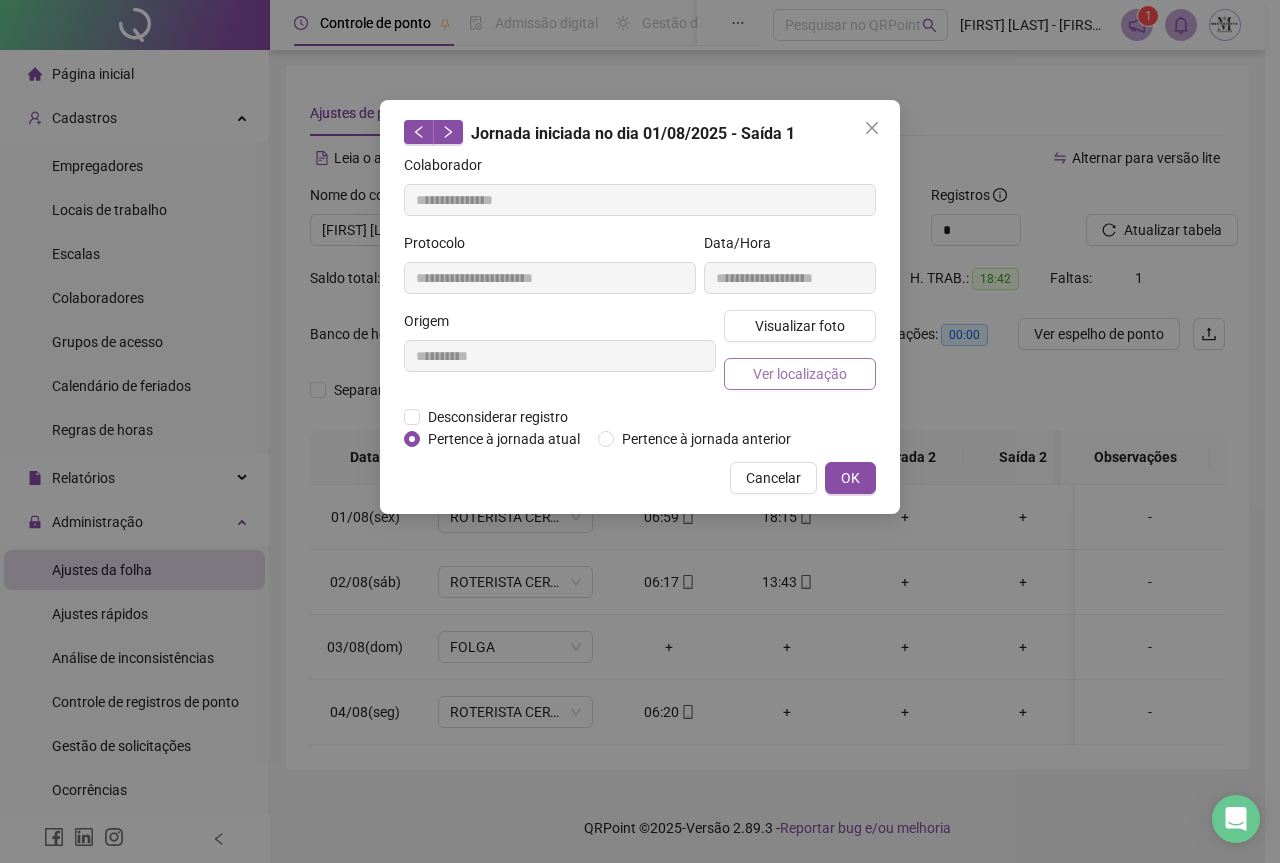 click on "Ver localização" at bounding box center (800, 374) 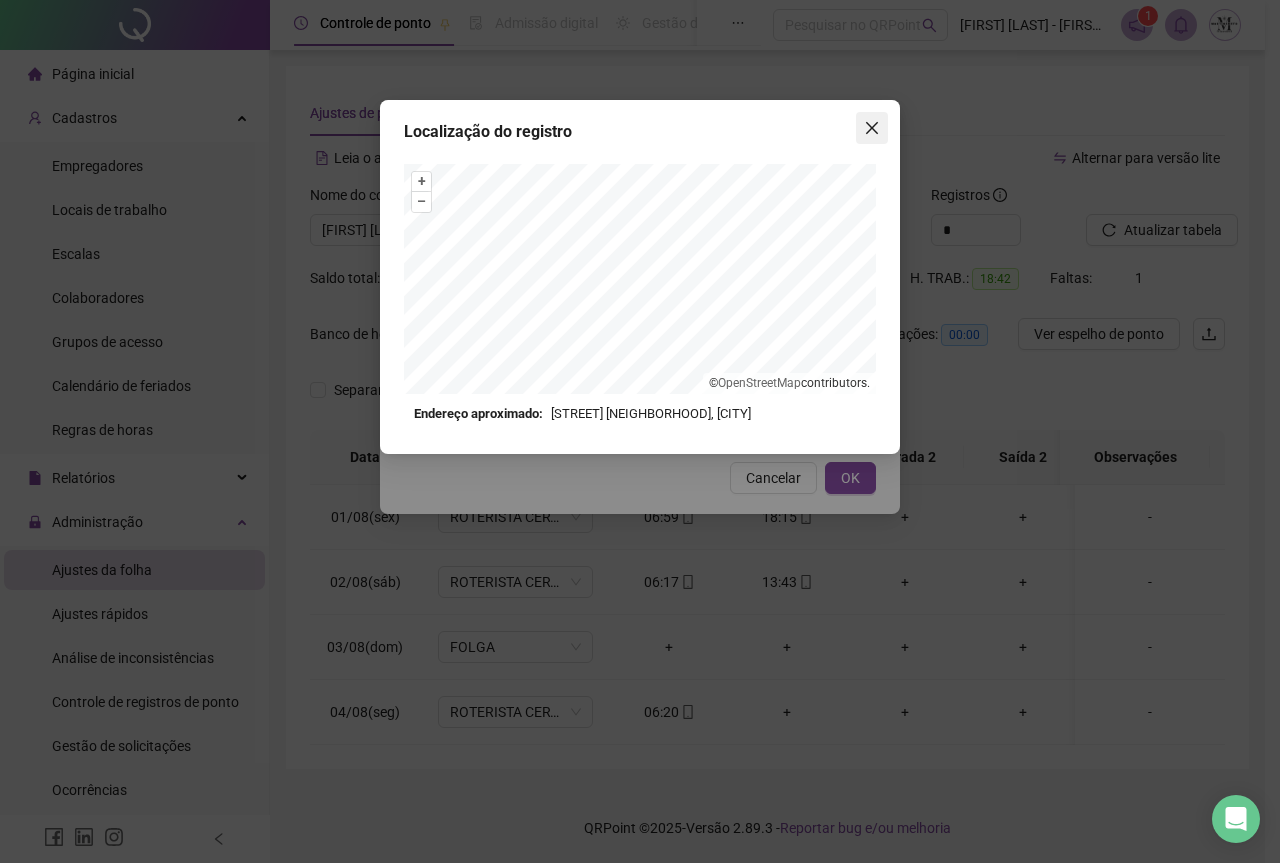 click 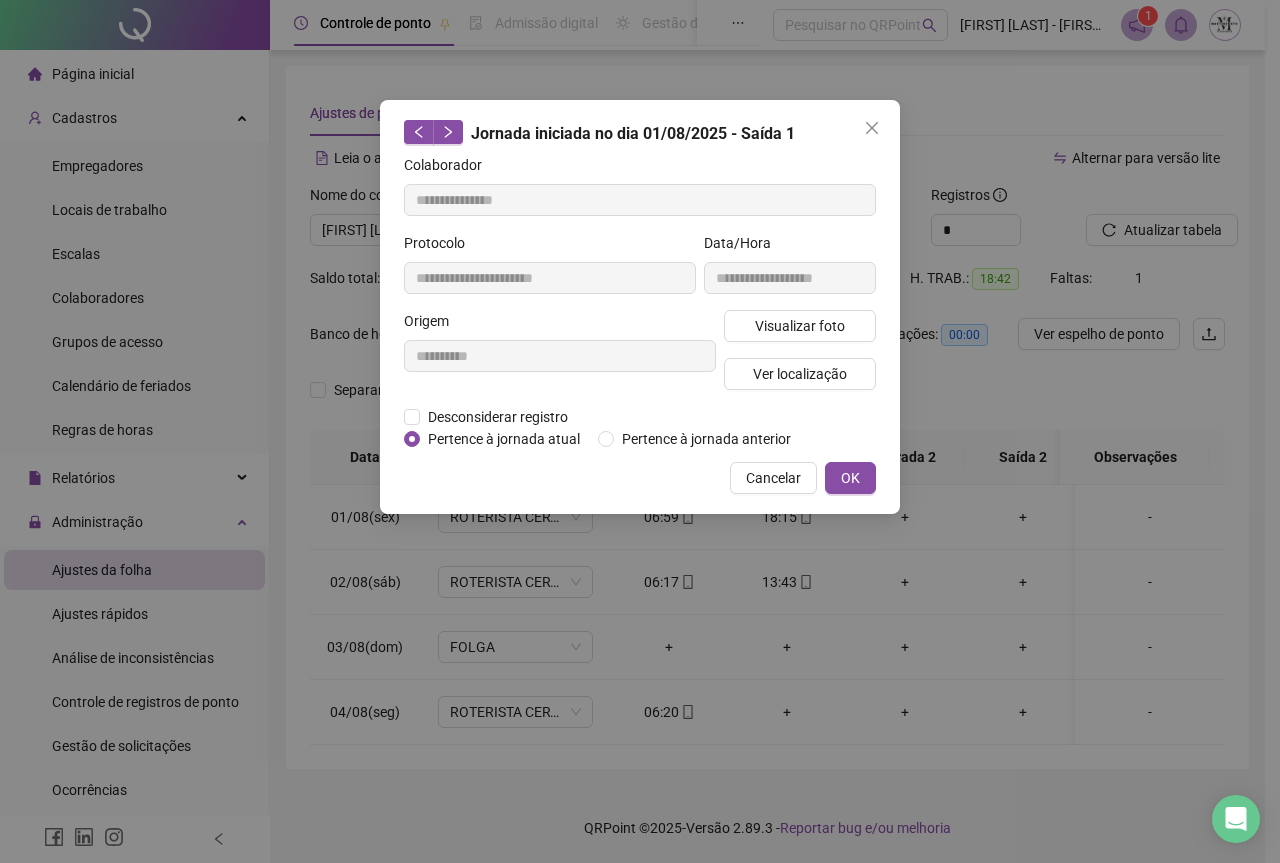 click 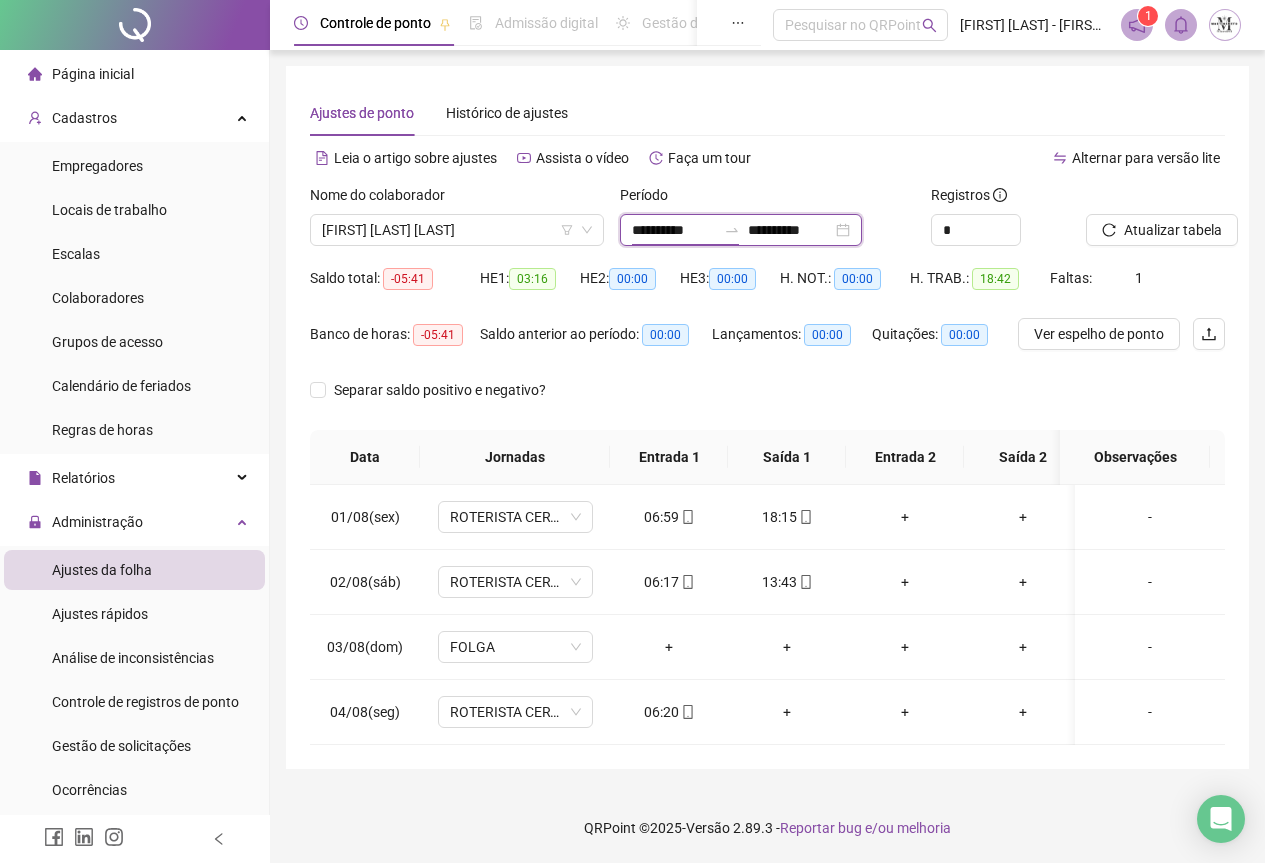 click on "**********" at bounding box center (674, 230) 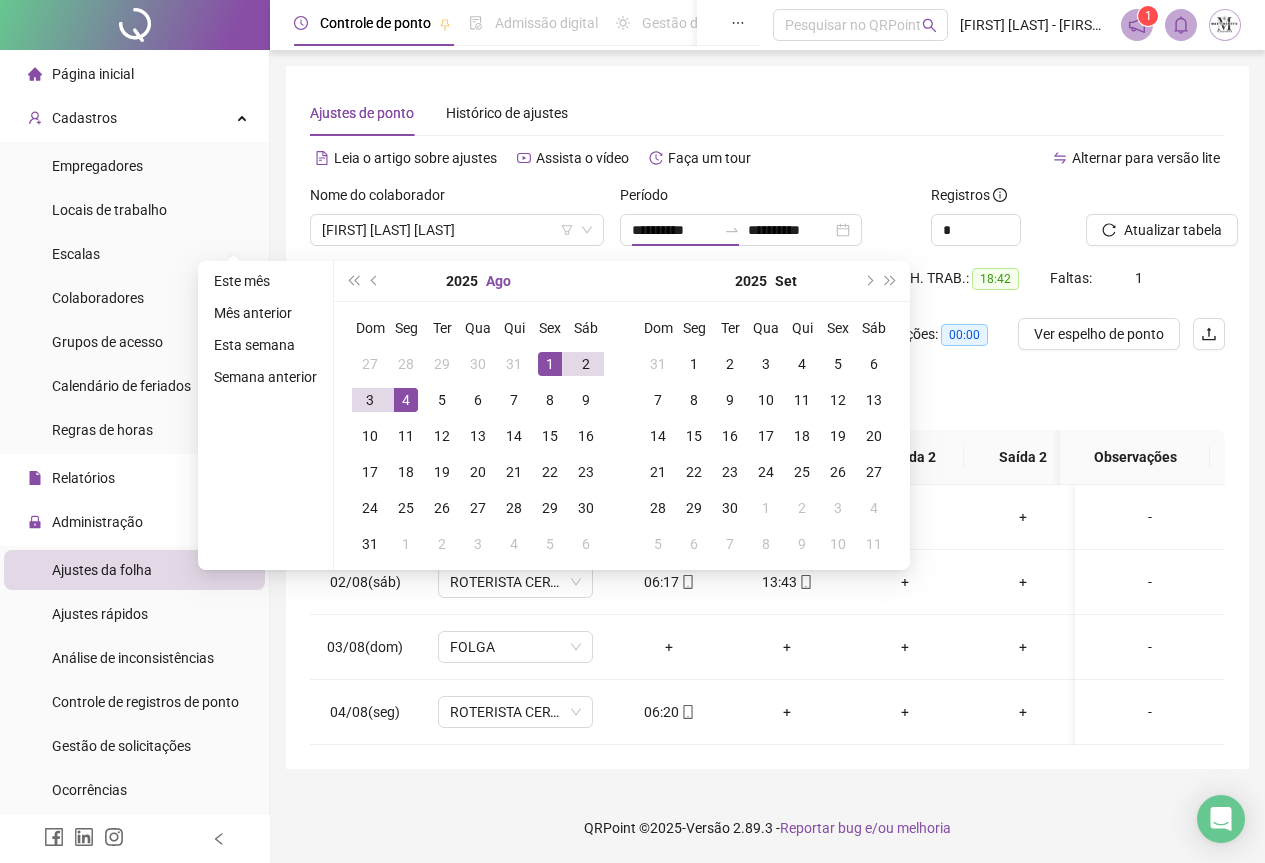 click on "Ago" at bounding box center [498, 281] 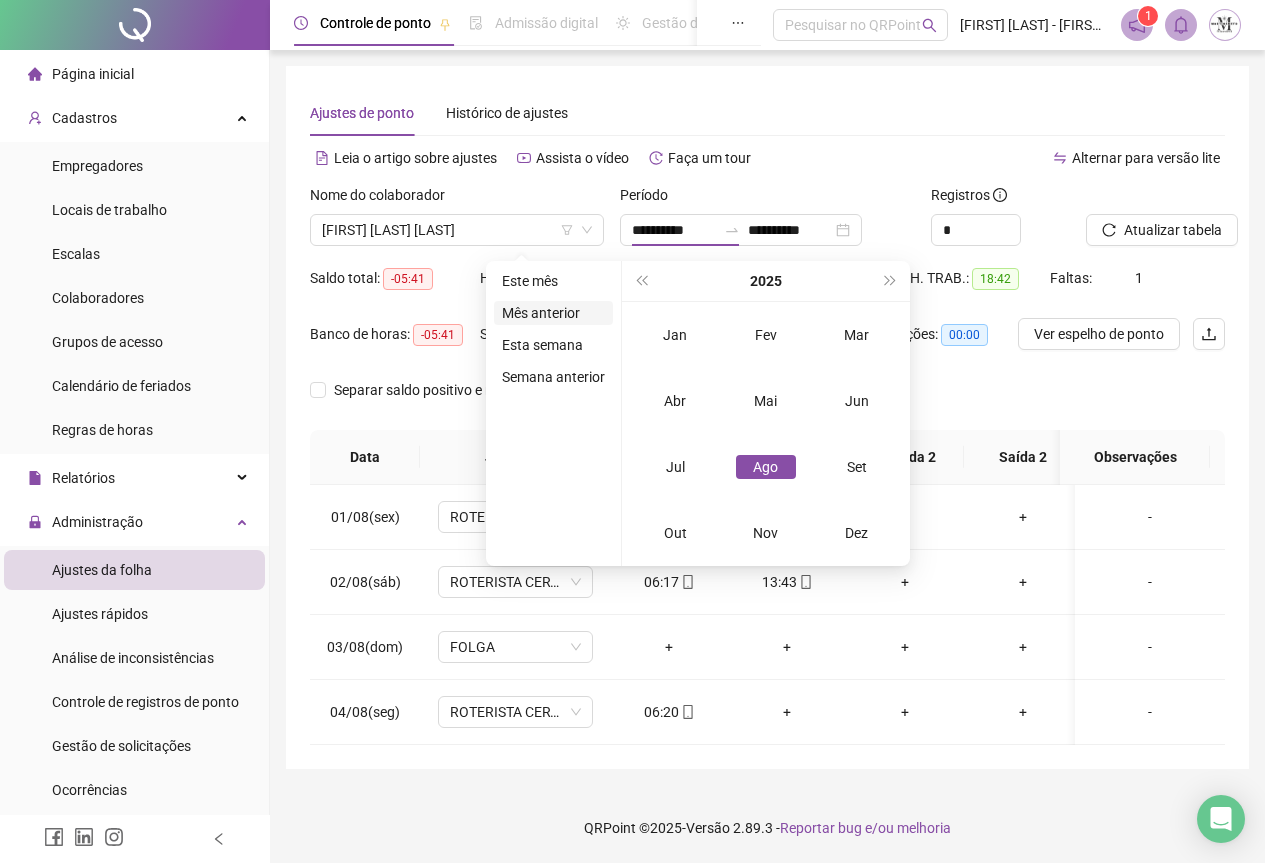 type on "**********" 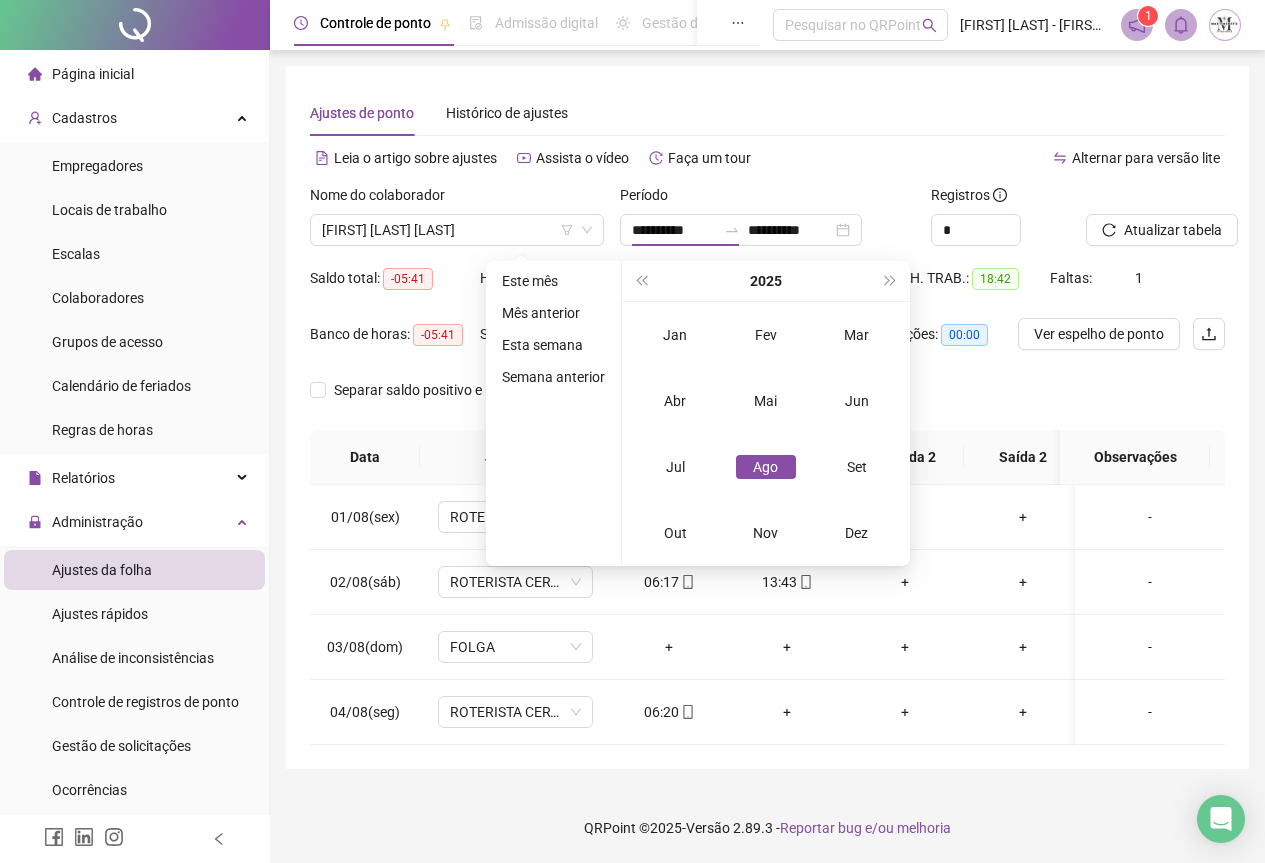 type on "**********" 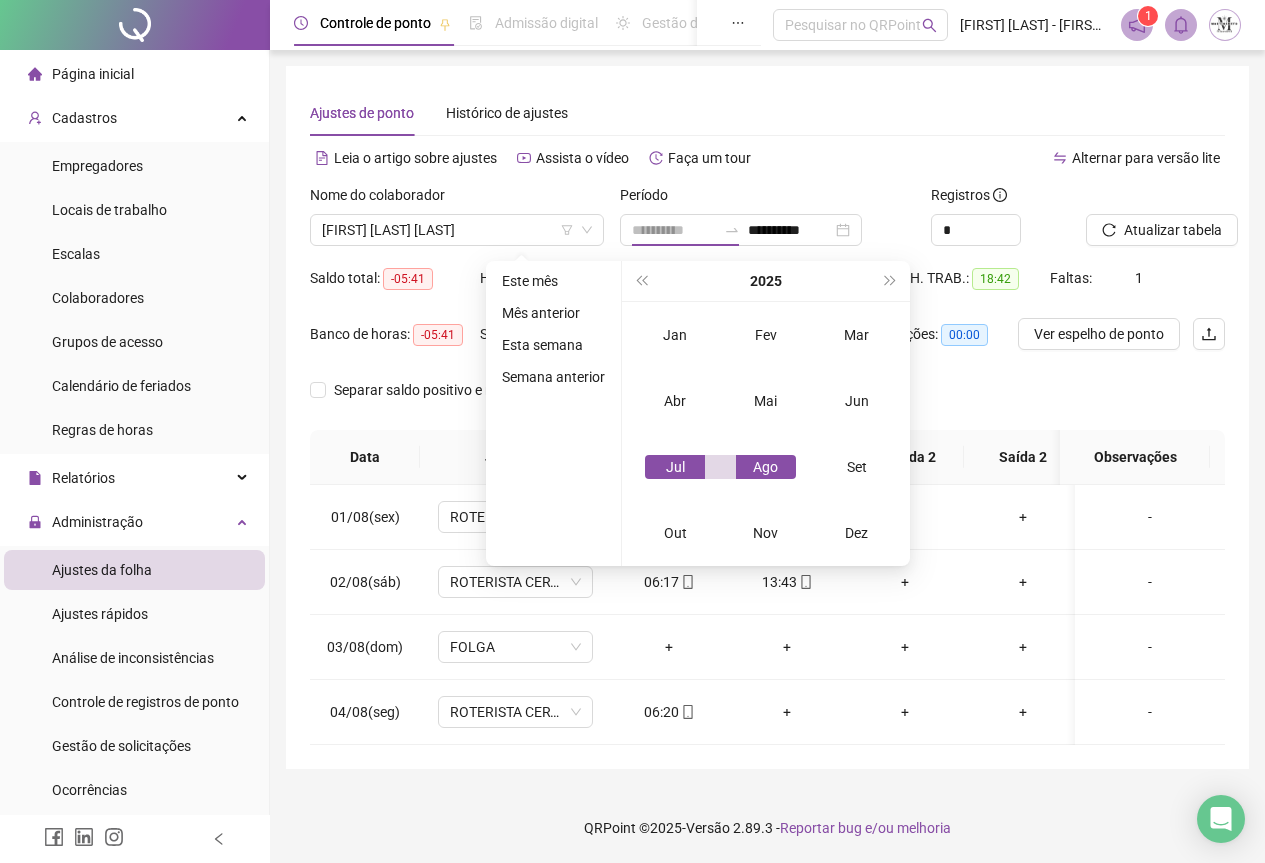 click on "Jul" at bounding box center [675, 467] 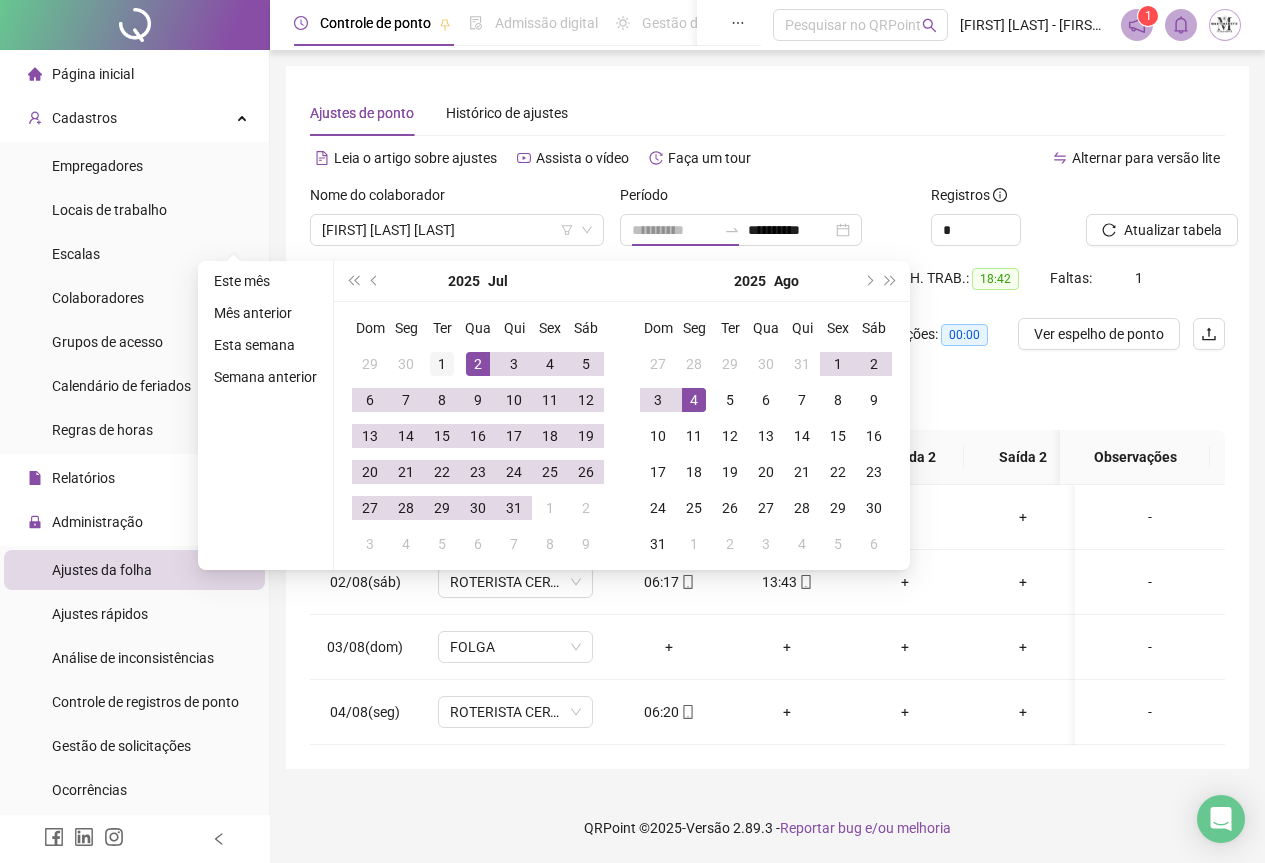 type on "**********" 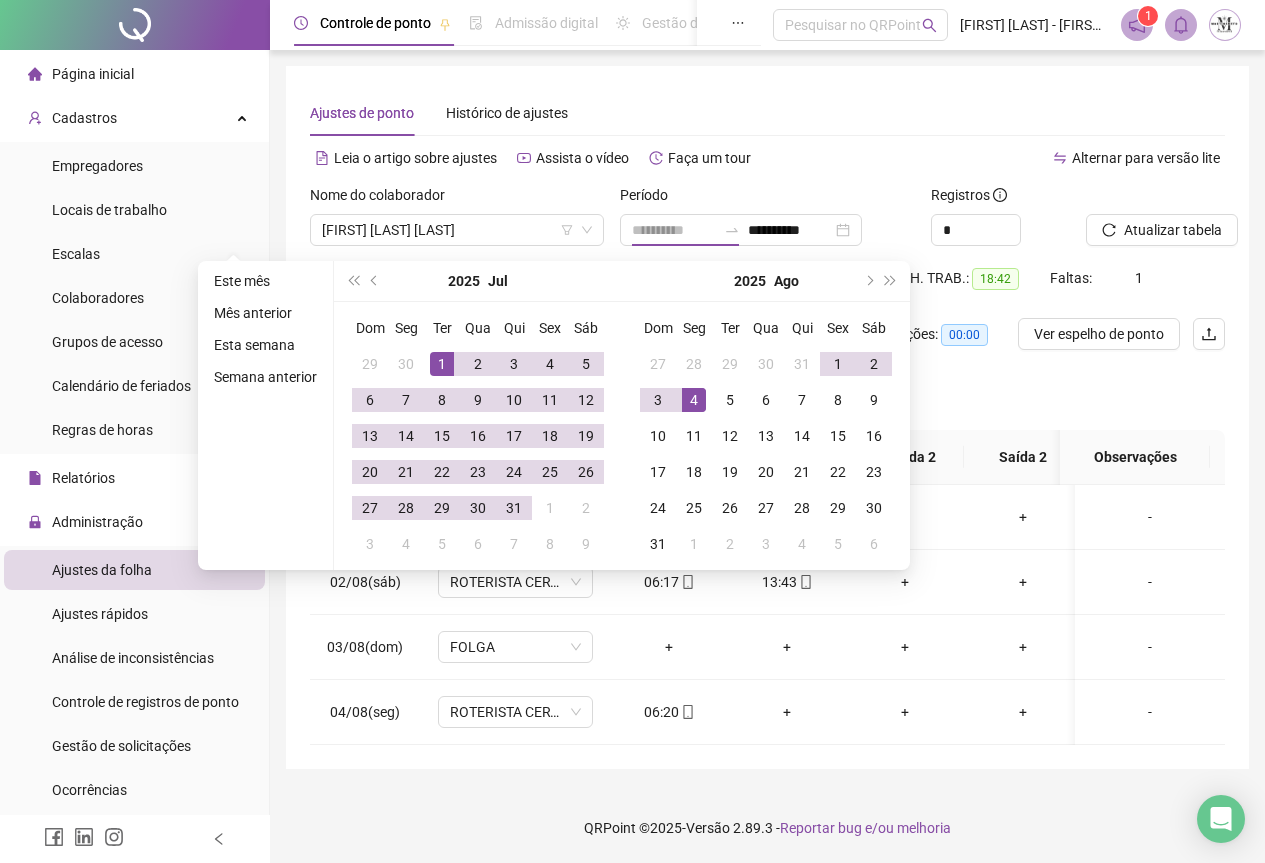 click on "1" at bounding box center (442, 364) 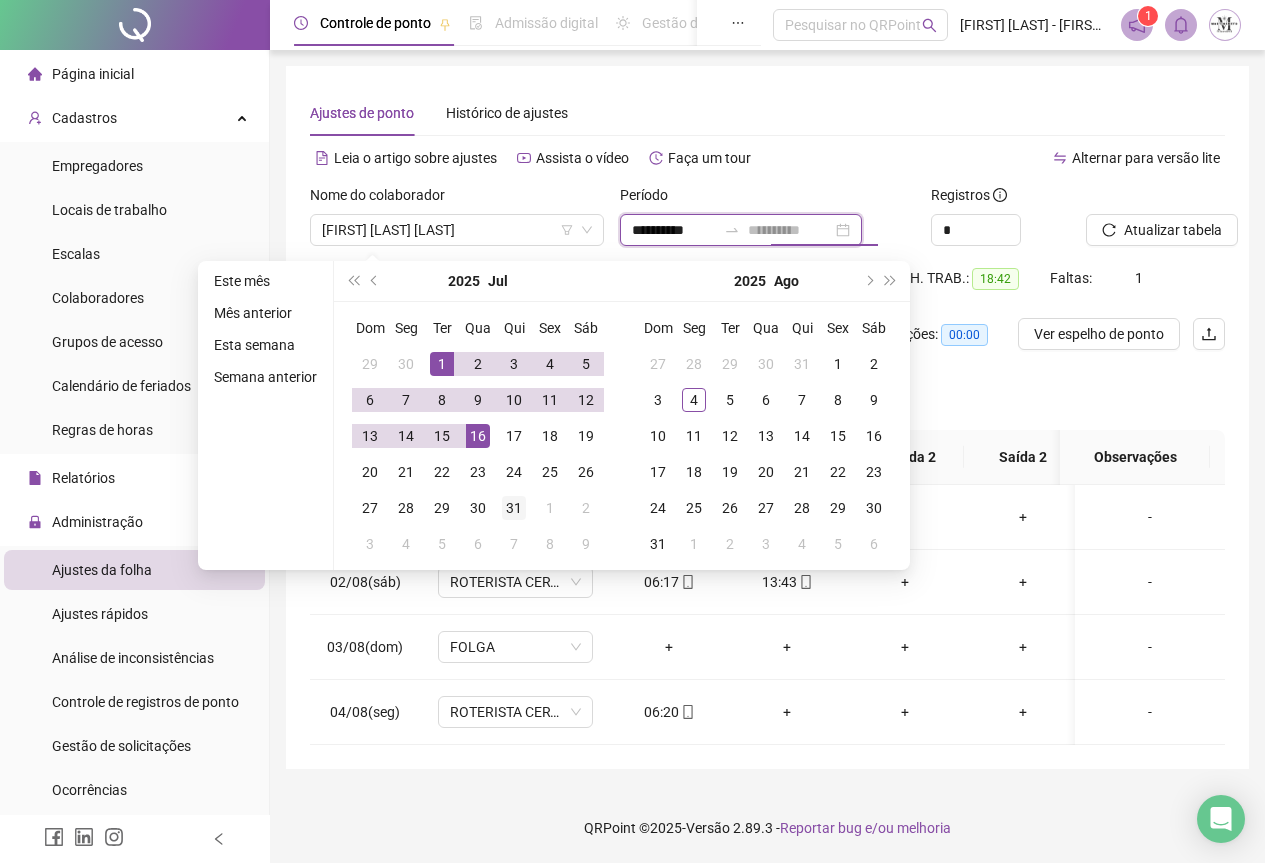 type on "**********" 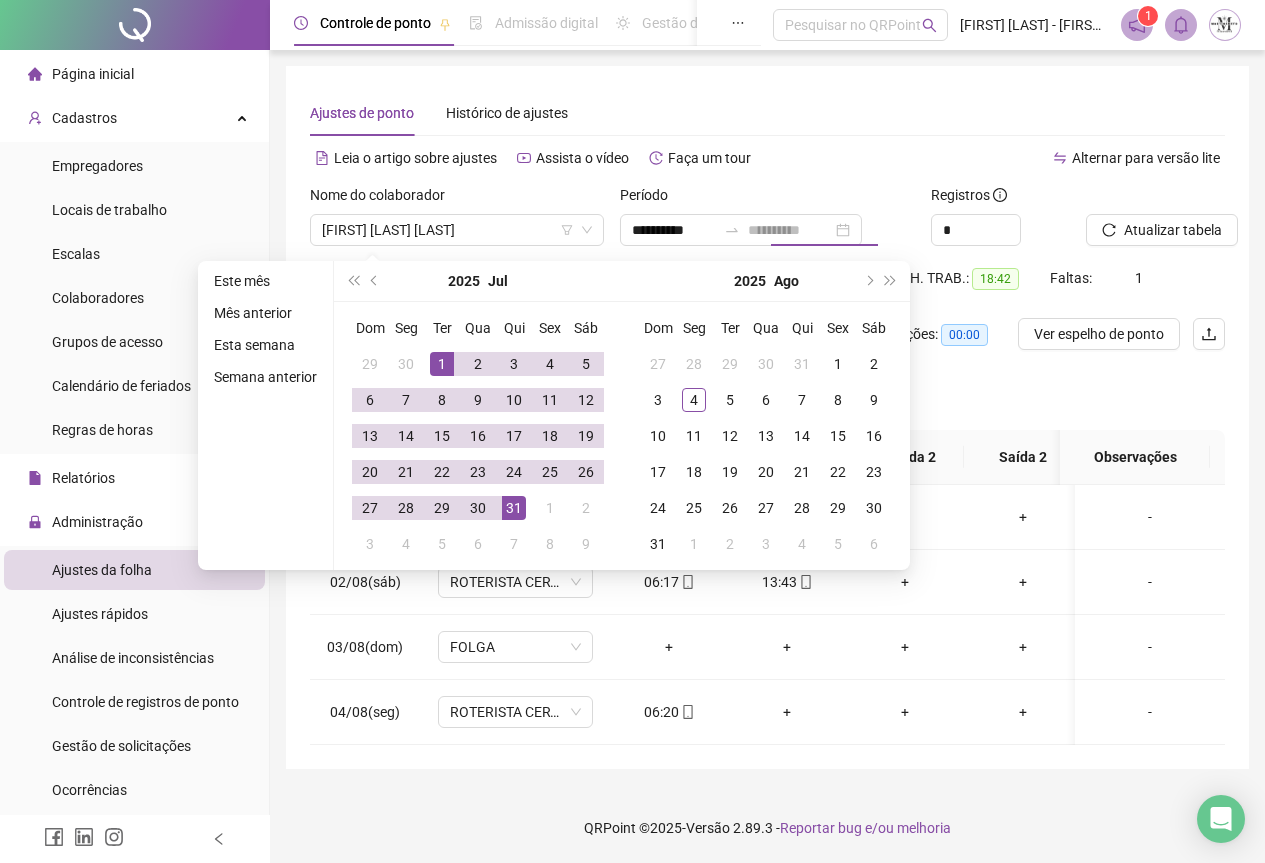 click on "31" at bounding box center (514, 508) 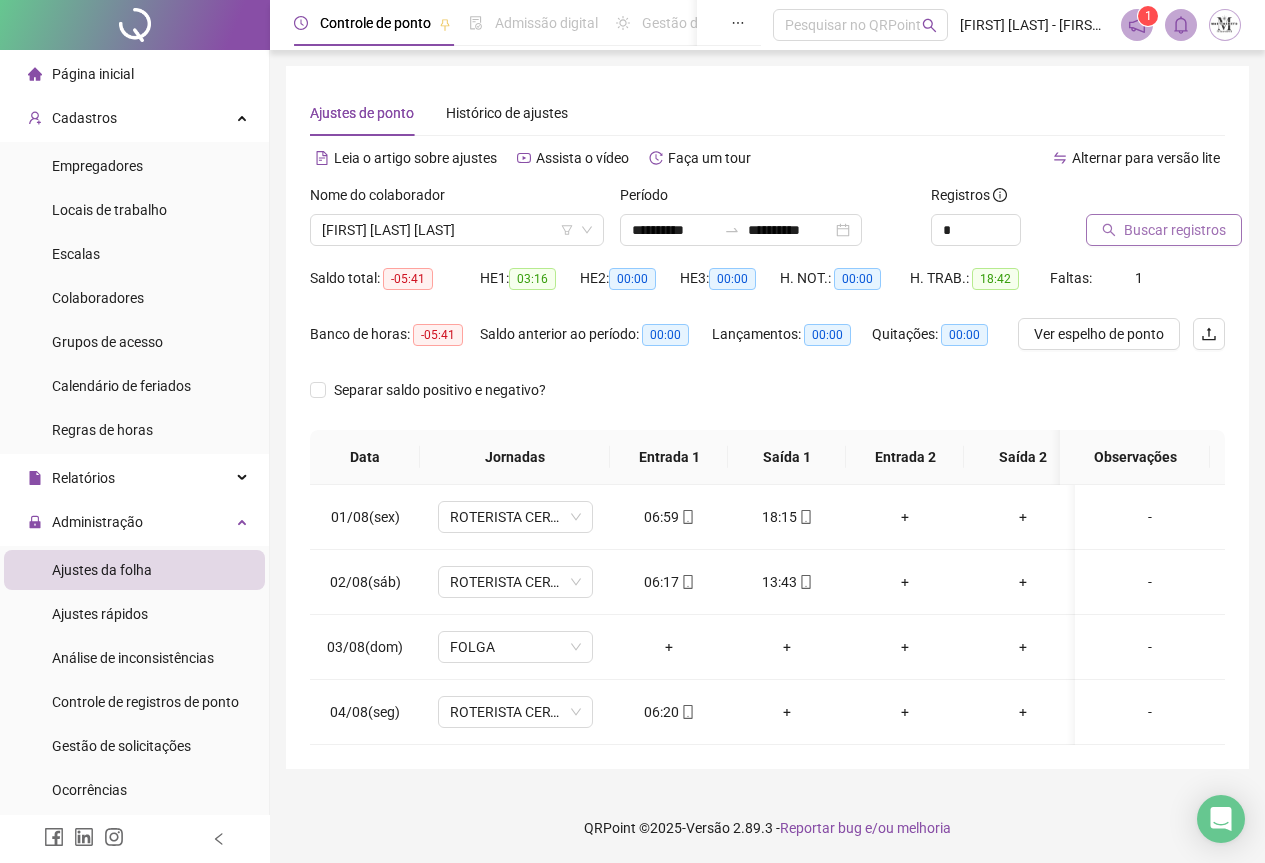 click on "Buscar registros" at bounding box center [1175, 230] 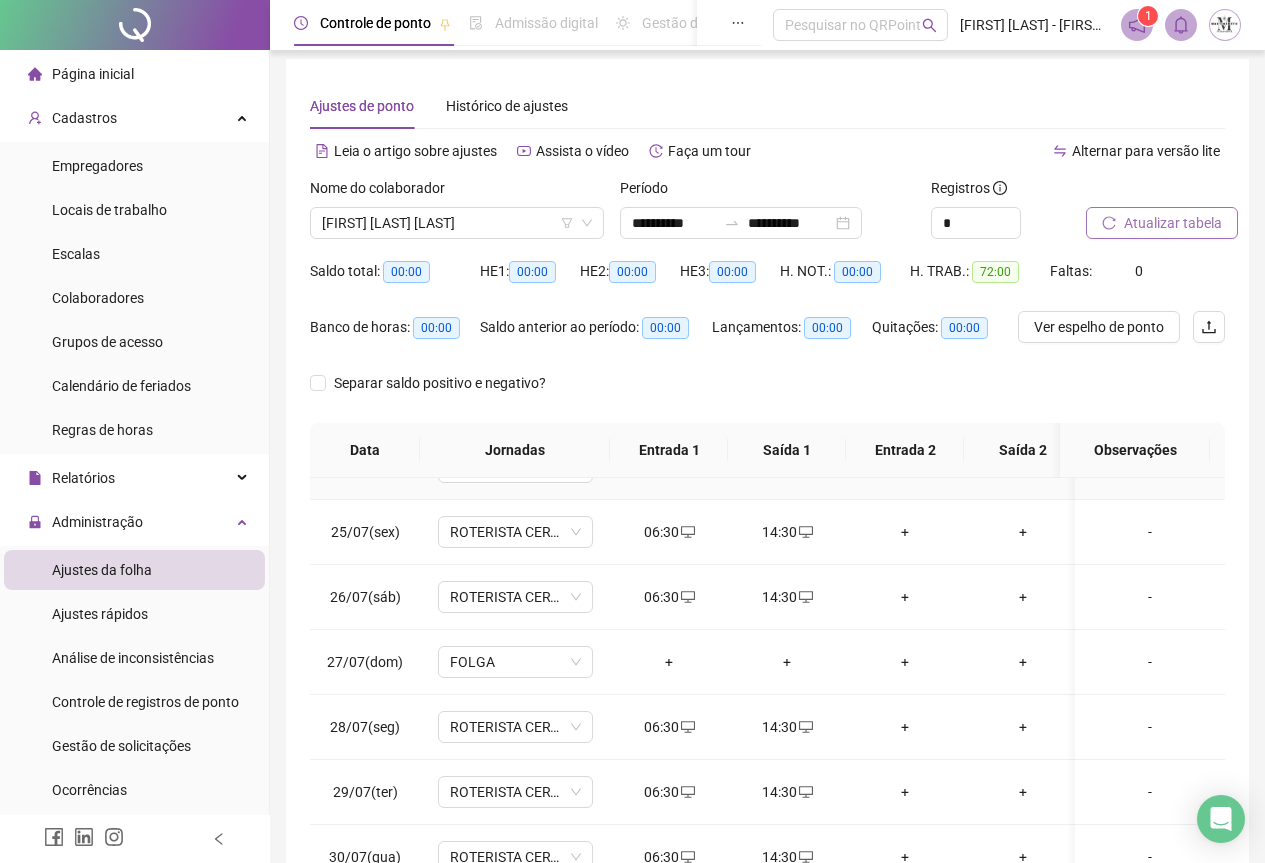 scroll, scrollTop: 303, scrollLeft: 0, axis: vertical 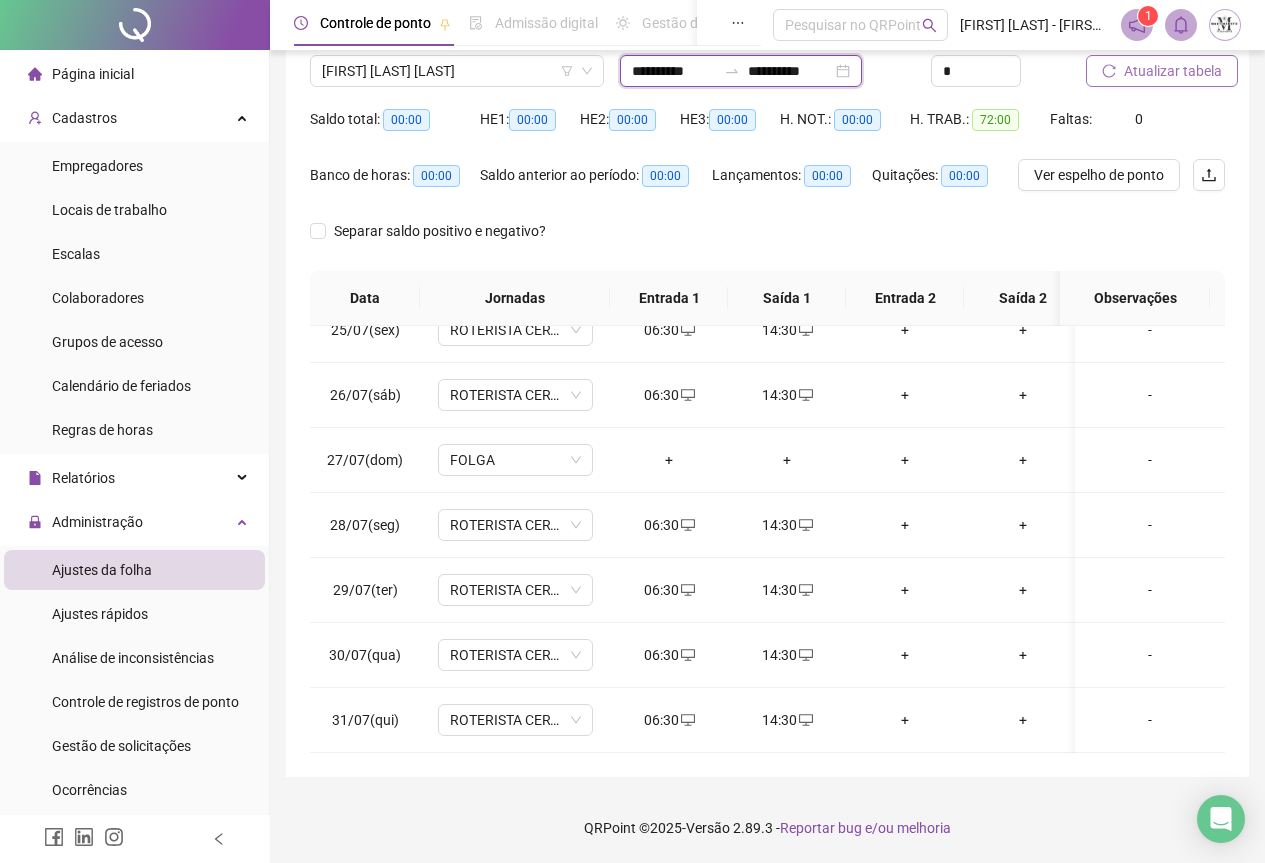 click on "**********" at bounding box center (674, 71) 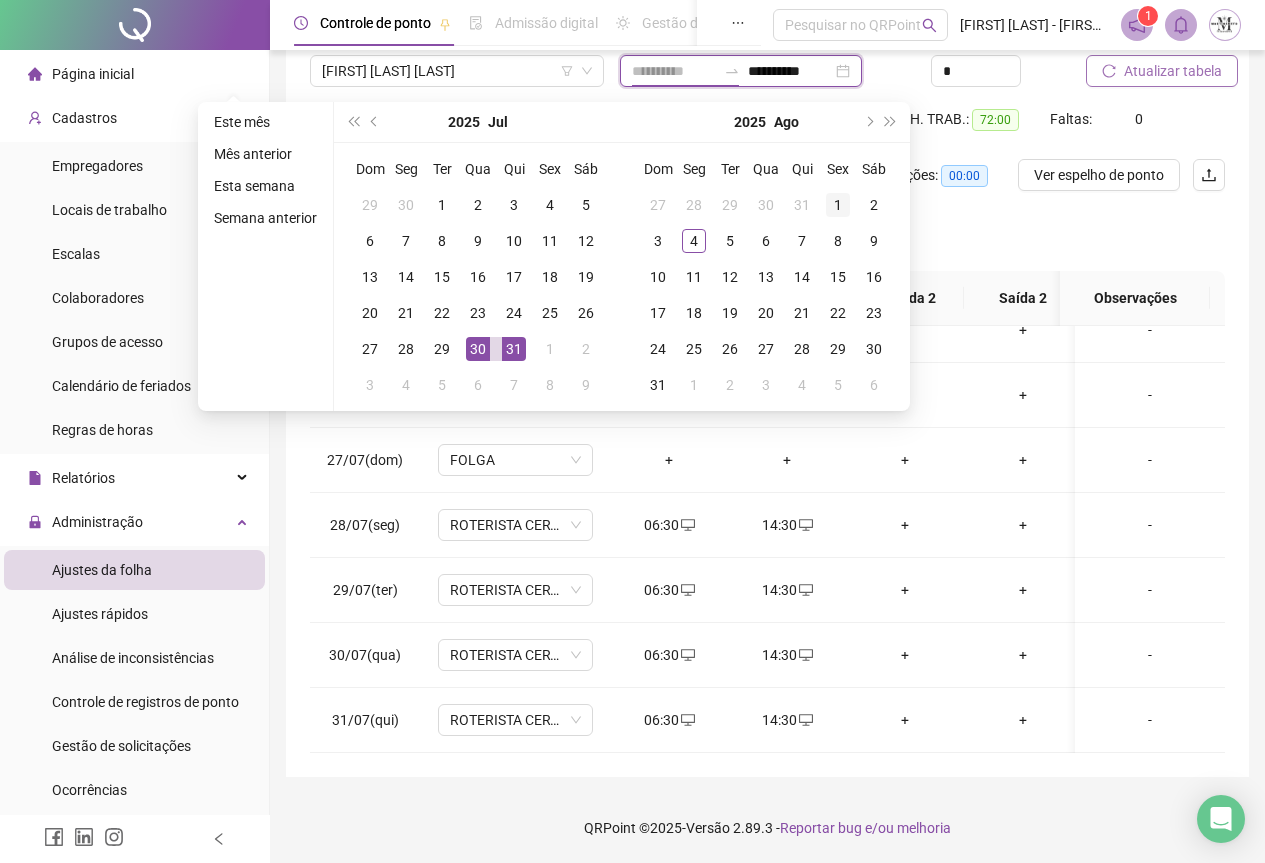 type on "**********" 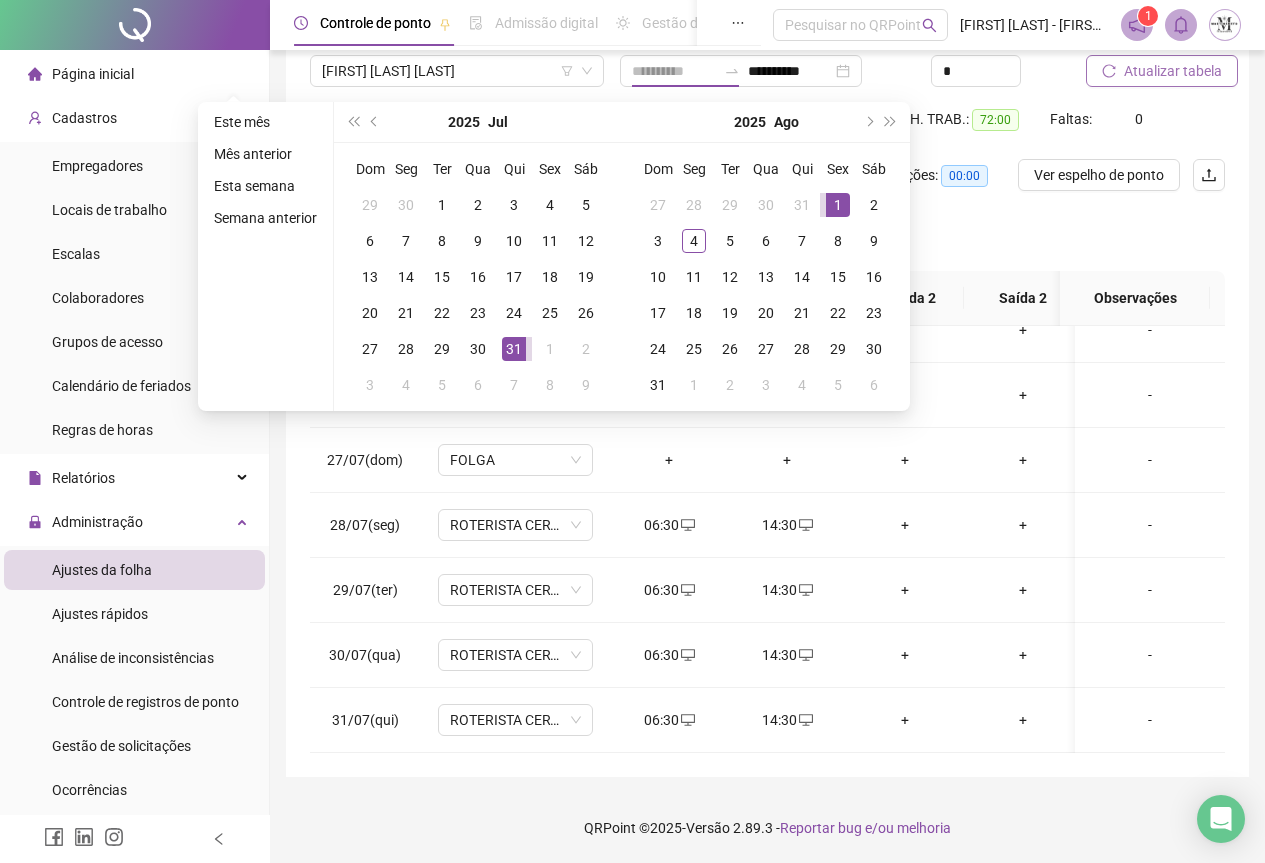 click on "1" at bounding box center [838, 205] 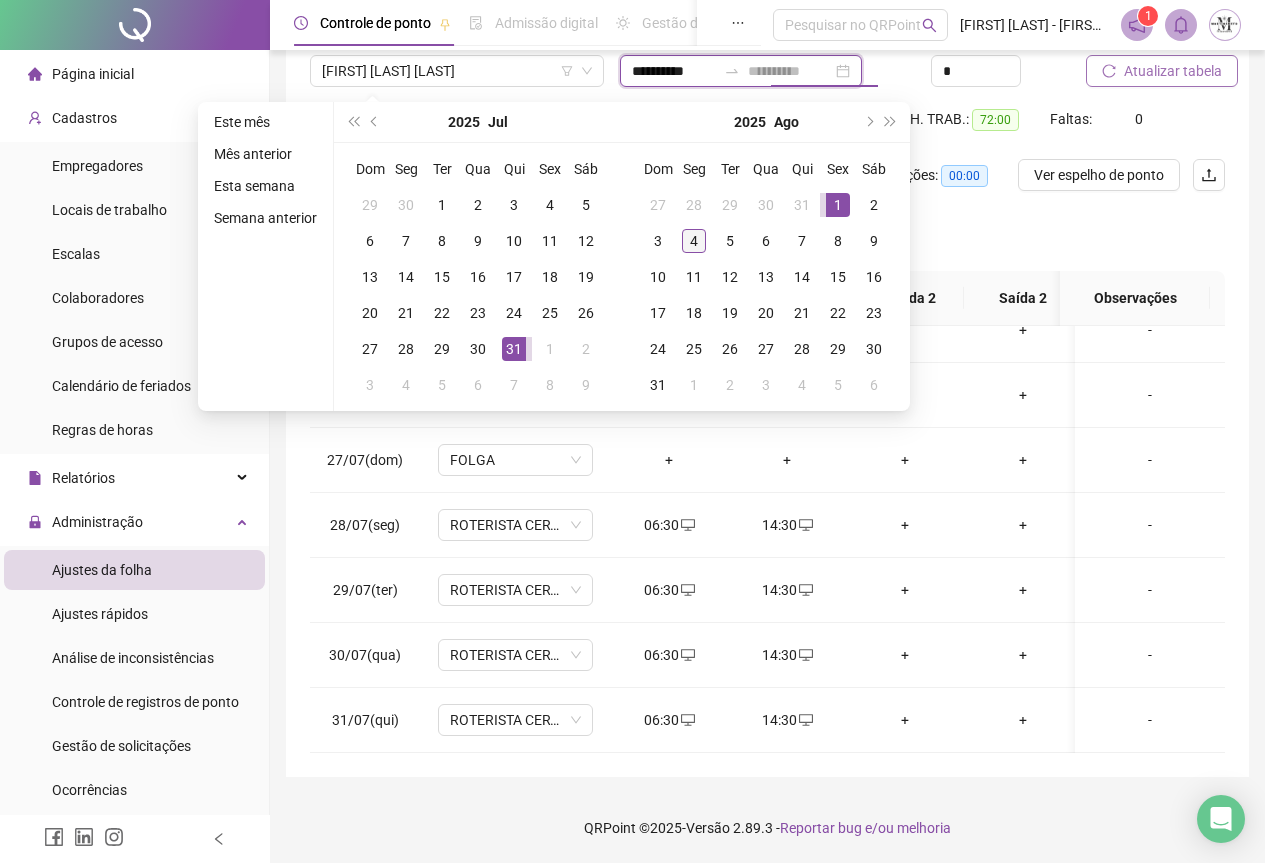 type on "**********" 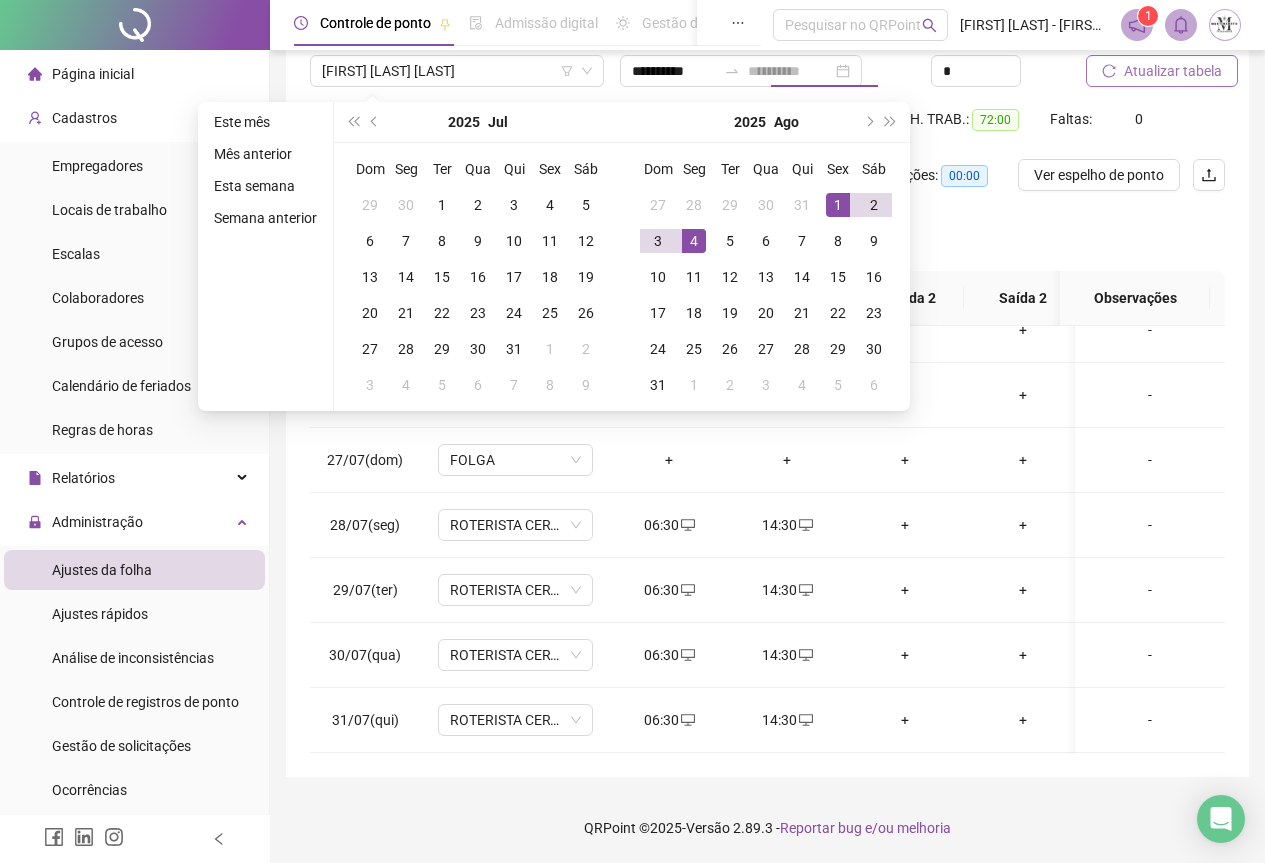 click on "4" at bounding box center [694, 241] 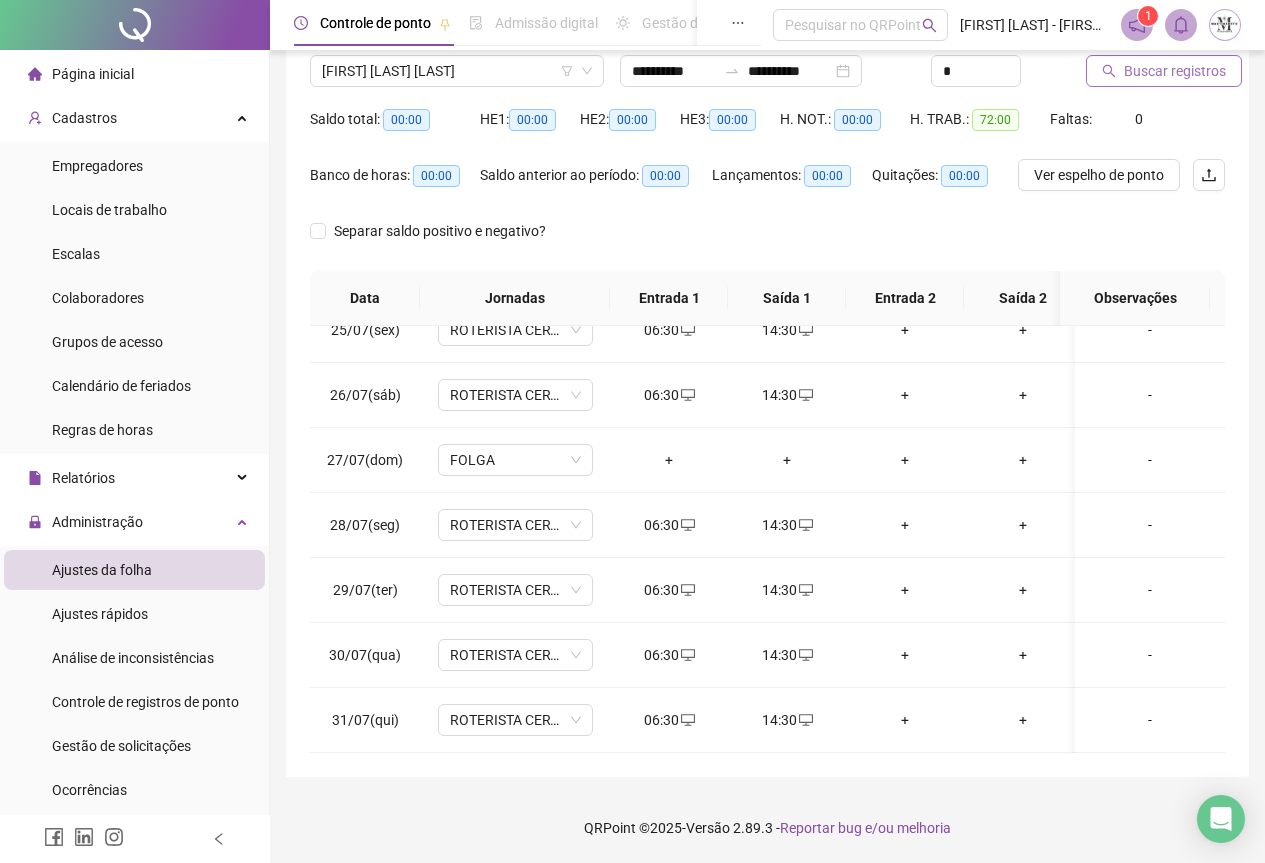 click on "Buscar registros" at bounding box center (1175, 71) 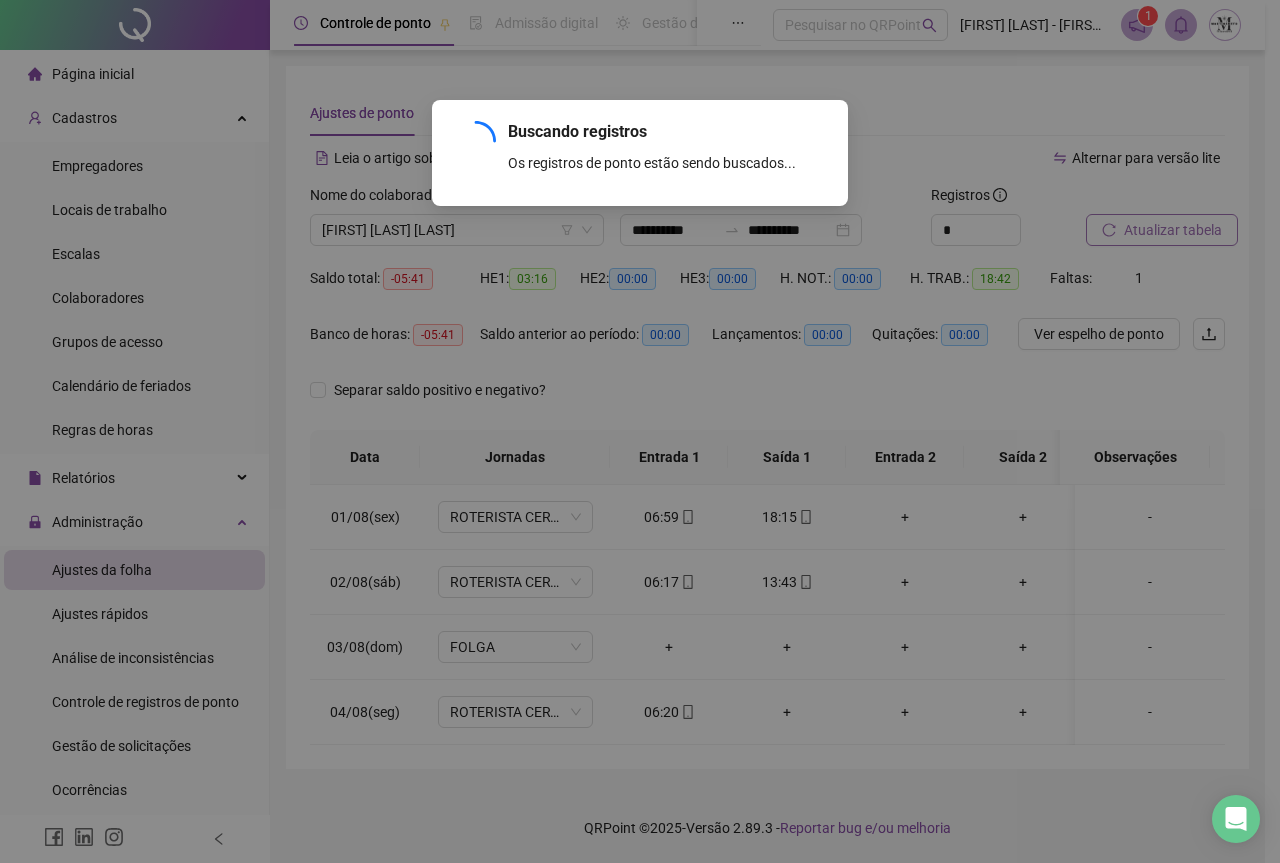 scroll, scrollTop: 7, scrollLeft: 0, axis: vertical 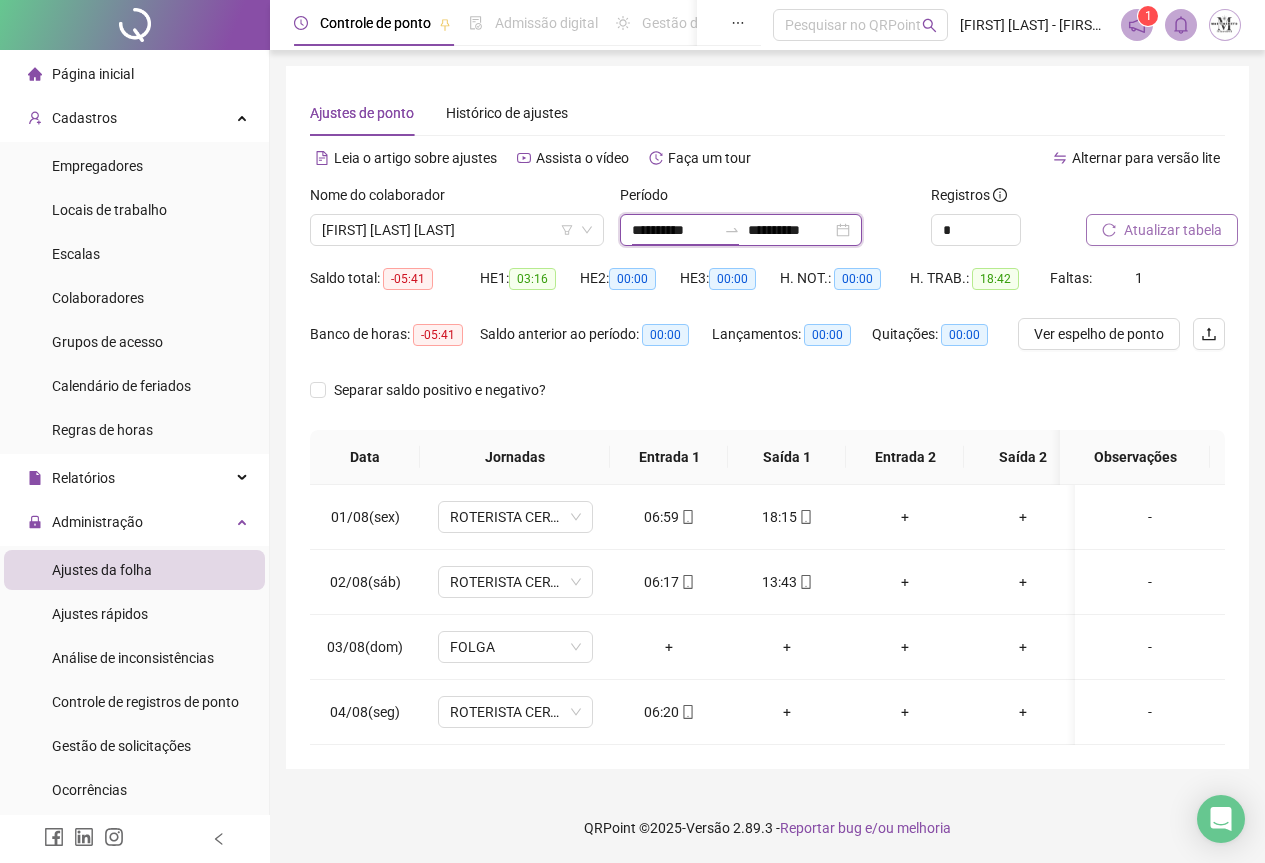 click on "**********" at bounding box center (674, 230) 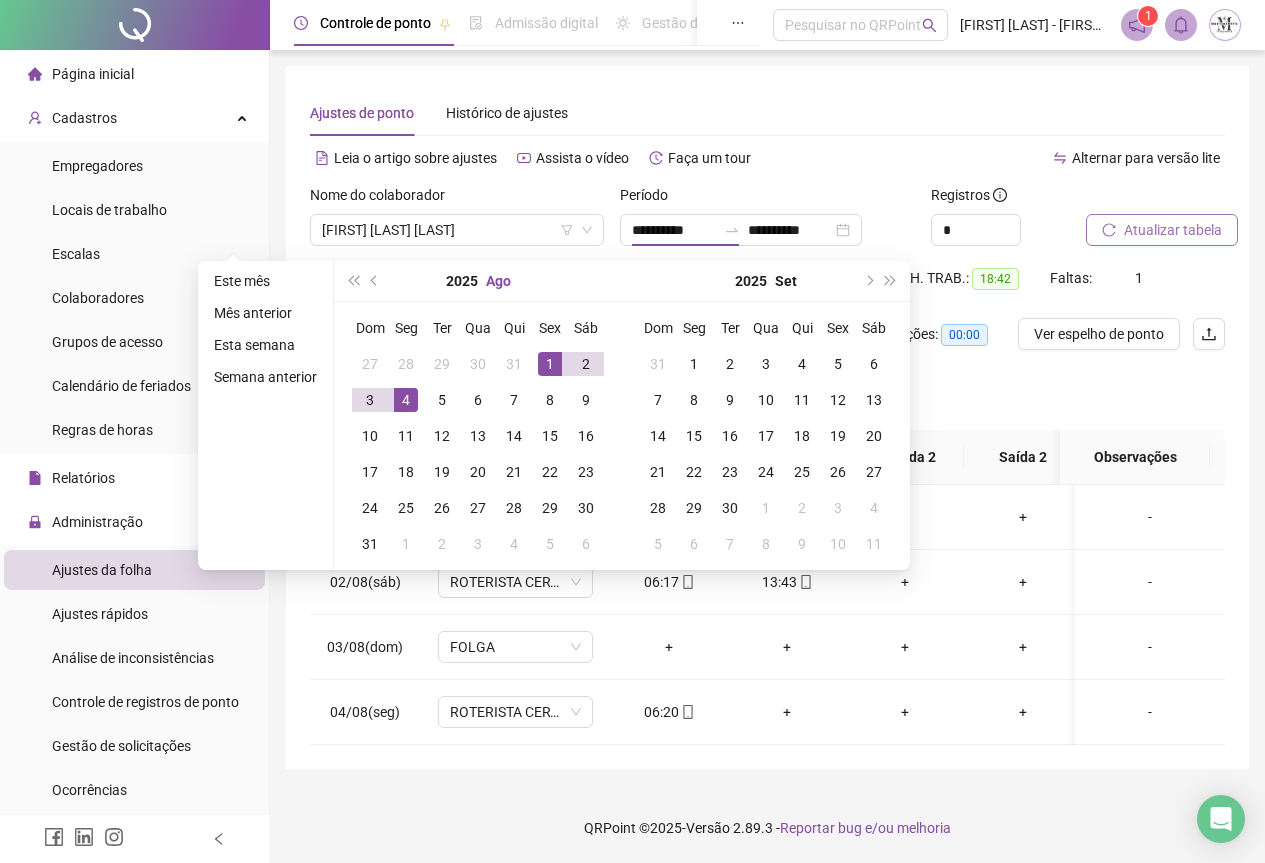 click on "Ago" at bounding box center [498, 281] 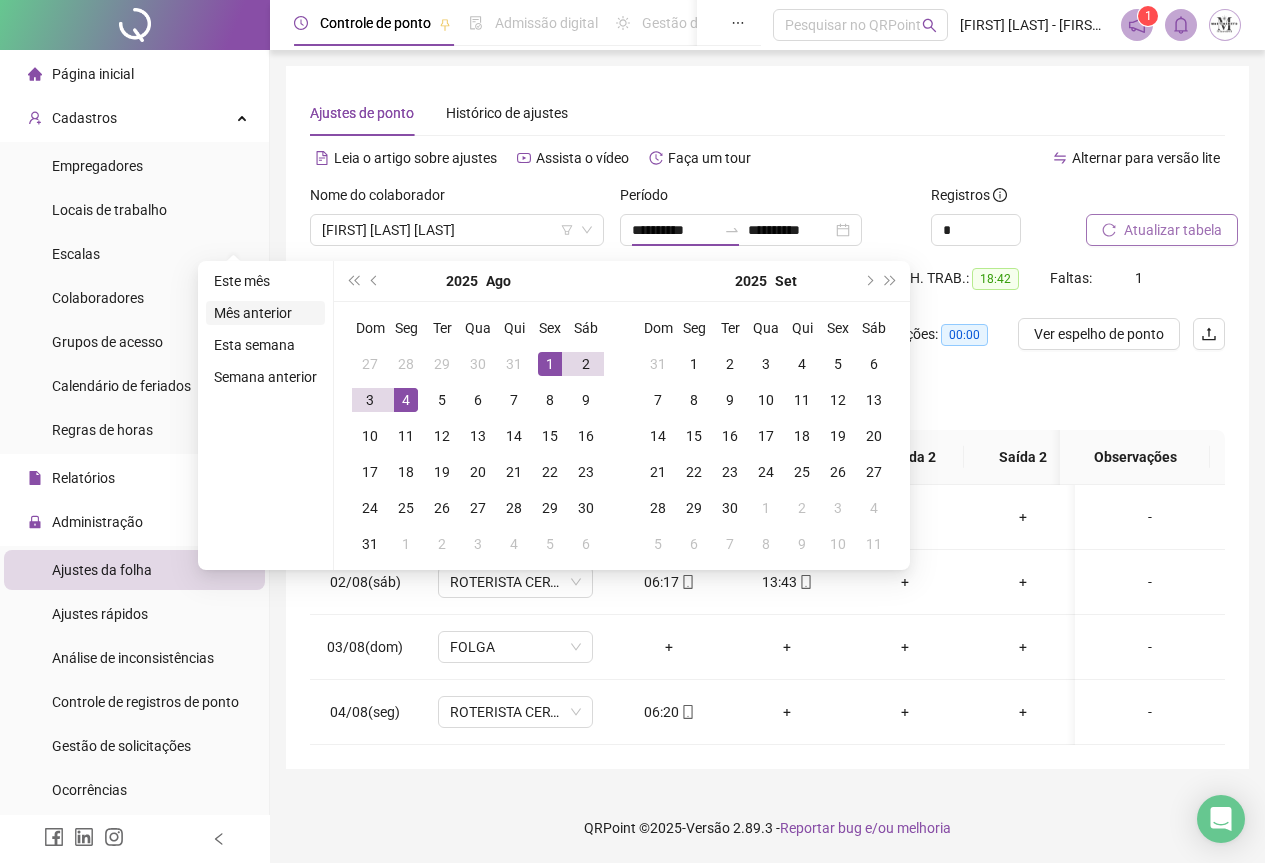 type on "**********" 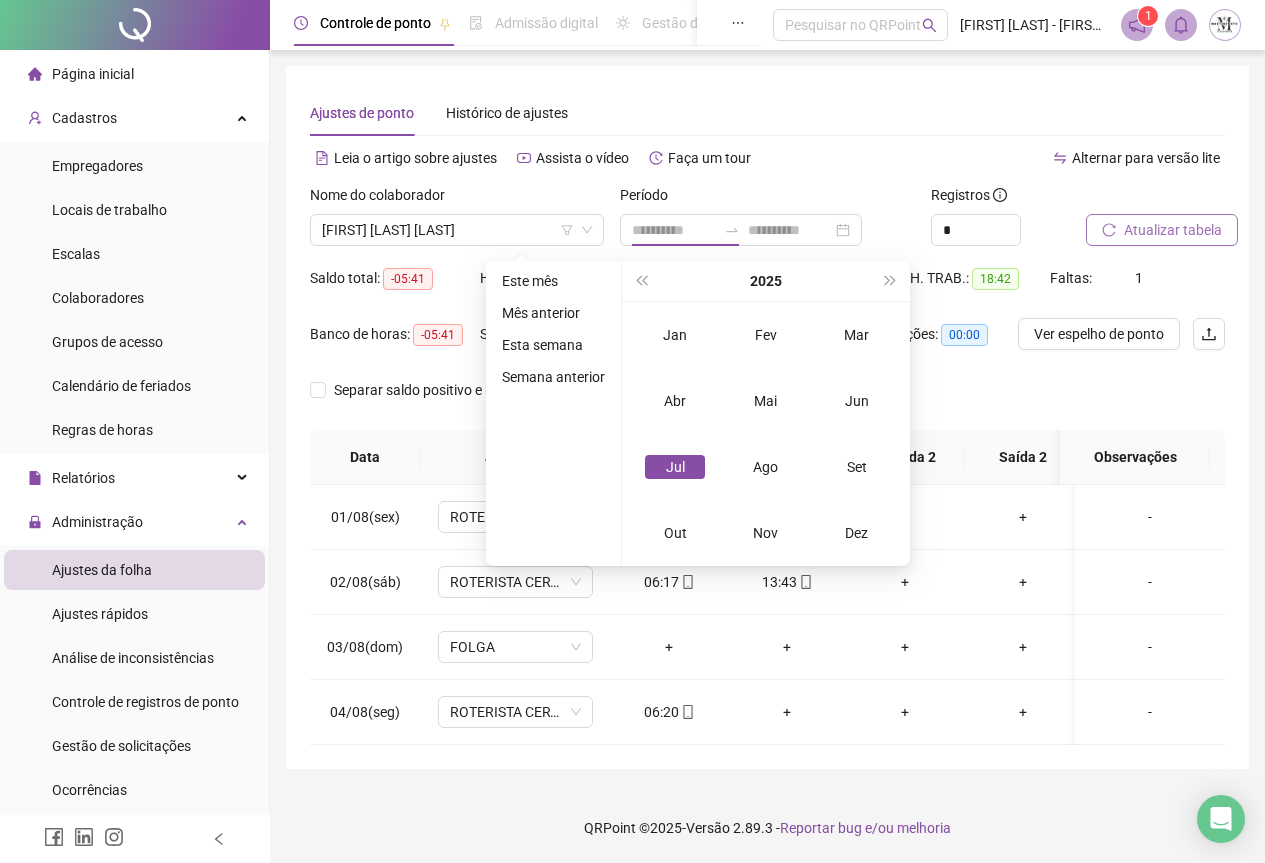 type on "**********" 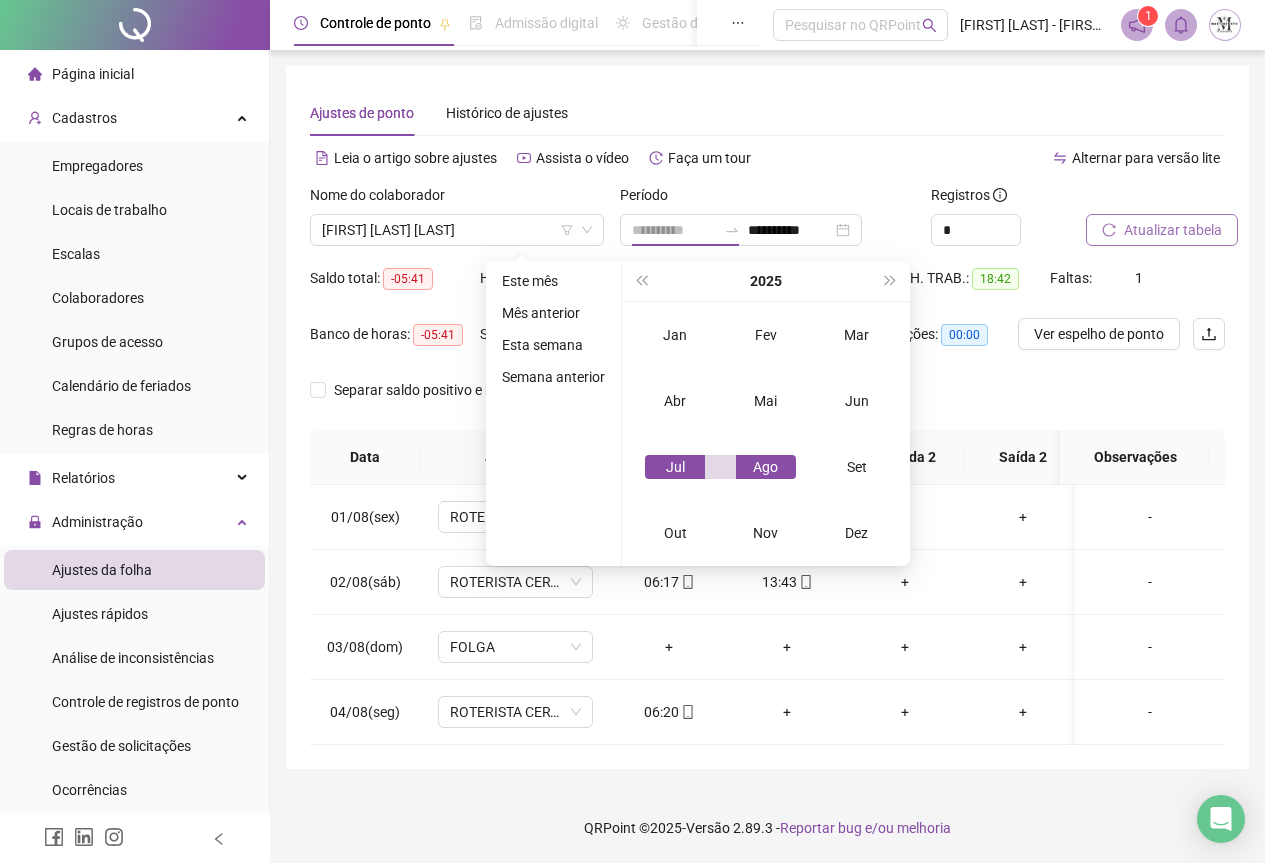 click on "Jul" at bounding box center [675, 467] 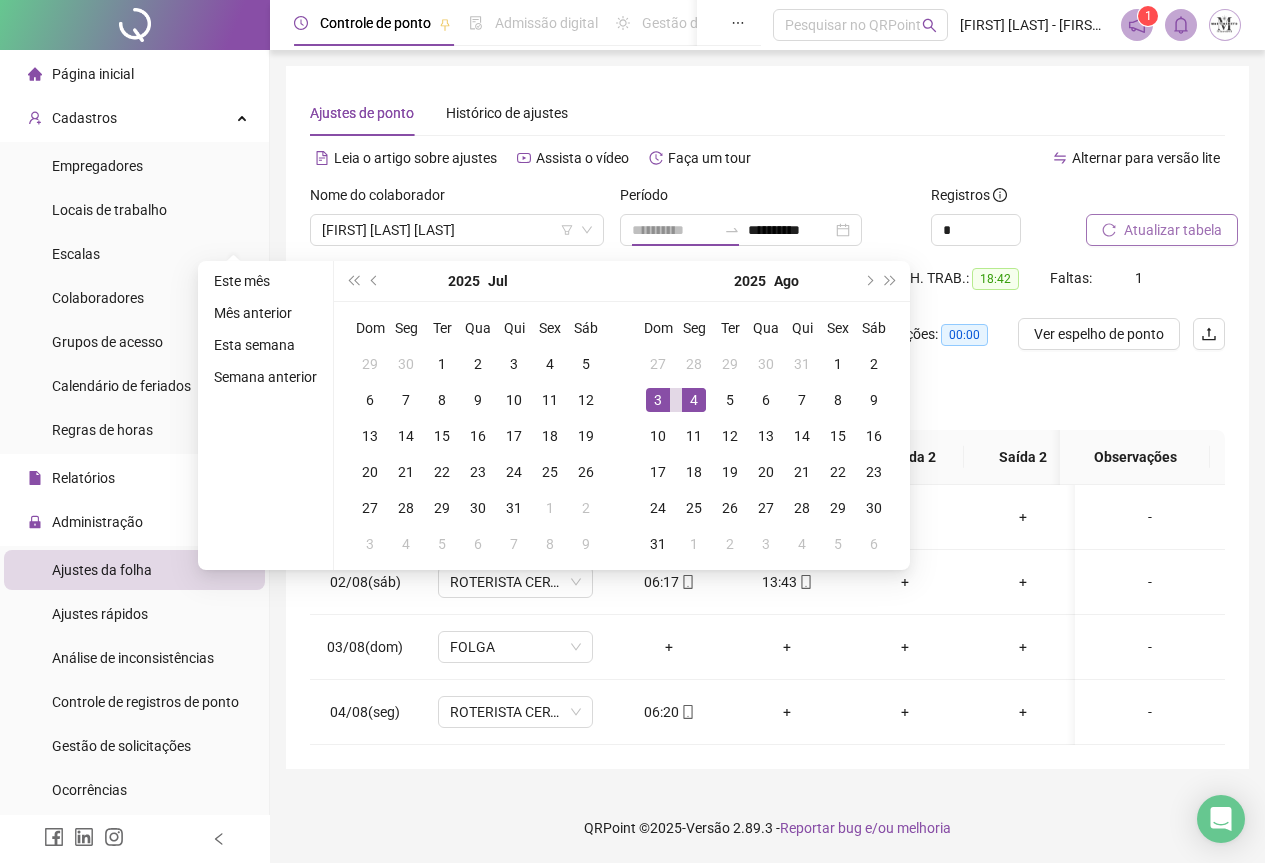 type on "**********" 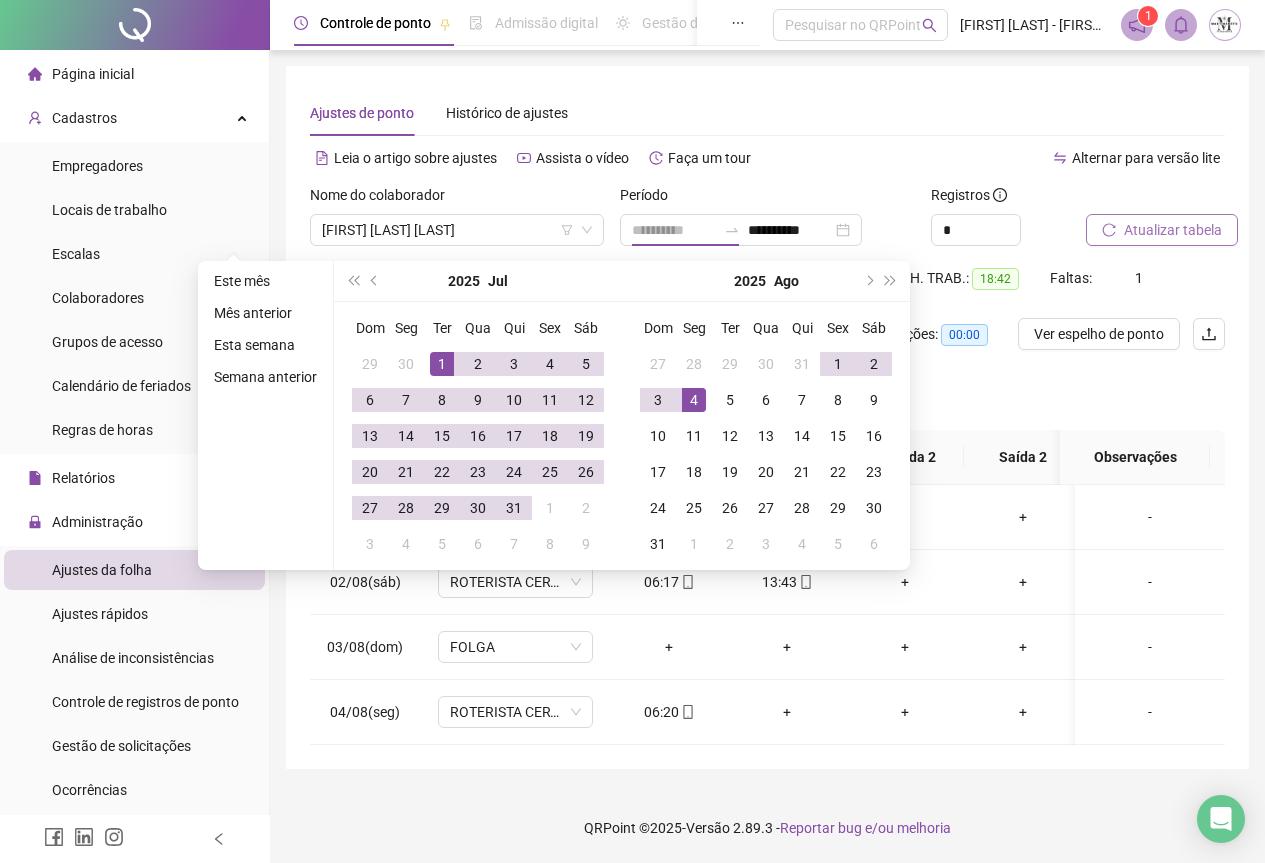 click on "1" at bounding box center [442, 364] 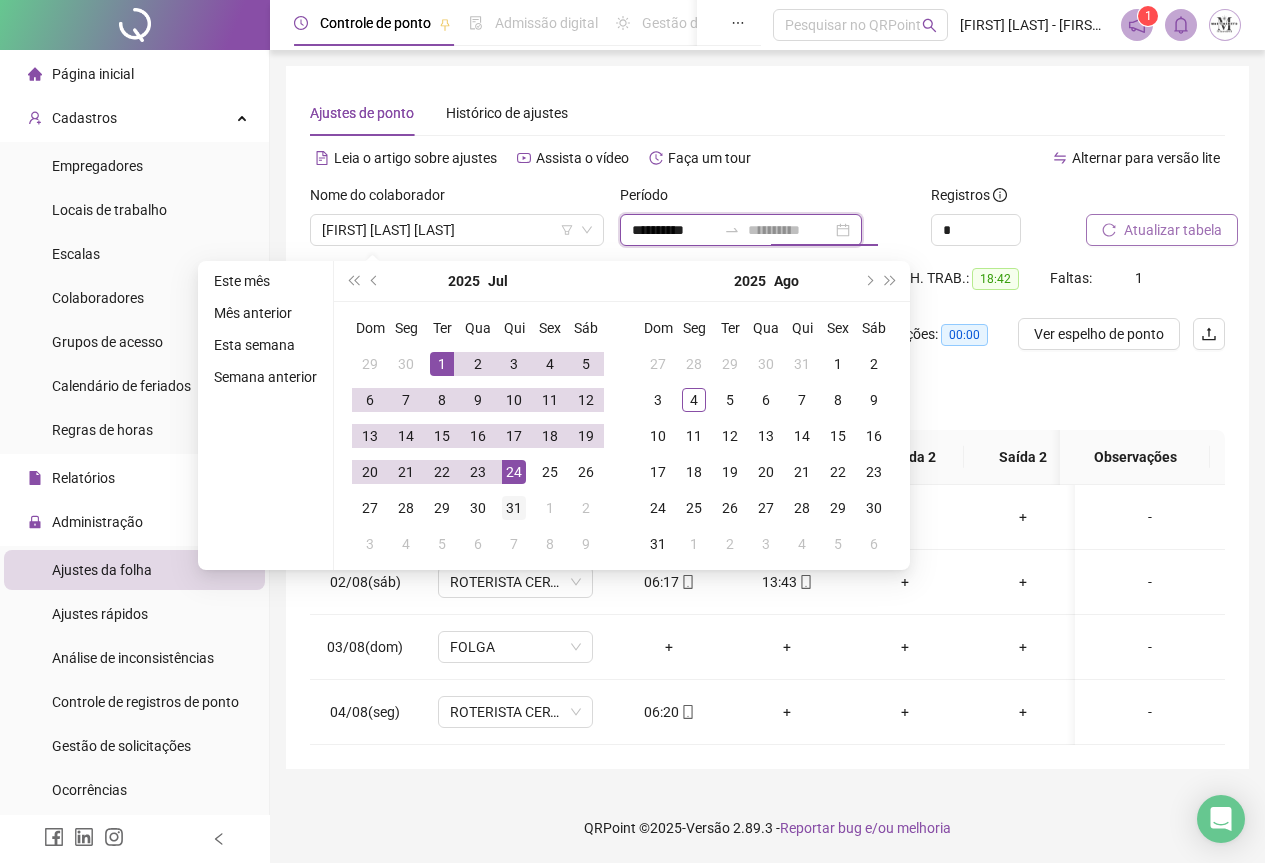 type on "**********" 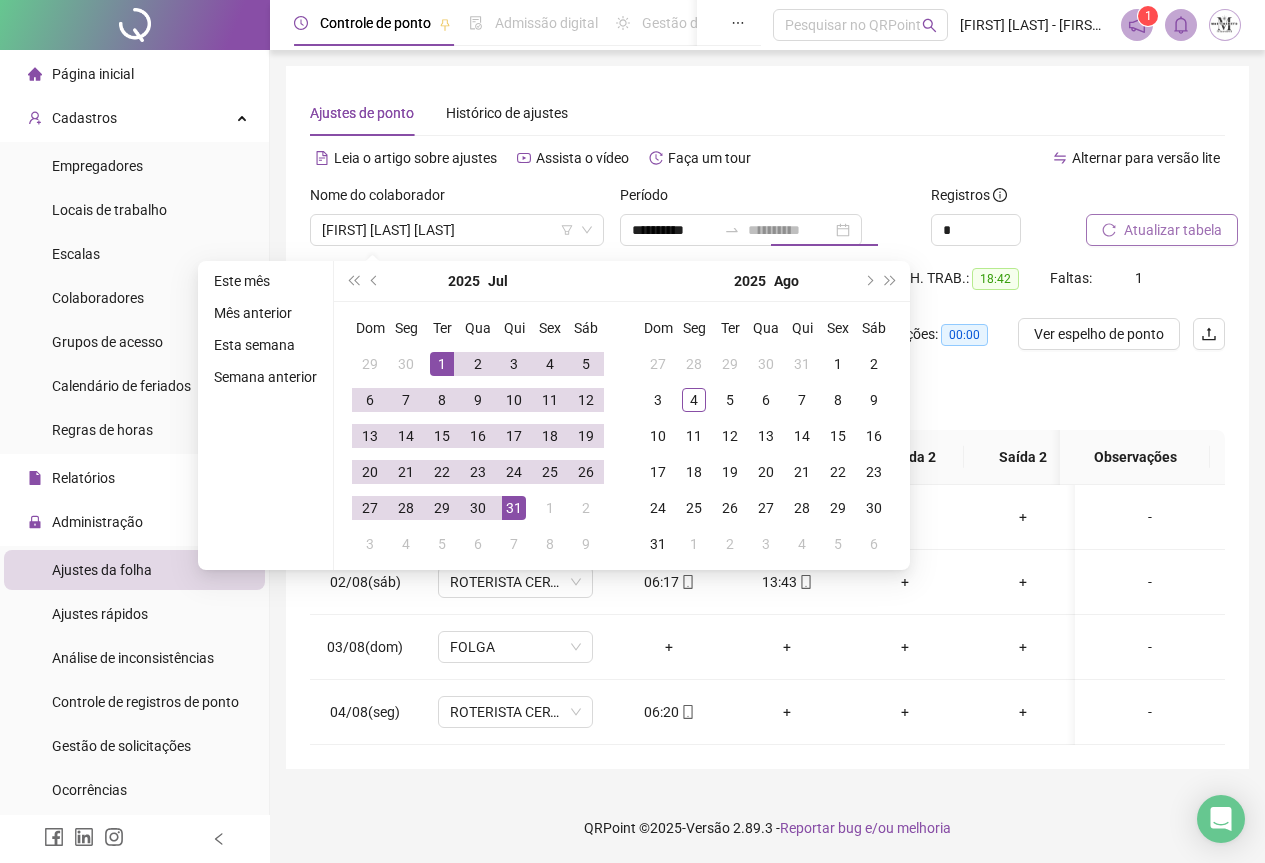 click on "31" at bounding box center (514, 508) 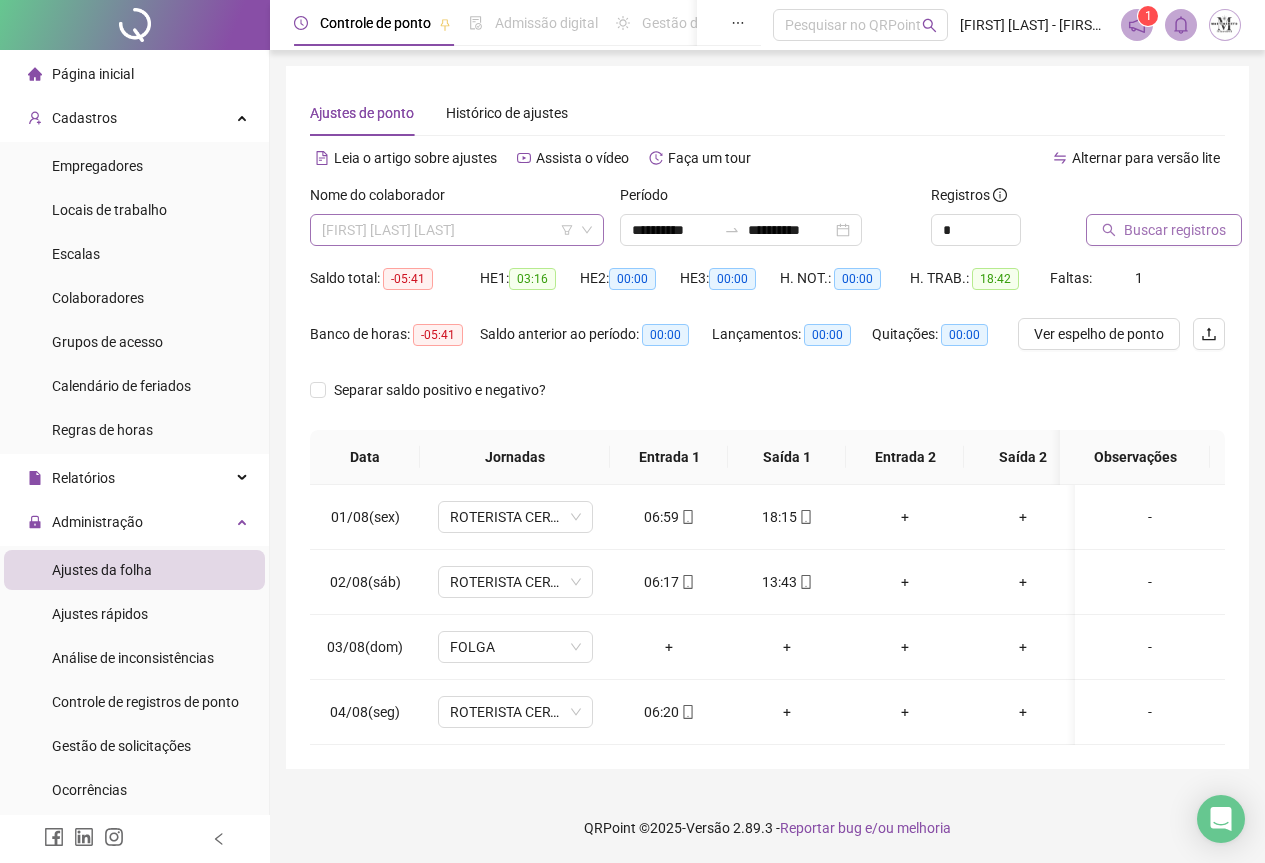 drag, startPoint x: 397, startPoint y: 230, endPoint x: 437, endPoint y: 241, distance: 41.484936 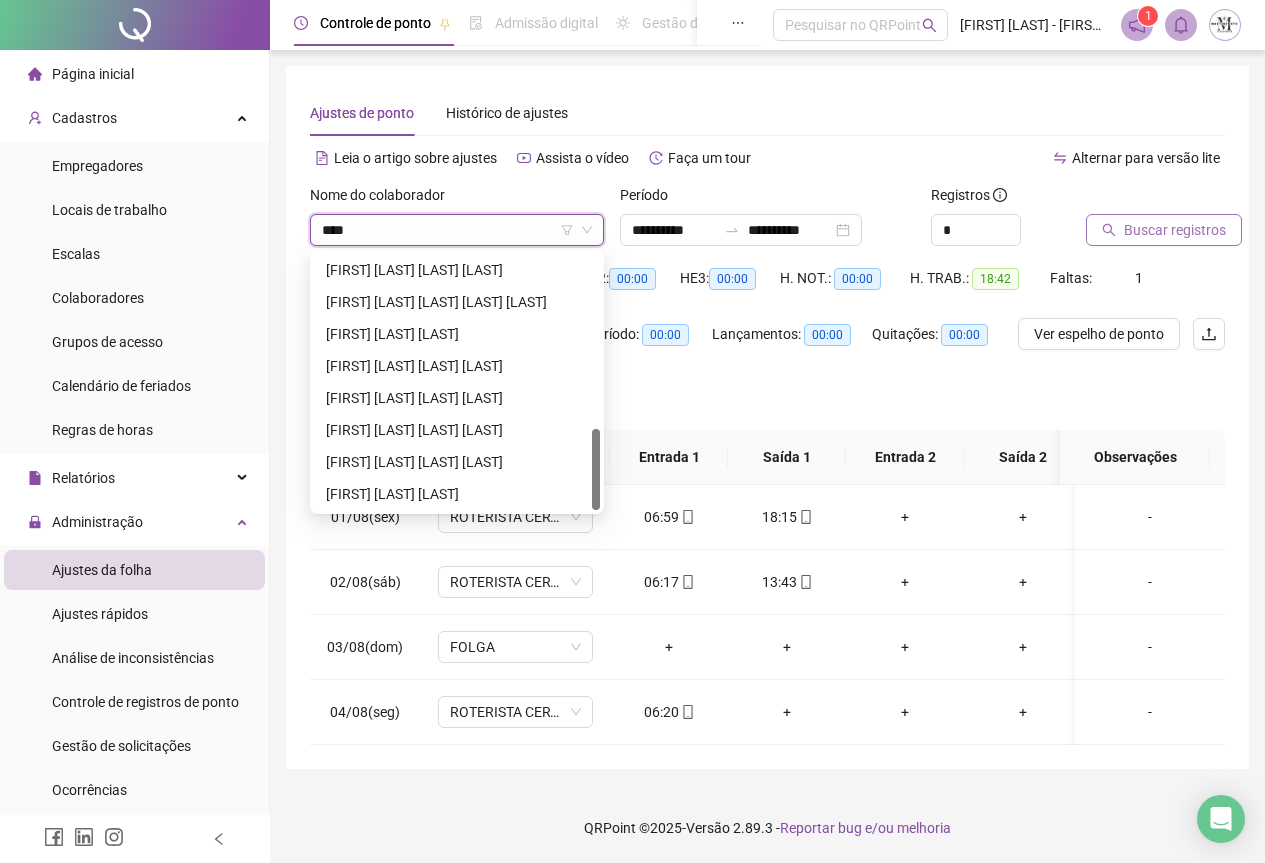 scroll, scrollTop: 0, scrollLeft: 0, axis: both 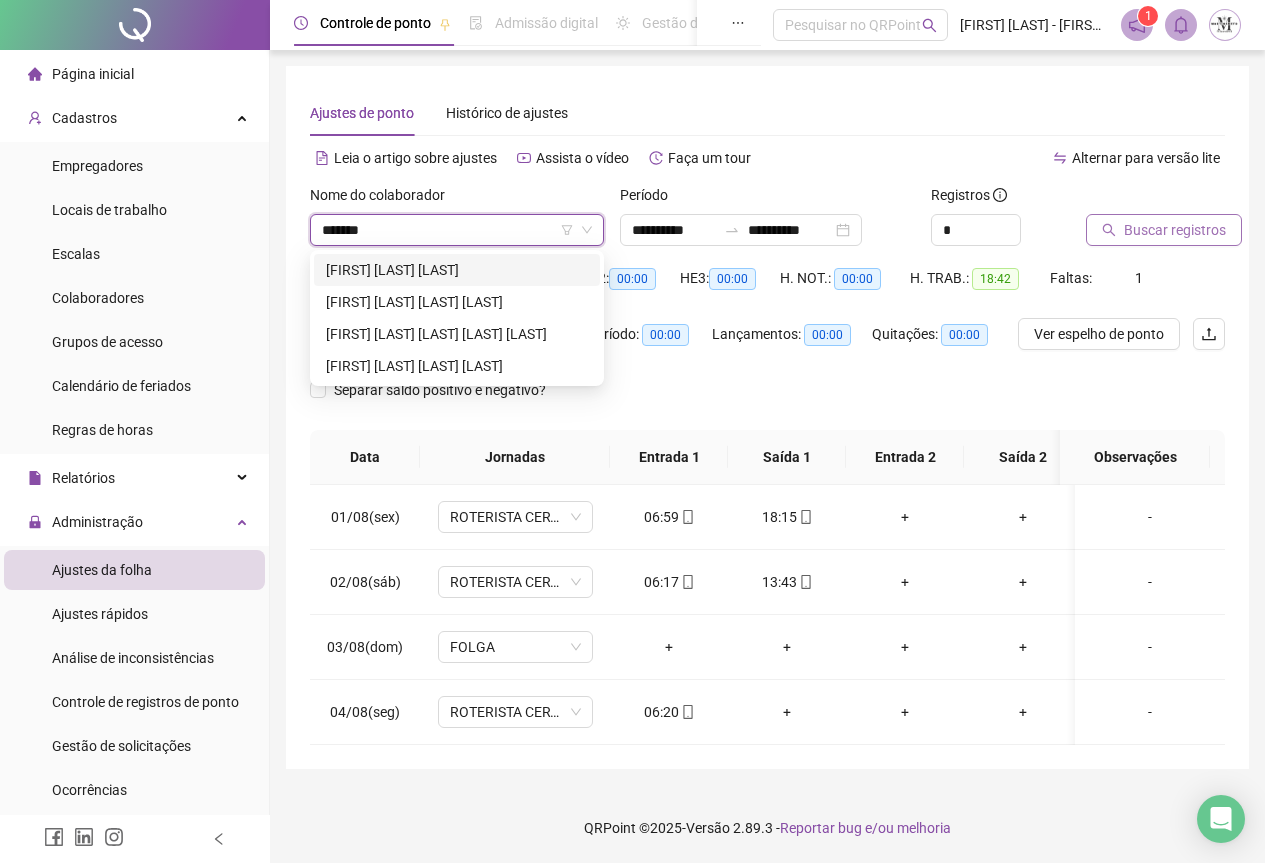 type on "********" 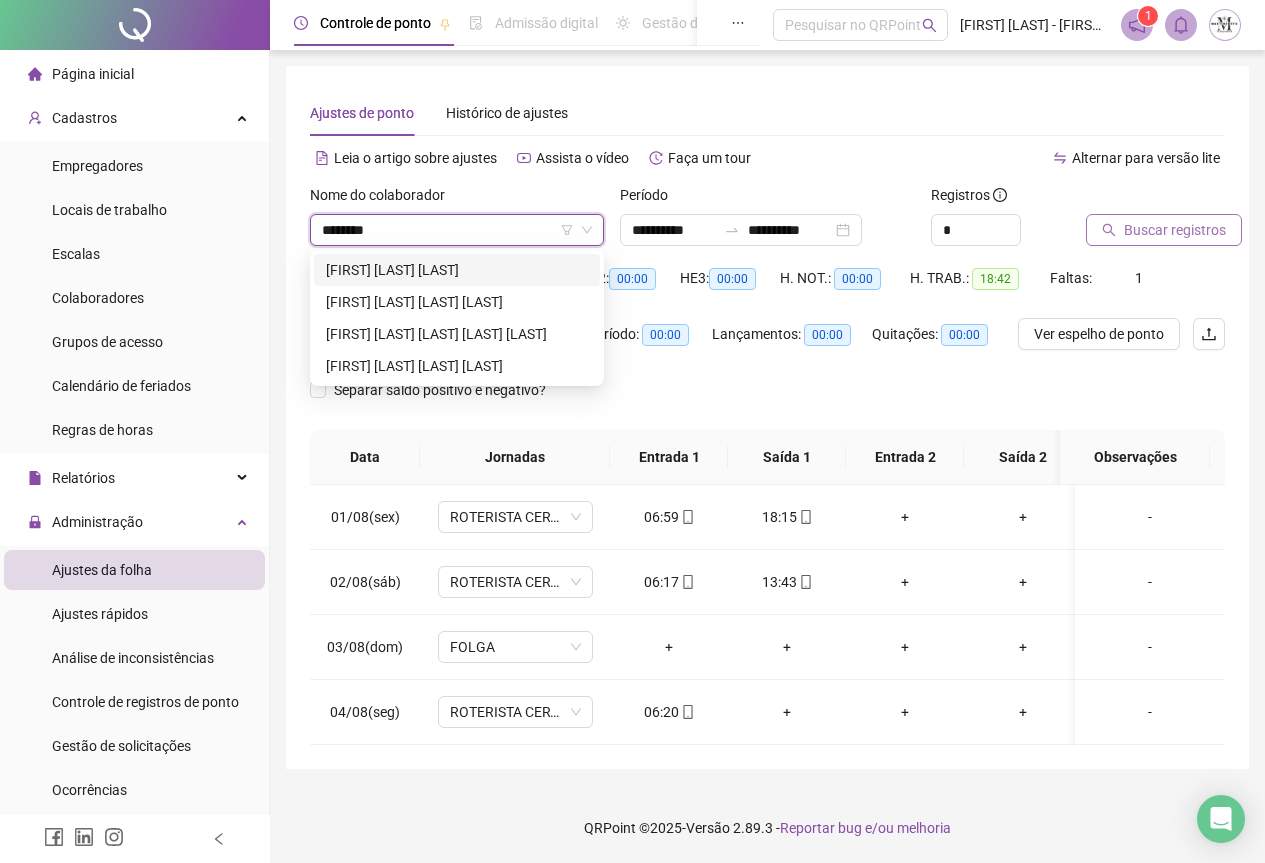 drag, startPoint x: 446, startPoint y: 262, endPoint x: 453, endPoint y: 254, distance: 10.630146 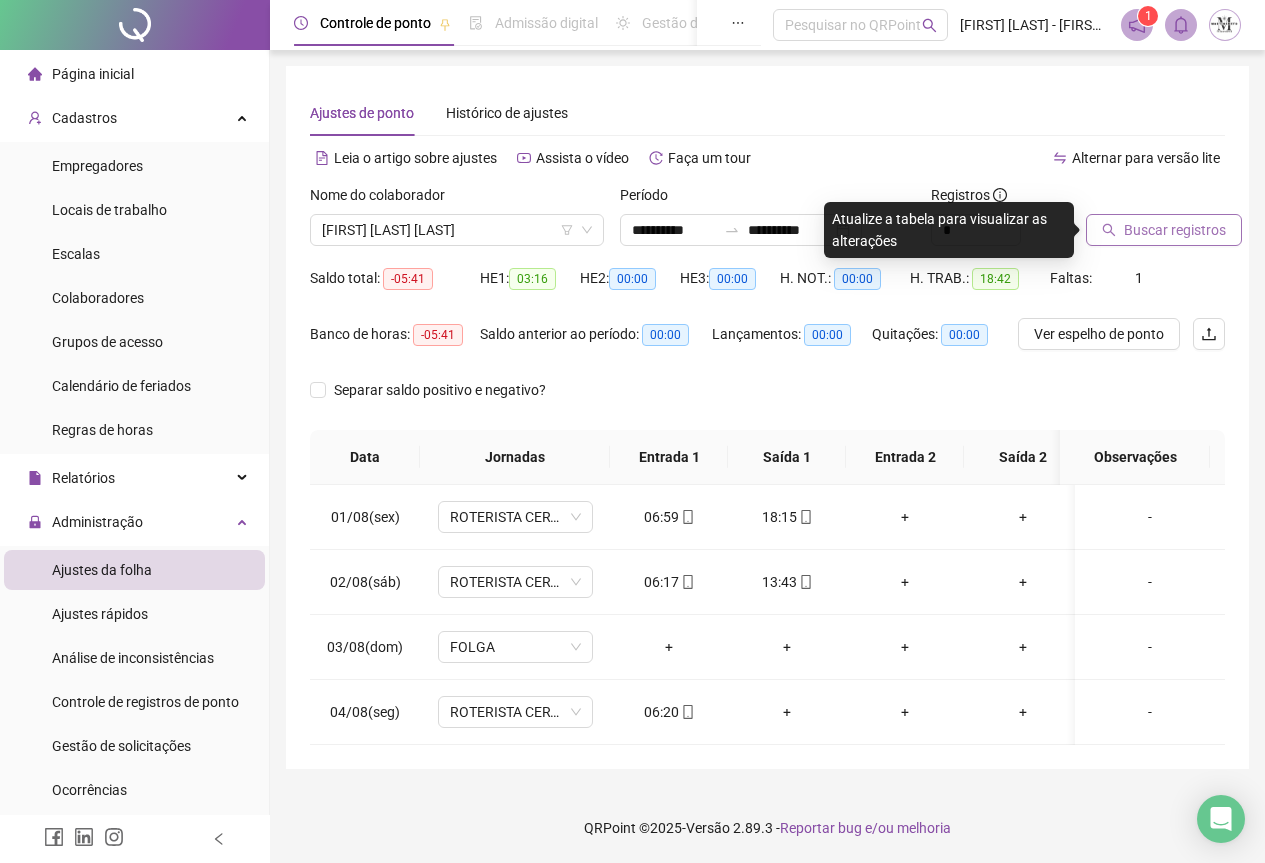 click on "Buscar registros" at bounding box center [1175, 230] 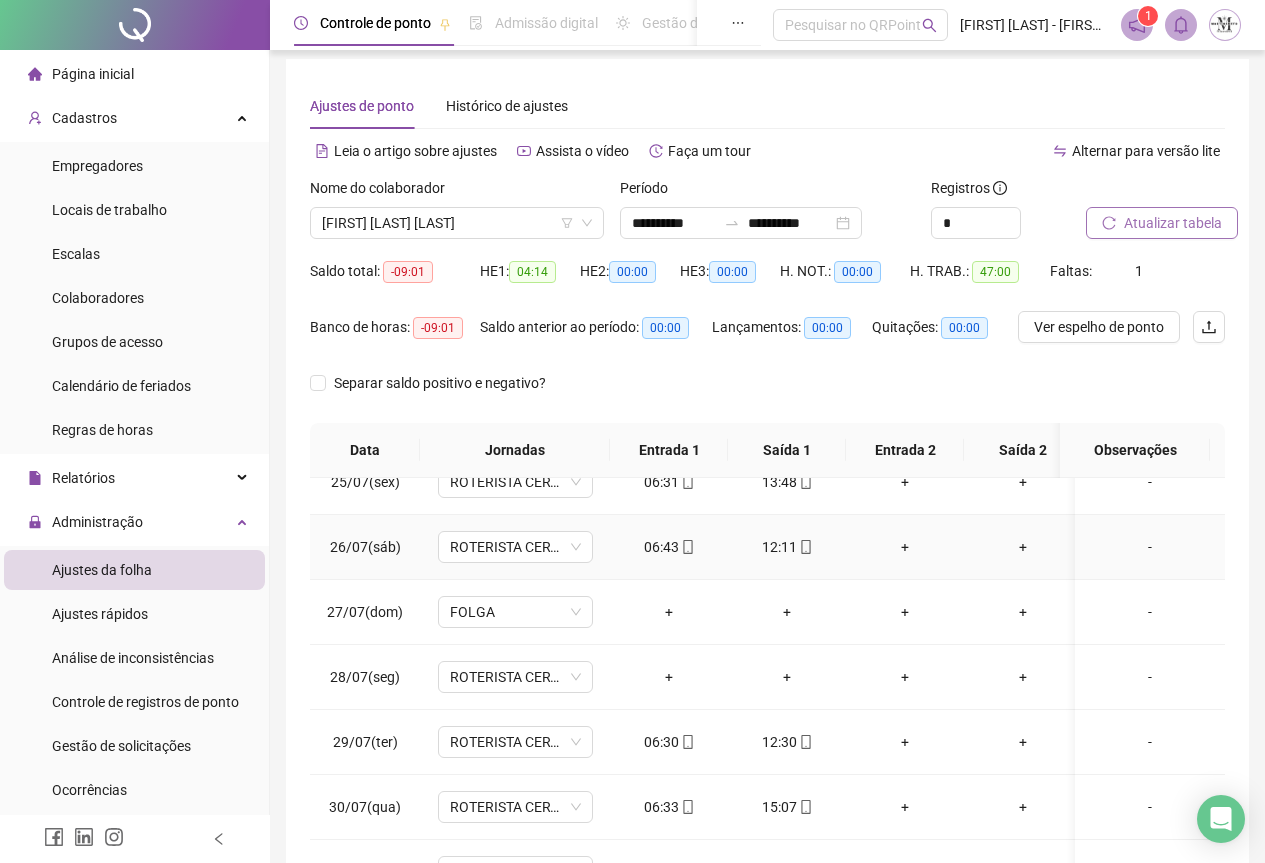 scroll, scrollTop: 108, scrollLeft: 0, axis: vertical 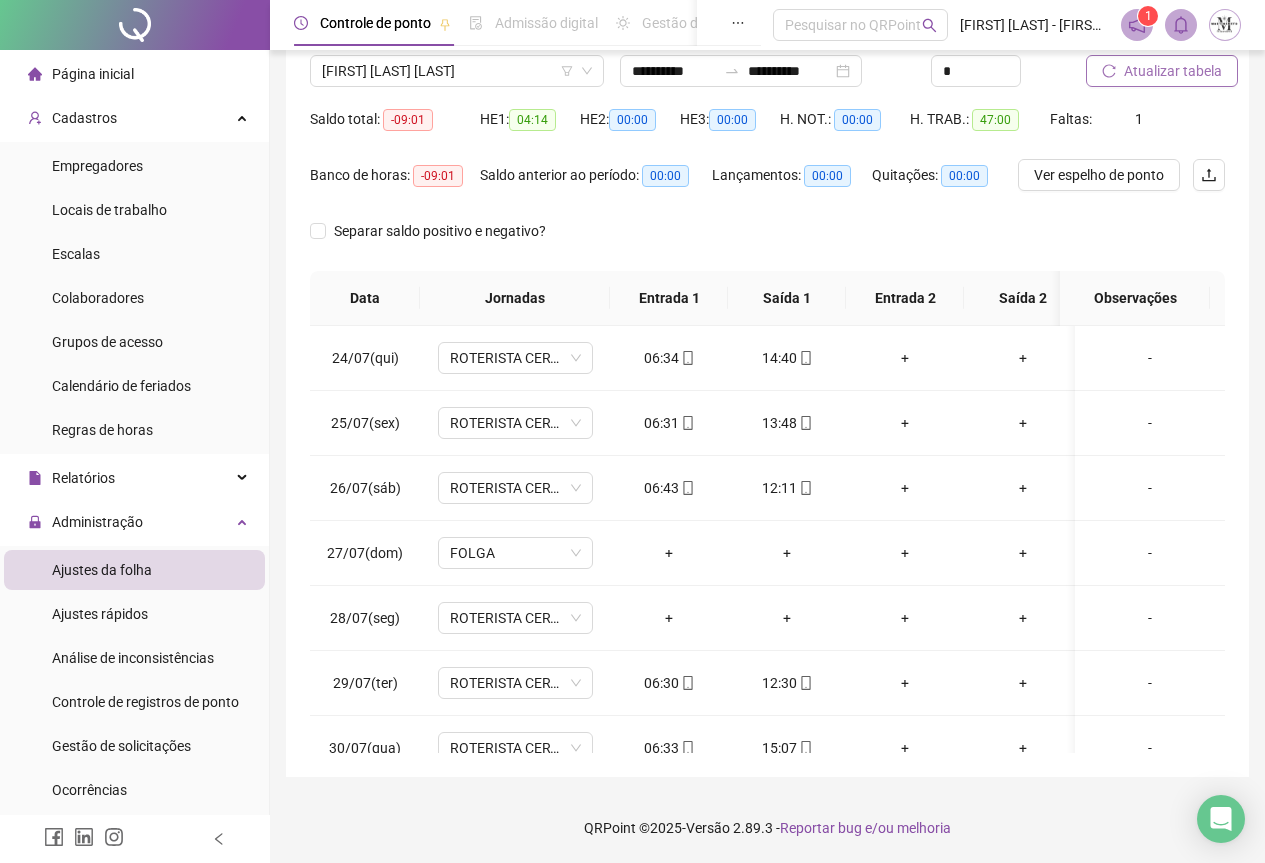 click on "Atualizar tabela" at bounding box center [1173, 71] 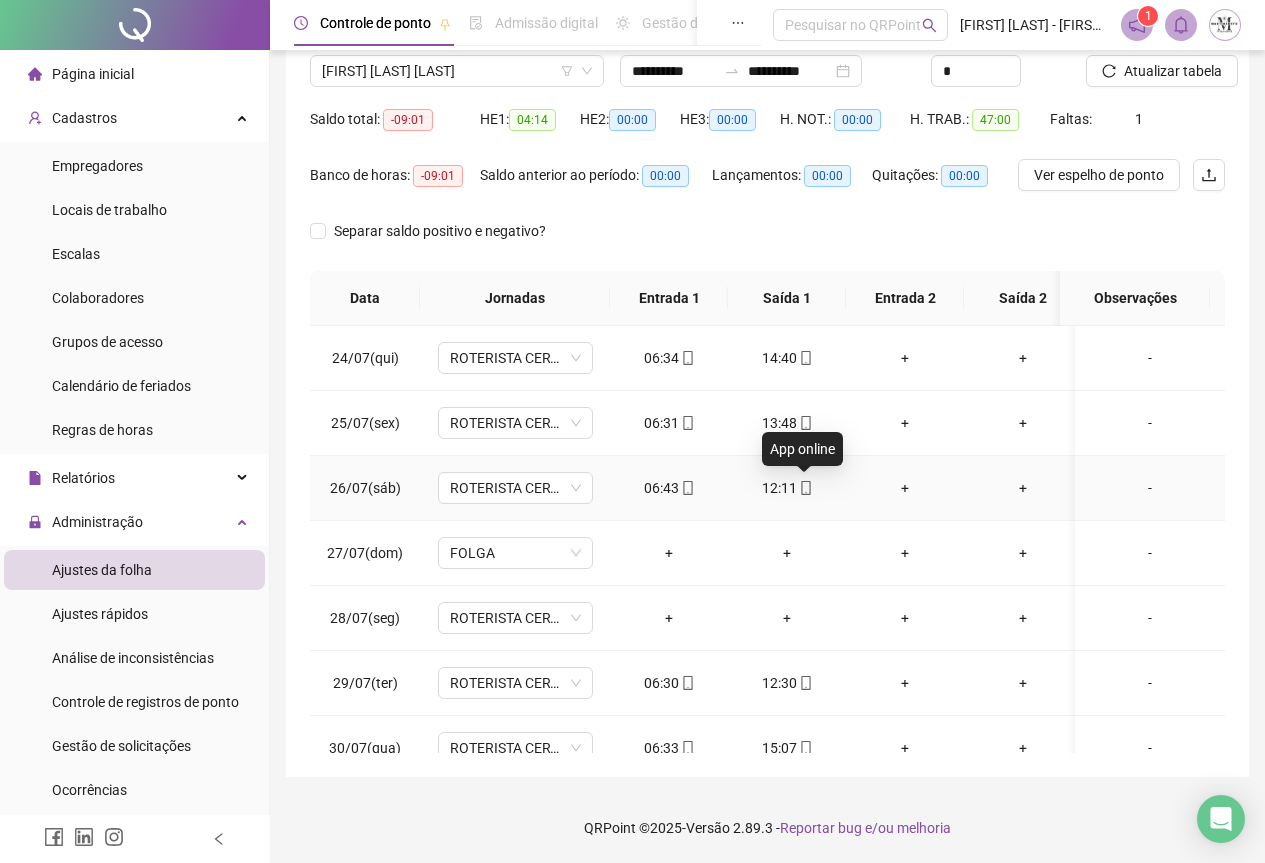 click 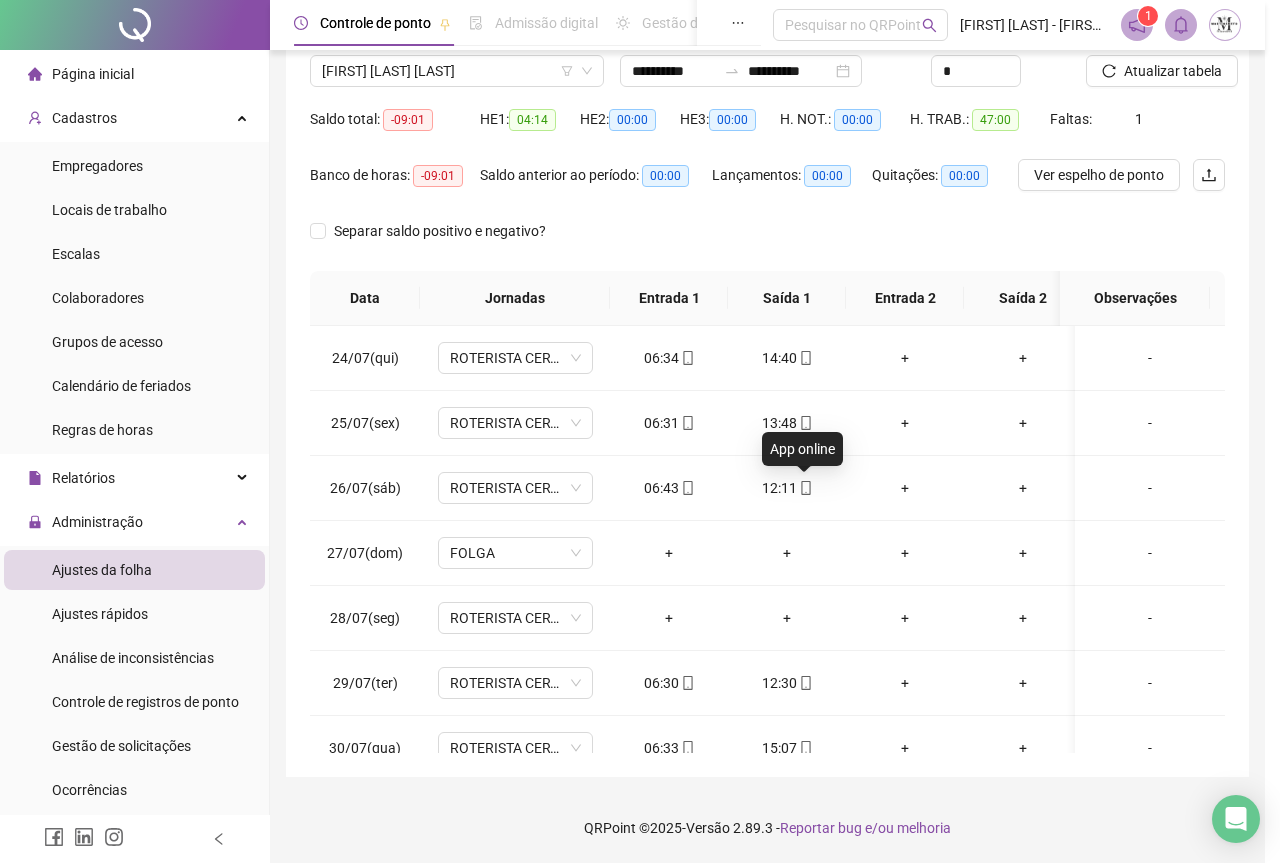 type on "**********" 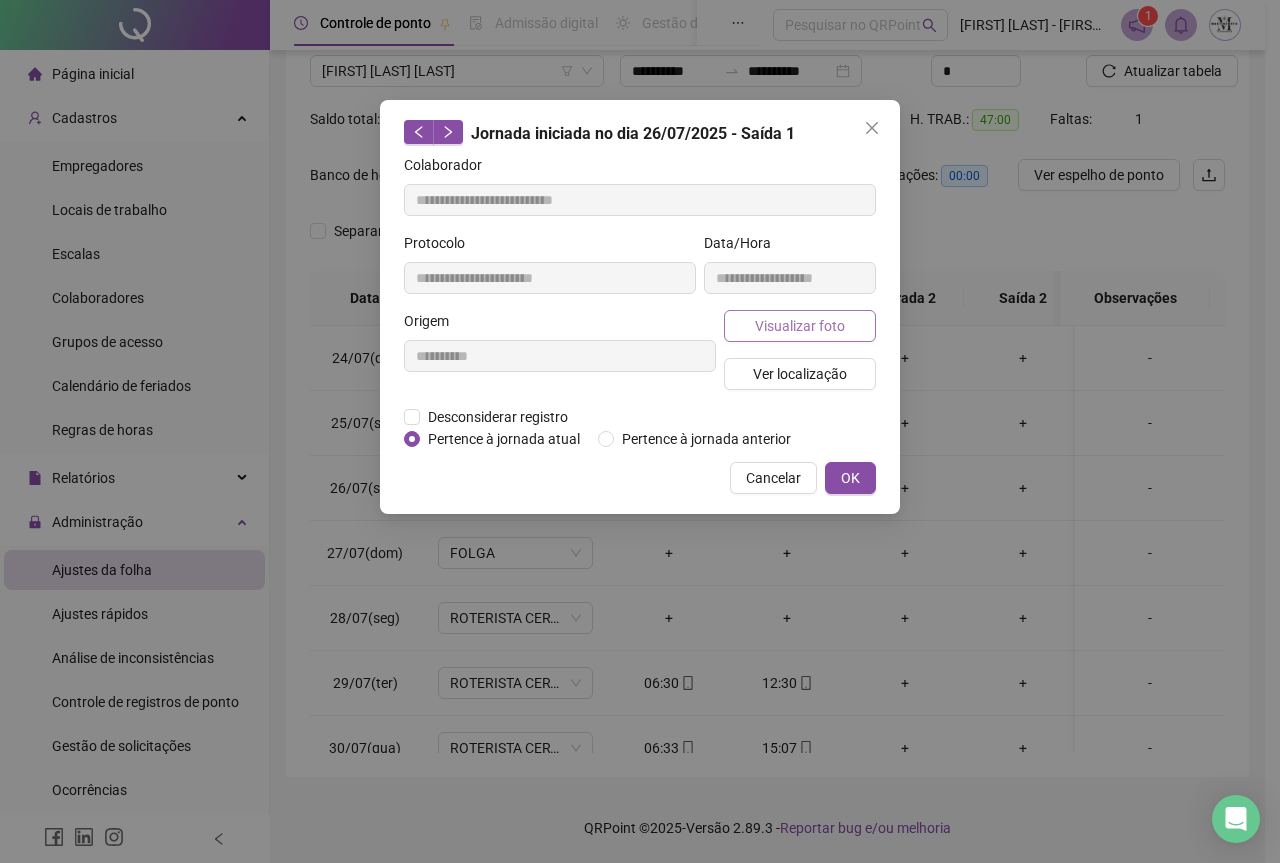 click on "Visualizar foto" at bounding box center [800, 326] 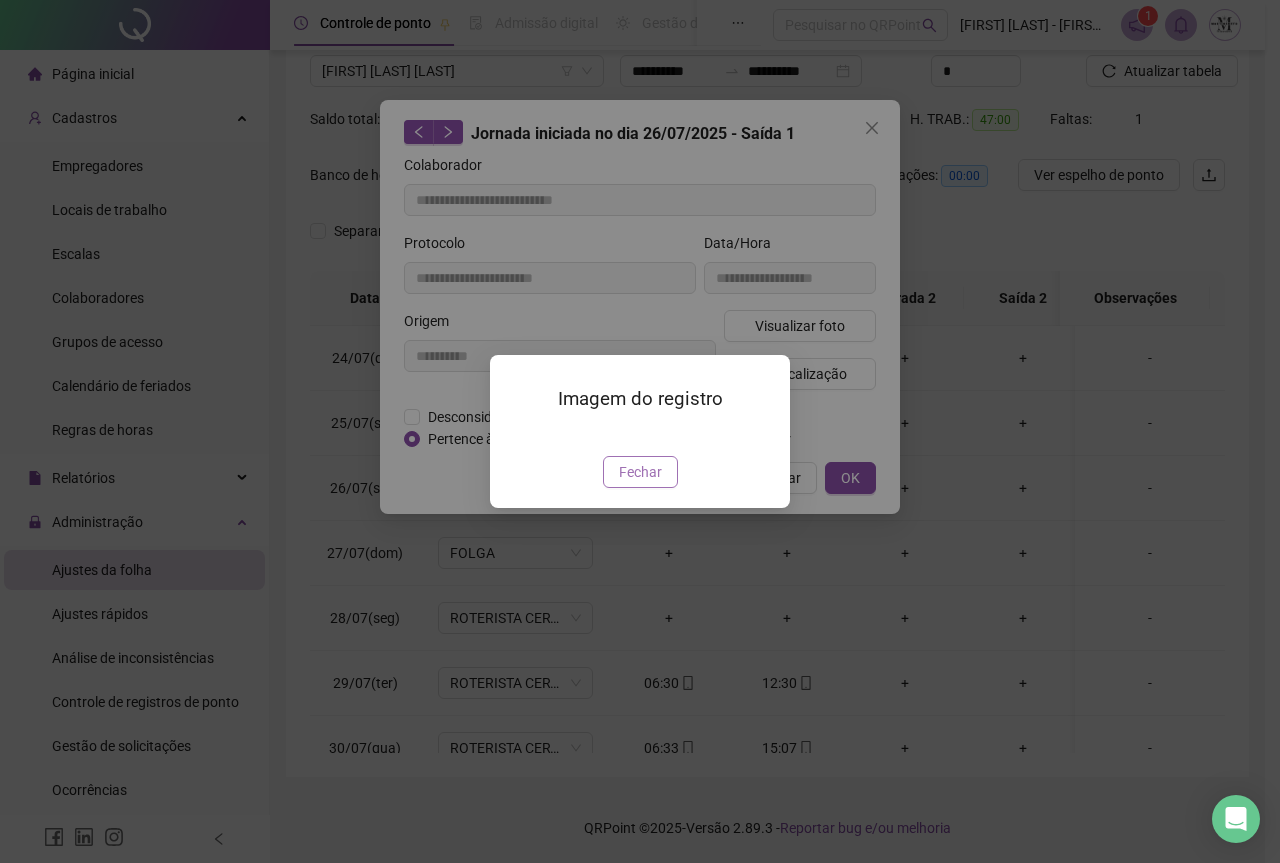 click on "Fechar" at bounding box center [640, 472] 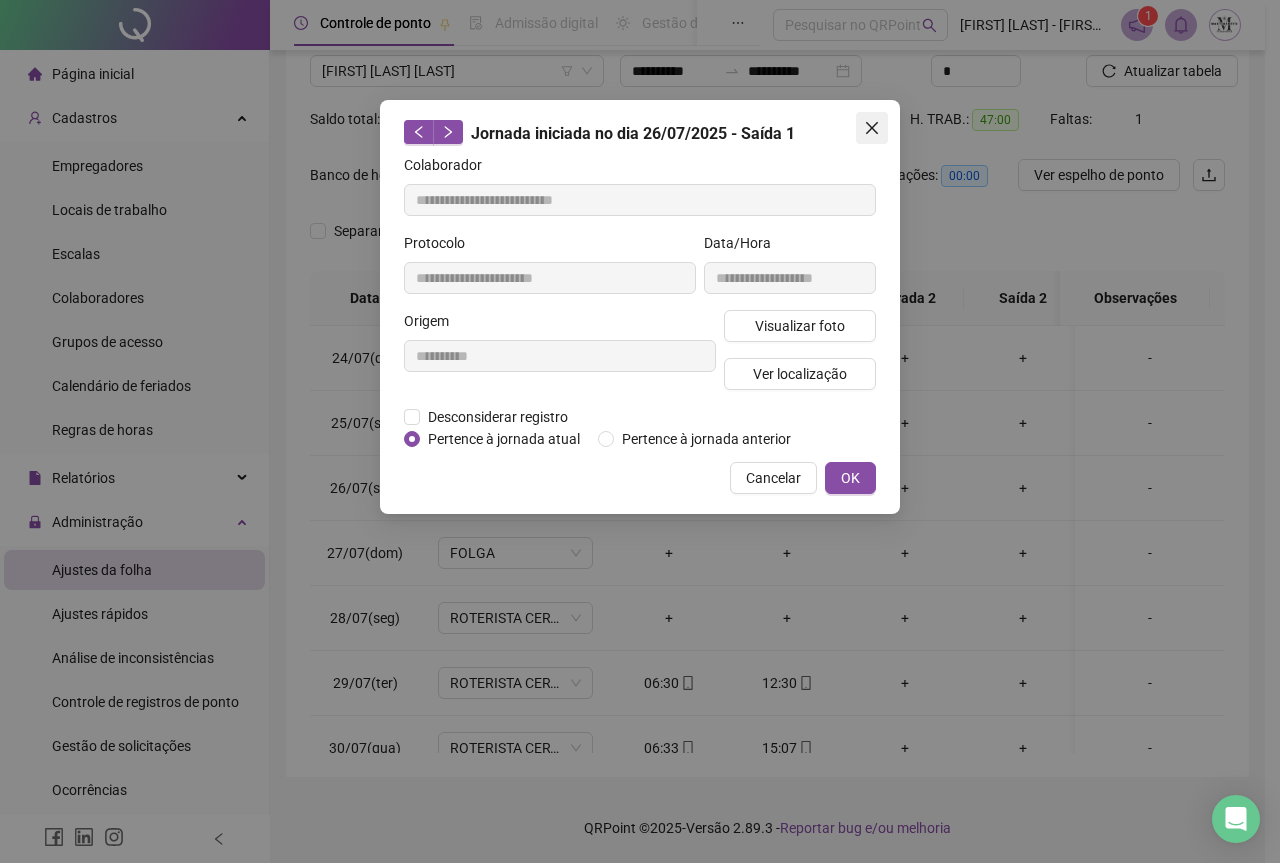 click at bounding box center (872, 128) 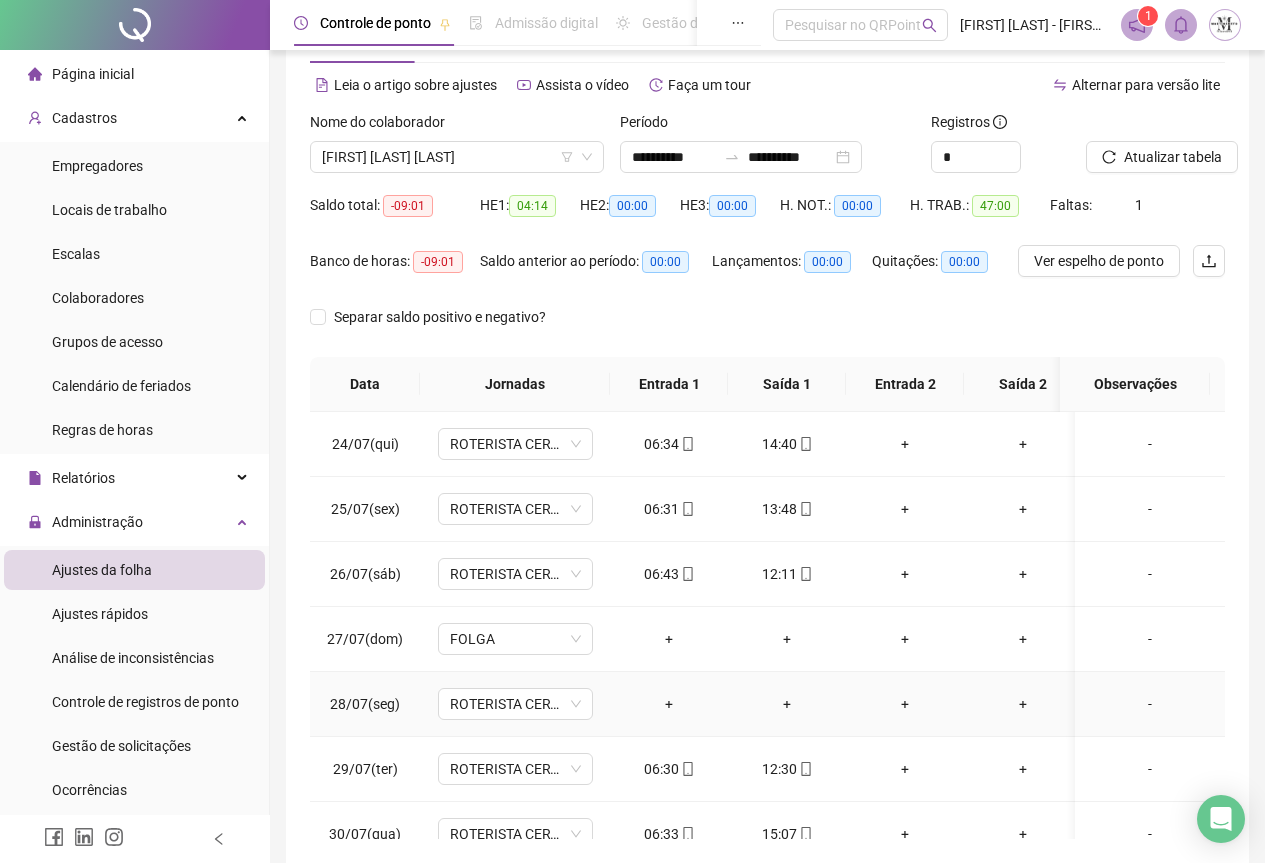 scroll, scrollTop: 0, scrollLeft: 0, axis: both 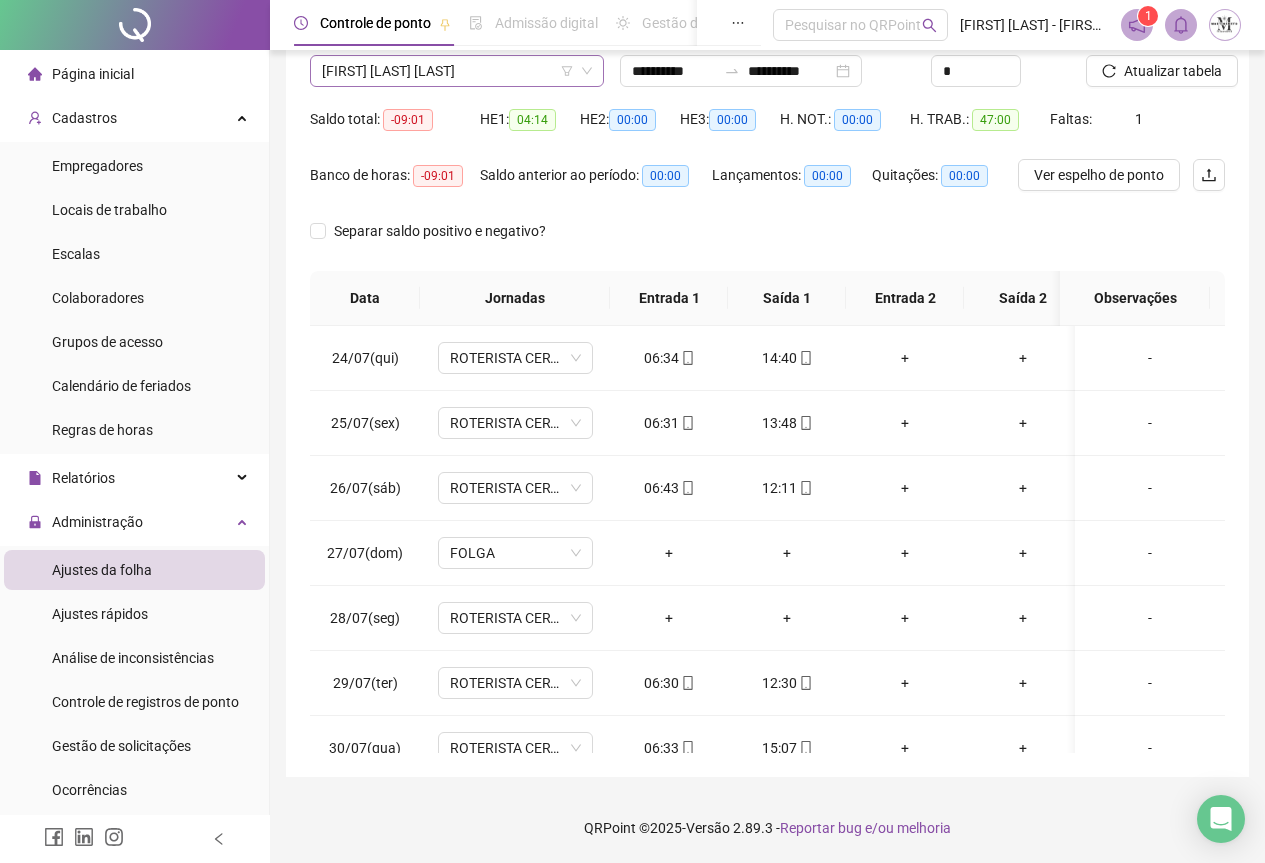 click on "[FIRST] [LAST] [LAST]" at bounding box center (457, 71) 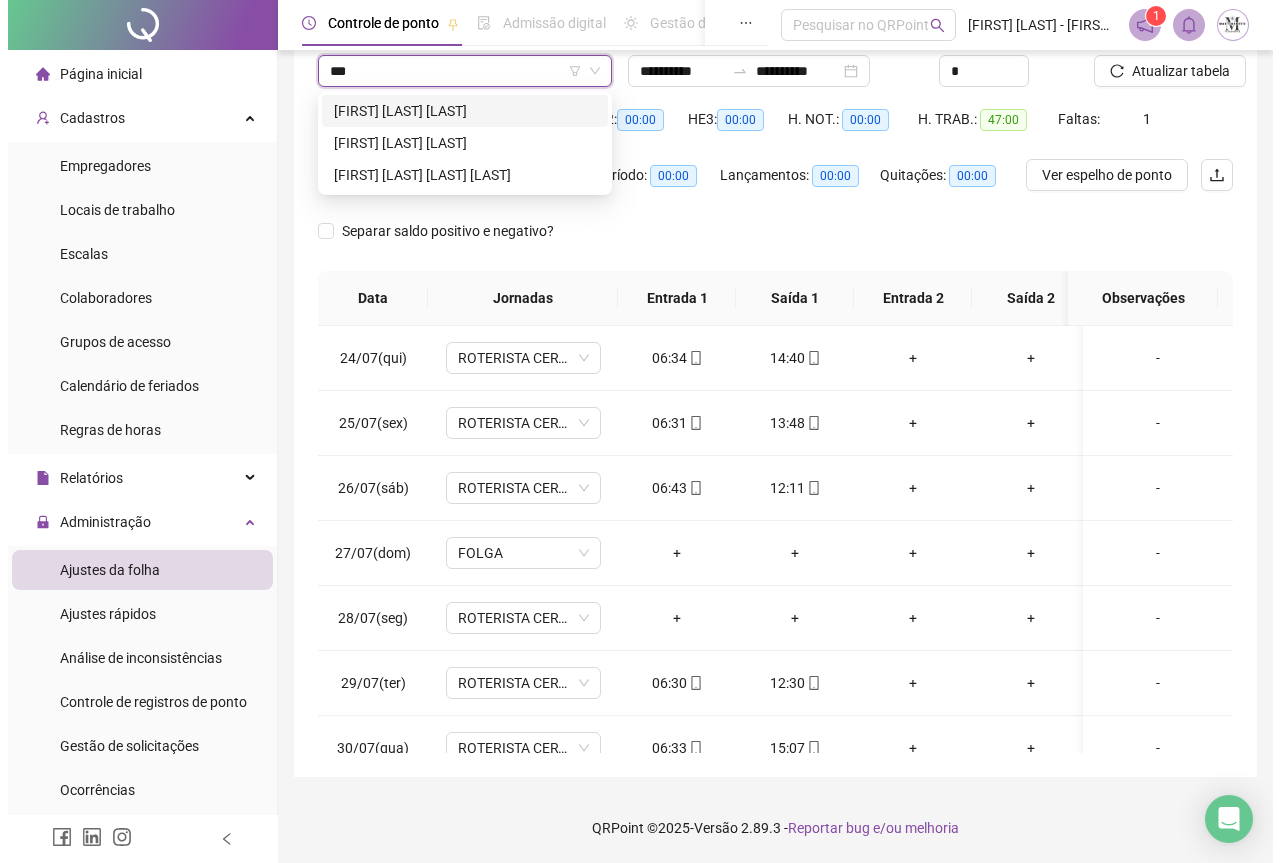 scroll, scrollTop: 0, scrollLeft: 0, axis: both 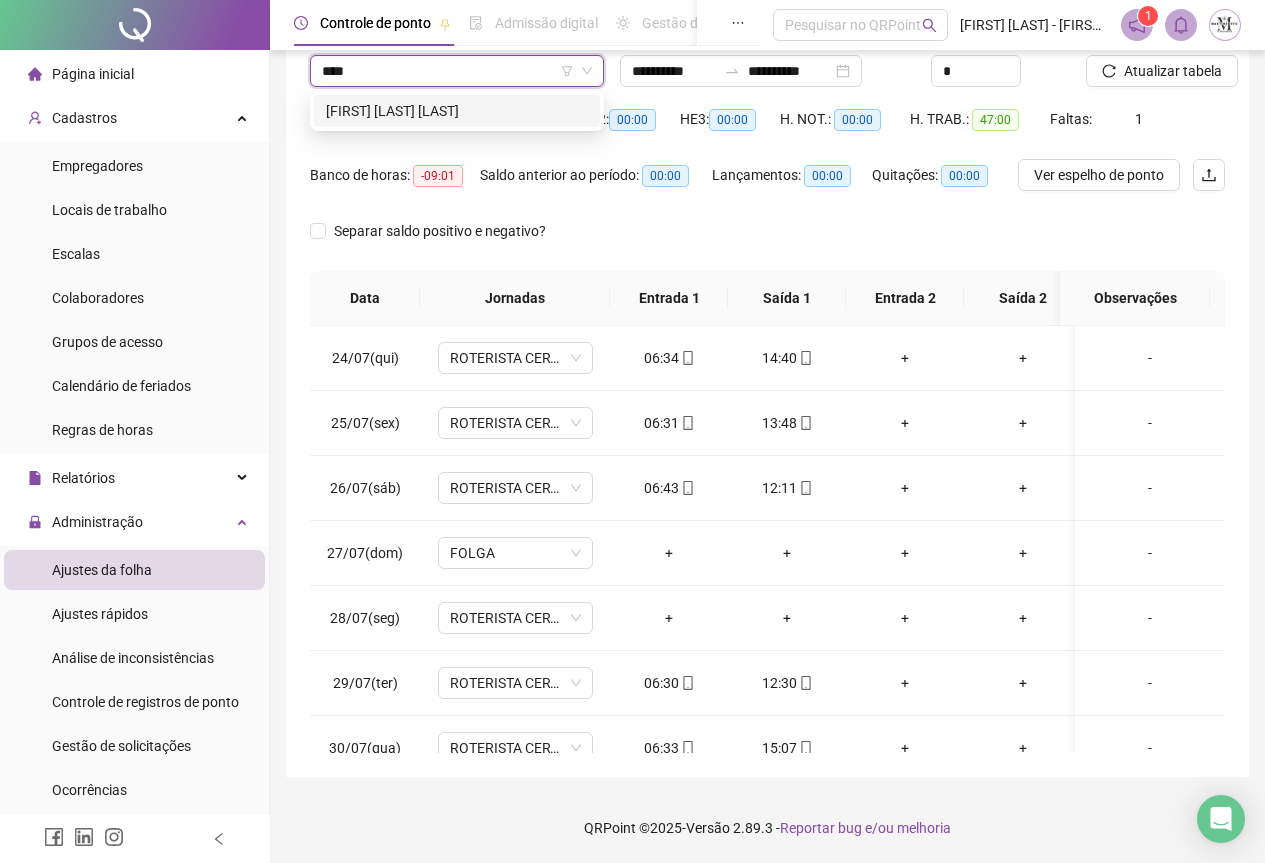 type on "***" 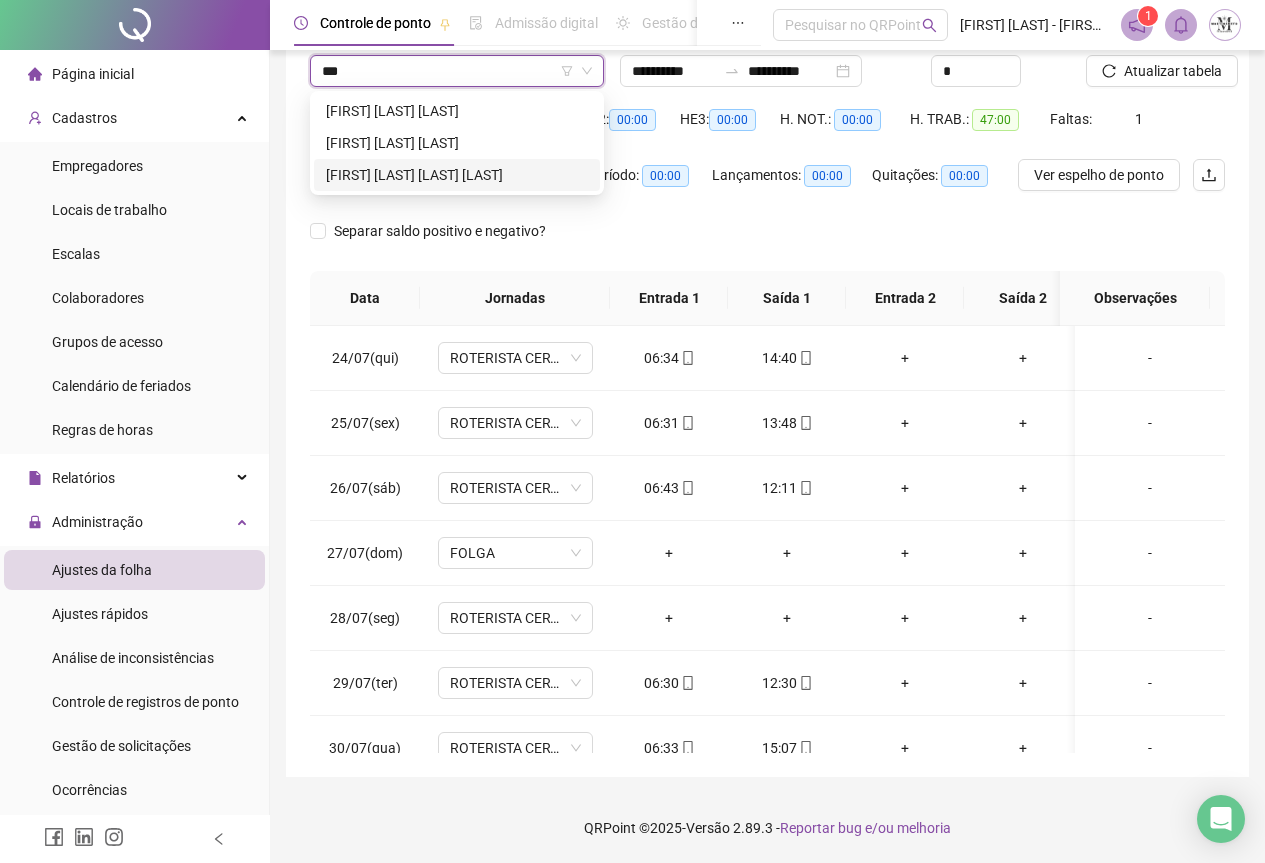 click on "[FIRST] [LAST] [LAST]" at bounding box center (457, 175) 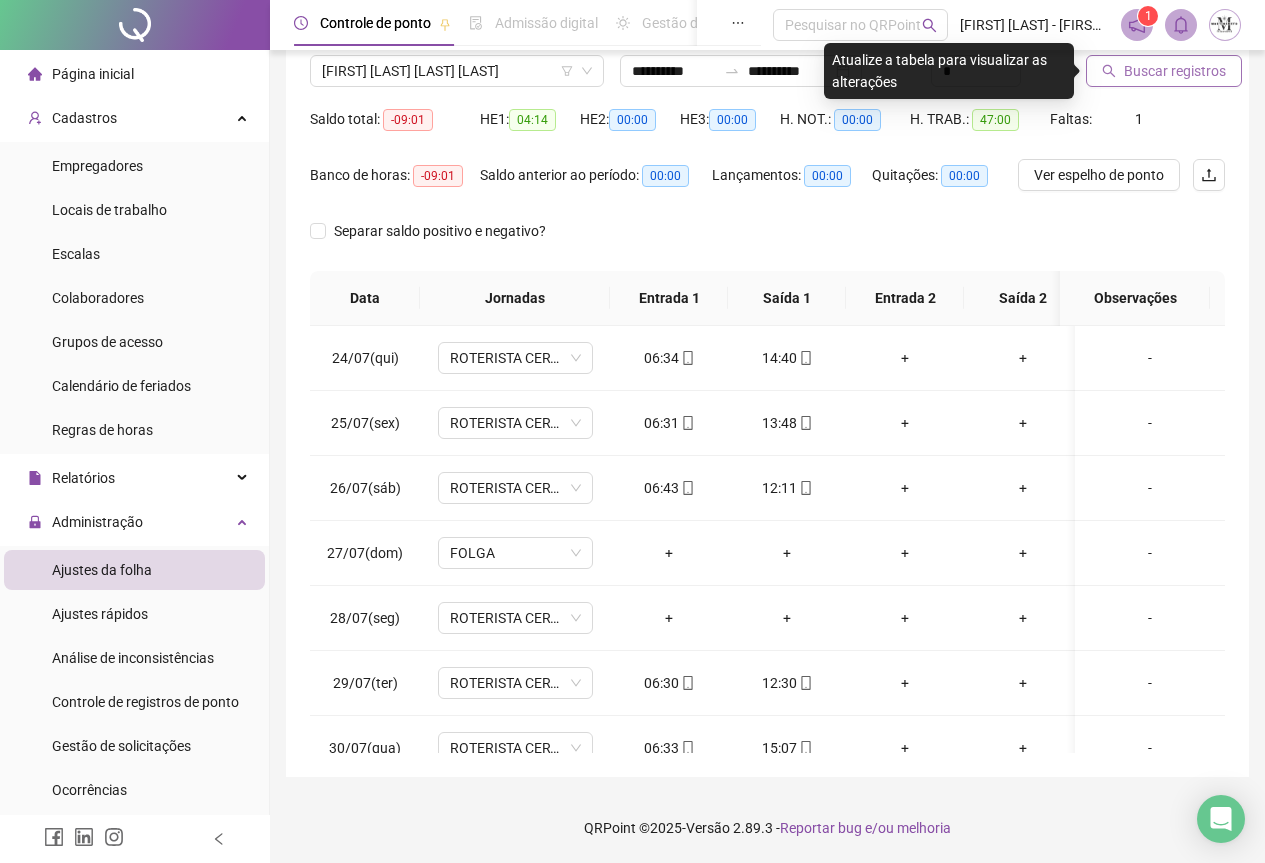 click on "Buscar registros" at bounding box center (1175, 71) 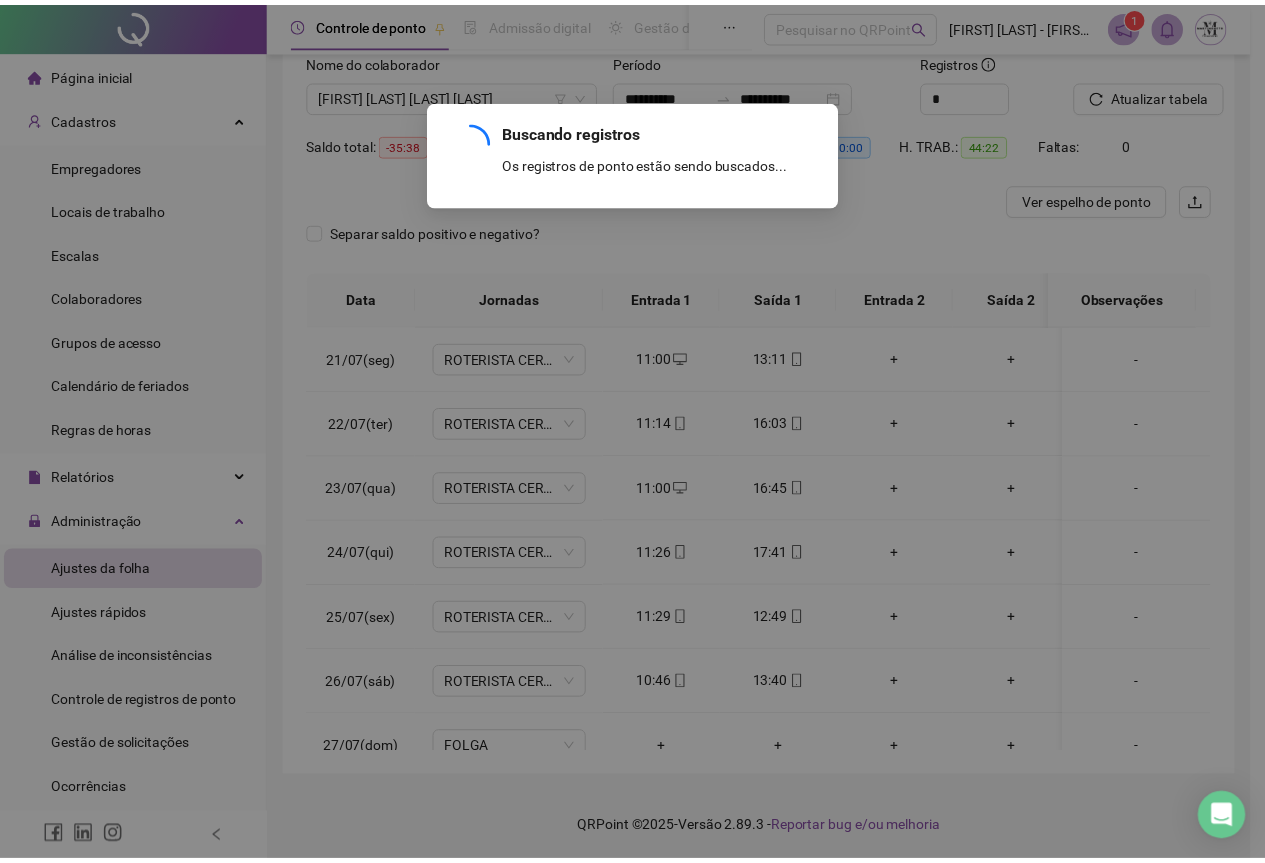 scroll, scrollTop: 135, scrollLeft: 0, axis: vertical 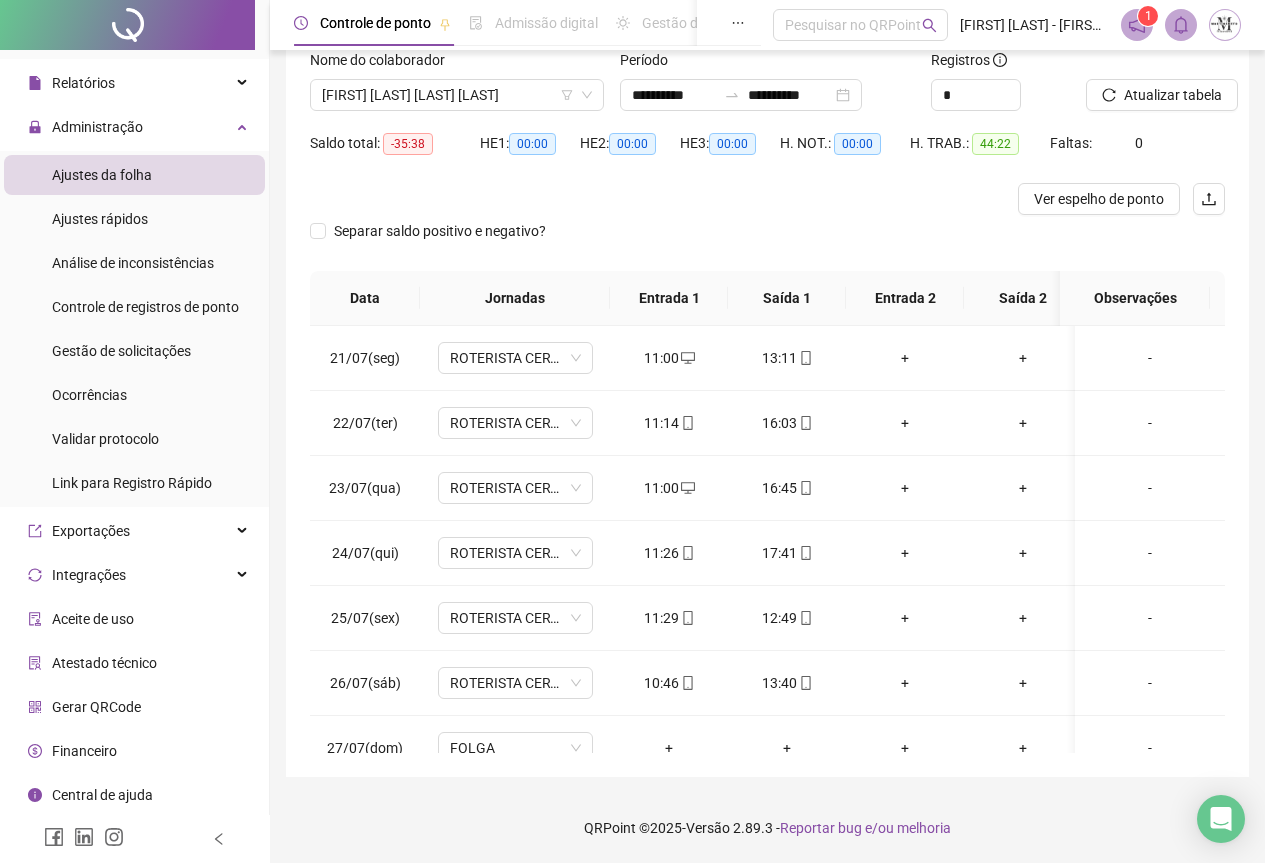 drag, startPoint x: 137, startPoint y: 35, endPoint x: 128, endPoint y: 29, distance: 10.816654 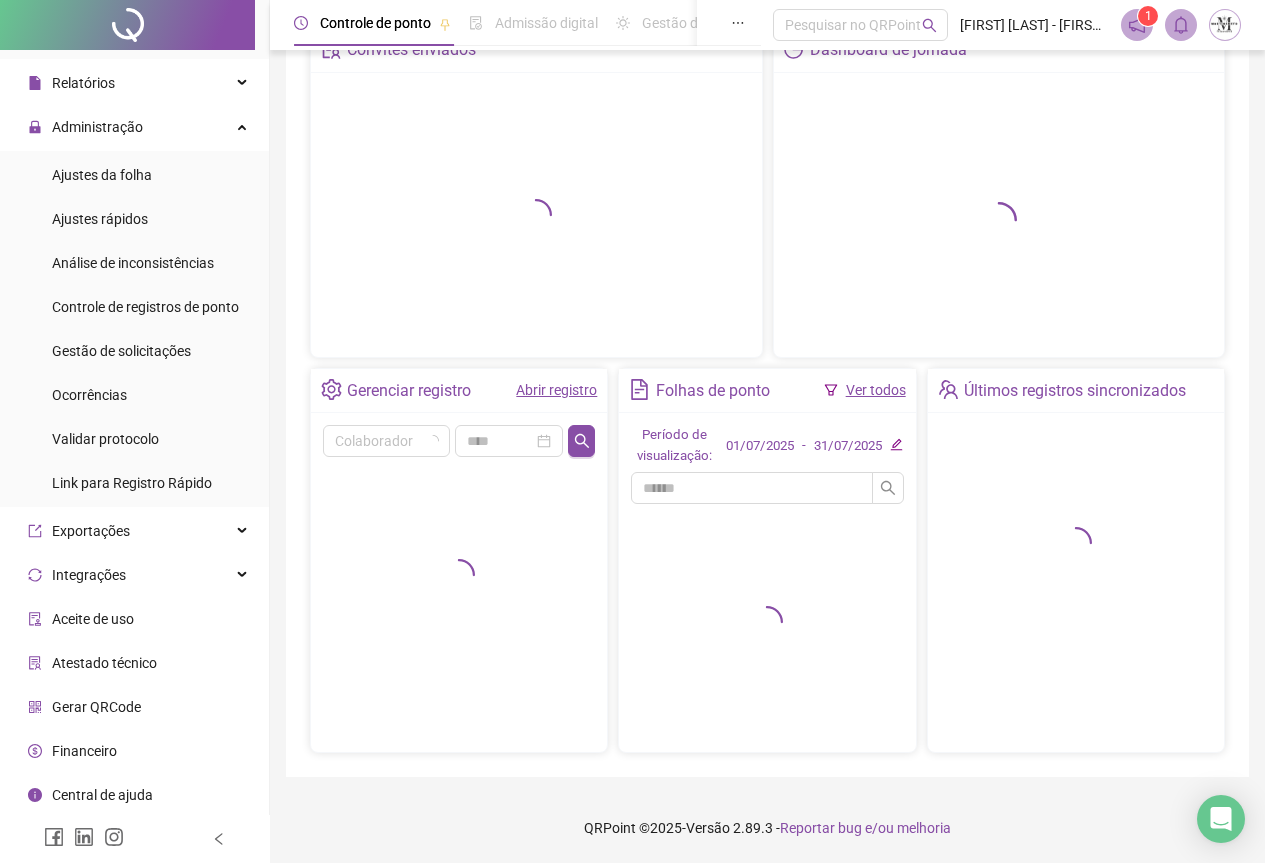 scroll, scrollTop: 120, scrollLeft: 0, axis: vertical 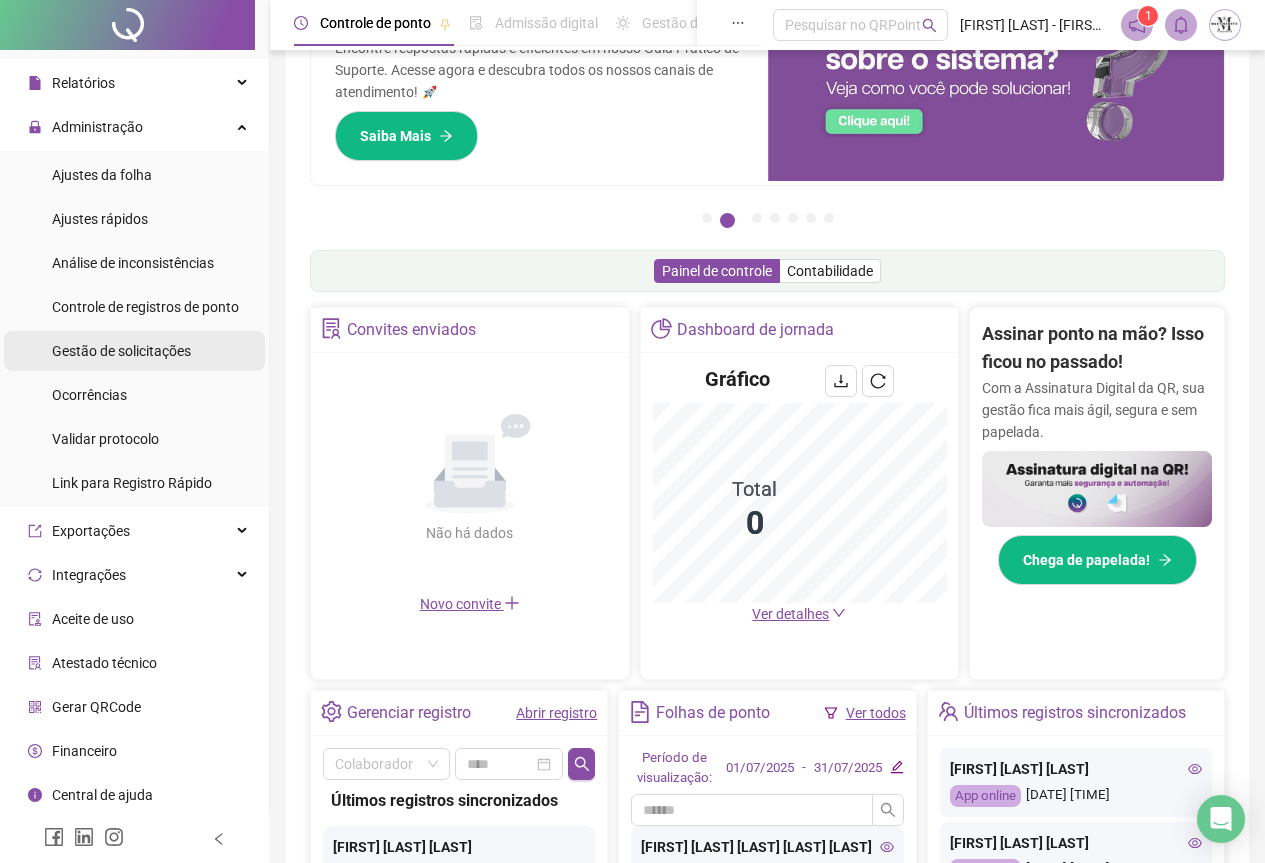click on "Gestão de solicitações" at bounding box center (121, 351) 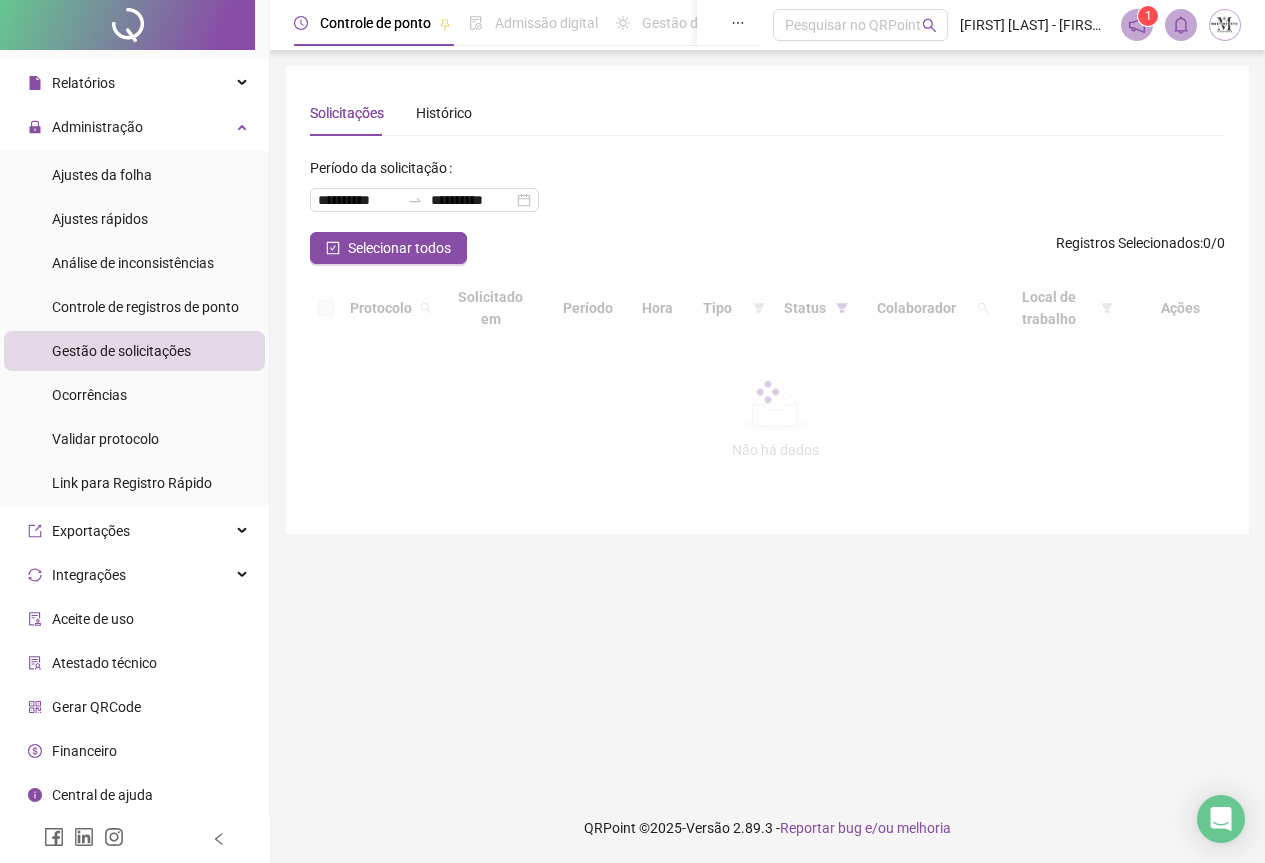 scroll, scrollTop: 0, scrollLeft: 0, axis: both 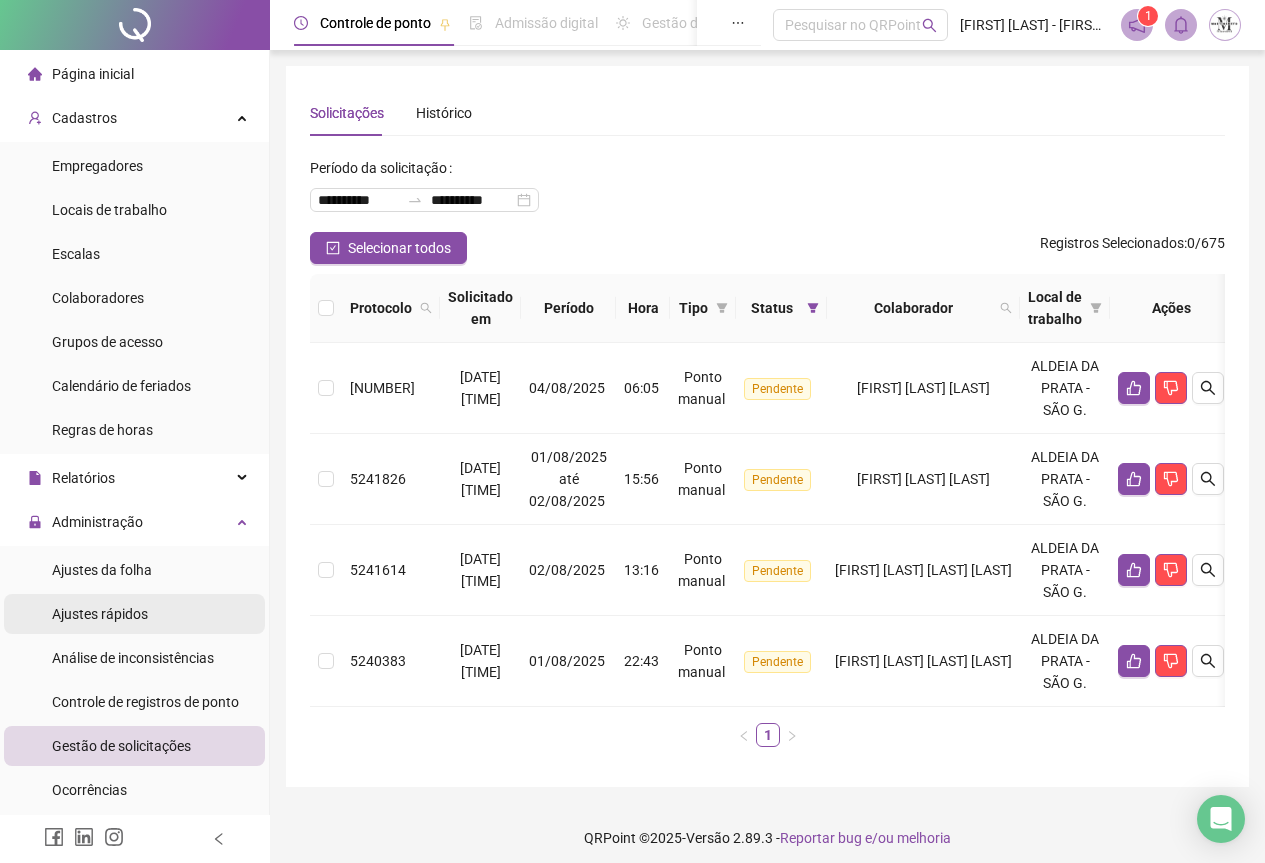 click on "Ajustes rápidos" at bounding box center (100, 614) 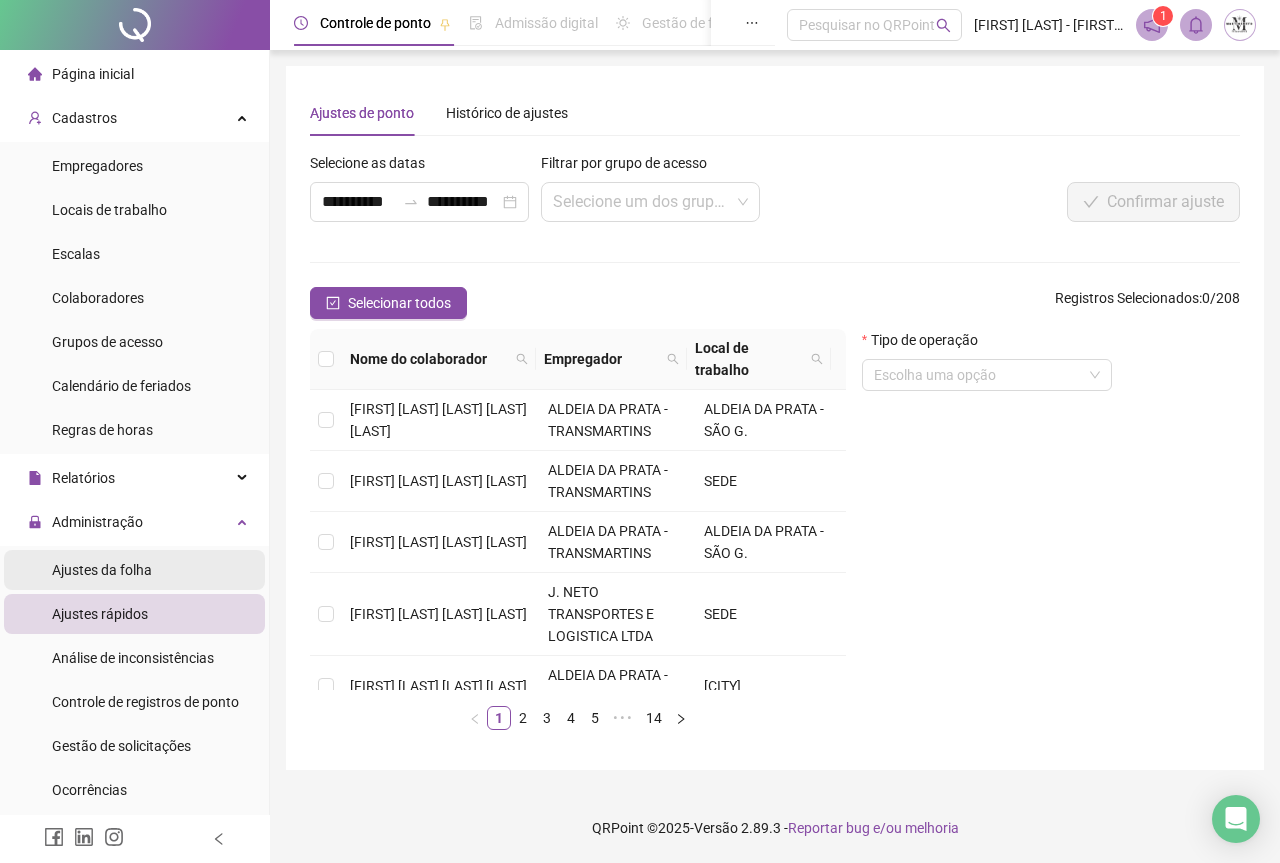 click on "Ajustes da folha" at bounding box center (102, 570) 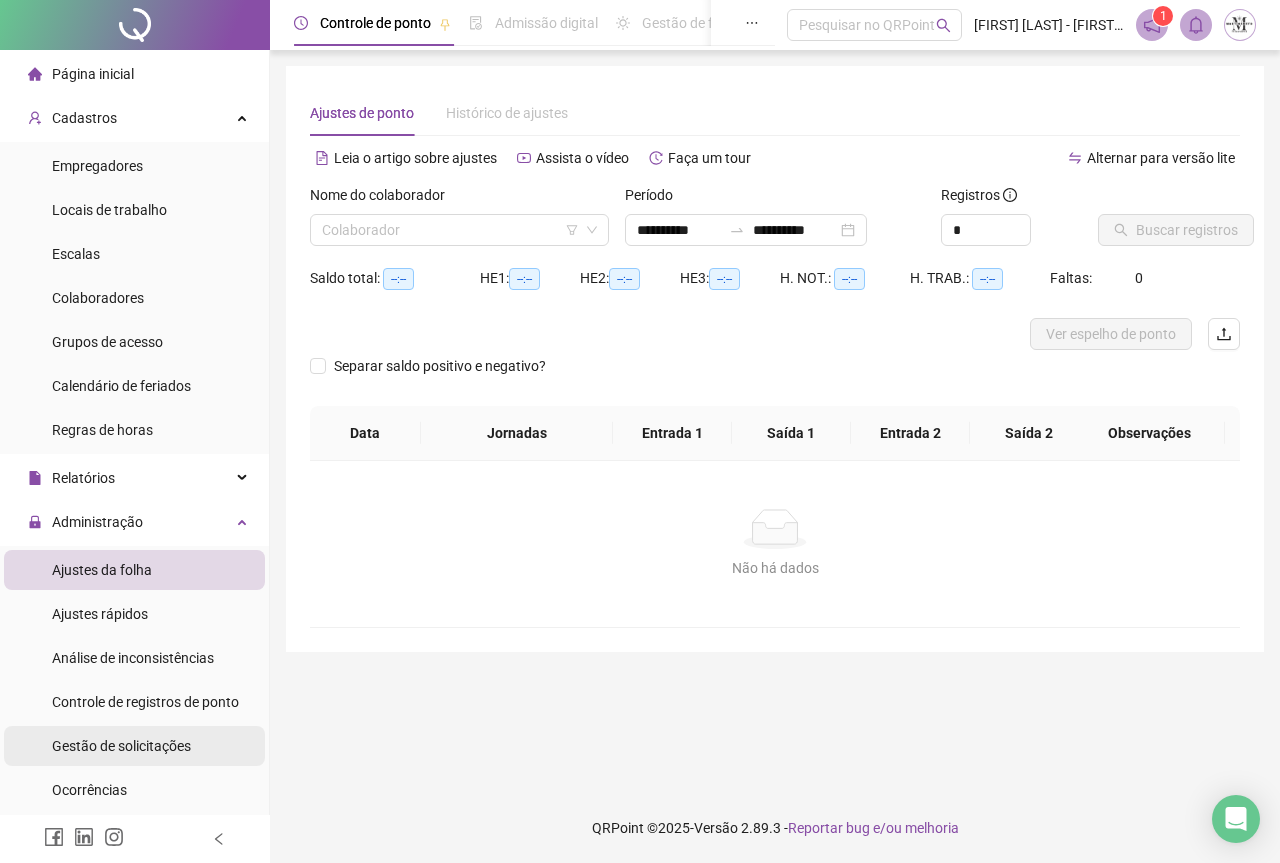 click on "Gestão de solicitações" at bounding box center [121, 746] 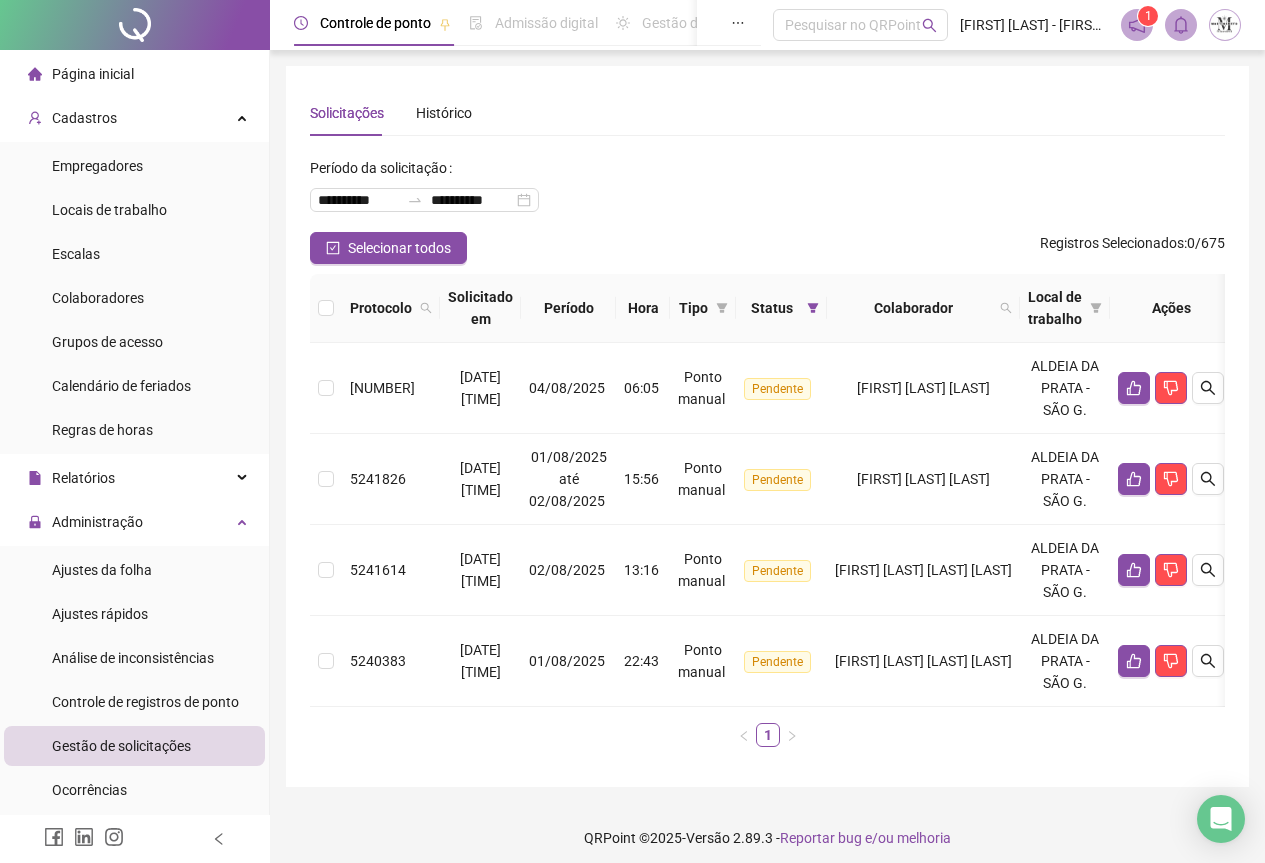 click on "Gestão de solicitações" at bounding box center [121, 746] 